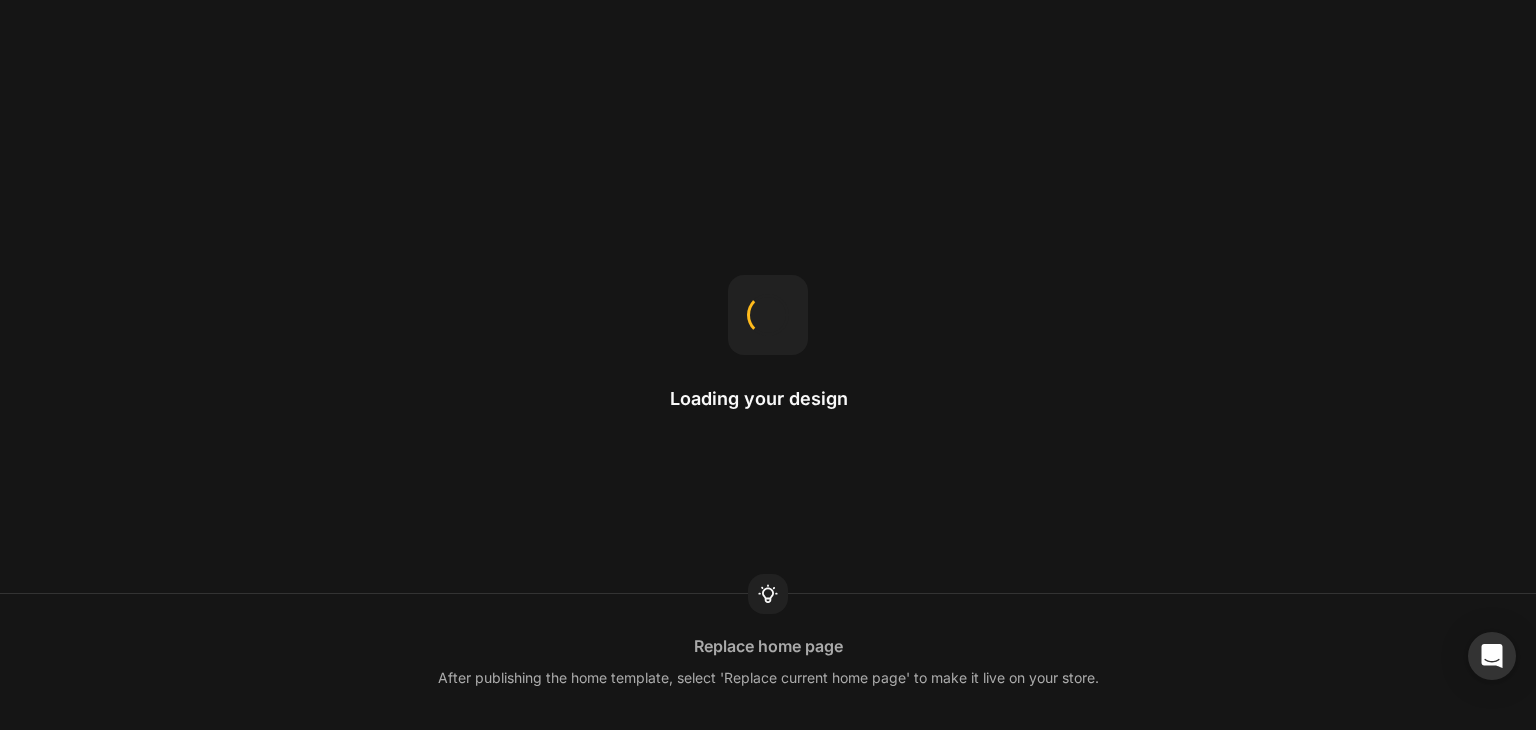 scroll, scrollTop: 0, scrollLeft: 0, axis: both 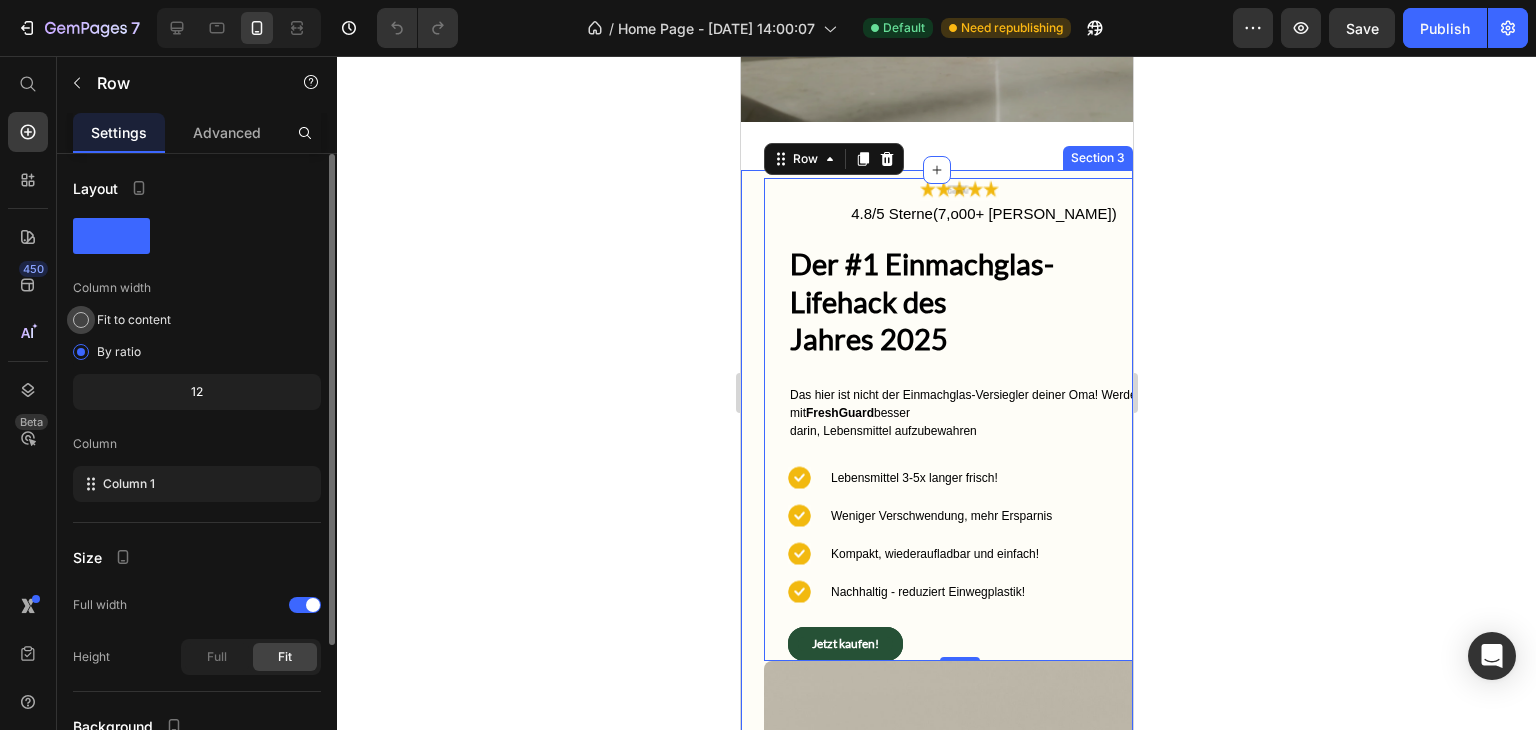 click at bounding box center [81, 320] 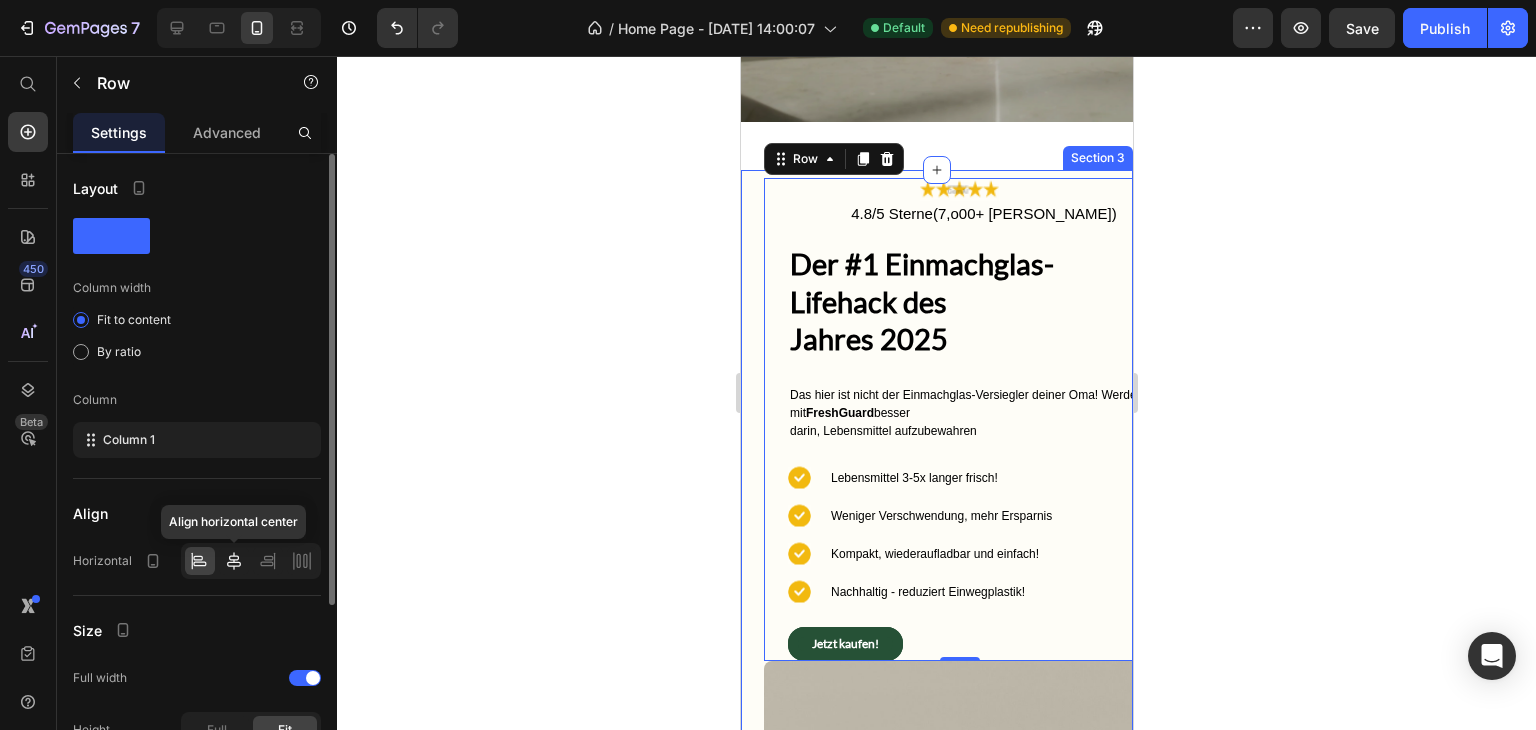 click 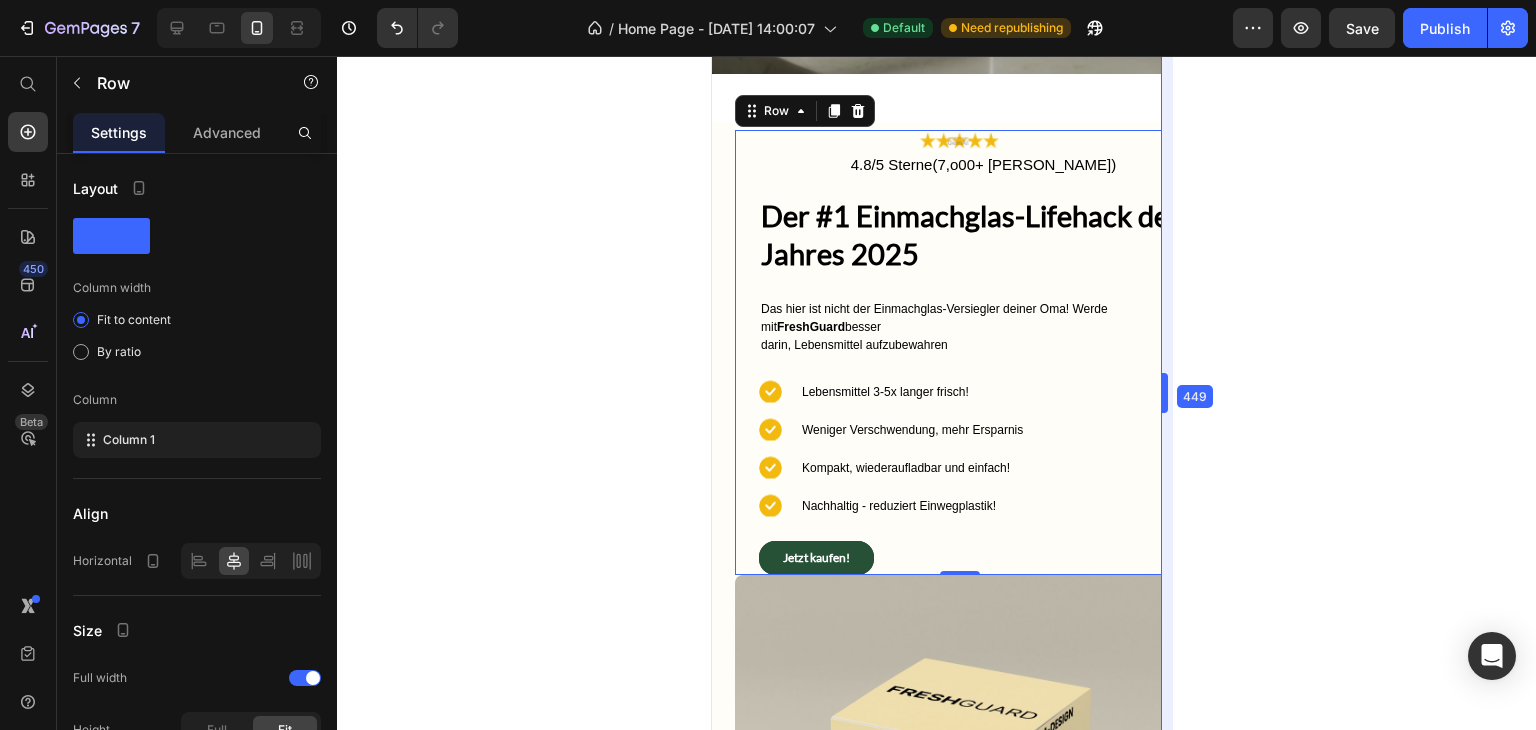 drag, startPoint x: 1132, startPoint y: 390, endPoint x: 1188, endPoint y: 420, distance: 63.529522 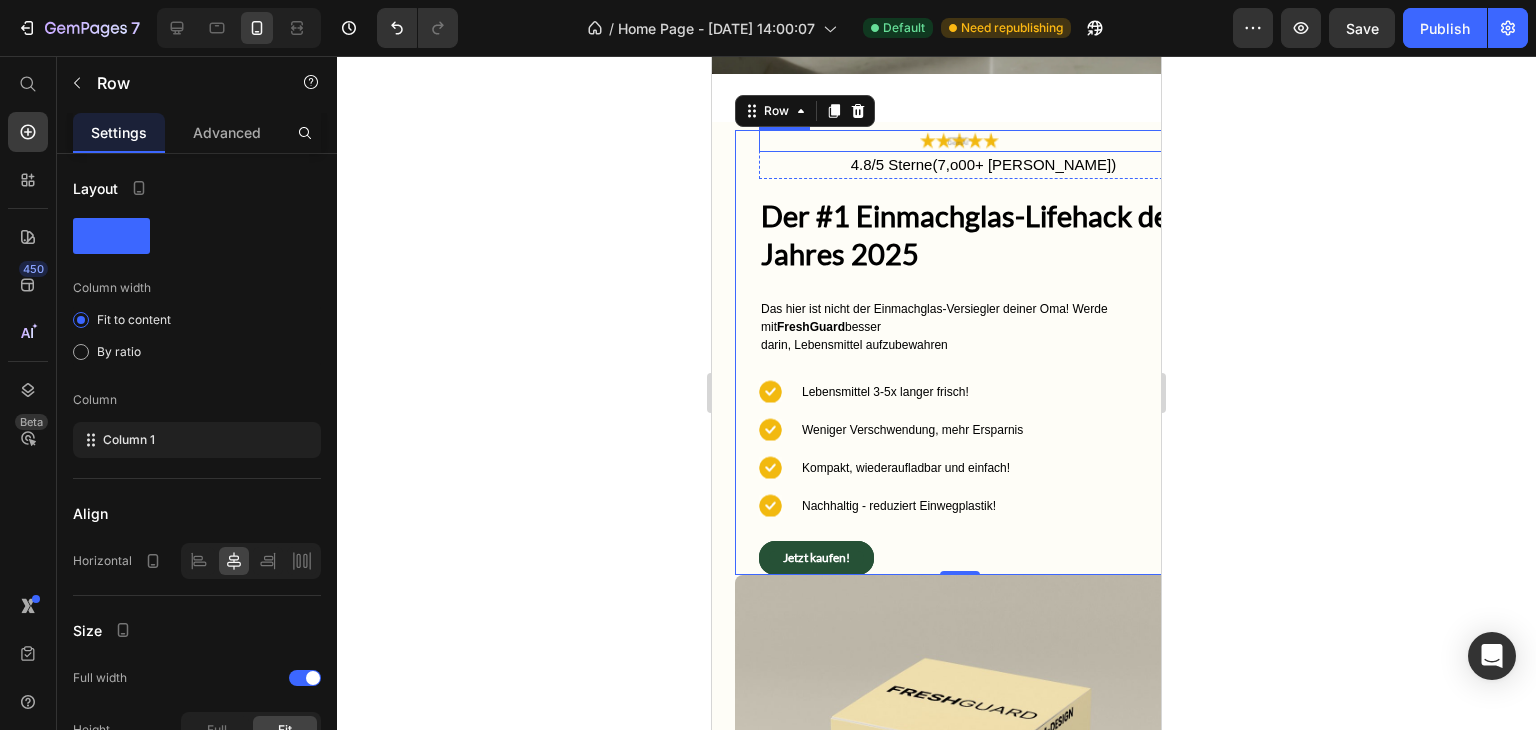 click at bounding box center (971, 141) 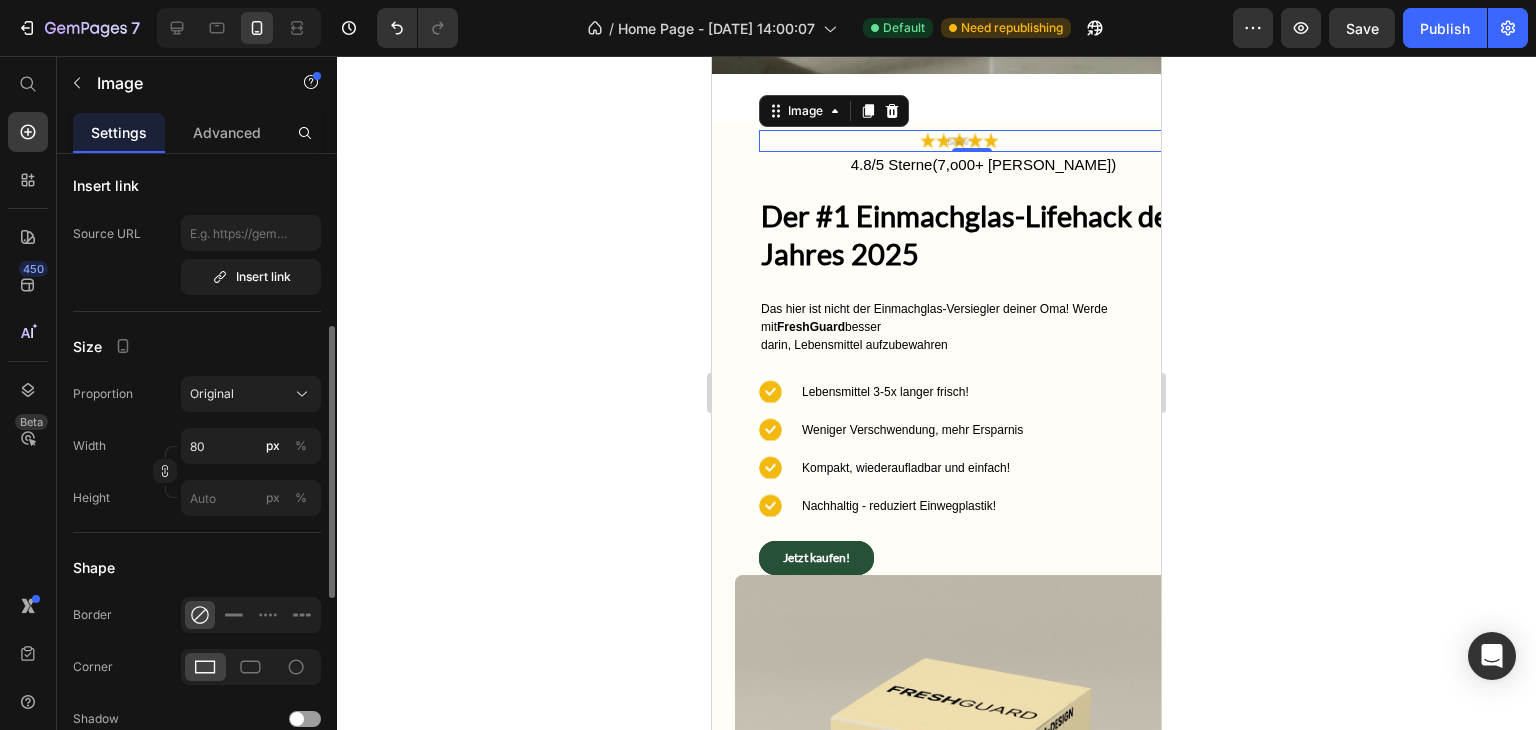 scroll, scrollTop: 400, scrollLeft: 0, axis: vertical 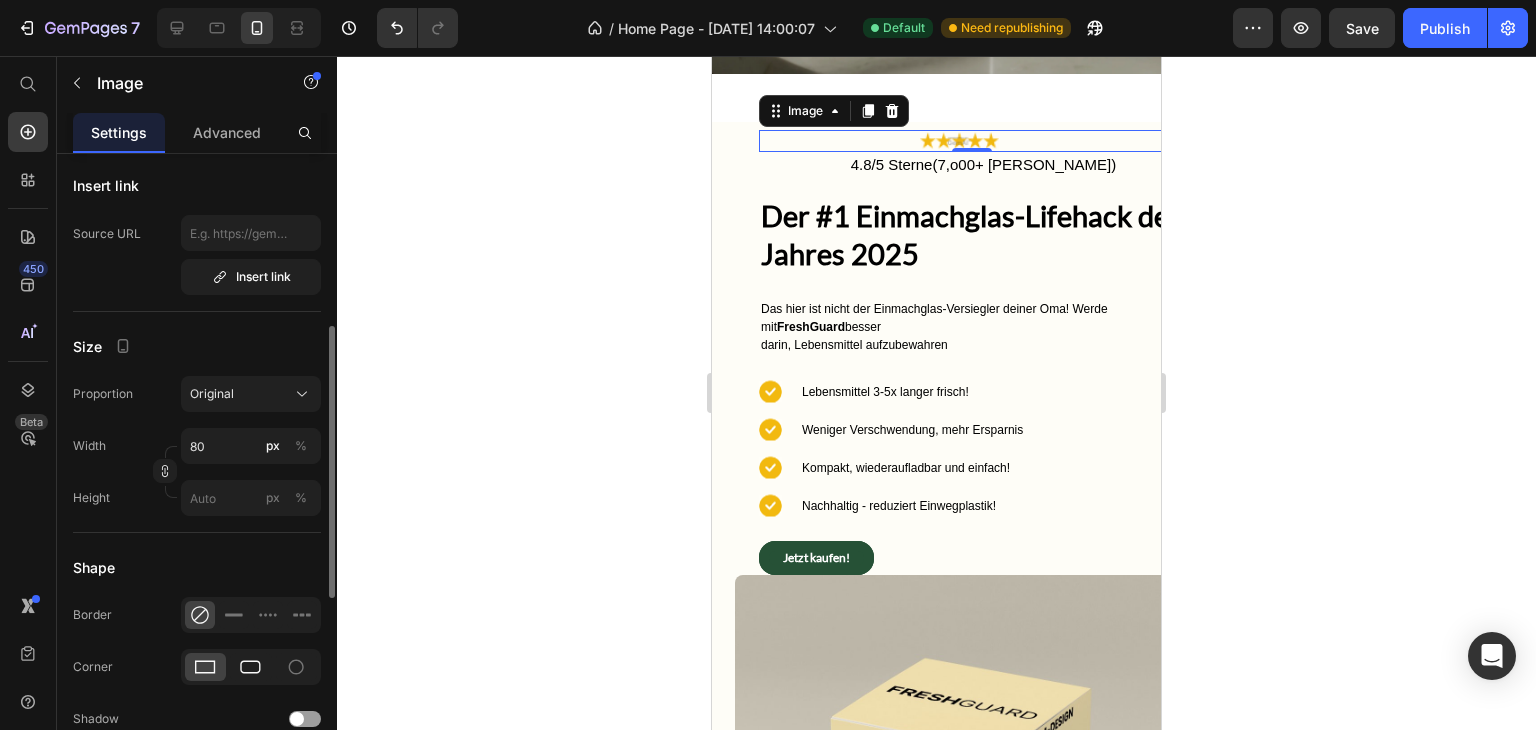 click 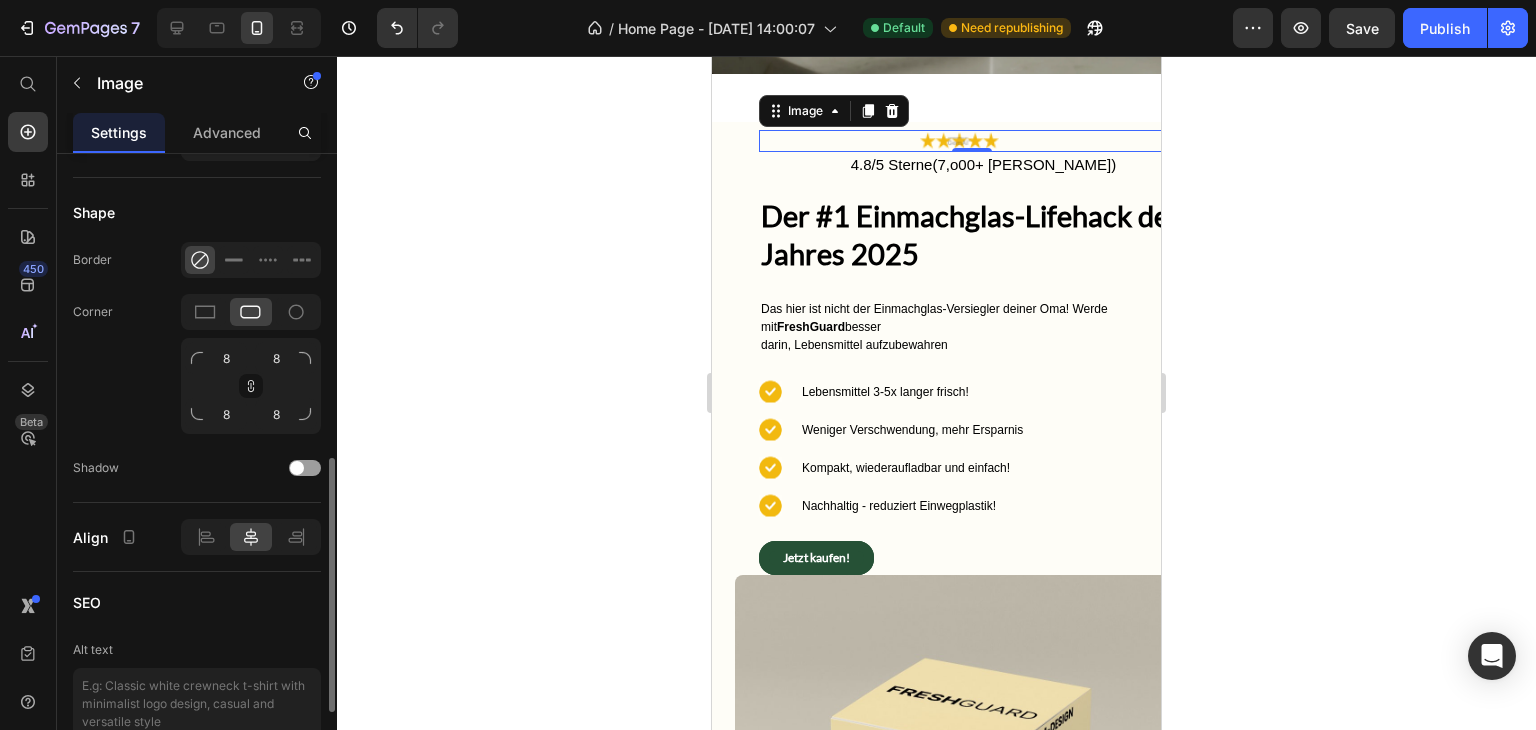 scroll, scrollTop: 736, scrollLeft: 0, axis: vertical 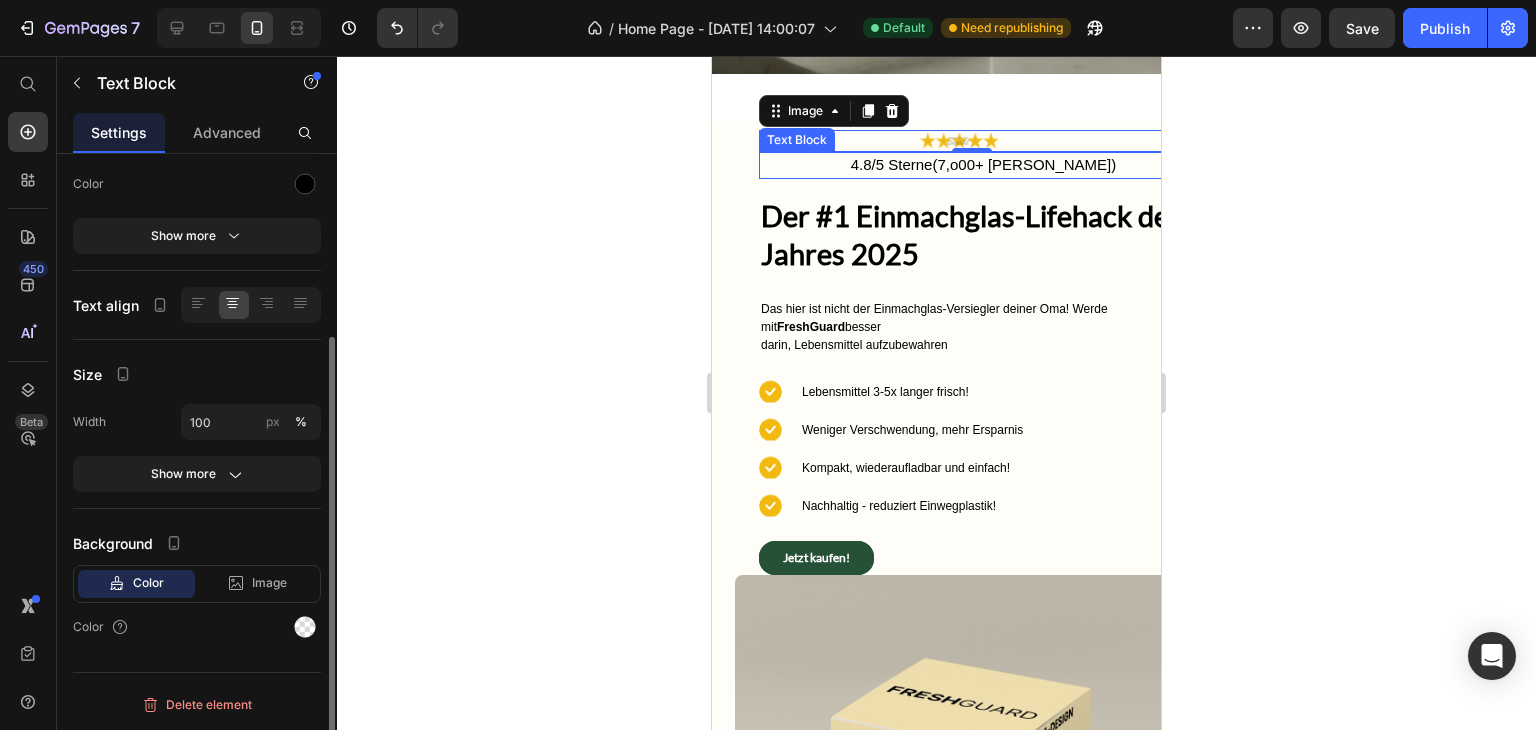 click on "4.8/5 Sterne(7,o00+ [PERSON_NAME])" at bounding box center (983, 165) 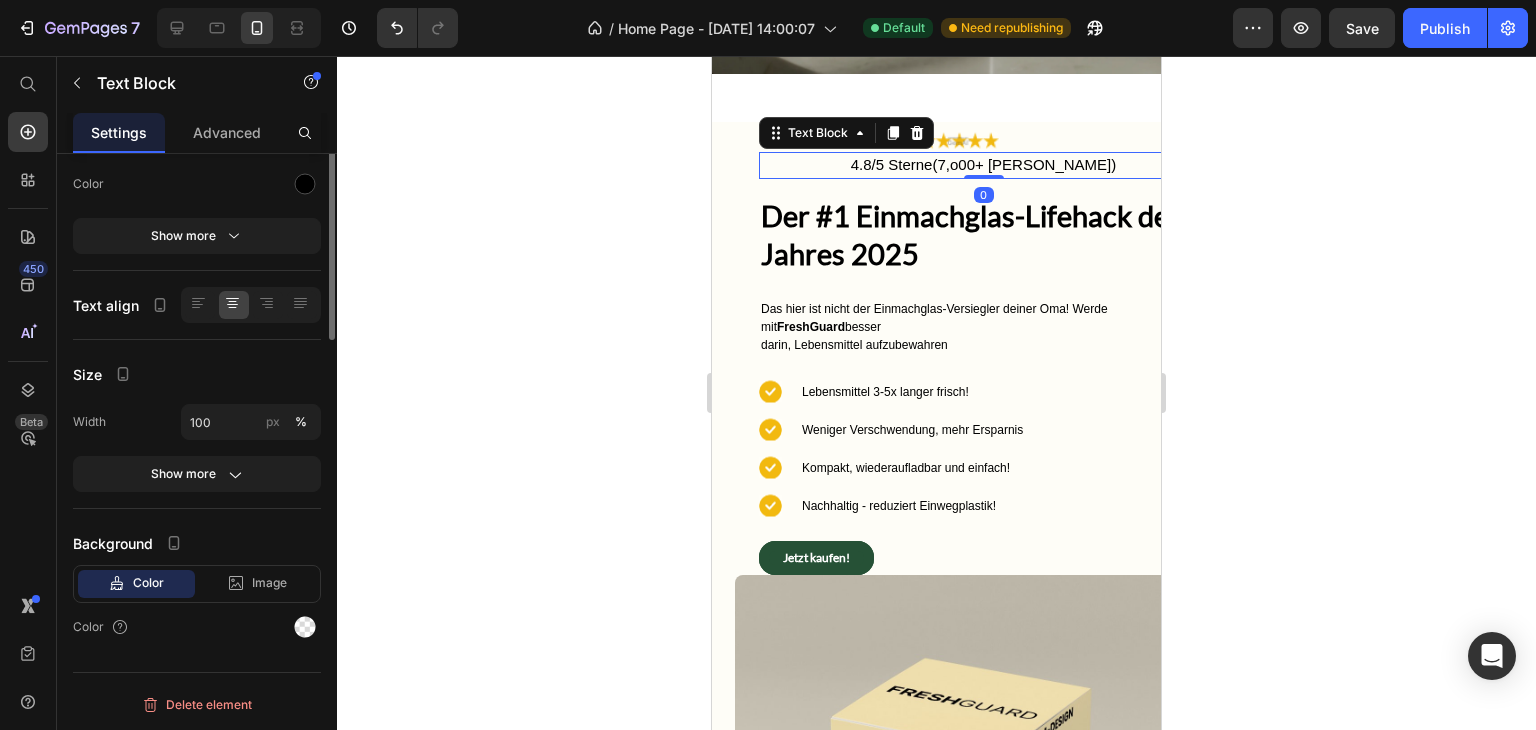 scroll, scrollTop: 0, scrollLeft: 0, axis: both 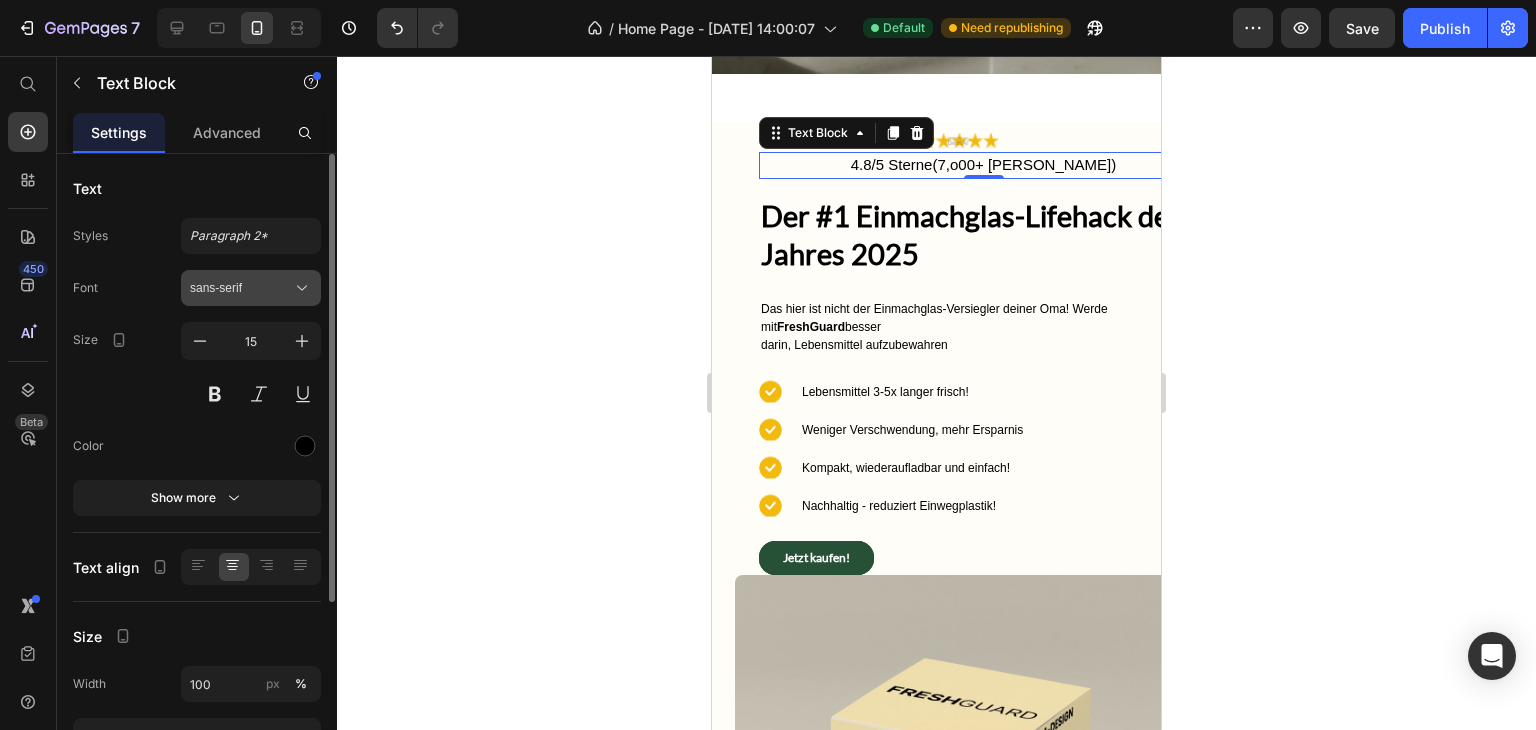 click 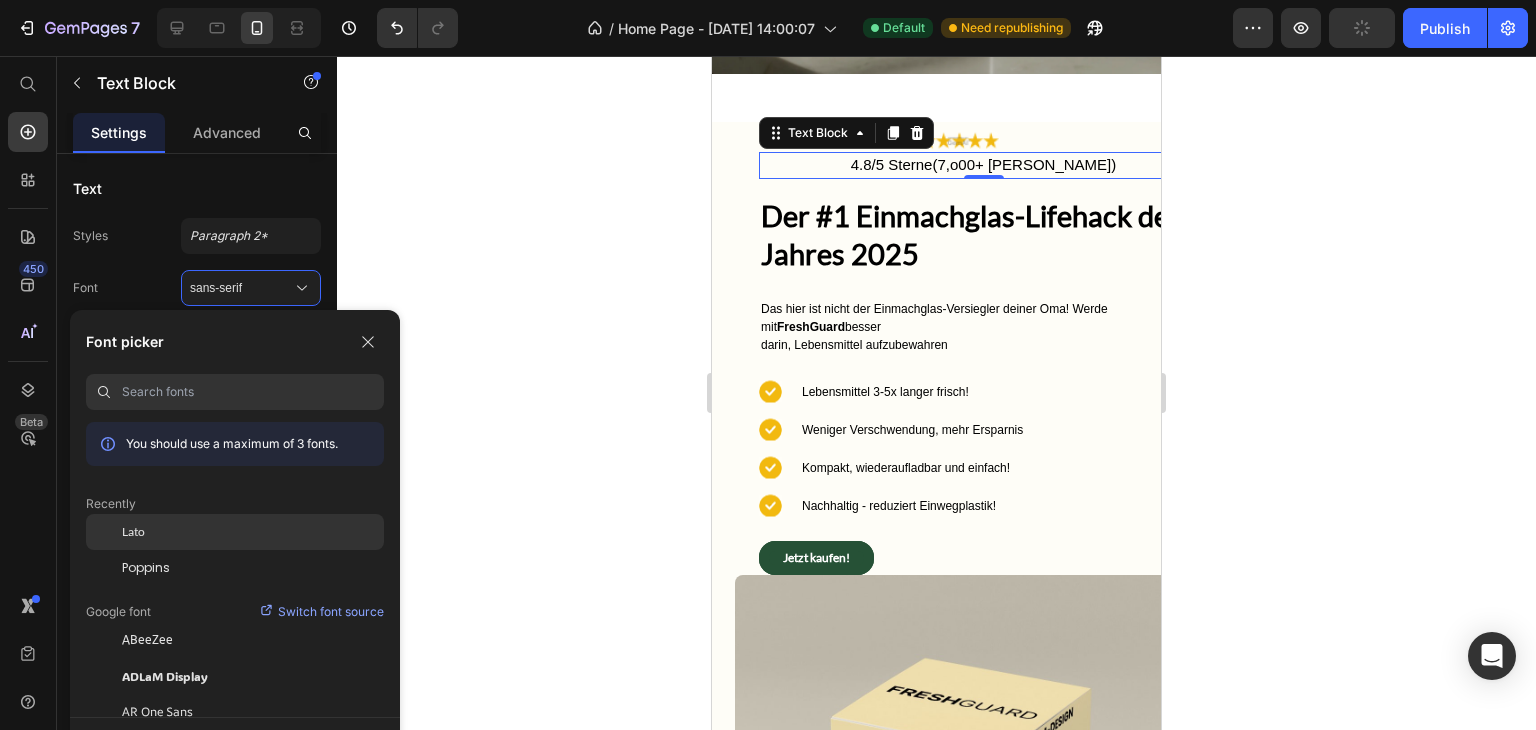 click on "Lato" 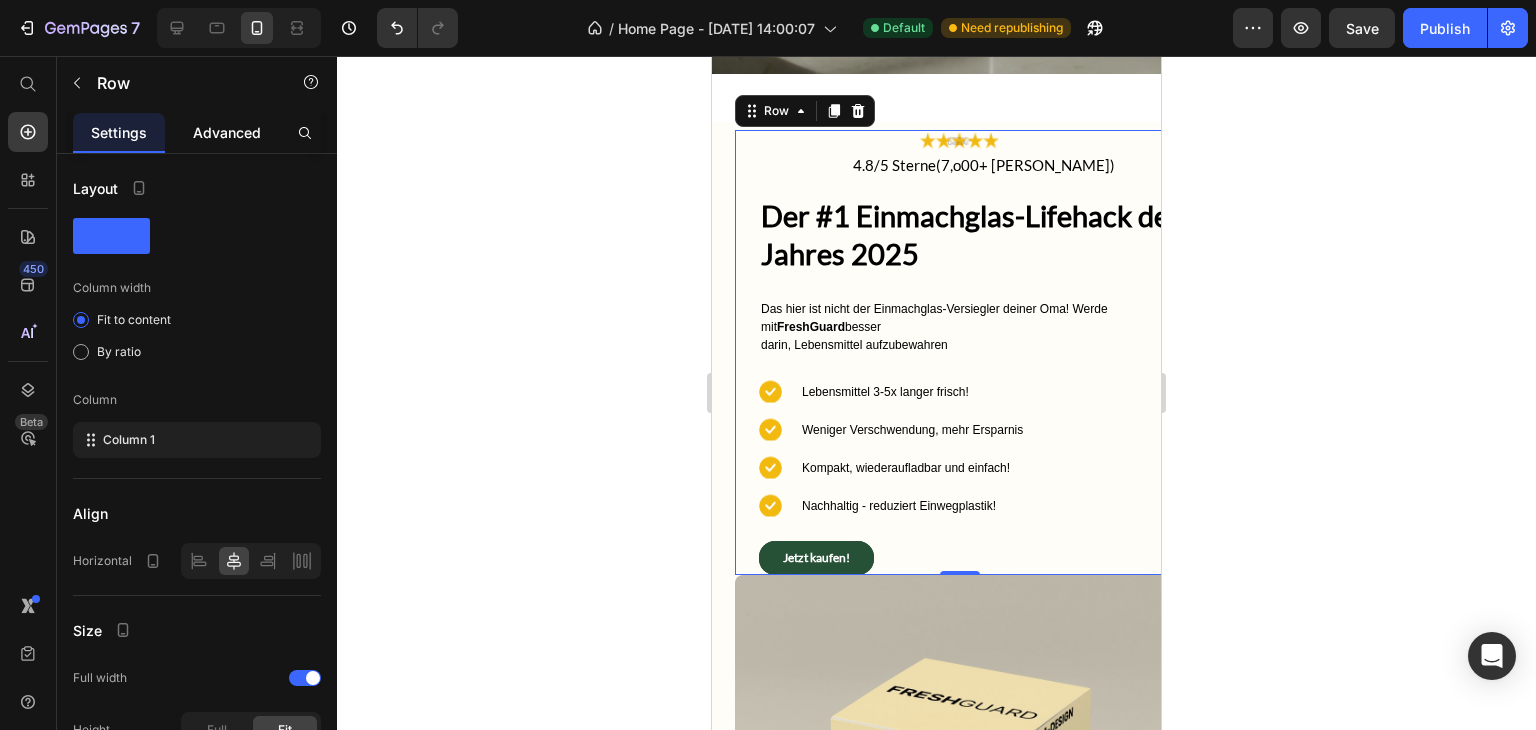 click on "Advanced" at bounding box center (227, 132) 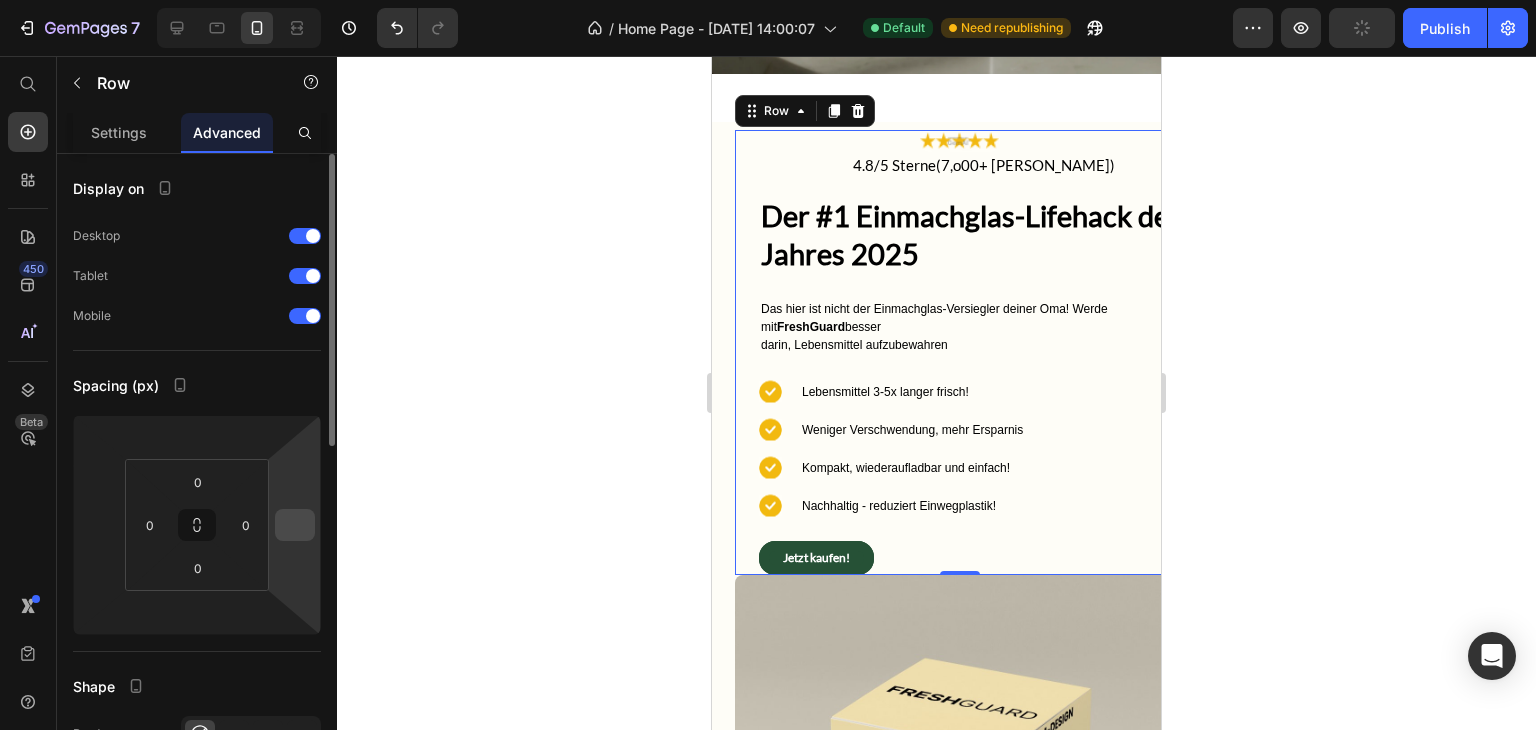 type 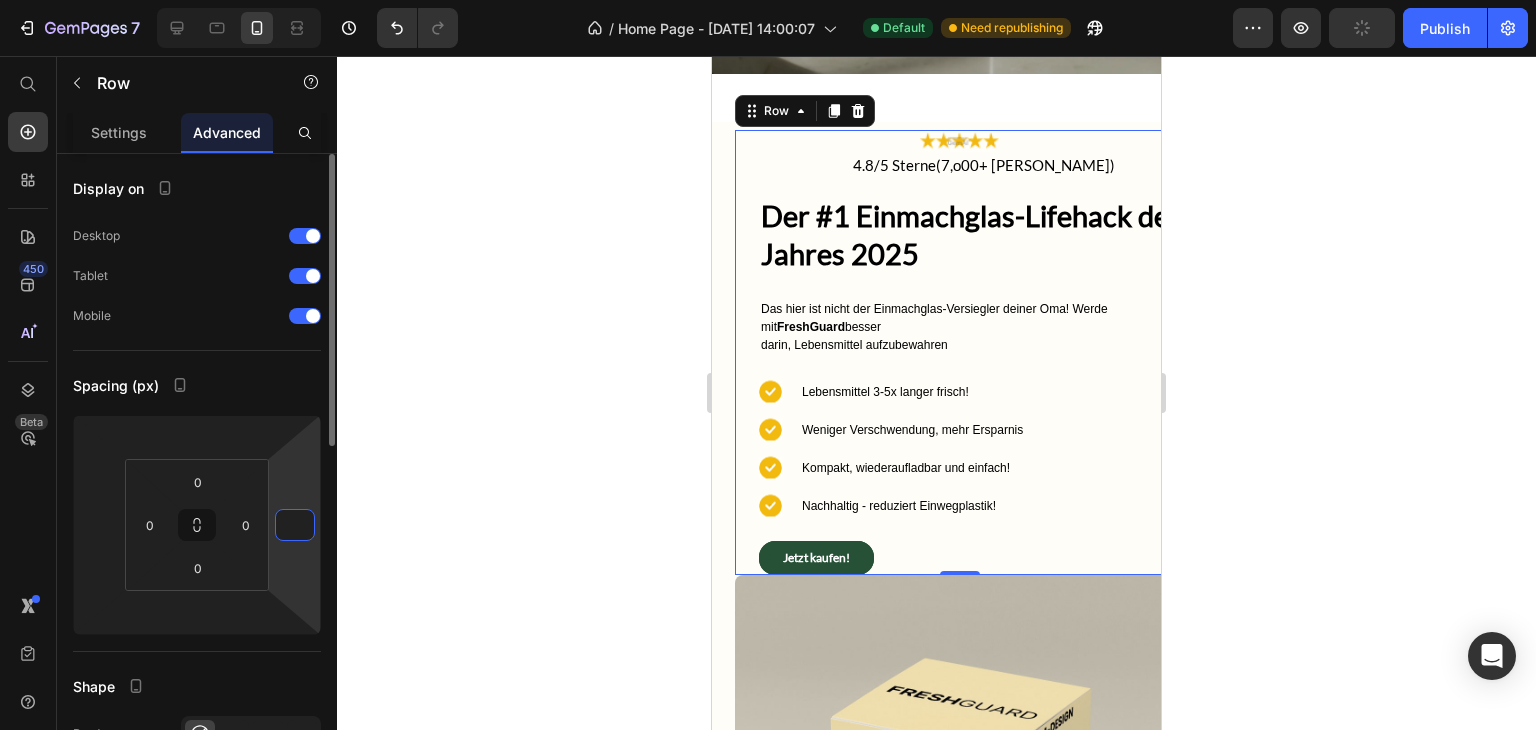 type 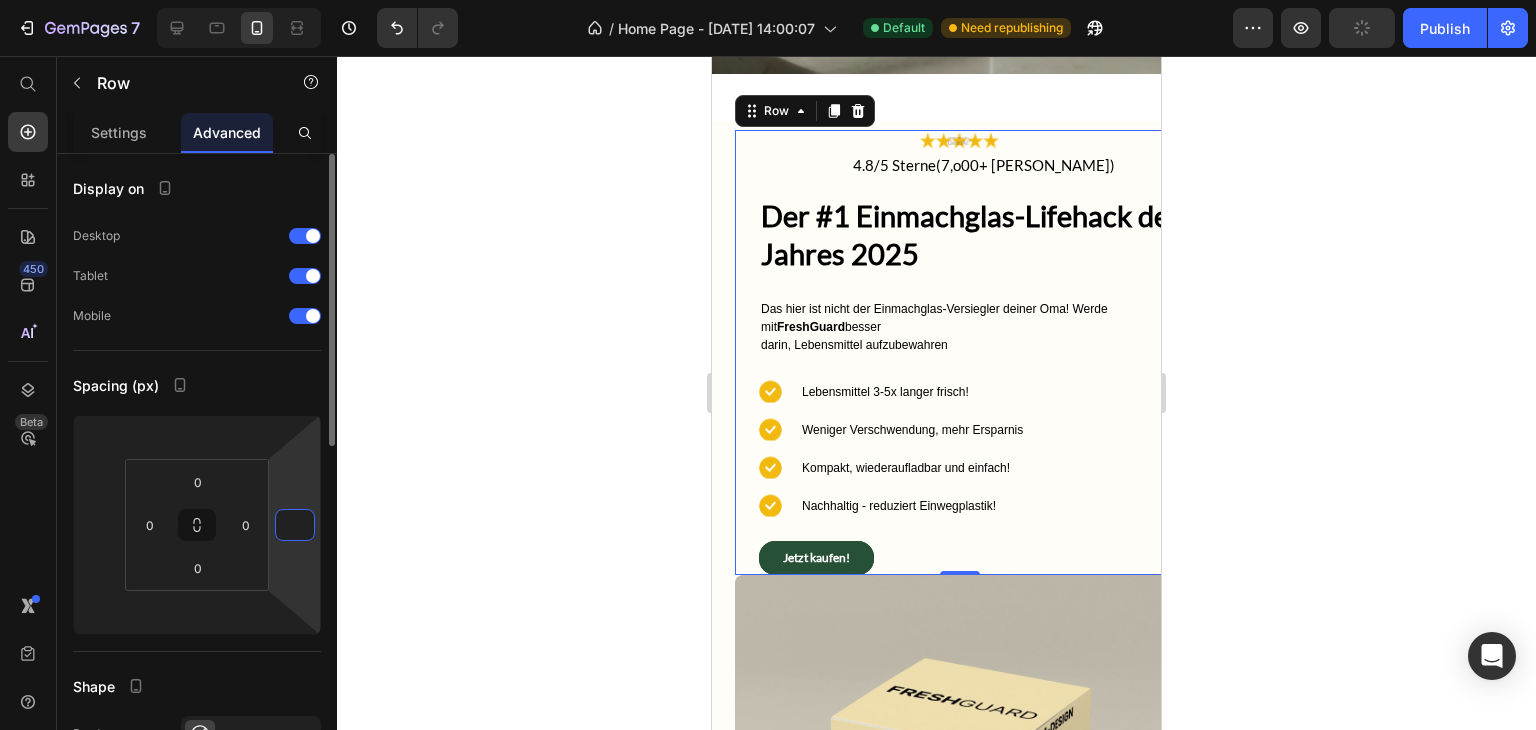 type 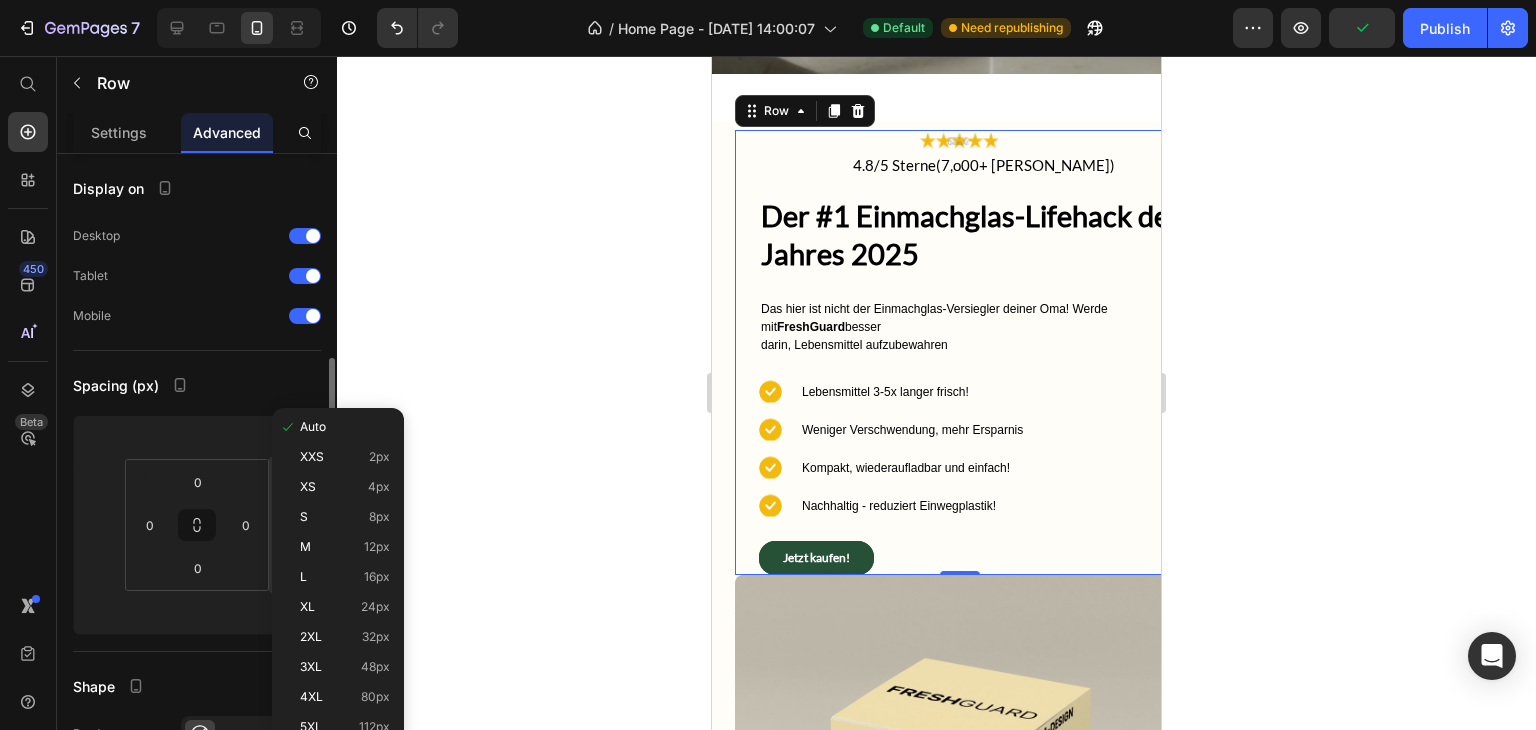 scroll, scrollTop: 140, scrollLeft: 0, axis: vertical 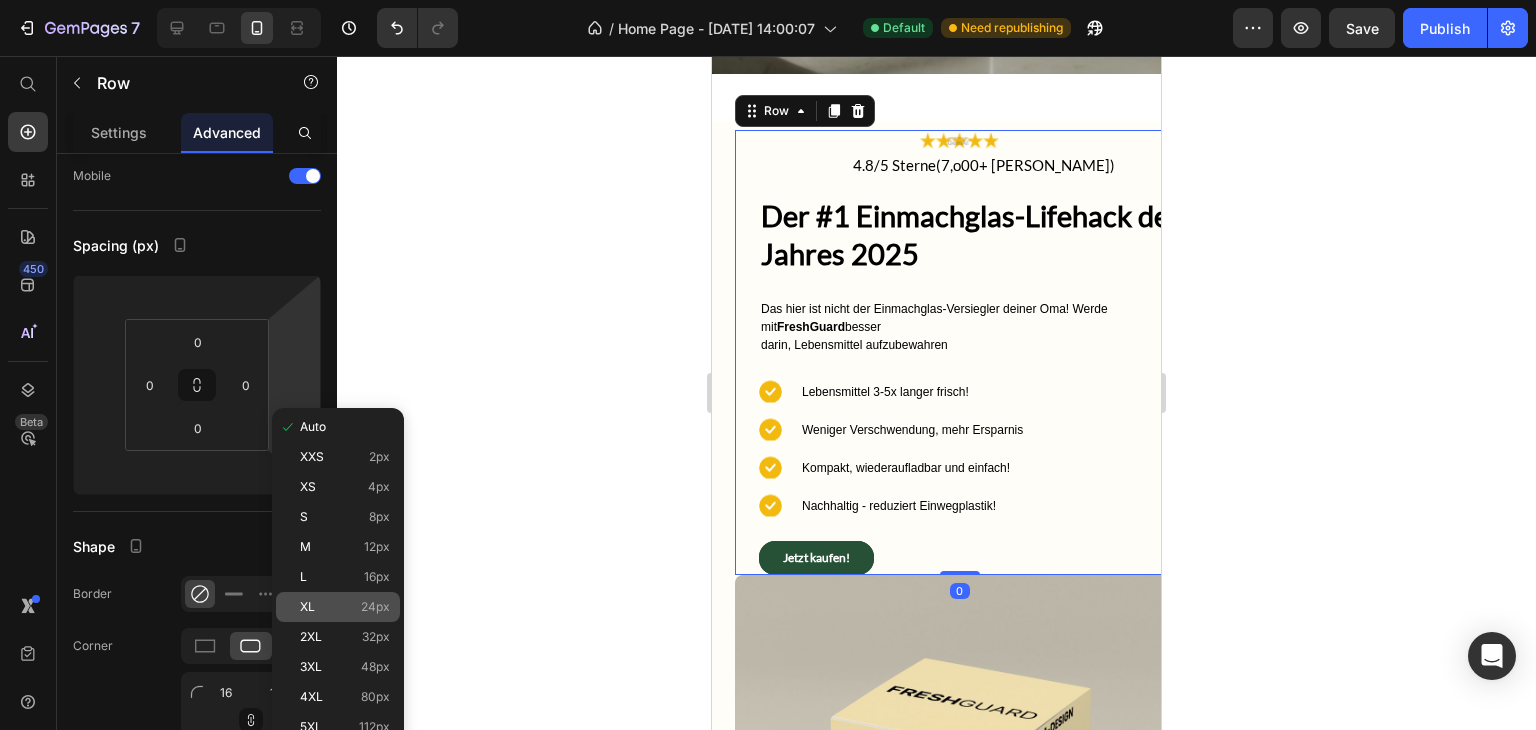 click on "XL 24px" 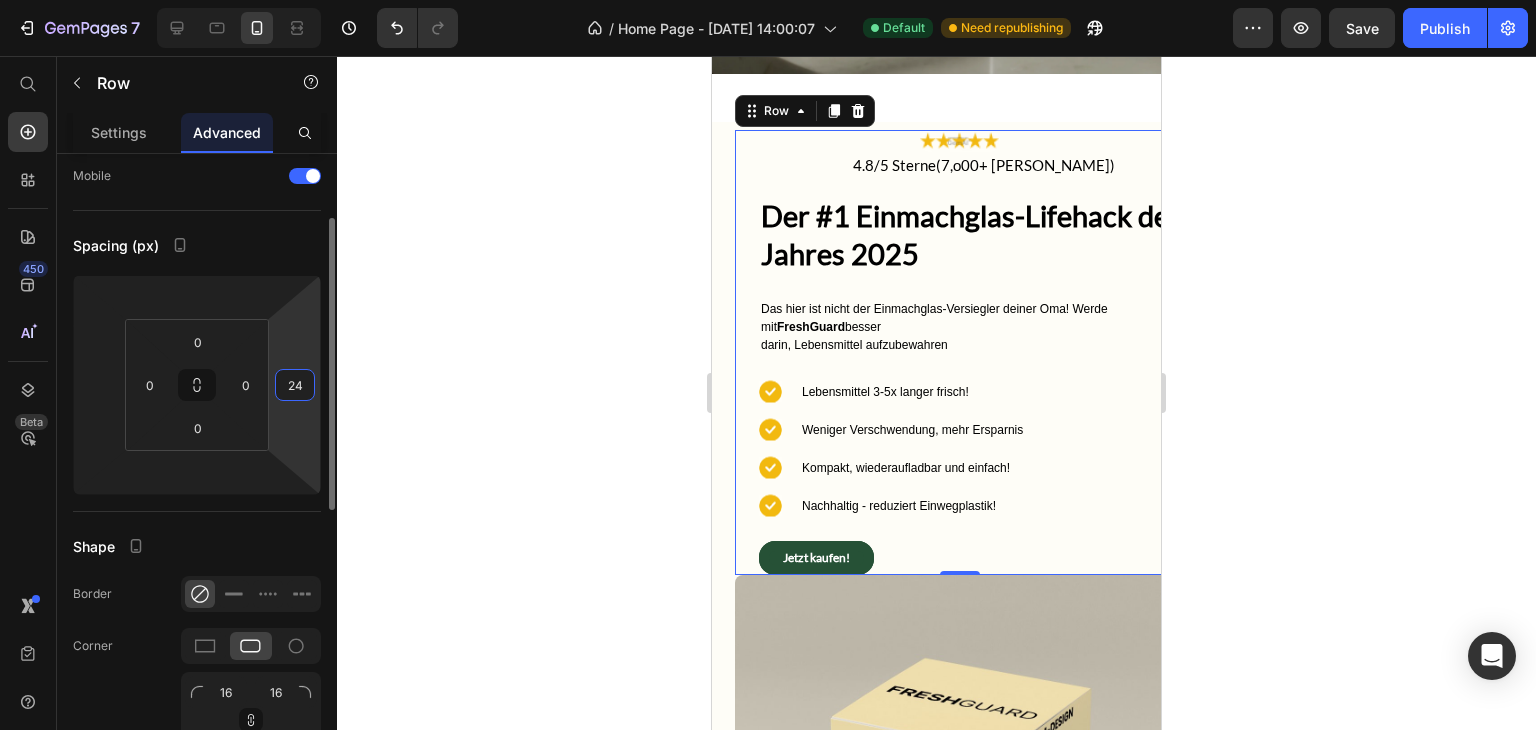 click on "24" at bounding box center (295, 385) 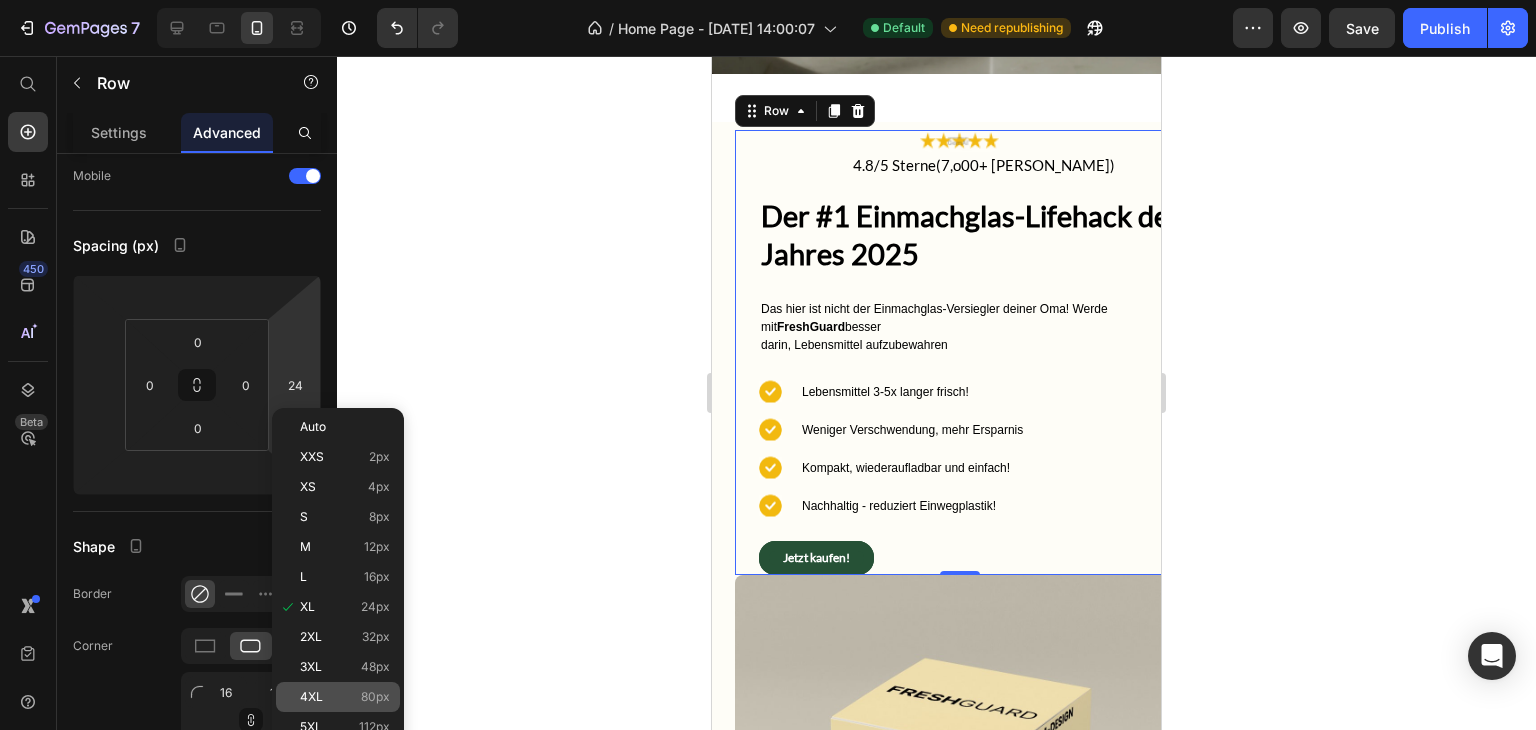 click on "80px" at bounding box center [375, 697] 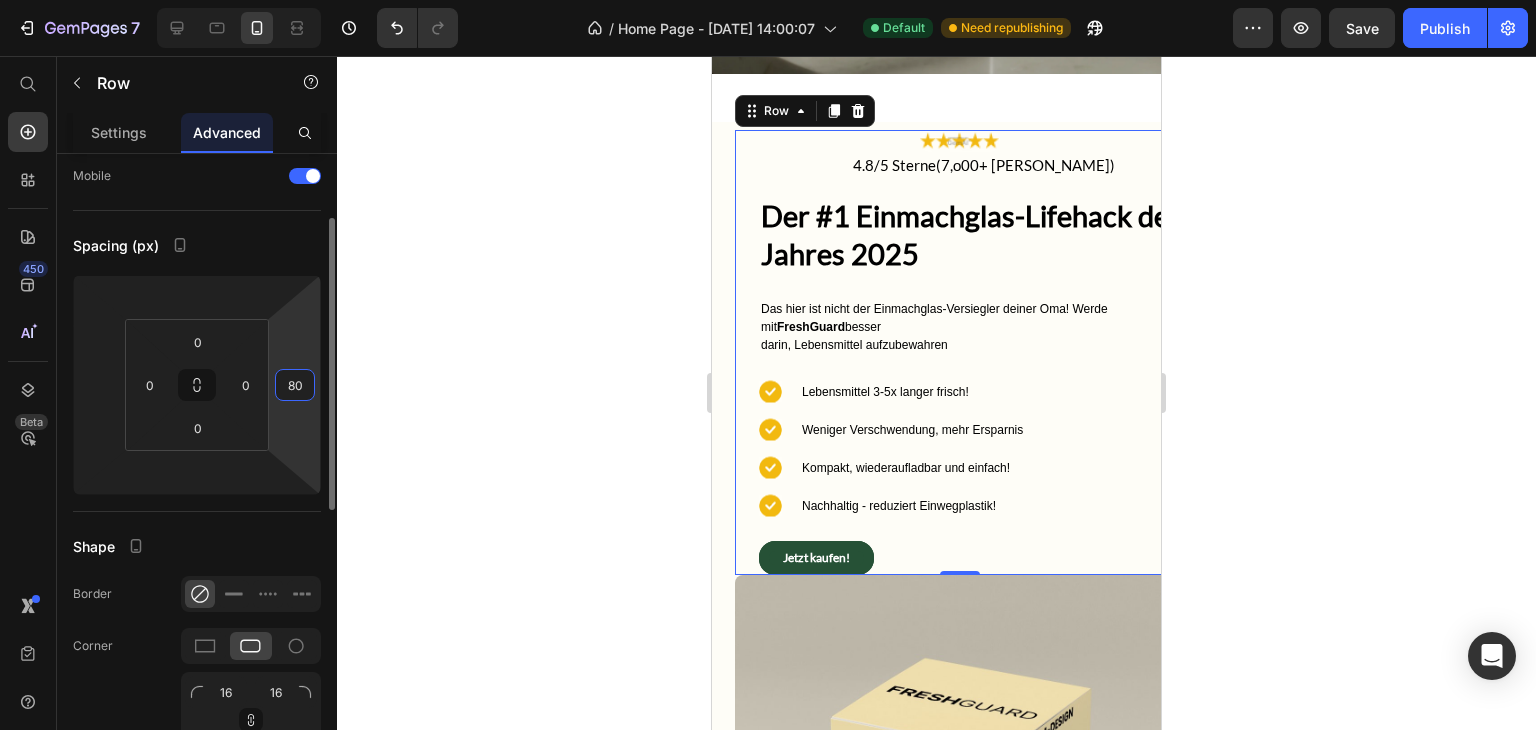 click on "80" at bounding box center [295, 385] 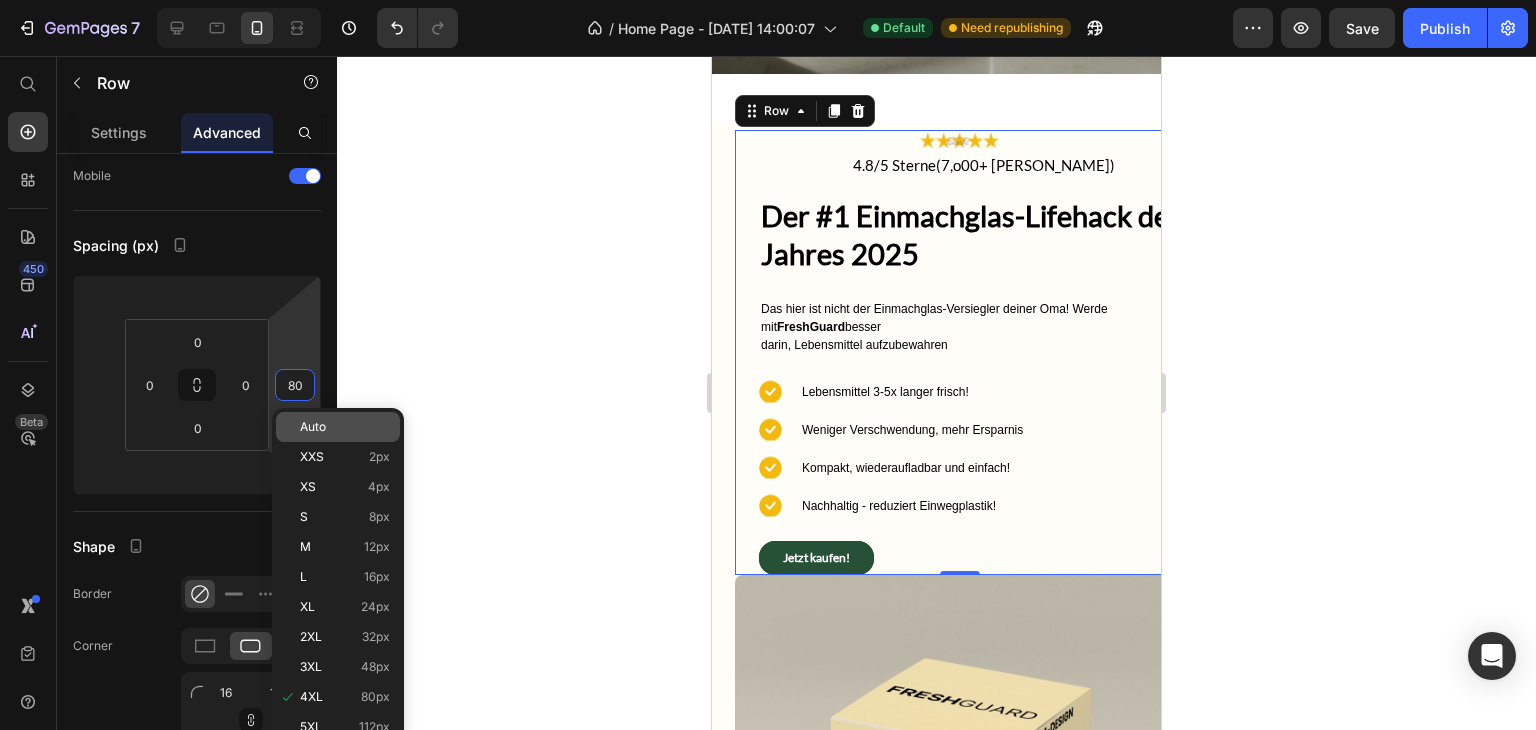 type on "4" 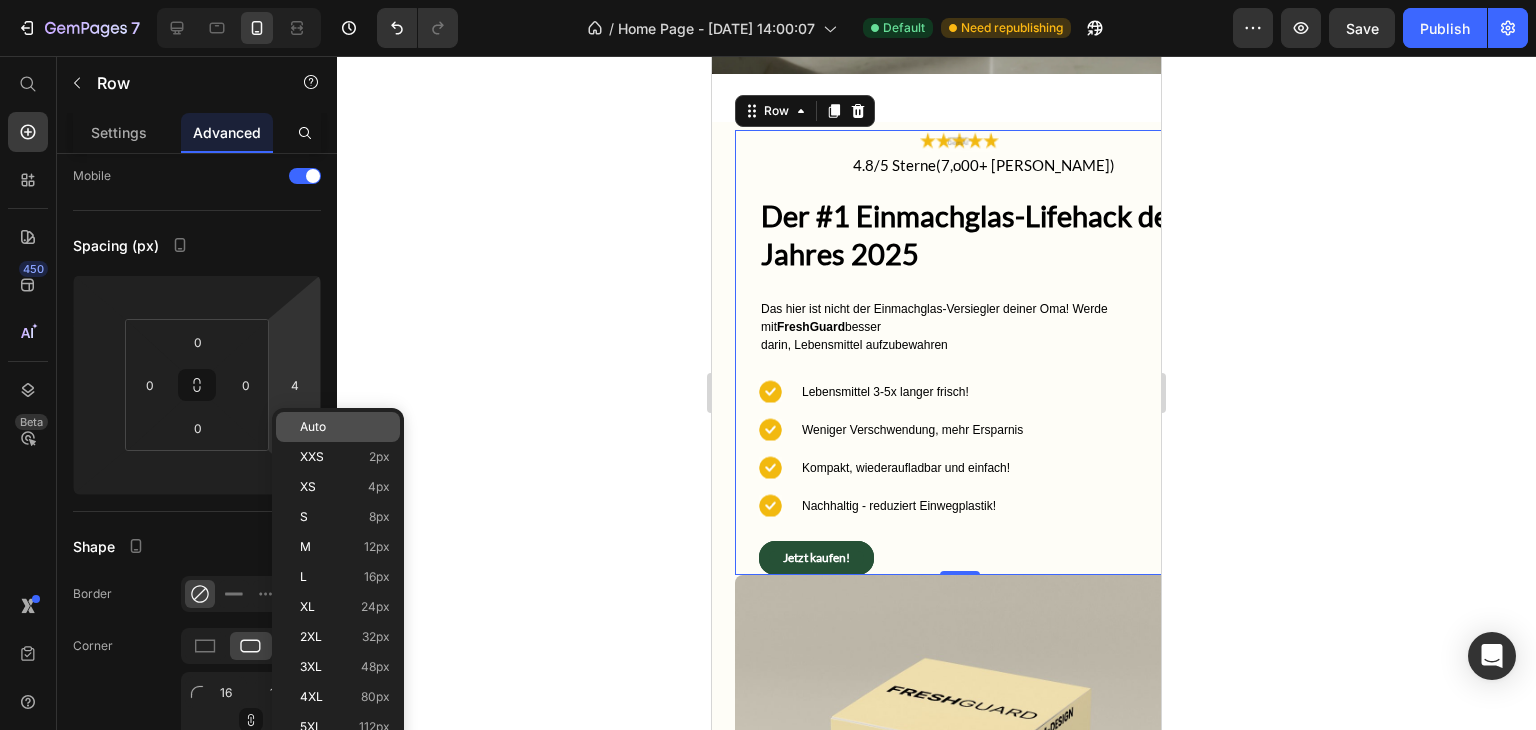 click on "Auto" at bounding box center (345, 427) 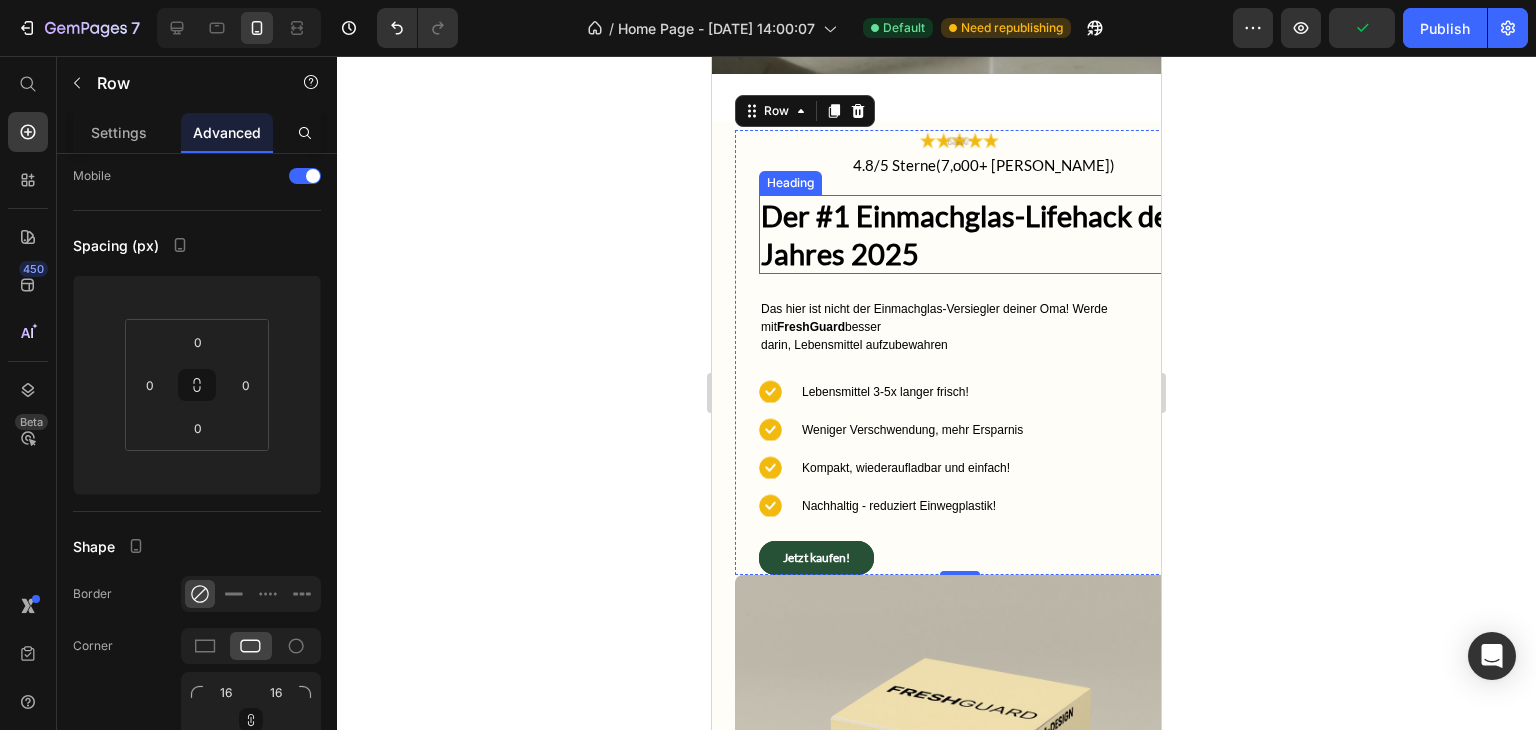 click on "Der #1 Einmachglas-Lifehack des  Jahres 2025" at bounding box center (971, 234) 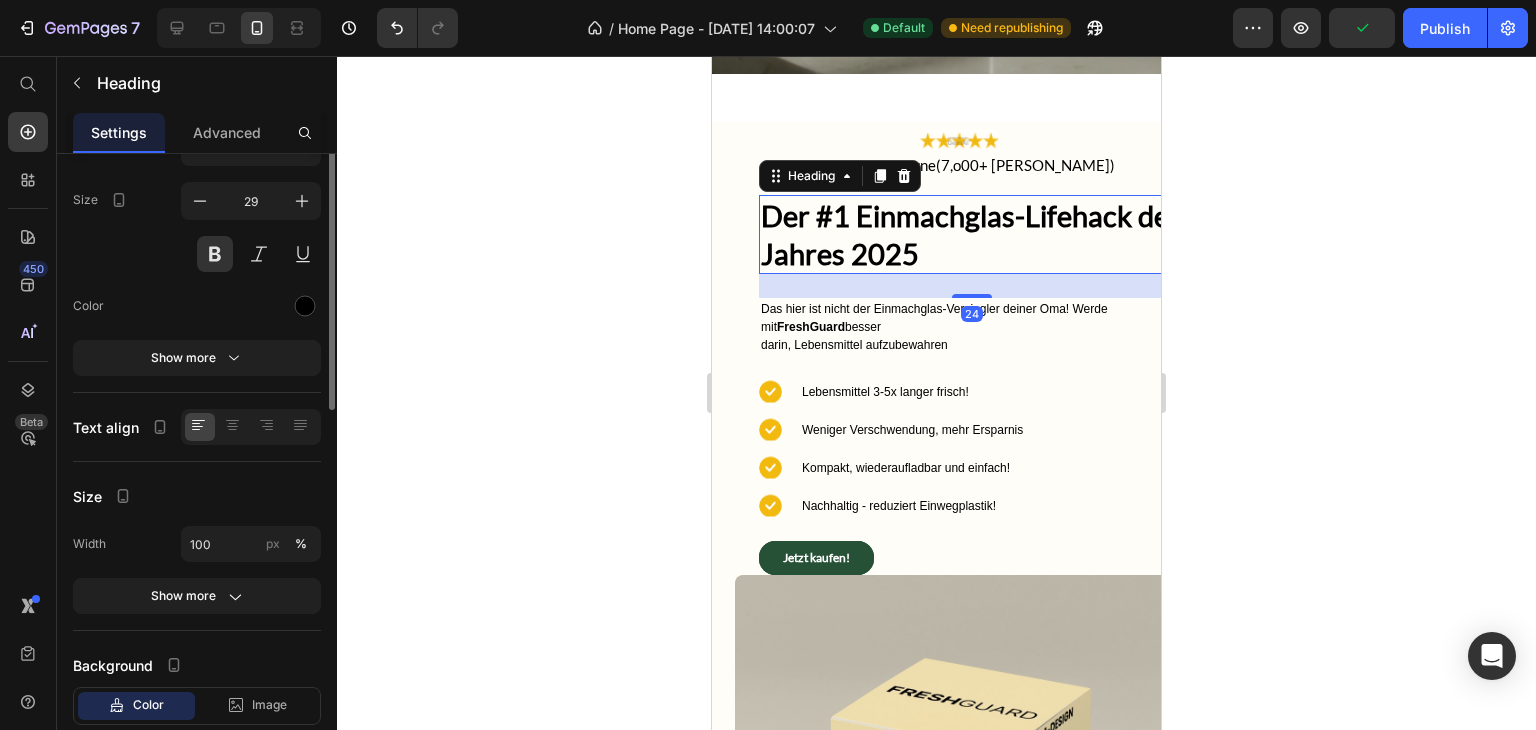 scroll, scrollTop: 0, scrollLeft: 0, axis: both 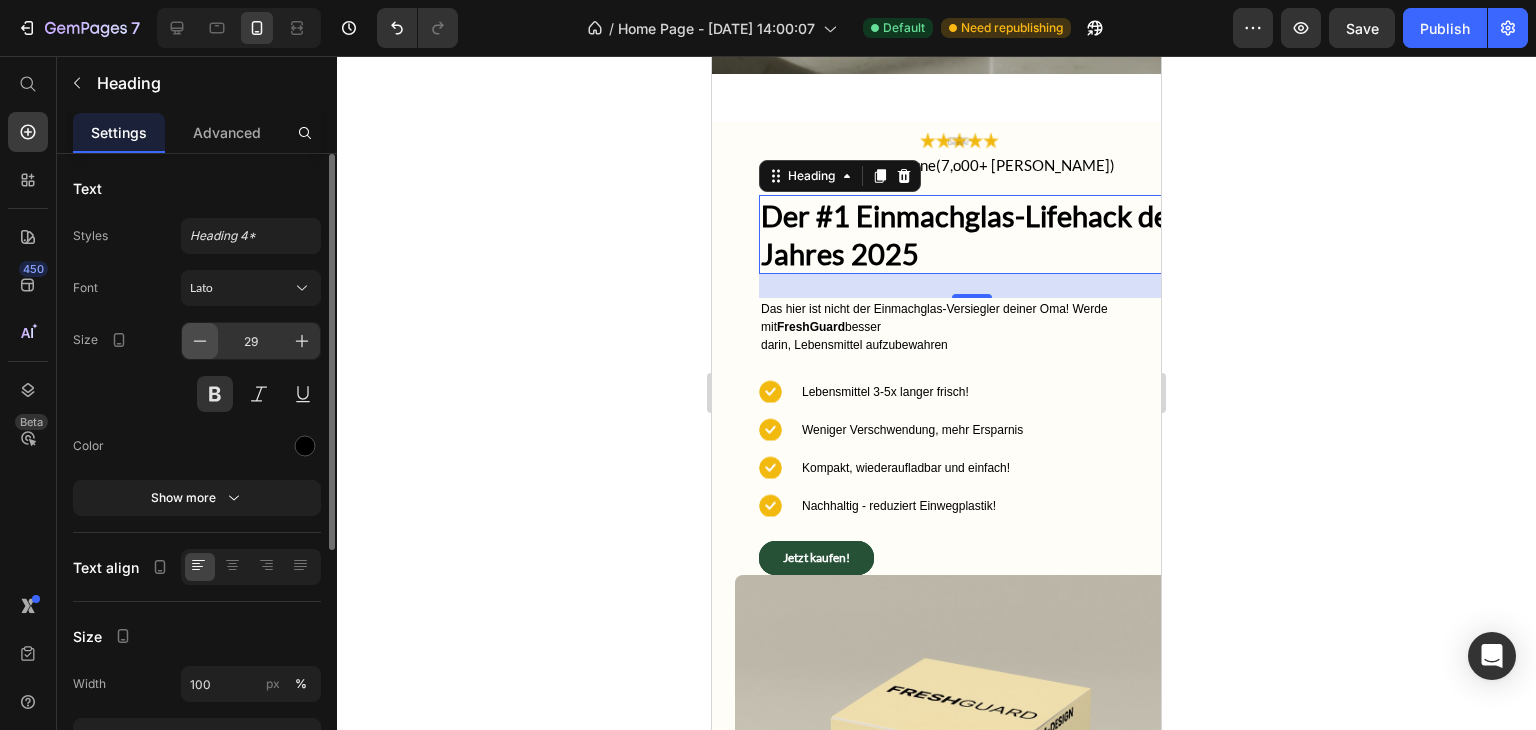 click 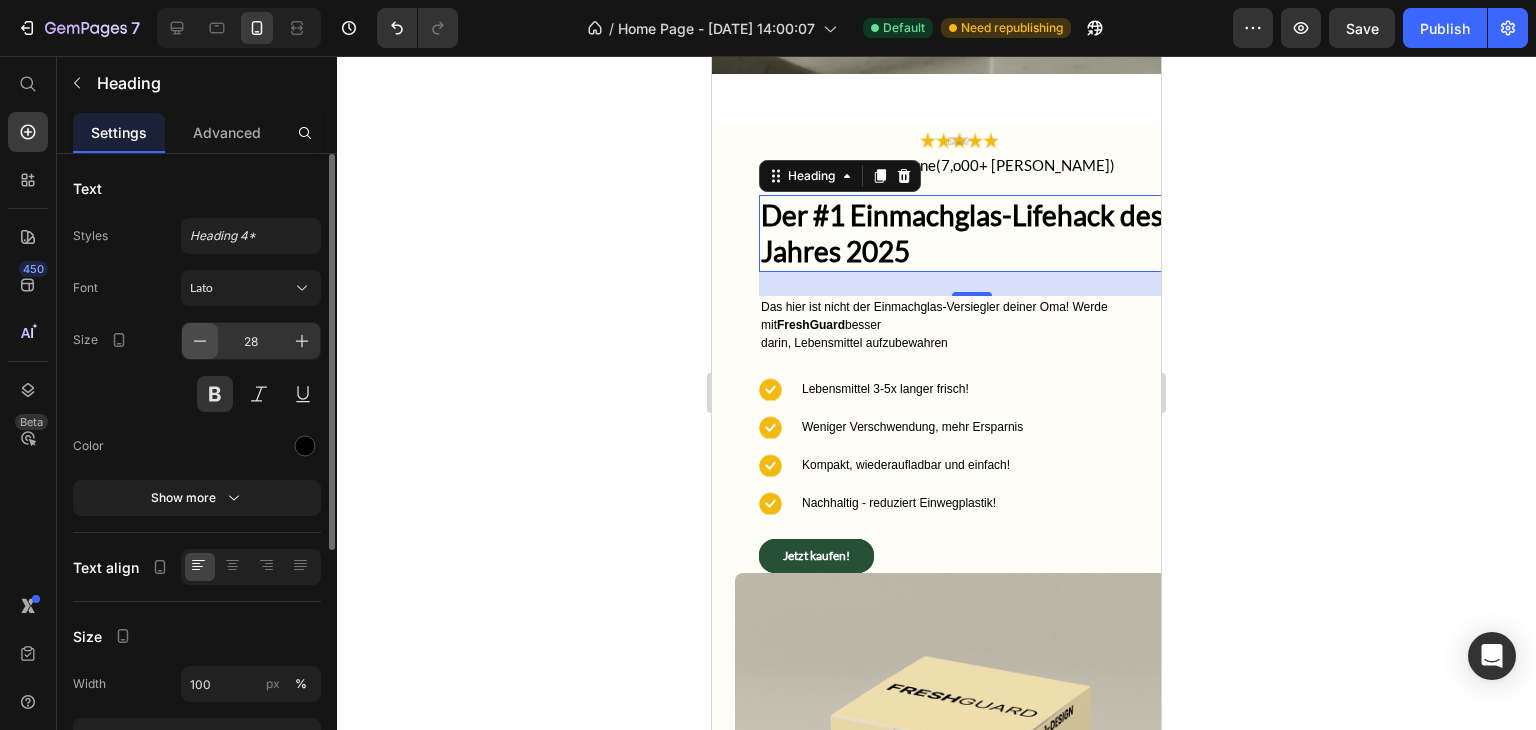 click 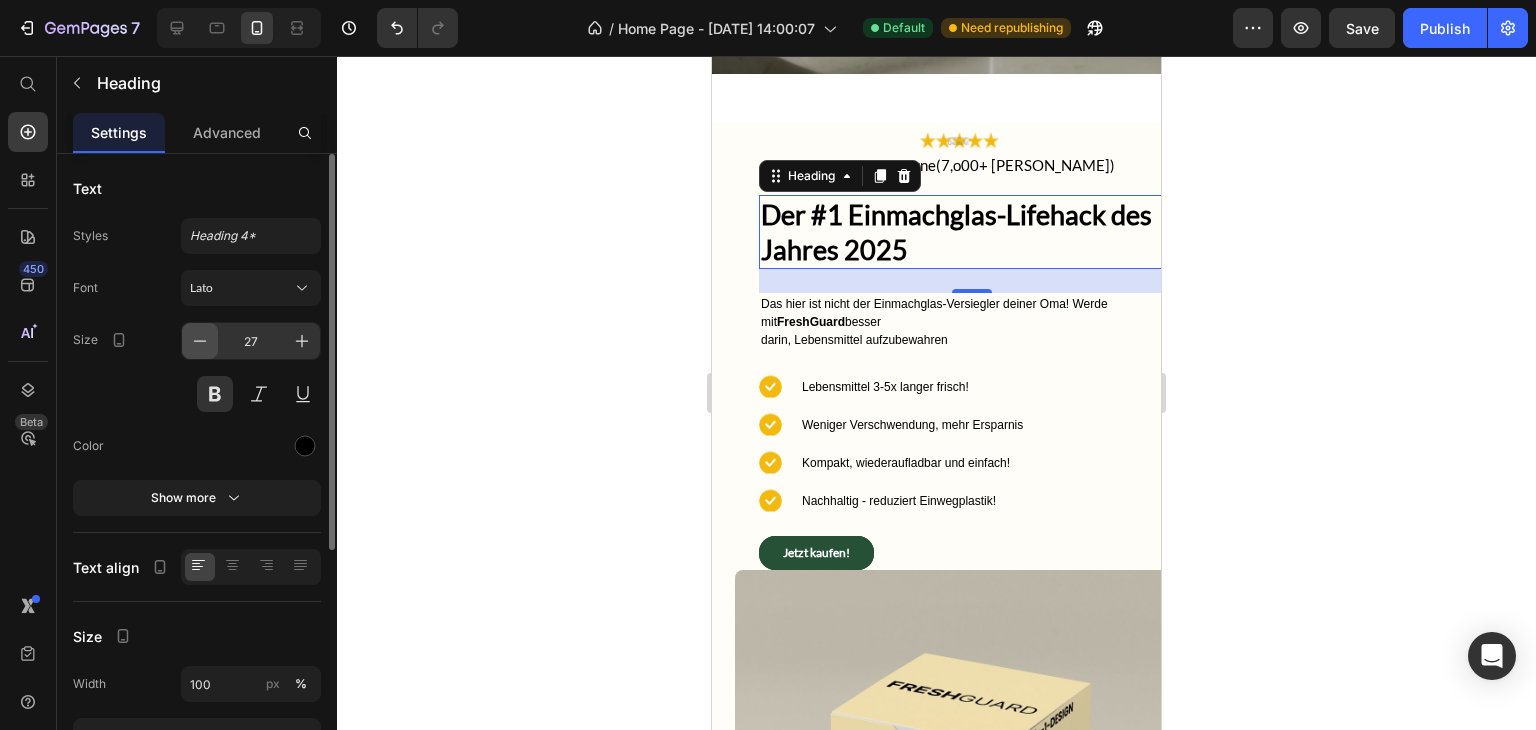 click 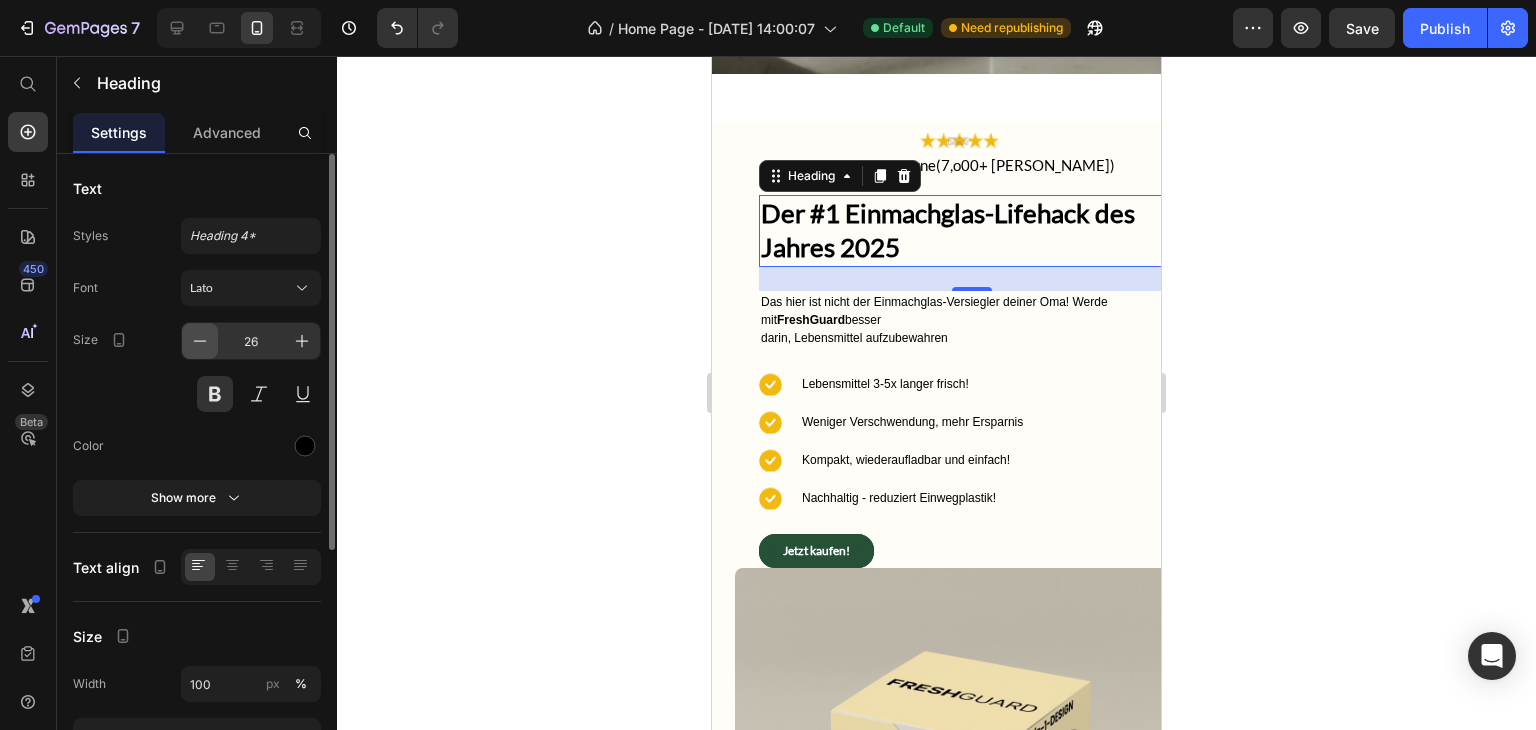 click 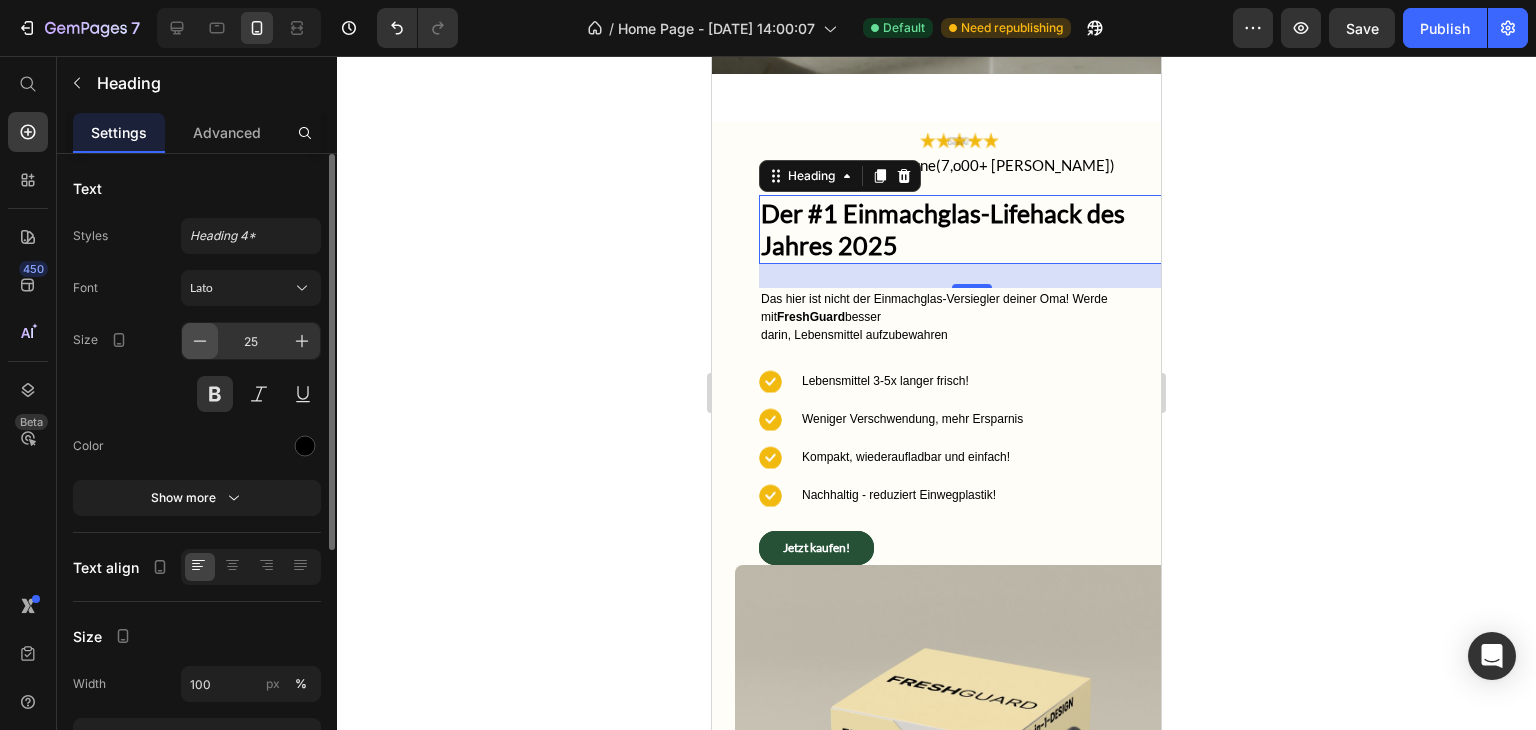 click 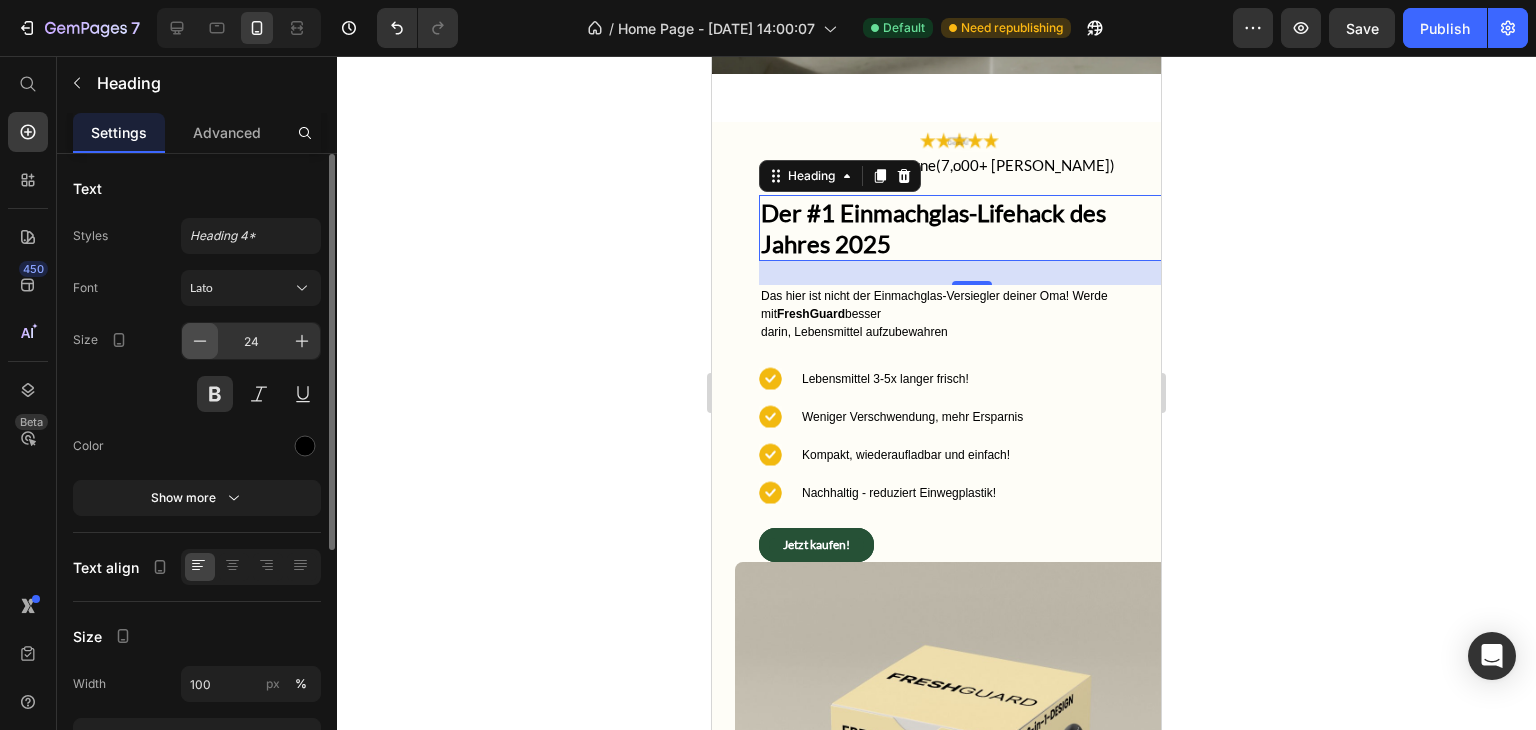 click 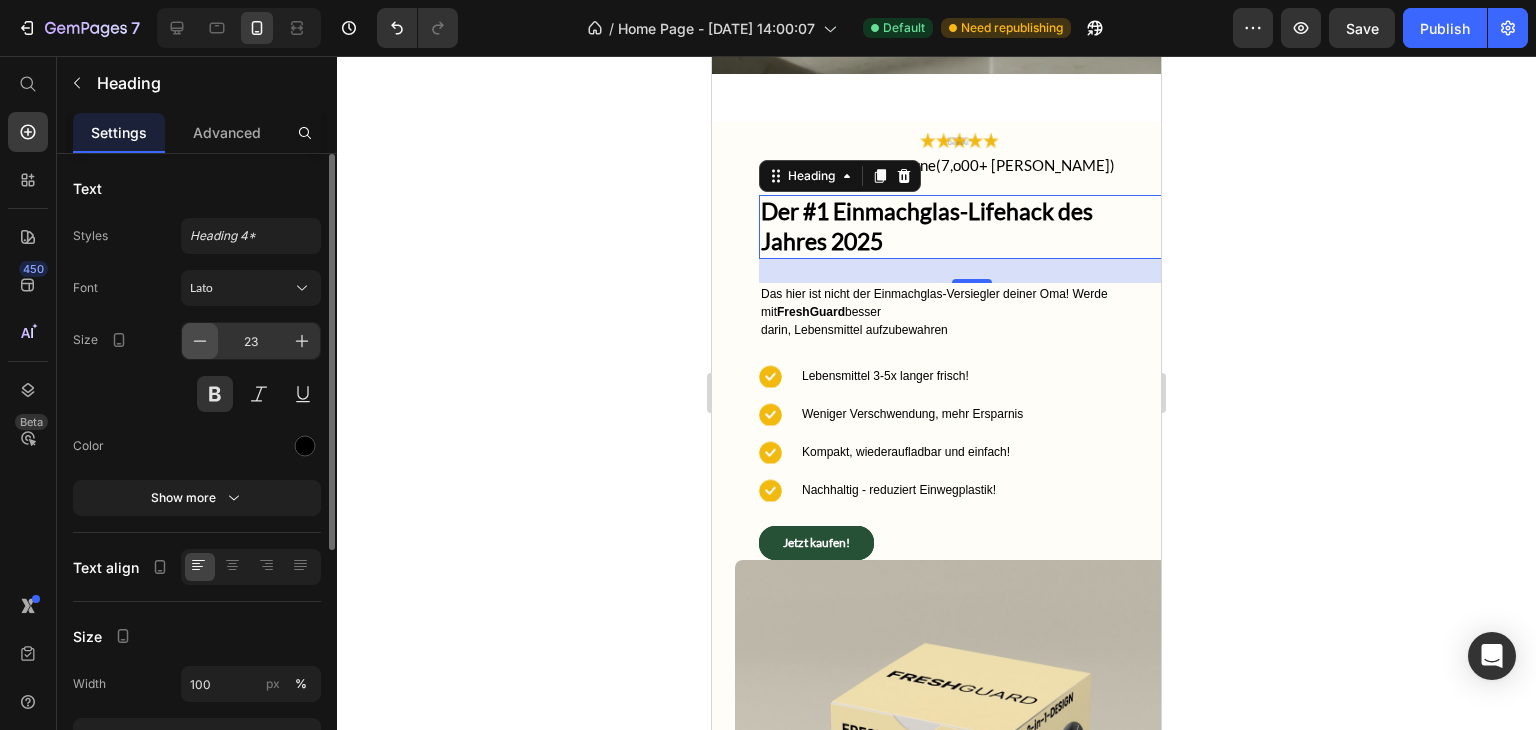 click 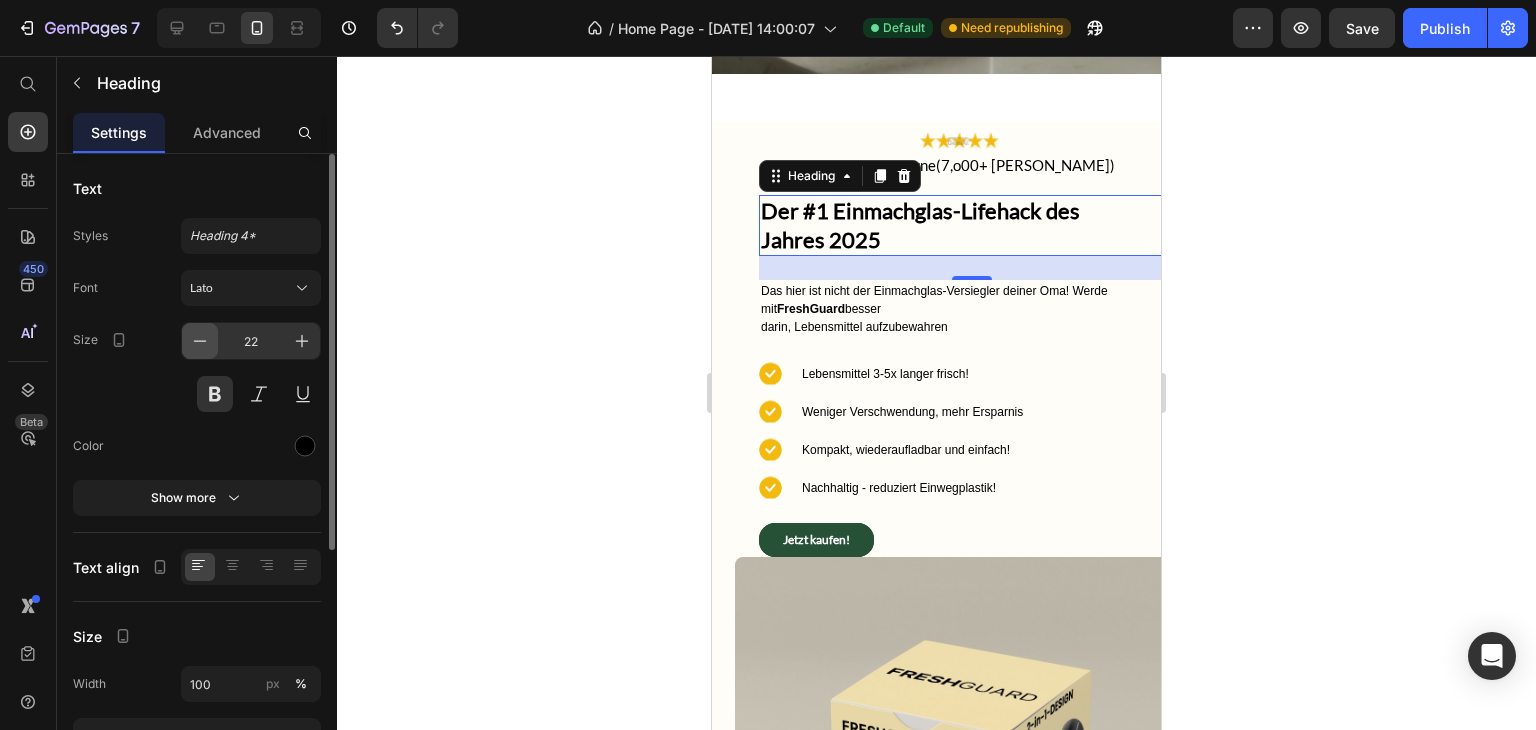 click 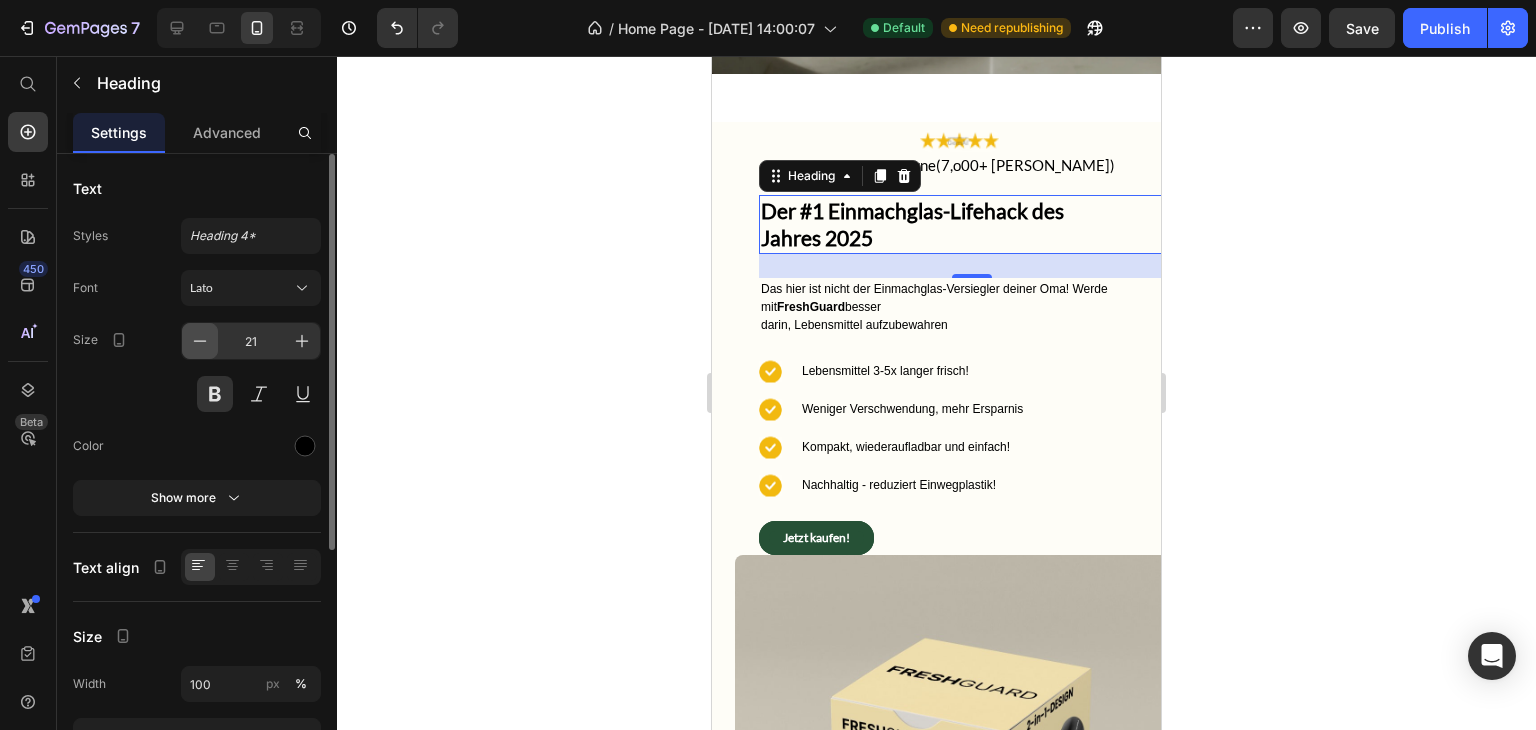 click 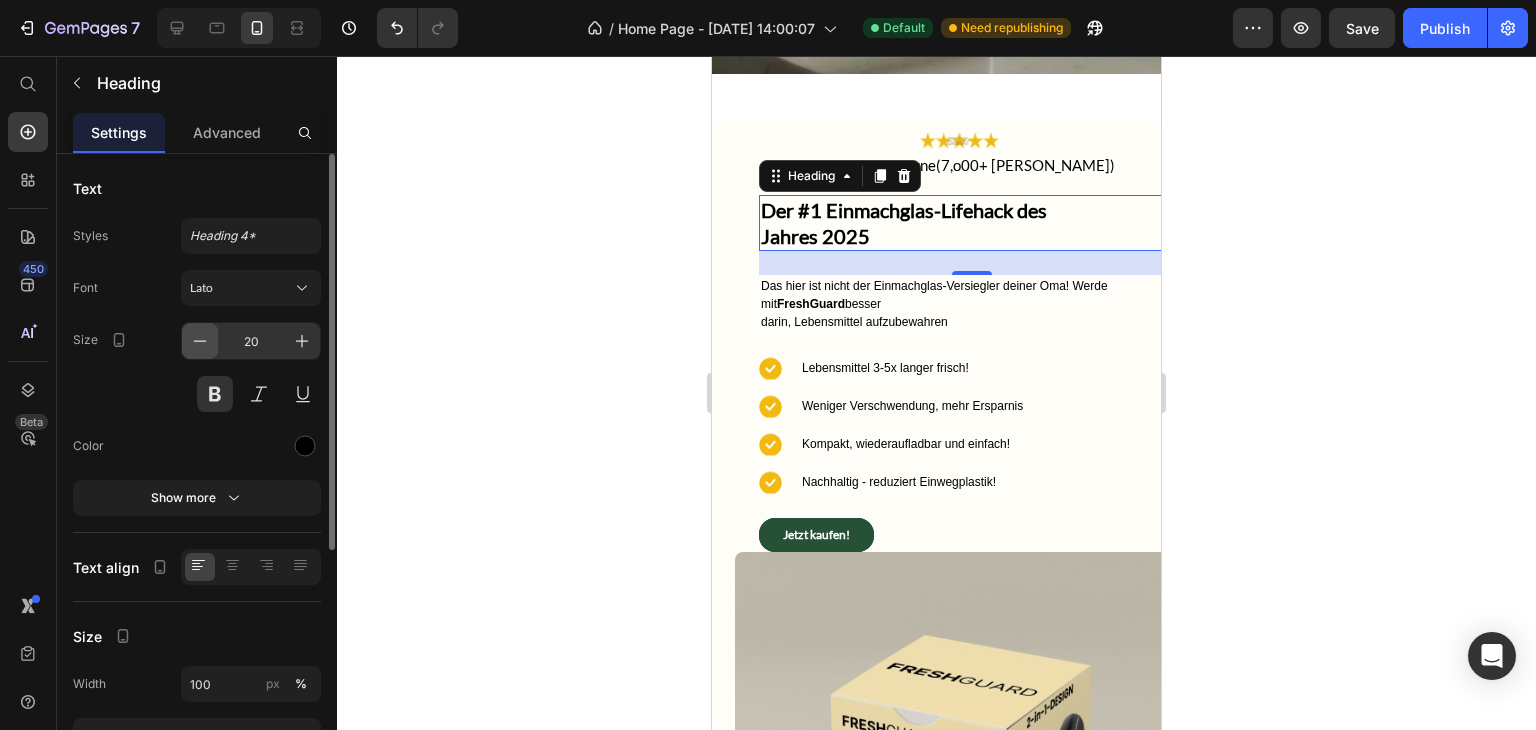 click 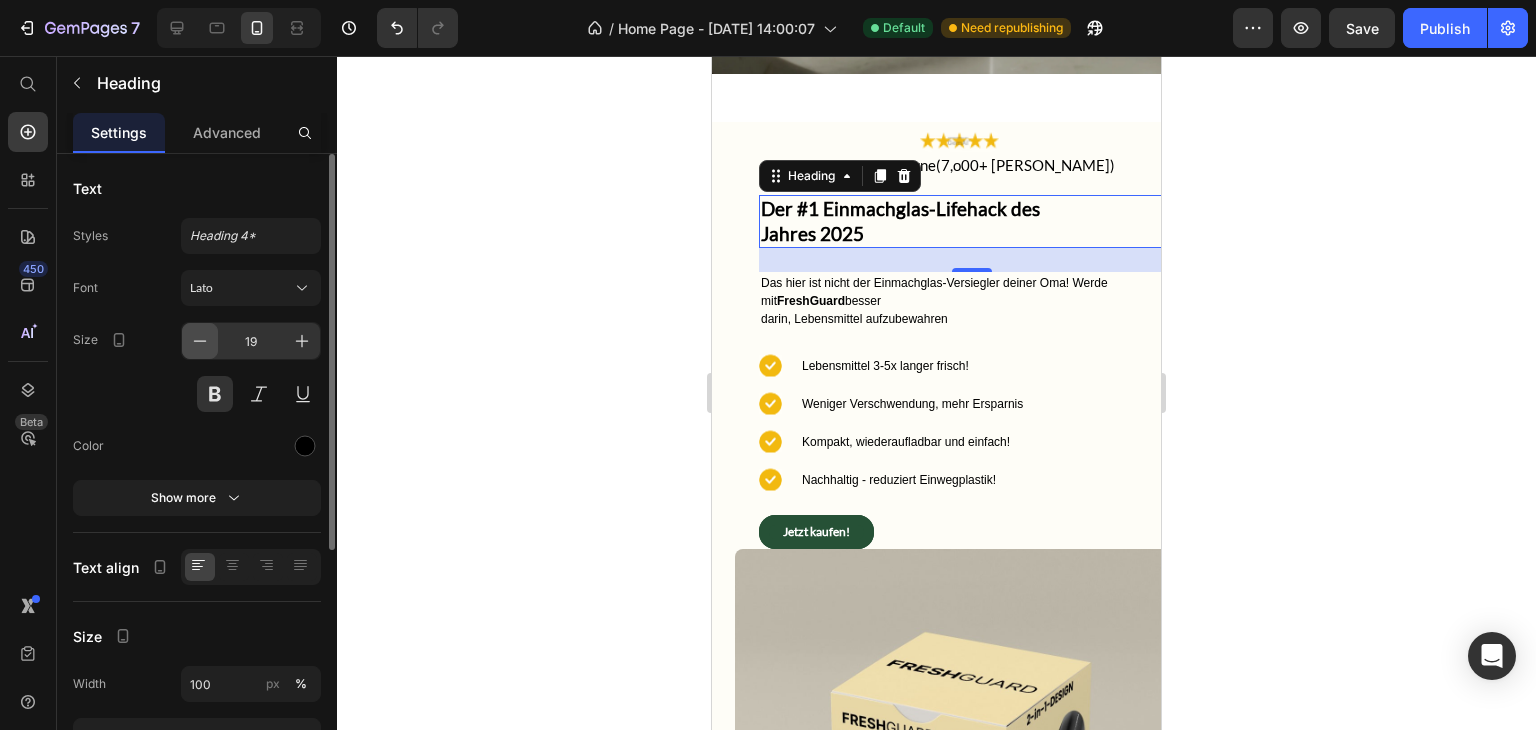 click 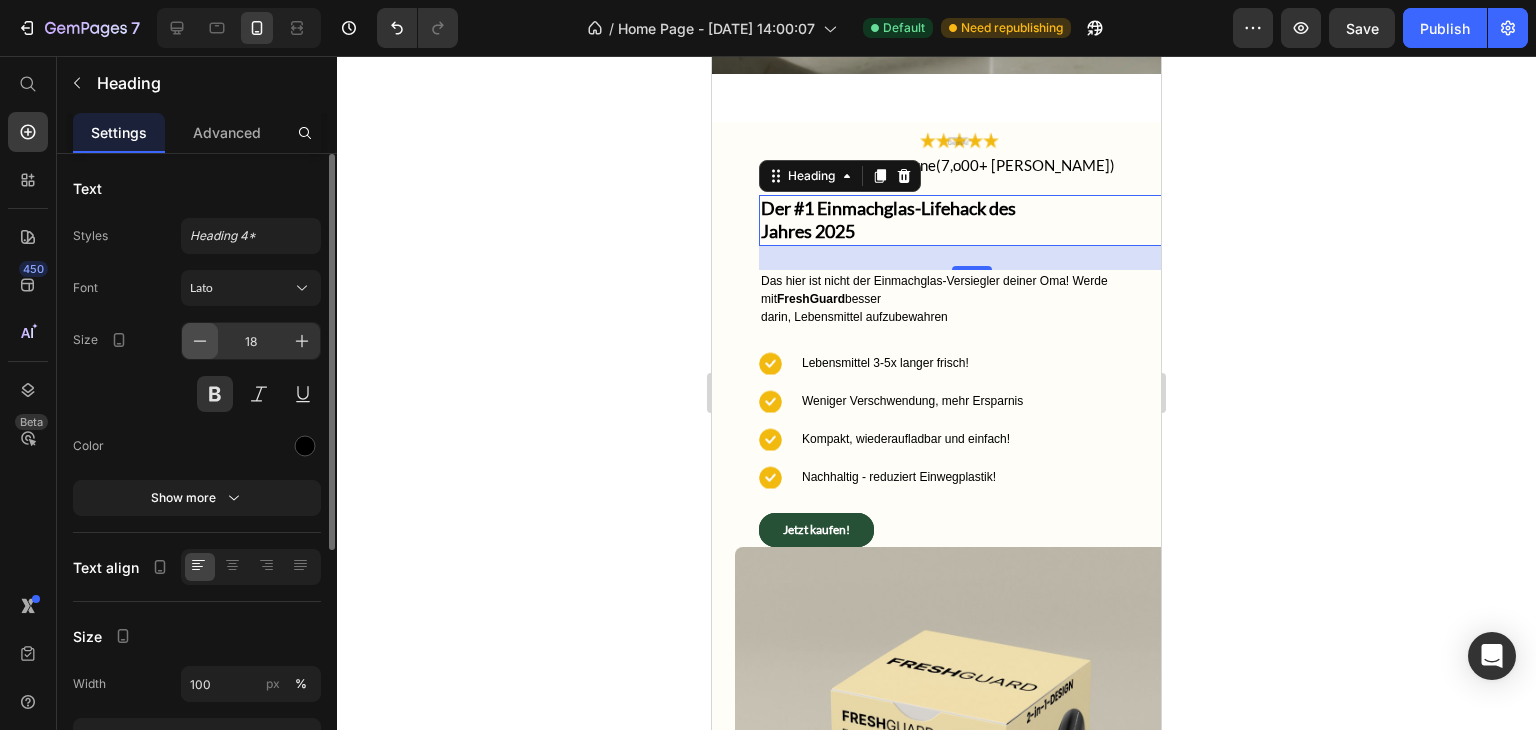 click 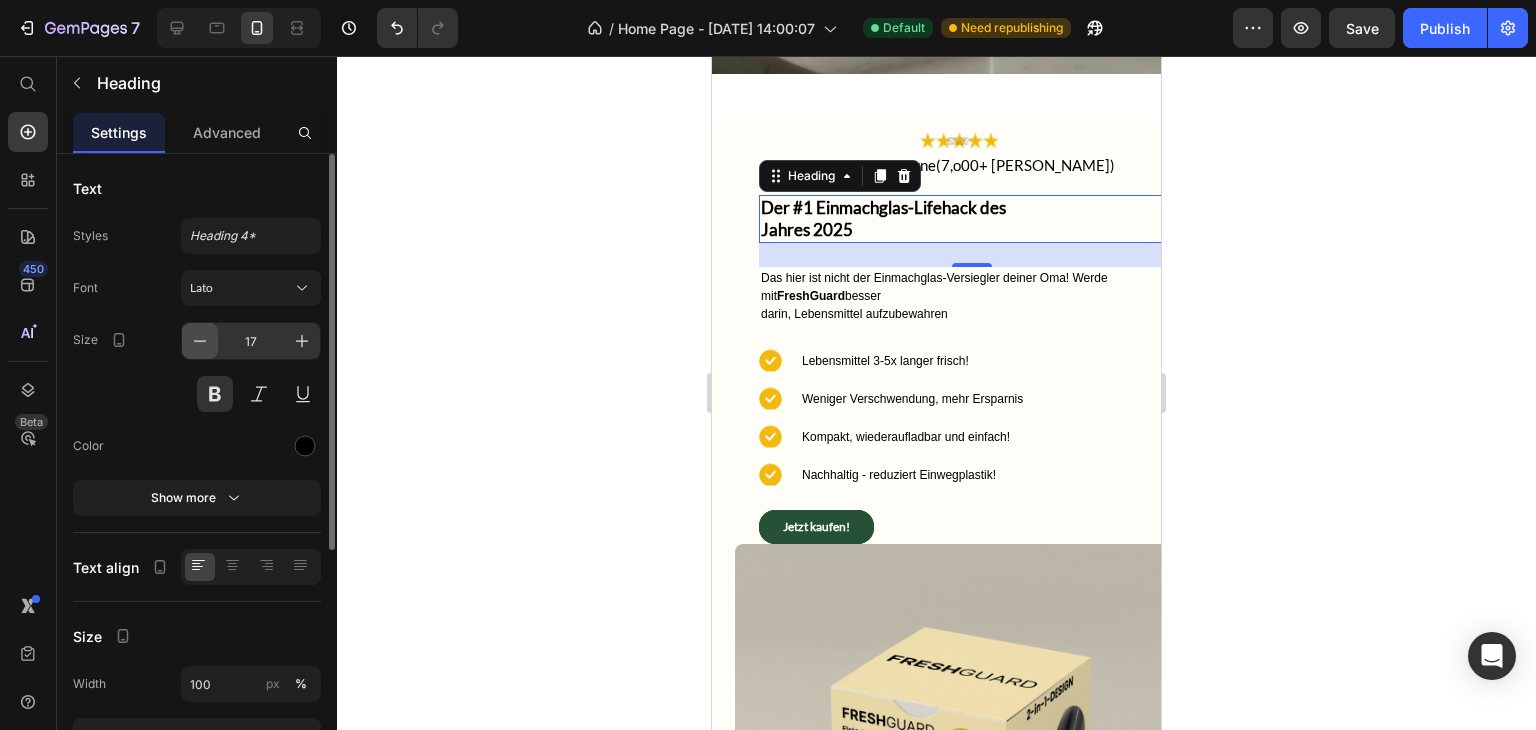 click 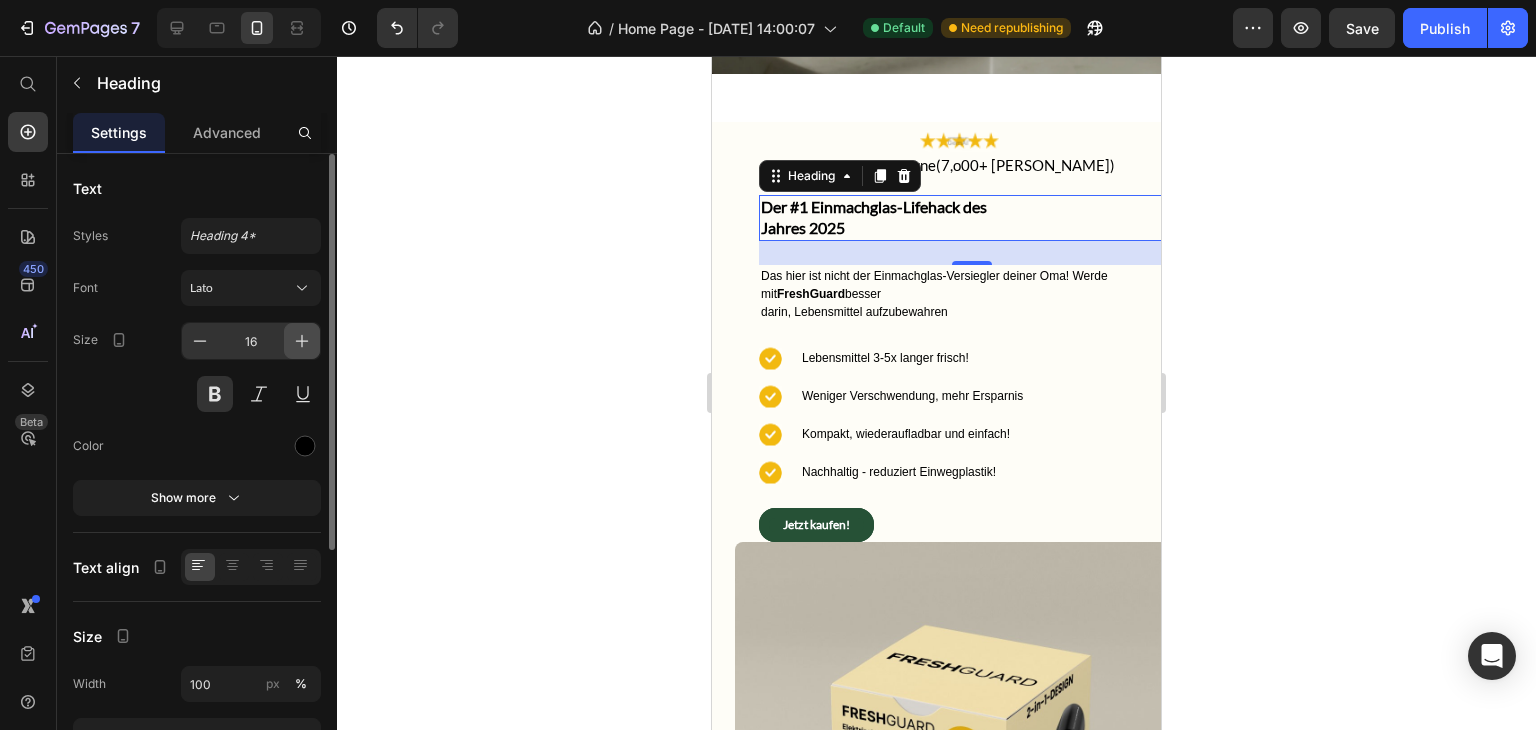 click 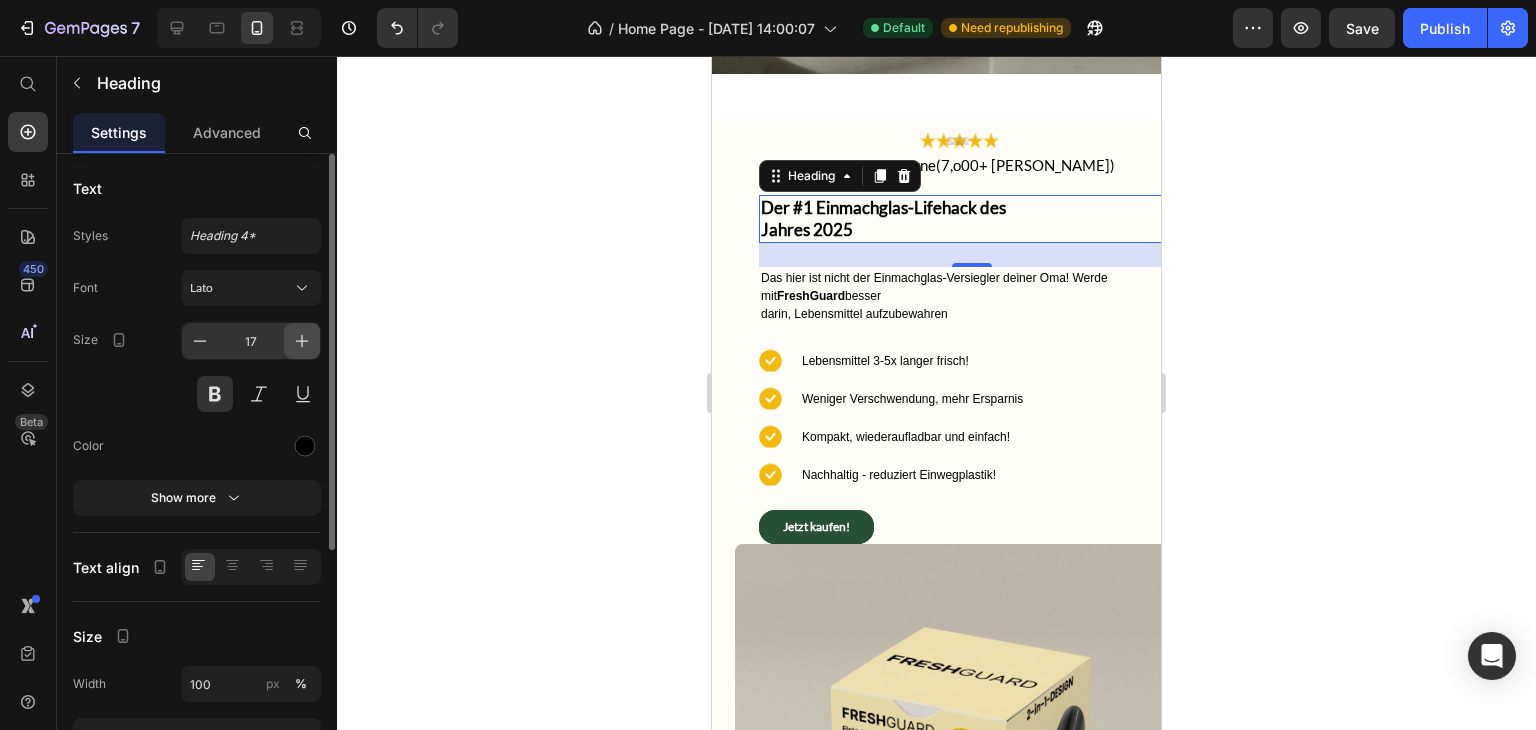 click 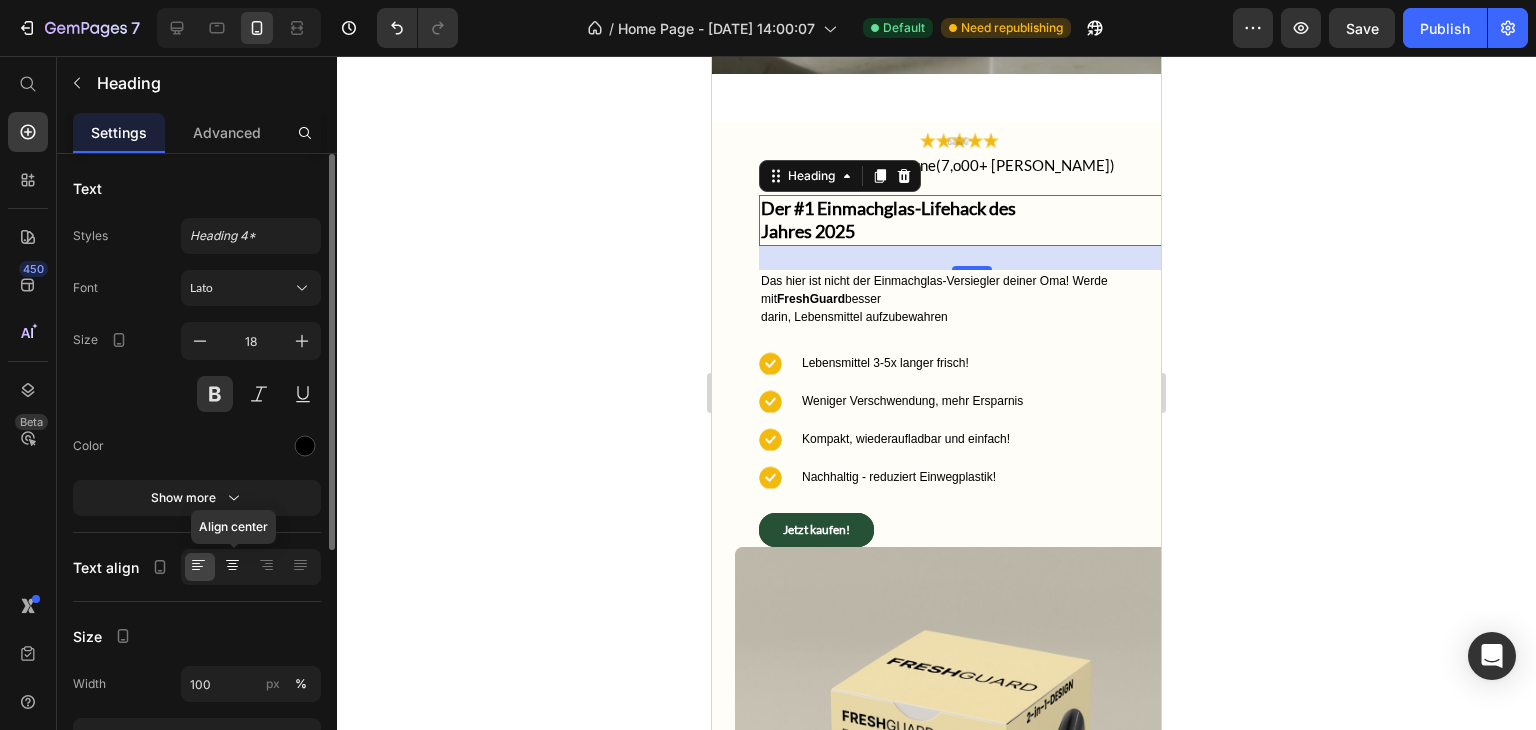 click 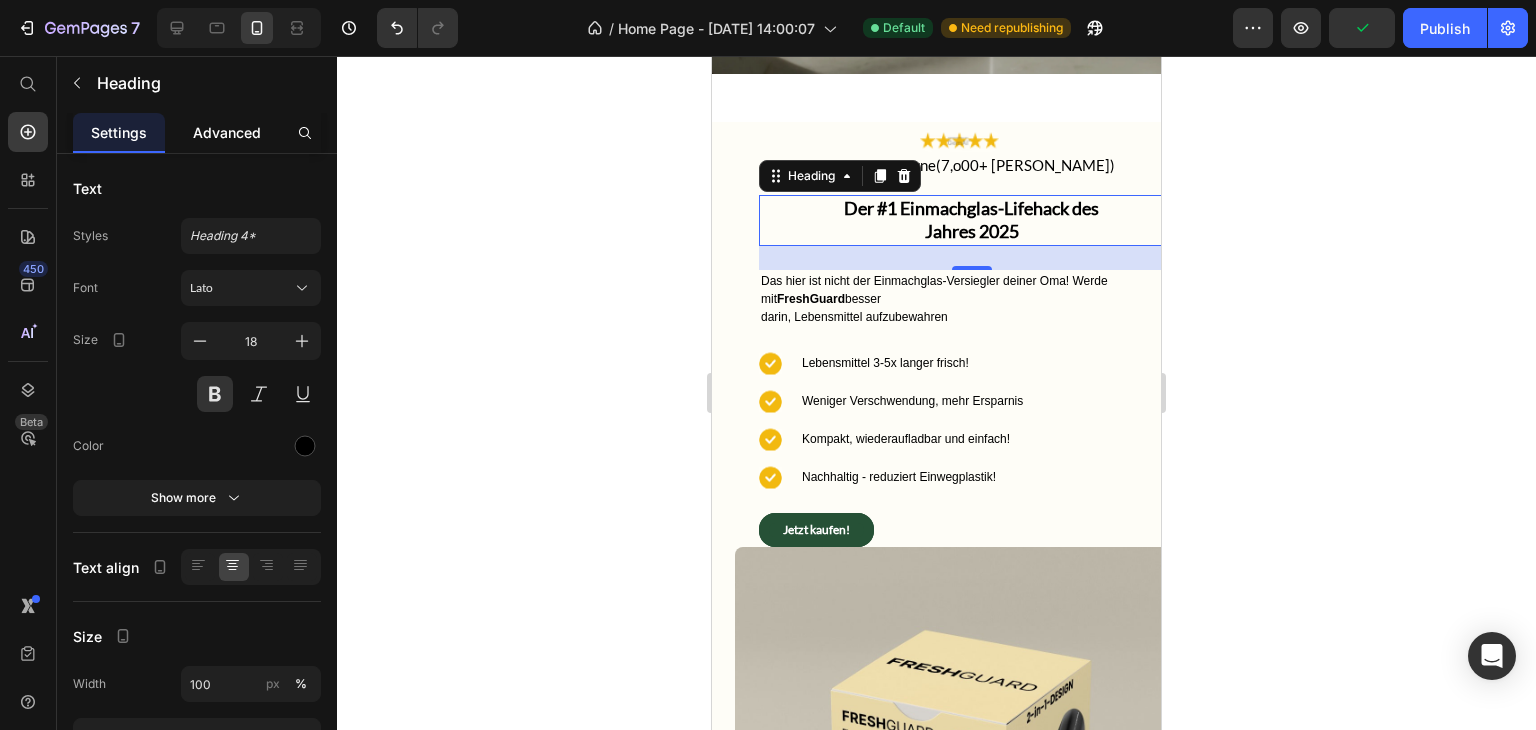 click on "Advanced" at bounding box center [227, 132] 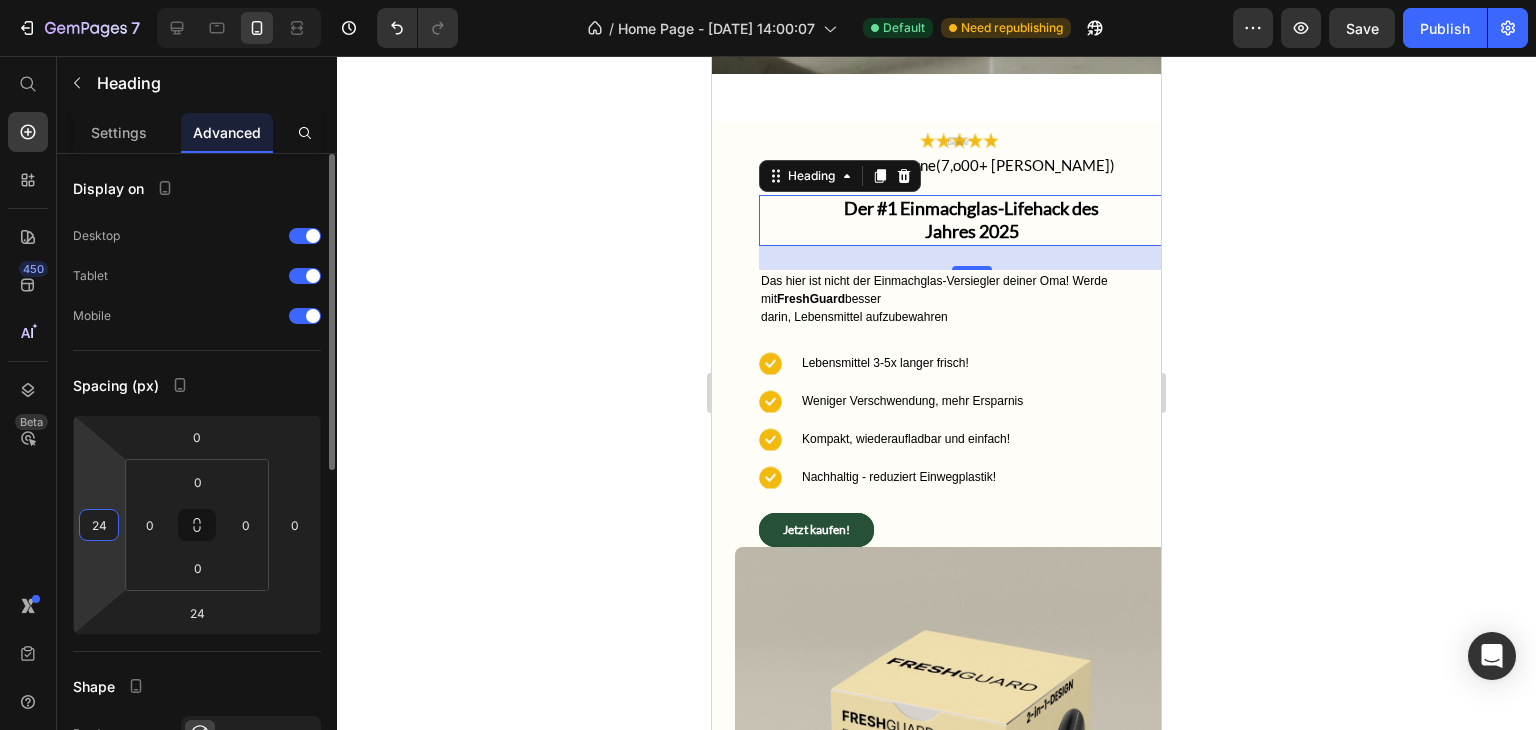 click on "7  Version history  /  Home Page - [DATE] 14:00:07 Default Need republishing Preview  Save   Publish  450 Beta Start with Sections Elements Hero Section Product Detail Brands Trusted Badges Guarantee Product Breakdown How to use Testimonials Compare Bundle FAQs Social Proof Brand Story Product List Collection Blog List Contact Sticky Add to Cart Custom Footer Browse Library 450 Layout
Row
Row
Row
Row Text
Heading
Text Block Button
Button
Button
Sticky Back to top Media" at bounding box center (768, 0) 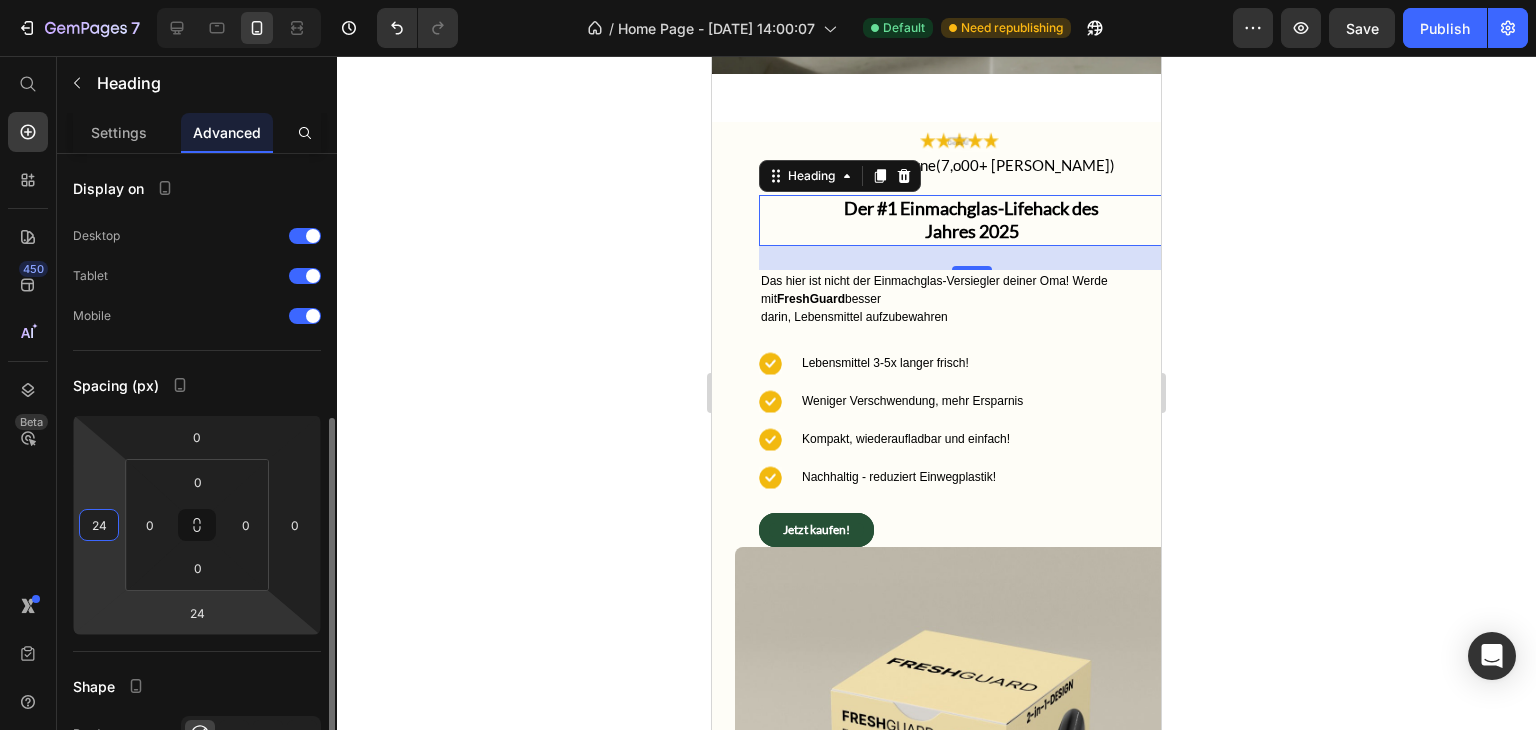 scroll, scrollTop: 190, scrollLeft: 0, axis: vertical 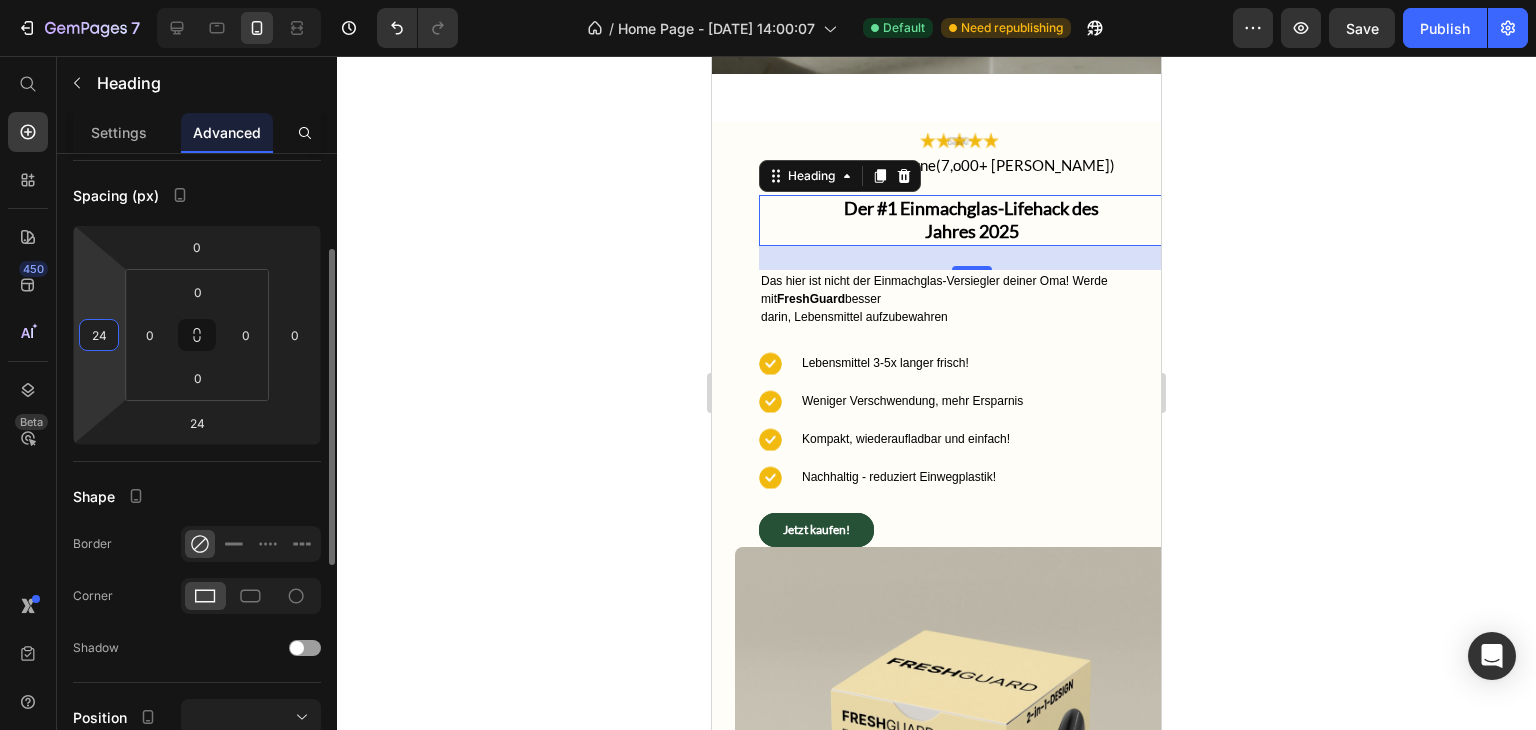 click on "24" at bounding box center (99, 335) 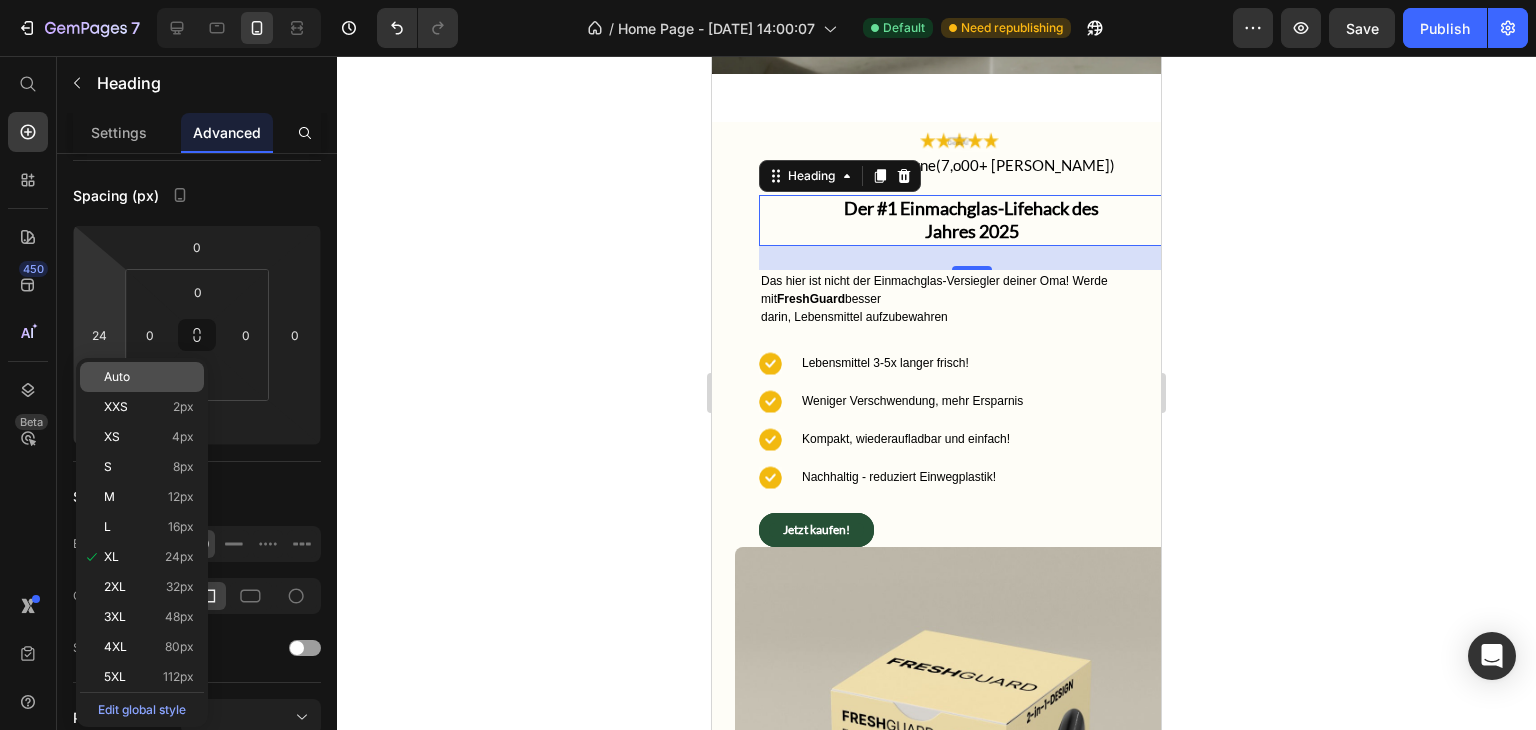 click on "Auto" at bounding box center (149, 377) 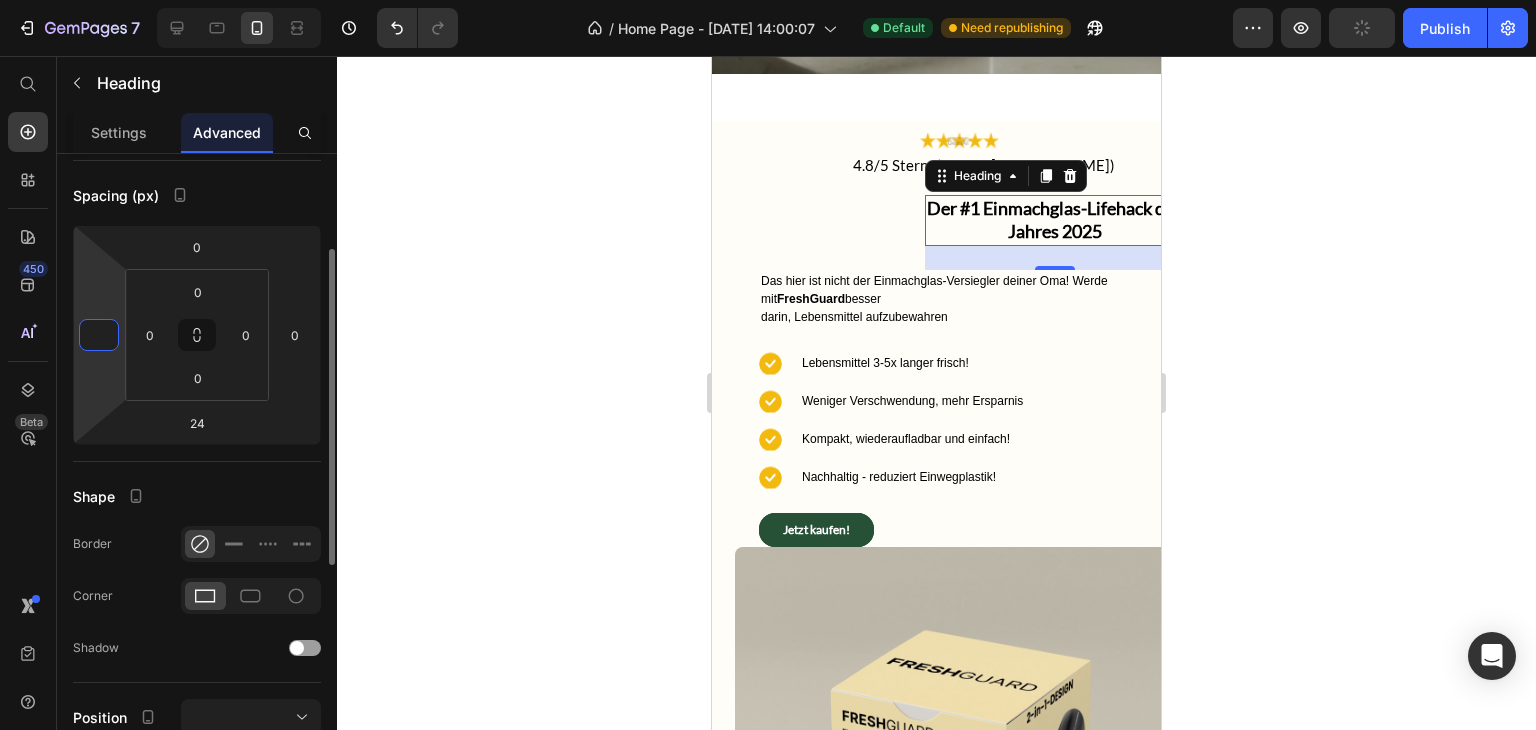 click at bounding box center (99, 335) 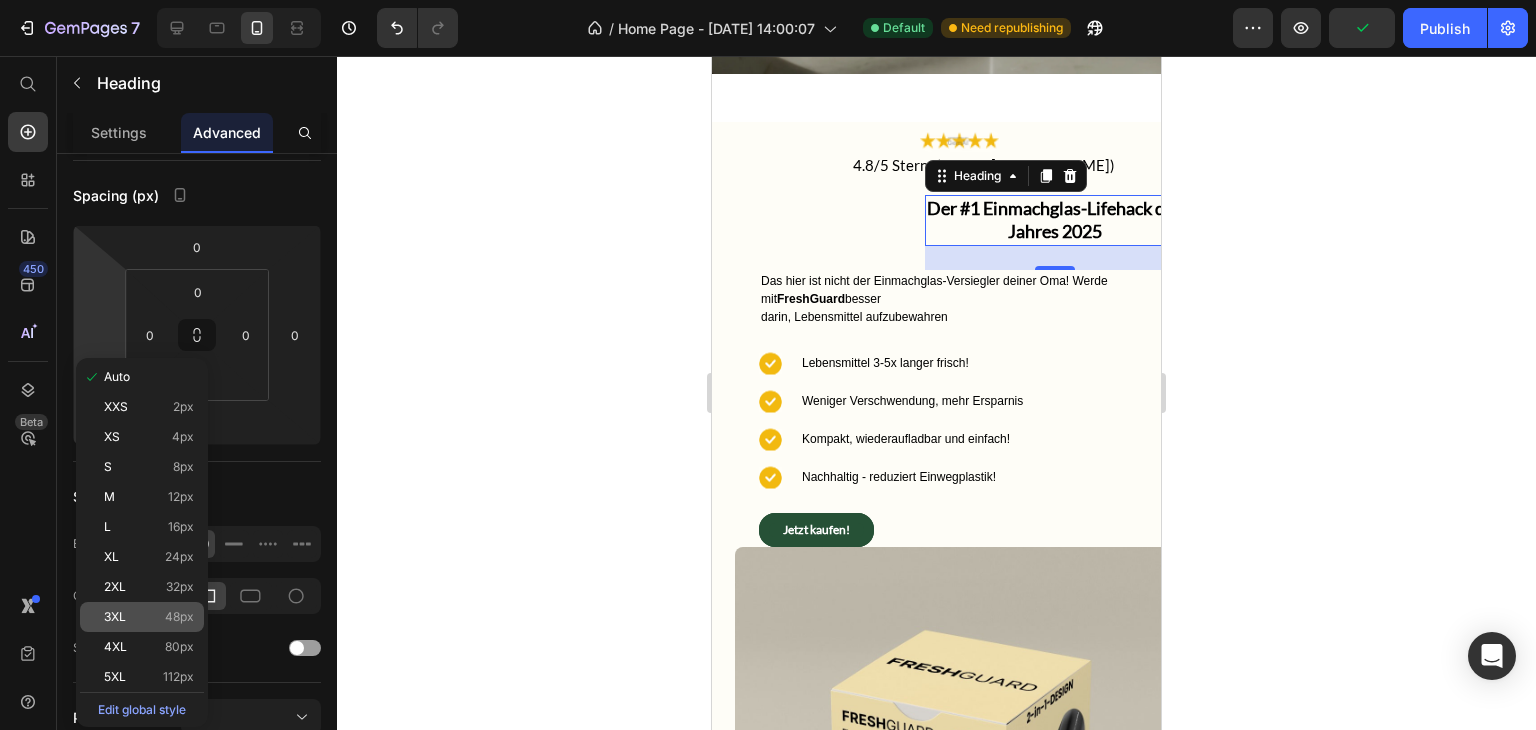 click on "48px" at bounding box center [179, 617] 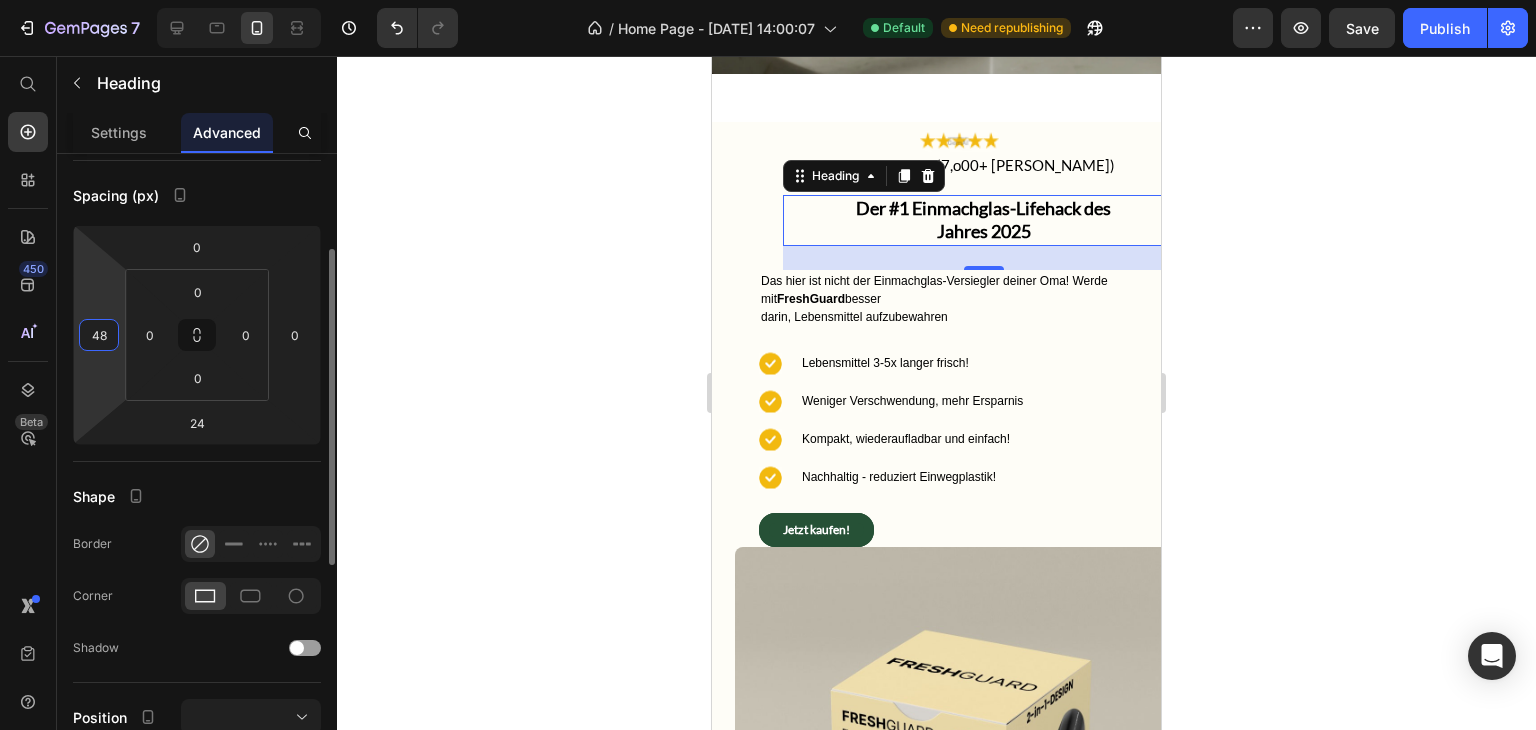click on "48" at bounding box center (99, 335) 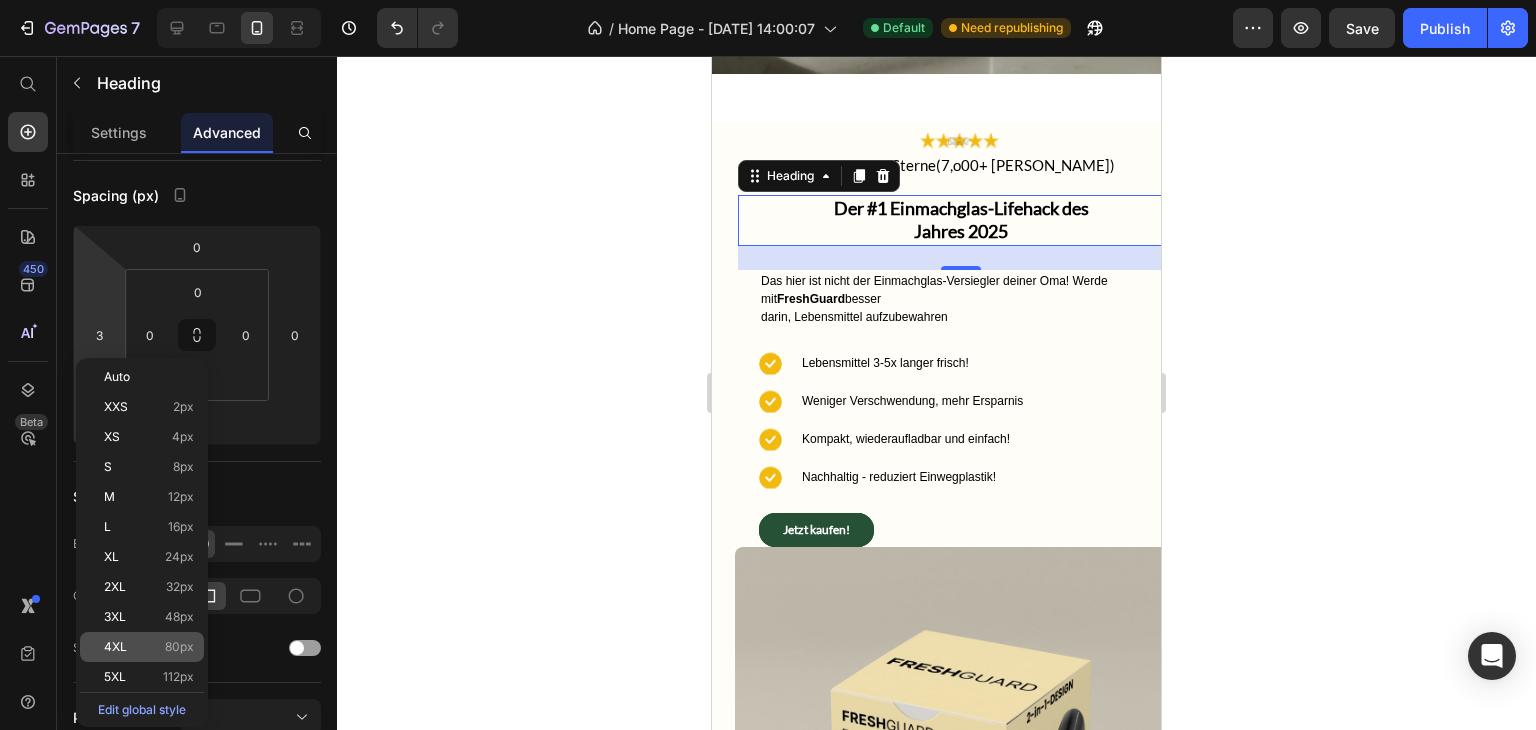 click on "80px" at bounding box center [179, 647] 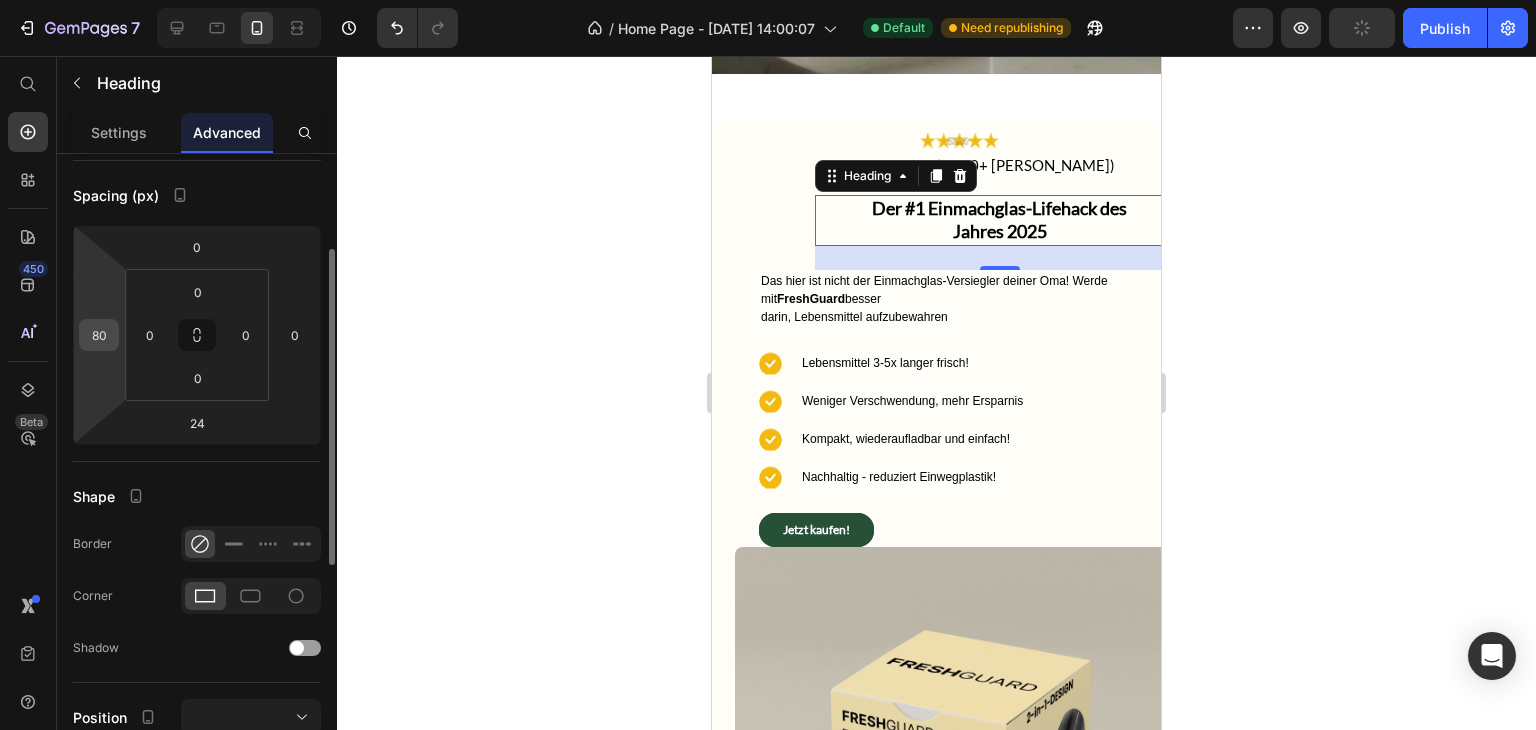 click on "80" at bounding box center (99, 335) 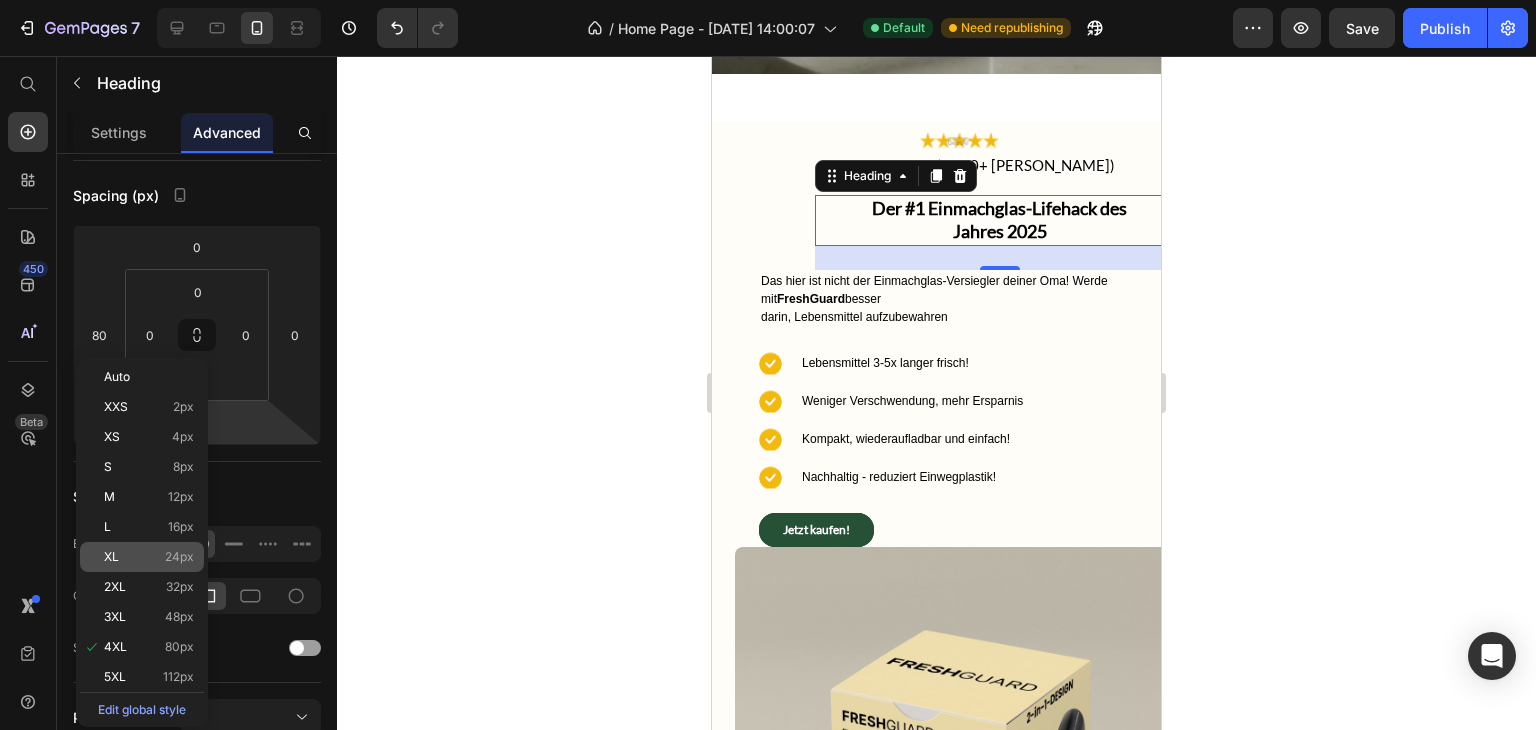 click on "24px" at bounding box center (179, 557) 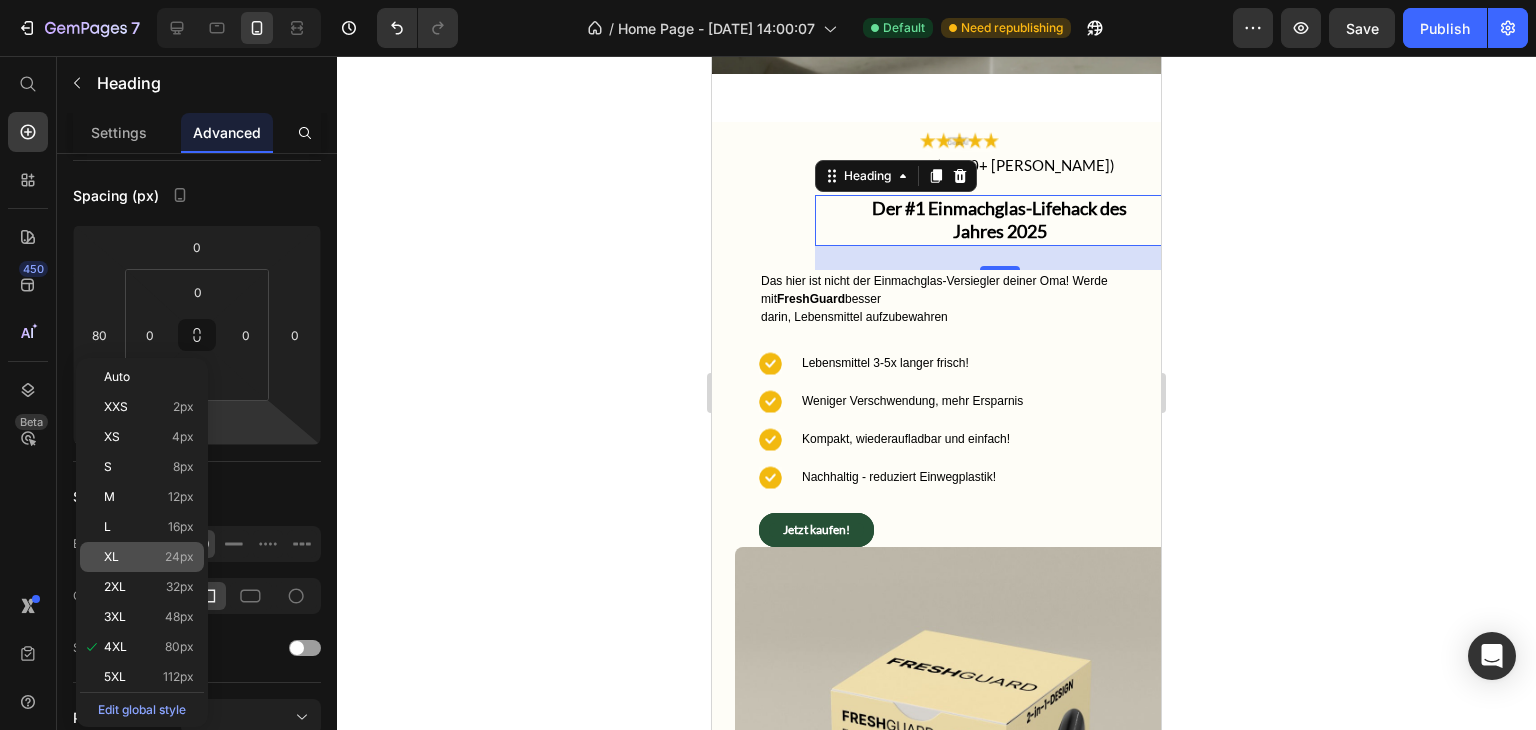 type on "24" 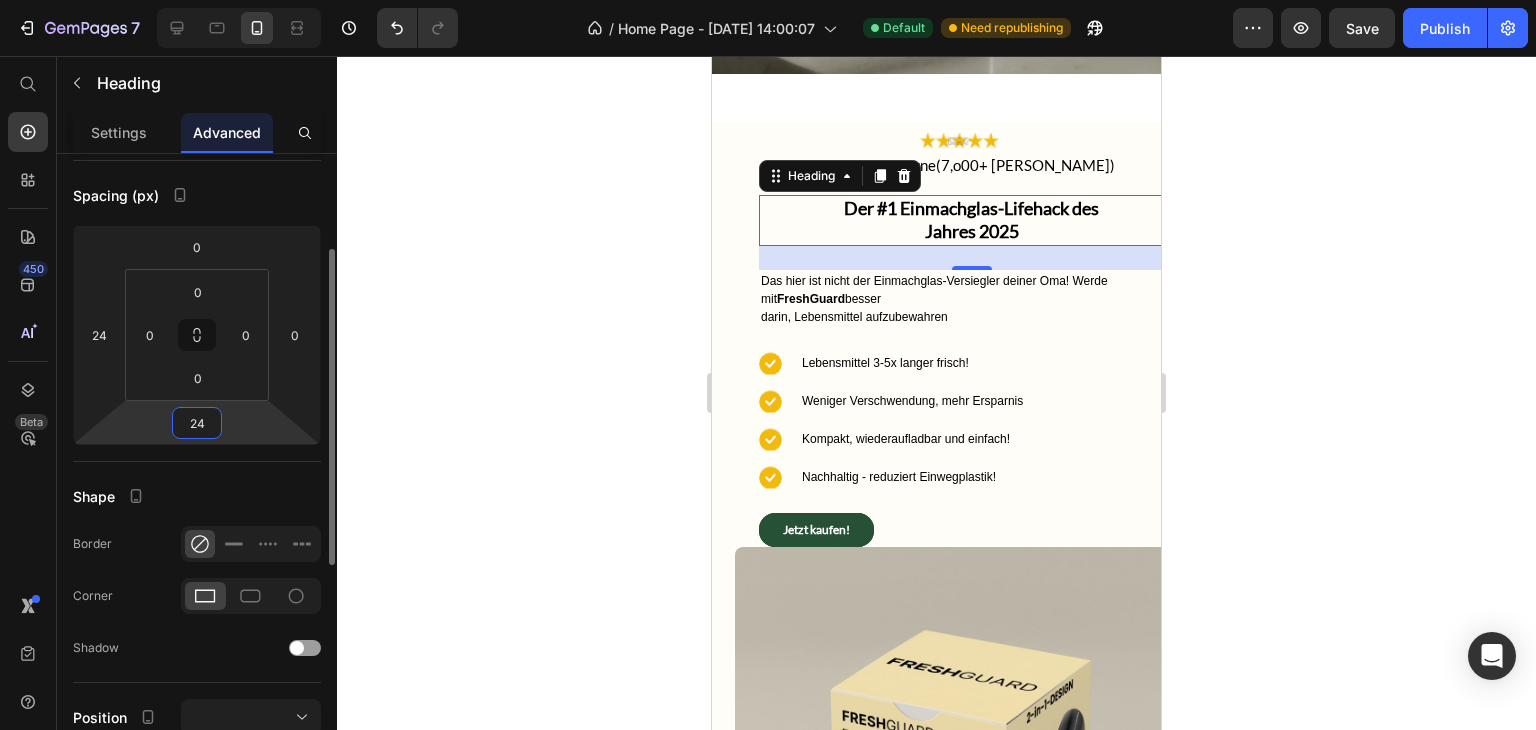 click on "24" at bounding box center (197, 423) 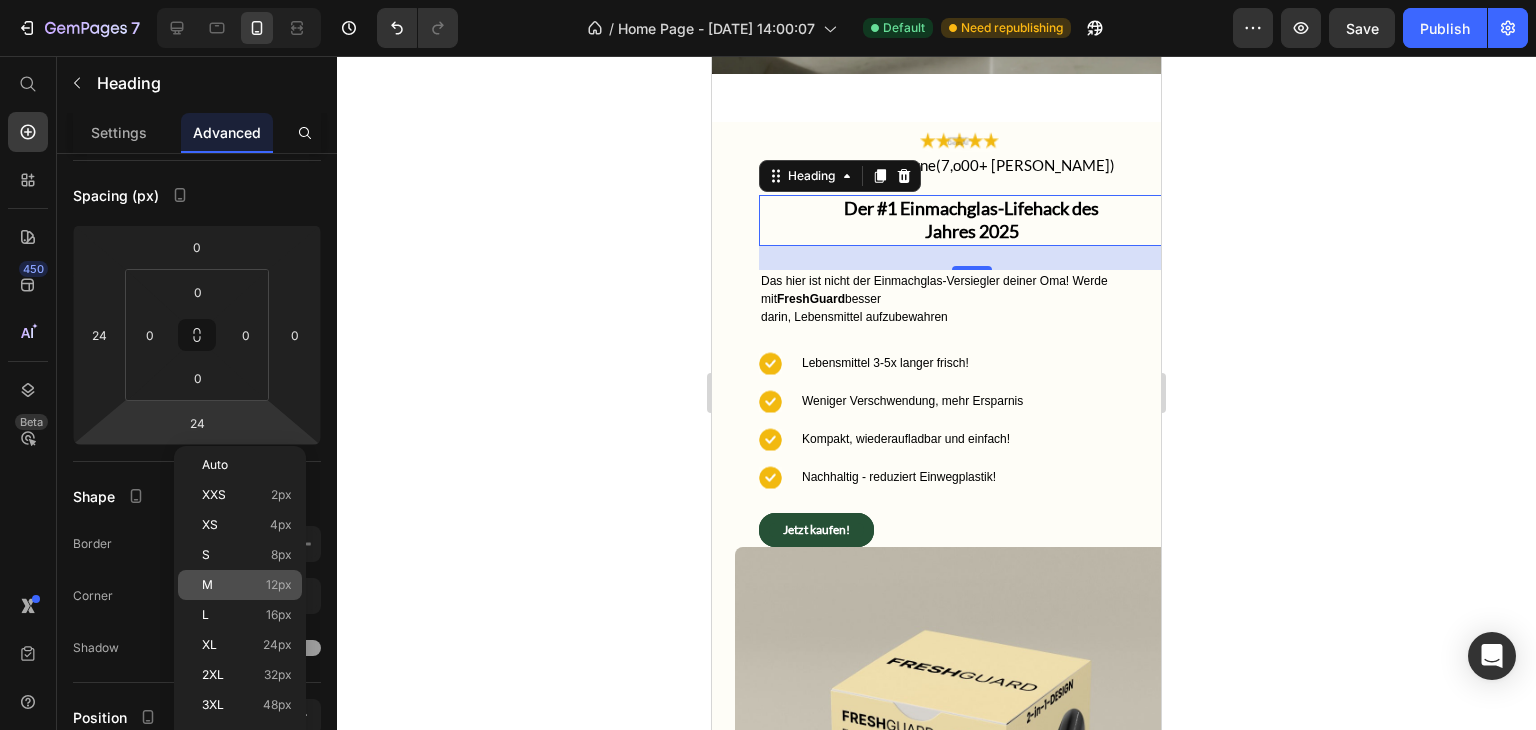 click on "12px" at bounding box center (279, 585) 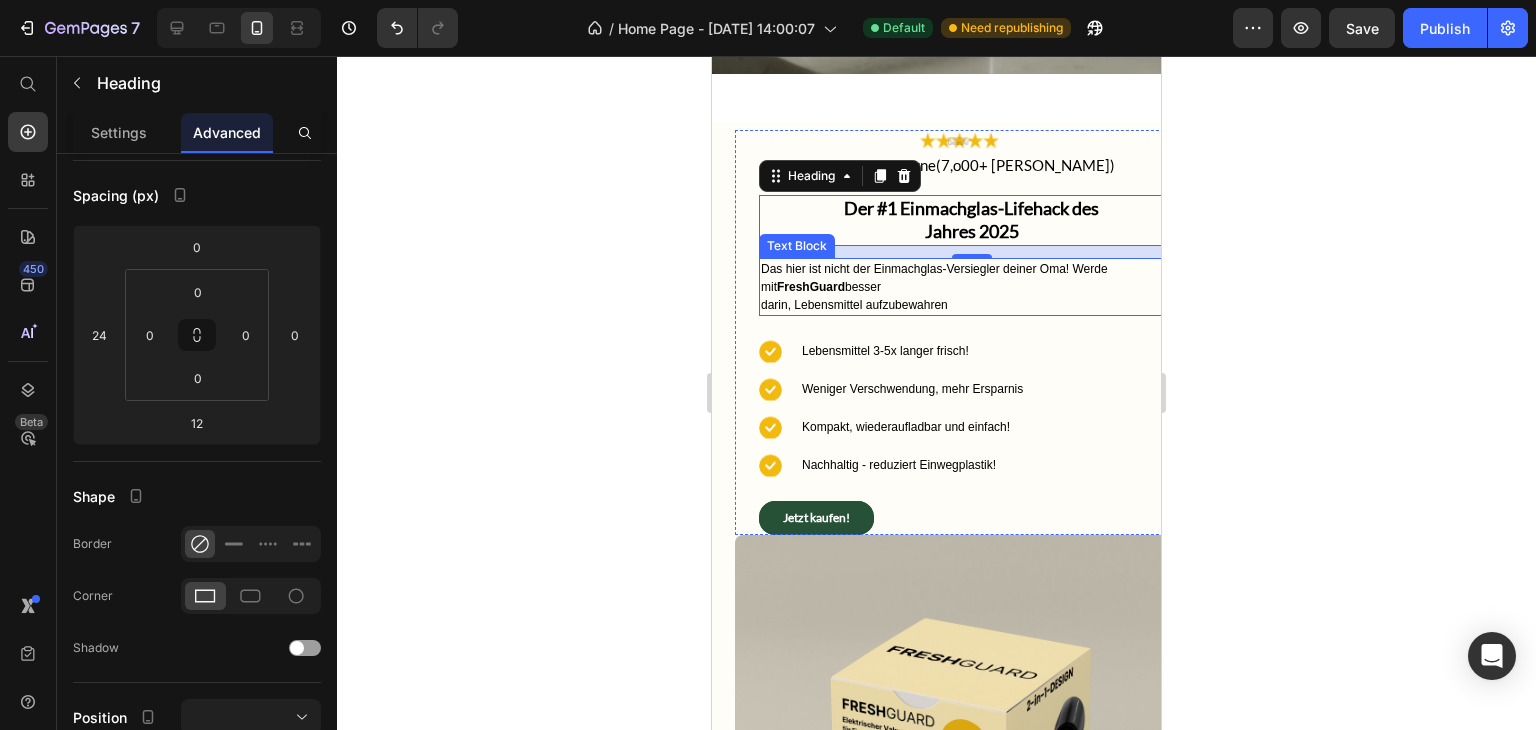 click on "darin, Lebensmittel aufzubewahren" at bounding box center (971, 305) 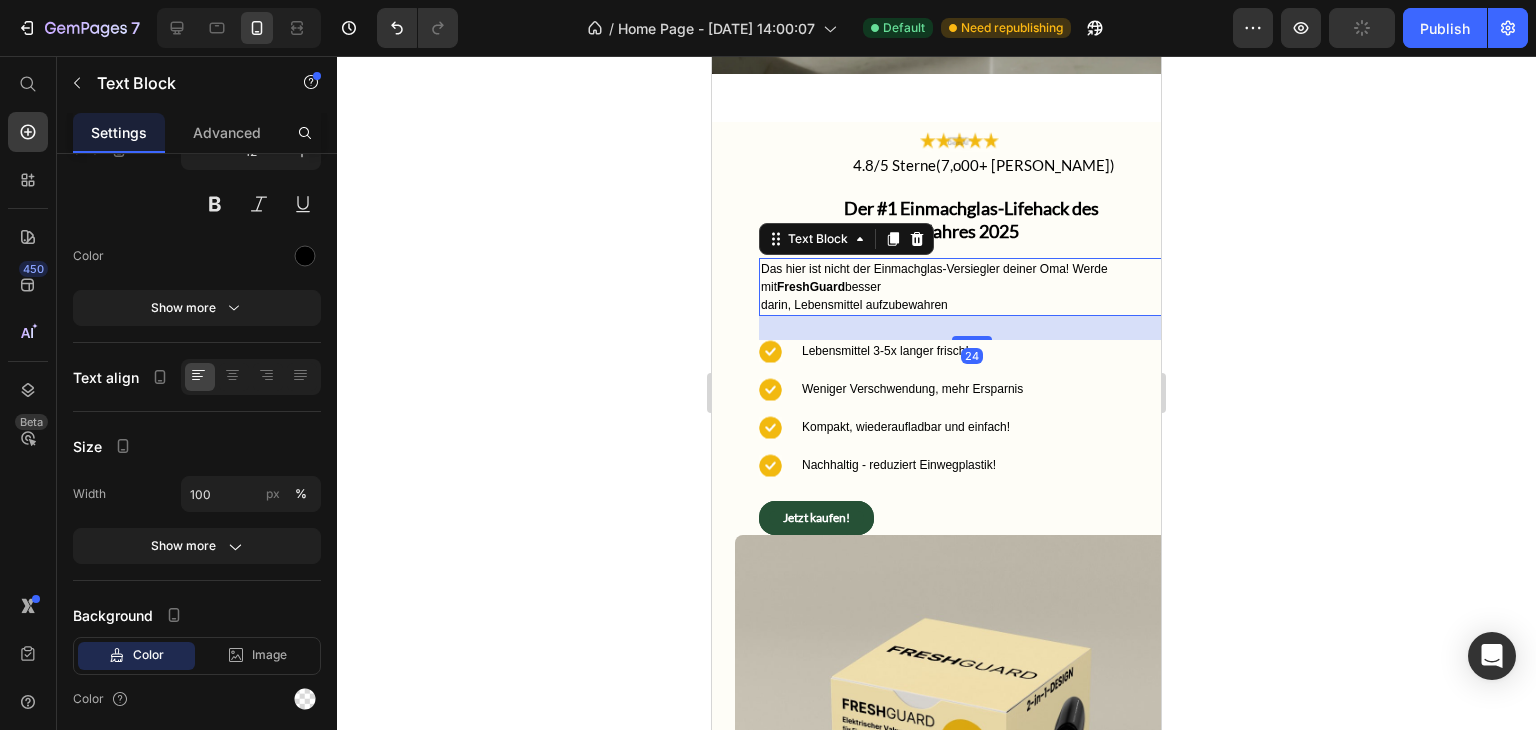scroll, scrollTop: 0, scrollLeft: 0, axis: both 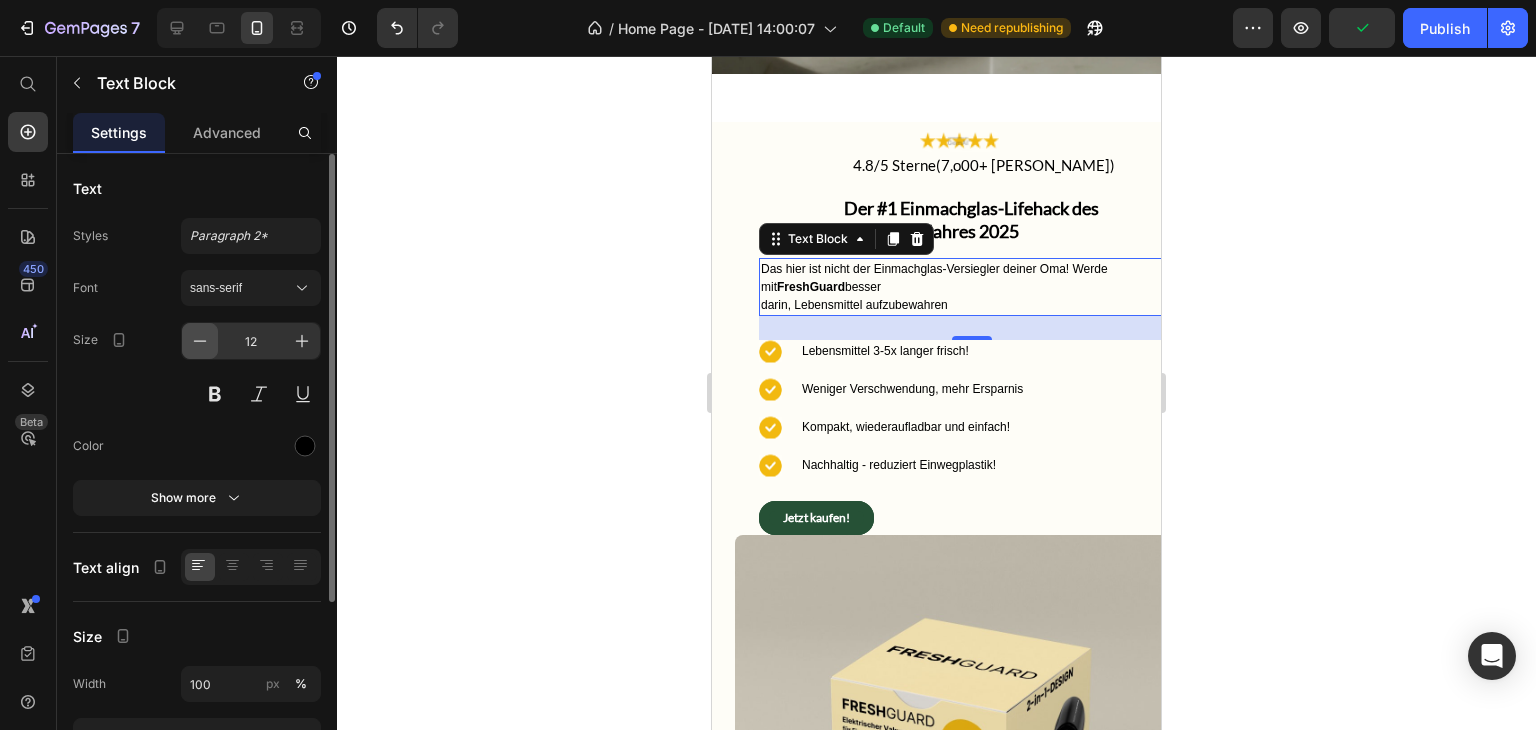 click at bounding box center (200, 341) 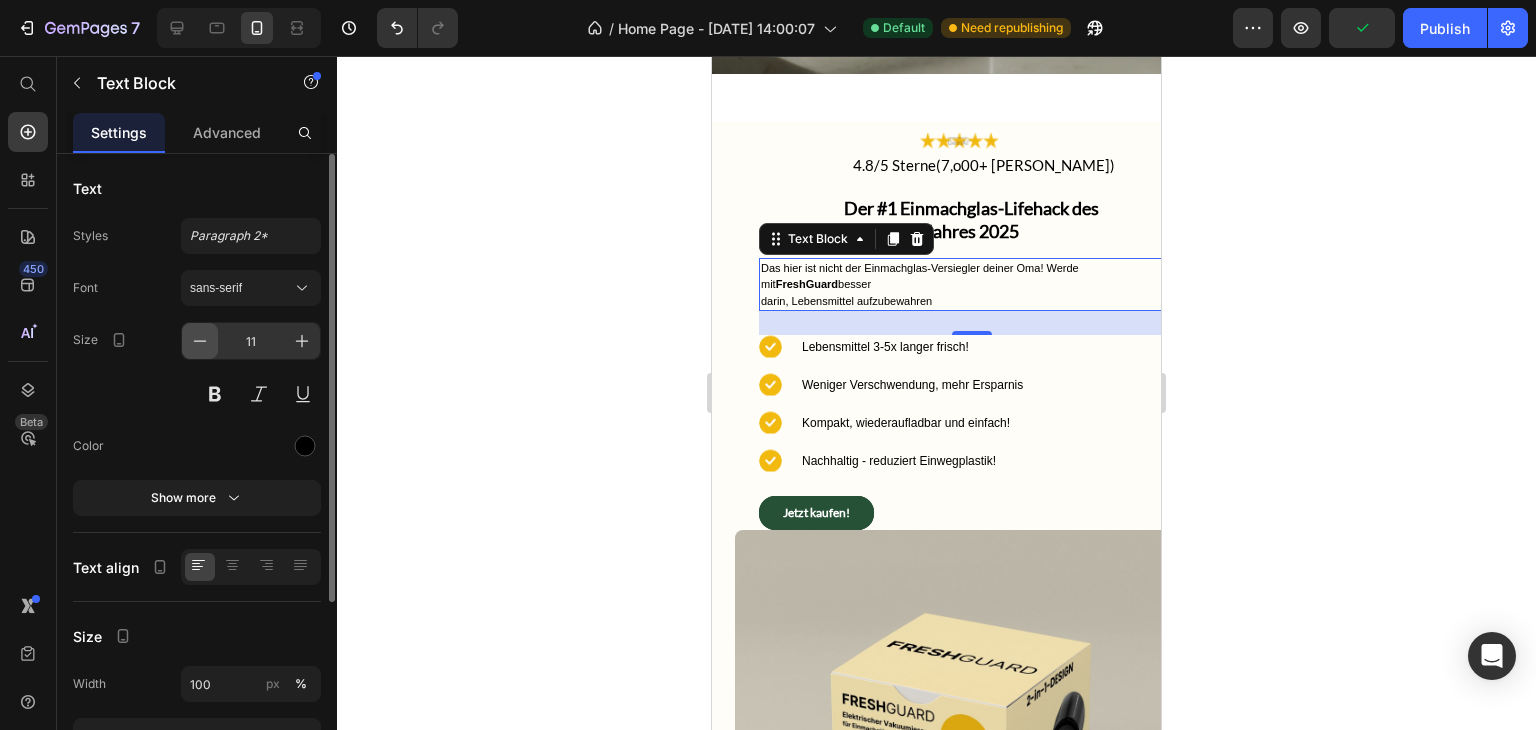 click at bounding box center (200, 341) 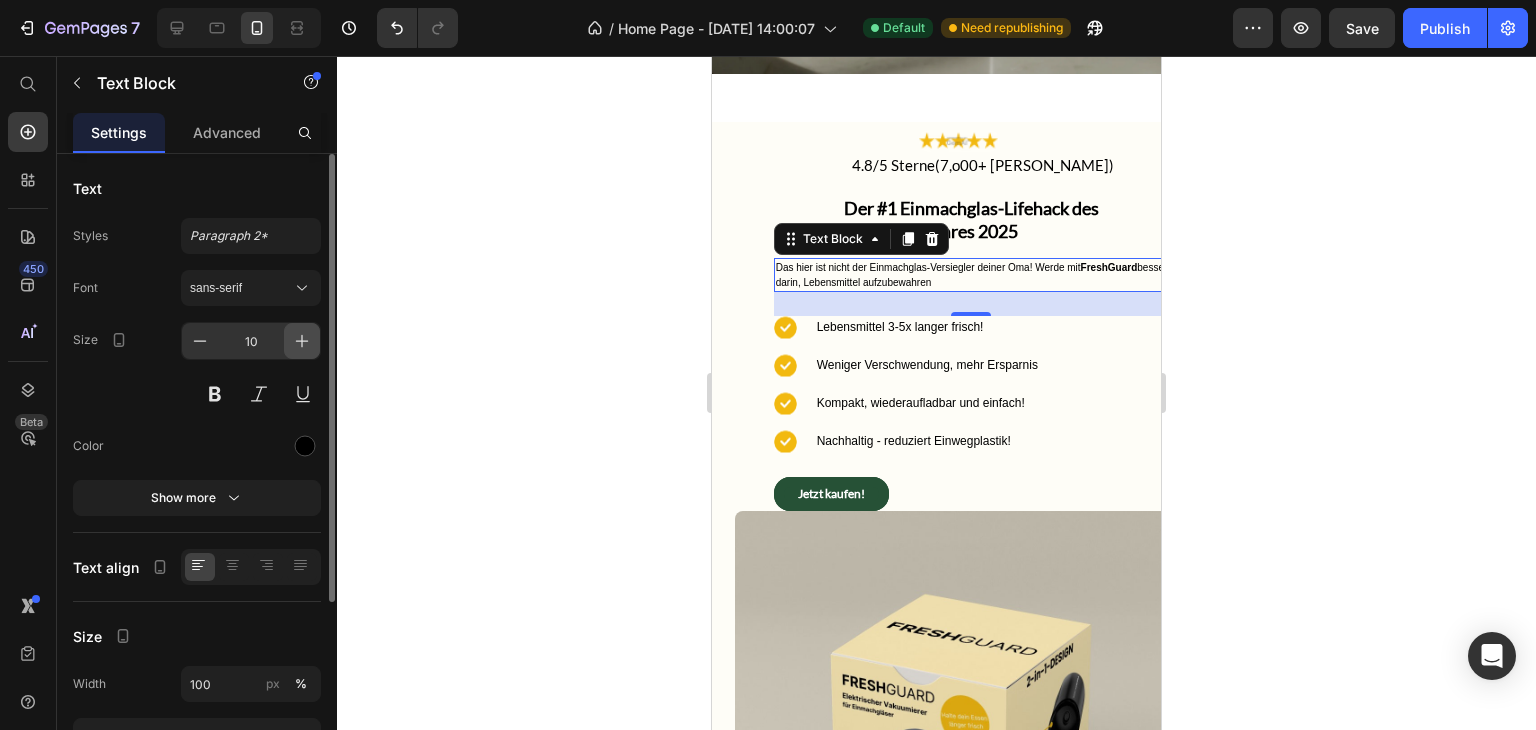 click 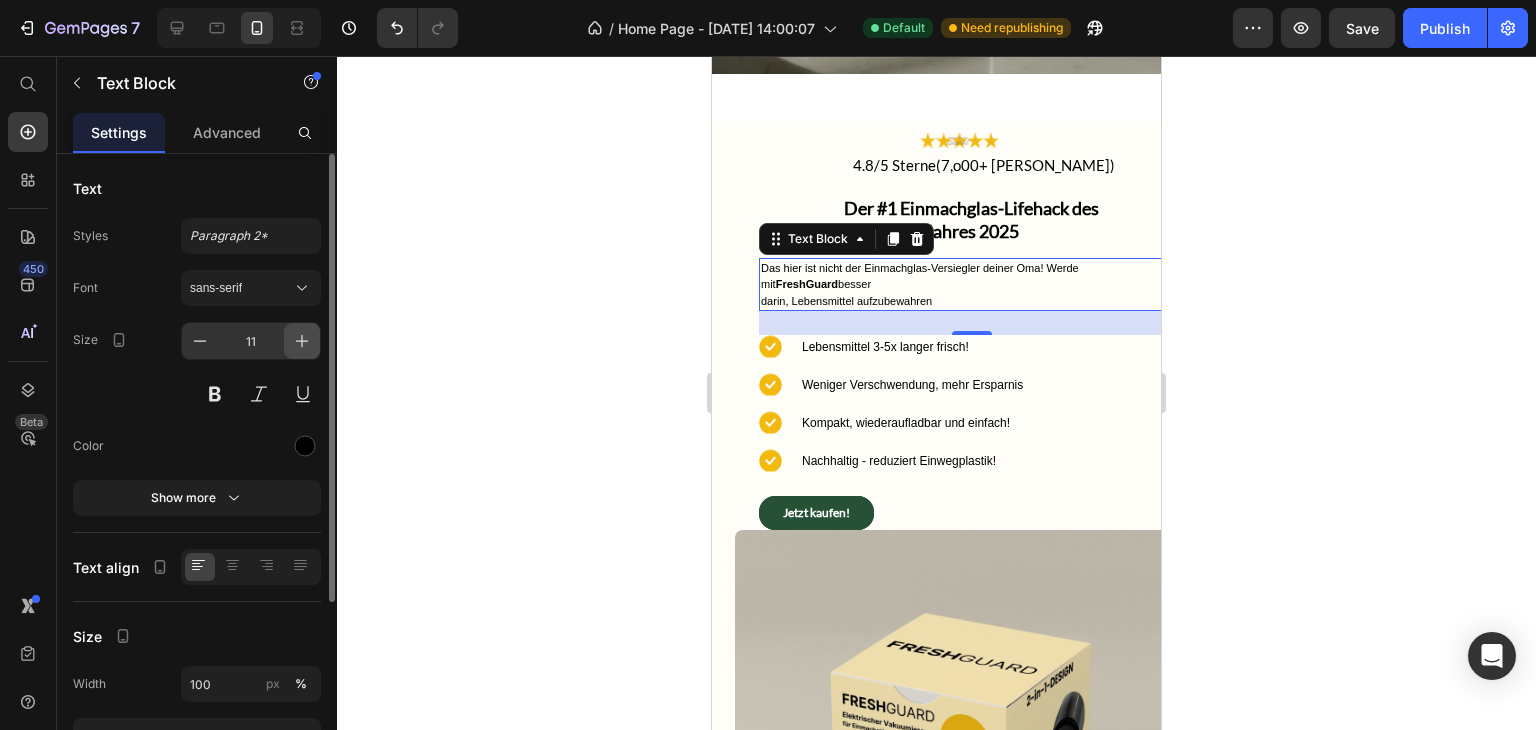 click 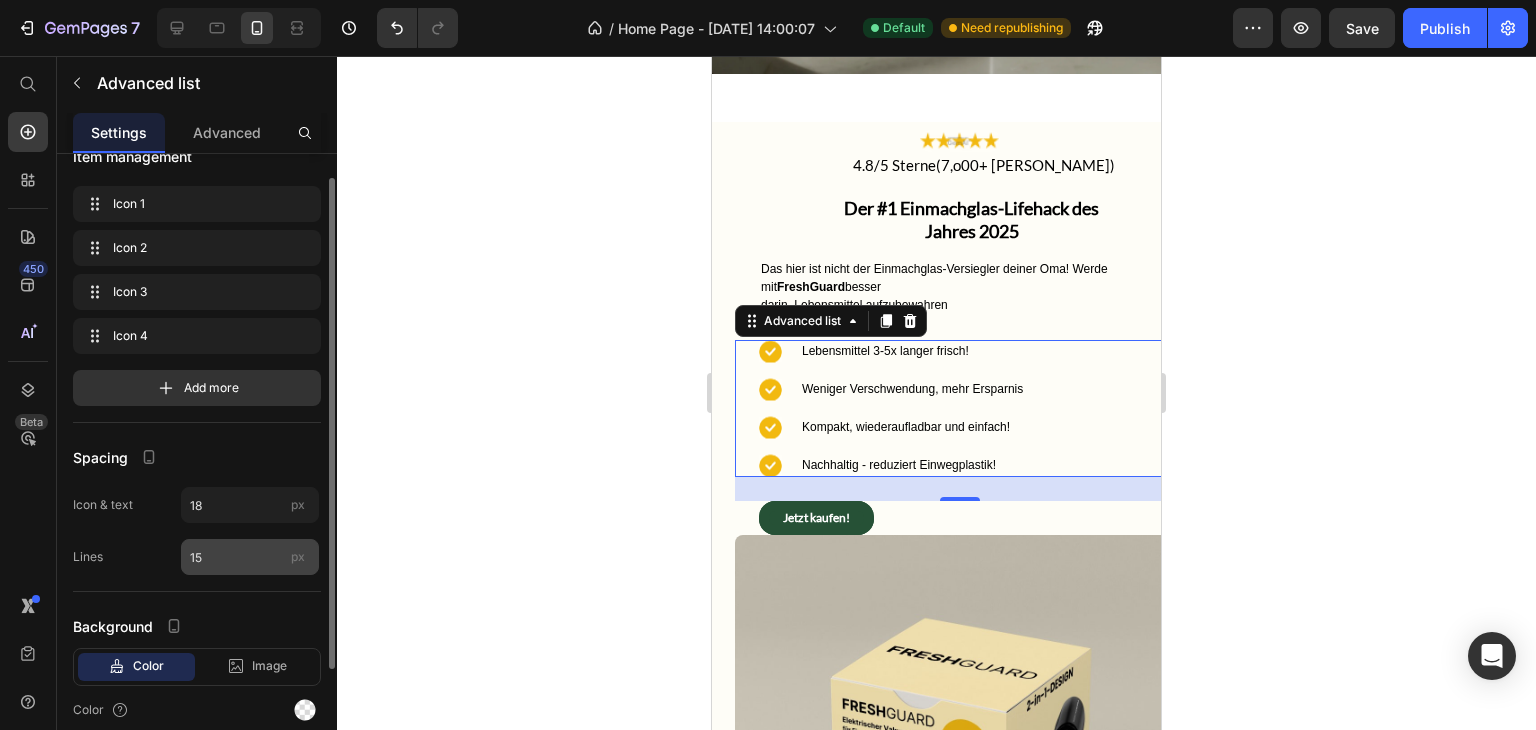 scroll, scrollTop: 33, scrollLeft: 0, axis: vertical 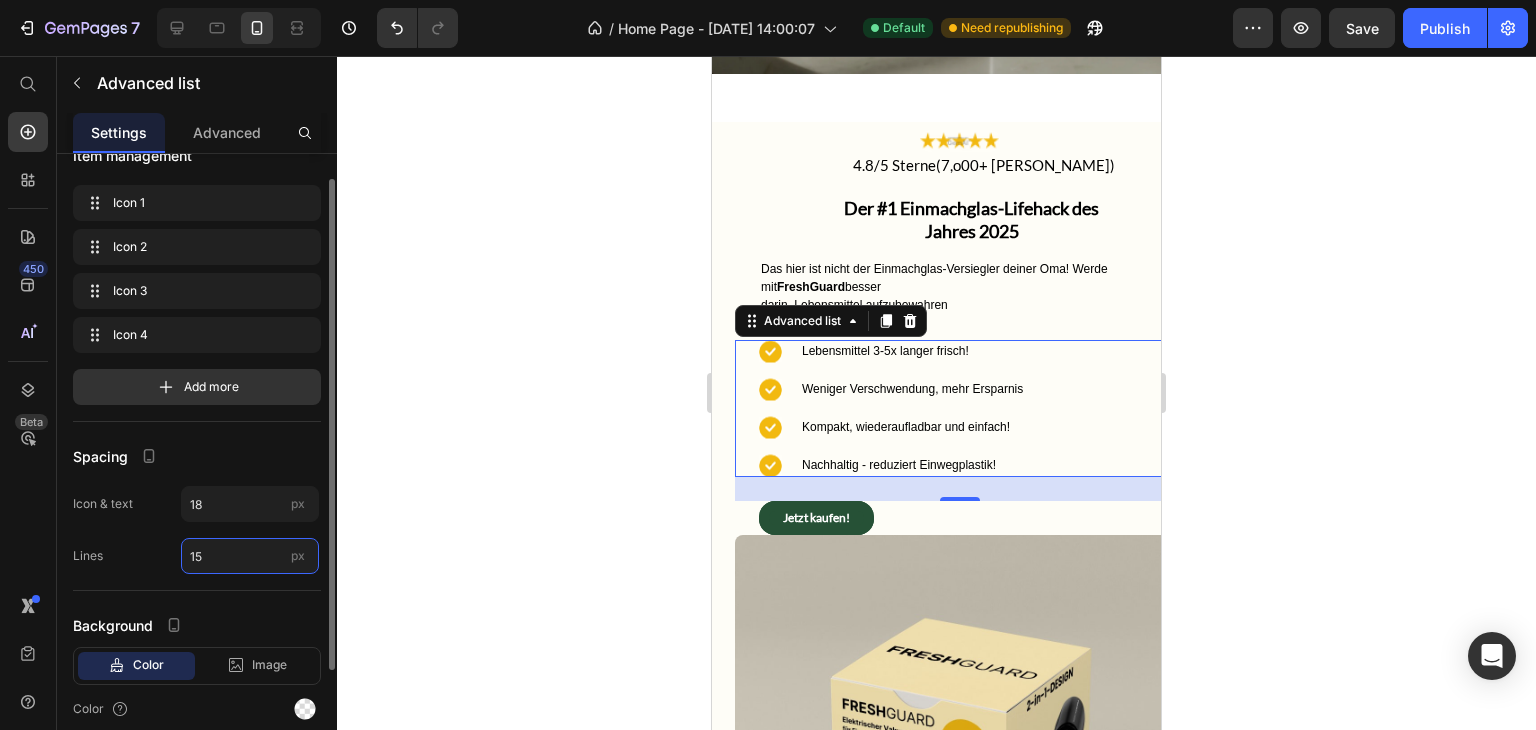 click on "15" at bounding box center [250, 556] 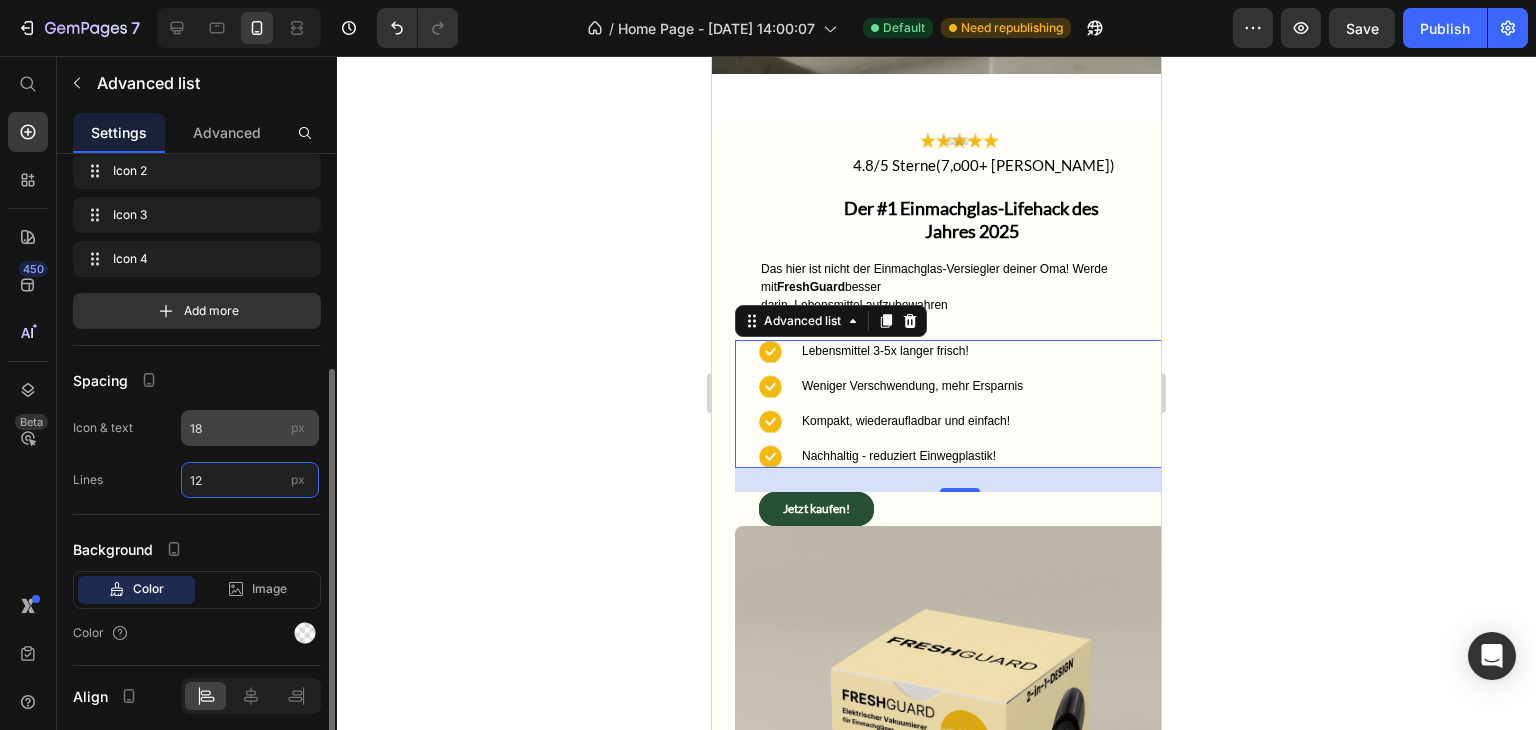 scroll, scrollTop: 182, scrollLeft: 0, axis: vertical 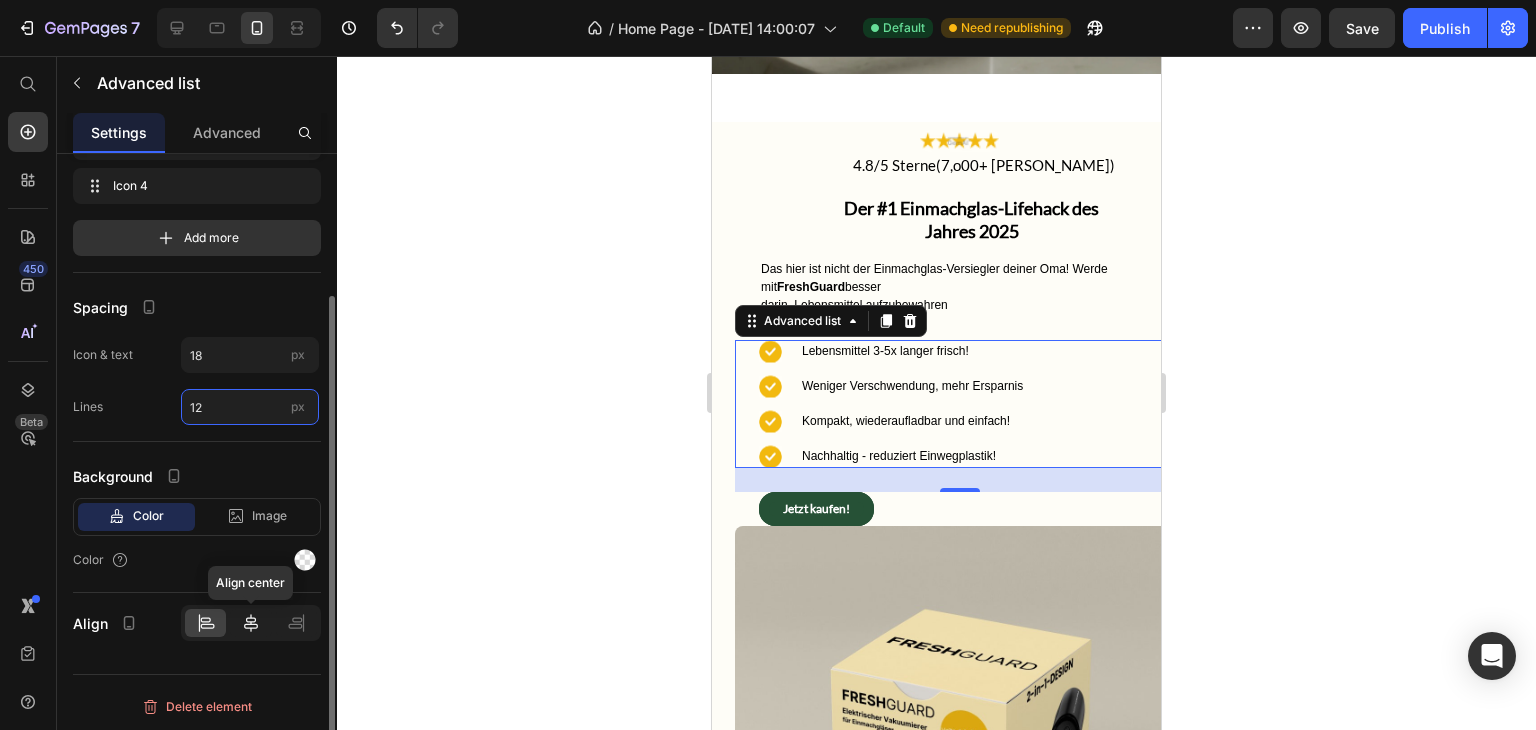 type on "12" 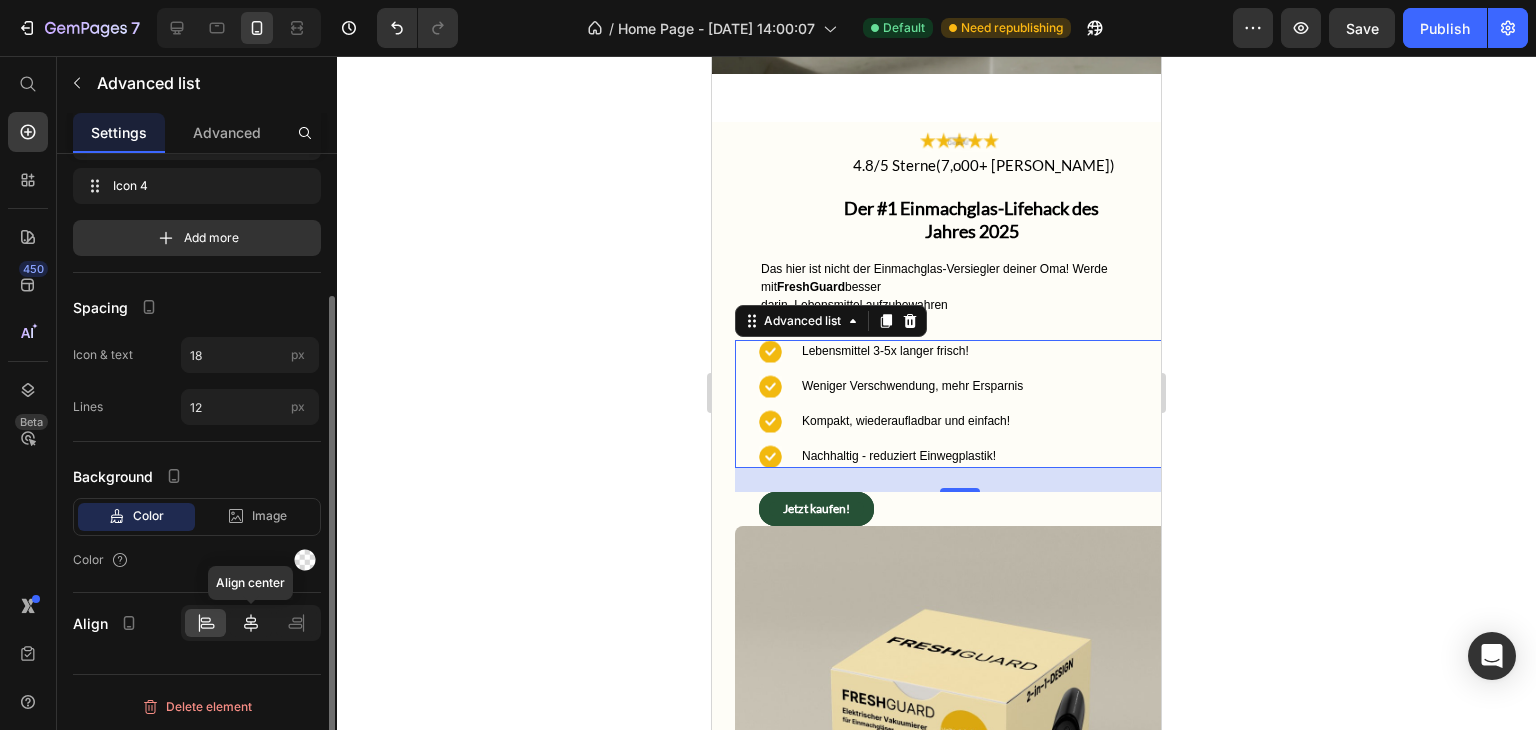 click 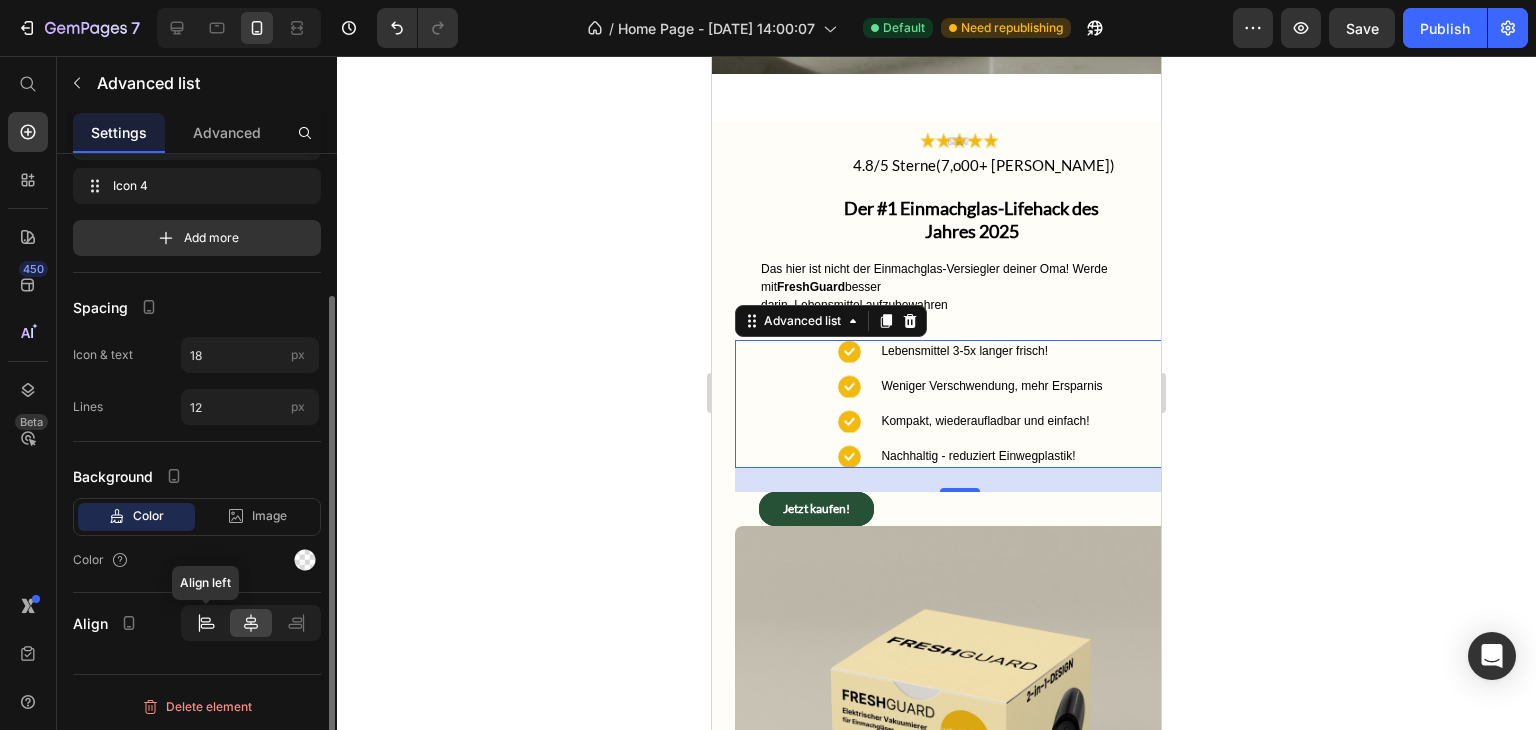 click 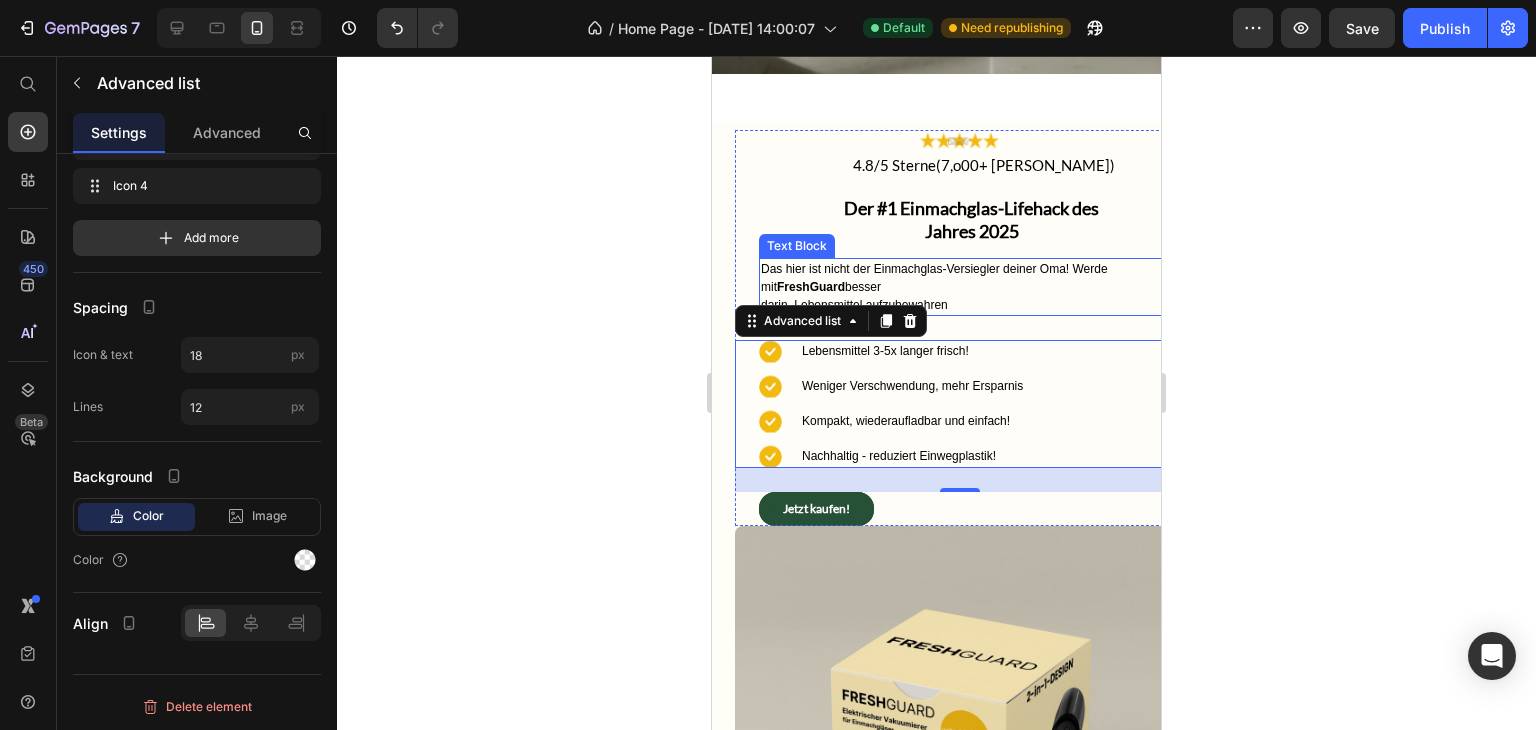 click on "darin, Lebensmittel aufzubewahren" at bounding box center (971, 305) 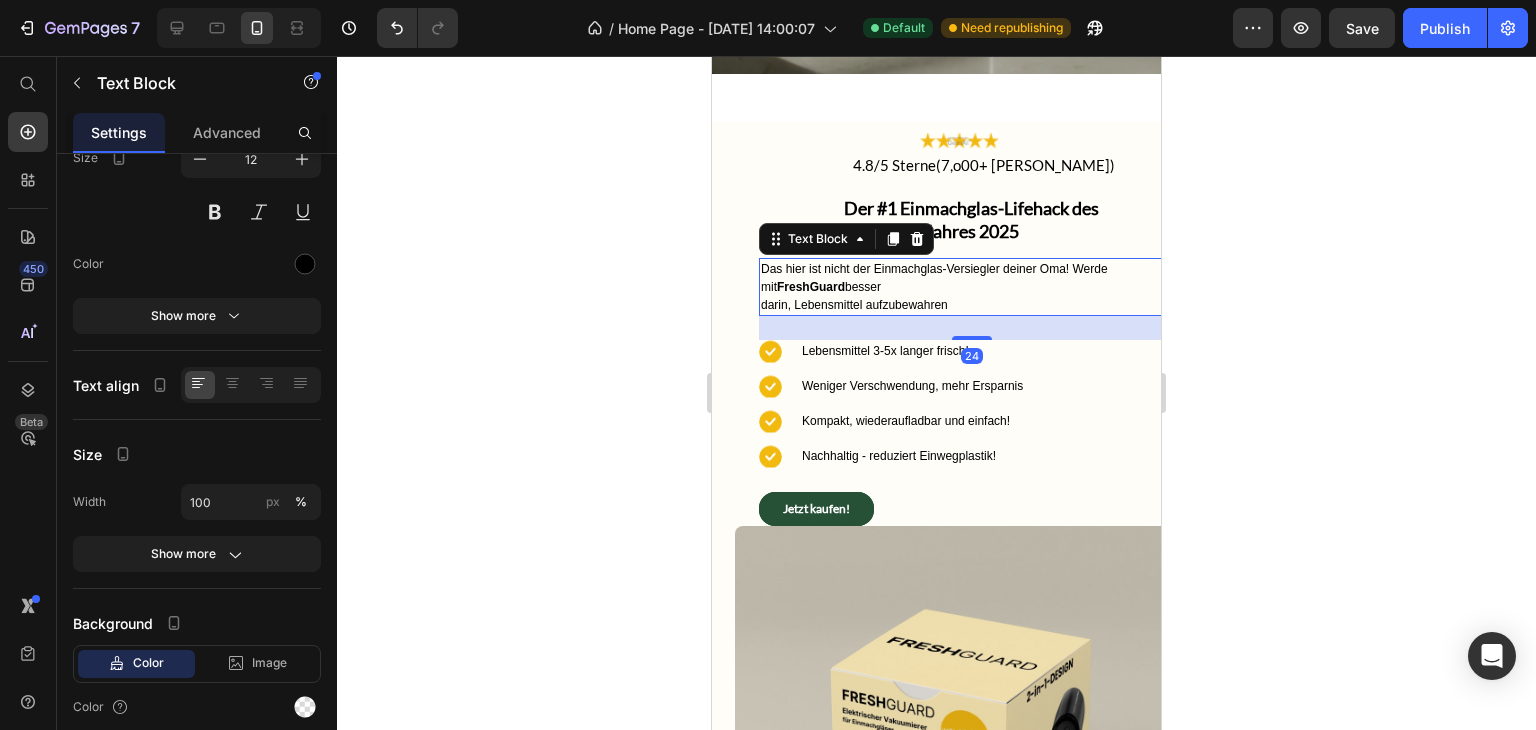 scroll, scrollTop: 0, scrollLeft: 0, axis: both 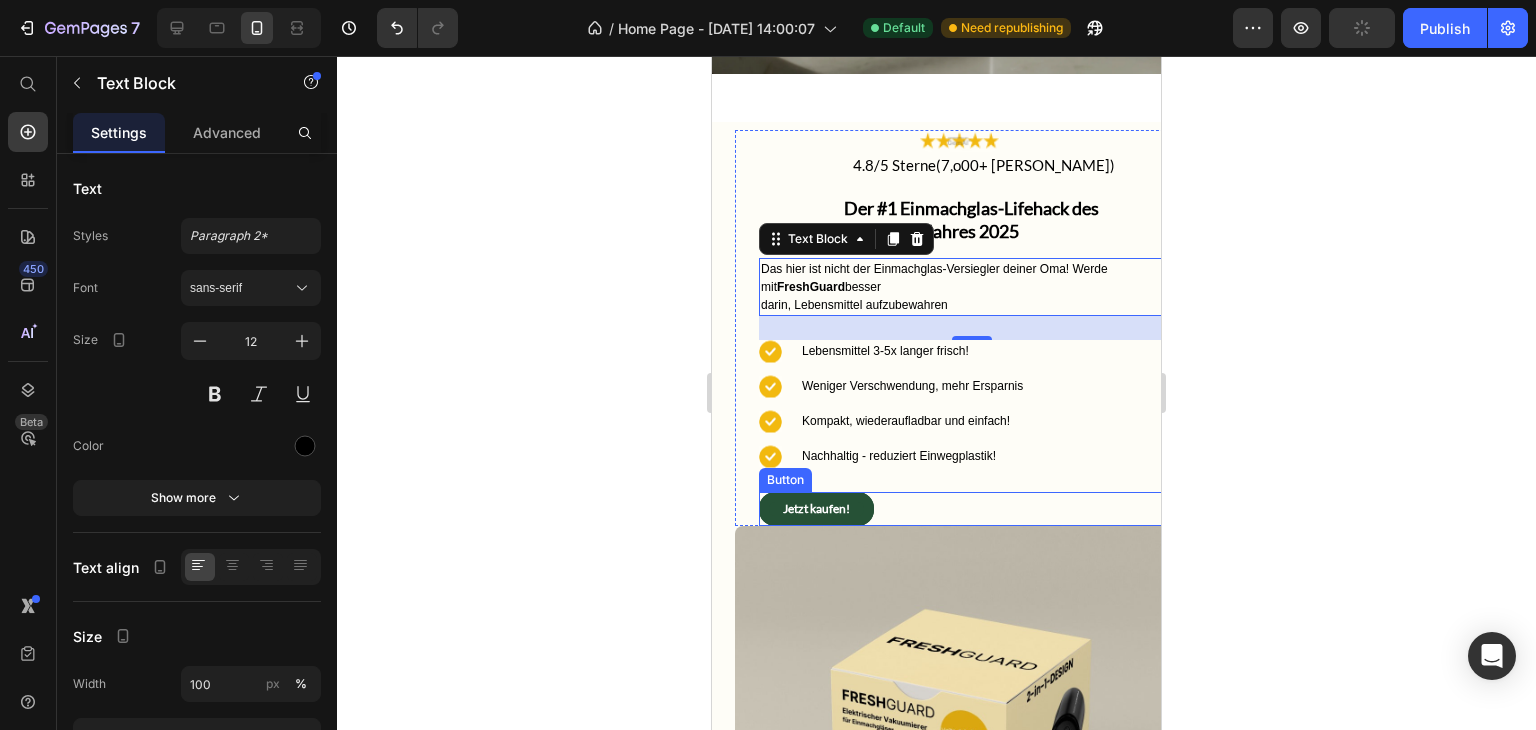 click on "Jetzt   kaufen! Button" at bounding box center (971, 509) 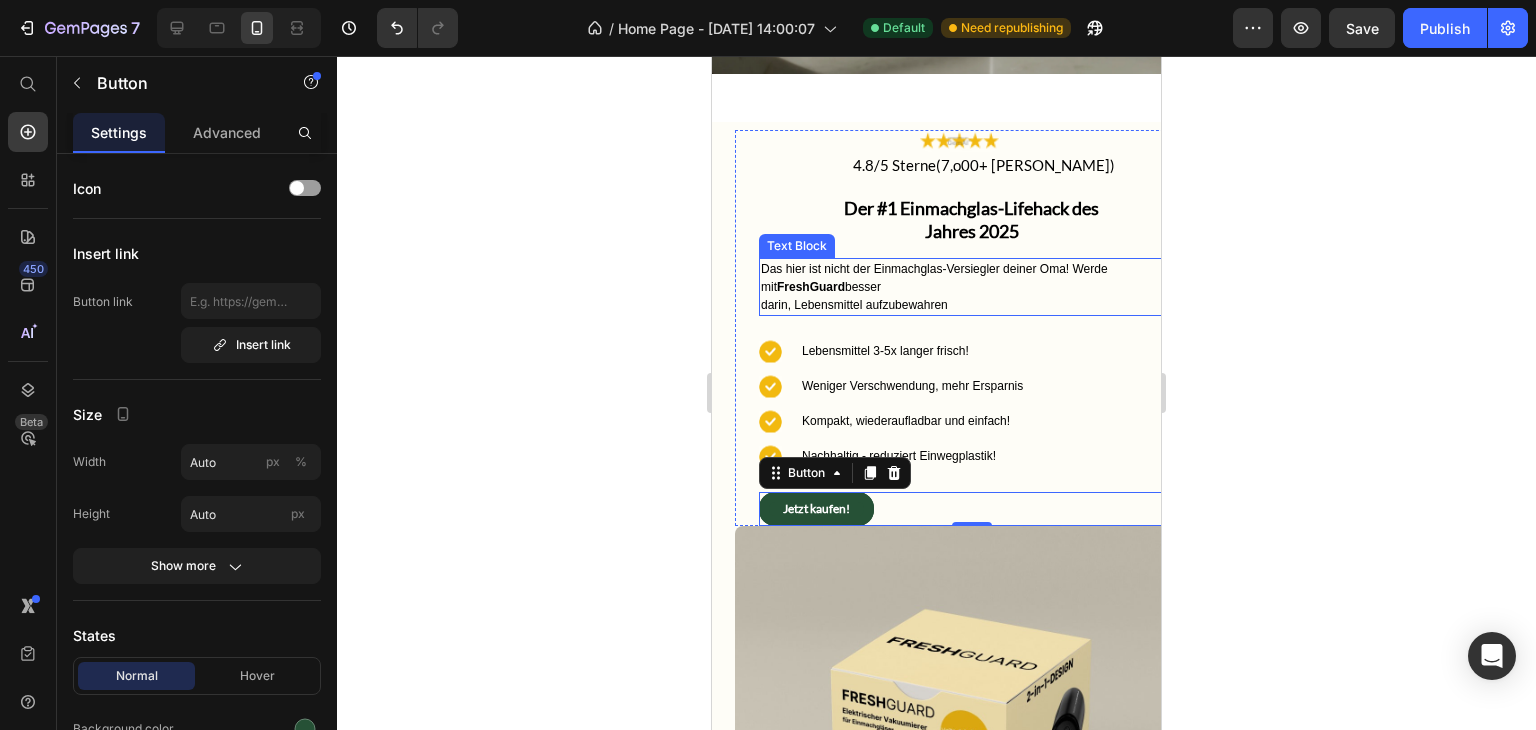 click on "darin, Lebensmittel aufzubewahren" at bounding box center [971, 305] 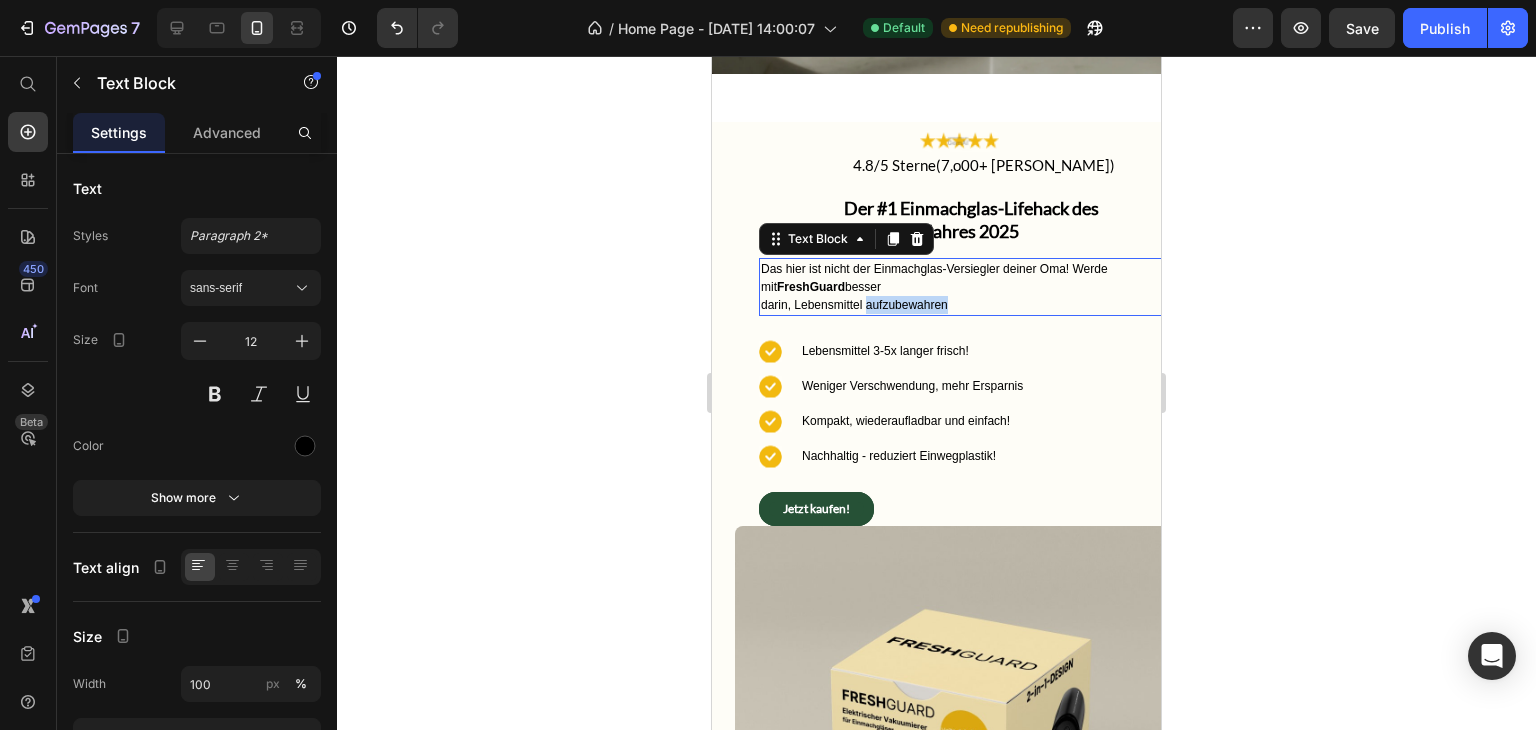 click on "darin, Lebensmittel aufzubewahren" at bounding box center (971, 305) 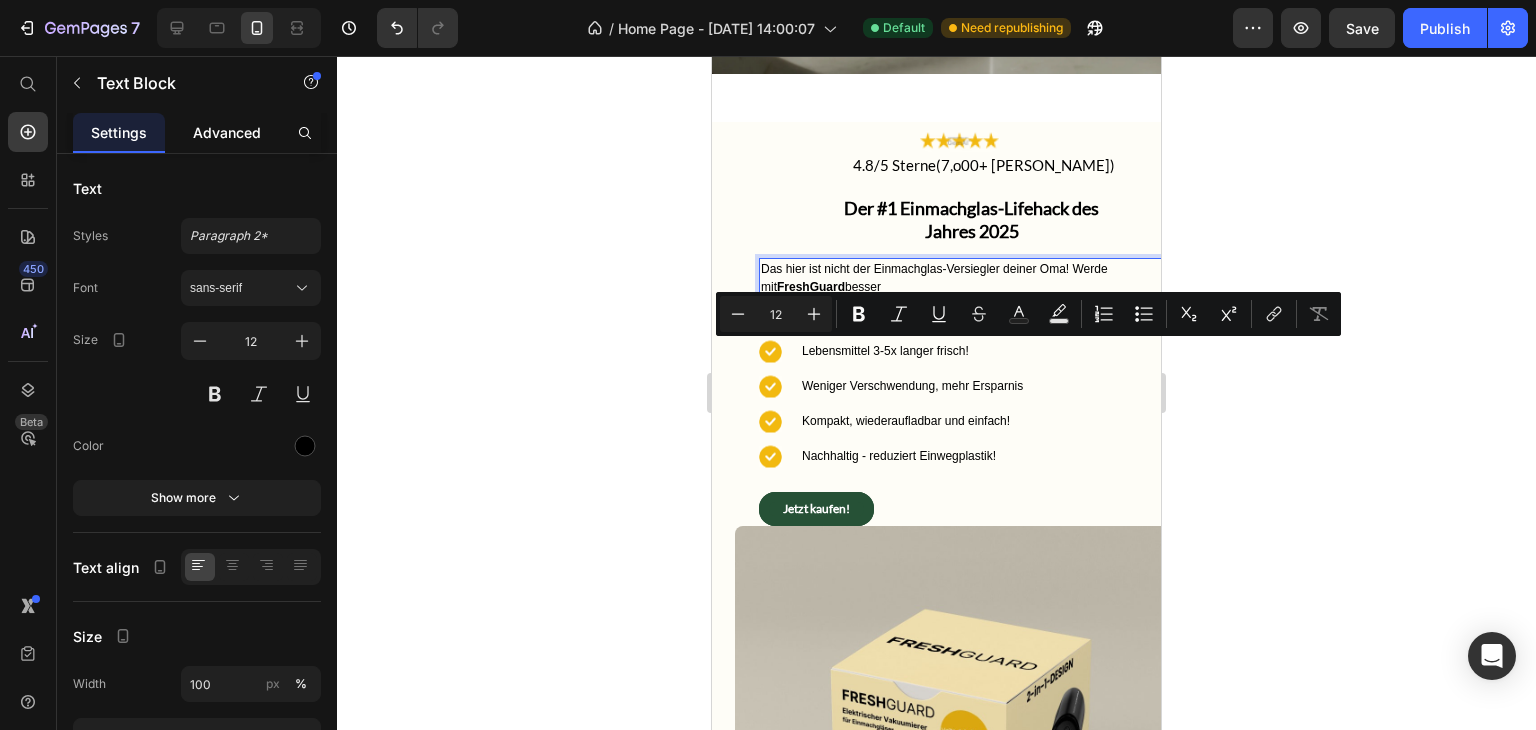 click on "Advanced" at bounding box center (227, 132) 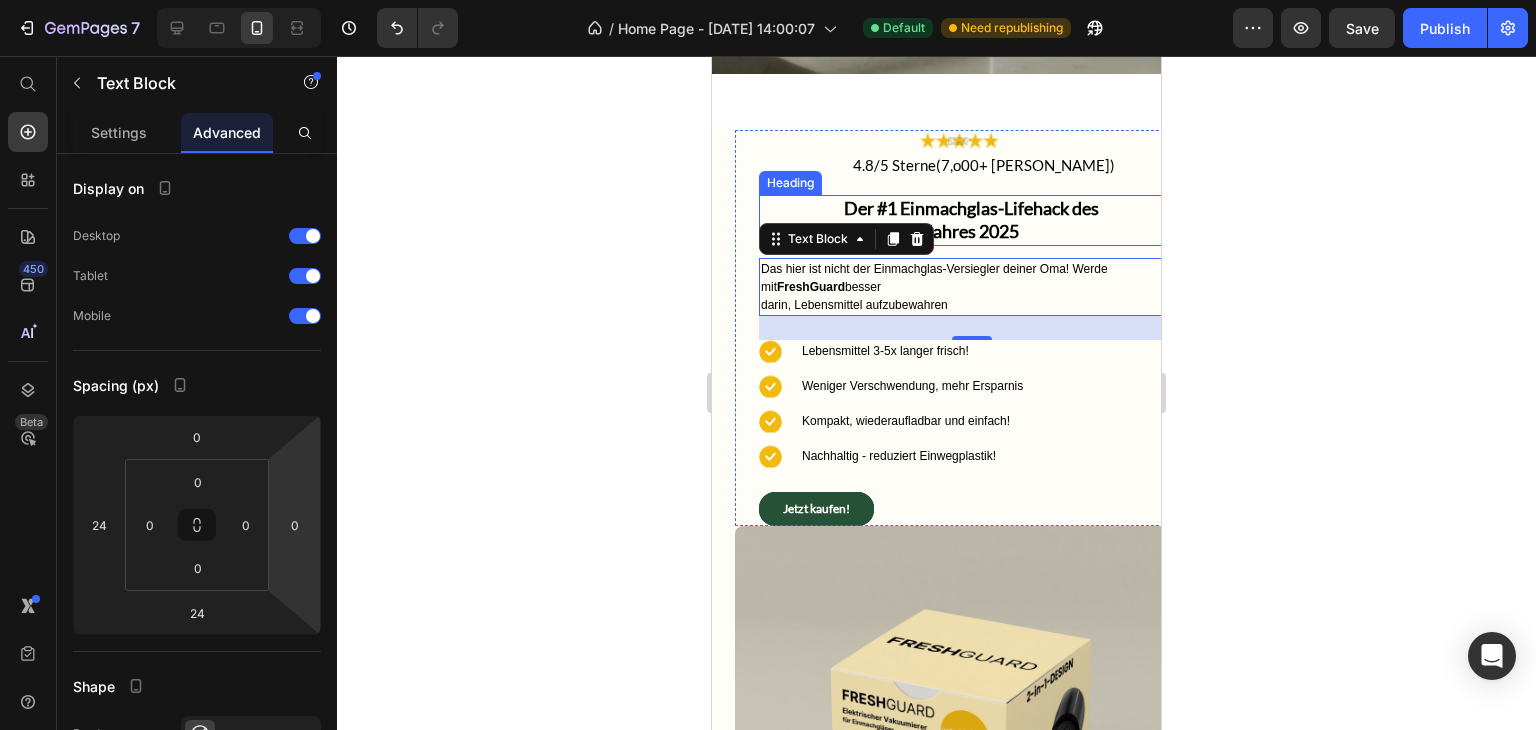 click on "Der #1 Einmachglas-Lifehack des  Jahres 2025" at bounding box center [971, 220] 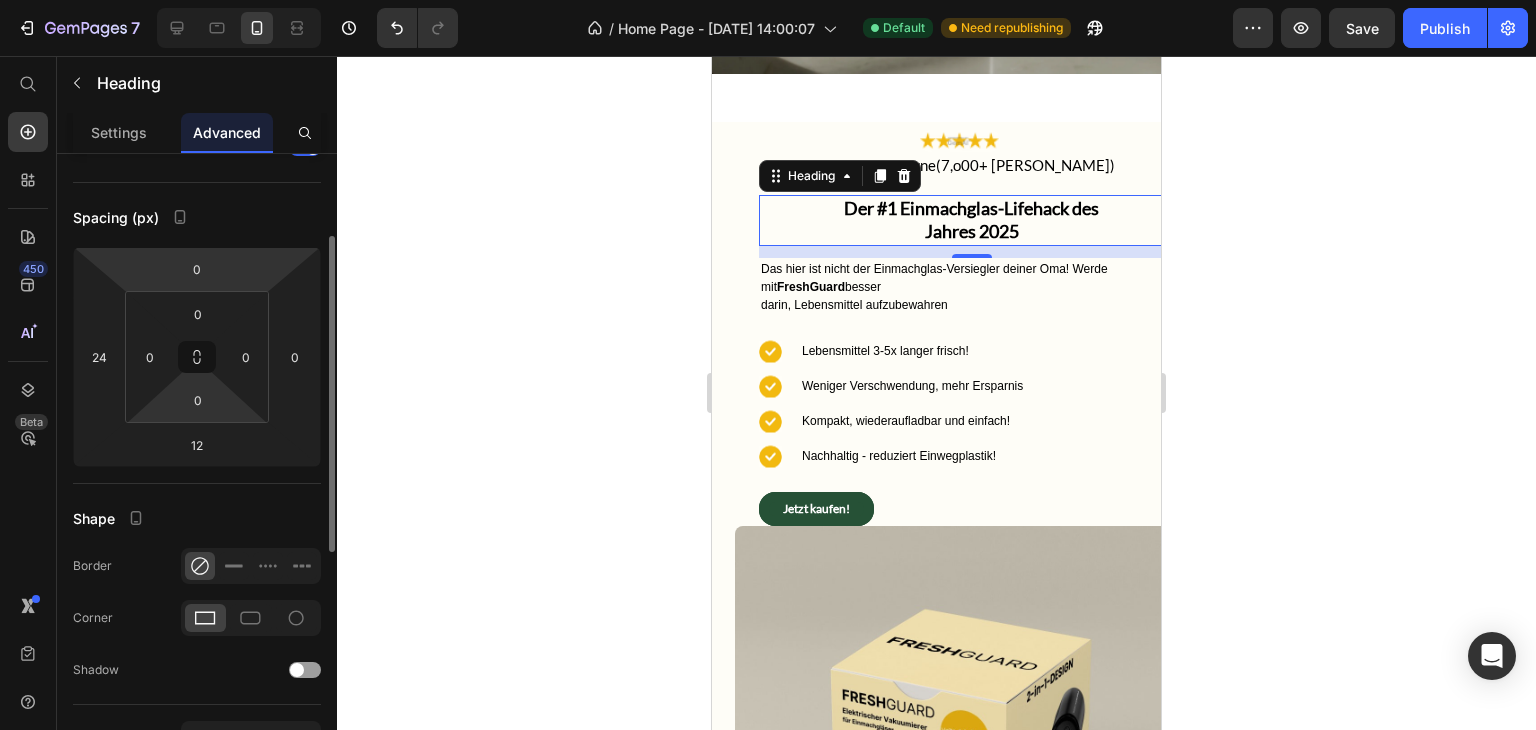 scroll, scrollTop: 166, scrollLeft: 0, axis: vertical 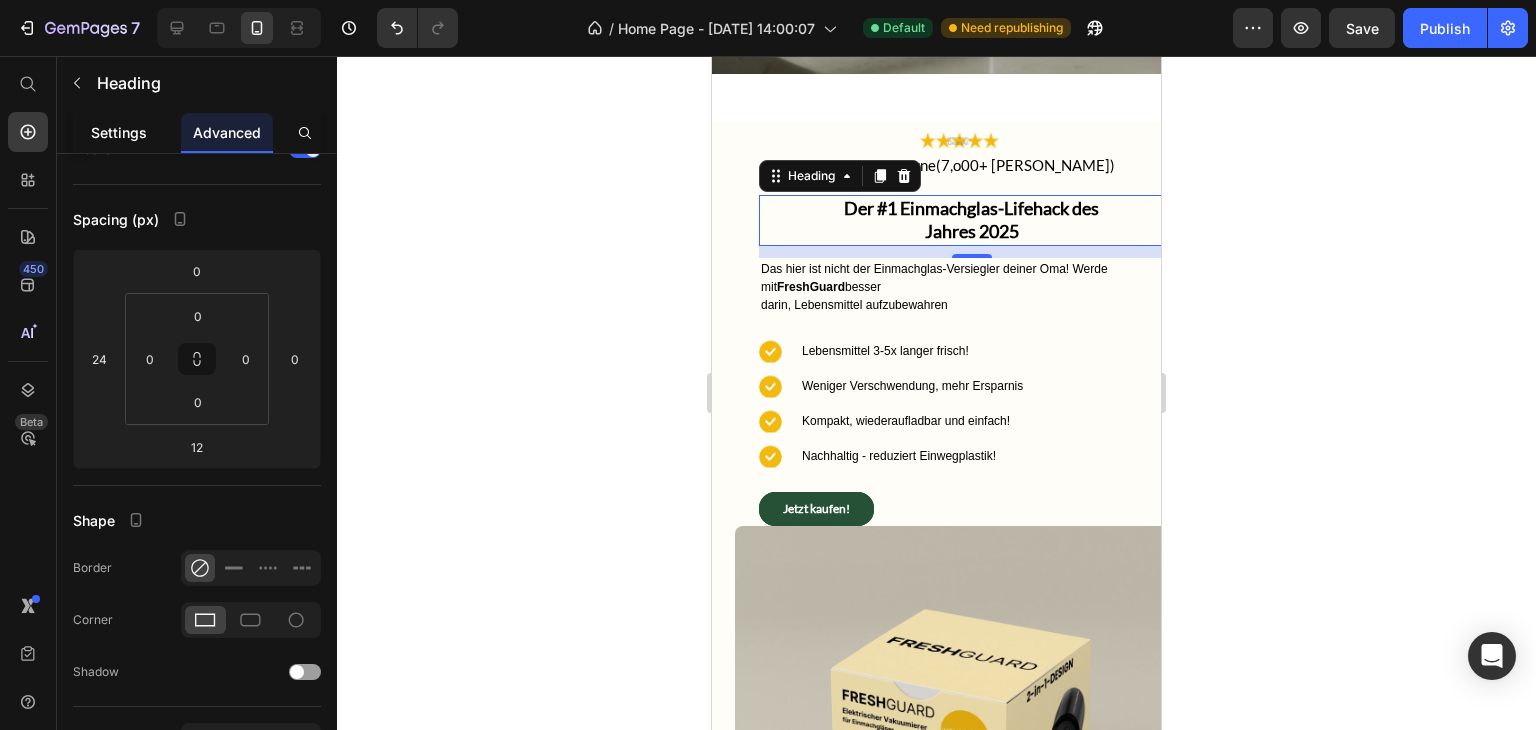 click on "Settings" at bounding box center [119, 132] 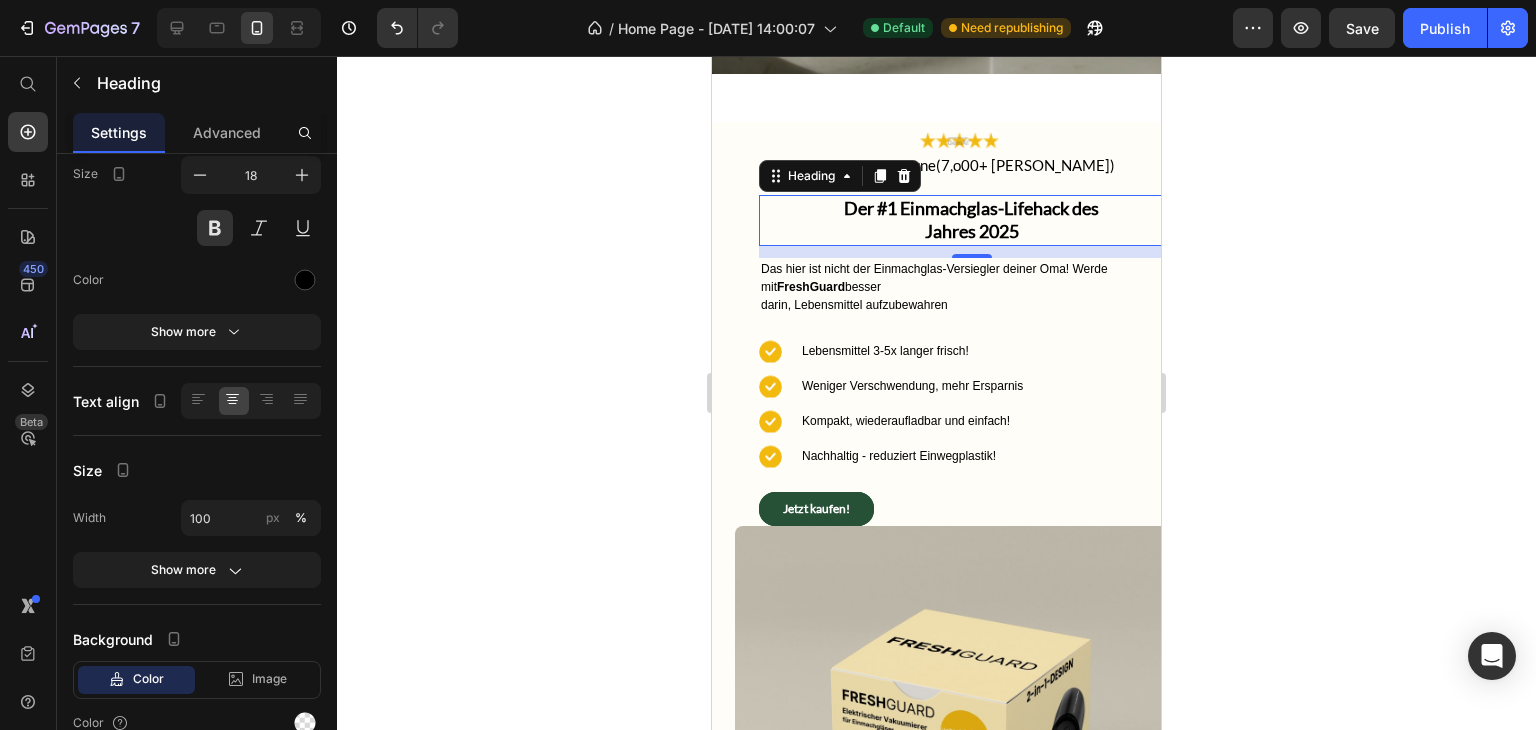 scroll, scrollTop: 0, scrollLeft: 0, axis: both 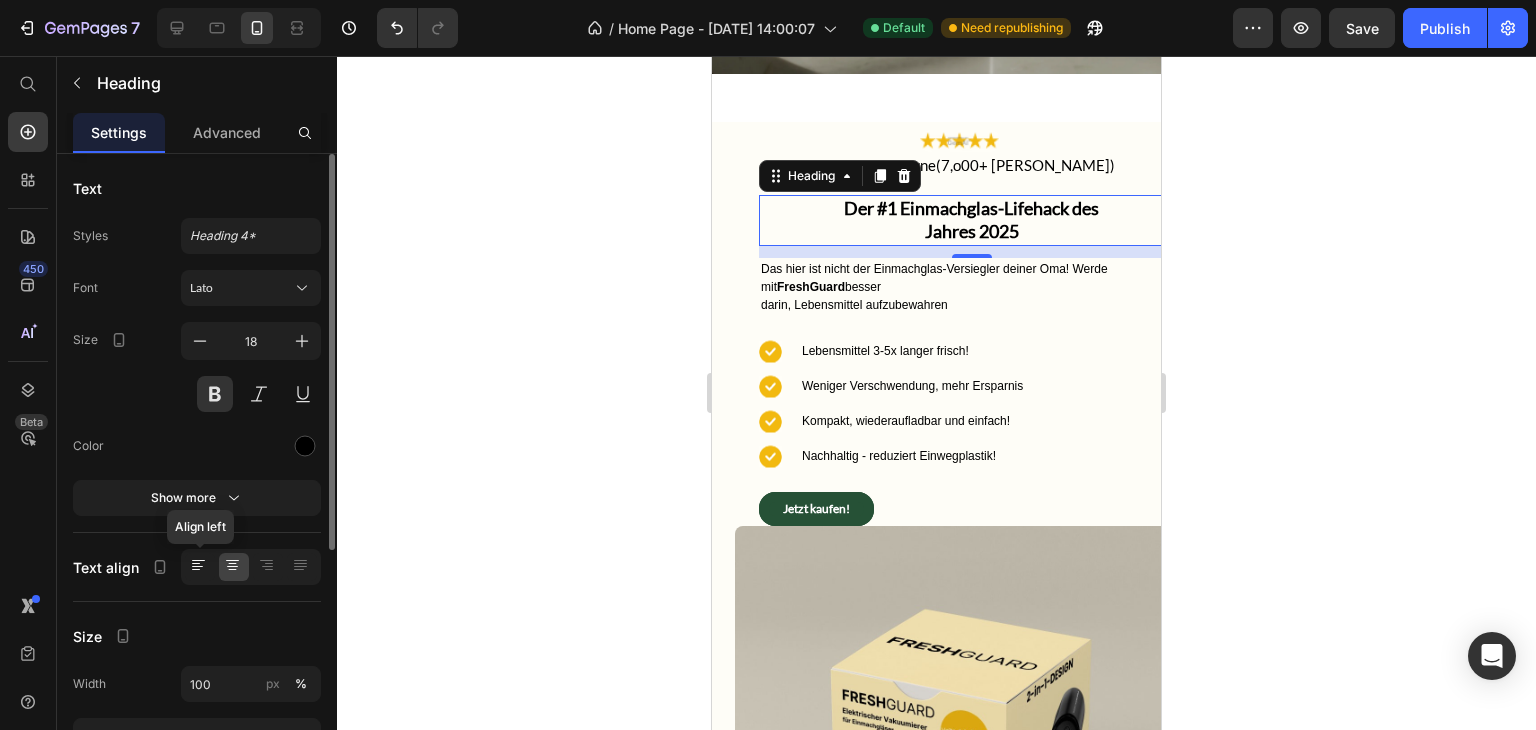 click 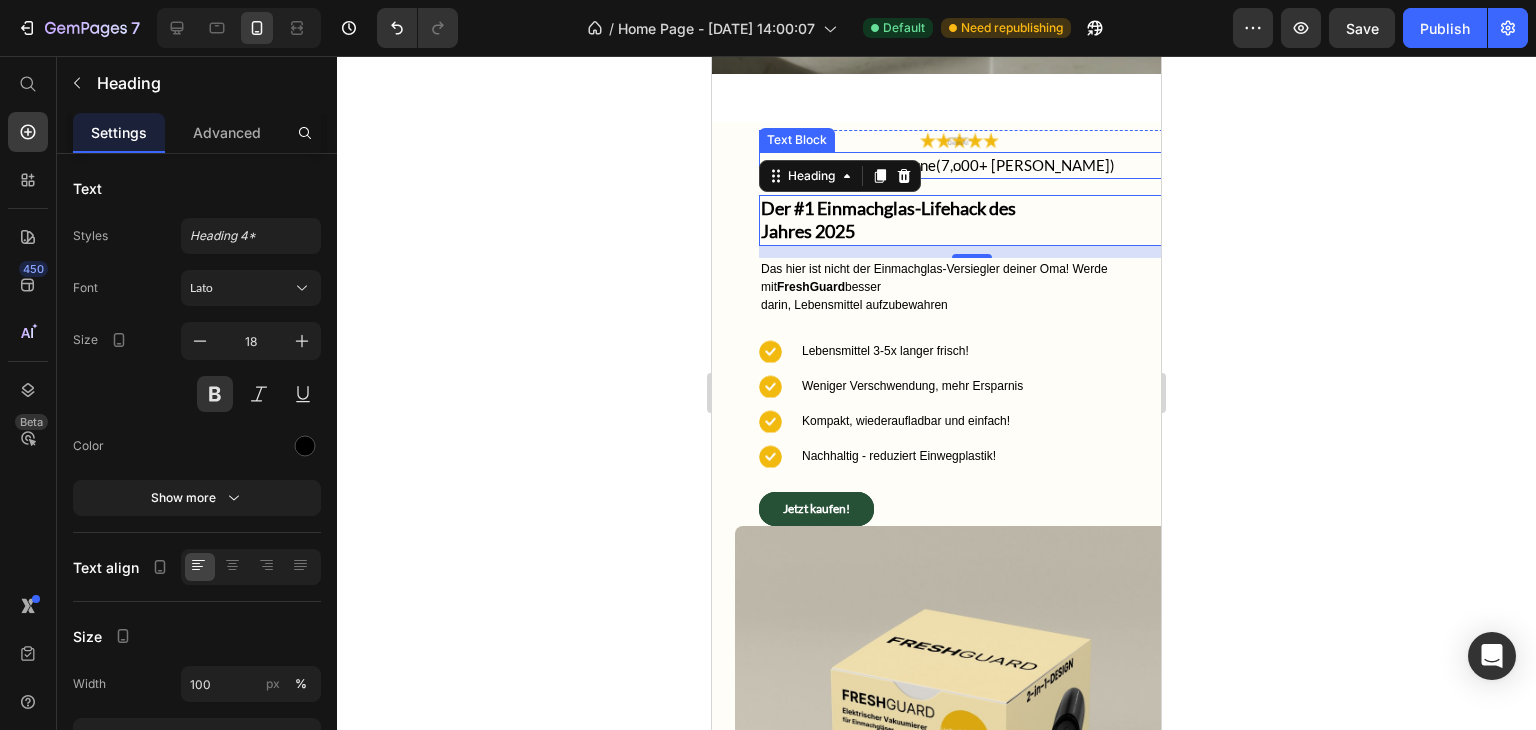 click on "4.8/5 Sterne(7,o00+ [PERSON_NAME])" at bounding box center [983, 165] 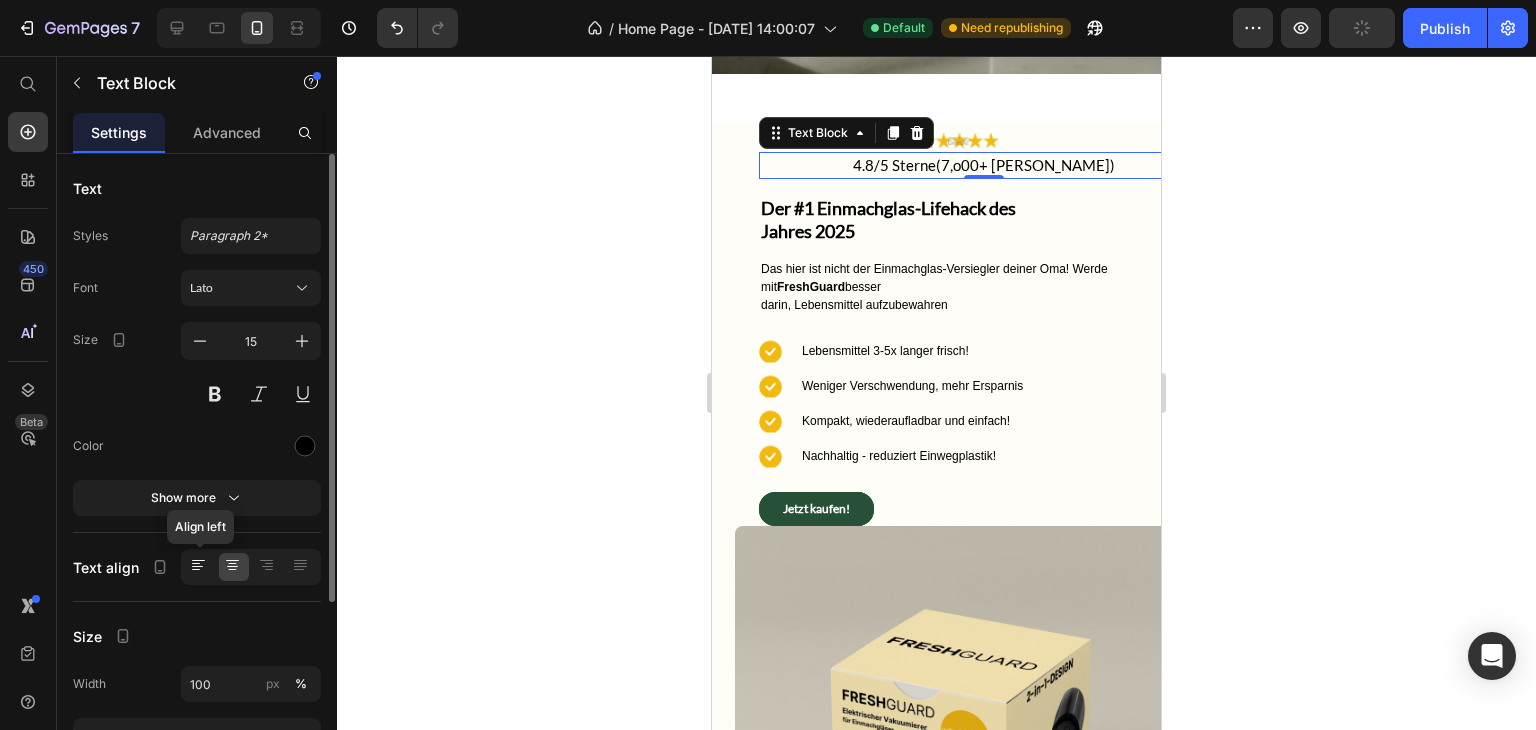 click 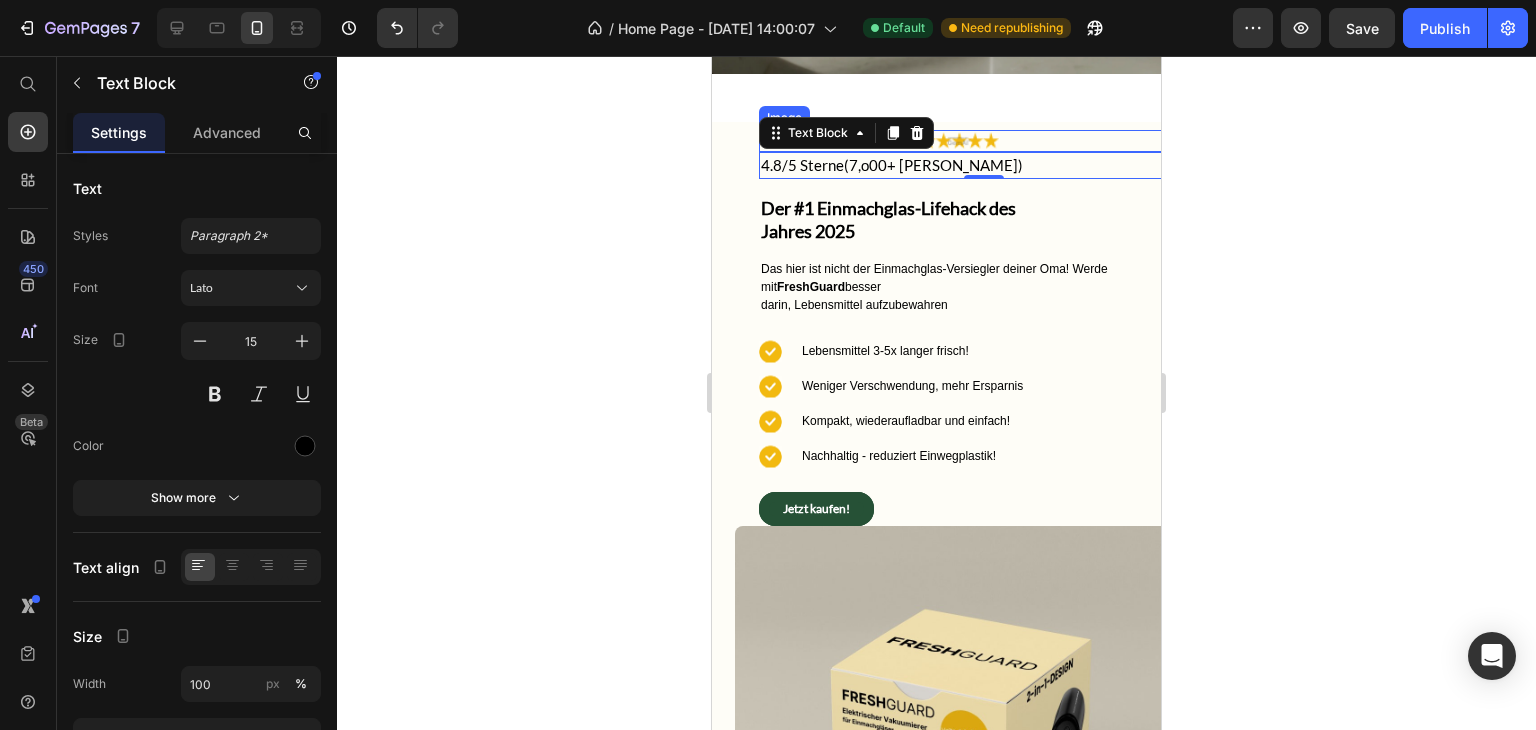 click at bounding box center [971, 141] 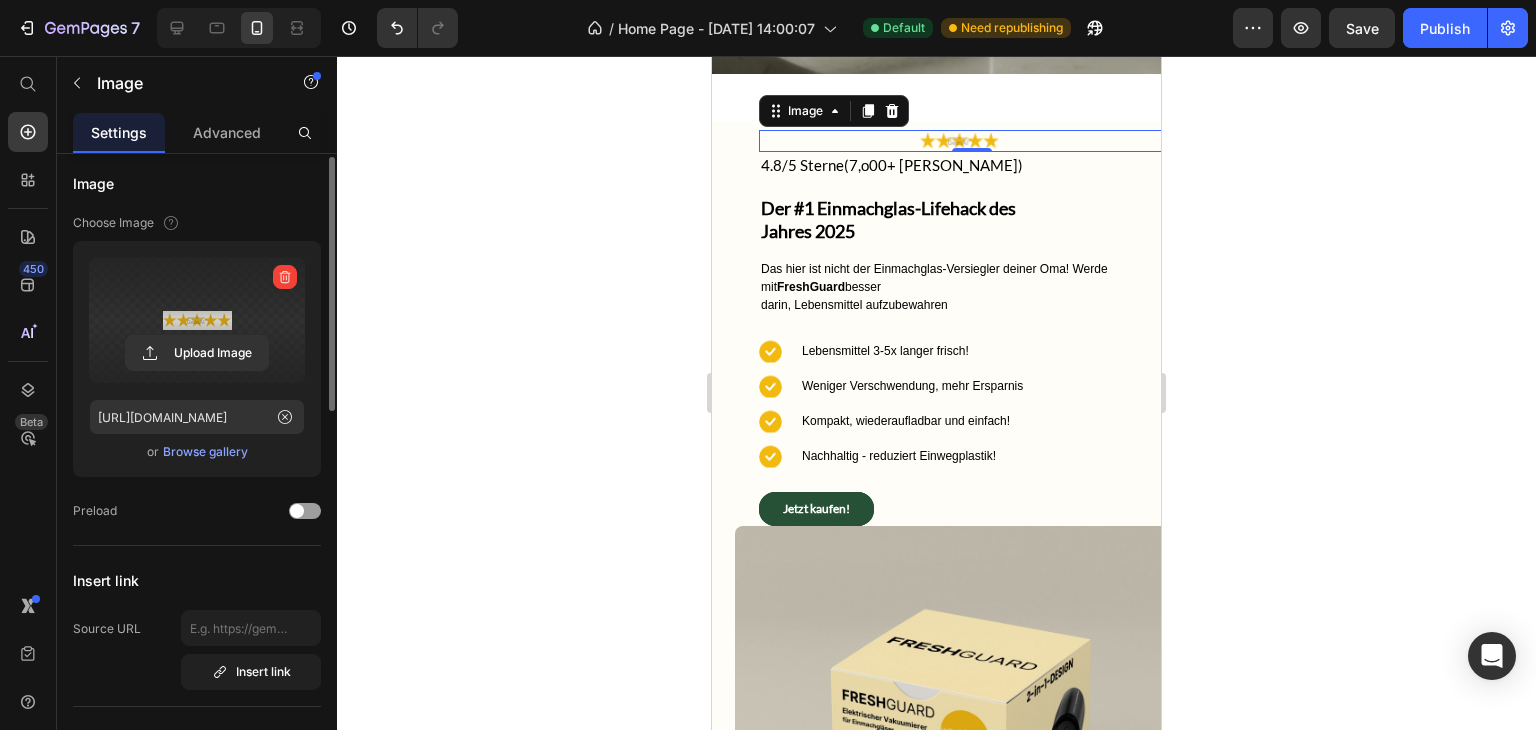 scroll, scrollTop: 1, scrollLeft: 0, axis: vertical 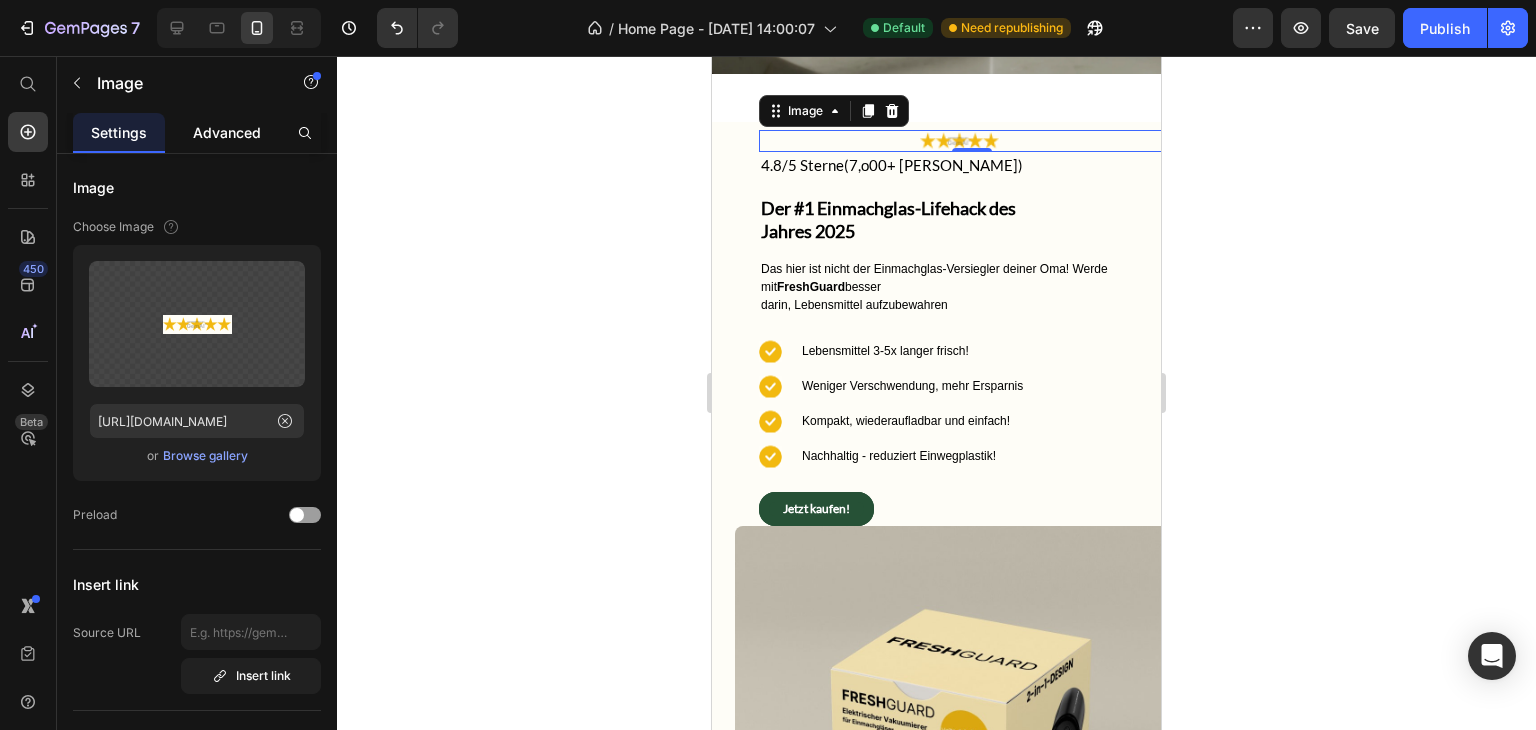click on "Advanced" at bounding box center [227, 132] 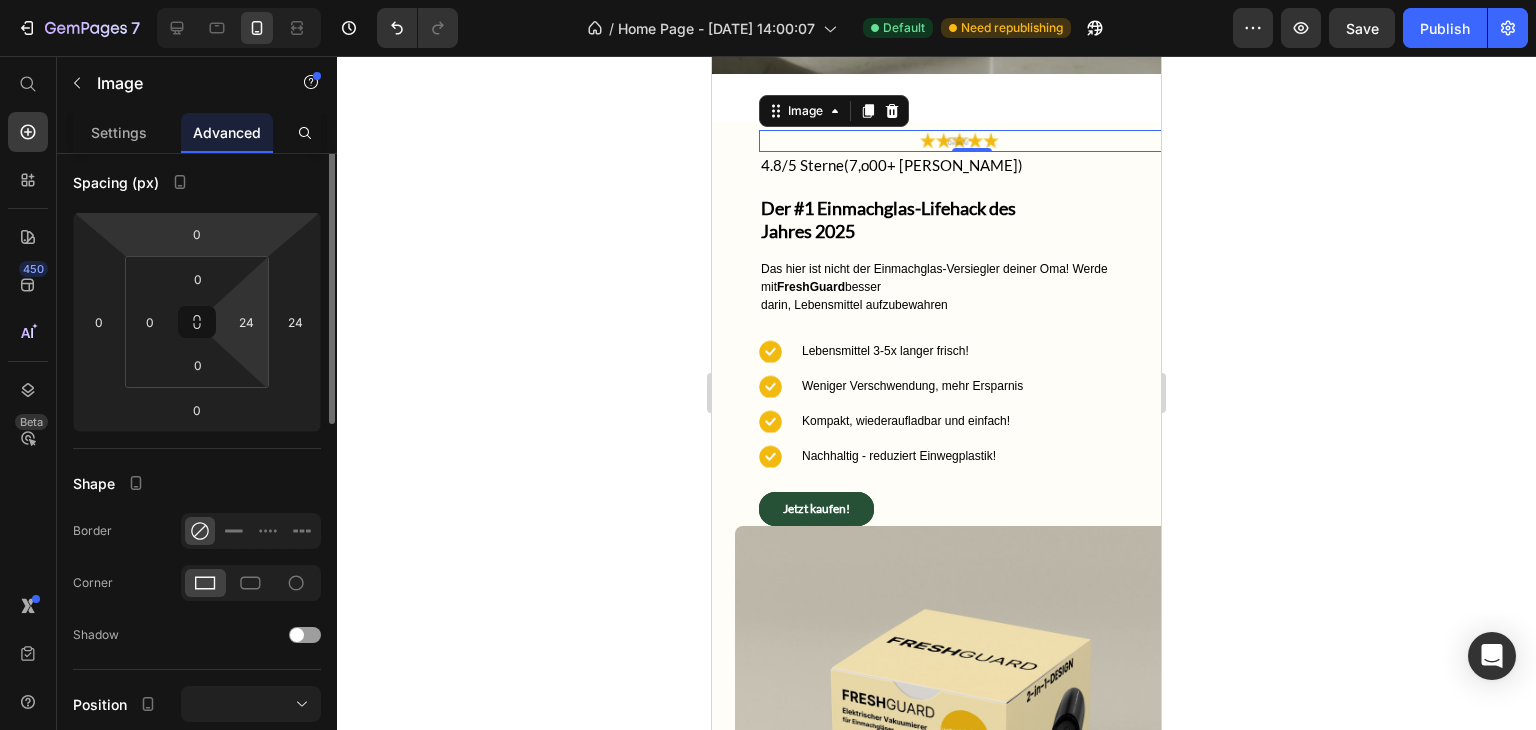 scroll, scrollTop: 0, scrollLeft: 0, axis: both 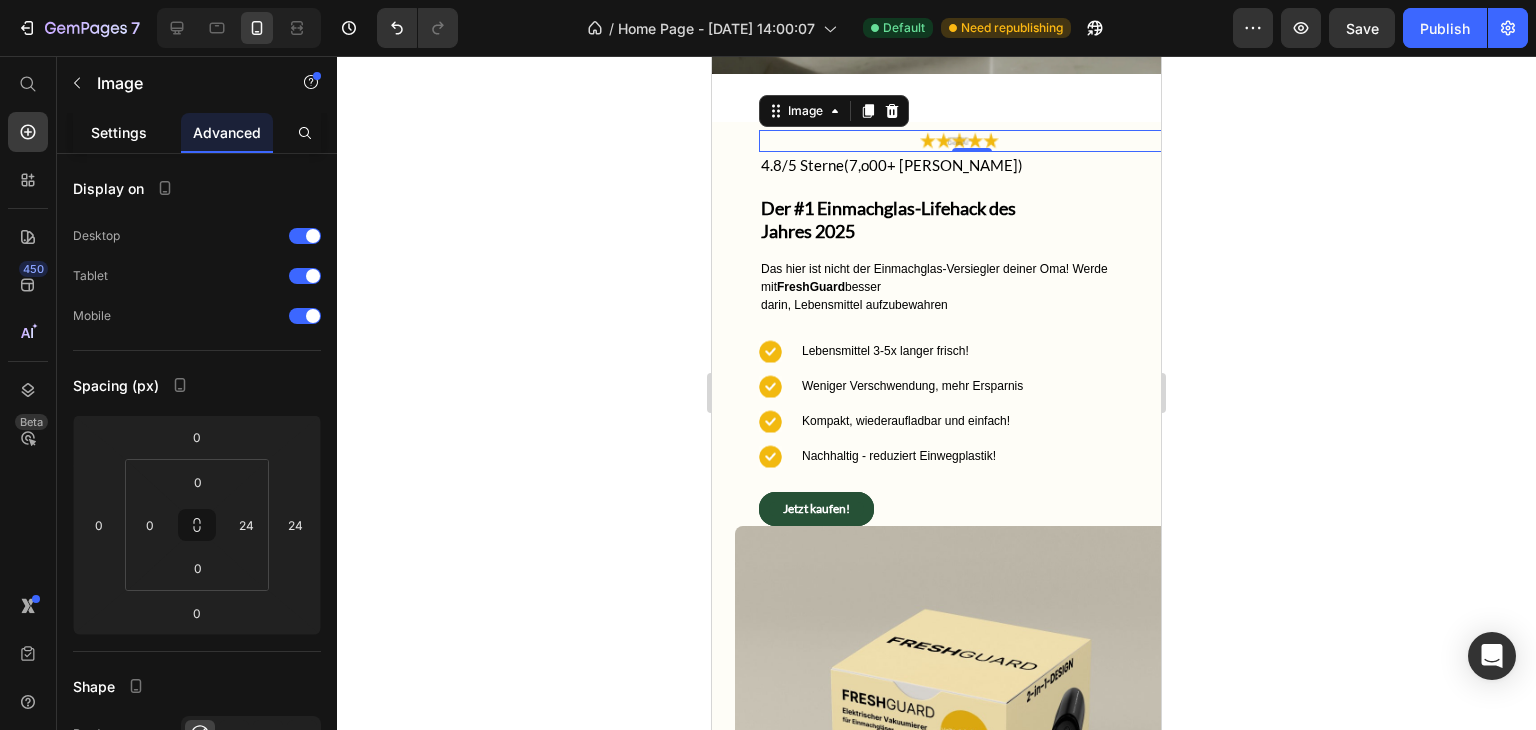 click on "Settings" at bounding box center [119, 132] 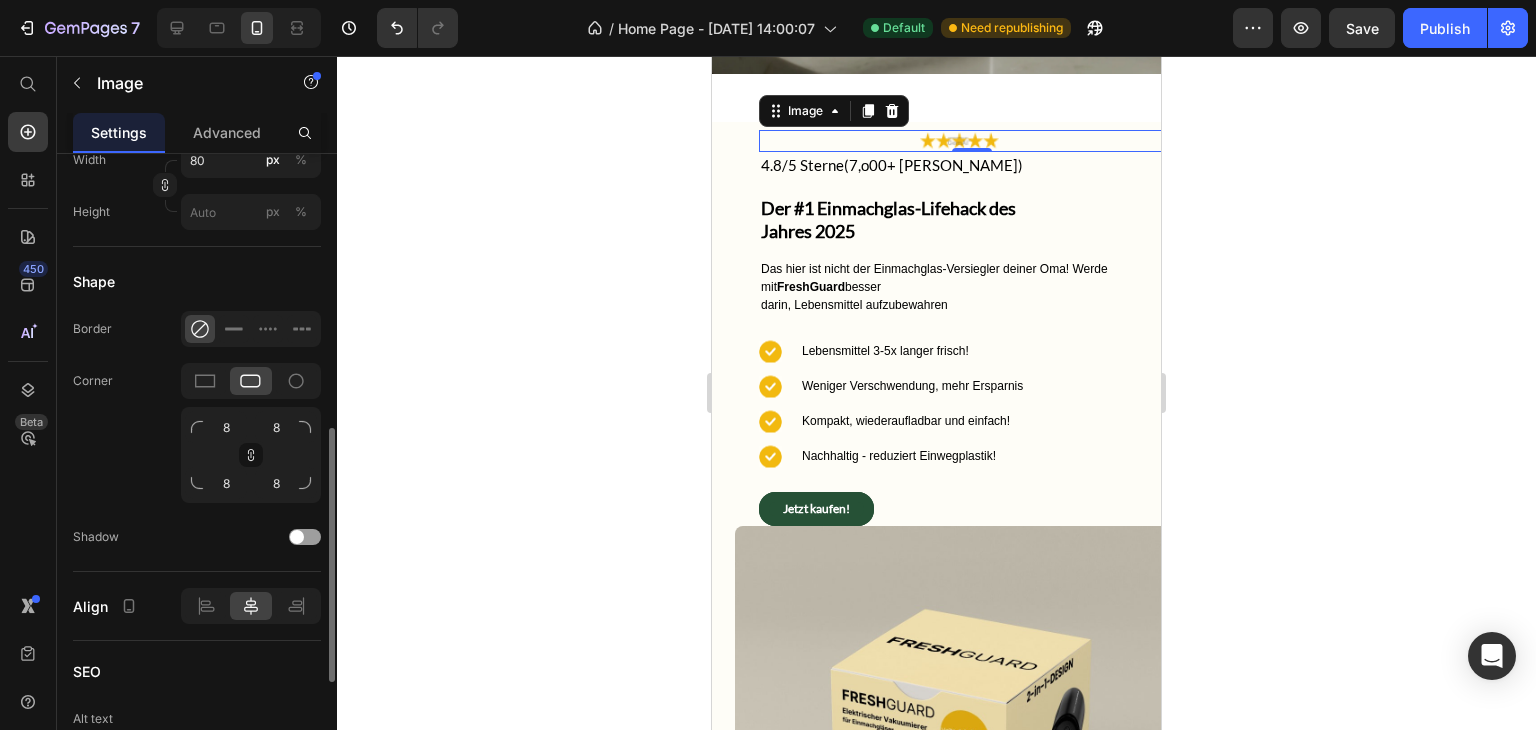 scroll, scrollTop: 687, scrollLeft: 0, axis: vertical 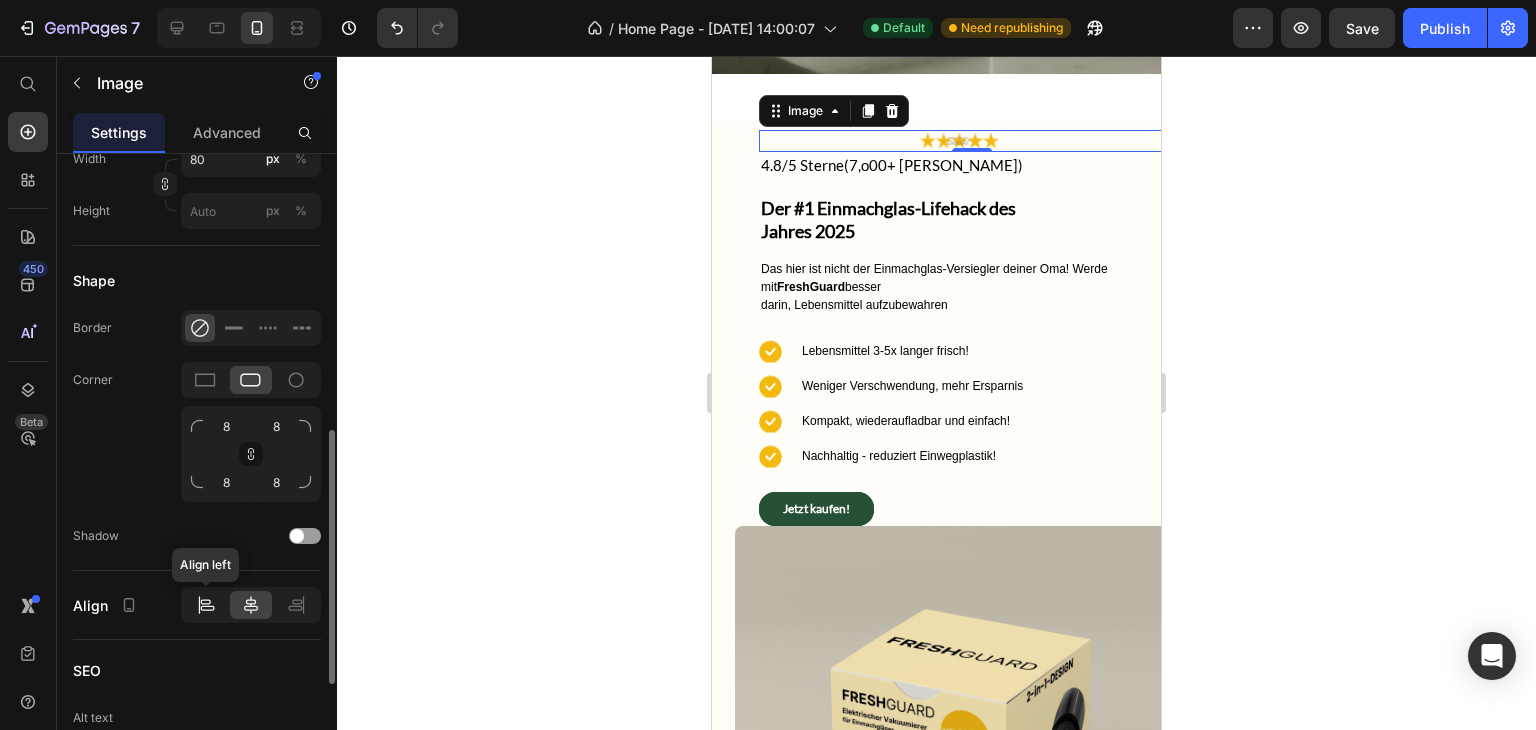 click 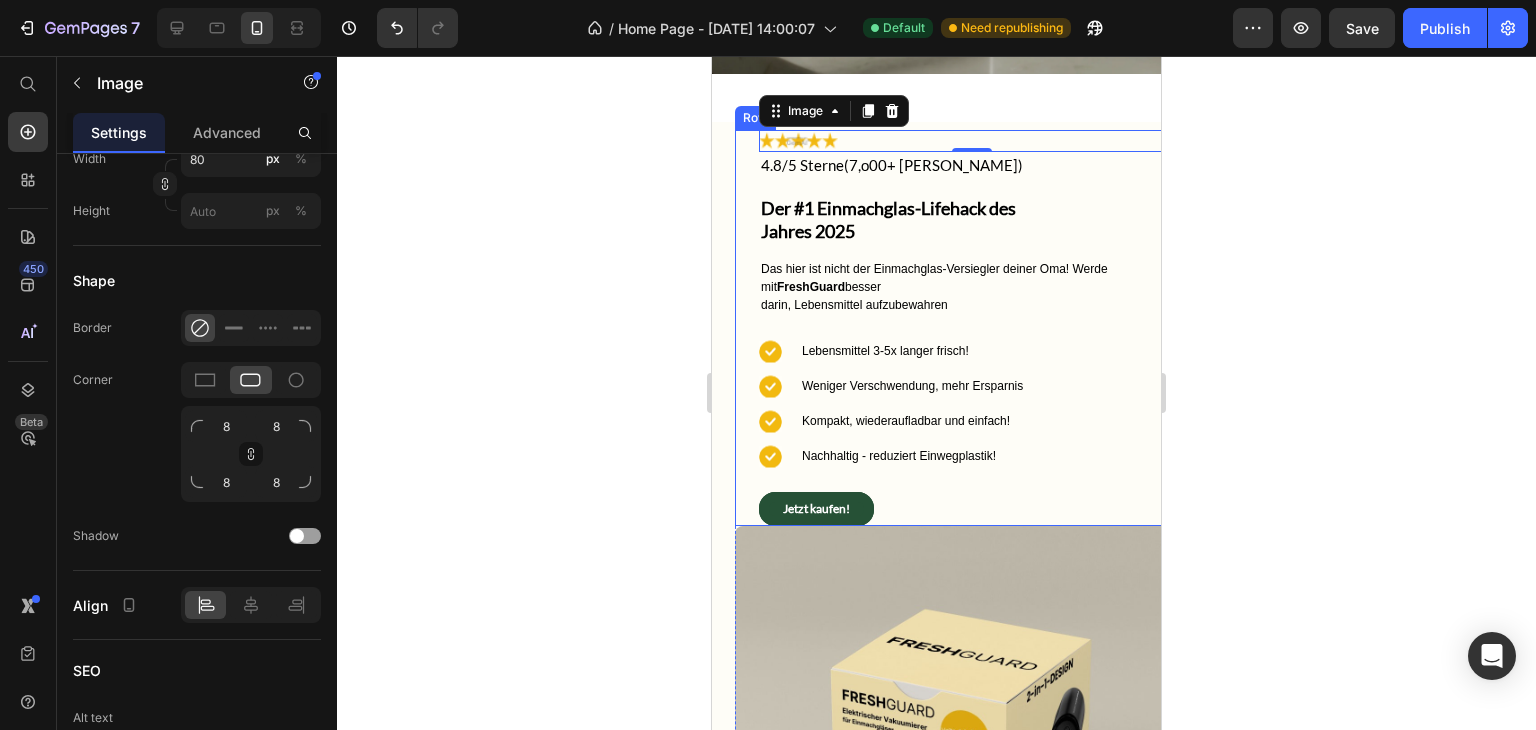 click on "Image   0 4.8/5 Sterne(7,o00+ zufriedene Kunden) Text Block Row Der #1 Einmachglas-Lifehack des  Jahres 2025 Heading Das hier ist nicht der Einmachglas-Versiegler deiner Oma! Werde mit  FreshGuard  besser  darin, Lebensmittel aufzubewahren Text Block     Icon Lebensmittel 3-5x langer frisch! Text Block     Icon Weniger Verschwendung, mehr Ersparnis Text Block     Icon Kompakt, wiederaufladbar und einfach! Text Block     Icon Nachhaltig - reduziert Einwegplastik! Text Block Advanced list Jetzt   kaufen! Button" at bounding box center (959, 327) 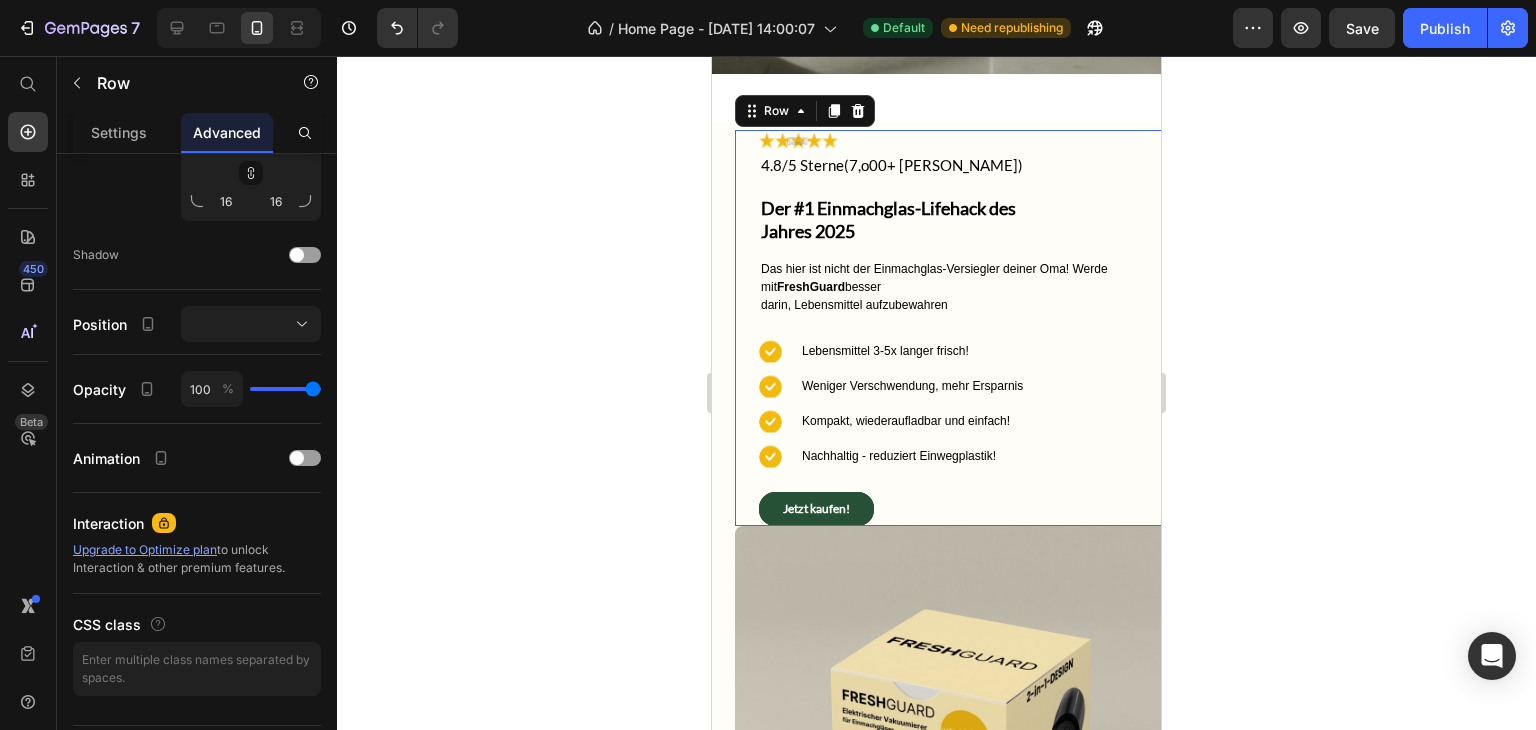 scroll, scrollTop: 0, scrollLeft: 0, axis: both 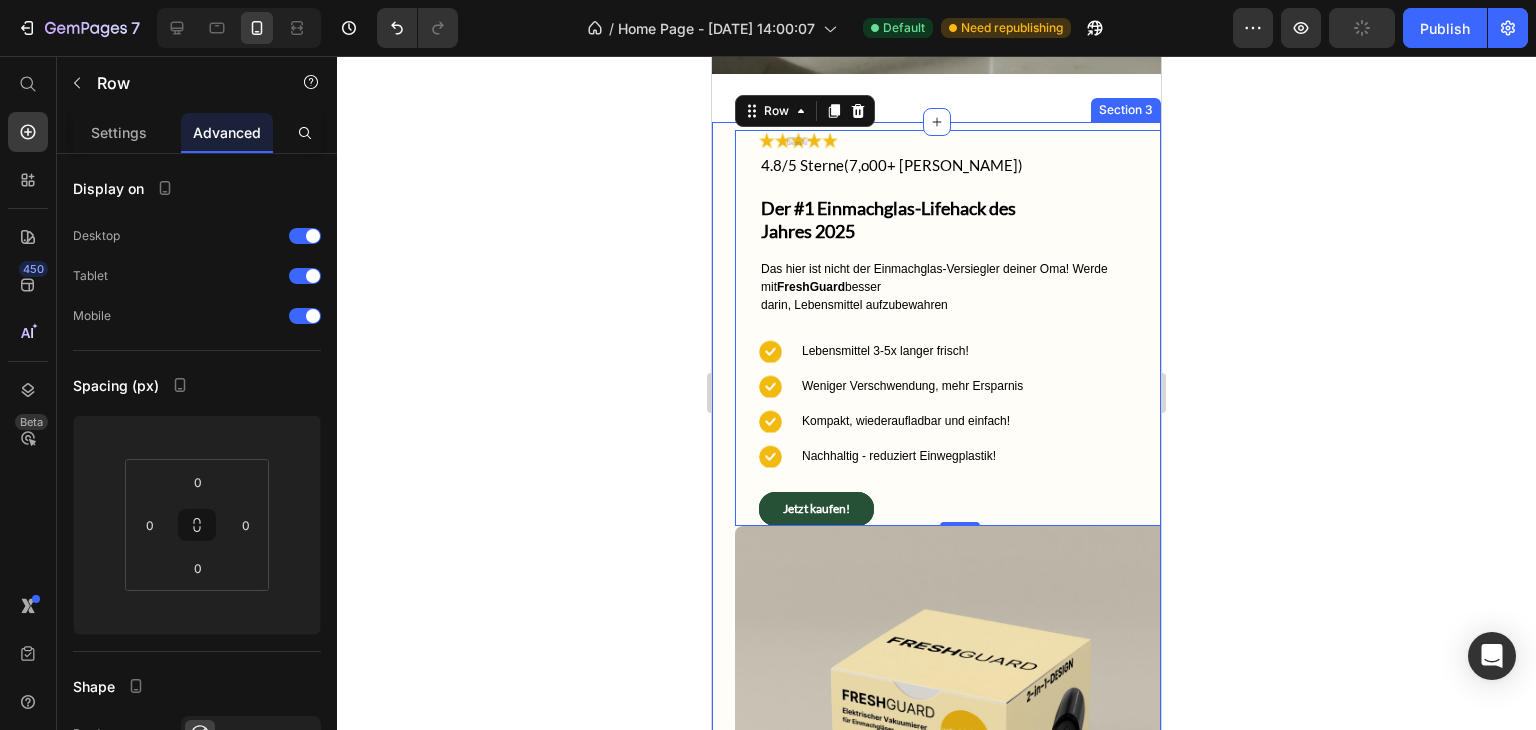 click on "Image 4.8/5 Sterne(7,o00+ zufriedene Kunden) Text Block Row Der #1 Einmachglas-Lifehack des  Jahres 2025 Heading Das hier ist nicht der Einmachglas-Versiegler deiner Oma! Werde mit  FreshGuard  besser  darin, Lebensmittel aufzubewahren Text Block     Icon Lebensmittel 3-5x langer frisch! Text Block     Icon Weniger Verschwendung, mehr Ersparnis Text Block     Icon Kompakt, wiederaufladbar und einfach! Text Block     Icon Nachhaltig - reduziert Einwegplastik! Text Block Advanced list Jetzt   kaufen! Button Row   0 Image Row" at bounding box center [936, 548] 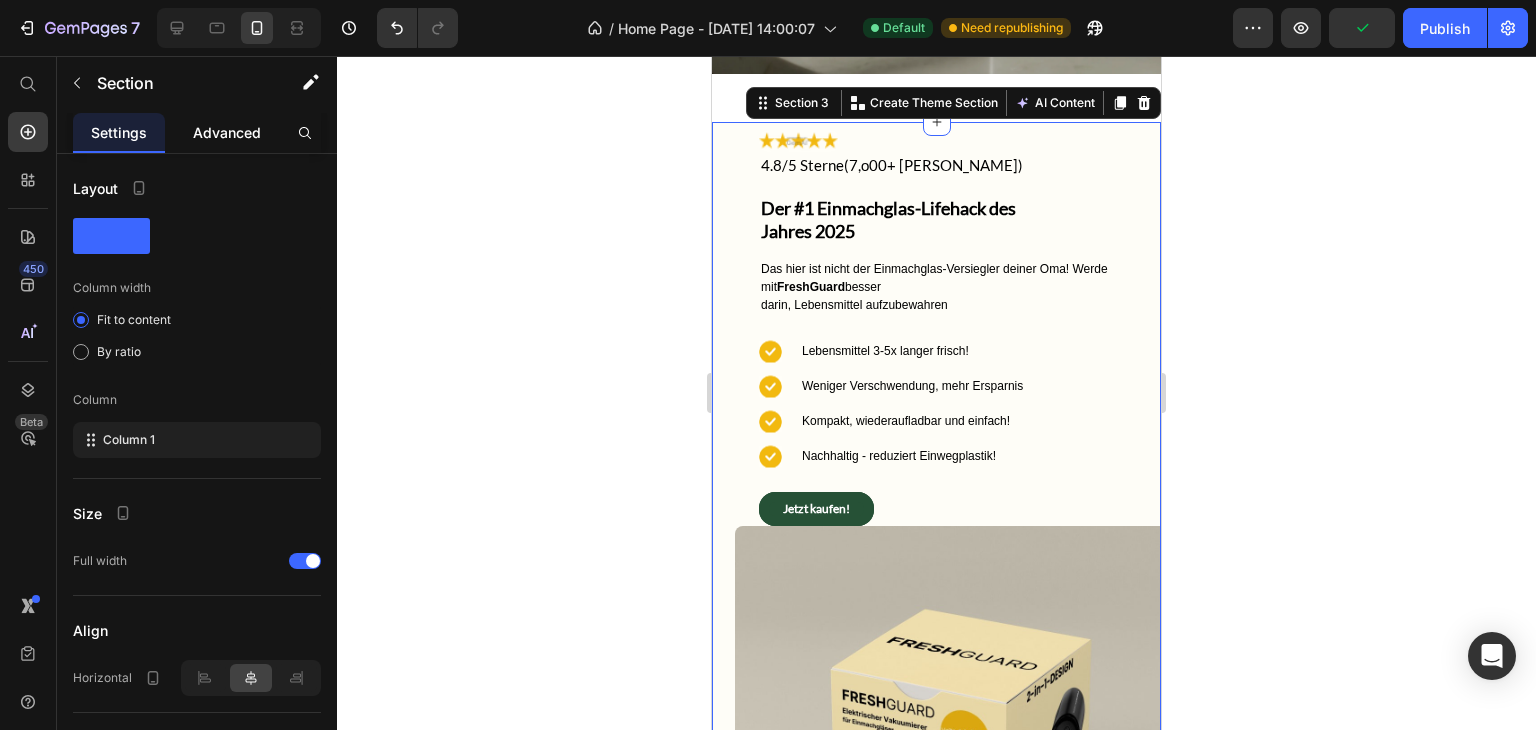 click on "Advanced" at bounding box center [227, 132] 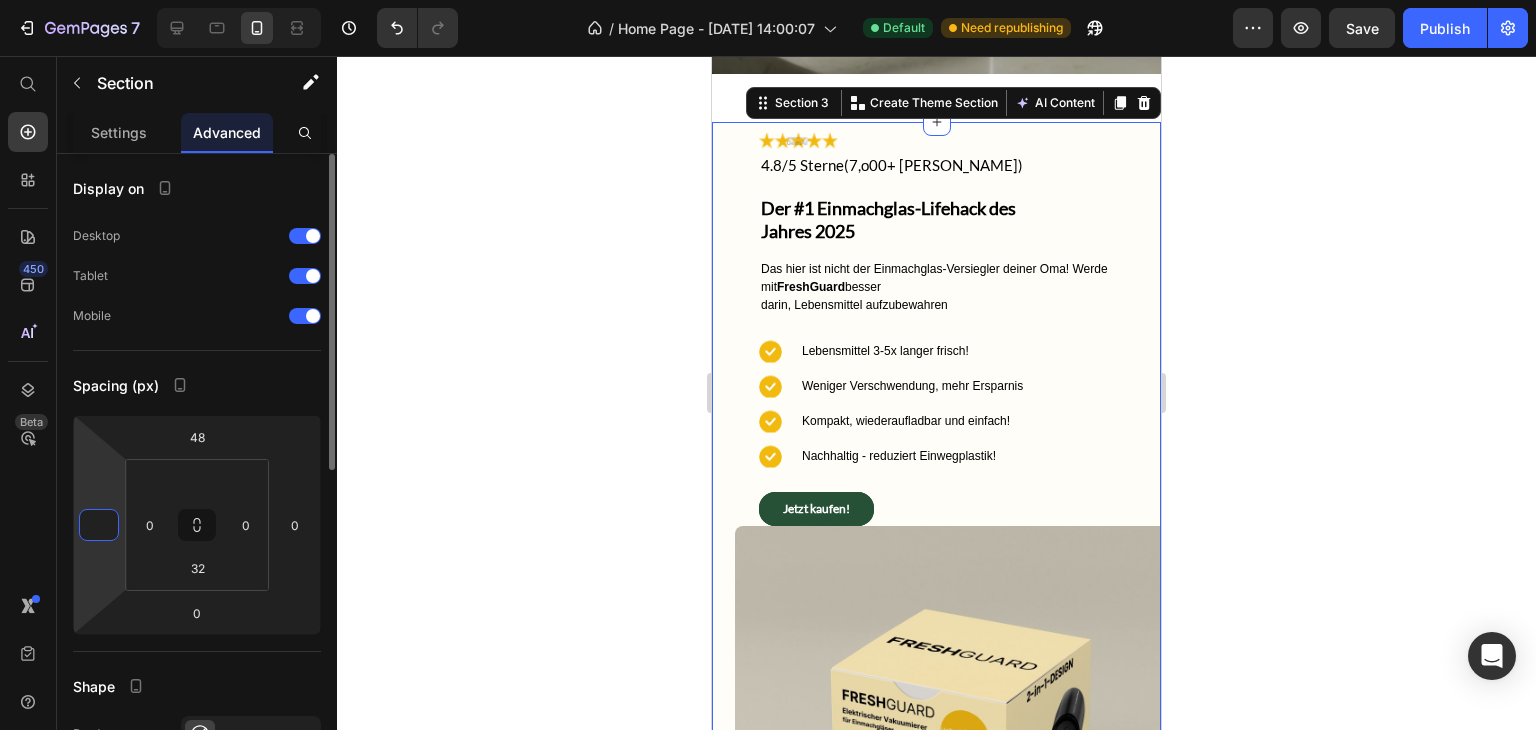 click at bounding box center (99, 525) 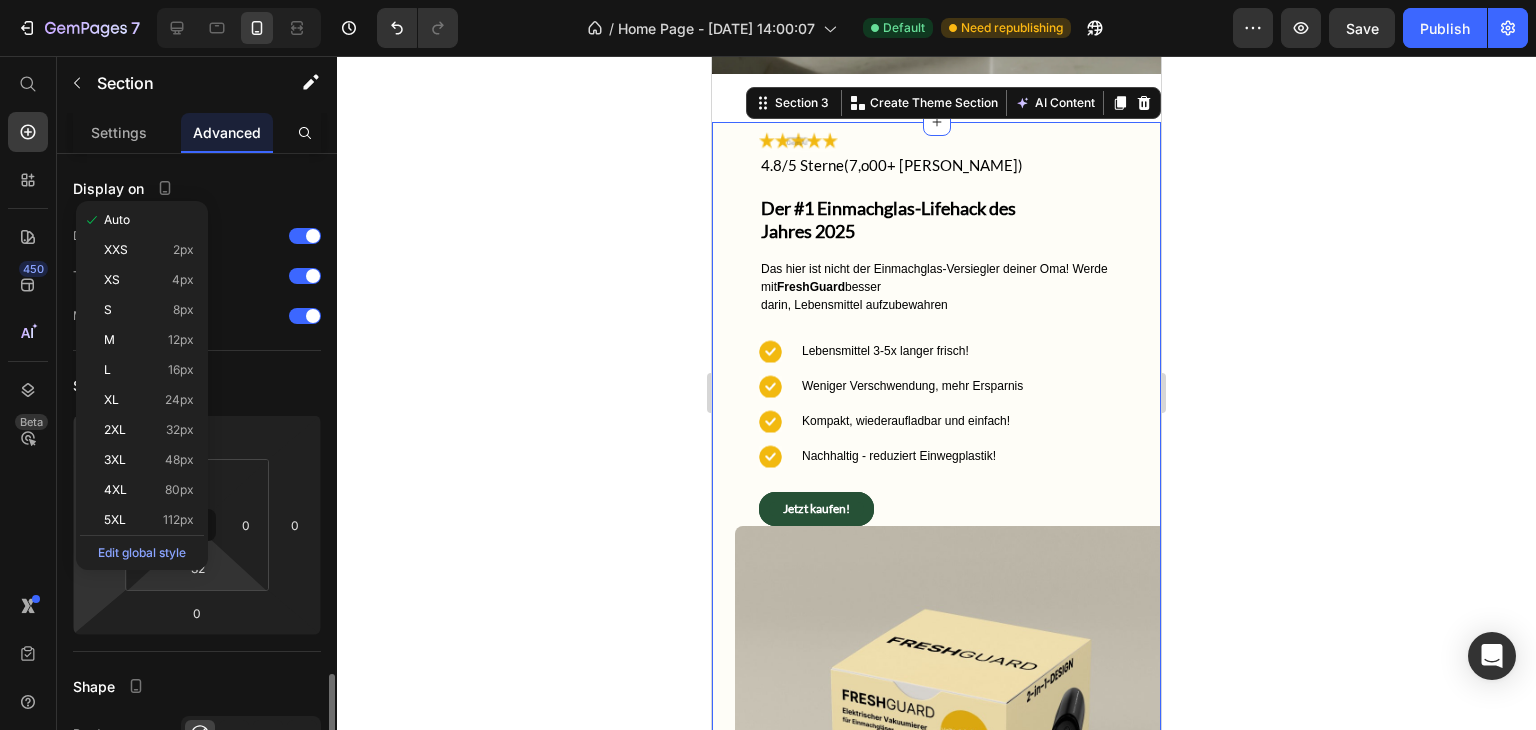 scroll, scrollTop: 351, scrollLeft: 0, axis: vertical 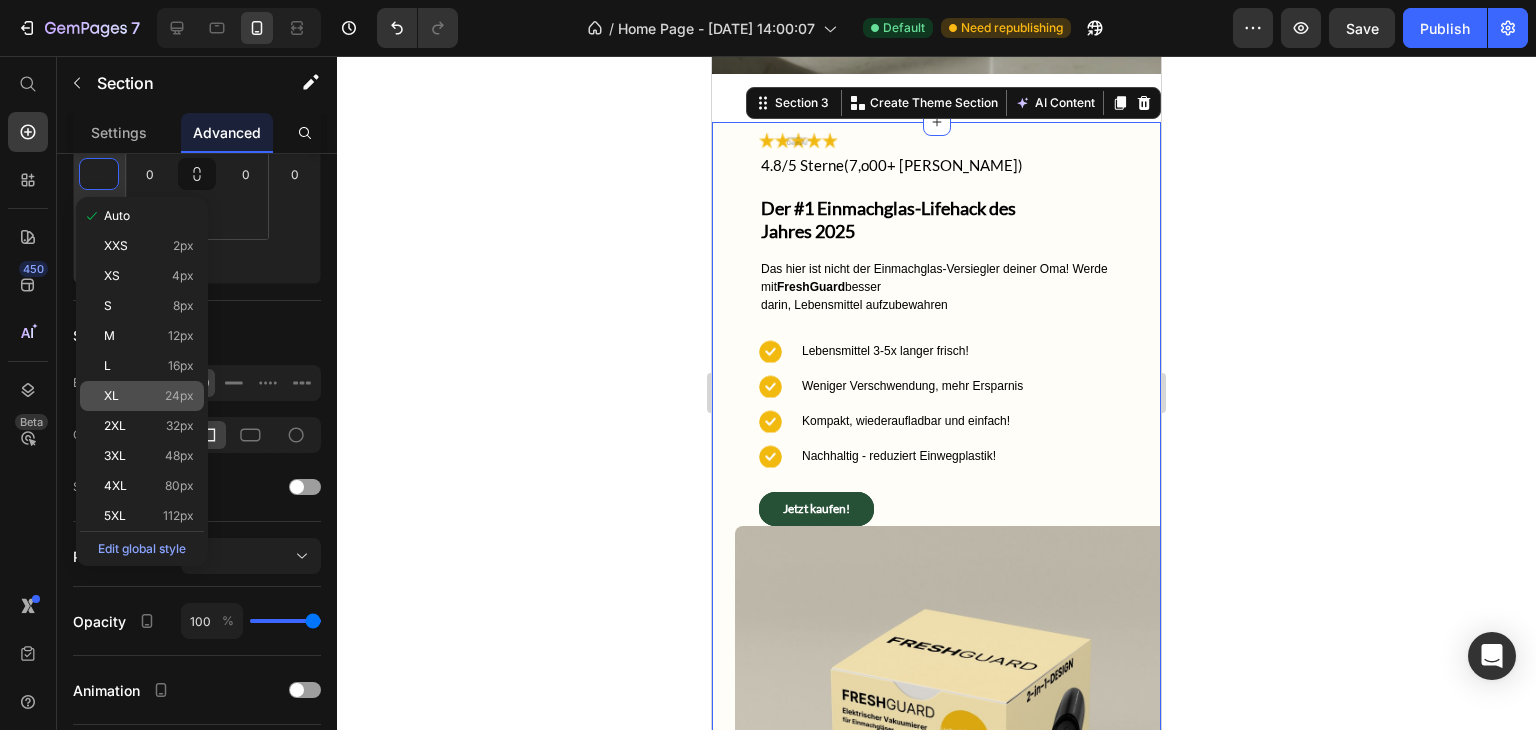 click on "24px" at bounding box center [179, 396] 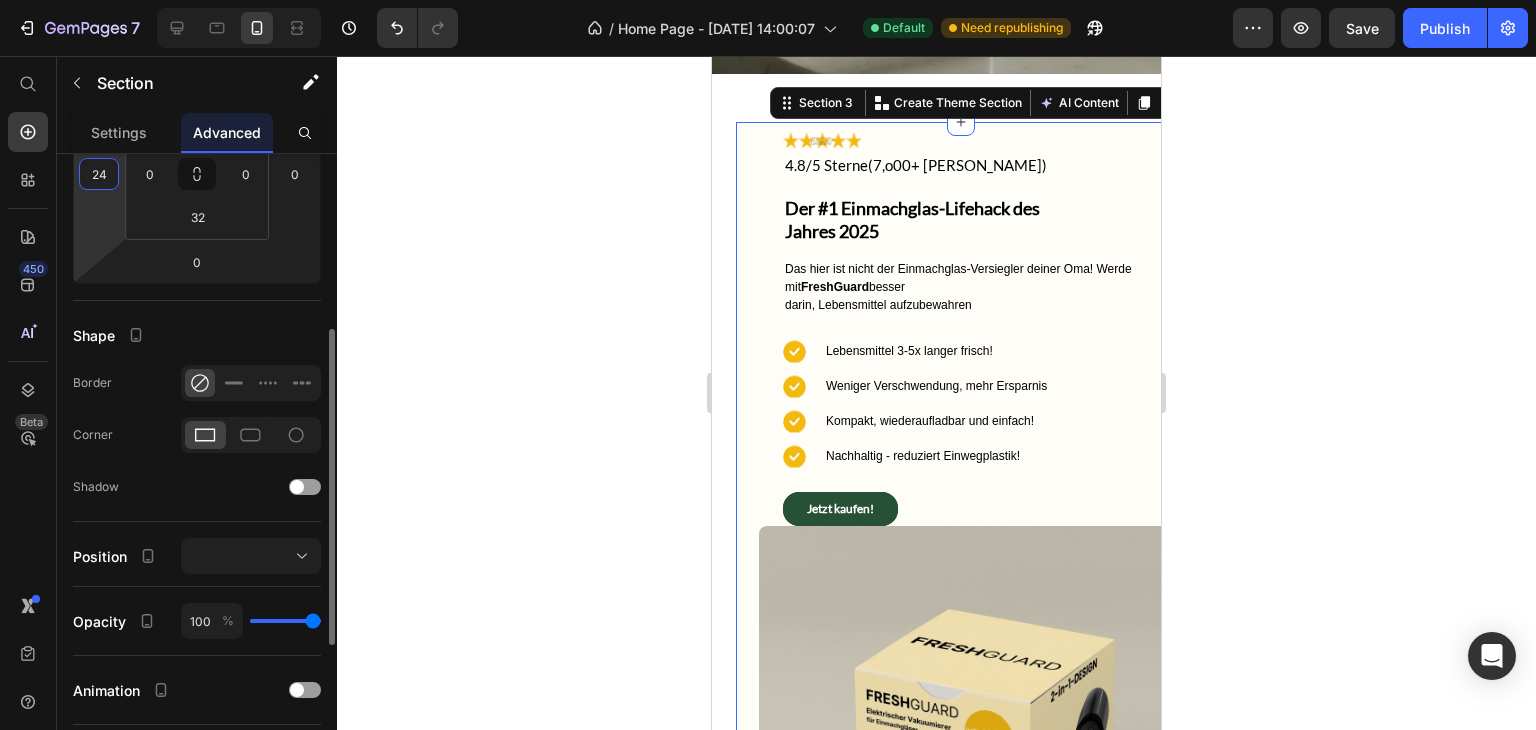 click on "24" at bounding box center (99, 174) 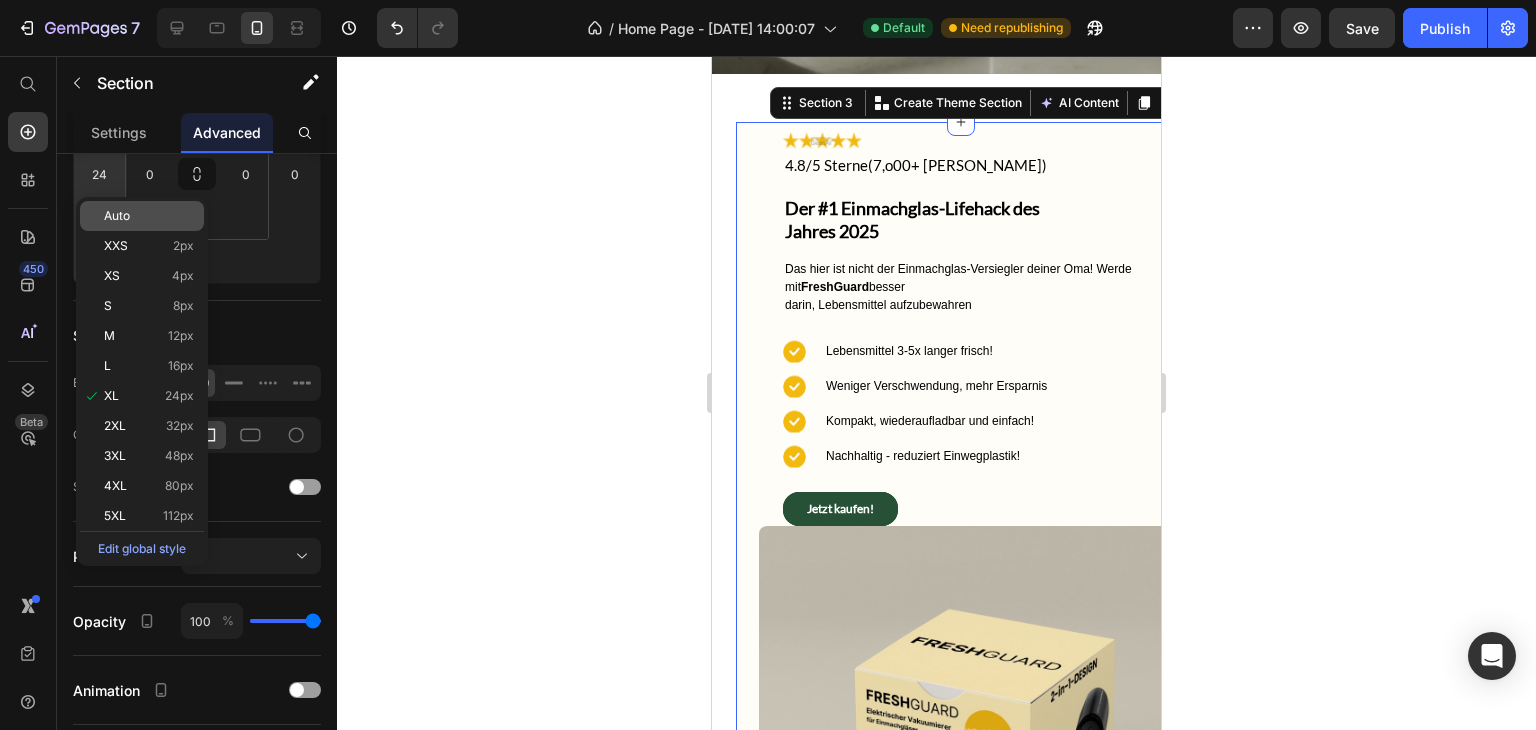 click on "Auto" at bounding box center (149, 216) 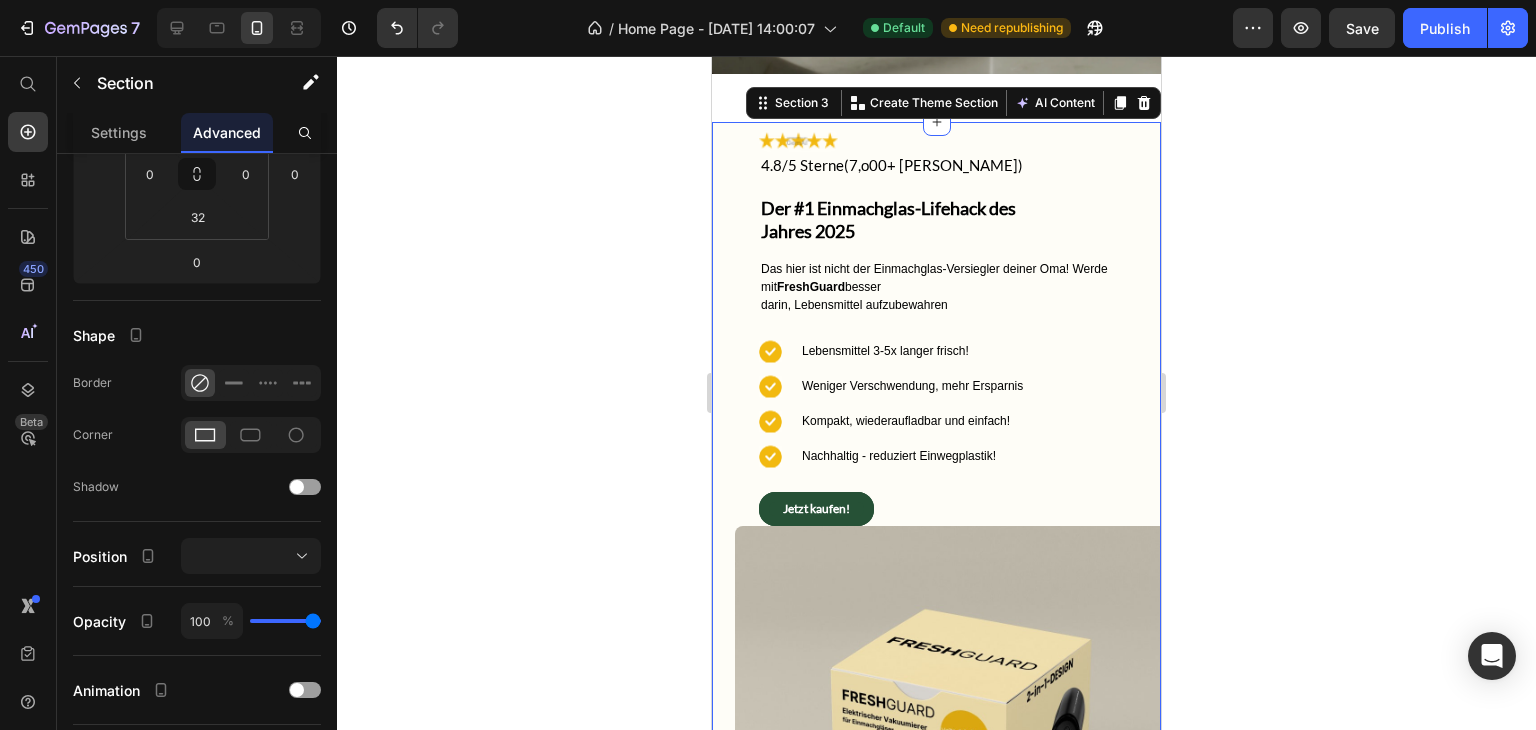 click 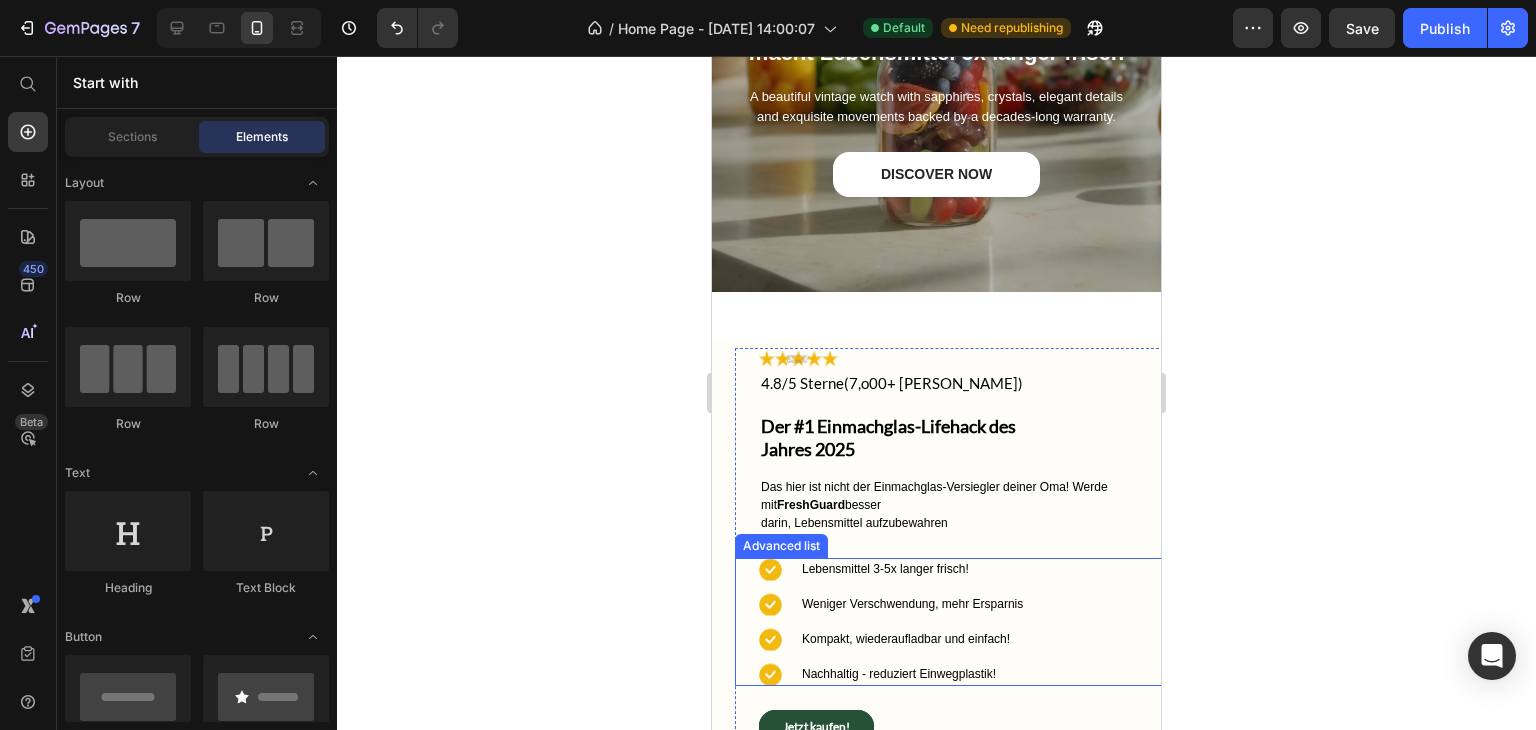 scroll, scrollTop: 271, scrollLeft: 0, axis: vertical 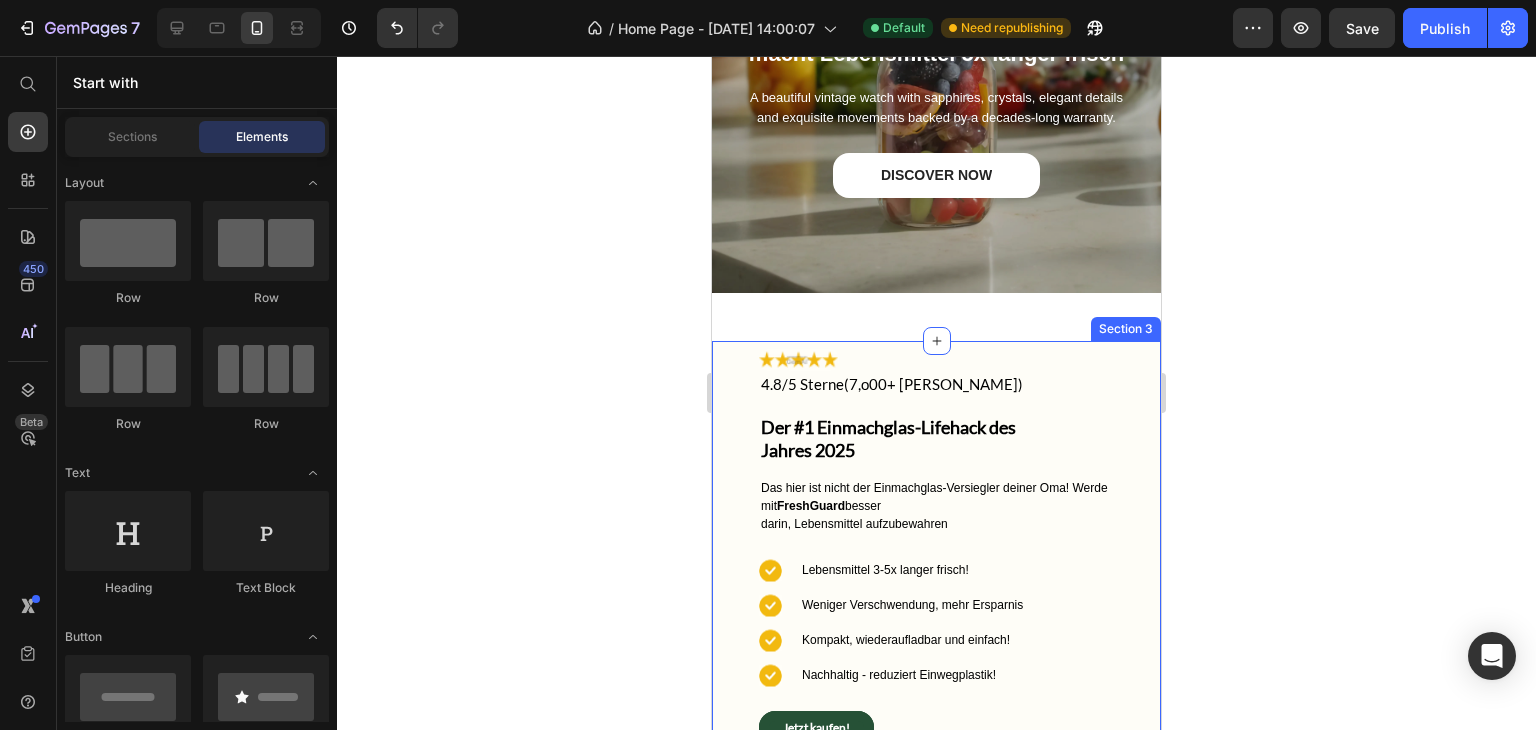 click on "Image 4.8/5 Sterne(7,o00+ zufriedene Kunden) Text Block Row Der #1 Einmachglas-Lifehack des  Jahres 2025 Heading Das hier ist nicht der Einmachglas-Versiegler deiner Oma! Werde mit  FreshGuard  besser  darin, Lebensmittel aufzubewahren Text Block     Icon Lebensmittel 3-5x langer frisch! Text Block     Icon Weniger Verschwendung, mehr Ersparnis Text Block     Icon Kompakt, wiederaufladbar und einfach! Text Block     Icon Nachhaltig - reduziert Einwegplastik! Text Block Advanced list Jetzt   kaufen! Button Row Image Row" at bounding box center (936, 767) 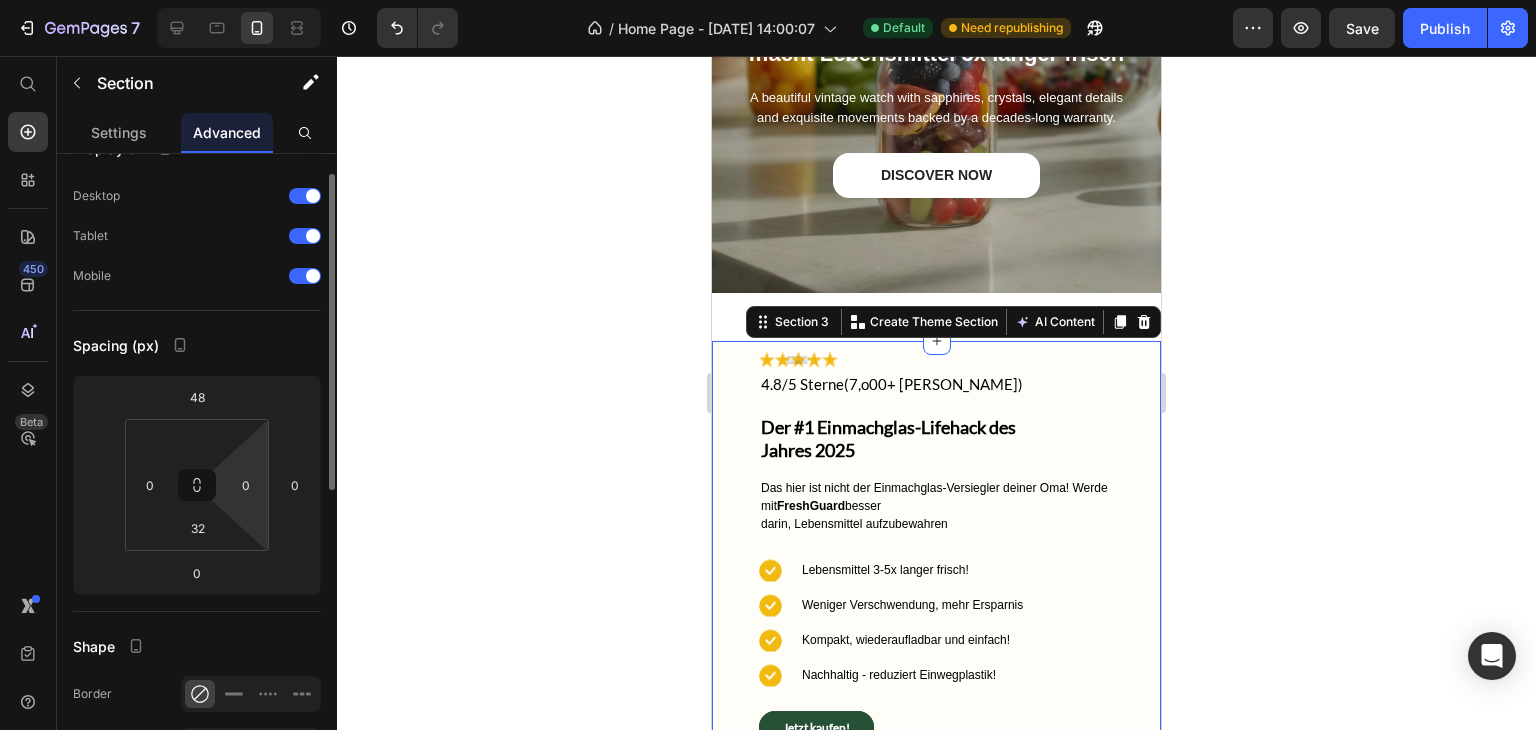 scroll, scrollTop: 40, scrollLeft: 0, axis: vertical 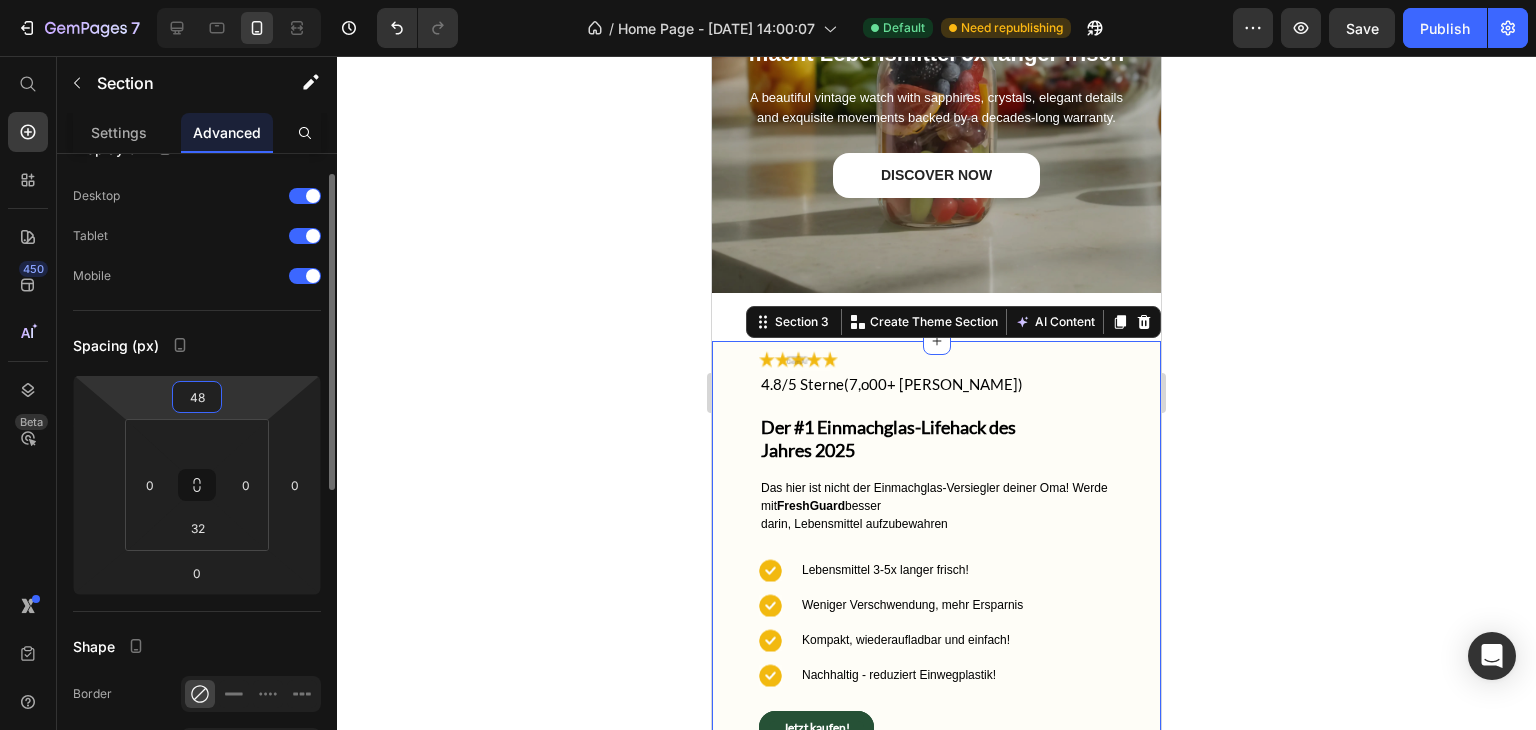 click on "48" at bounding box center (197, 397) 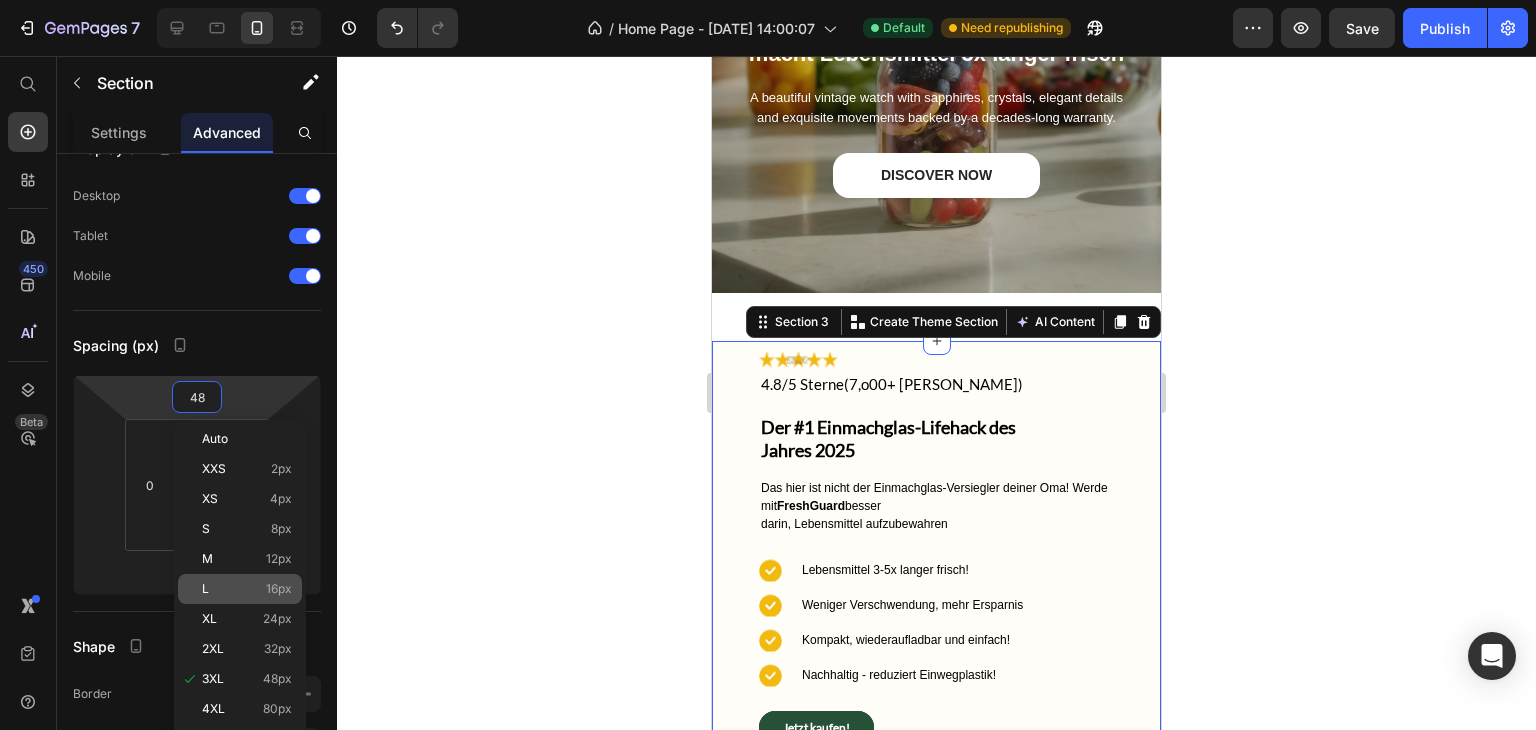 click on "L 16px" 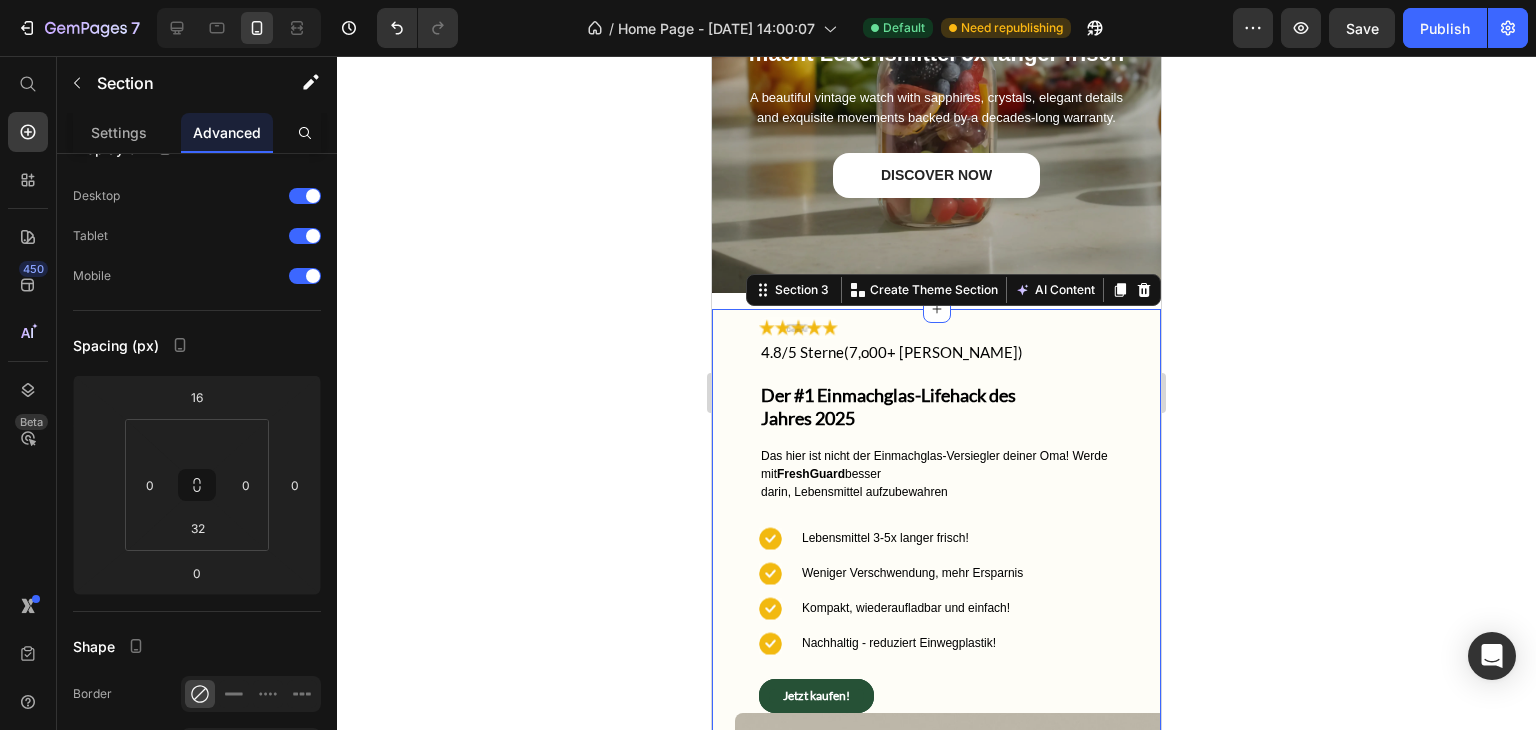 click 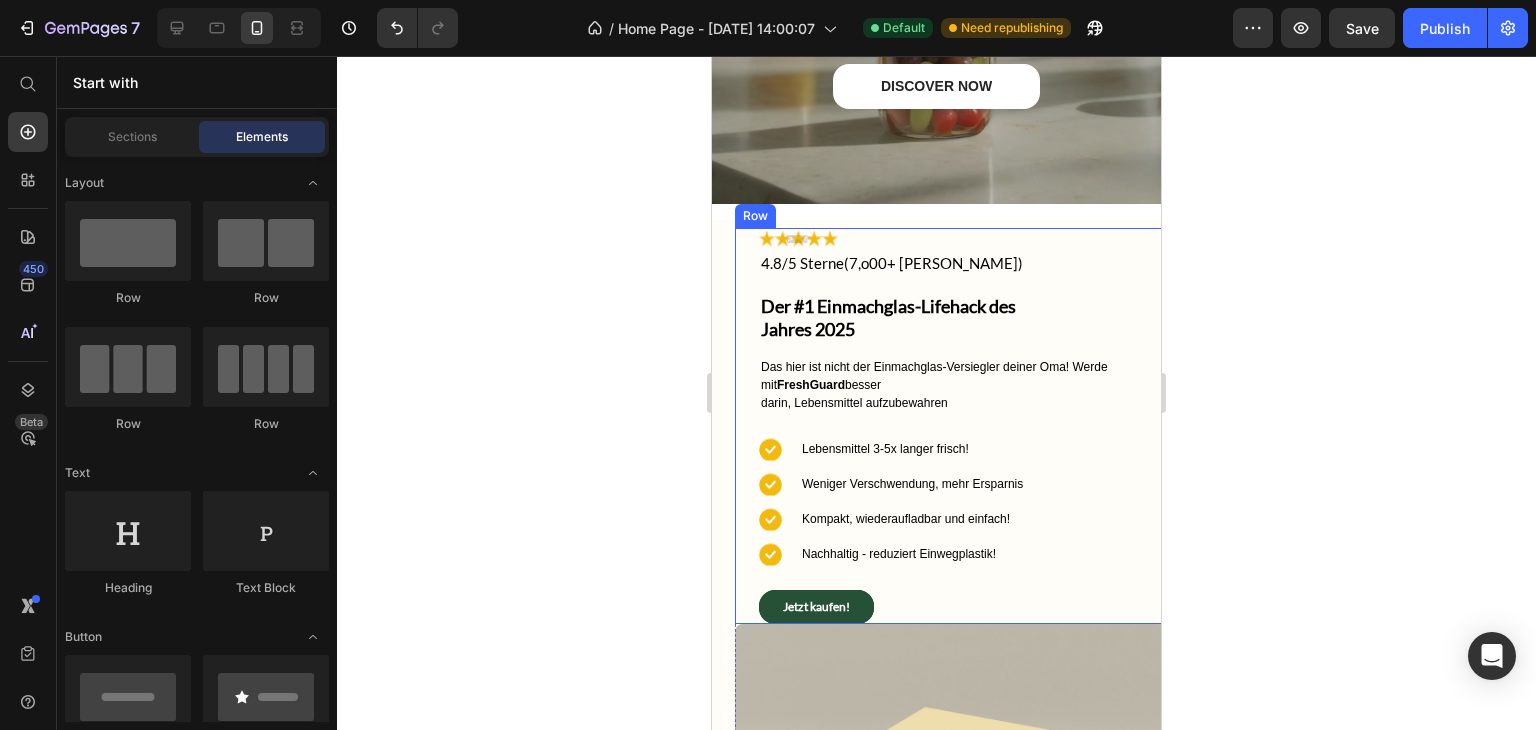 scroll, scrollTop: 360, scrollLeft: 0, axis: vertical 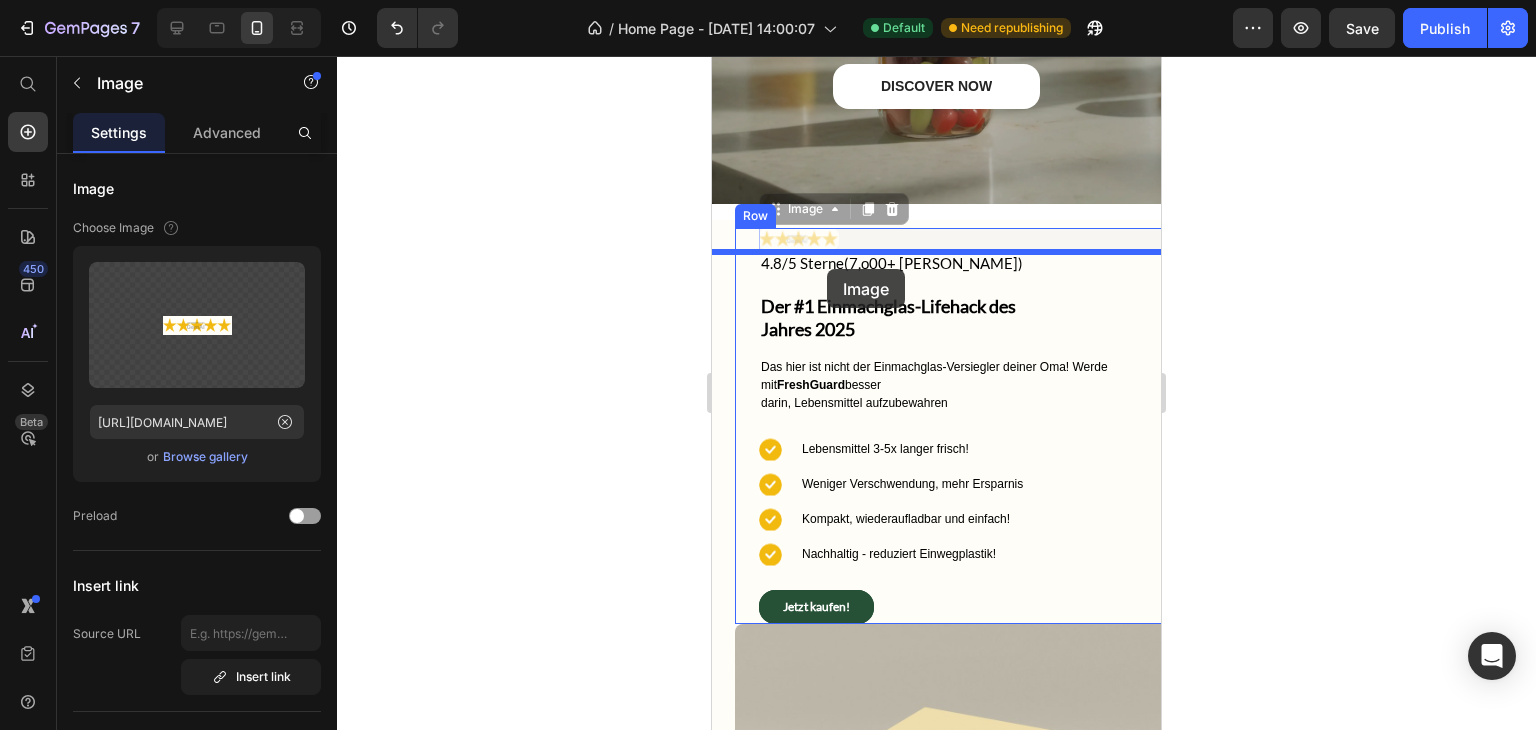 drag, startPoint x: 1017, startPoint y: 277, endPoint x: 827, endPoint y: 269, distance: 190.16835 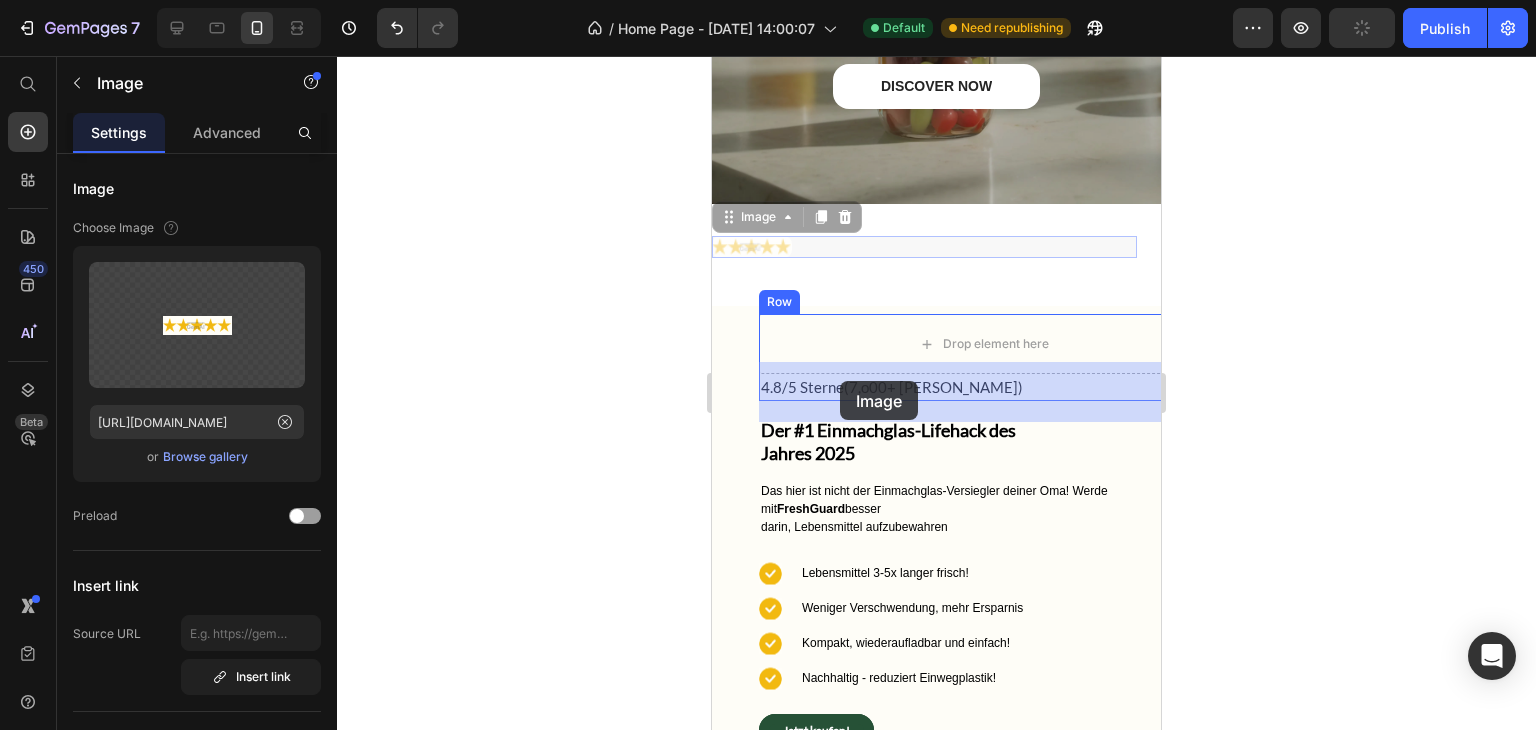drag, startPoint x: 763, startPoint y: 294, endPoint x: 840, endPoint y: 381, distance: 116.18089 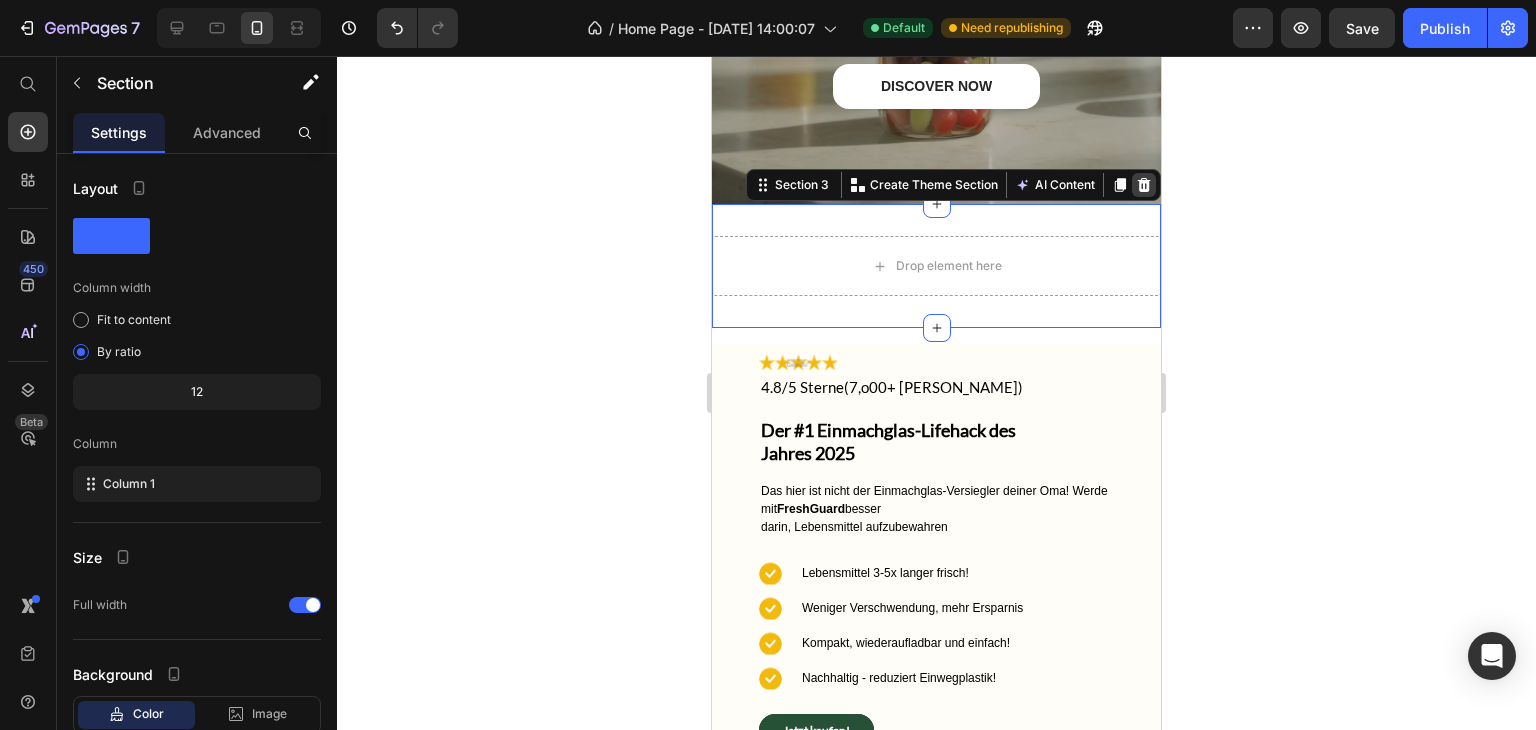 click 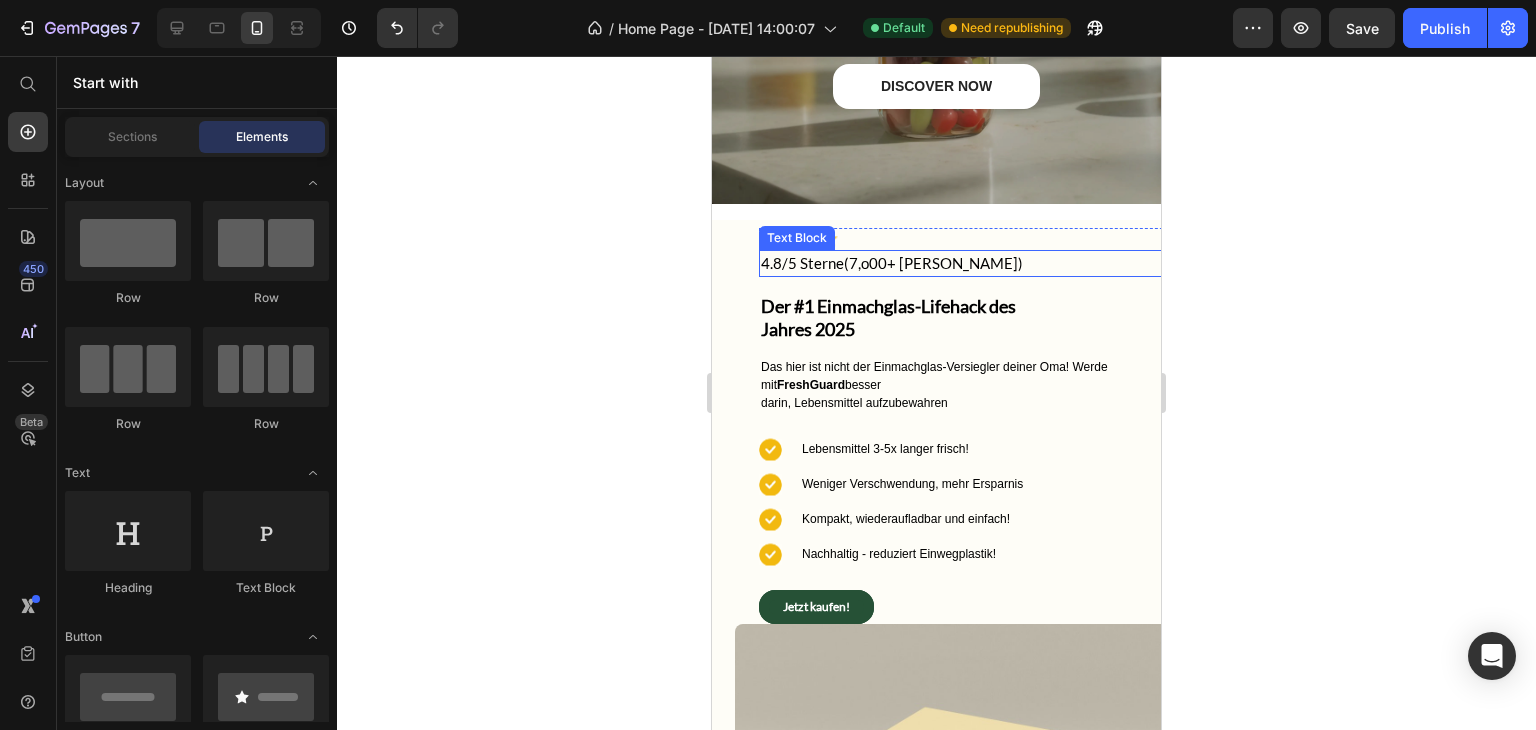 click 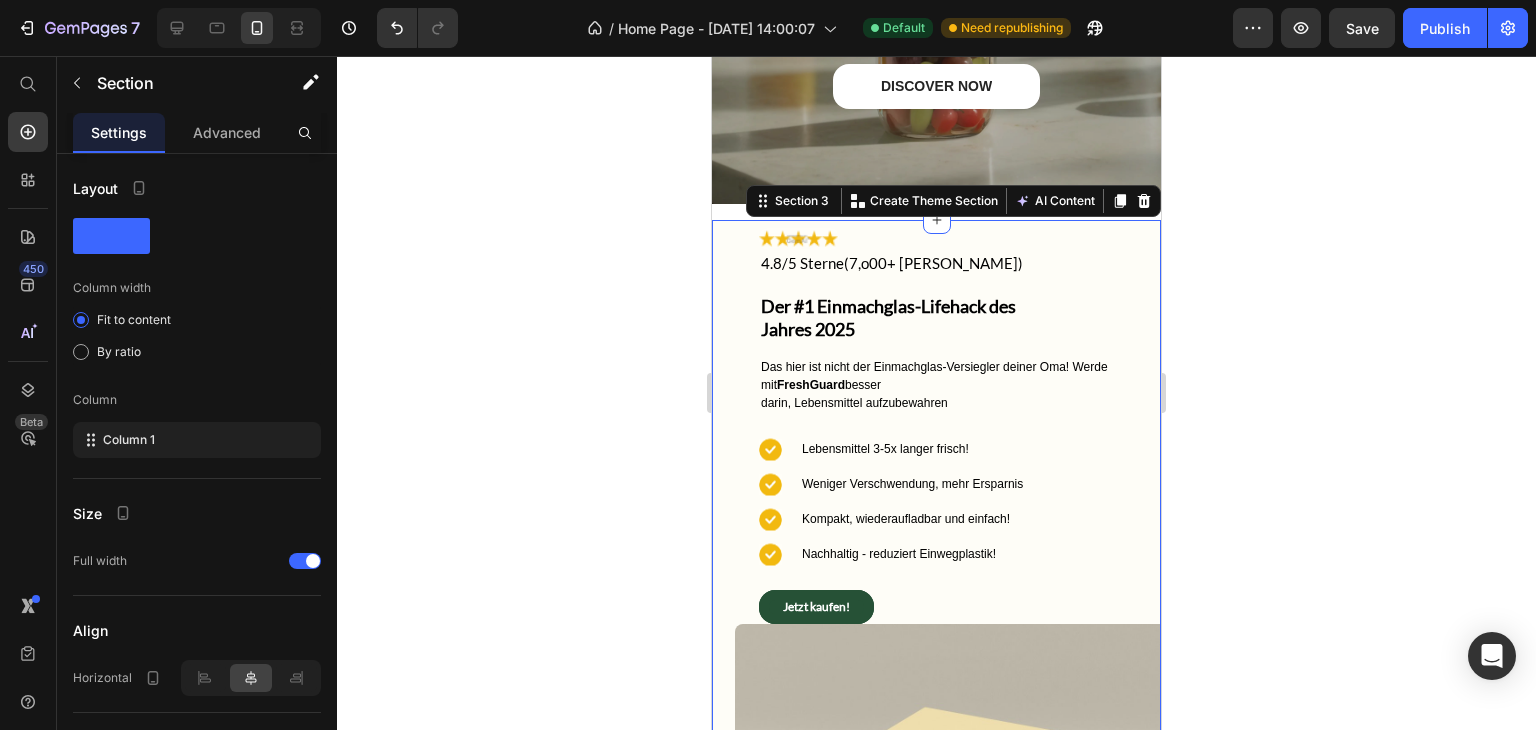 drag, startPoint x: 1112, startPoint y: 265, endPoint x: 1012, endPoint y: 177, distance: 133.2066 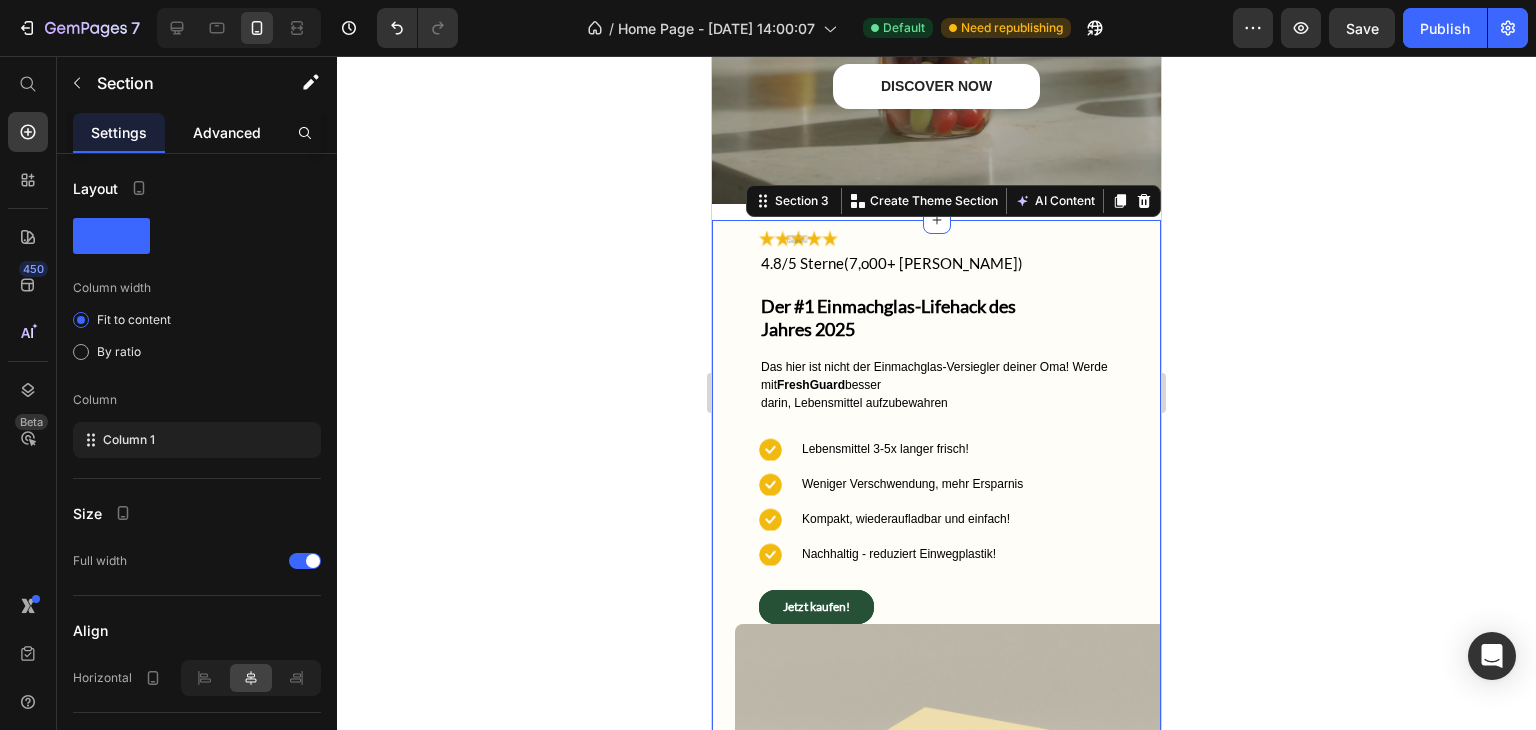 click on "Advanced" at bounding box center [227, 132] 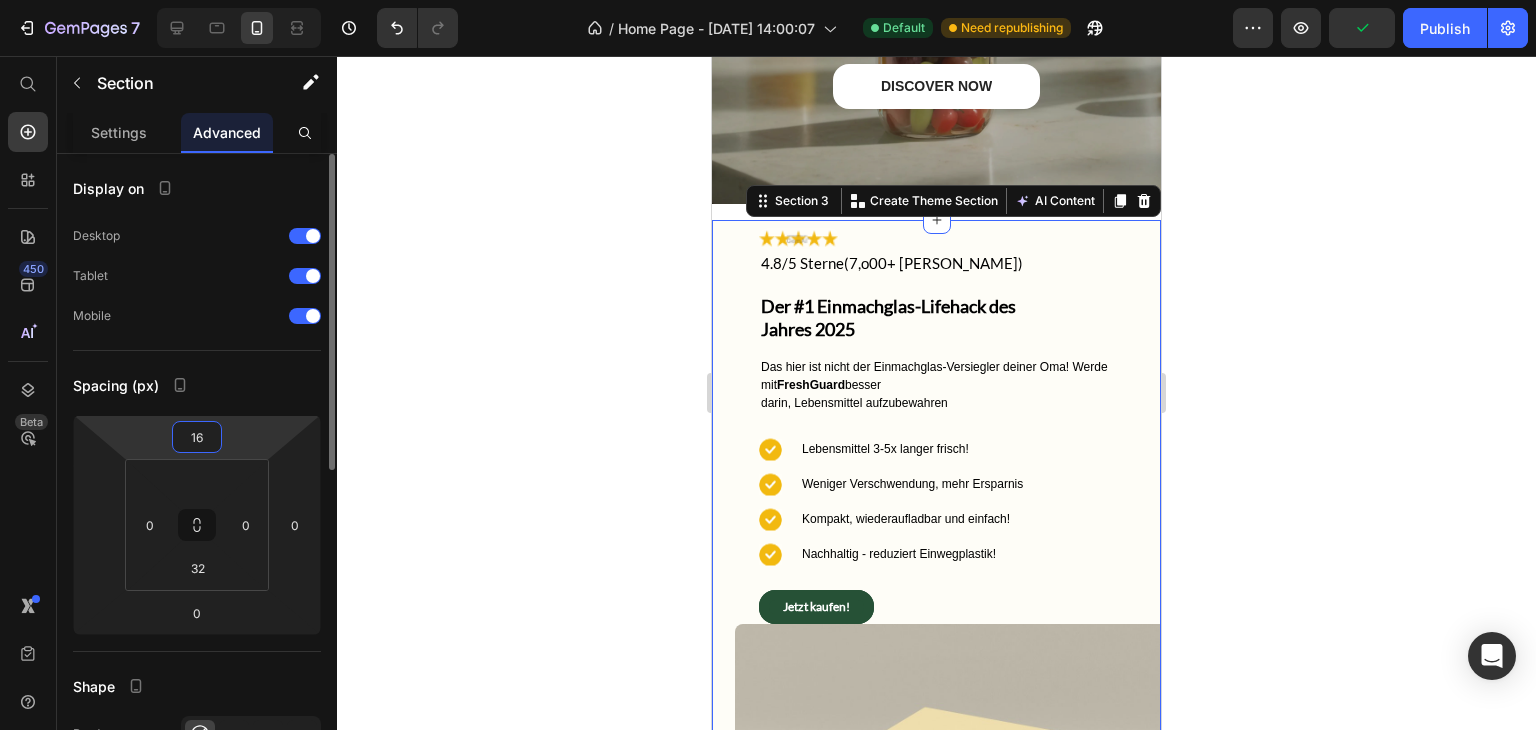 click on "16" at bounding box center [197, 437] 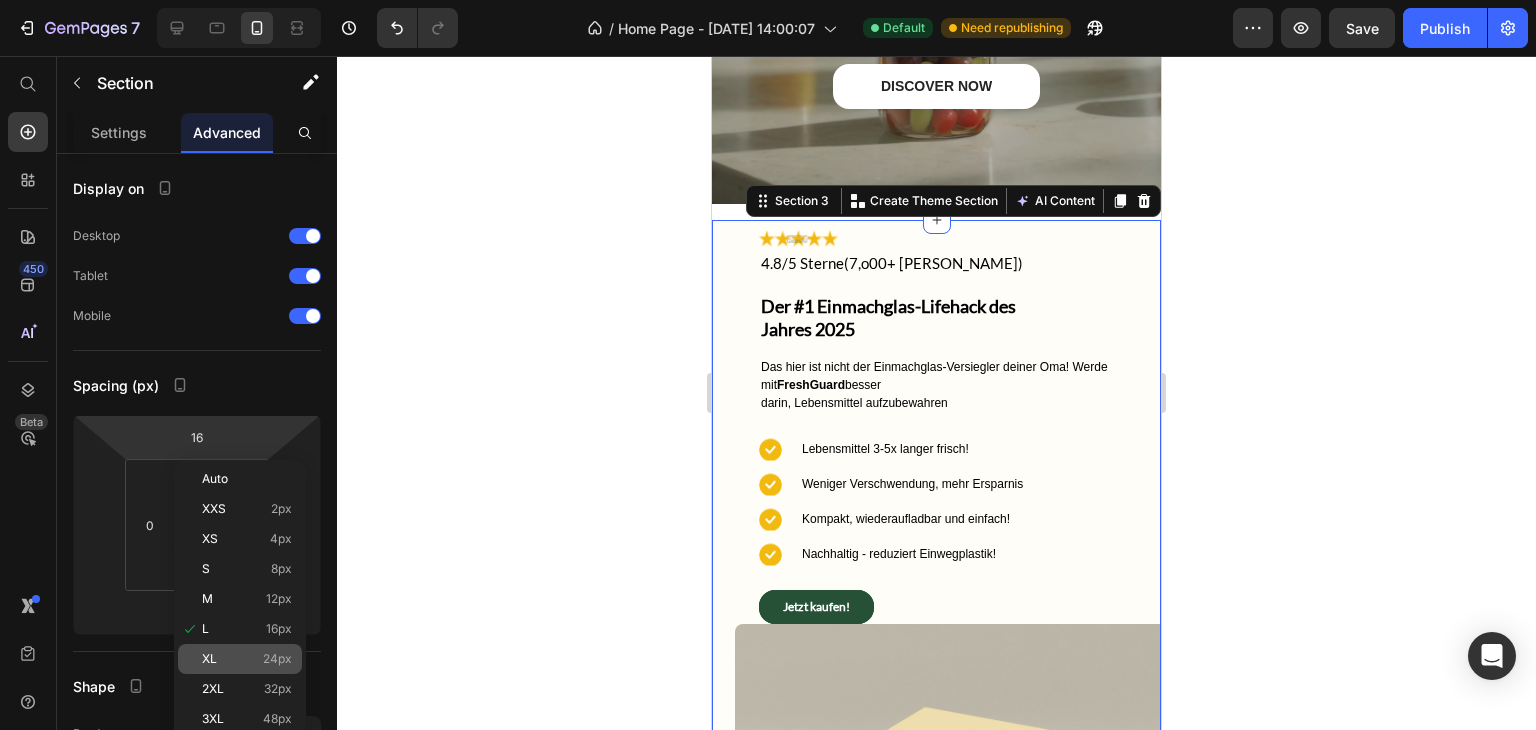 click on "24px" at bounding box center (277, 659) 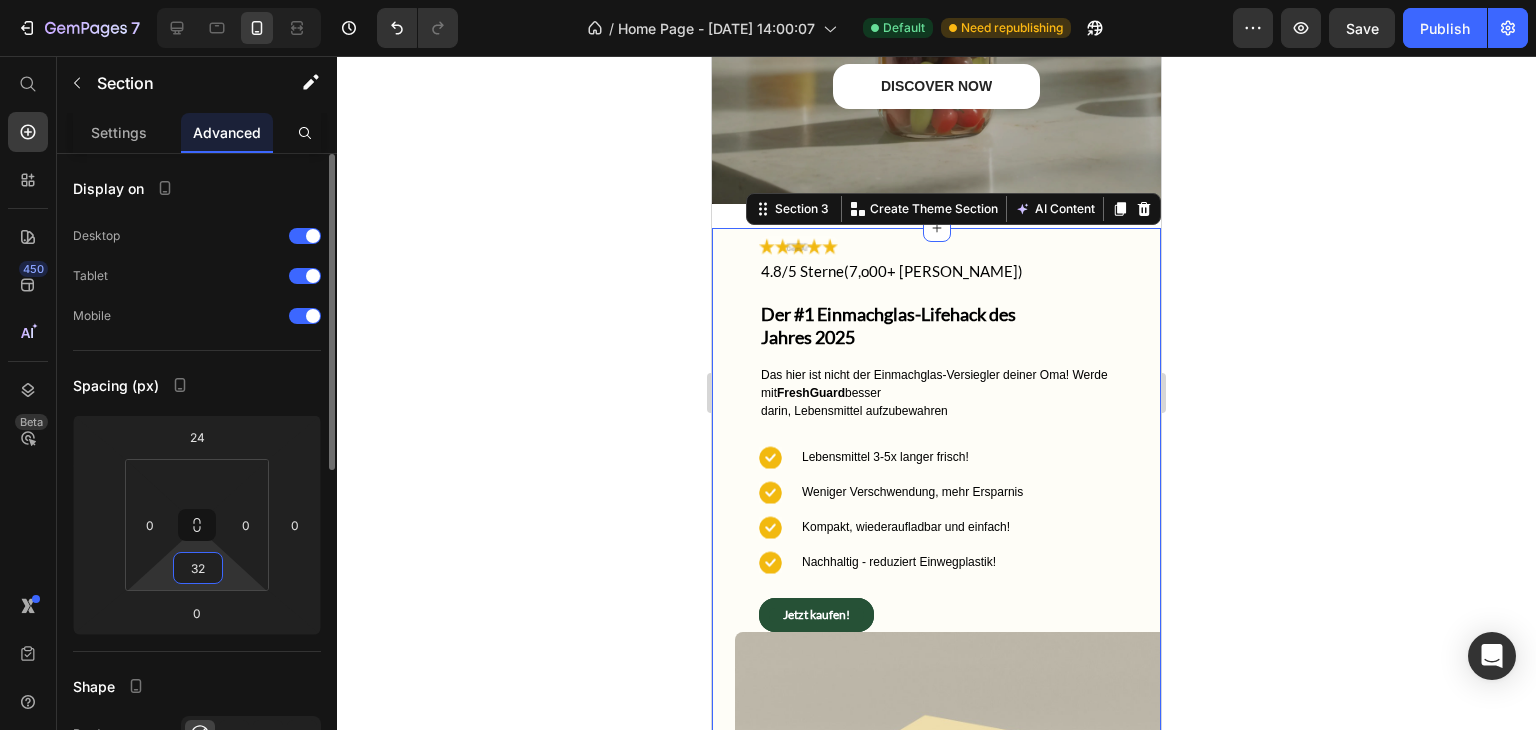 click on "32" at bounding box center (198, 568) 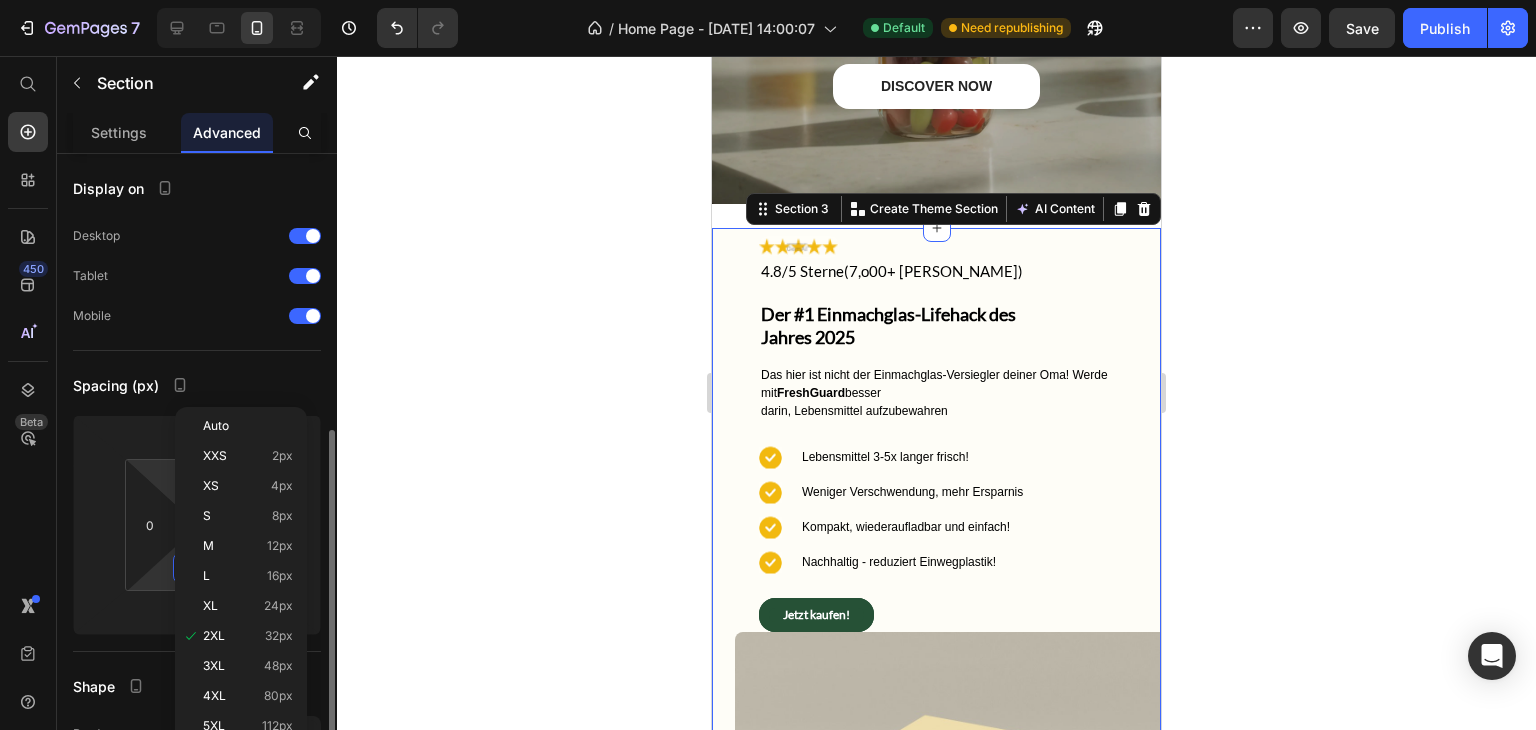 scroll, scrollTop: 184, scrollLeft: 0, axis: vertical 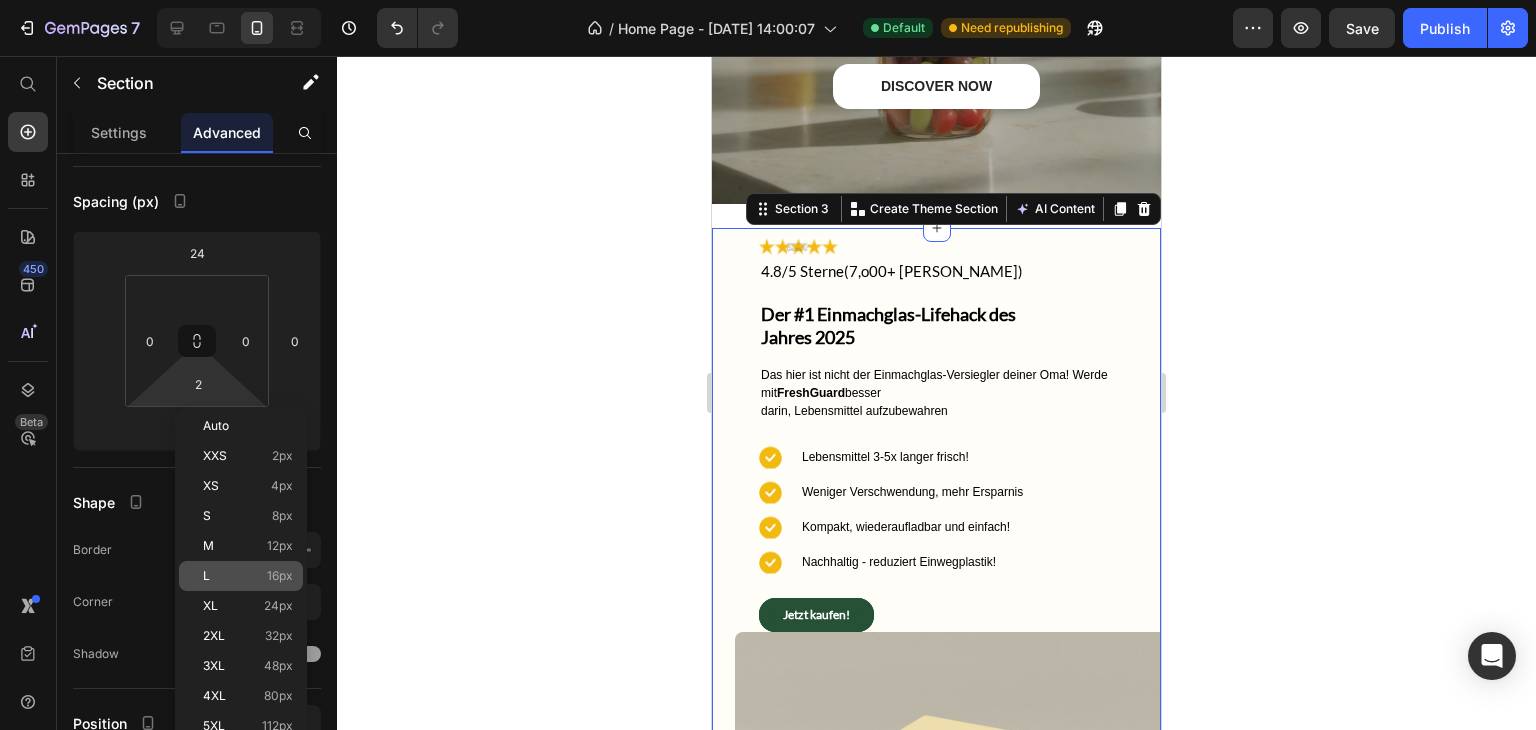 click on "16px" at bounding box center (280, 576) 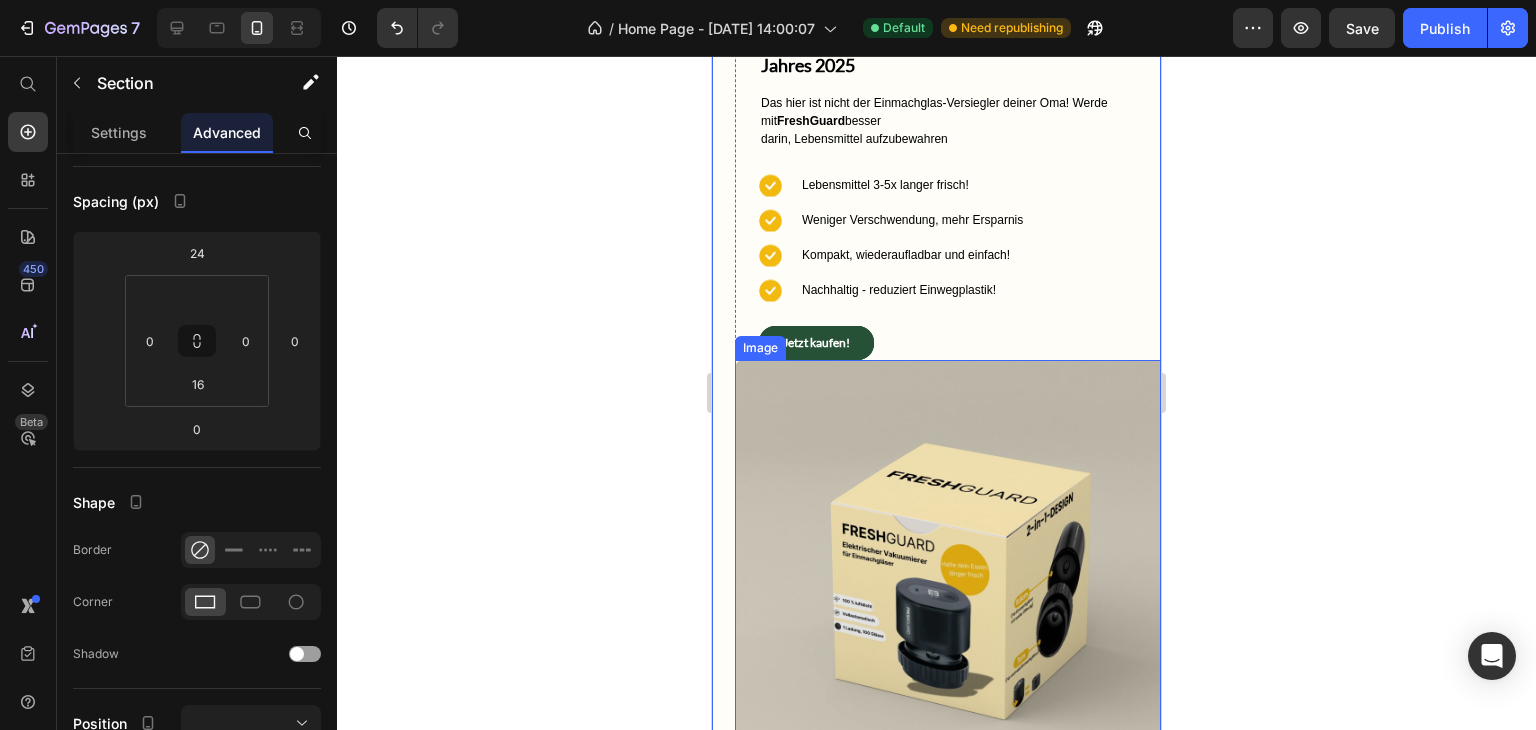scroll, scrollTop: 656, scrollLeft: 0, axis: vertical 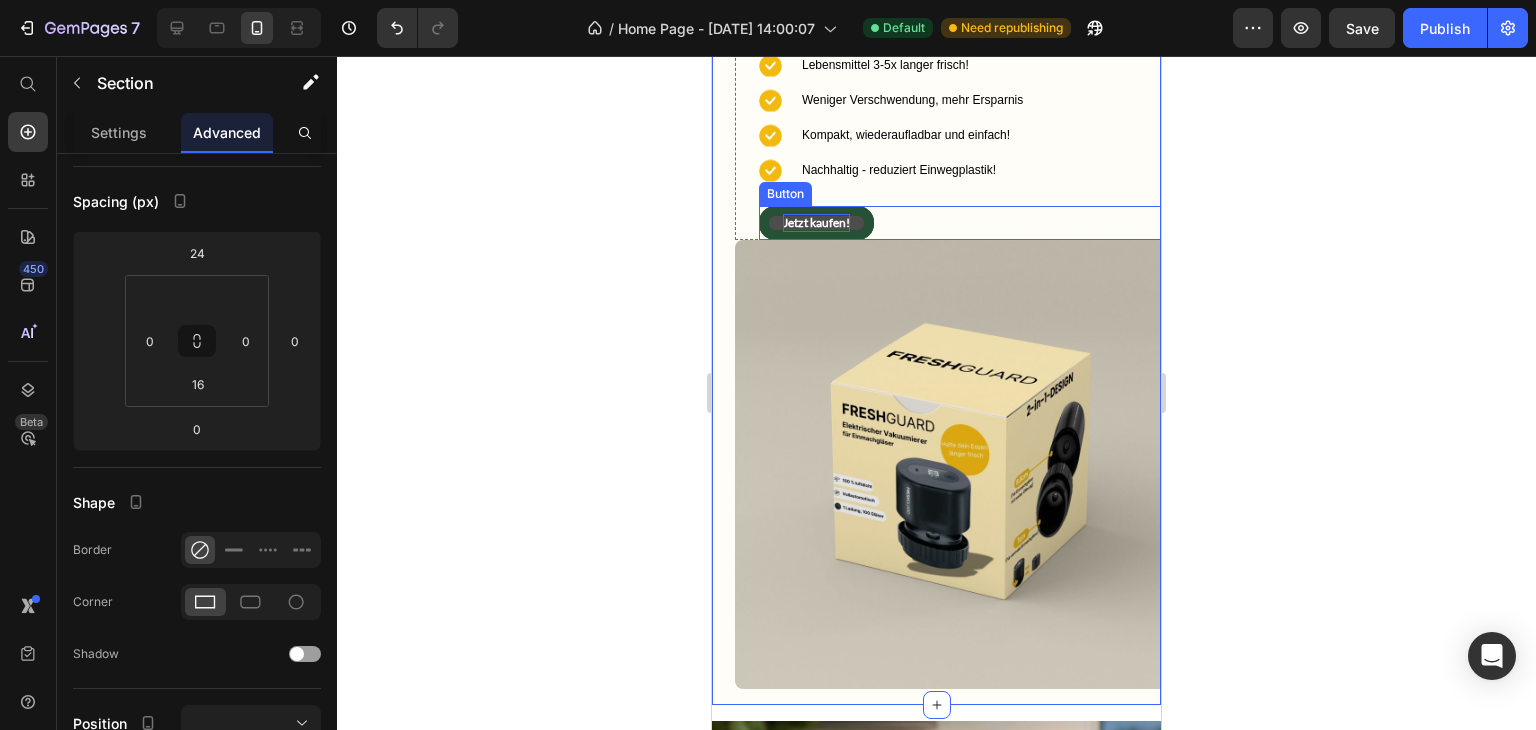 click on "Jetzt   kaufen!" at bounding box center [816, 223] 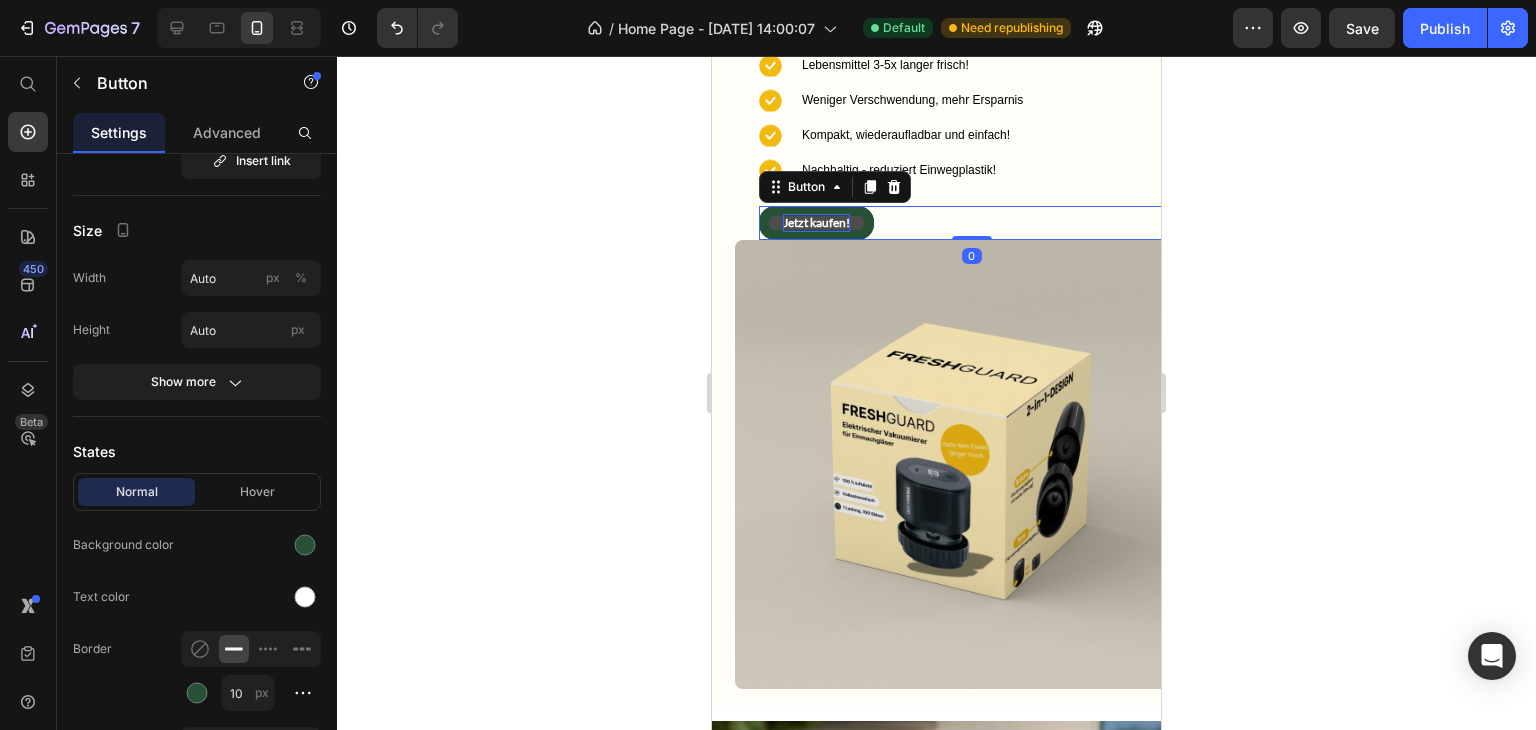 scroll, scrollTop: 0, scrollLeft: 0, axis: both 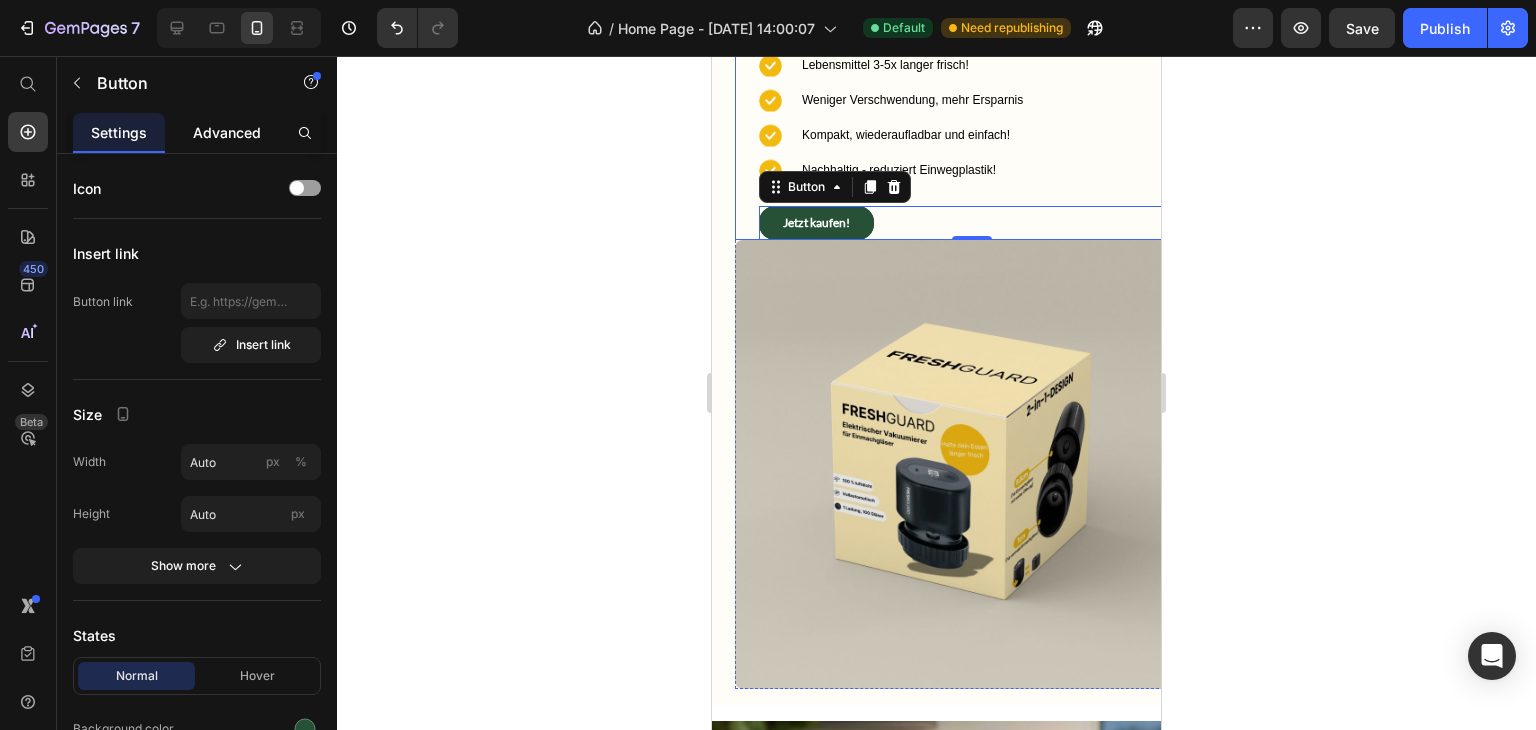 click on "Advanced" at bounding box center [227, 132] 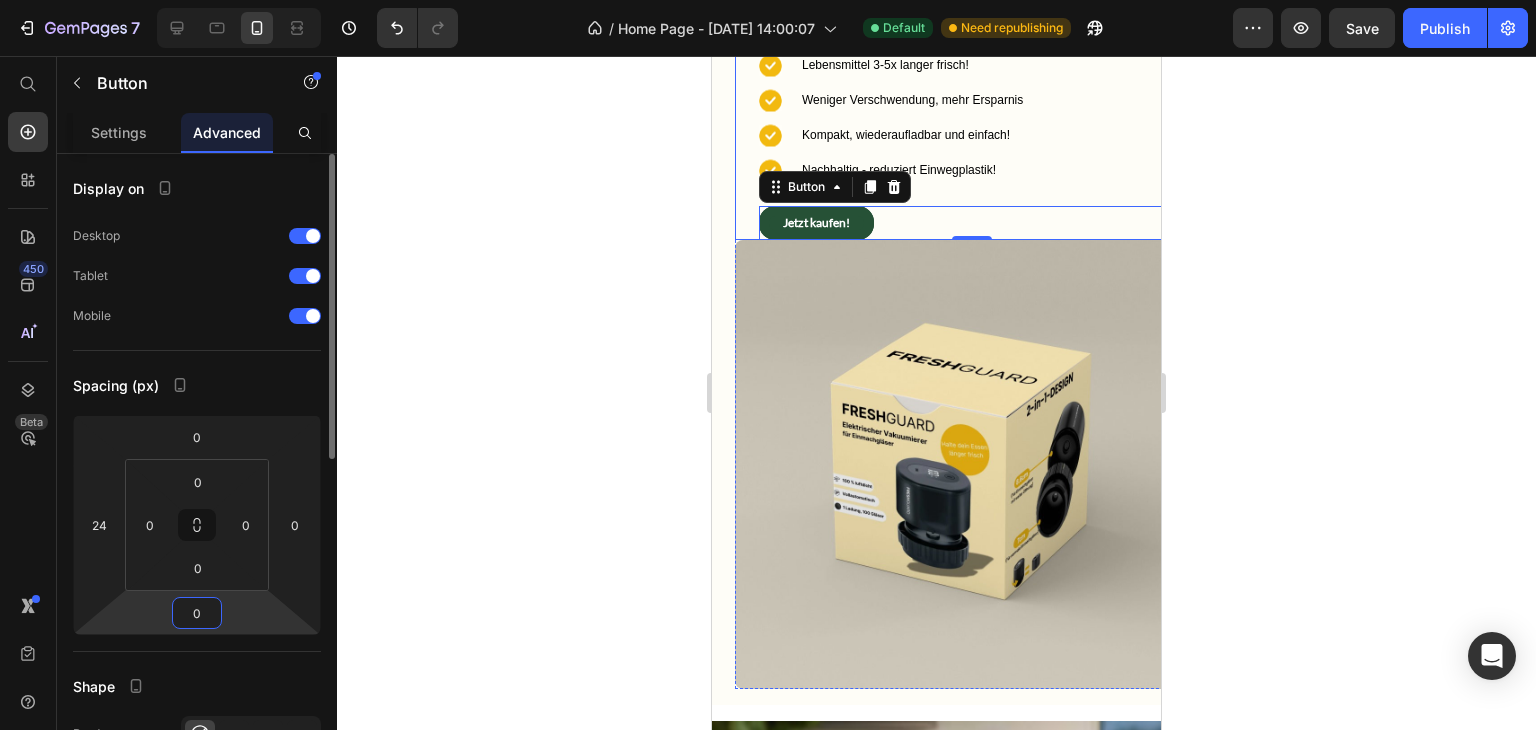 click on "0" at bounding box center [197, 613] 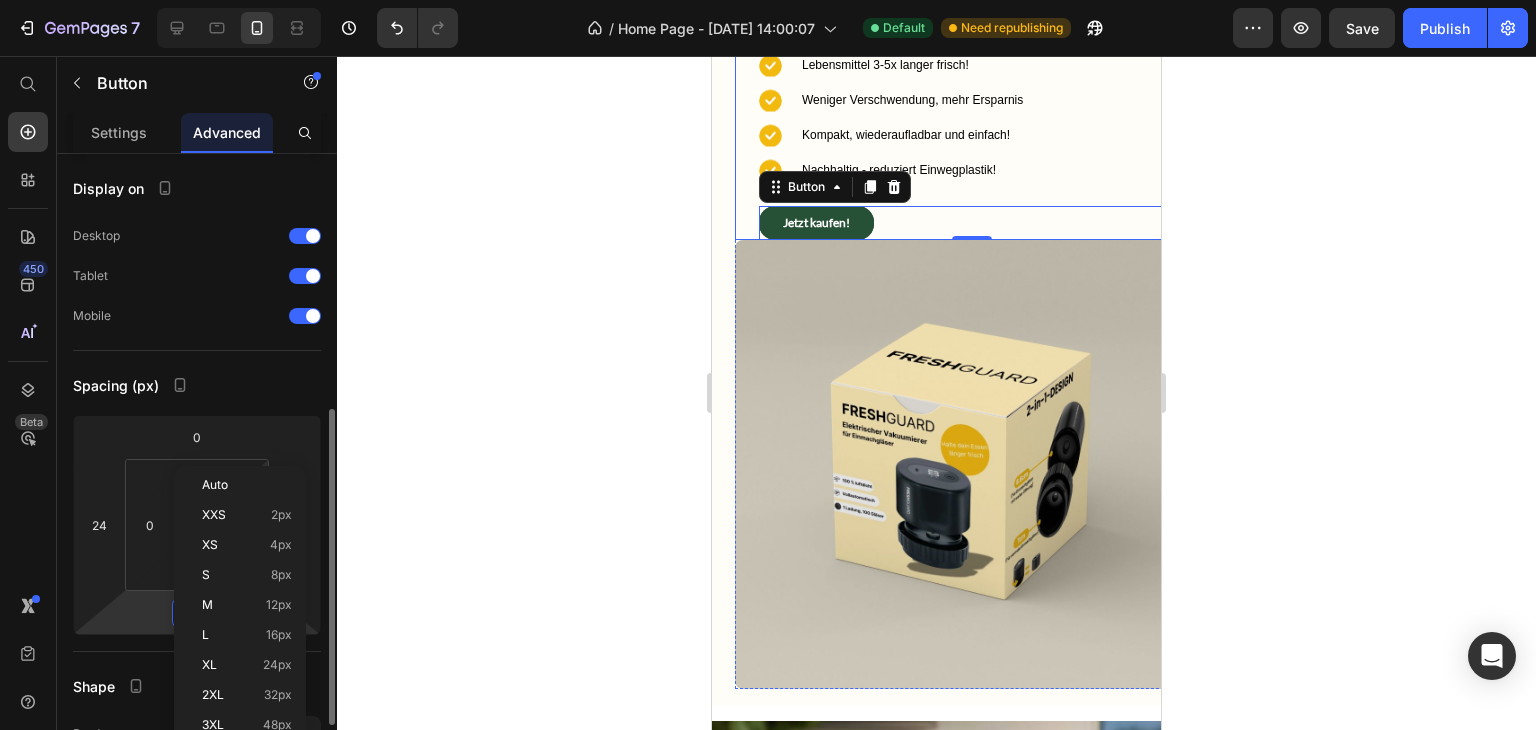 scroll, scrollTop: 170, scrollLeft: 0, axis: vertical 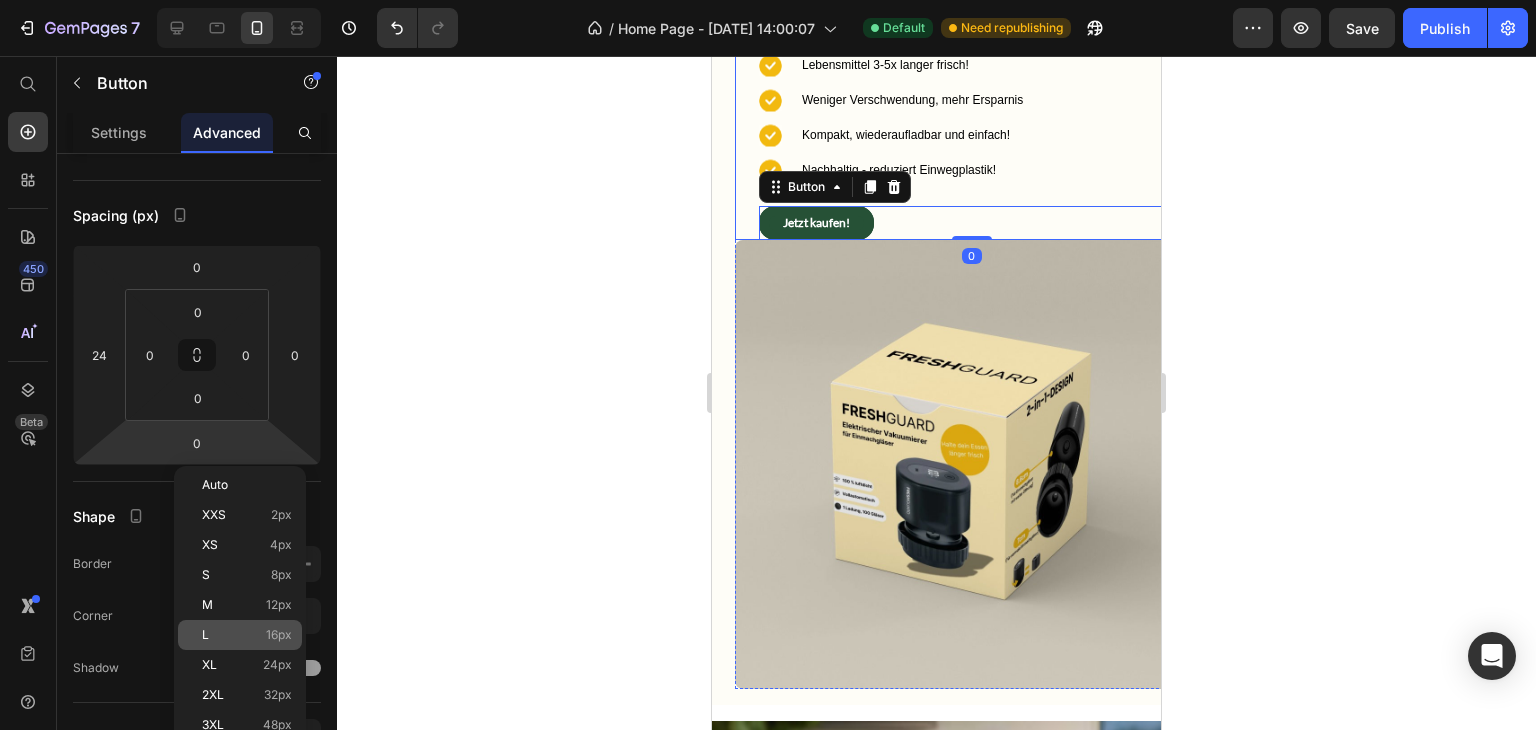 click on "16px" at bounding box center [279, 635] 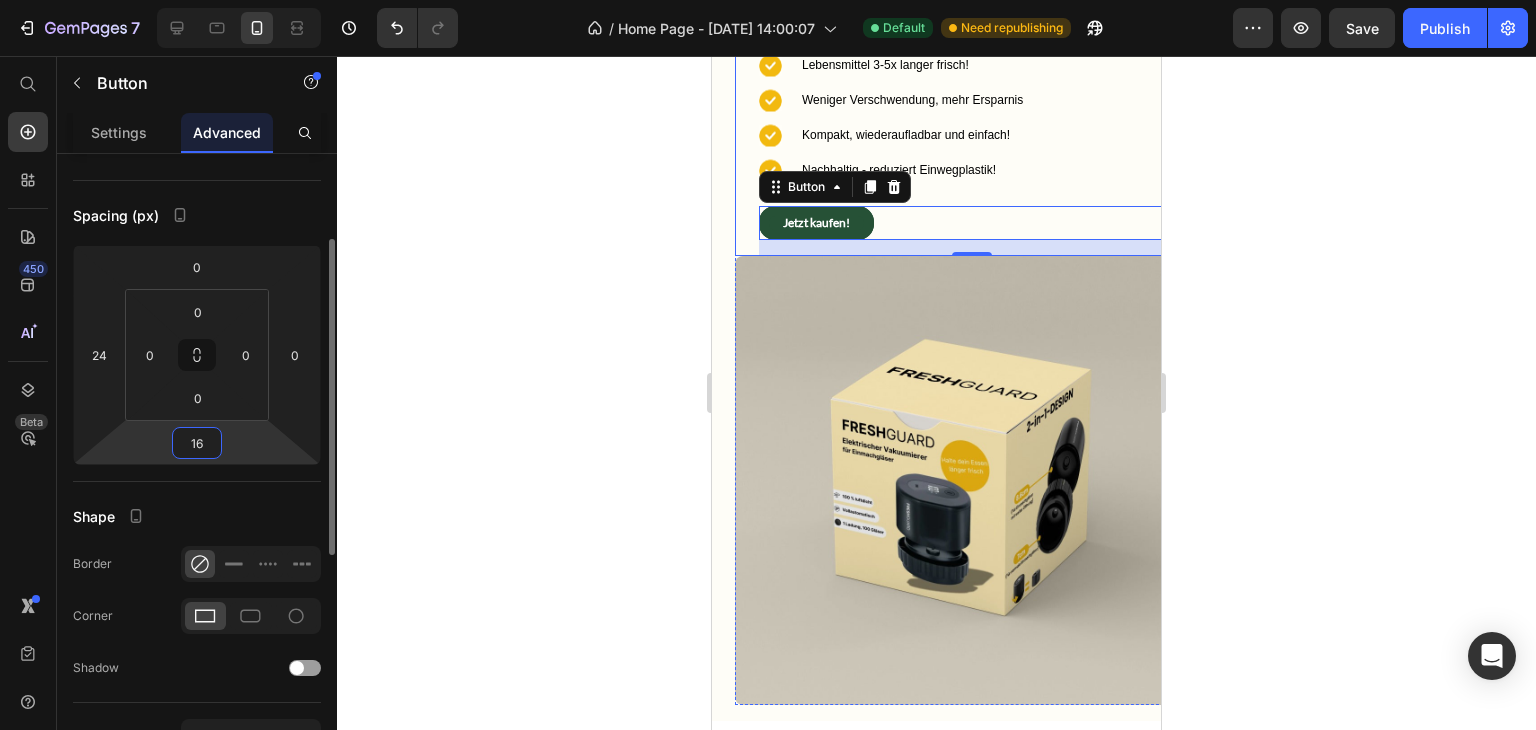 click on "16" at bounding box center [197, 443] 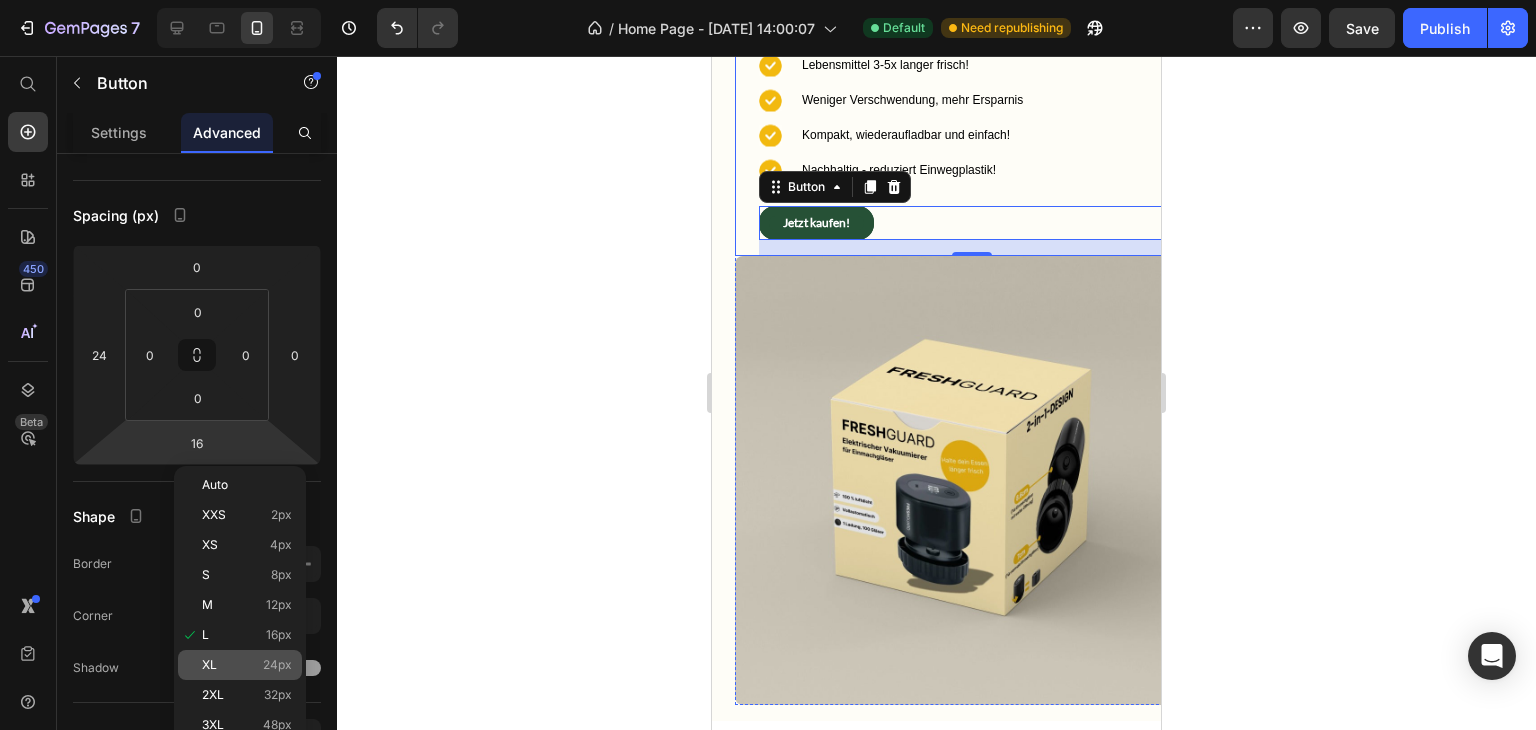 click on "24px" at bounding box center [277, 665] 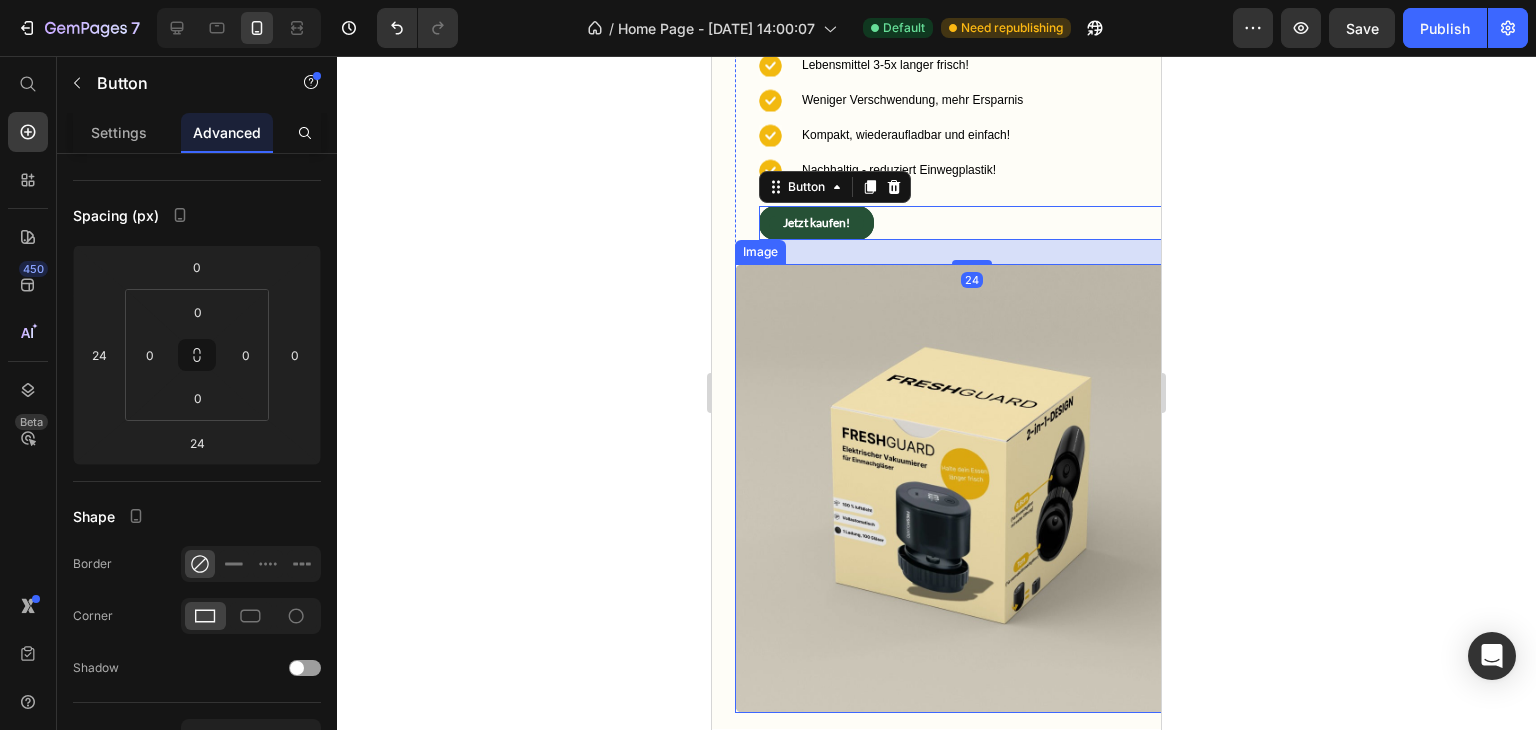 click at bounding box center [959, 488] 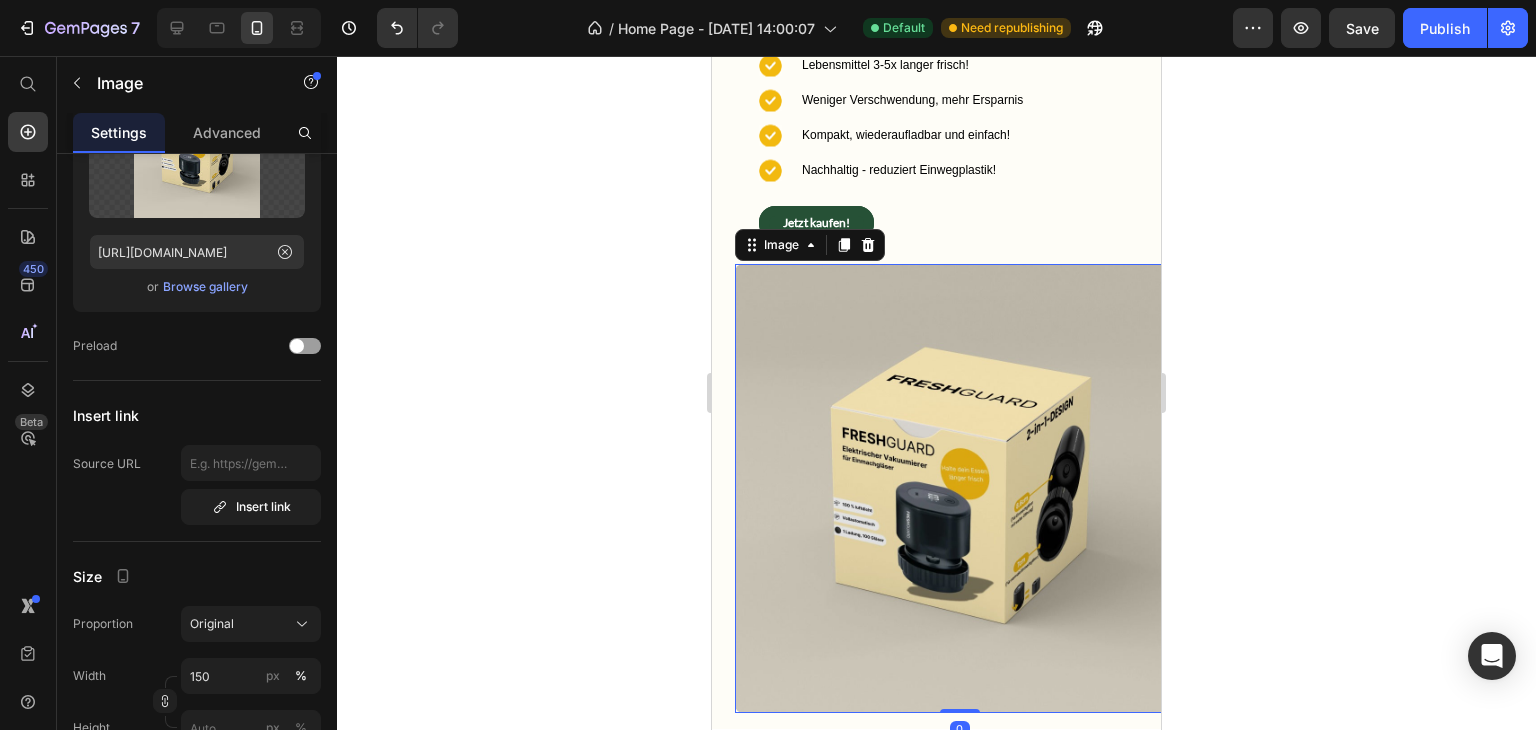 scroll, scrollTop: 0, scrollLeft: 0, axis: both 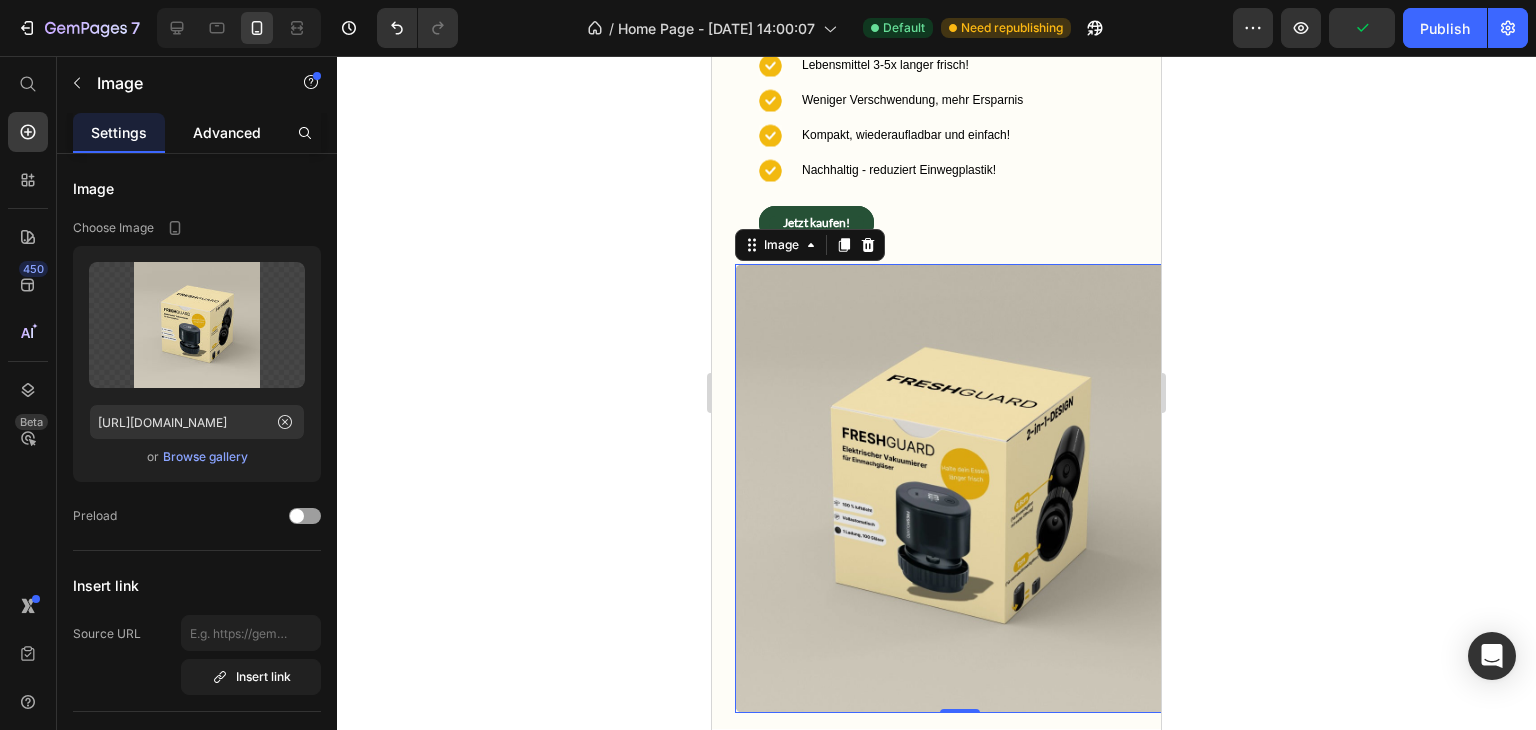 click on "Advanced" at bounding box center [227, 132] 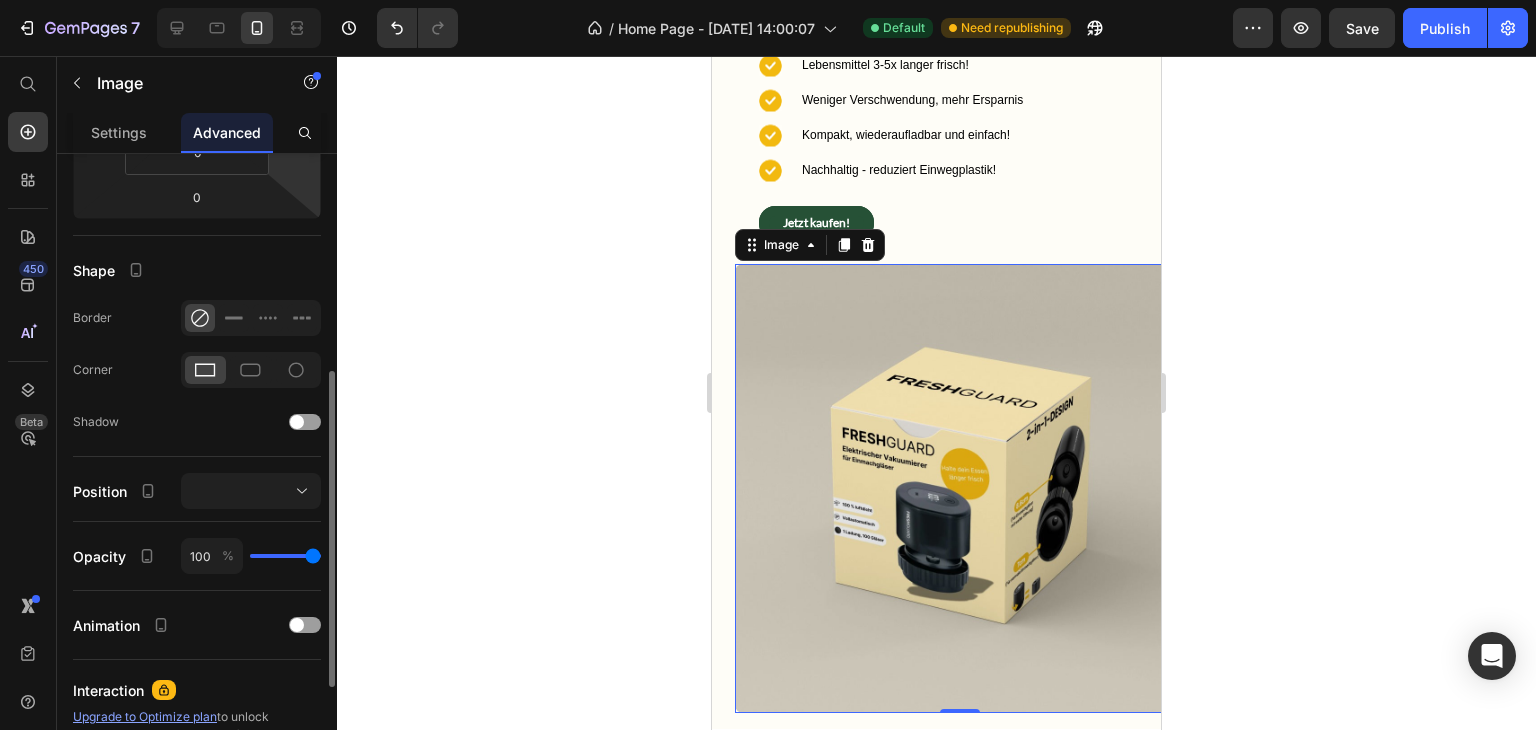 scroll, scrollTop: 412, scrollLeft: 0, axis: vertical 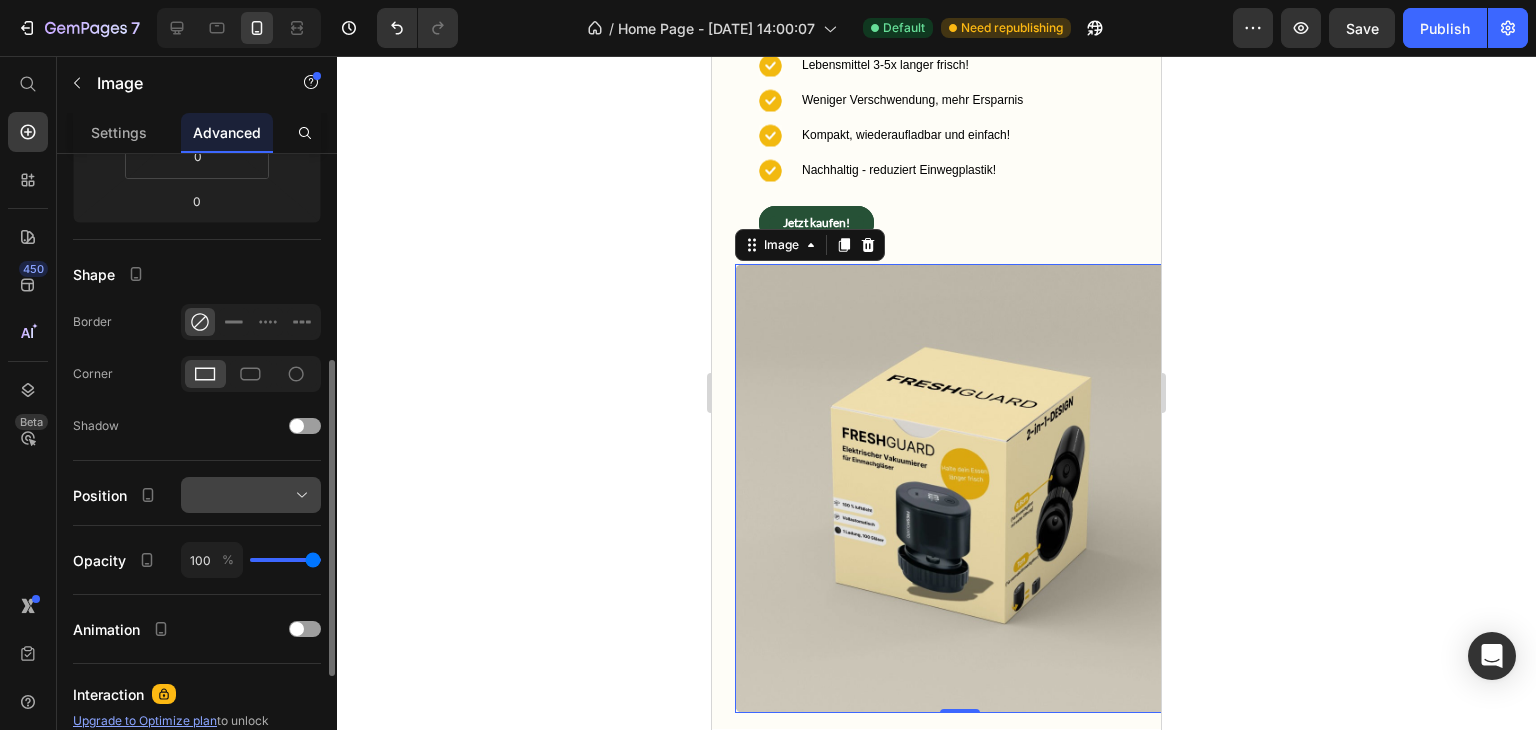 click 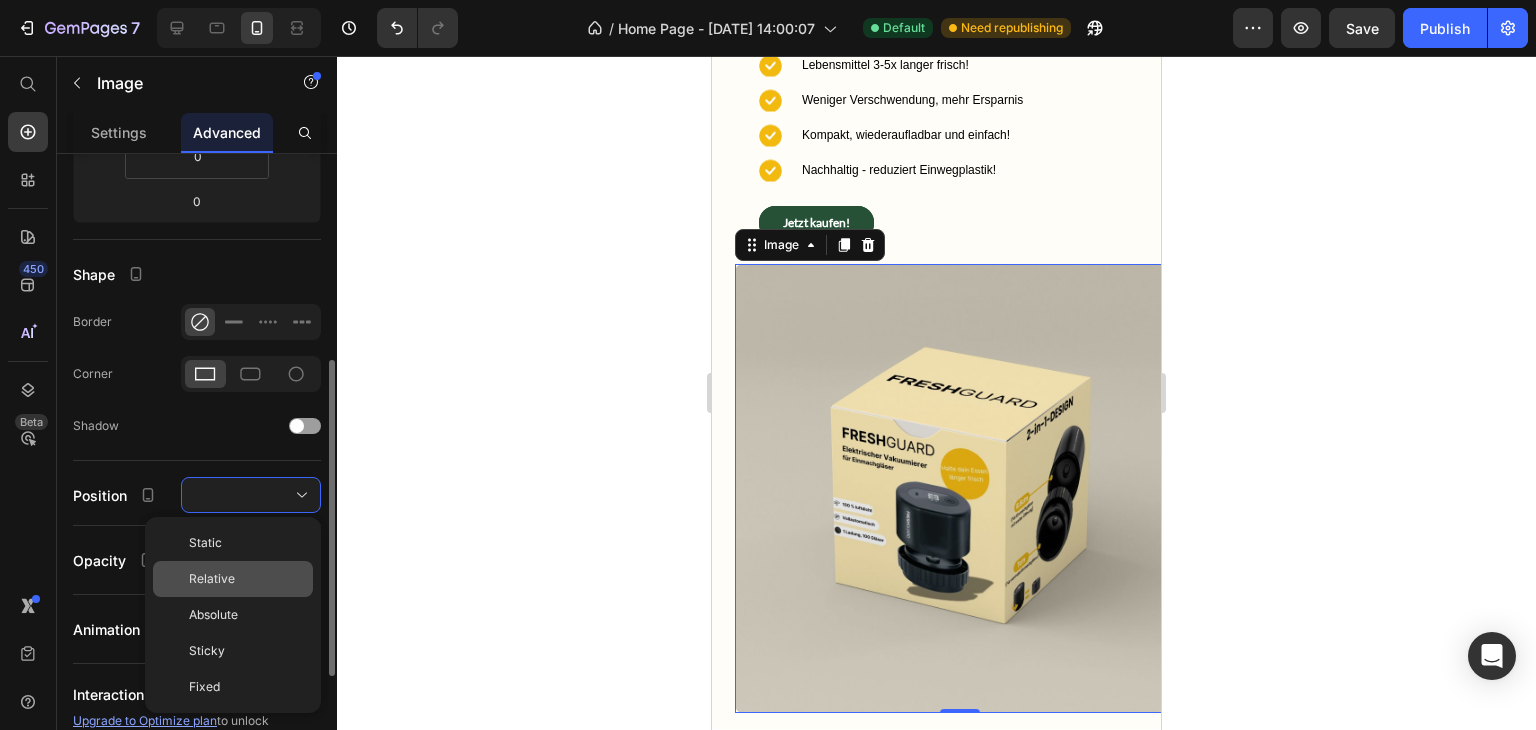 click on "Relative" at bounding box center [247, 579] 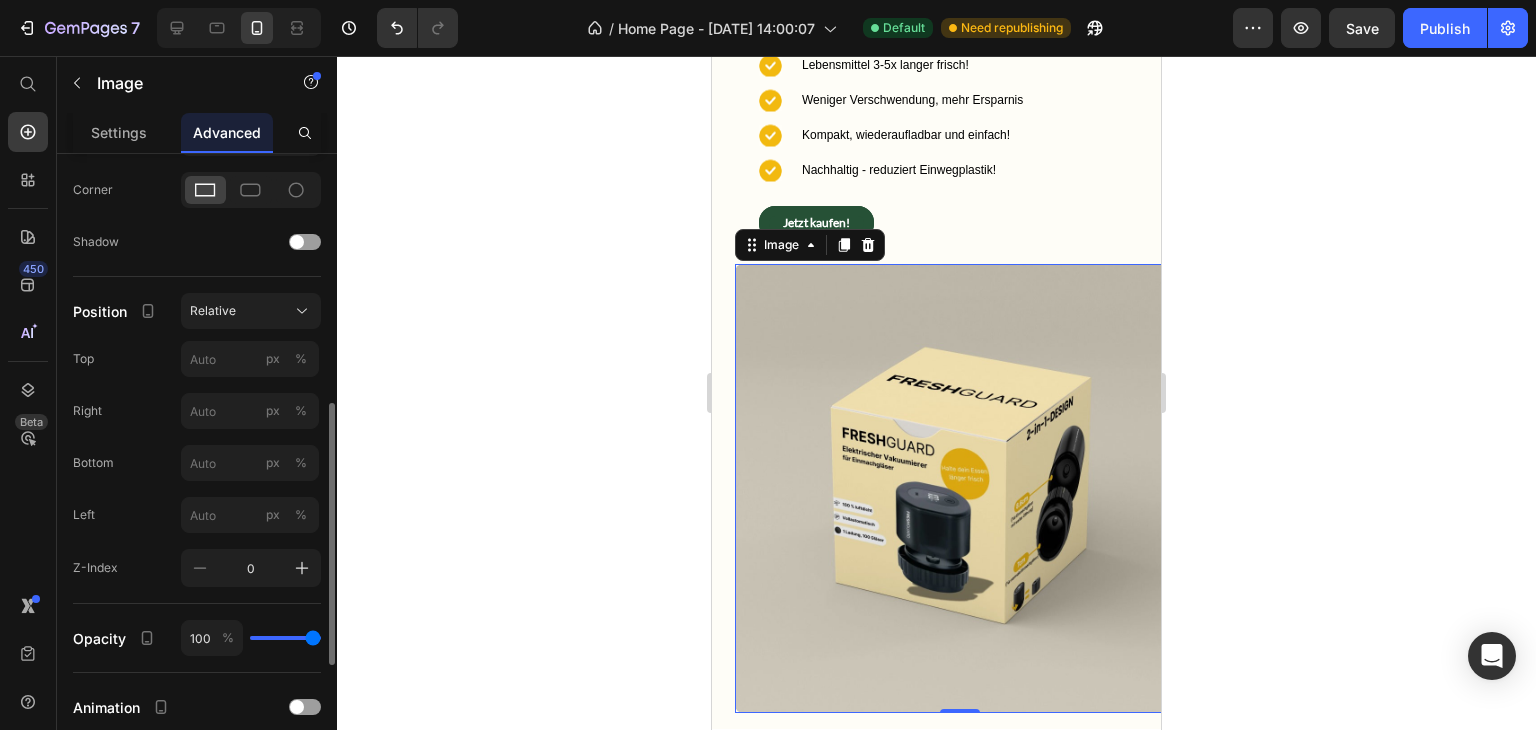 scroll, scrollTop: 602, scrollLeft: 0, axis: vertical 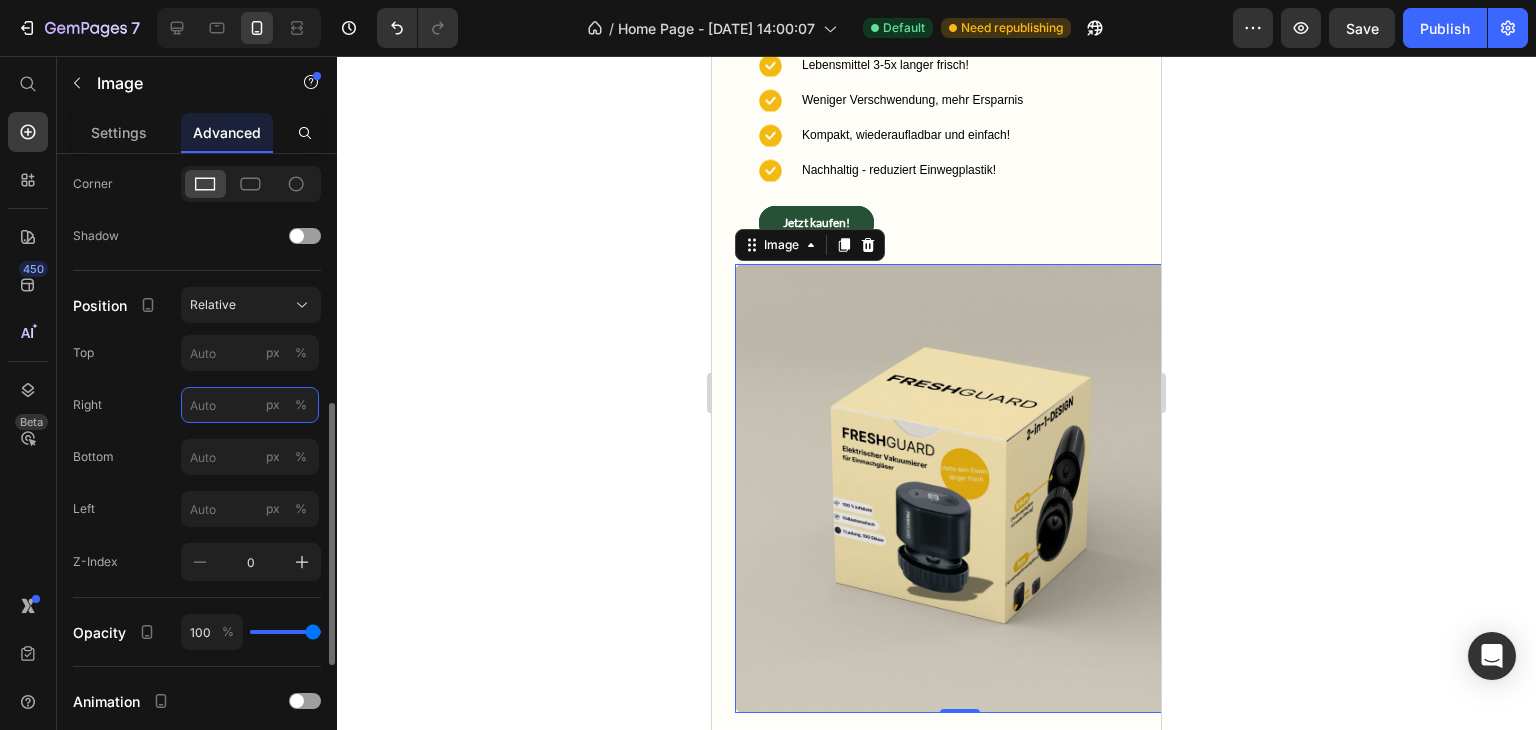 click on "px %" at bounding box center [250, 405] 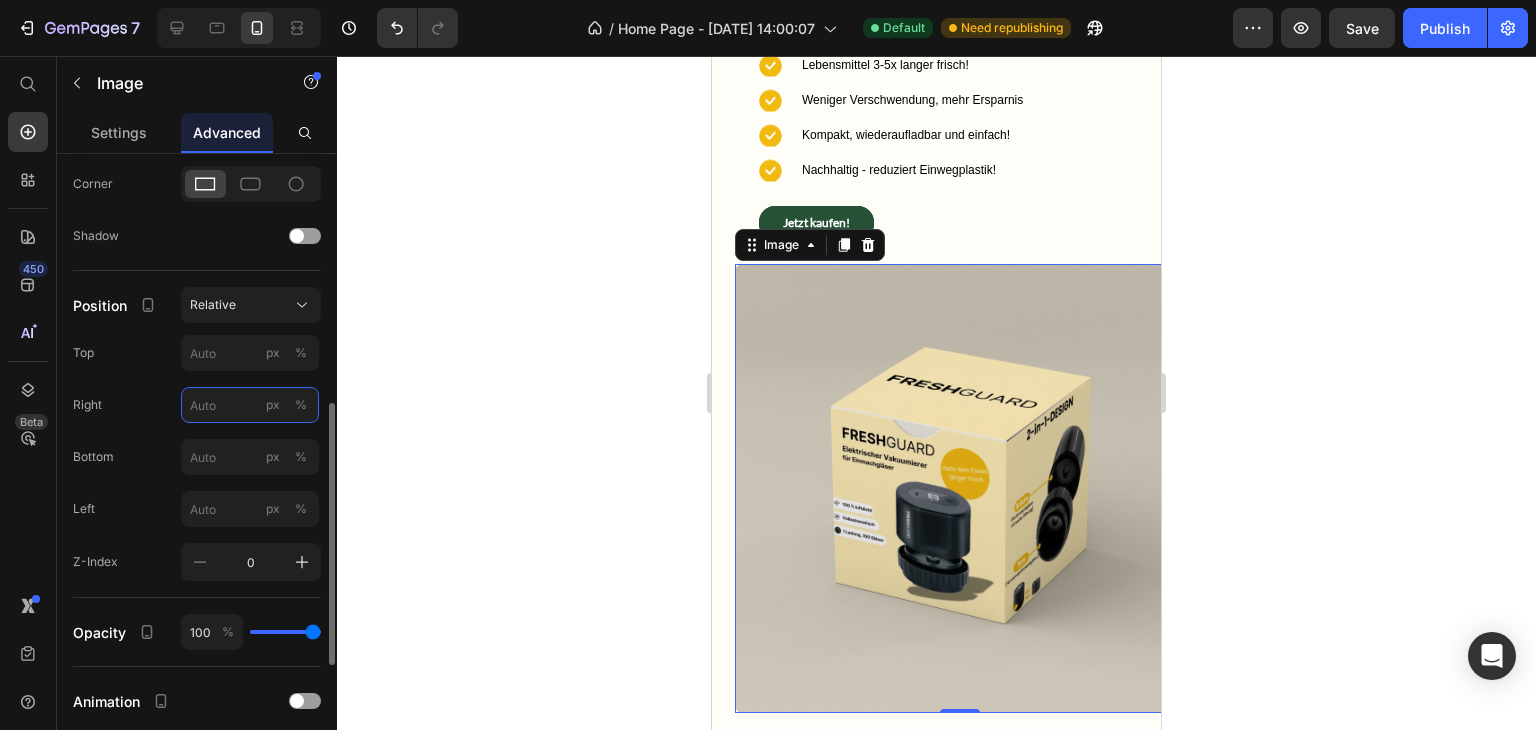 type on "5" 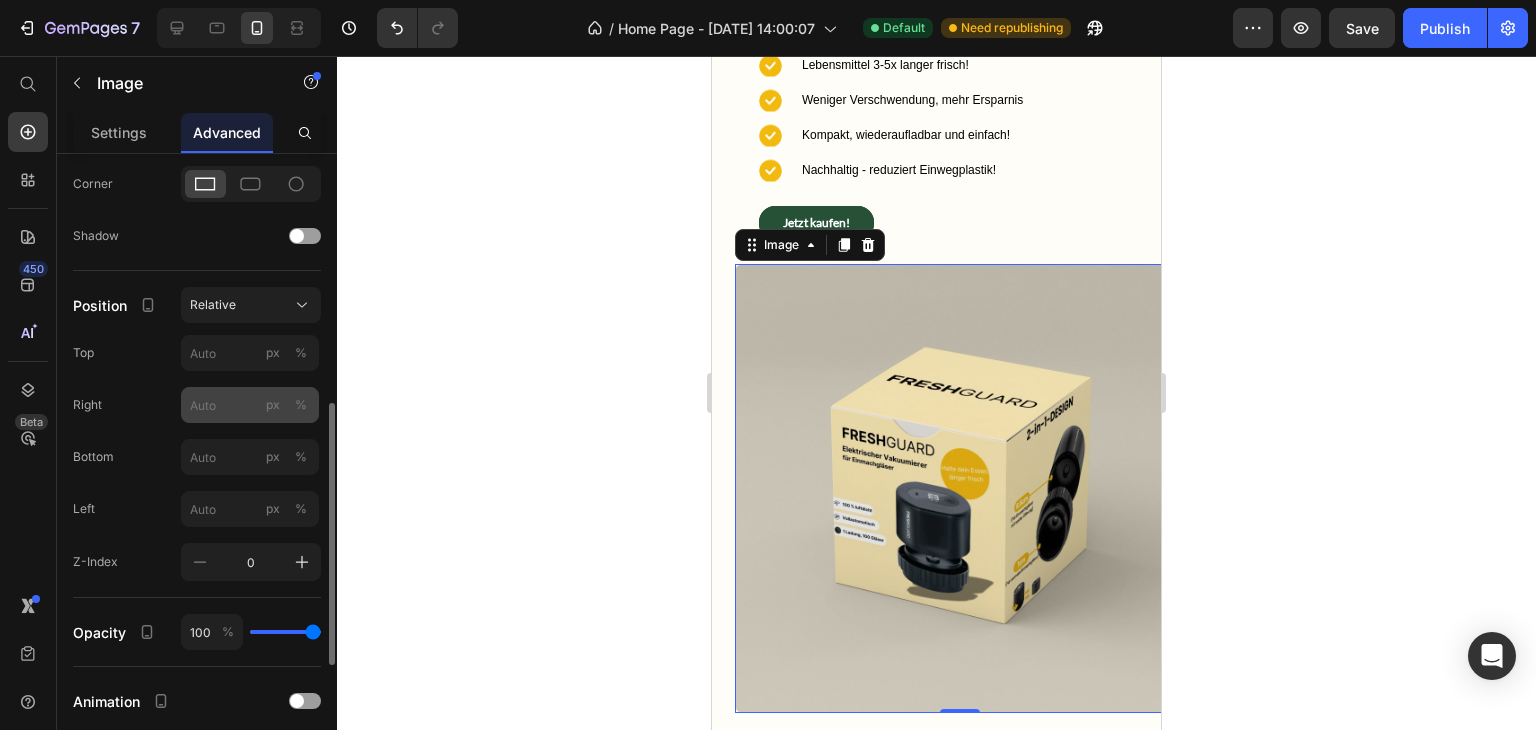click on "px" at bounding box center [273, 405] 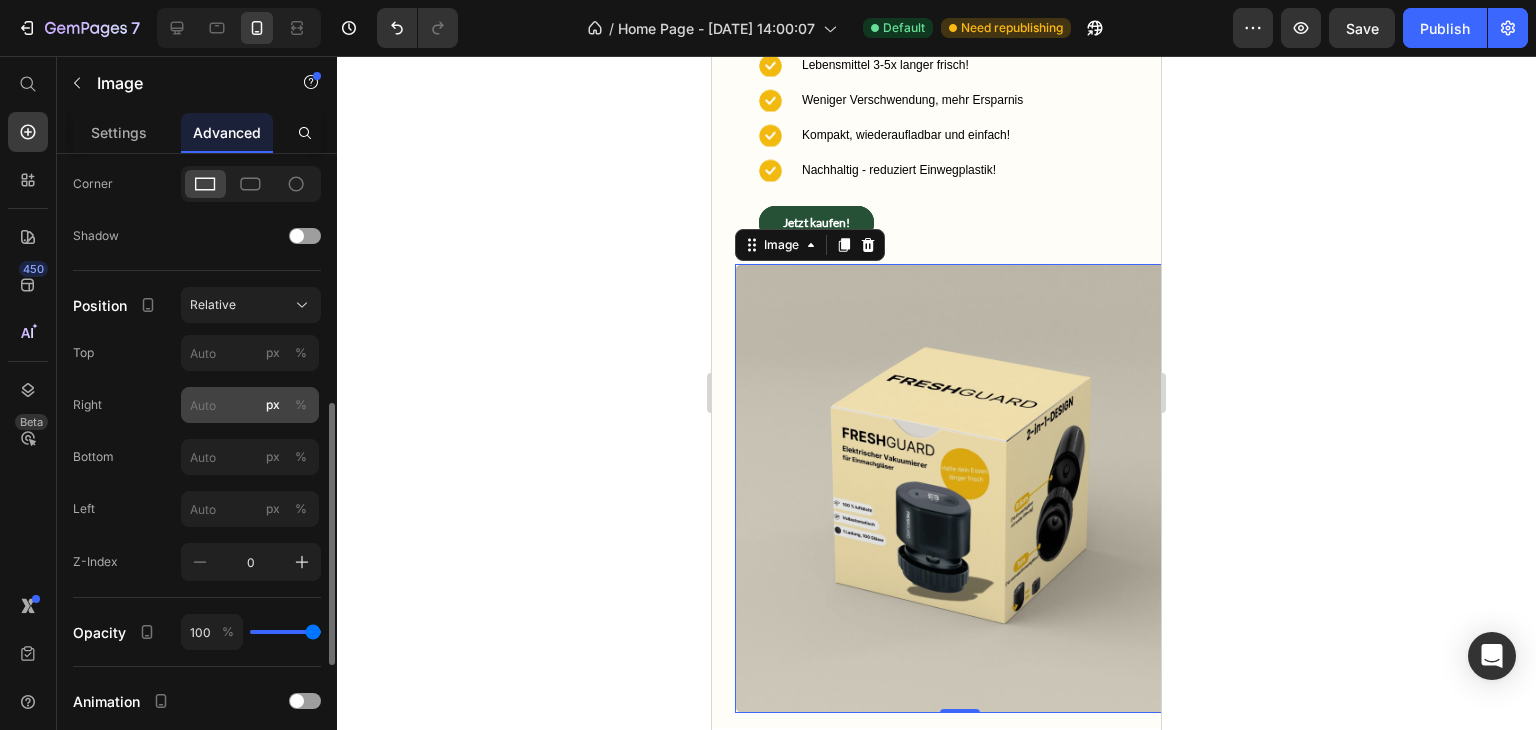 click on "%" at bounding box center (301, 405) 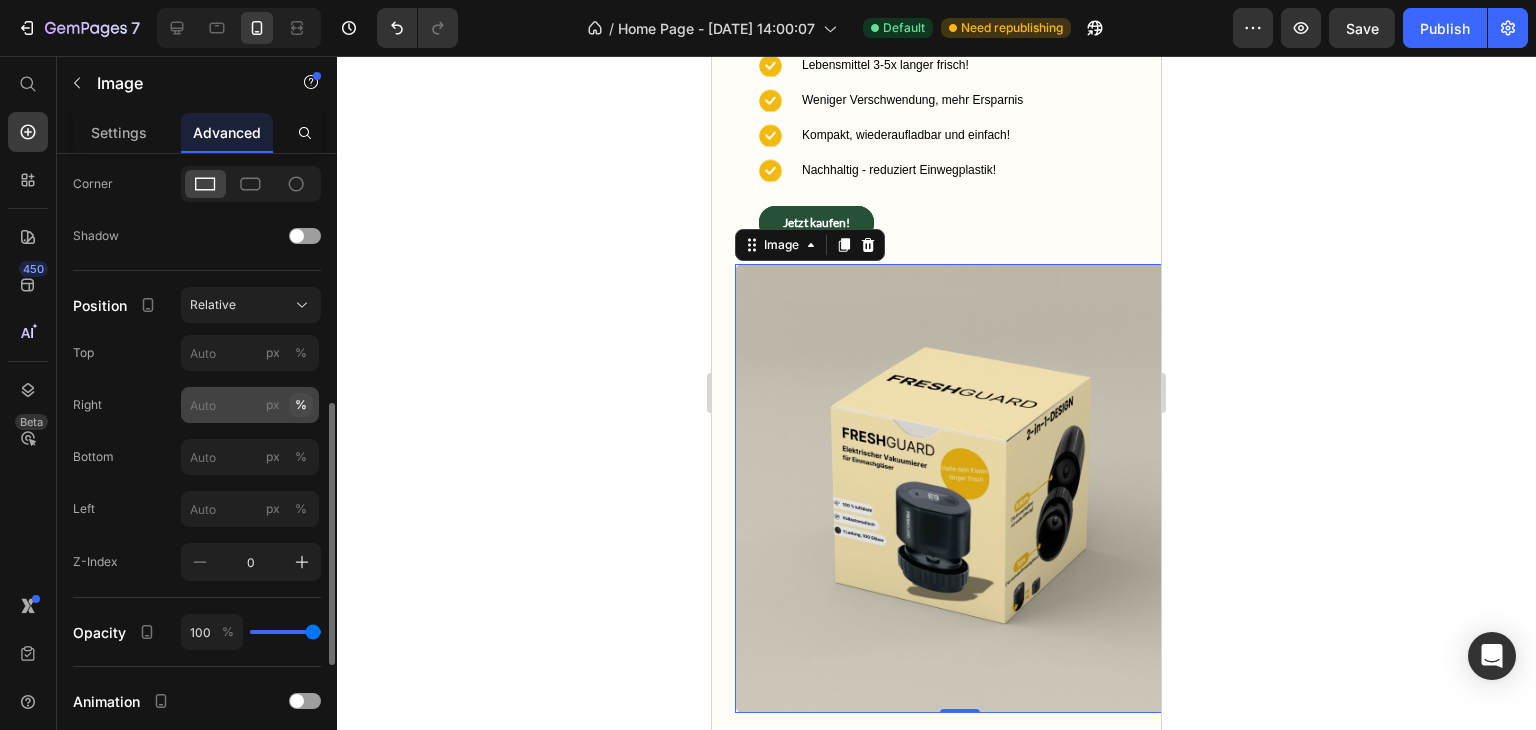 click on "%" at bounding box center [301, 405] 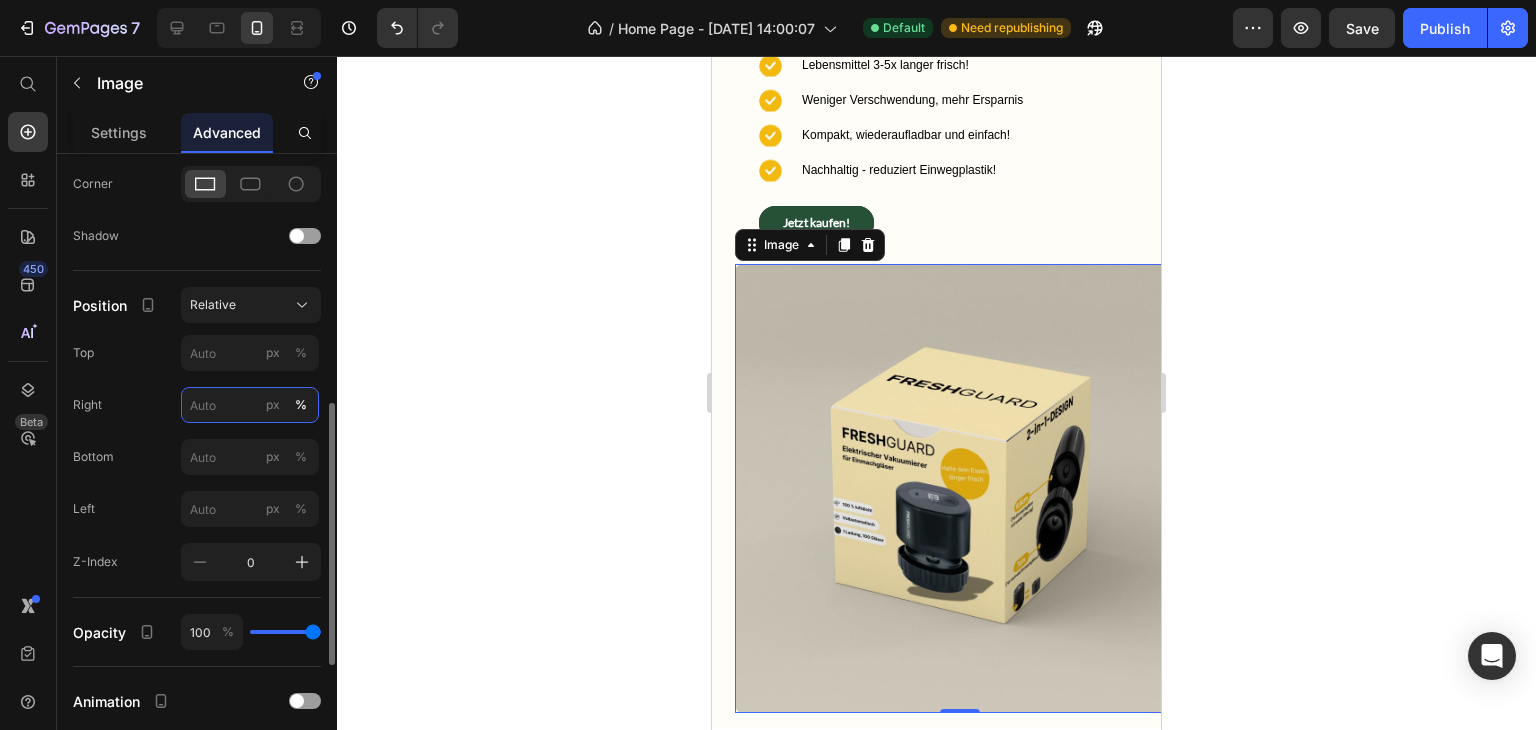 click on "px %" at bounding box center [250, 405] 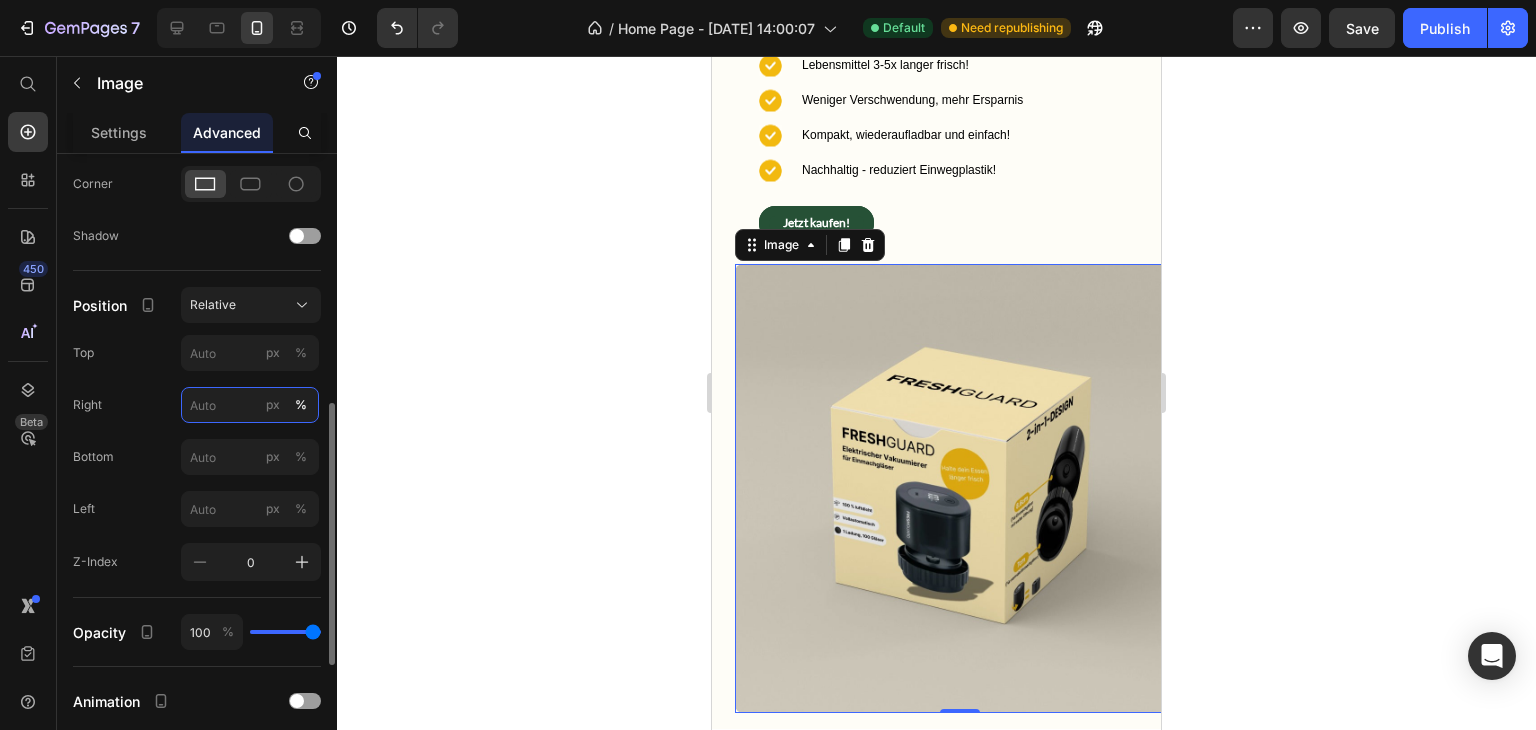 type on "6" 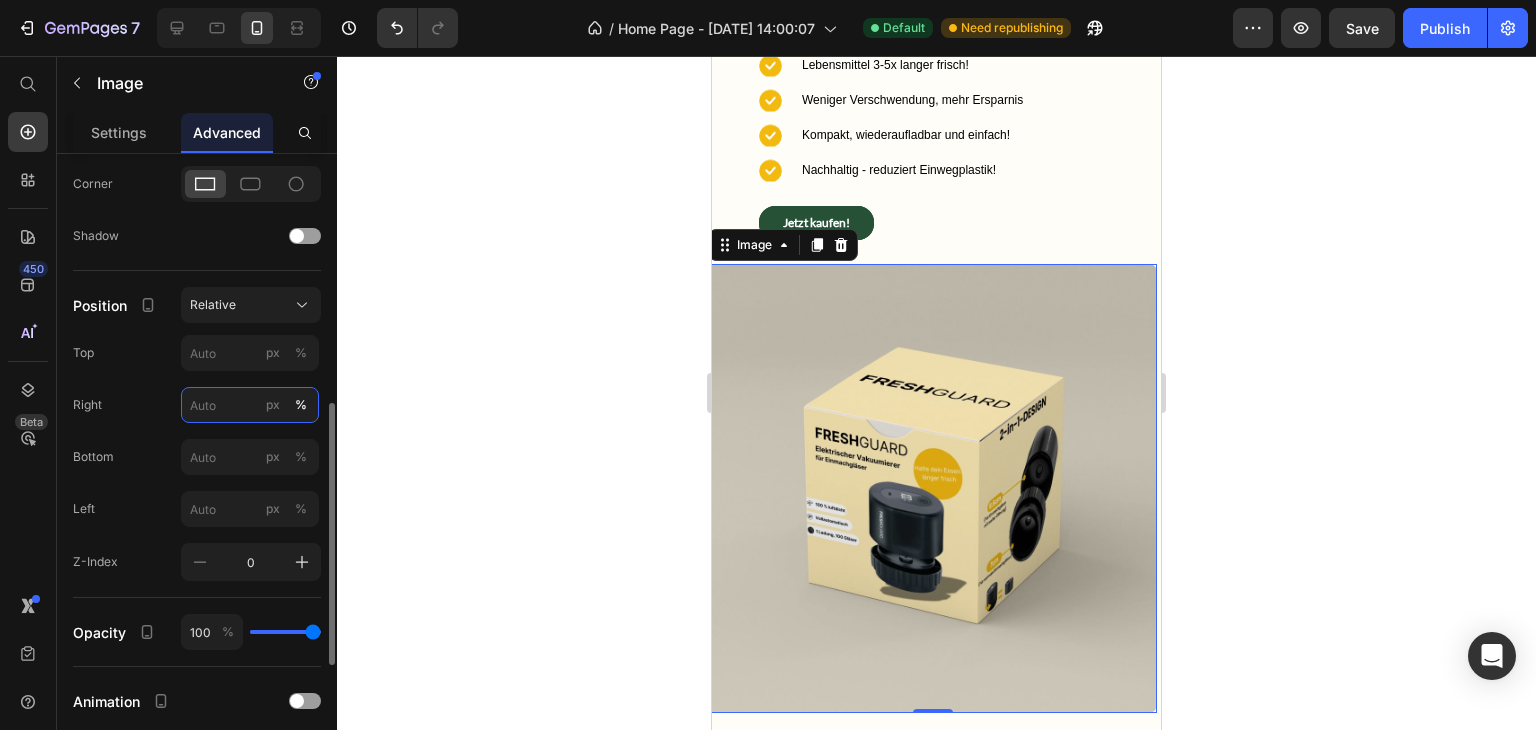 click on "px %" at bounding box center [250, 405] 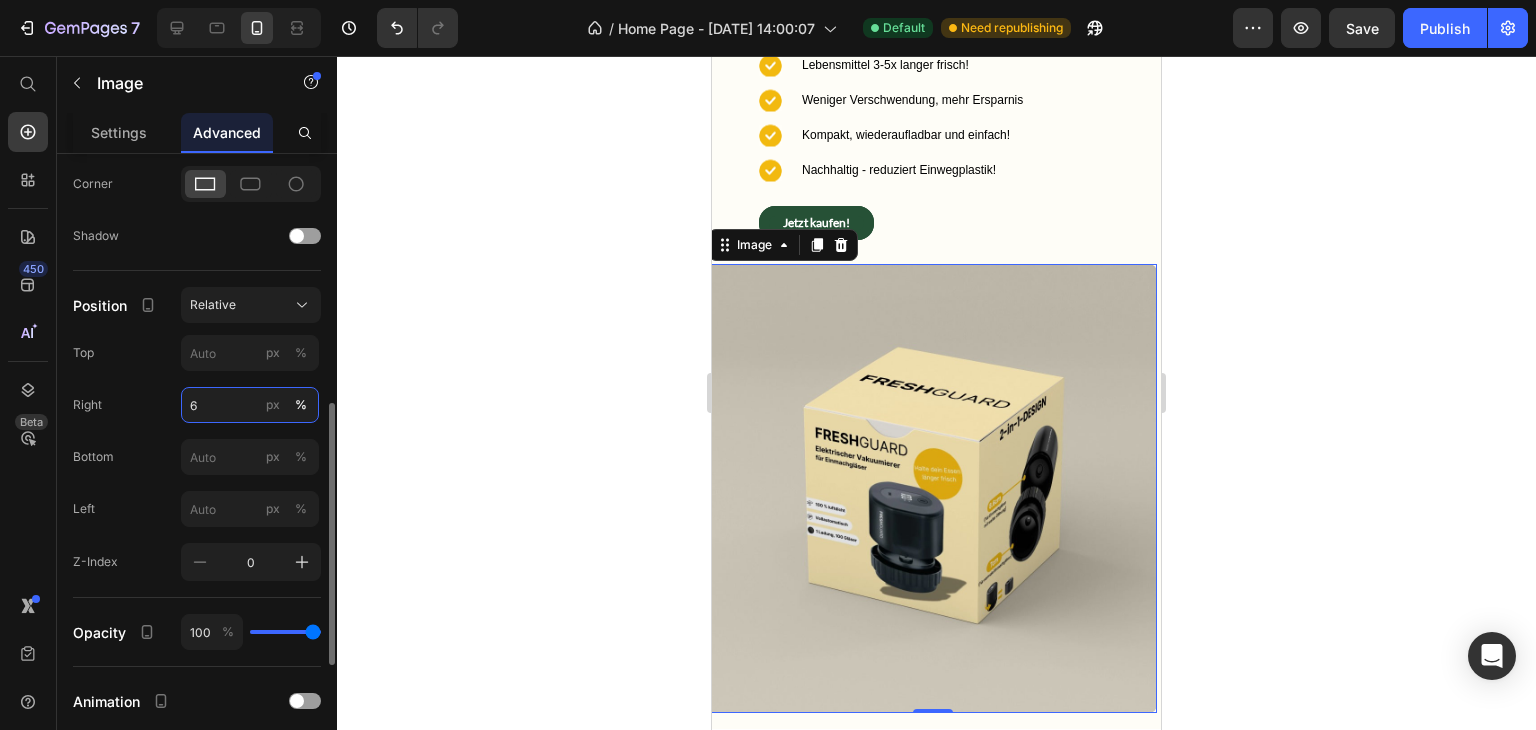 type on "6" 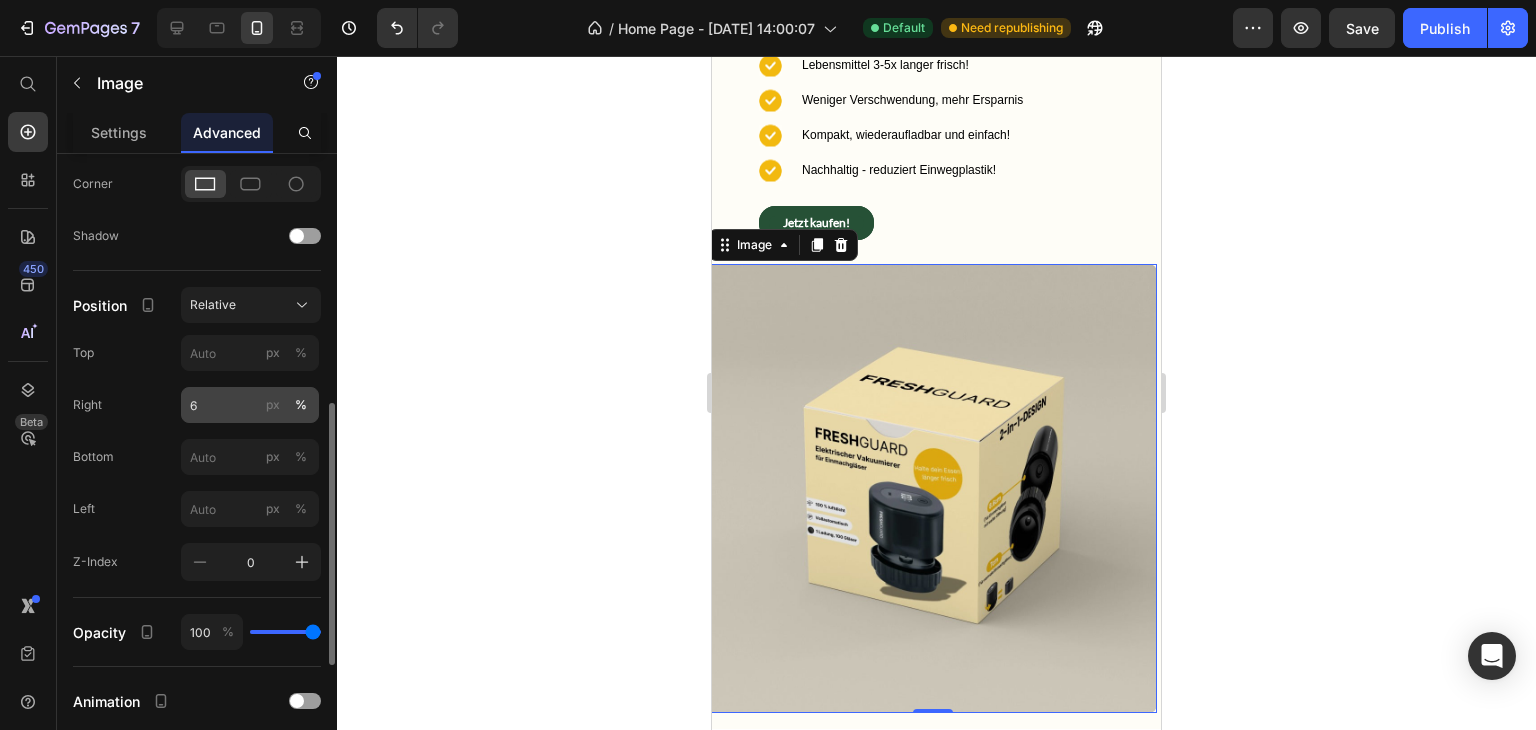 click on "px" at bounding box center (273, 405) 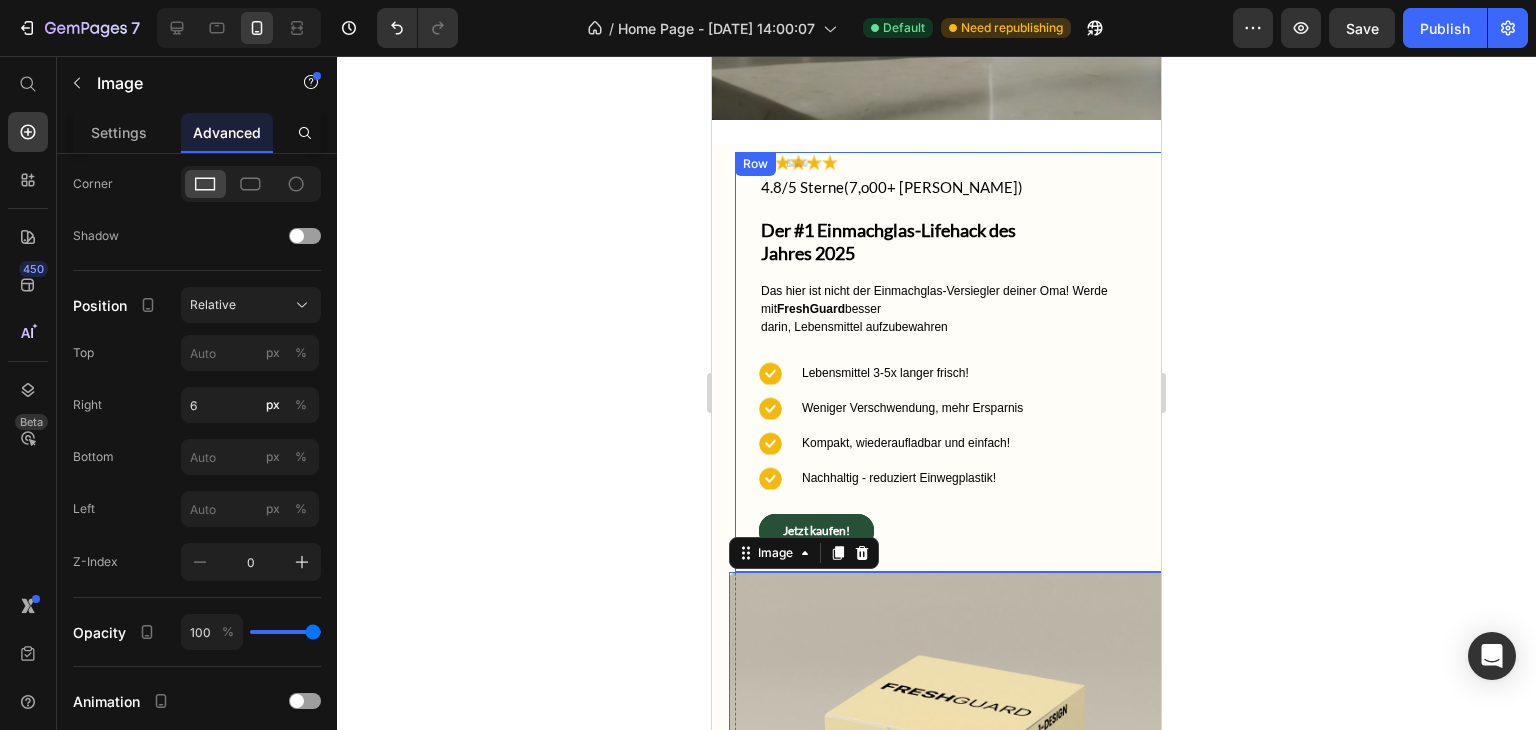 scroll, scrollTop: 443, scrollLeft: 0, axis: vertical 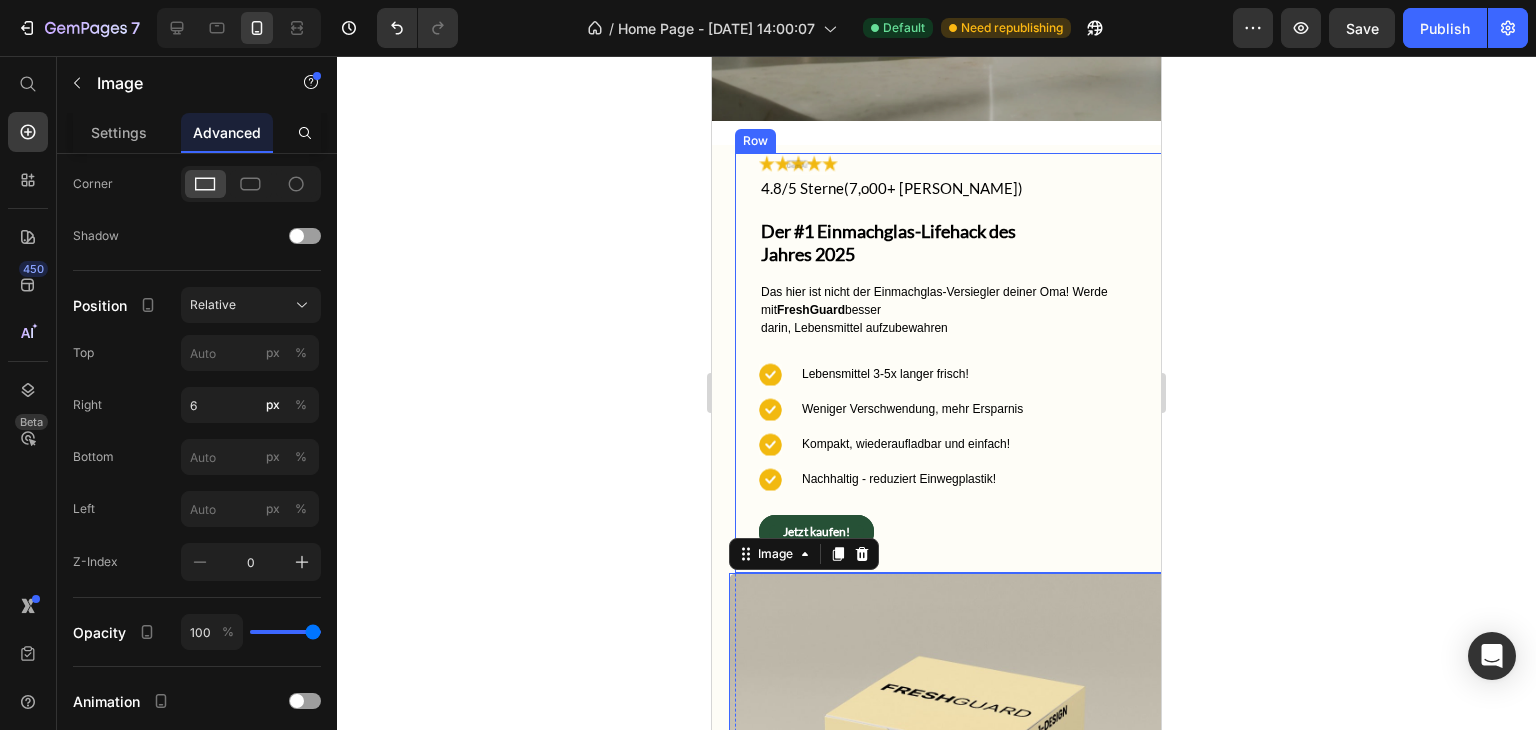 click on "Image 4.8/5 Sterne(7,o00+ zufriedene Kunden) Text Block Row Der #1 Einmachglas-Lifehack des  Jahres 2025 Heading Das hier ist nicht der Einmachglas-Versiegler deiner Oma! Werde mit  FreshGuard  besser  darin, Lebensmittel aufzubewahren Text Block     Icon Lebensmittel 3-5x langer frisch! Text Block     Icon Weniger Verschwendung, mehr Ersparnis Text Block     Icon Kompakt, wiederaufladbar und einfach! Text Block     Icon Nachhaltig - reduziert Einwegplastik! Text Block Advanced list Jetzt   kaufen! Button" at bounding box center [959, 362] 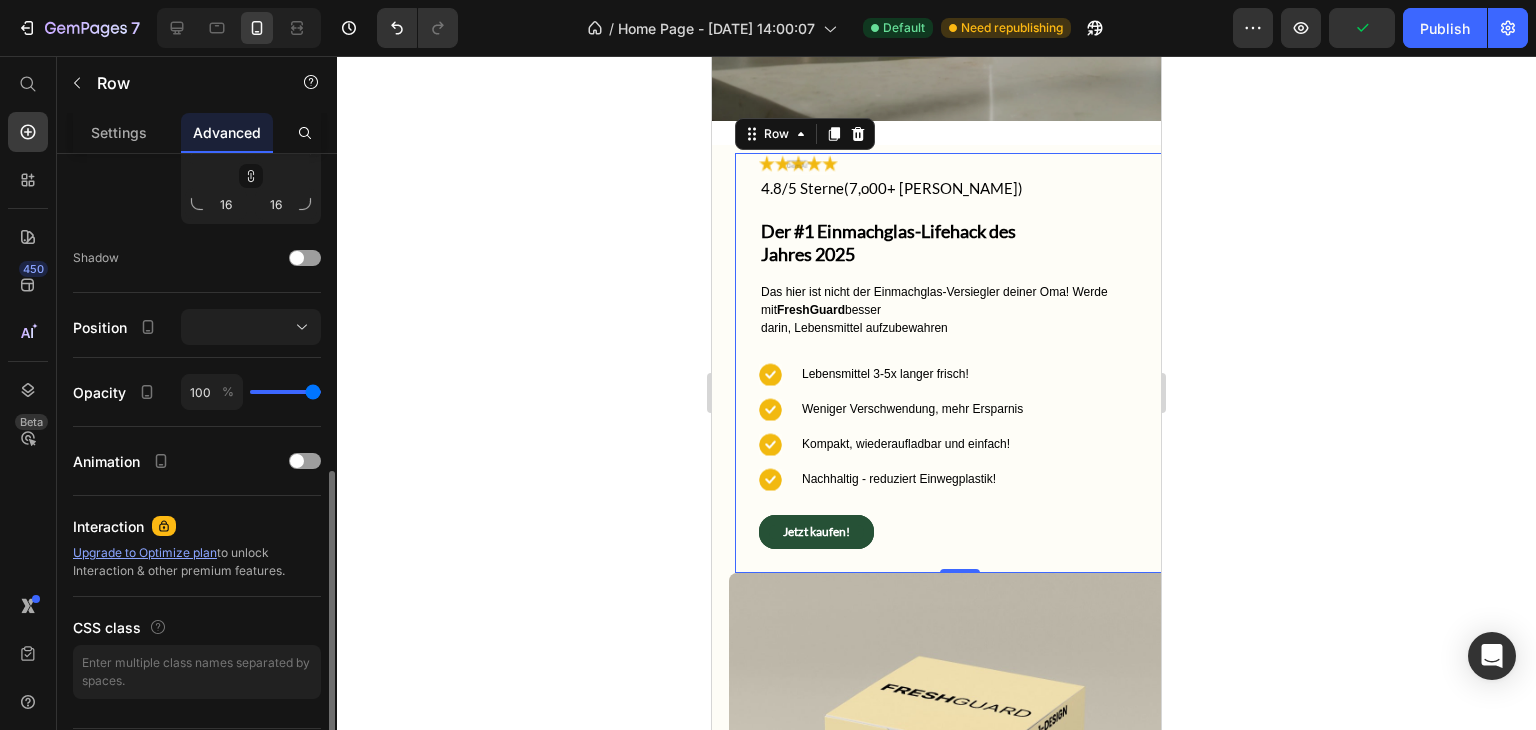scroll, scrollTop: 685, scrollLeft: 0, axis: vertical 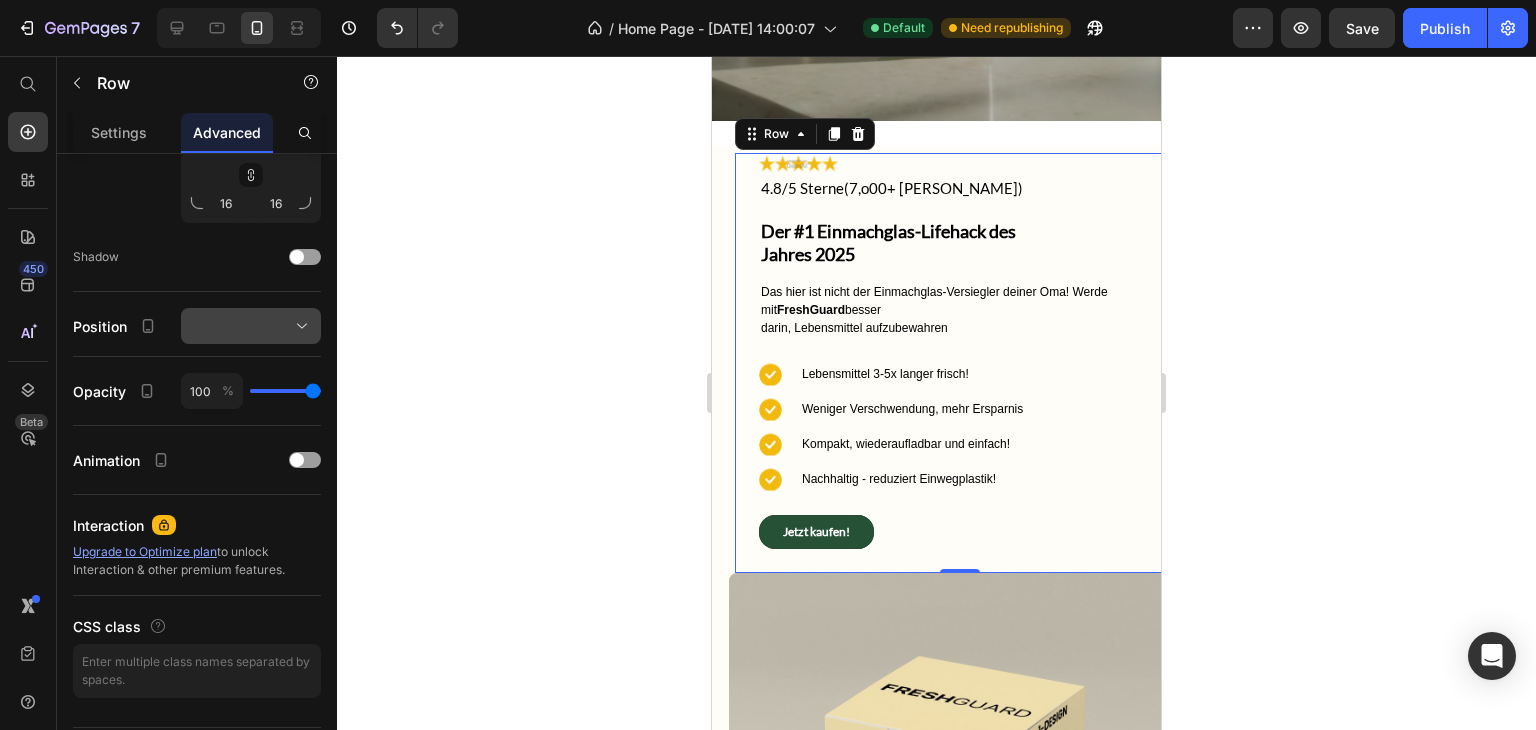 click 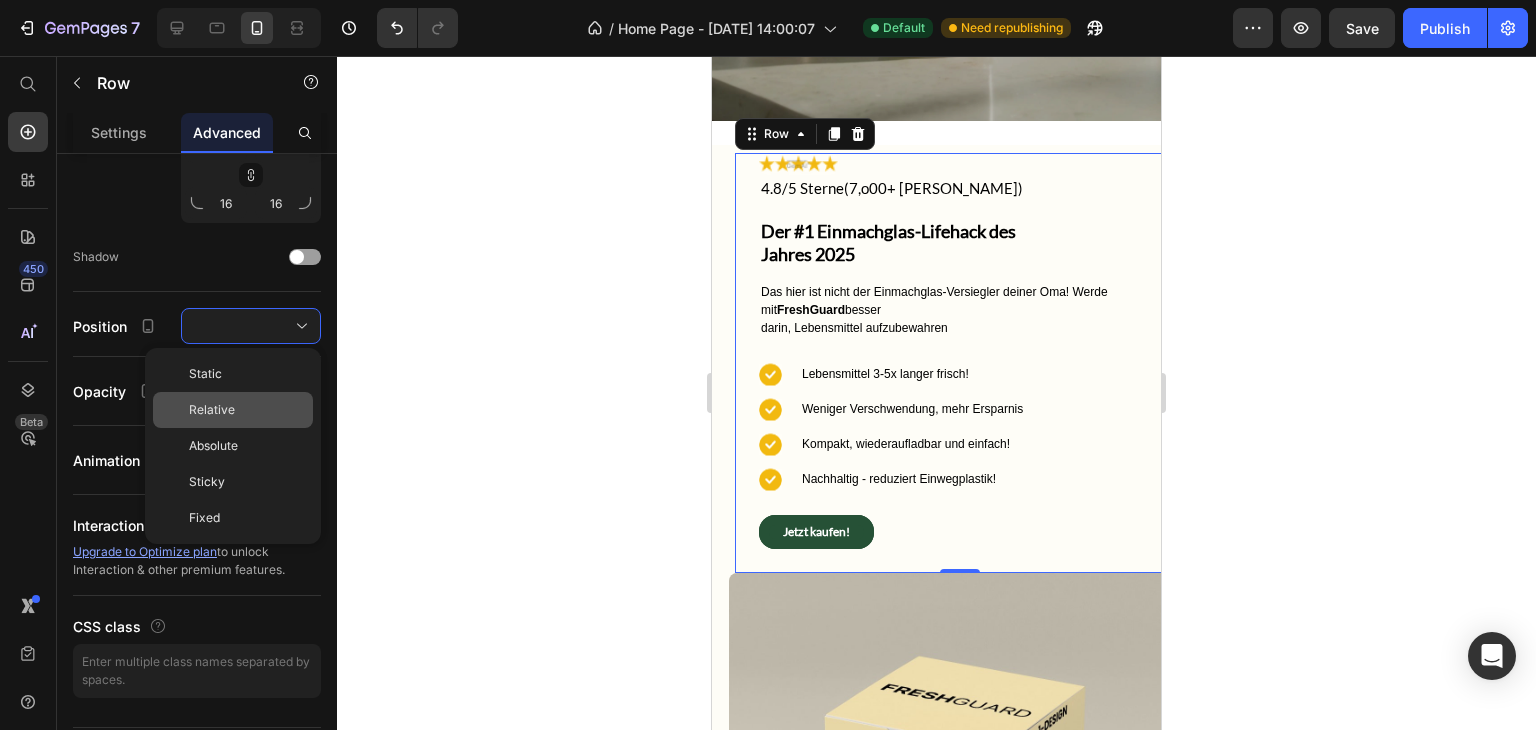 click on "Relative" at bounding box center [247, 410] 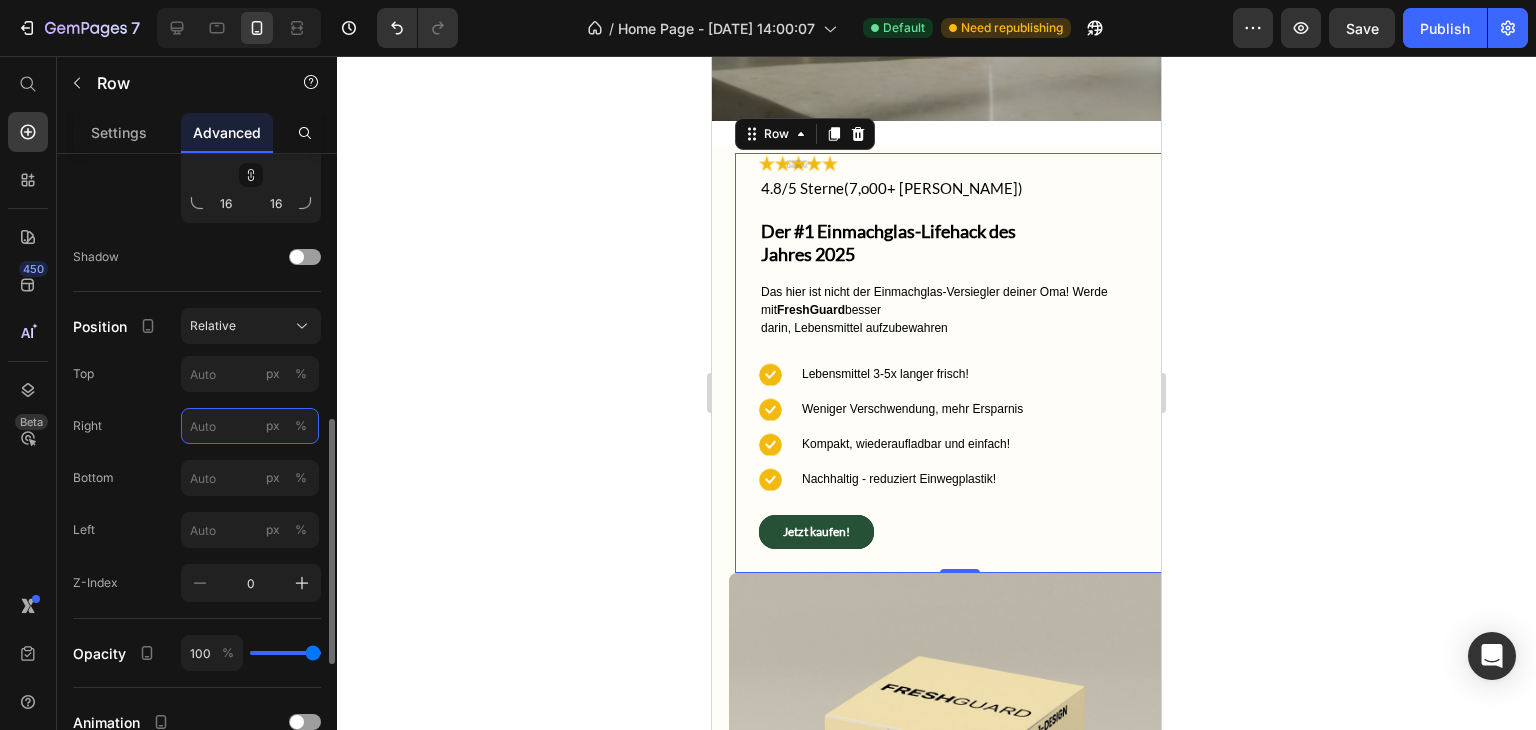 click on "px %" at bounding box center [250, 426] 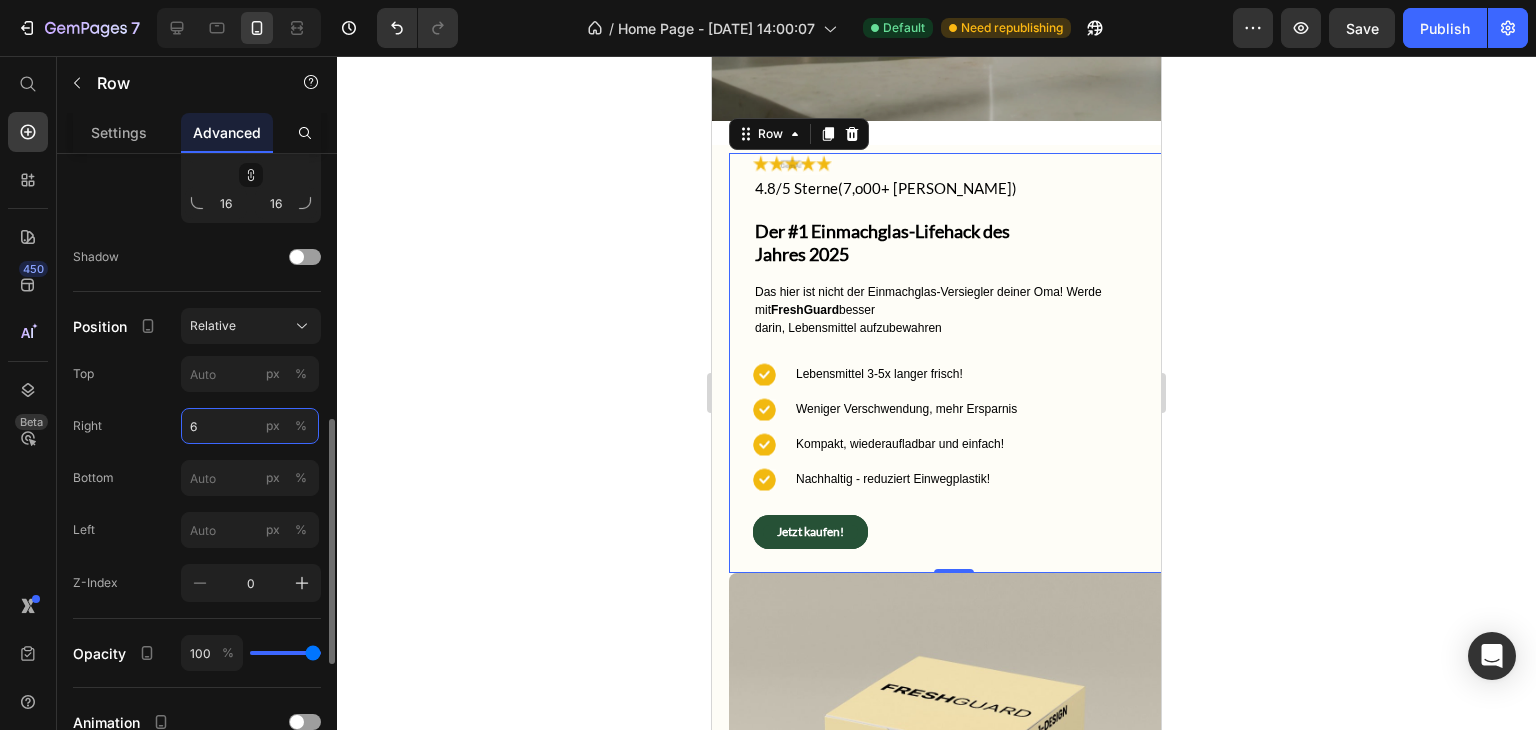 type on "6" 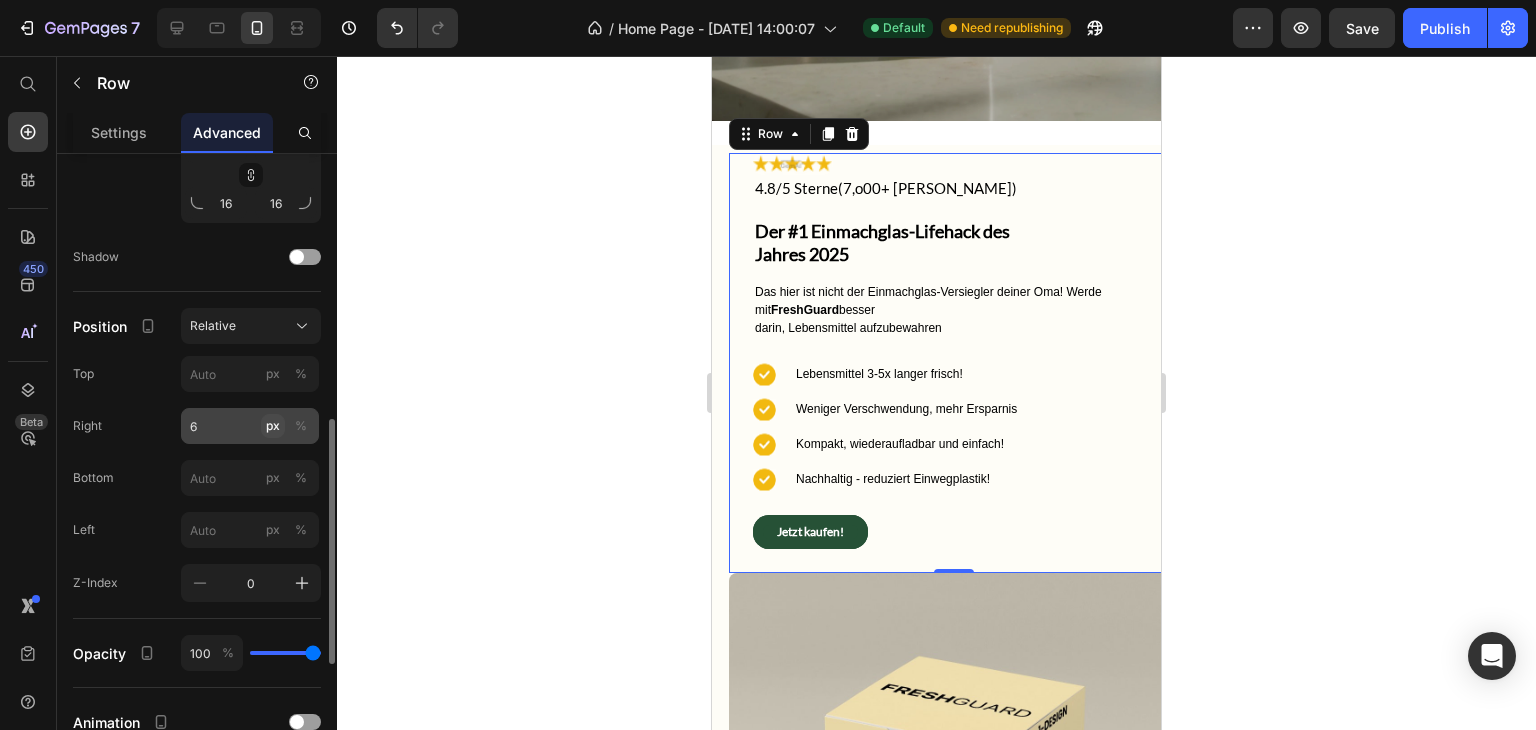 click on "px" at bounding box center [273, 426] 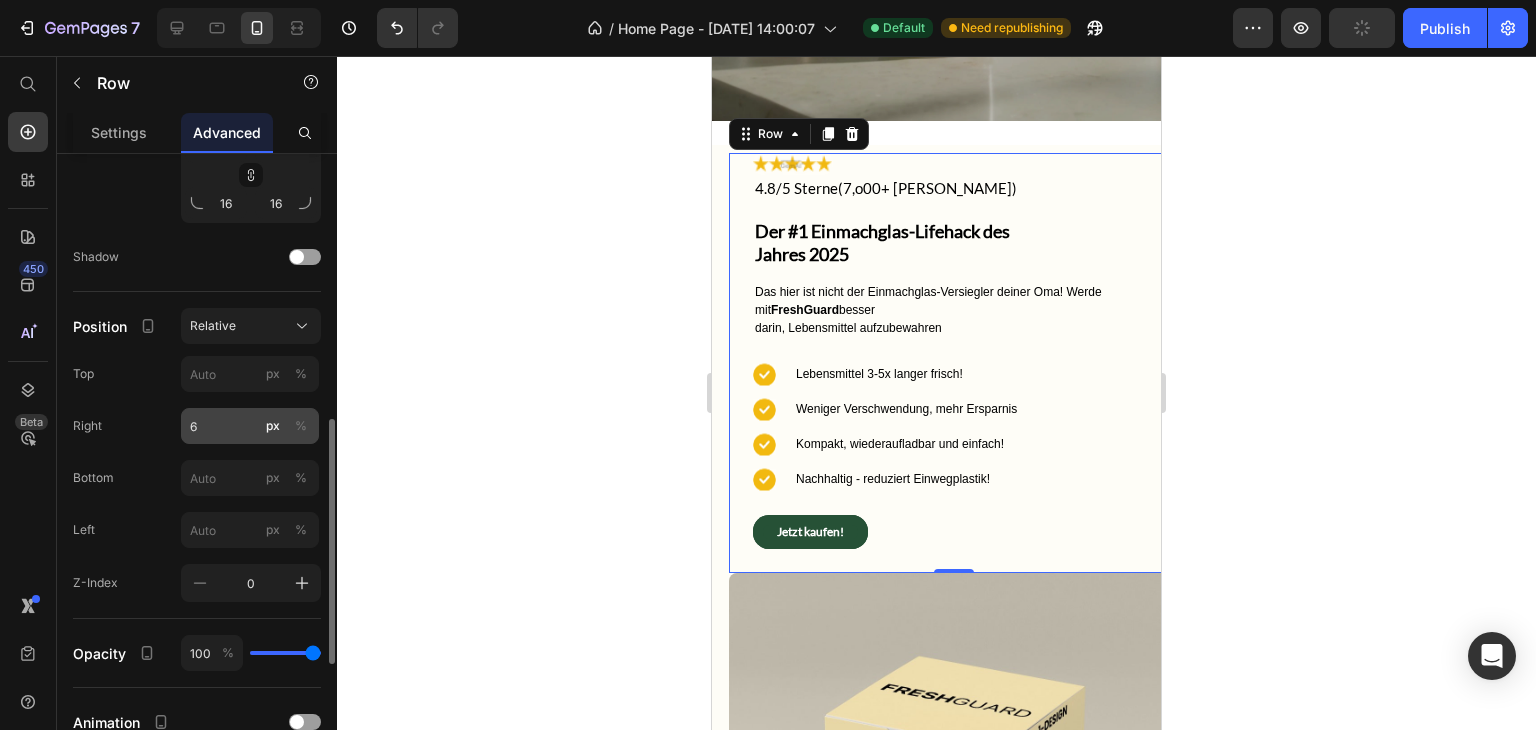 click on "%" at bounding box center (301, 426) 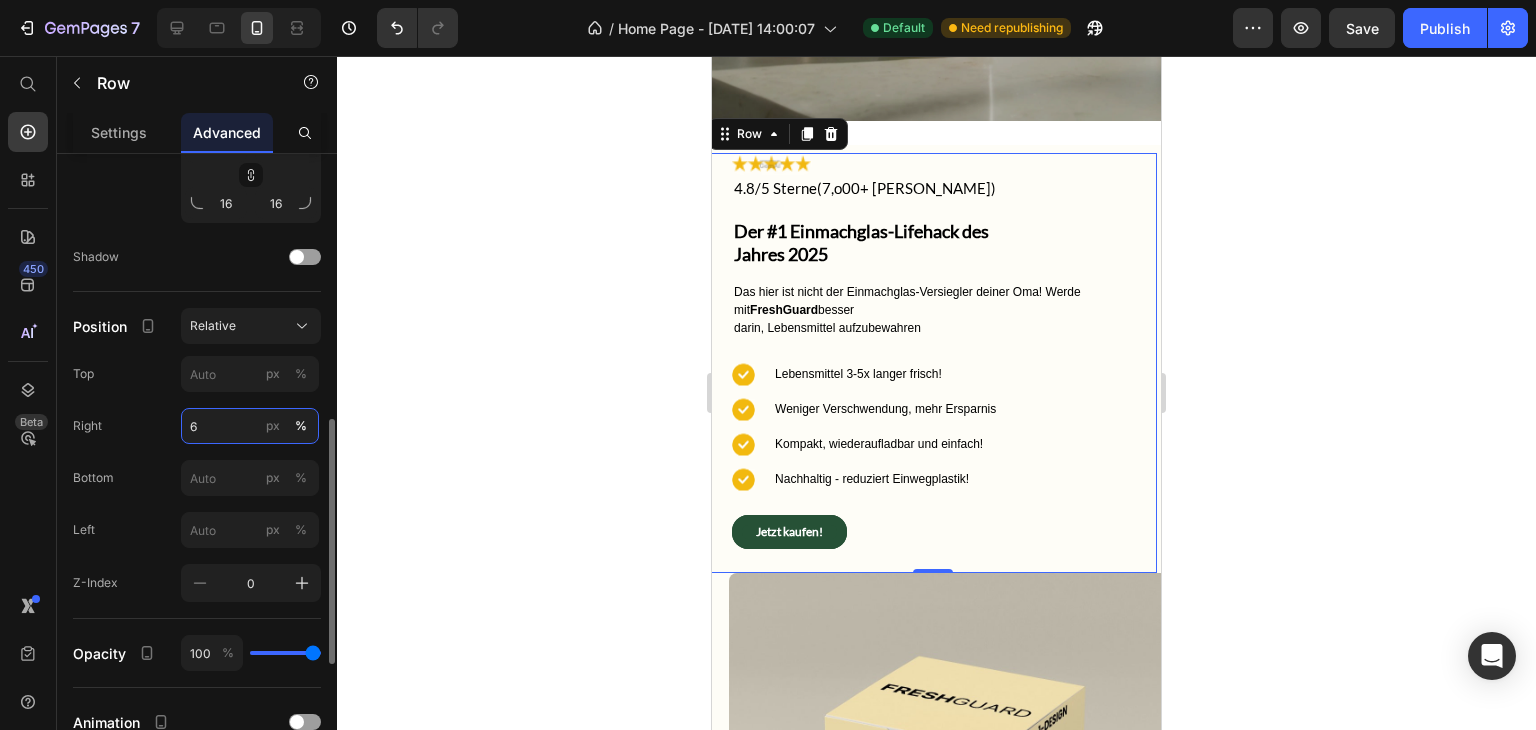 click on "6" at bounding box center [250, 426] 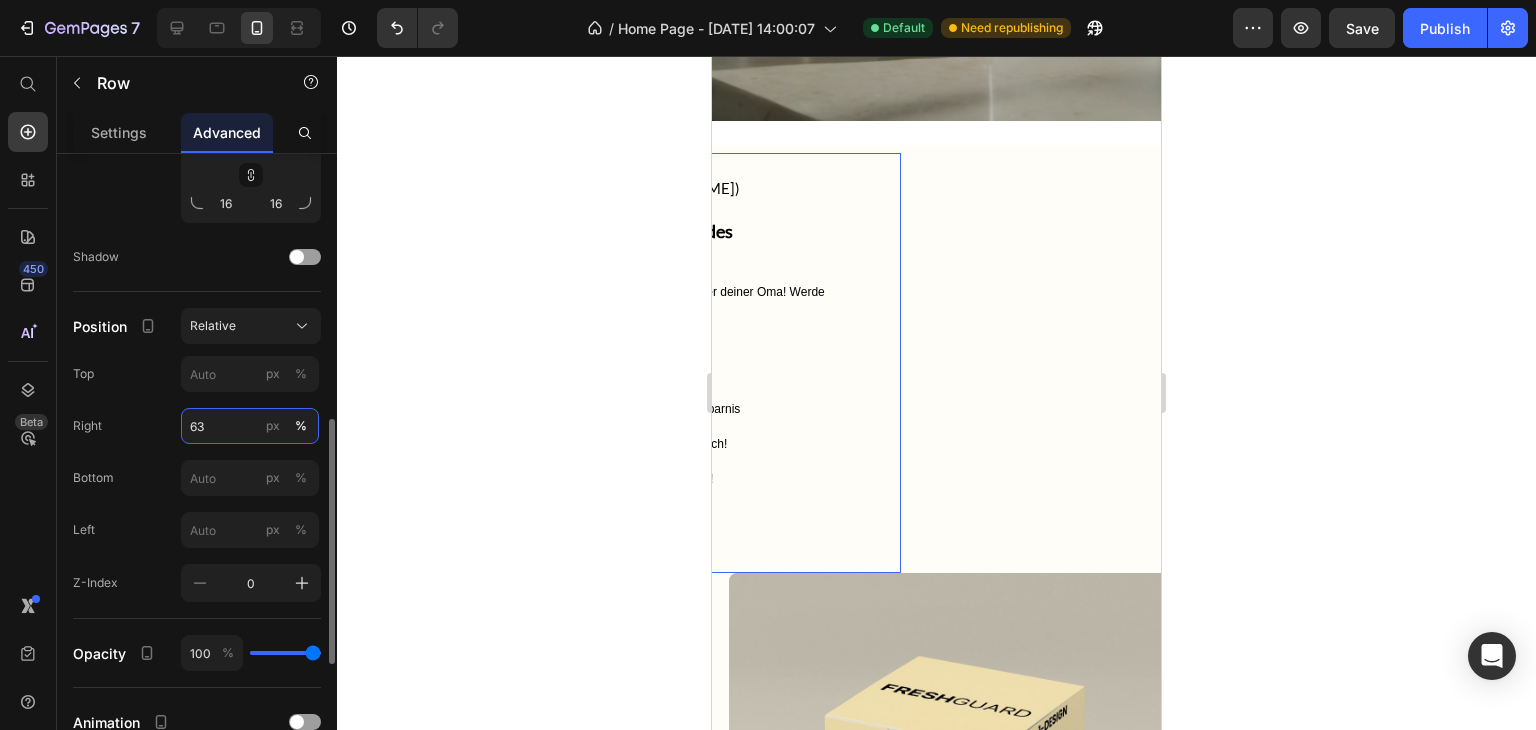 type on "6" 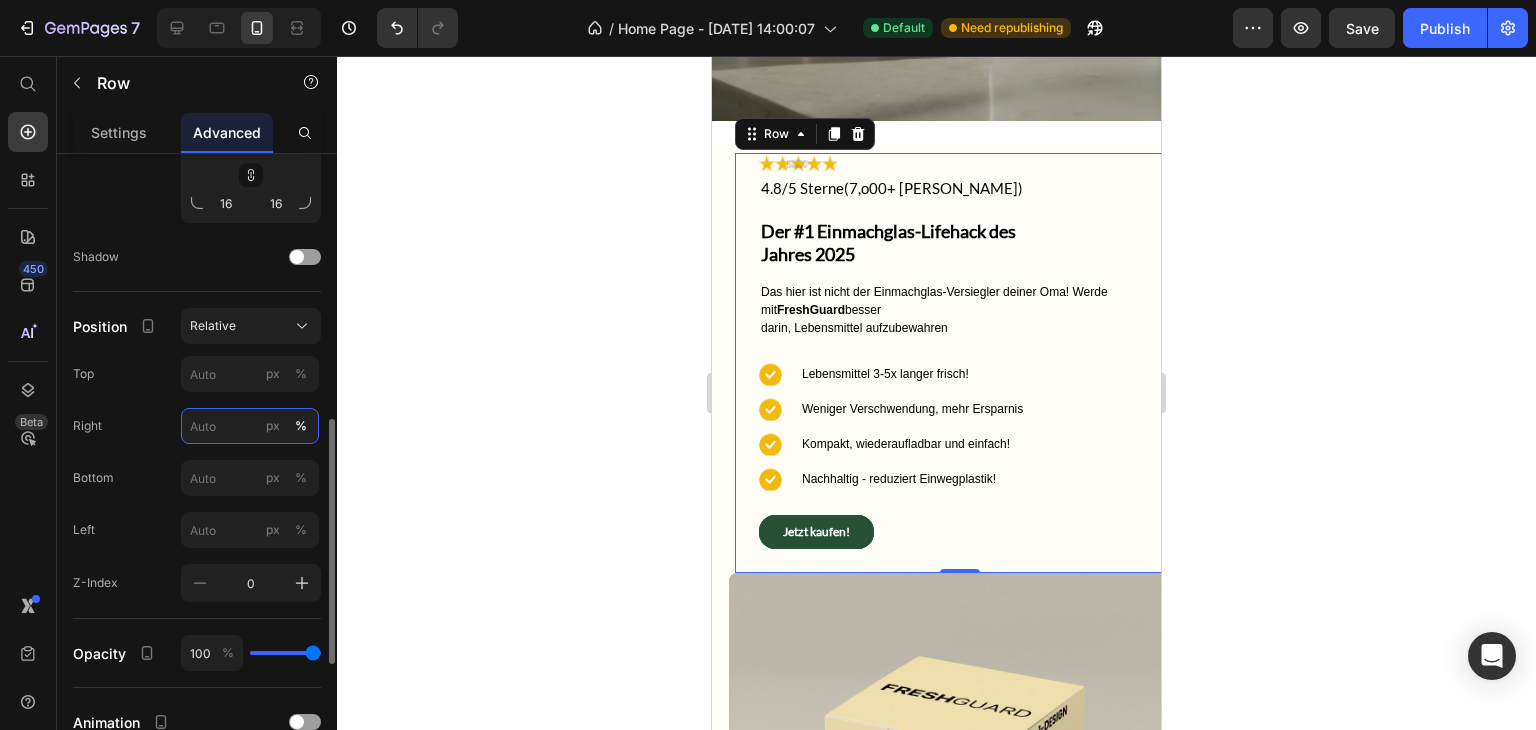 type on "3" 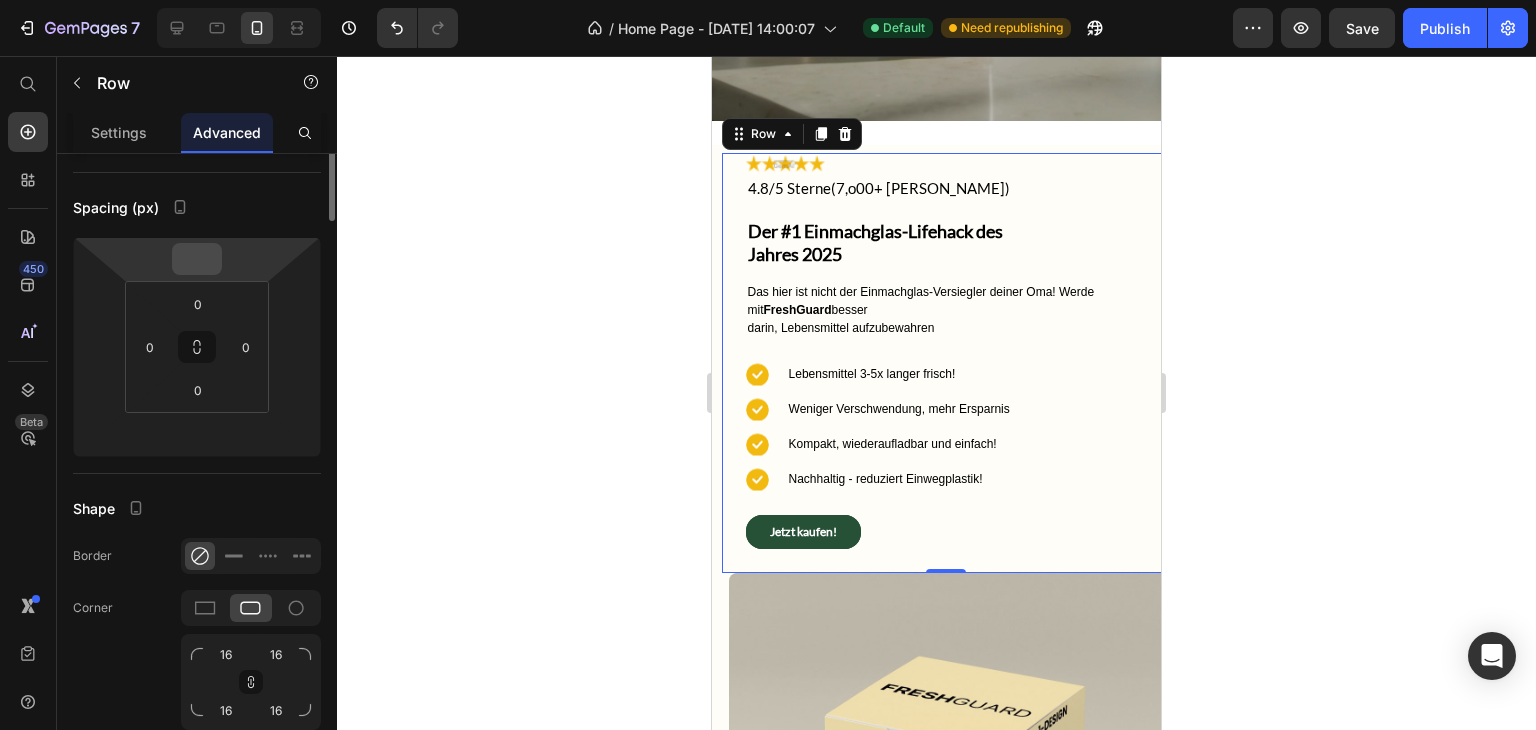 scroll, scrollTop: 0, scrollLeft: 0, axis: both 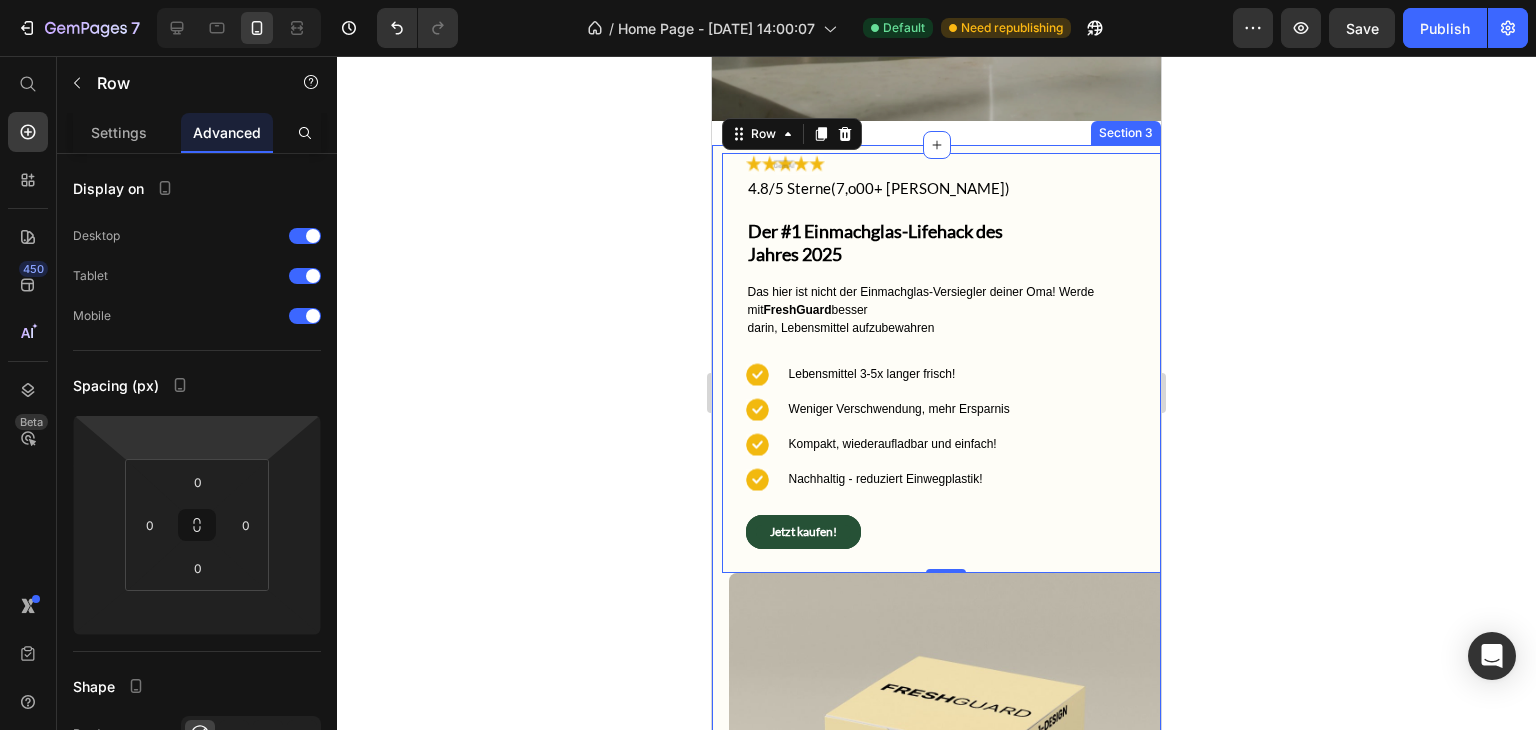 click on "Image 4.8/5 Sterne(7,o00+ zufriedene Kunden) Text Block Row Der #1 Einmachglas-Lifehack des  Jahres 2025 Heading Das hier ist nicht der Einmachglas-Versiegler deiner Oma! Werde mit  FreshGuard  besser  darin, Lebensmittel aufzubewahren Text Block     Icon Lebensmittel 3-5x langer frisch! Text Block     Icon Weniger Verschwendung, mehr Ersparnis Text Block     Icon Kompakt, wiederaufladbar und einfach! Text Block     Icon Nachhaltig - reduziert Einwegplastik! Text Block Advanced list Jetzt   kaufen! Button Row   0 Image Row" at bounding box center [936, 583] 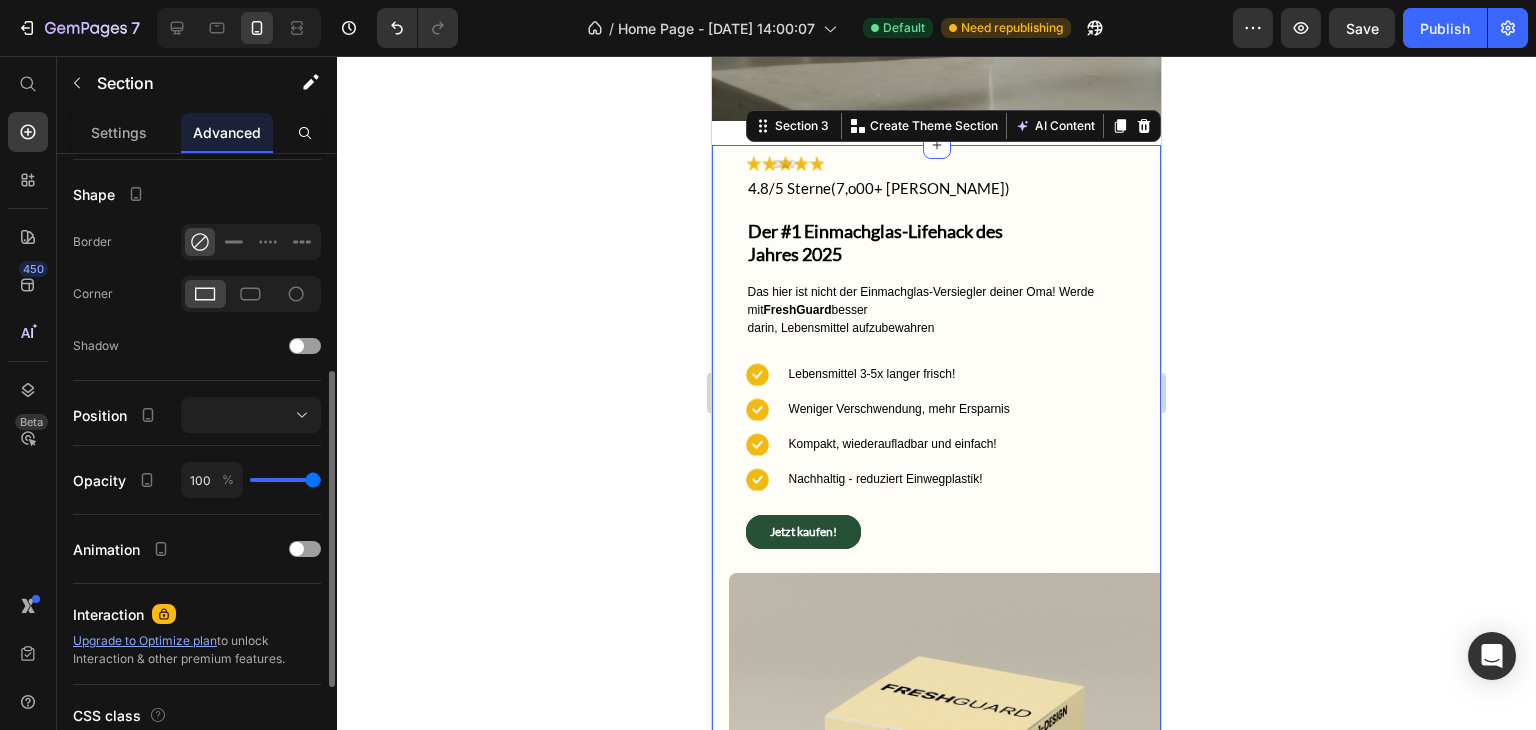 scroll, scrollTop: 496, scrollLeft: 0, axis: vertical 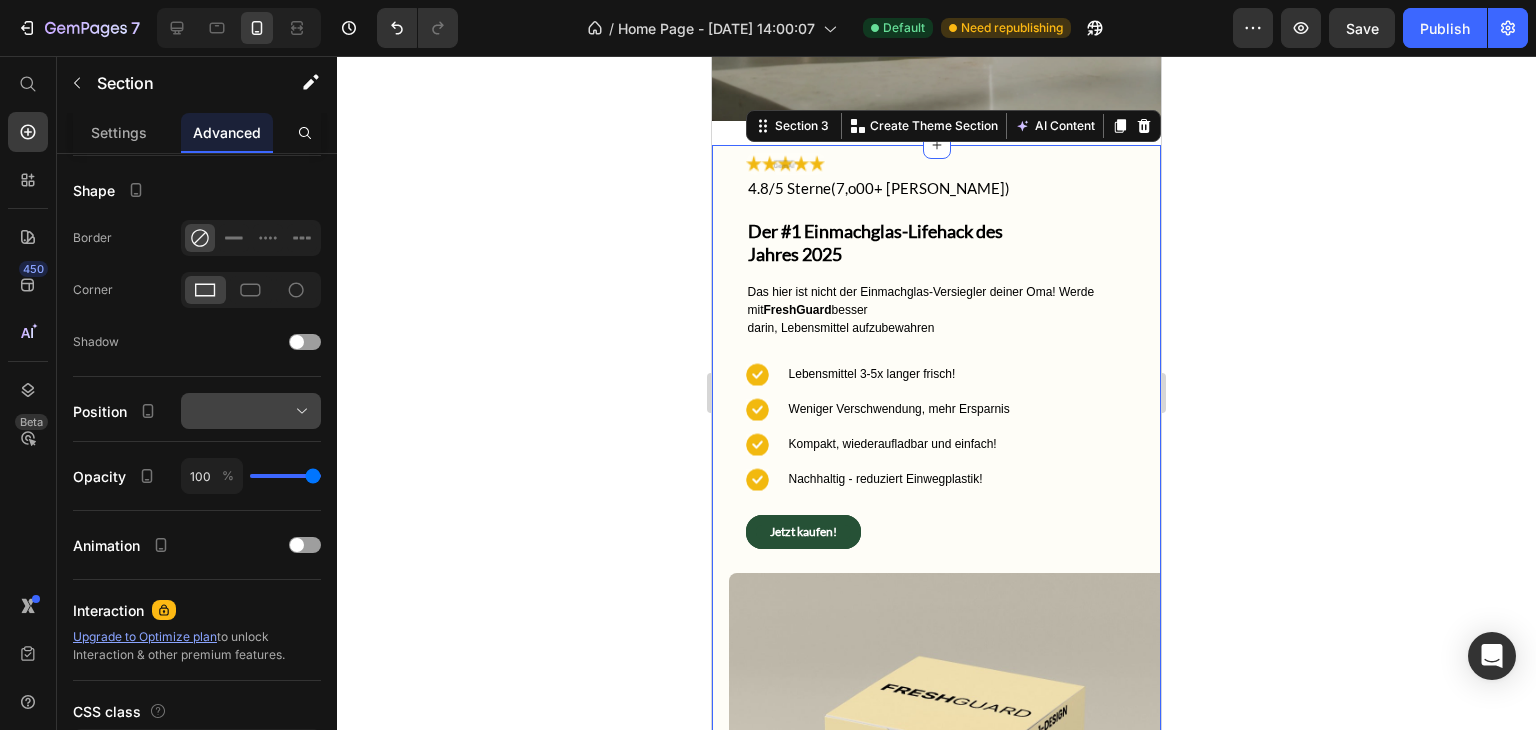 click 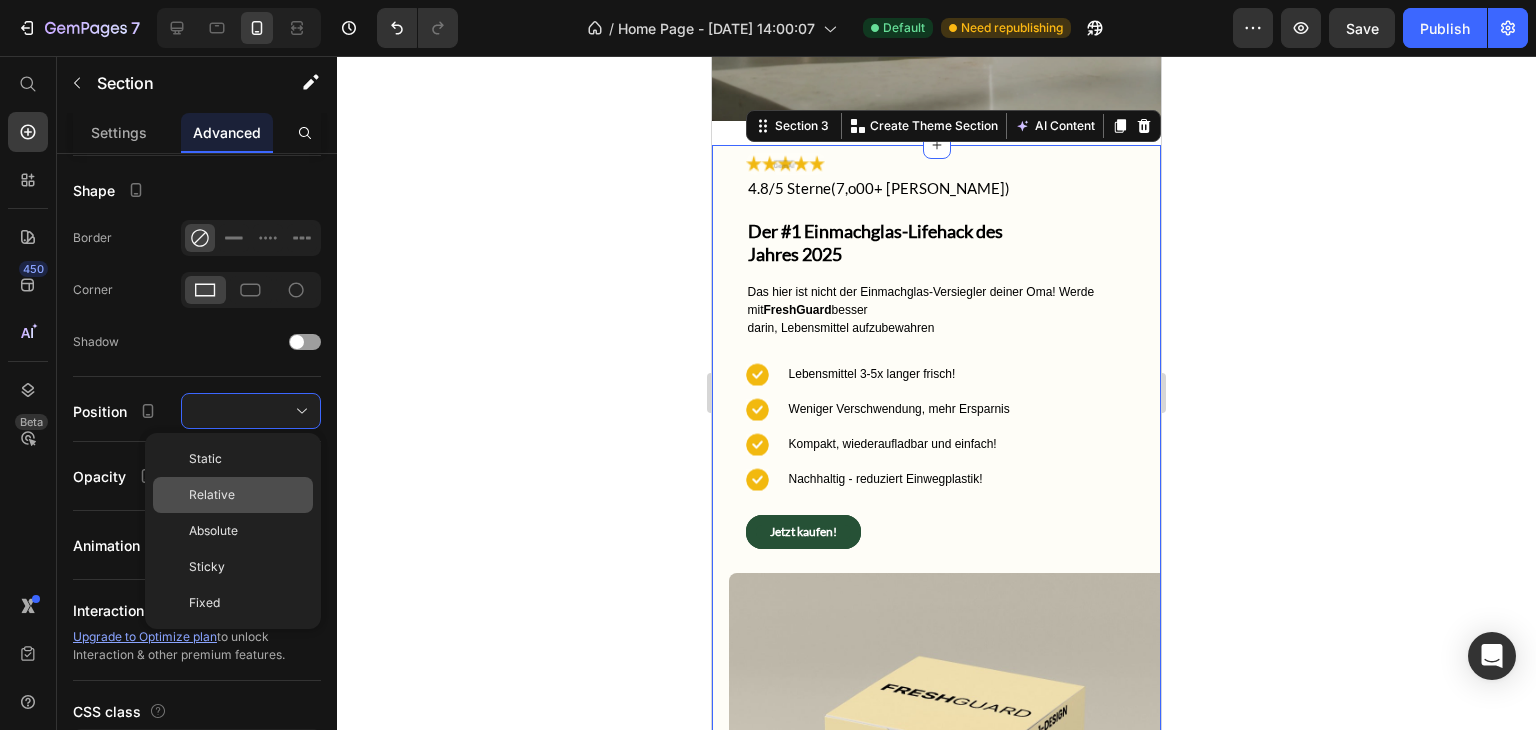 click on "Relative" at bounding box center (247, 495) 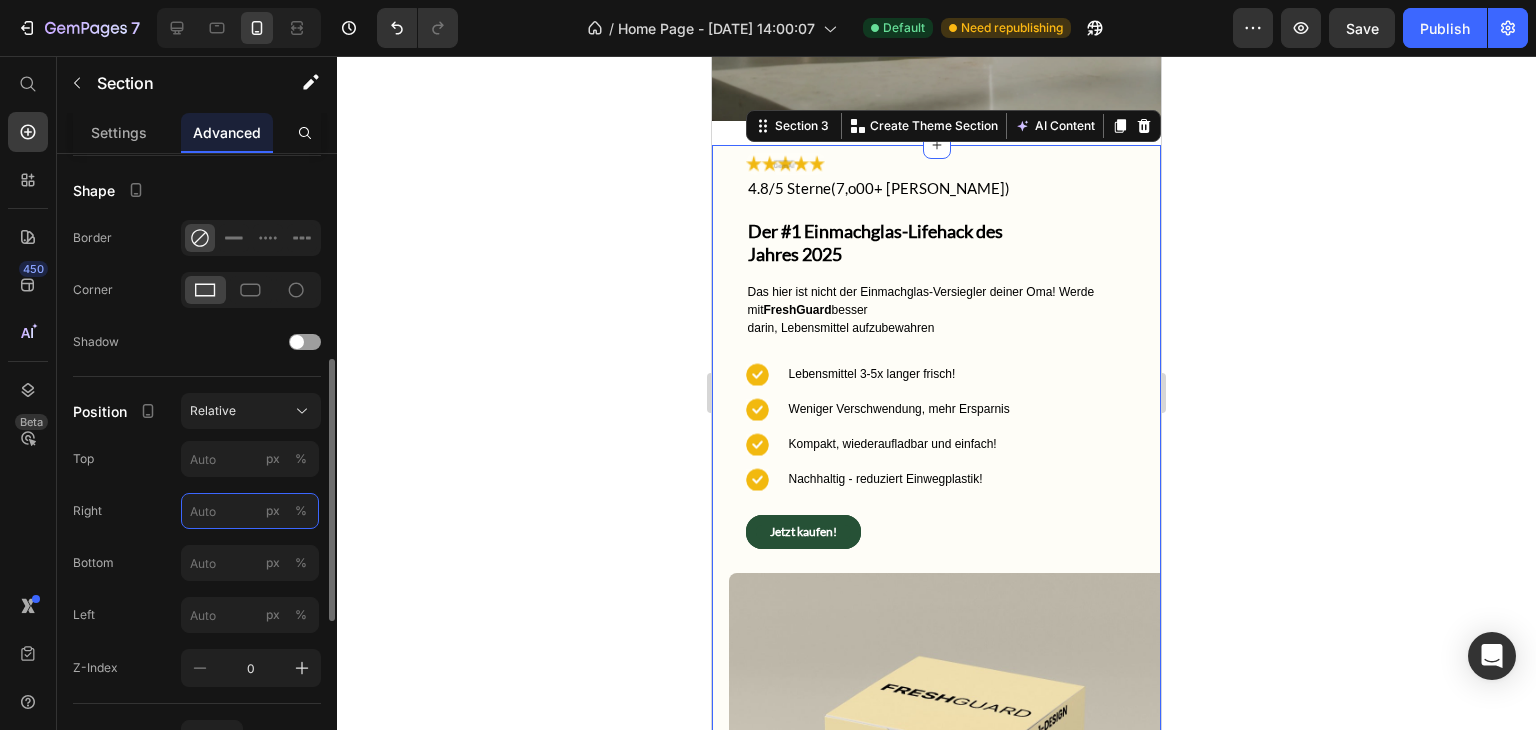 click on "px %" at bounding box center (250, 511) 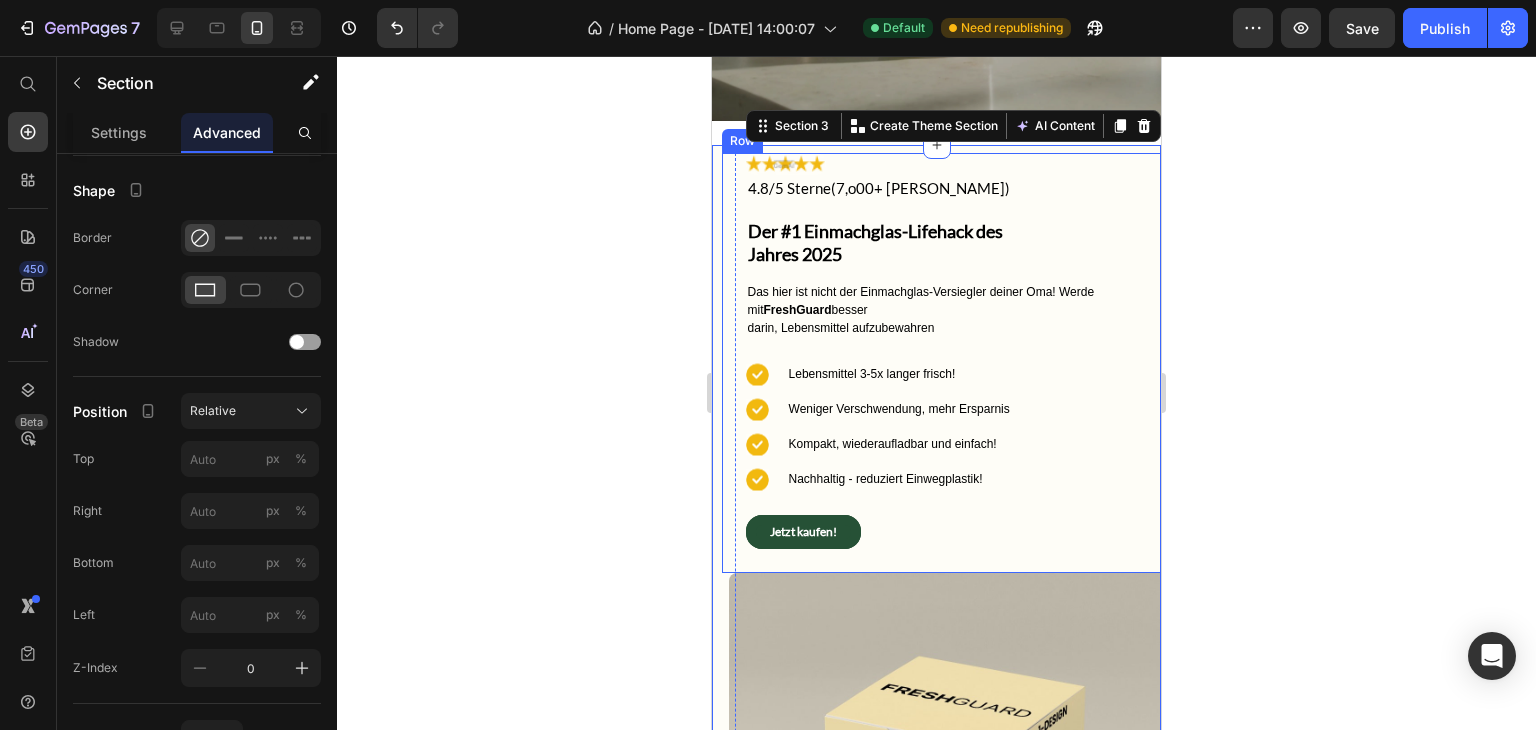 click on "Image 4.8/5 Sterne(7,o00+ zufriedene Kunden) Text Block Row Der #1 Einmachglas-Lifehack des  Jahres 2025 Heading Das hier ist nicht der Einmachglas-Versiegler deiner Oma! Werde mit  FreshGuard  besser  darin, Lebensmittel aufzubewahren Text Block     Icon Lebensmittel 3-5x langer frisch! Text Block     Icon Weniger Verschwendung, mehr Ersparnis Text Block     Icon Kompakt, wiederaufladbar und einfach! Text Block     Icon Nachhaltig - reduziert Einwegplastik! Text Block Advanced list Jetzt   kaufen! Button" at bounding box center [946, 362] 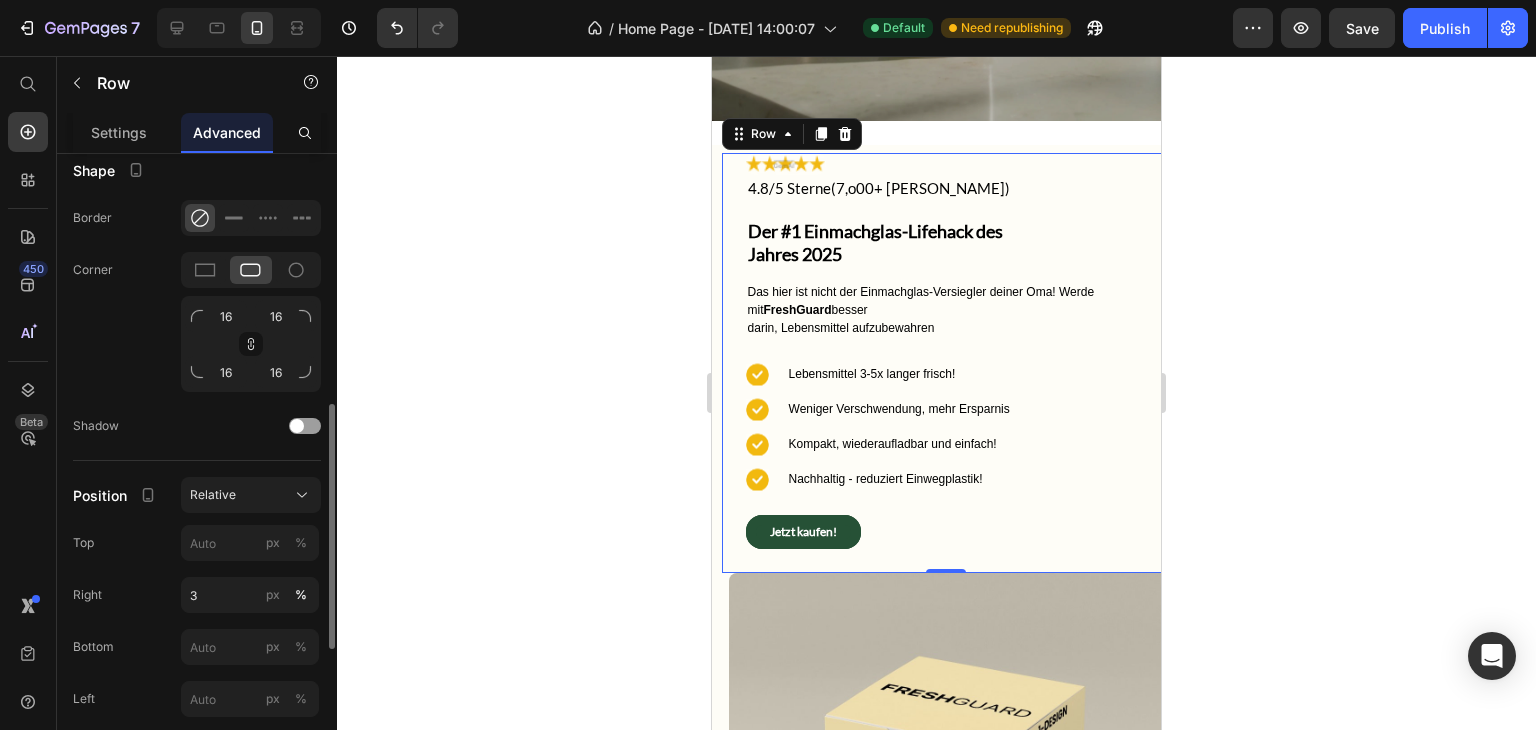 scroll, scrollTop: 557, scrollLeft: 0, axis: vertical 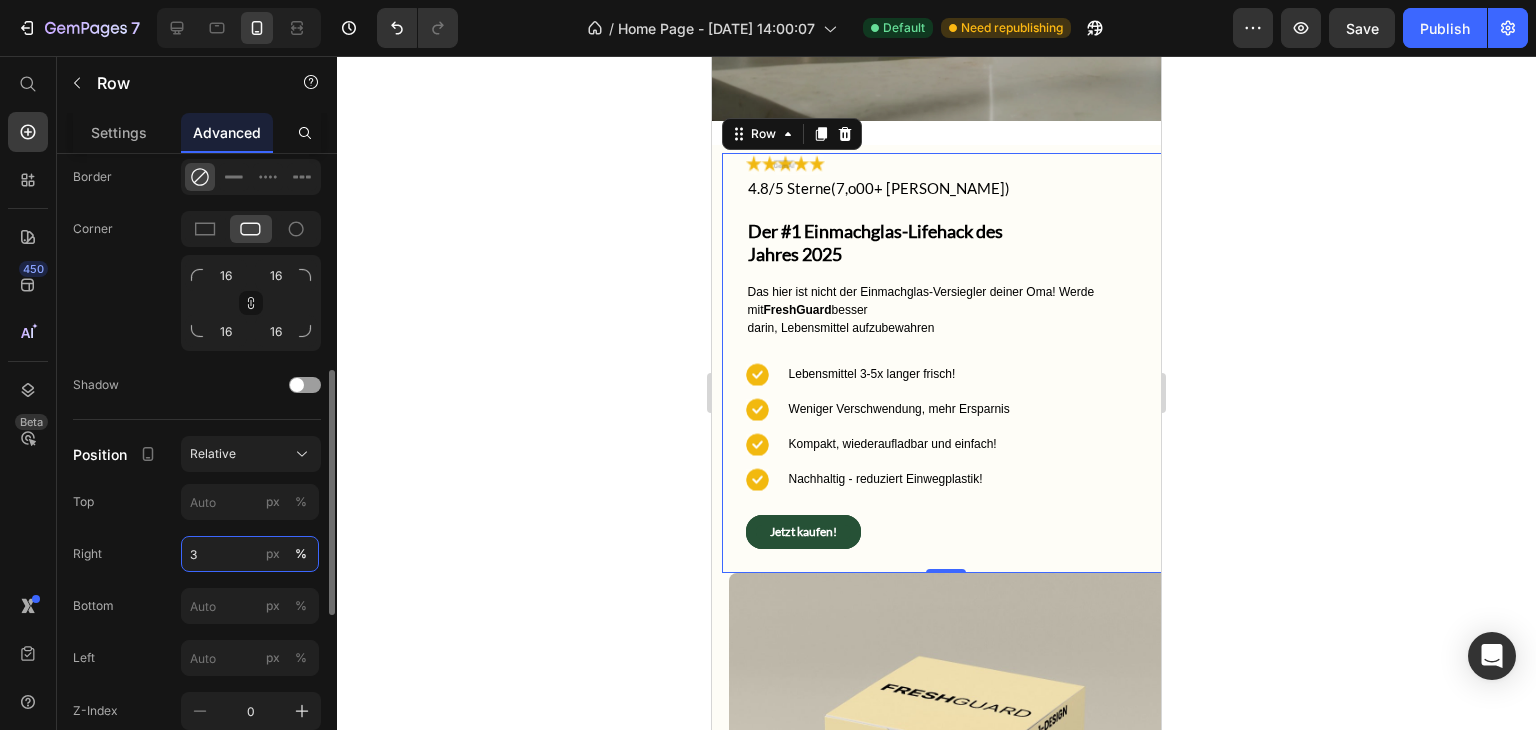 click on "3" at bounding box center (250, 554) 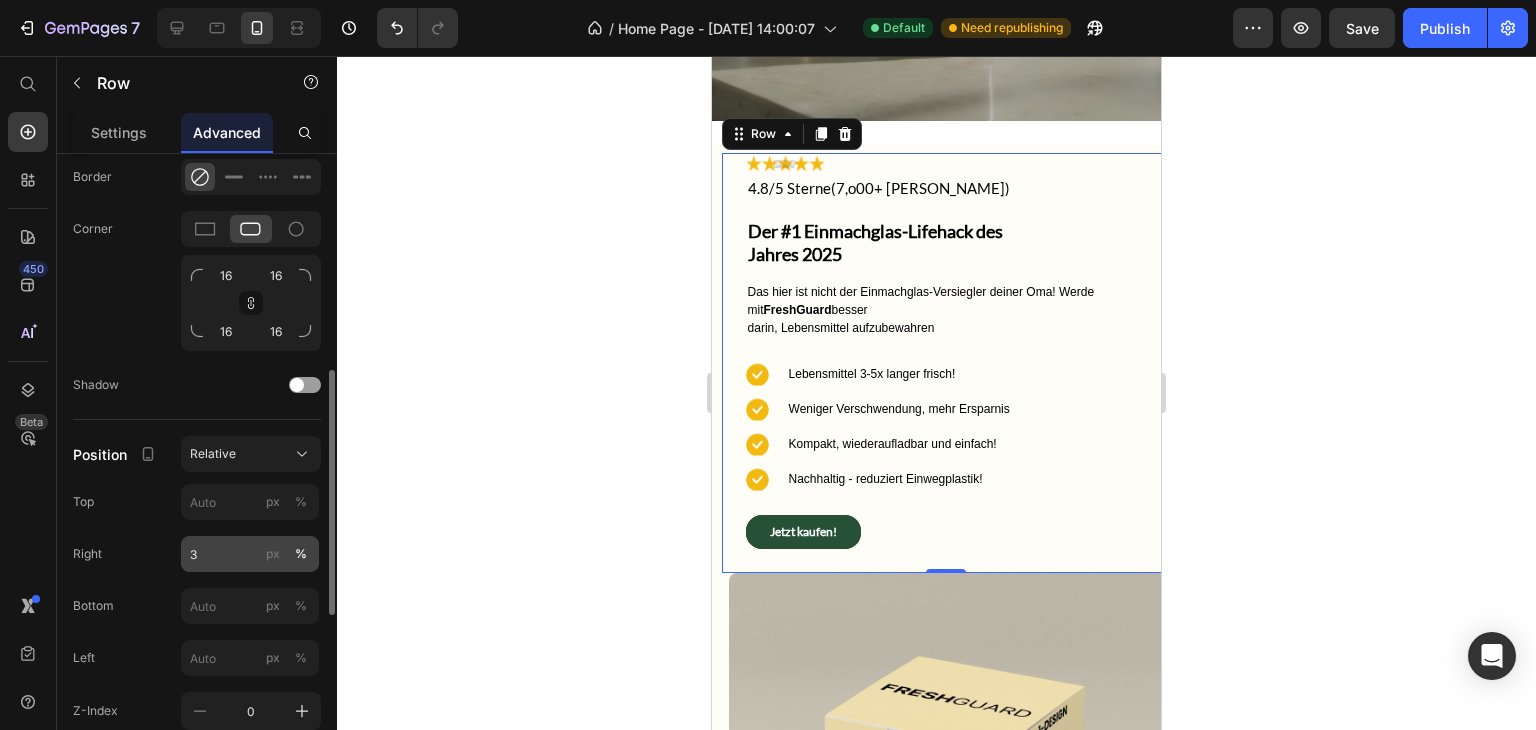 click on "px" at bounding box center [273, 554] 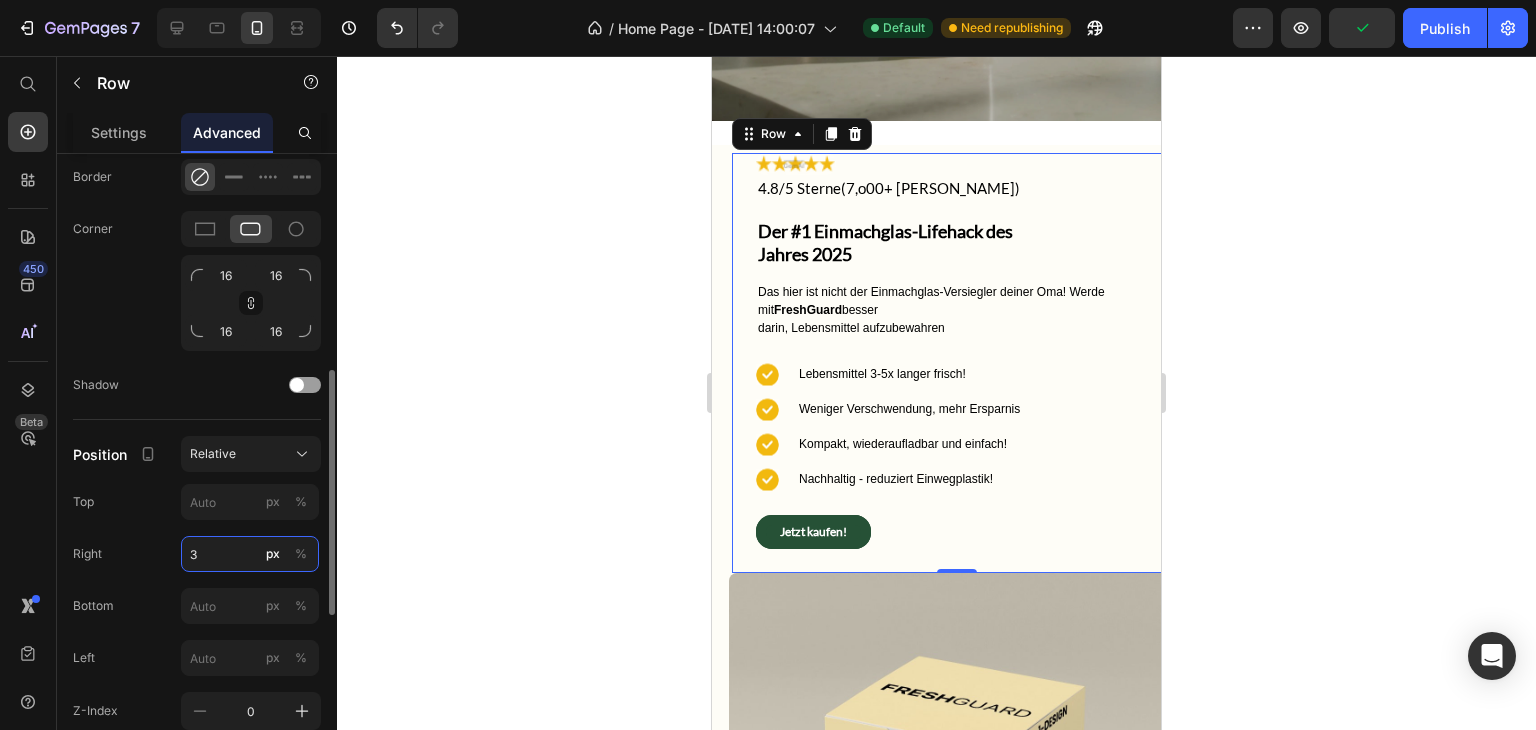 click on "3" at bounding box center [250, 554] 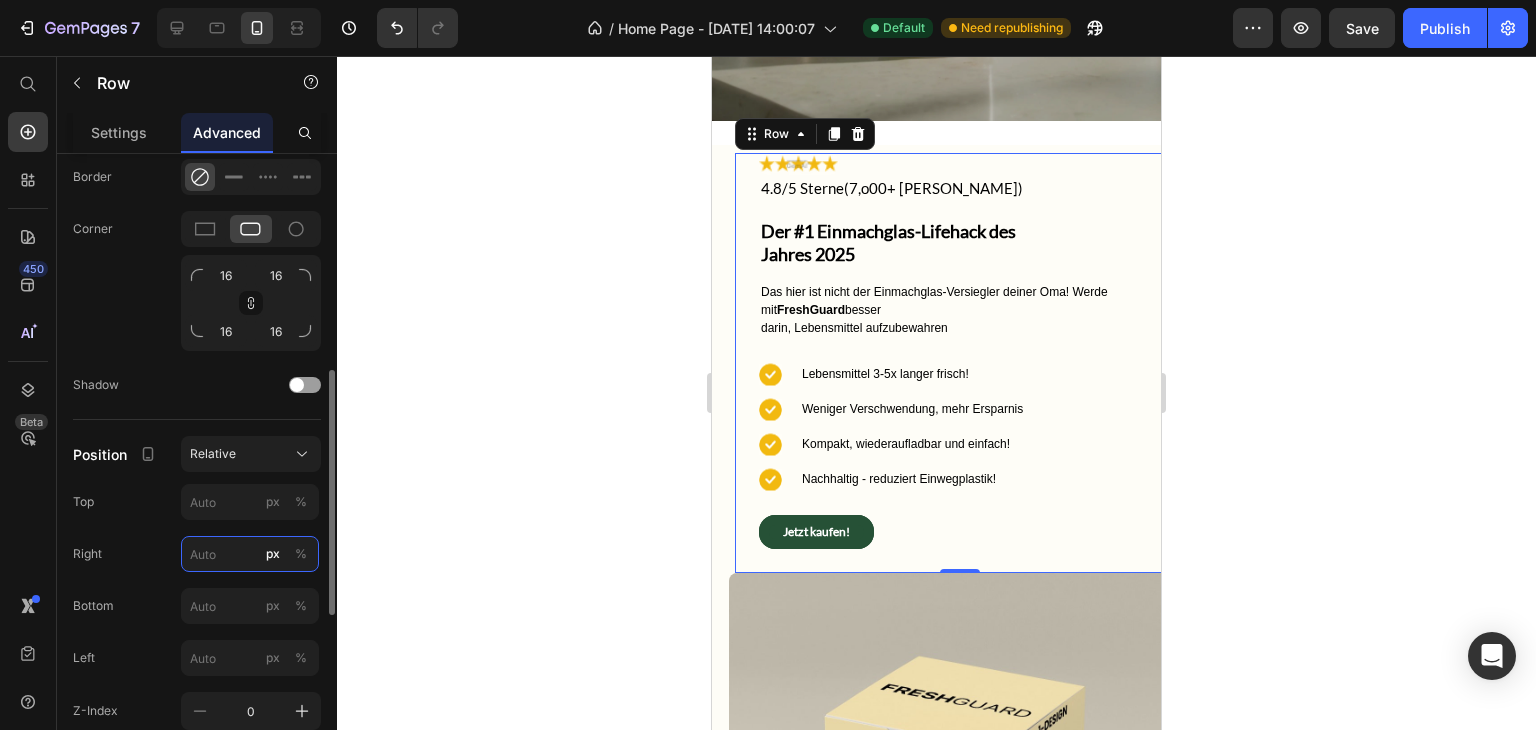click on "px %" at bounding box center [250, 554] 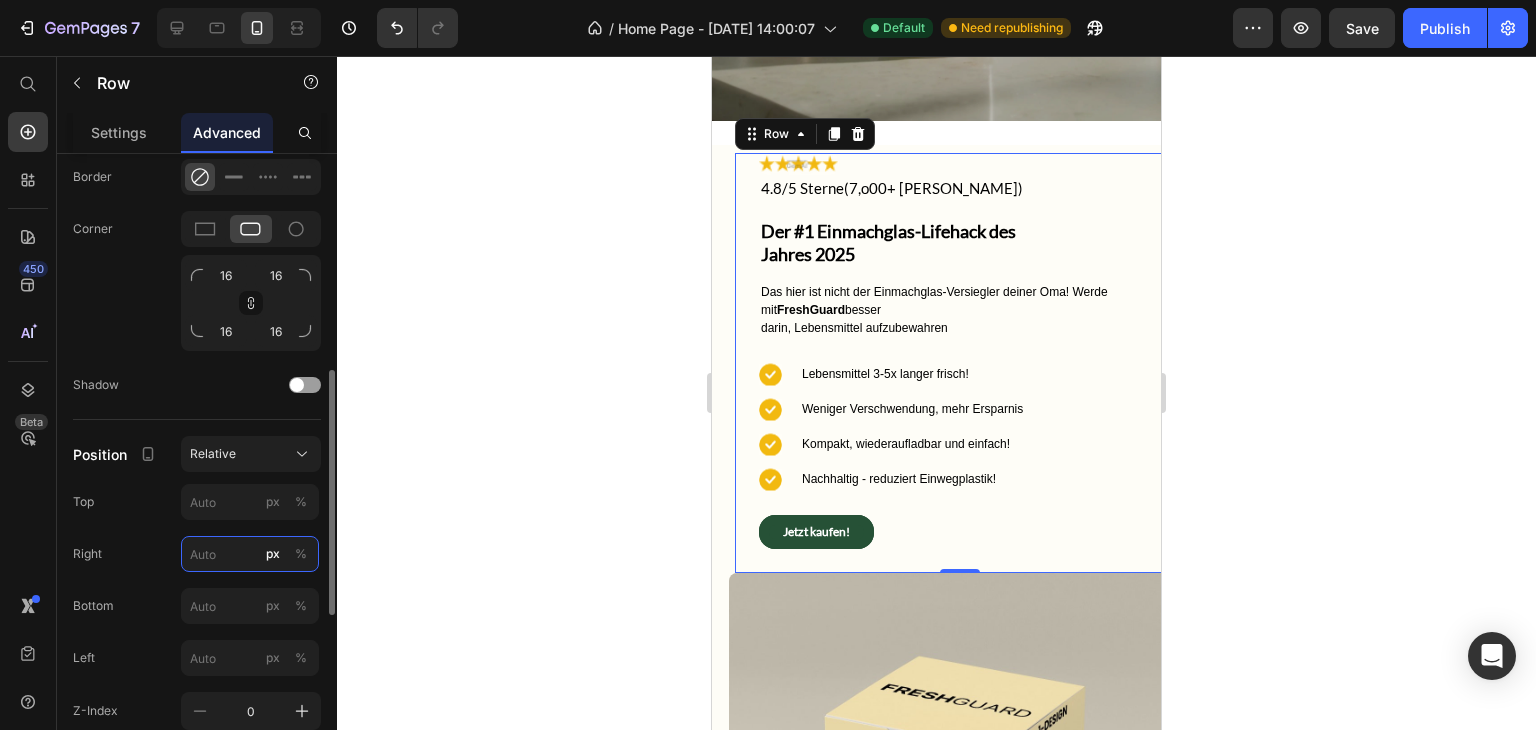 type on "3" 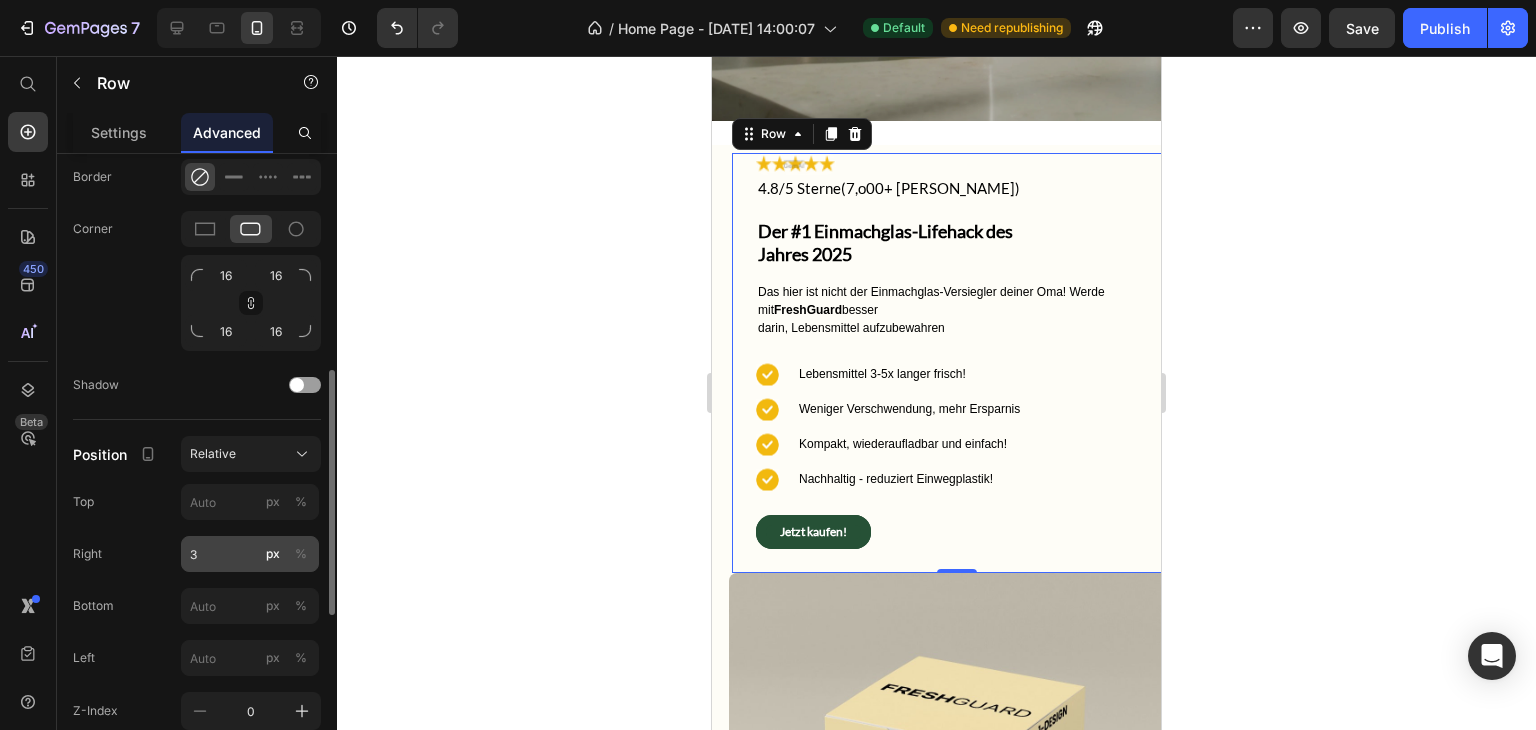 click on "%" at bounding box center (301, 554) 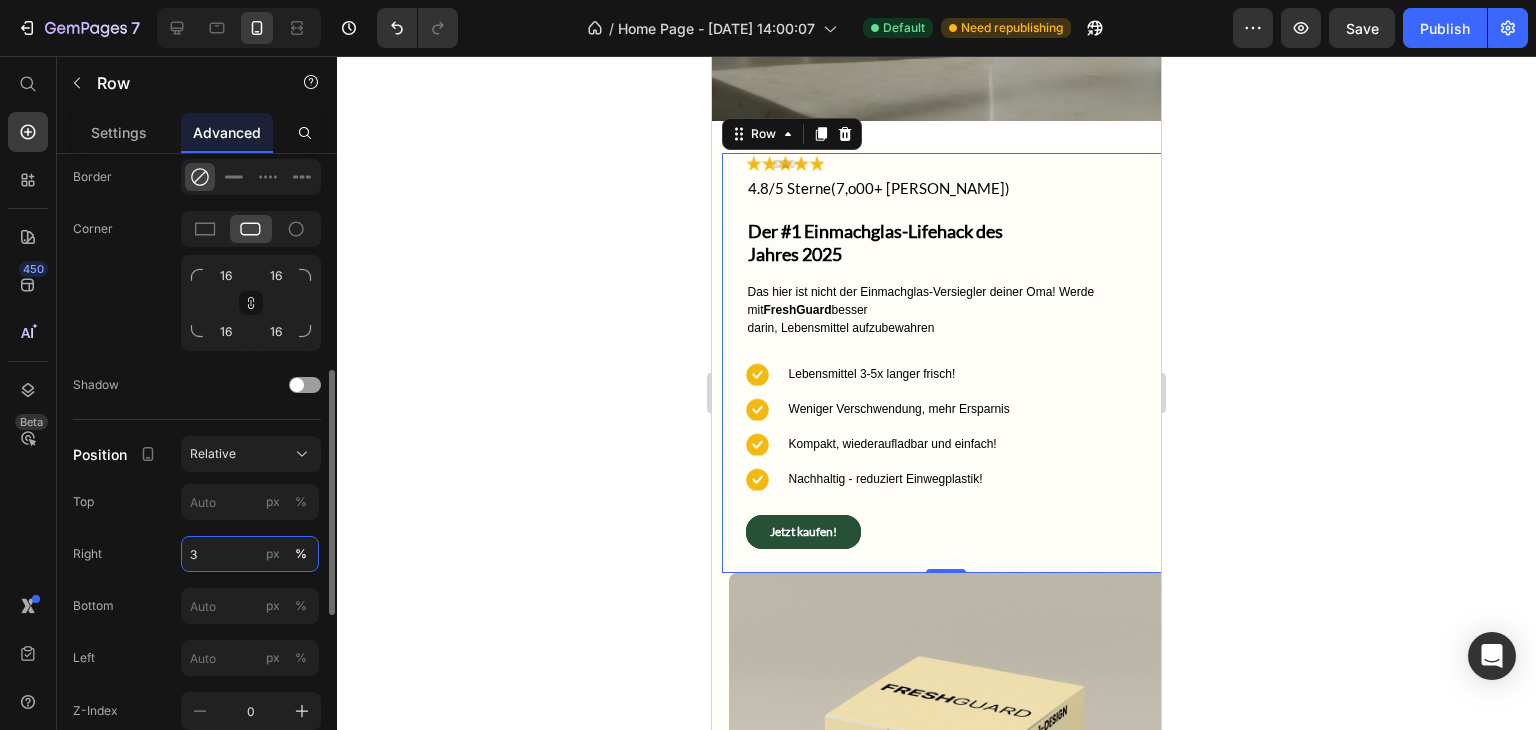 click on "3" at bounding box center (250, 554) 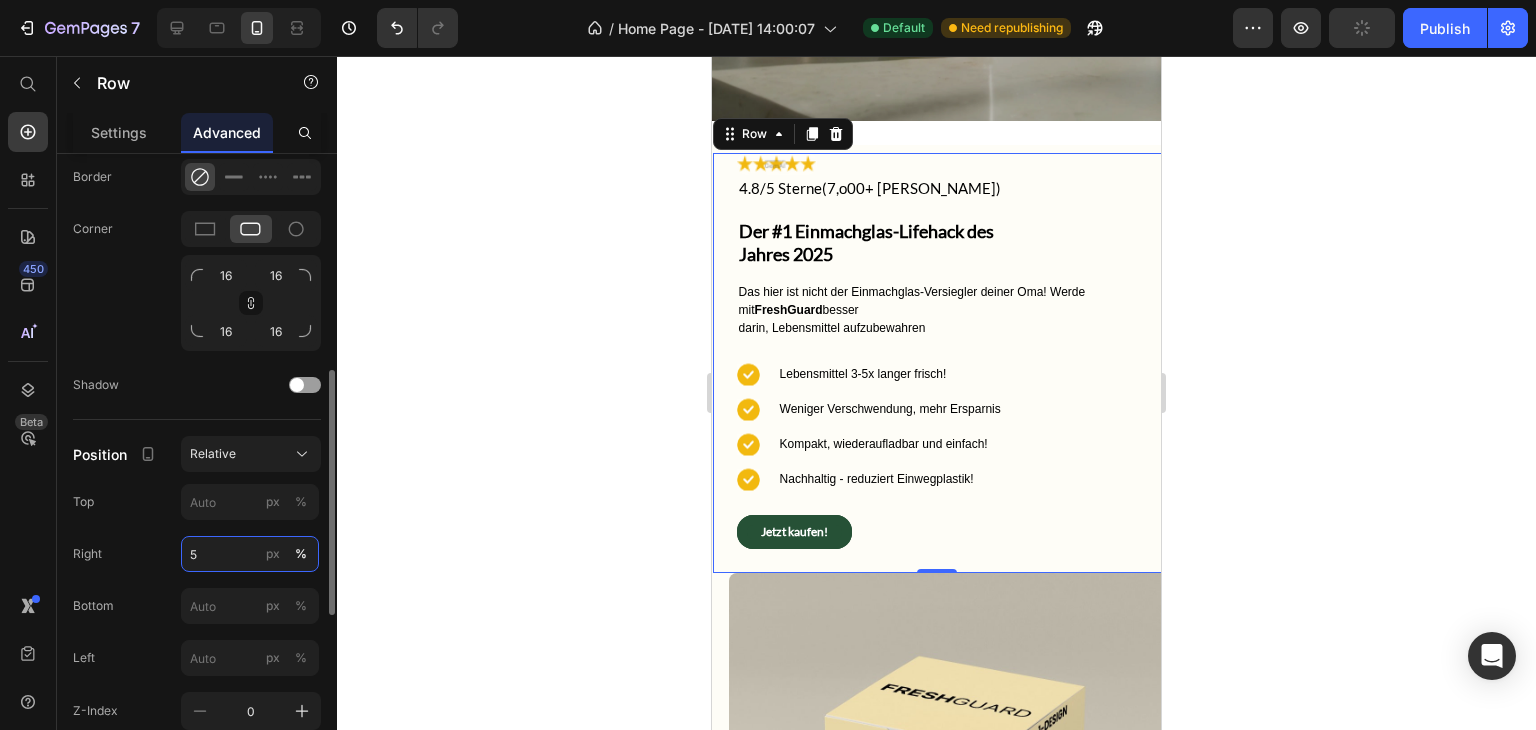 type on "3" 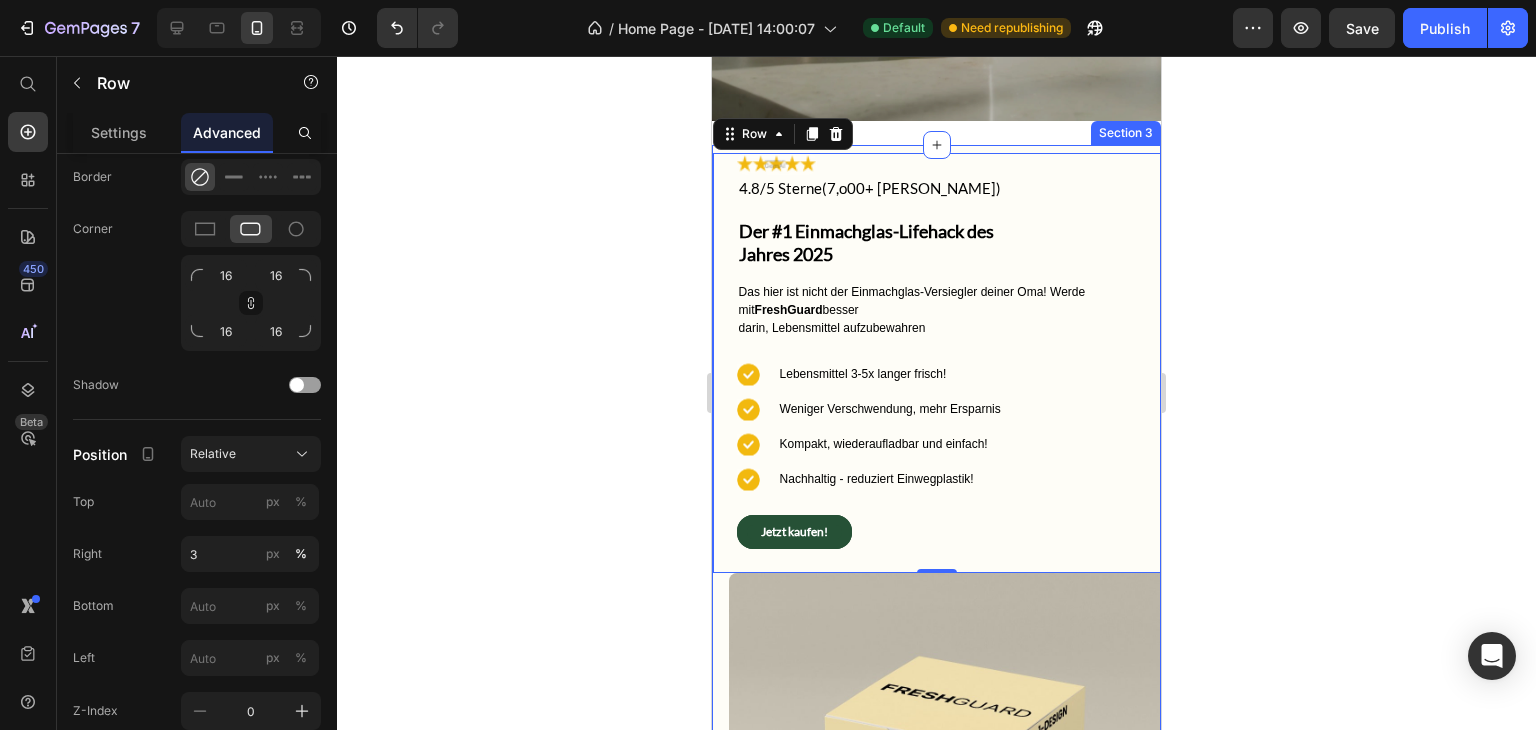 click on "Image 4.8/5 Sterne(7,o00+ zufriedene Kunden) Text Block Row Der #1 Einmachglas-Lifehack des  Jahres 2025 Heading Das hier ist nicht der Einmachglas-Versiegler deiner Oma! Werde mit  FreshGuard  besser  darin, Lebensmittel aufzubewahren Text Block     Icon Lebensmittel 3-5x langer frisch! Text Block     Icon Weniger Verschwendung, mehr Ersparnis Text Block     Icon Kompakt, wiederaufladbar und einfach! Text Block     Icon Nachhaltig - reduziert Einwegplastik! Text Block Advanced list Jetzt   kaufen! Button Row   0 Image Row" at bounding box center (936, 583) 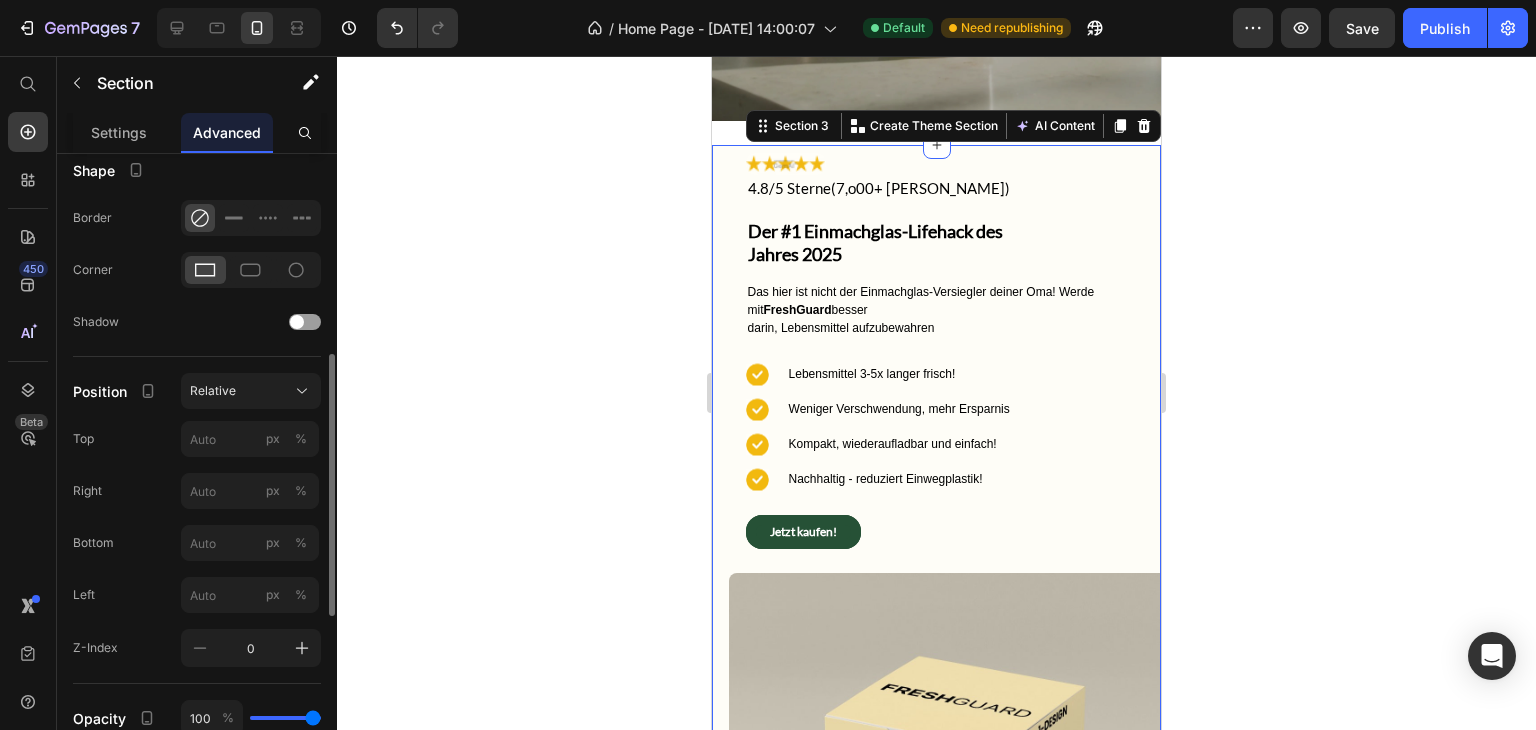scroll, scrollTop: 516, scrollLeft: 0, axis: vertical 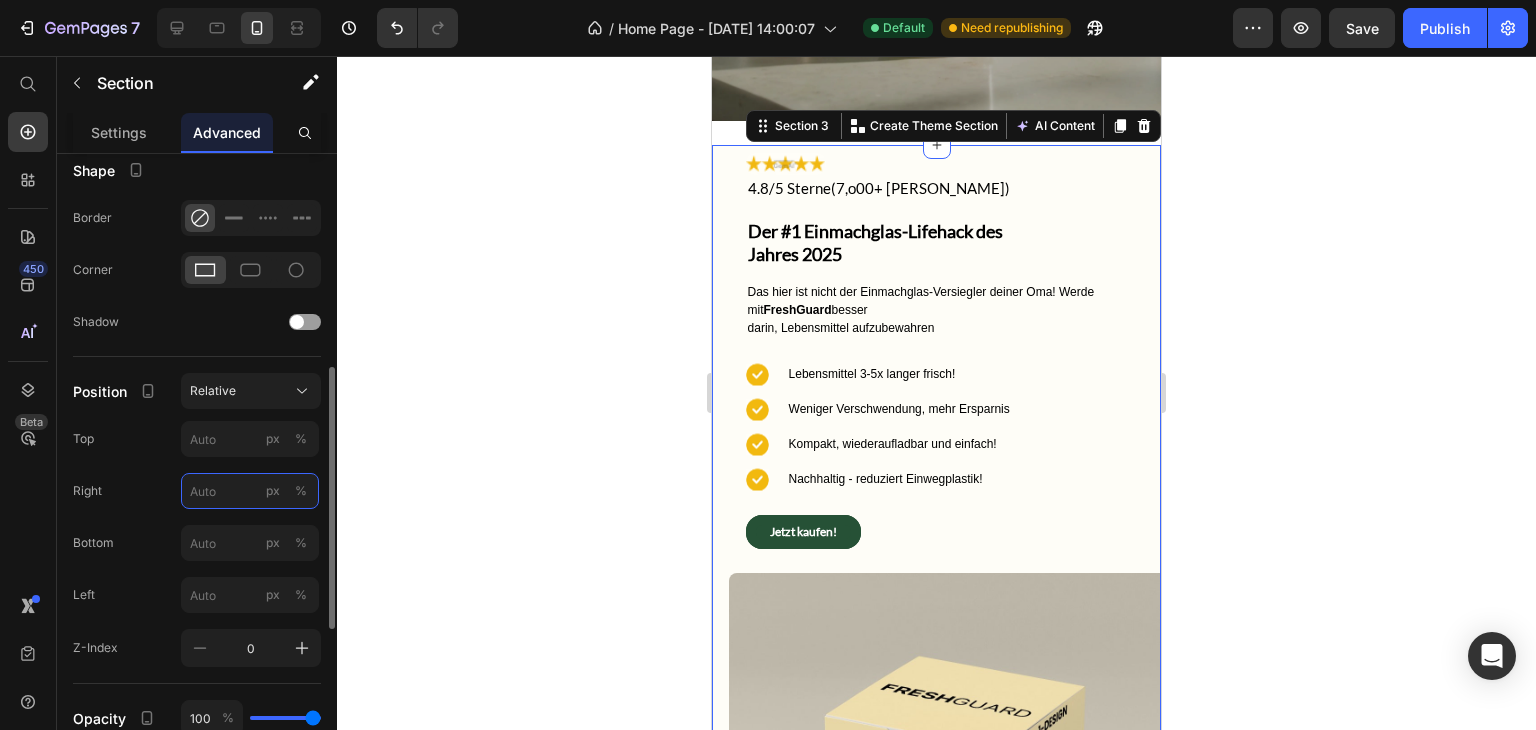click on "px %" at bounding box center [250, 491] 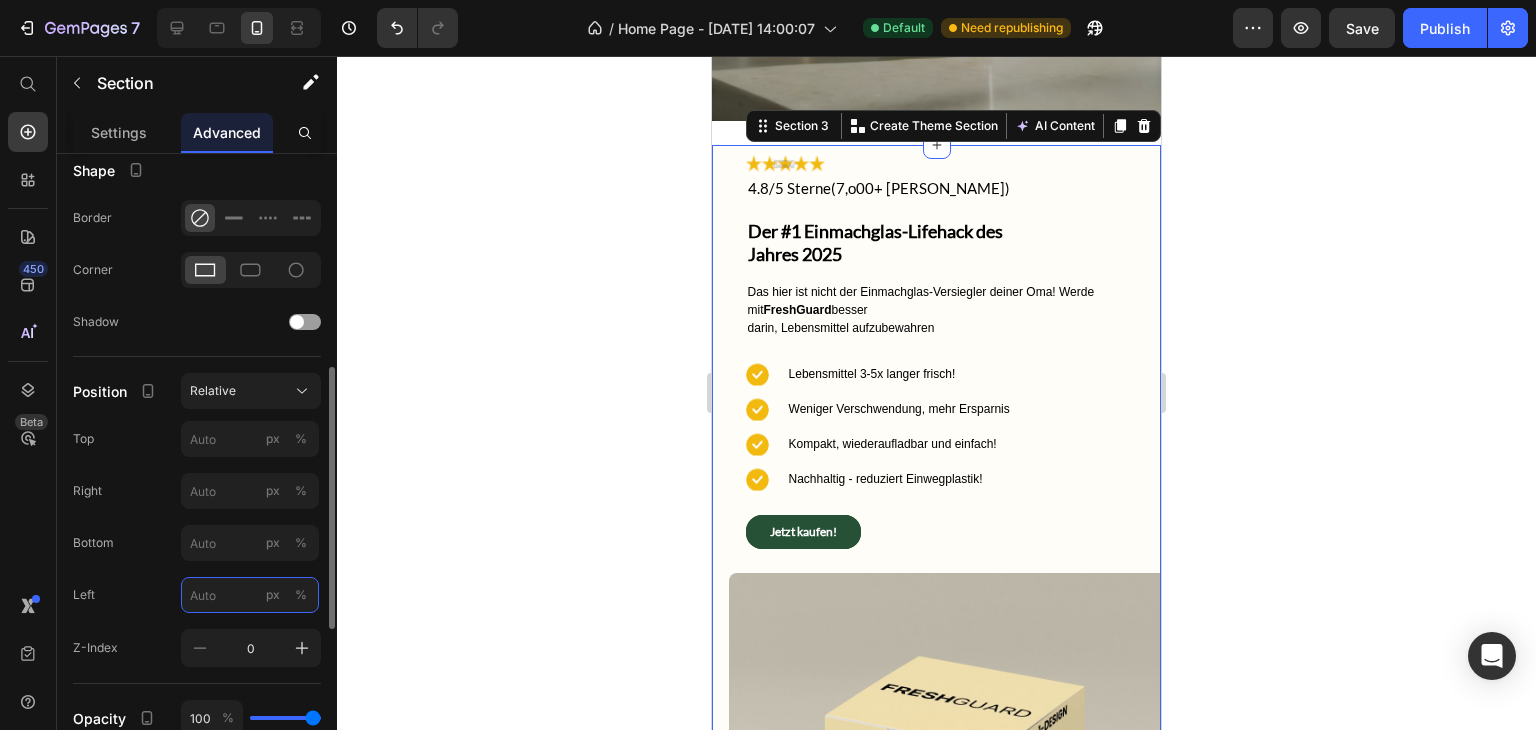 click on "px %" at bounding box center [250, 595] 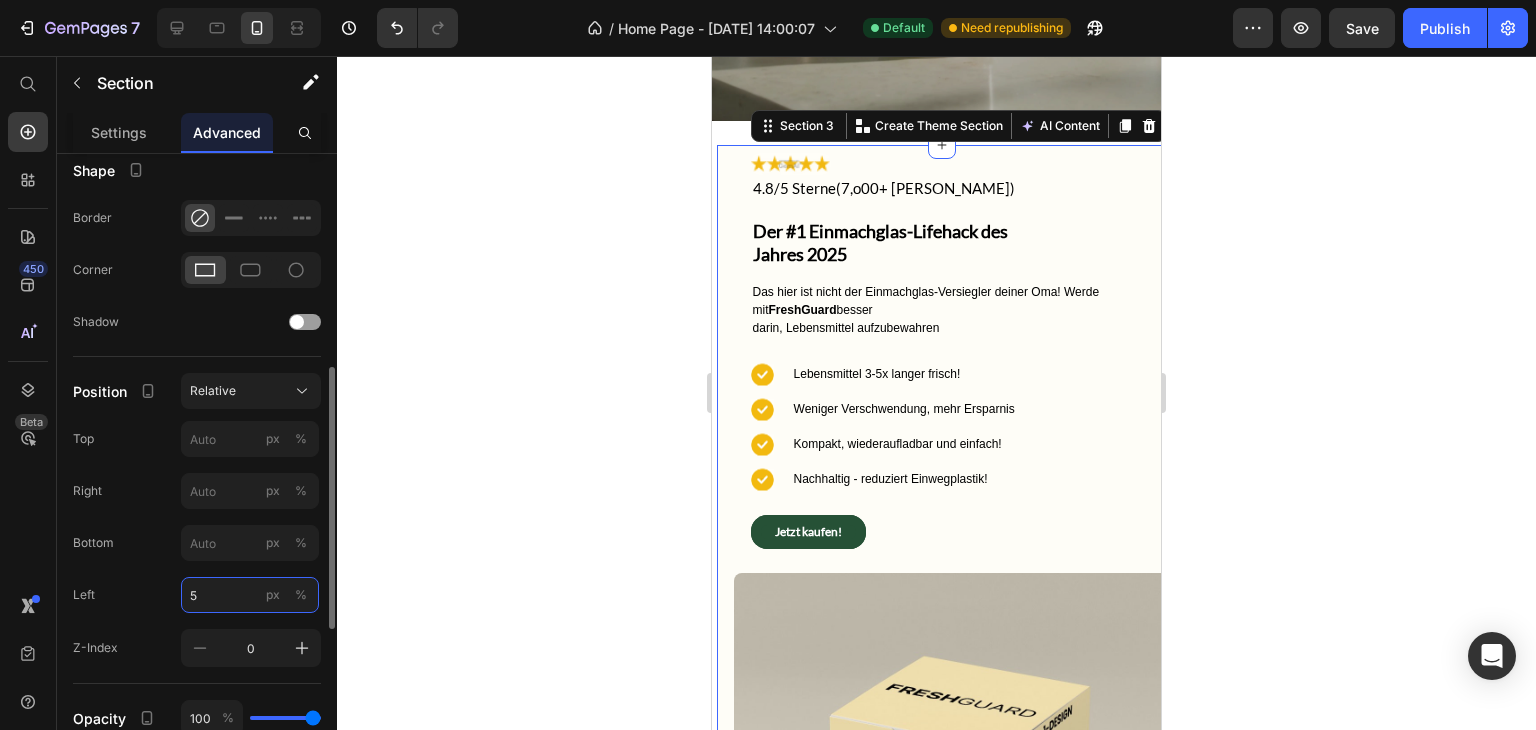 type on "5" 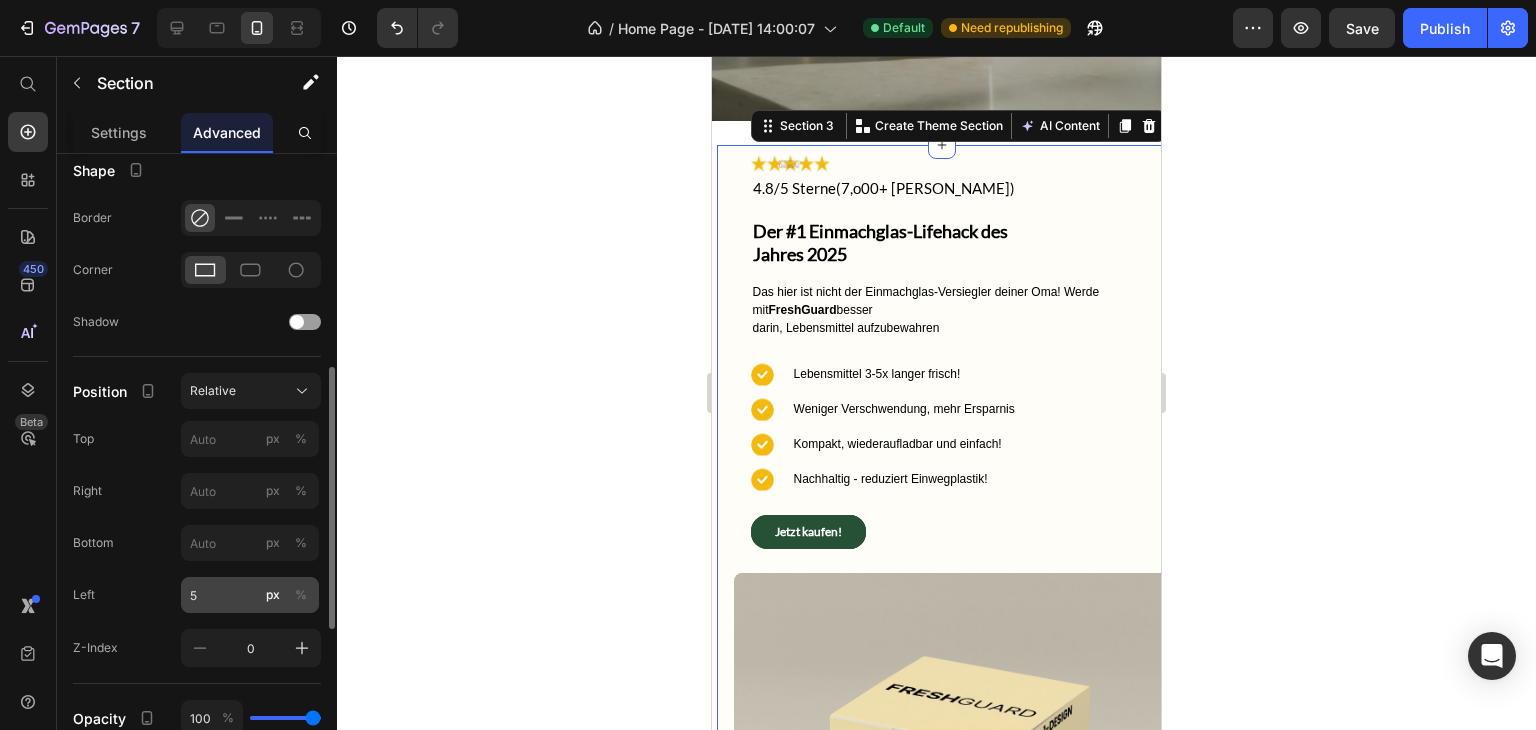 click on "%" at bounding box center (301, 595) 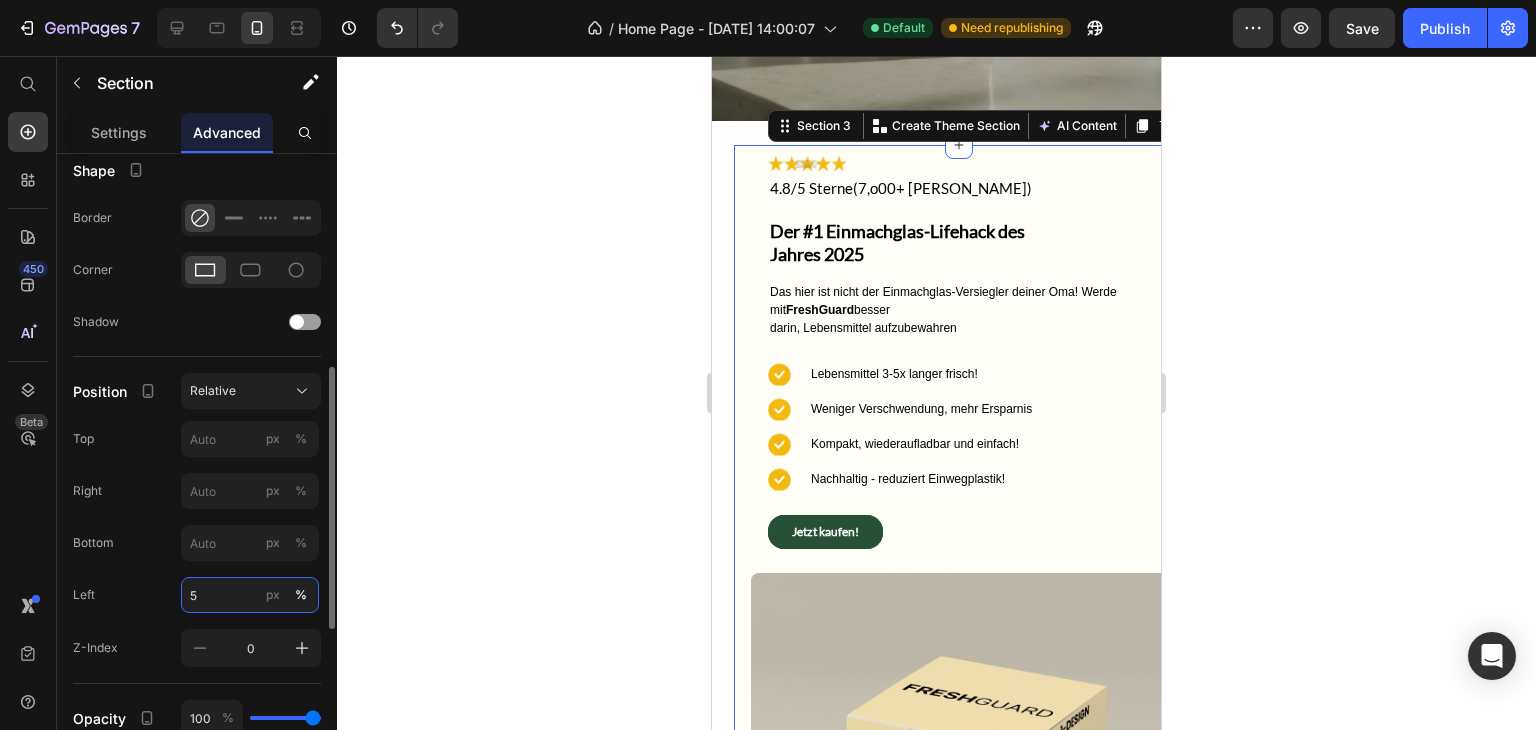click on "5" at bounding box center [250, 595] 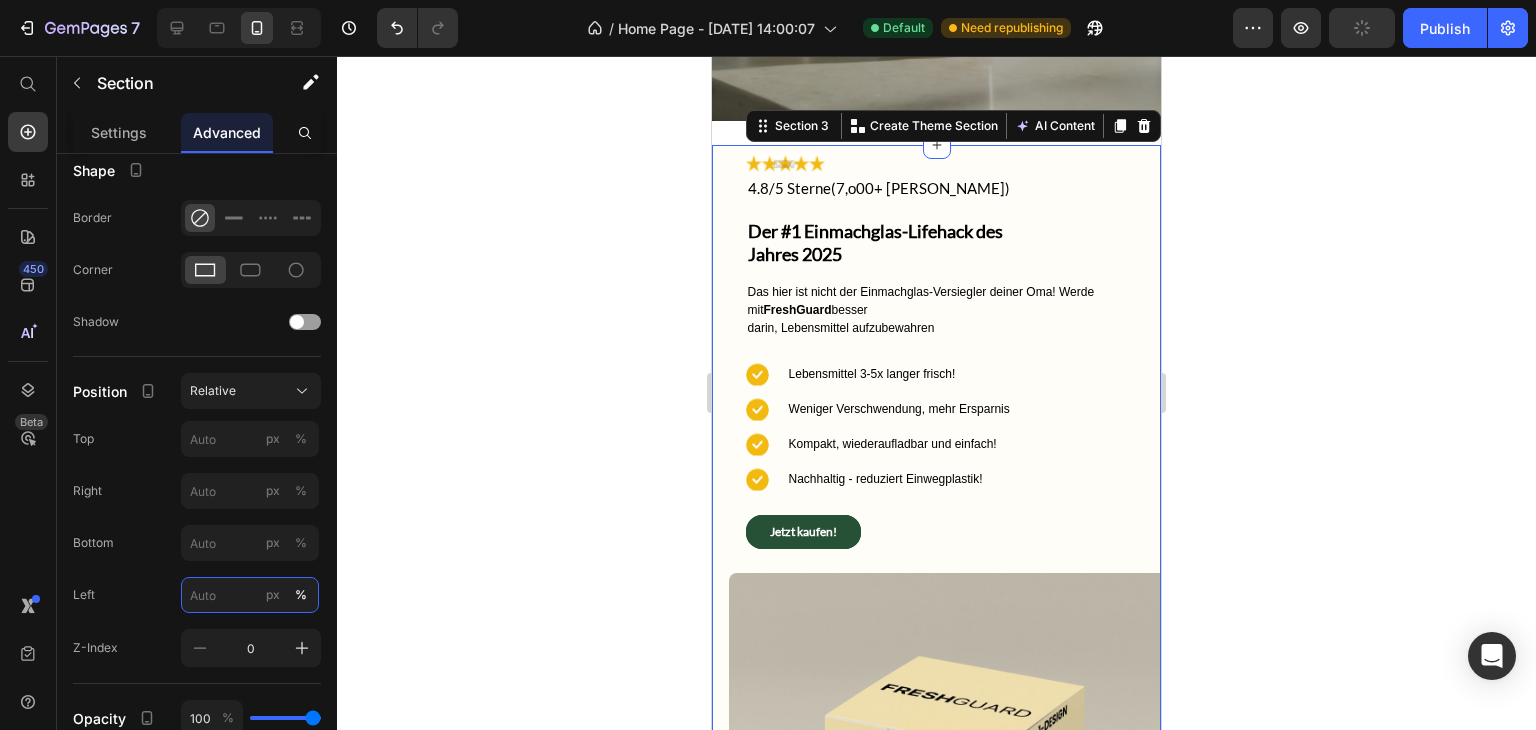 type on "5" 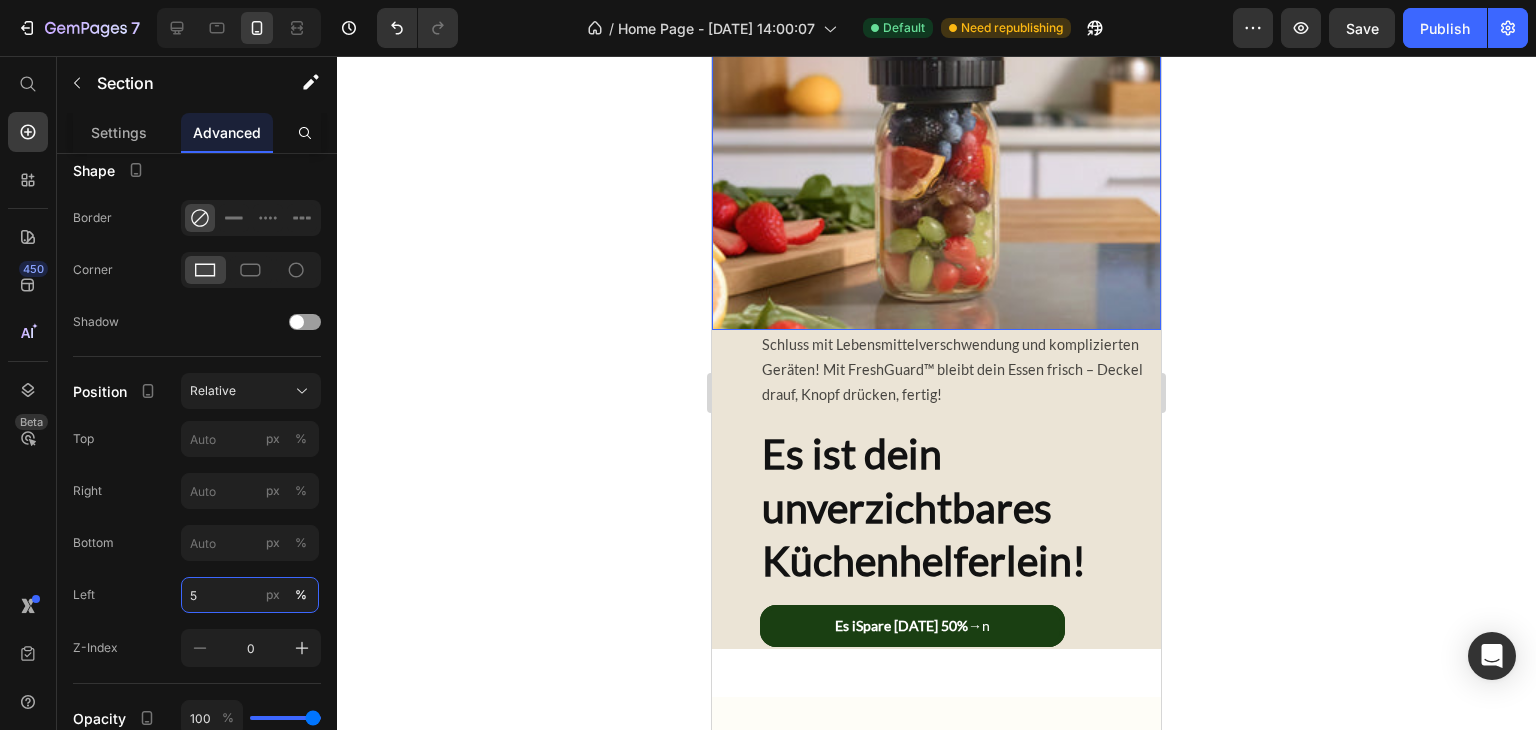 scroll, scrollTop: 1682, scrollLeft: 0, axis: vertical 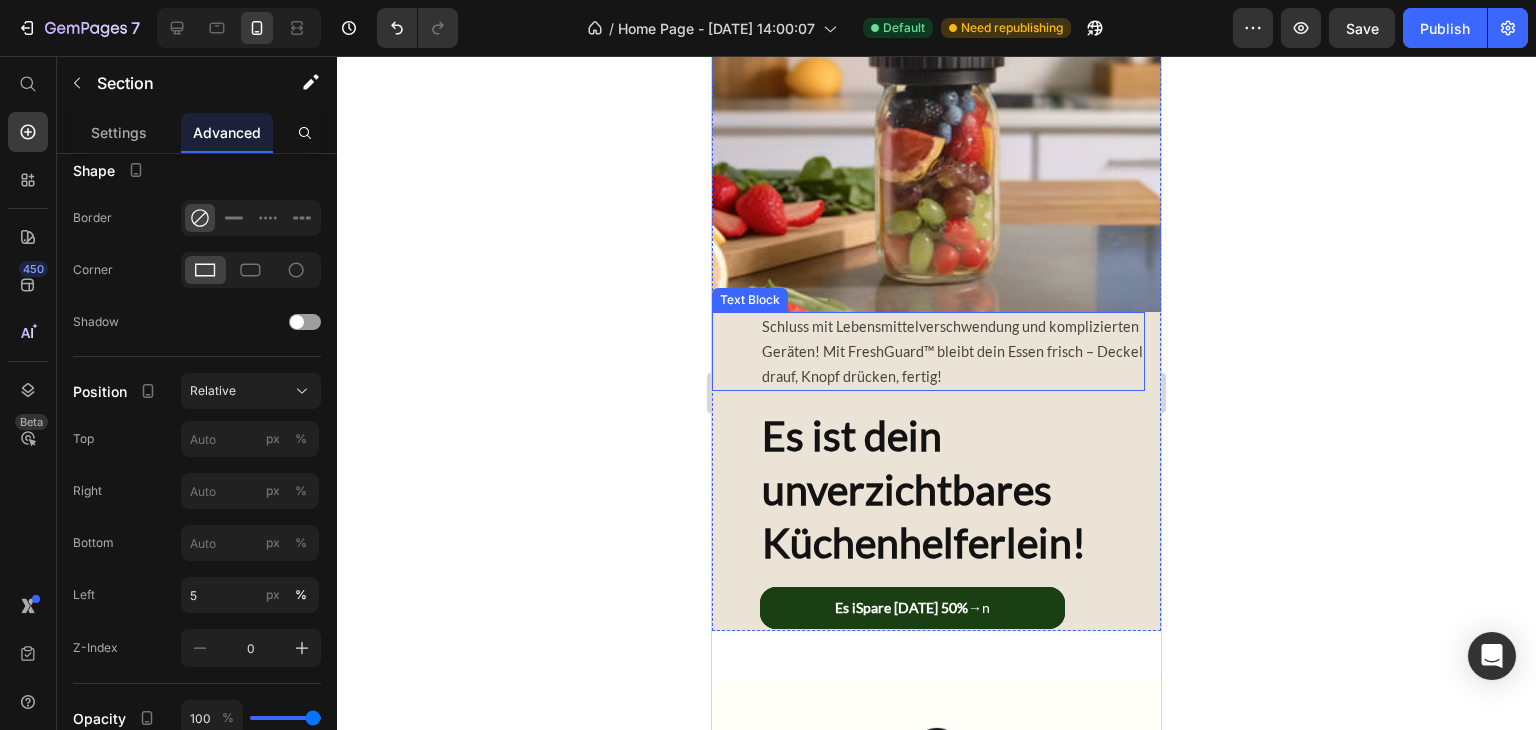 click on "drauf, Knopf drücken, fertig!" at bounding box center [952, 376] 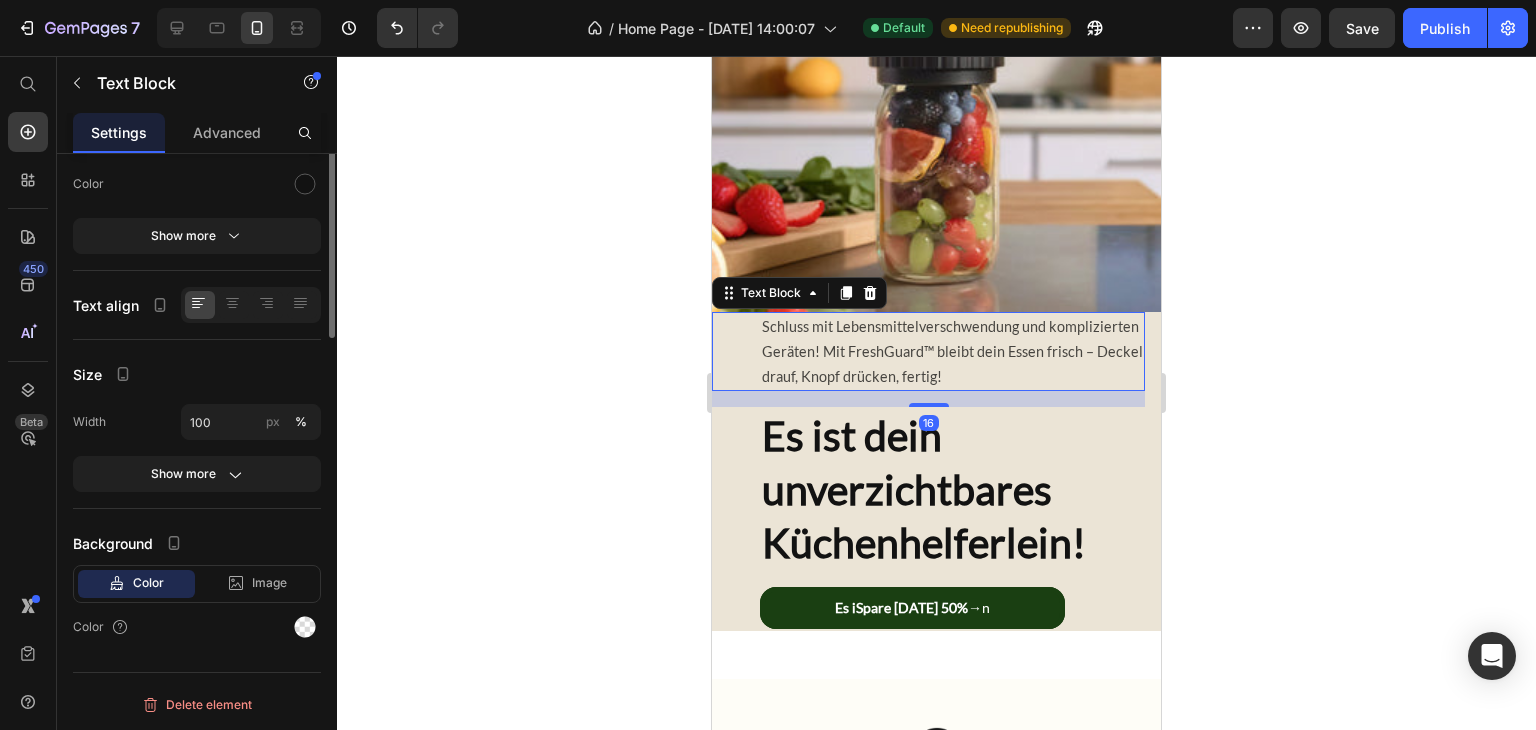 scroll, scrollTop: 0, scrollLeft: 0, axis: both 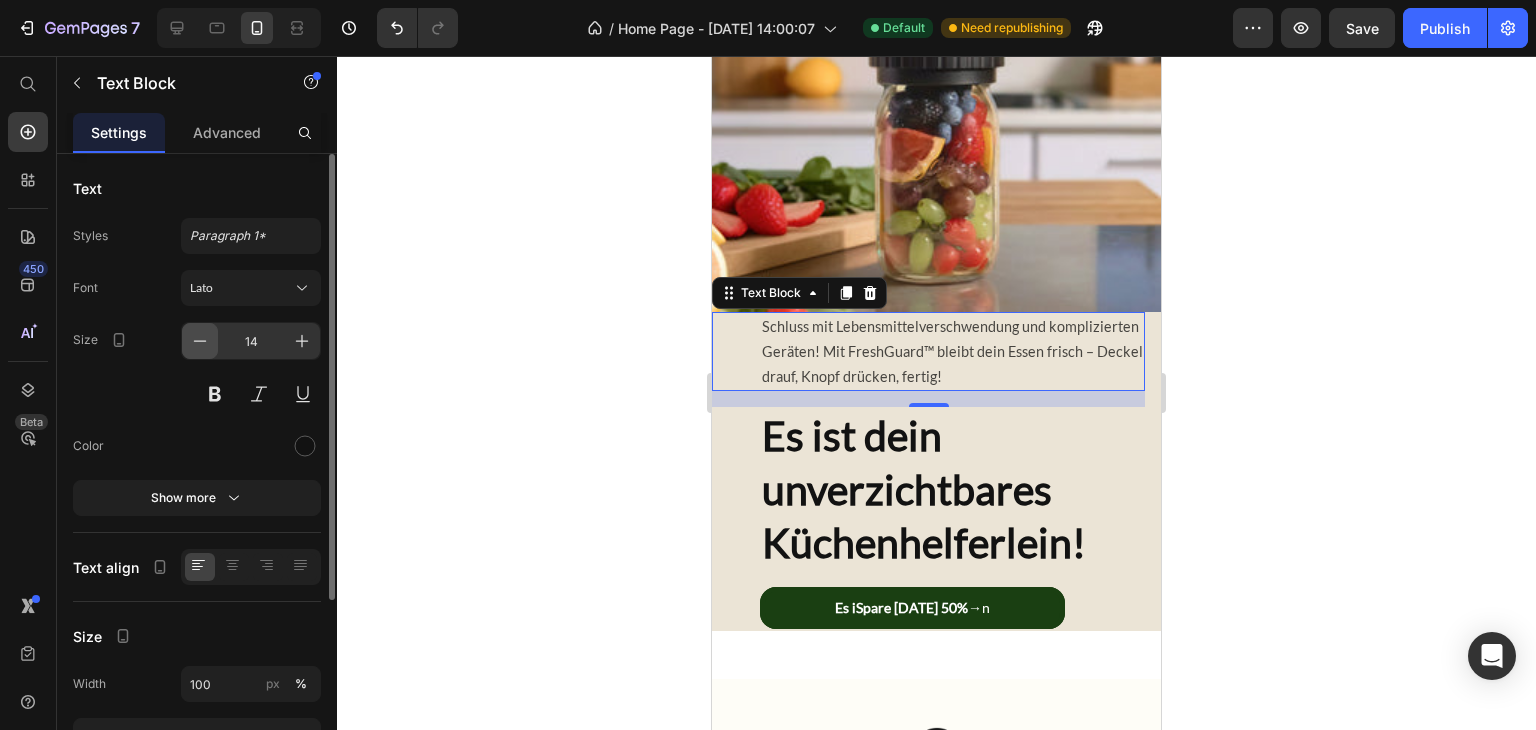 click 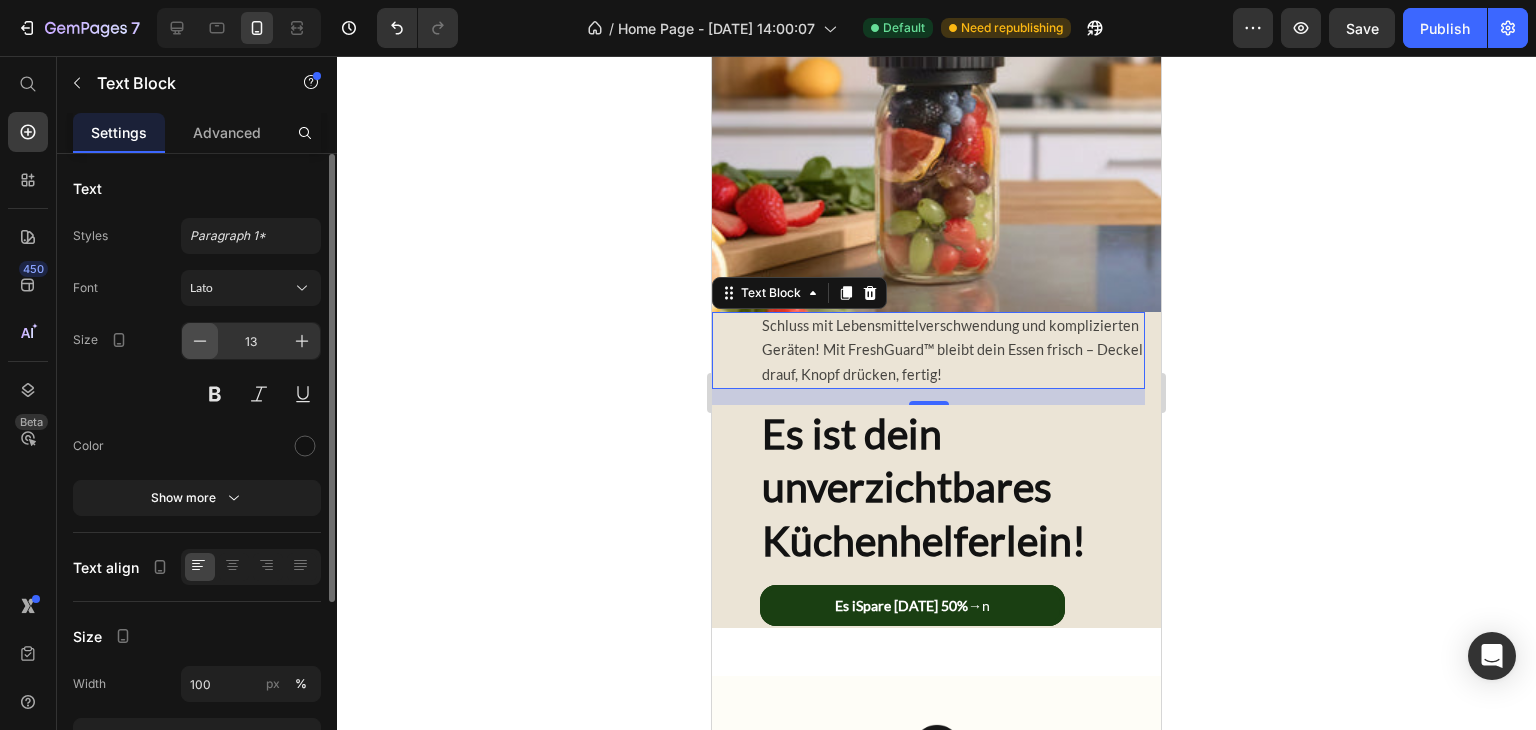 click 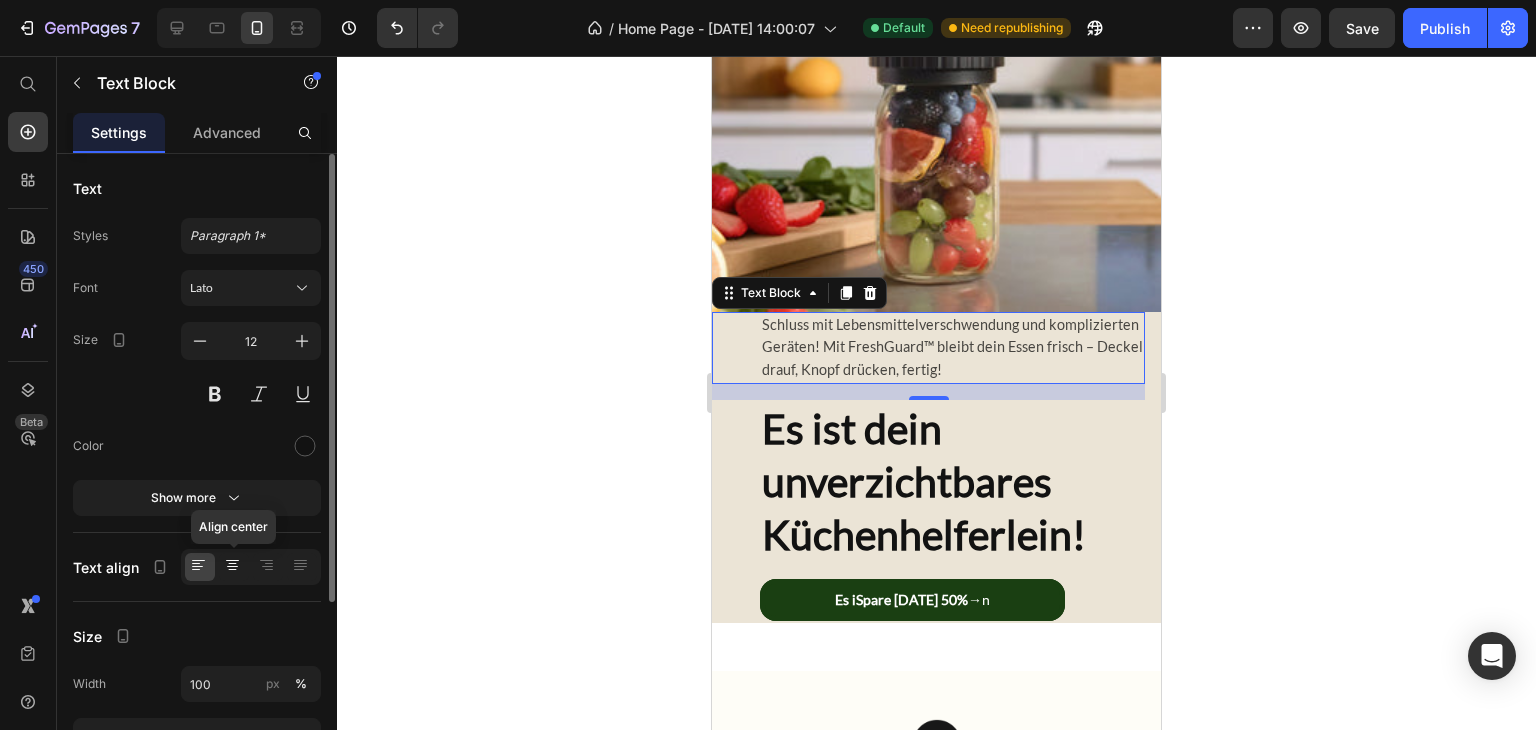 click 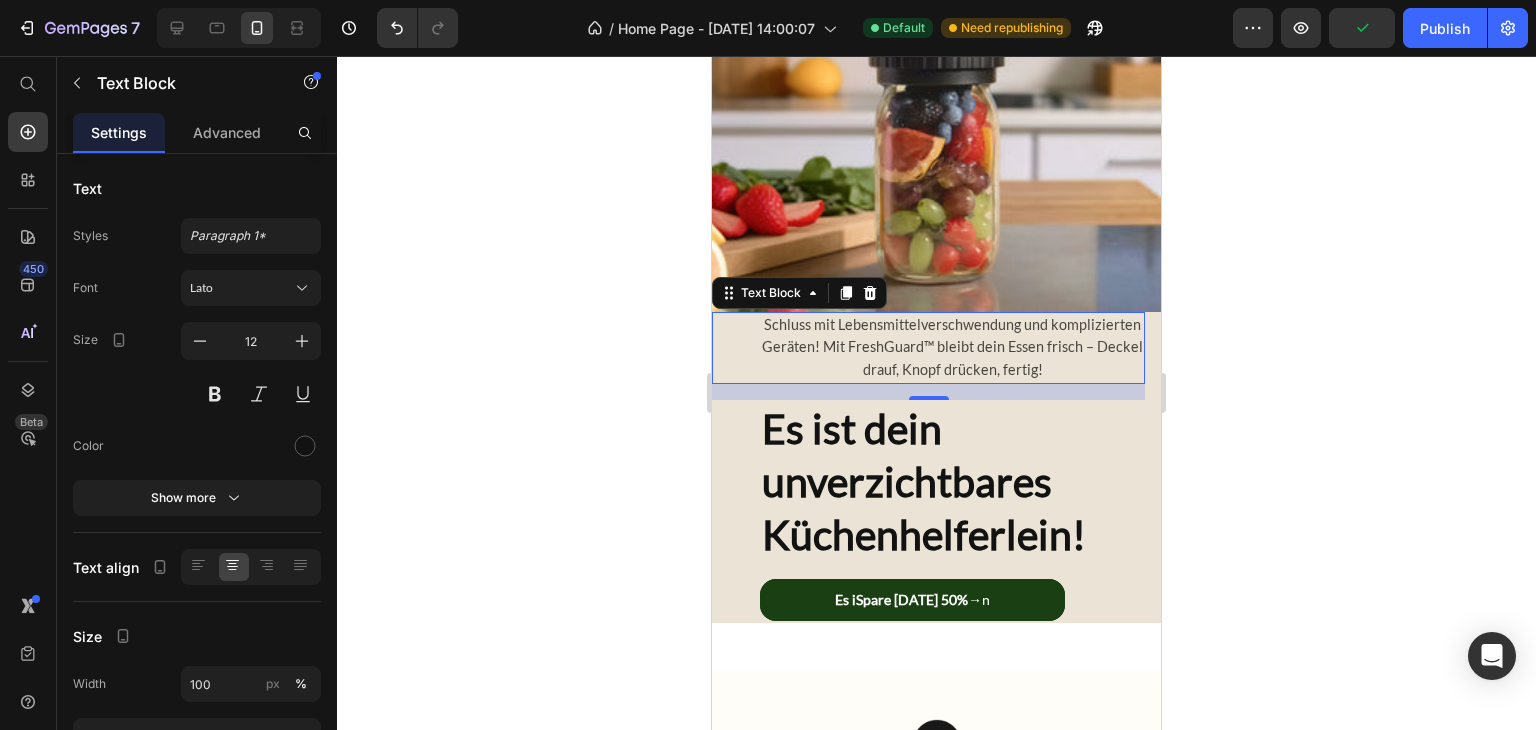 click on "drauf, Knopf drücken, fertig!" at bounding box center (952, 370) 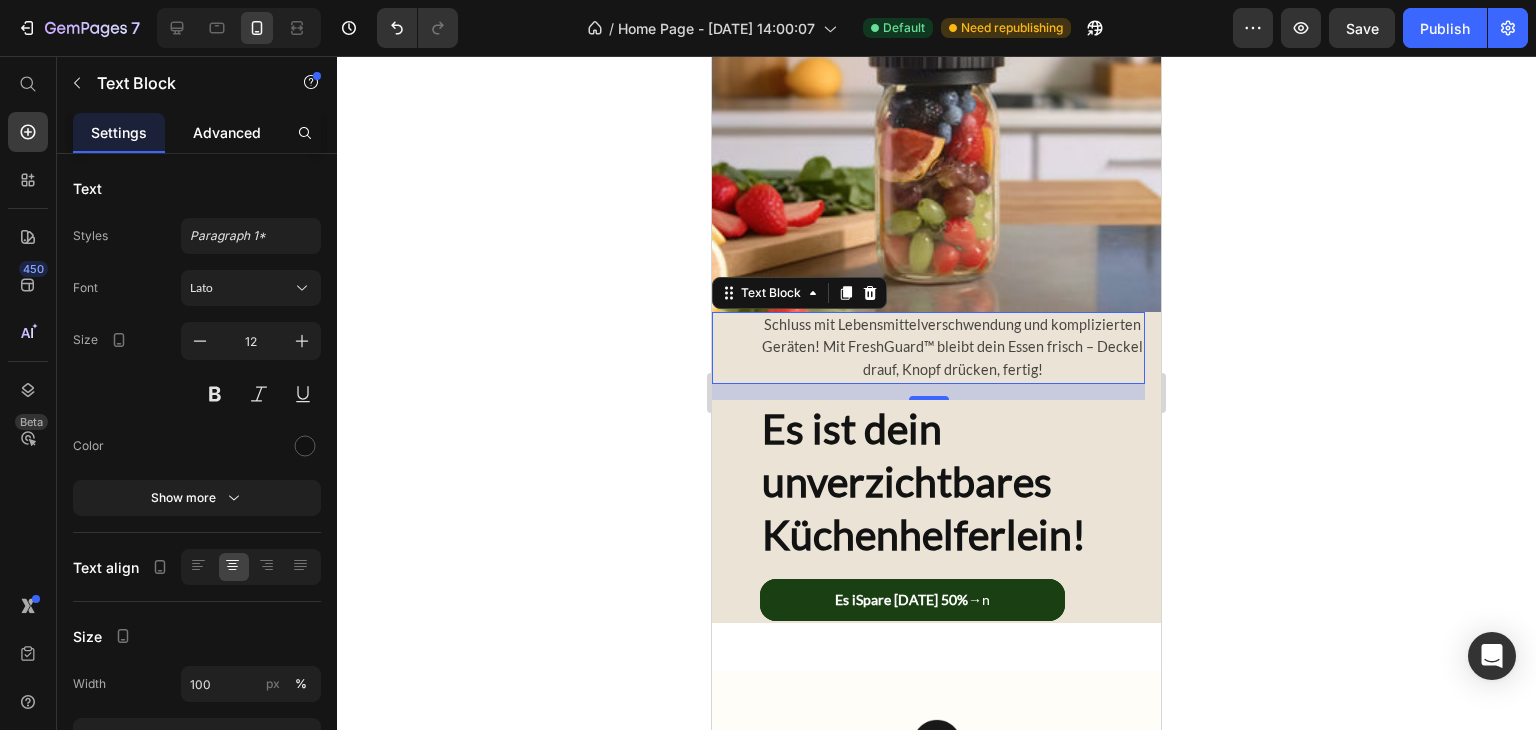 click on "Advanced" at bounding box center (227, 132) 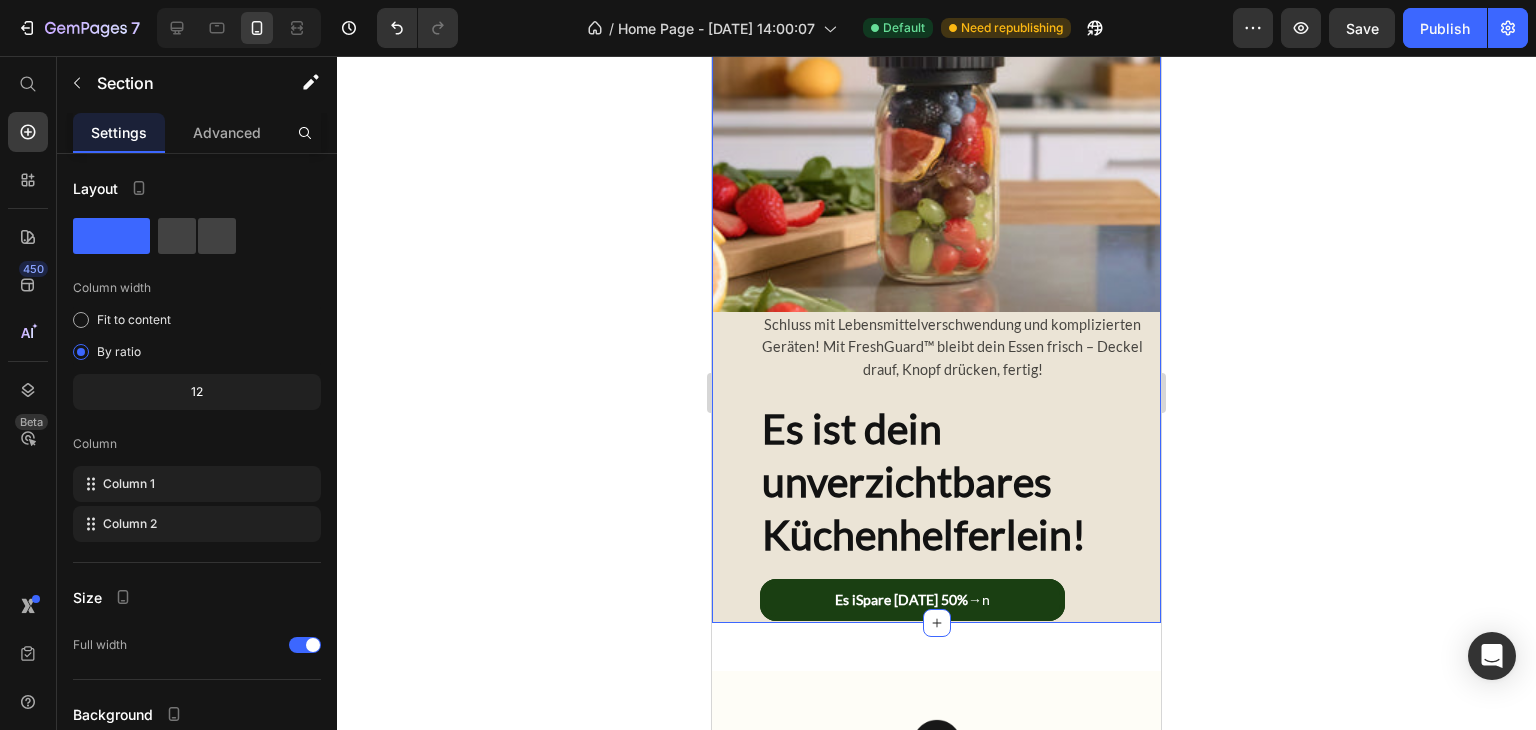 click on "Schluss mit Lebensmittelverschwendung und komplizierten  Geräten! Mit FreshGuard™ bleibt dein Essen frisch – Deckel  drauf, Knopf drücken, fertig! Text Block Es ist dein unverzichtbares Küchenhelferlein! Heading Es iSpare [DATE] 50%→ n Button" at bounding box center (936, 466) 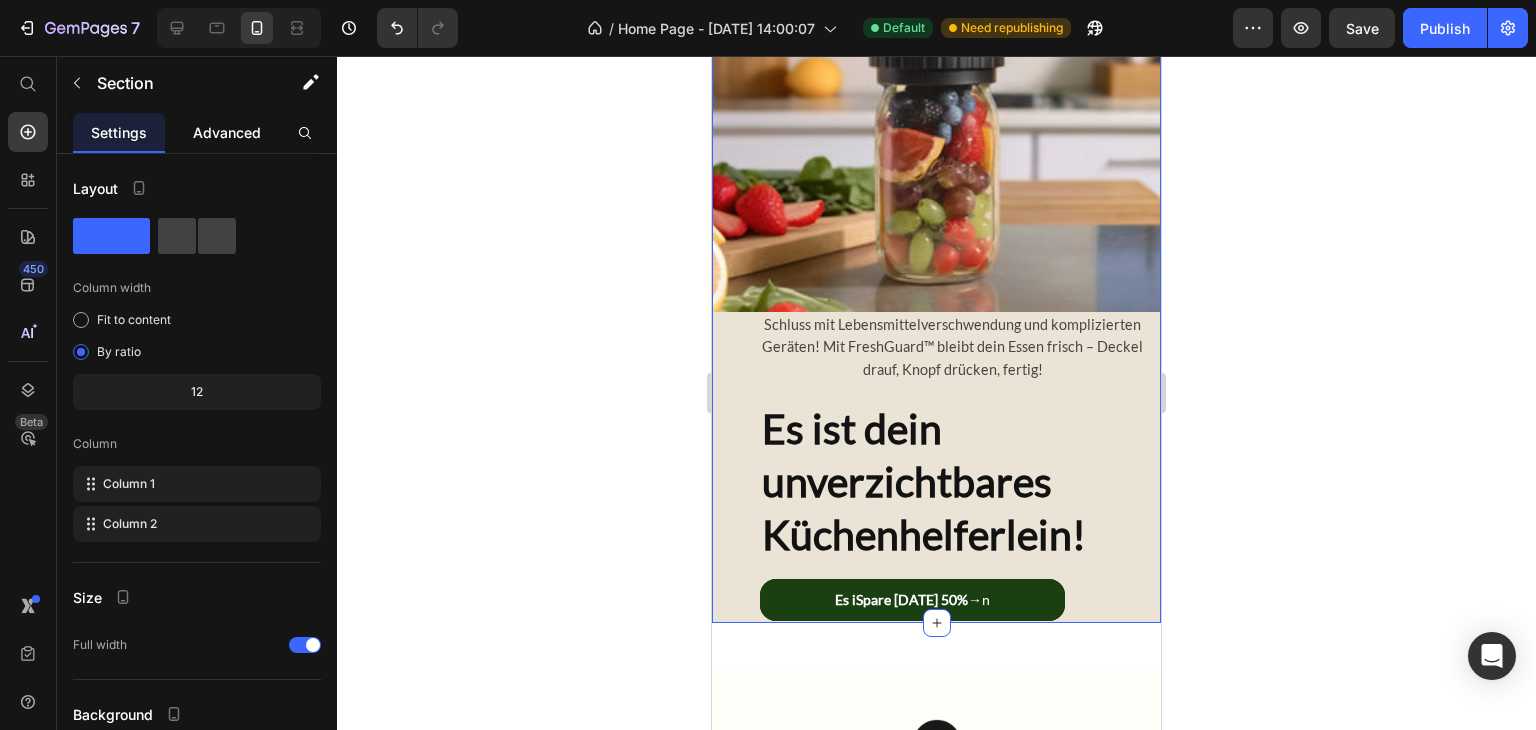 click on "Advanced" at bounding box center (227, 132) 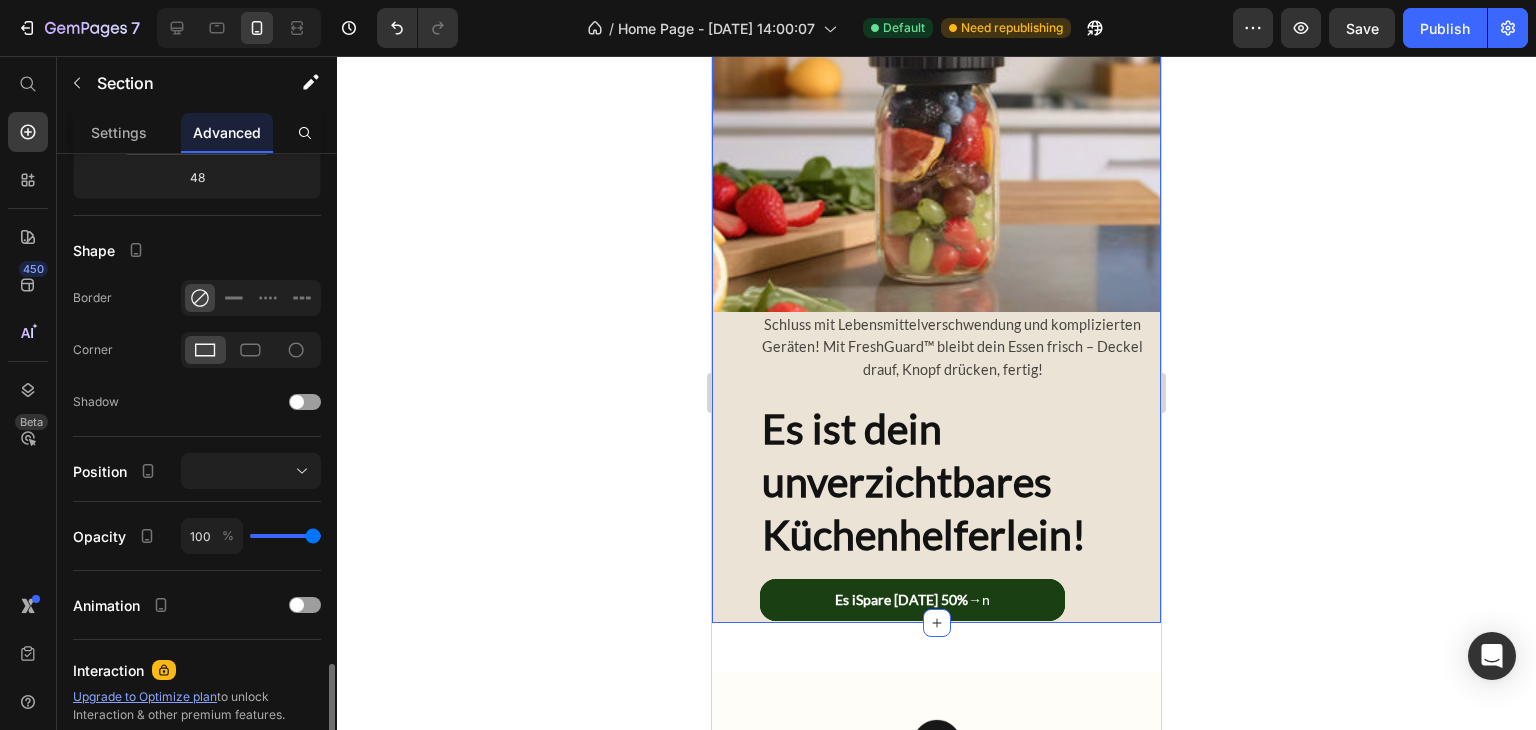 scroll, scrollTop: 634, scrollLeft: 0, axis: vertical 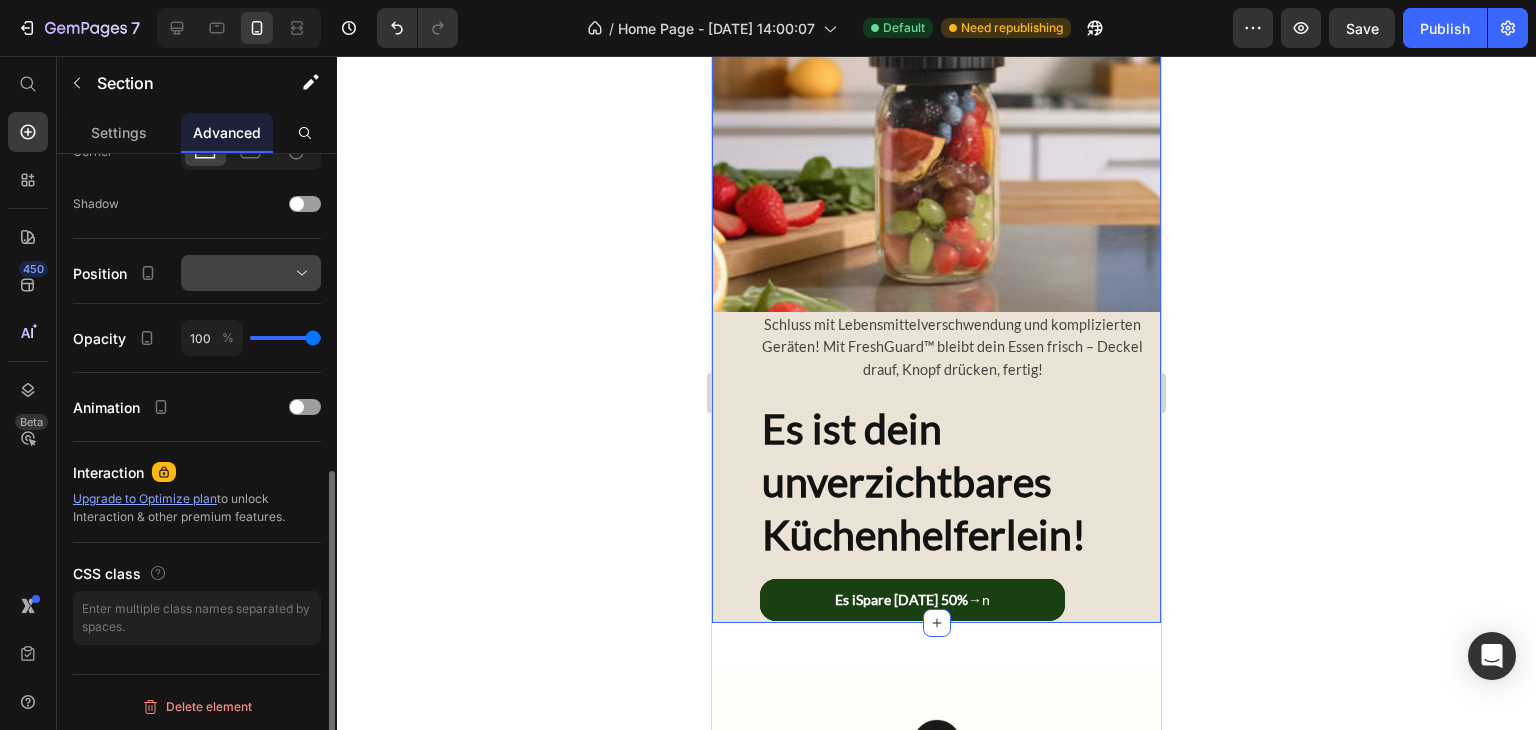 click 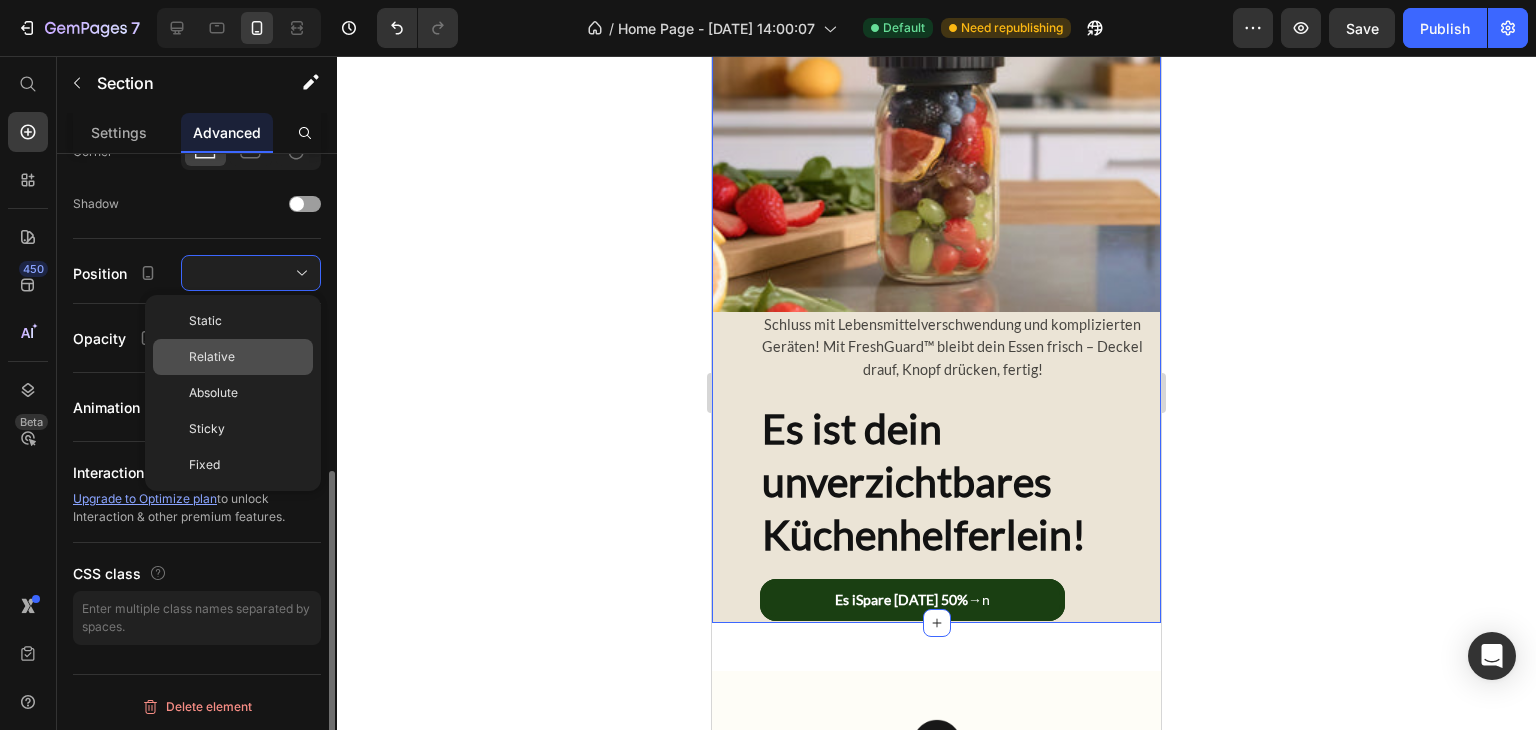 click on "Relative" at bounding box center [247, 357] 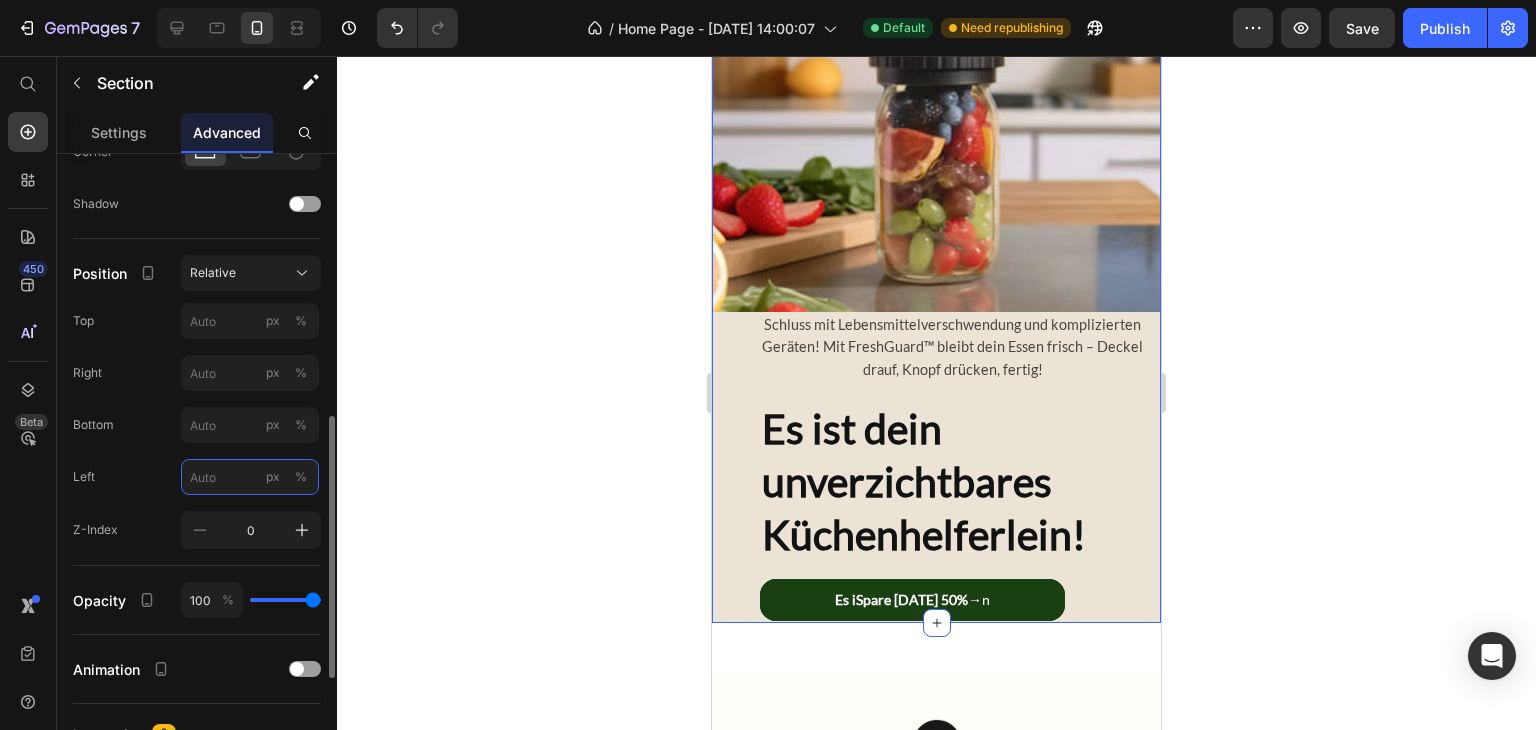 click on "px %" at bounding box center (250, 477) 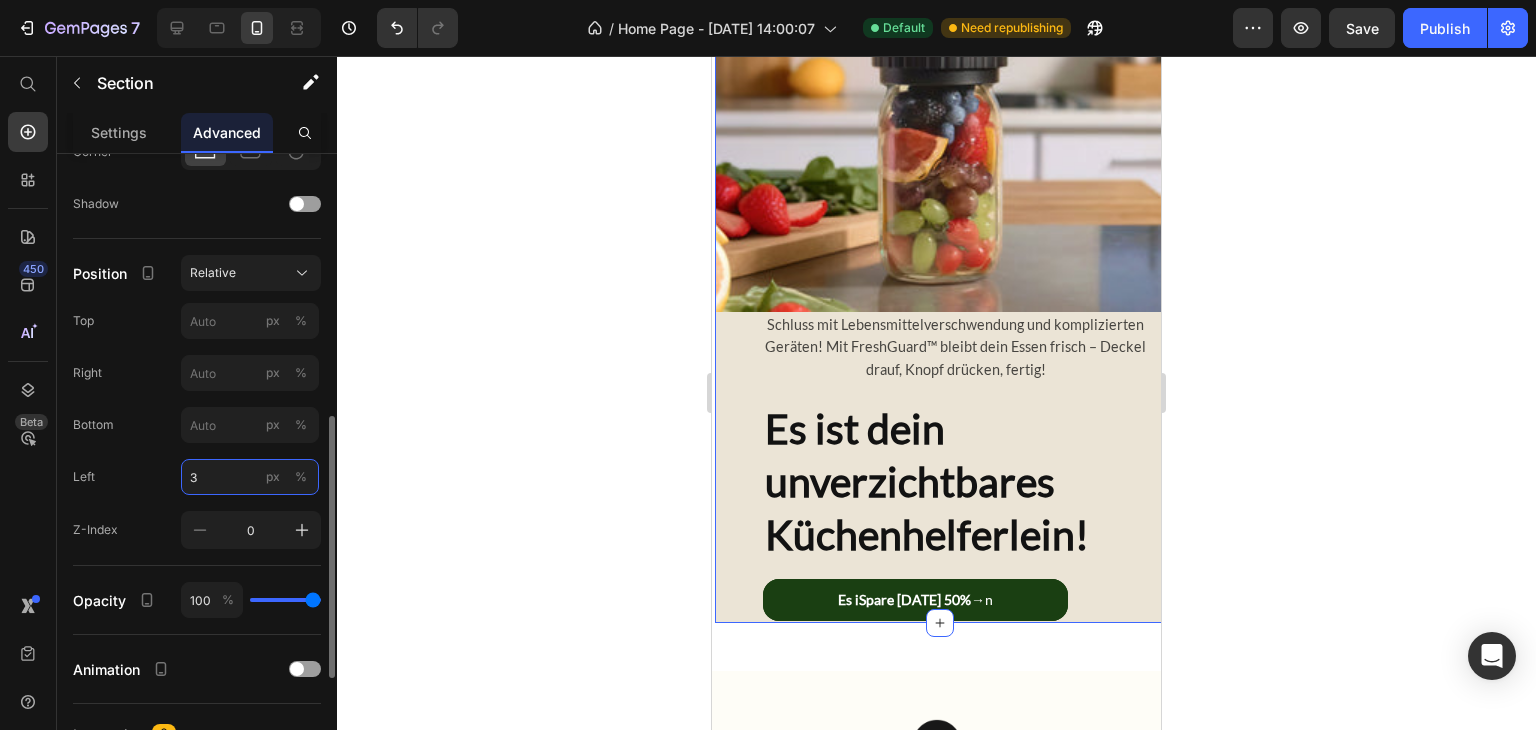 type on "3" 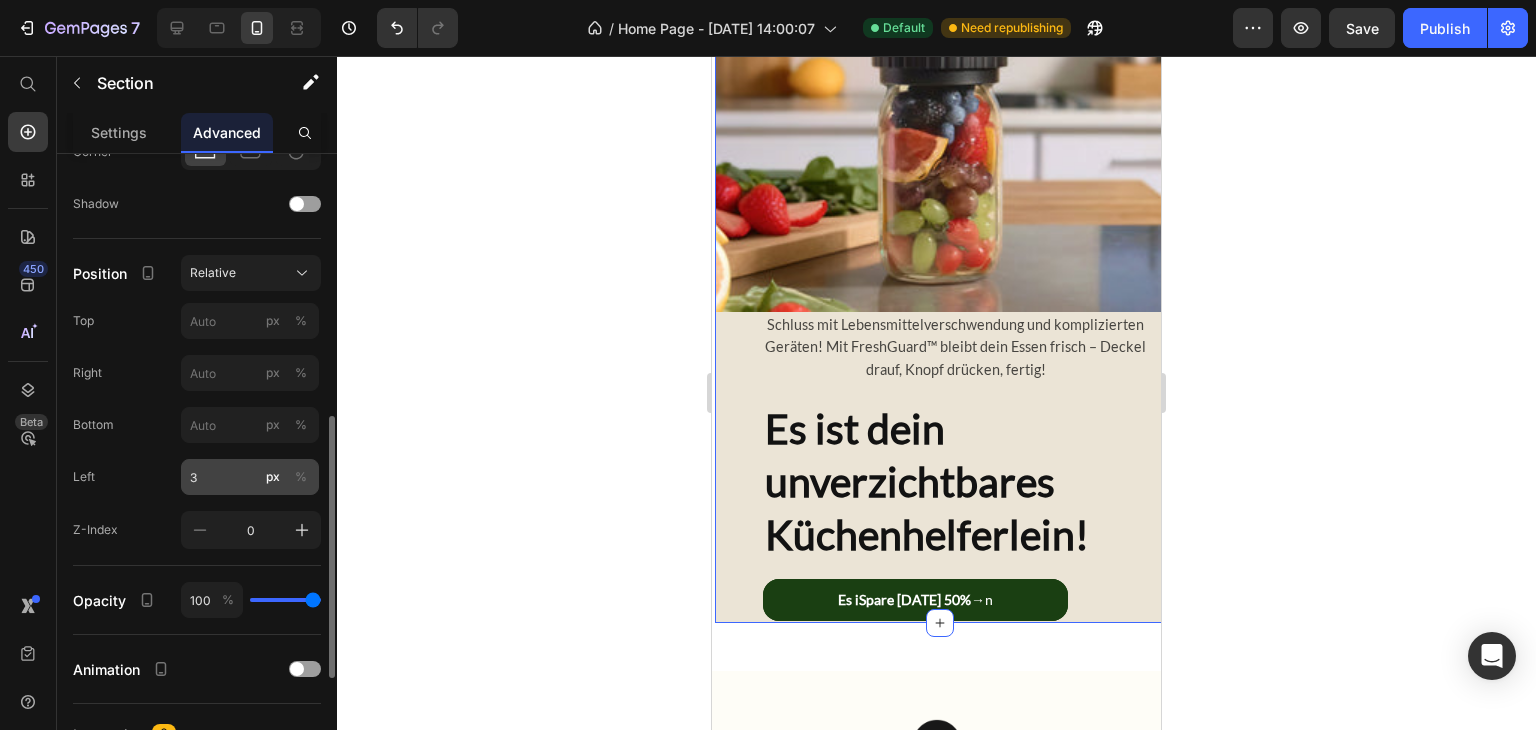 click on "%" at bounding box center (301, 477) 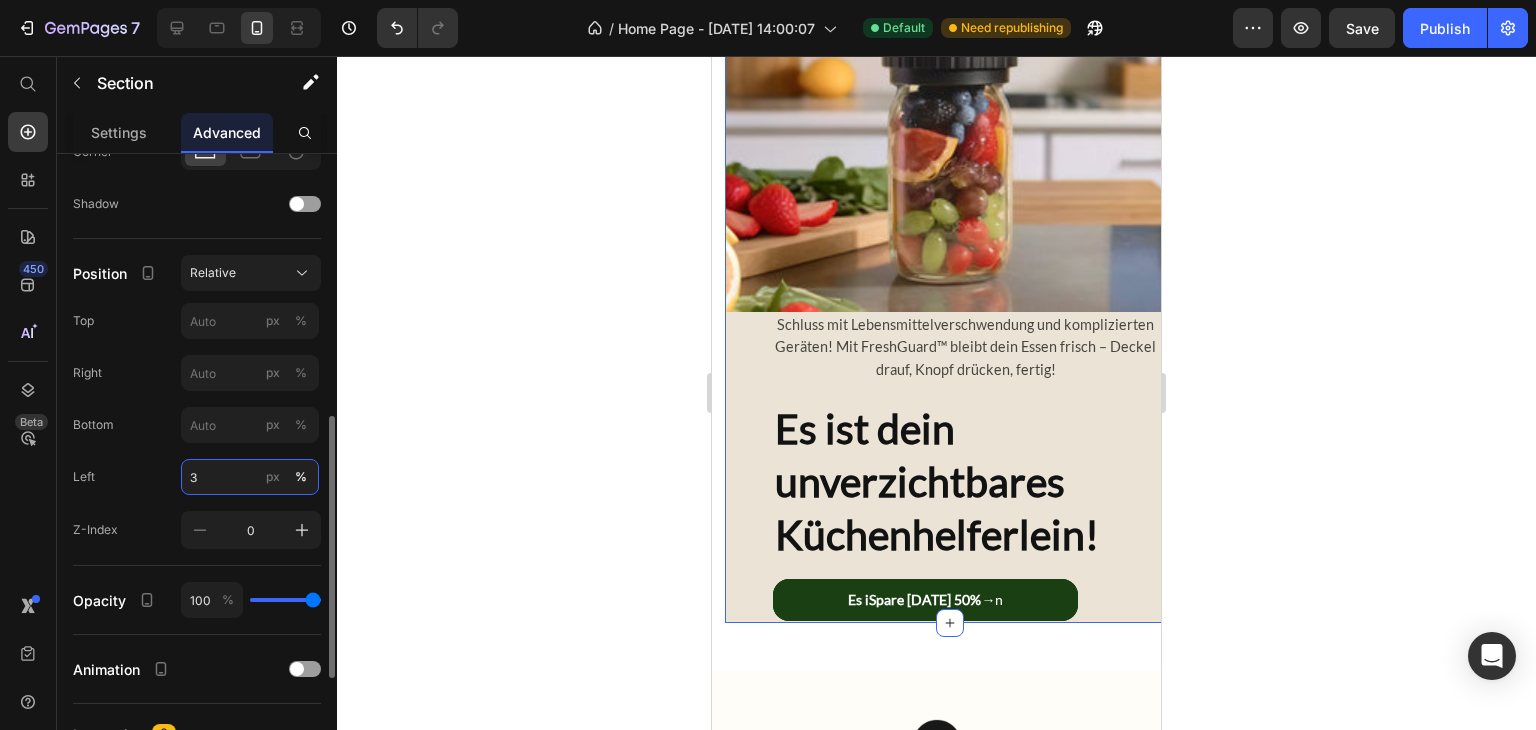 click on "3" at bounding box center (250, 477) 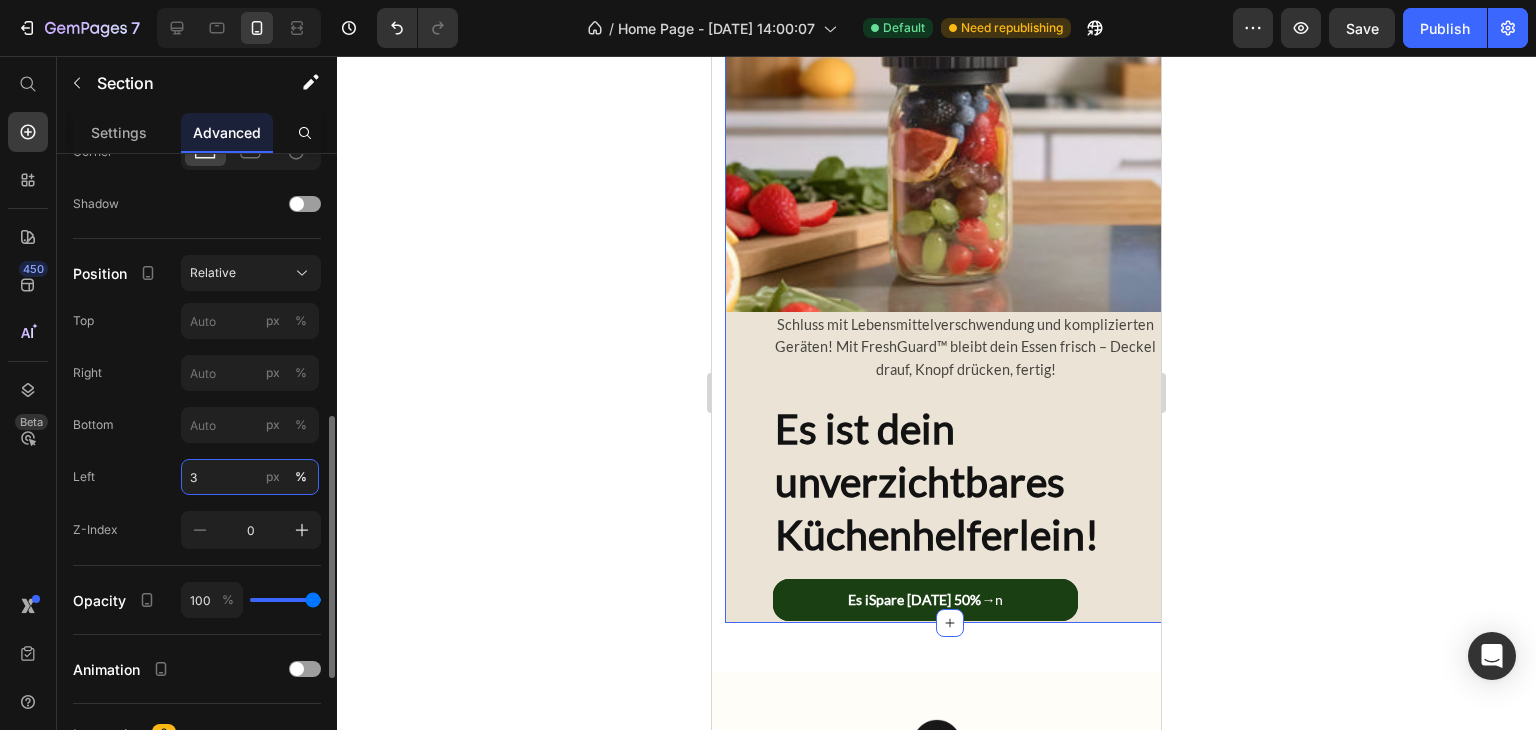 type 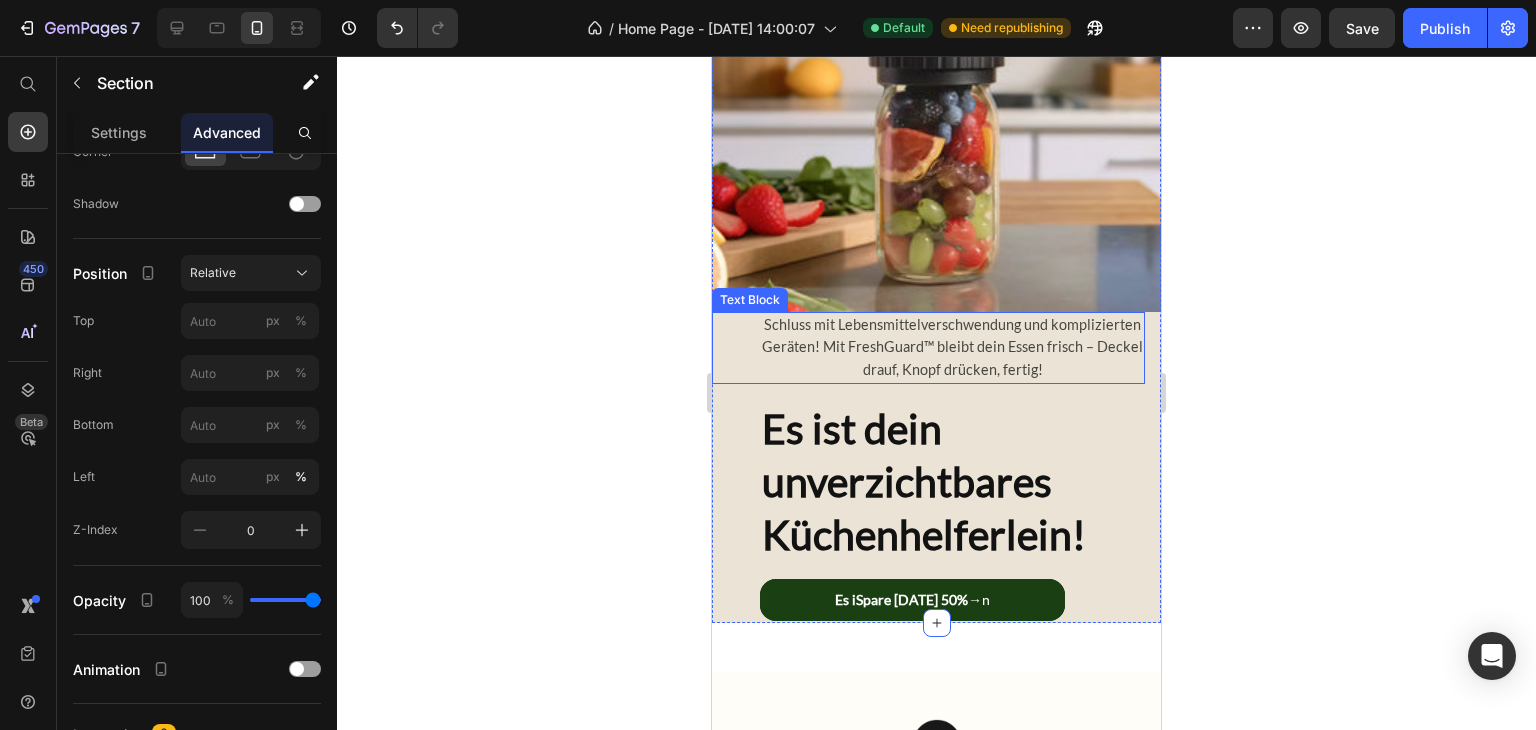 click on "drauf, Knopf drücken, fertig!" at bounding box center (953, 369) 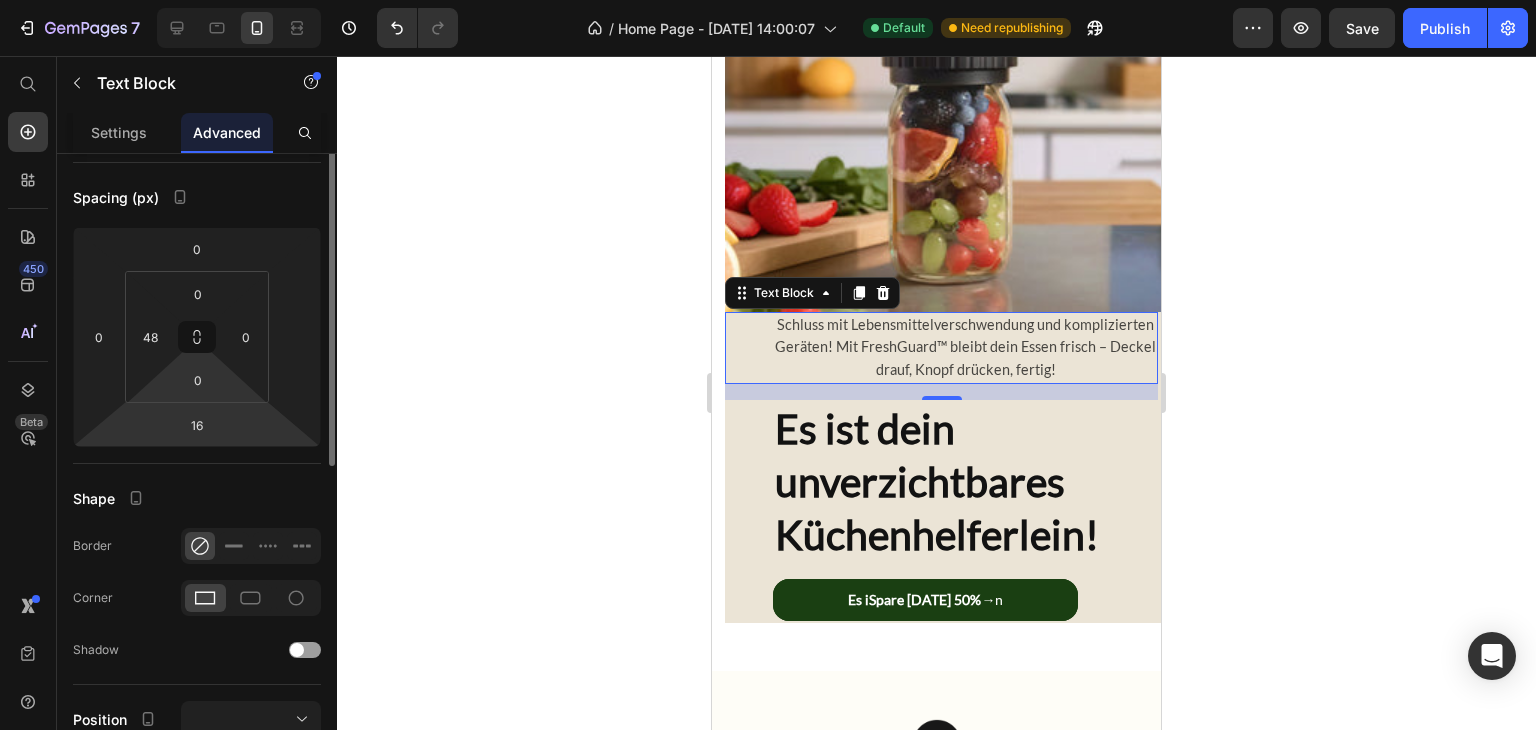 scroll, scrollTop: 101, scrollLeft: 0, axis: vertical 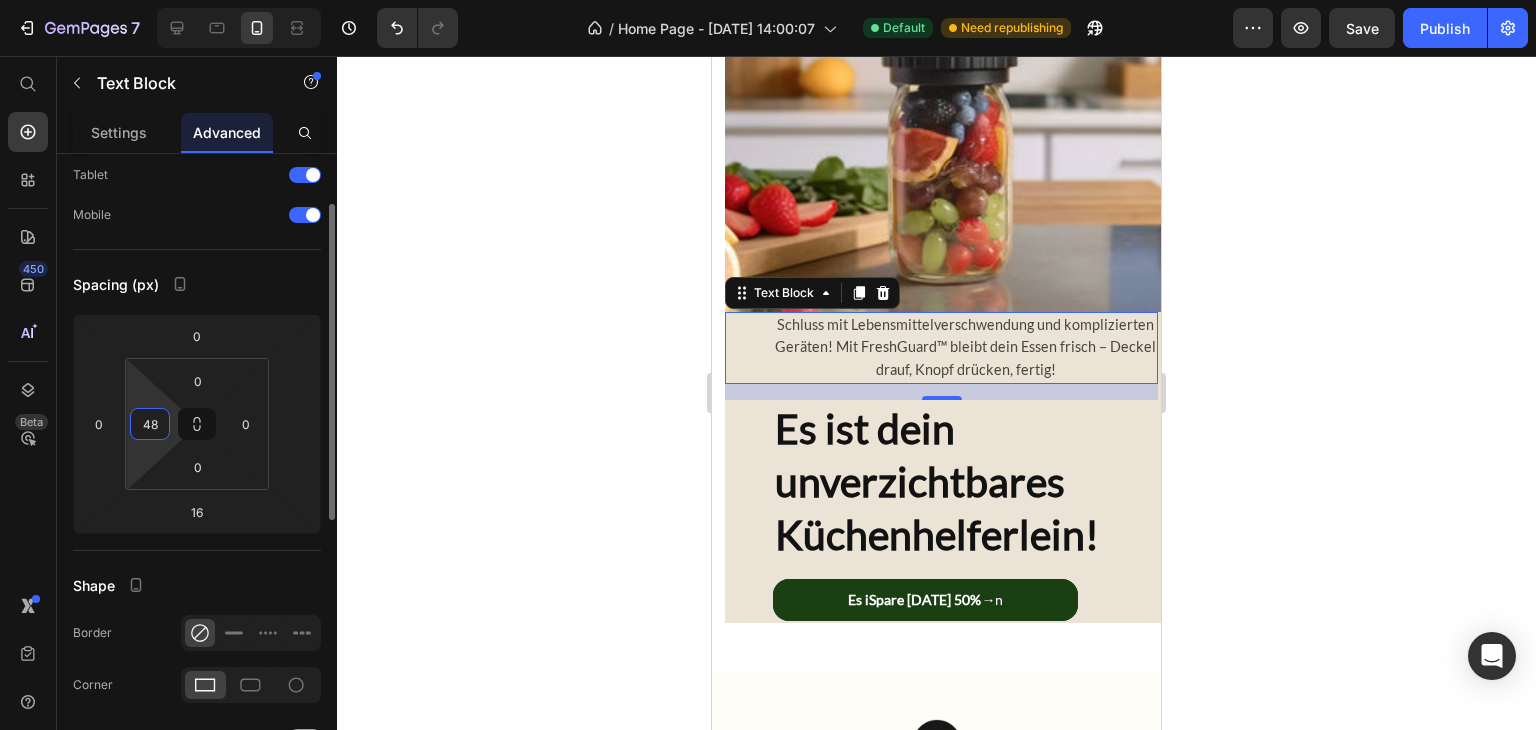 click on "48" at bounding box center [150, 424] 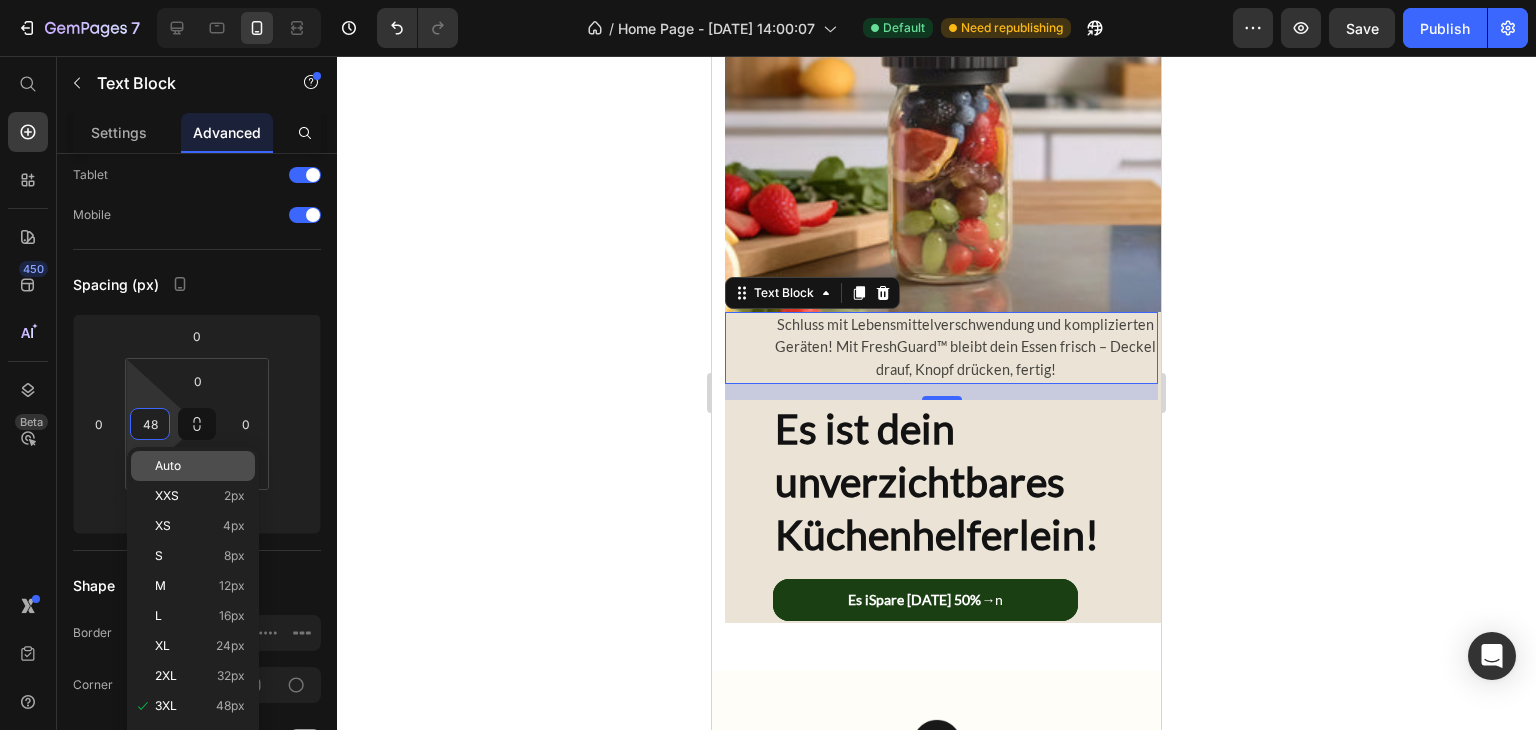 type on "3" 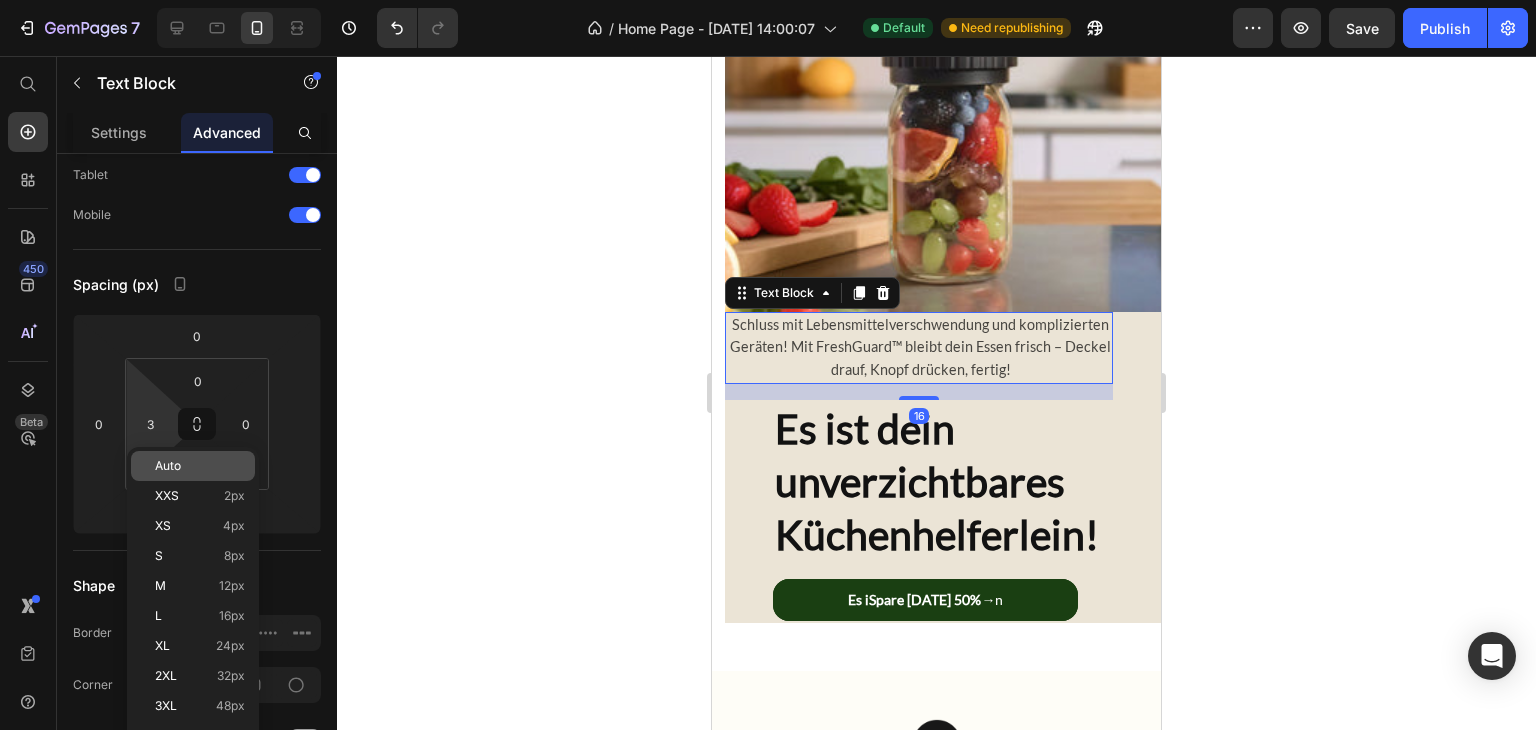 click on "Auto" at bounding box center [200, 466] 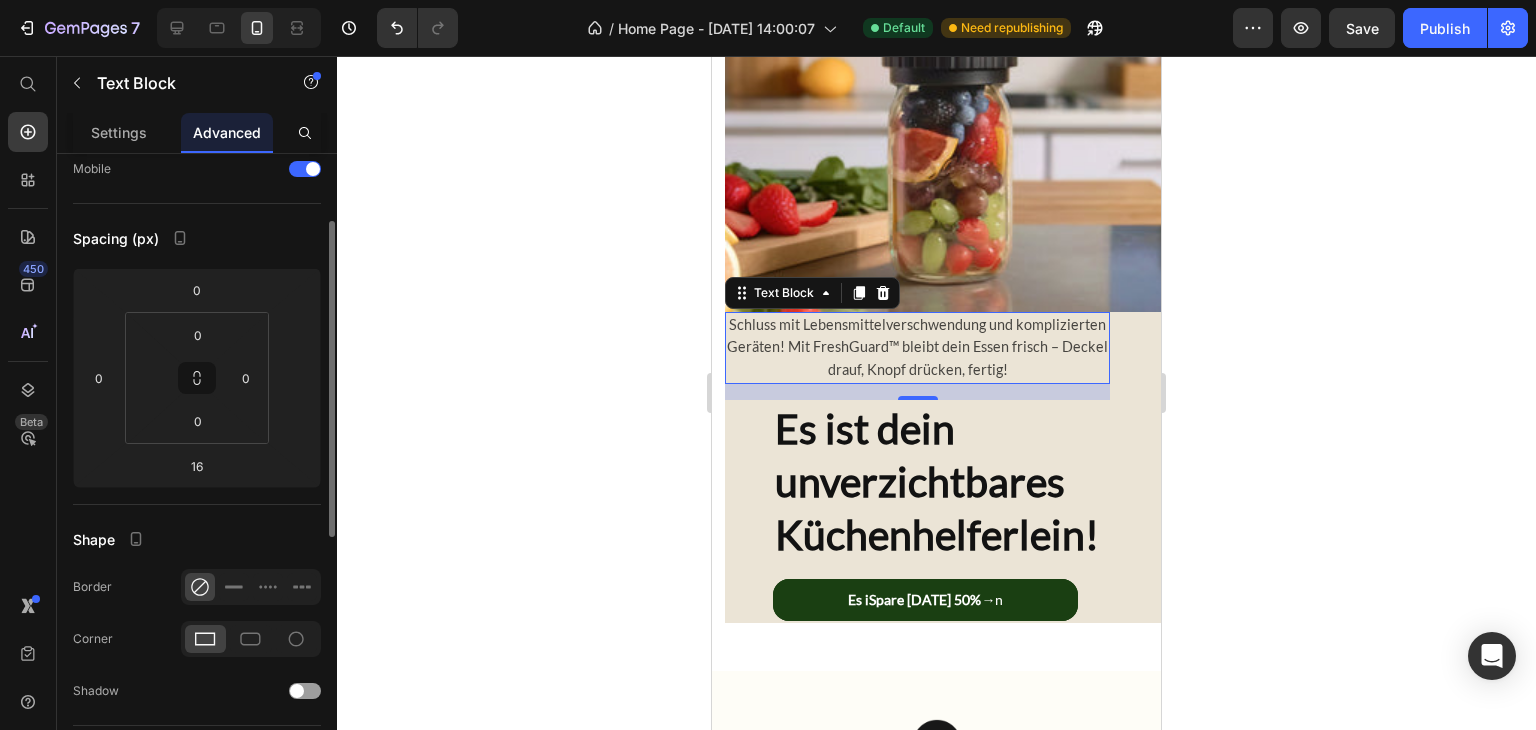 scroll, scrollTop: 143, scrollLeft: 0, axis: vertical 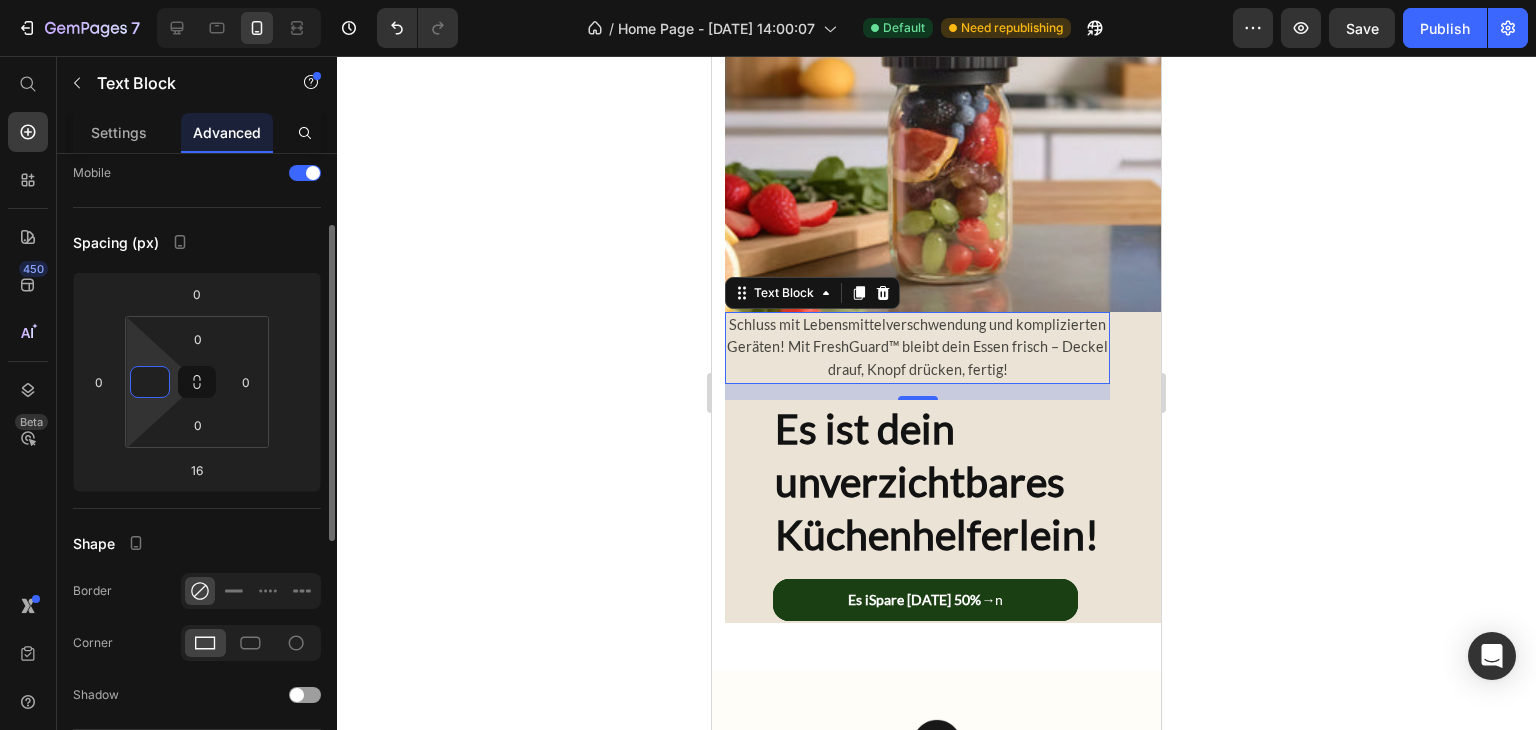 click at bounding box center (150, 382) 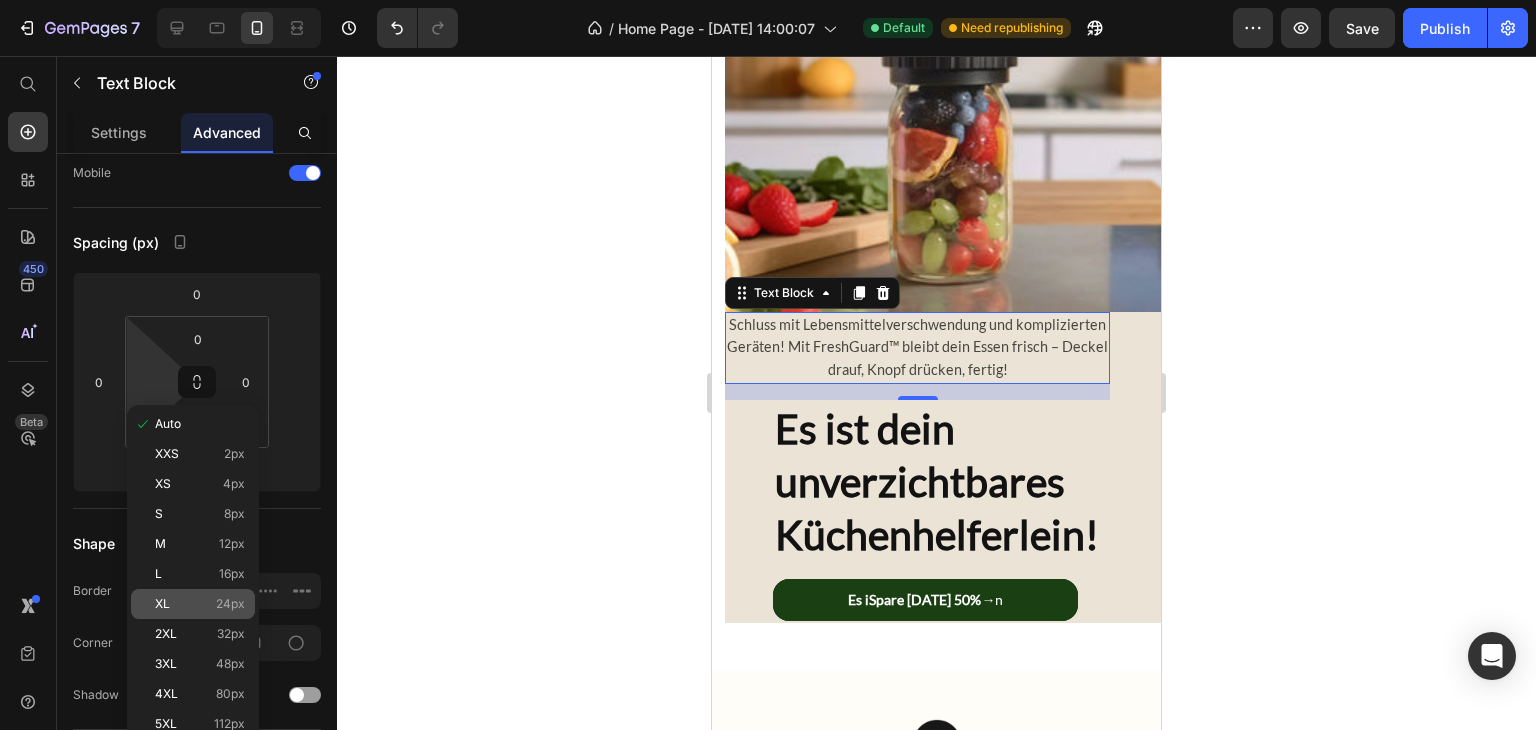 click on "24px" at bounding box center [230, 604] 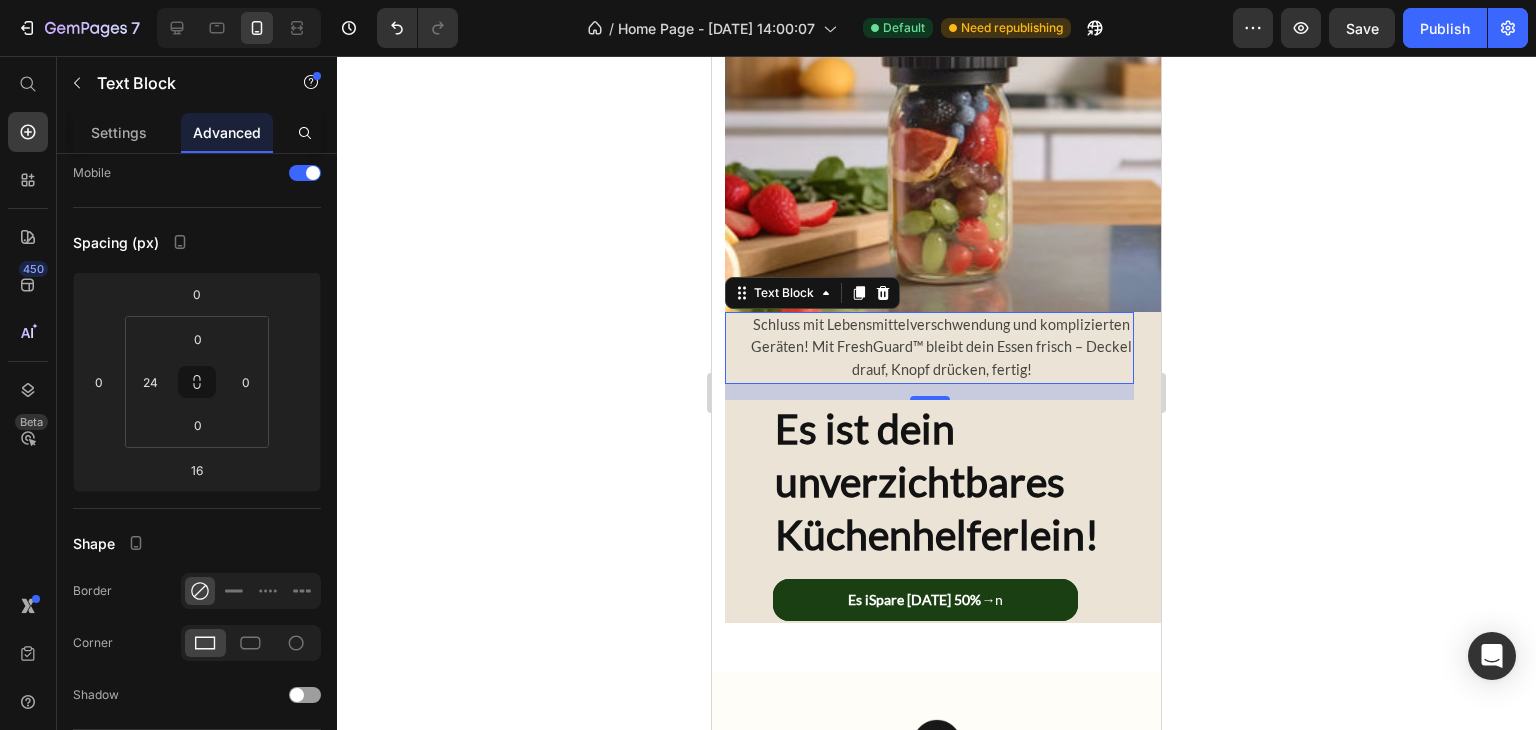 click 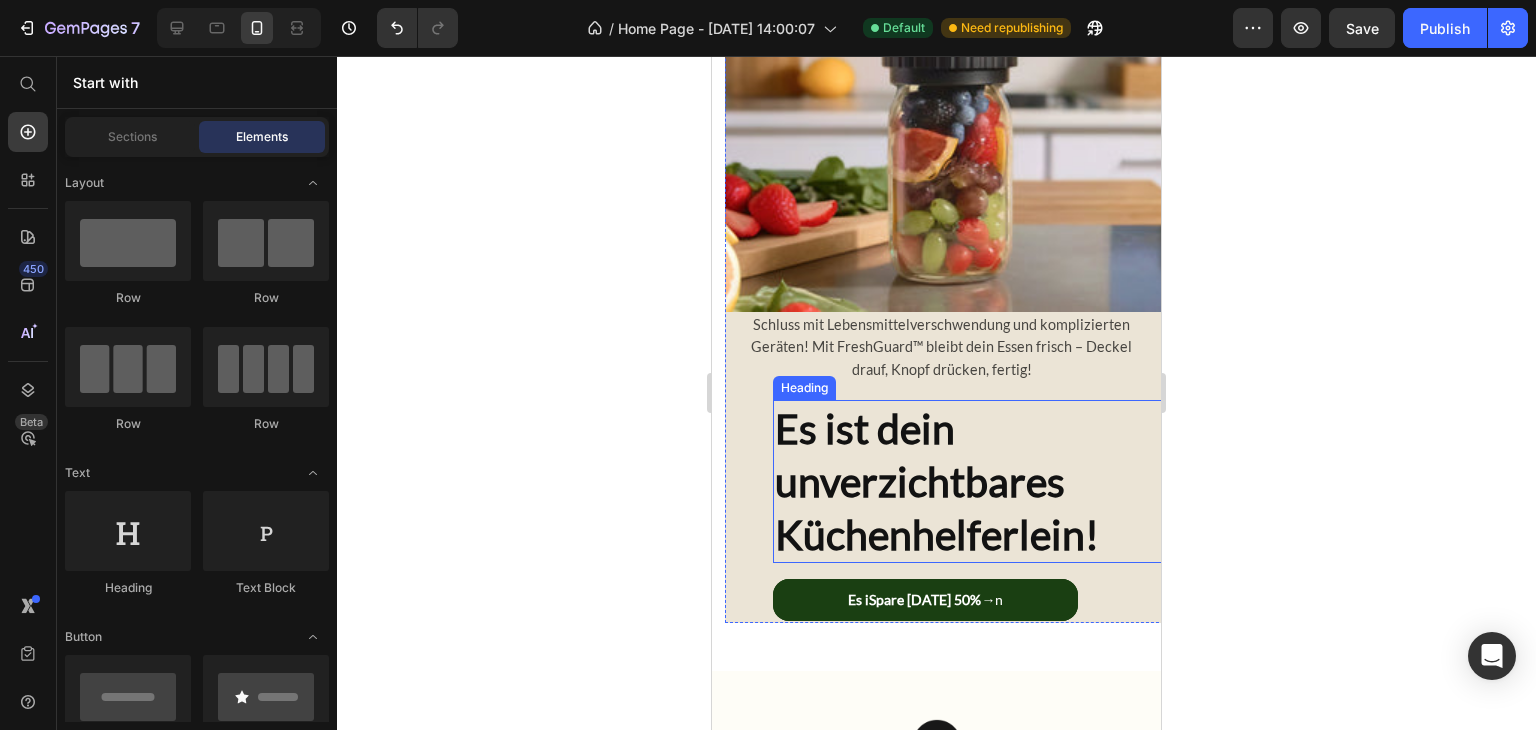 click on "Es ist dein unverzichtbares Küchenhelferlein!" at bounding box center (937, 482) 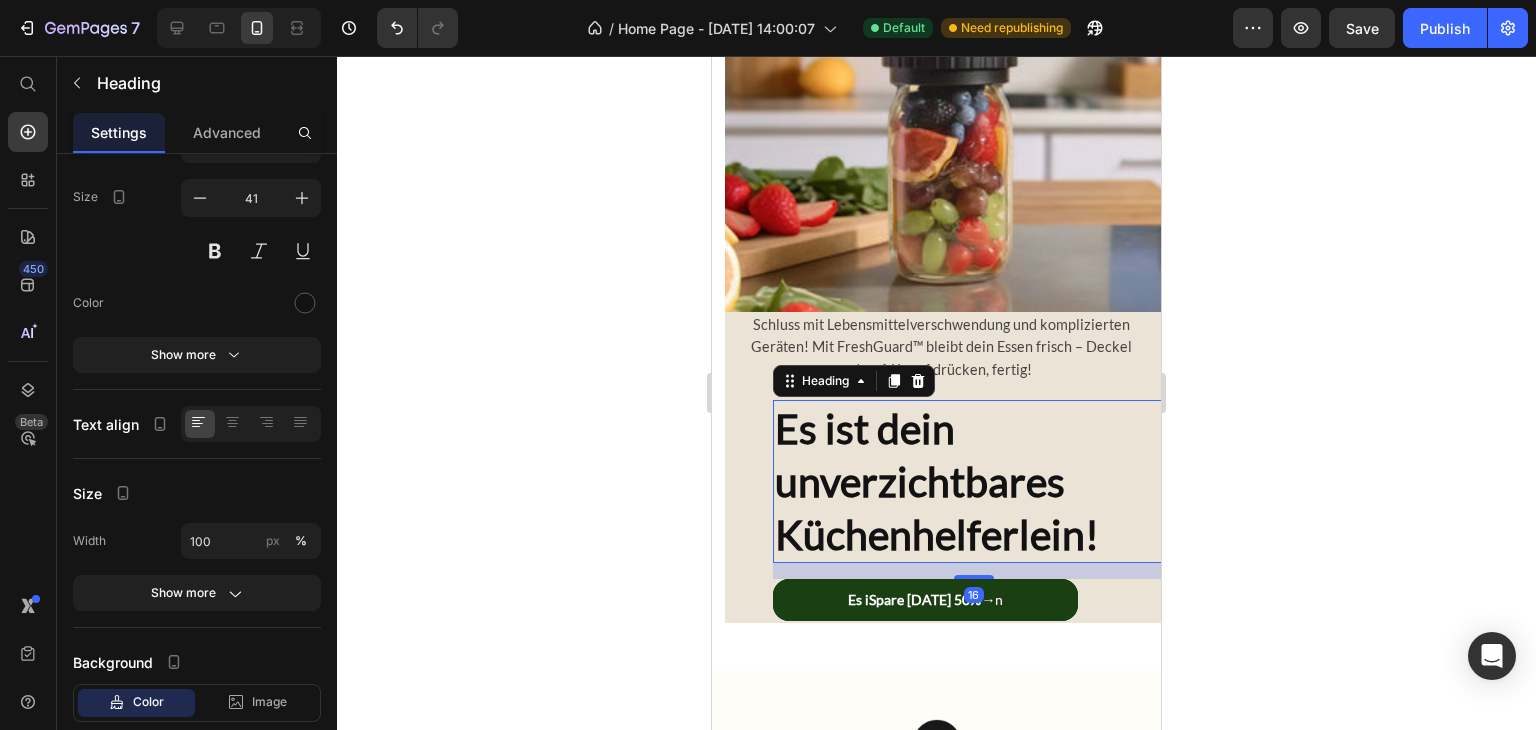 scroll, scrollTop: 0, scrollLeft: 0, axis: both 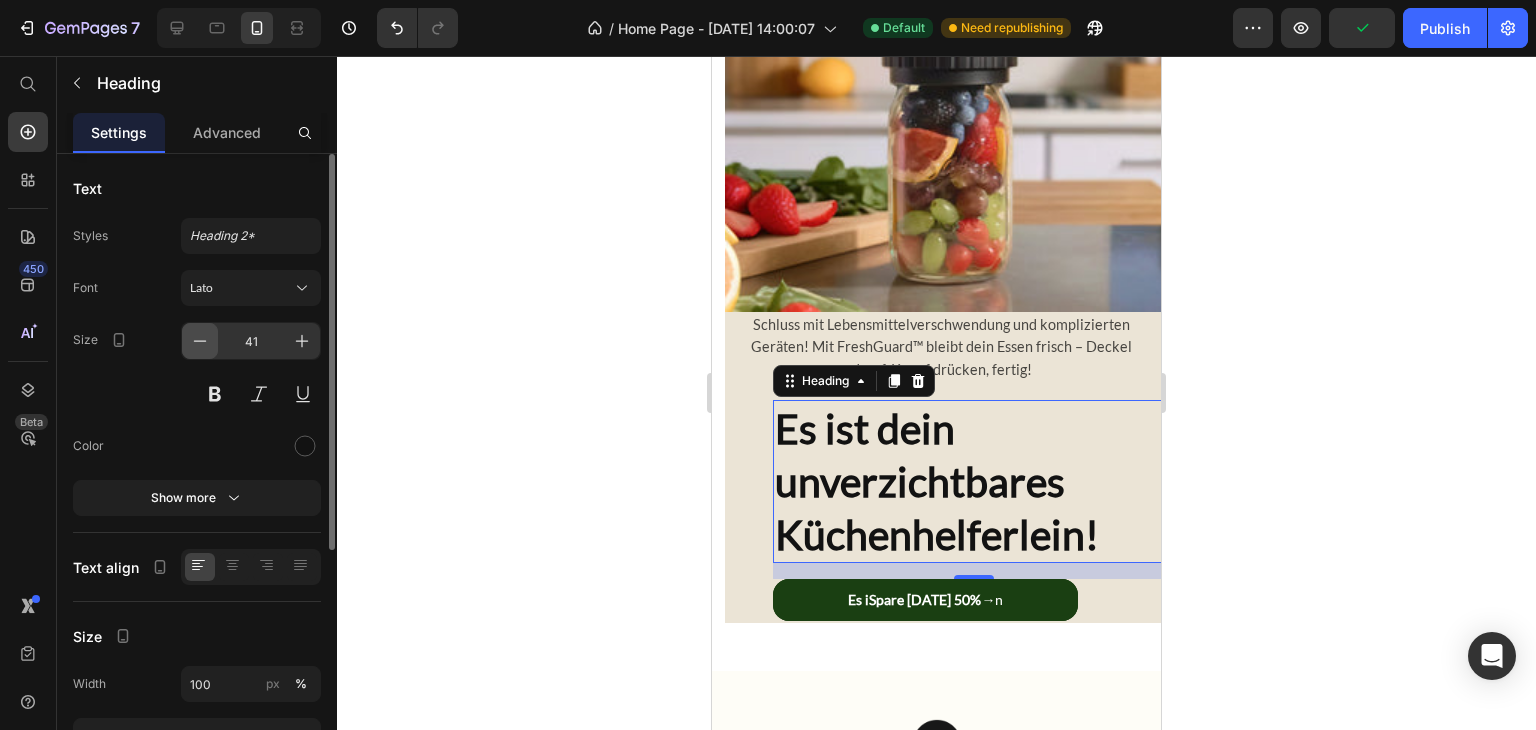 click 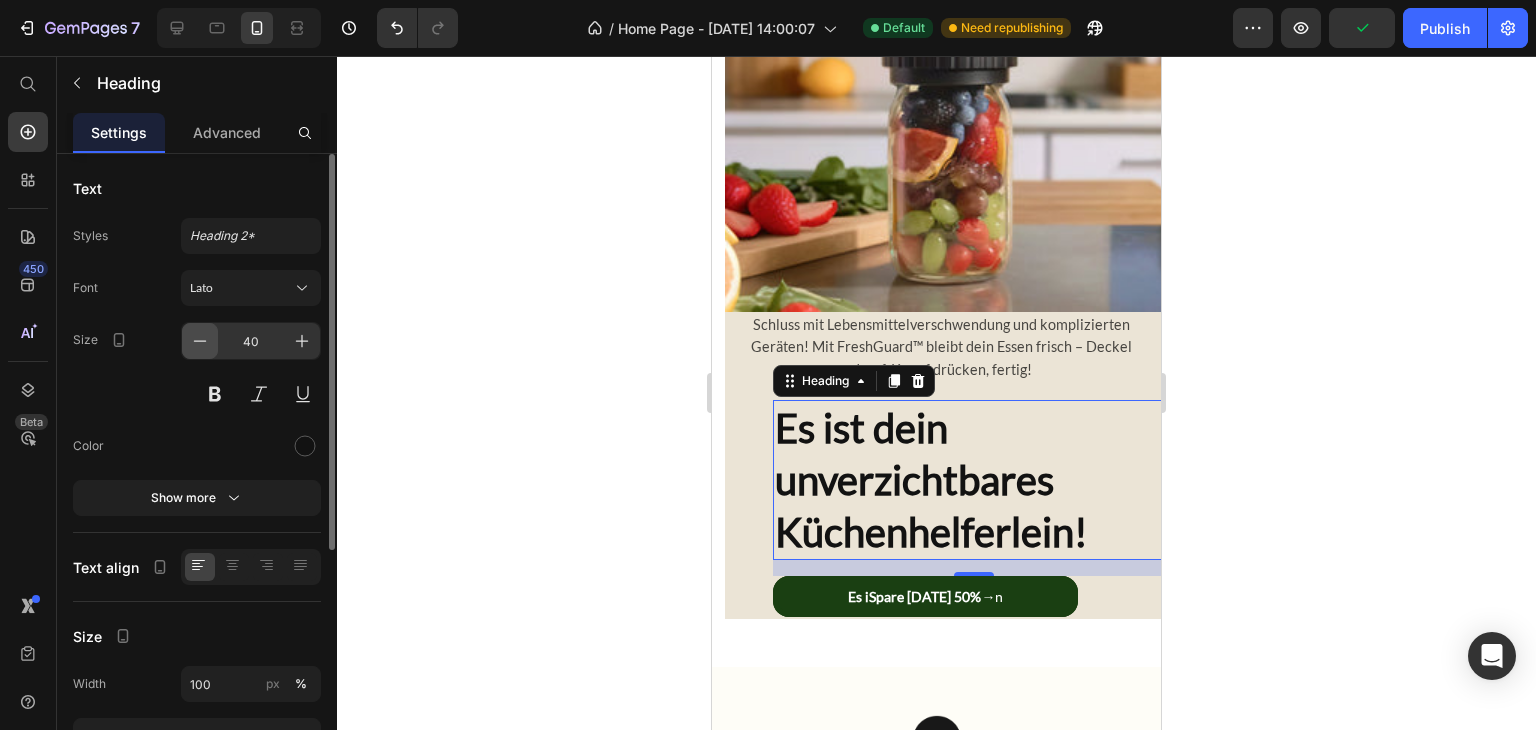 click 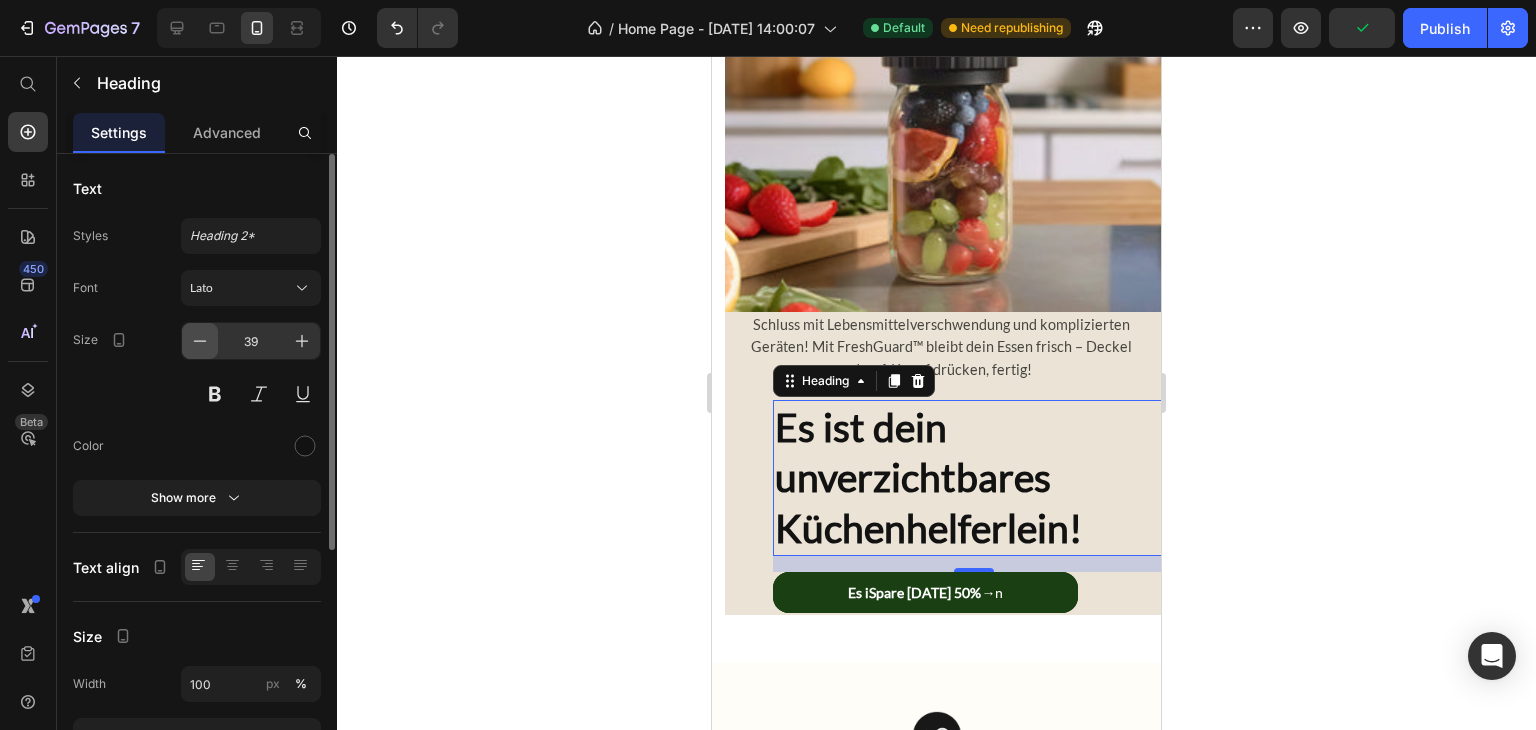 click 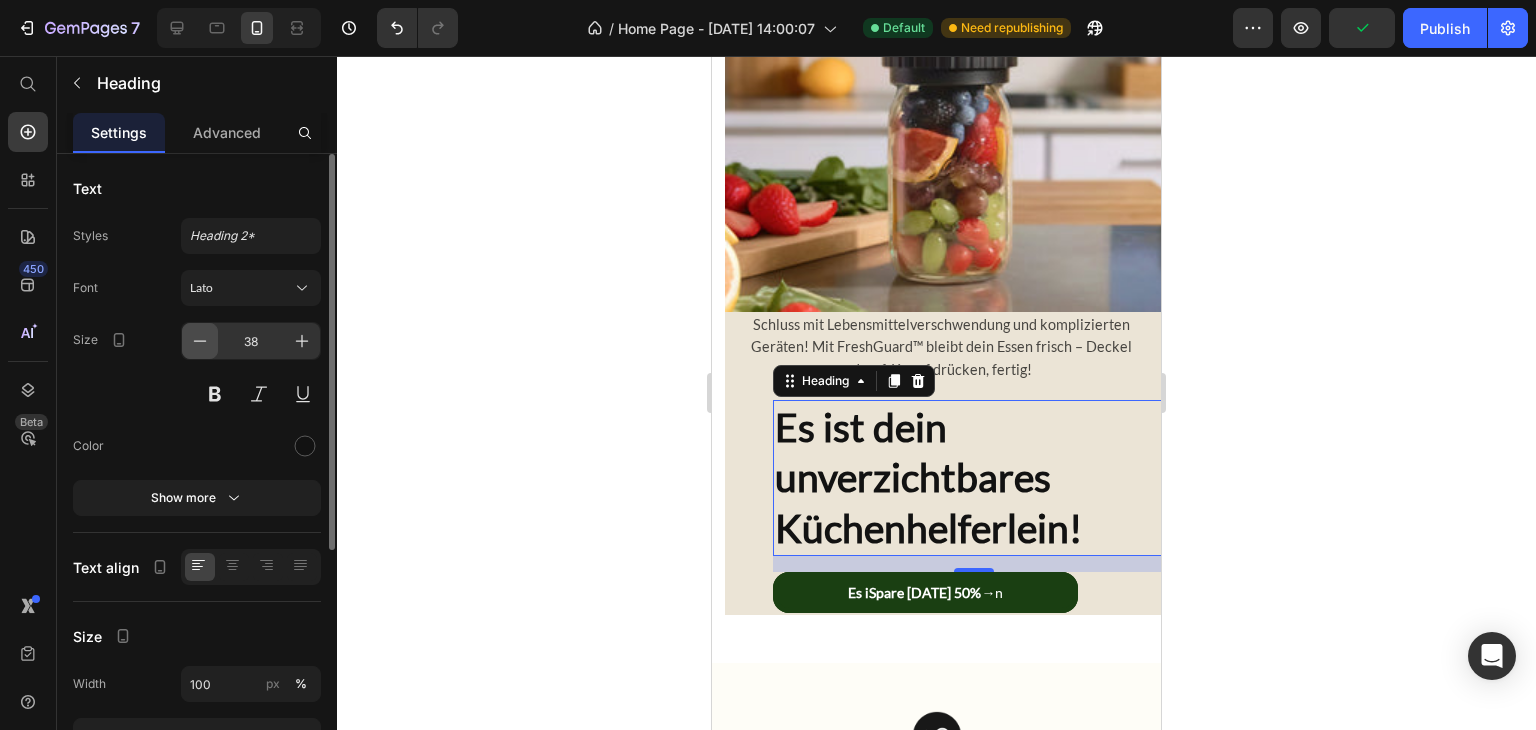 click 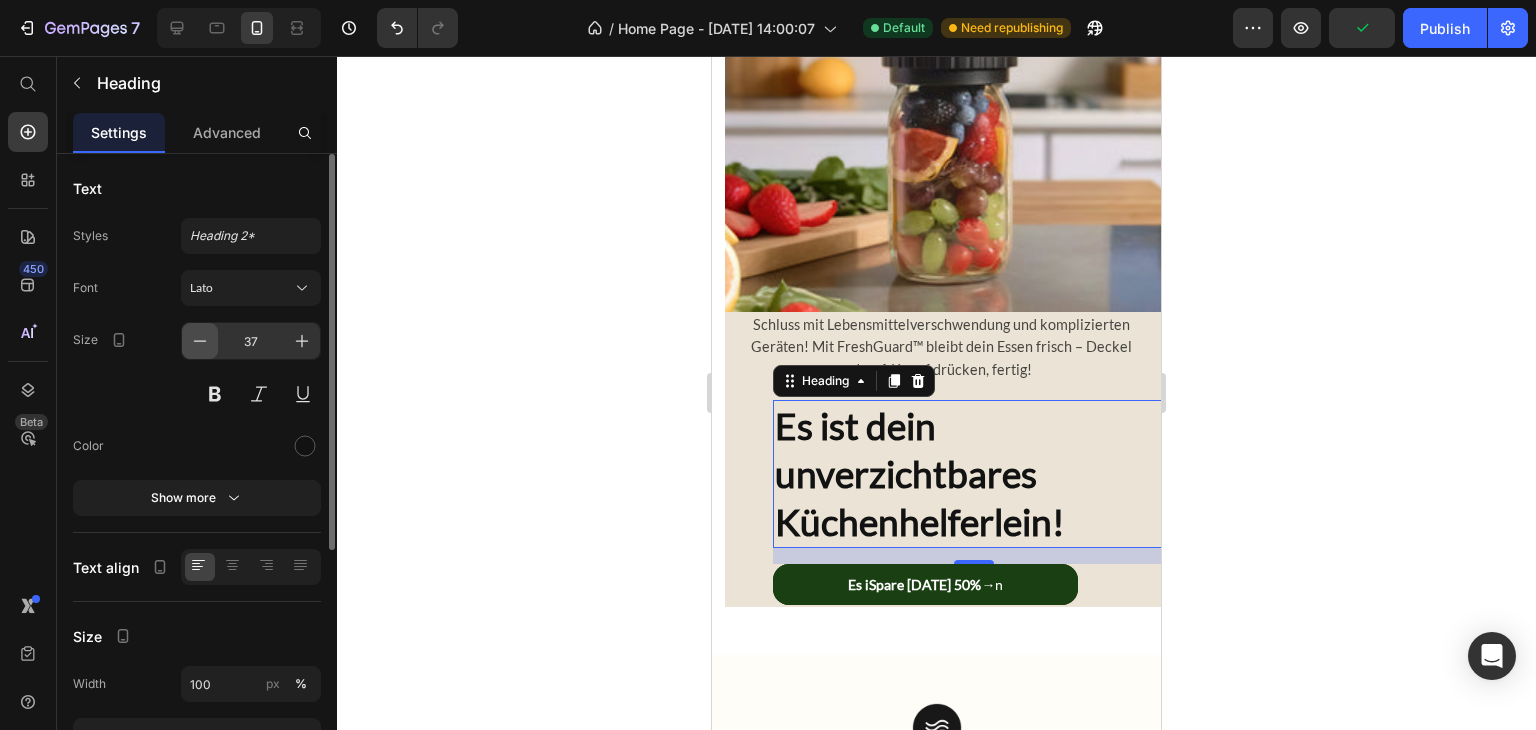 click 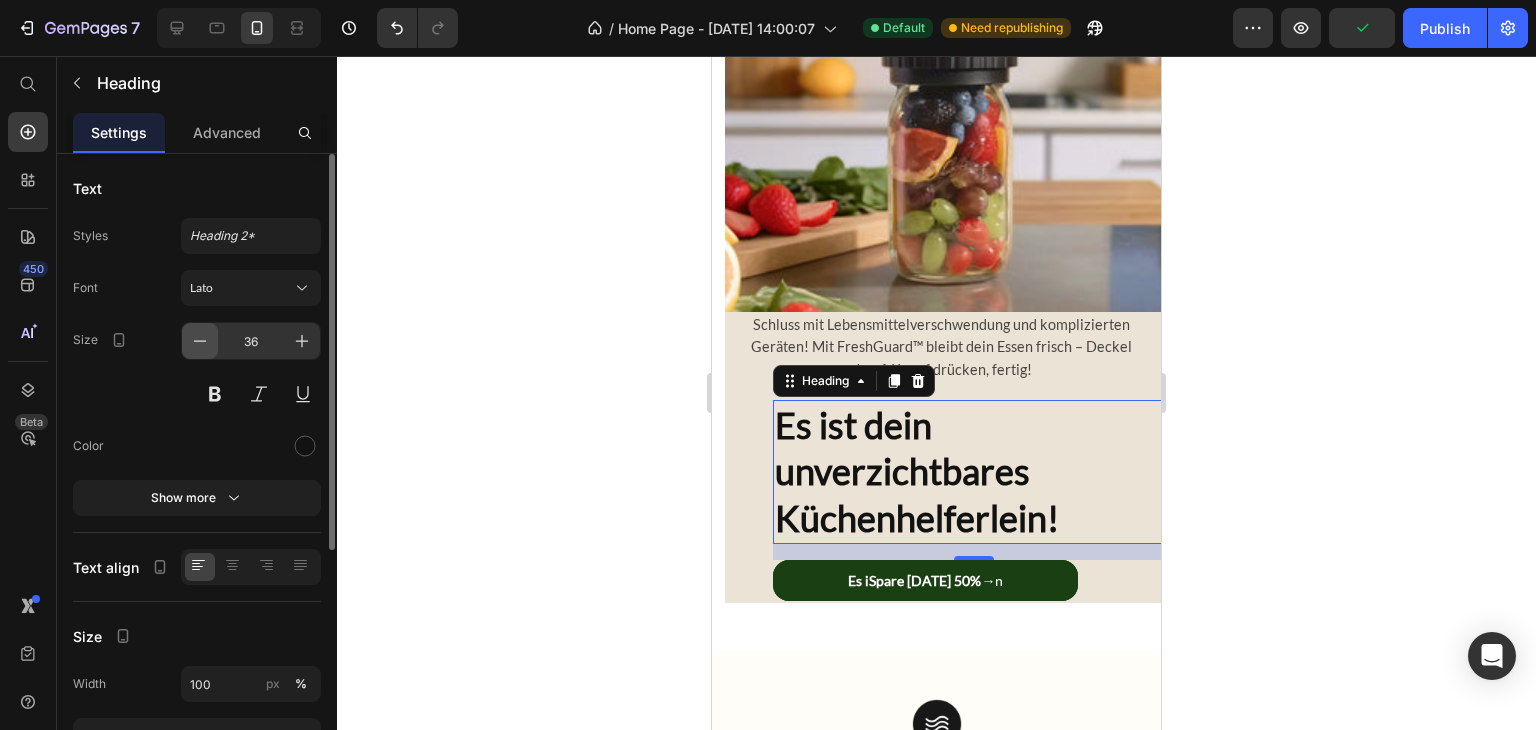 click 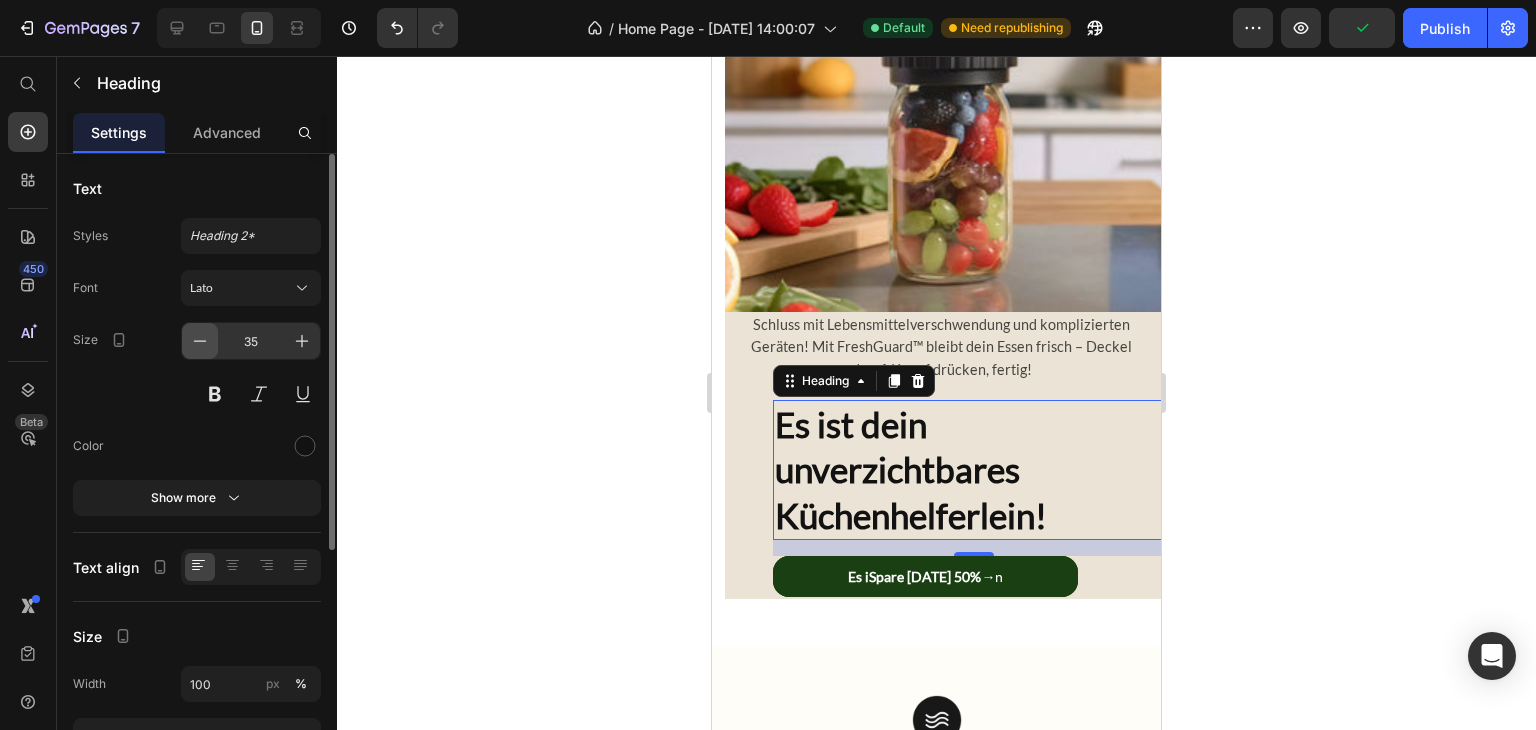 click 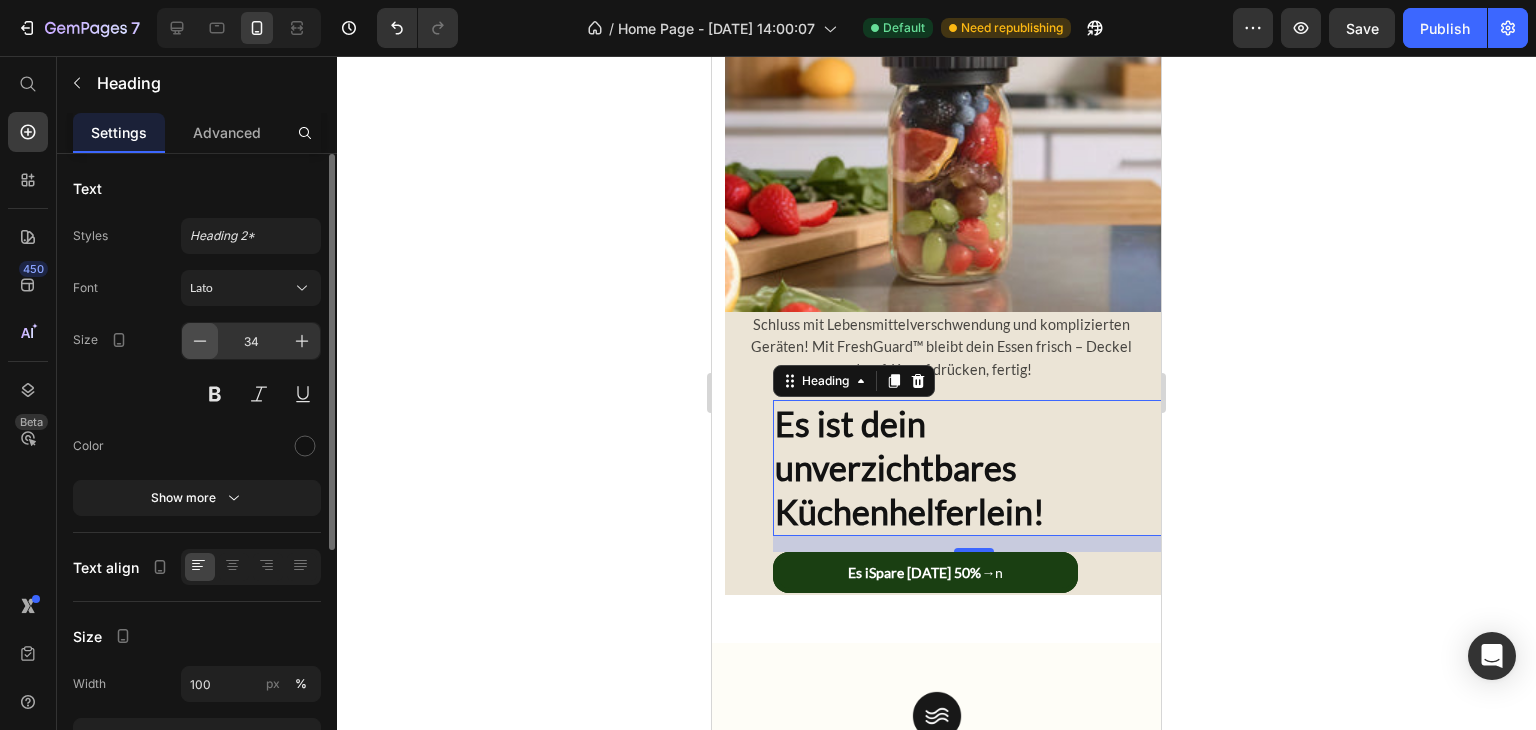 click 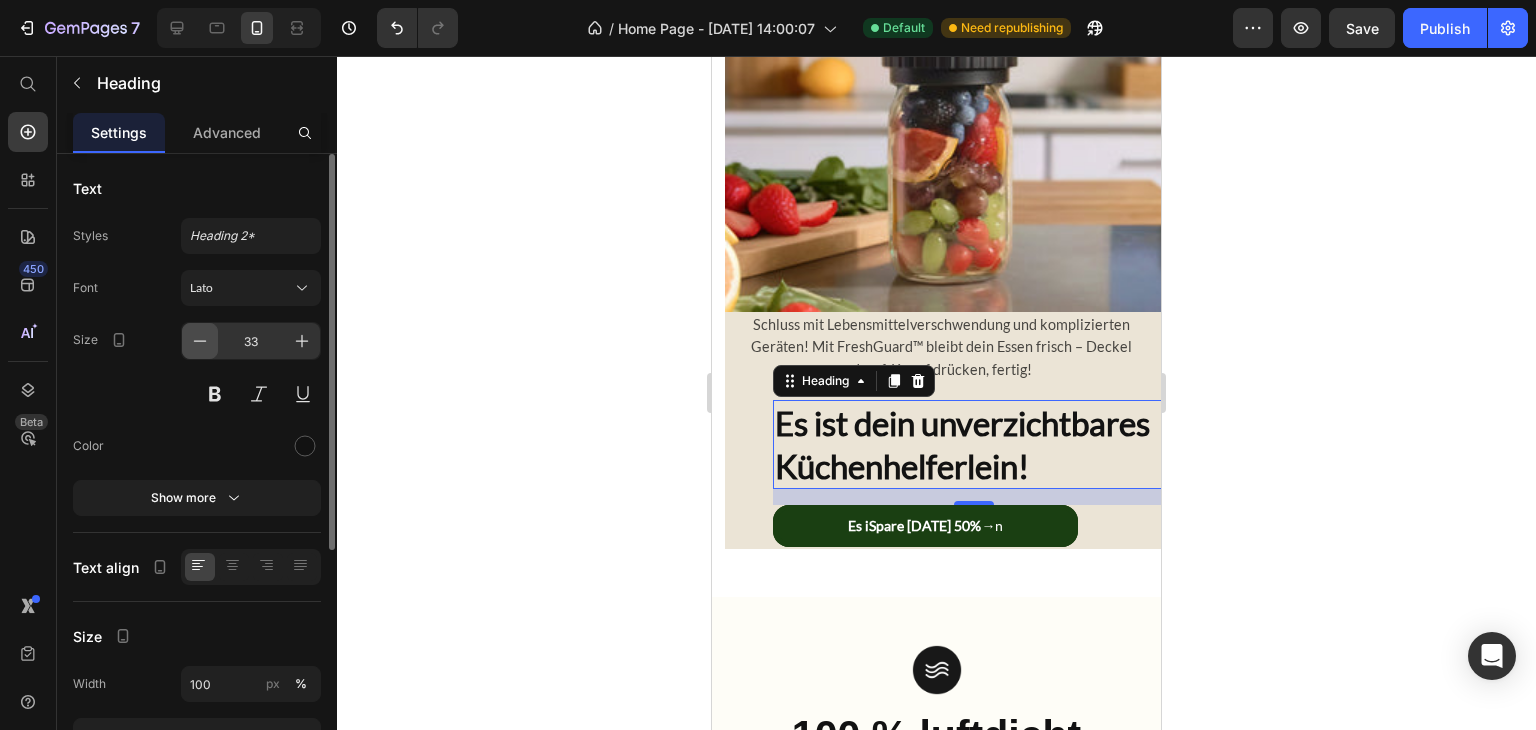 click 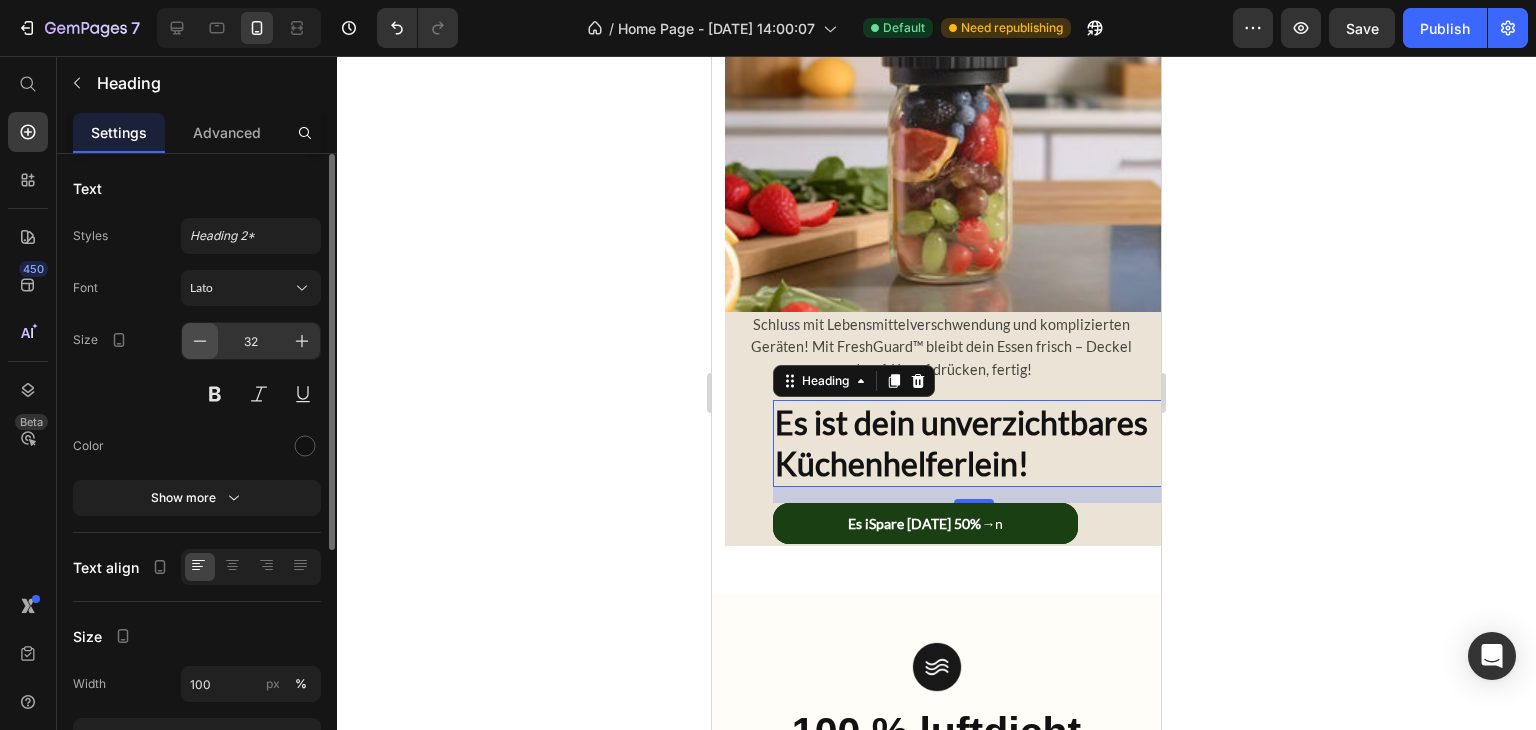 click 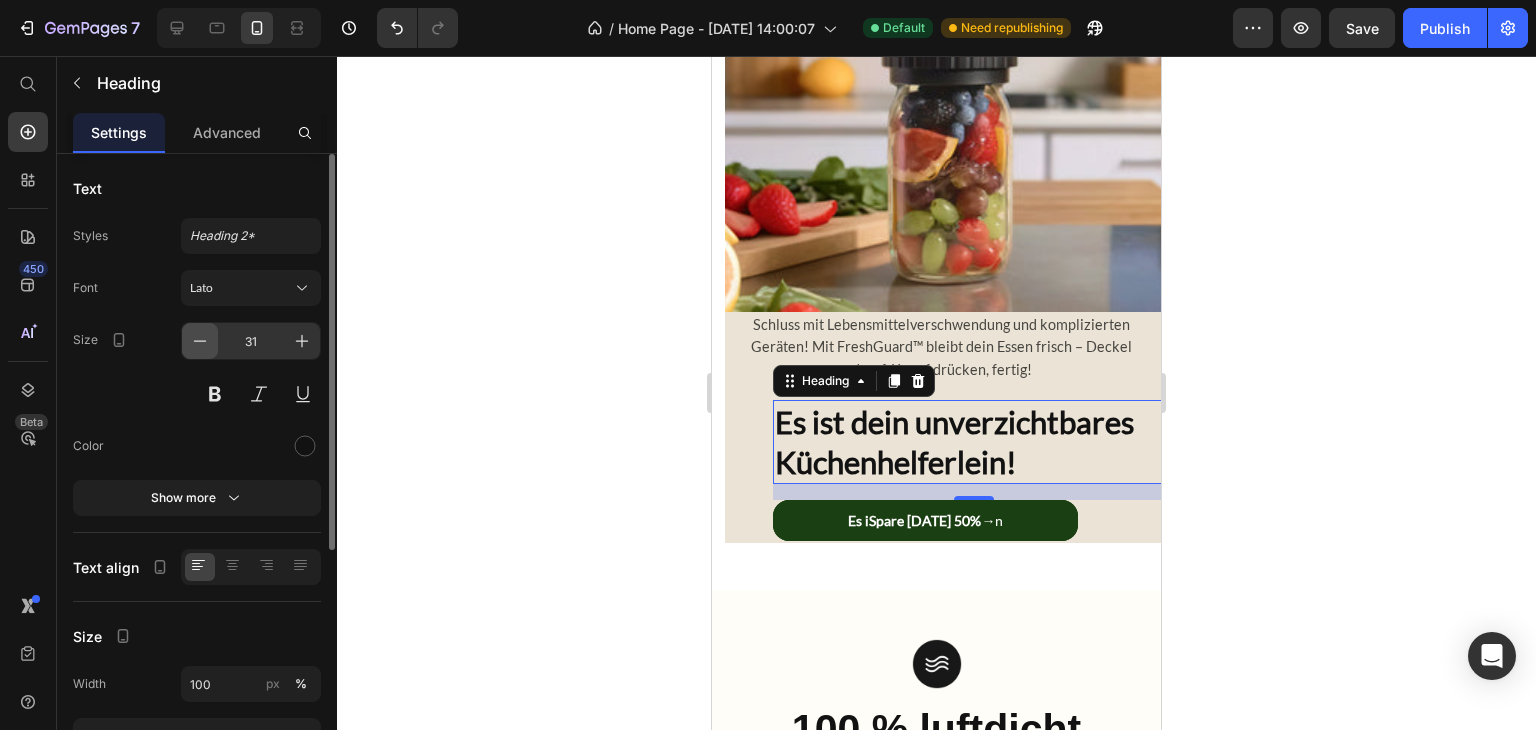 click 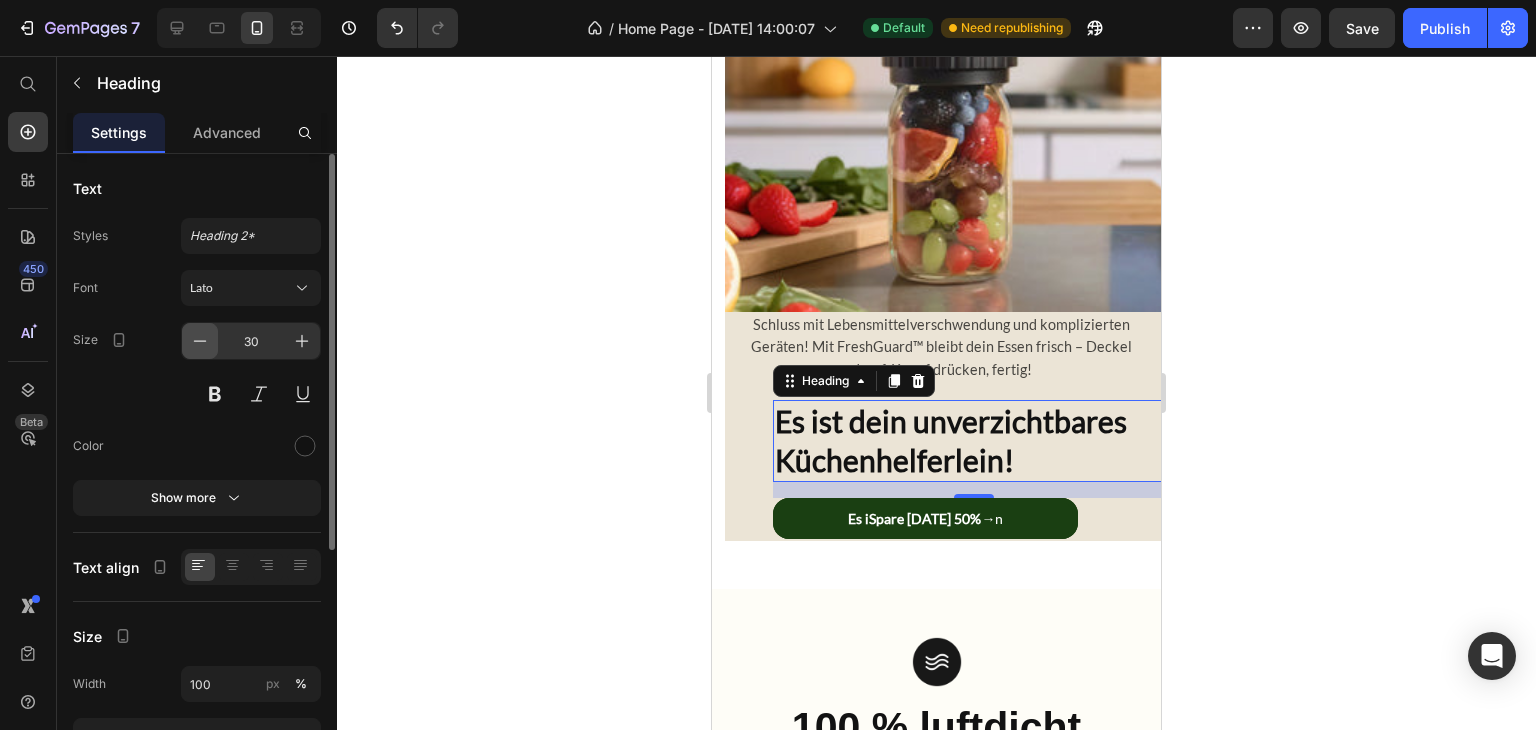 click 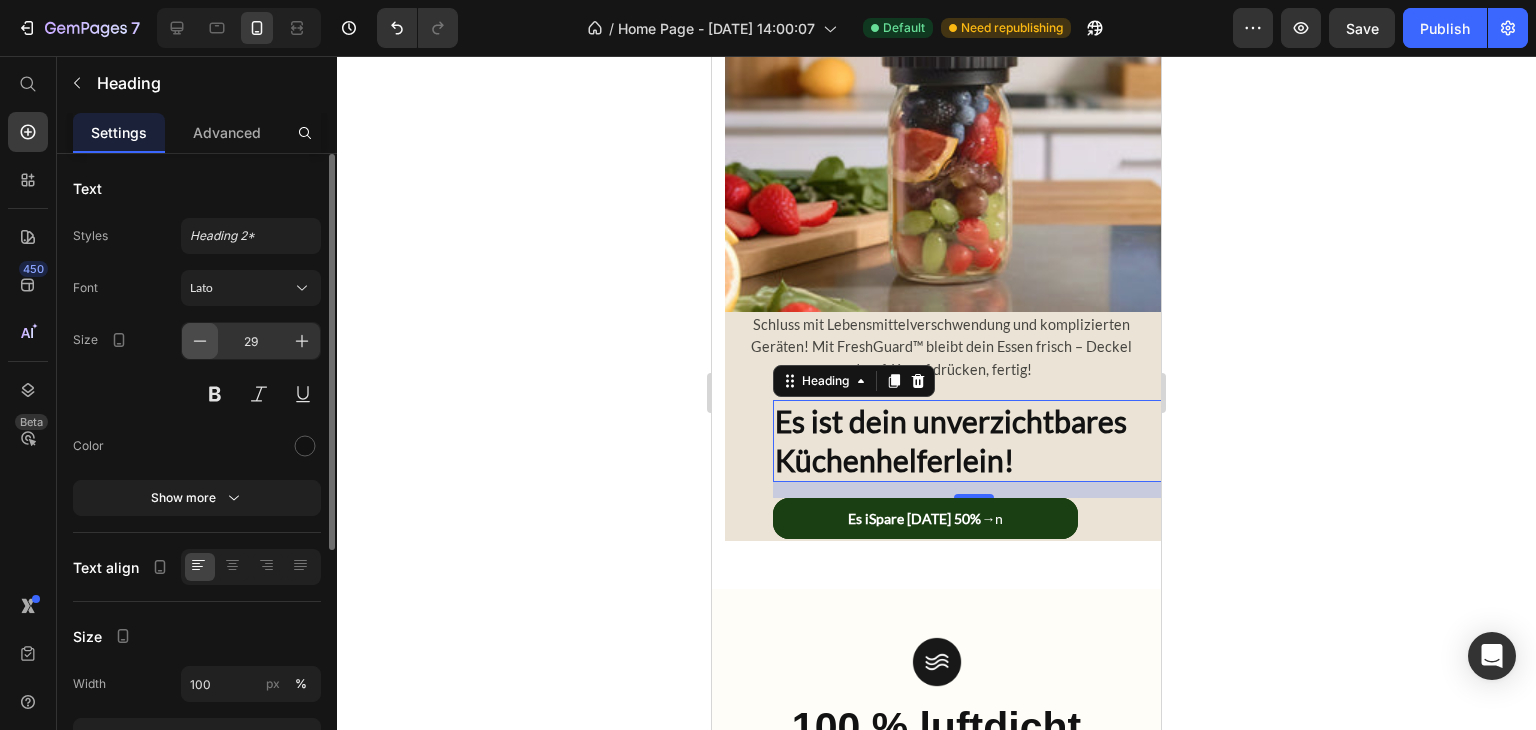 click 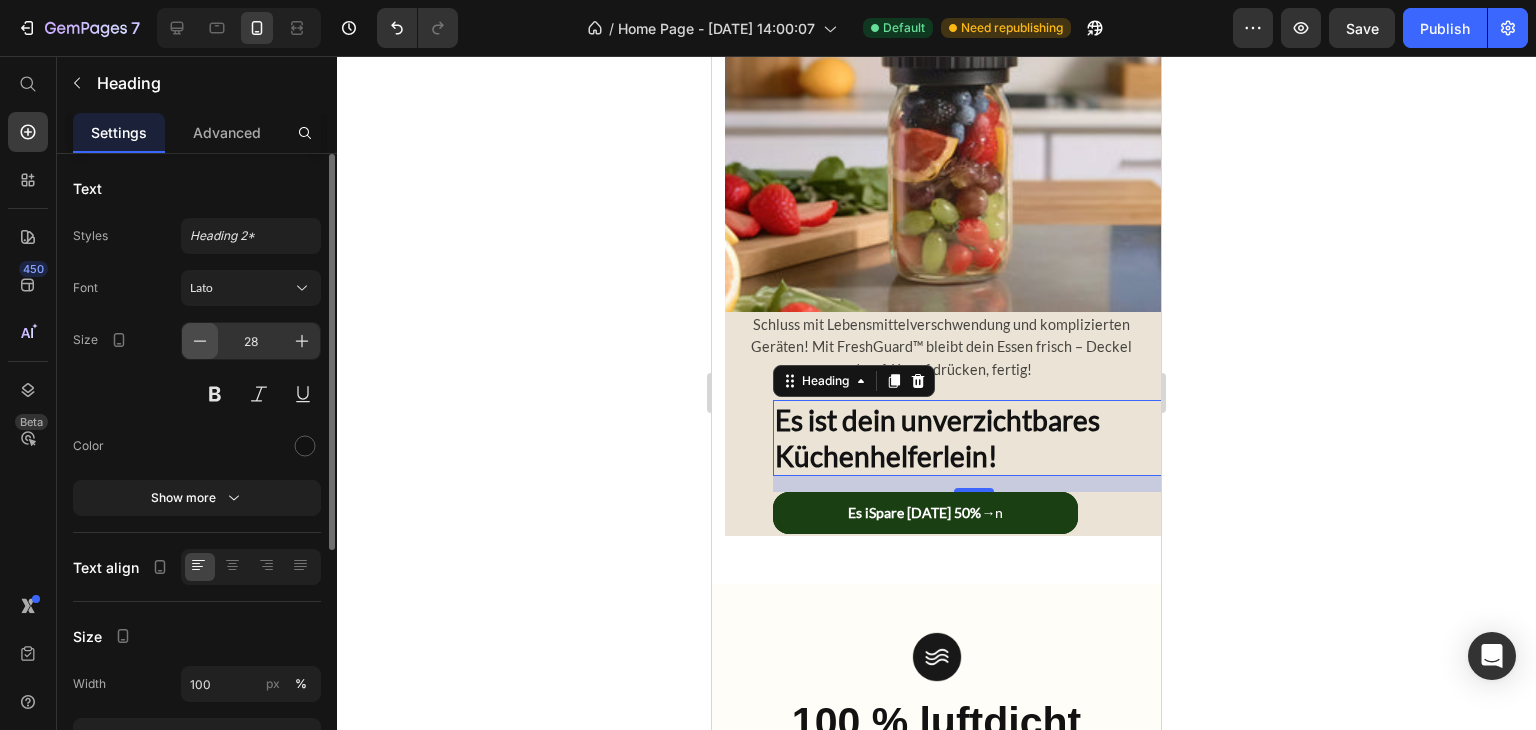 click 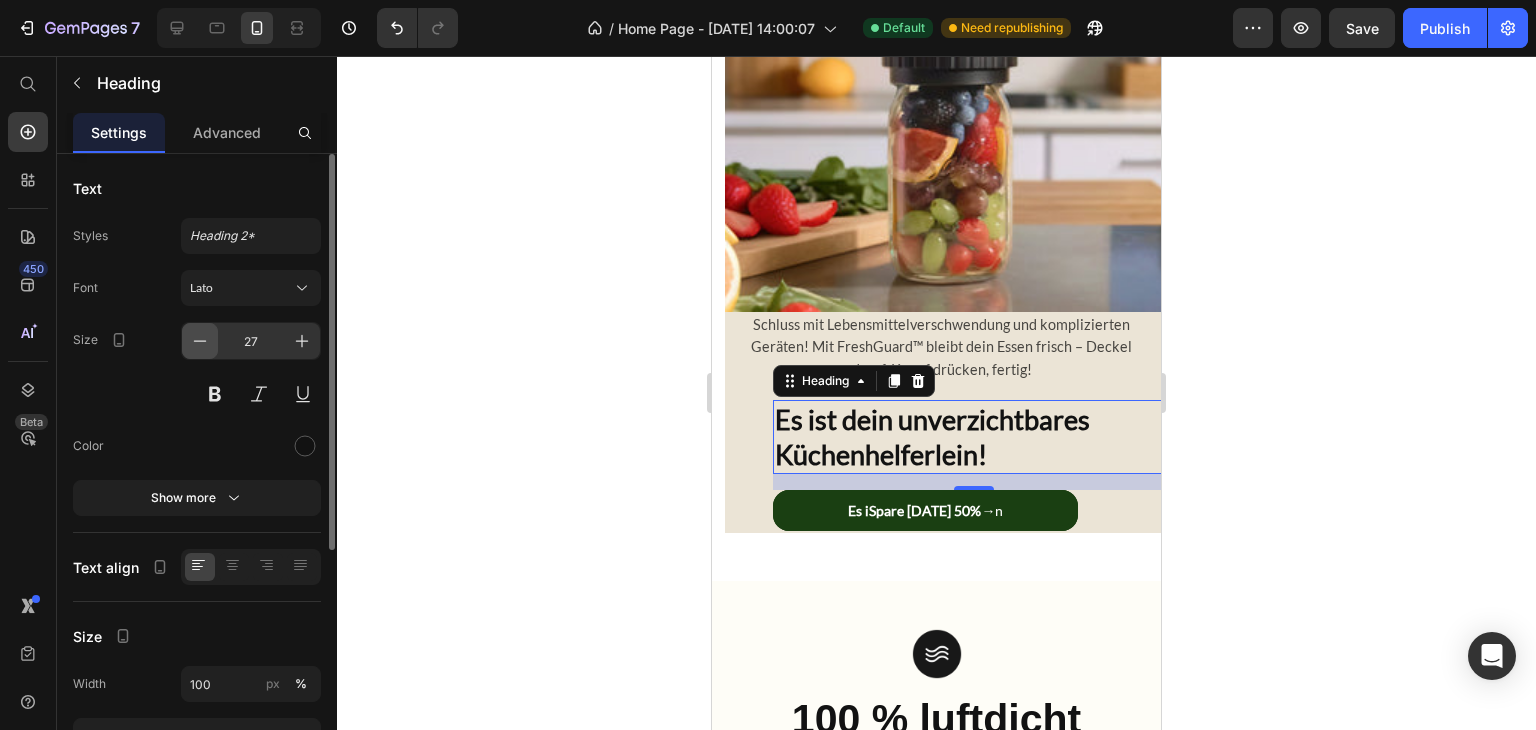click 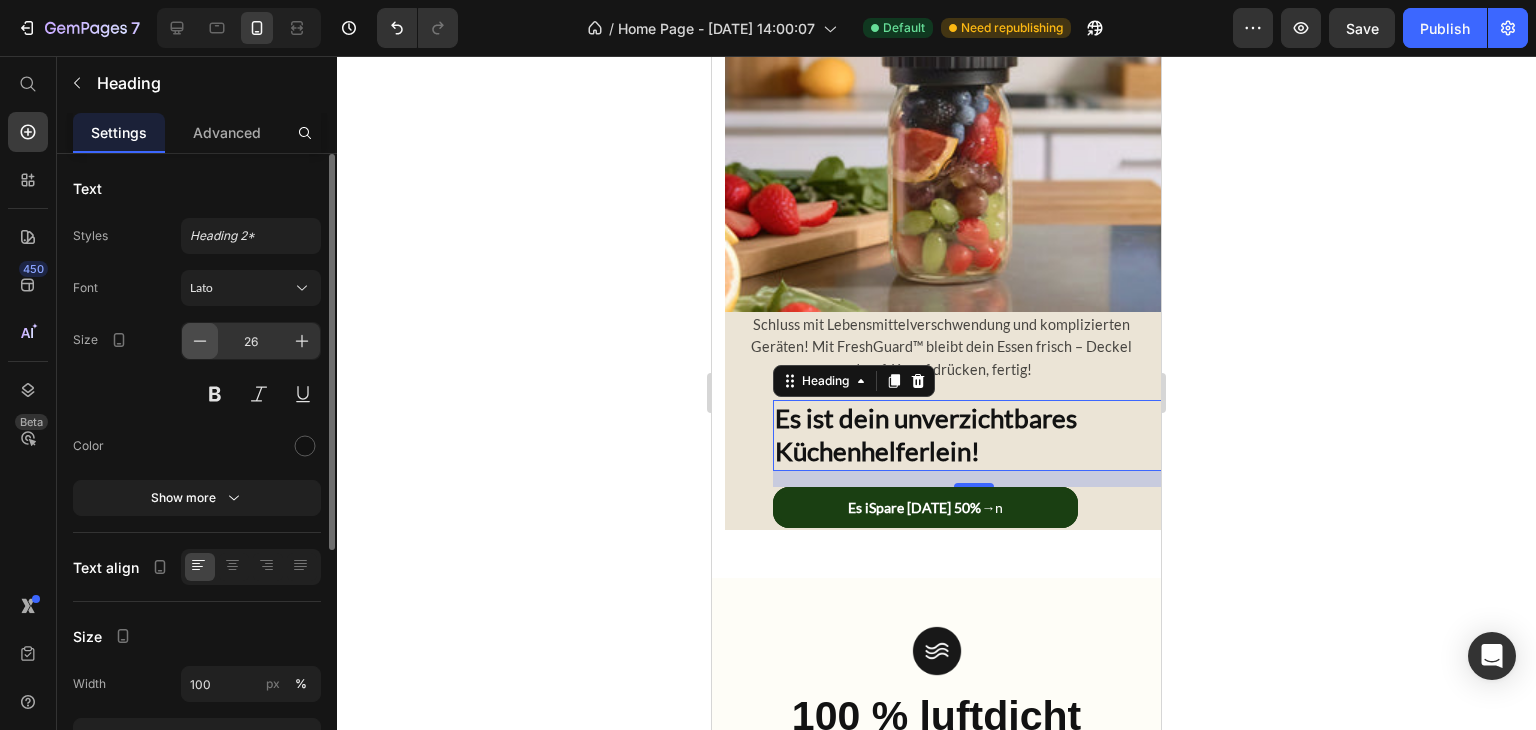click 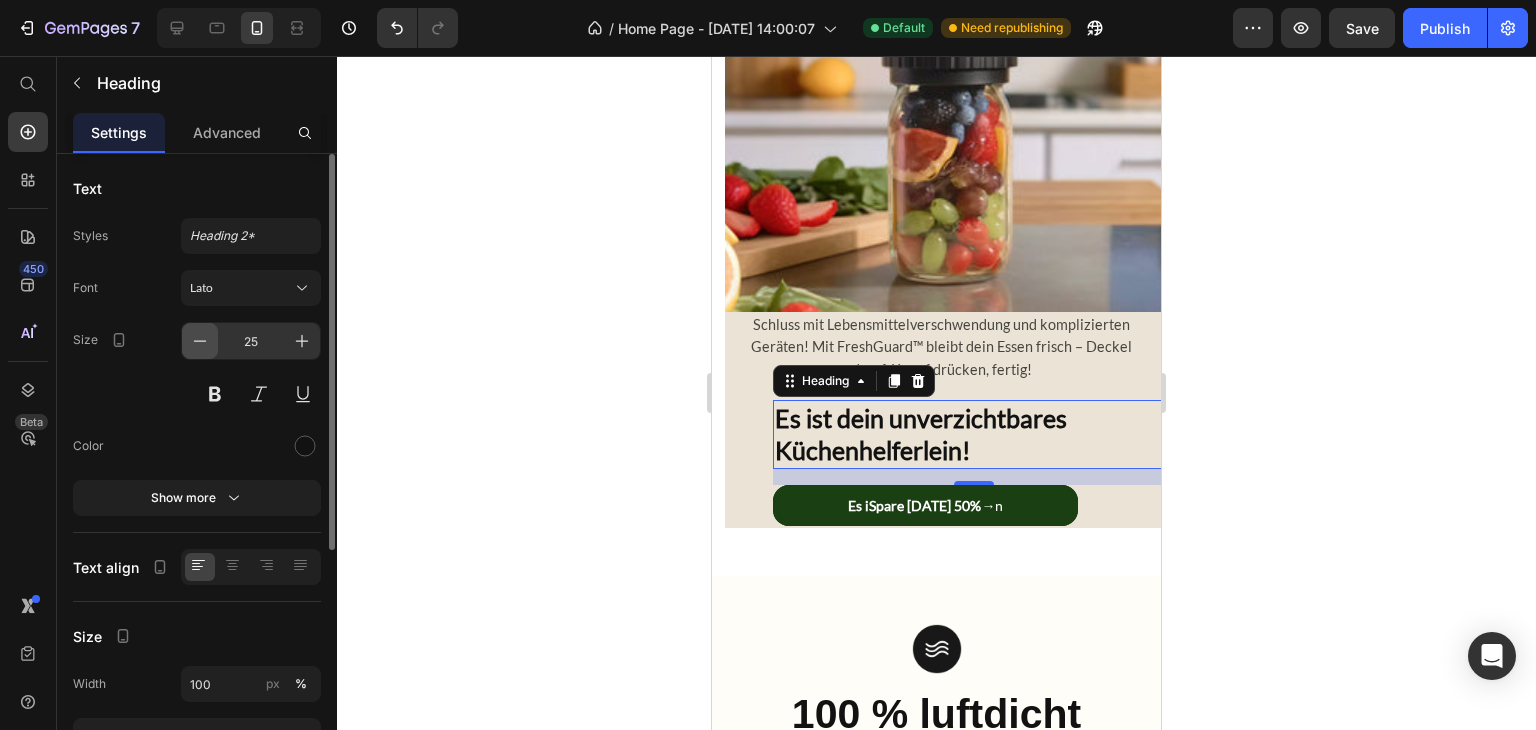 click 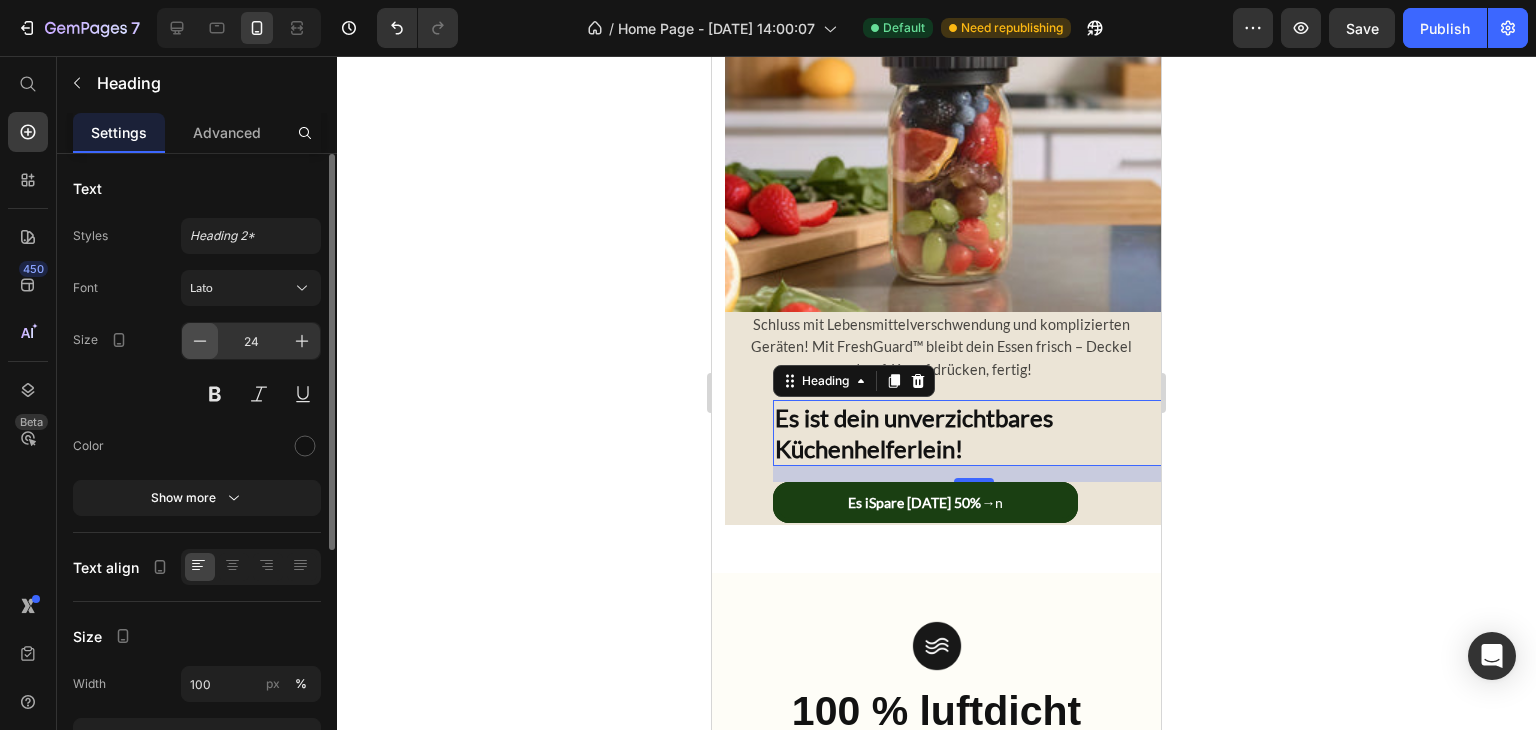 click 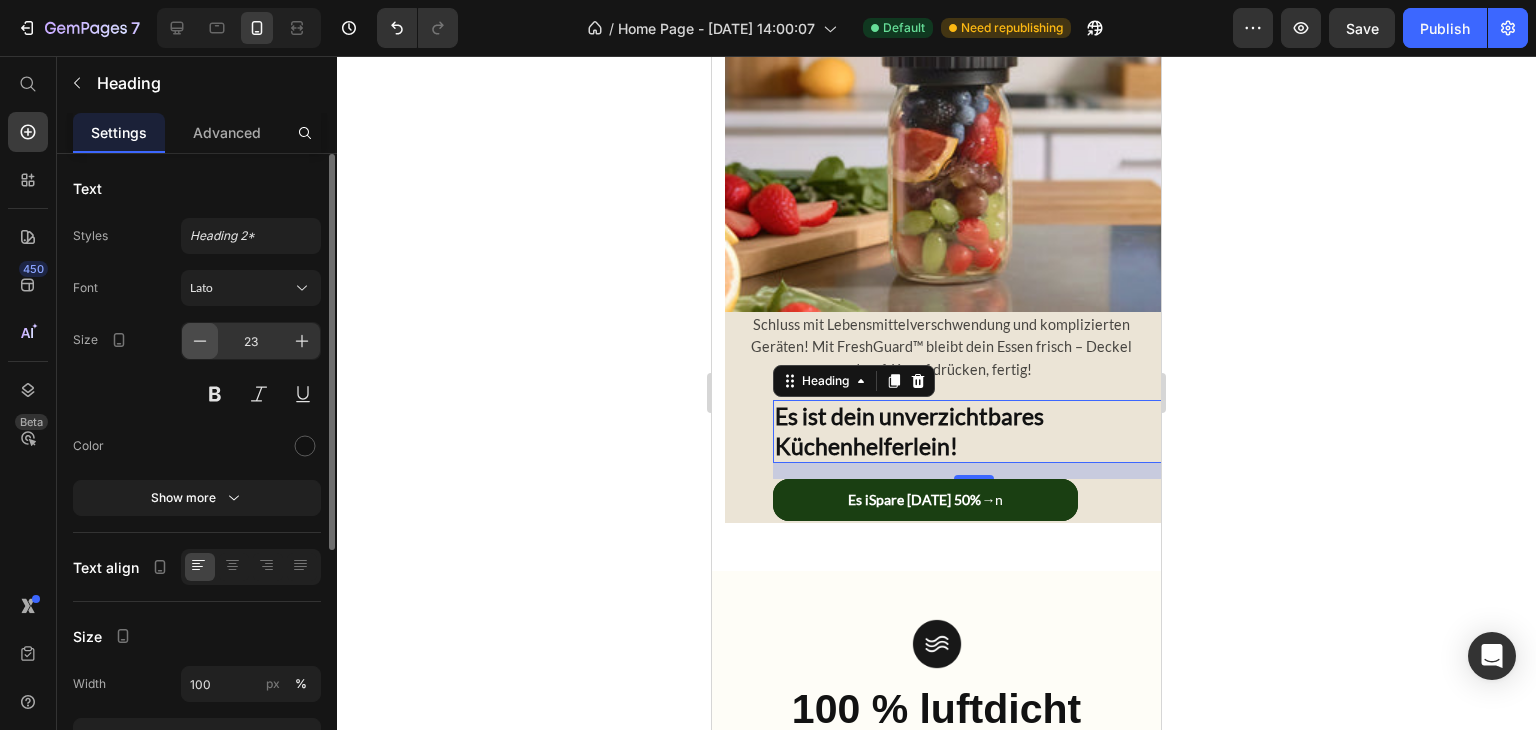 click 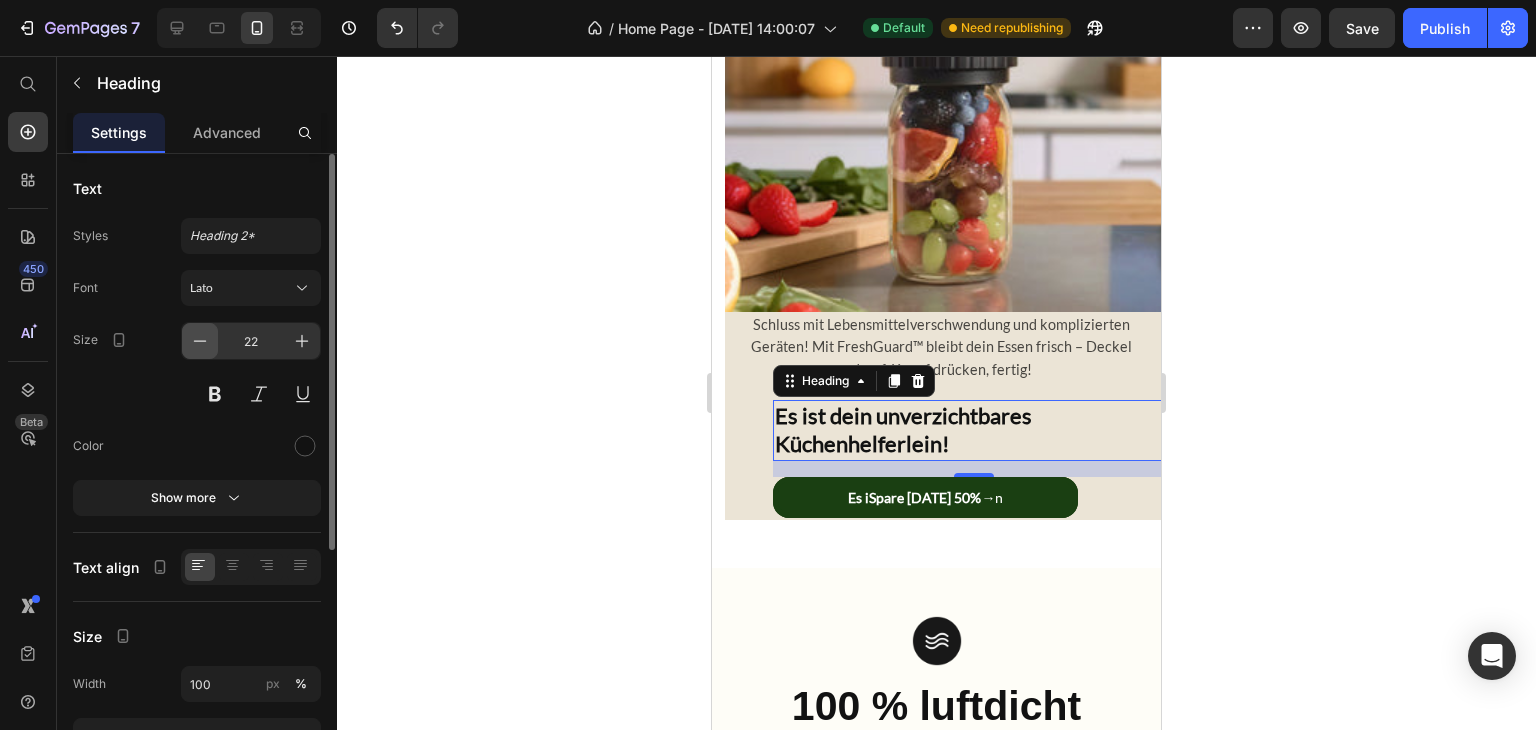 click 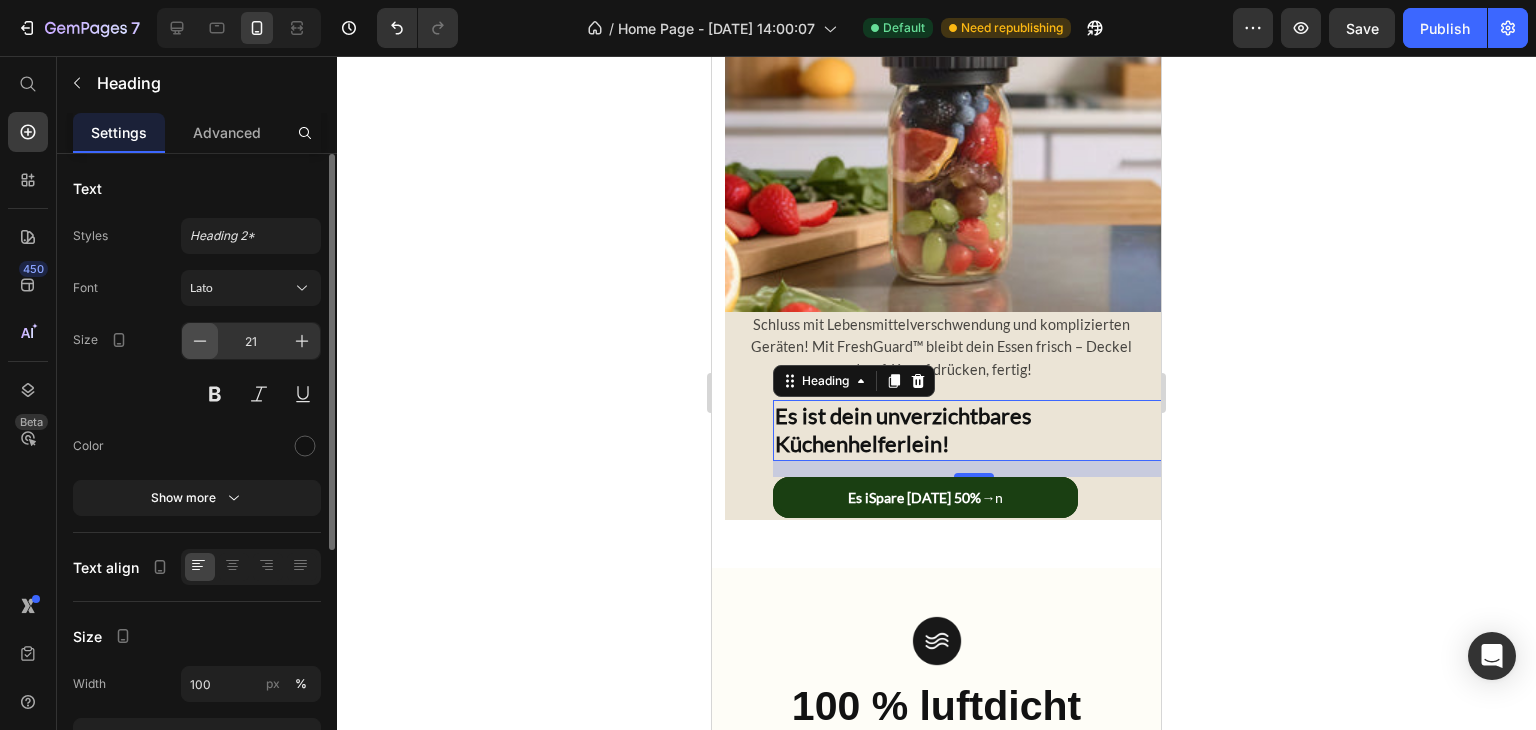 click 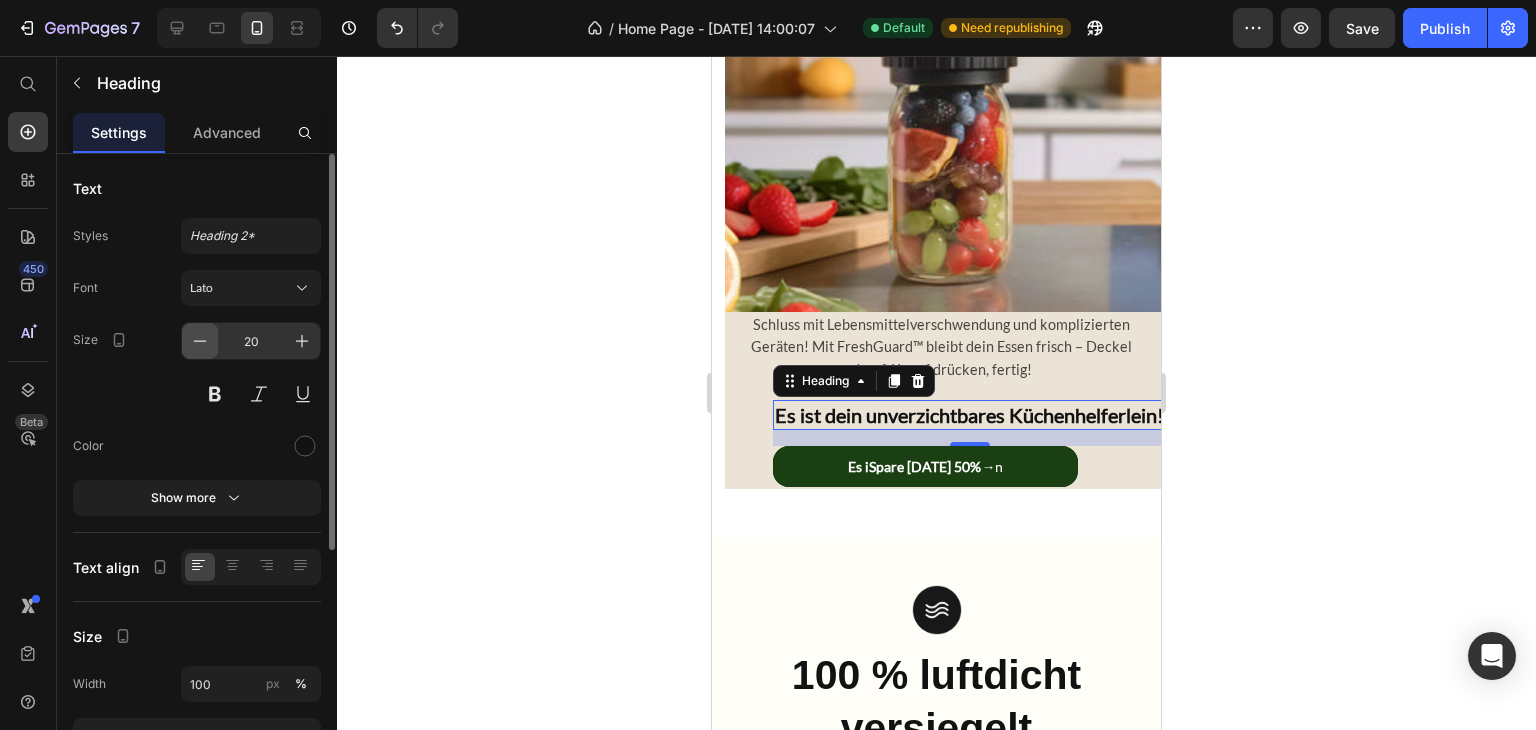 click 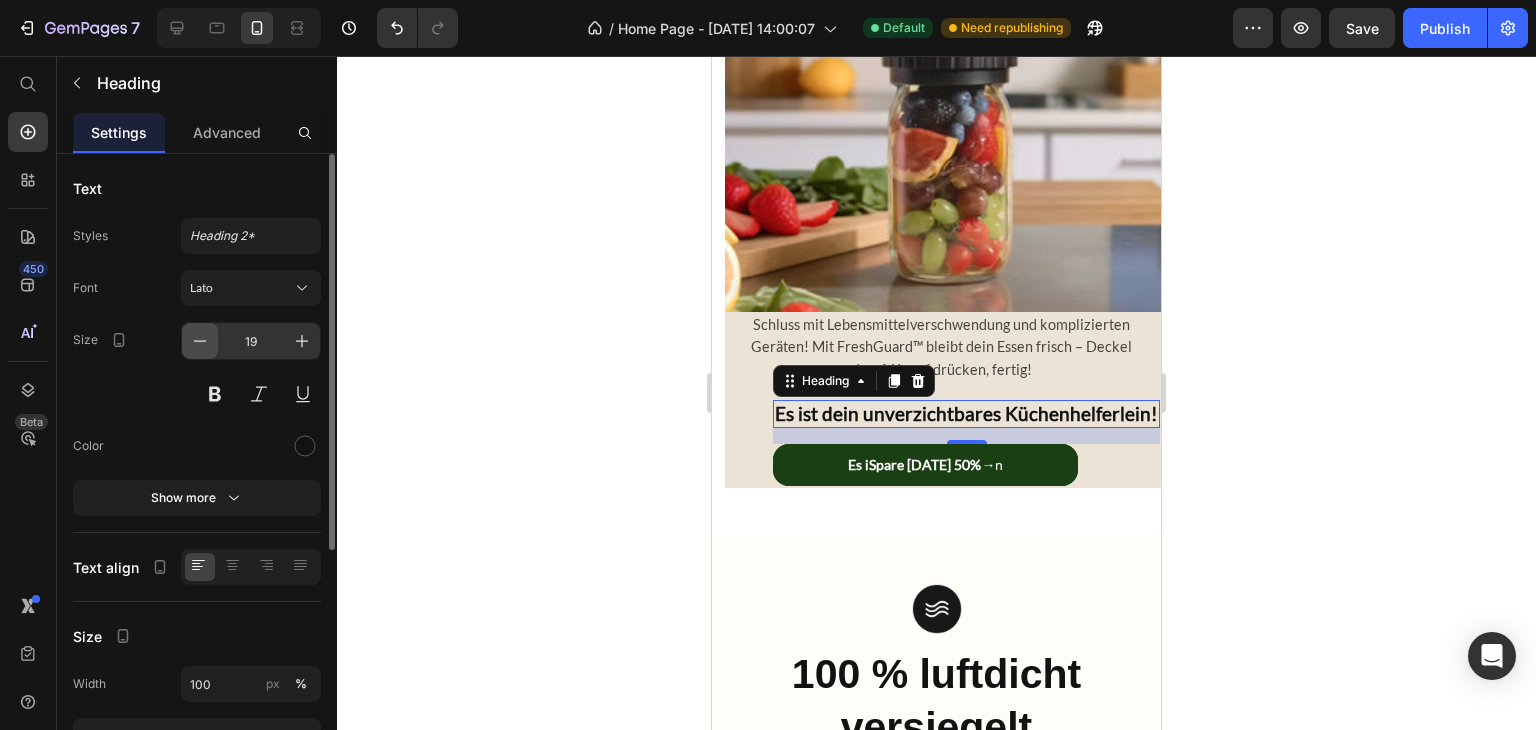 click 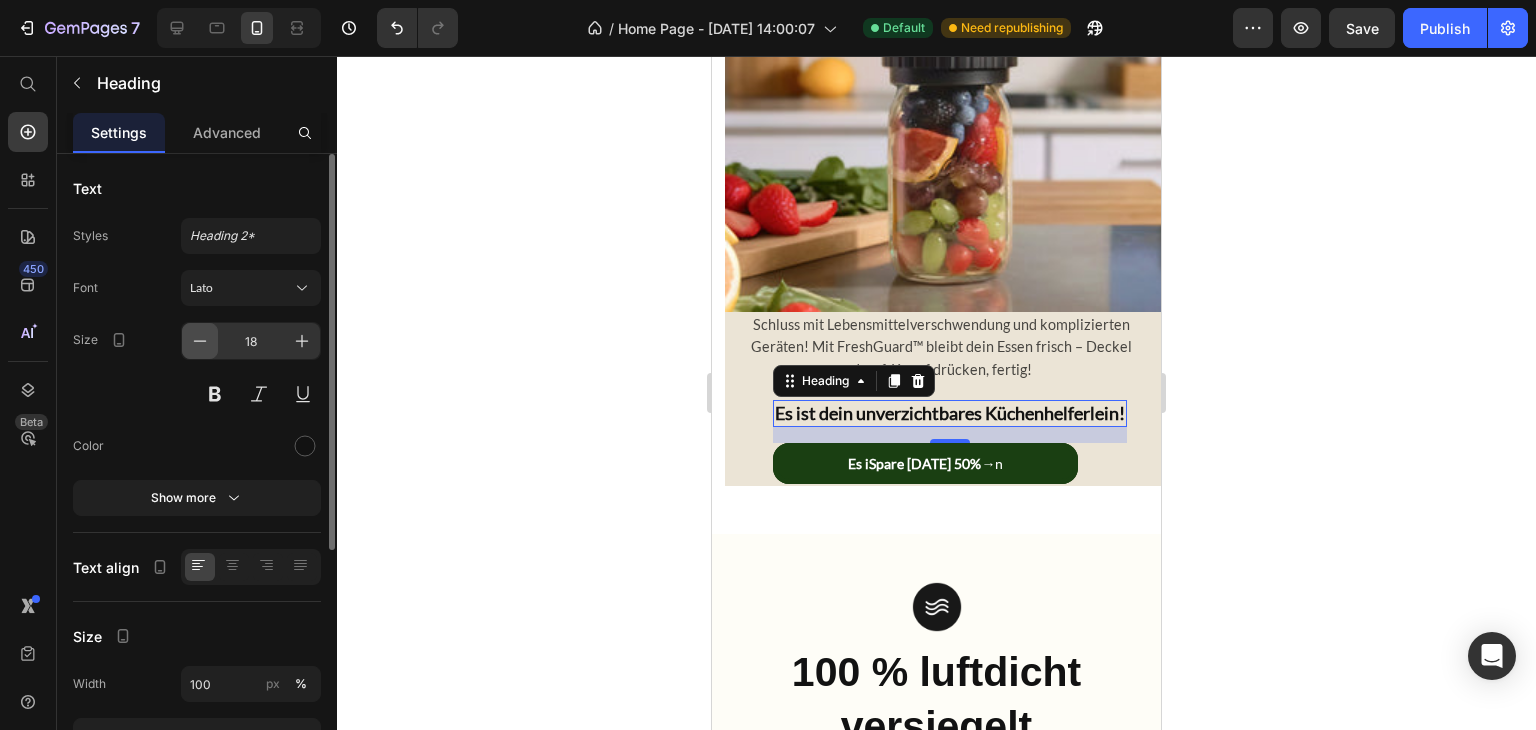 click 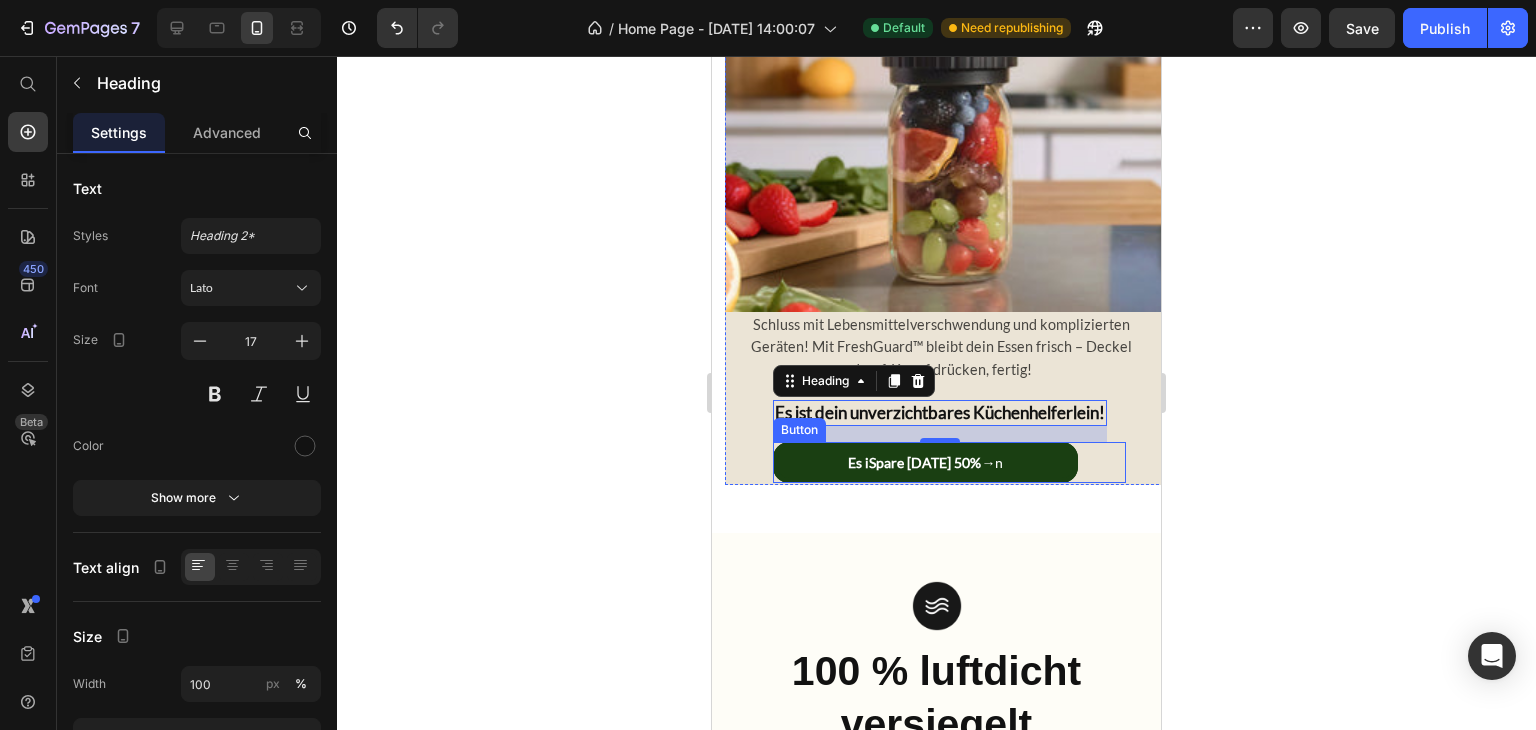 click on "Es iSpare [DATE] 50%→ n" at bounding box center [925, 462] 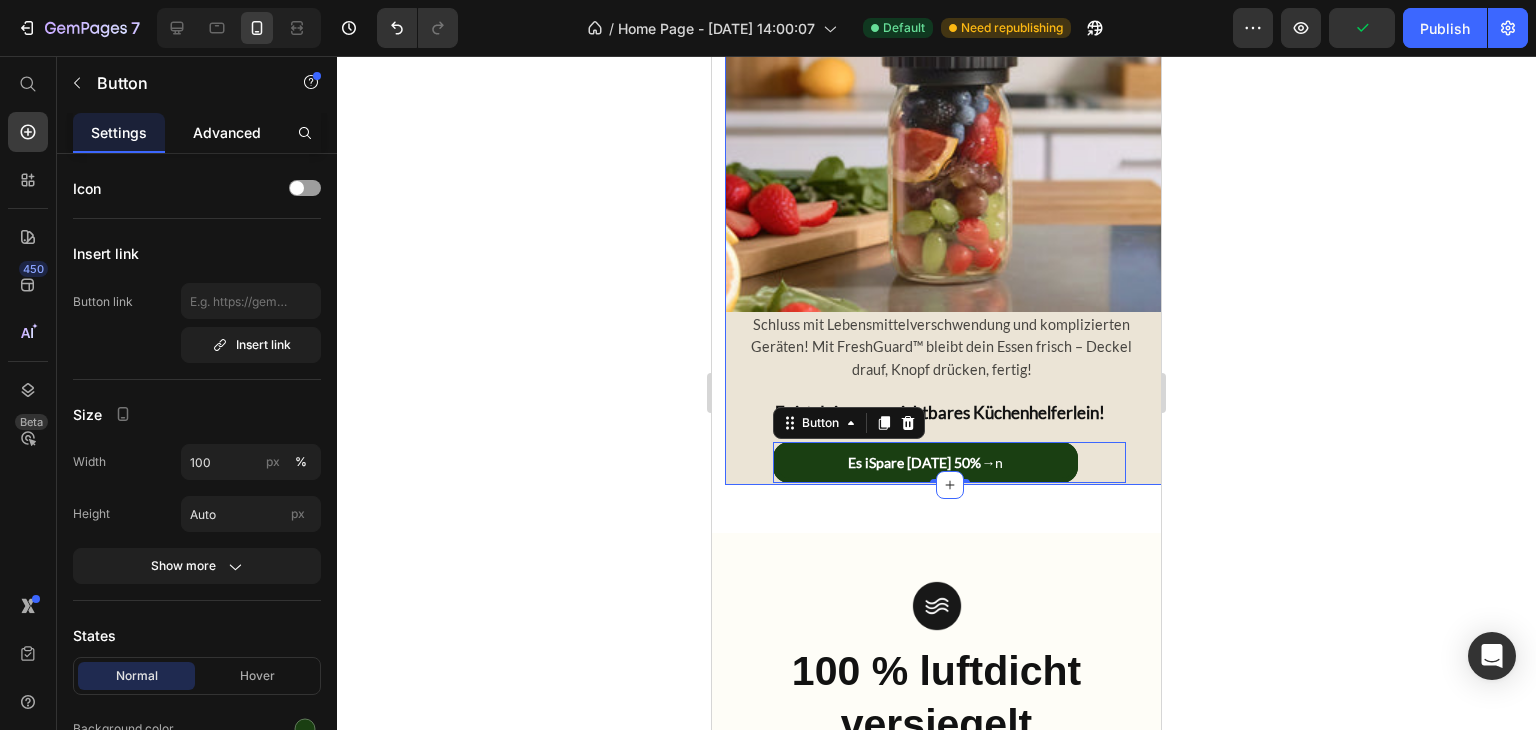 click on "Advanced" at bounding box center (227, 132) 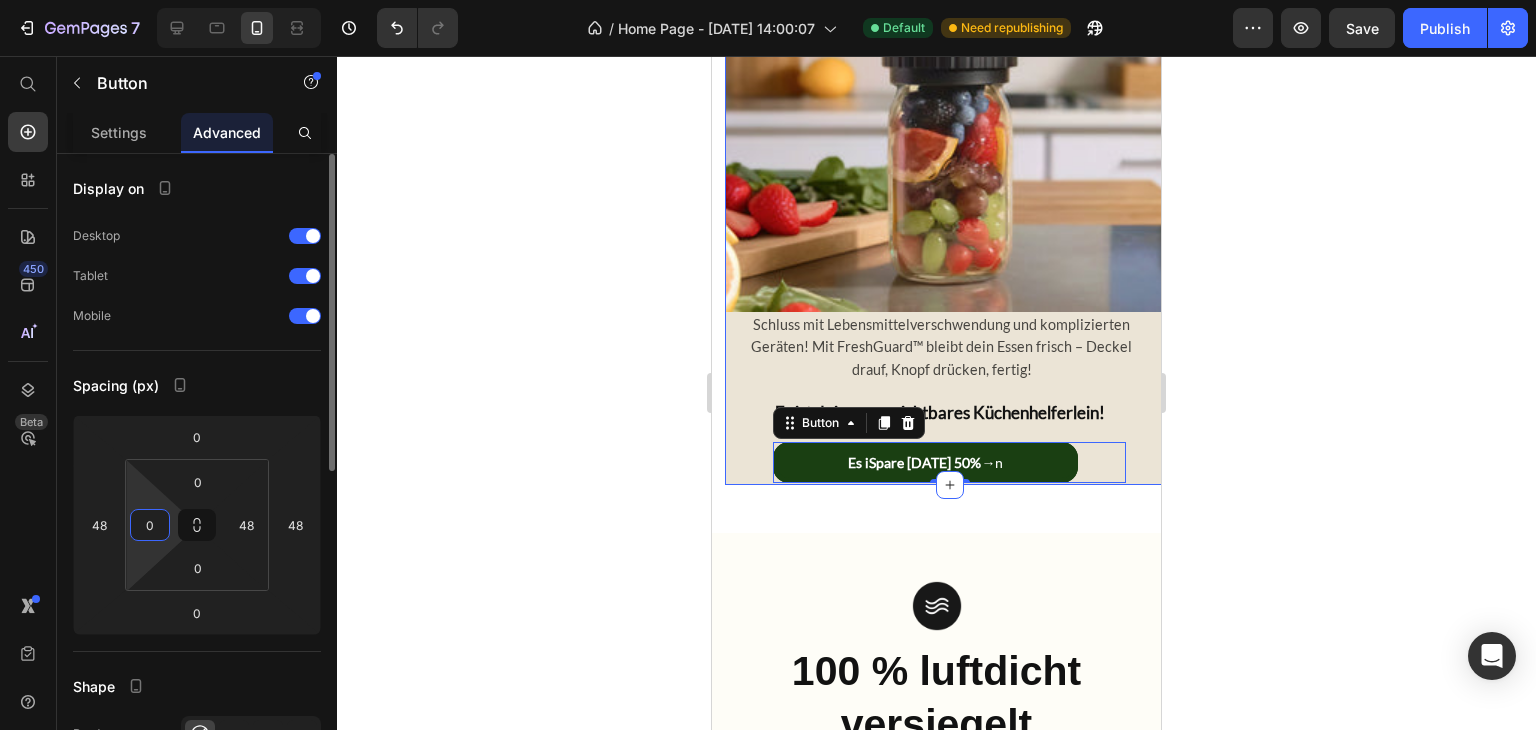 click on "0" at bounding box center (150, 525) 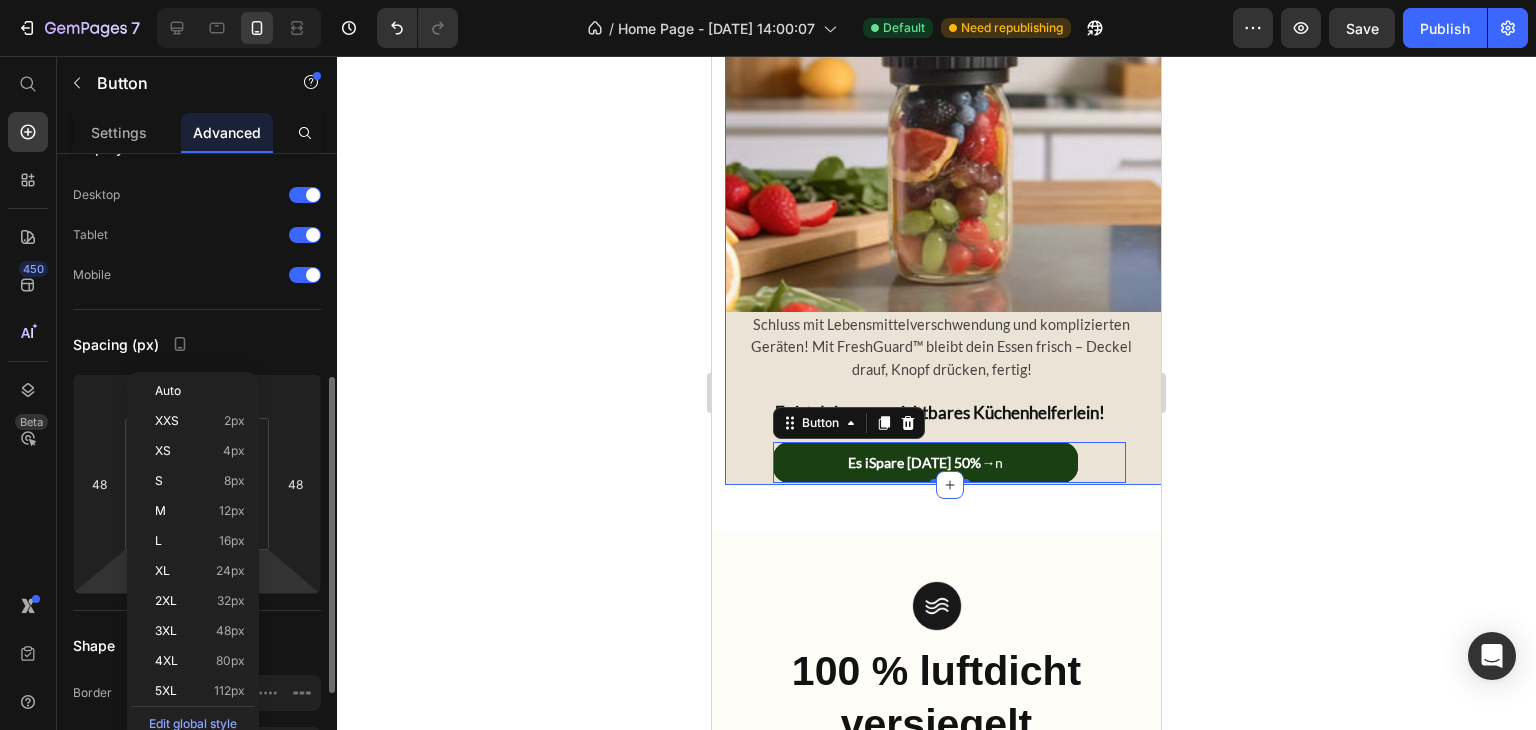 scroll, scrollTop: 176, scrollLeft: 0, axis: vertical 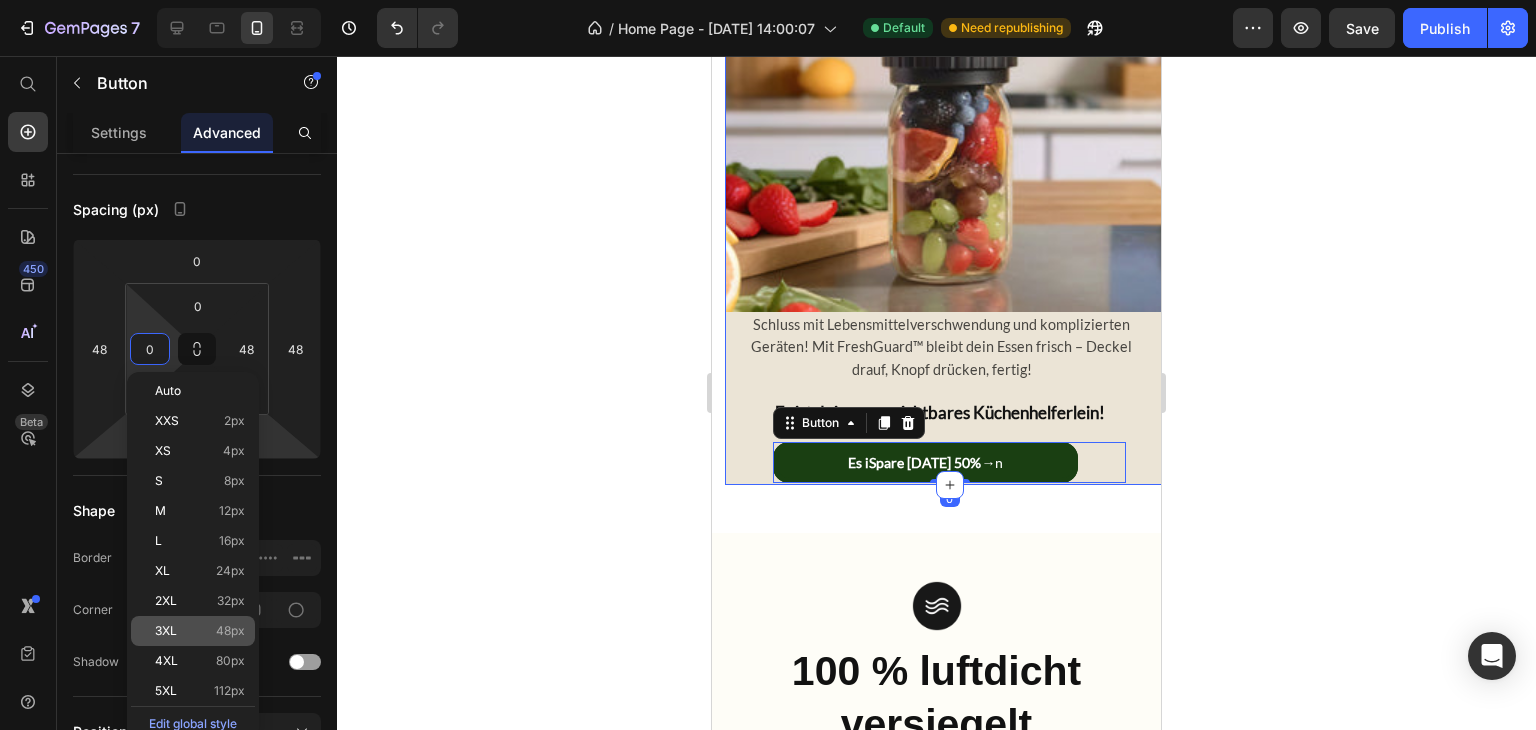 click on "48px" at bounding box center [230, 631] 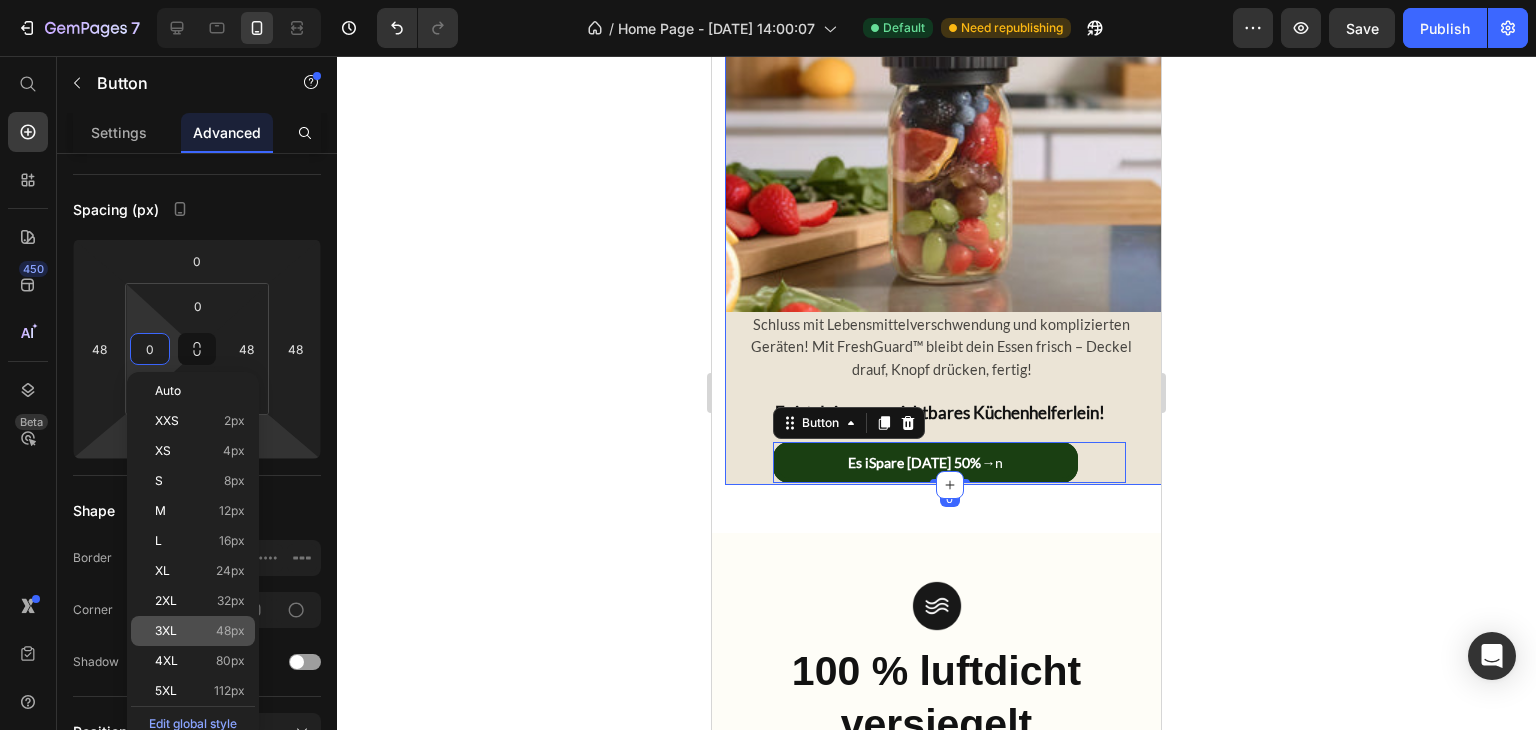 type on "48" 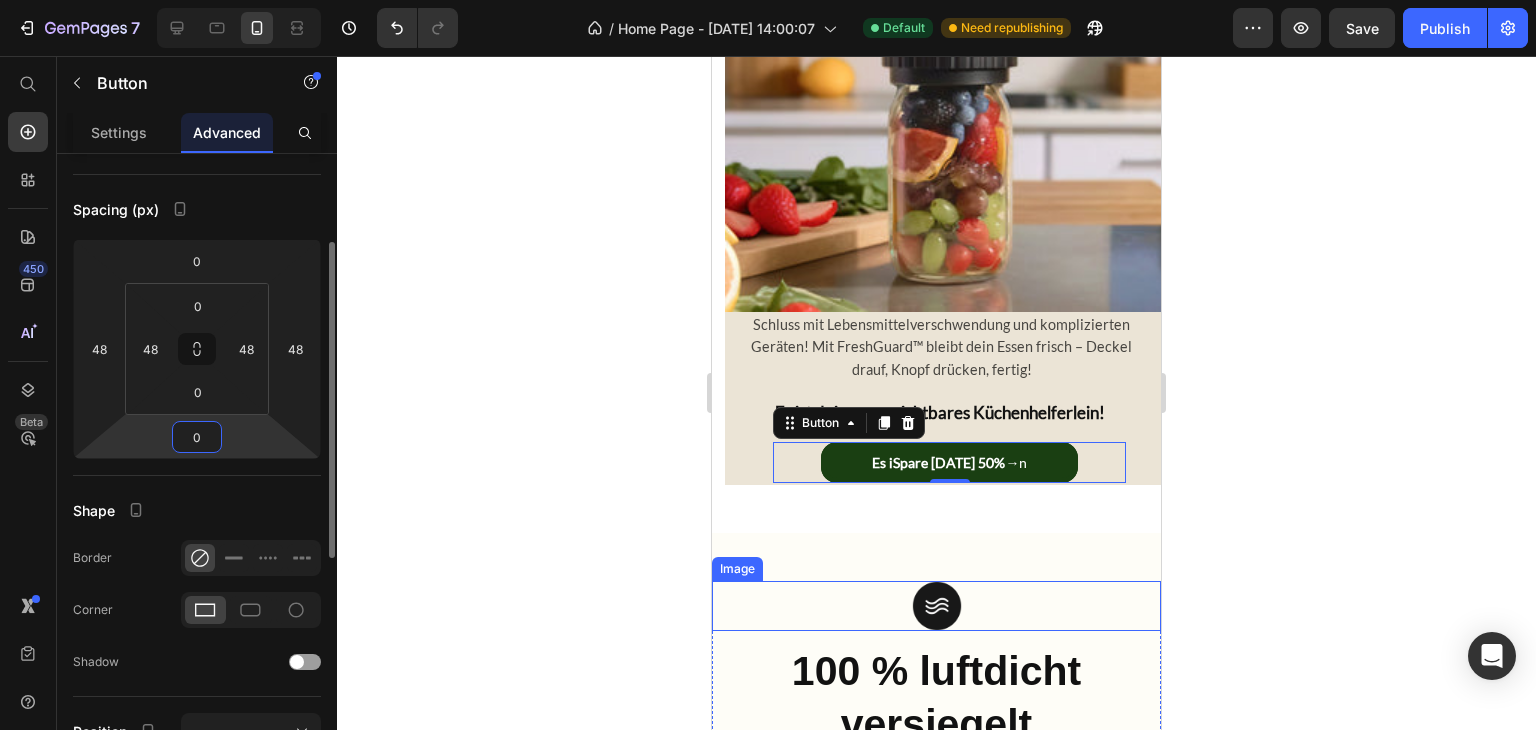 click on "0" at bounding box center [197, 437] 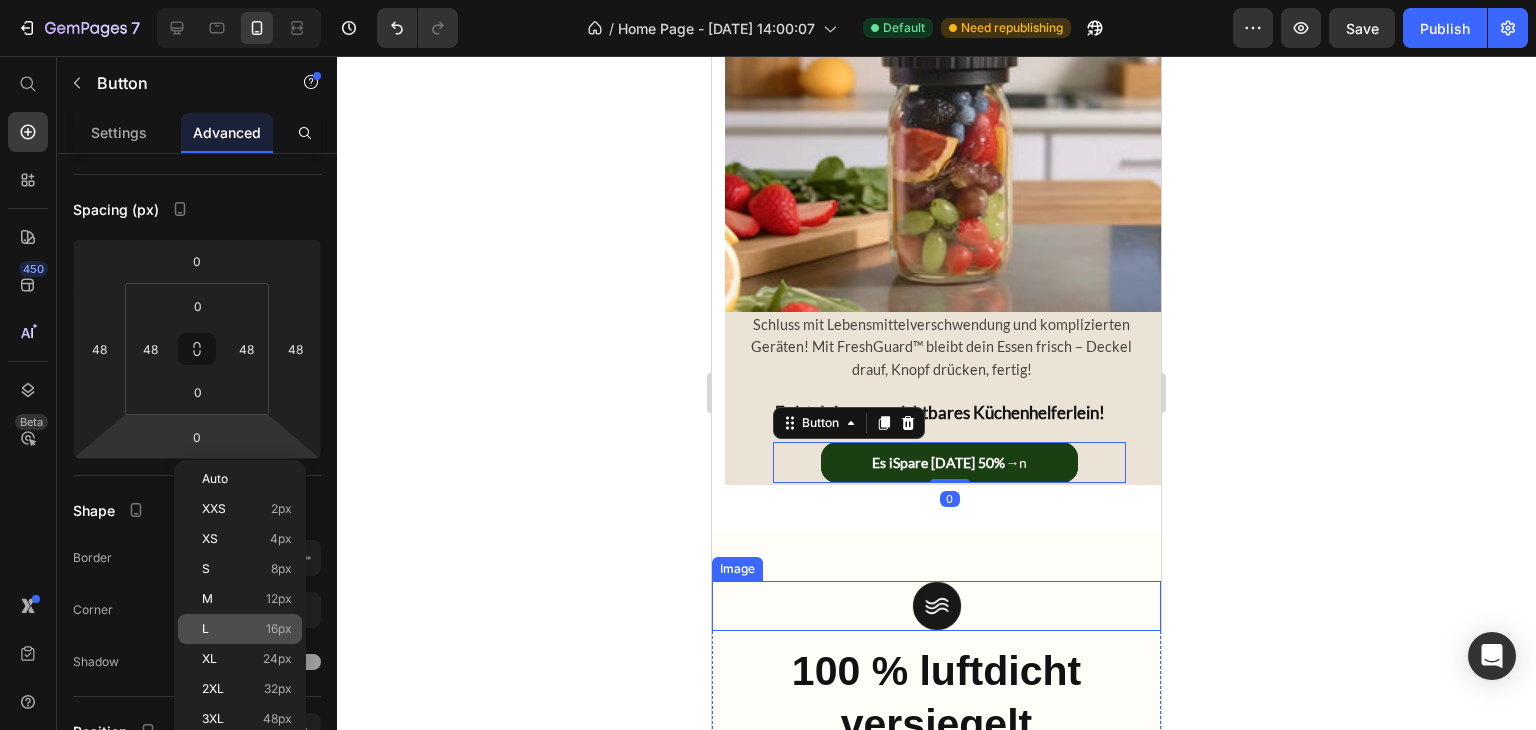click on "L 16px" 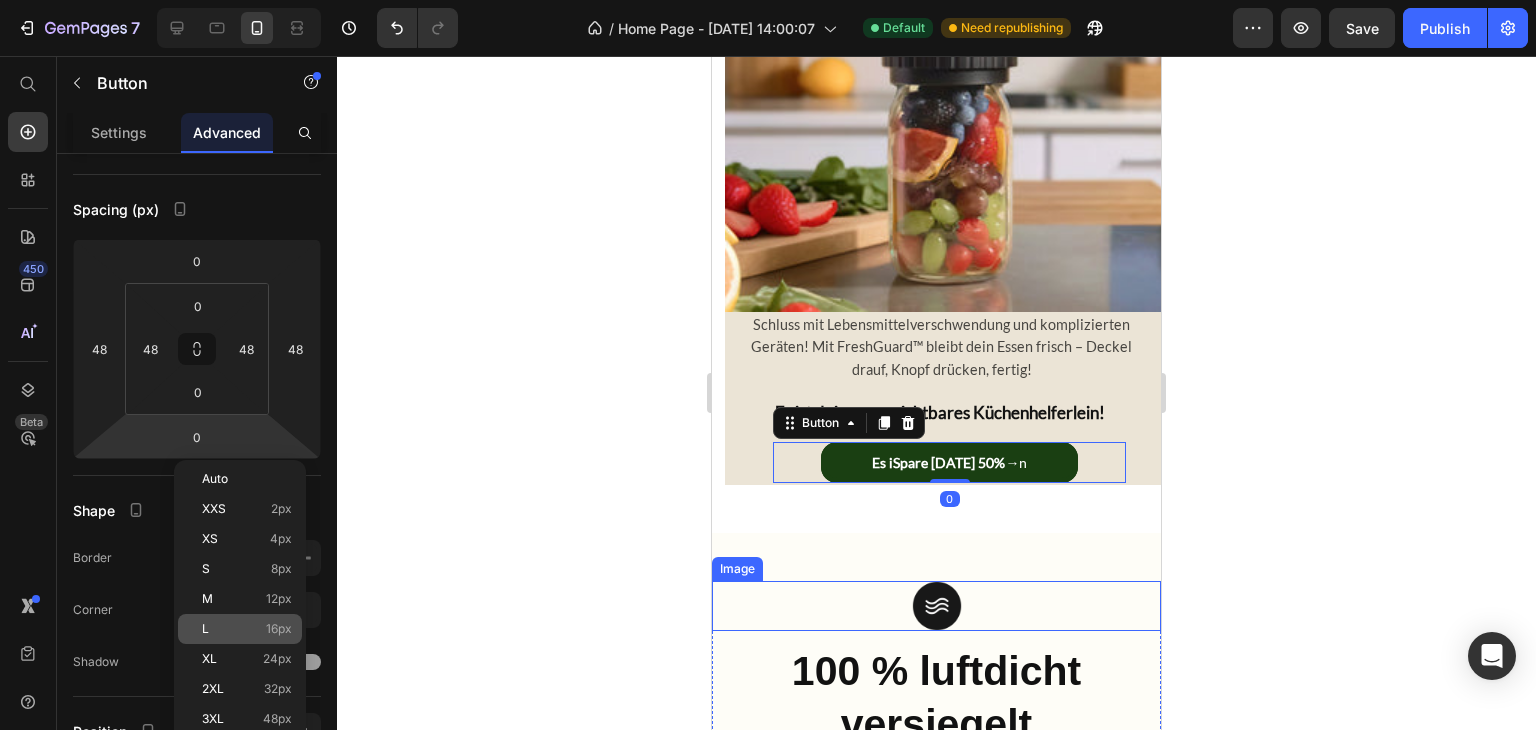 type on "16" 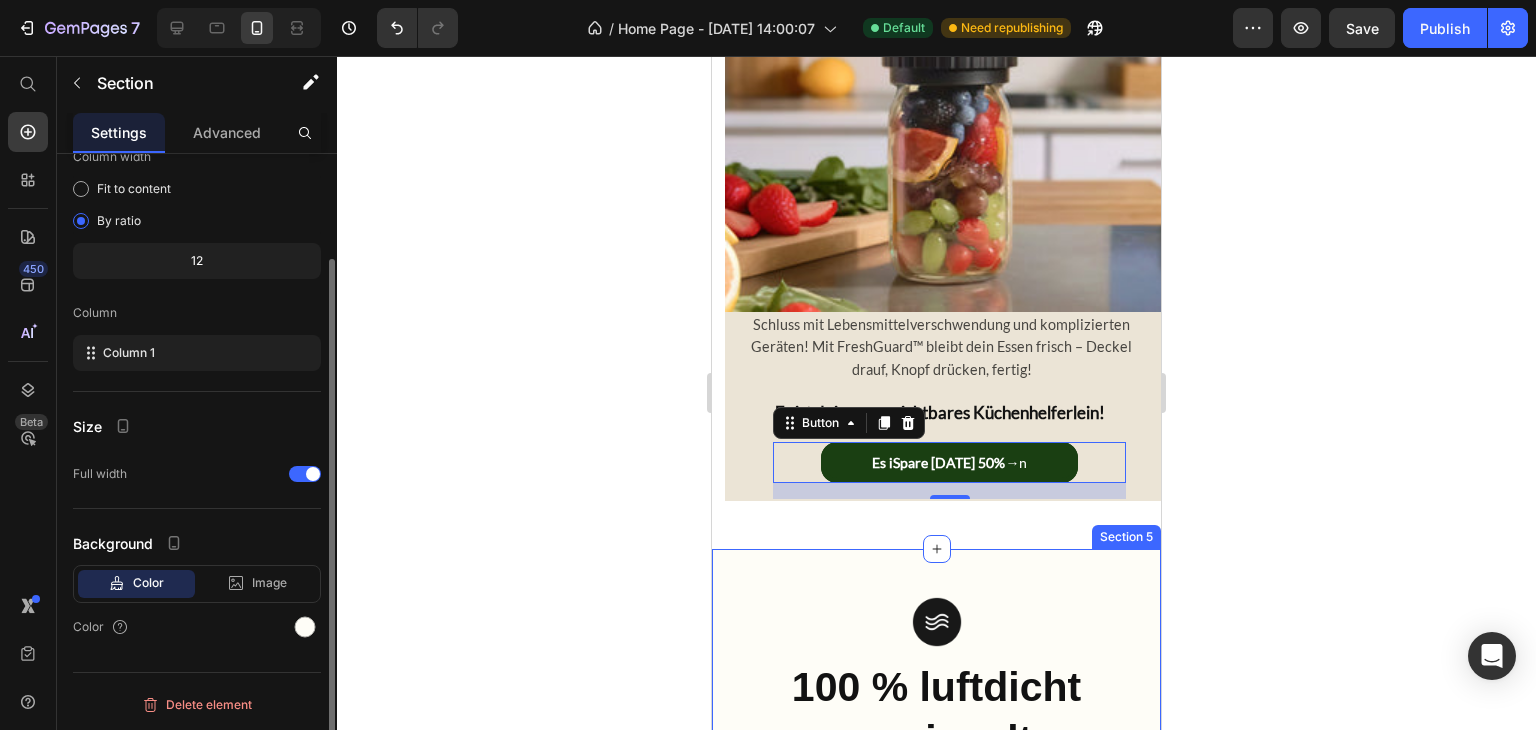 click on "Image 100 % luftdicht versiegelt Heading . jedes Mal Text Block Image 100 % luftdicht versiegelt Heading . jedes Mal Text Block Image 100 % luftdicht versiegelt Heading . jedes Mal Text Block Image 100 % luftdicht versiegelt Heading . jedes Mal Text Block Row Row Section 5" at bounding box center (936, 909) 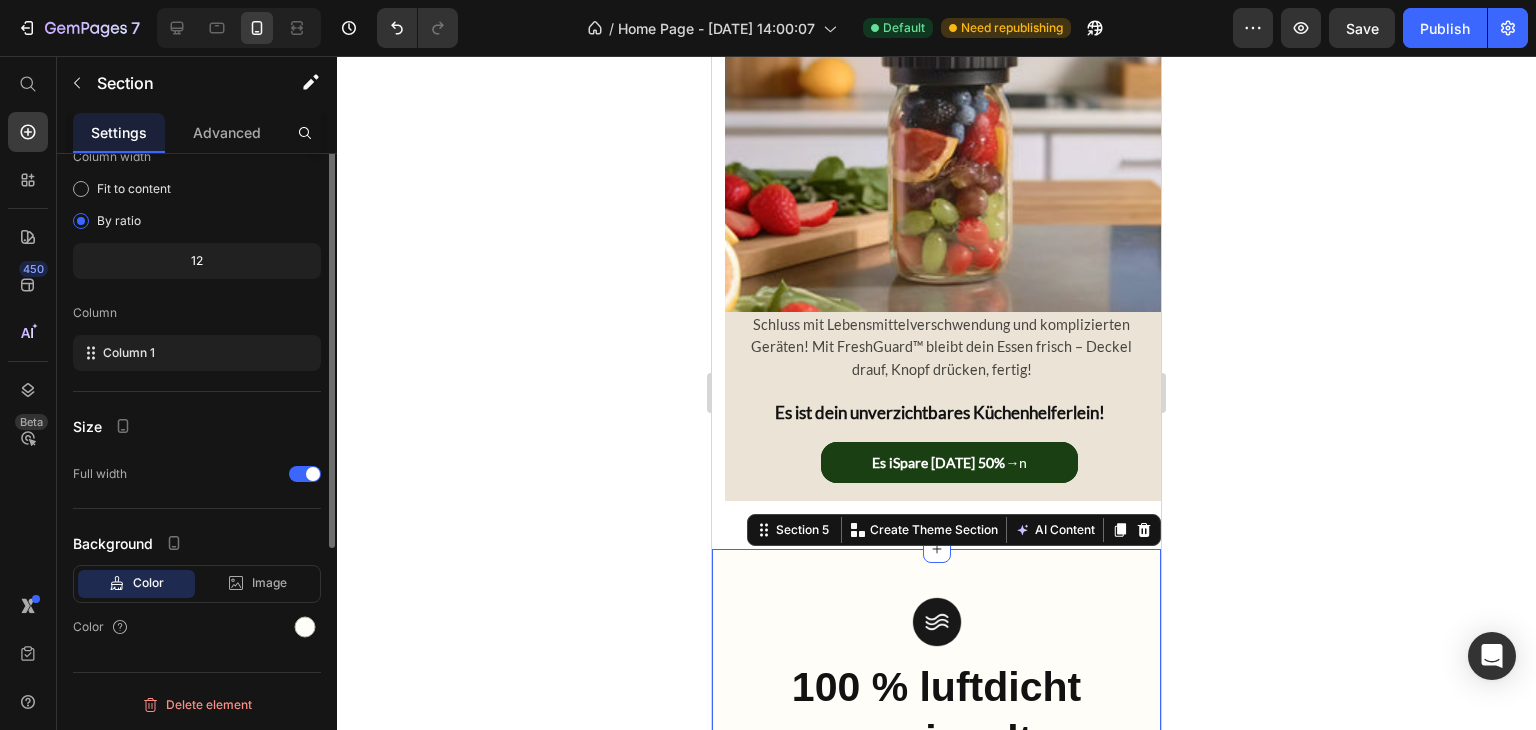 scroll, scrollTop: 0, scrollLeft: 0, axis: both 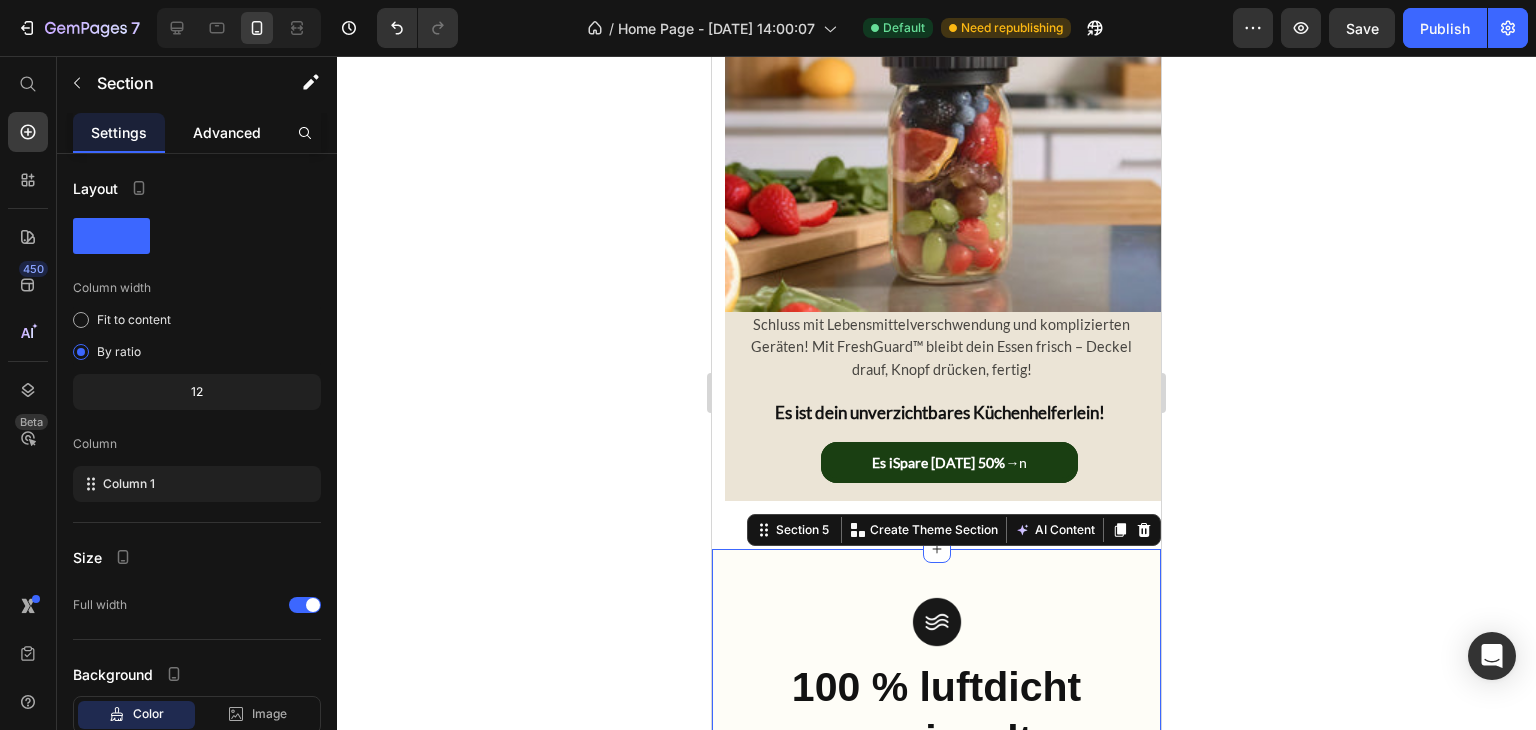 click on "Advanced" at bounding box center [227, 132] 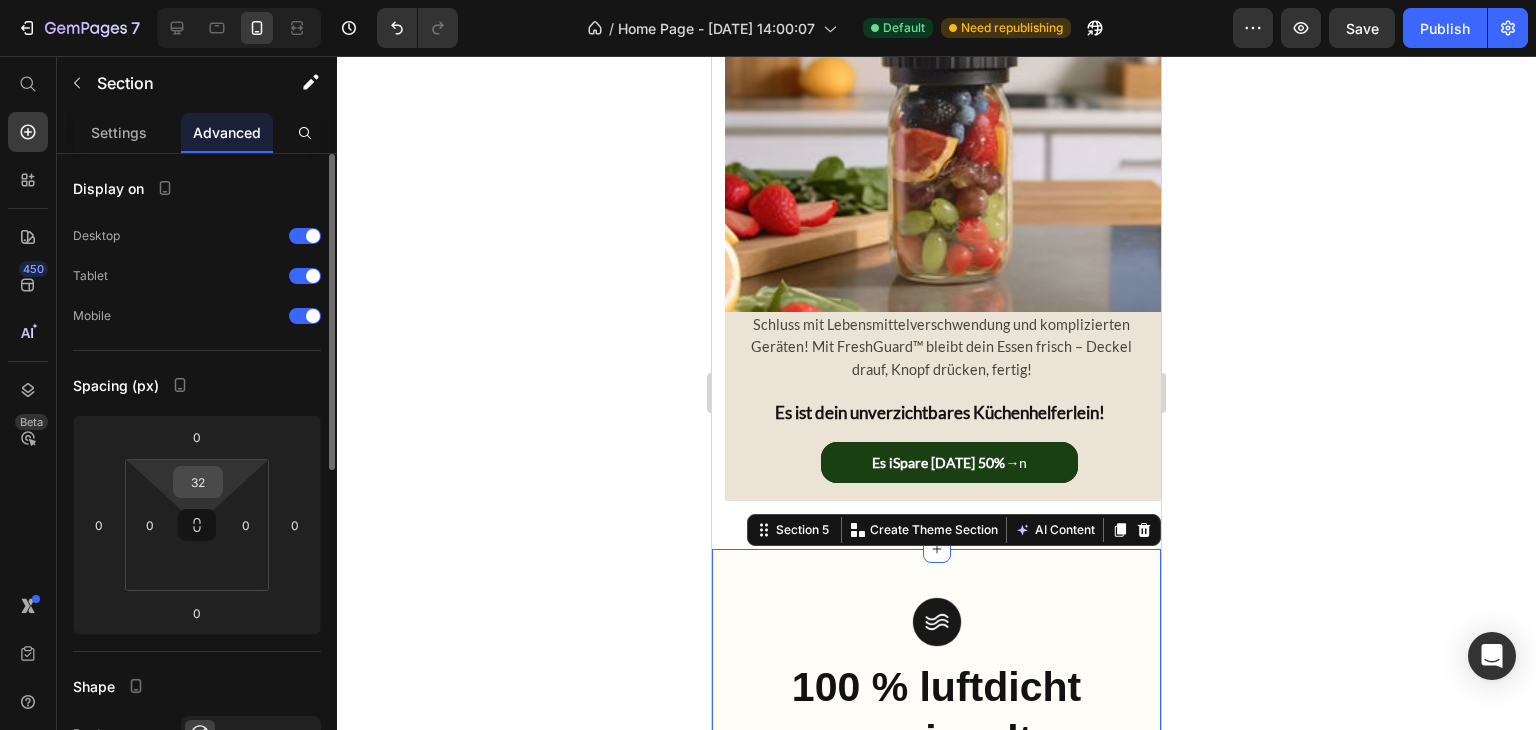 click on "32" at bounding box center (198, 482) 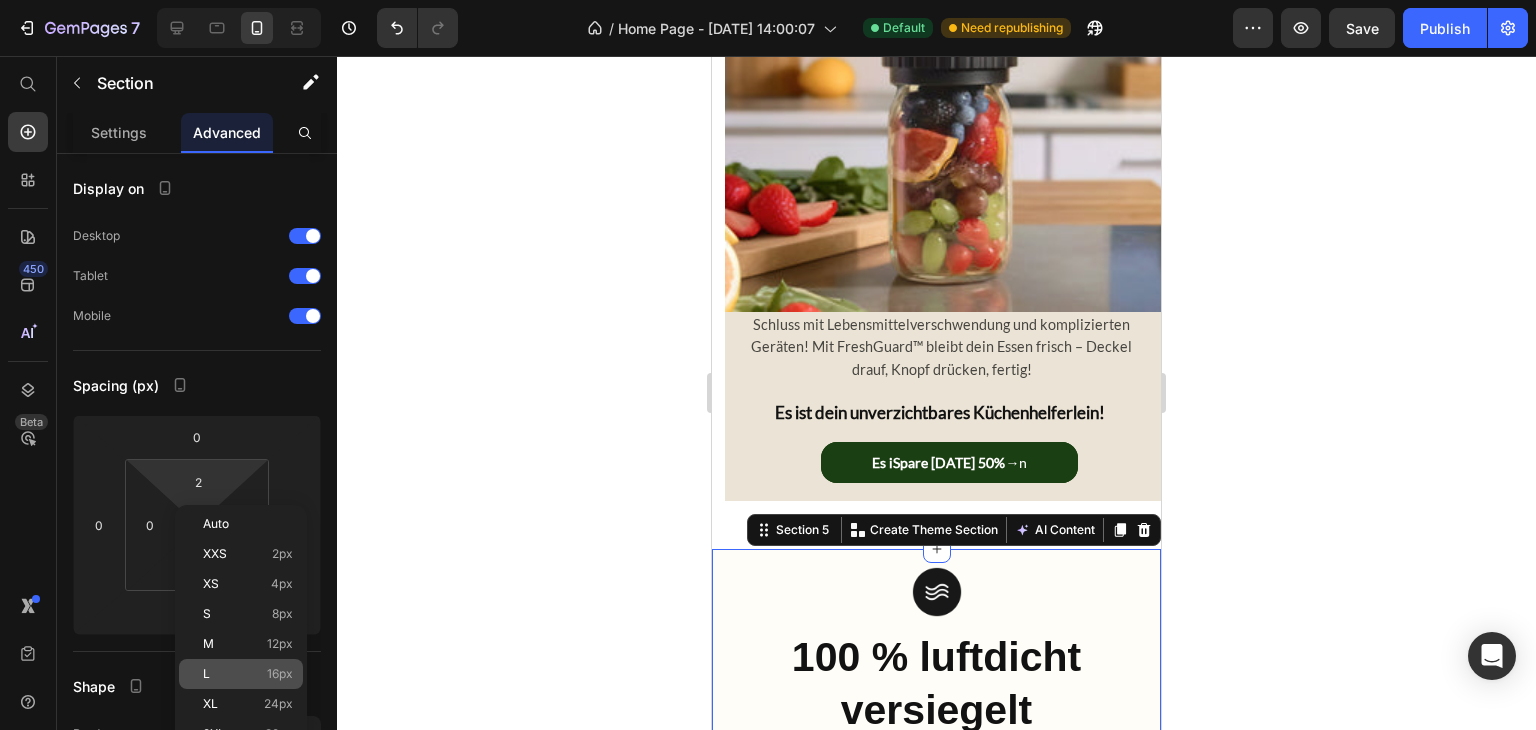 click on "16px" at bounding box center [280, 674] 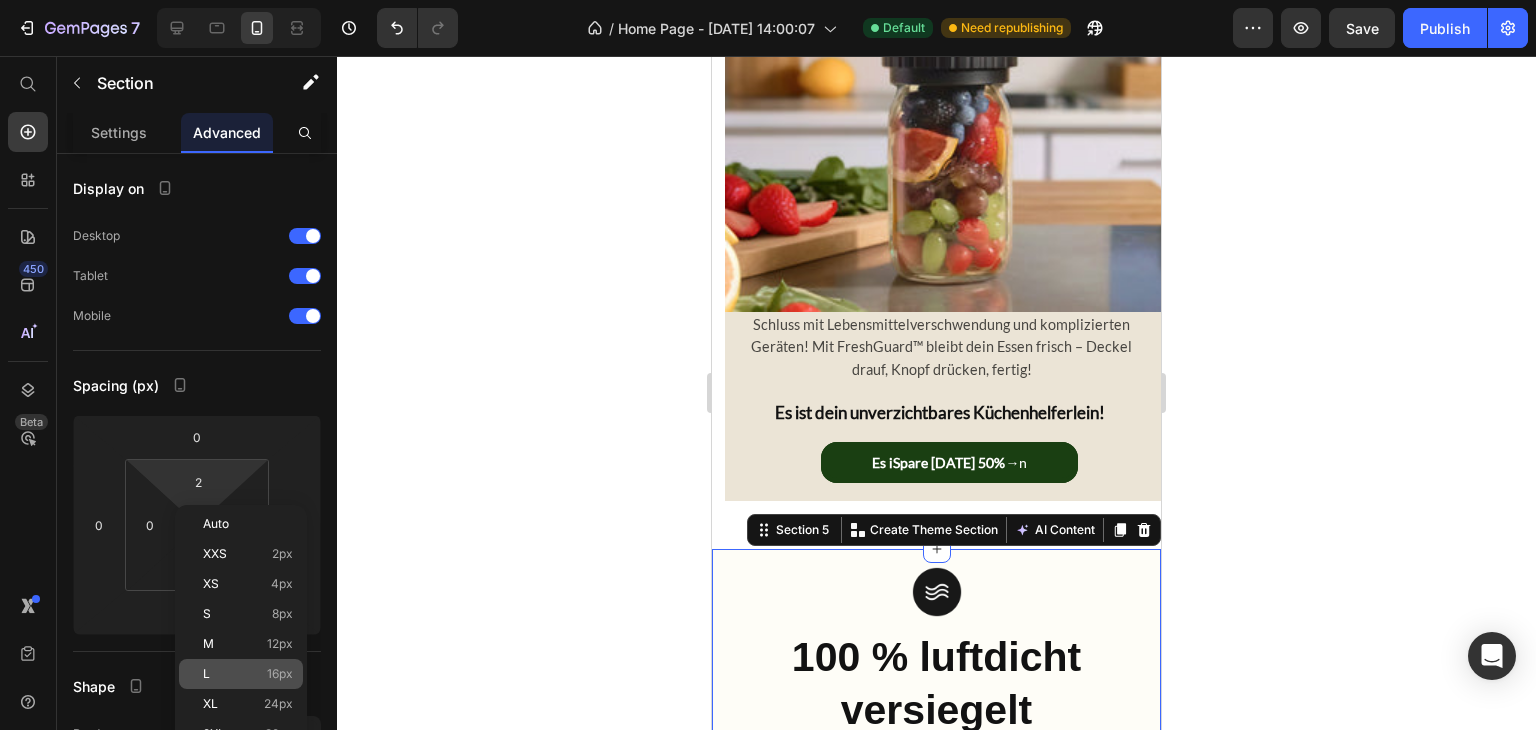 type on "16" 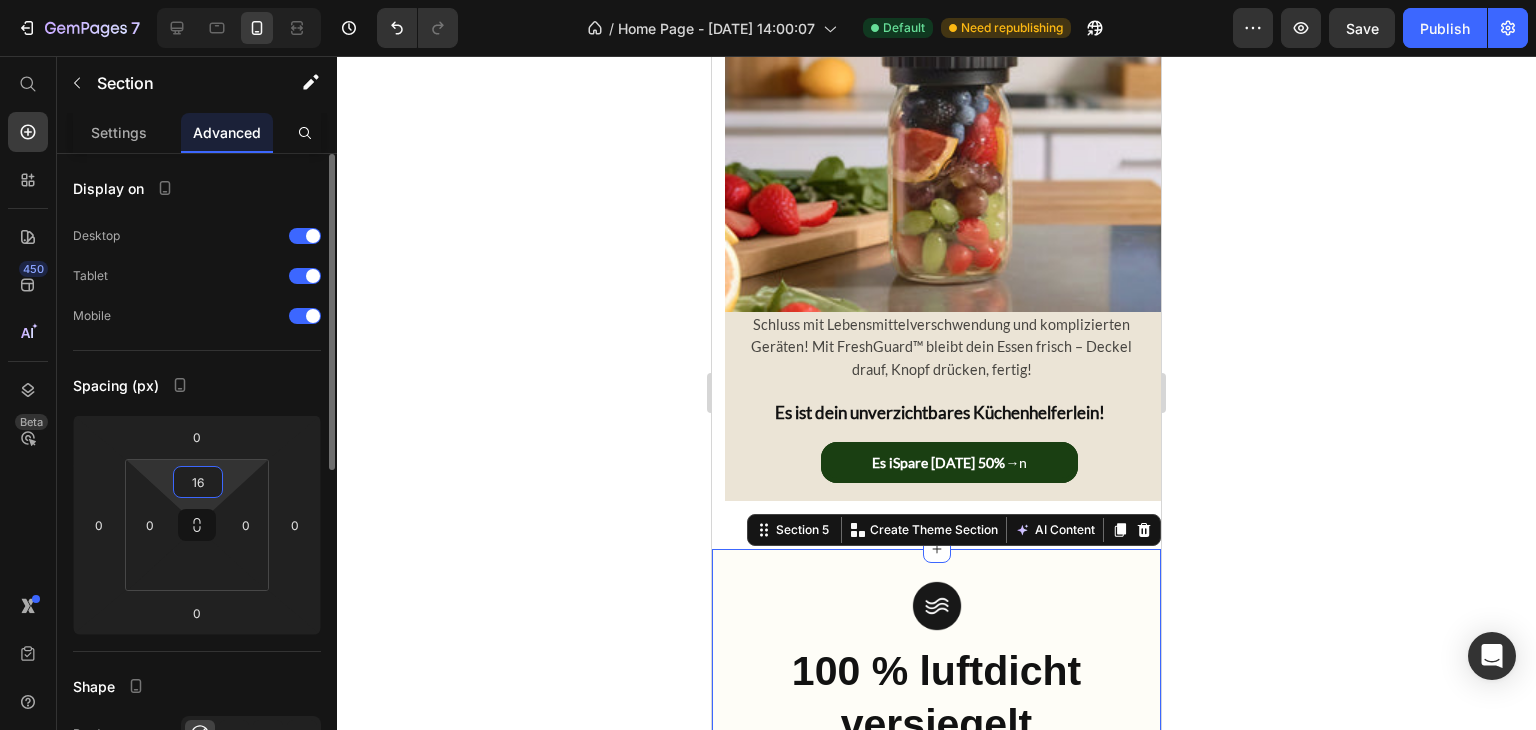 click on "16" at bounding box center [198, 482] 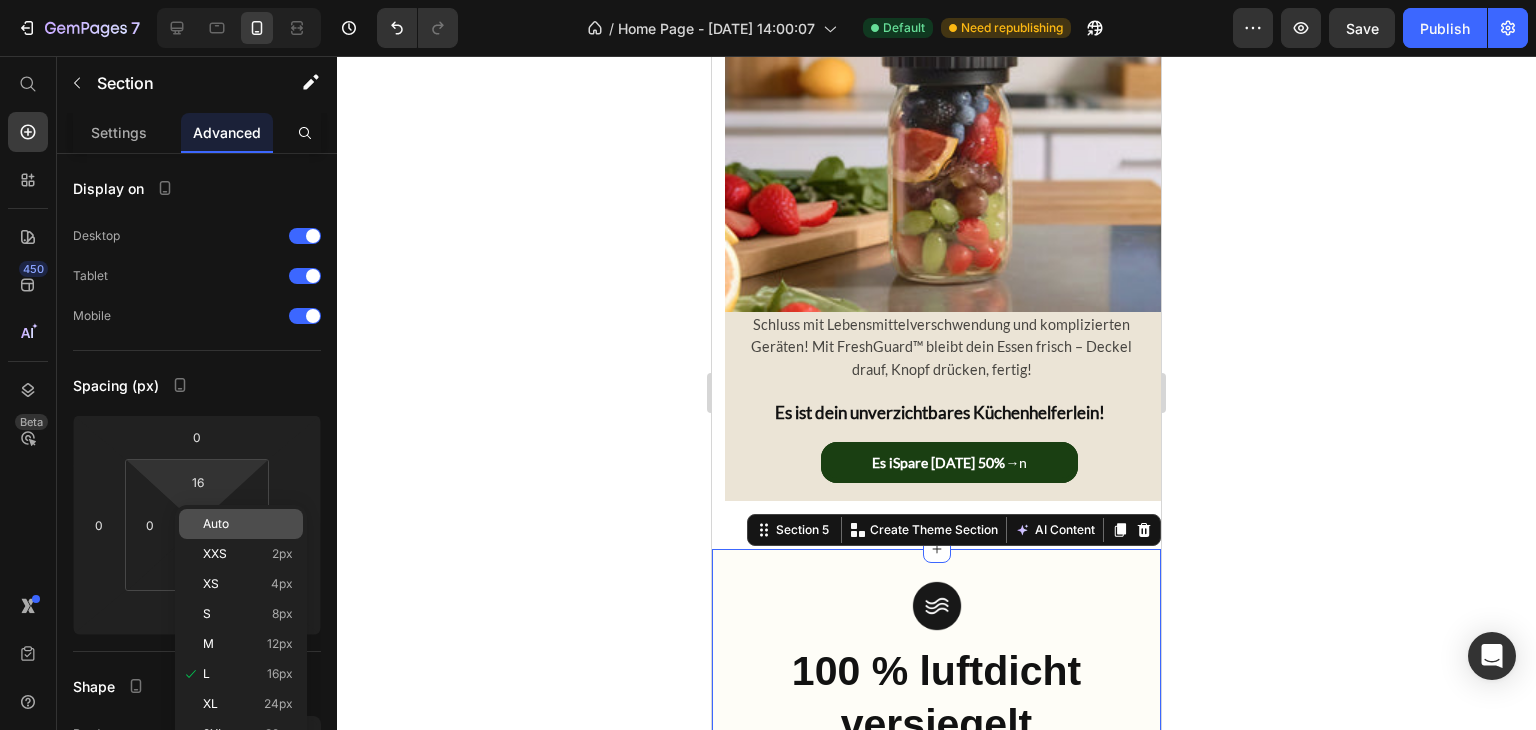 click on "Auto" at bounding box center (248, 524) 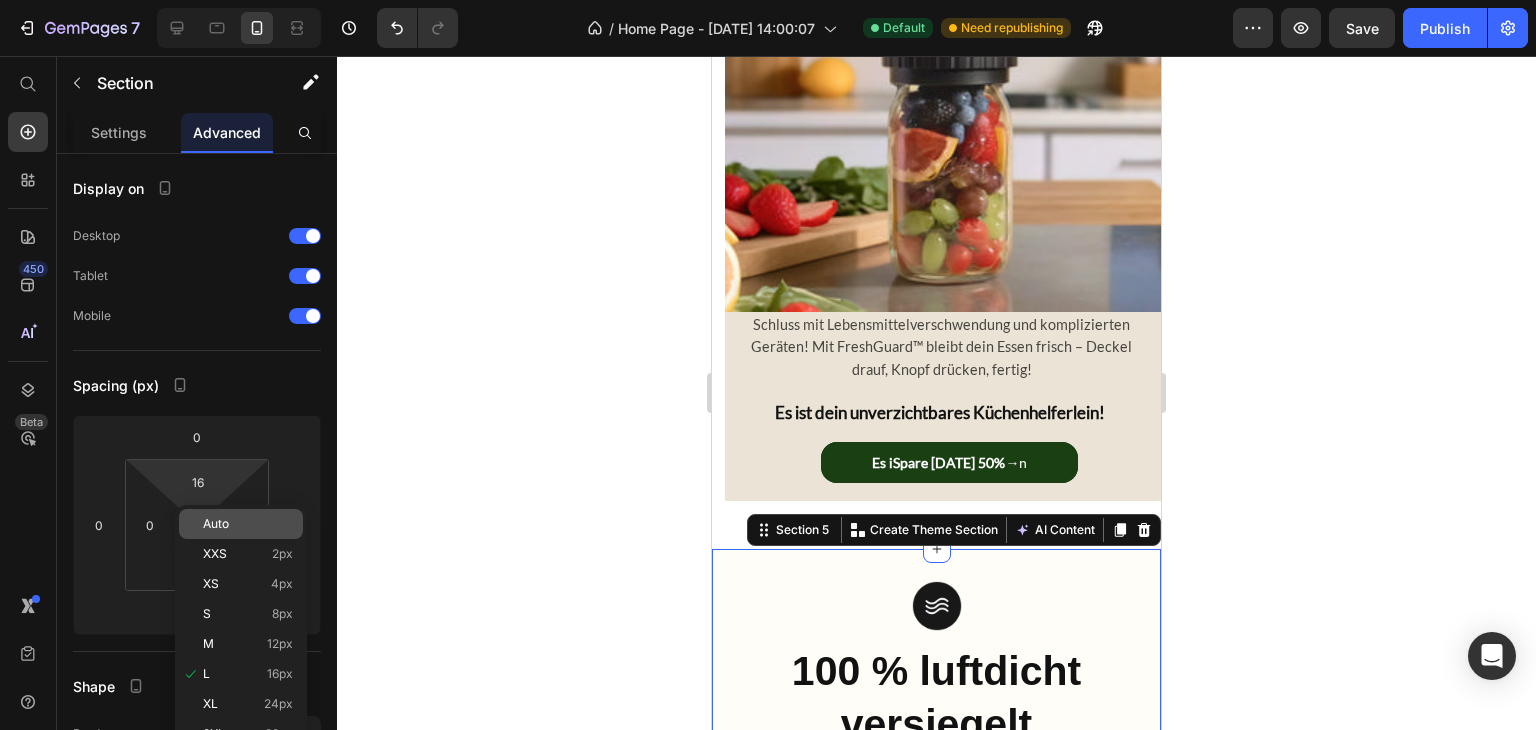type 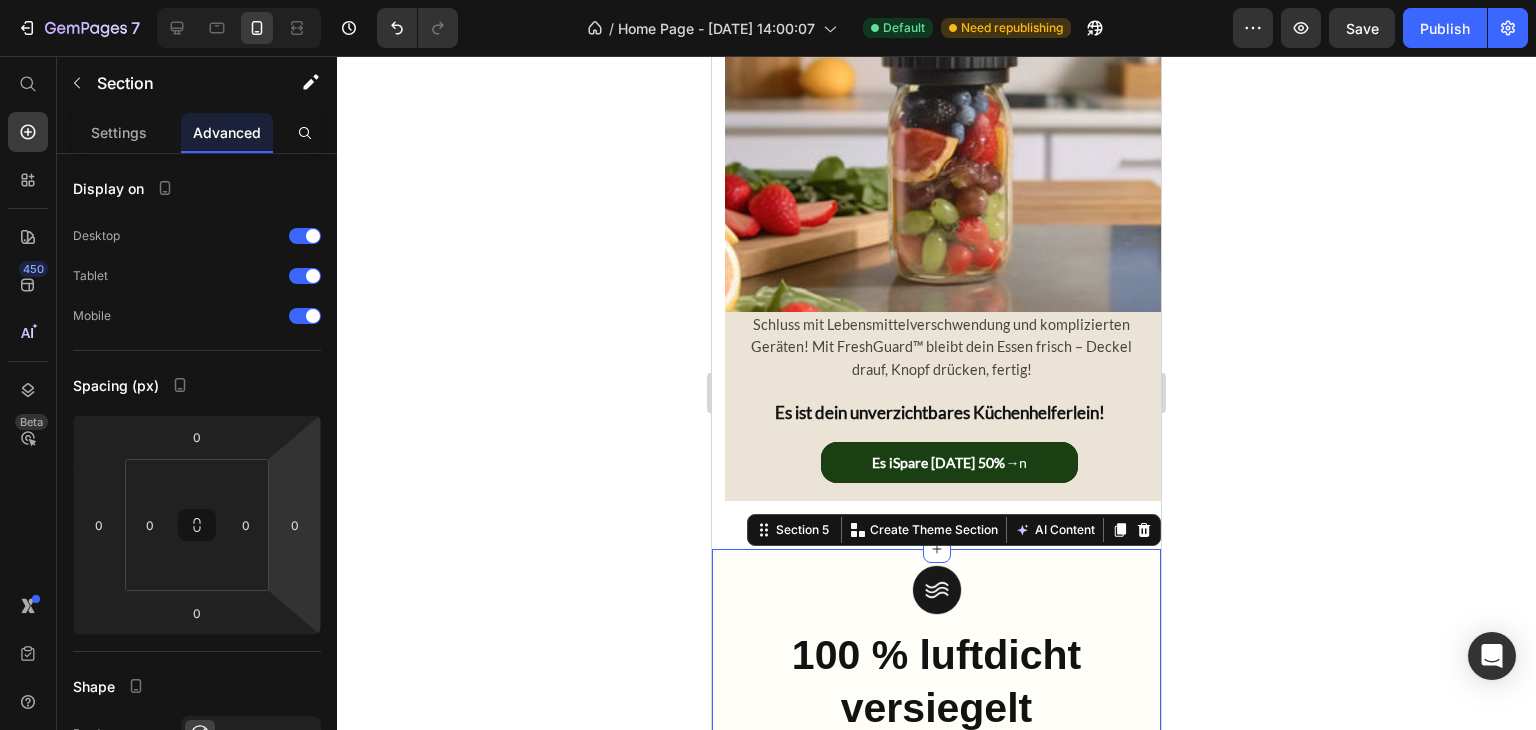 click 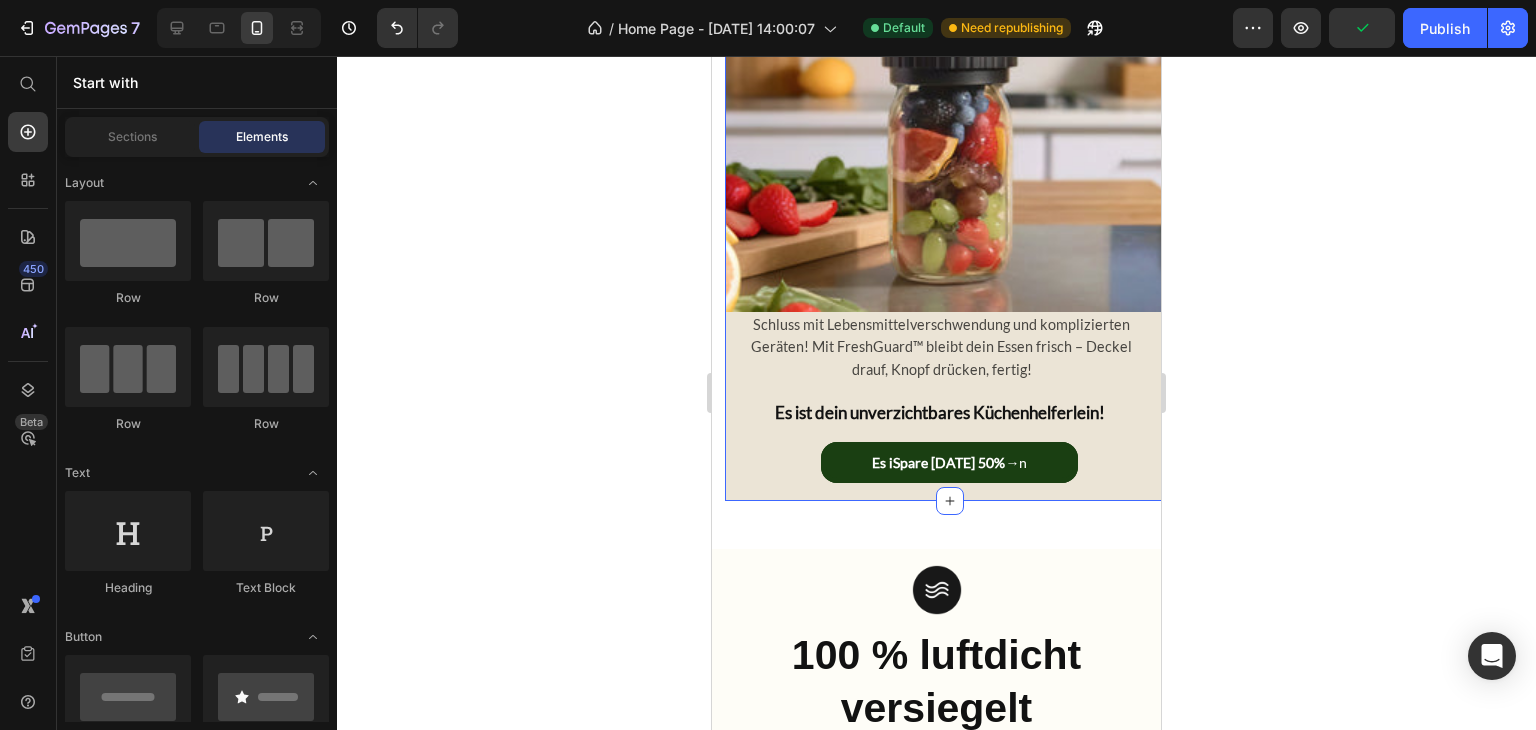 click on "Schluss mit Lebensmittelverschwendung und komplizierten  Geräten! Mit FreshGuard™ bleibt dein Essen frisch – Deckel  drauf, Knopf drücken, fertig! Text Block Es ist dein unverzichtbares Küchenhelferlein! Heading Es iSpare [DATE] 50%→ n Button" at bounding box center [949, 405] 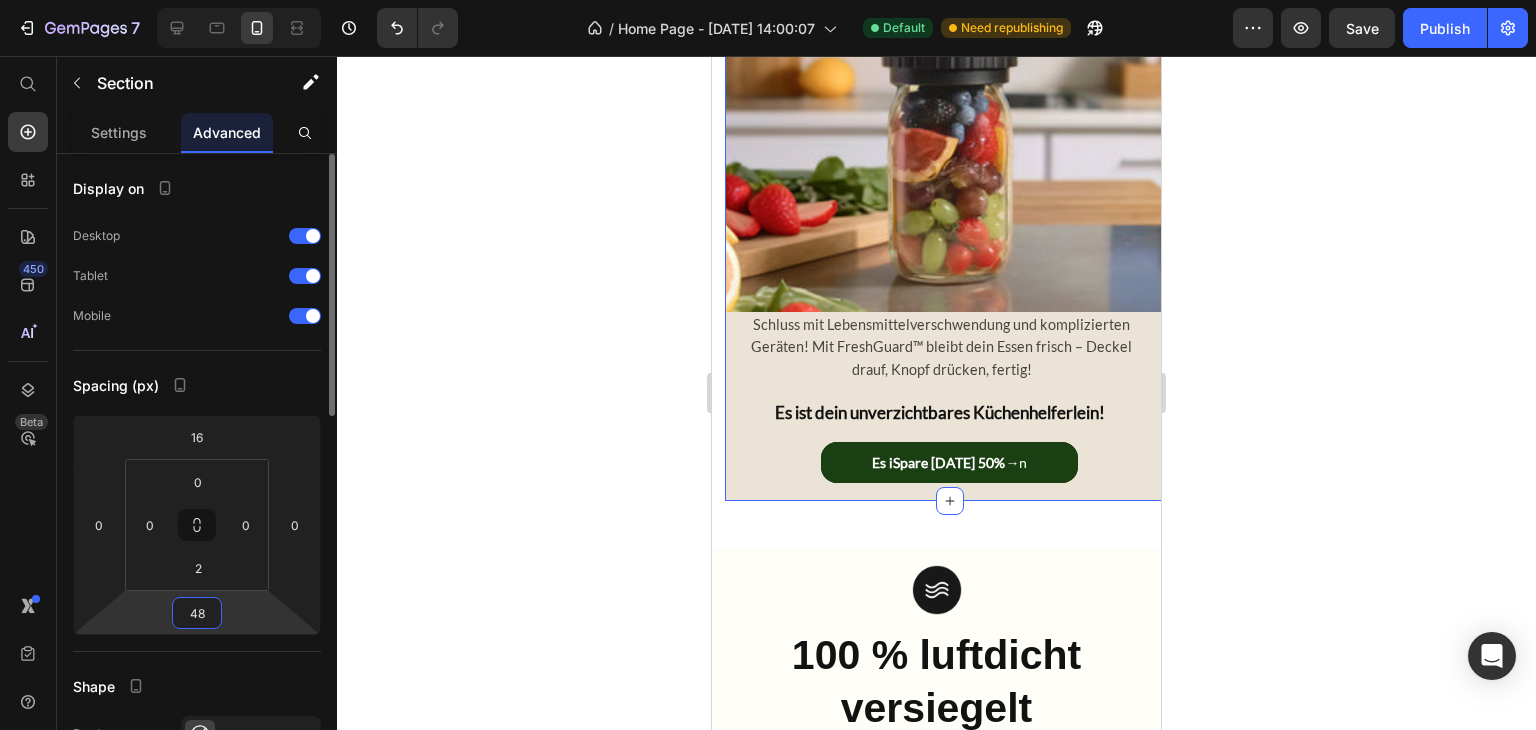 click on "48" at bounding box center (197, 613) 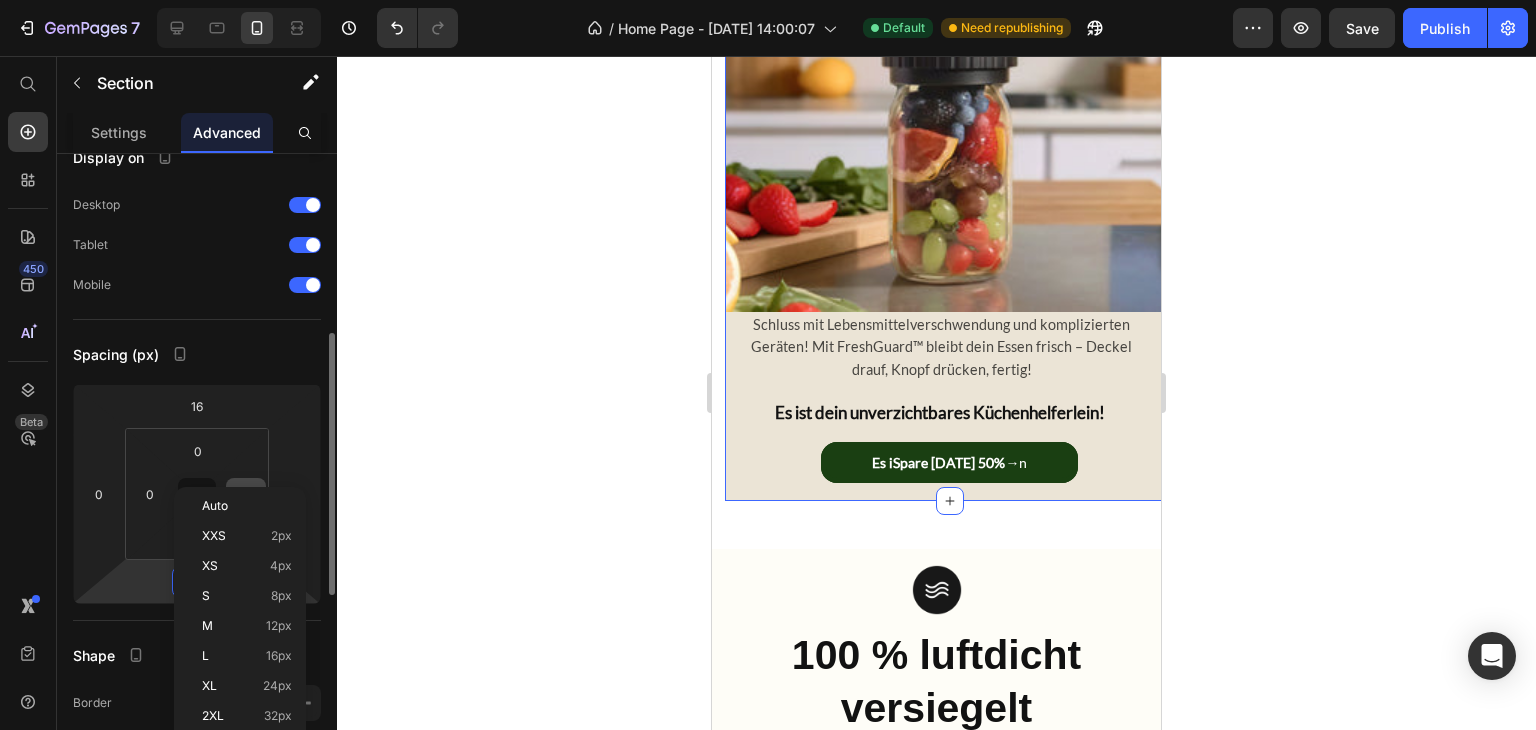 scroll, scrollTop: 149, scrollLeft: 0, axis: vertical 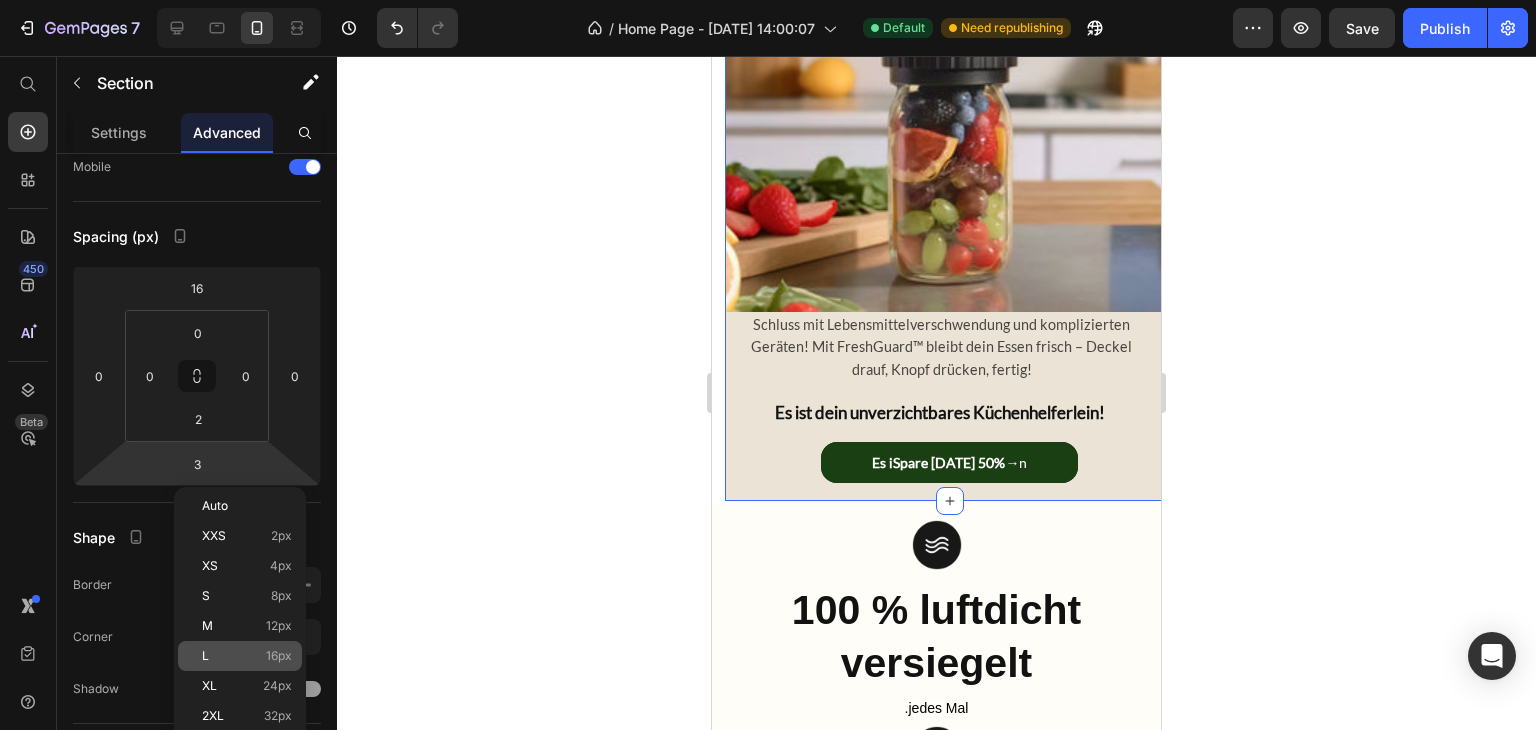 click on "16px" at bounding box center (279, 656) 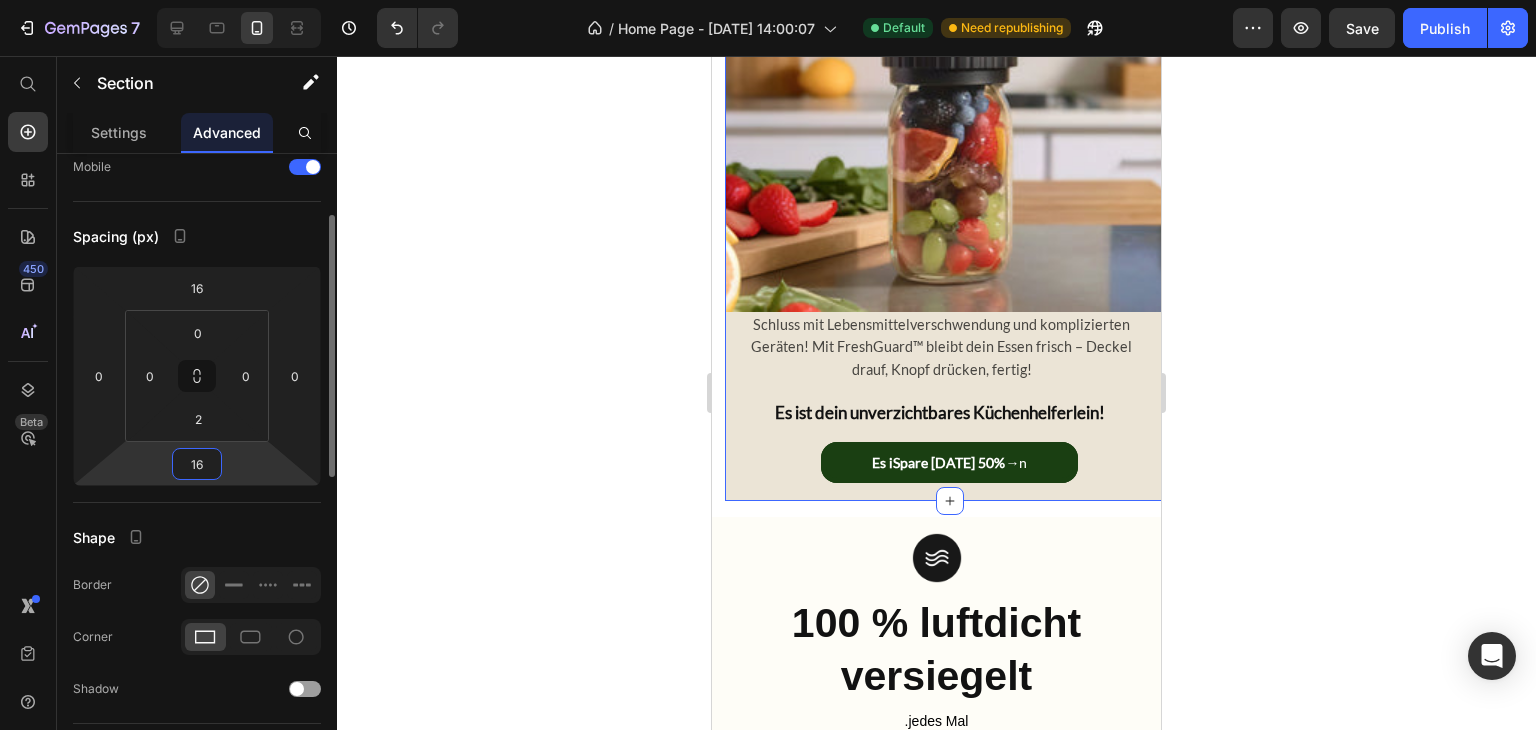 click on "16" at bounding box center (197, 464) 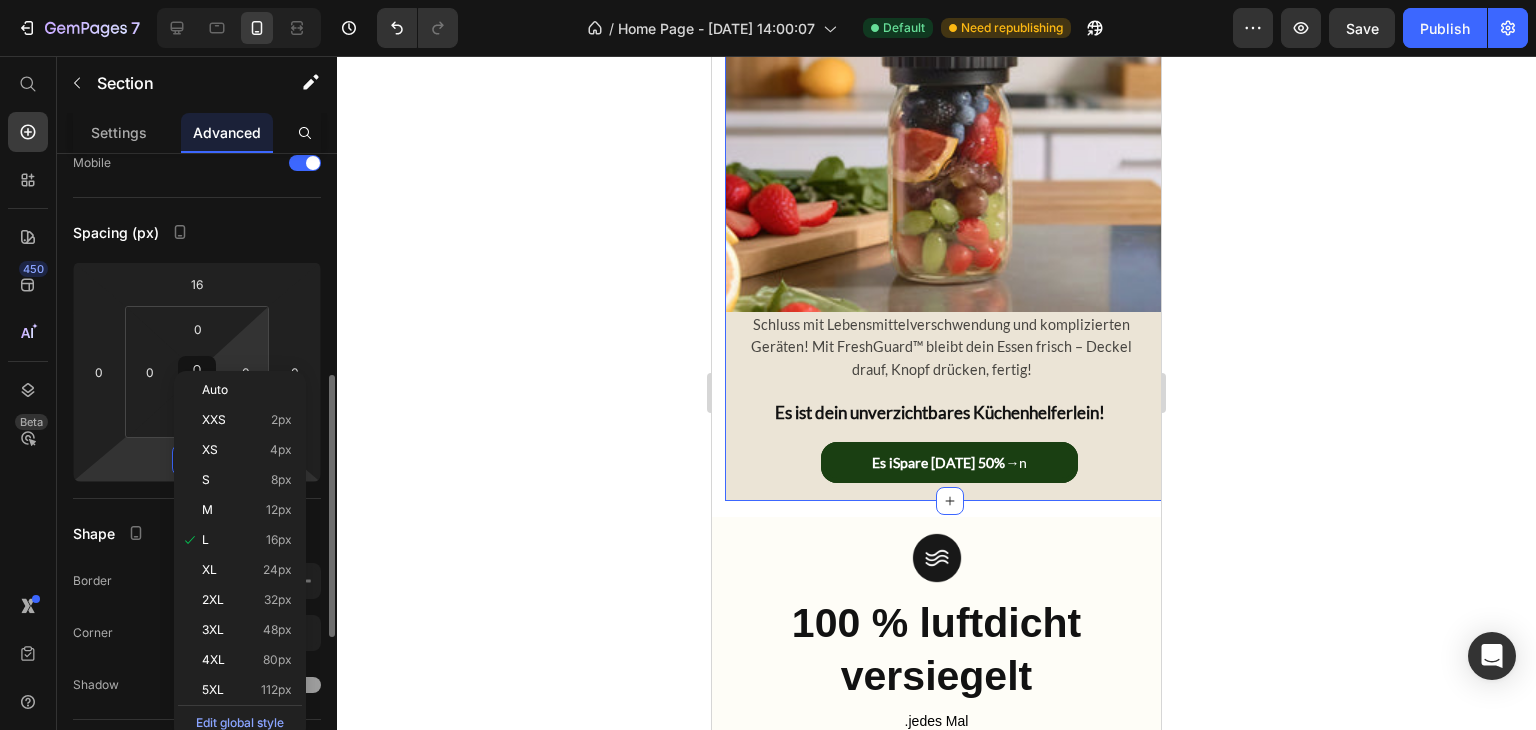 scroll, scrollTop: 265, scrollLeft: 0, axis: vertical 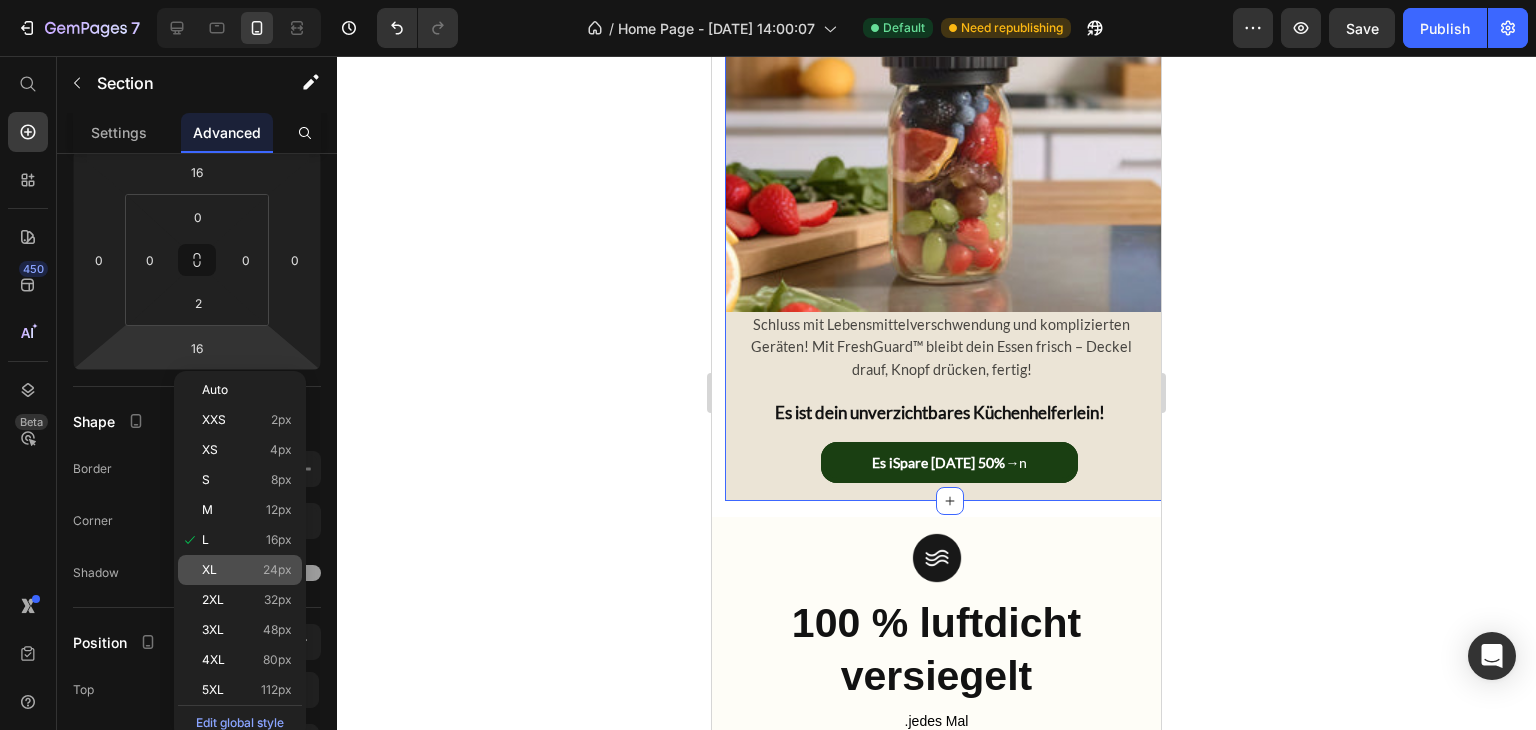 click on "24px" at bounding box center (277, 570) 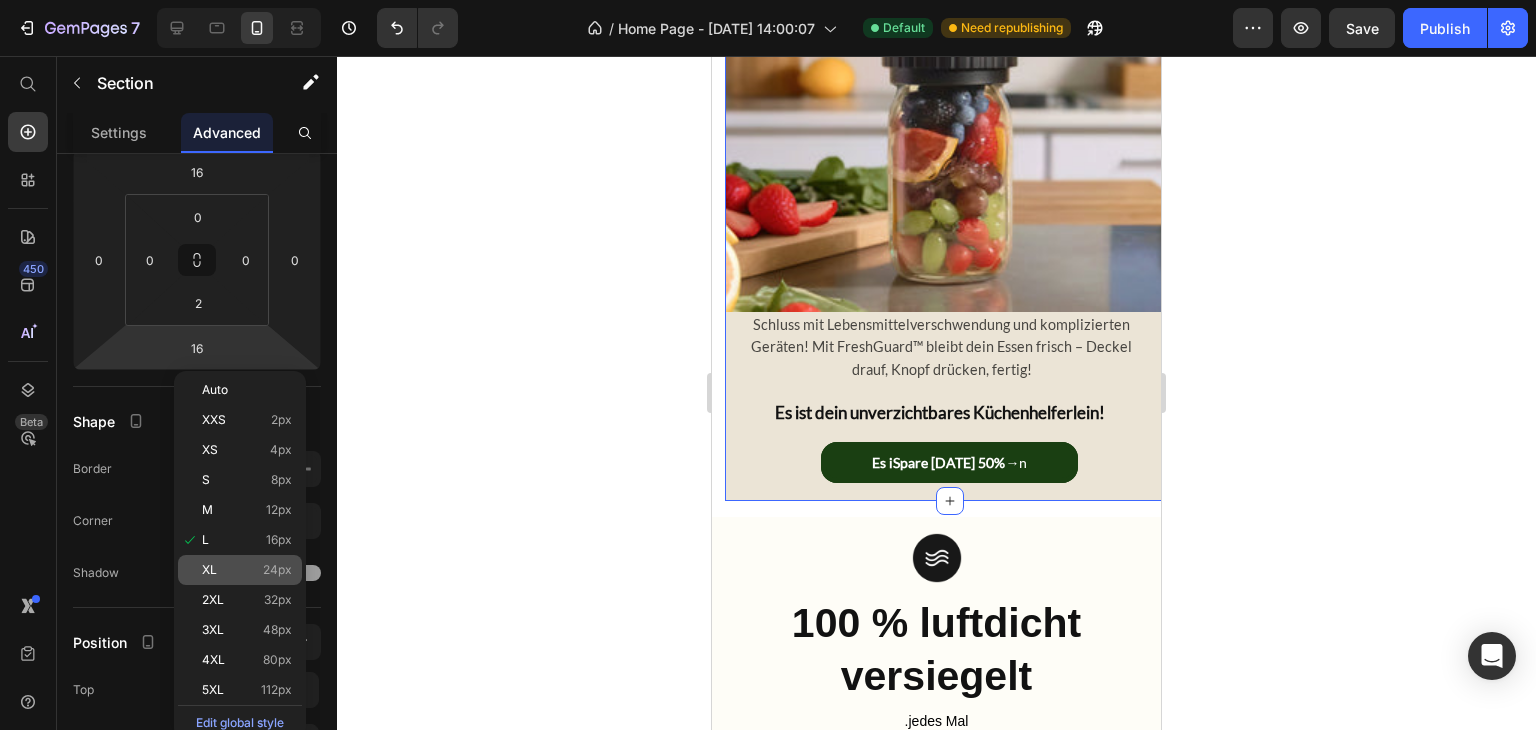 type on "24" 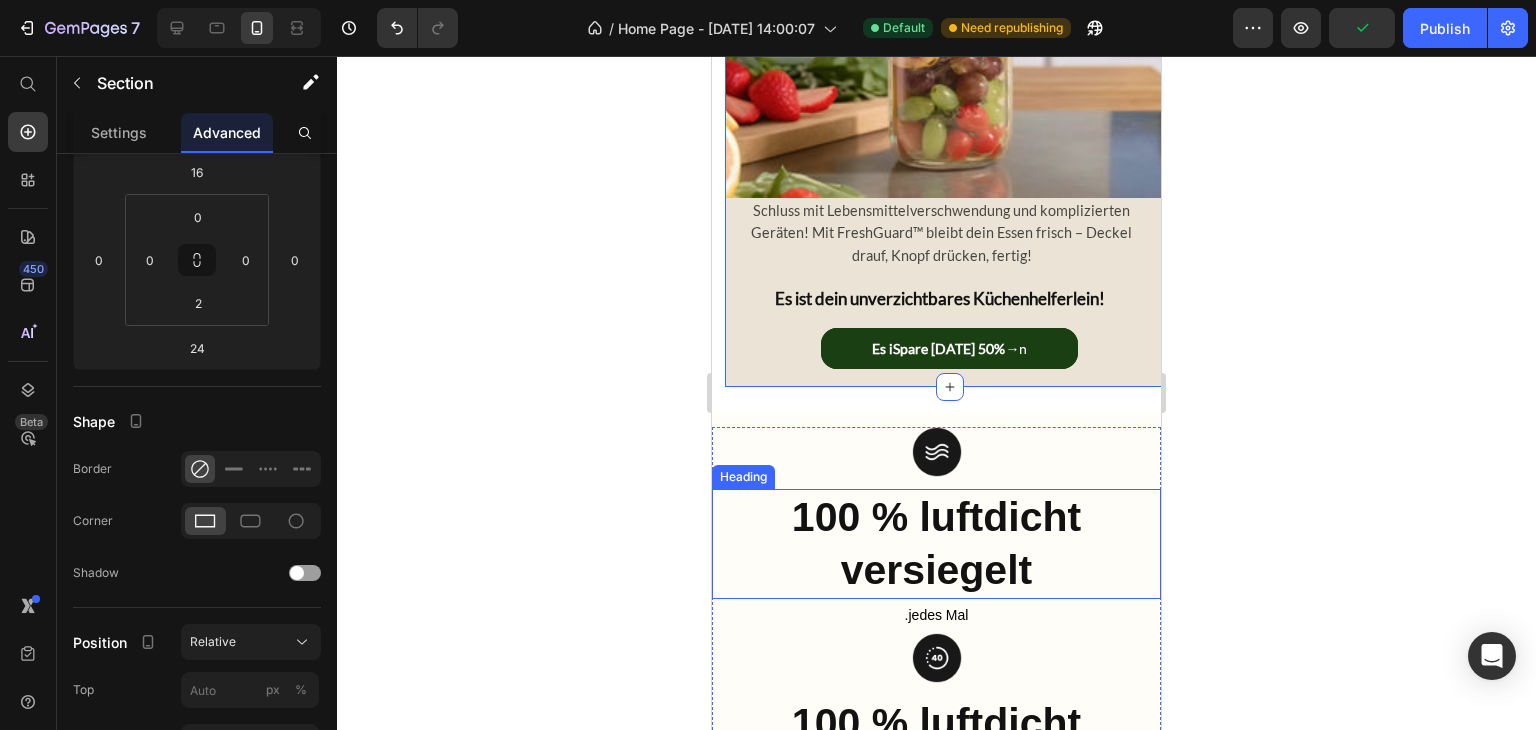 scroll, scrollTop: 1875, scrollLeft: 0, axis: vertical 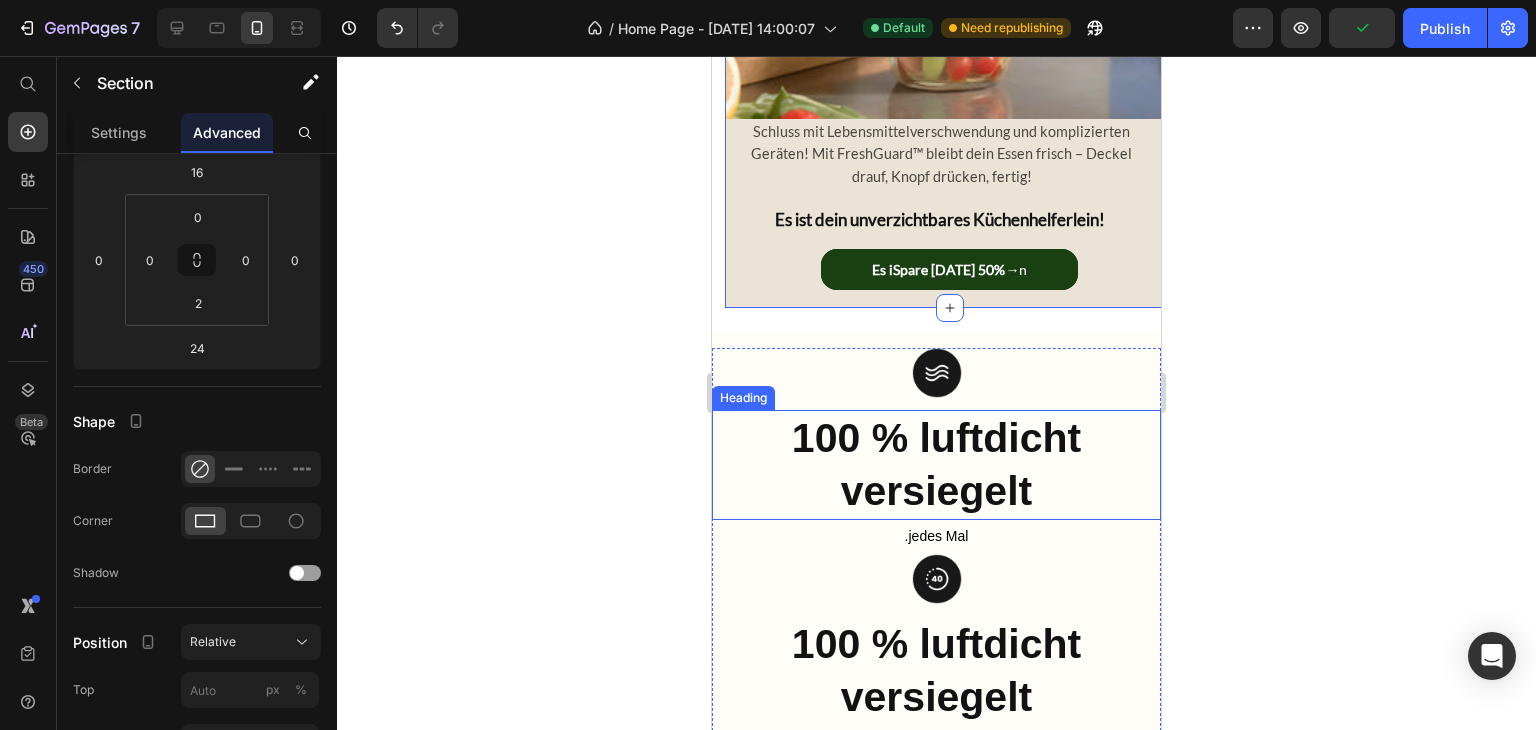 click on "100 % luftdicht versiegelt" at bounding box center (936, 465) 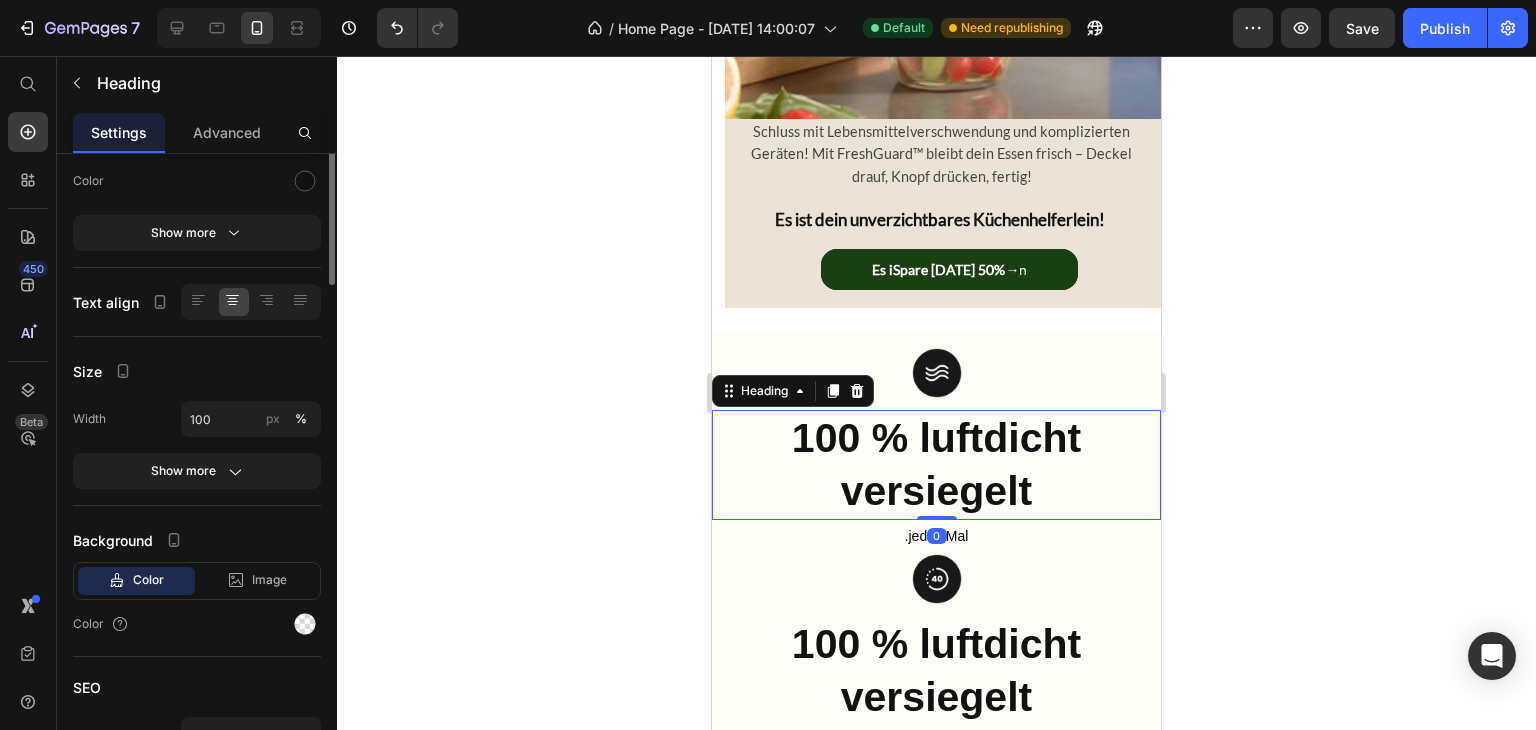 scroll, scrollTop: 0, scrollLeft: 0, axis: both 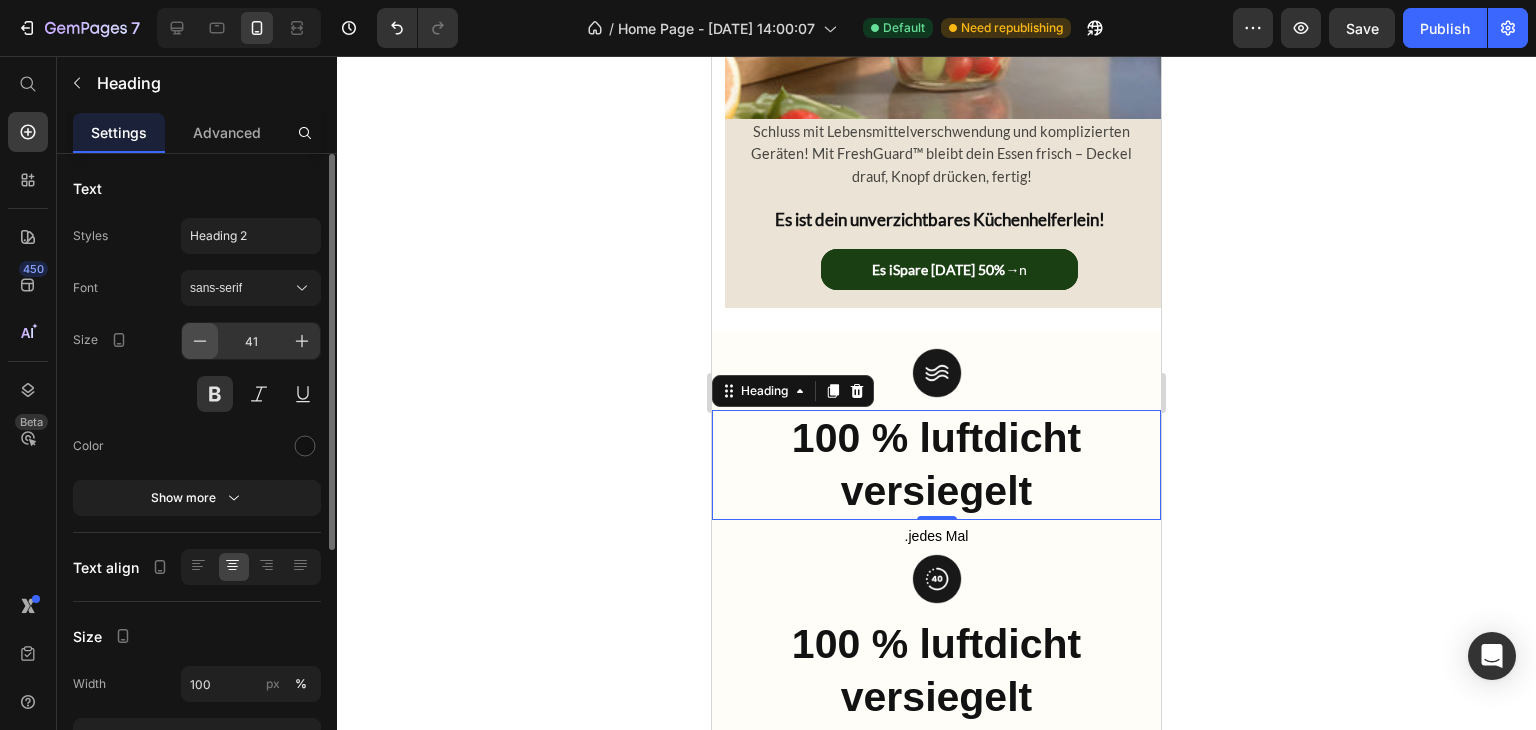 click 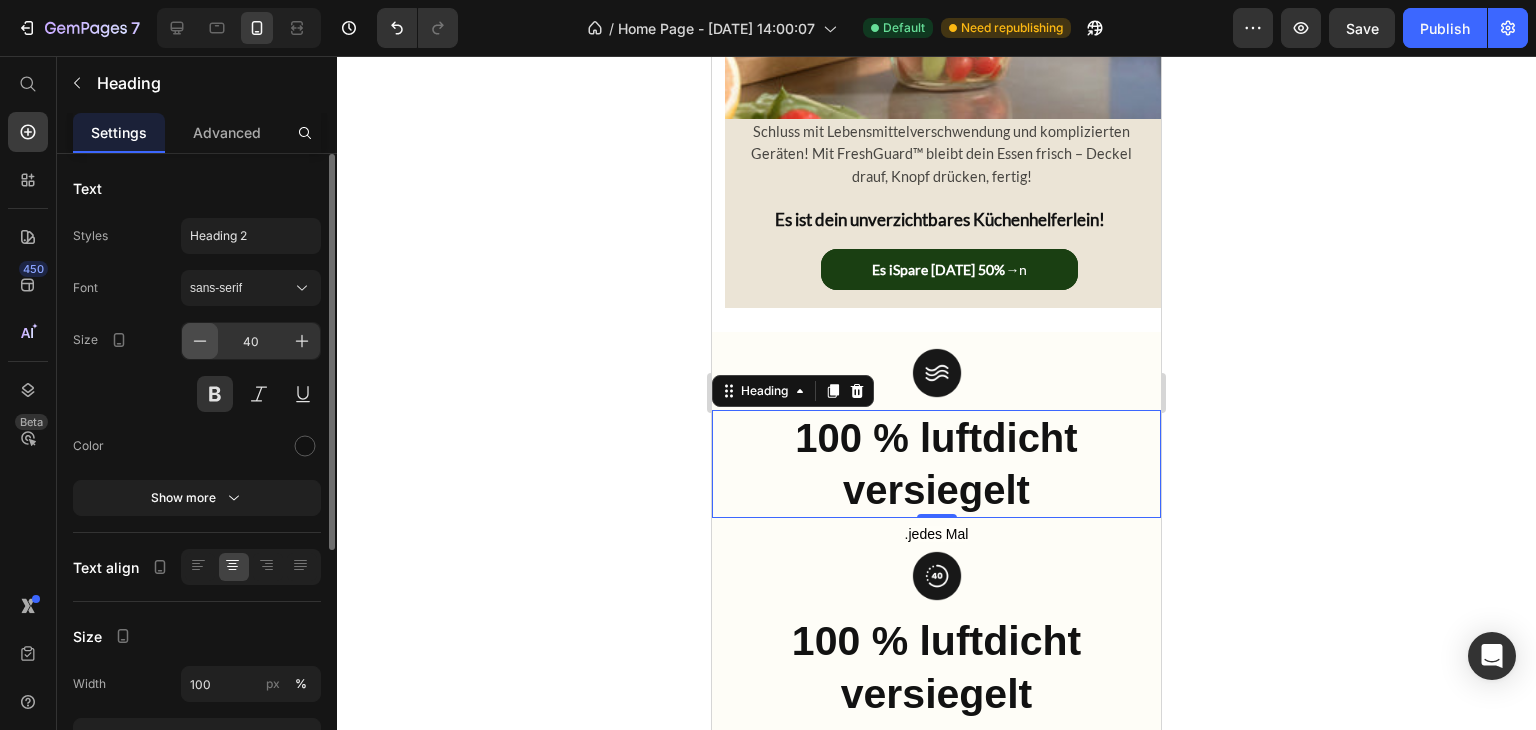 click 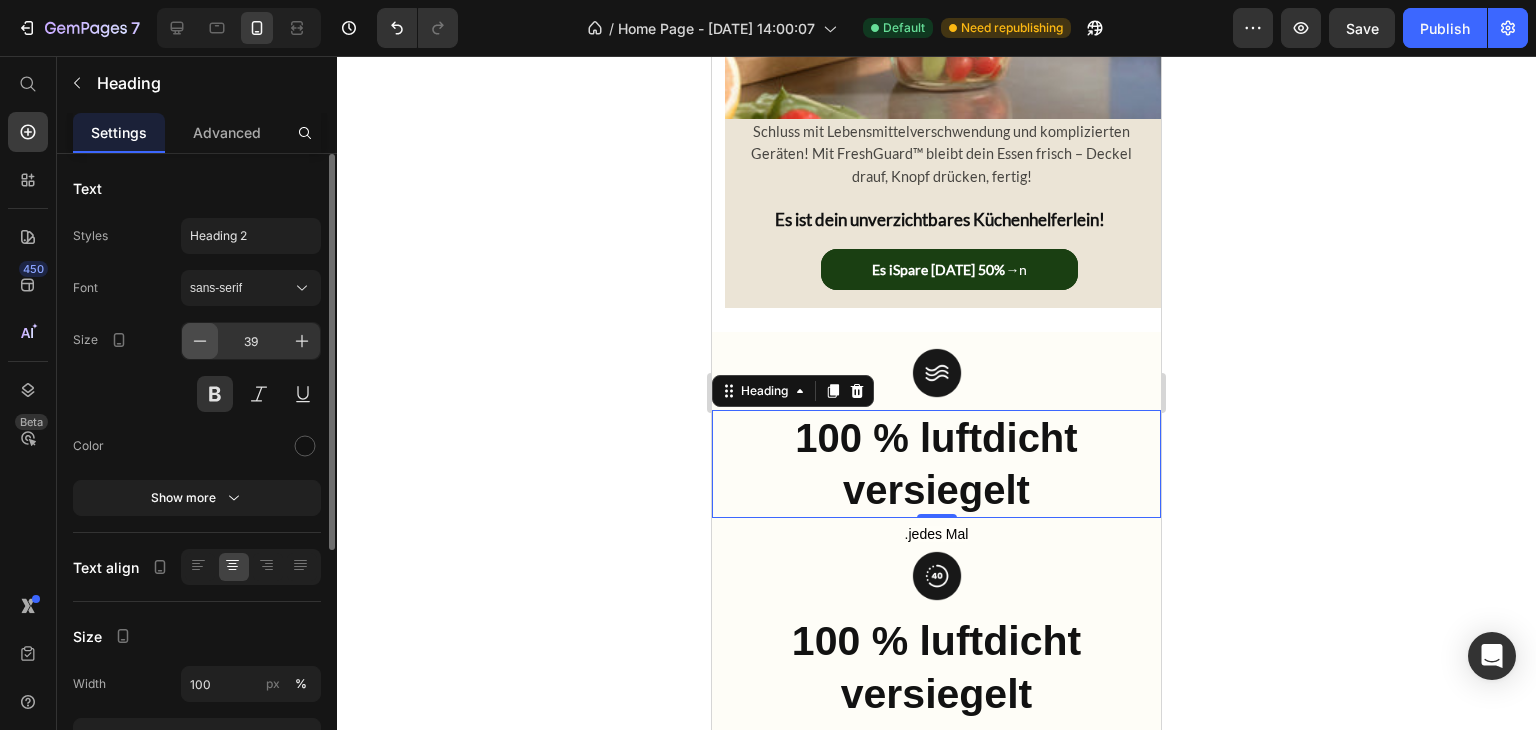 click 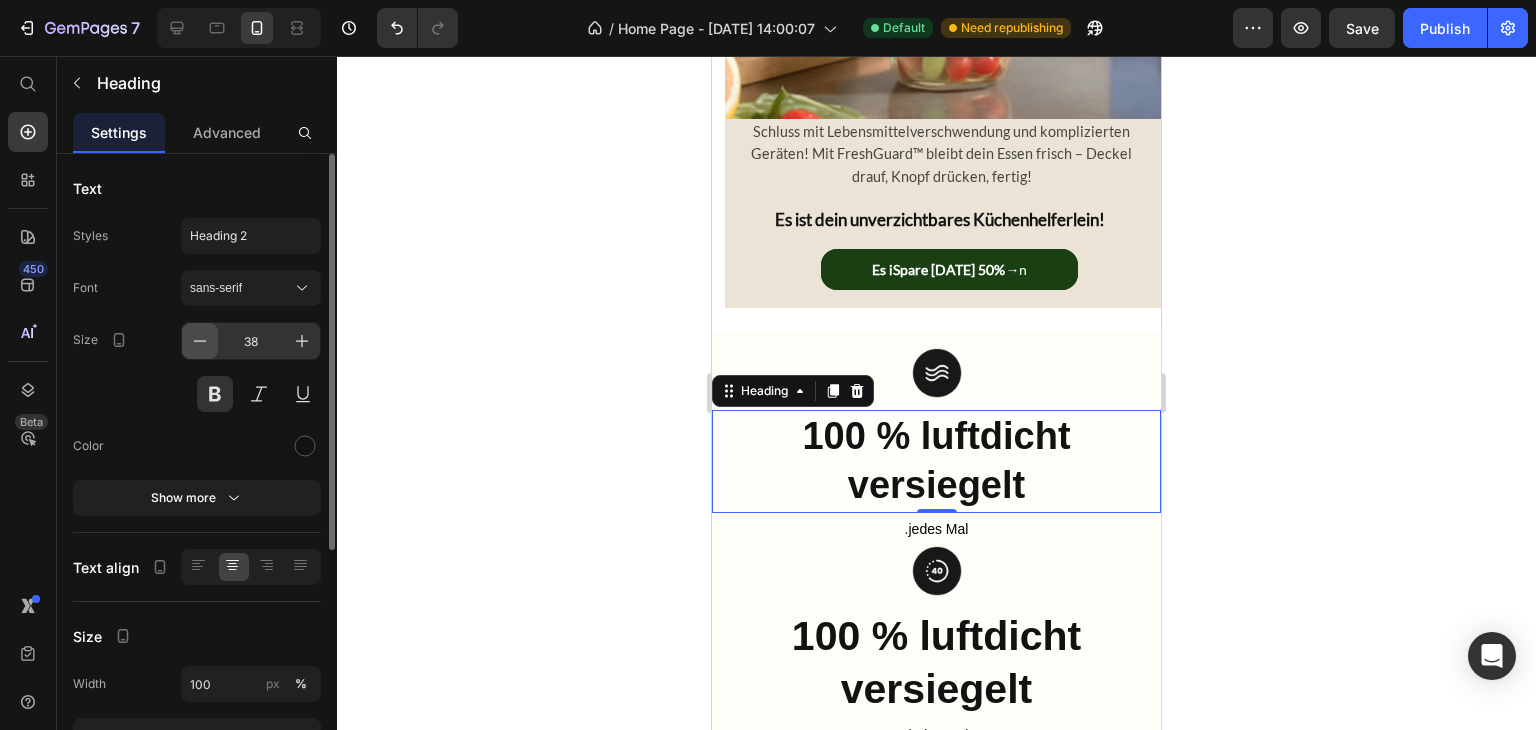 click 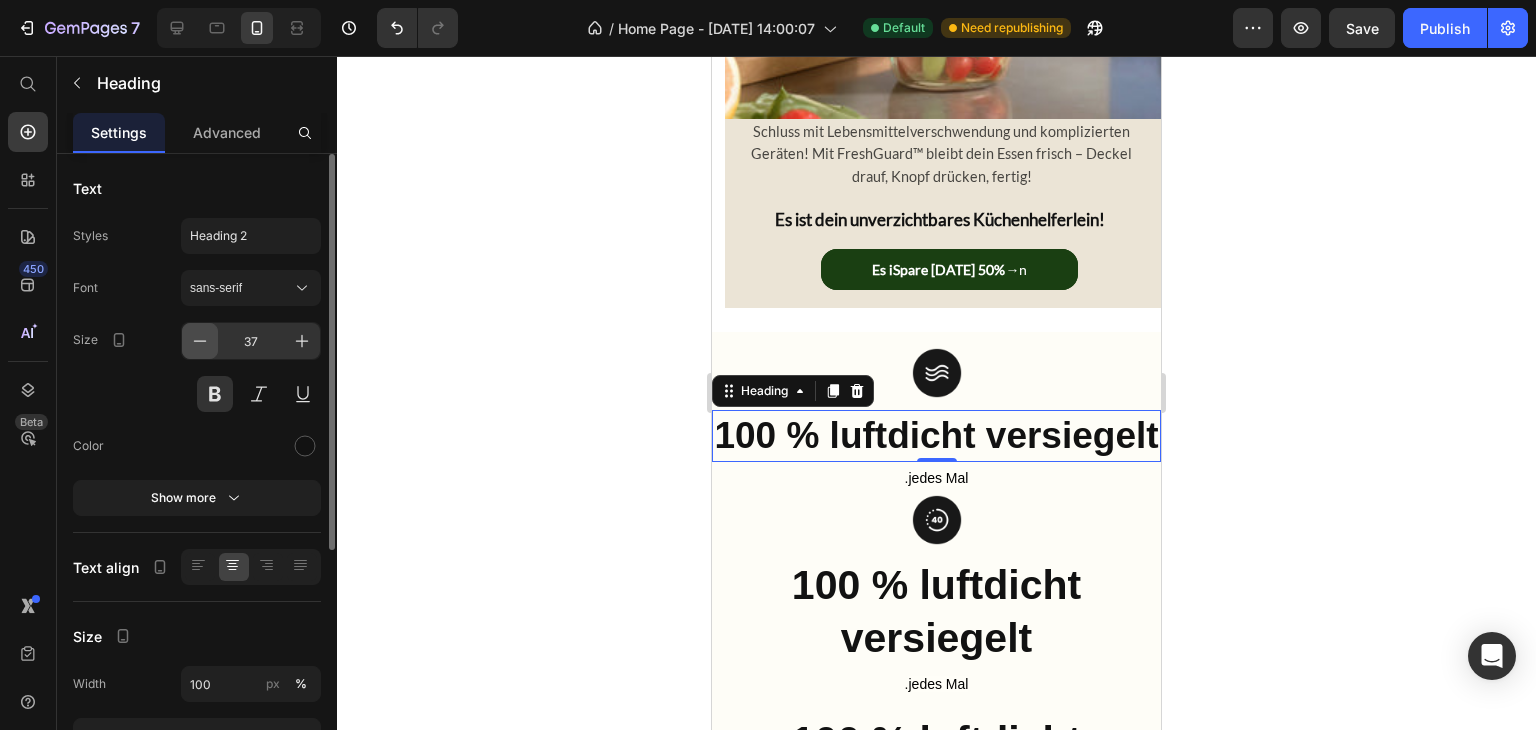 click 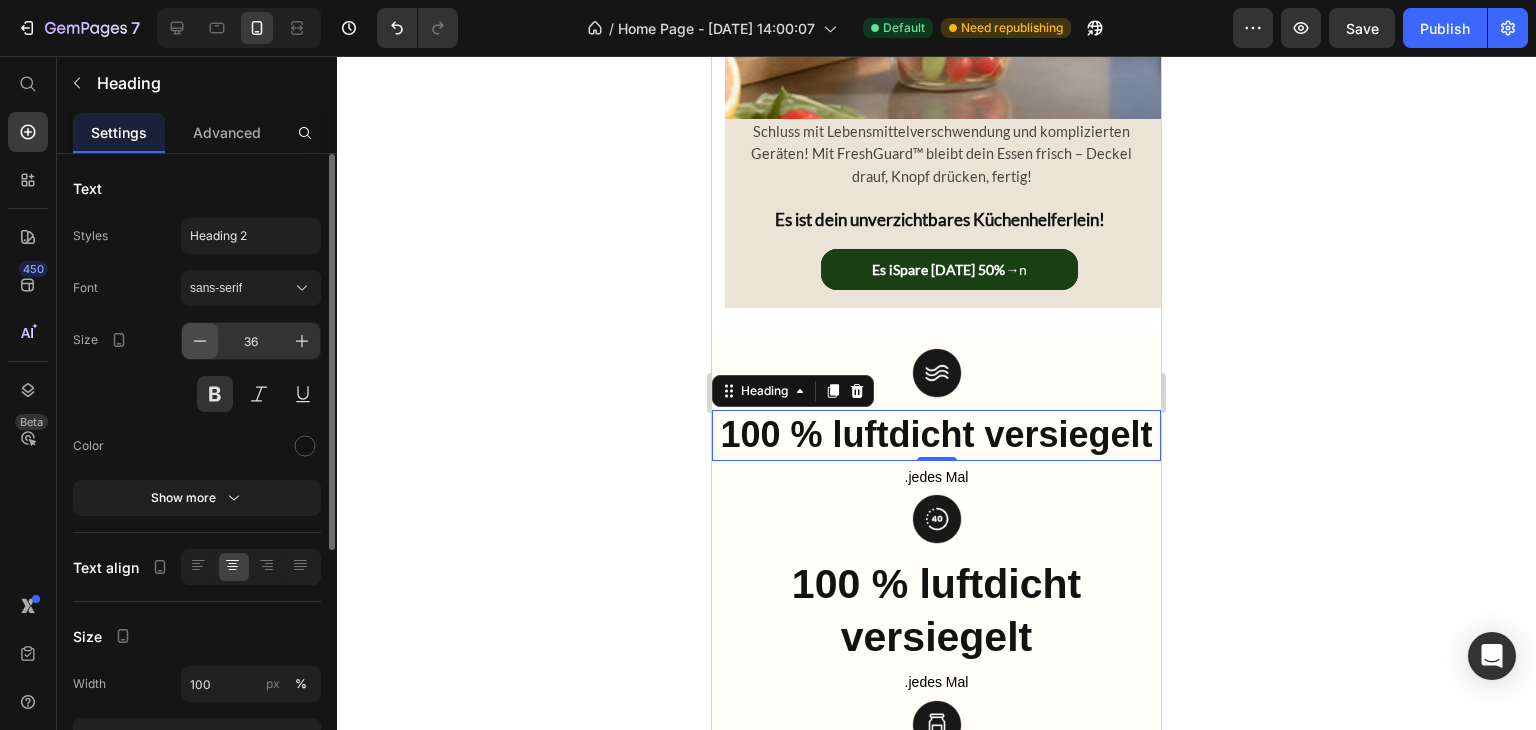 click 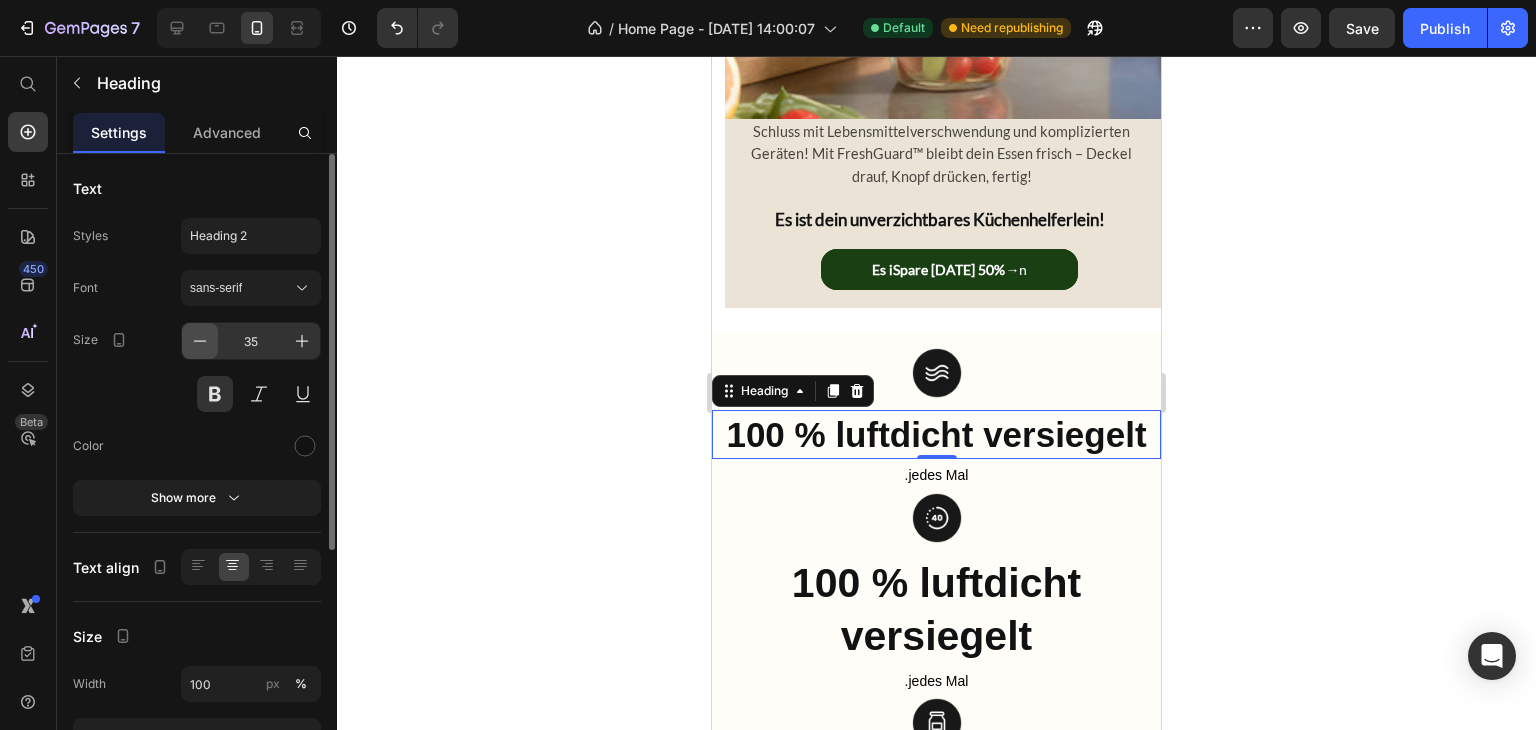 click 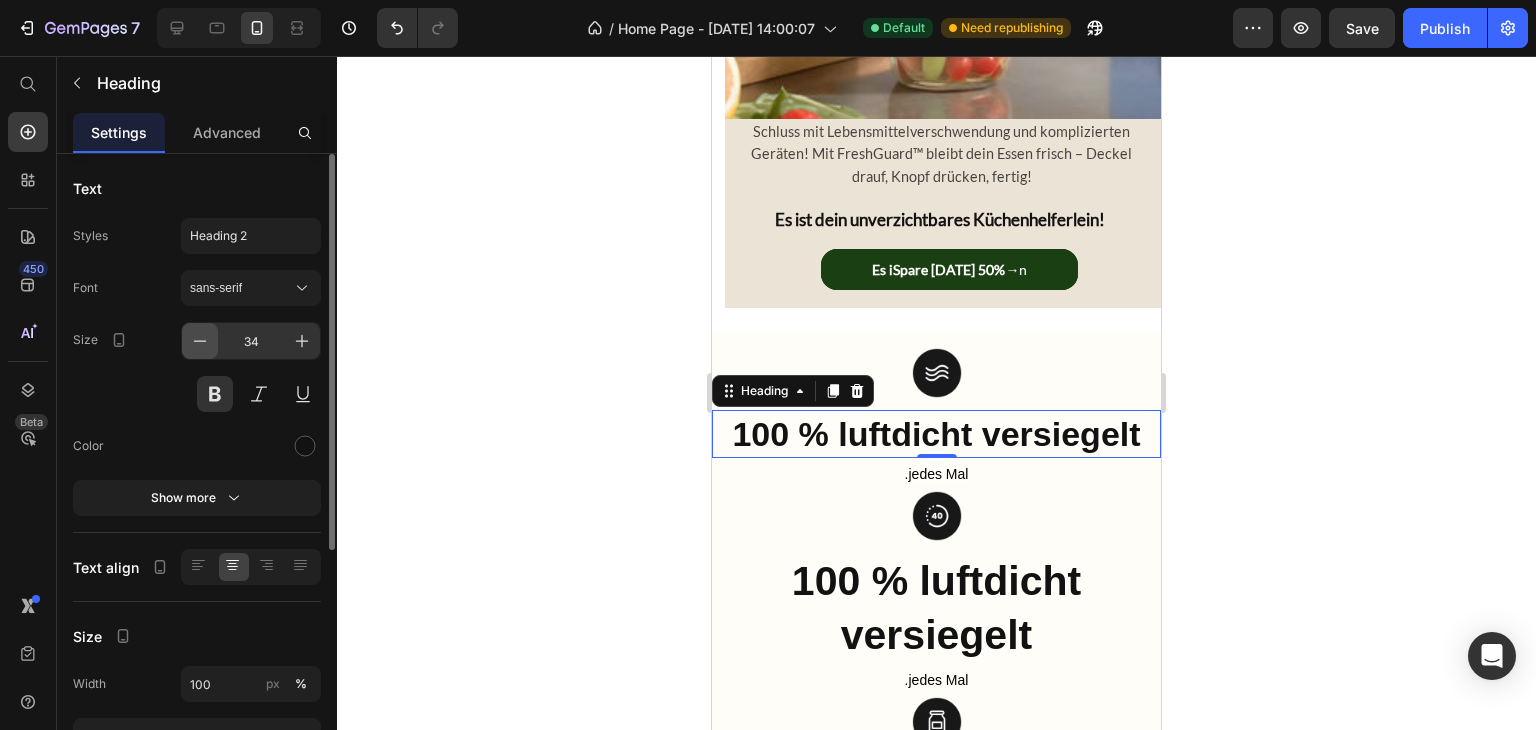 click 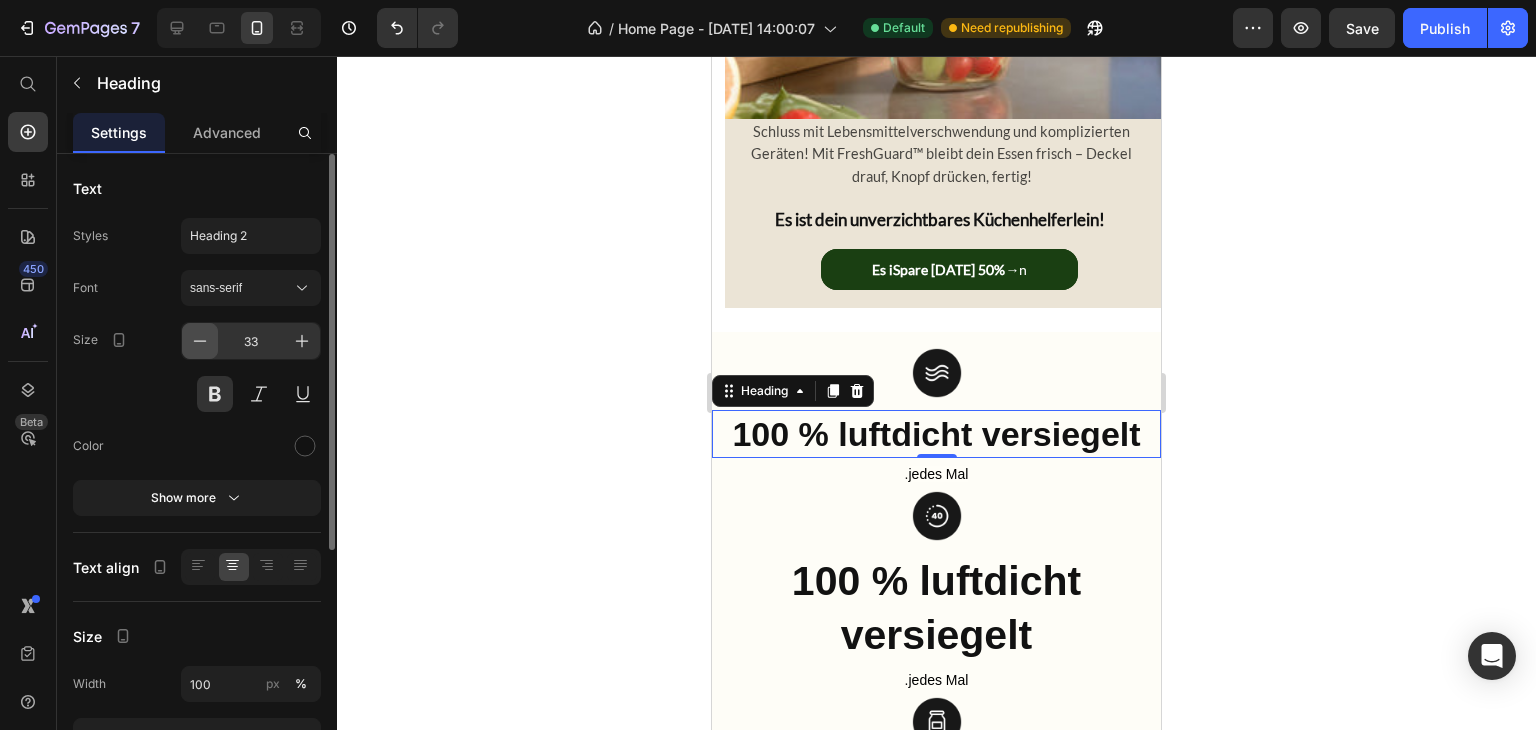 click 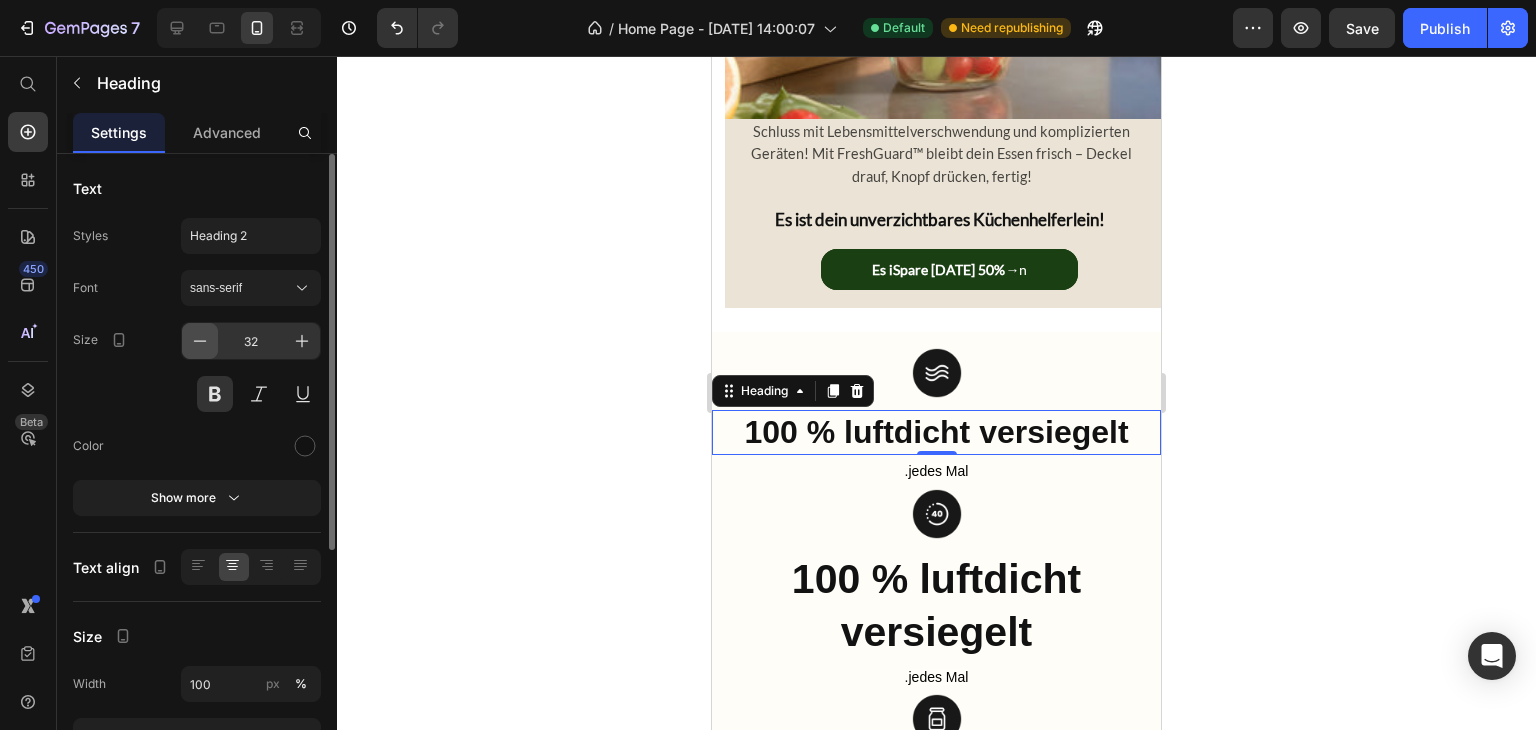 click 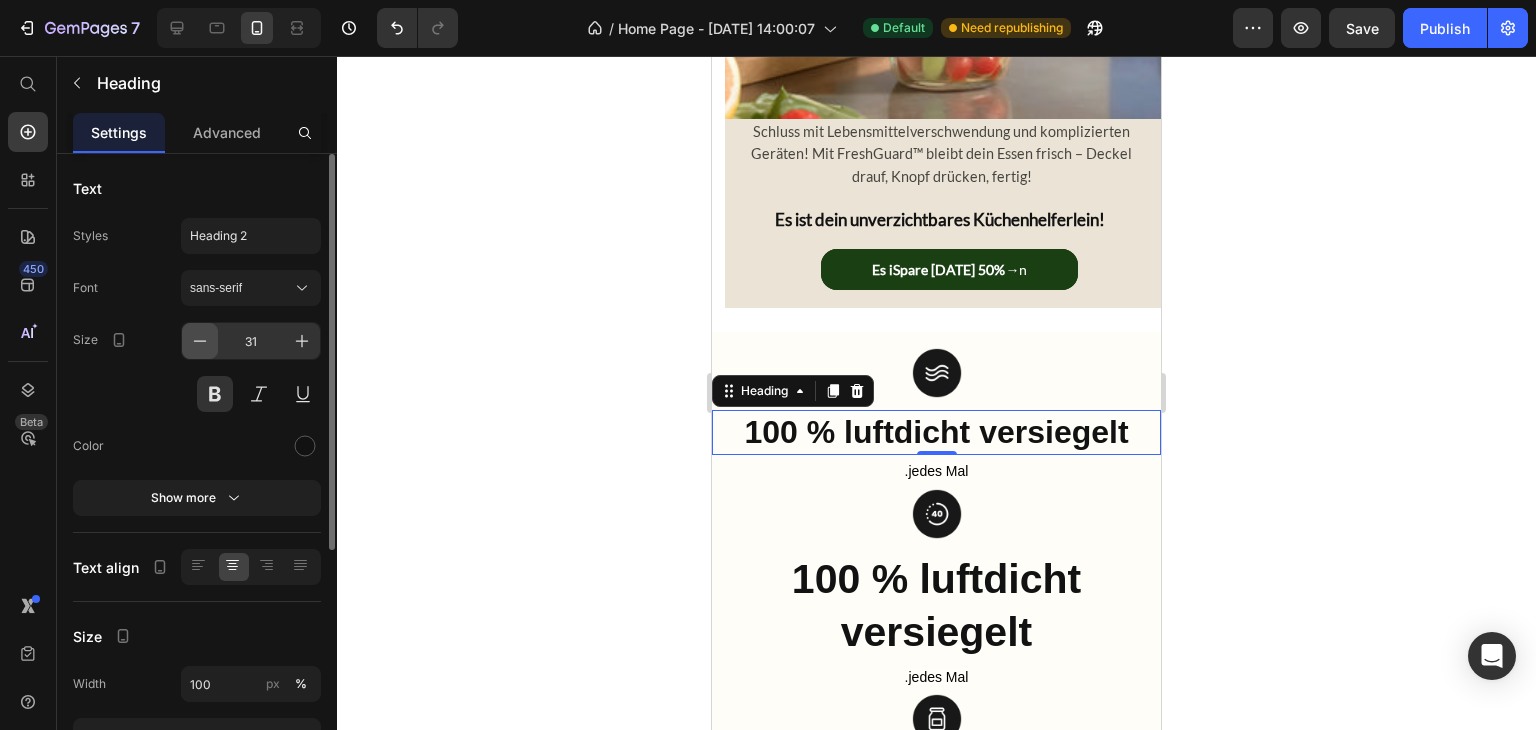 click 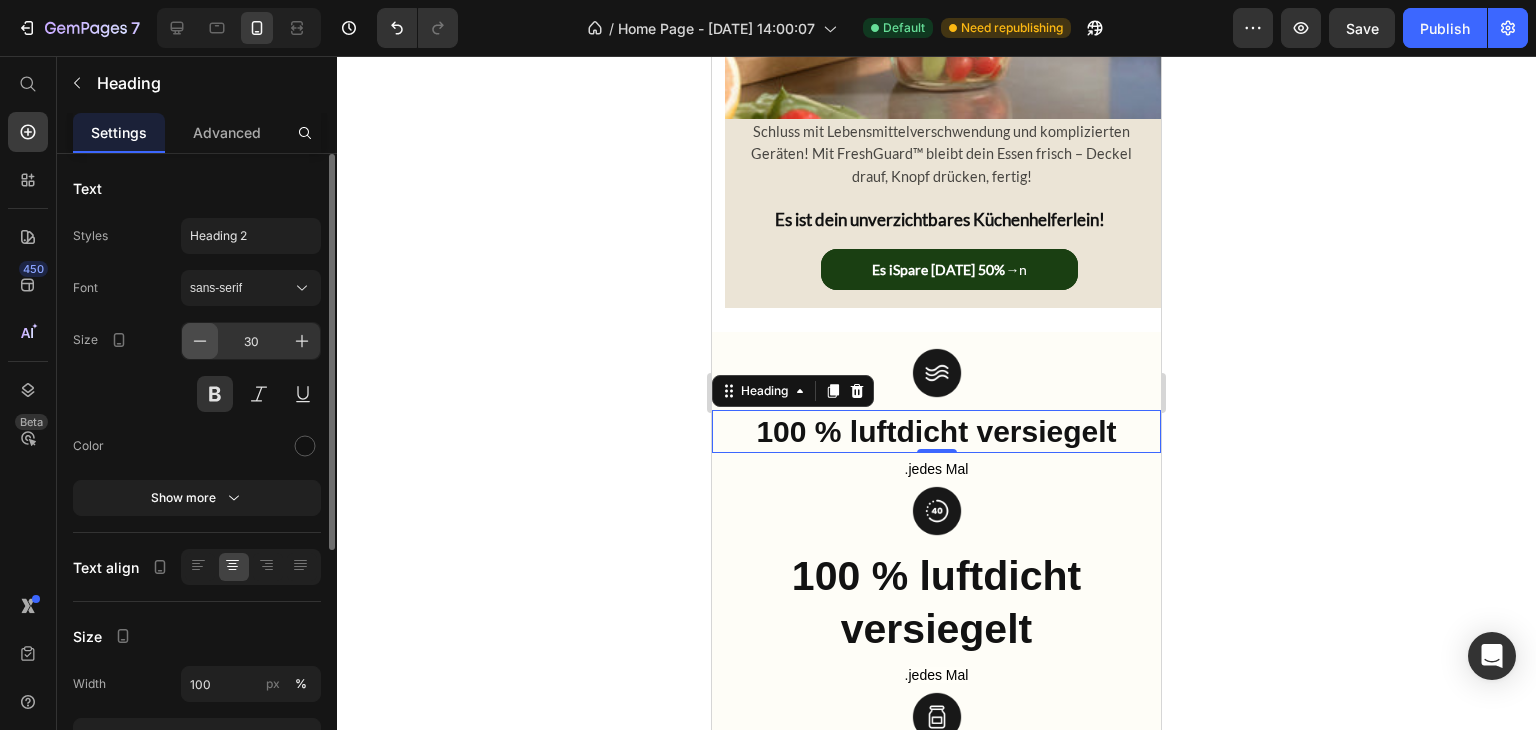click 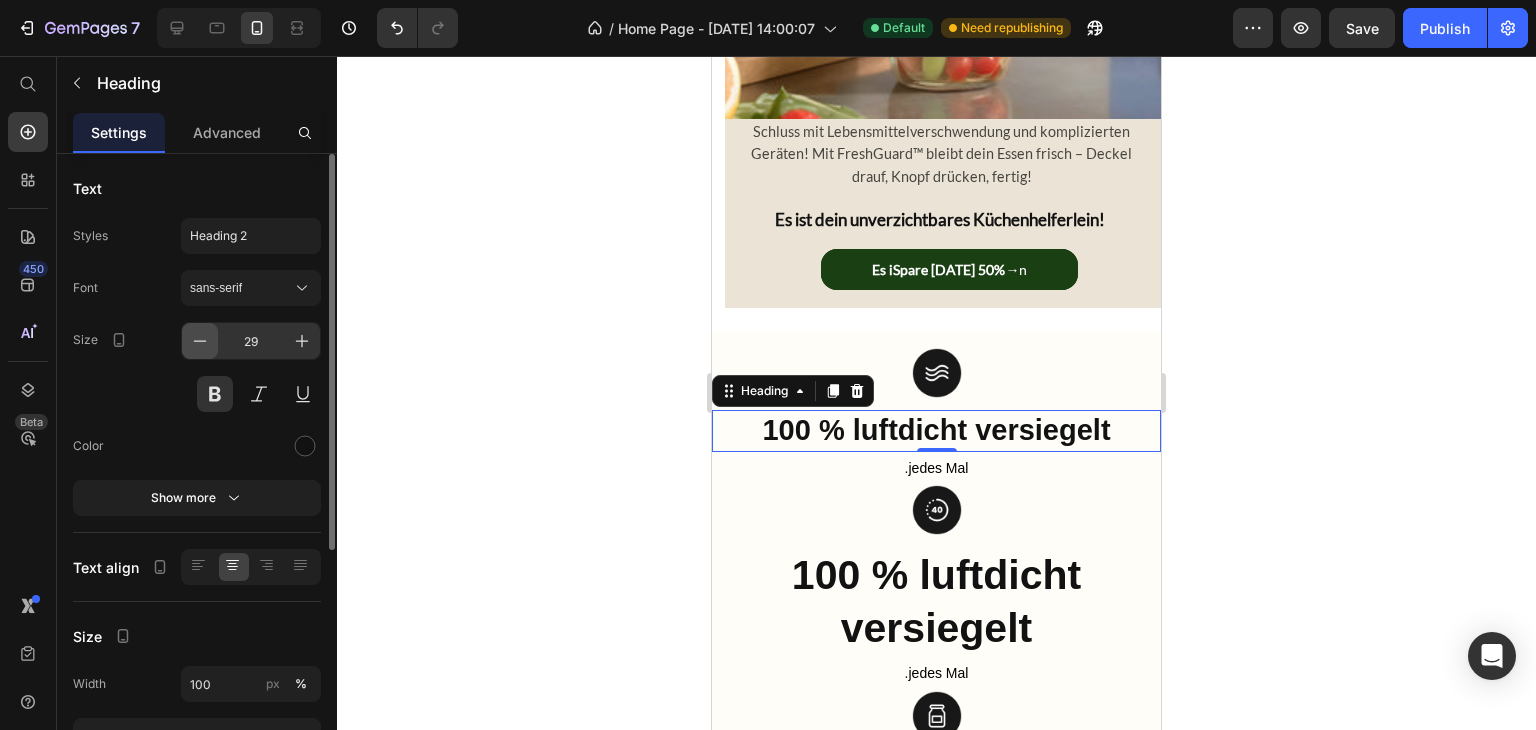 click 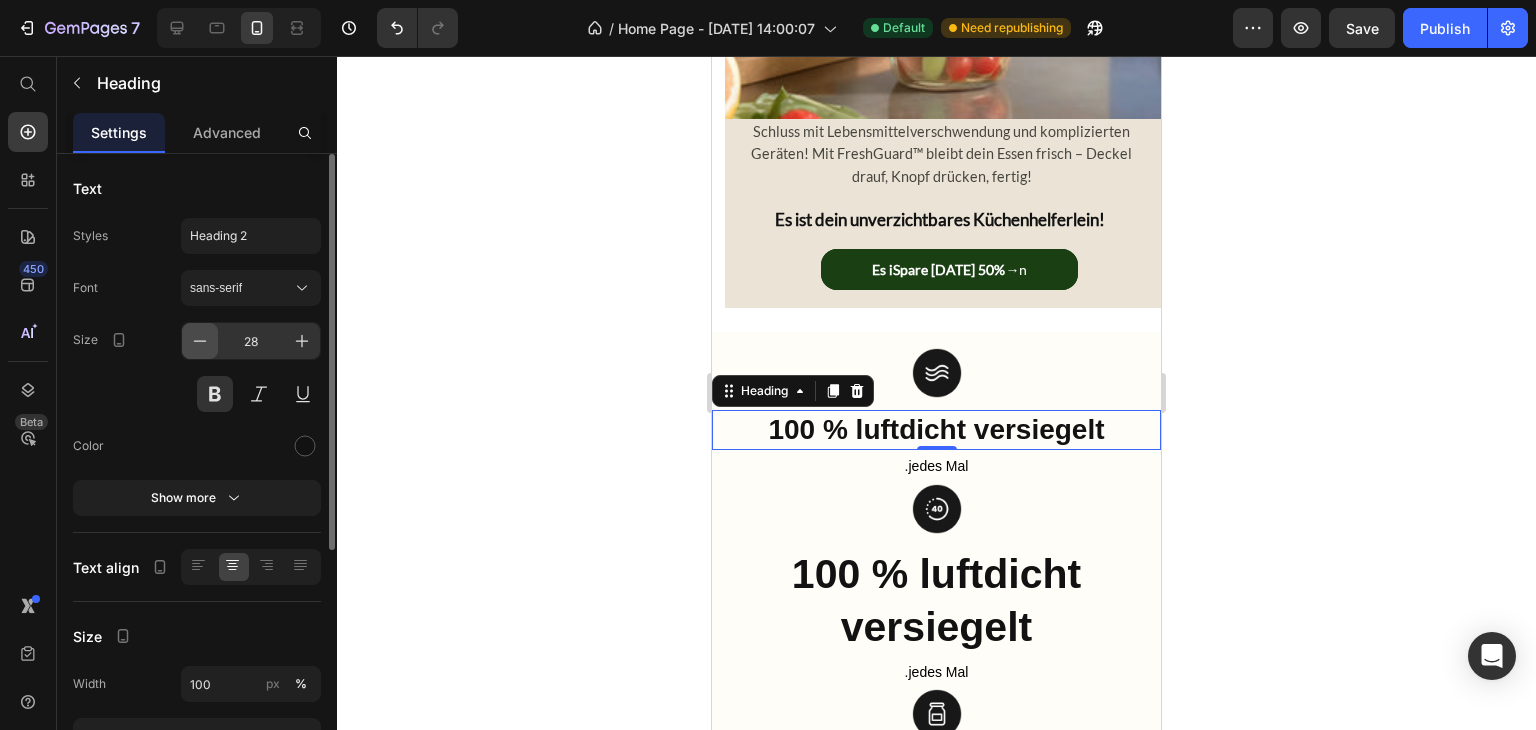 click 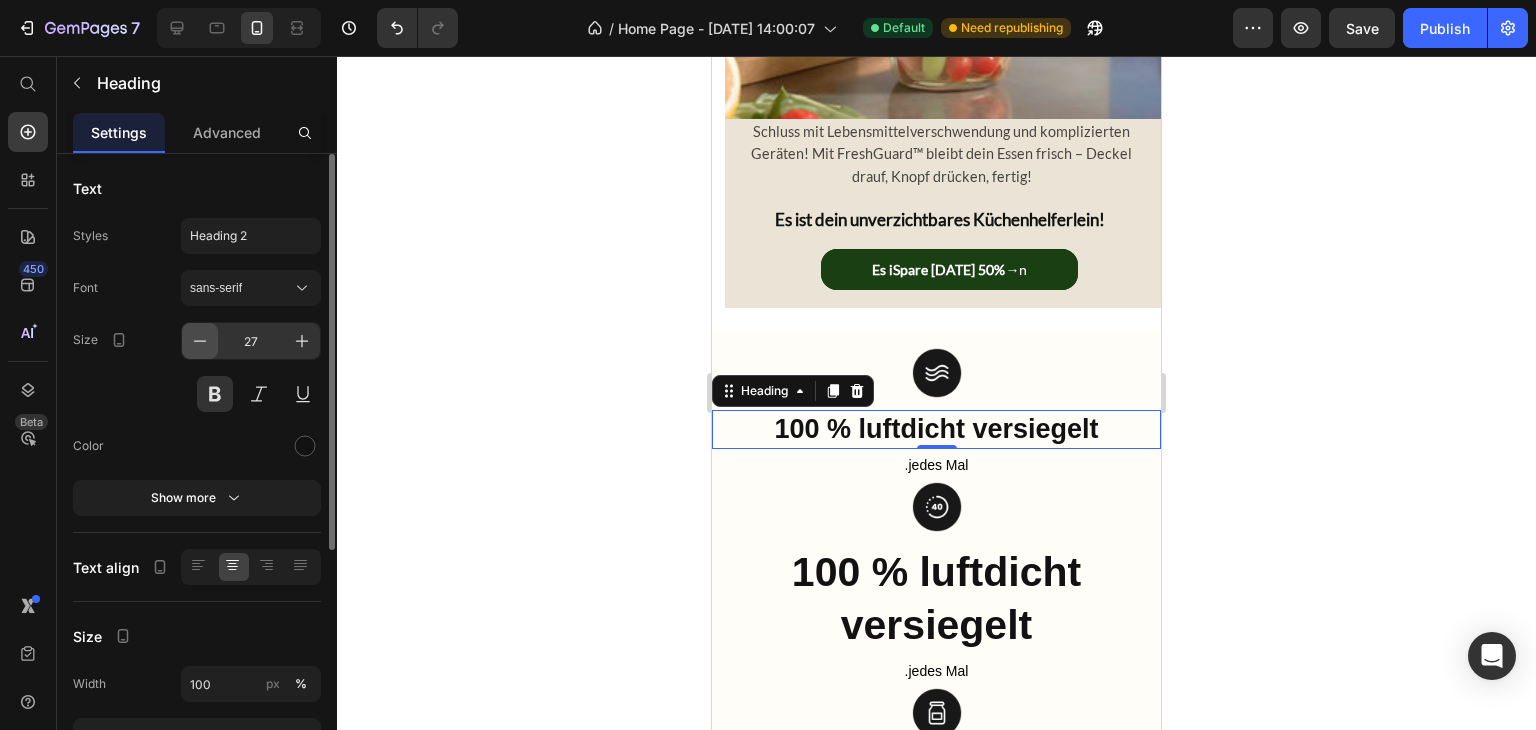 click 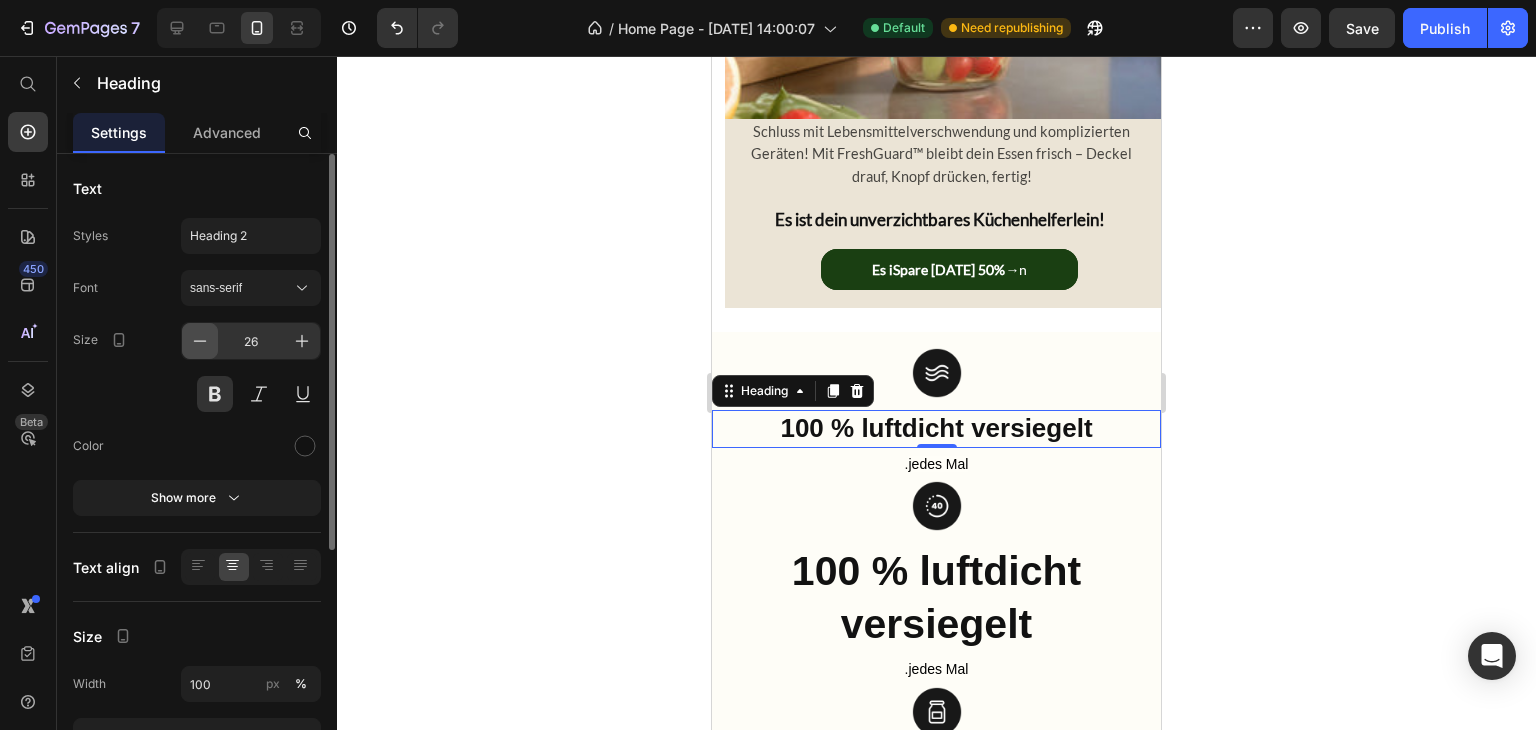 click 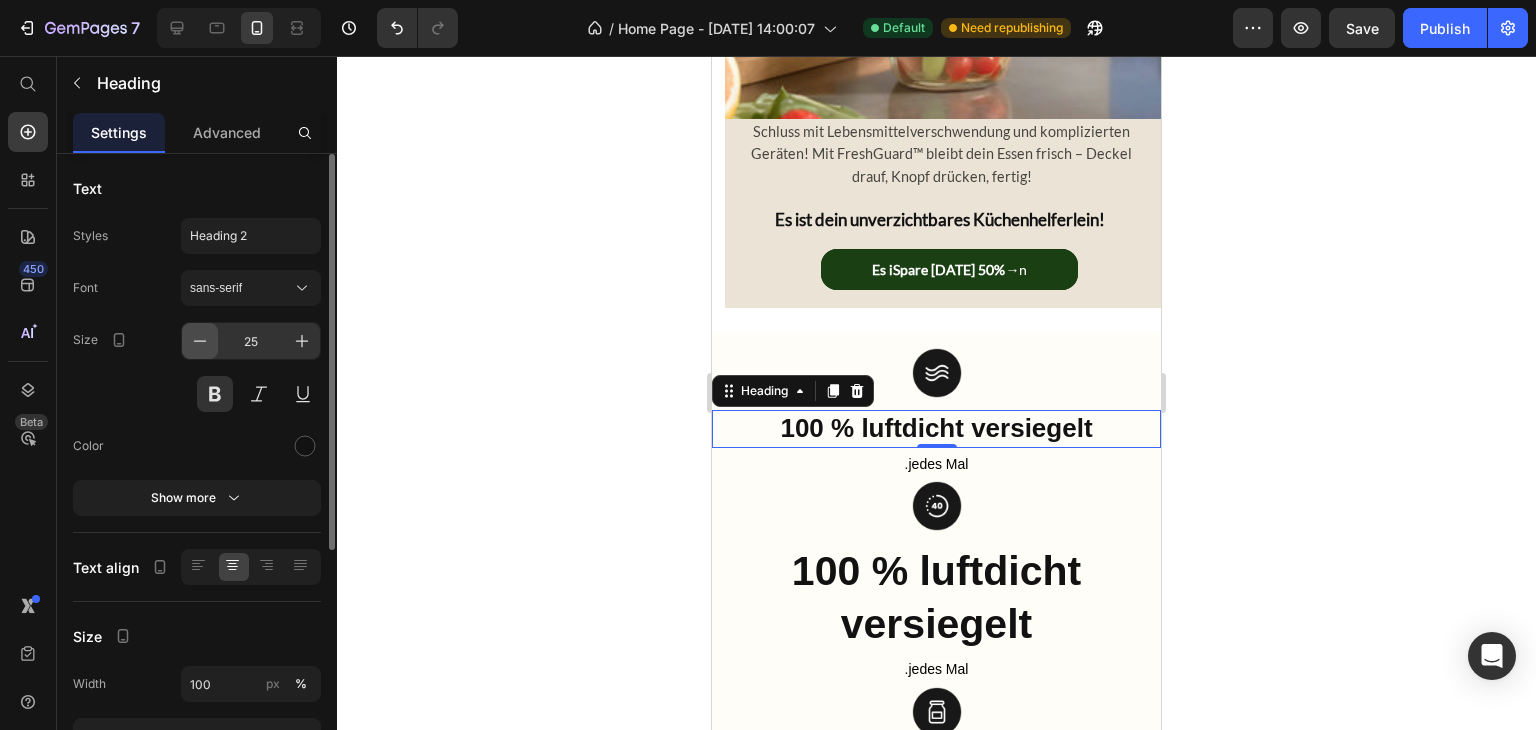 click 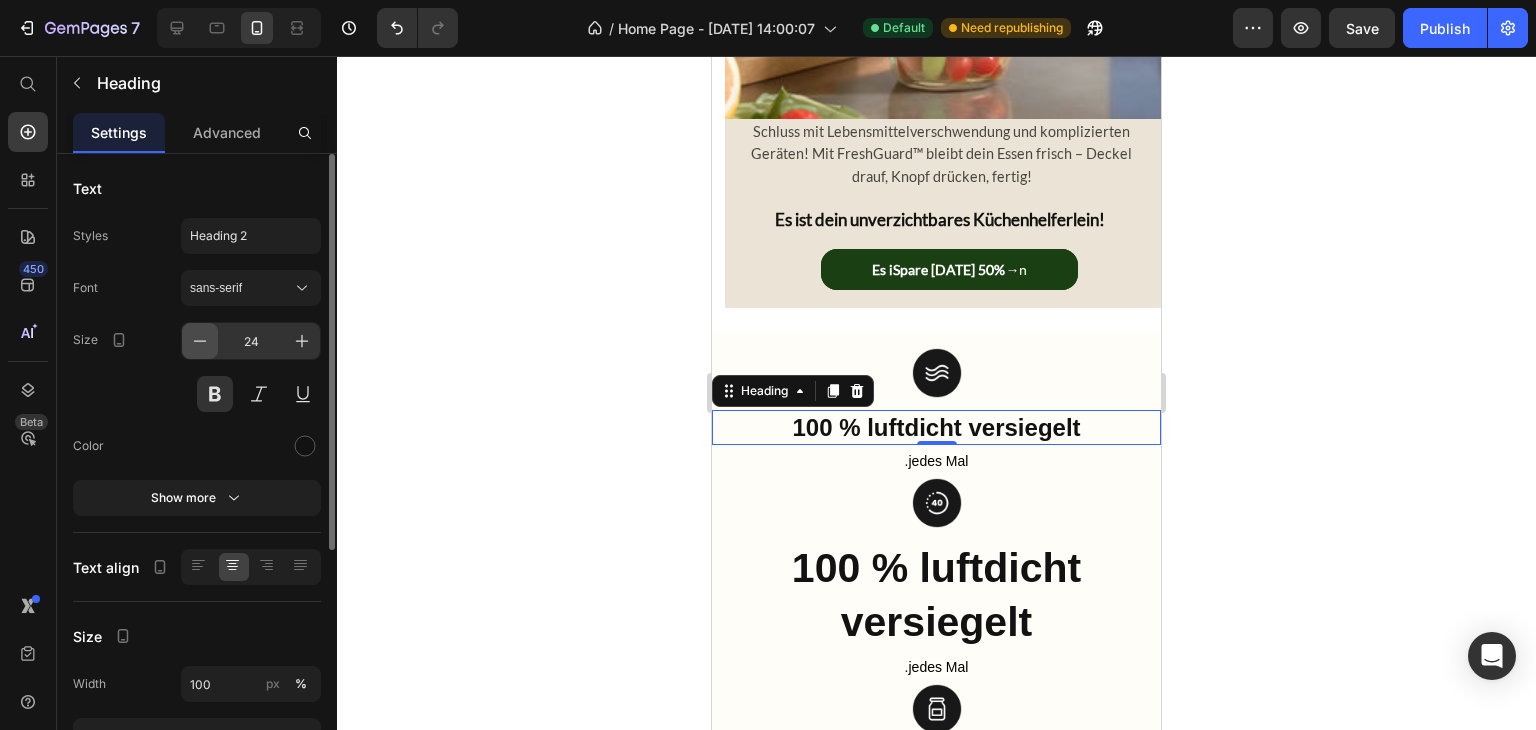 click 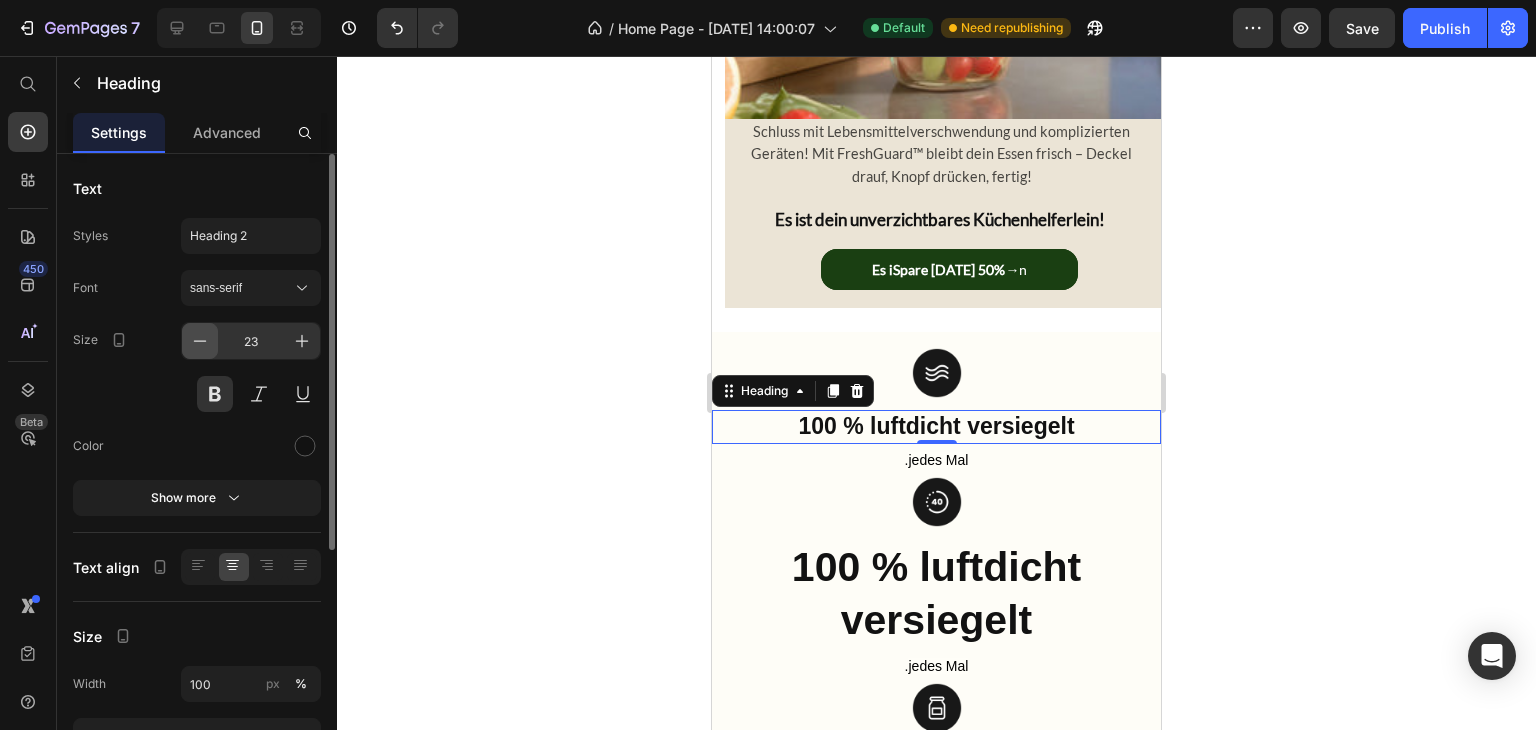 click 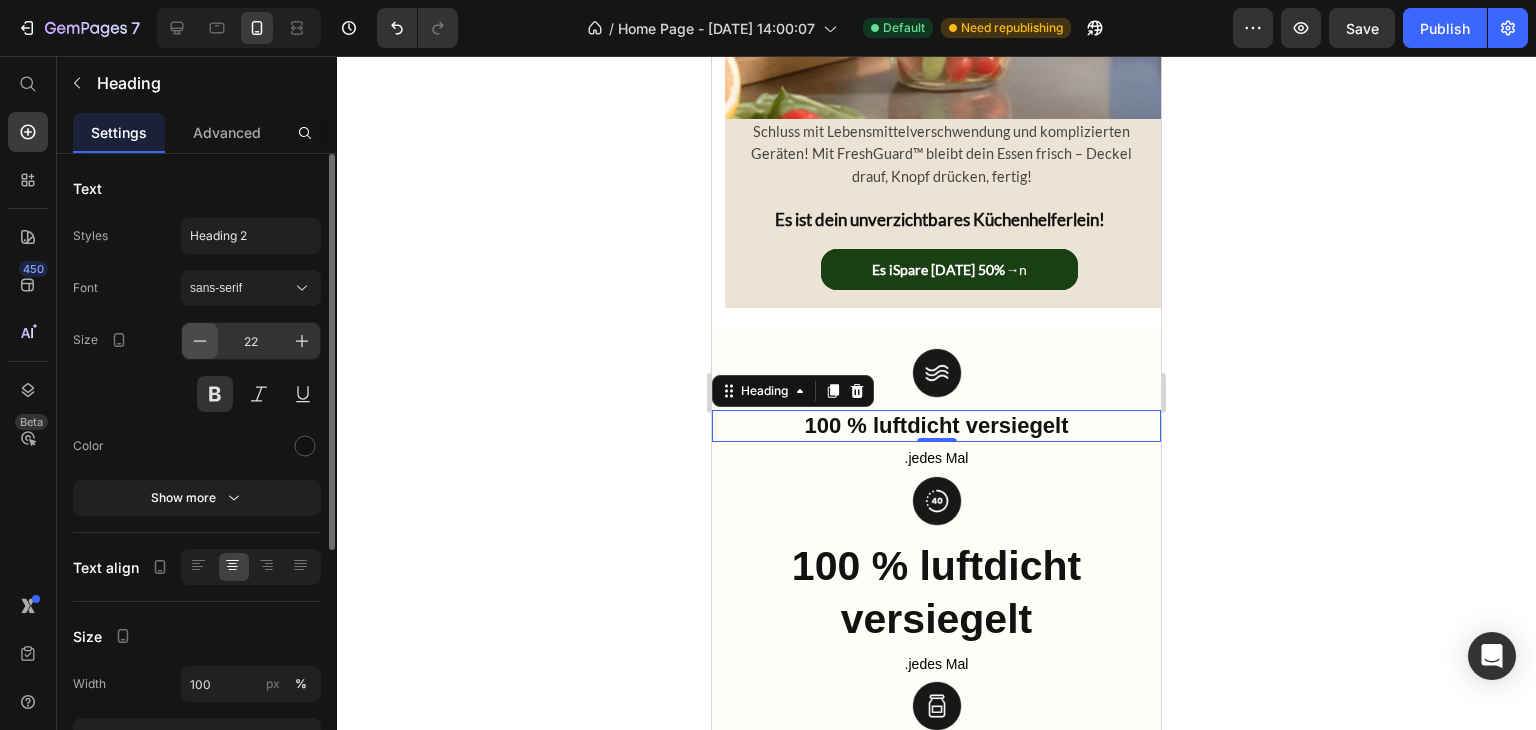 click 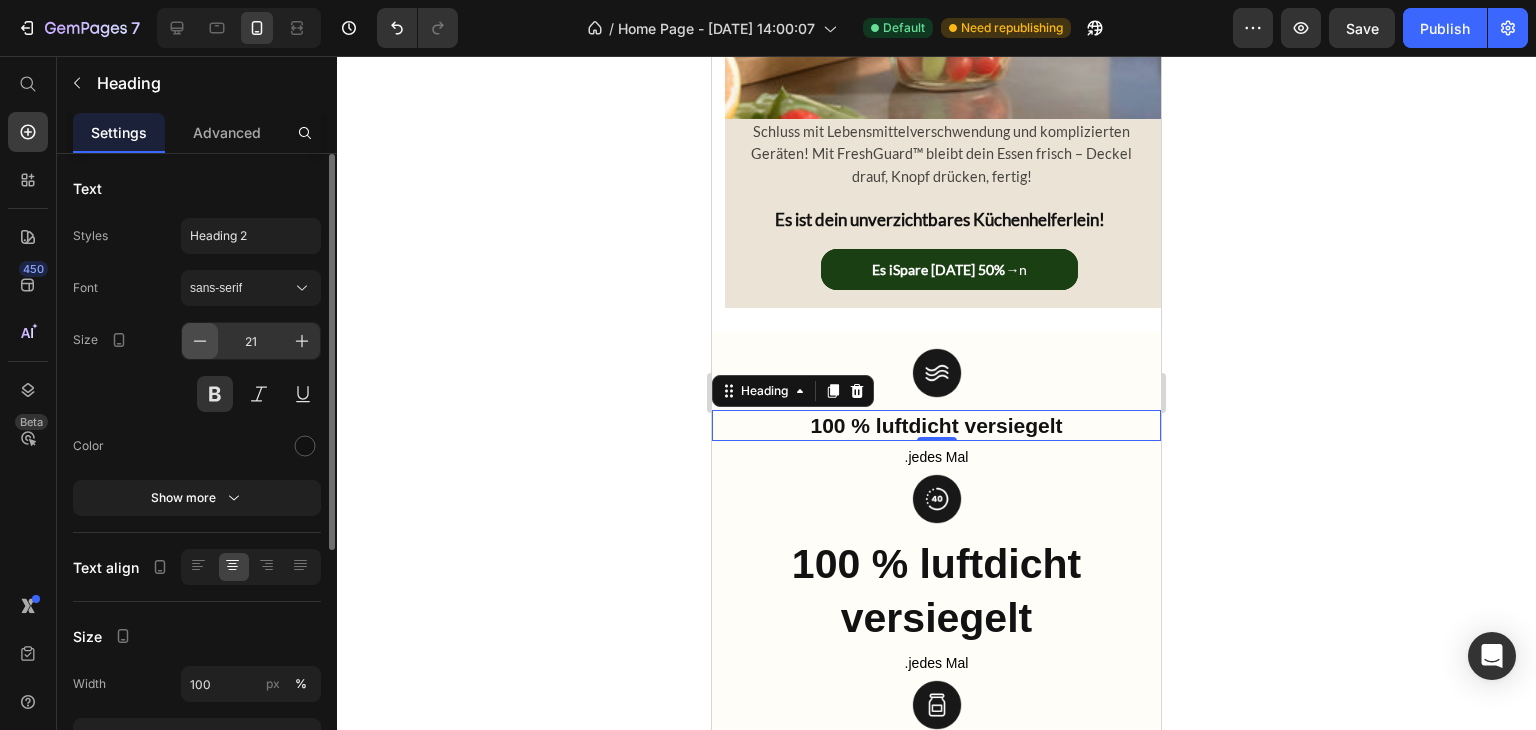 click 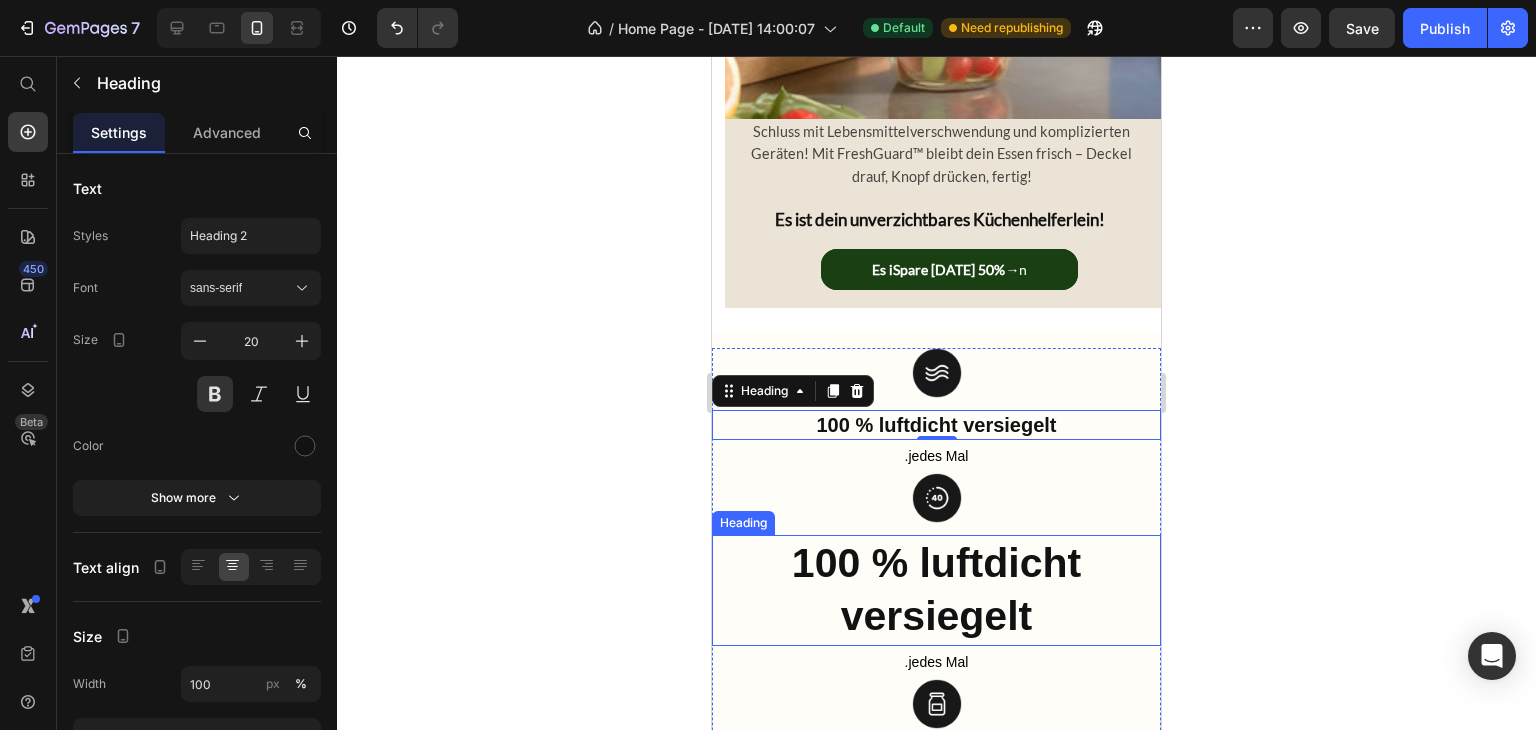 click on "100 % luftdicht versiegelt" at bounding box center (936, 589) 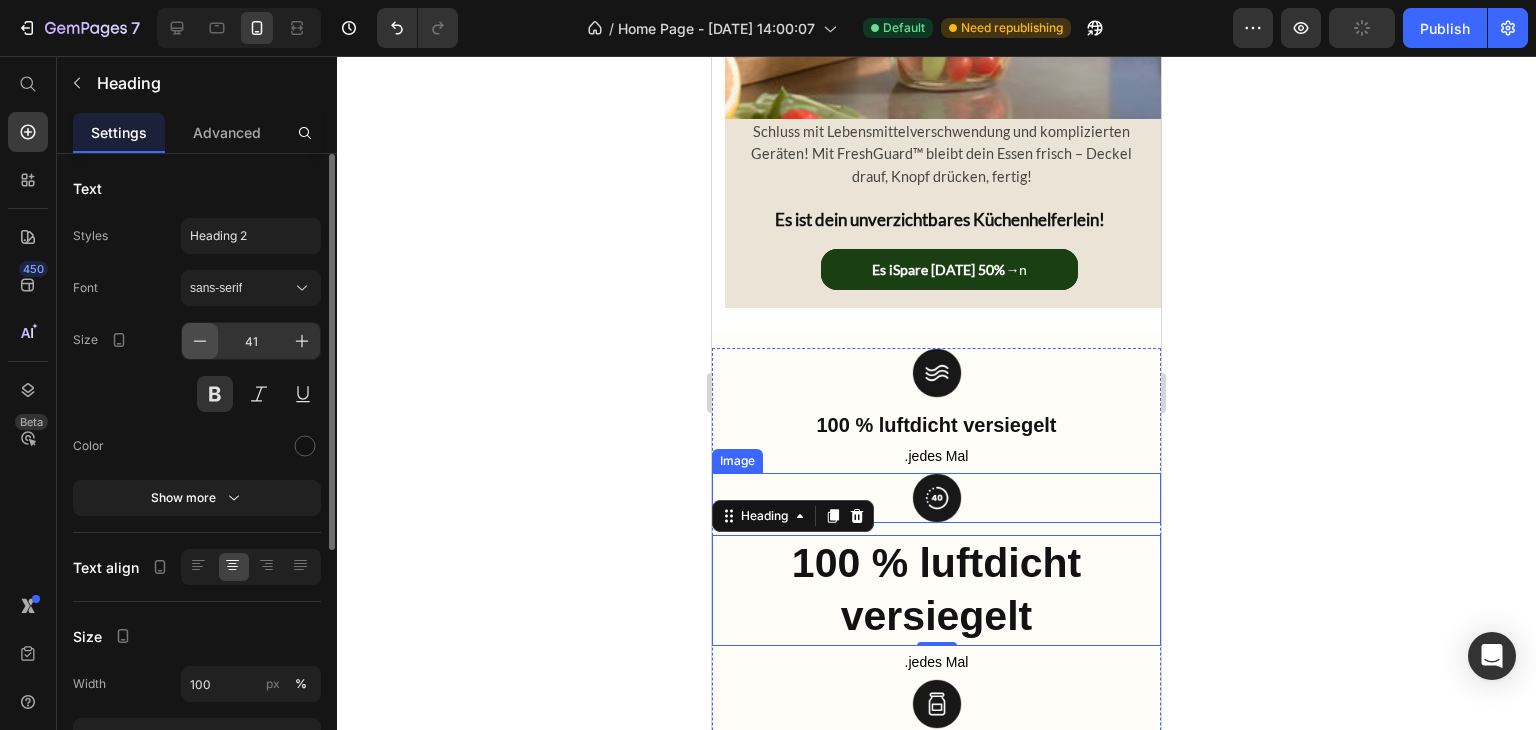 click 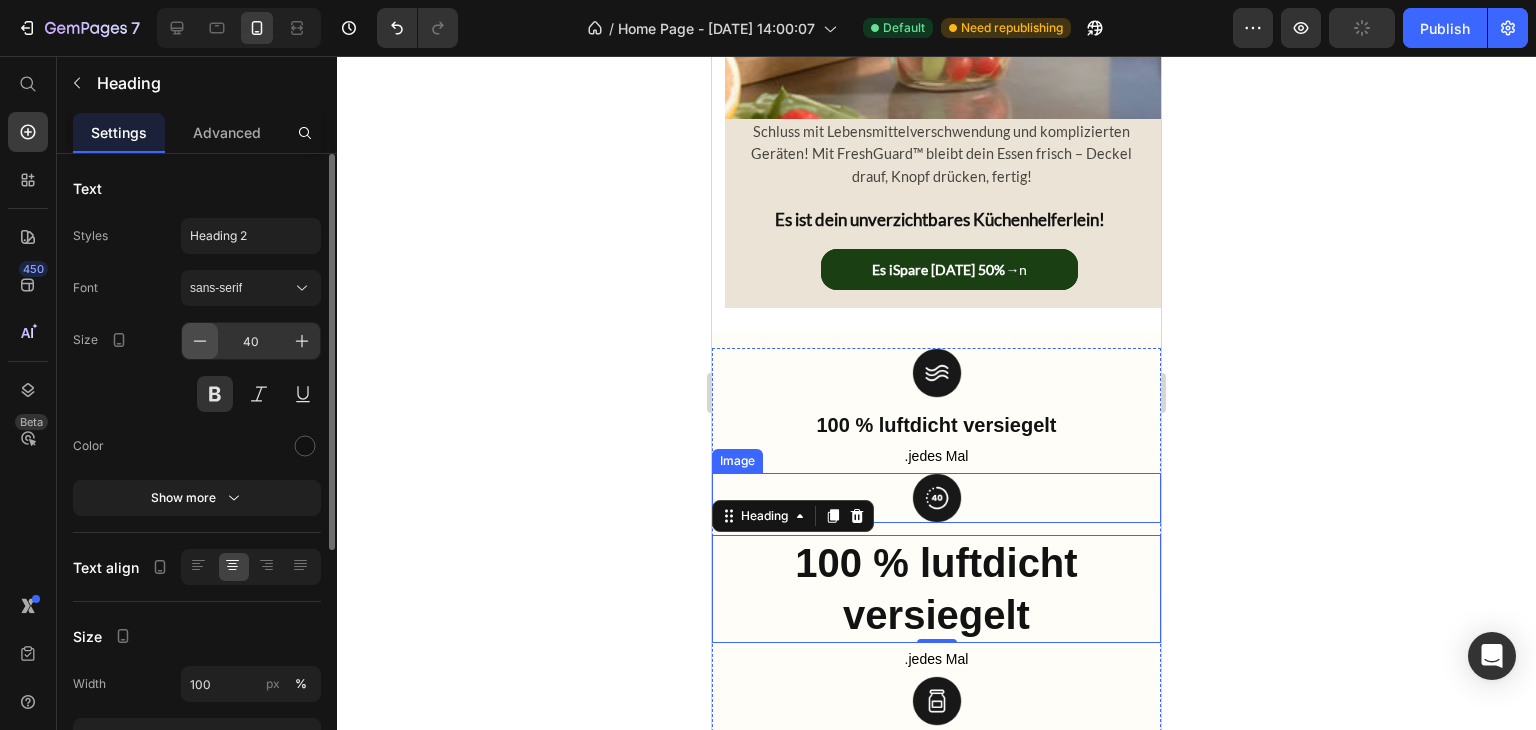 click 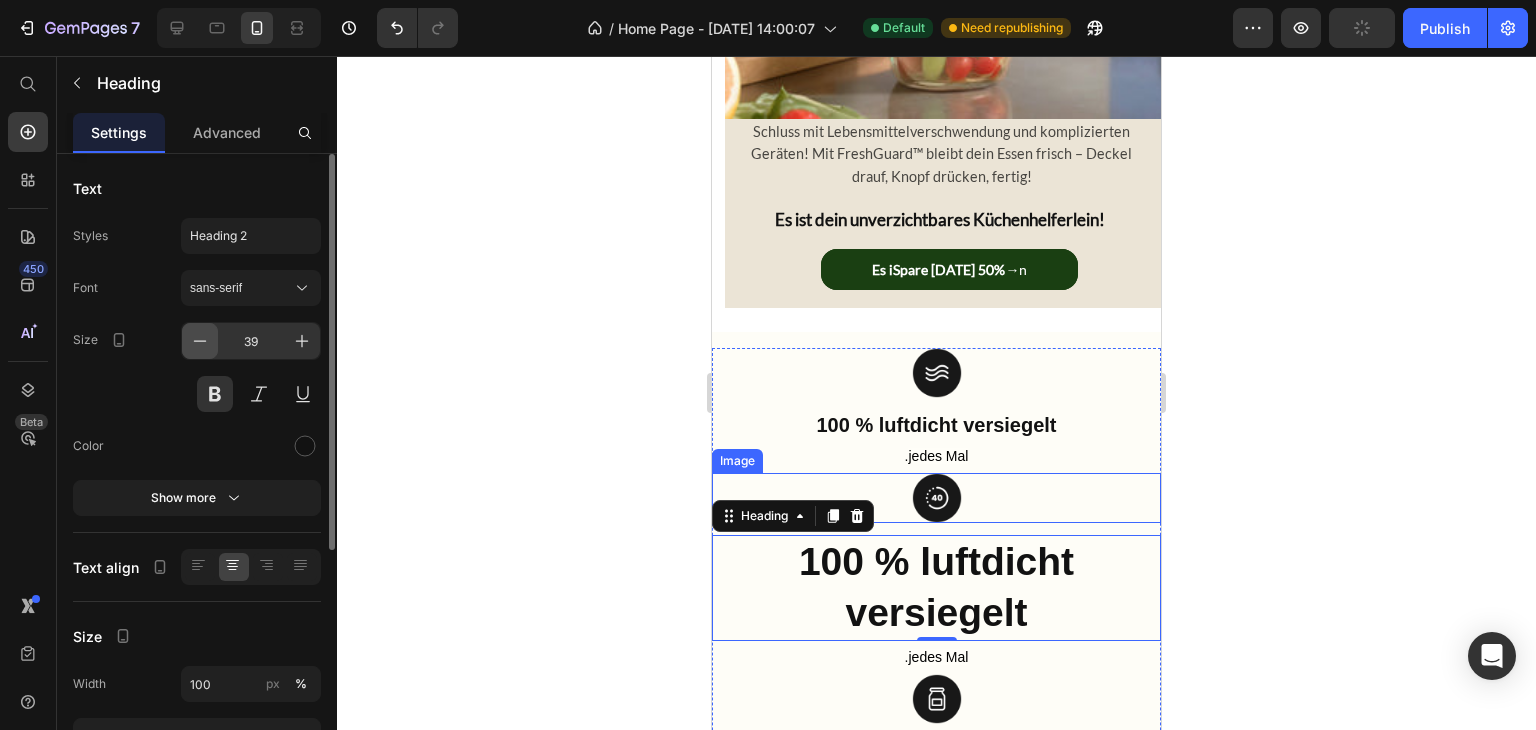 click 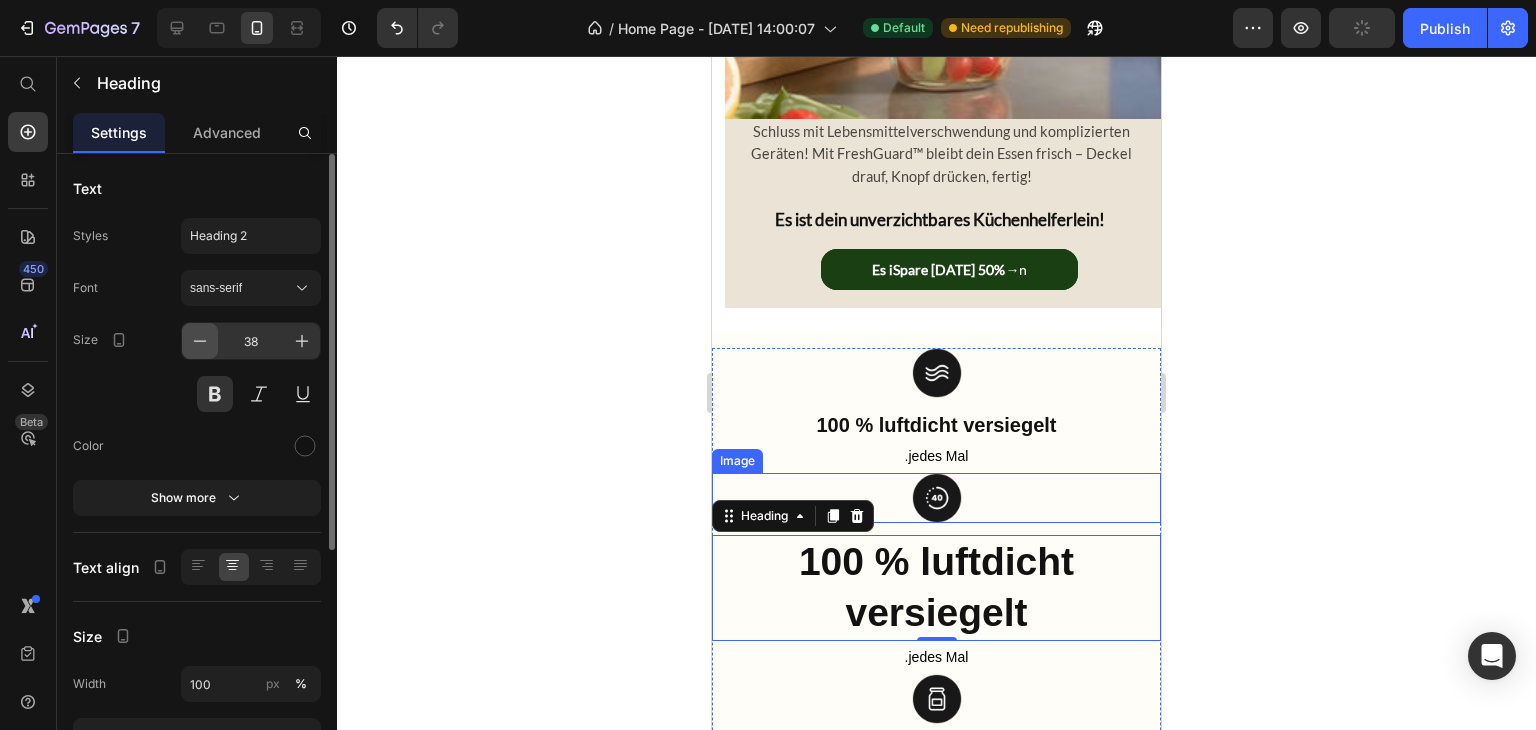click 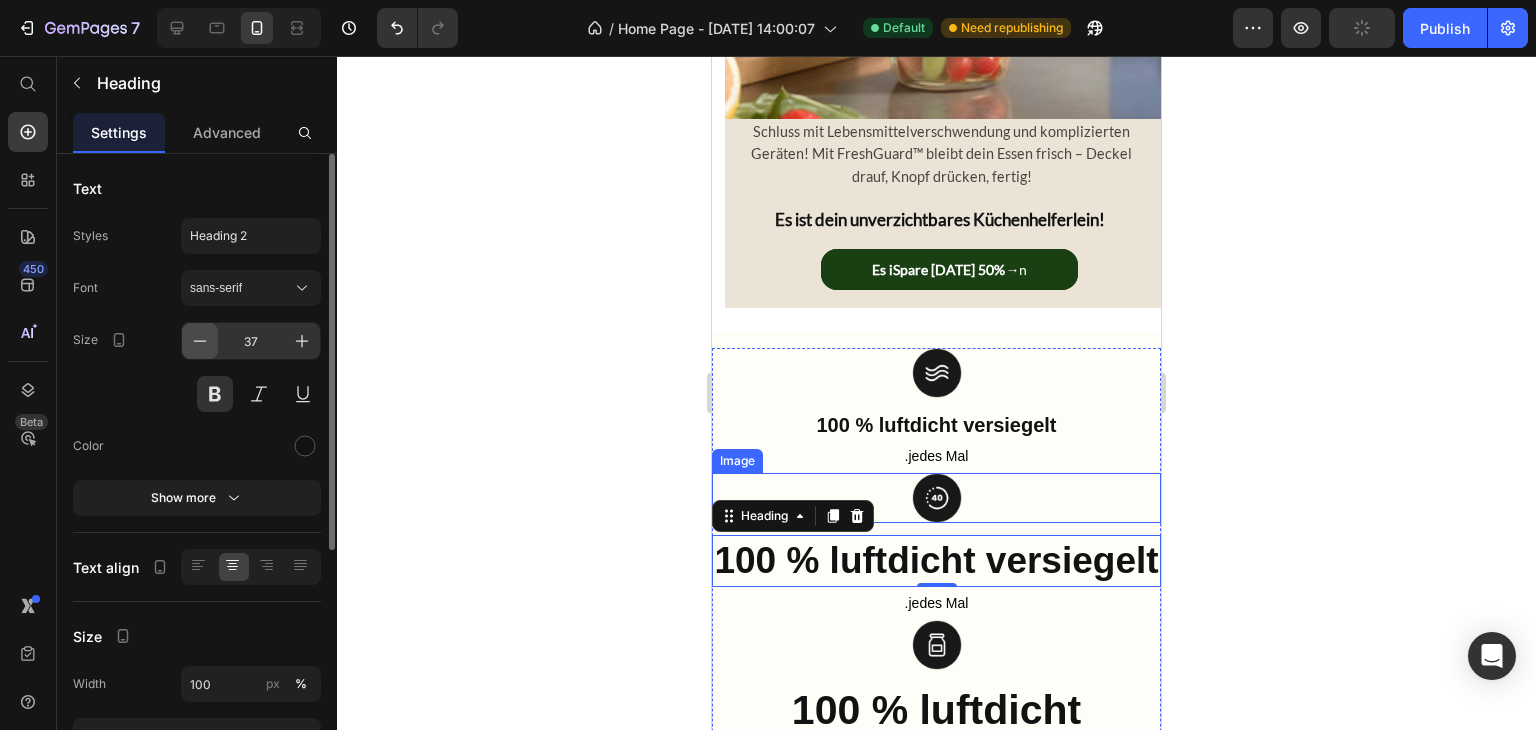 click 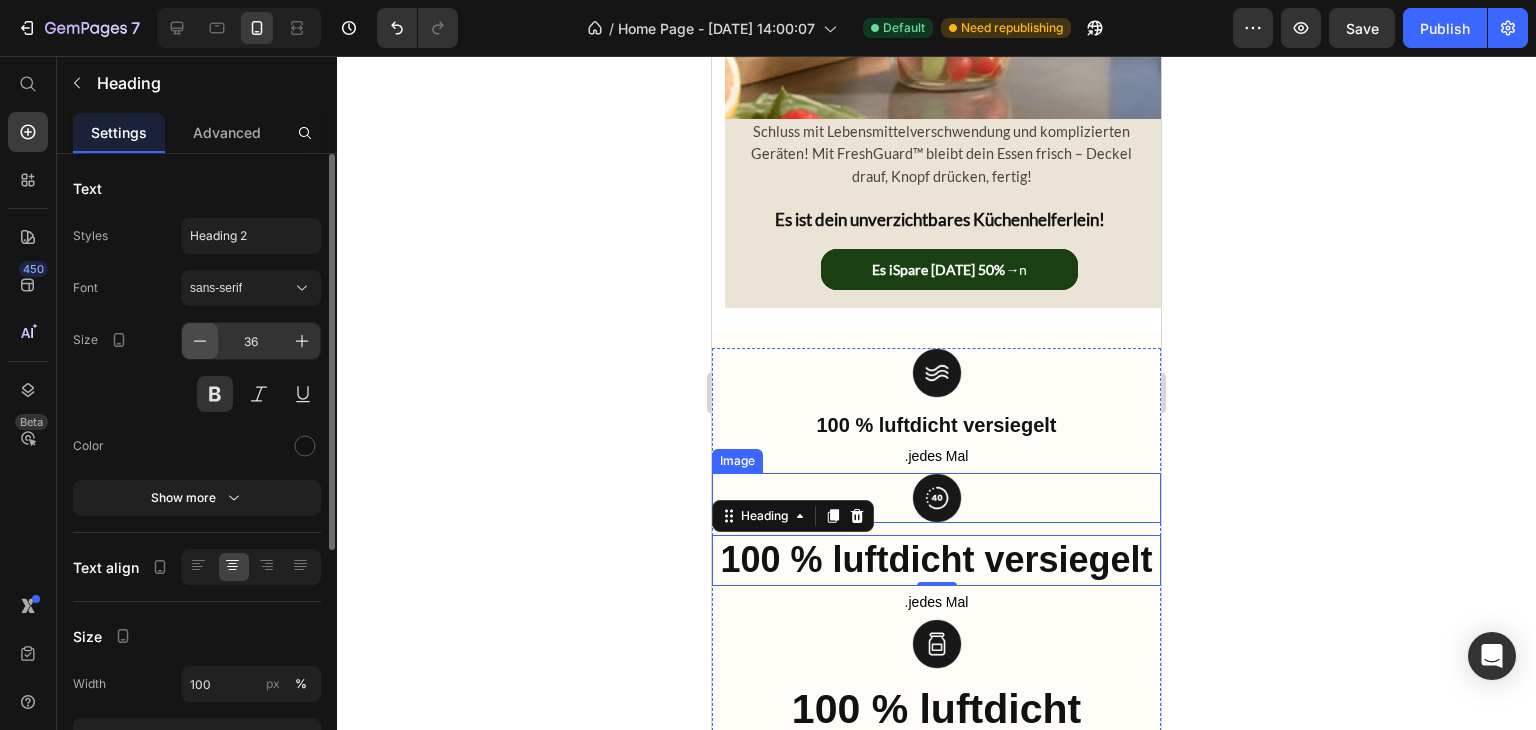 click 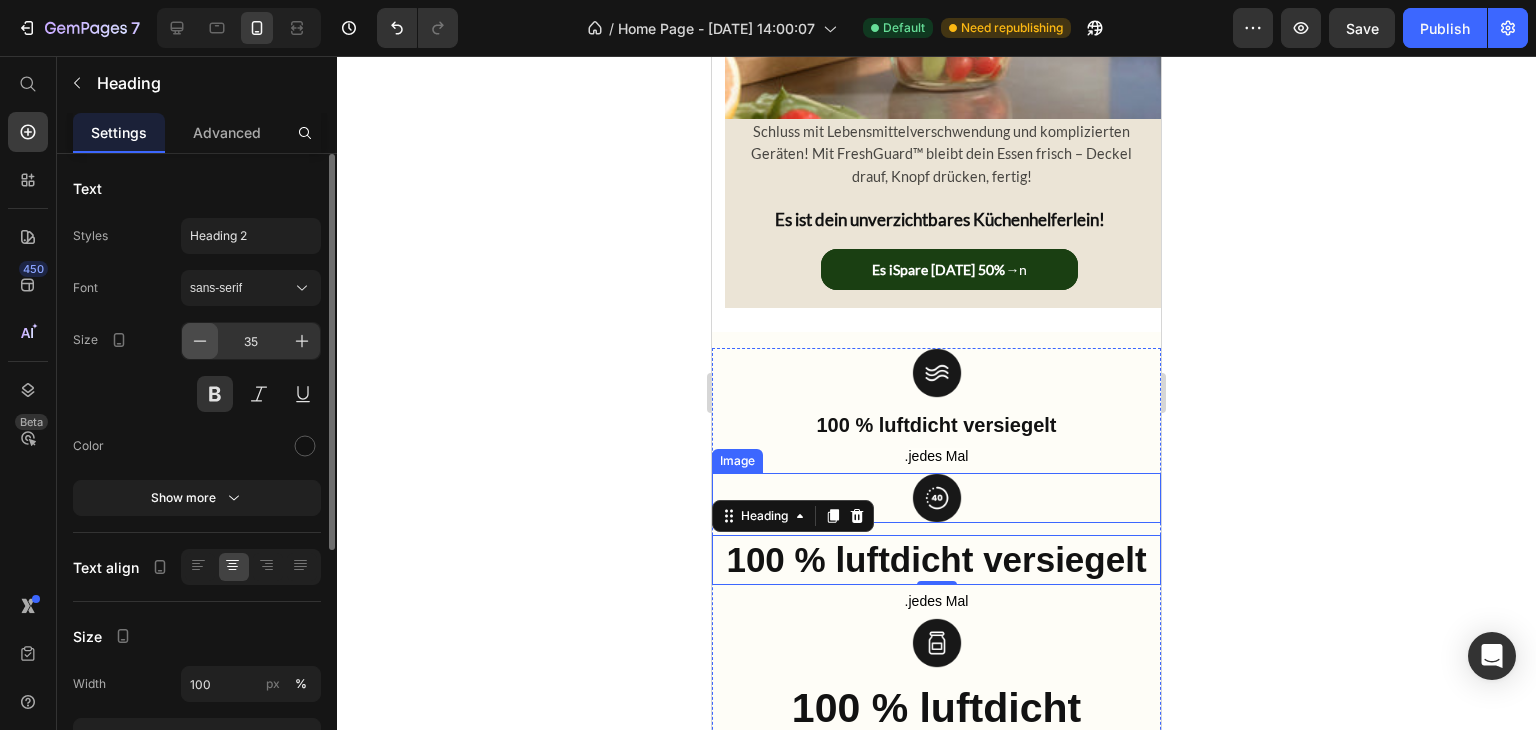 click 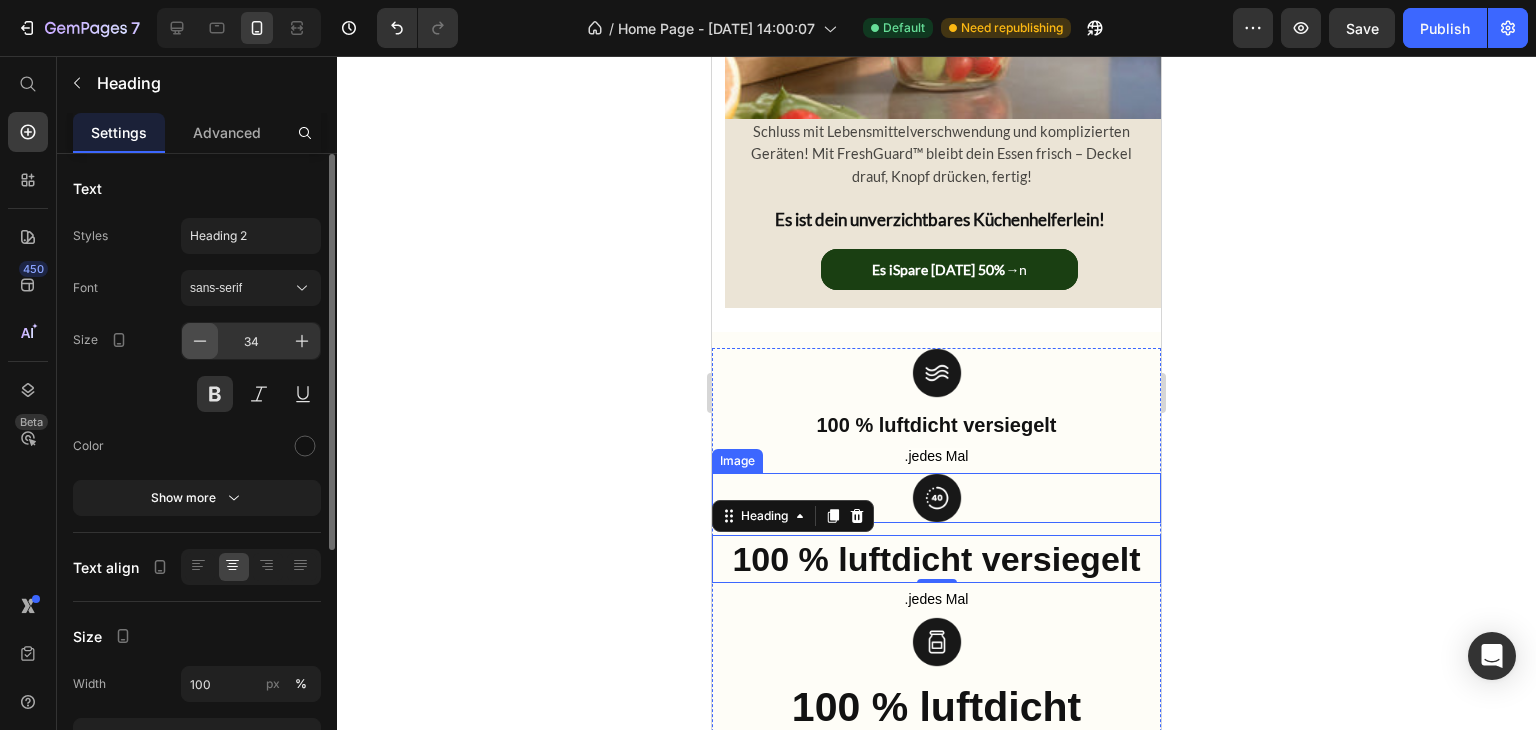 click 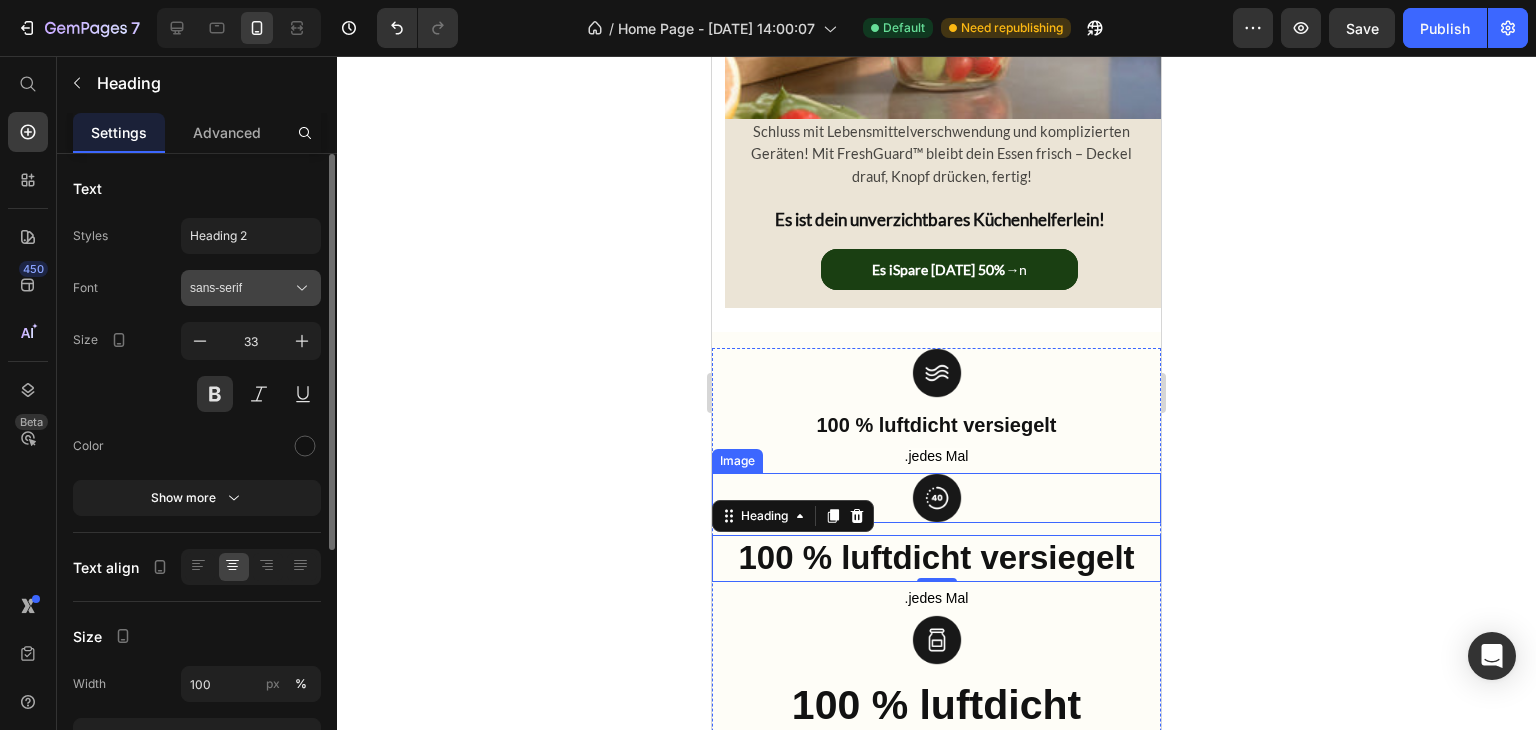 click 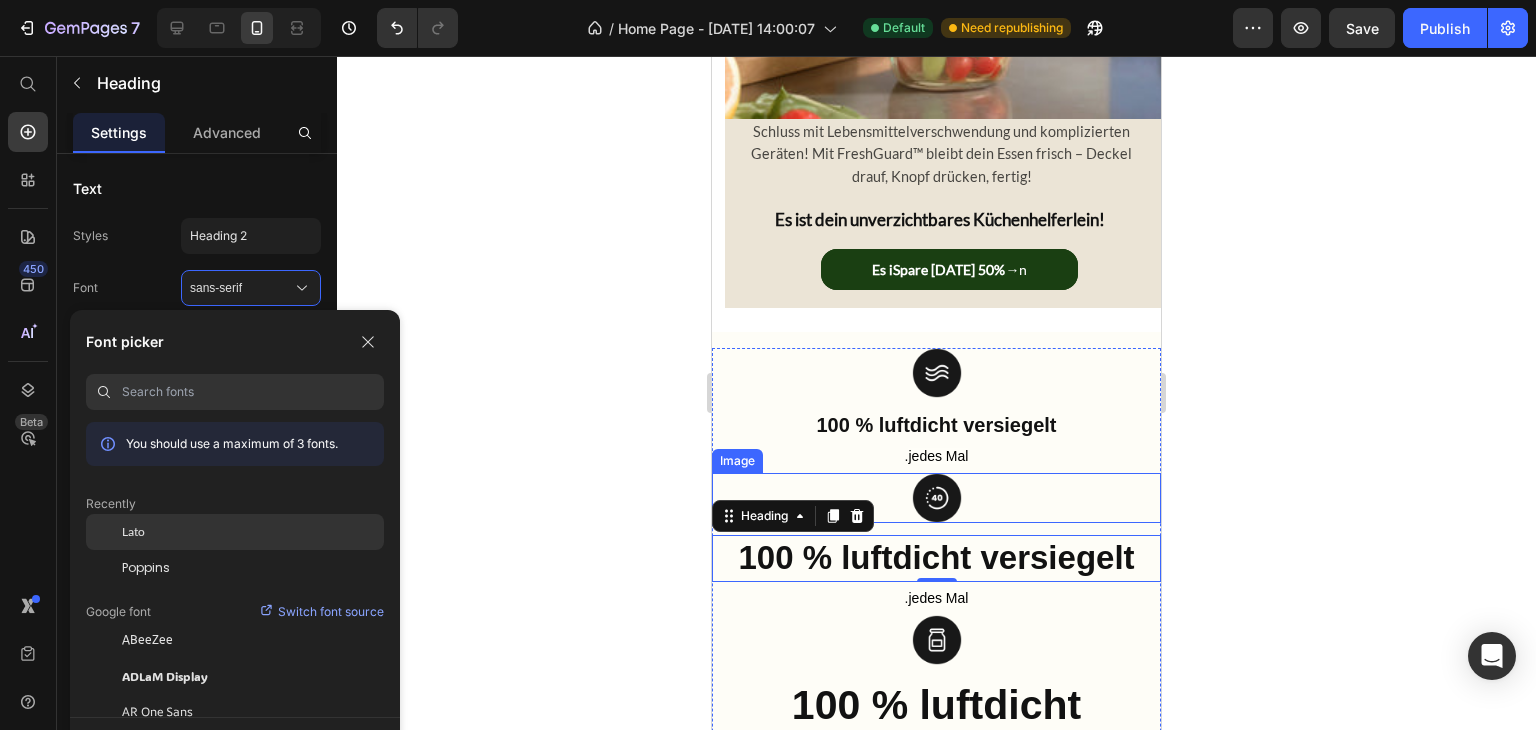 click on "Lato" 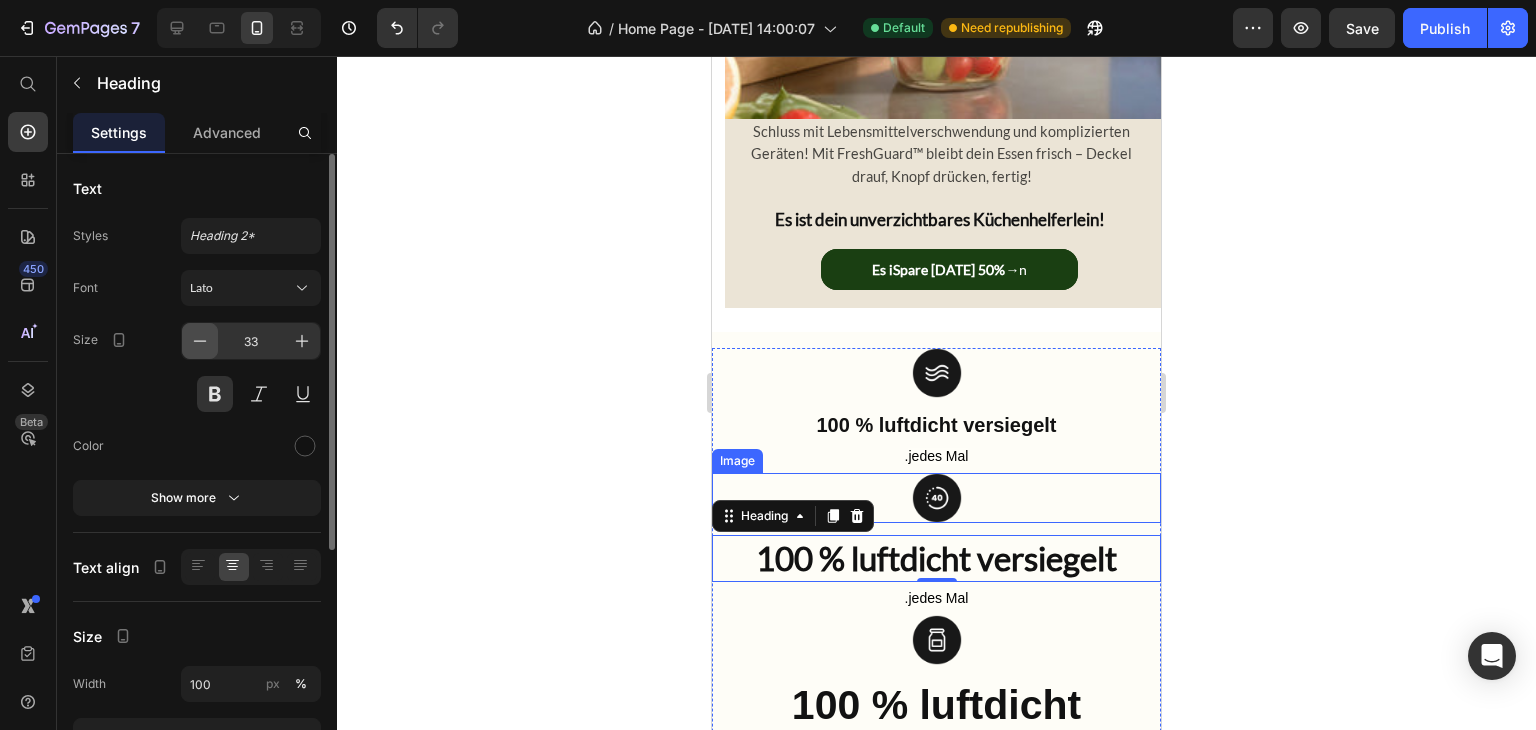 click 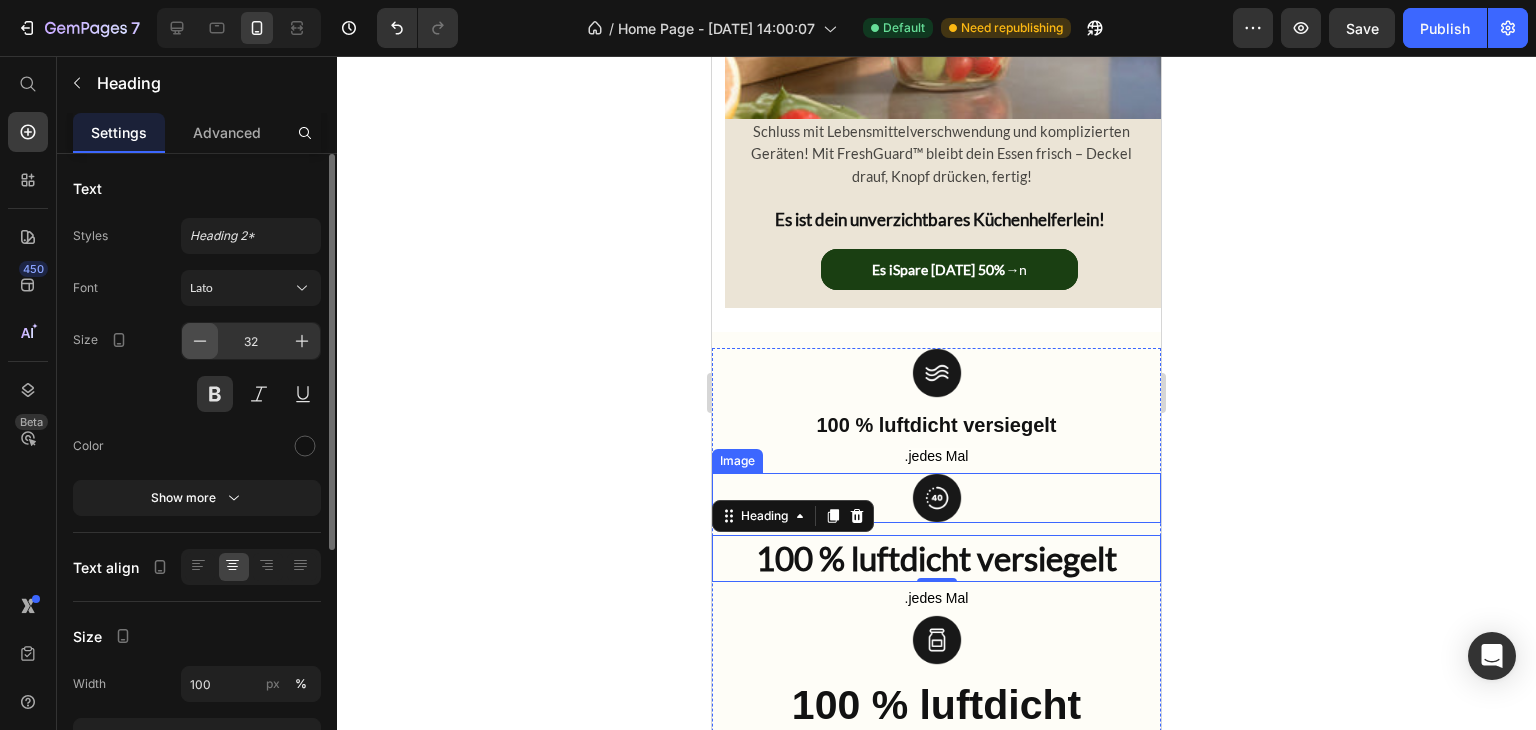 click 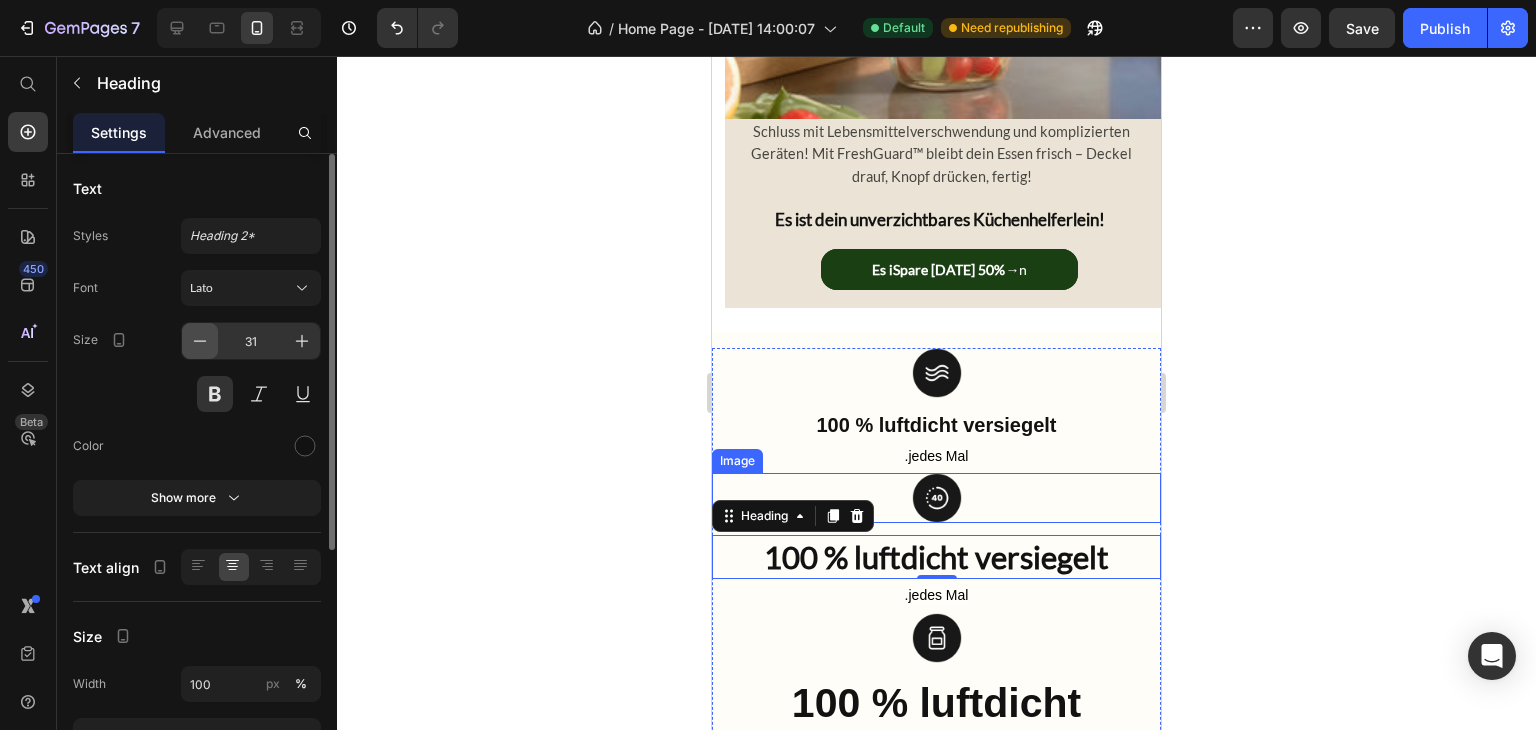 click 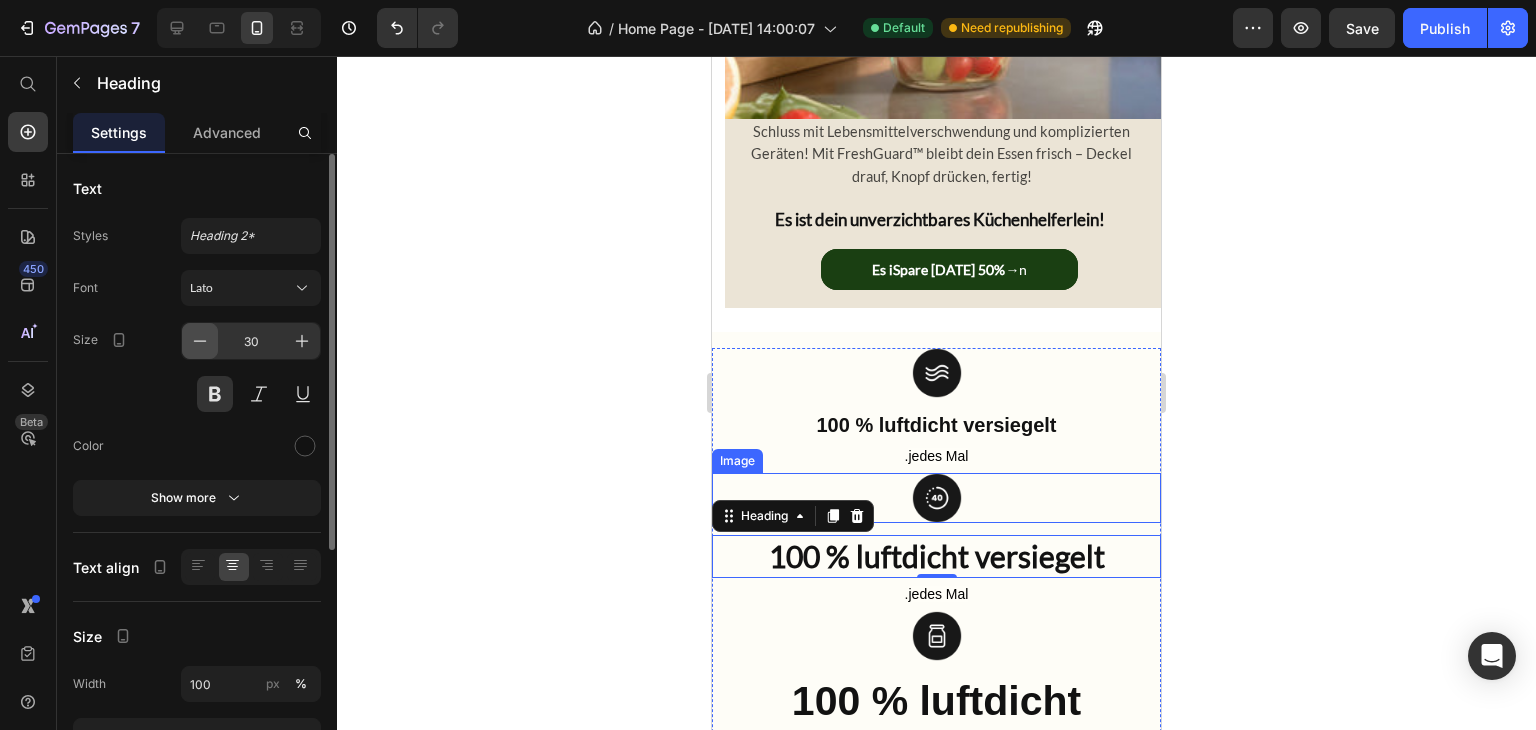 click 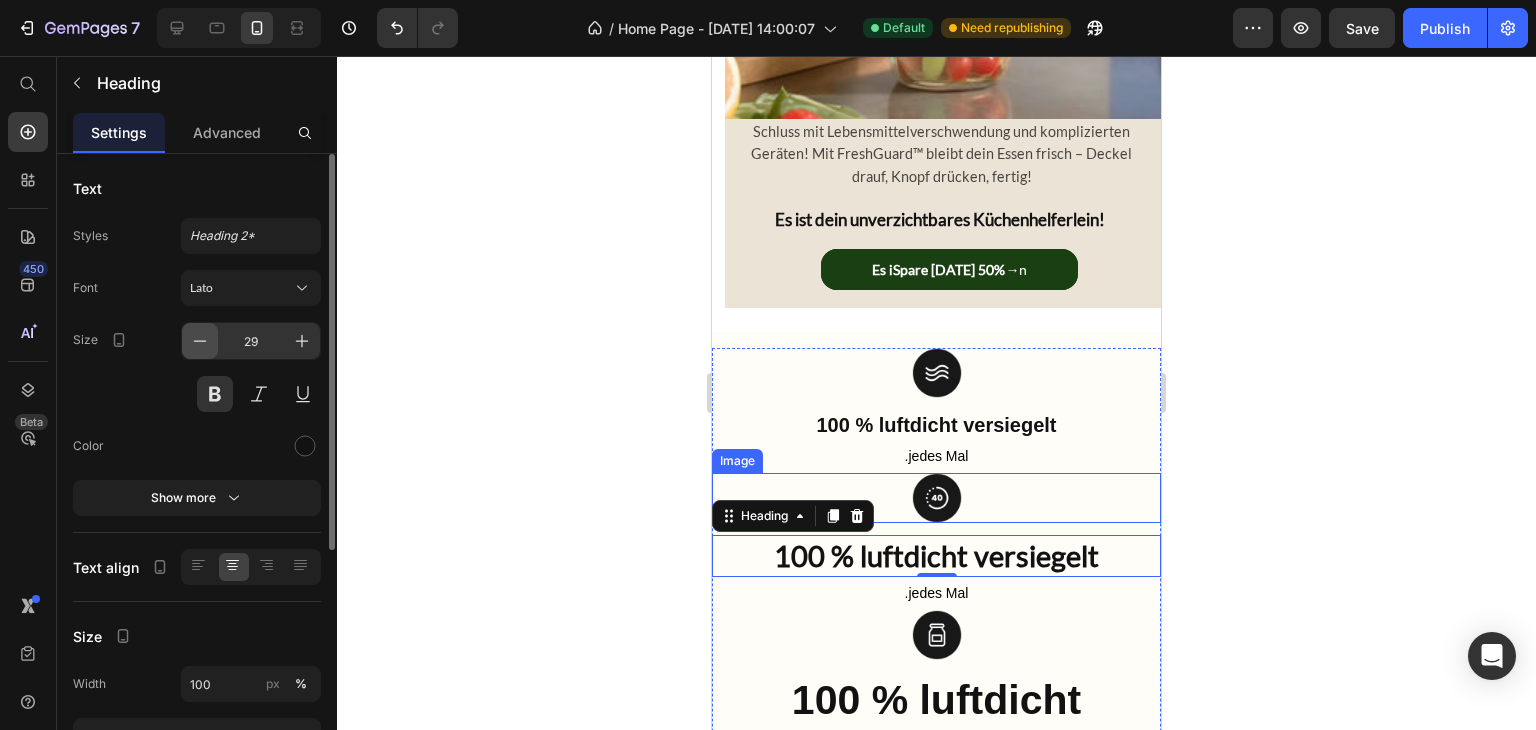 click 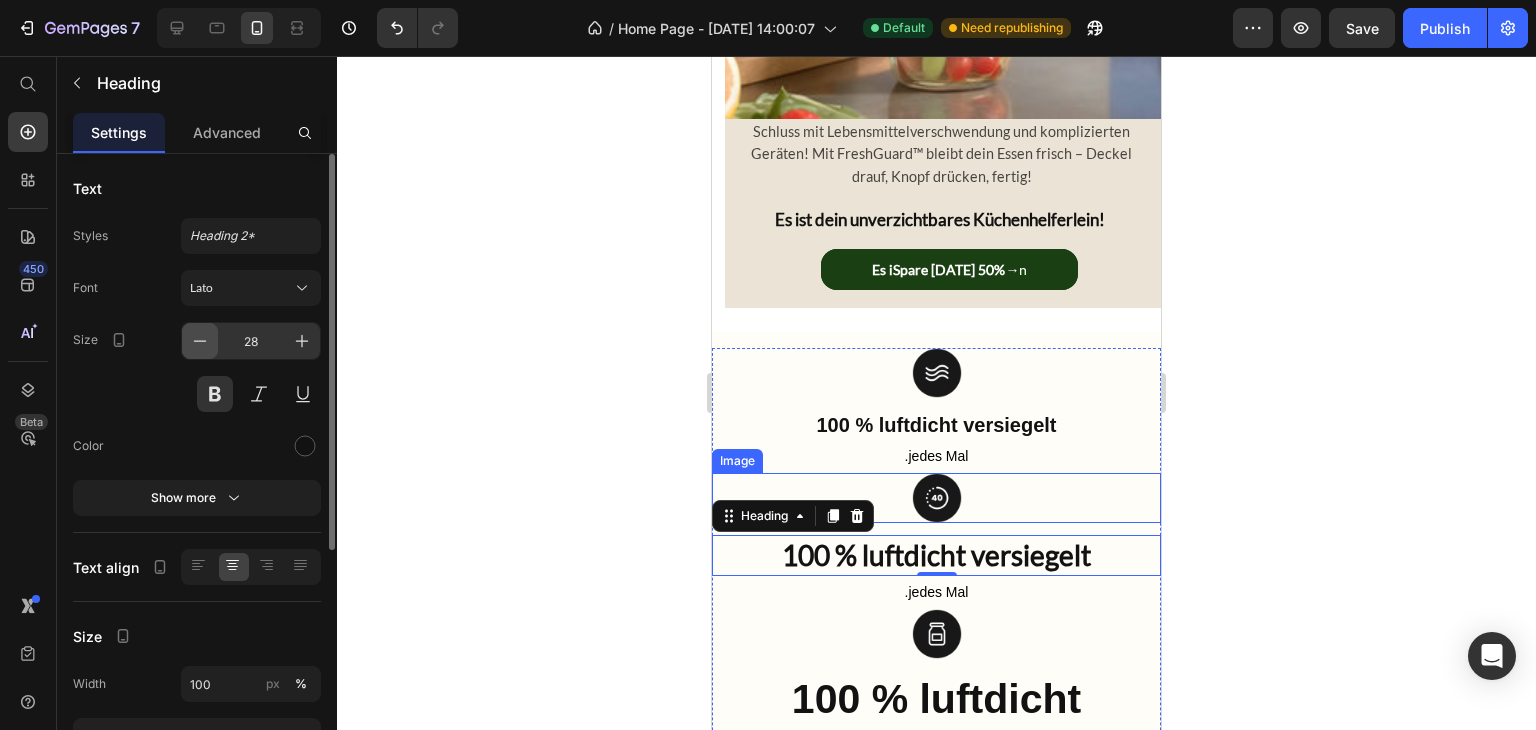 click 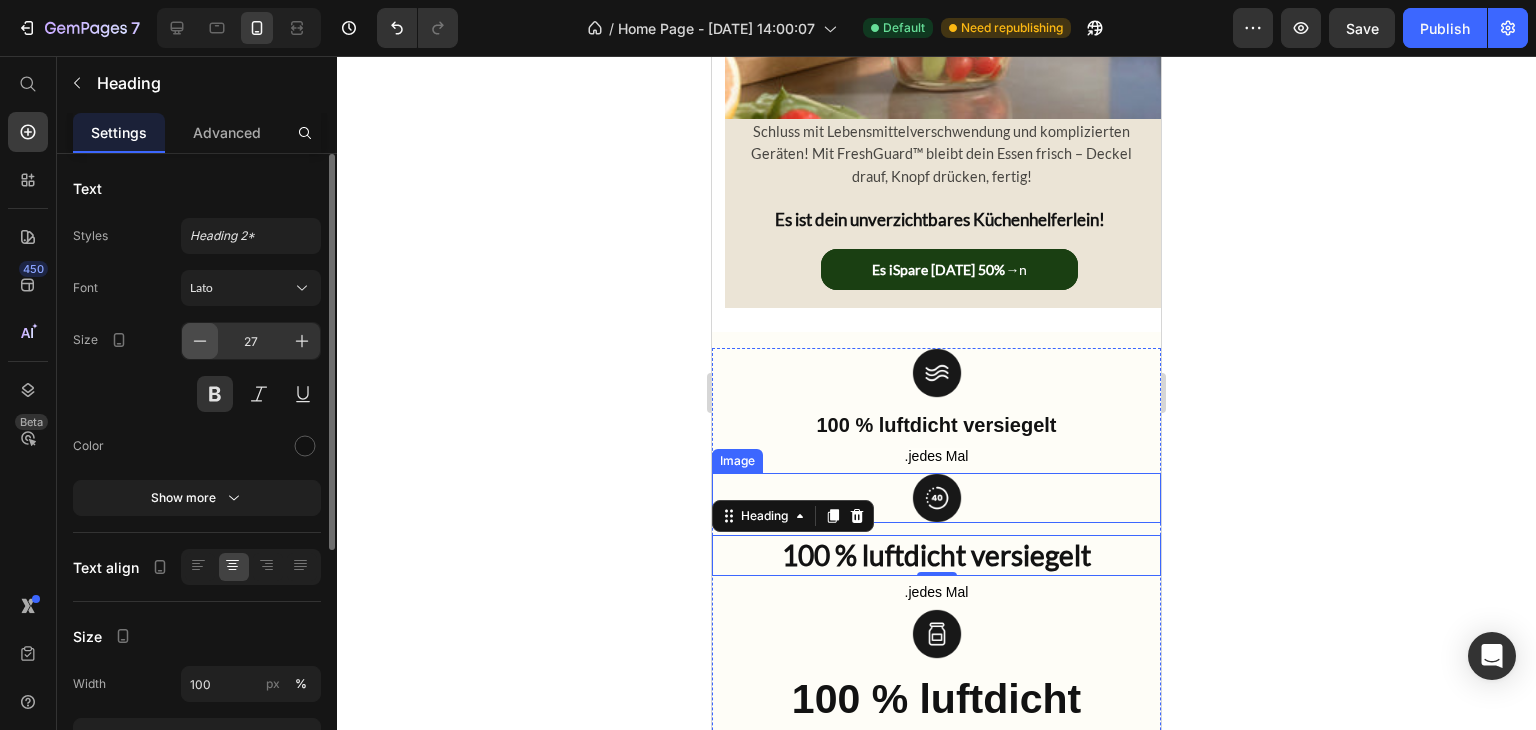click 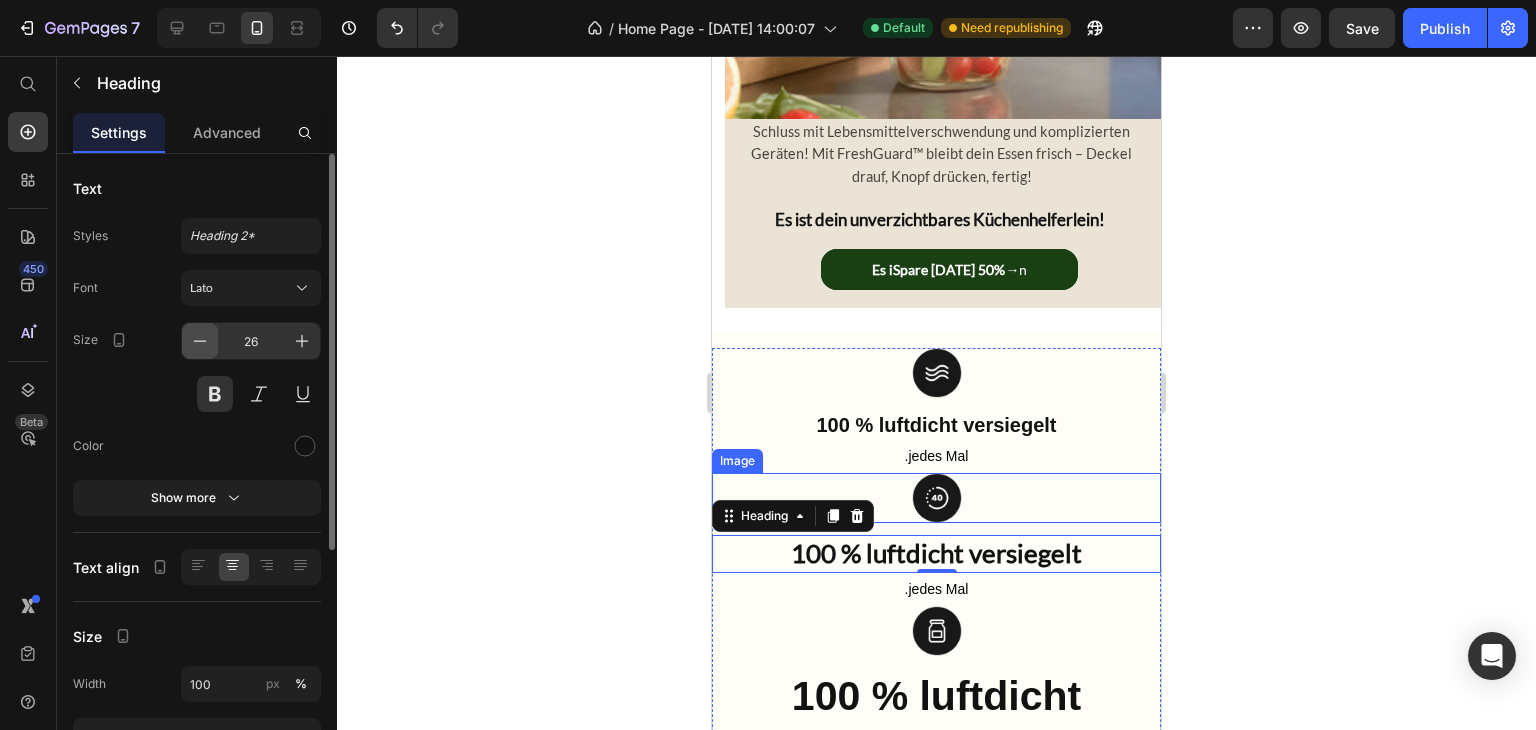 click 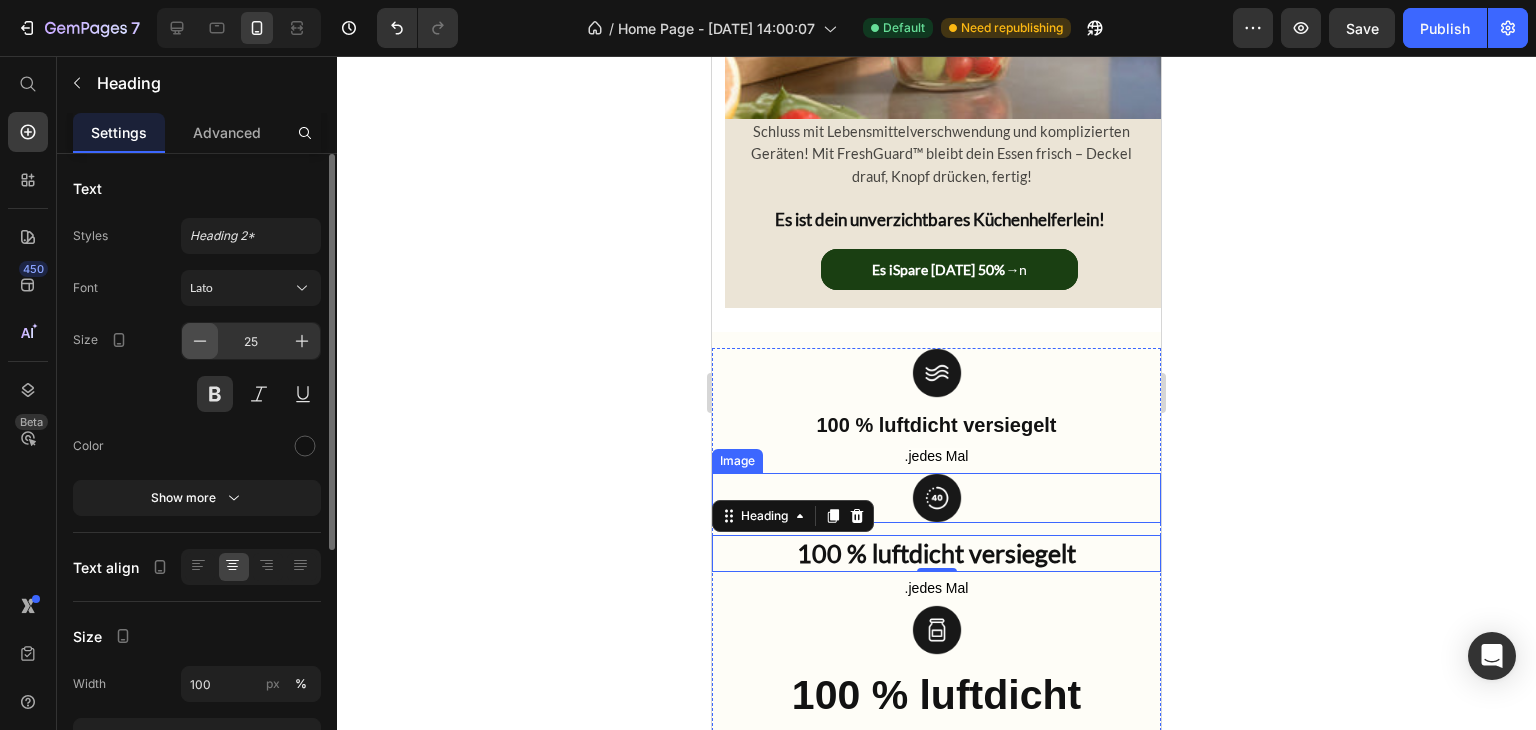 click 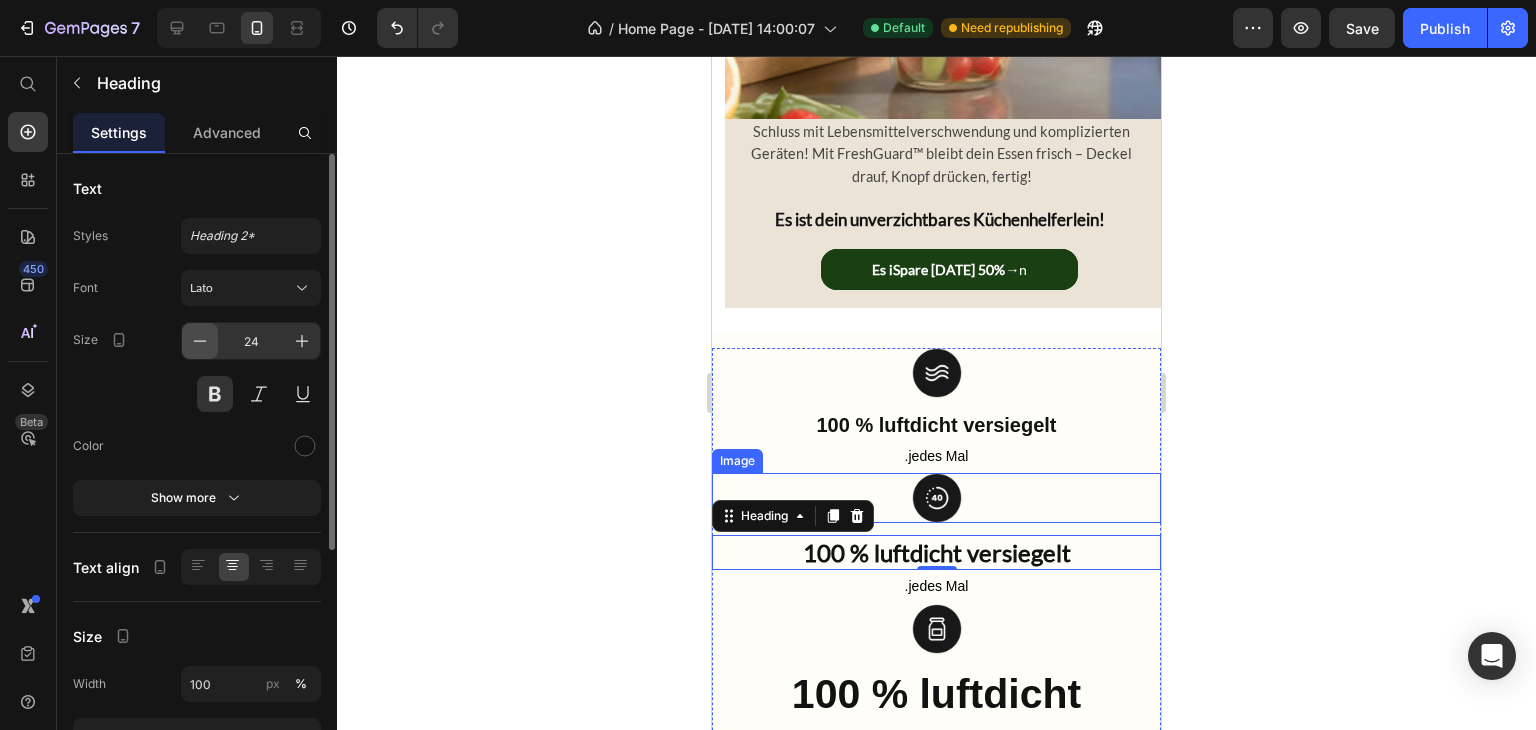 click 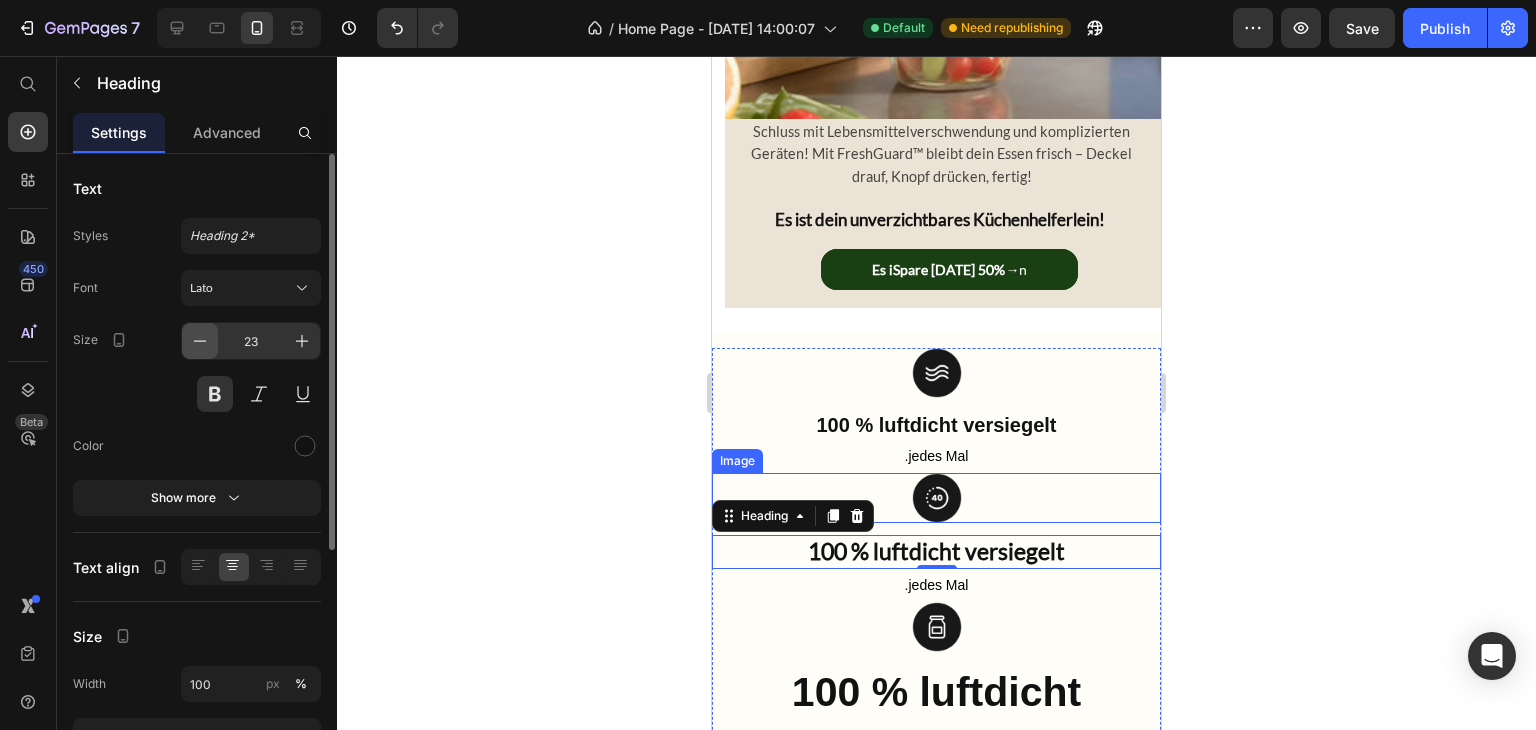 click 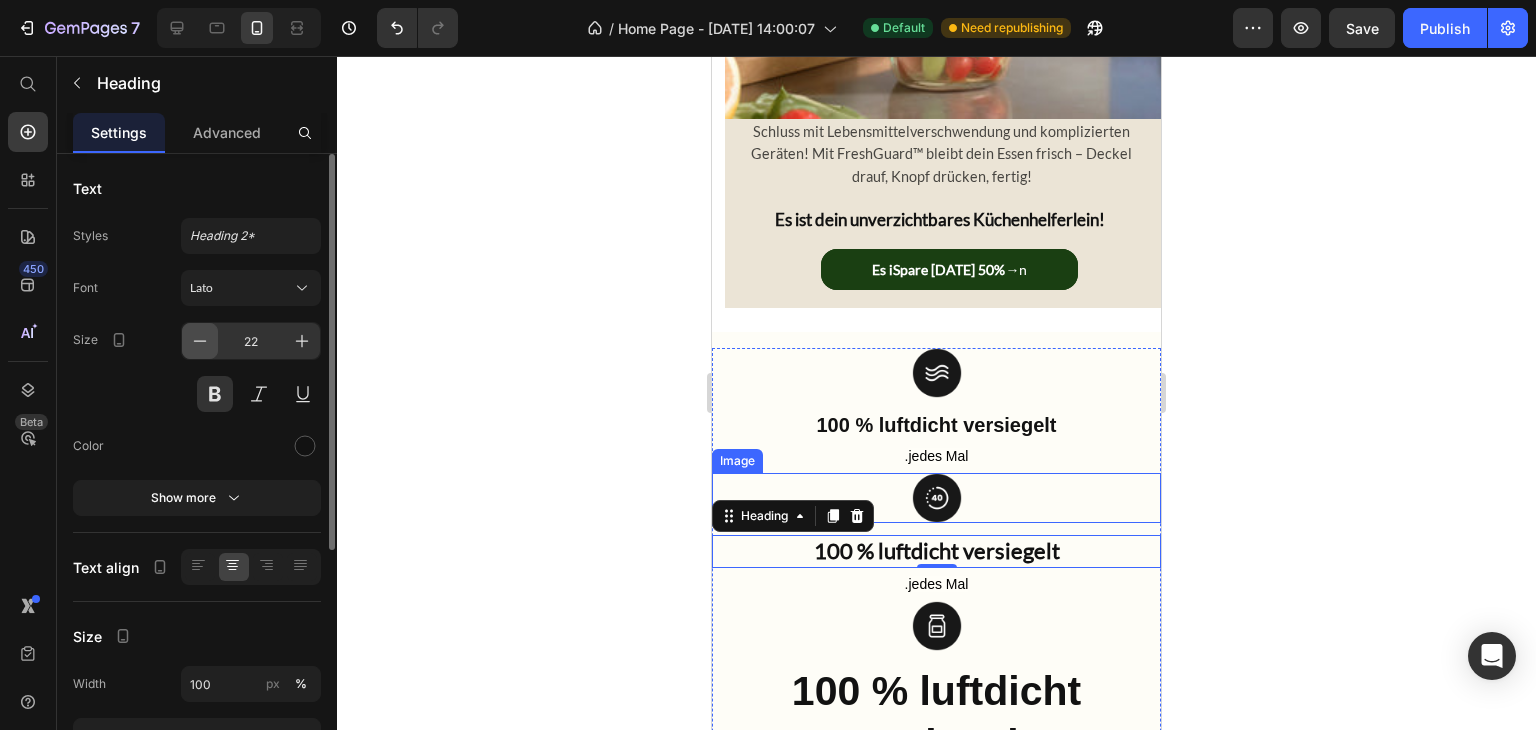 click 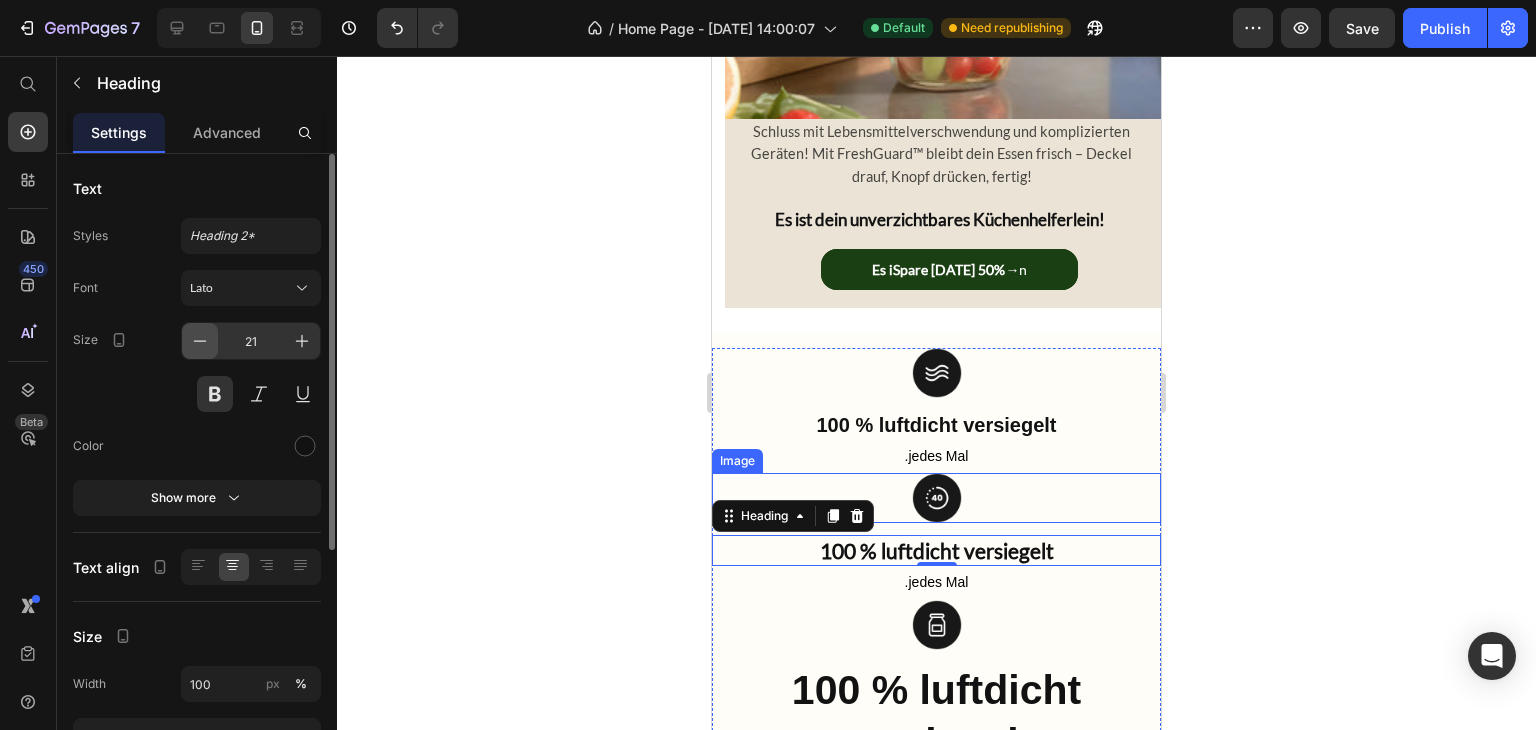 click 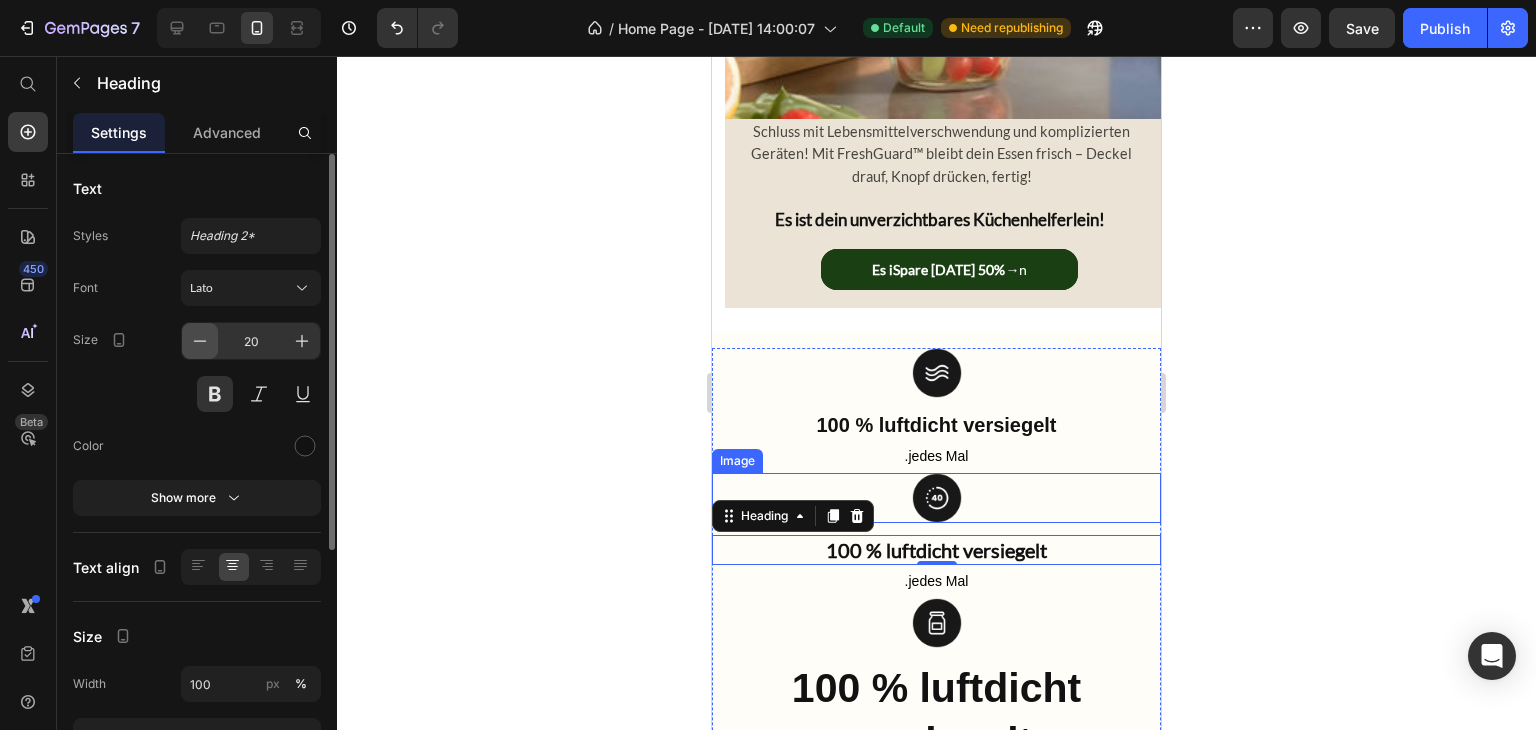 click 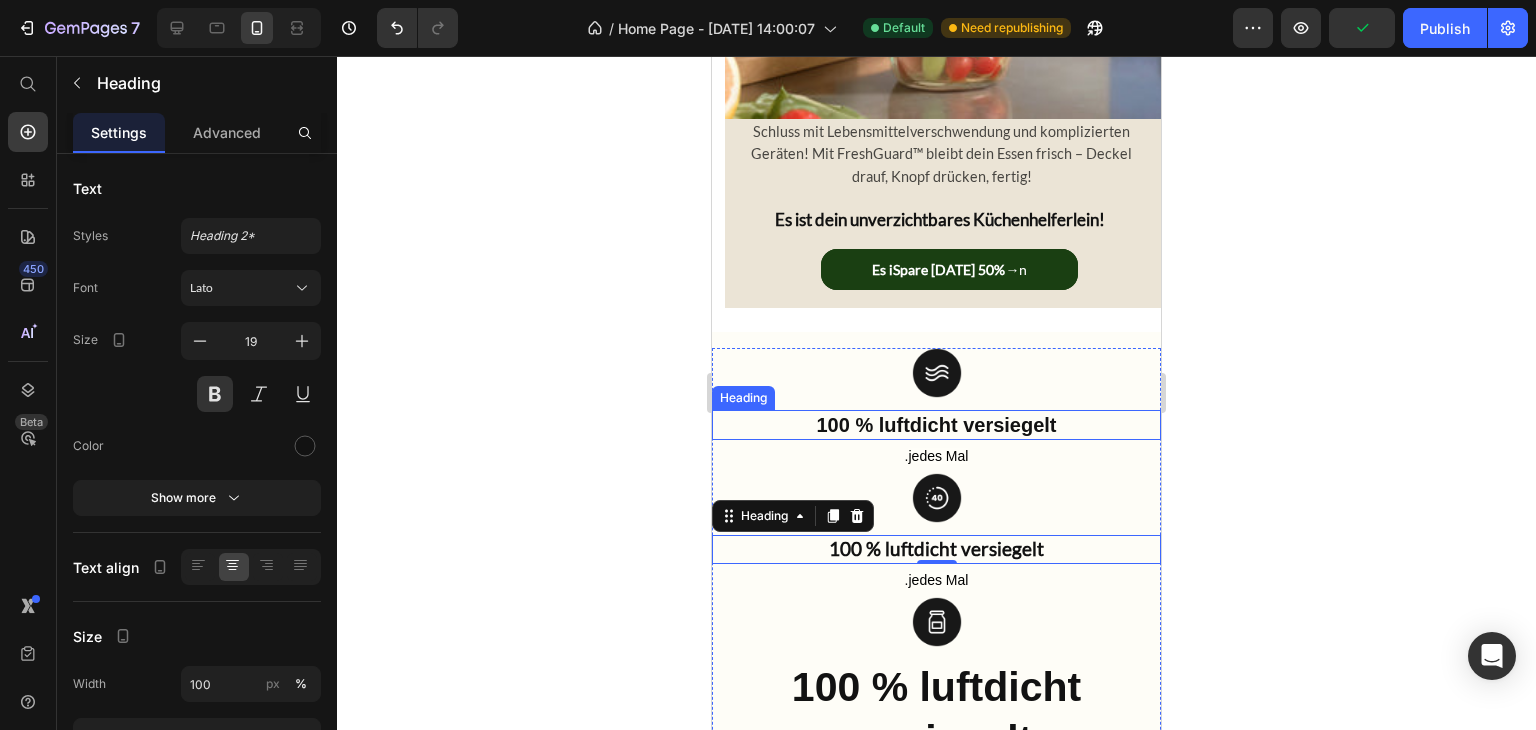 click on "100 % luftdicht versiegelt" at bounding box center [936, 425] 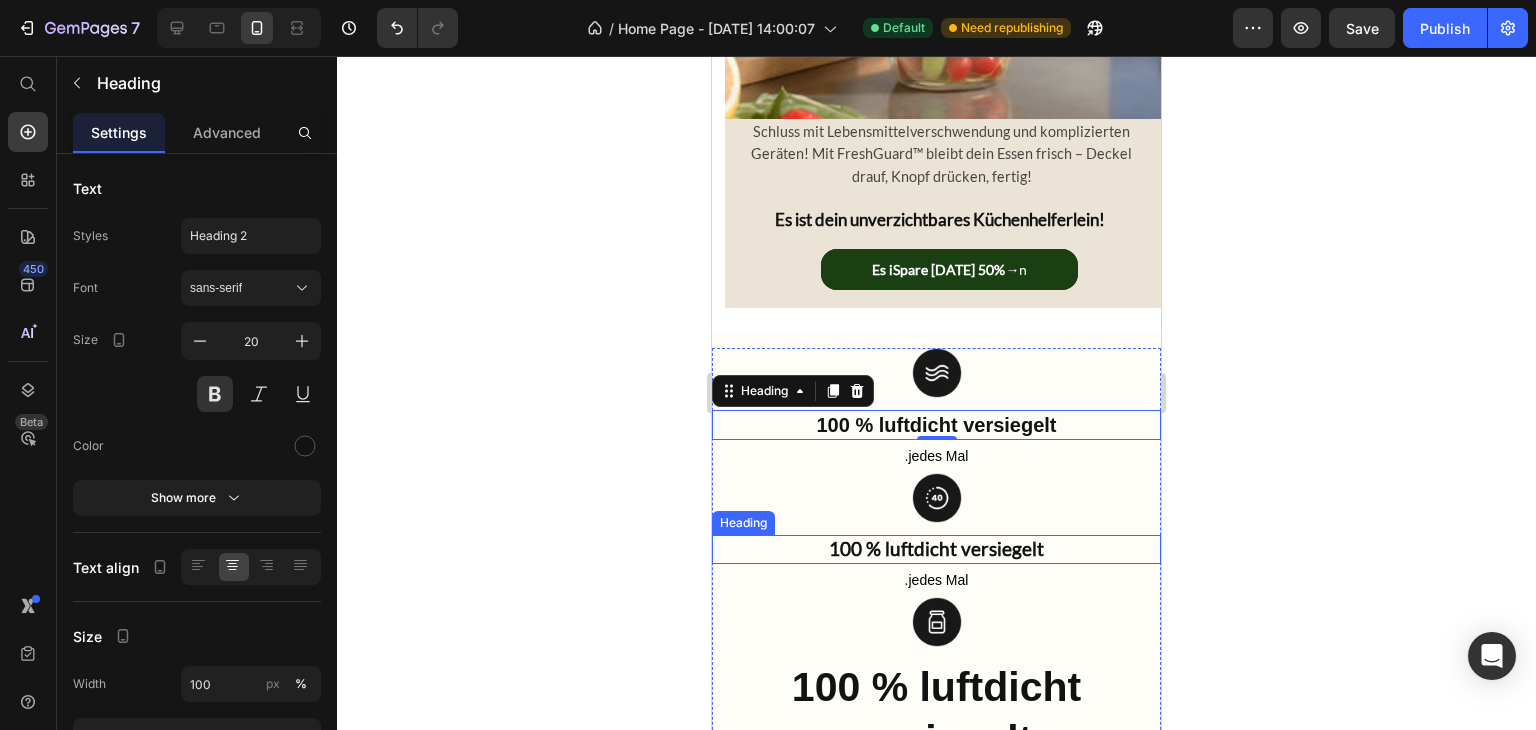 click on "100 % luftdicht versiegelt" at bounding box center [936, 548] 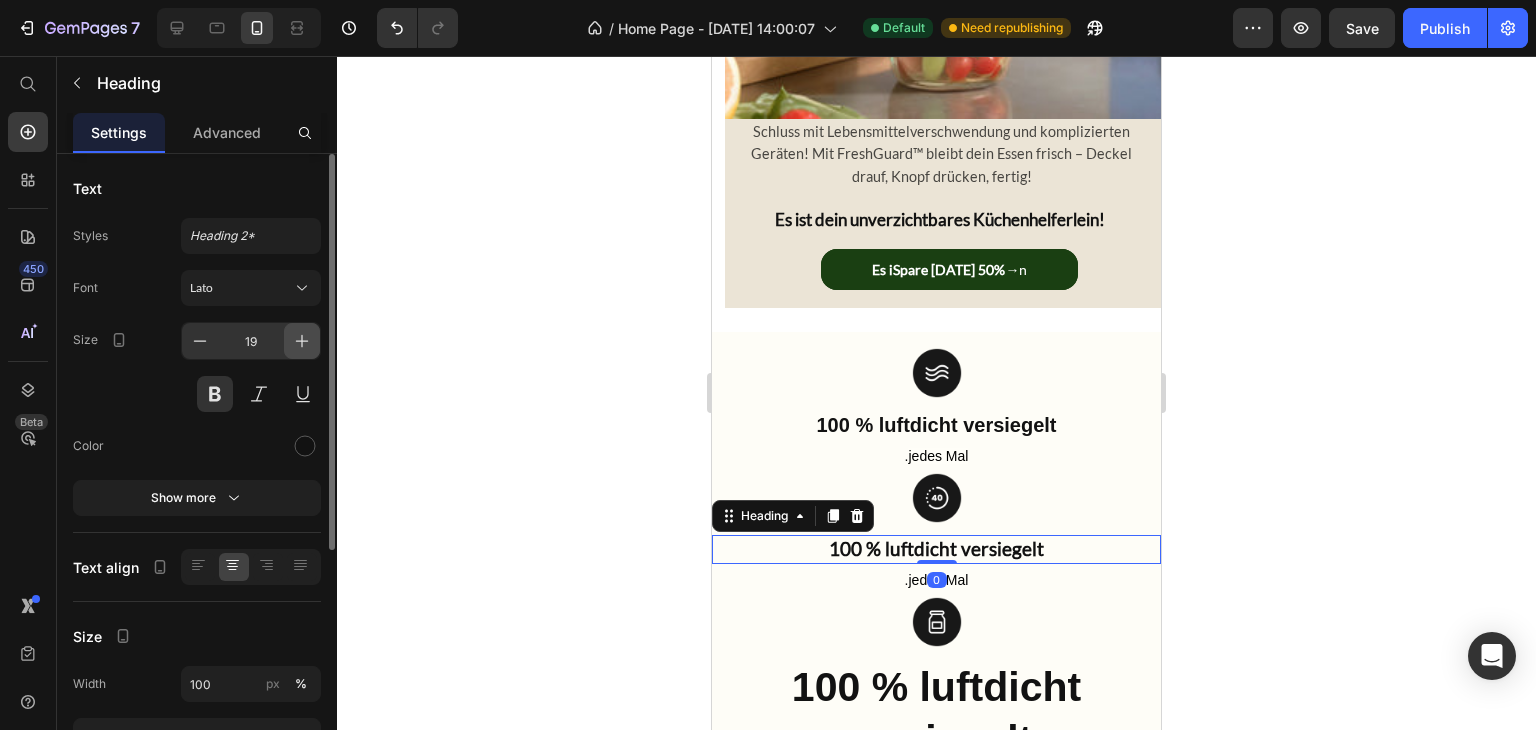 click 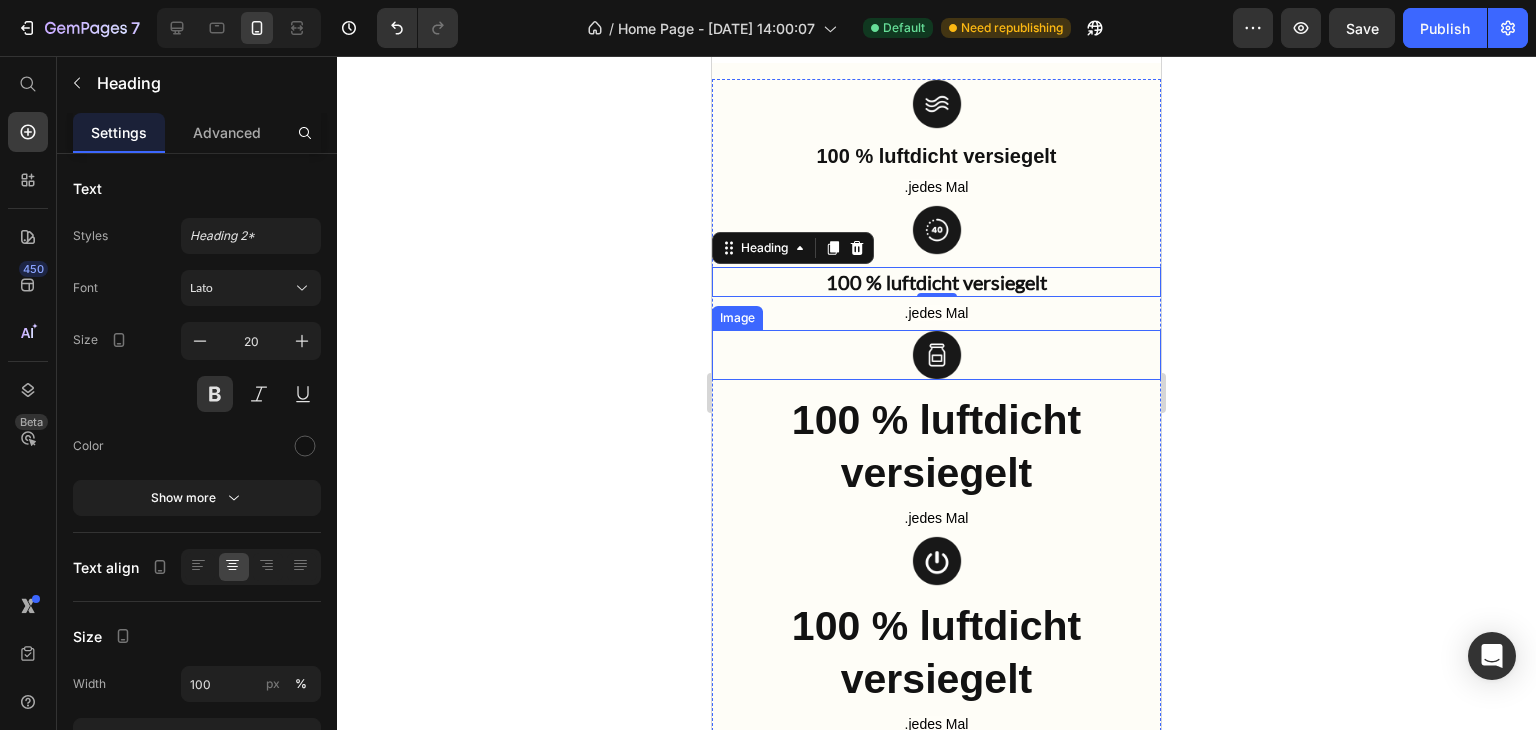 scroll, scrollTop: 2131, scrollLeft: 0, axis: vertical 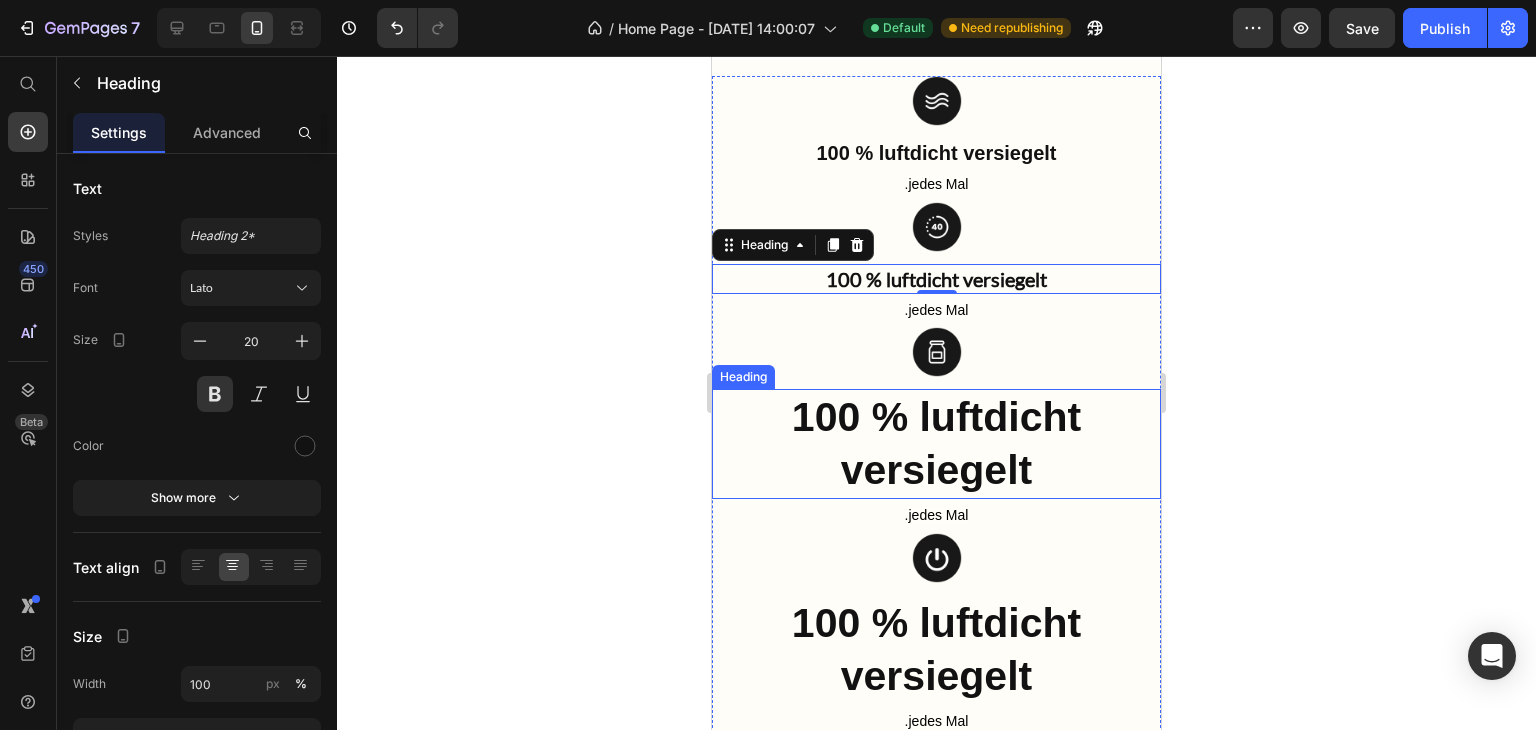 click on "100 % luftdicht versiegelt" at bounding box center [936, 444] 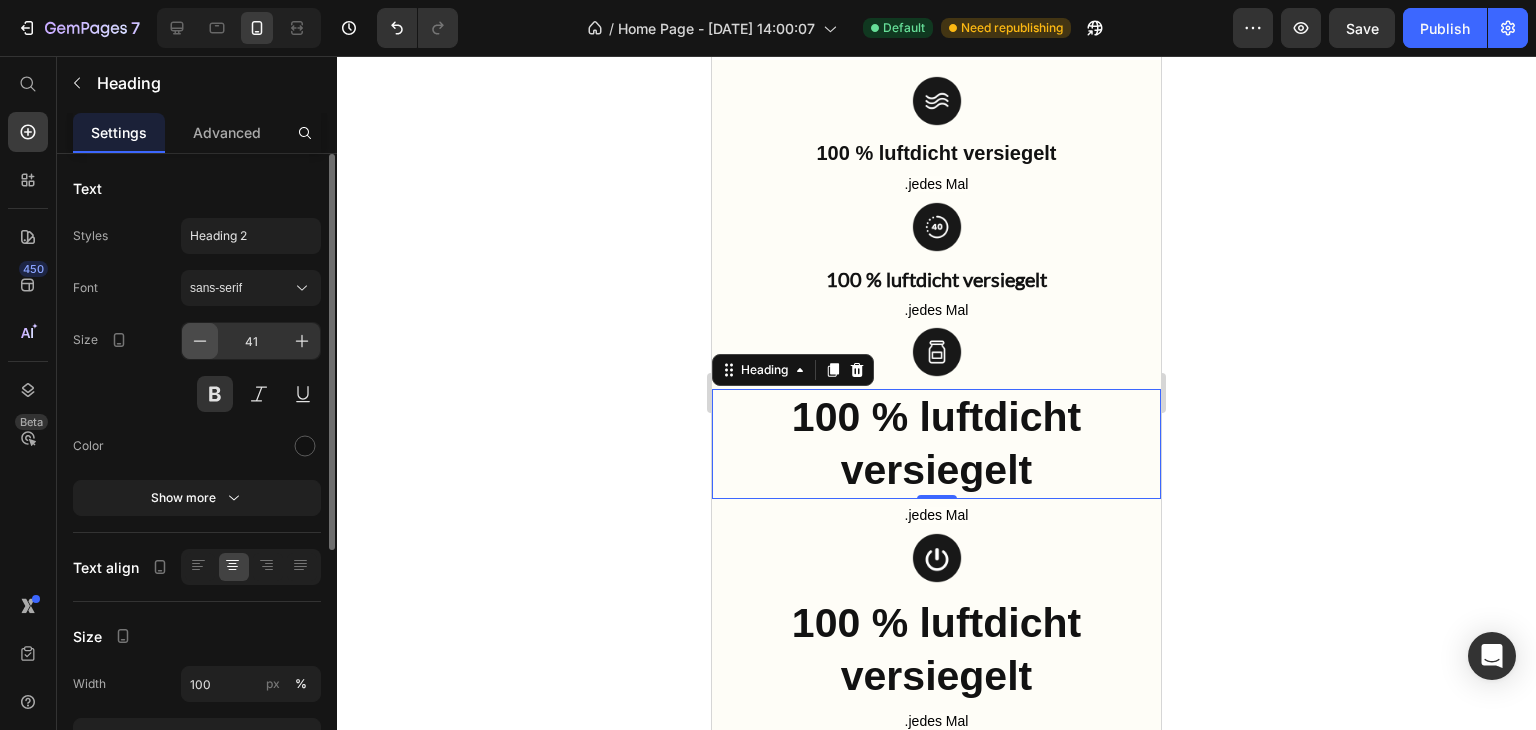 click 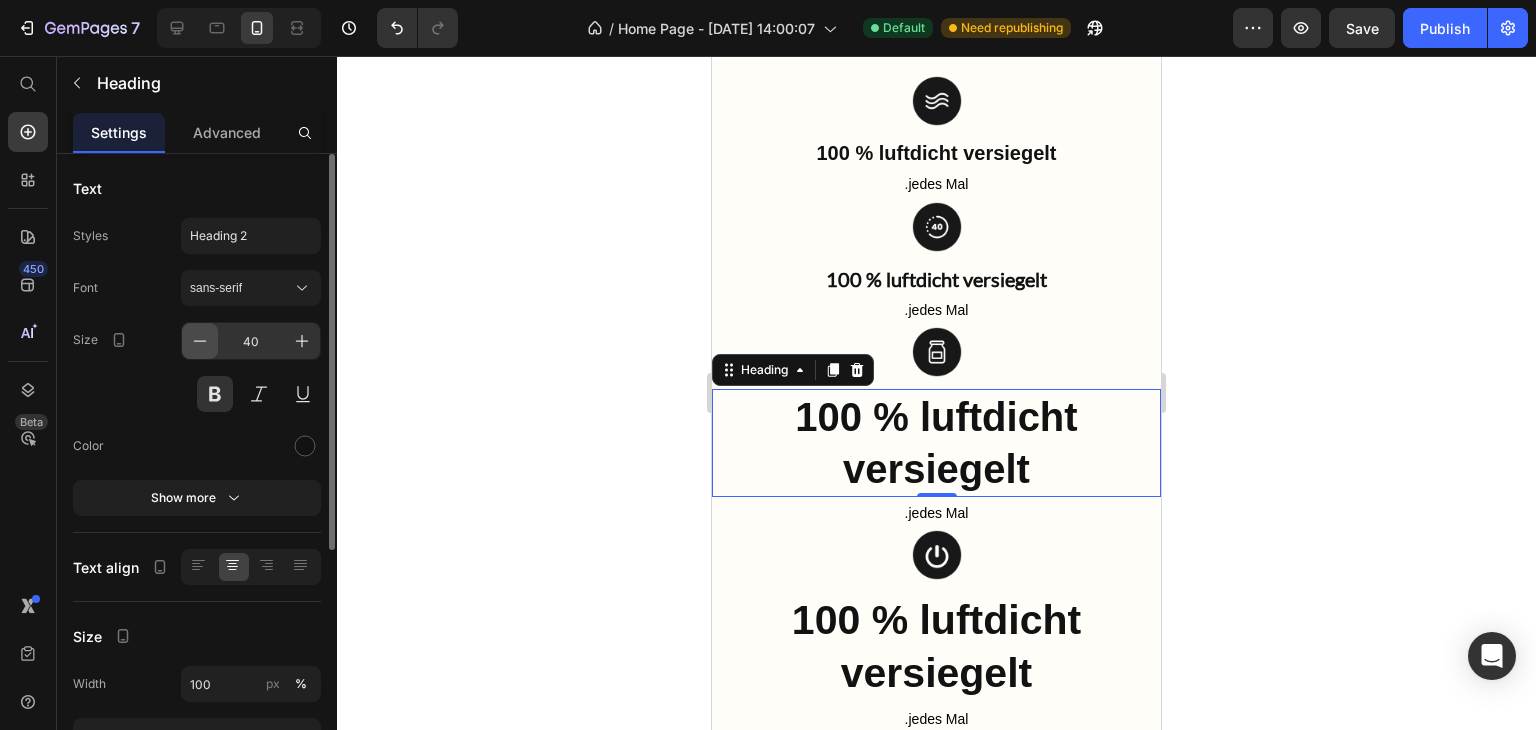 click 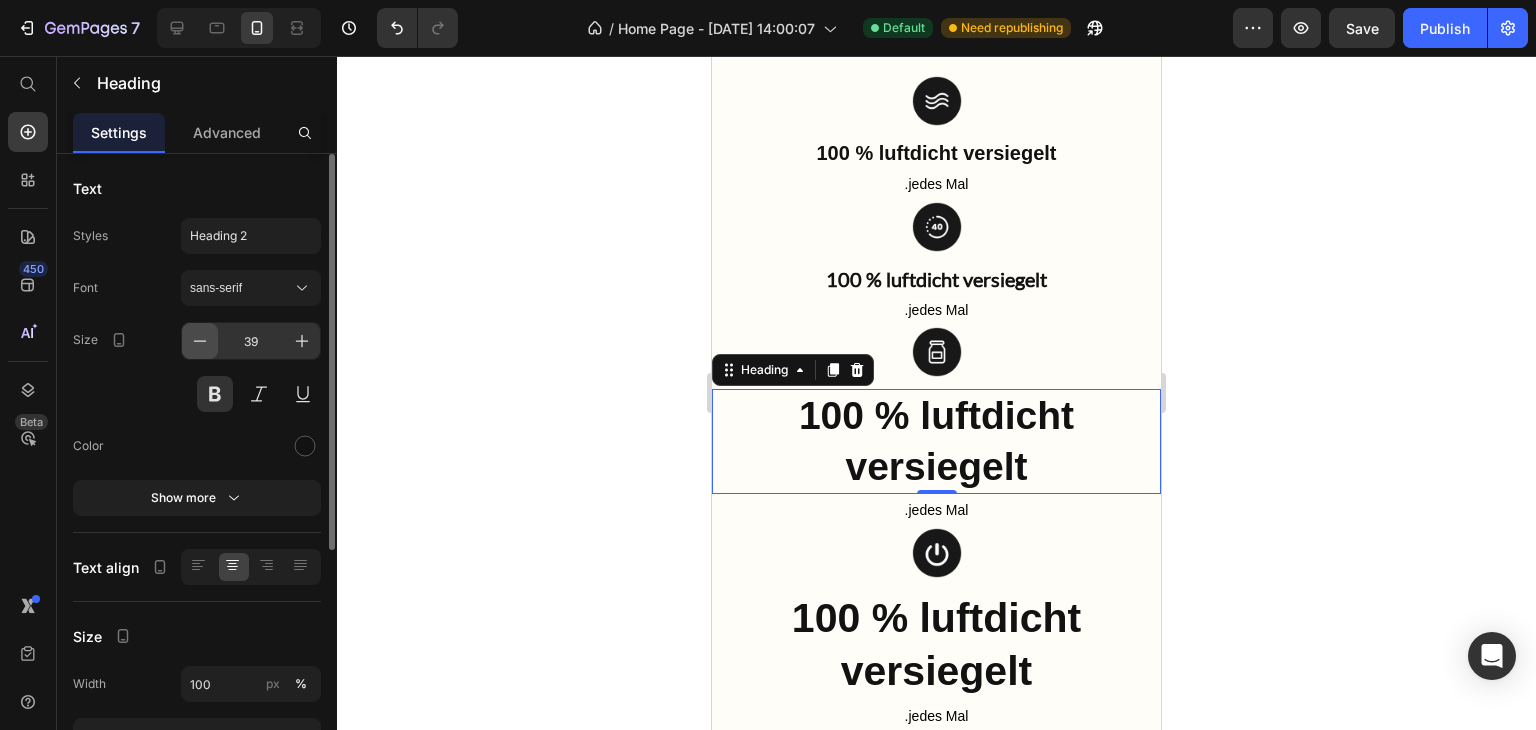 click 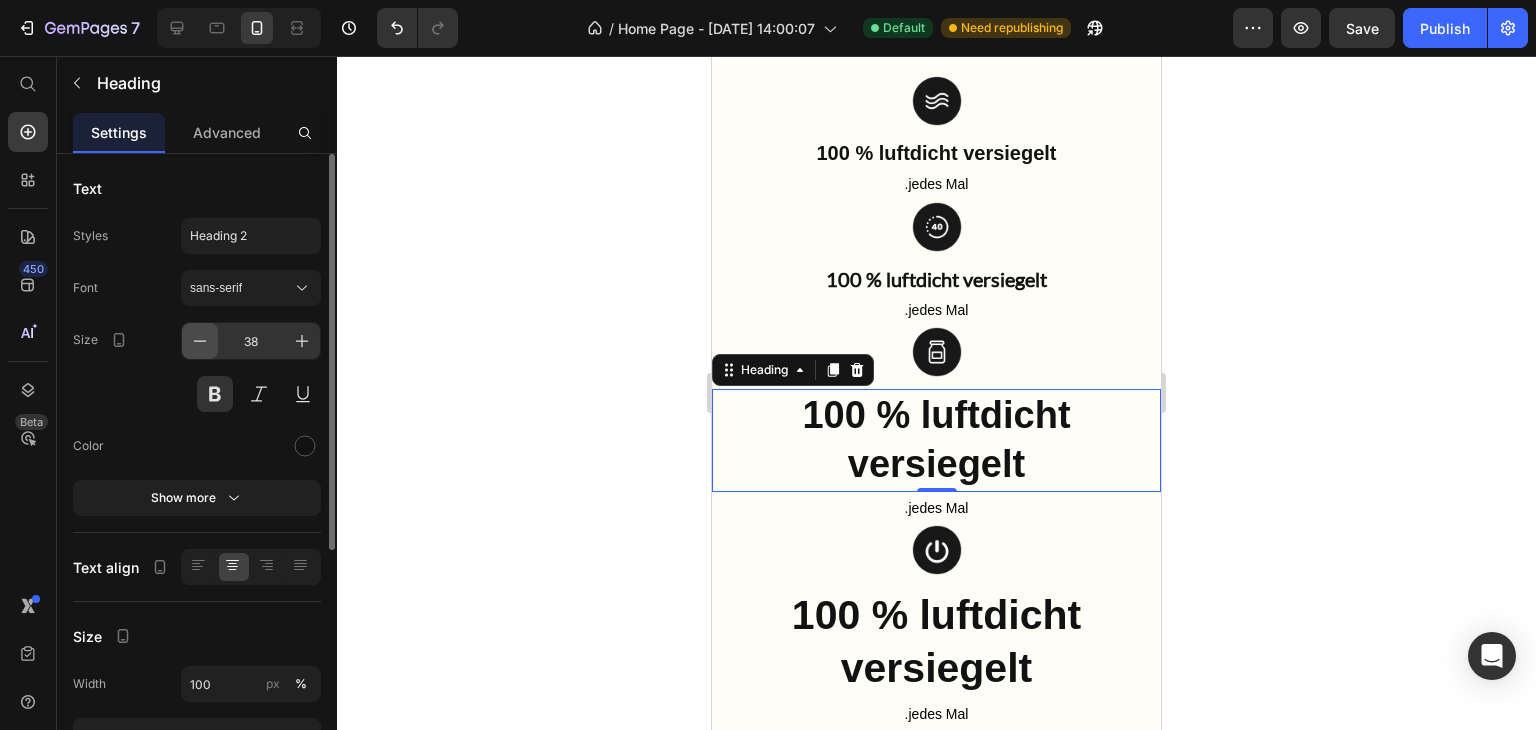 click 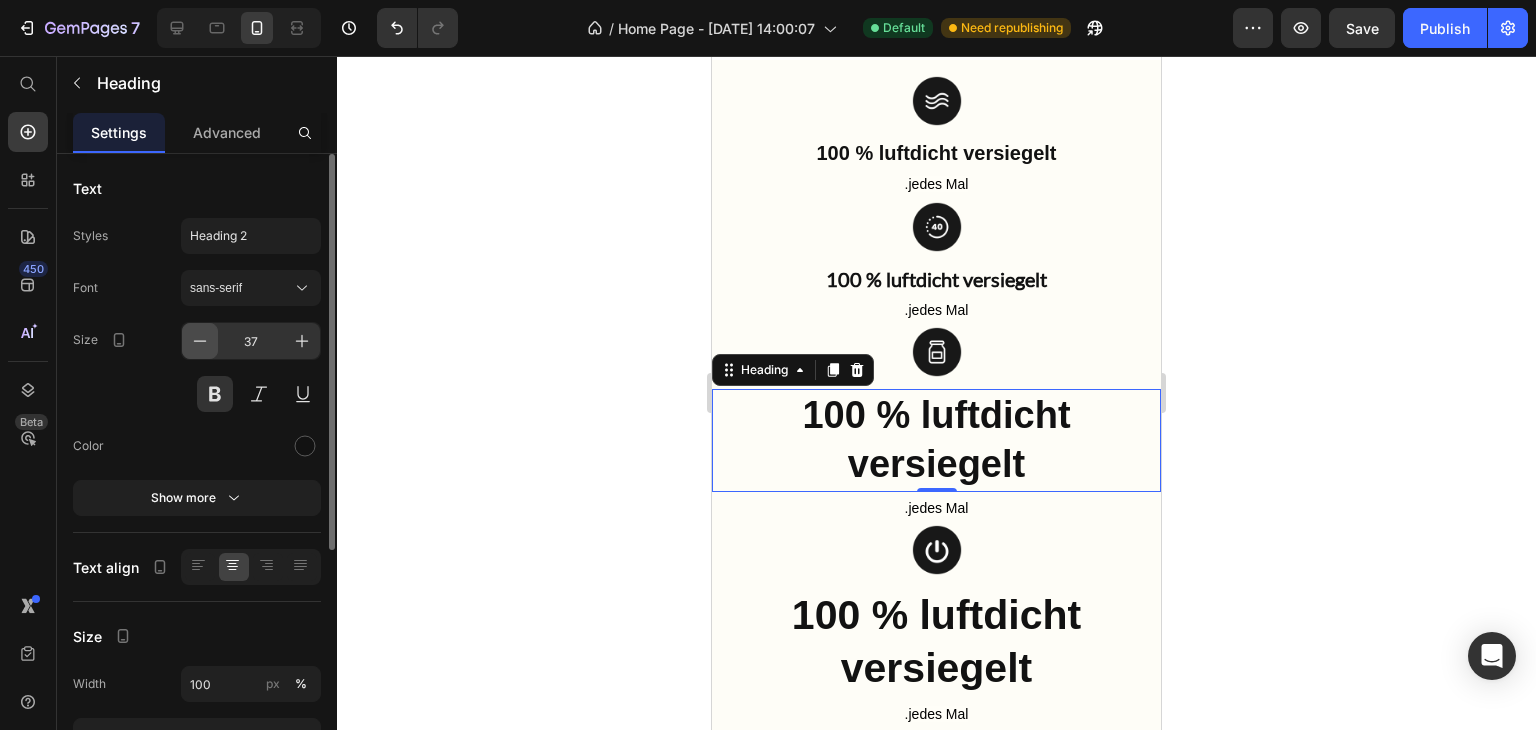 click 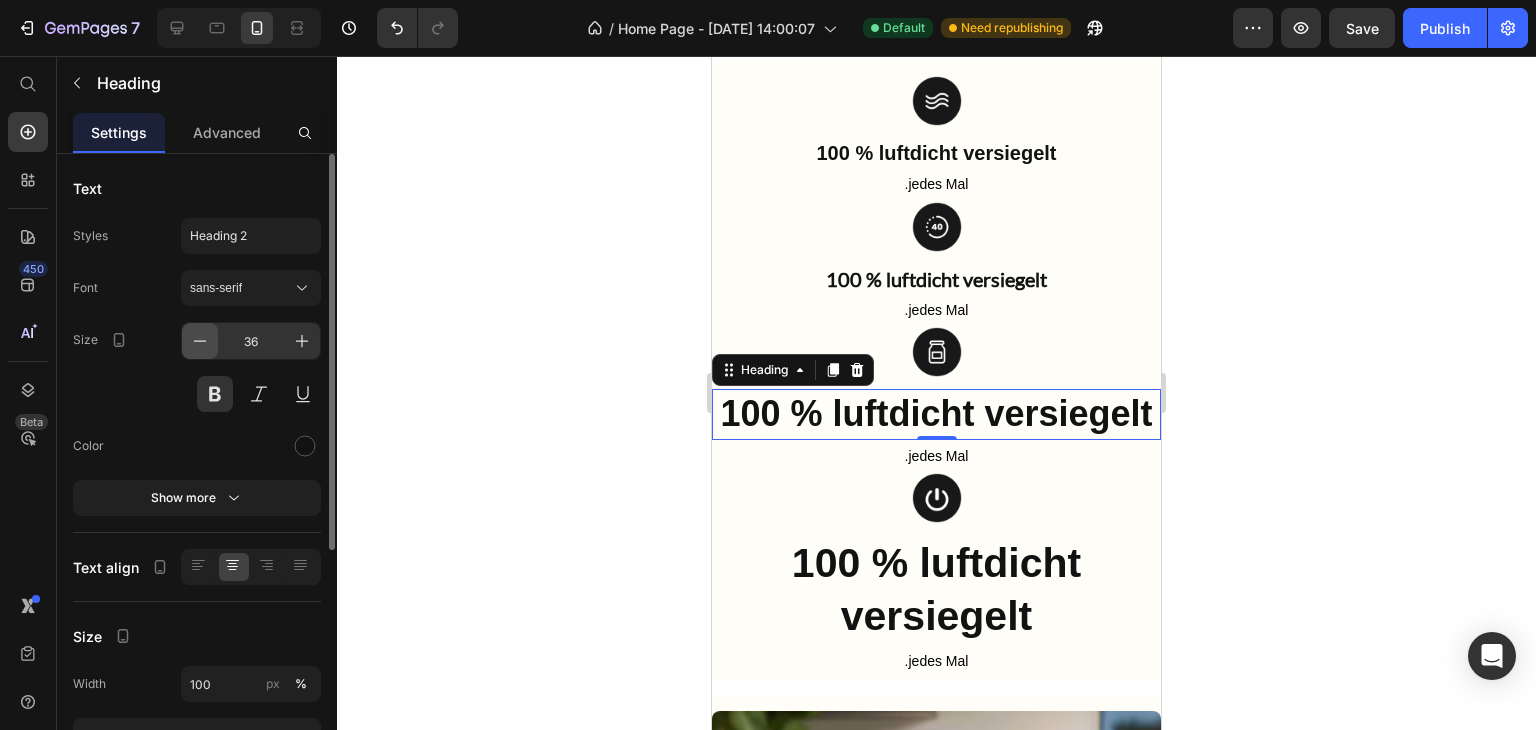 click 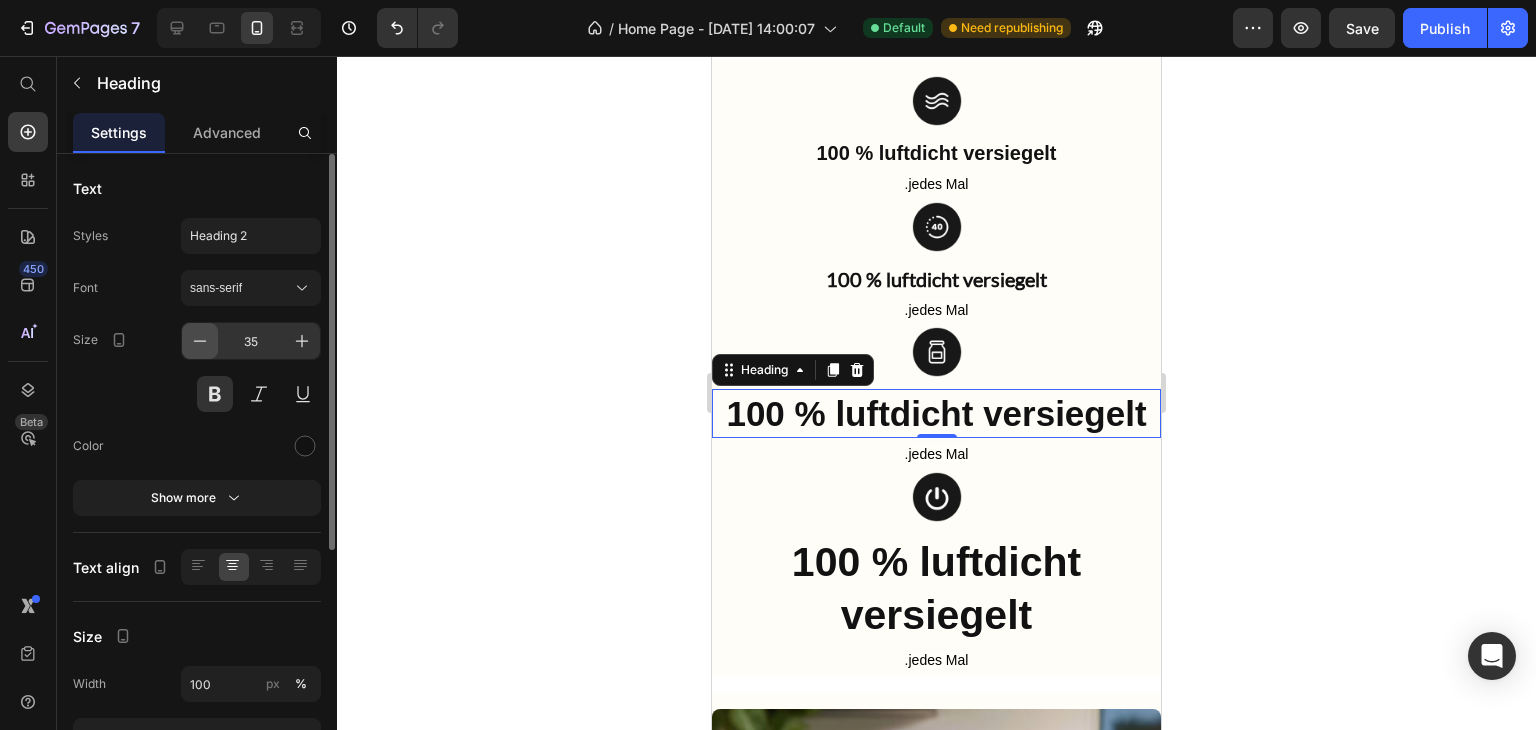click 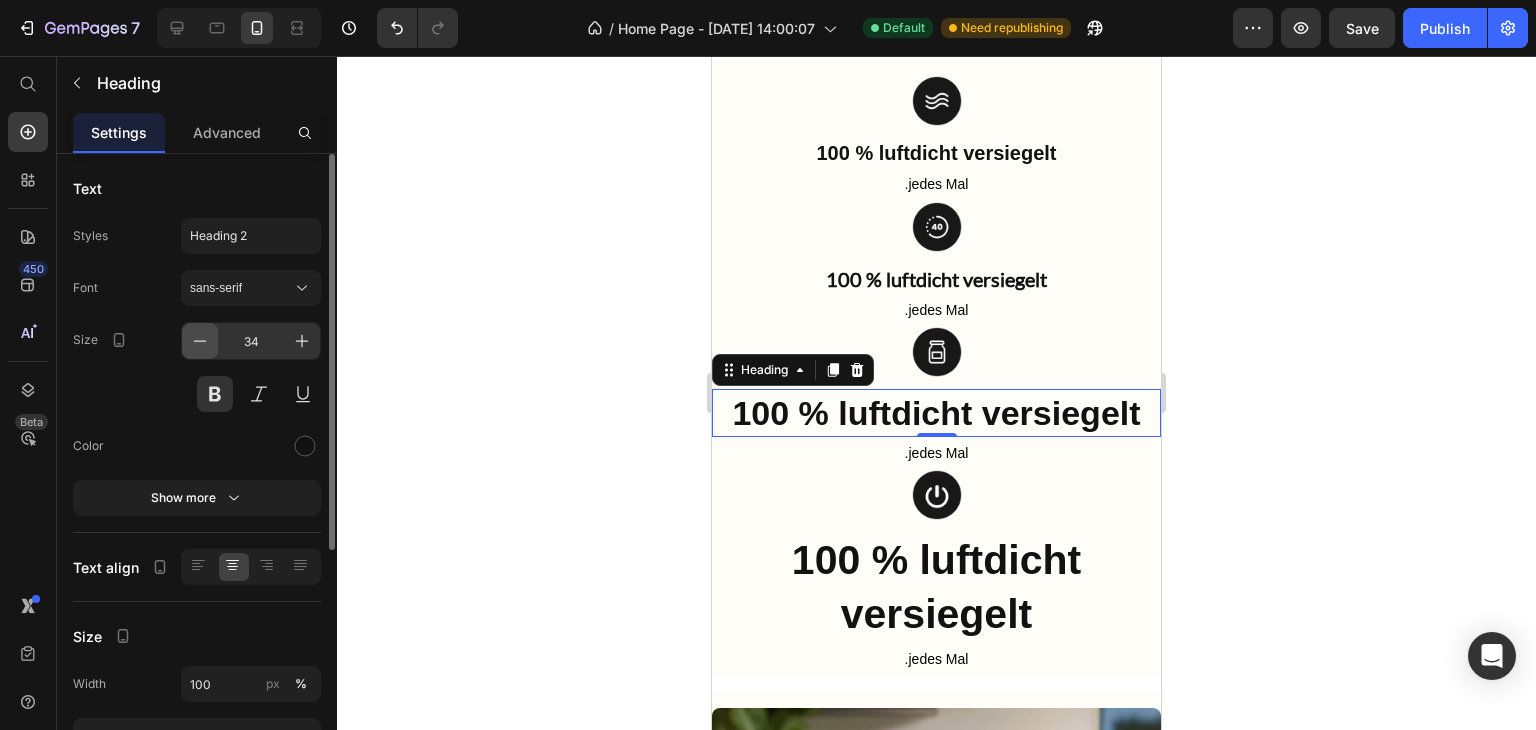 click 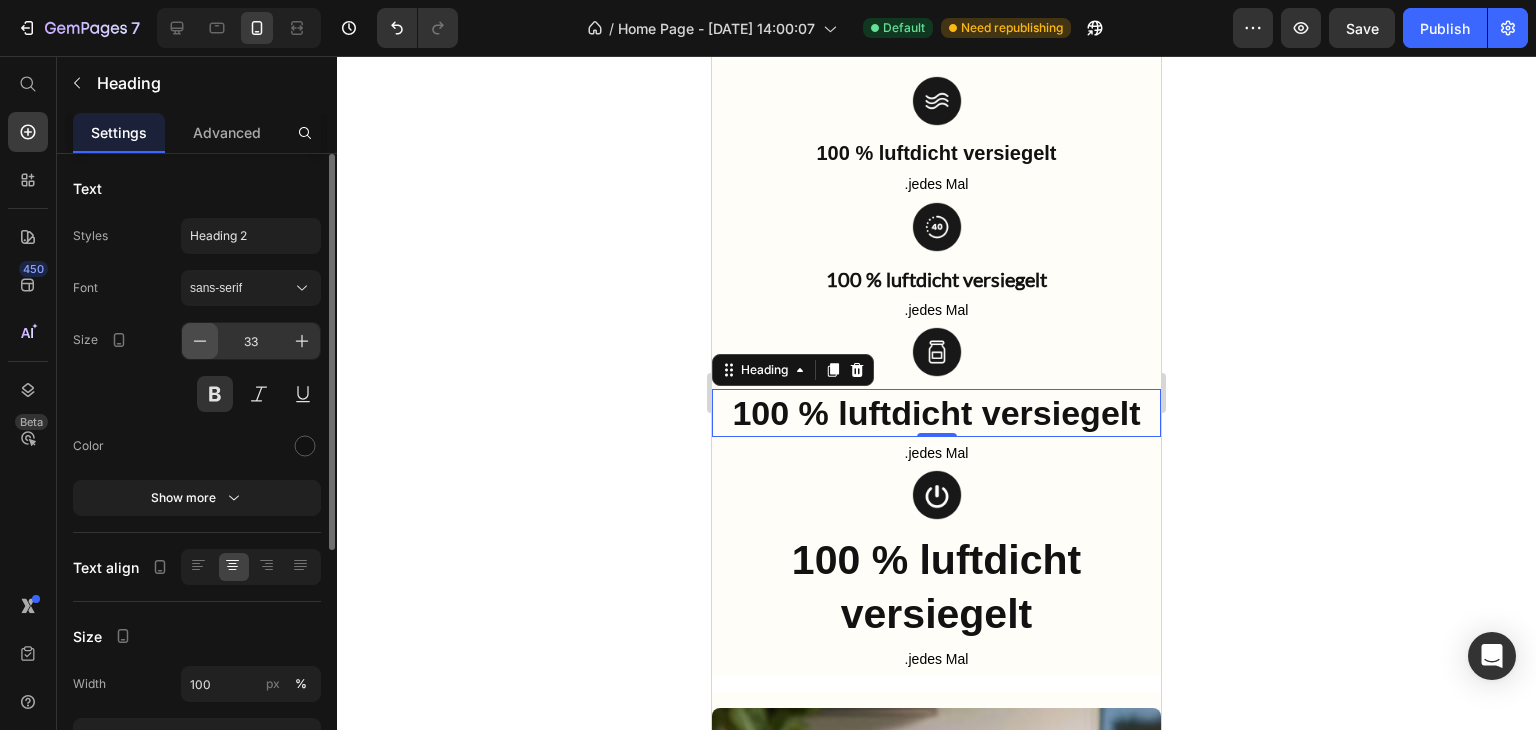 click 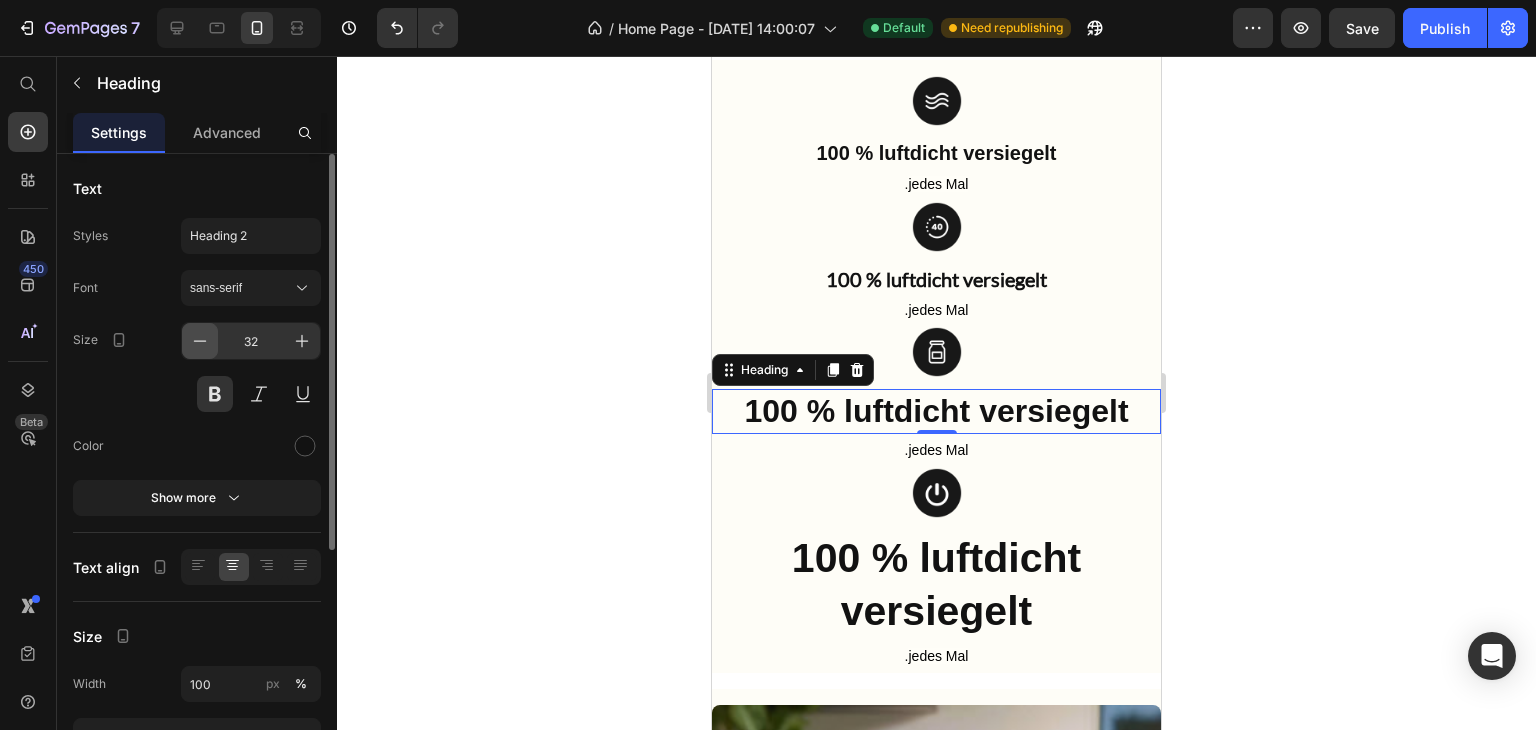 click 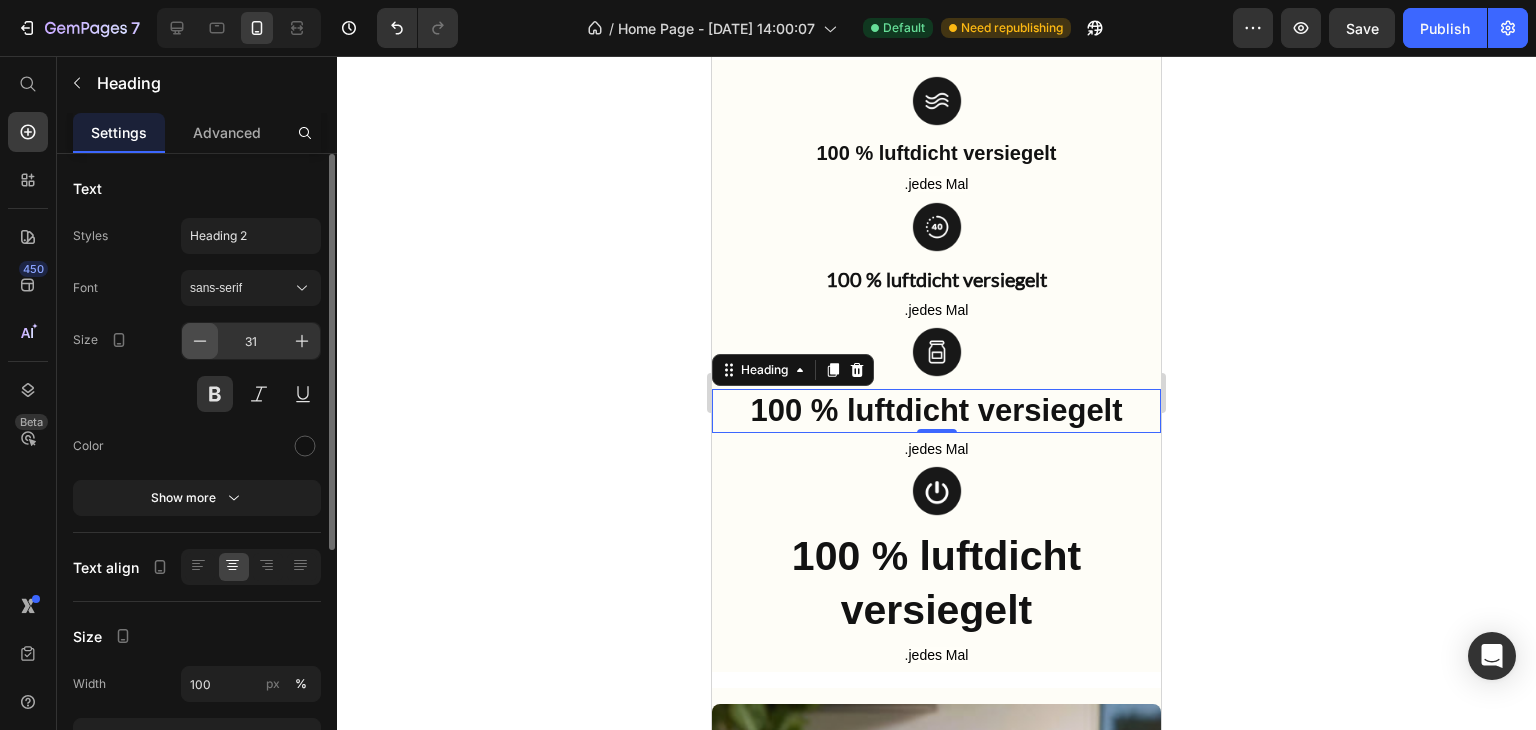 click 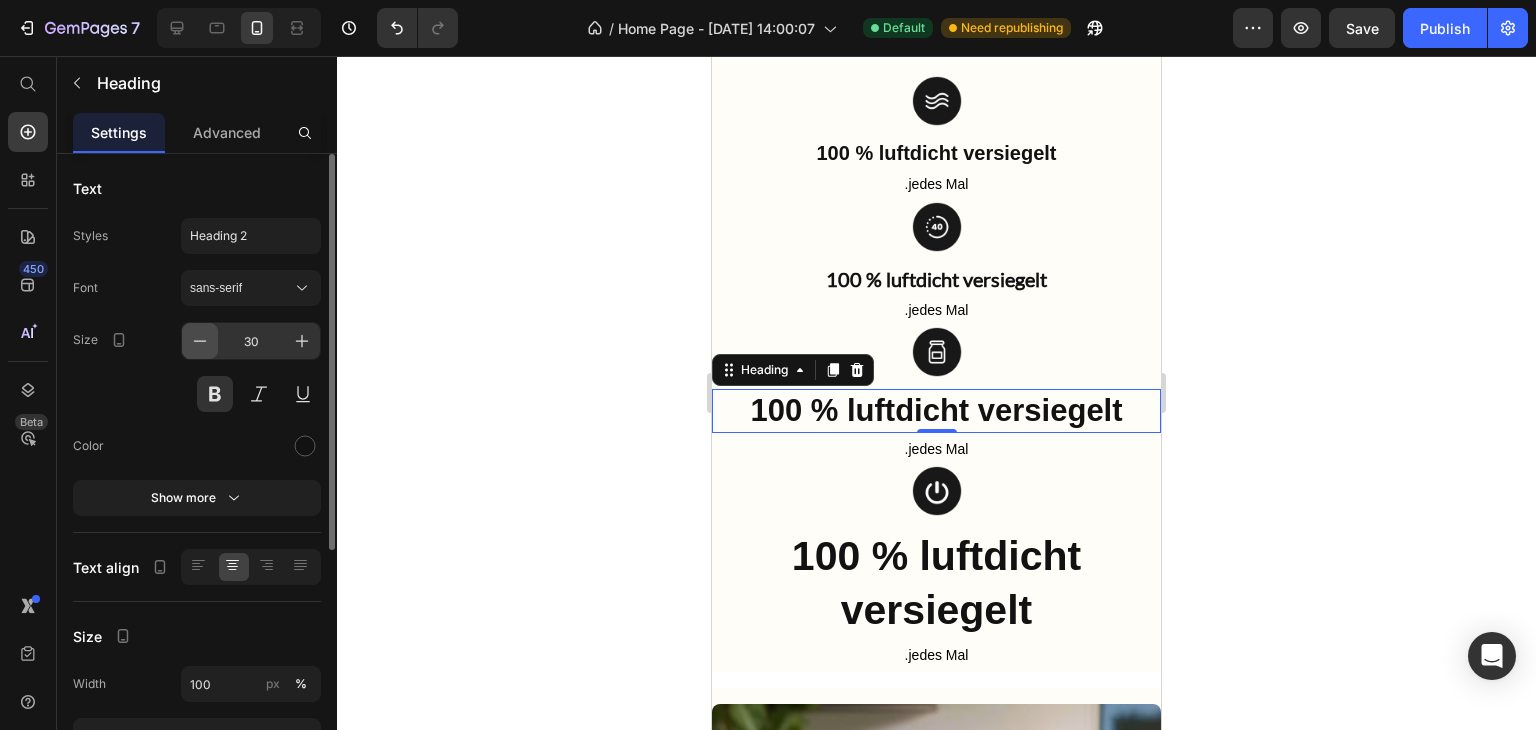 click 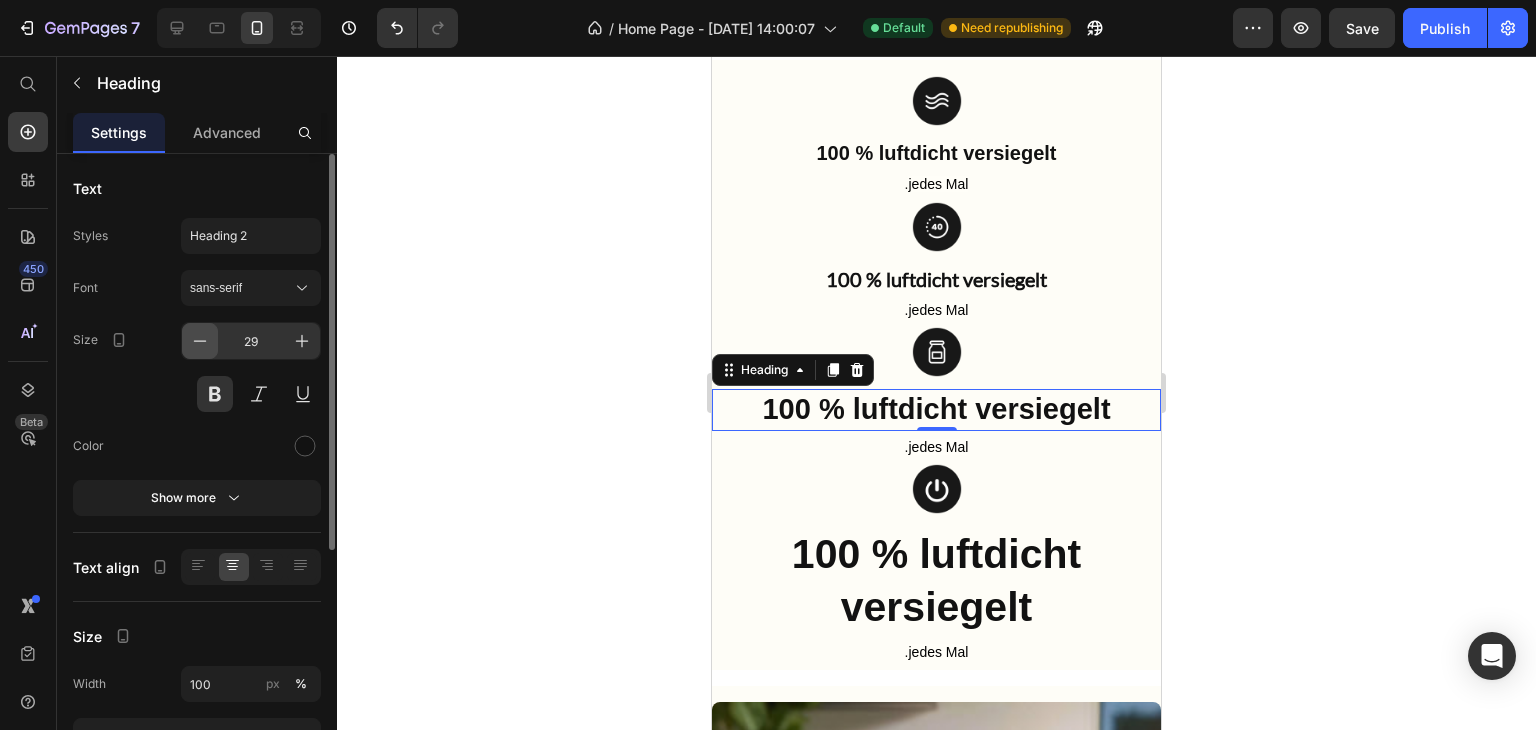 click 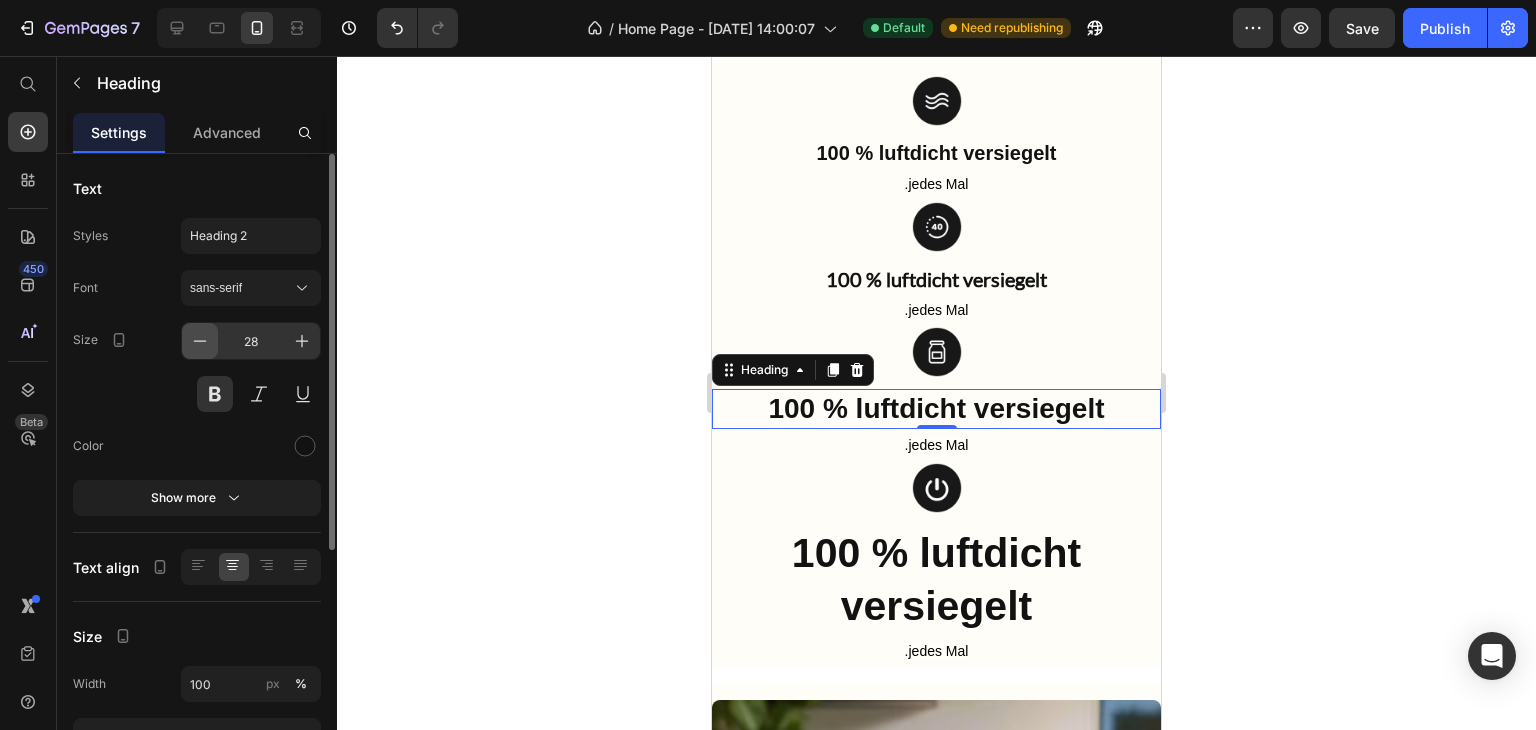 click 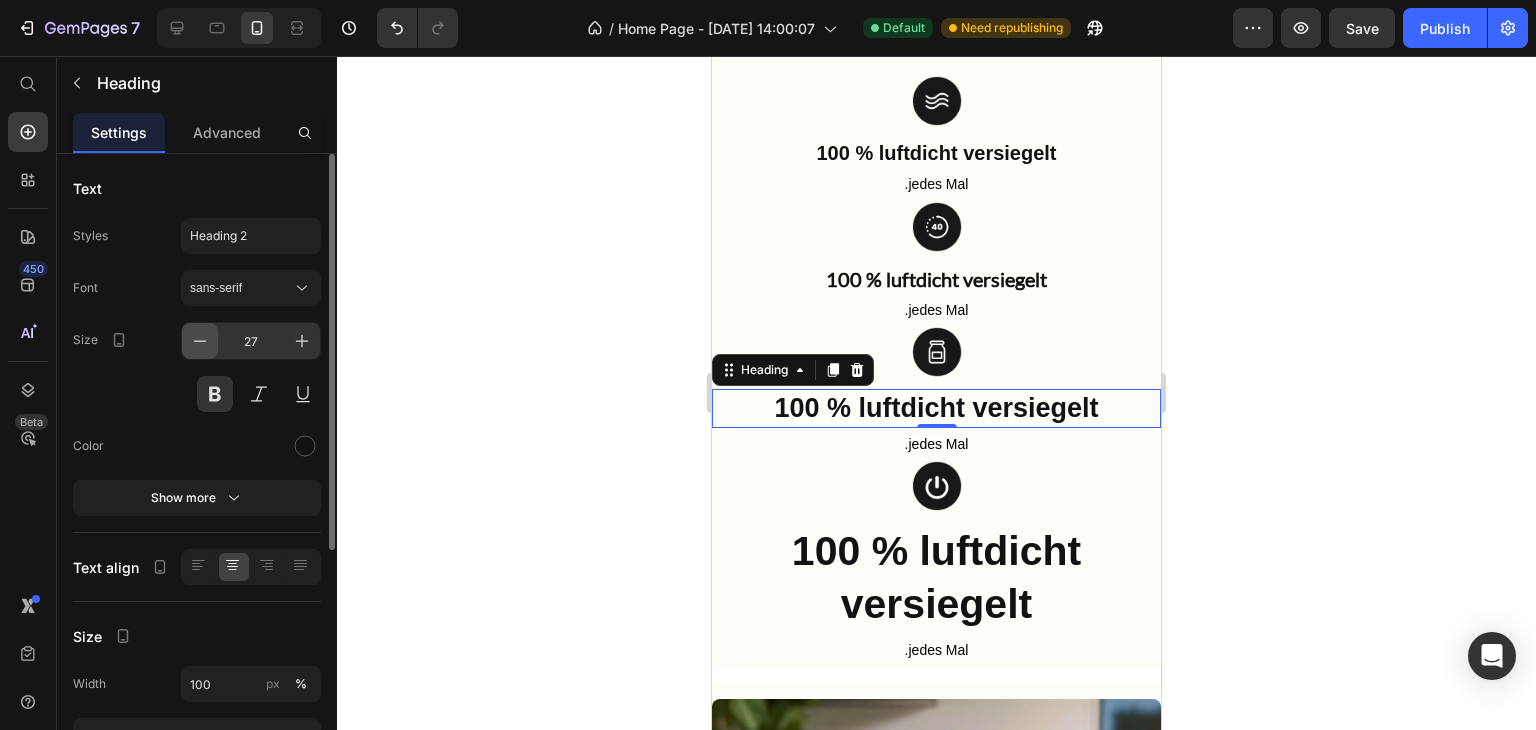 click 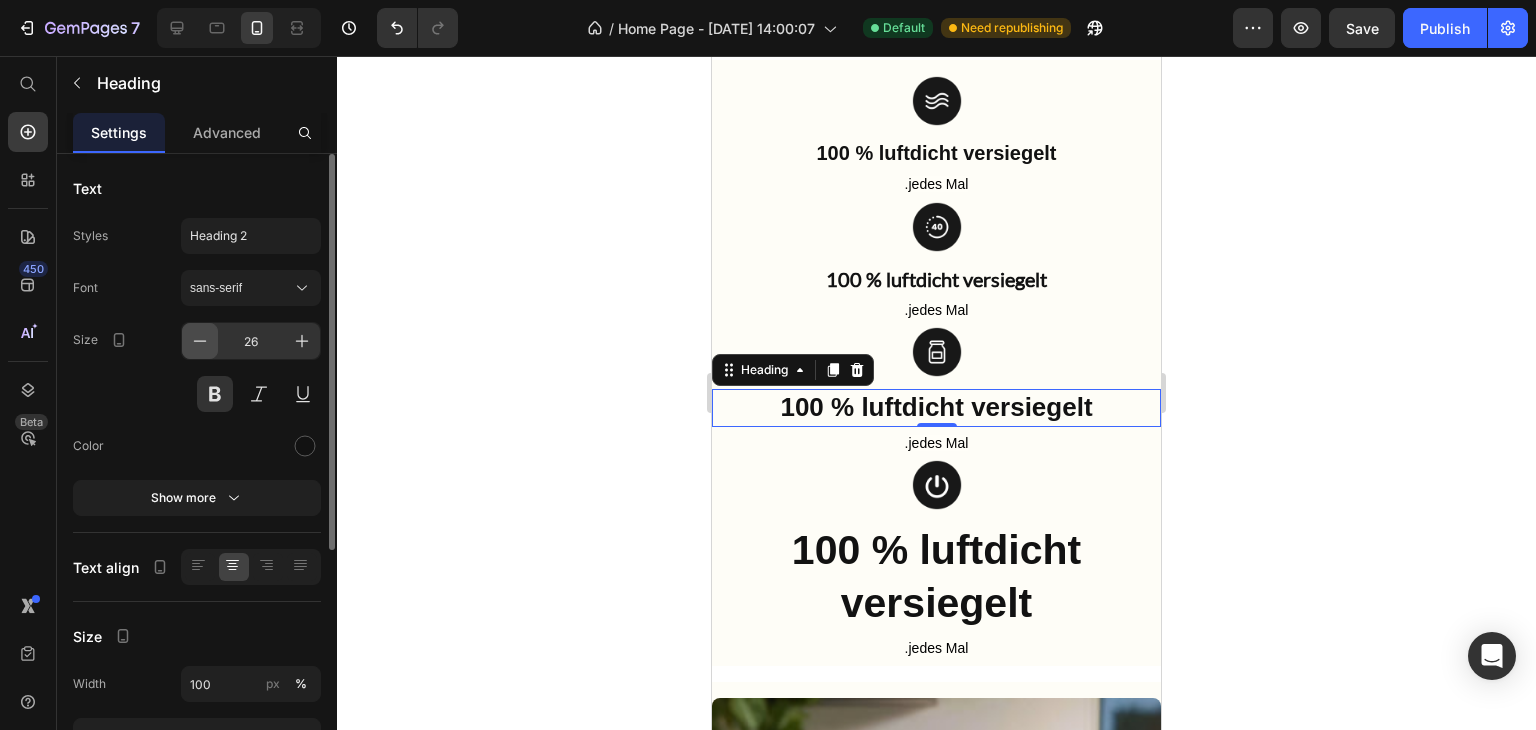 click 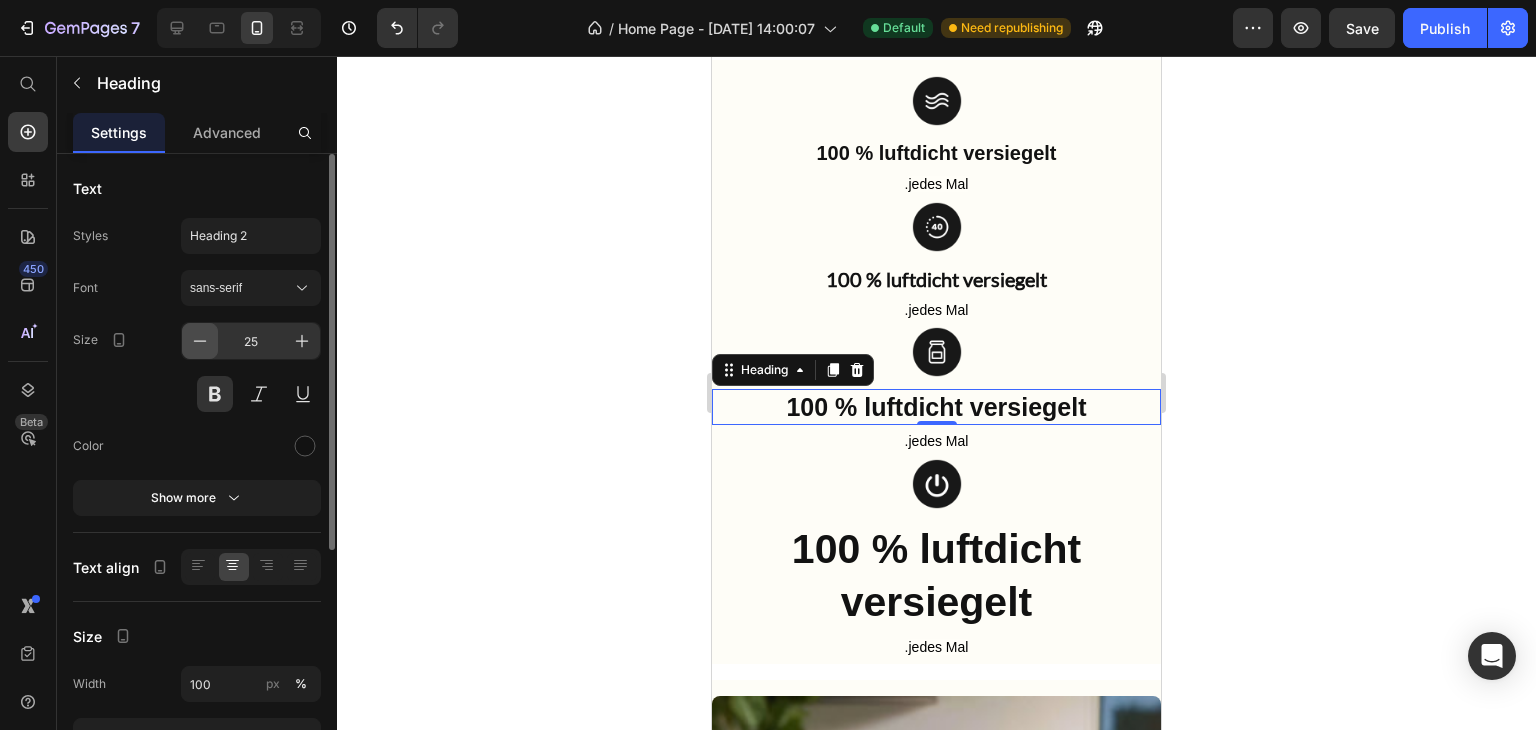 click 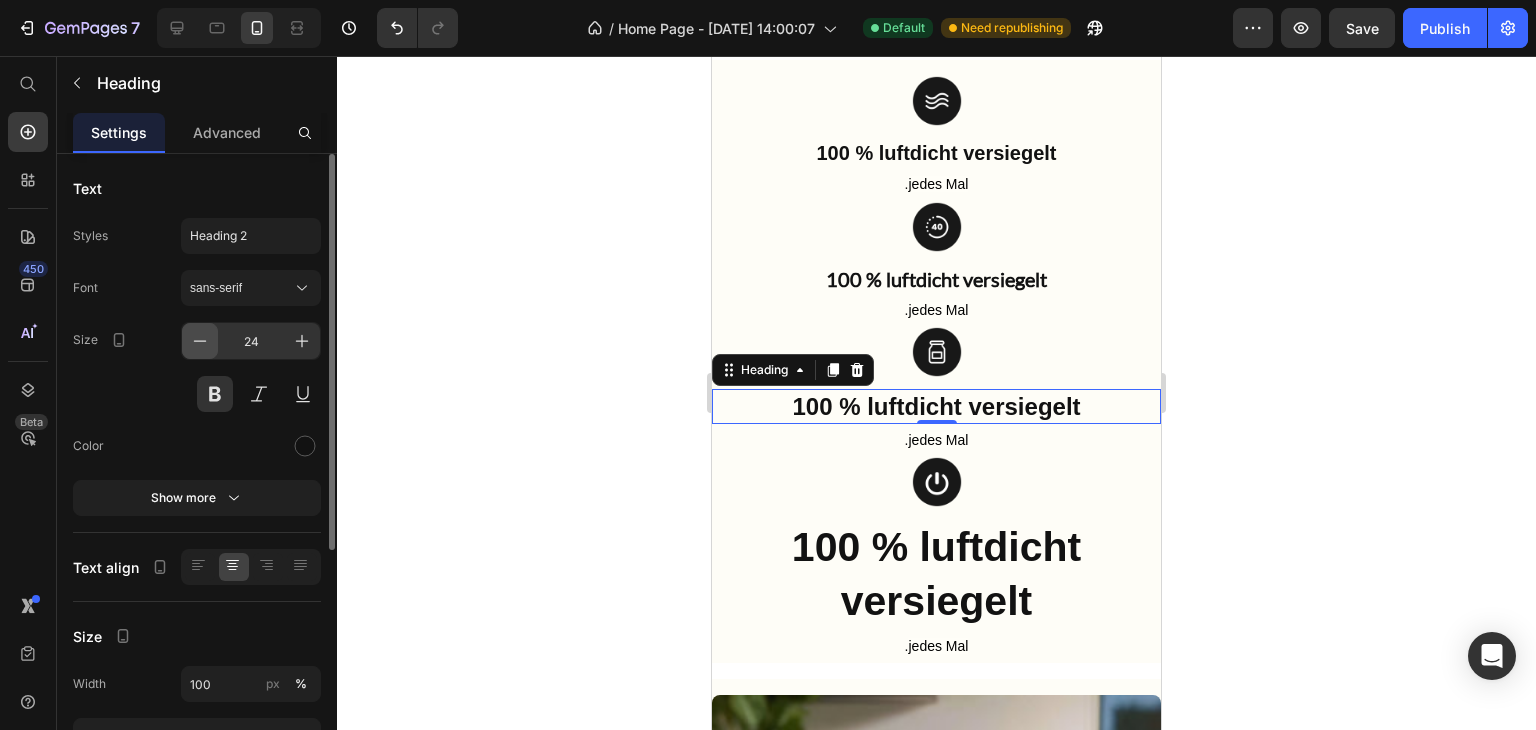 click 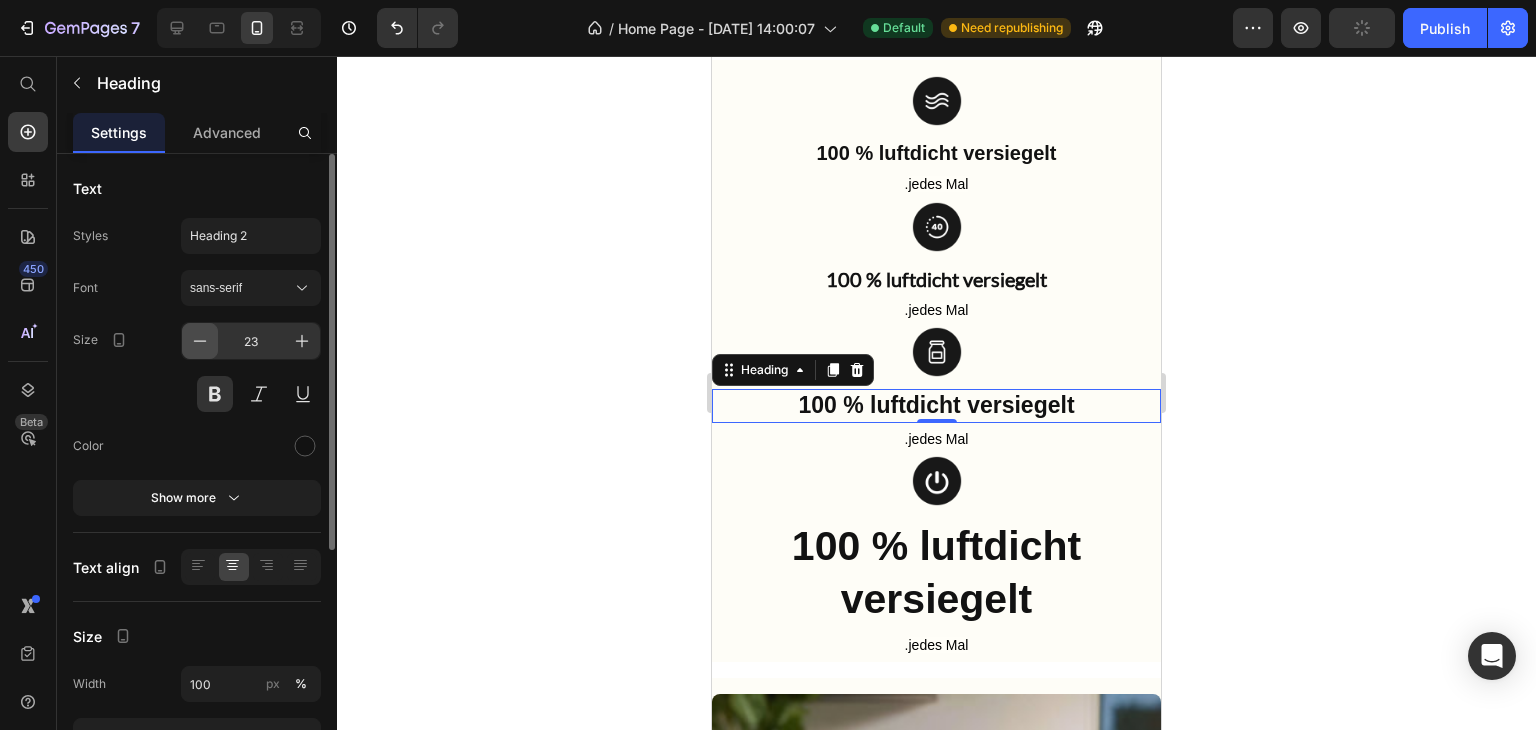 click 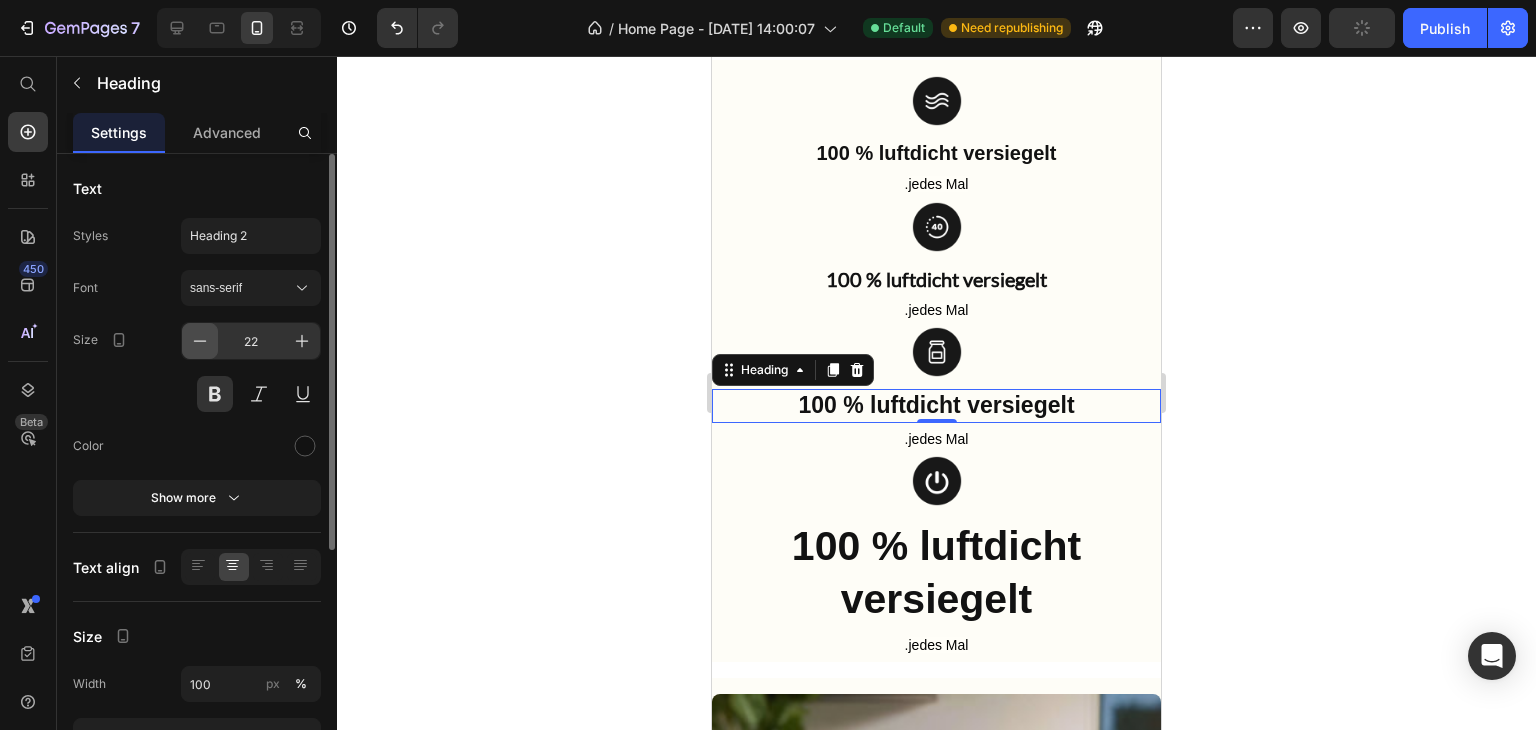 click 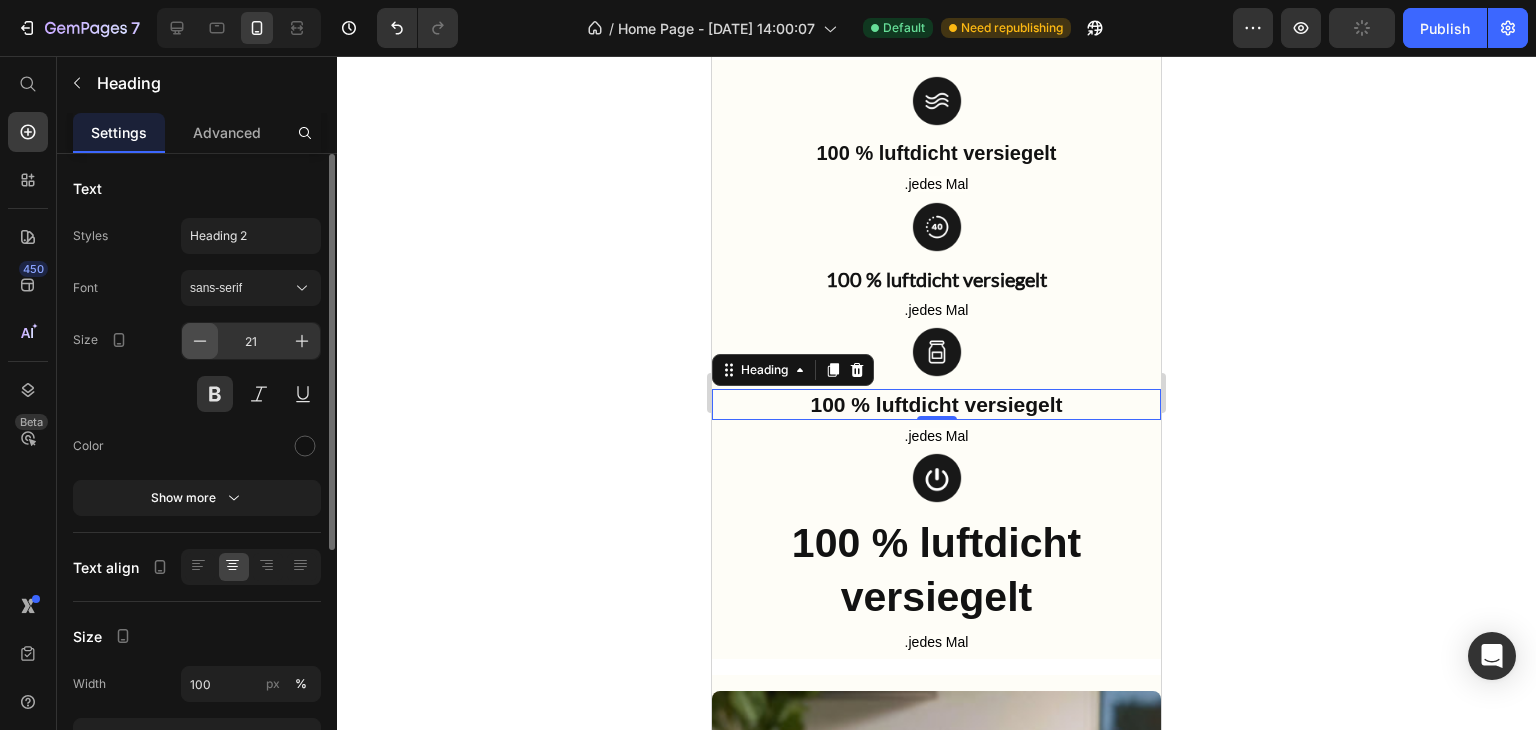 click 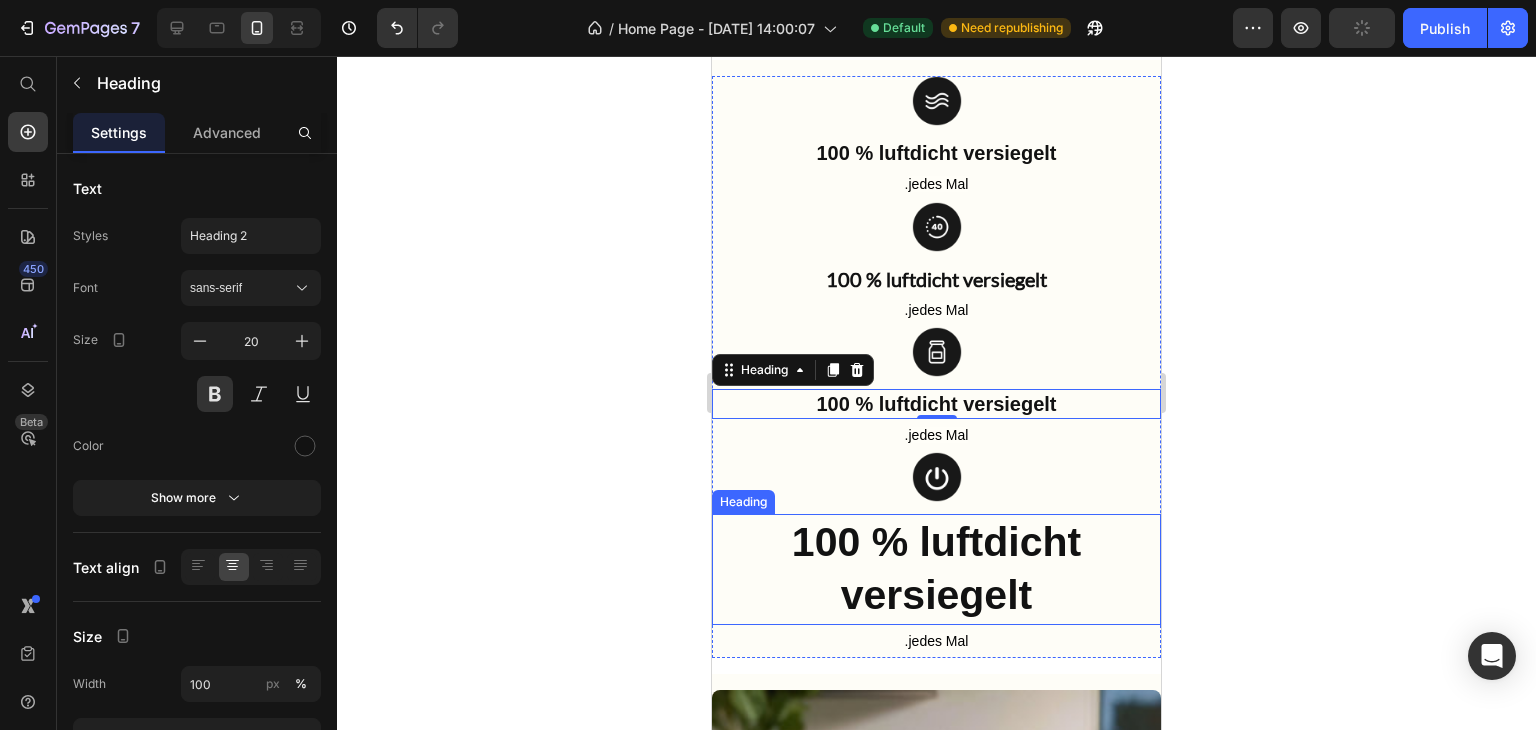 click on "100 % luftdicht versiegelt" at bounding box center (936, 568) 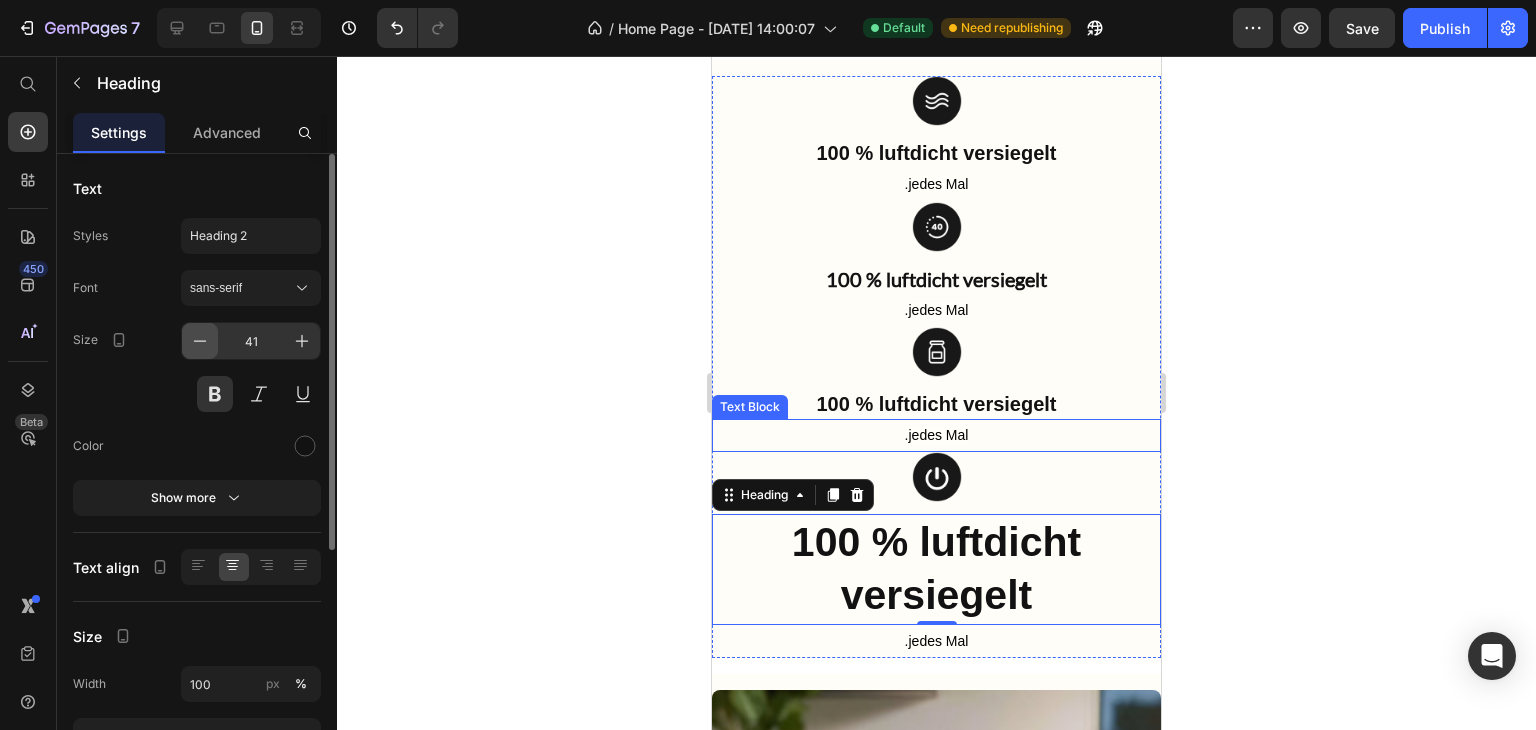 click 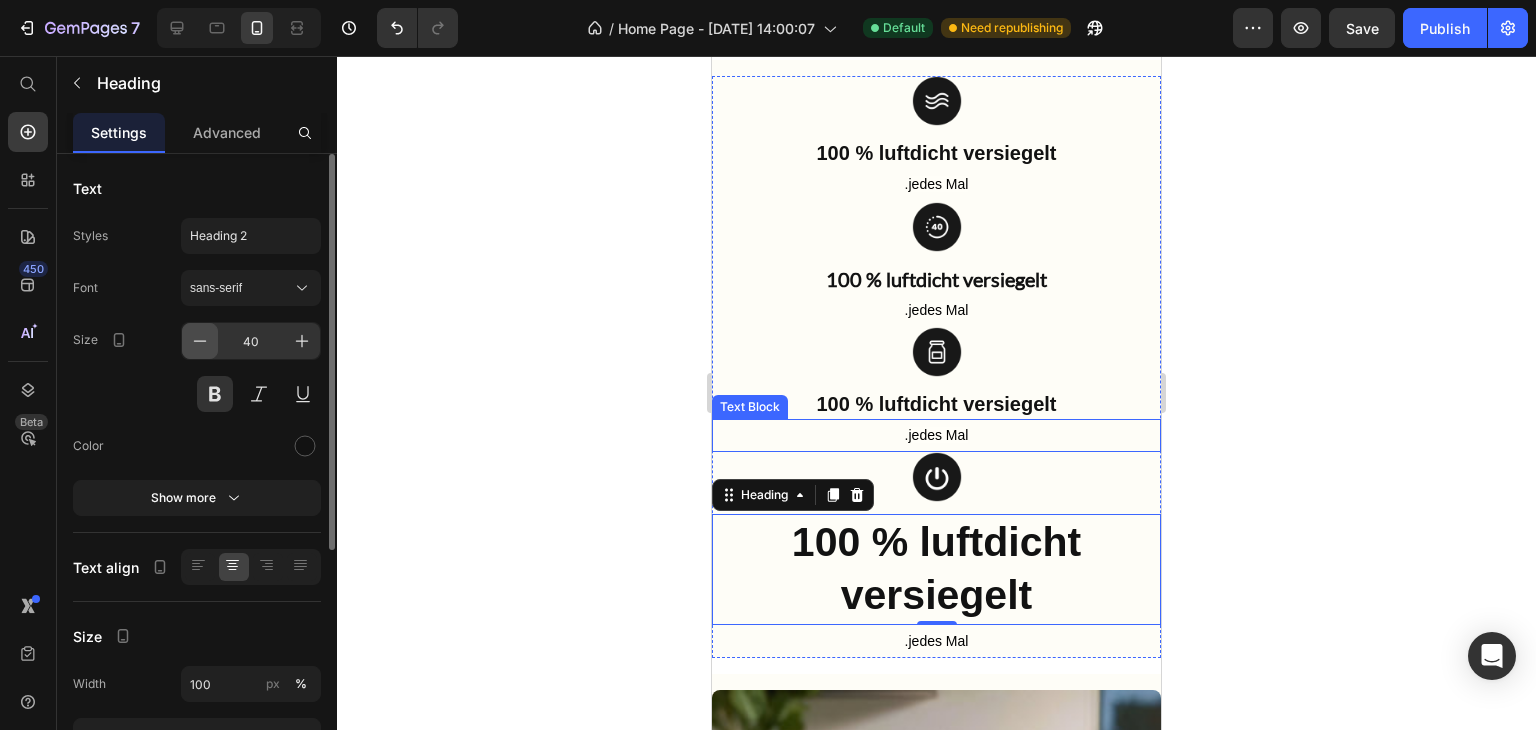 click 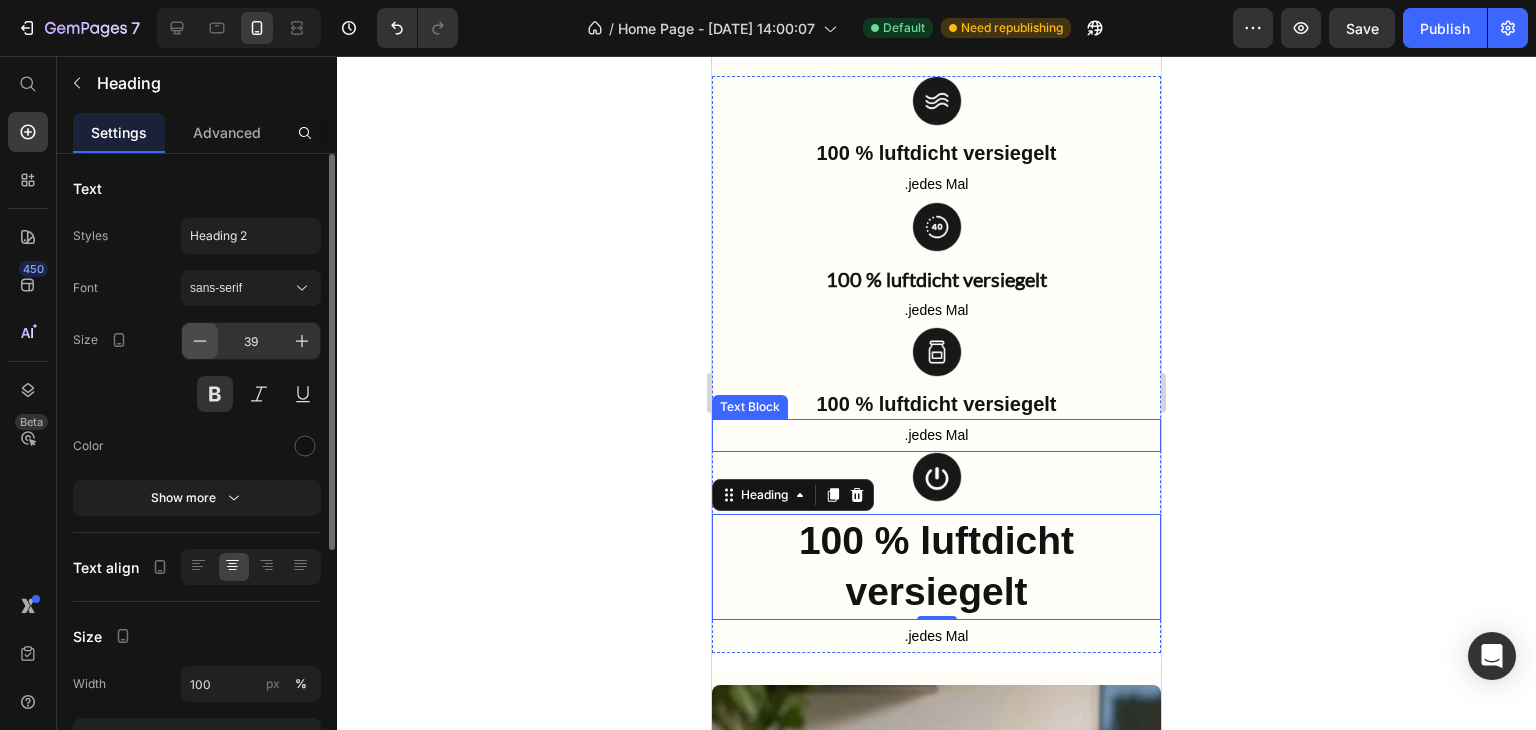 click 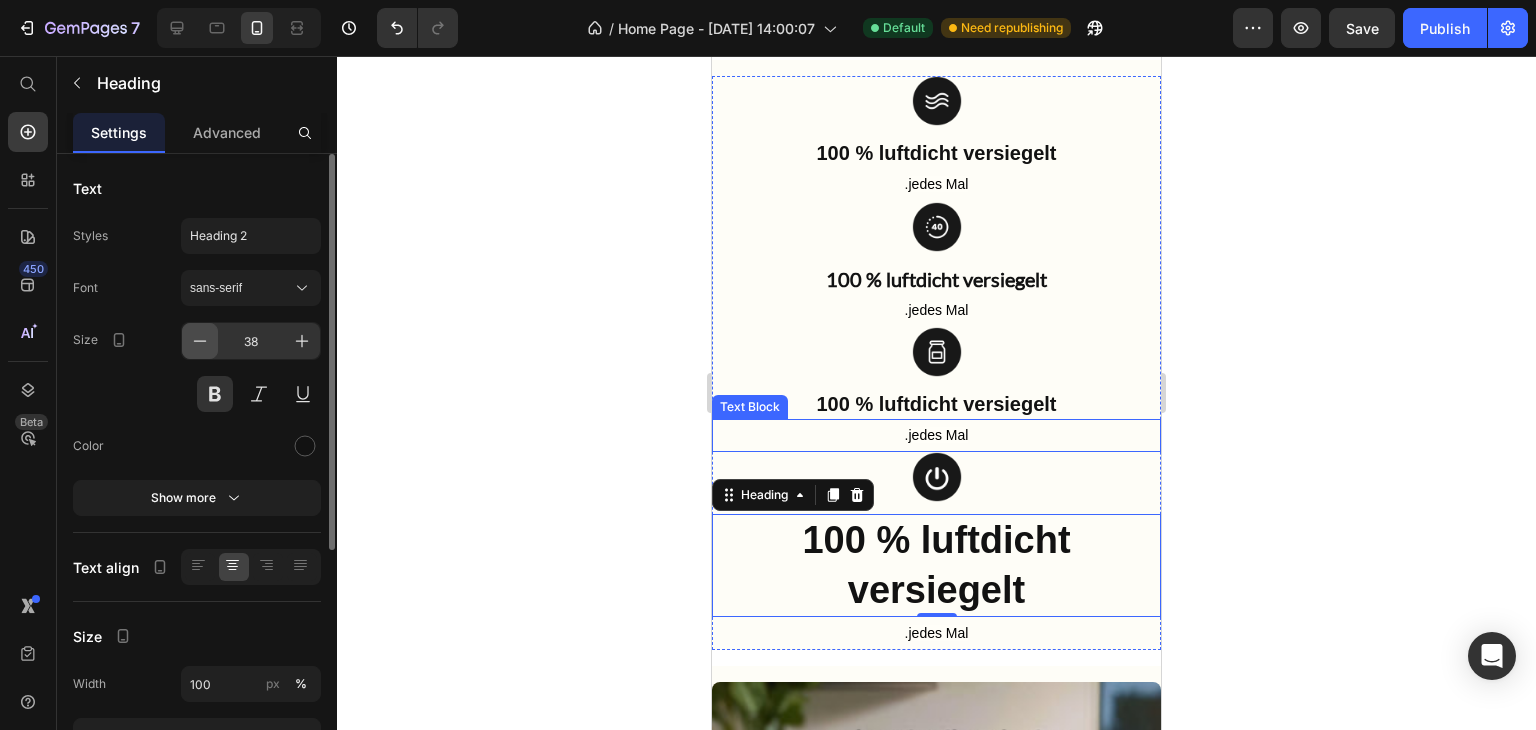 click 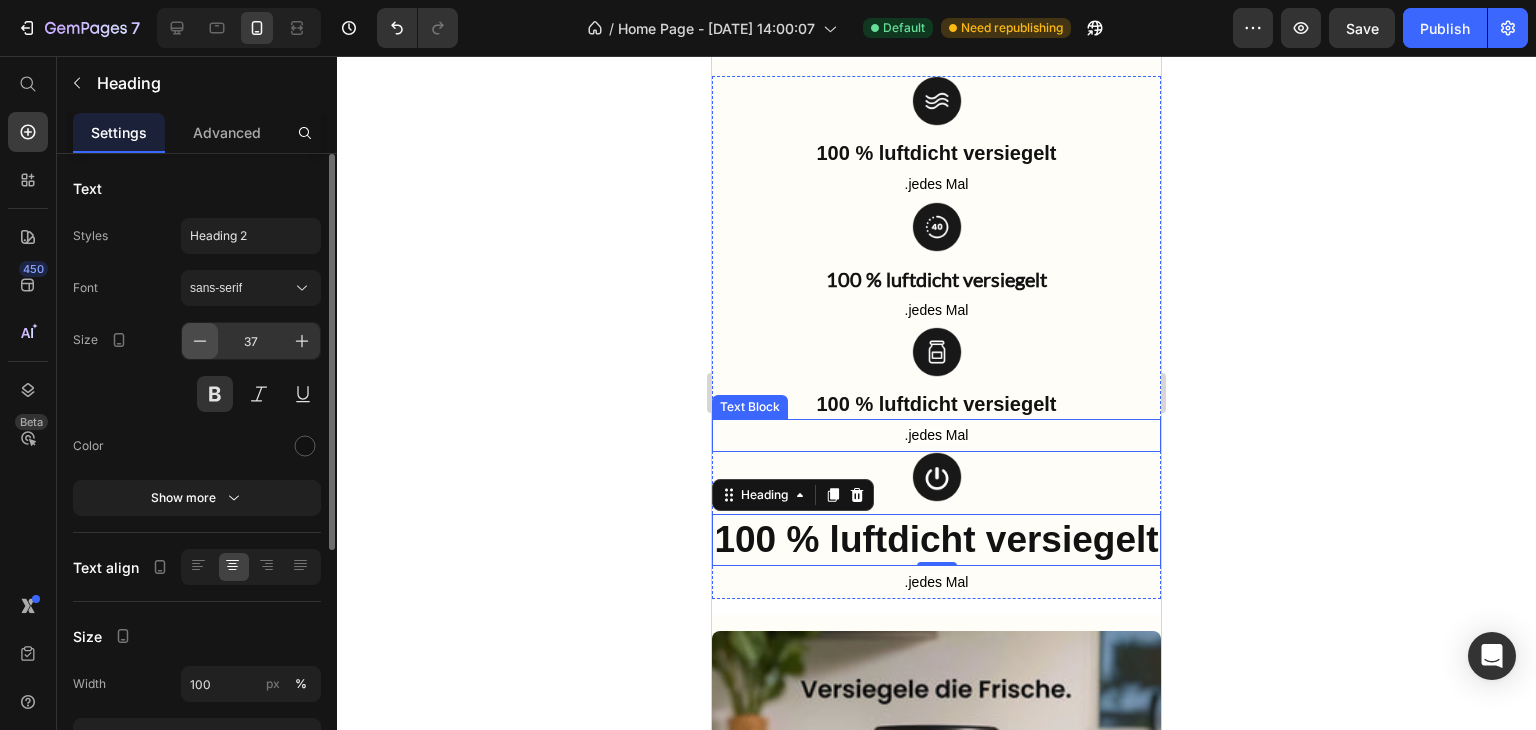 click 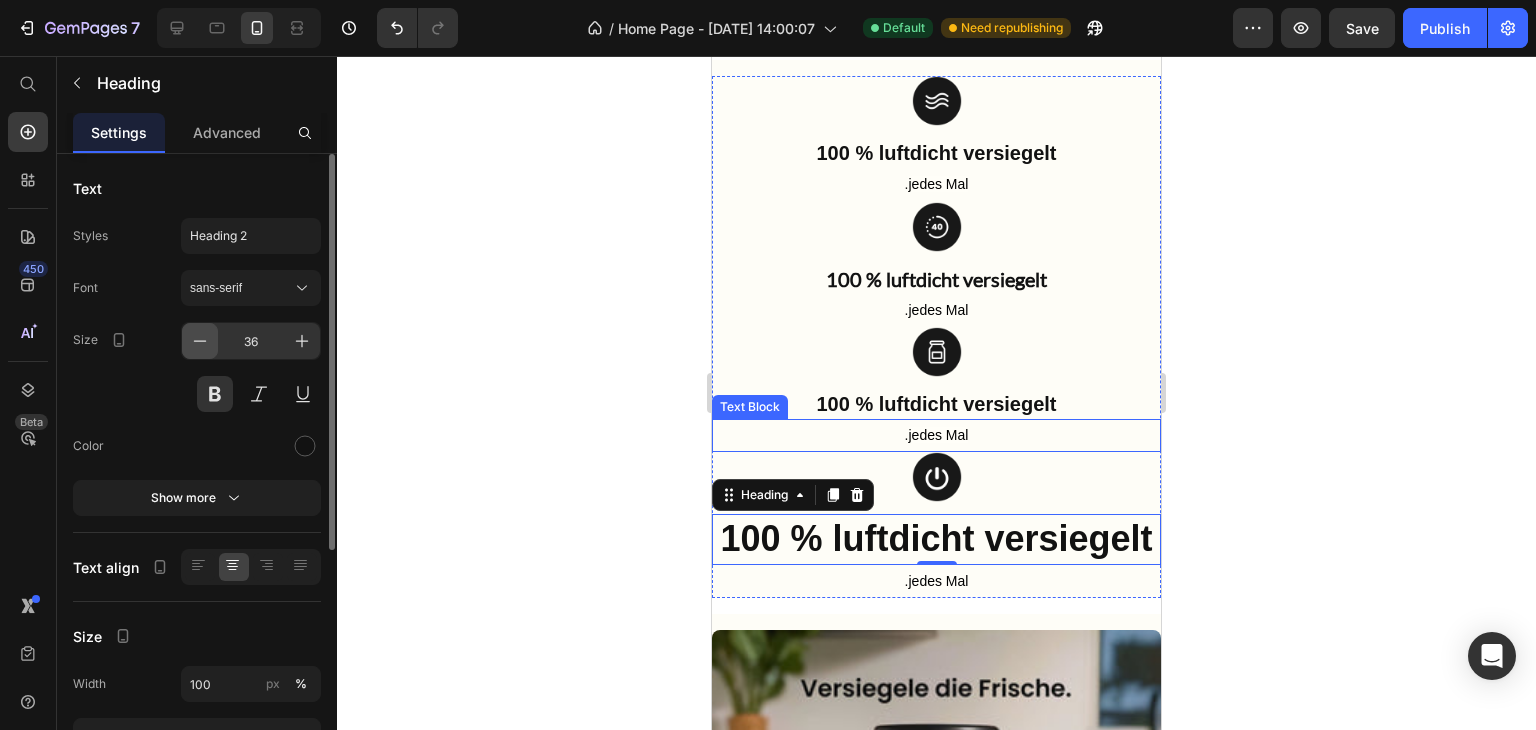 click 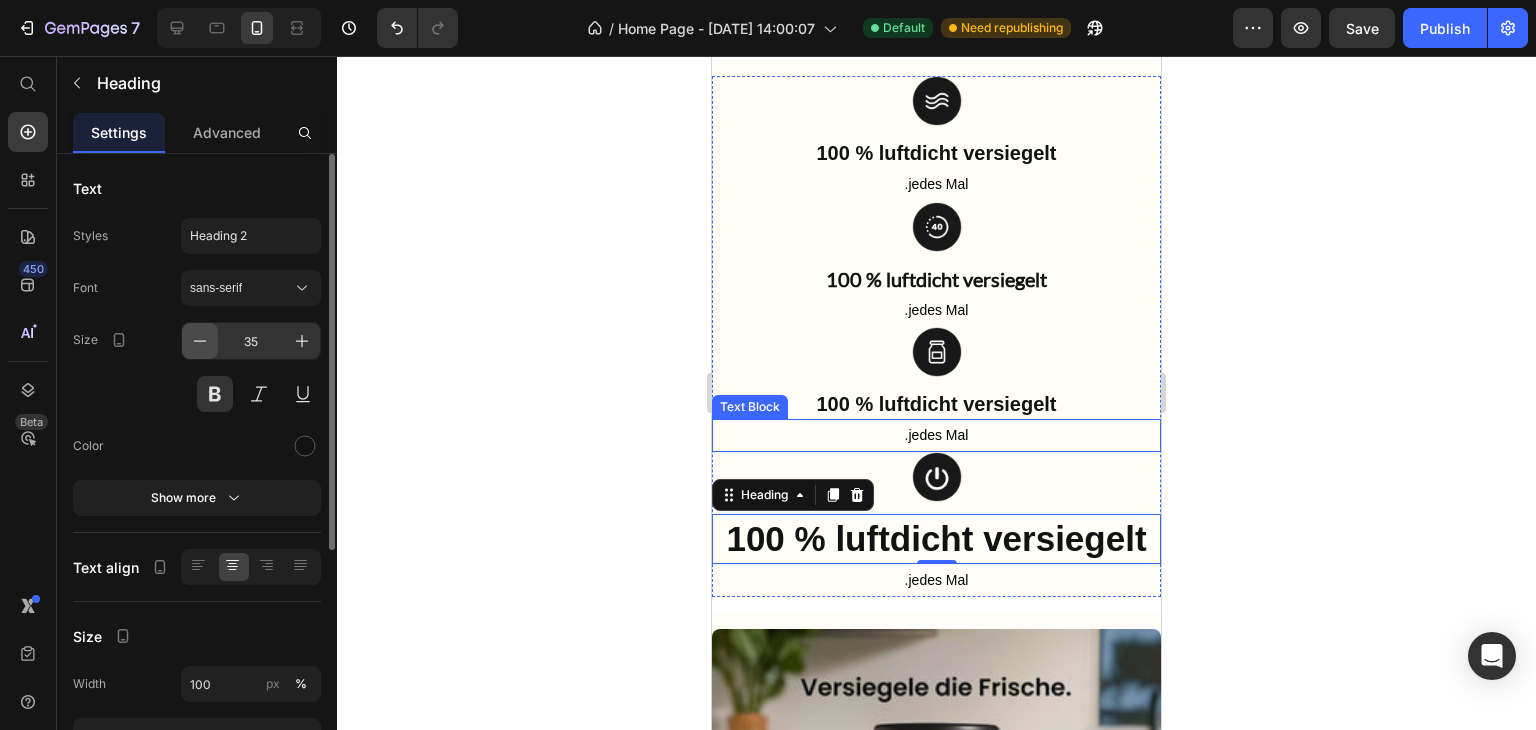 click 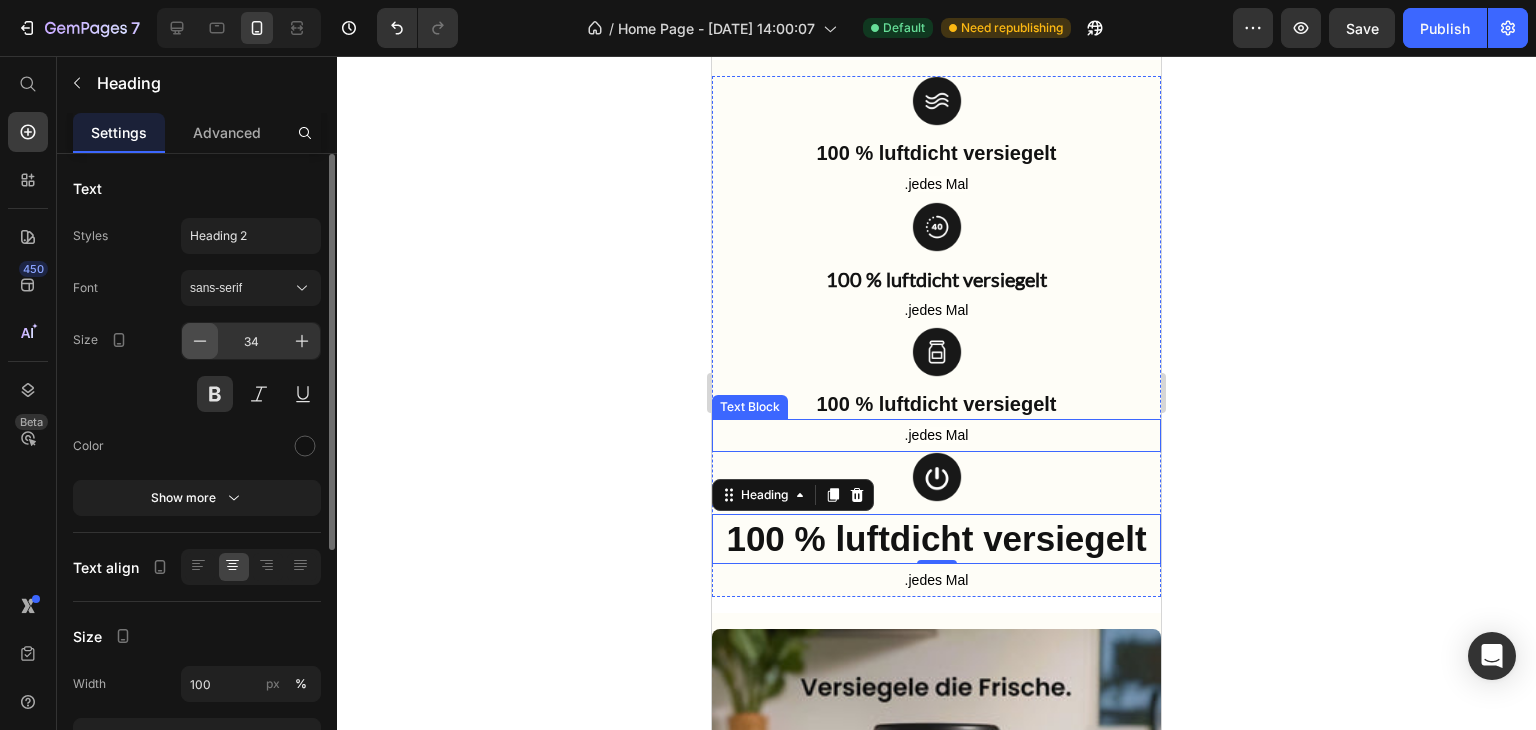 click 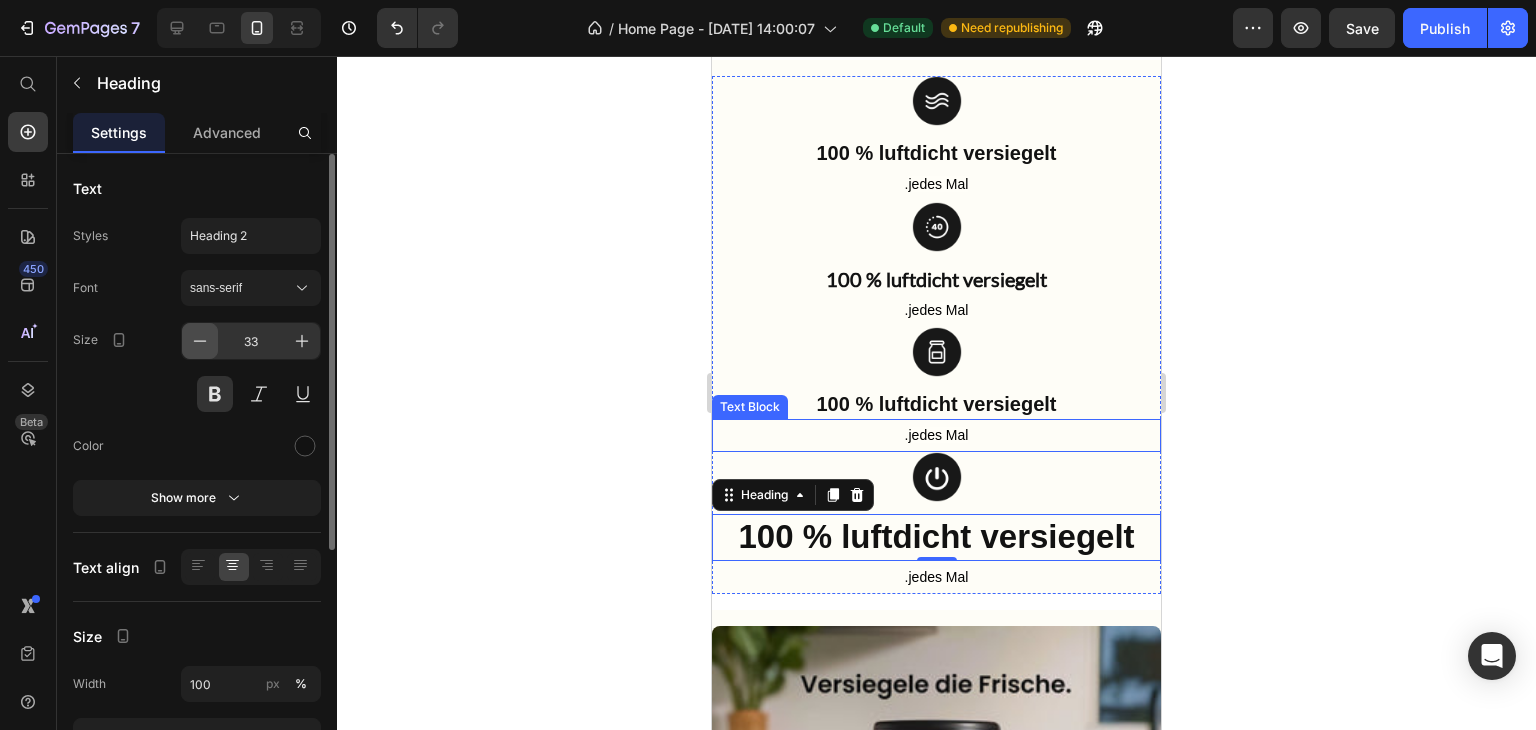 click 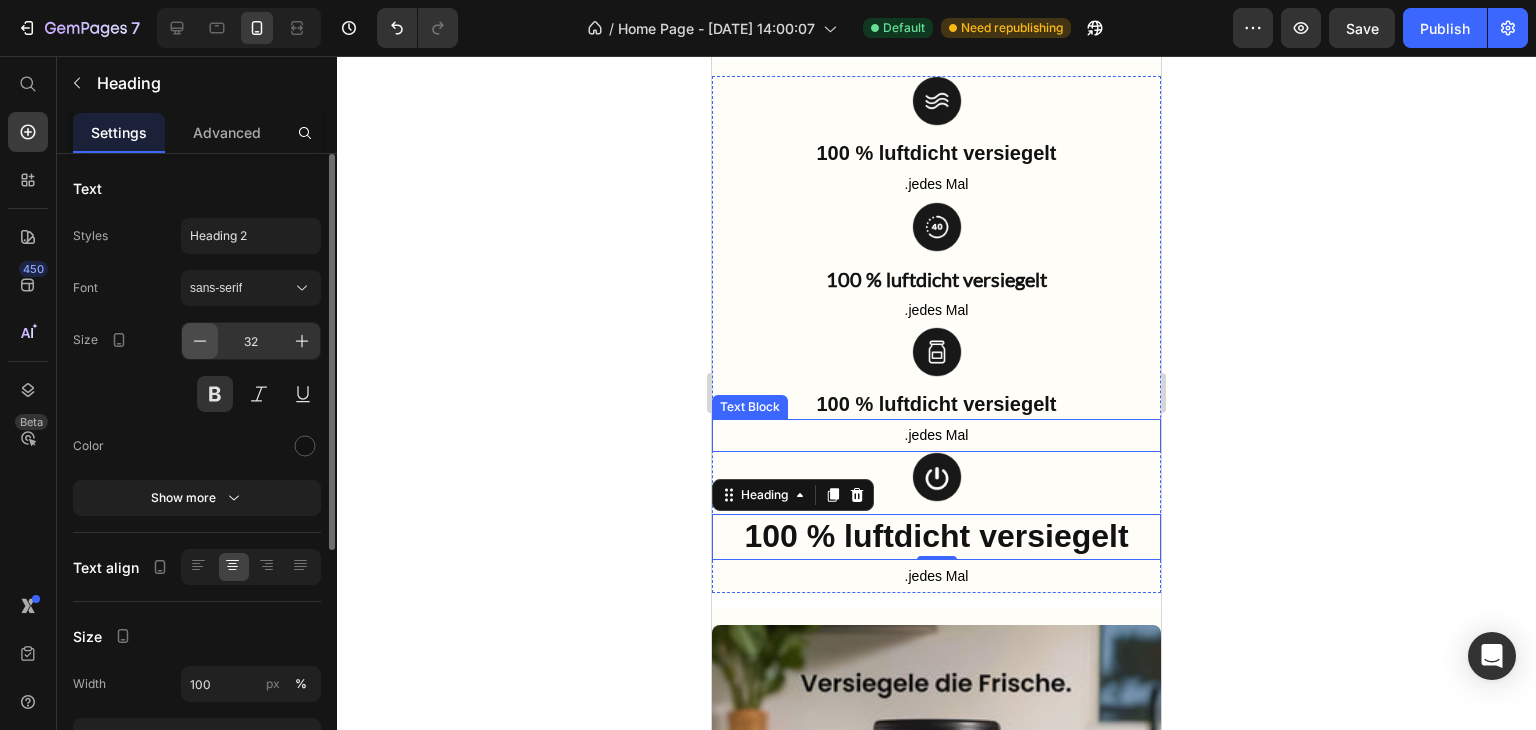 click 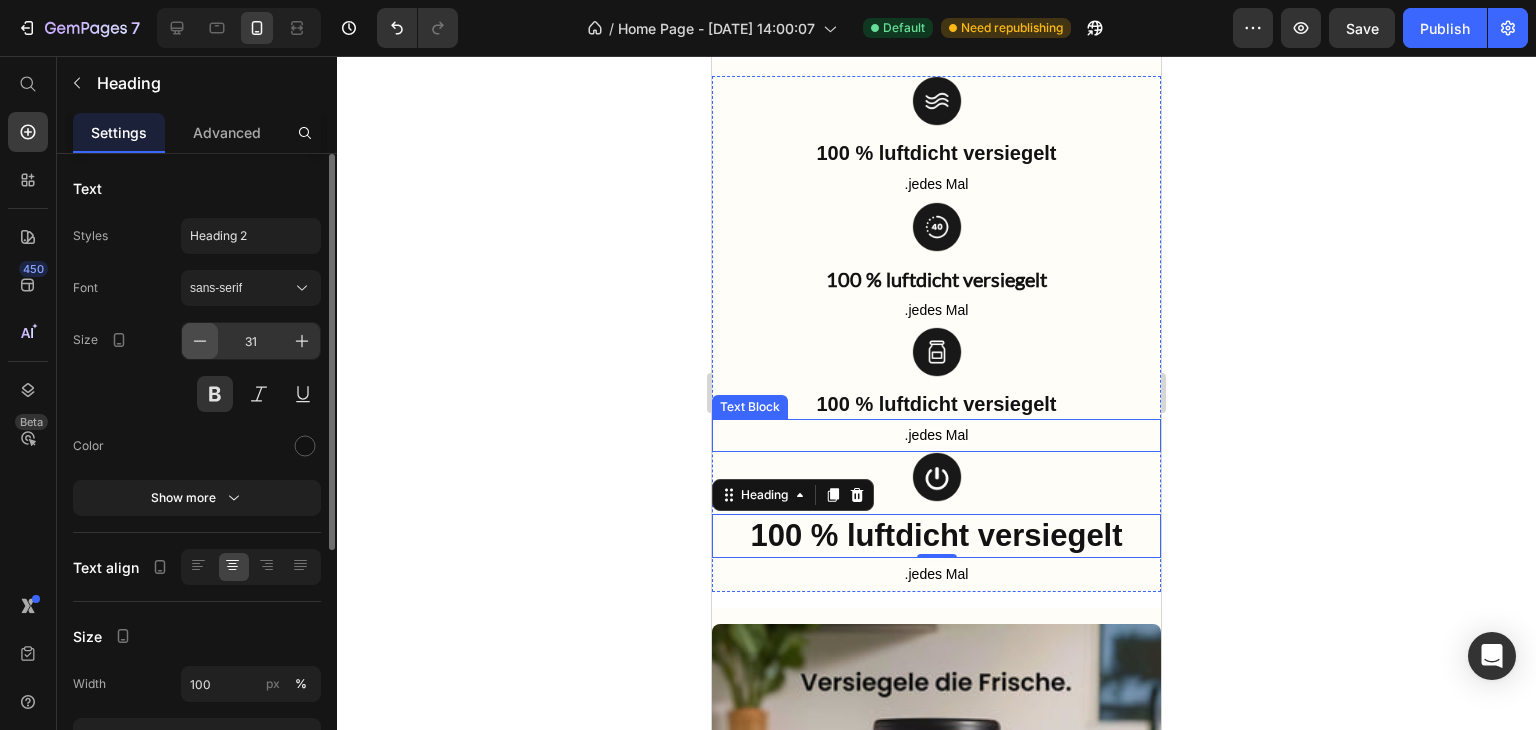 click 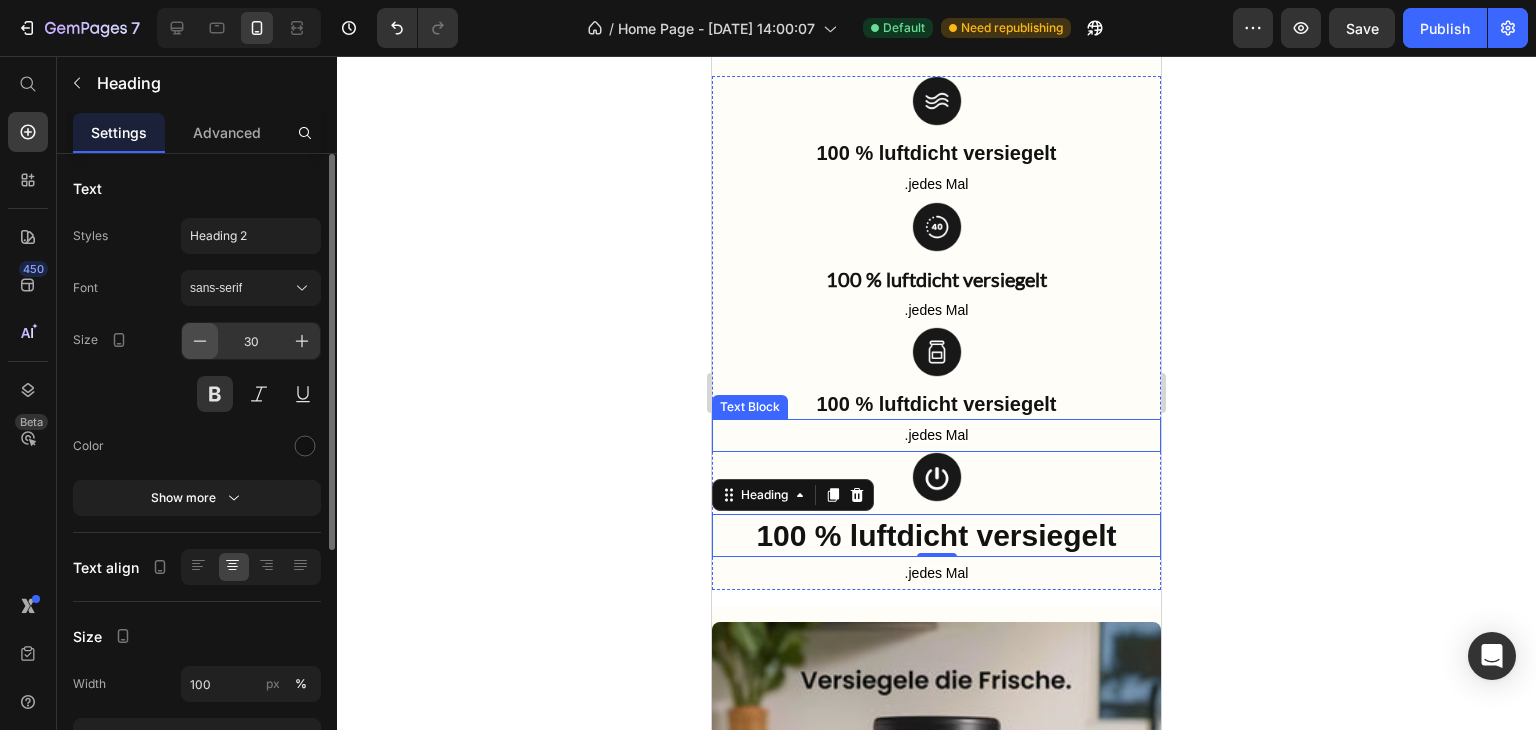 click 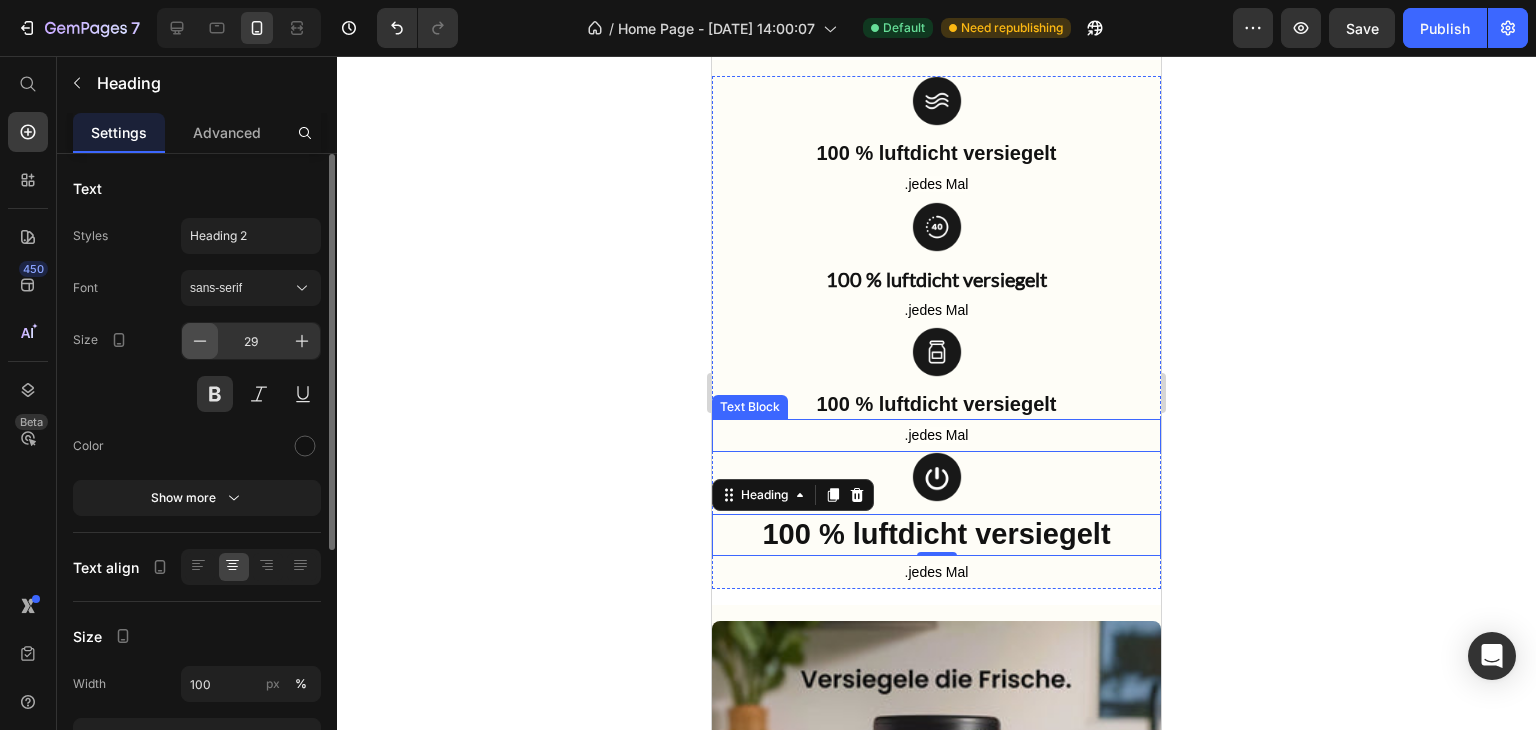 click 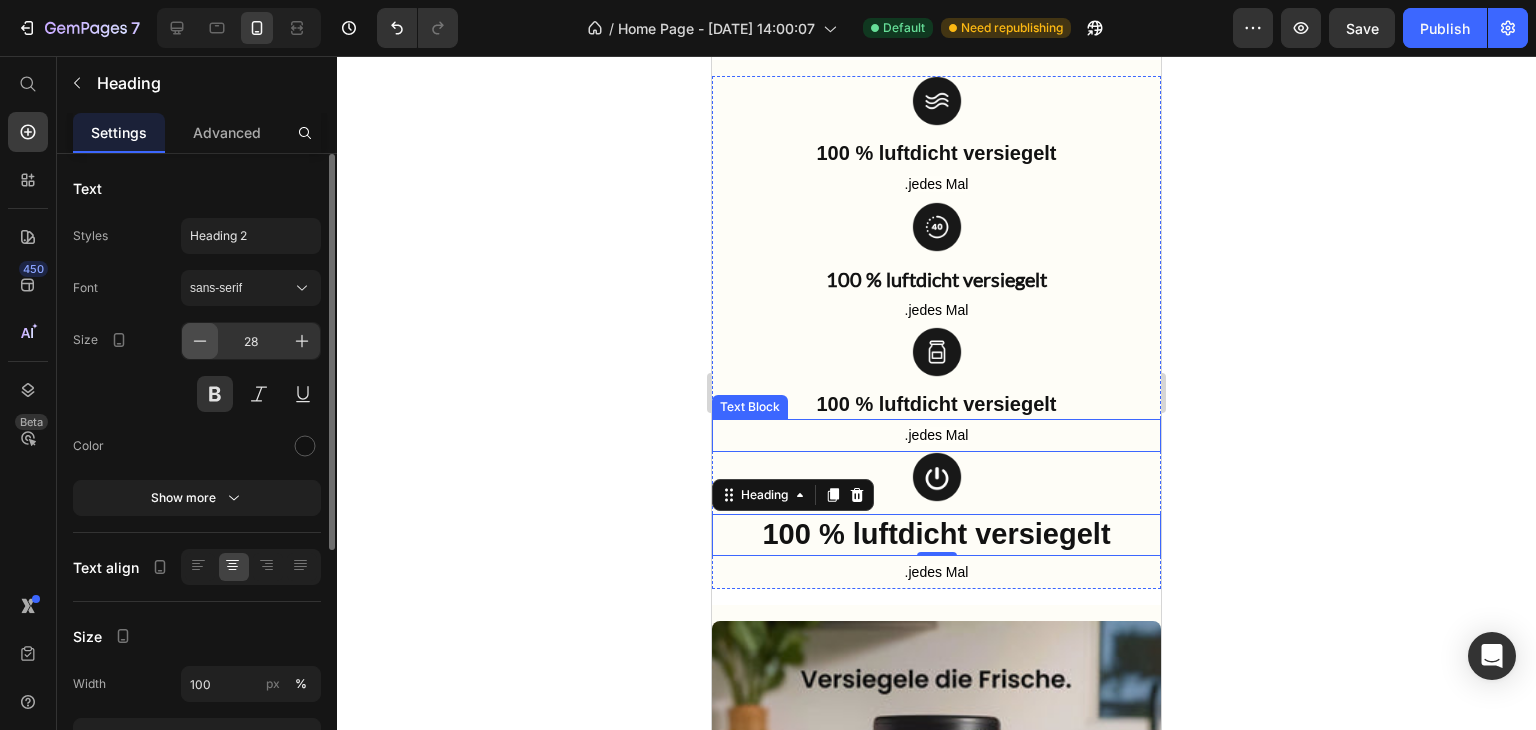 click 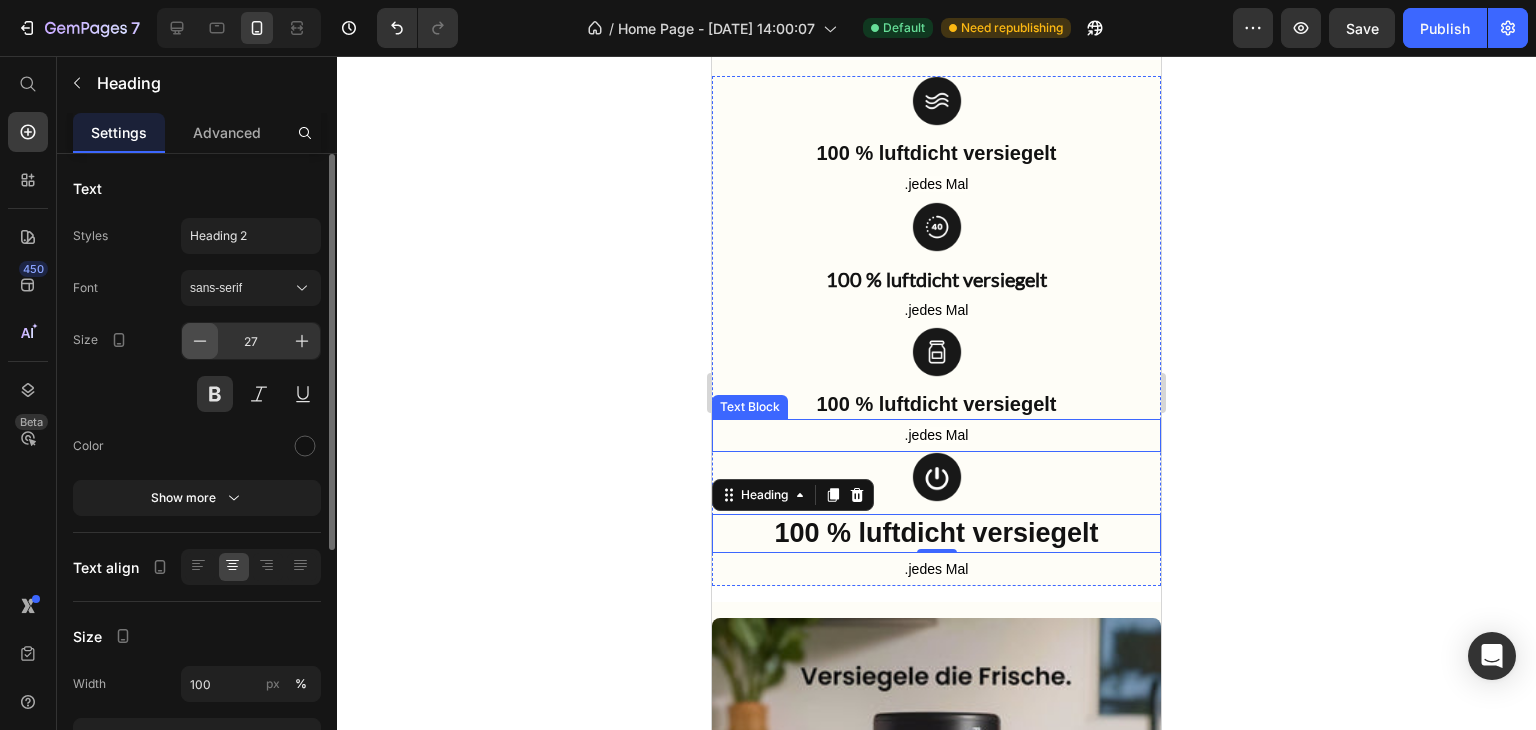 click 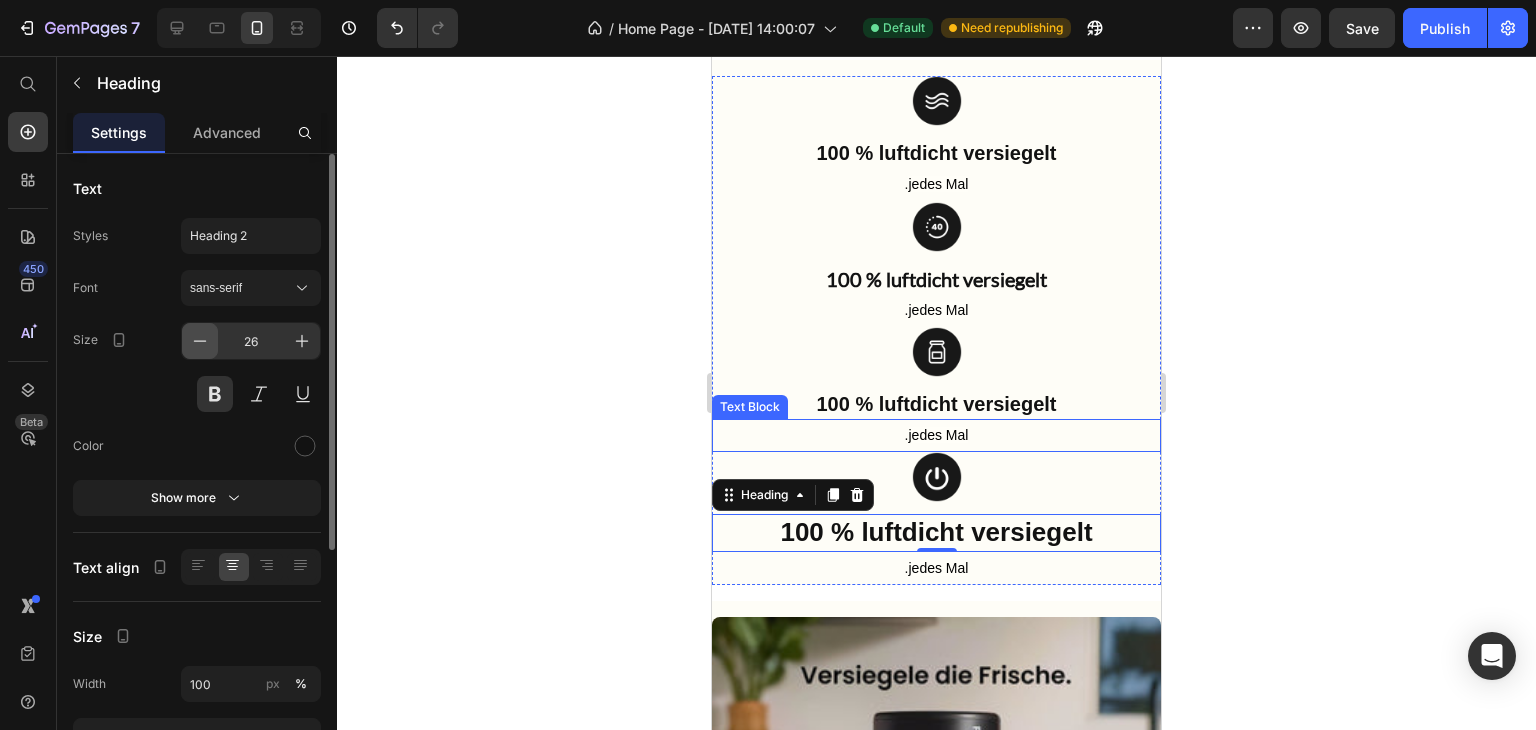 click 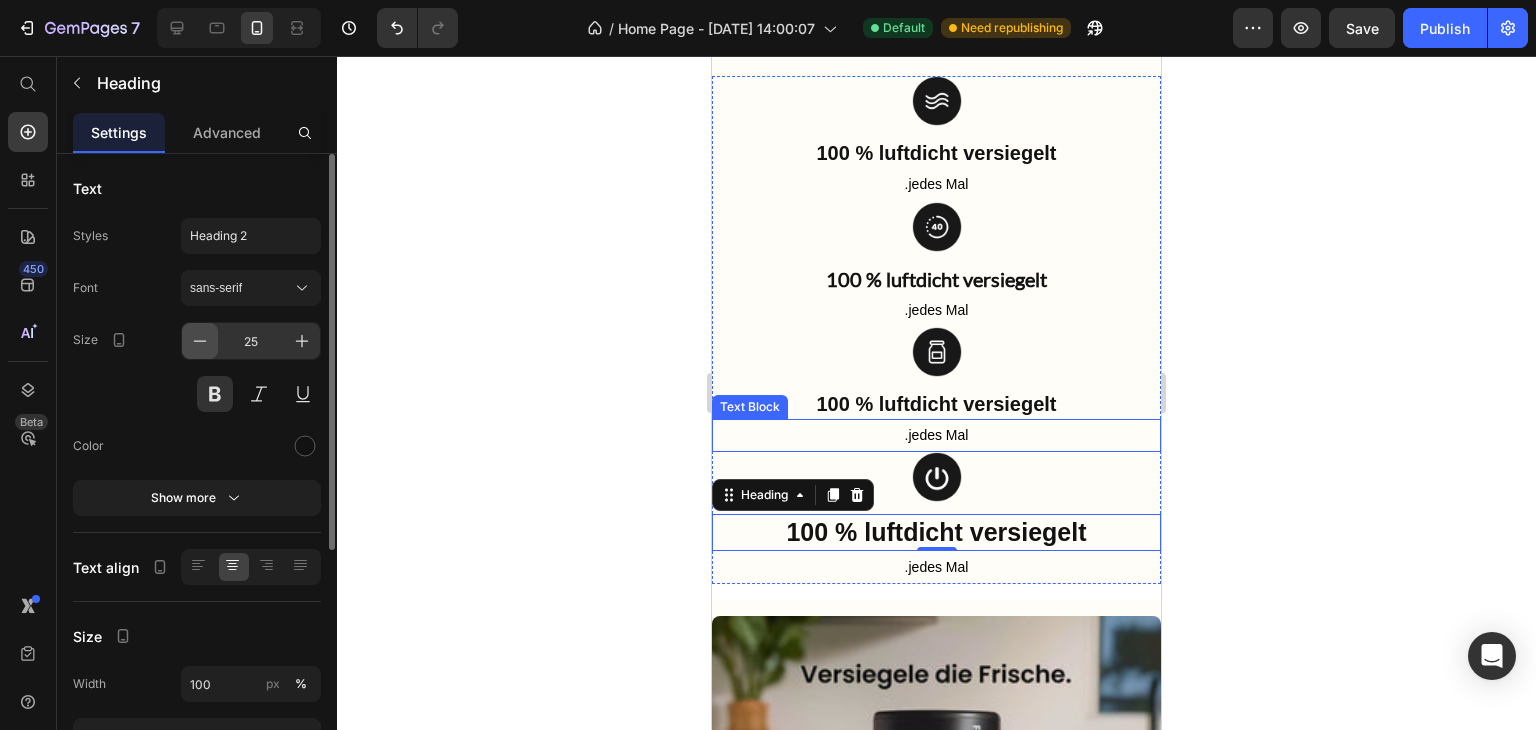 click 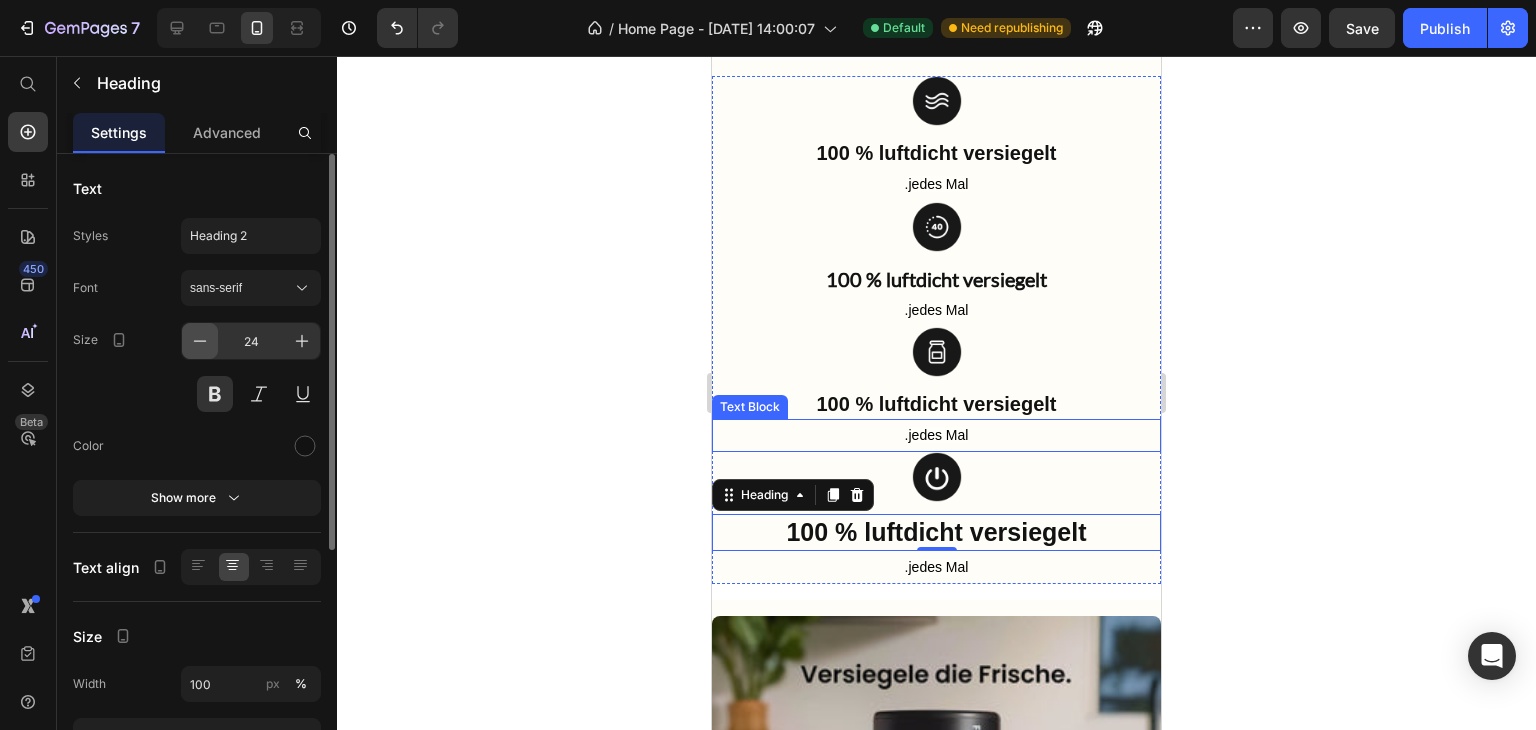 click 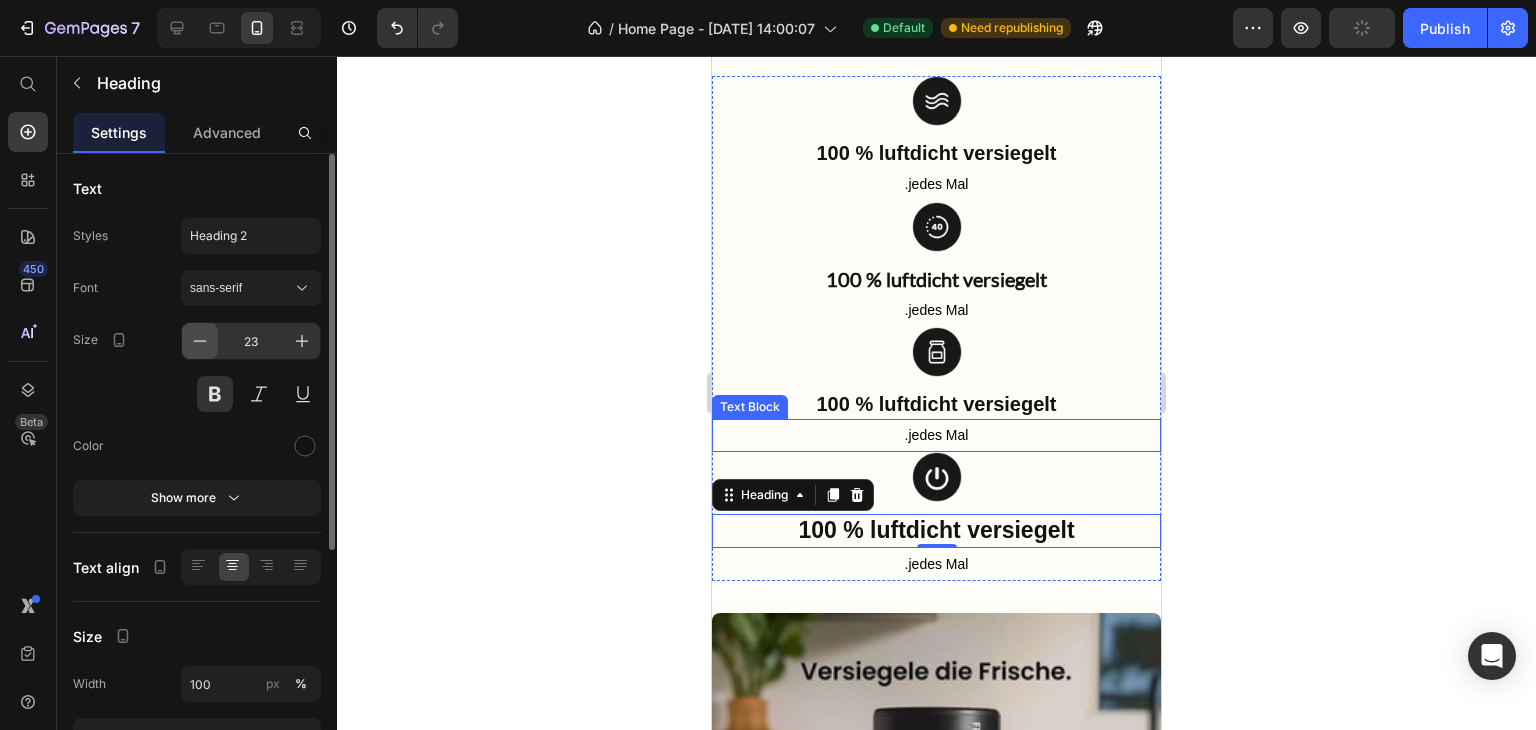 click 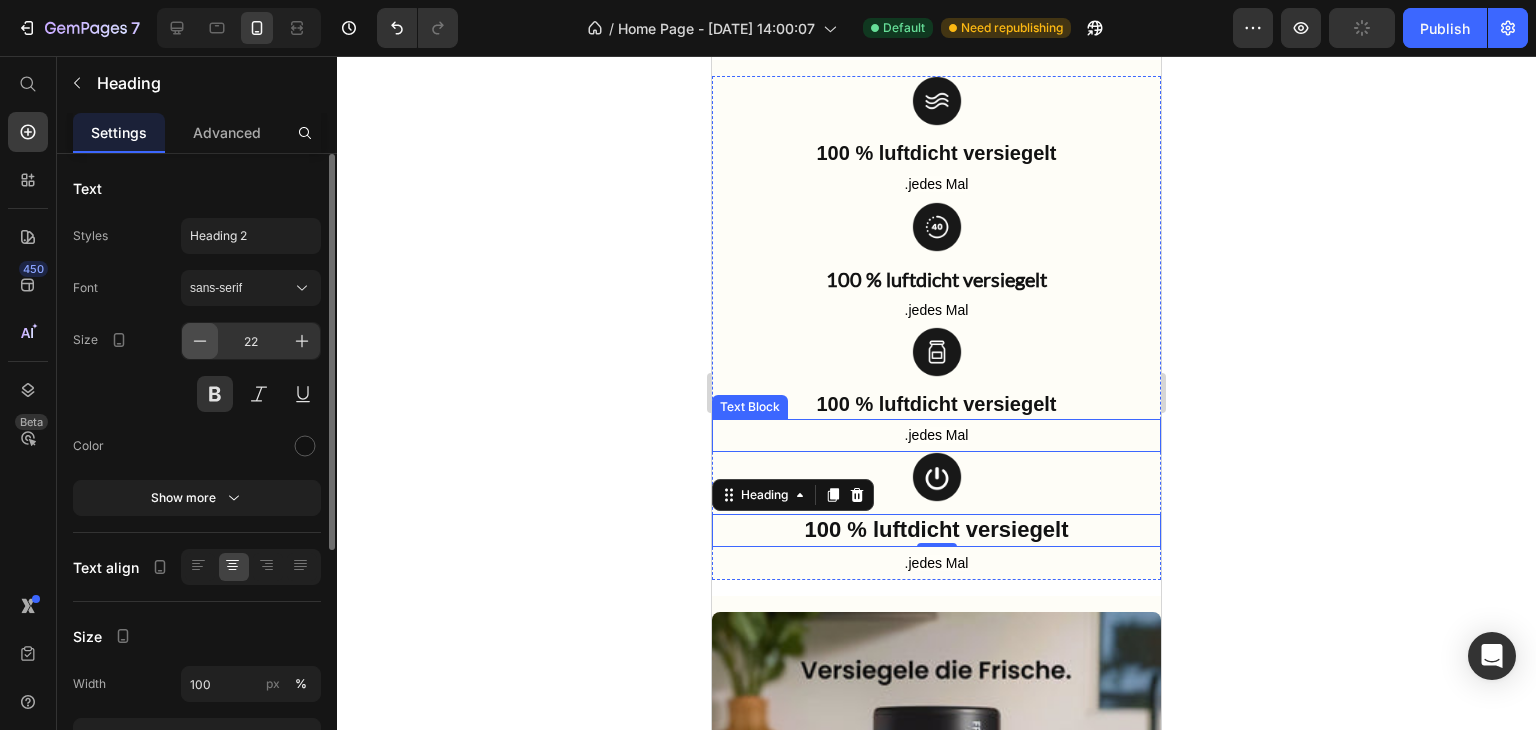 click 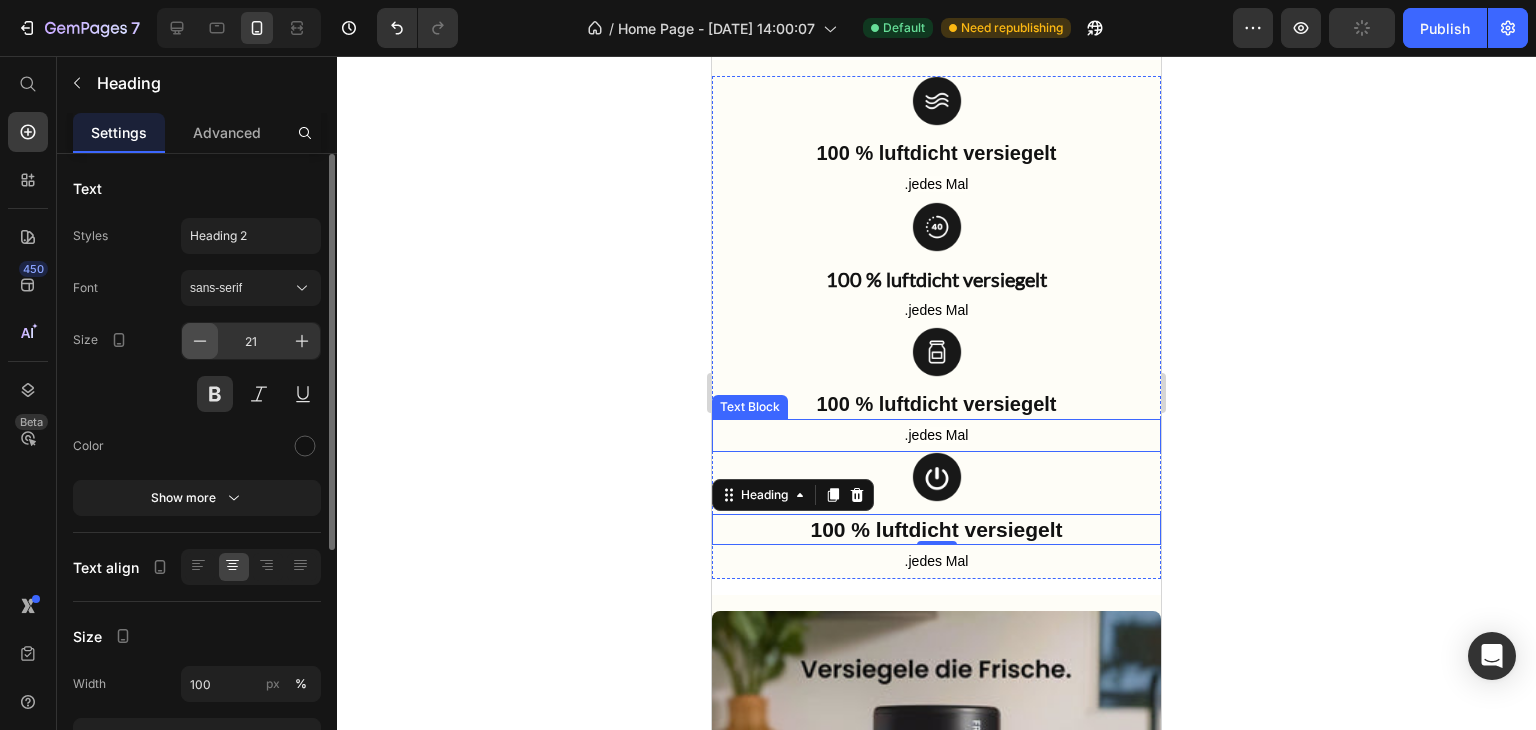 click 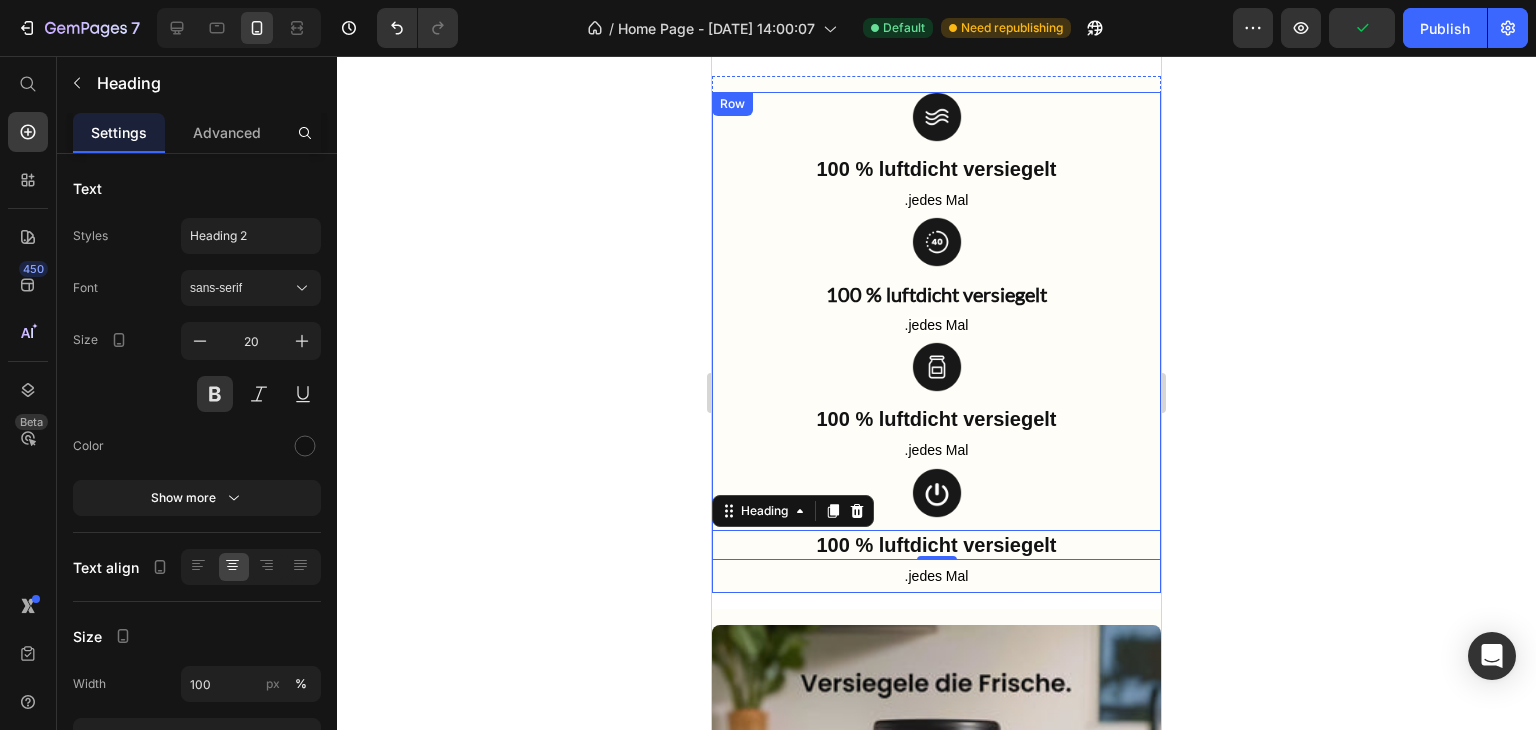 scroll, scrollTop: 1934, scrollLeft: 0, axis: vertical 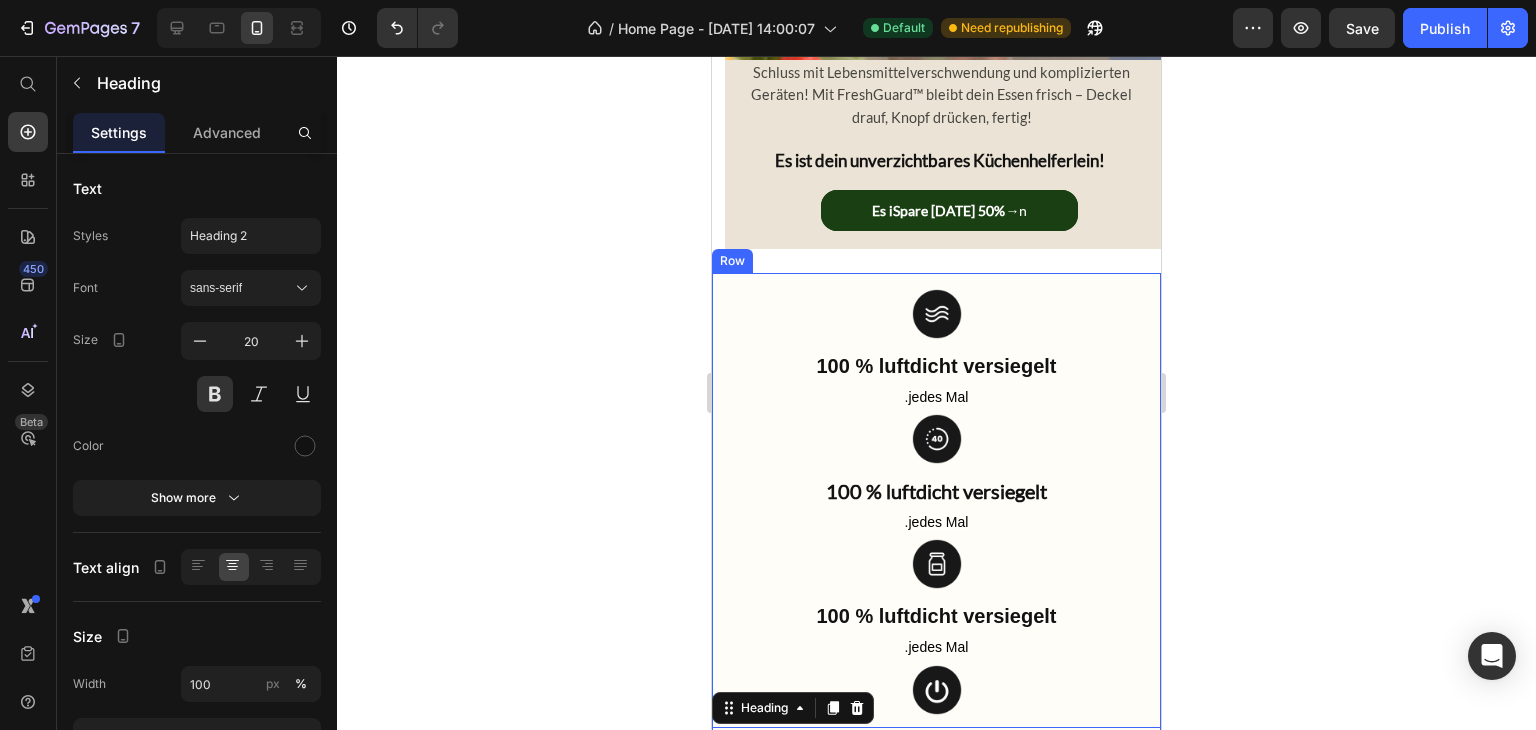 click on "Image 100 % luftdicht versiegelt Heading . jedes Mal Text Block Image 100 % luftdicht versiegelt Heading . jedes Mal Text Block Image 100 % luftdicht versiegelt Heading . jedes Mal Text Block Image 100 % luftdicht versiegelt Heading   0 . jedes Mal Text Block Row" at bounding box center (936, 531) 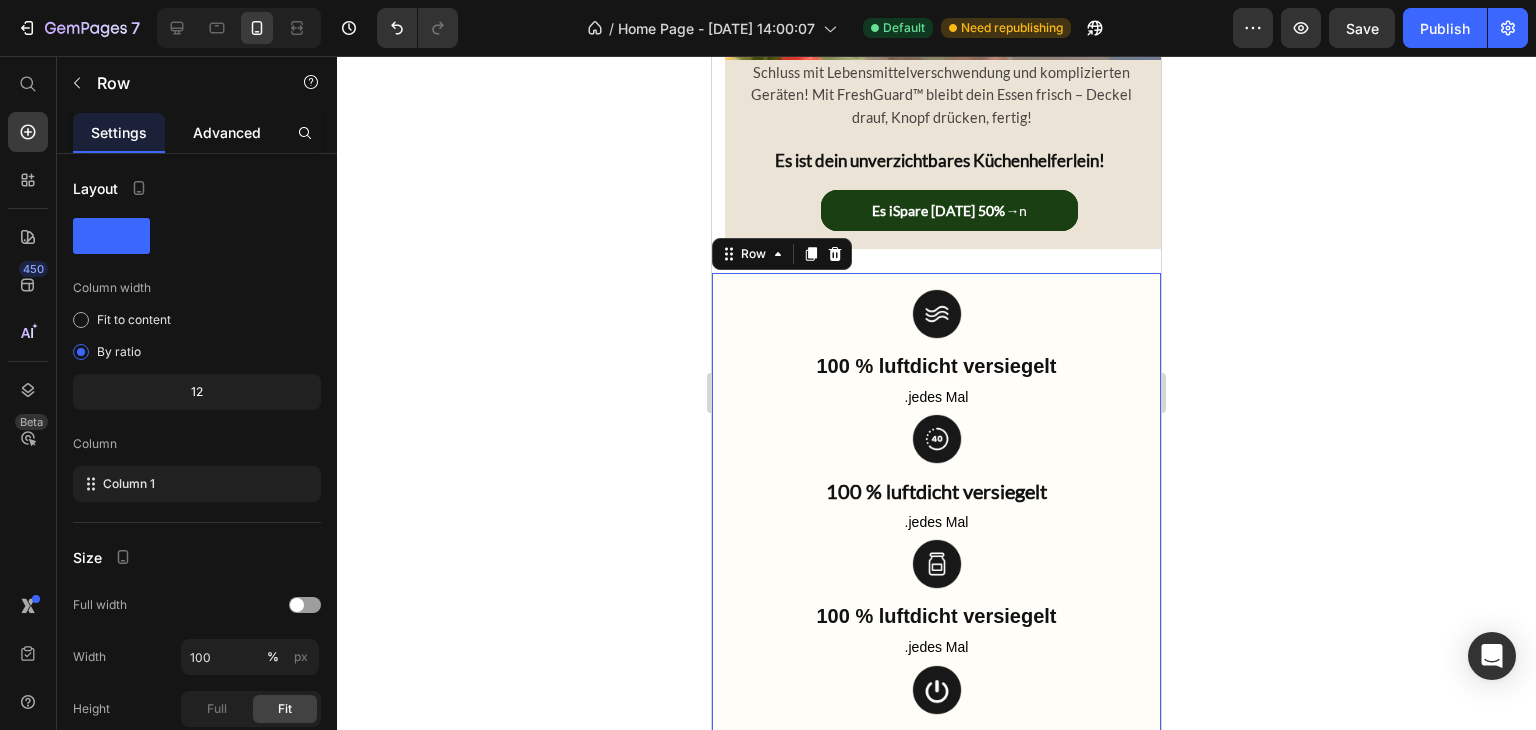 click on "Advanced" at bounding box center [227, 132] 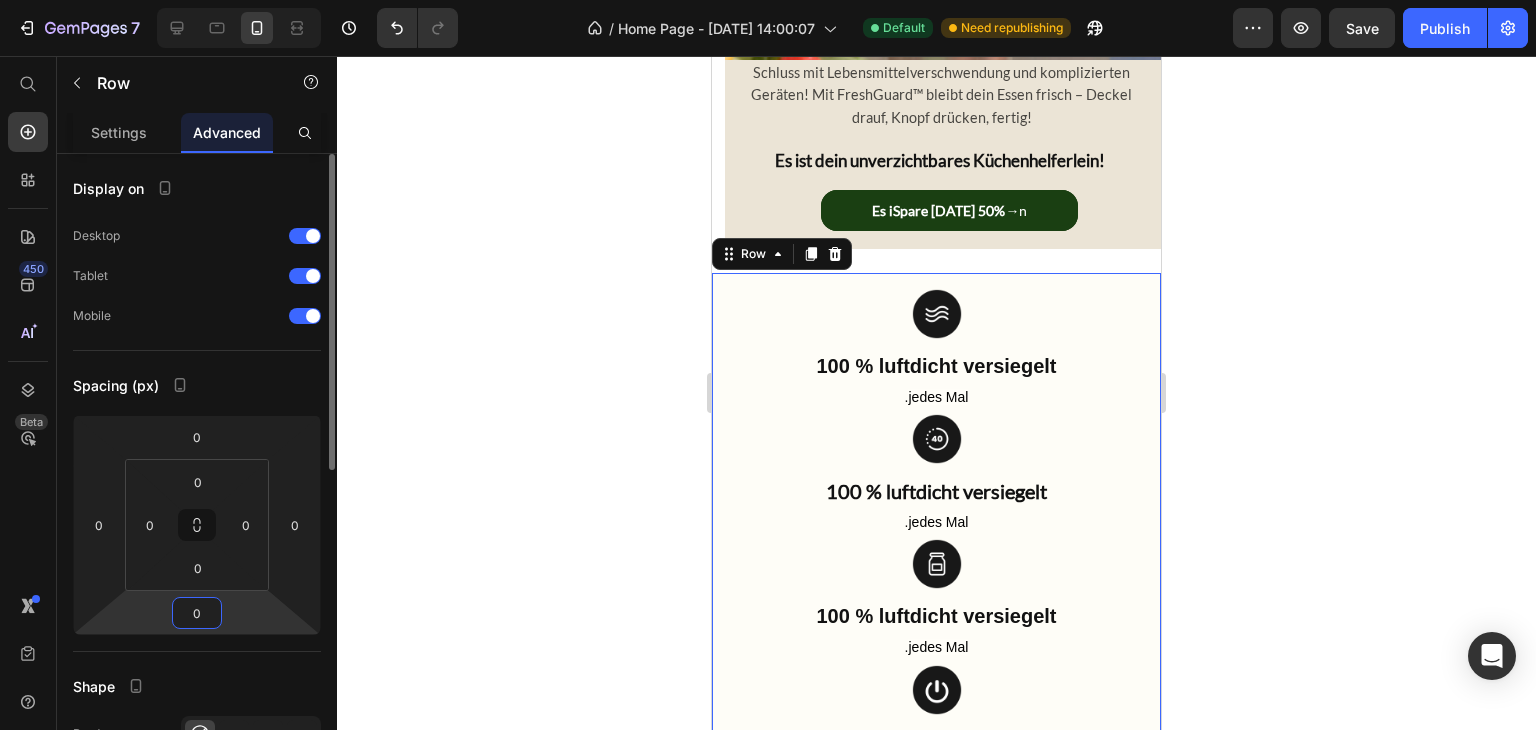 click on "0" at bounding box center [197, 613] 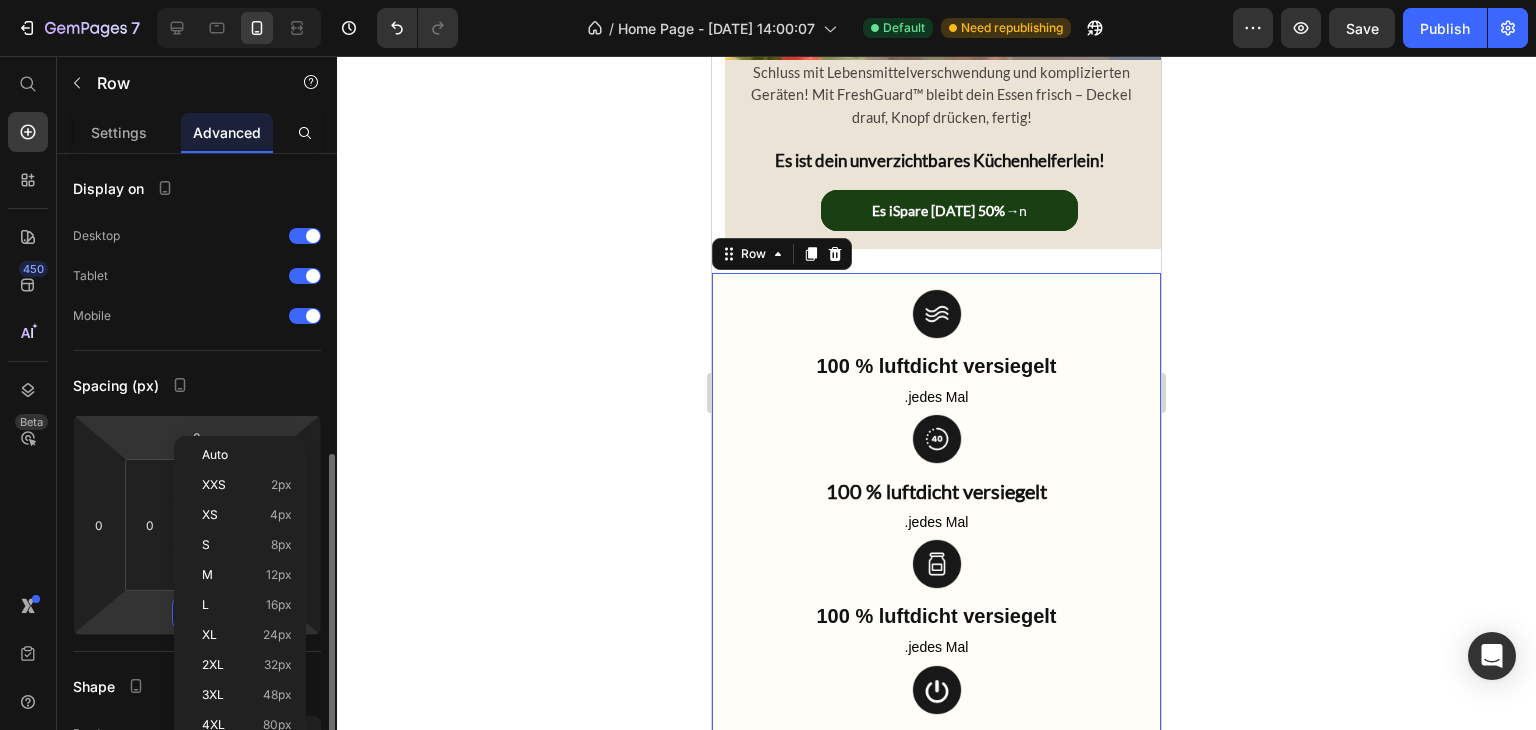 scroll, scrollTop: 200, scrollLeft: 0, axis: vertical 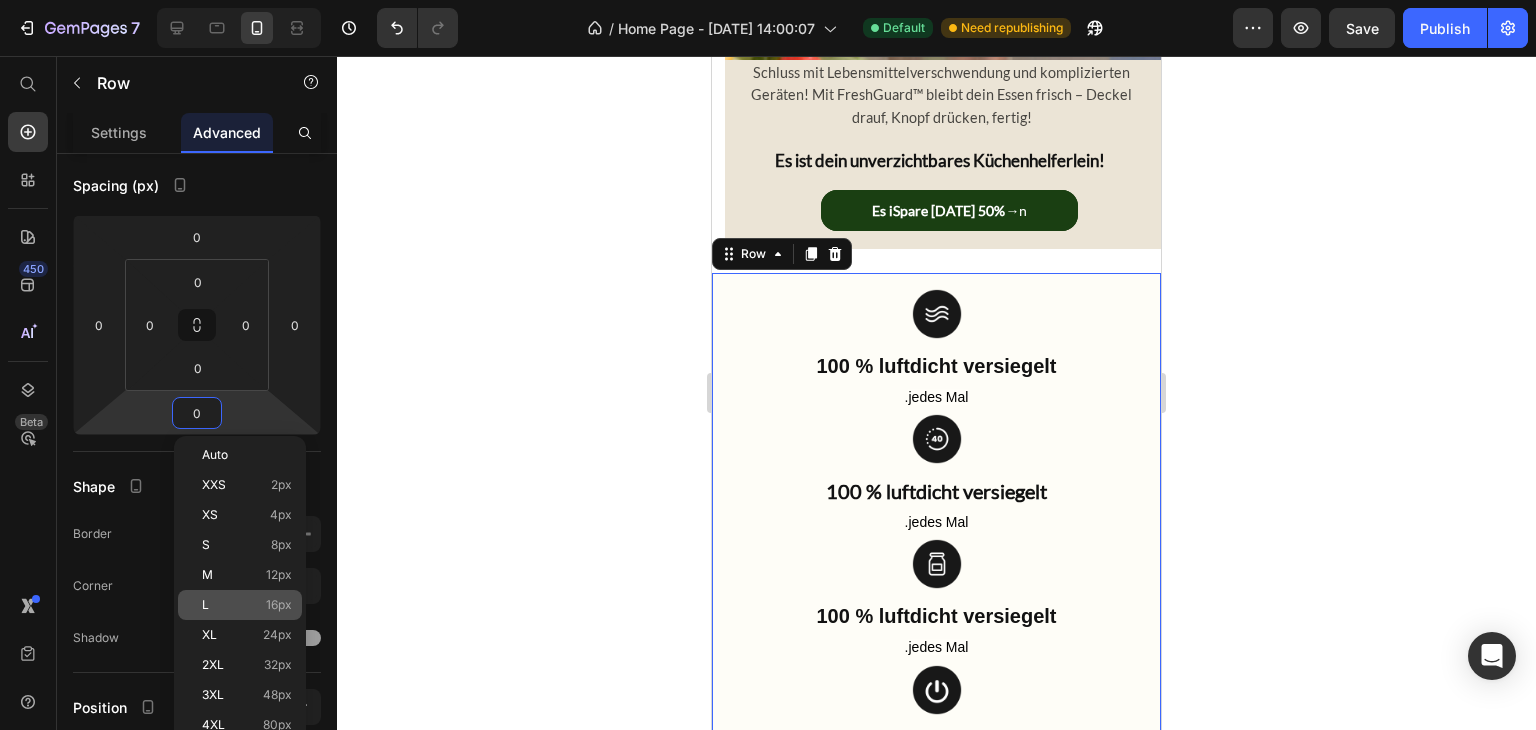 click on "16px" at bounding box center [279, 605] 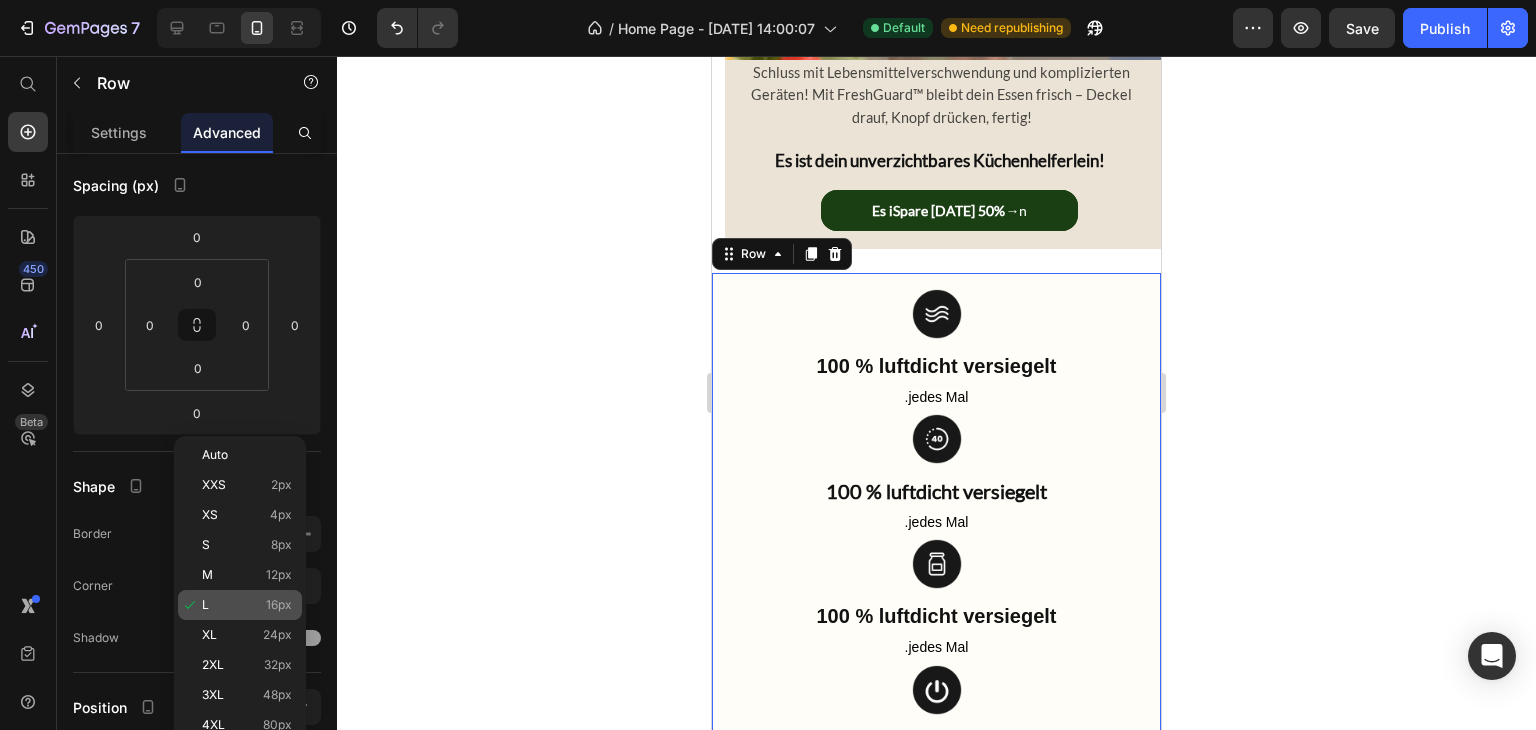 type on "16" 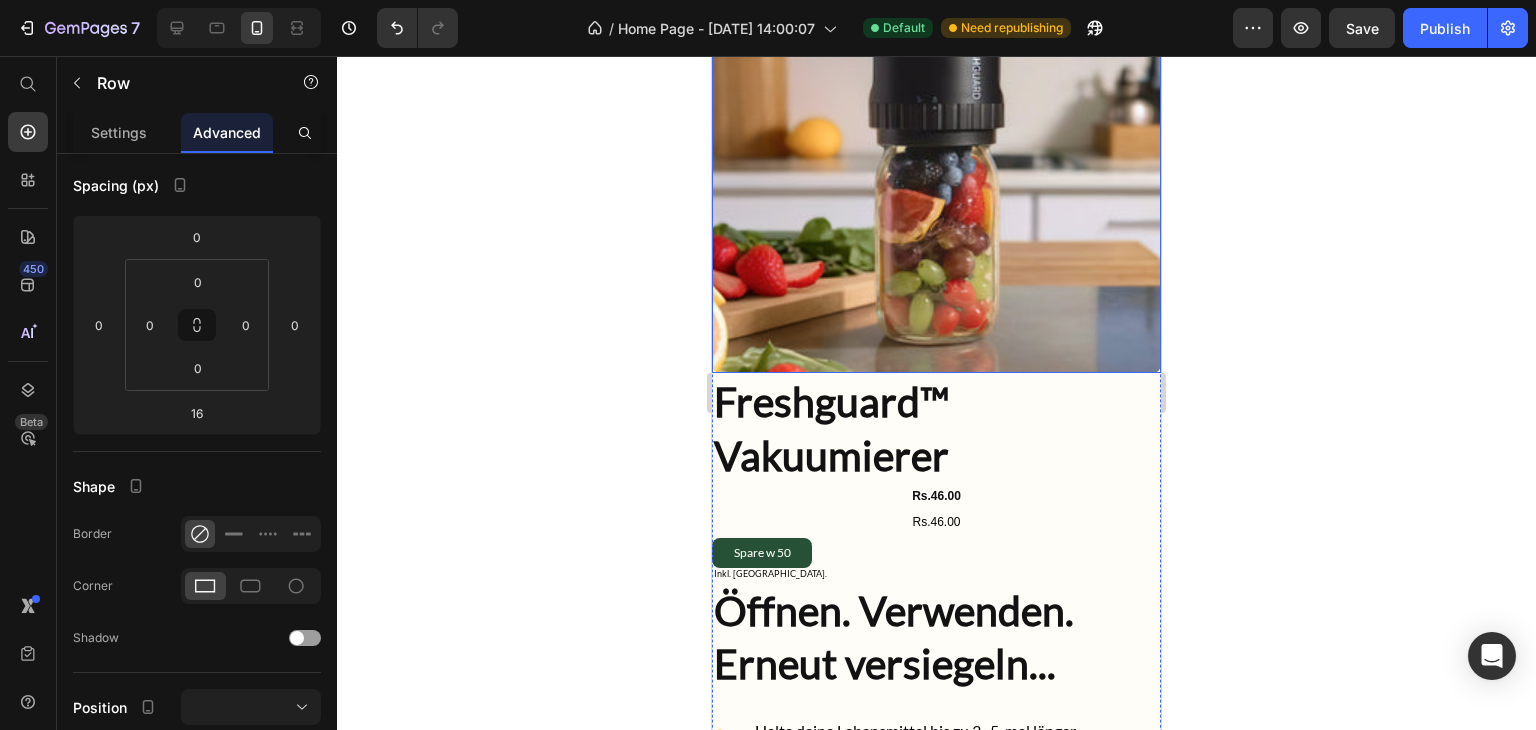 scroll, scrollTop: 2818, scrollLeft: 0, axis: vertical 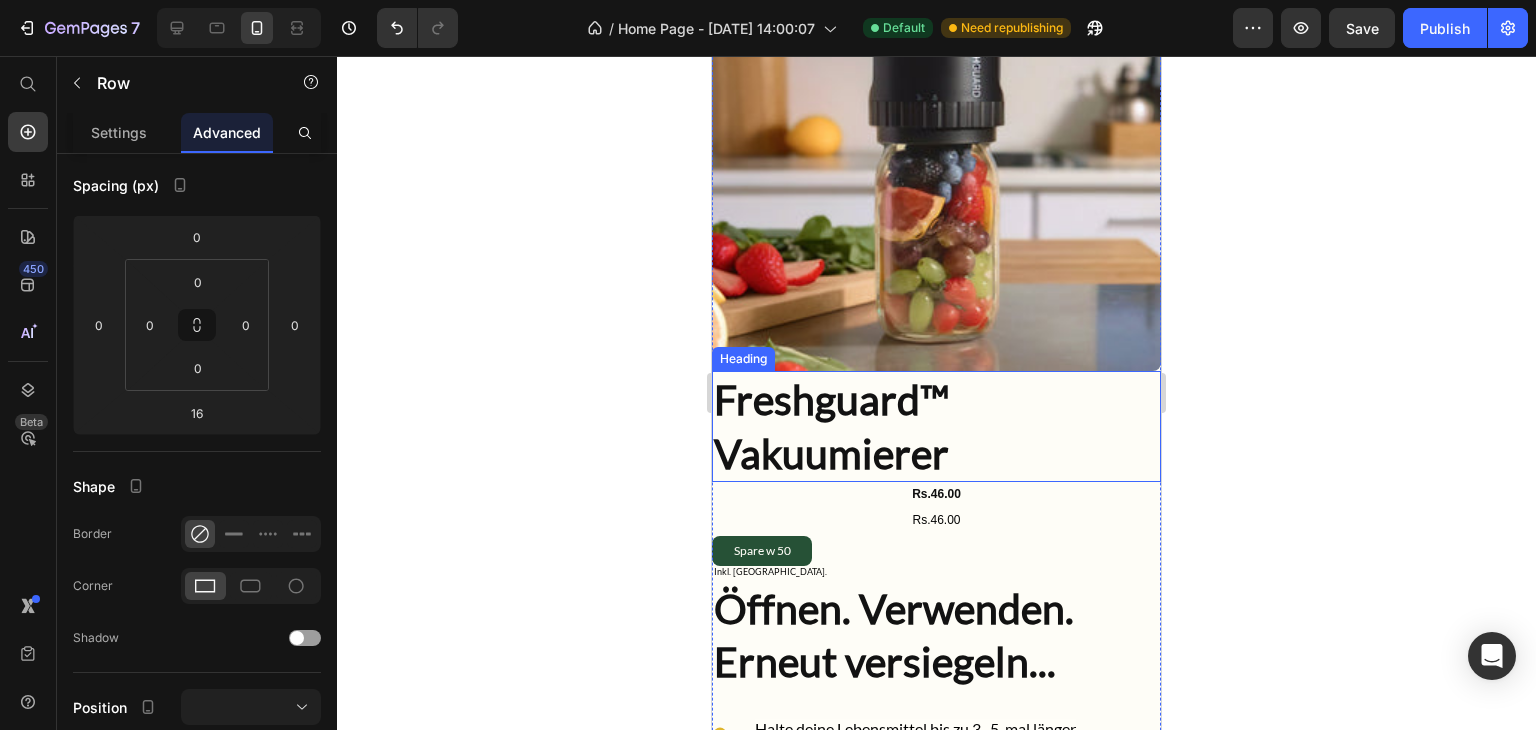 click on "Freshguard™  Vakuumierer" at bounding box center (936, 426) 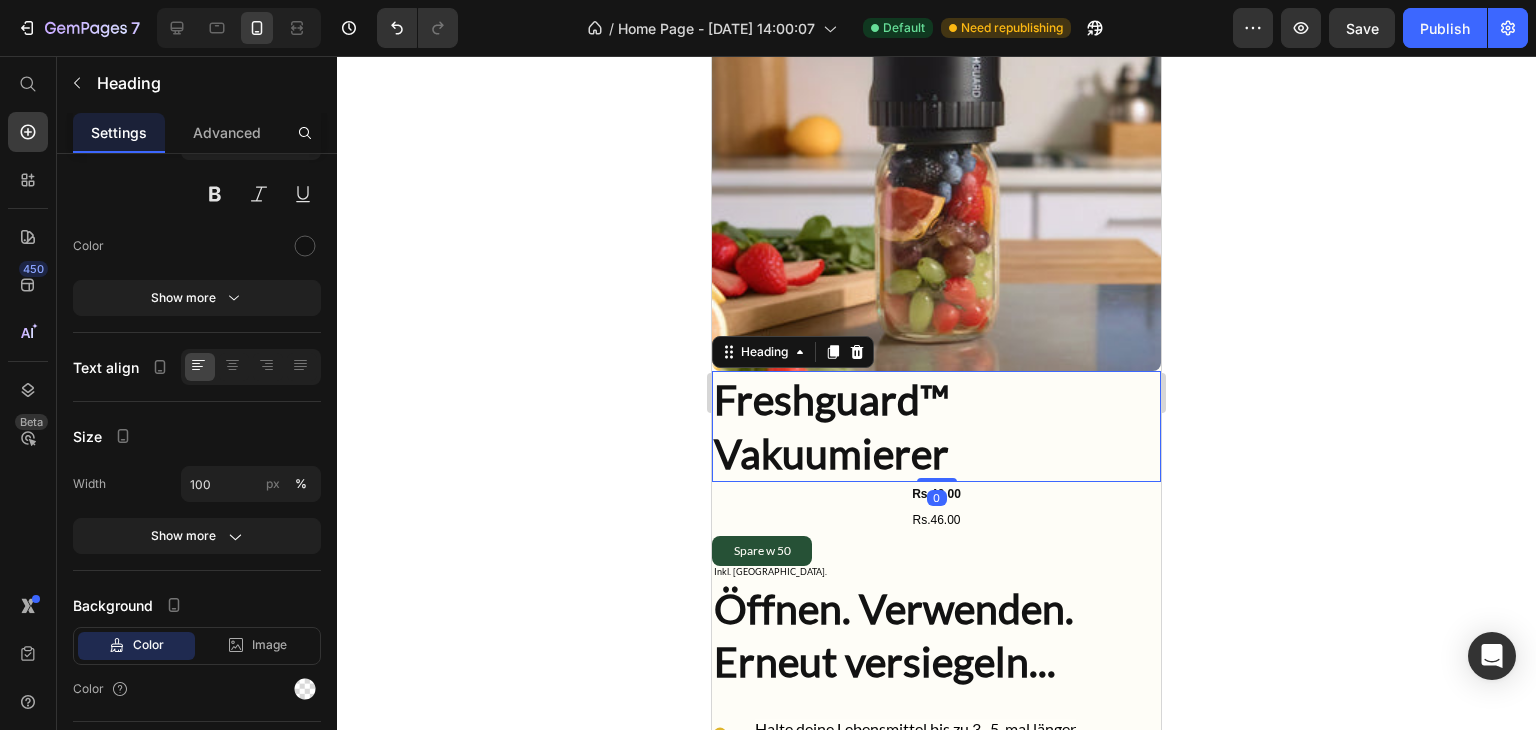 scroll, scrollTop: 0, scrollLeft: 0, axis: both 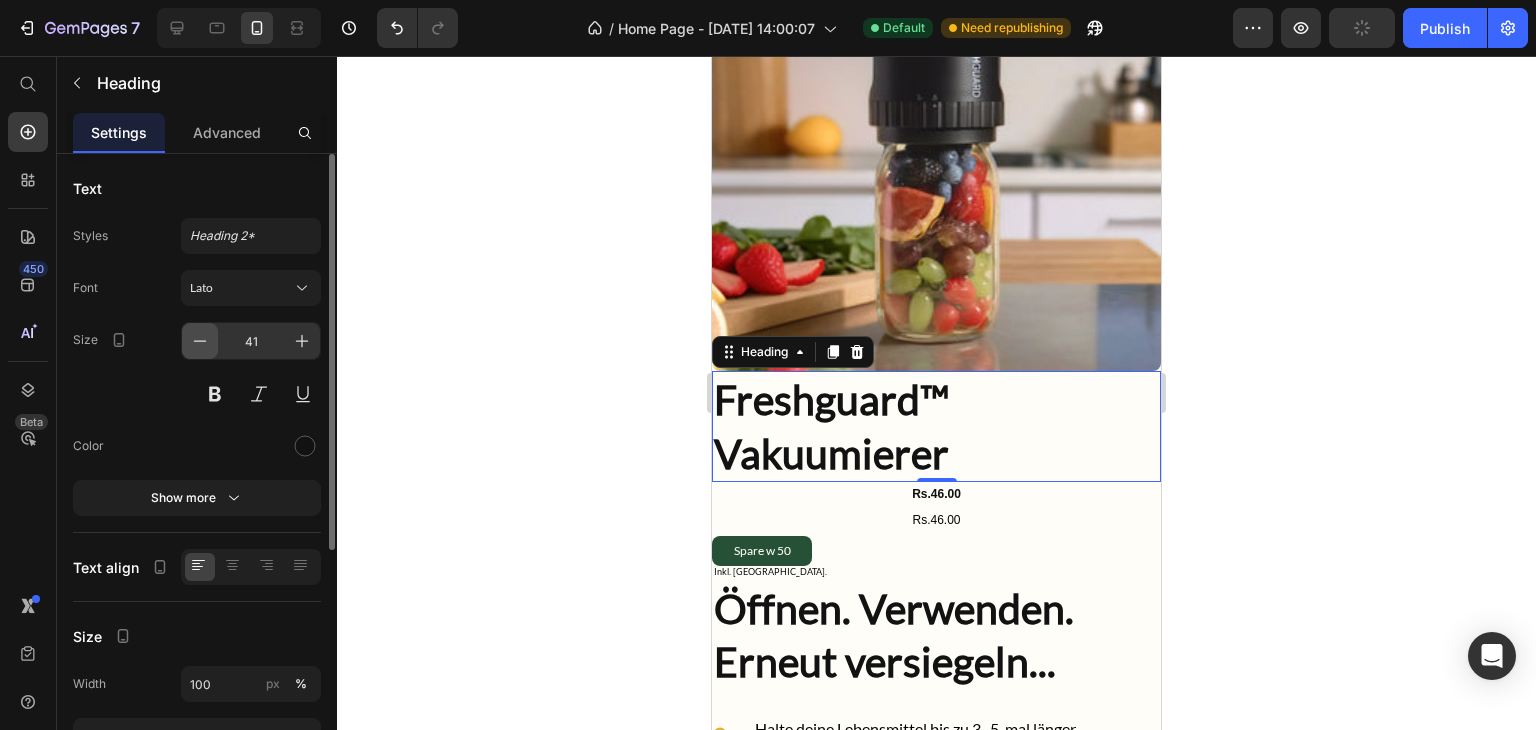 click 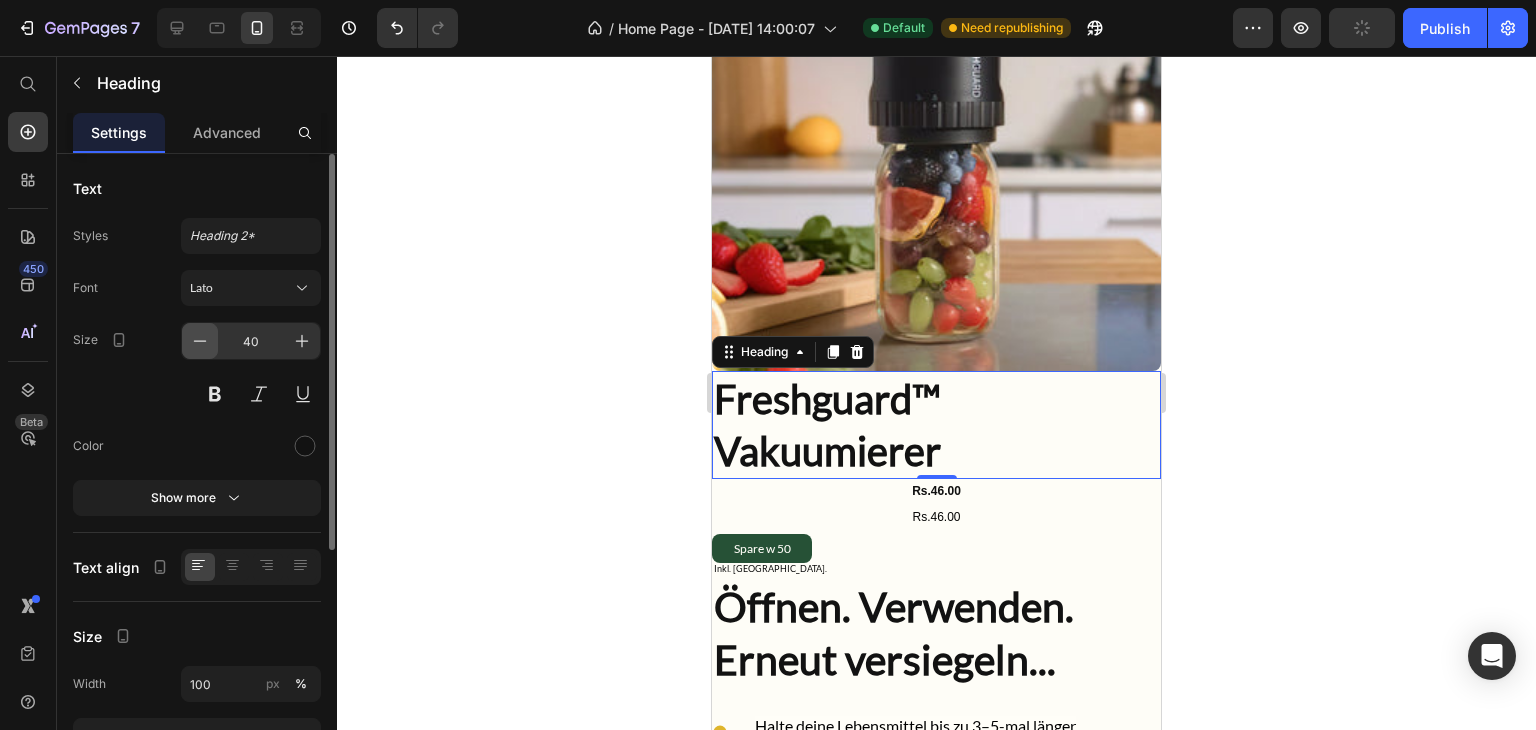 click 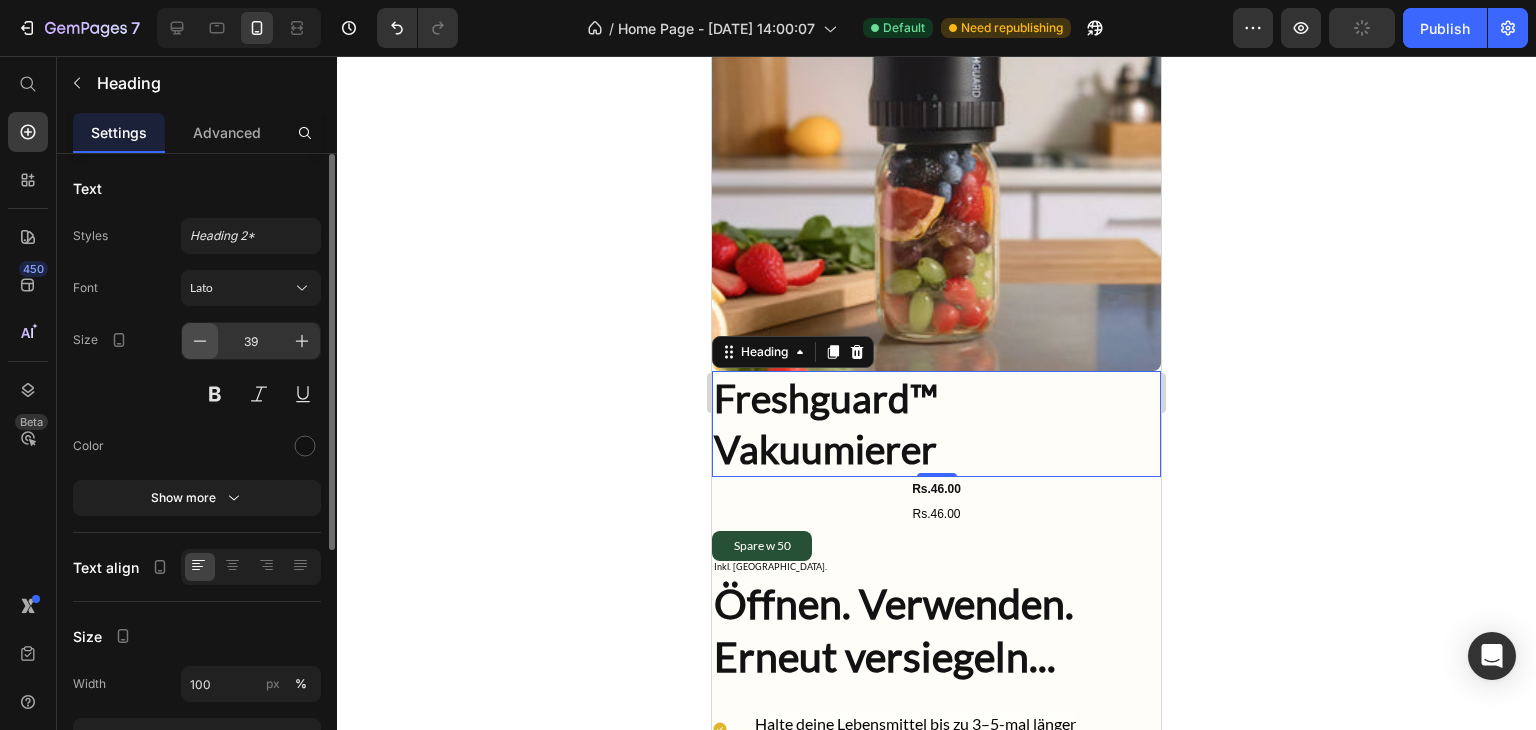 click 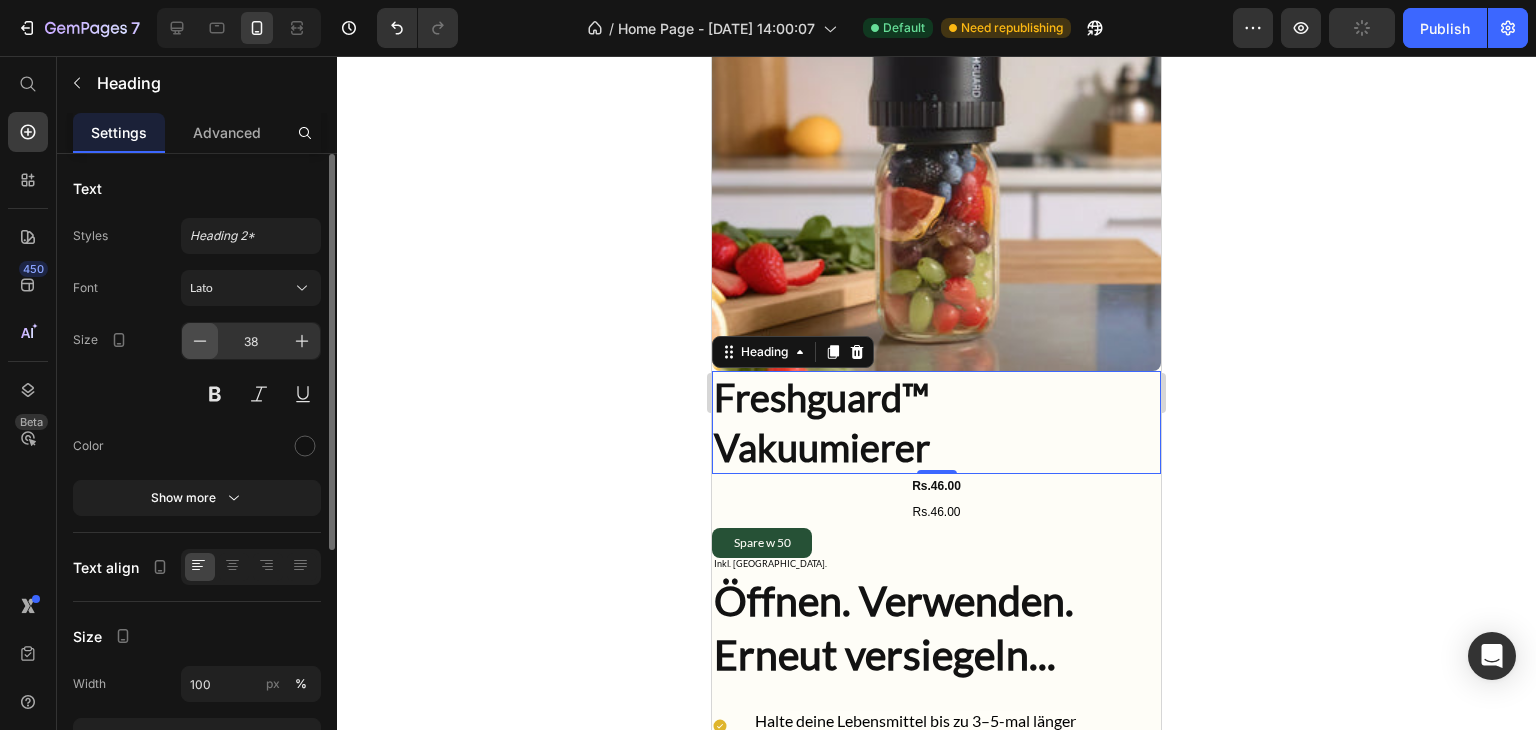 click 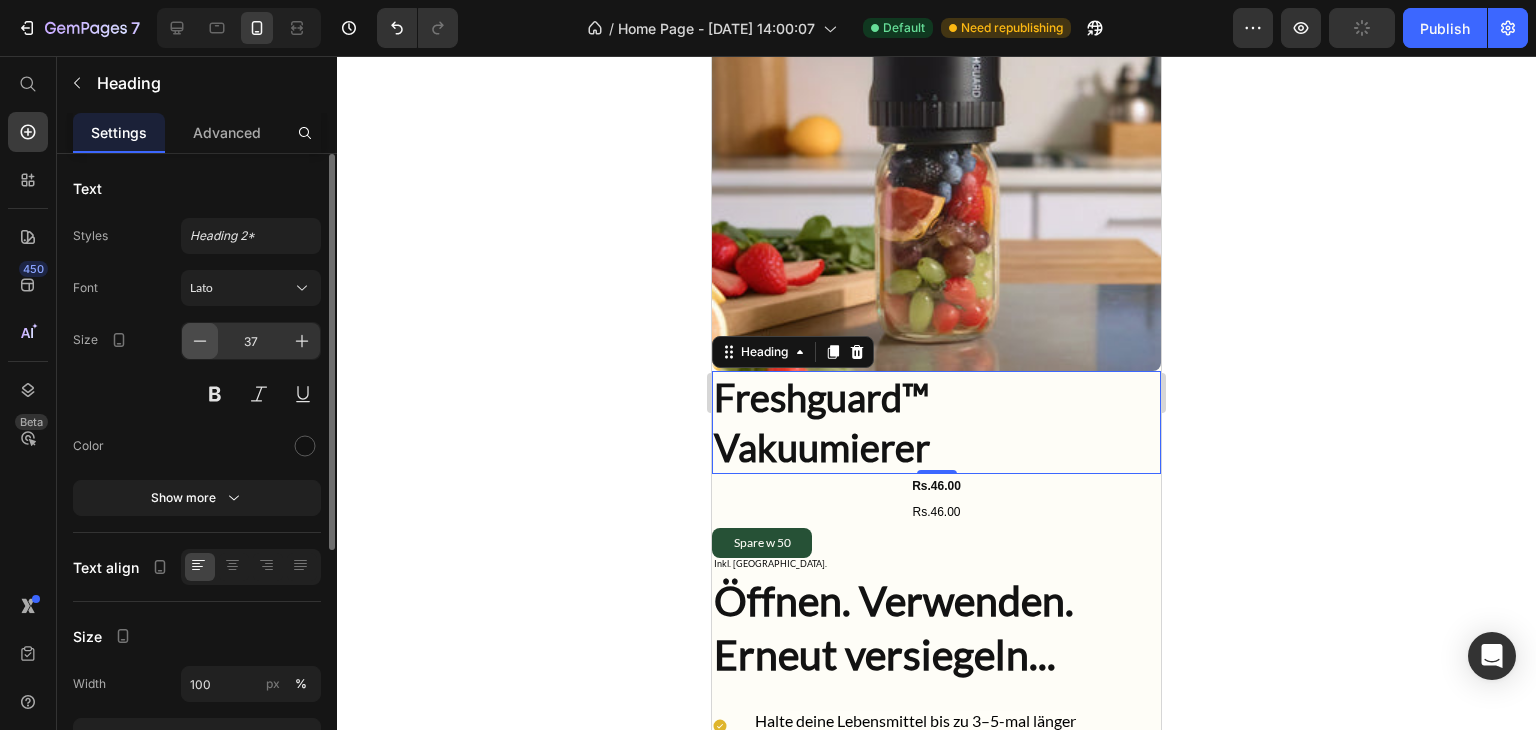 click 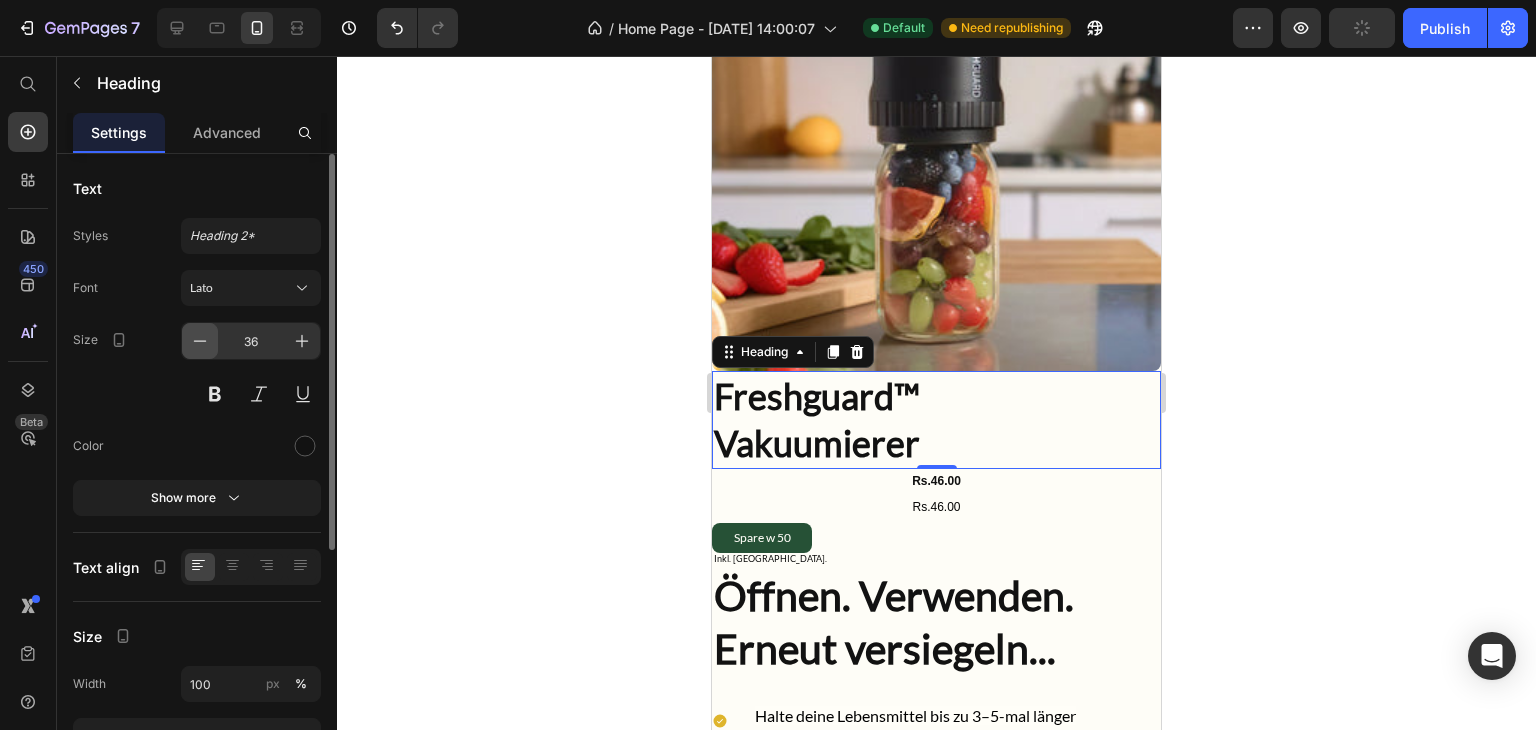 click 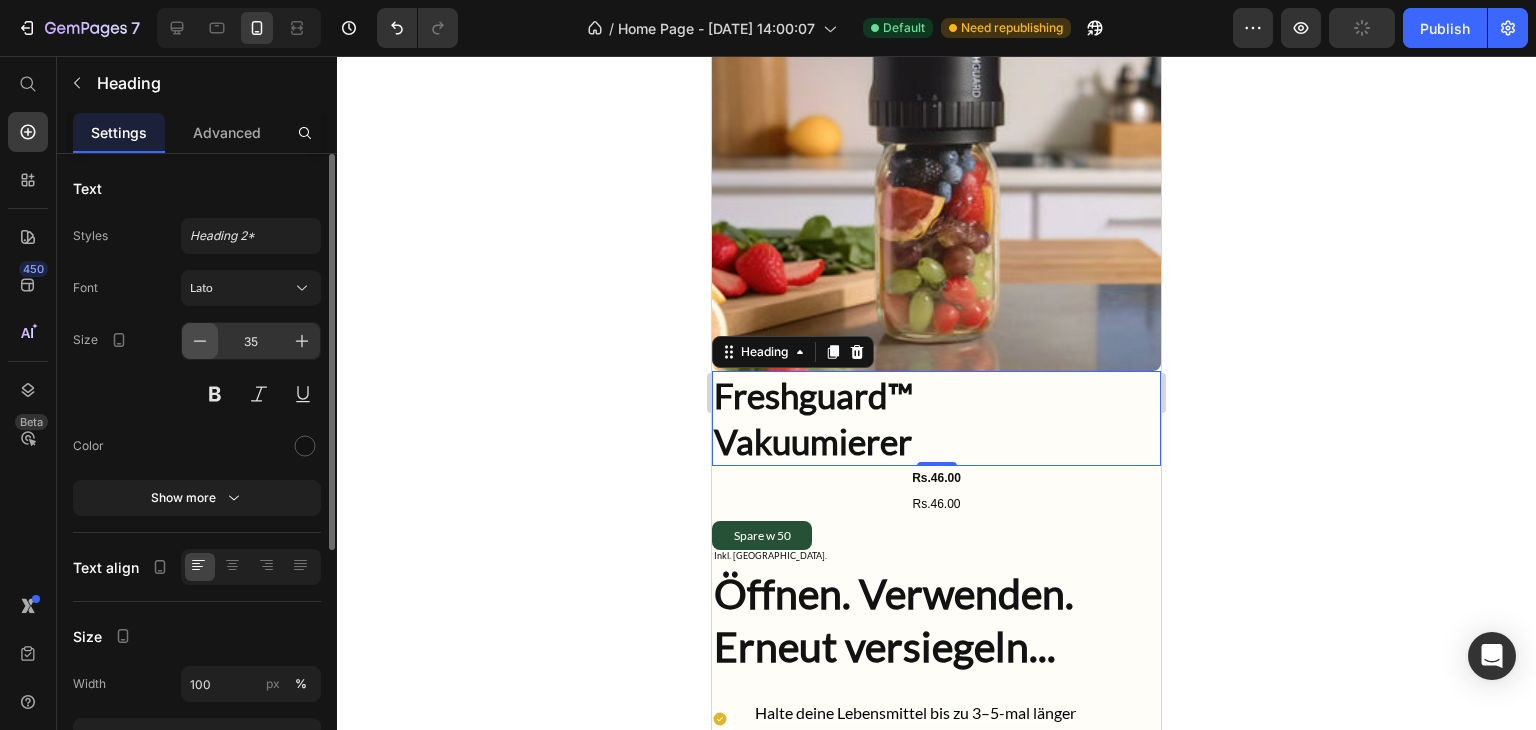 click 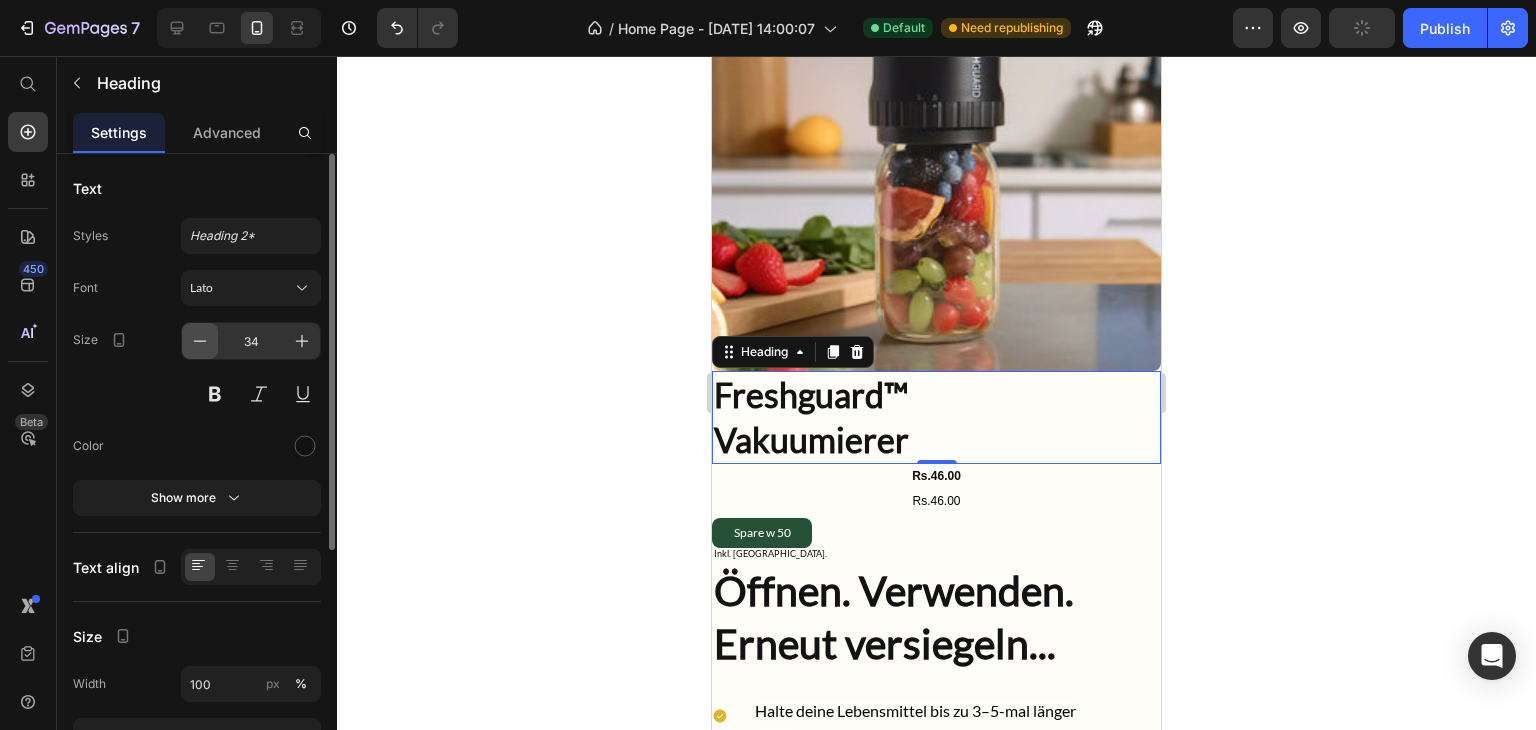 click 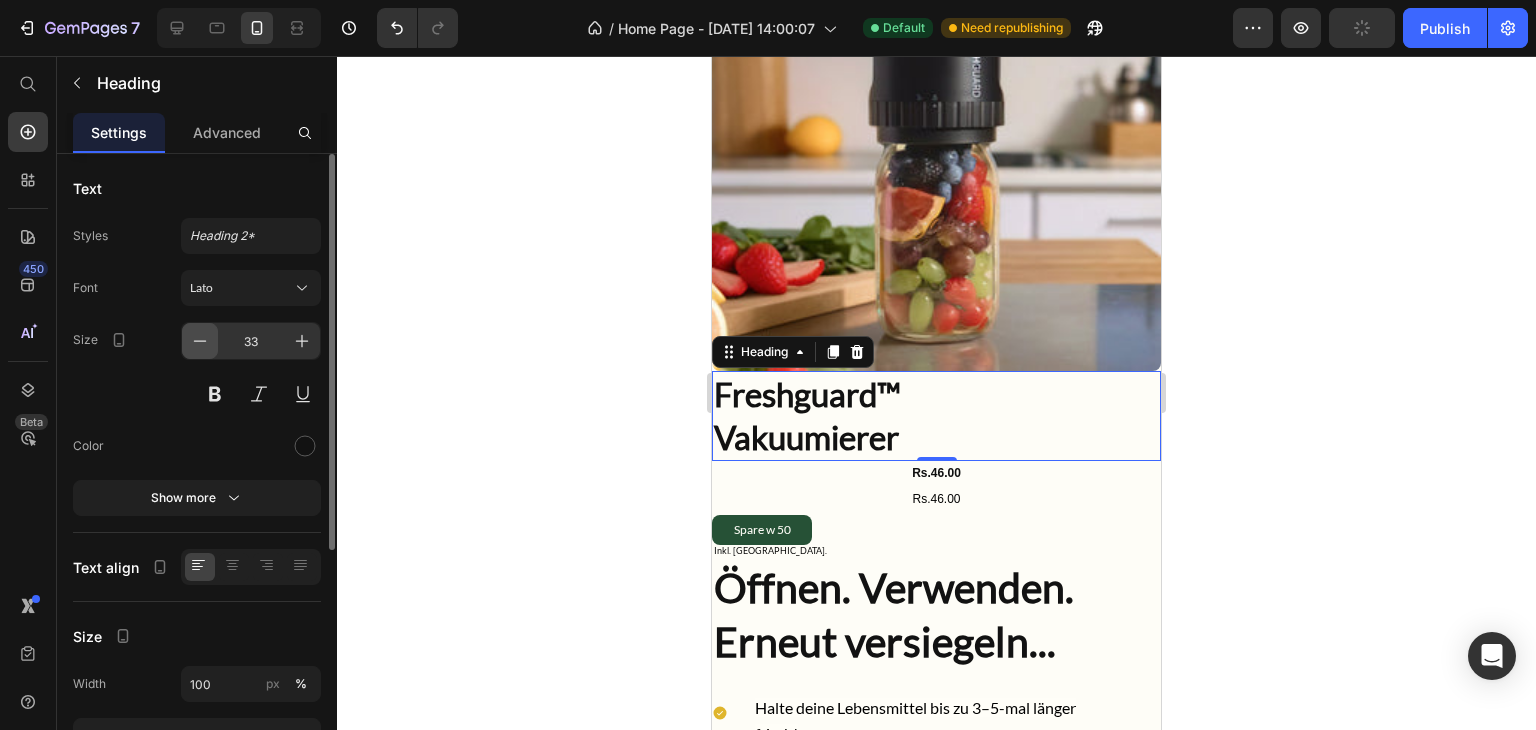 click 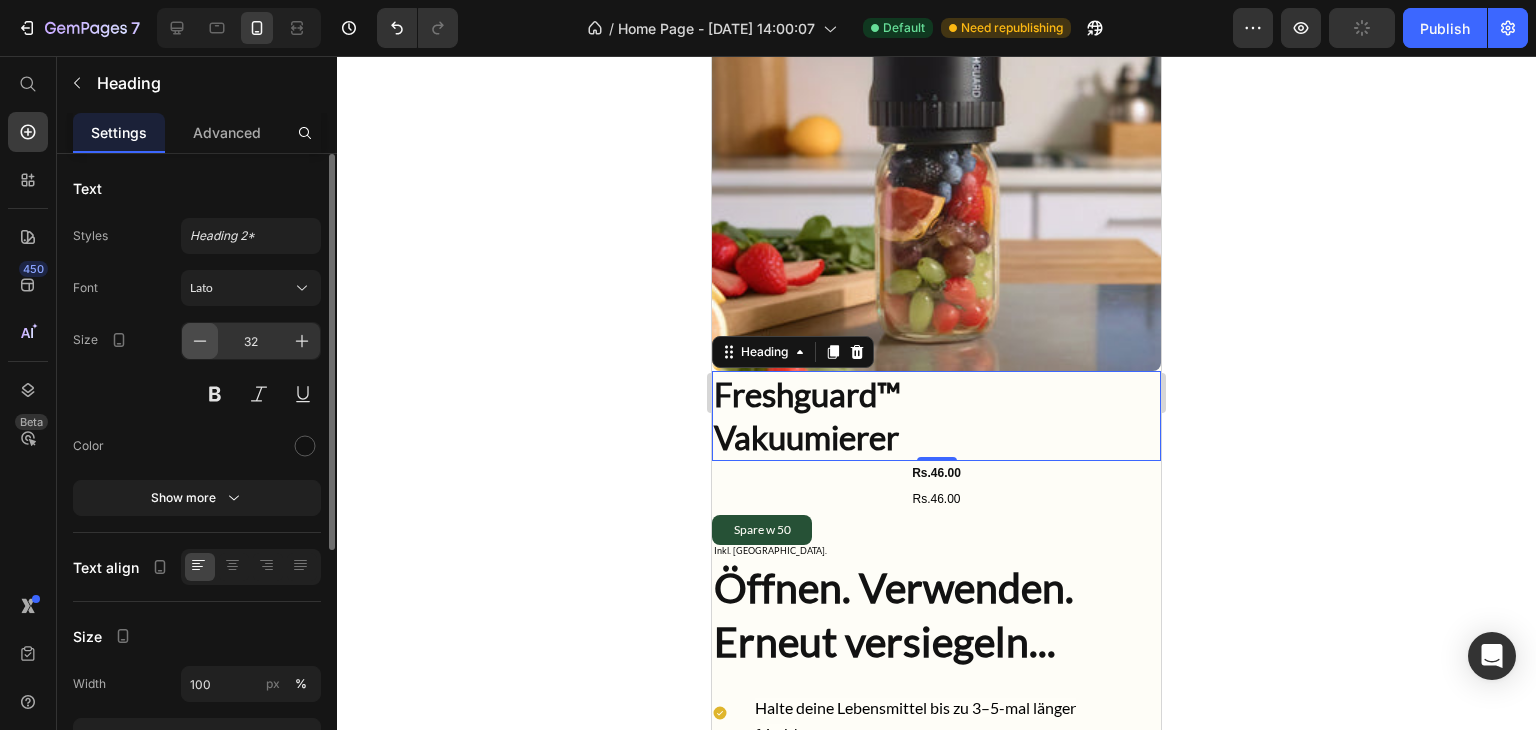 click 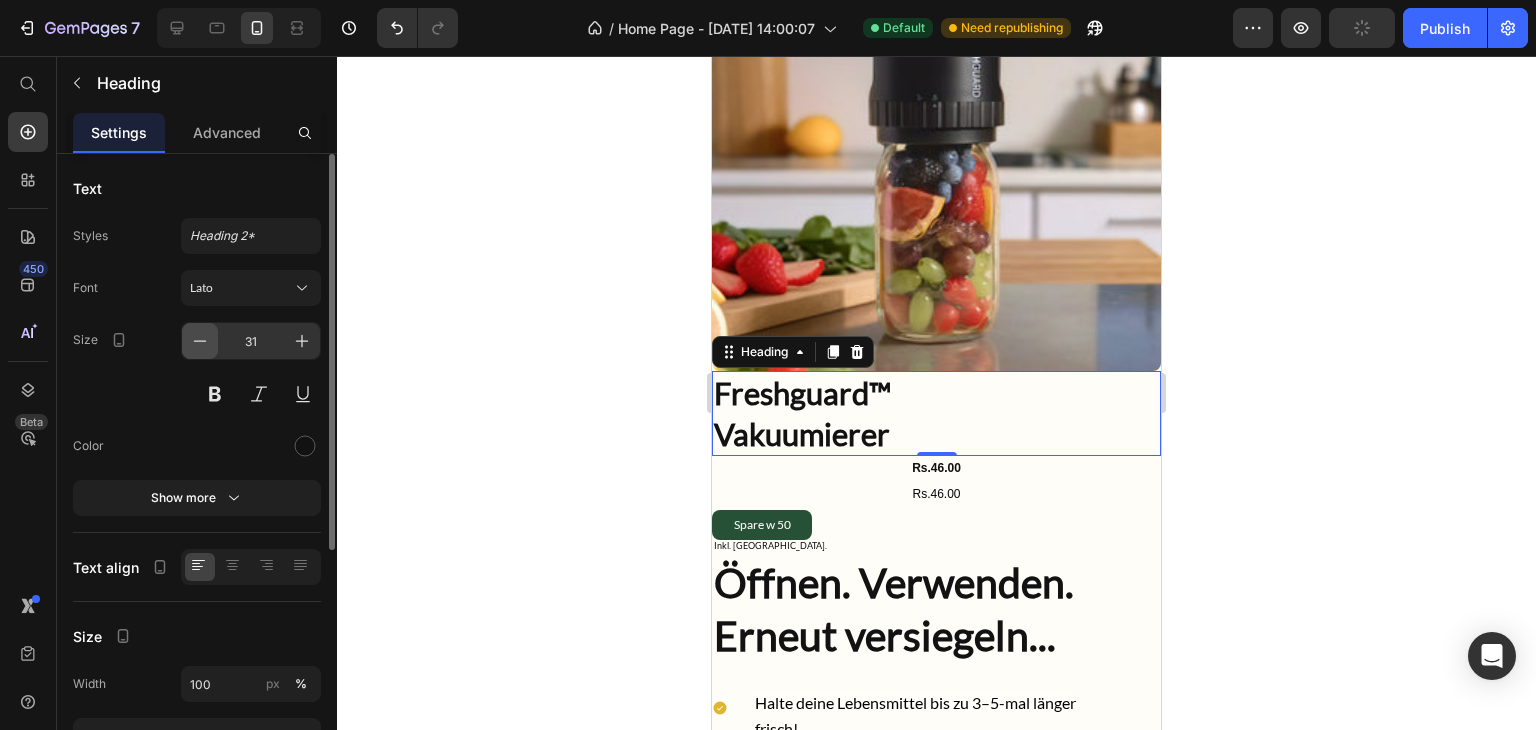 click 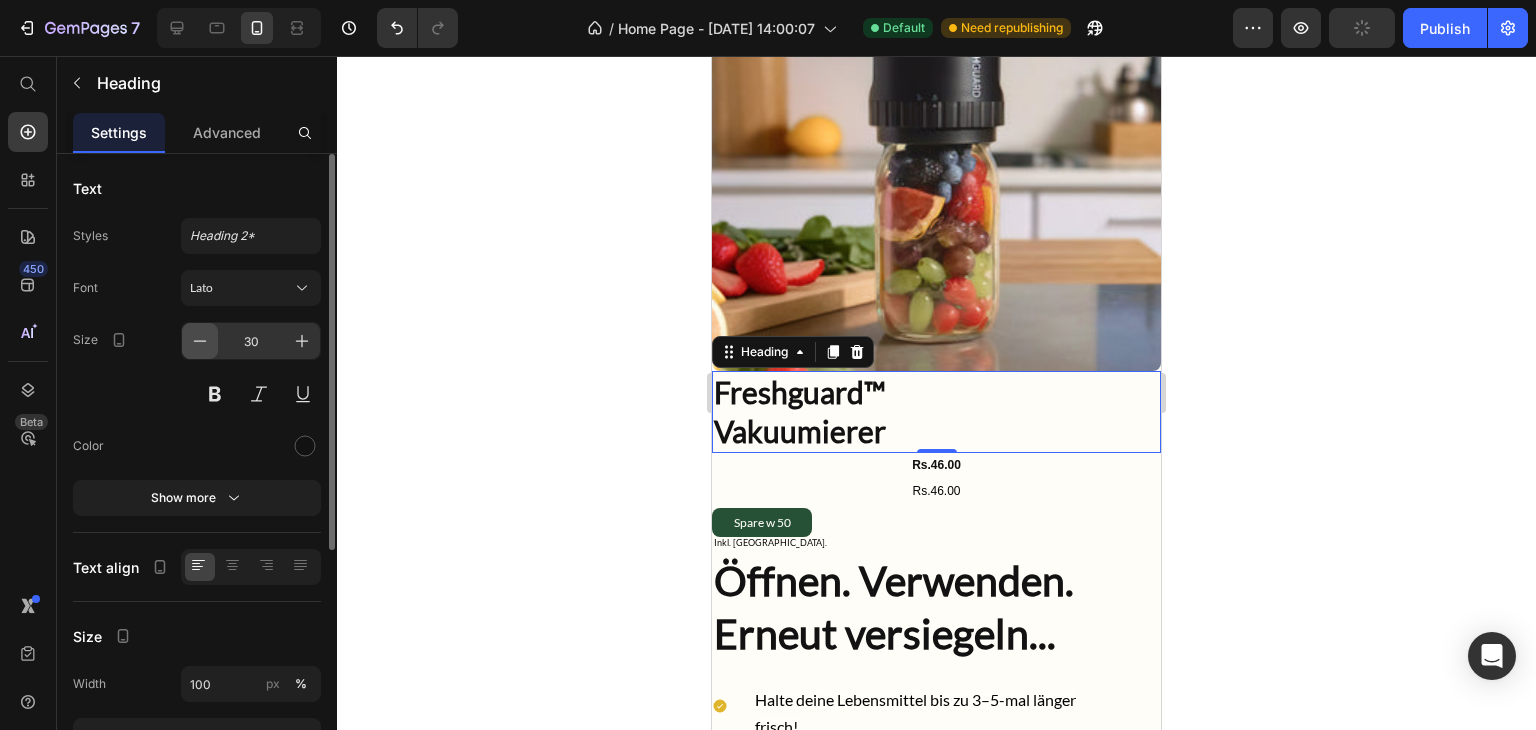 click 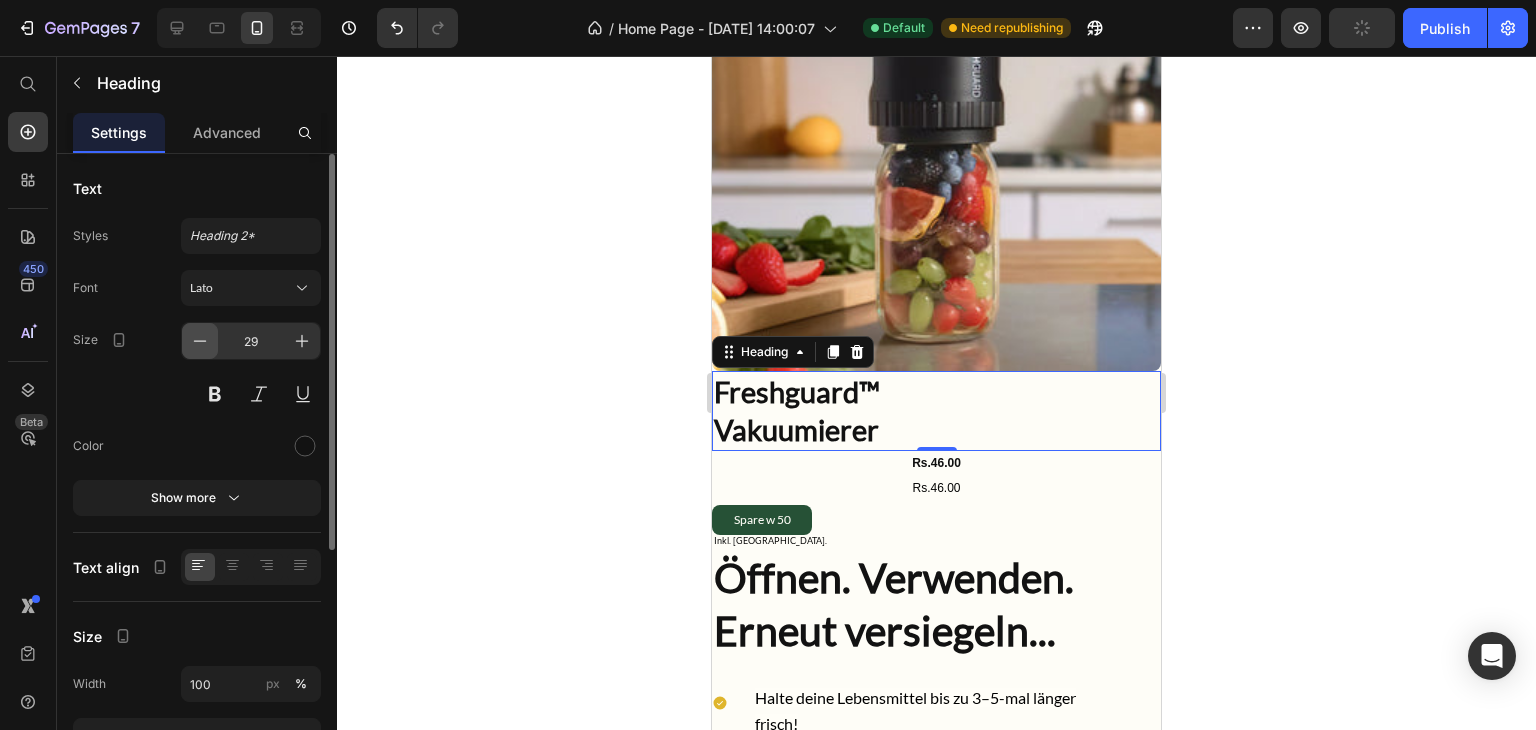 click 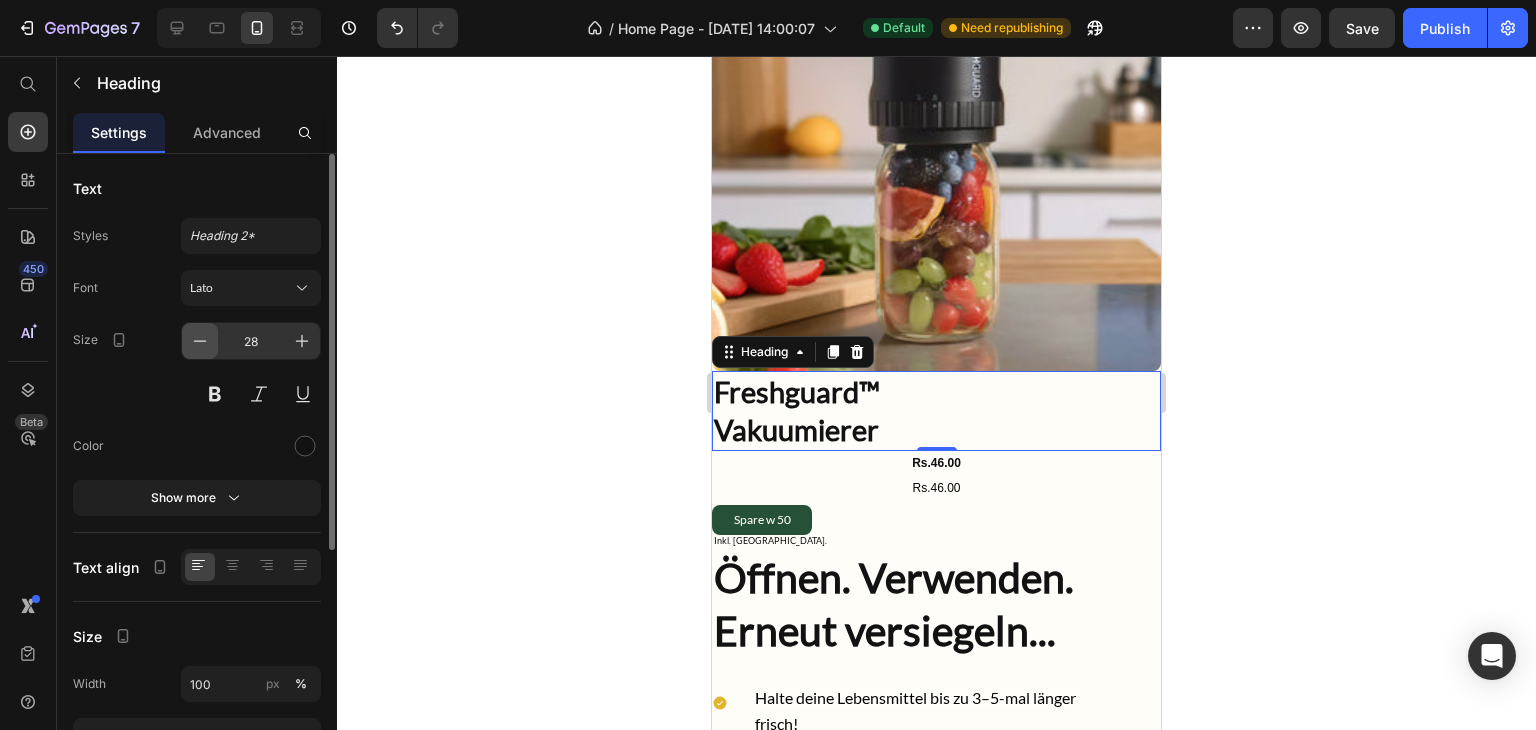 click 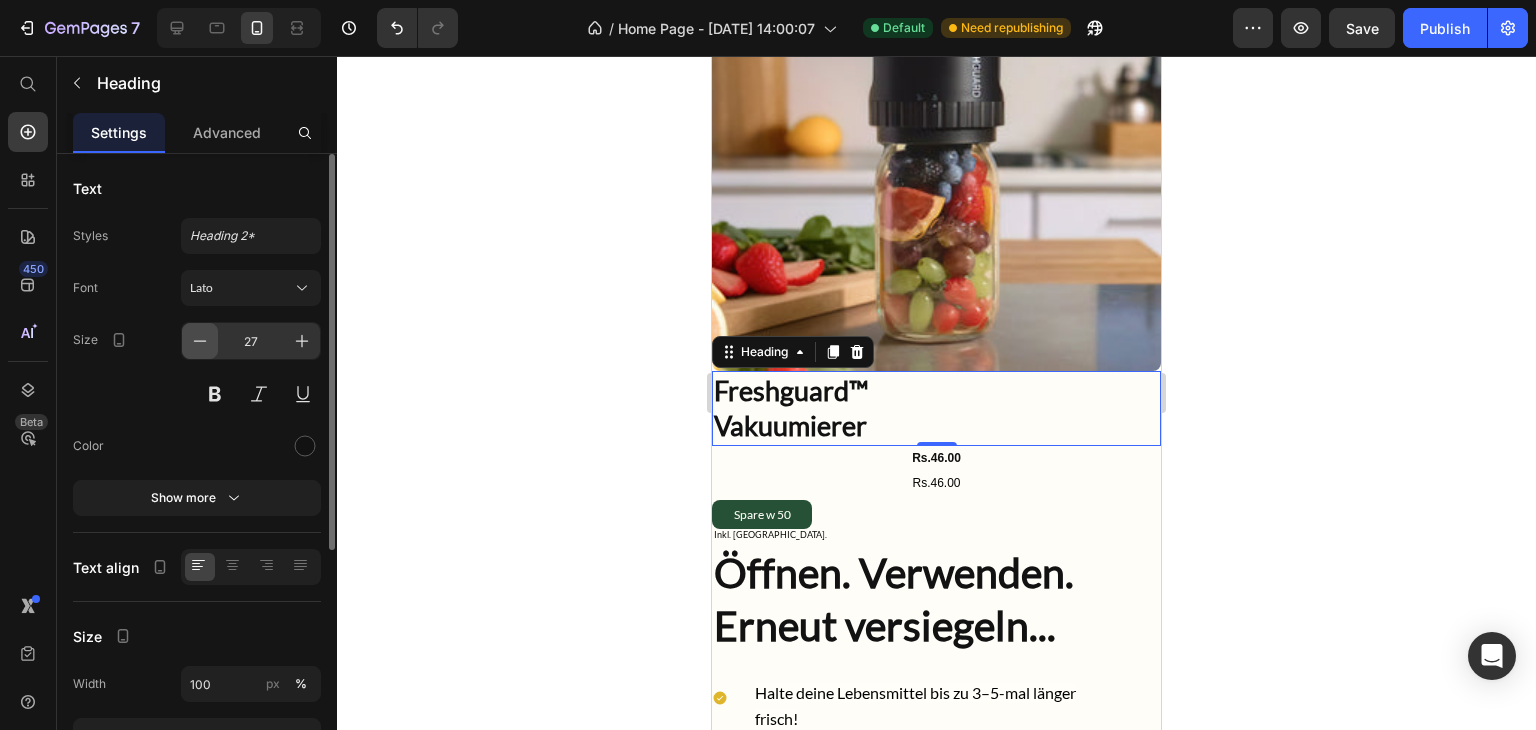 click 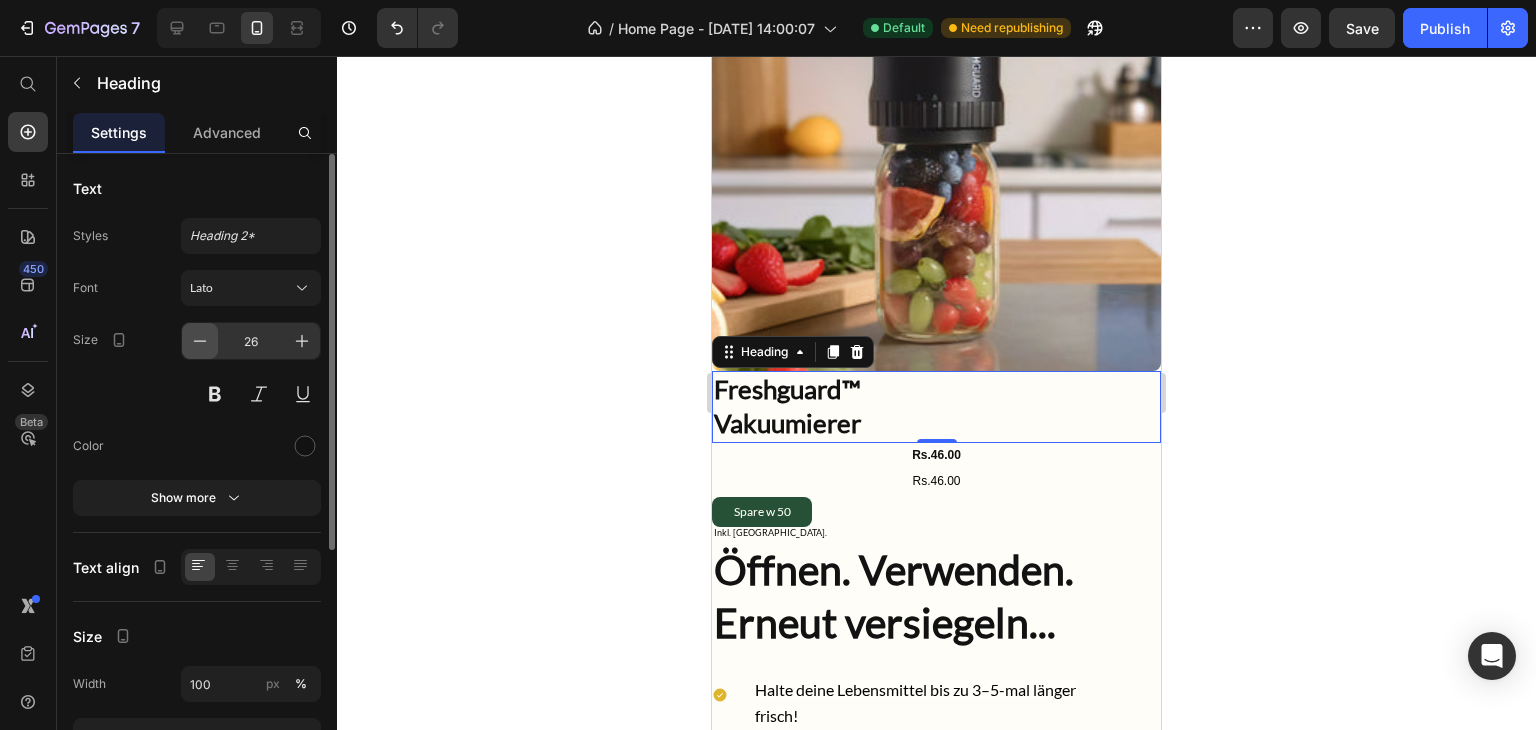 click 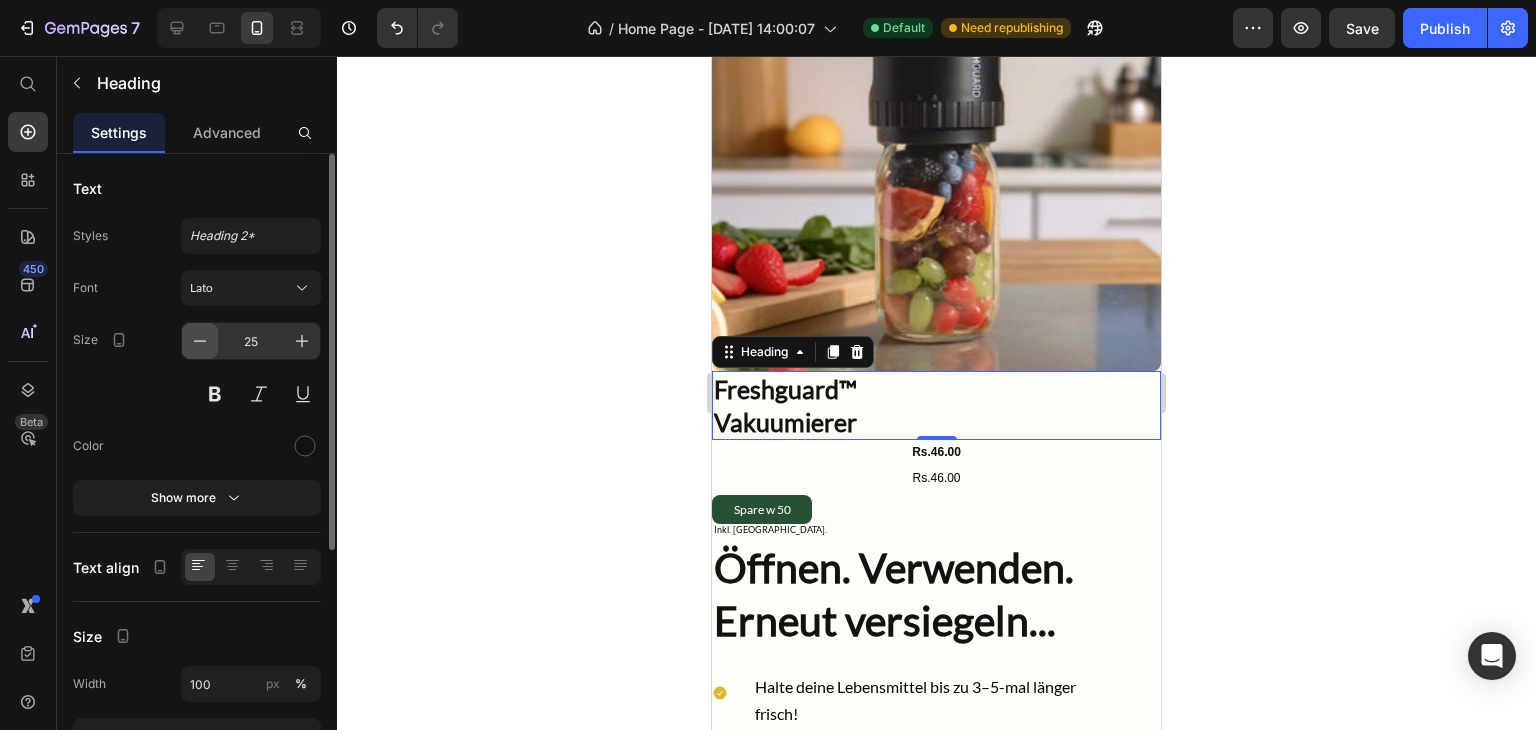 click 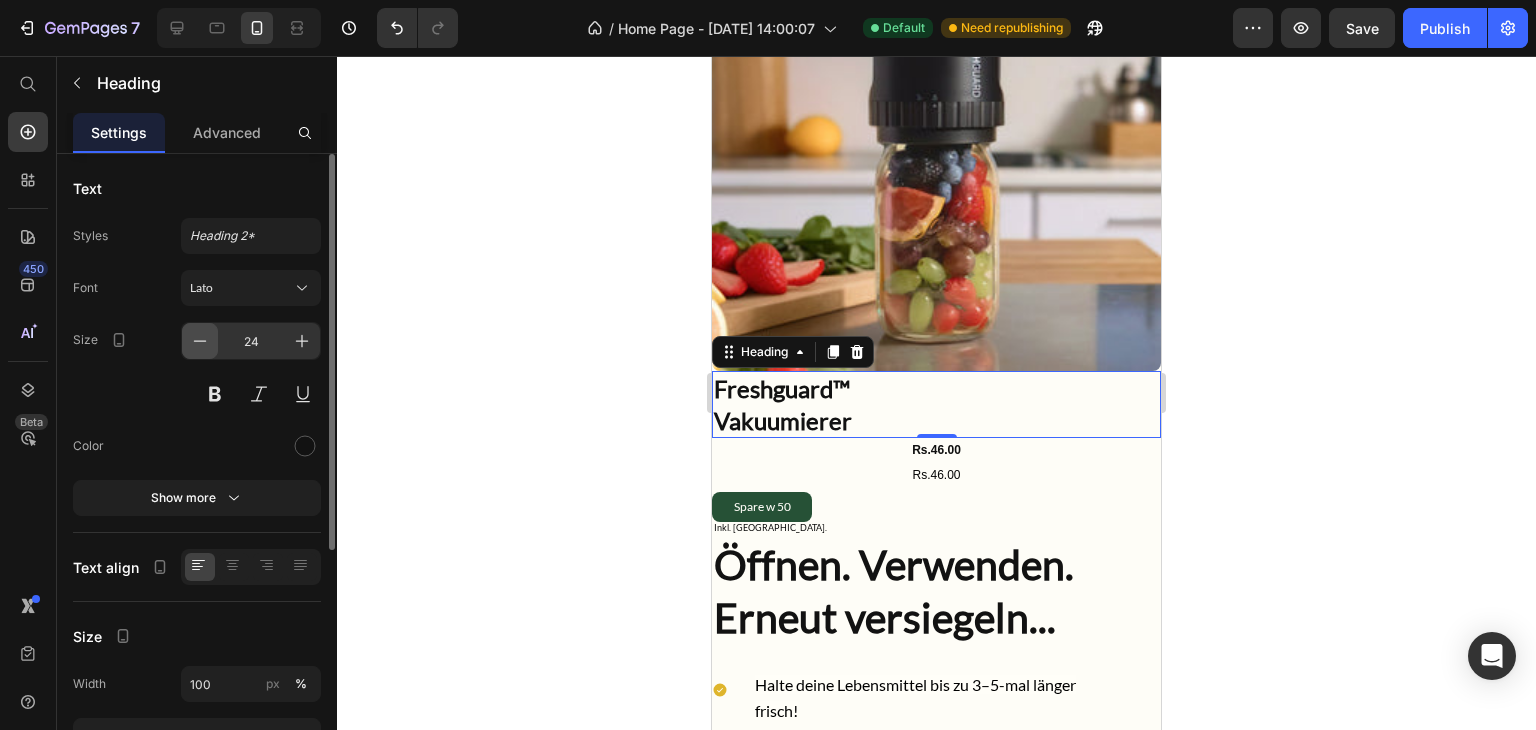 click 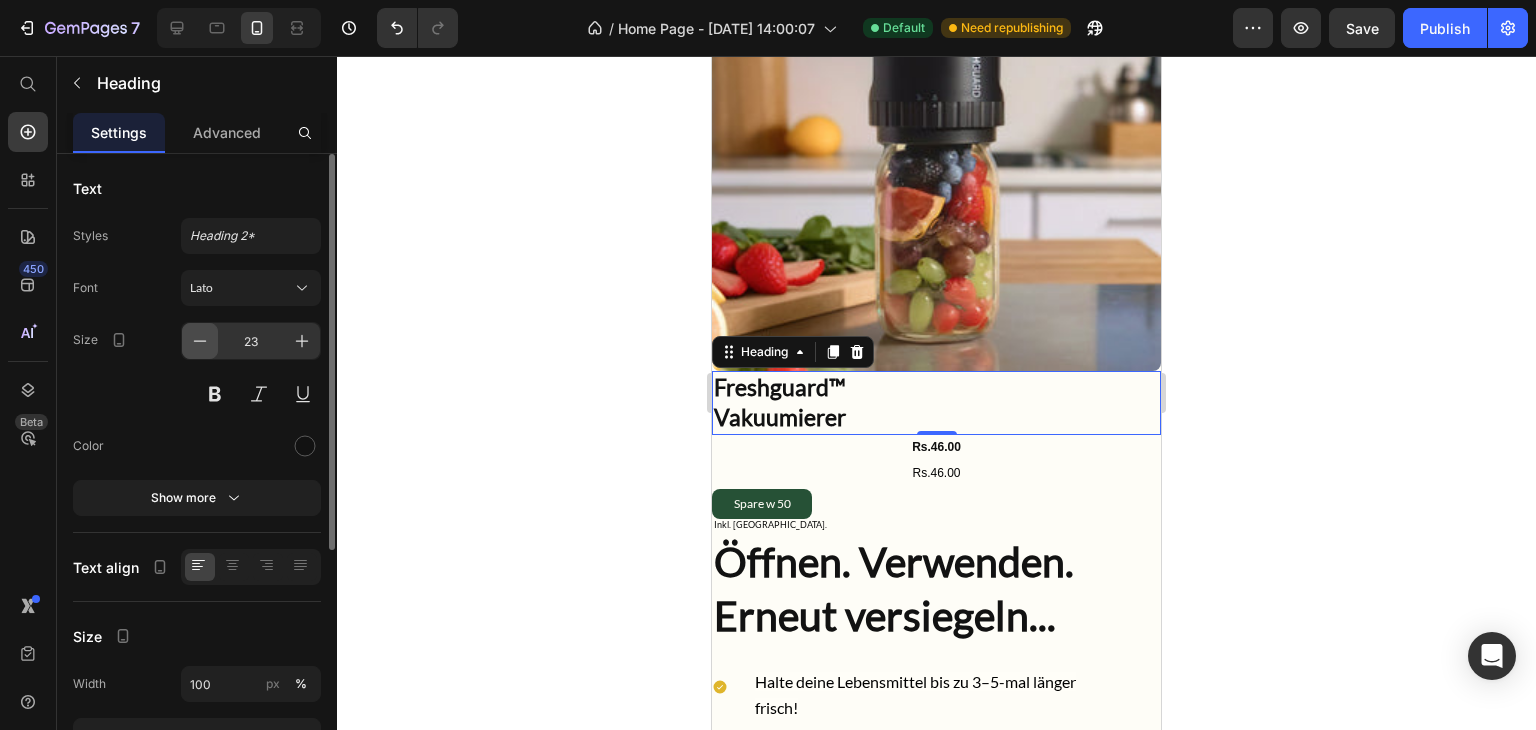 click 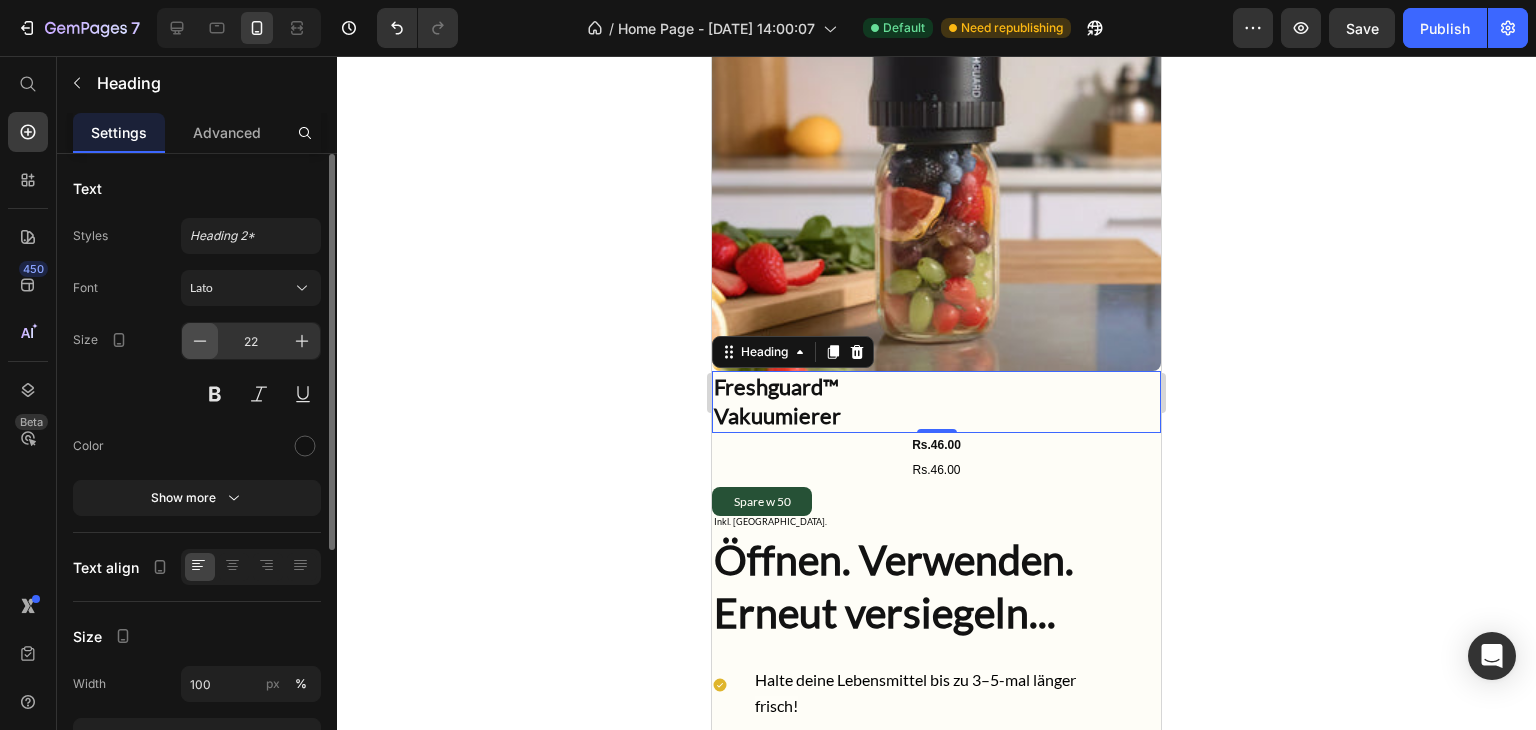 click 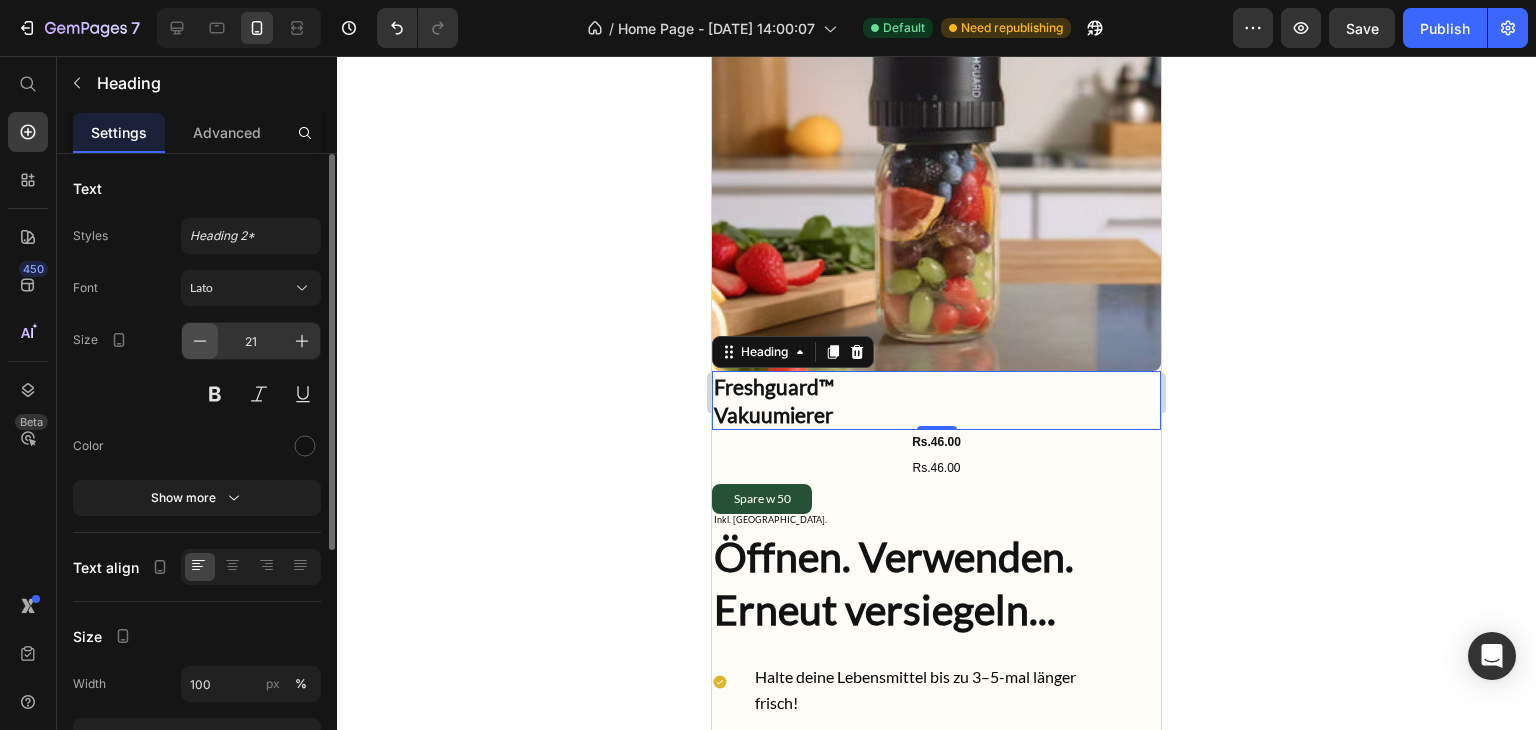 click 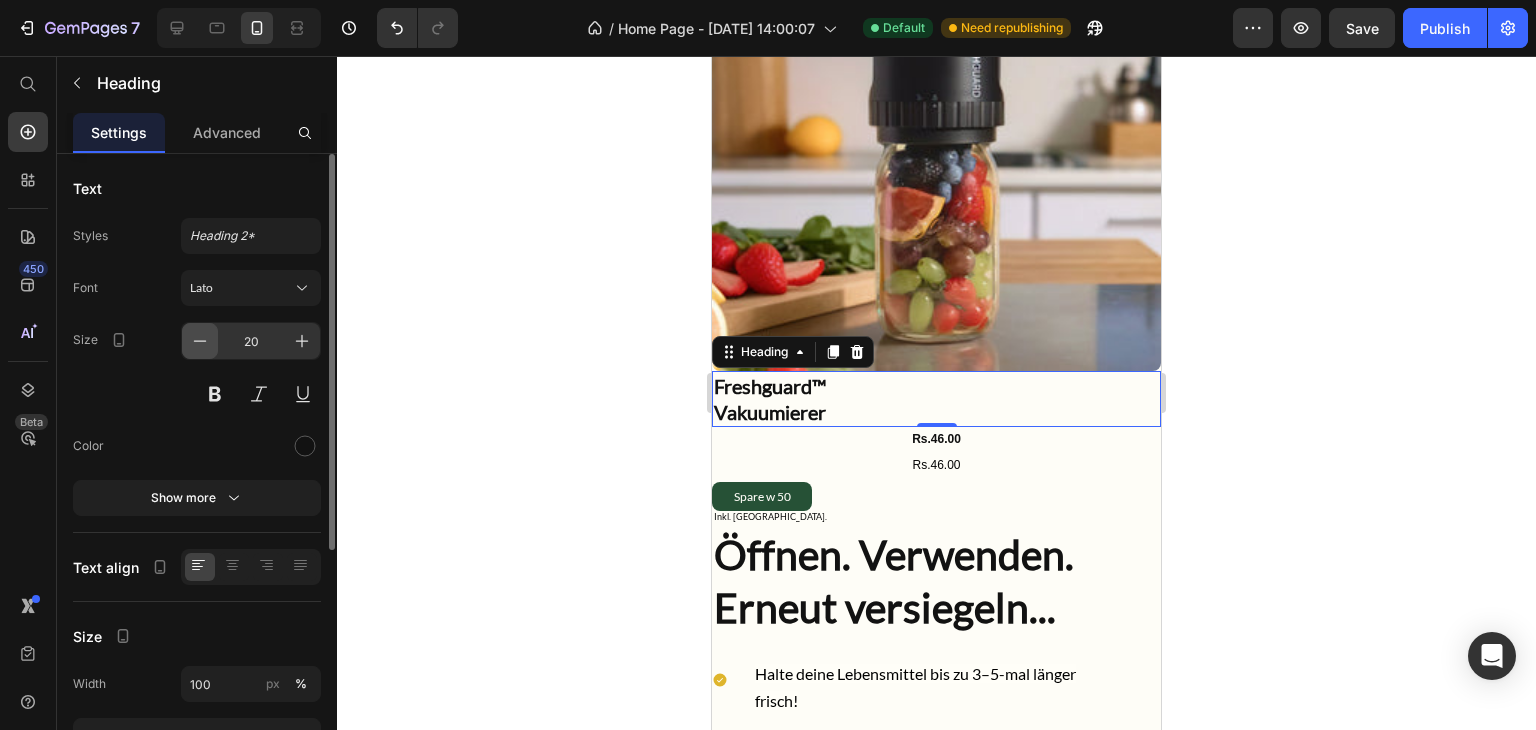 click 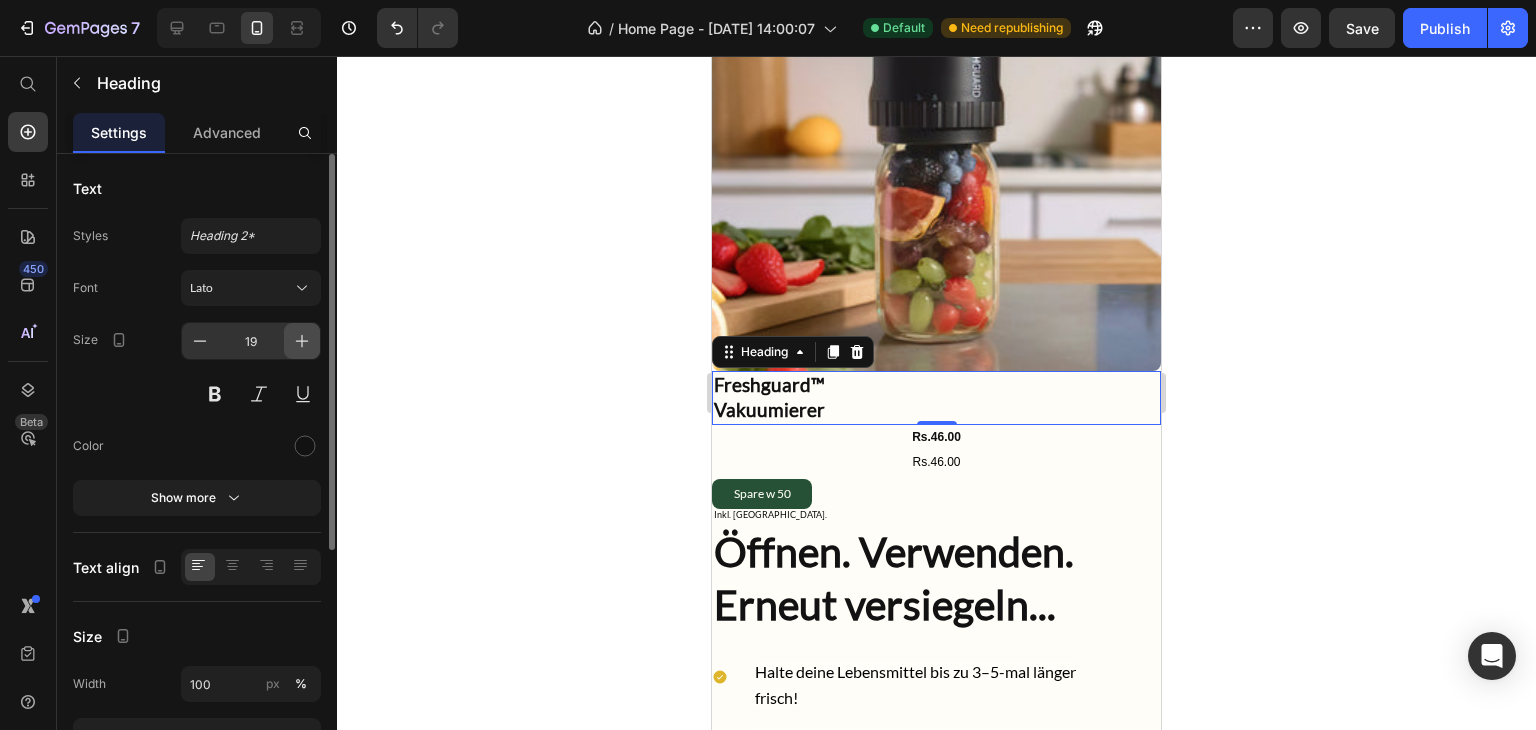 click 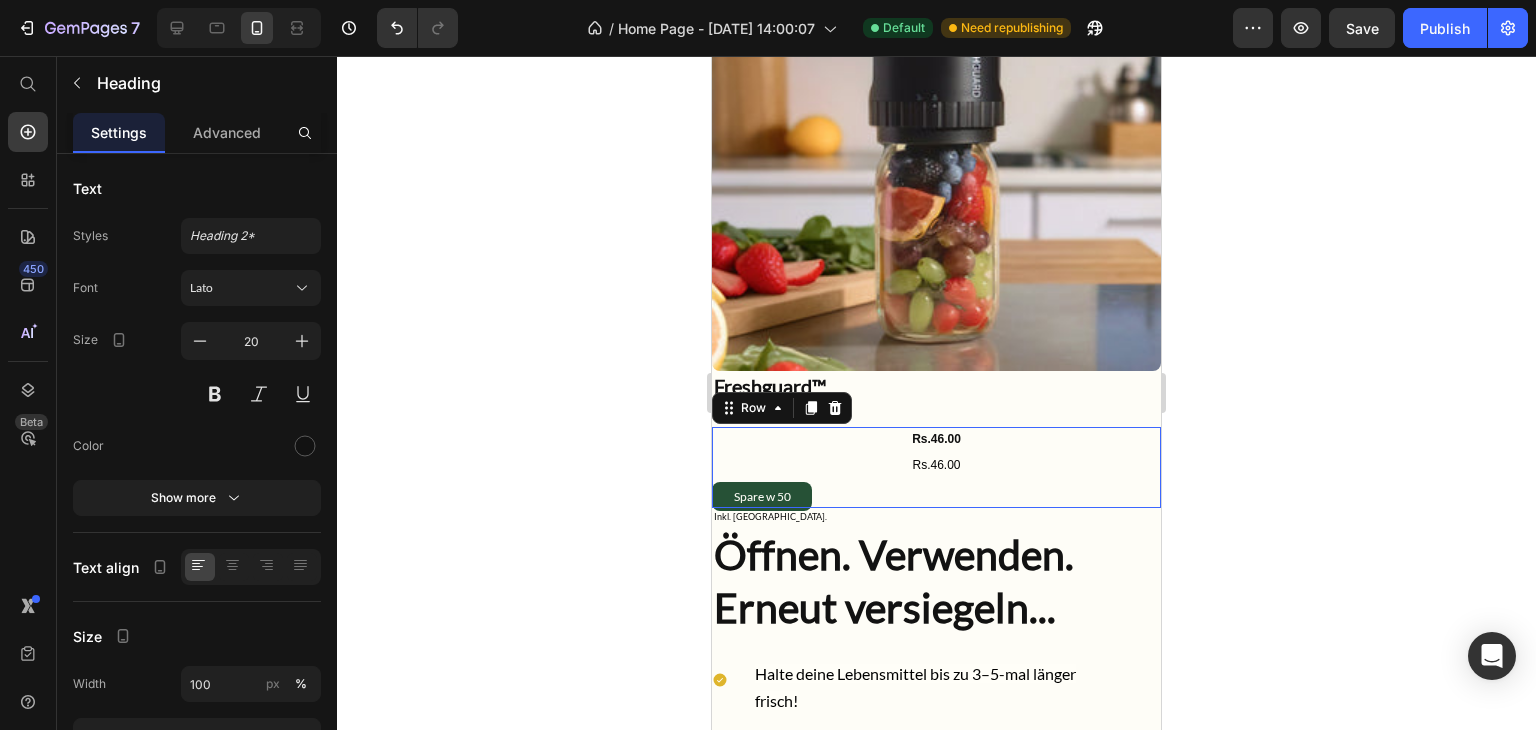 click on "Spare w 50 Text Block" at bounding box center [936, 494] 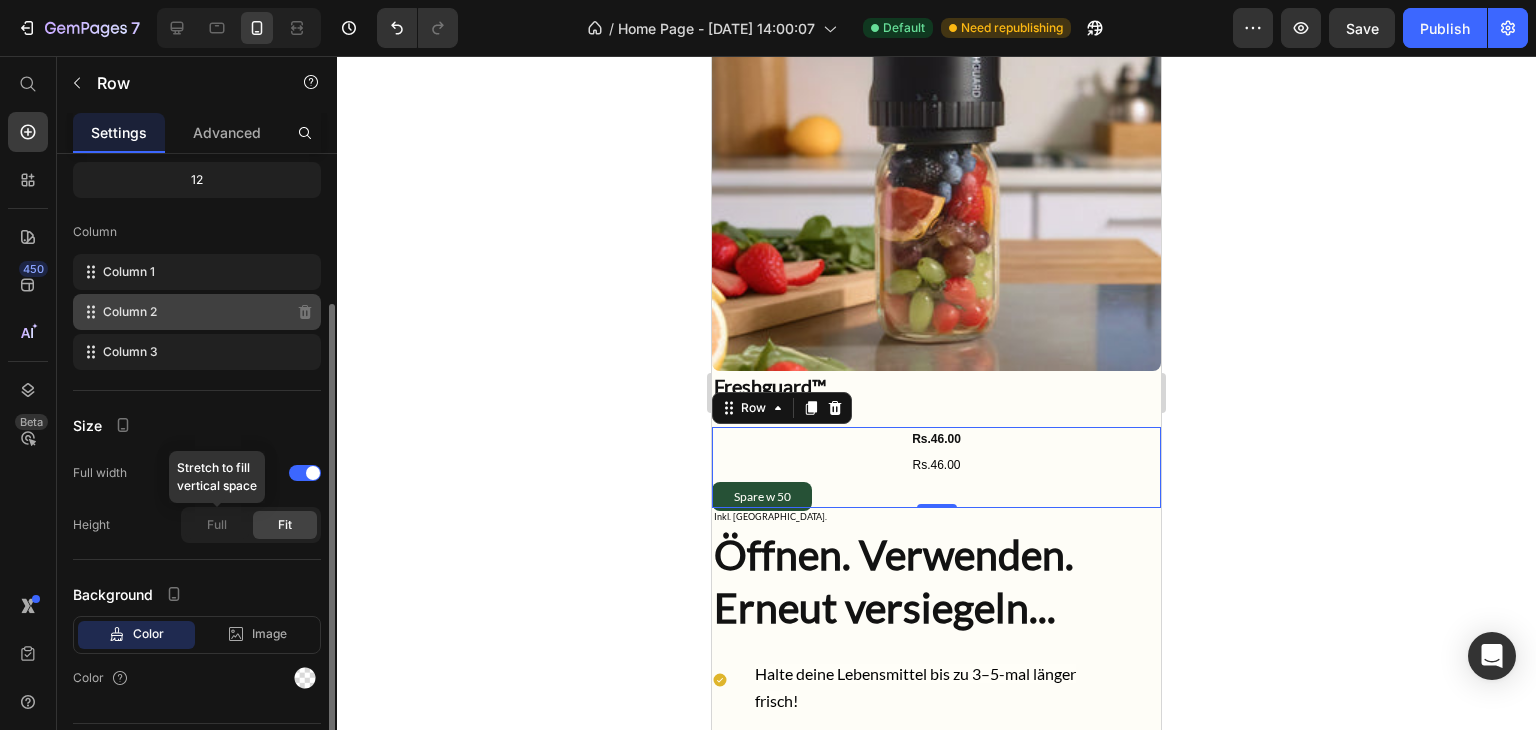scroll, scrollTop: 212, scrollLeft: 0, axis: vertical 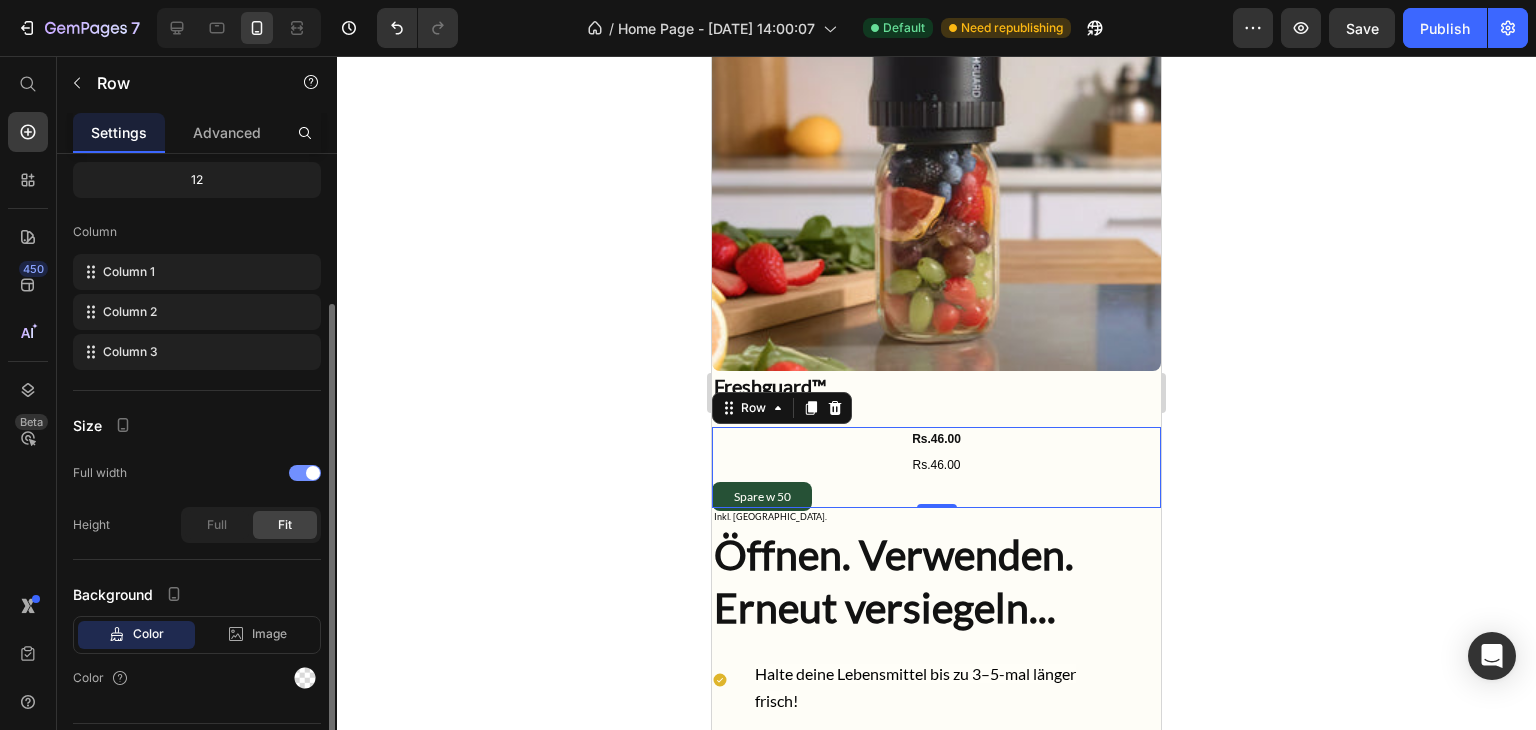 click at bounding box center [313, 473] 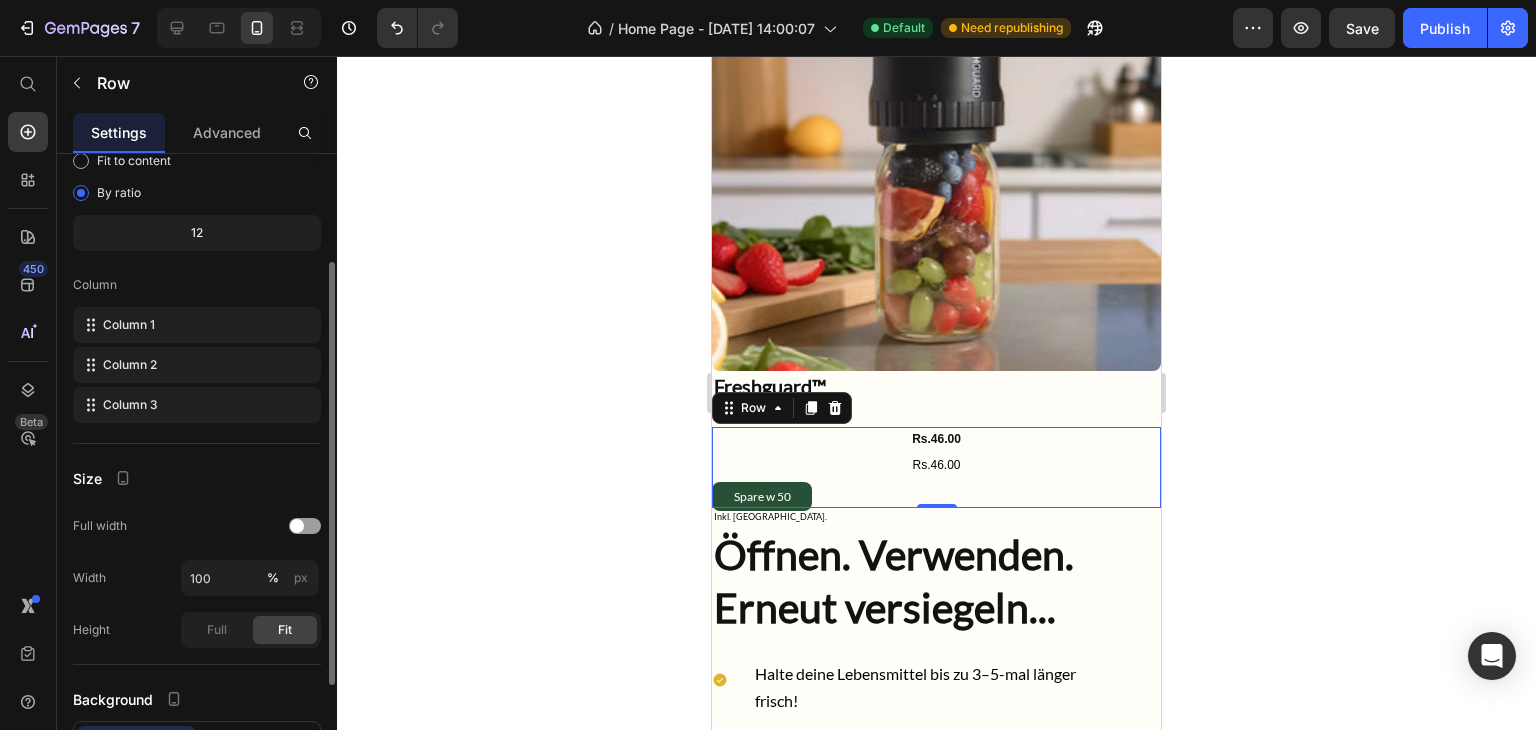 scroll, scrollTop: 158, scrollLeft: 0, axis: vertical 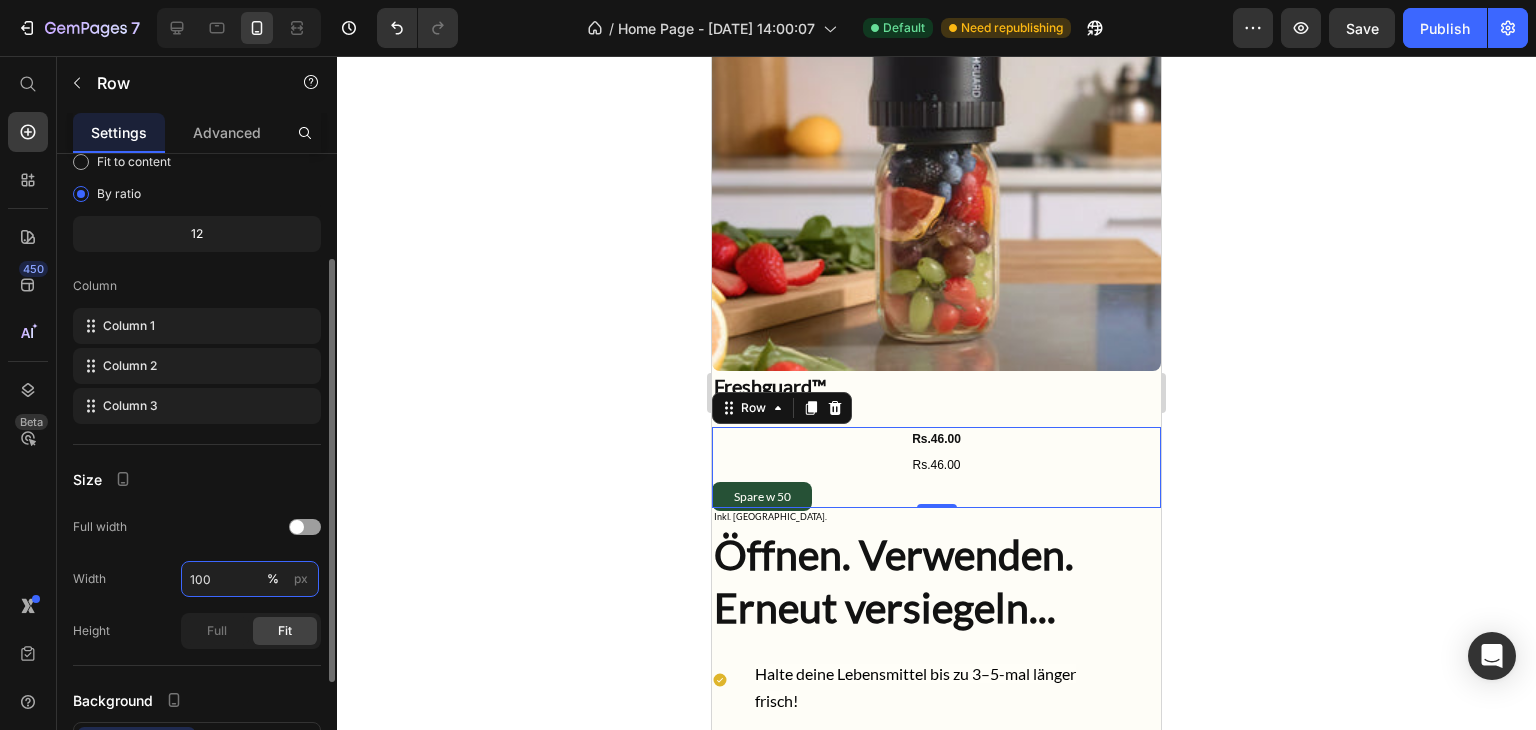 click on "100" at bounding box center (250, 579) 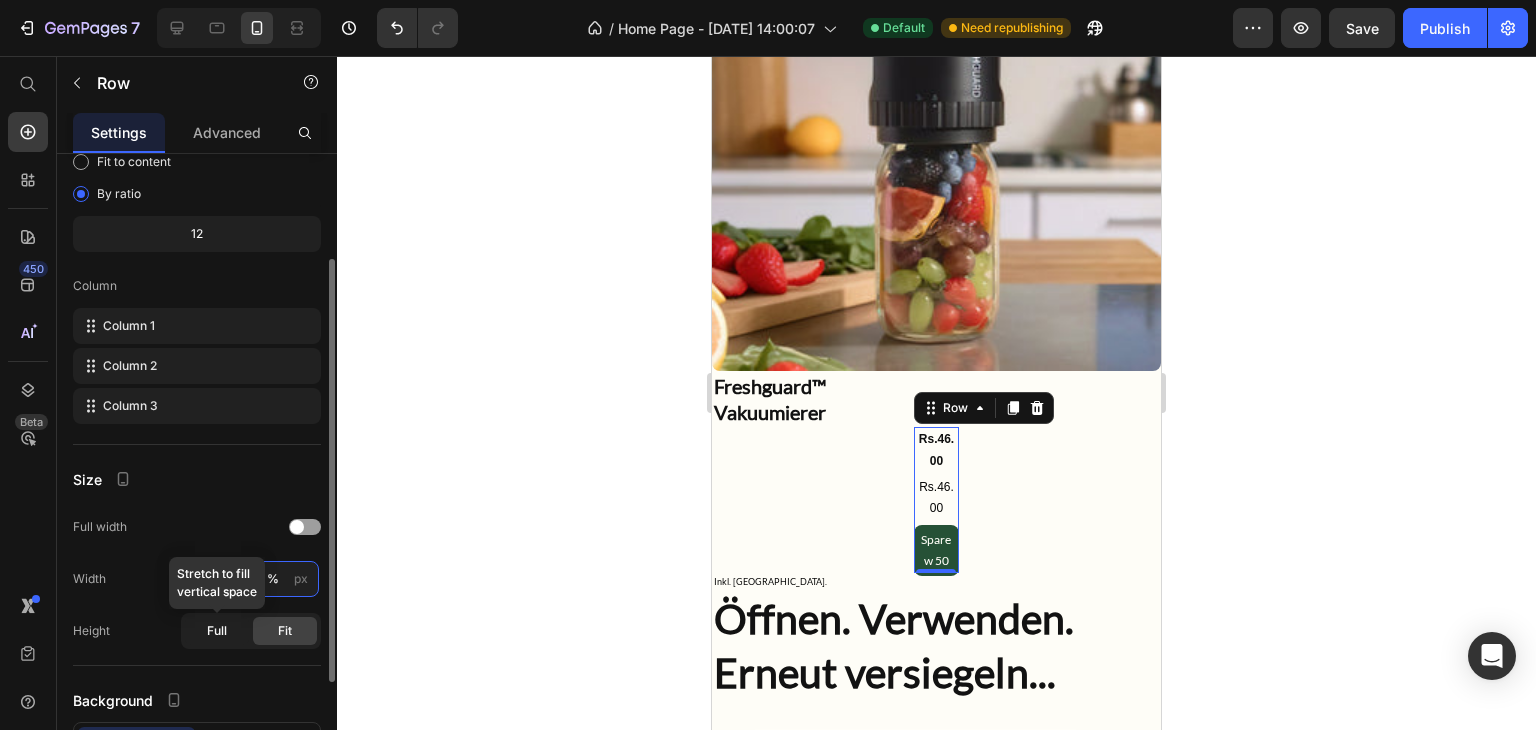 type on "10" 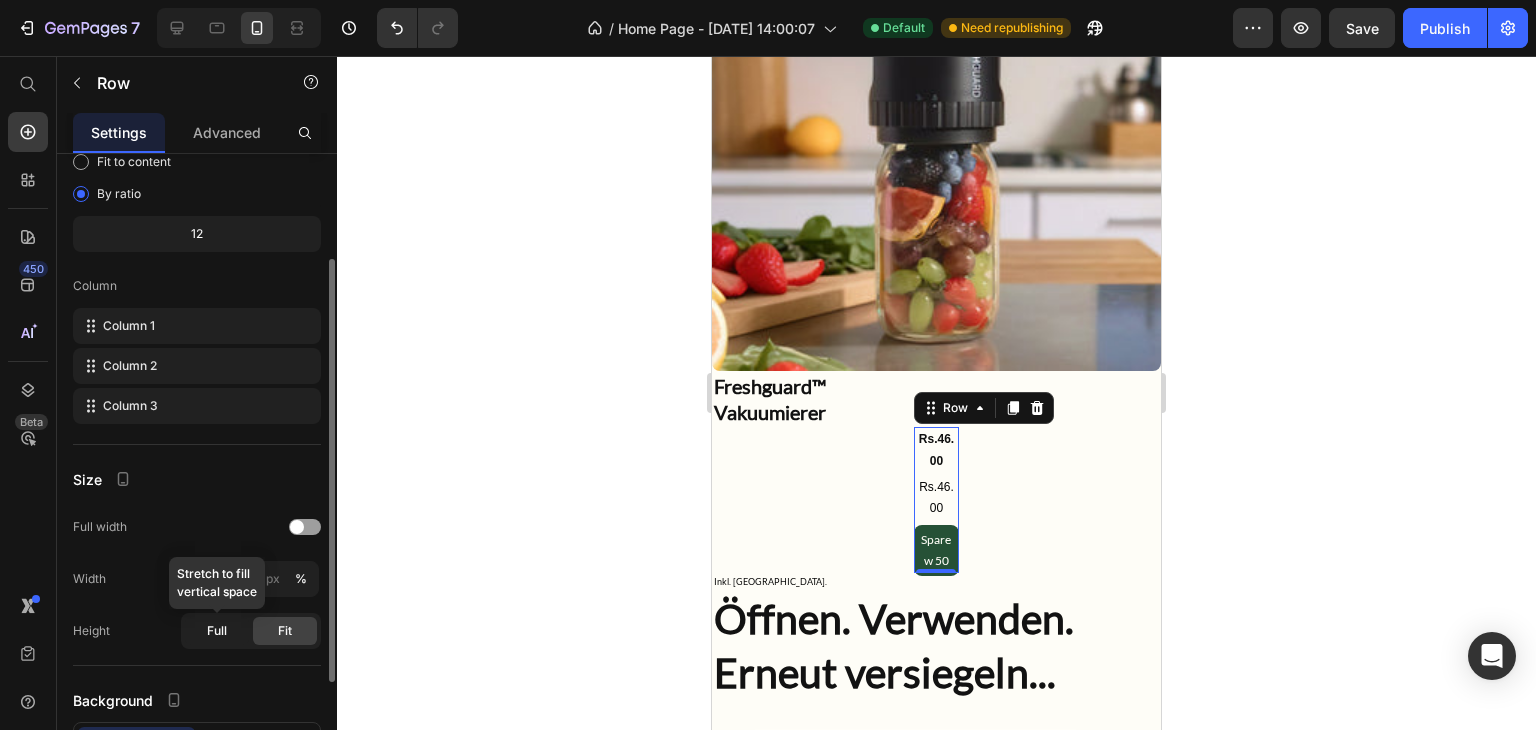 click on "Full" 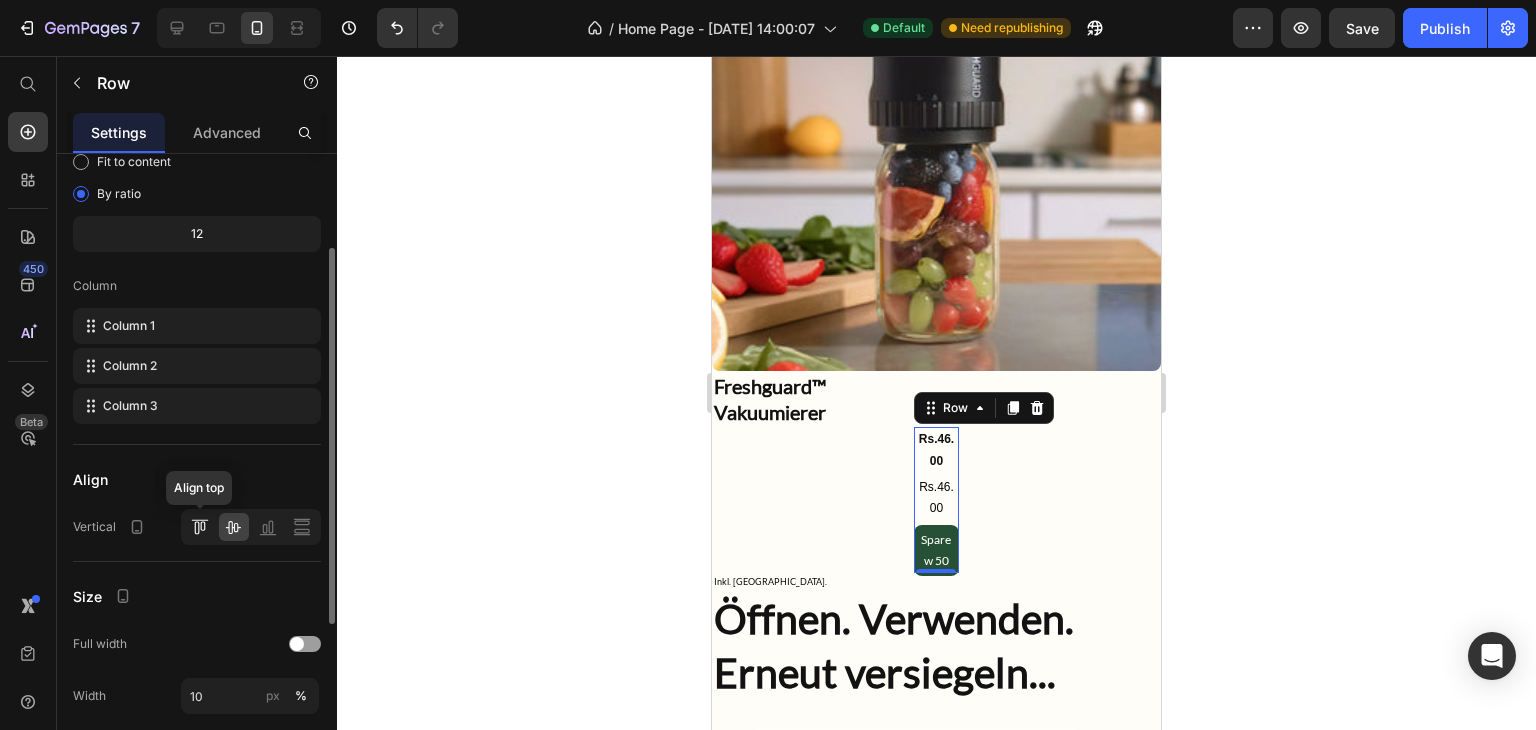 click 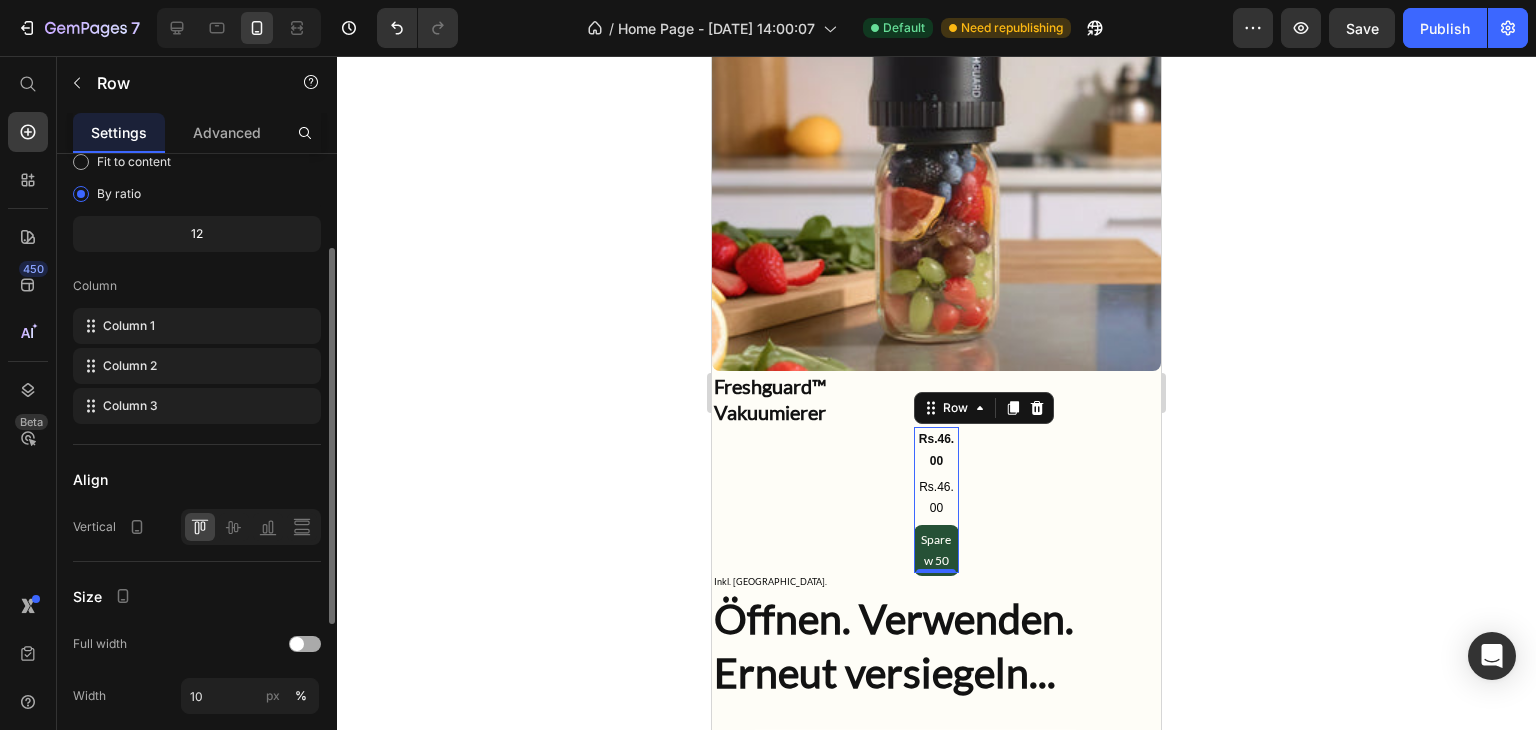 click at bounding box center (297, 644) 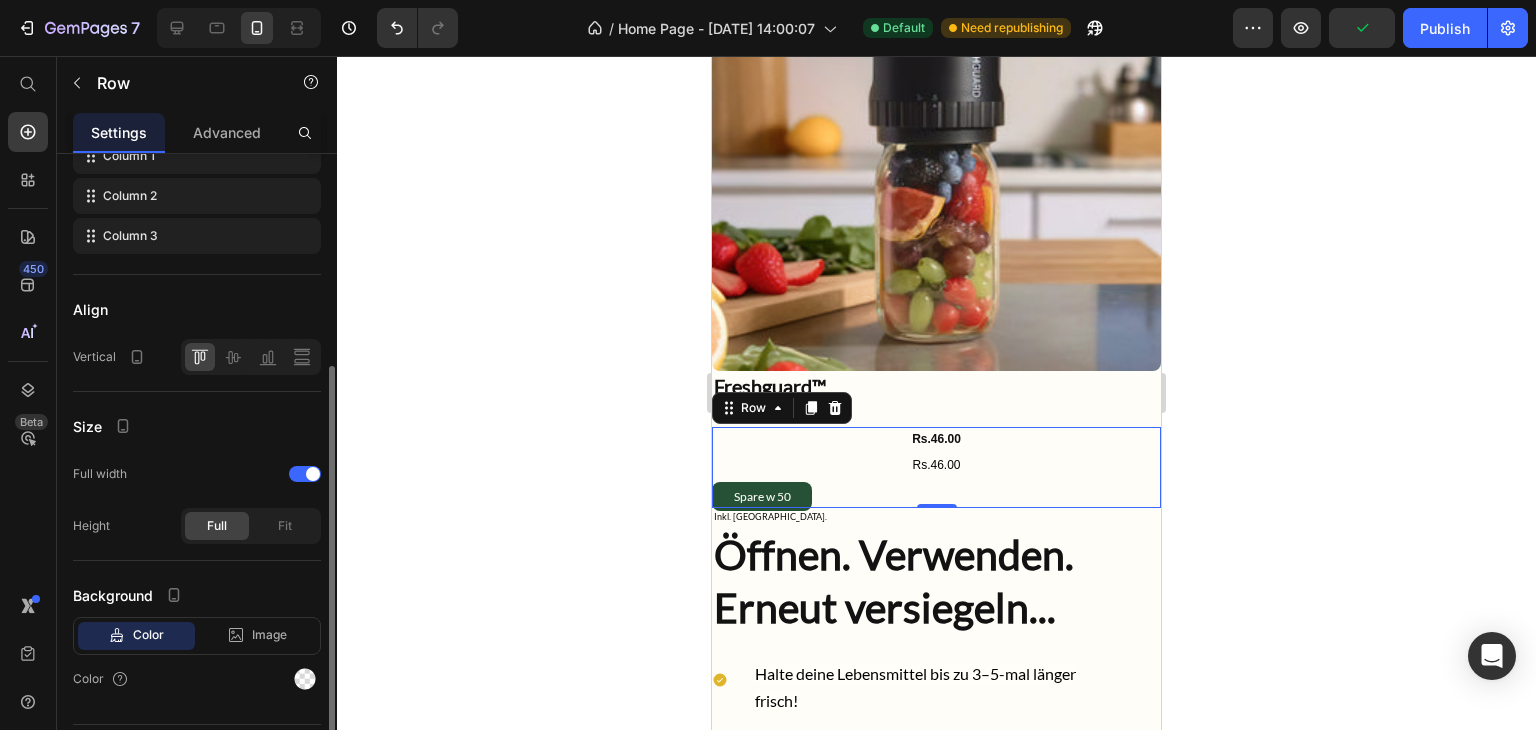 scroll, scrollTop: 332, scrollLeft: 0, axis: vertical 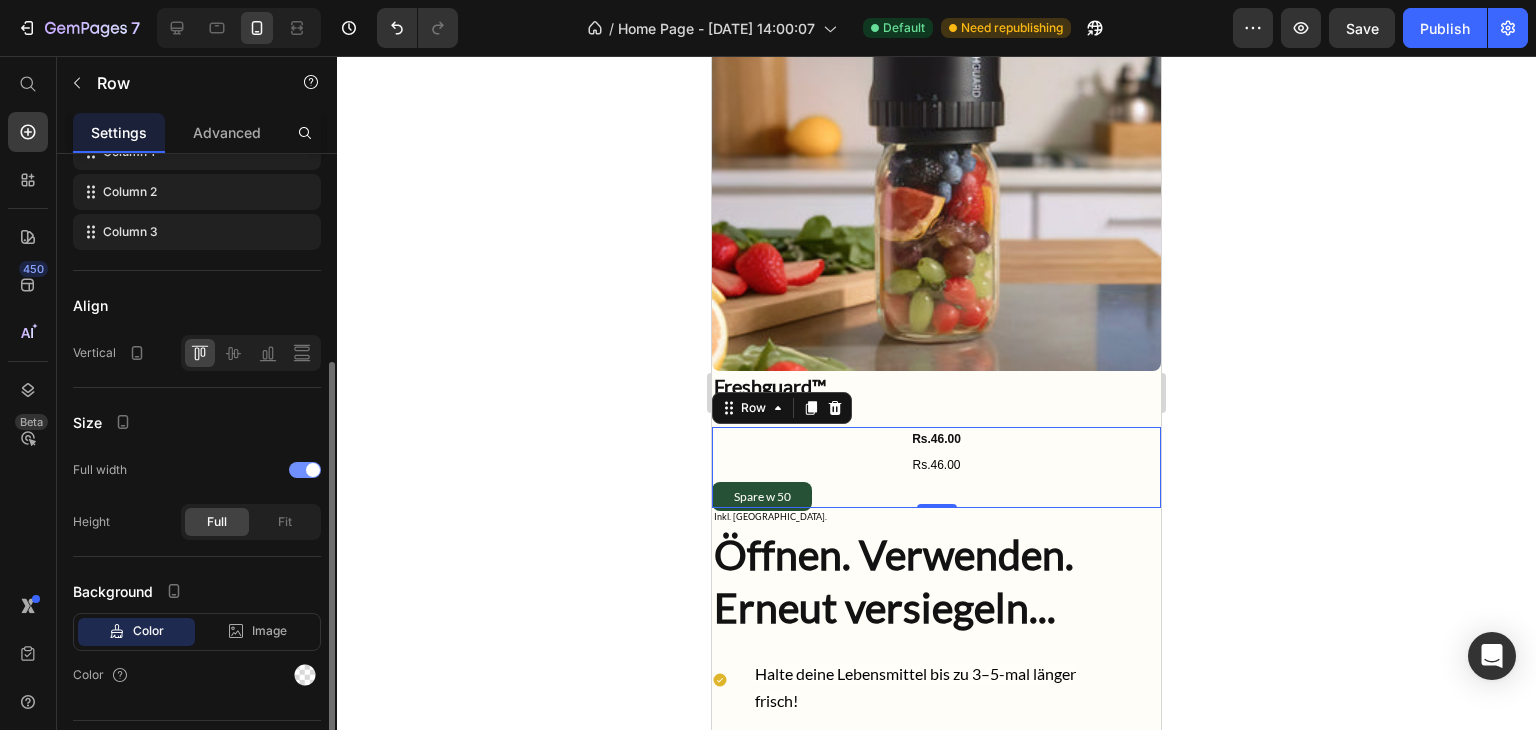 click on "Full width" 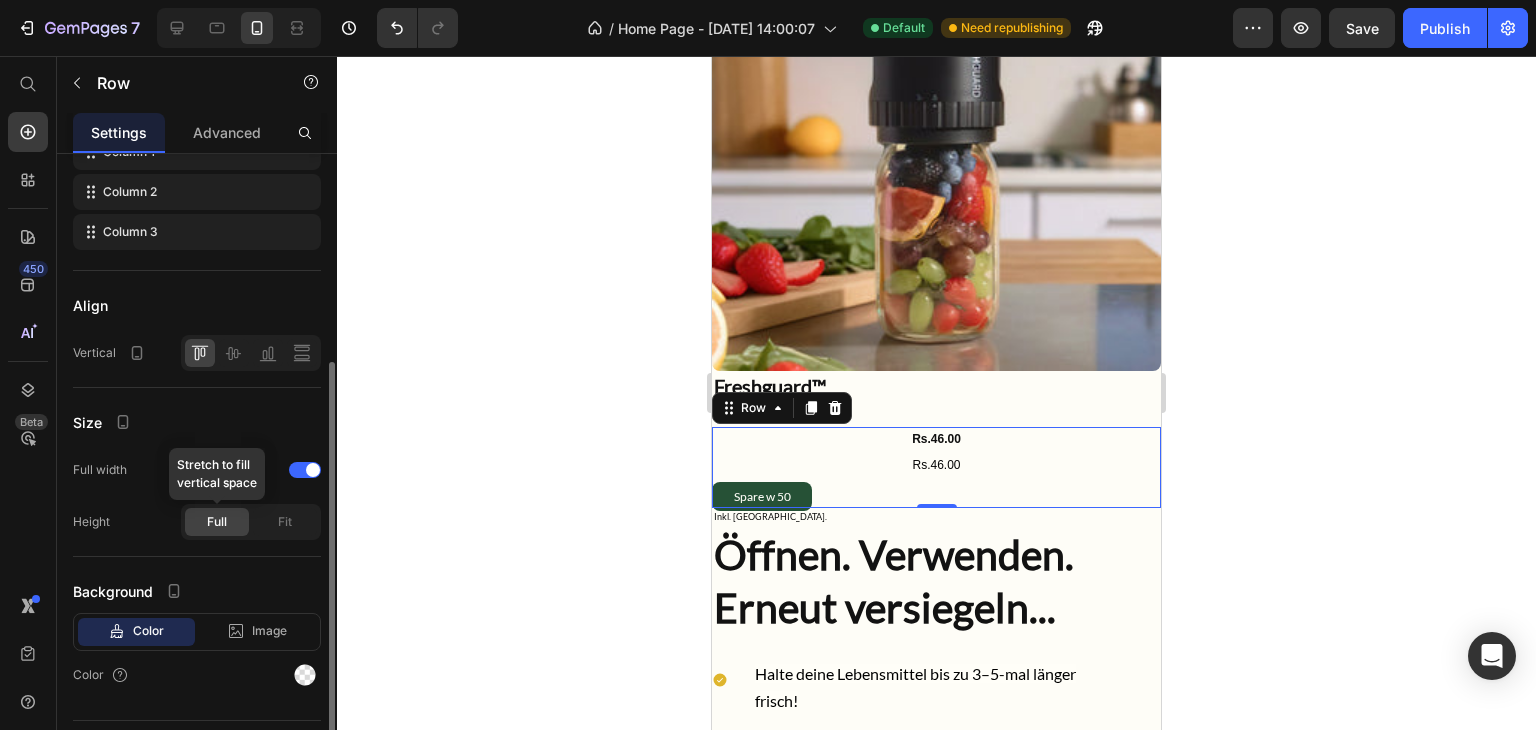 click on "Full" 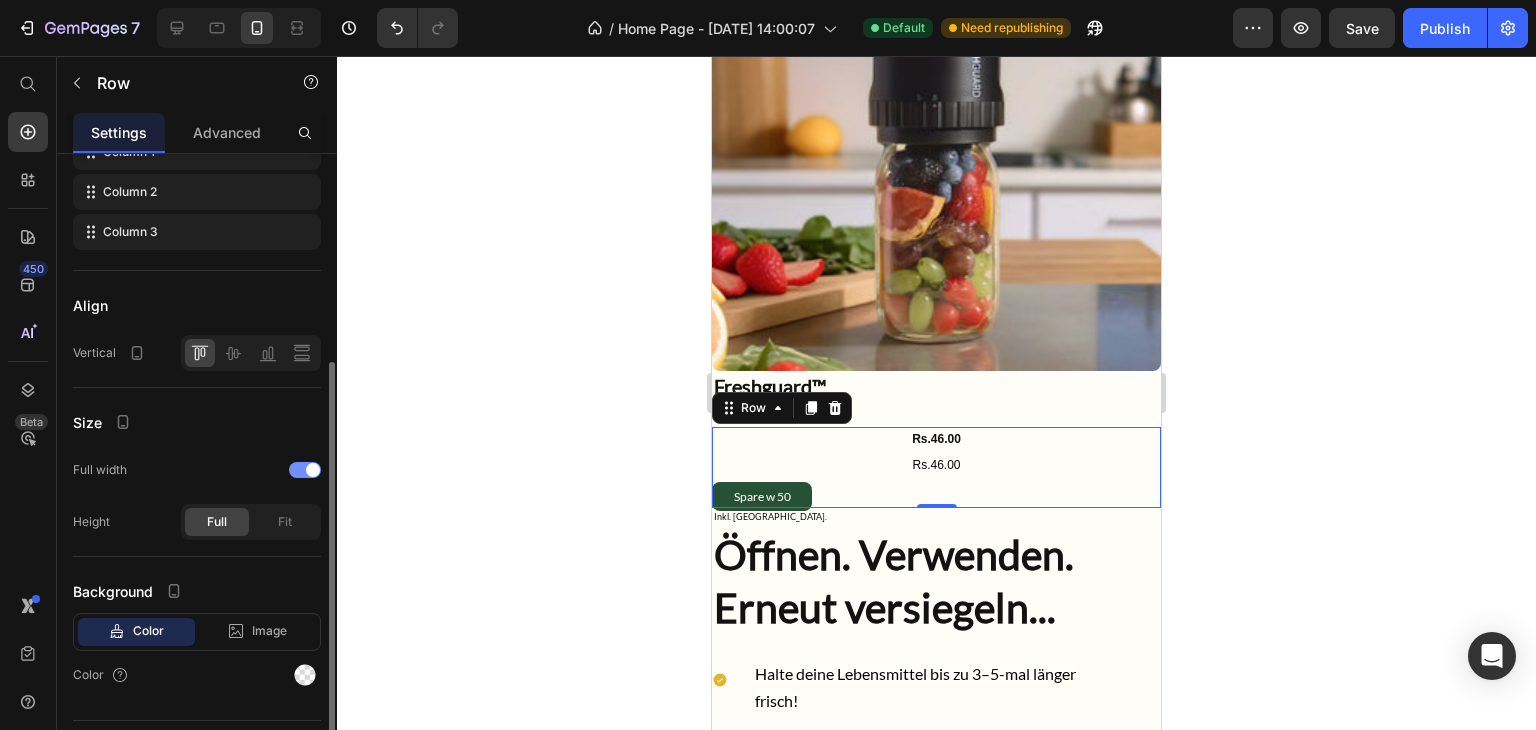 click at bounding box center [313, 470] 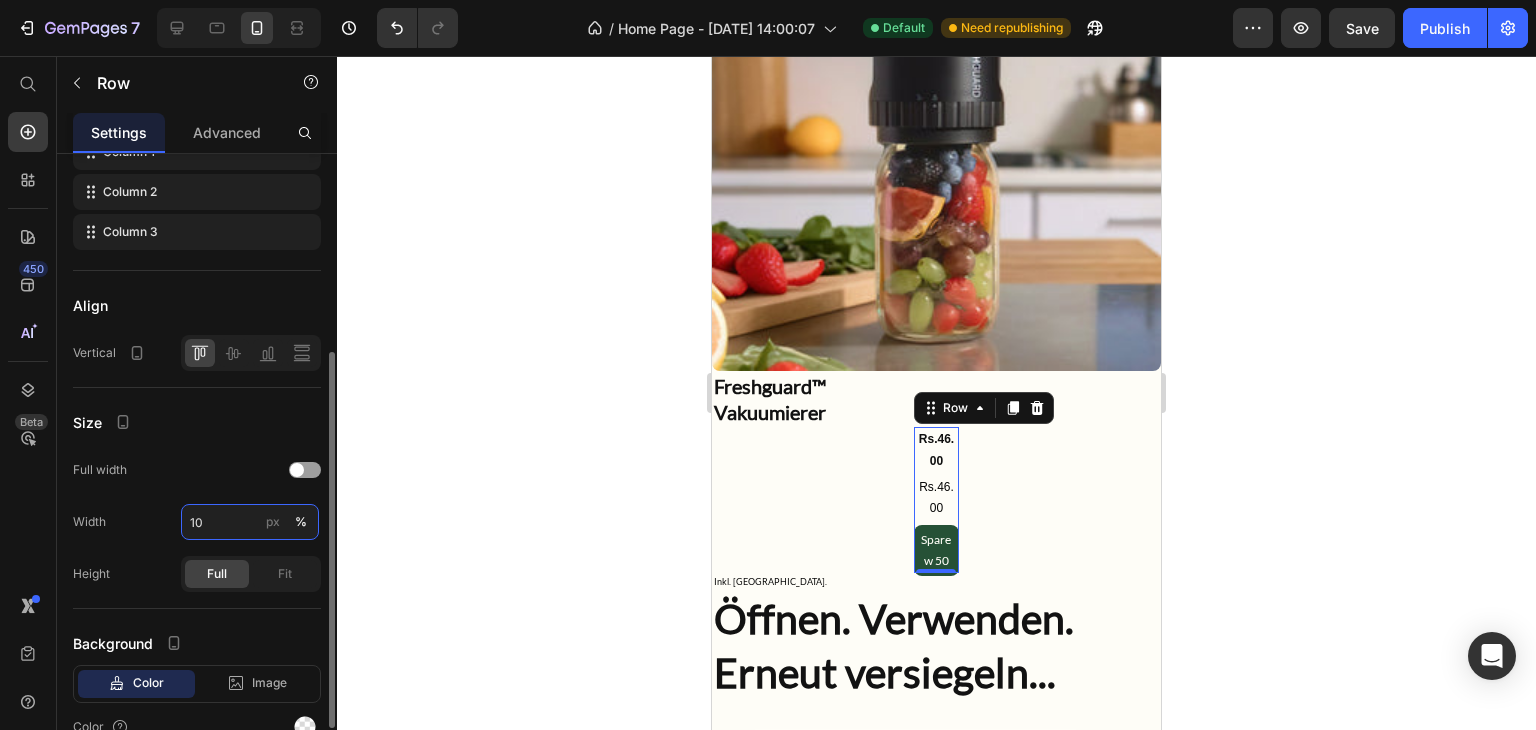 click on "10" at bounding box center [250, 522] 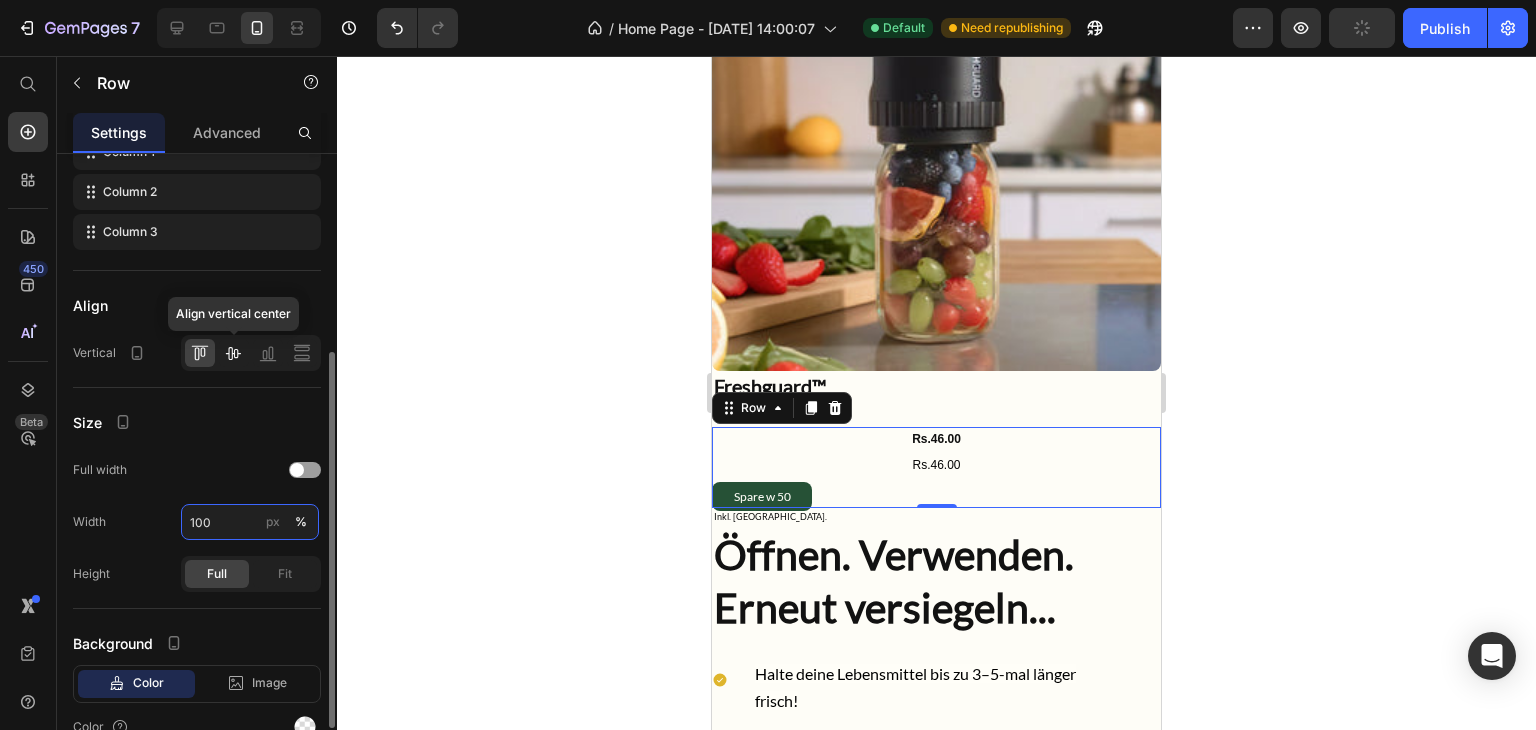 type on "10" 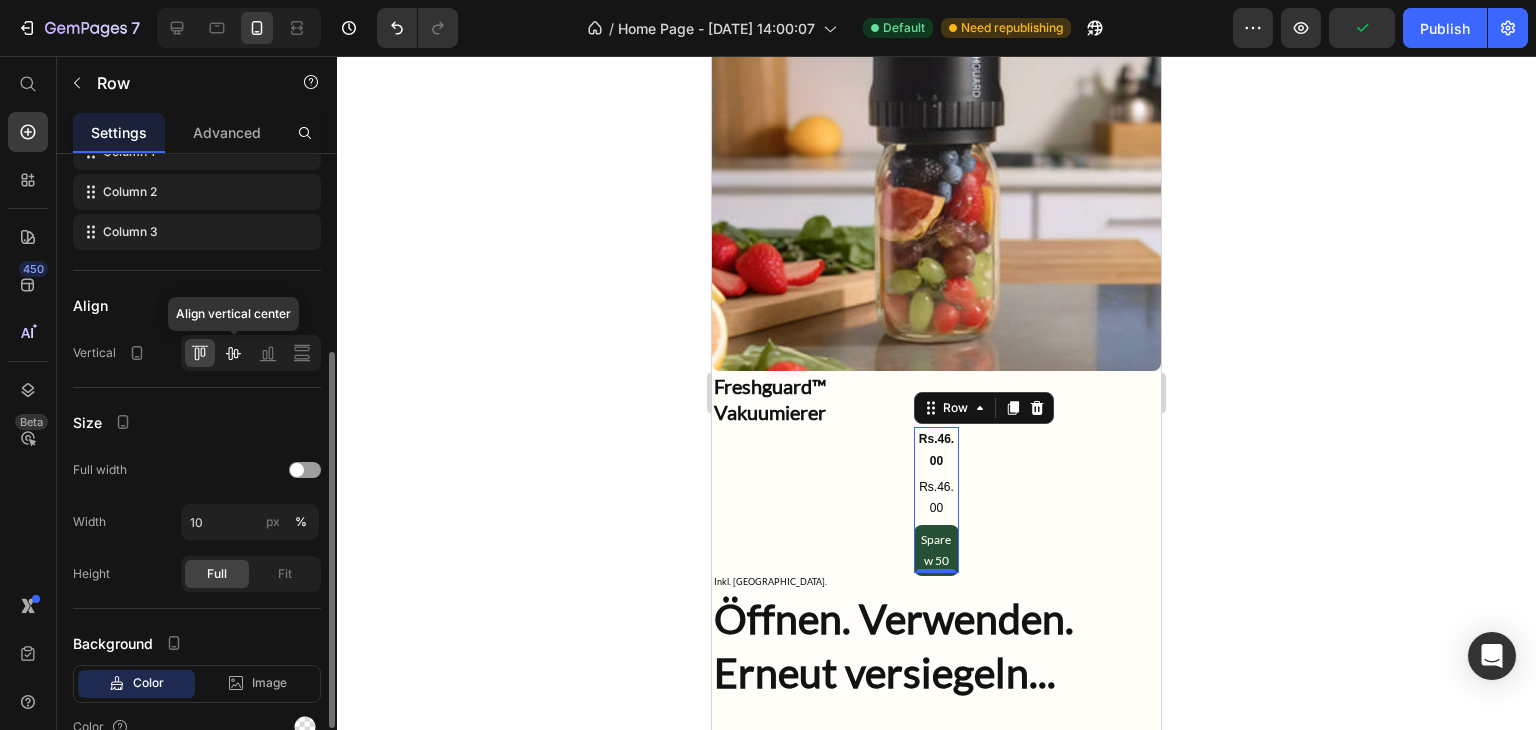 click 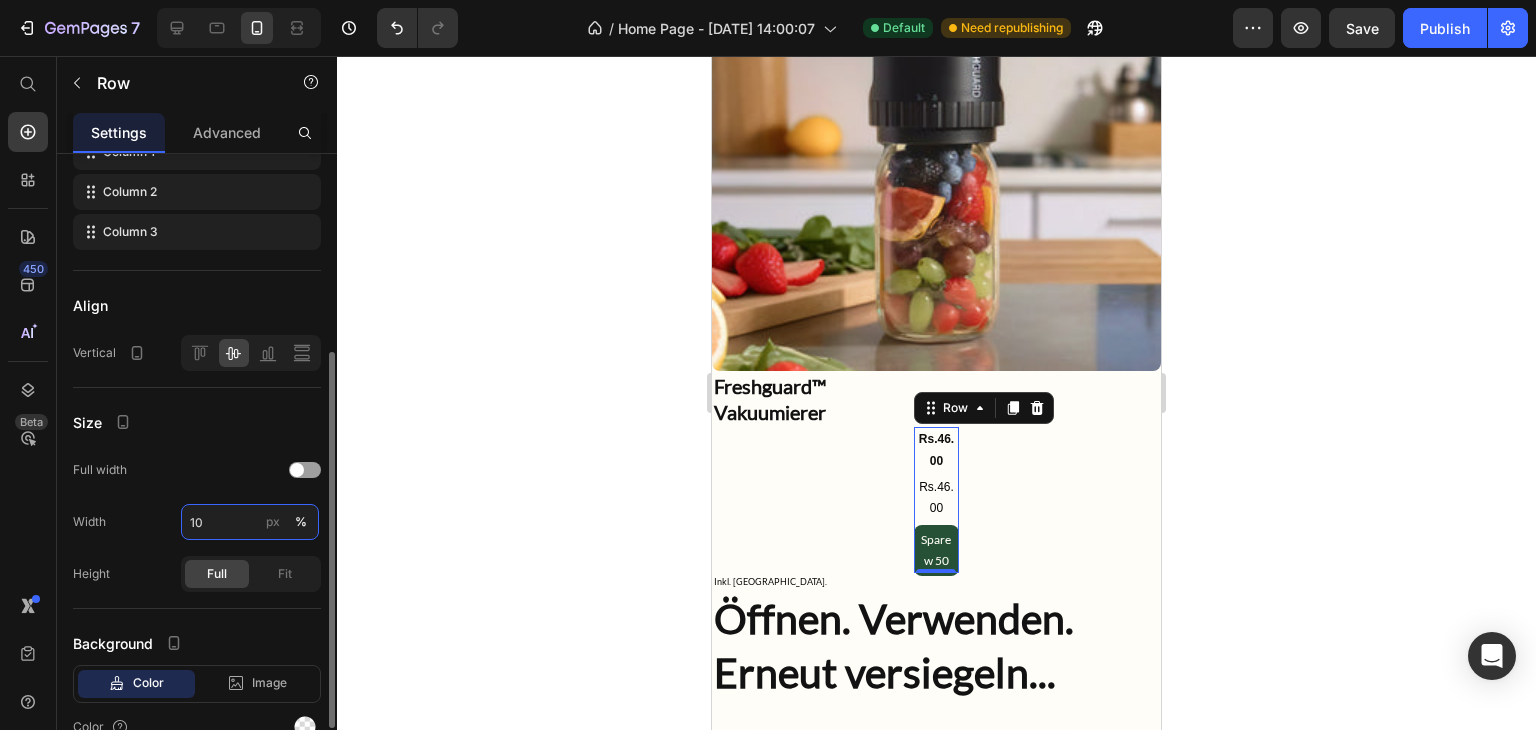 click on "10" at bounding box center [250, 522] 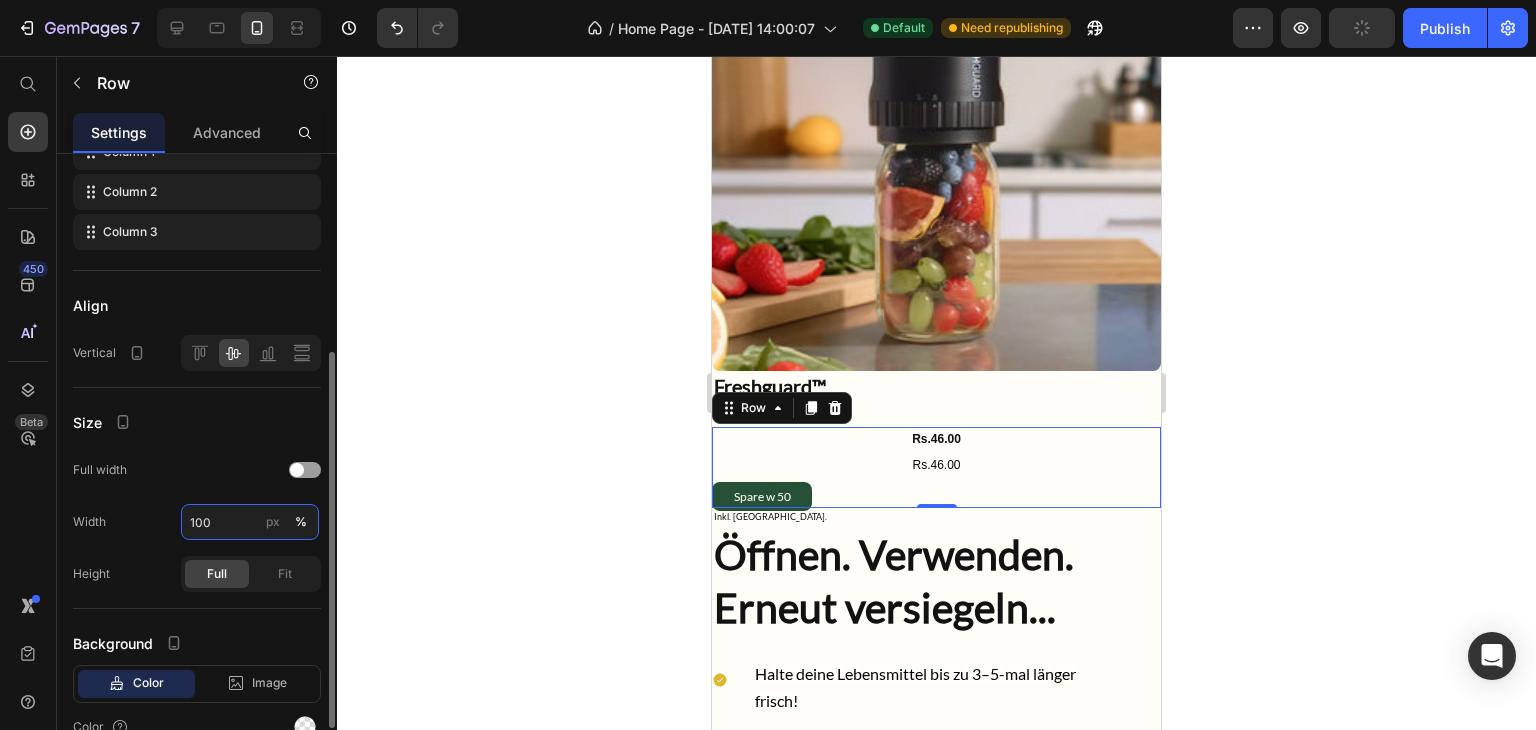 type on "100" 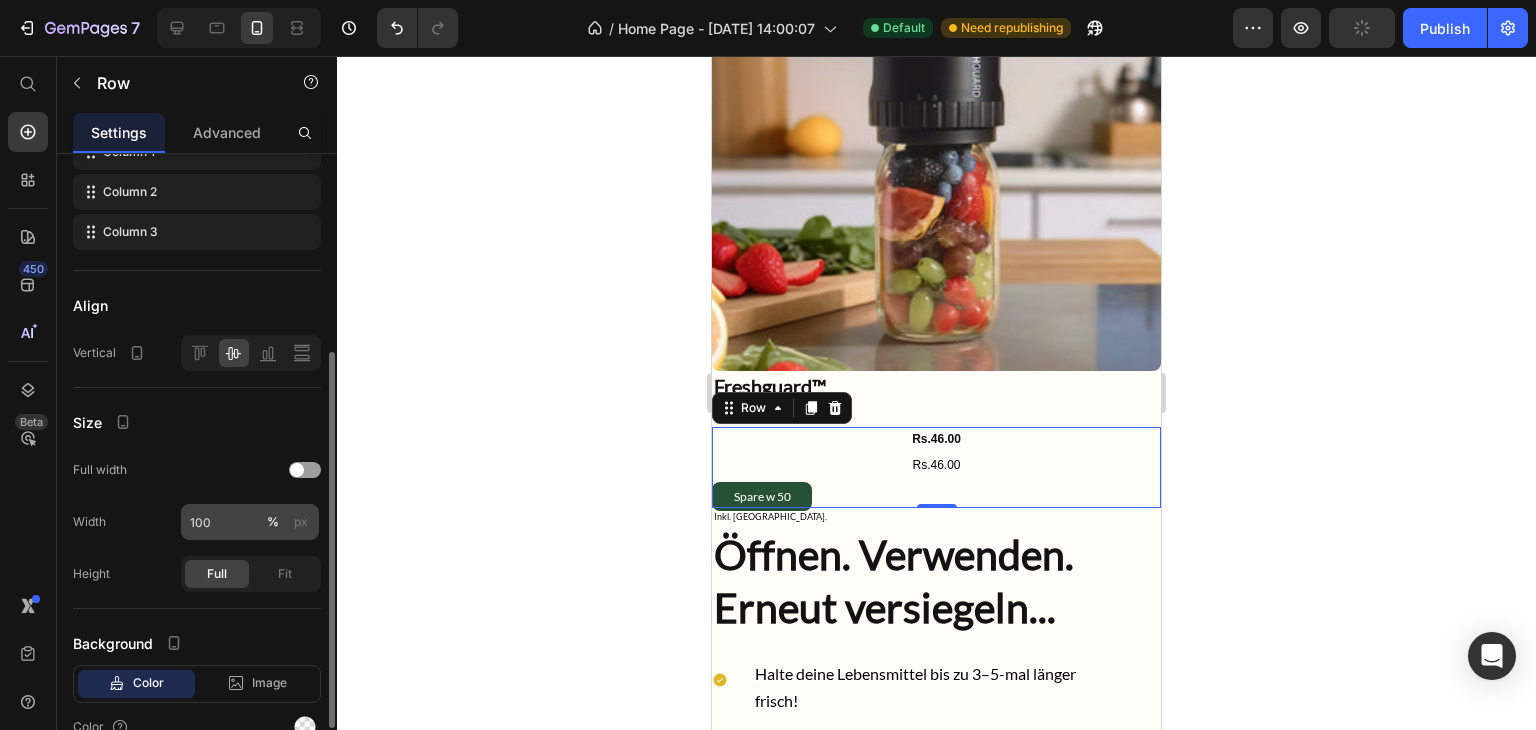 click on "% px" at bounding box center [287, 522] 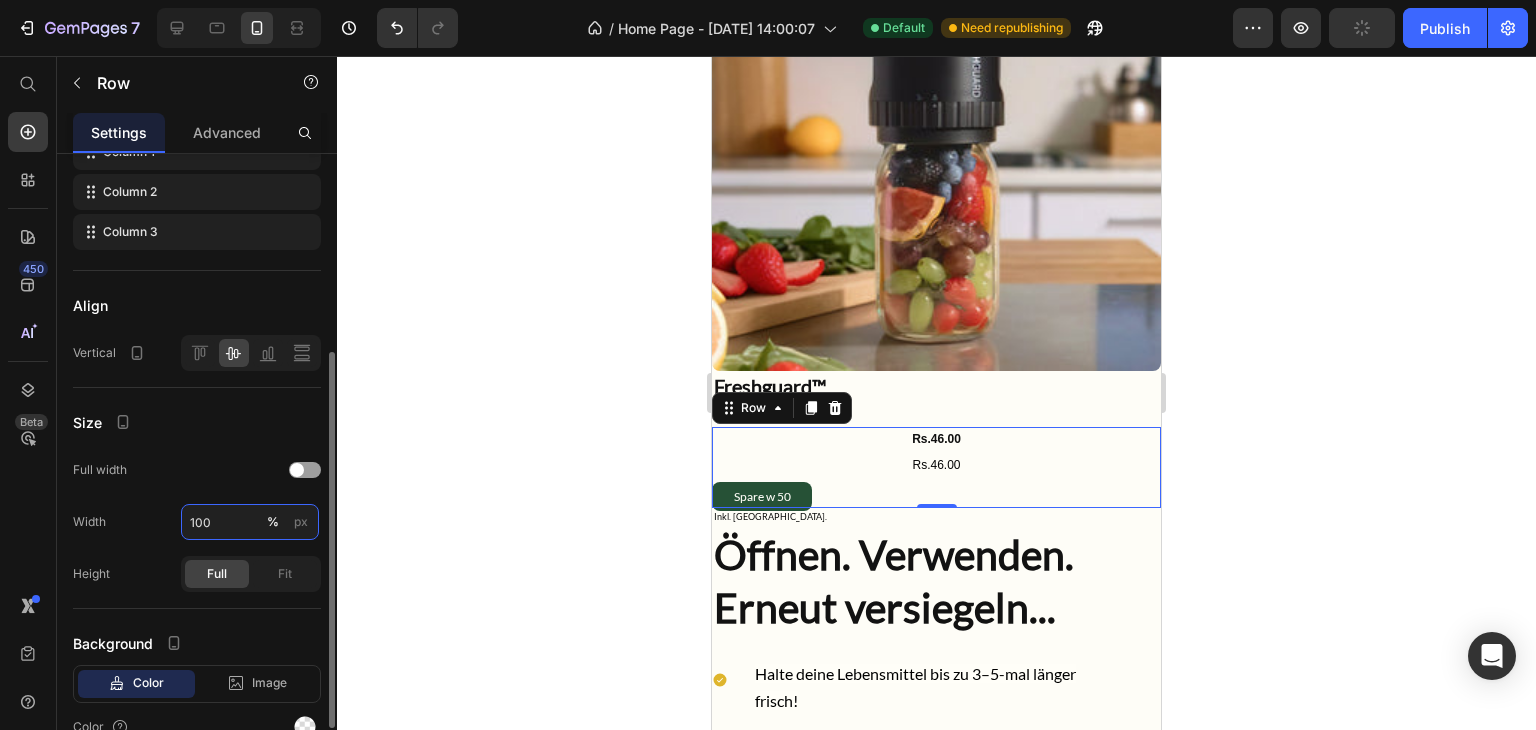 click on "100" at bounding box center [250, 522] 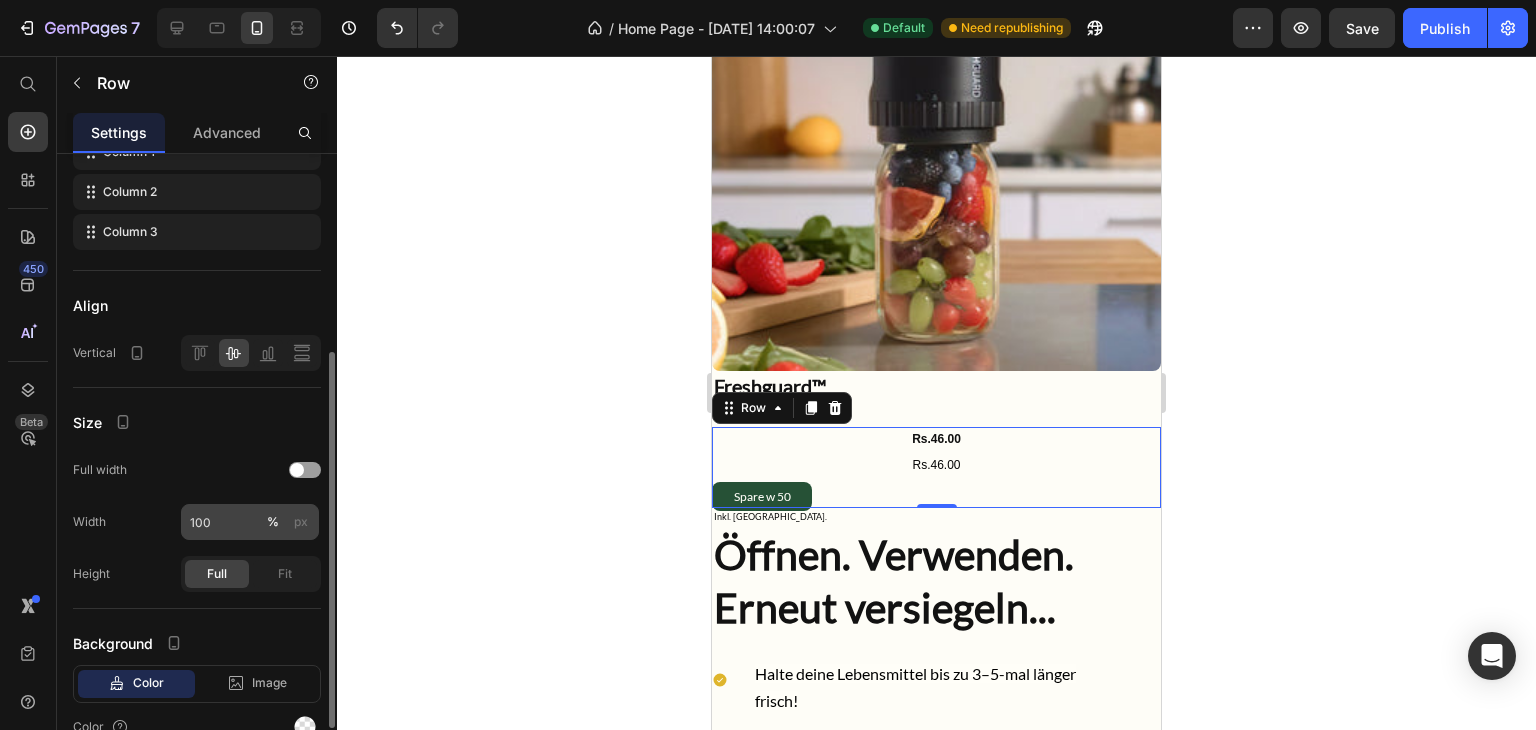 click on "px" at bounding box center (301, 522) 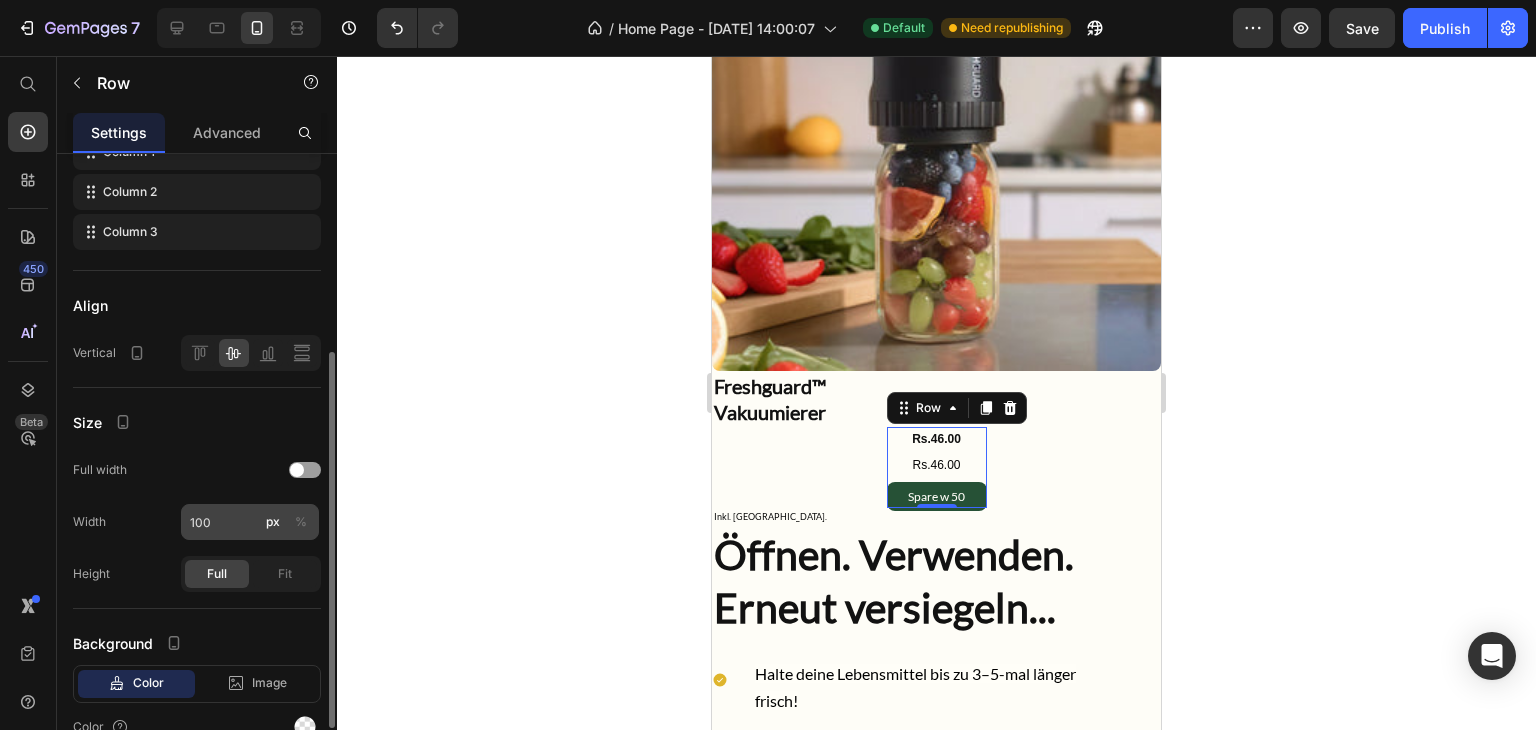 click on "%" at bounding box center (301, 522) 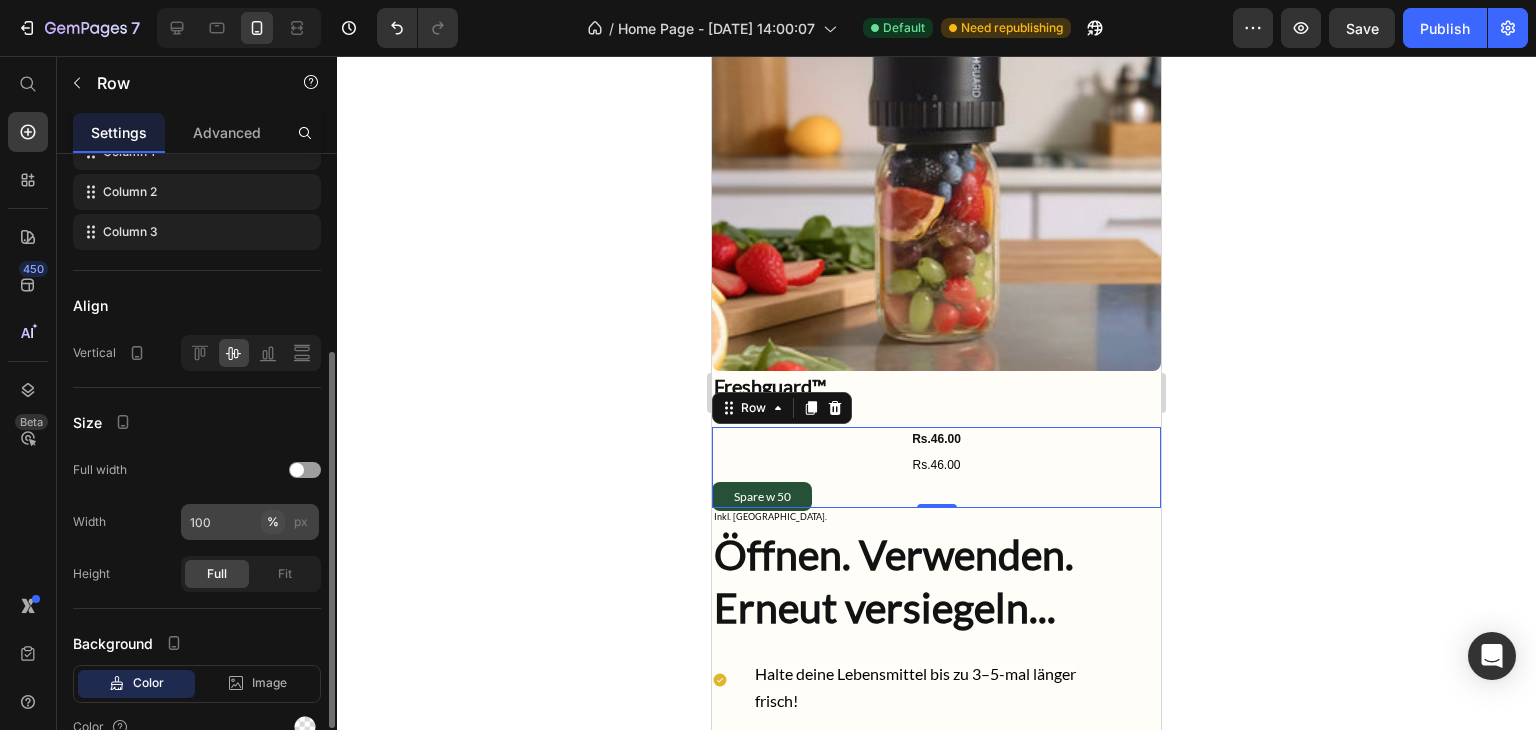 click on "%" at bounding box center (273, 522) 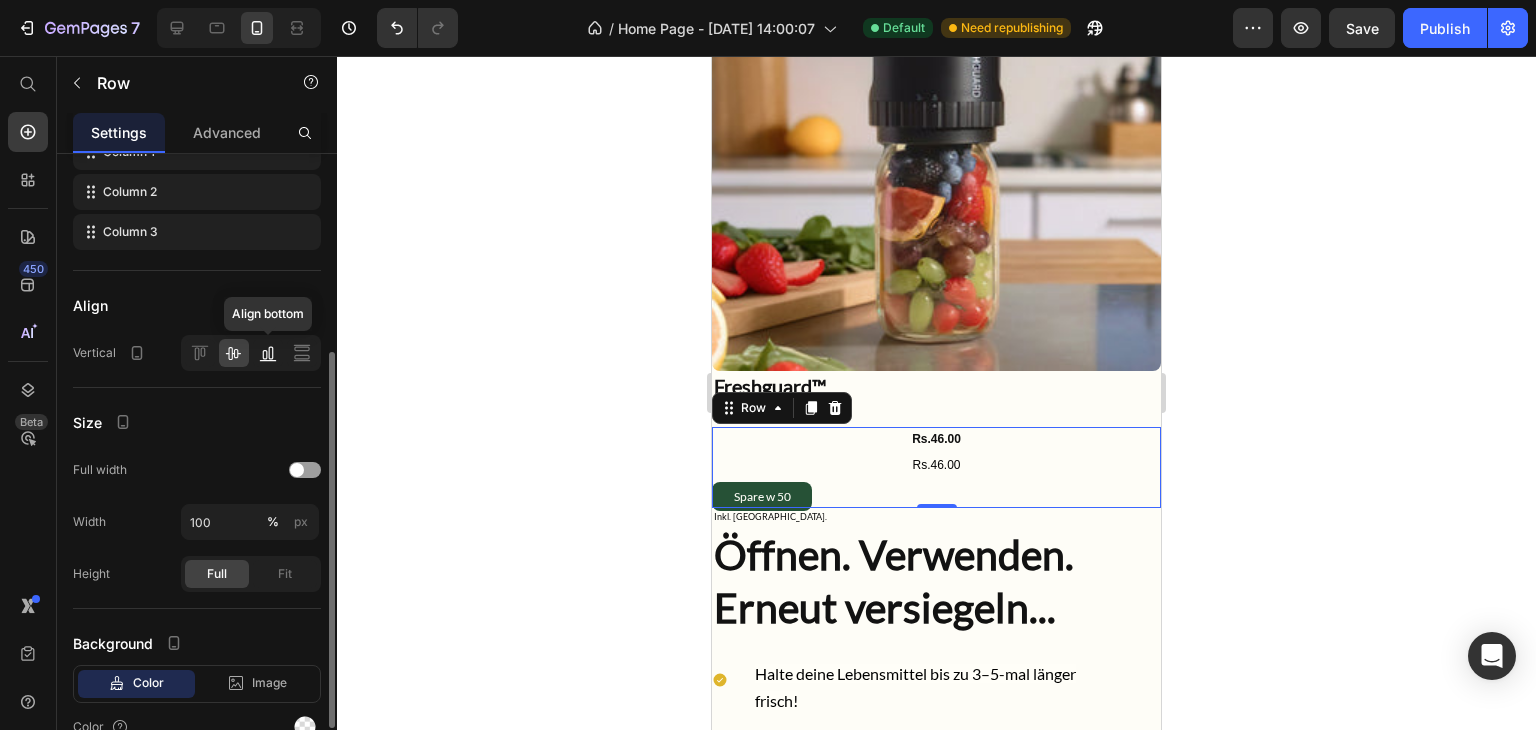 click 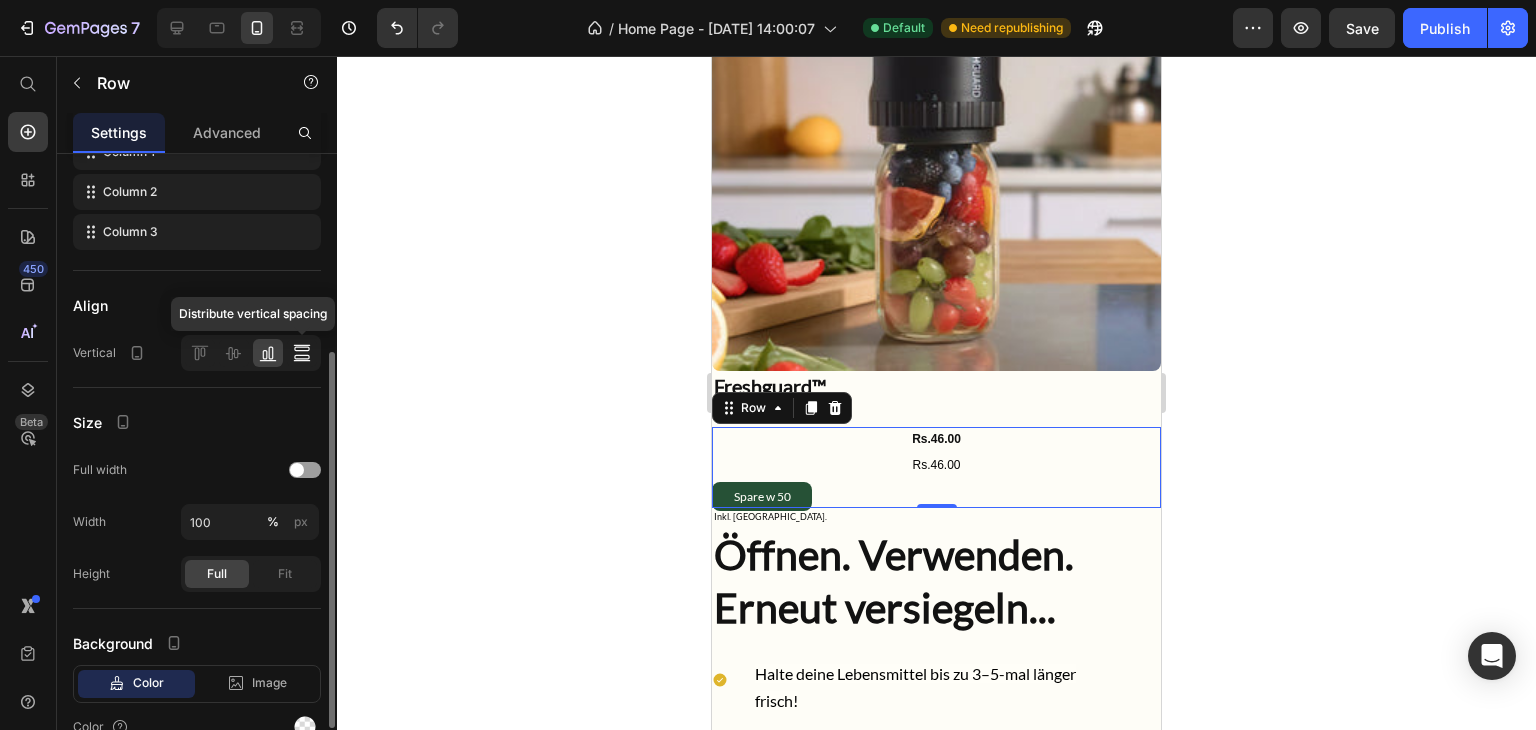 click 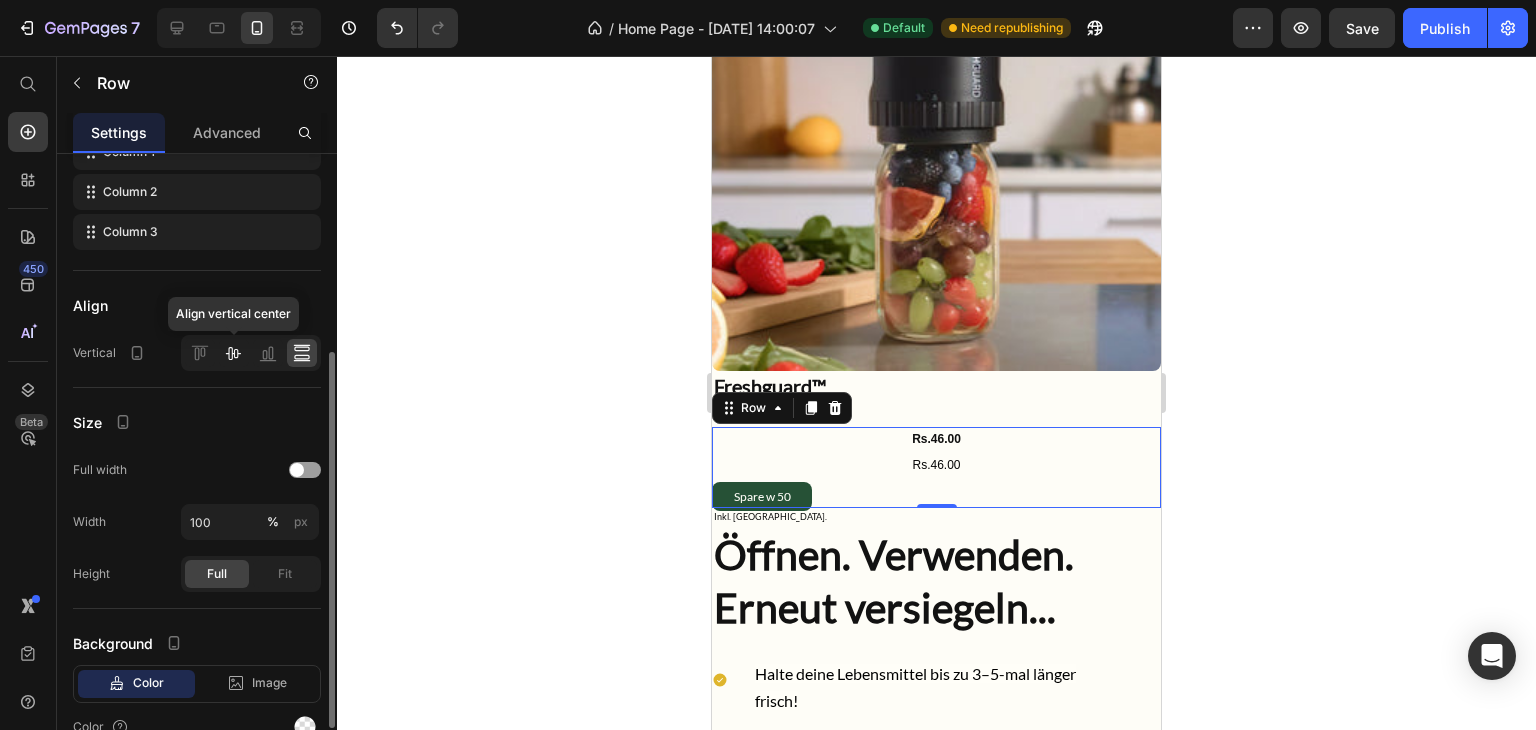 click 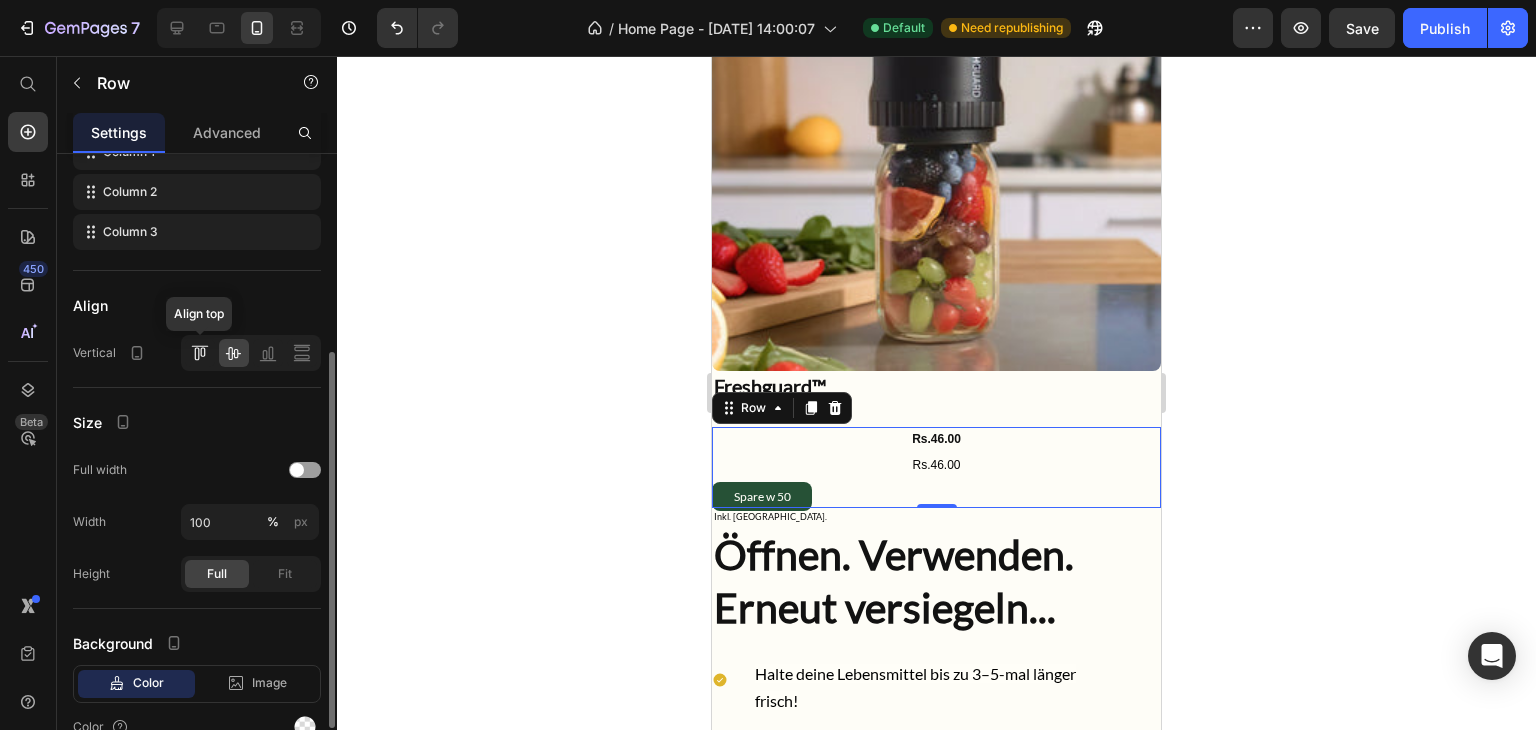click 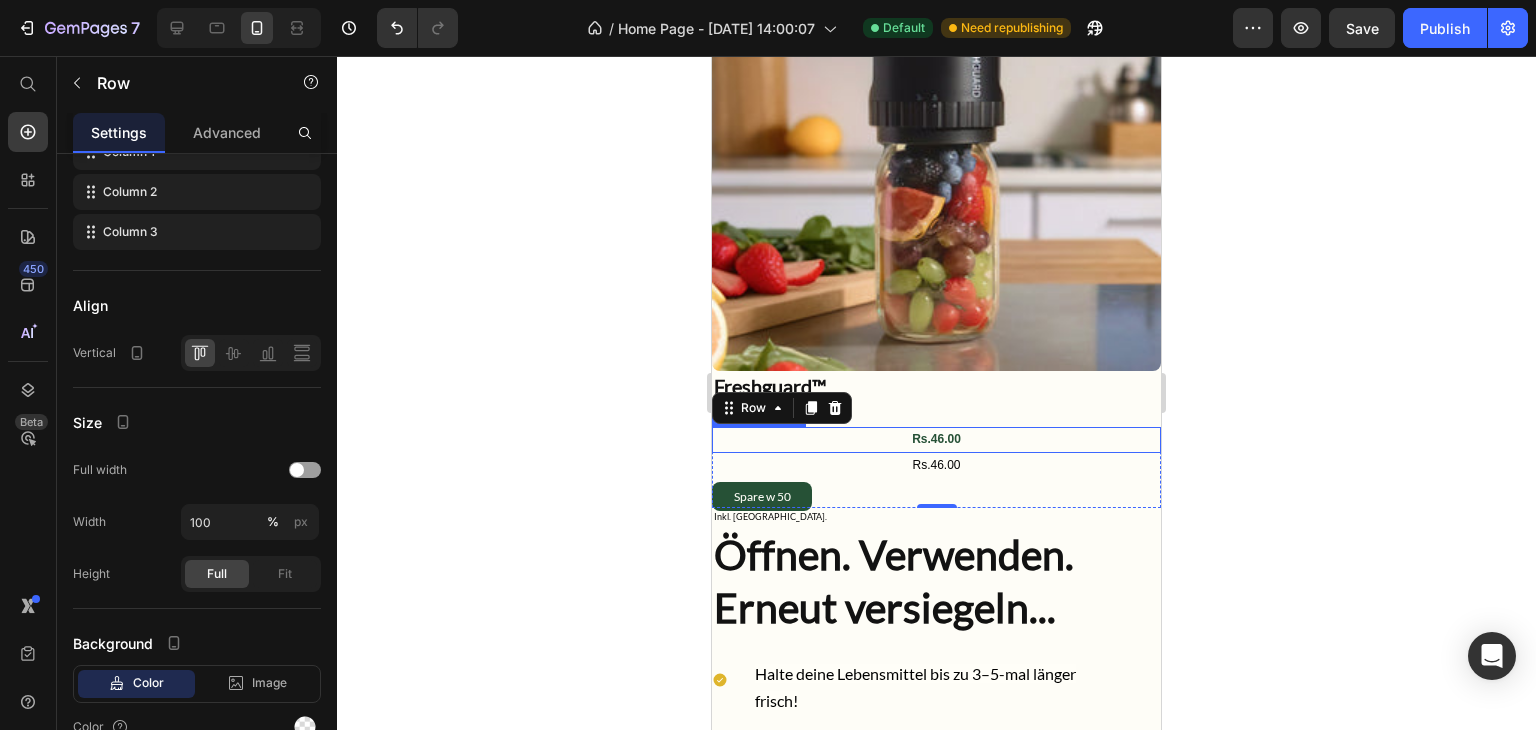 click on "Rs.46.00" at bounding box center (936, 440) 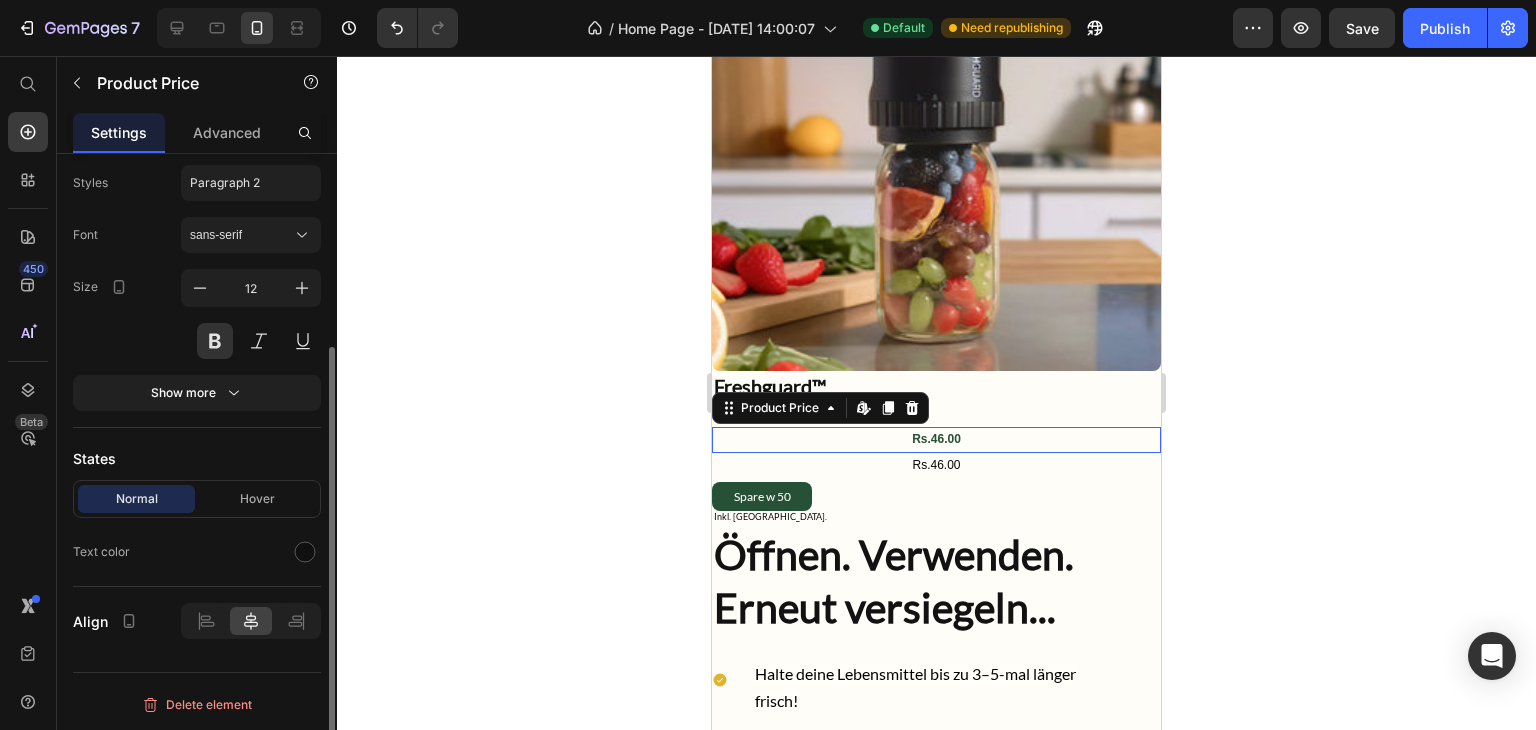 scroll, scrollTop: 0, scrollLeft: 0, axis: both 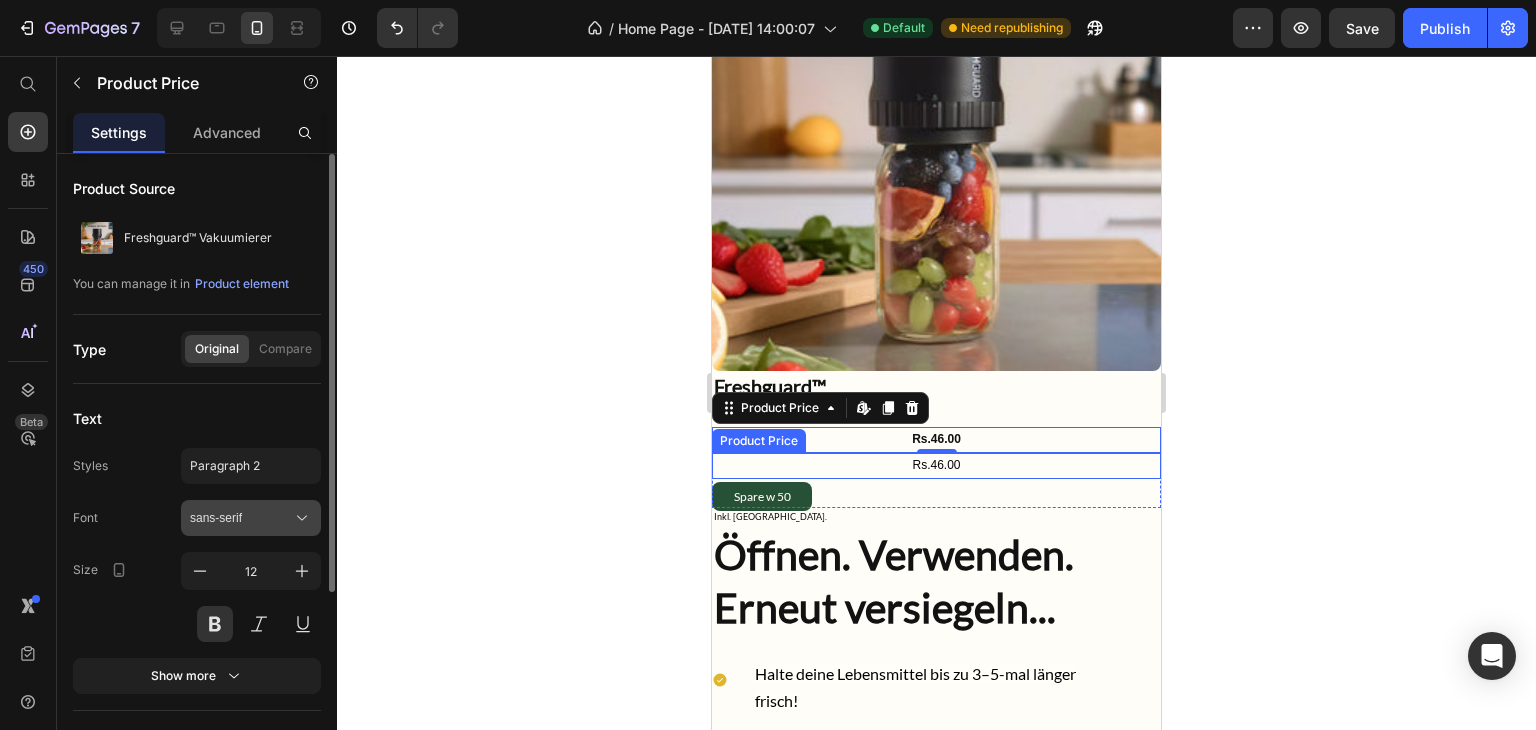 click 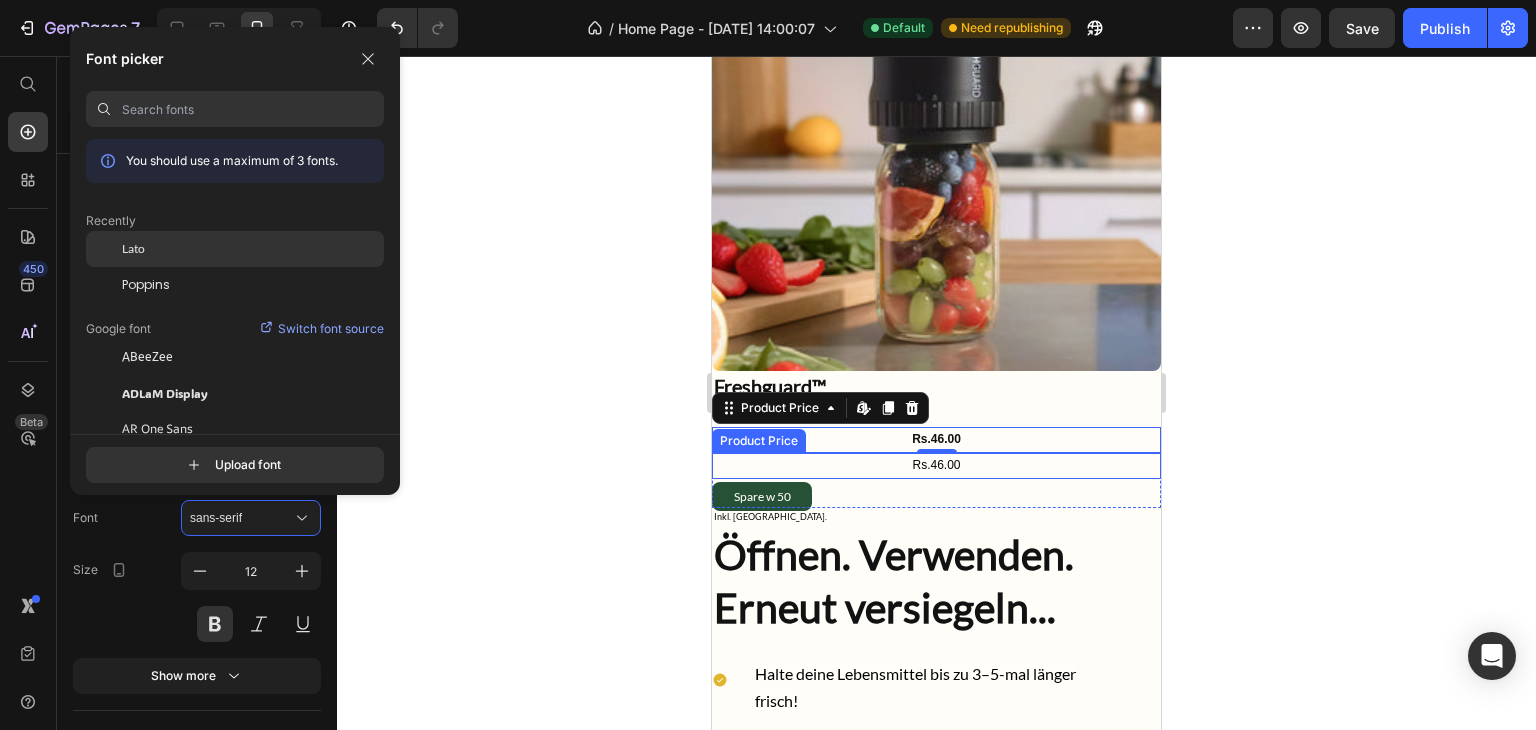 click on "Lato" 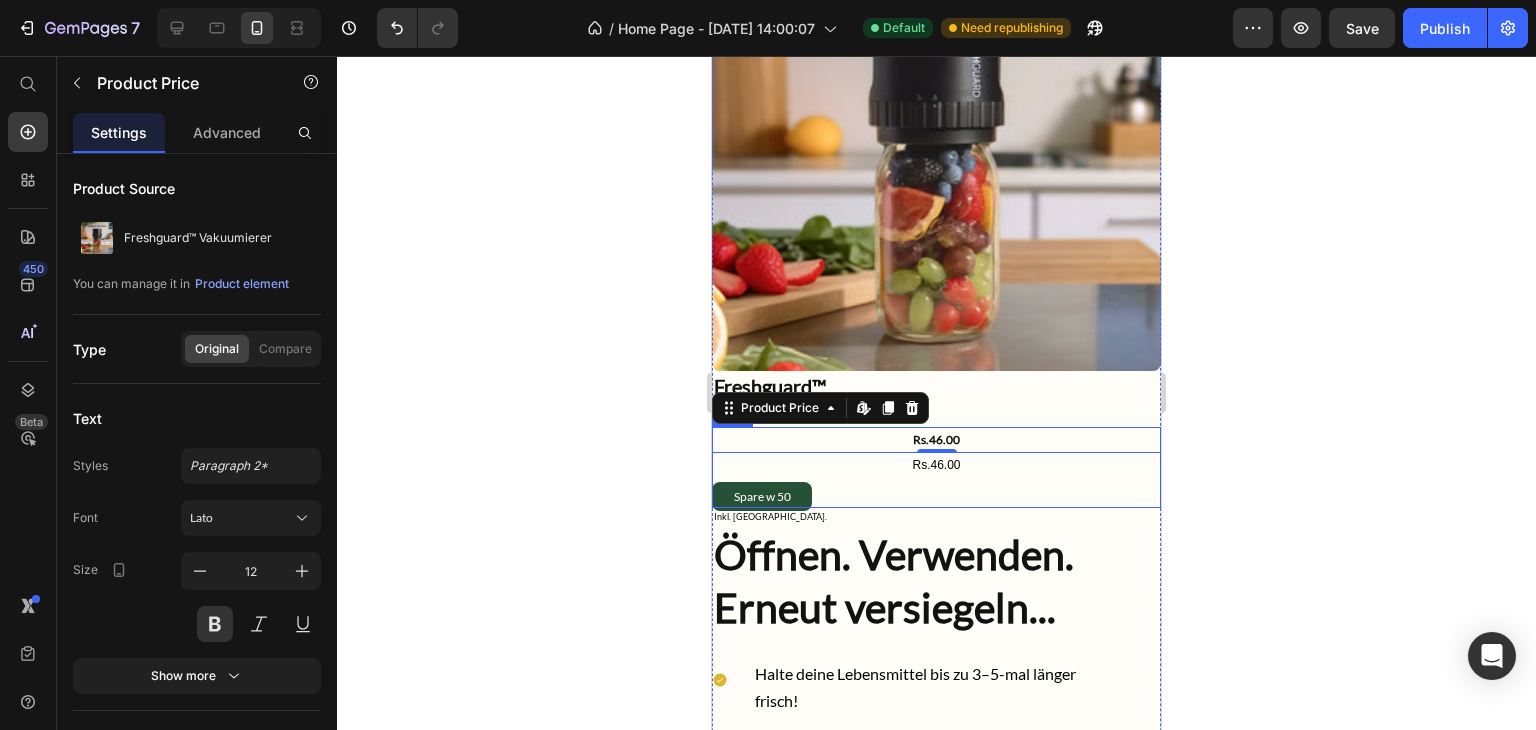 click on "Spare w 50 Text Block" at bounding box center (936, 494) 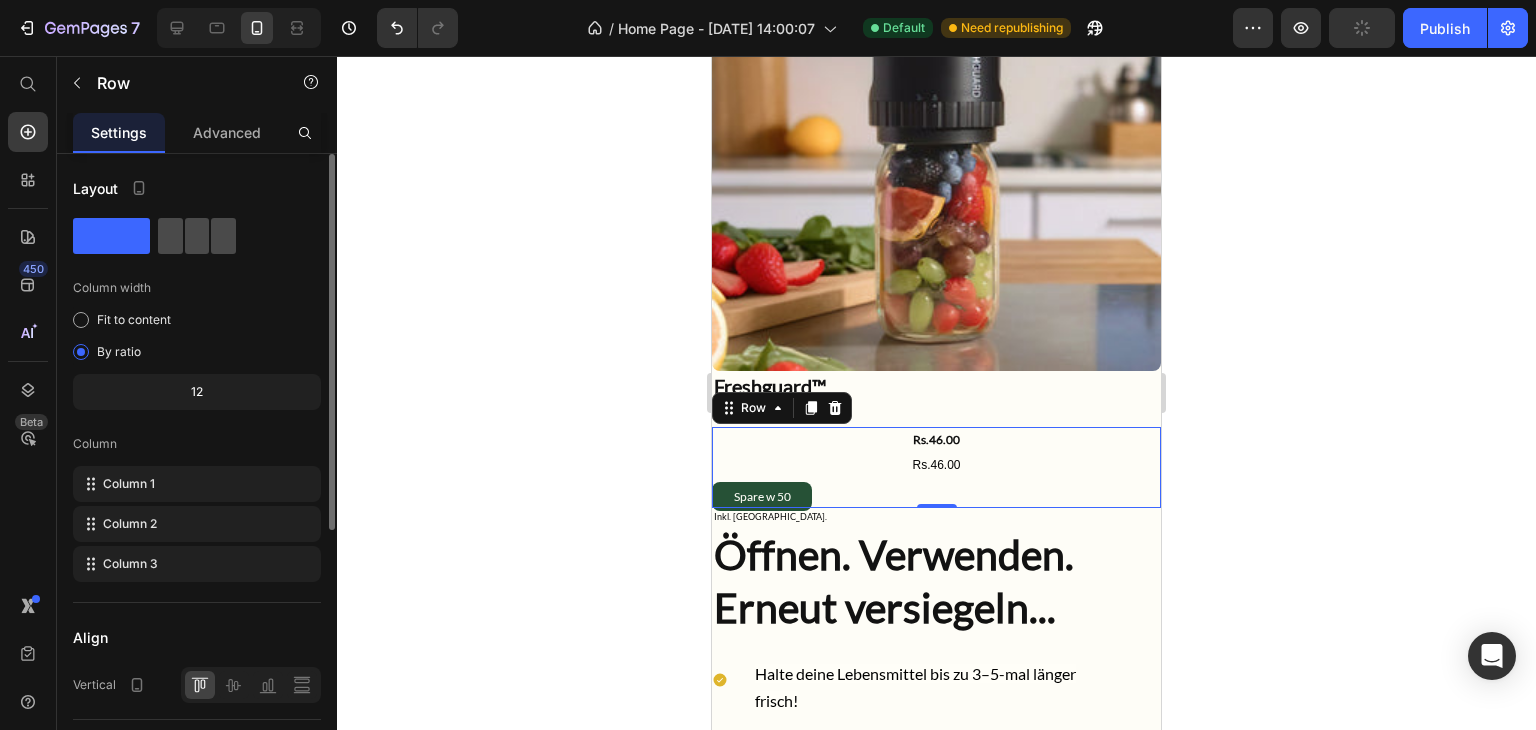 click 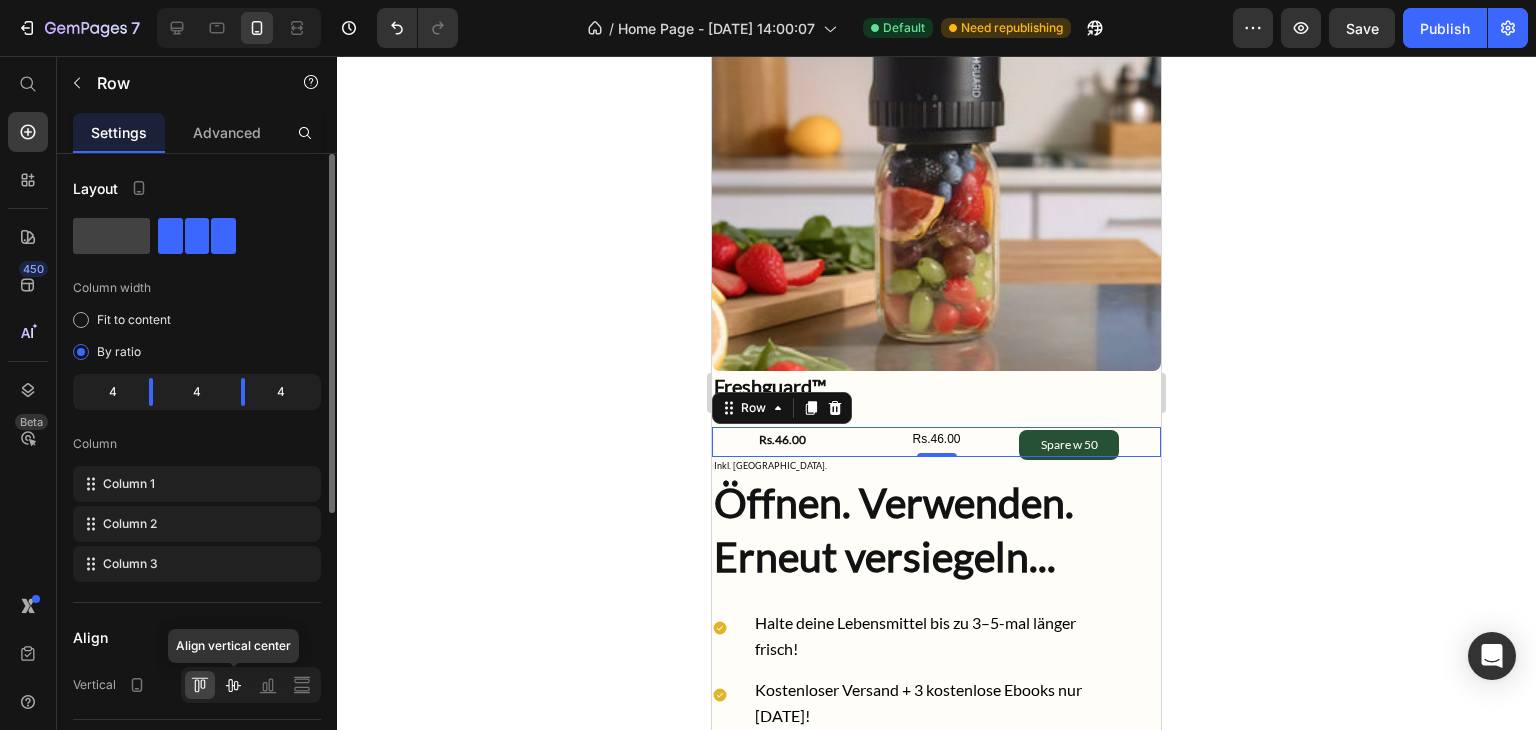click 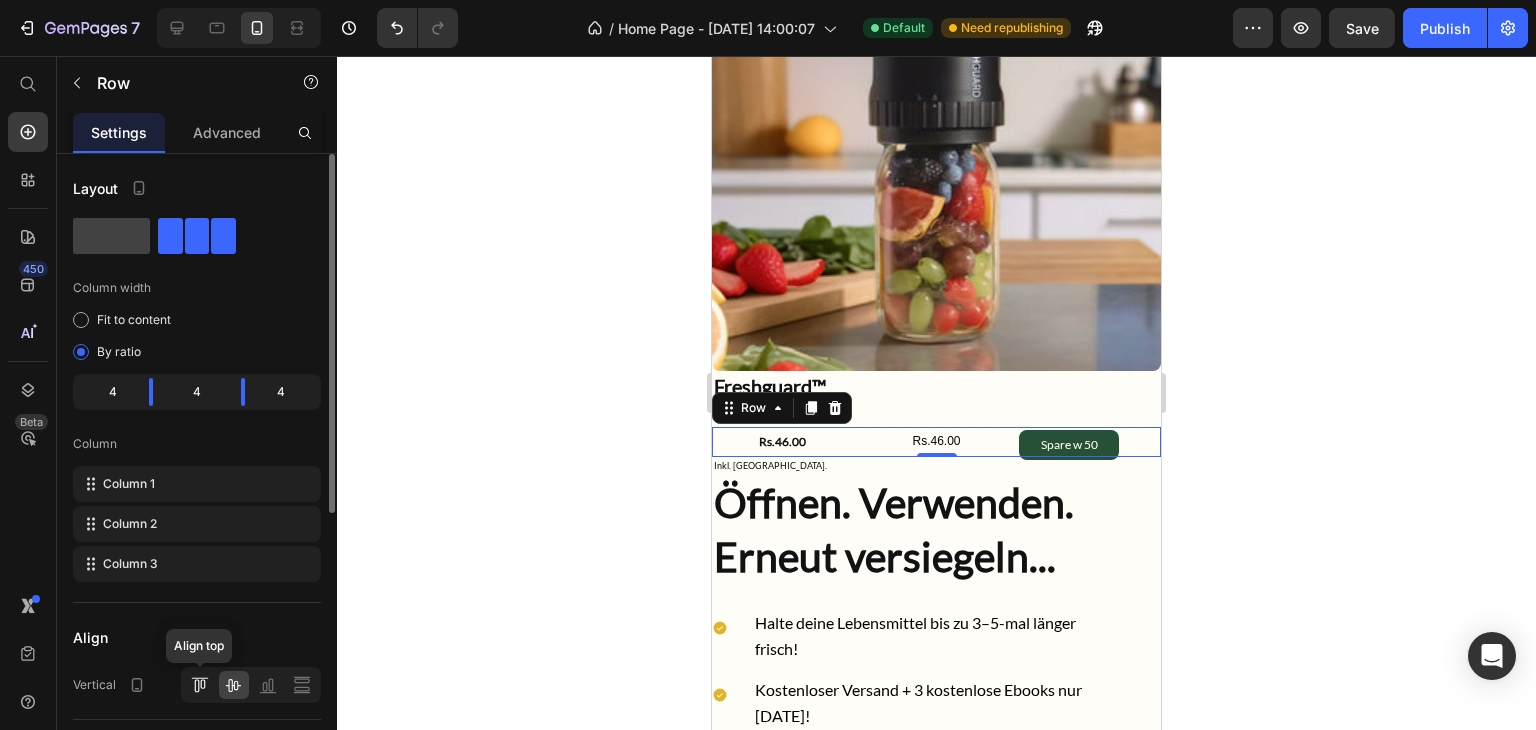 click 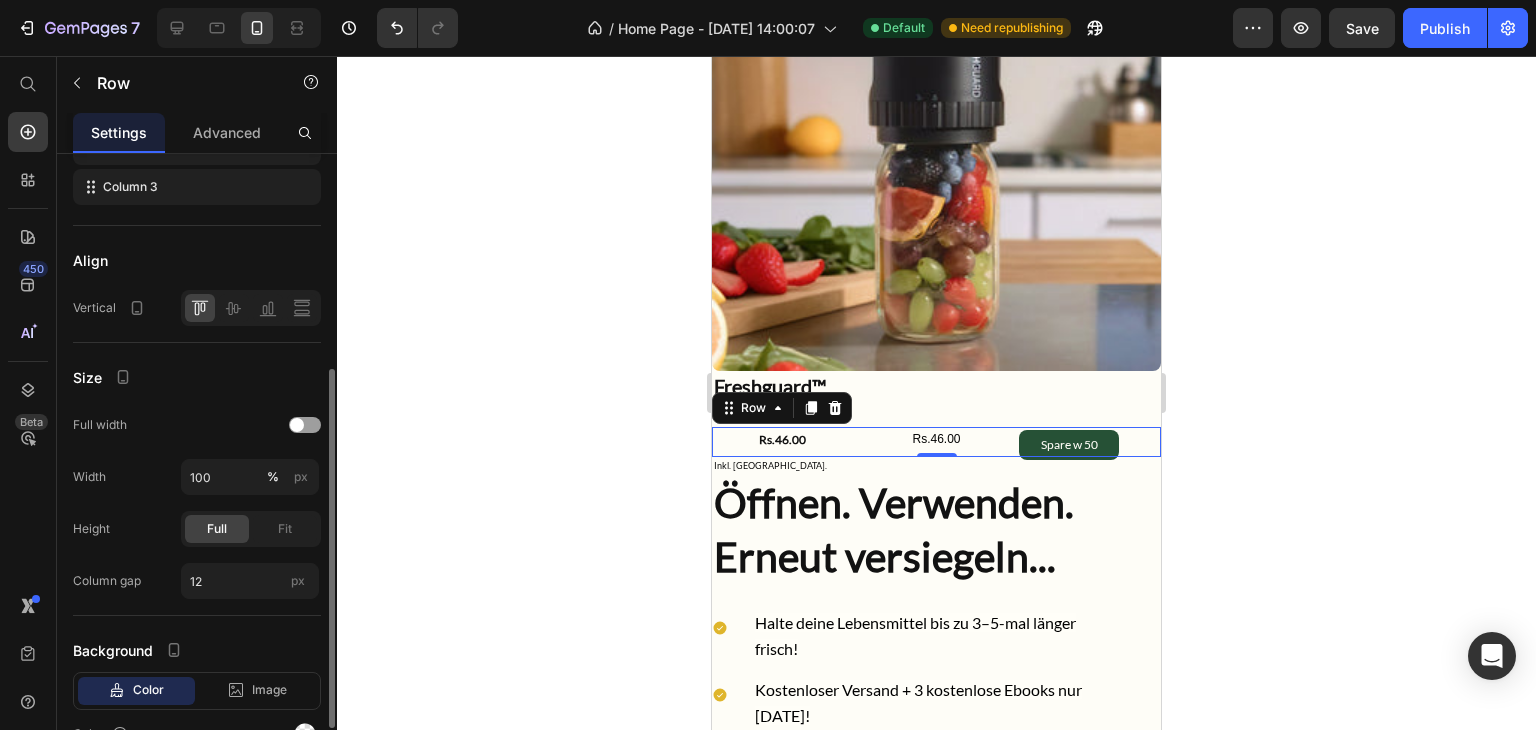 scroll, scrollTop: 379, scrollLeft: 0, axis: vertical 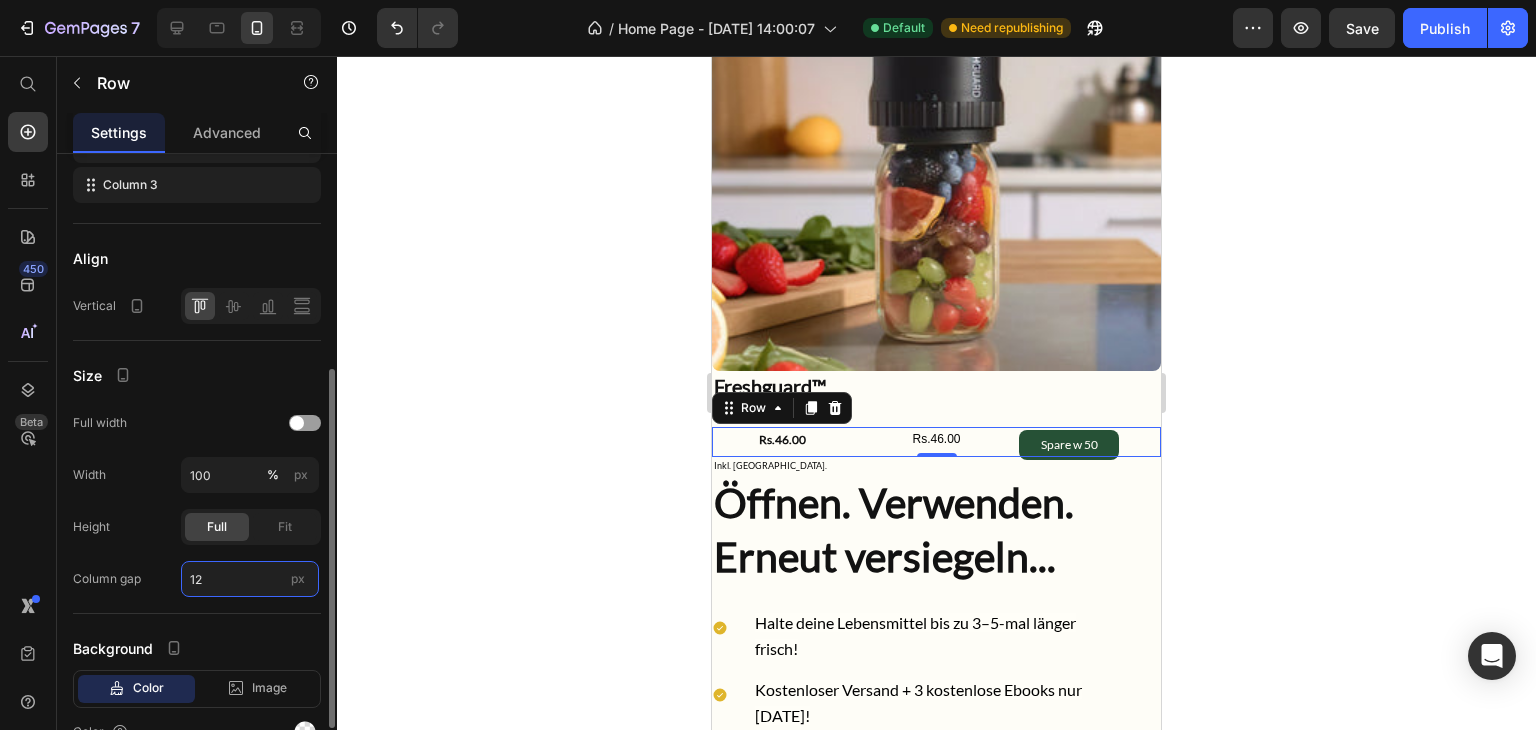 click on "12" at bounding box center (250, 579) 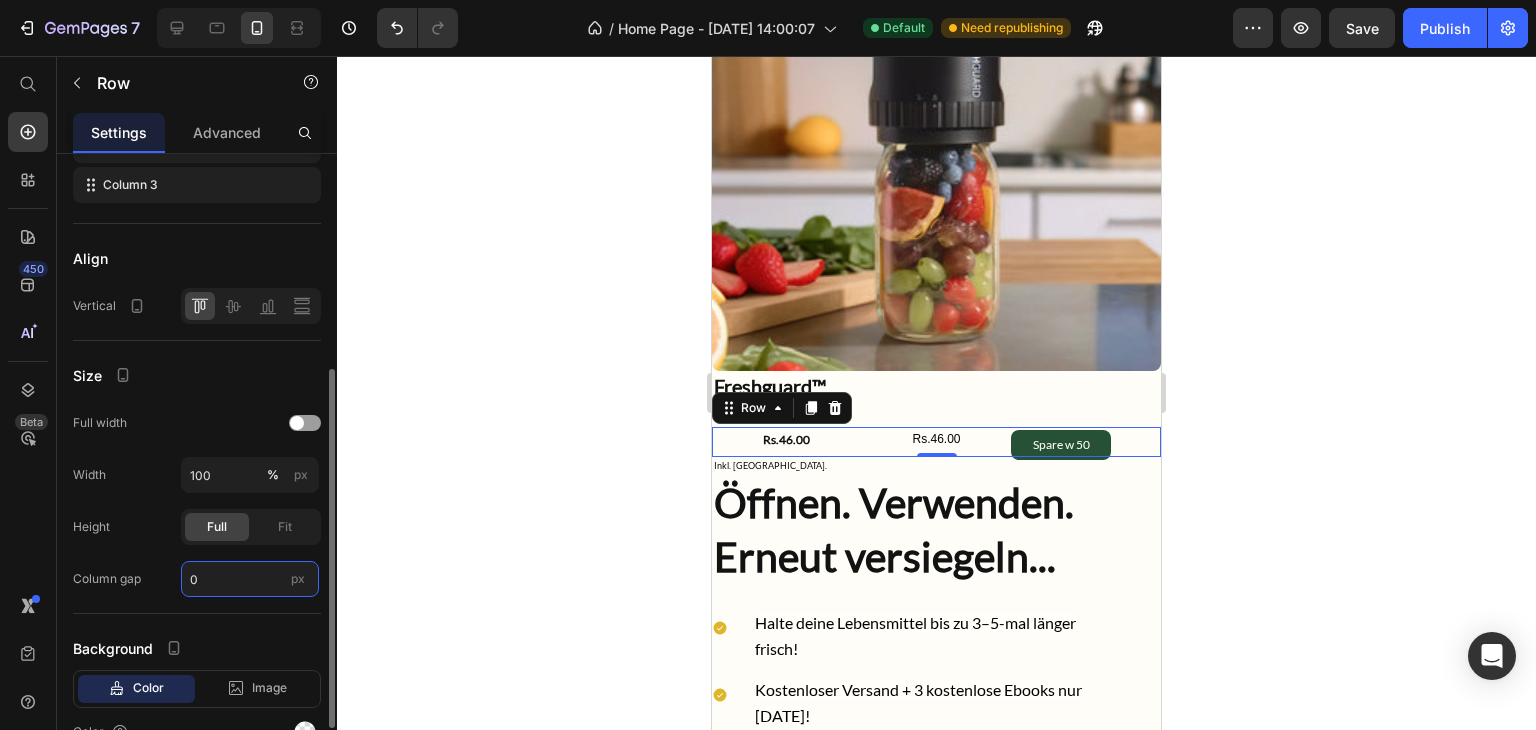 type on "0" 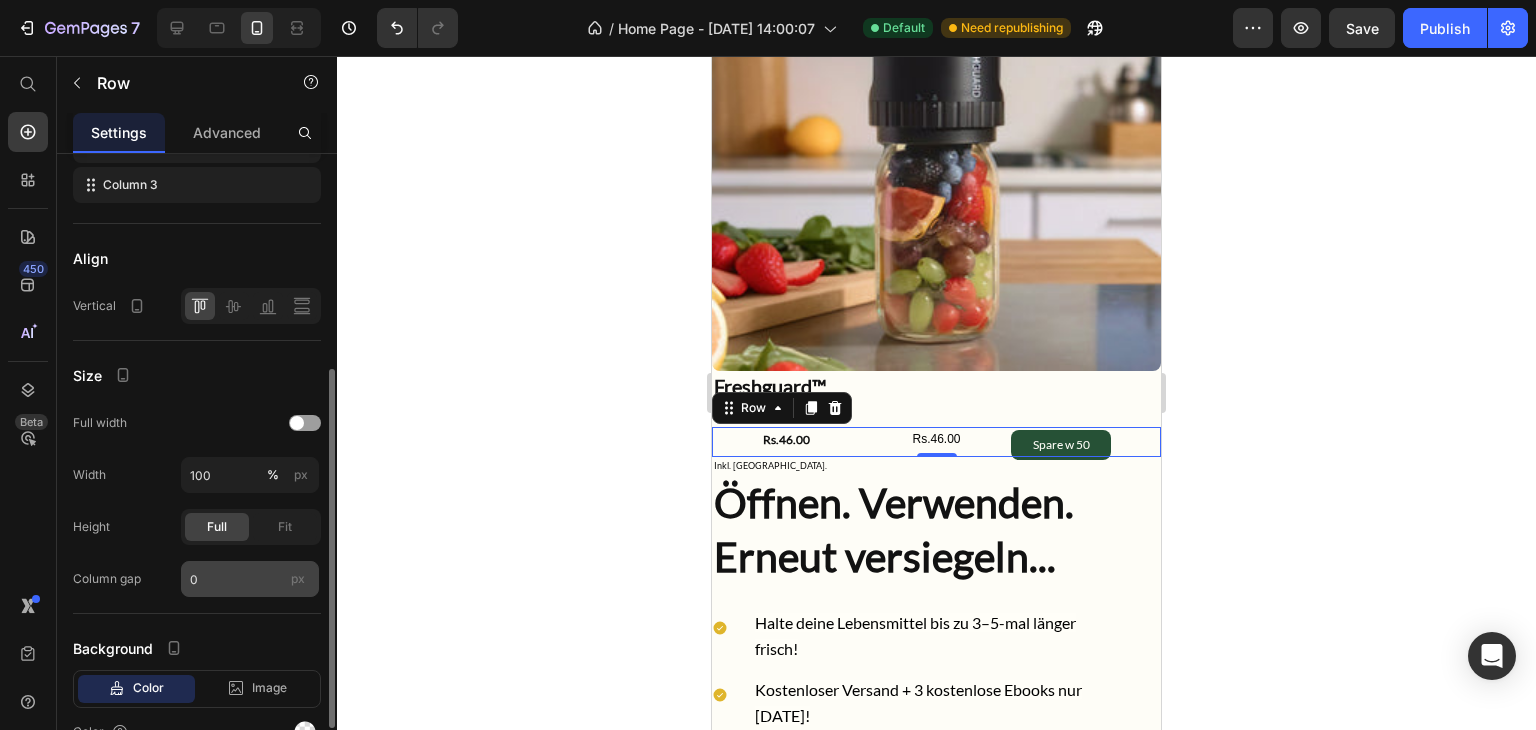 click on "px" at bounding box center (298, 578) 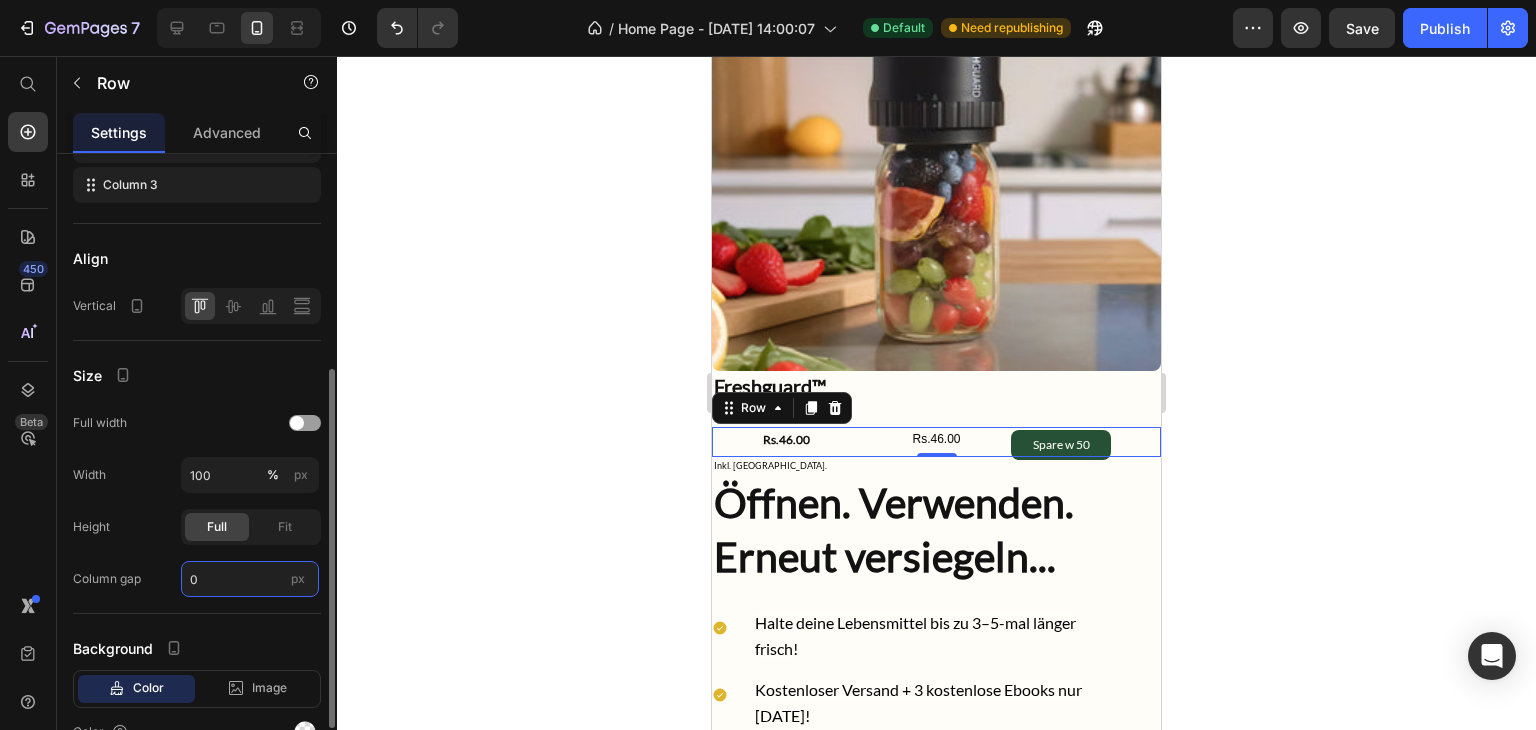 click on "0" at bounding box center [250, 579] 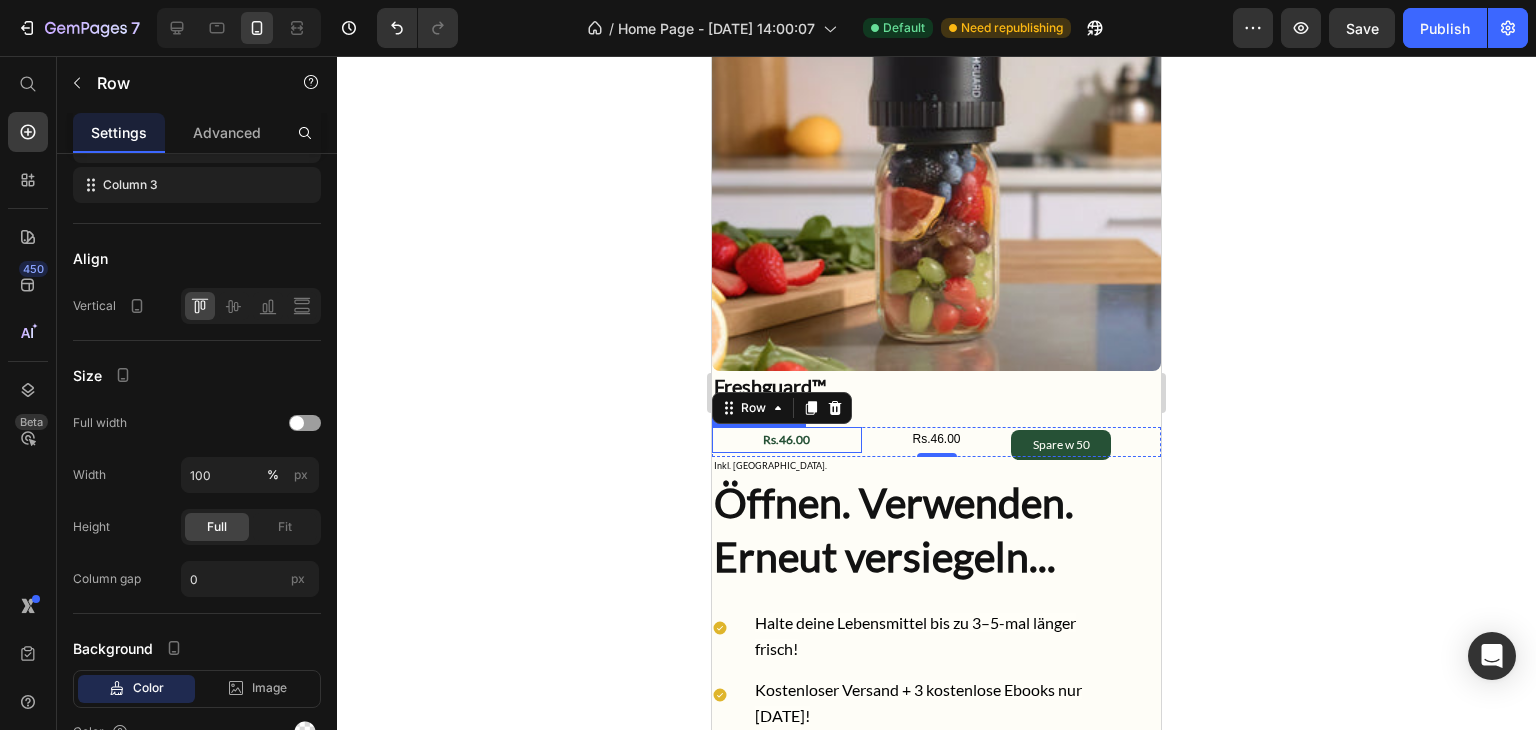 click on "Rs.46.00" at bounding box center (787, 440) 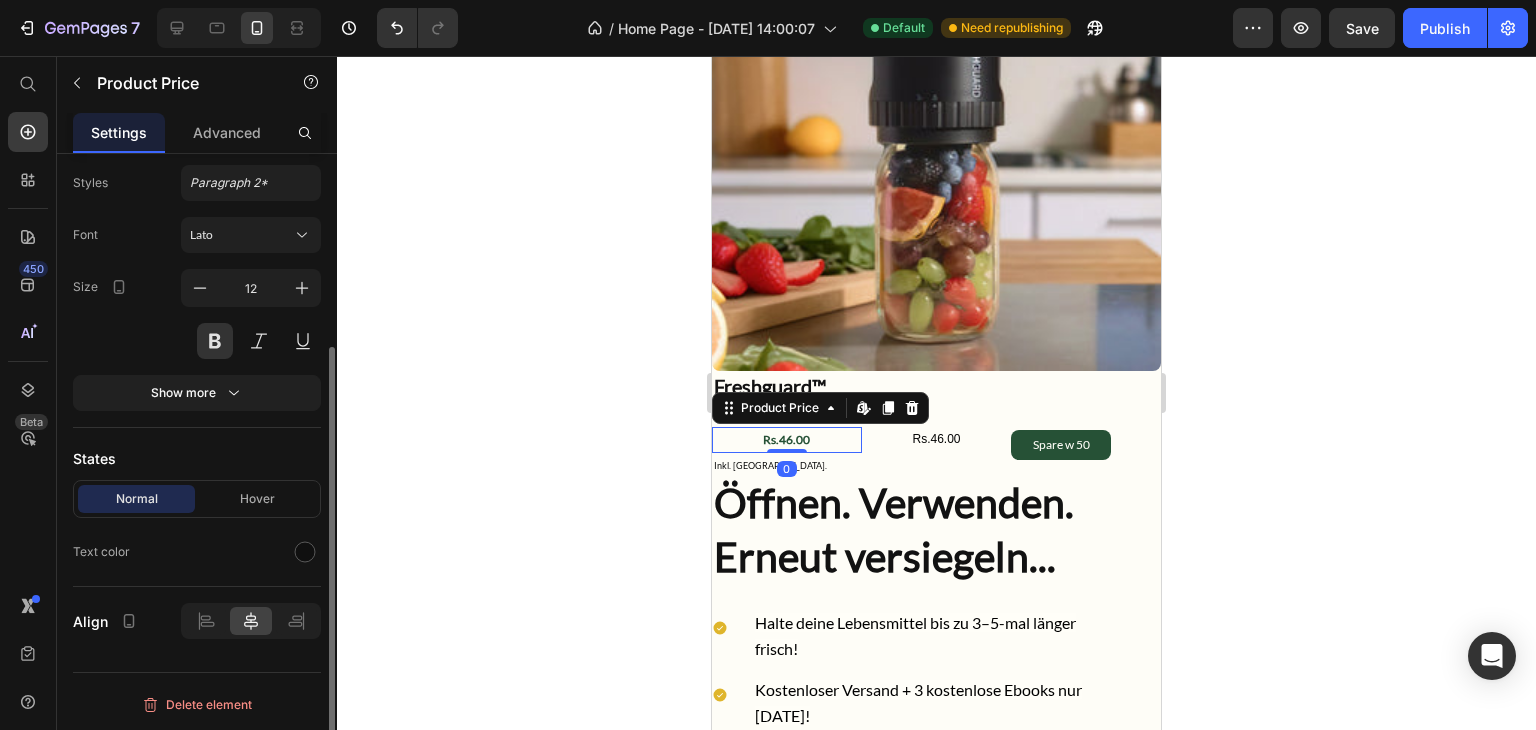 scroll, scrollTop: 0, scrollLeft: 0, axis: both 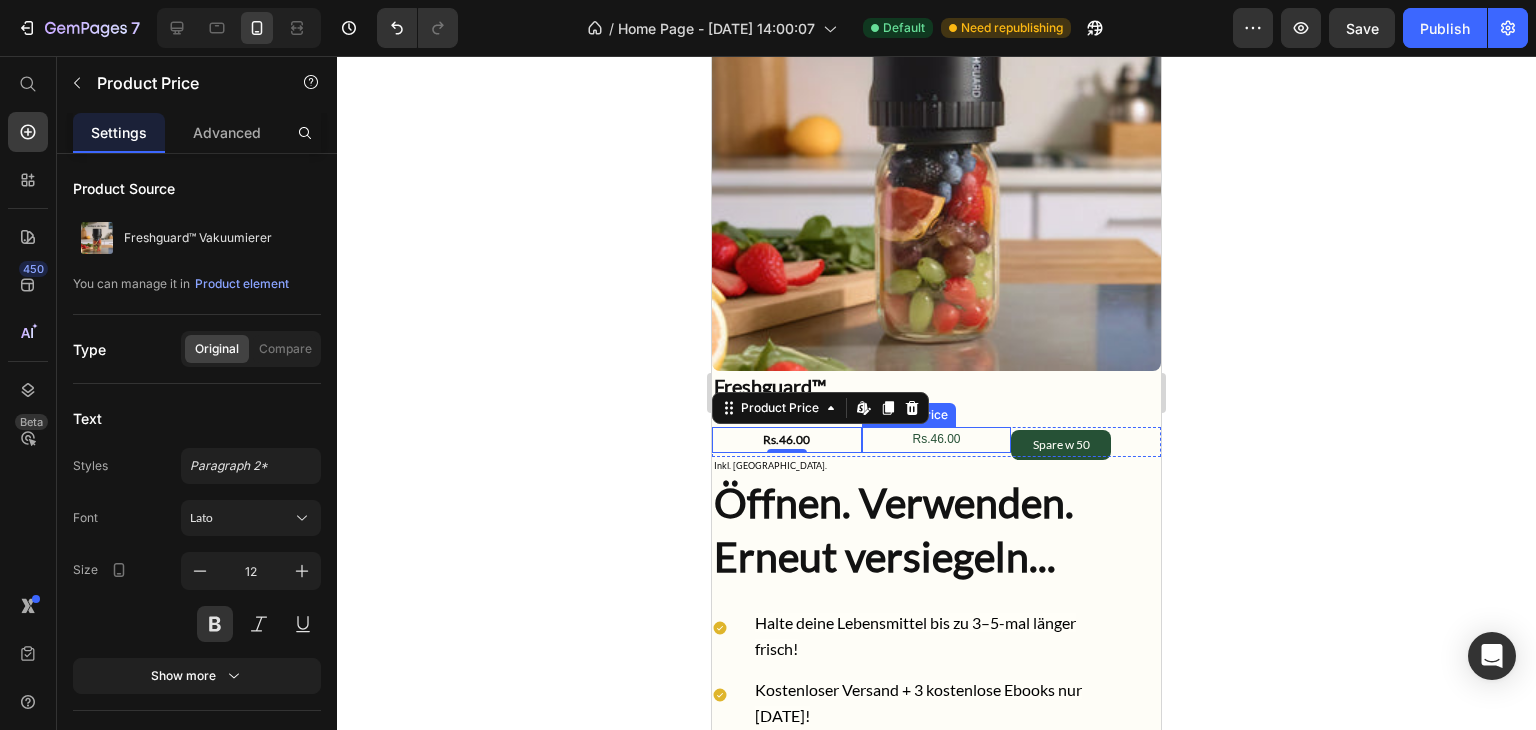click on "Rs.46.00" at bounding box center [937, 440] 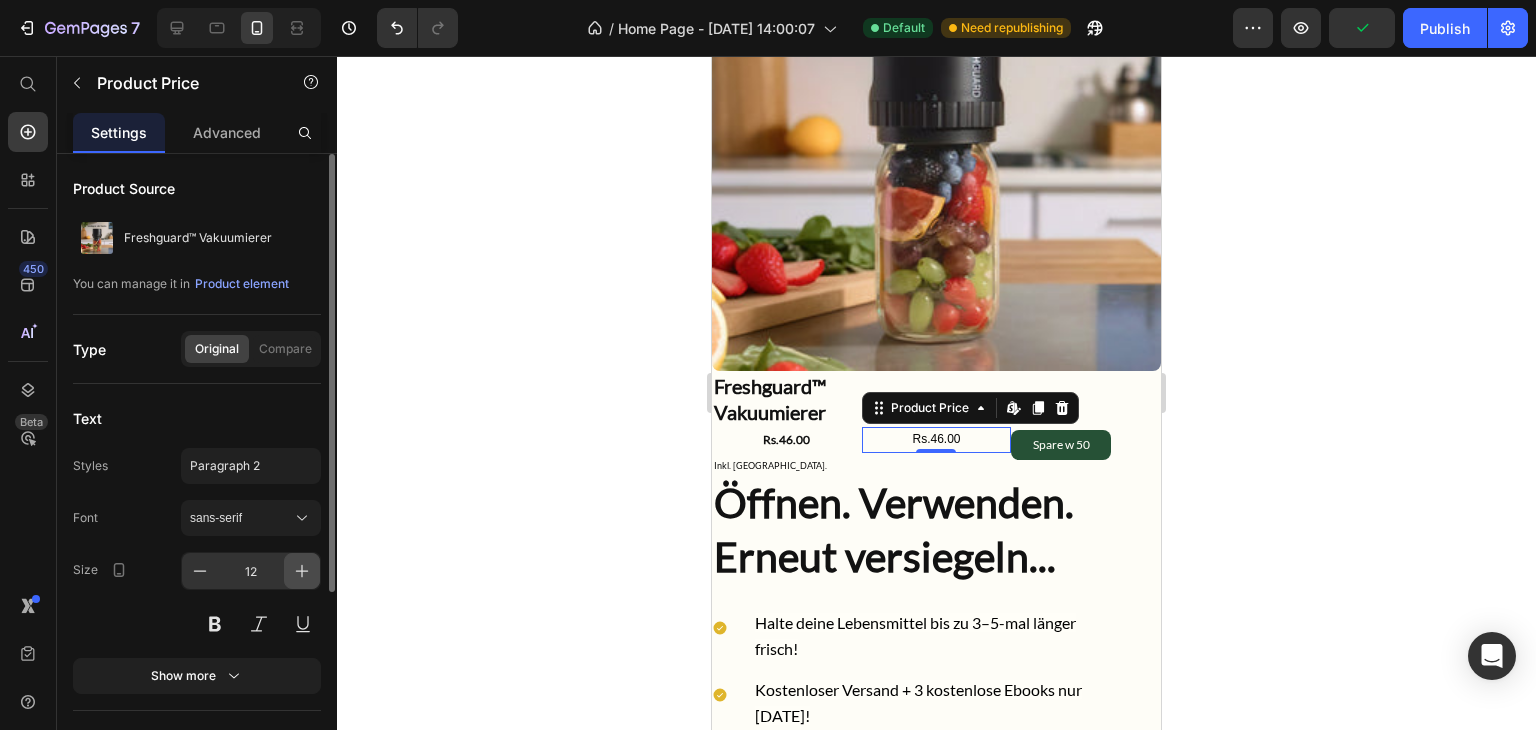 click 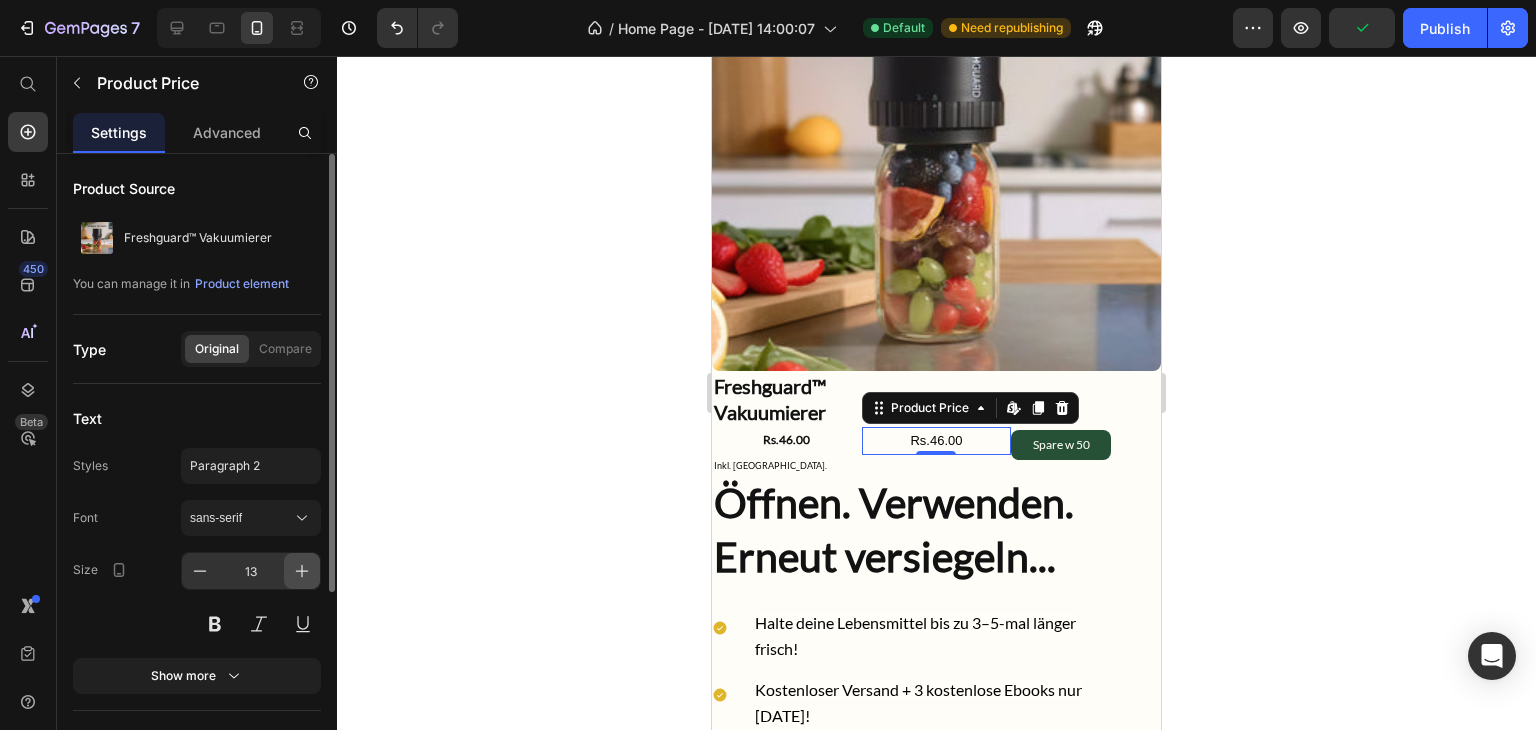 click 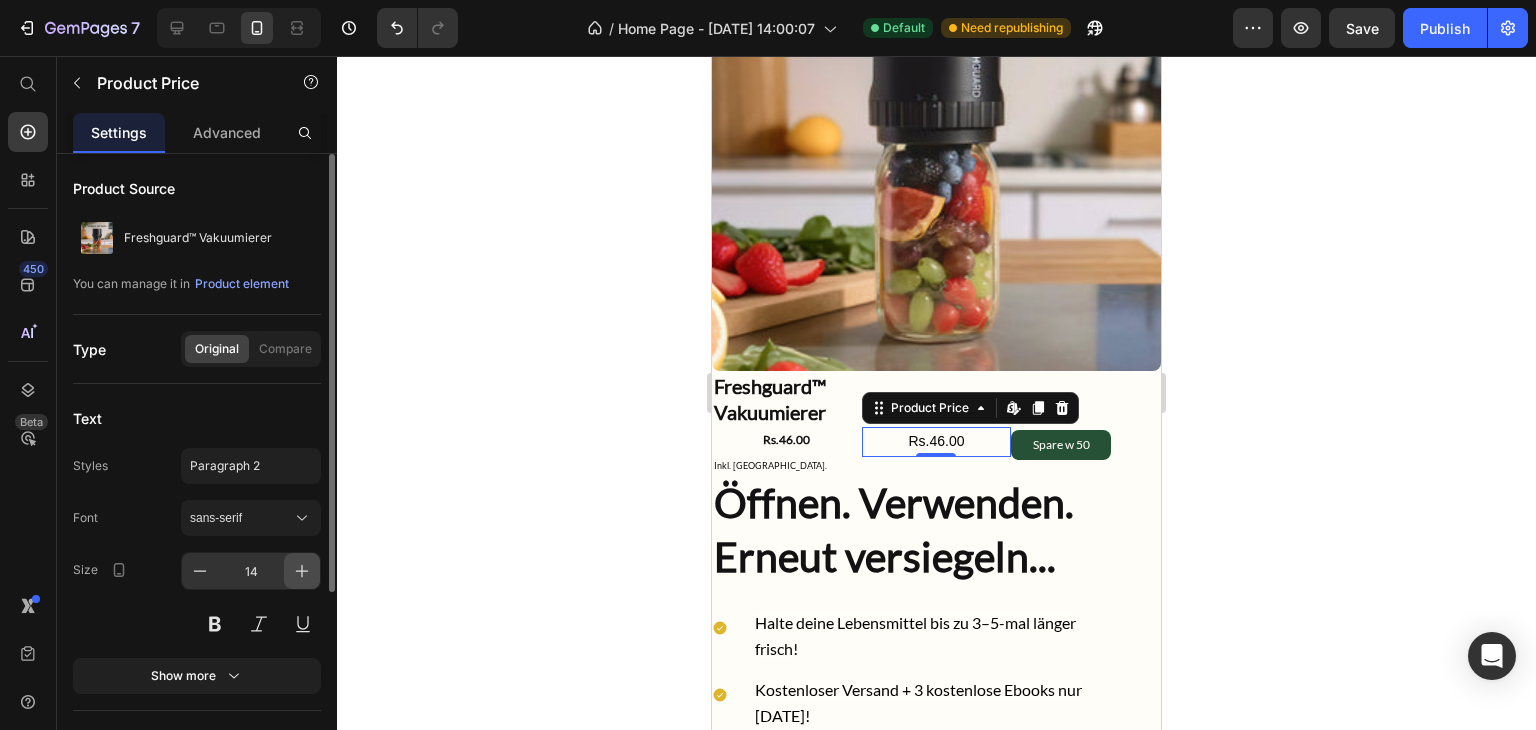 click 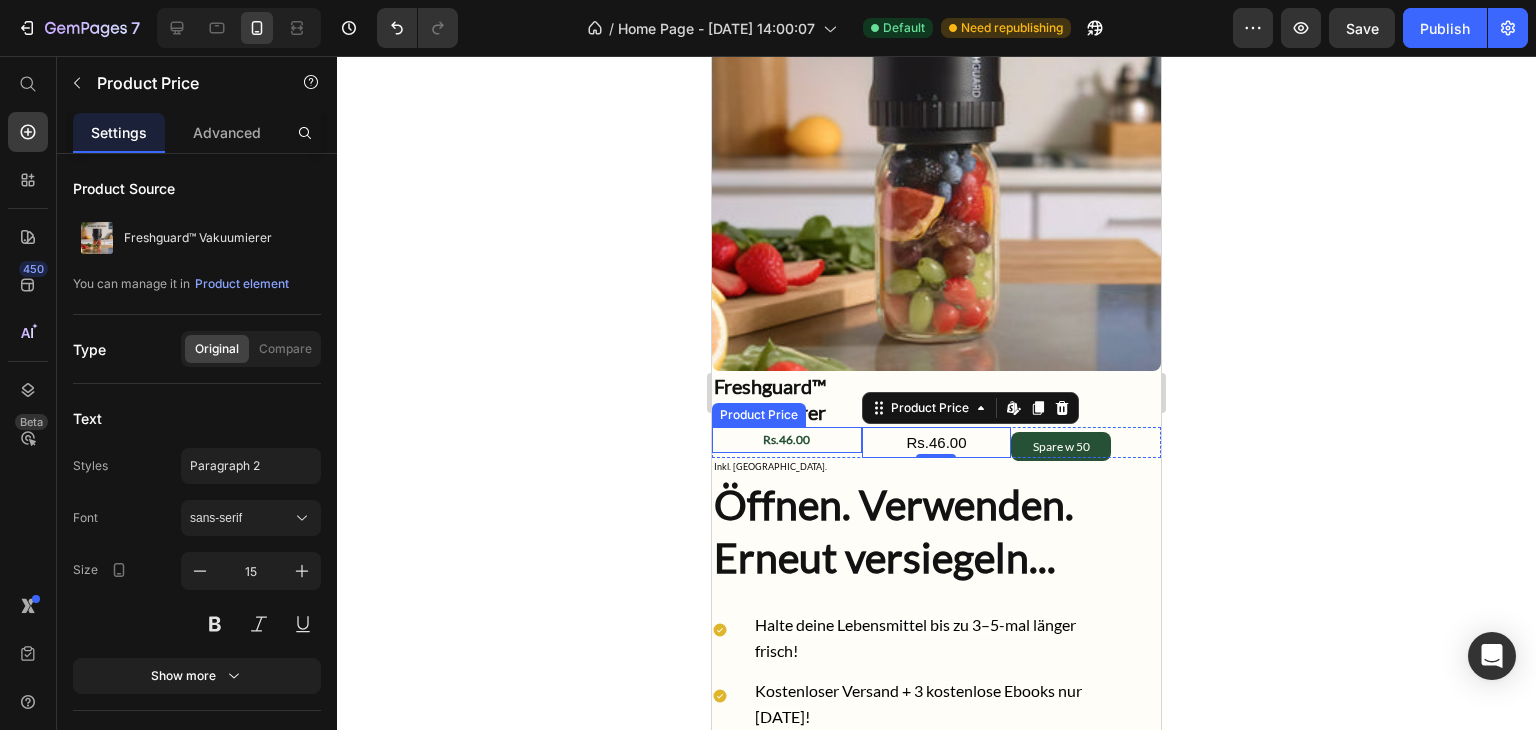 click on "Rs.46.00" at bounding box center [787, 440] 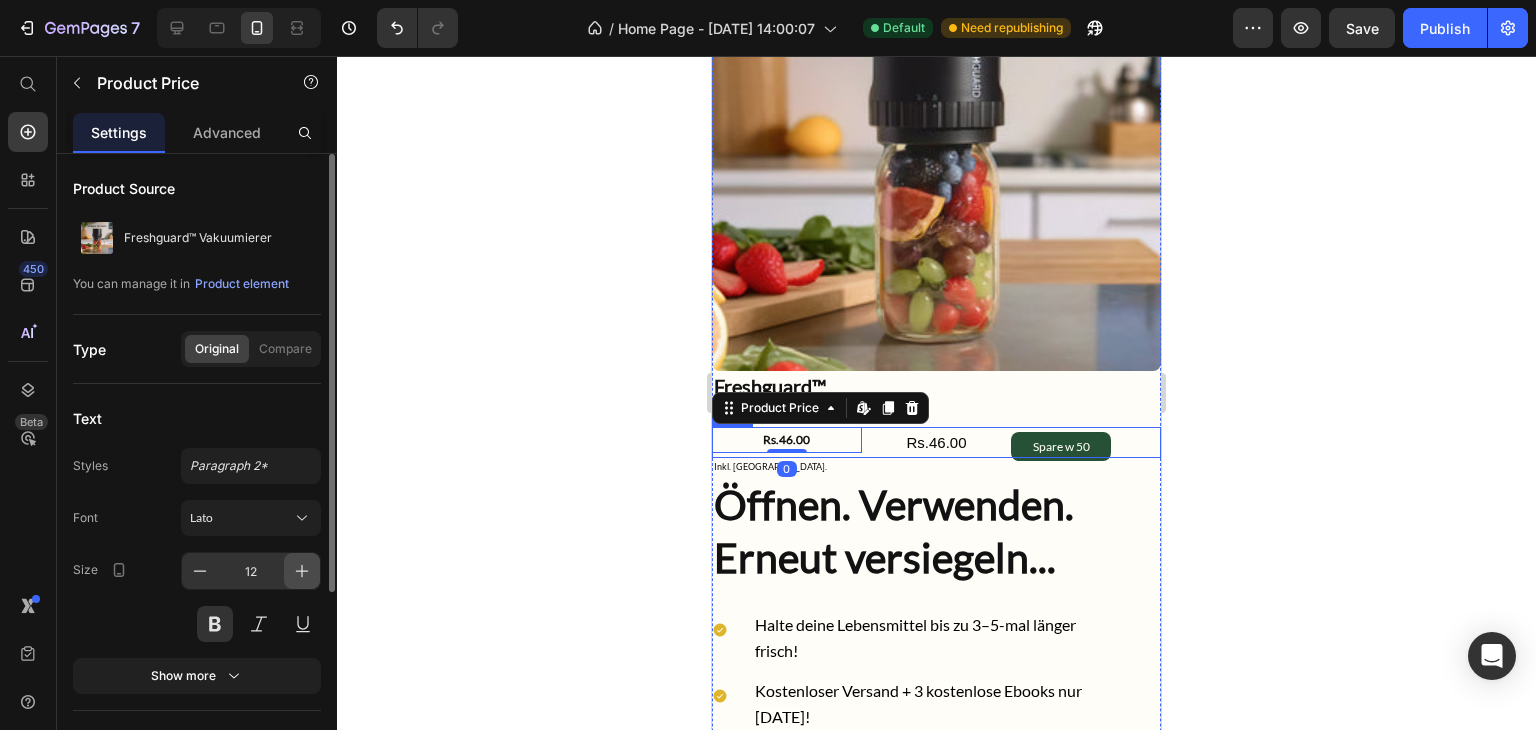 click 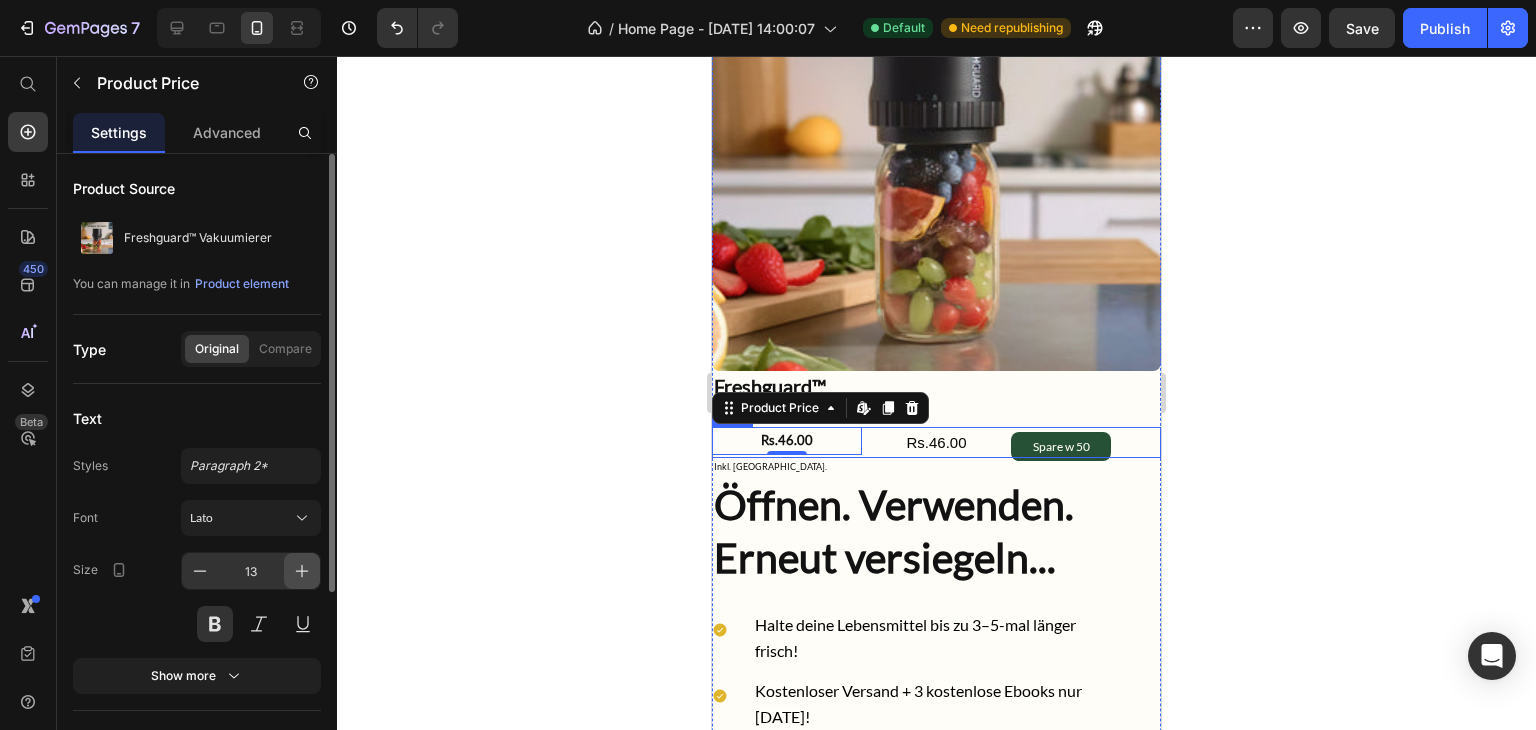 click 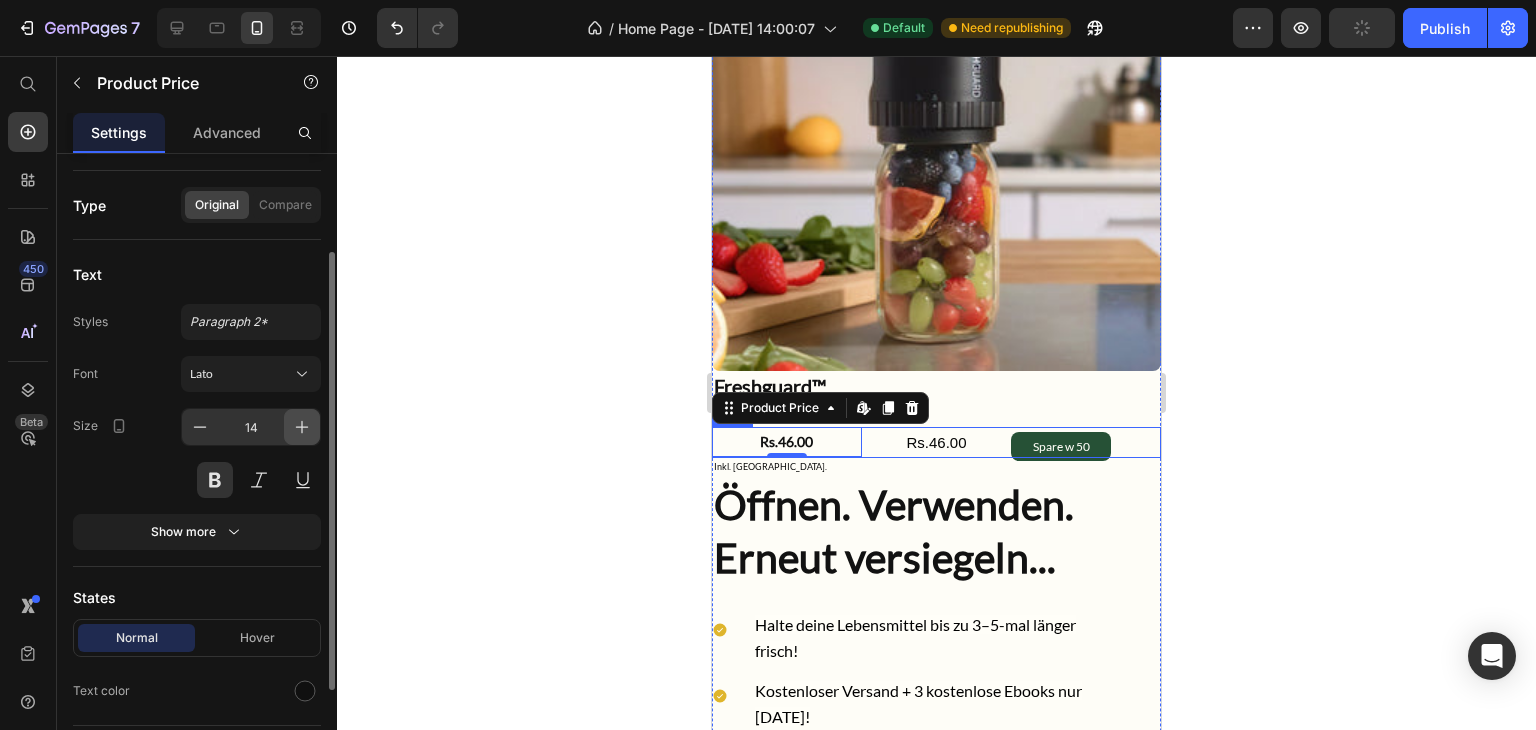 scroll, scrollTop: 142, scrollLeft: 0, axis: vertical 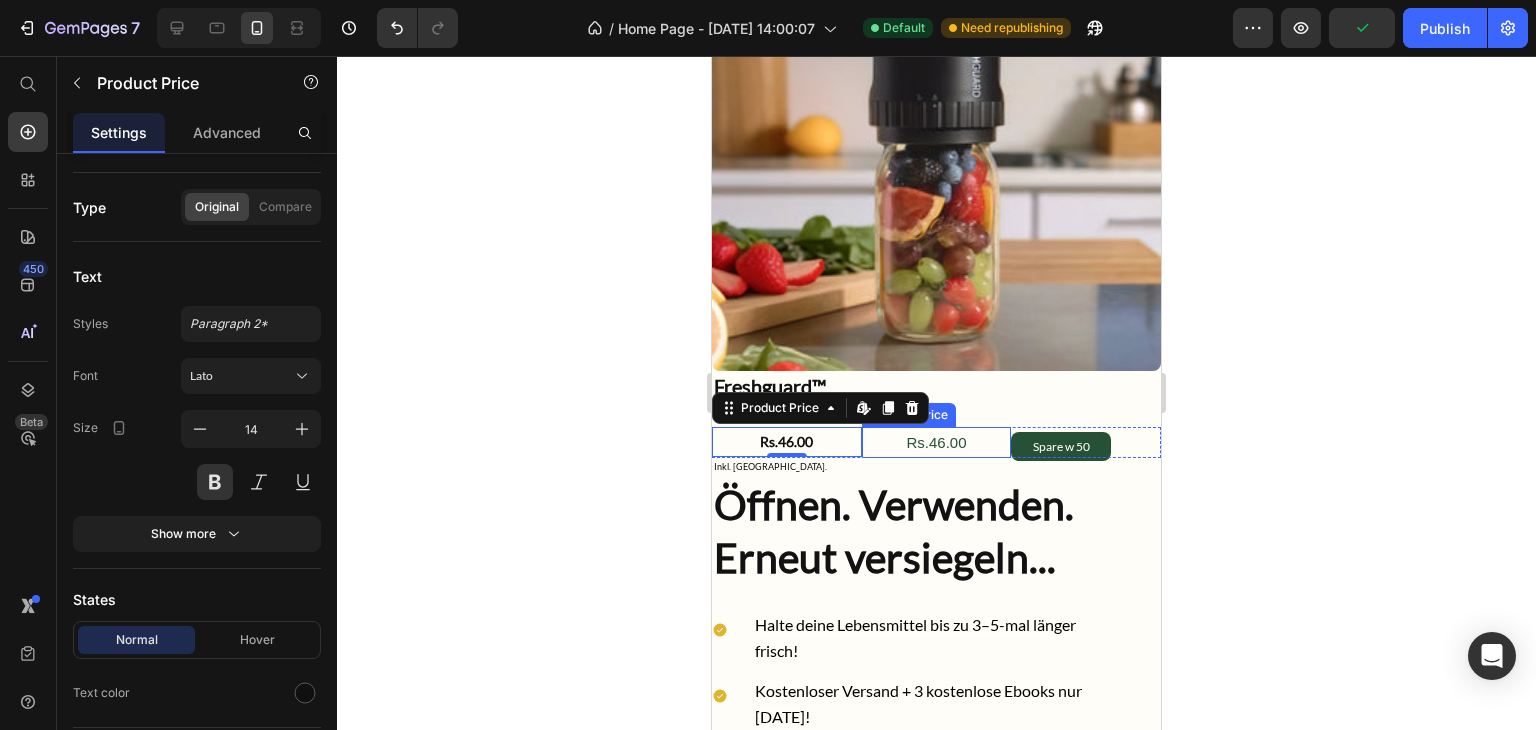 click on "Rs.46.00" at bounding box center [937, 442] 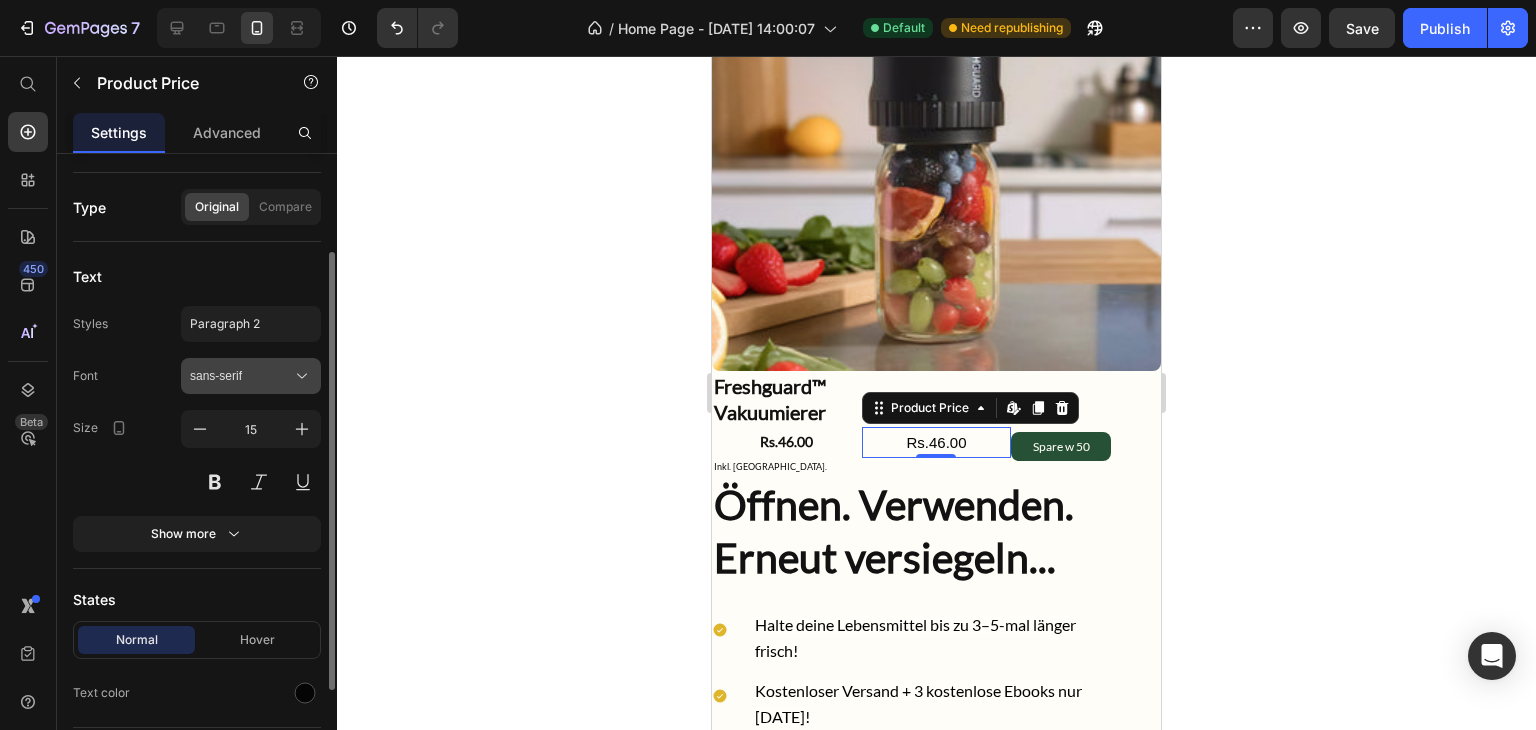 click 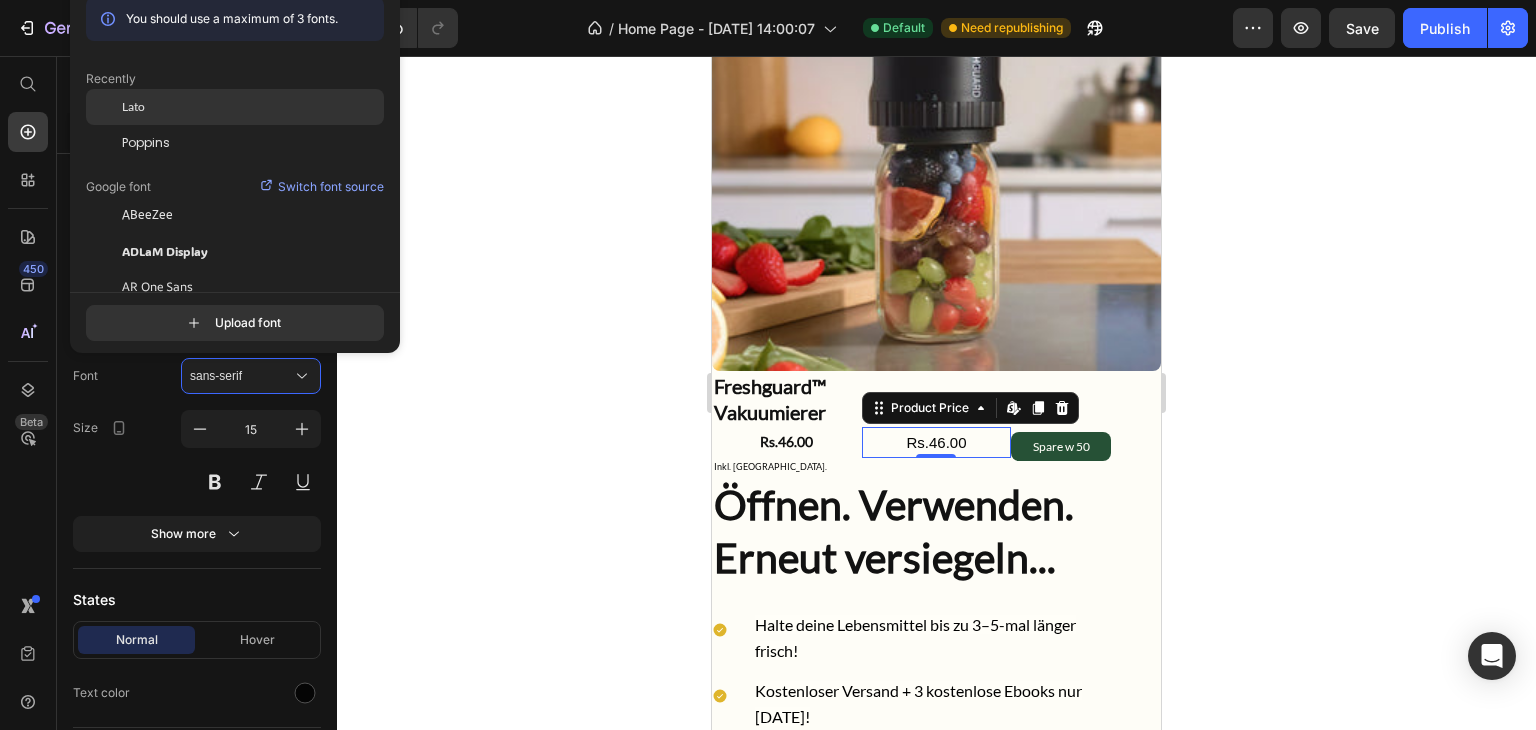 click on "Lato" 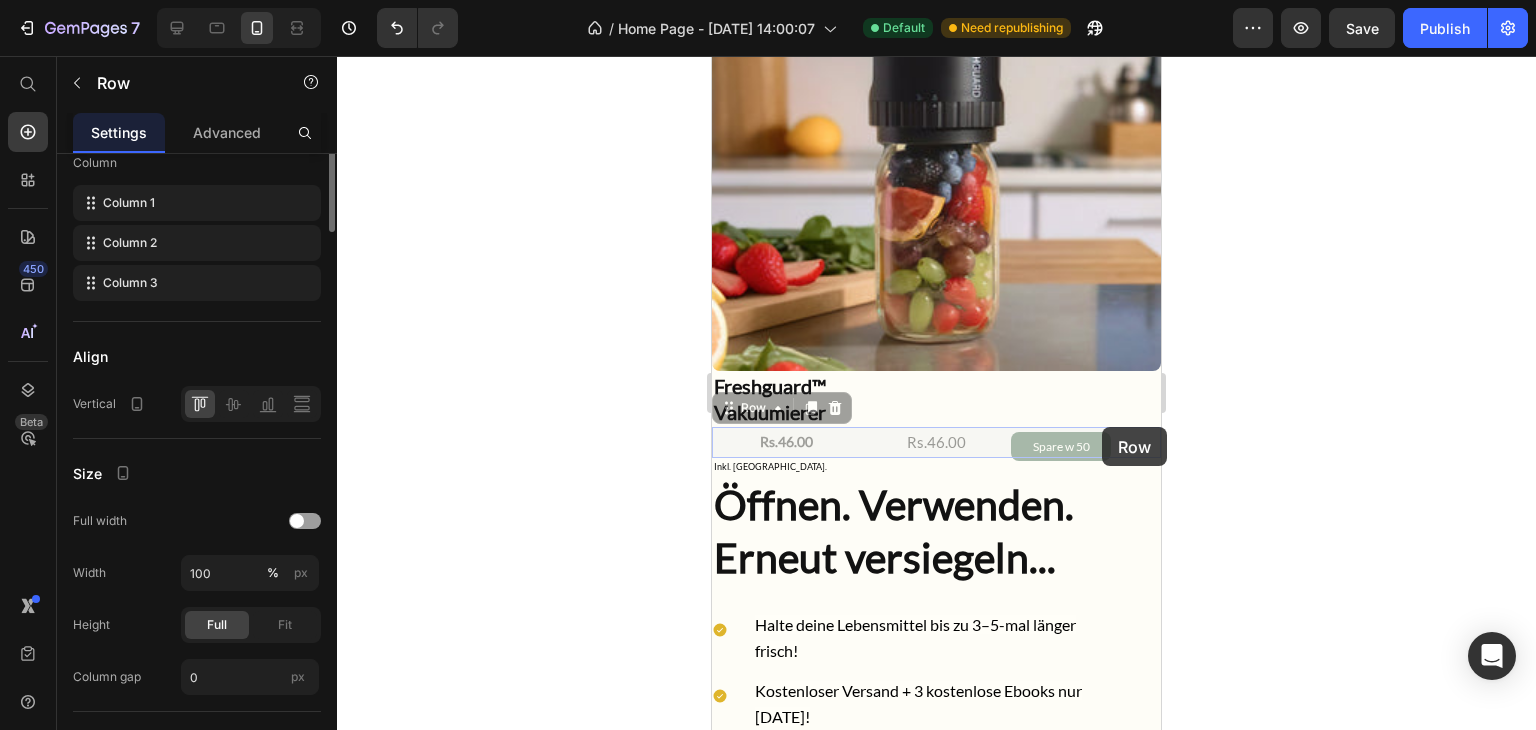 scroll, scrollTop: 0, scrollLeft: 0, axis: both 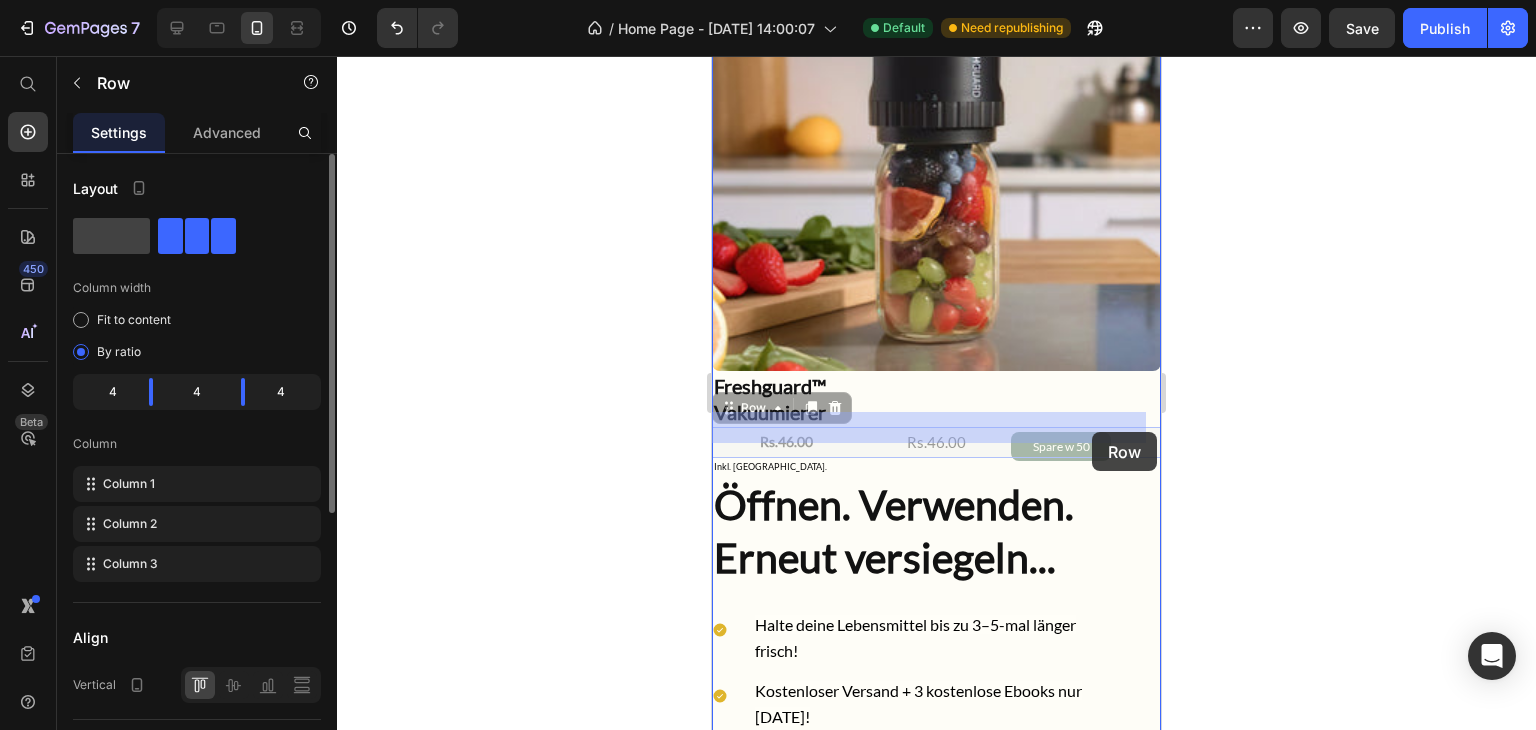 drag, startPoint x: 1122, startPoint y: 423, endPoint x: 1092, endPoint y: 432, distance: 31.320919 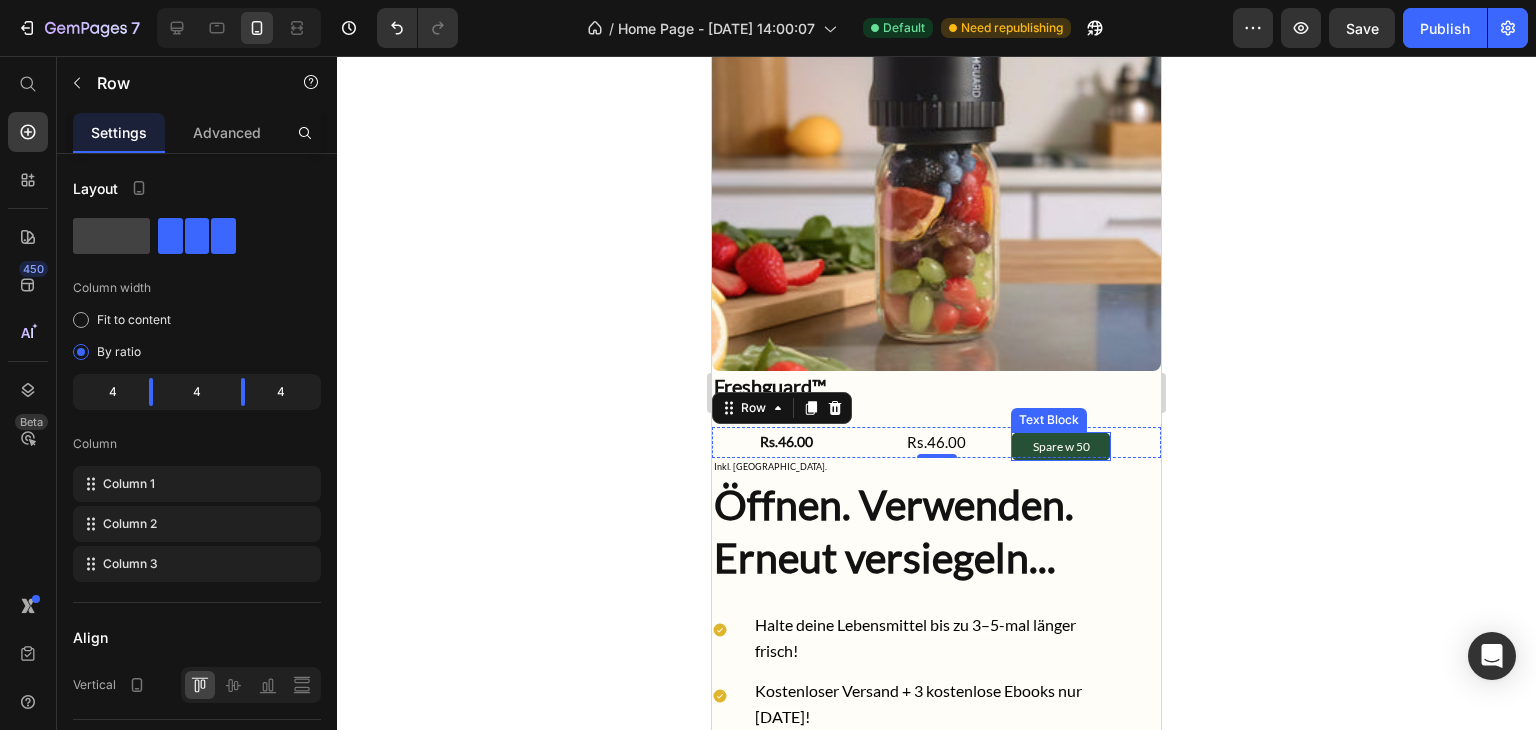 click on "Spare w 50" at bounding box center [1061, 447] 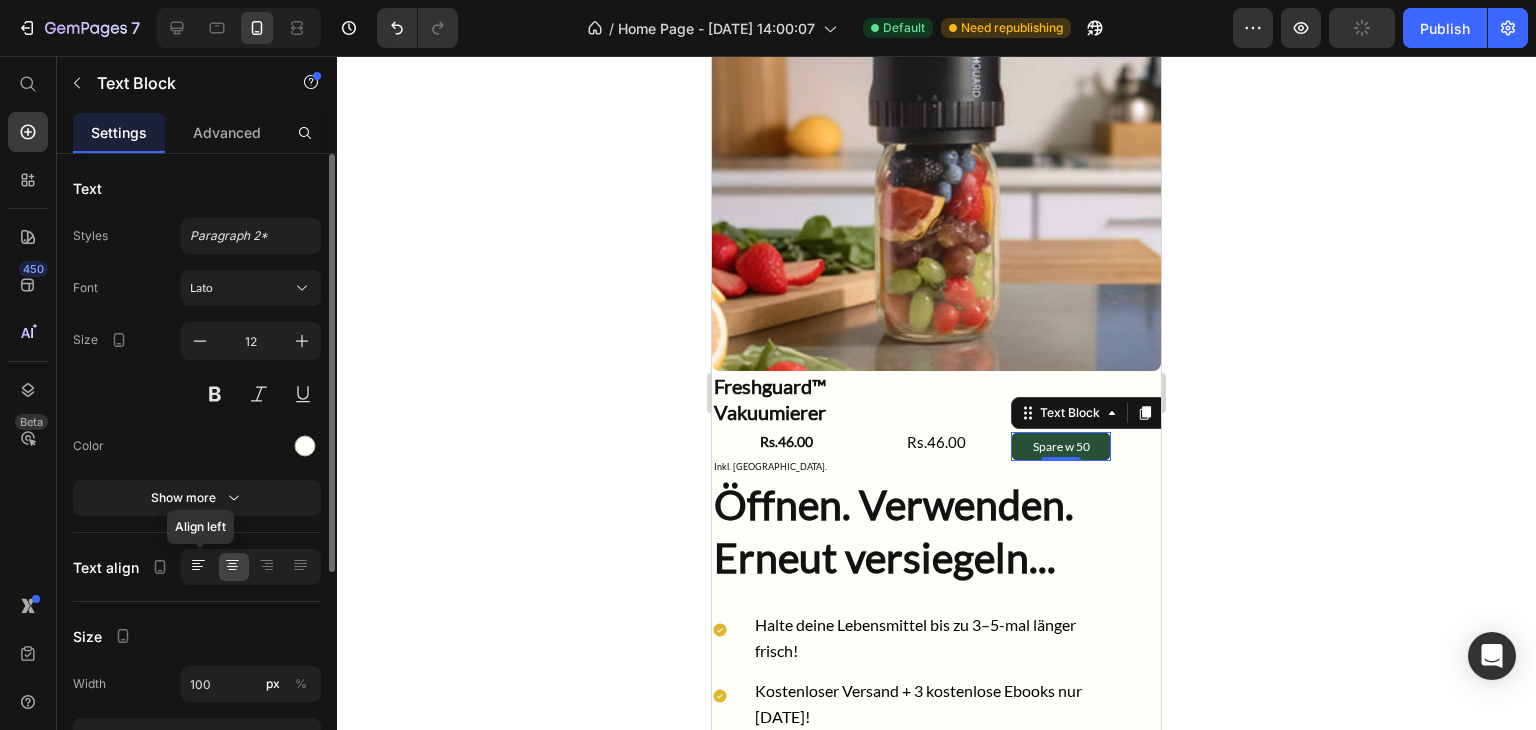click 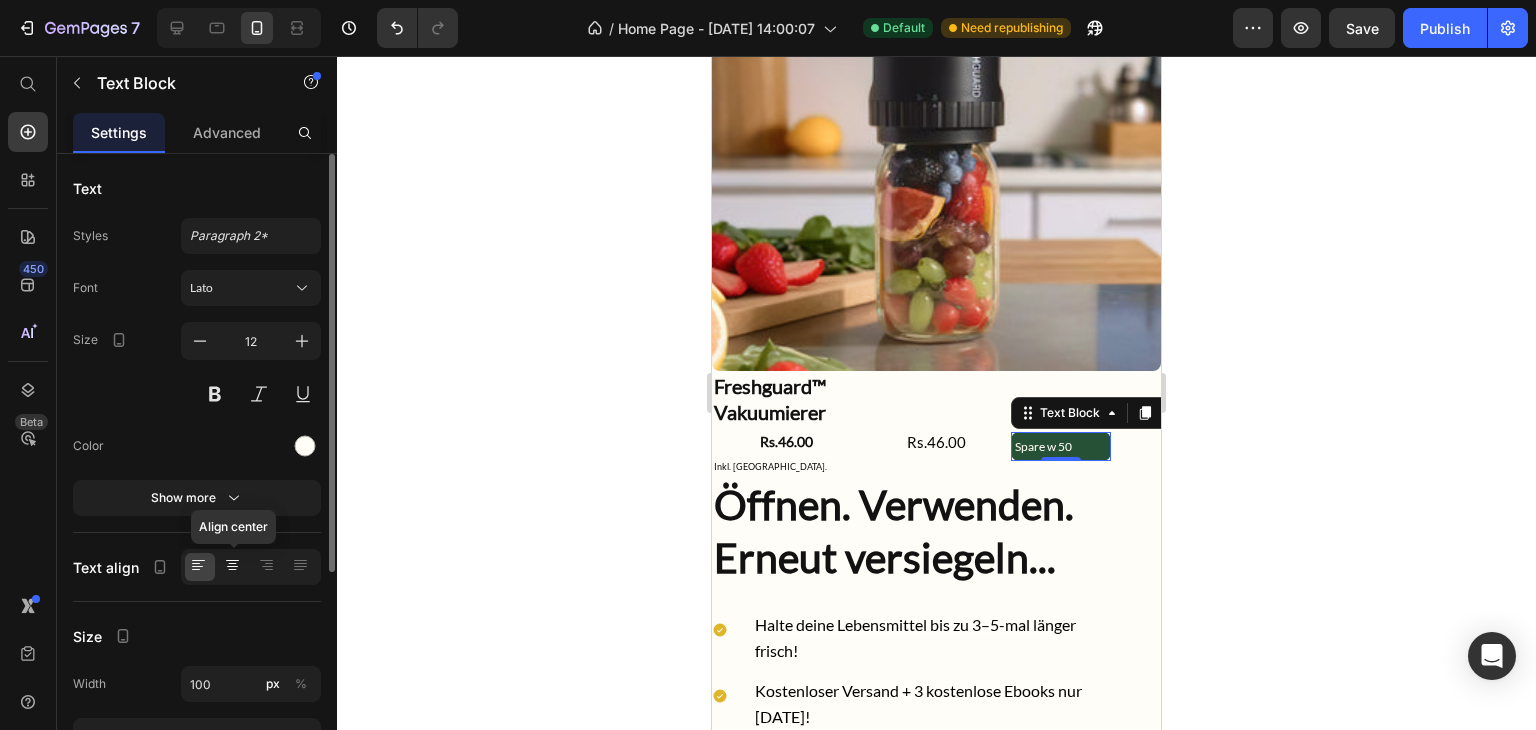 click 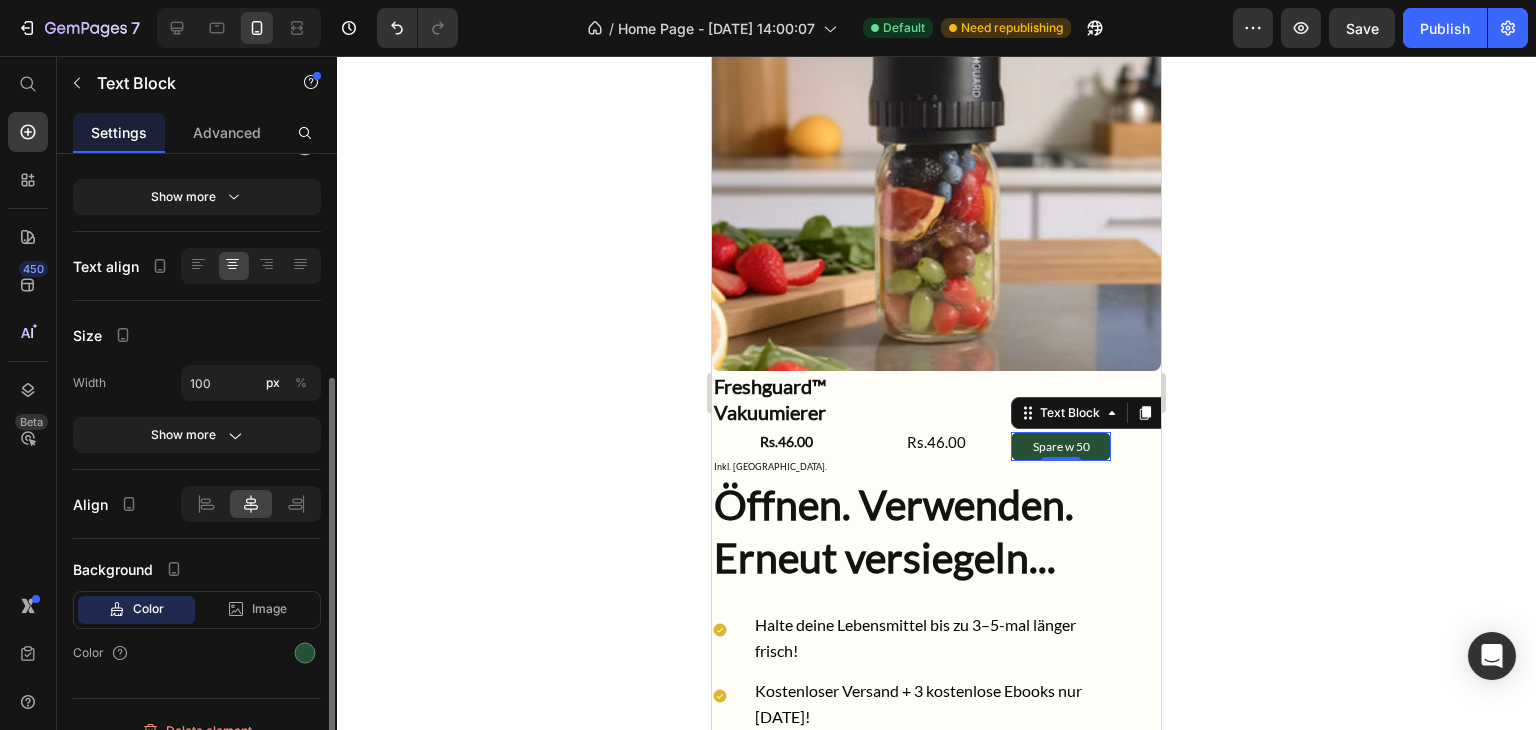 scroll, scrollTop: 320, scrollLeft: 0, axis: vertical 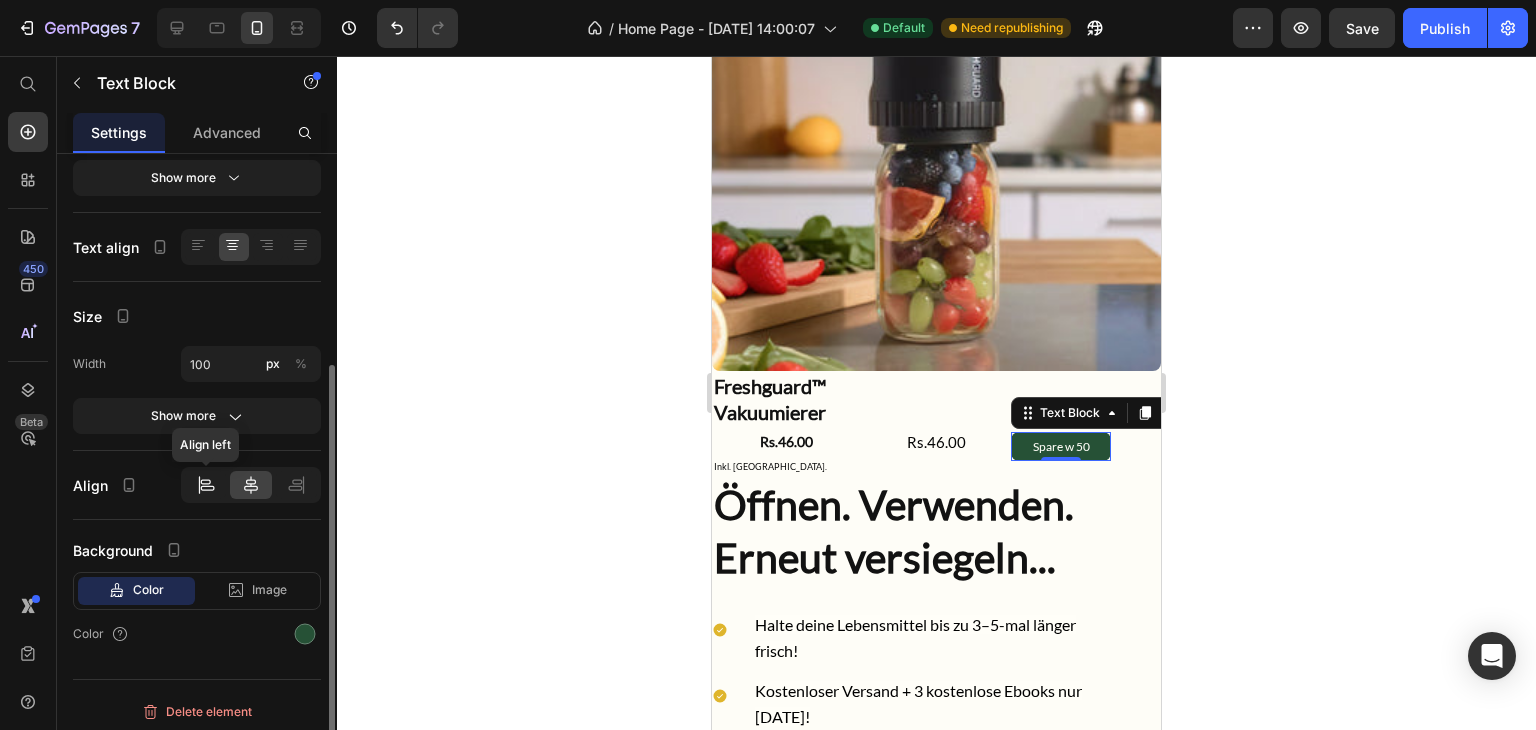 click 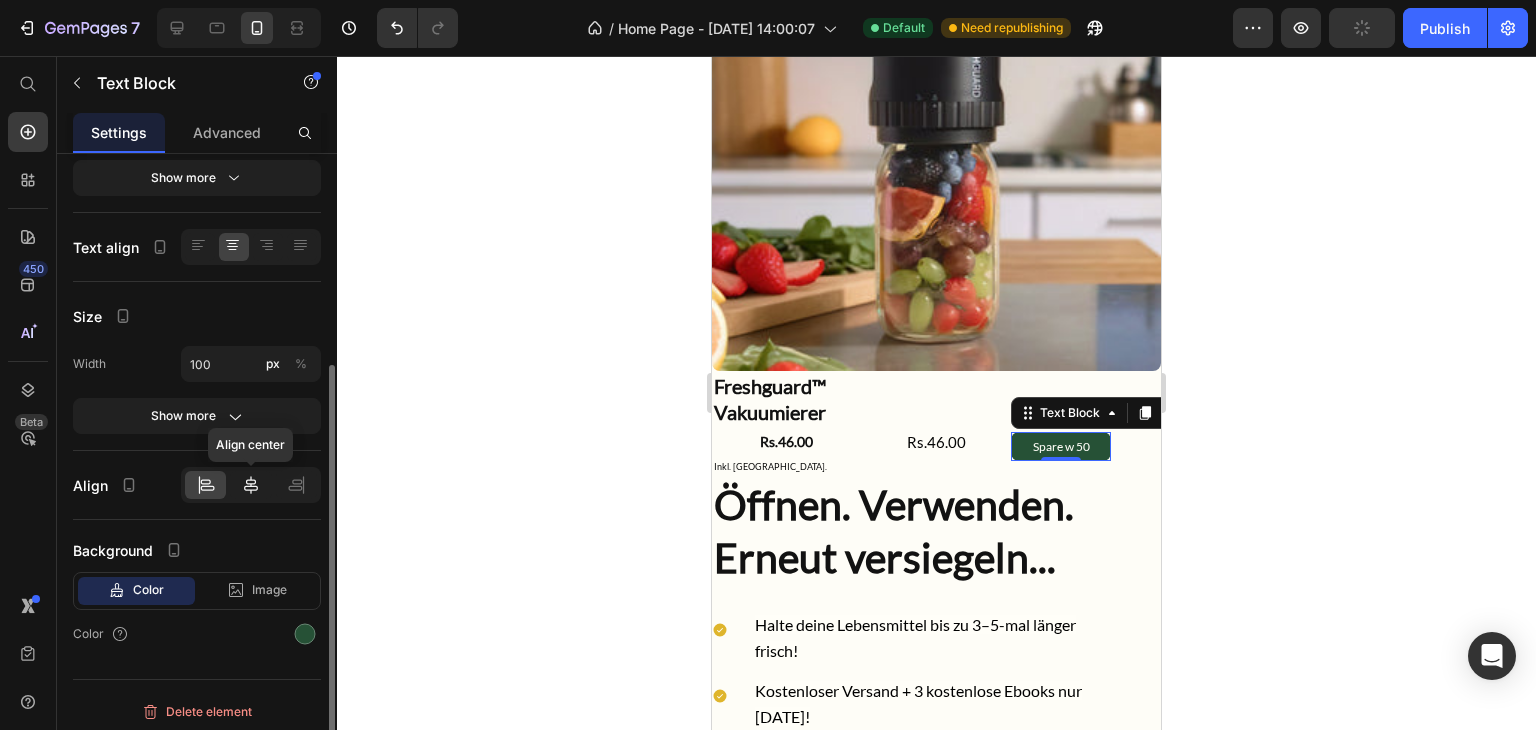 click 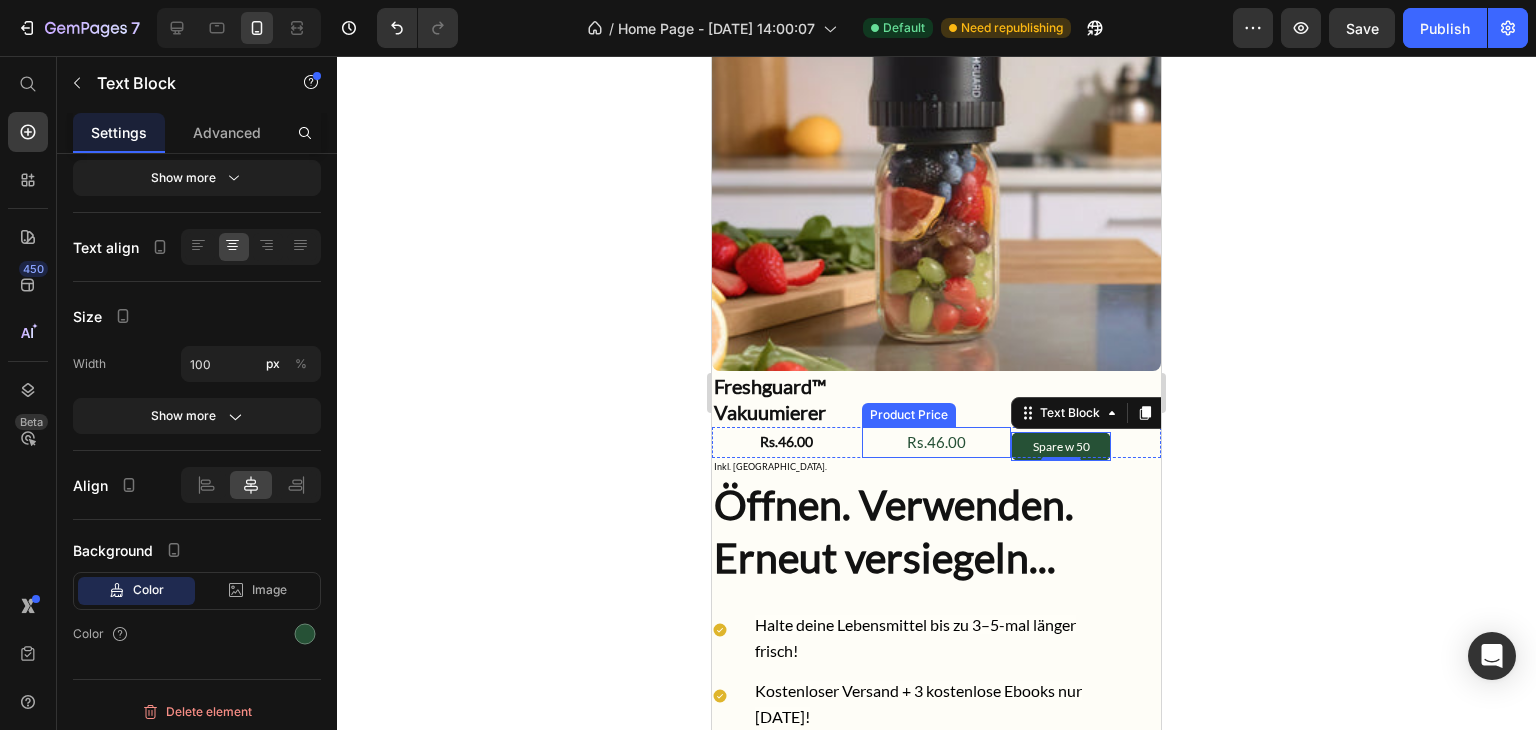 click on "Rs.46.00" at bounding box center [937, 442] 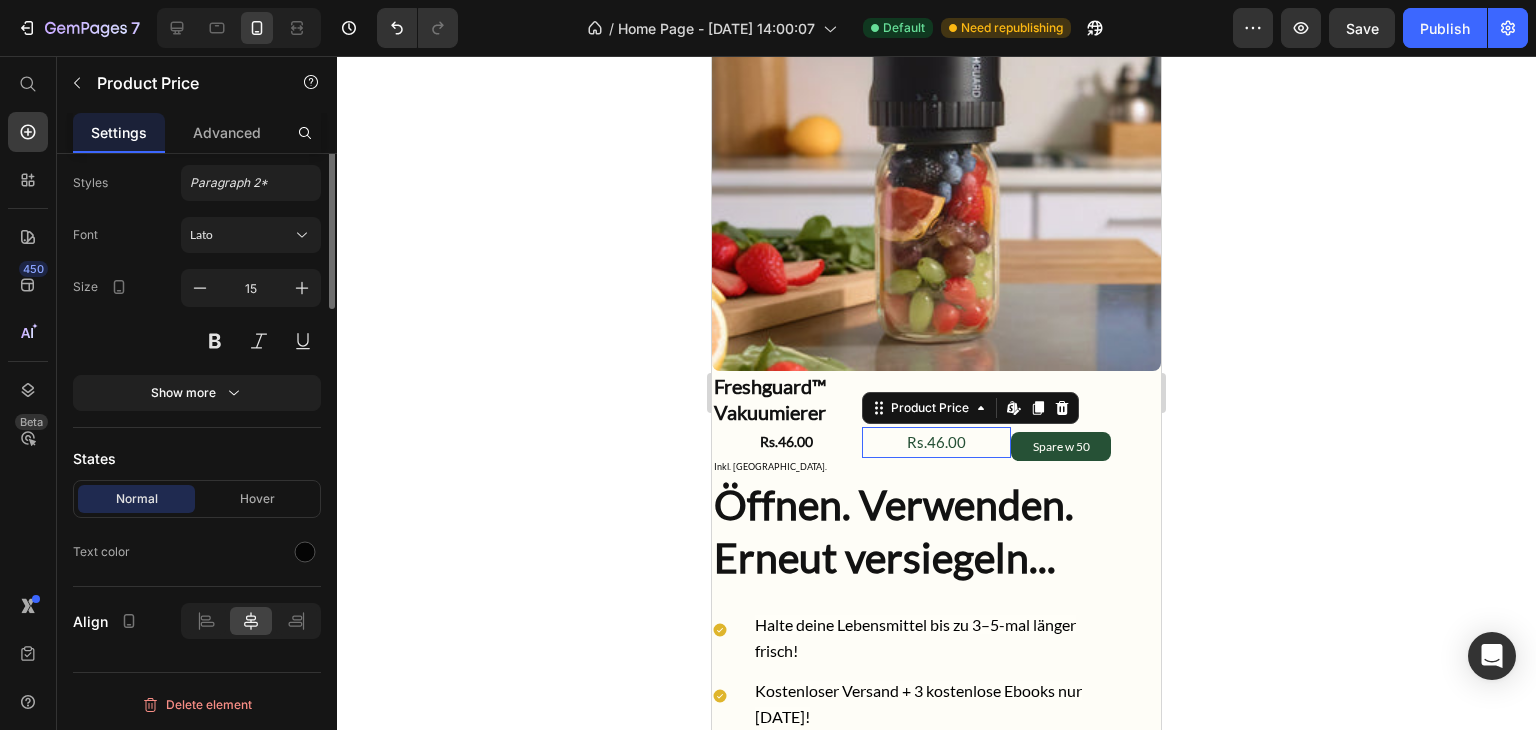 scroll, scrollTop: 0, scrollLeft: 0, axis: both 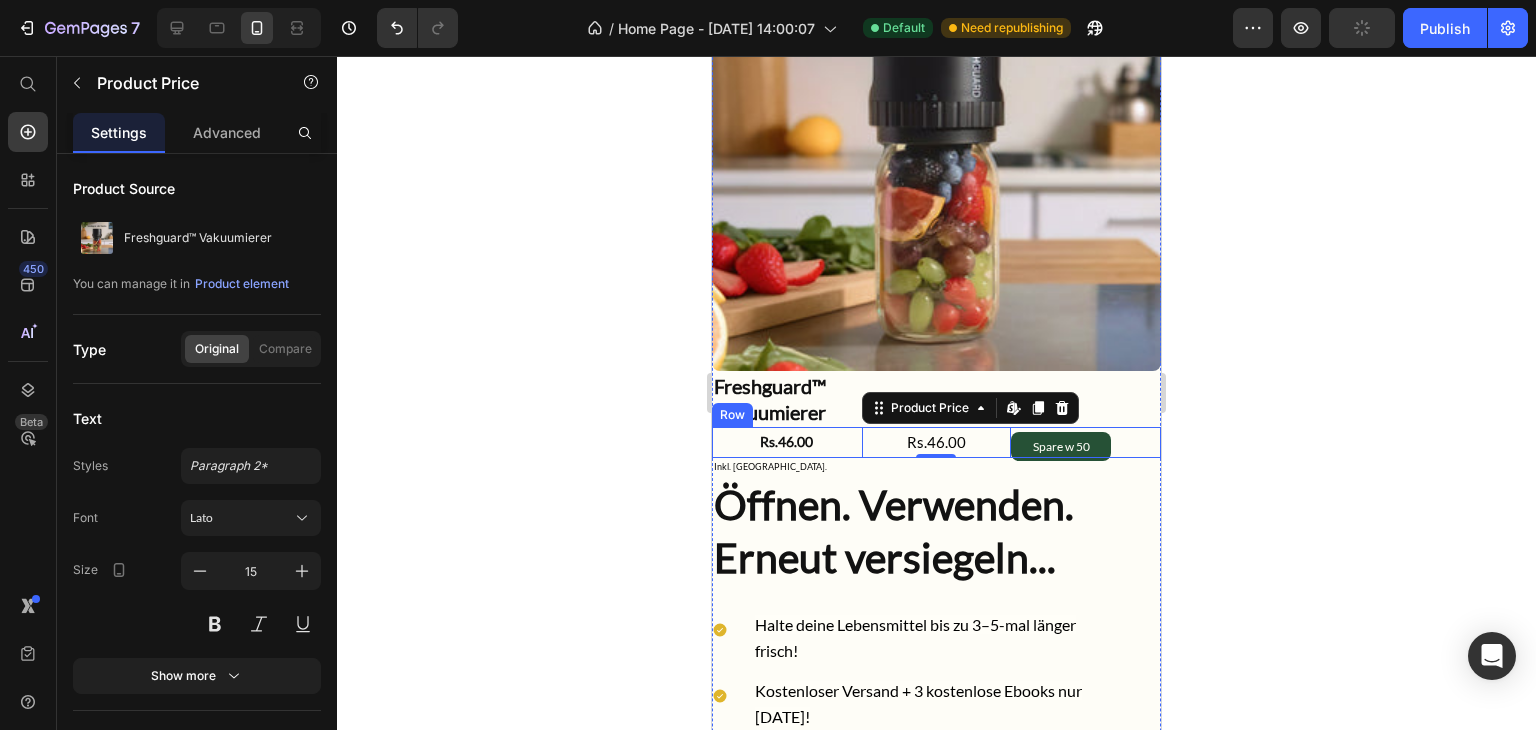 click on "Spare w 50 Text Block" at bounding box center [1086, 442] 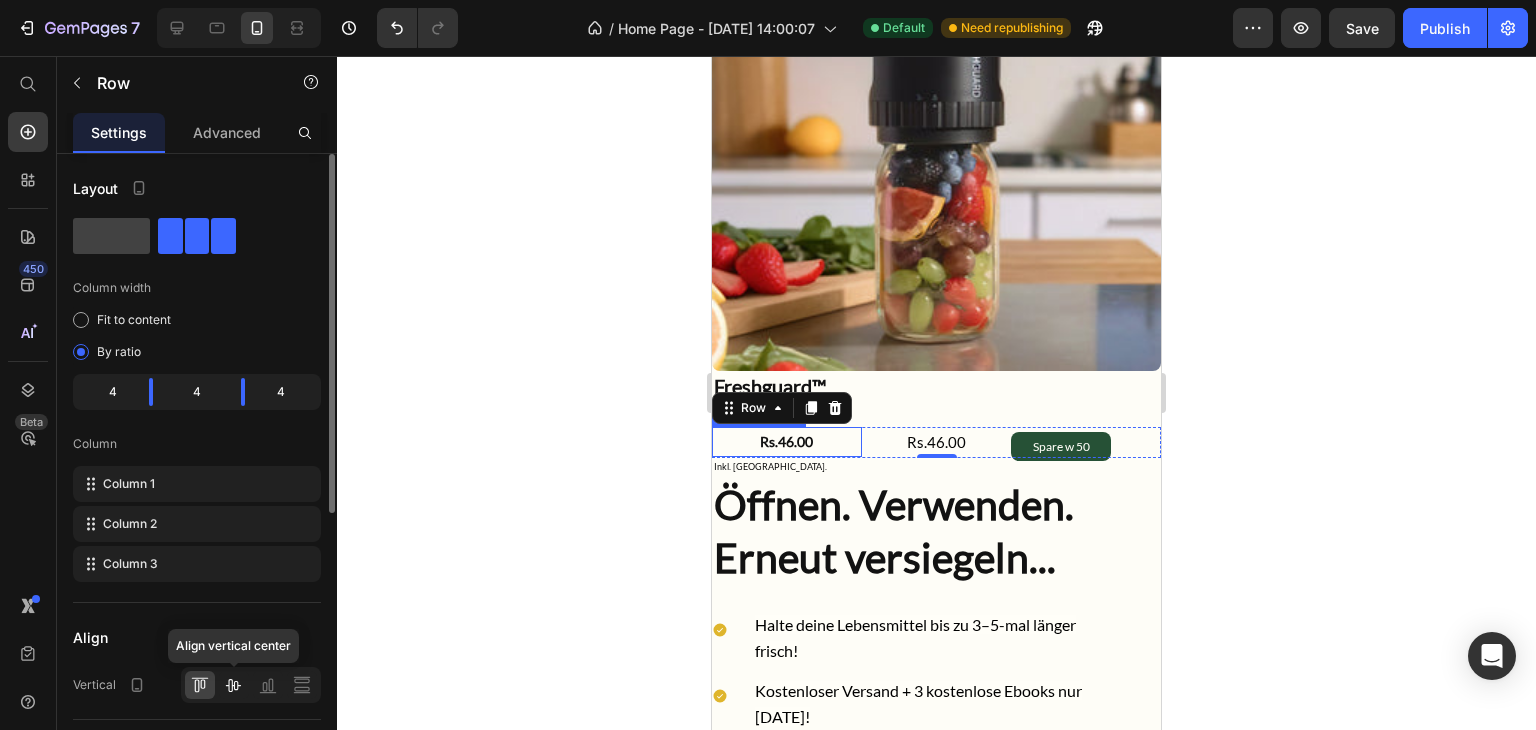 click 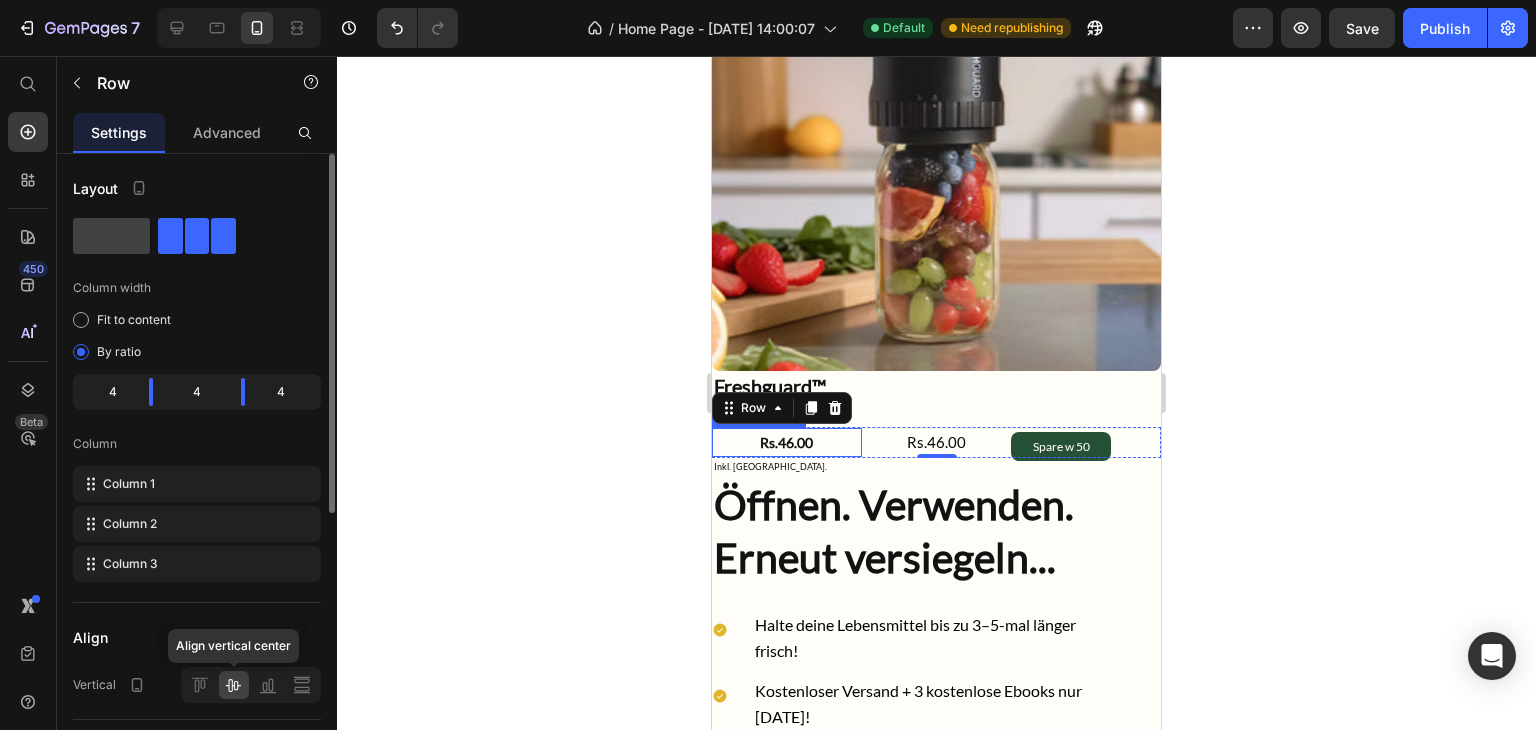 click 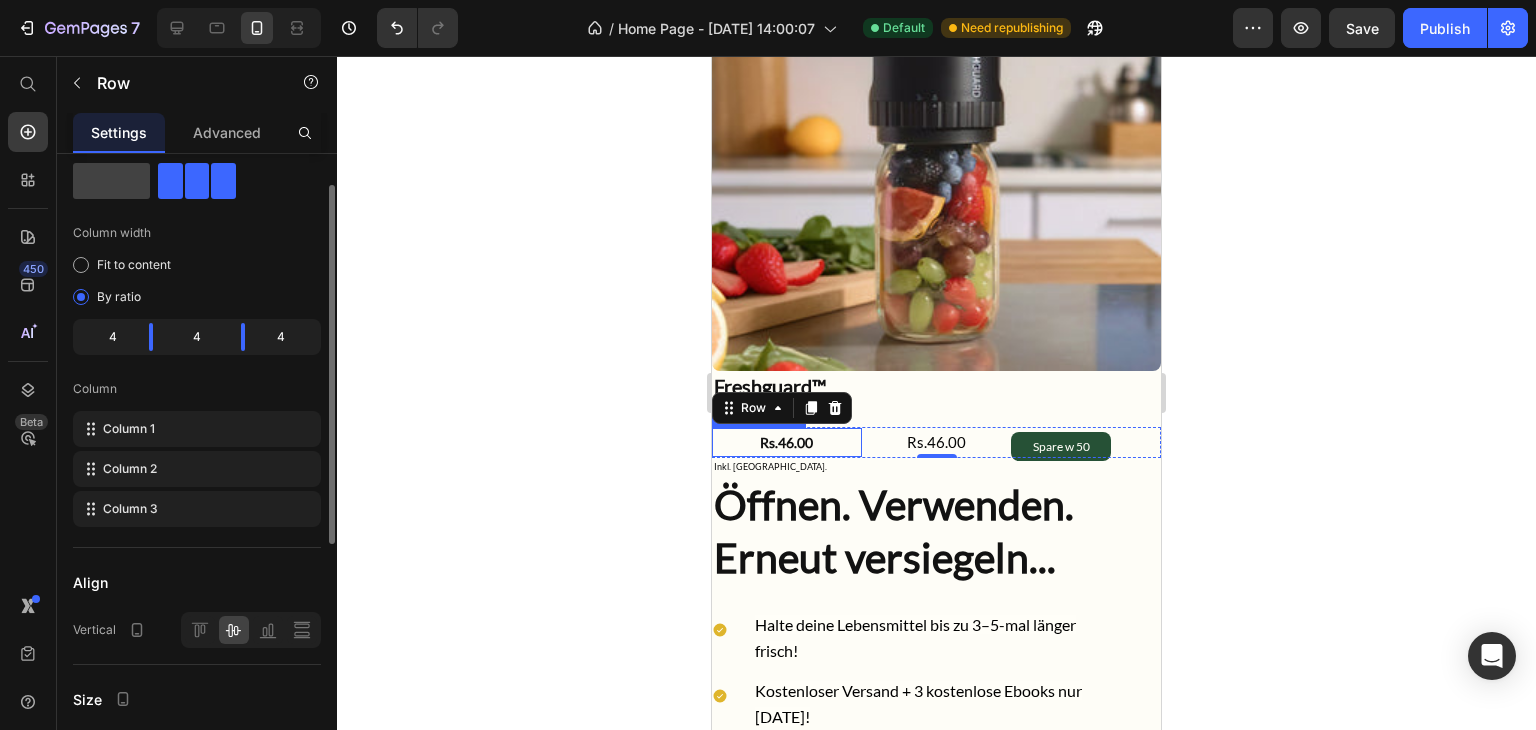 scroll, scrollTop: 53, scrollLeft: 0, axis: vertical 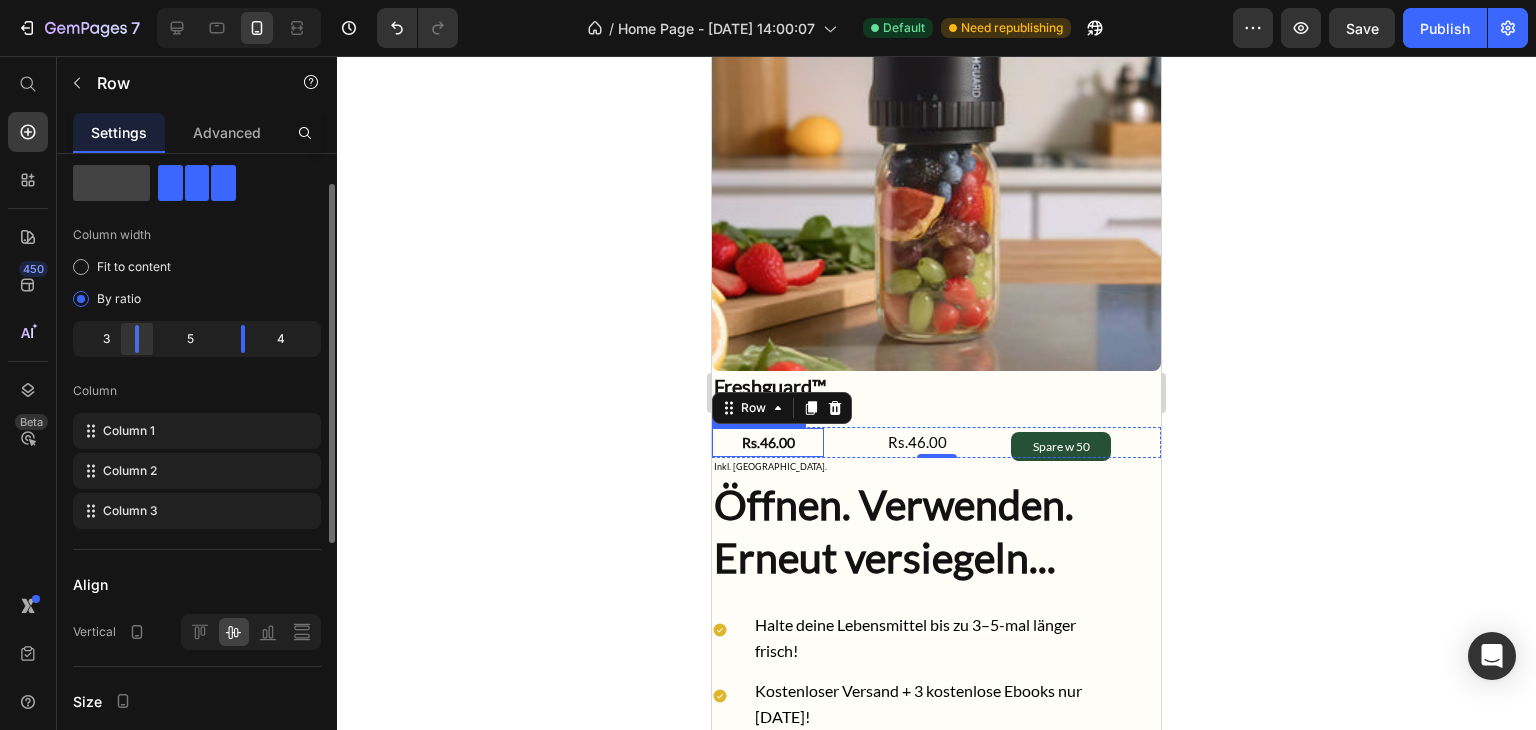 drag, startPoint x: 149, startPoint y: 332, endPoint x: 140, endPoint y: 323, distance: 12.727922 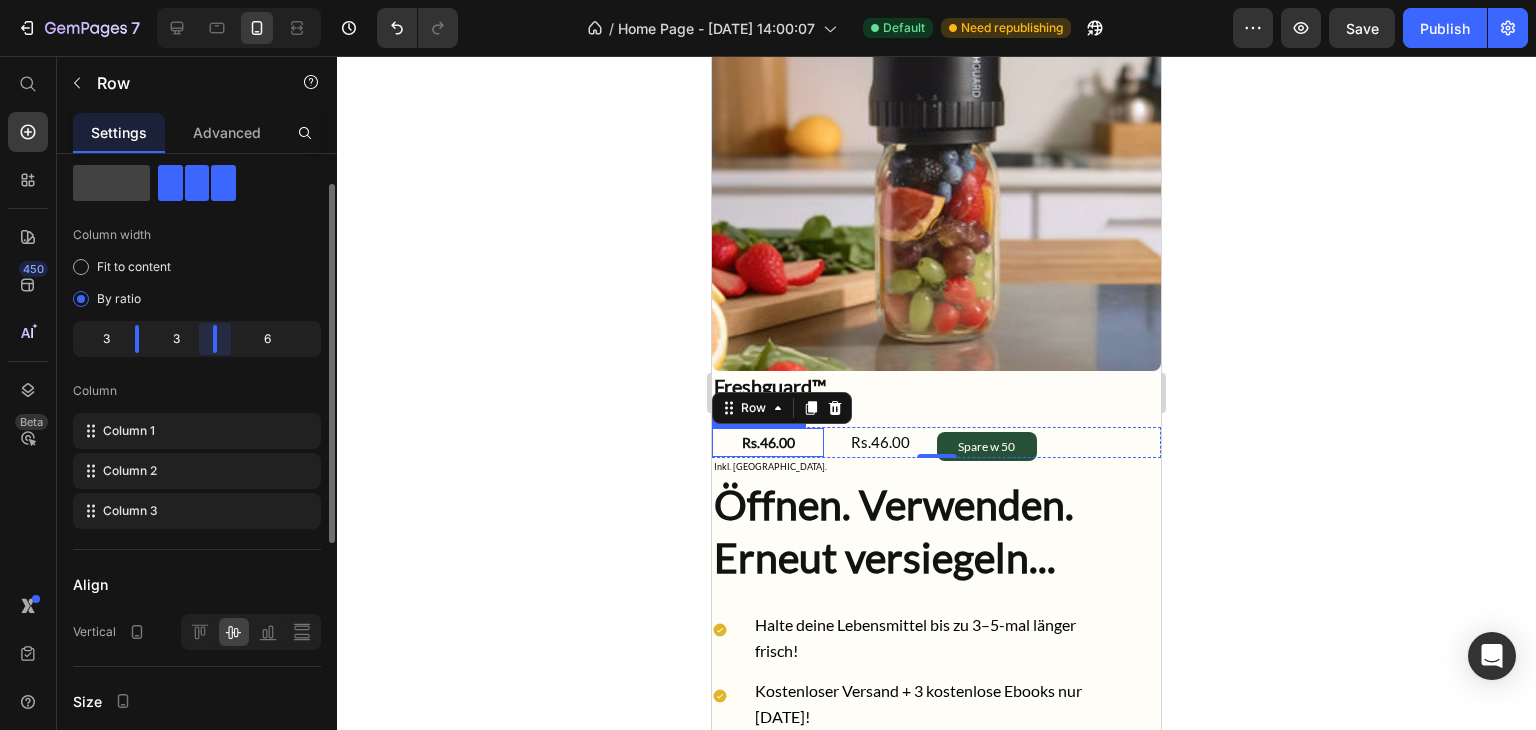 drag, startPoint x: 241, startPoint y: 337, endPoint x: 209, endPoint y: 332, distance: 32.38827 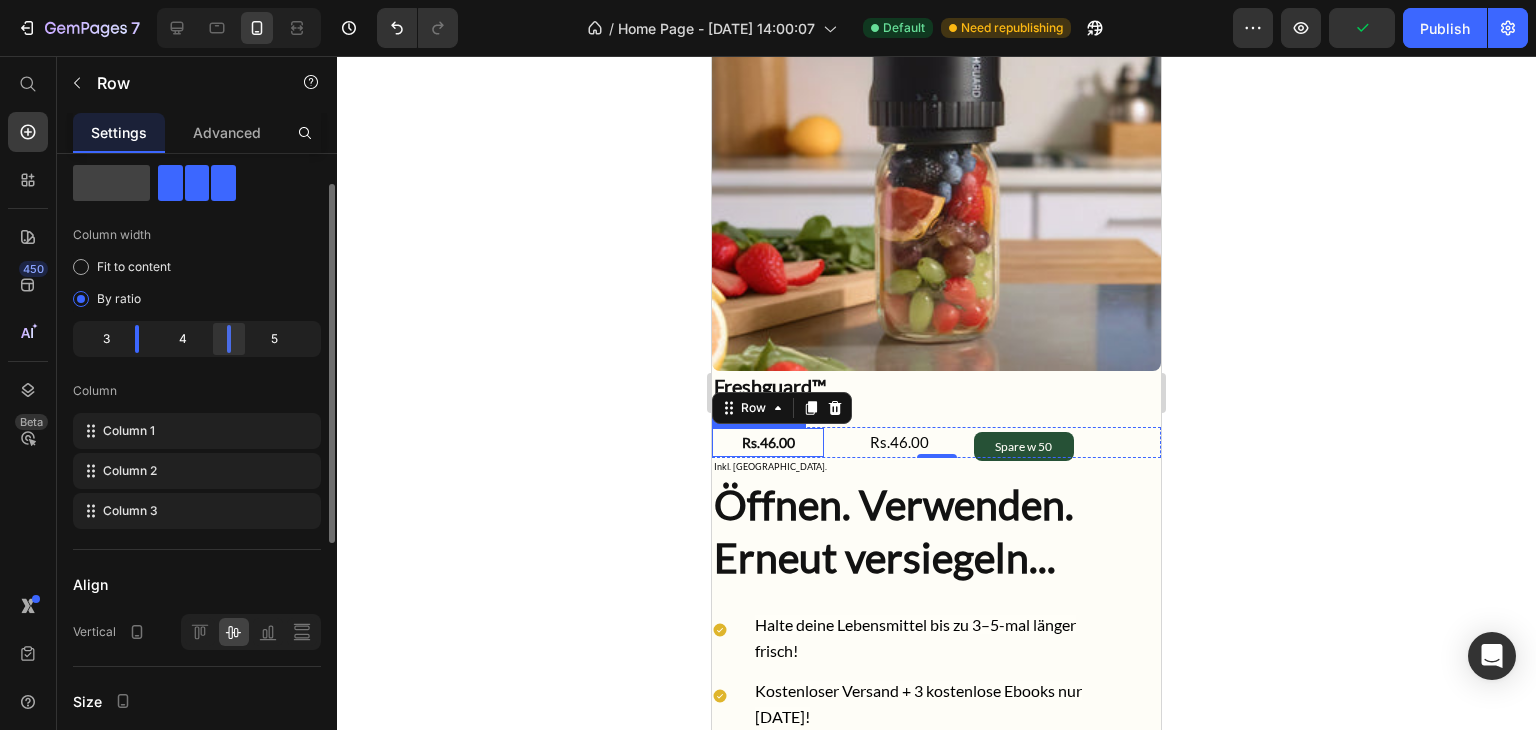 drag, startPoint x: 217, startPoint y: 334, endPoint x: 230, endPoint y: 337, distance: 13.341664 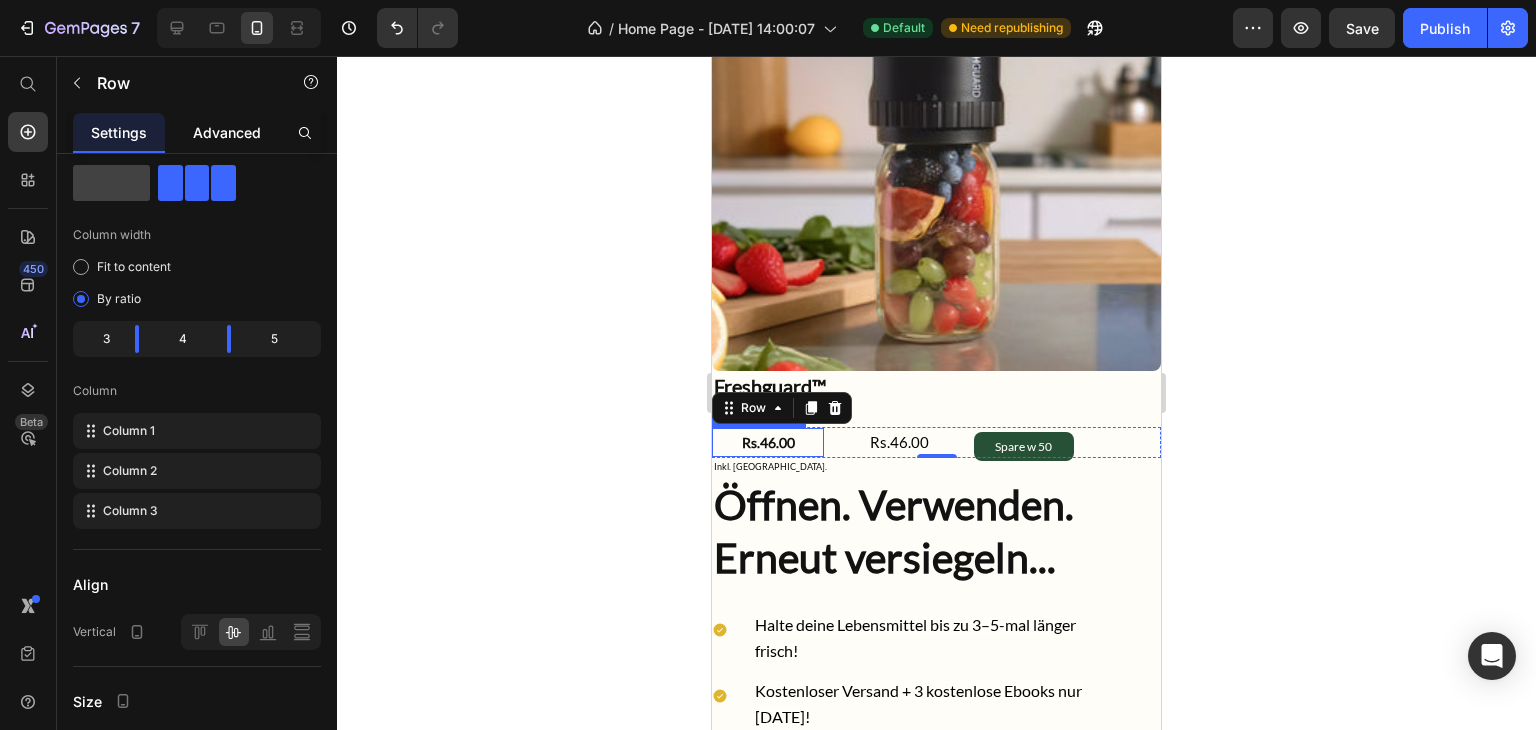 click on "Advanced" at bounding box center (227, 132) 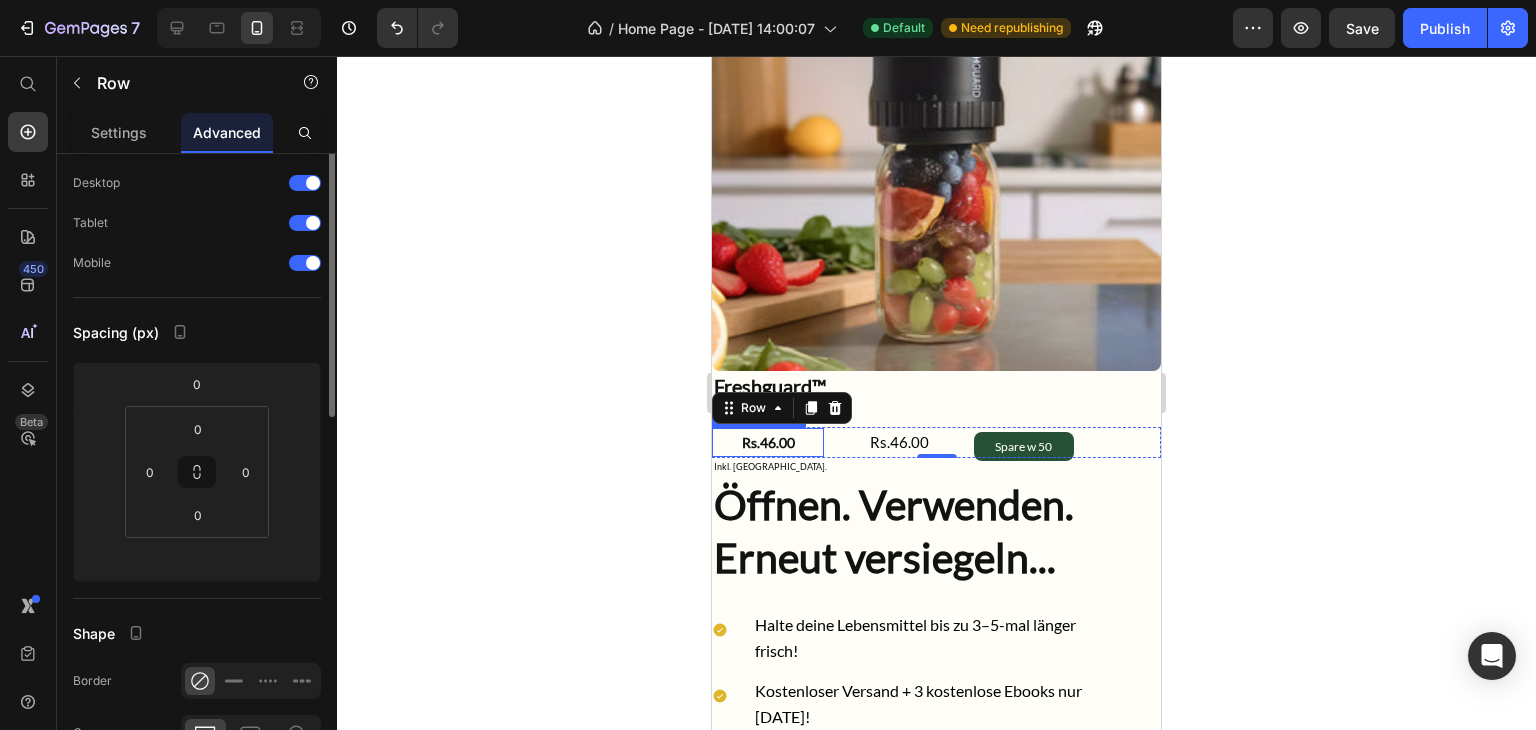scroll, scrollTop: 0, scrollLeft: 0, axis: both 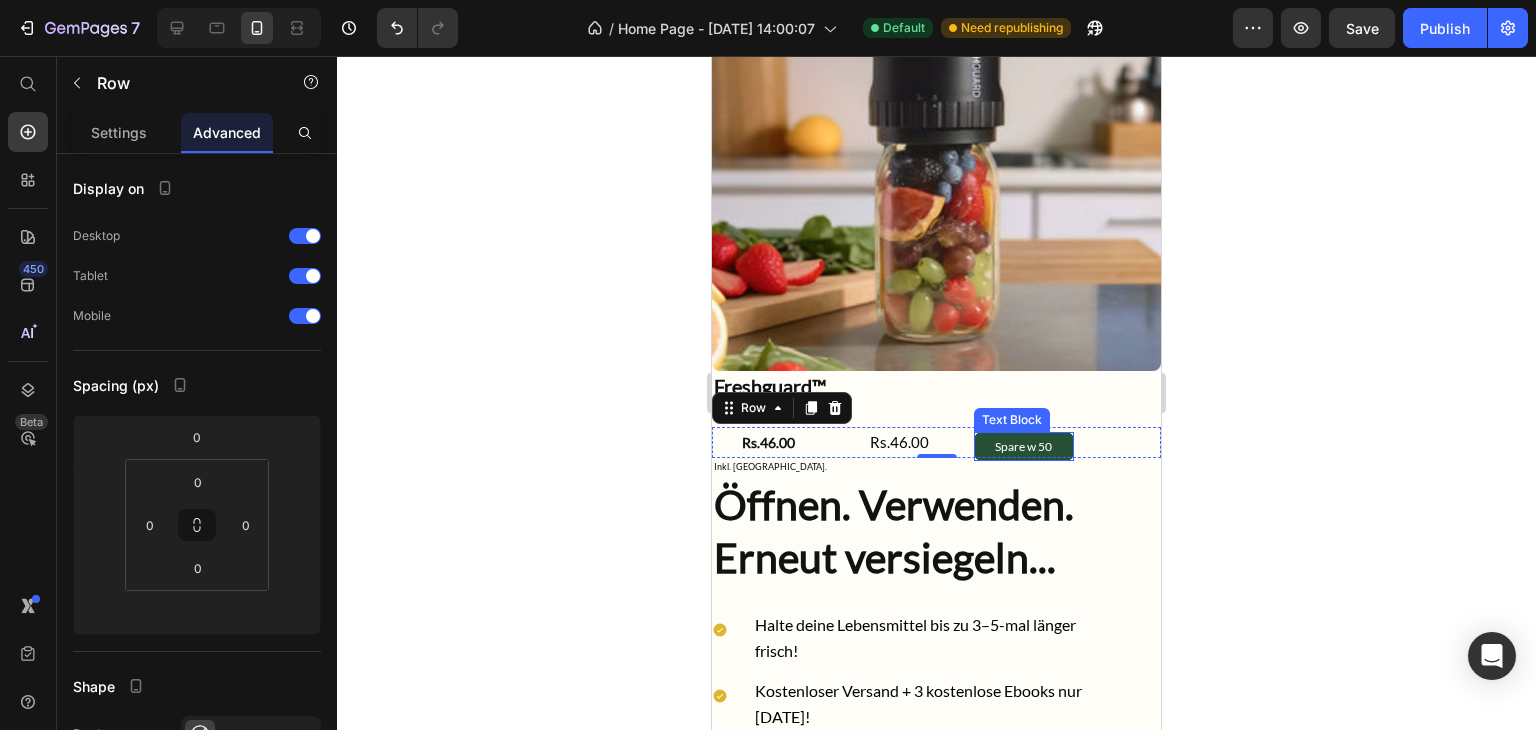click on "Spare w 50" at bounding box center (1024, 447) 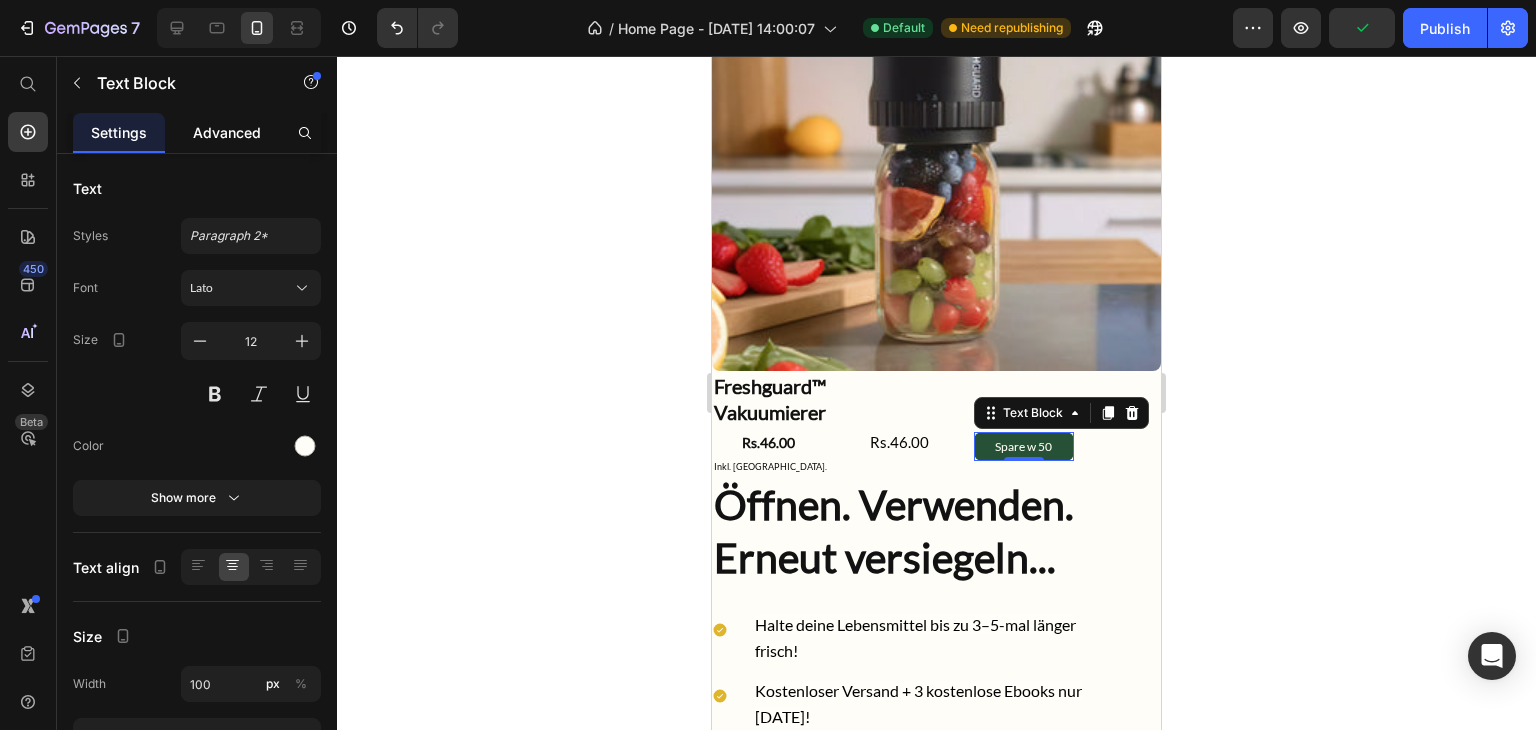 click on "Advanced" at bounding box center [227, 132] 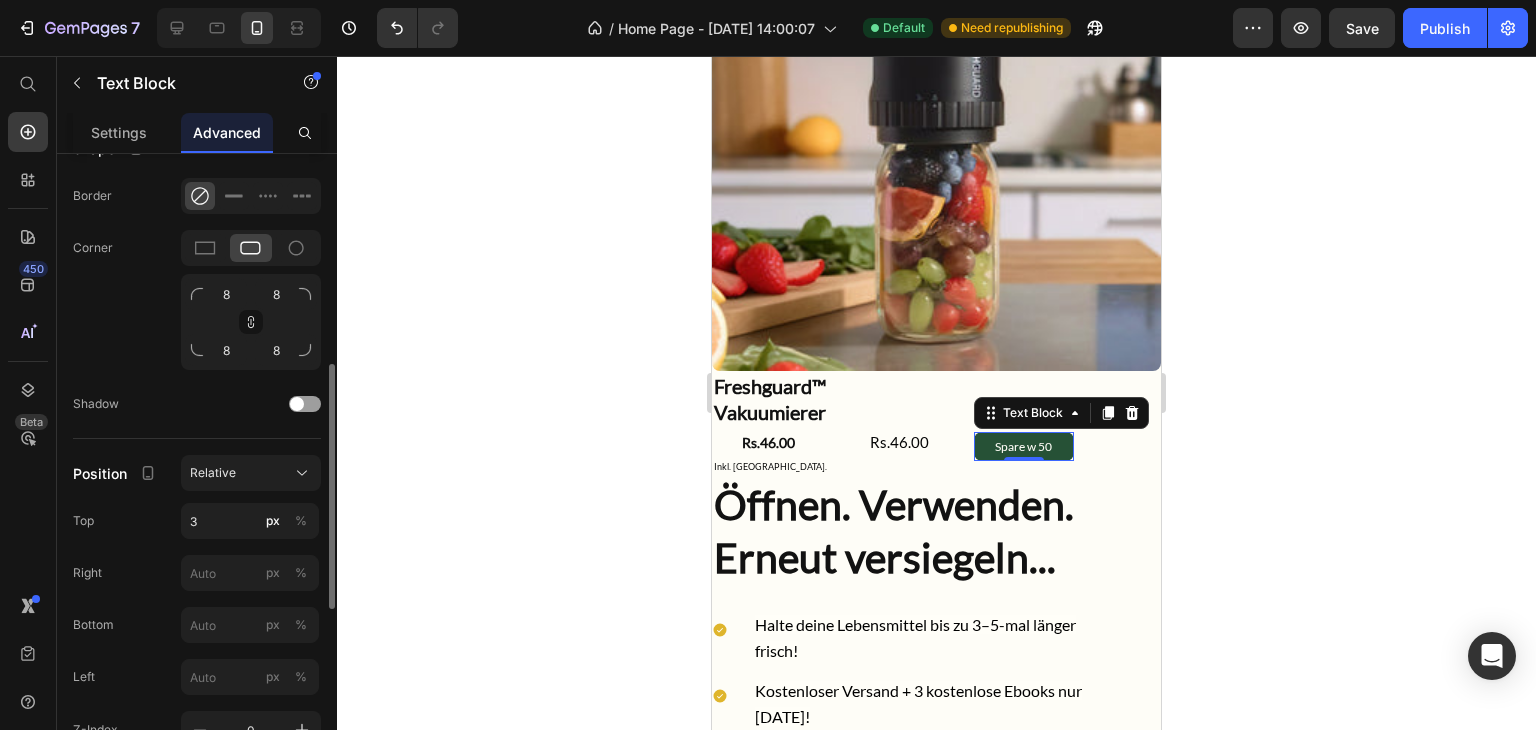 scroll, scrollTop: 539, scrollLeft: 0, axis: vertical 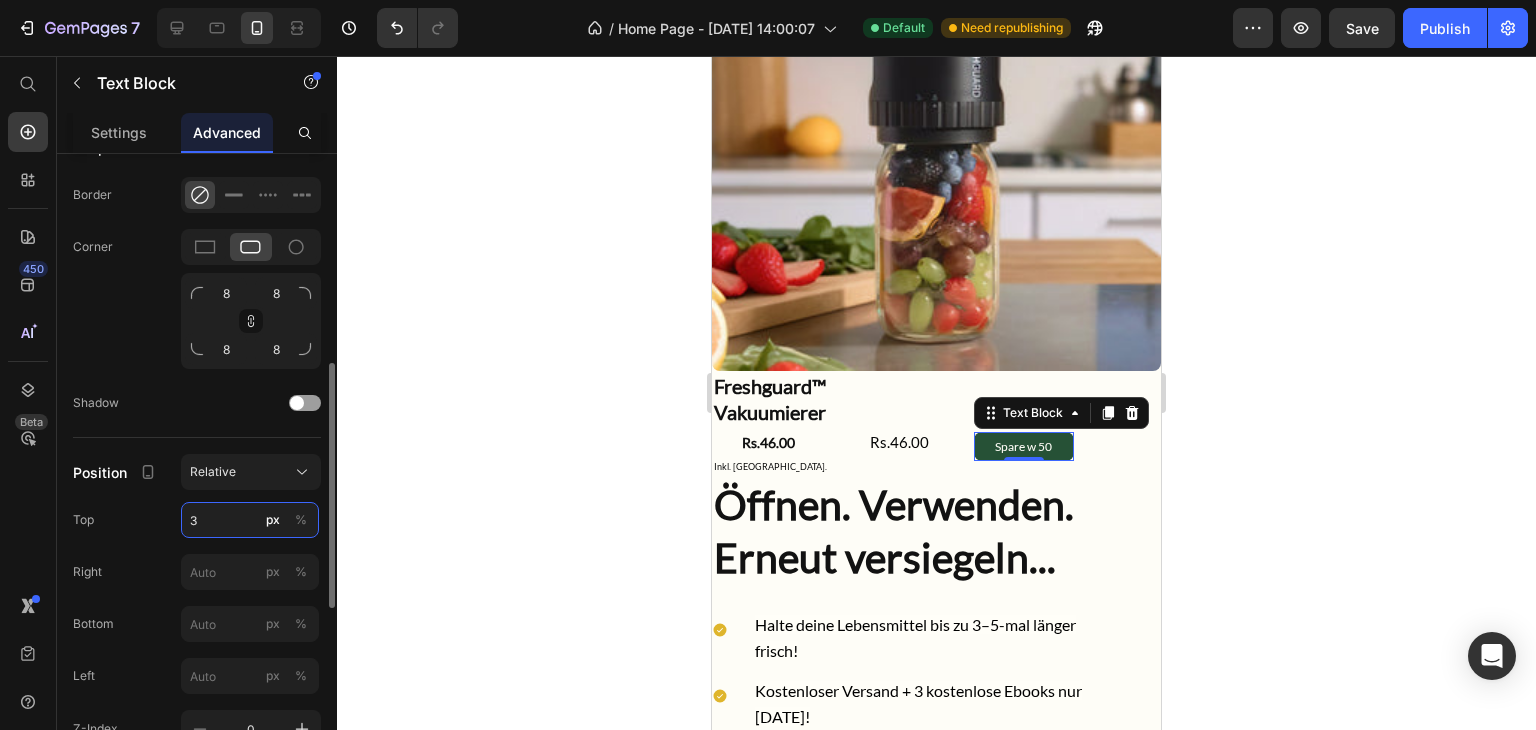 click on "3" at bounding box center [250, 520] 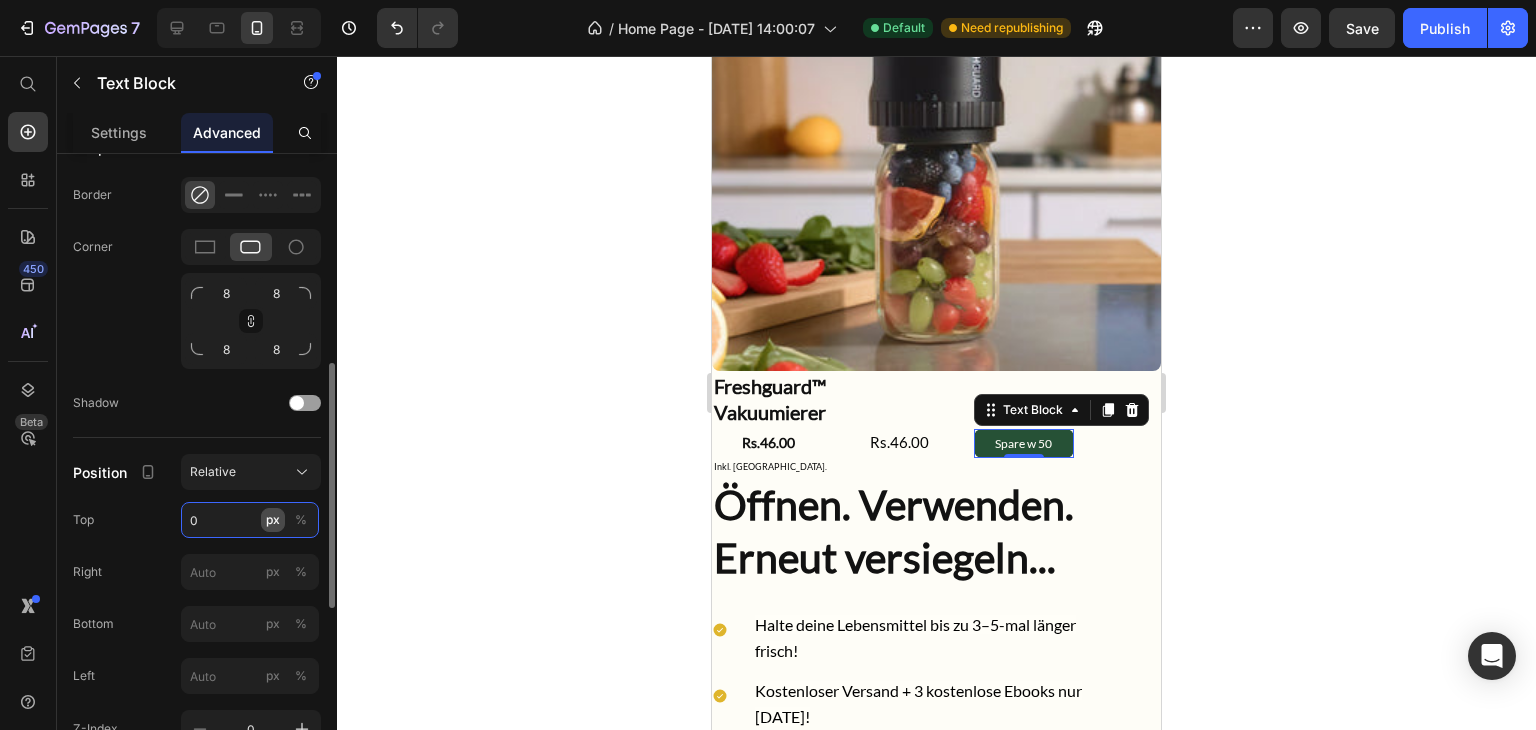 type on "0" 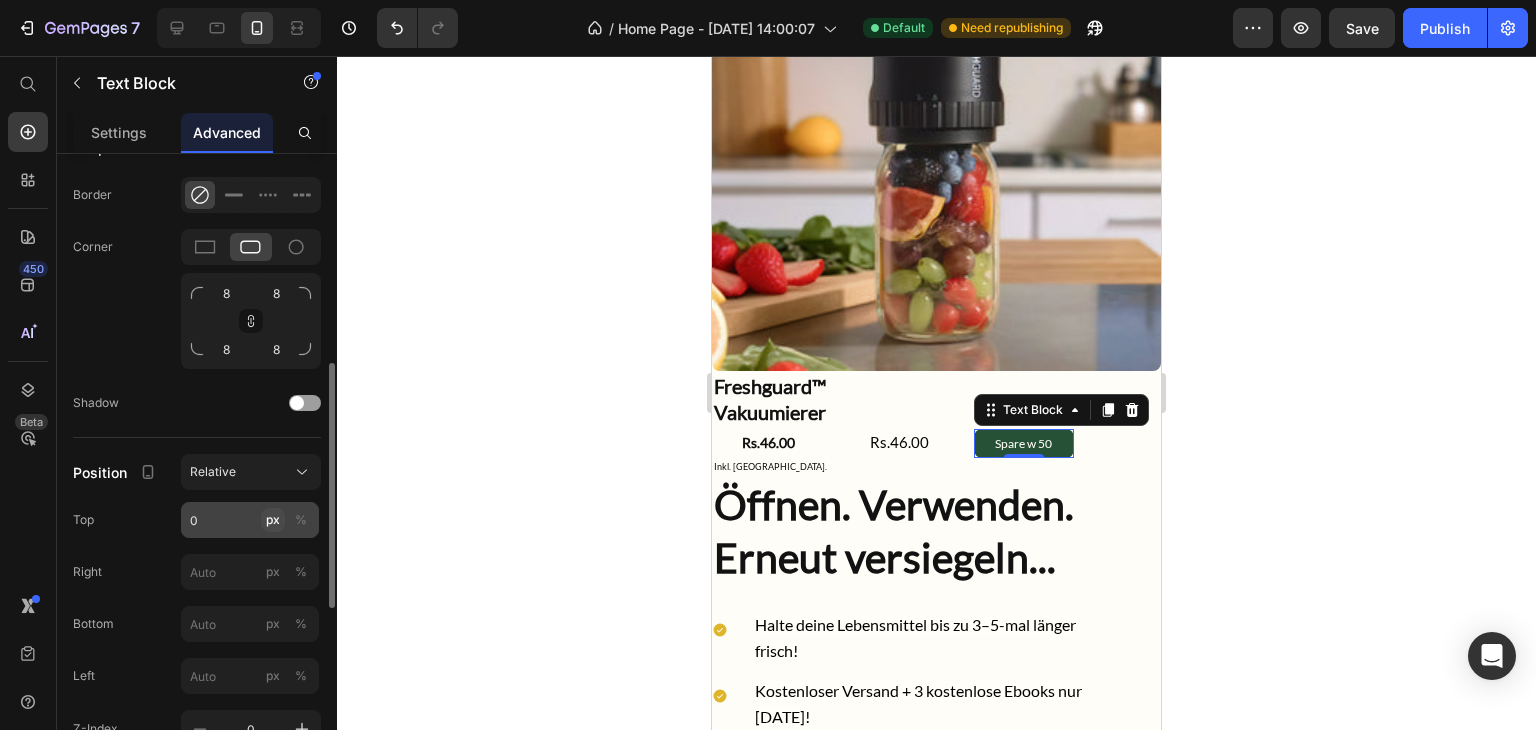 click on "px" at bounding box center (273, 520) 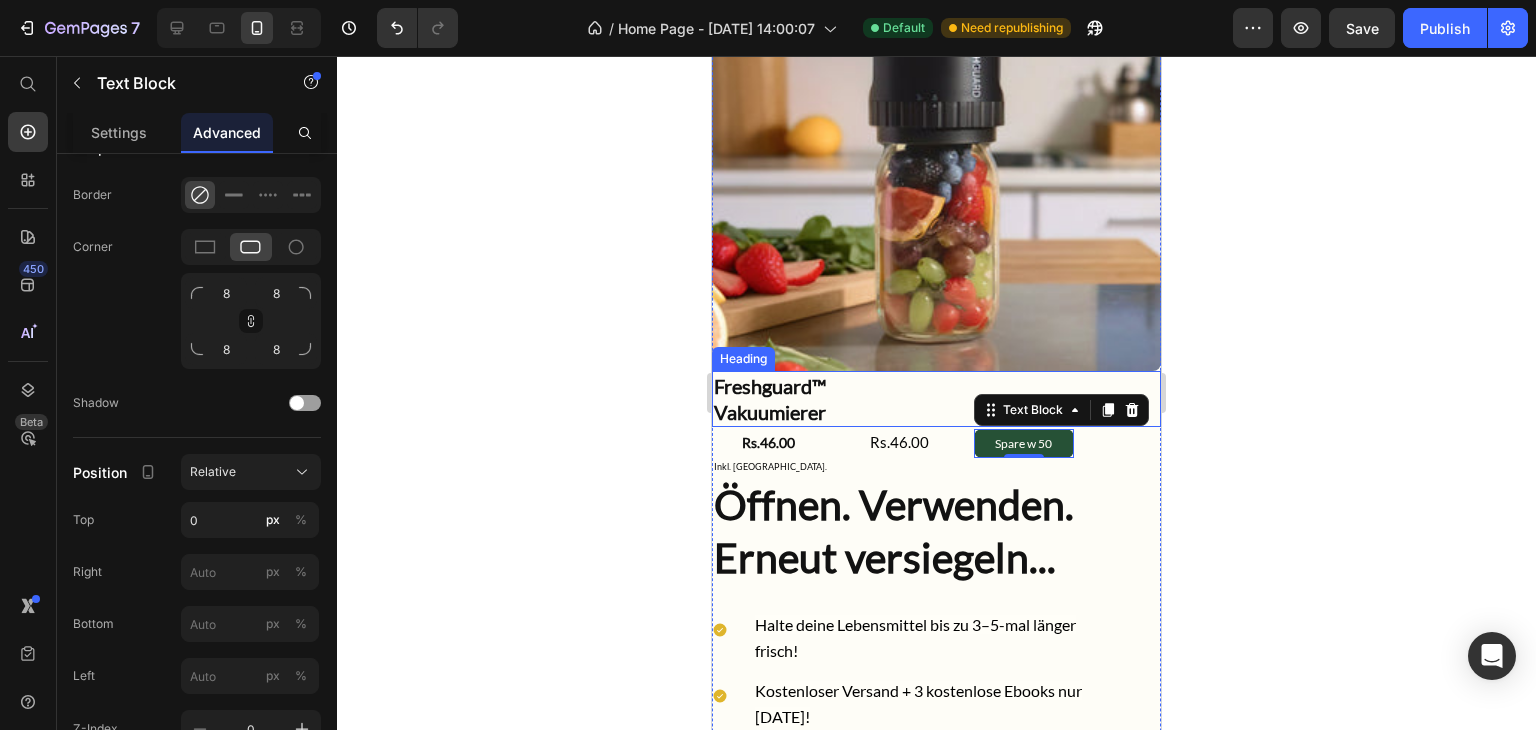 click on "Freshguard™  Vakuumierer" at bounding box center (936, 399) 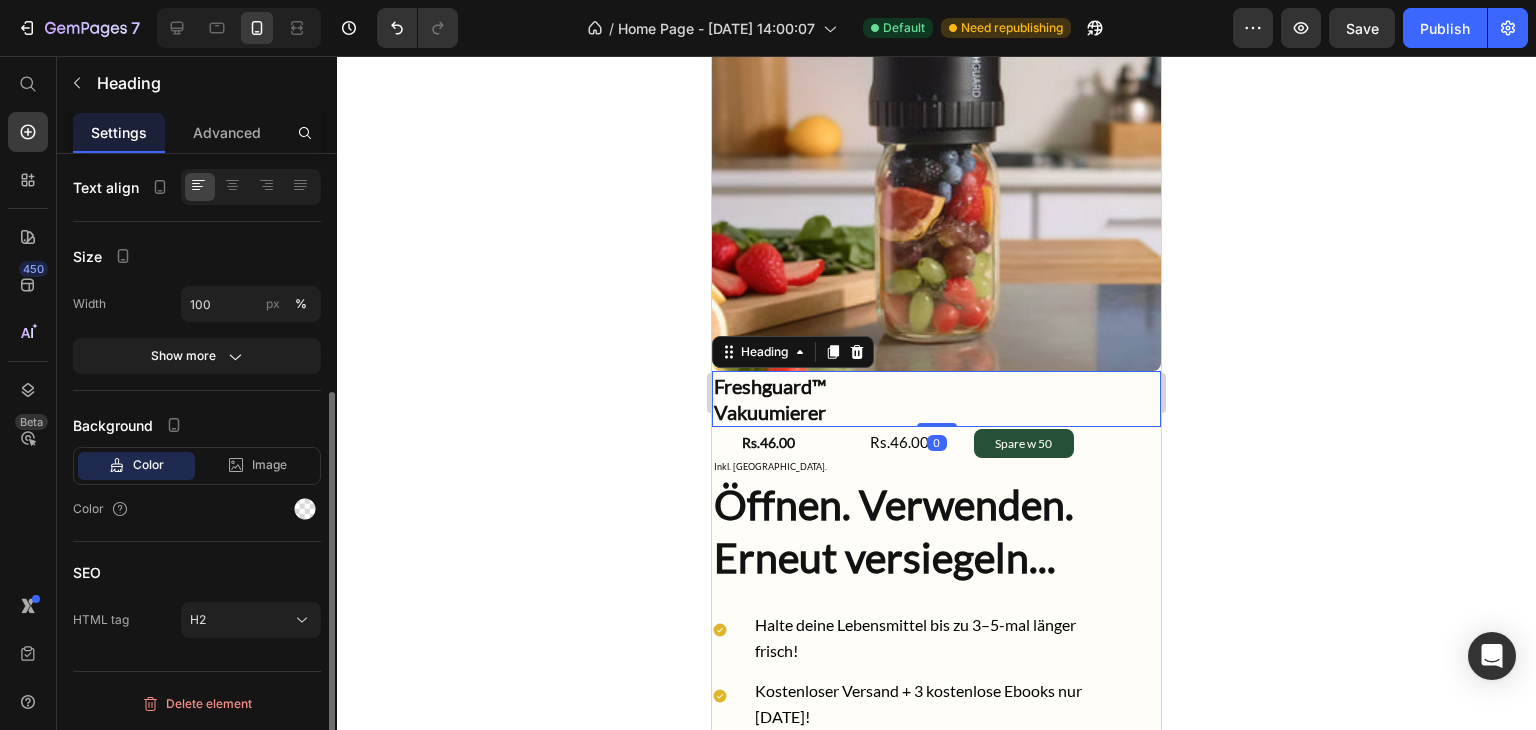 scroll, scrollTop: 0, scrollLeft: 0, axis: both 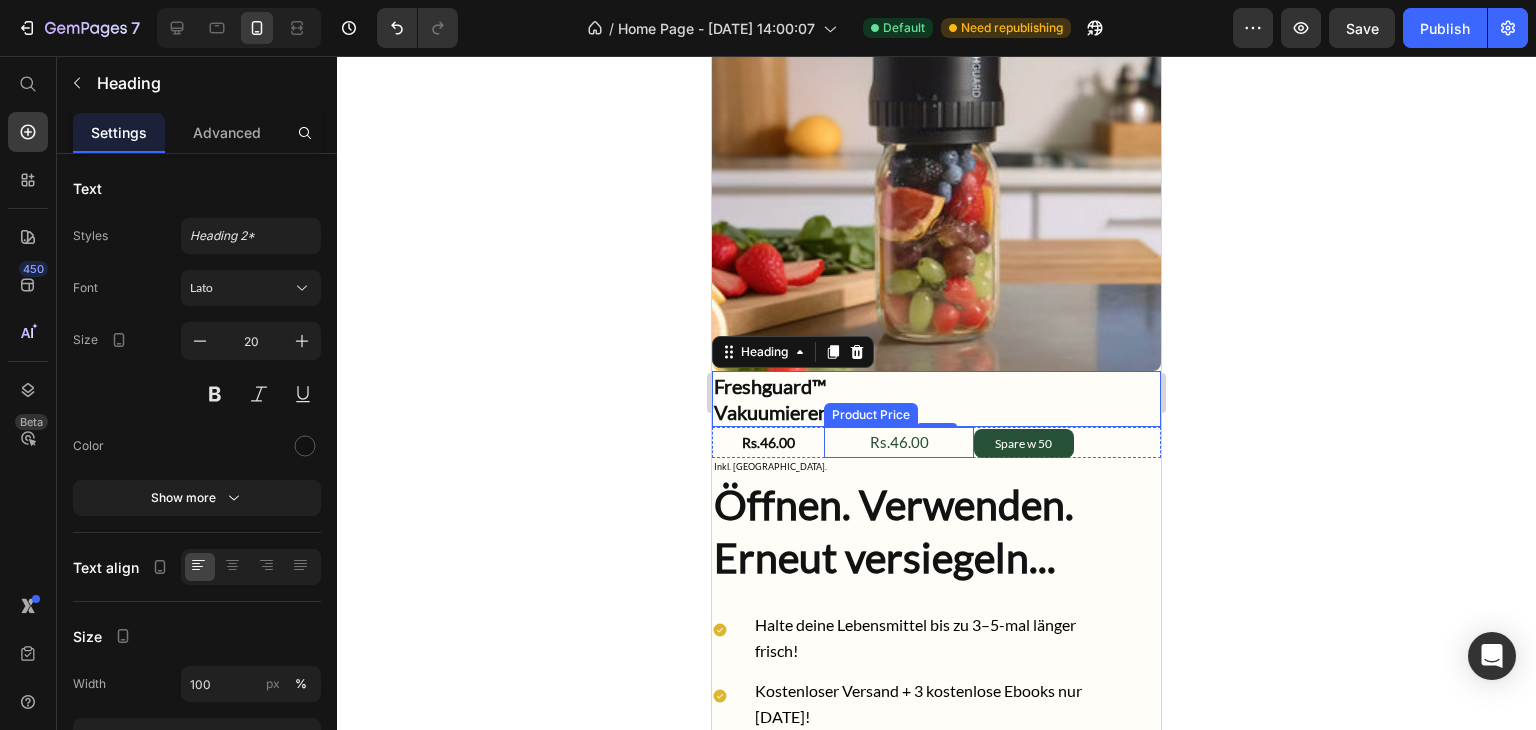 click on "Rs.46.00" at bounding box center [899, 442] 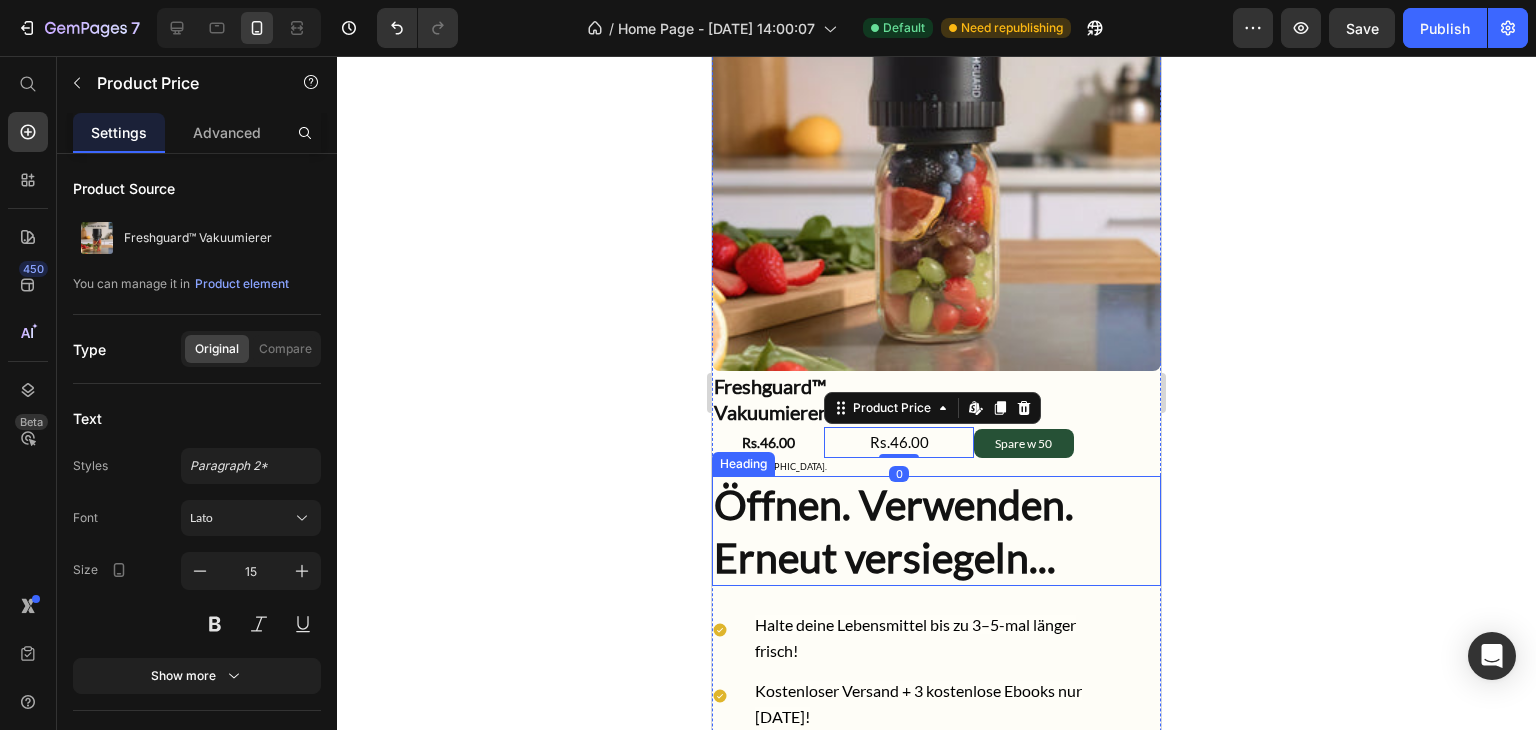 click on "Öffnen. Verwenden. Erneut versiegeln..." at bounding box center (936, 531) 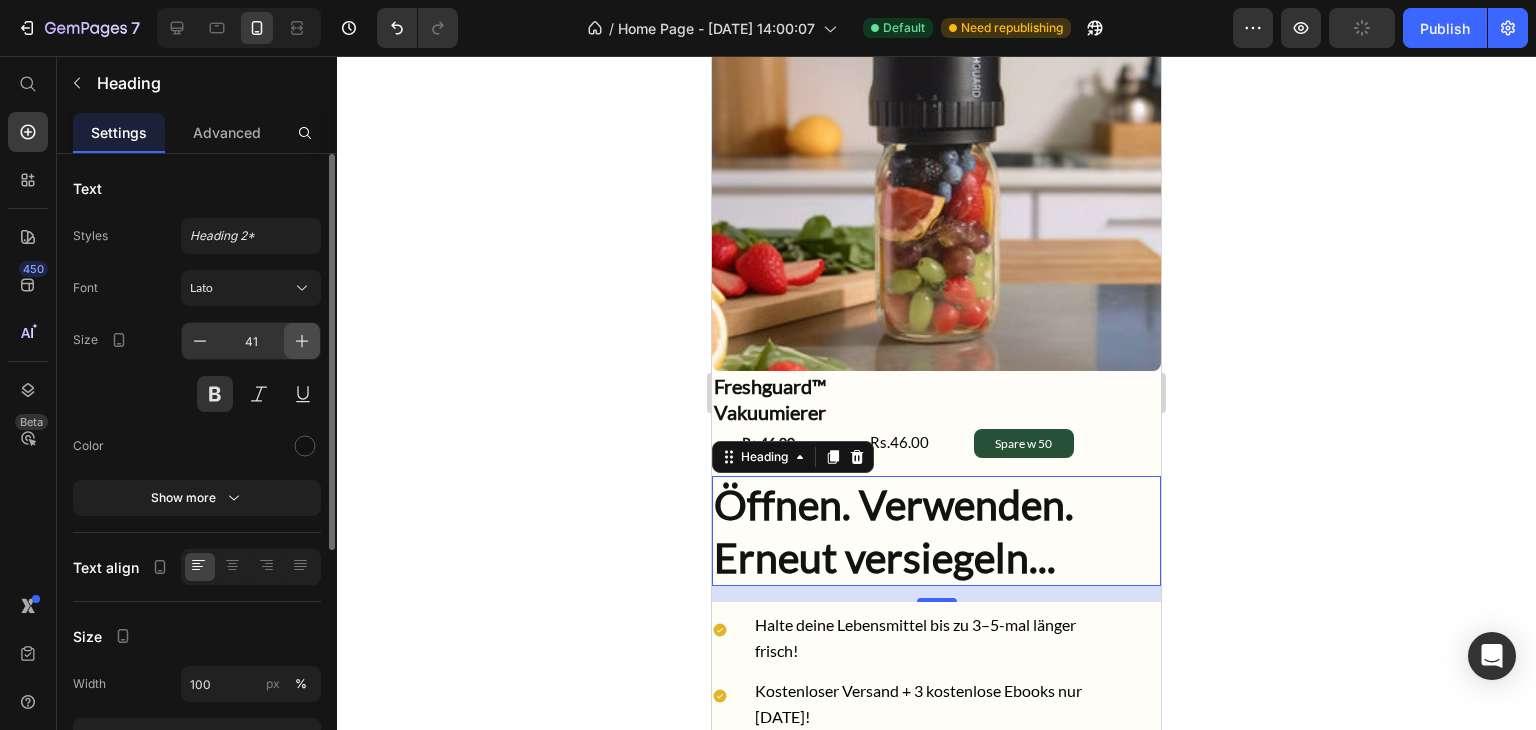 click 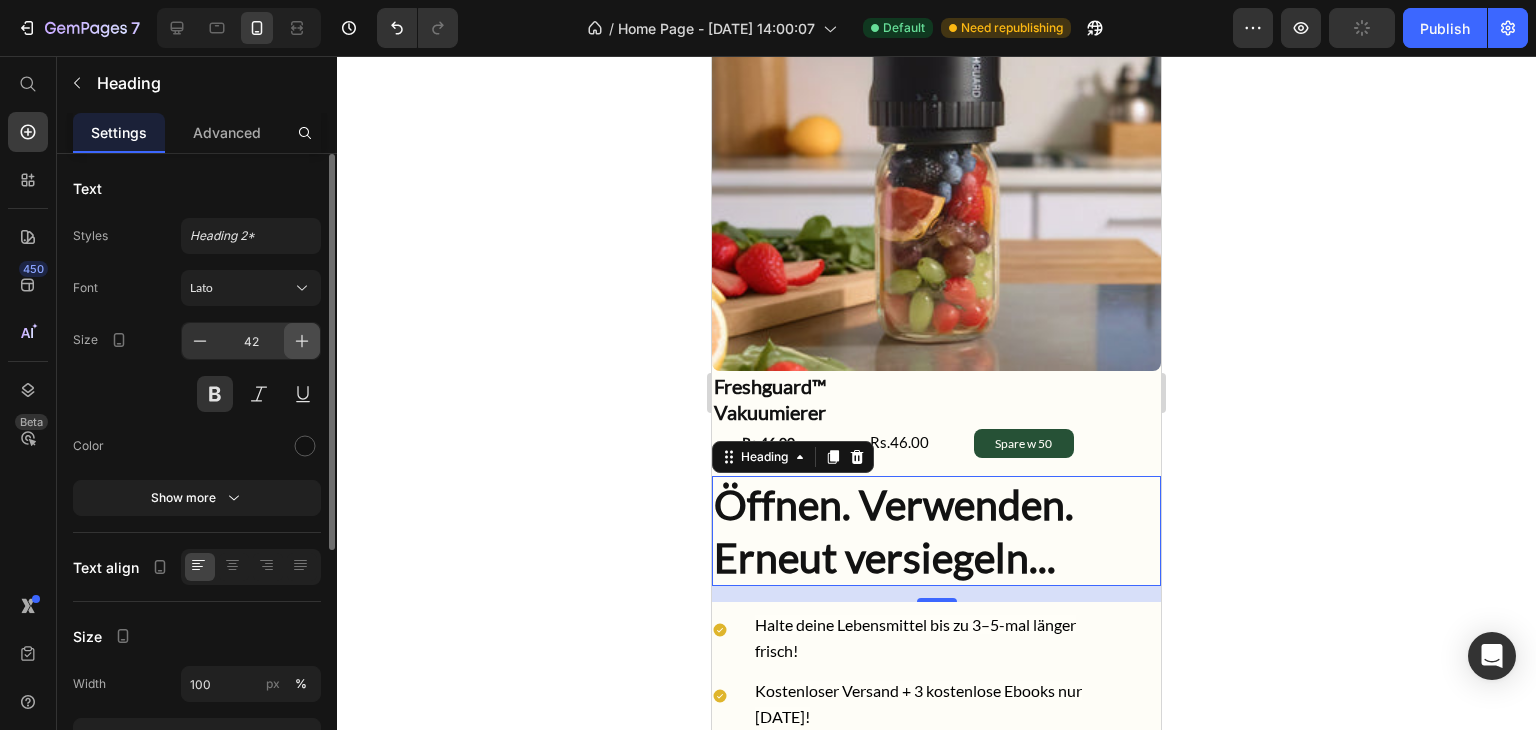 click 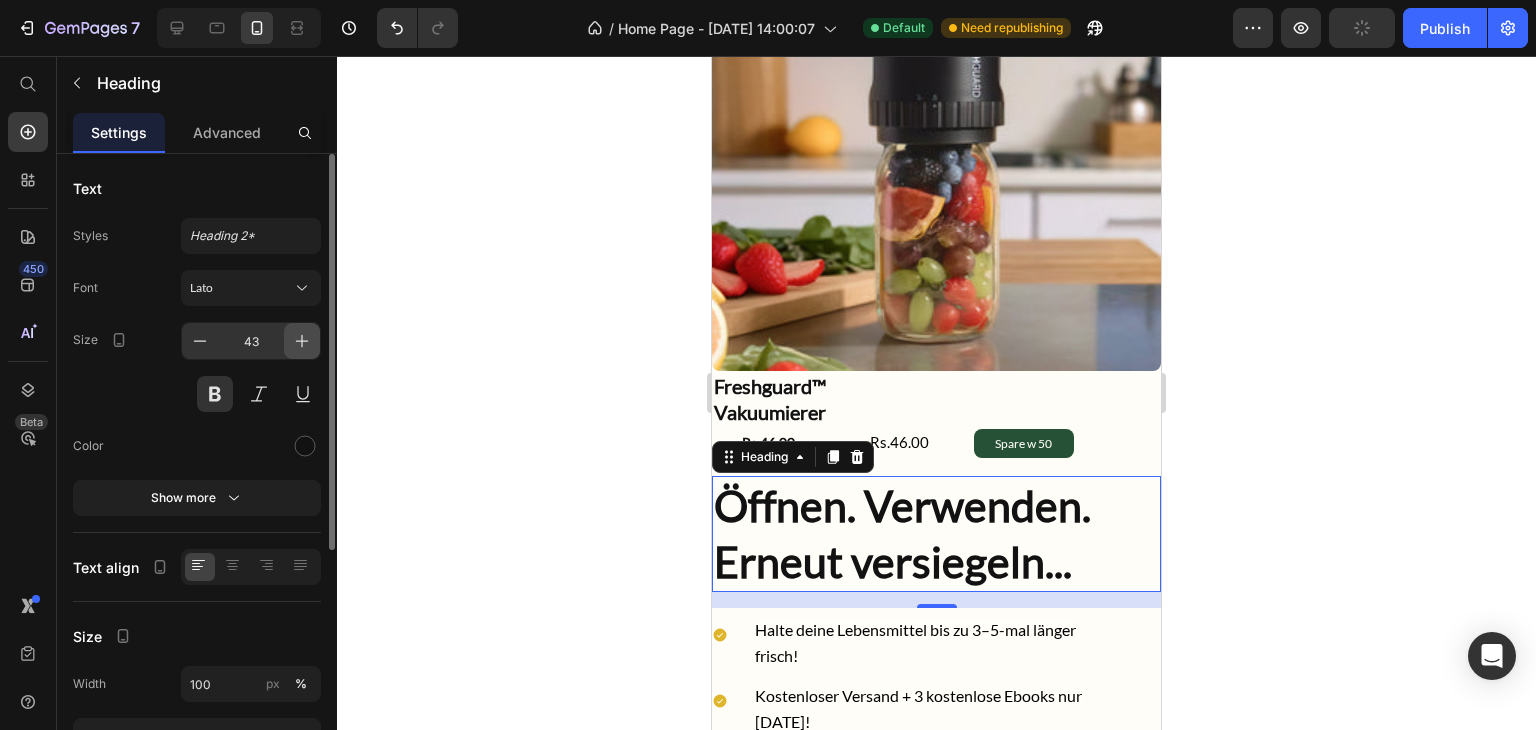click 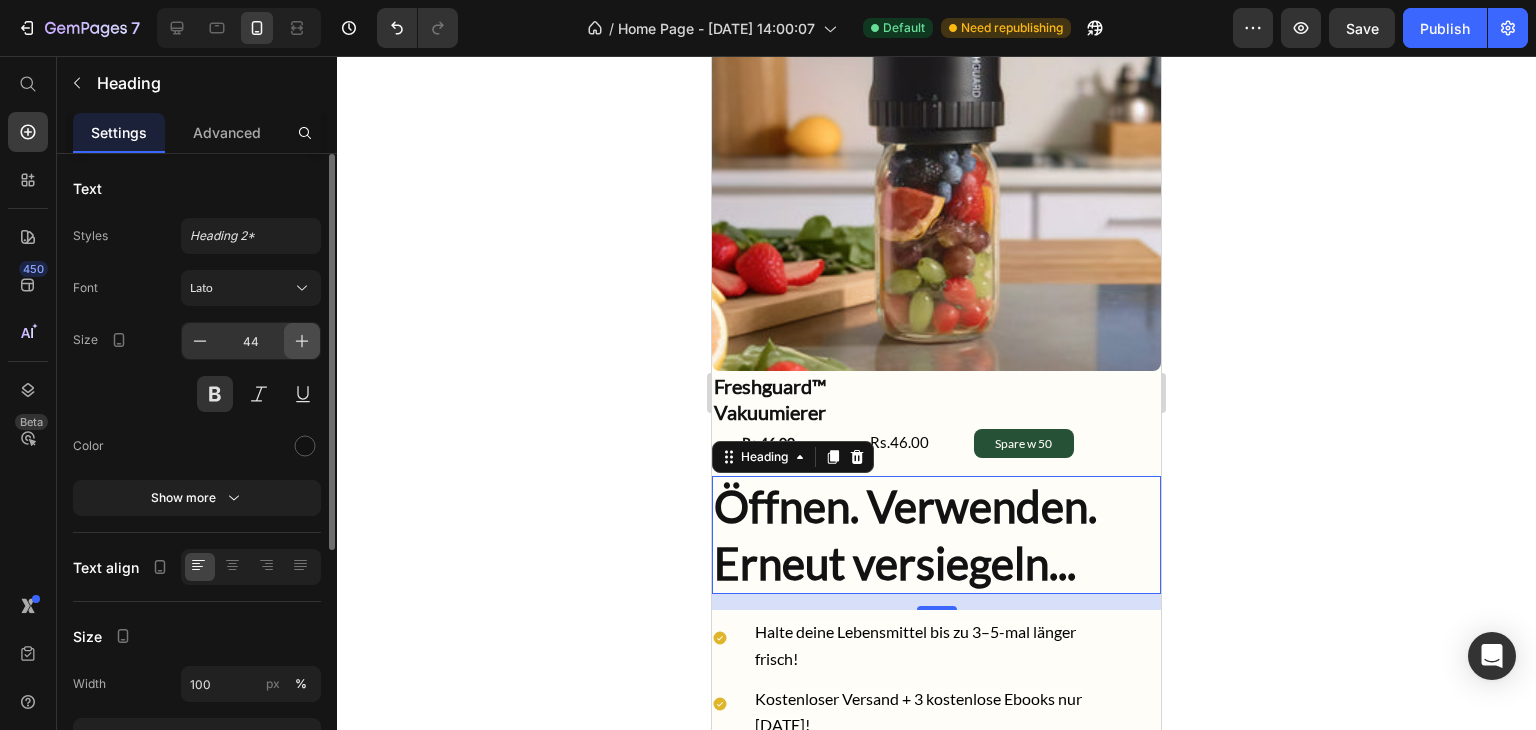 click 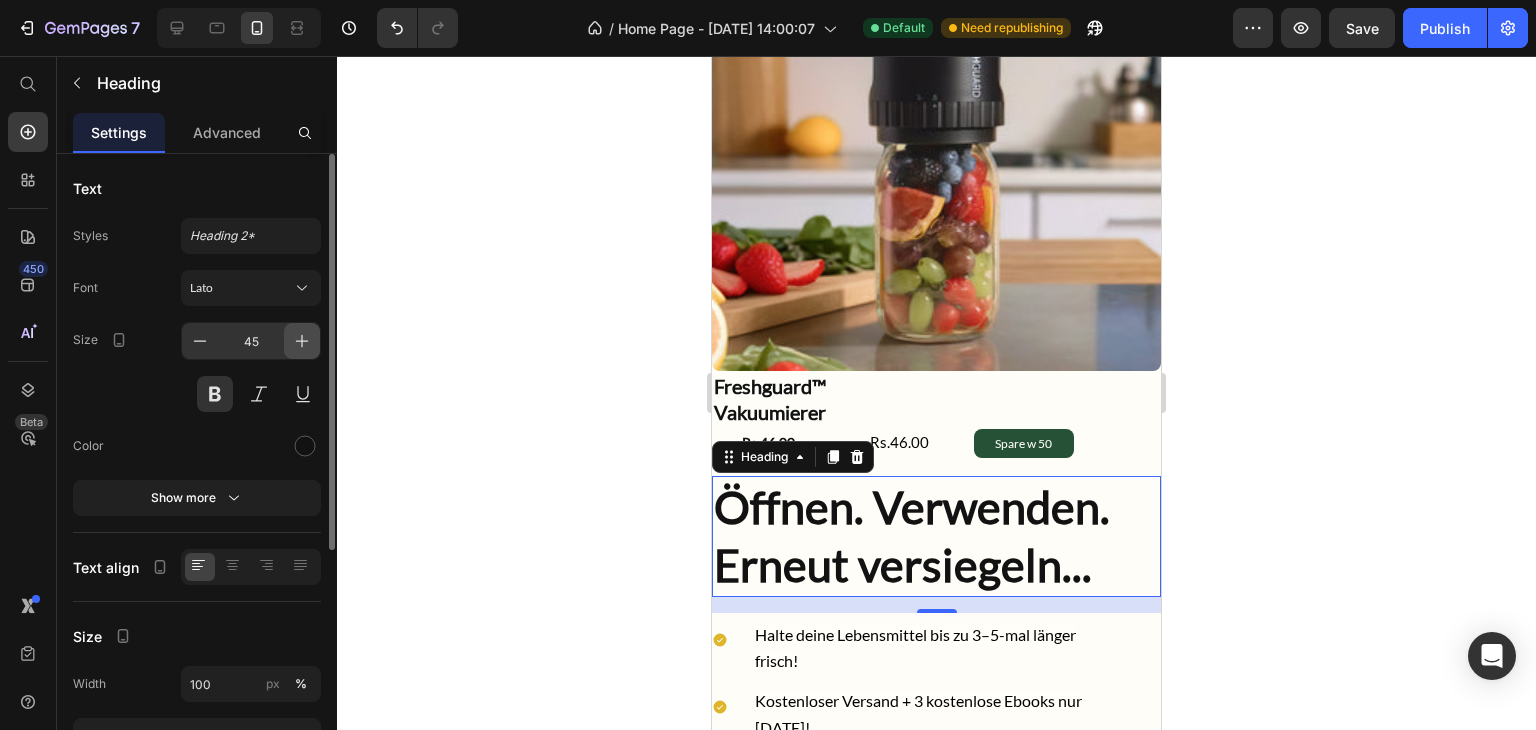 click 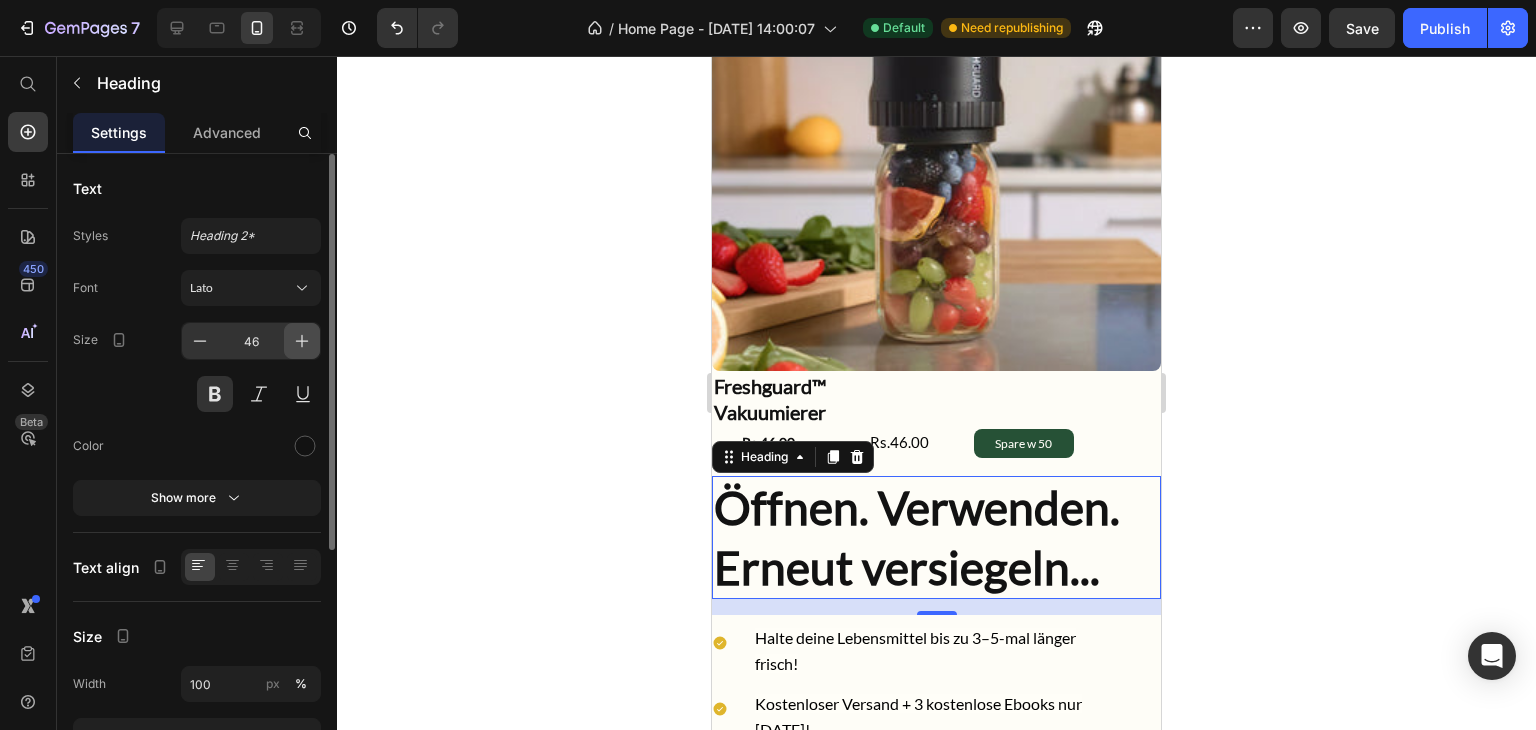 click 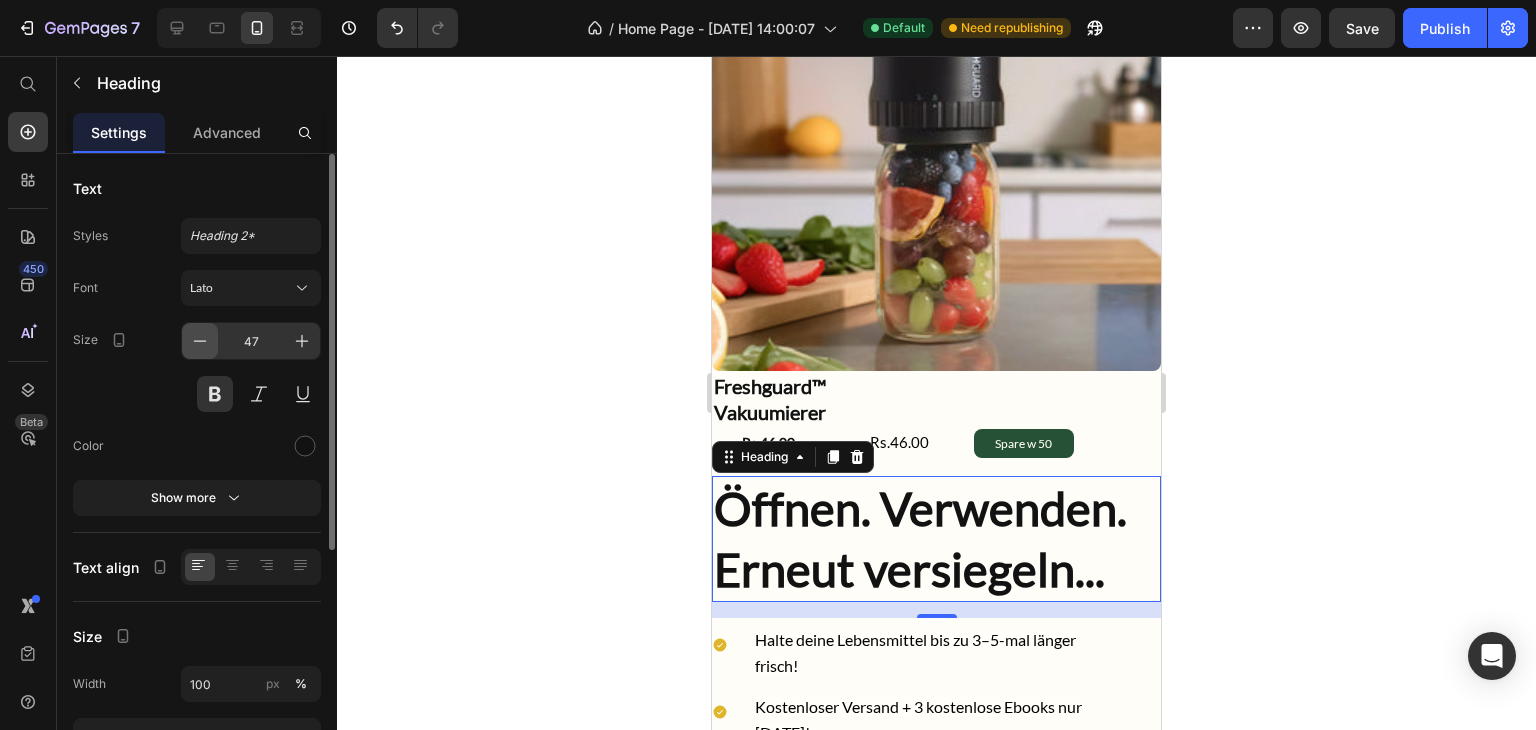 click 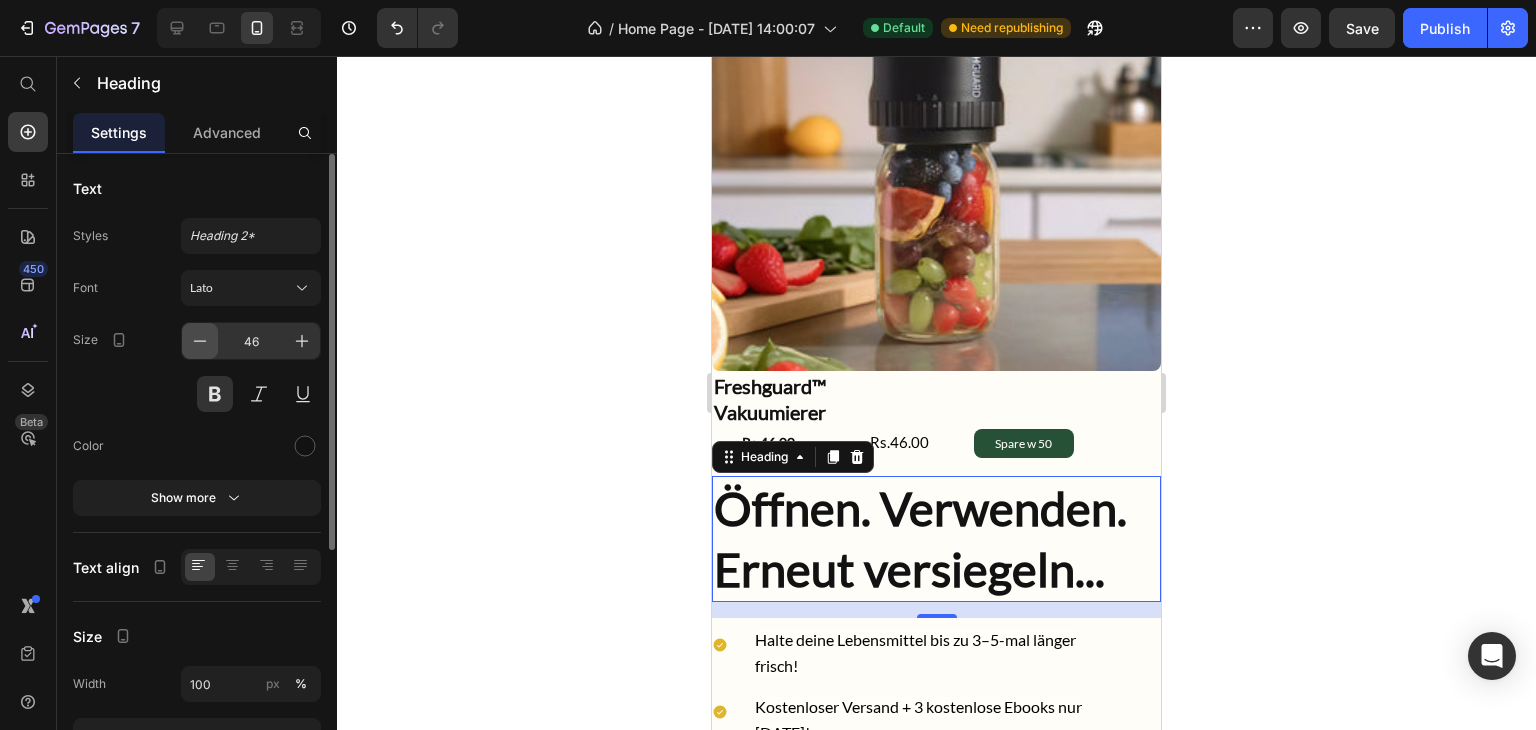 click 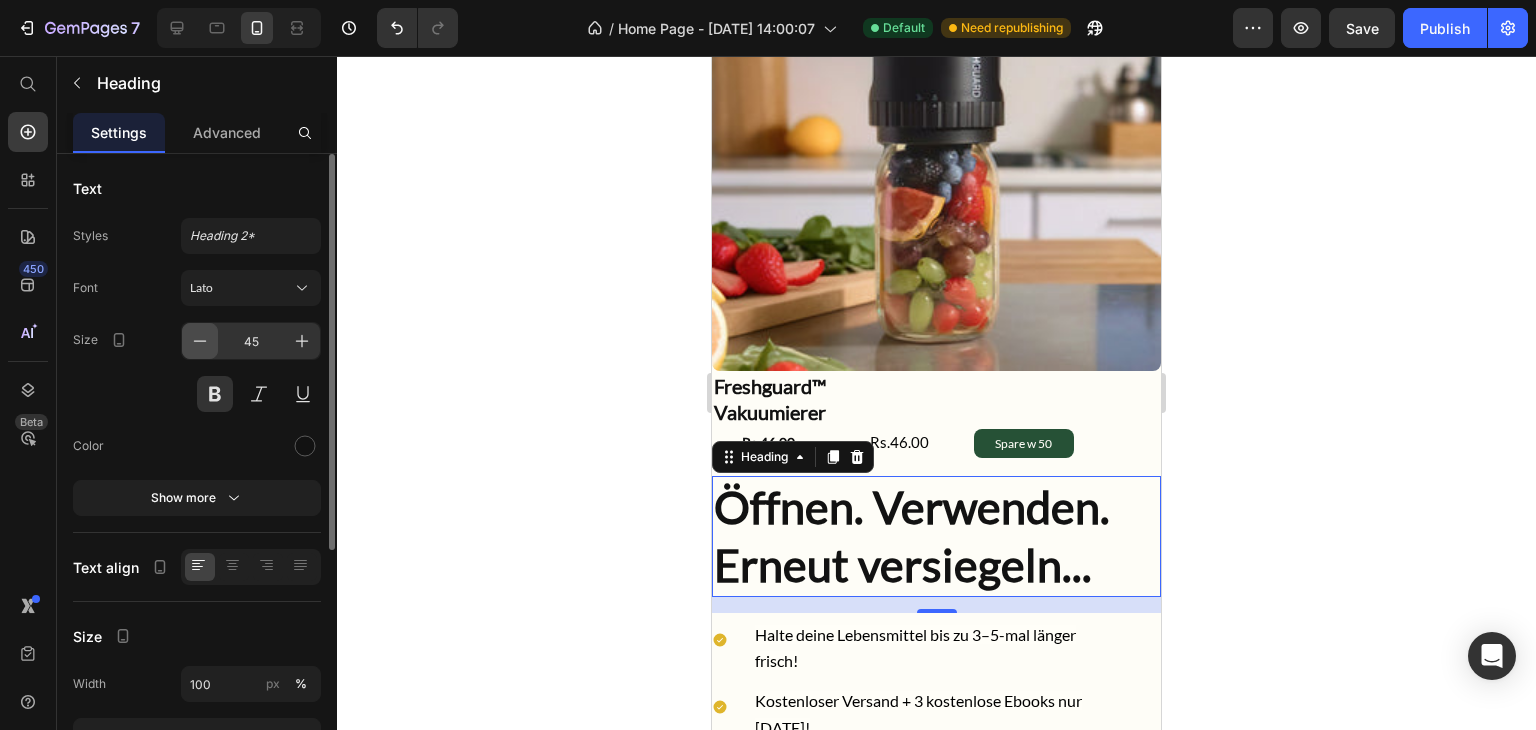 click 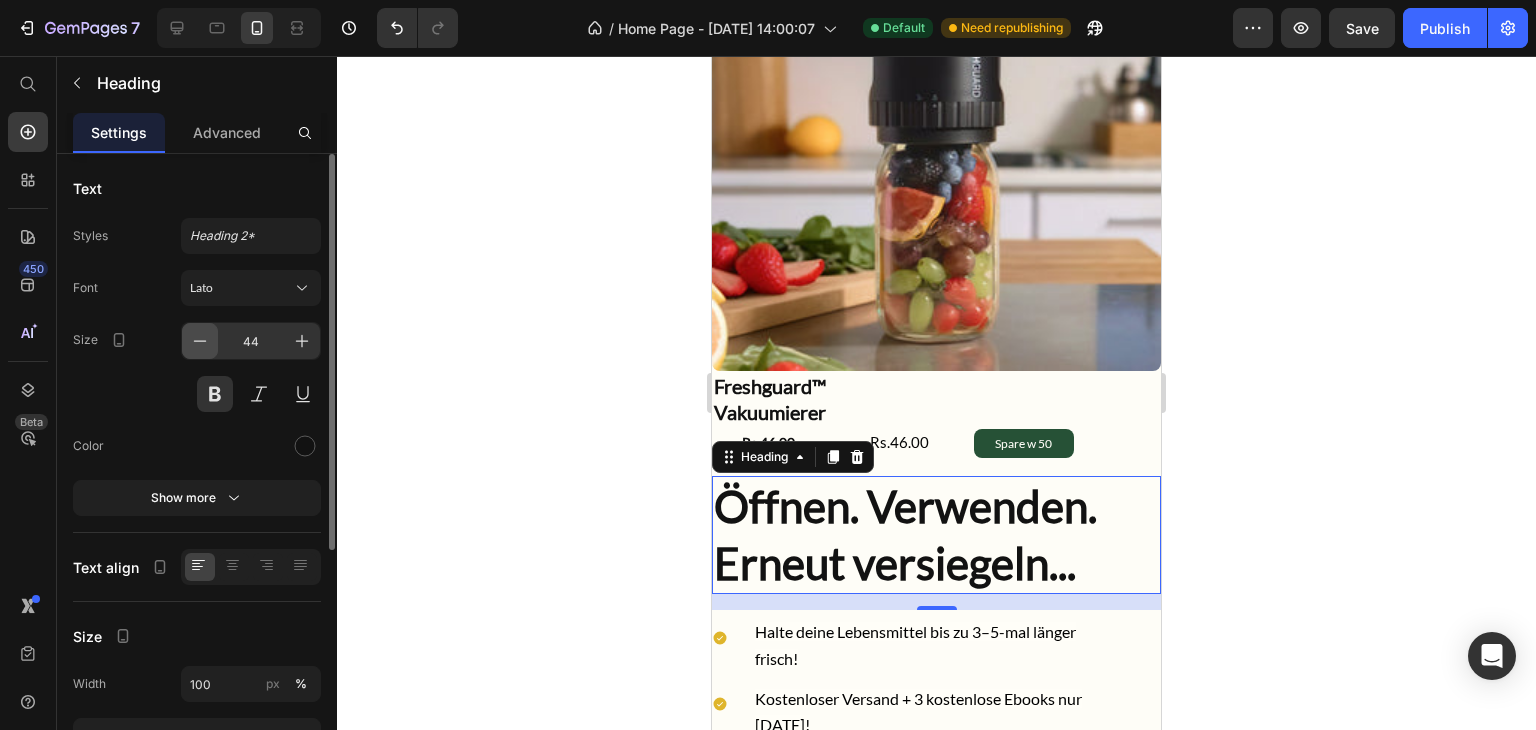 click 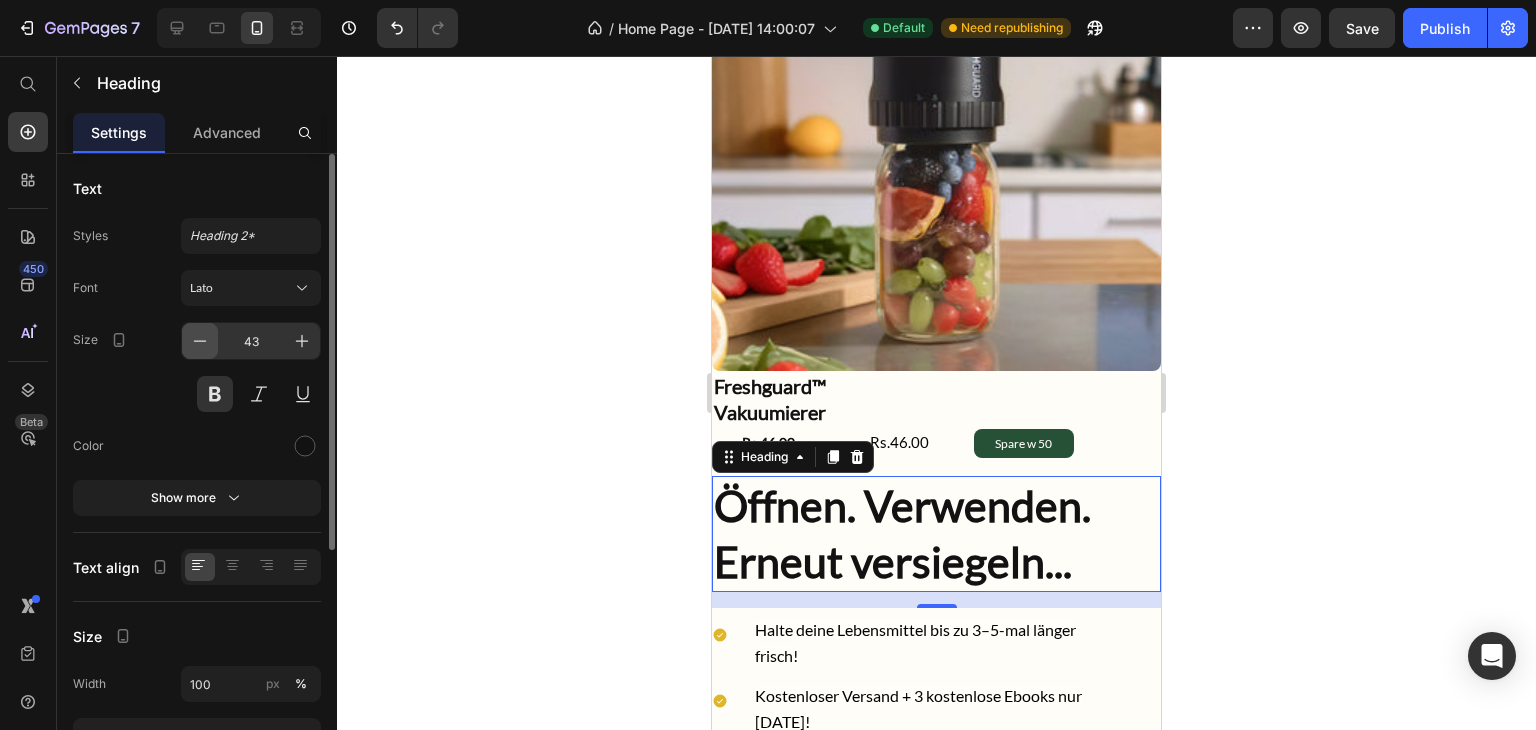 click 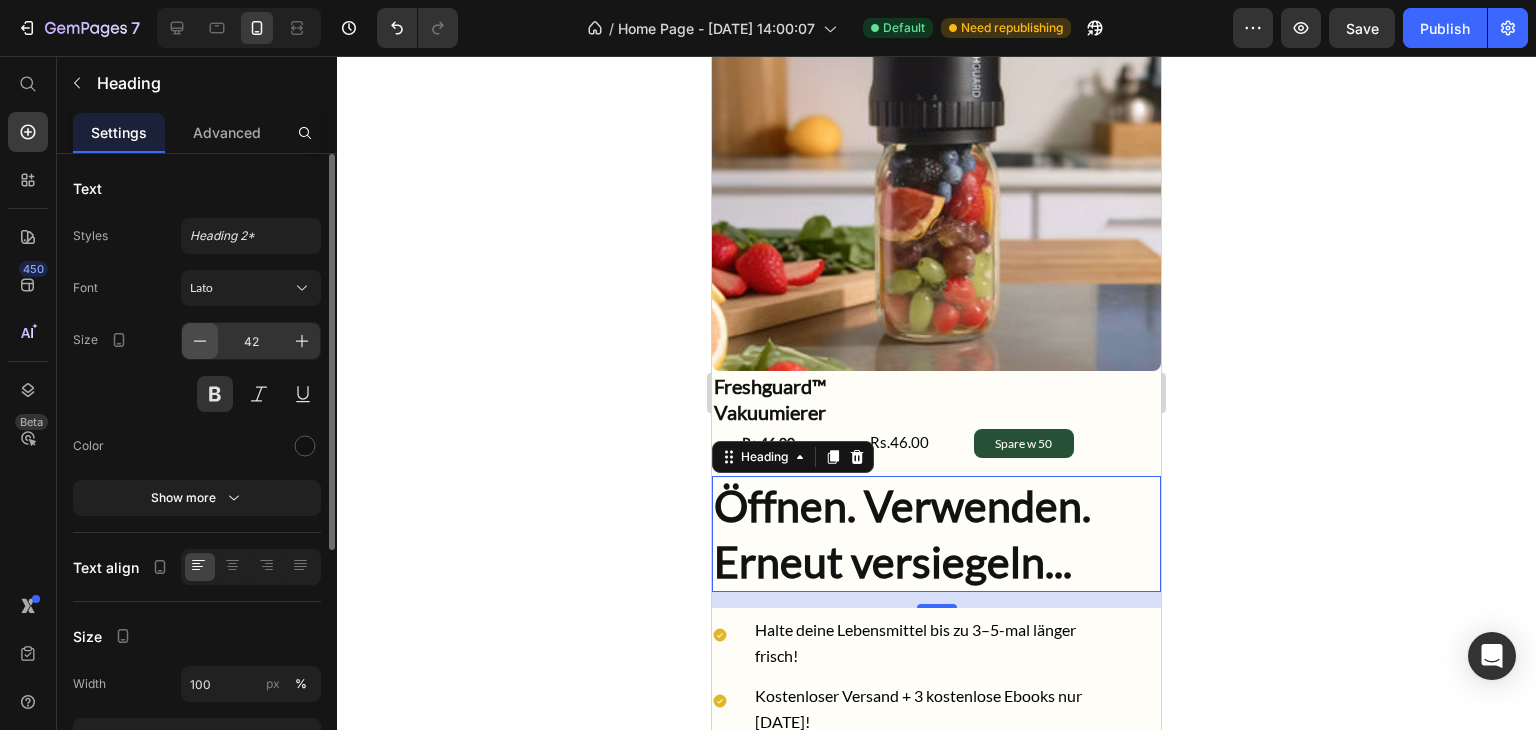click 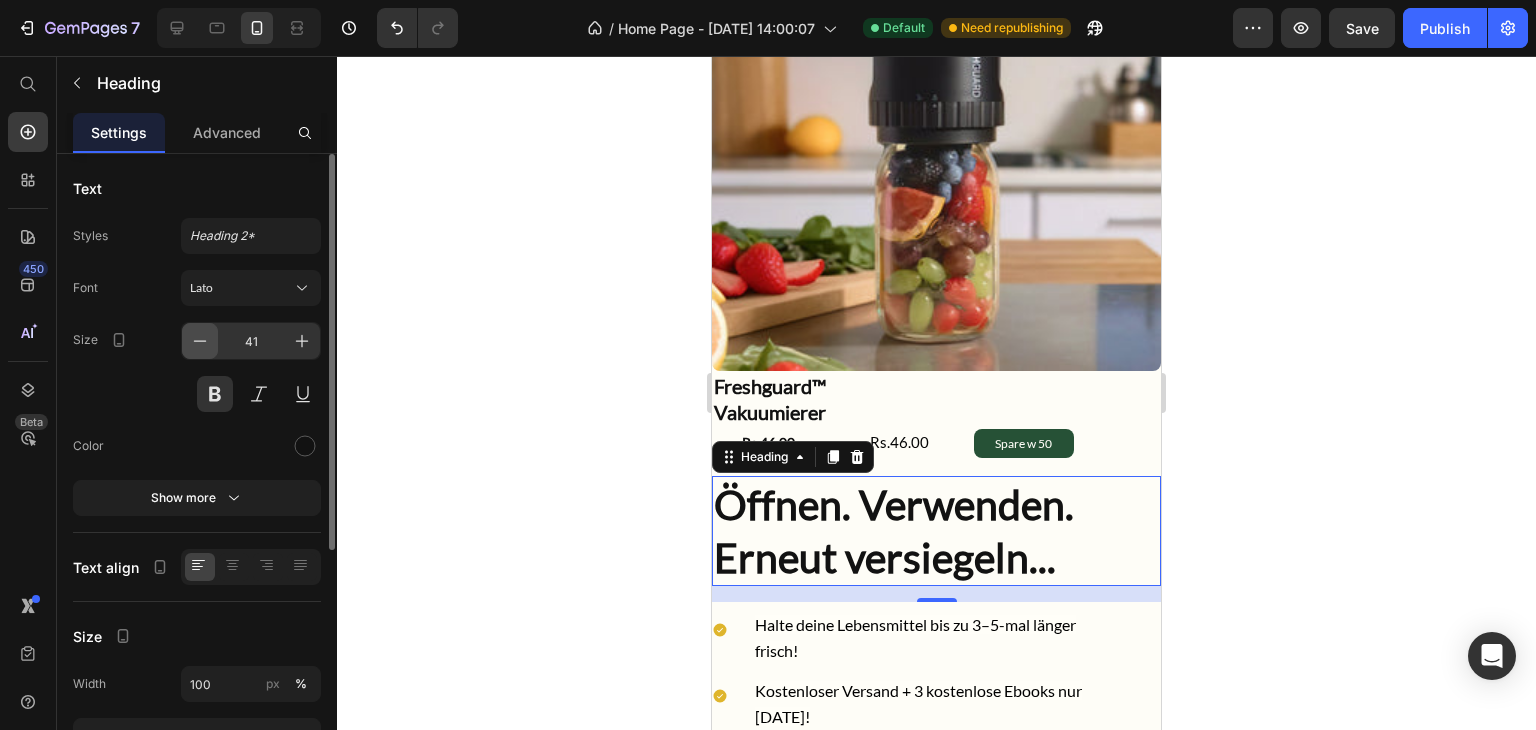 click 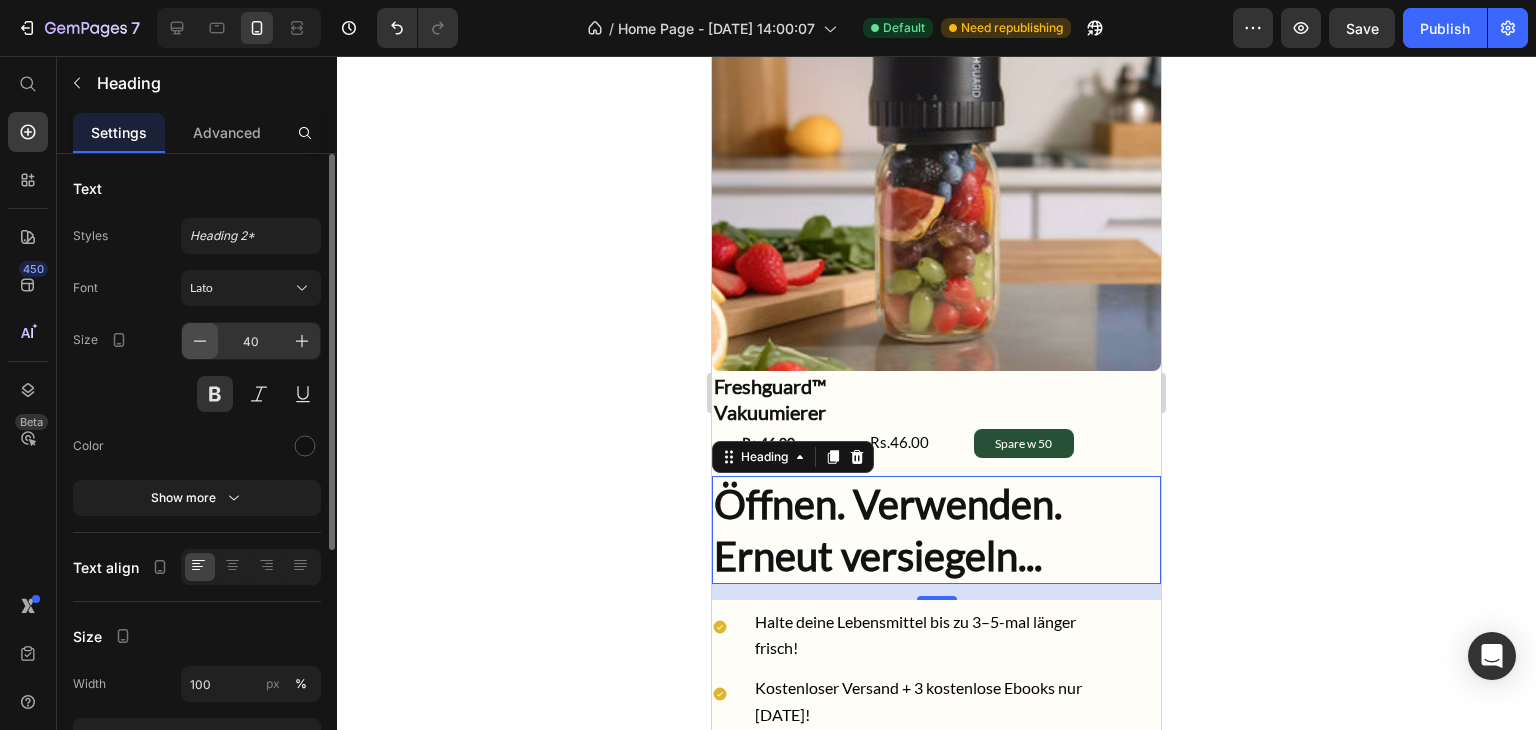 click 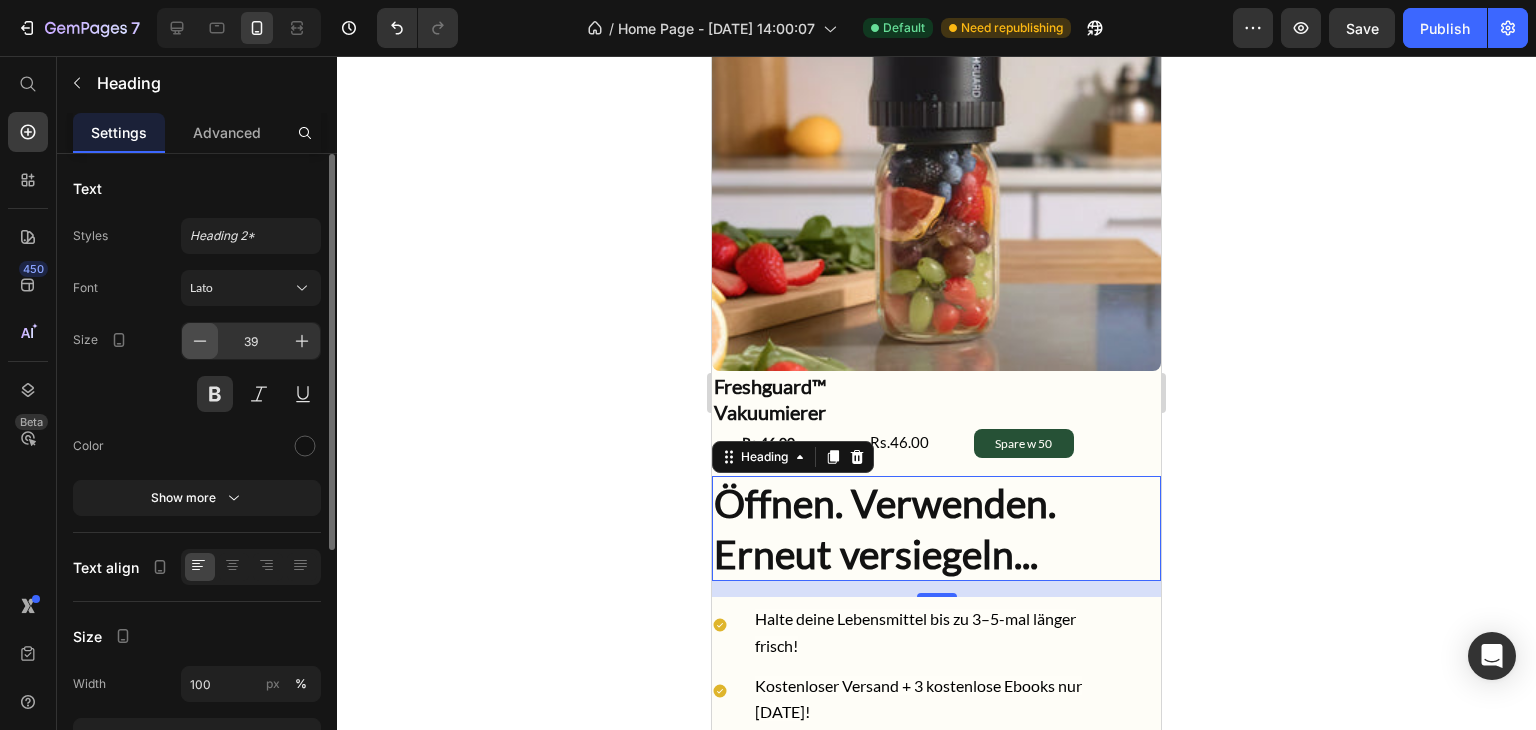 click 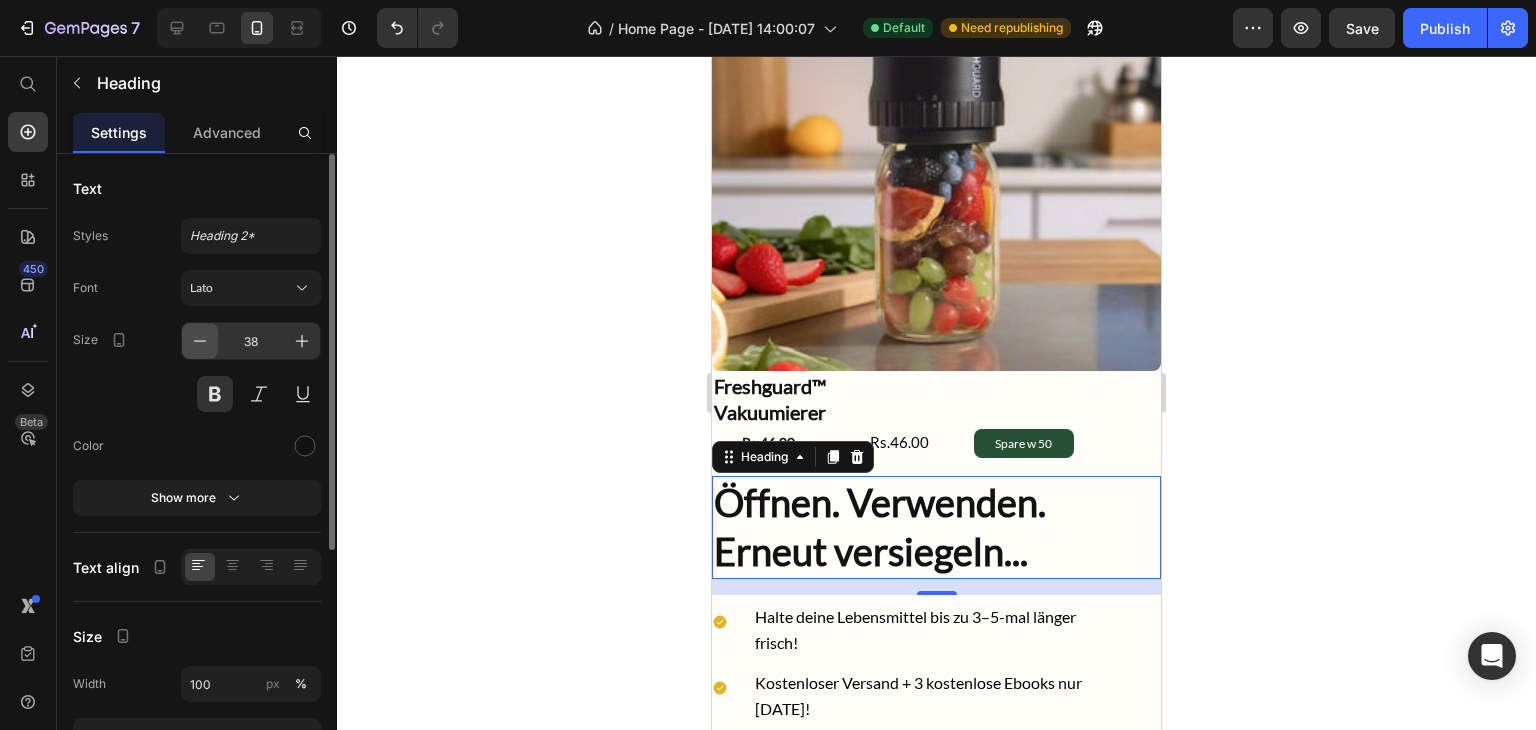 click 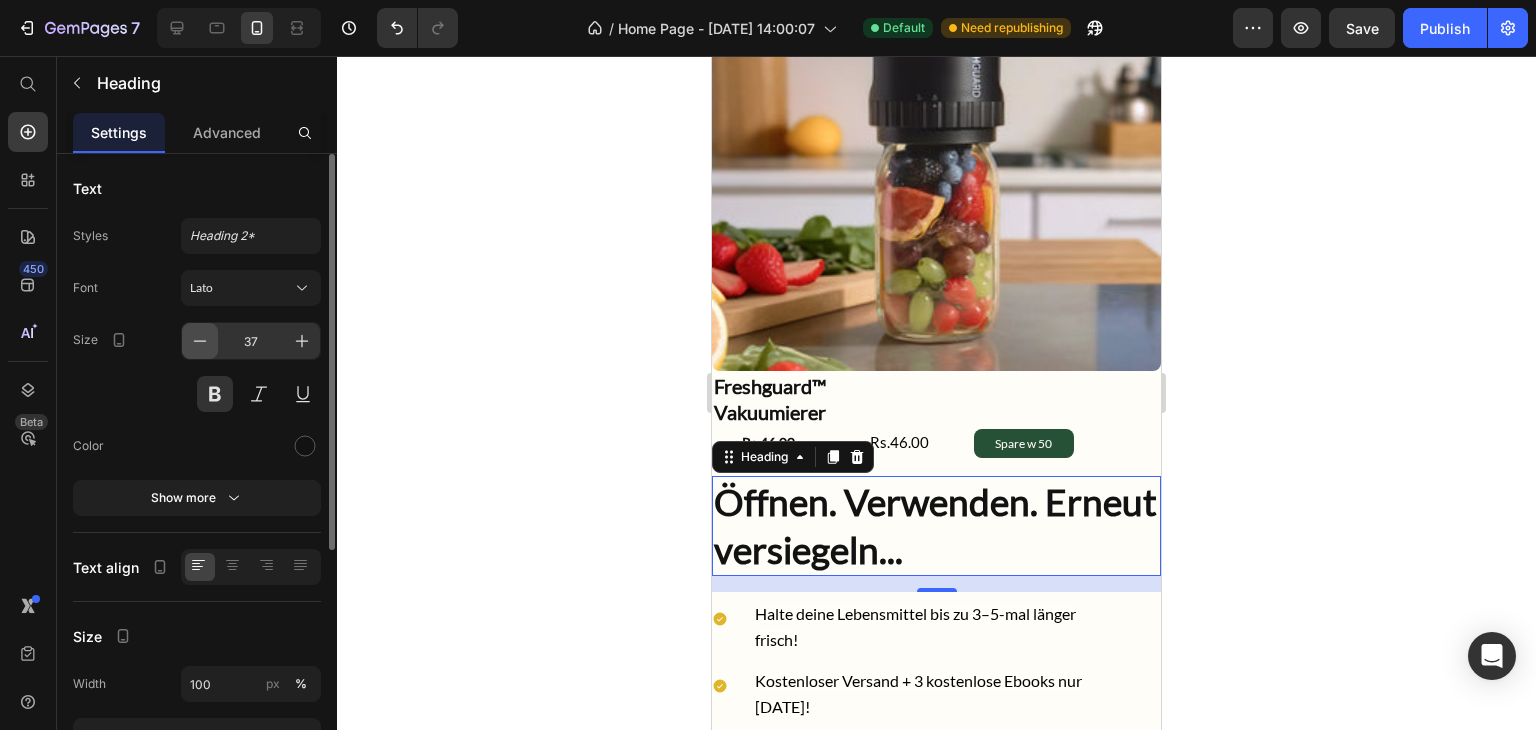 click 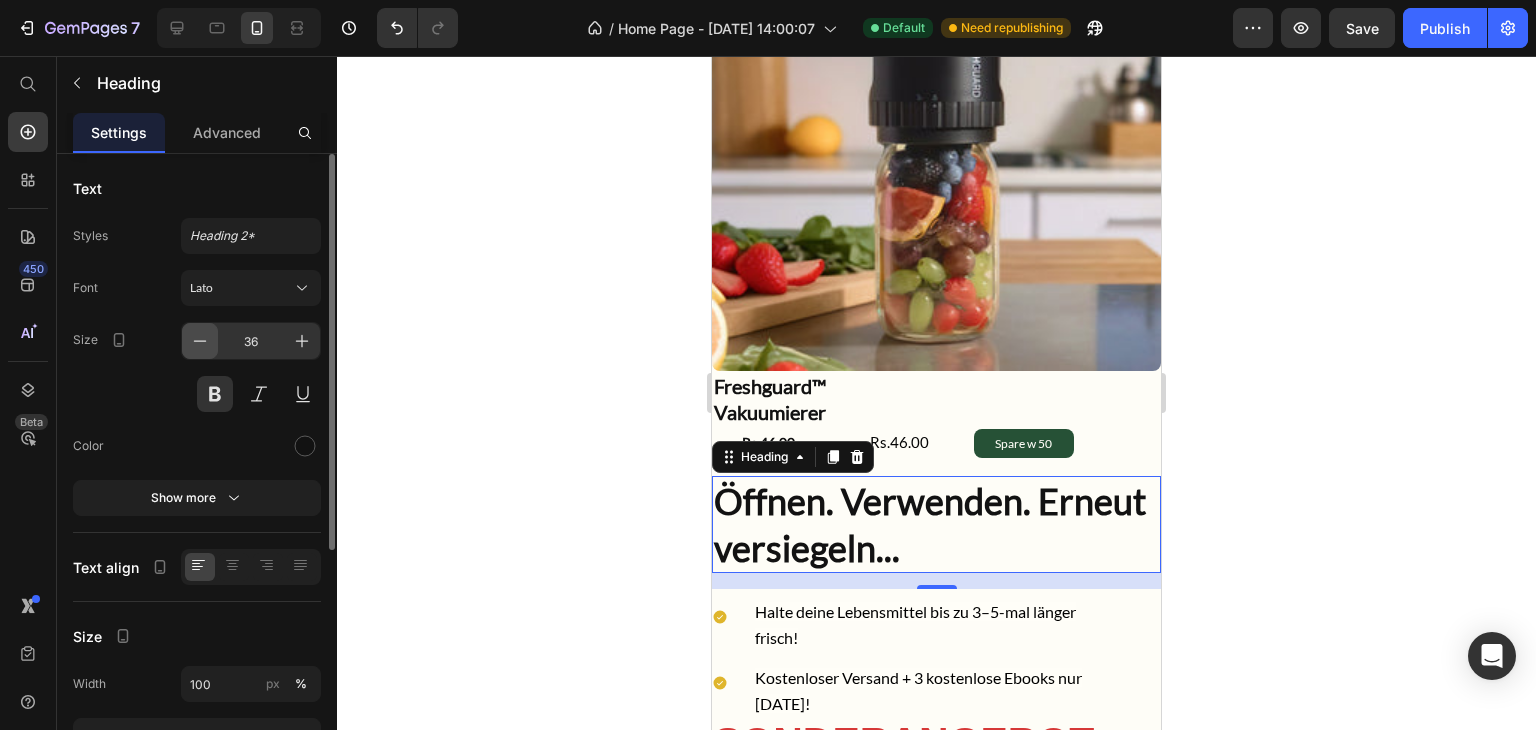 click 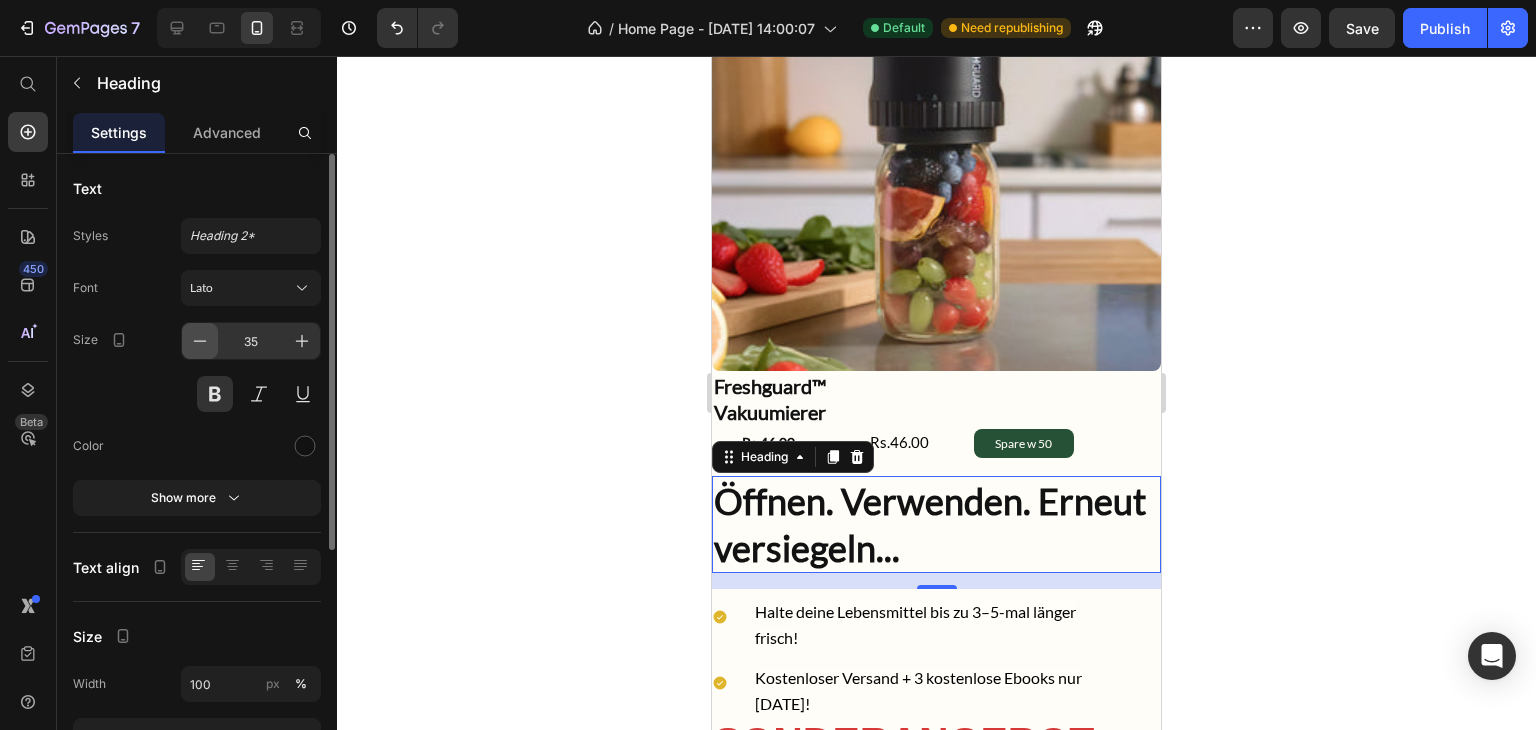 click 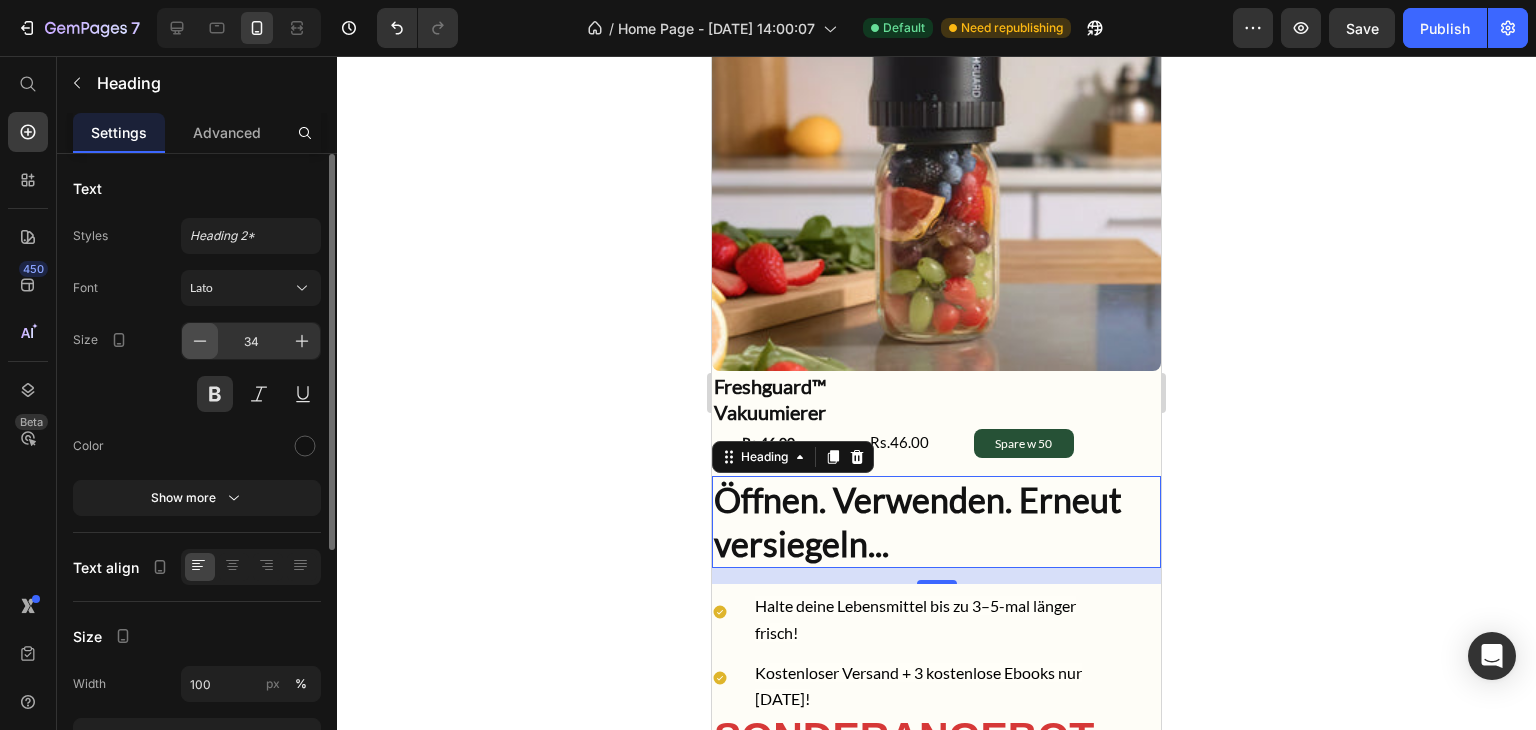 click 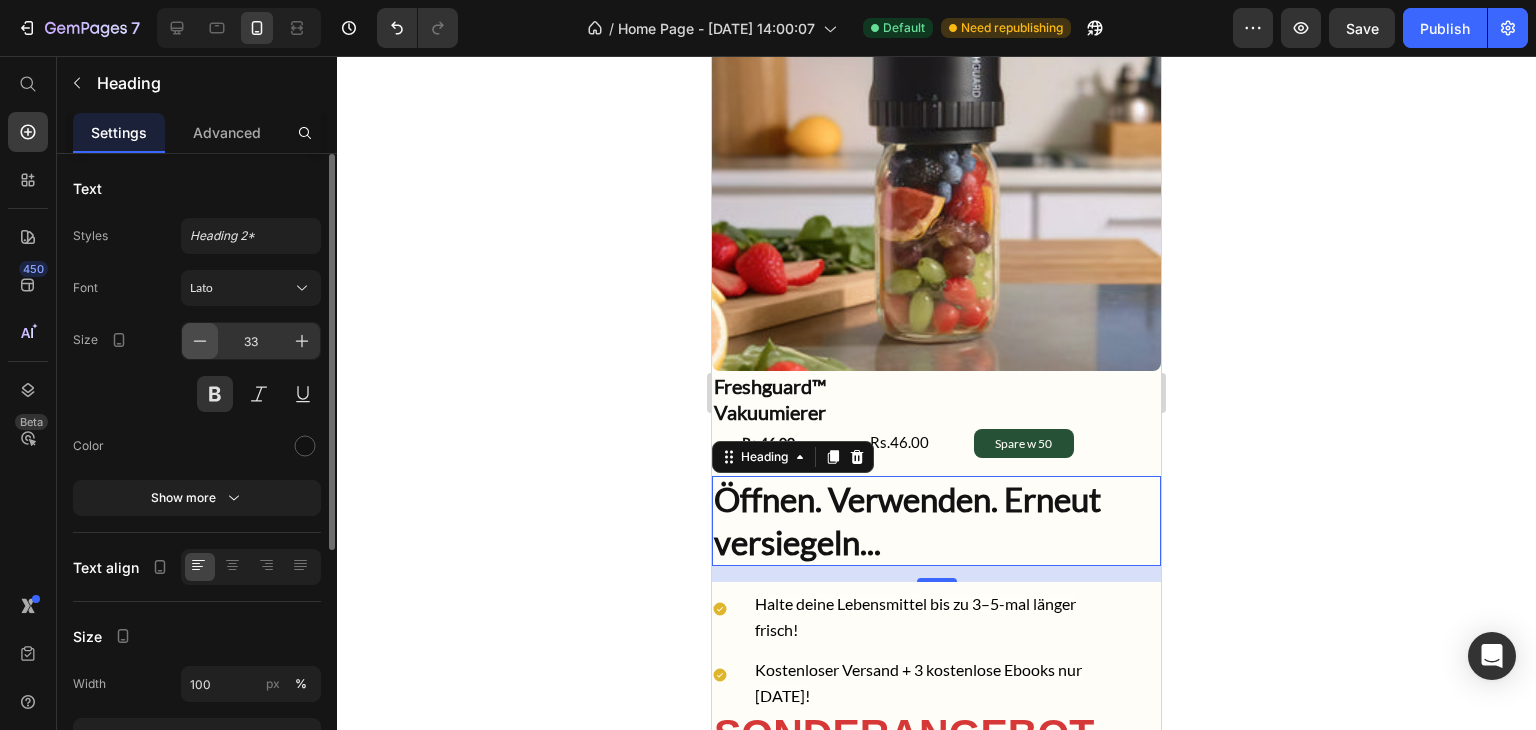click 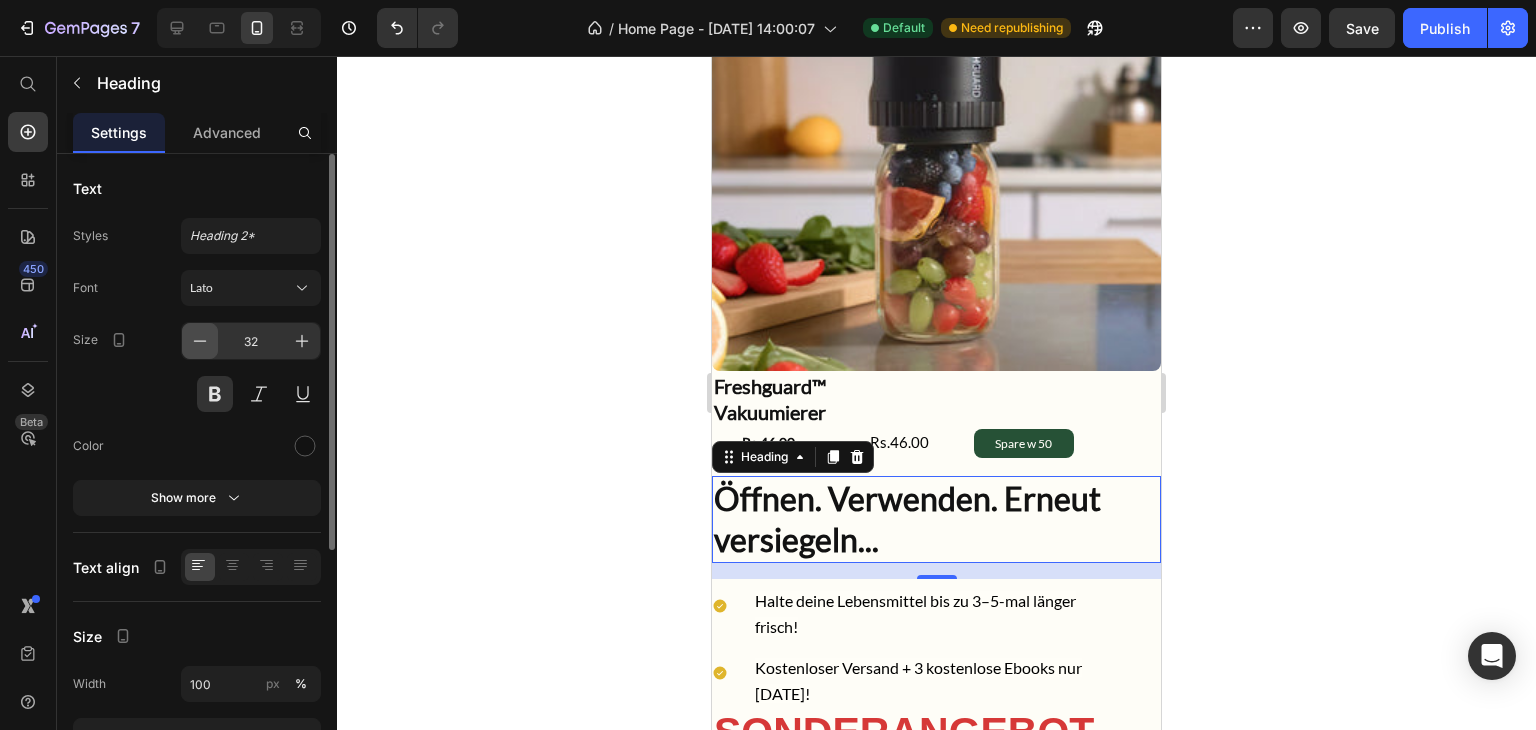click 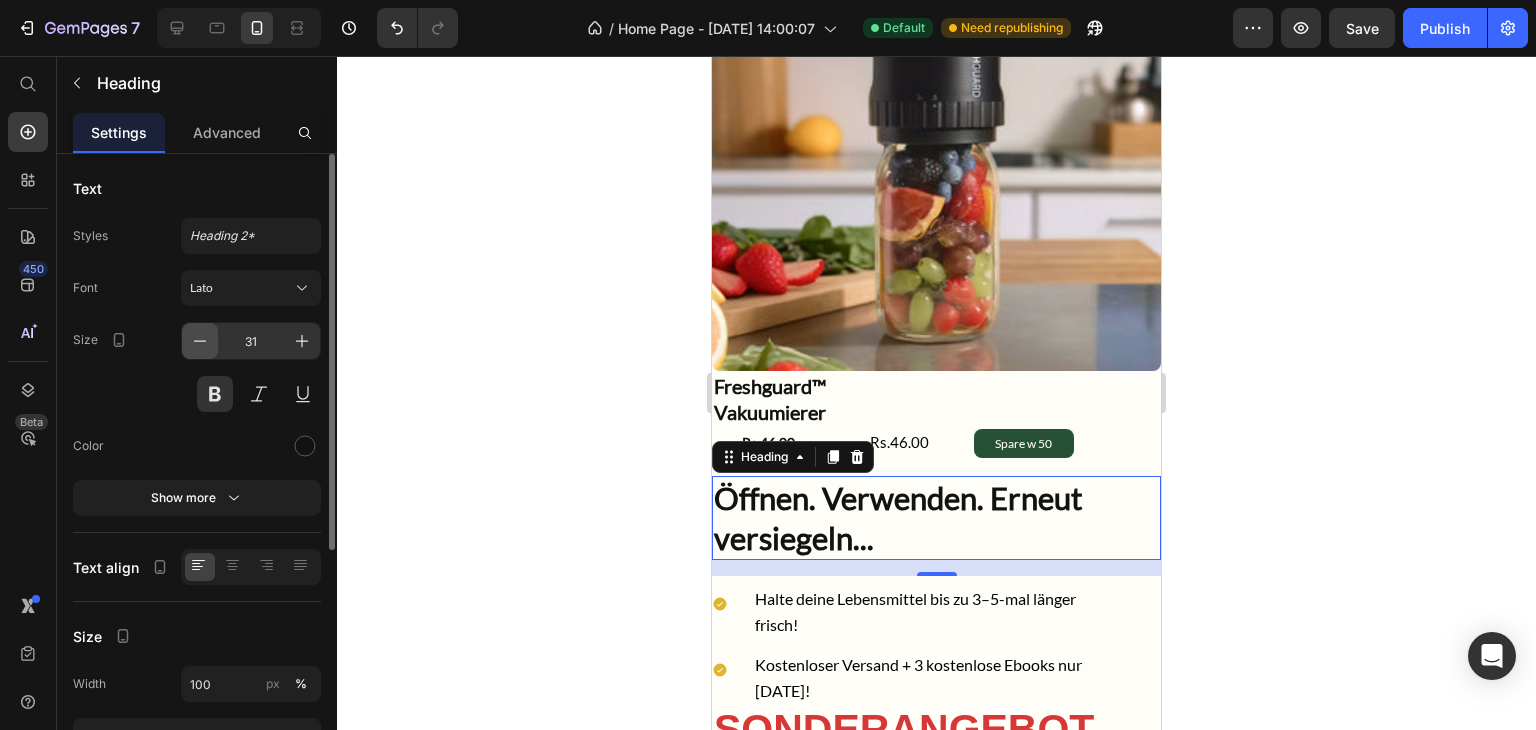 click 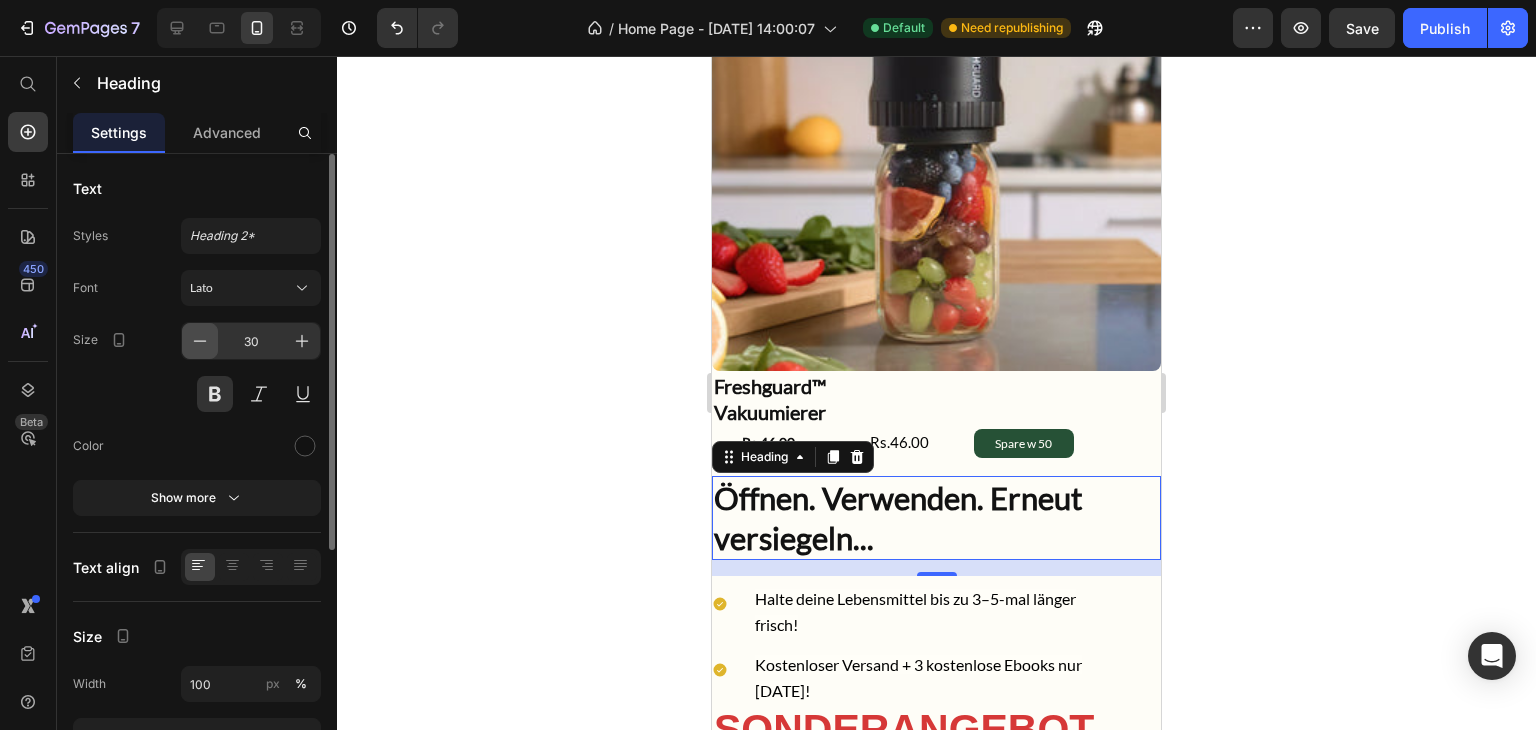 click 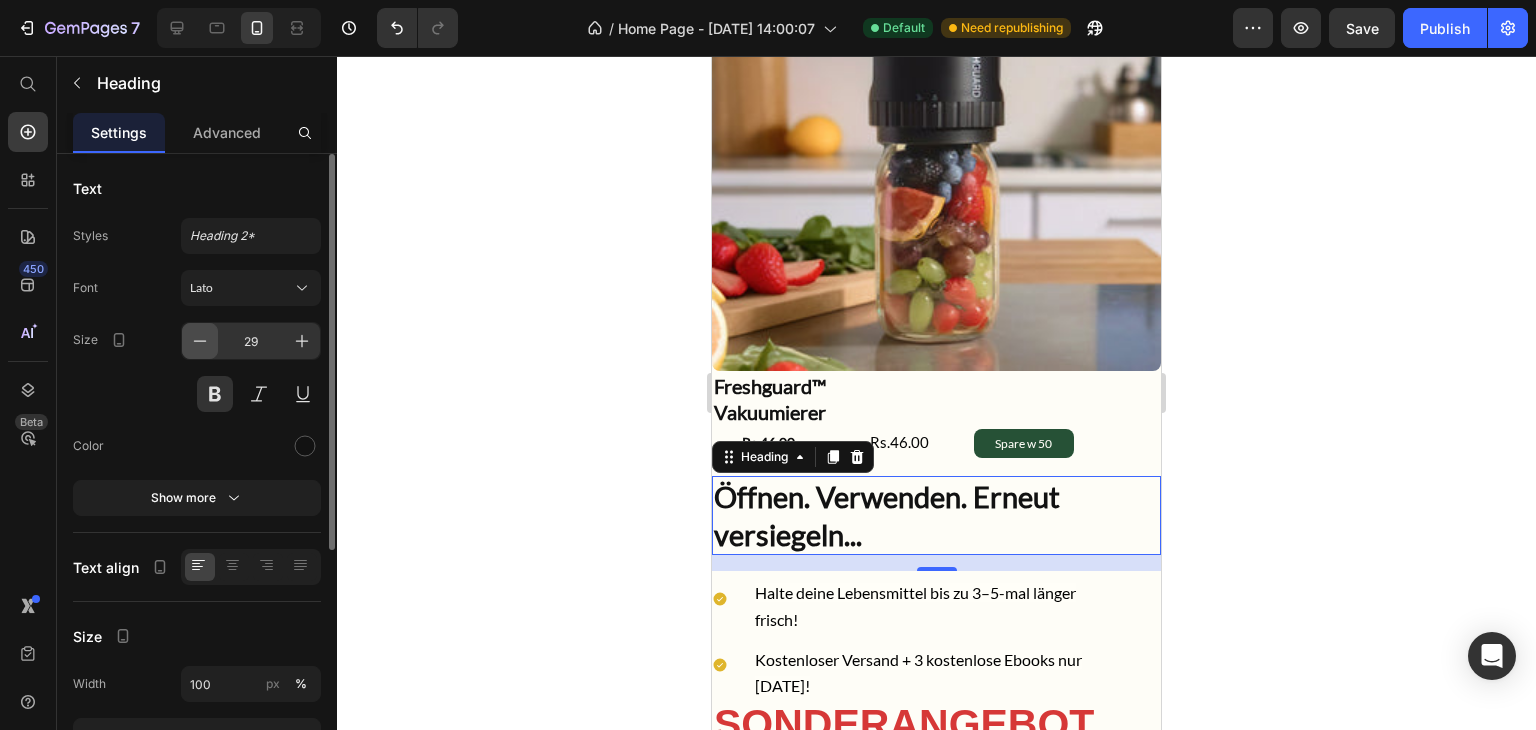 click 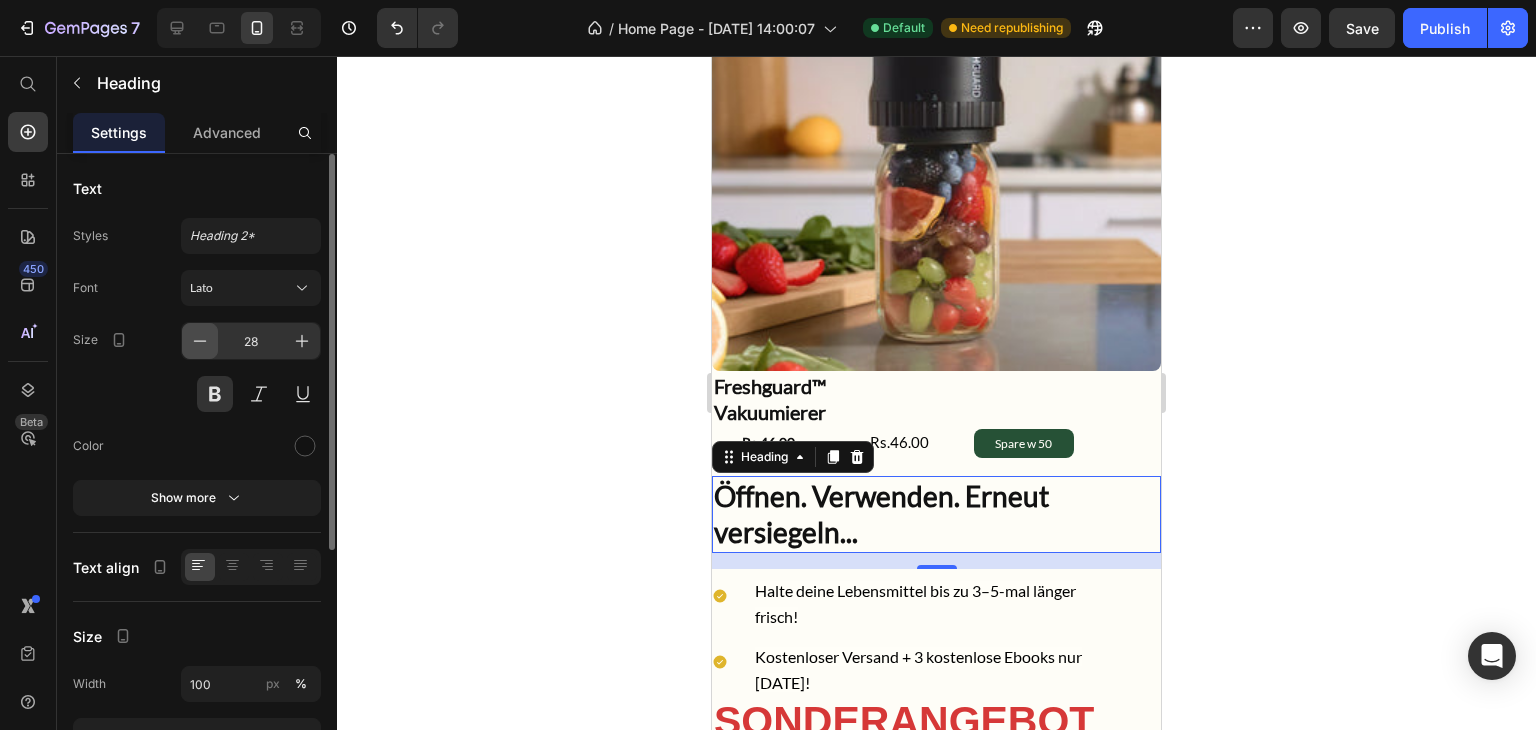 click 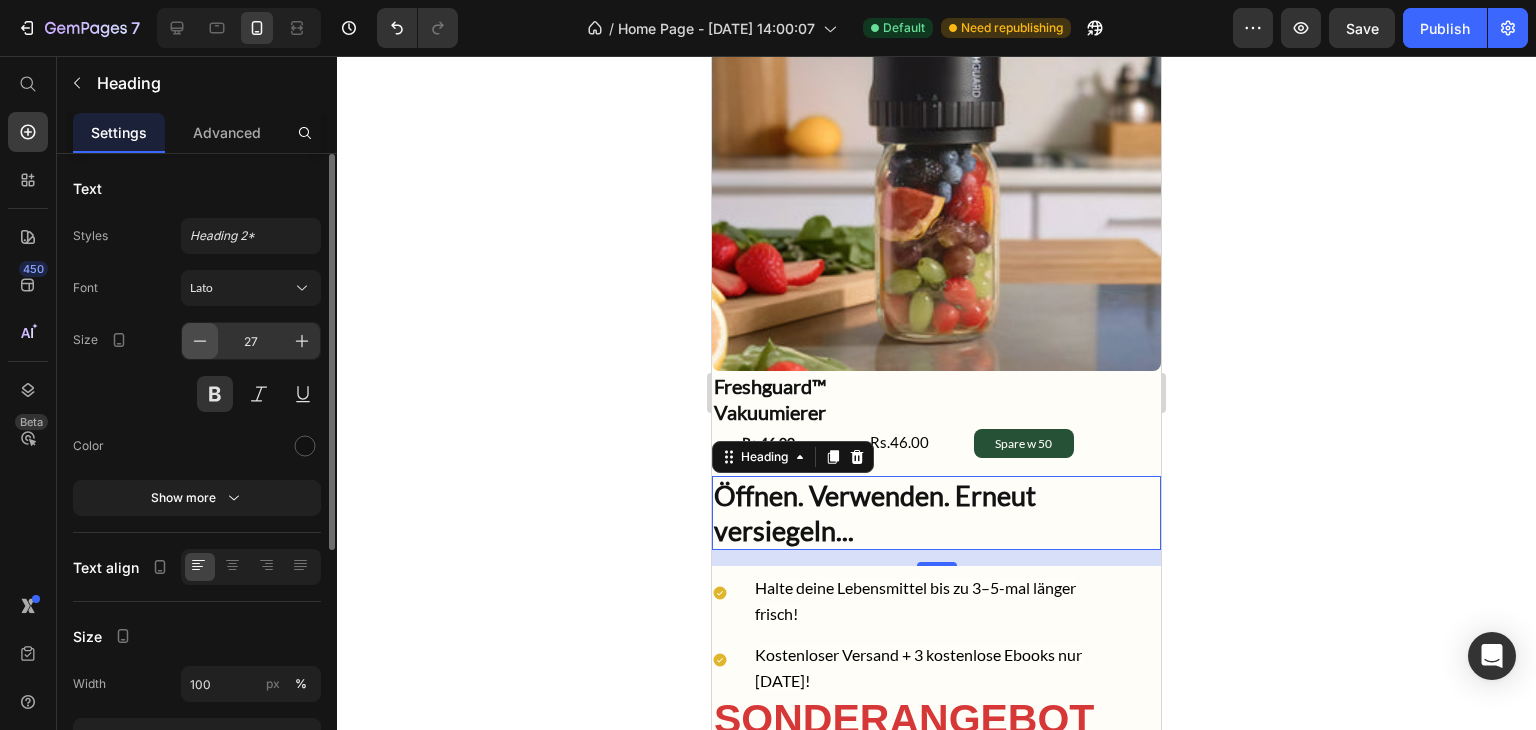 click 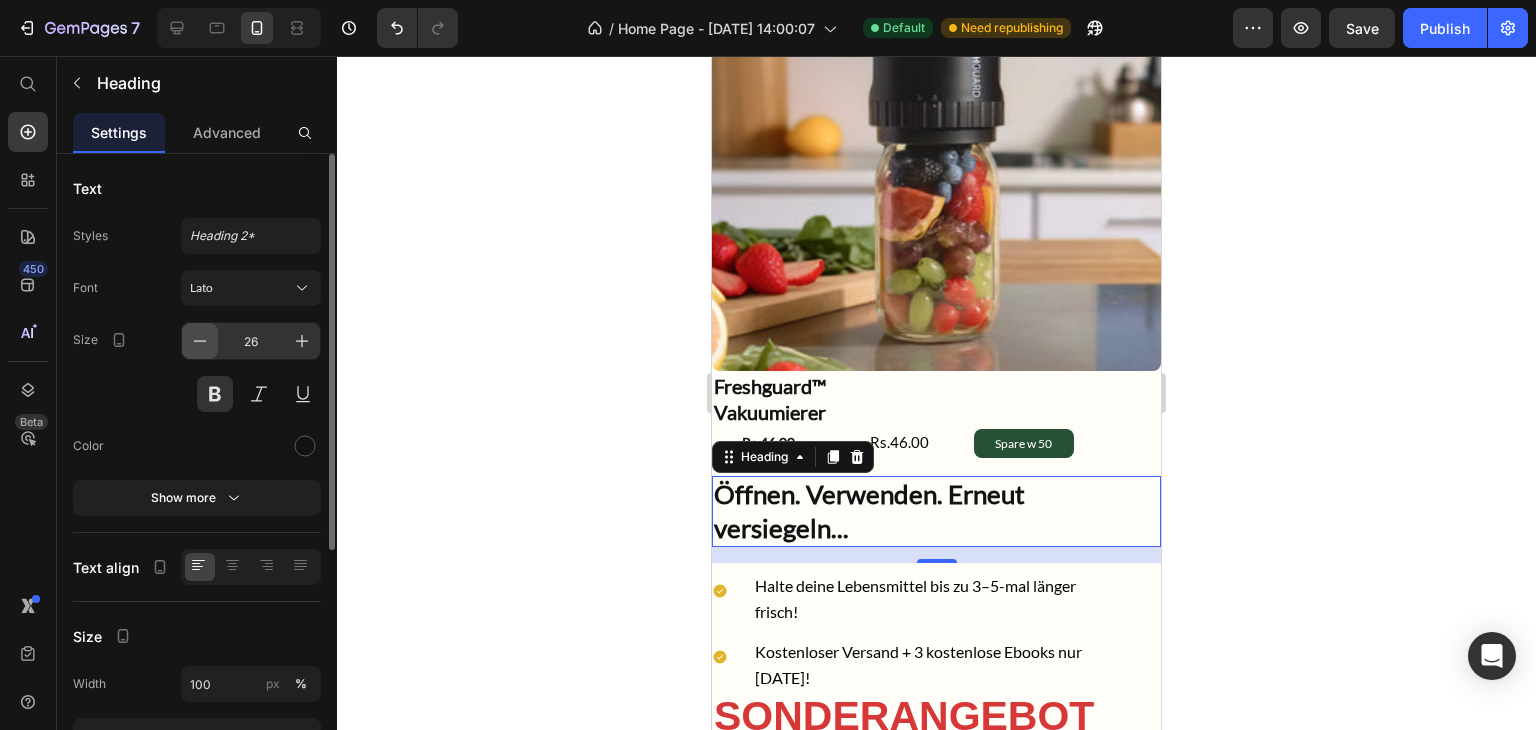 click 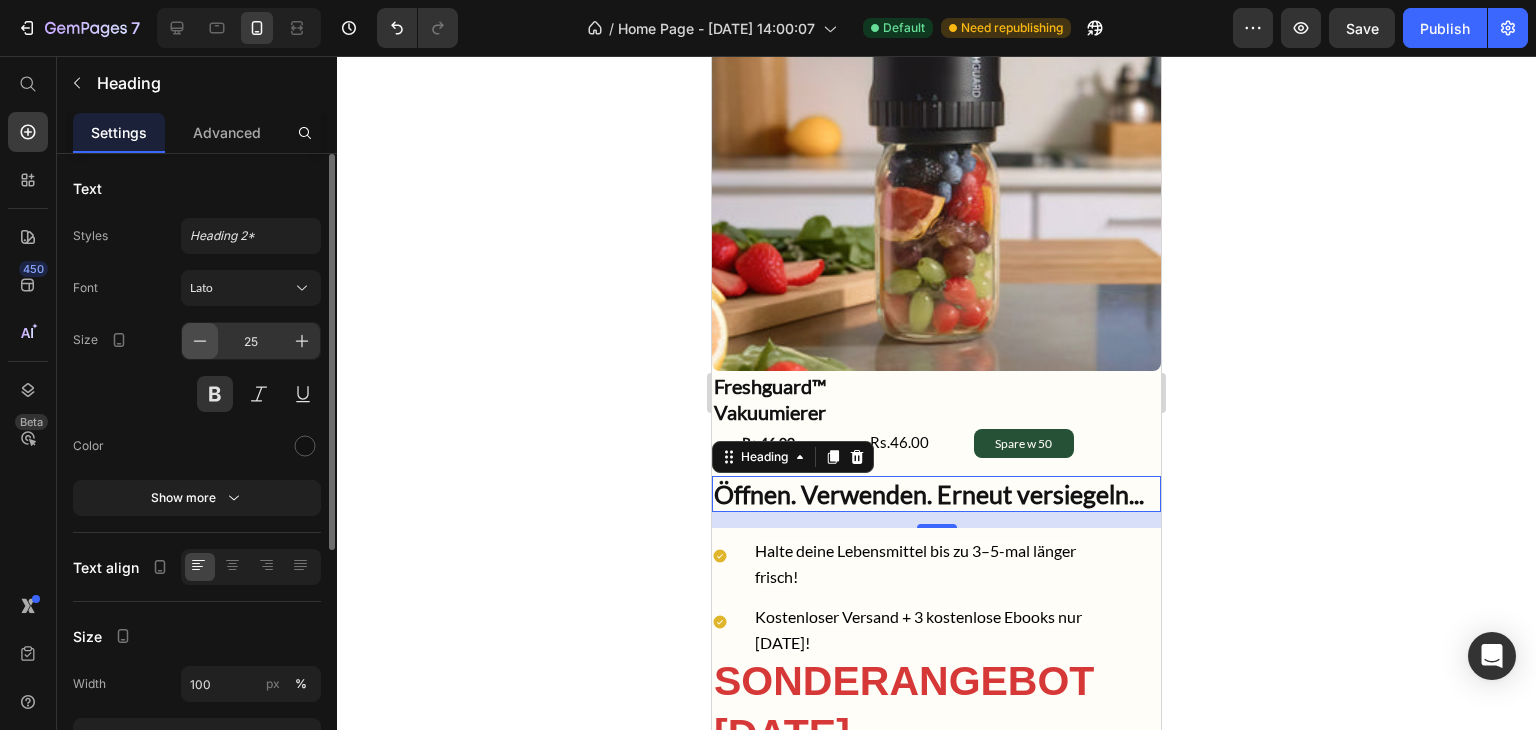 click 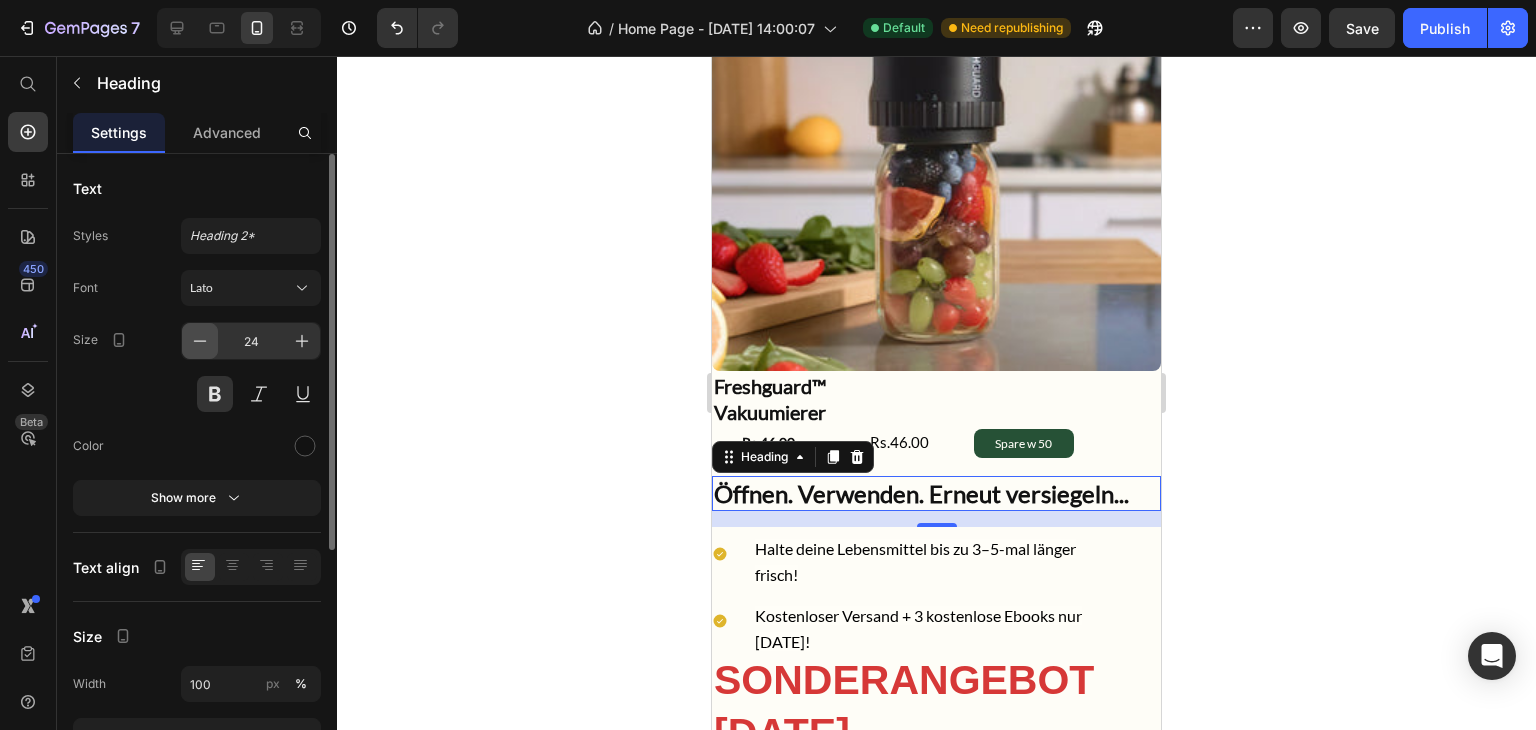 click 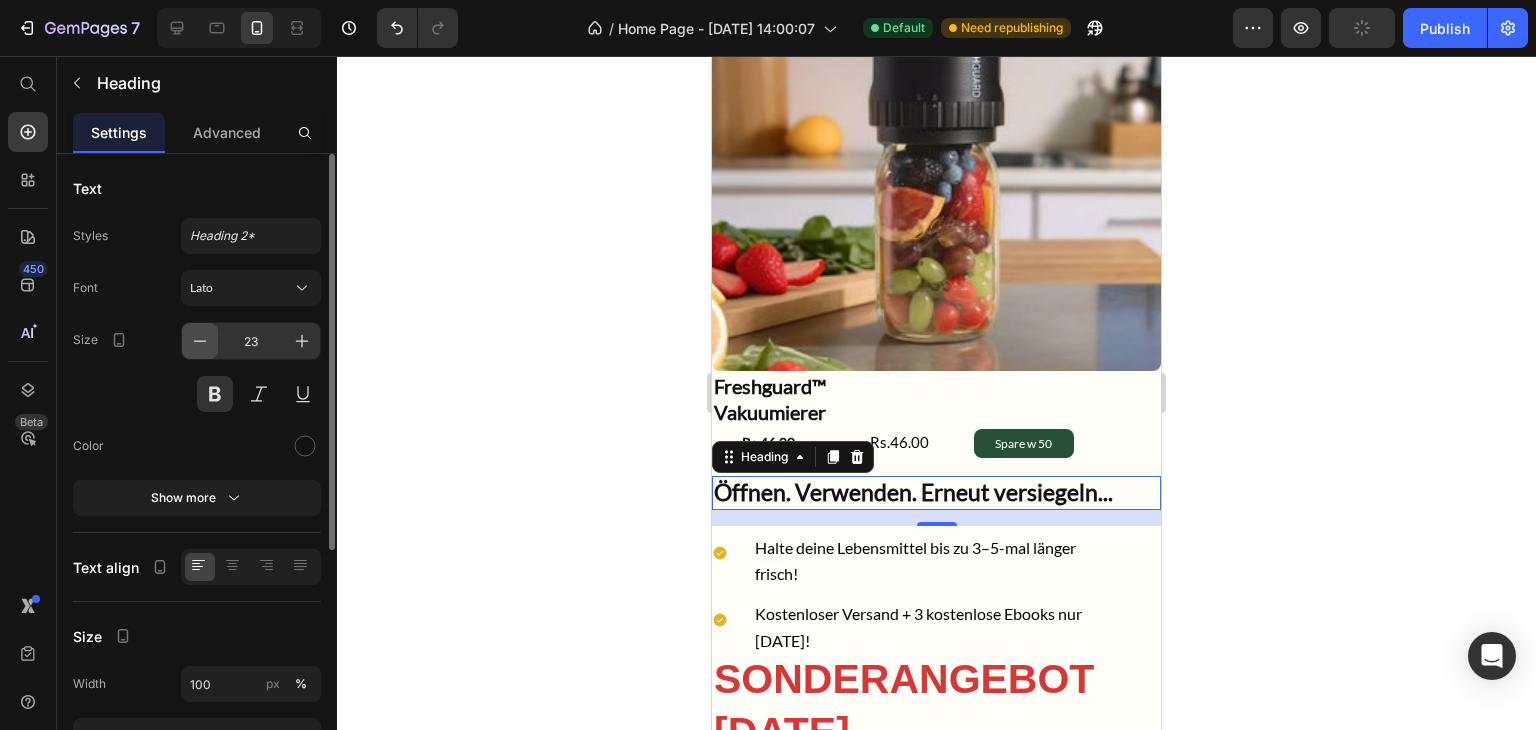 click 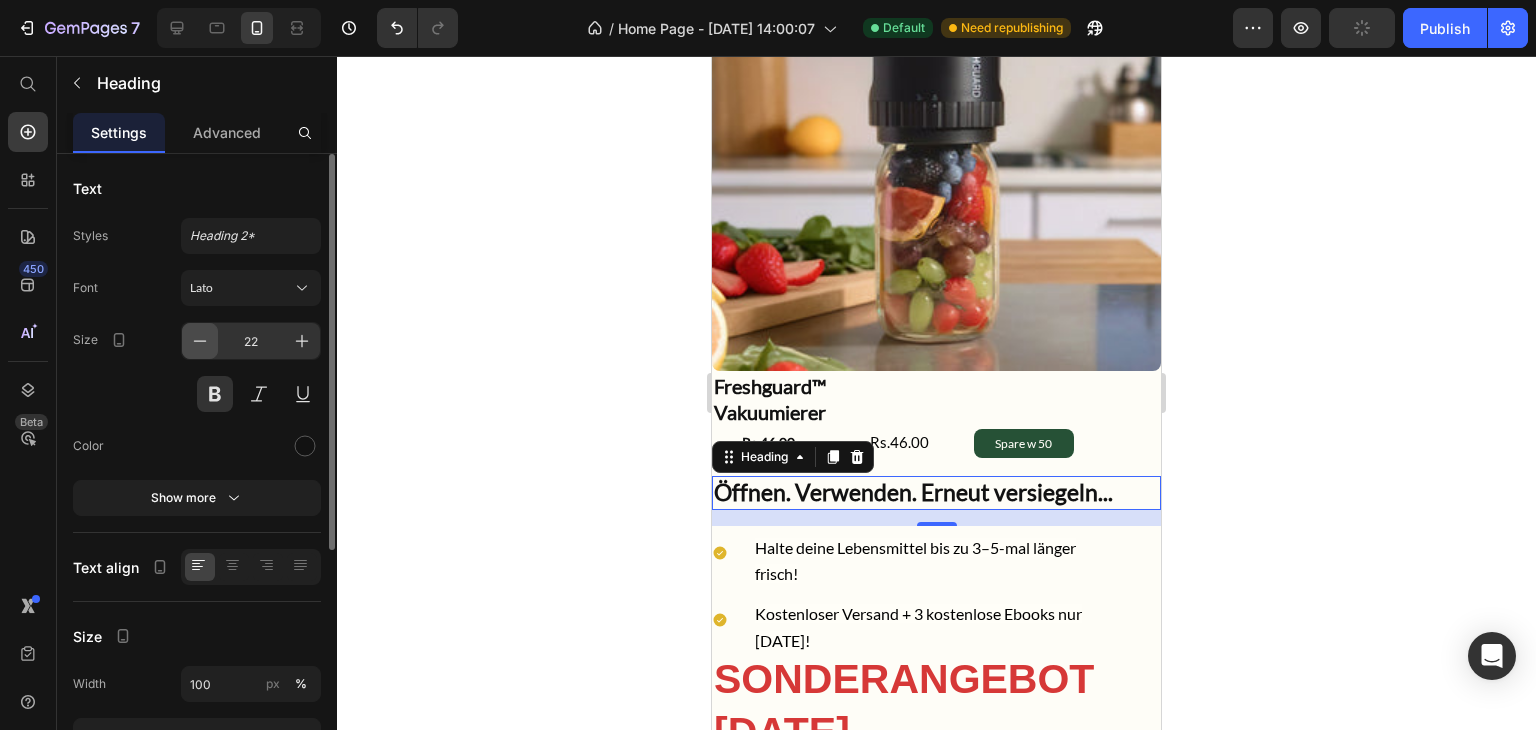 click 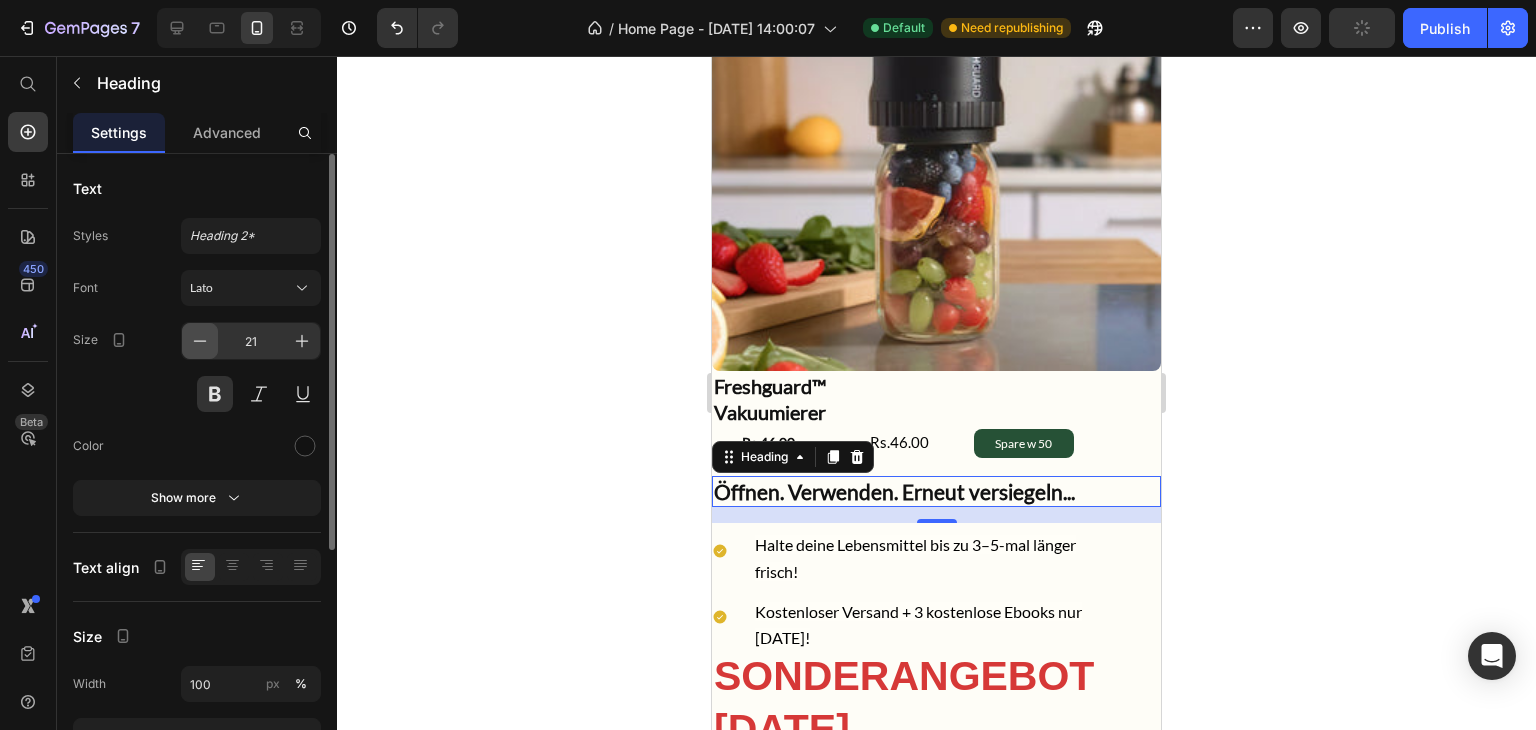 click 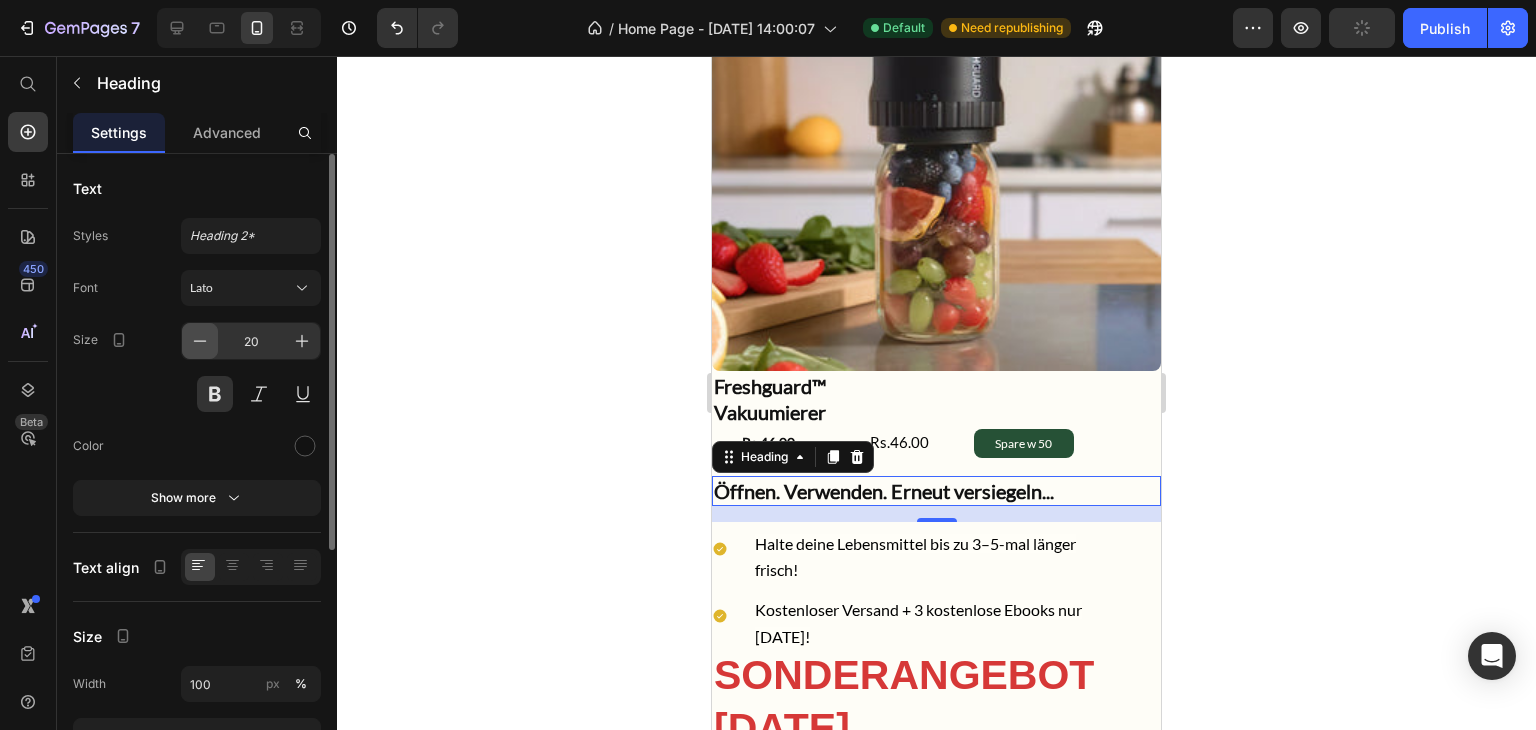 click 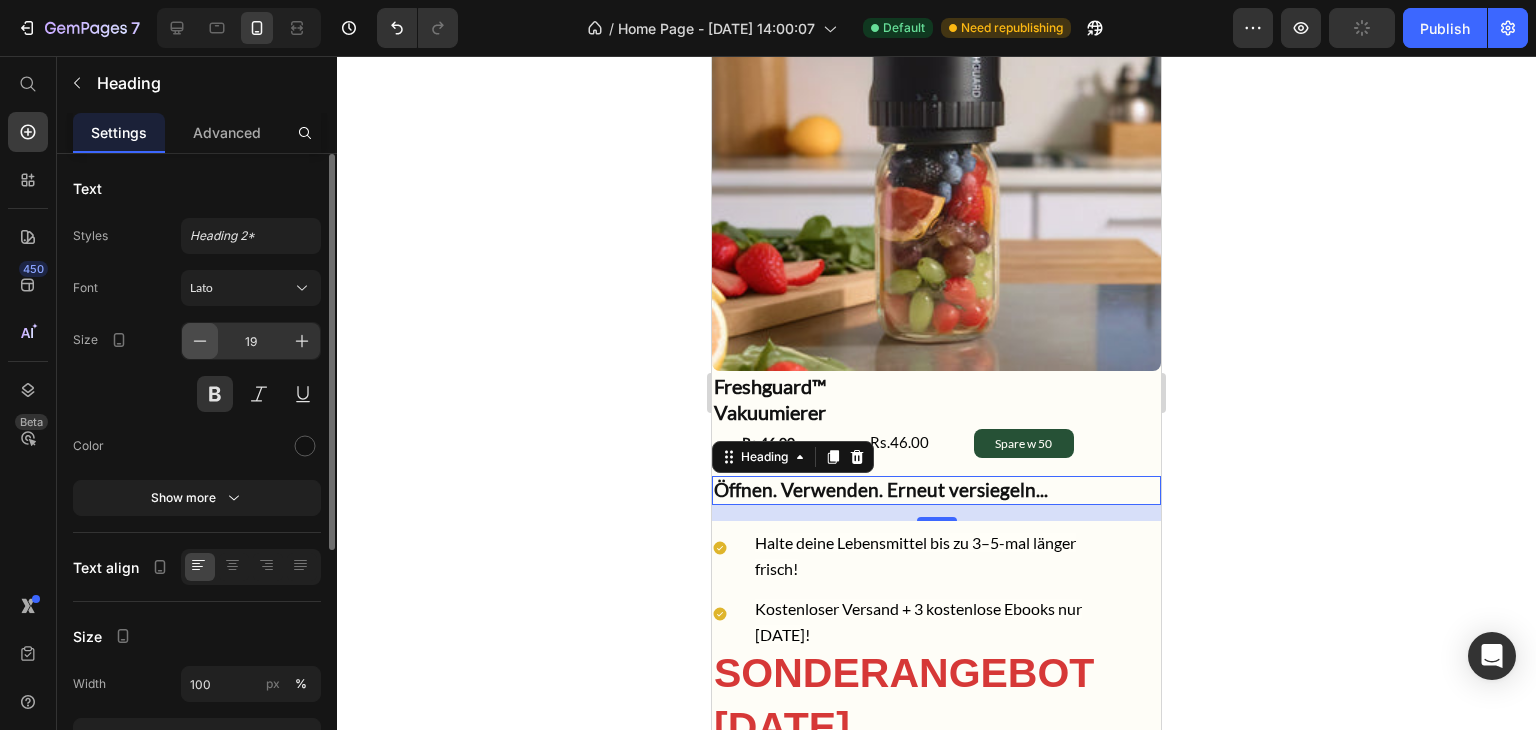 click 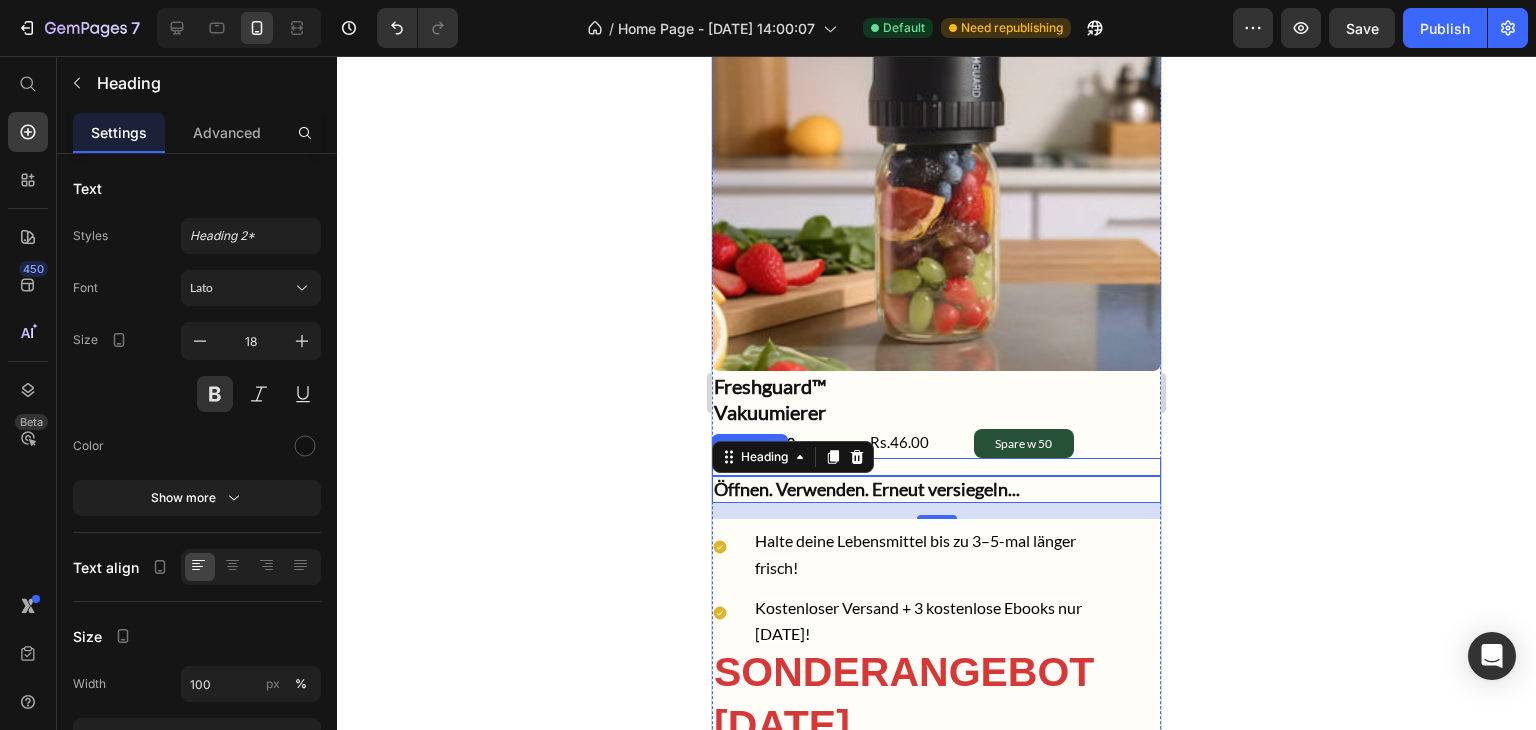 click on "Inkl. [GEOGRAPHIC_DATA]." at bounding box center [936, 467] 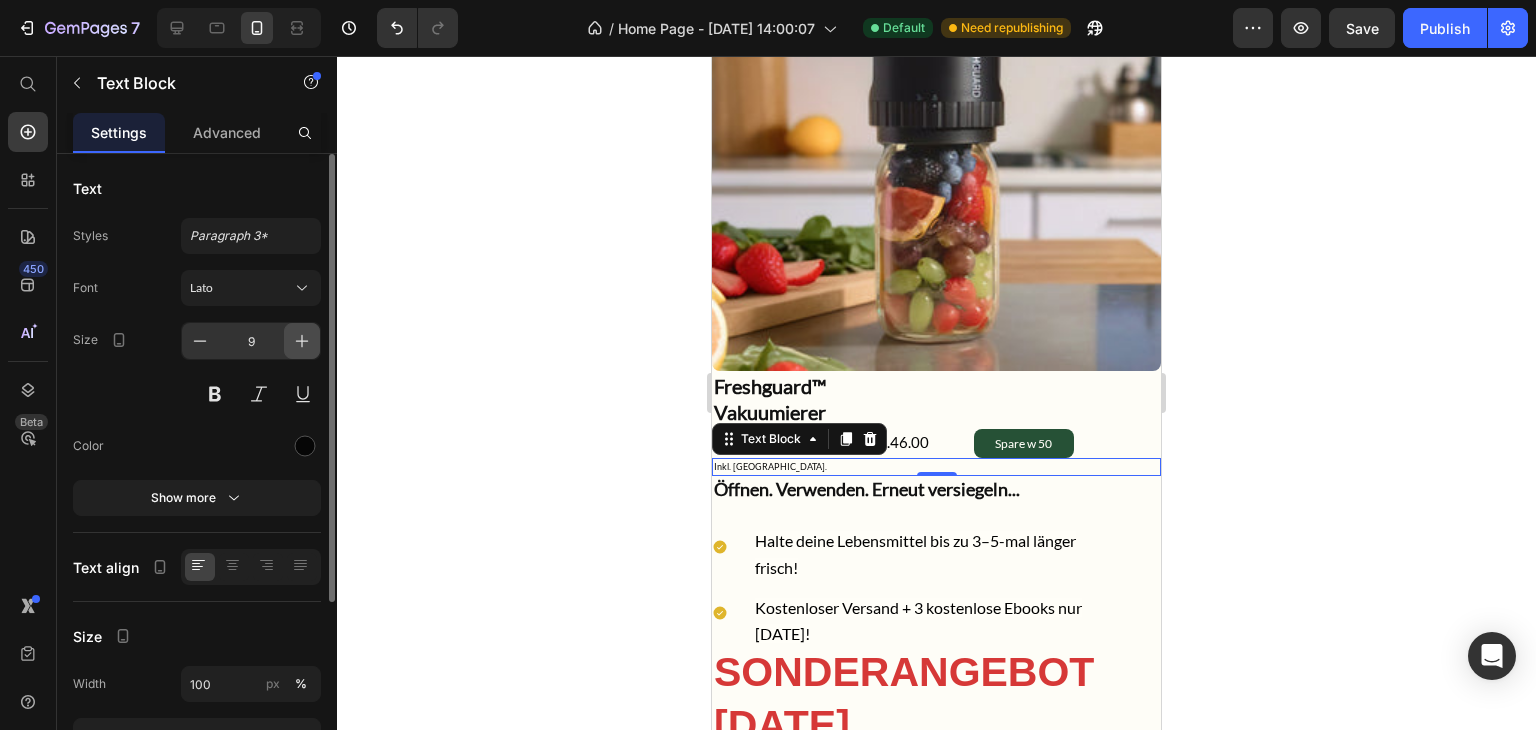 click 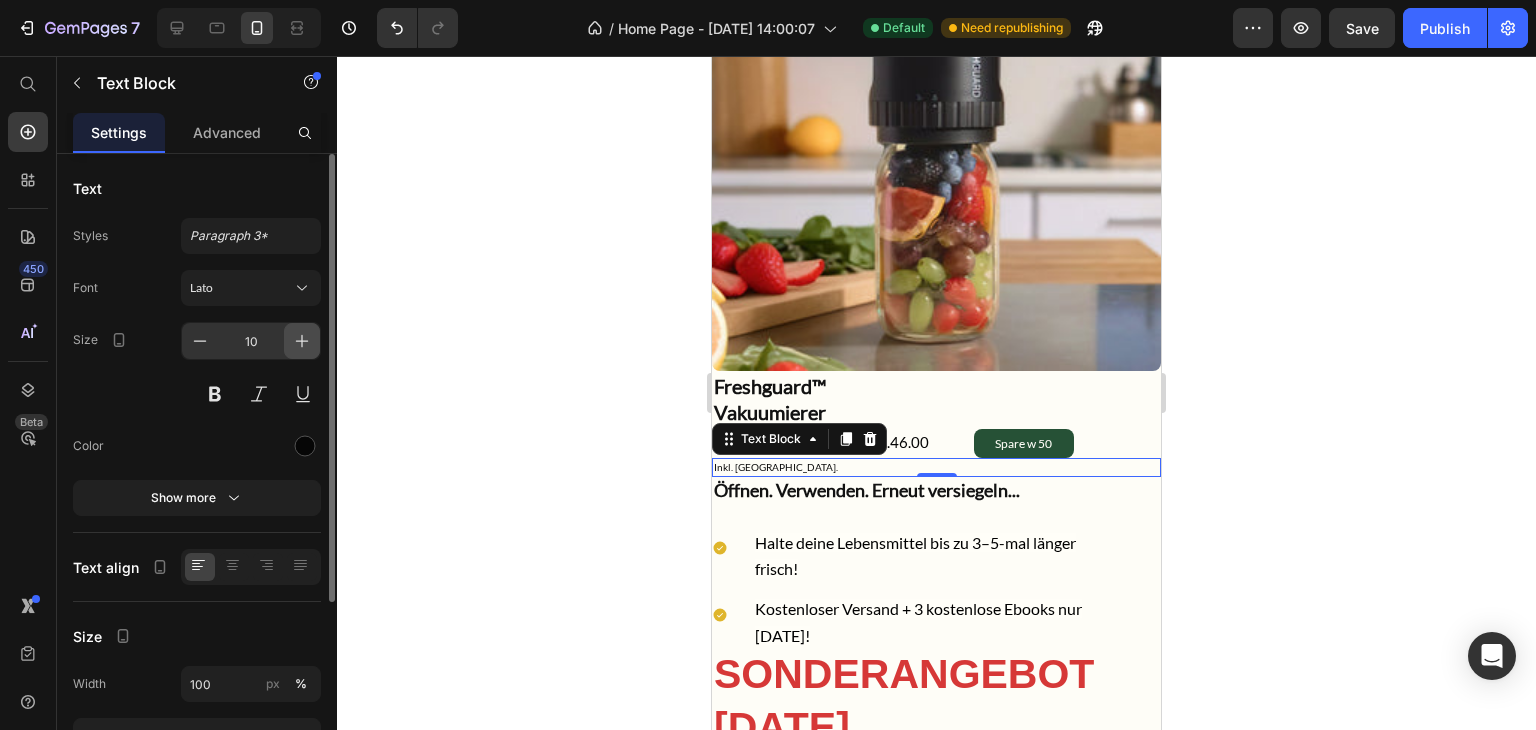 click 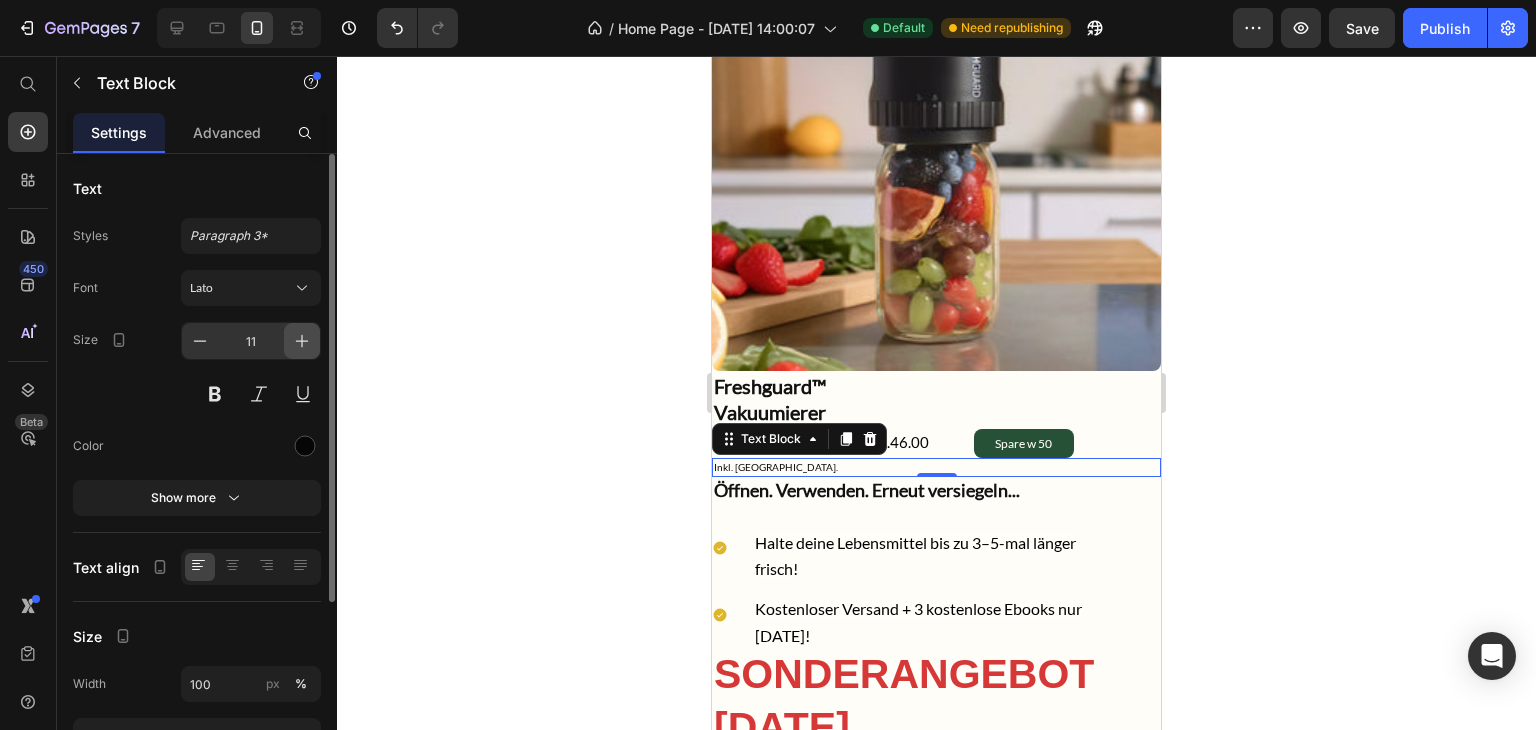 click 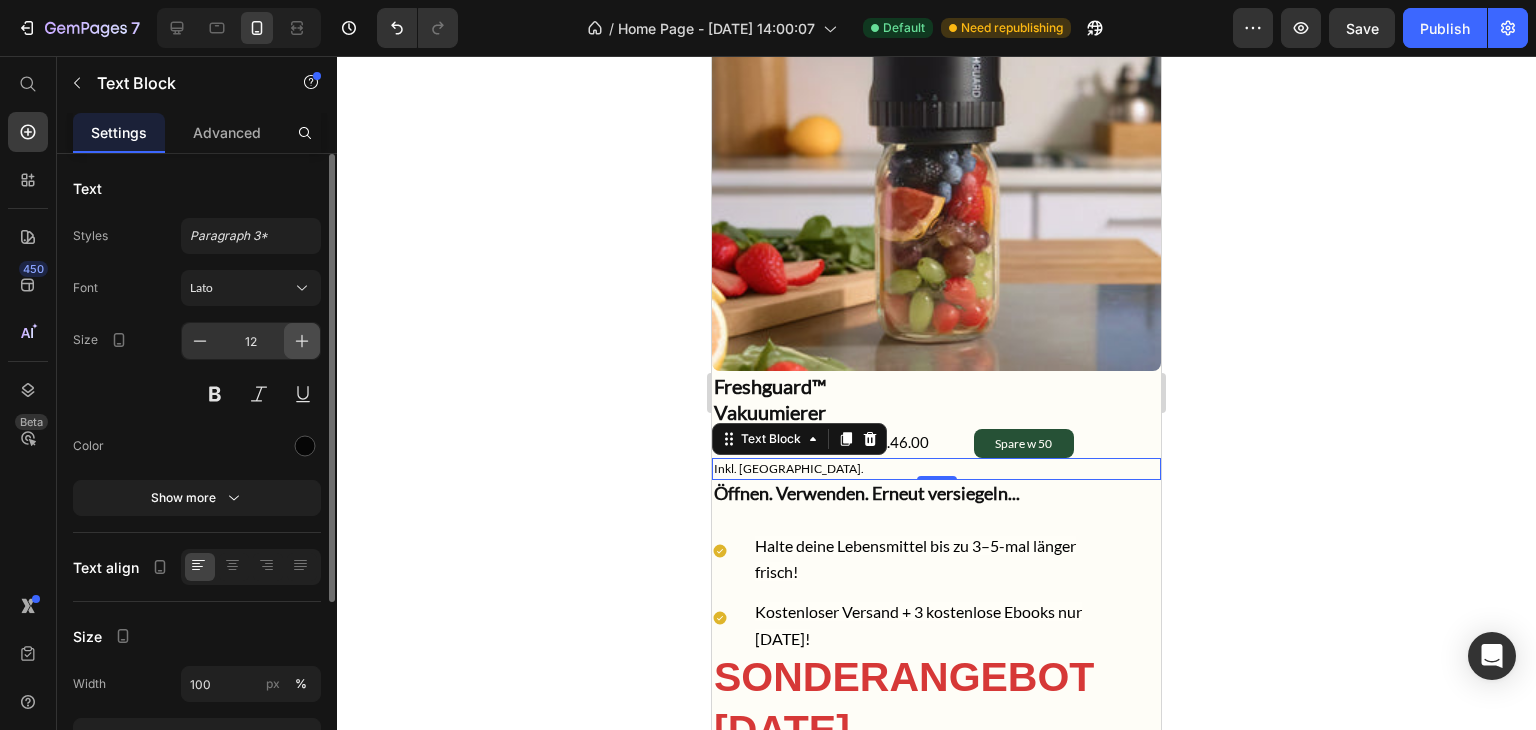 click 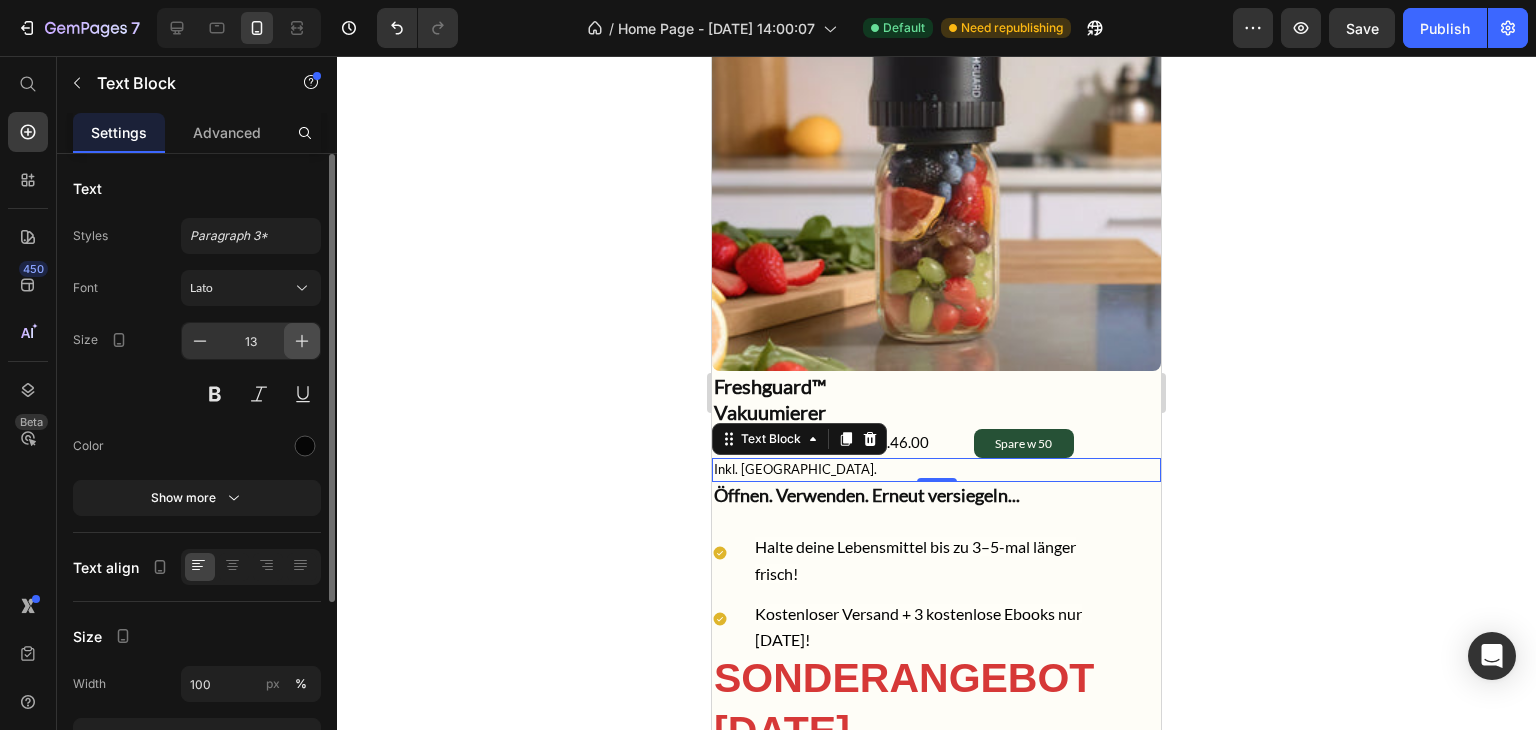click 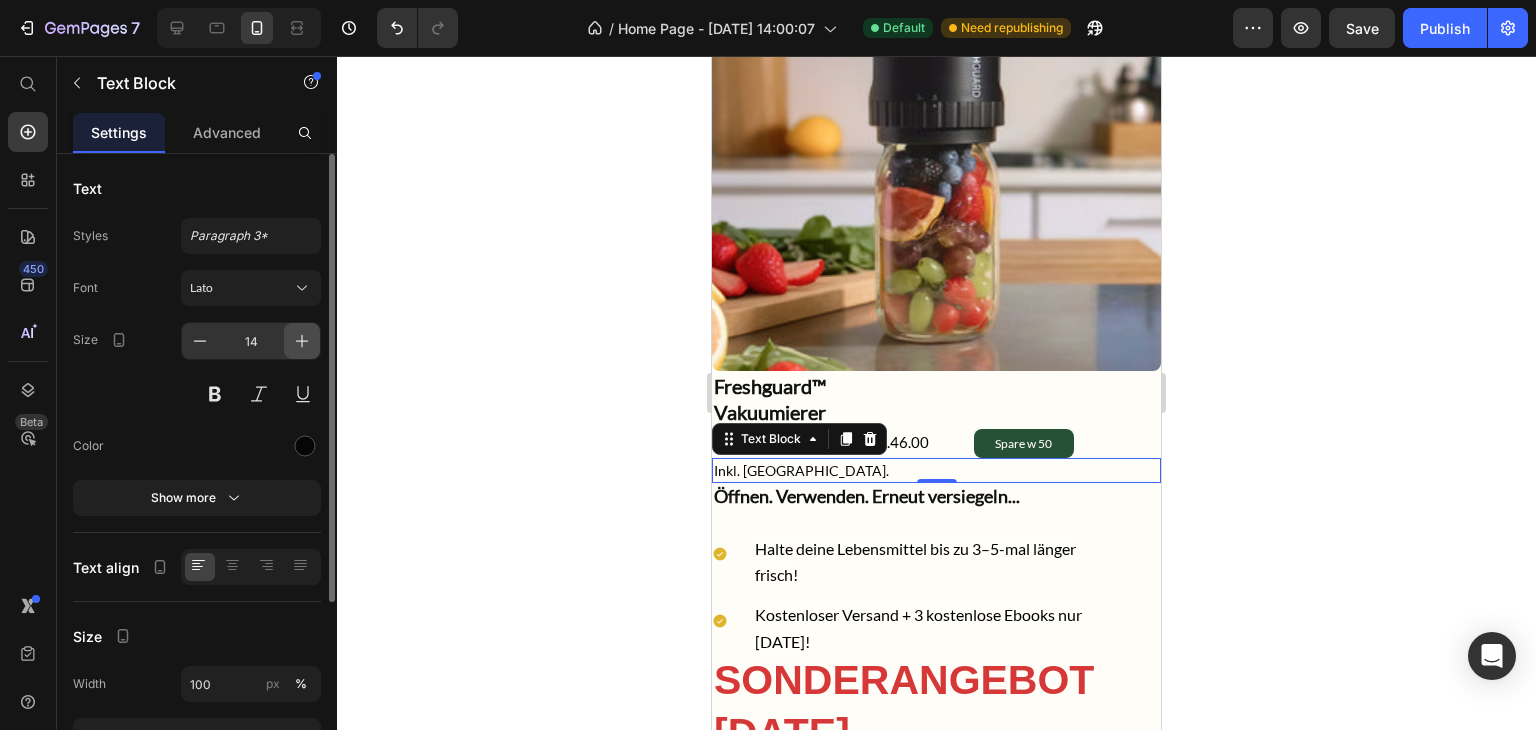click 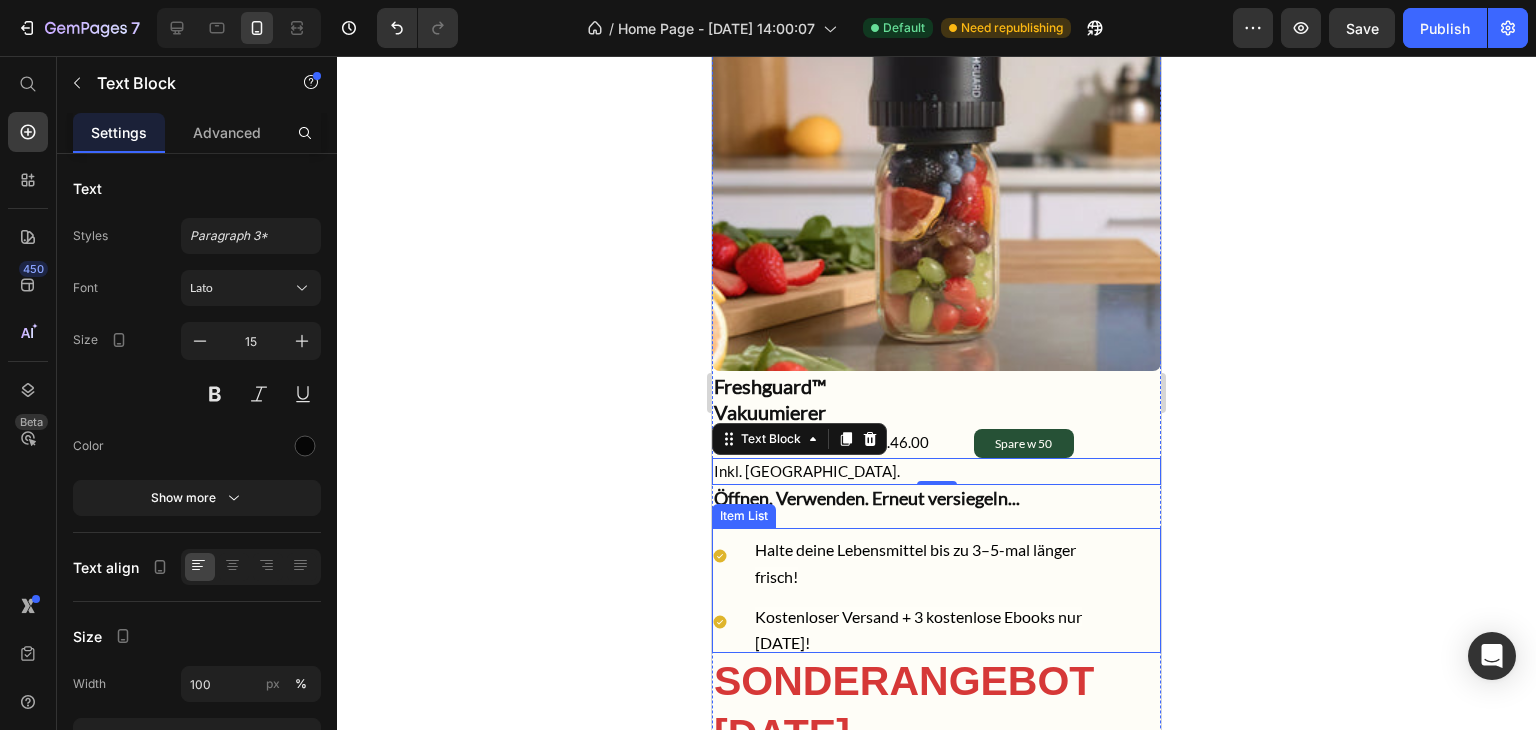 click on "Halte deine Lebensmittel bis zu 3–5-mal länger  frisch! Kostenloser Versand + 3 kostenlose Ebooks nur  [DATE]!" at bounding box center (936, 596) 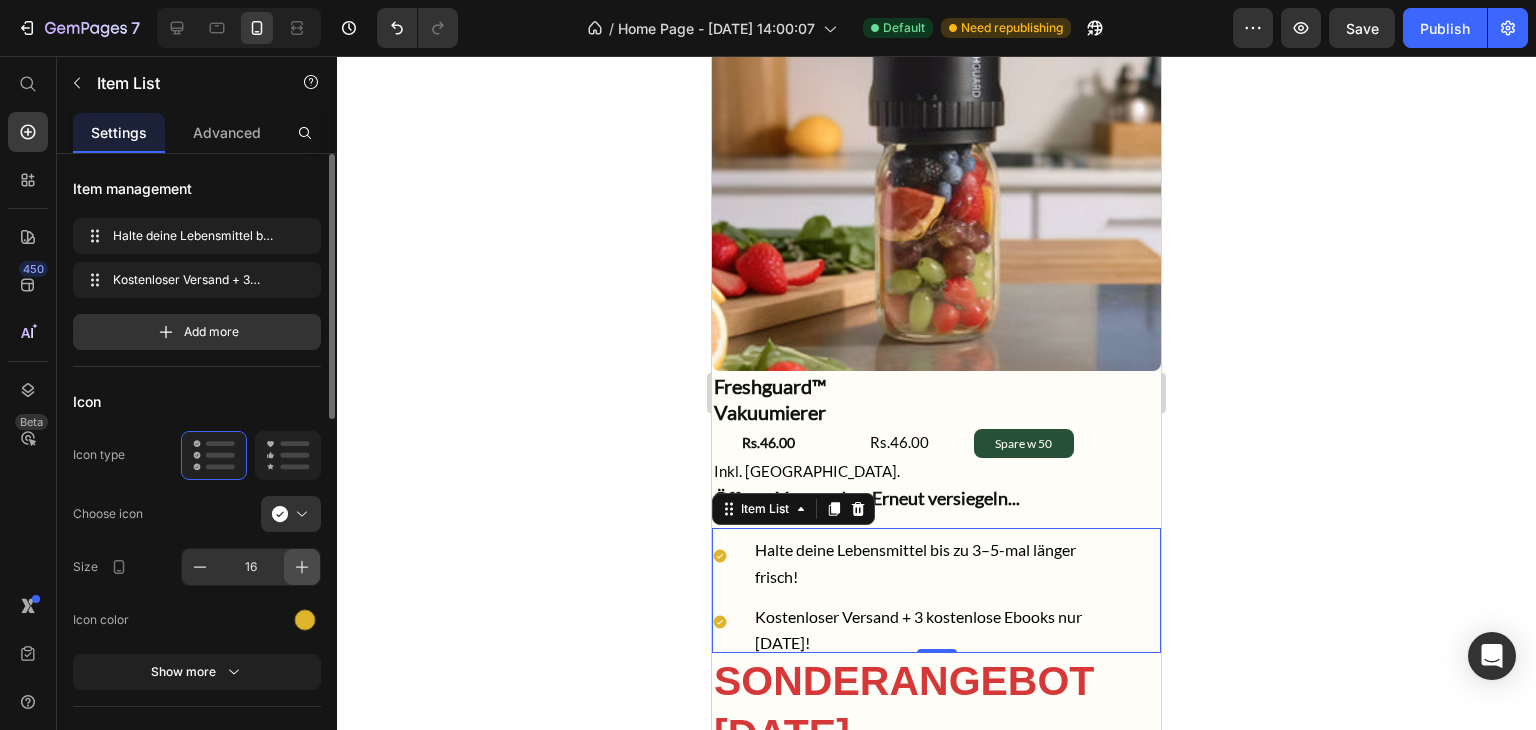 click 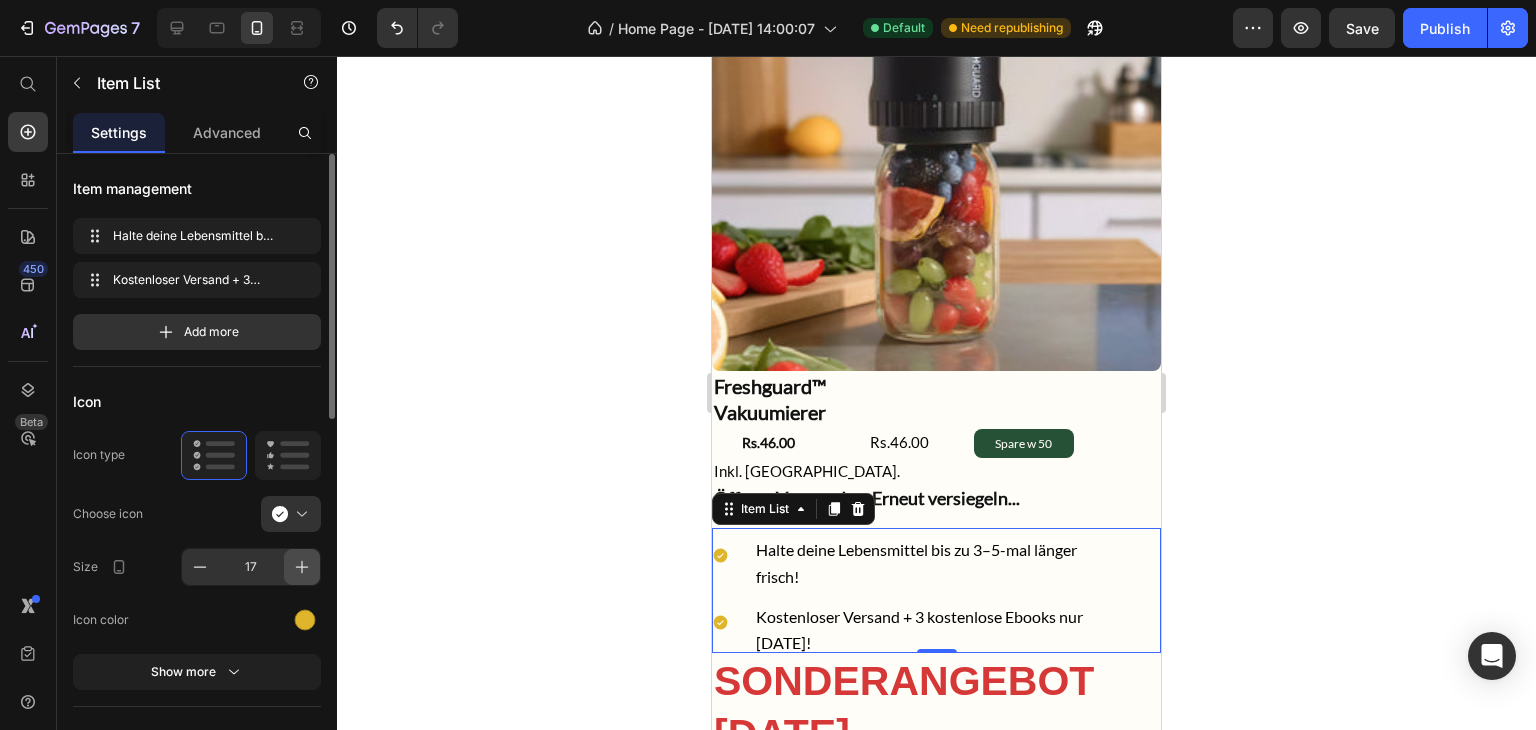click 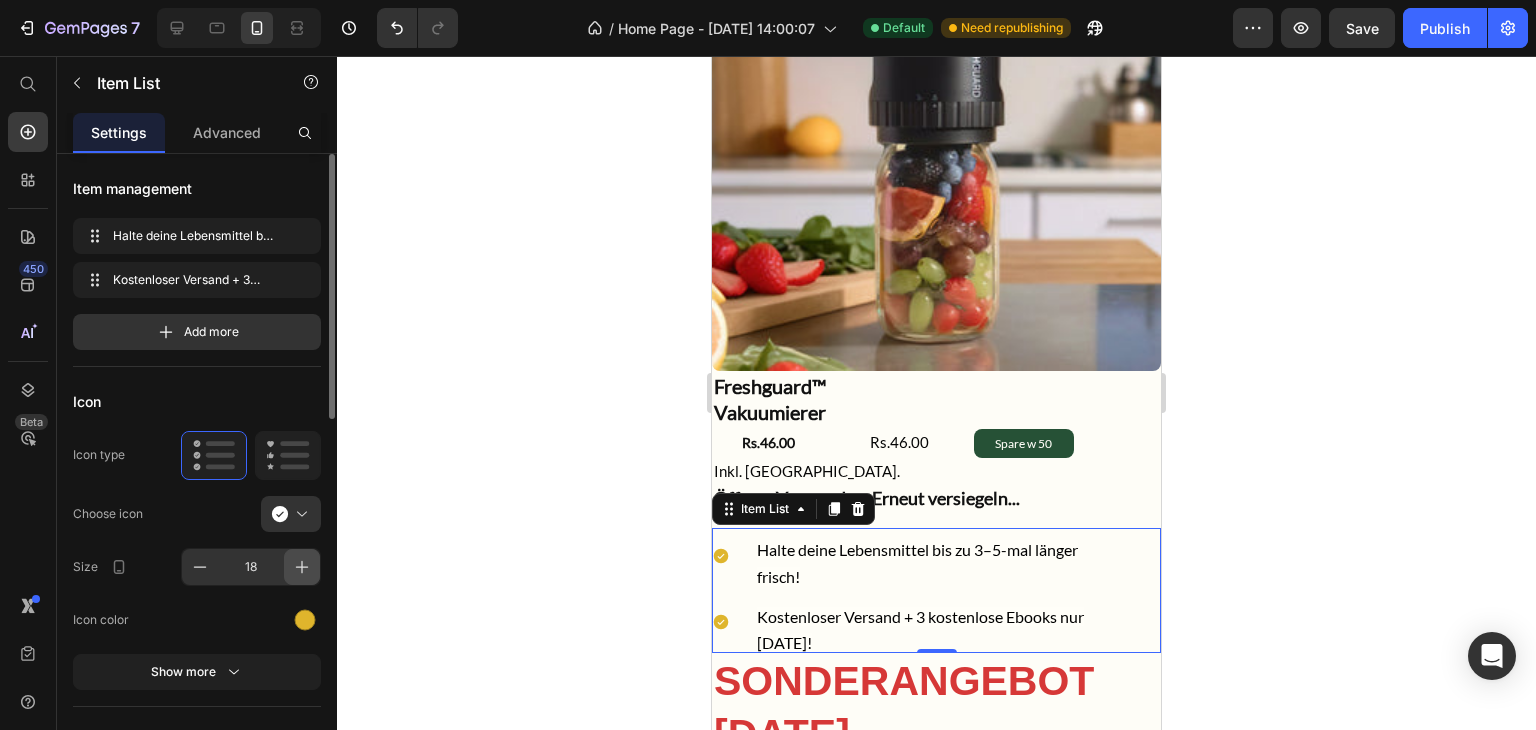 click 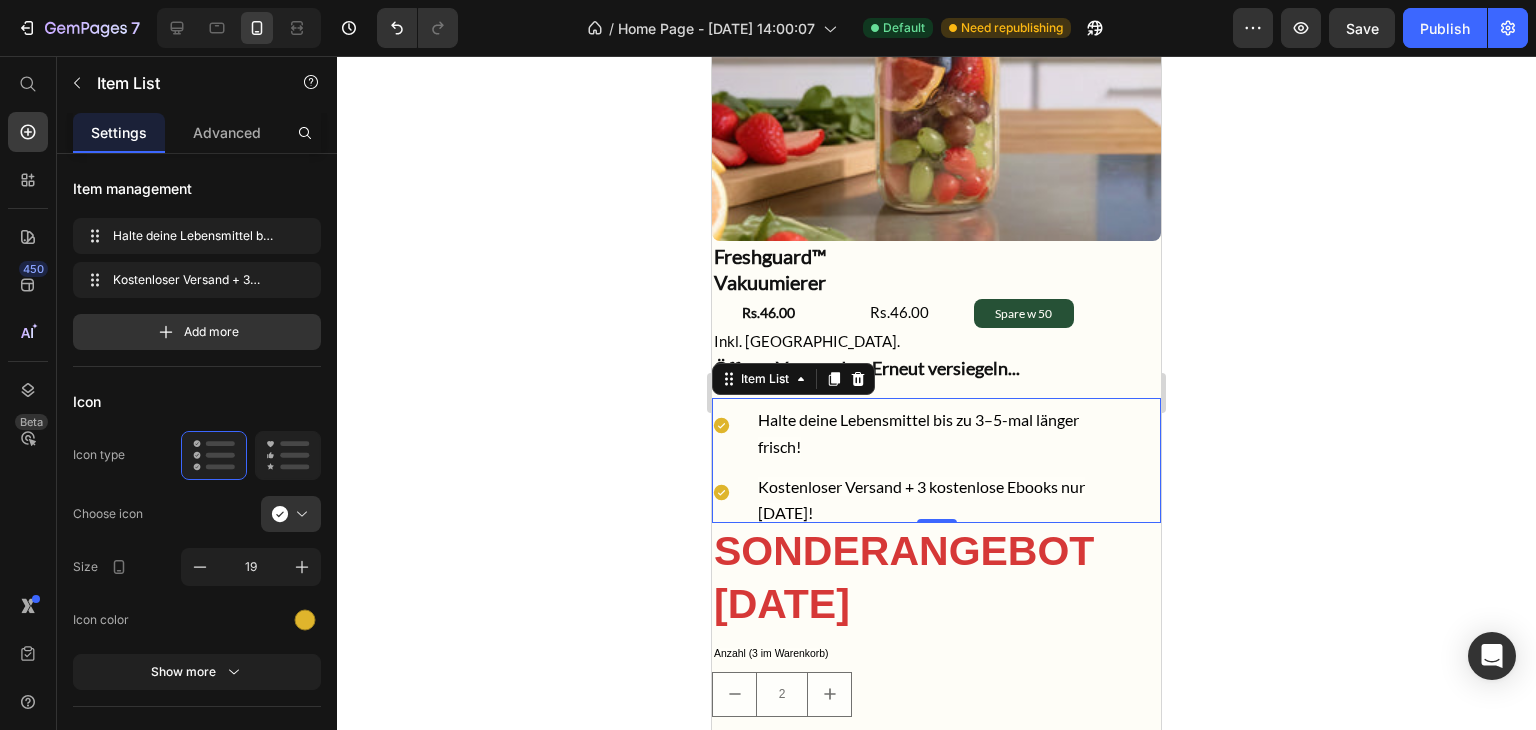 scroll, scrollTop: 2950, scrollLeft: 0, axis: vertical 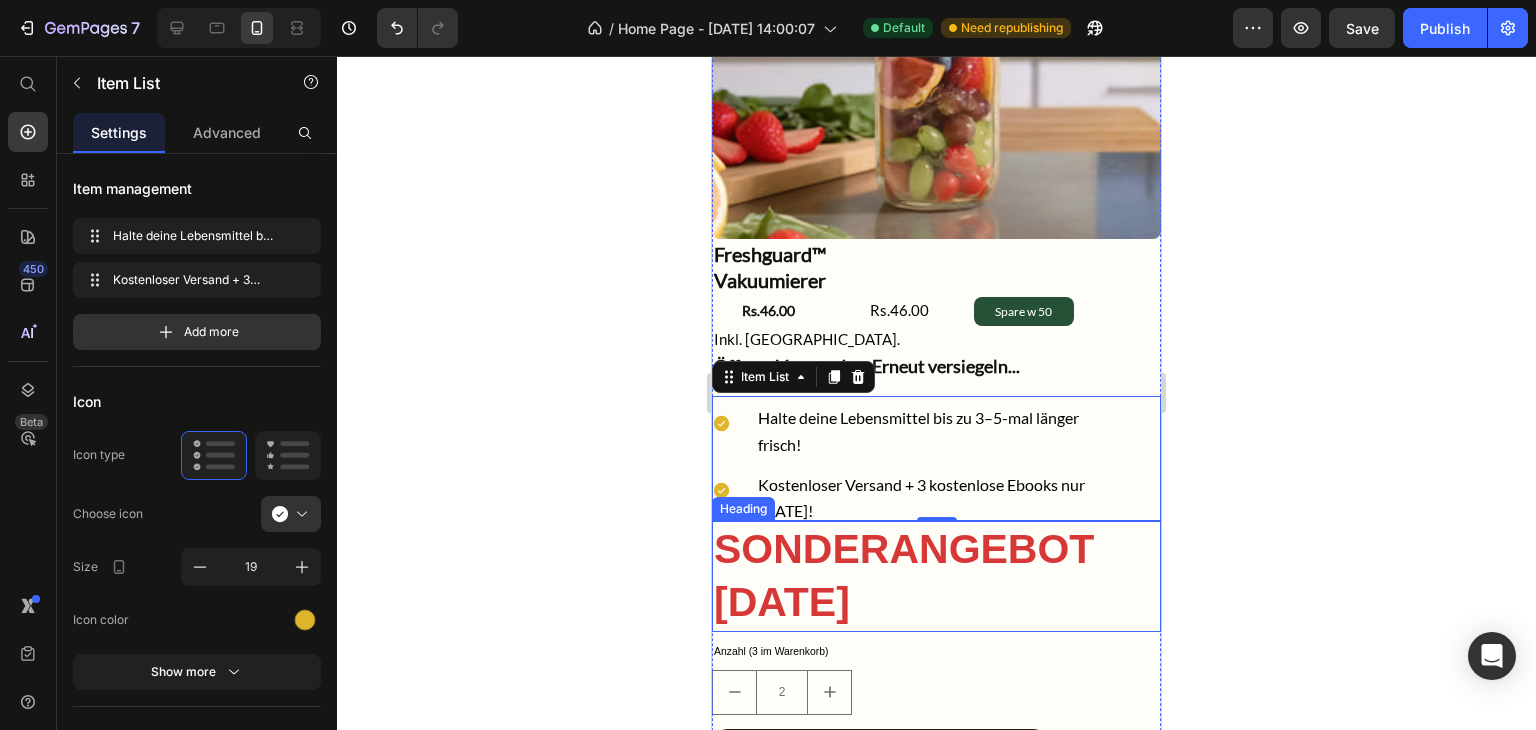 click on "SONDERANGEBOT [DATE]" at bounding box center (936, 576) 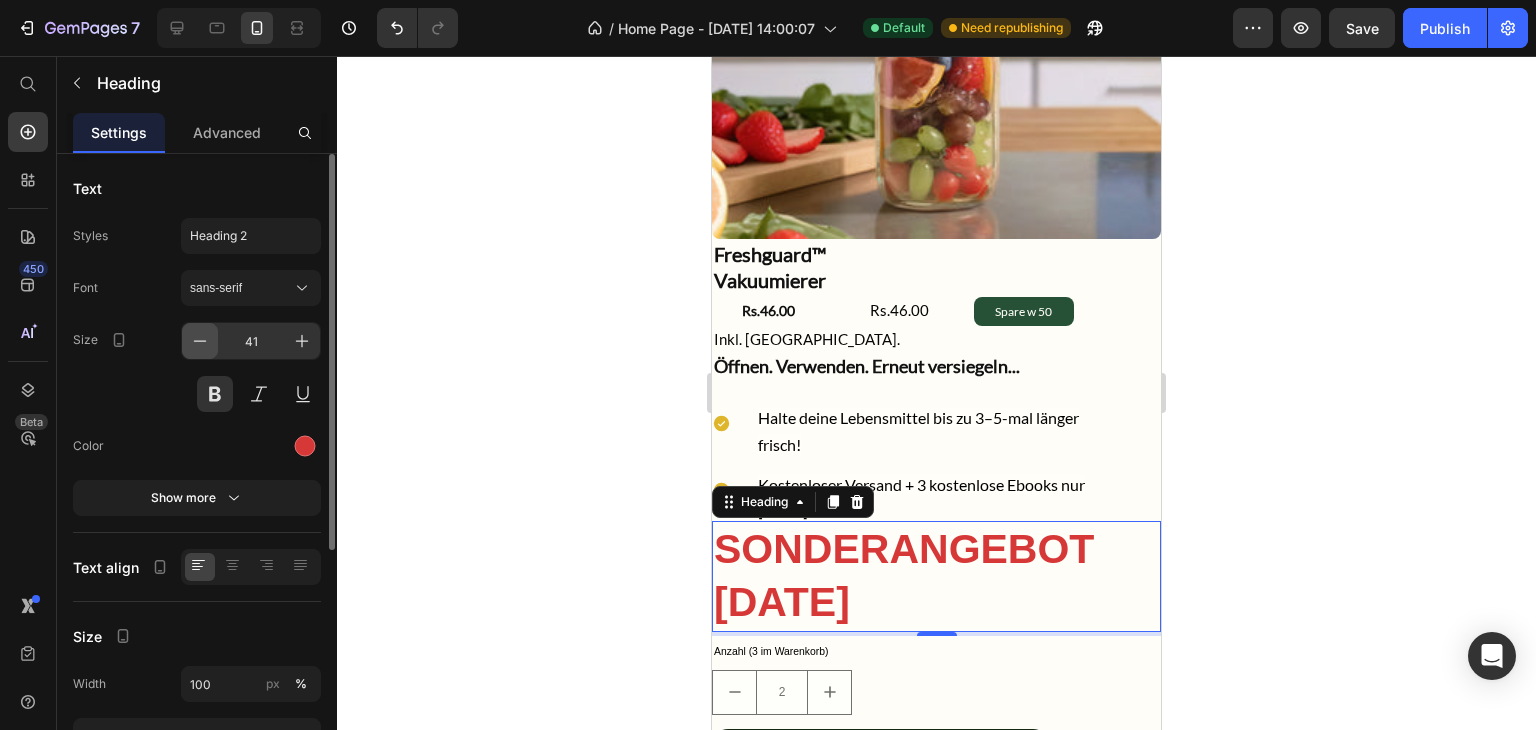 click 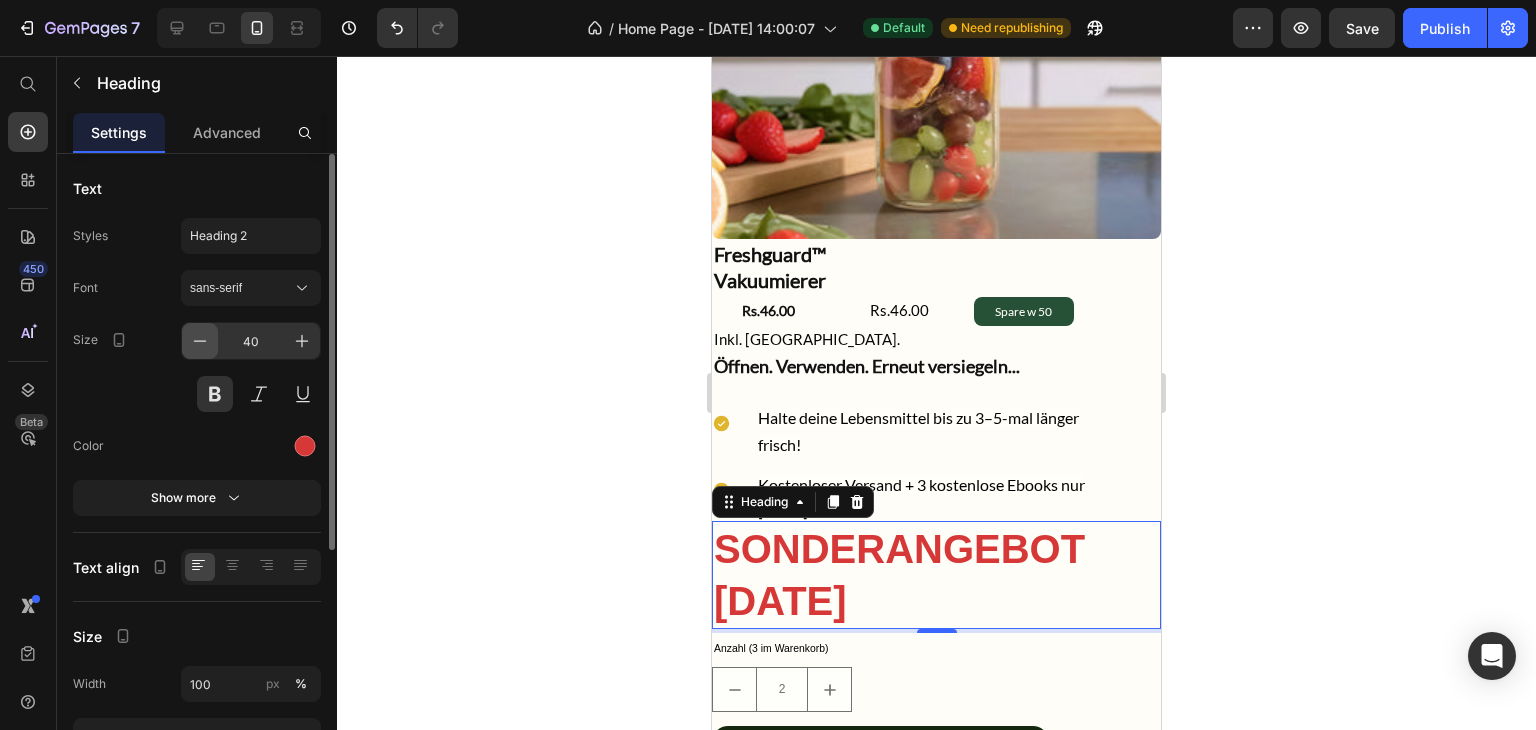 click 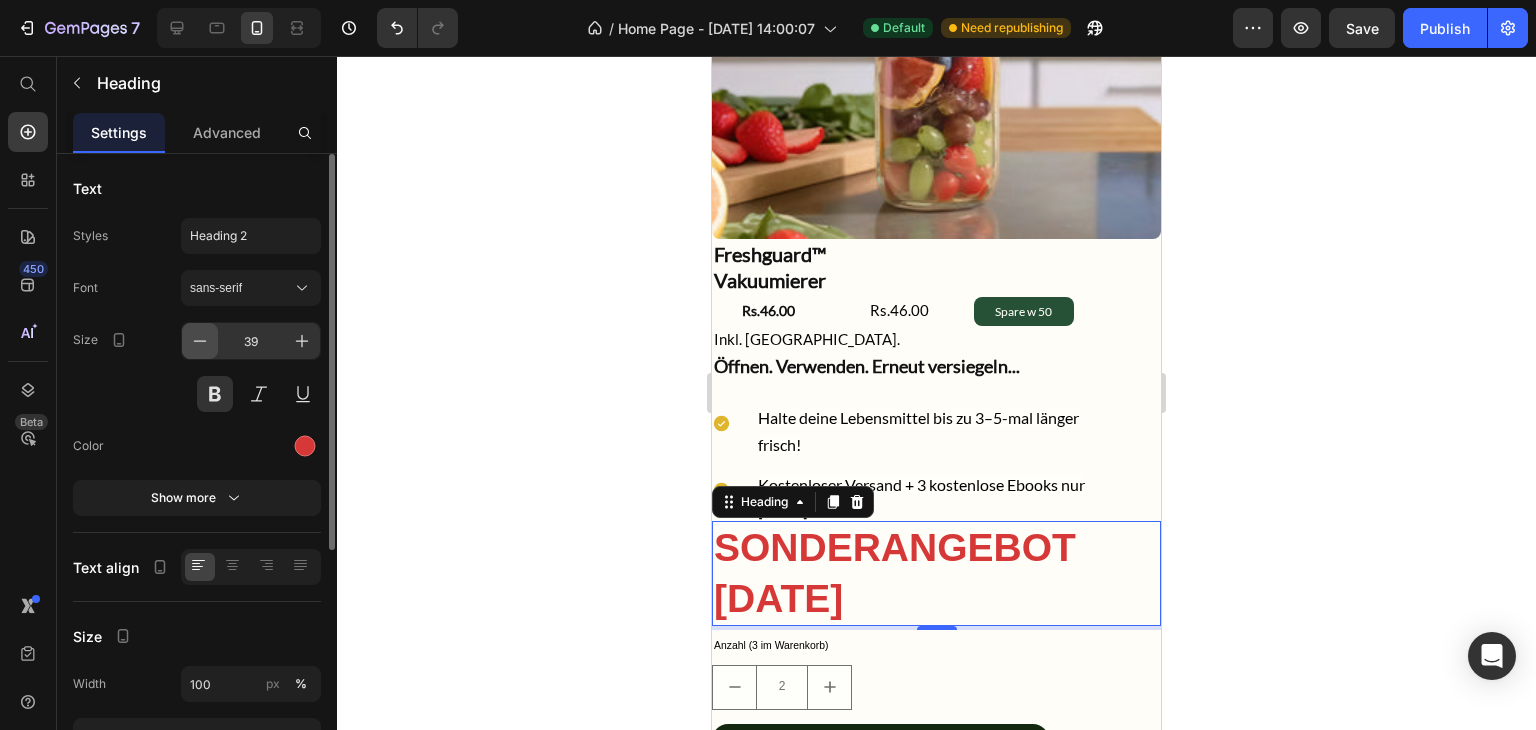 click 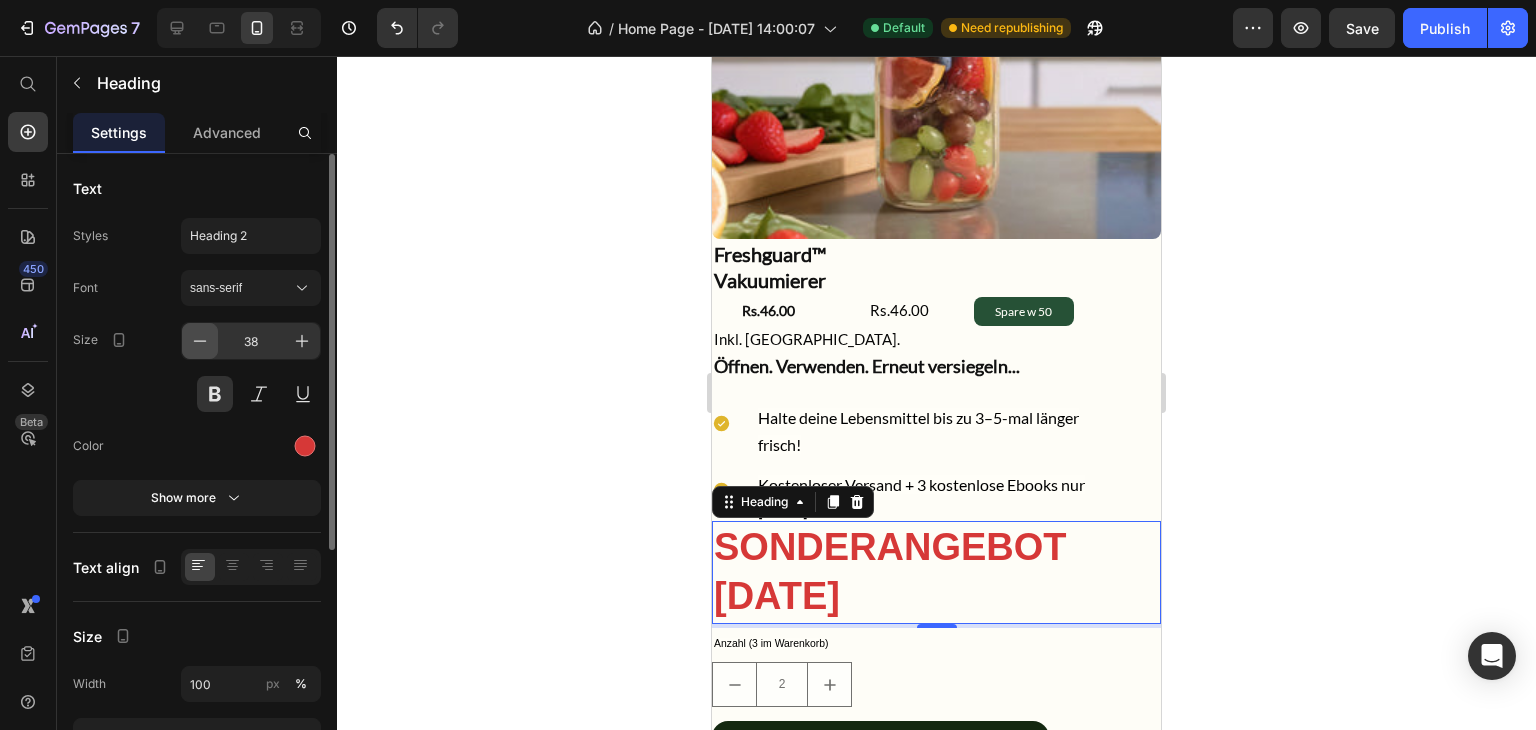 click 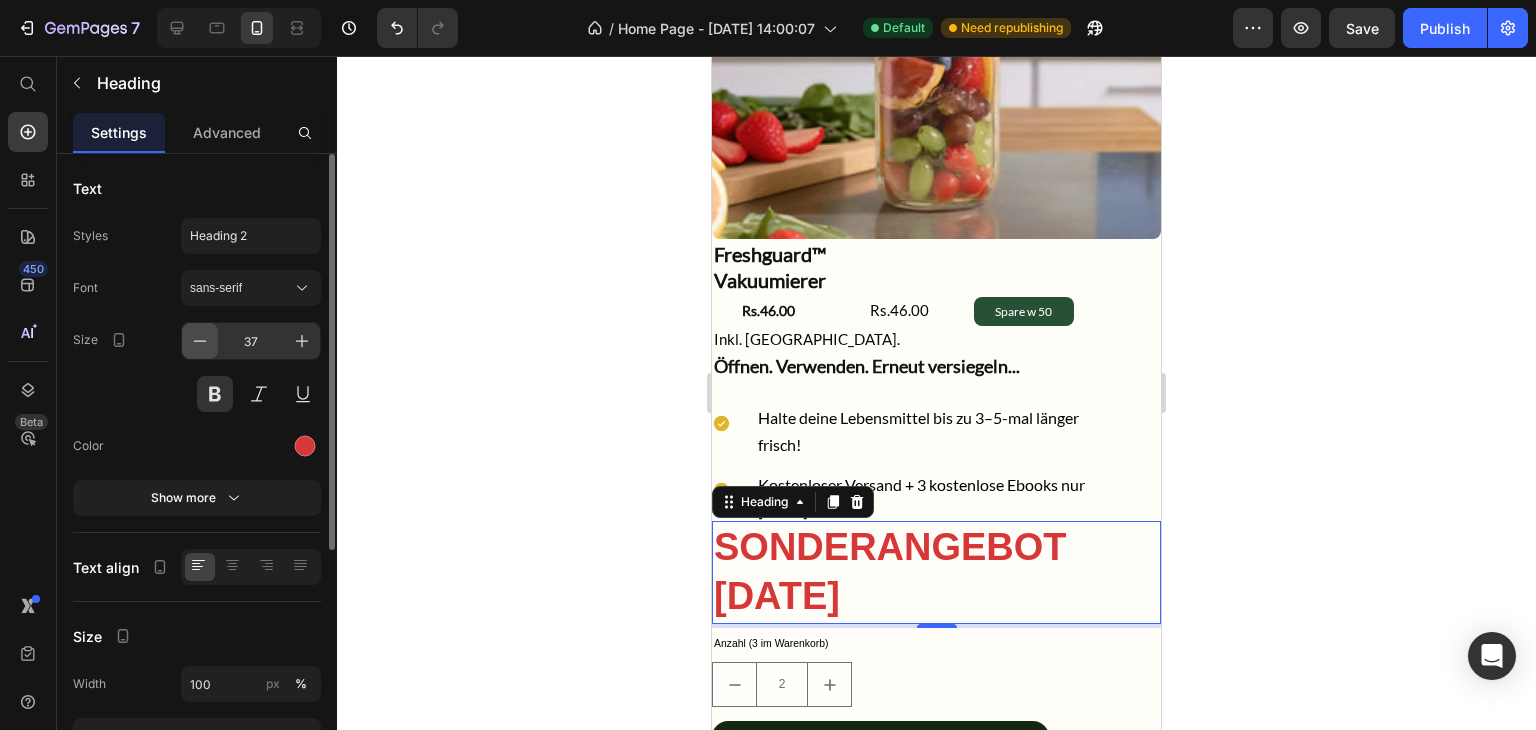 click 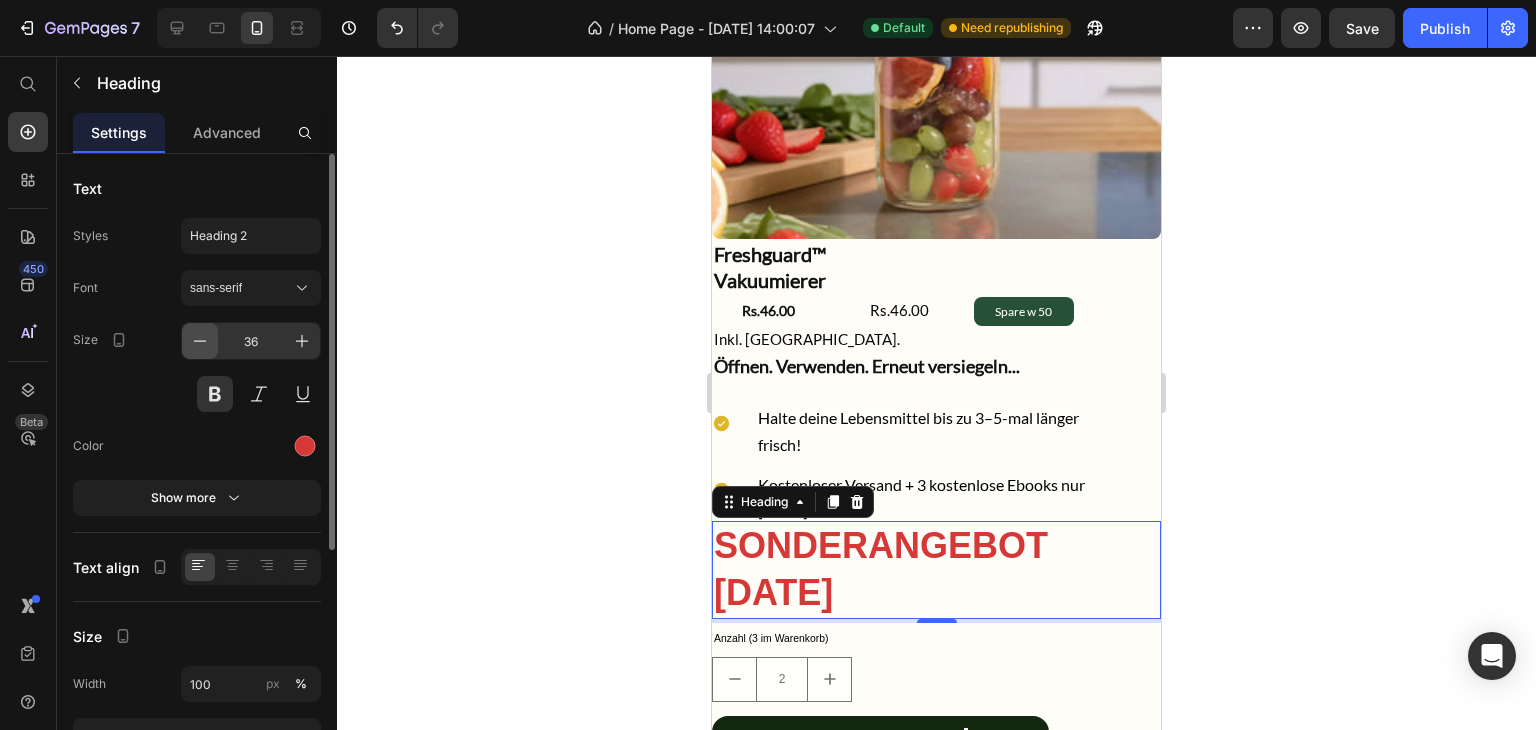 click 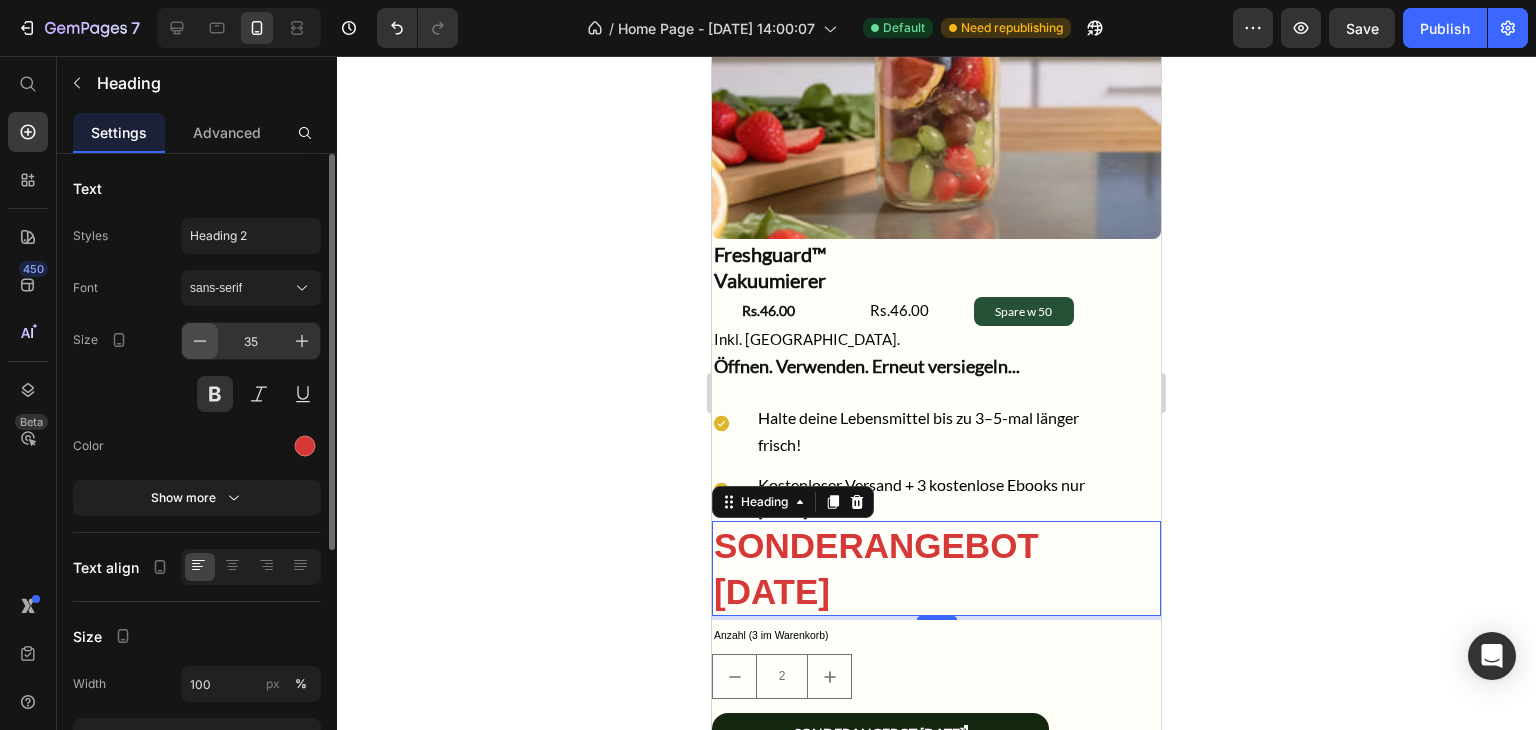 click 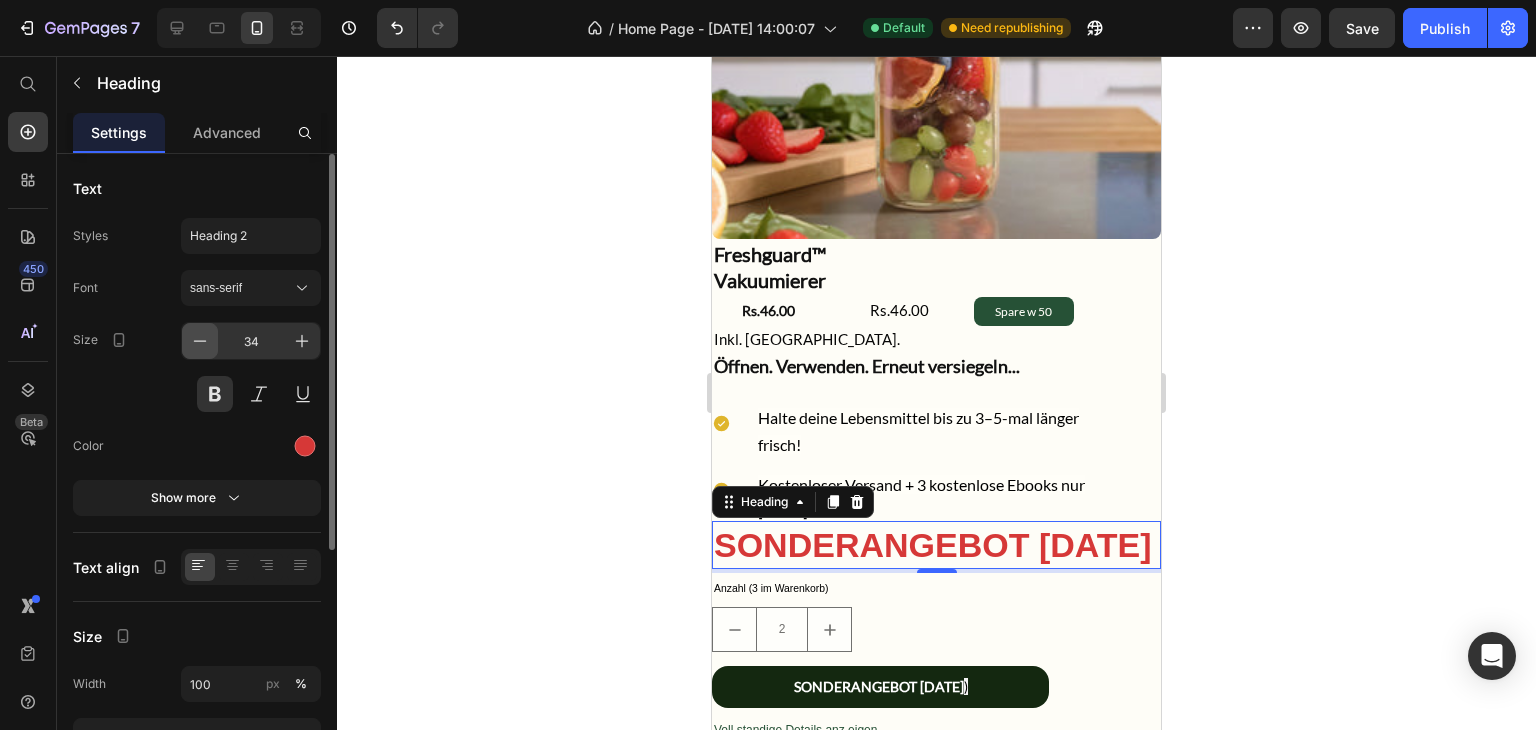 click 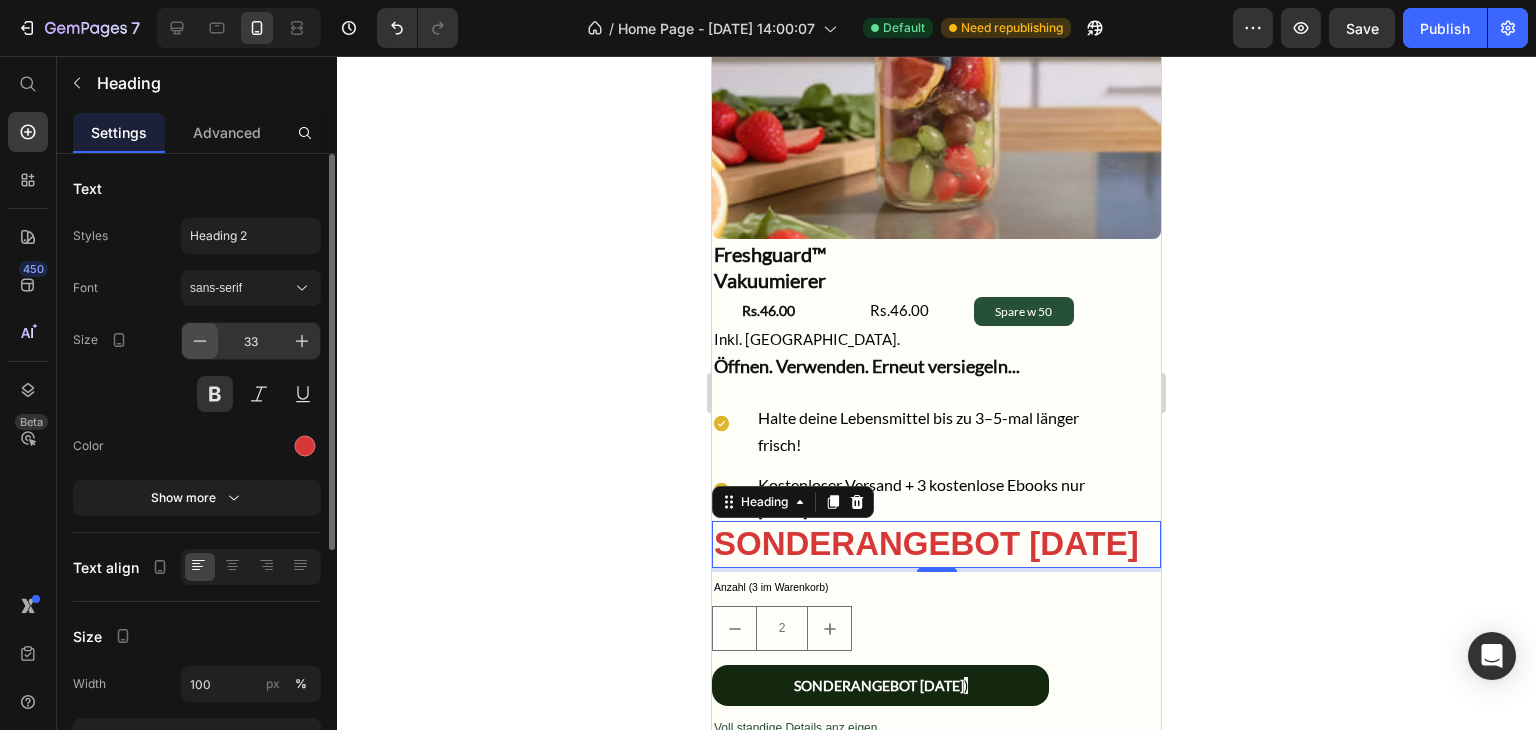 click 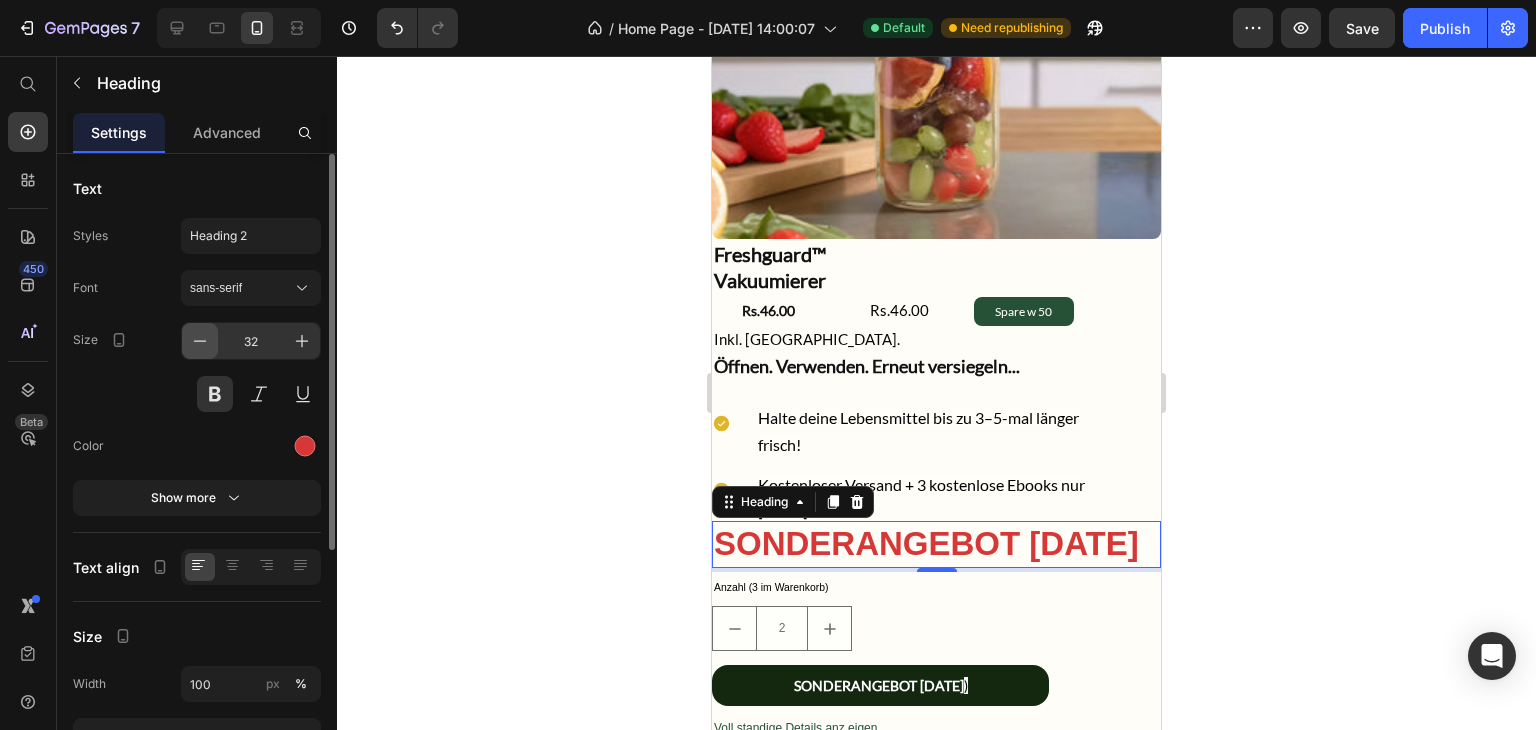 click 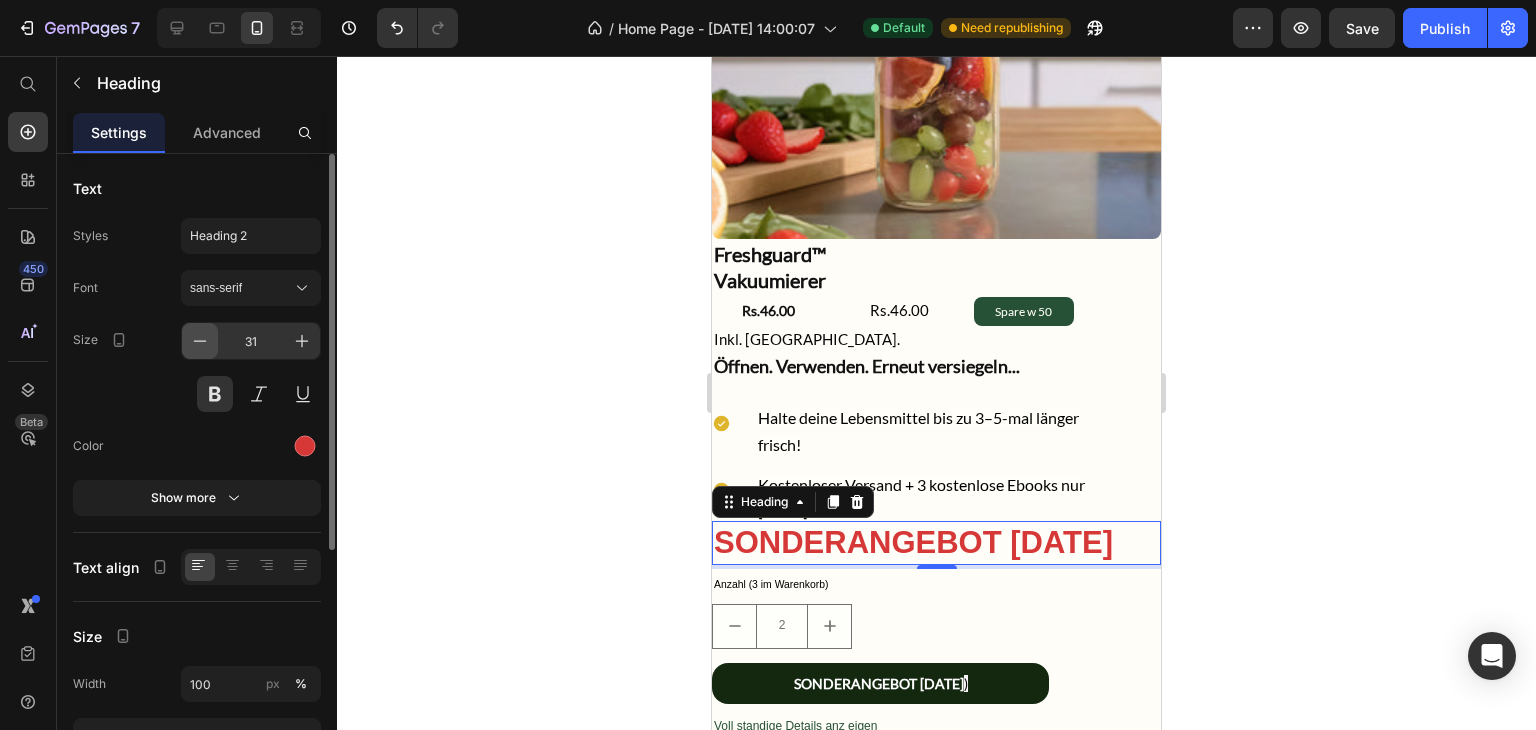 click 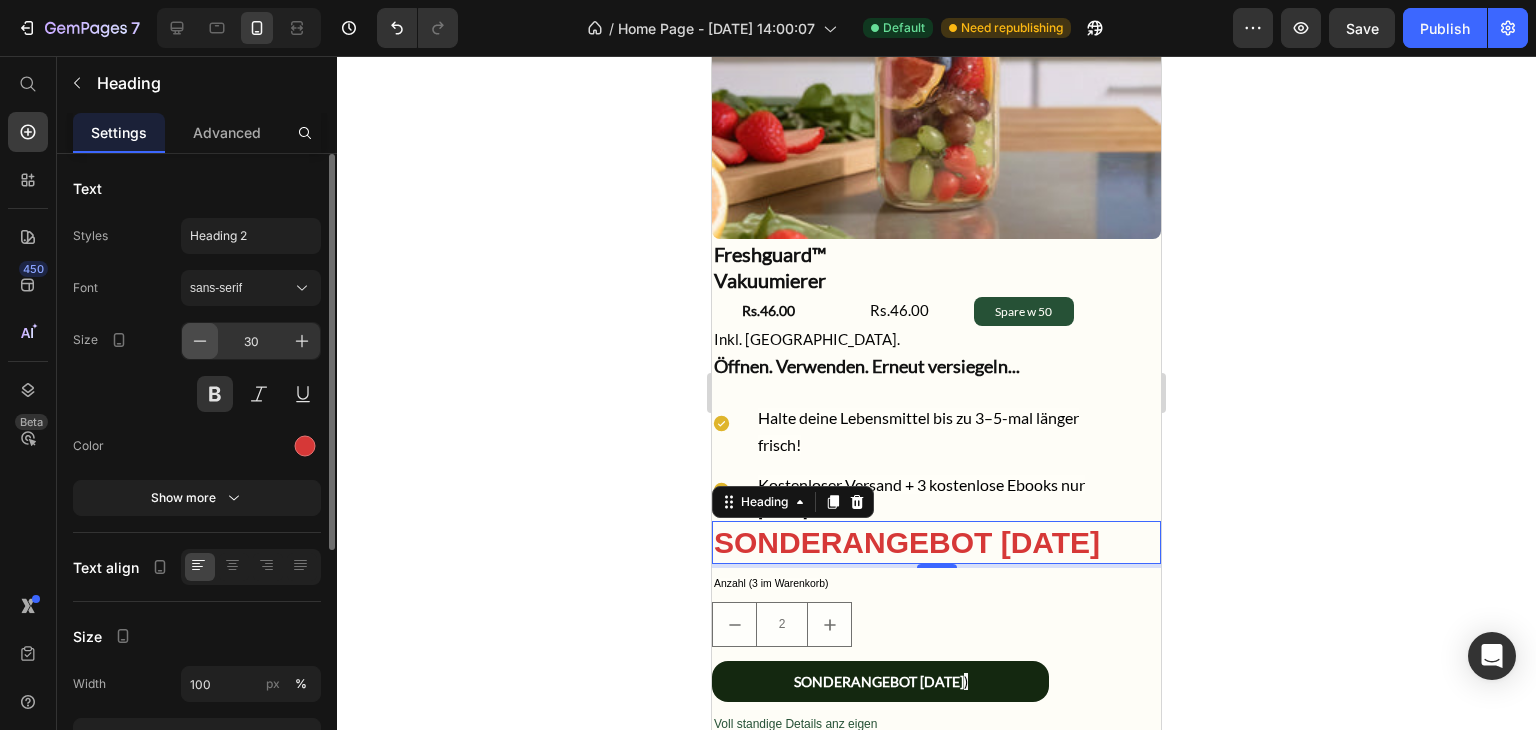 click 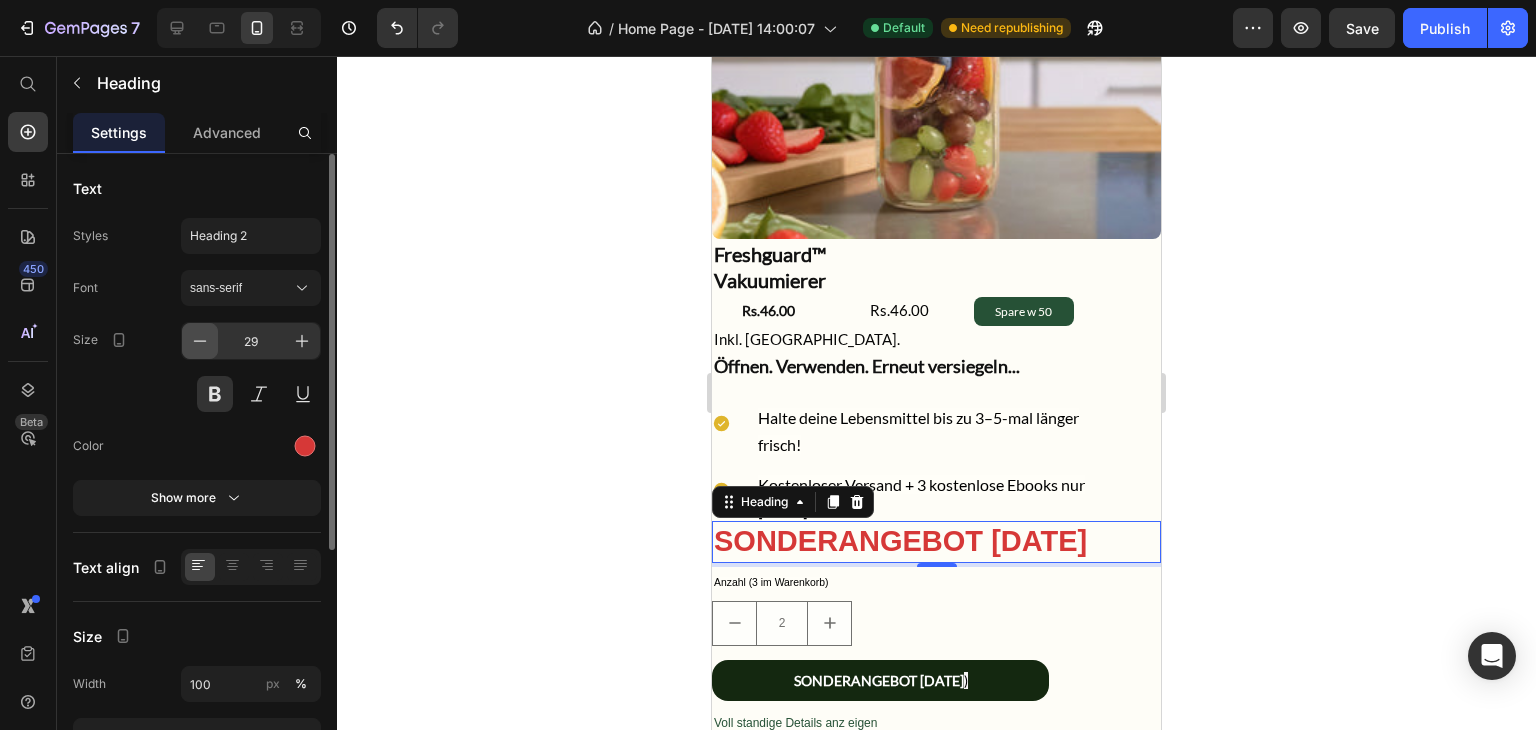 click 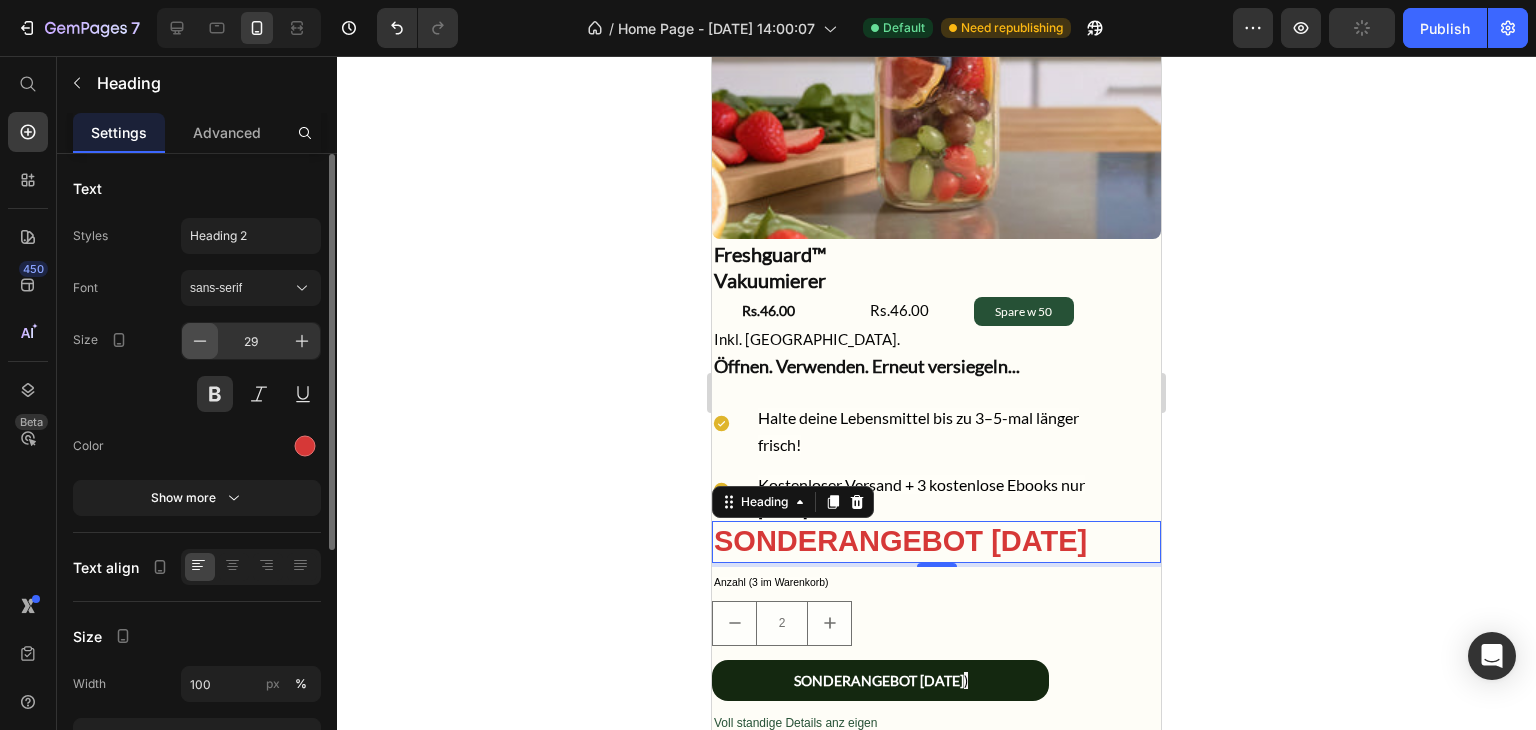 click 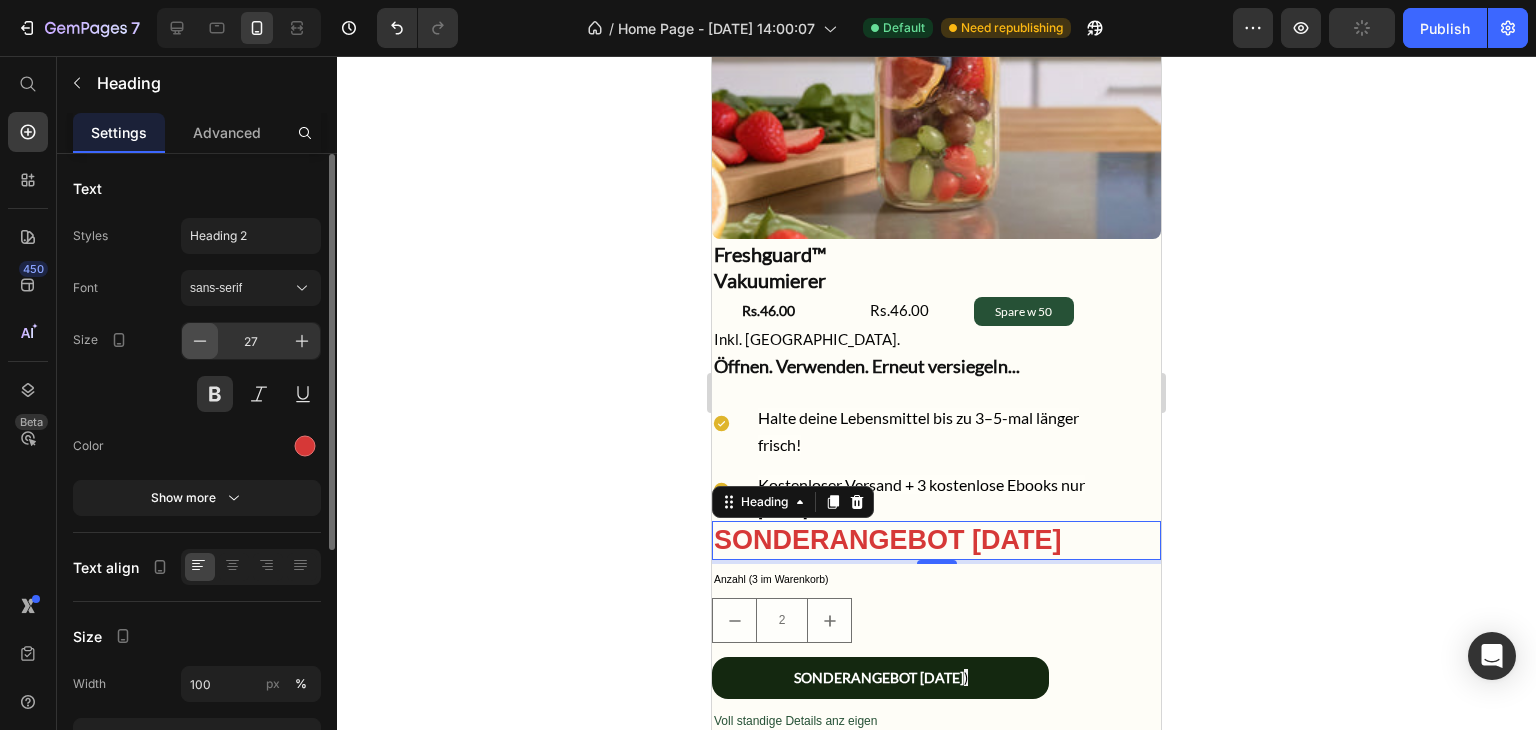 click 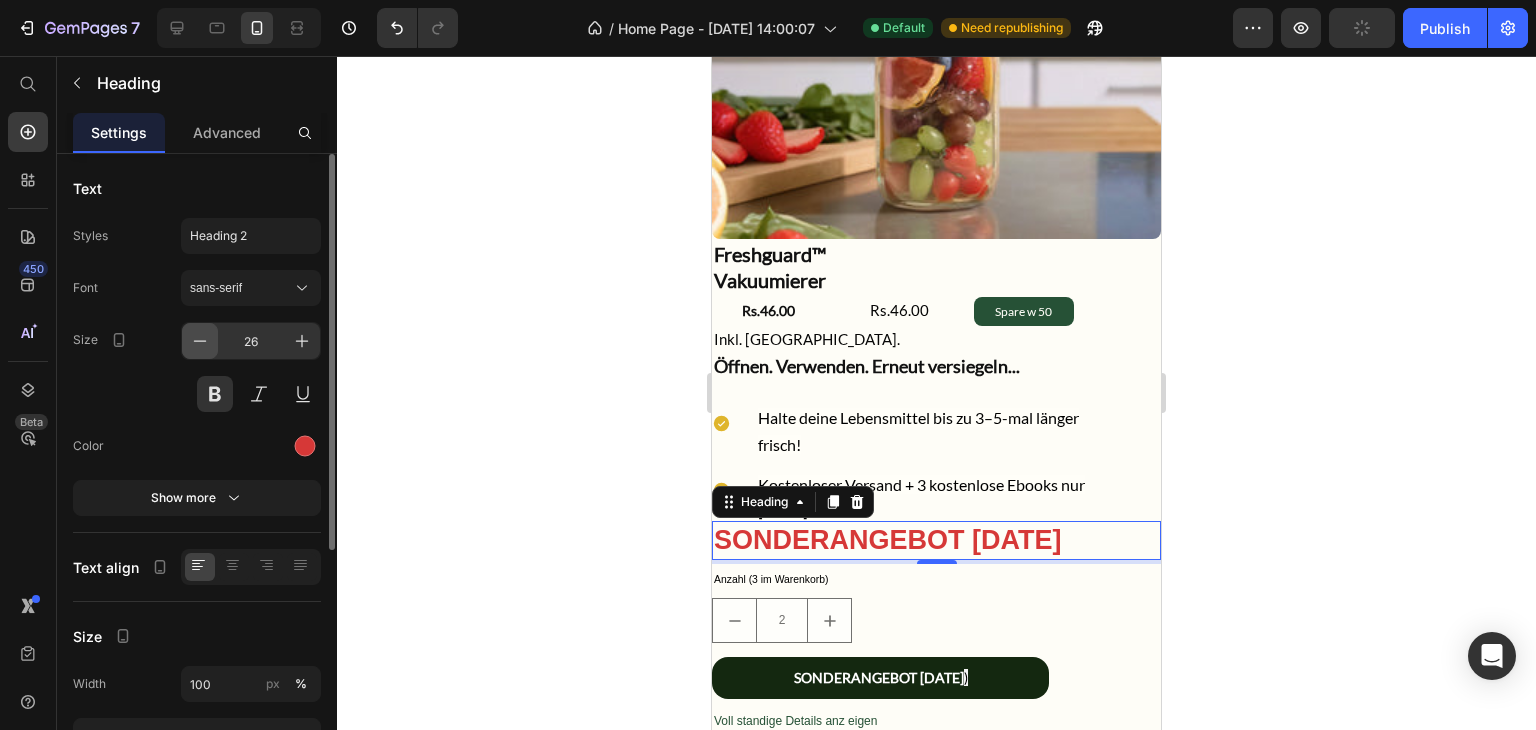 click 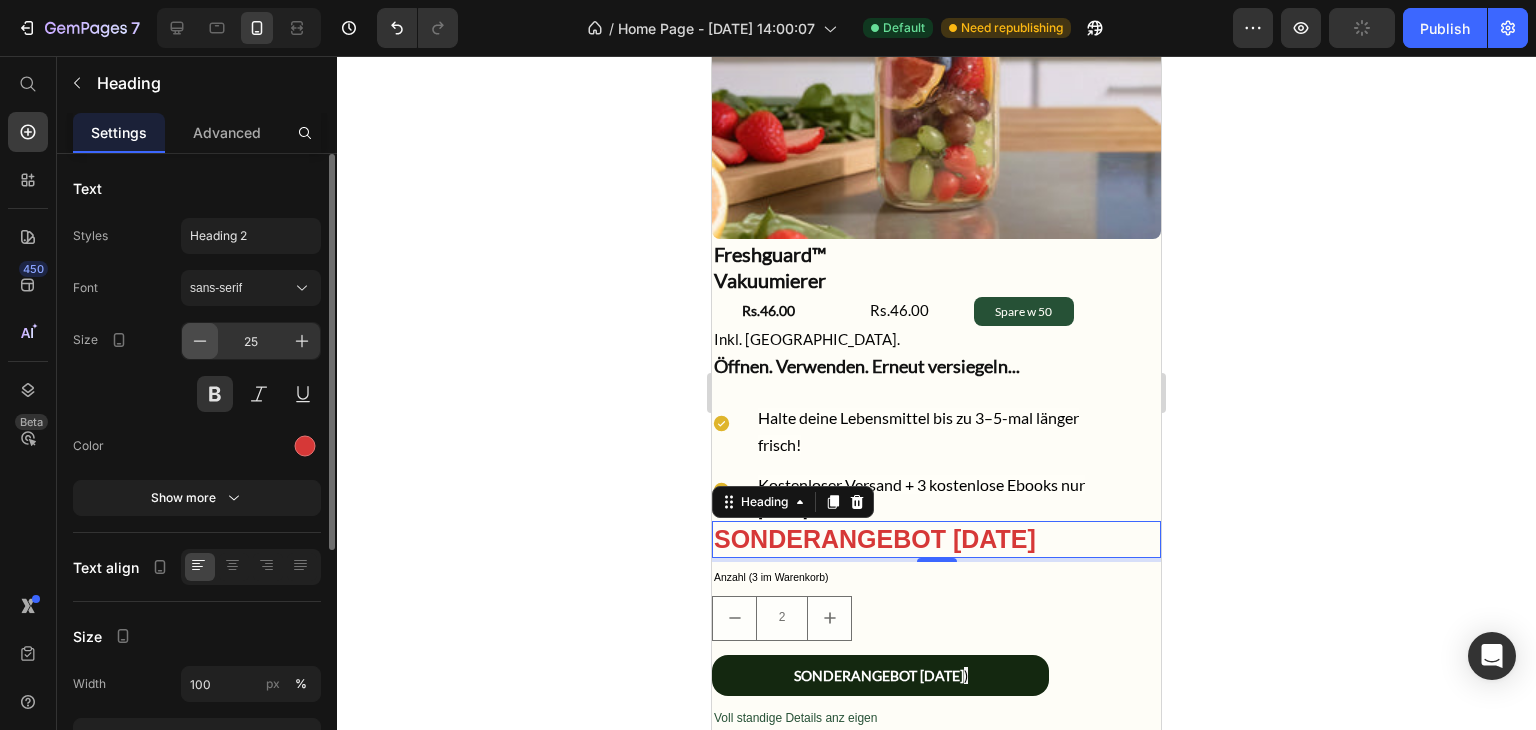 click 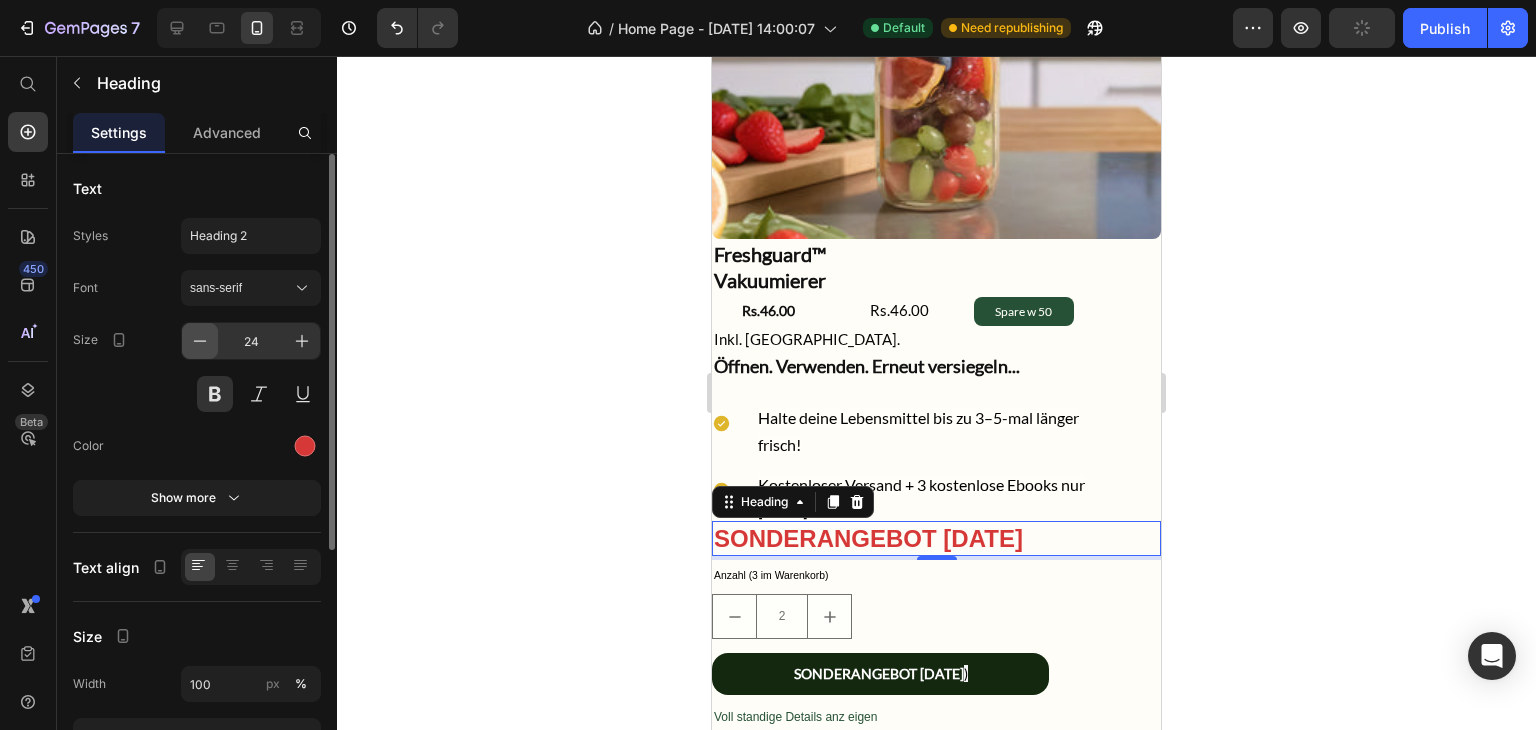 click 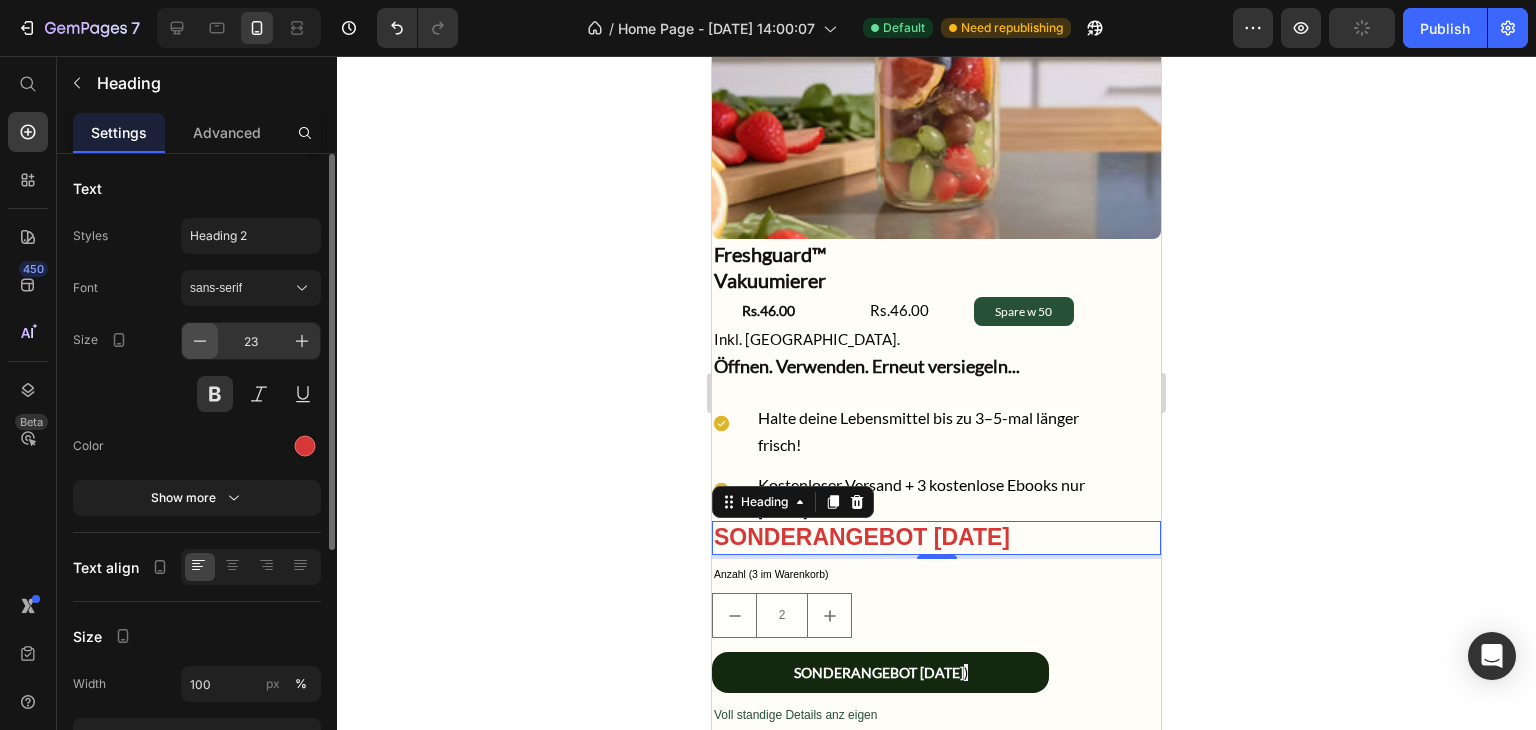 click 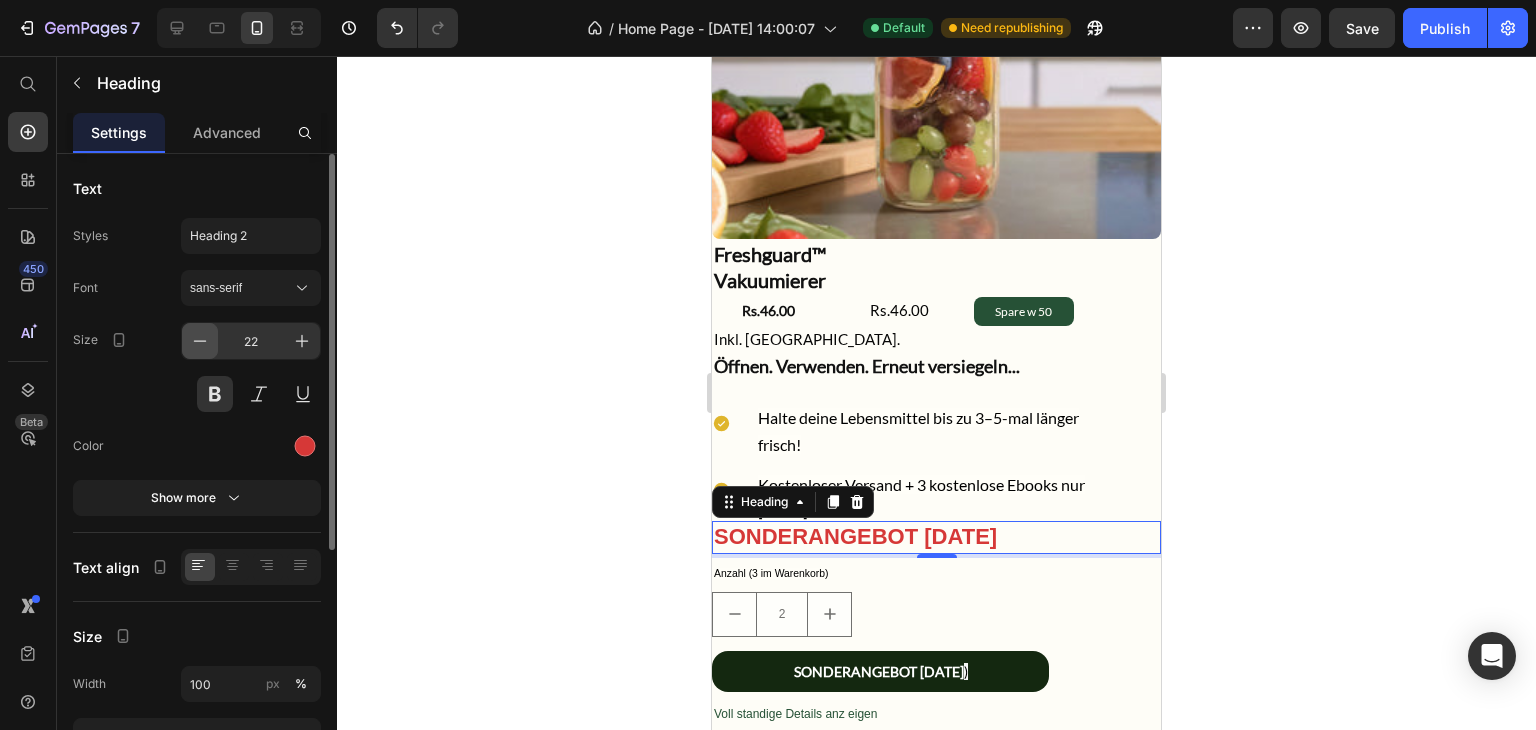 click 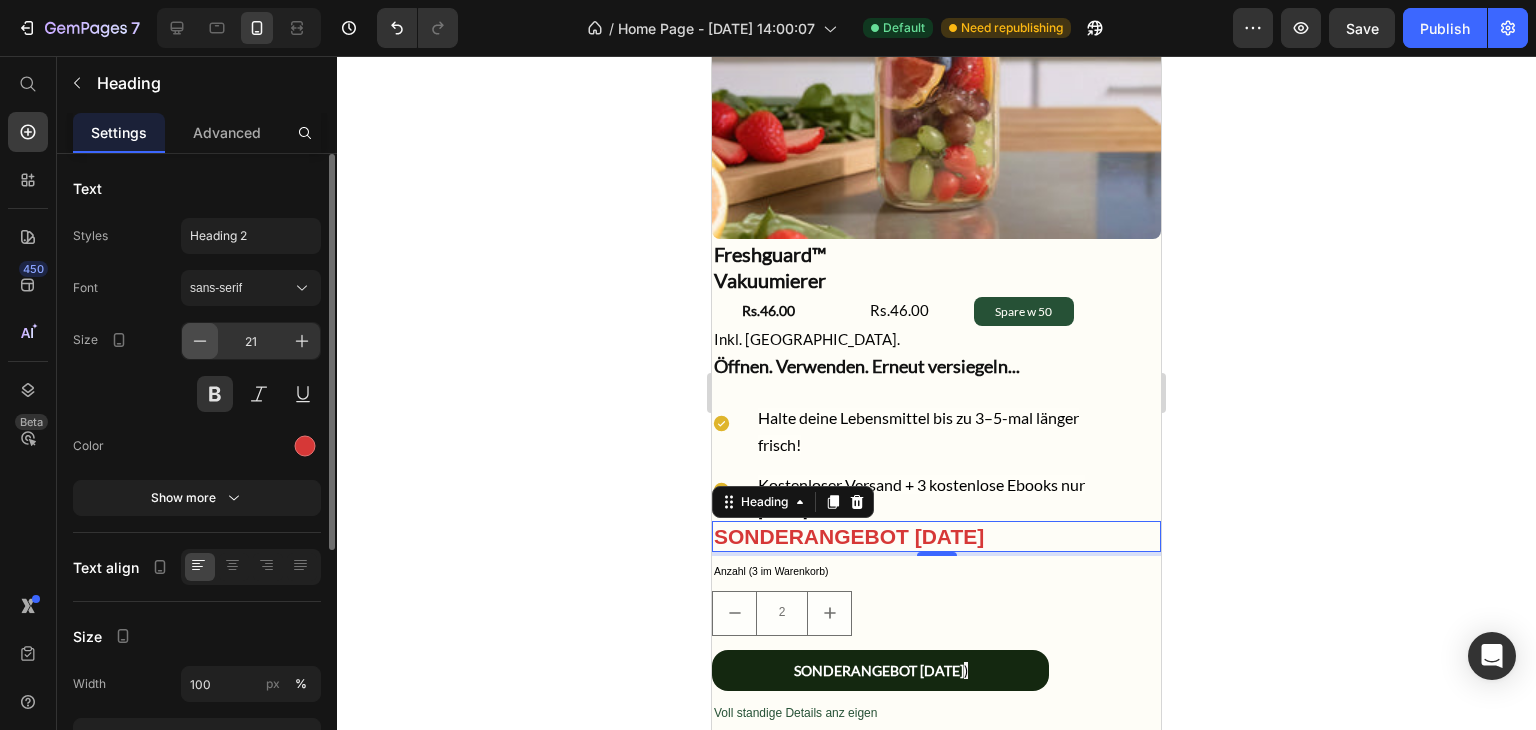 click 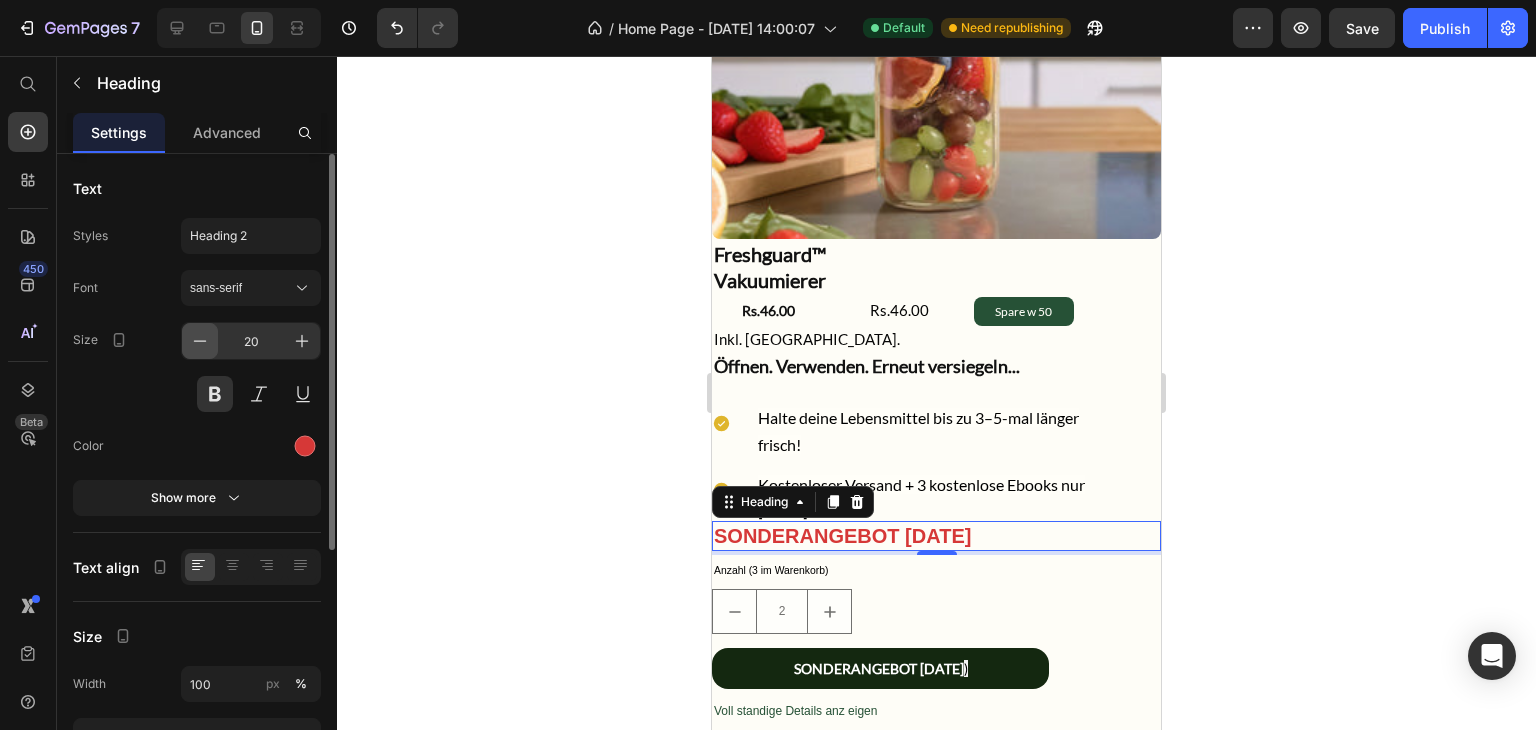 click 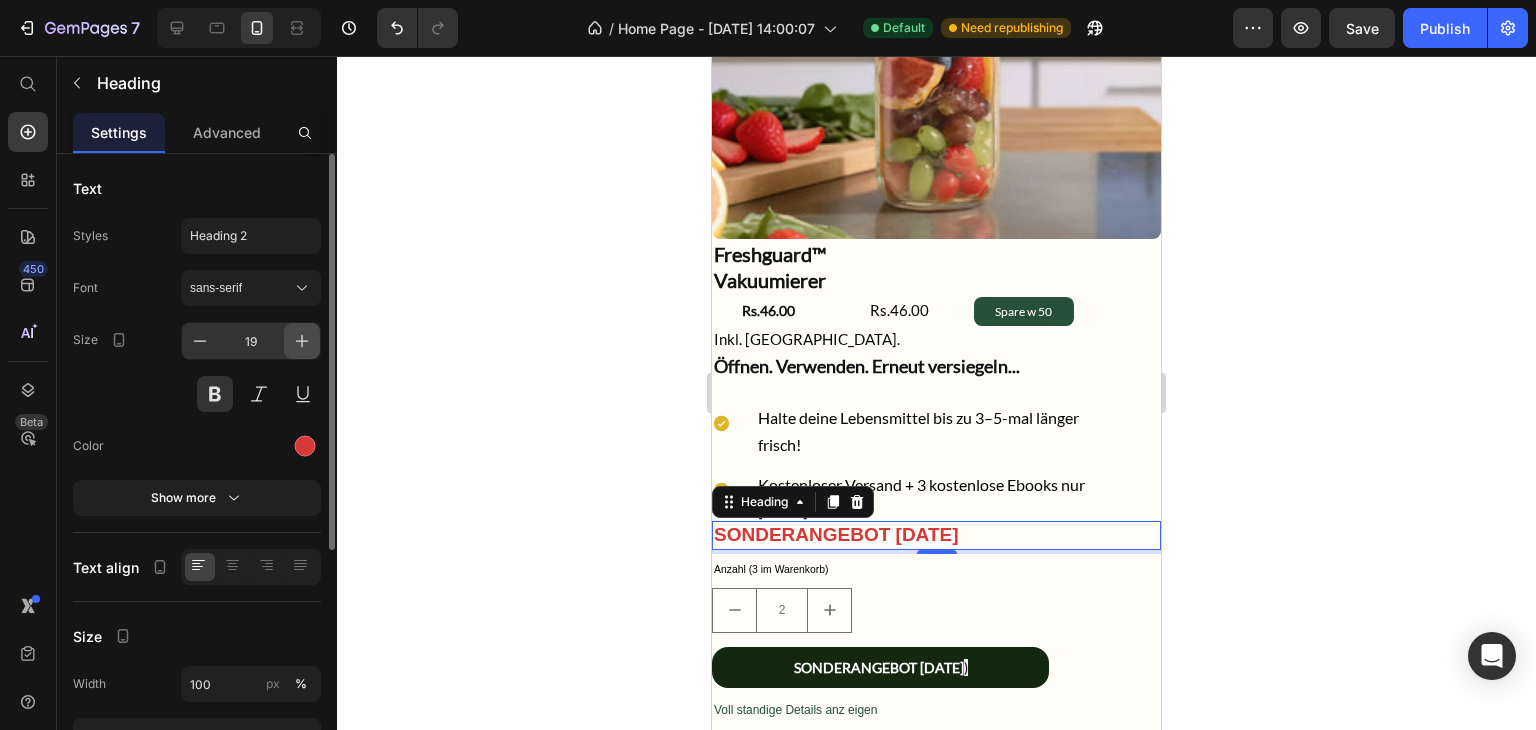 click 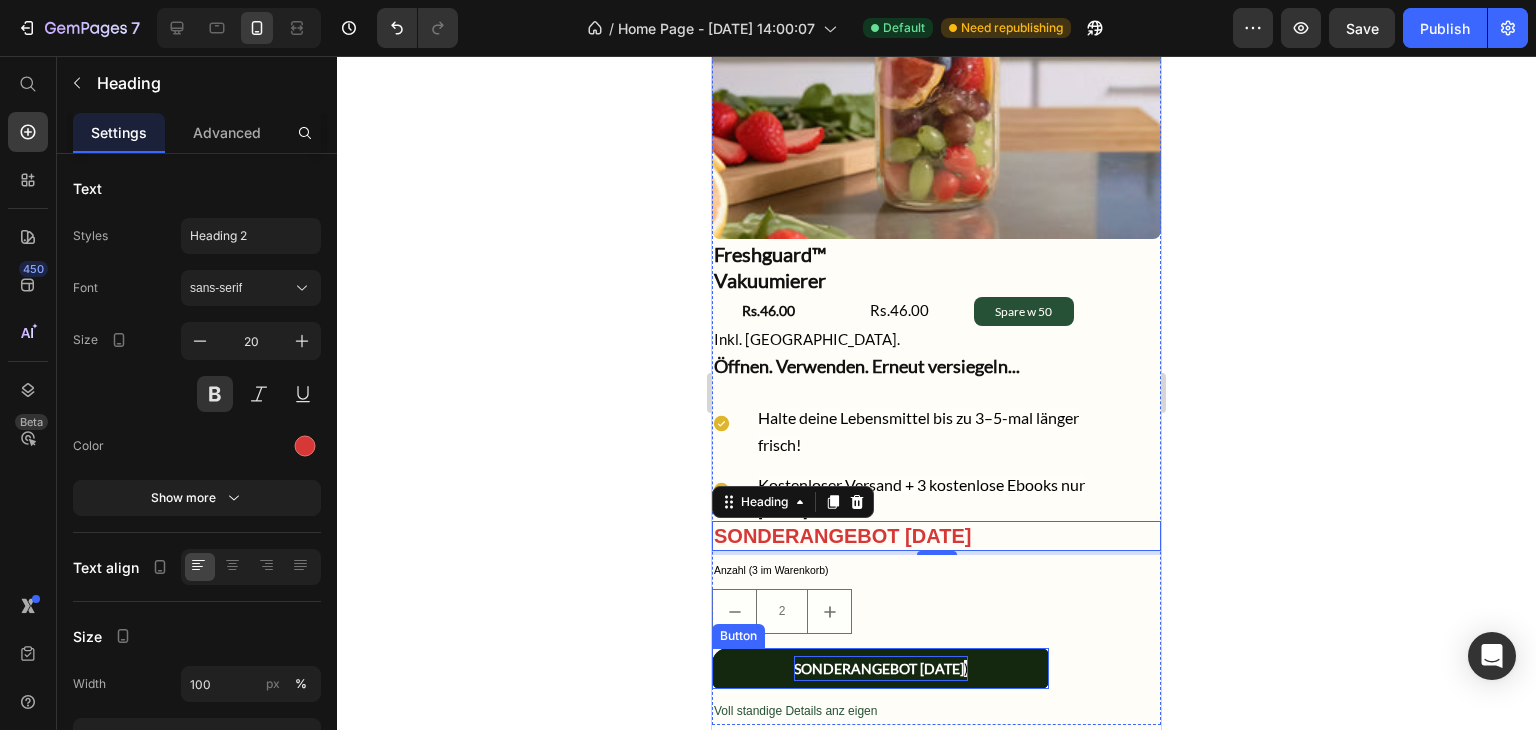 click on "SONDERANGEBOT [DATE] )" at bounding box center (881, 668) 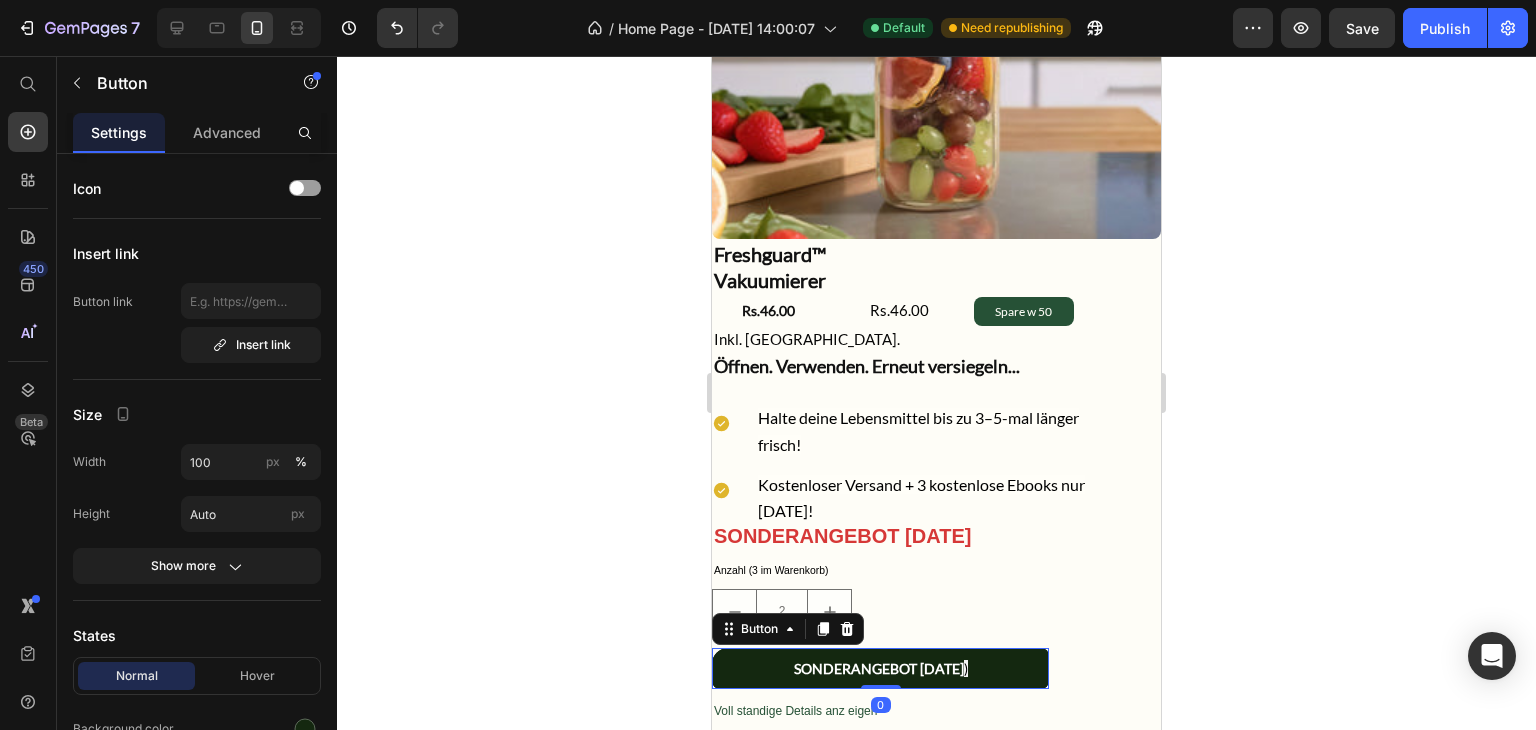 click on "SONDERANGEBOT [DATE] )" at bounding box center [880, 668] 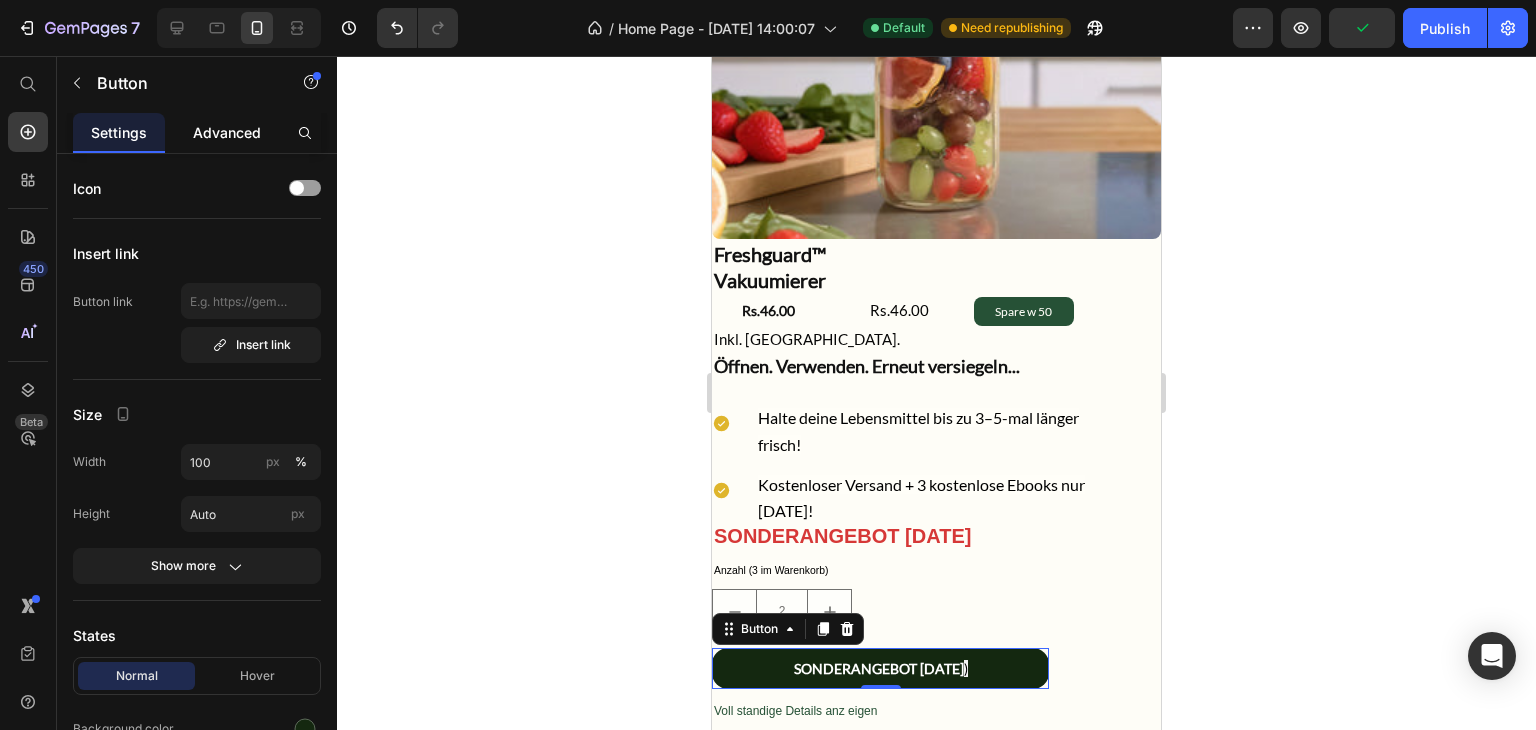 click on "Advanced" at bounding box center [227, 132] 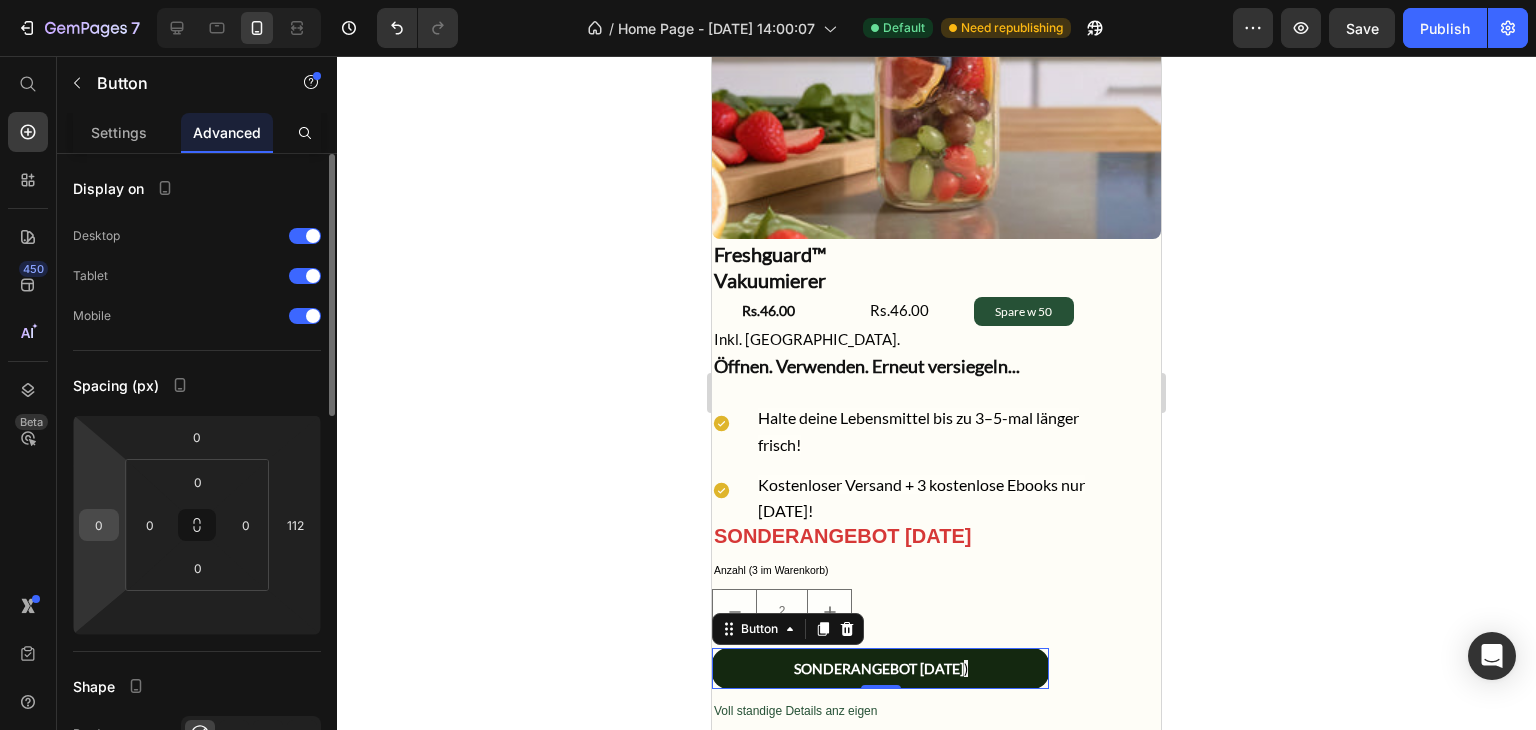 click on "0" at bounding box center [99, 525] 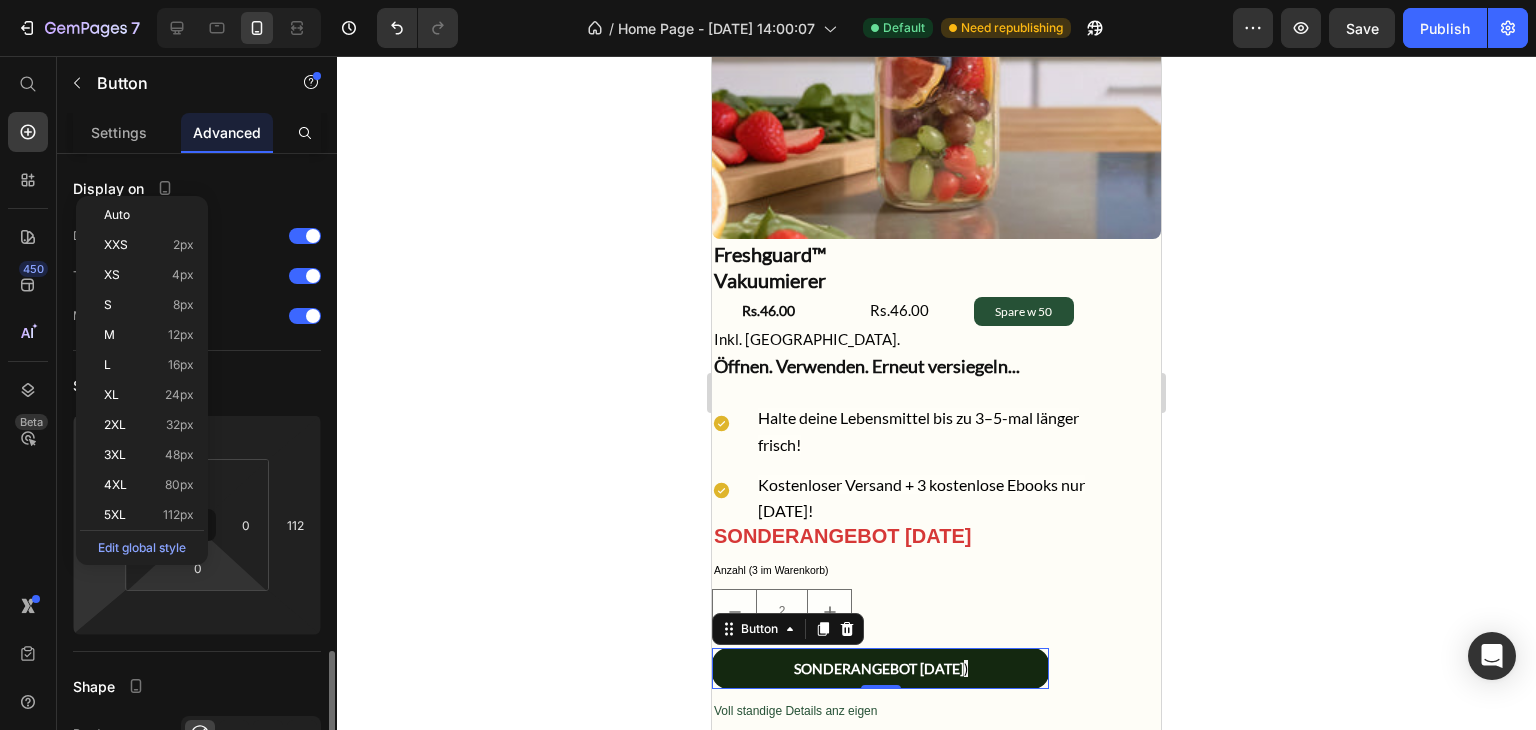 scroll, scrollTop: 352, scrollLeft: 0, axis: vertical 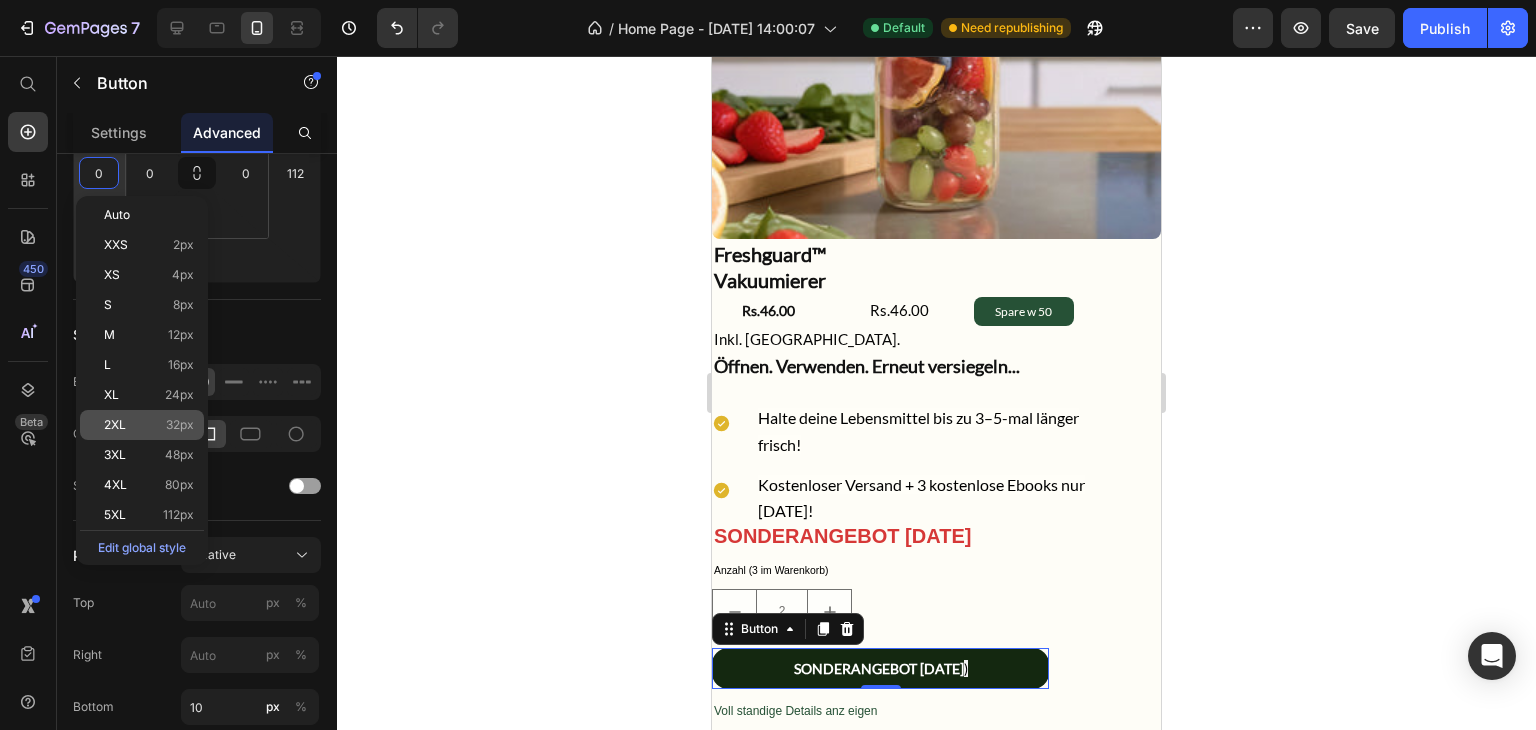 click on "32px" at bounding box center (180, 425) 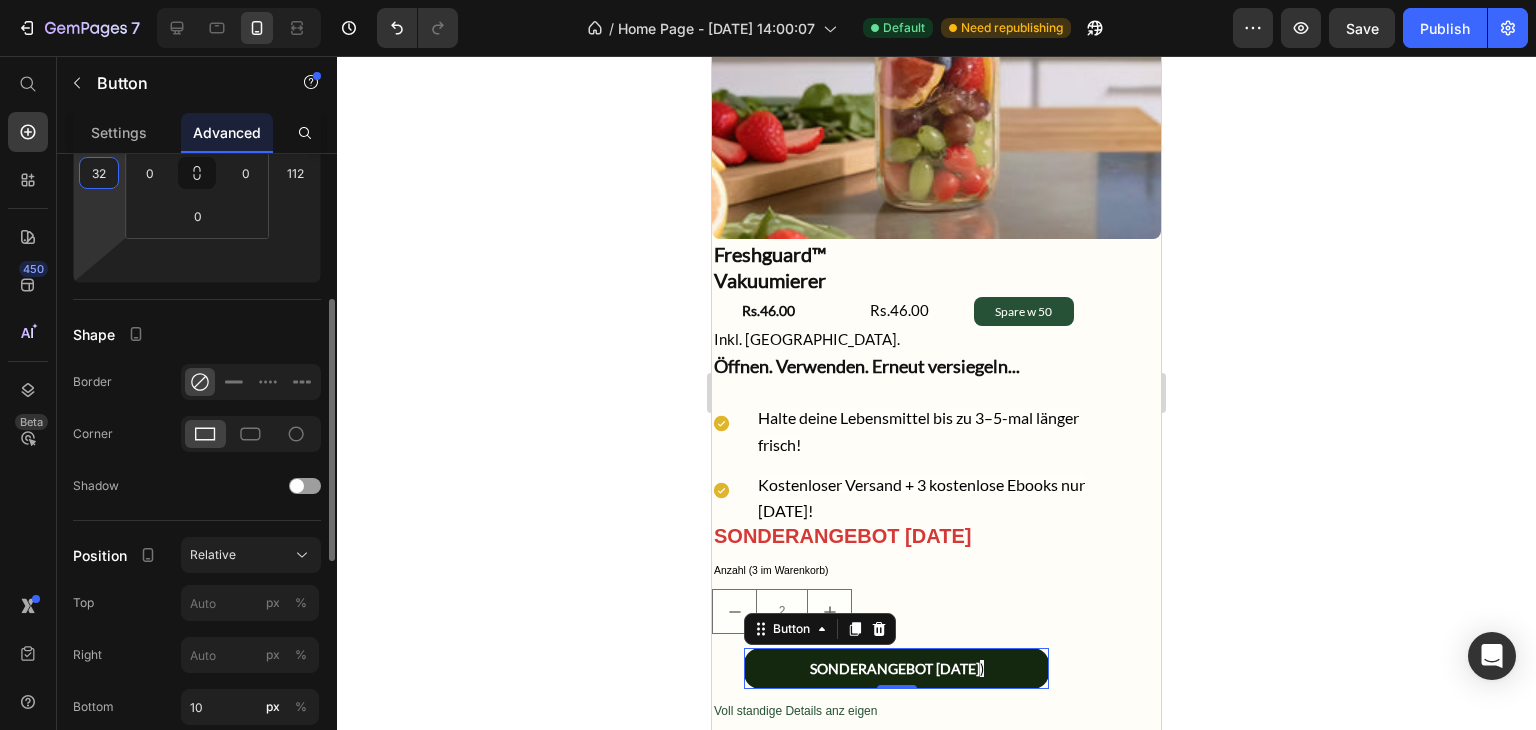 click on "32" at bounding box center [99, 173] 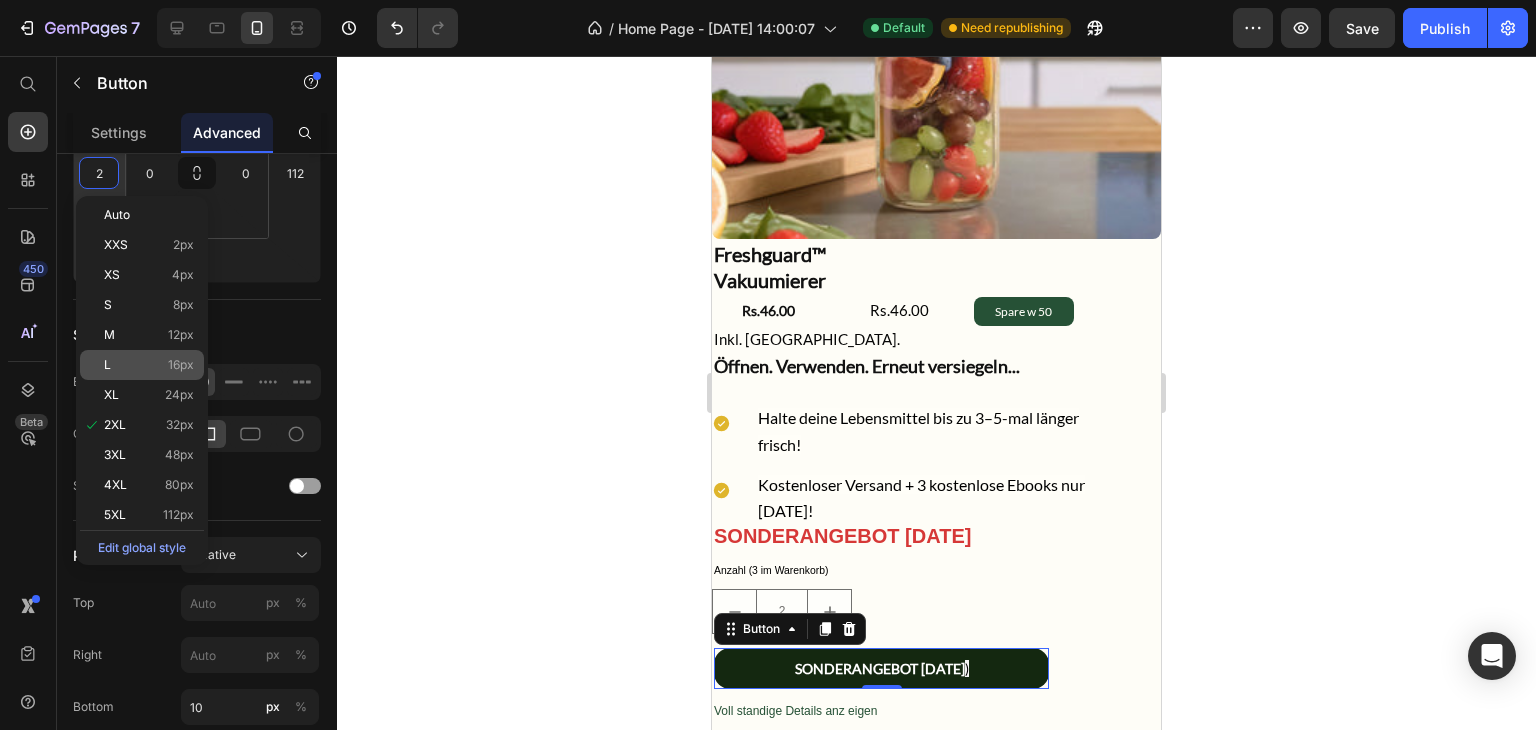 click on "16px" at bounding box center (181, 365) 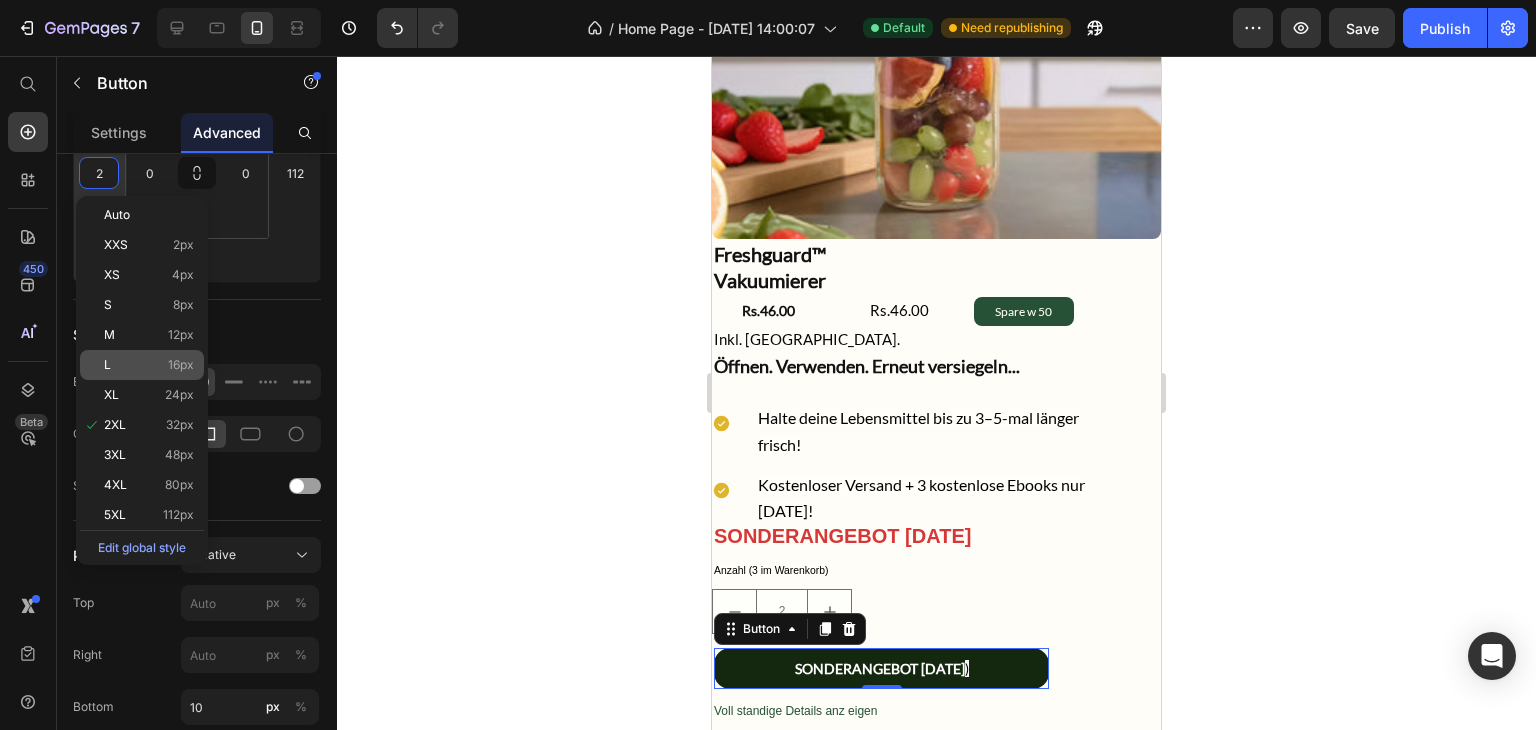 type on "16" 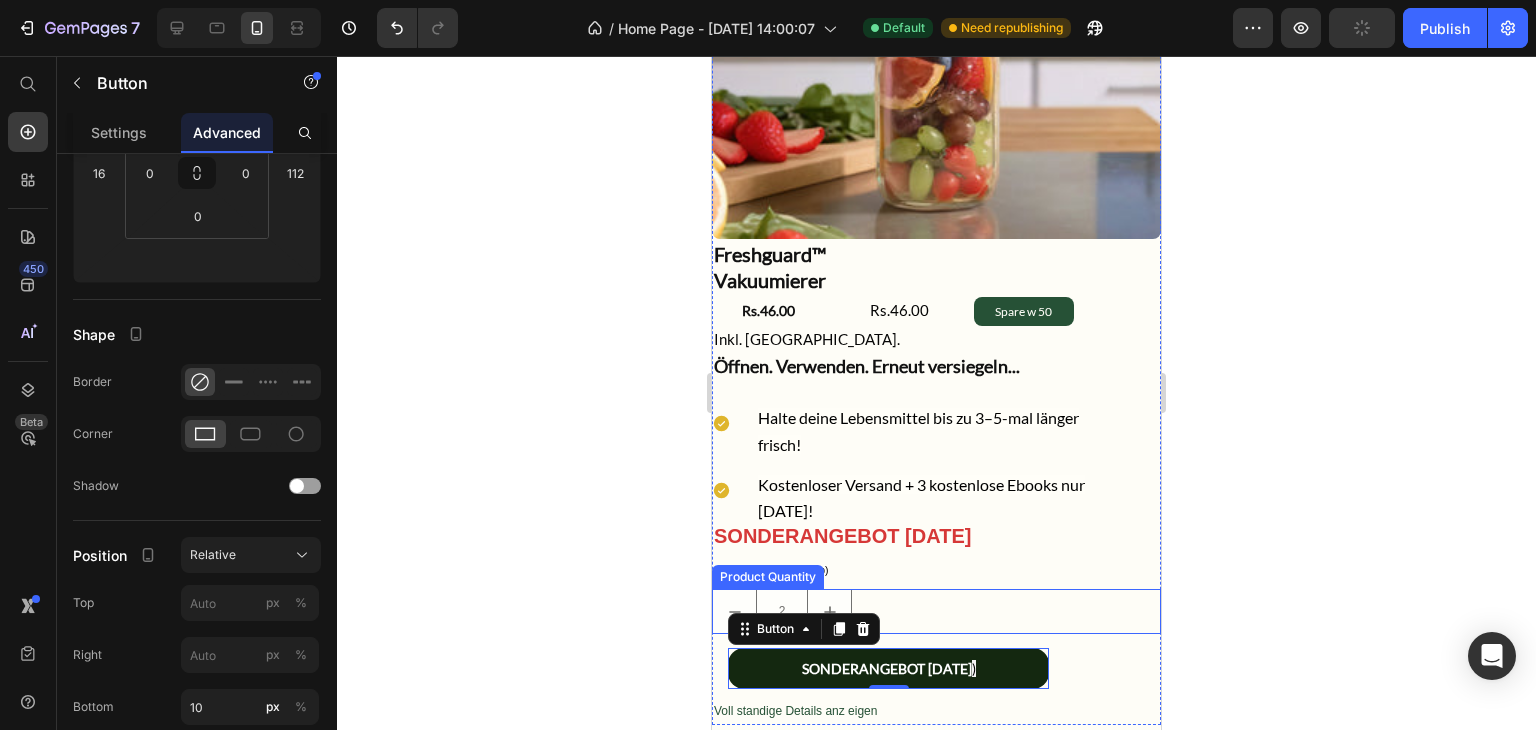 click on "2" at bounding box center (936, 611) 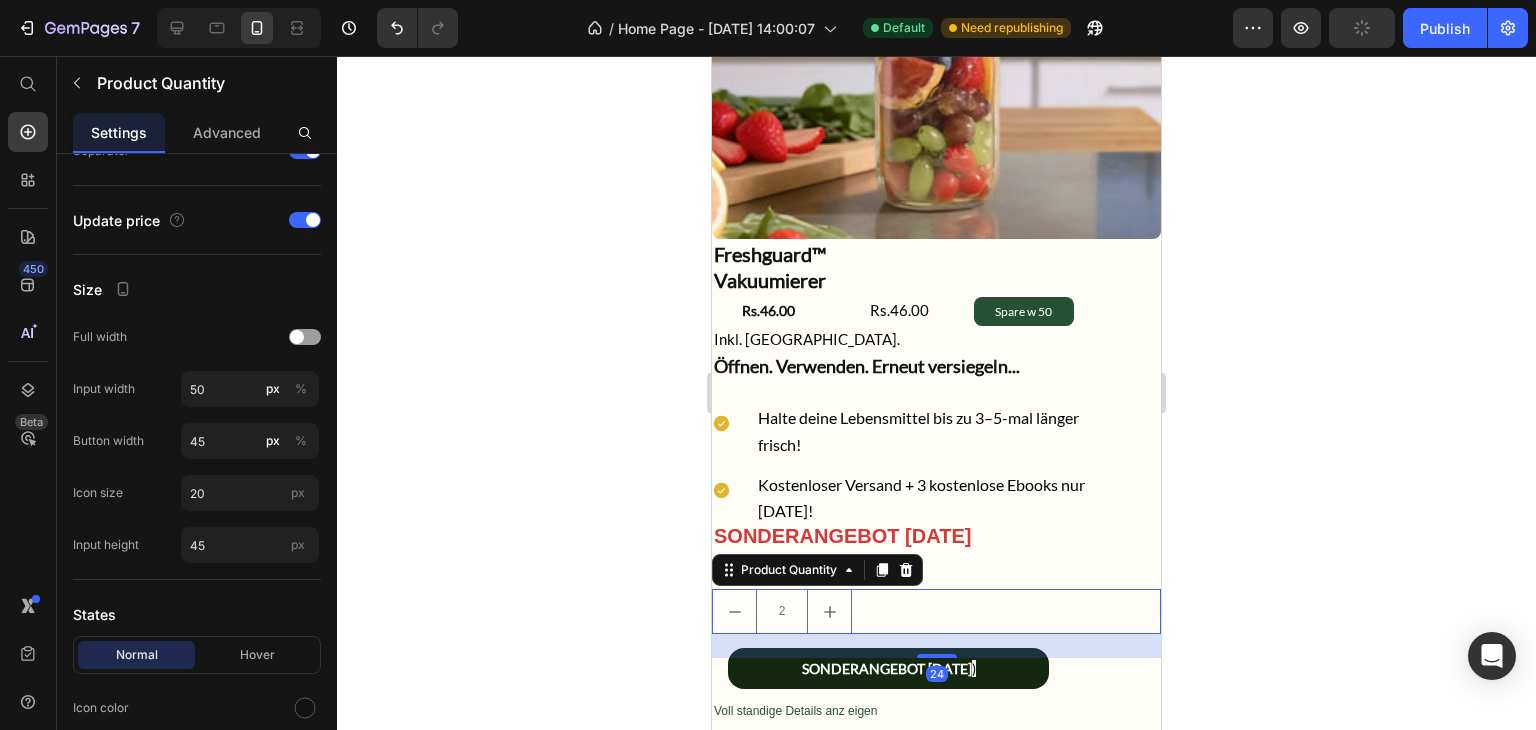scroll, scrollTop: 0, scrollLeft: 0, axis: both 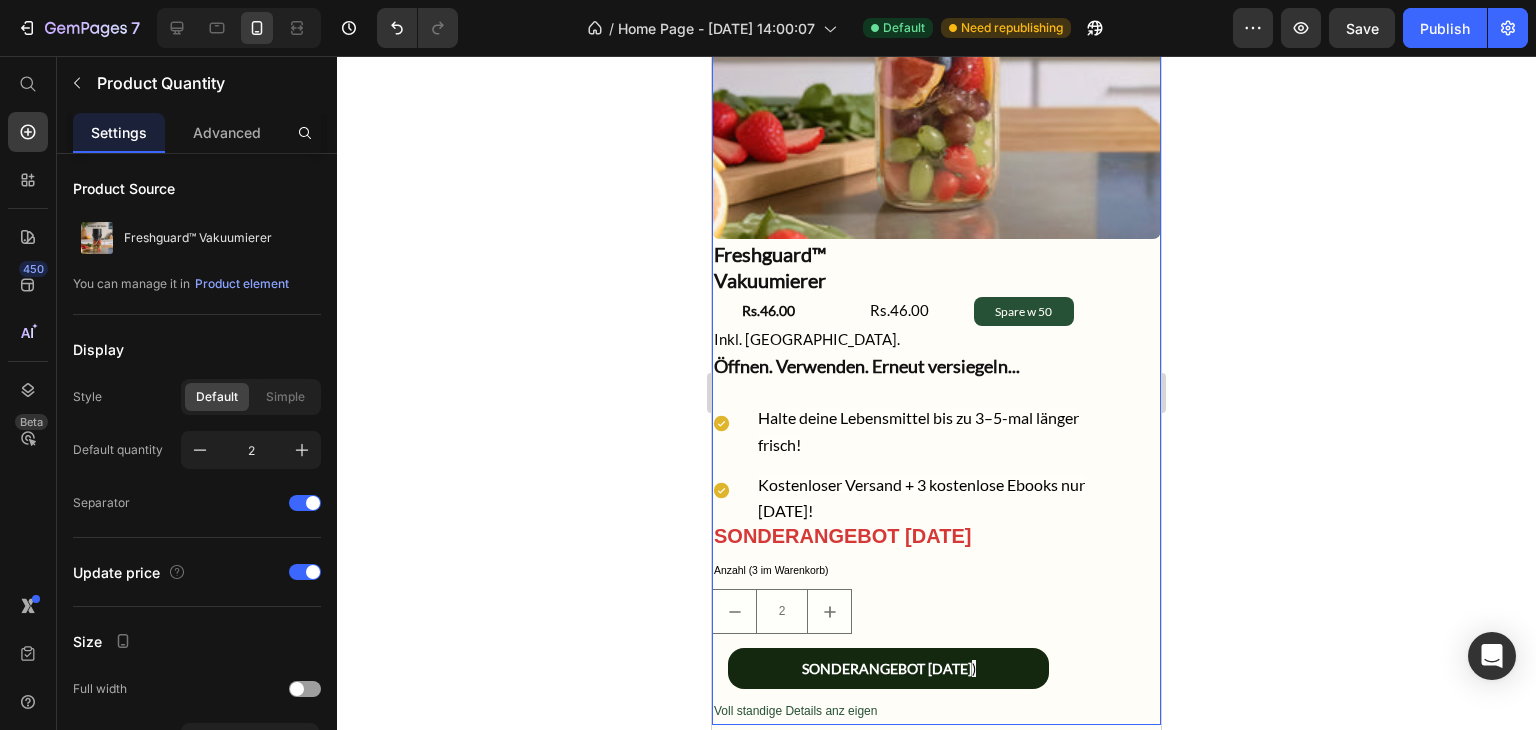 click on "Freshguard™  Vakuumierer Heading Rs.46.00 Product Price Rs.46.00 Product Price Spare w 50 Text Block Row Inkl. [GEOGRAPHIC_DATA]. Text Block Öffnen. Verwenden. Erneut versiegeln... Heading Halte deine Lebensmittel bis zu 3–5-mal länger  frisch! Kostenloser Versand + 3 kostenlose Ebooks nur  [DATE]! Item List SONDERANGEBOT [DATE] Heading Anzahl (3 im Warenkorb) Text Block 2 Product Quantity   24 SONDERANGEBOT [DATE] ) Button Voll standige Details anz eigen Text Block" at bounding box center (936, 482) 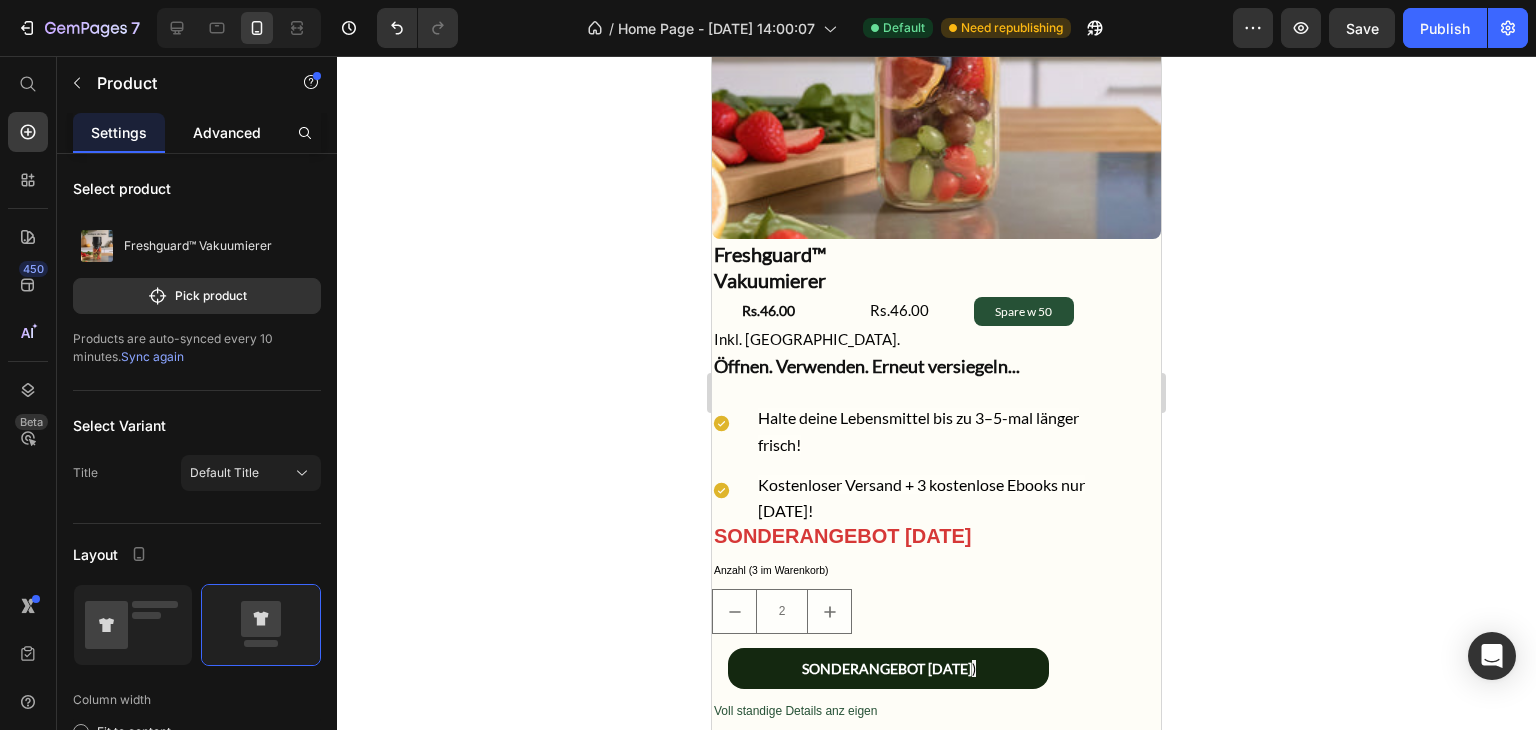 click on "Advanced" at bounding box center (227, 132) 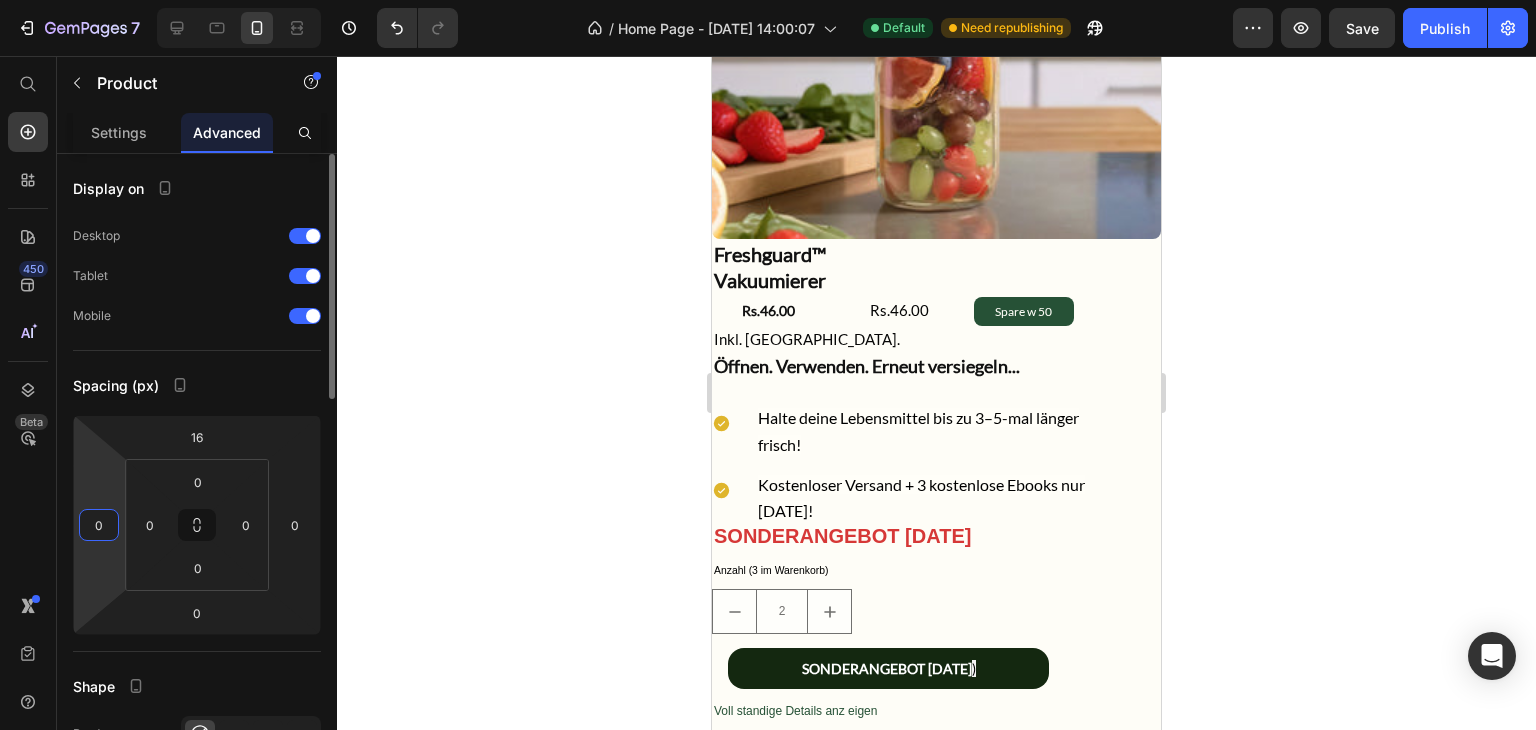 click on "0" at bounding box center (99, 525) 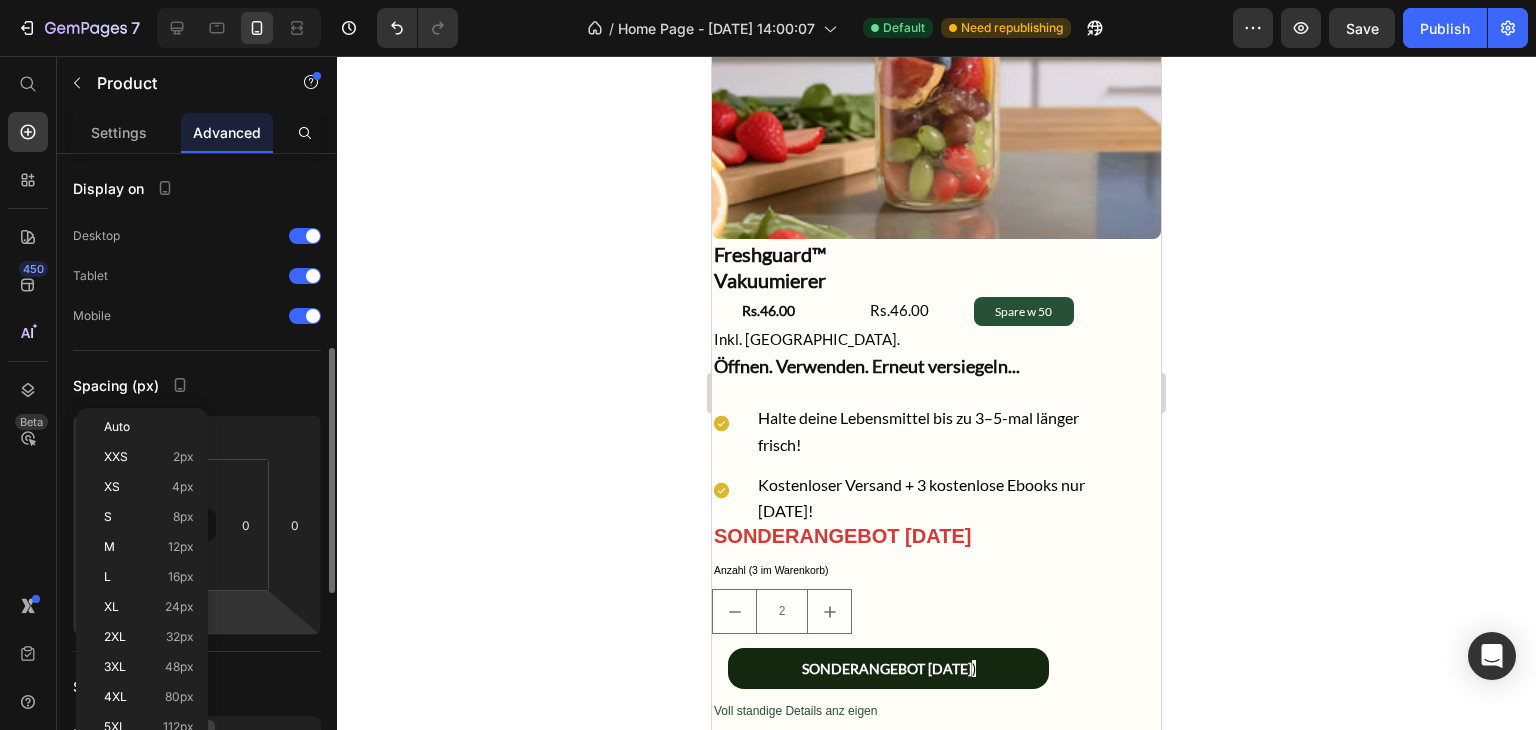 scroll, scrollTop: 140, scrollLeft: 0, axis: vertical 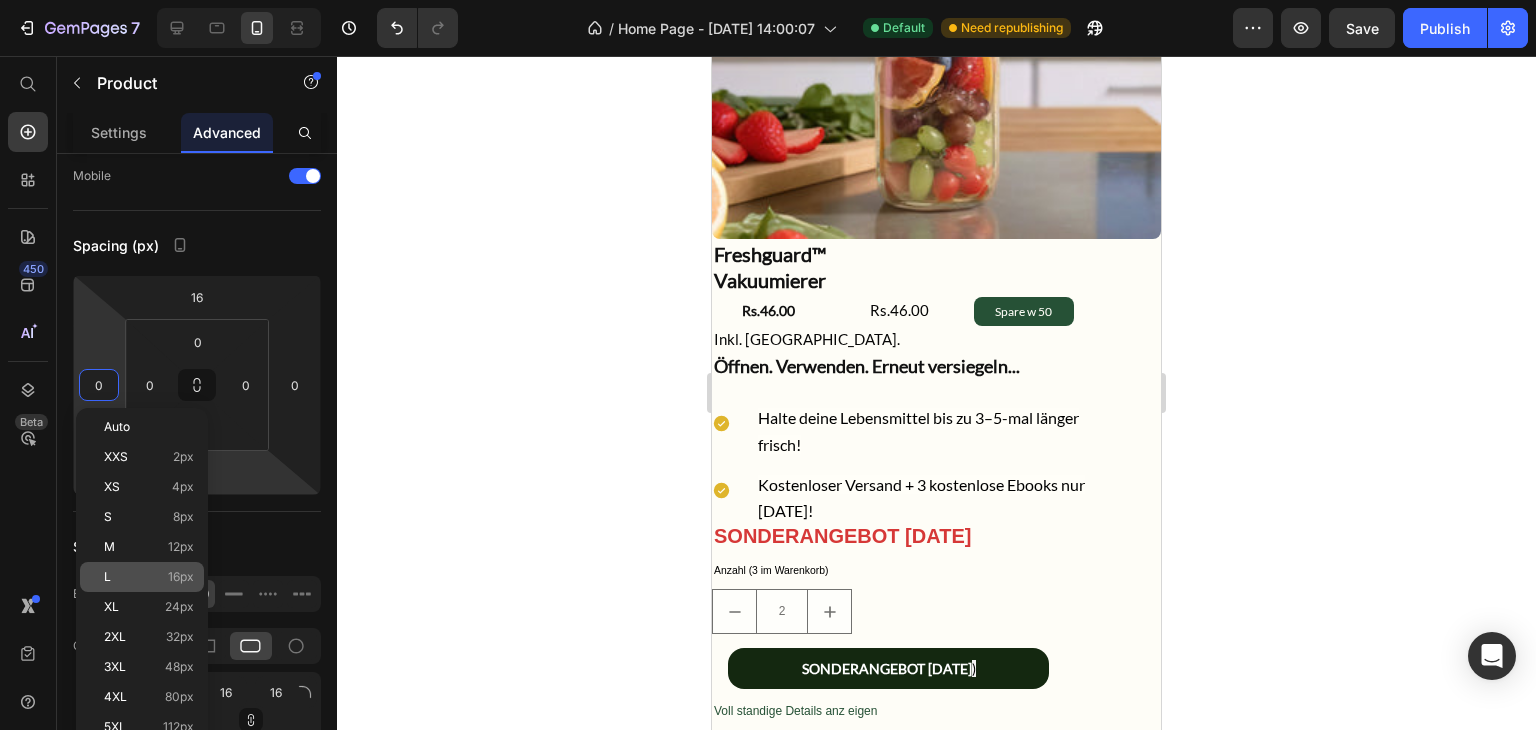 click on "16px" at bounding box center [181, 577] 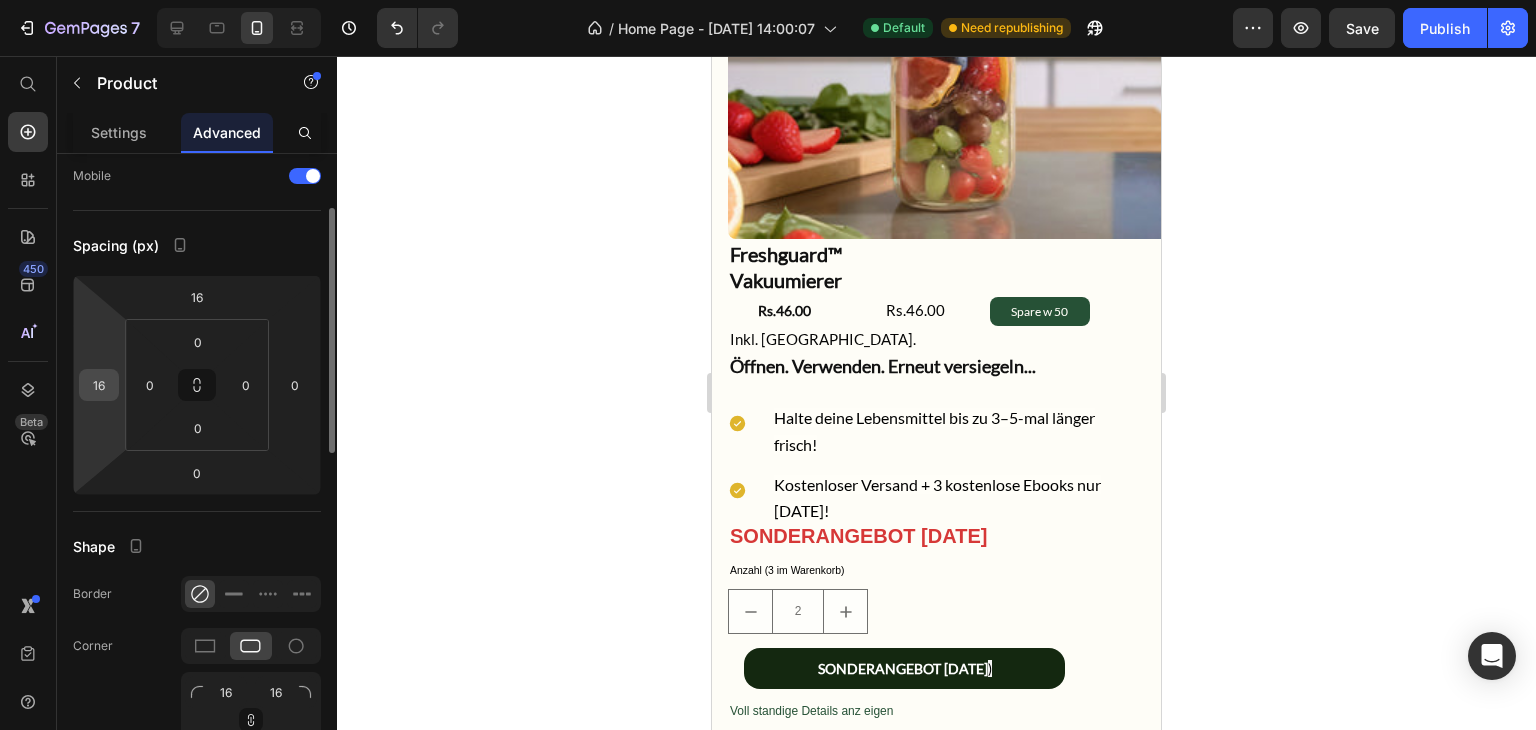 click on "16" at bounding box center (99, 385) 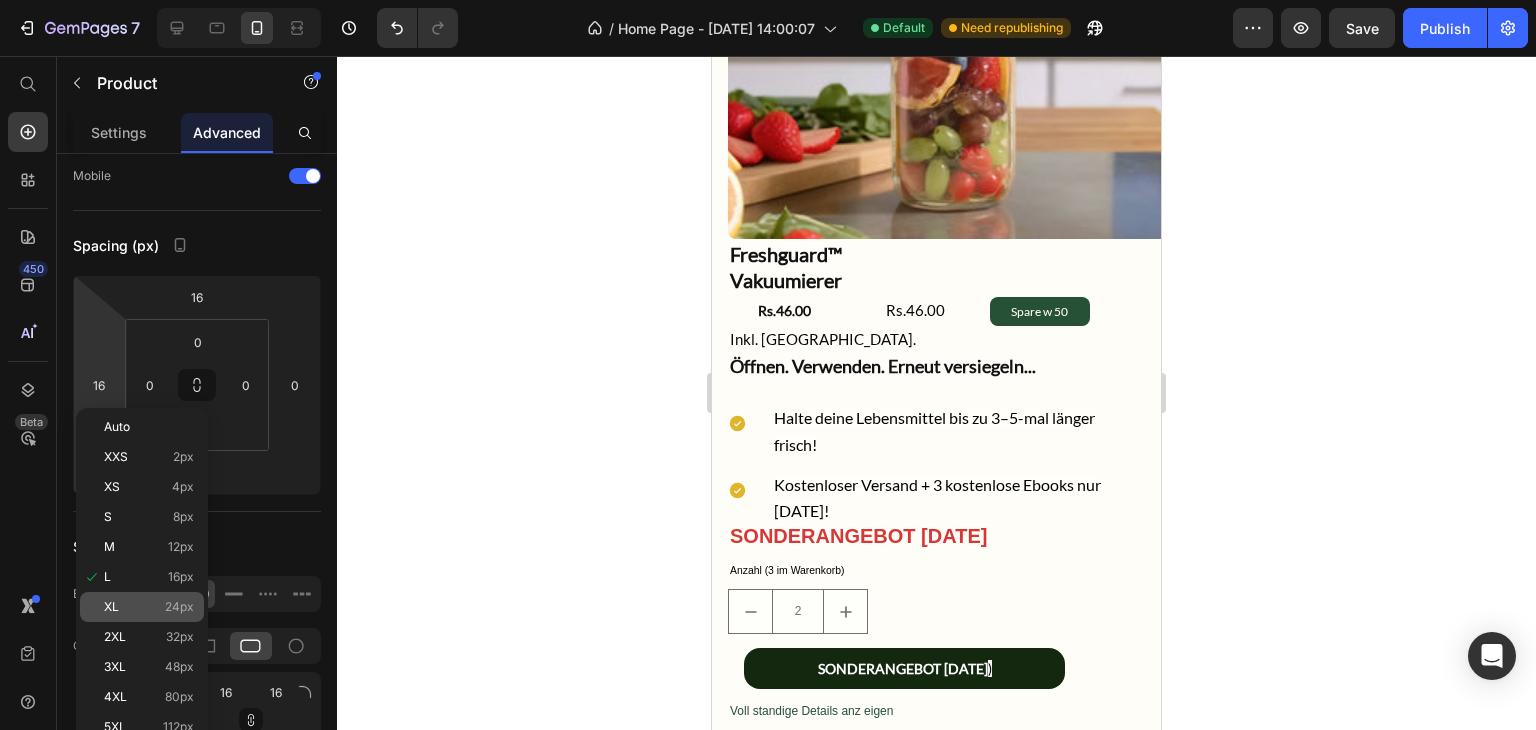 click on "24px" at bounding box center [179, 607] 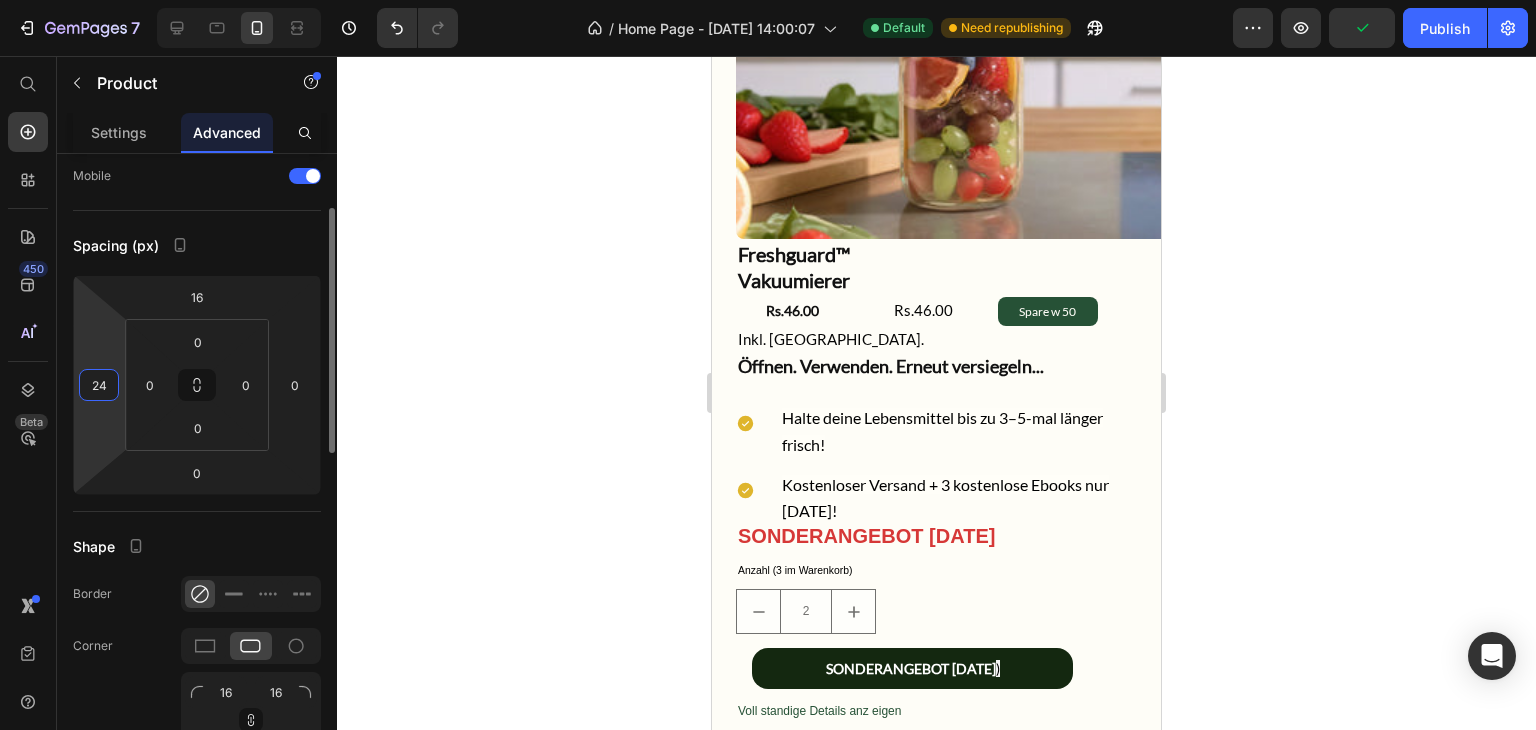 click on "24" at bounding box center [99, 385] 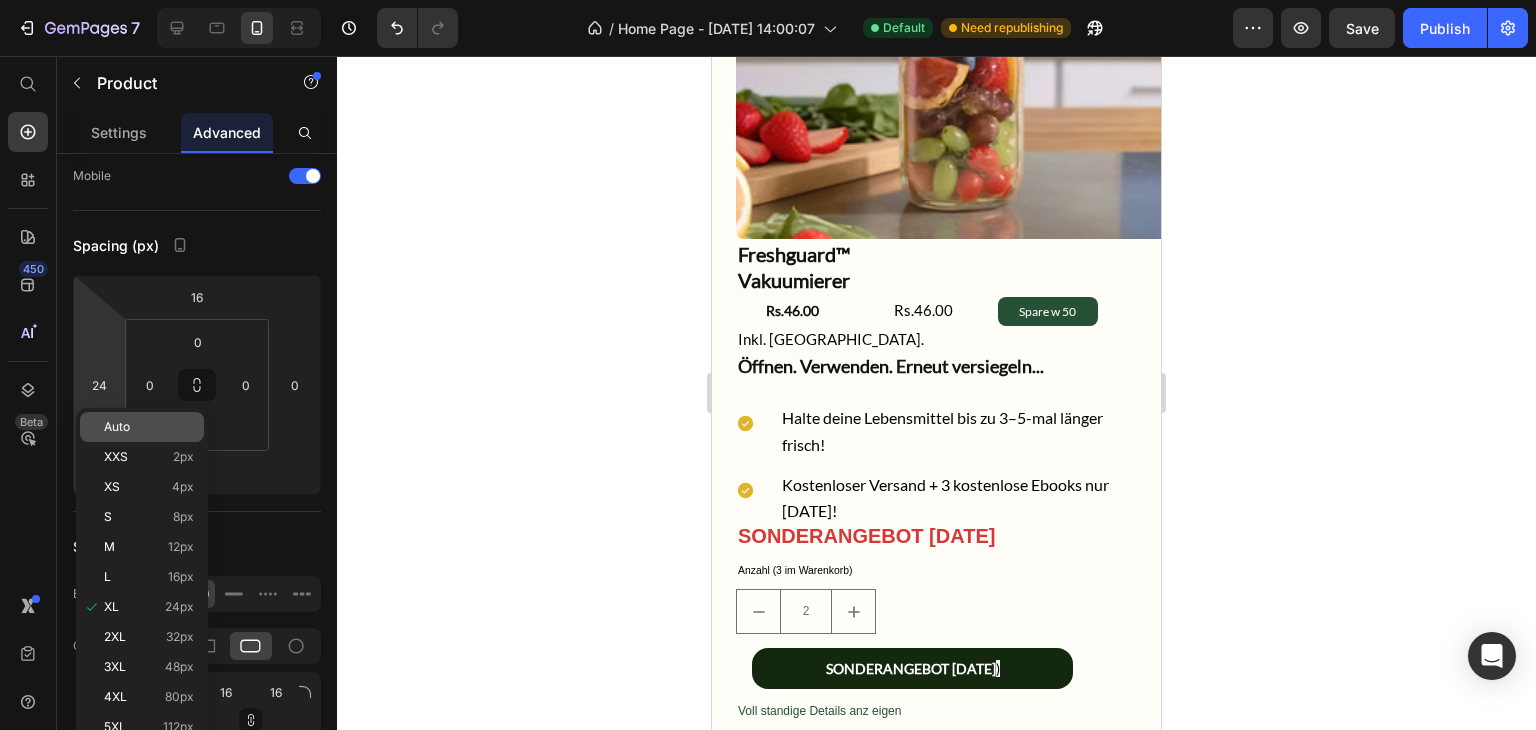 click on "Auto" at bounding box center [149, 427] 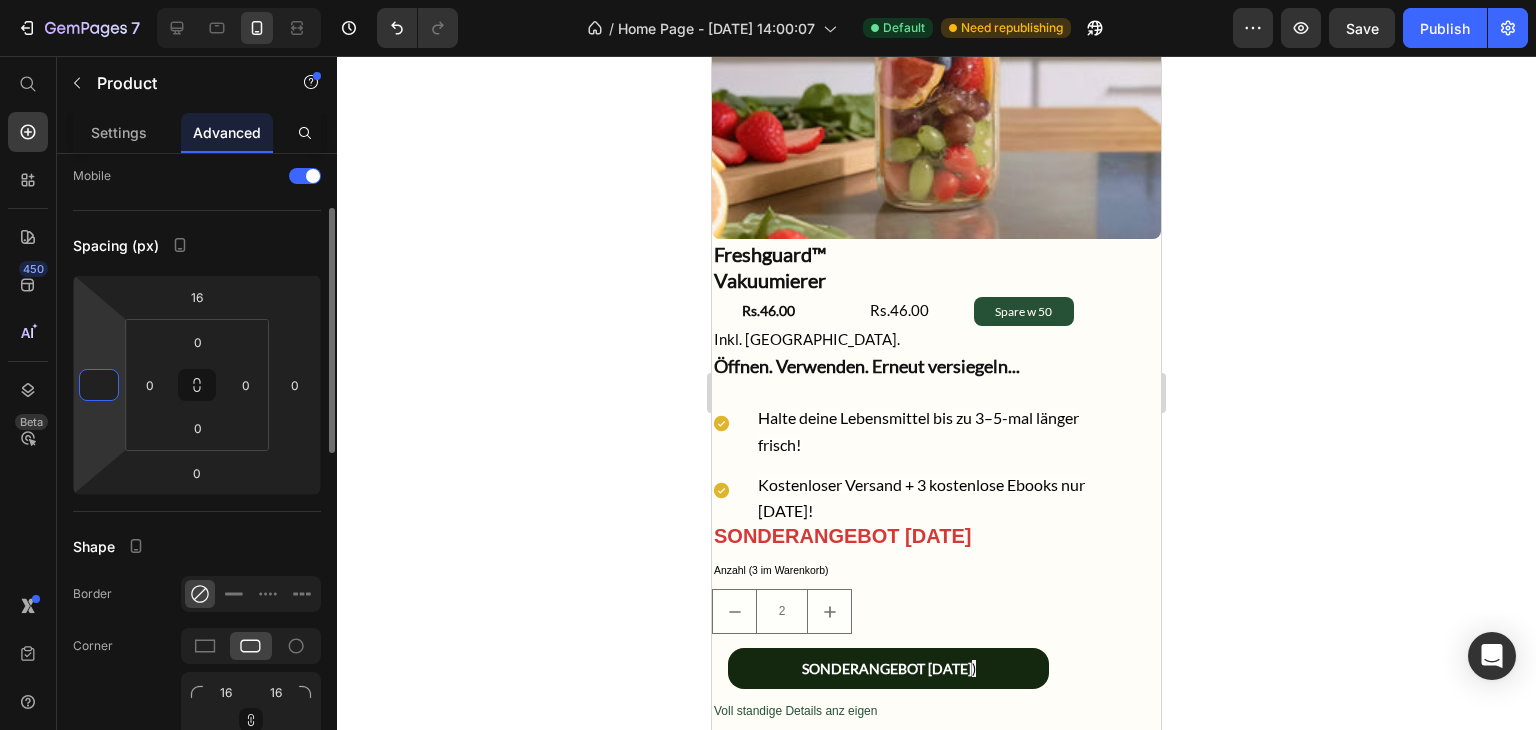 click at bounding box center [99, 385] 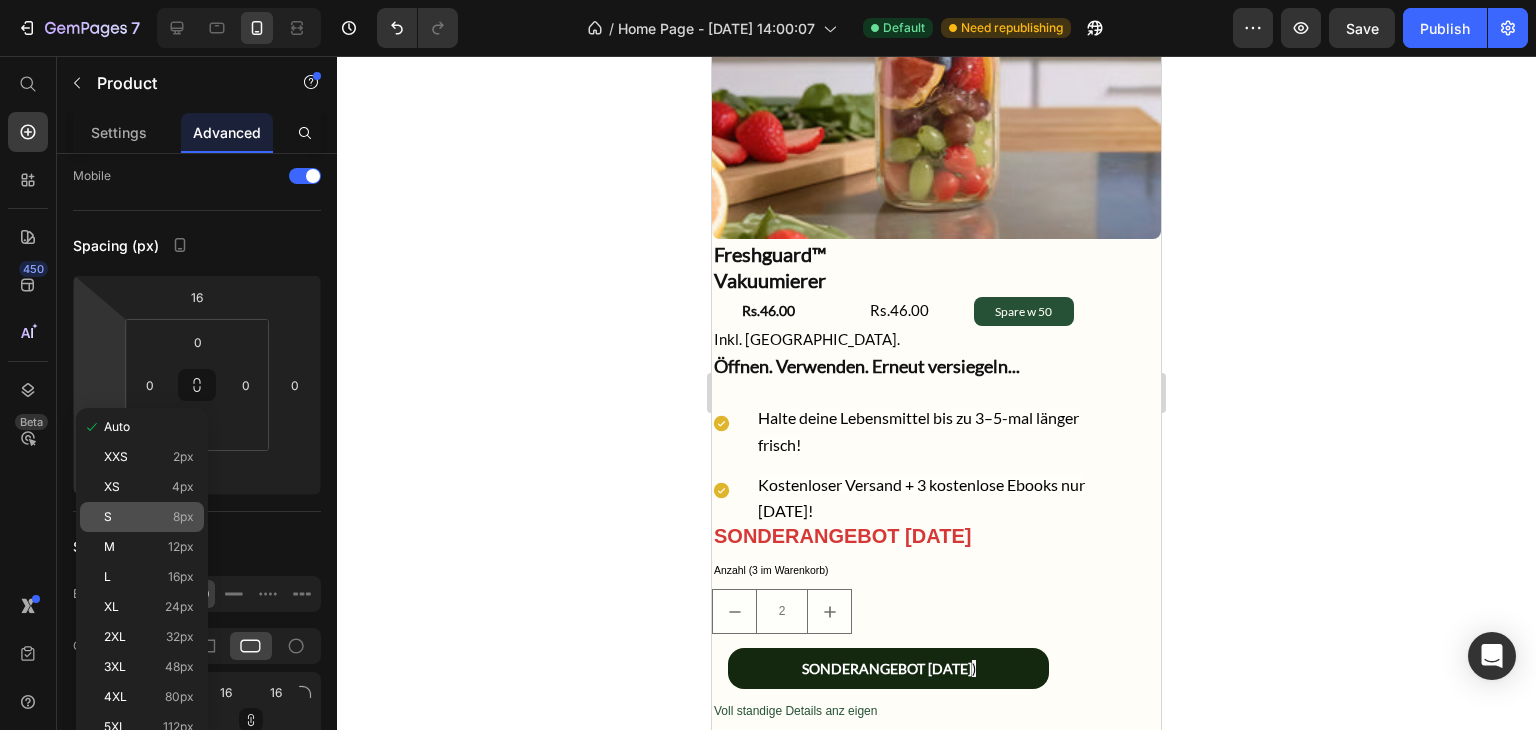 click on "S 8px" 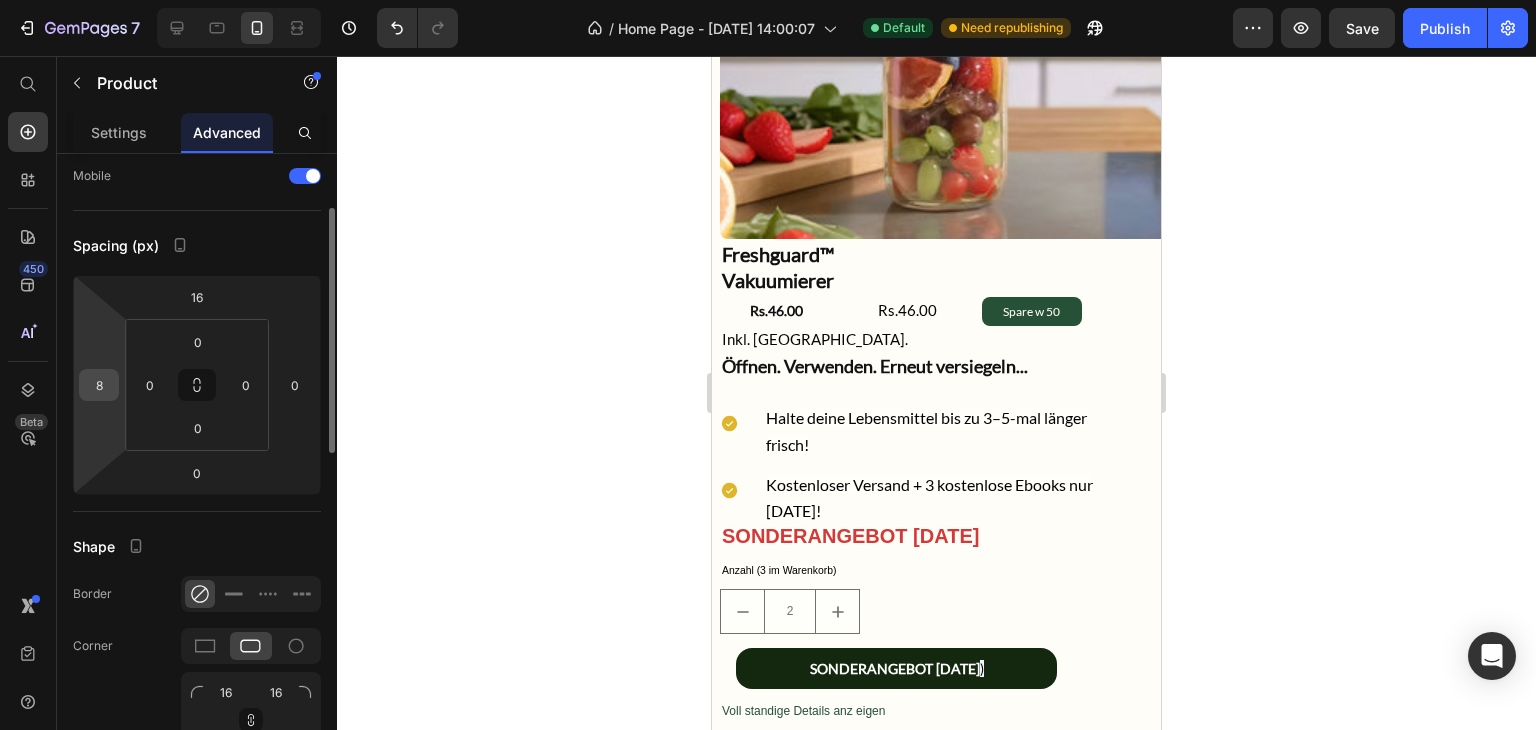 click on "8" at bounding box center (99, 385) 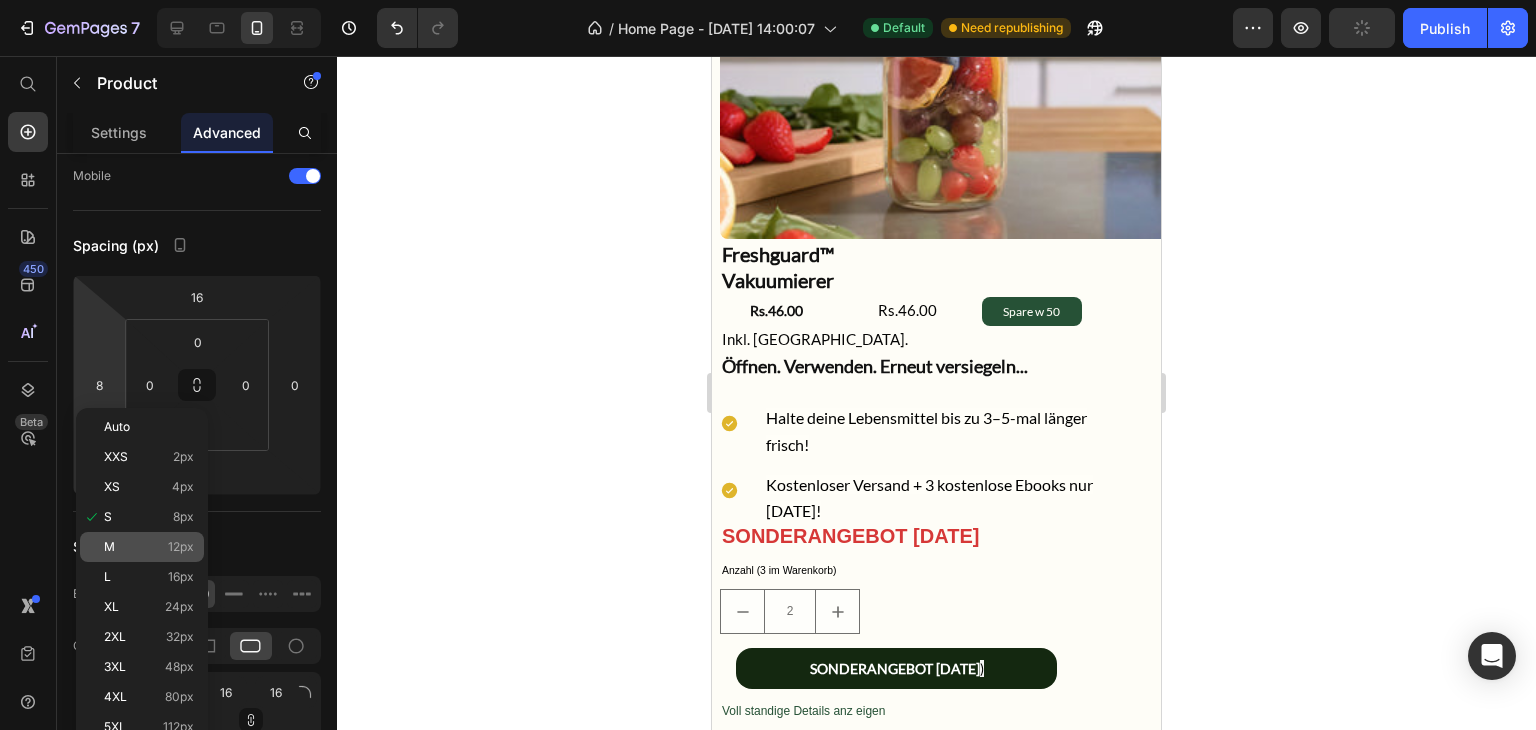 click on "12px" at bounding box center [181, 547] 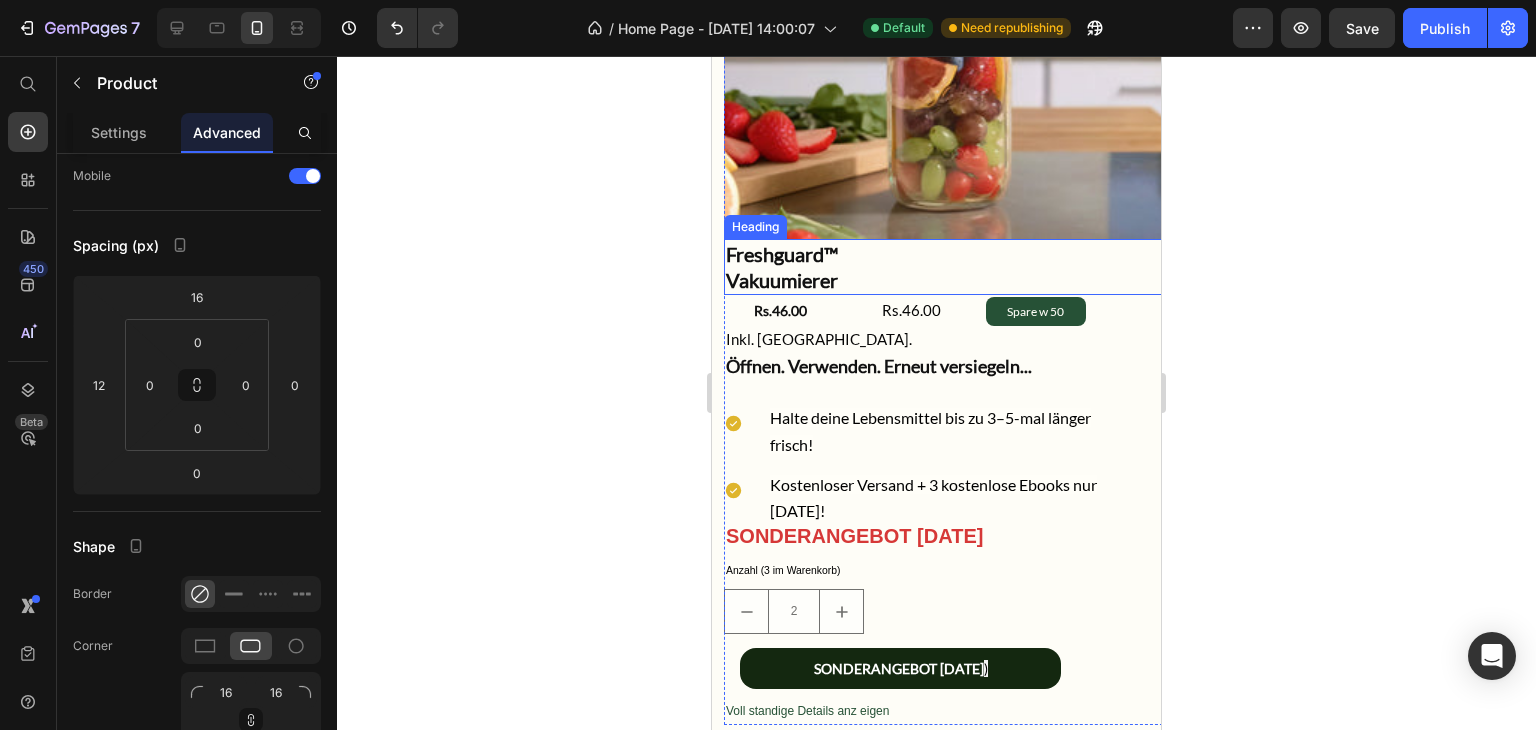 click on "Freshguard™  Vakuumierer" at bounding box center [948, 267] 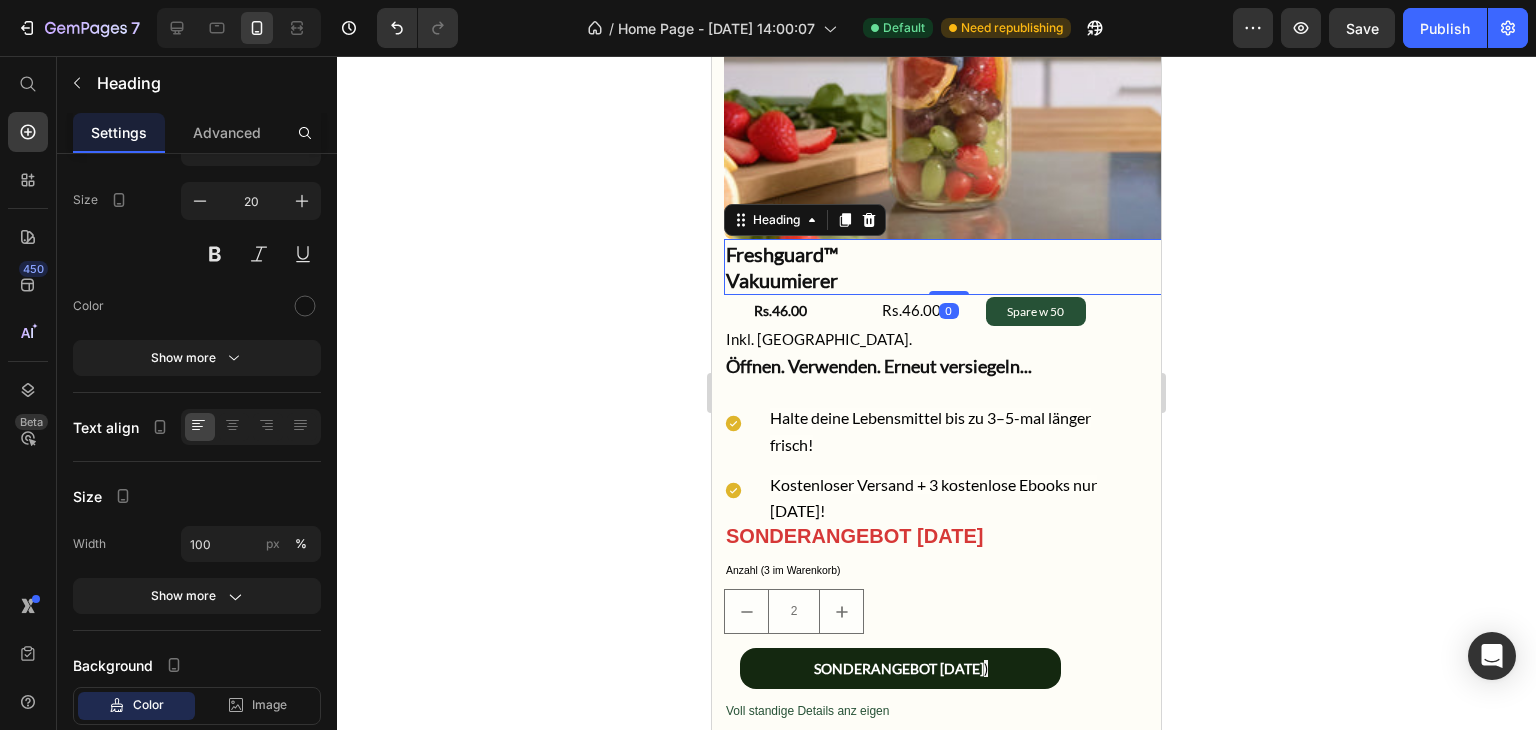 scroll, scrollTop: 0, scrollLeft: 0, axis: both 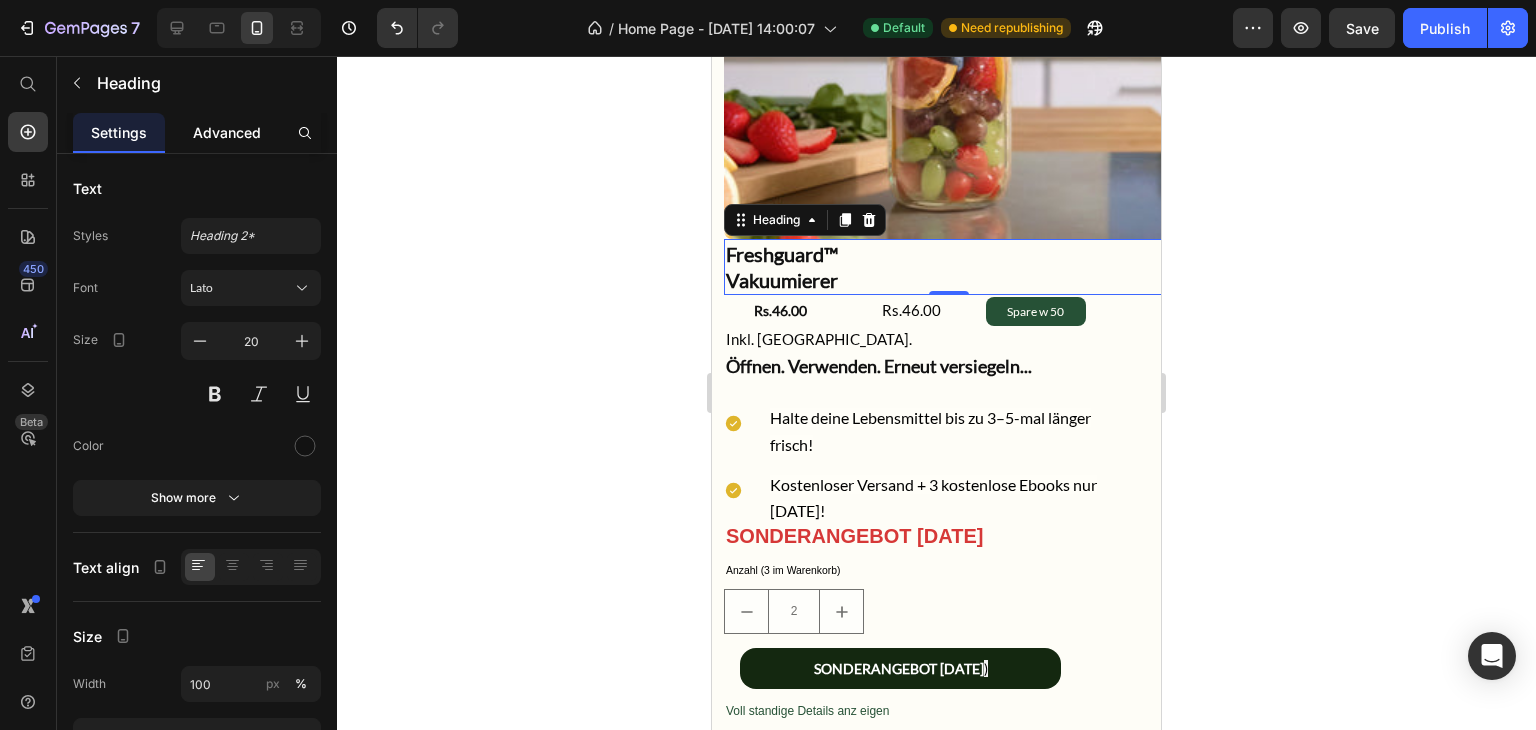 click on "Advanced" at bounding box center [227, 132] 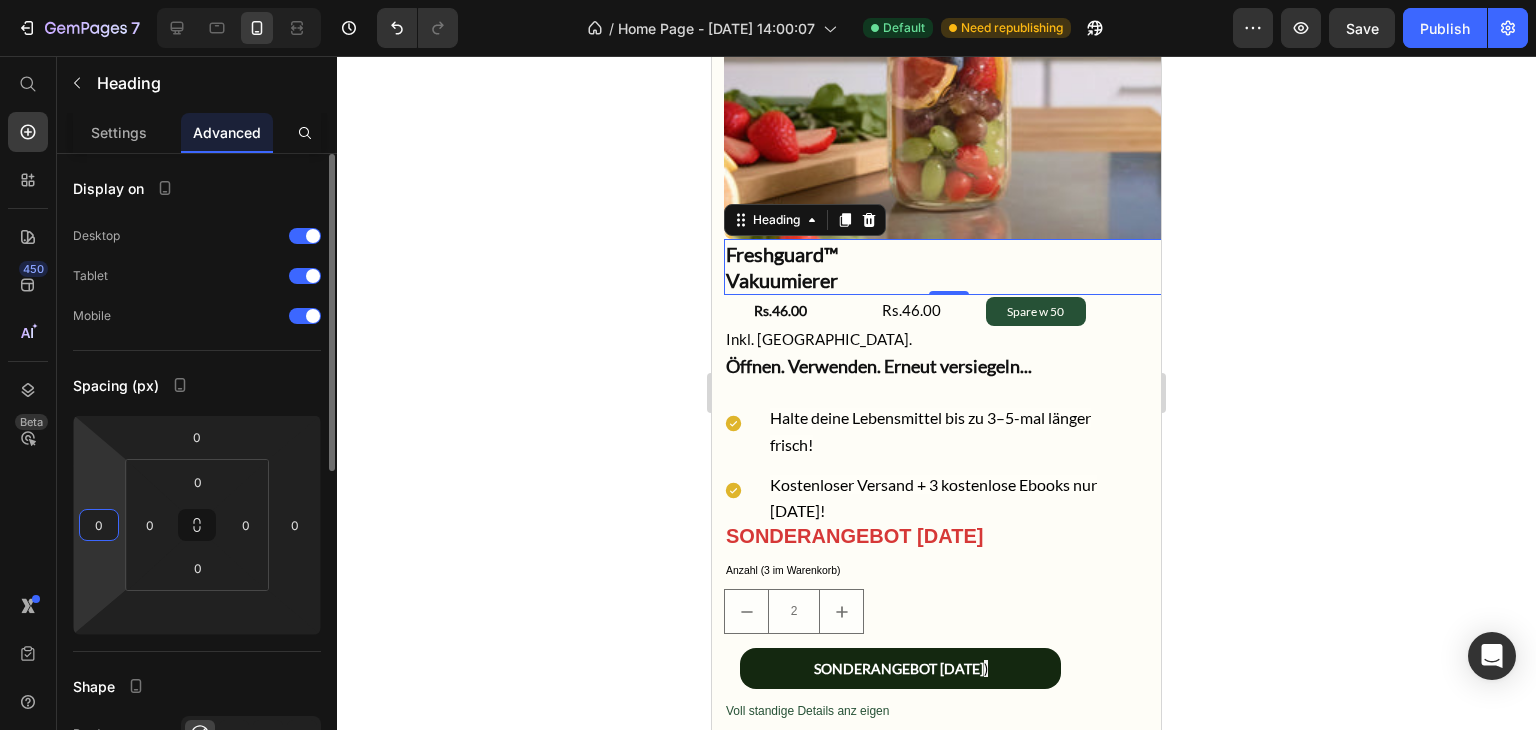 click on "0" at bounding box center [99, 525] 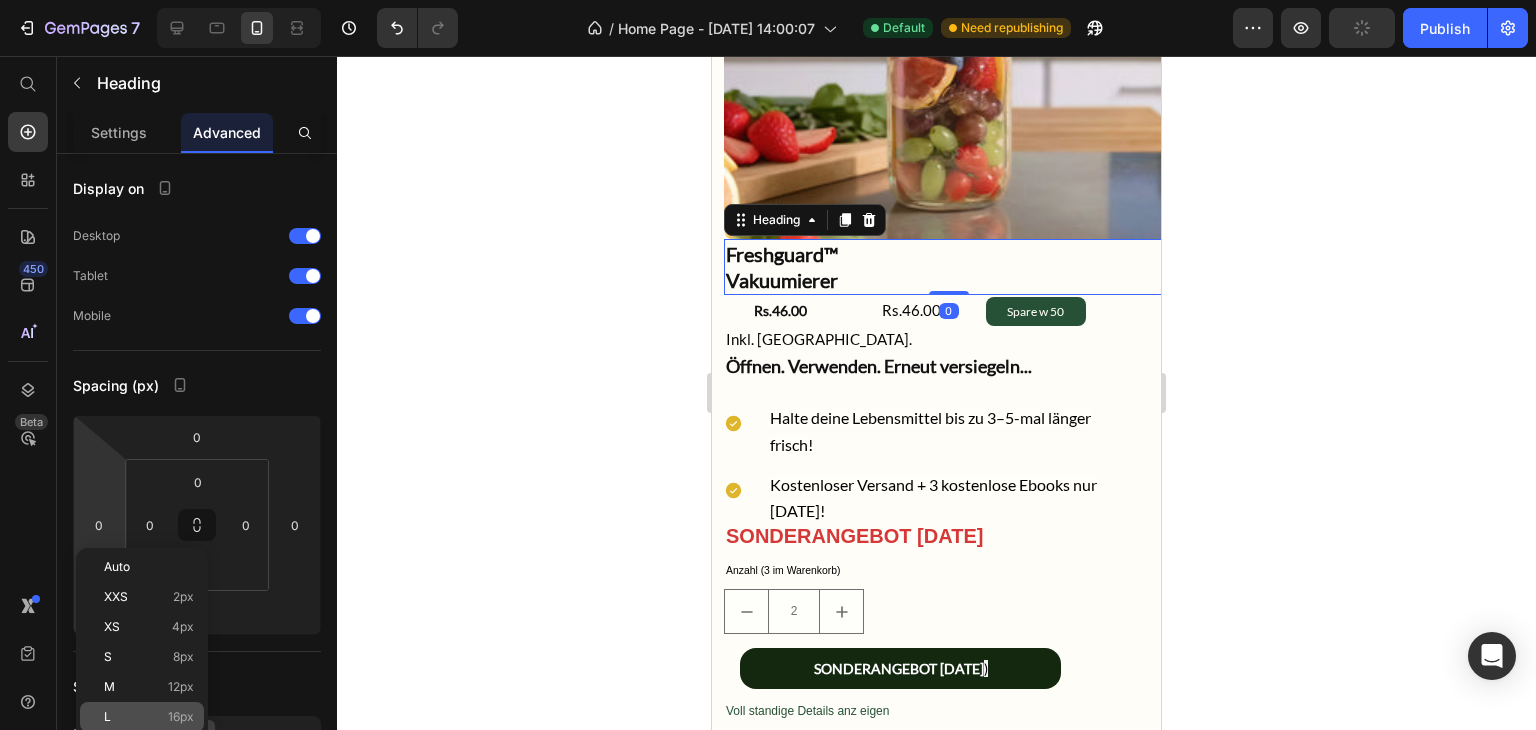 click on "16px" at bounding box center [181, 717] 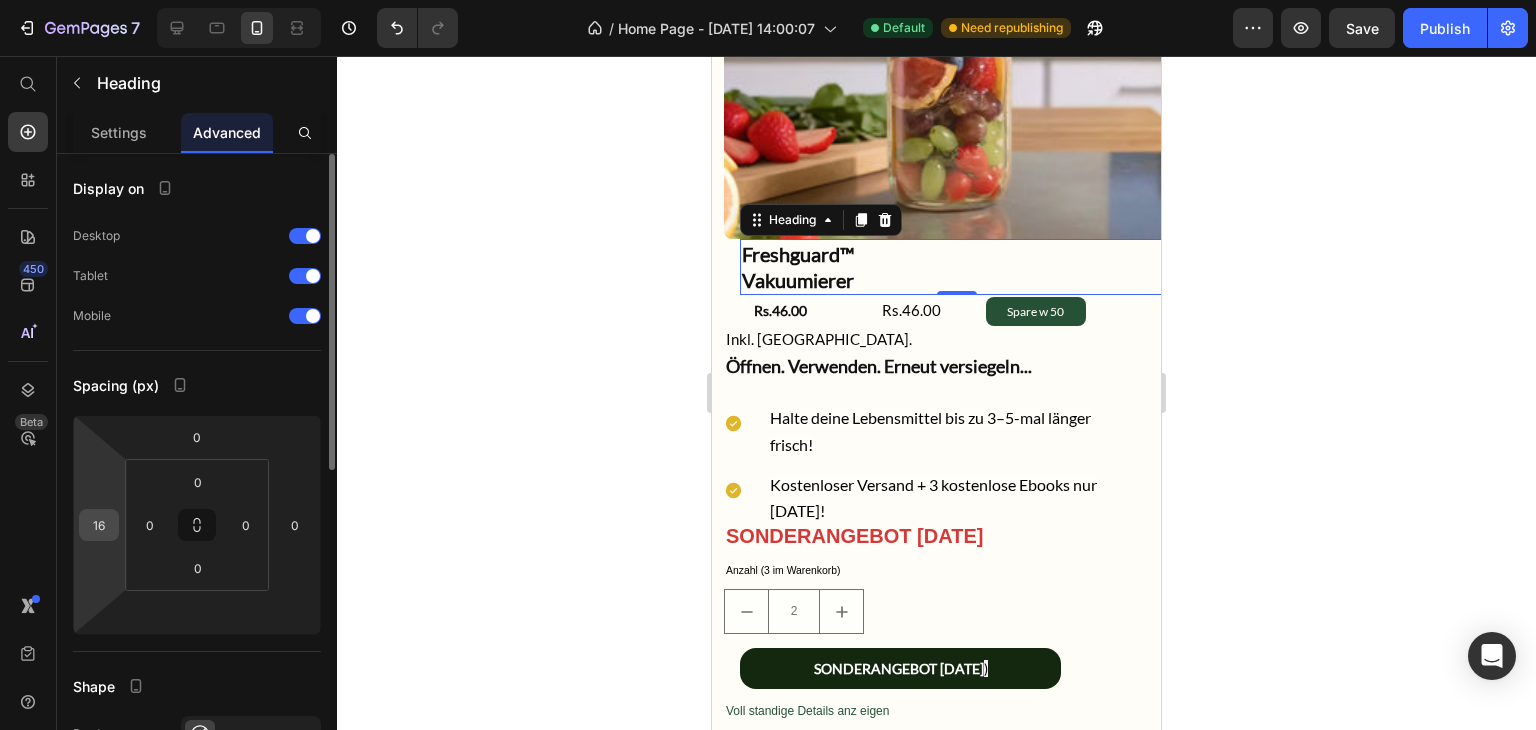 click on "16" at bounding box center [99, 525] 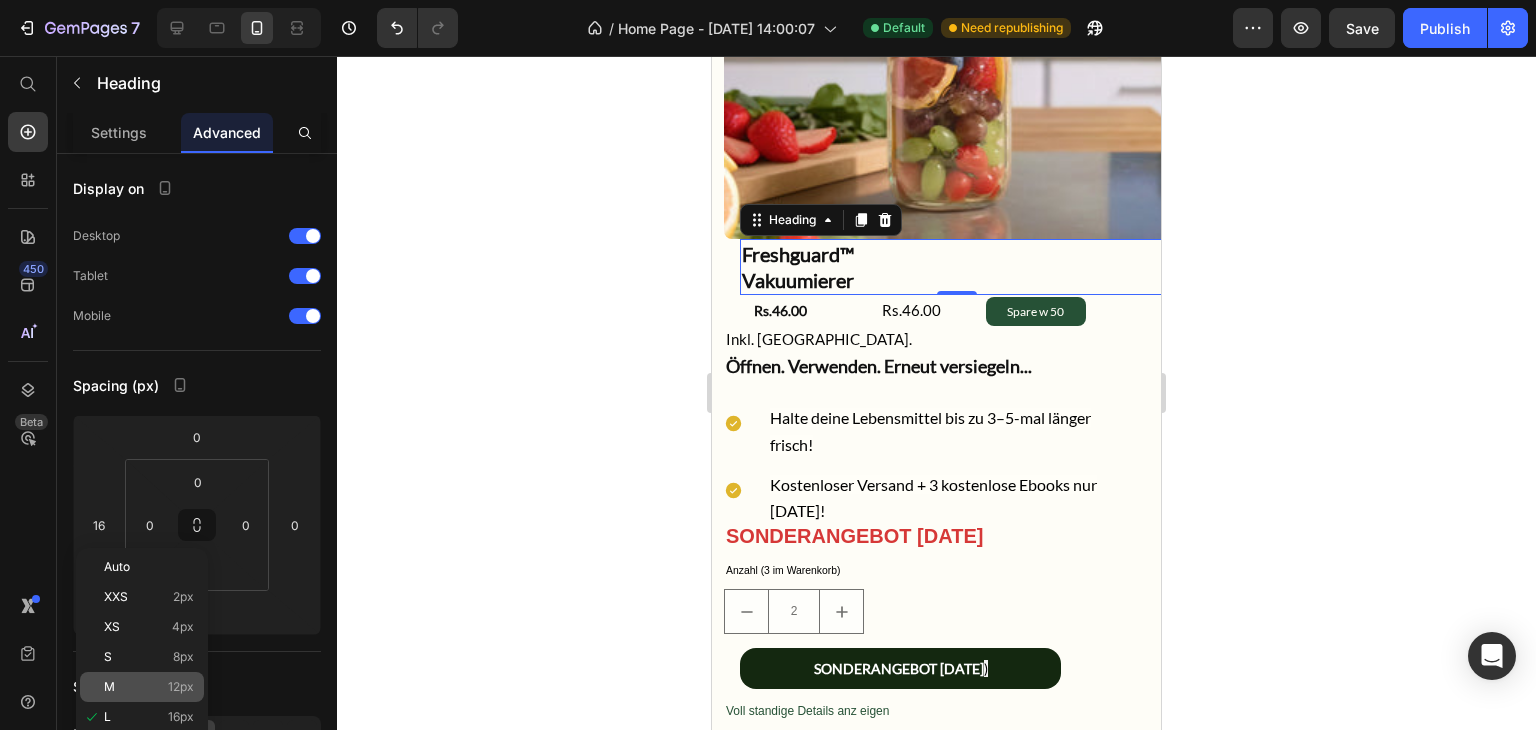 click on "12px" at bounding box center (181, 687) 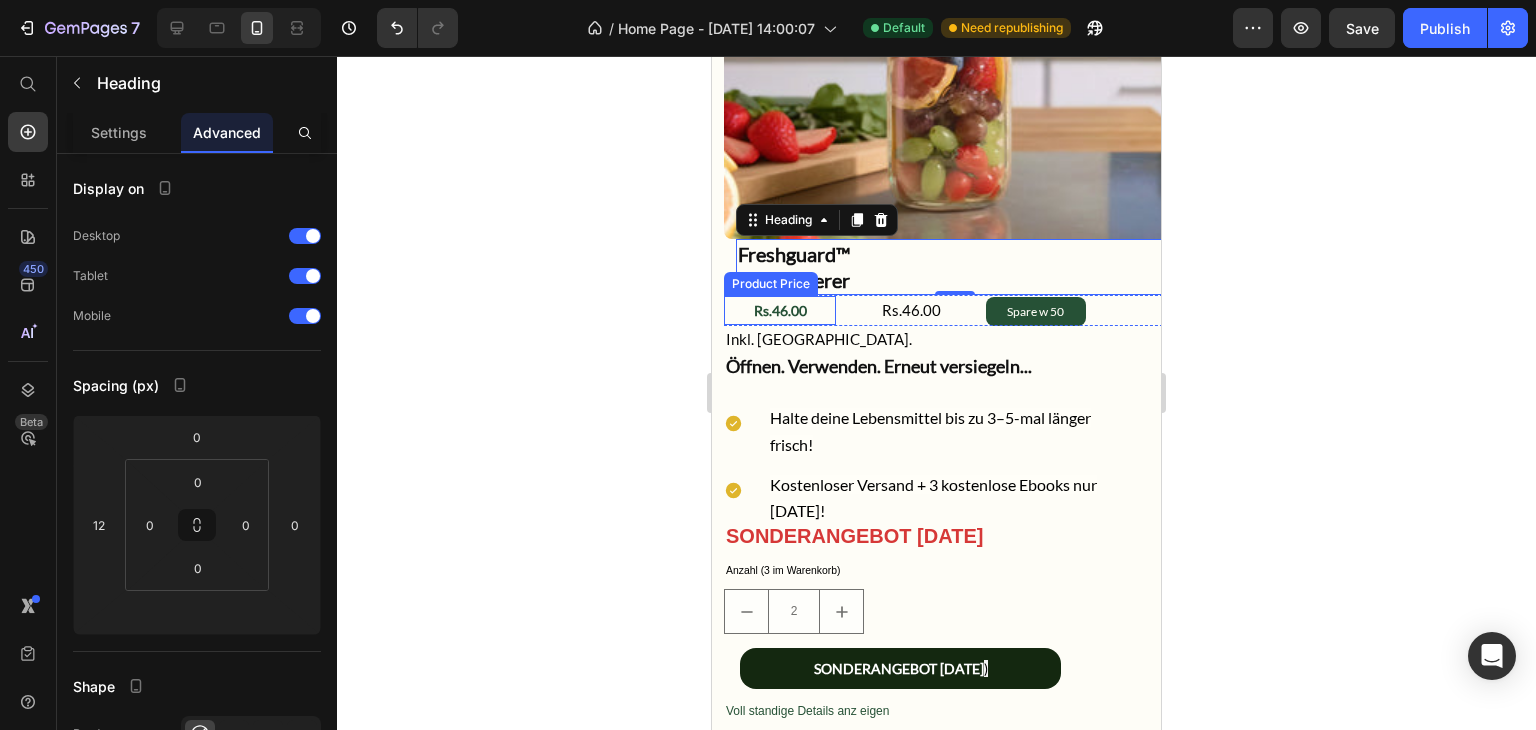 click on "Rs.46.00" at bounding box center (780, 310) 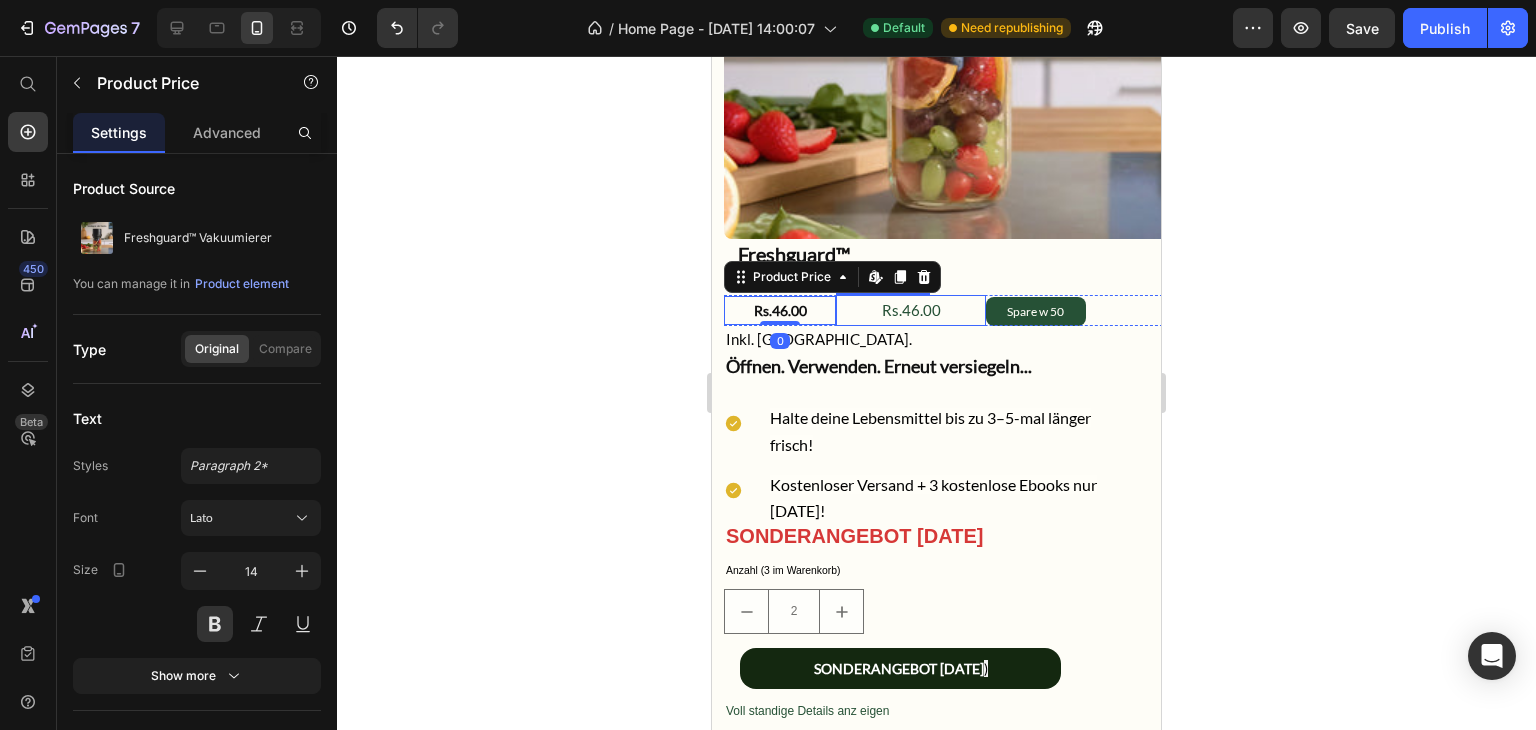 click on "Rs.46.00" at bounding box center (911, 310) 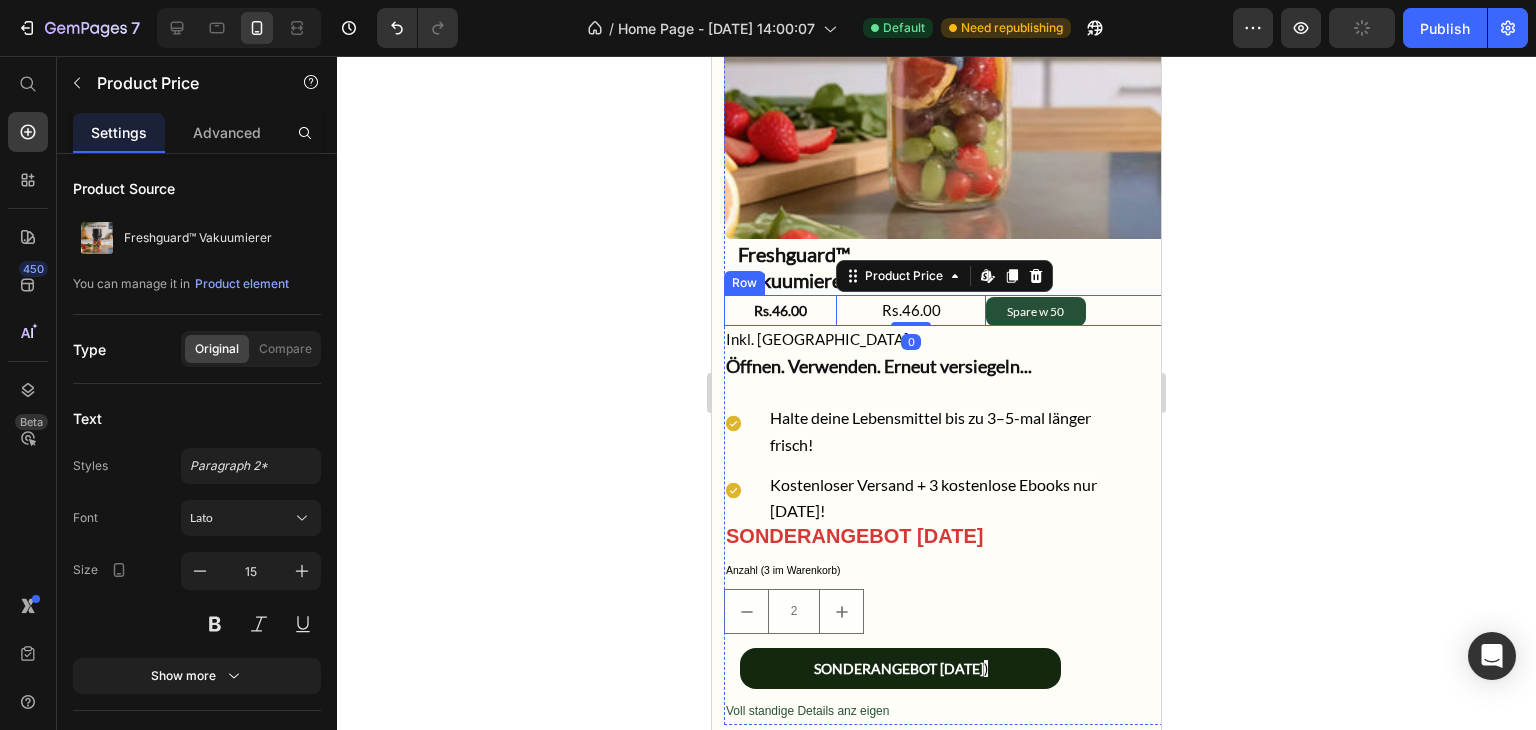 click on "Spare w 50 Text Block" at bounding box center (1079, 310) 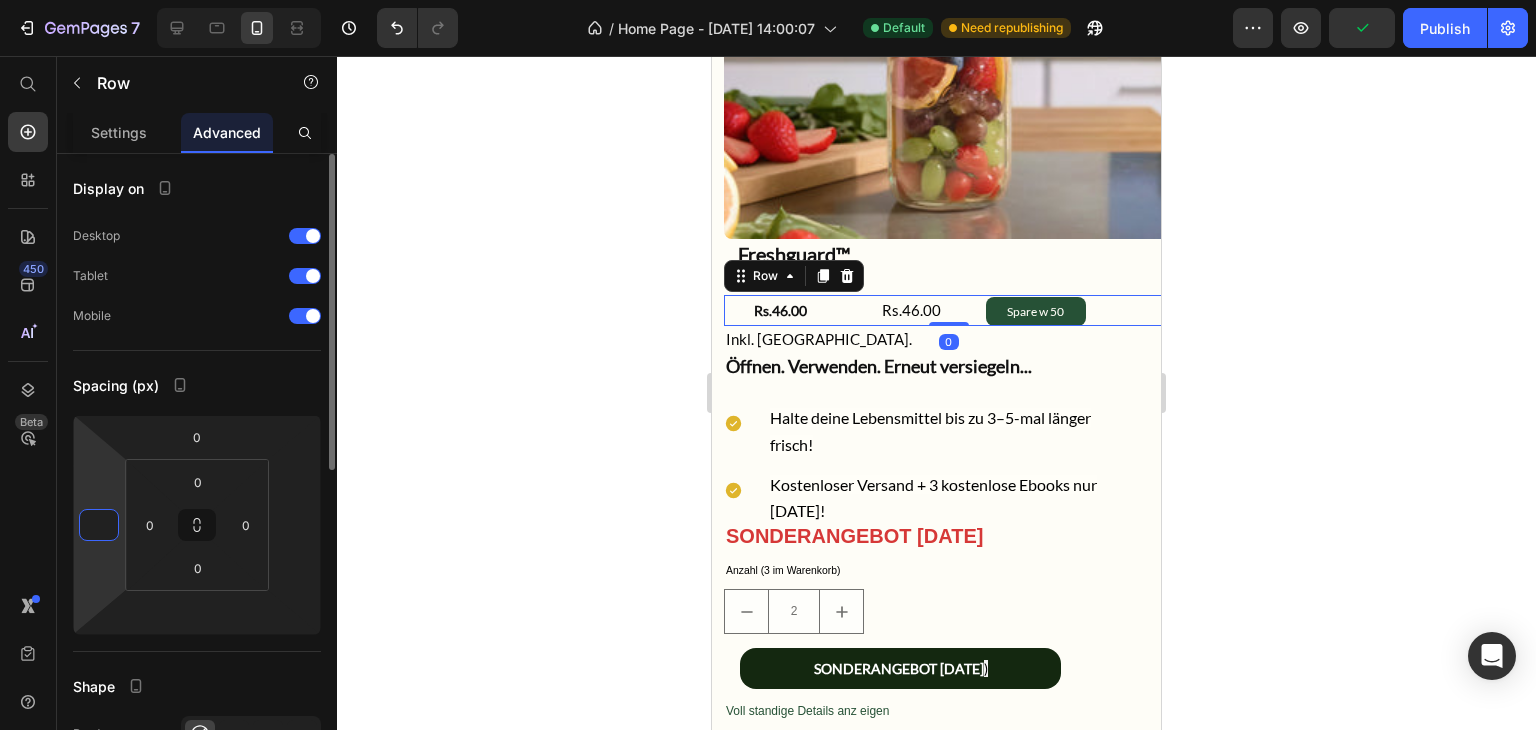 click at bounding box center [99, 525] 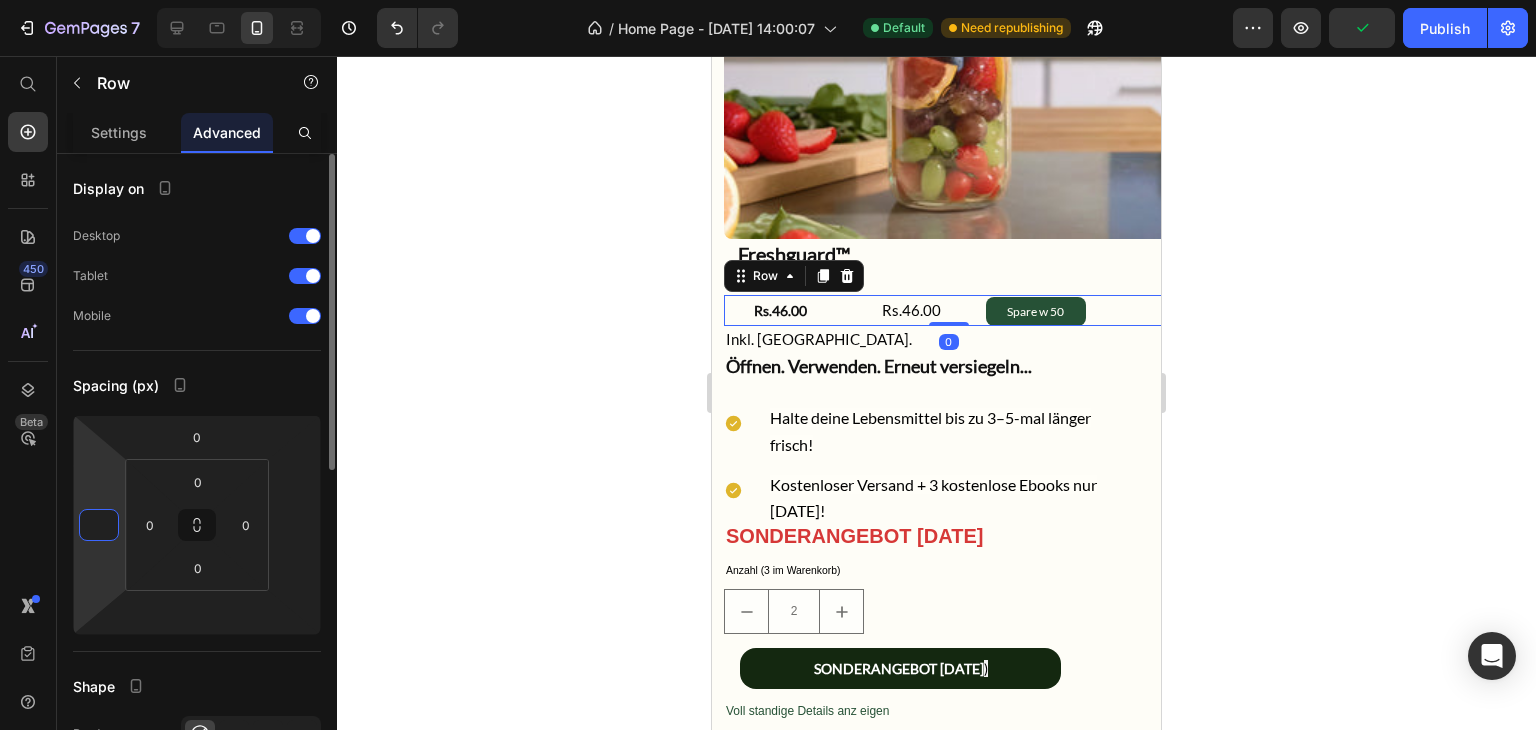 type 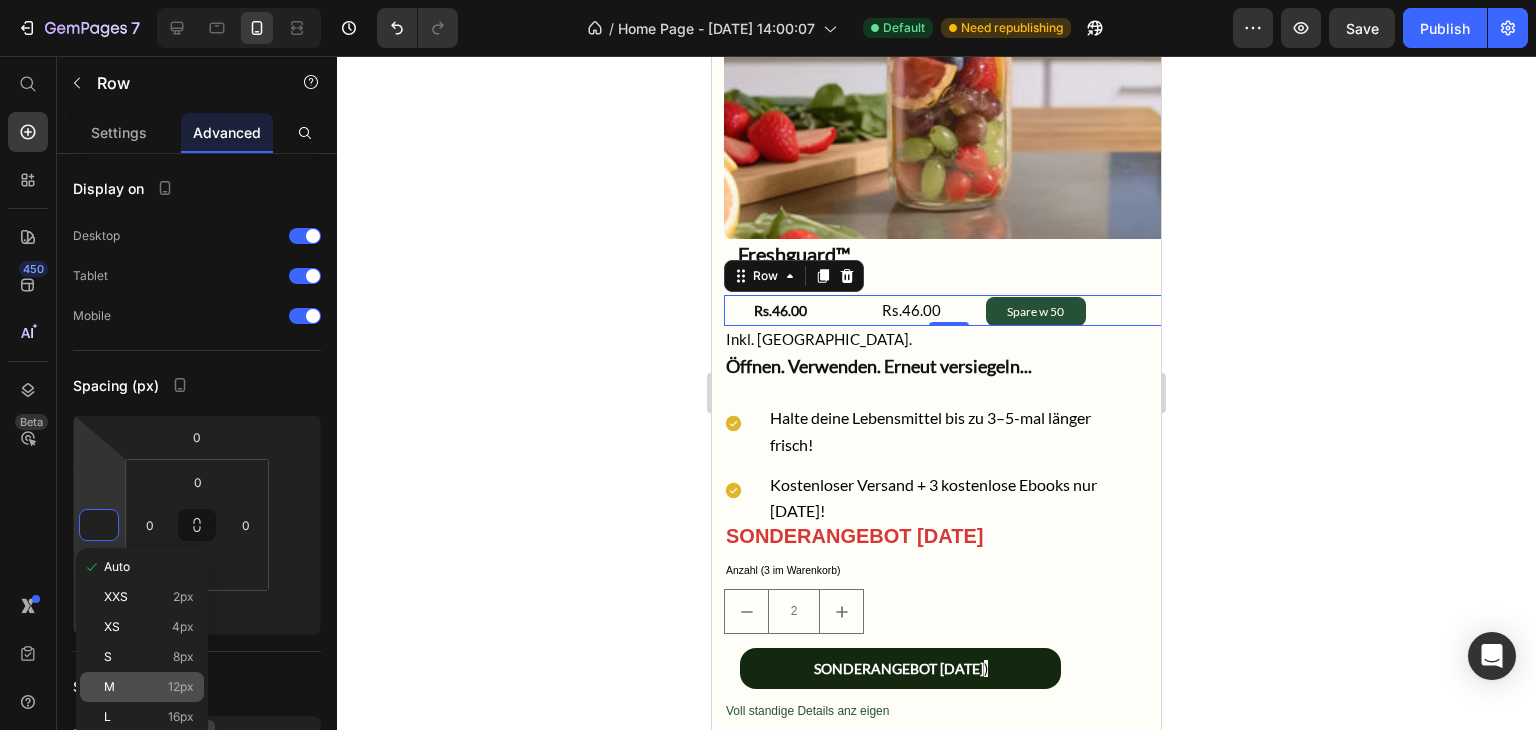 click on "12px" at bounding box center (181, 687) 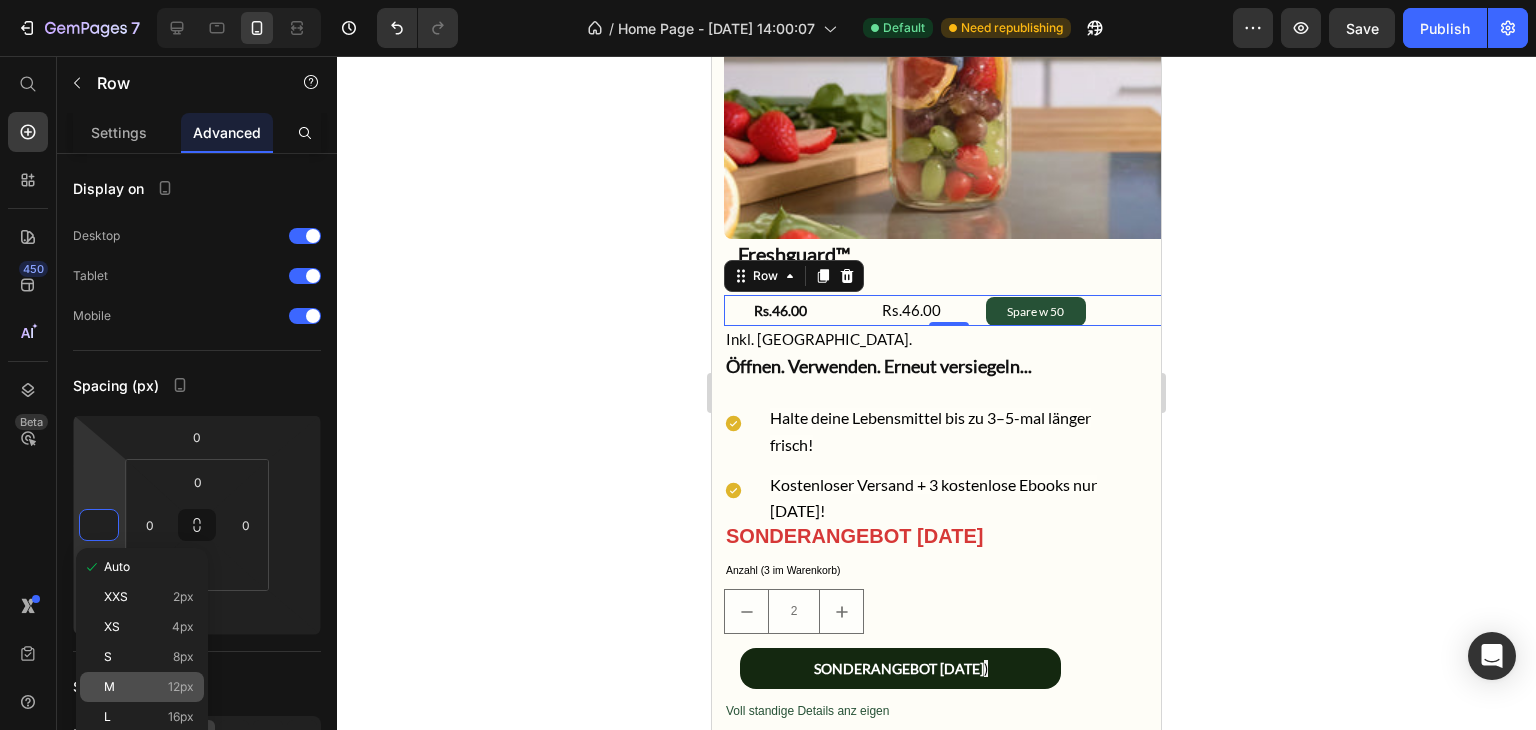 type on "12" 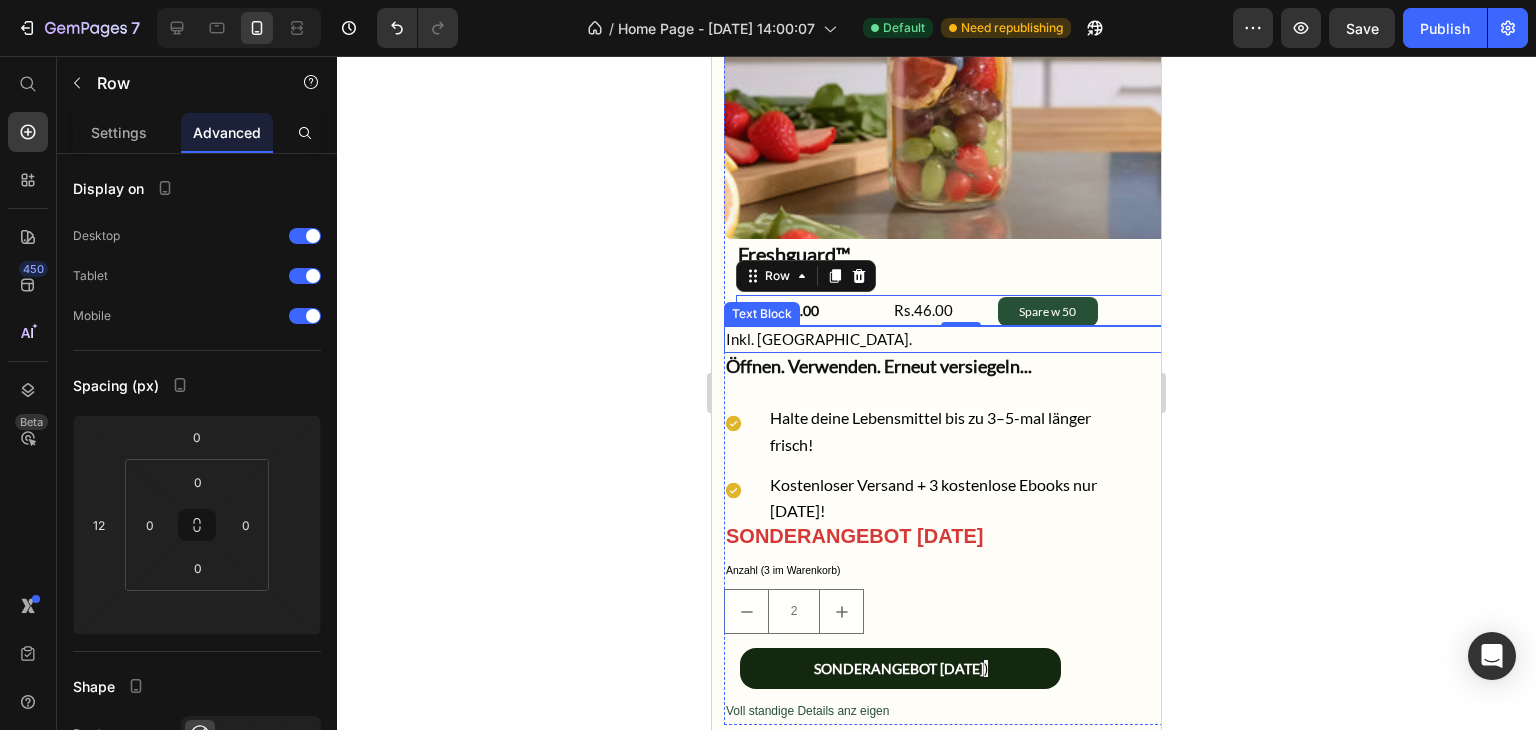 click on "Inkl. [GEOGRAPHIC_DATA]." at bounding box center [948, 339] 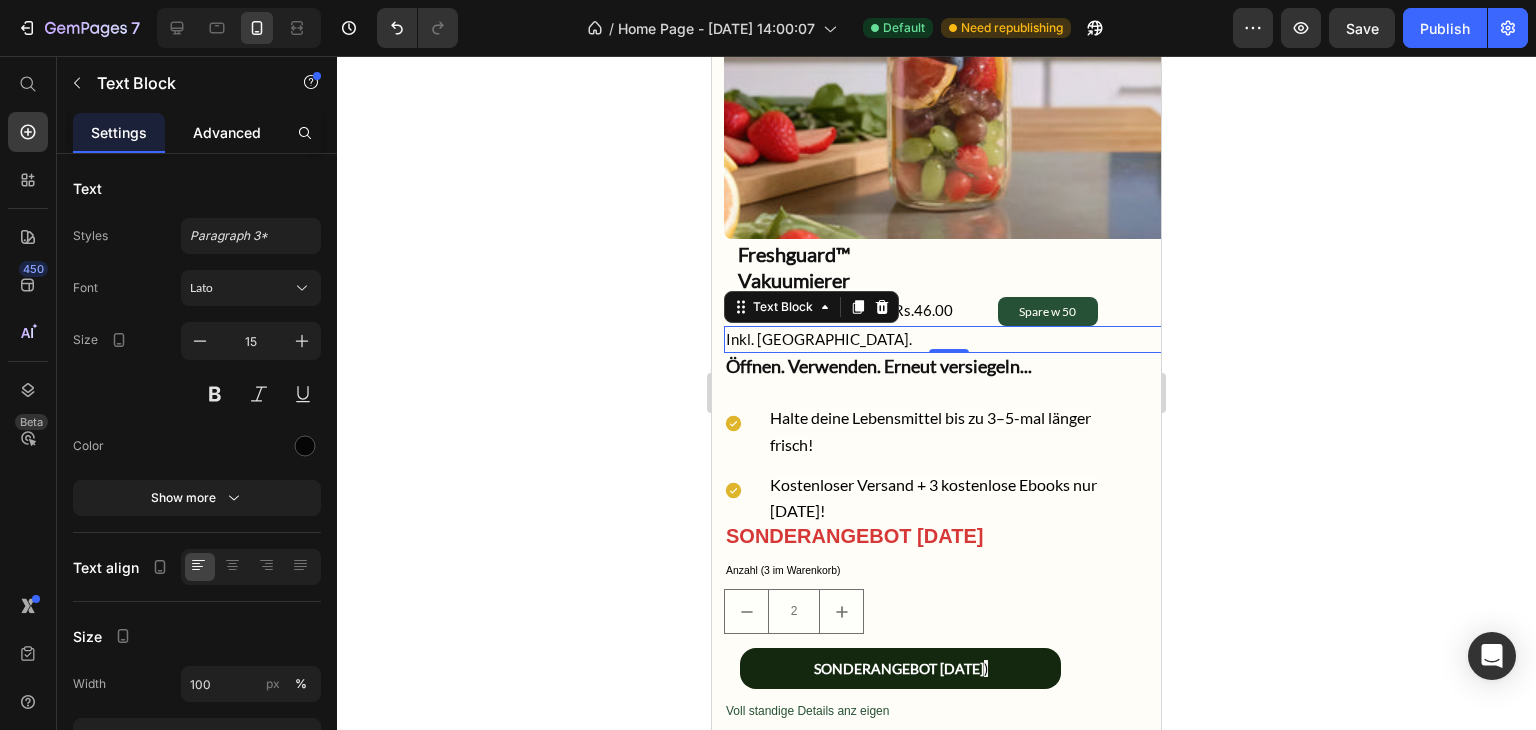 click on "Advanced" at bounding box center (227, 132) 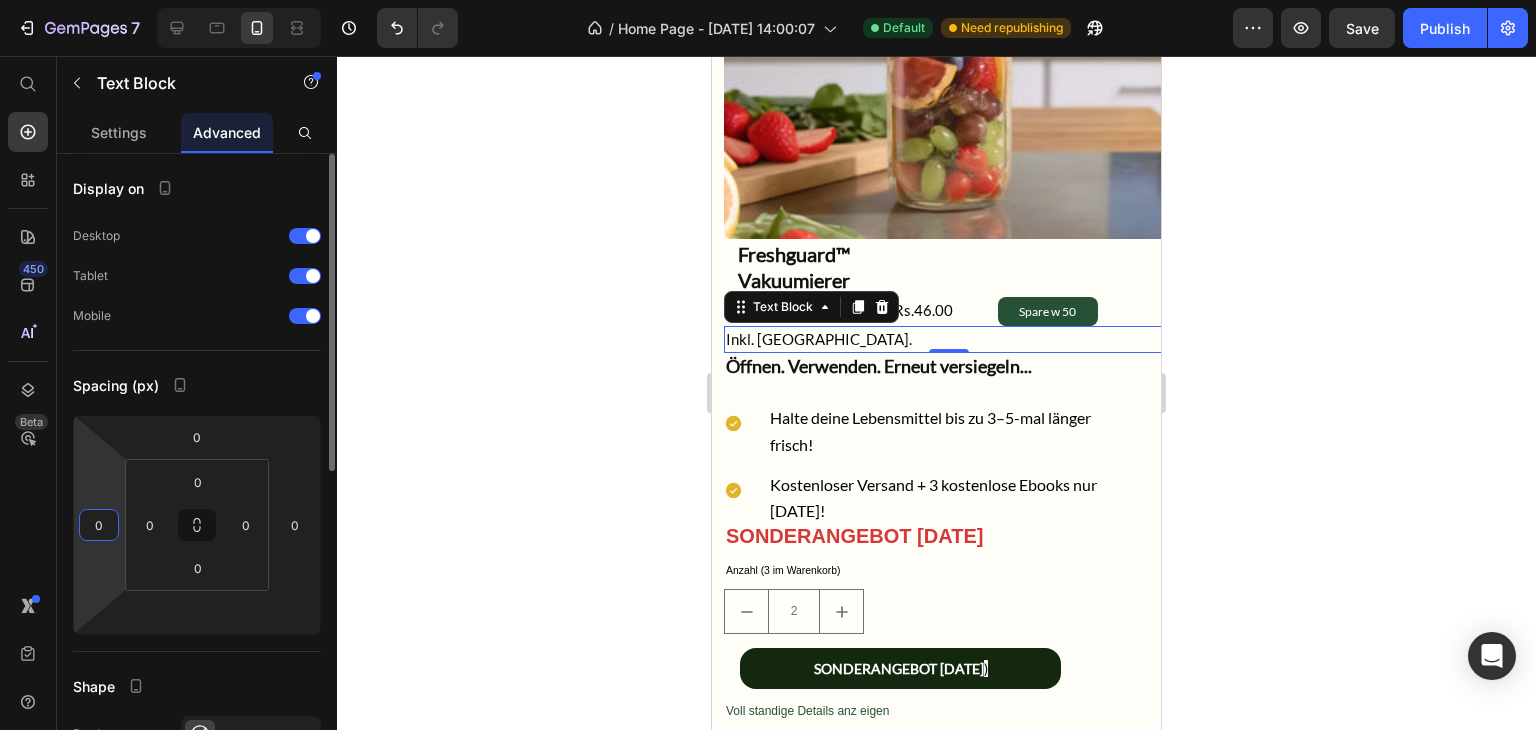 click on "0" at bounding box center [99, 525] 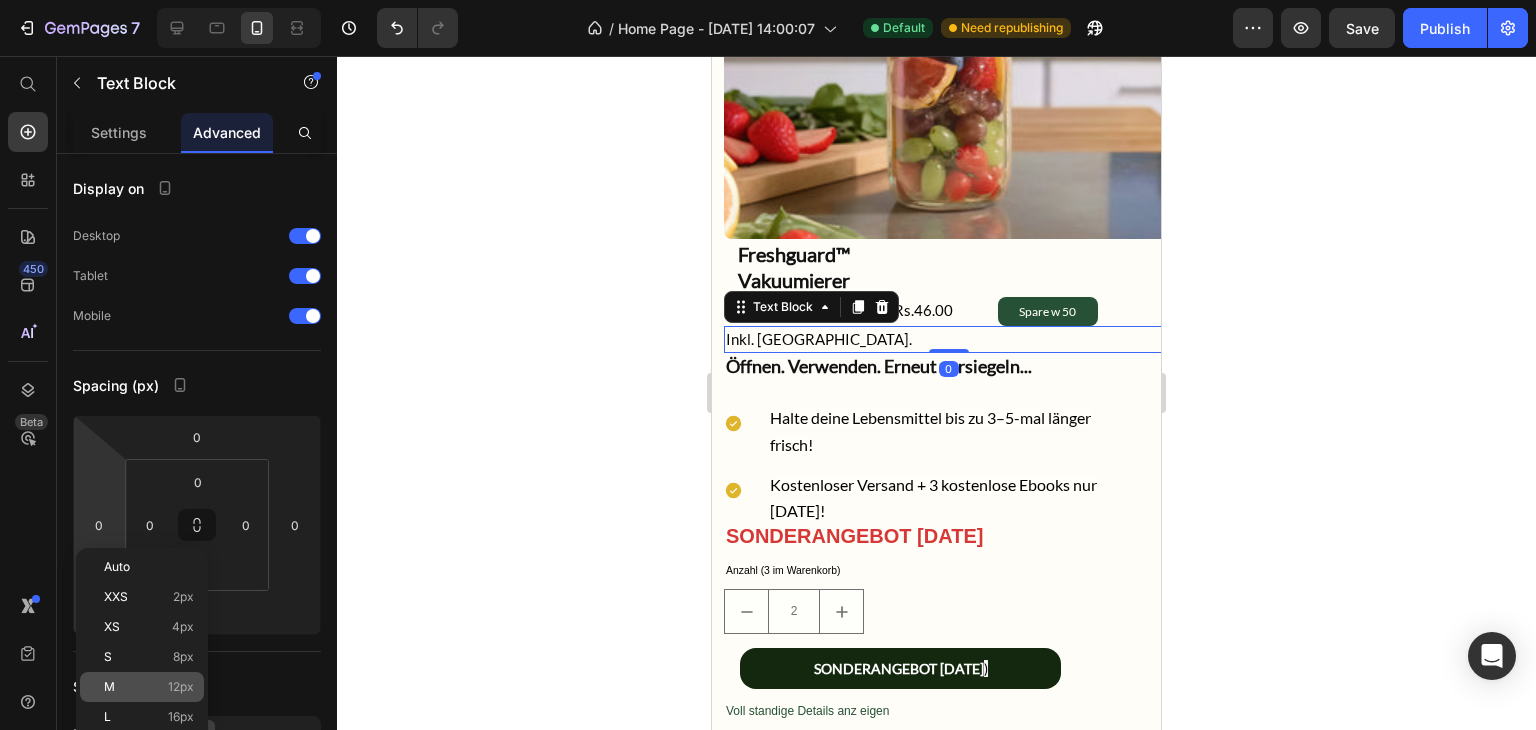 click on "12px" at bounding box center (181, 687) 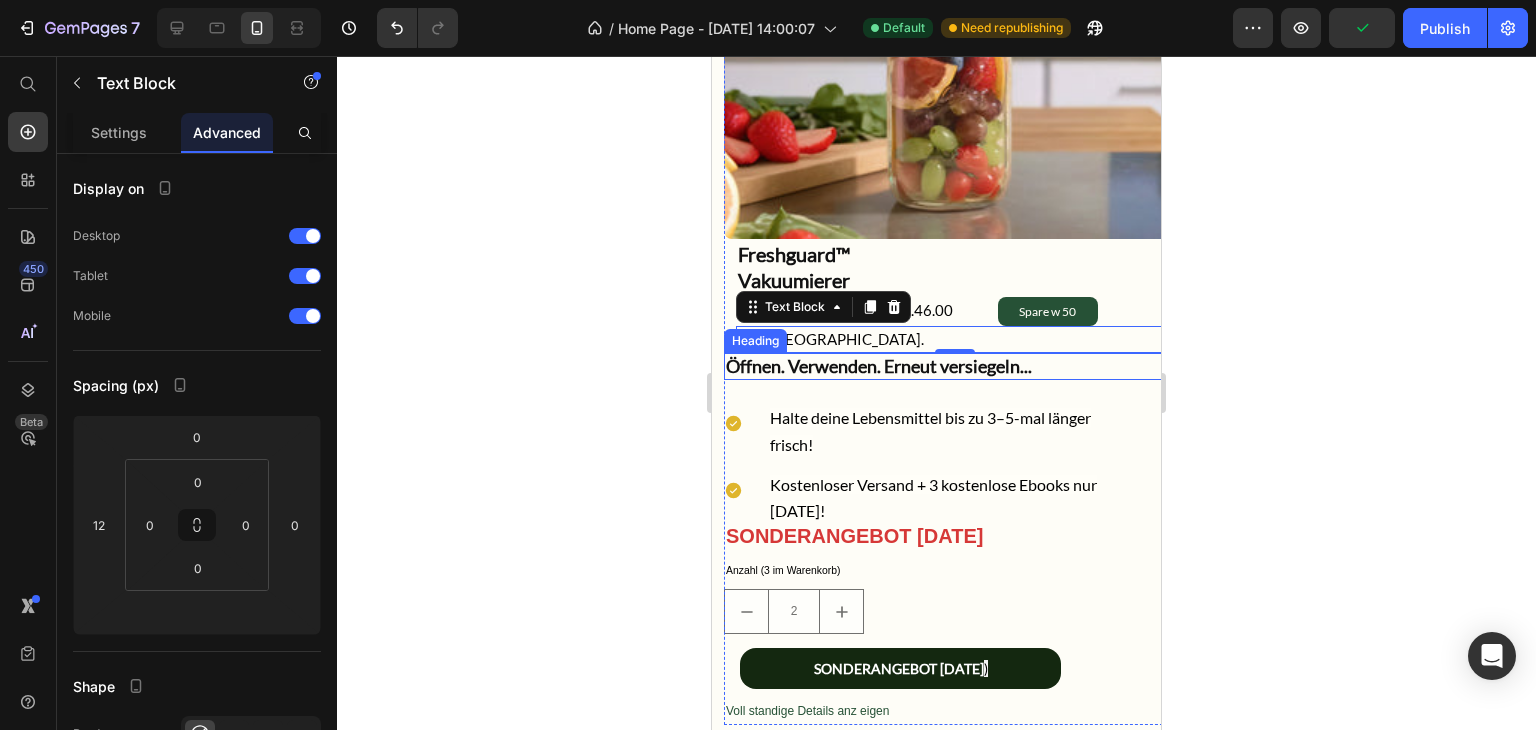 click on "Öffnen. Verwenden. Erneut versiegeln..." at bounding box center (879, 366) 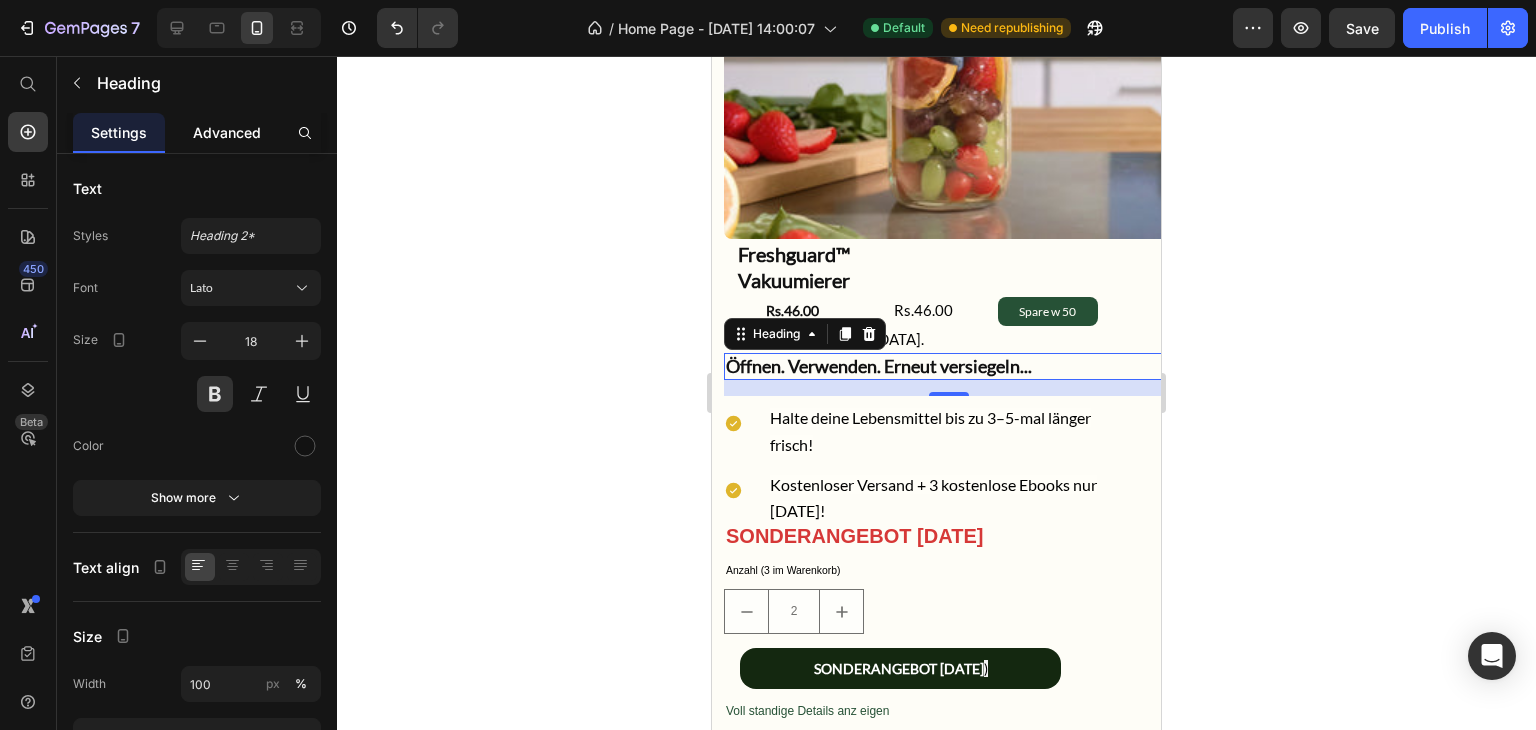 click on "Advanced" at bounding box center [227, 132] 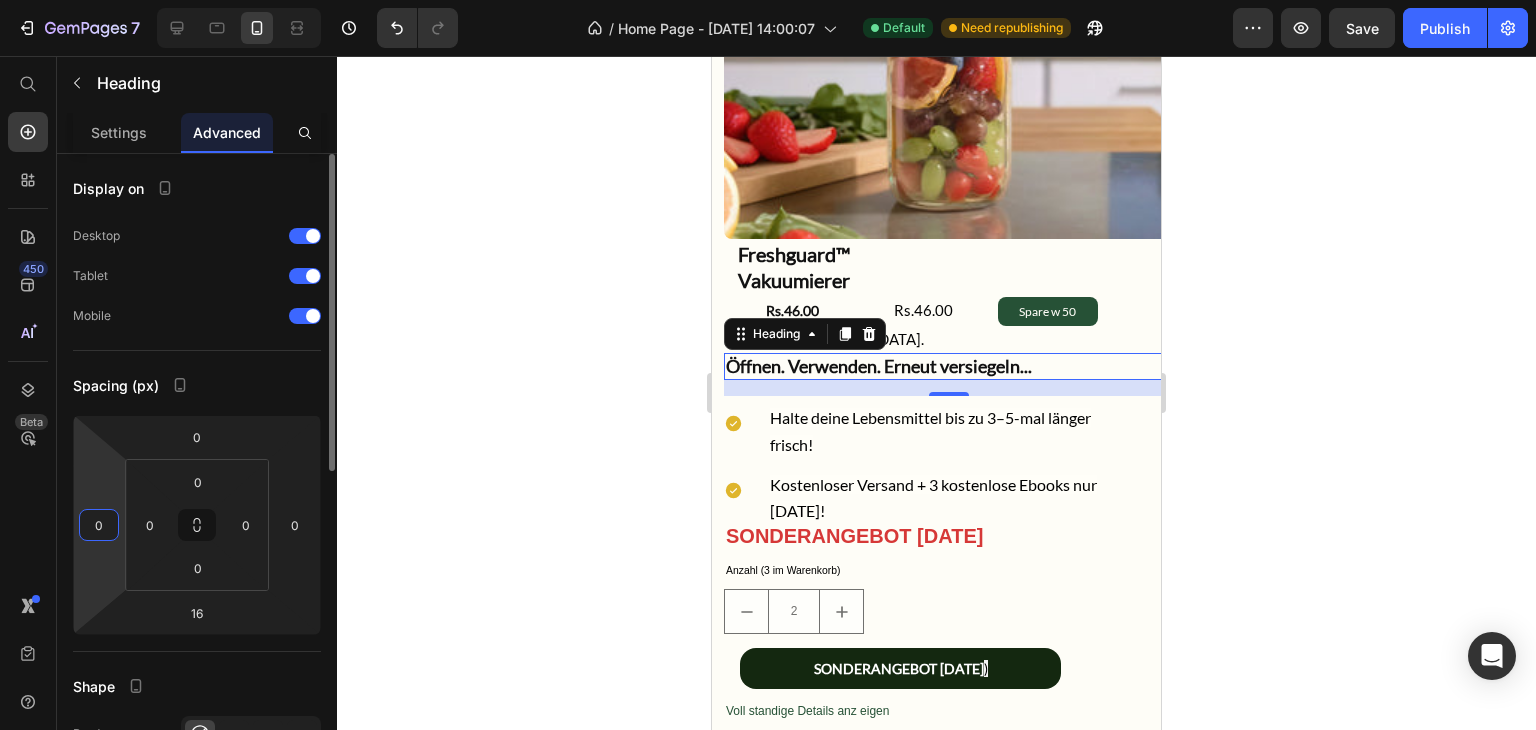 click on "0" at bounding box center (99, 525) 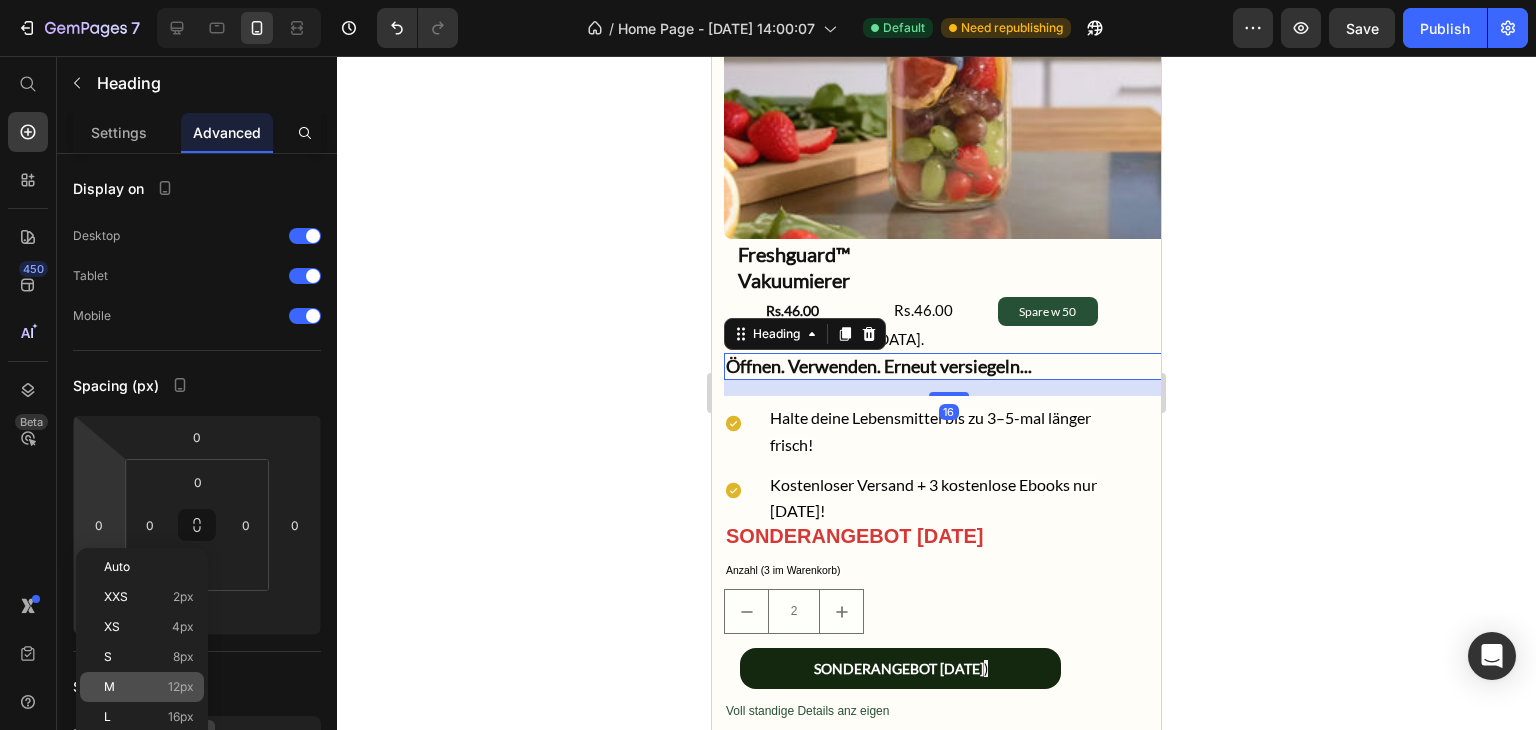 click on "12px" at bounding box center (181, 687) 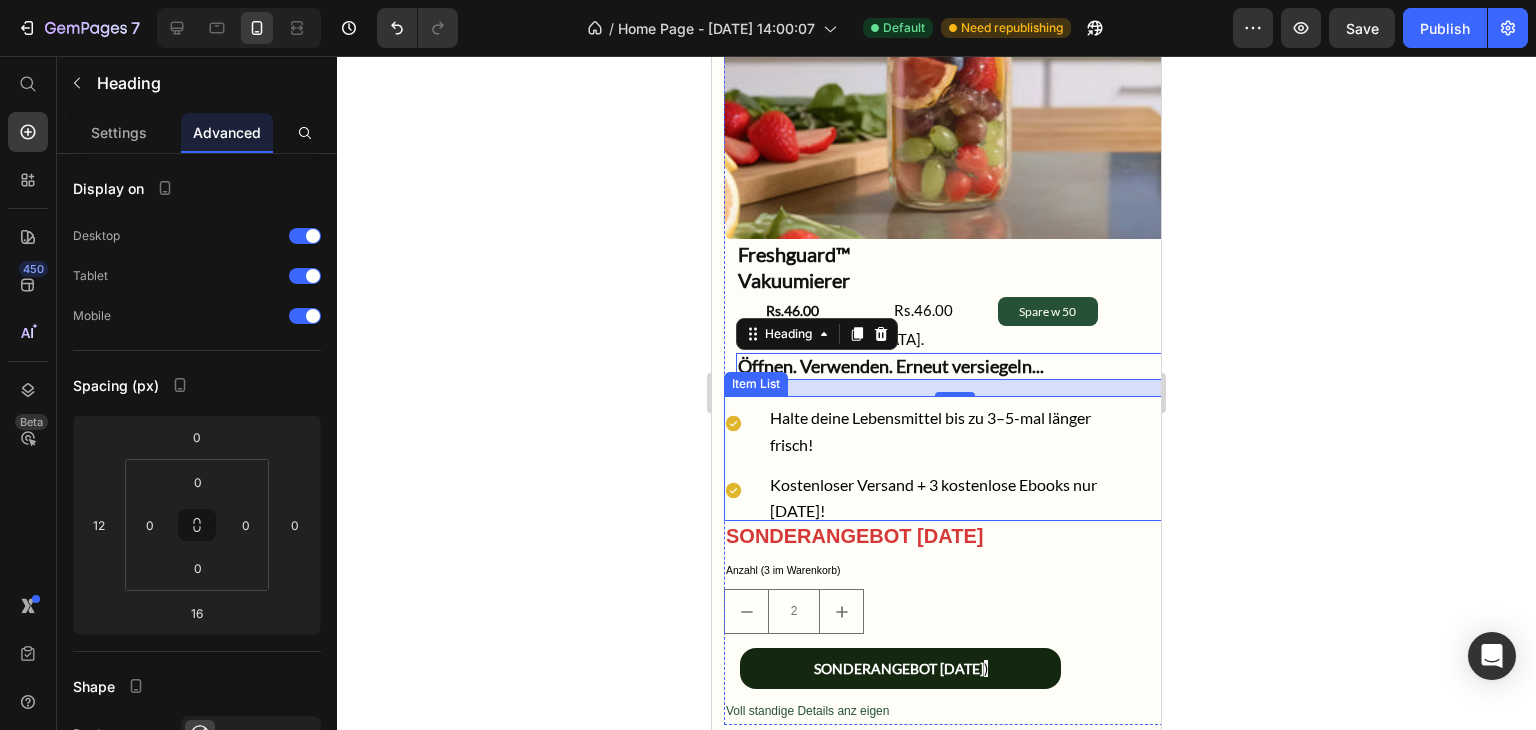 click on "Halte deine Lebensmittel bis zu 3–5-mal länger  frisch!" at bounding box center [912, 431] 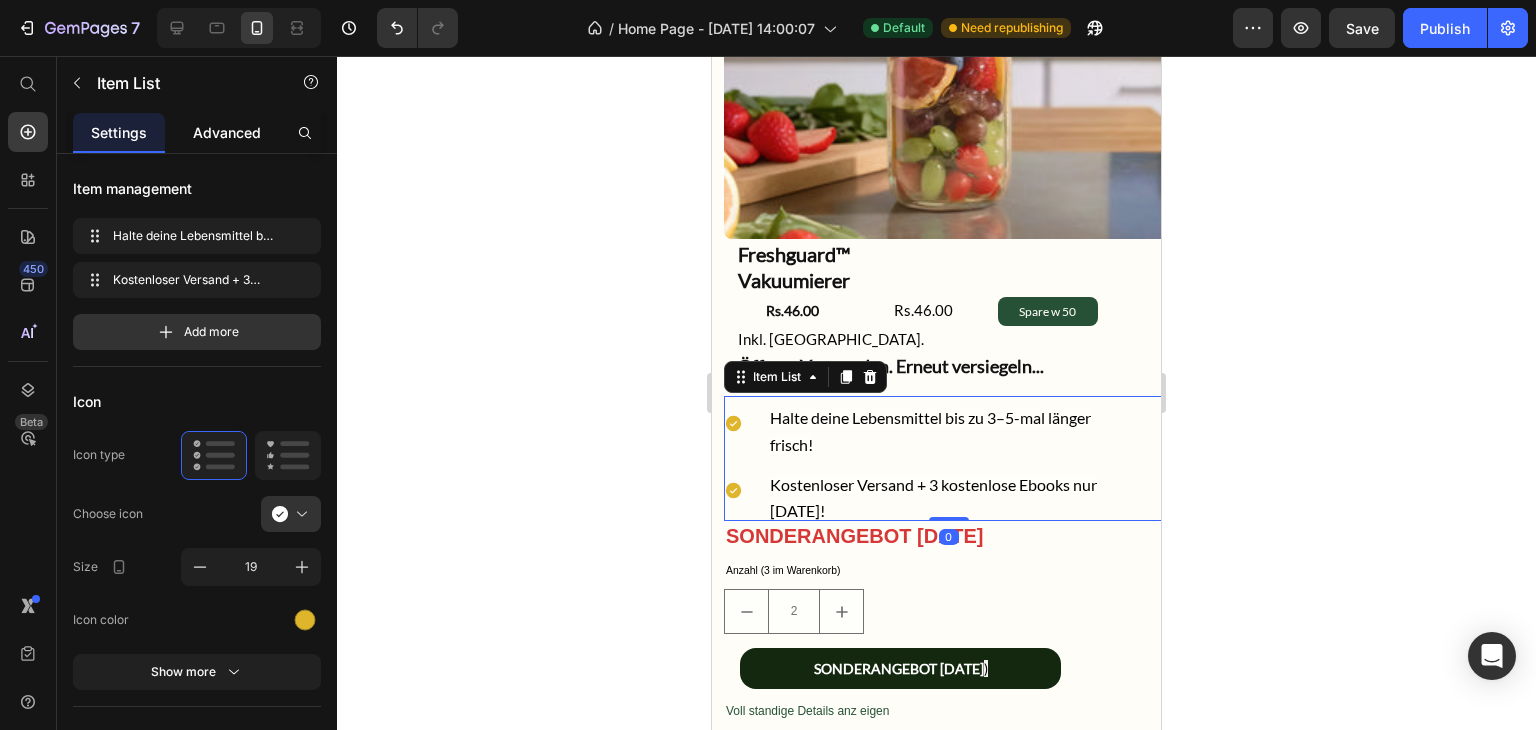 click on "Advanced" at bounding box center (227, 132) 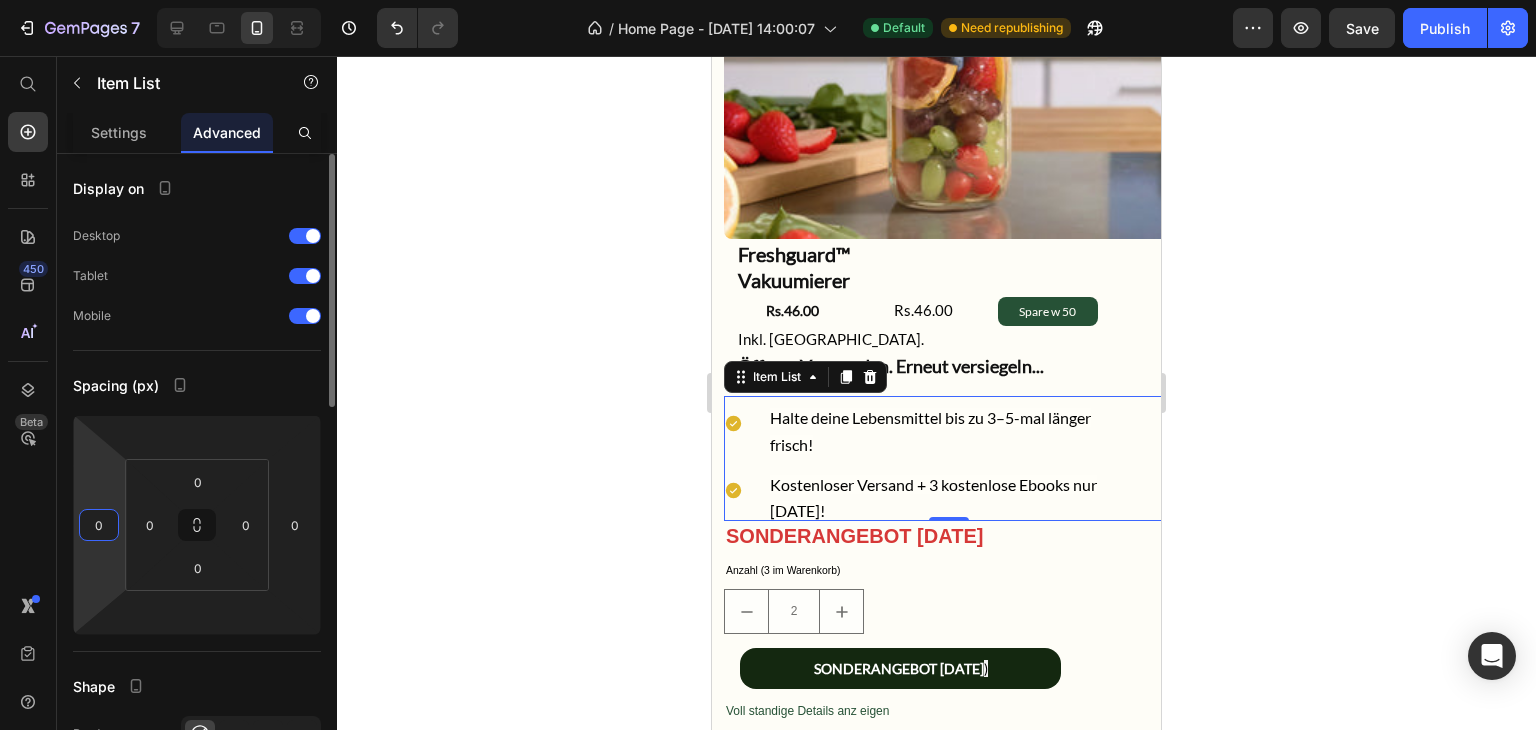 click on "0" at bounding box center [99, 525] 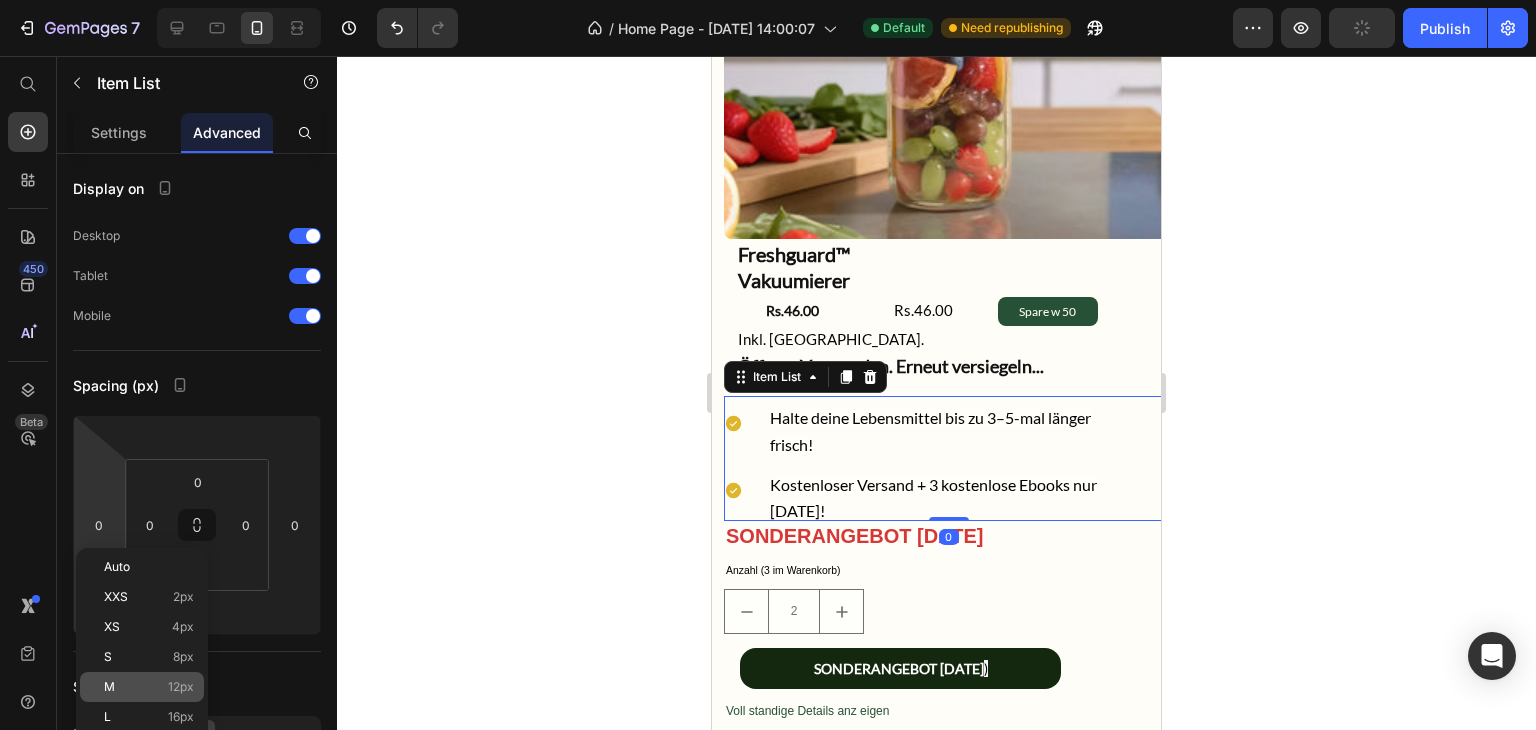 click on "12px" at bounding box center (181, 687) 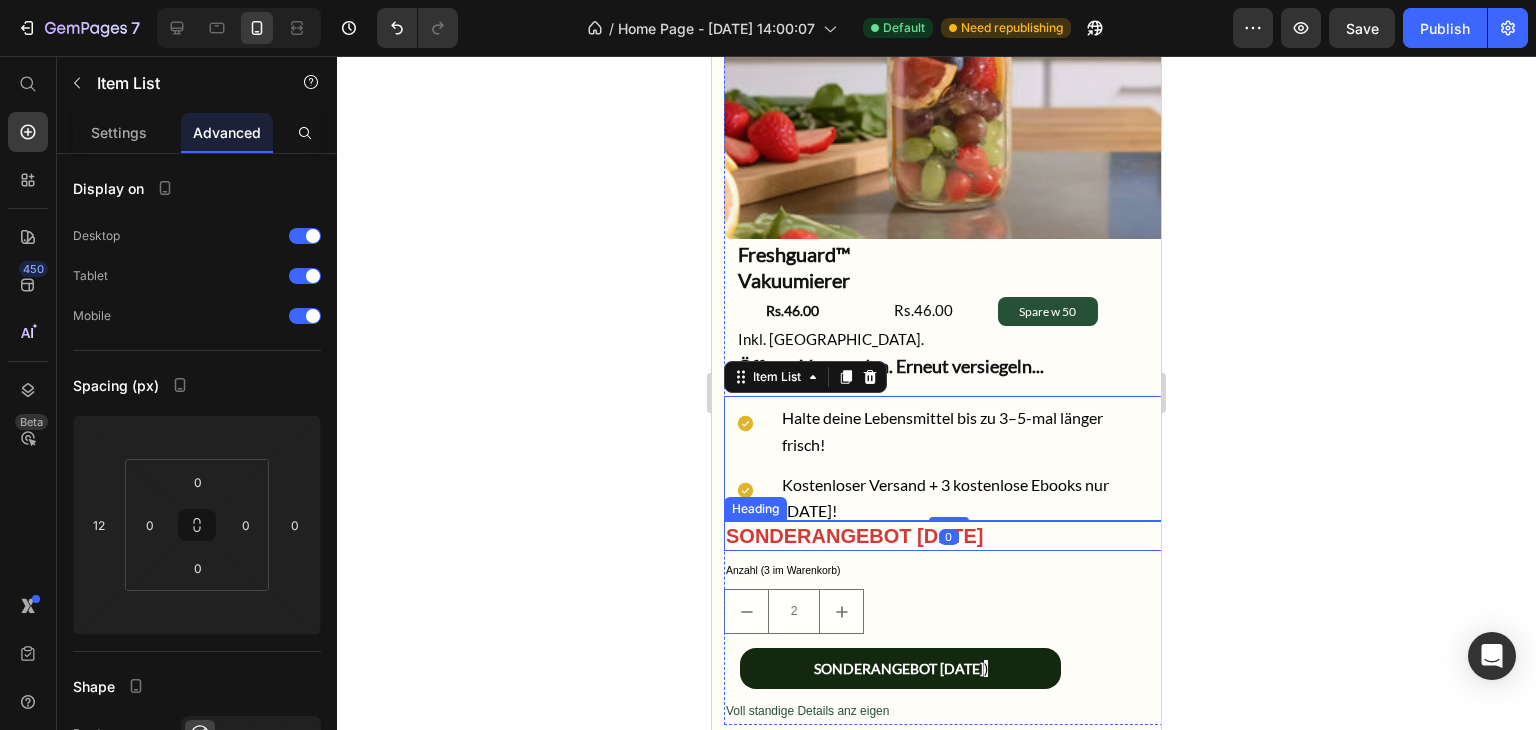 click on "SONDERANGEBOT [DATE]" at bounding box center [854, 536] 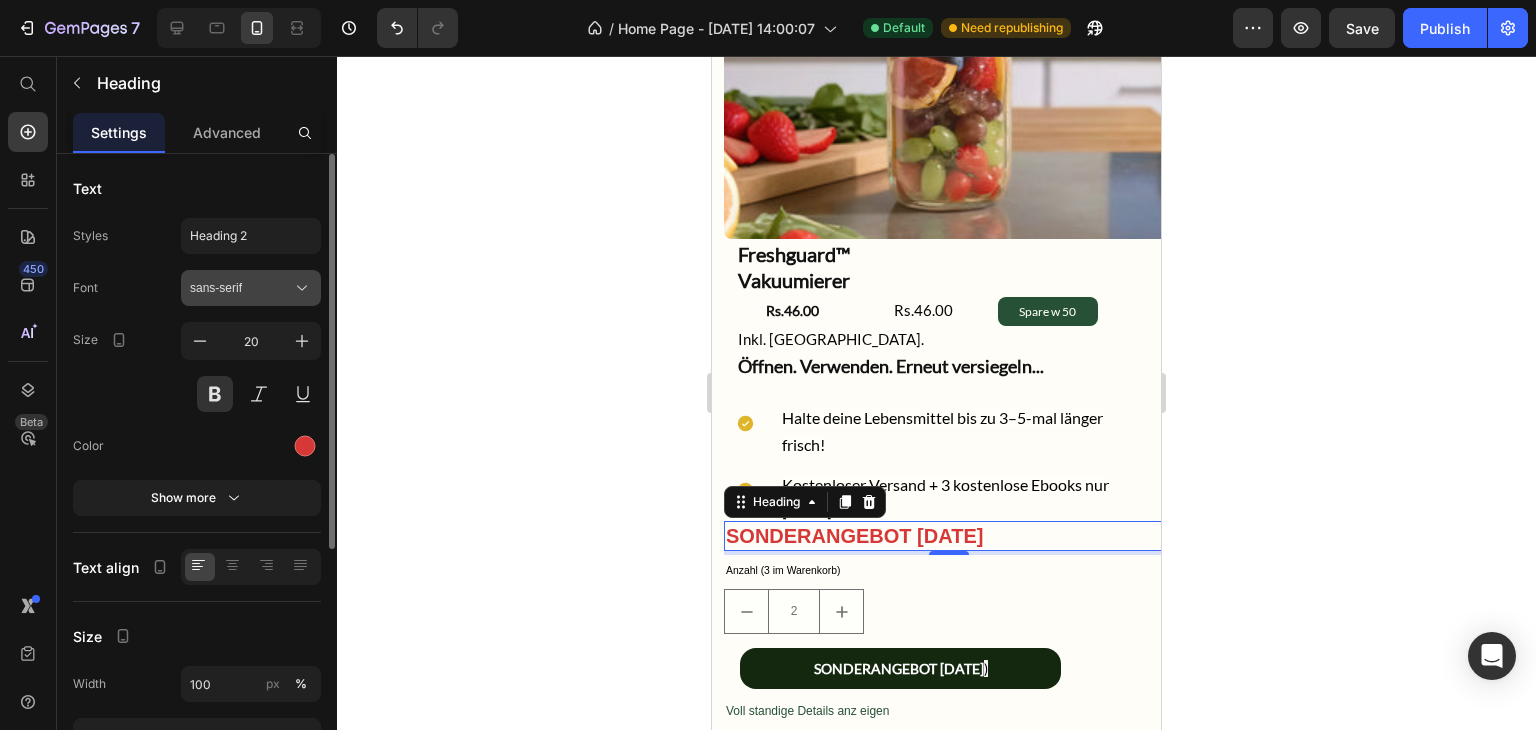 click 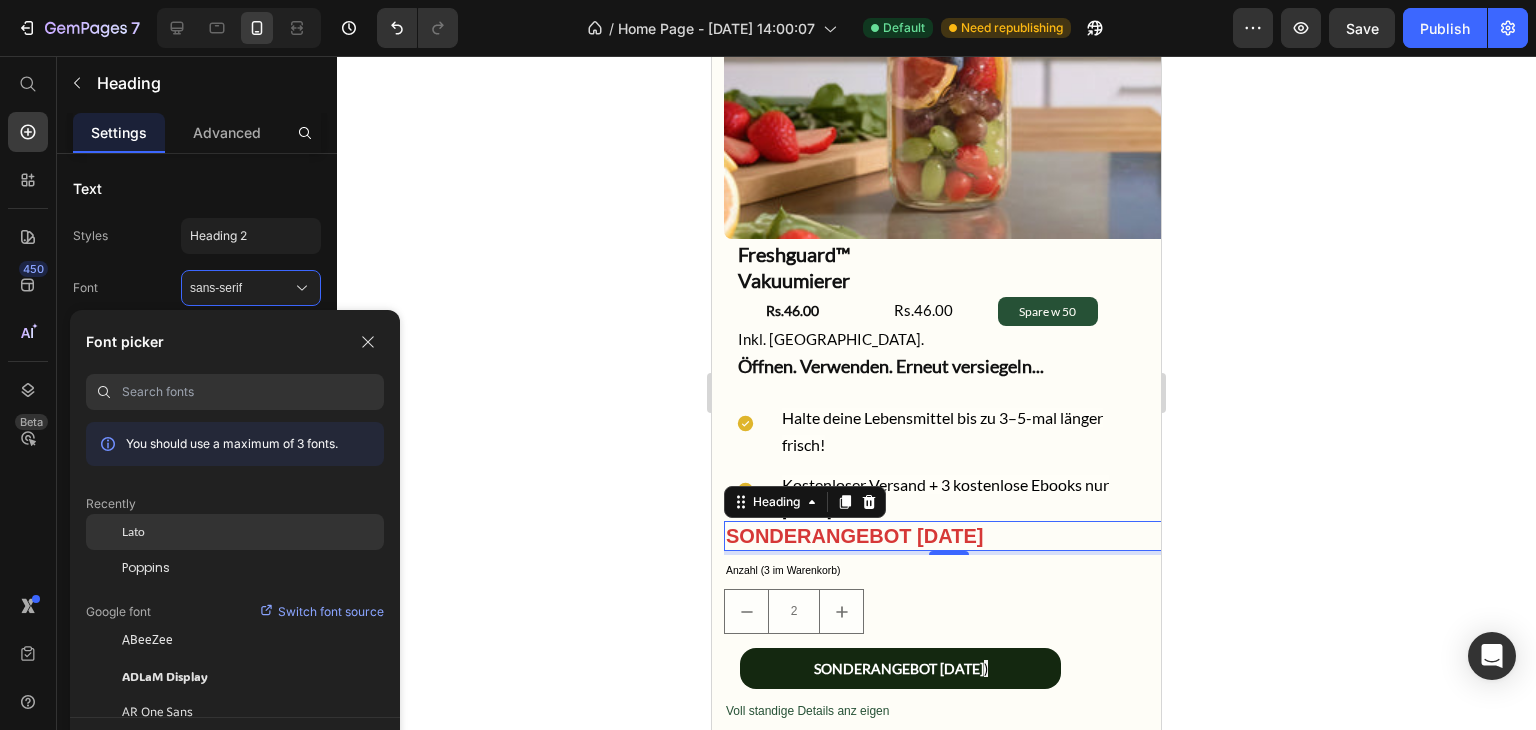 click on "Lato" 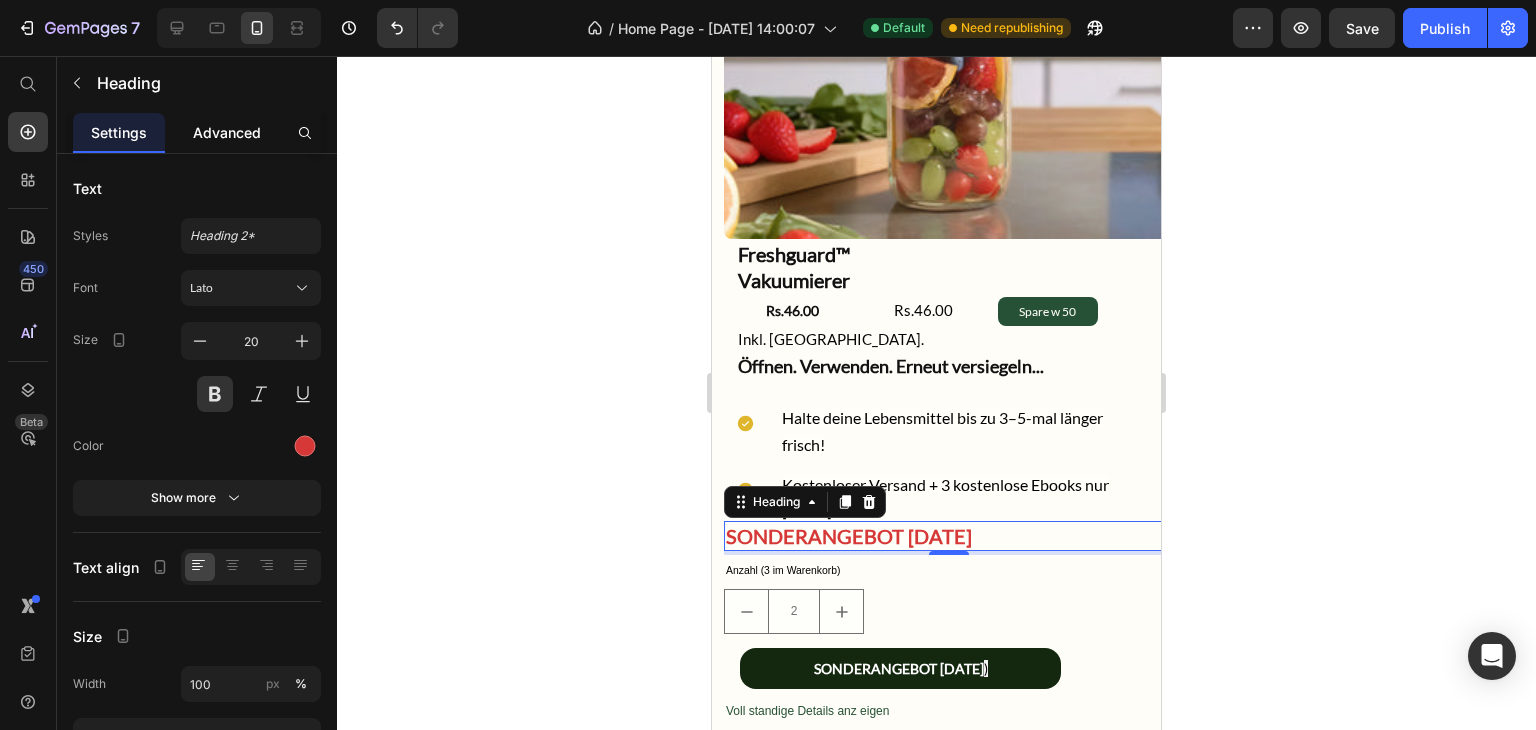 click on "Advanced" at bounding box center (227, 132) 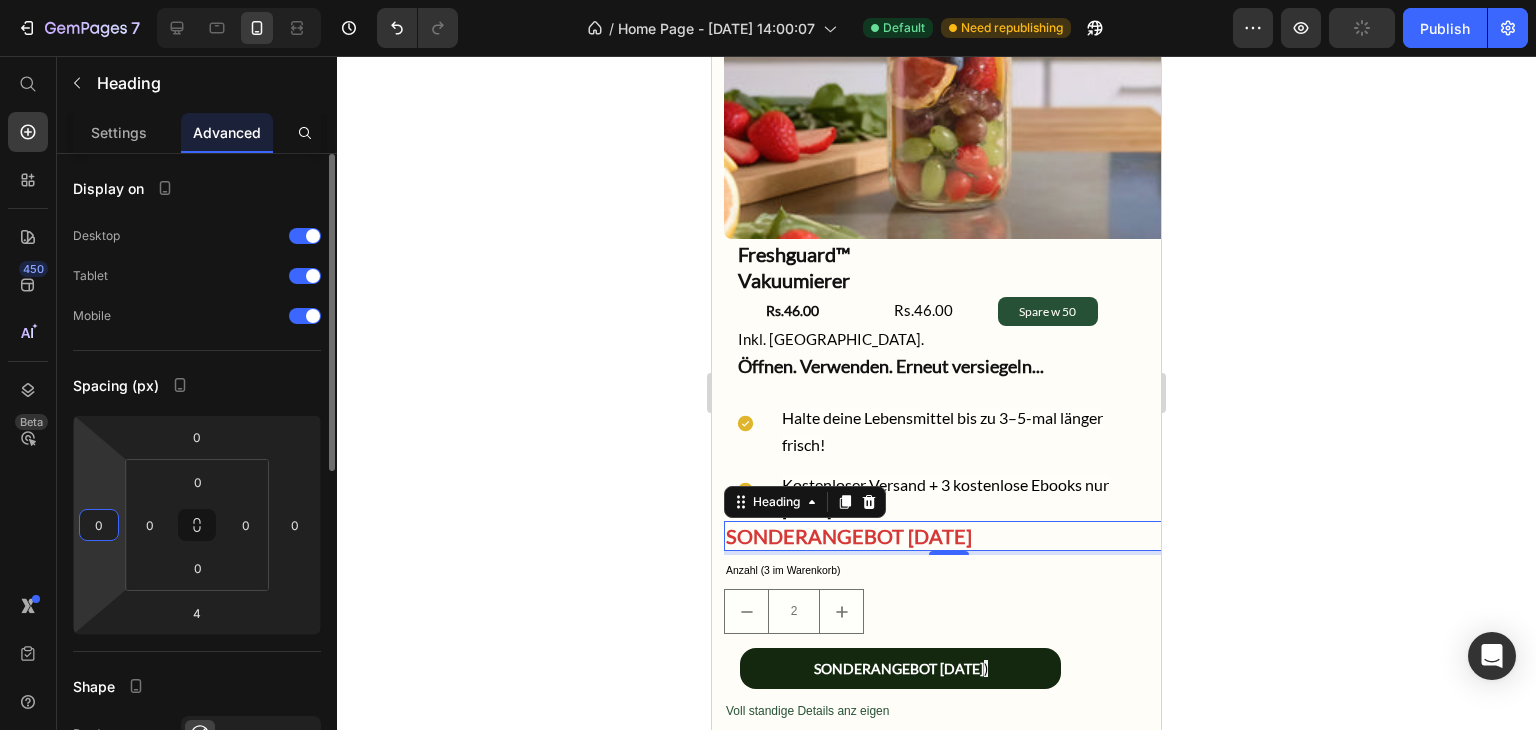 click on "0" at bounding box center [99, 525] 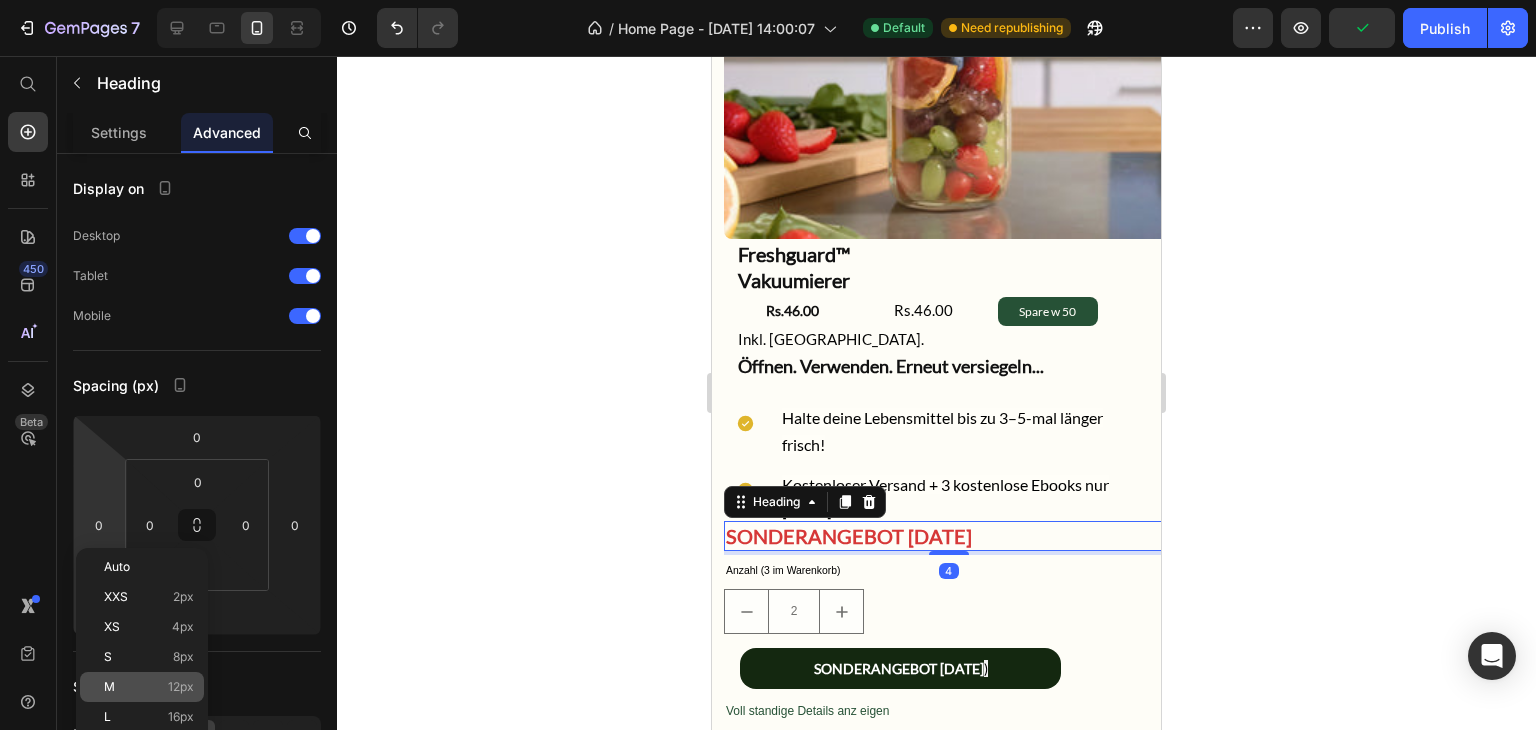click on "M 12px" 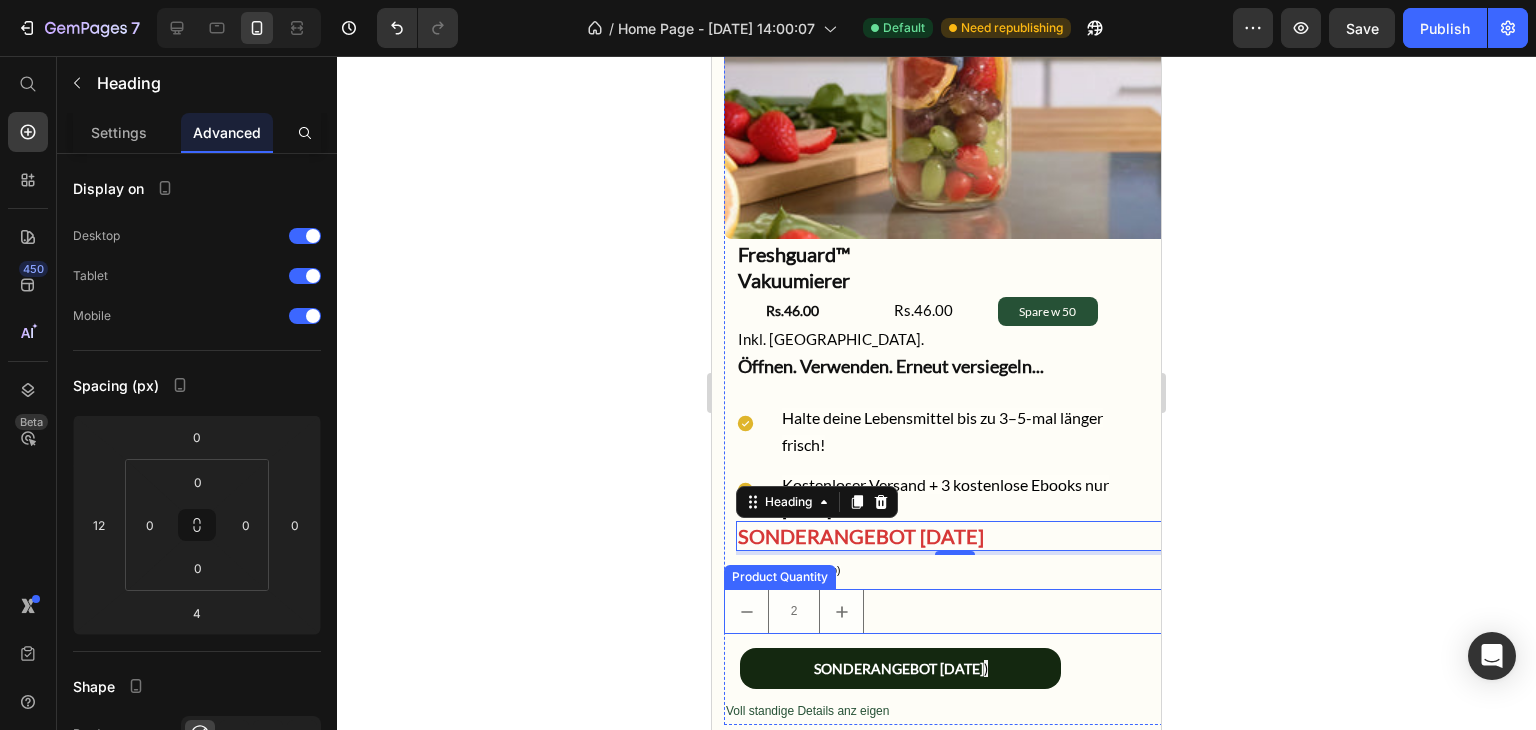 click on "2" at bounding box center [948, 611] 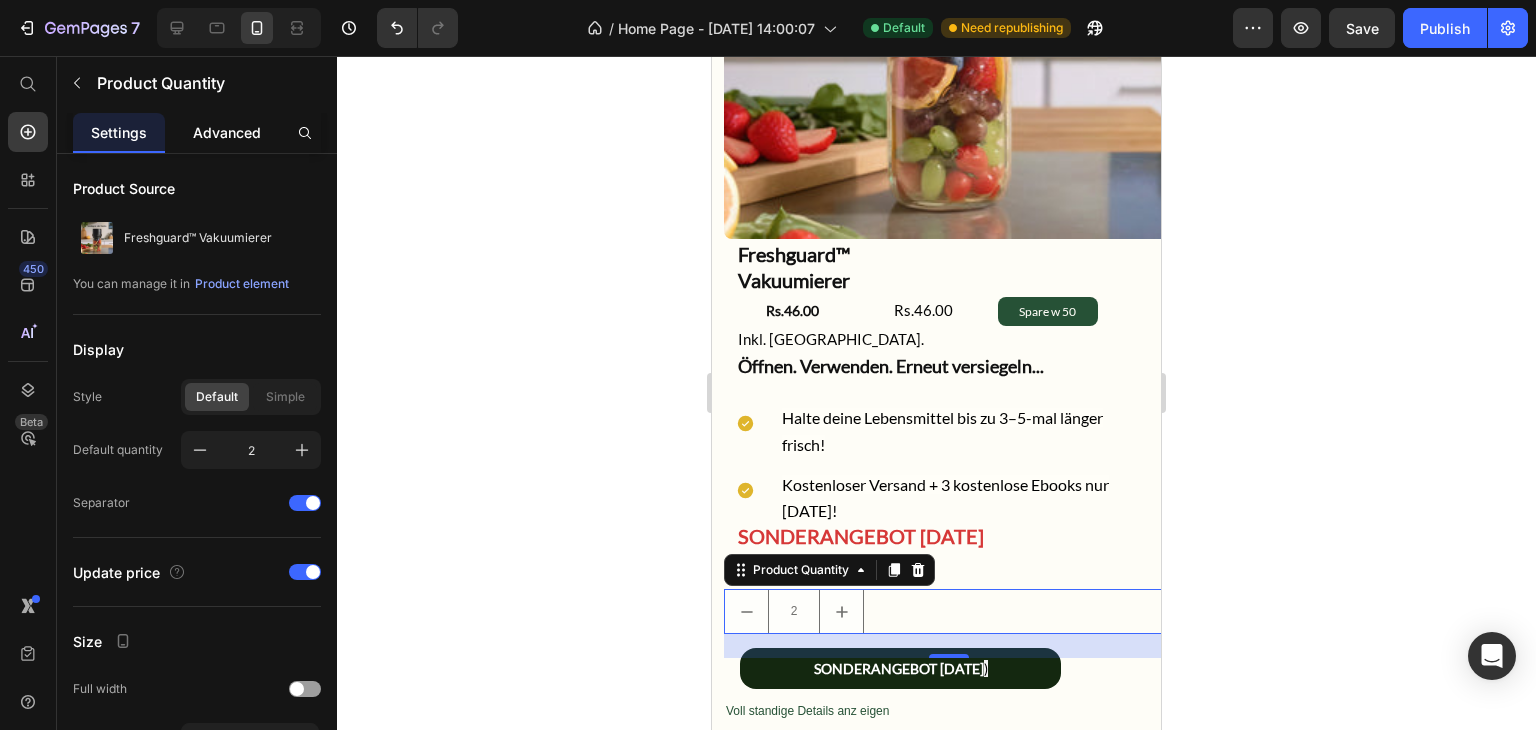 click on "Advanced" at bounding box center [227, 132] 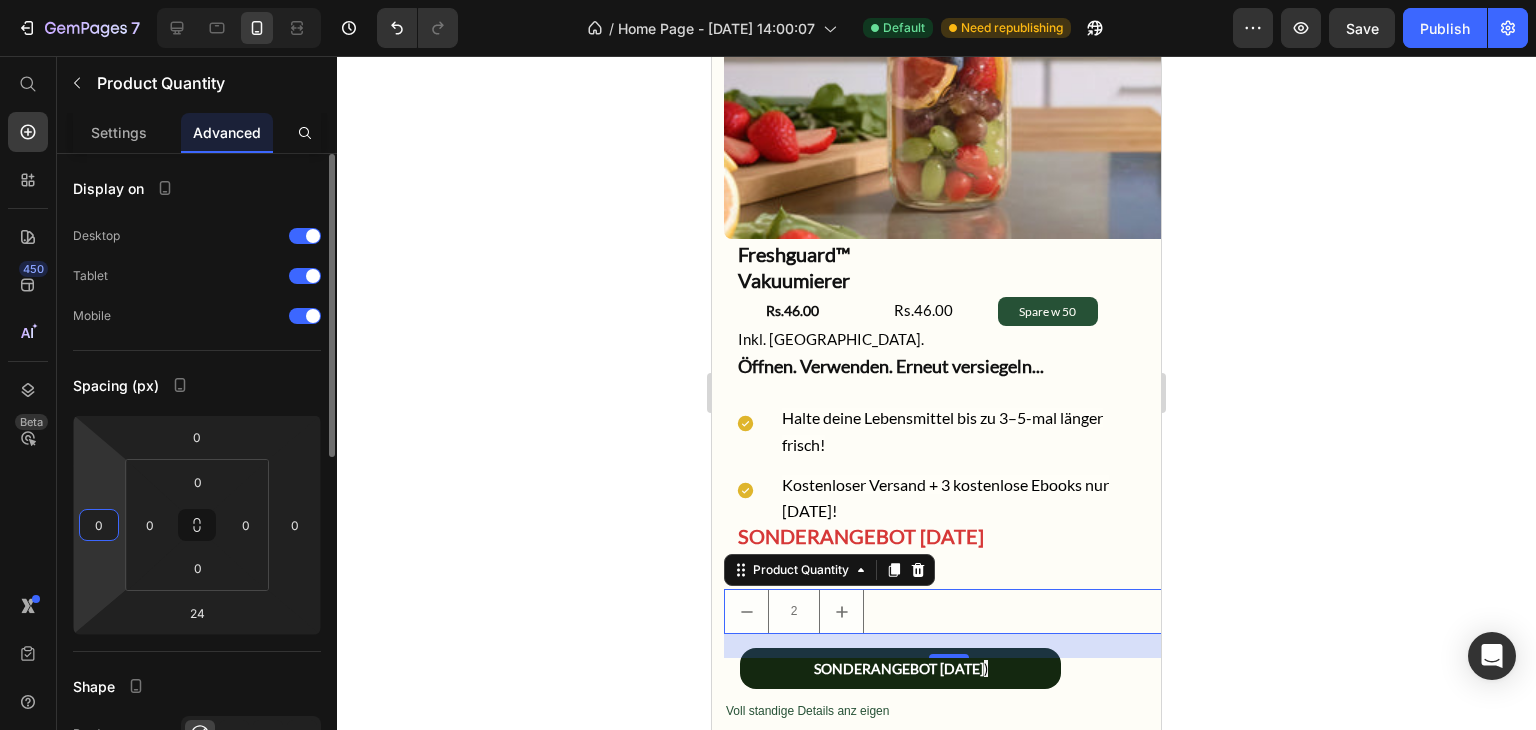 click on "0" at bounding box center [99, 525] 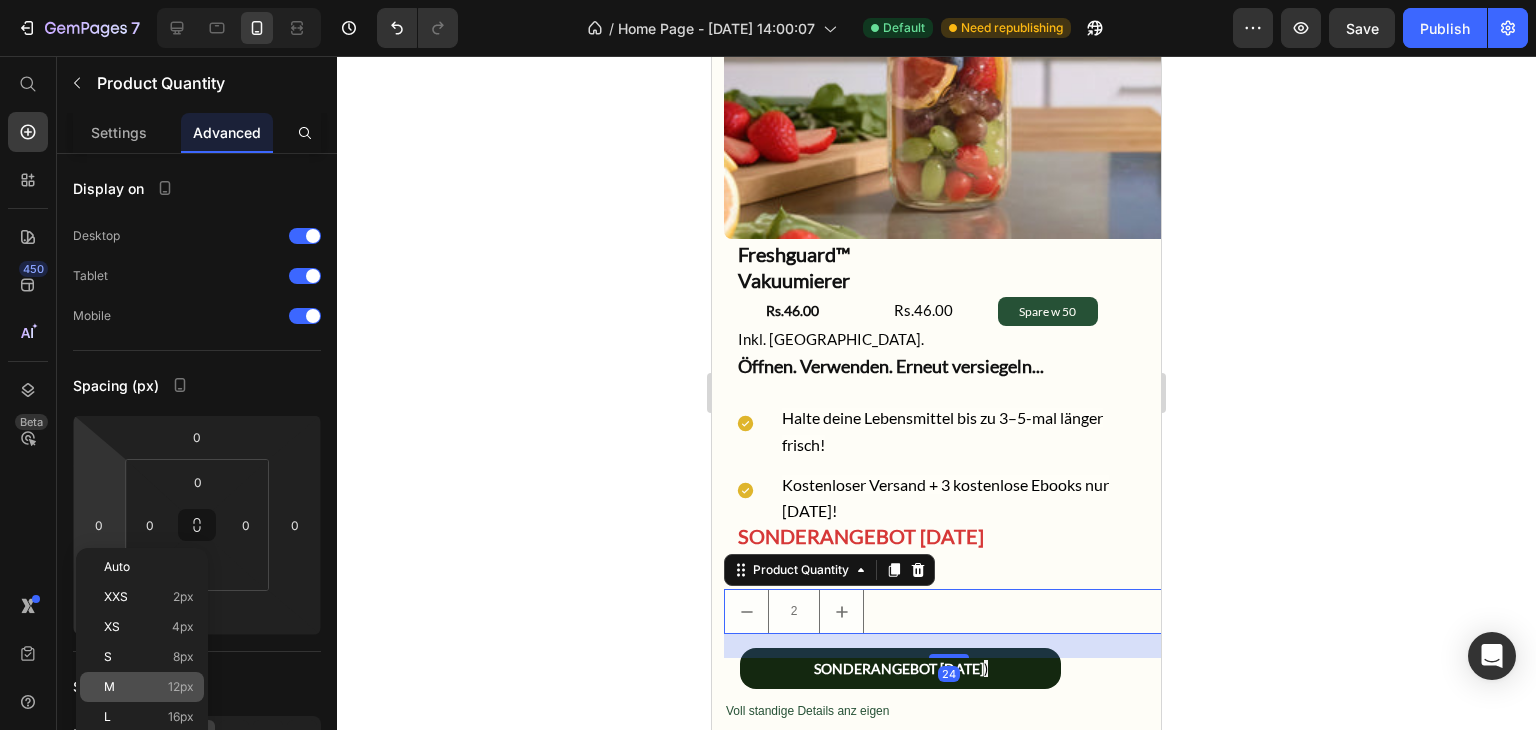 click on "12px" at bounding box center [181, 687] 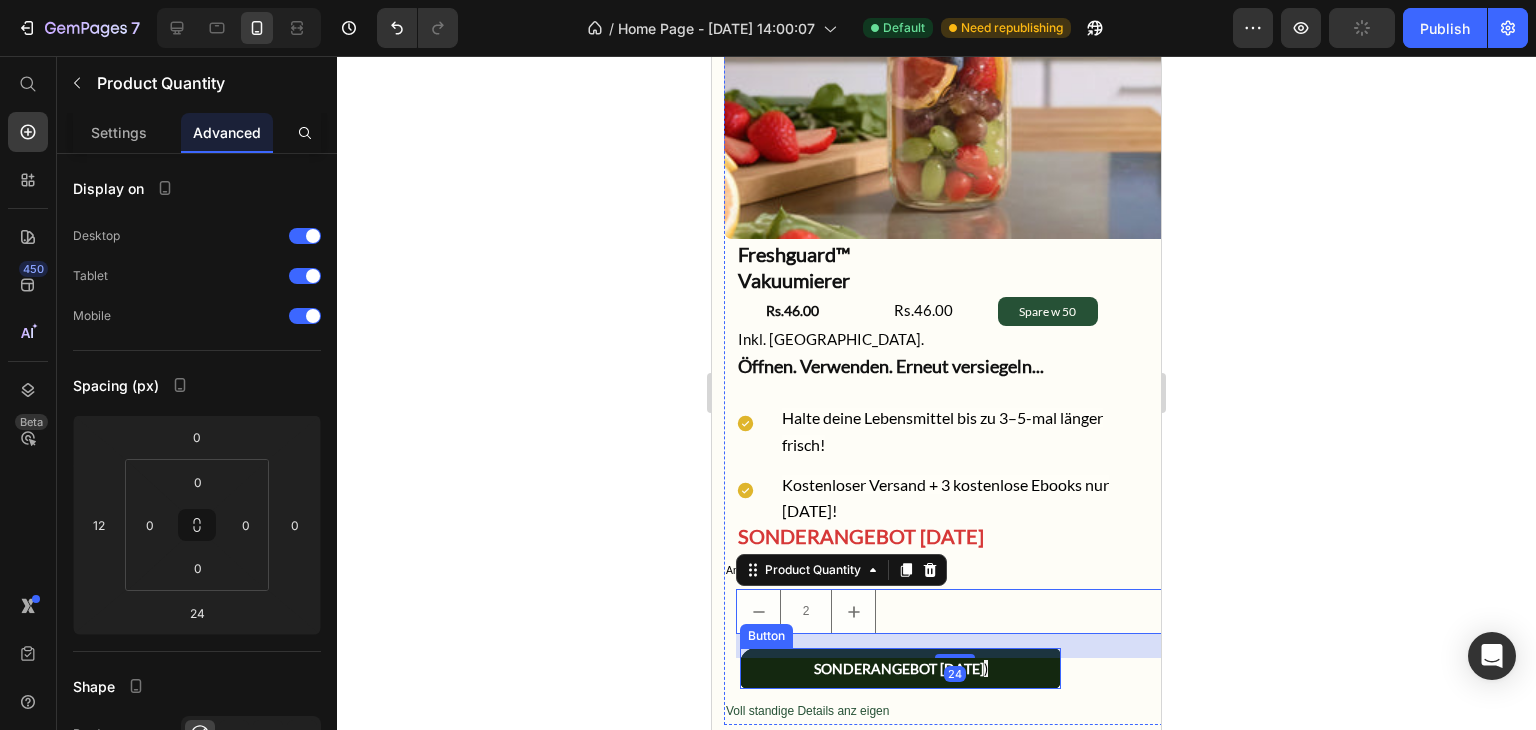 click on "SONDERANGEBOT [DATE] )" at bounding box center (900, 668) 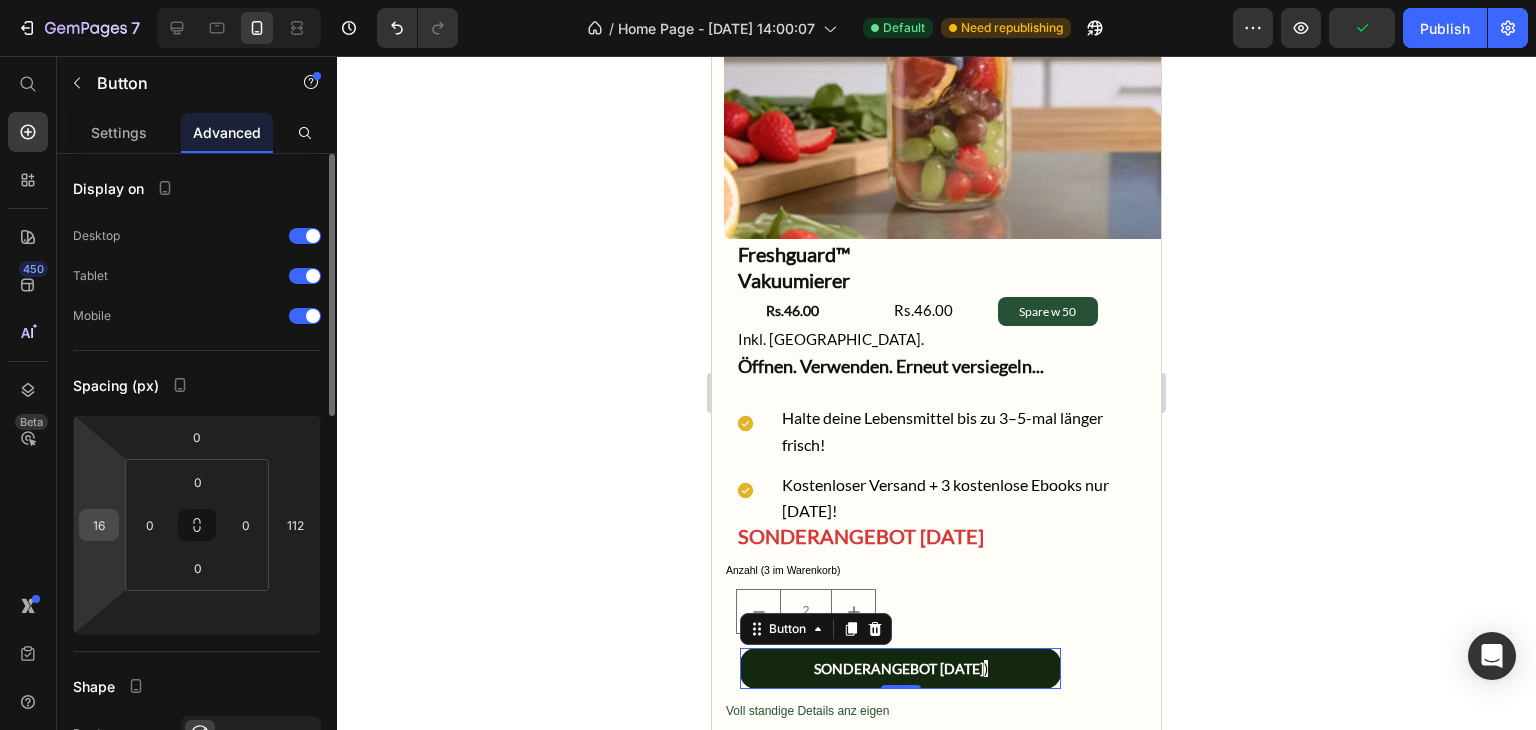 click on "16" at bounding box center [99, 525] 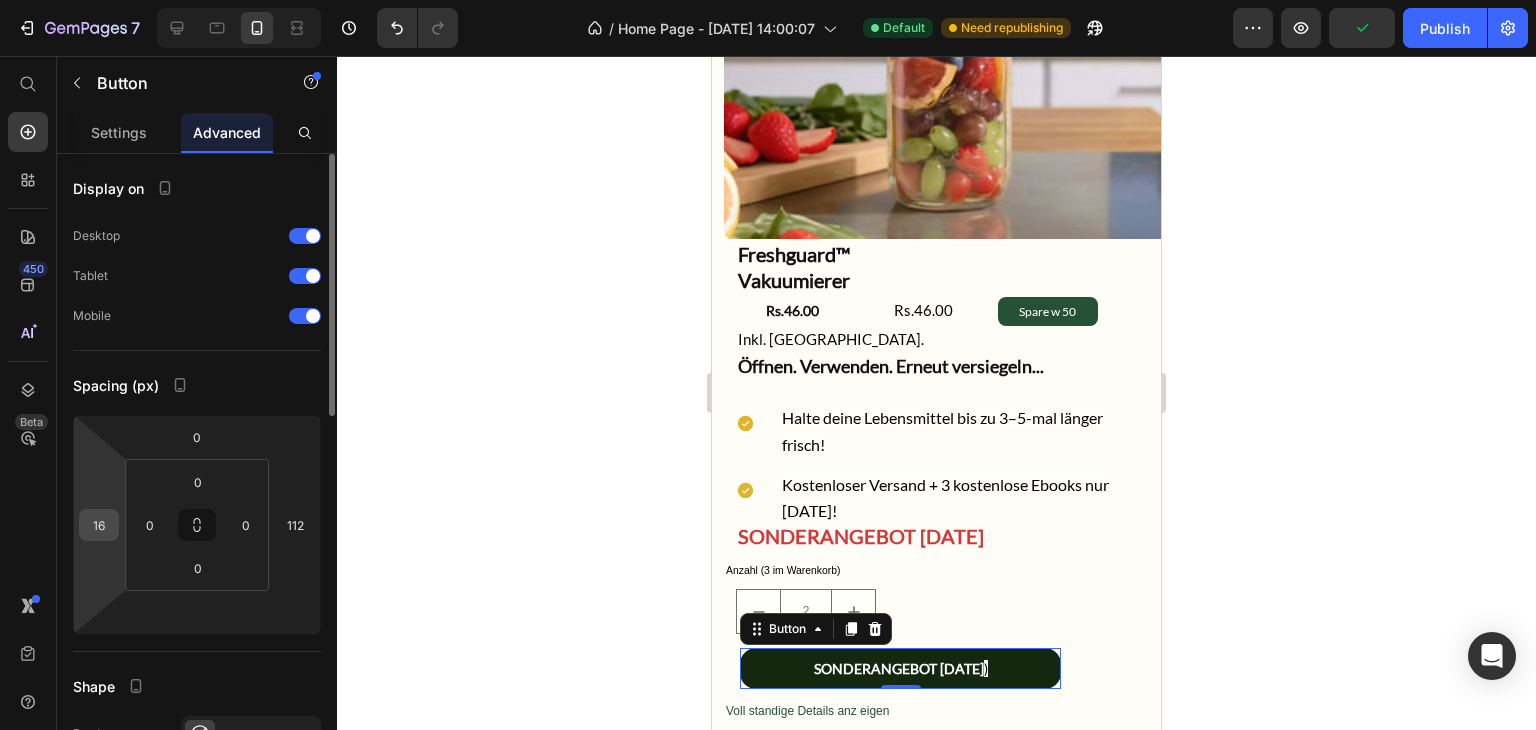 type 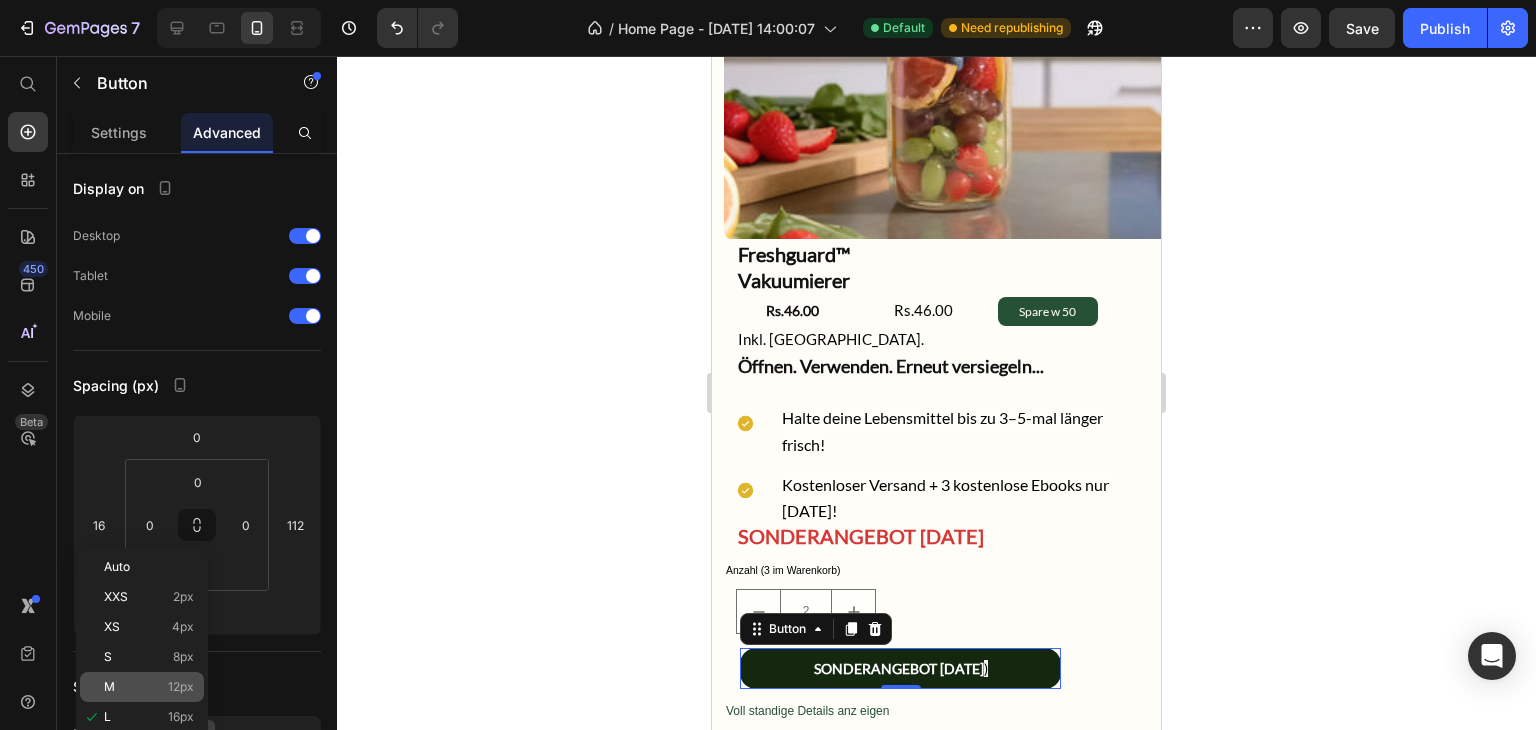 click on "12px" at bounding box center (181, 687) 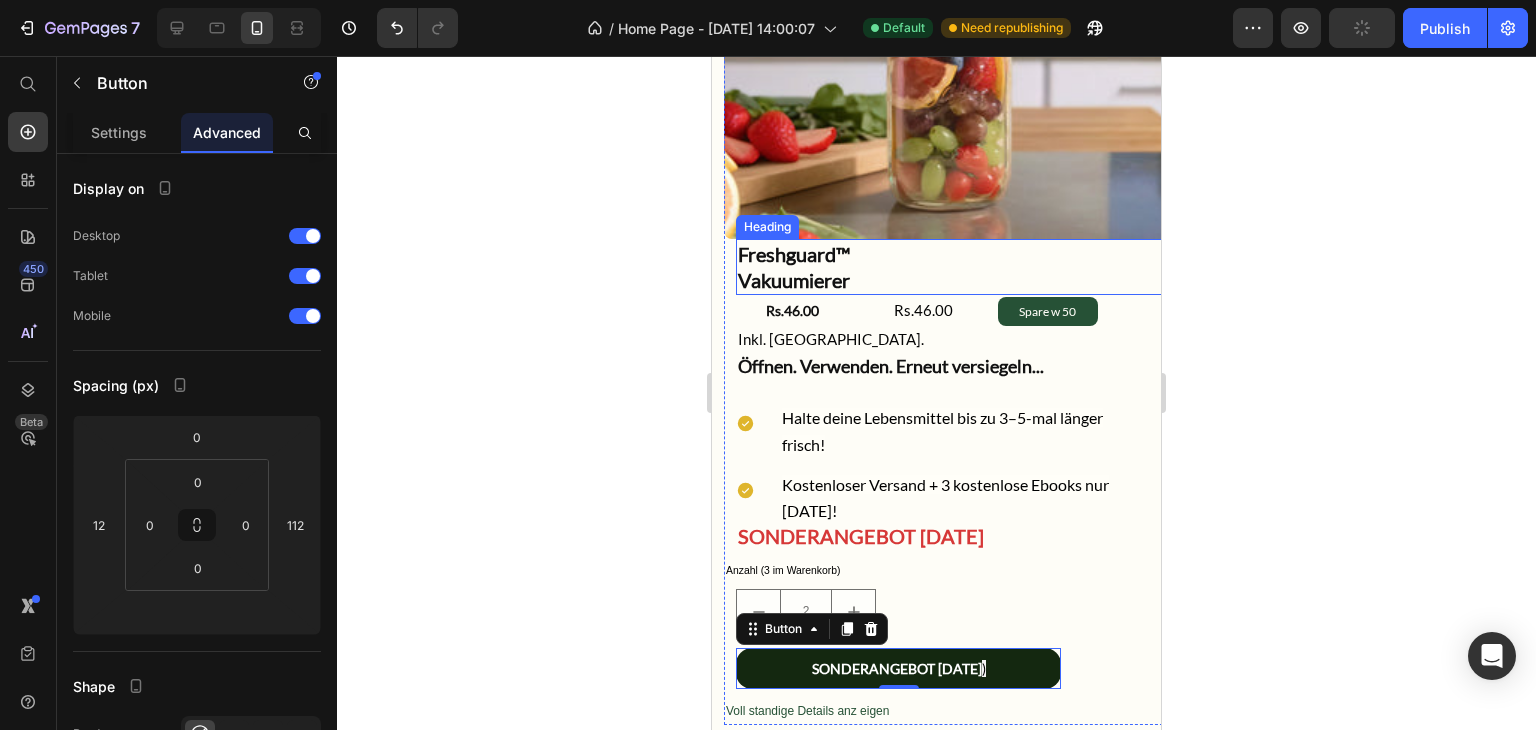 click on "Vakuumierer" at bounding box center [794, 280] 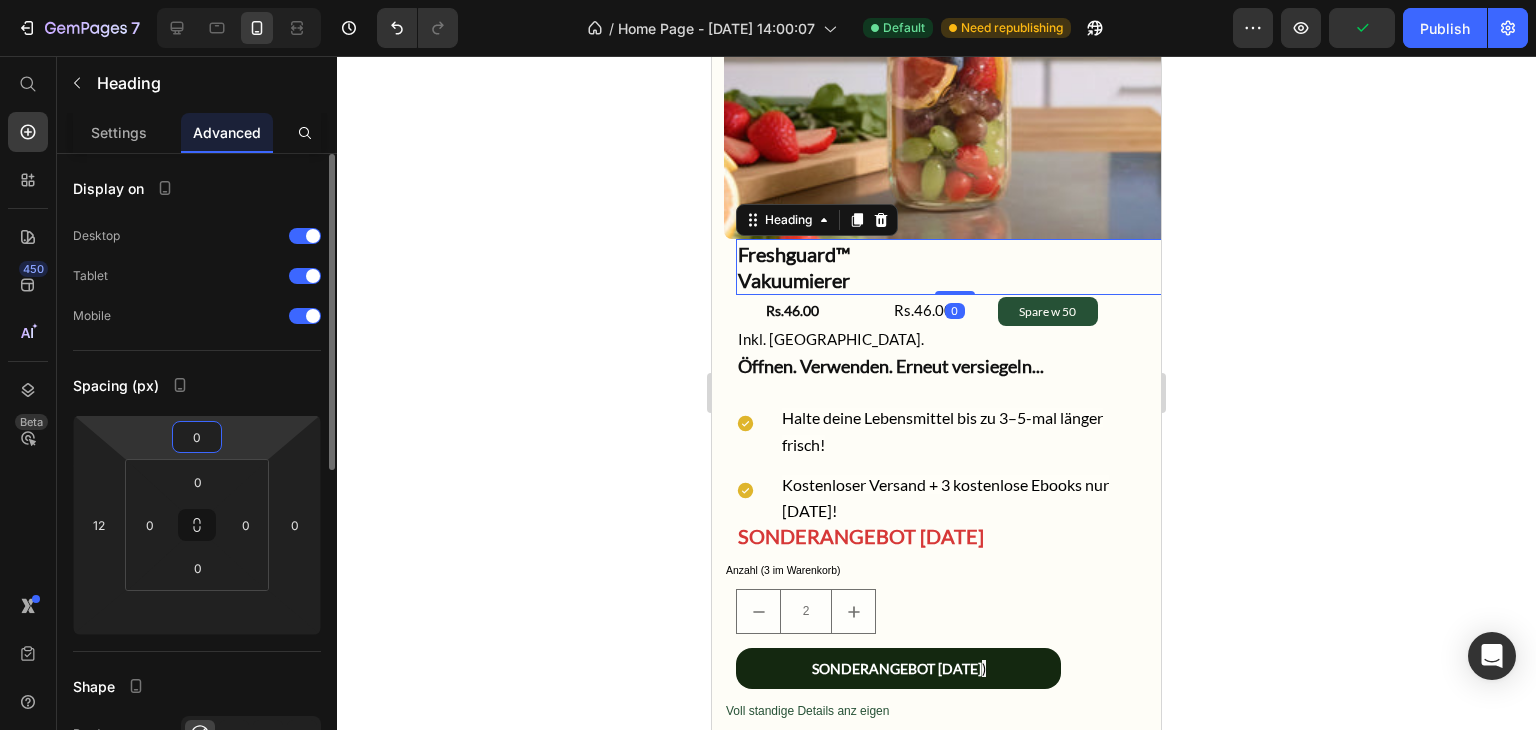 click on "0" at bounding box center [197, 437] 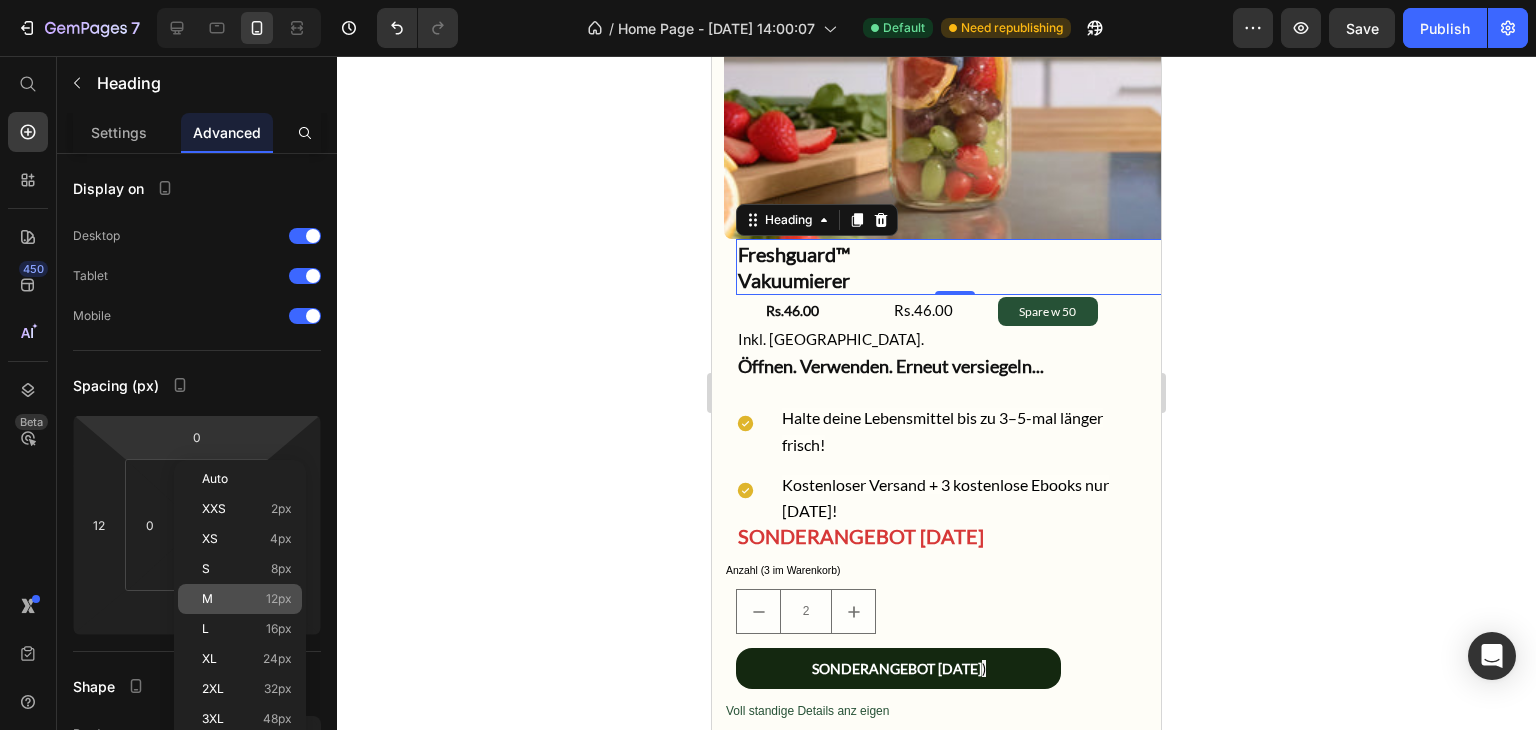 click on "12px" at bounding box center [279, 599] 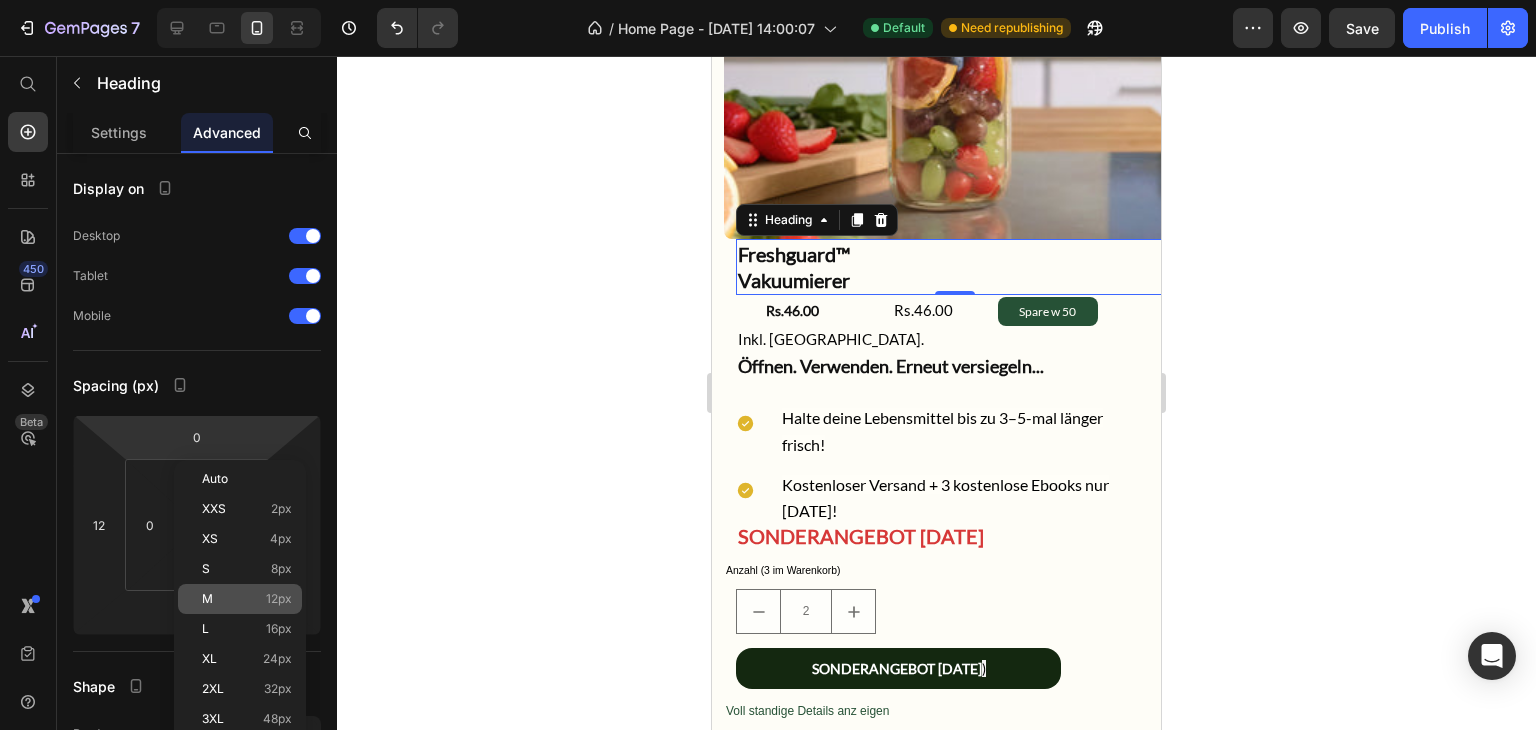 type on "12" 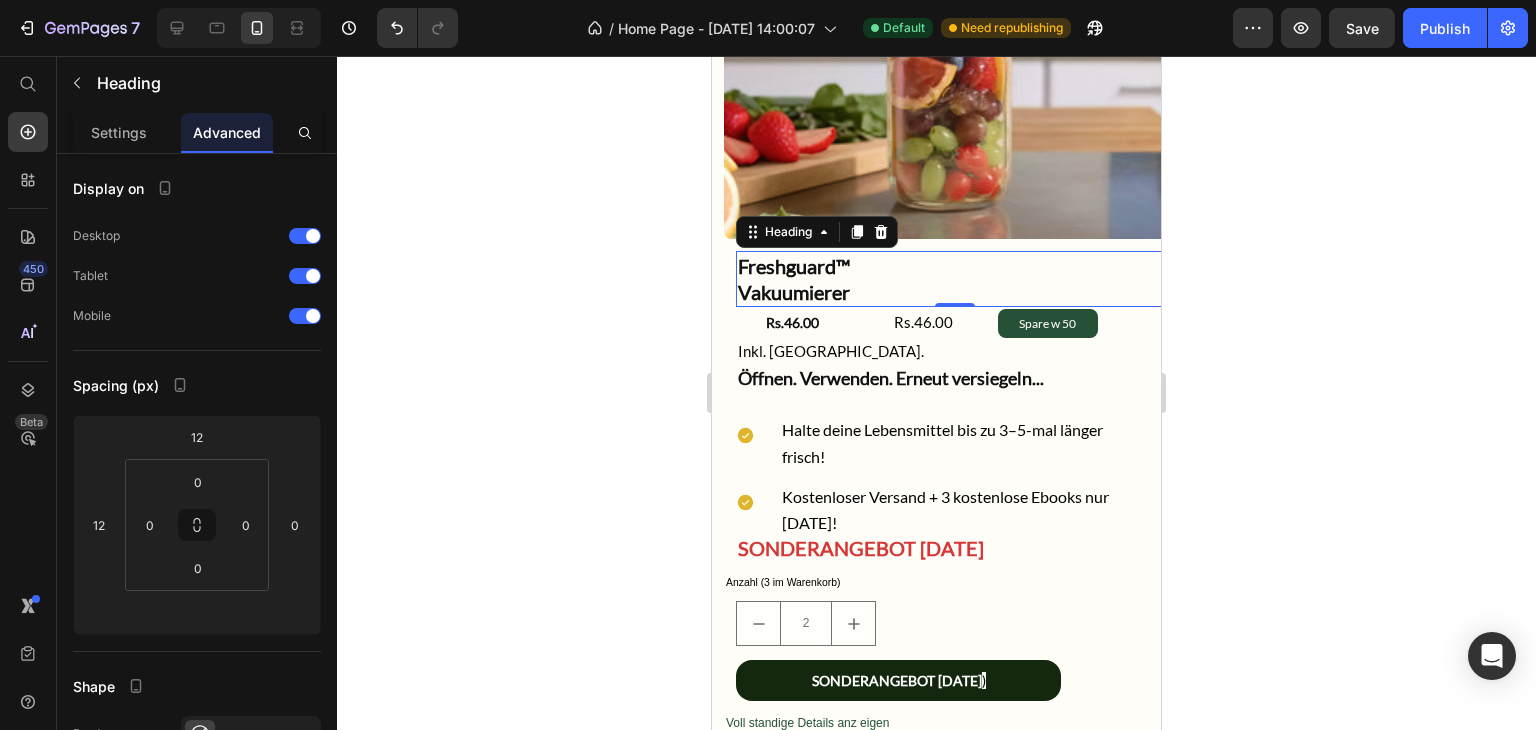 click 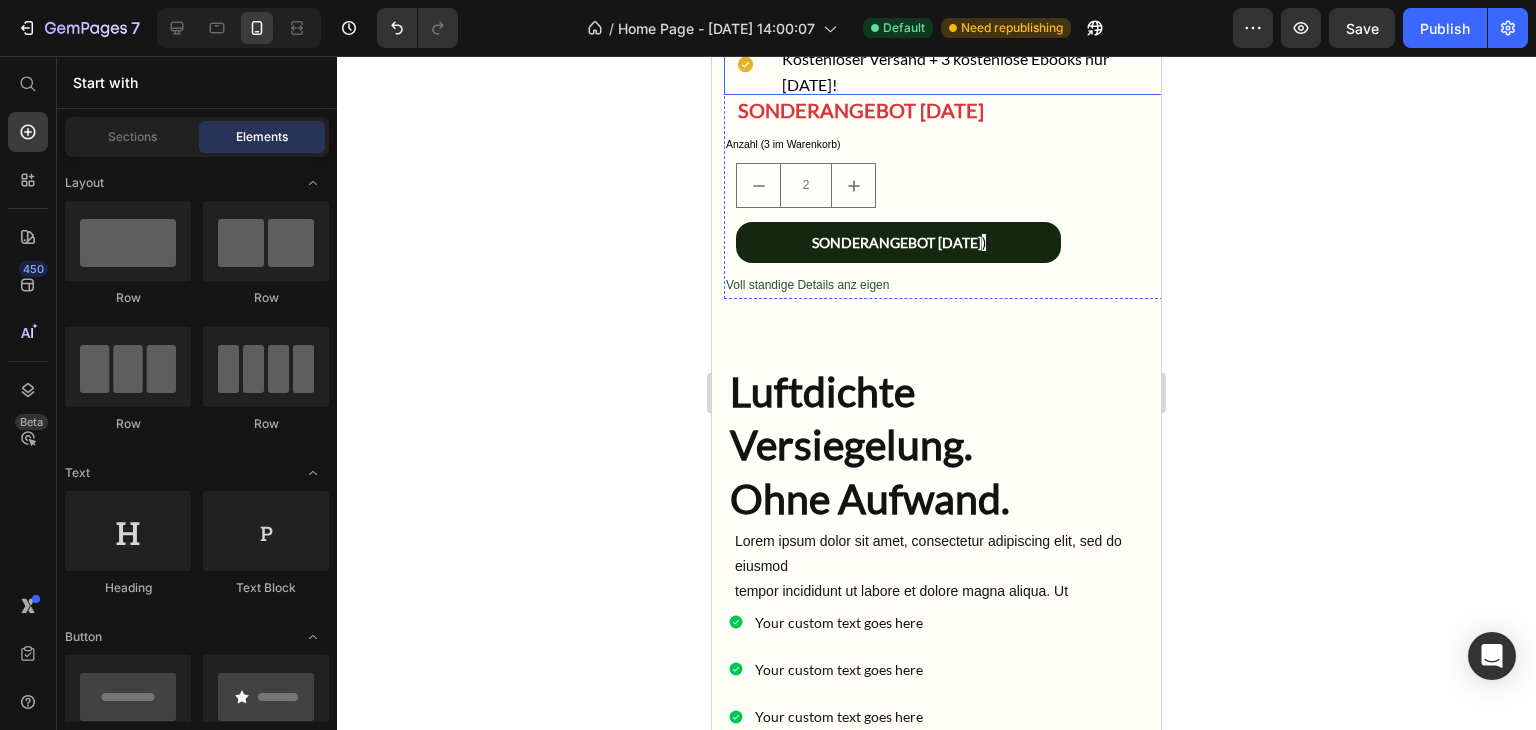 scroll, scrollTop: 3403, scrollLeft: 0, axis: vertical 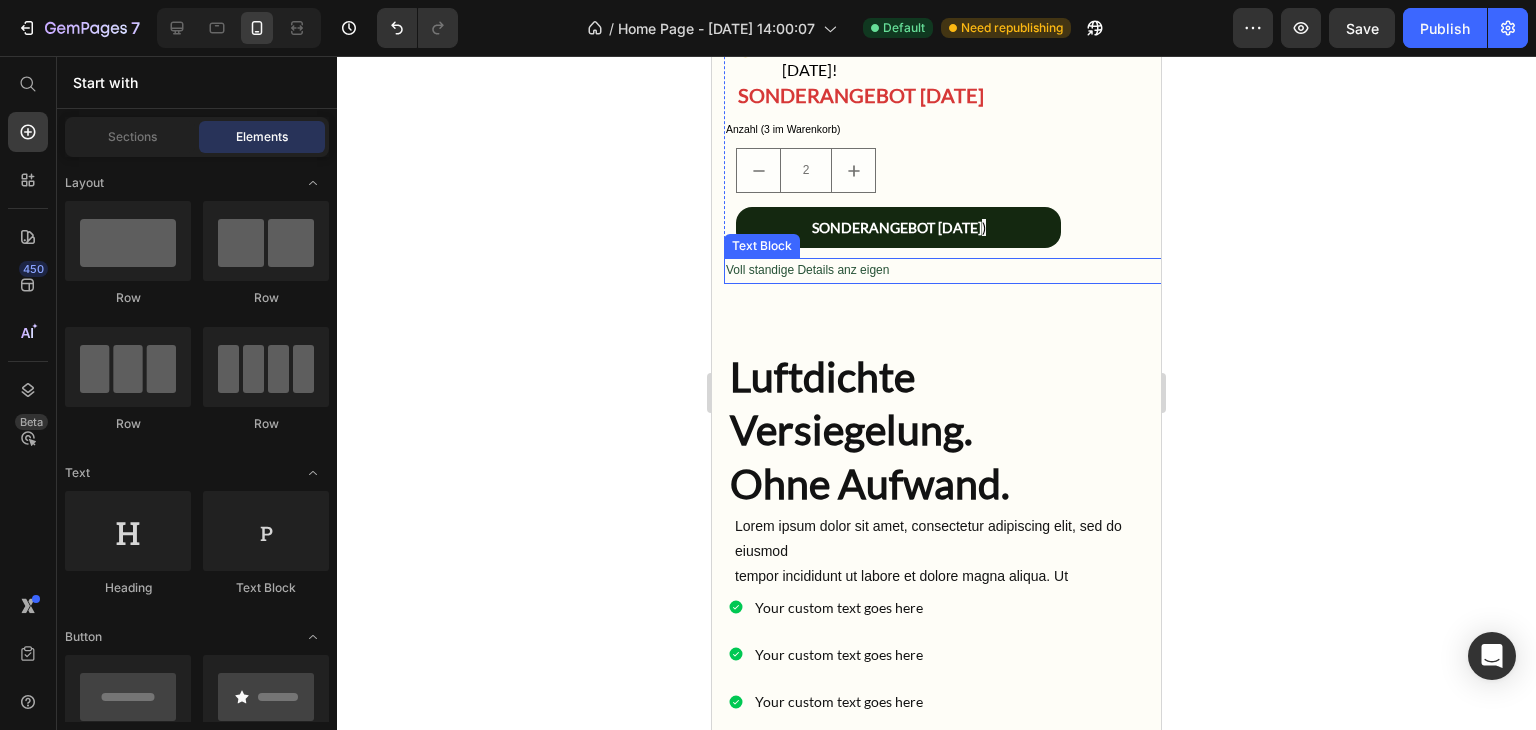 click on "Voll standige Details anz eigen" at bounding box center [948, 271] 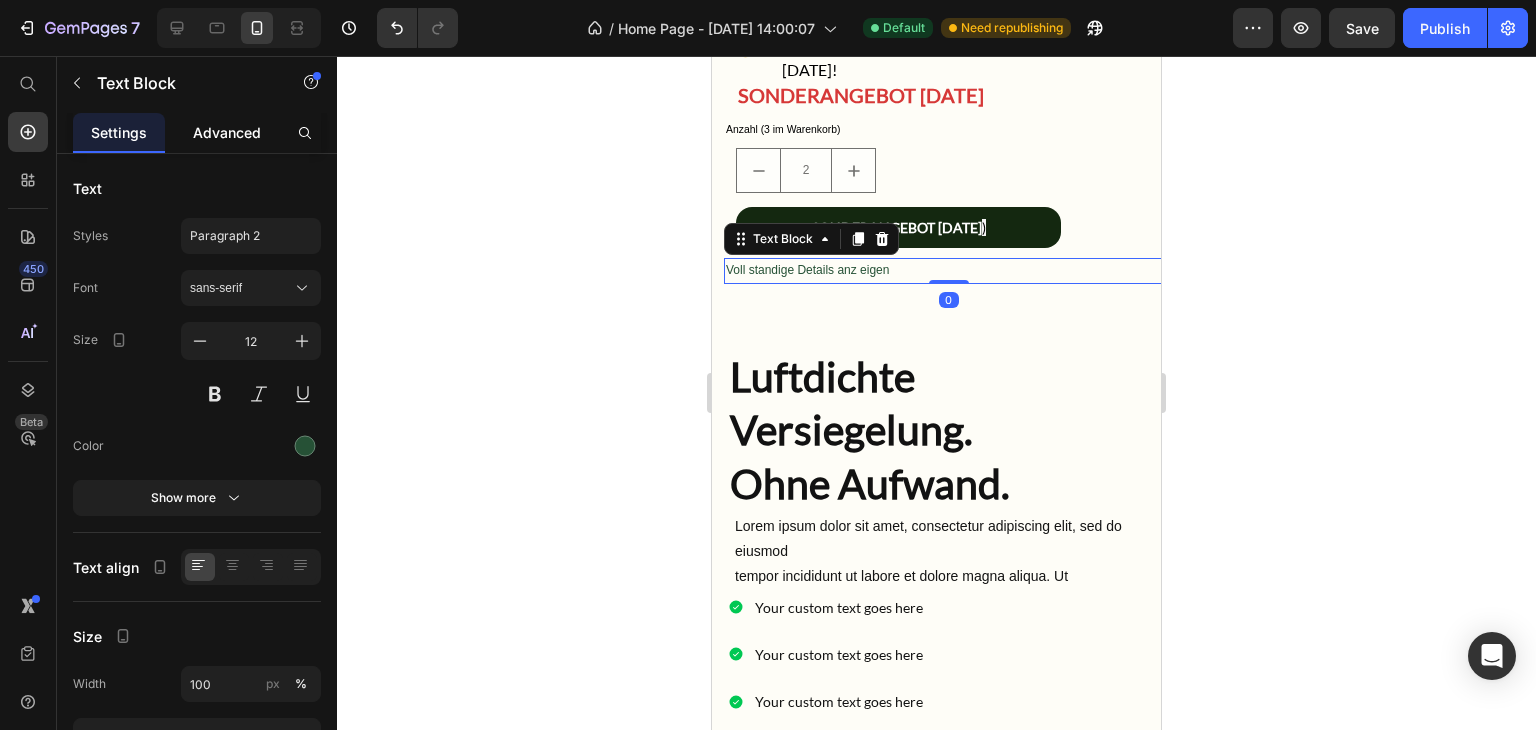 click on "Advanced" at bounding box center [227, 132] 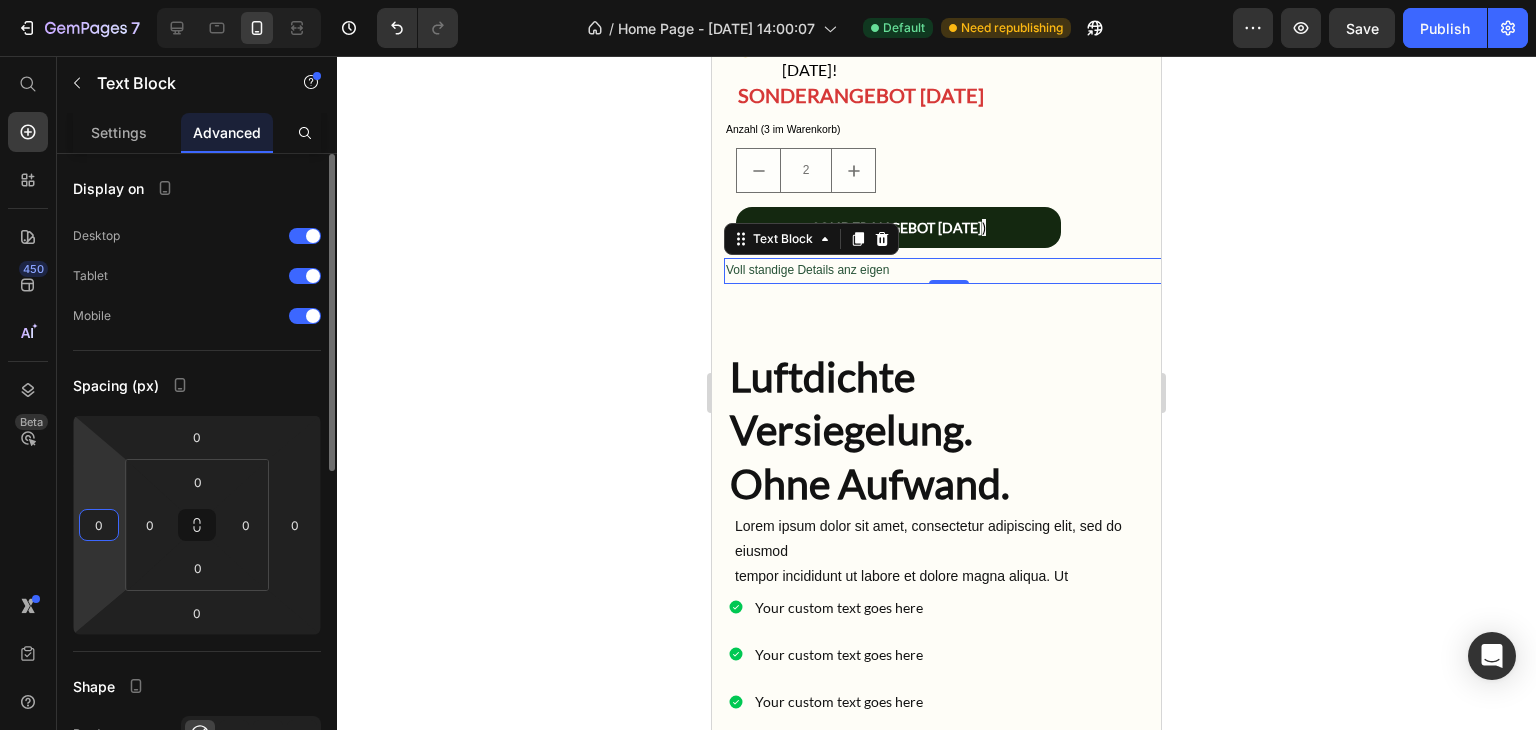 click on "0" at bounding box center [99, 525] 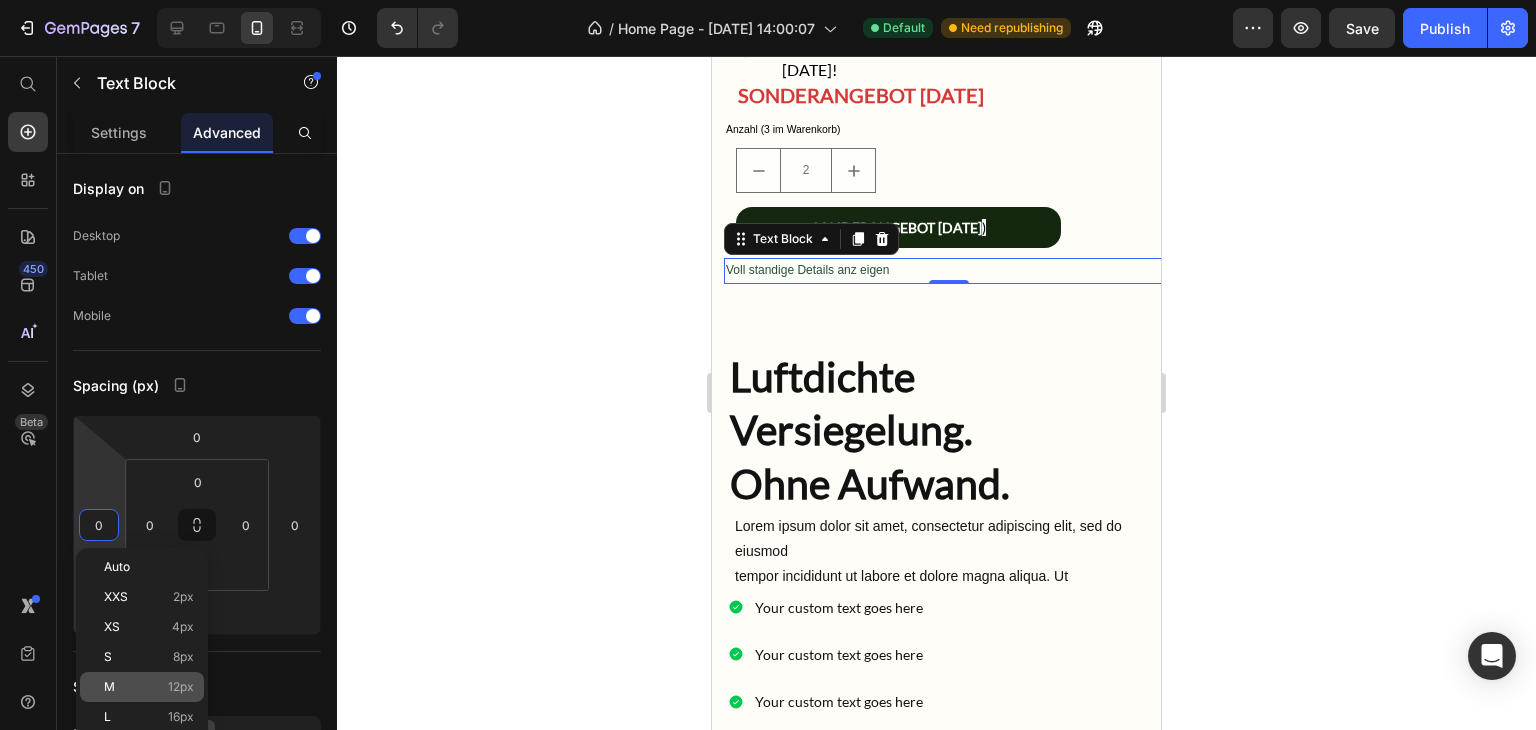 click on "12px" at bounding box center (181, 687) 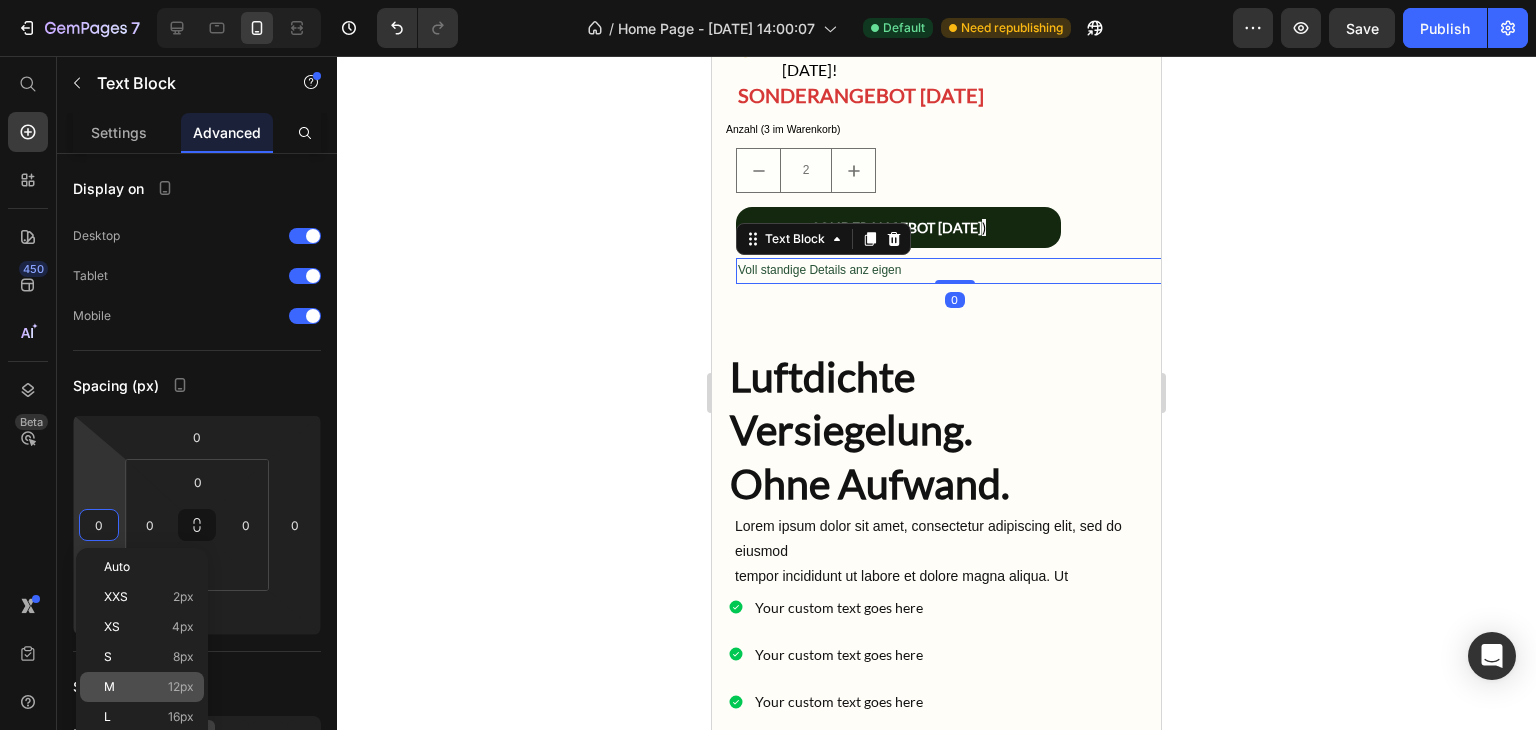 type on "12" 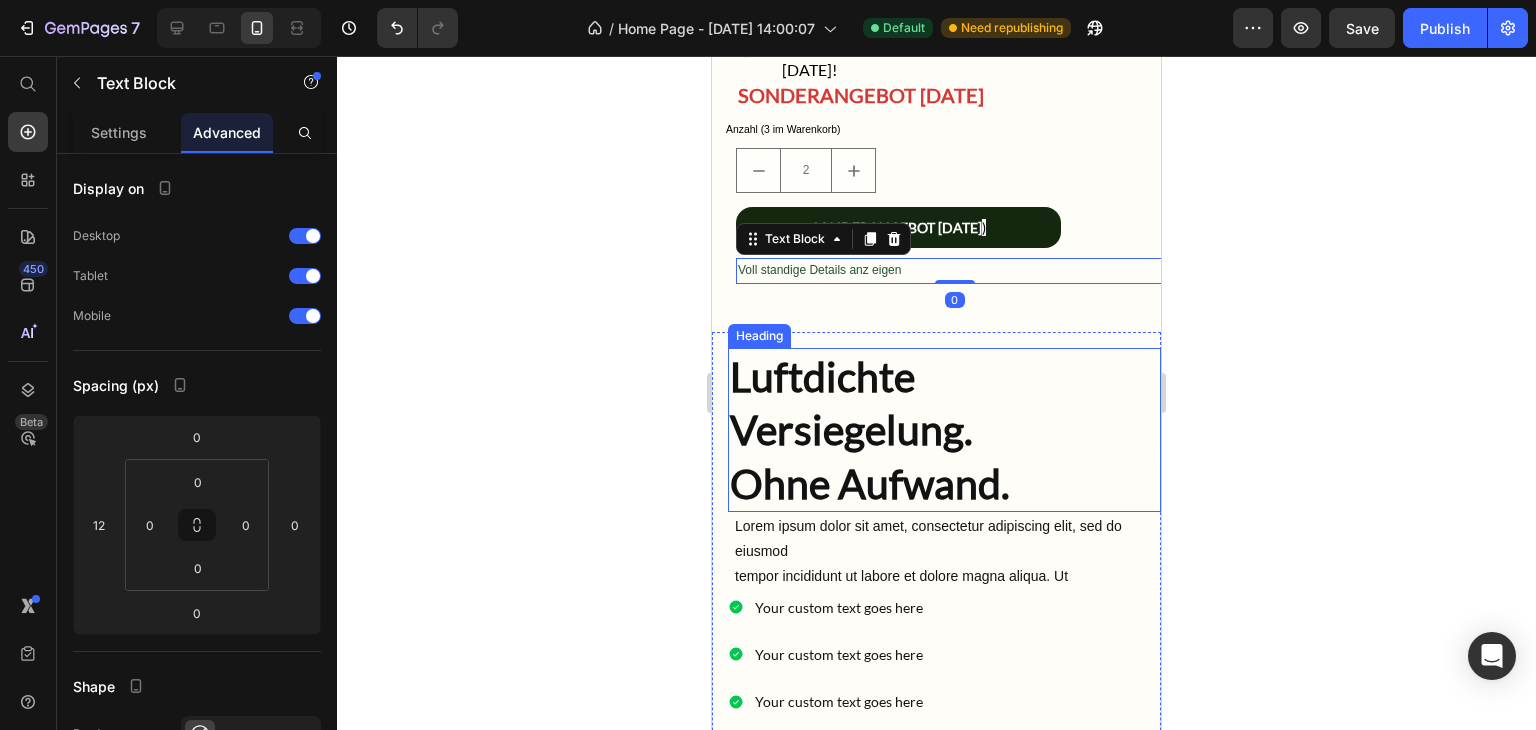 click on "Luftdichte Versiegelung.  Ohne Aufwand." at bounding box center (944, 430) 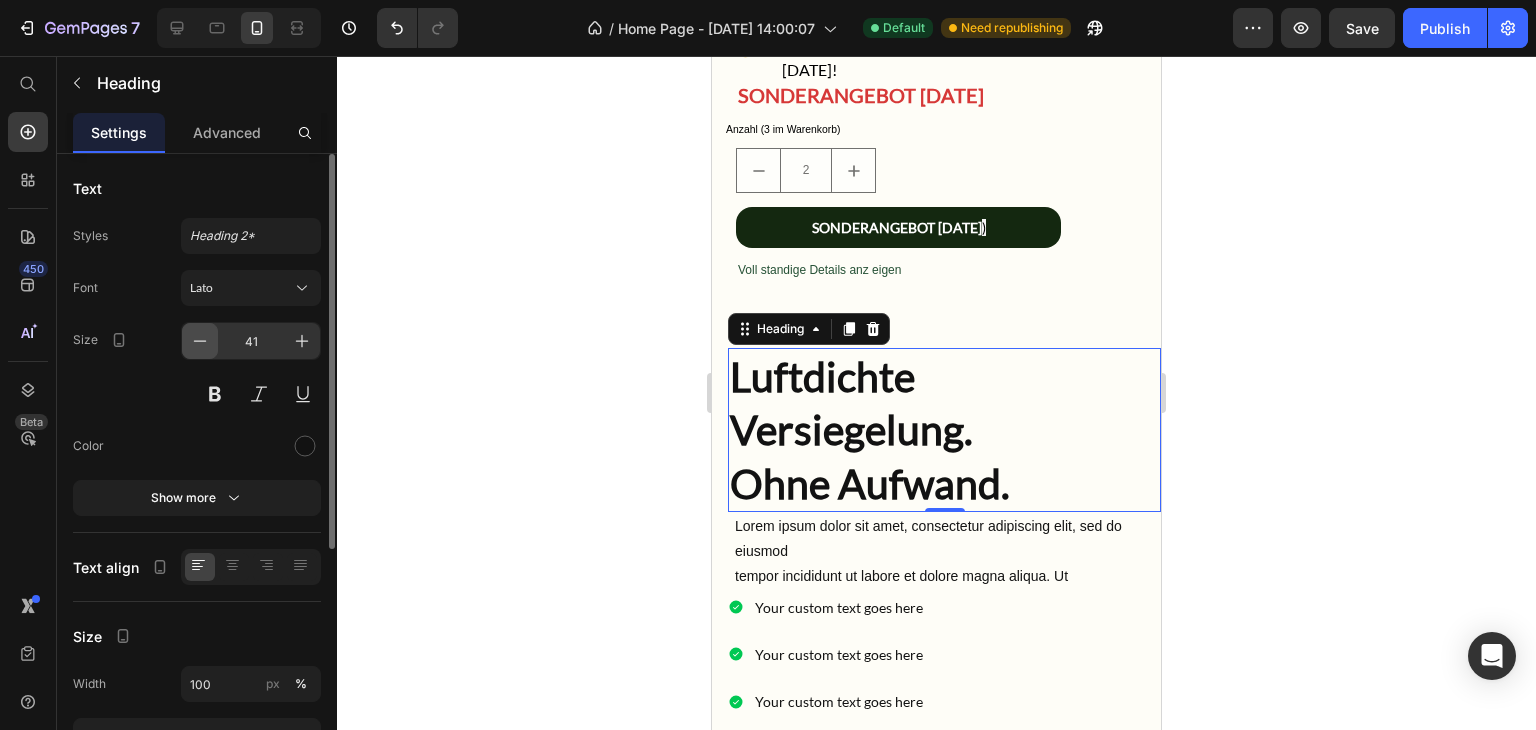 click 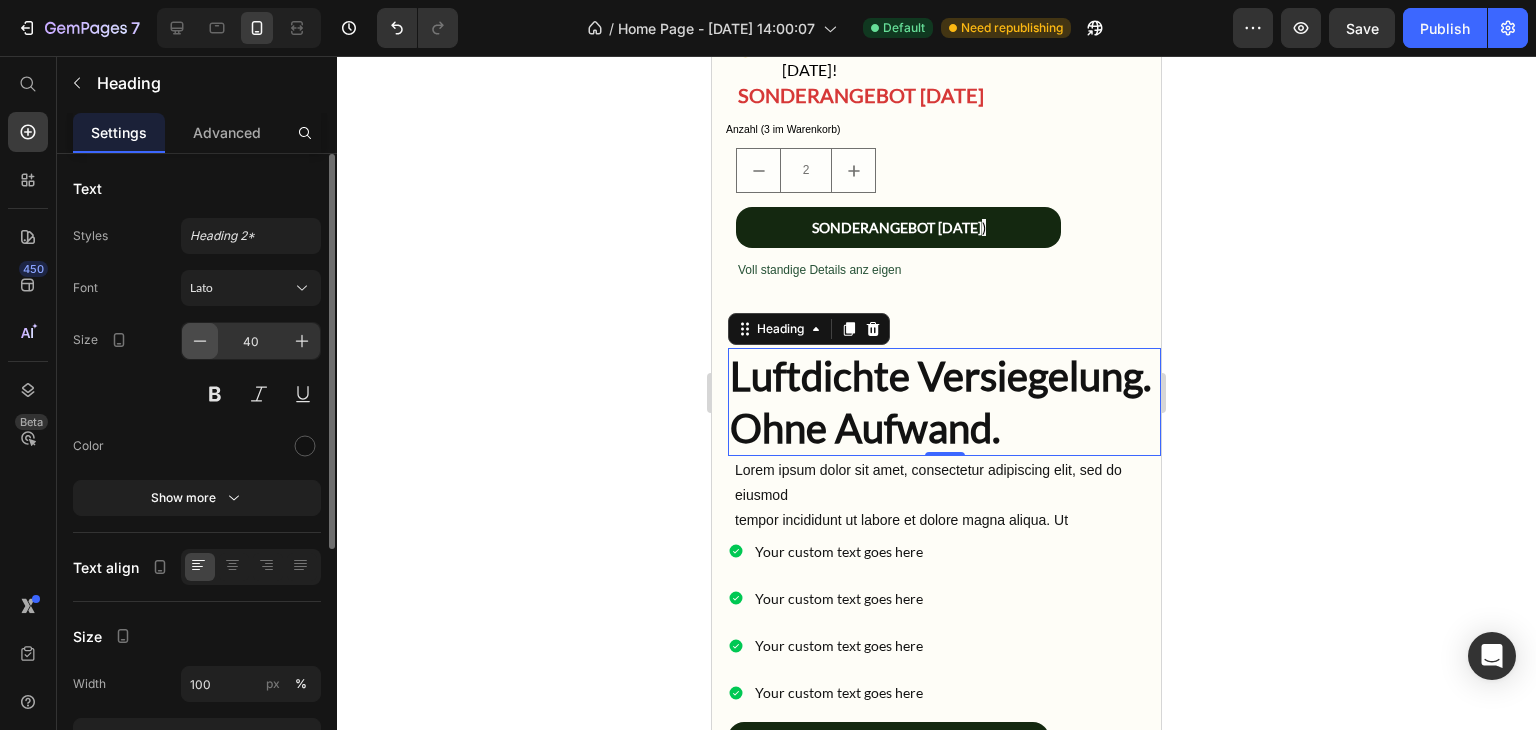 click 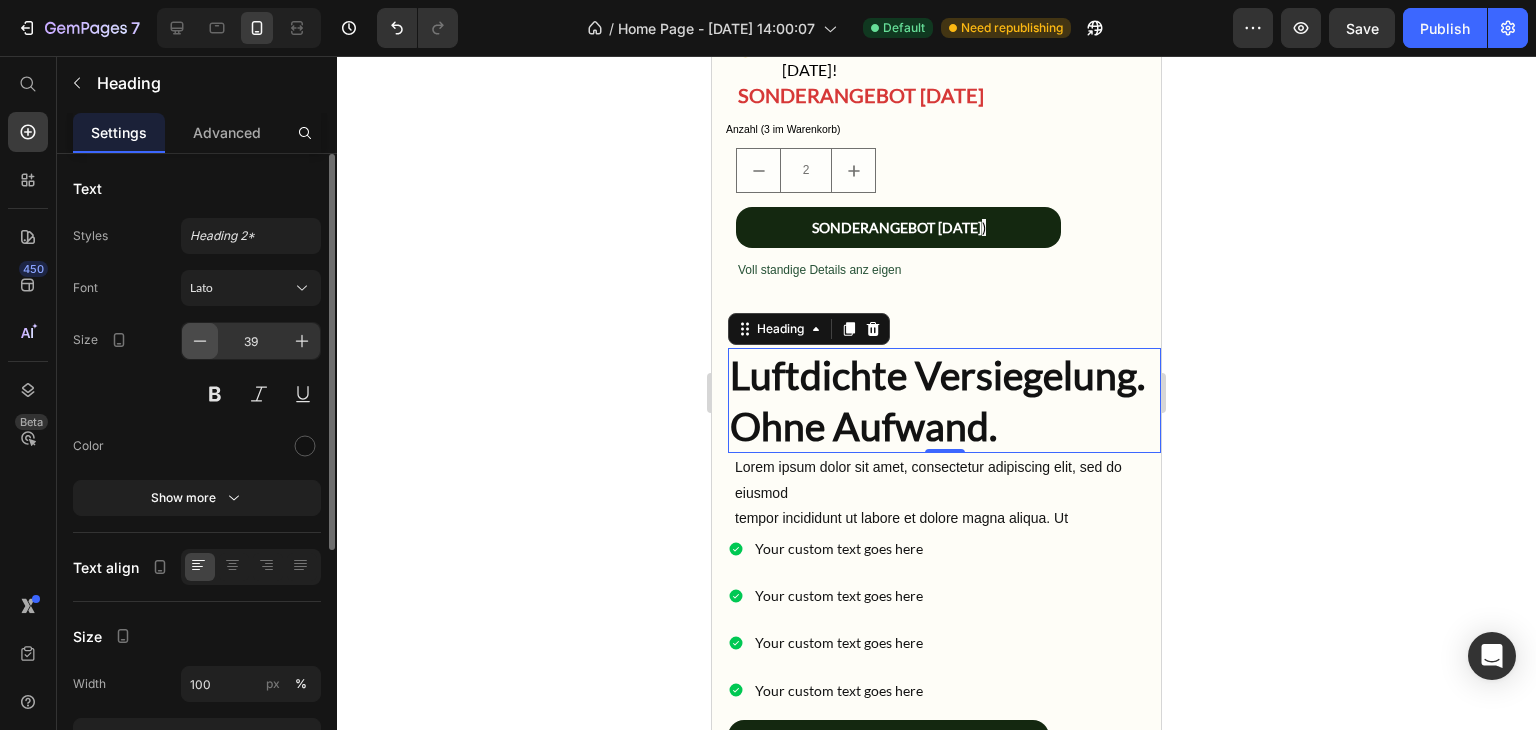 click 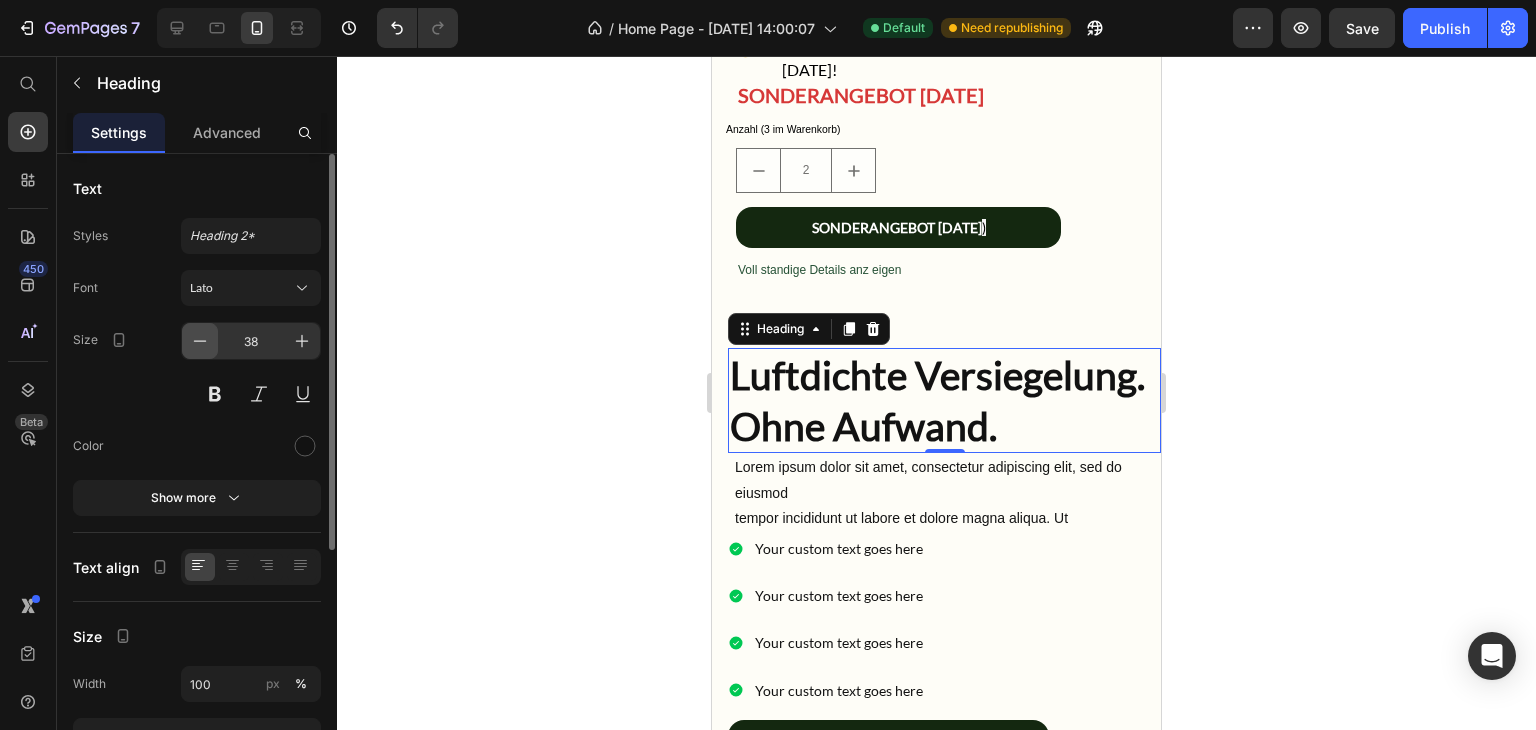 click 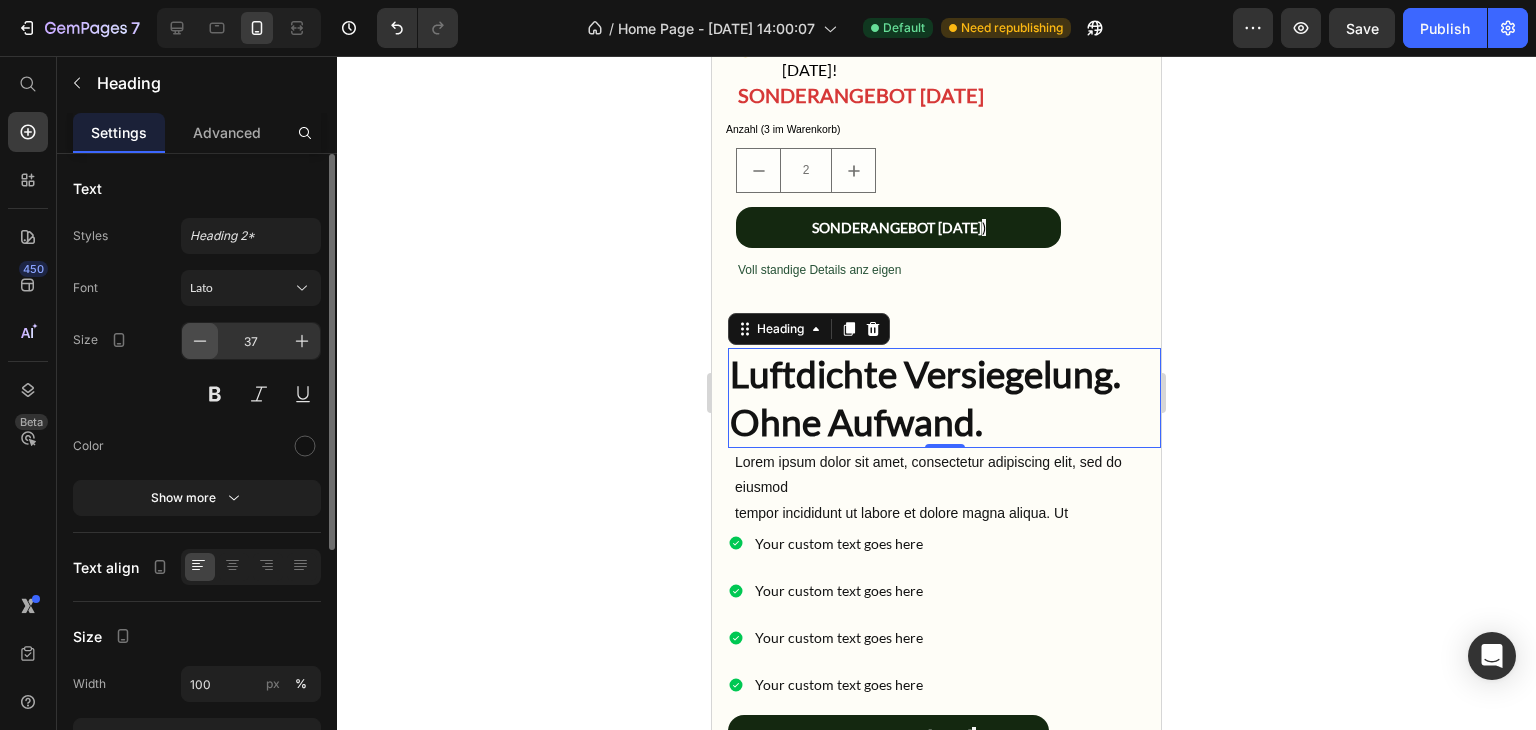 click 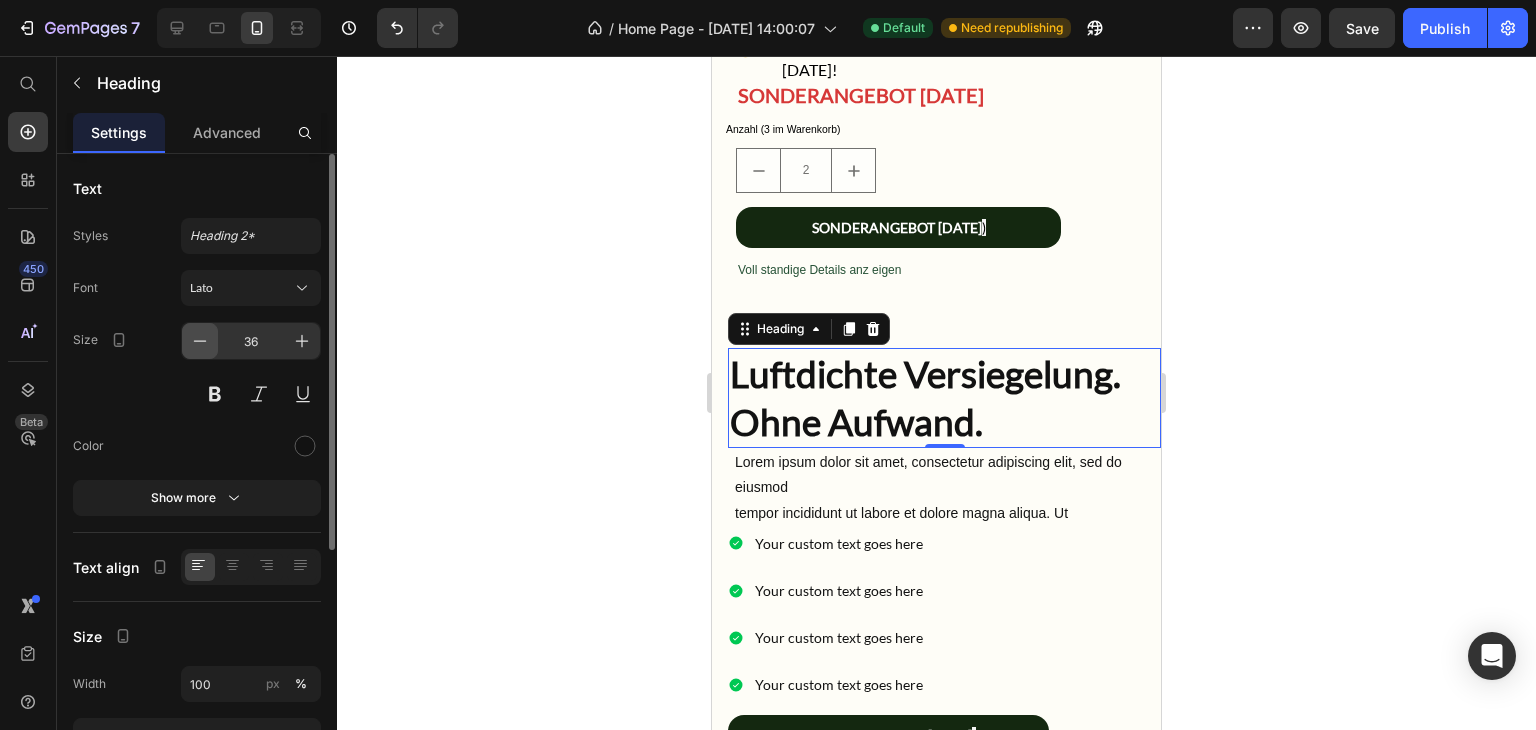 click 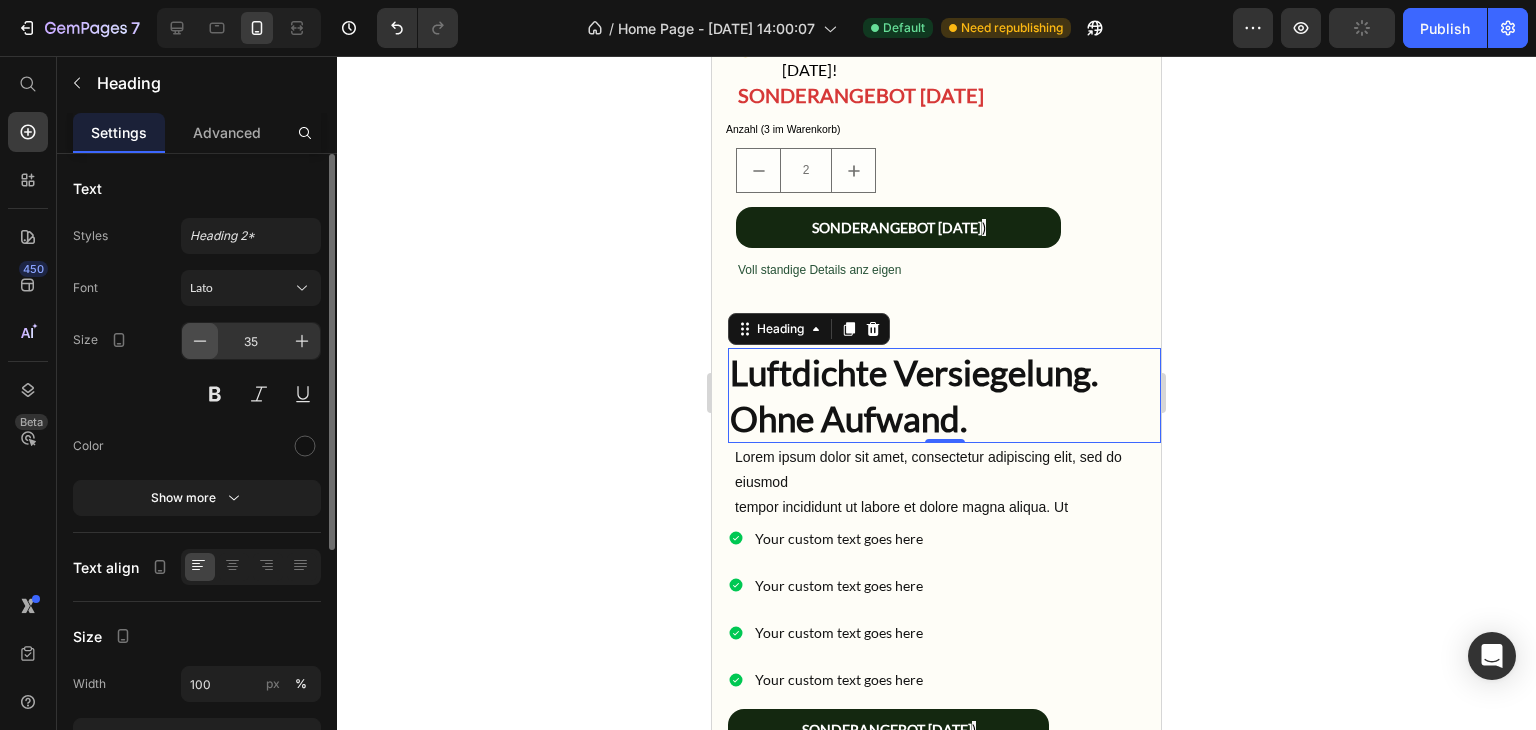 click 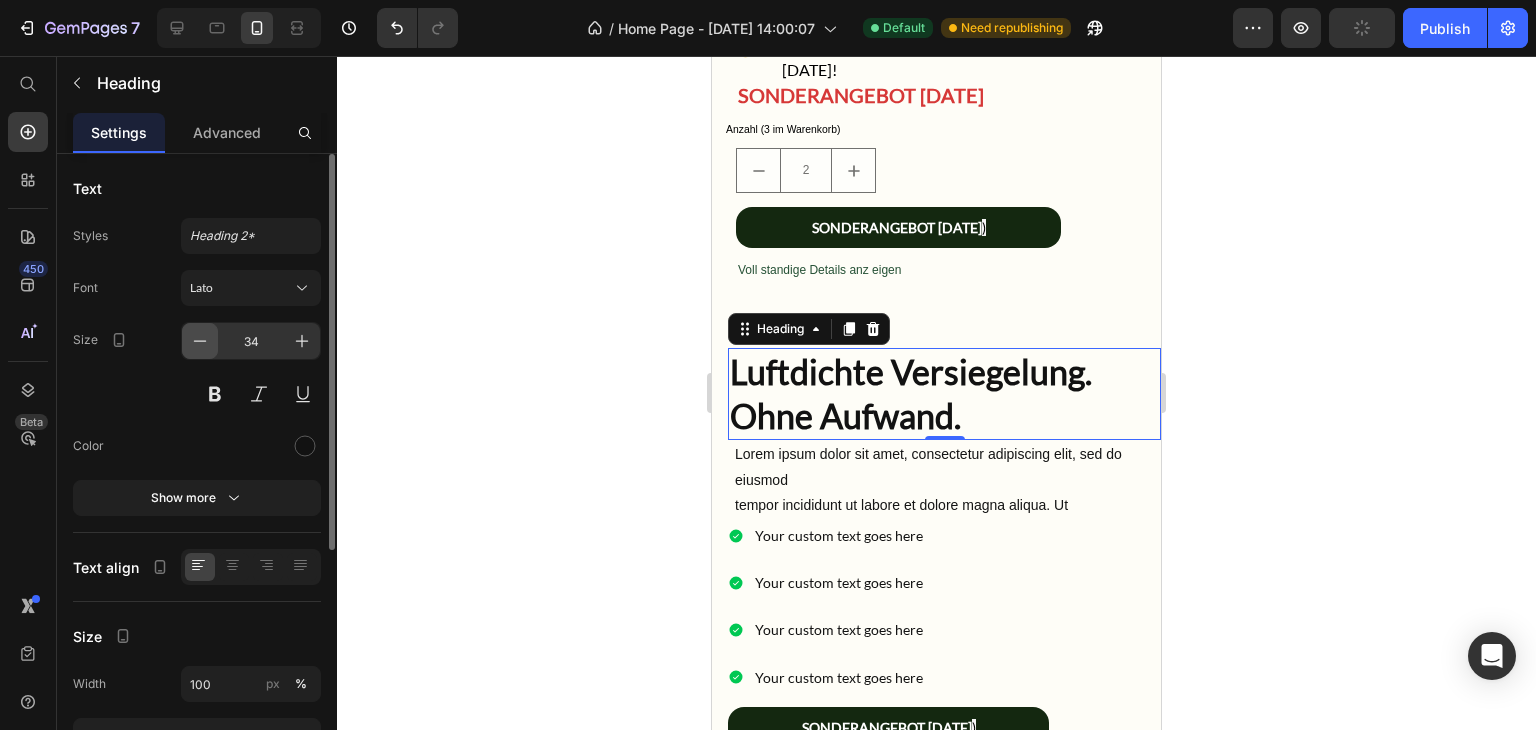 click 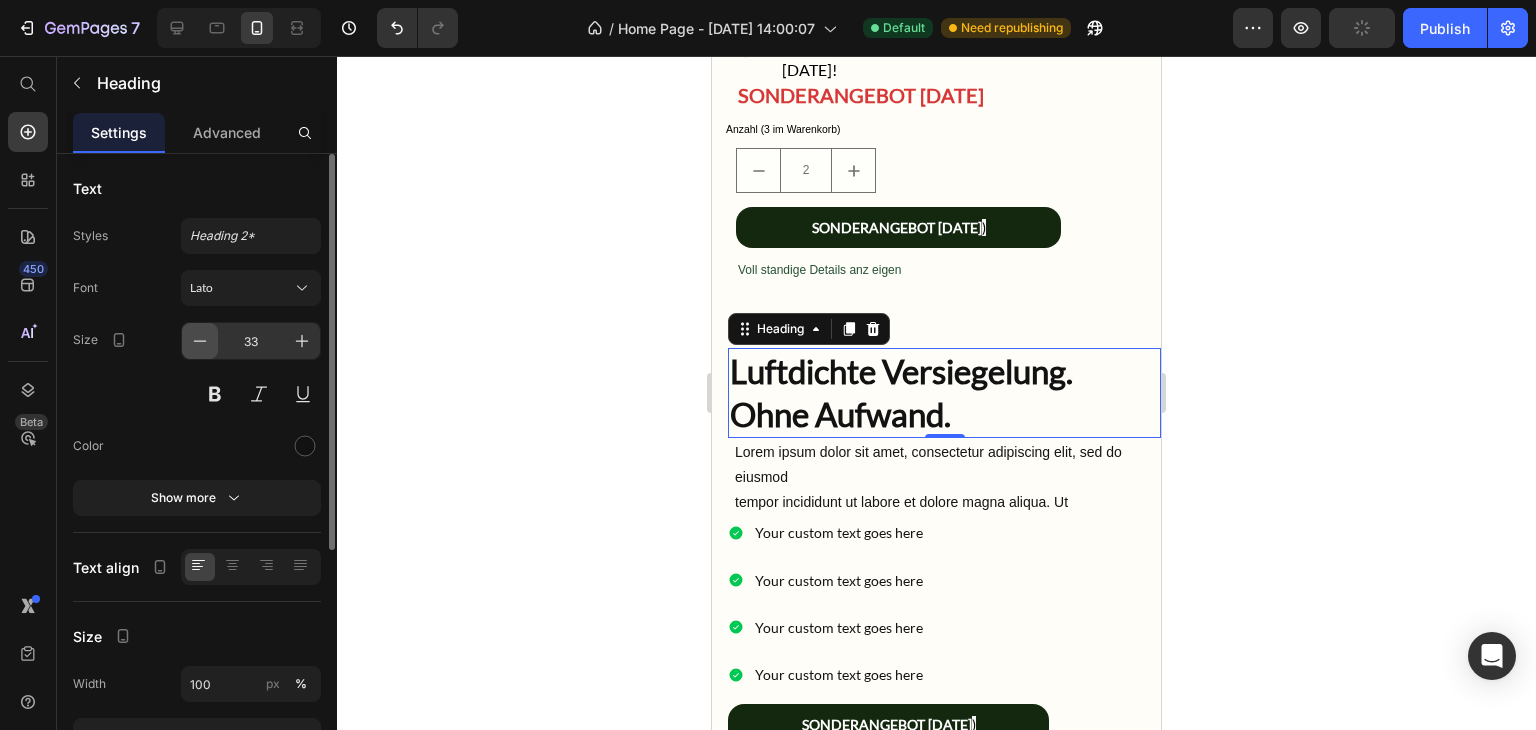 click 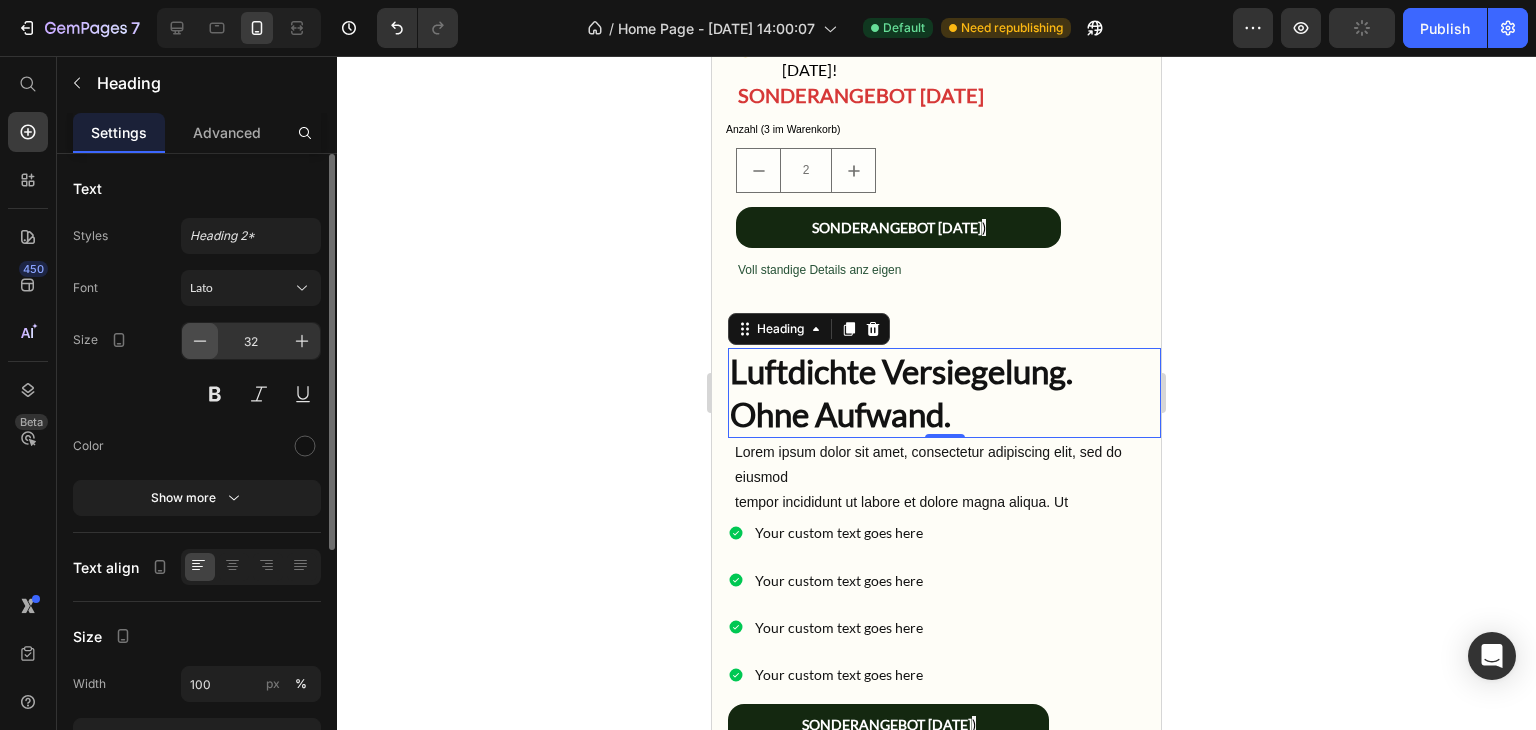 click 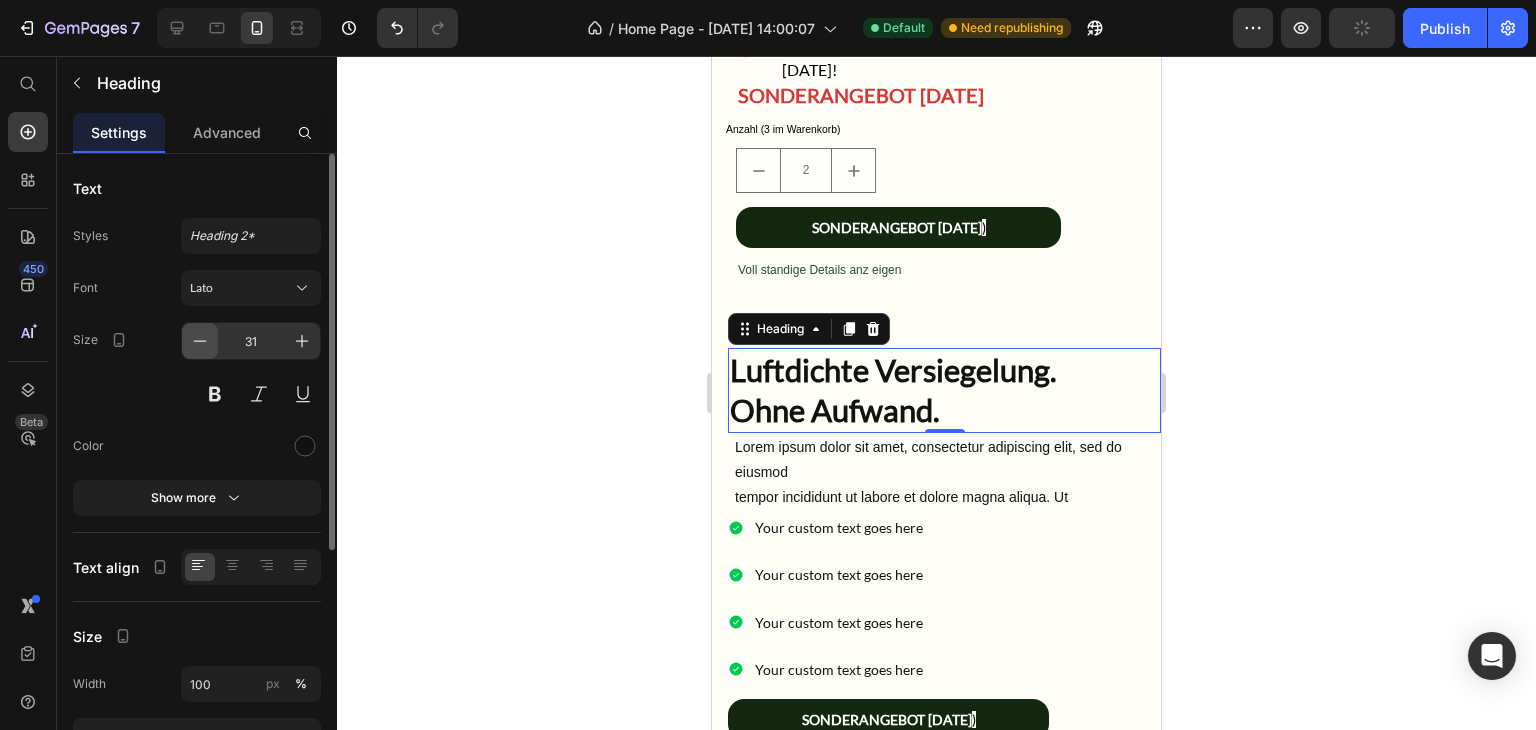 click 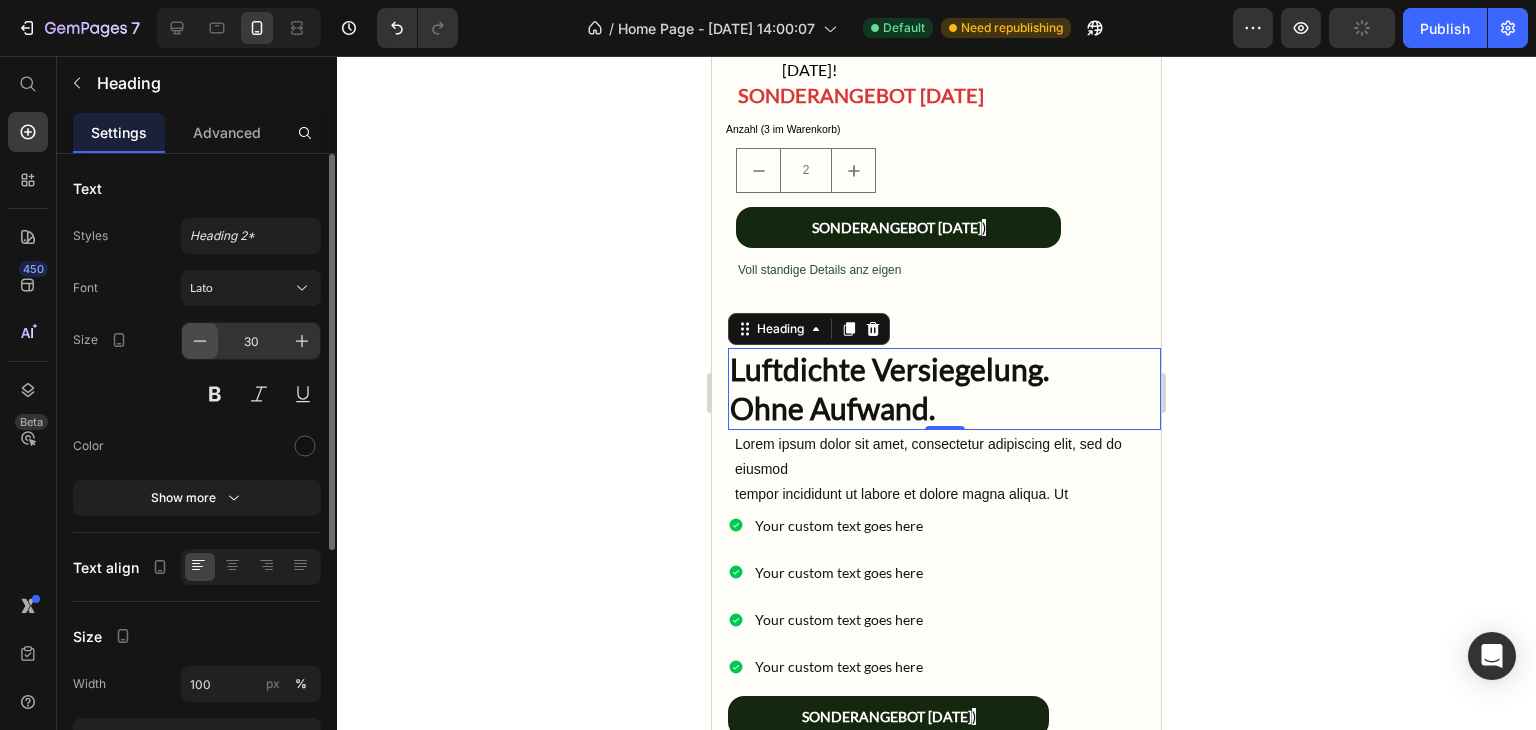 click 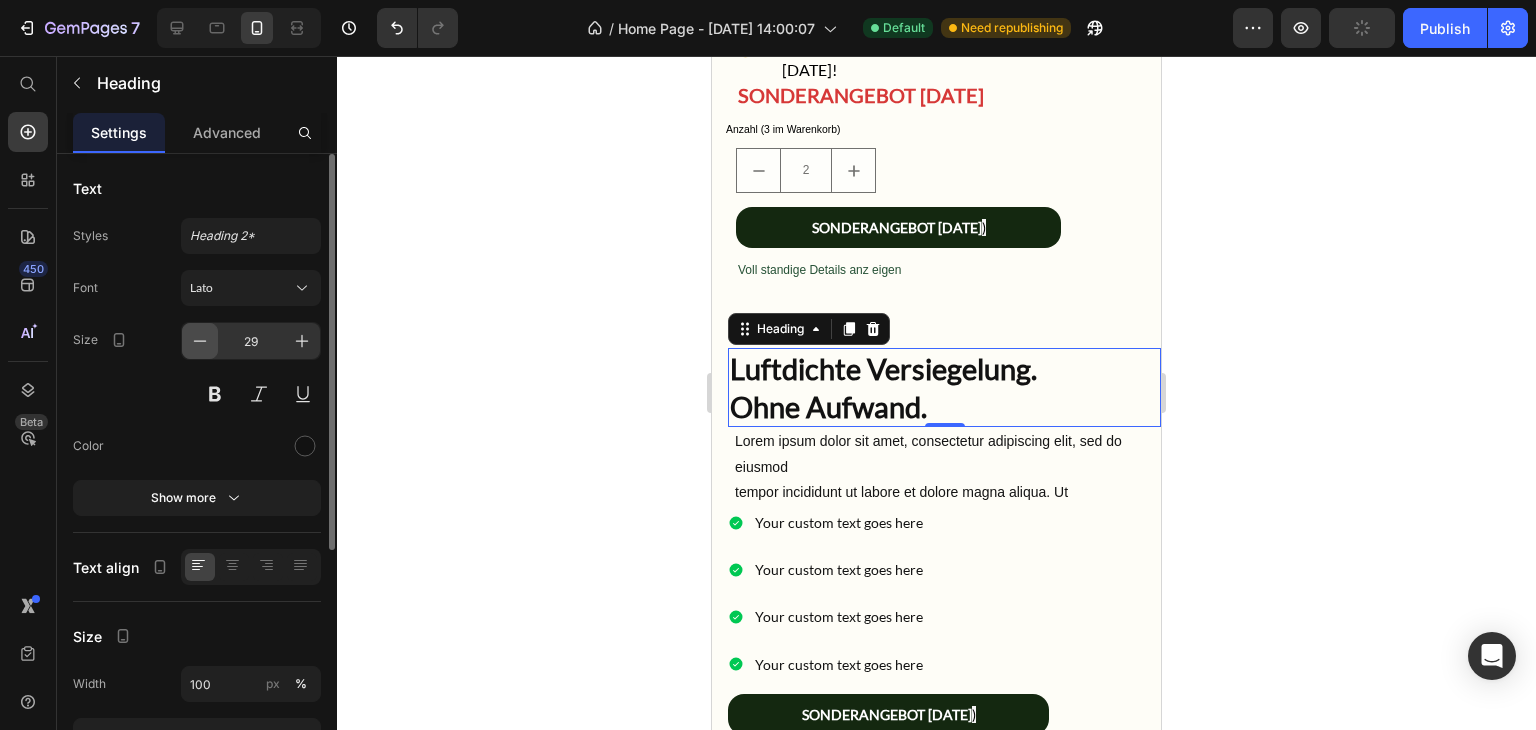 click 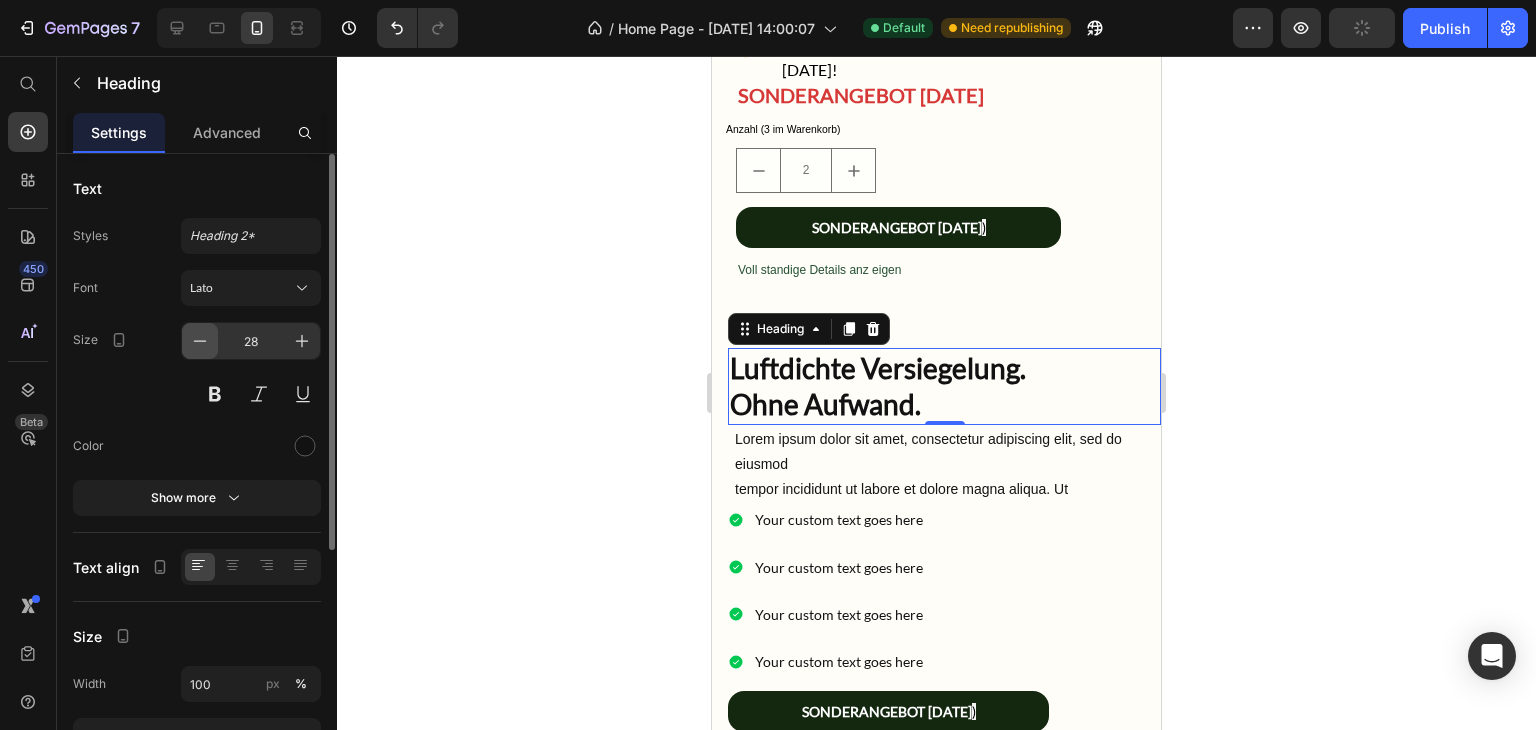 click 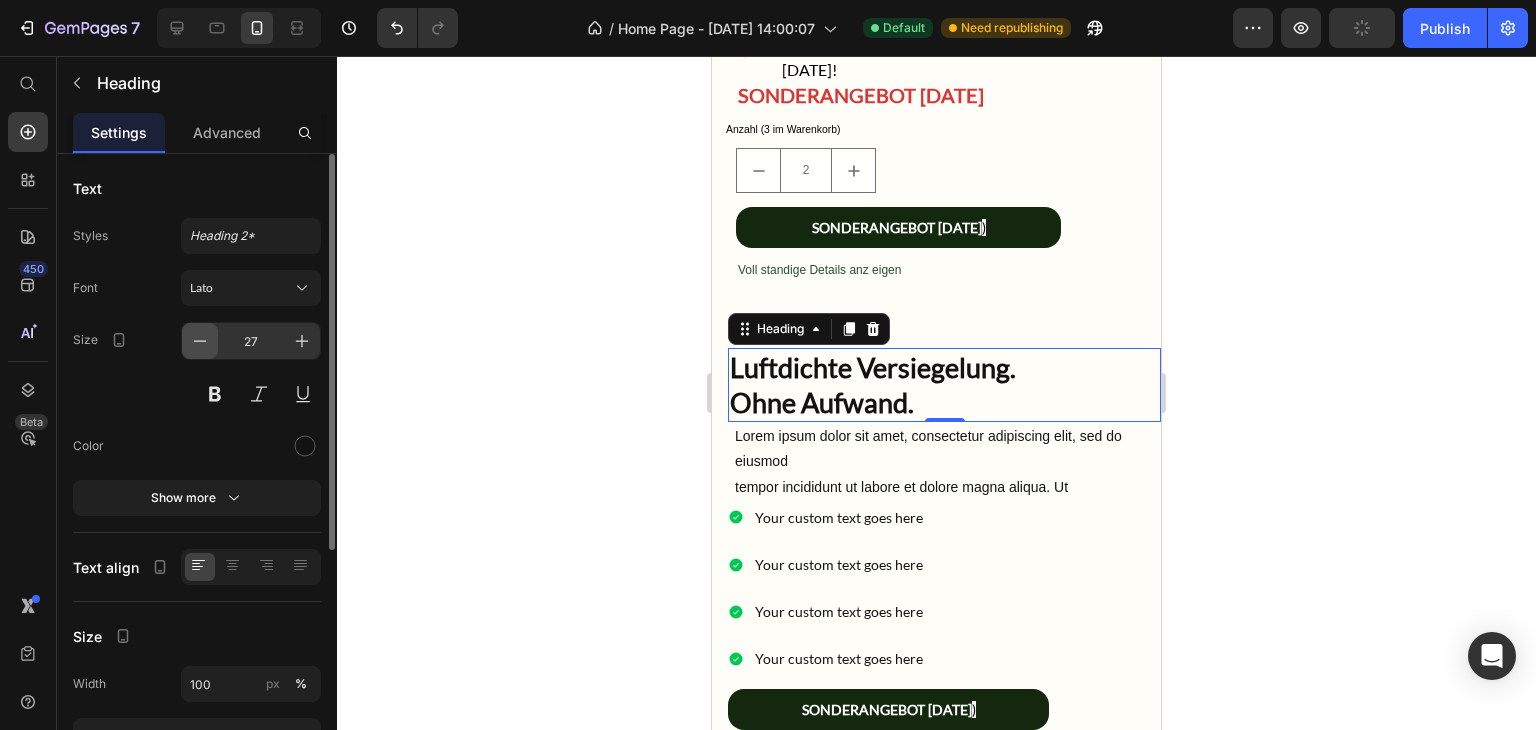 click 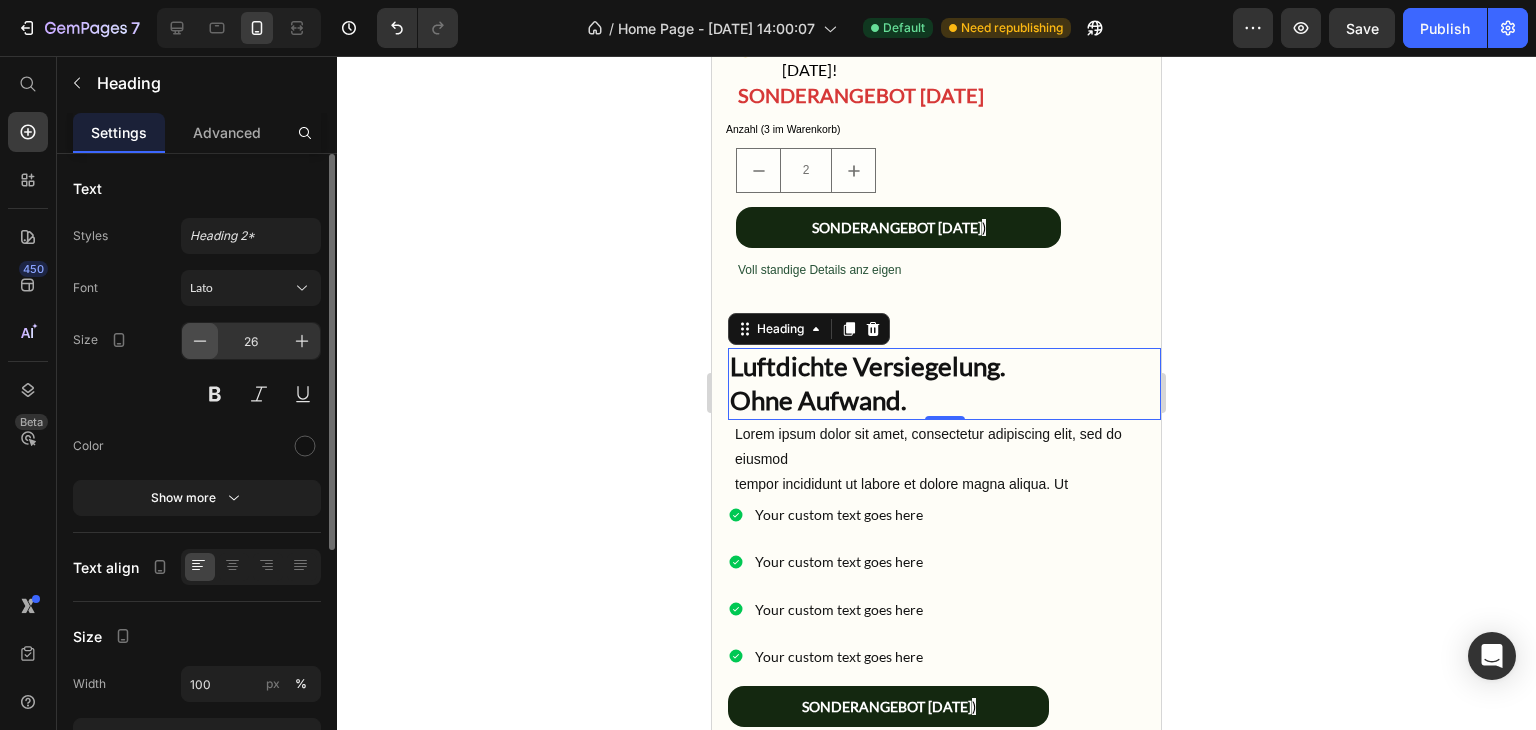 click 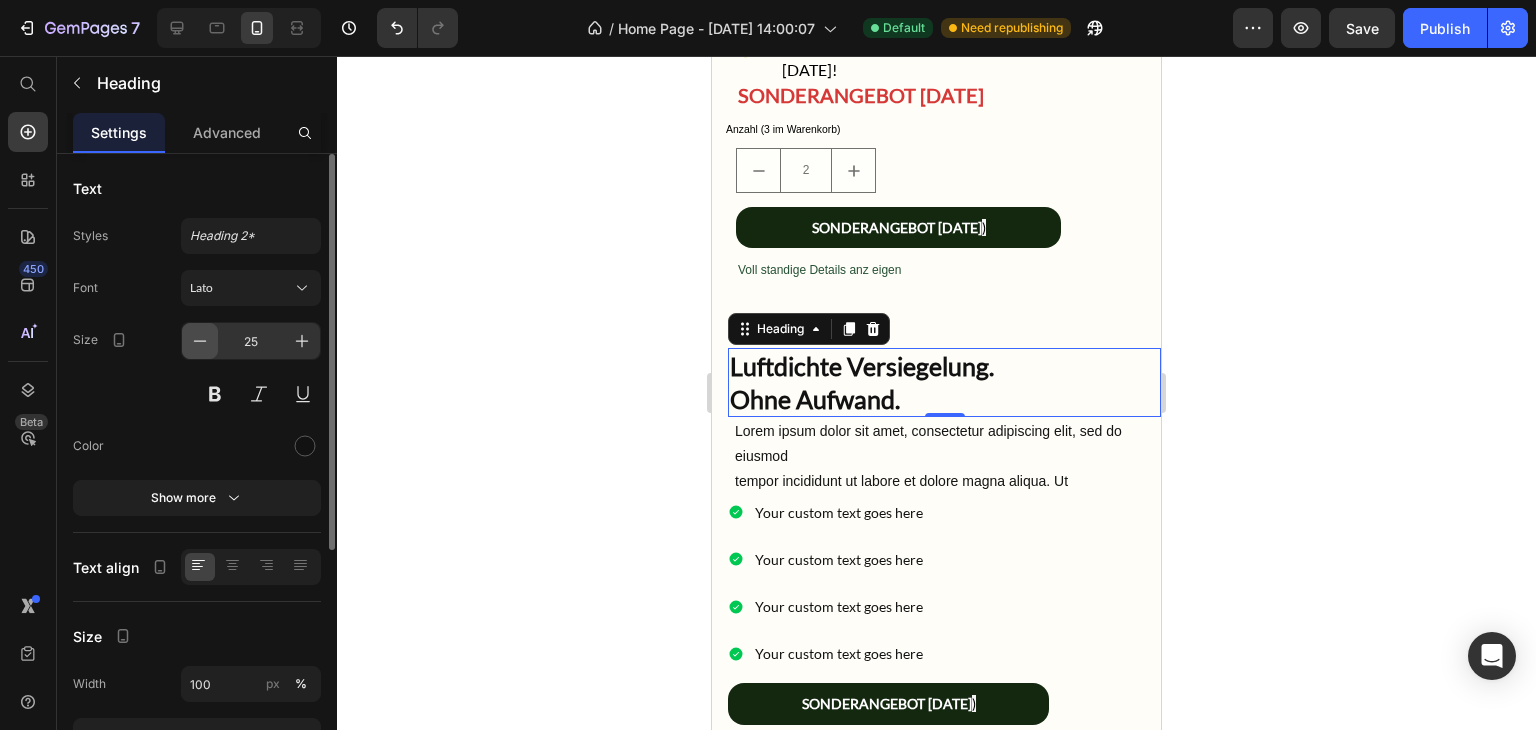 click 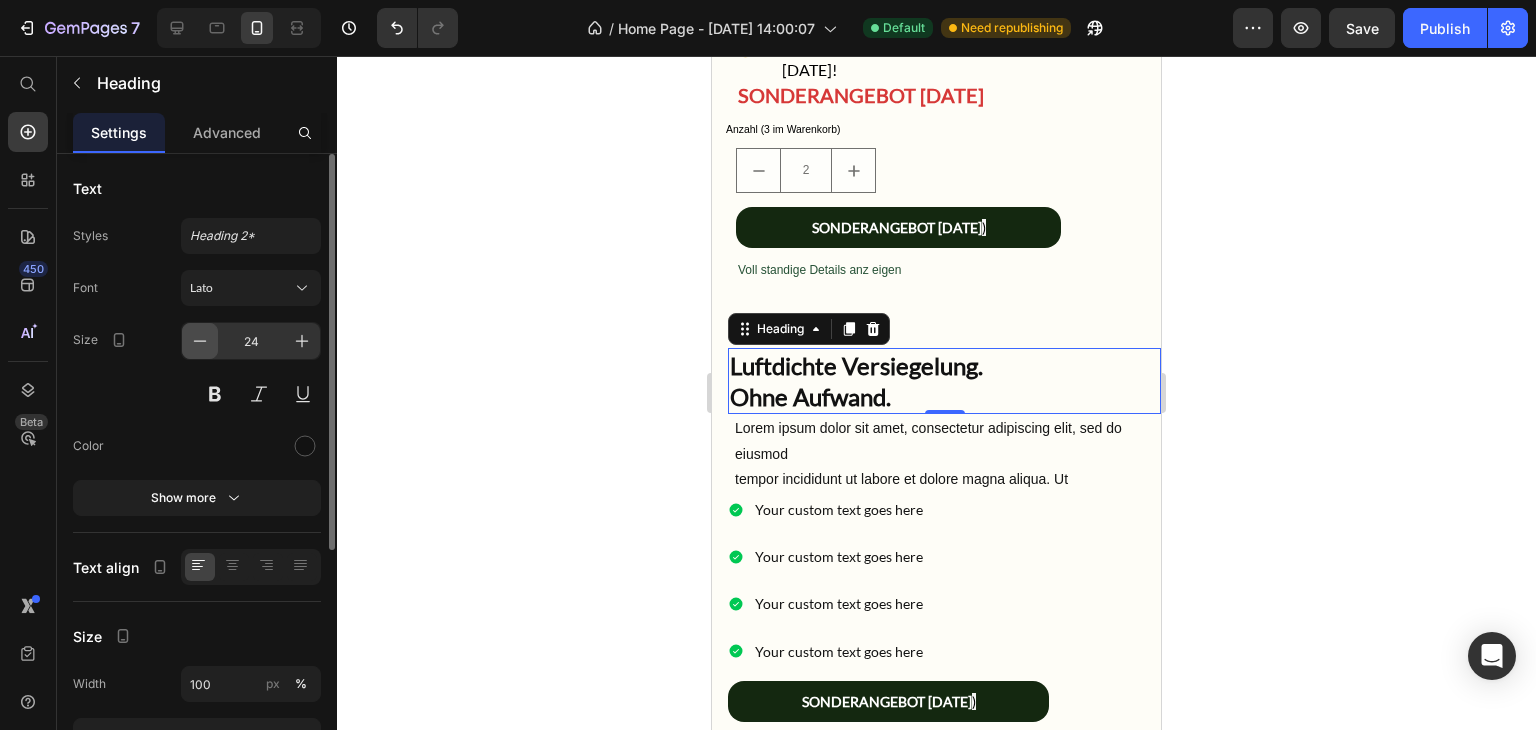click 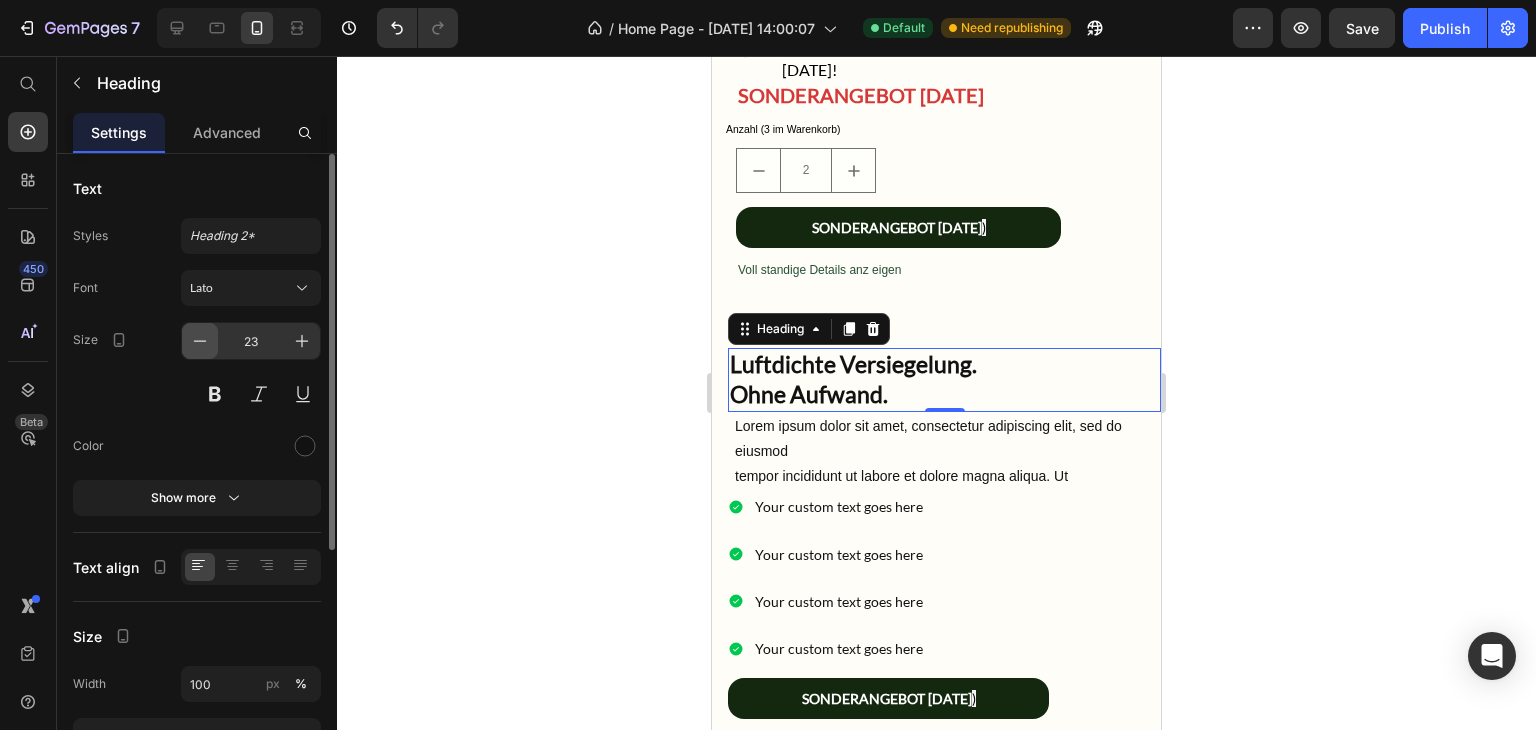 click 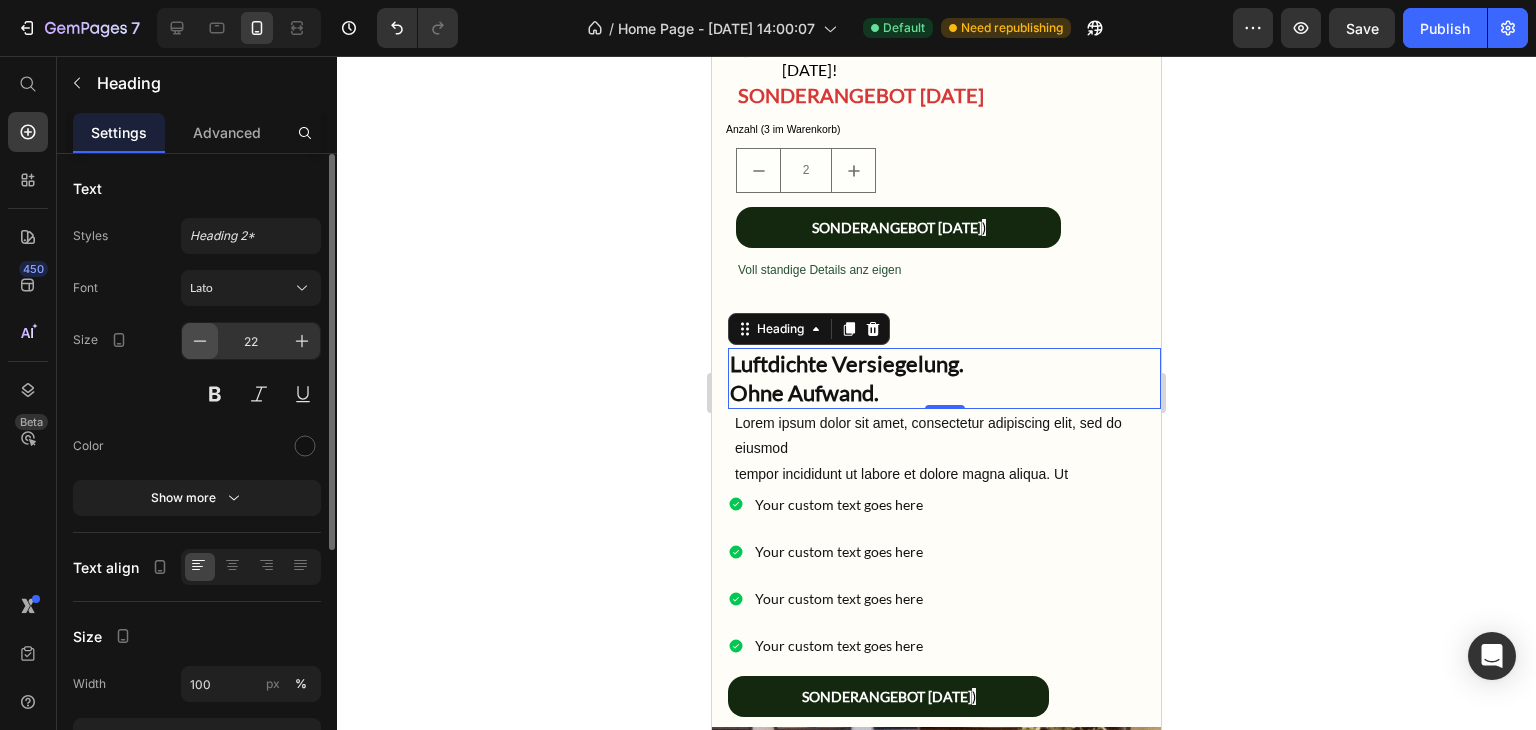 click 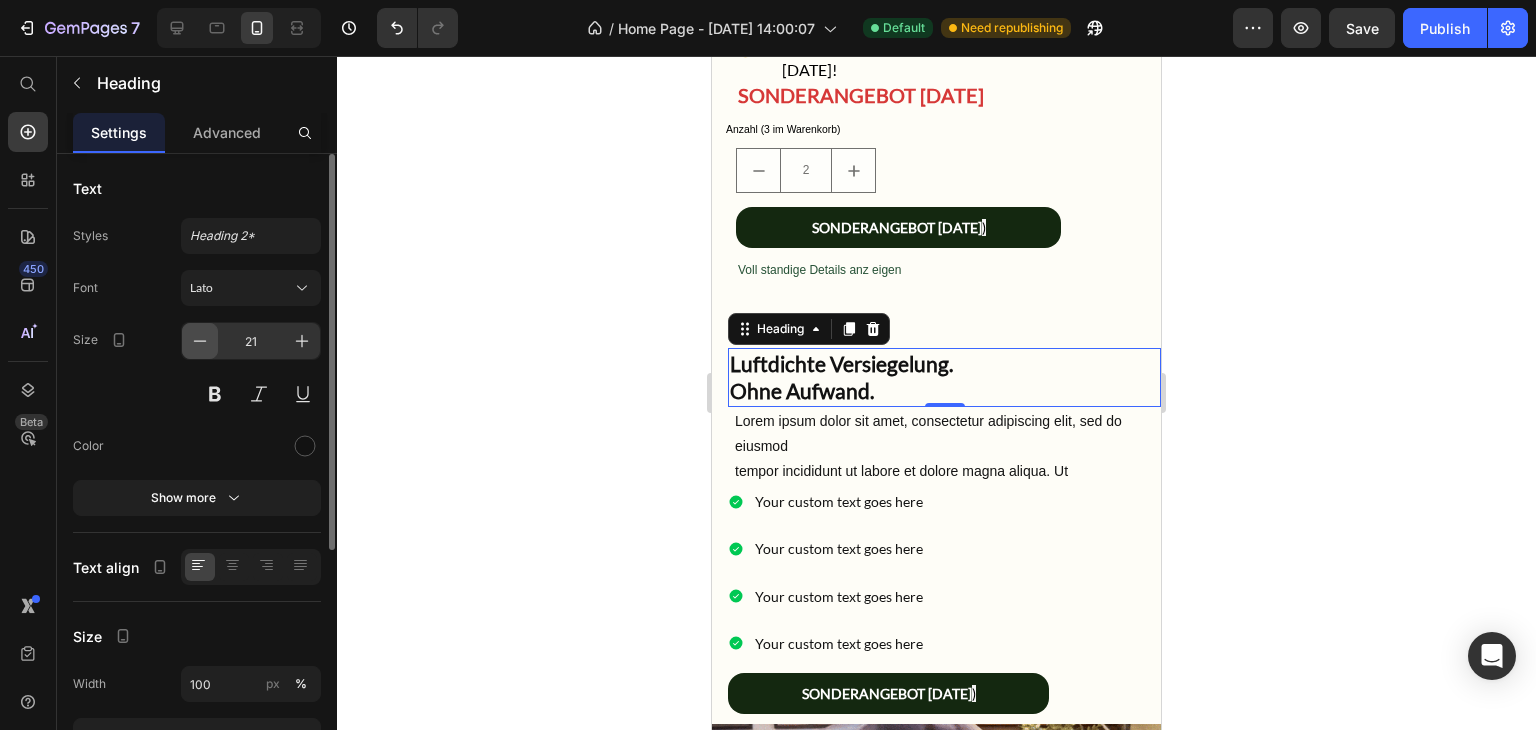 click 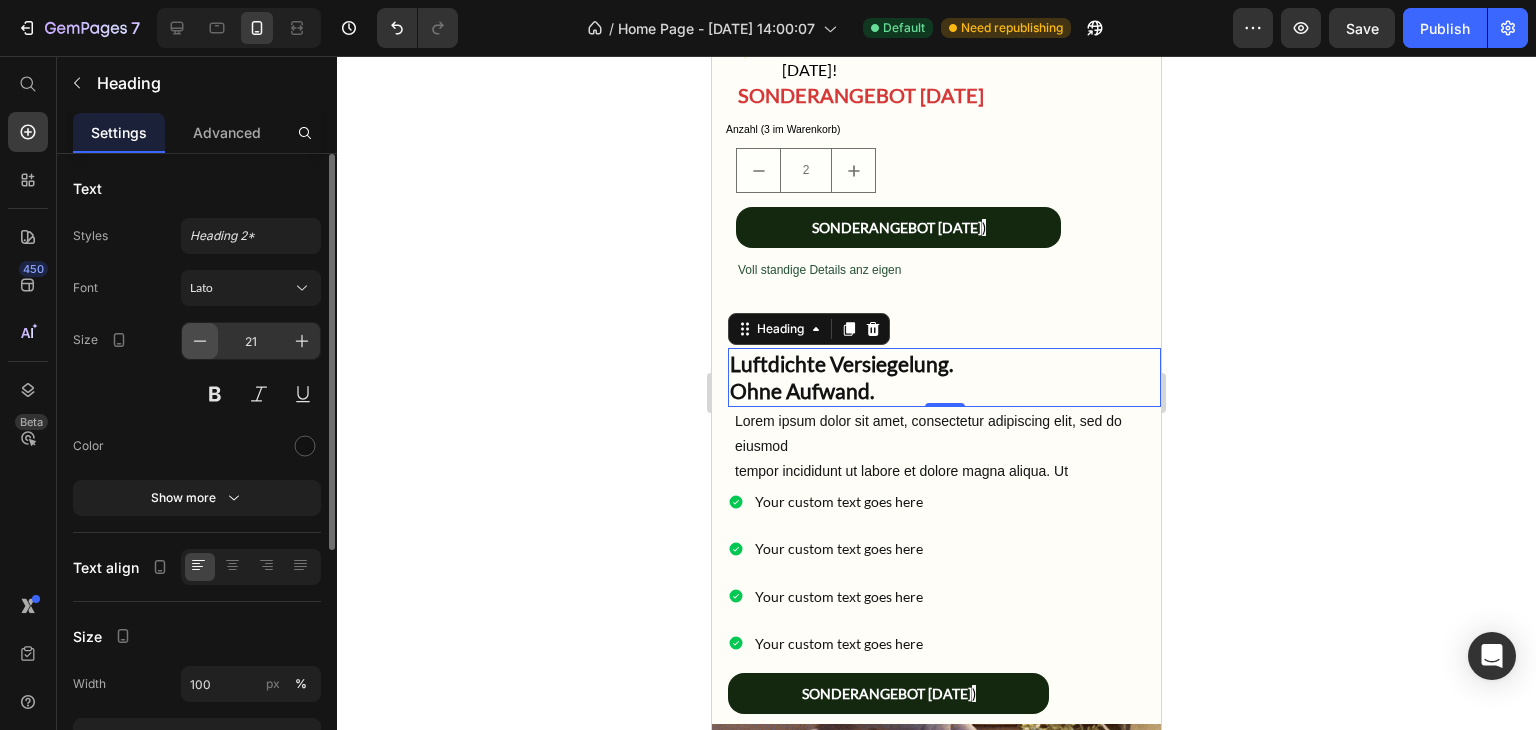 type on "20" 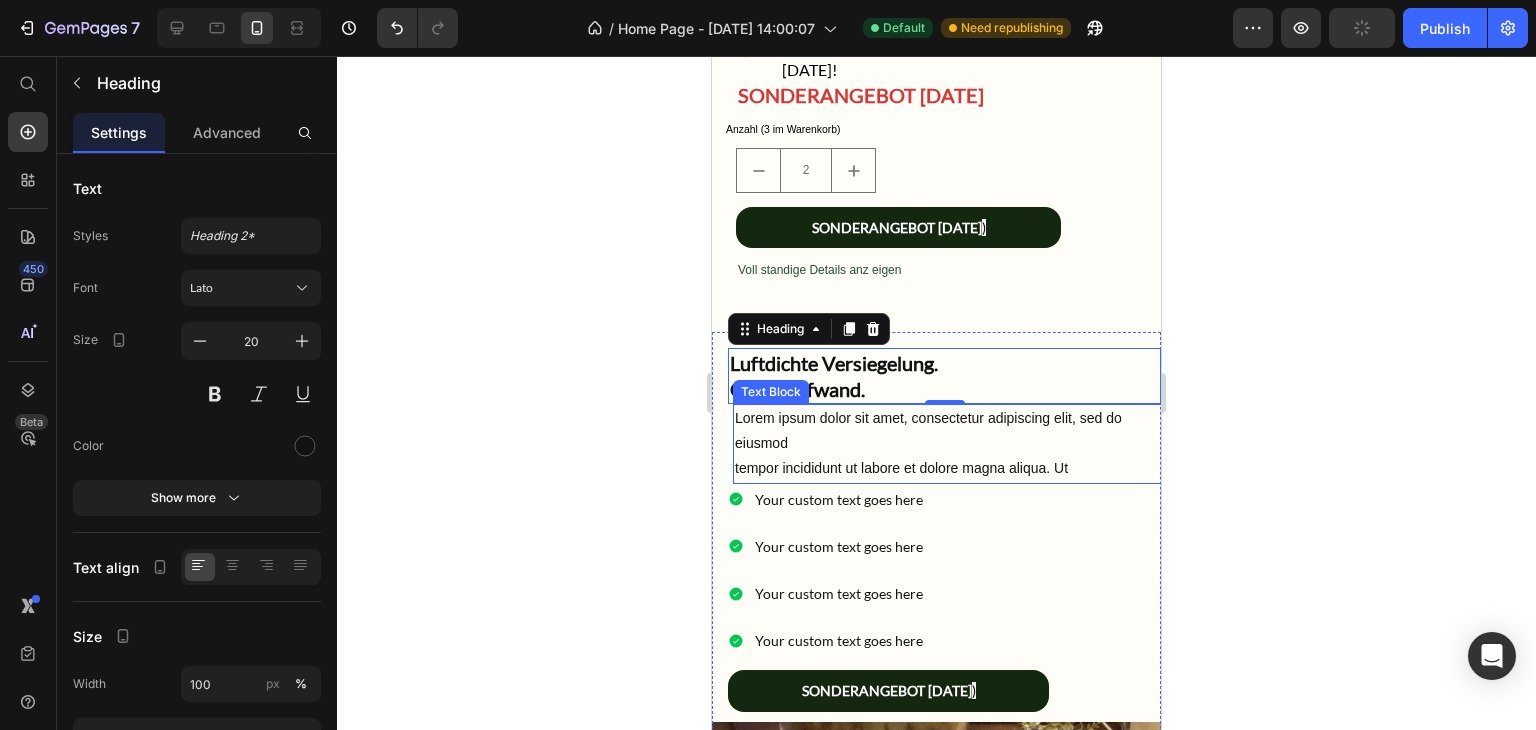 click on "tempor incididunt ut labore et dolore magna aliqua. Ut" at bounding box center (941, 468) 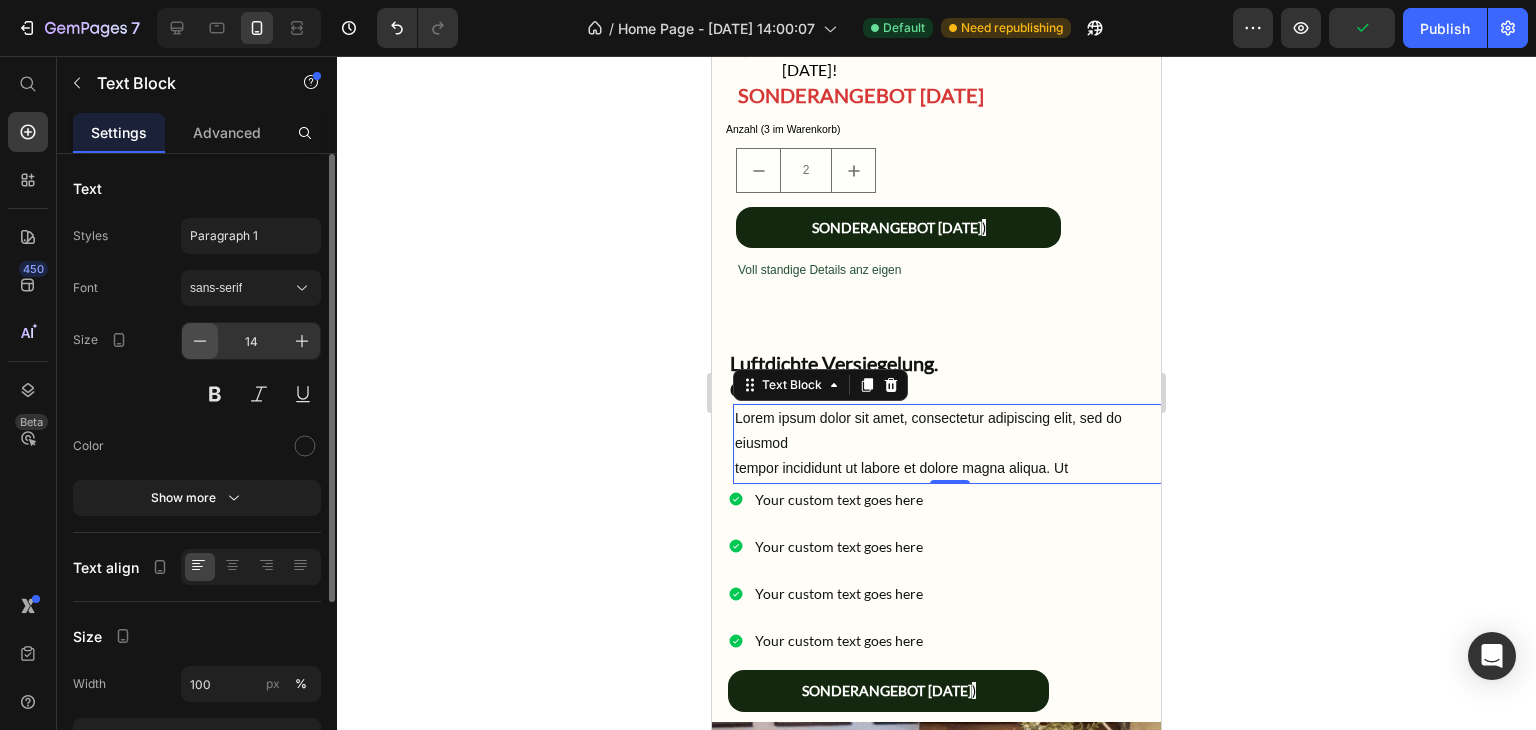 click 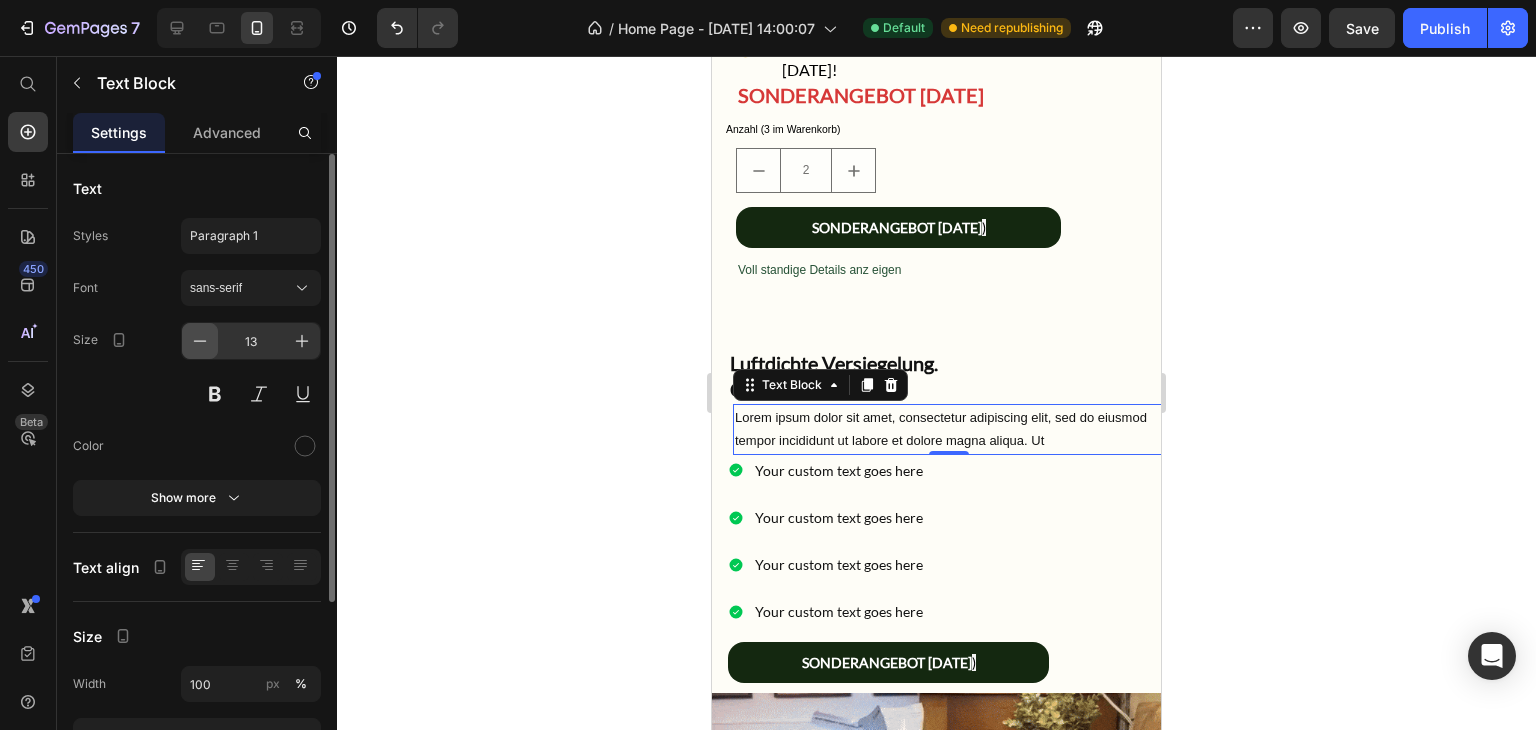 click 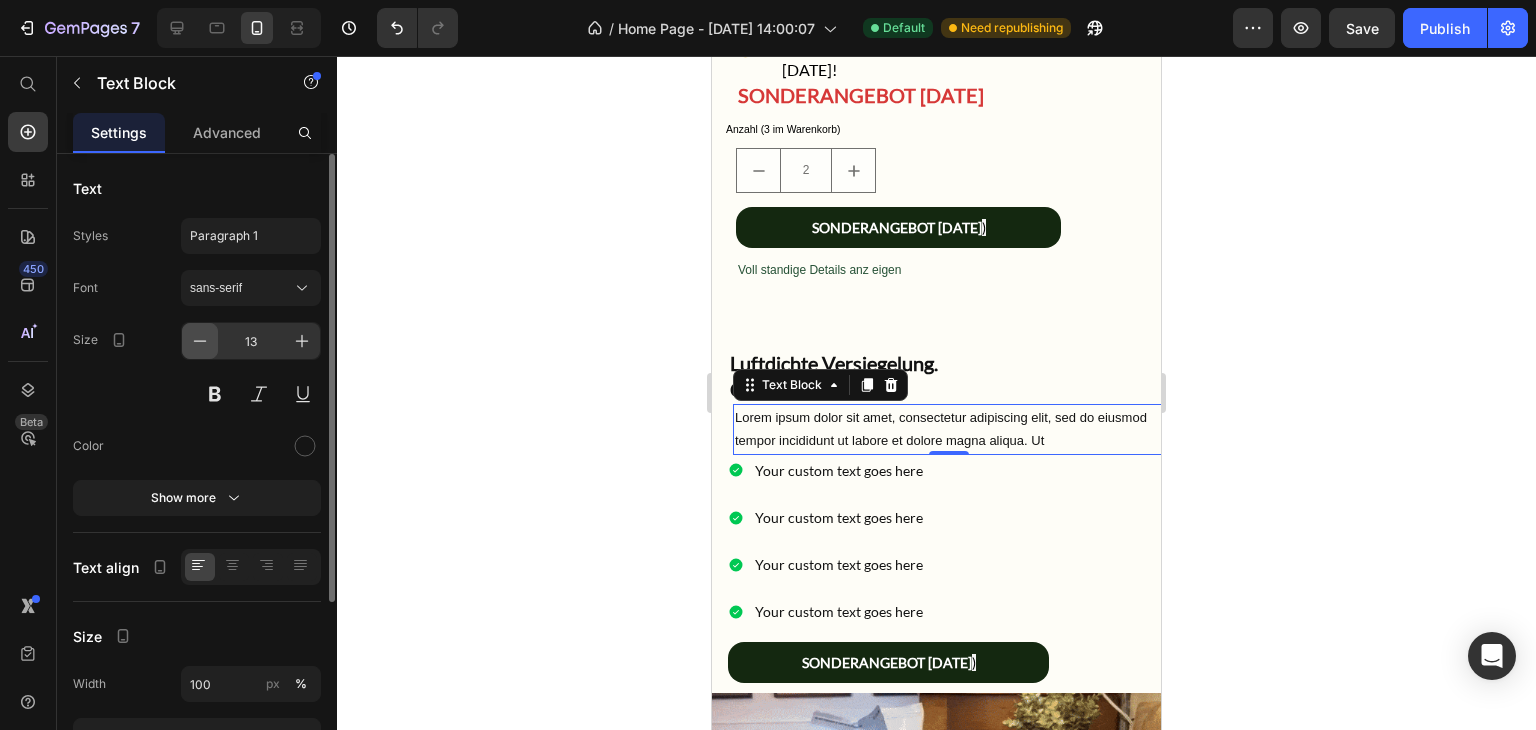 type on "12" 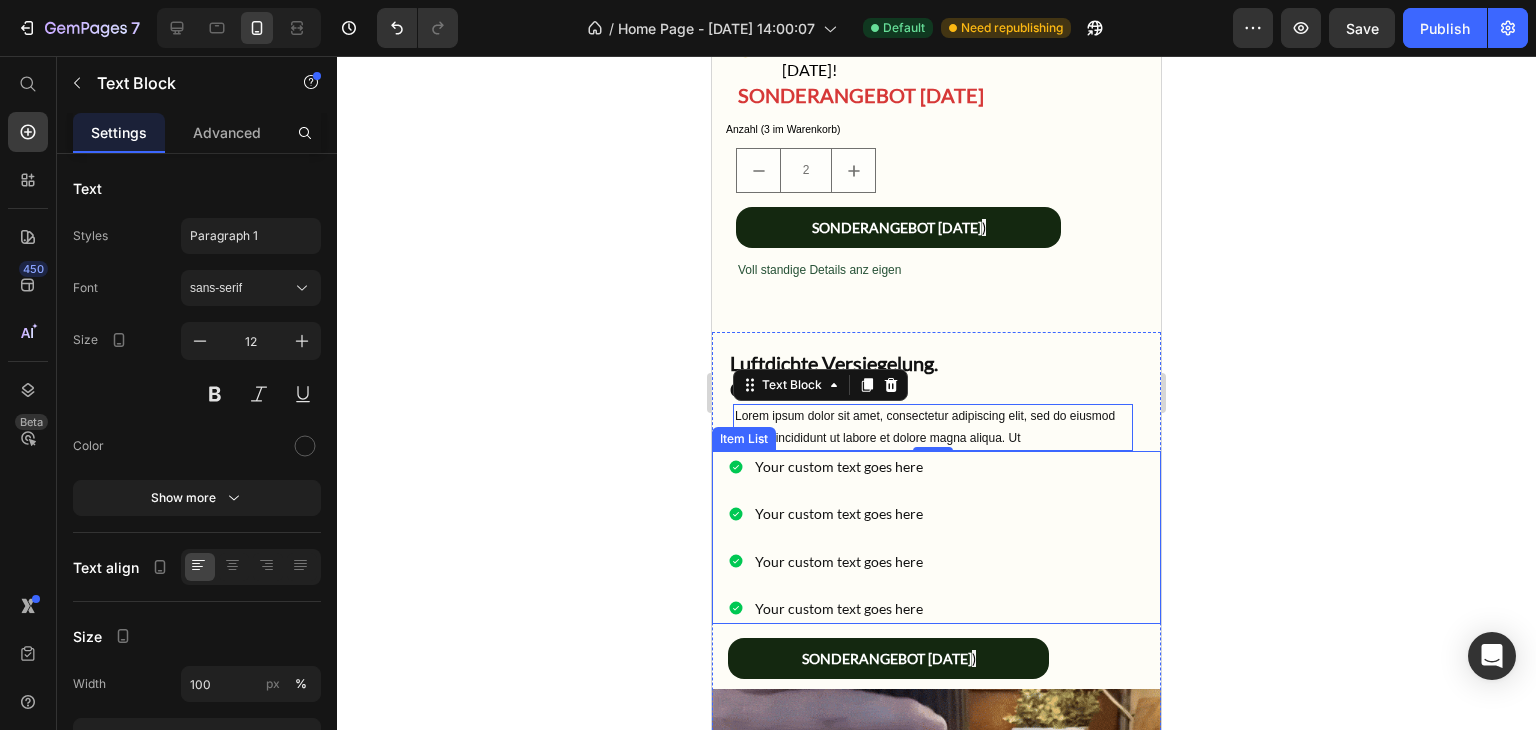 click on "Your custom text goes here Your custom text goes here Your custom text goes here Your custom text goes here" at bounding box center [944, 537] 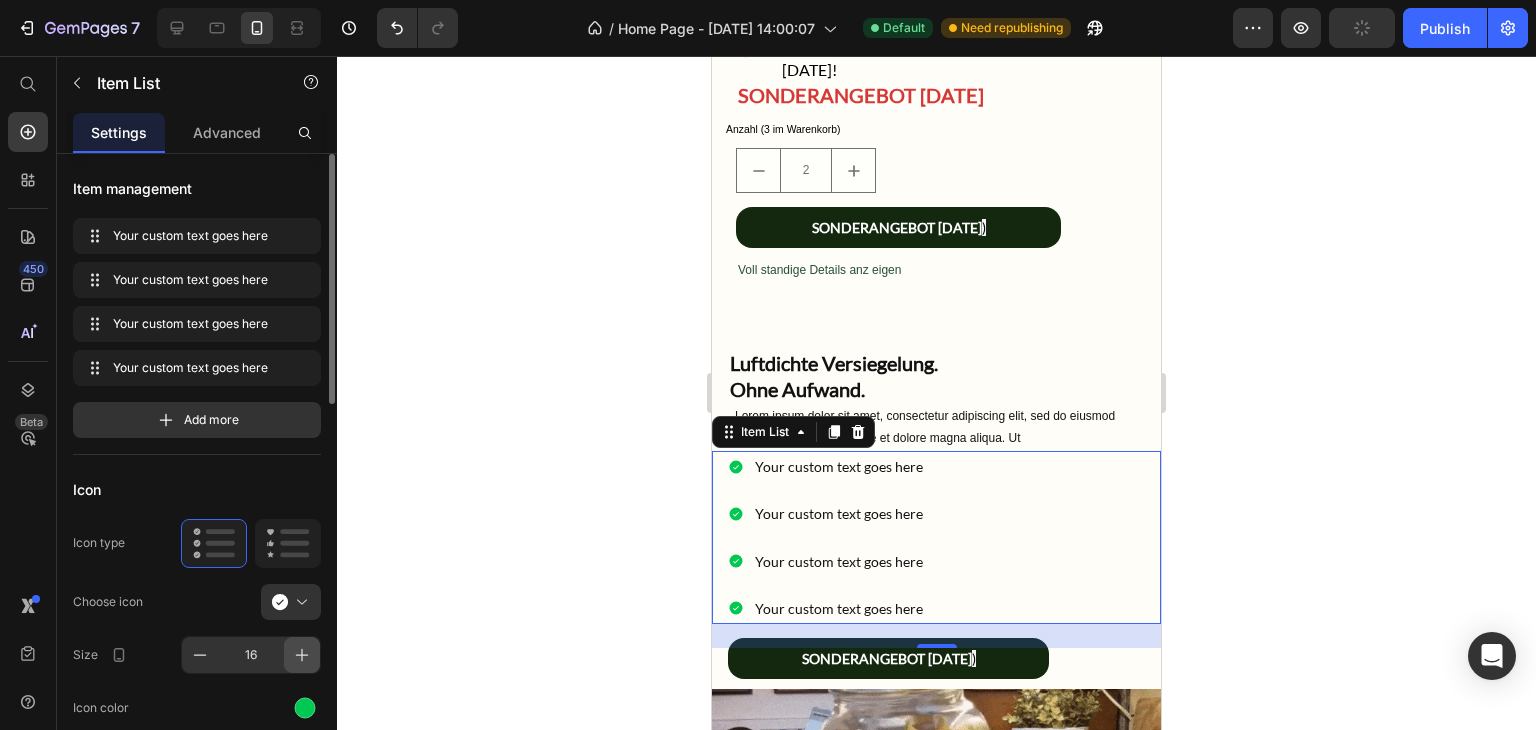 click 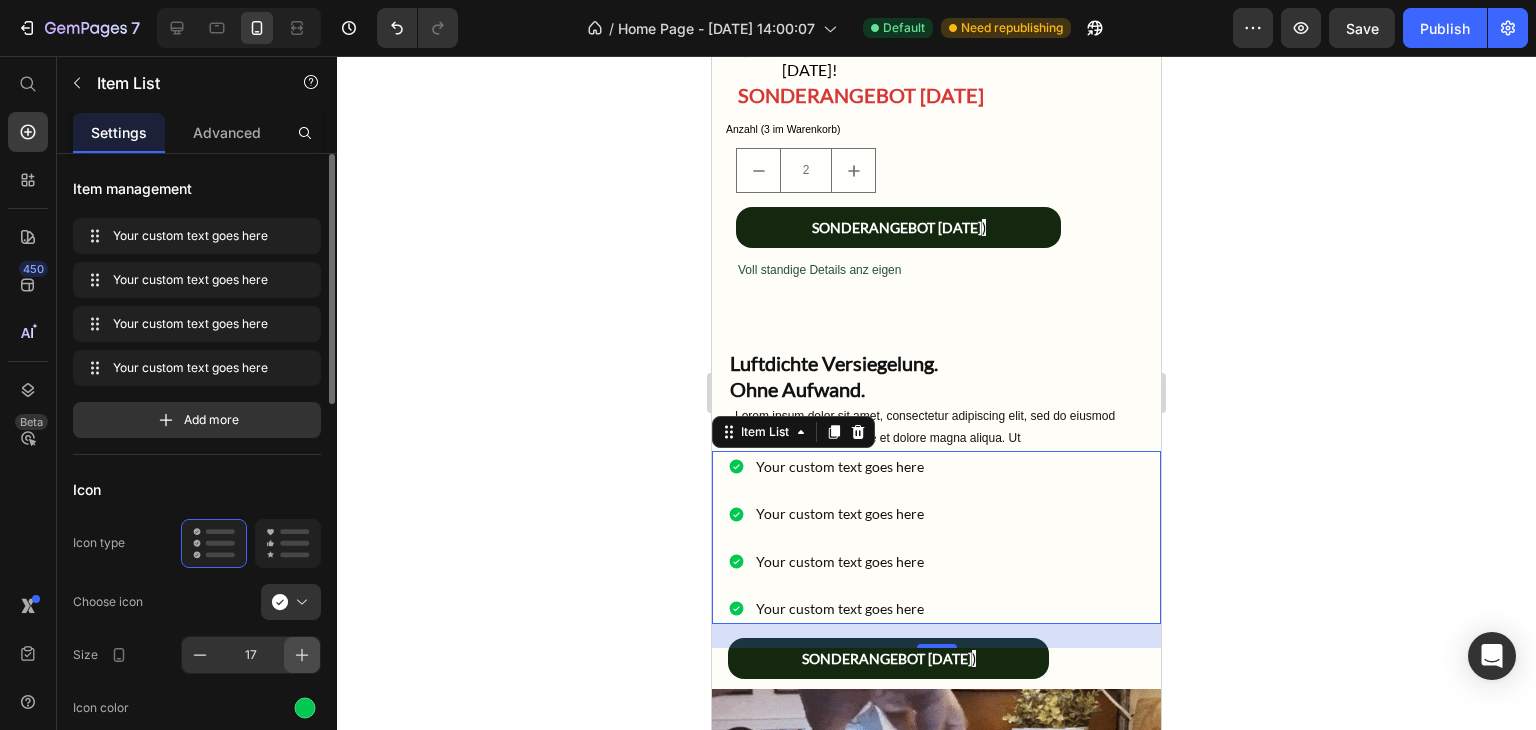 click 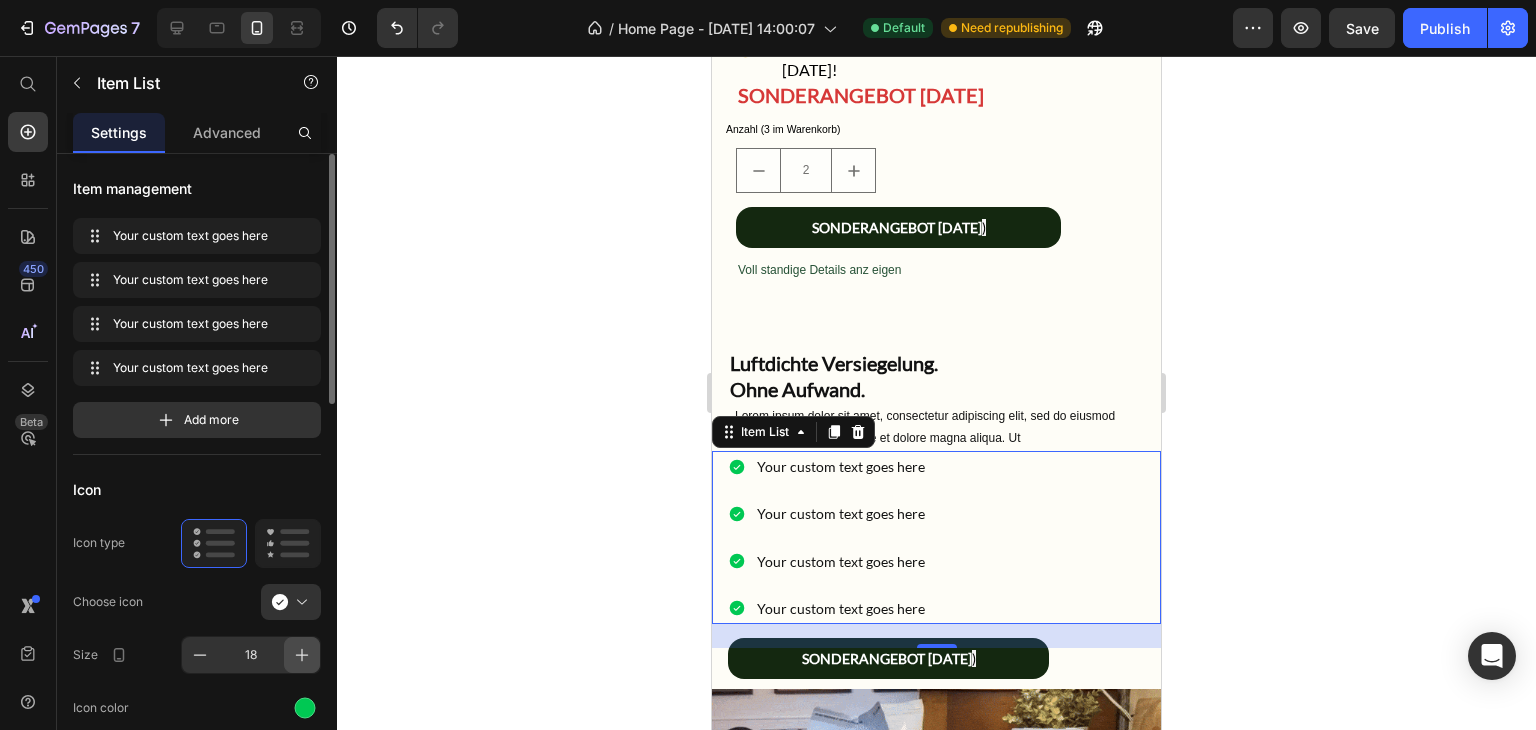 click 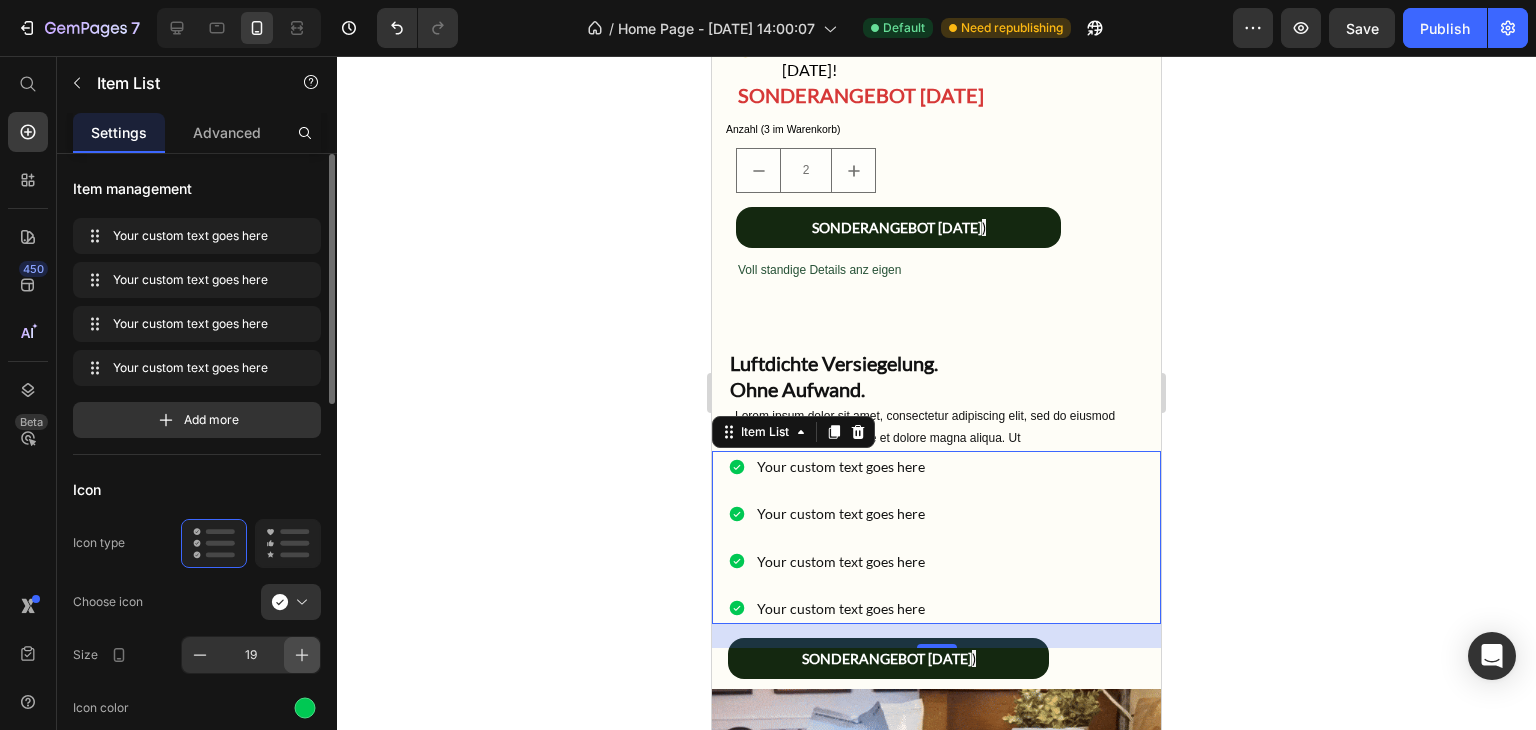 click 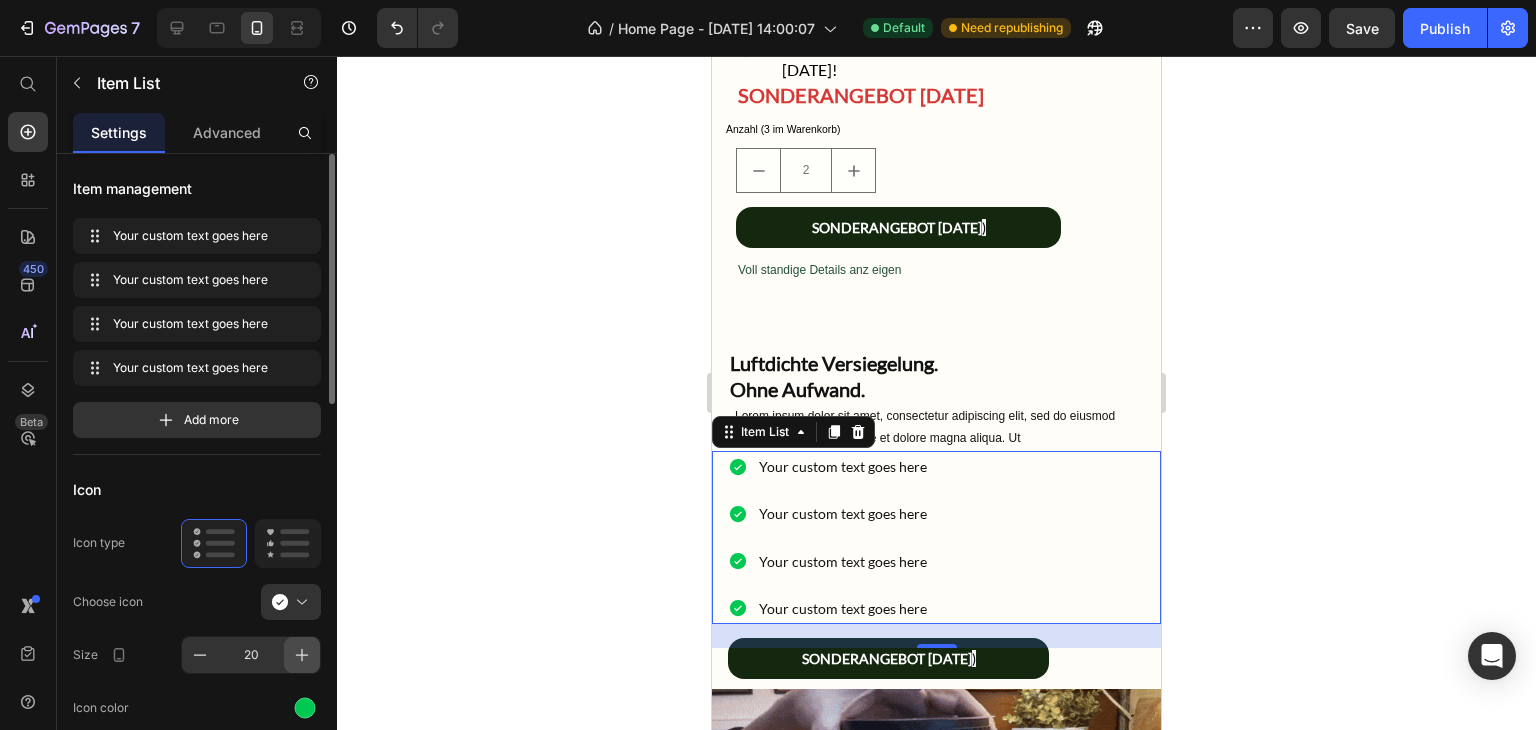 click 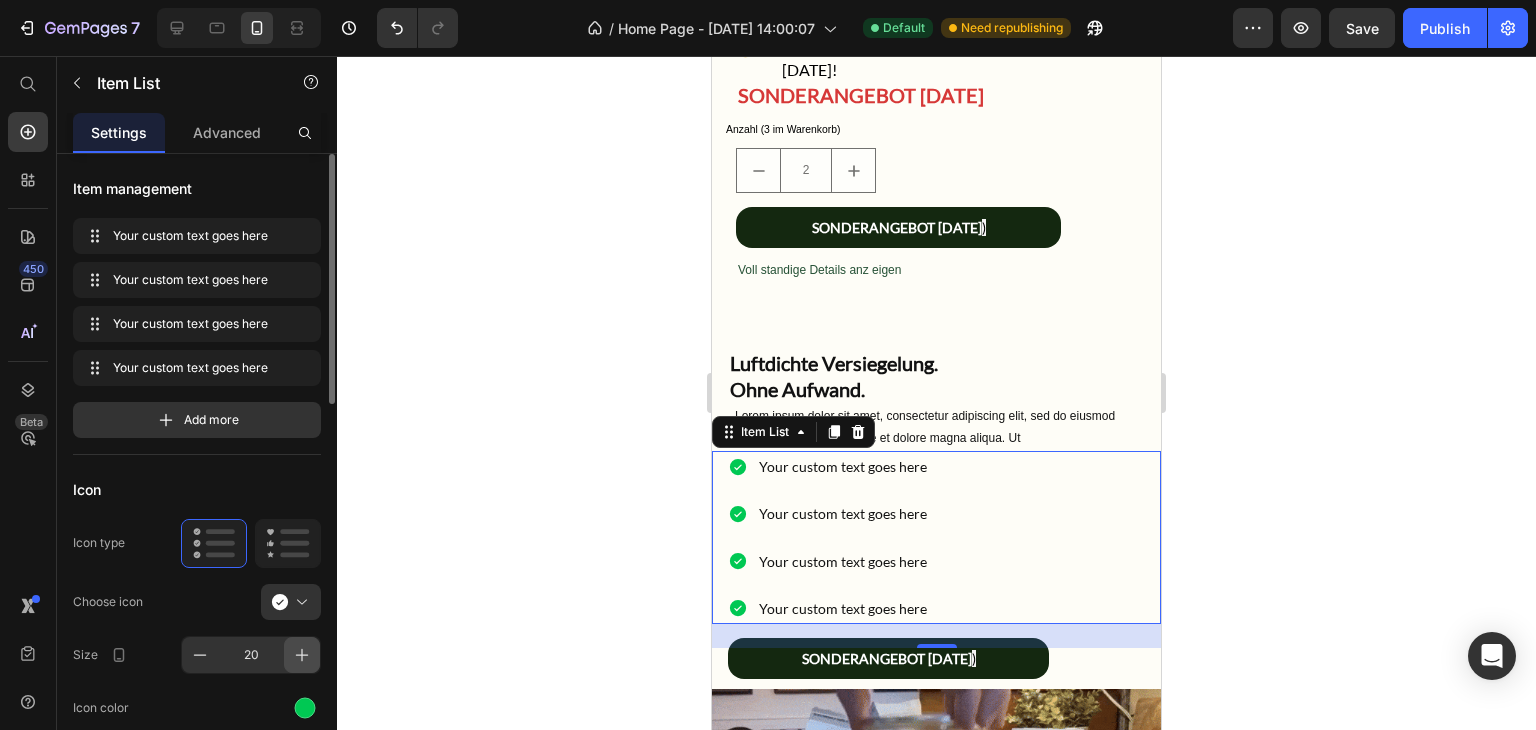 type on "21" 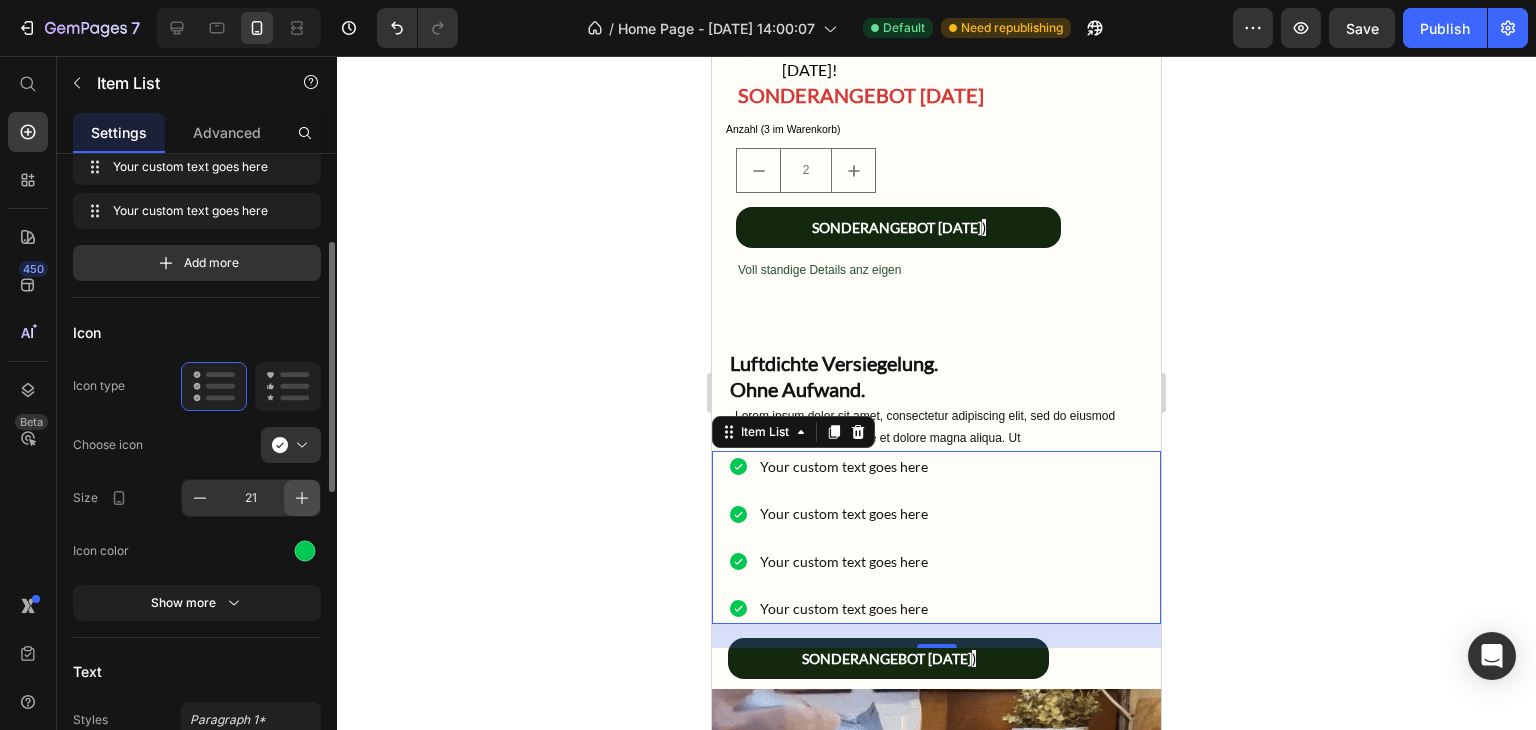 scroll, scrollTop: 176, scrollLeft: 0, axis: vertical 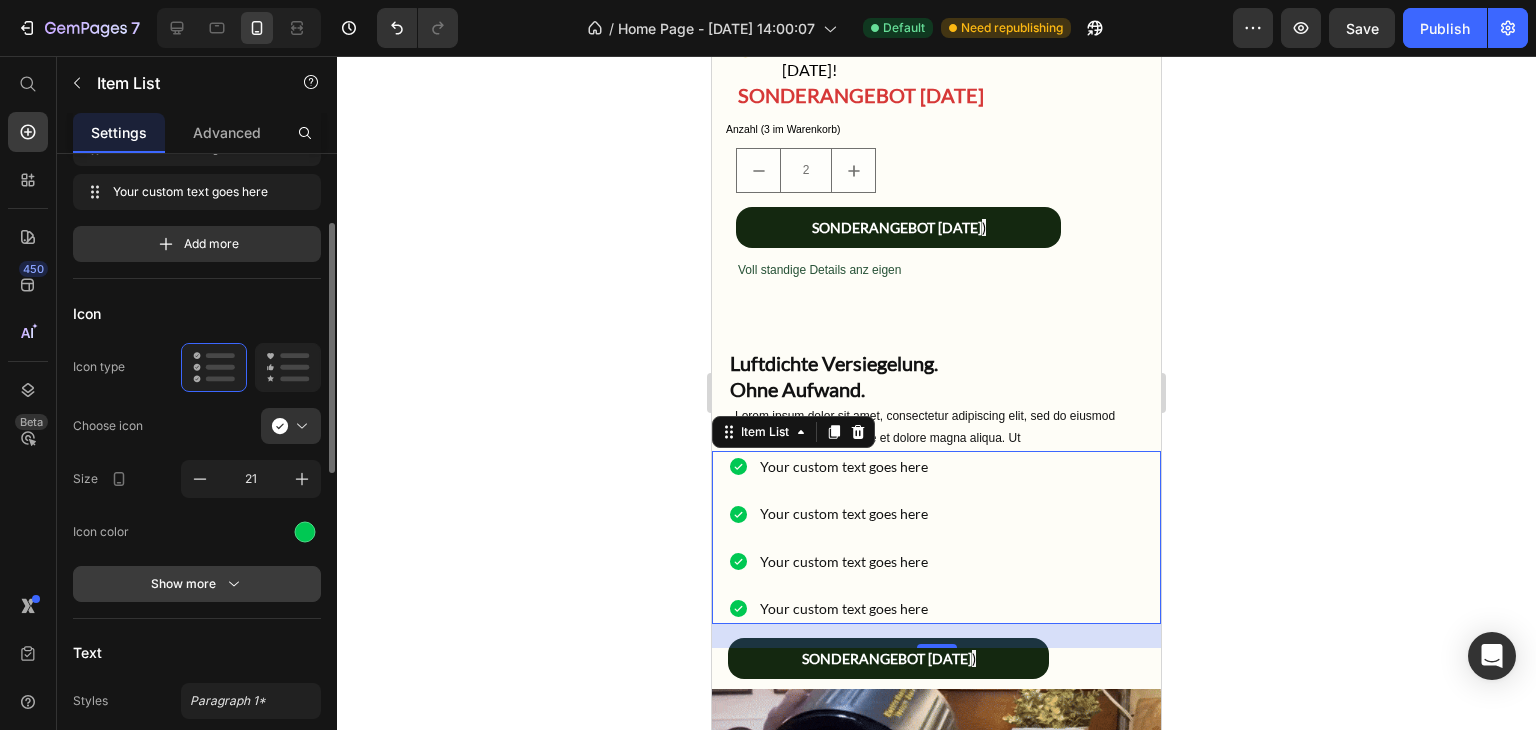 click on "Show more" at bounding box center (197, 584) 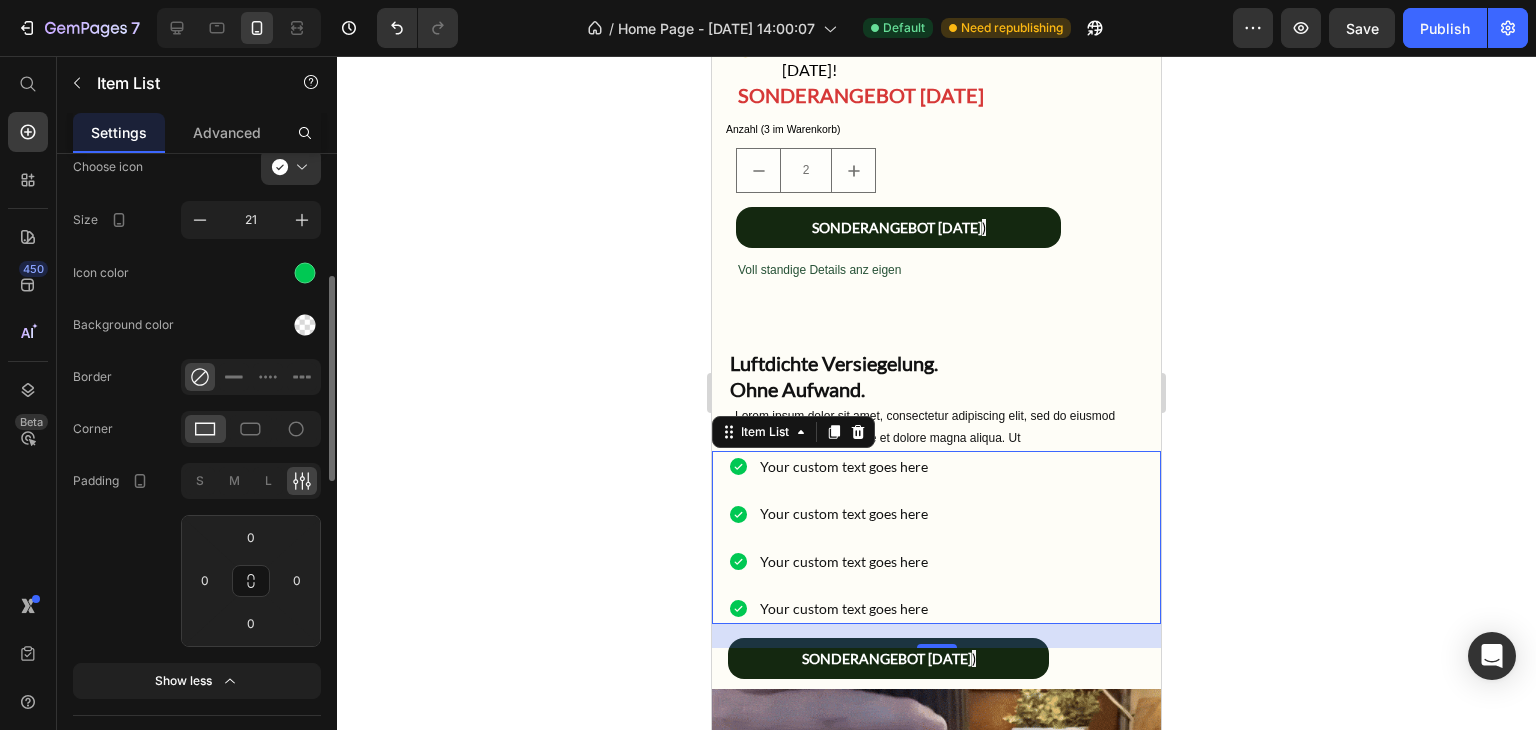 scroll, scrollTop: 436, scrollLeft: 0, axis: vertical 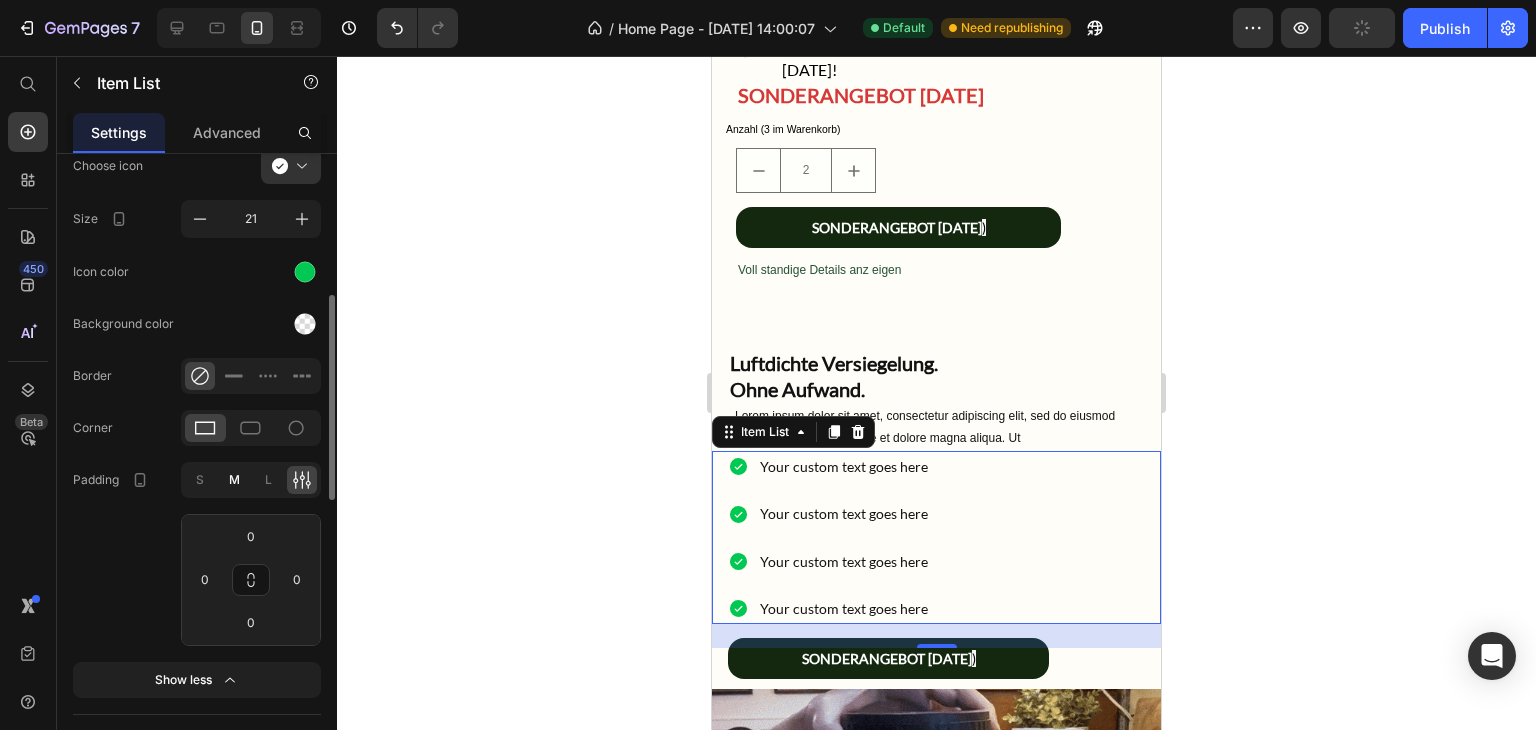 click on "M" 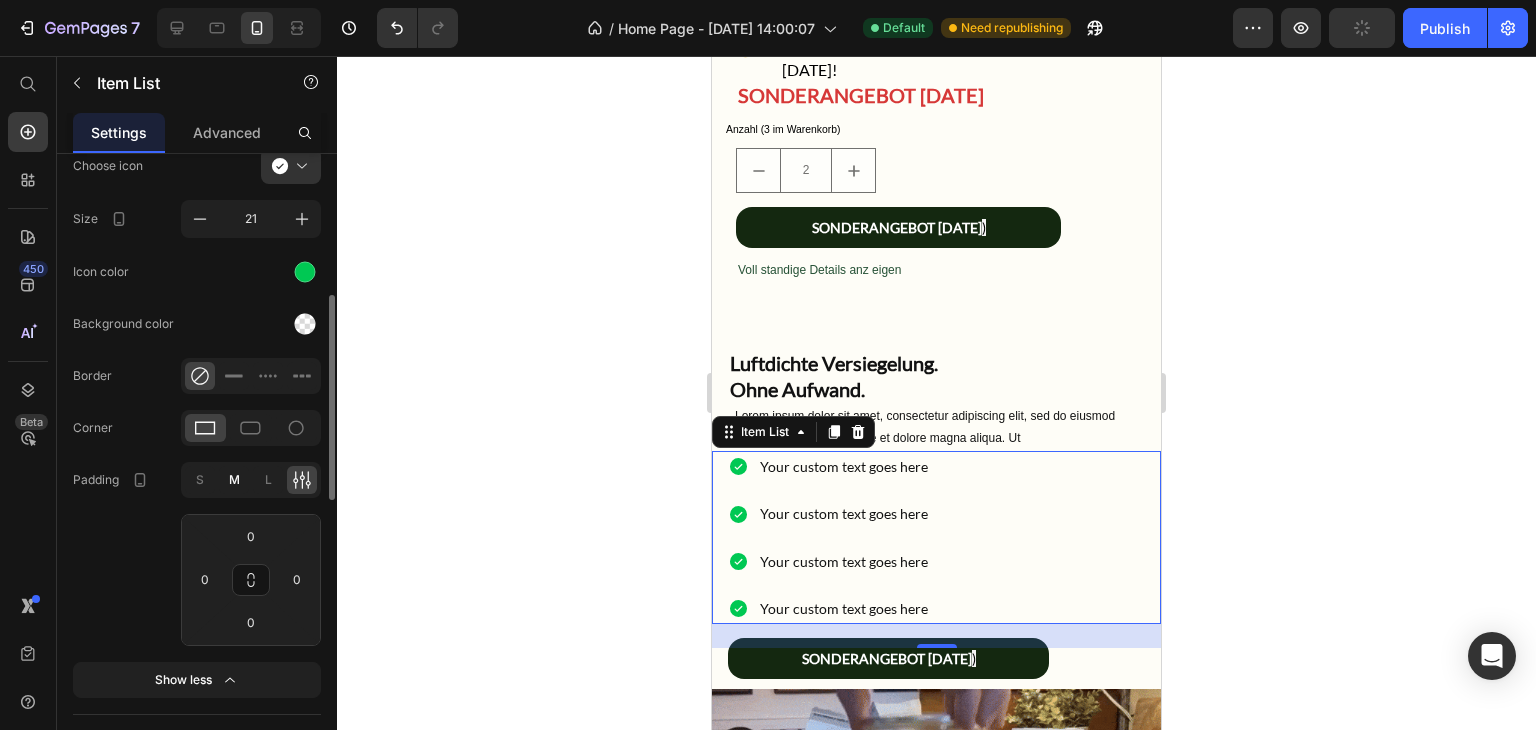 type on "8" 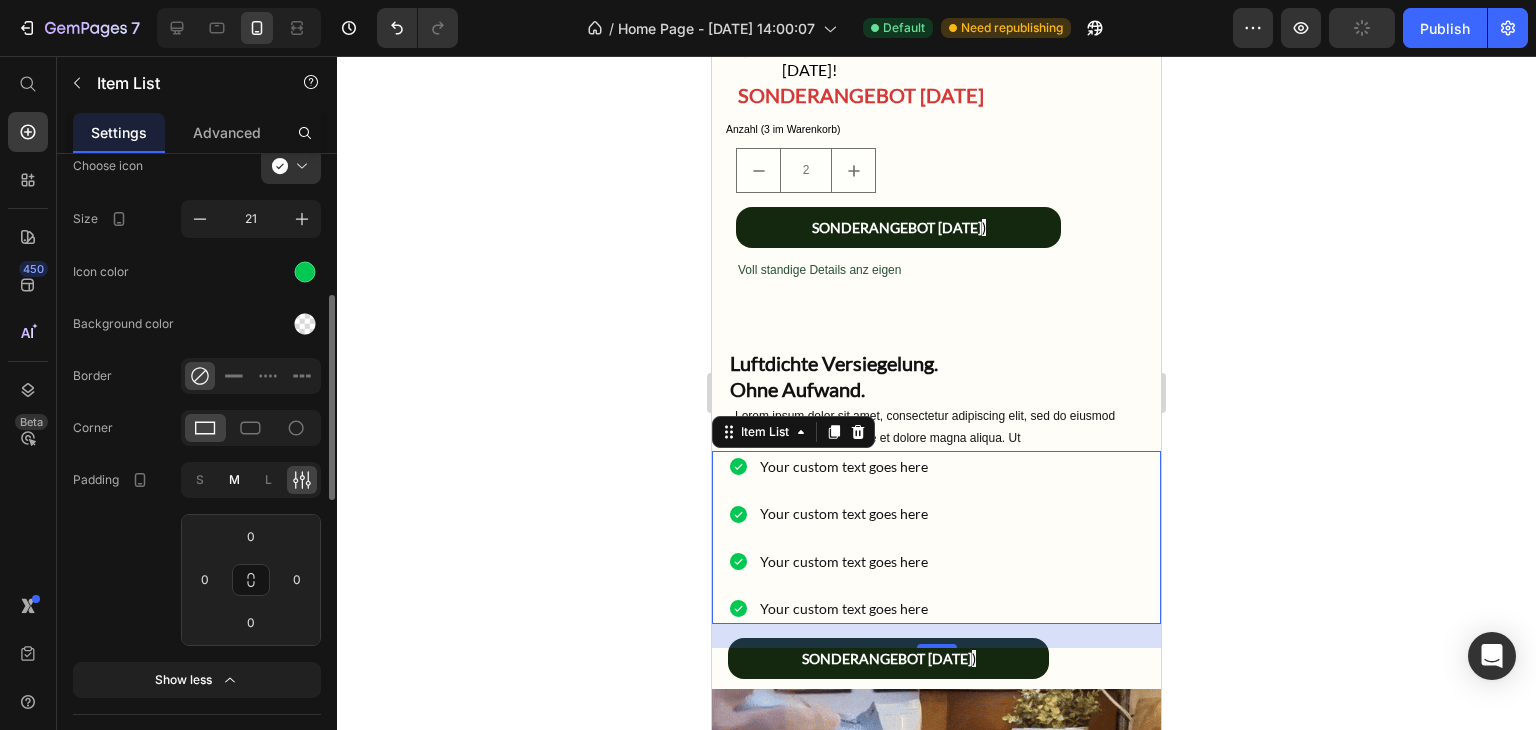 type on "24" 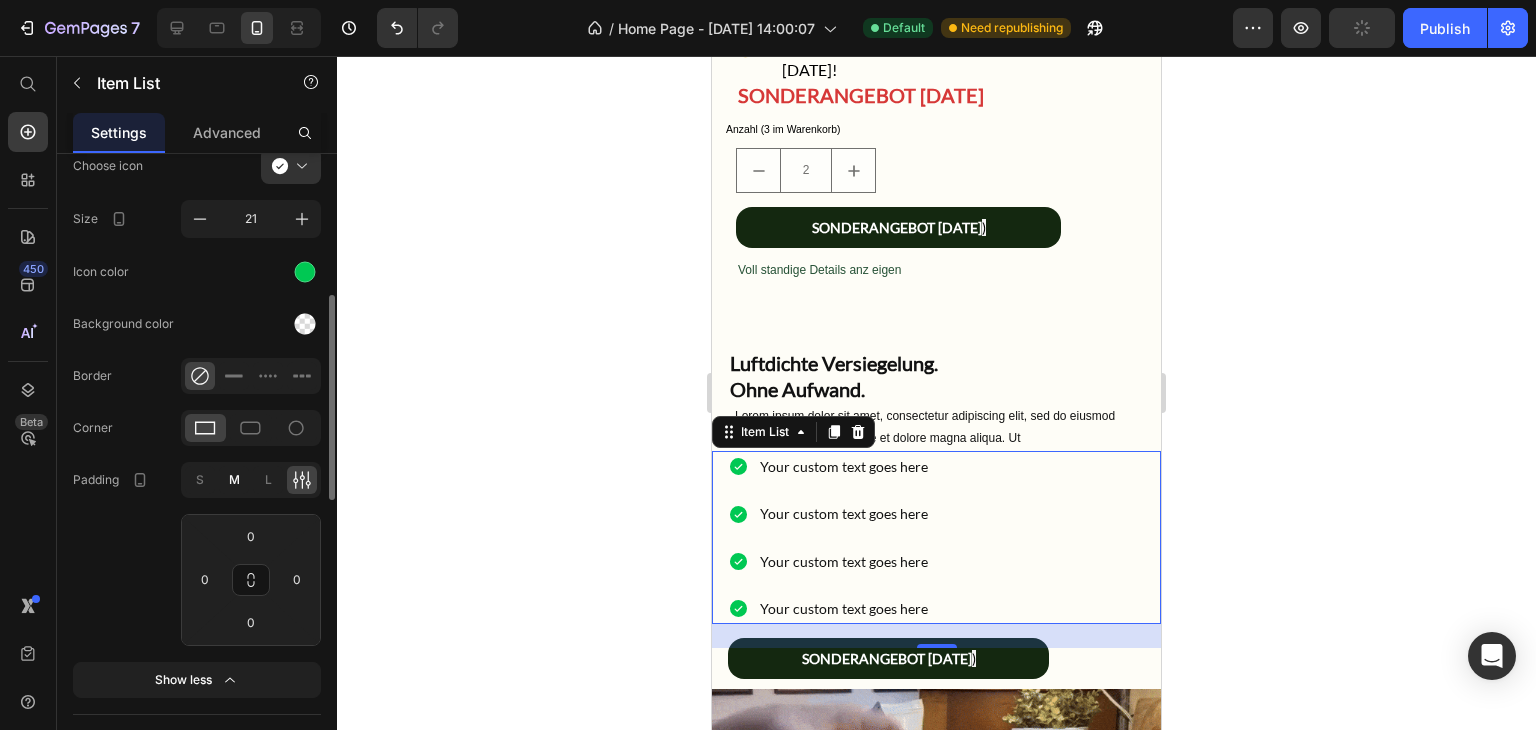 type on "8" 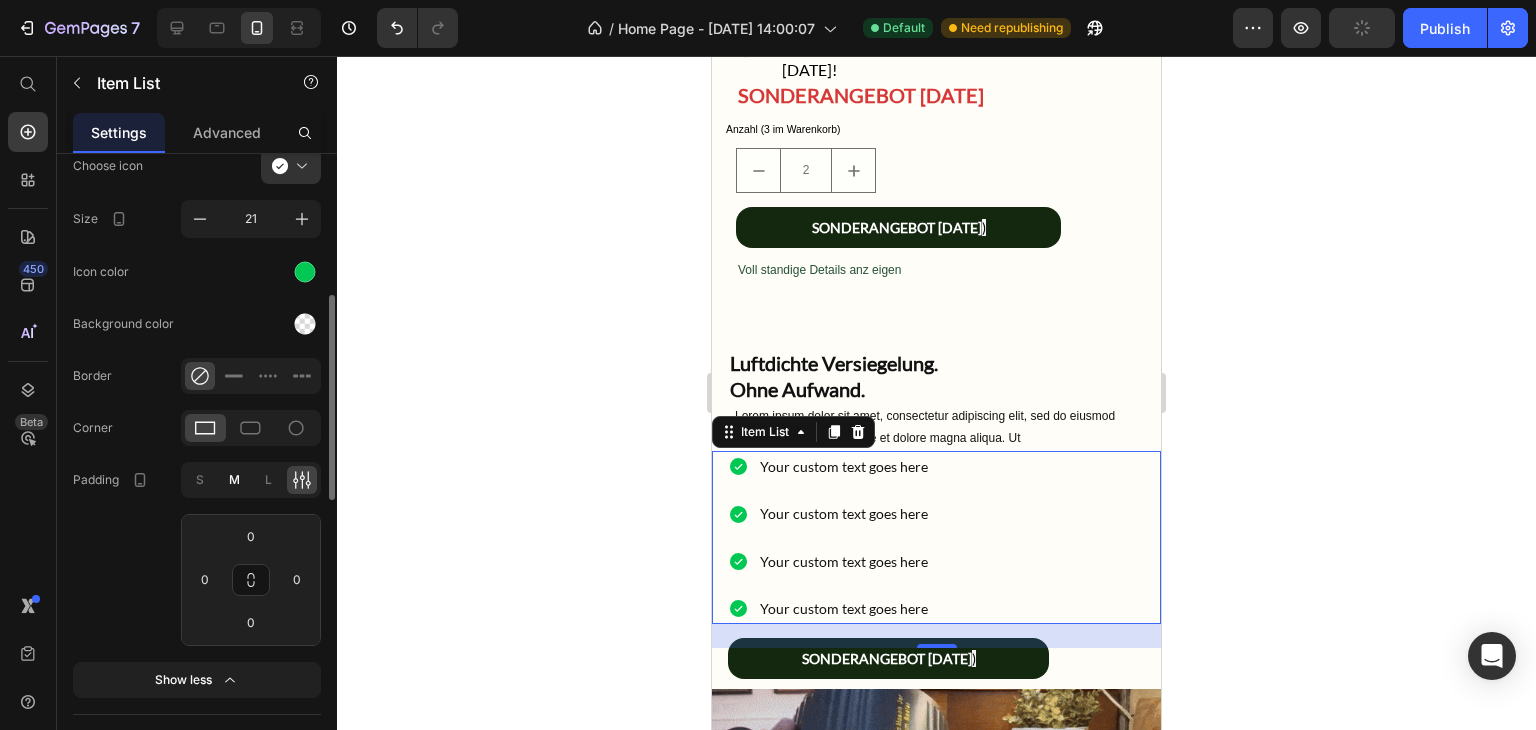 type on "24" 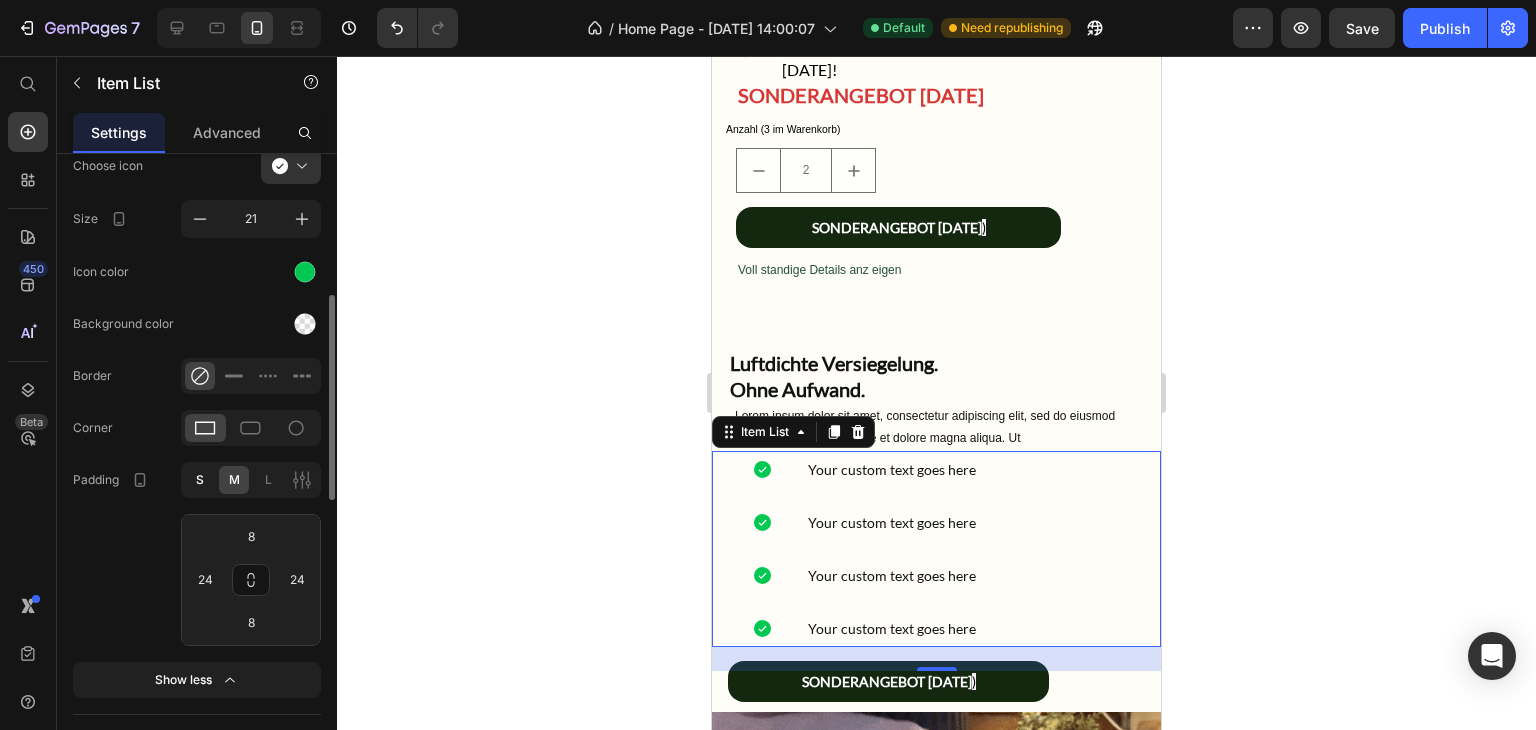 click on "S" 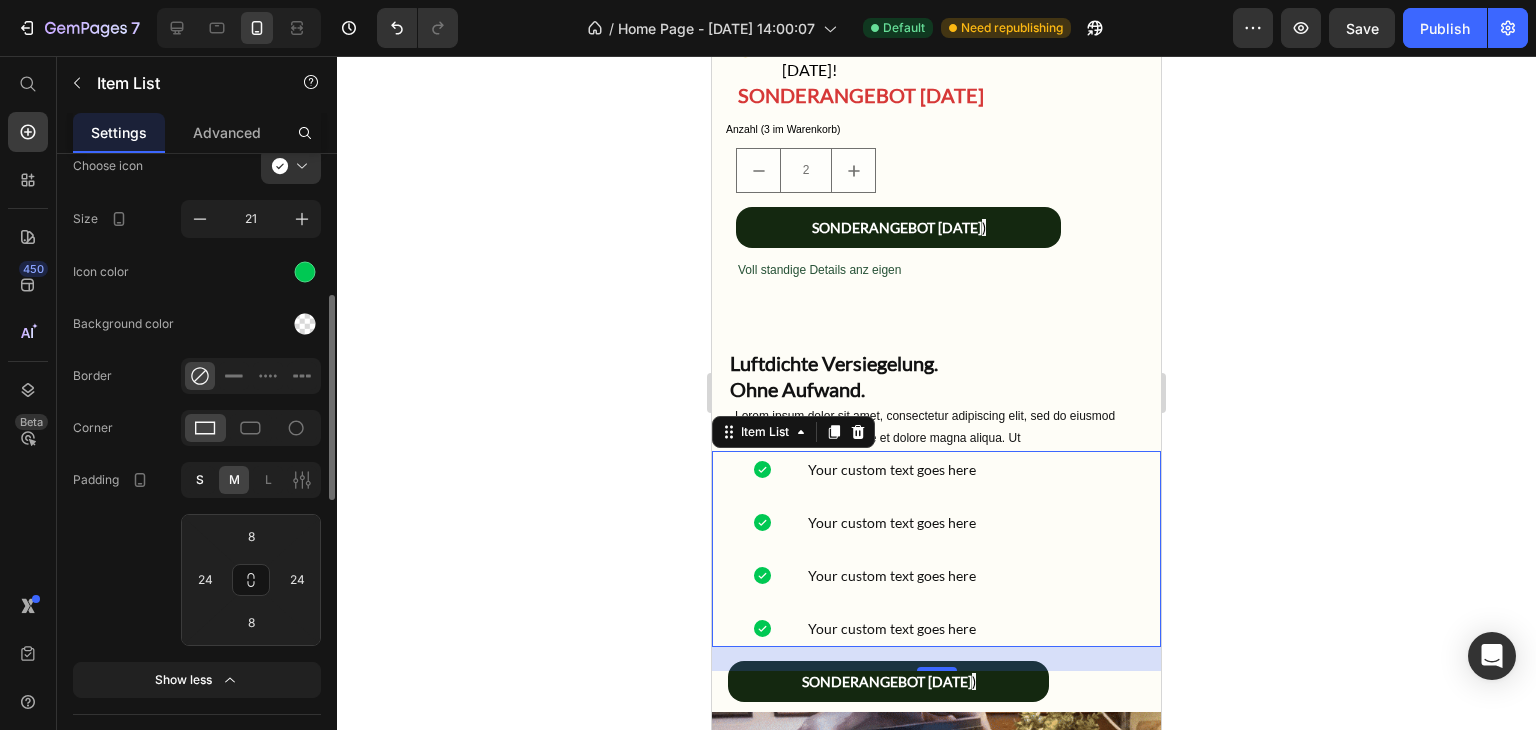 type on "4" 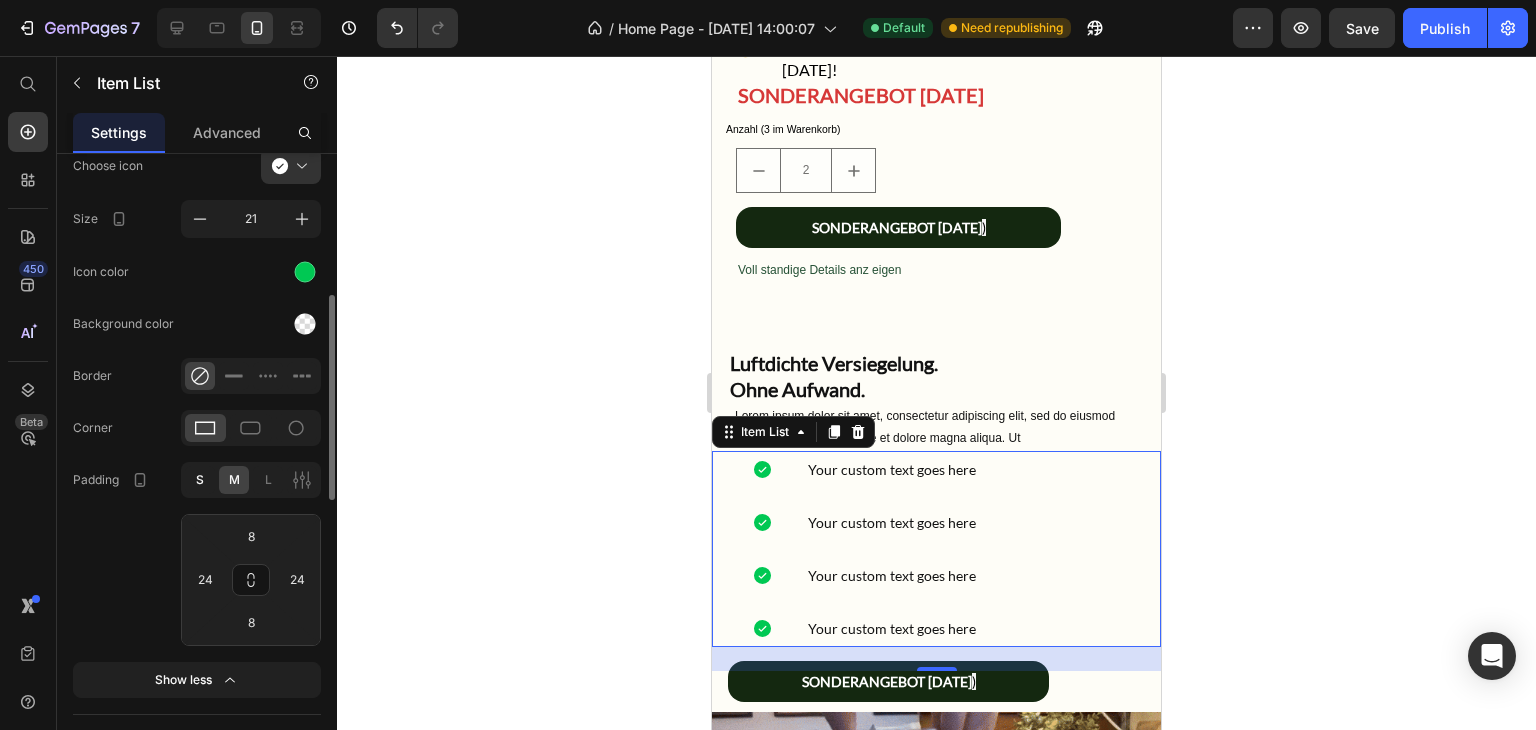 type on "16" 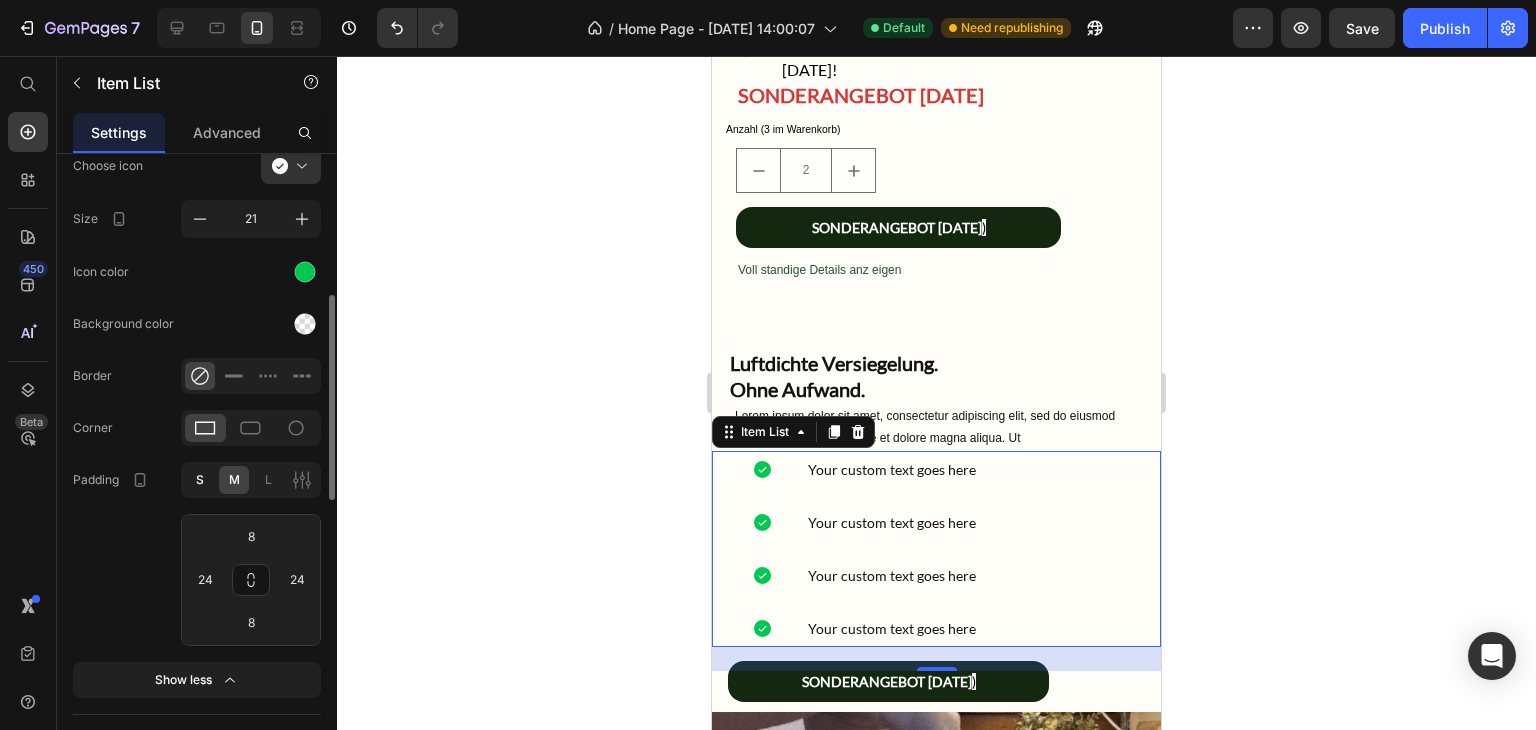 type on "4" 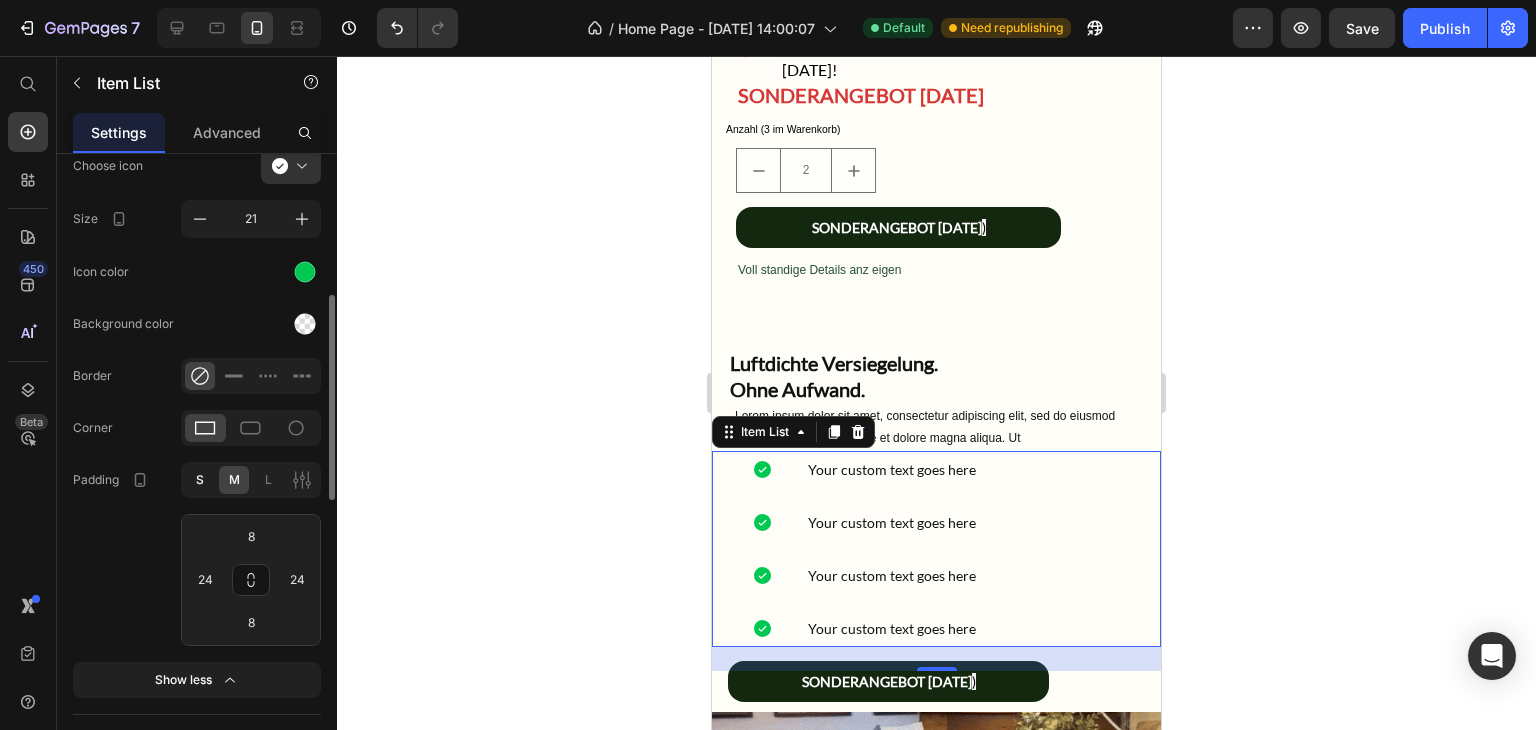type on "16" 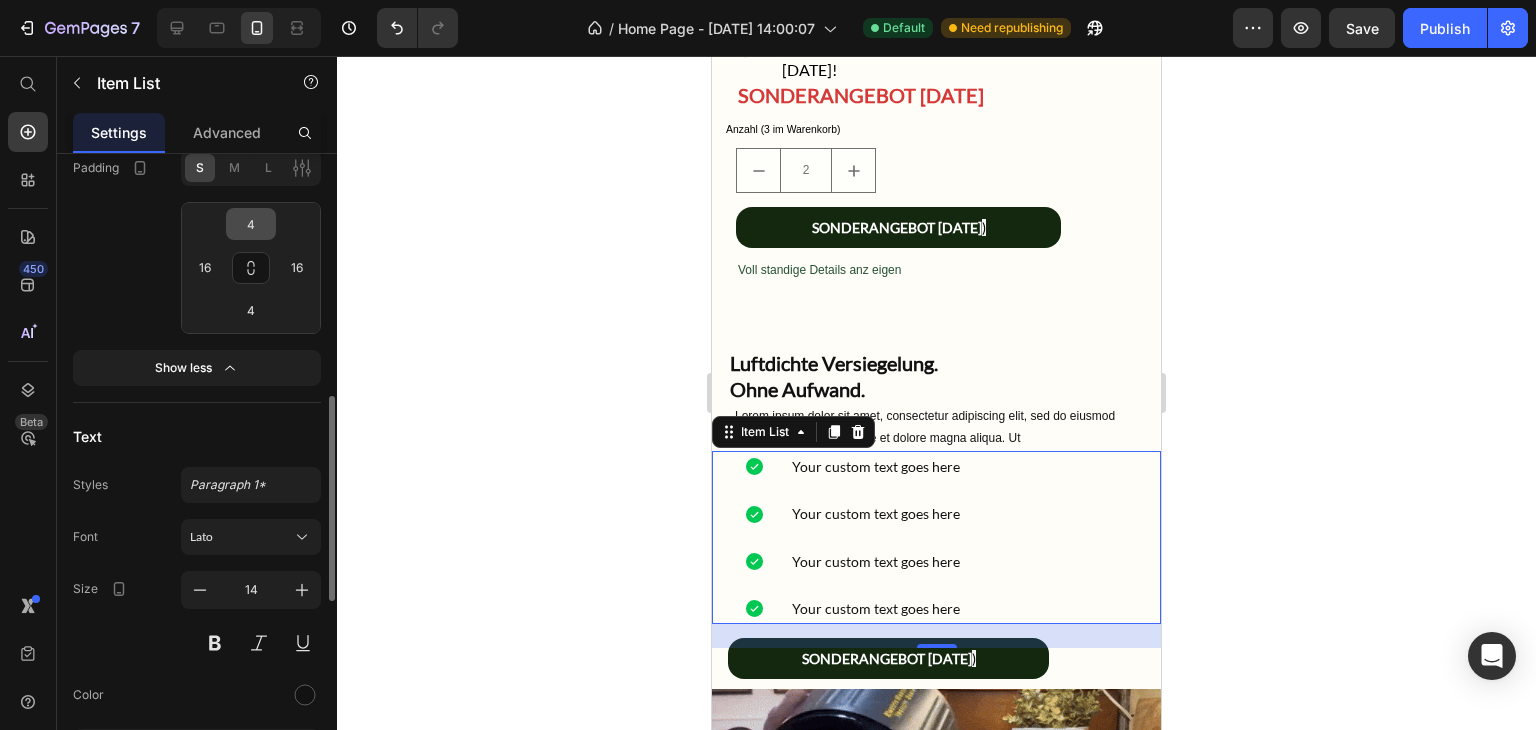 scroll, scrollTop: 749, scrollLeft: 0, axis: vertical 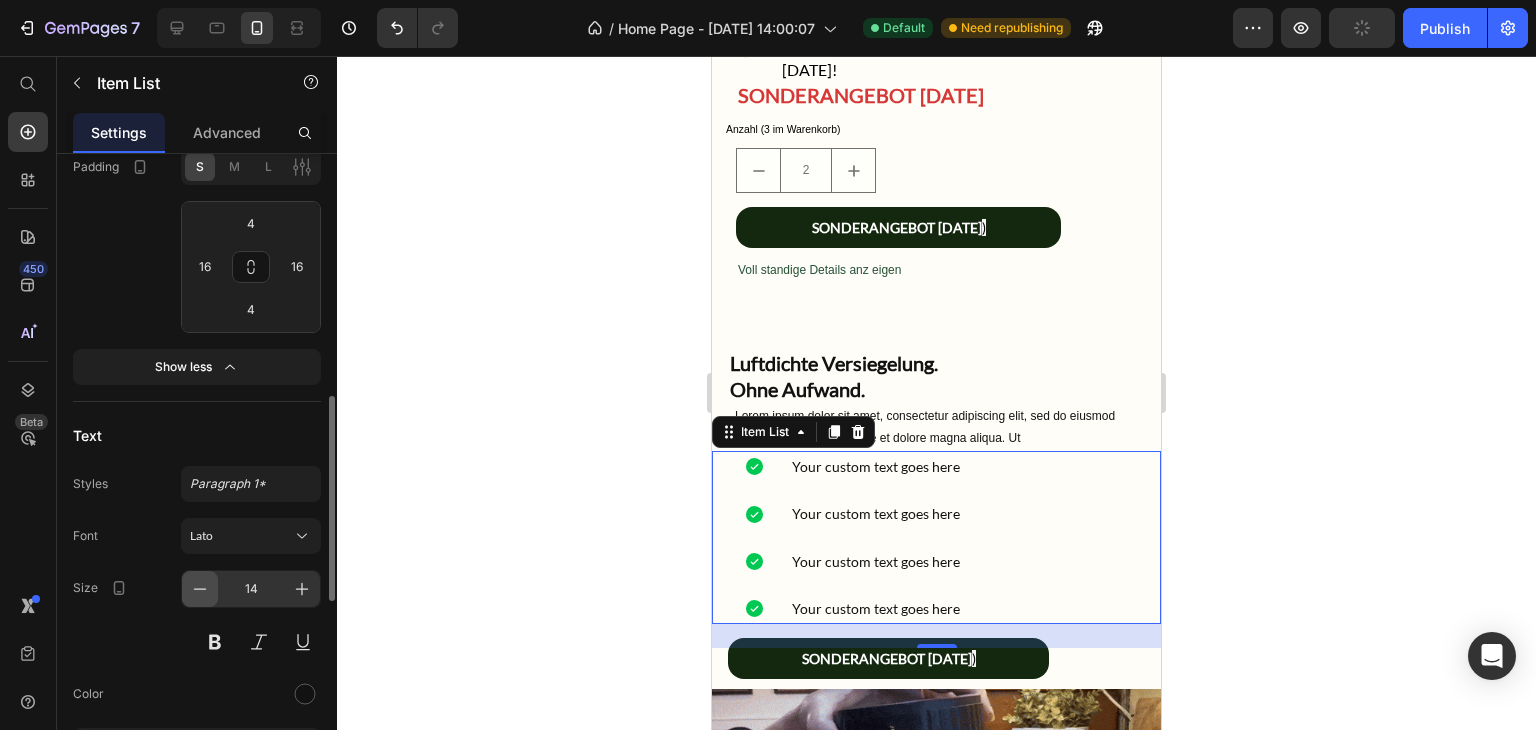click 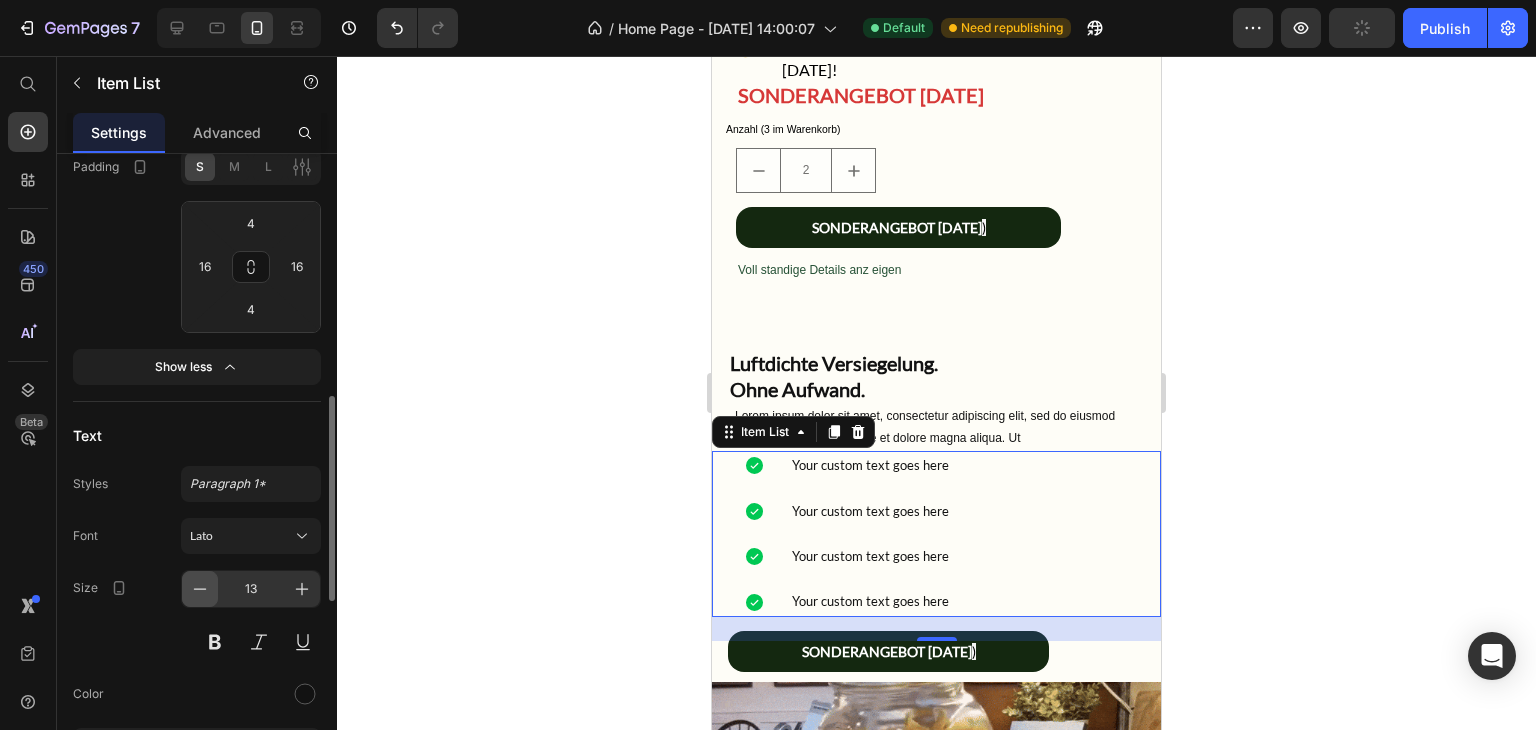 click 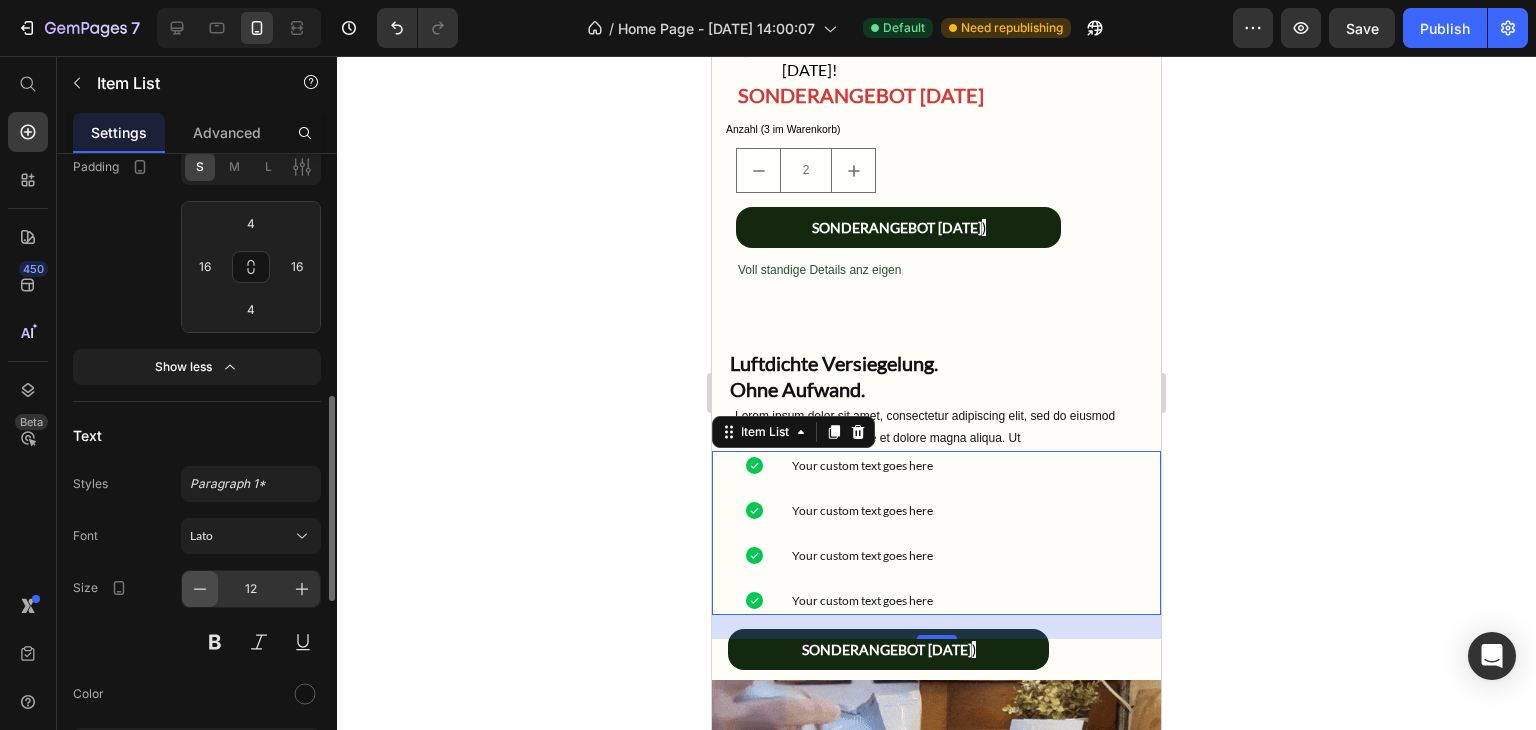 click 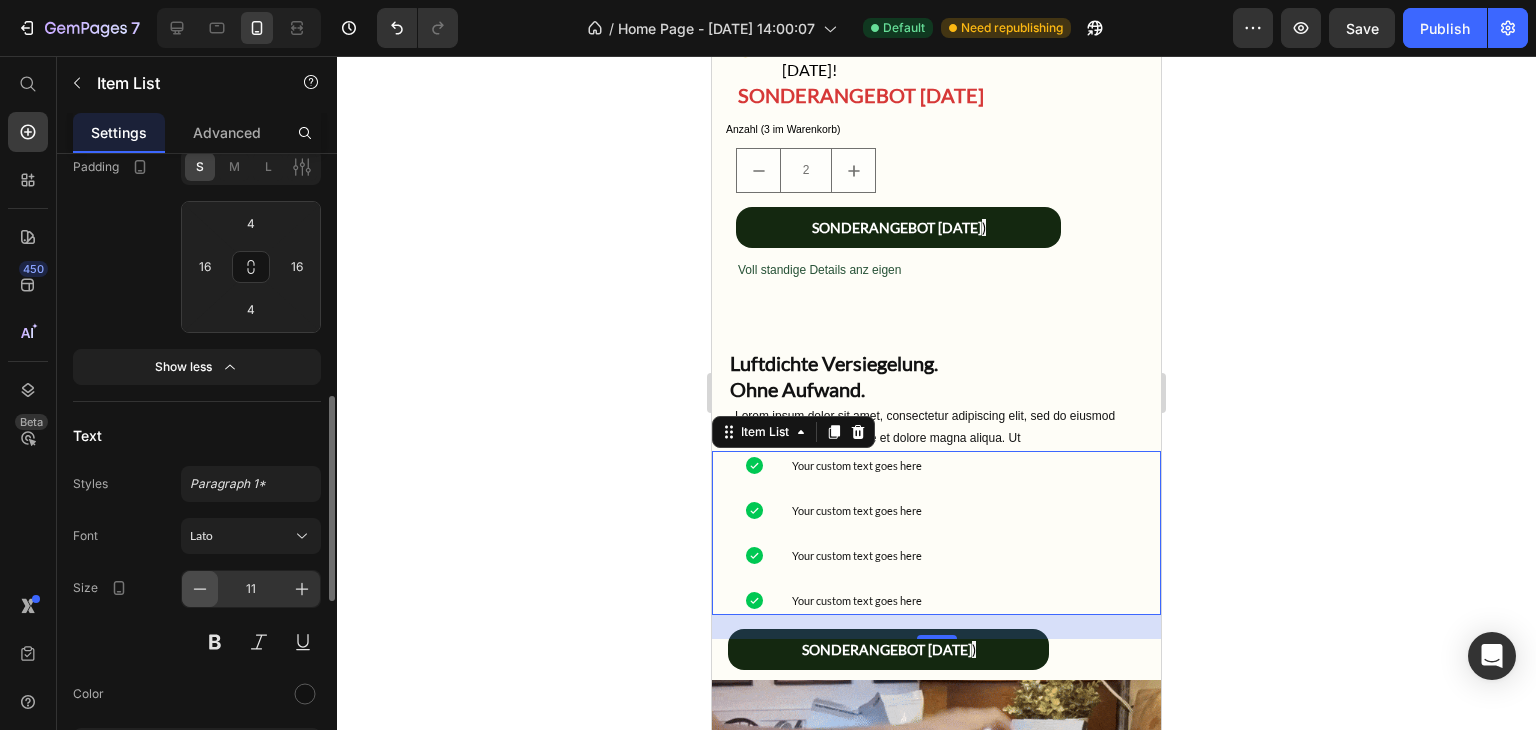 click 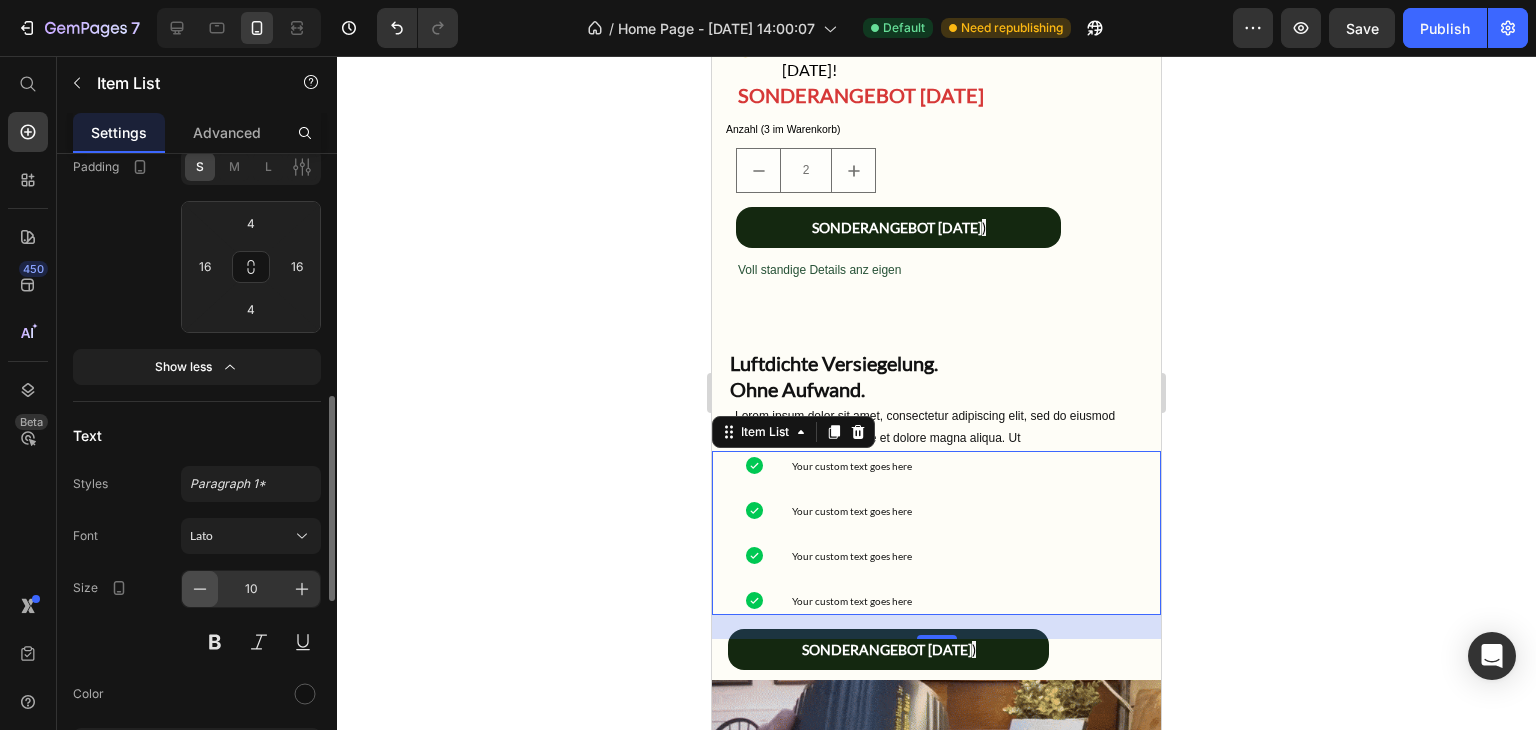 click 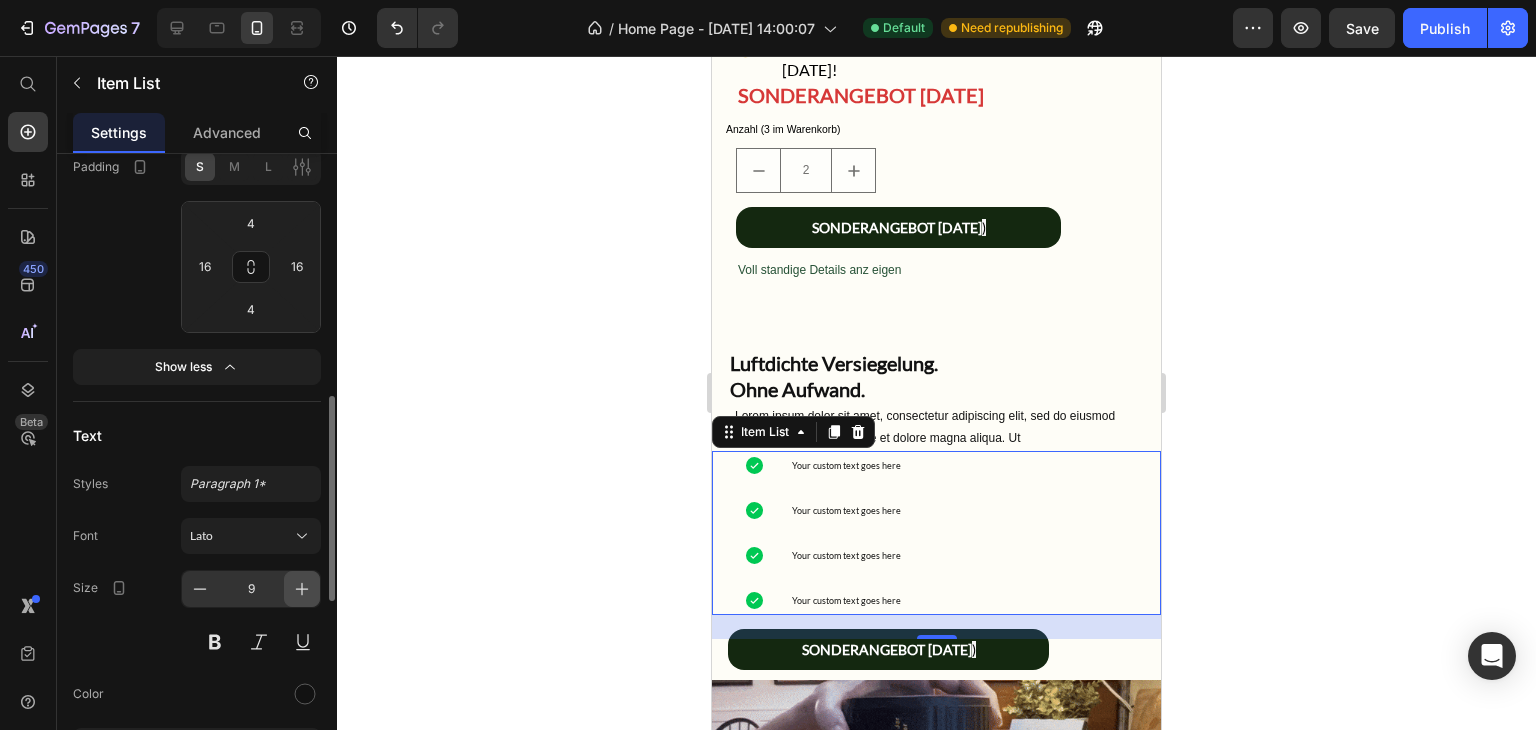 click 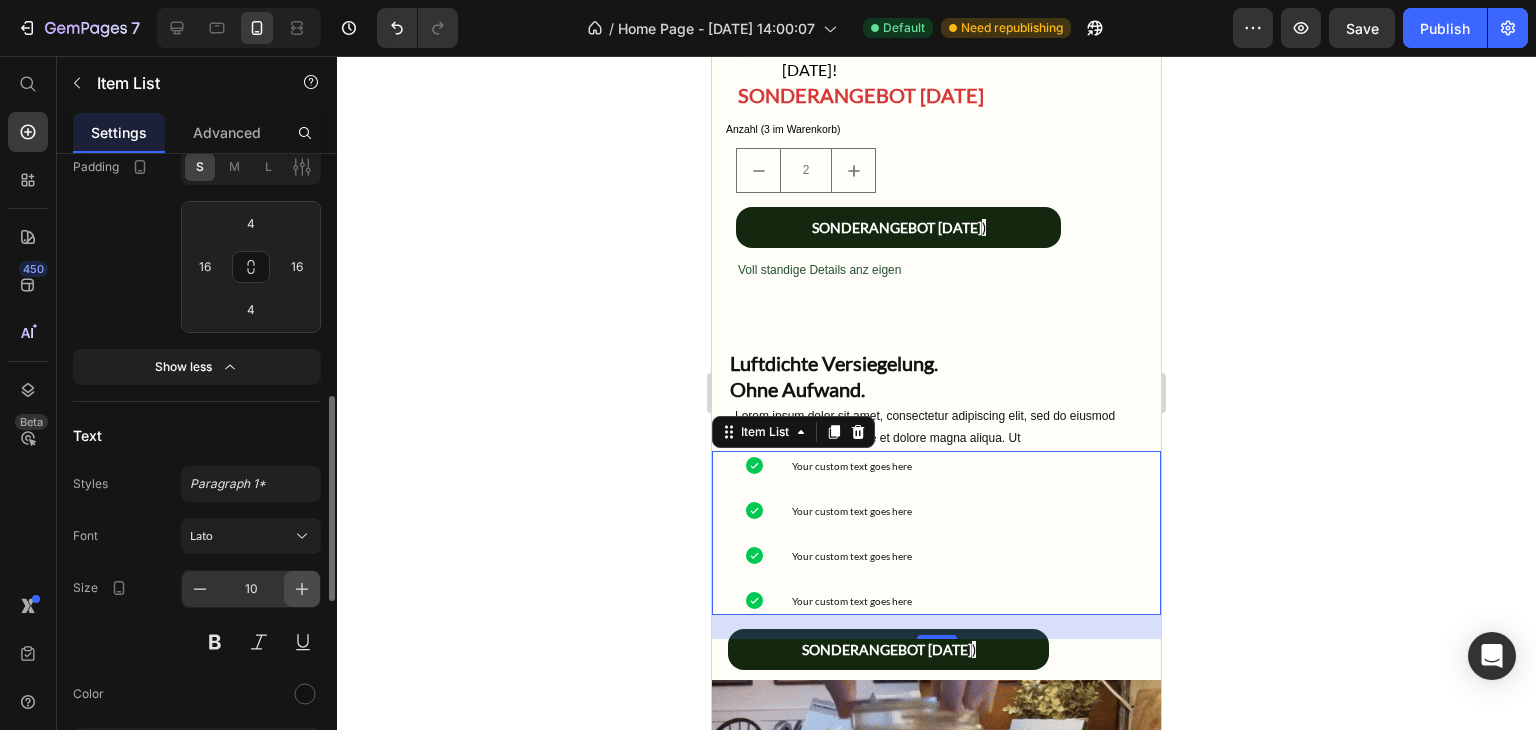 click 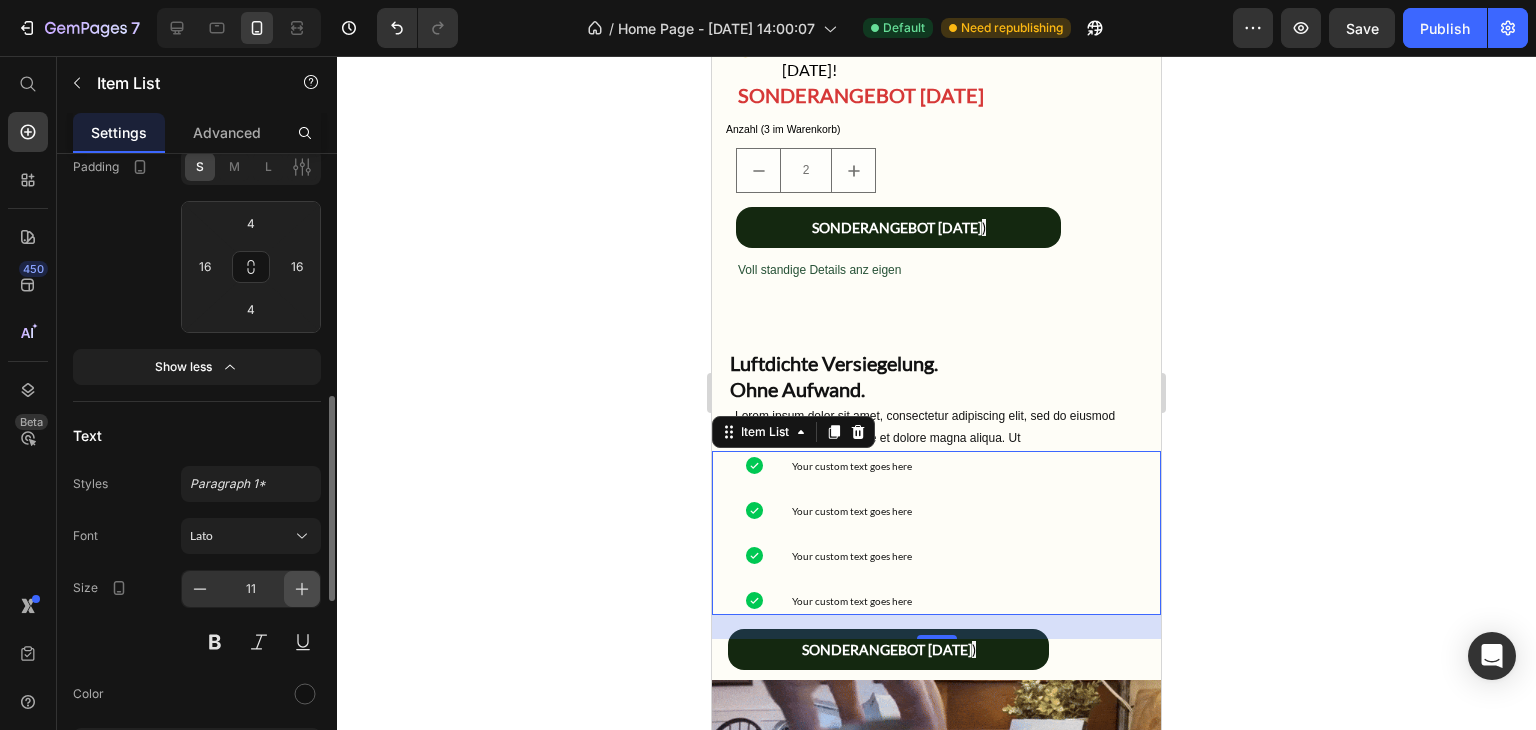 click 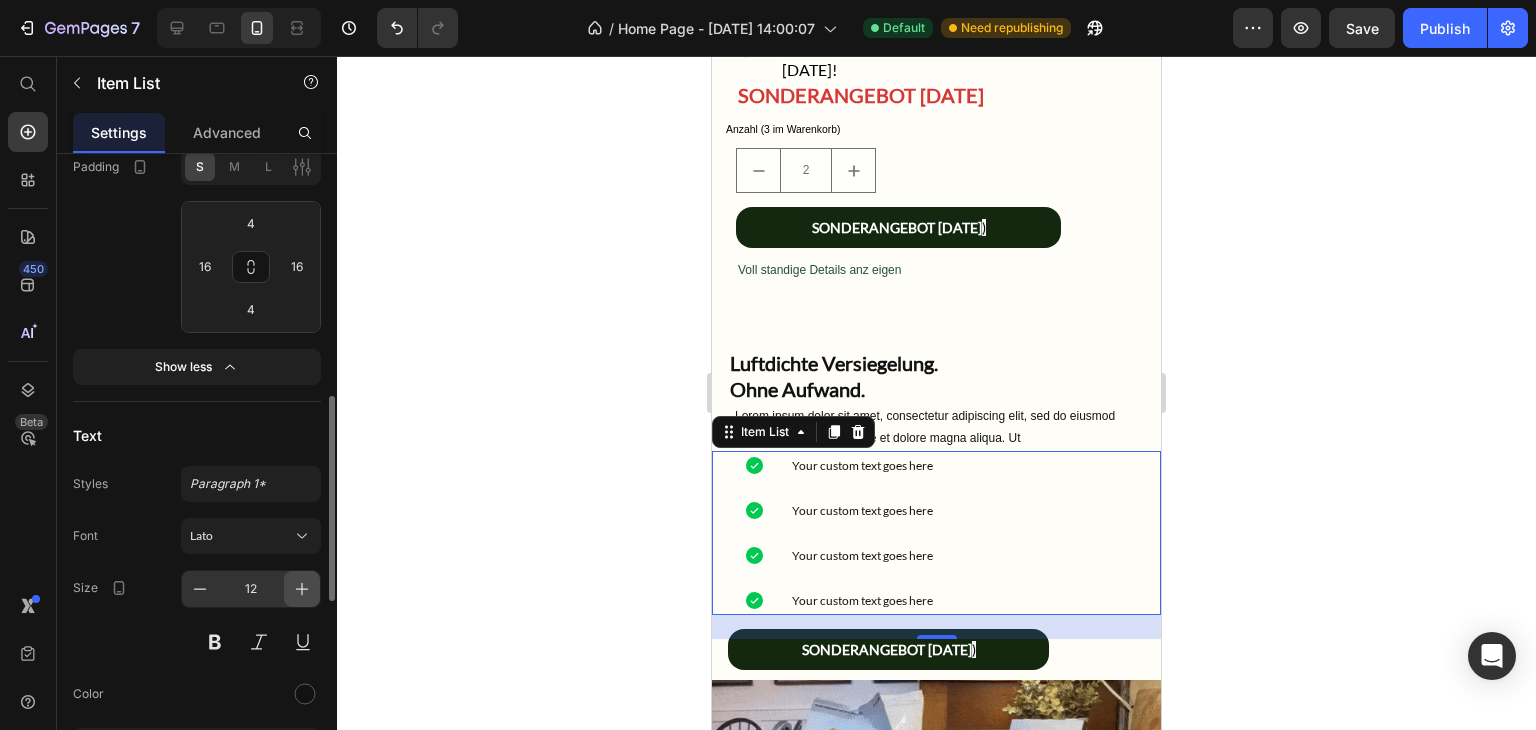 click 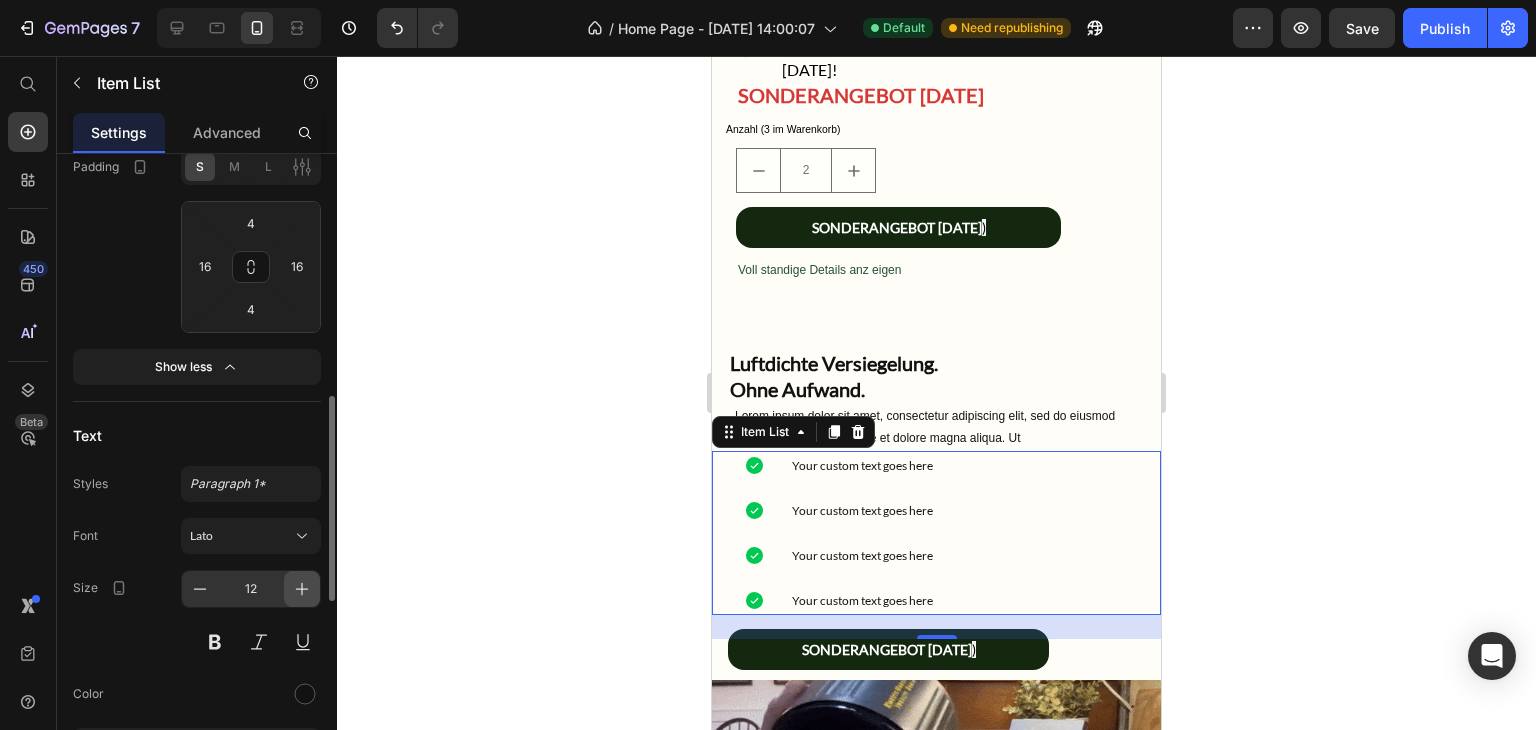 type on "13" 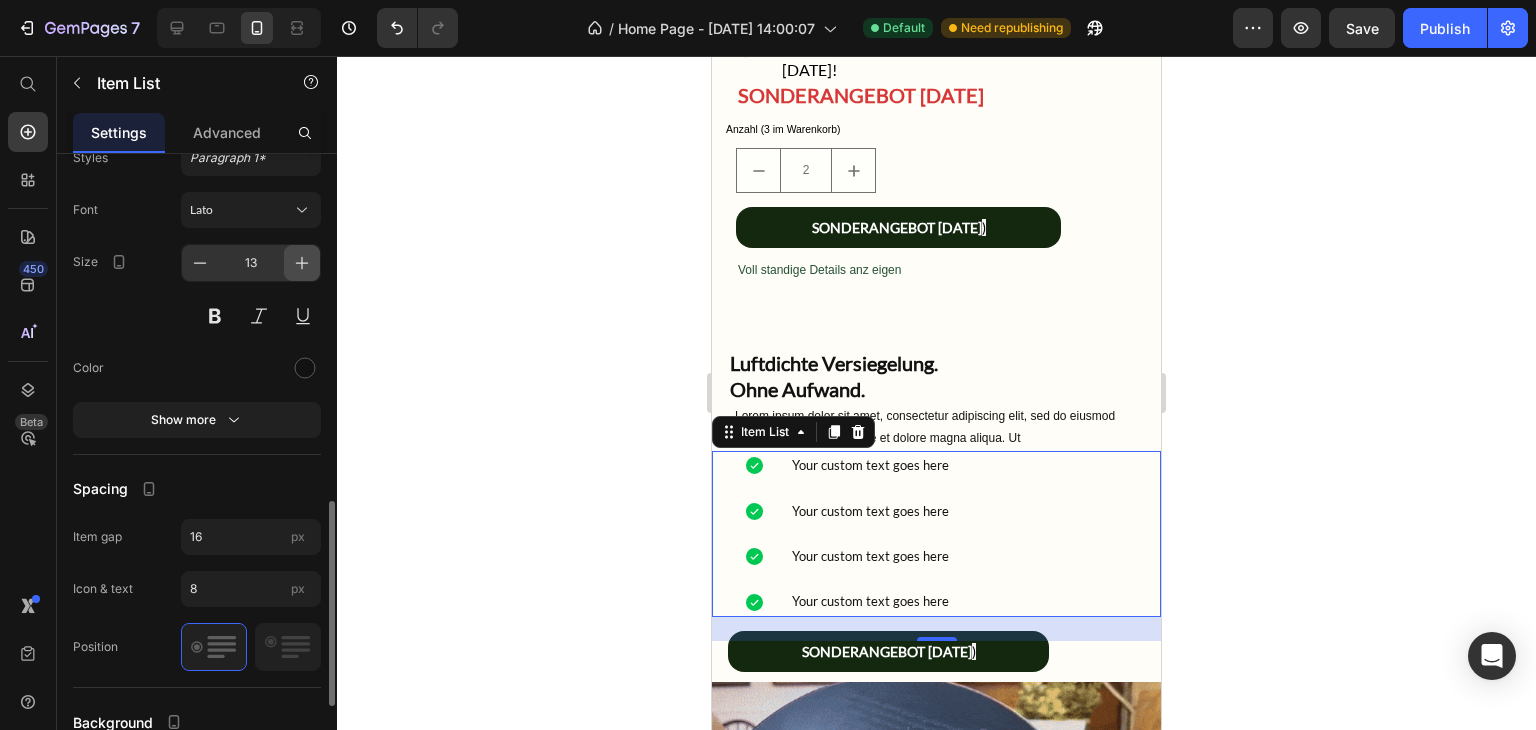 scroll, scrollTop: 1074, scrollLeft: 0, axis: vertical 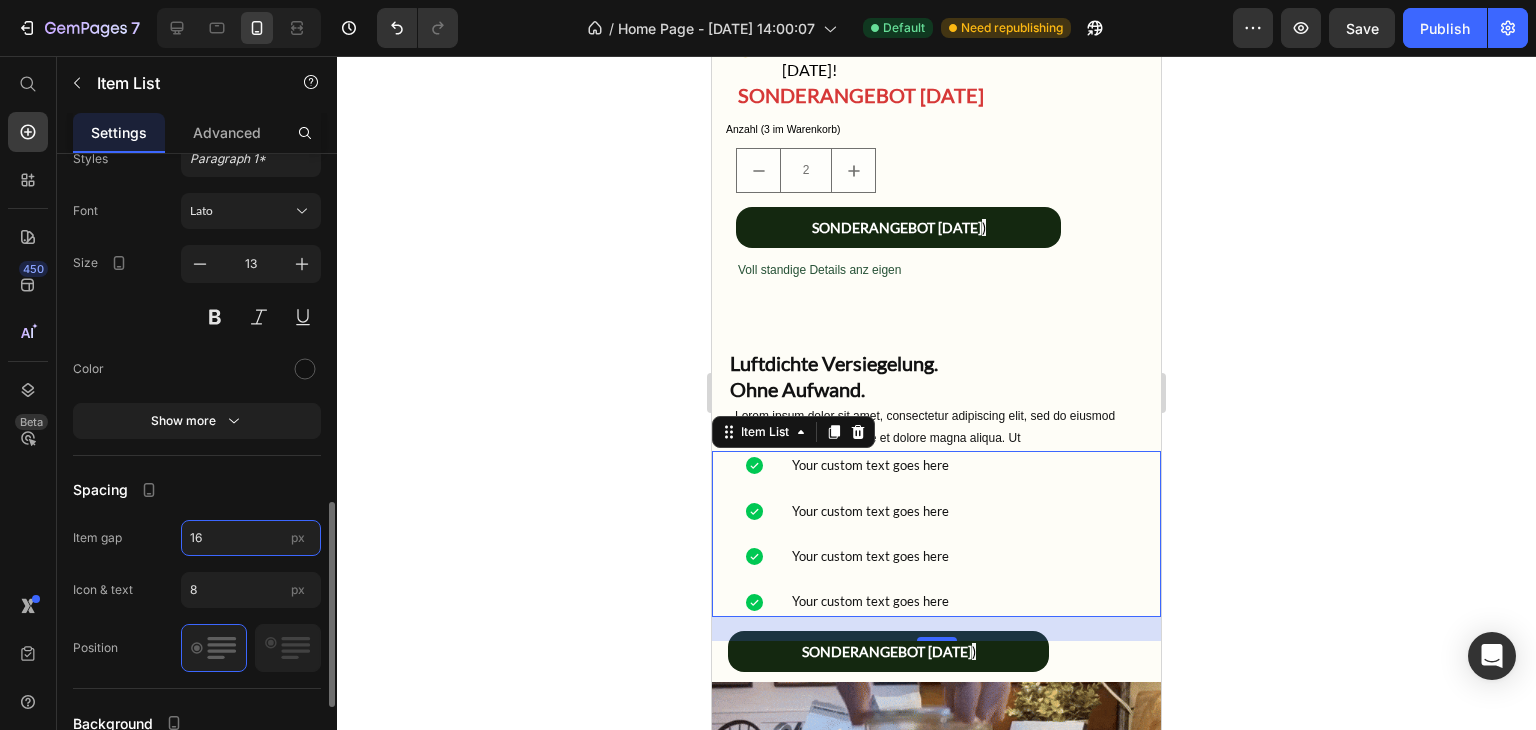 click on "16" at bounding box center (251, 538) 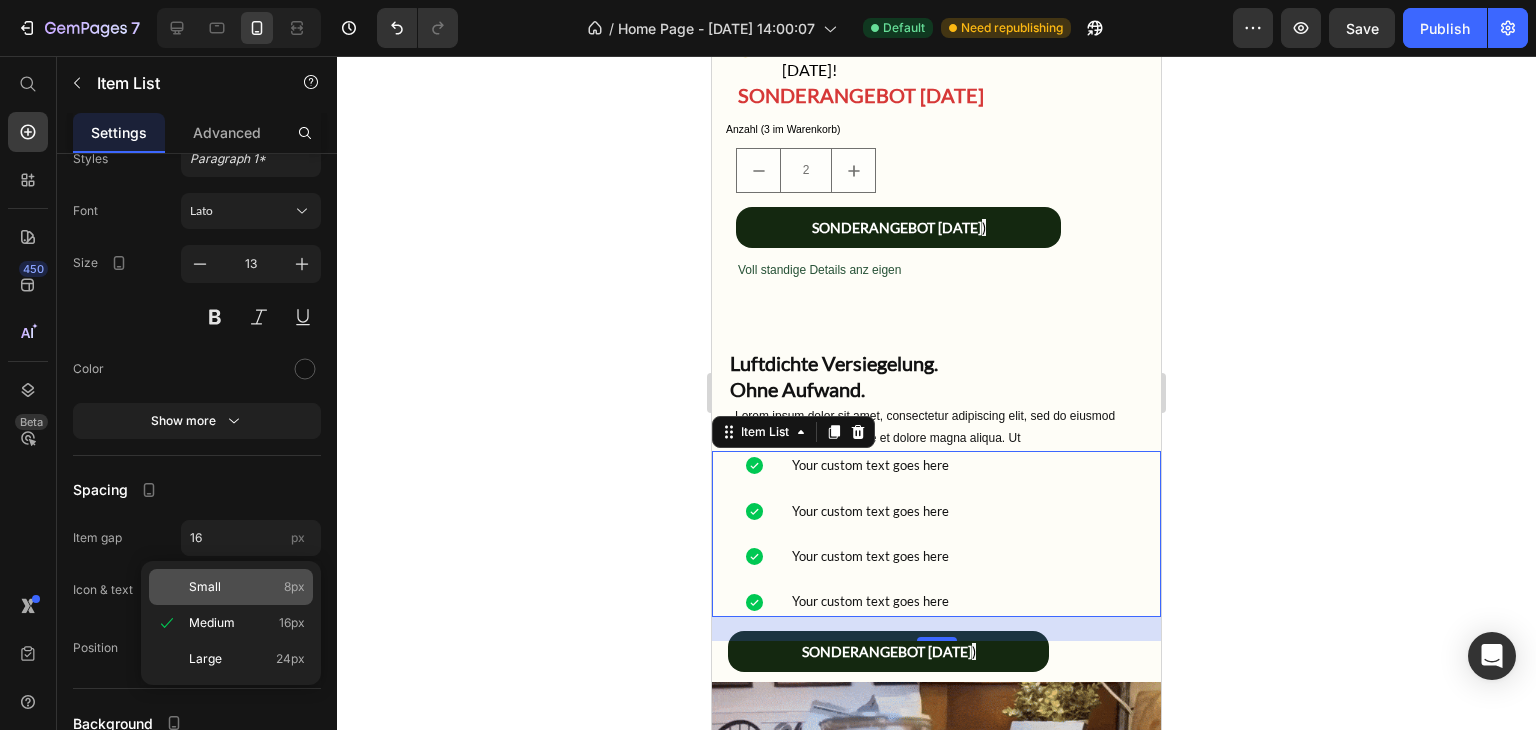 click on "Small" at bounding box center (205, 587) 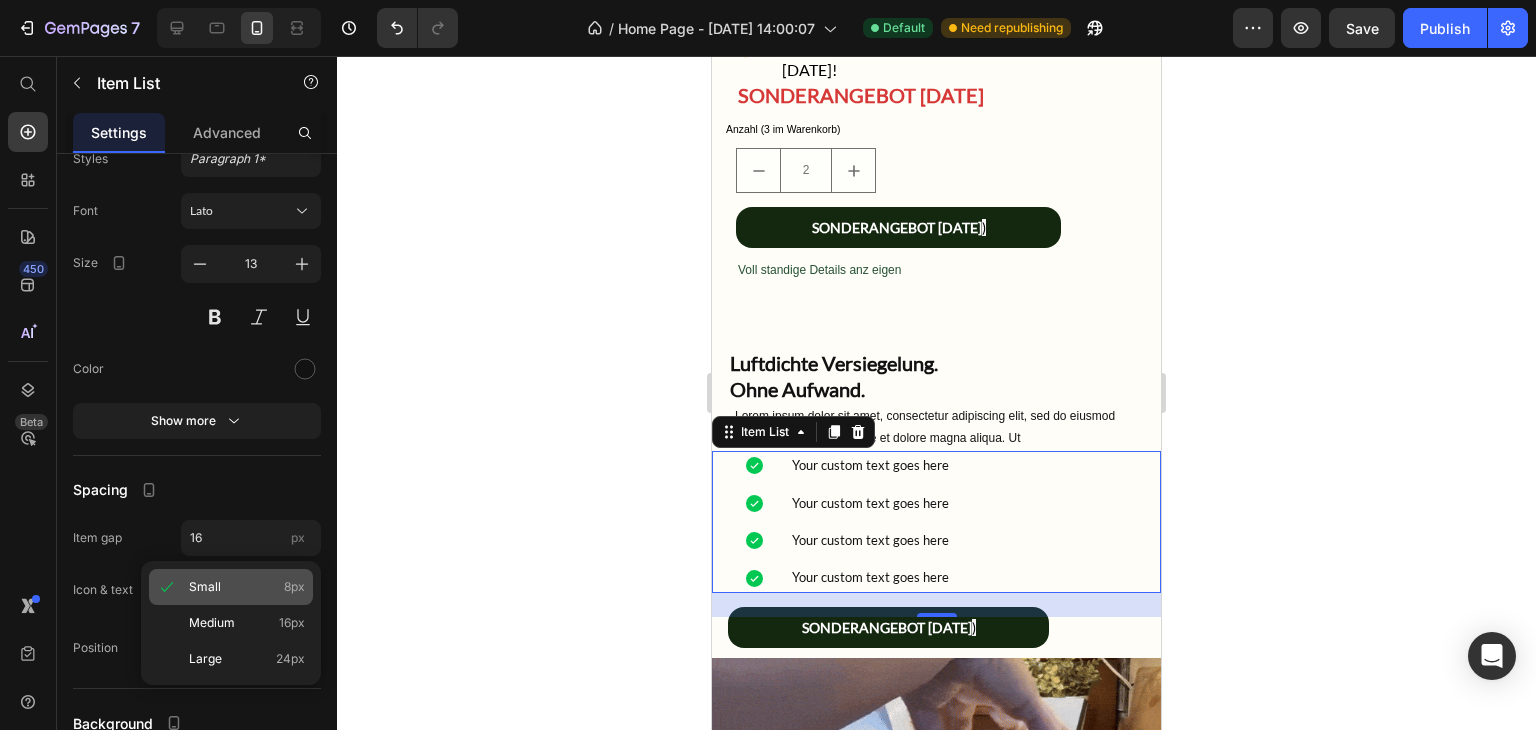 type on "8" 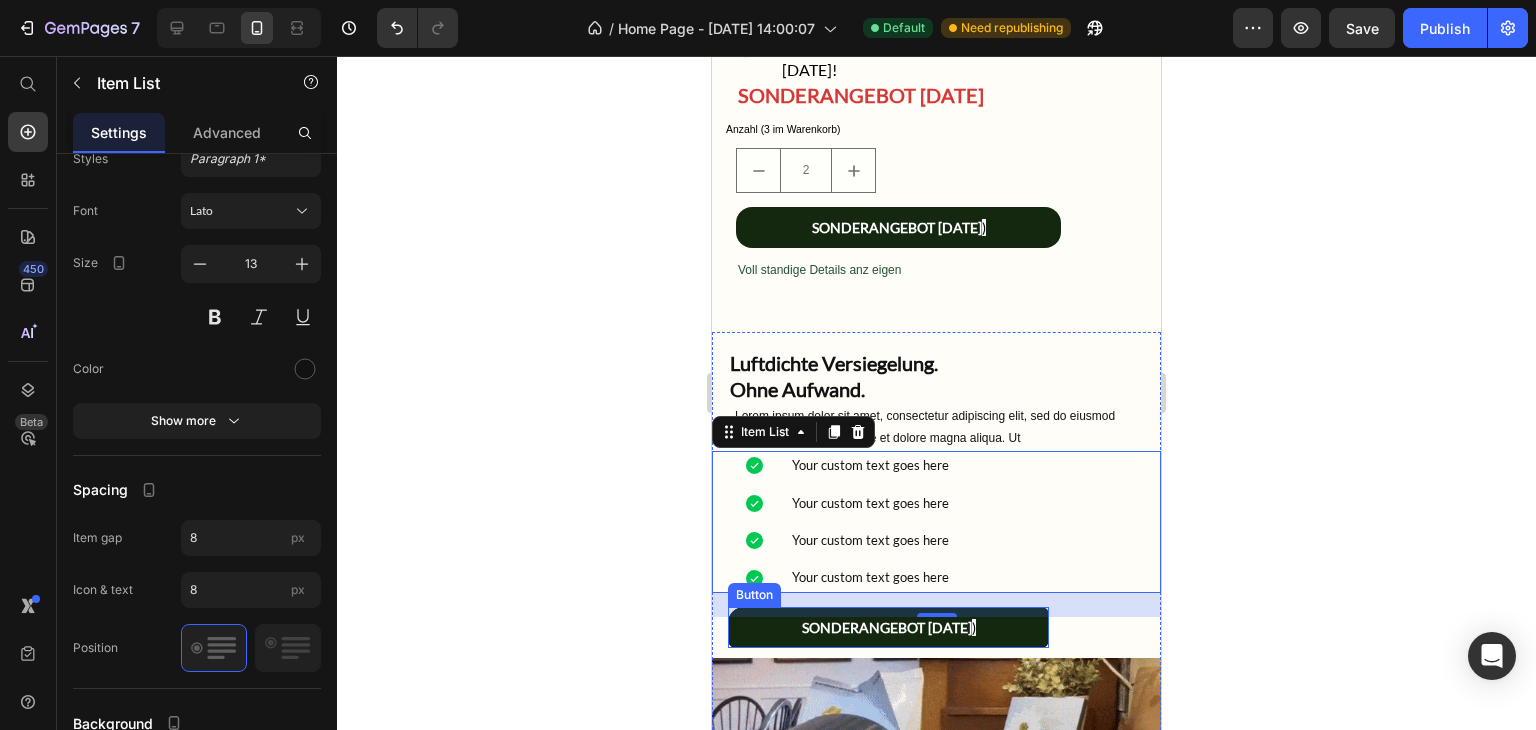 click on "SONDERANGEBOT [DATE] )" at bounding box center [888, 627] 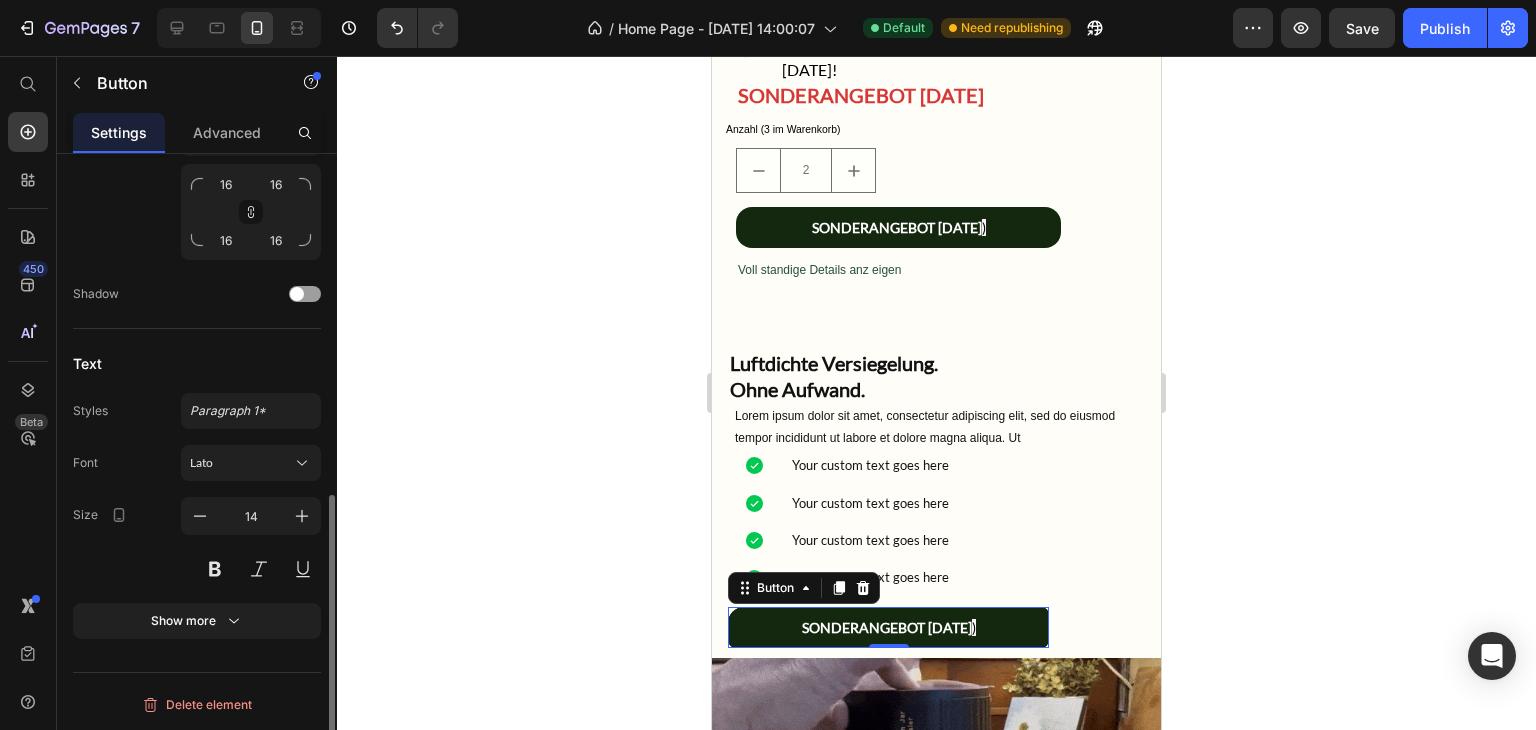 scroll, scrollTop: 0, scrollLeft: 0, axis: both 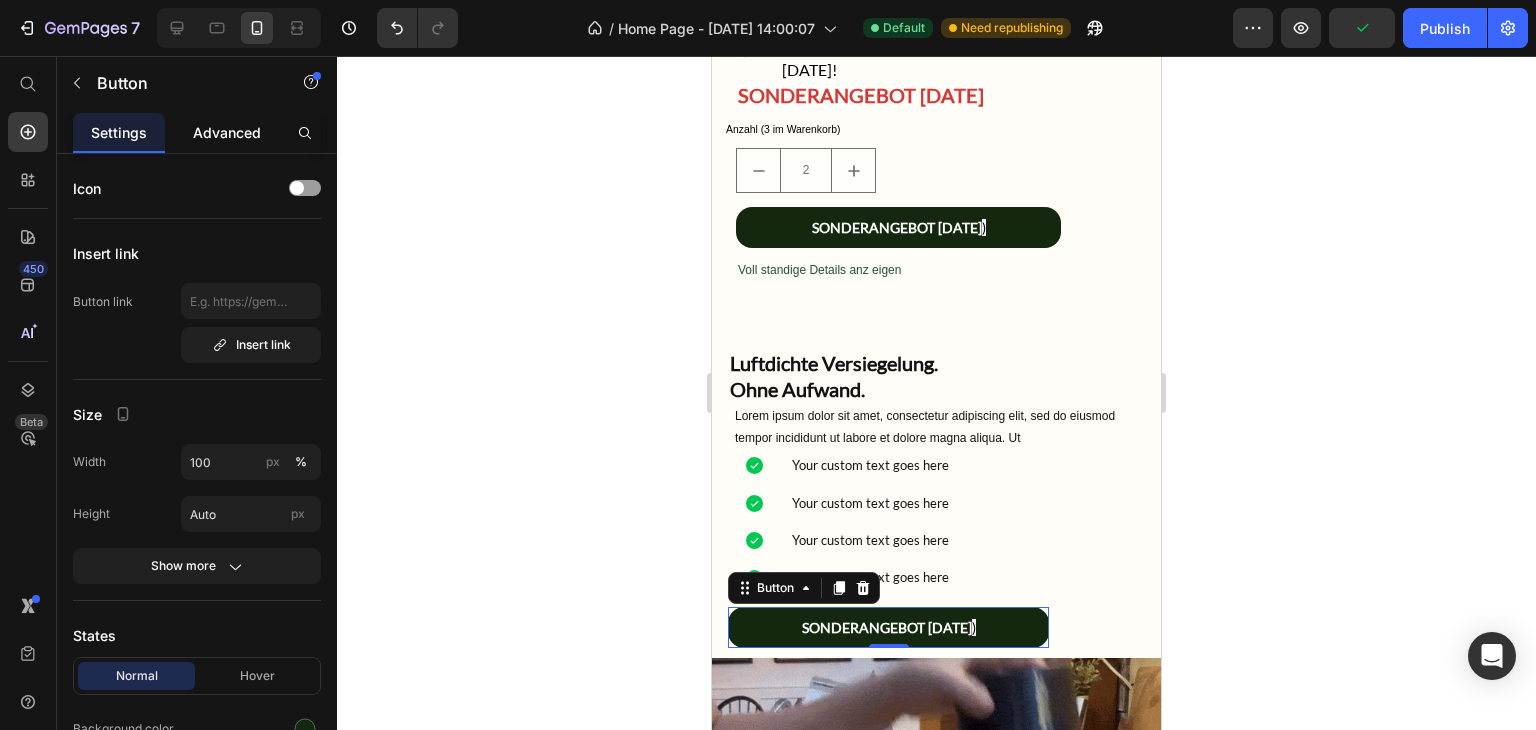 click on "Advanced" at bounding box center [227, 132] 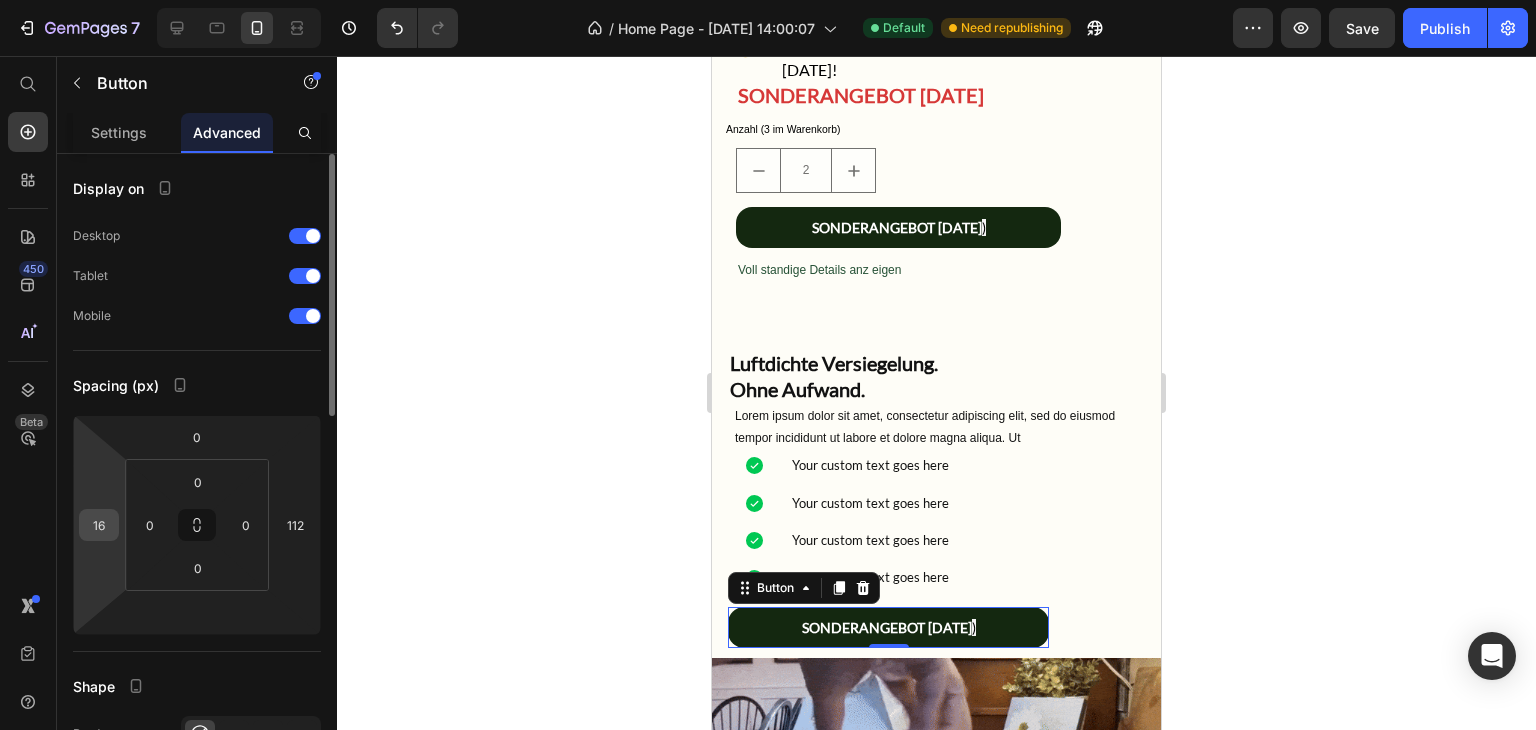 click on "16" at bounding box center [99, 525] 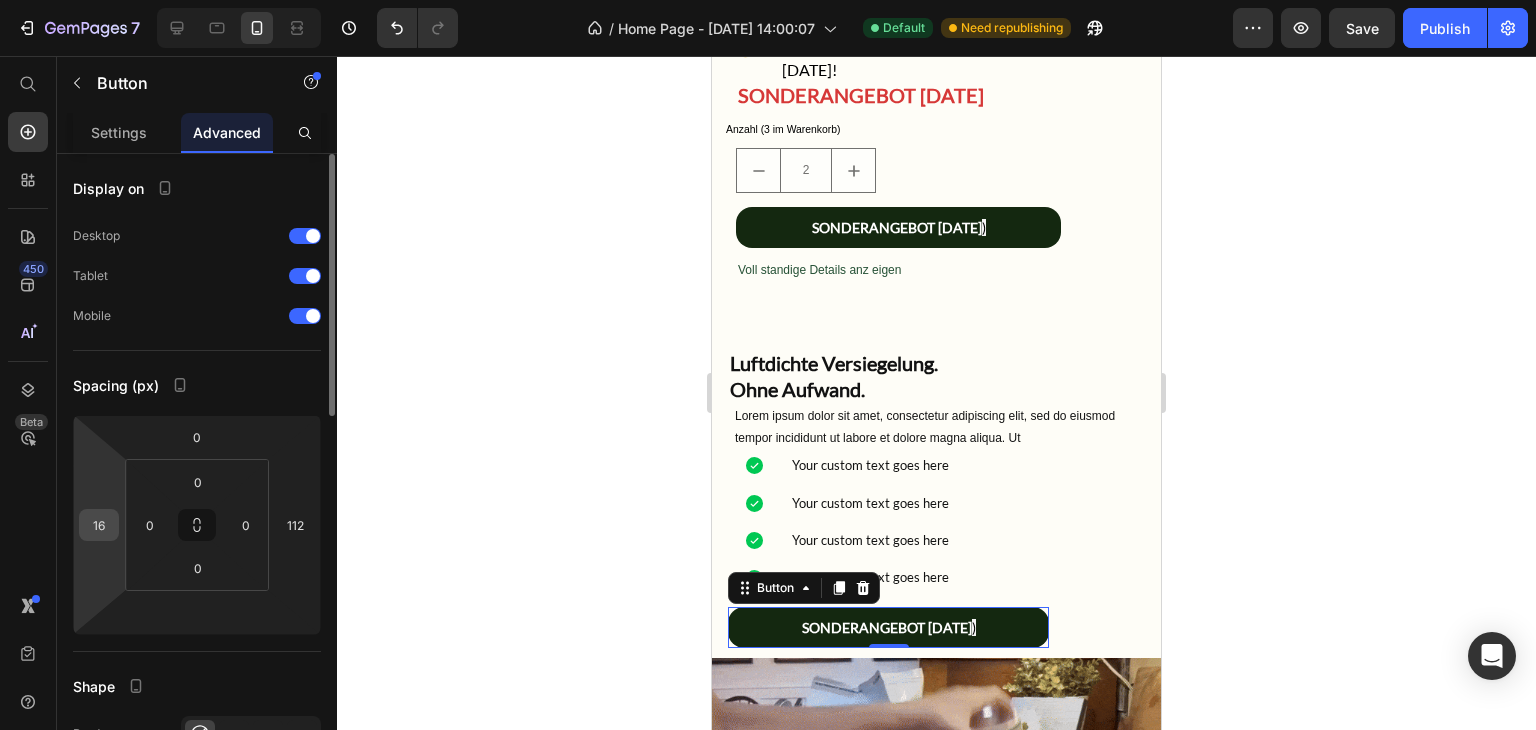 type 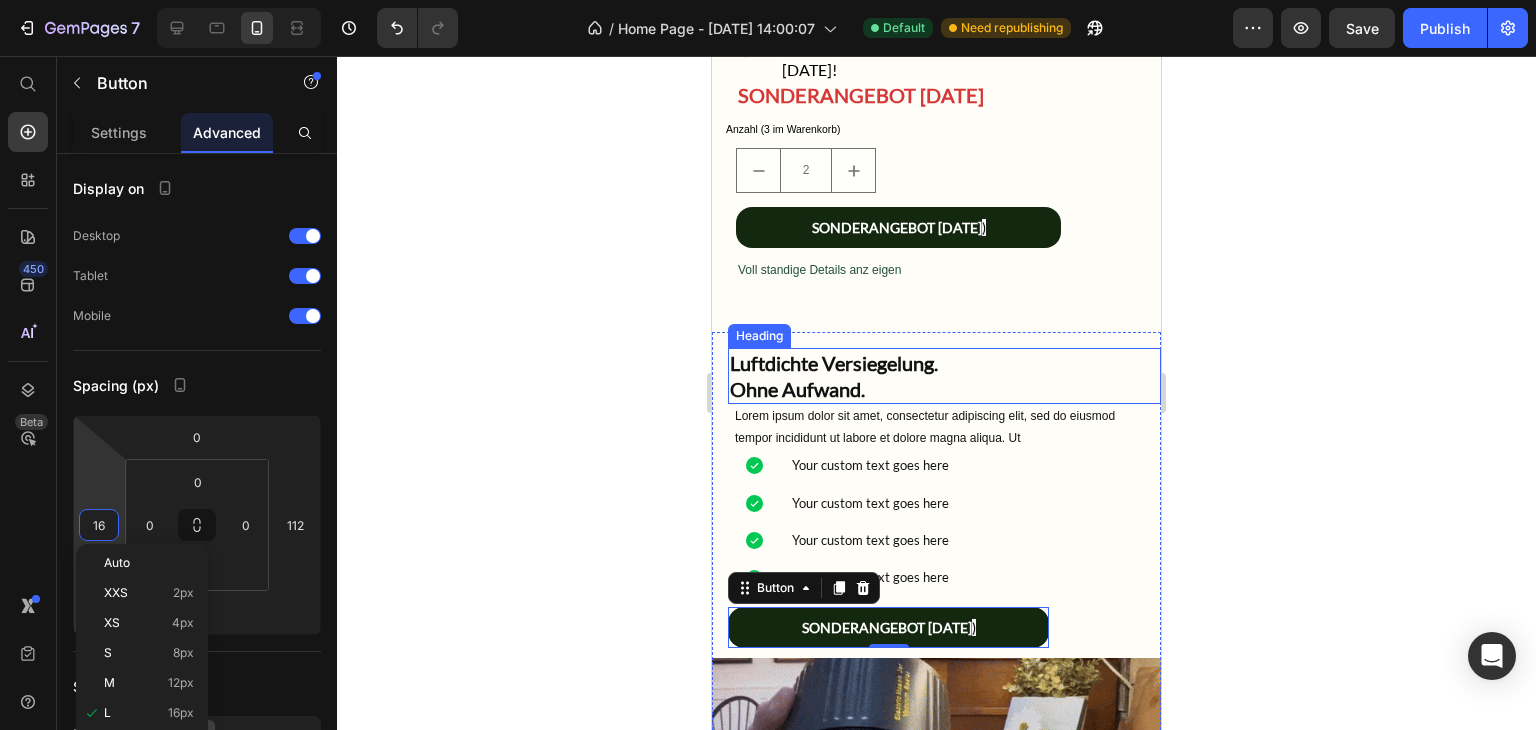 click on "Luftdichte Versiegelung.  Ohne Aufwand." at bounding box center [944, 376] 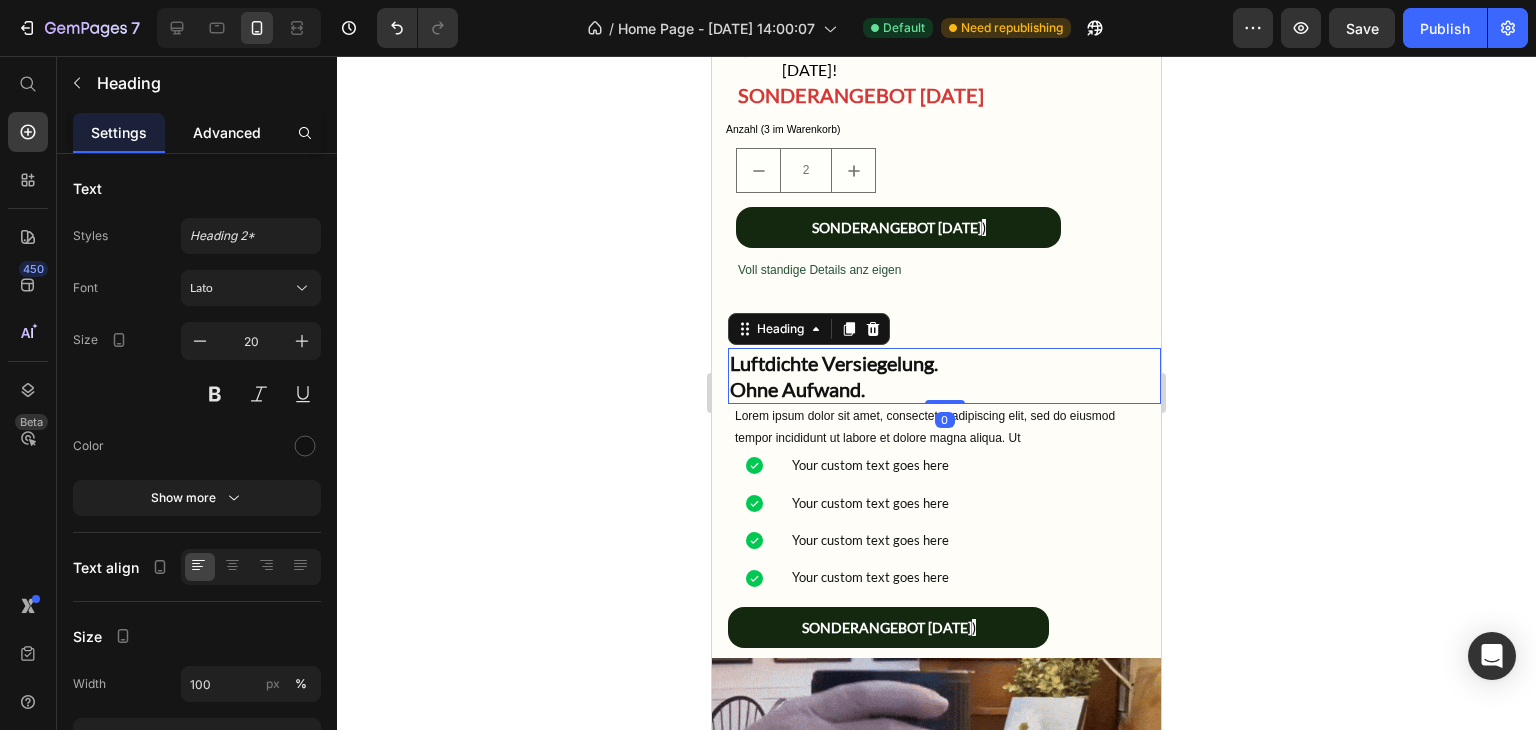 click on "Advanced" 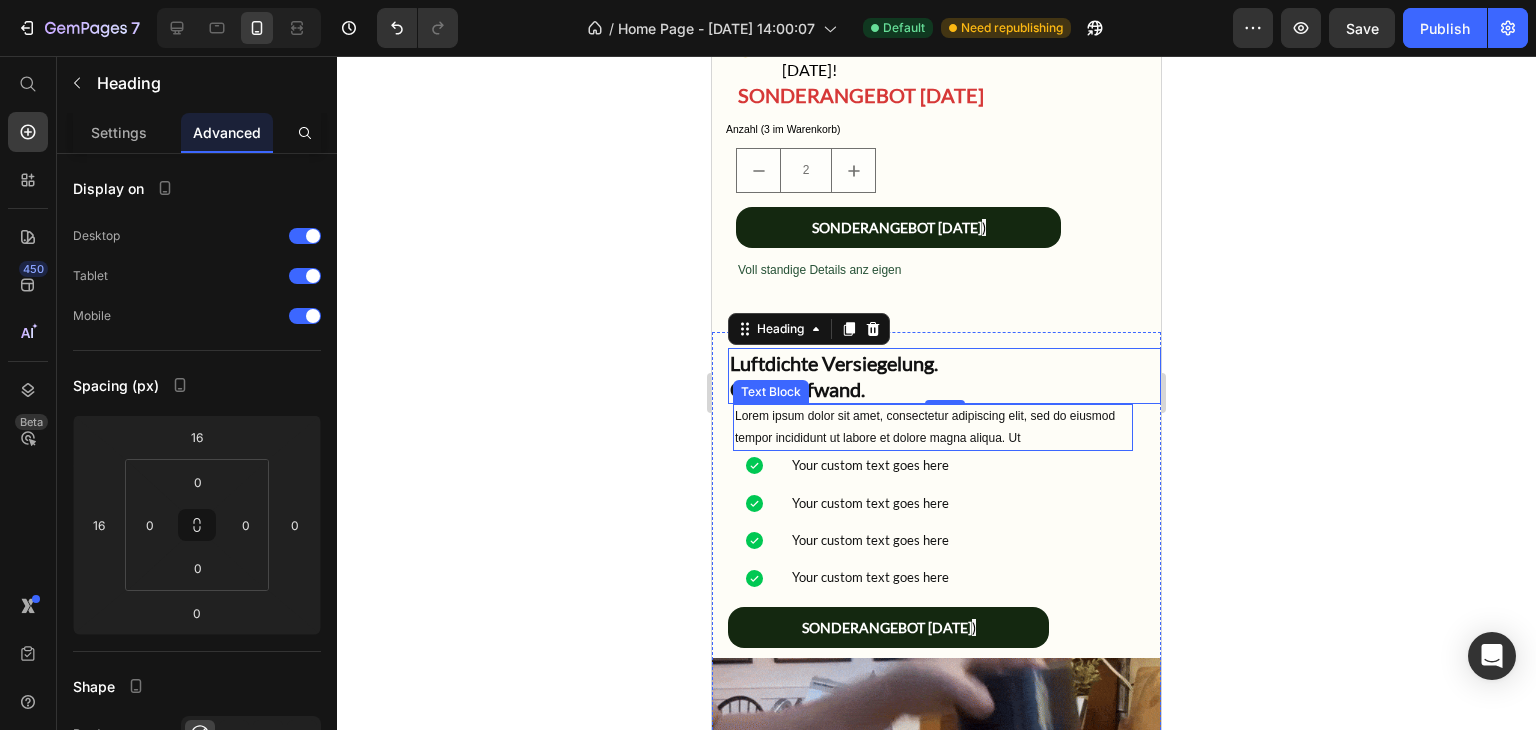 click on "tempor incididunt ut labore et dolore magna aliqua. Ut" at bounding box center (925, 439) 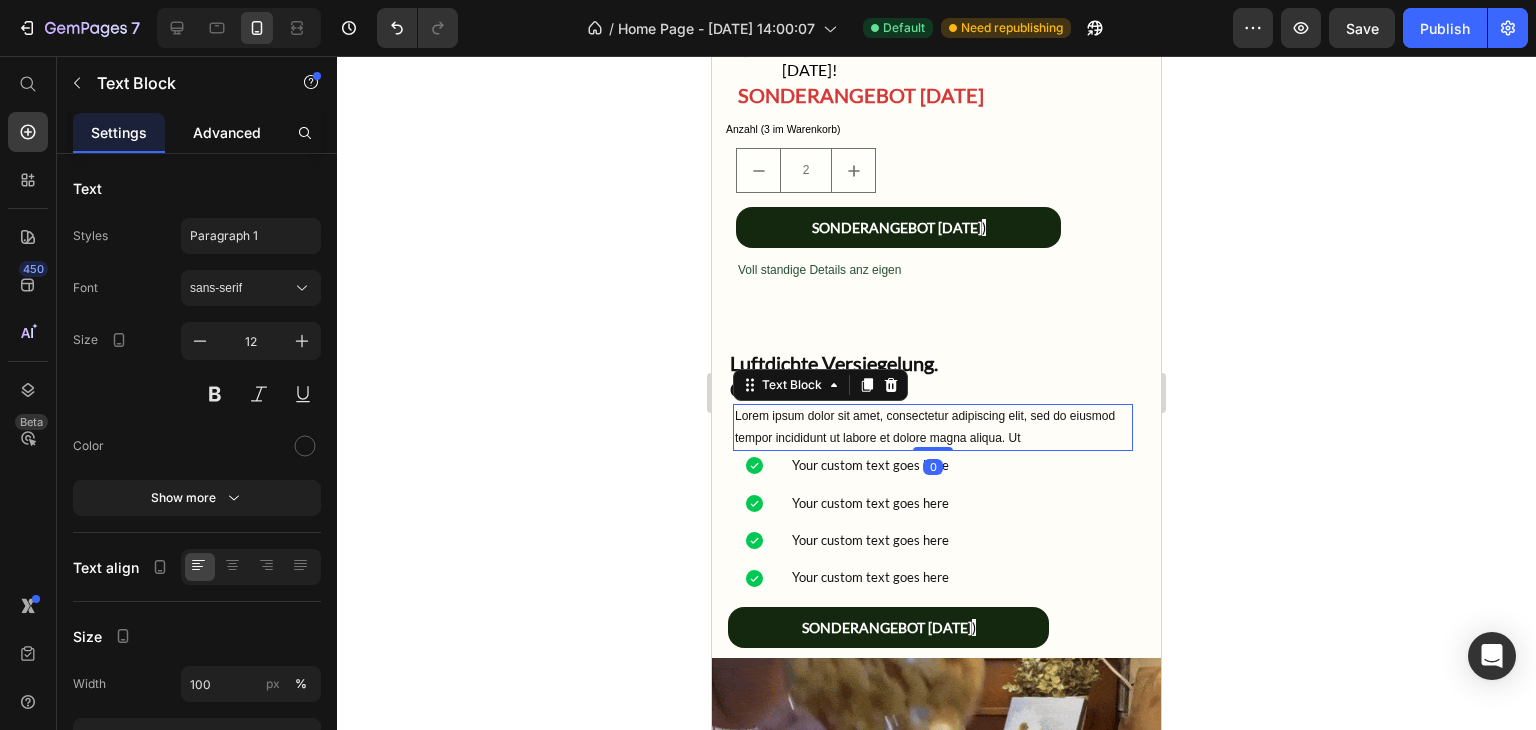 click on "Advanced" at bounding box center (227, 132) 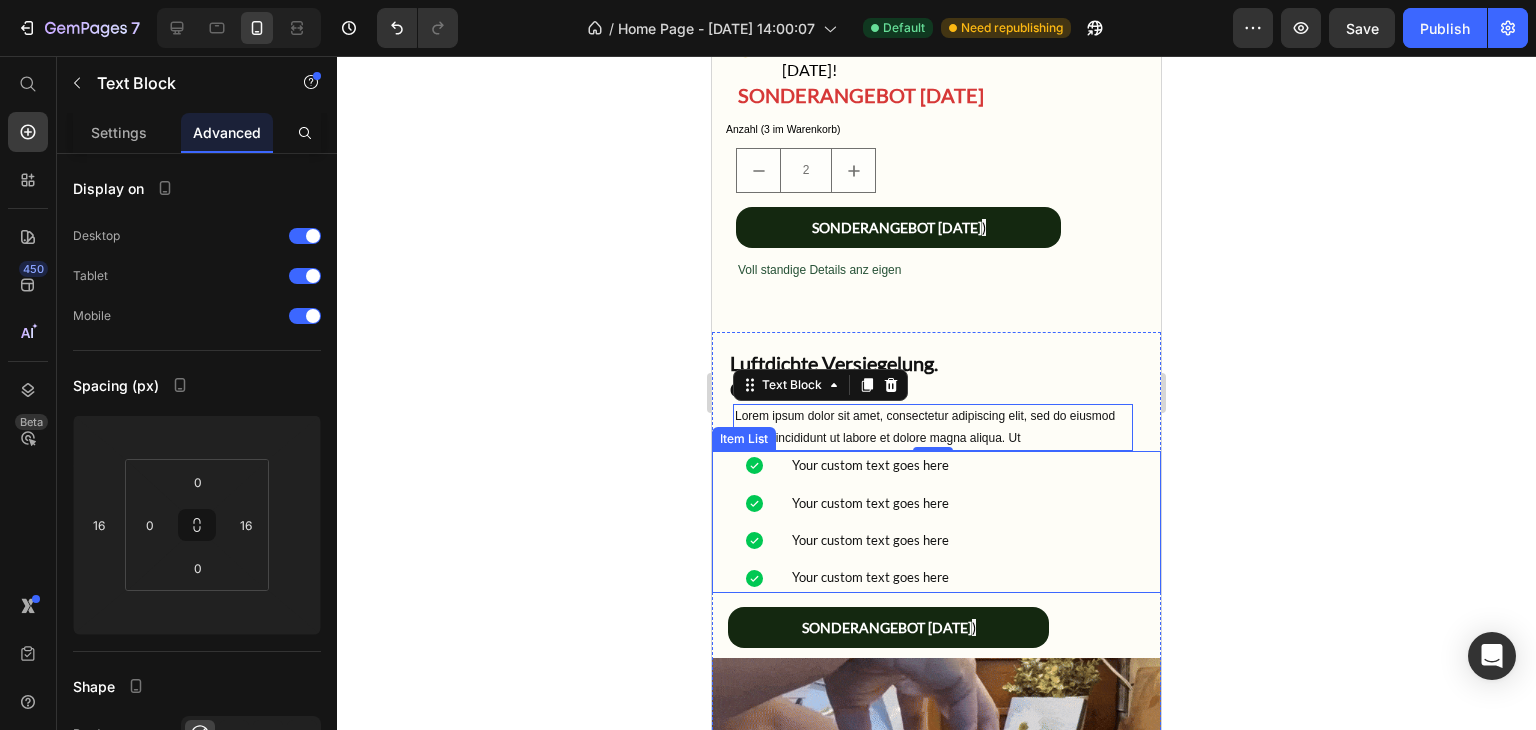 click on "Your custom text goes here Your custom text goes here Your custom text goes here Your custom text goes here" at bounding box center [944, 522] 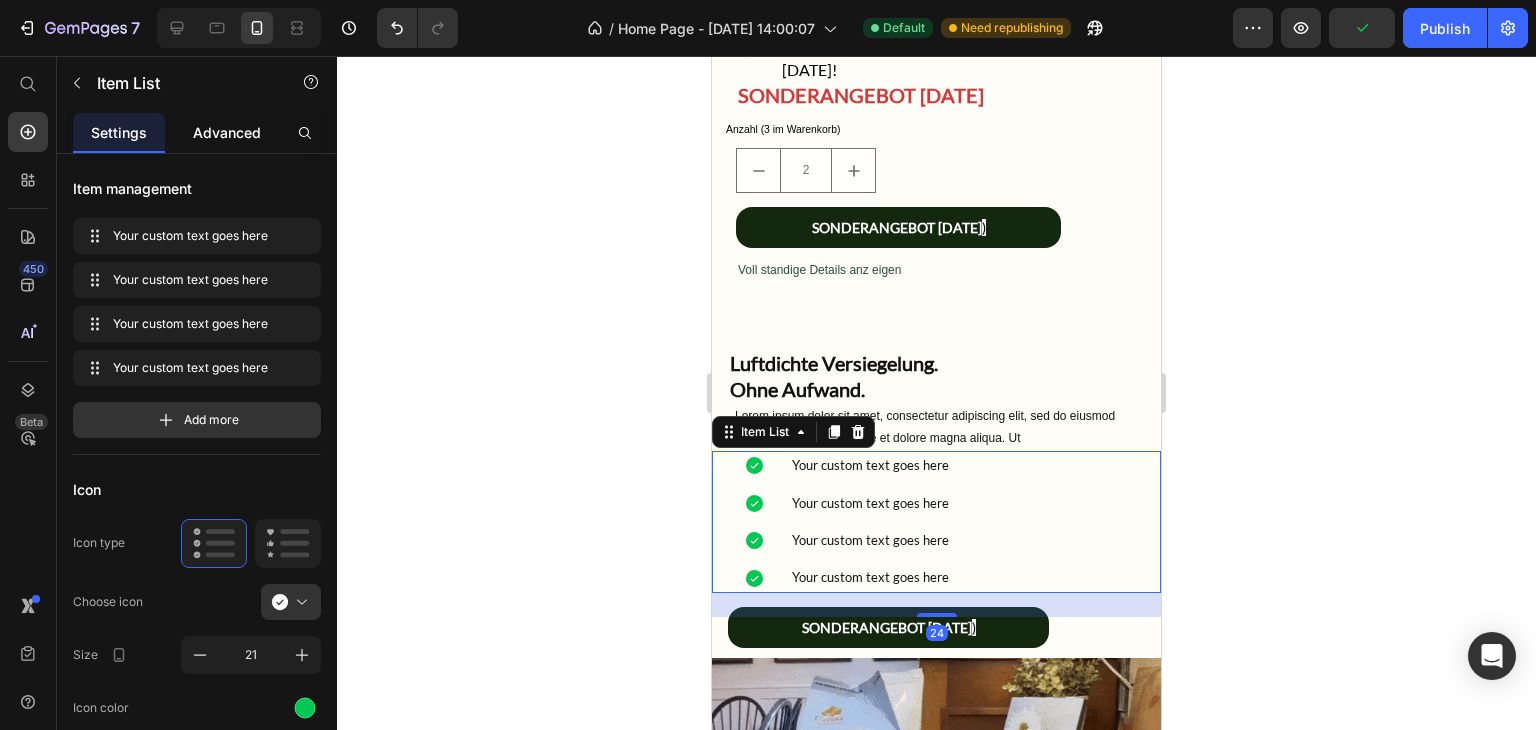 click on "Advanced" at bounding box center [227, 132] 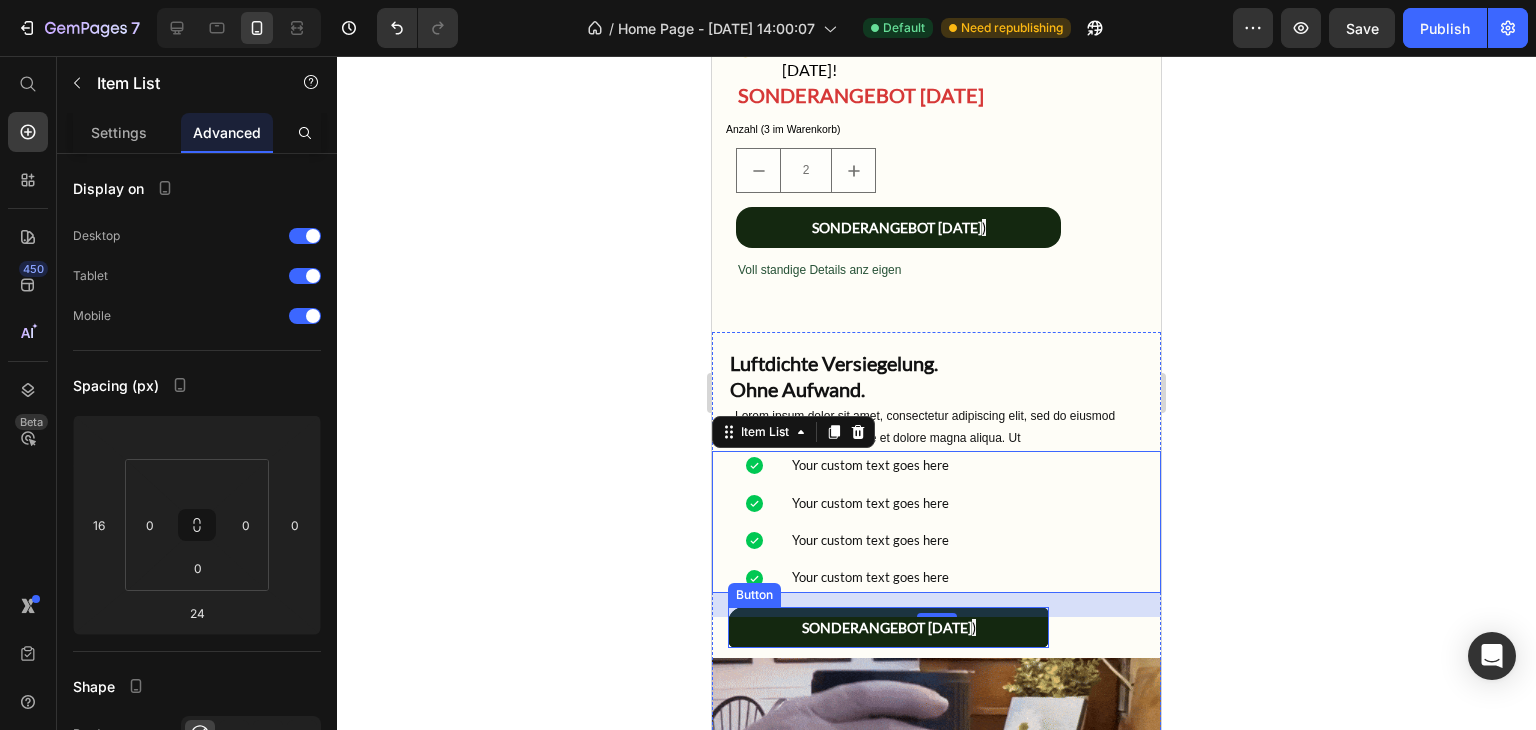 click on "SONDERANGEBOT [DATE] )" at bounding box center [888, 627] 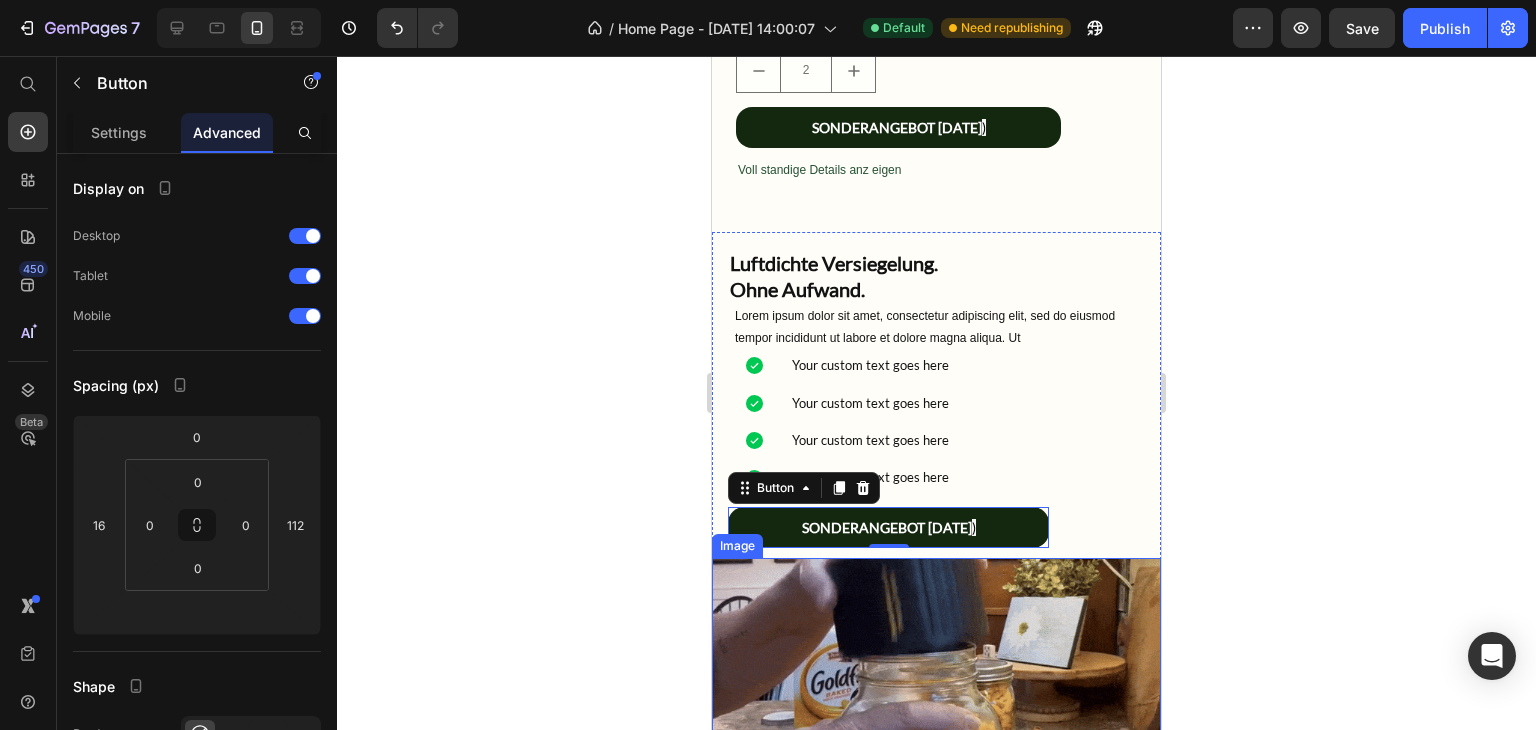 scroll, scrollTop: 3504, scrollLeft: 0, axis: vertical 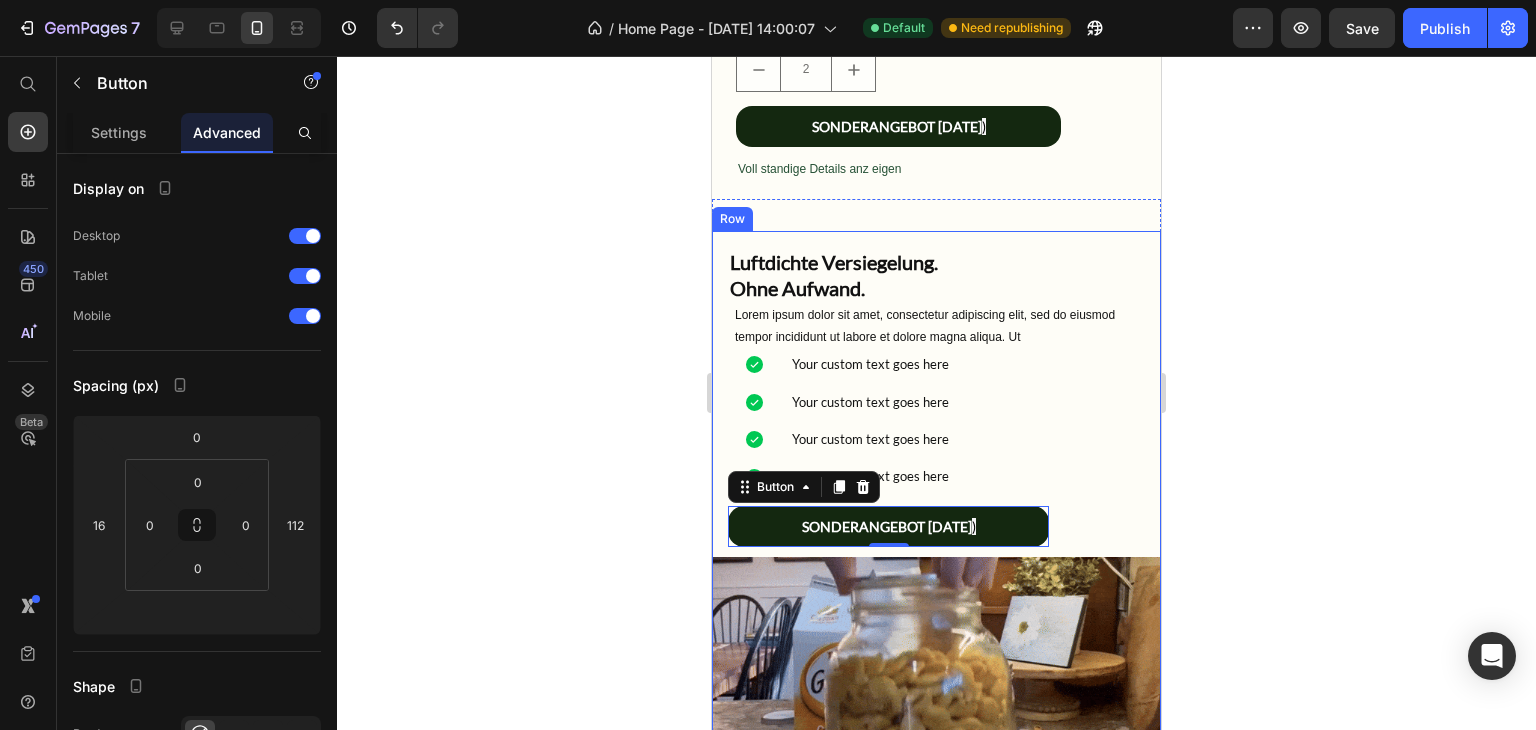 click on "Luftdichte Versiegelung.  Ohne Aufwand. Heading Lorem ipsum dolor sit amet, consectetur adipiscing elit, sed do eiusmod  tempor incididunt ut labore et dolore magna aliqua. Ut  Text Block Your custom text goes here Your custom text goes here Your custom text goes here Your custom text goes here Item List SONDERANGEBOT [DATE] ) Button   0" at bounding box center [936, 394] 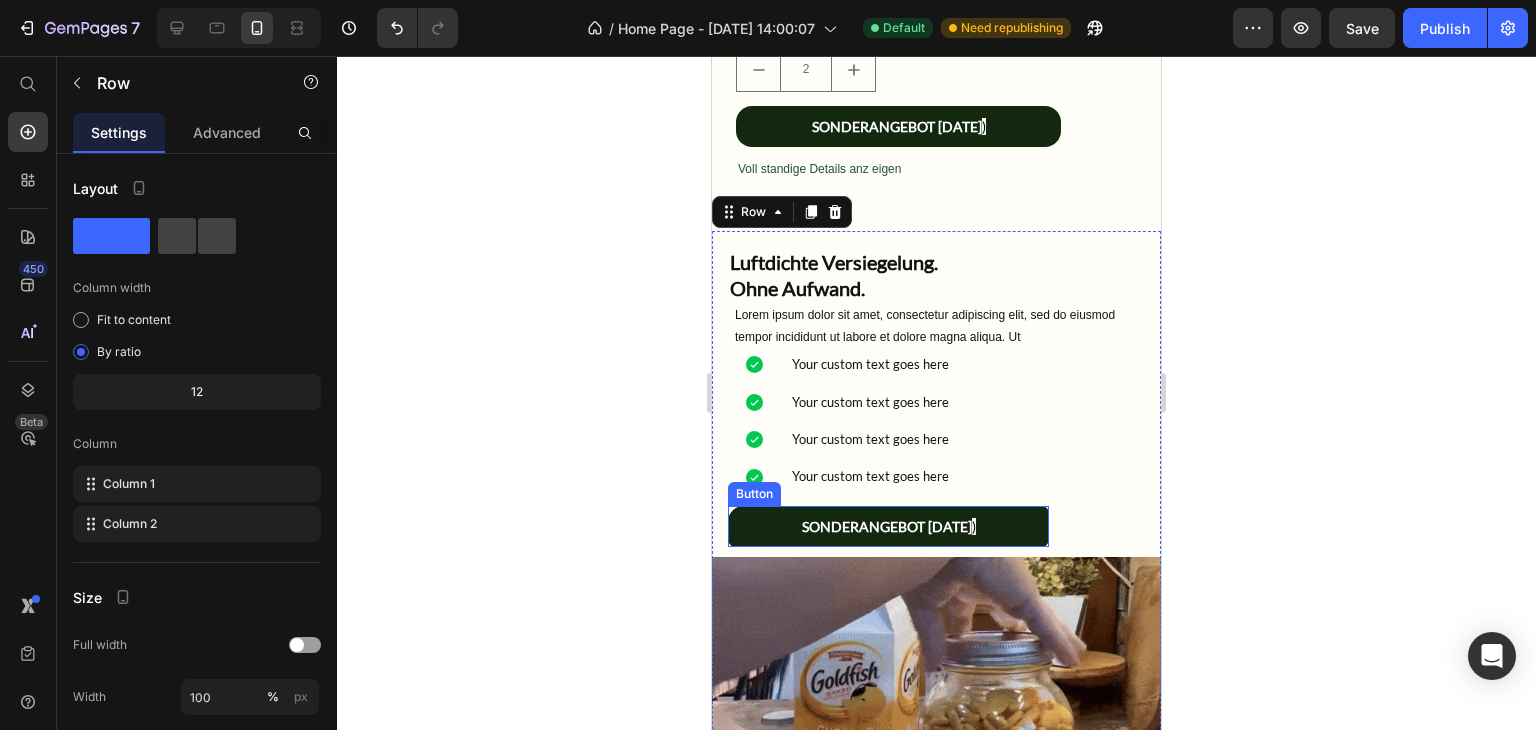 click on "SONDERANGEBOT [DATE] )" at bounding box center [888, 526] 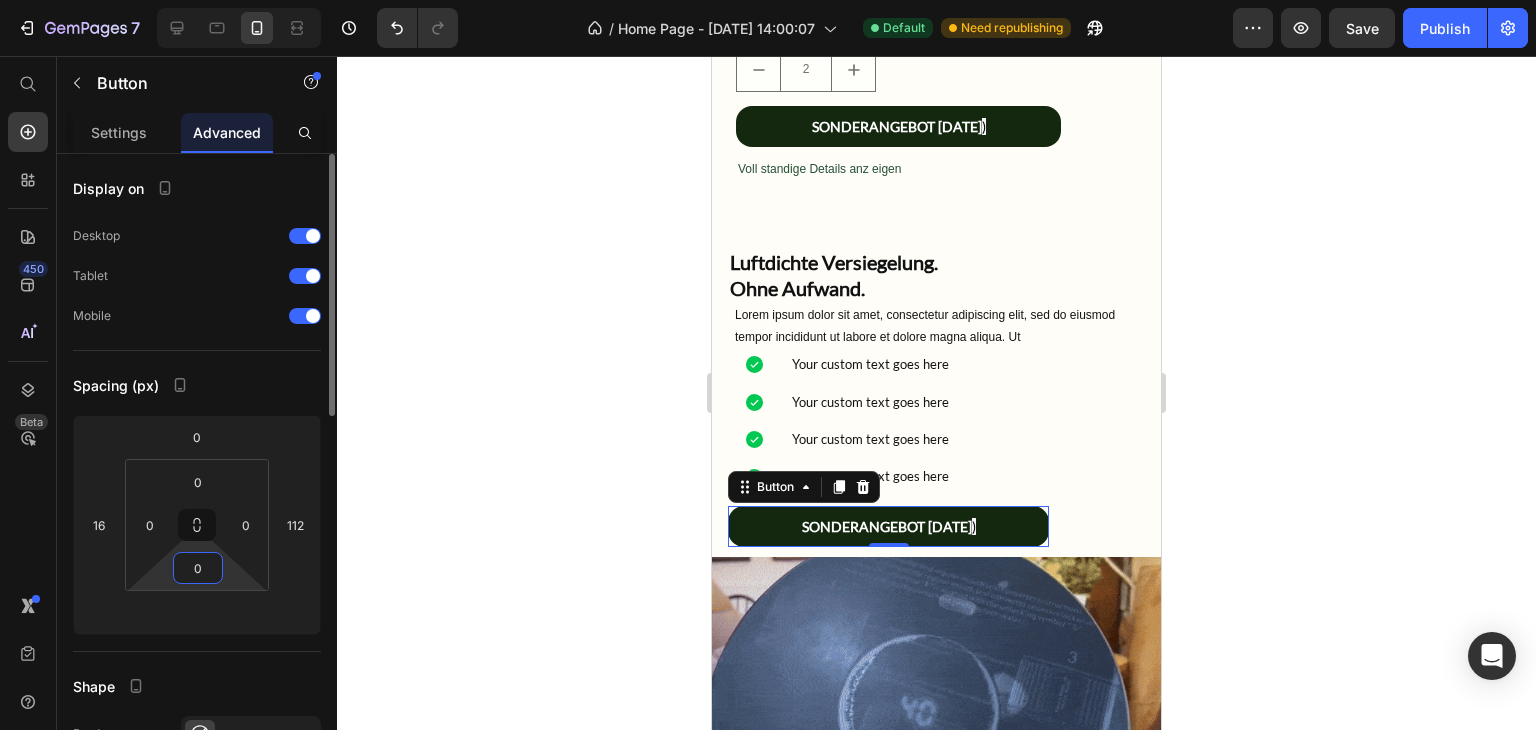 click on "0" at bounding box center (198, 568) 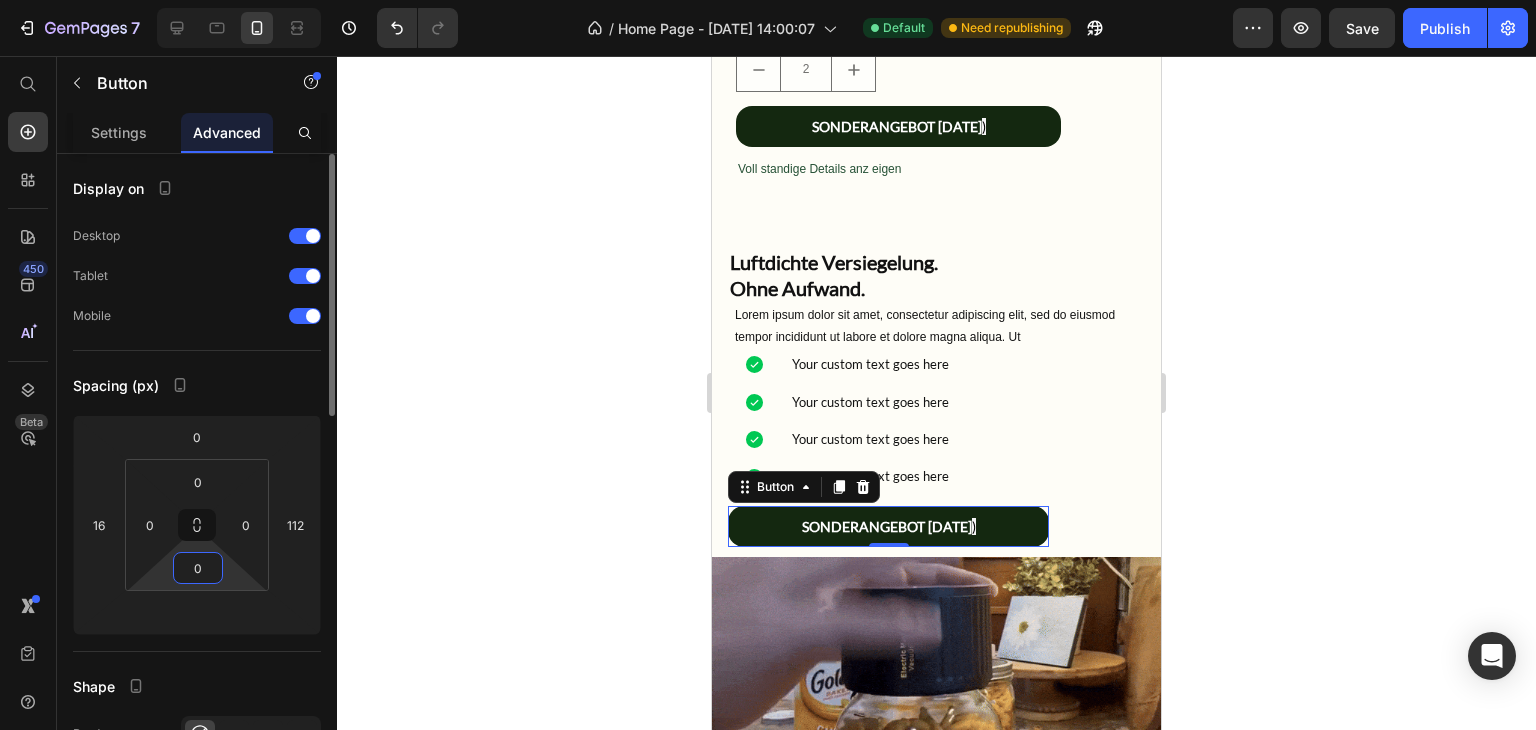 type 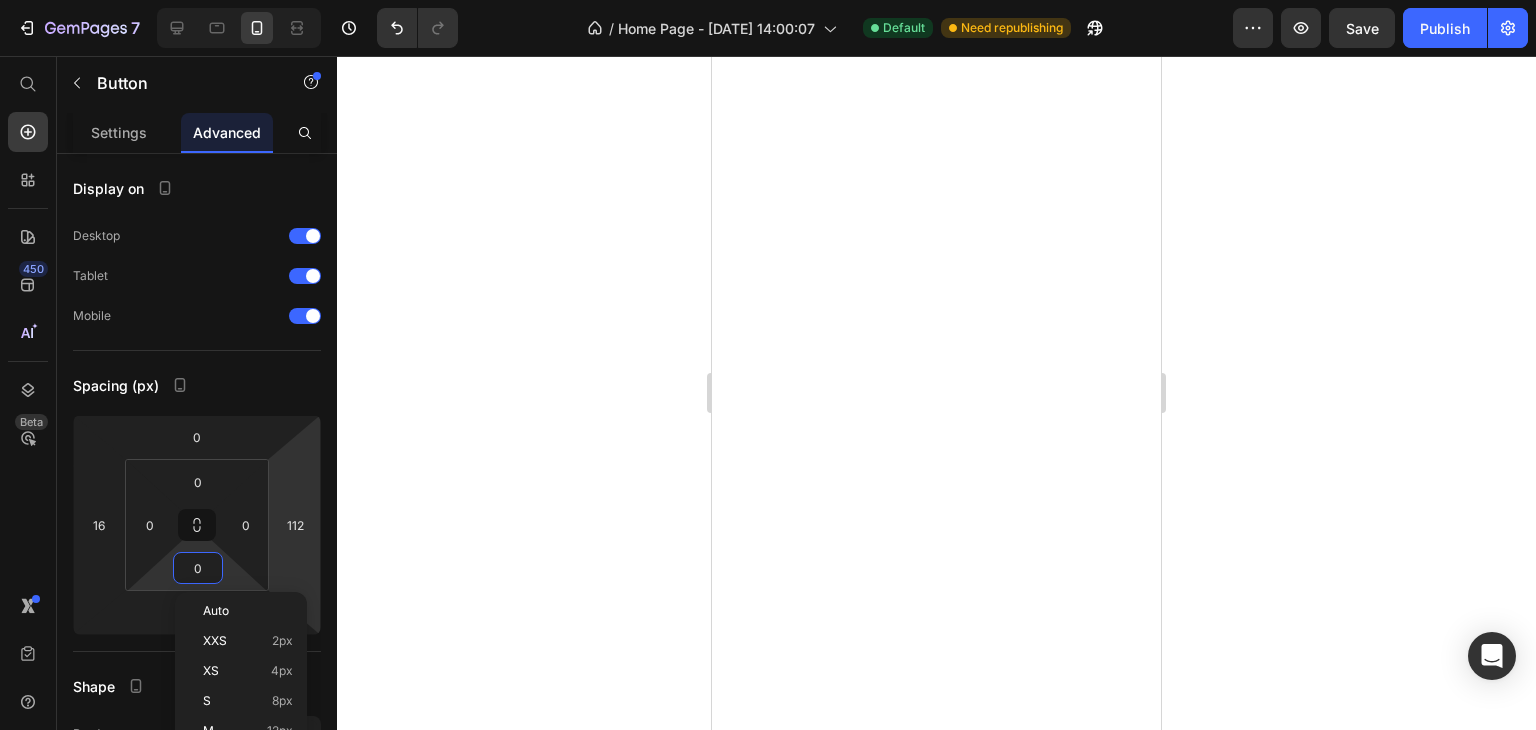 scroll, scrollTop: 0, scrollLeft: 0, axis: both 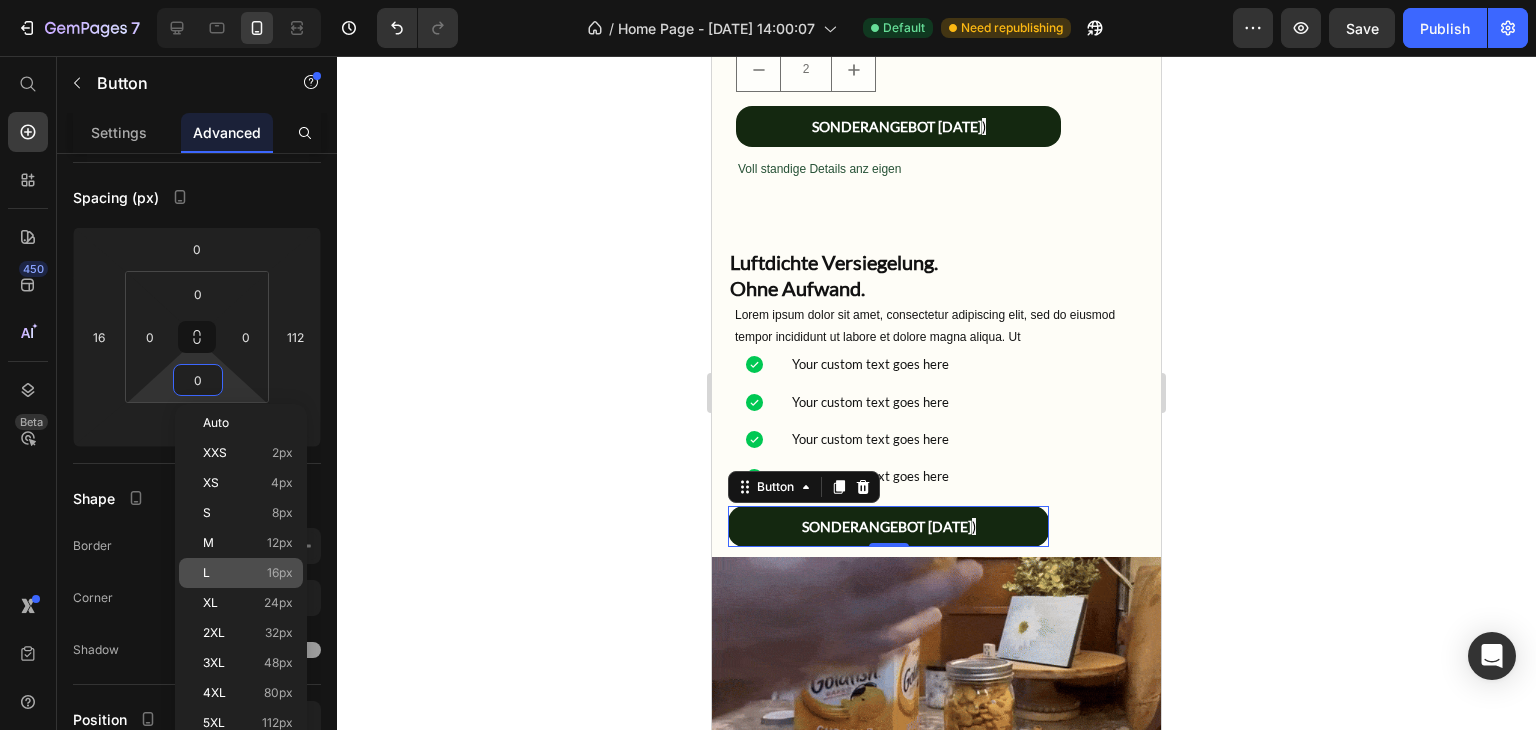 click on "16px" at bounding box center [280, 573] 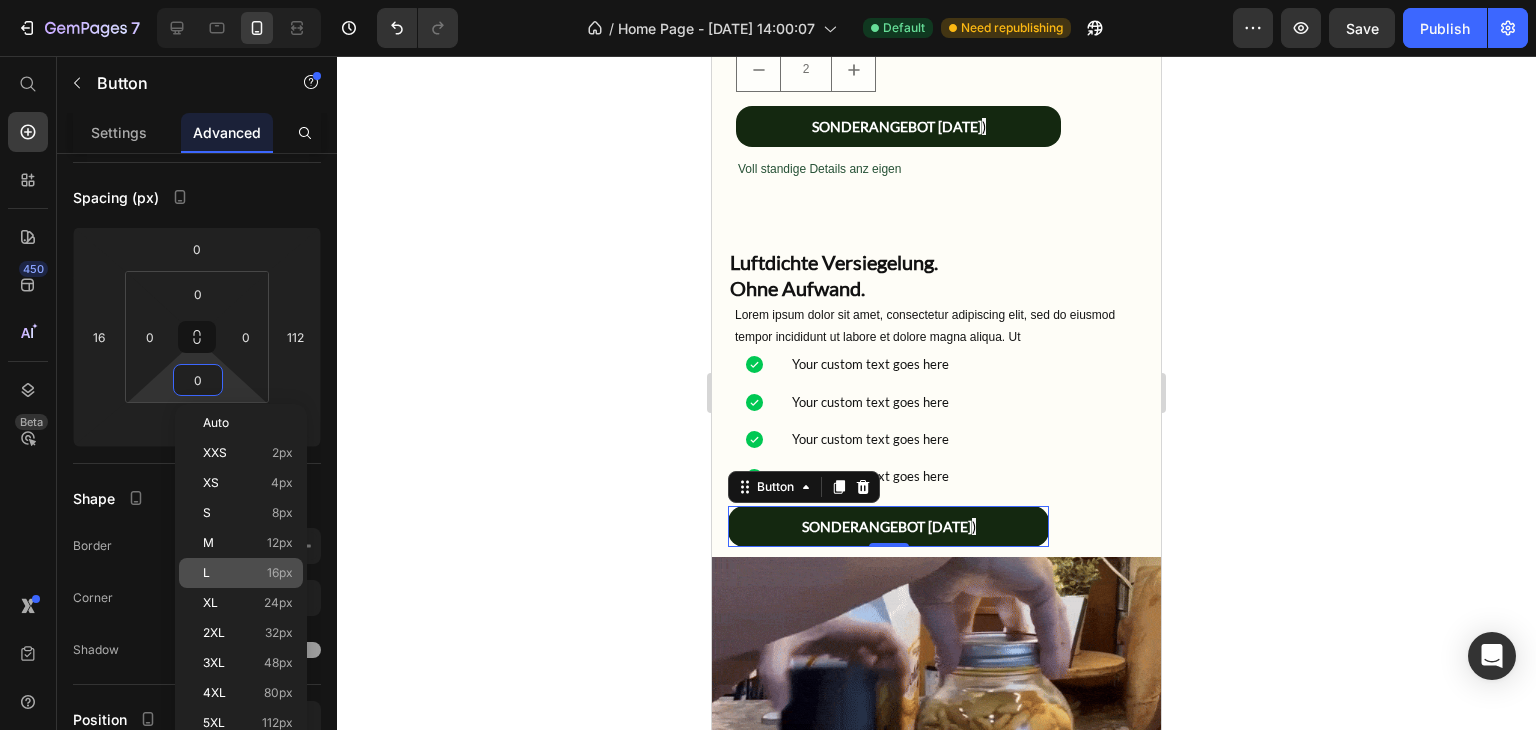 type on "16" 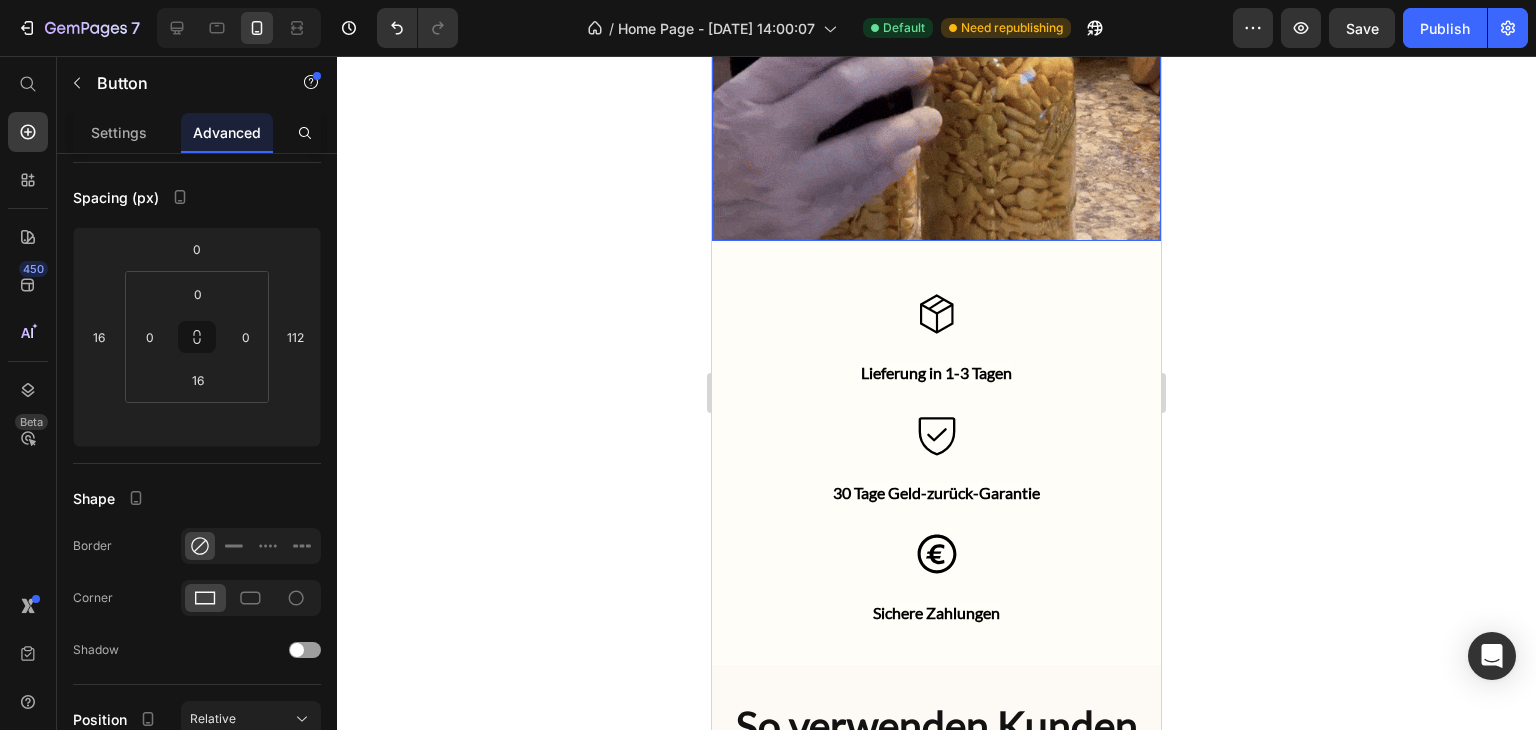 scroll, scrollTop: 4166, scrollLeft: 0, axis: vertical 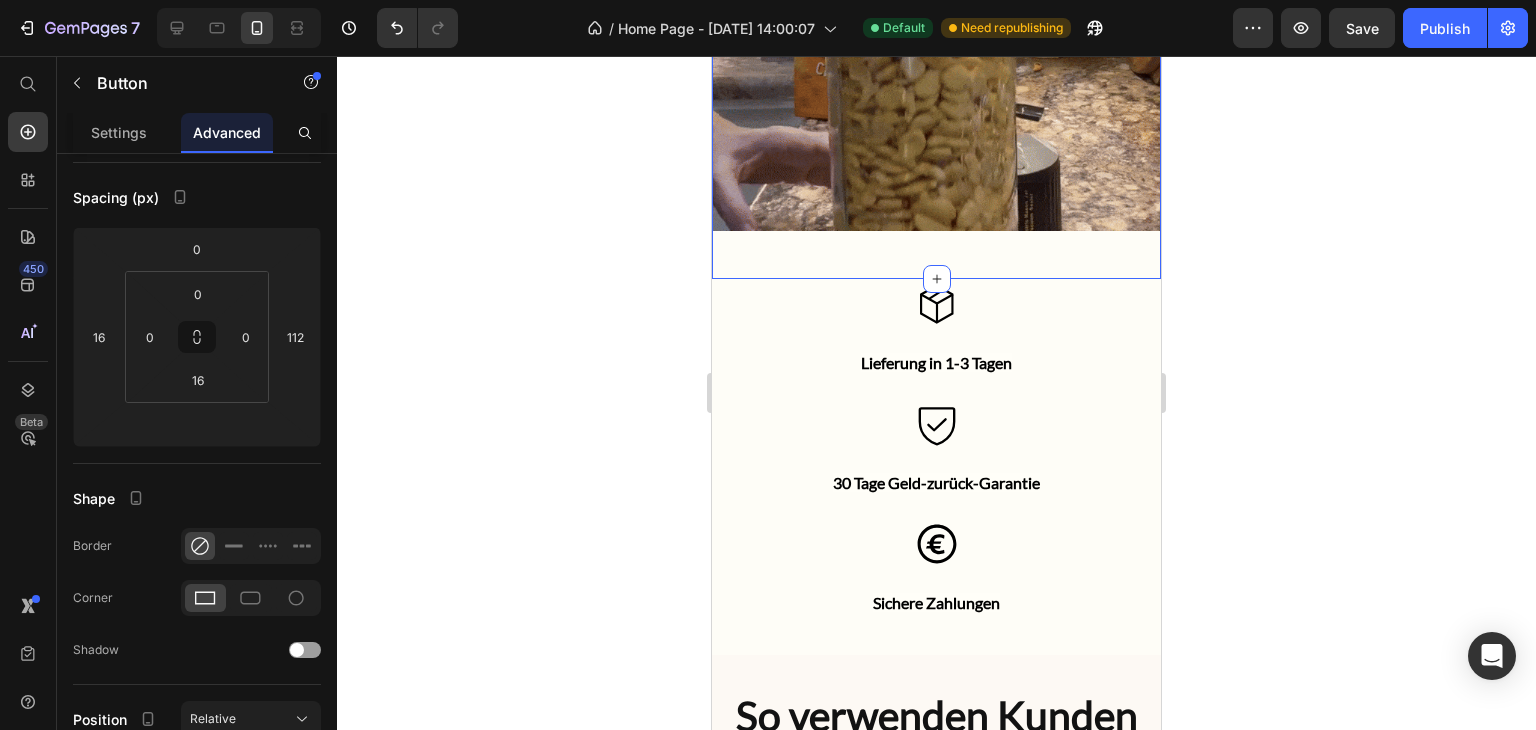 click on "Luftdichte Versiegelung.  Ohne Aufwand. Heading Lorem ipsum dolor sit amet, consectetur adipiscing elit, sed do eiusmod  tempor incididunt ut labore et dolore magna aliqua. Ut  Text Block Your custom text goes here Your custom text goes here Your custom text goes here Your custom text goes here Item List SONDERANGEBOT HEUTE ) Button   0 Image Row Section 7" at bounding box center [936, -101] 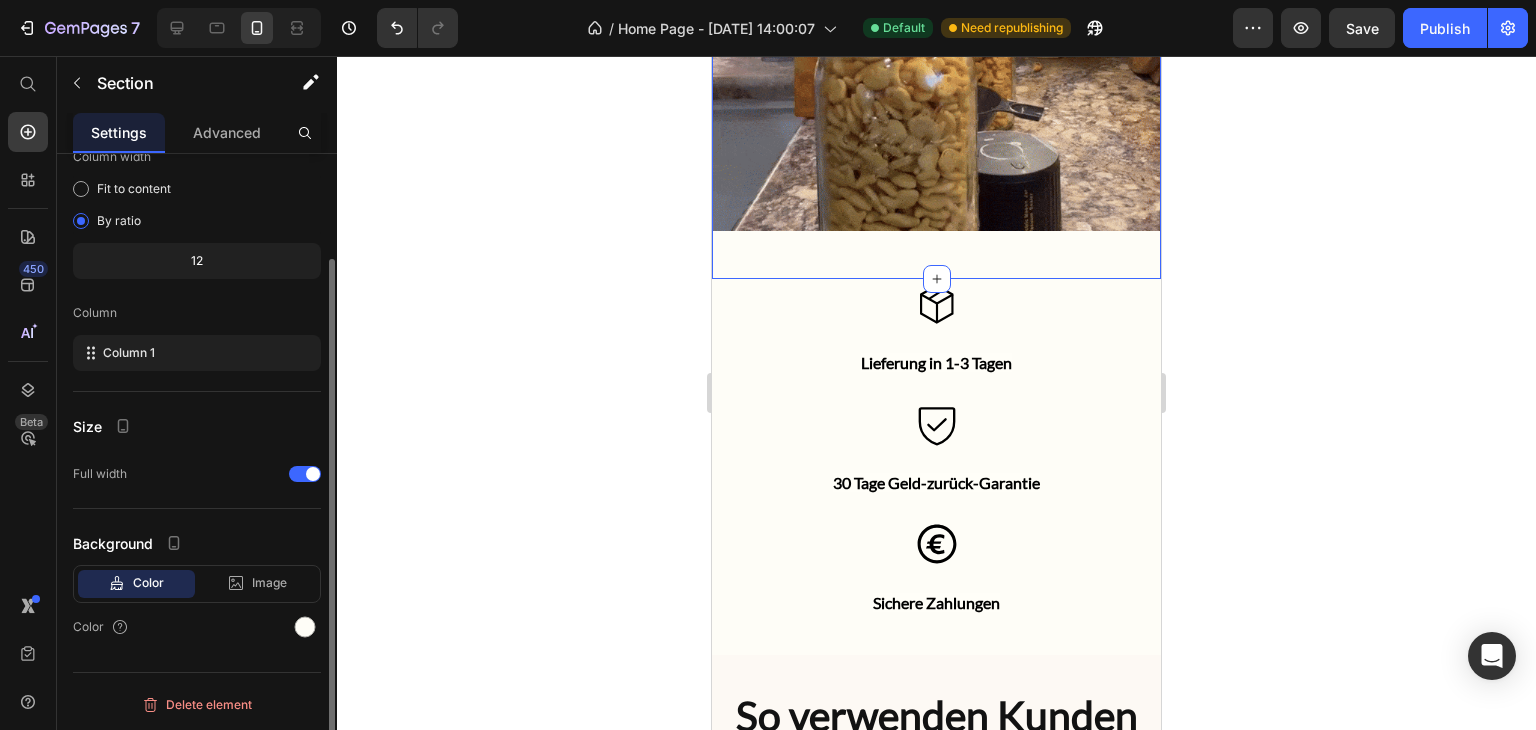 scroll, scrollTop: 0, scrollLeft: 0, axis: both 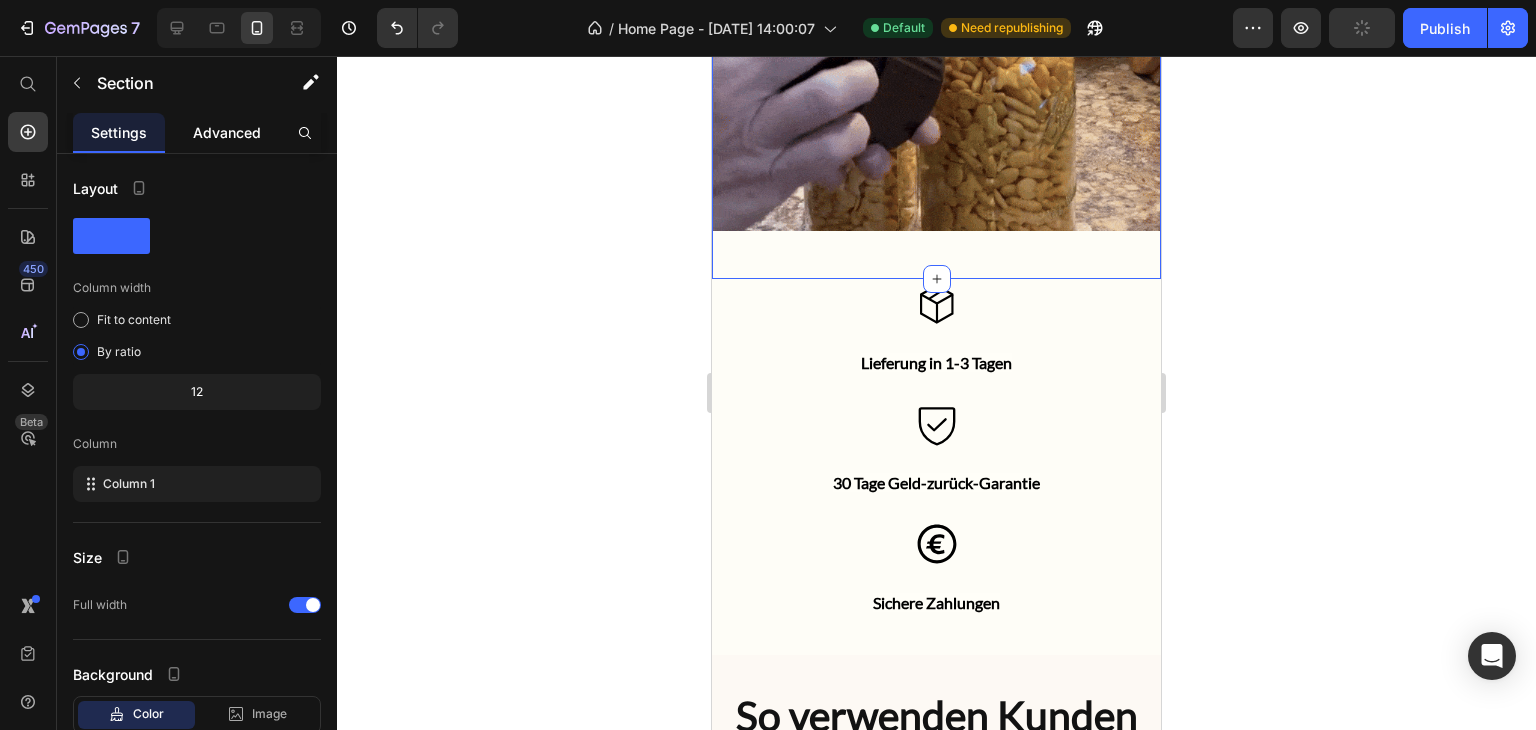 click on "Advanced" at bounding box center [227, 132] 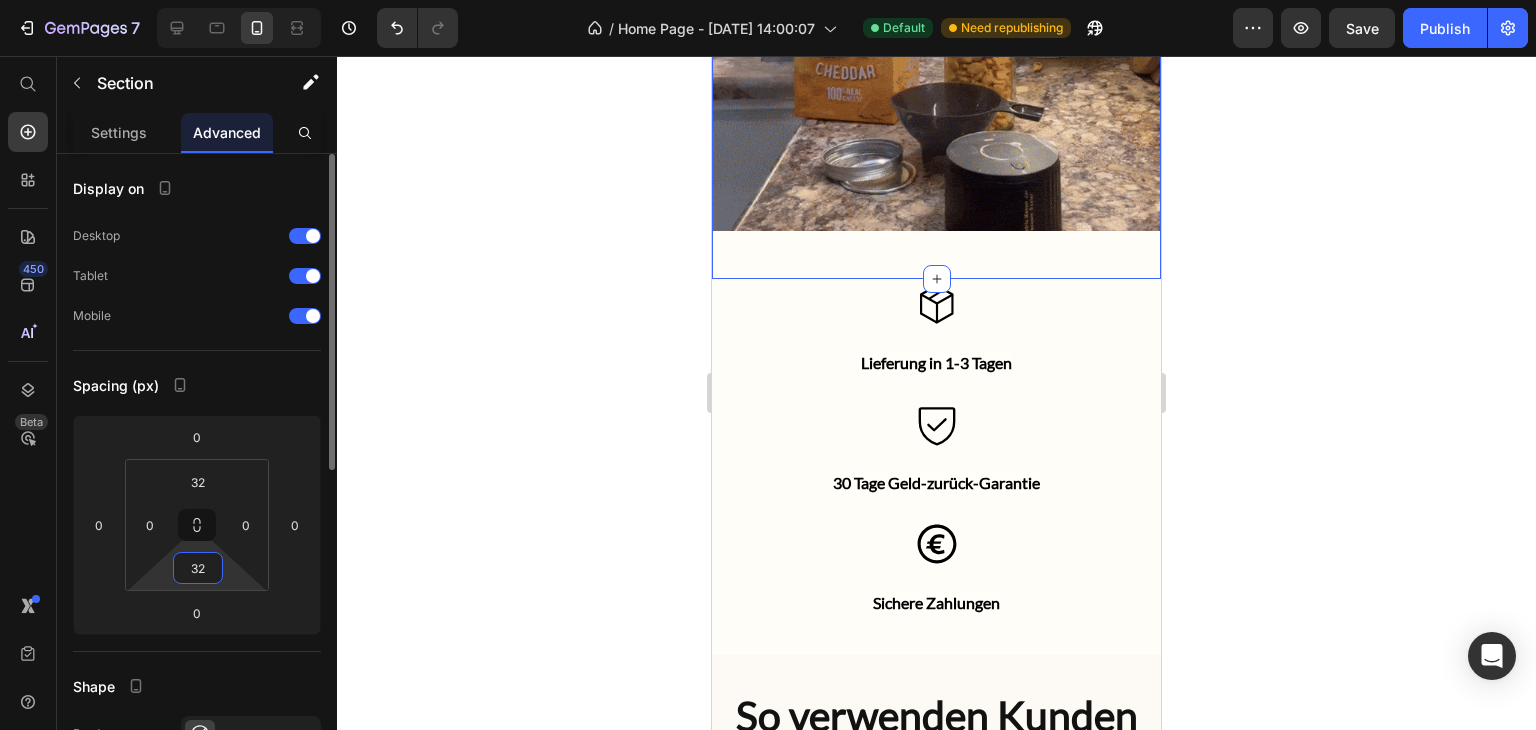 click on "32" at bounding box center (198, 568) 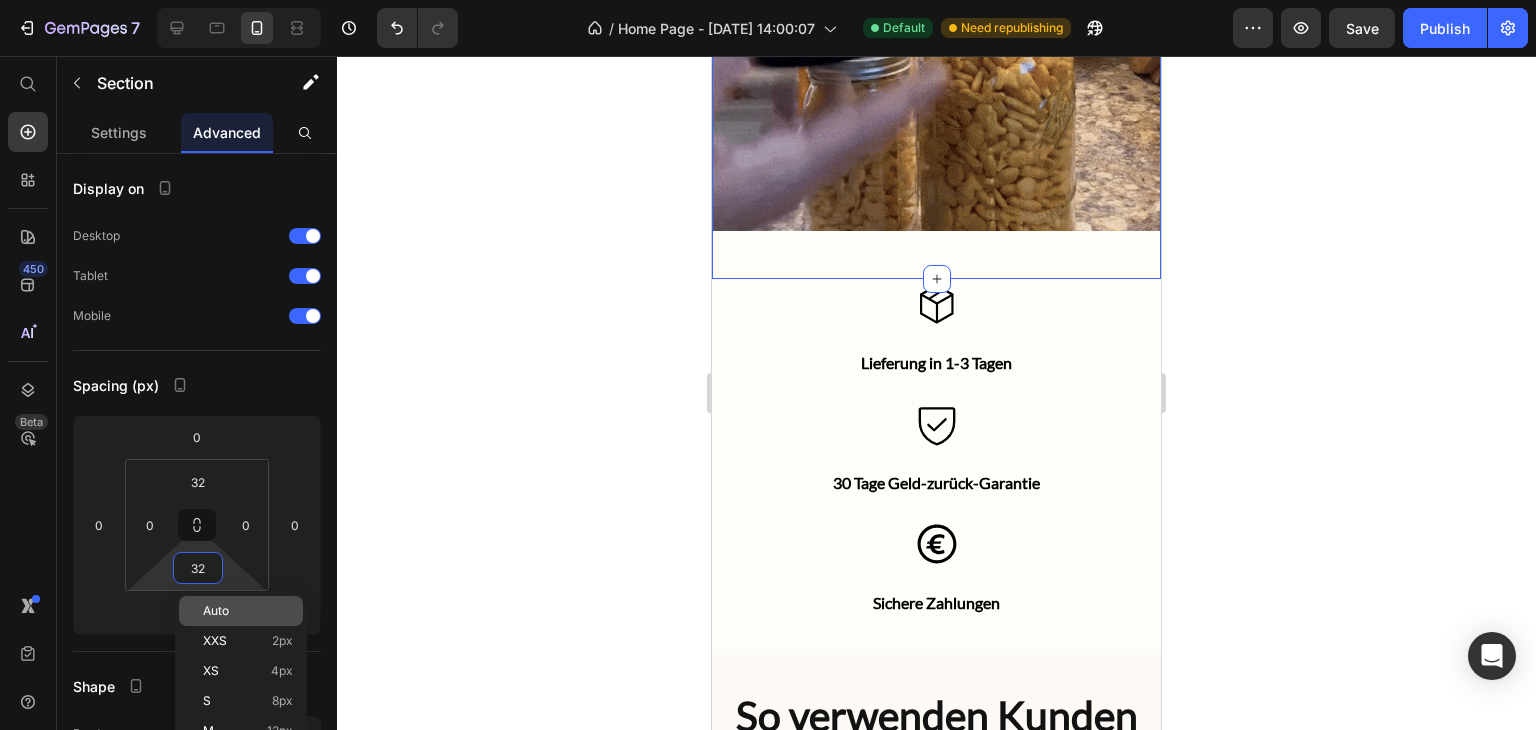 type on "2" 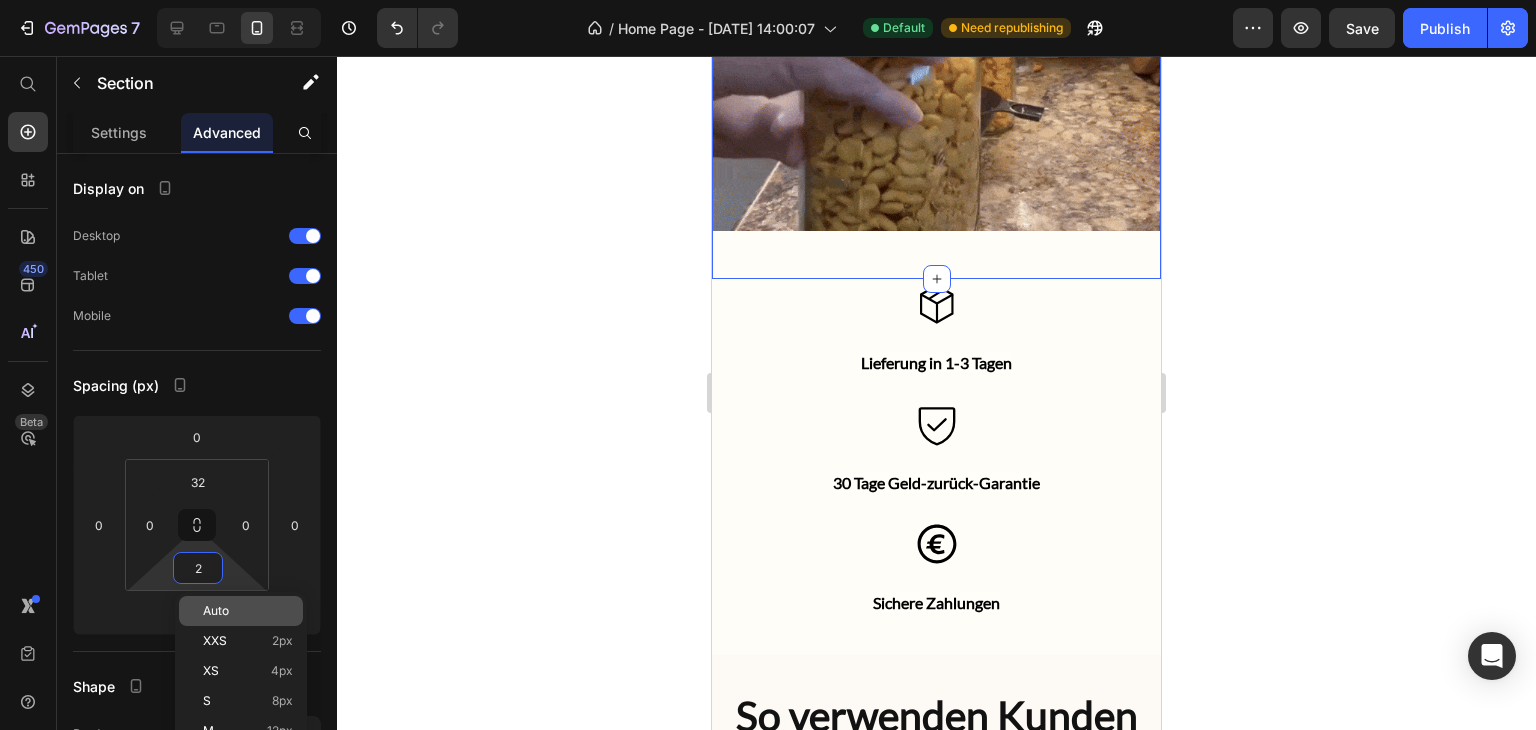 click on "Auto" at bounding box center [248, 611] 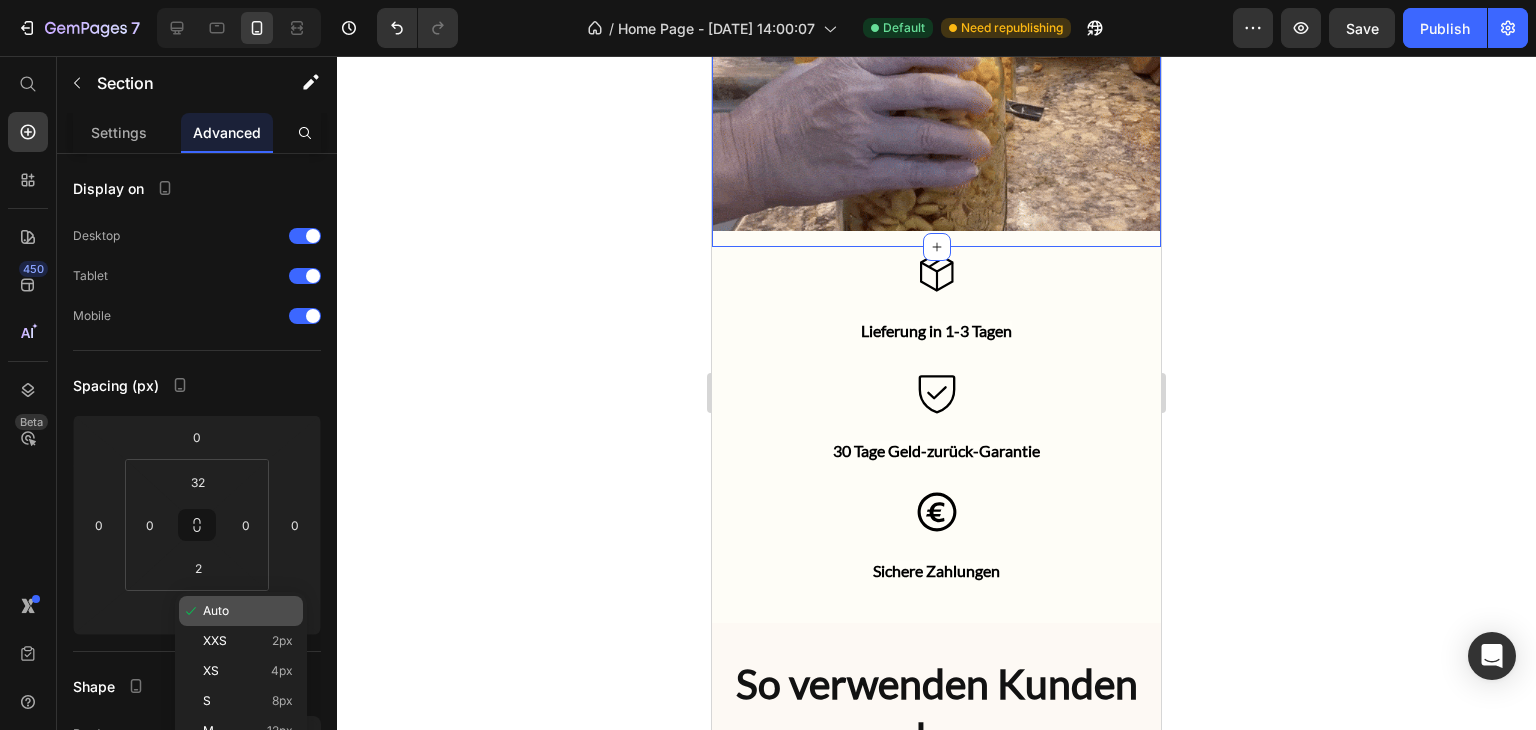 type 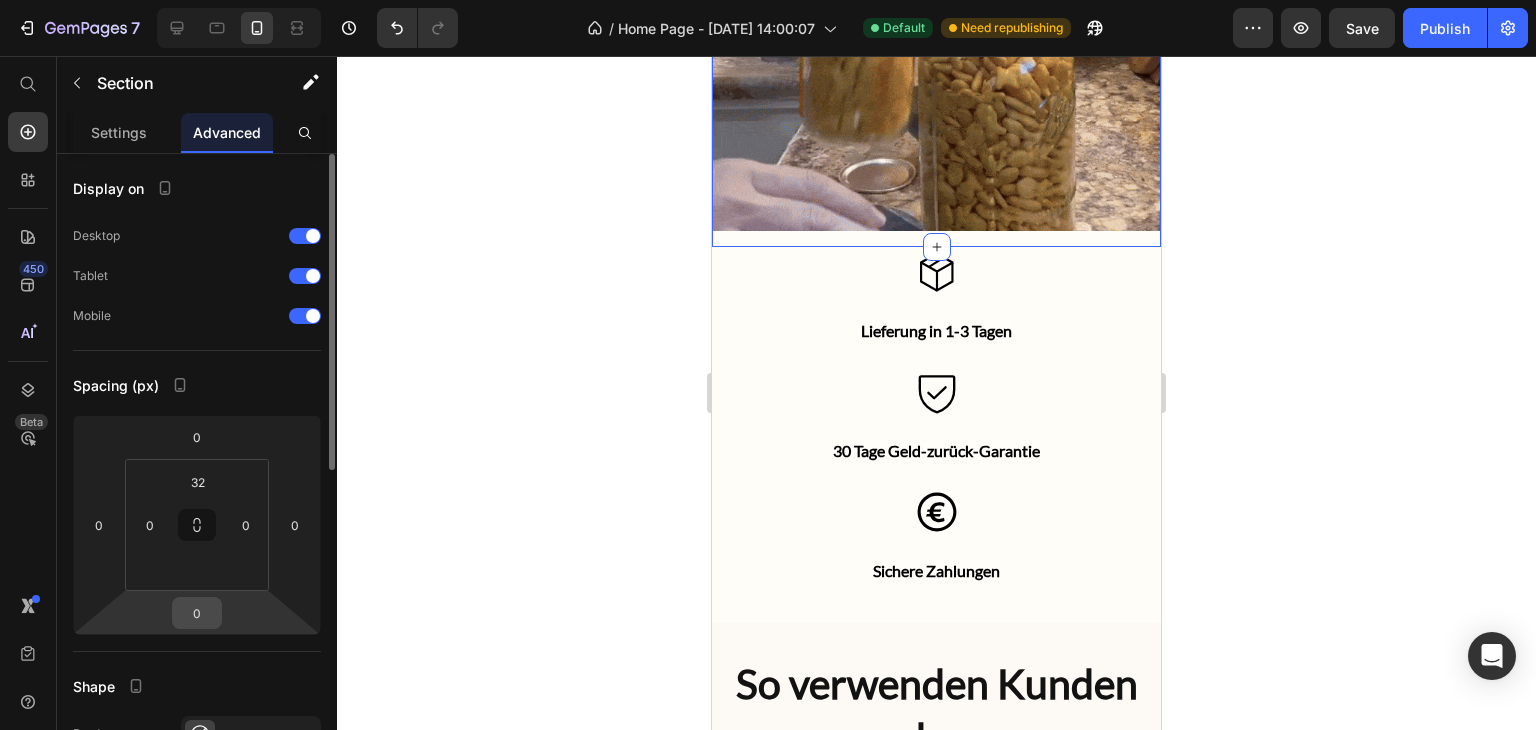 click on "0" at bounding box center (197, 613) 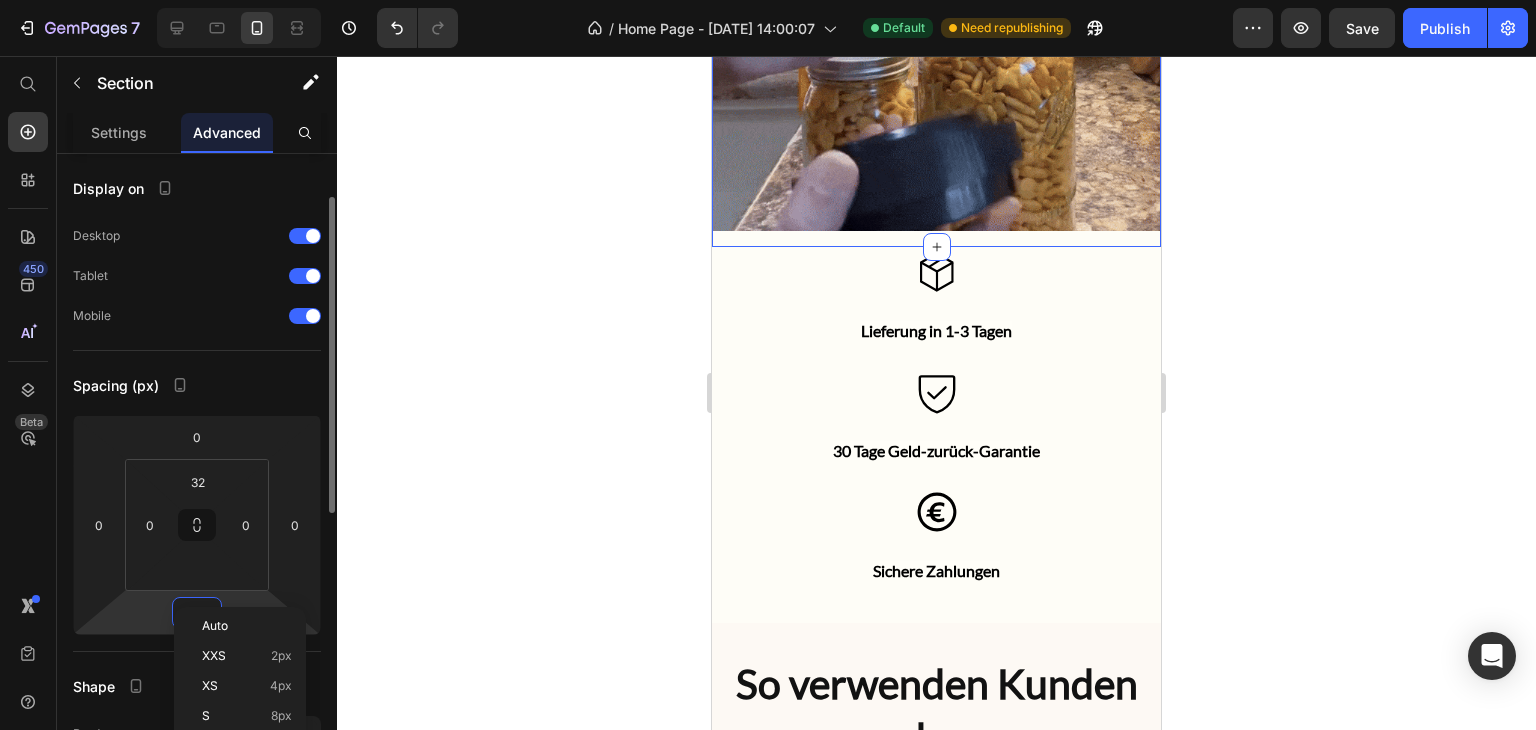 scroll, scrollTop: 29, scrollLeft: 0, axis: vertical 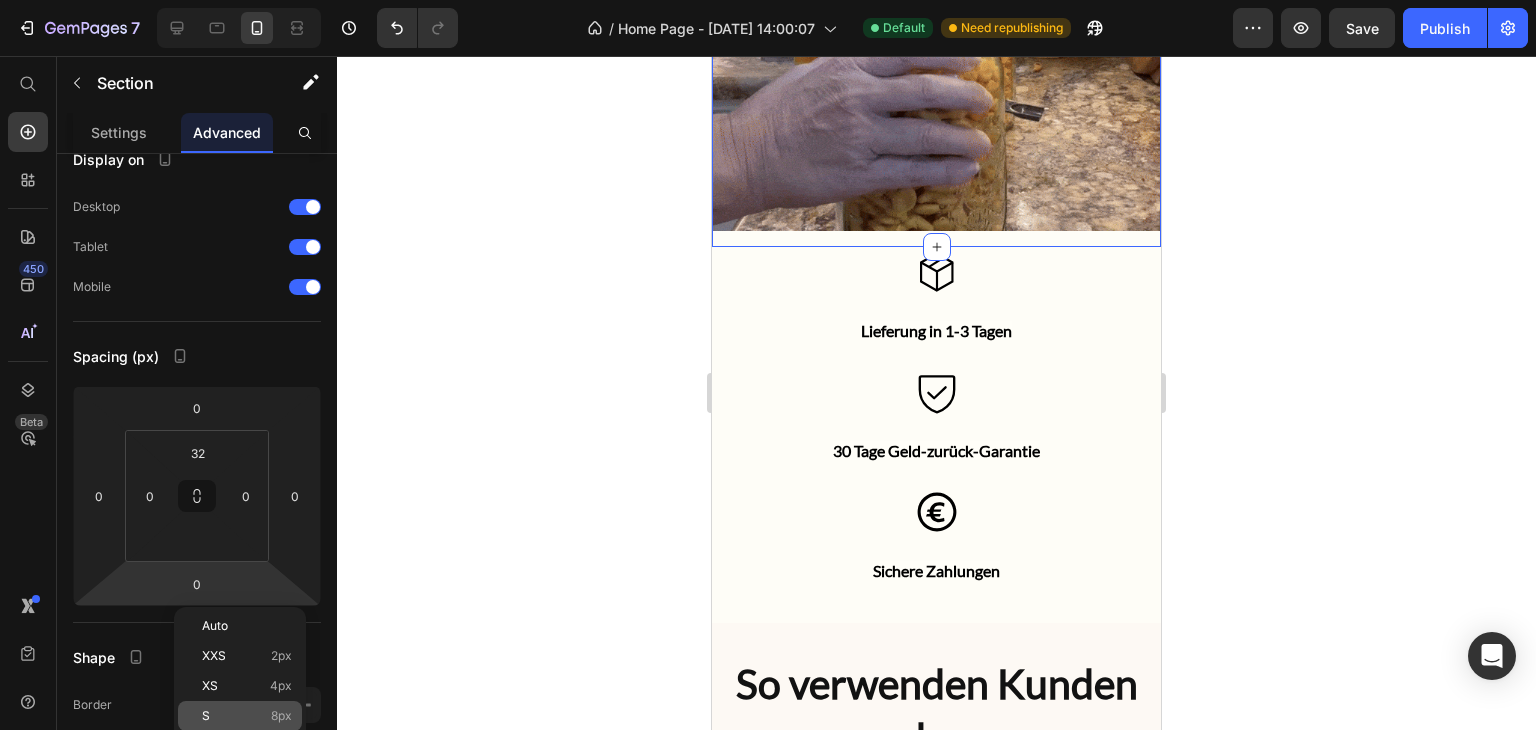 click on "8px" at bounding box center [281, 716] 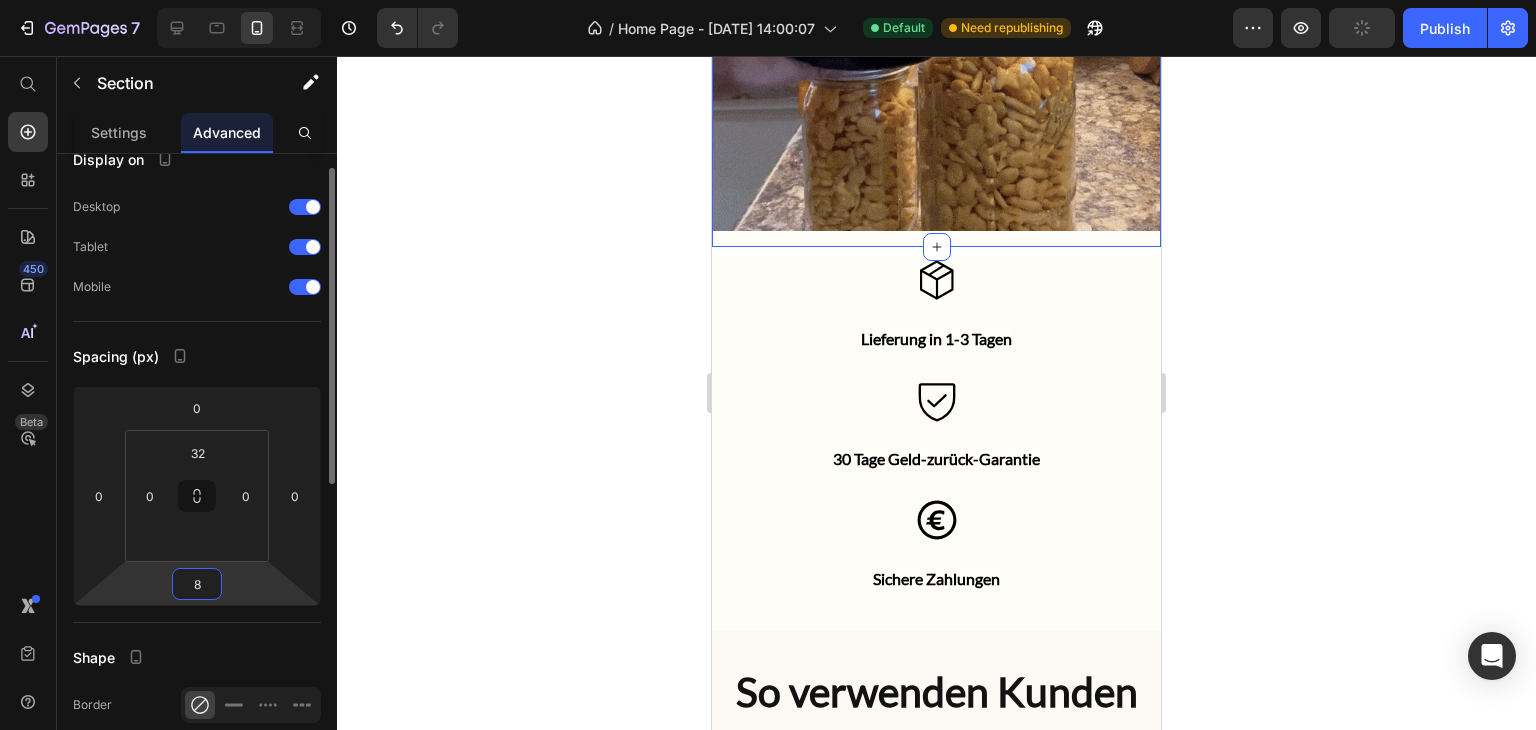 click on "8" at bounding box center [197, 584] 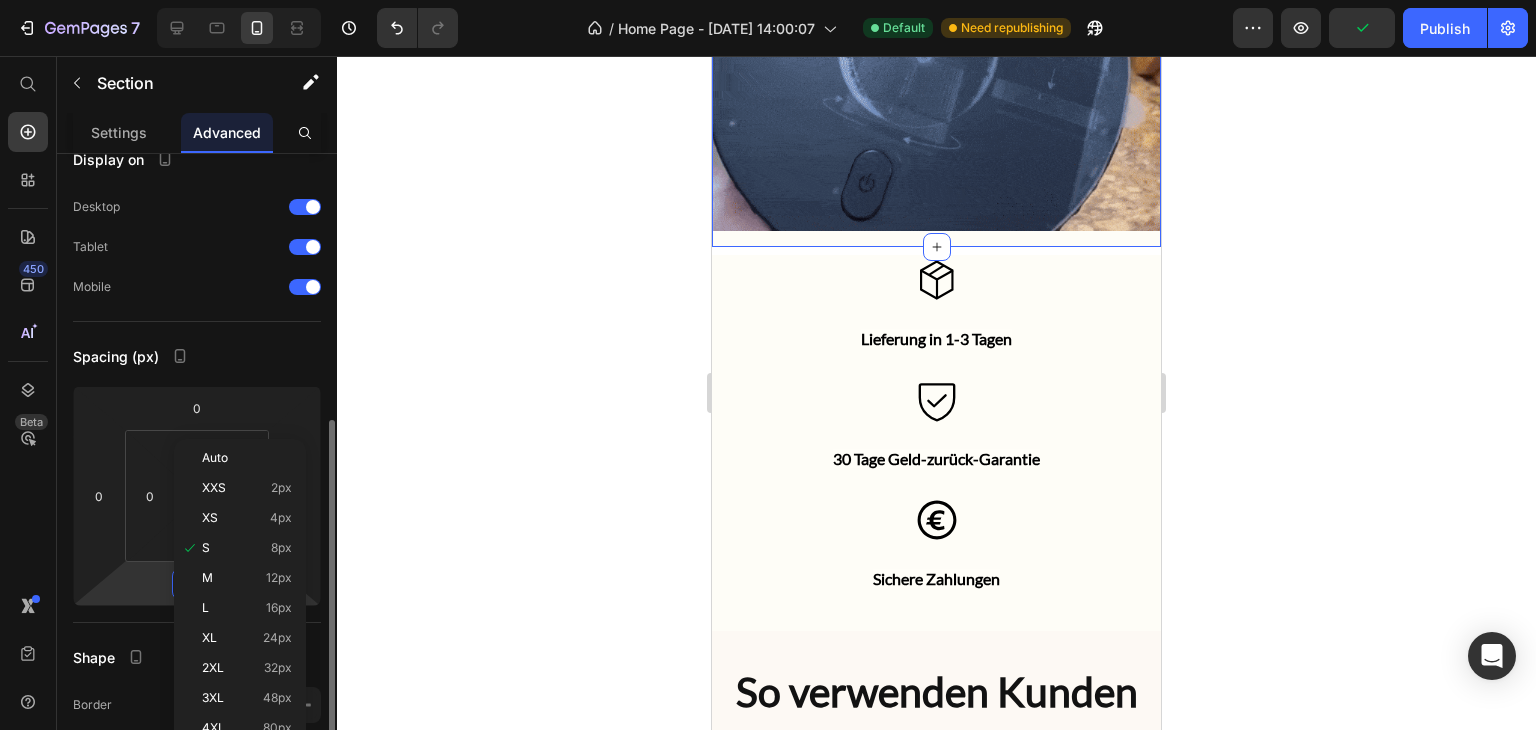 scroll, scrollTop: 197, scrollLeft: 0, axis: vertical 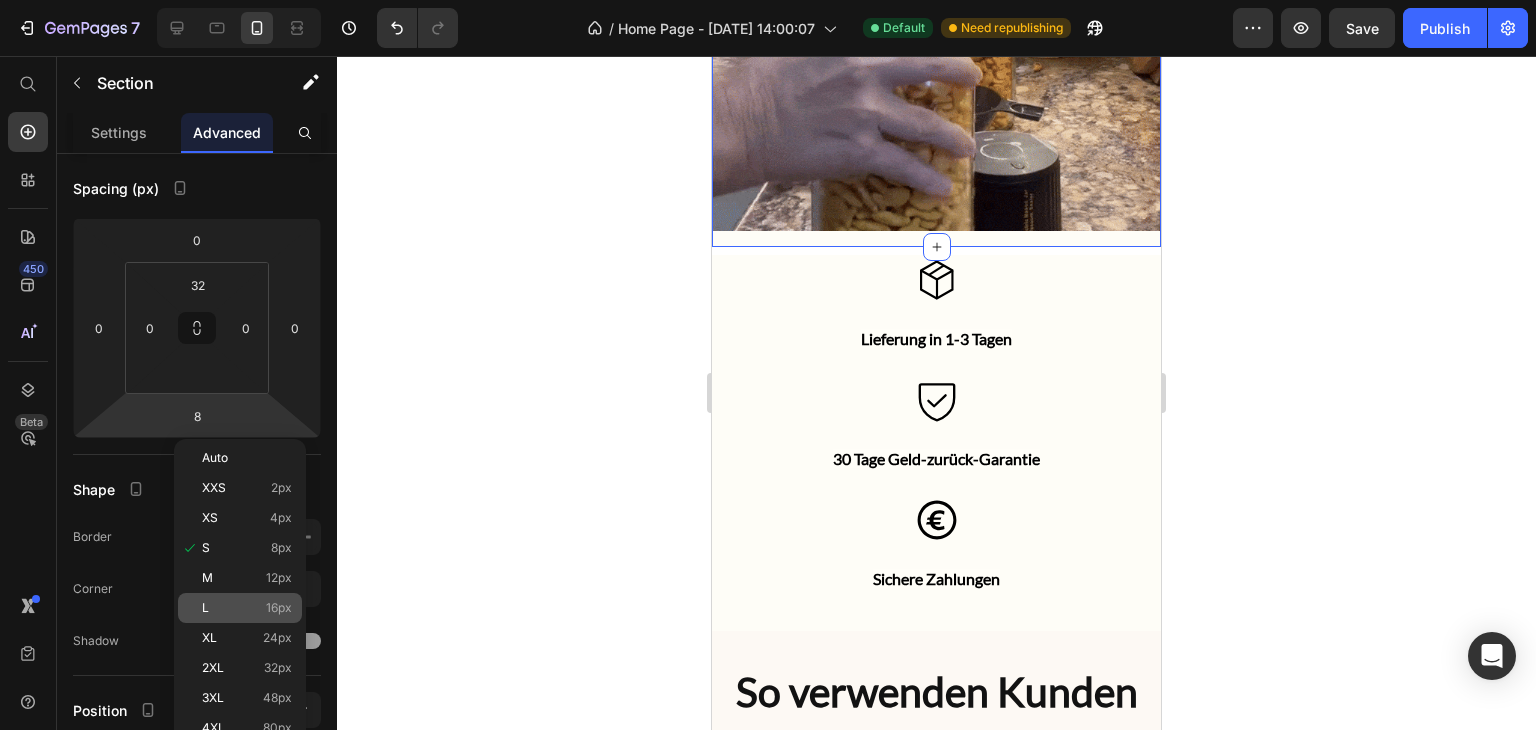 click on "16px" at bounding box center (279, 608) 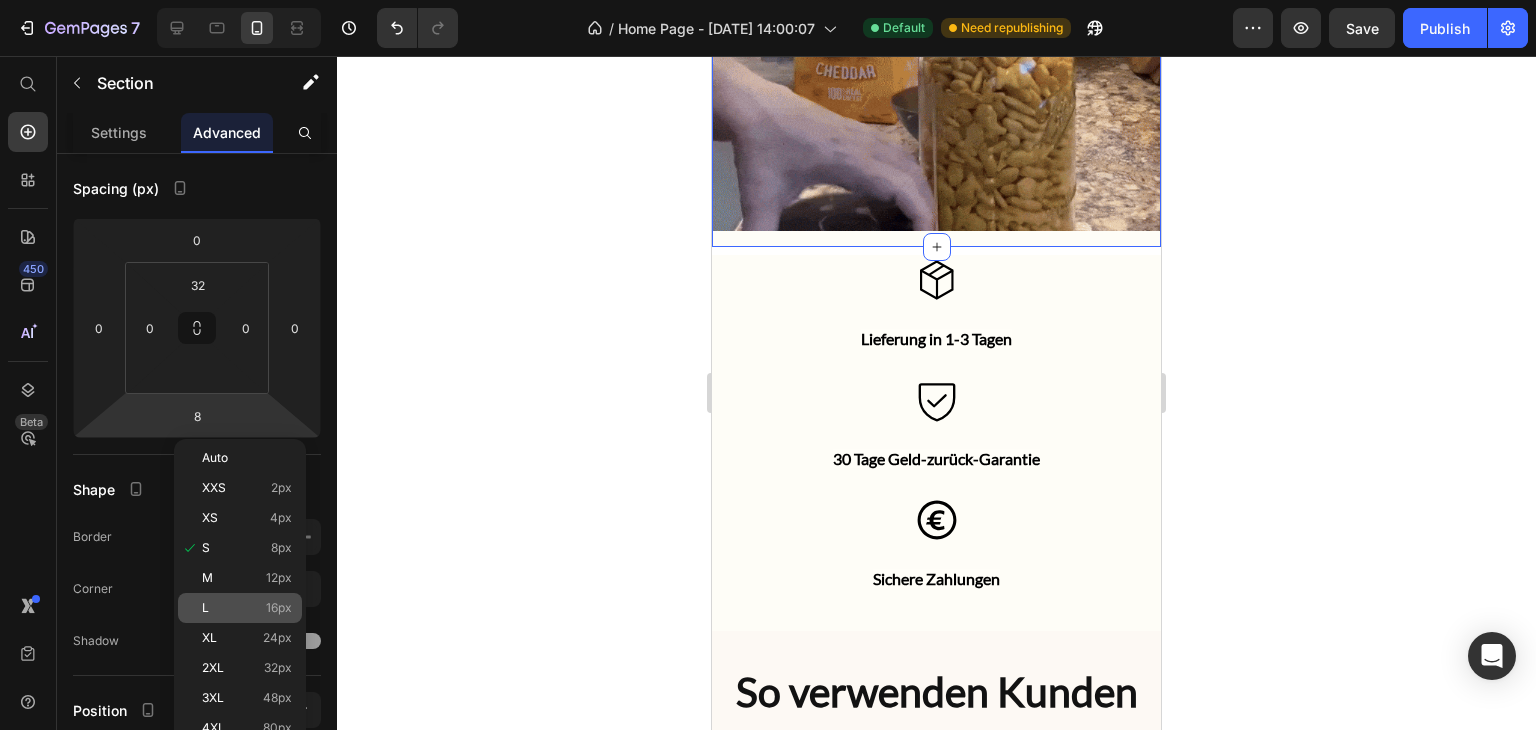 type on "16" 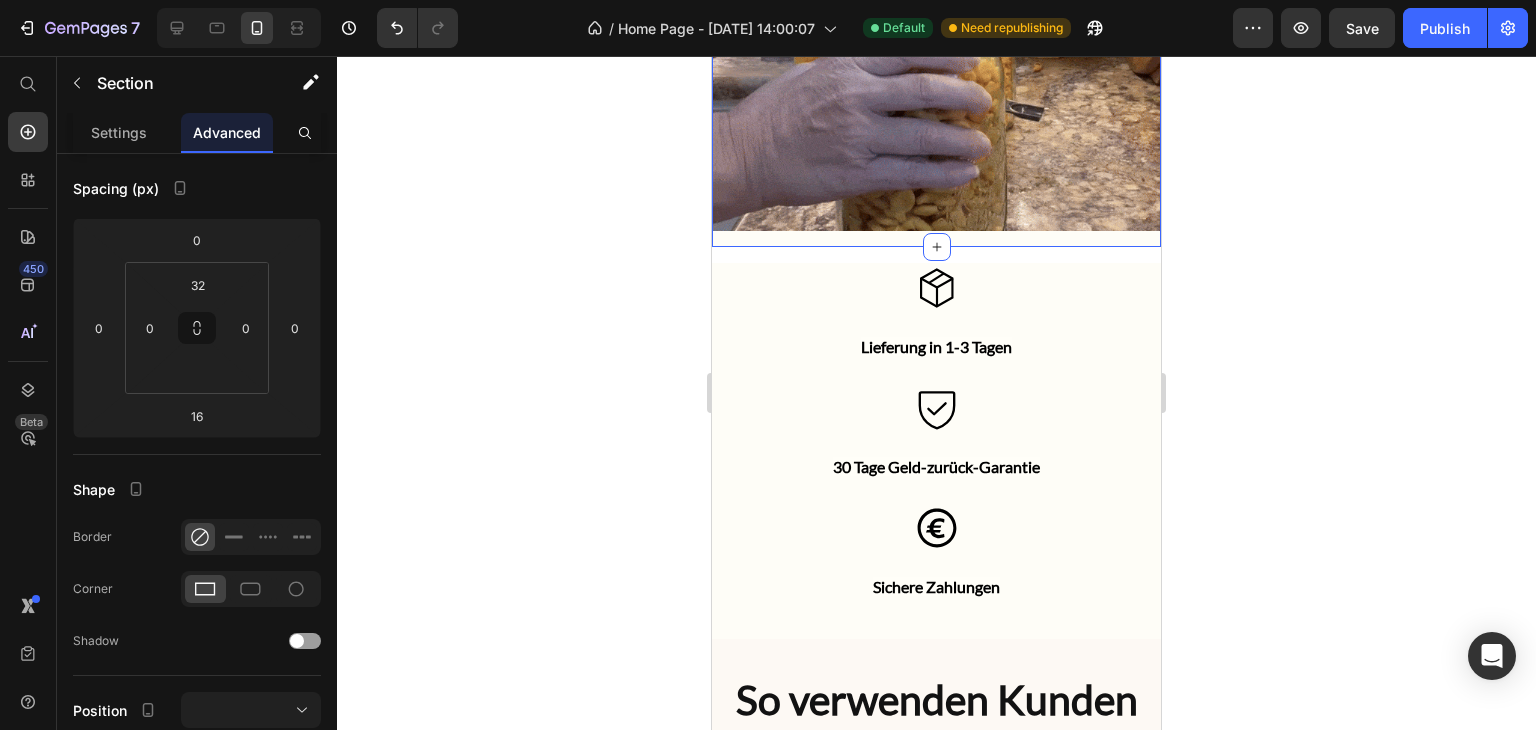 click 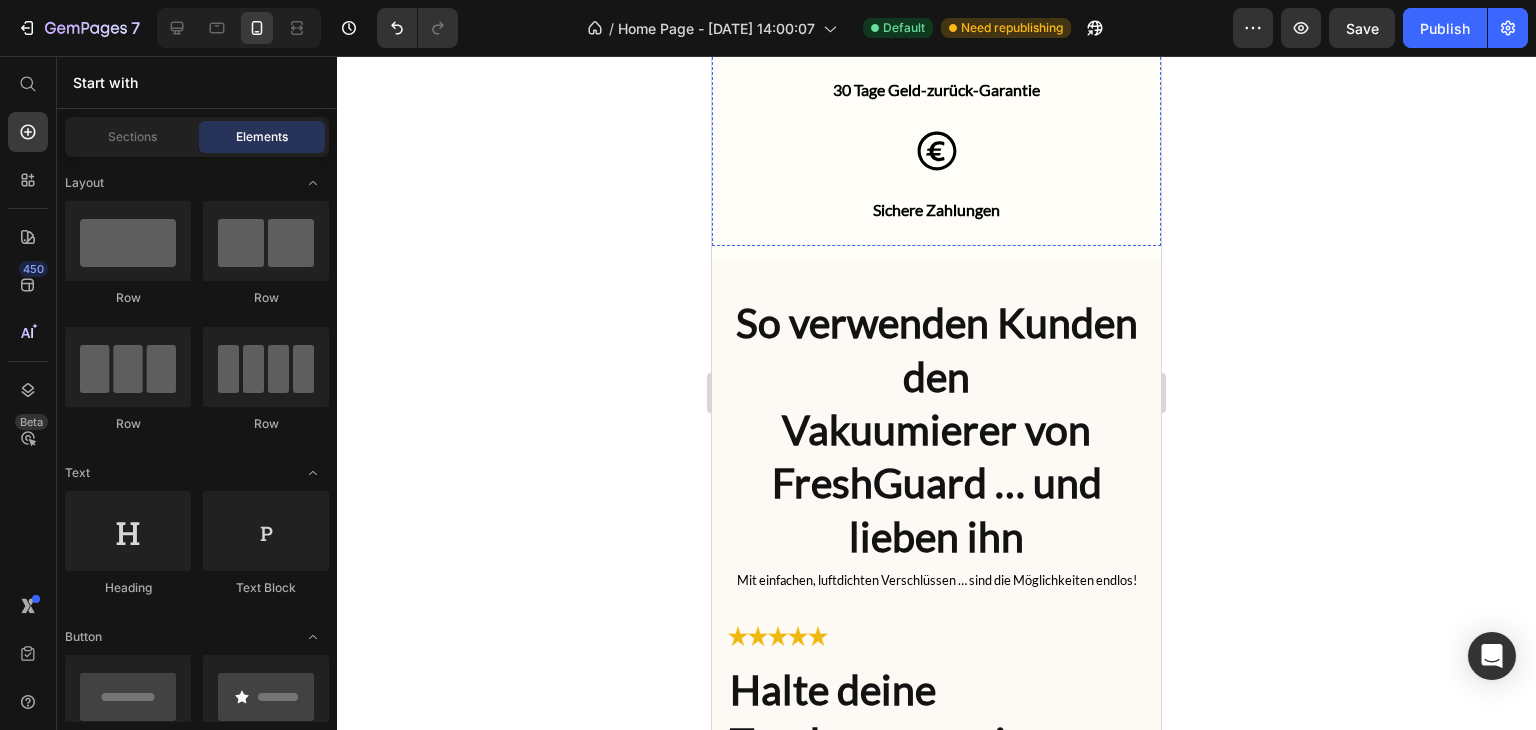 scroll, scrollTop: 4602, scrollLeft: 0, axis: vertical 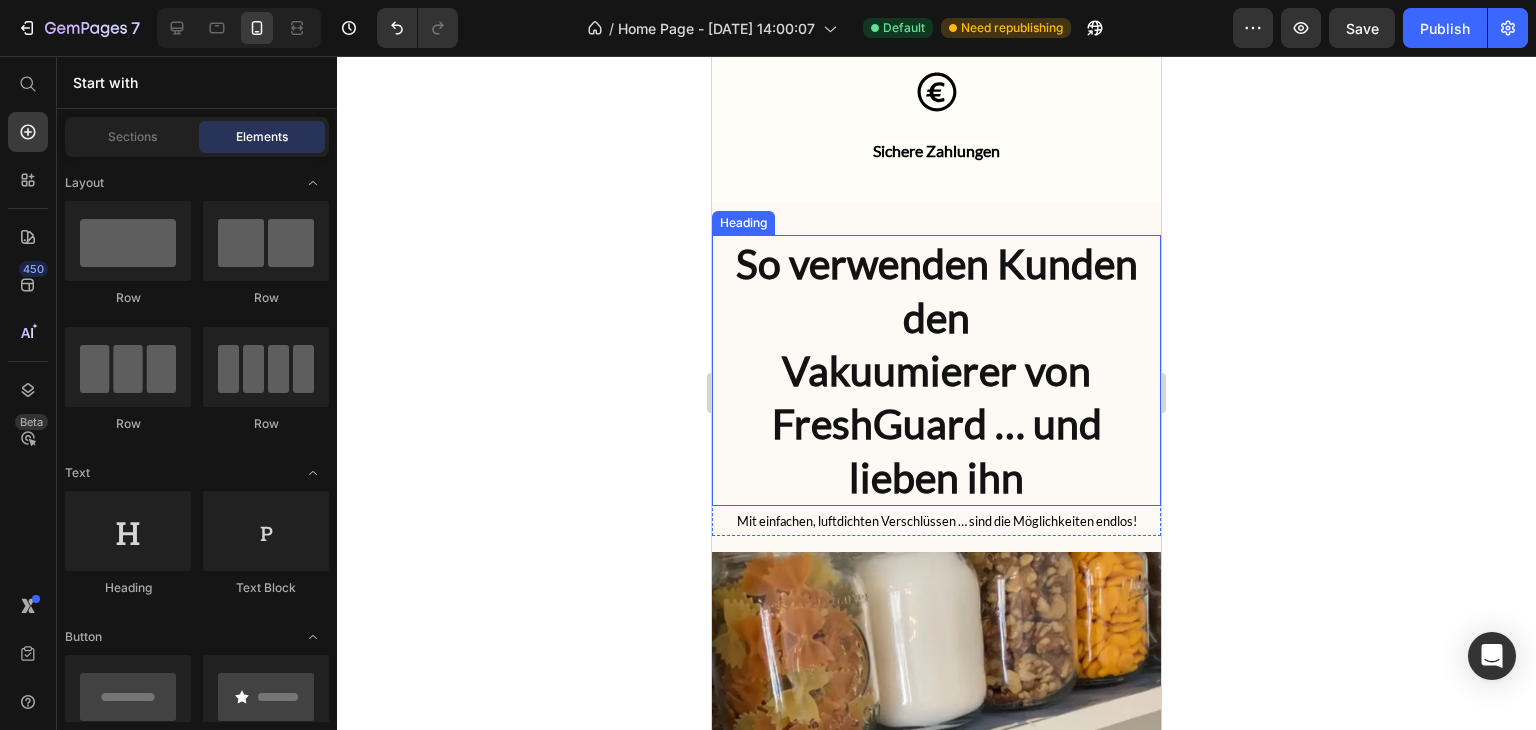 click on "So verwenden Kunden den  Vakuumierer von FreshGuard … und  lieben ihn" at bounding box center [936, 370] 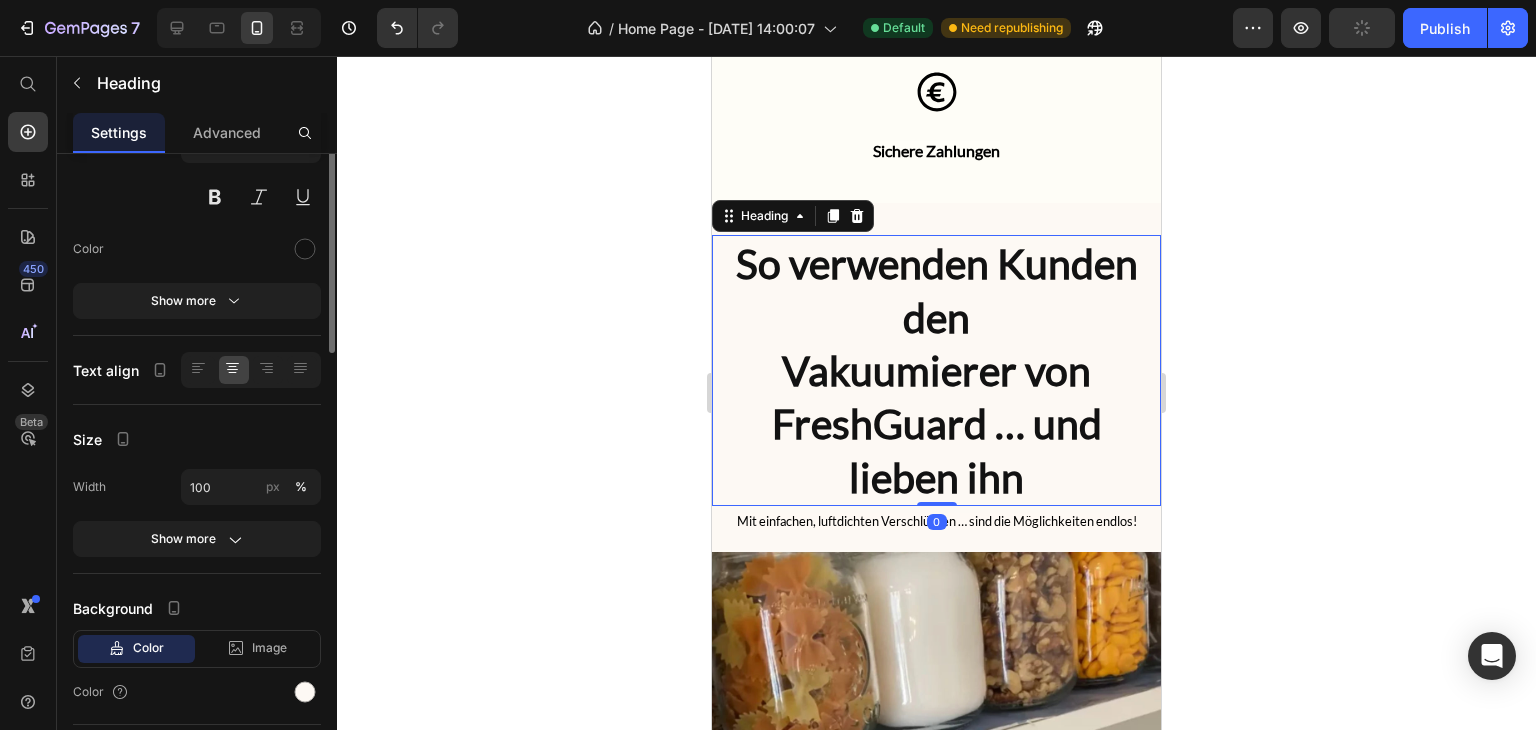 scroll, scrollTop: 0, scrollLeft: 0, axis: both 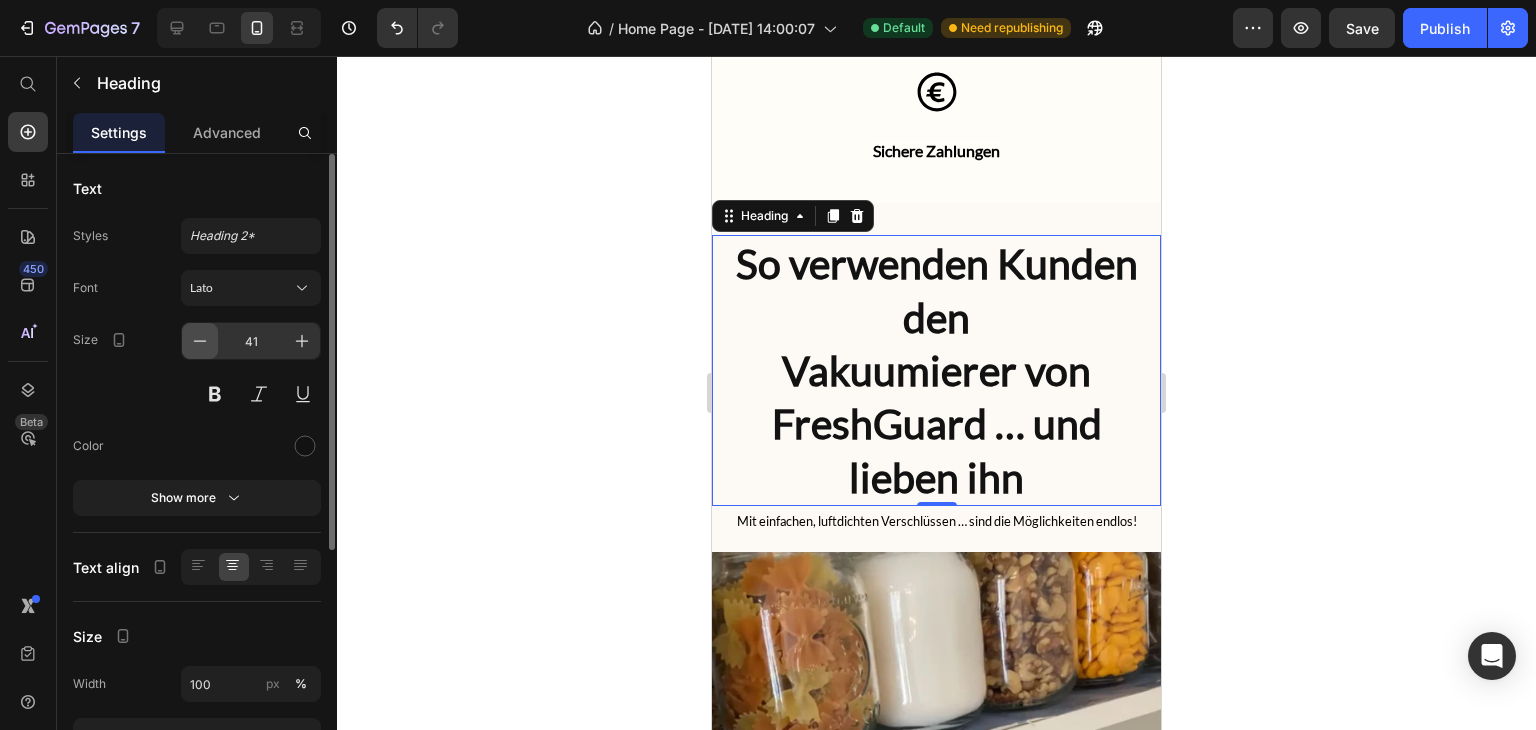 click 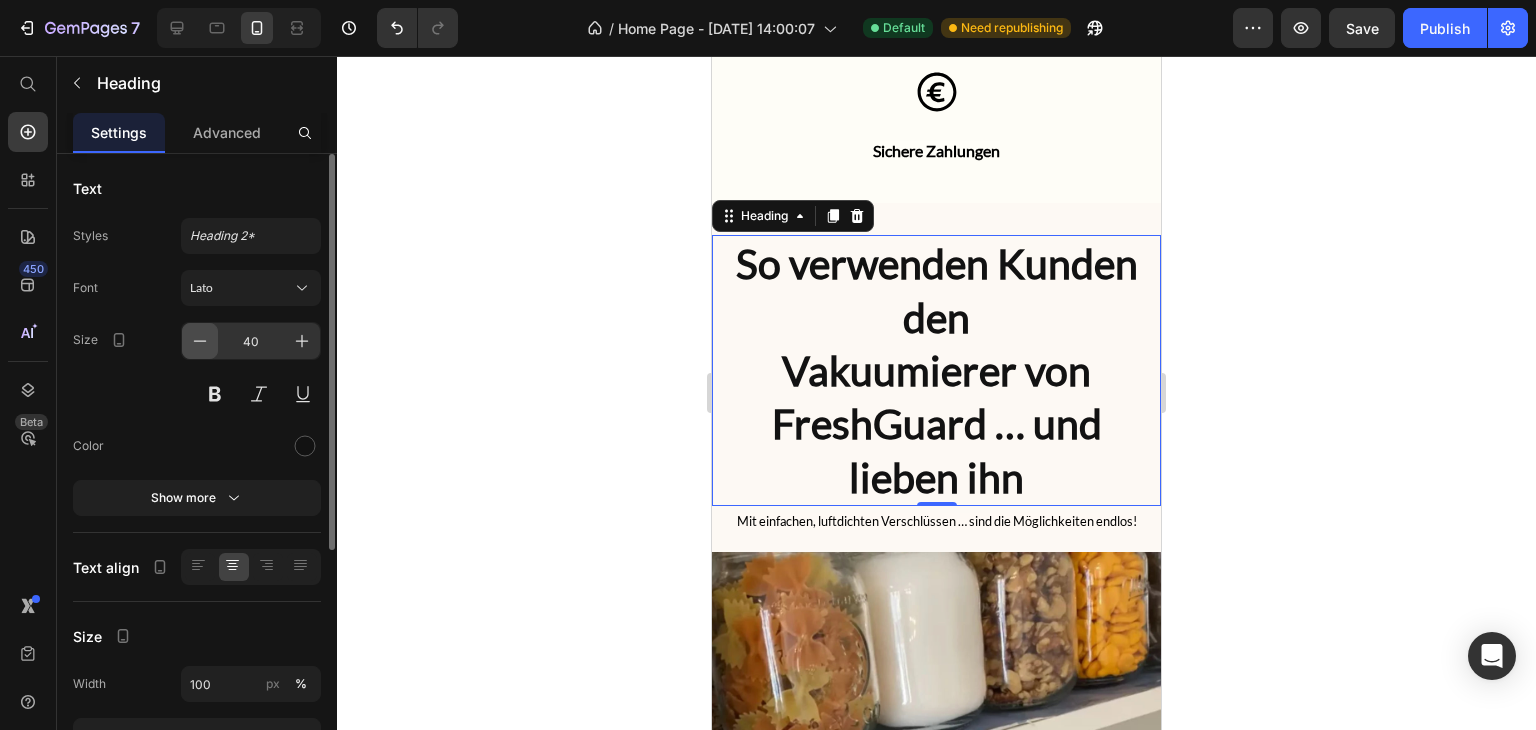 click 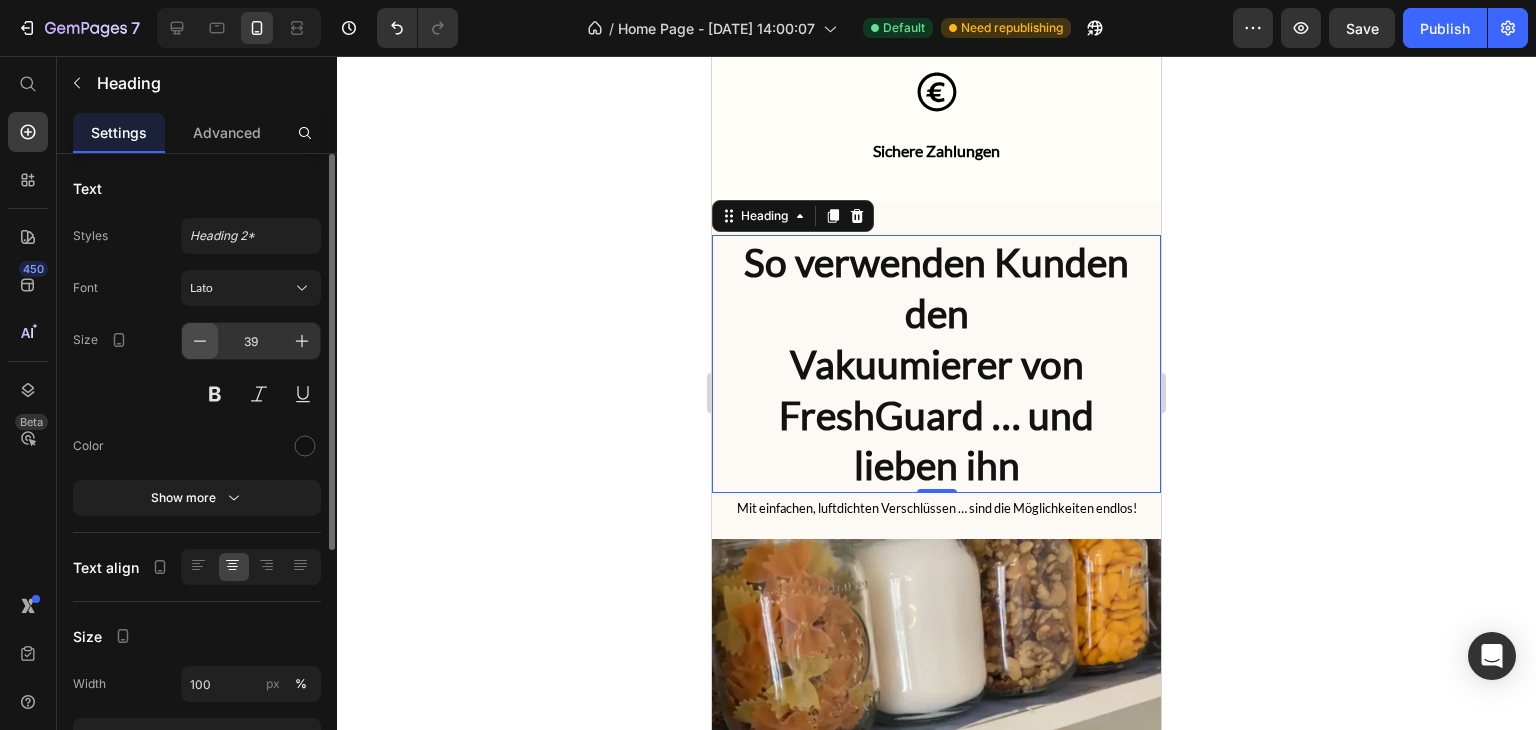click 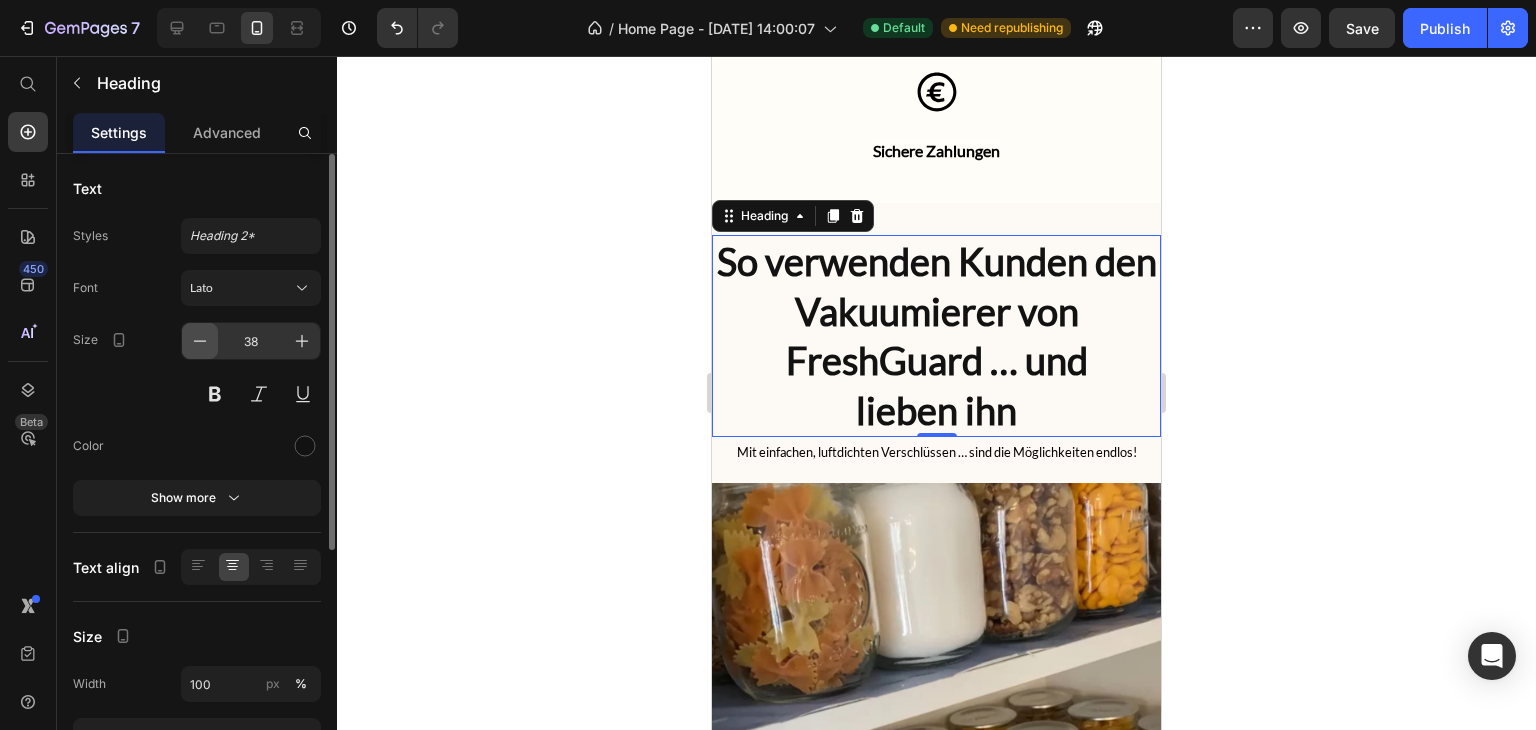 click 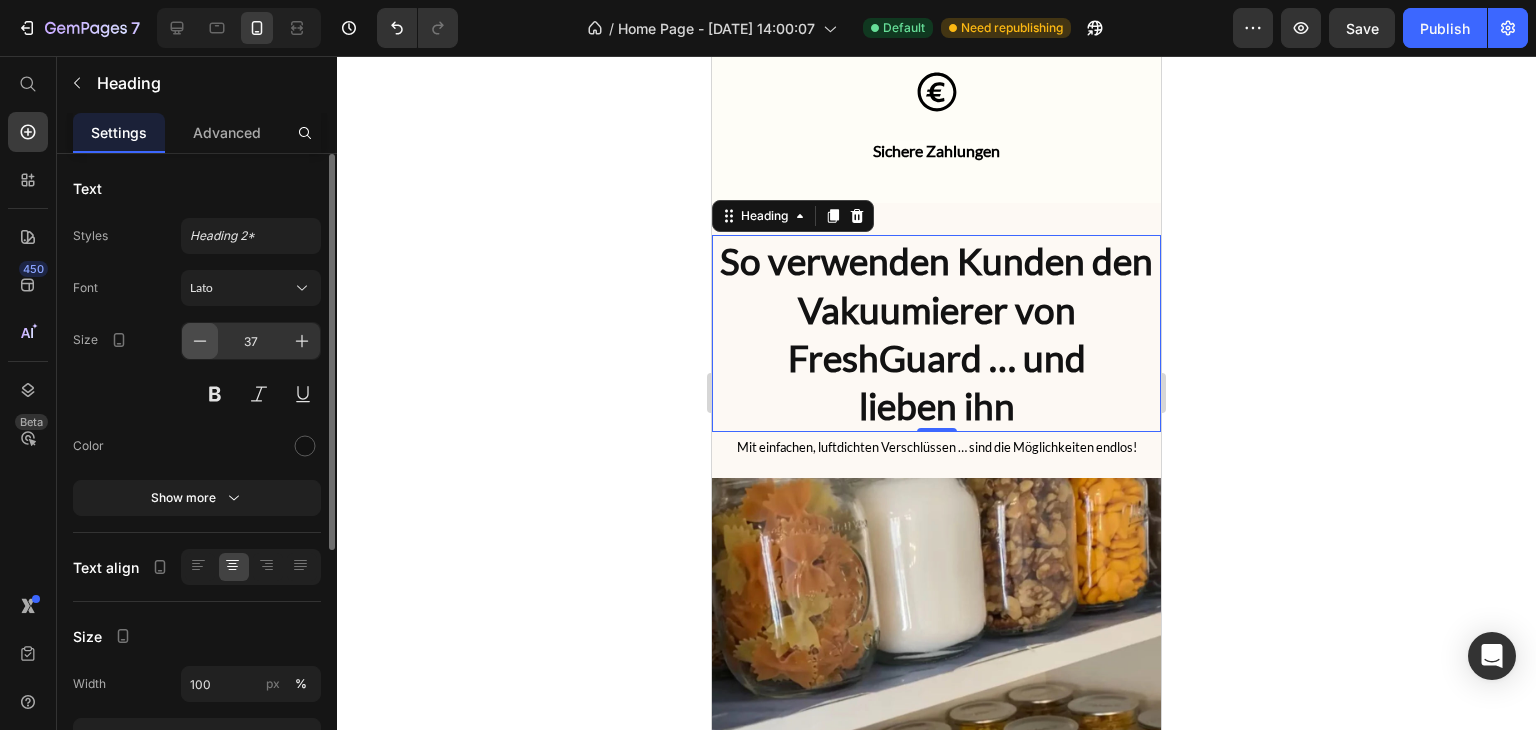 click 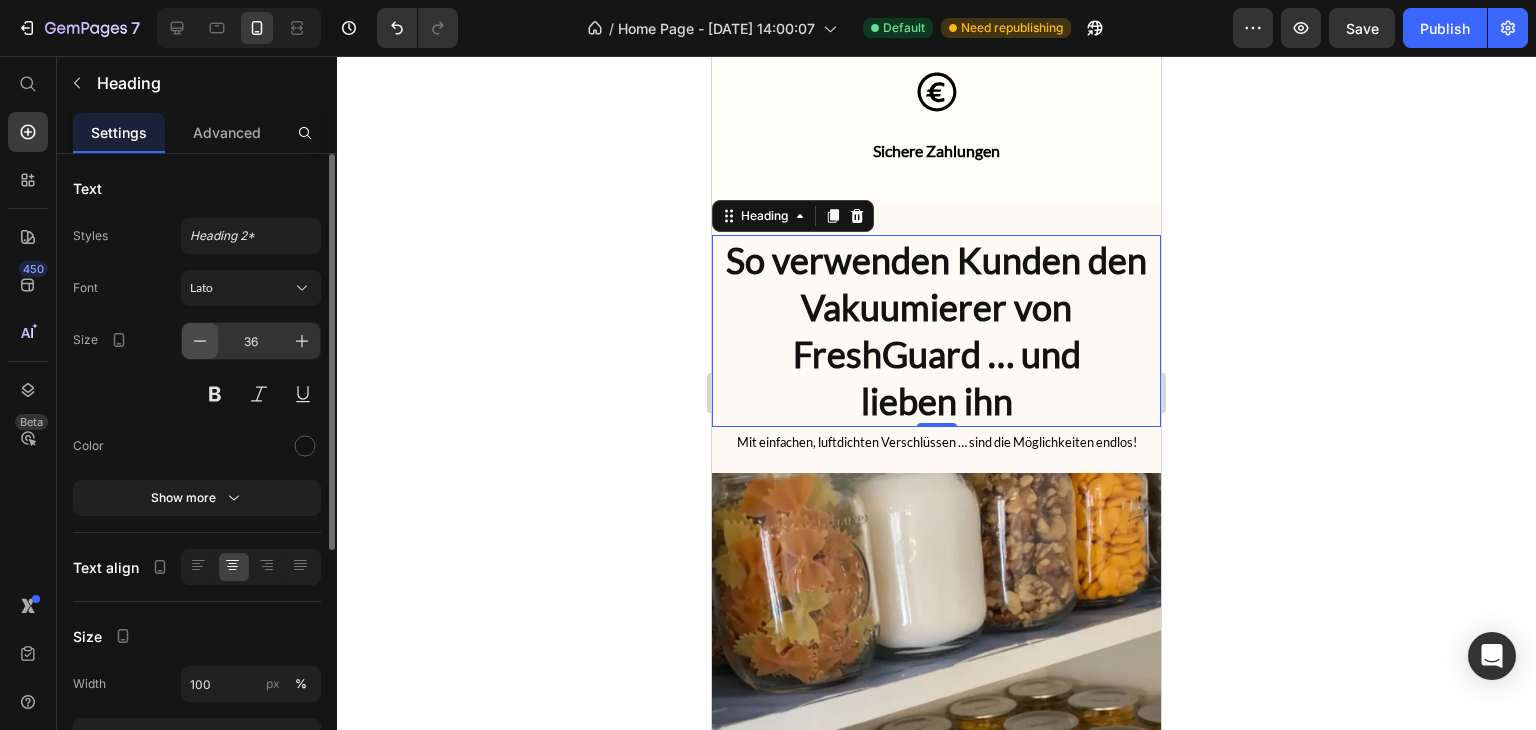 click 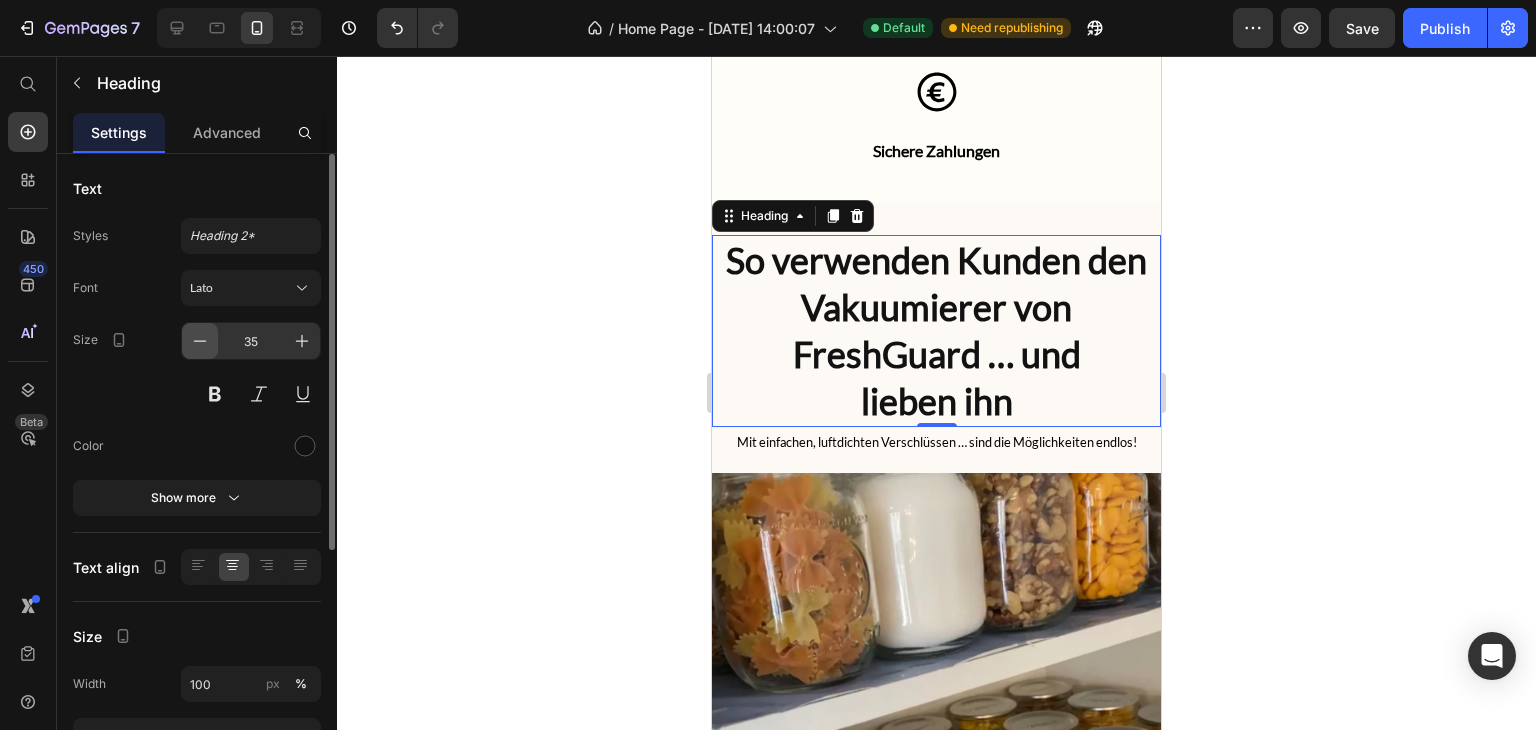 click 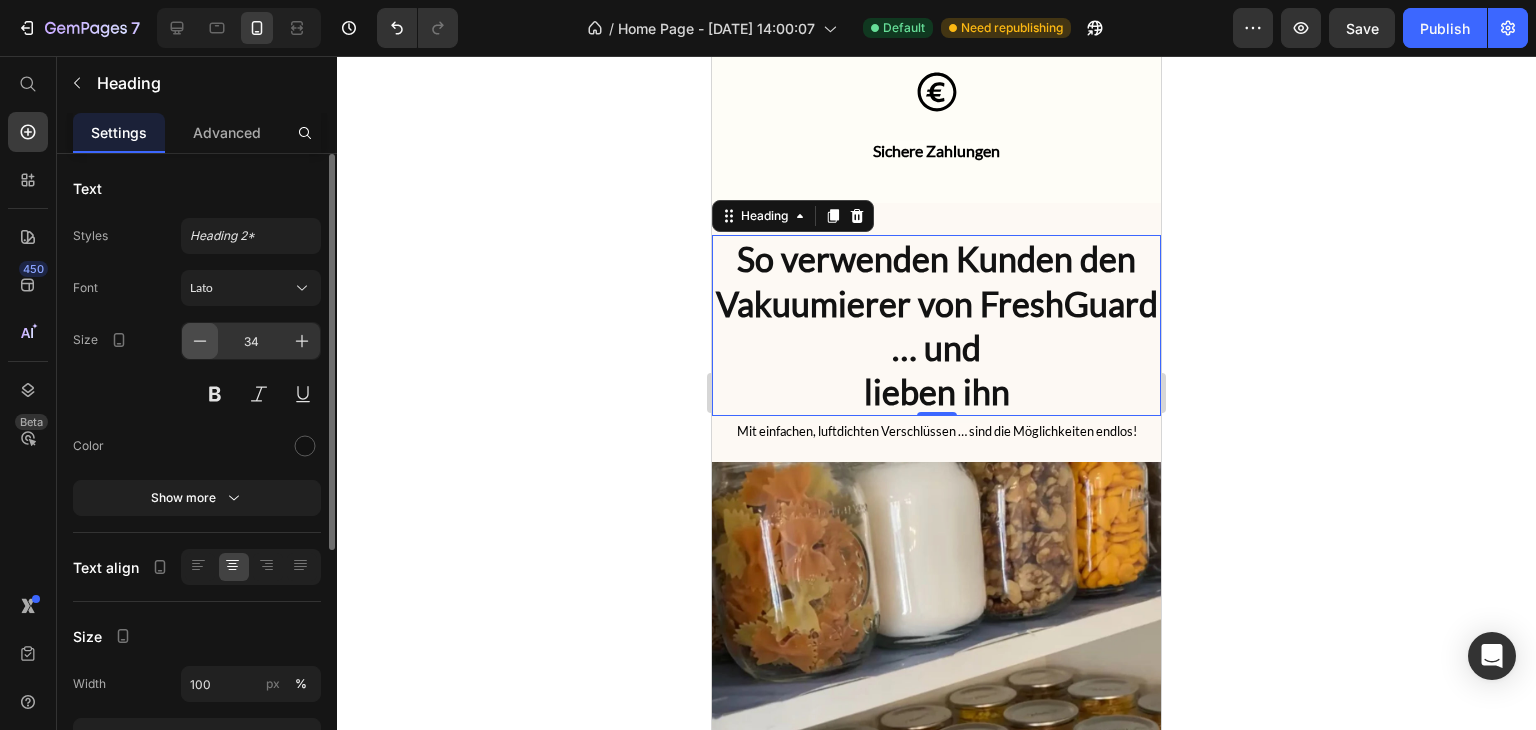 click 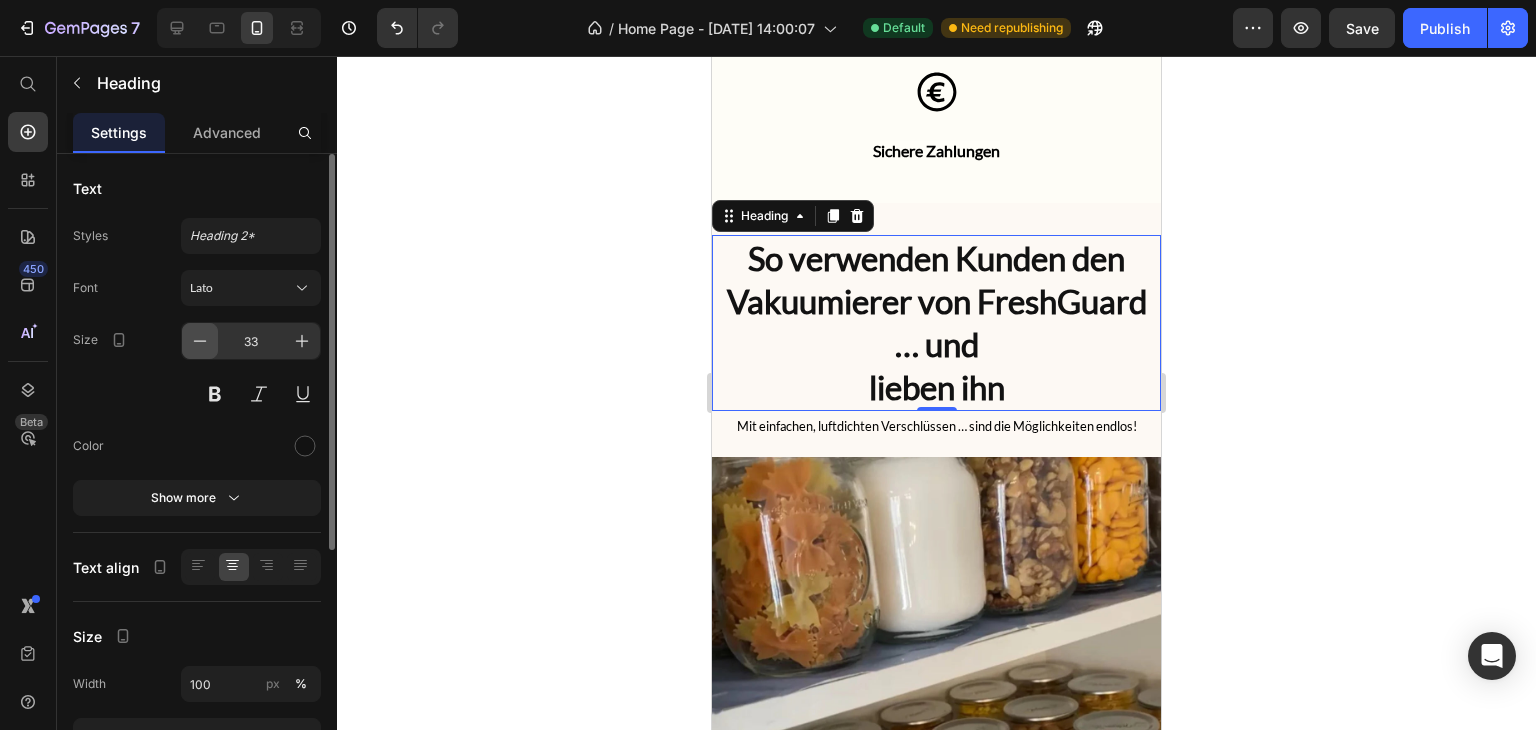 click 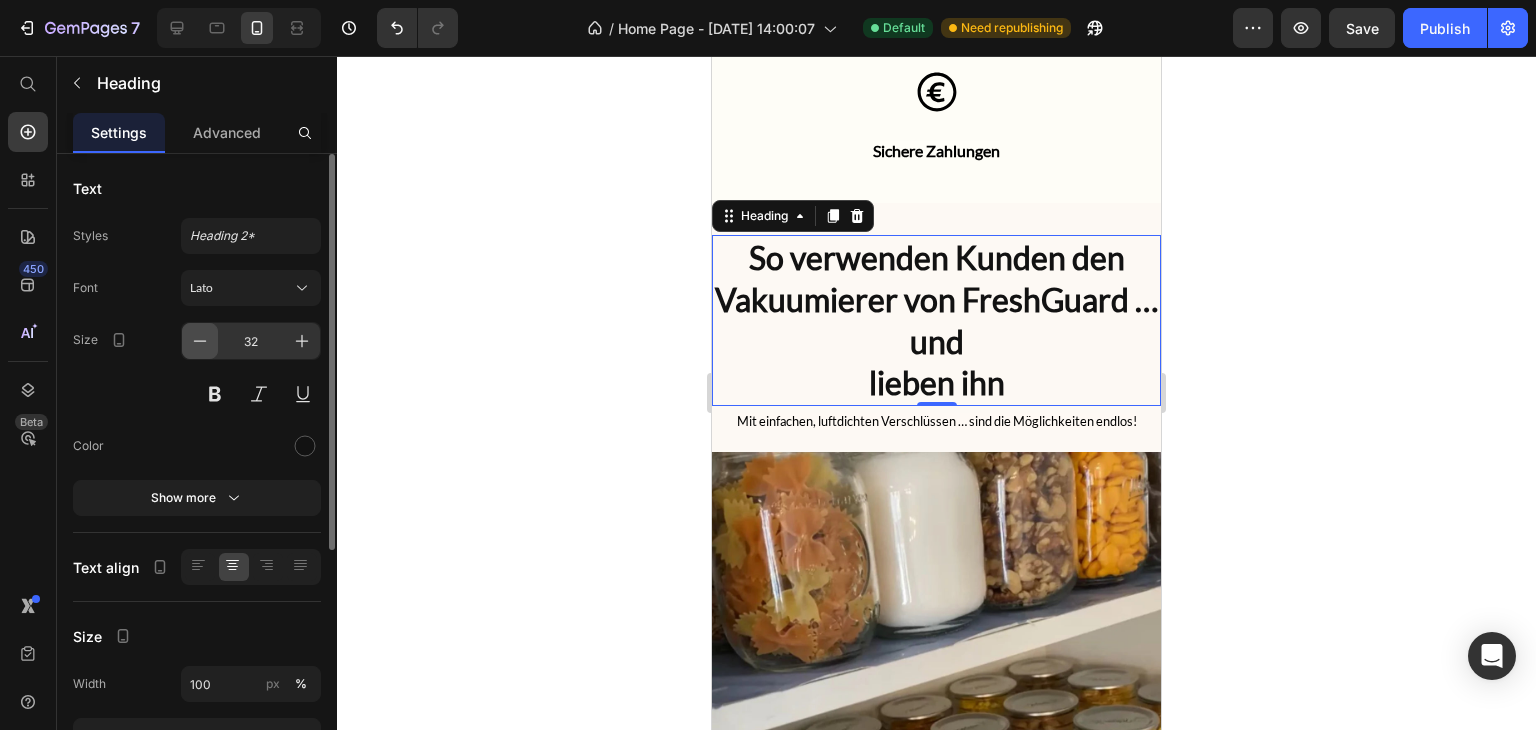click 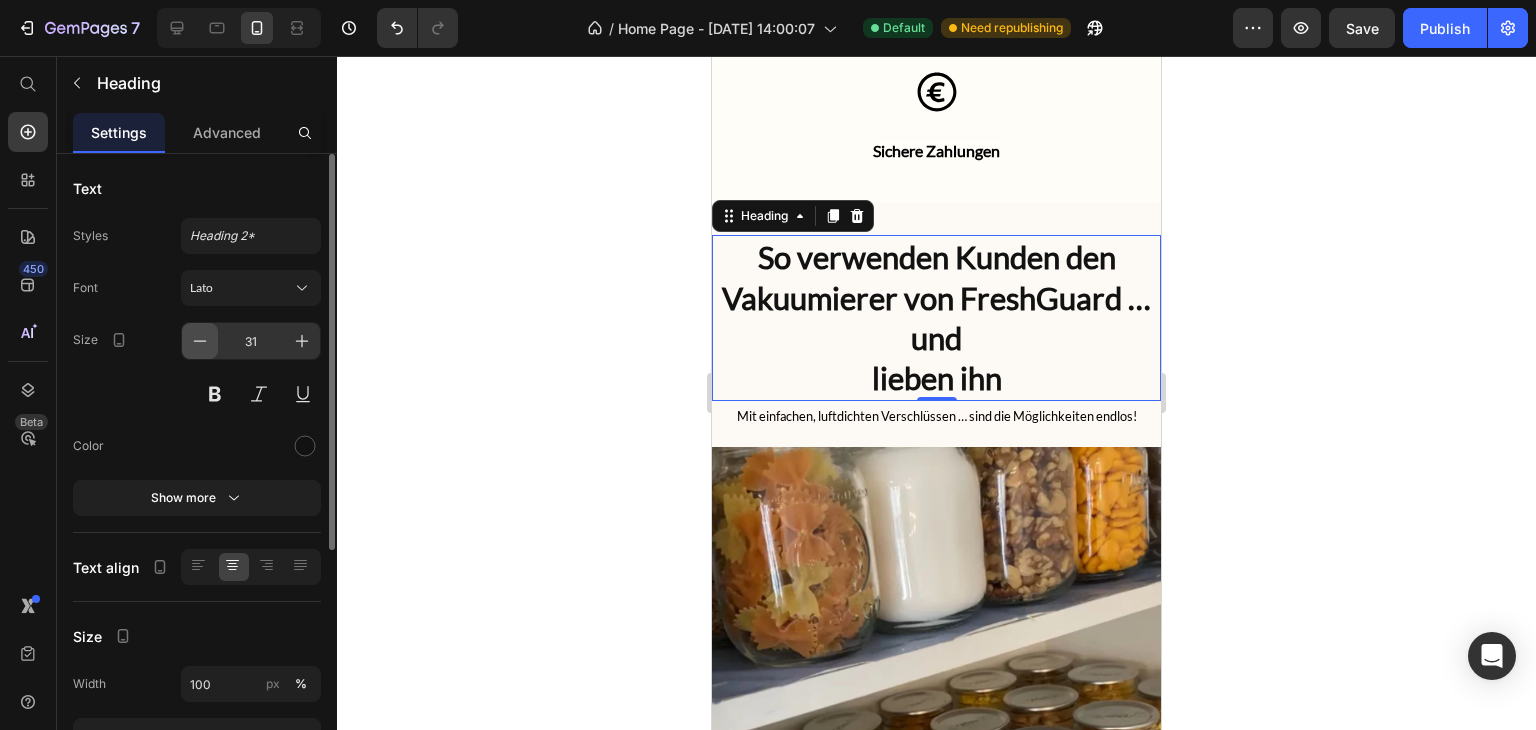 click 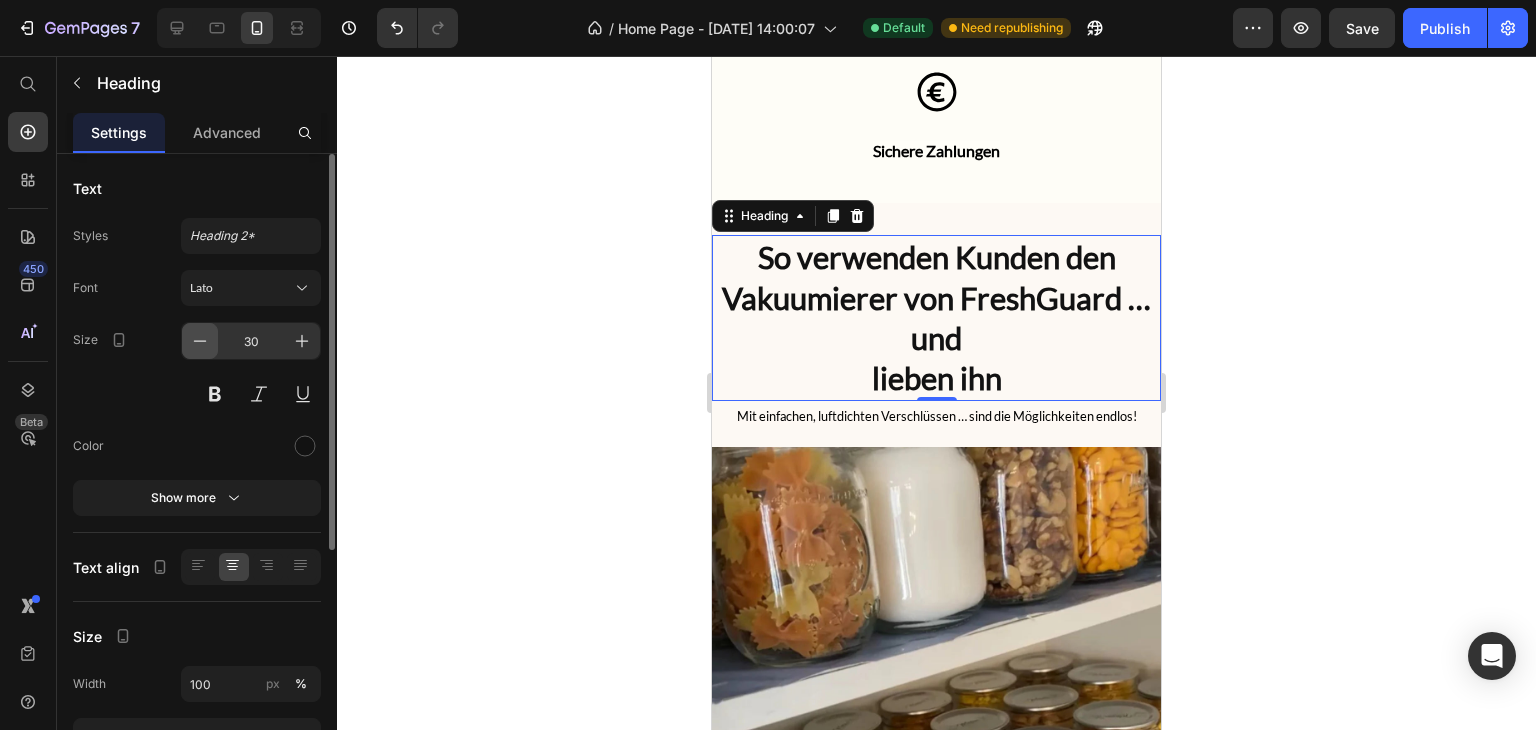 click 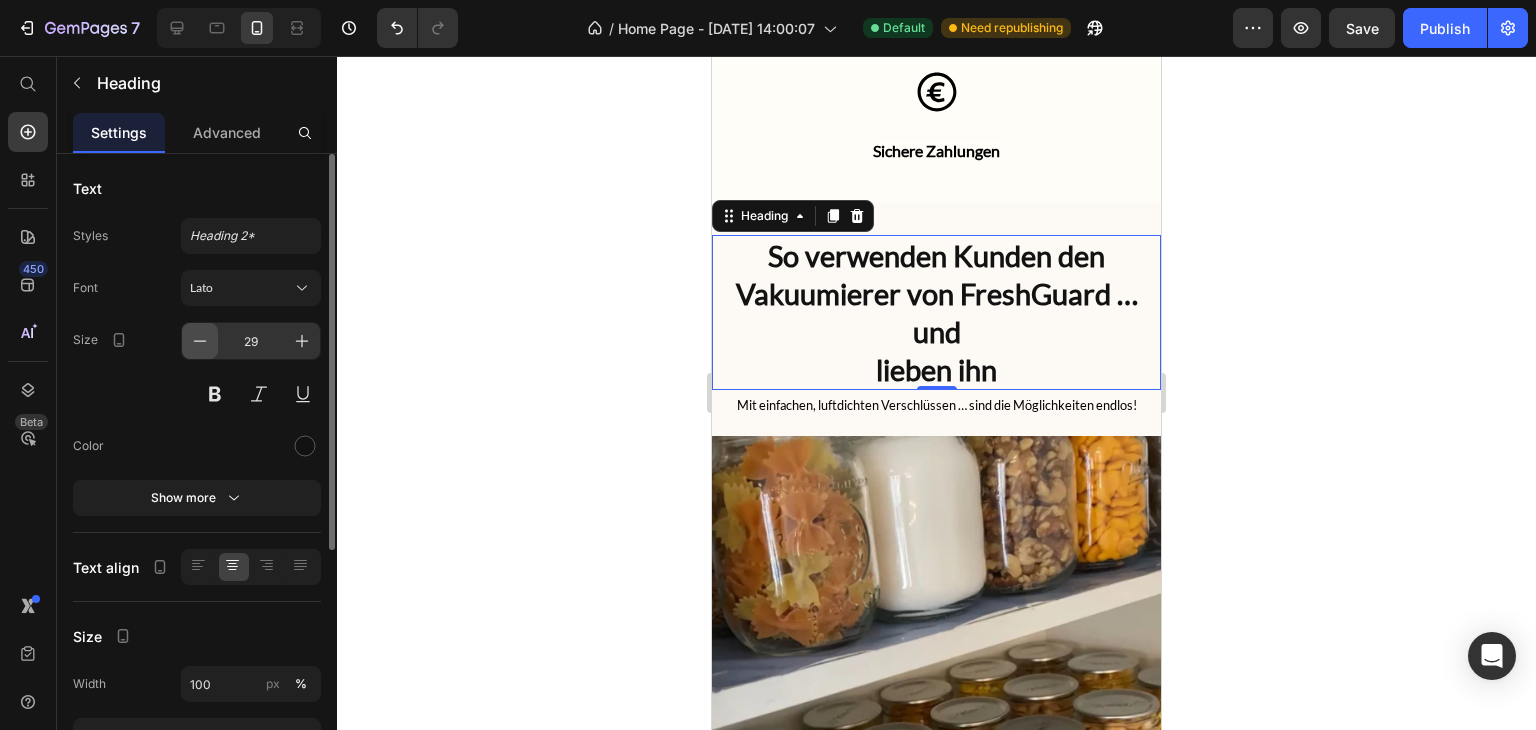 click 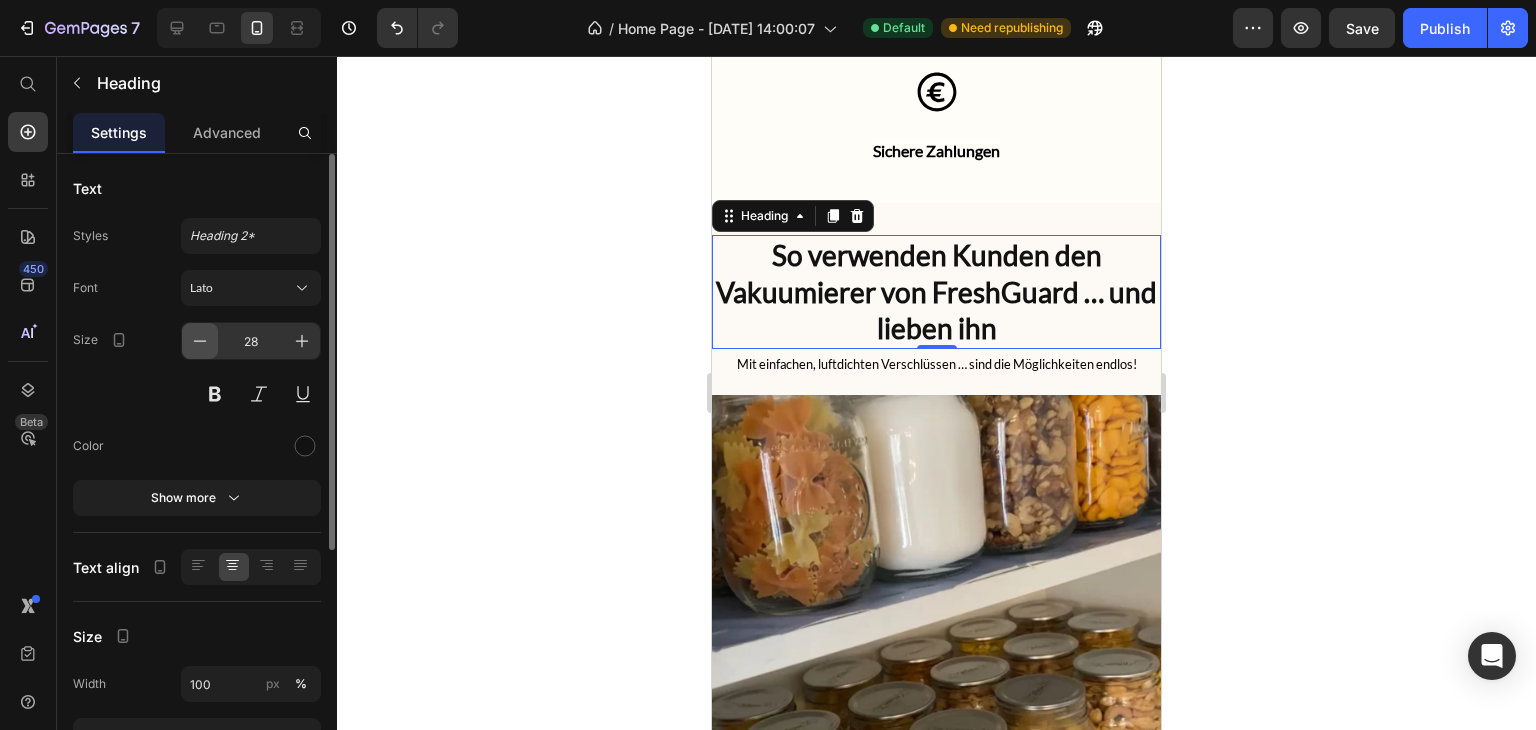 click 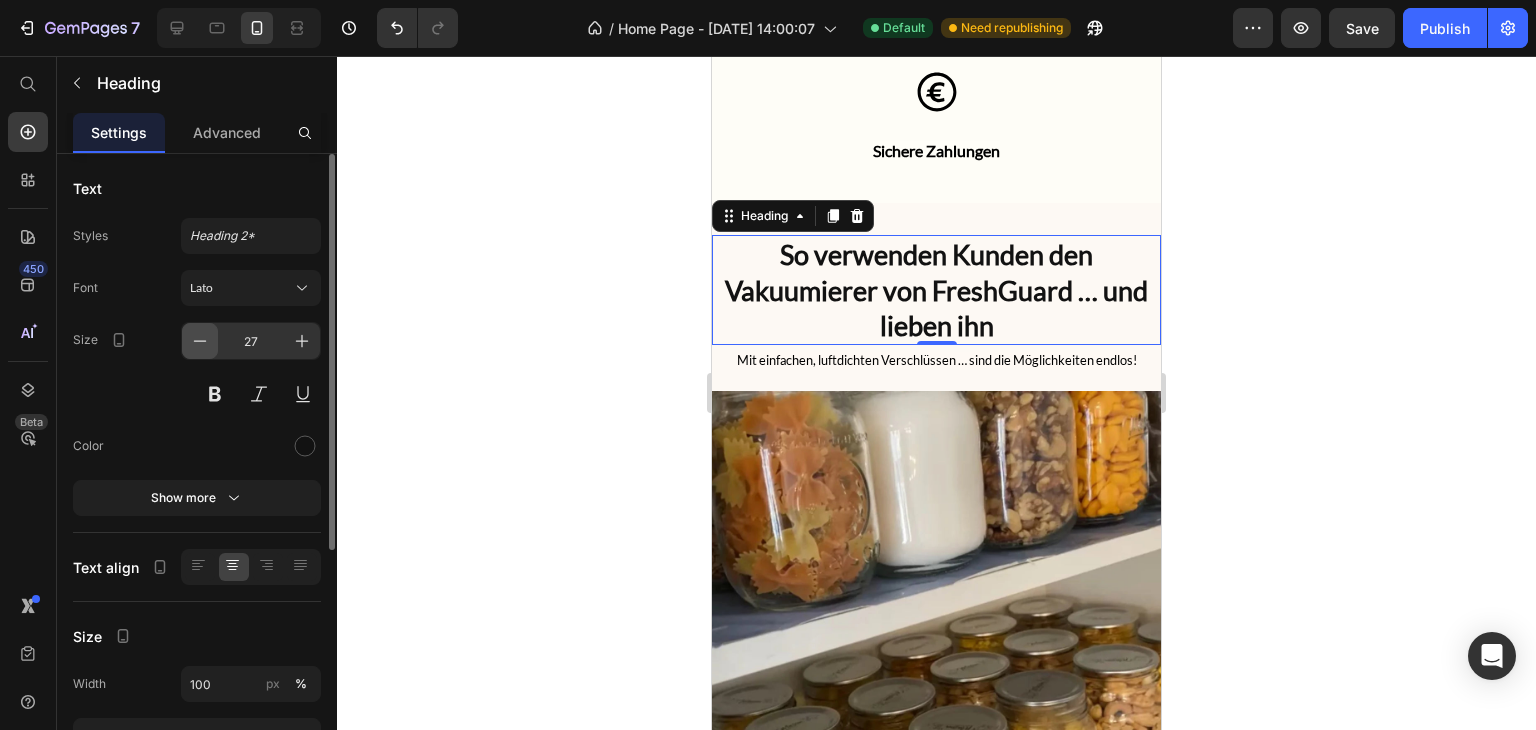click 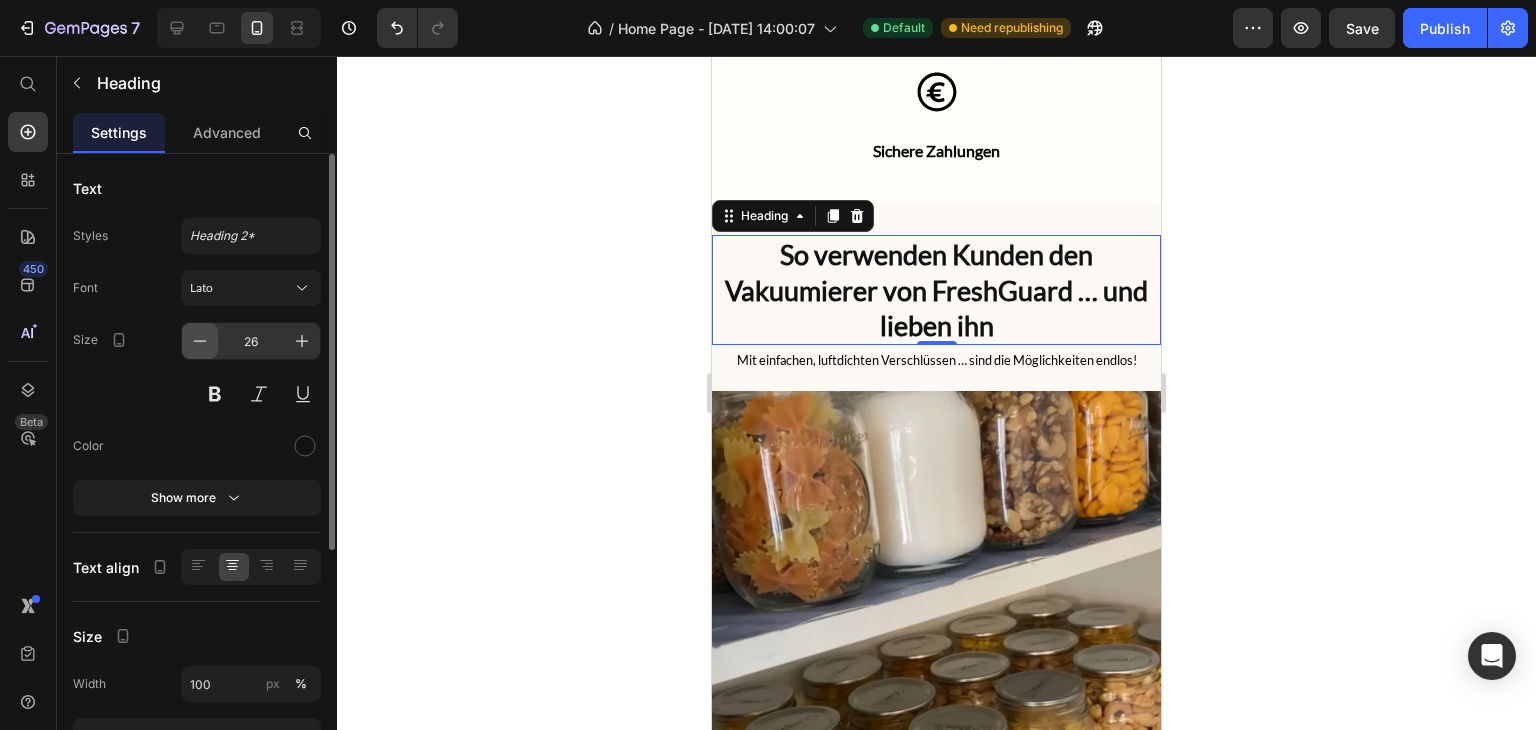 click 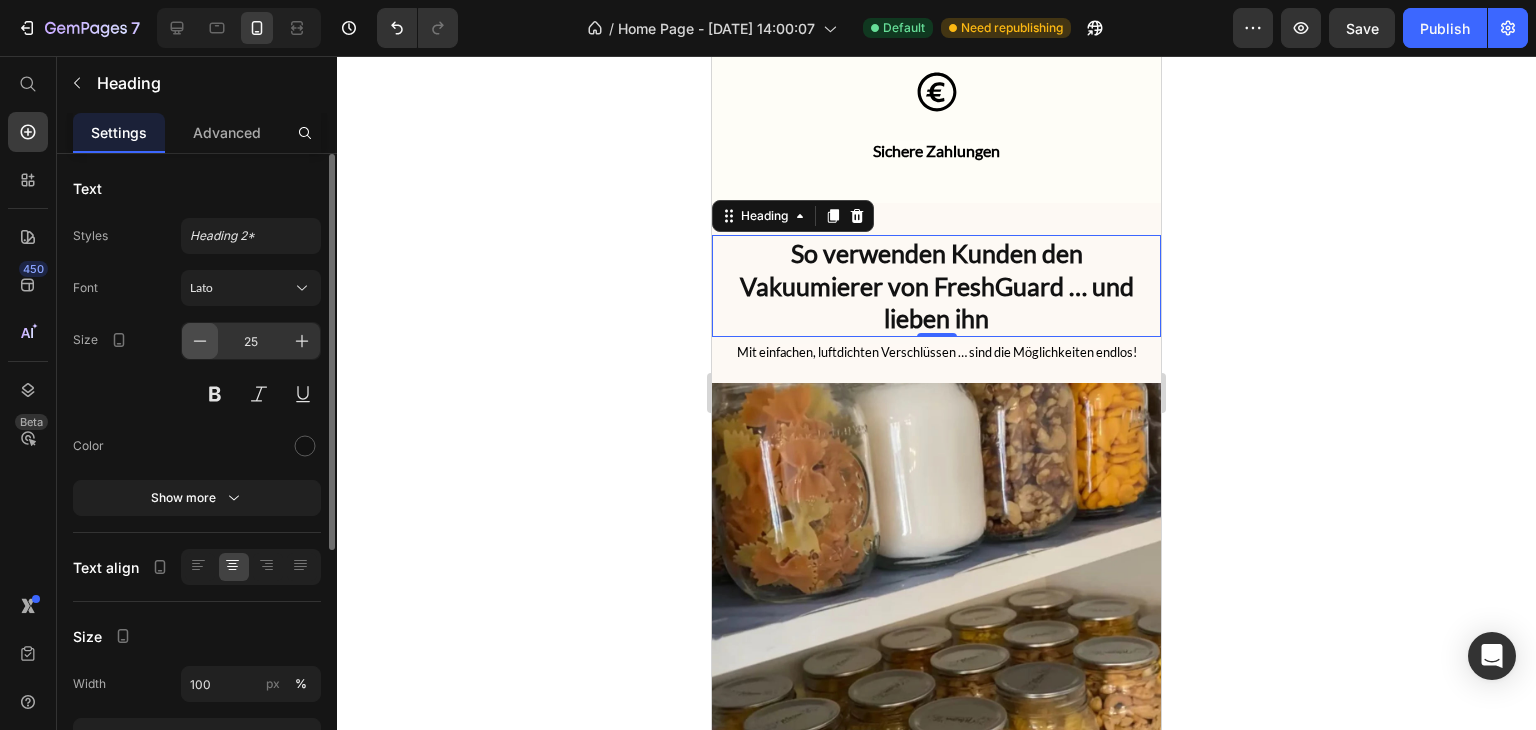 click 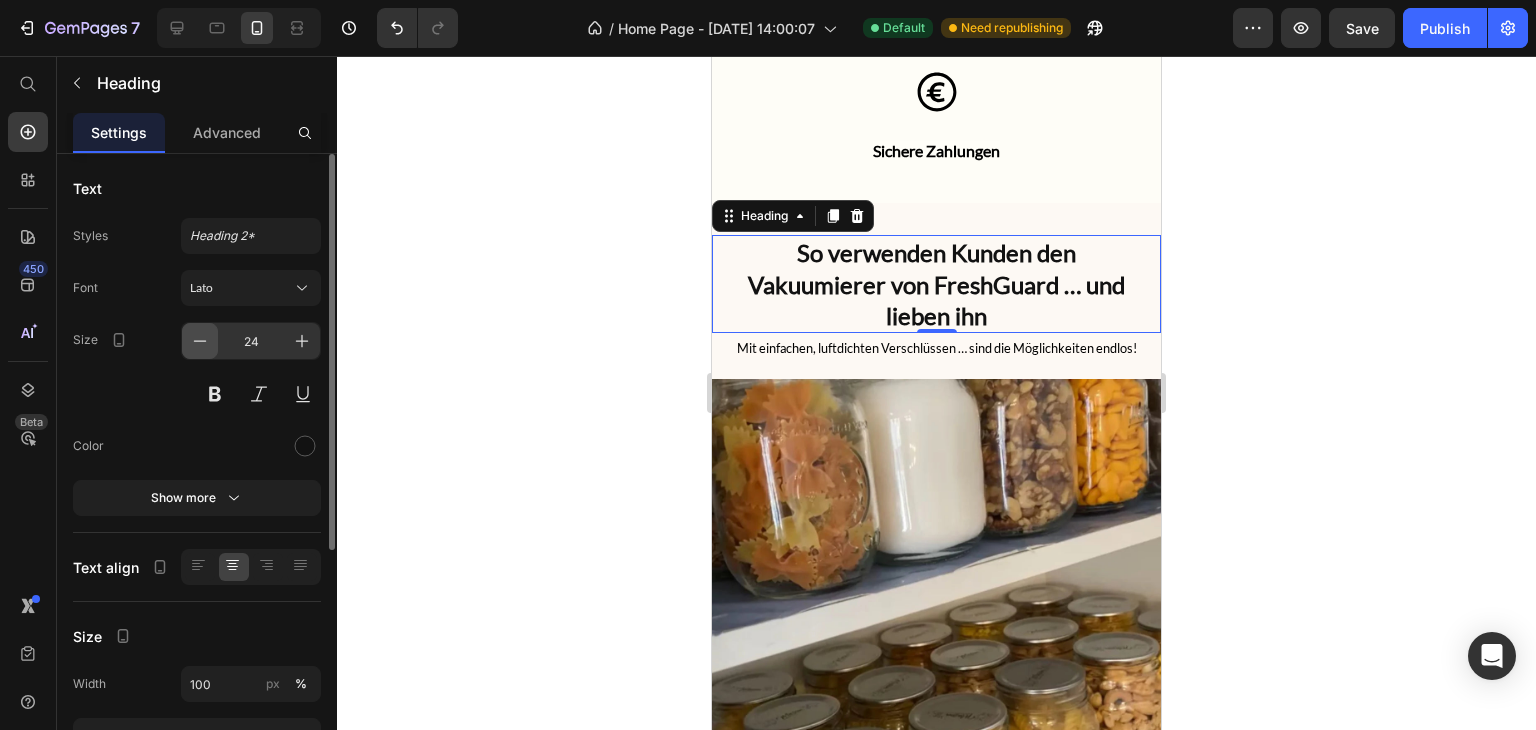click 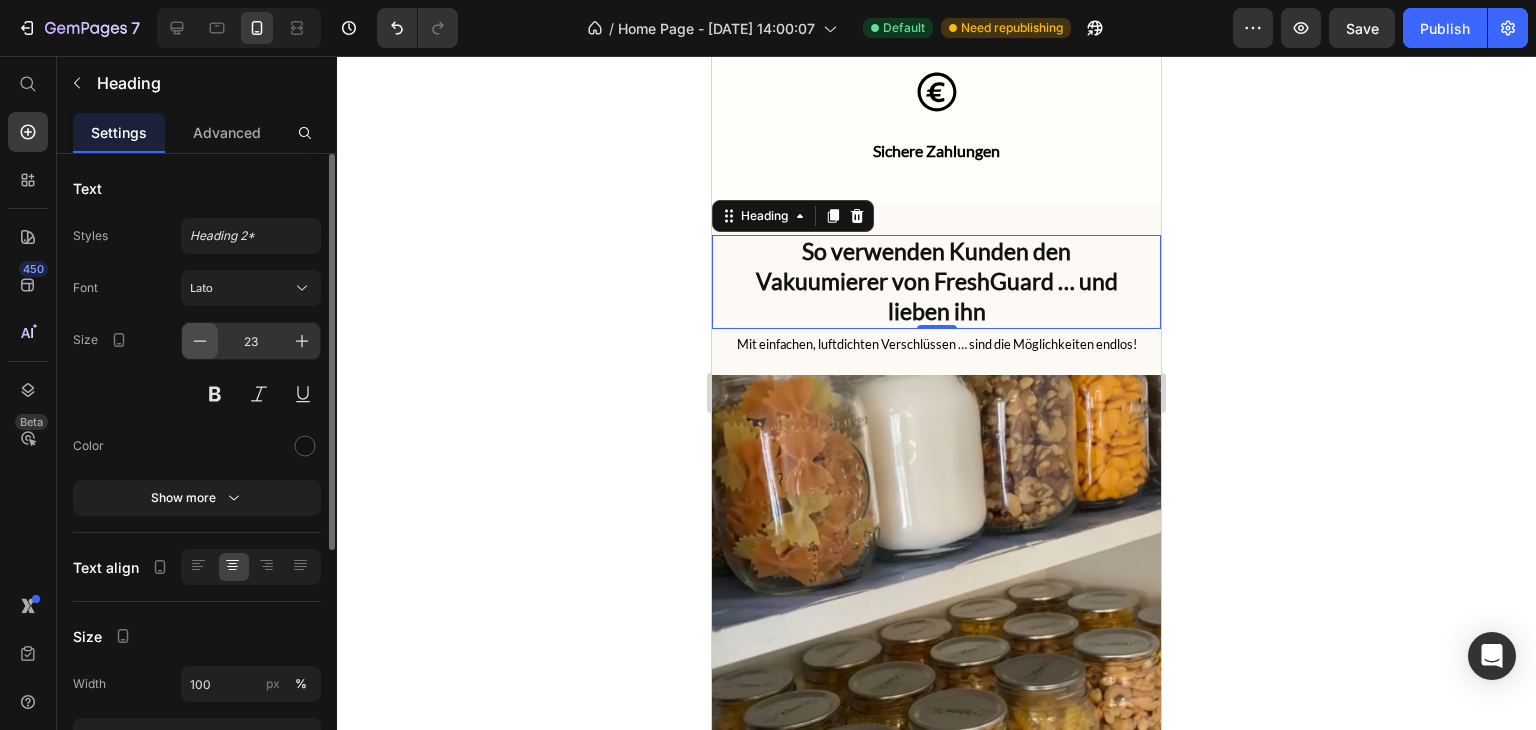click 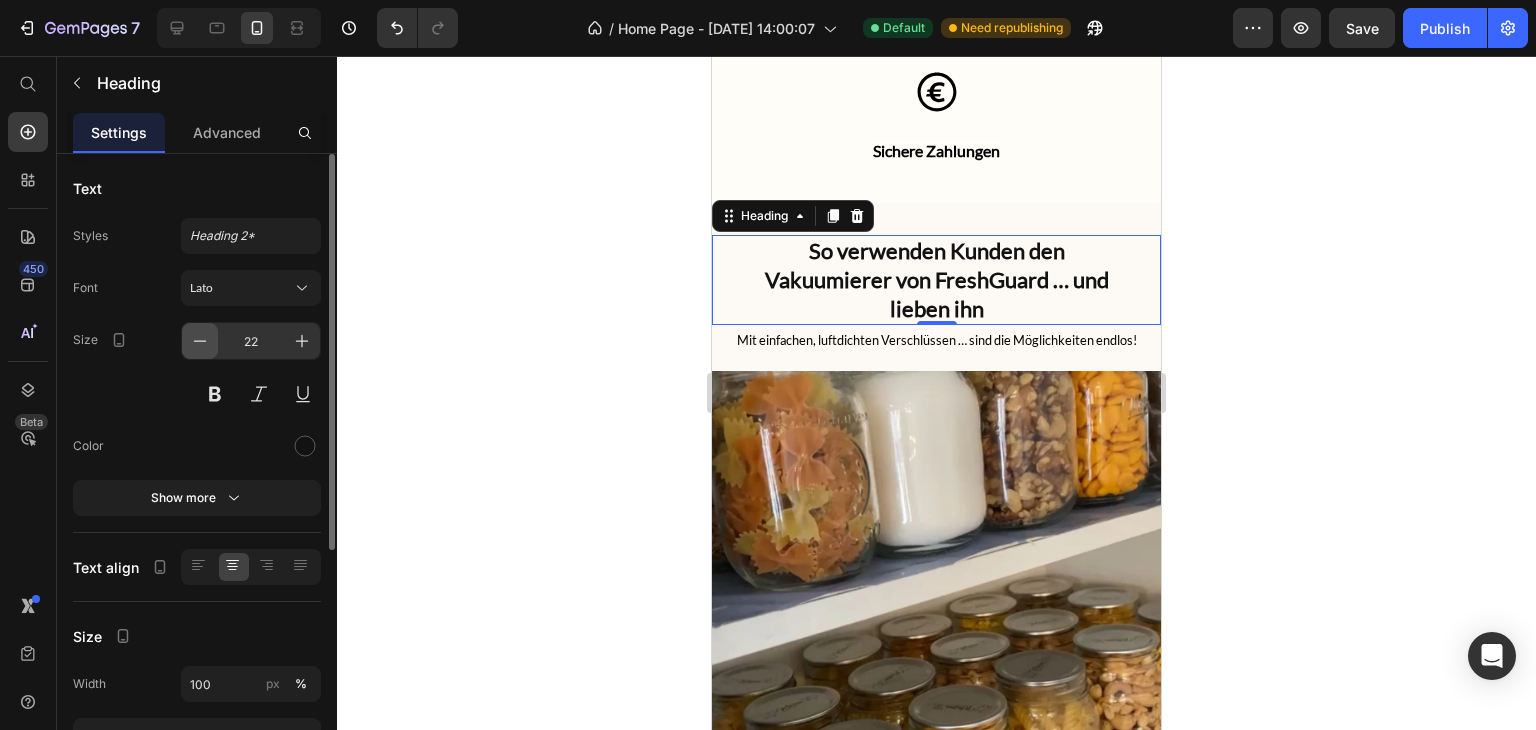 click 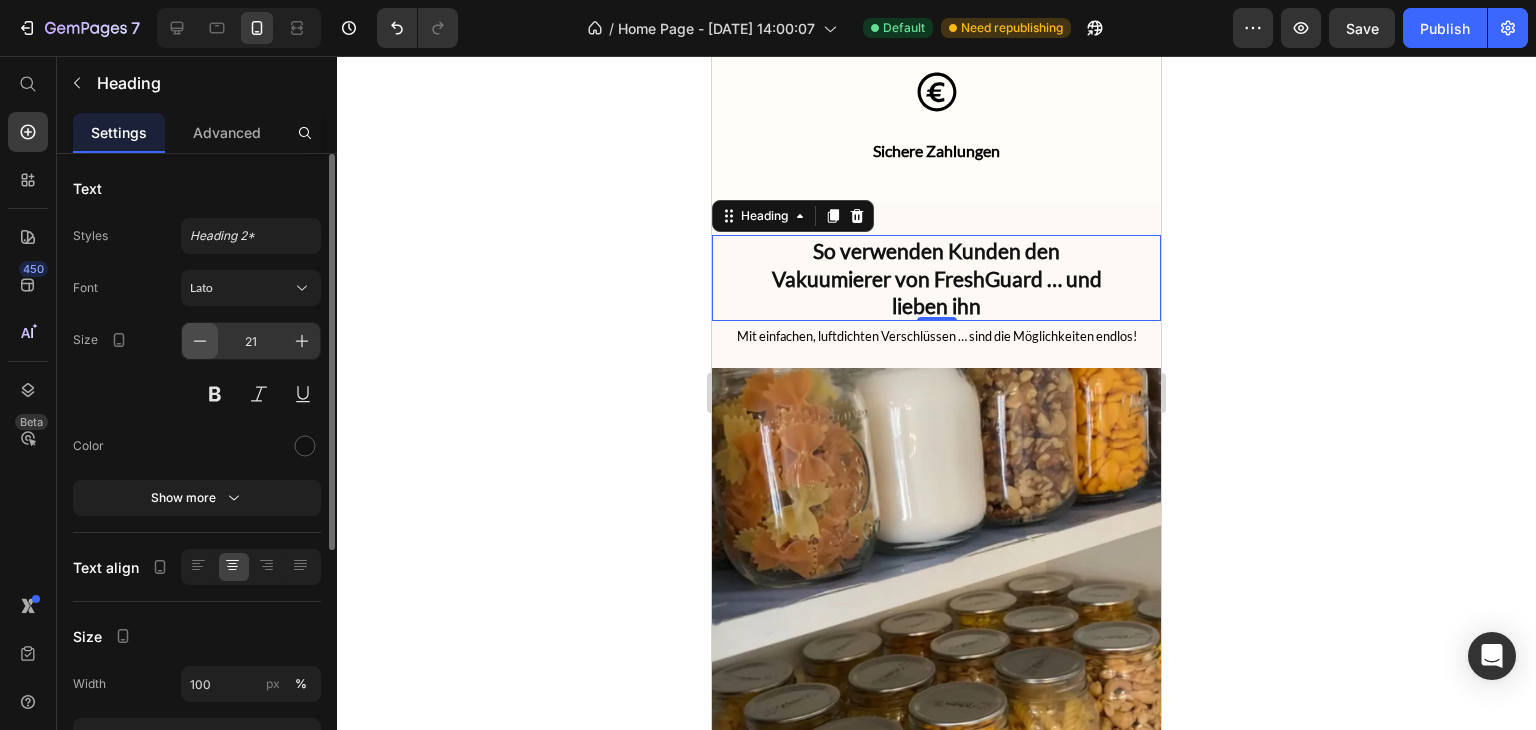 click 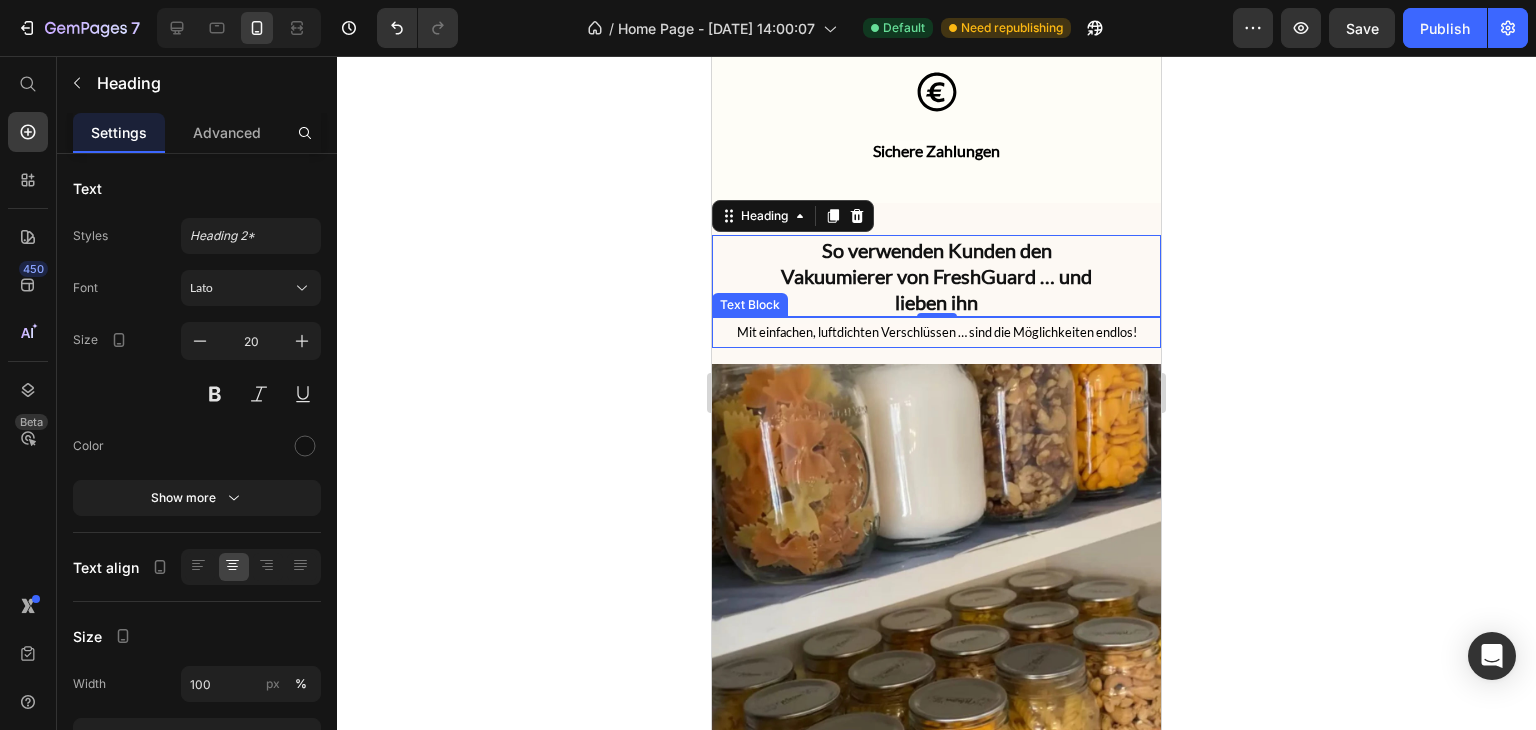 click on "Mit einfachen, luftdichten Verschlüssen … sind die Möglichkeiten endlos!" at bounding box center [936, 332] 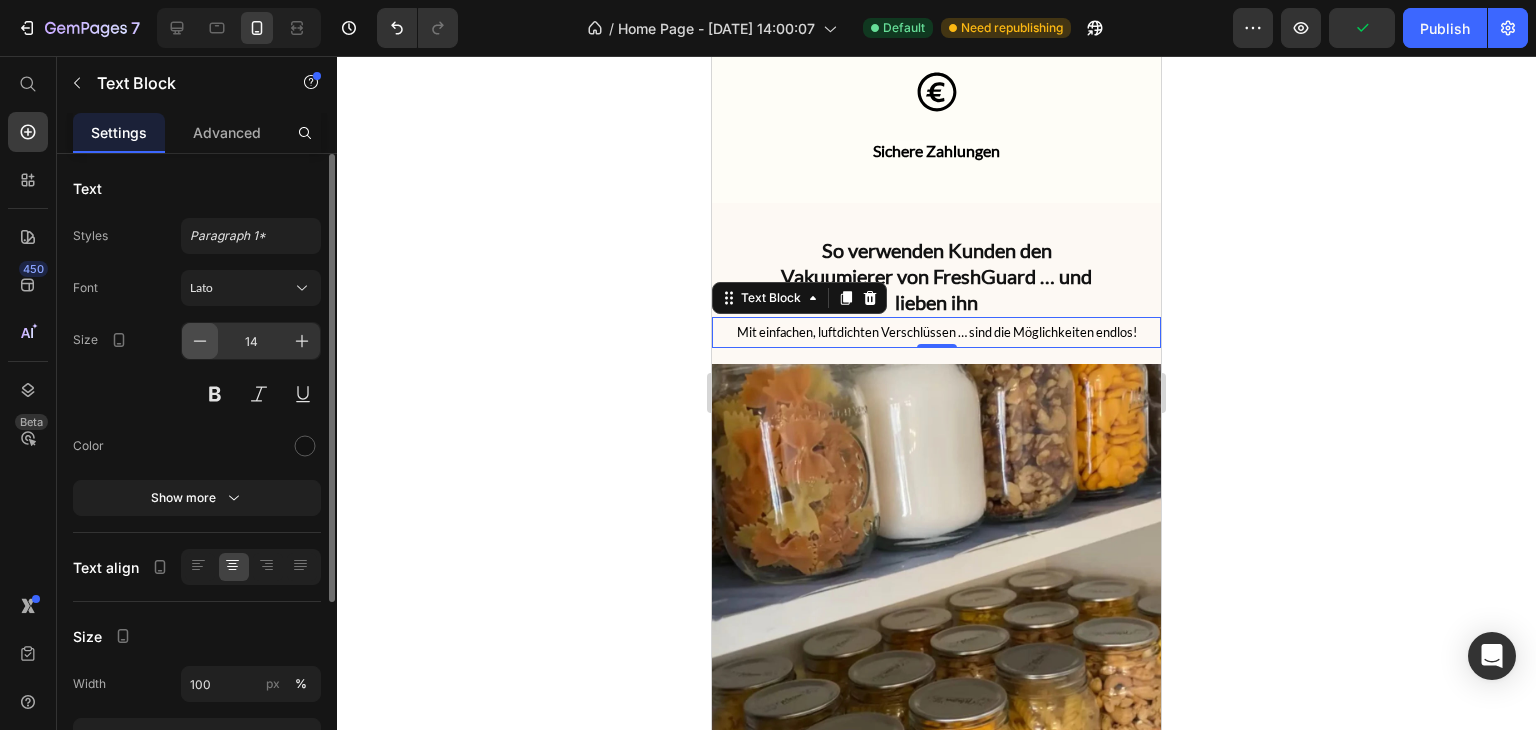 click 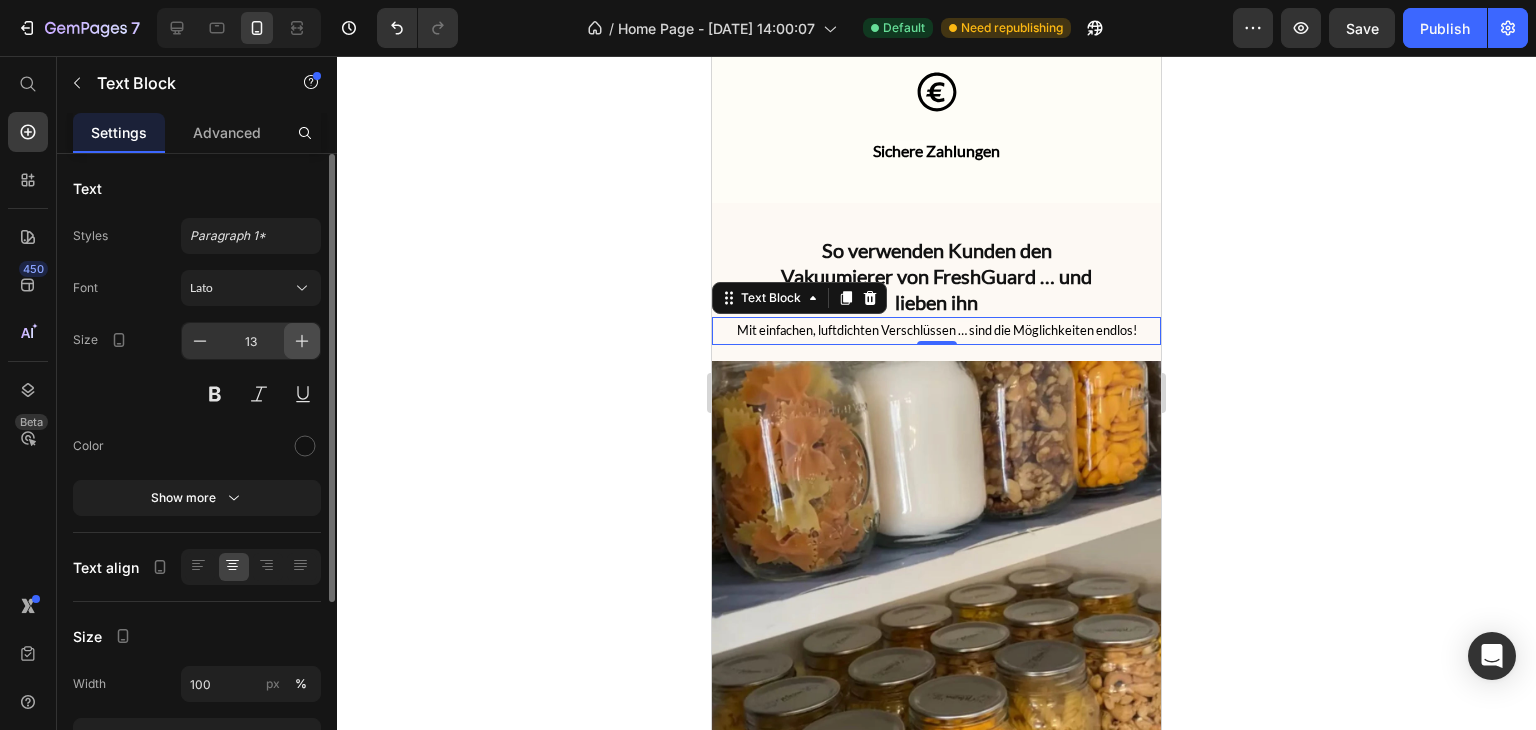 click 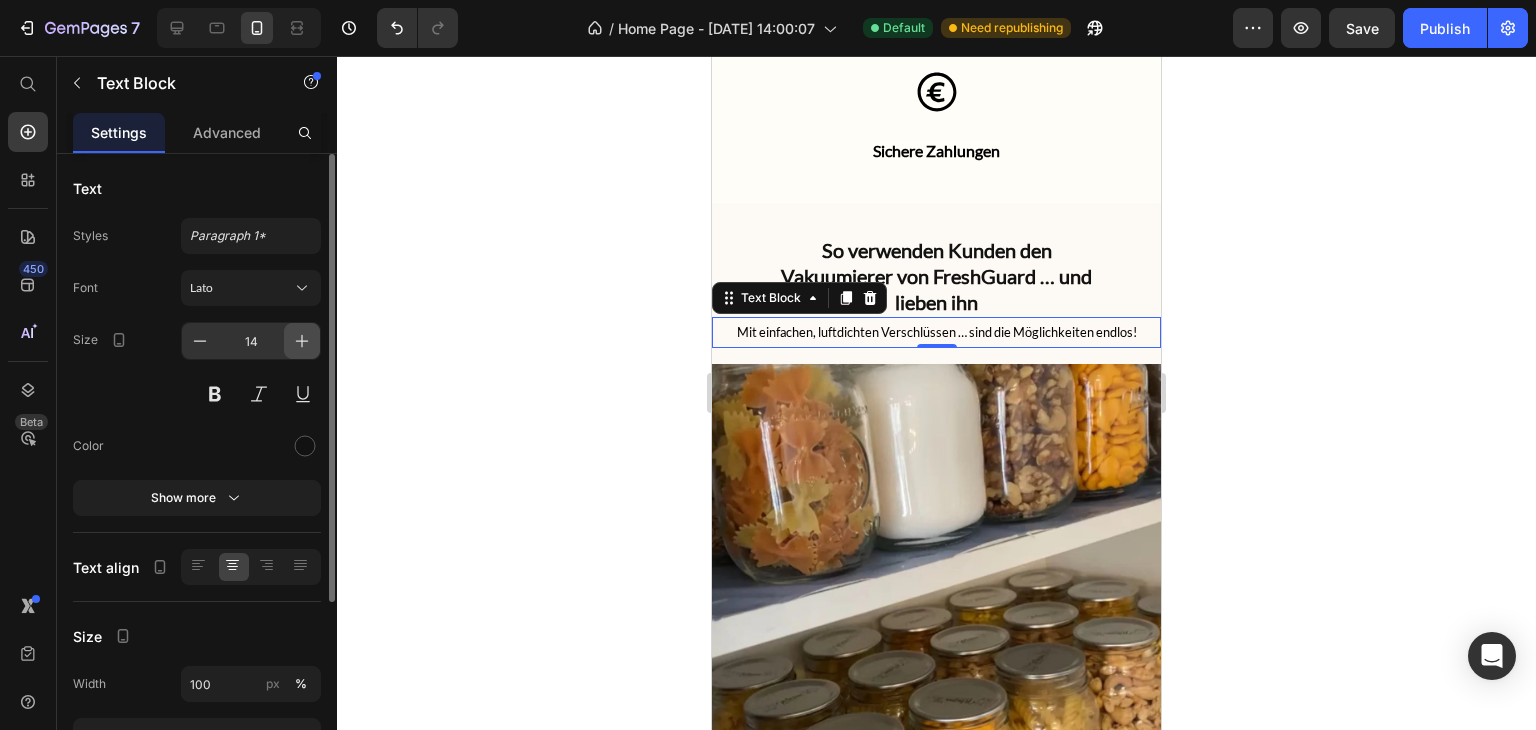 click 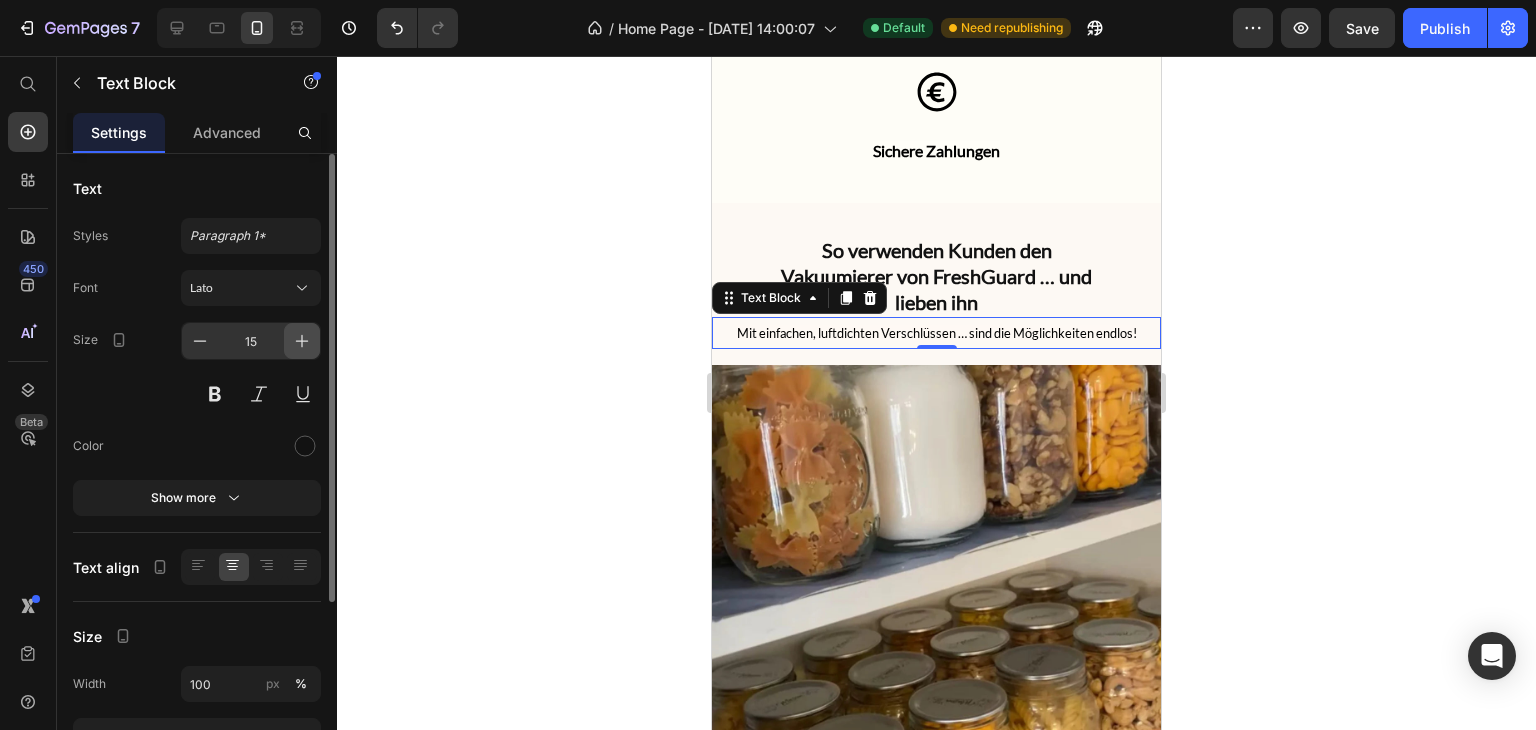 click 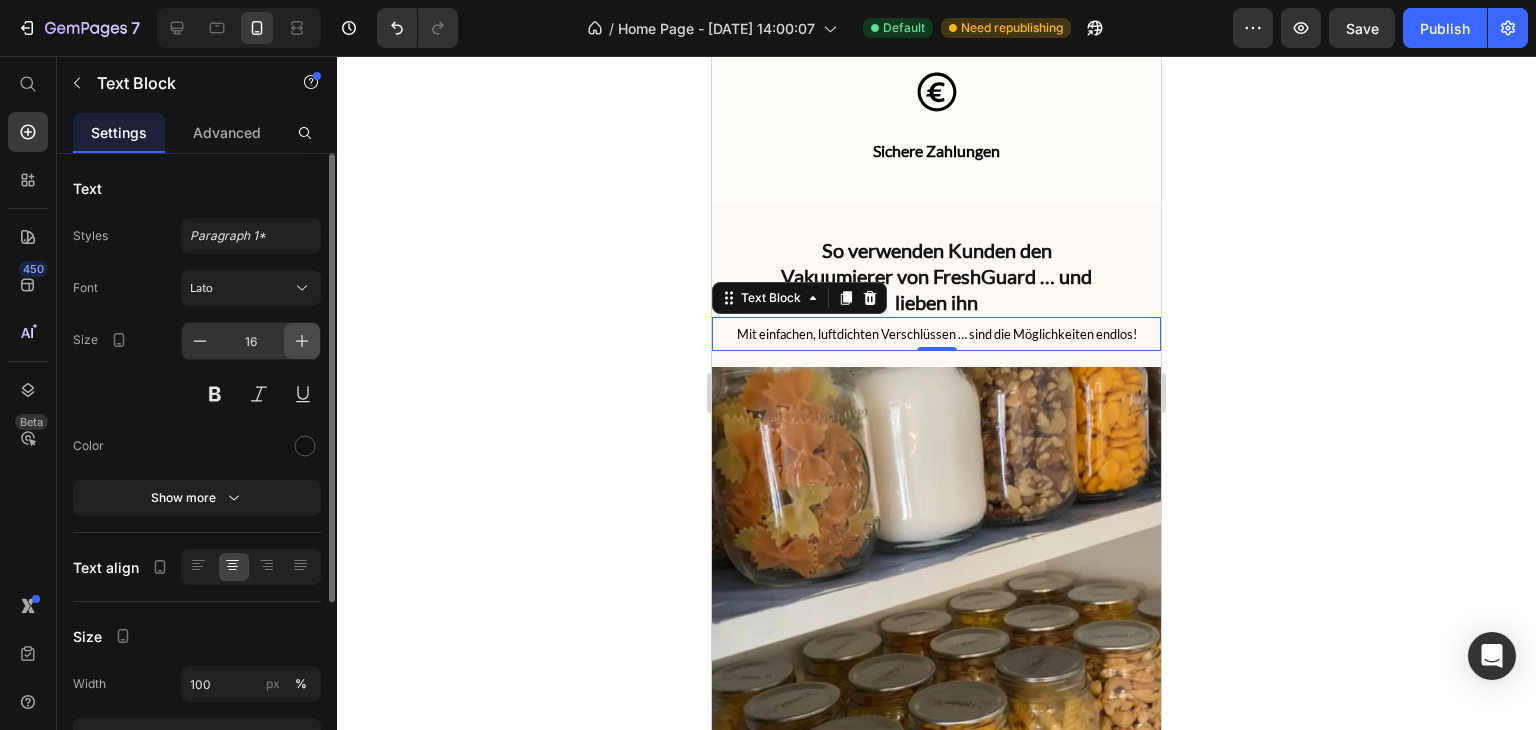 click 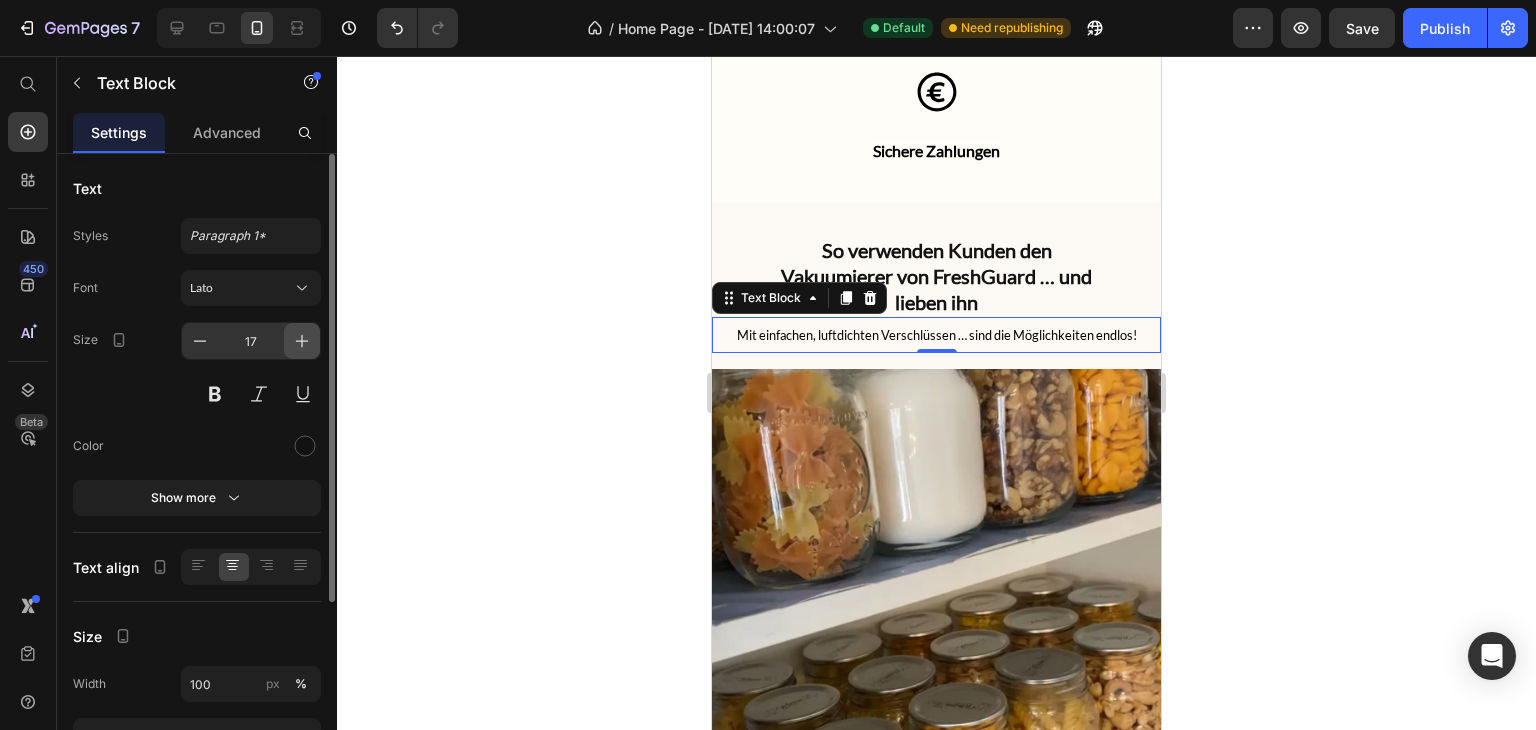 click 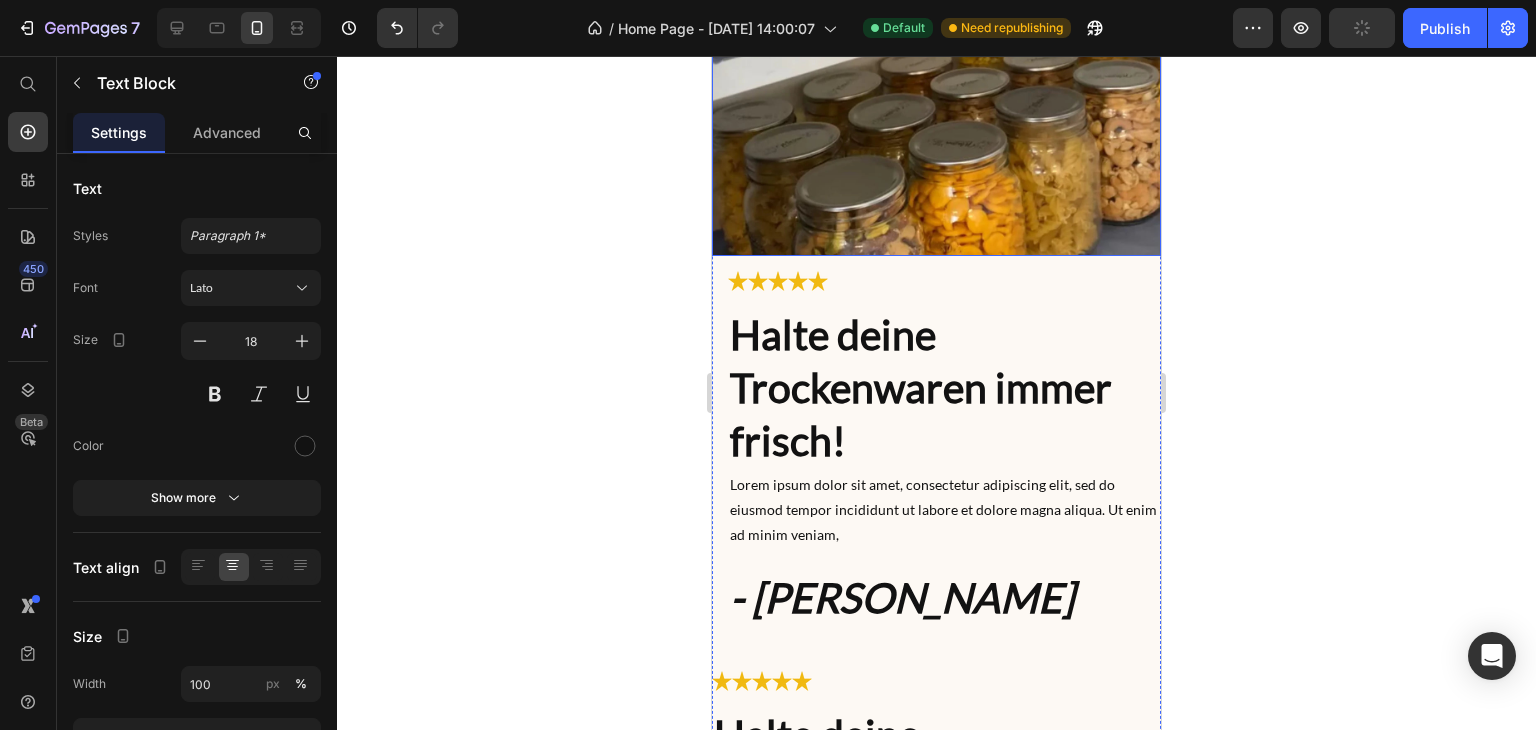 scroll, scrollTop: 5158, scrollLeft: 0, axis: vertical 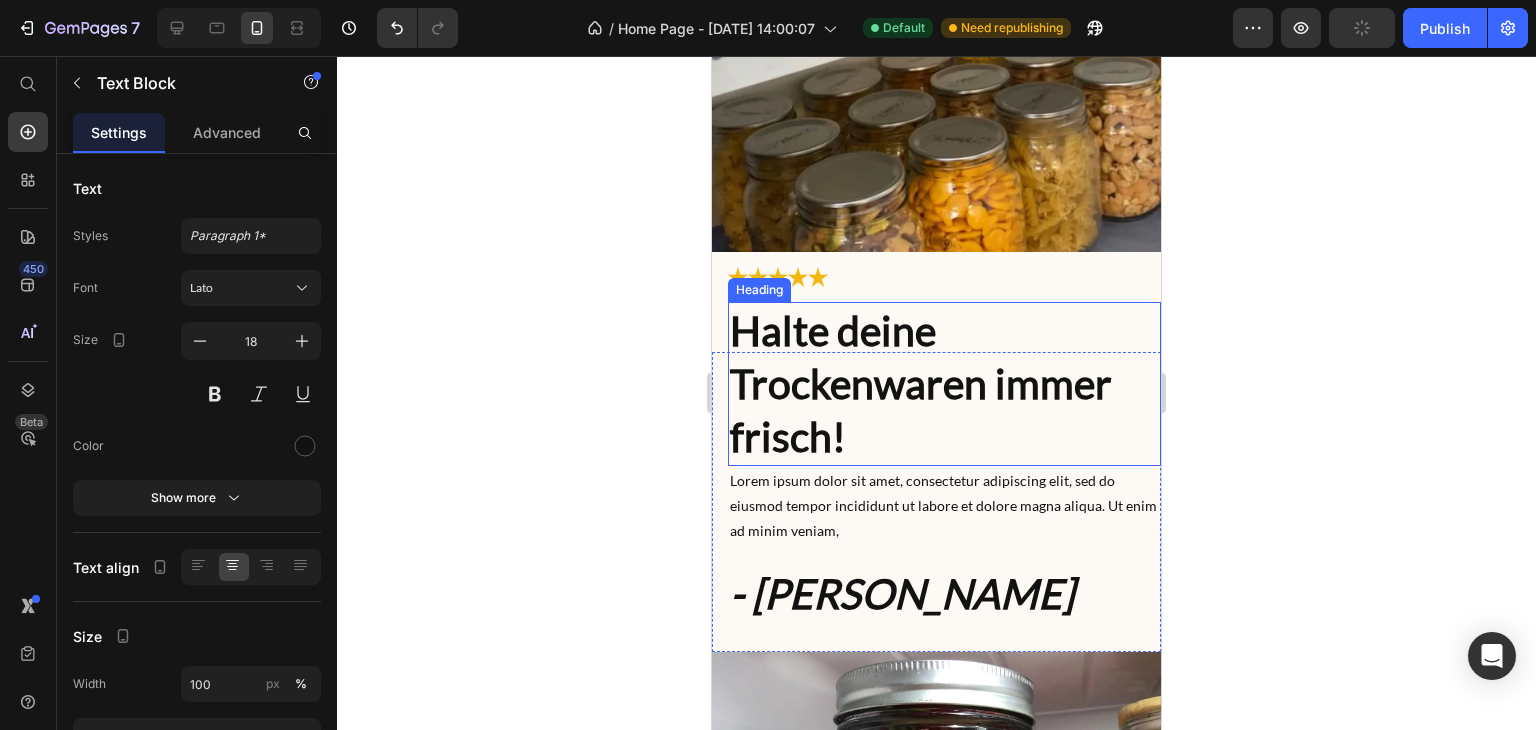 click on "Halte deine Trockenwaren immer frisch!" at bounding box center (944, 384) 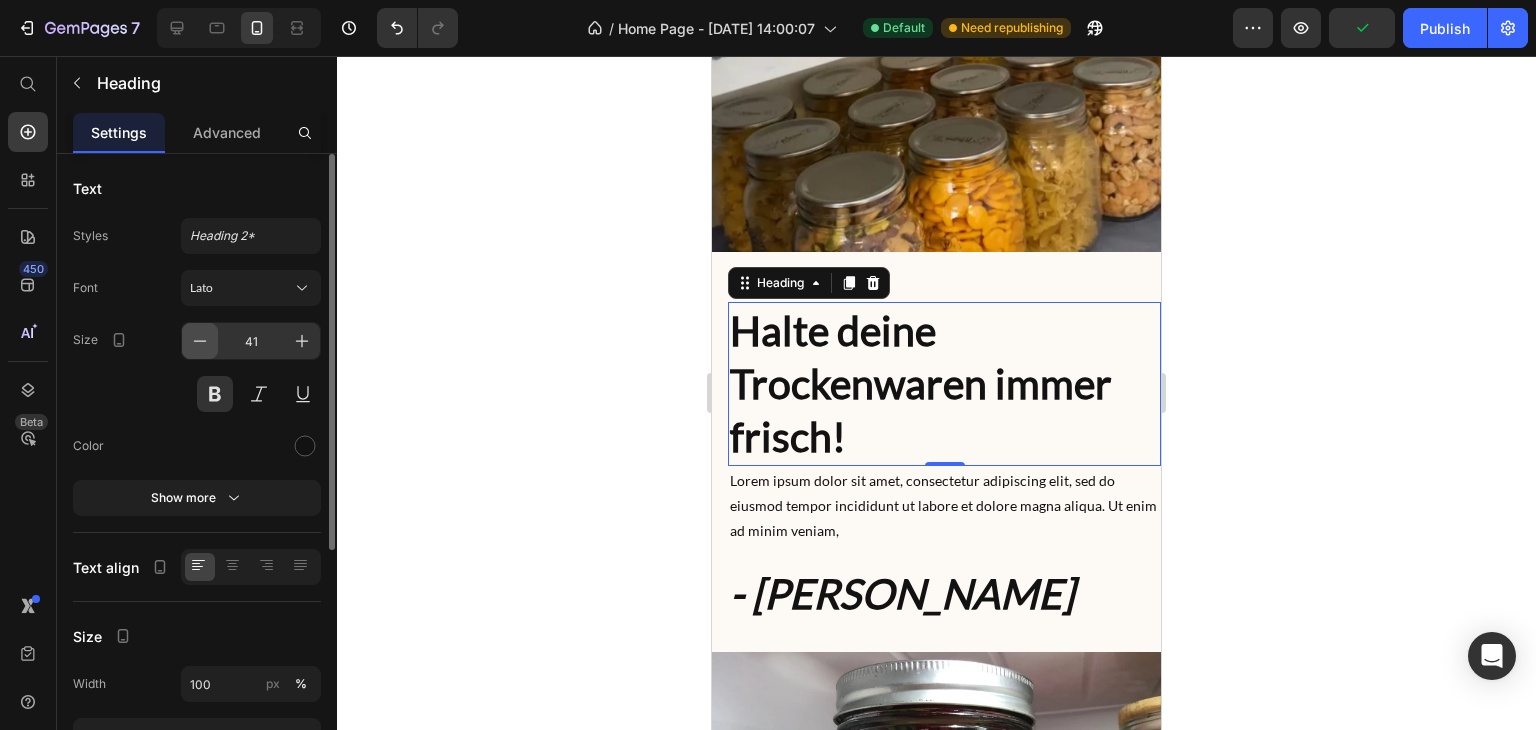 click 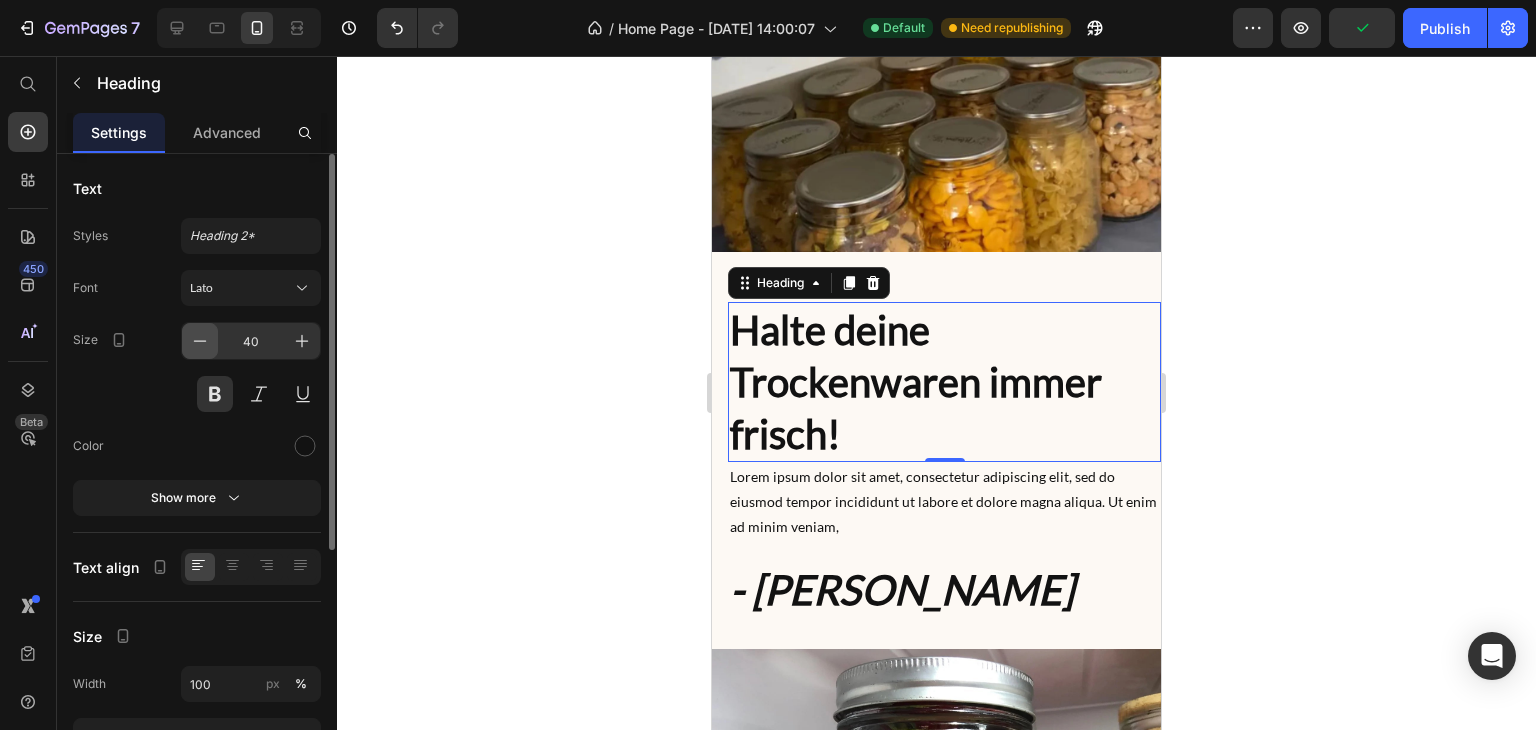 click 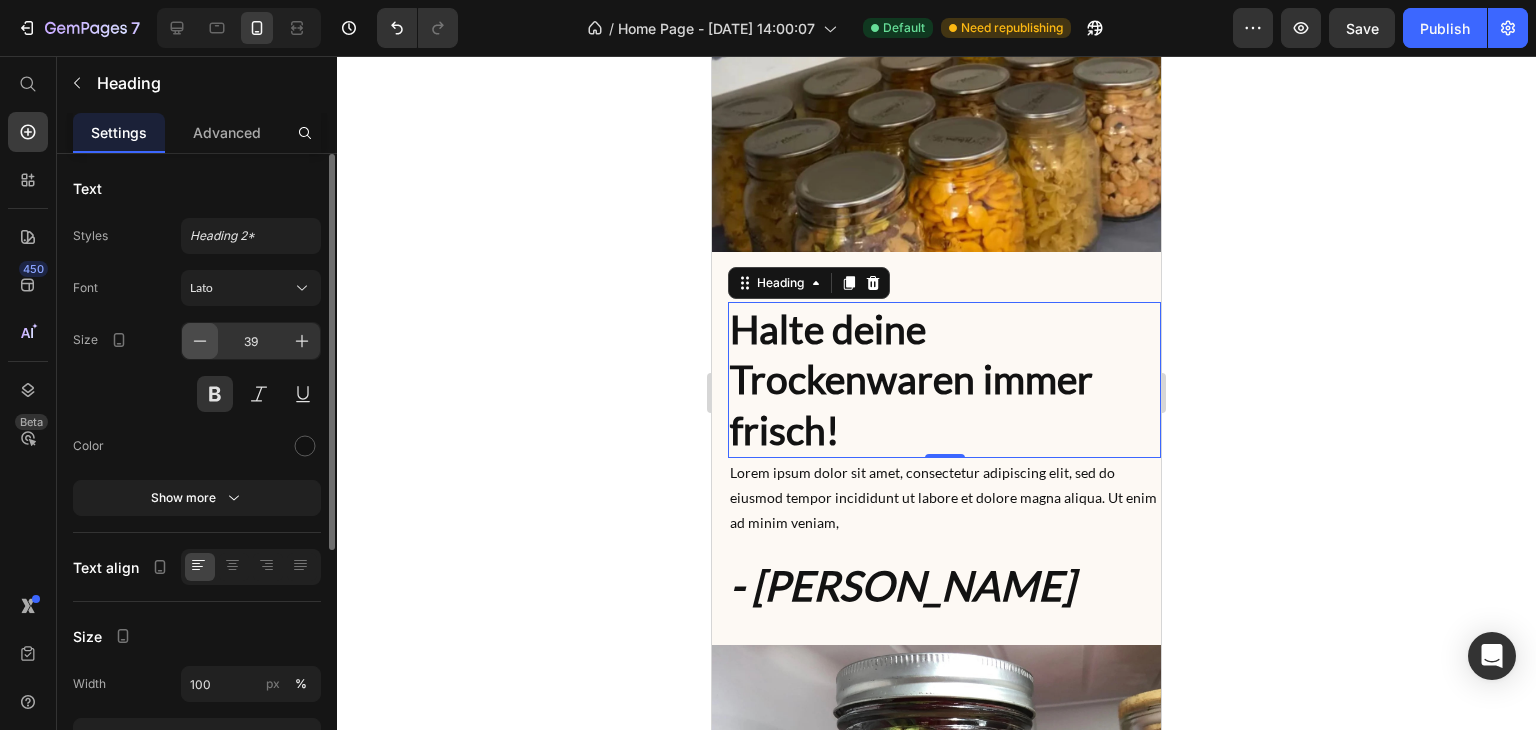 click 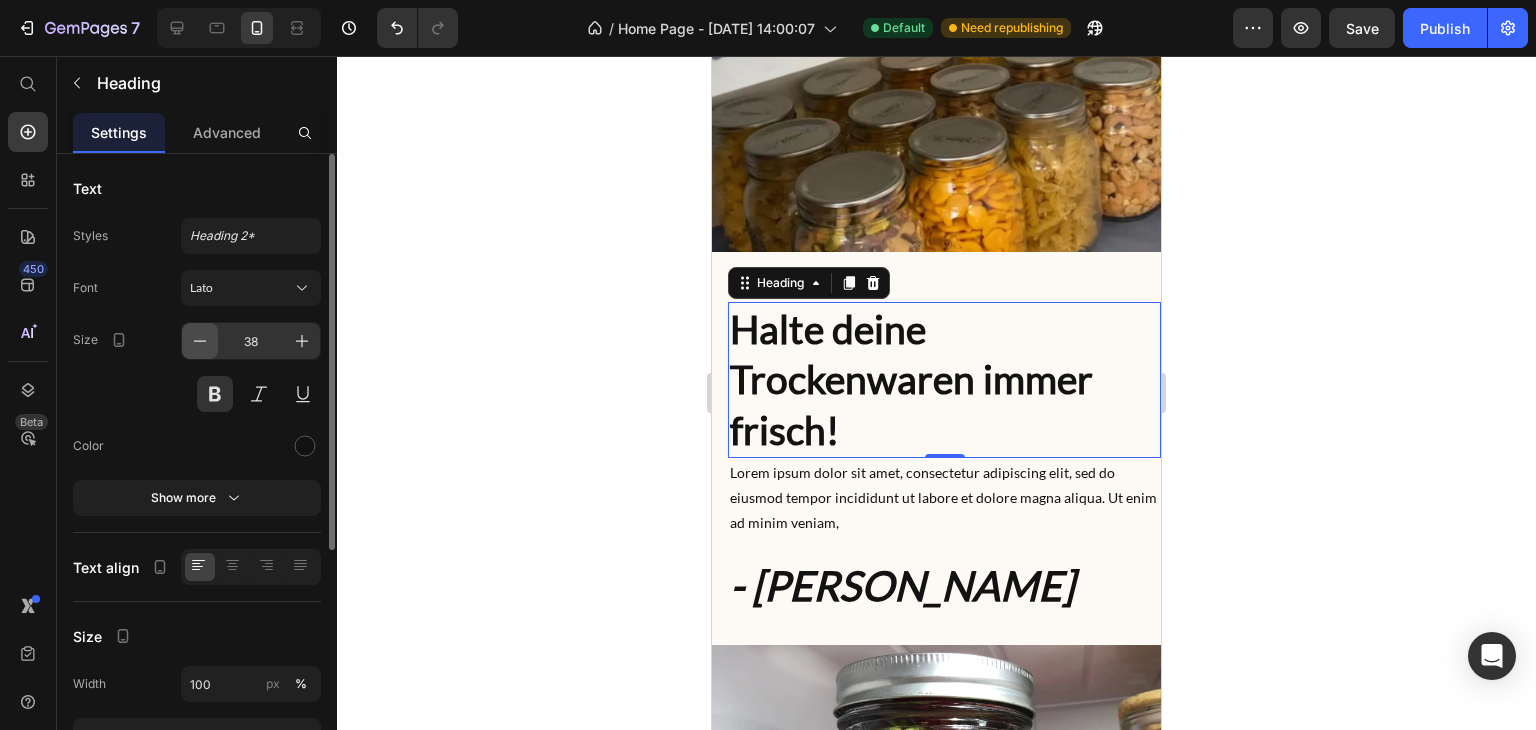 click 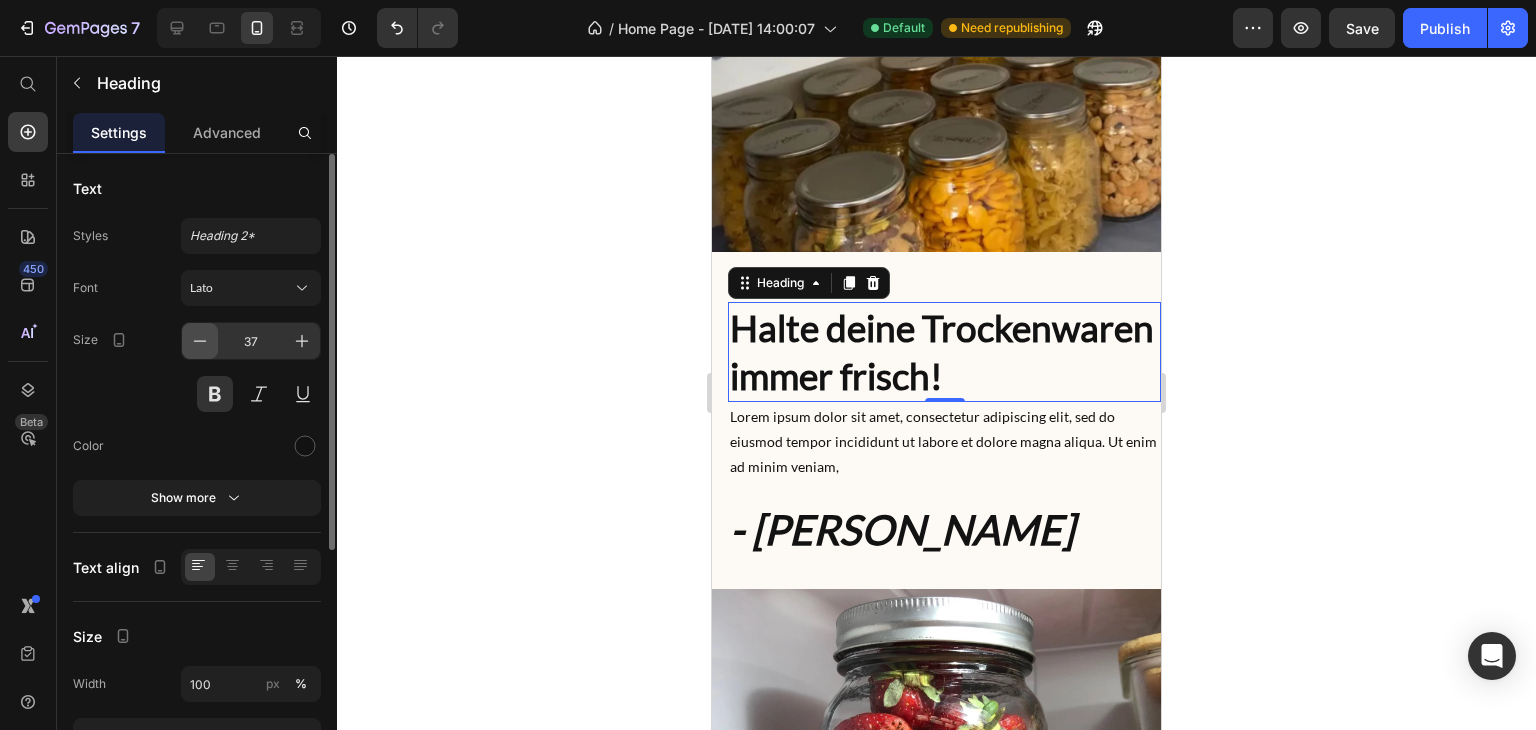 click 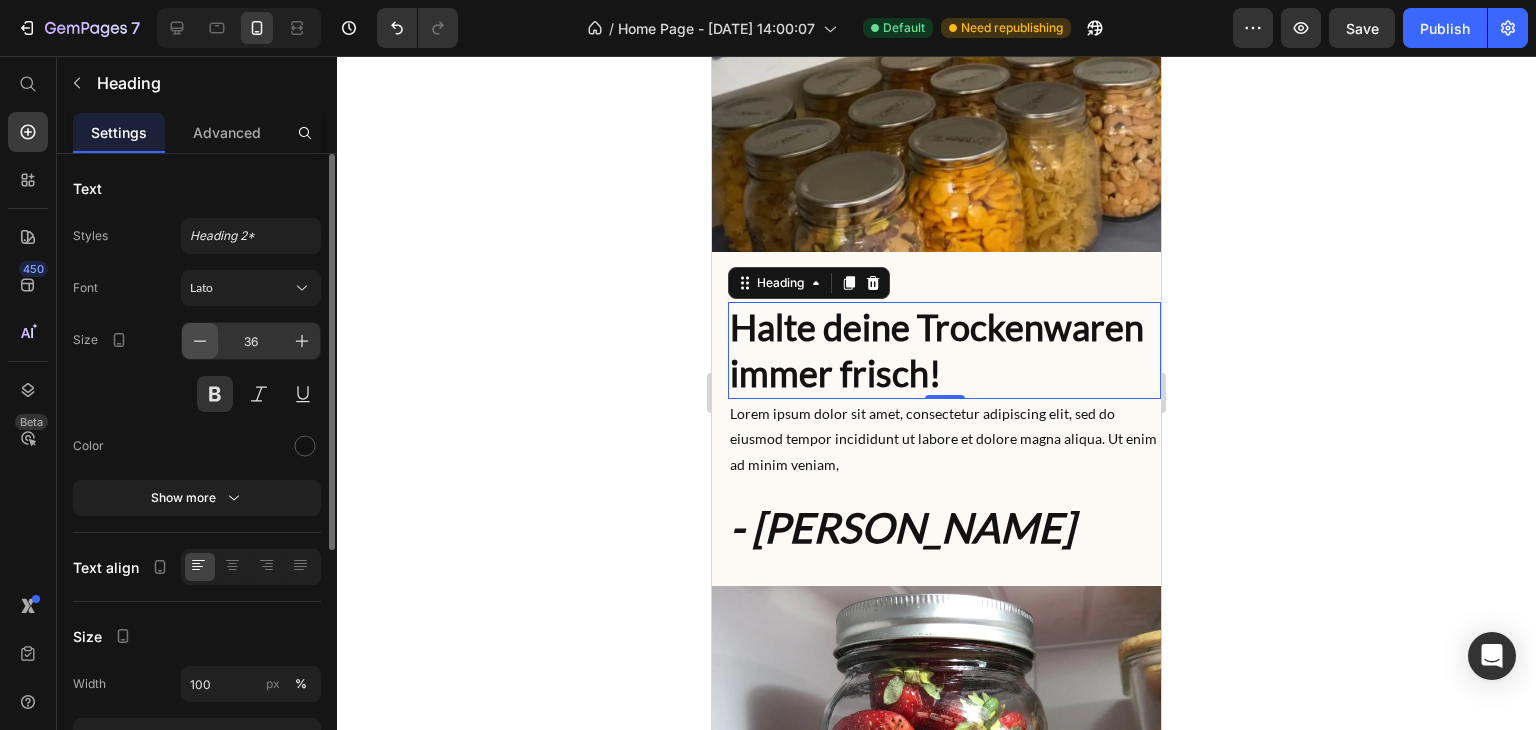 click 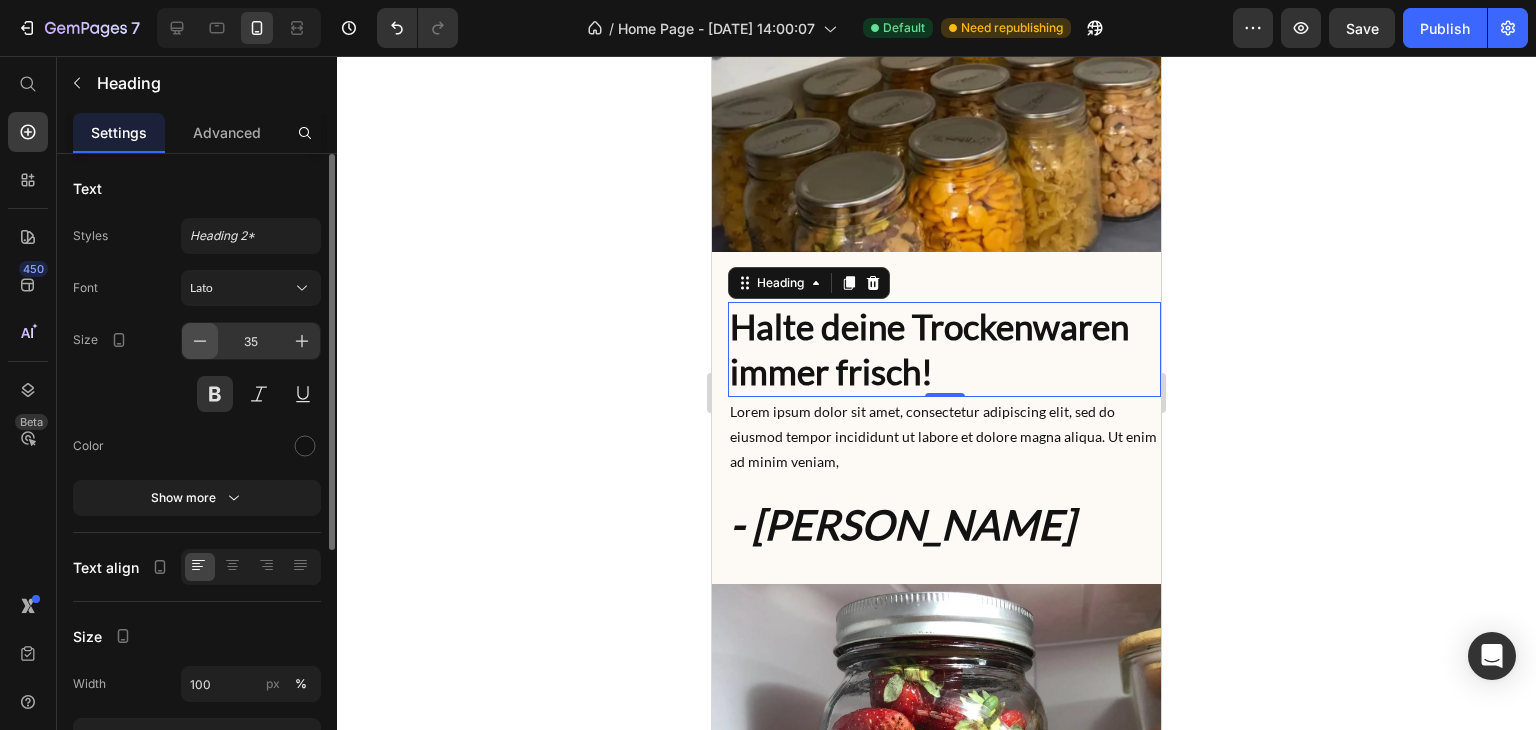 click 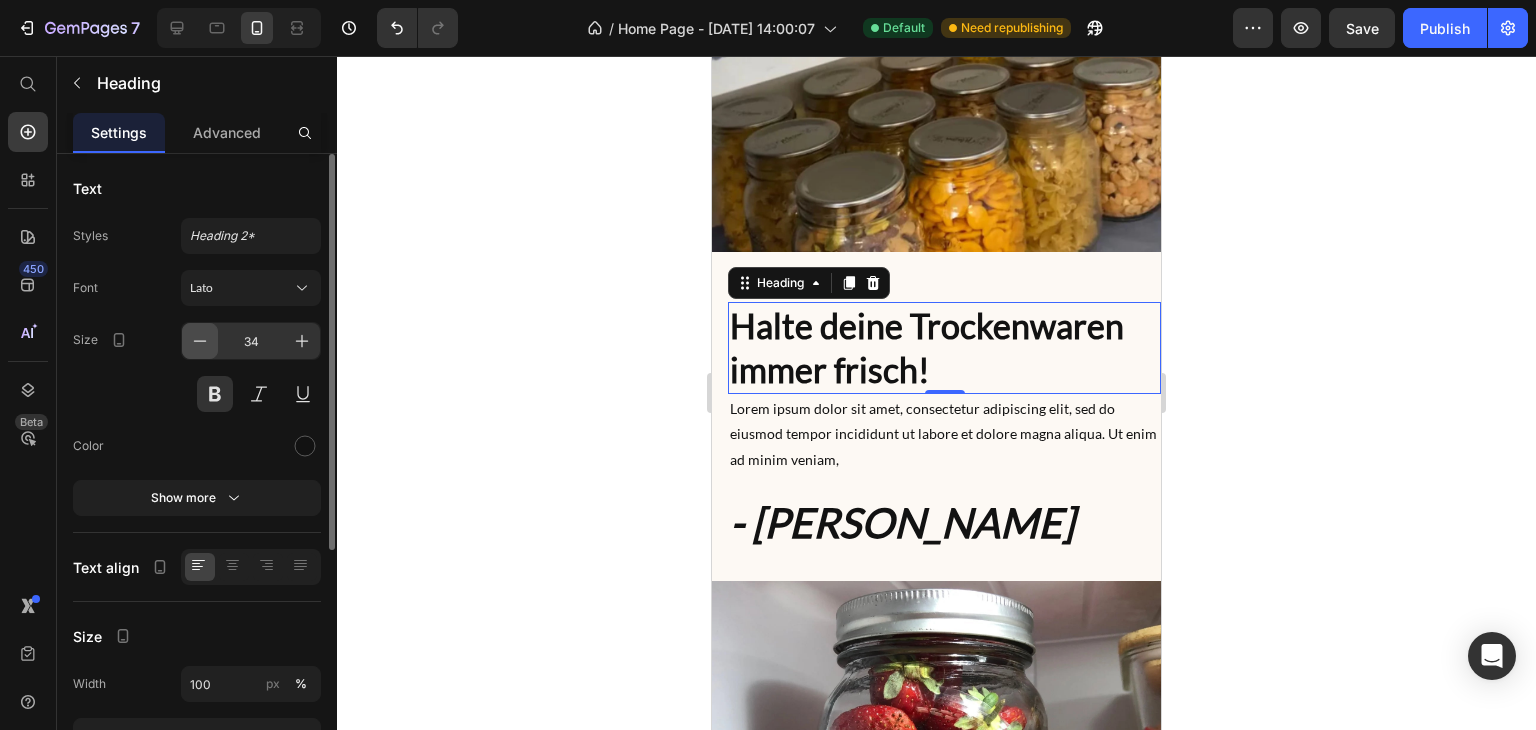 click 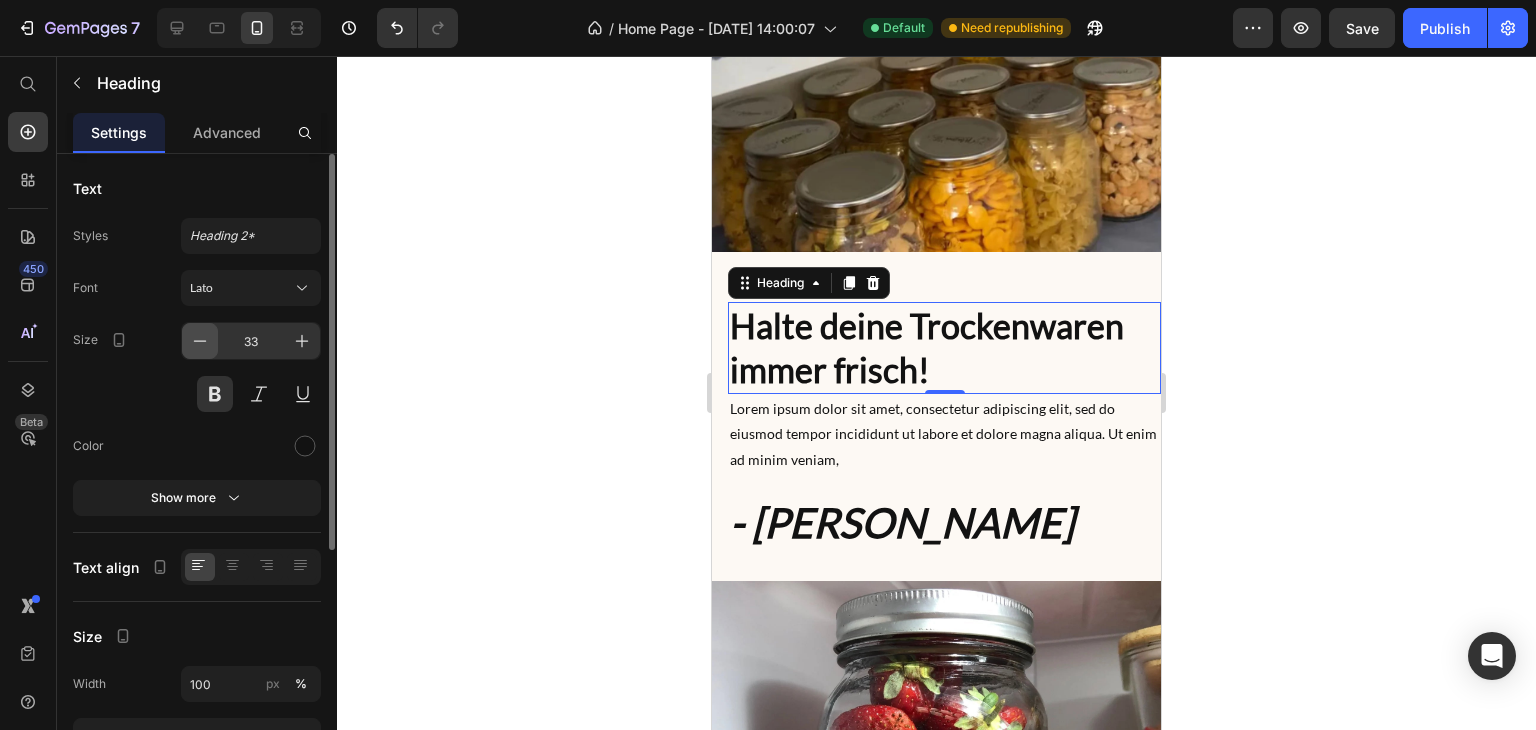 click 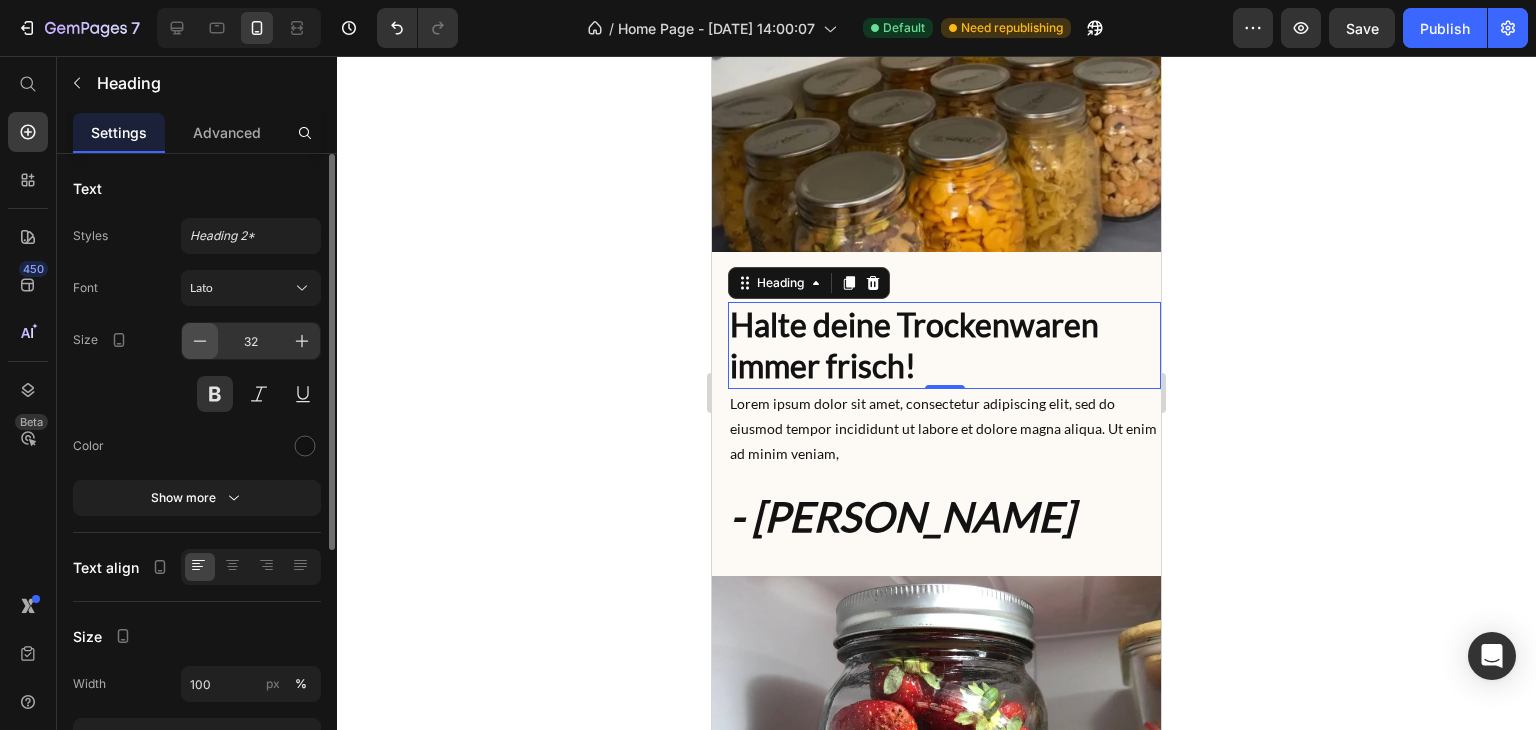 click 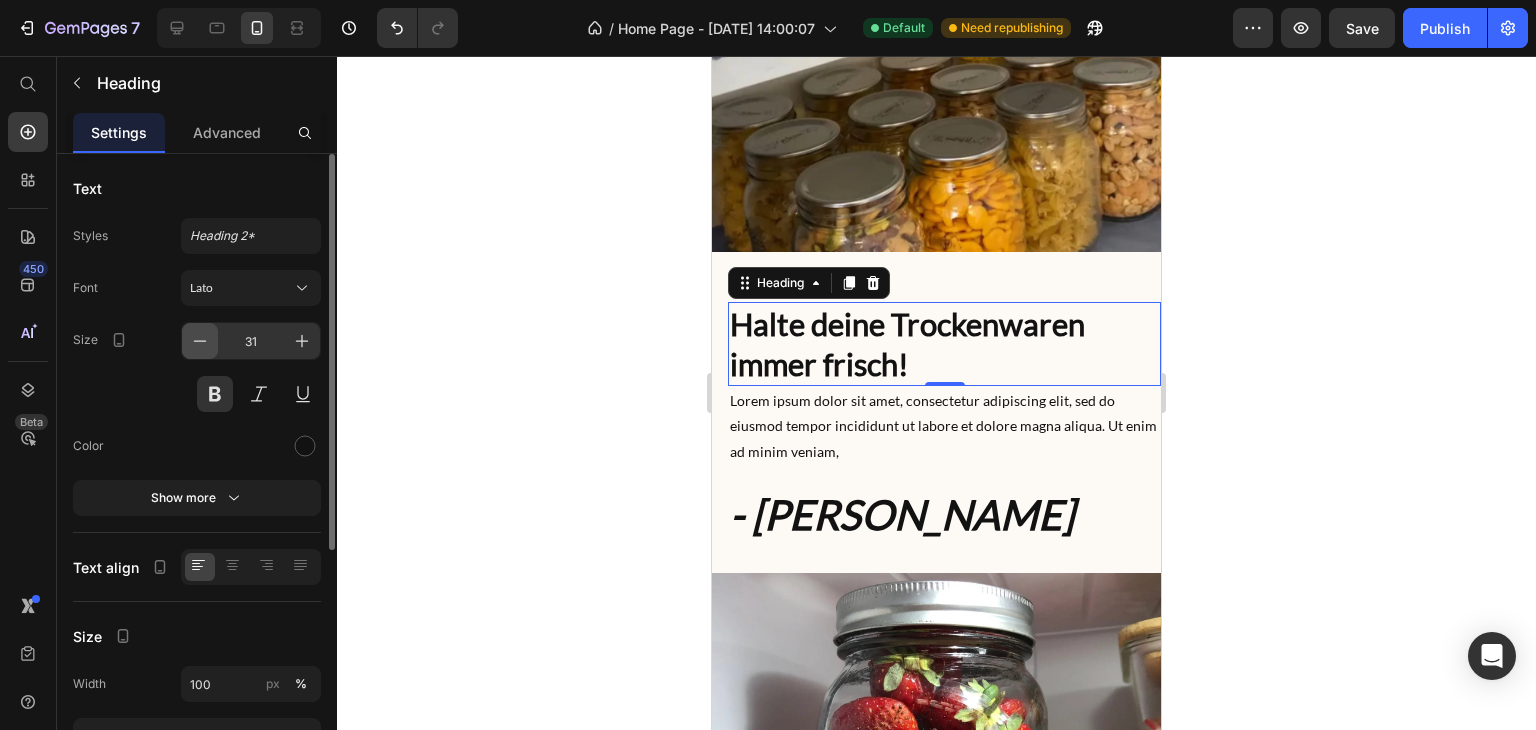 click 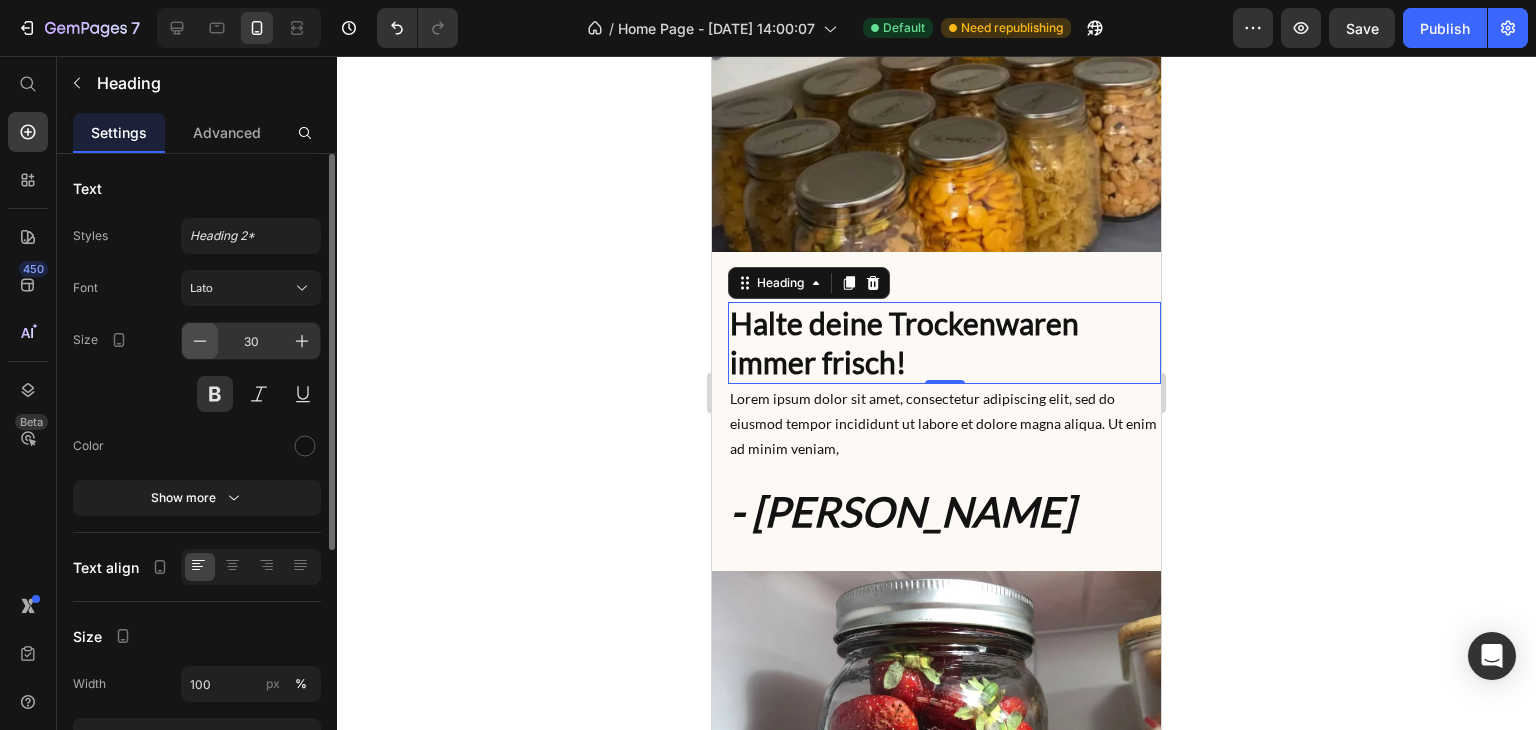click 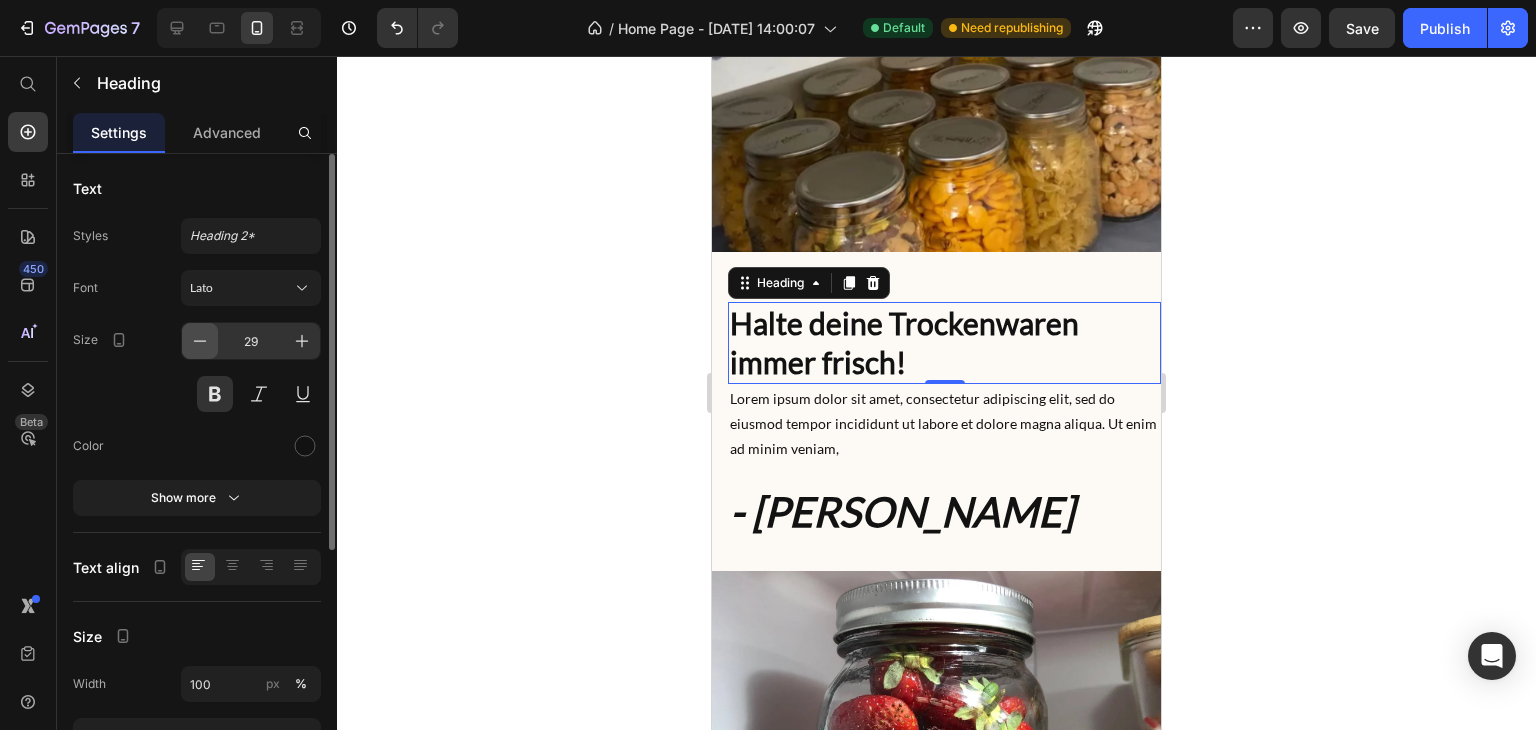 click 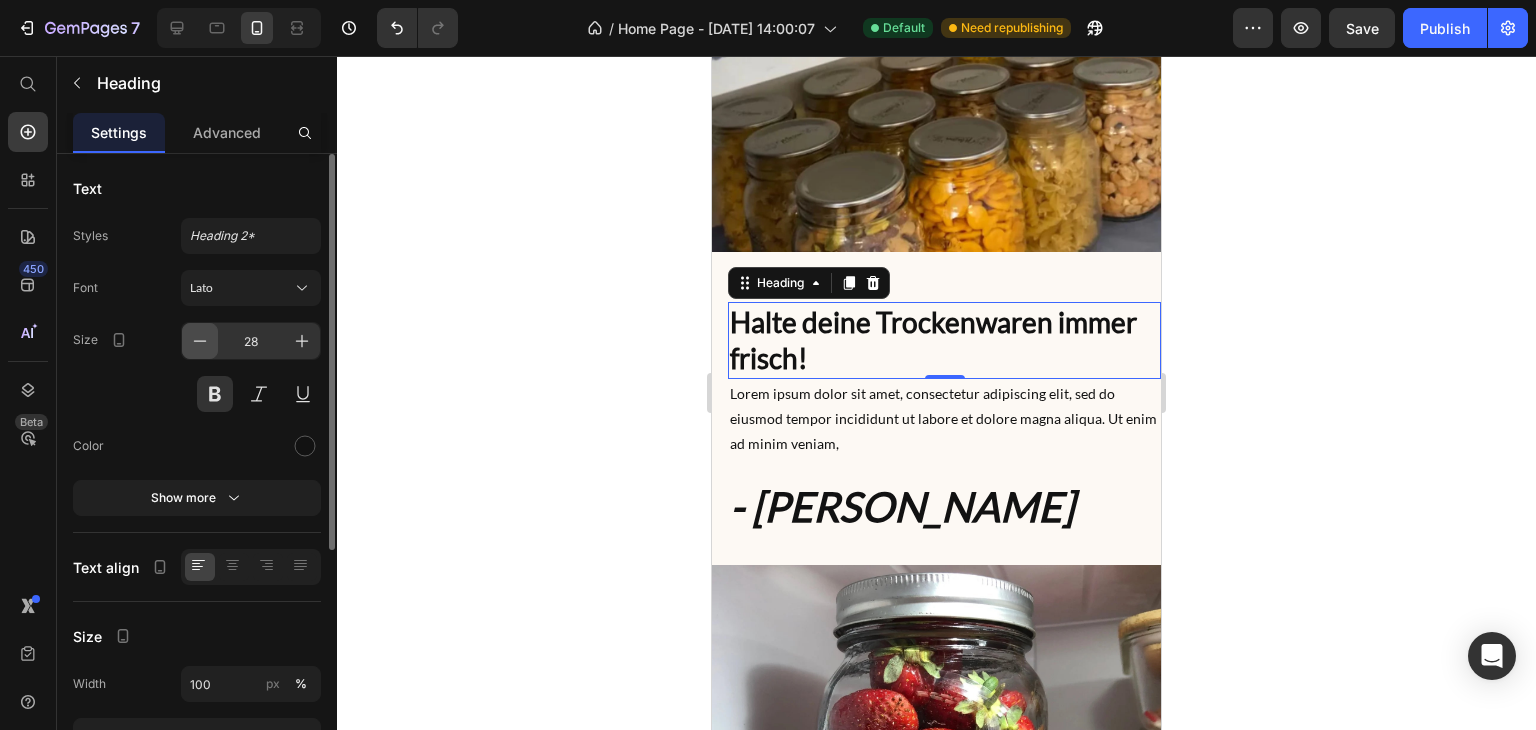 click 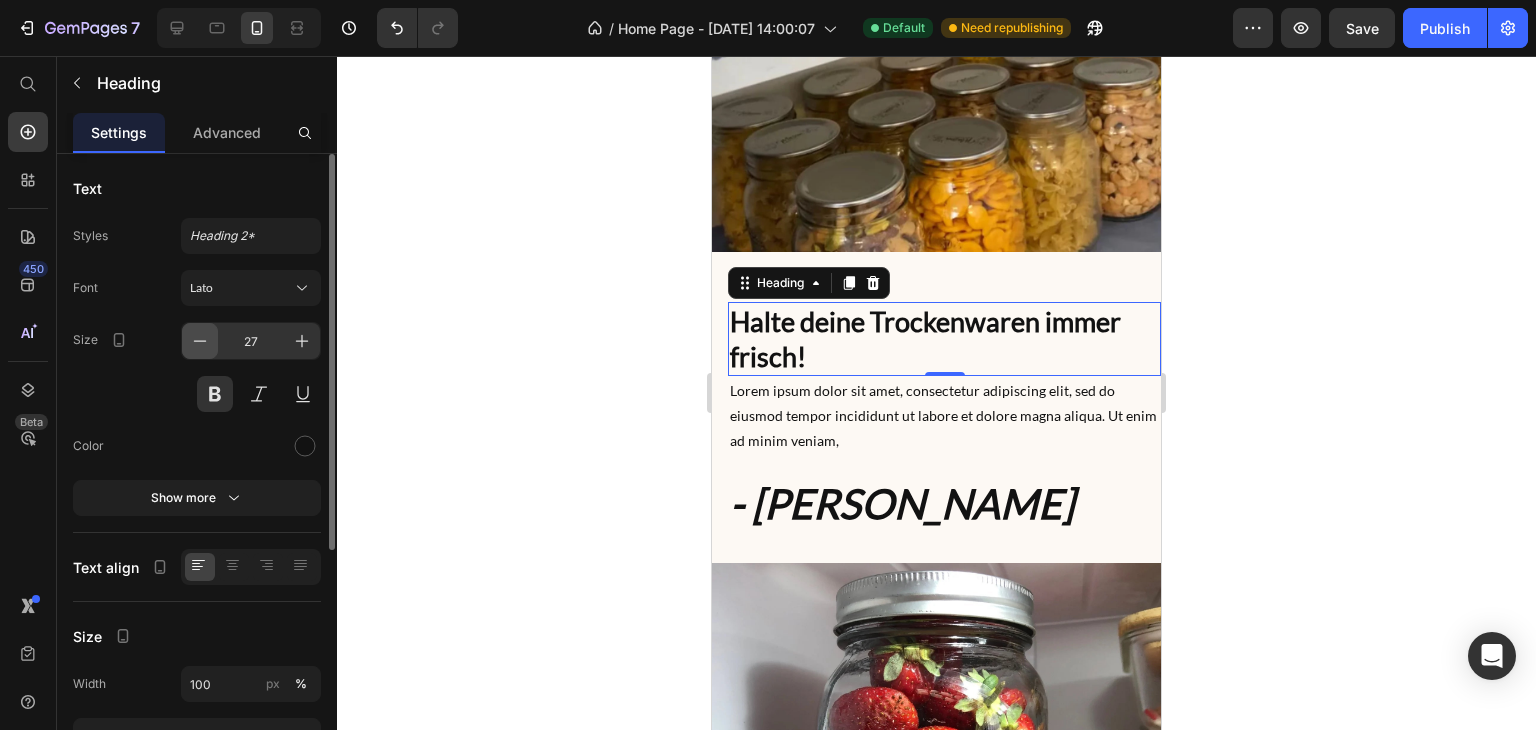 click 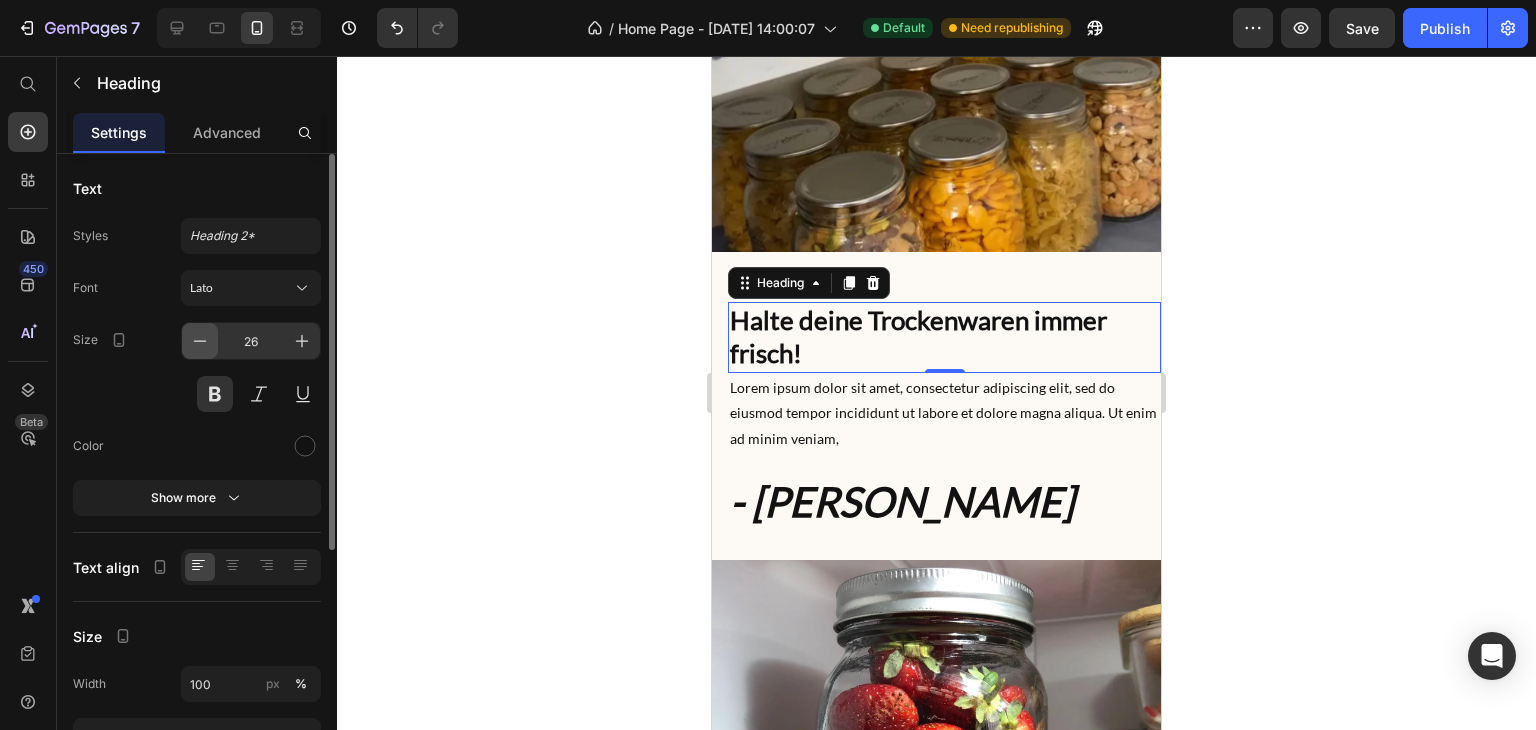 click 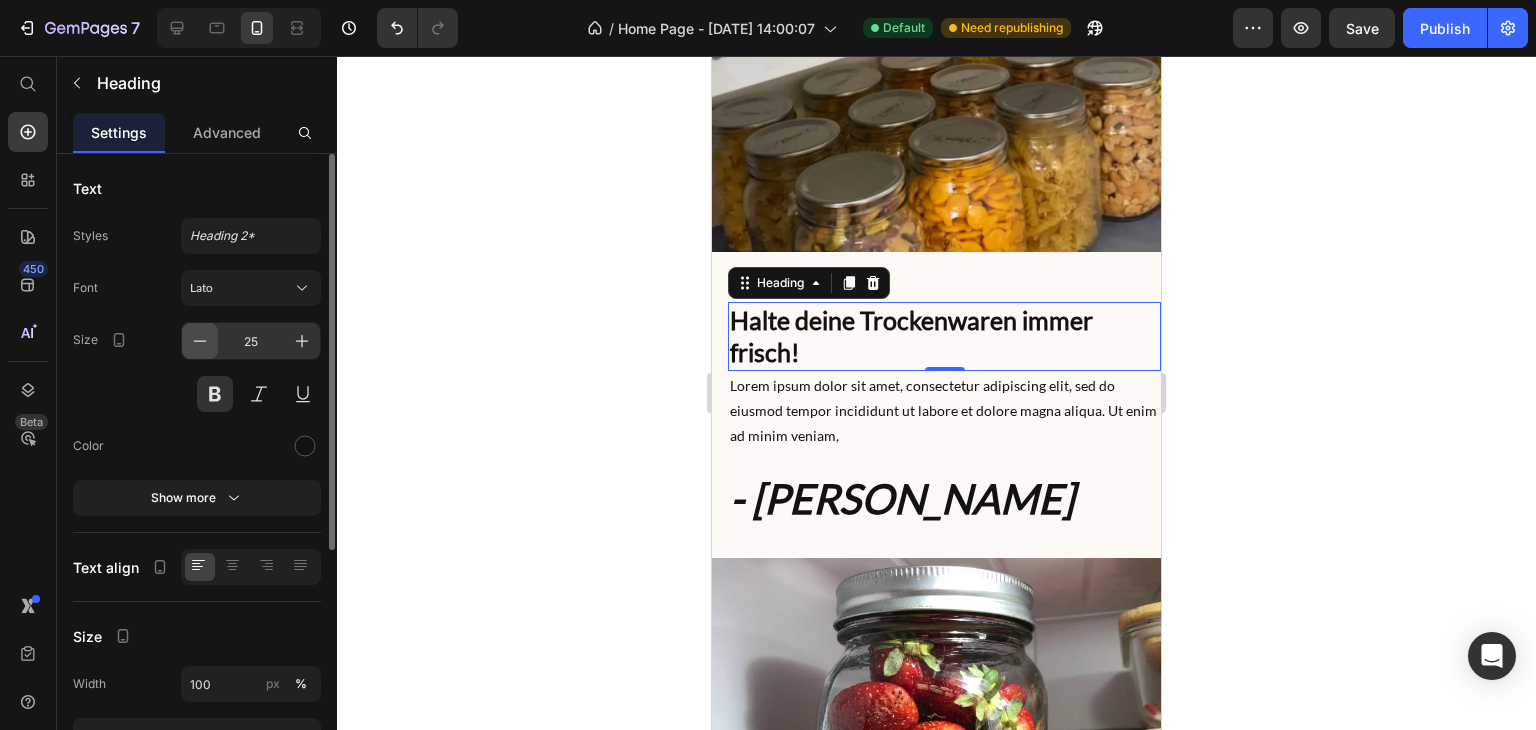 click 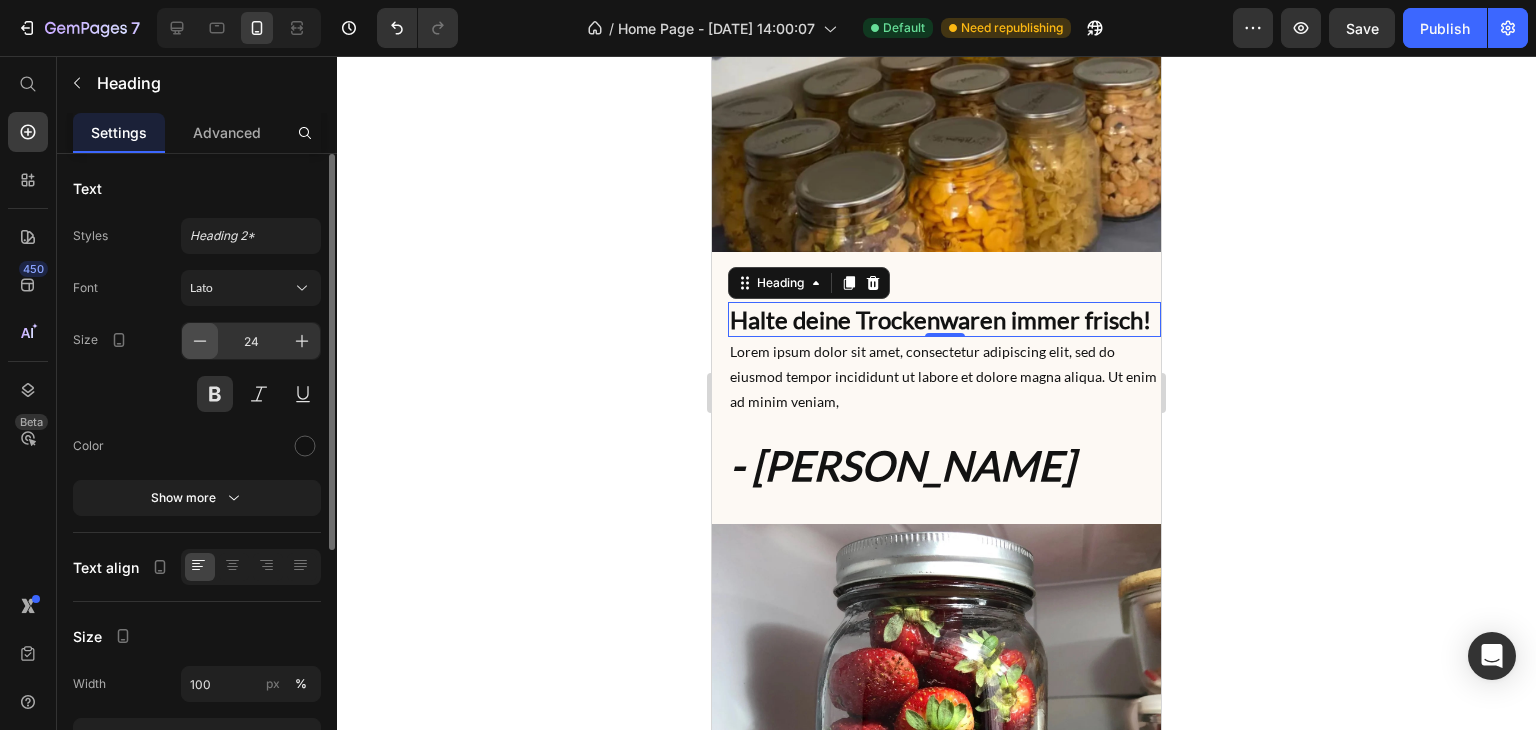 click 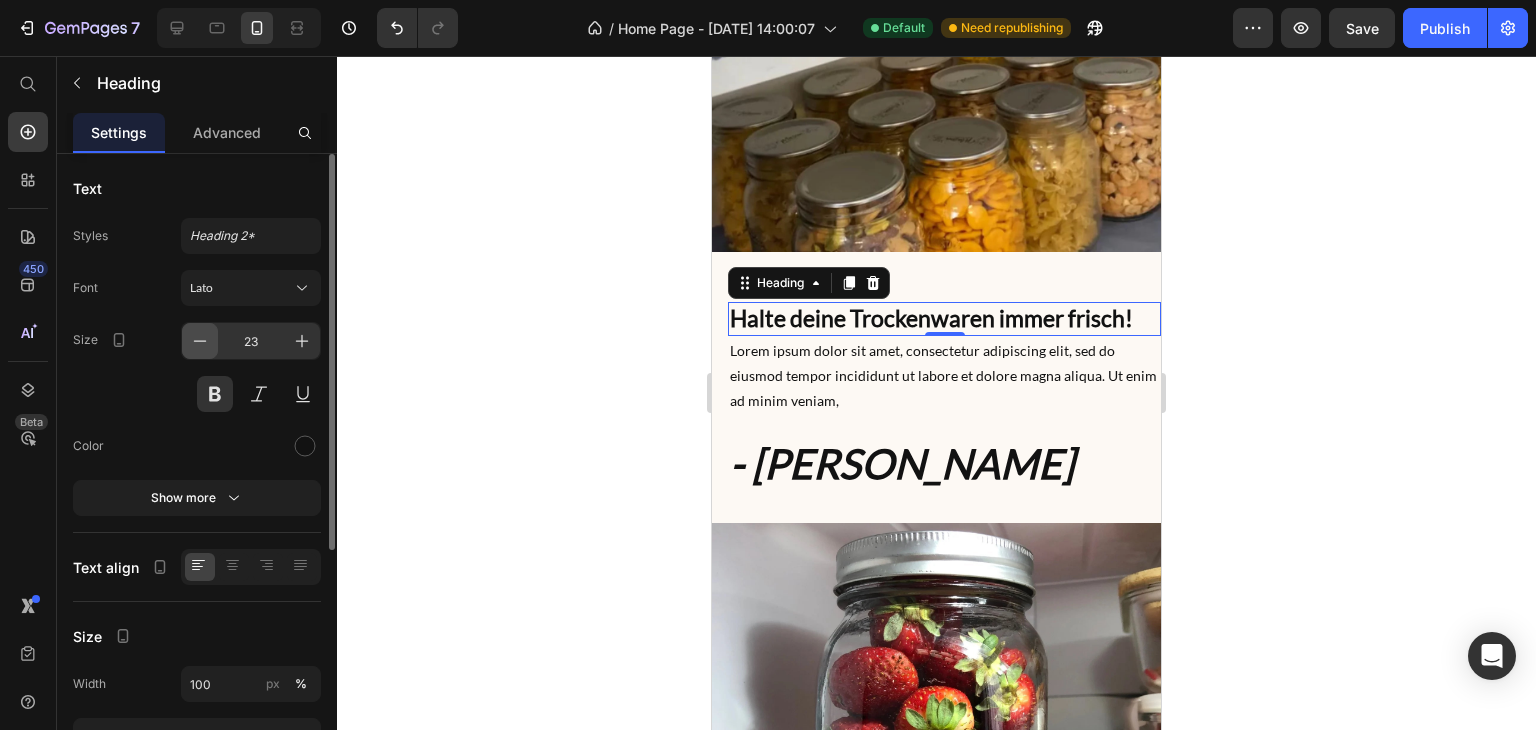 click 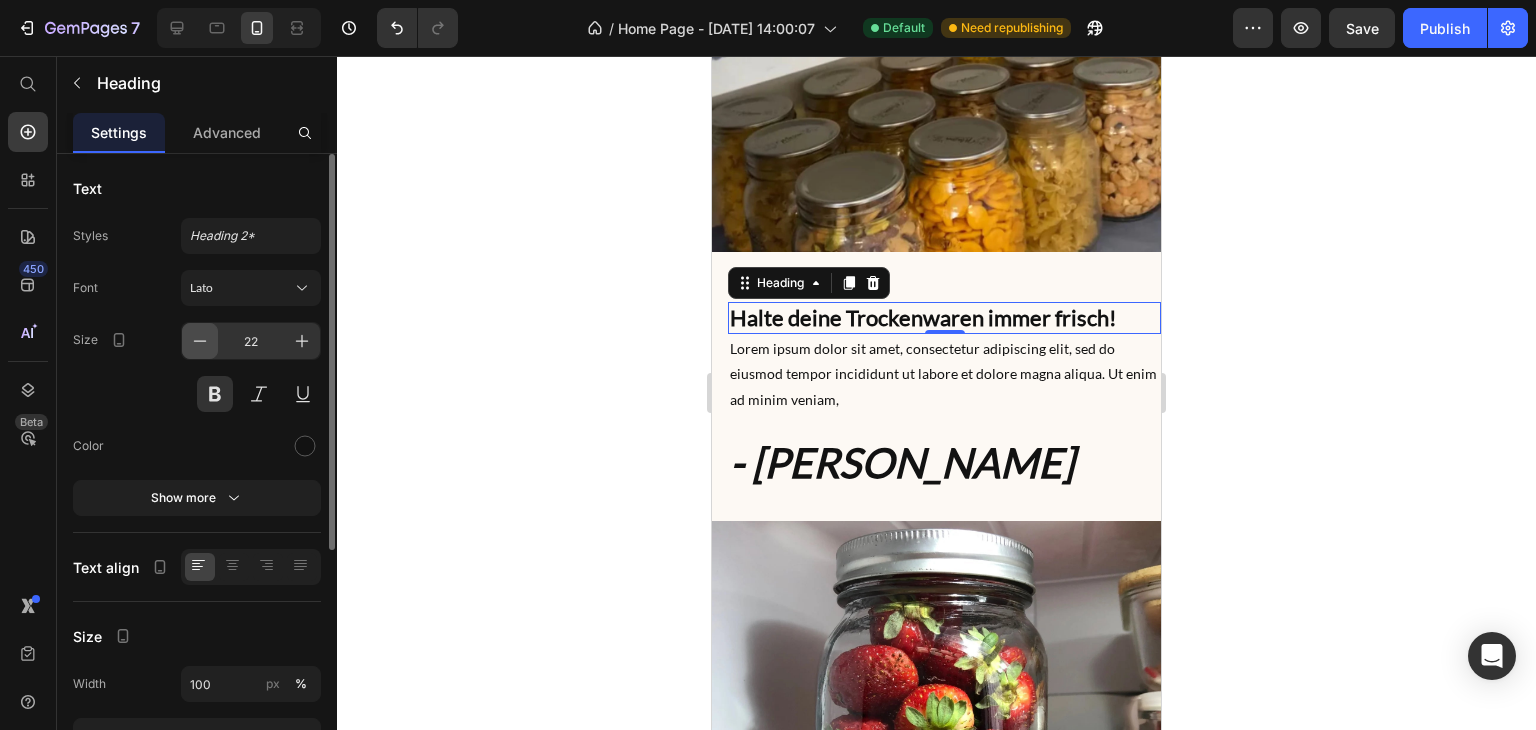 click 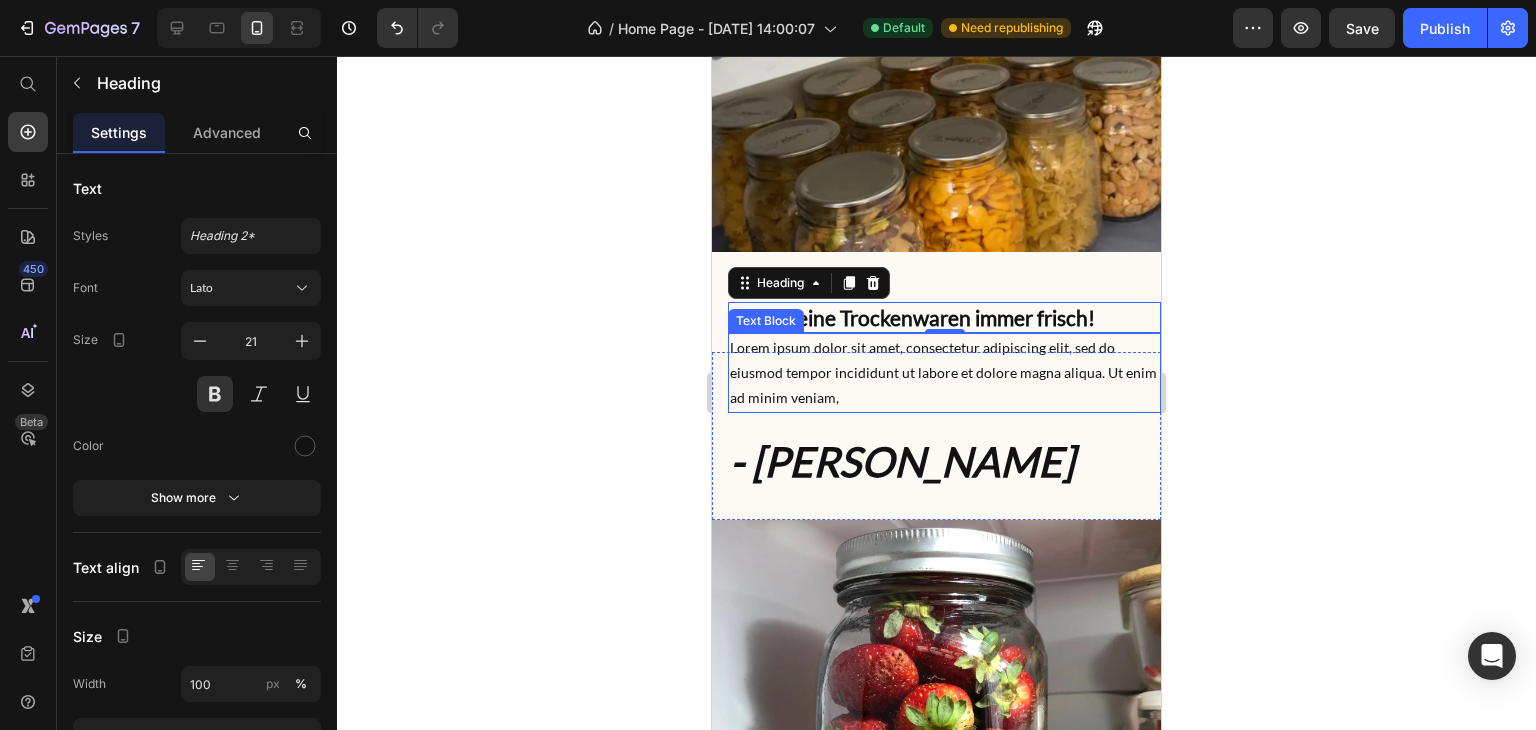 click on "Lorem ipsum dolor sit amet, consectetur adipiscing elit, sed do eiusmod tempor incididunt ut labore et dolore magna aliqua. Ut enim ad minim veniam," at bounding box center (944, 373) 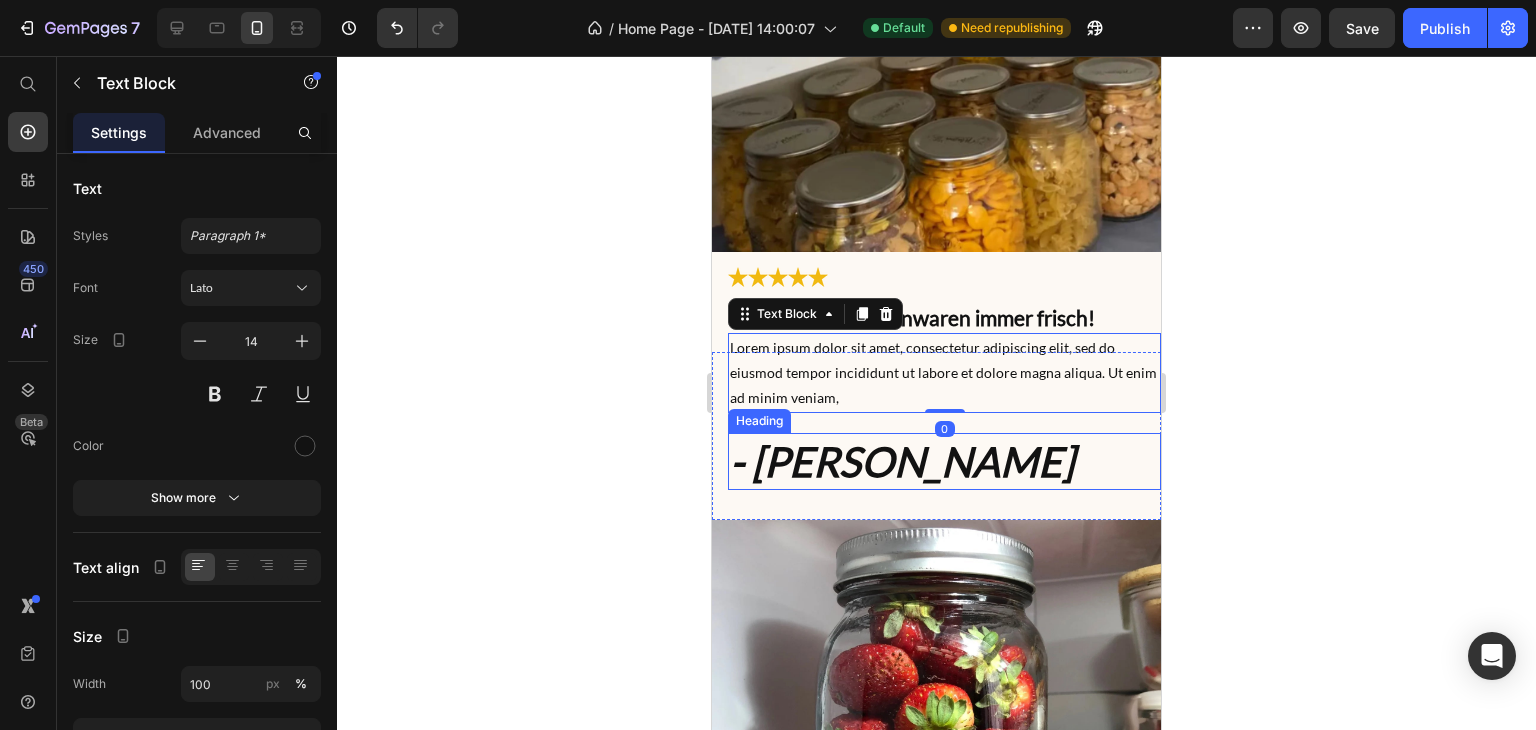 click on "- [PERSON_NAME]" at bounding box center (944, 461) 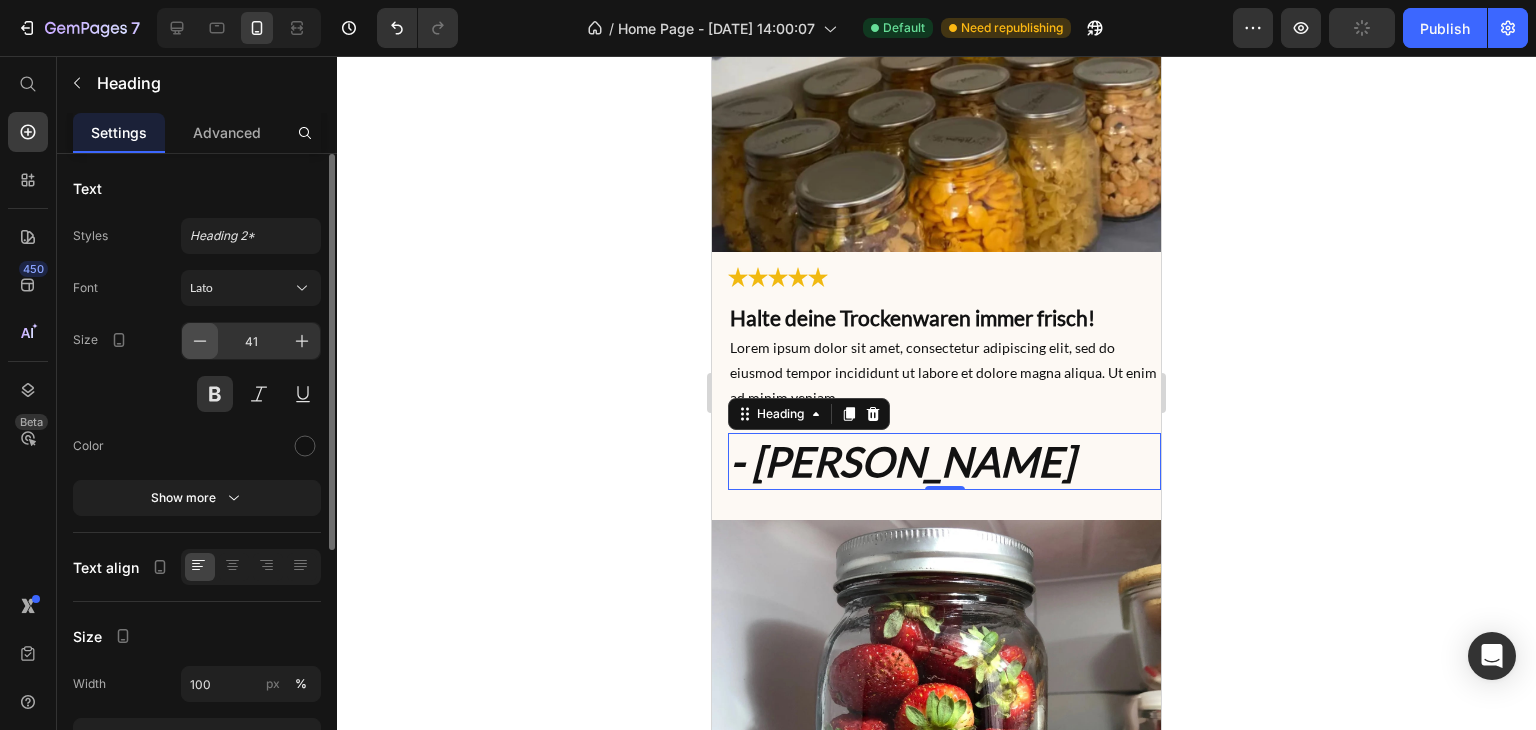 click 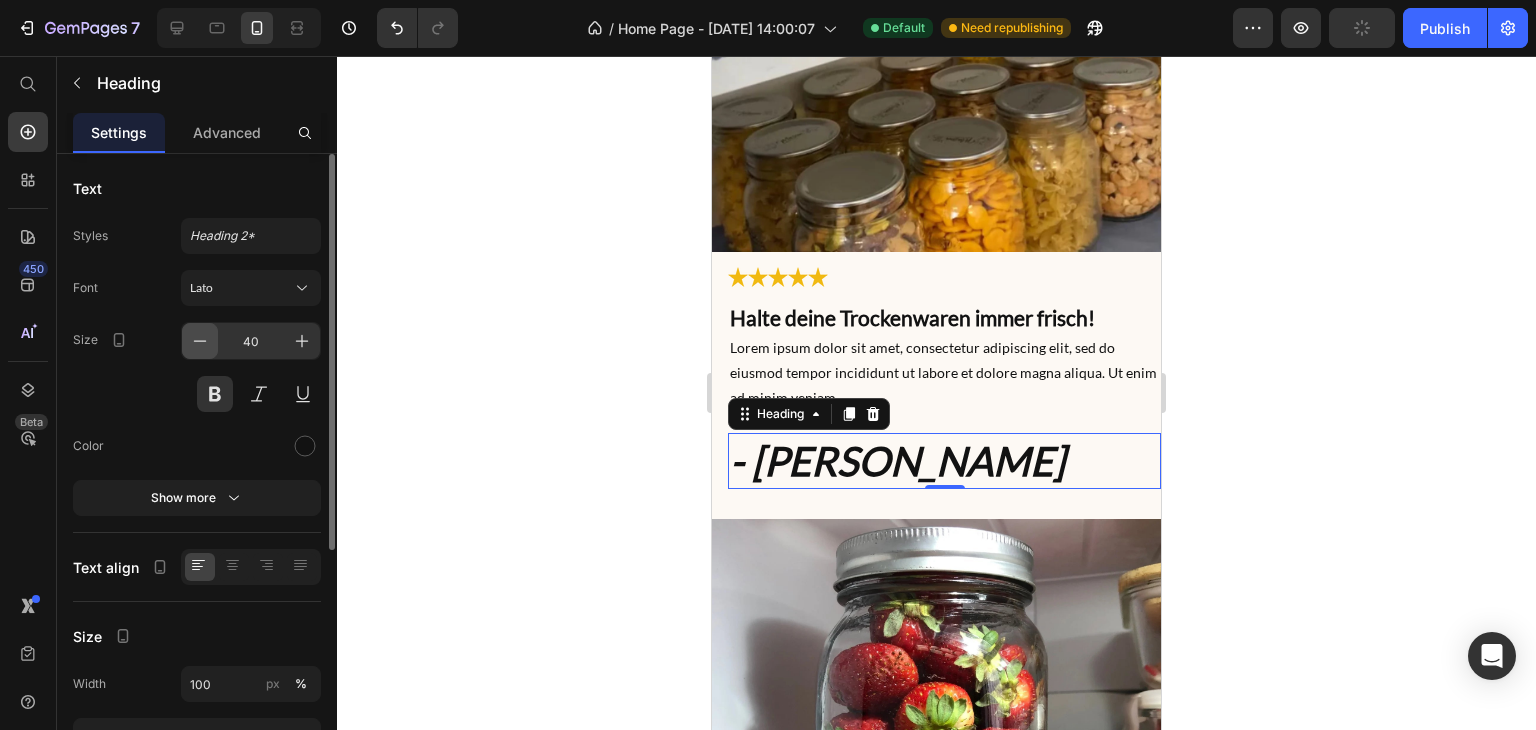 click 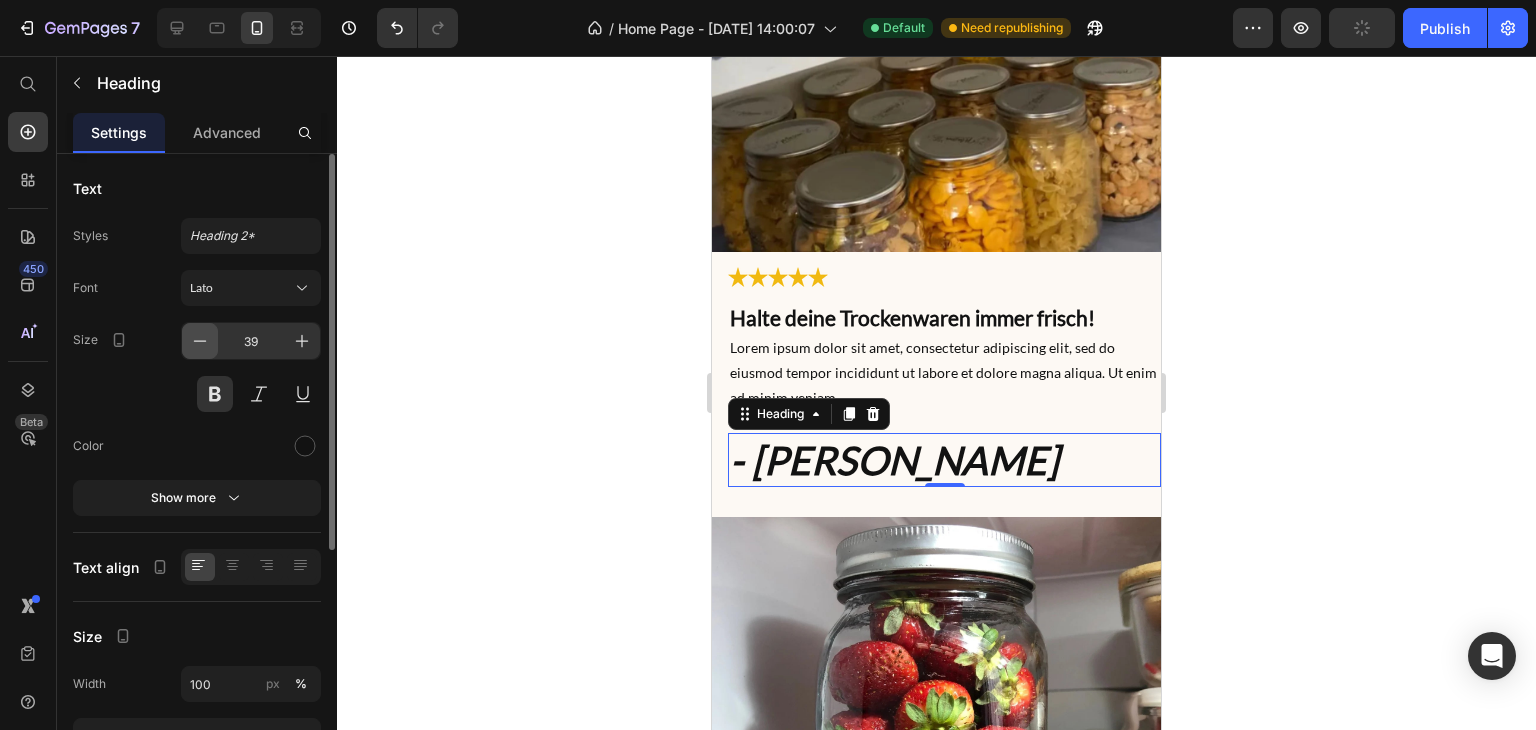 click 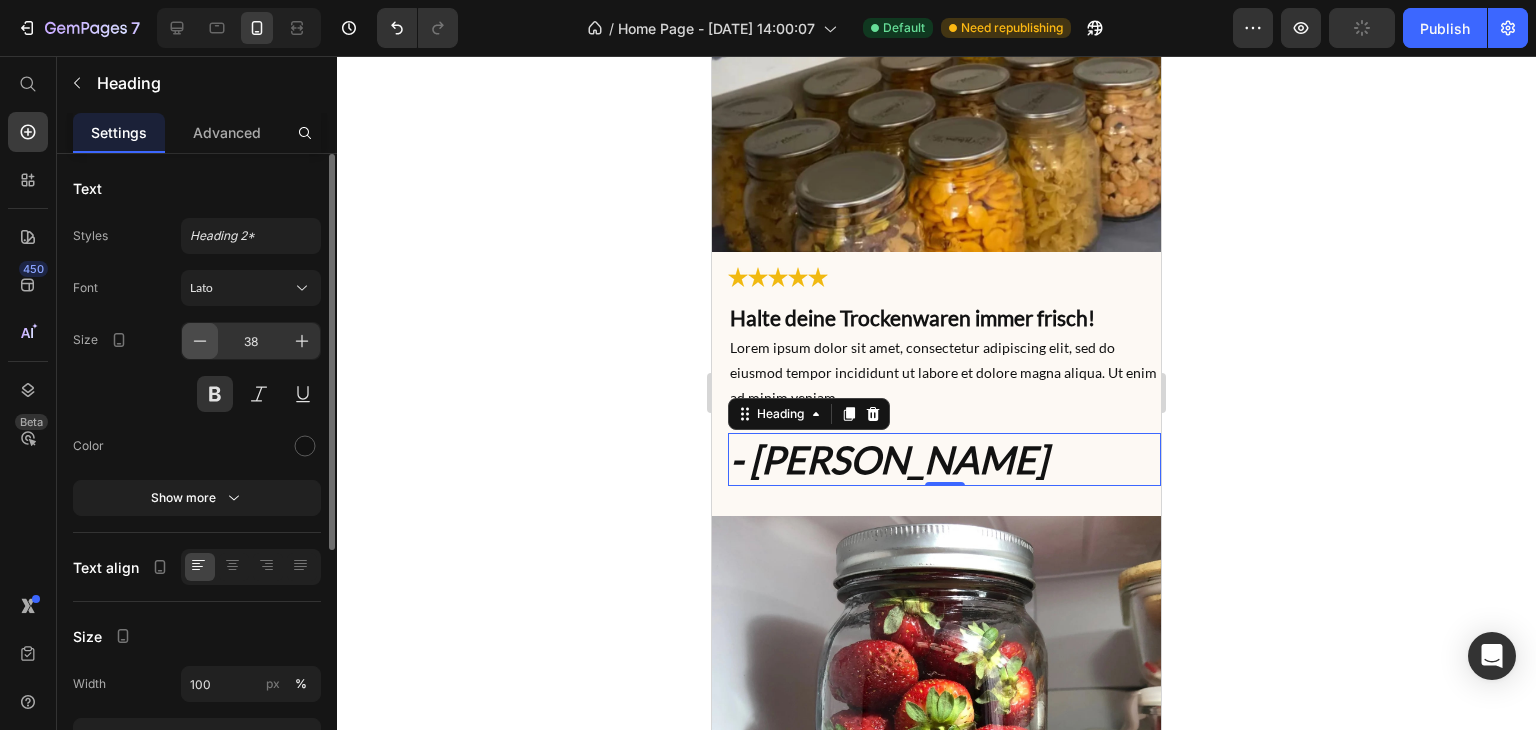 click 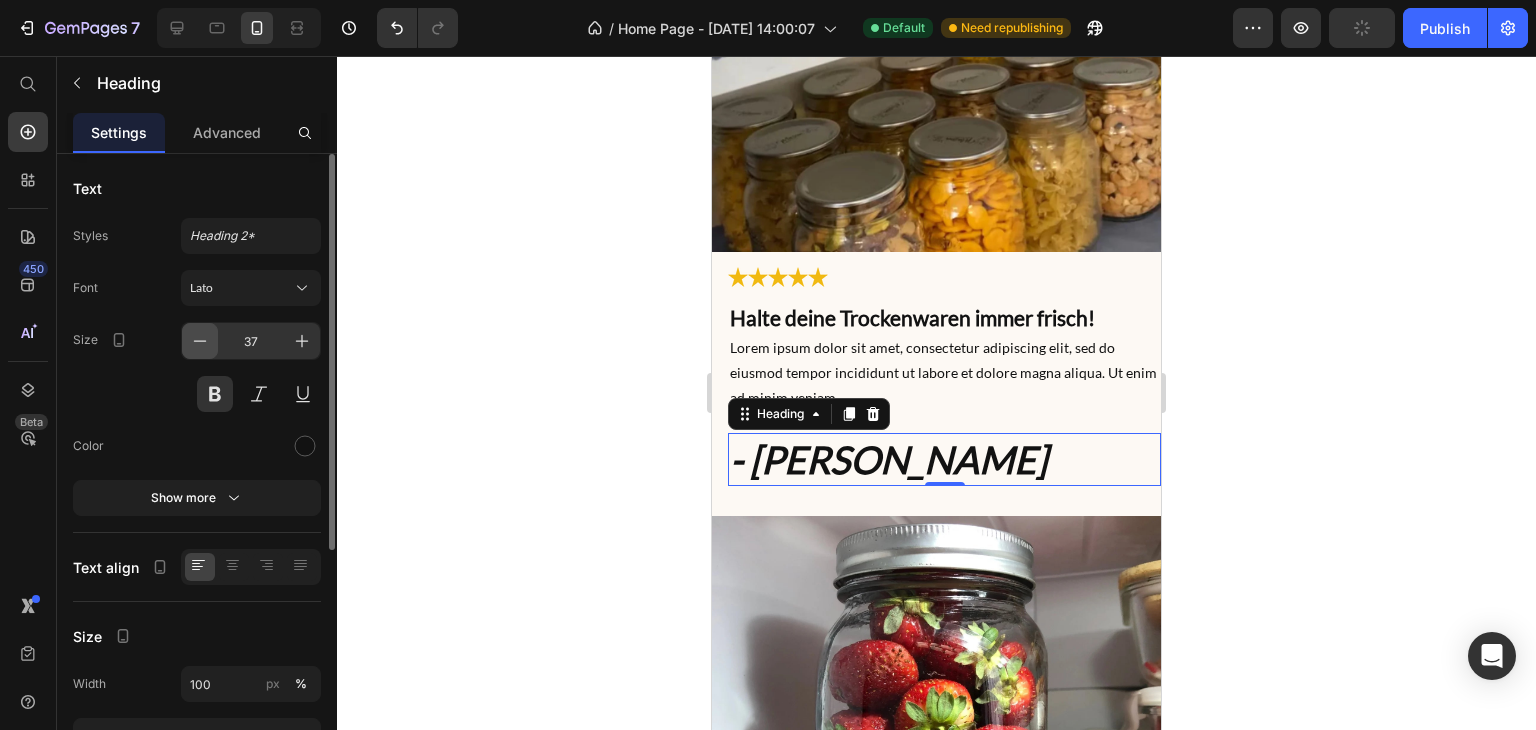 click 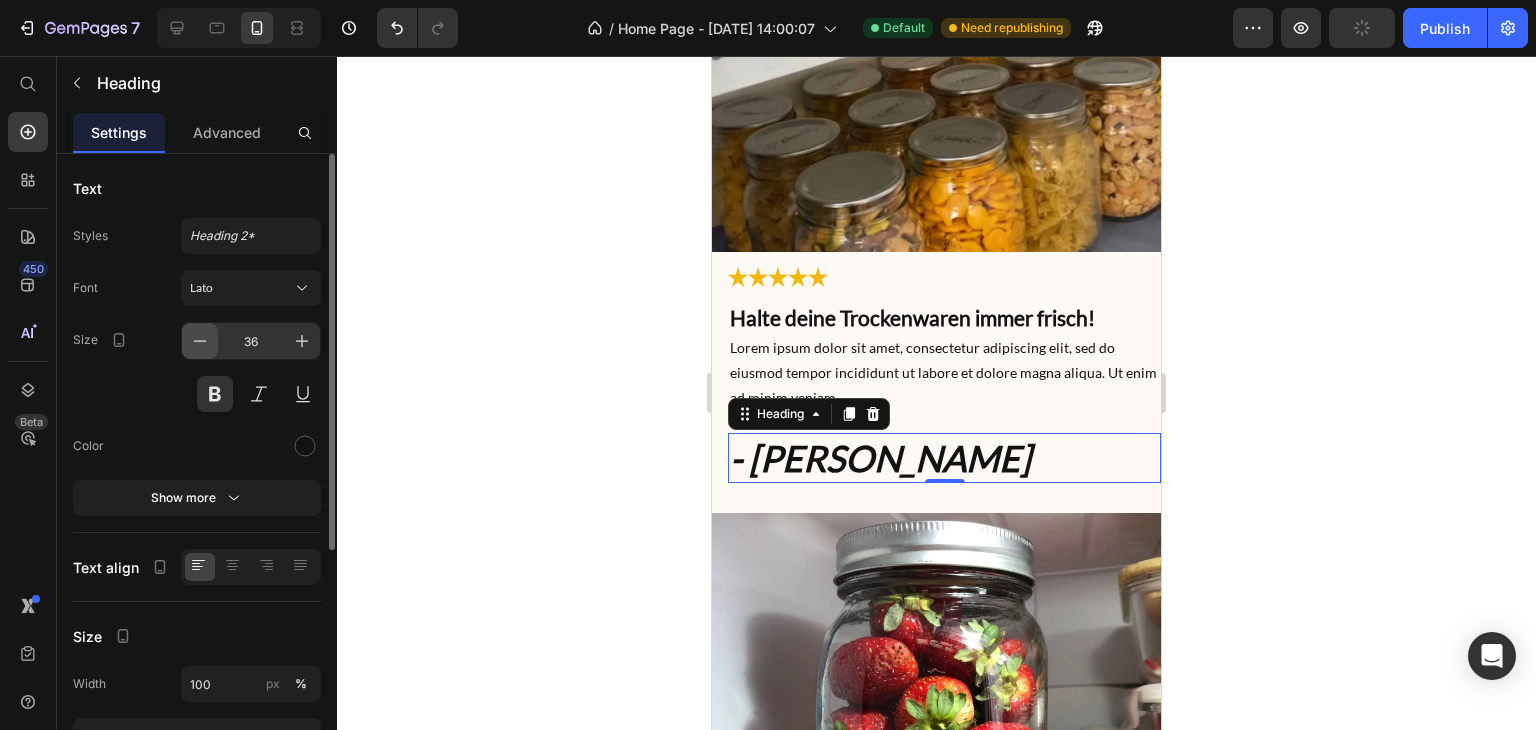 click 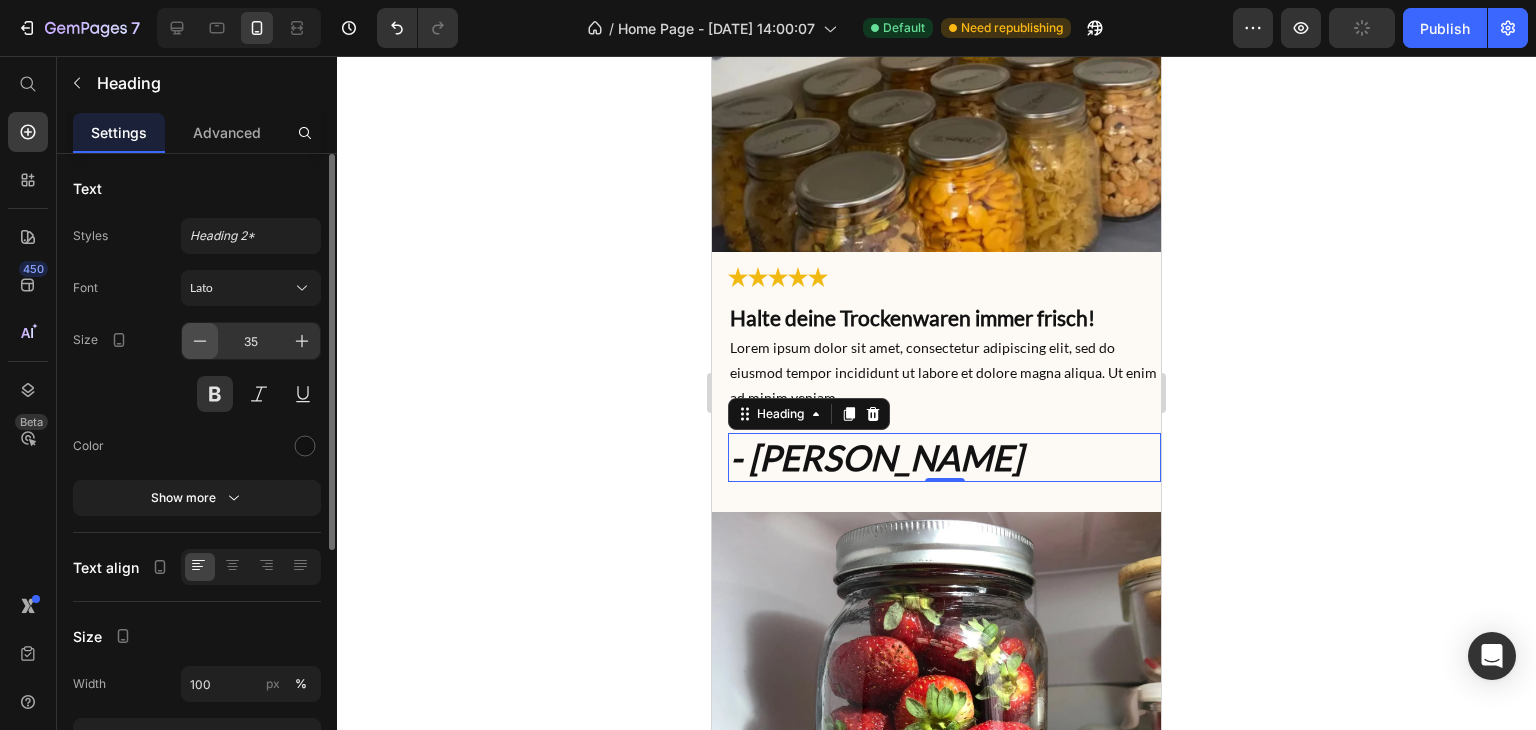 click 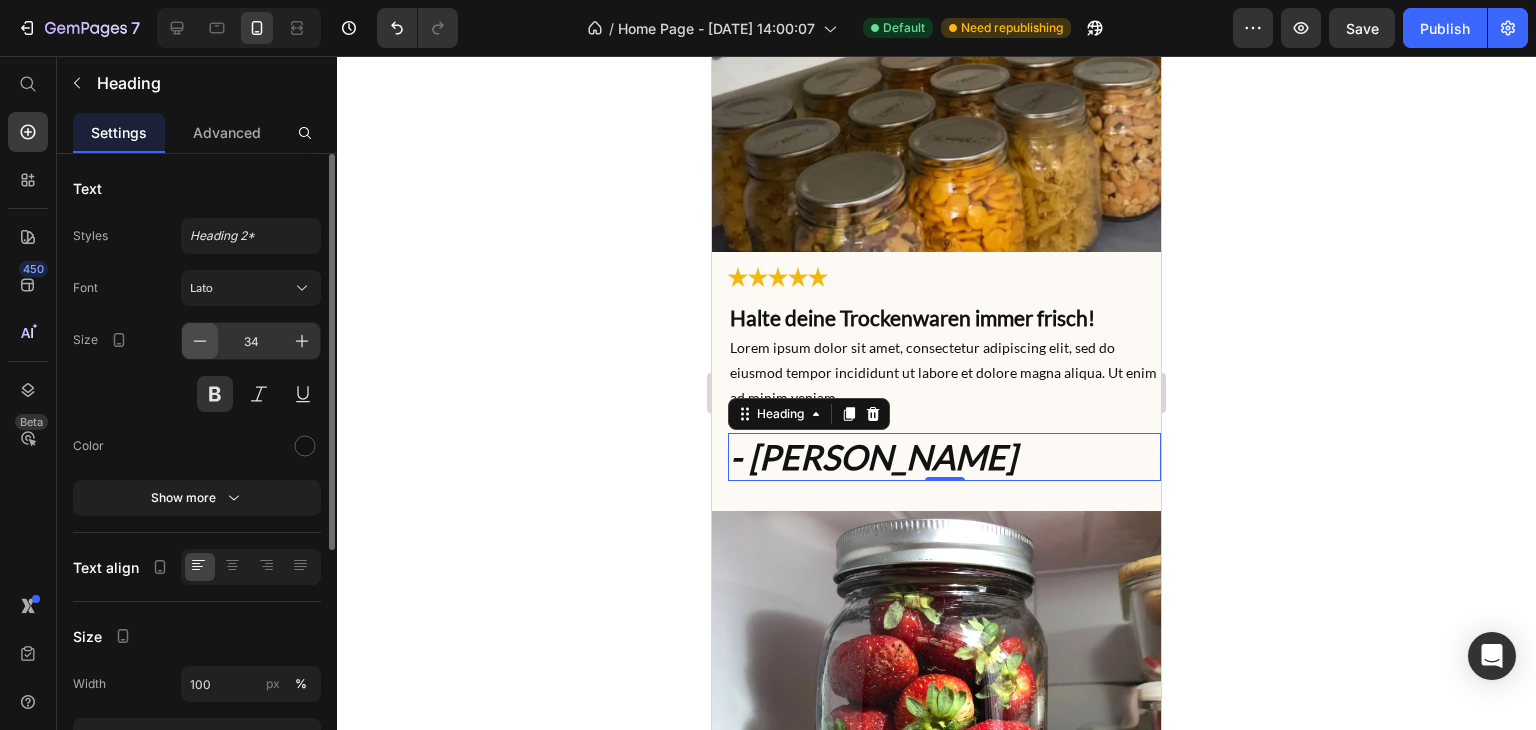 click 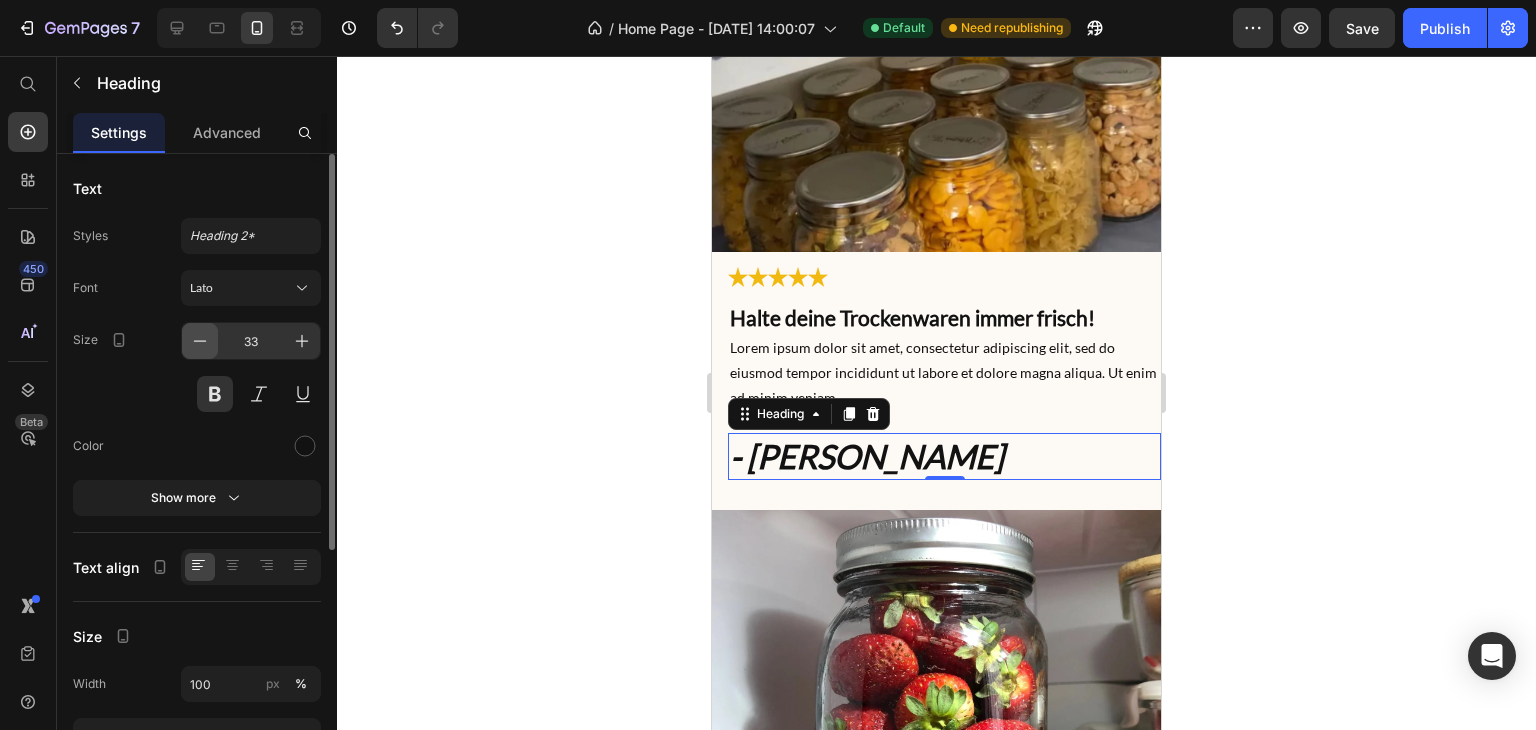 click 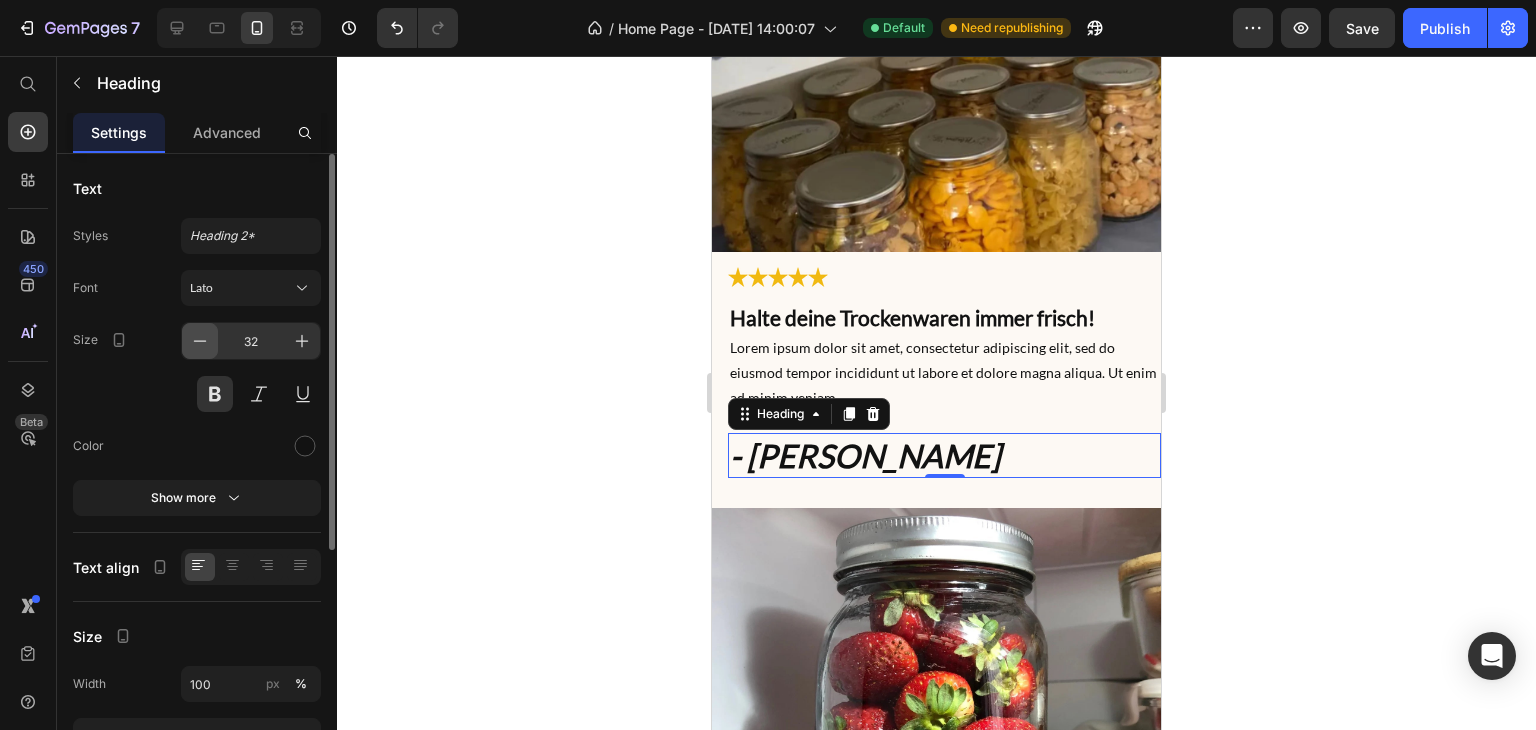 click 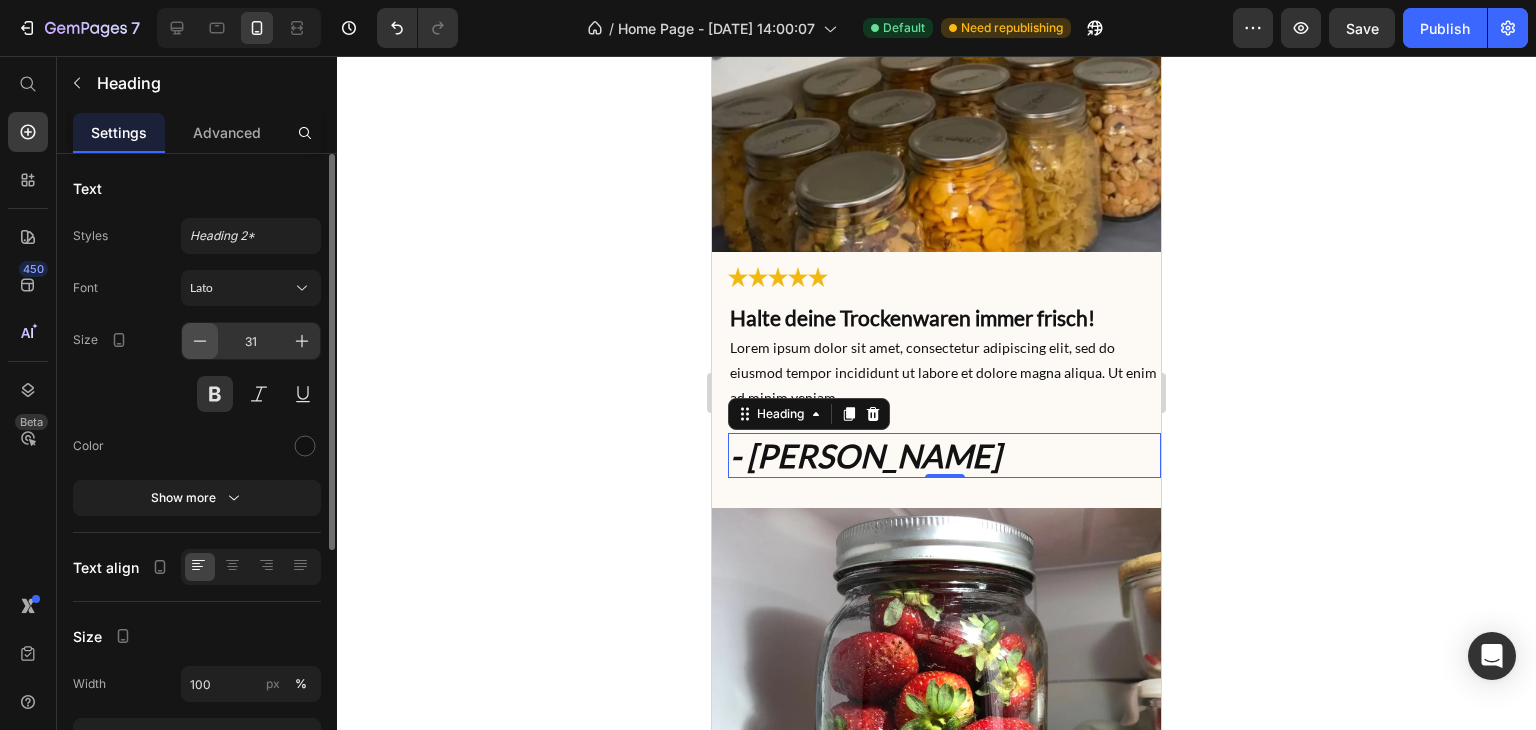 click 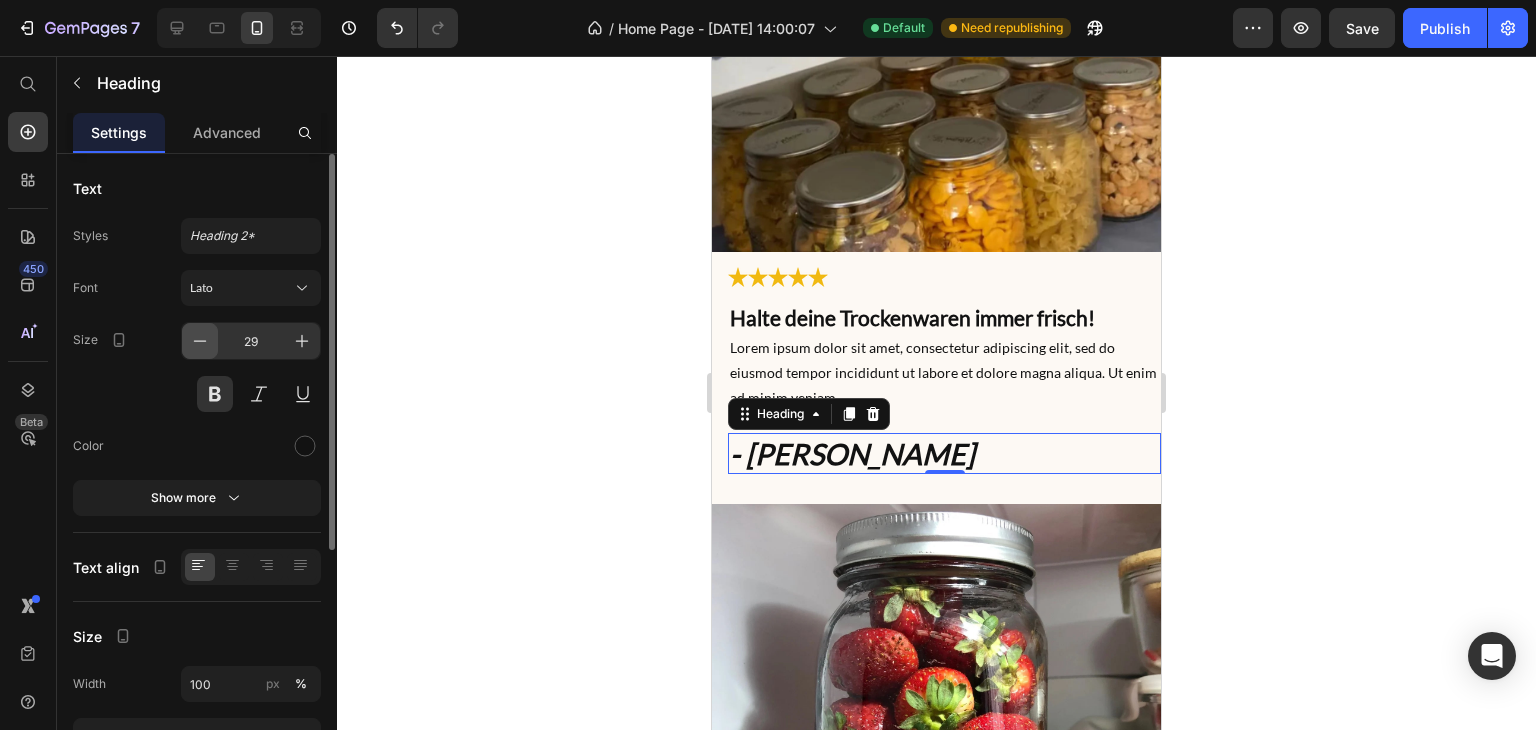 click 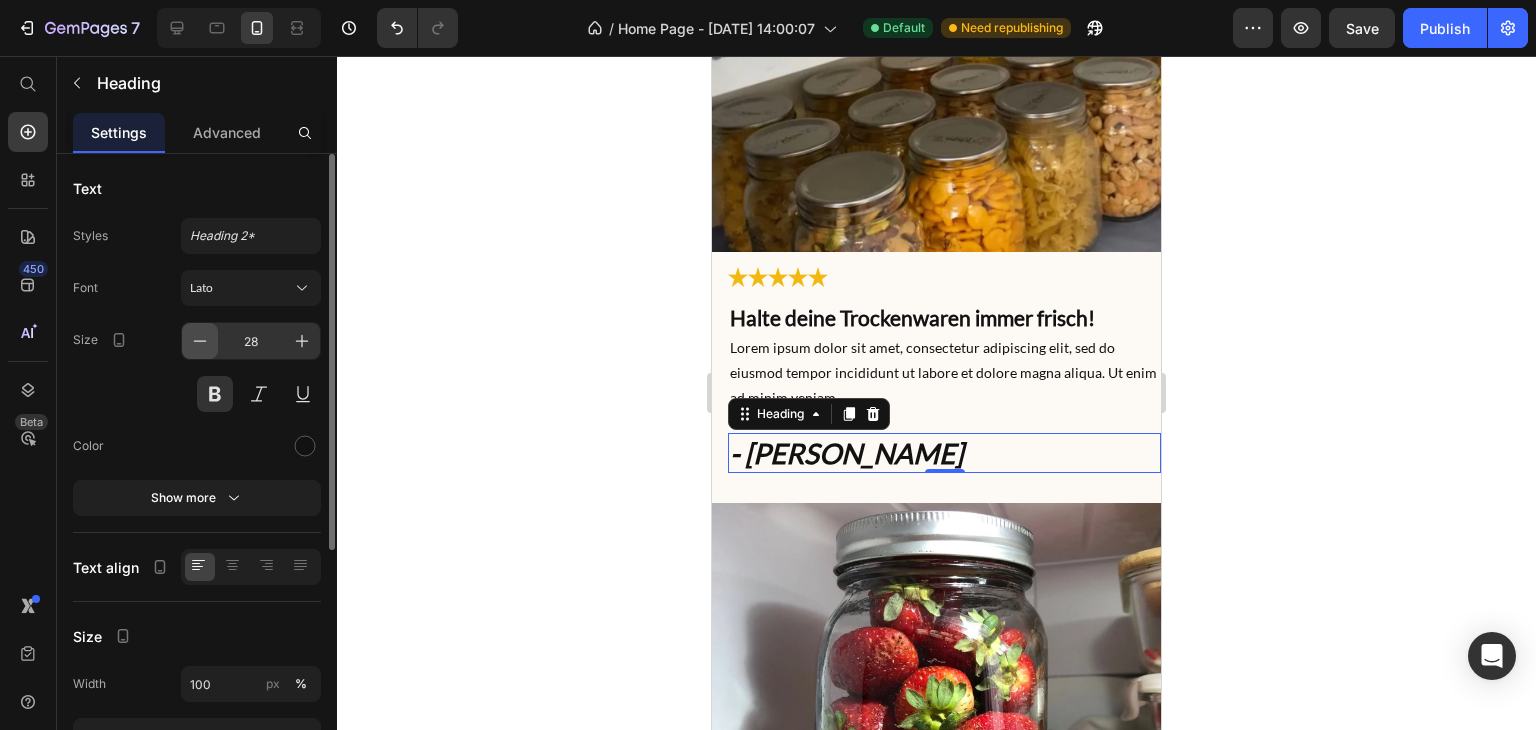 click 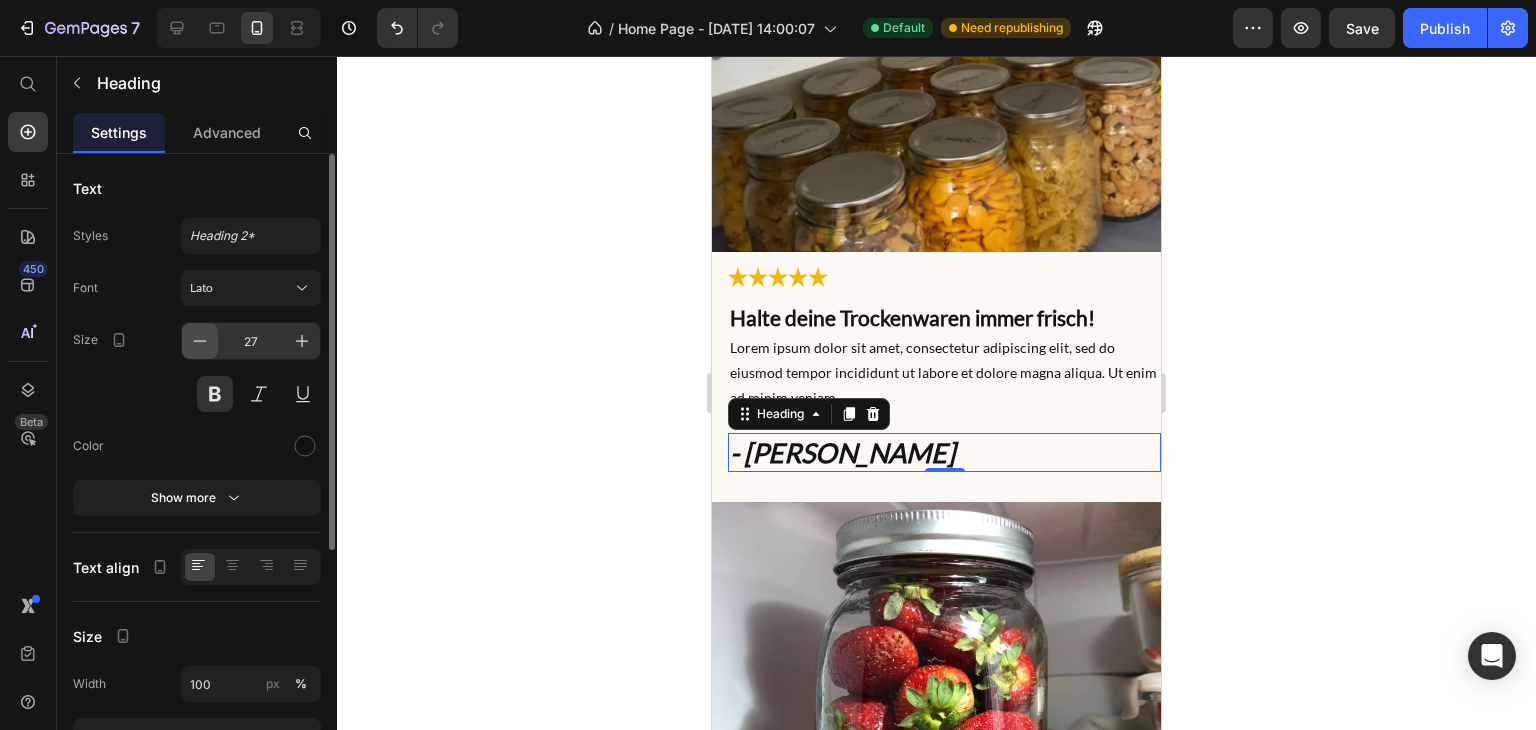 click 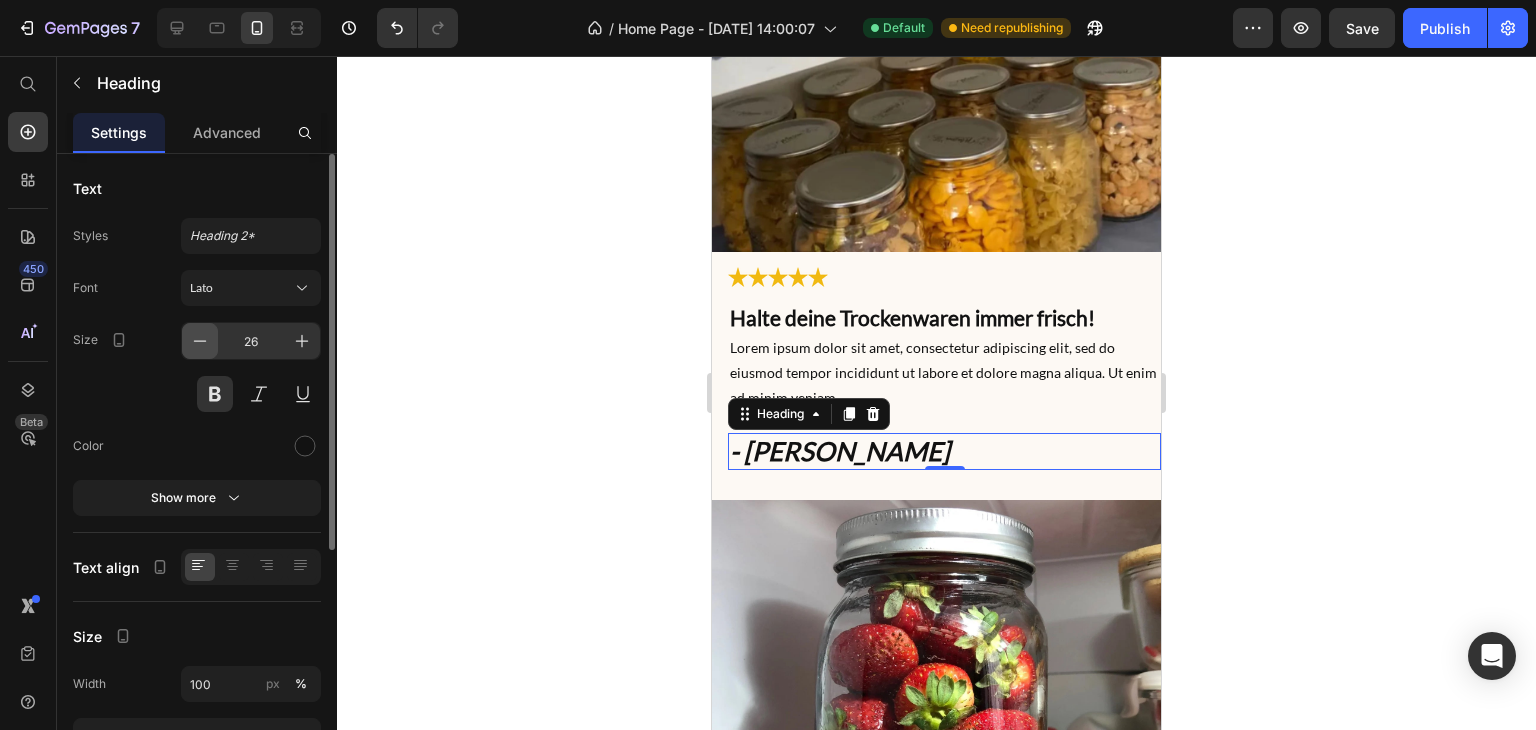 click 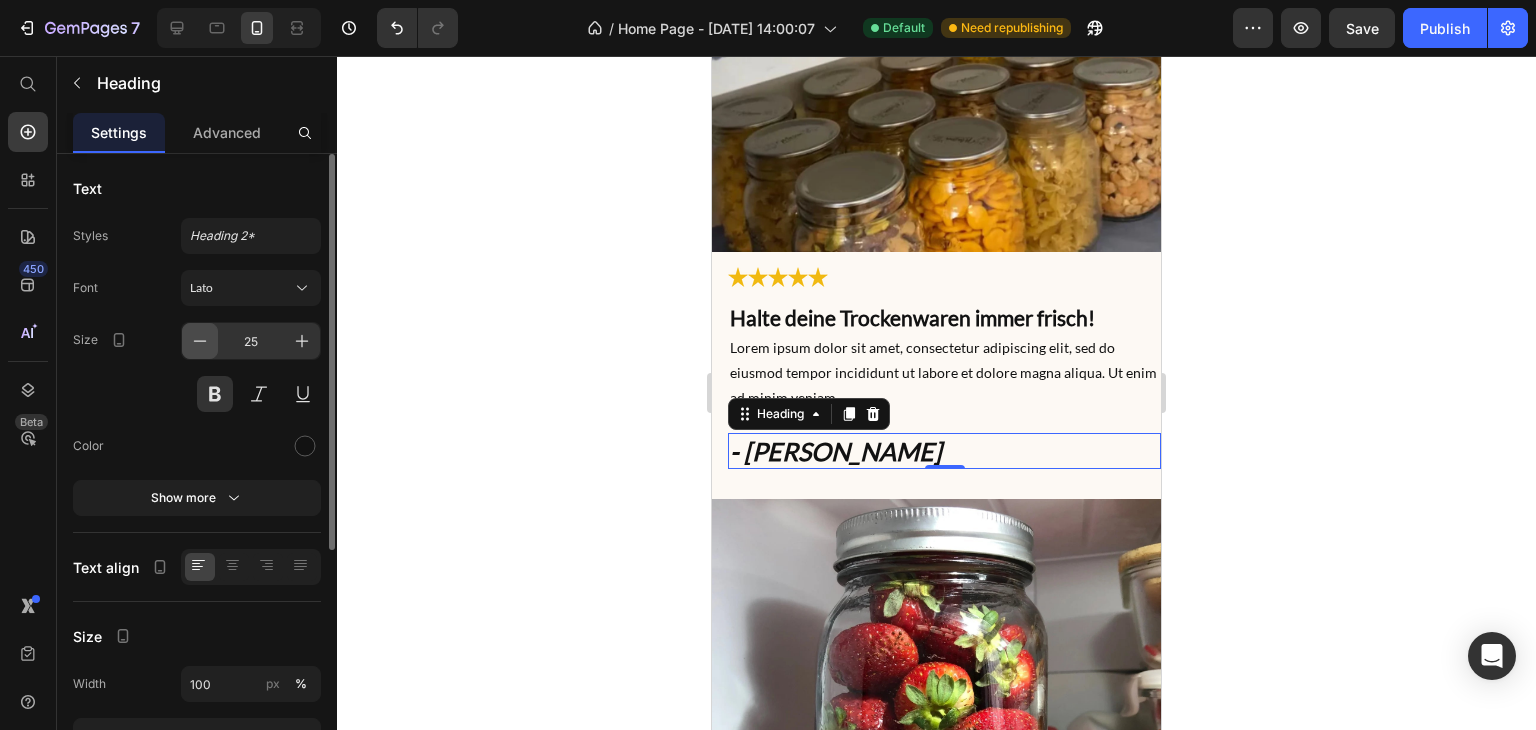 click 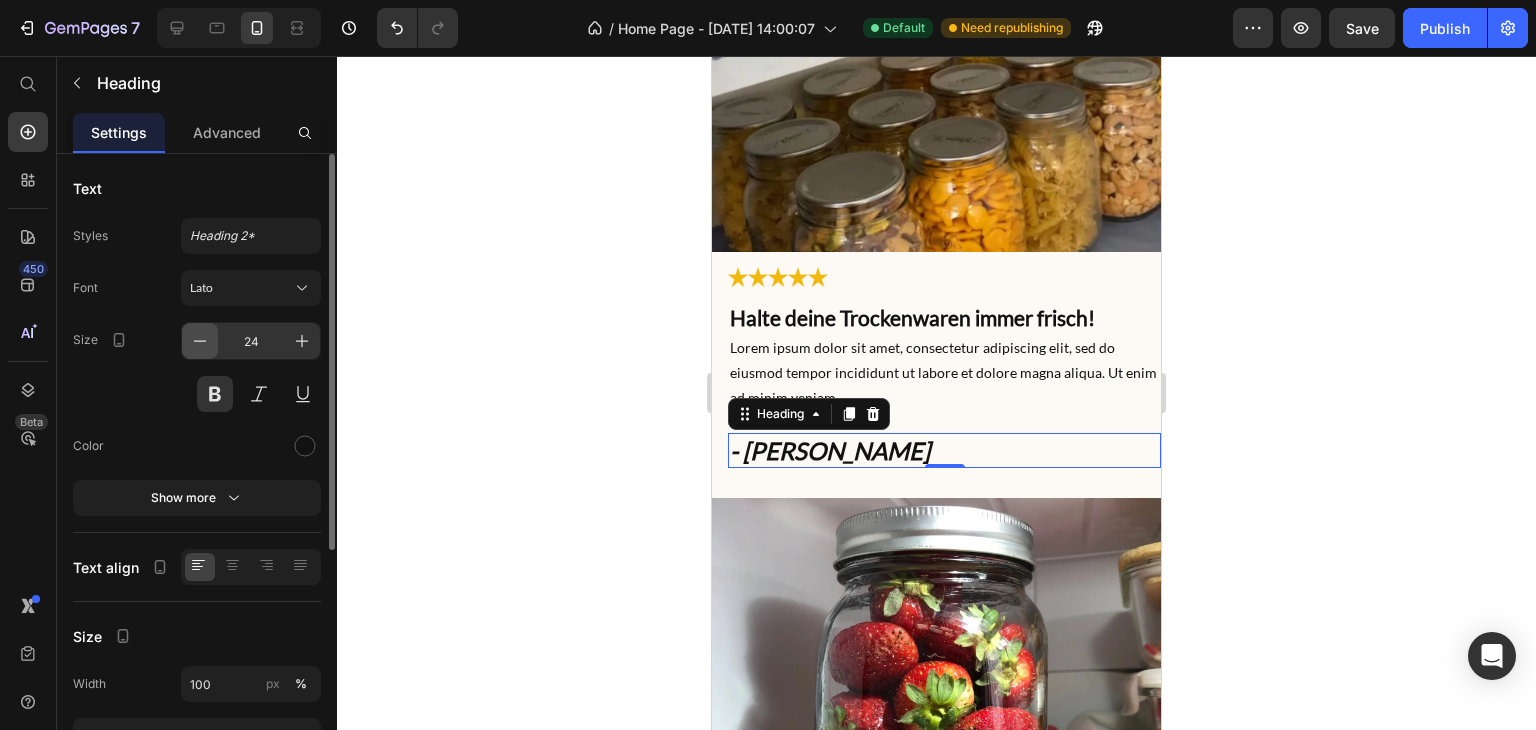 click 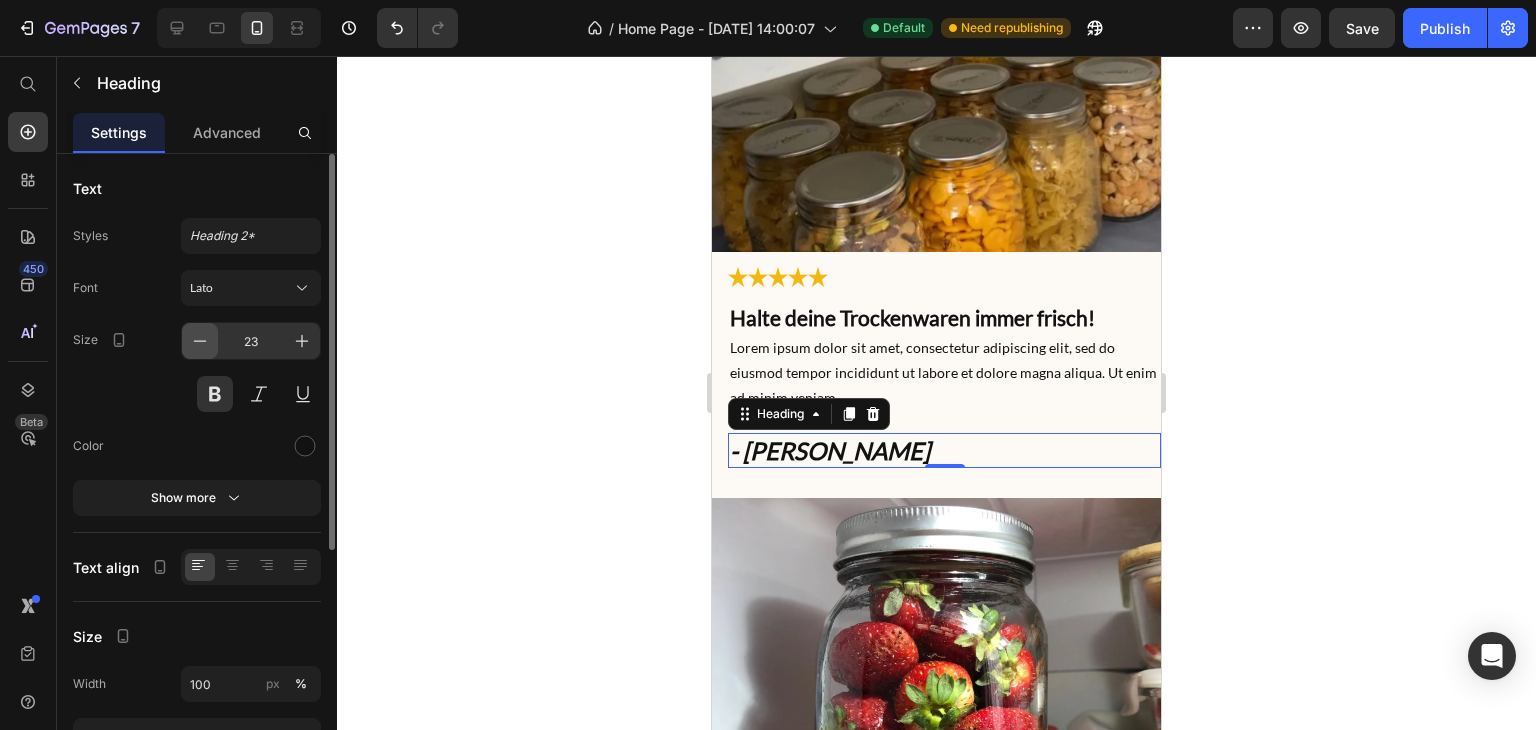 click 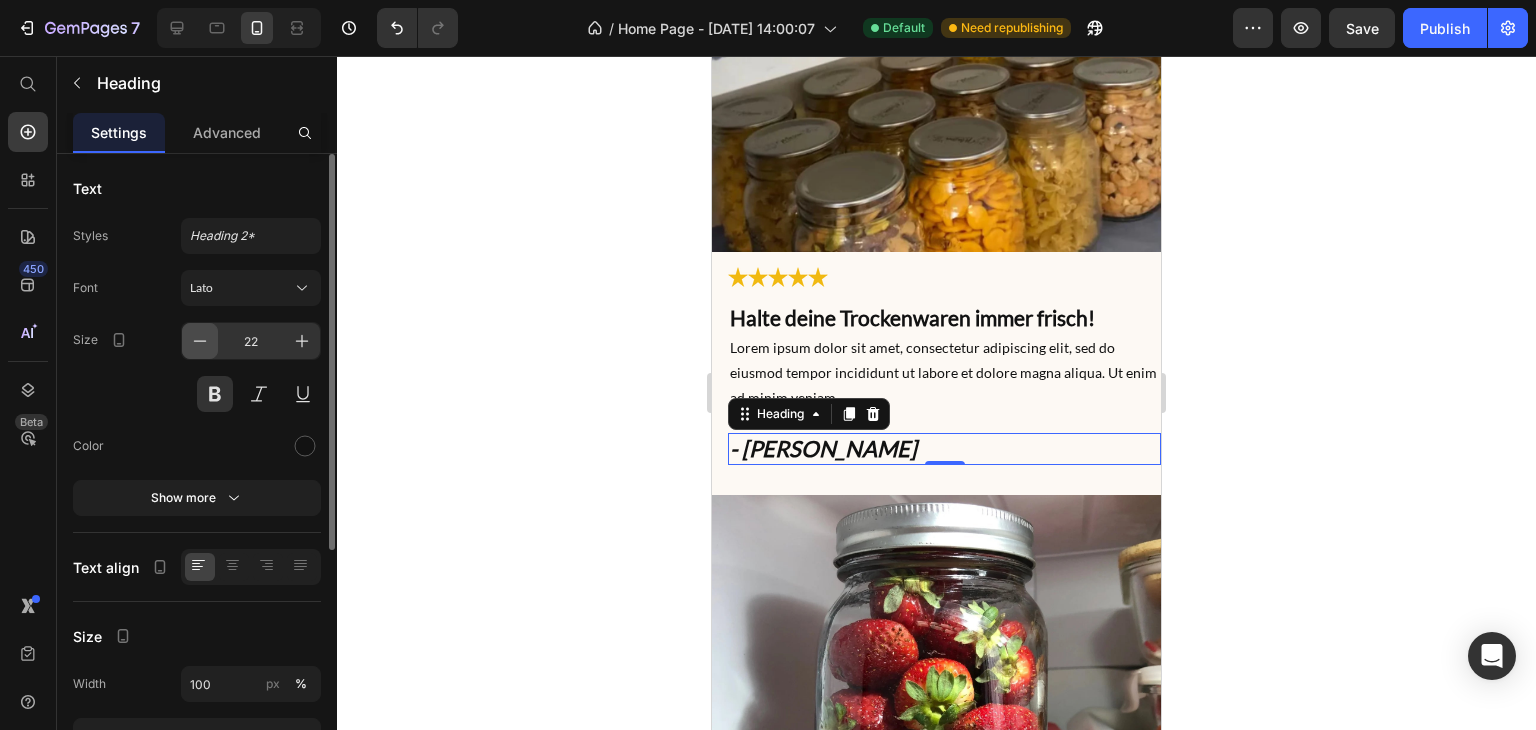 click 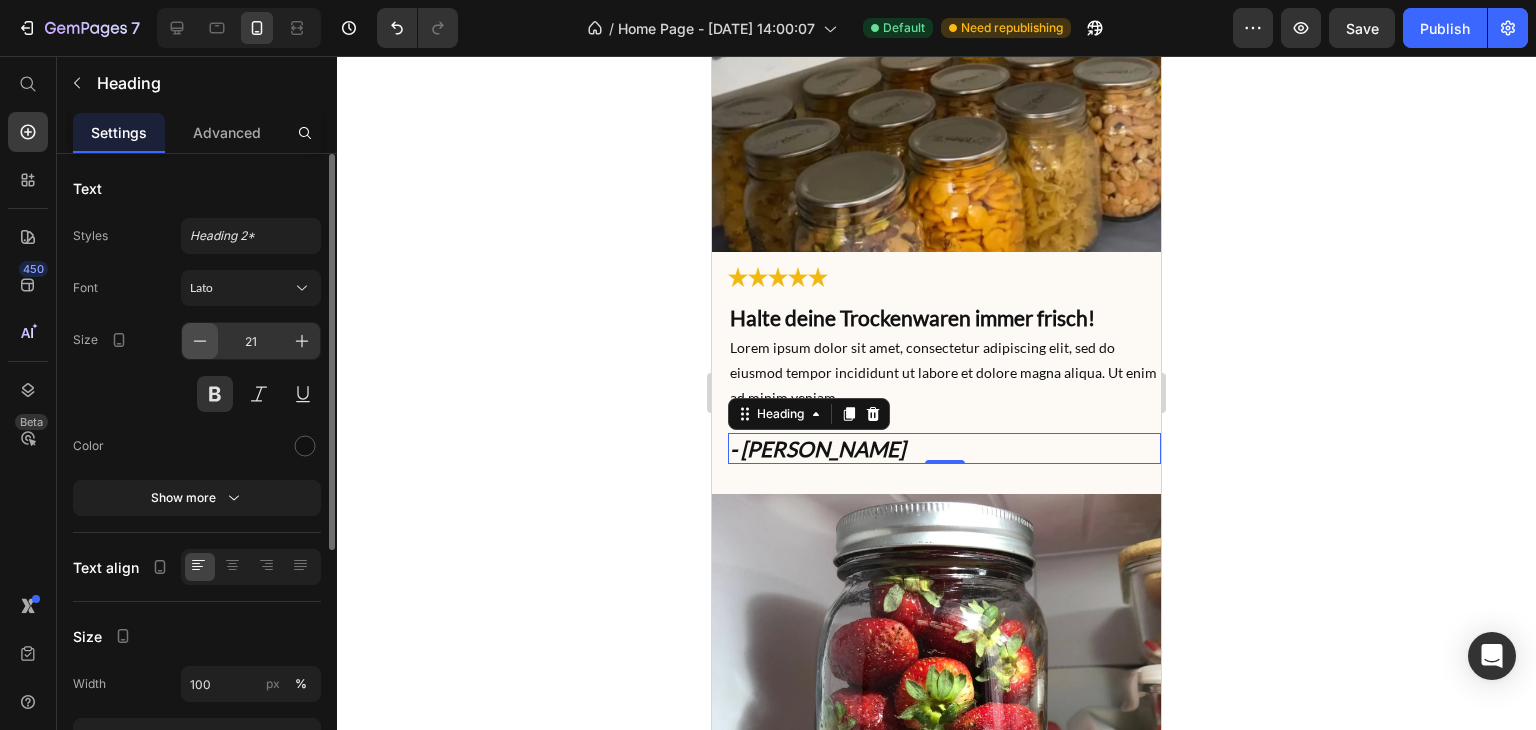 click 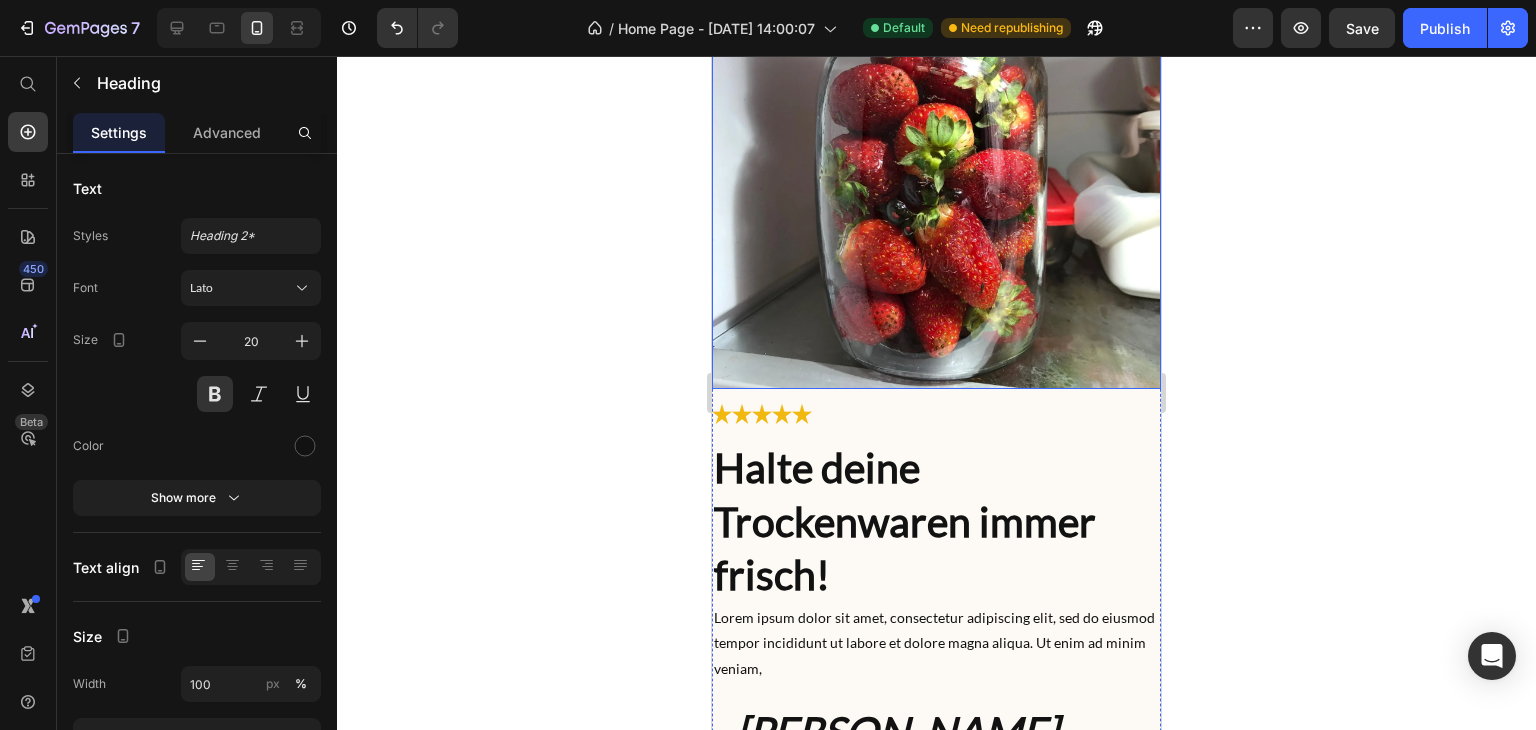 scroll, scrollTop: 5712, scrollLeft: 0, axis: vertical 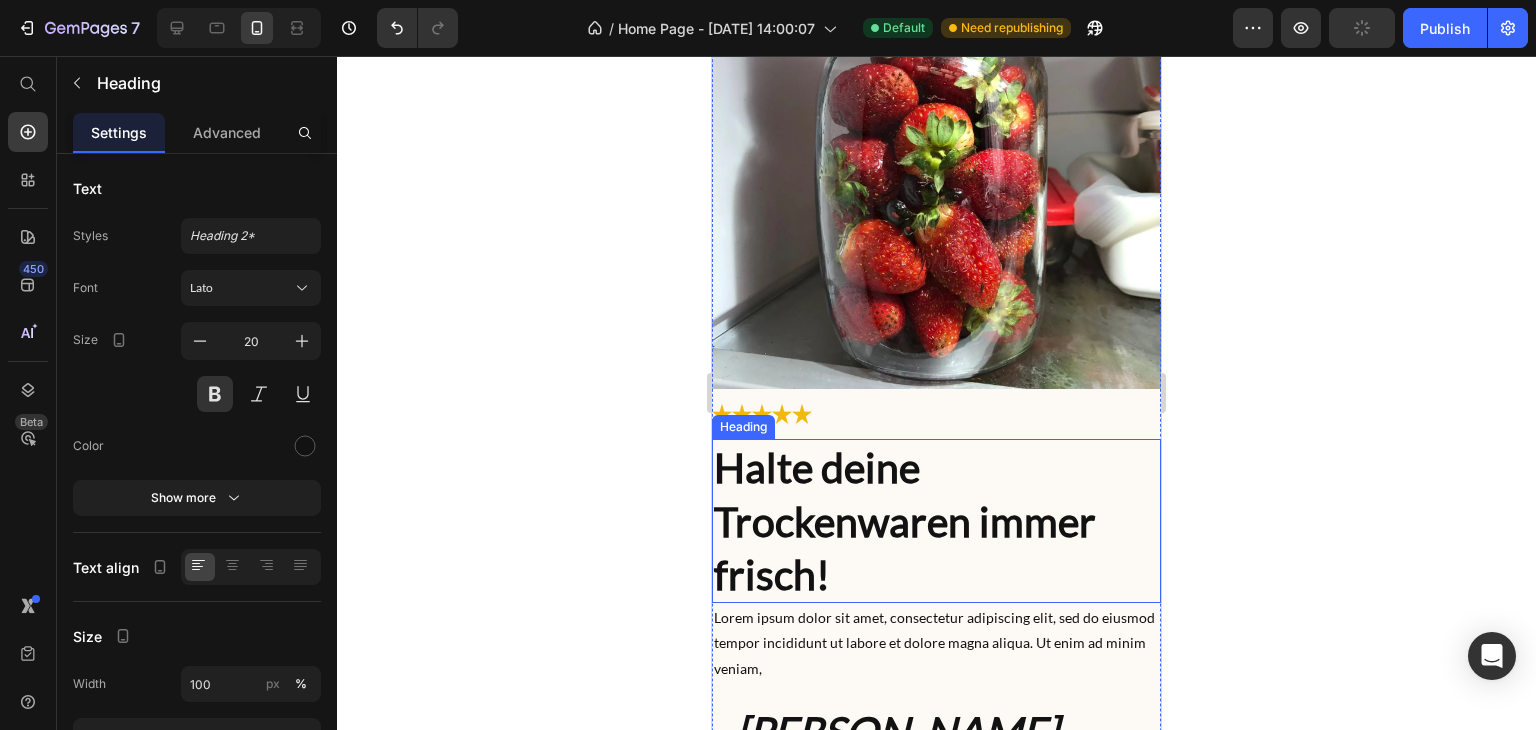 click on "Halte deine Trockenwaren immer frisch!" at bounding box center [936, 521] 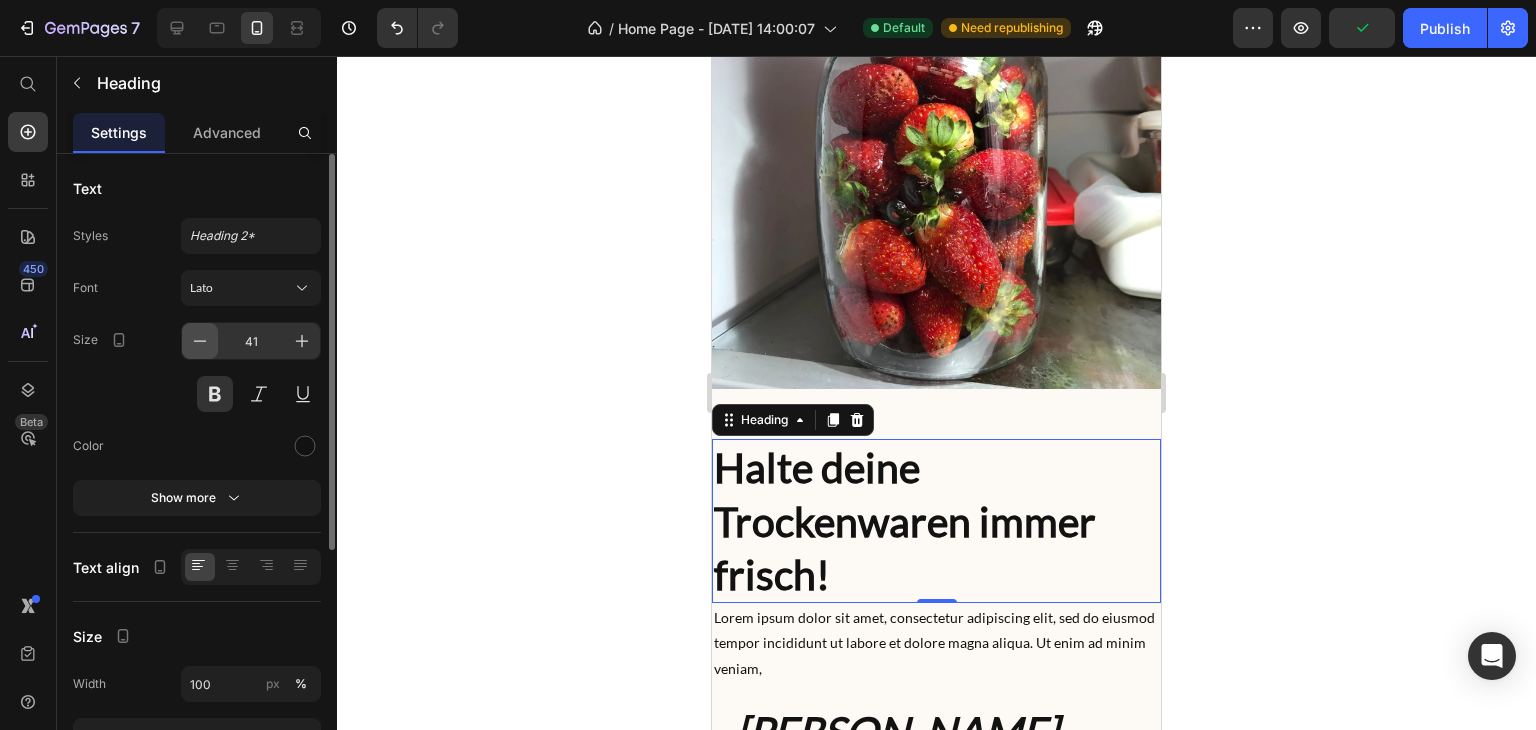 click 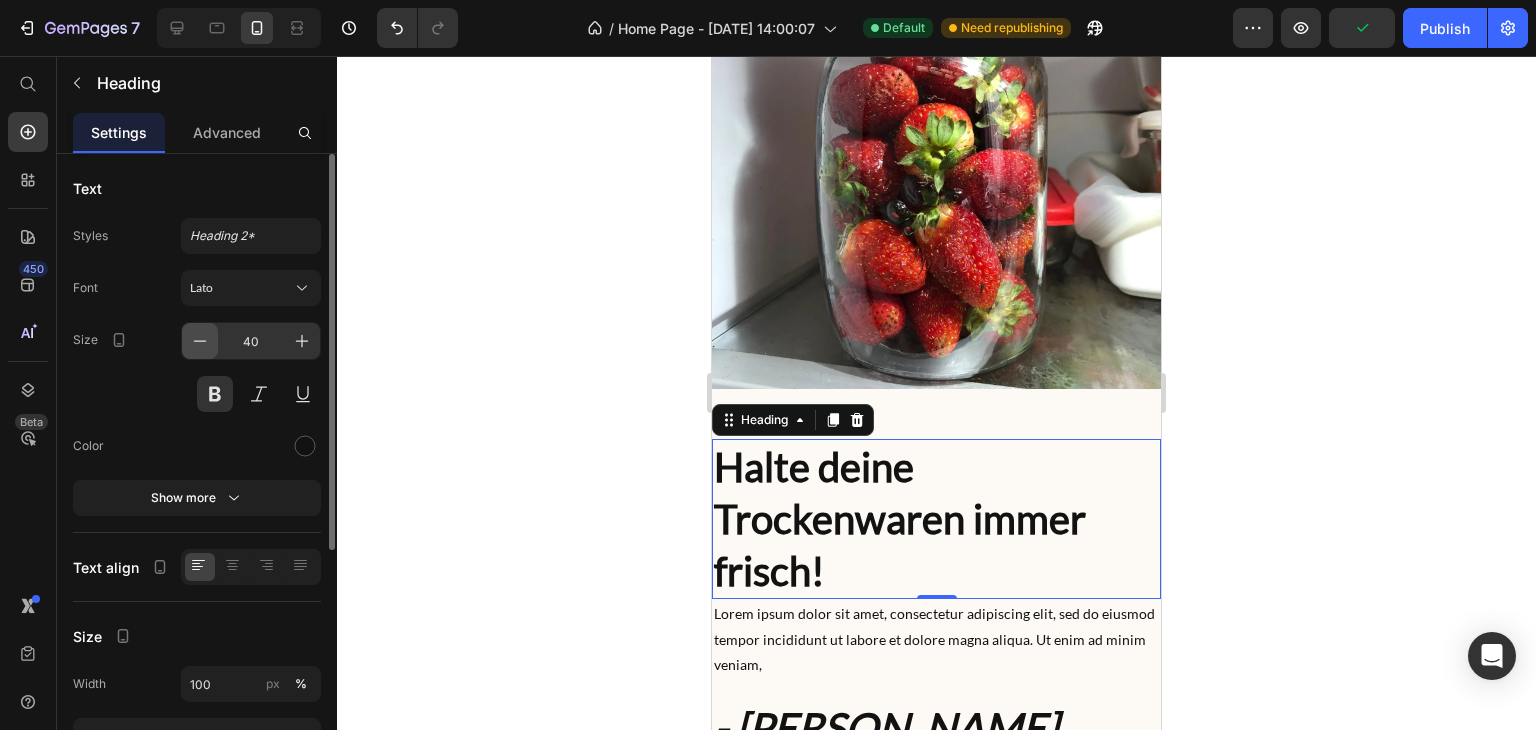 click 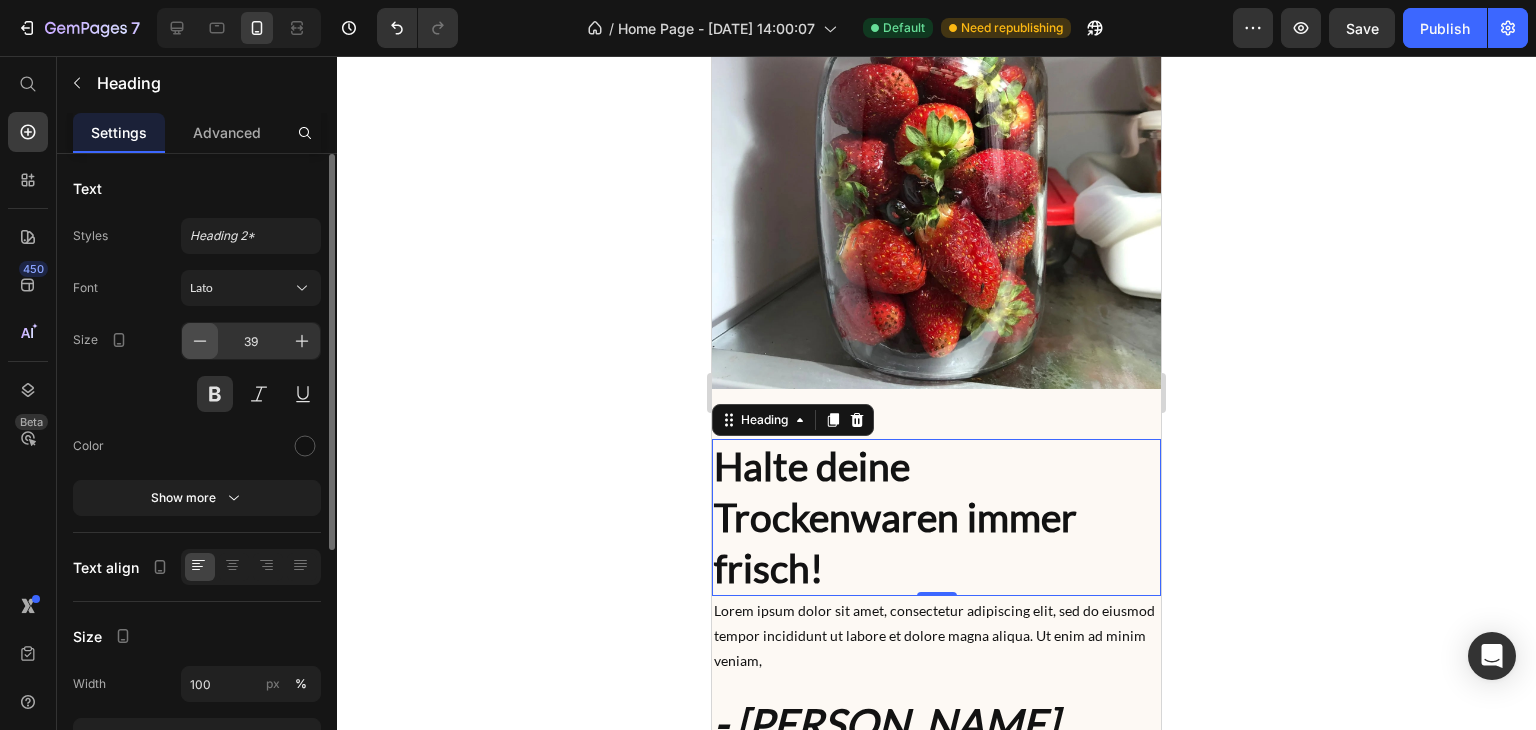 click 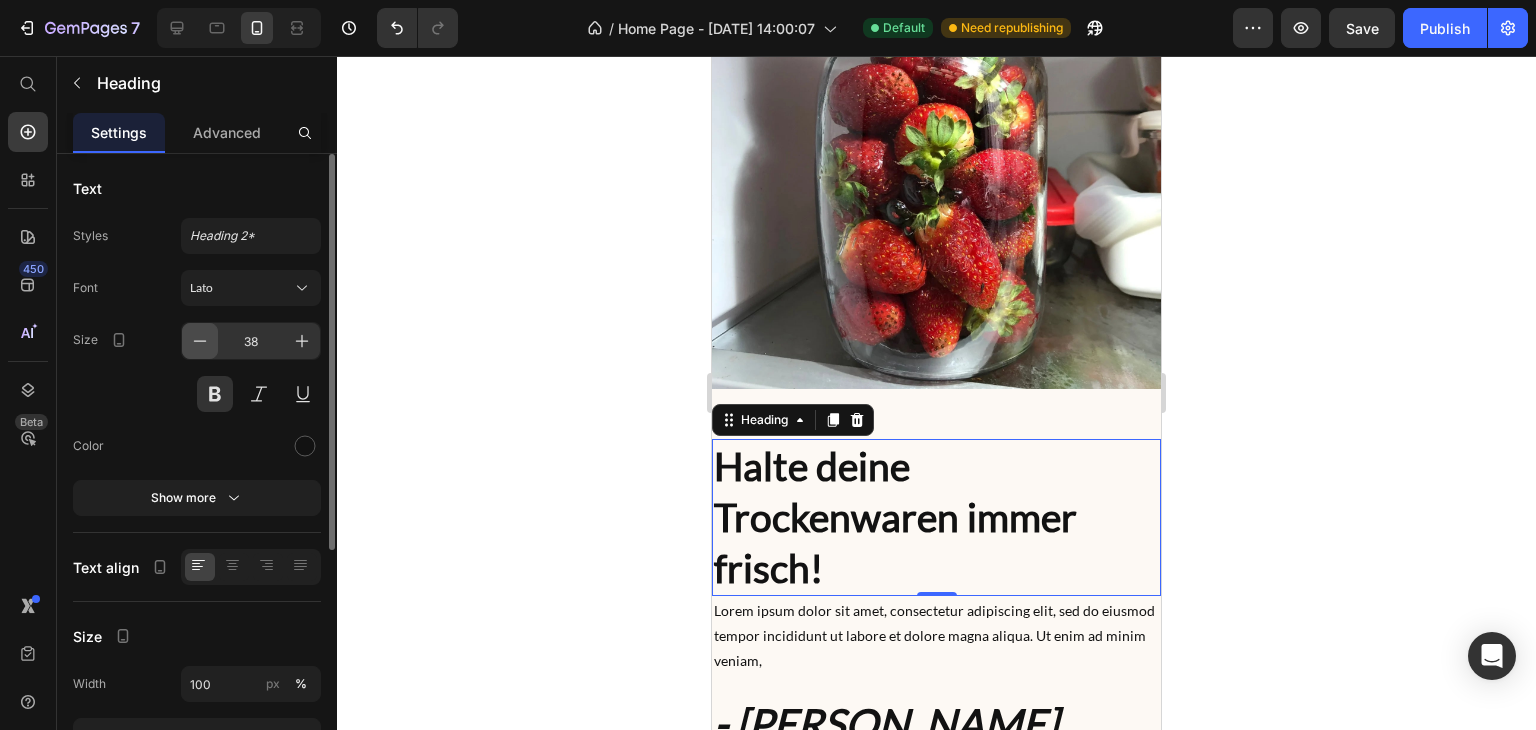 click 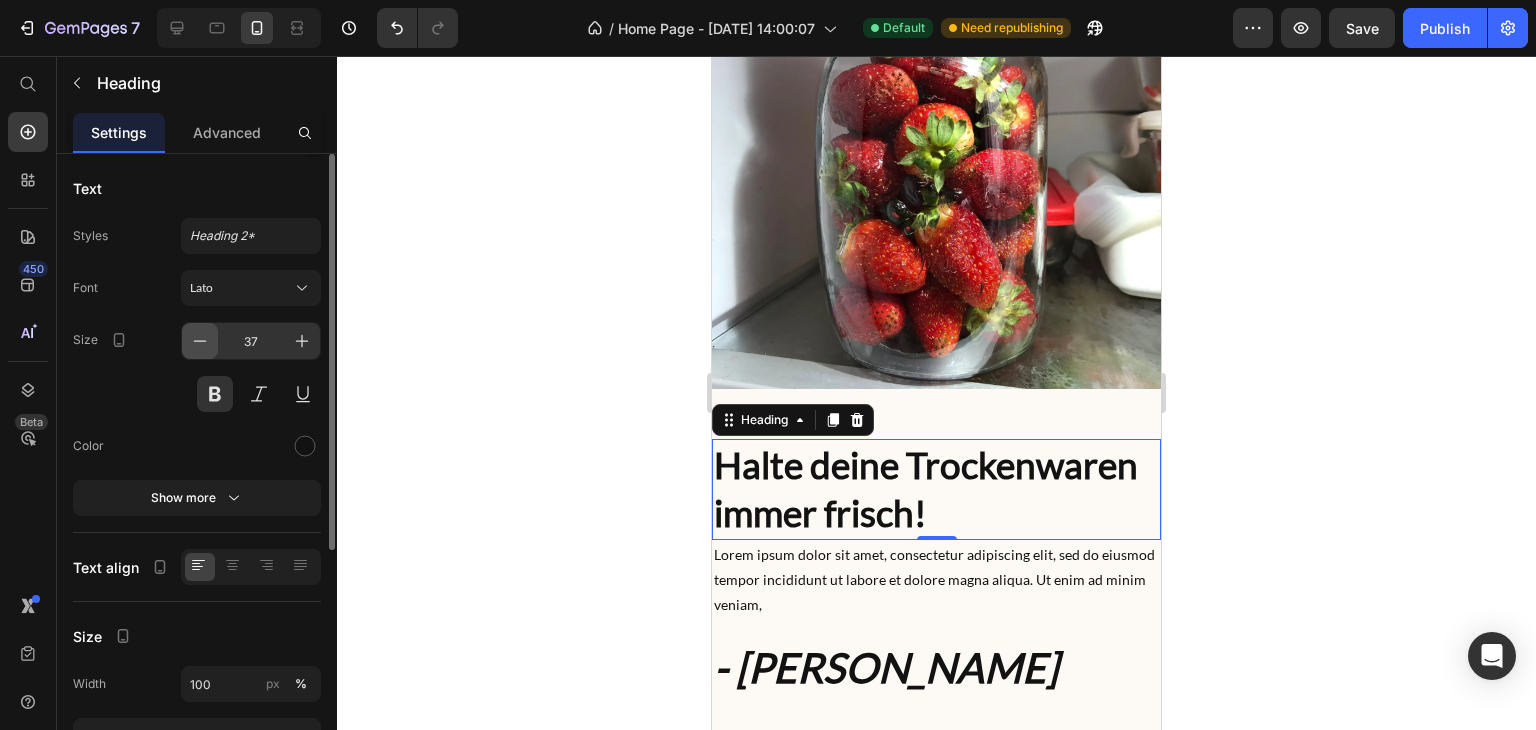 click 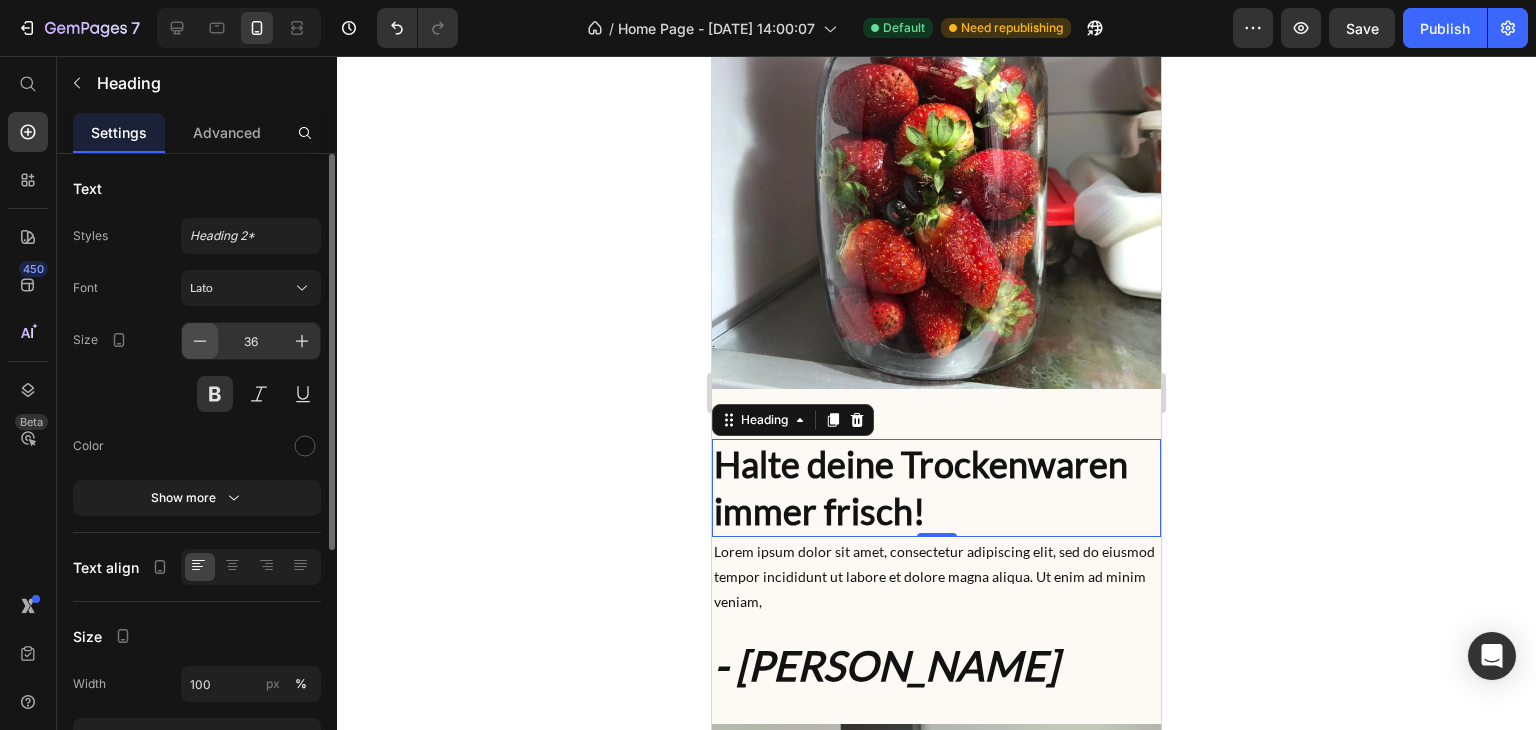click 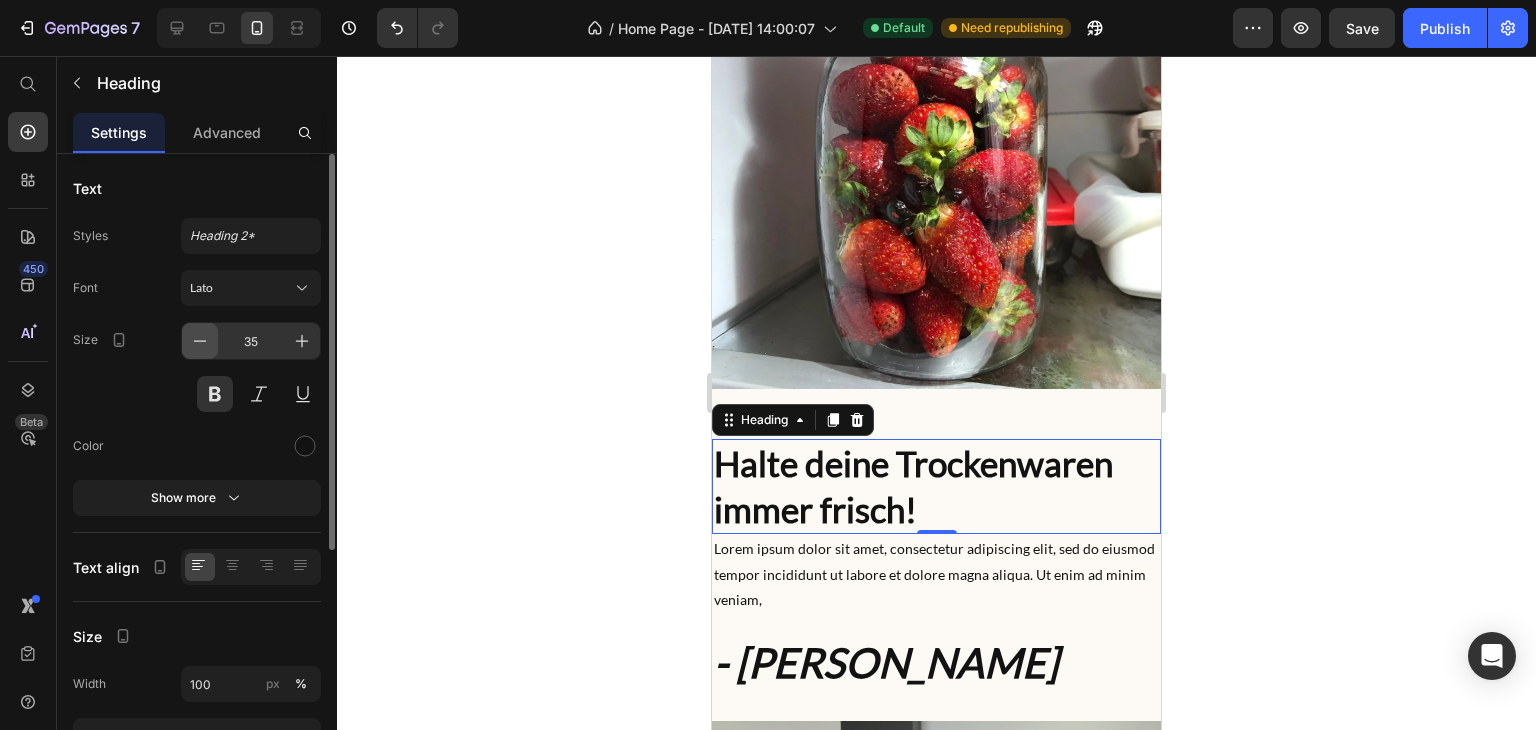 click 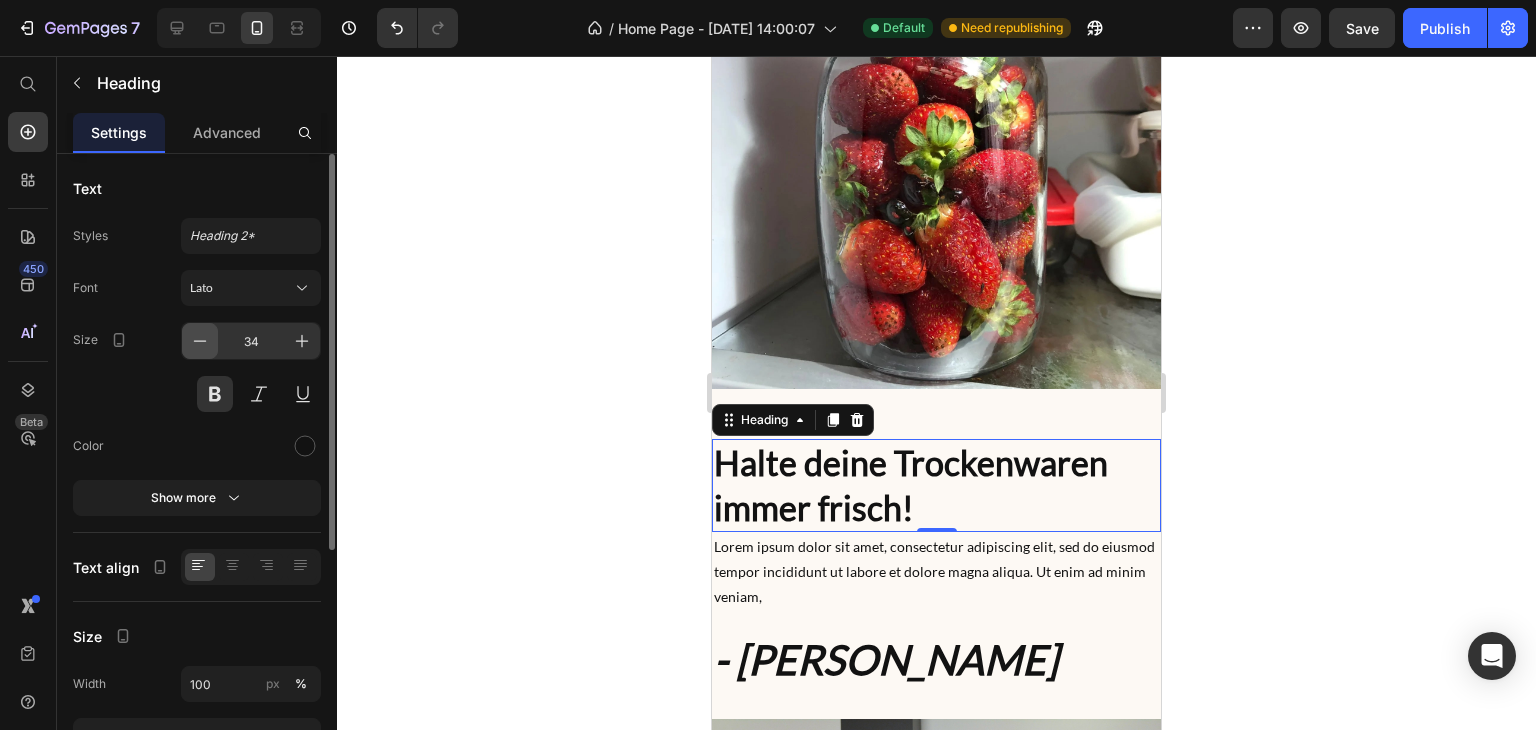click 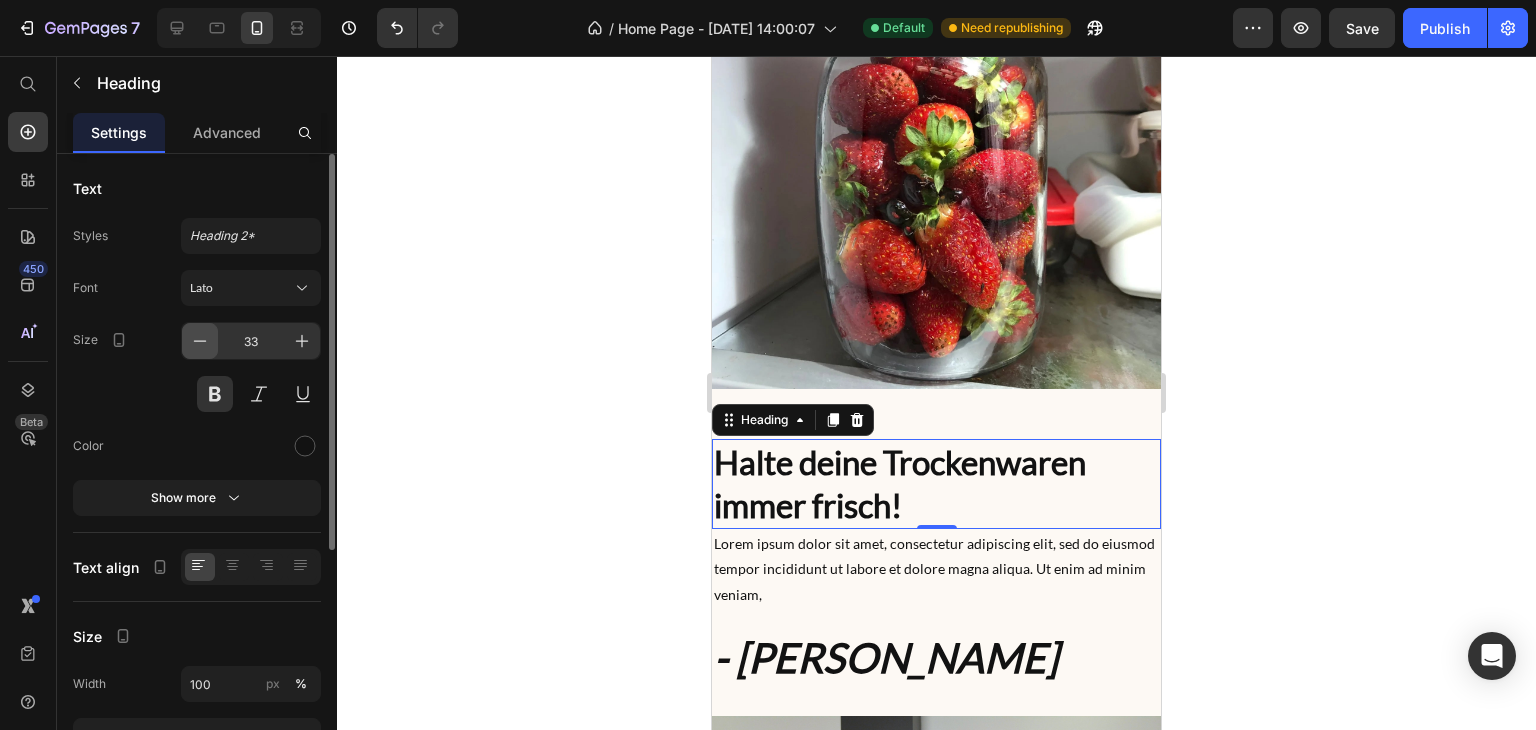 click 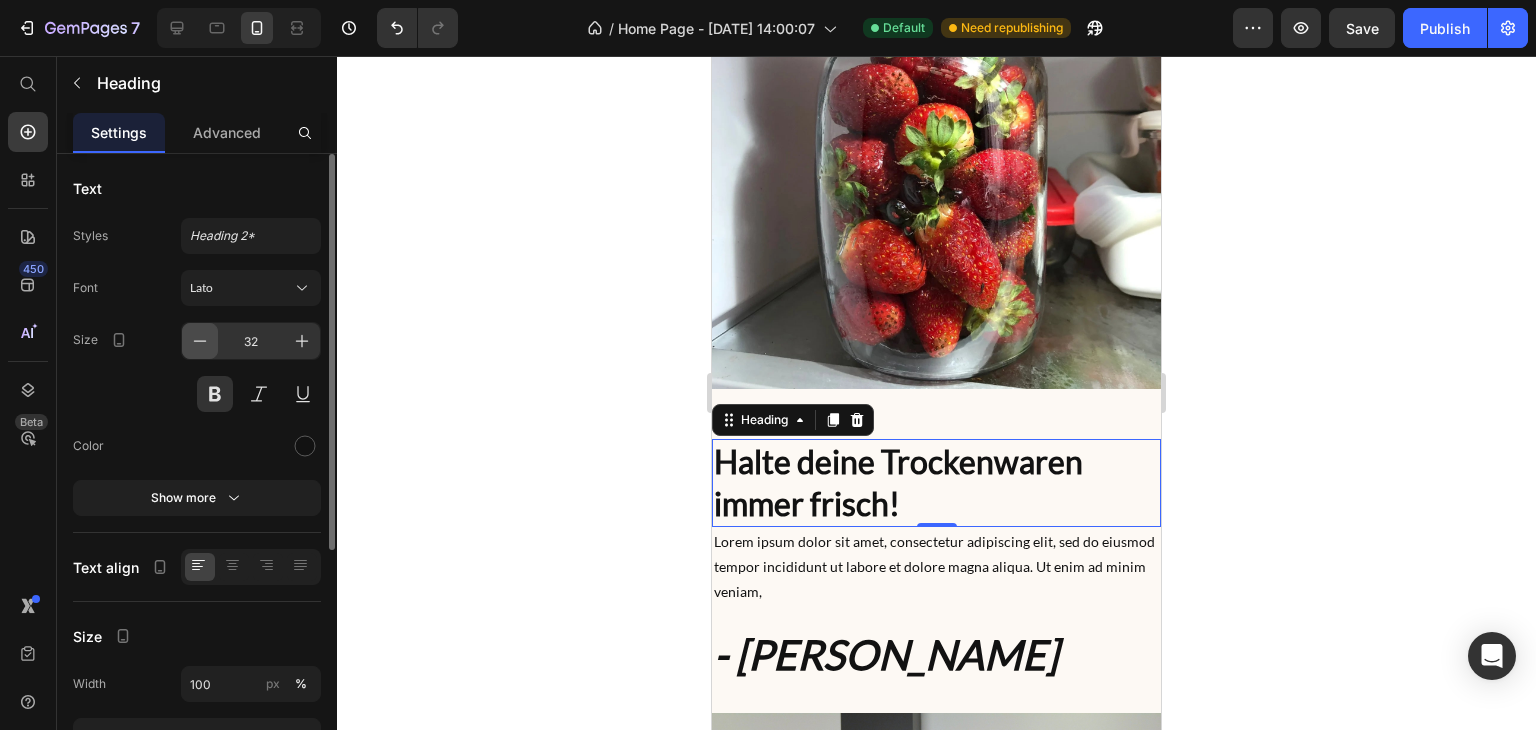 click 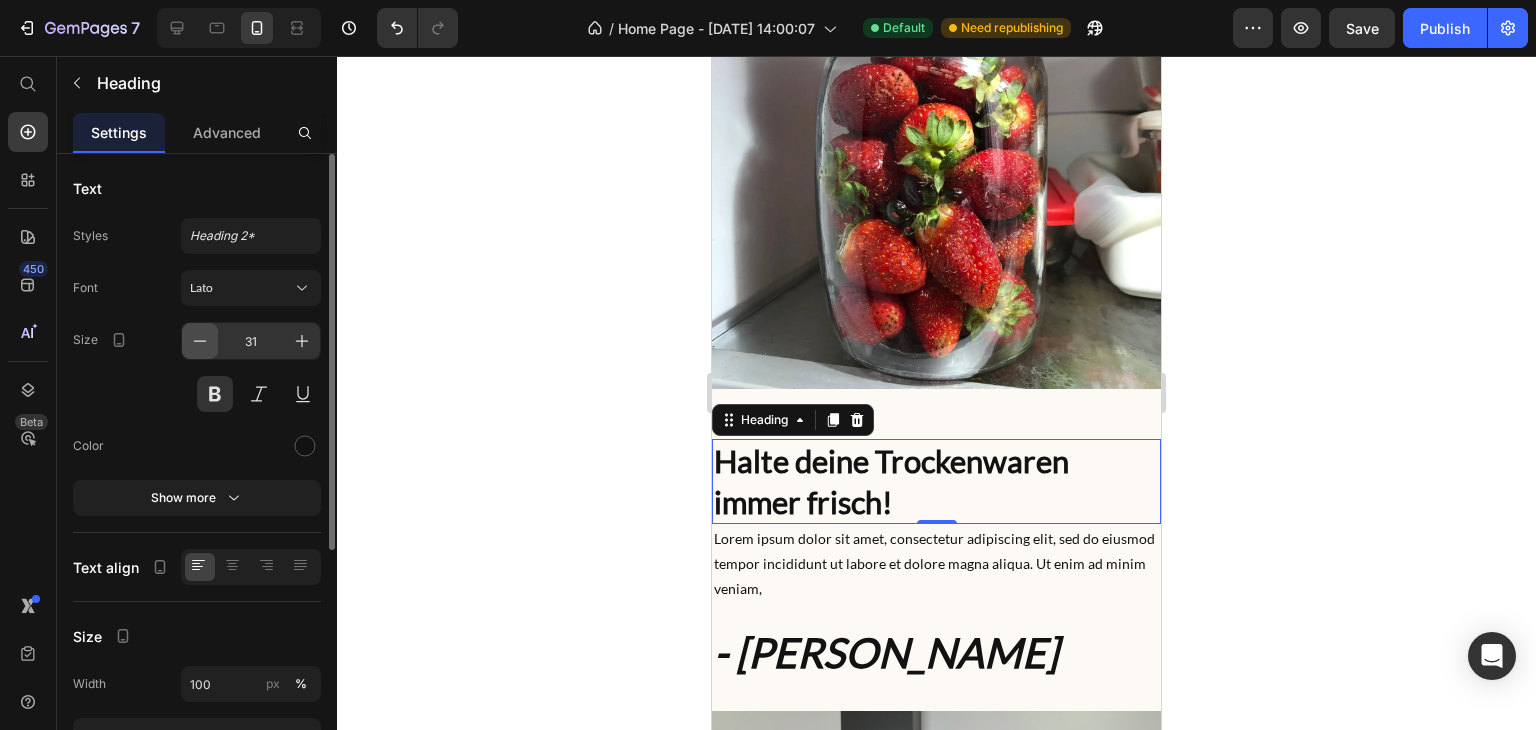 click 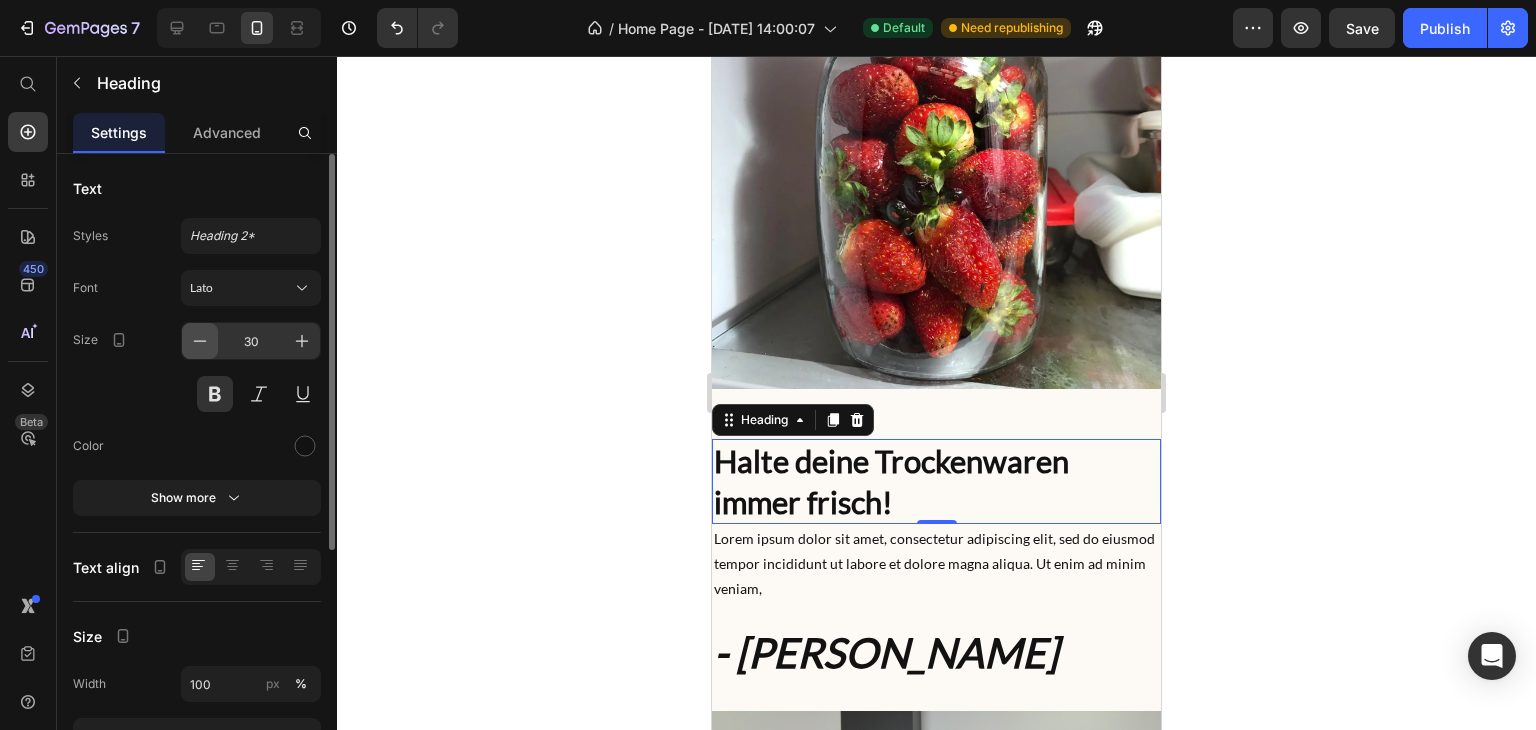 click 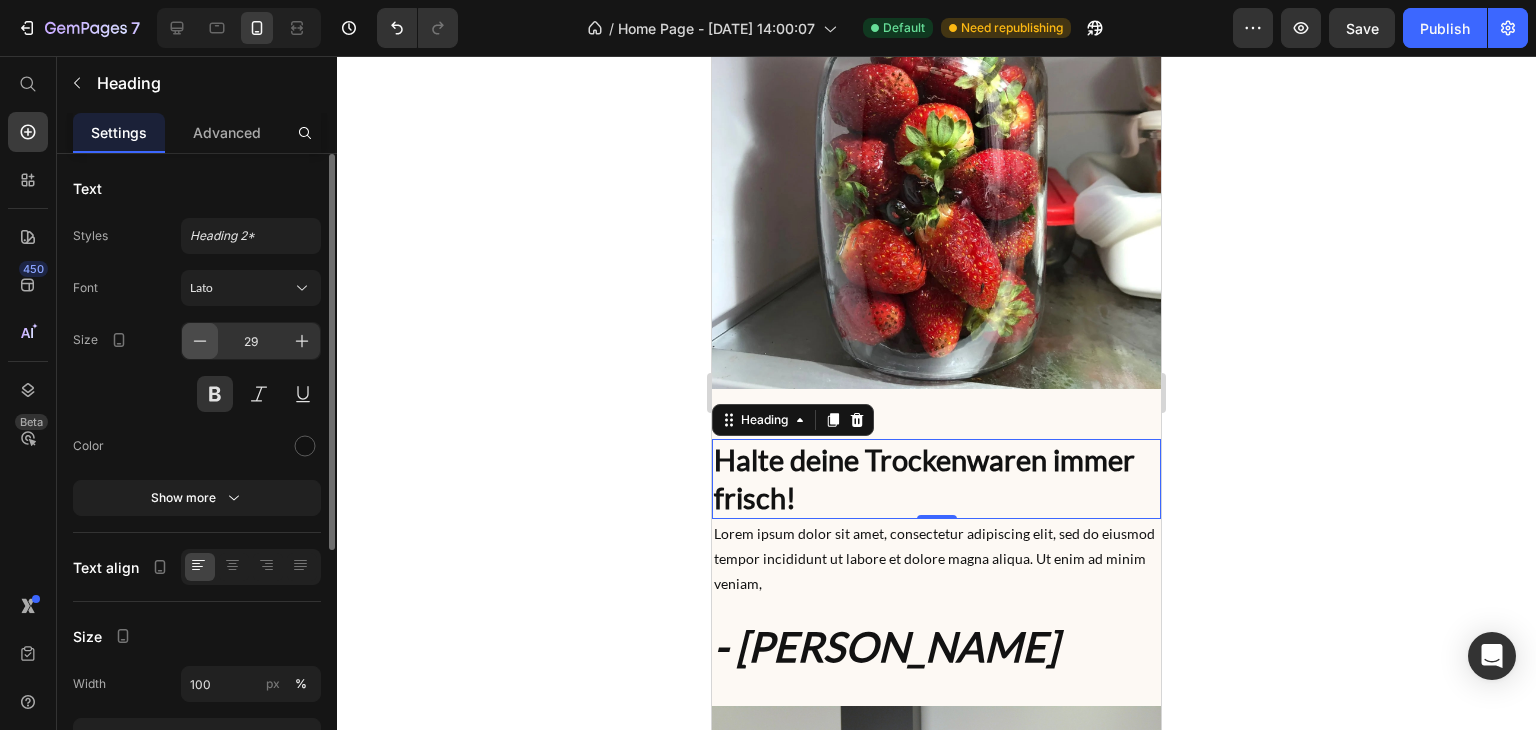 click 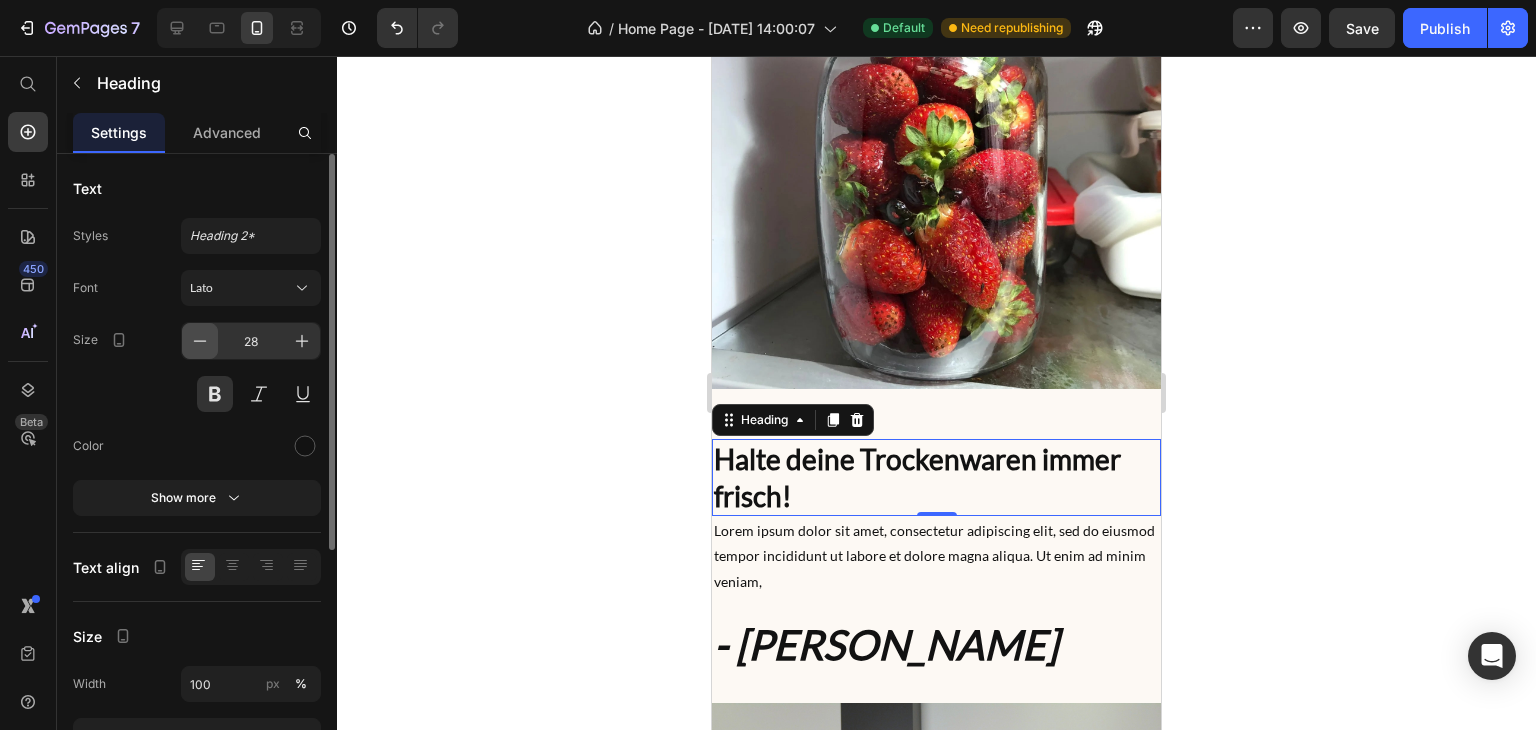 click 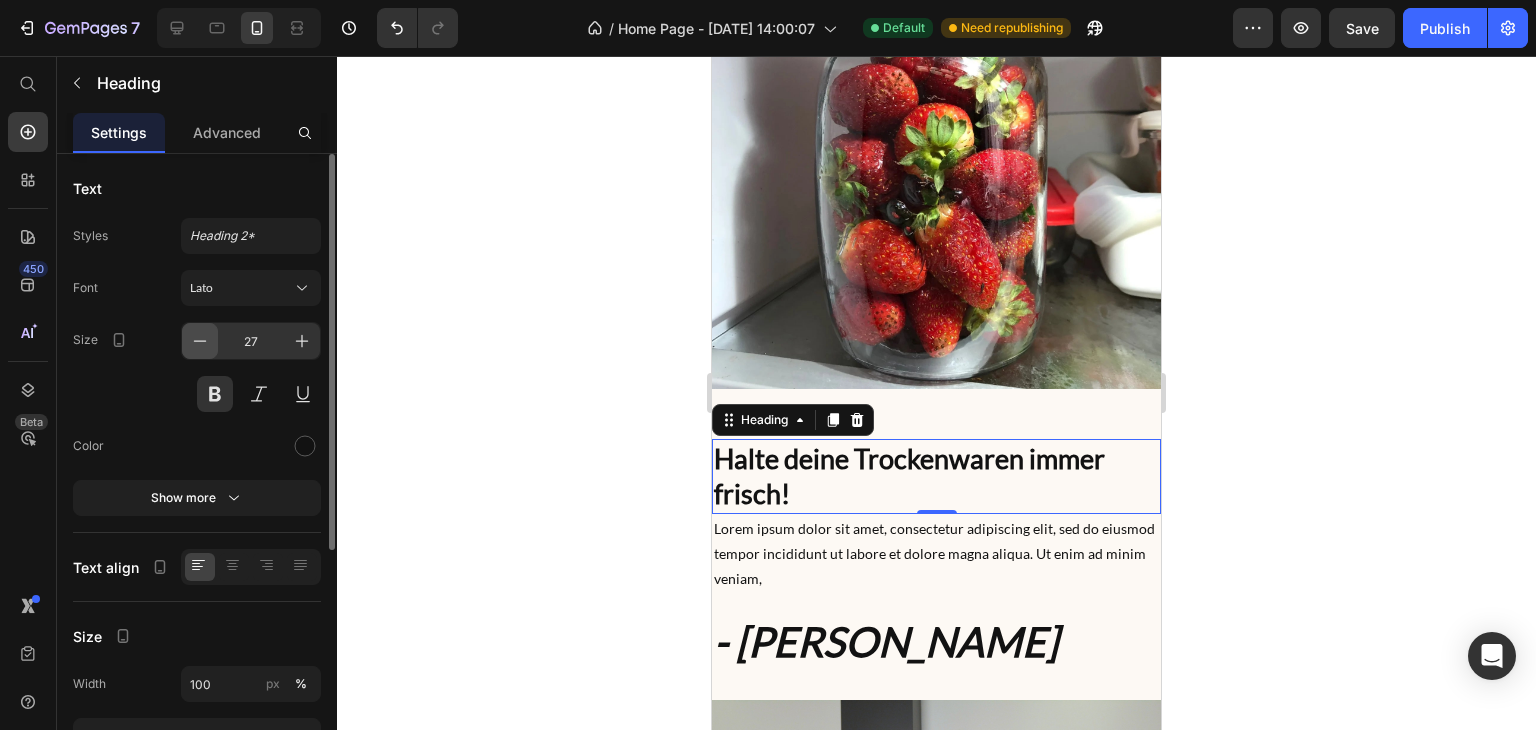 click 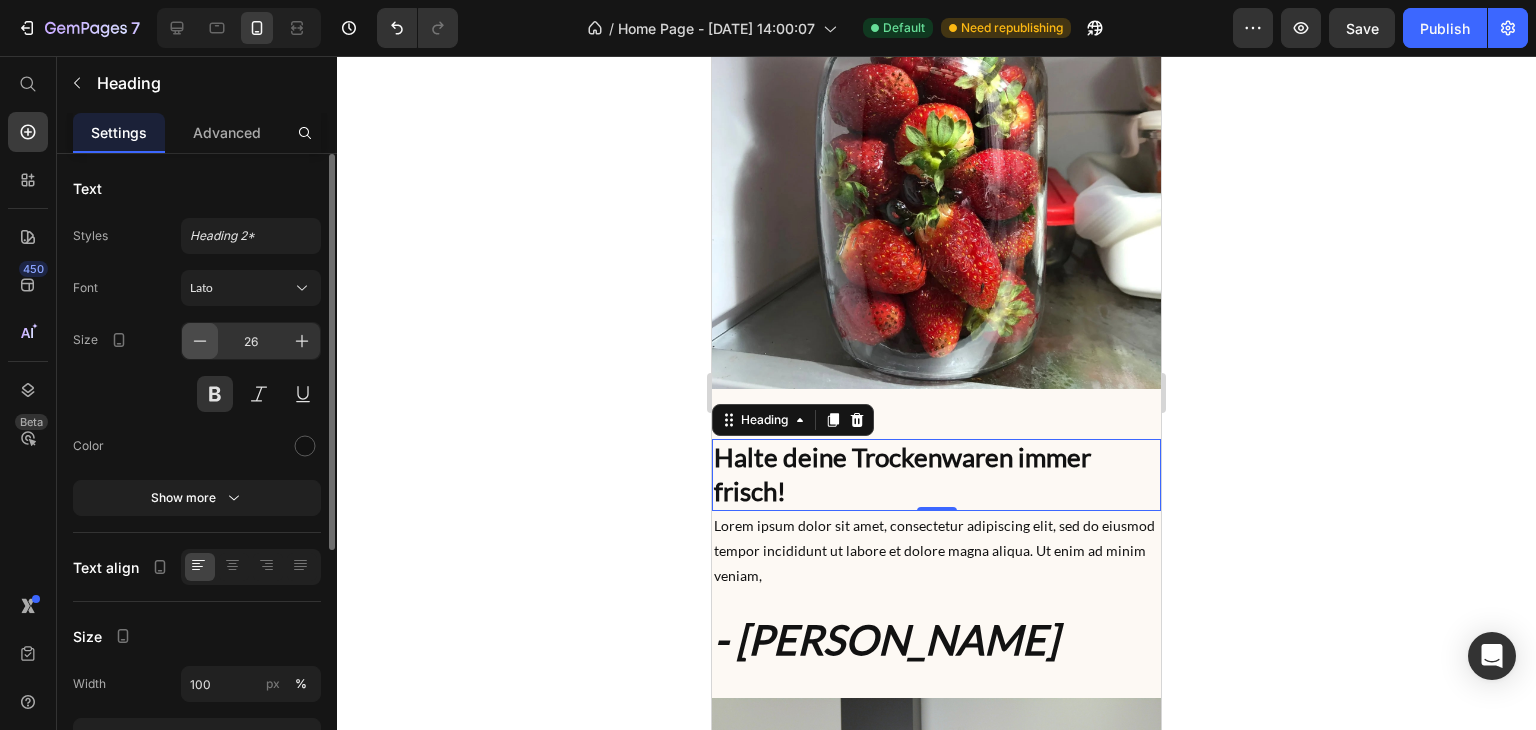 click 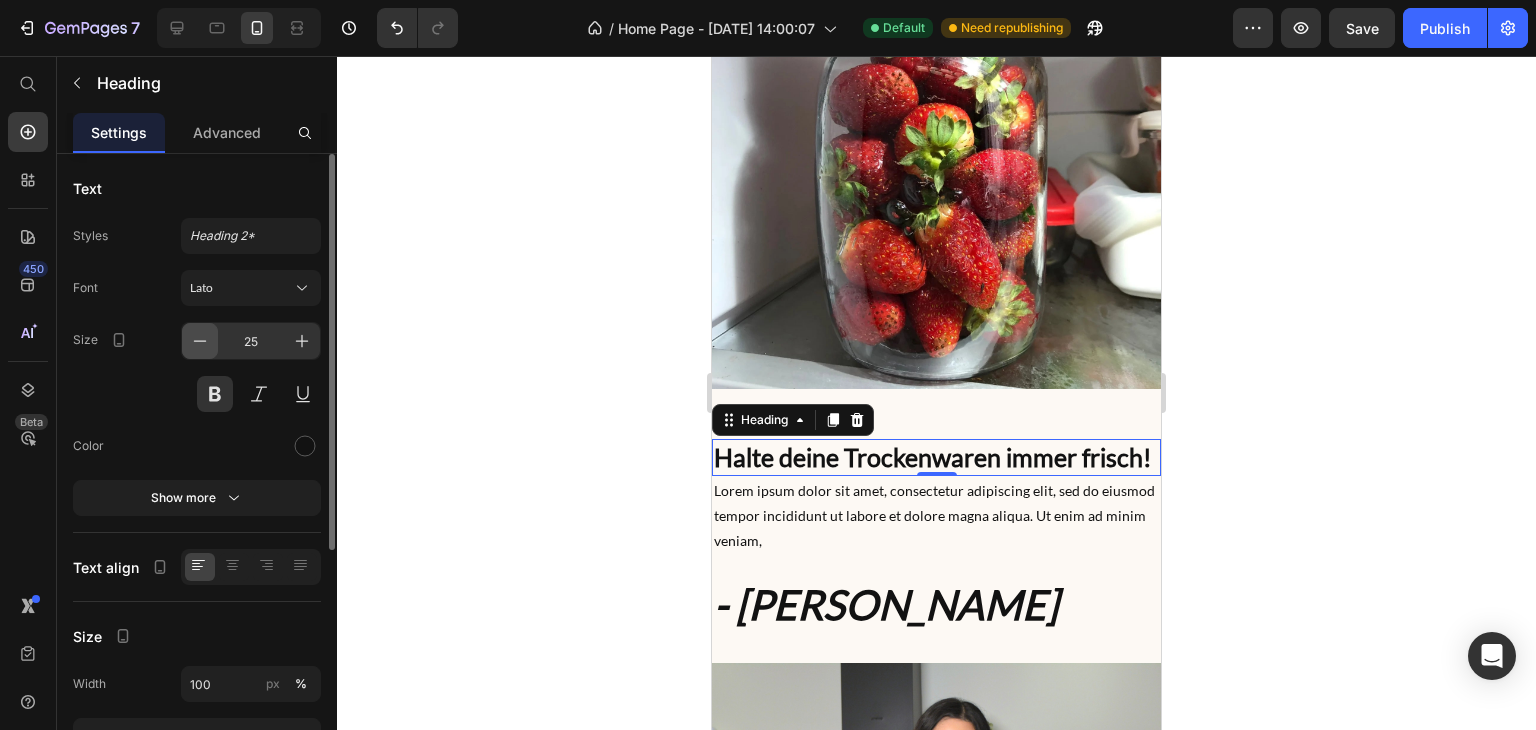 click 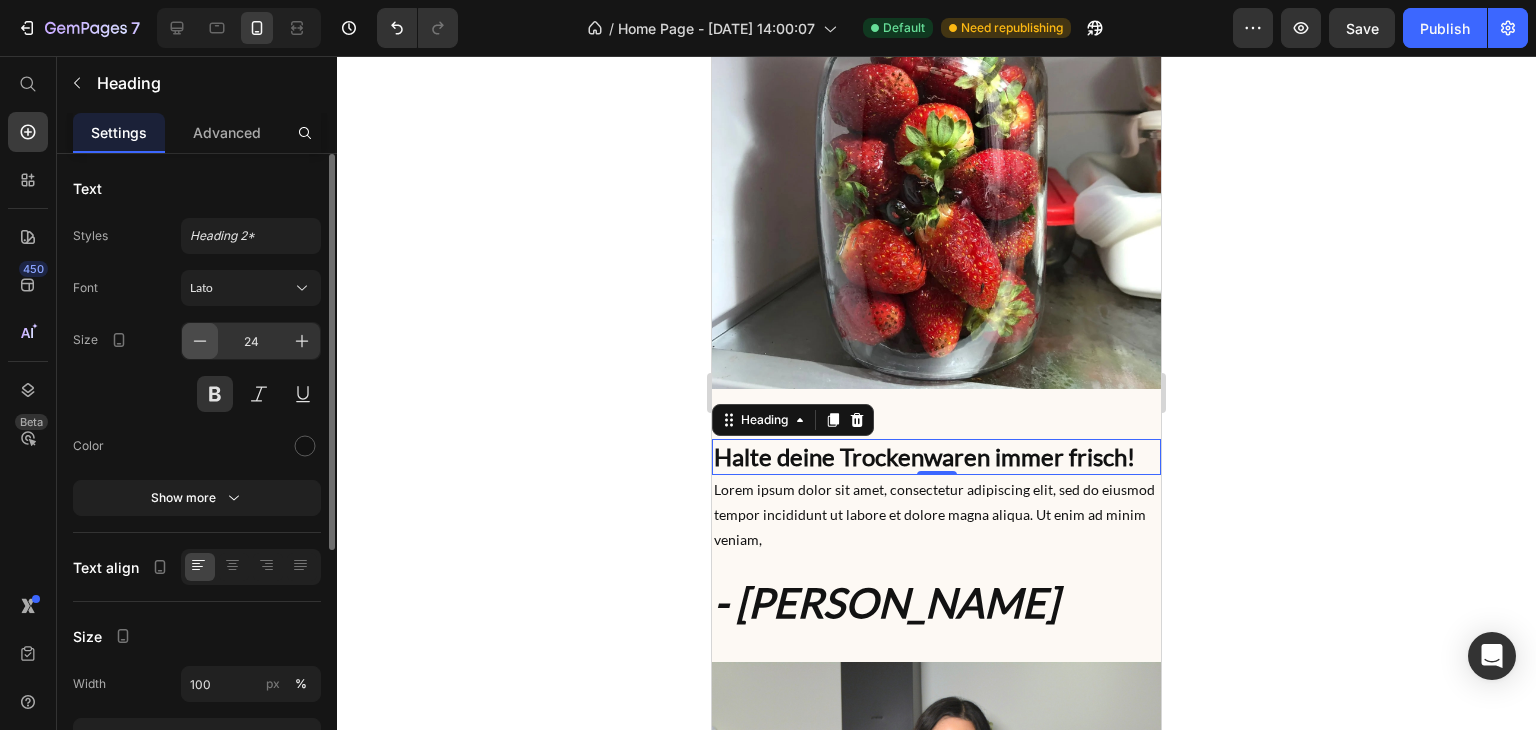 click 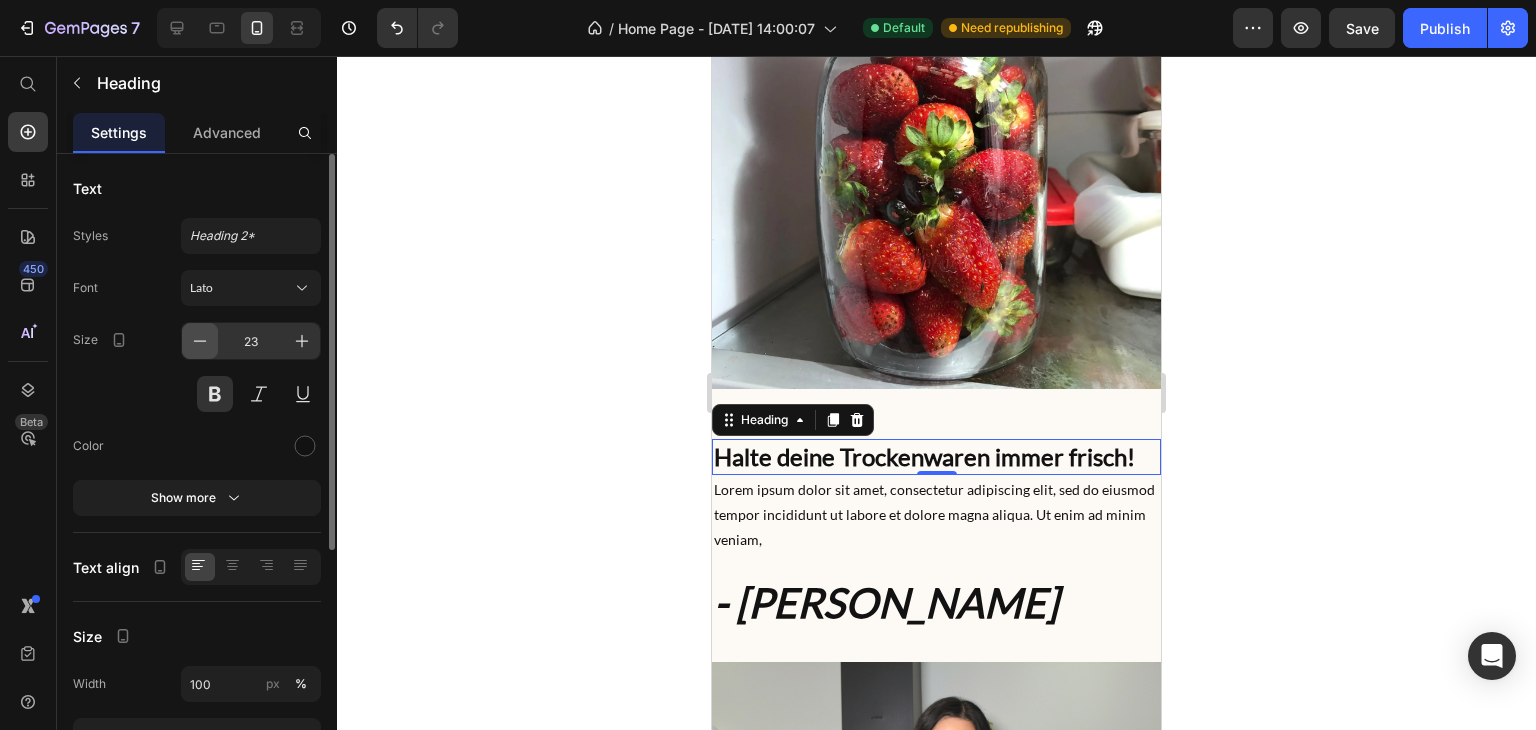 click 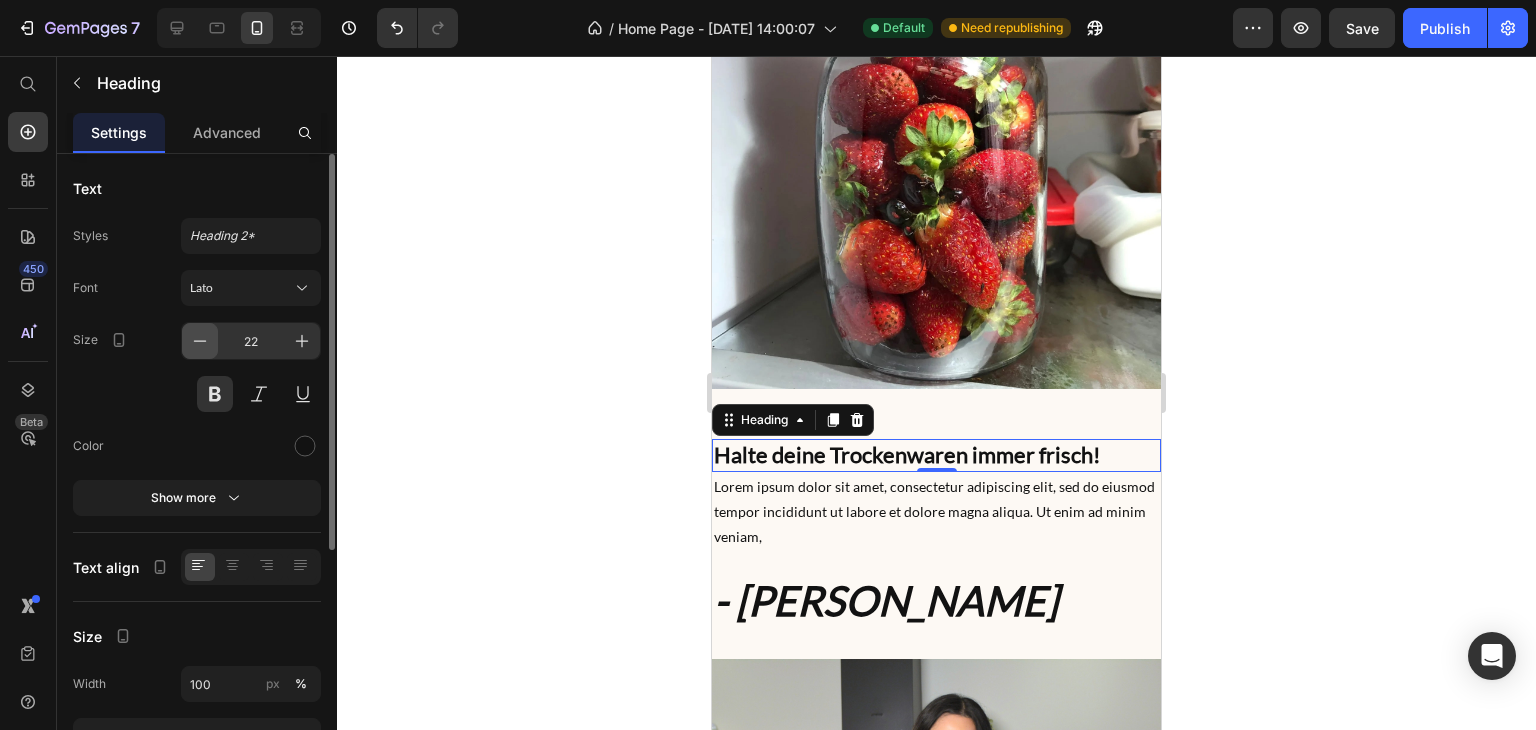 click 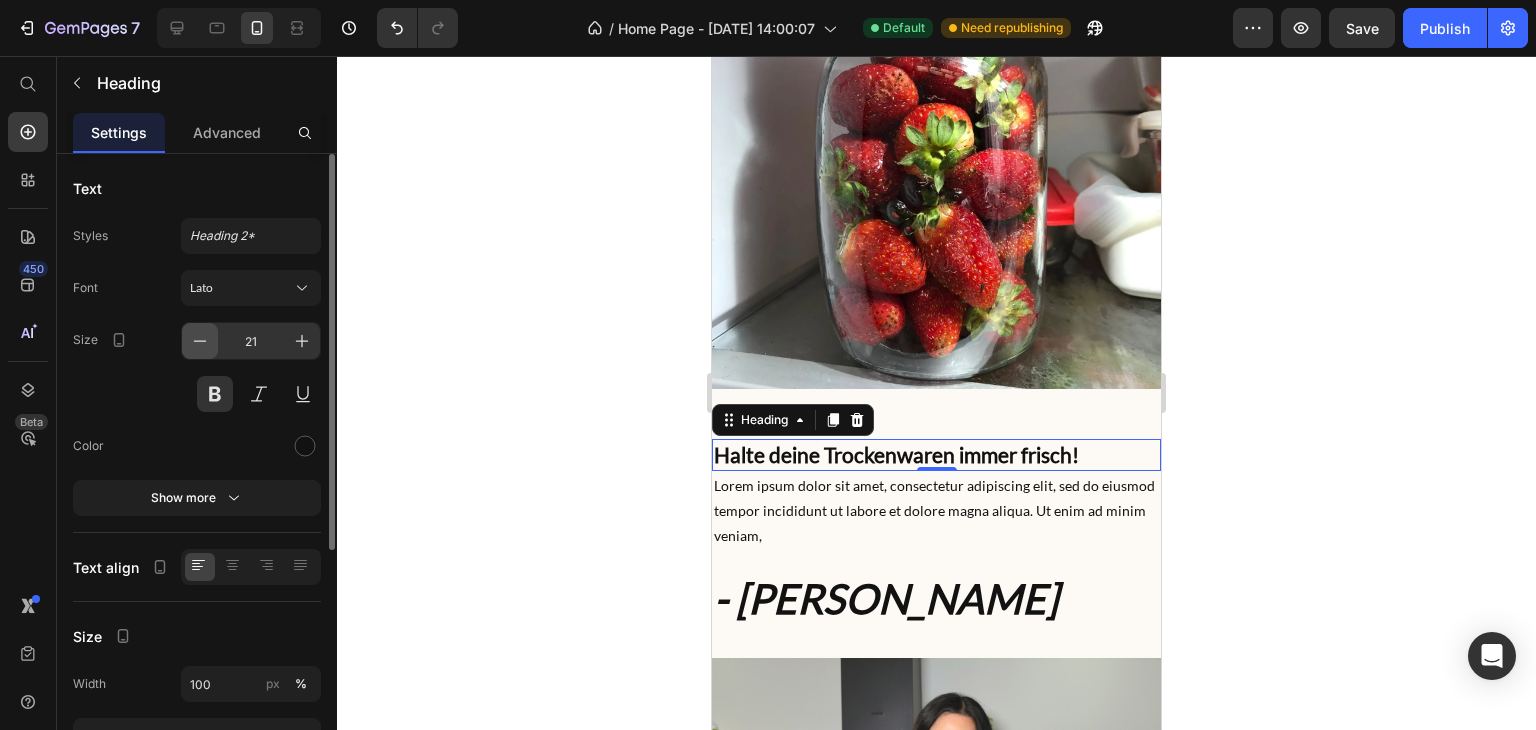 click 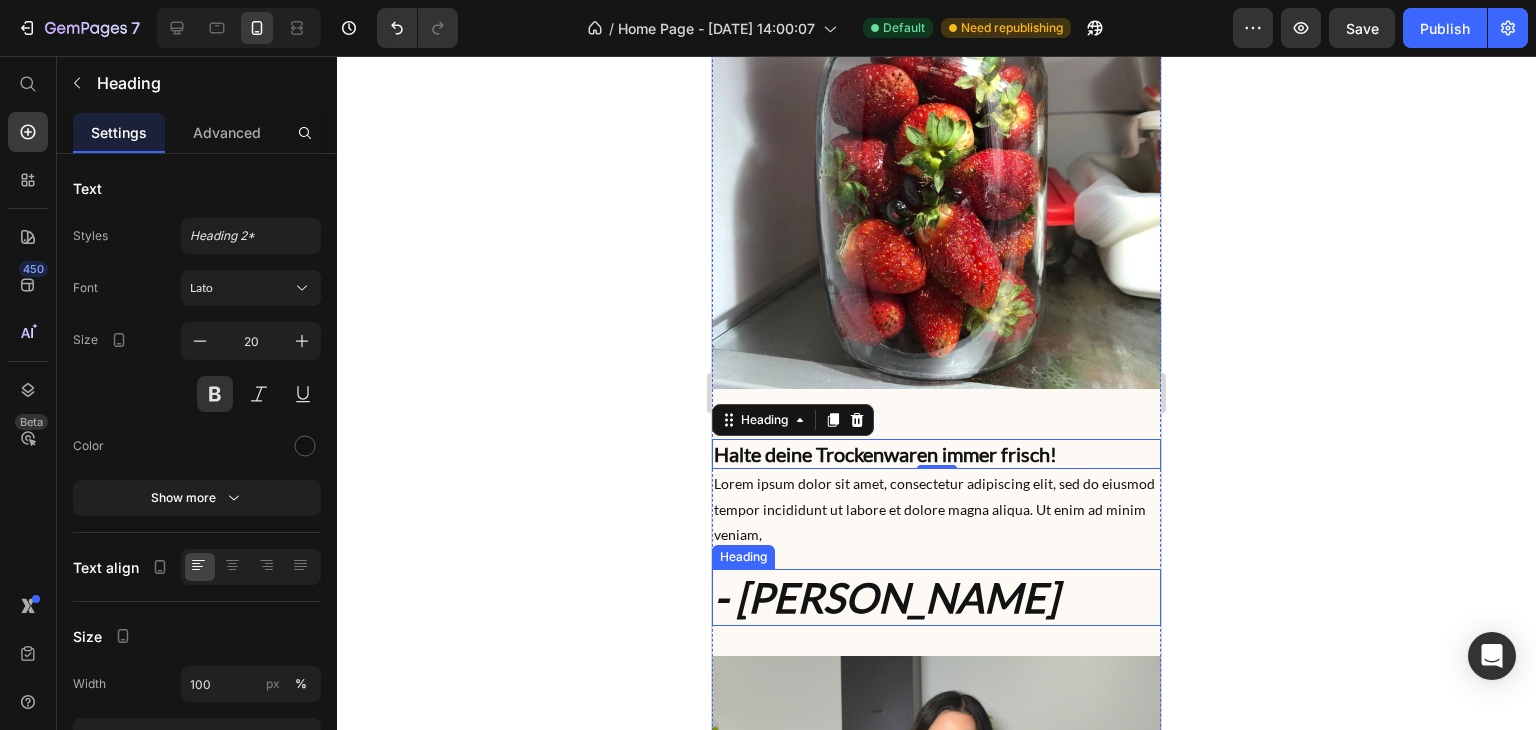 click on "- [PERSON_NAME]" at bounding box center (936, 597) 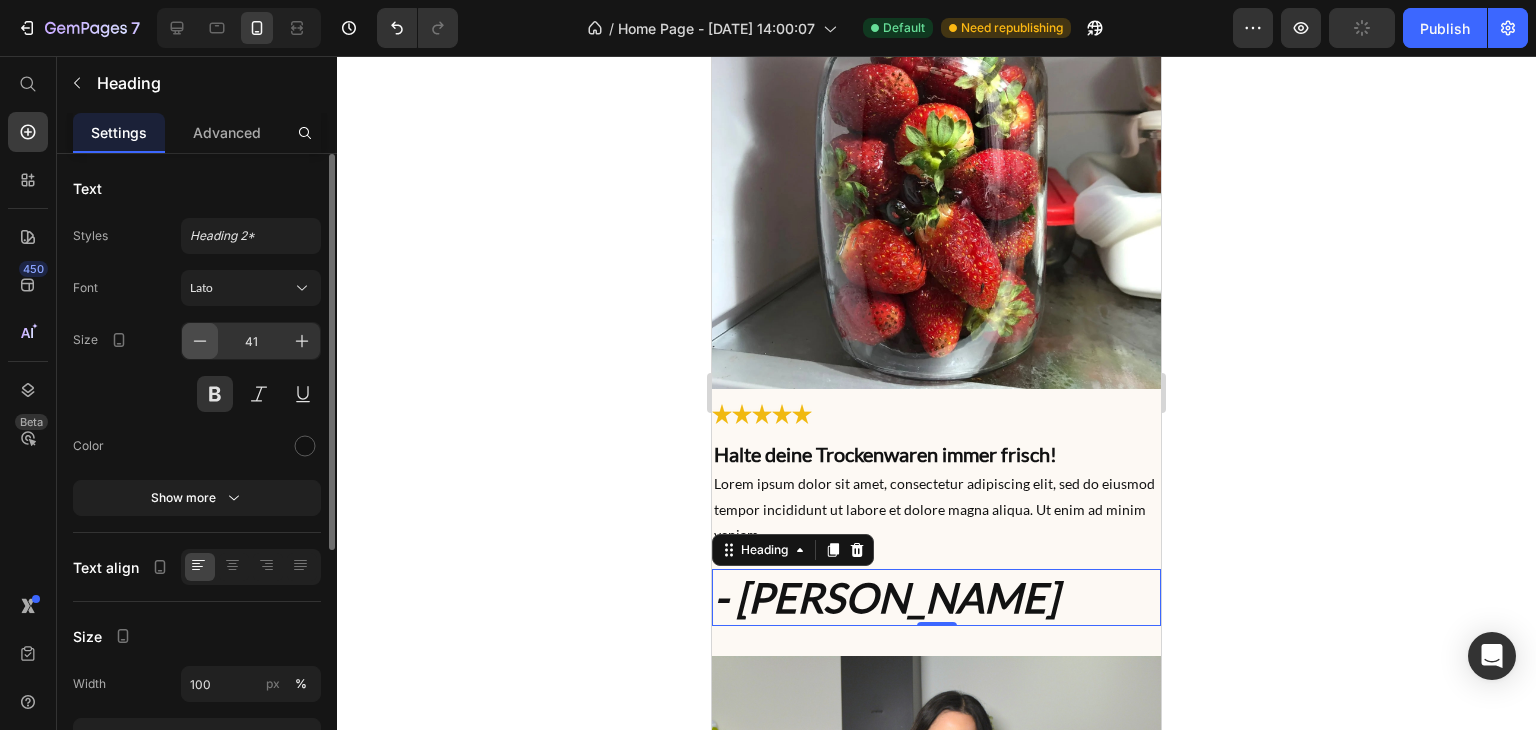 click 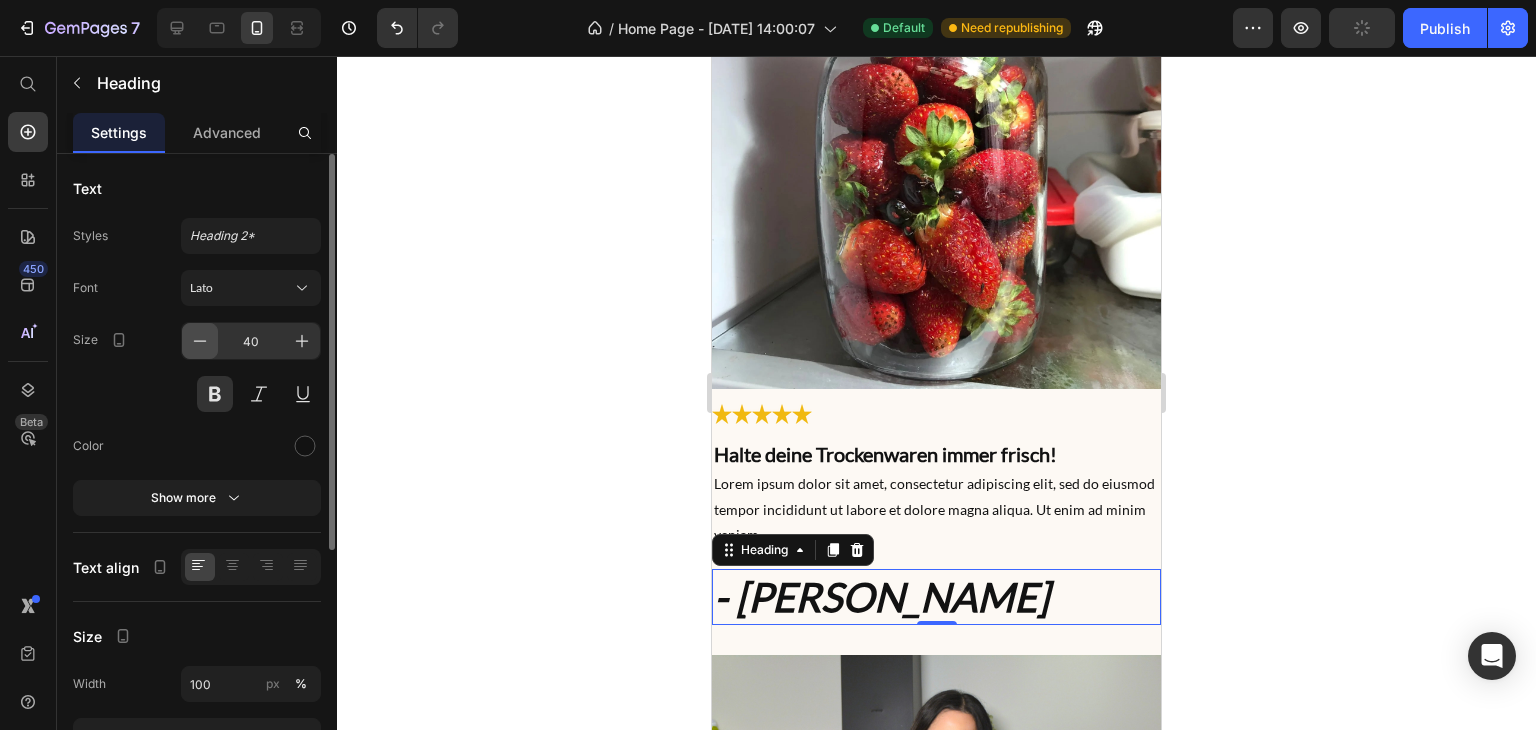 click 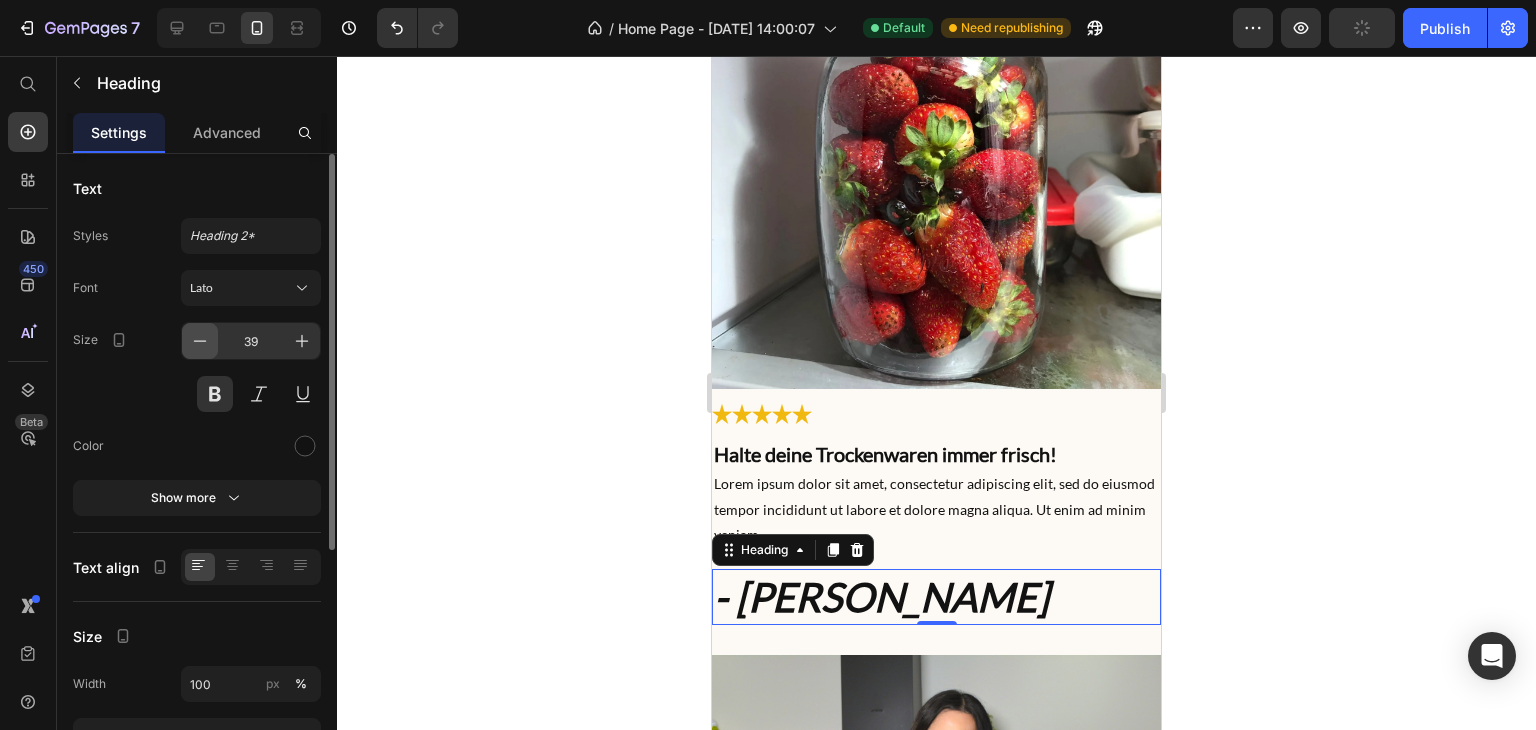 click 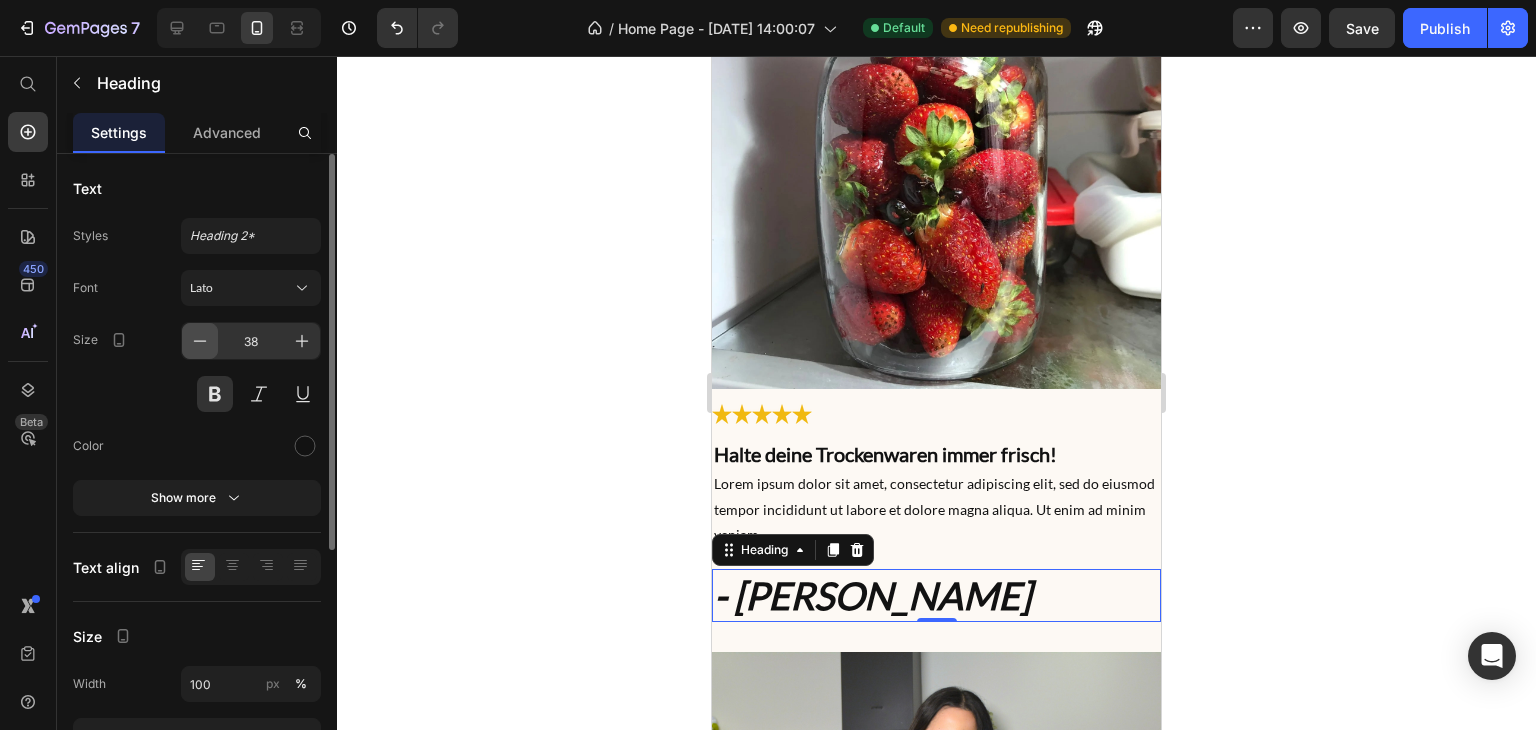 click 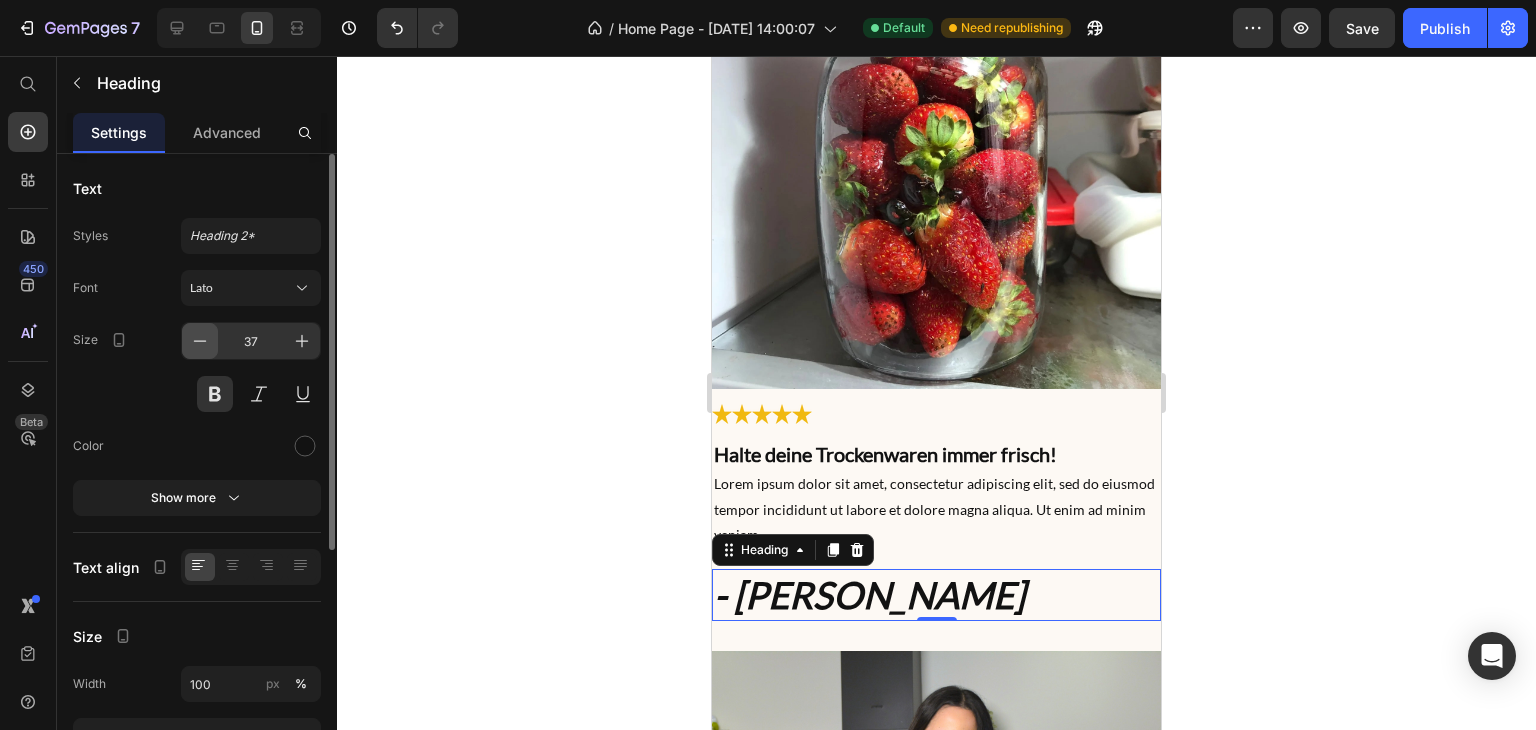 click 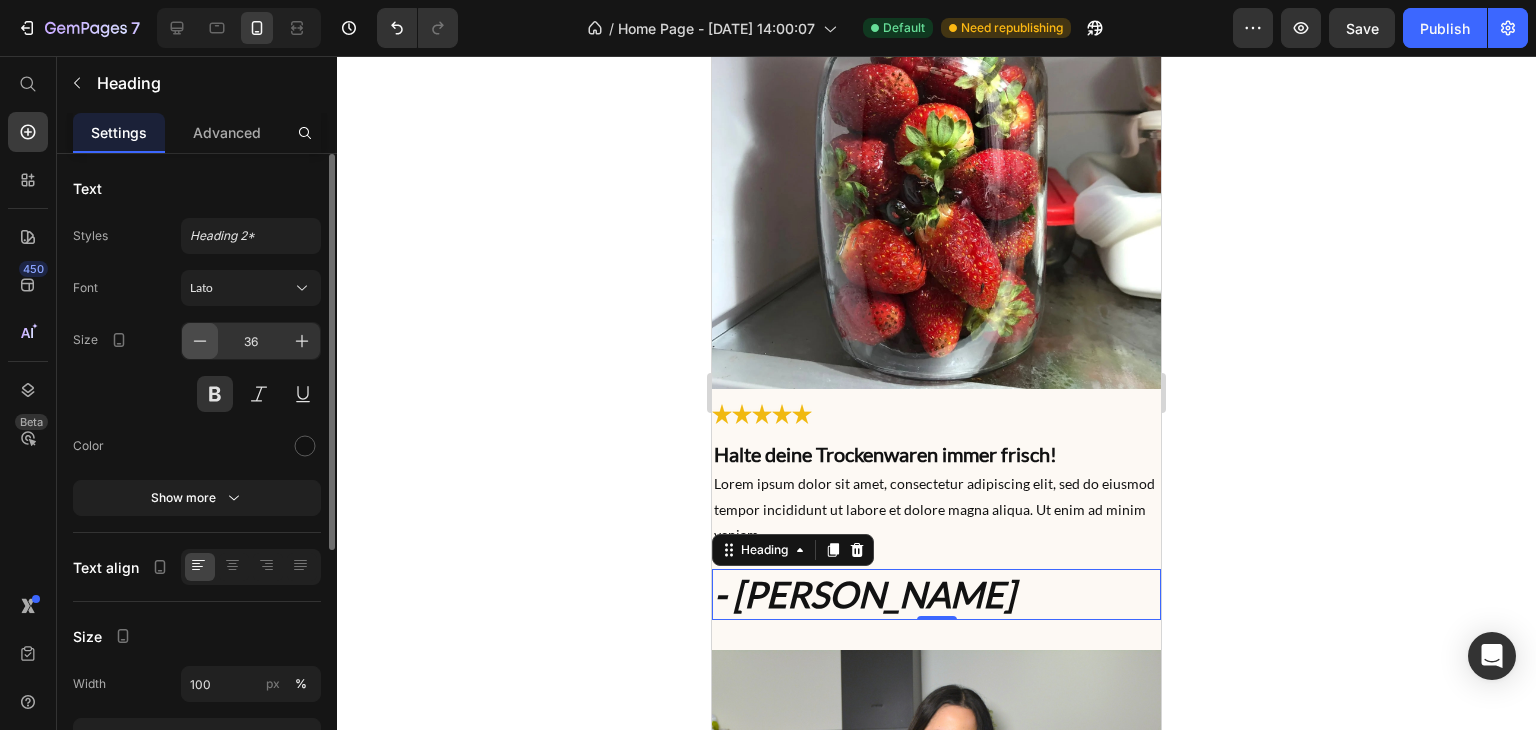 click 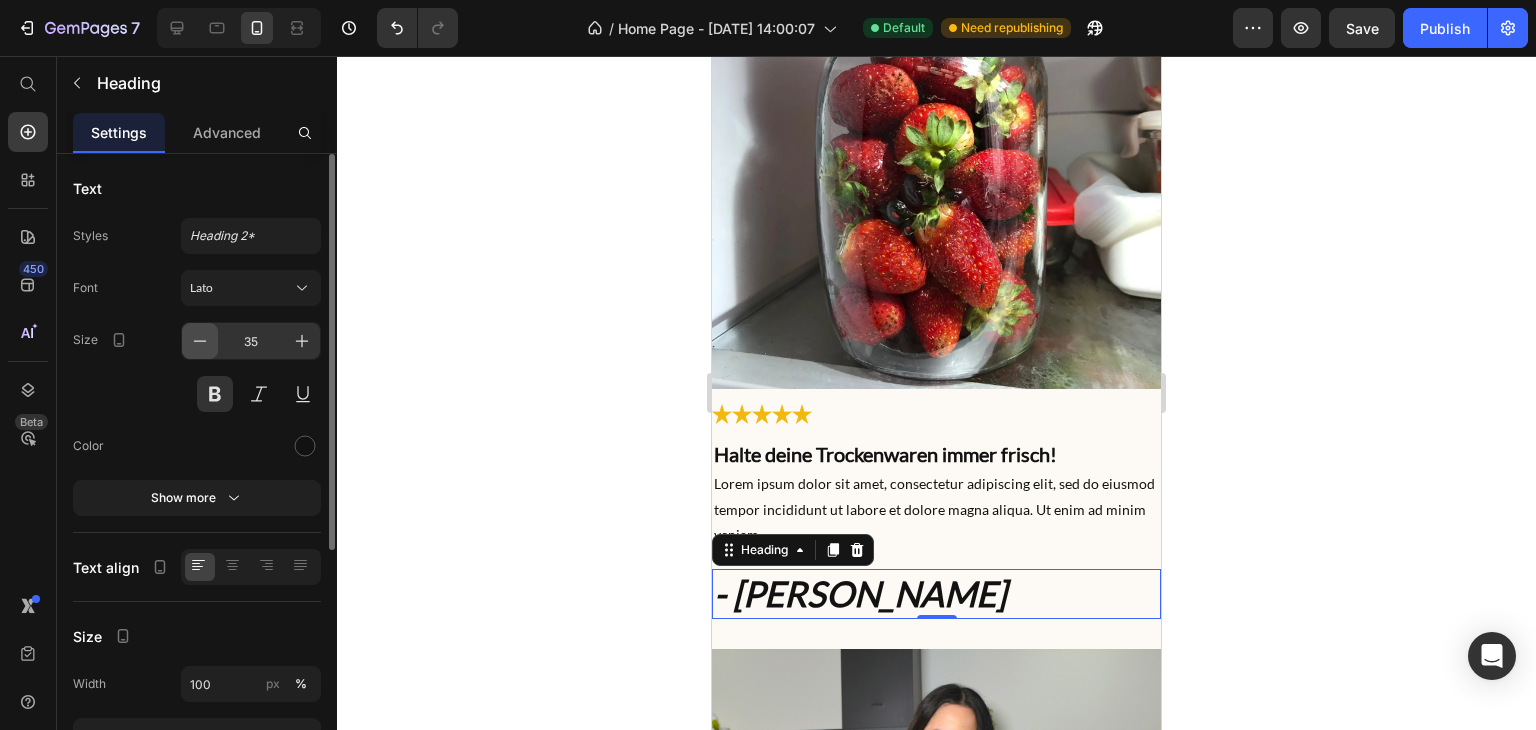 click 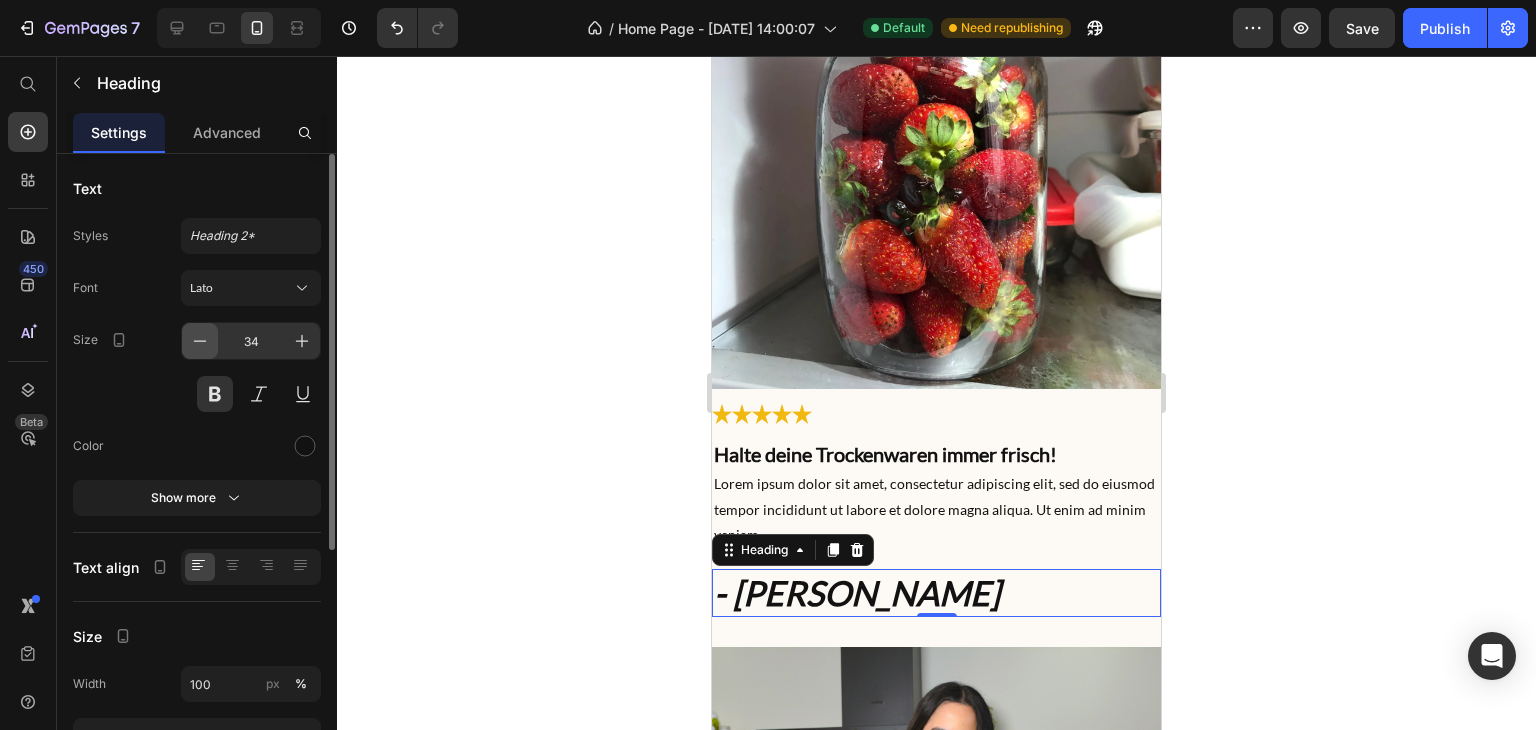 click 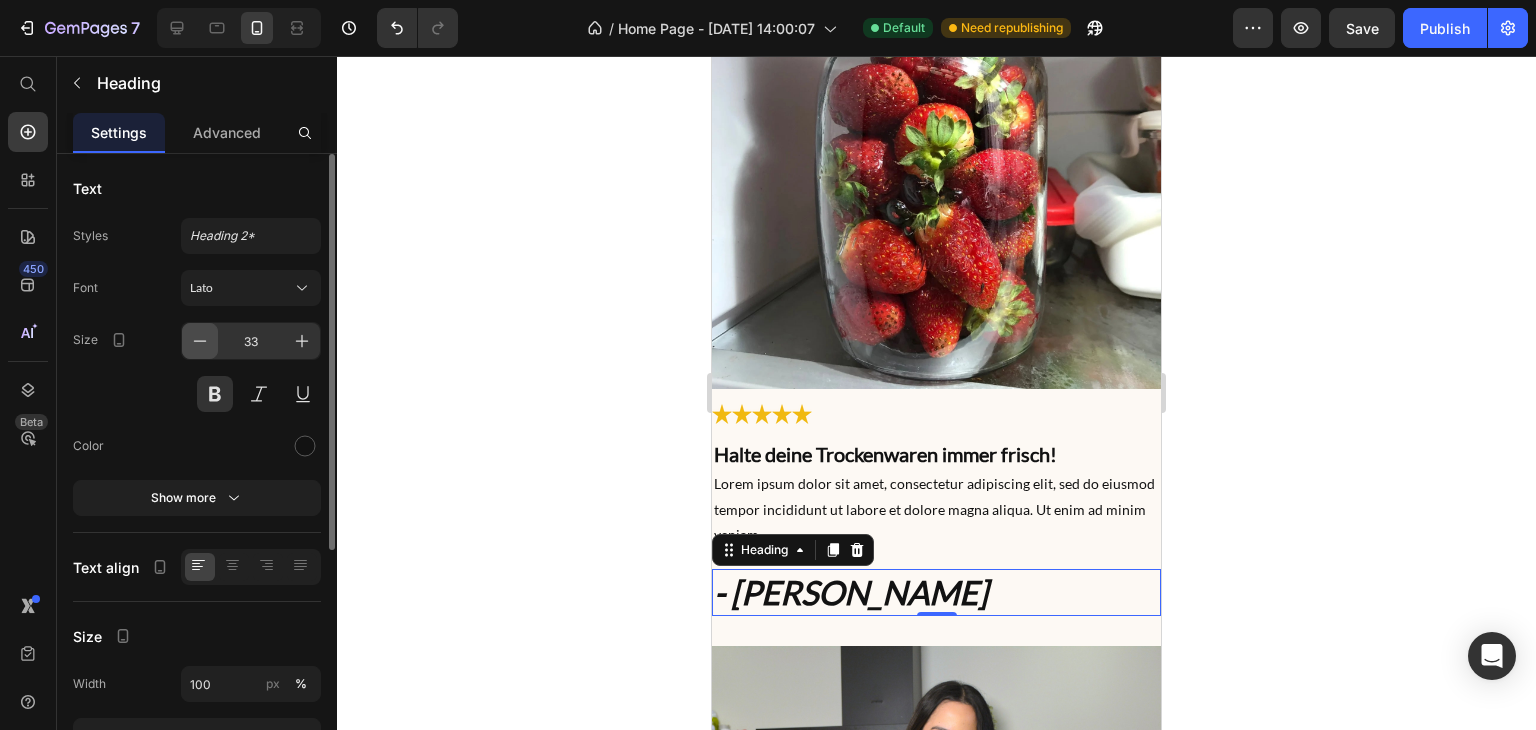 click 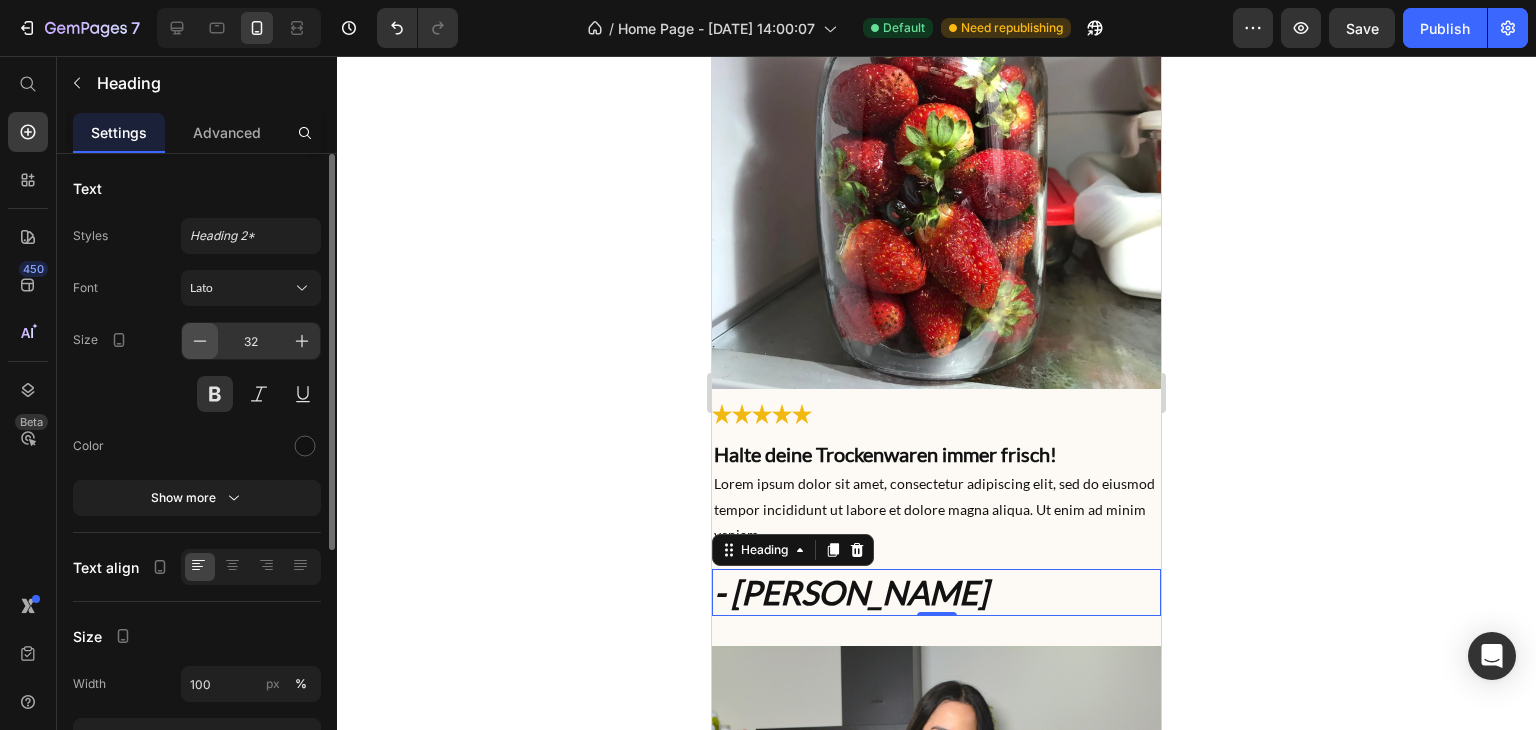 click 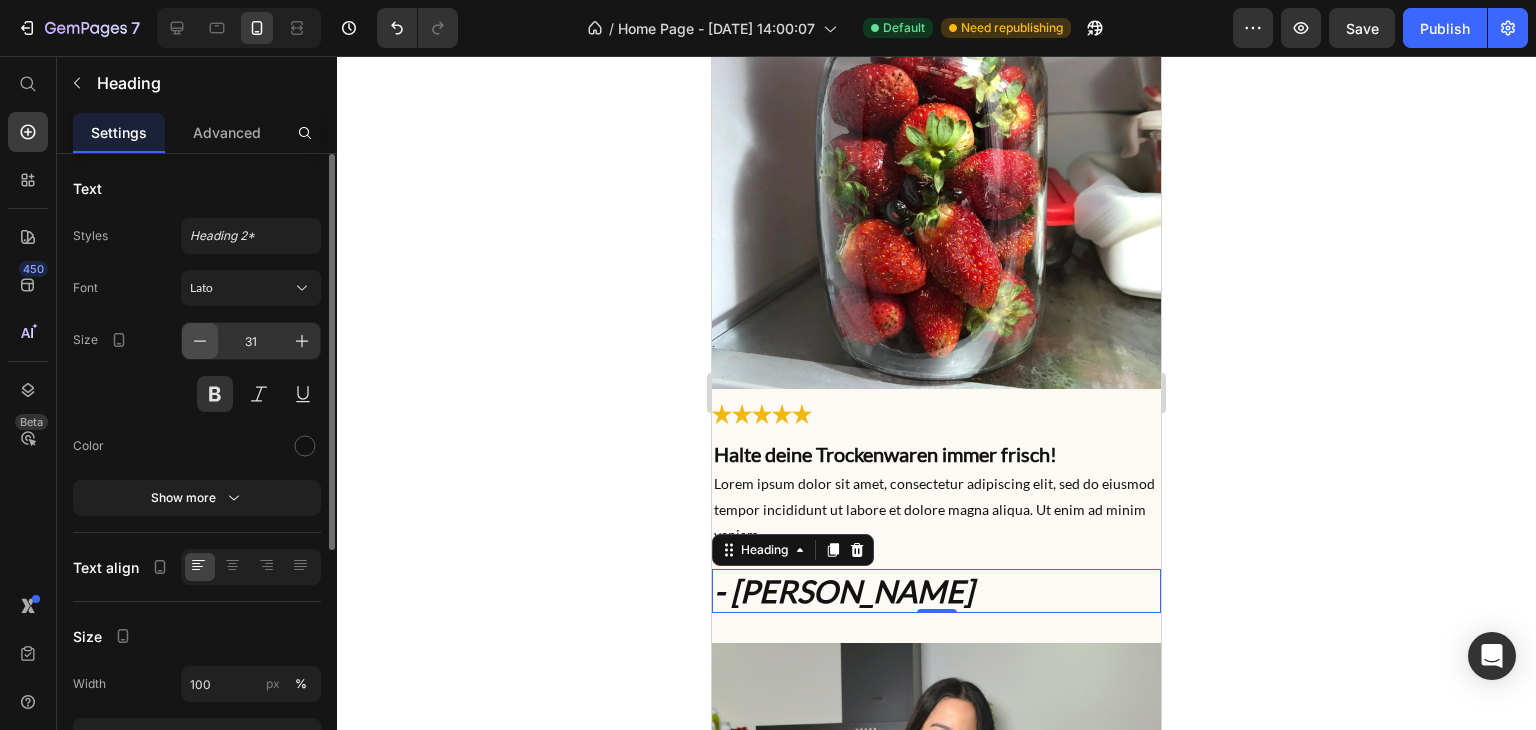 click 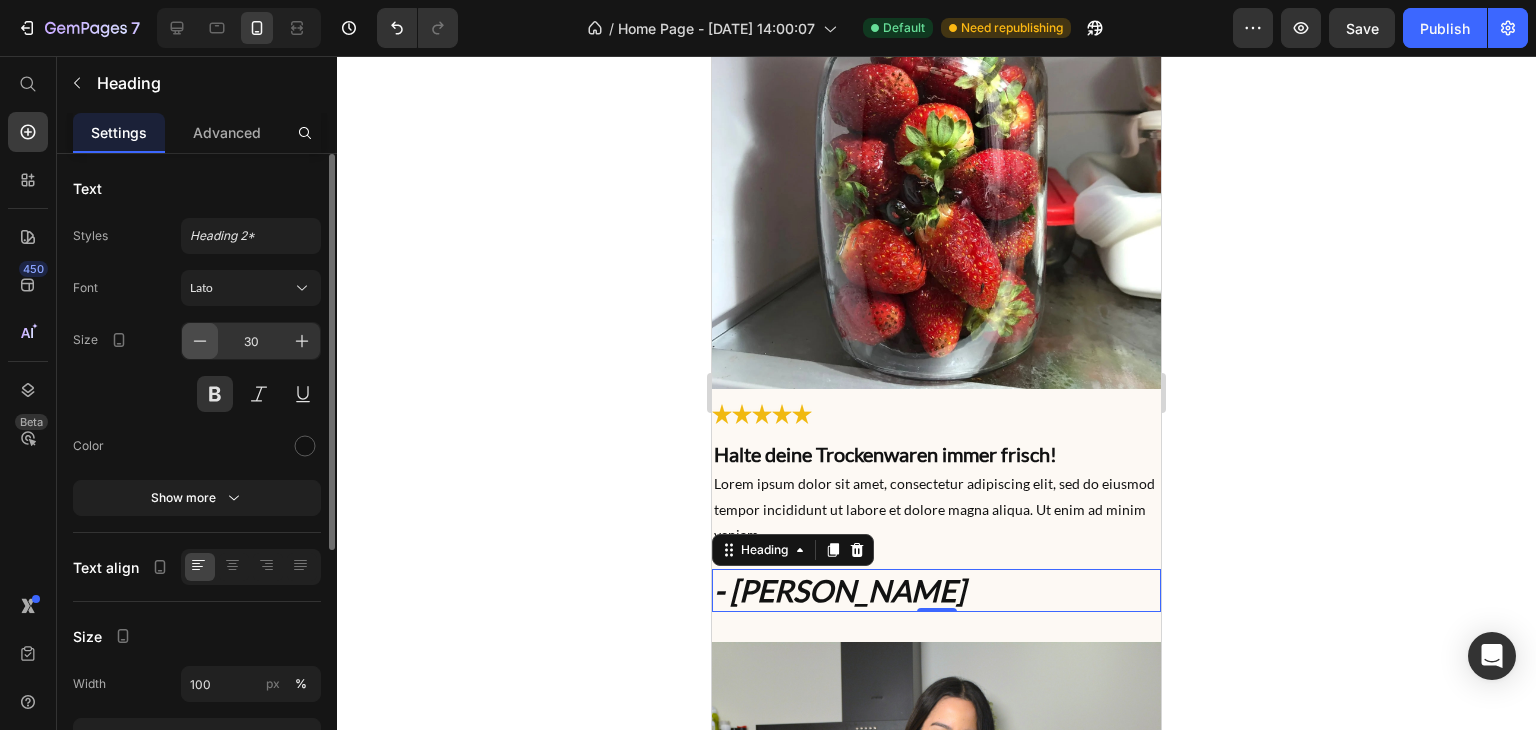 click 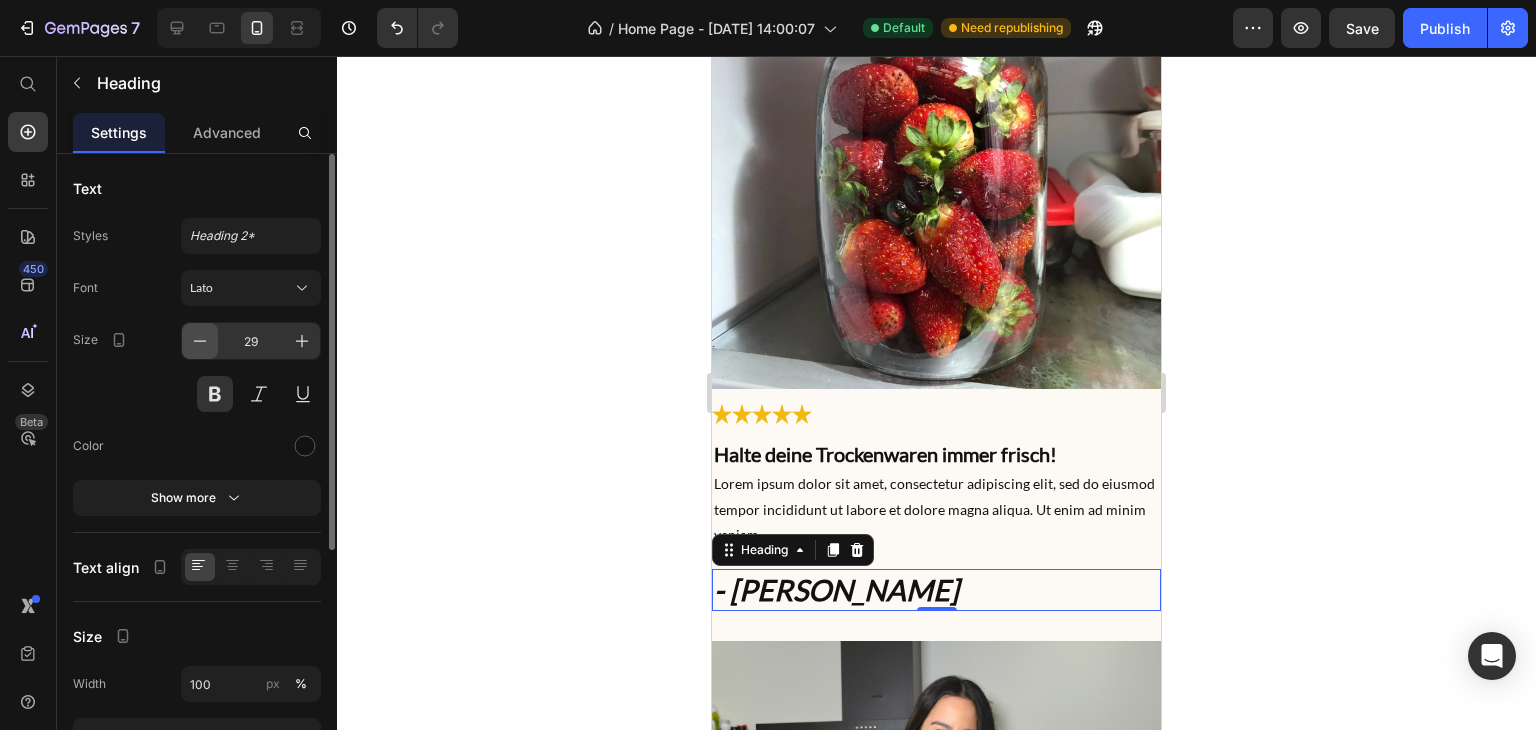 click 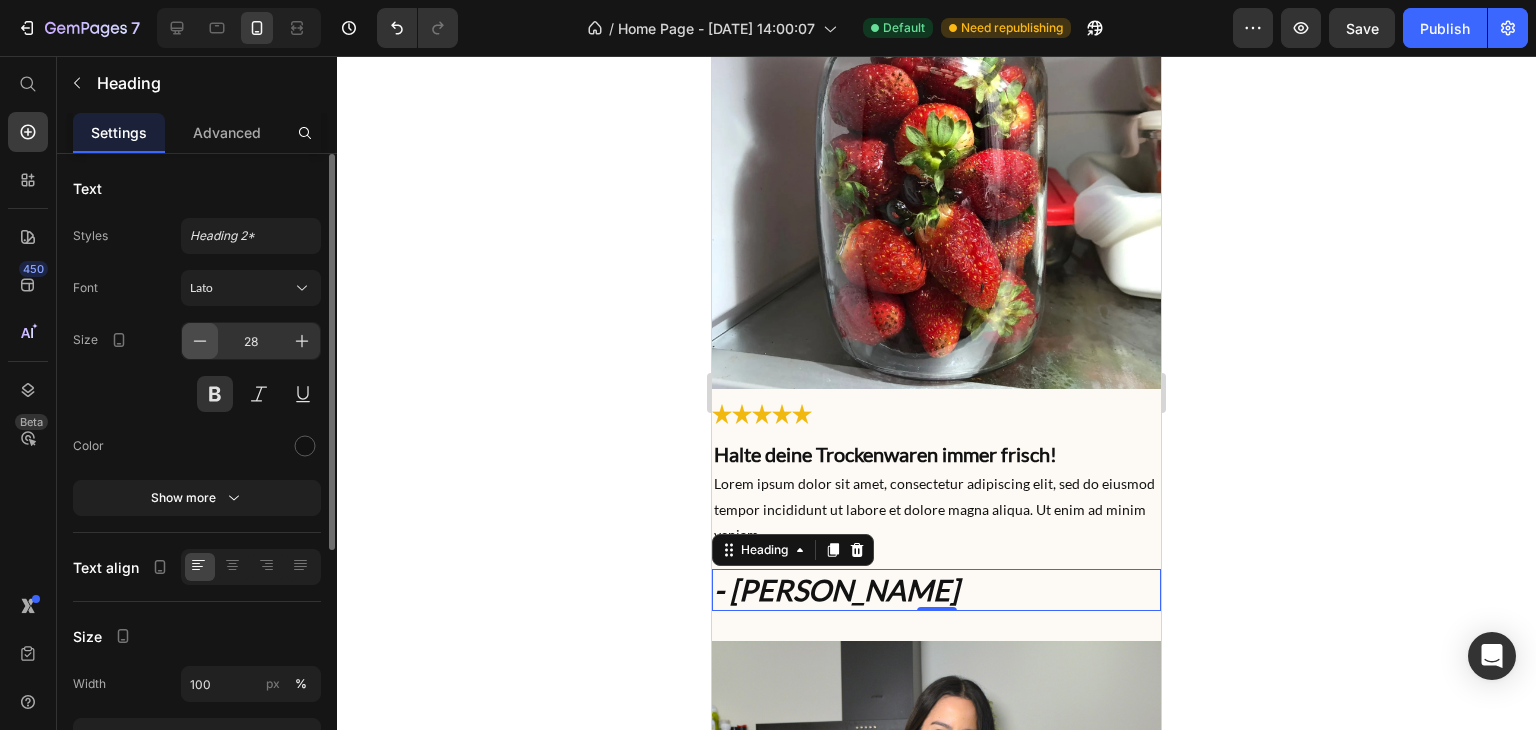 click 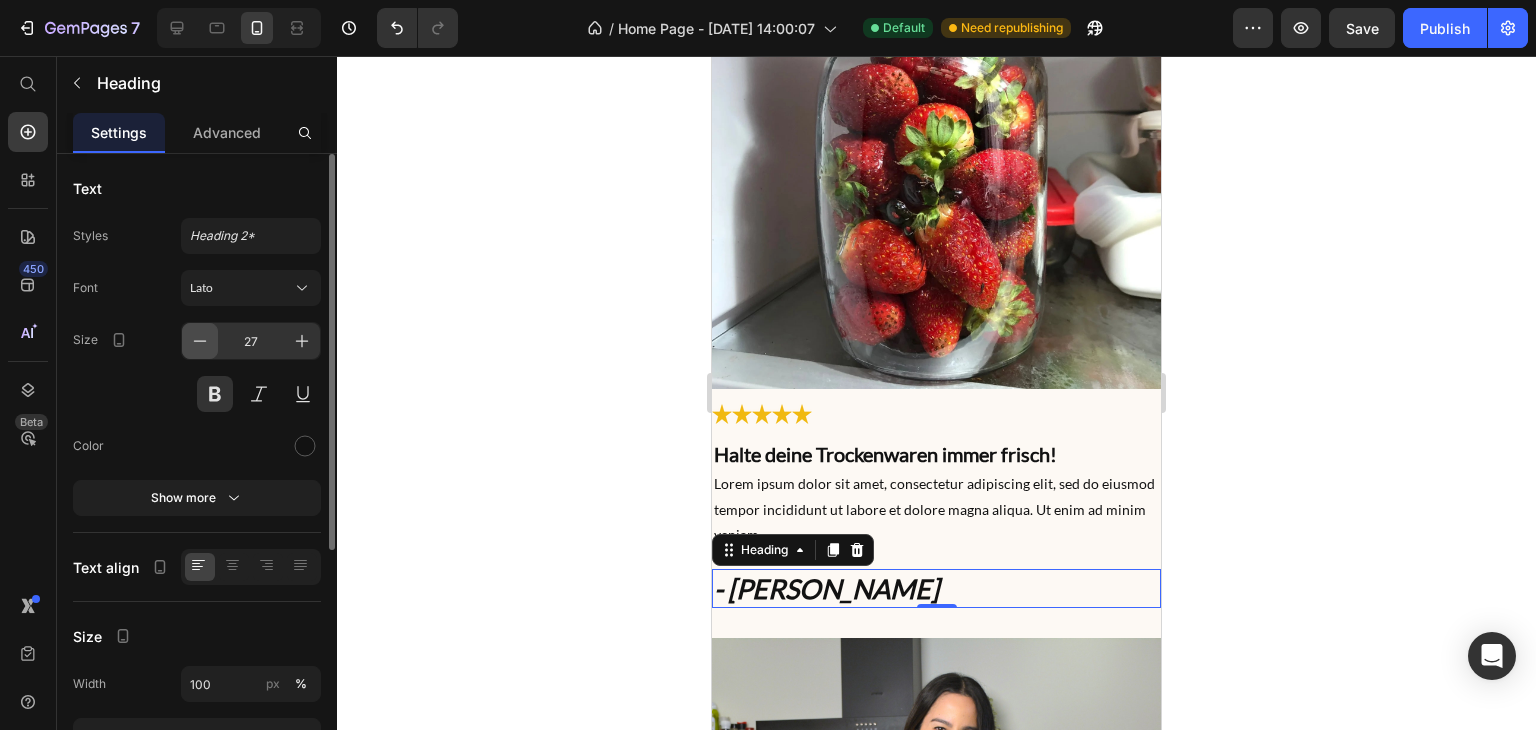 click 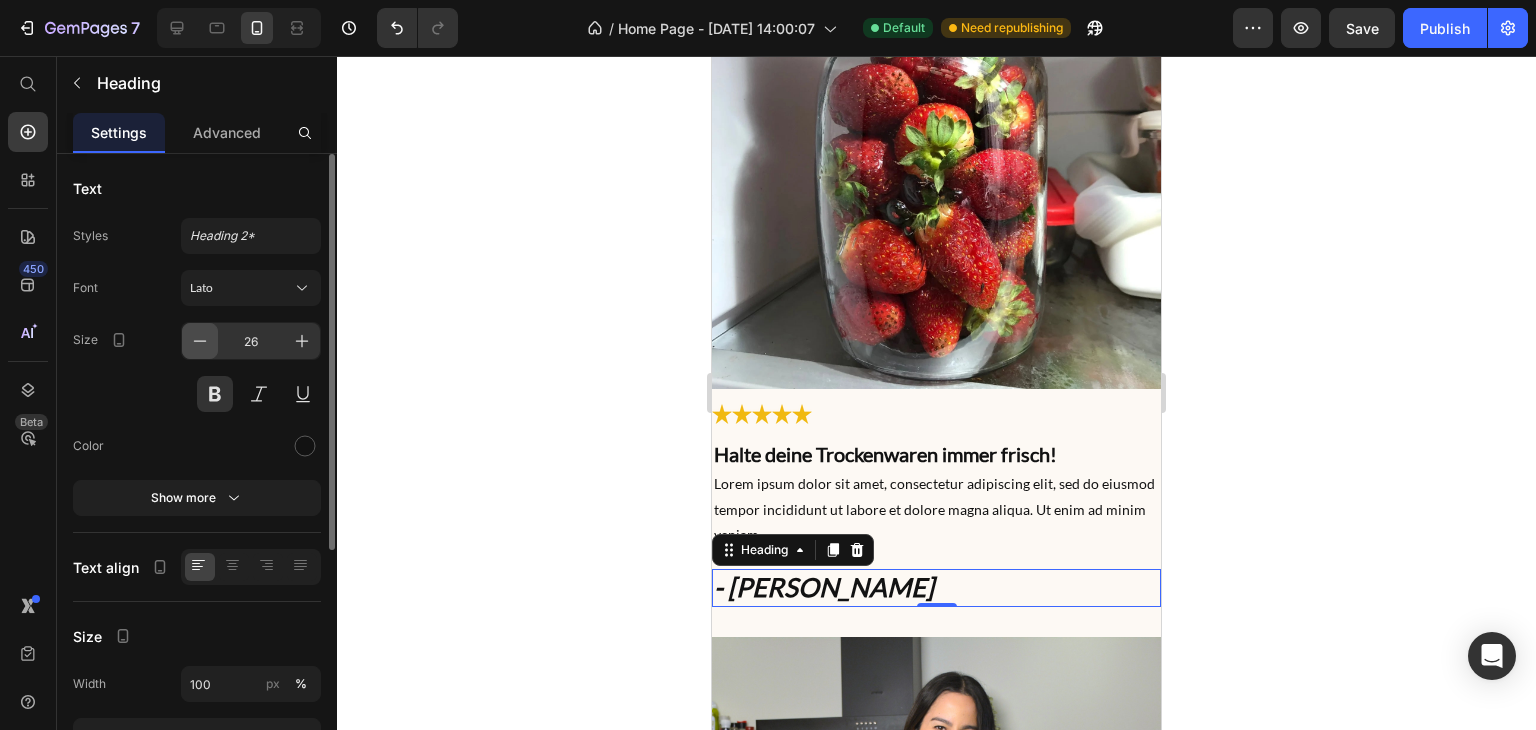 click 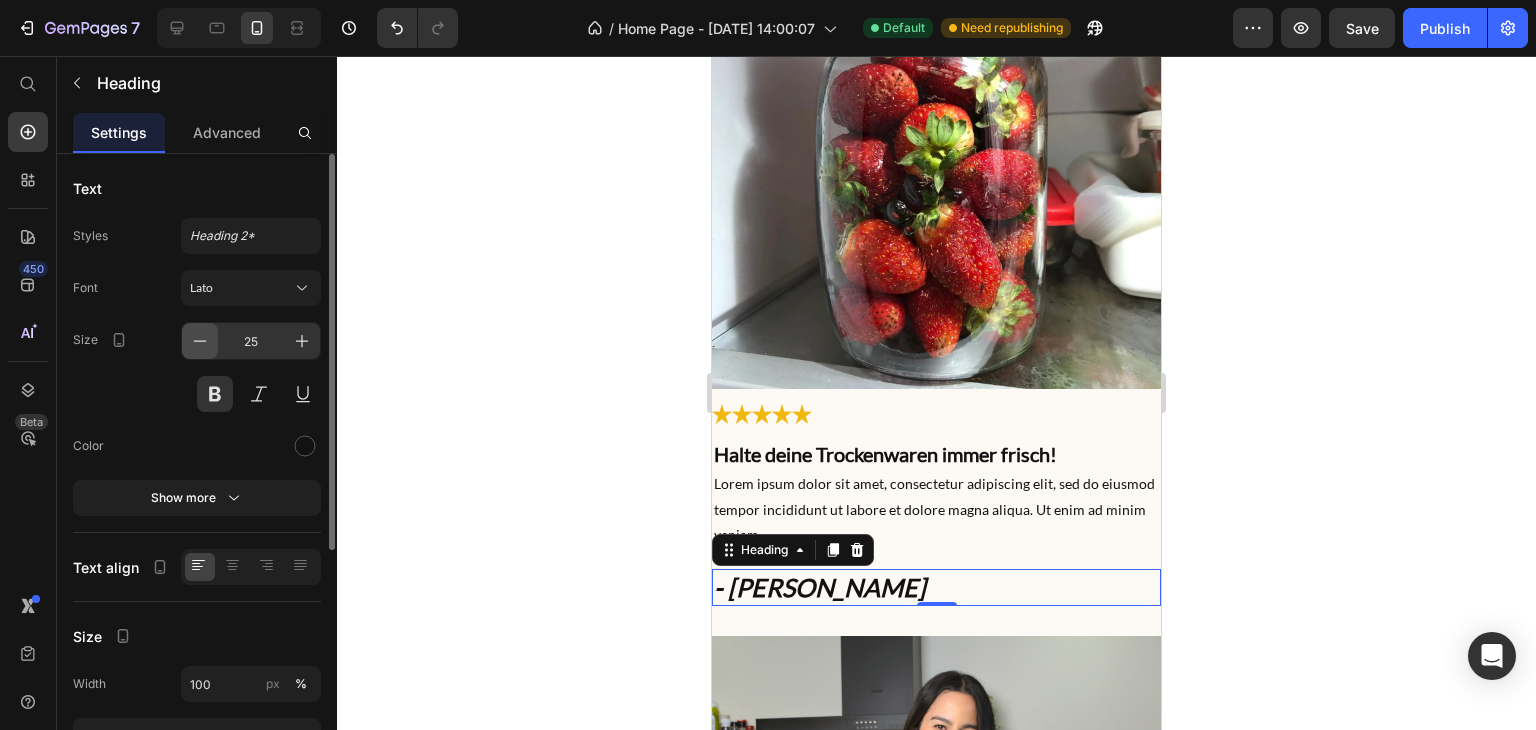 click 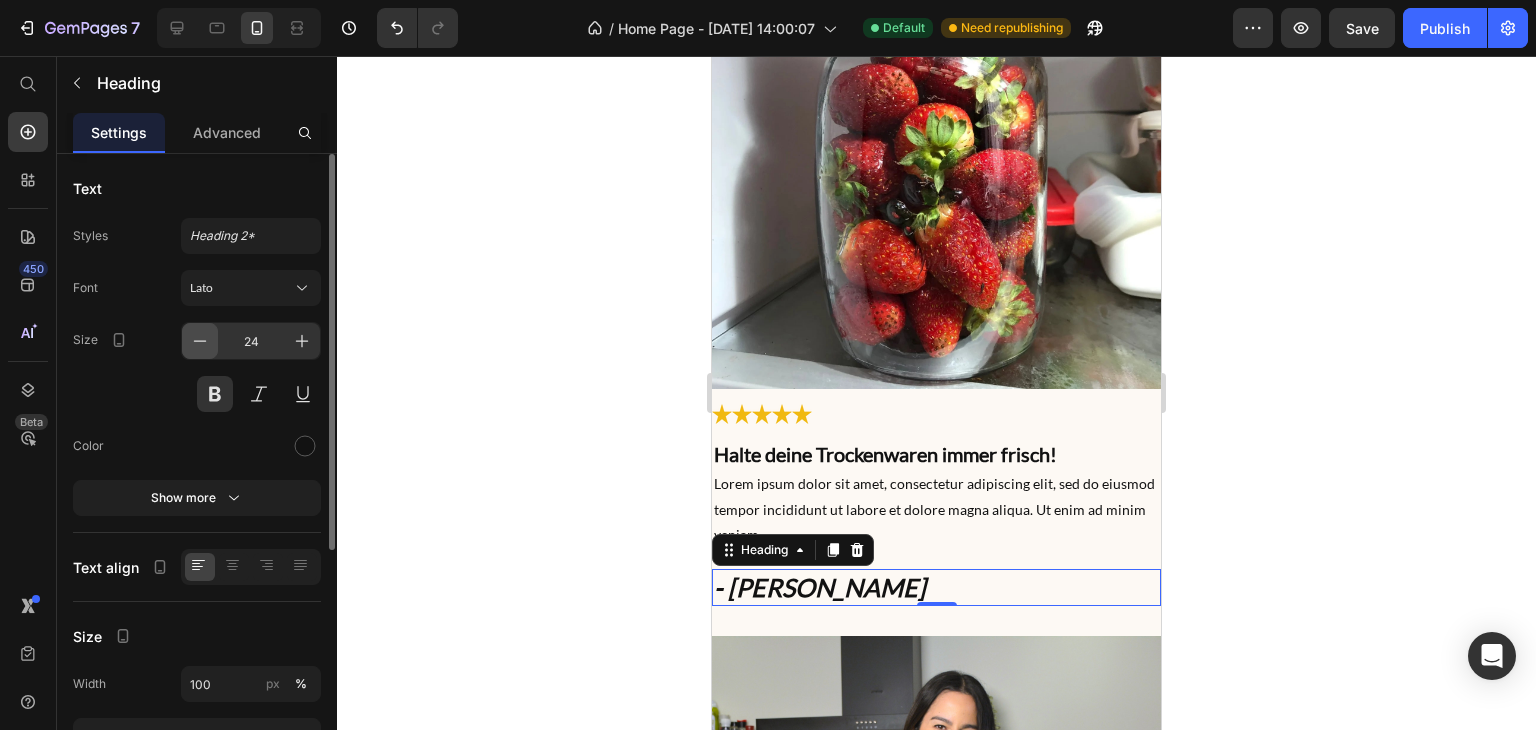 click 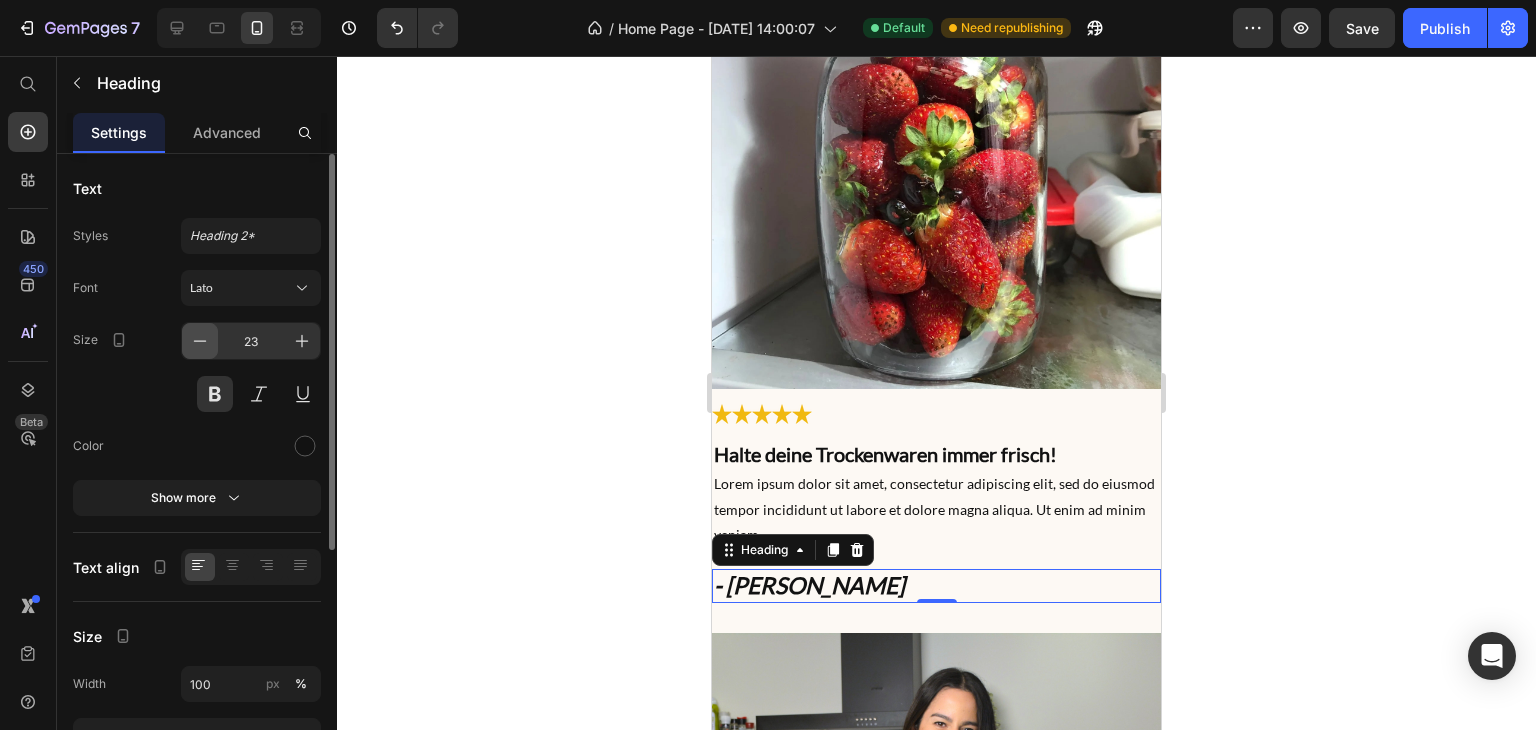 click 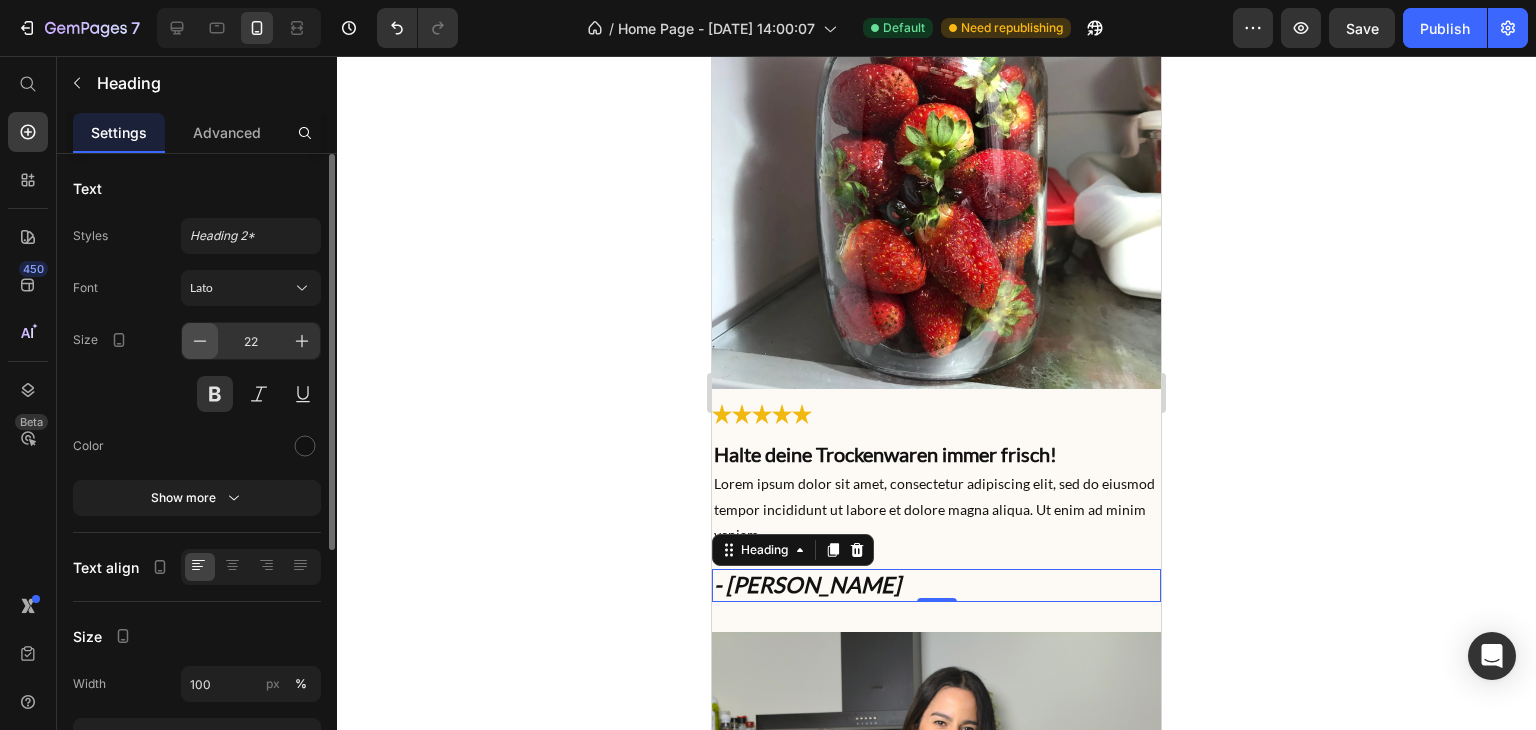 click 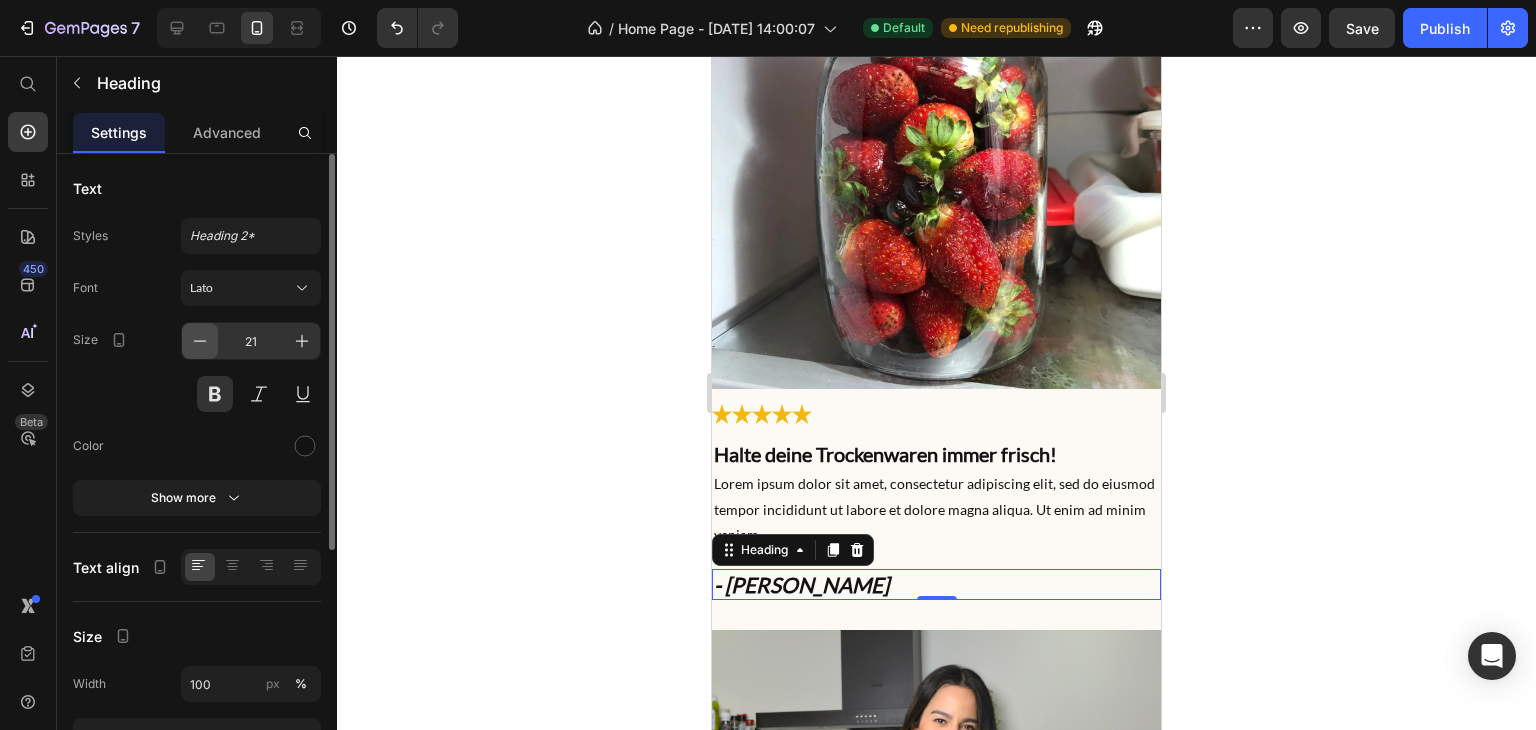 click 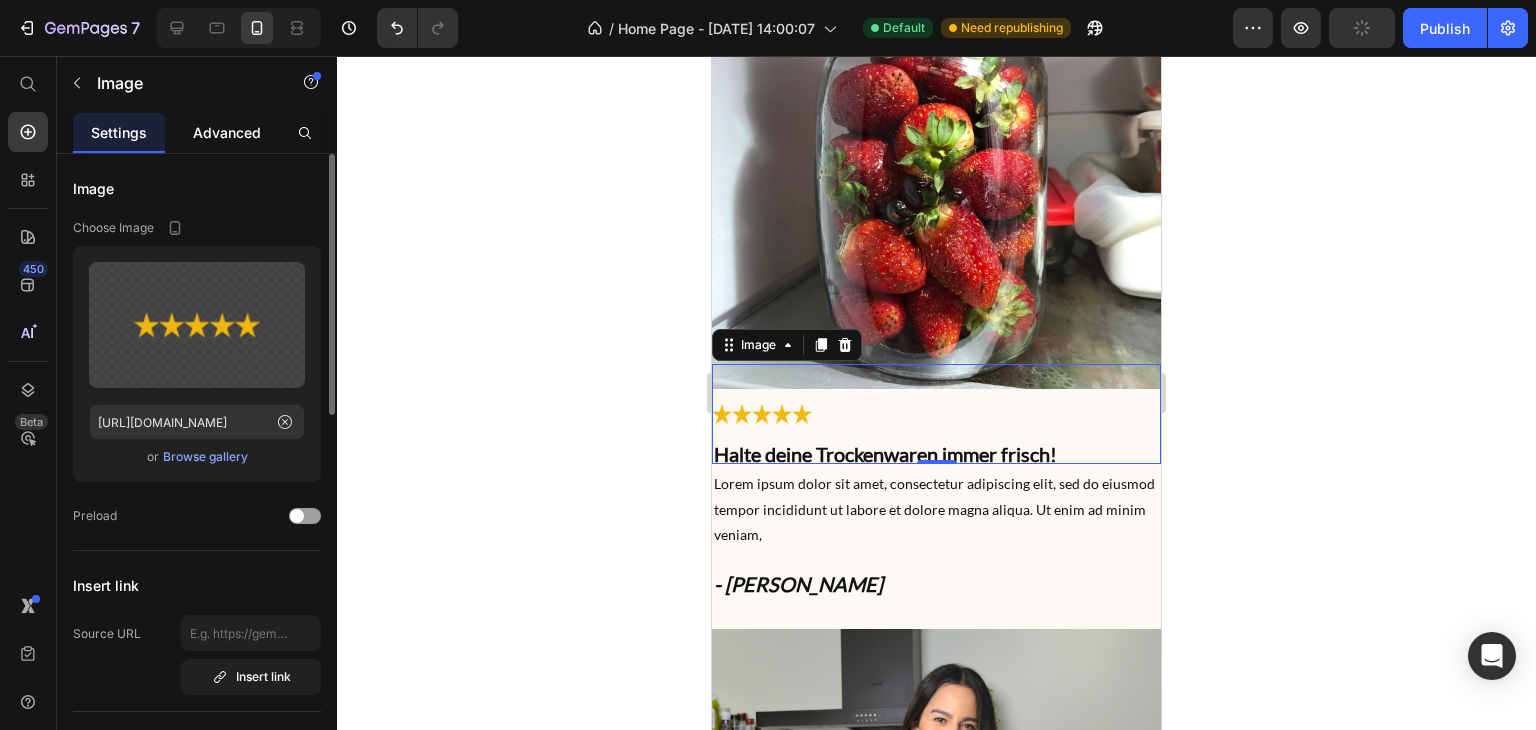 click on "Advanced" at bounding box center (227, 132) 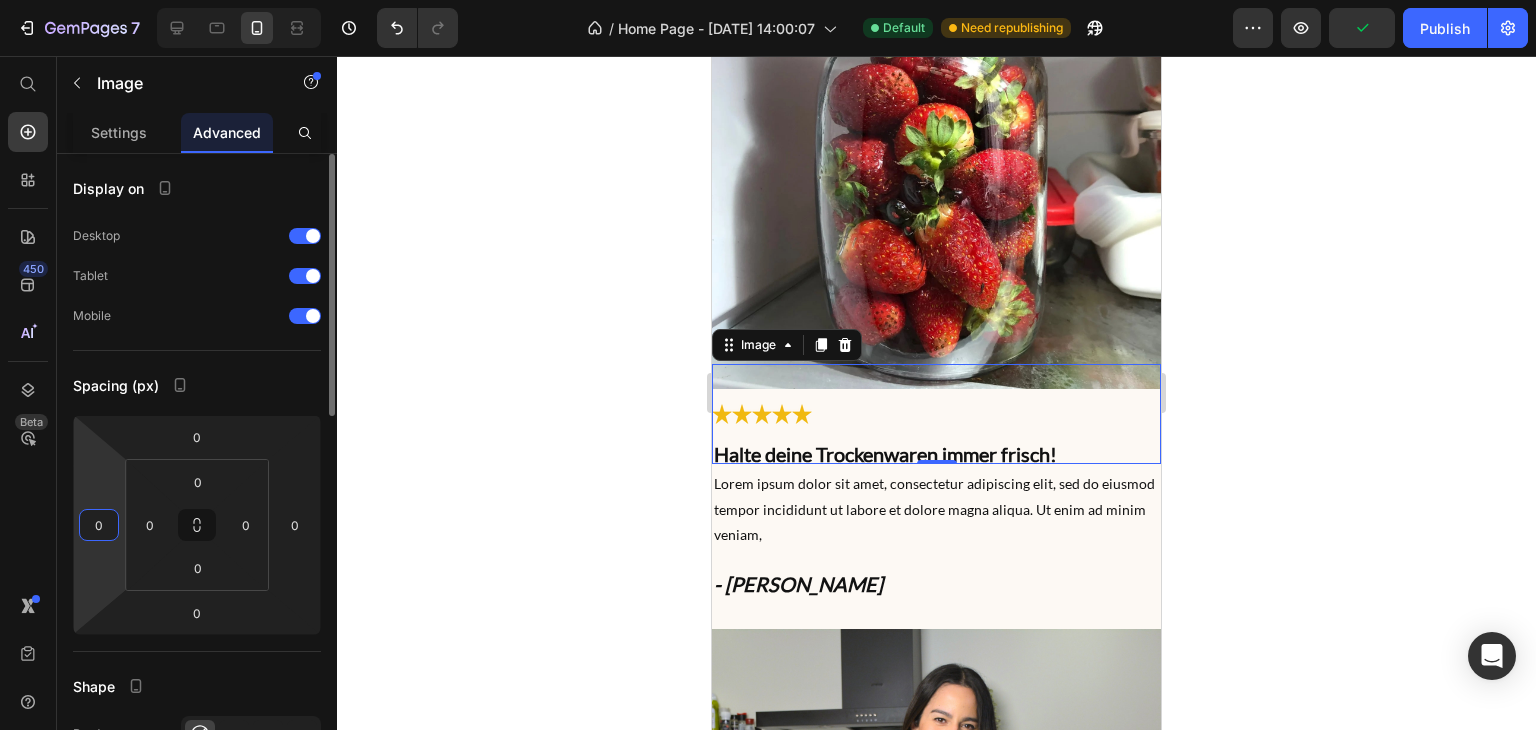 click on "0" at bounding box center [99, 525] 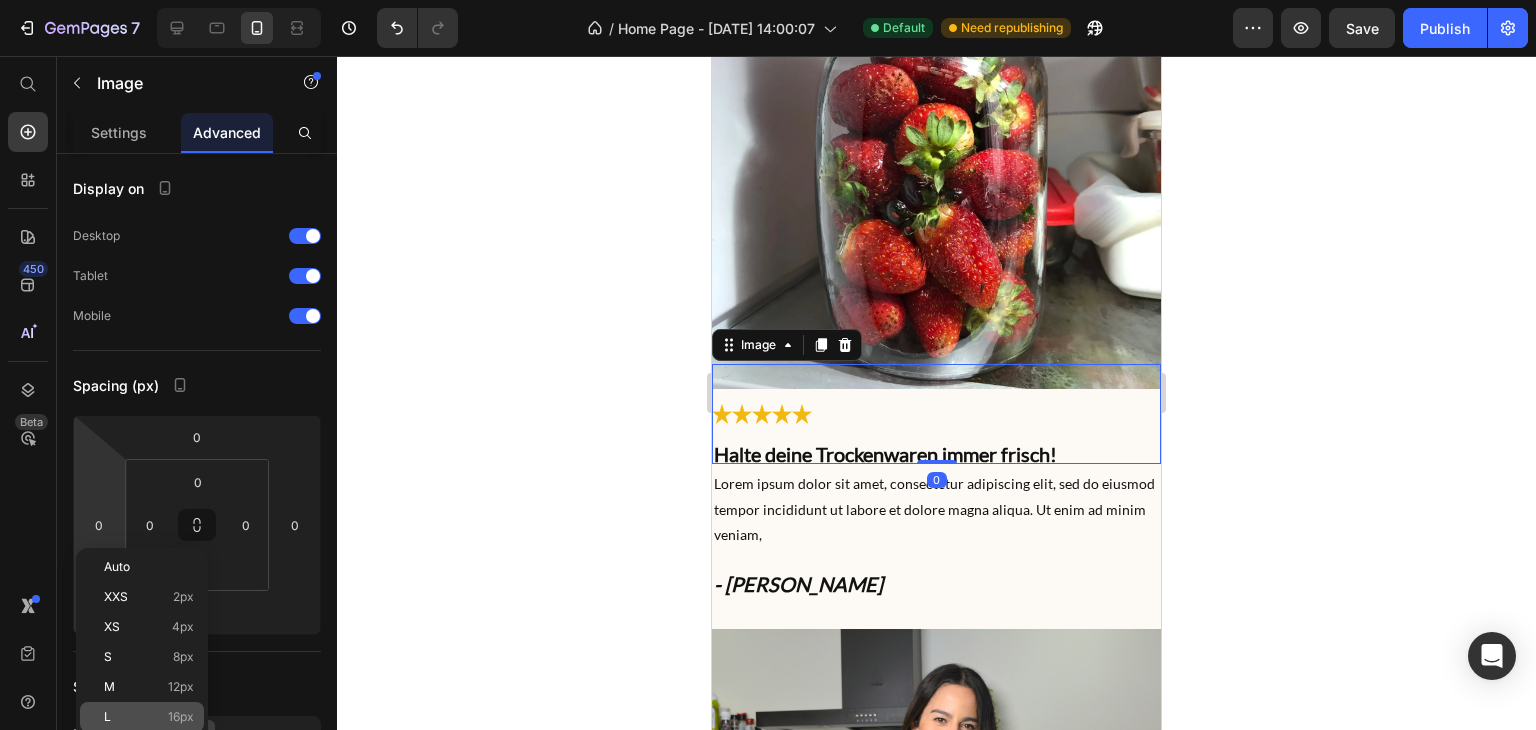 click on "16px" at bounding box center (181, 717) 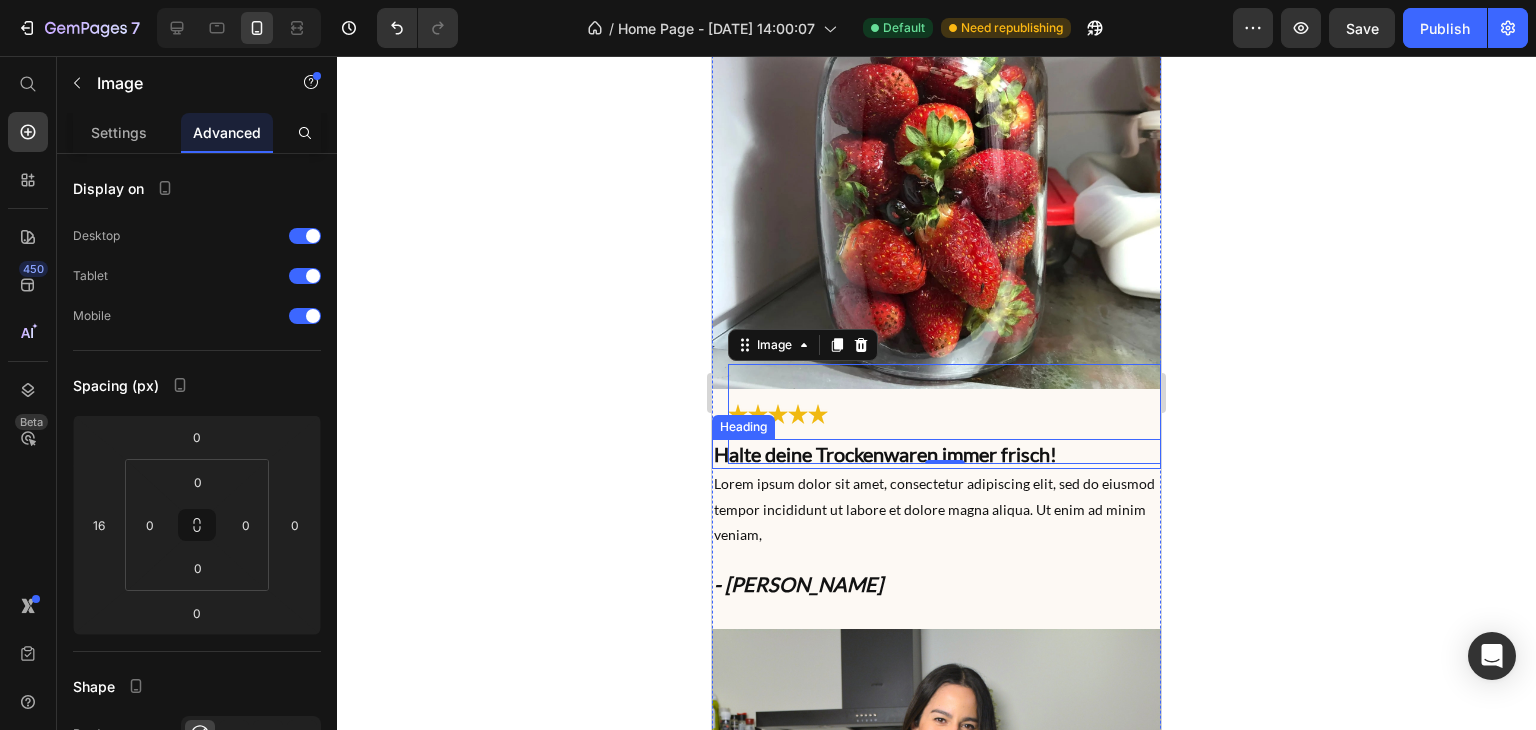 click on "Halte deine Trockenwaren immer frisch!" at bounding box center [885, 454] 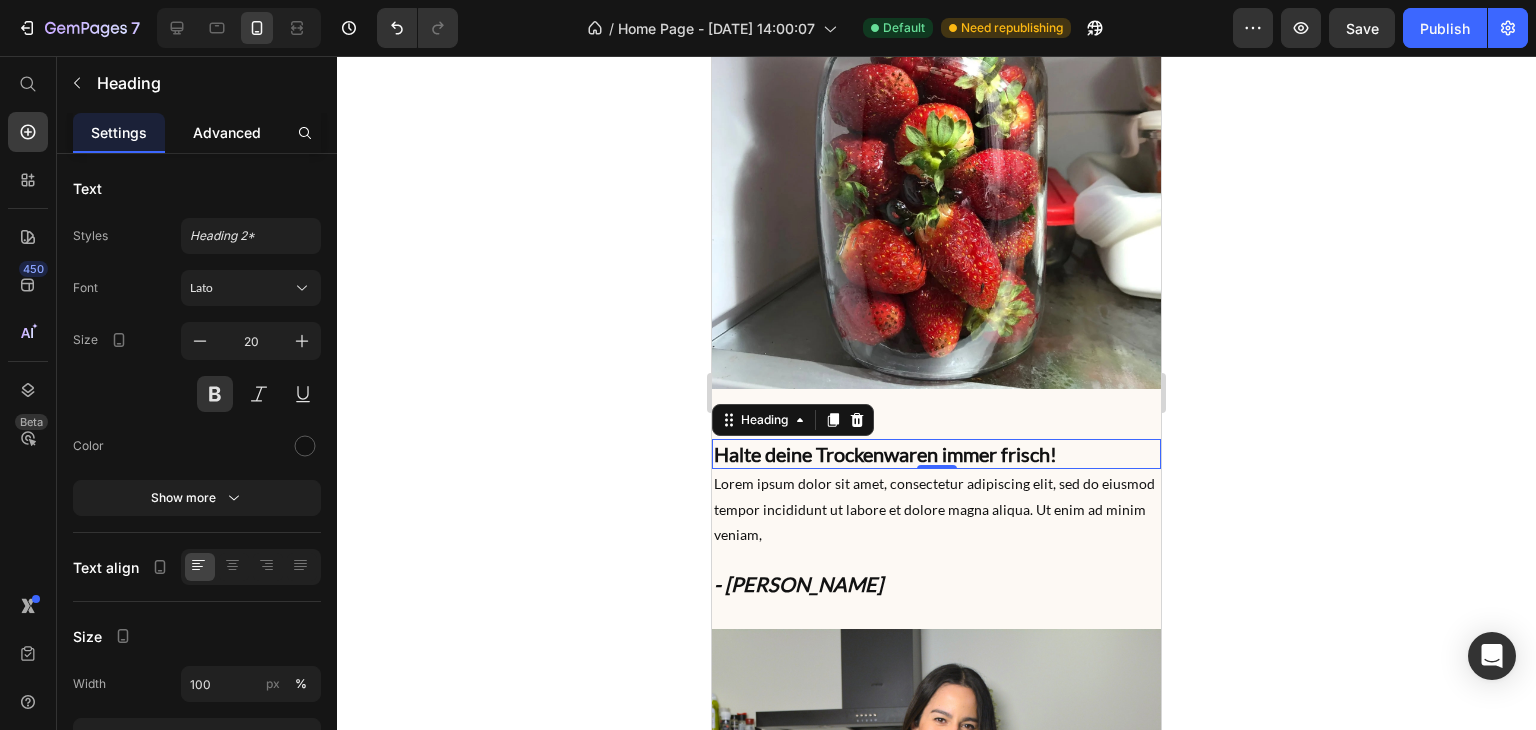click on "Advanced" at bounding box center [227, 132] 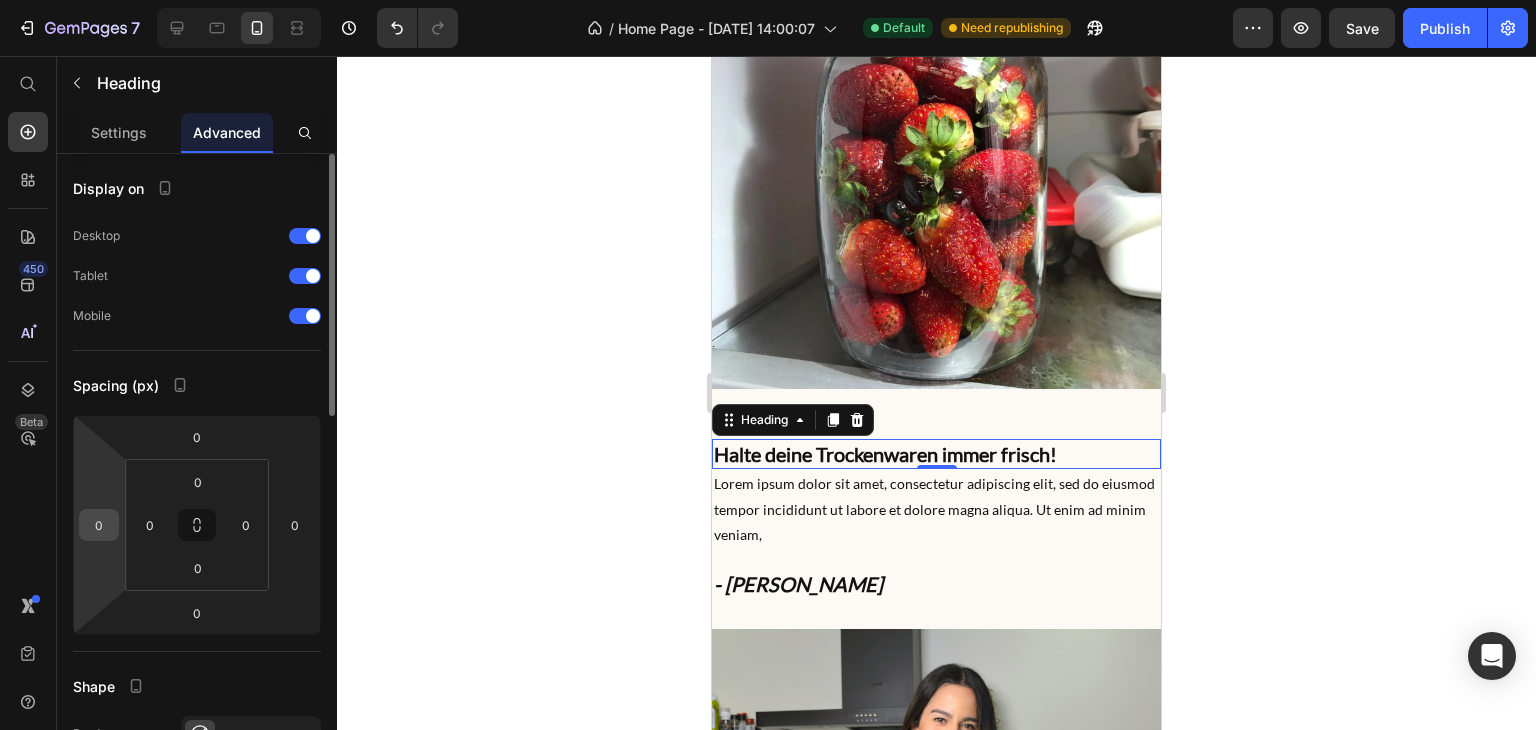 click on "0" at bounding box center [99, 525] 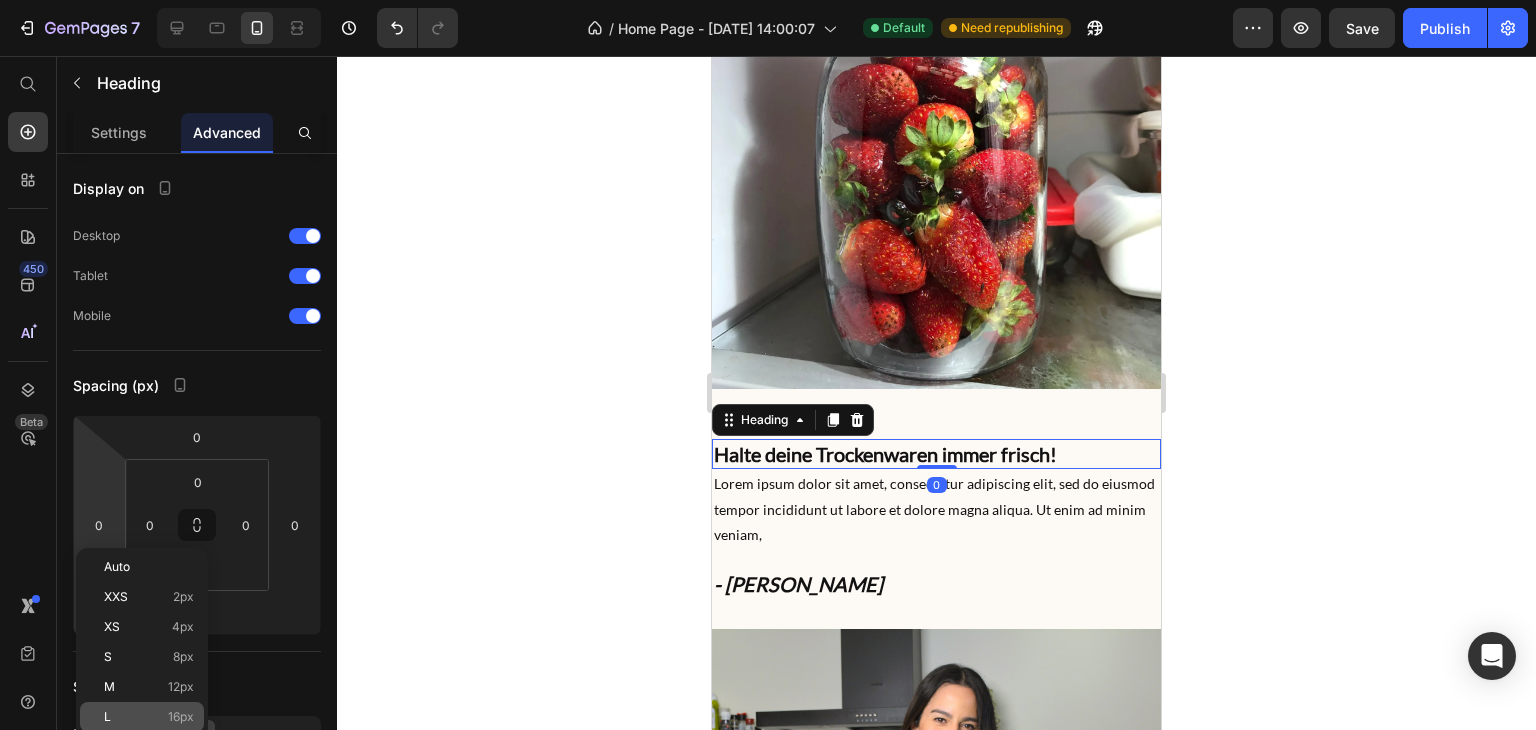 click on "16px" at bounding box center [181, 717] 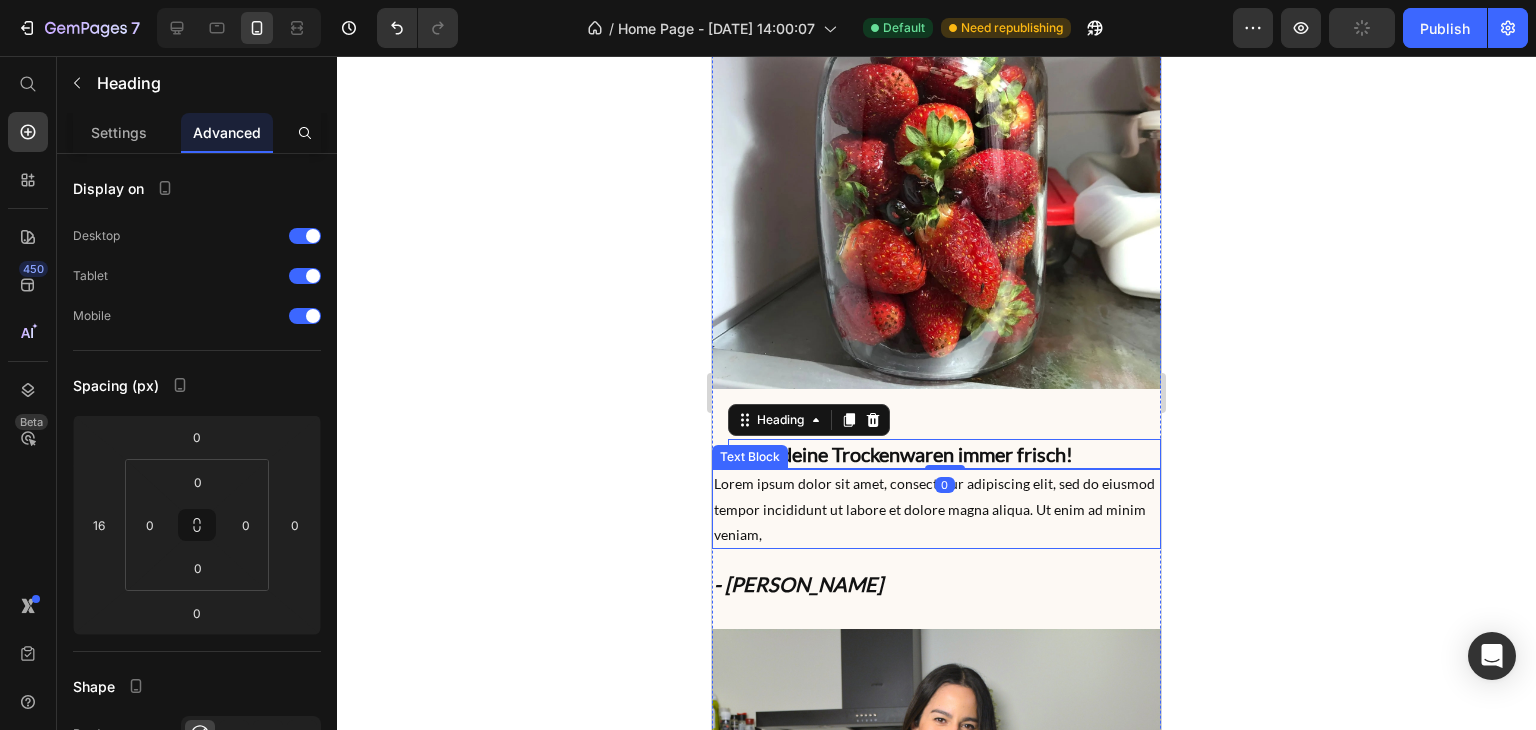 click on "Lorem ipsum dolor sit amet, consectetur adipiscing elit, sed do eiusmod tempor incididunt ut labore et dolore magna aliqua. Ut enim ad minim veniam," at bounding box center [936, 509] 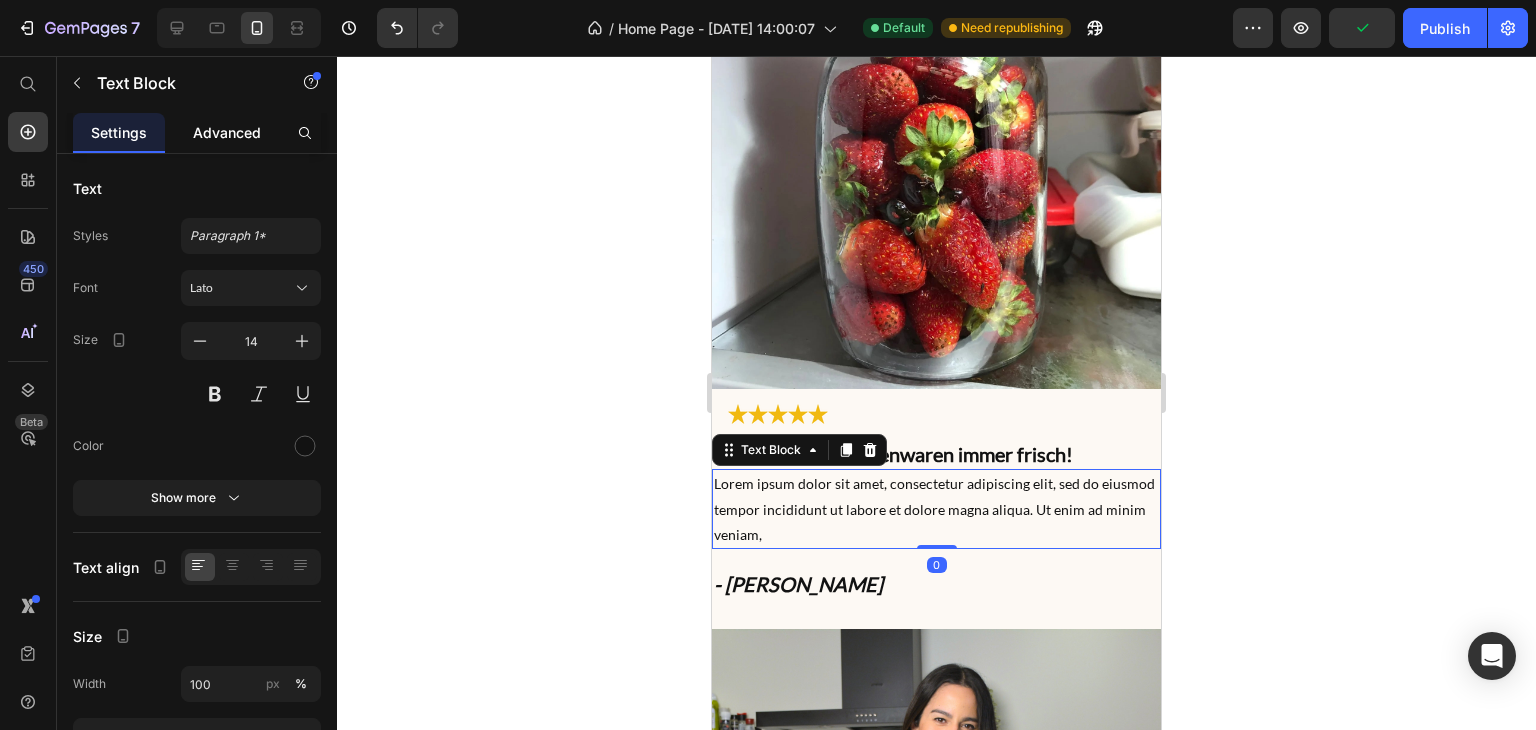 click on "Advanced" 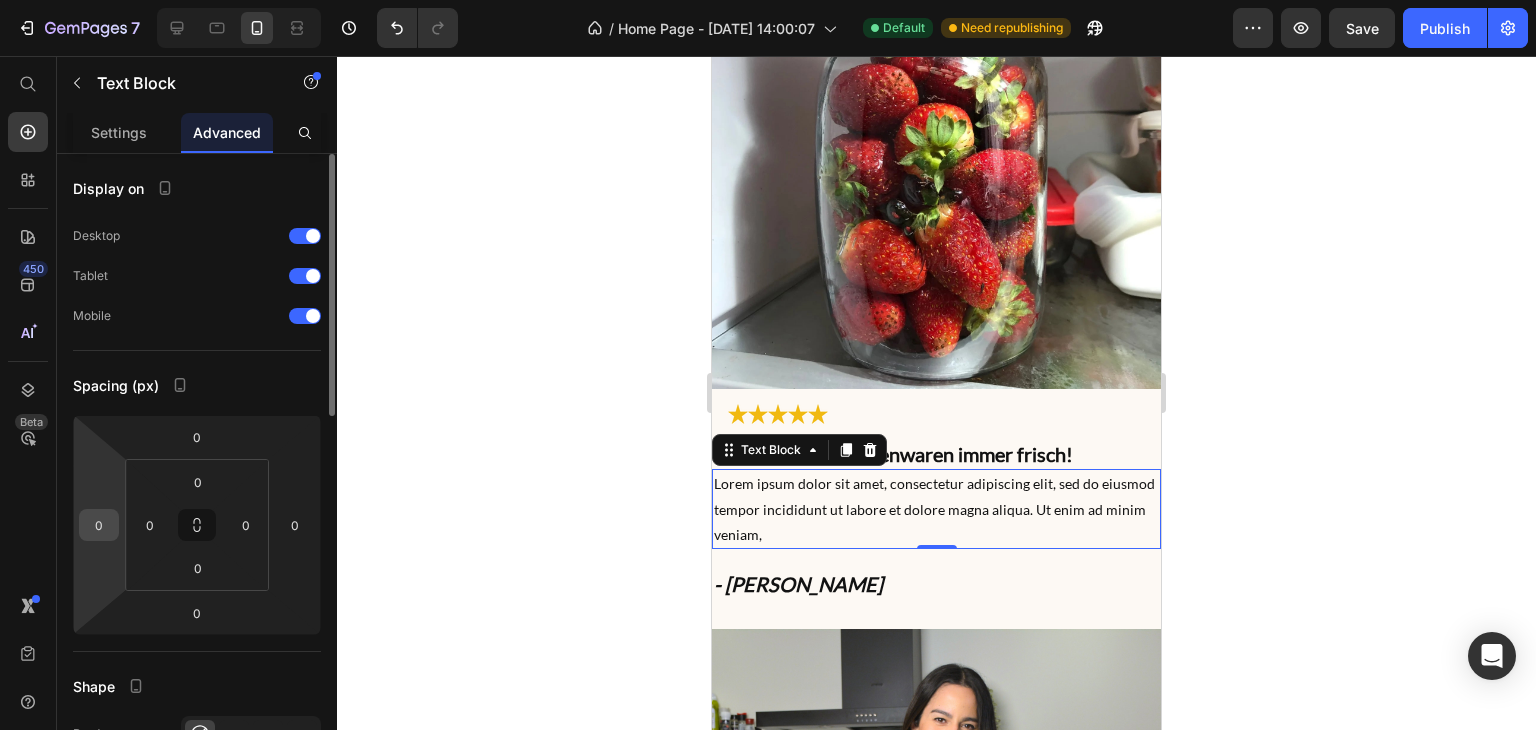 click on "0" at bounding box center (99, 525) 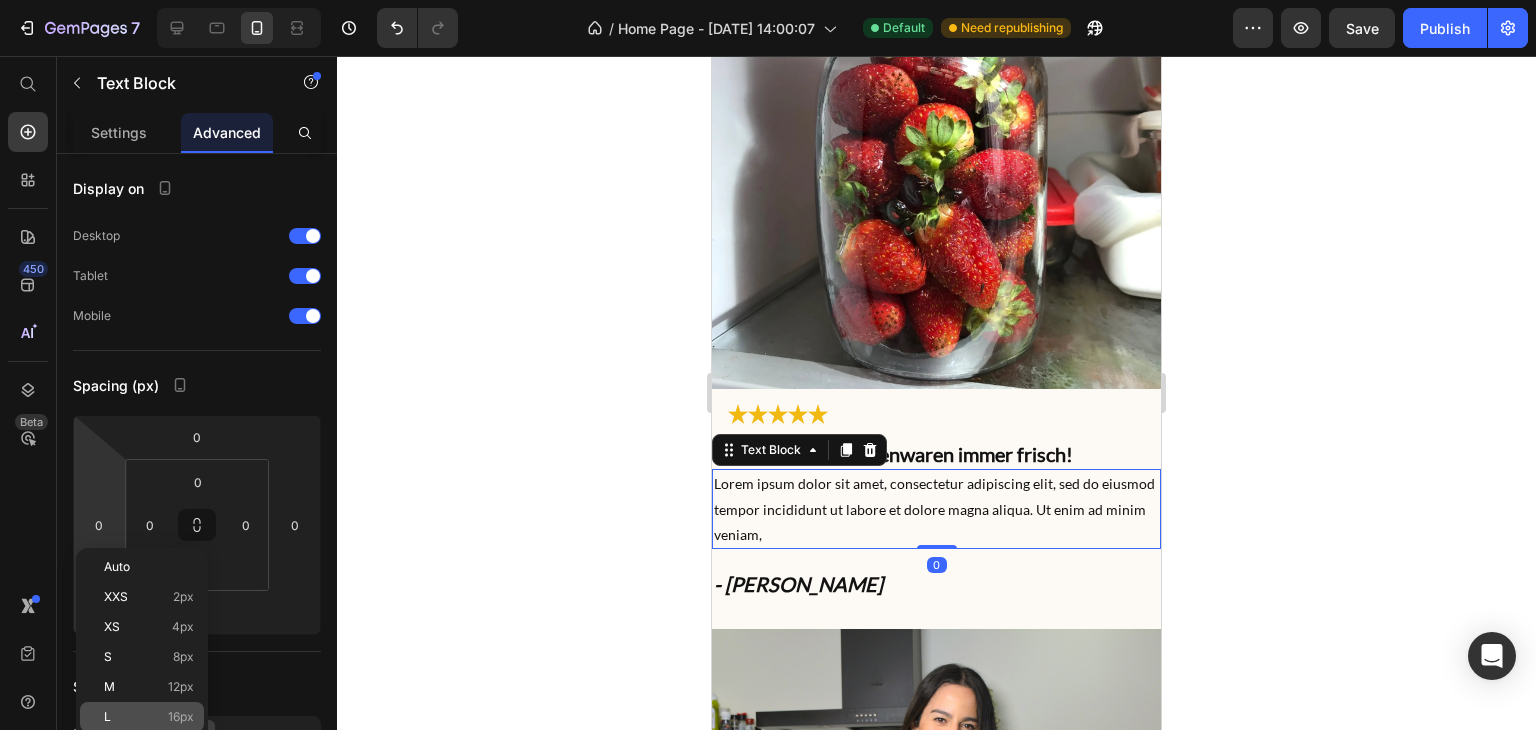 click on "16px" at bounding box center (181, 717) 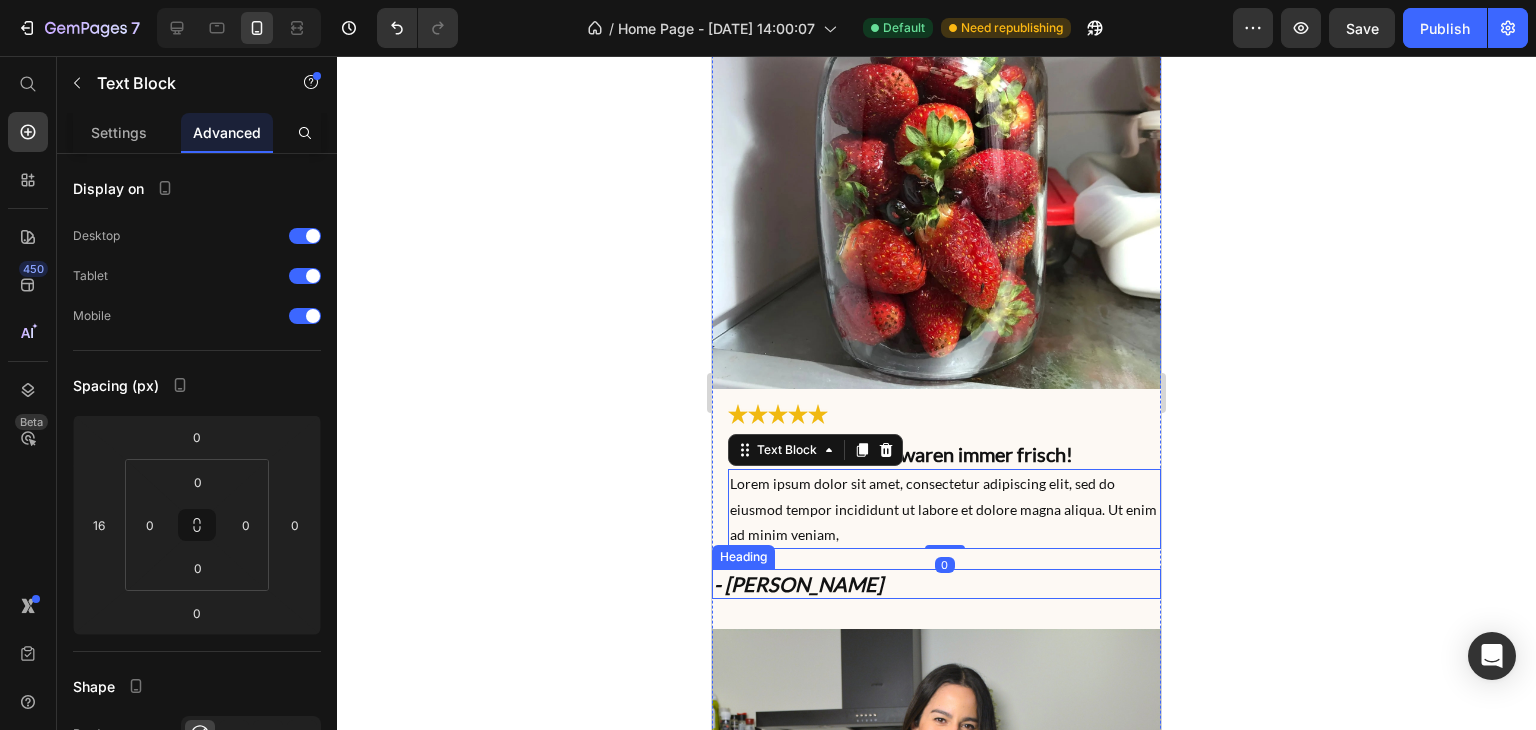 click on "- [PERSON_NAME]" at bounding box center (936, 584) 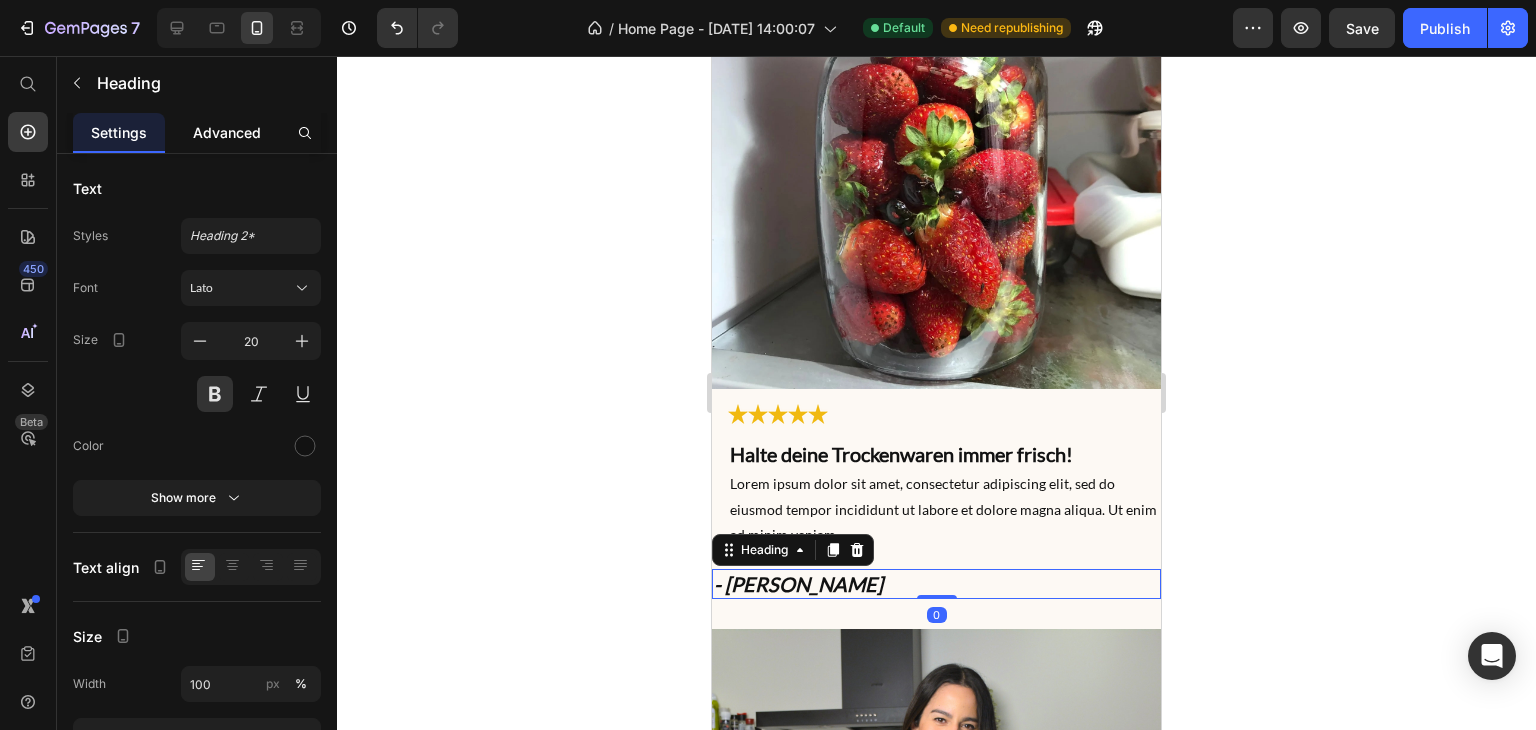 click on "Advanced" at bounding box center (227, 132) 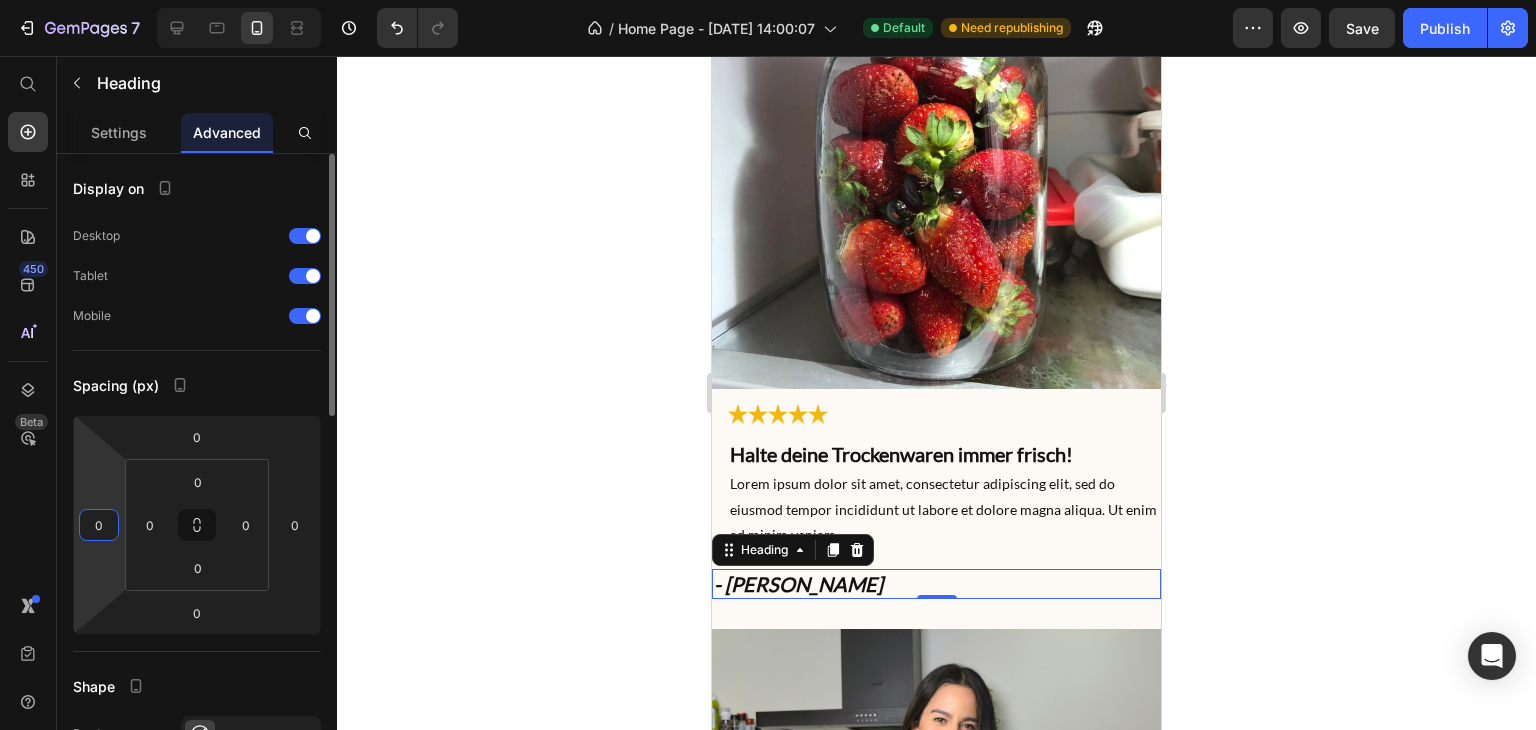 click on "0" at bounding box center (99, 525) 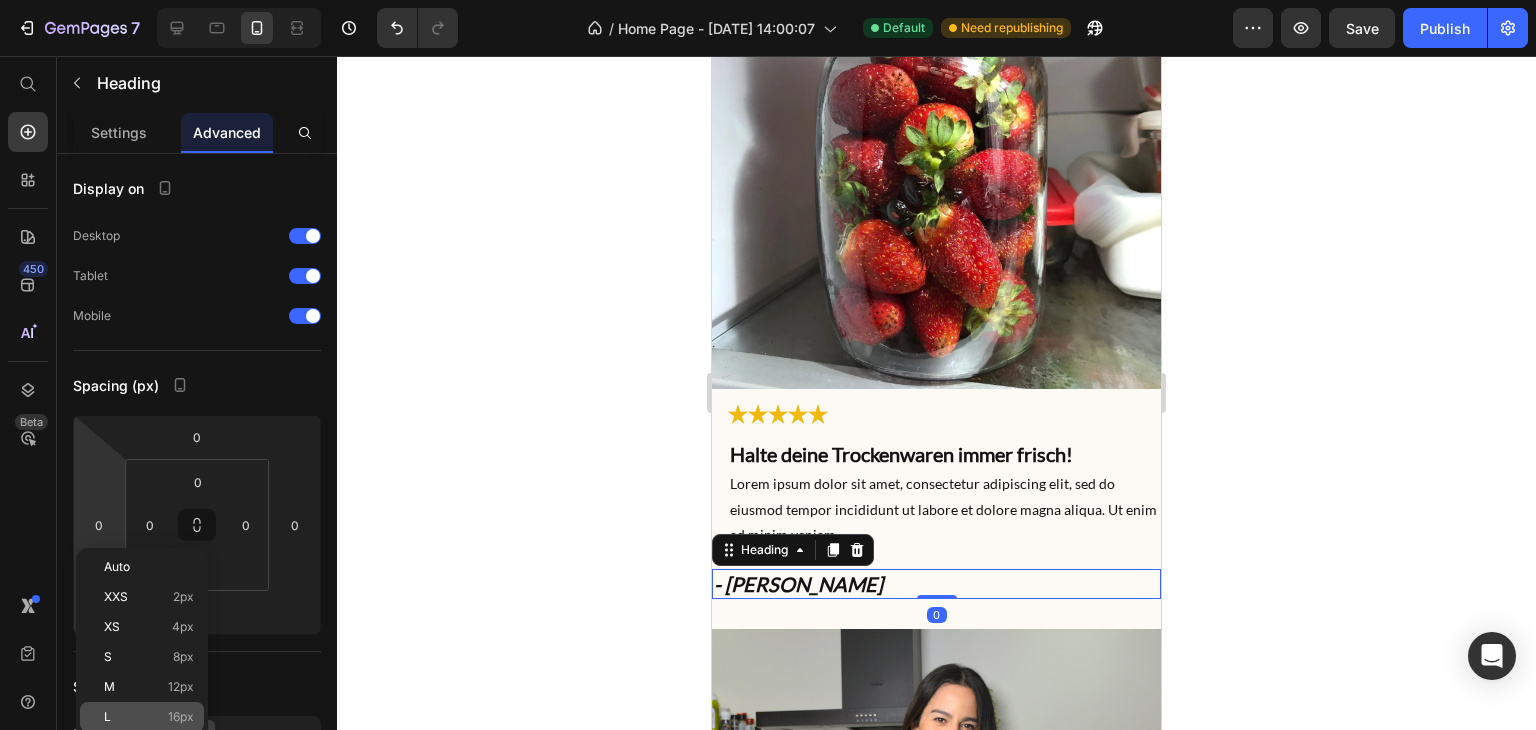 click on "L 16px" 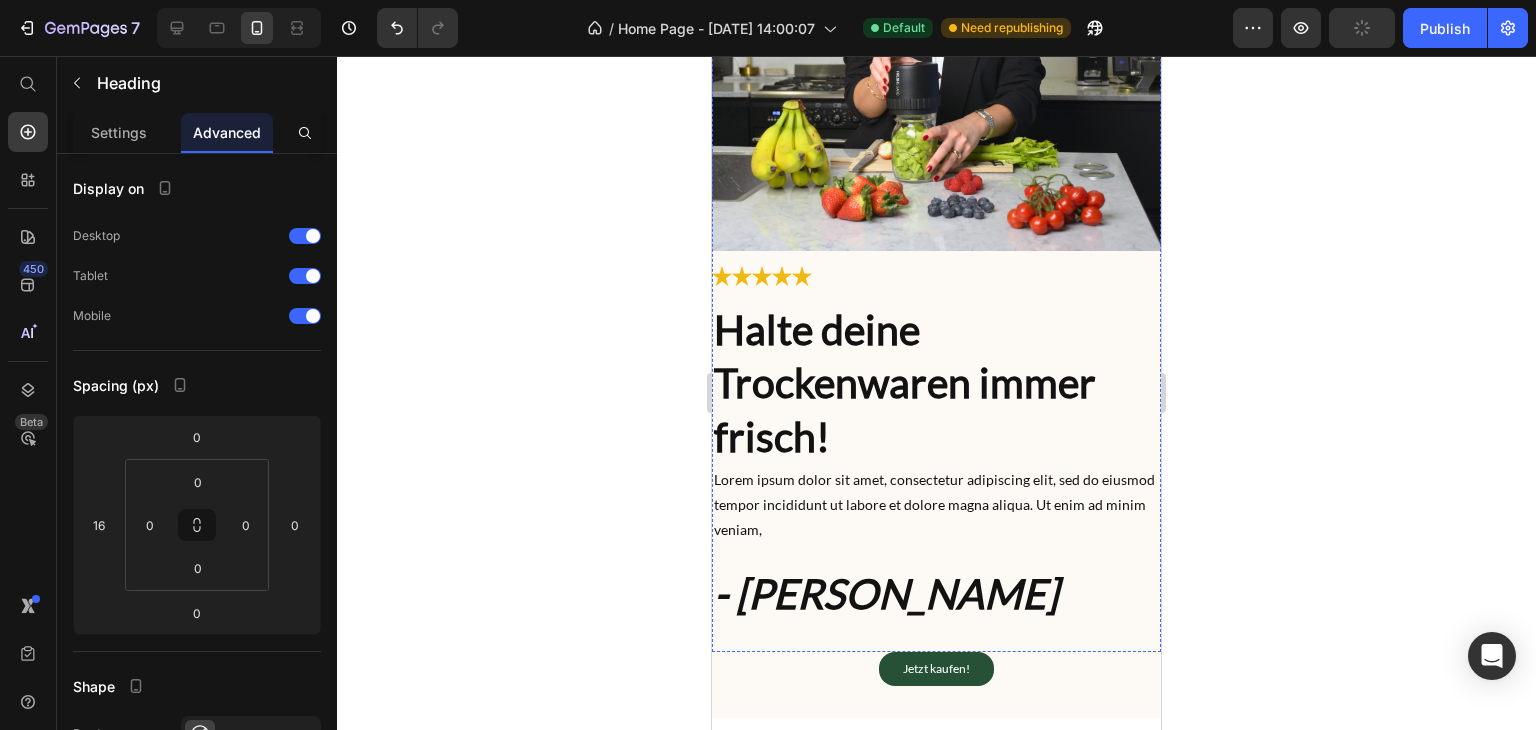 scroll, scrollTop: 6540, scrollLeft: 0, axis: vertical 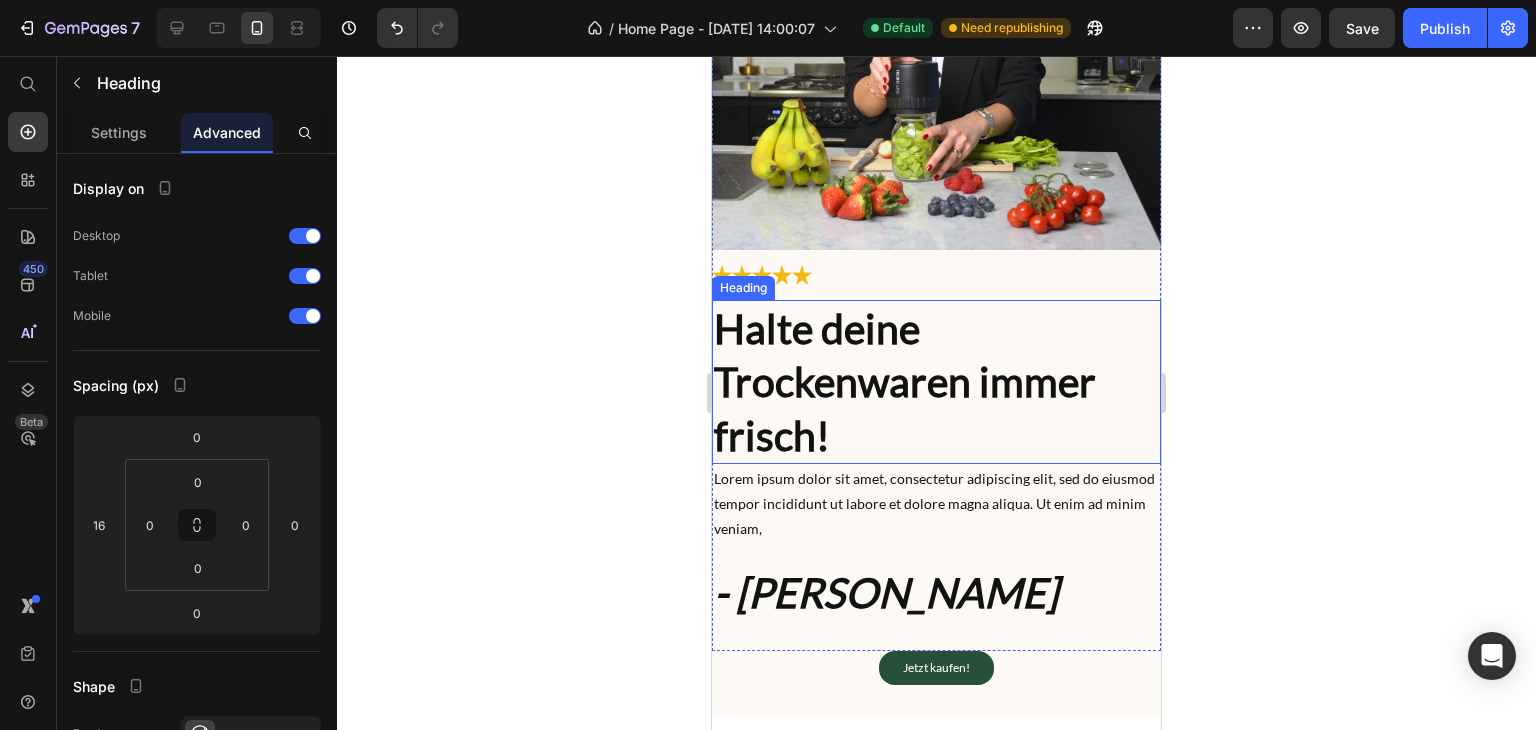 click on "Halte deine Trockenwaren immer frisch!" at bounding box center (936, 382) 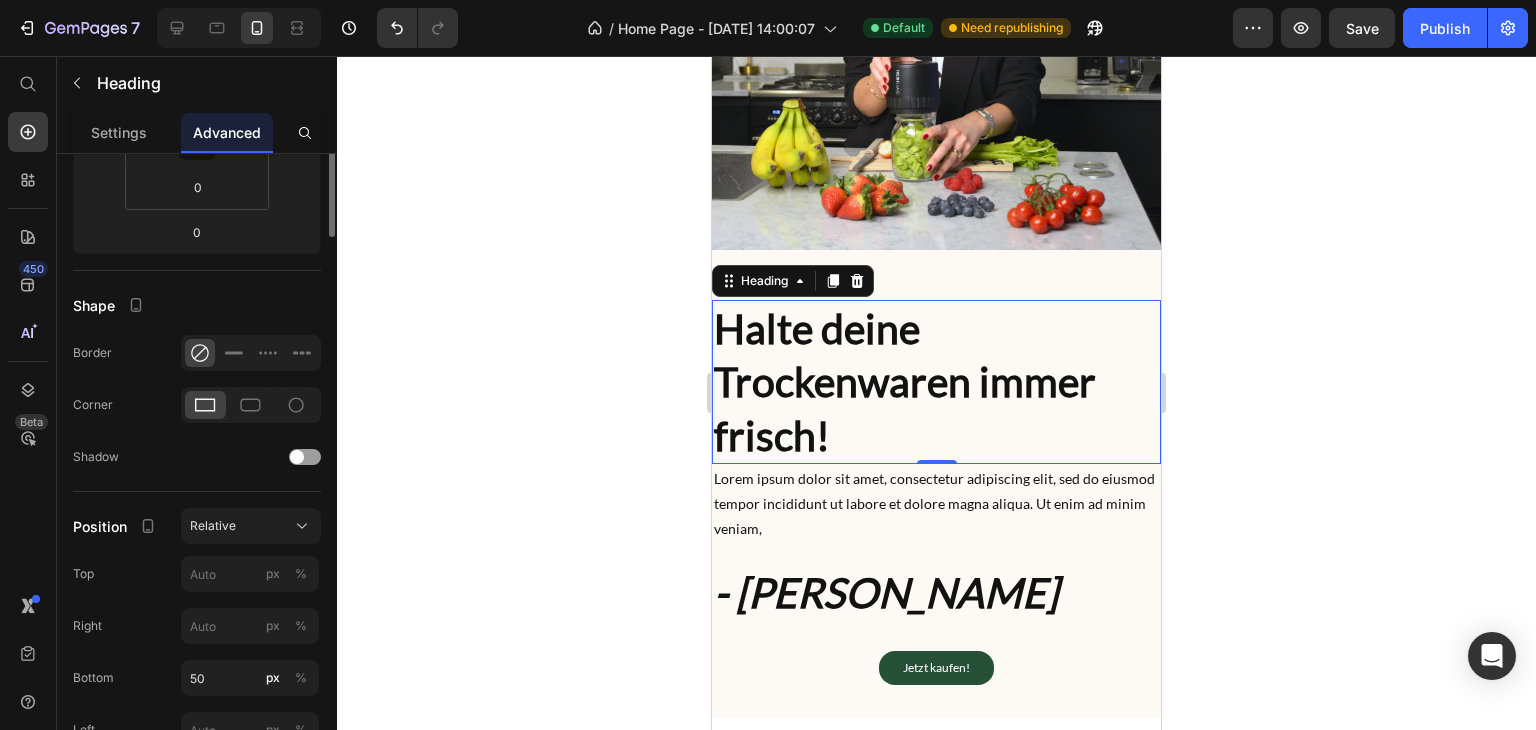 scroll, scrollTop: 115, scrollLeft: 0, axis: vertical 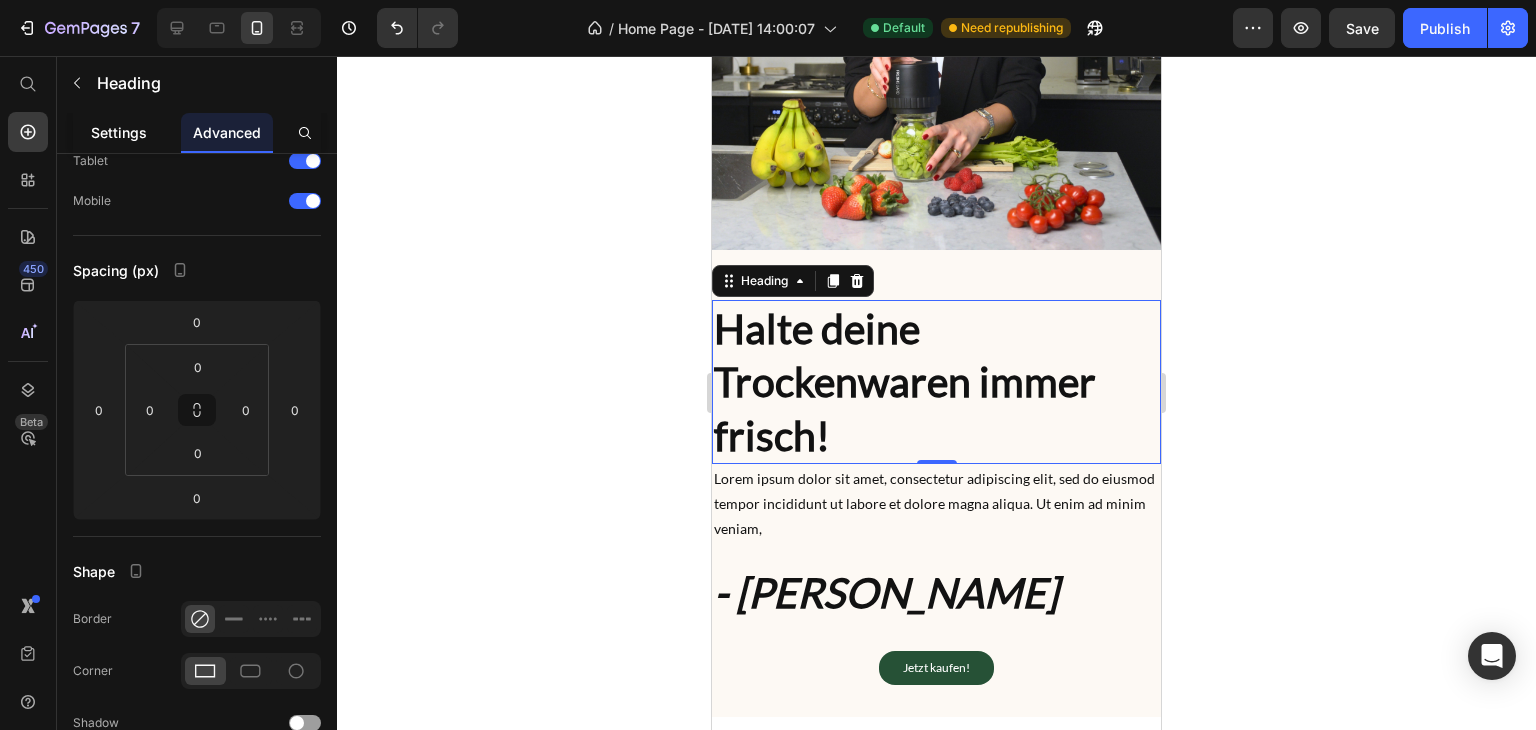 click on "Settings" at bounding box center [119, 132] 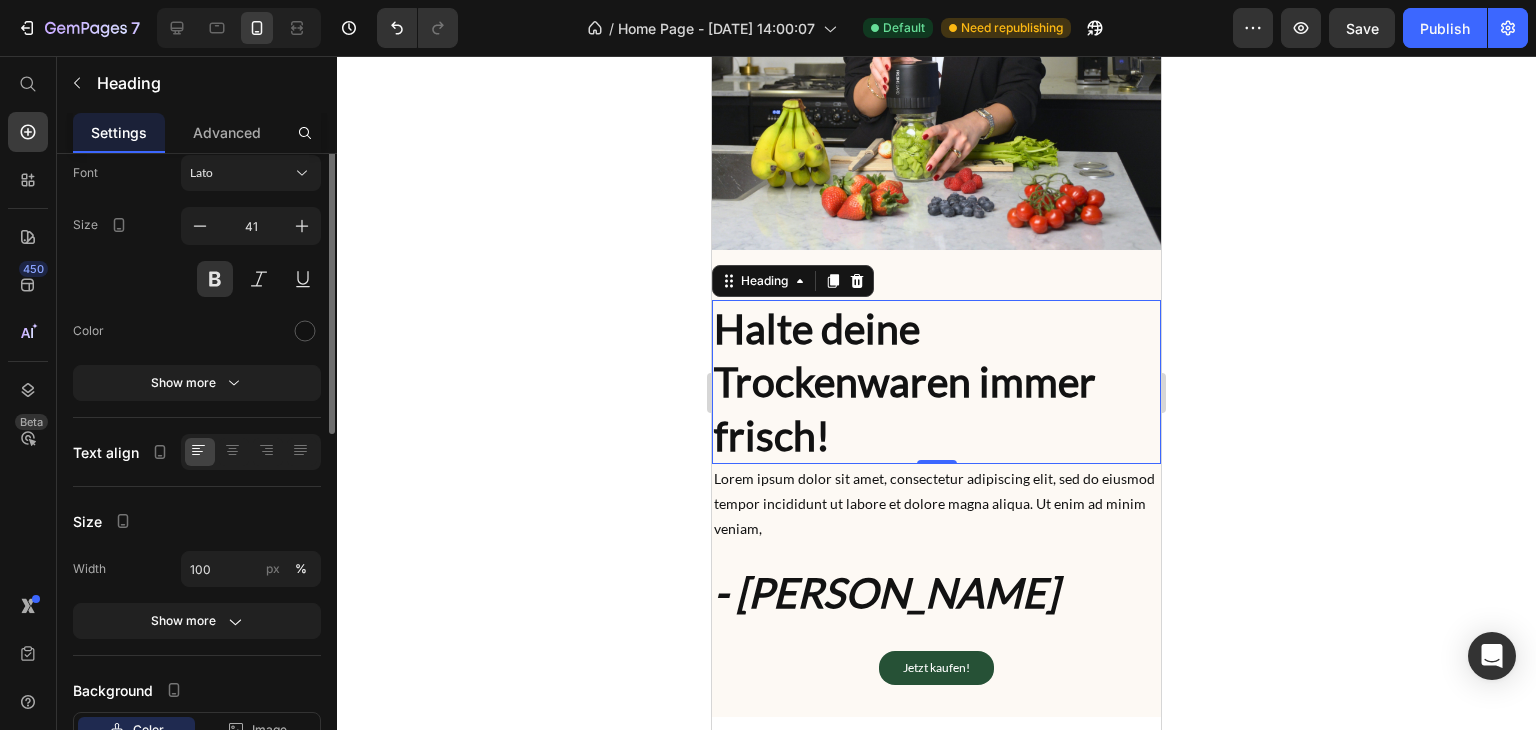 scroll, scrollTop: 0, scrollLeft: 0, axis: both 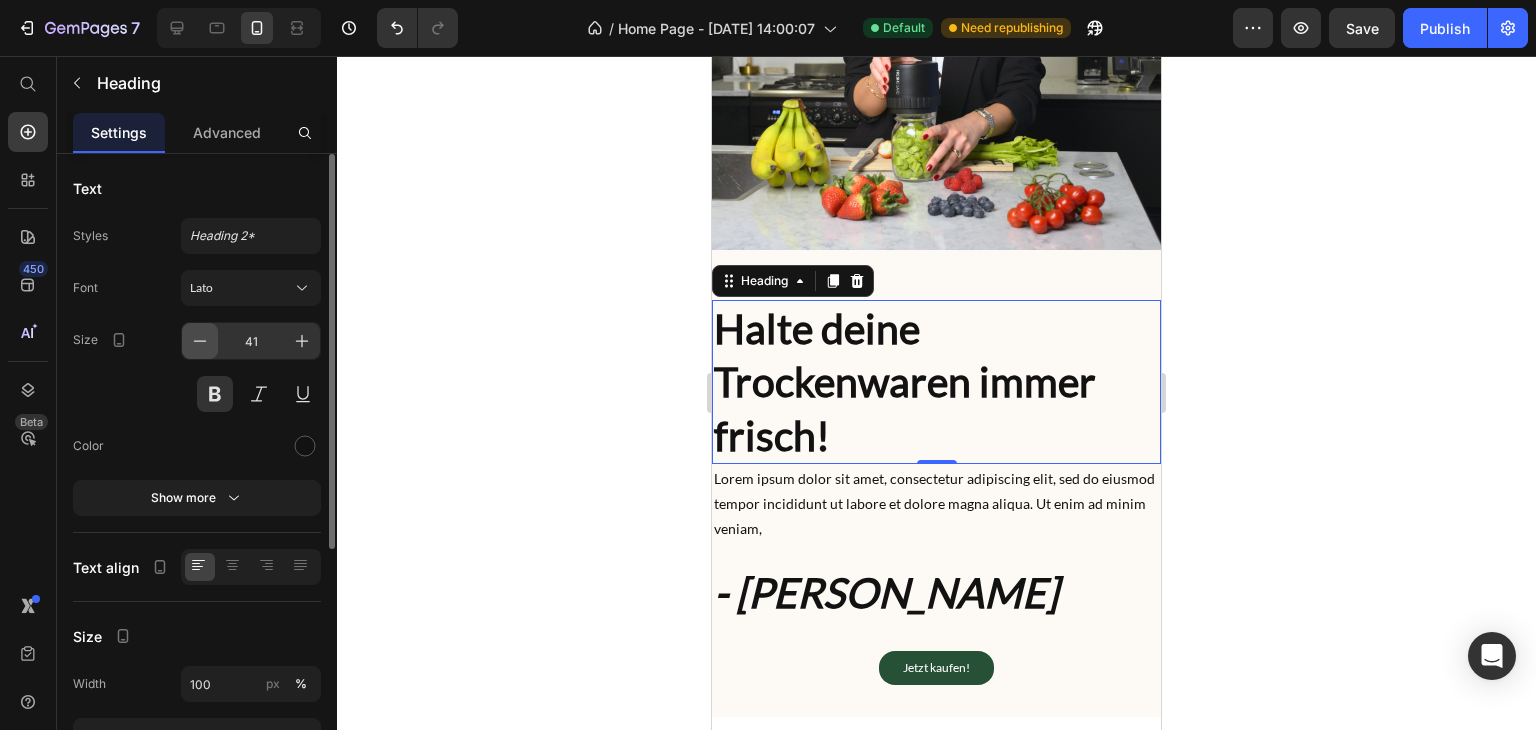 click 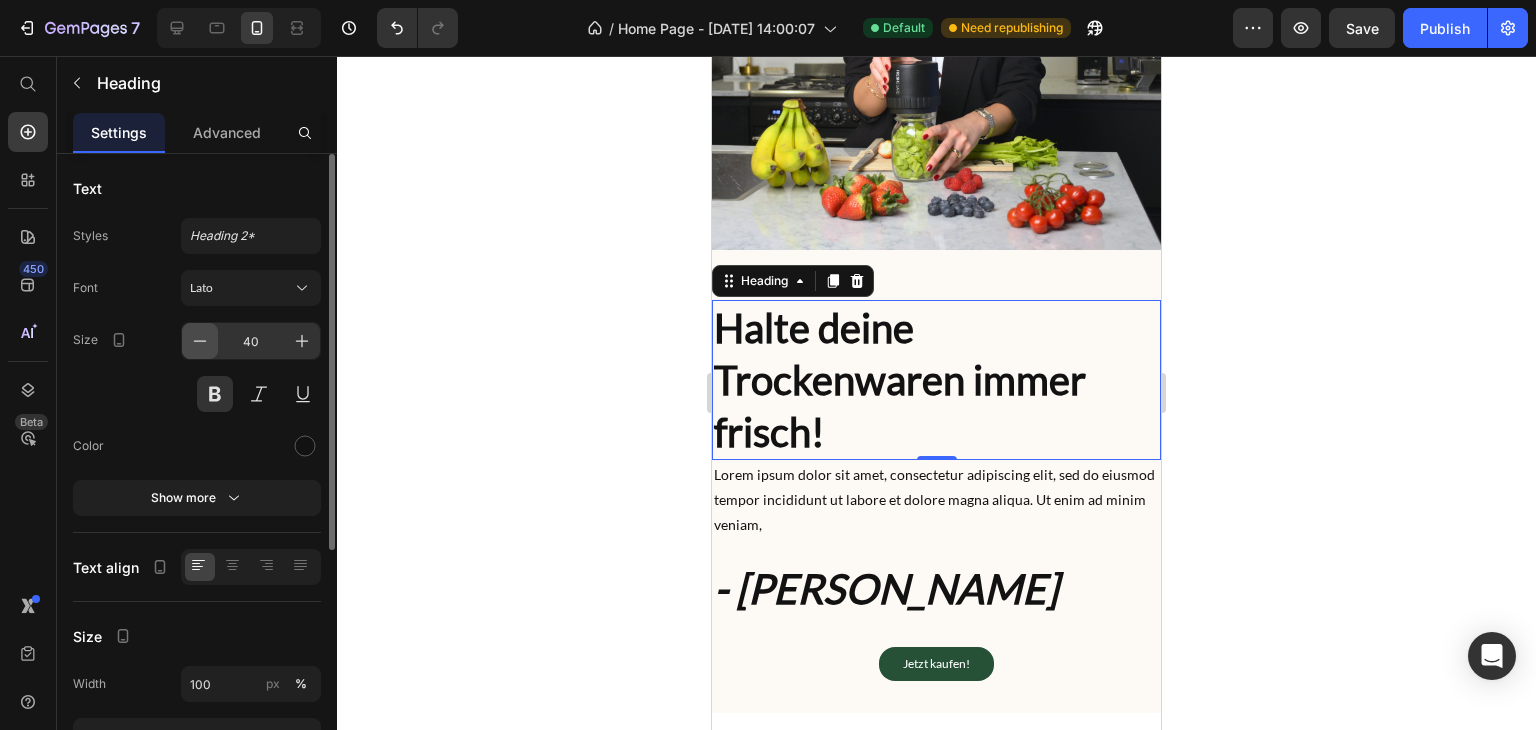 click 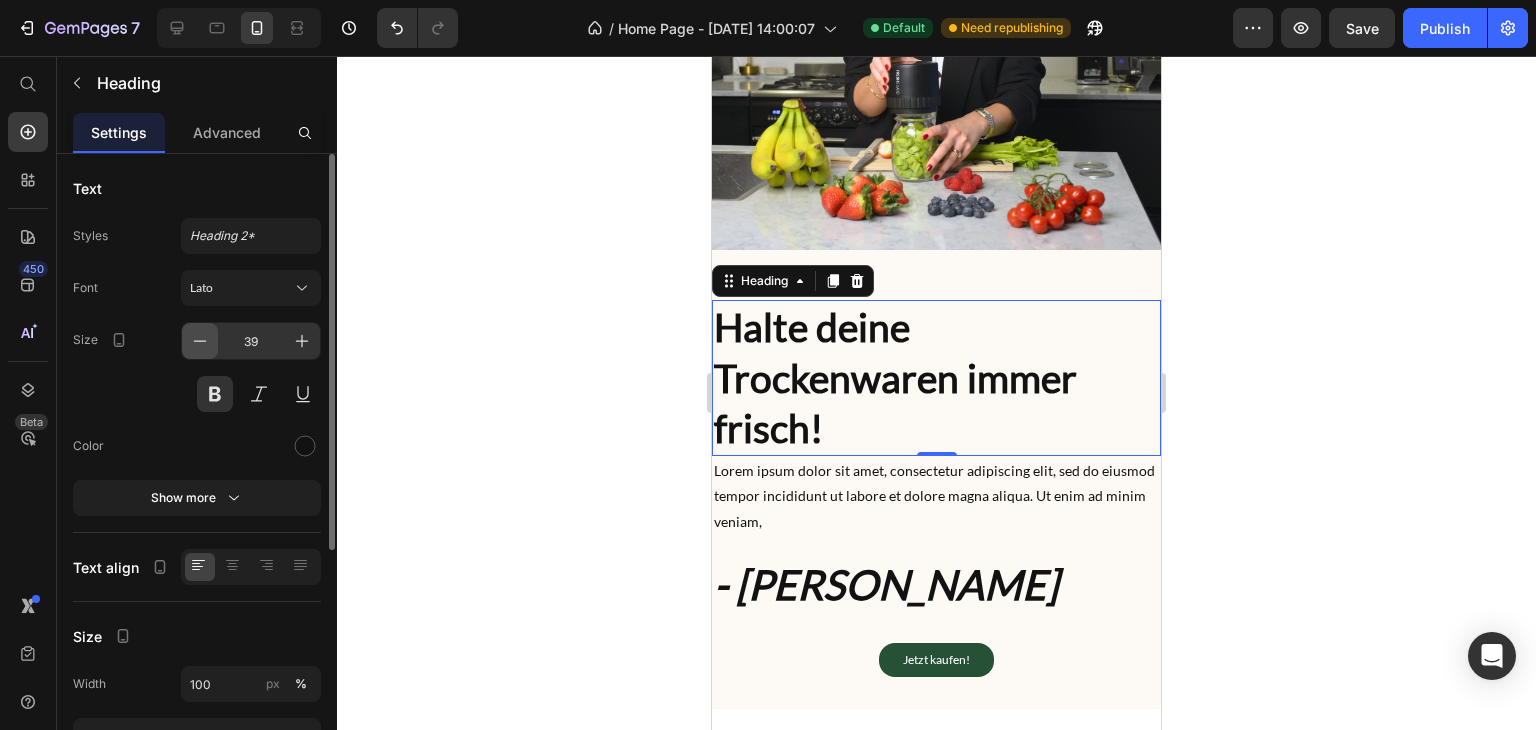 click 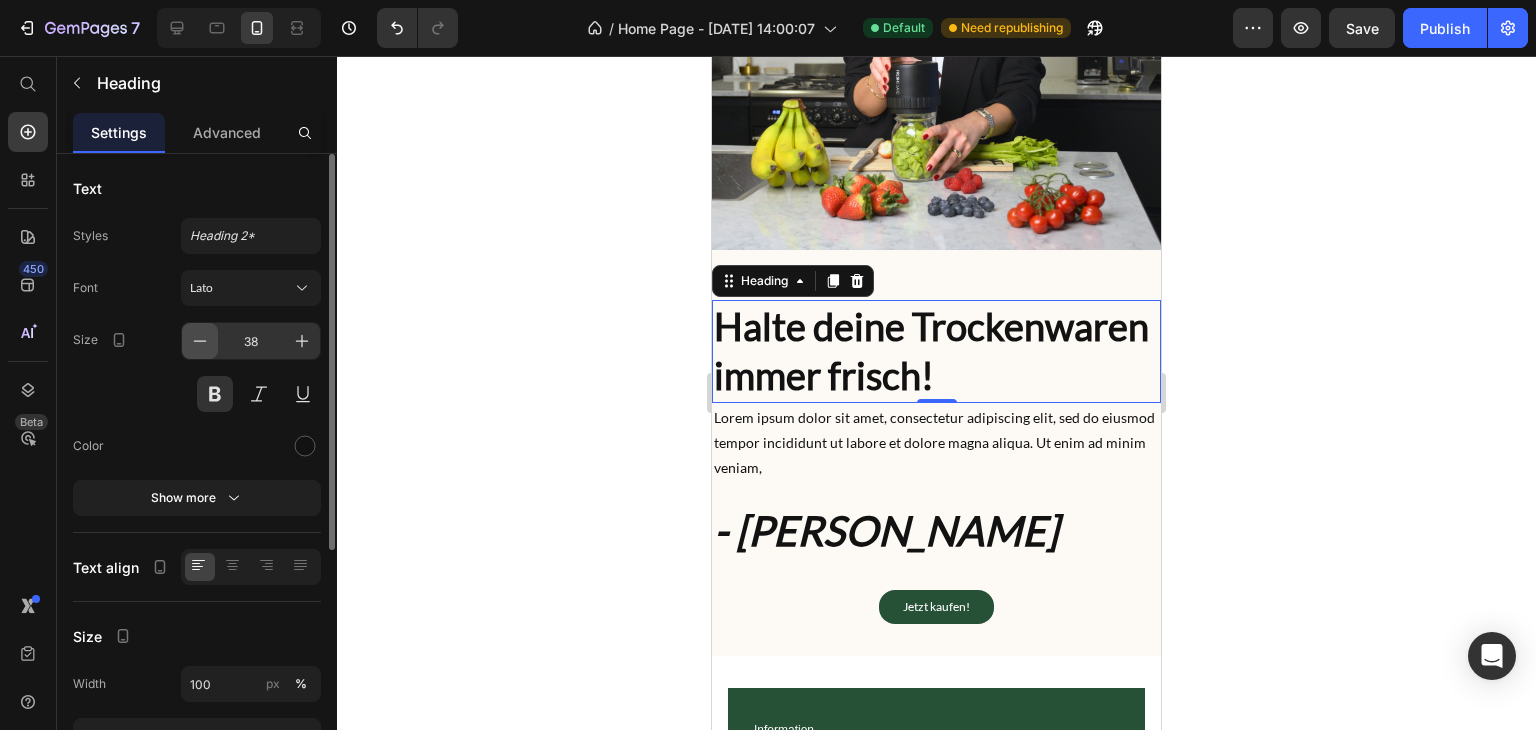 click 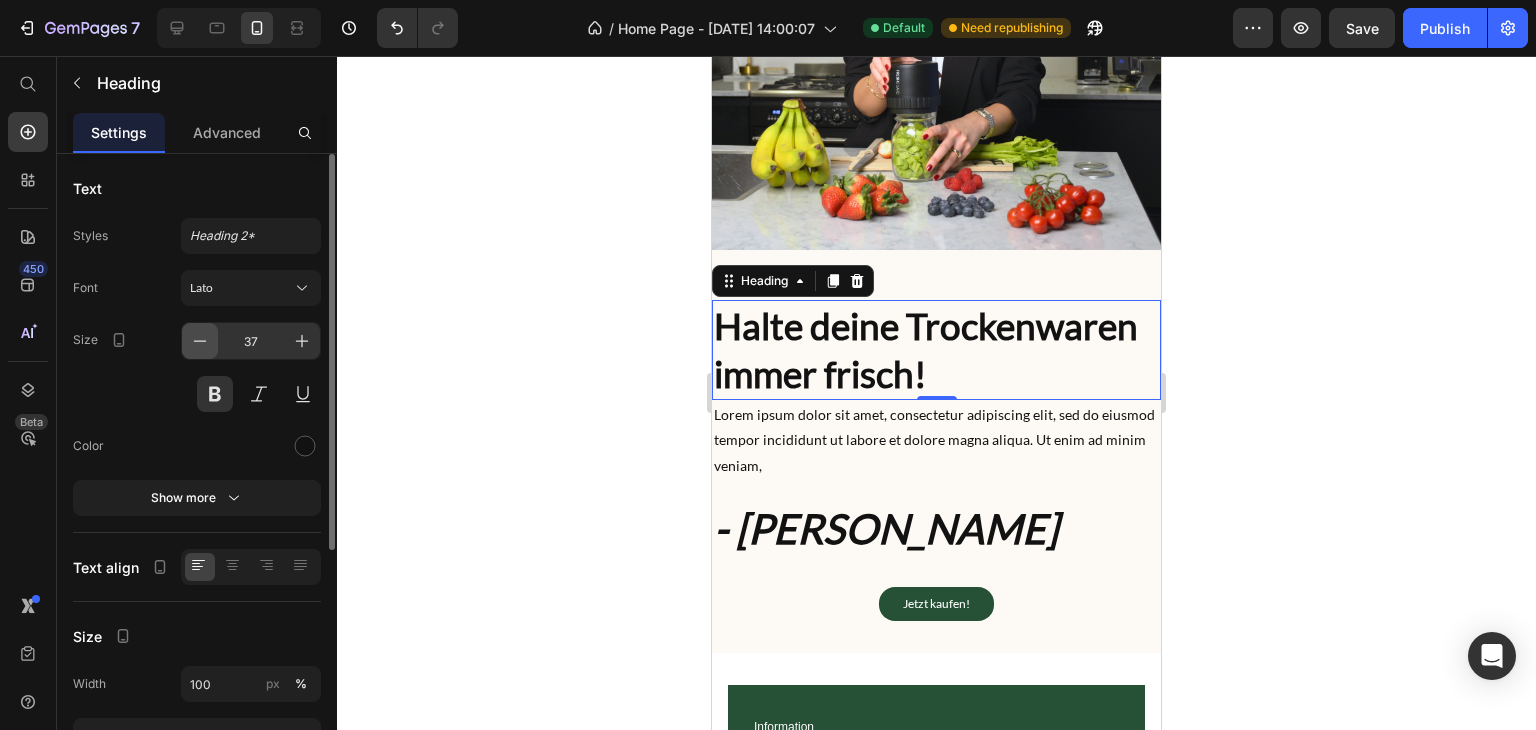 click 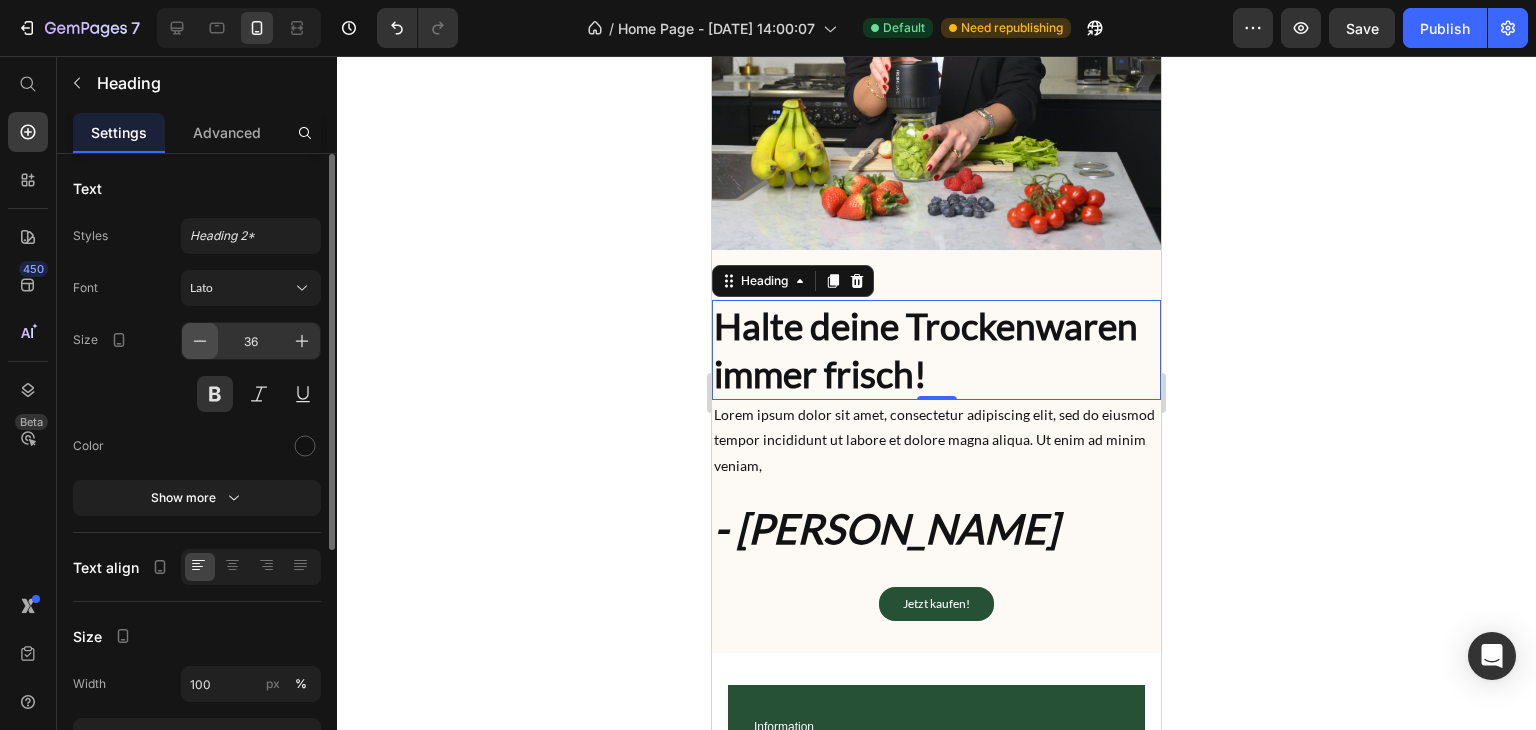 click 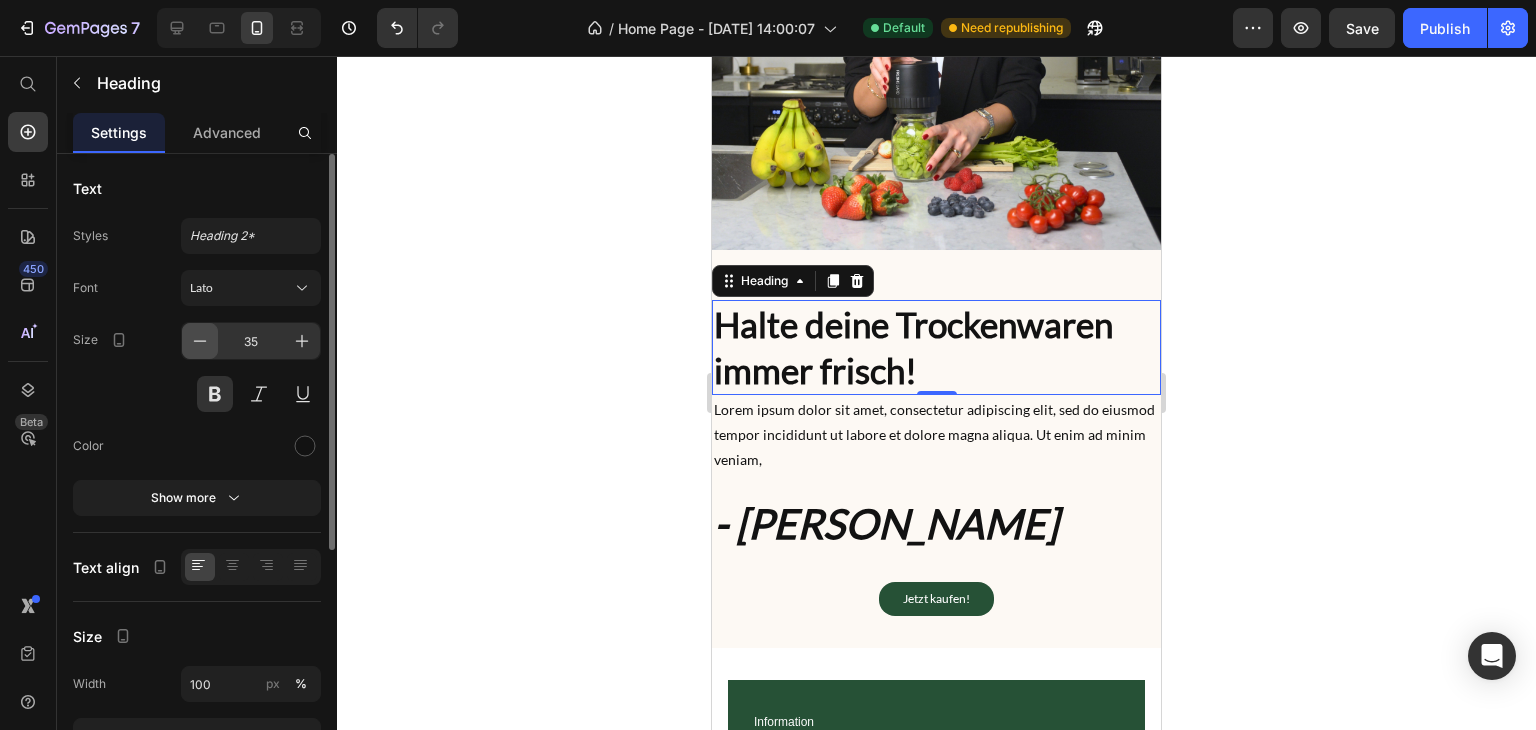 click 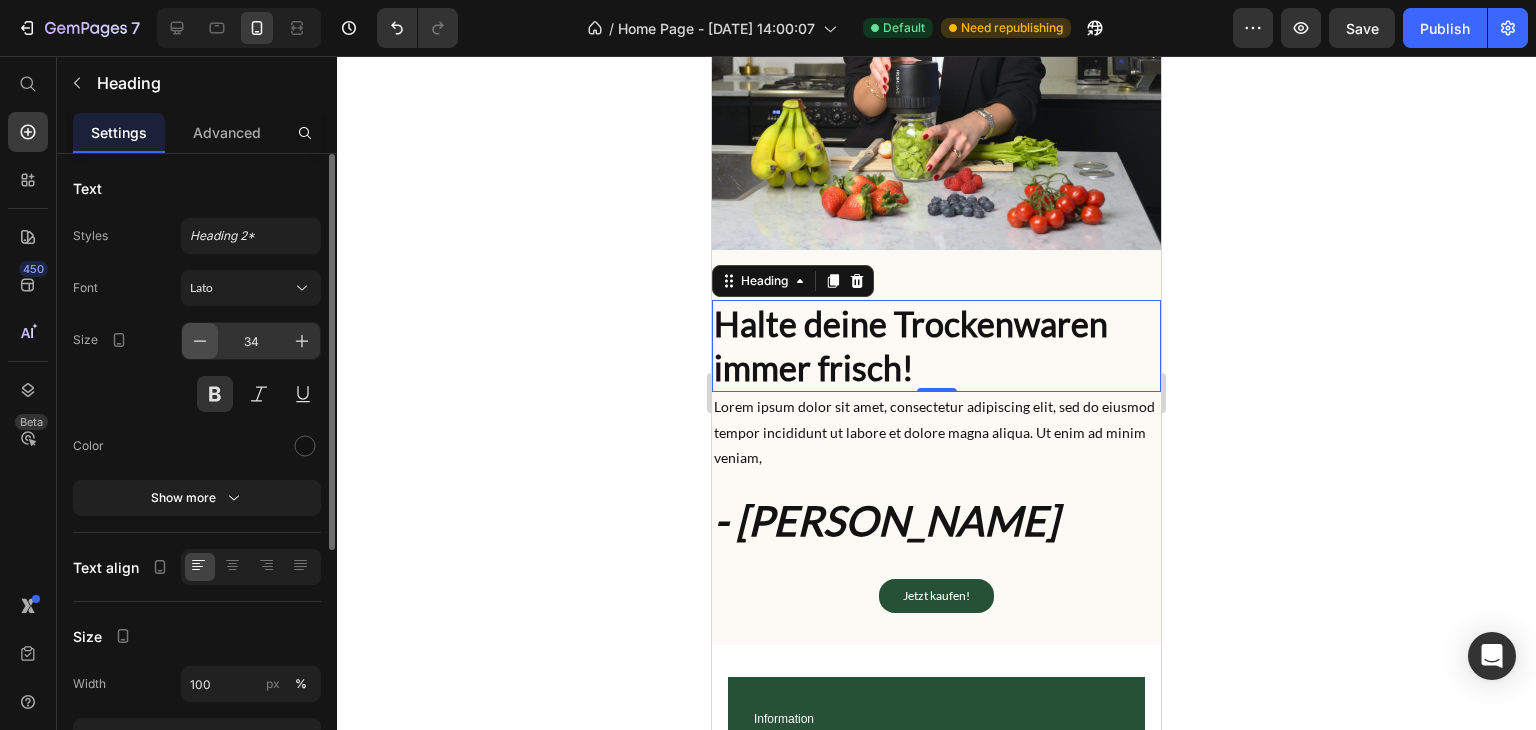 click 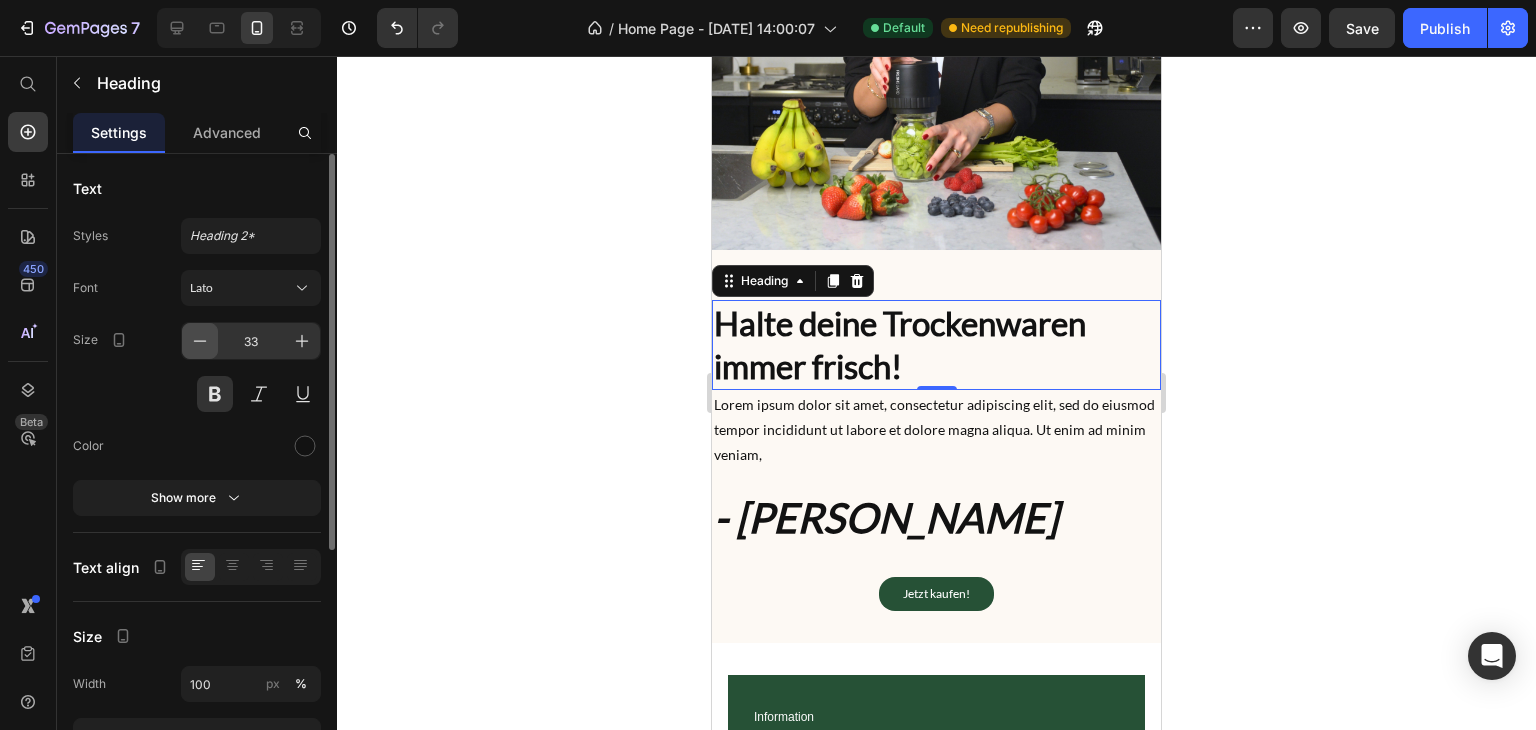 click 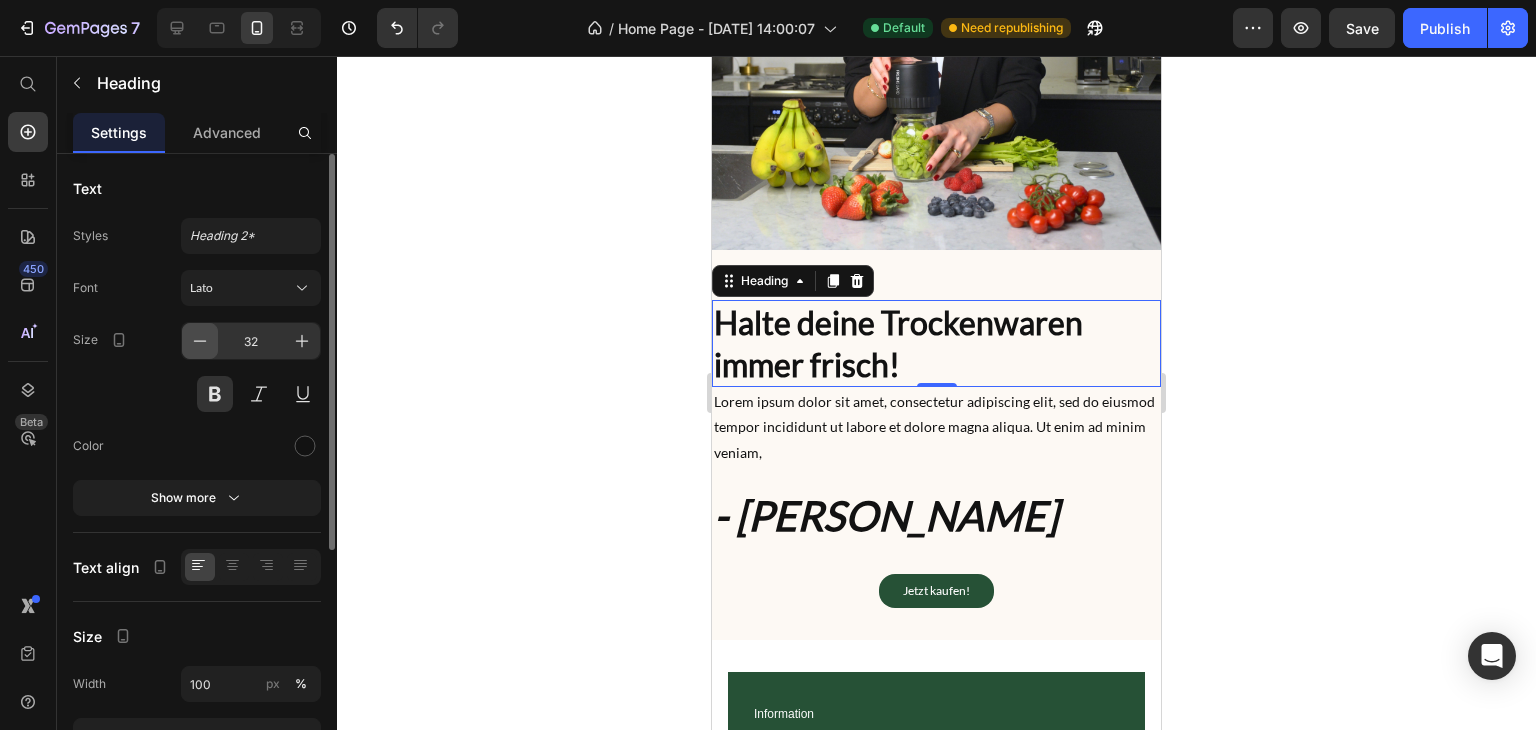 click 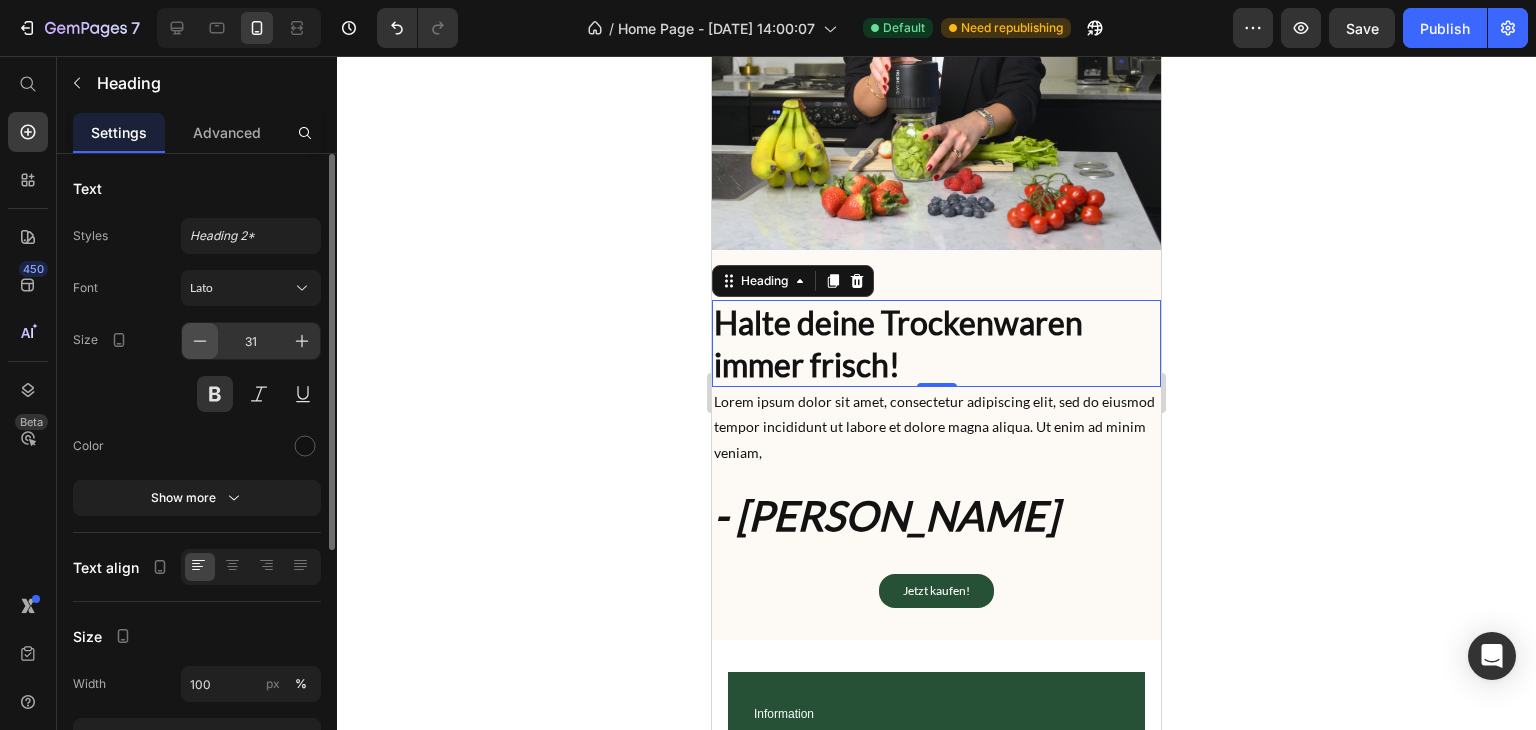 click 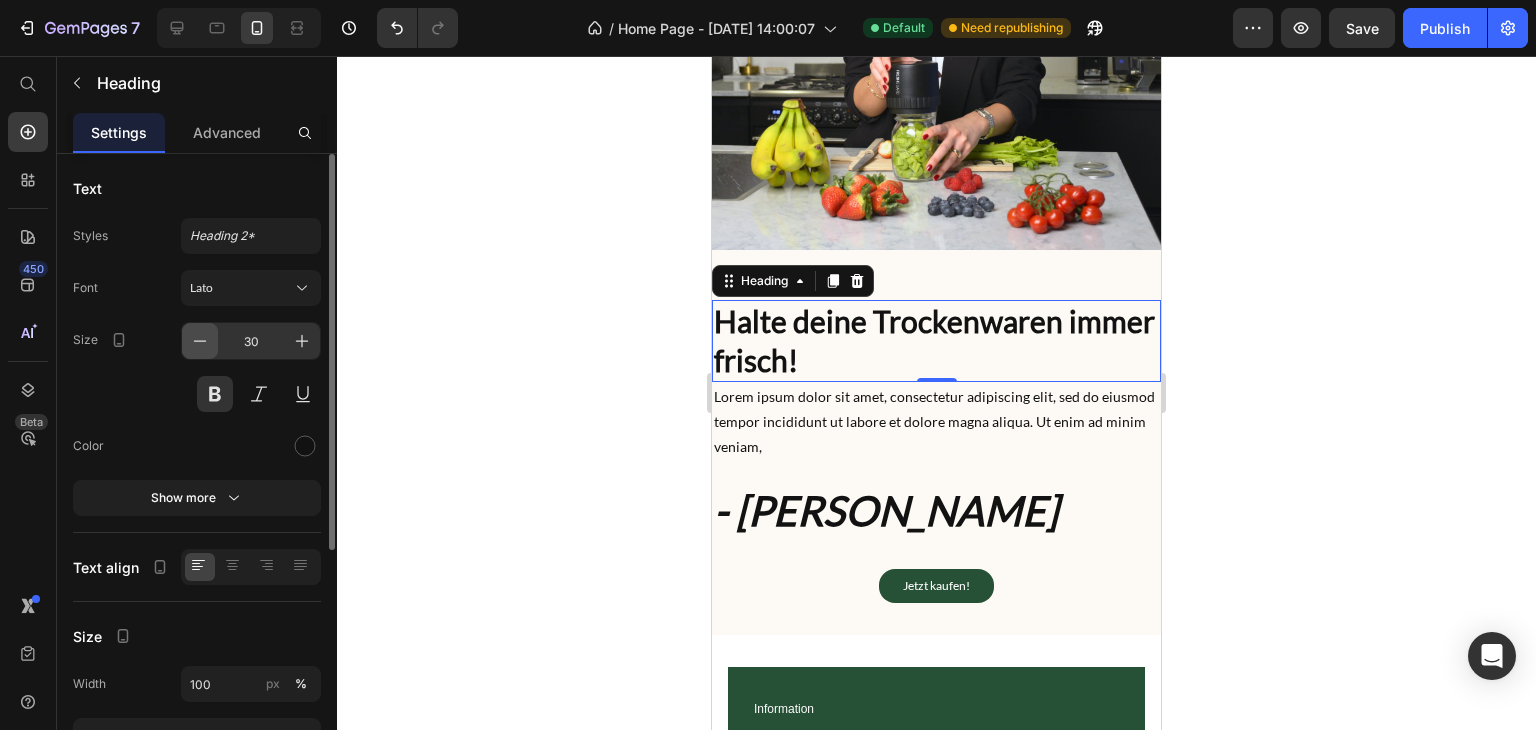 click 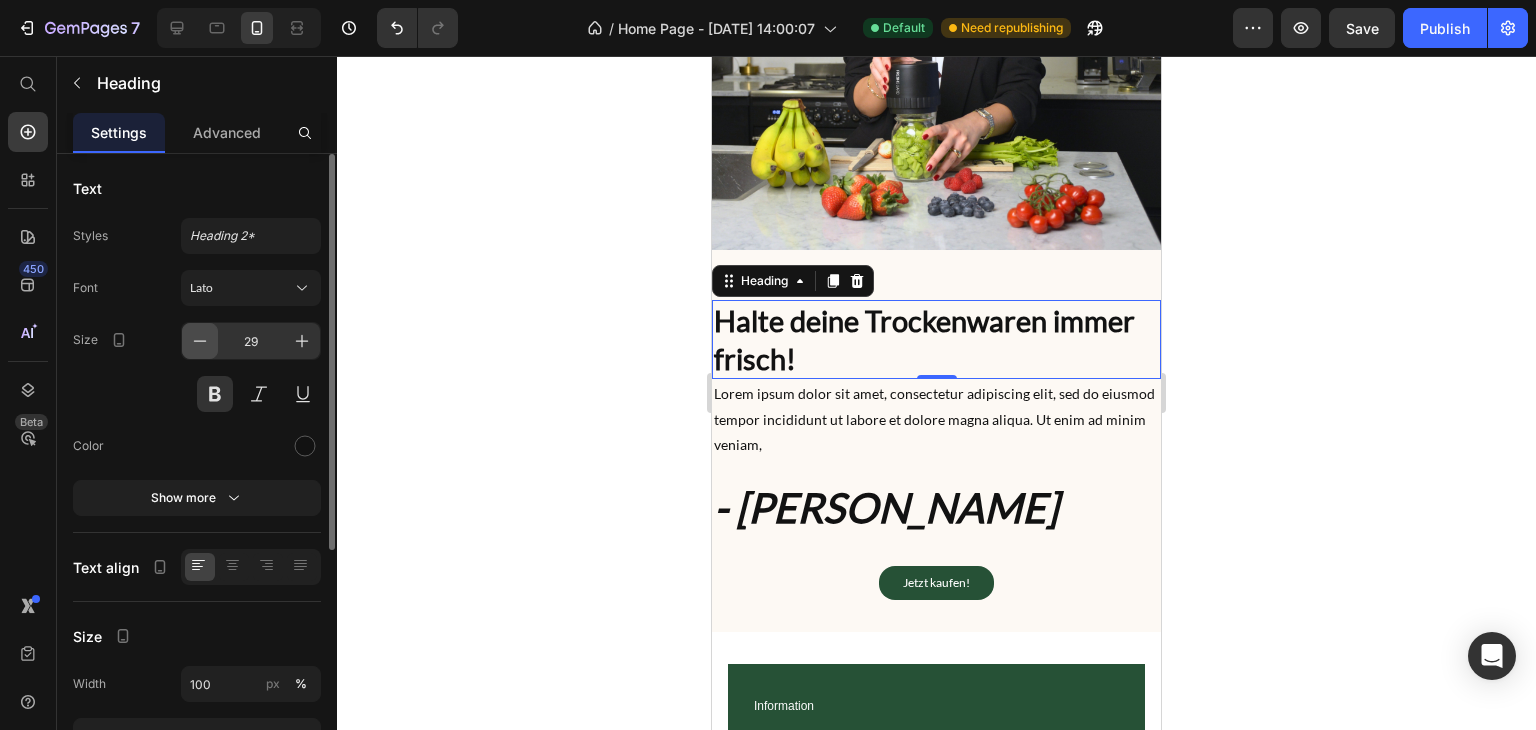 click 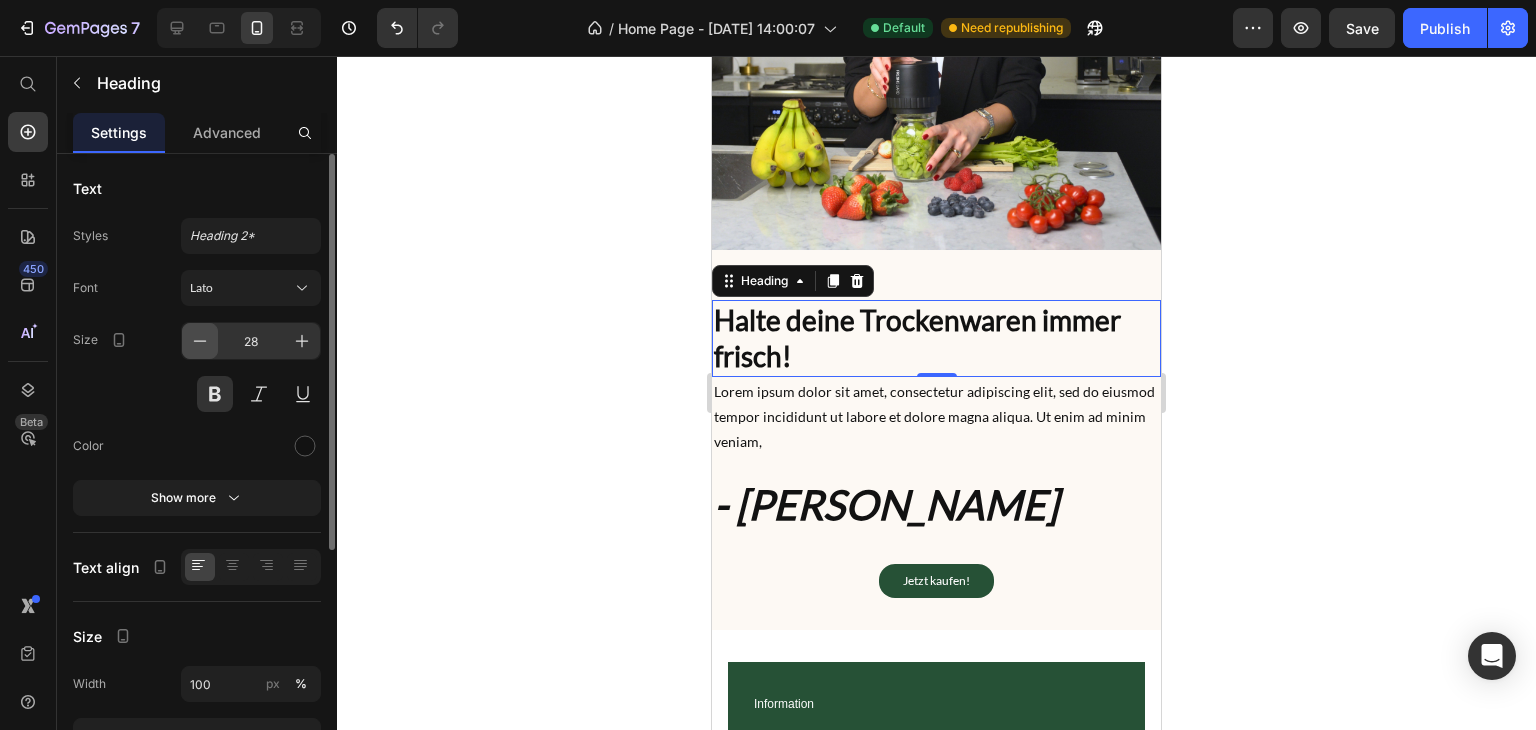 click 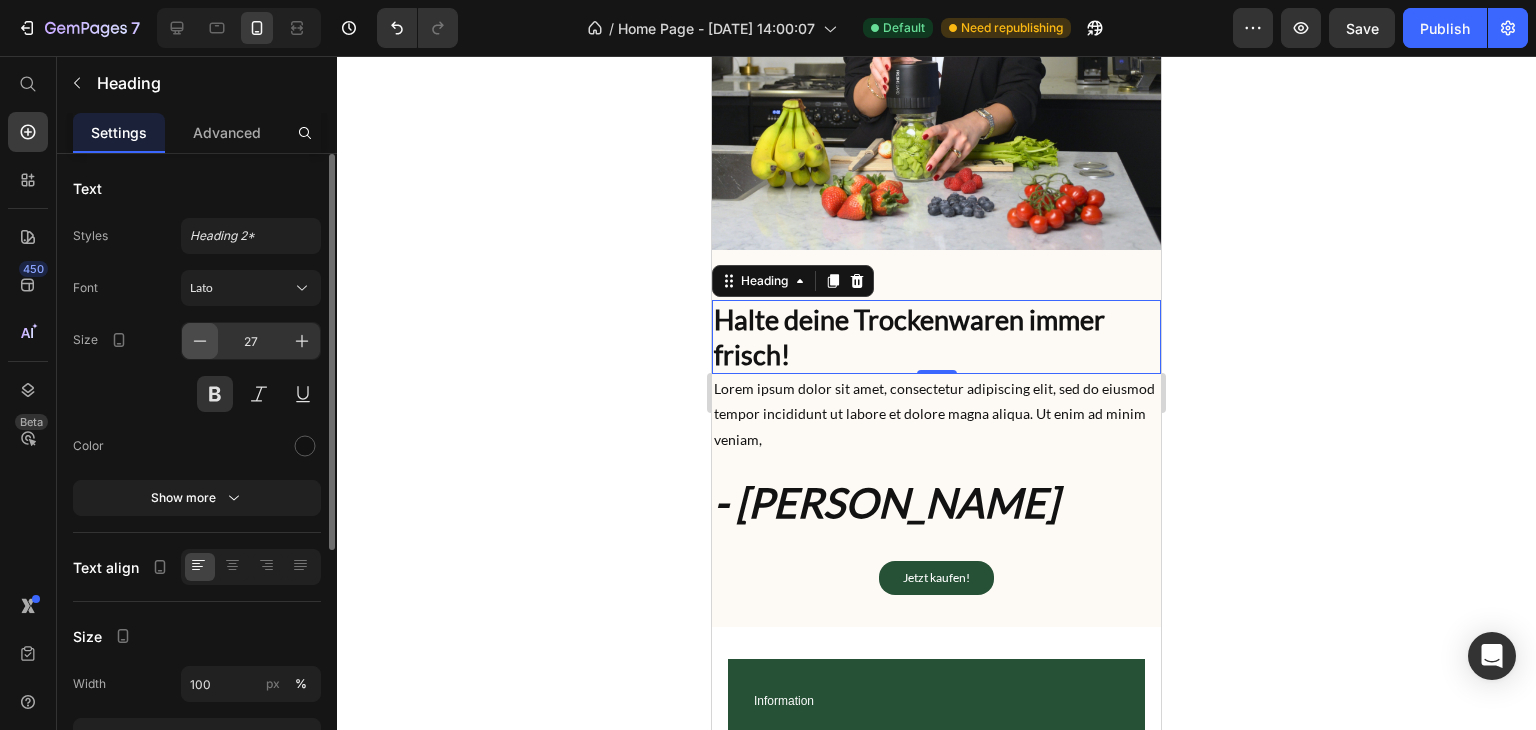 click 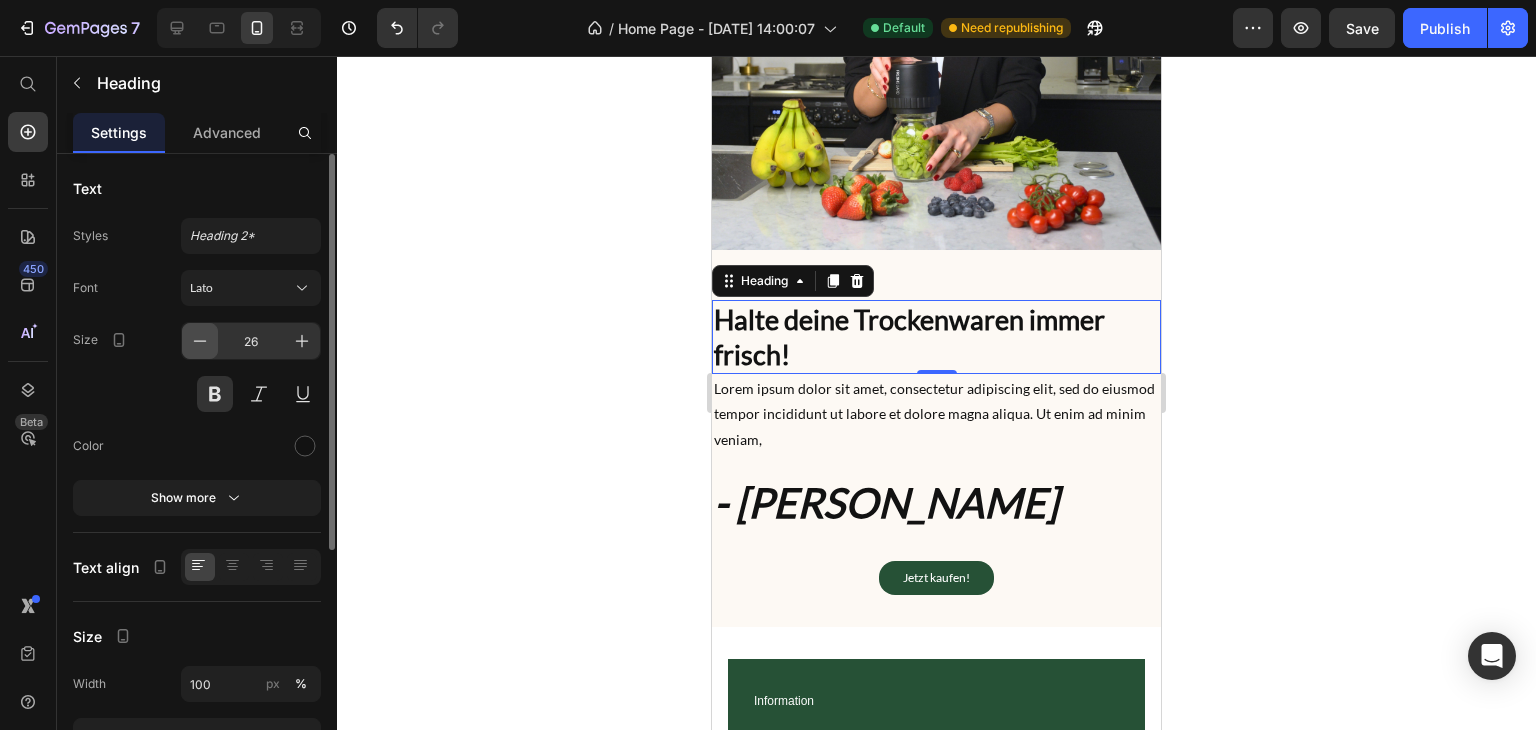 click 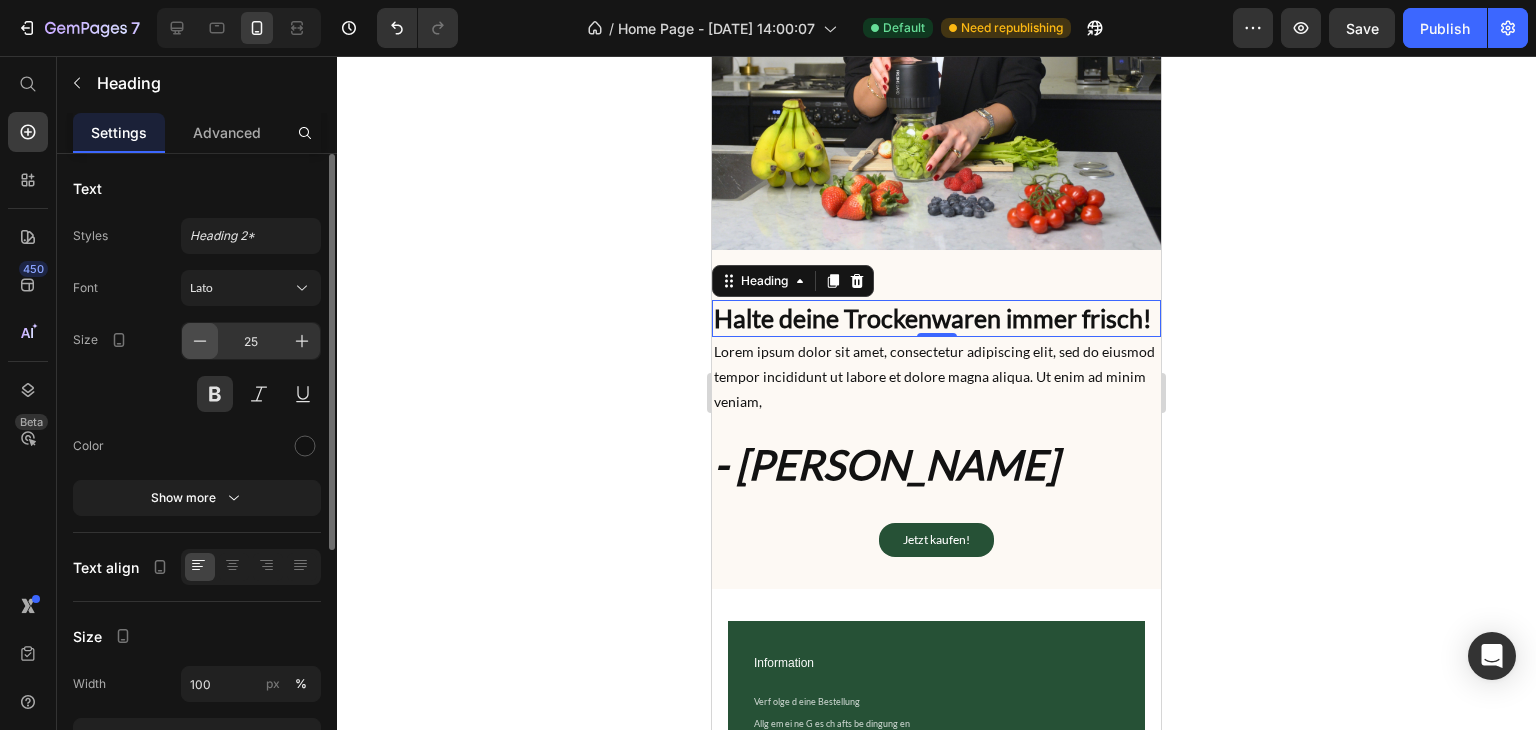 click 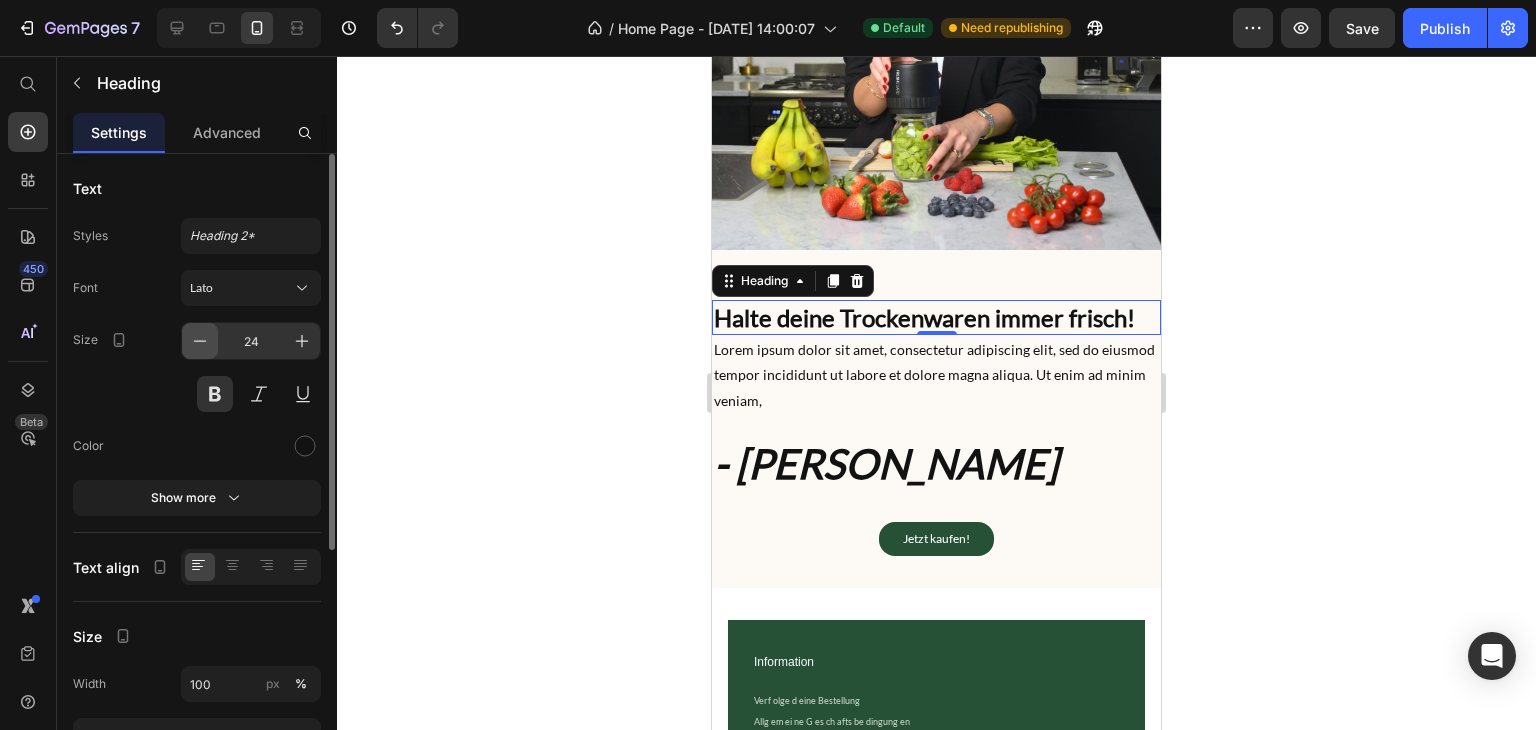 click 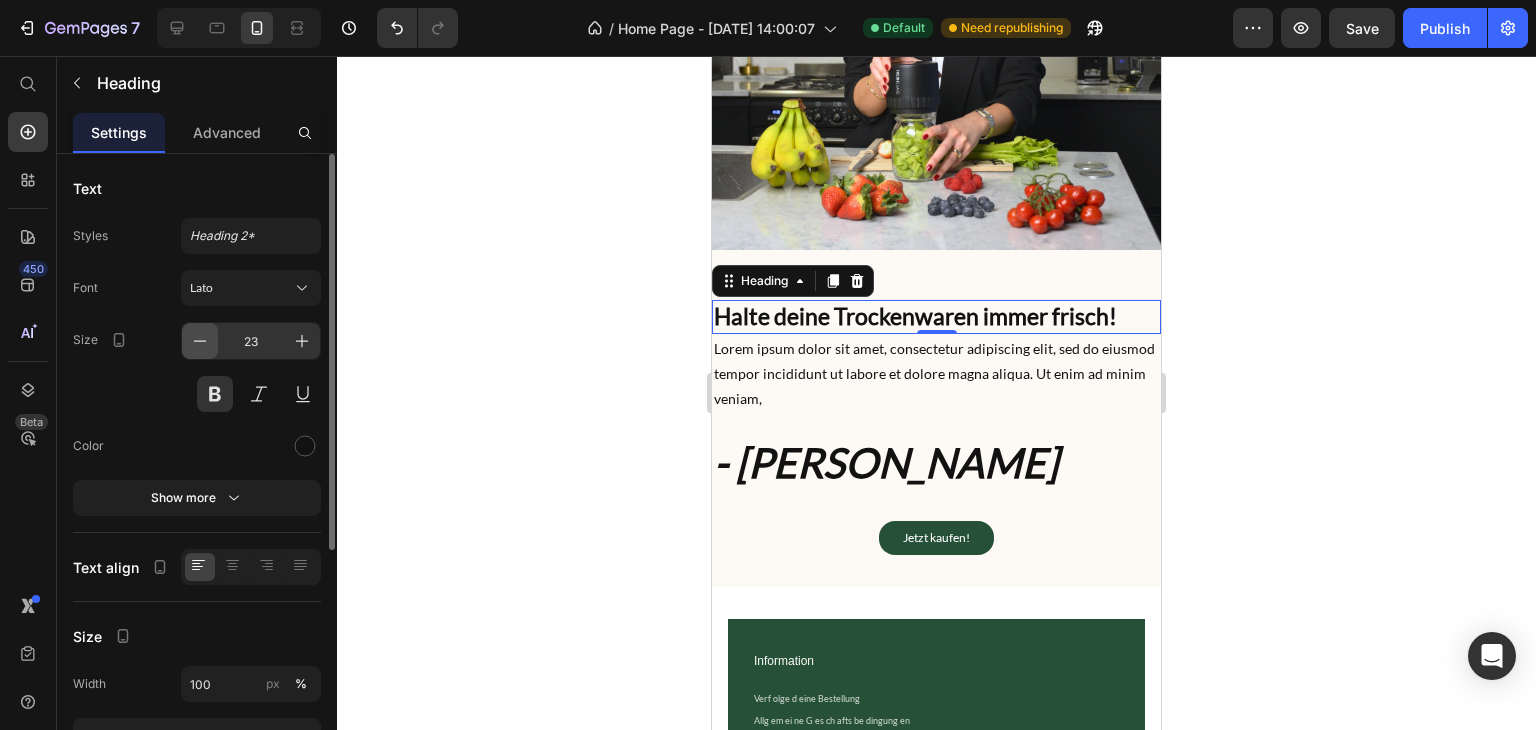 click 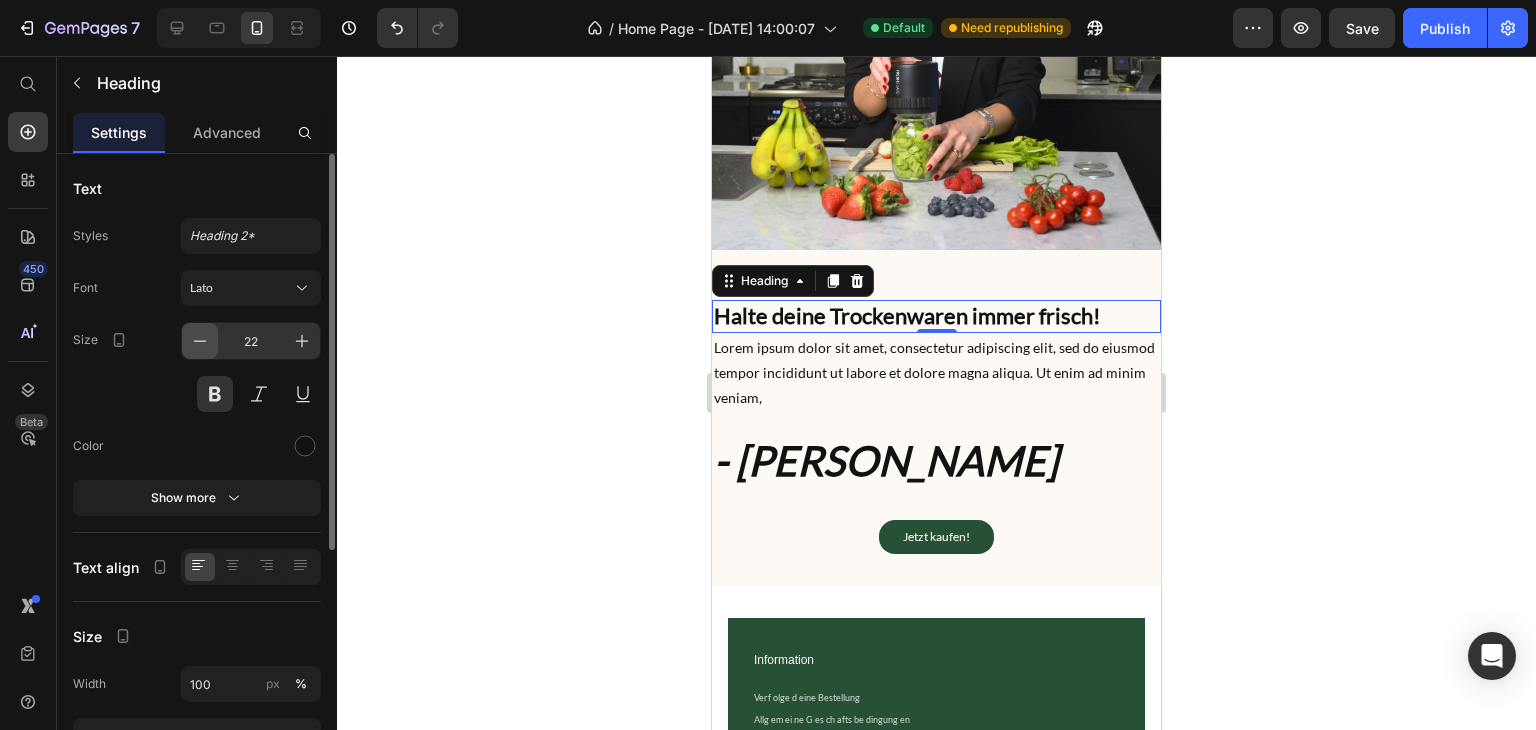 click 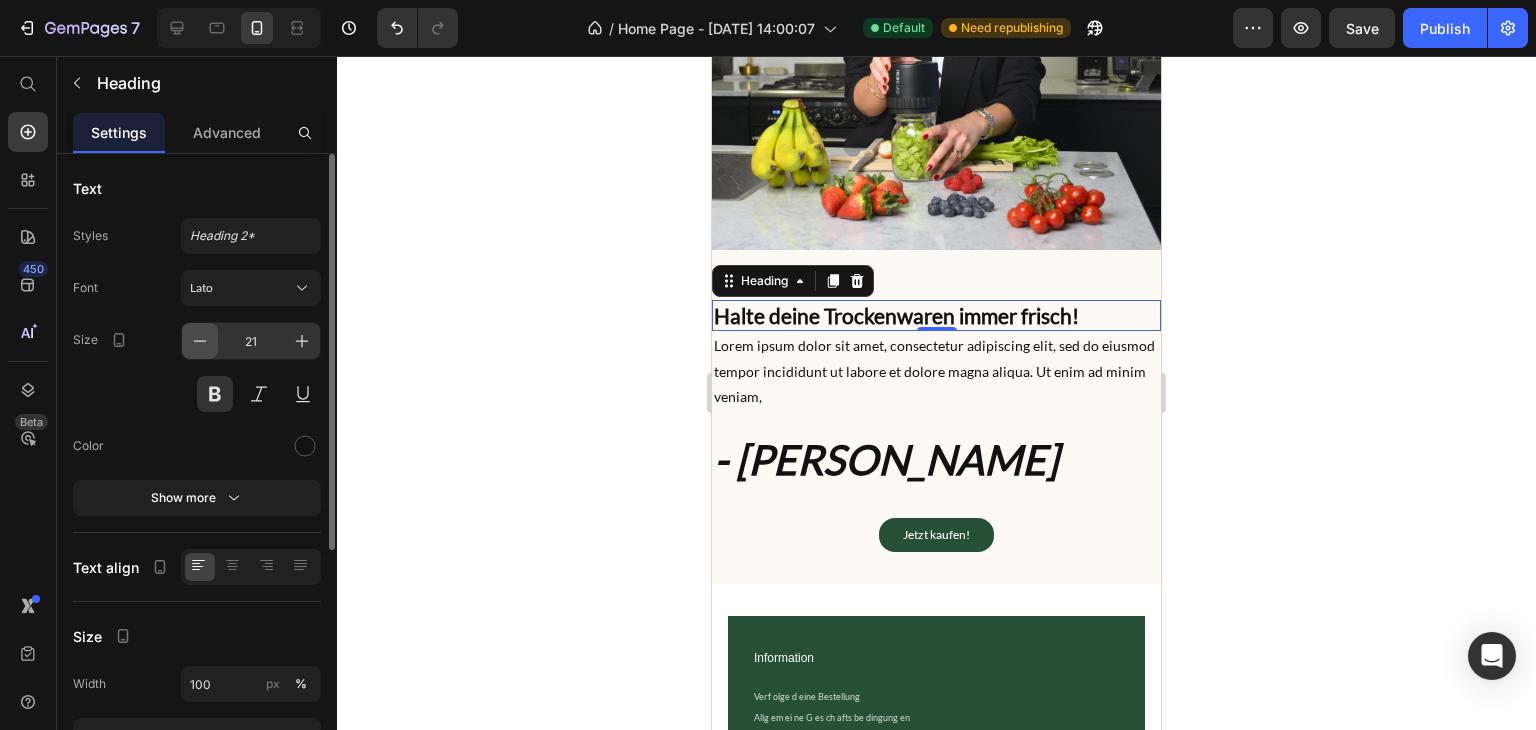 click 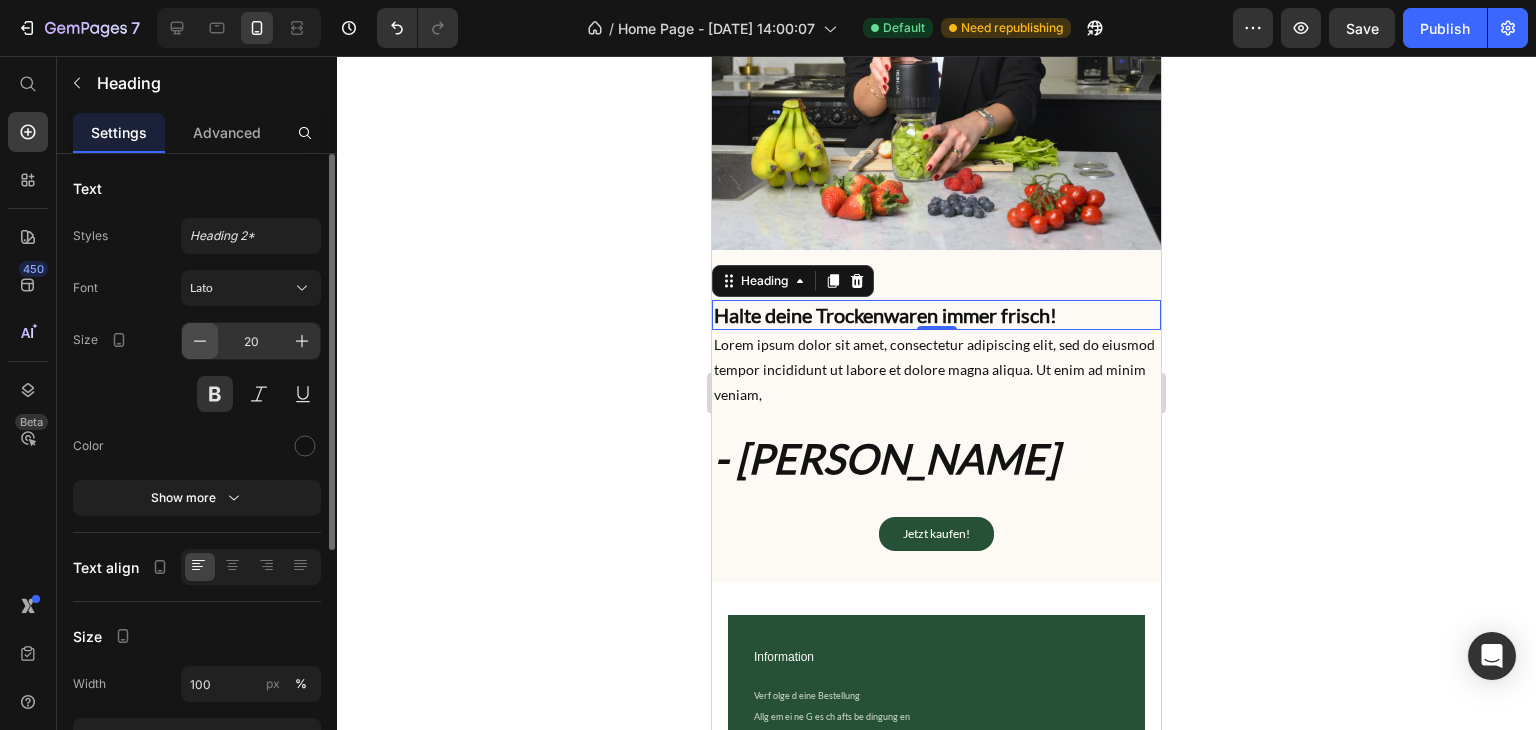 click 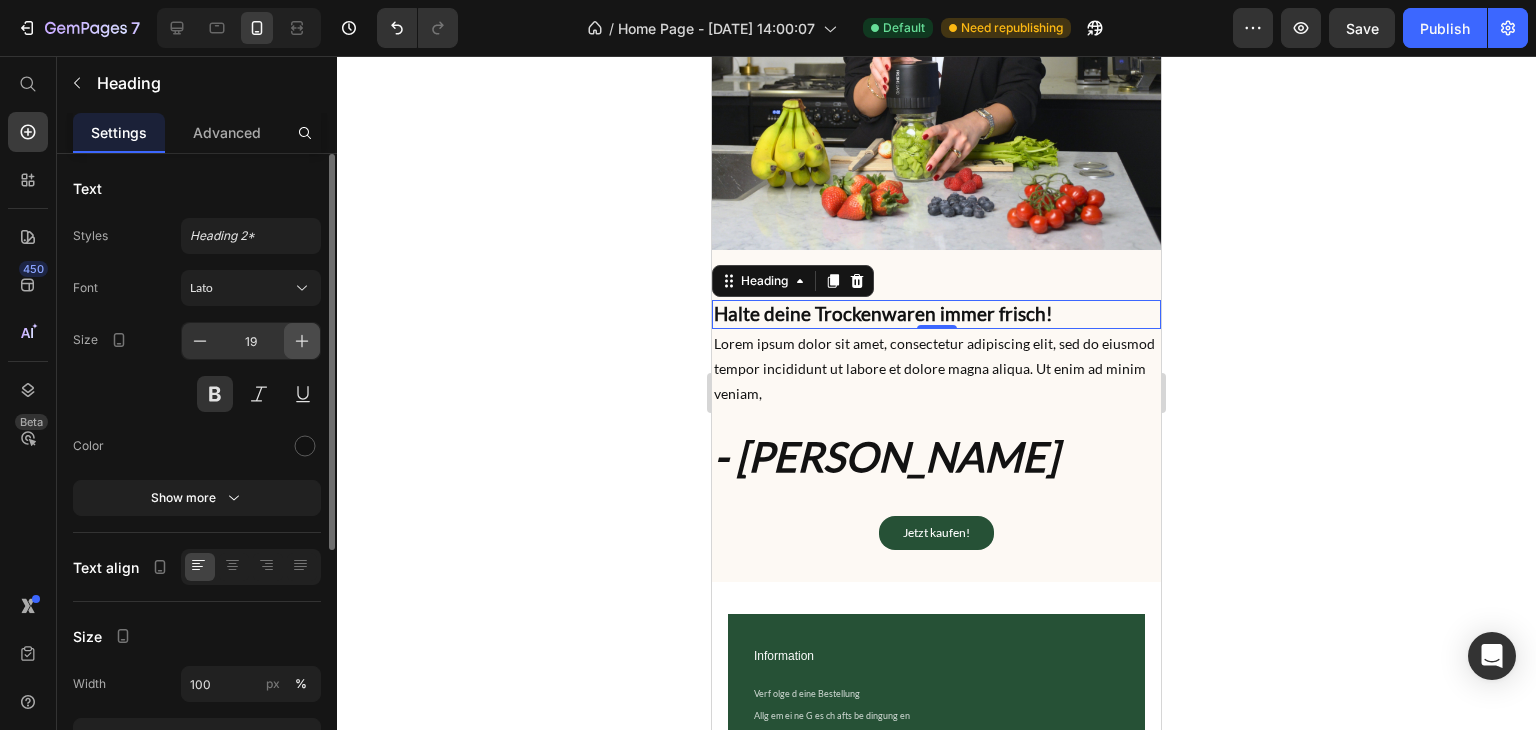 click 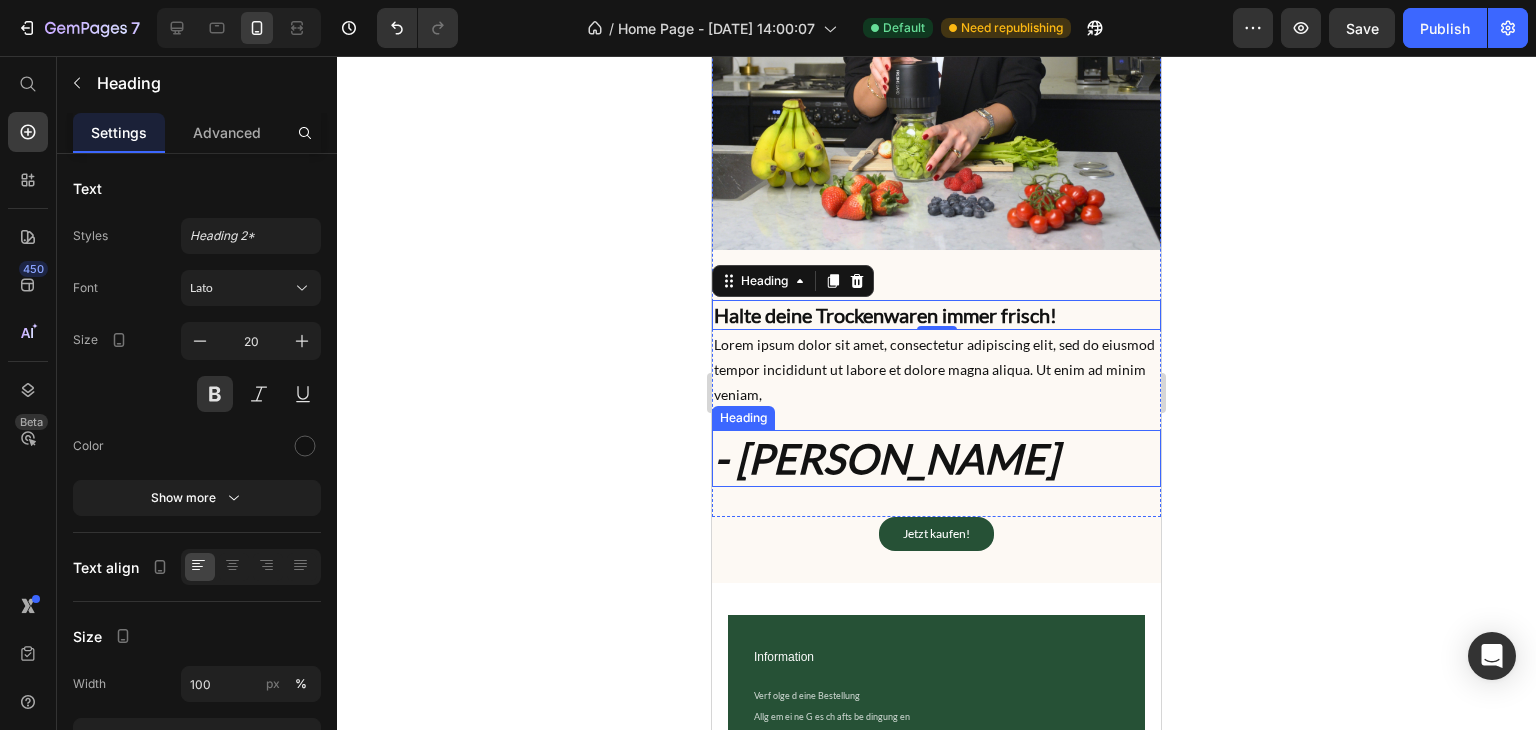 click on "- [PERSON_NAME]" at bounding box center (886, 458) 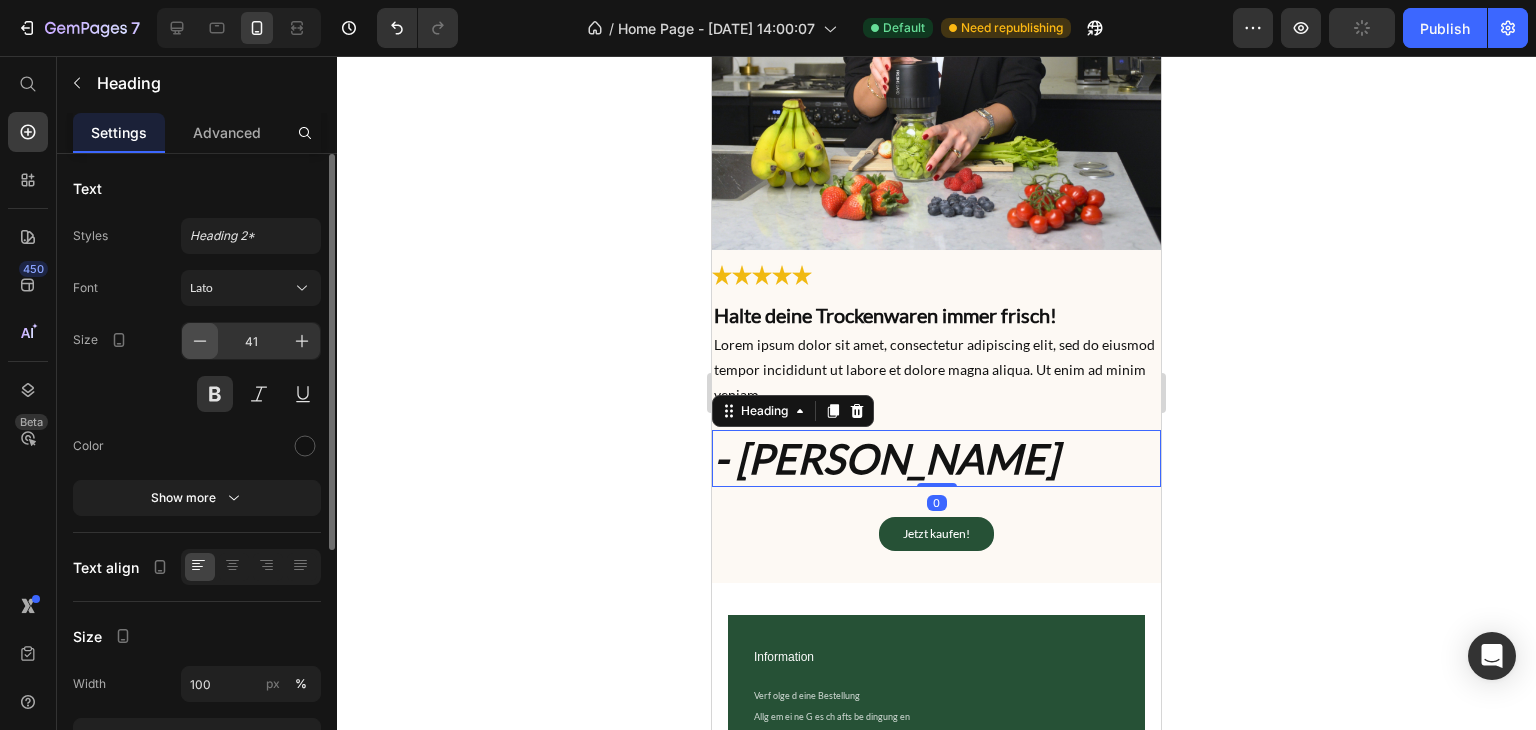 click 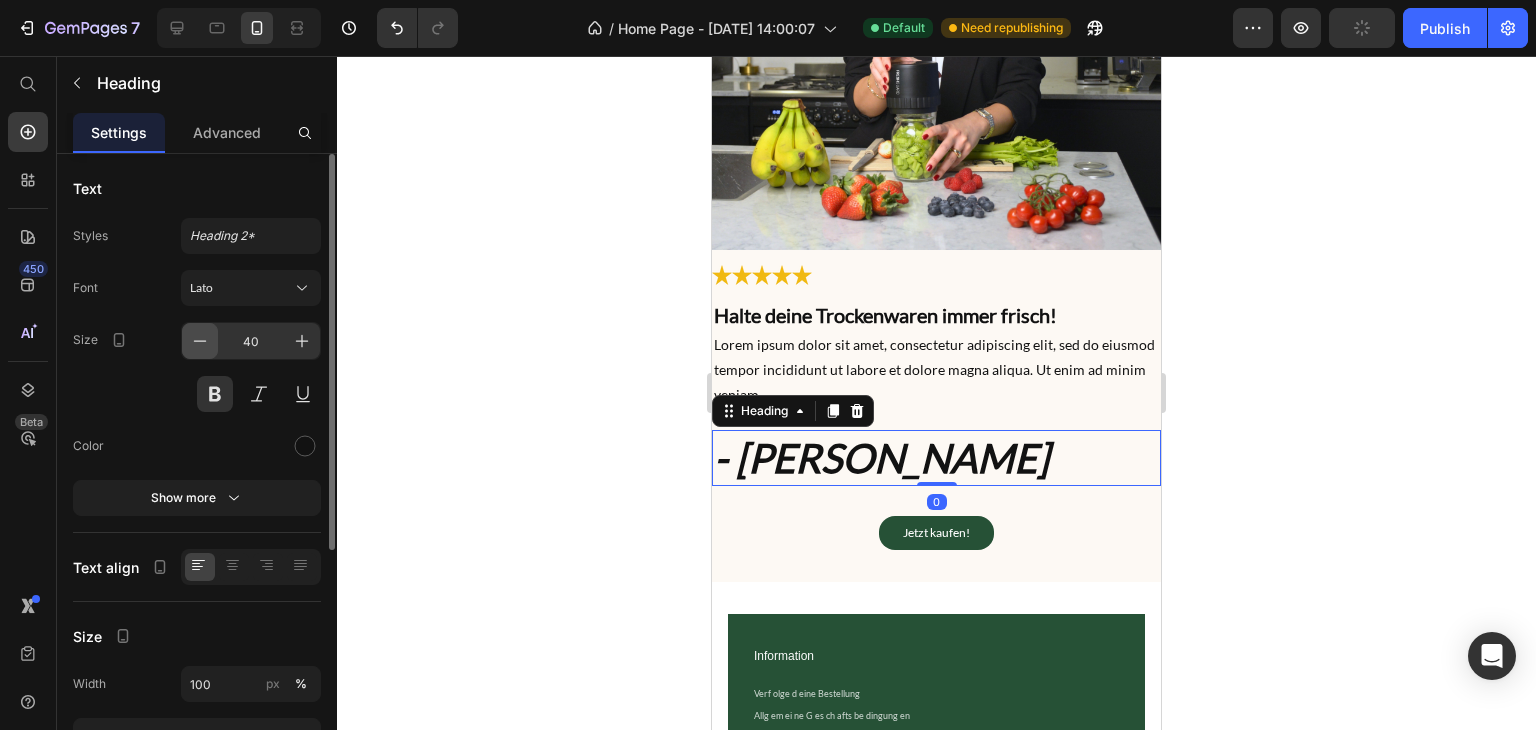 click 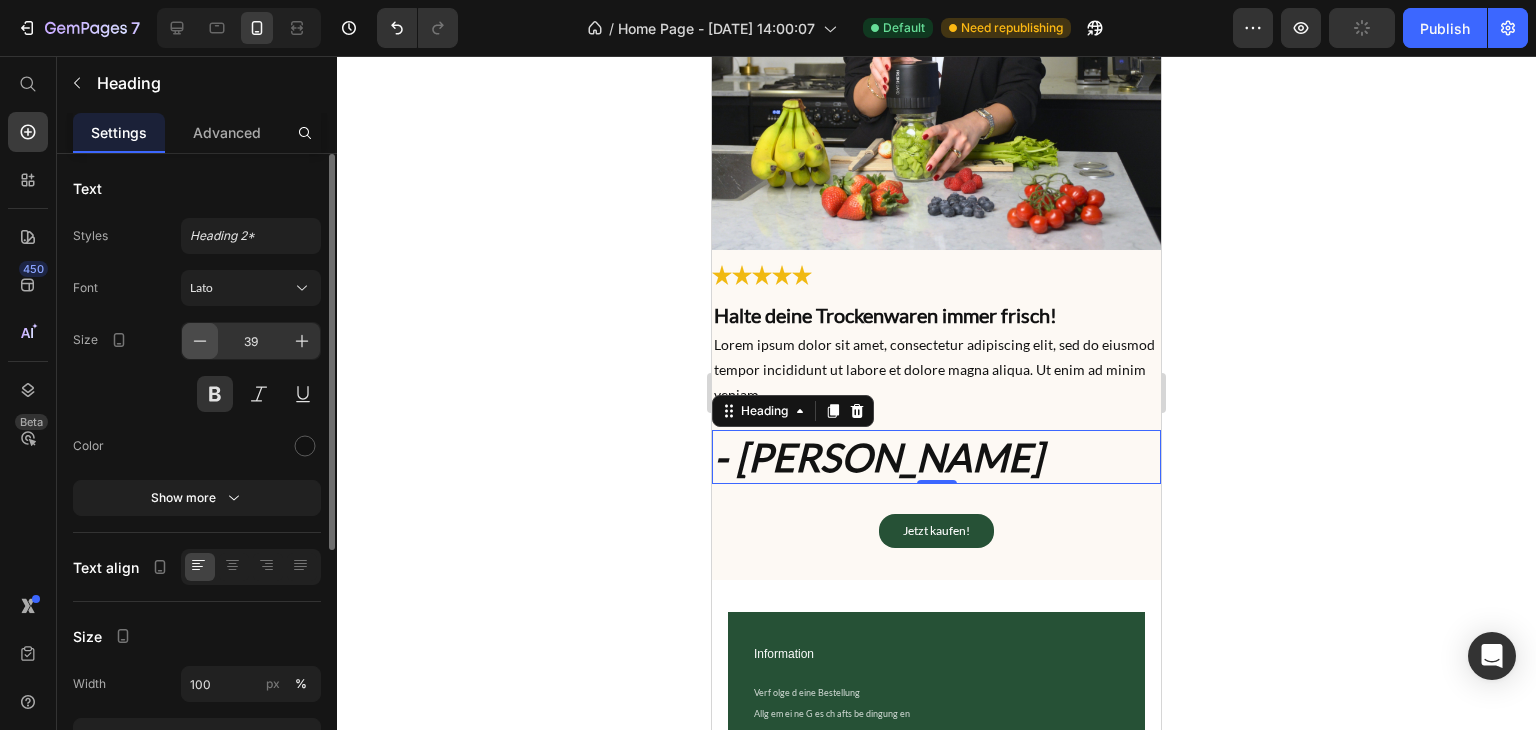 click 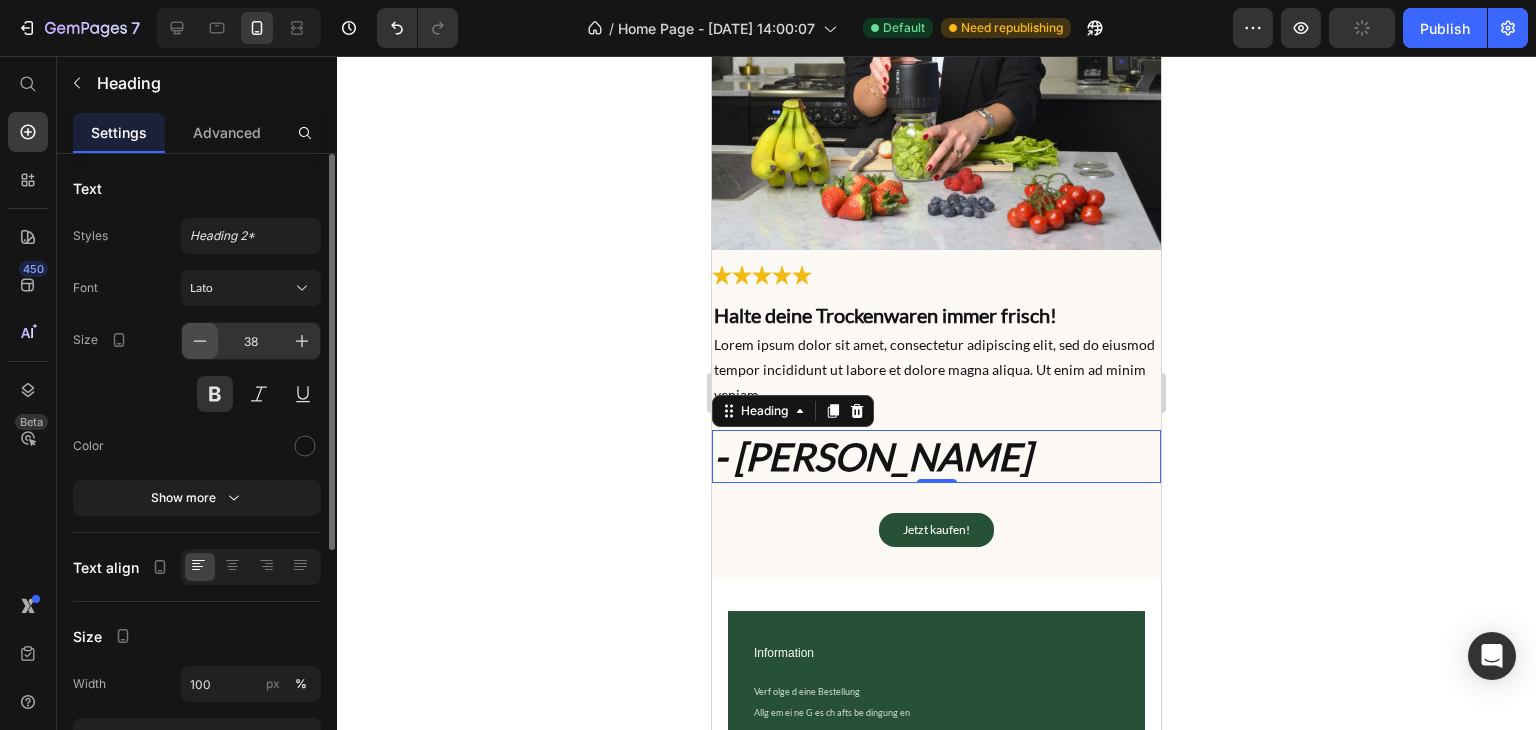 click 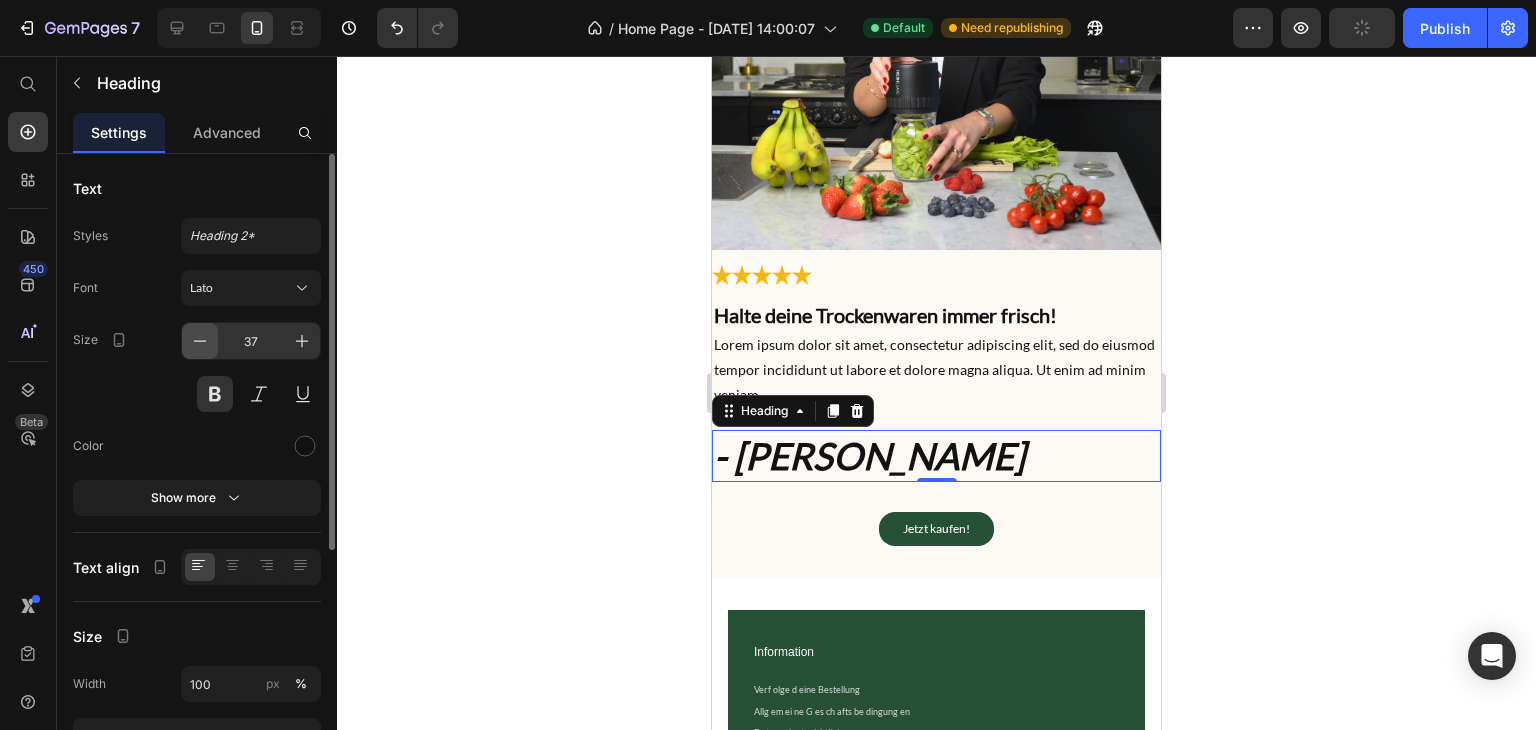 click 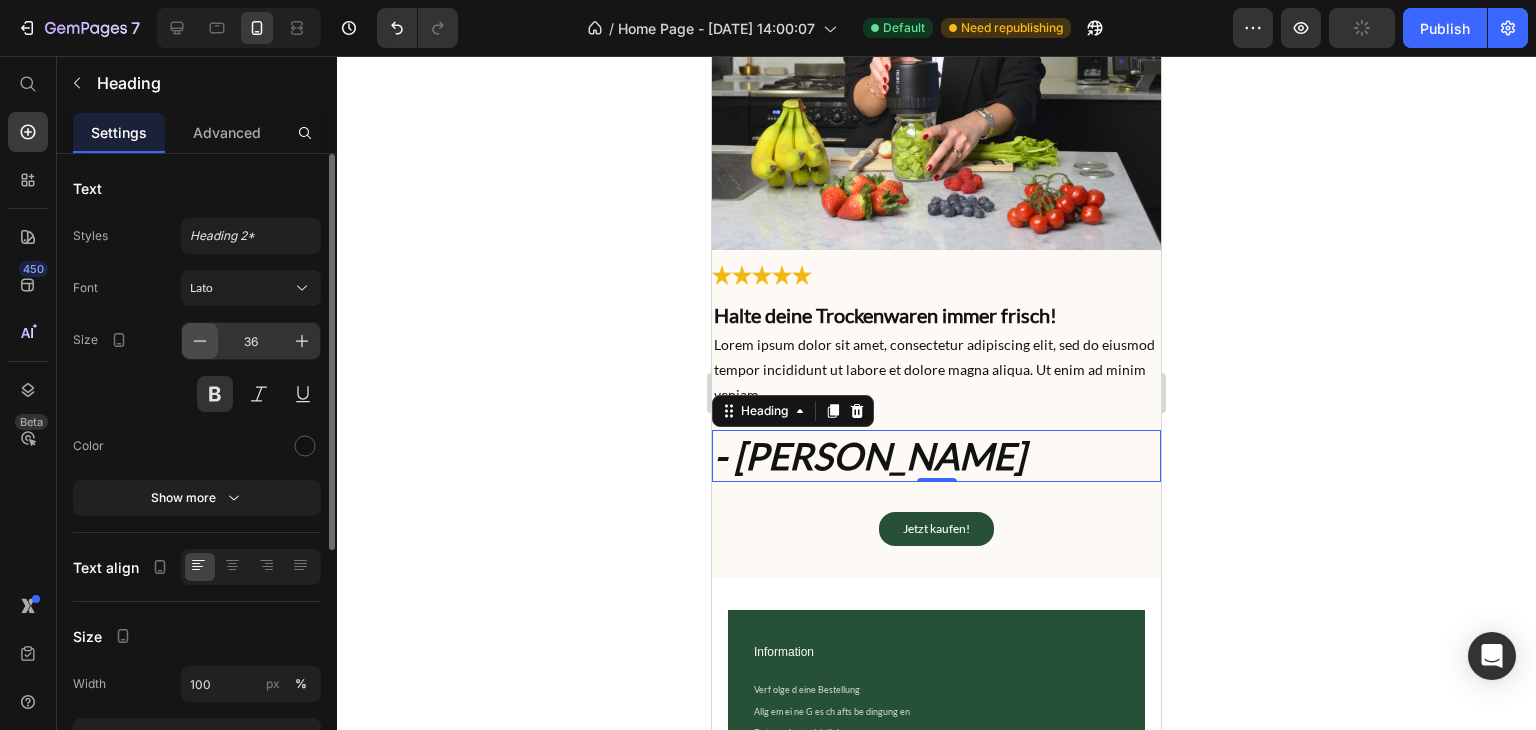 click 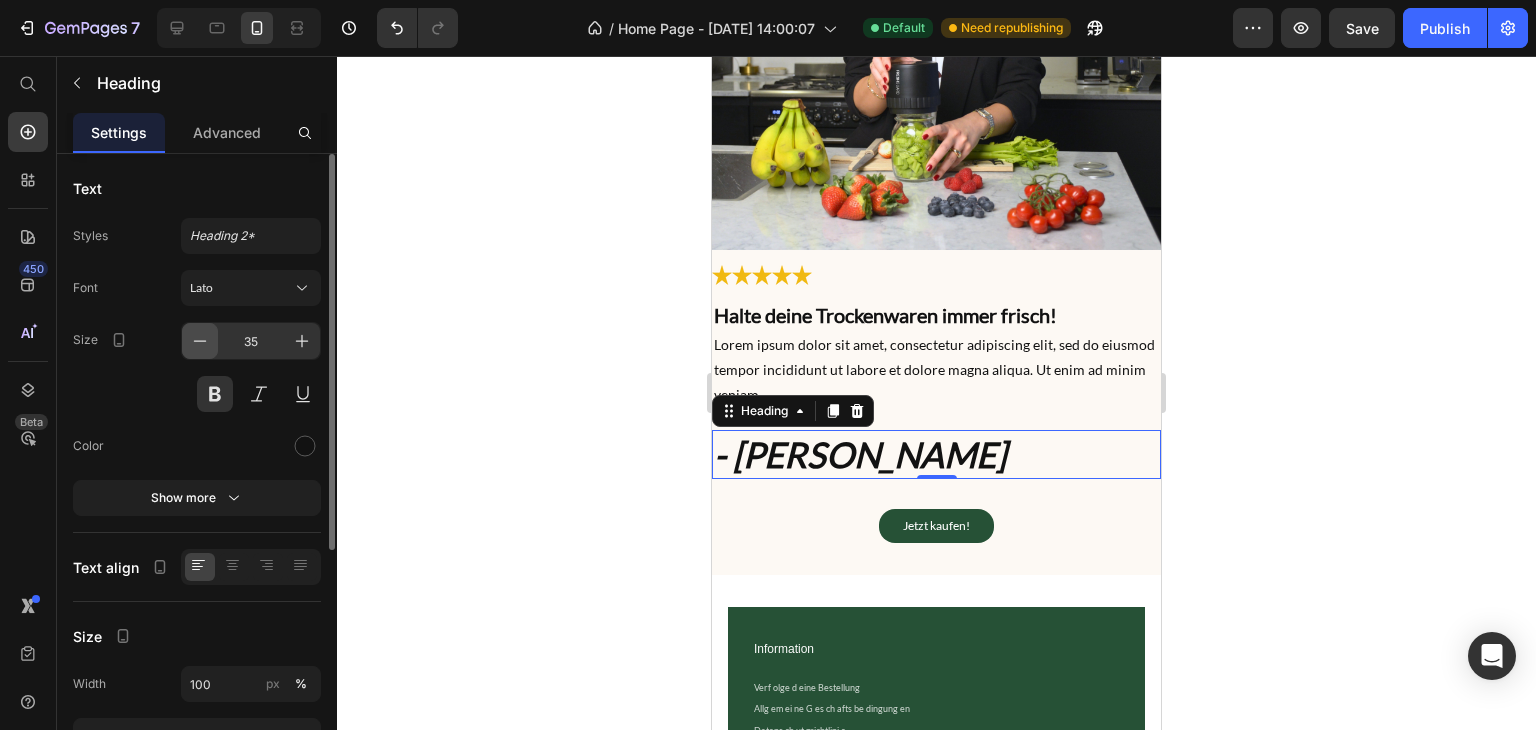 click 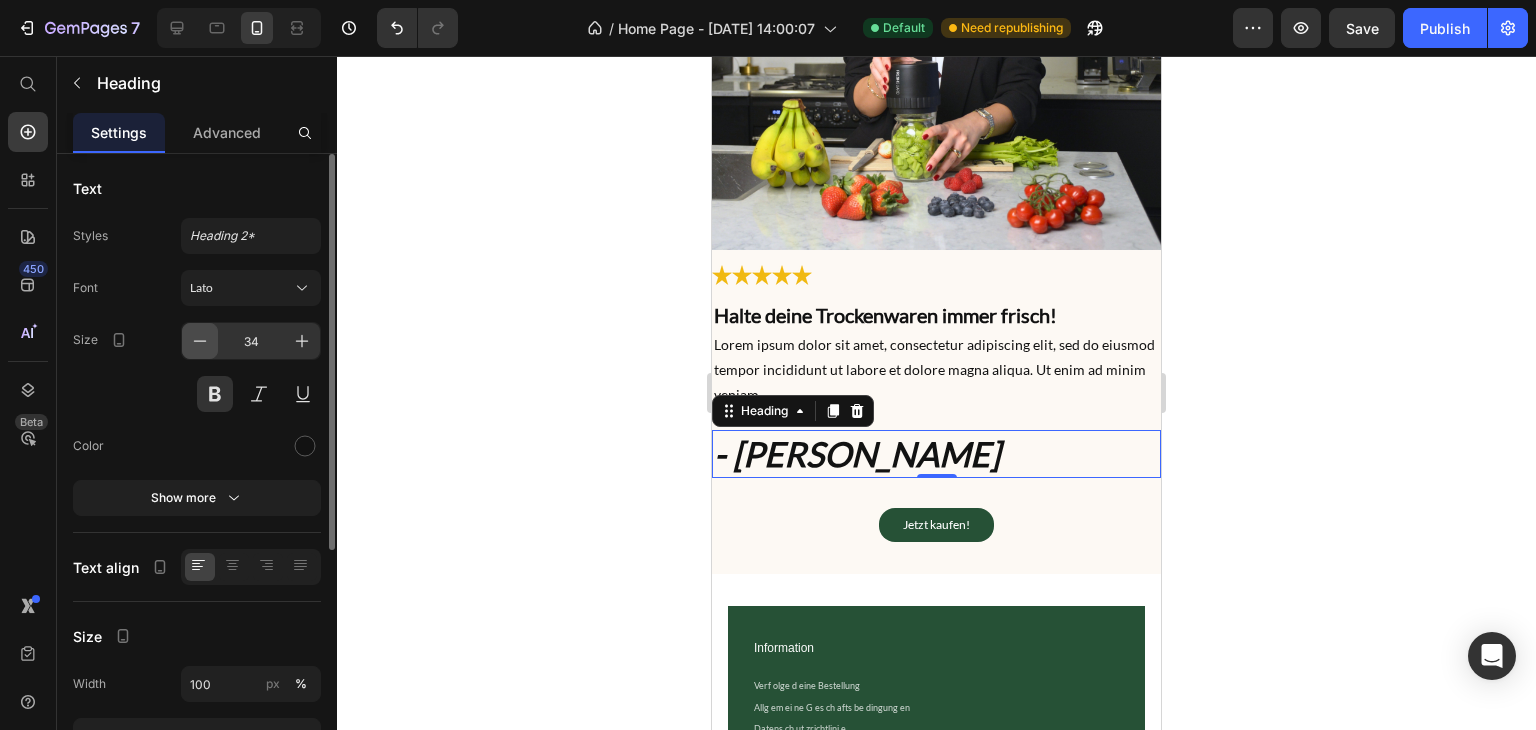 click 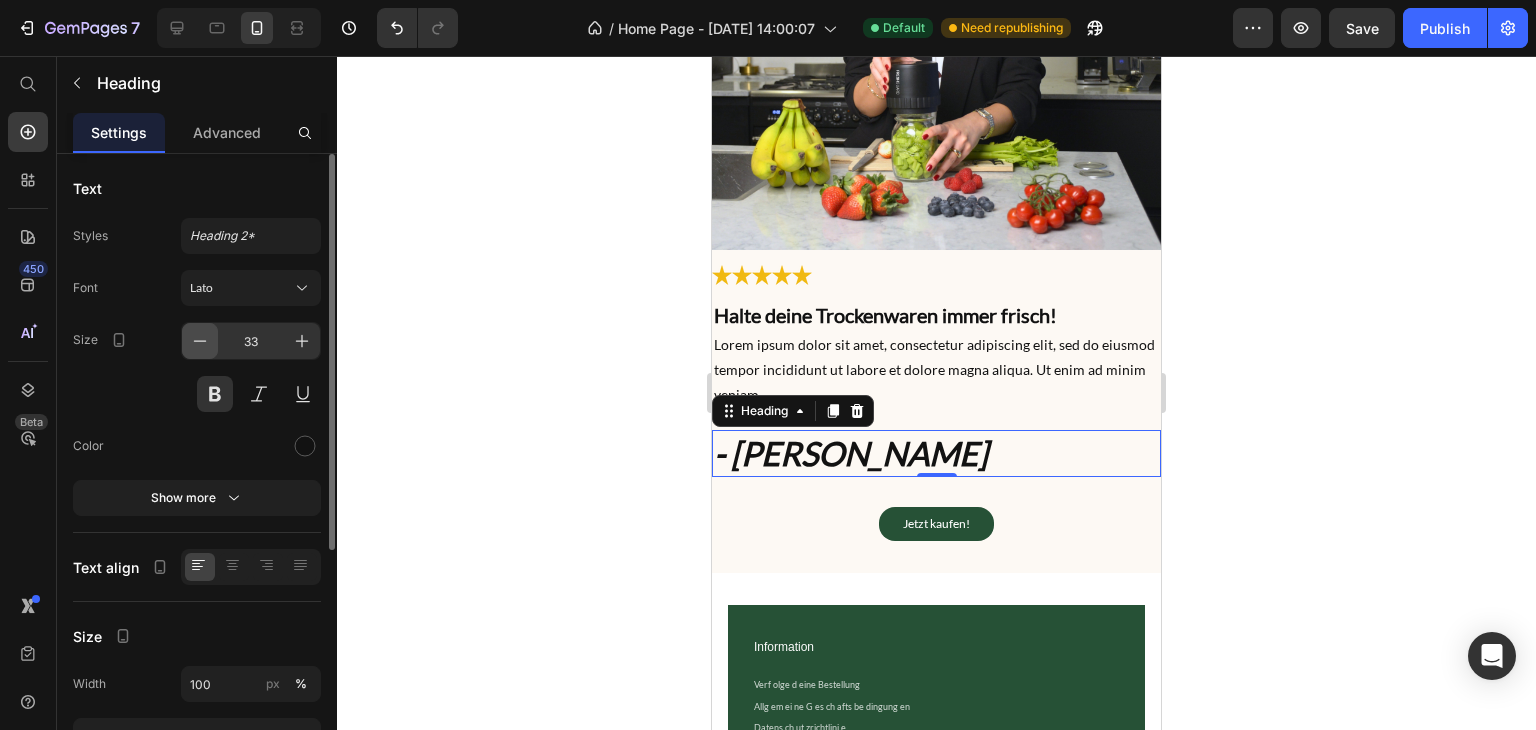 click 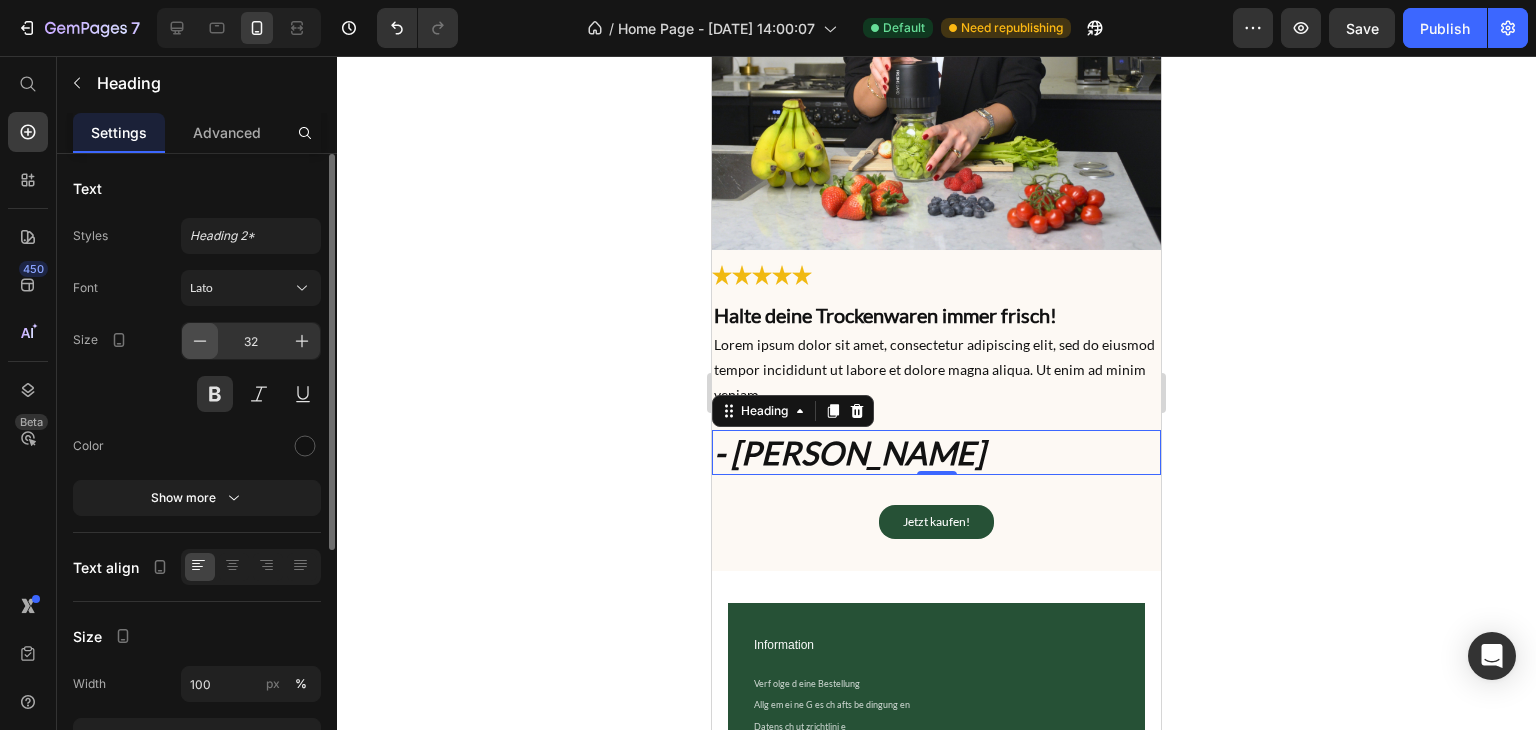 click 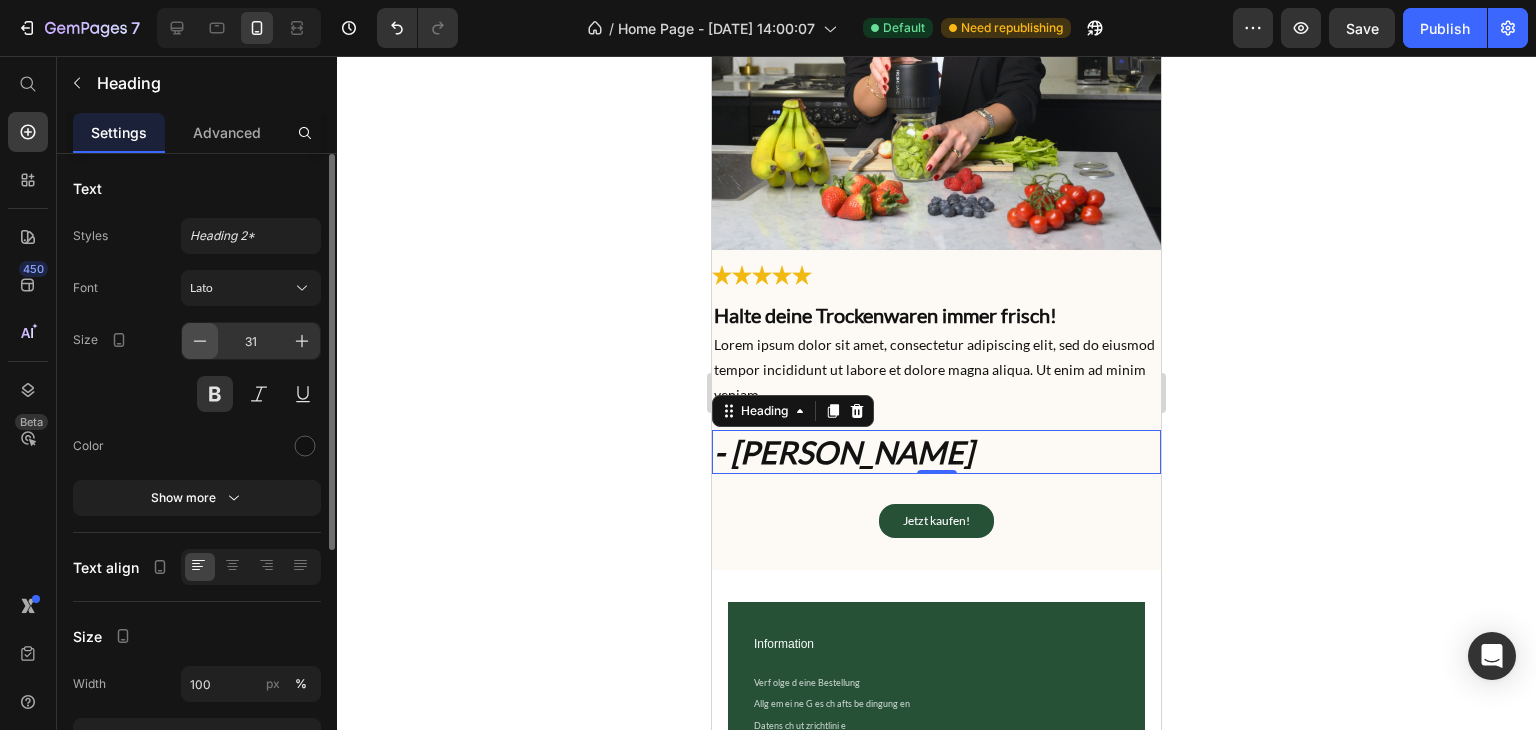 click 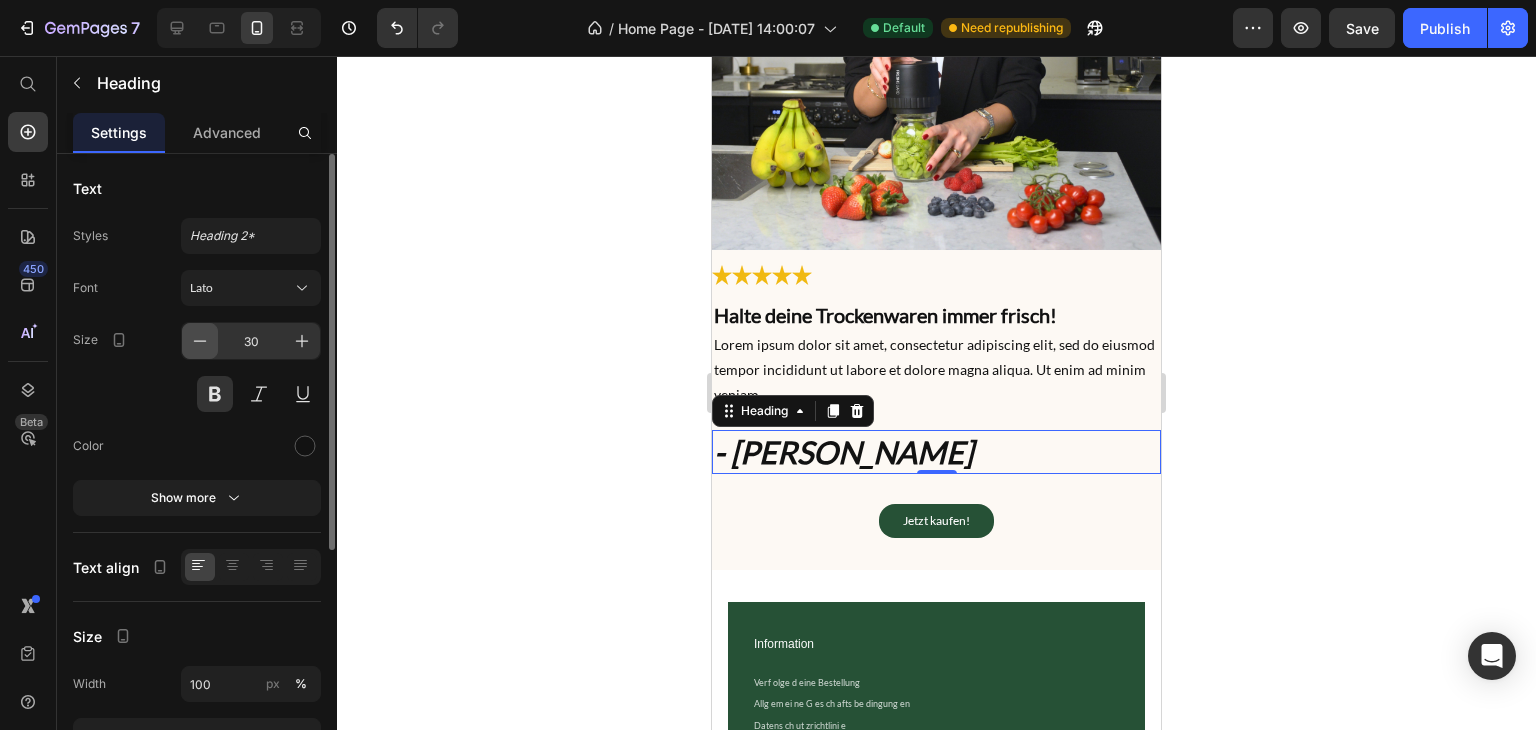 click 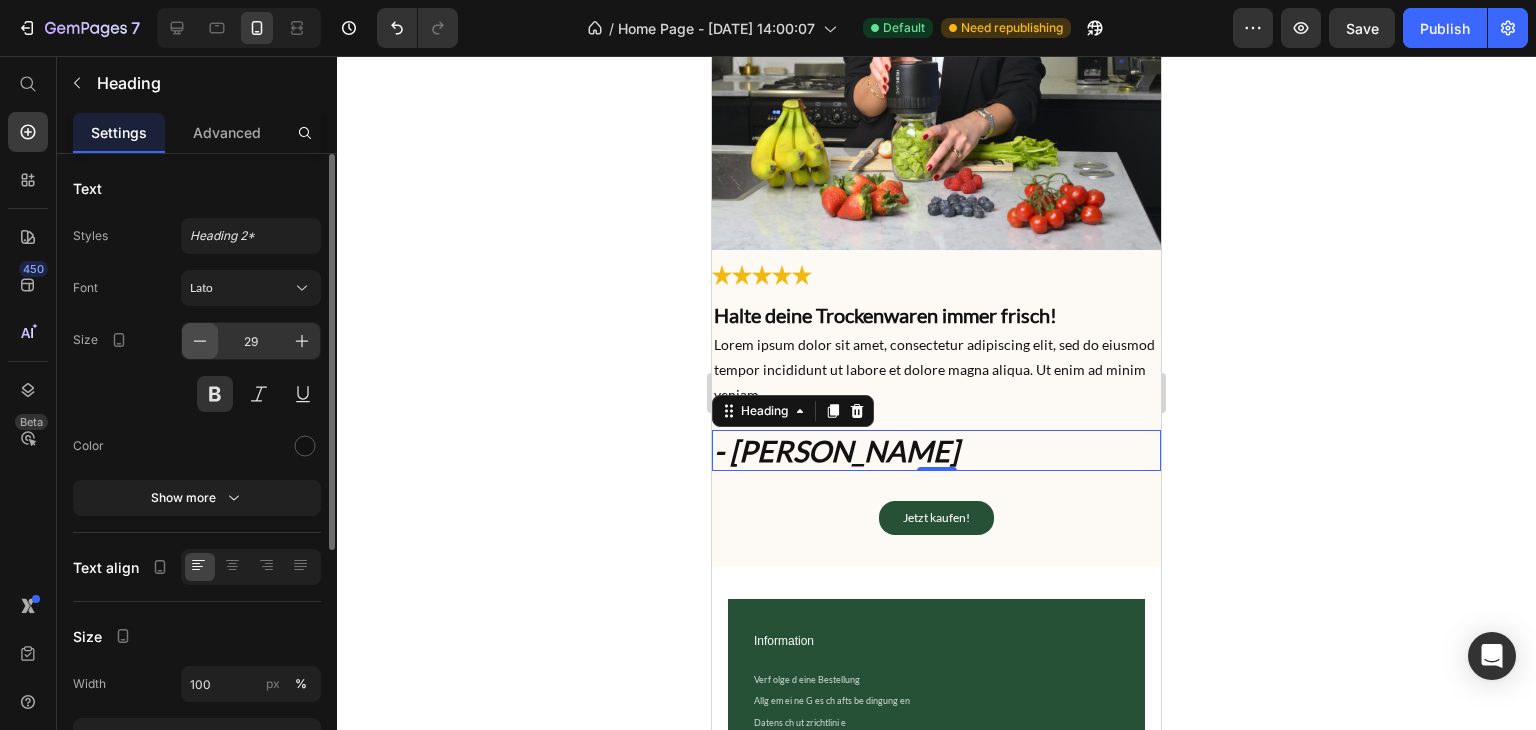 click 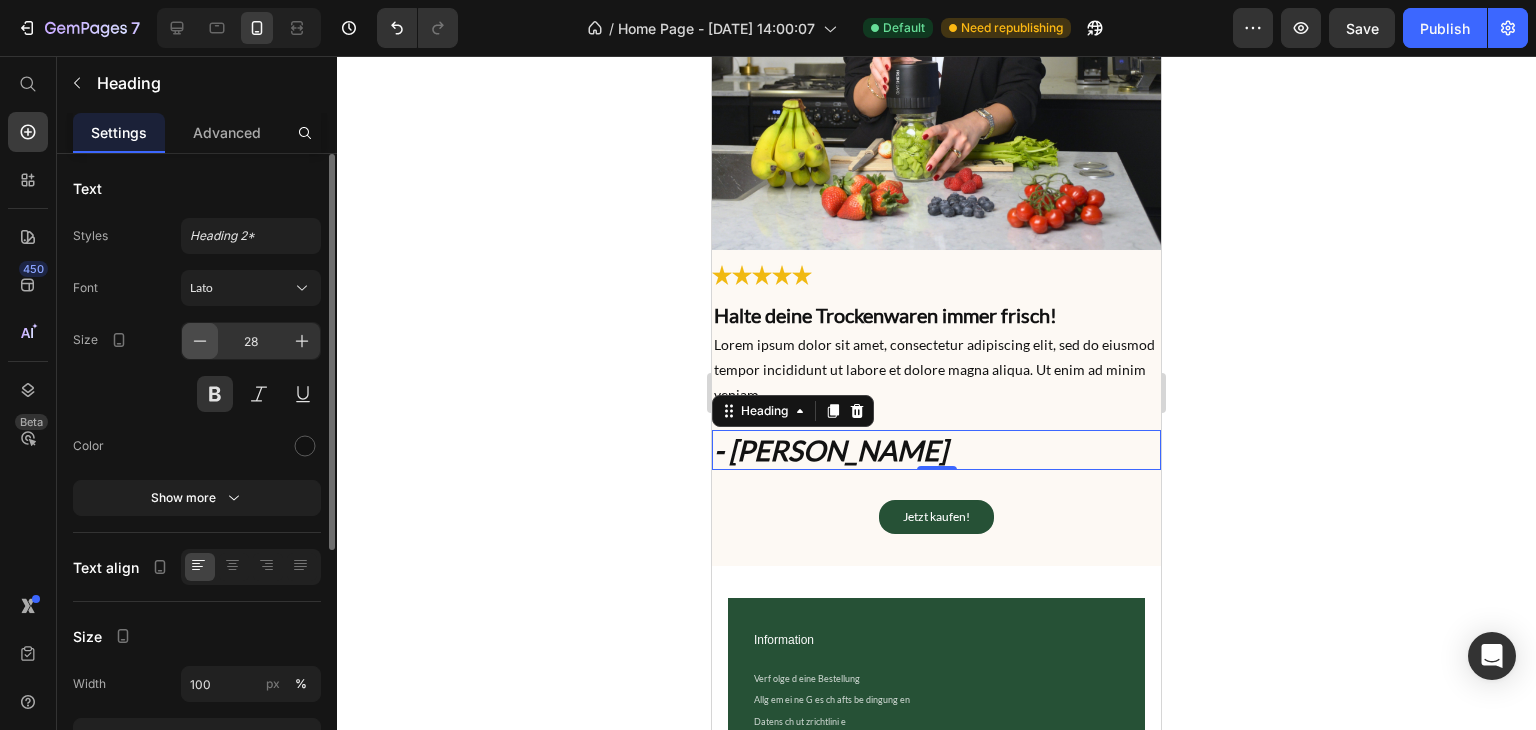 click 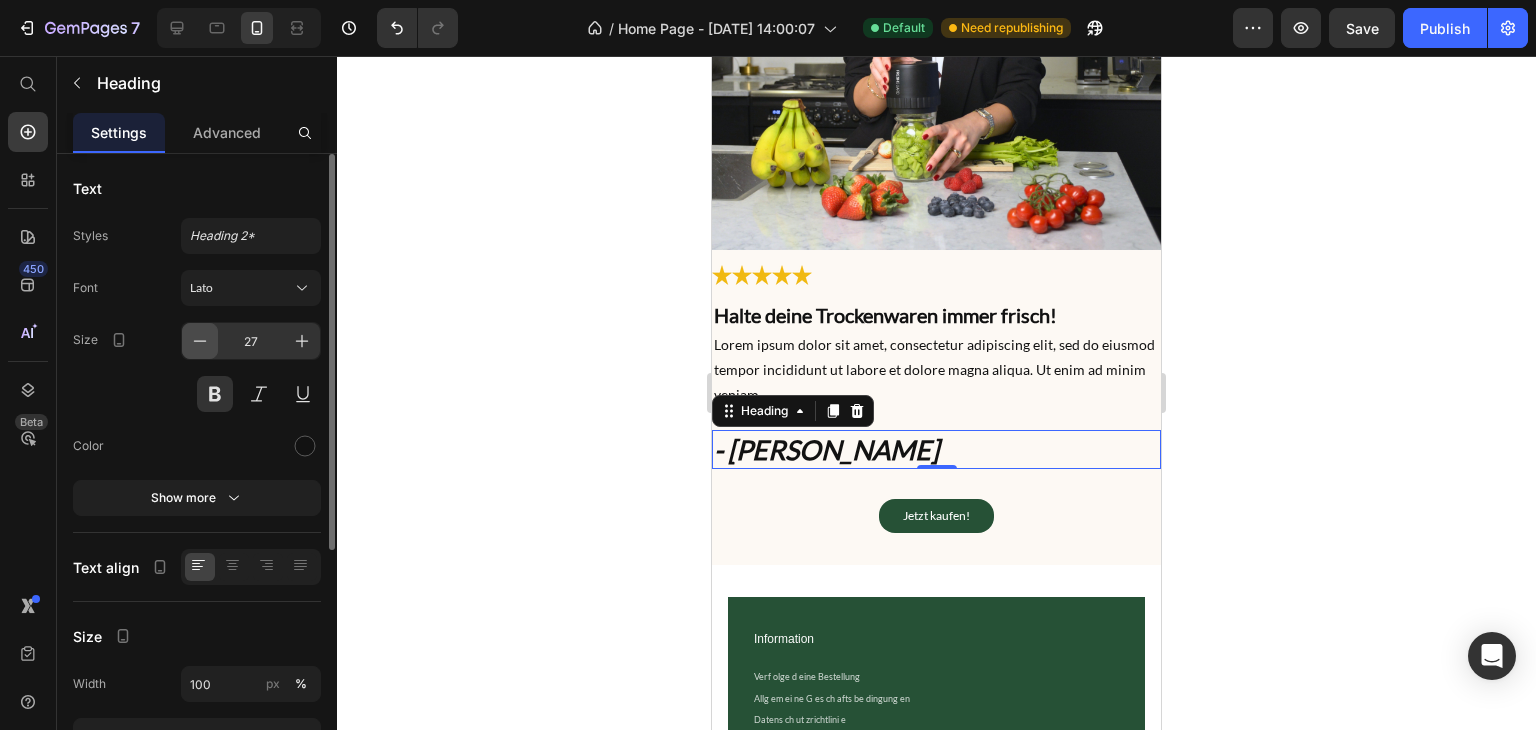 click 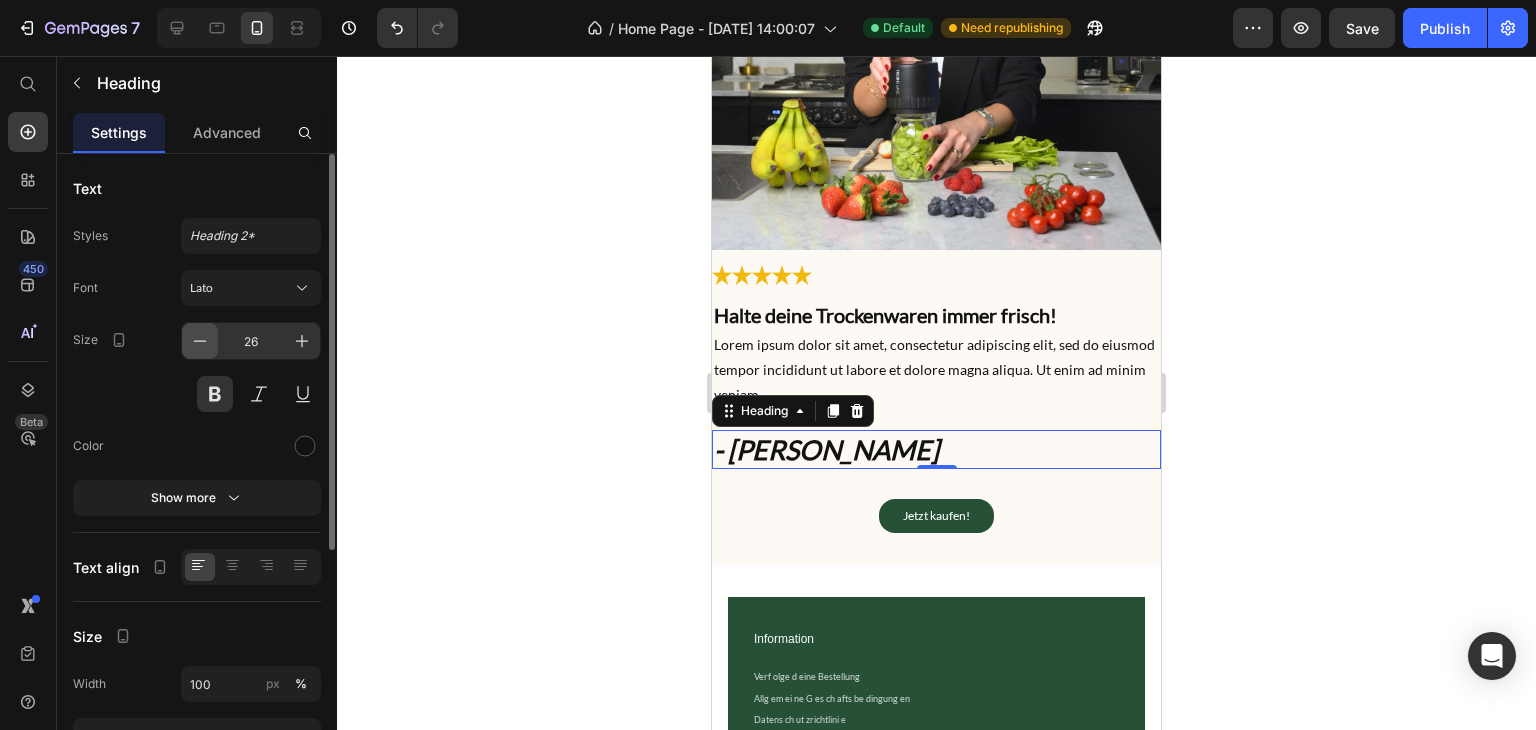 click 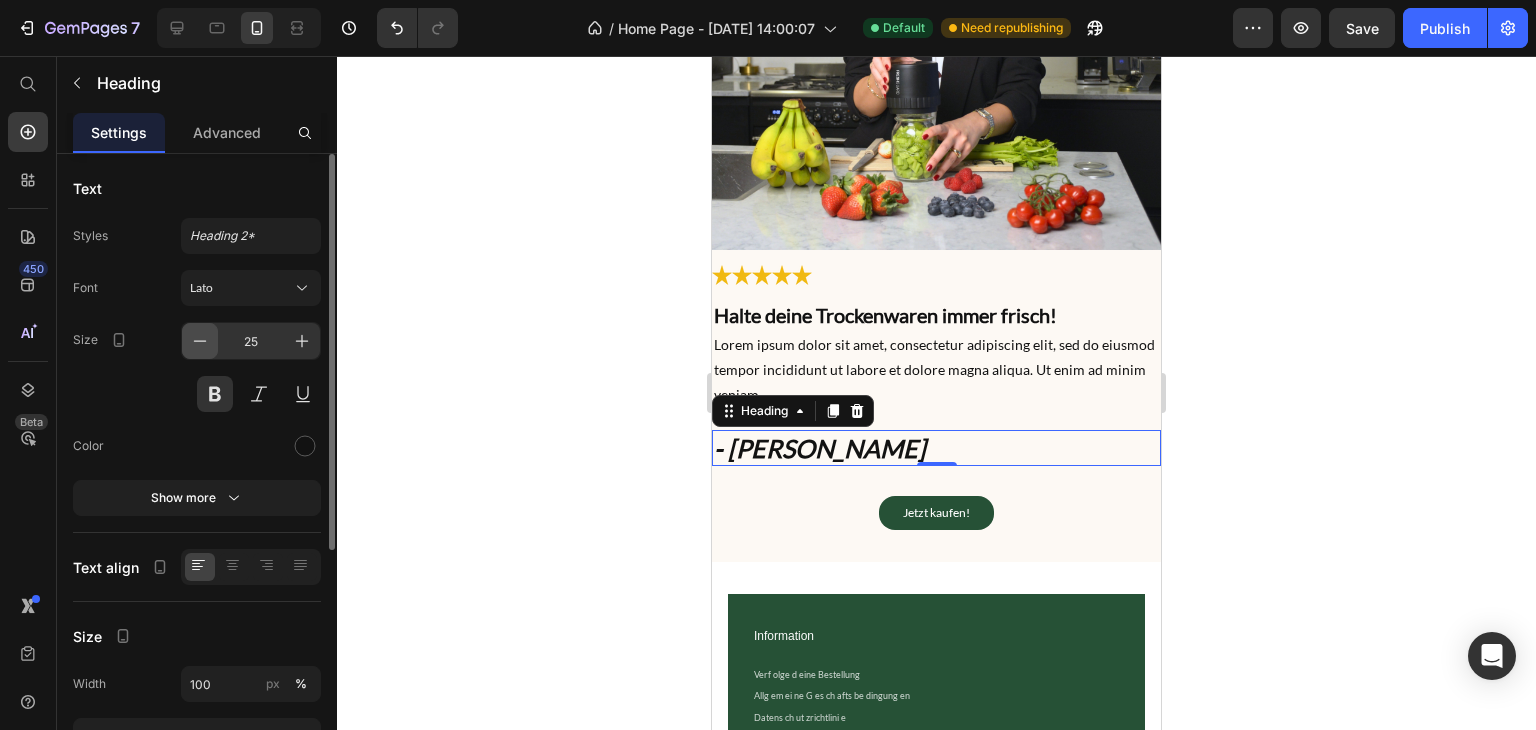 click 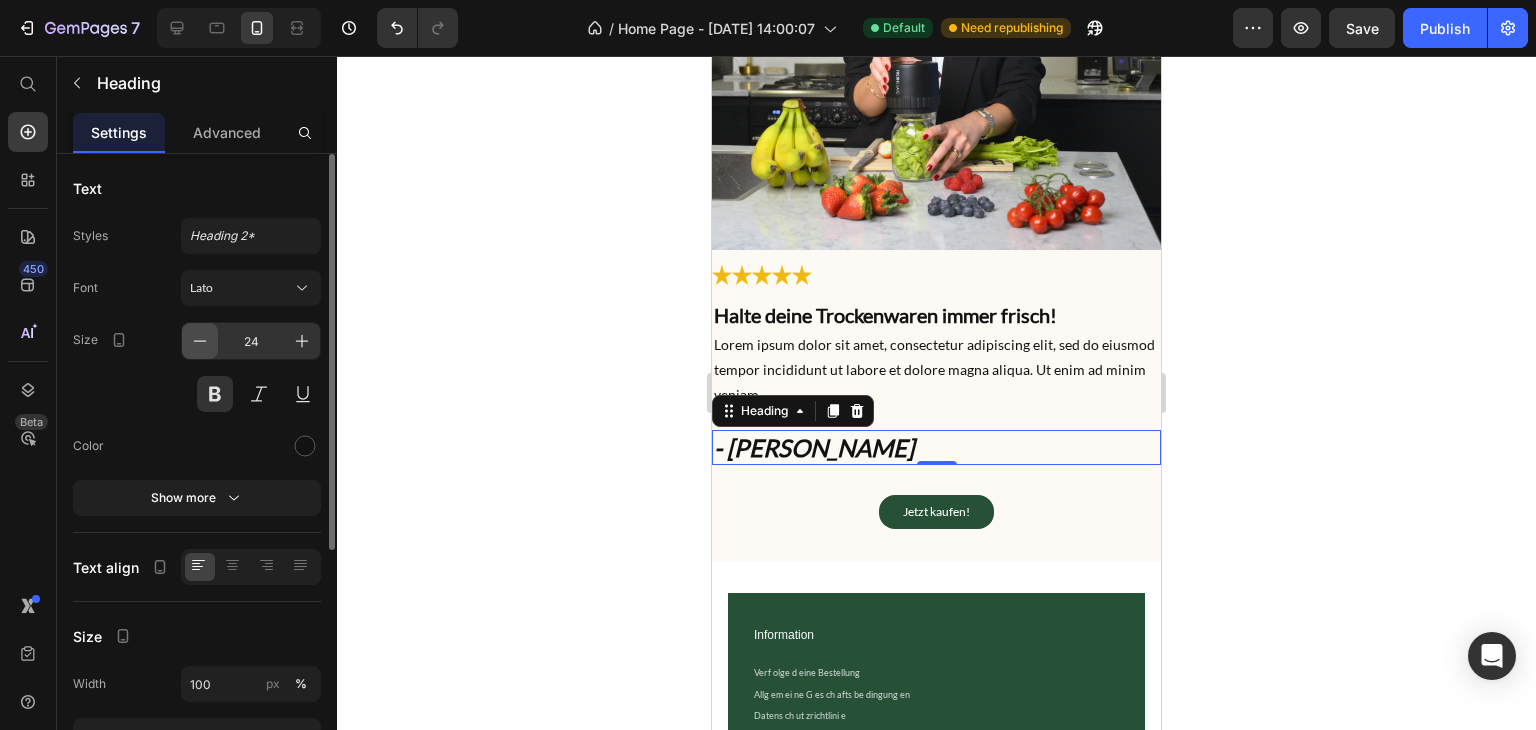 click 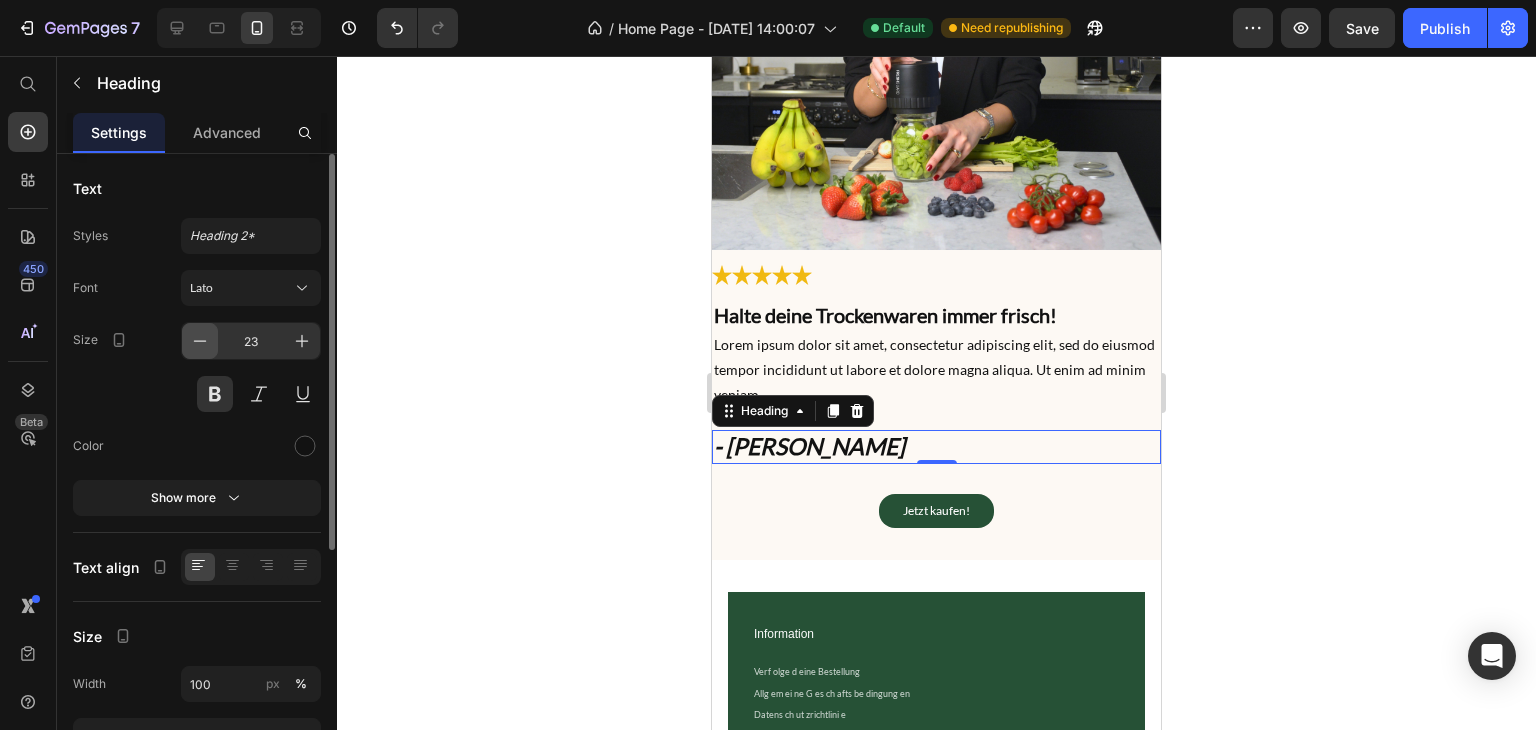 click 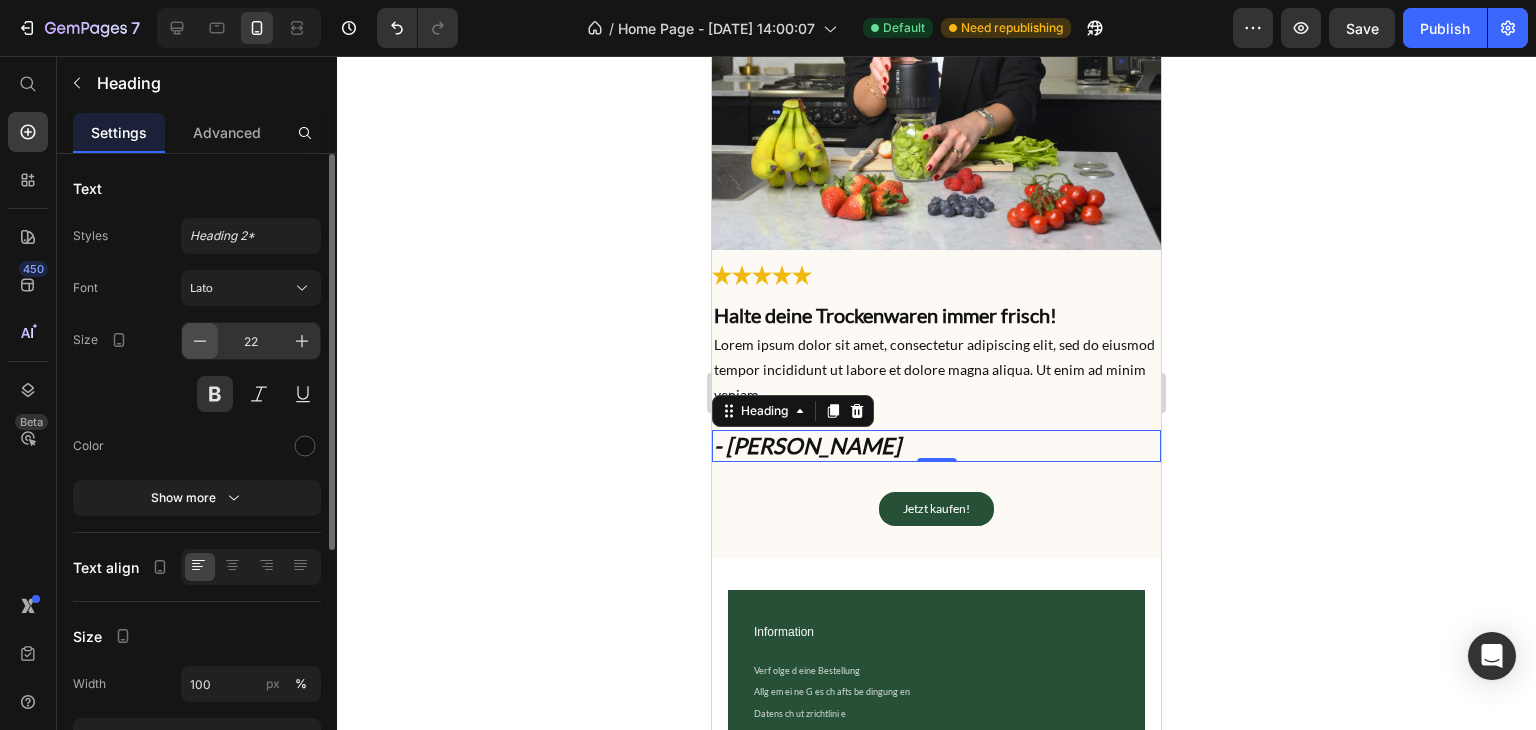 click 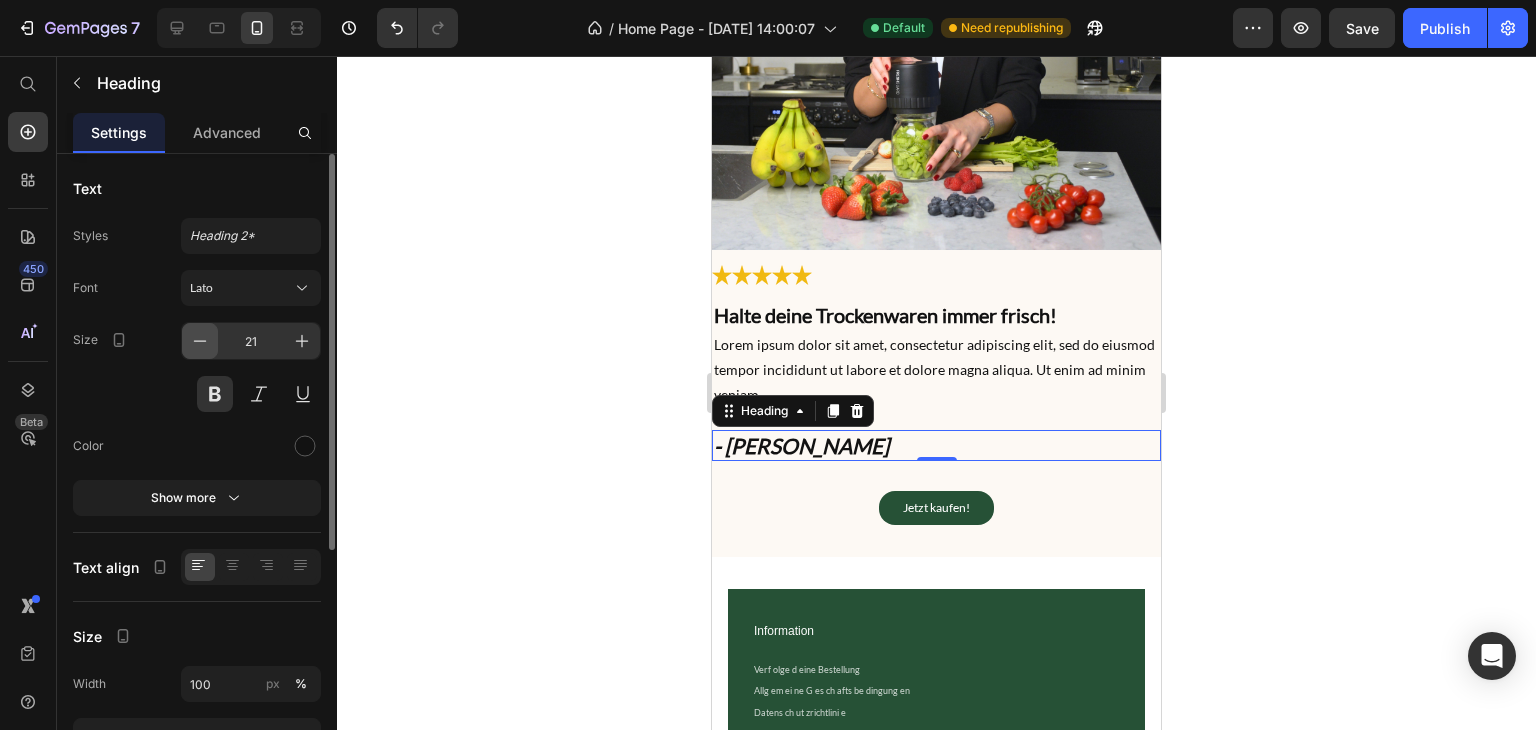 click 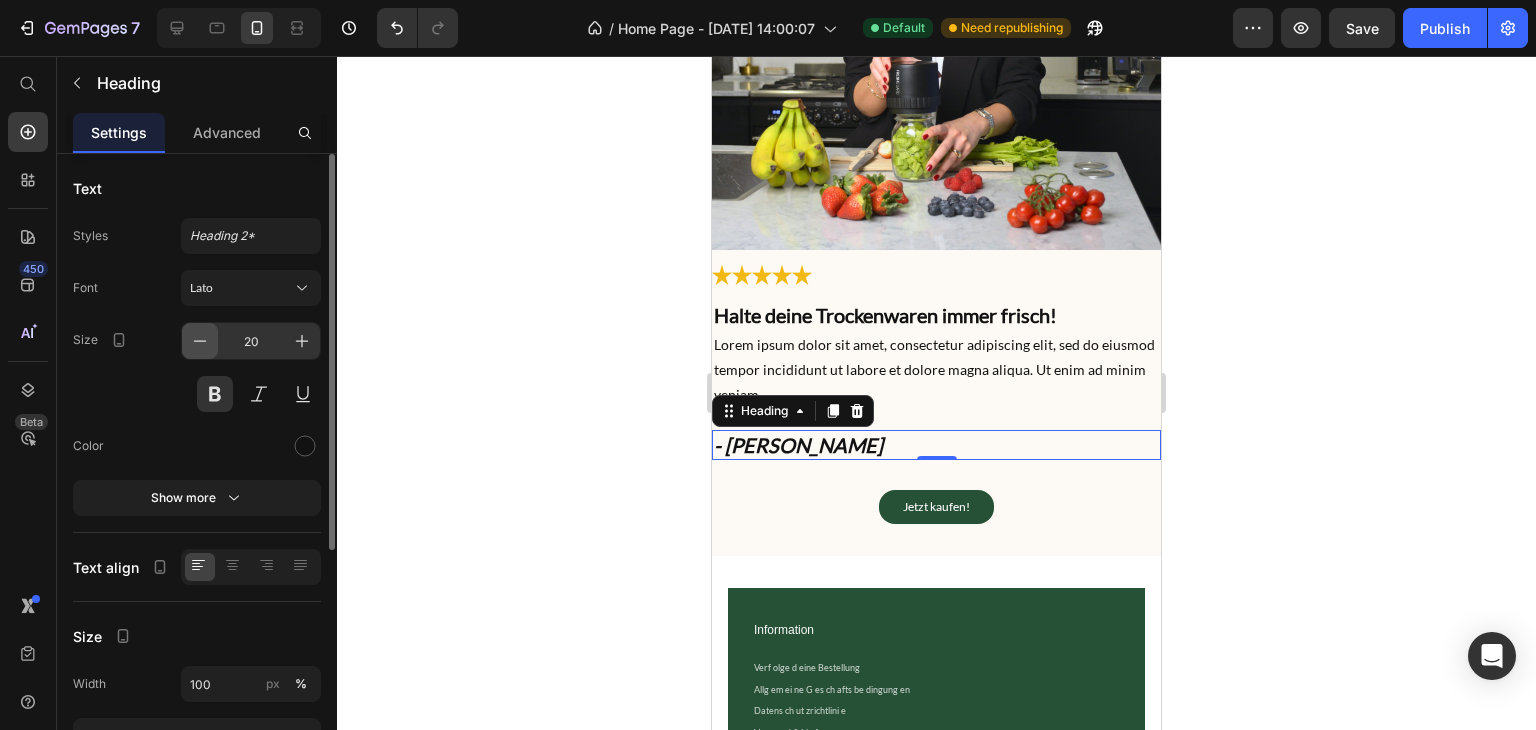 click 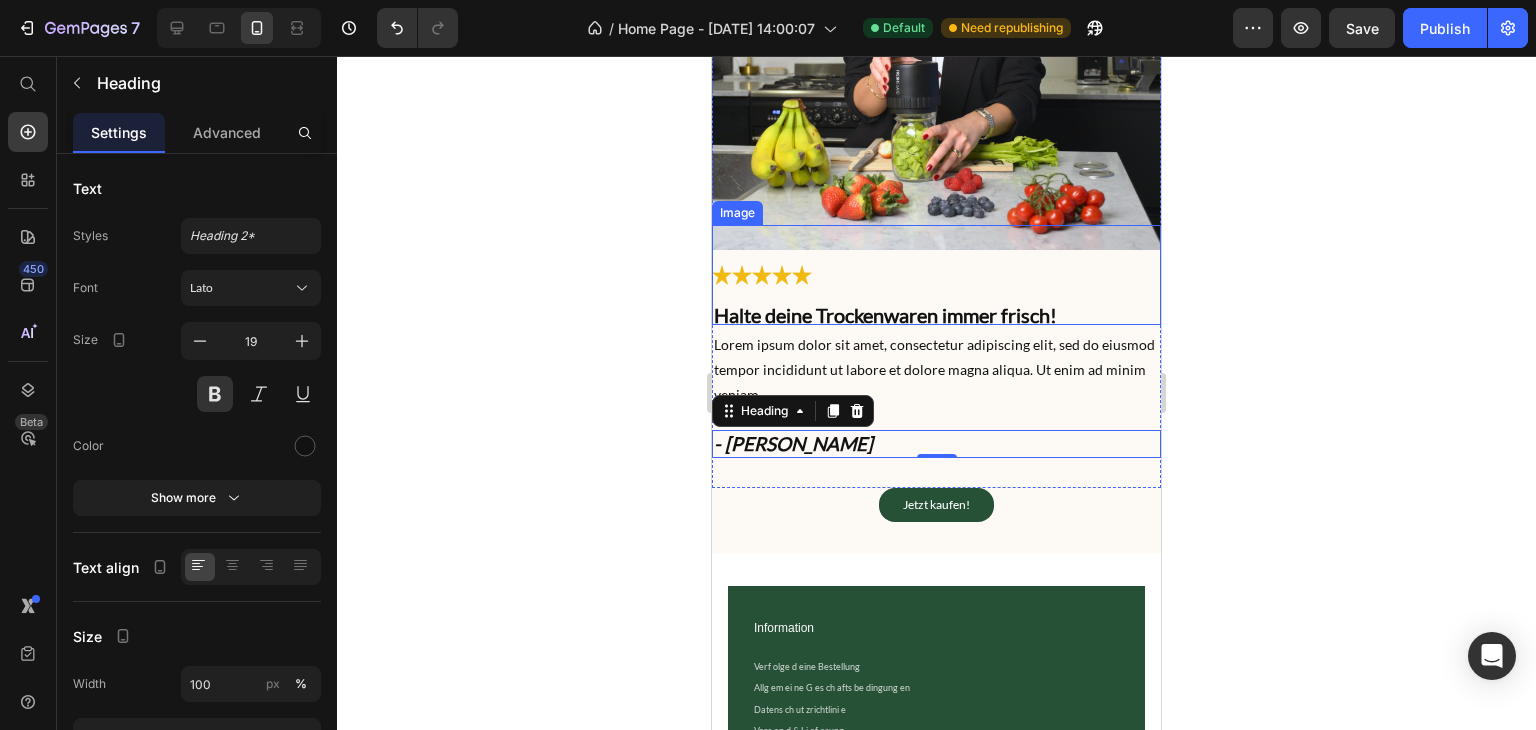 click at bounding box center (936, 275) 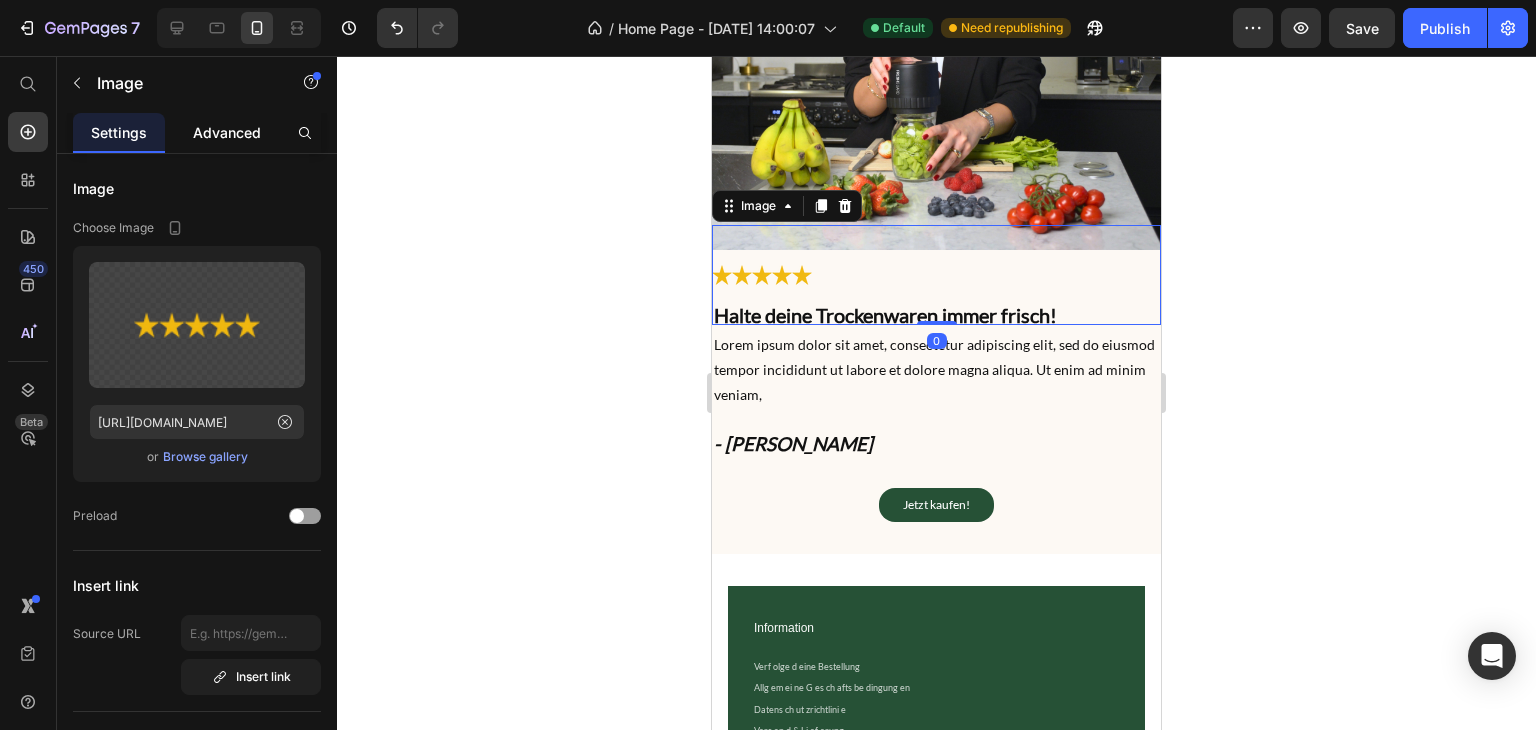 click on "Advanced" at bounding box center (227, 132) 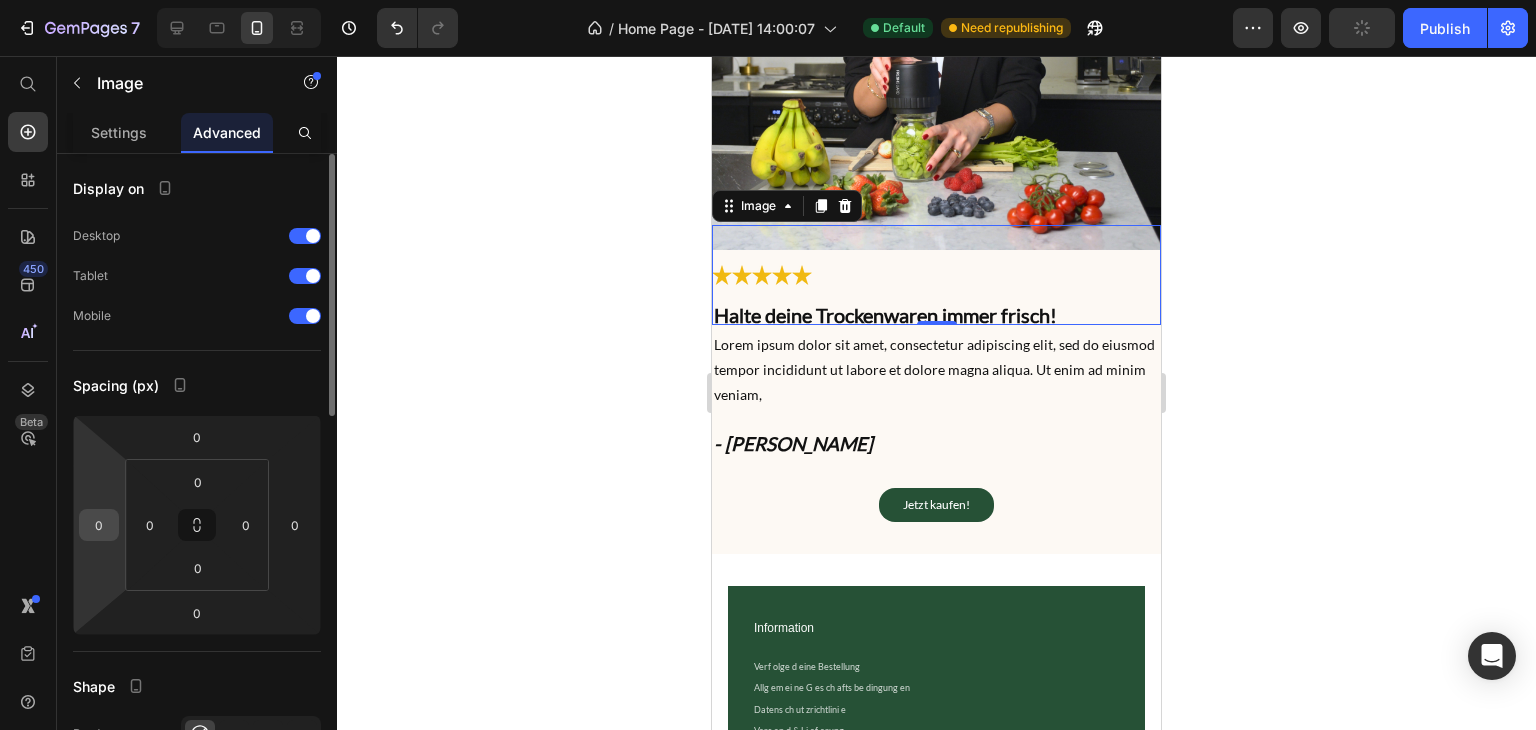 click on "0" at bounding box center (99, 525) 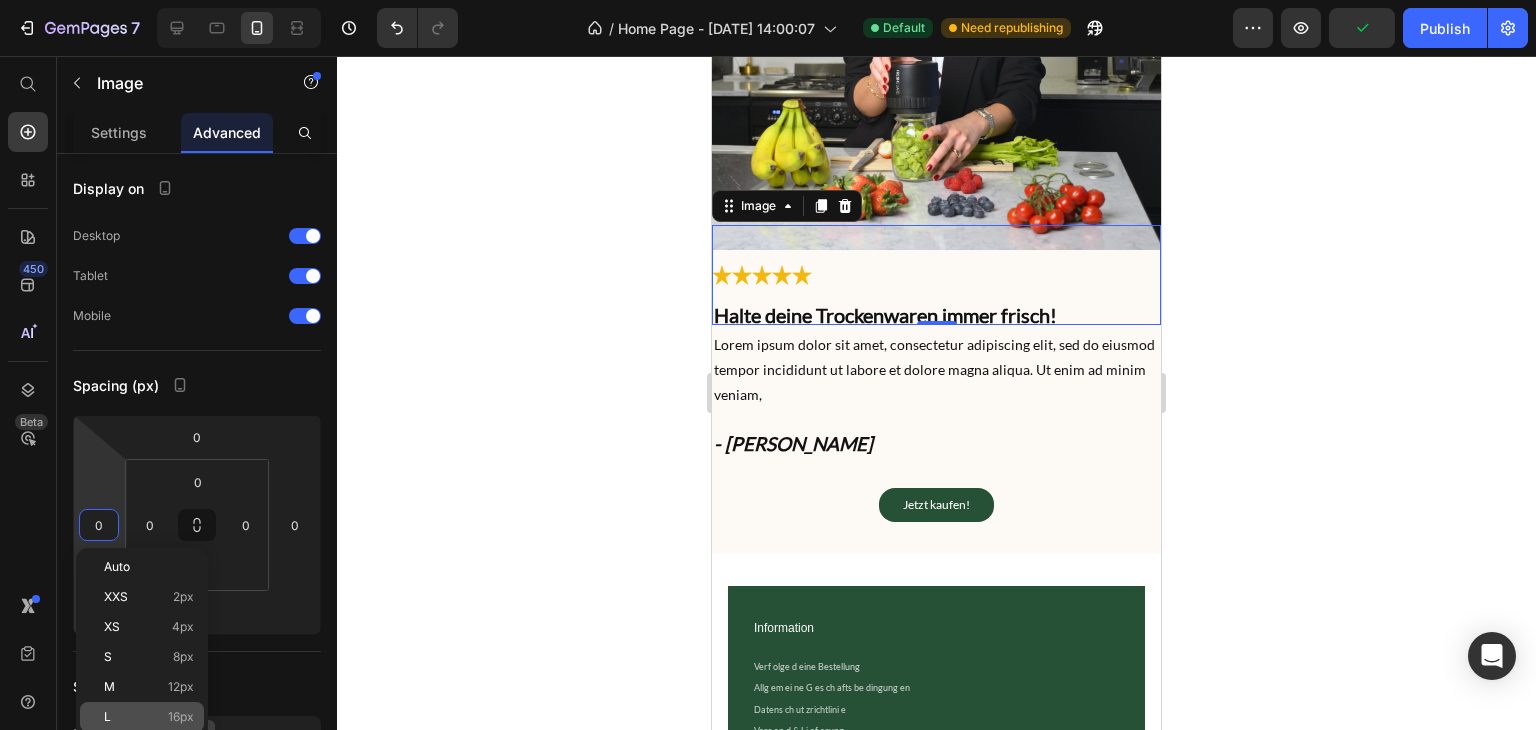 click on "16px" at bounding box center [181, 717] 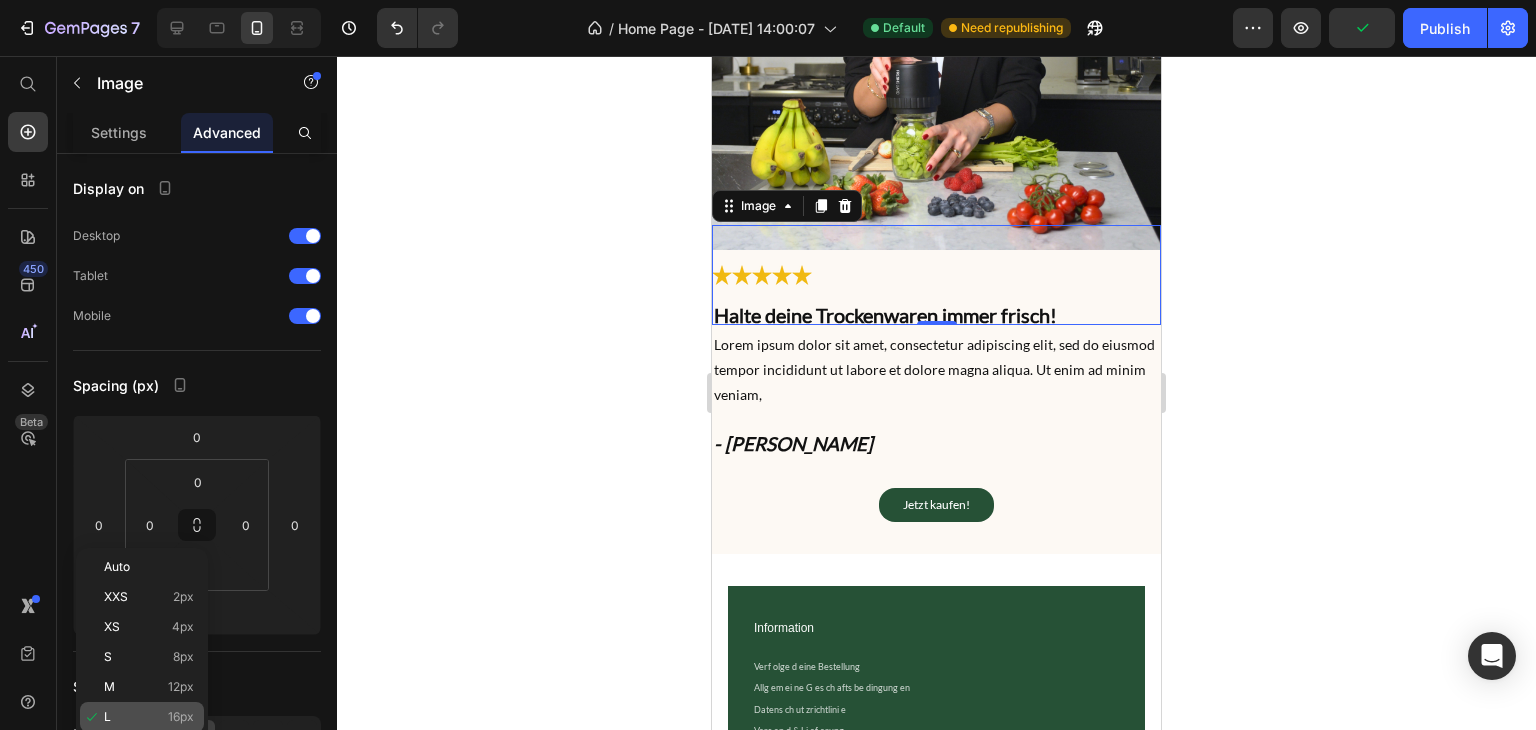 type on "16" 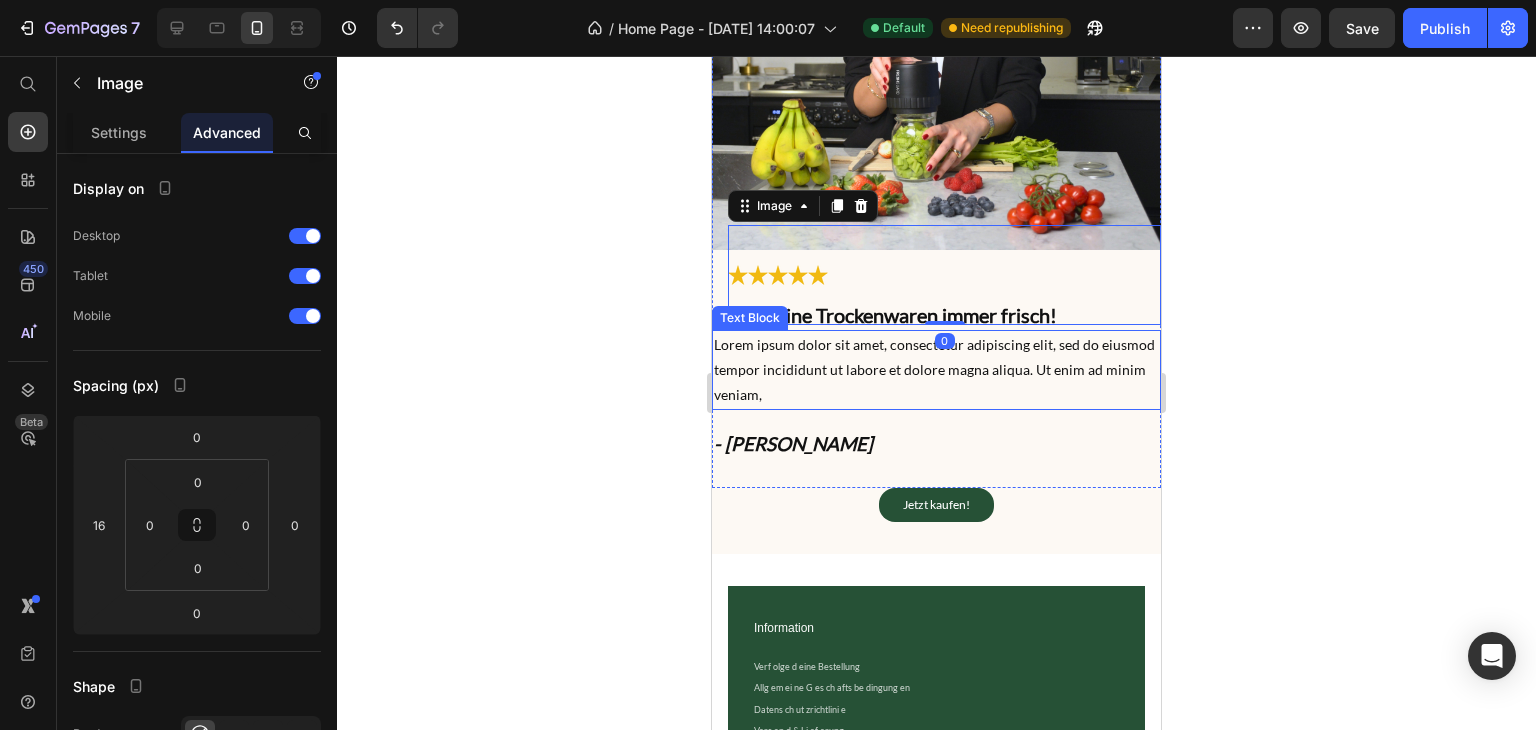 click on "Lorem ipsum dolor sit amet, consectetur adipiscing elit, sed do eiusmod tempor incididunt ut labore et dolore magna aliqua. Ut enim ad minim veniam," at bounding box center (936, 370) 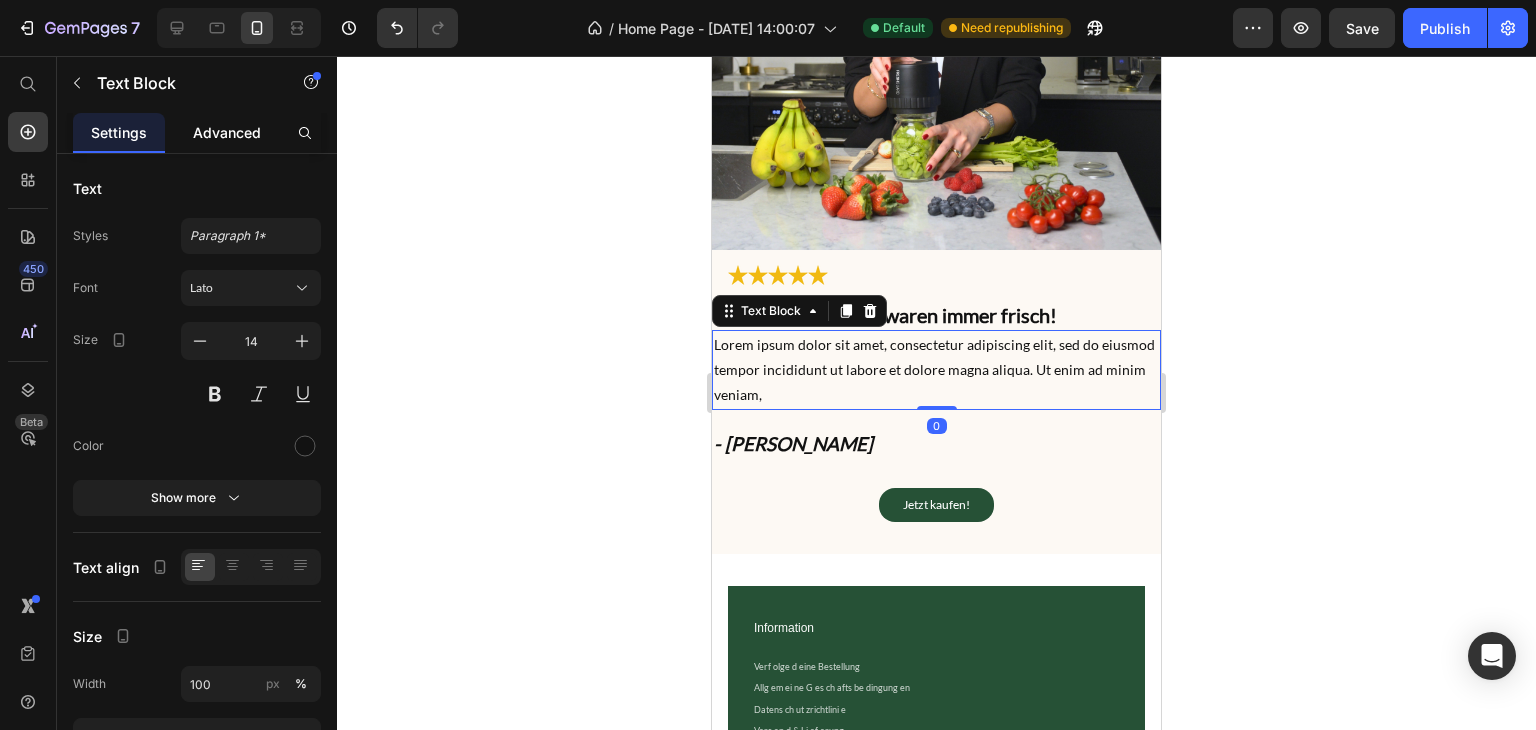 click on "Advanced" 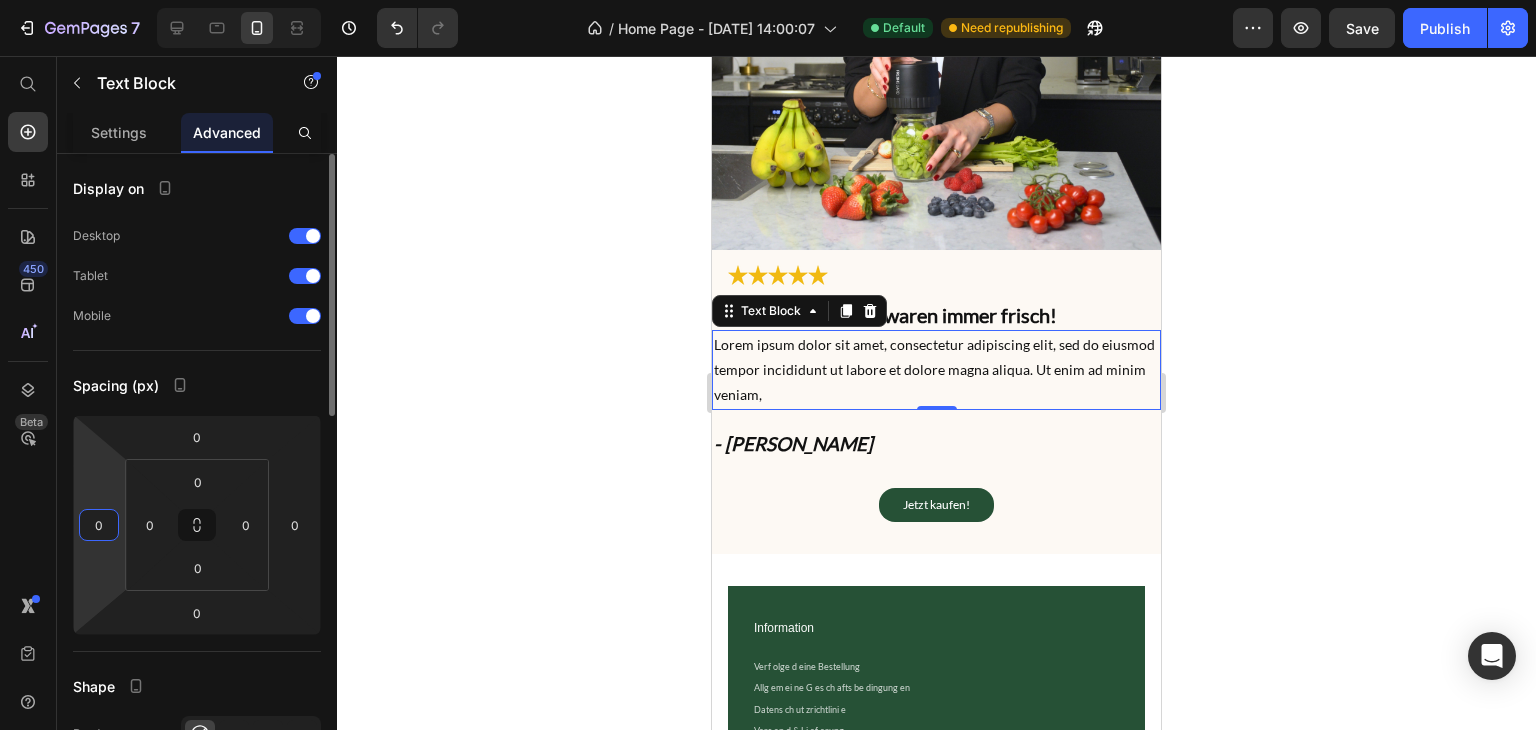 click on "0" at bounding box center (99, 525) 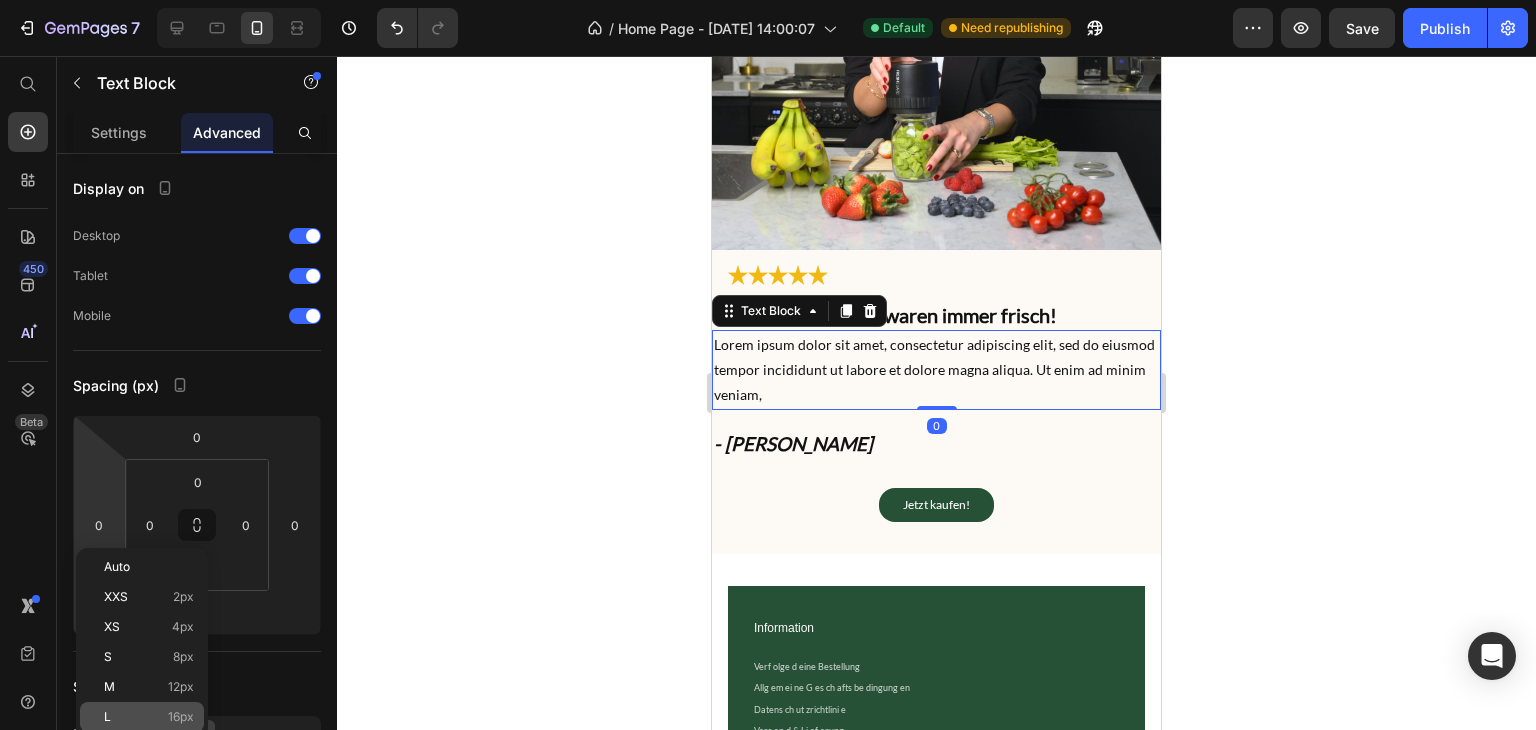 click on "L 16px" 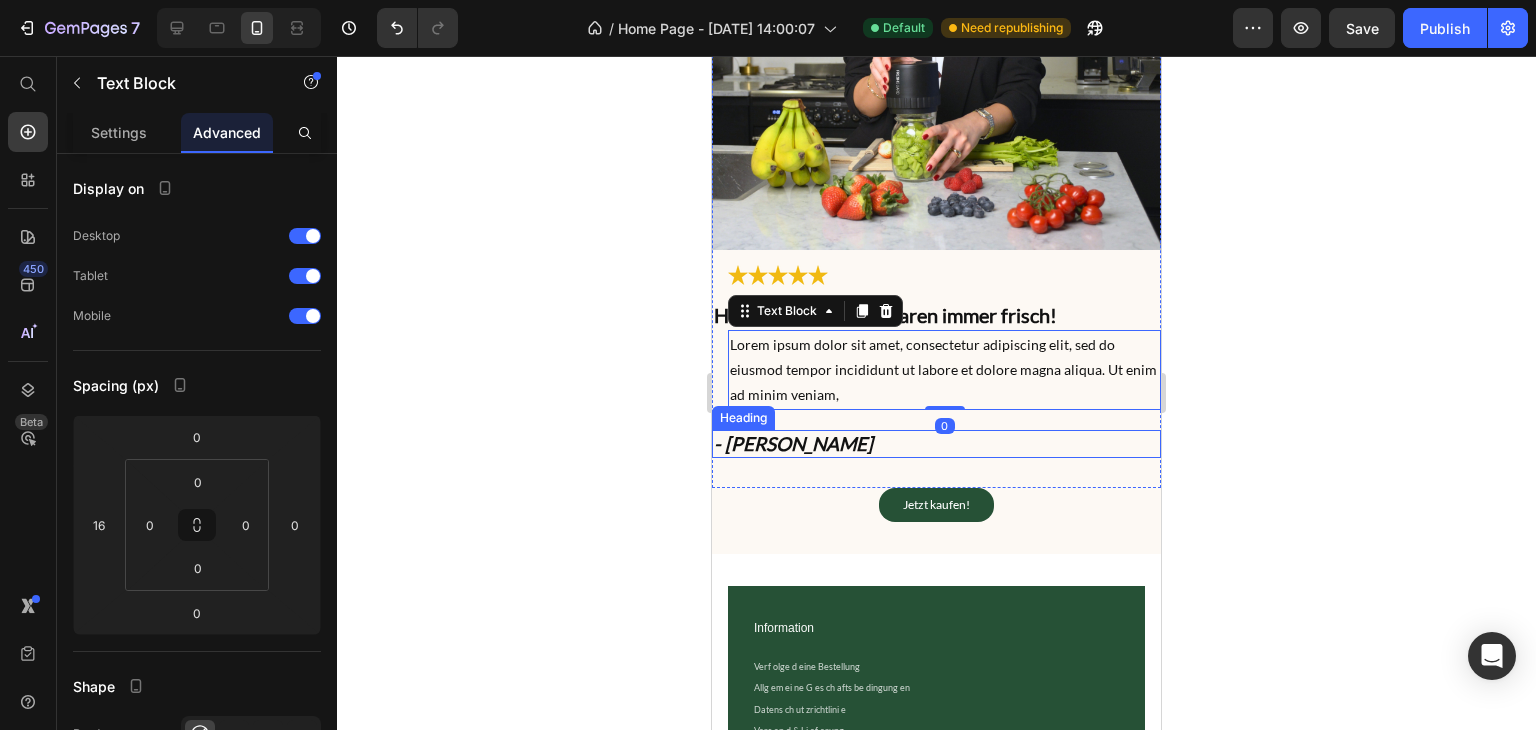click on "- [PERSON_NAME]" at bounding box center [936, 444] 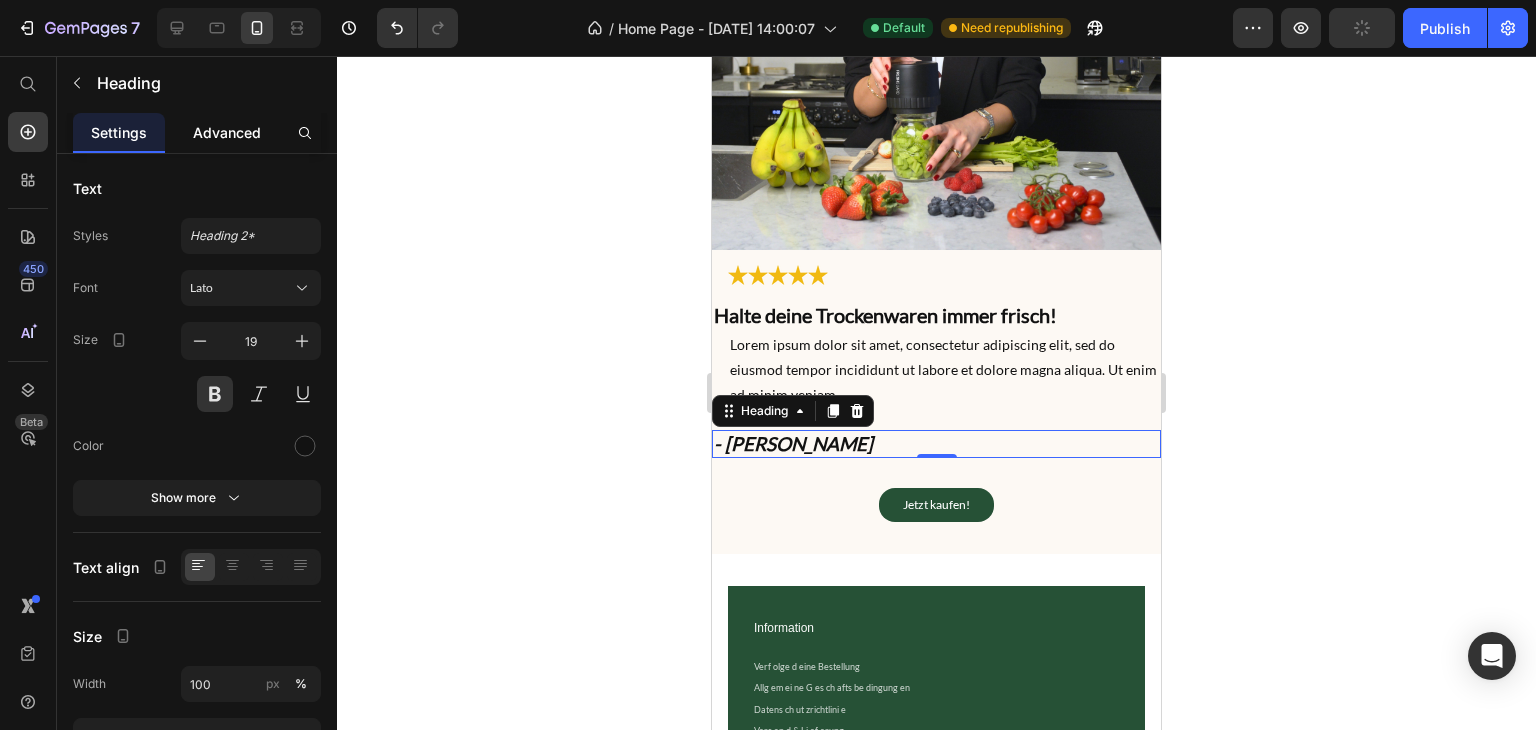 click on "Advanced" at bounding box center (227, 132) 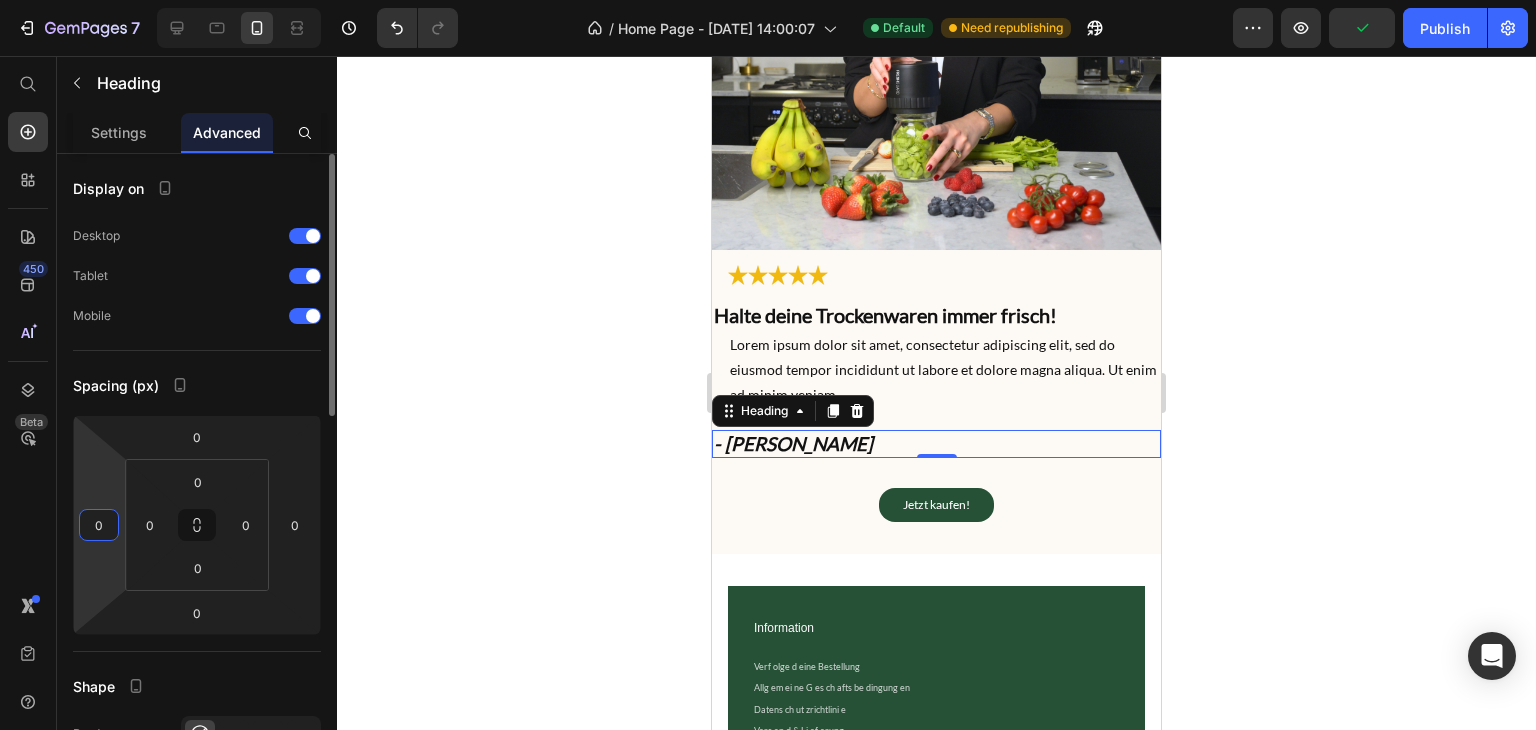 click on "0" at bounding box center (99, 525) 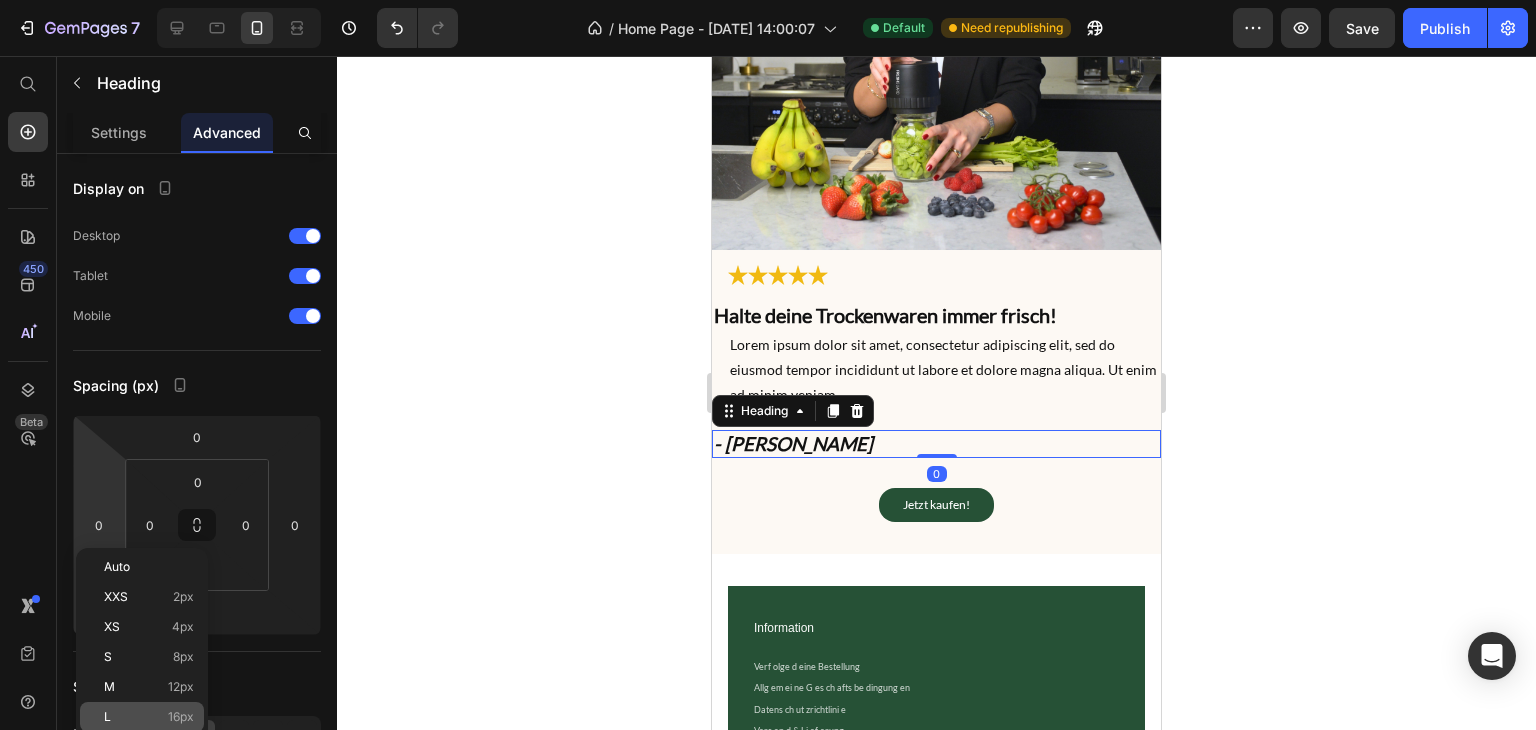click on "16px" at bounding box center (181, 717) 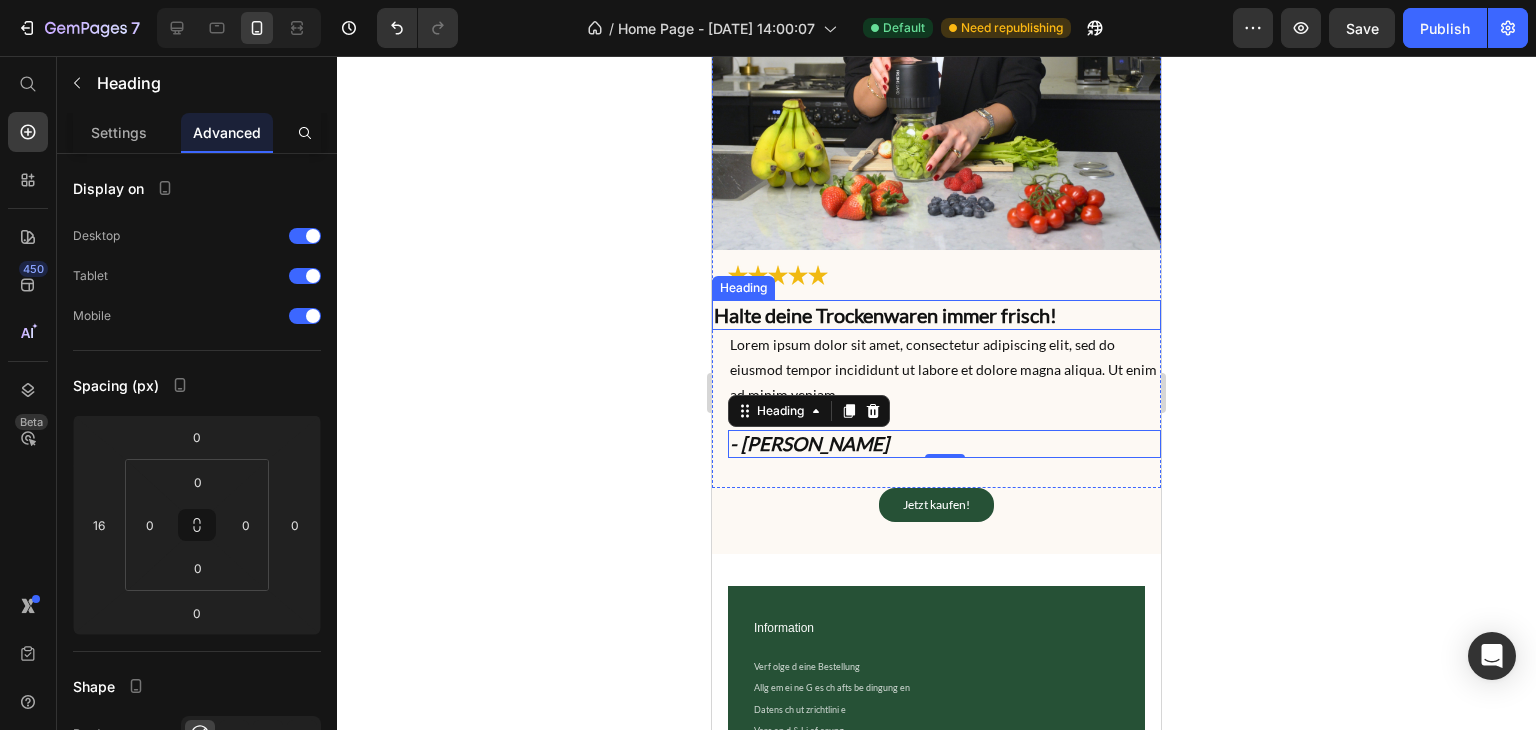 click on "Halte deine Trockenwaren immer frisch!" at bounding box center (936, 315) 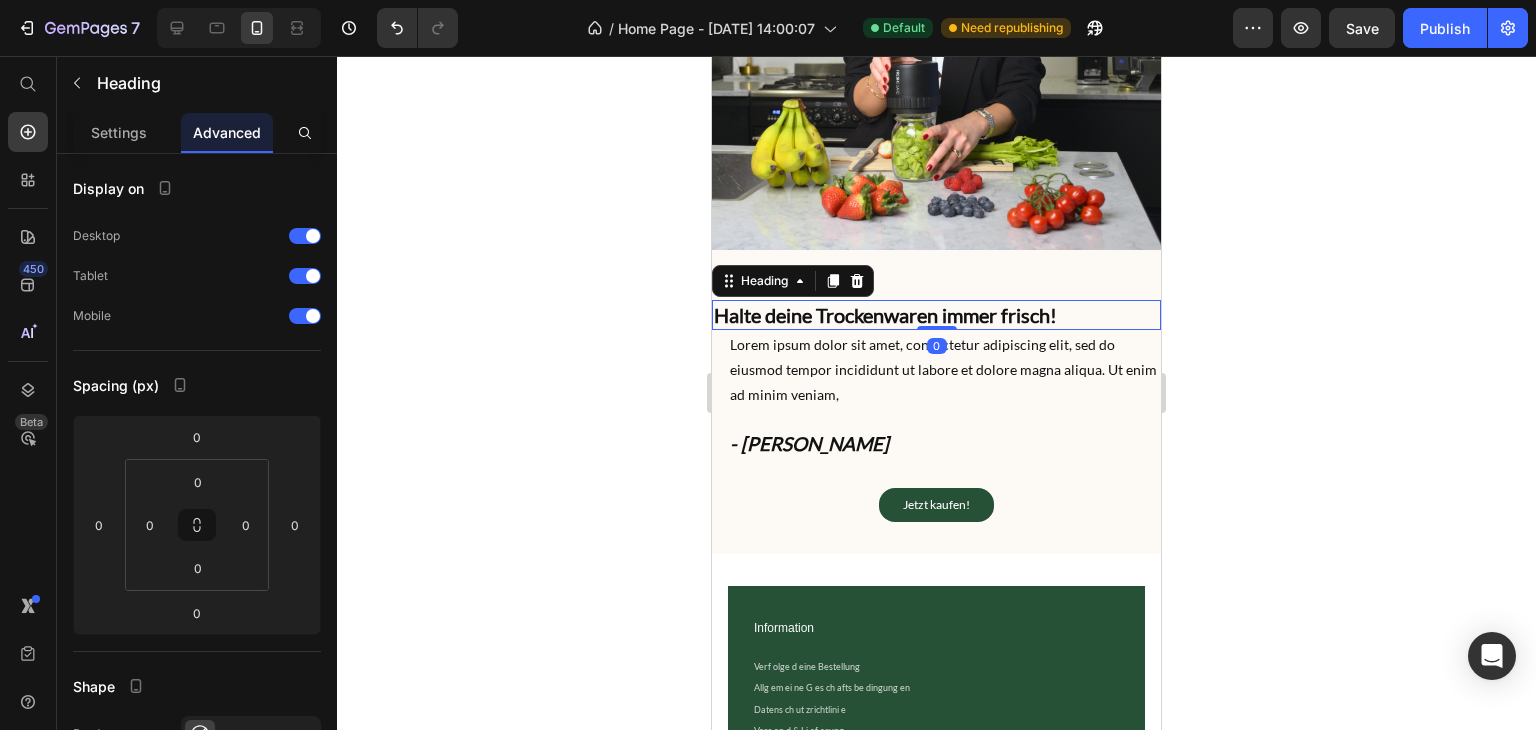 click on "Advanced" at bounding box center (227, 132) 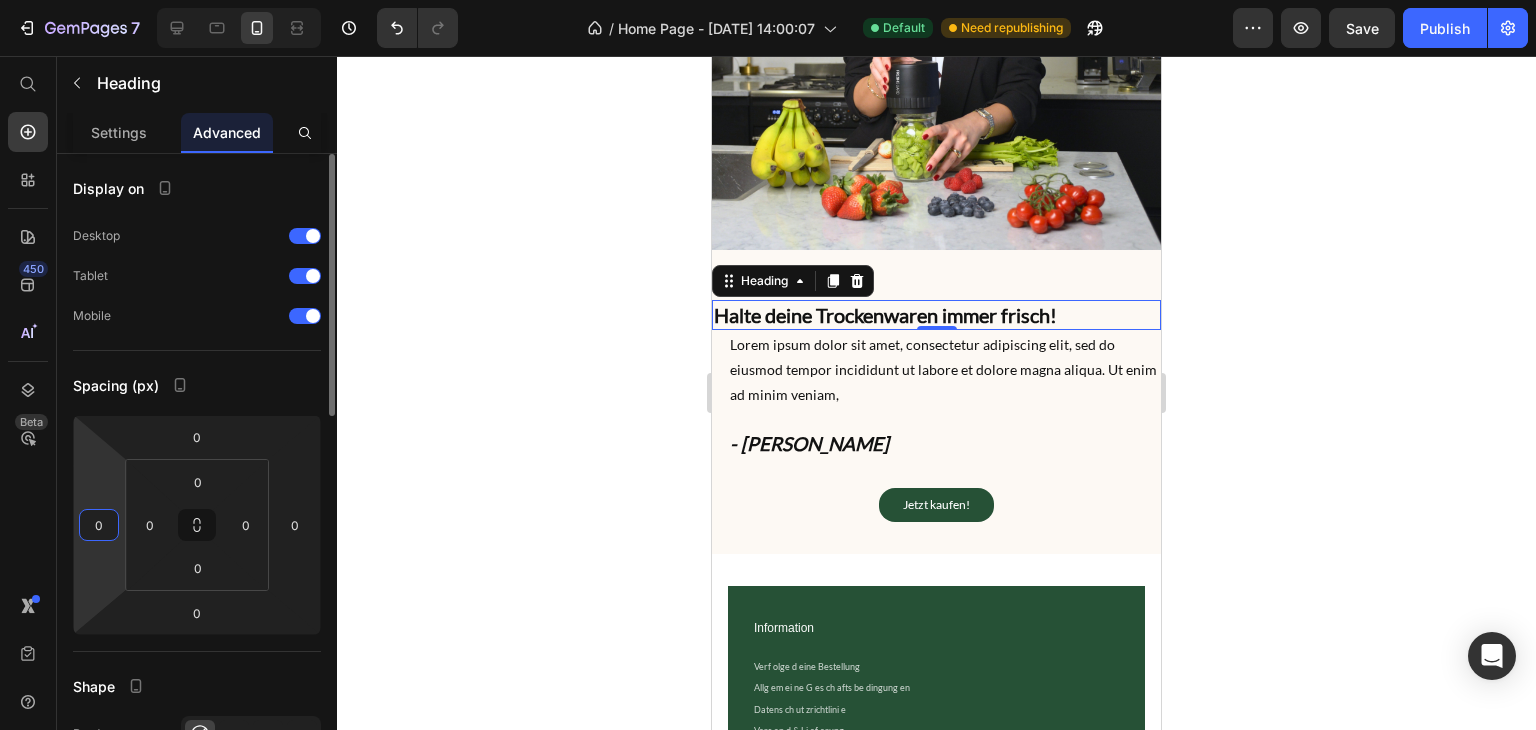 click on "0" at bounding box center [99, 525] 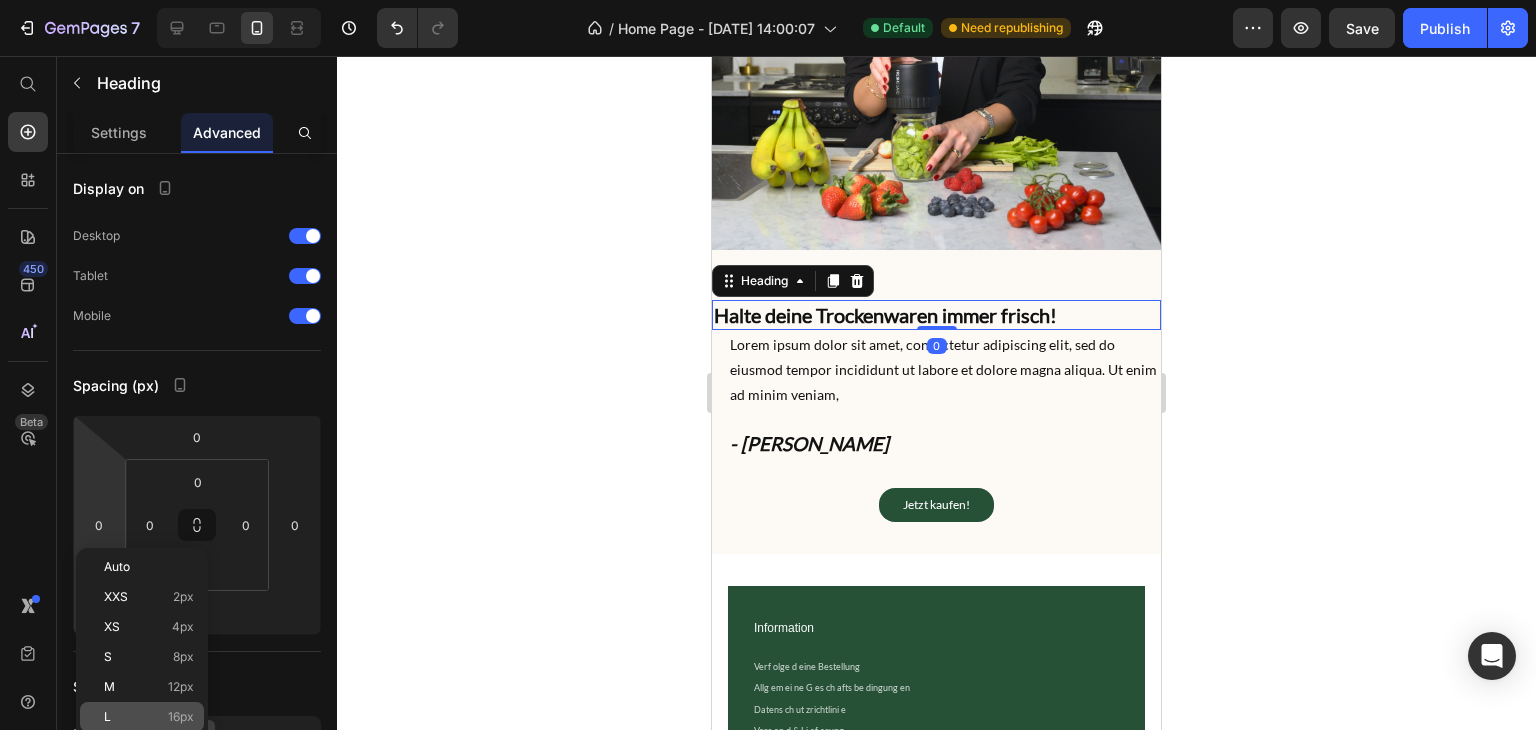 click on "16px" at bounding box center (181, 717) 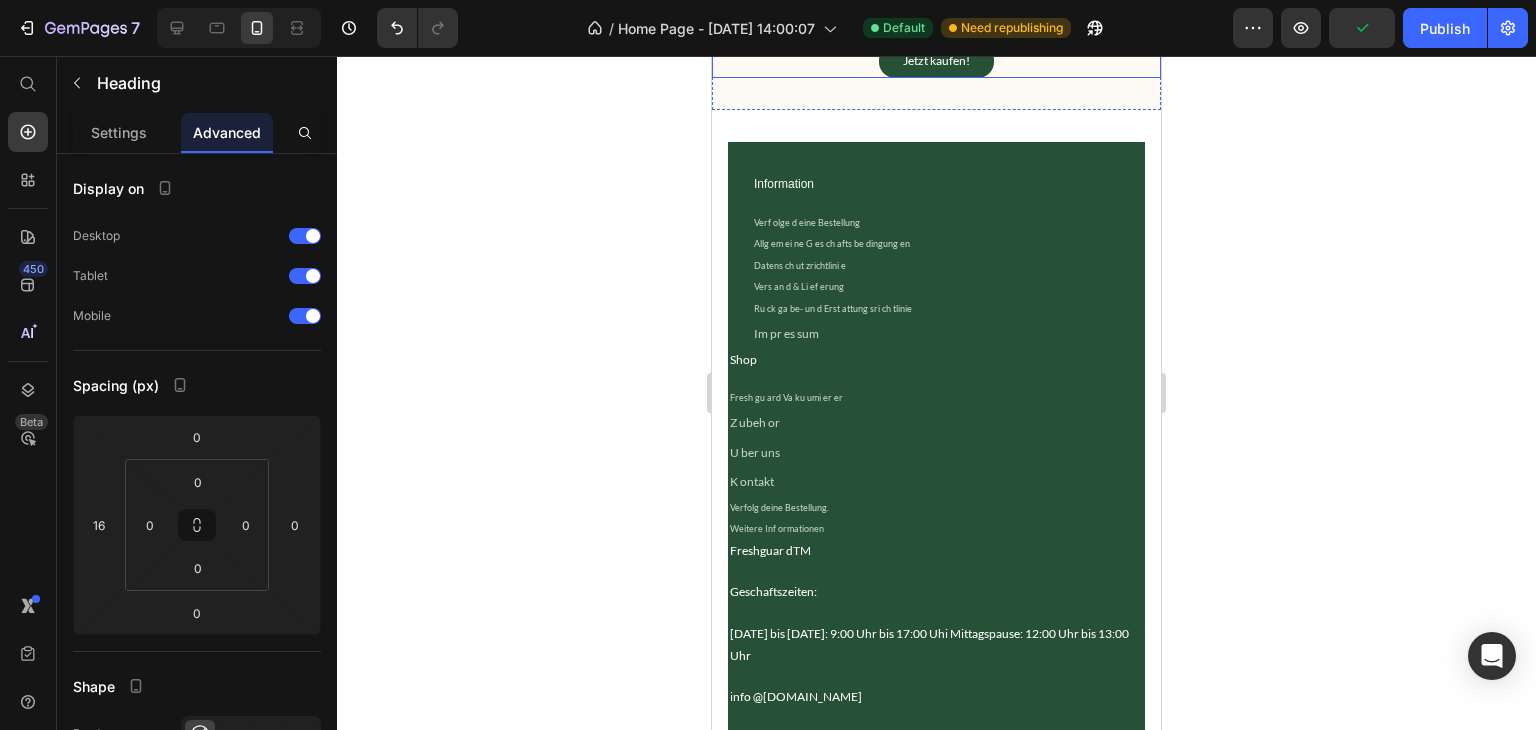 scroll, scrollTop: 6956, scrollLeft: 0, axis: vertical 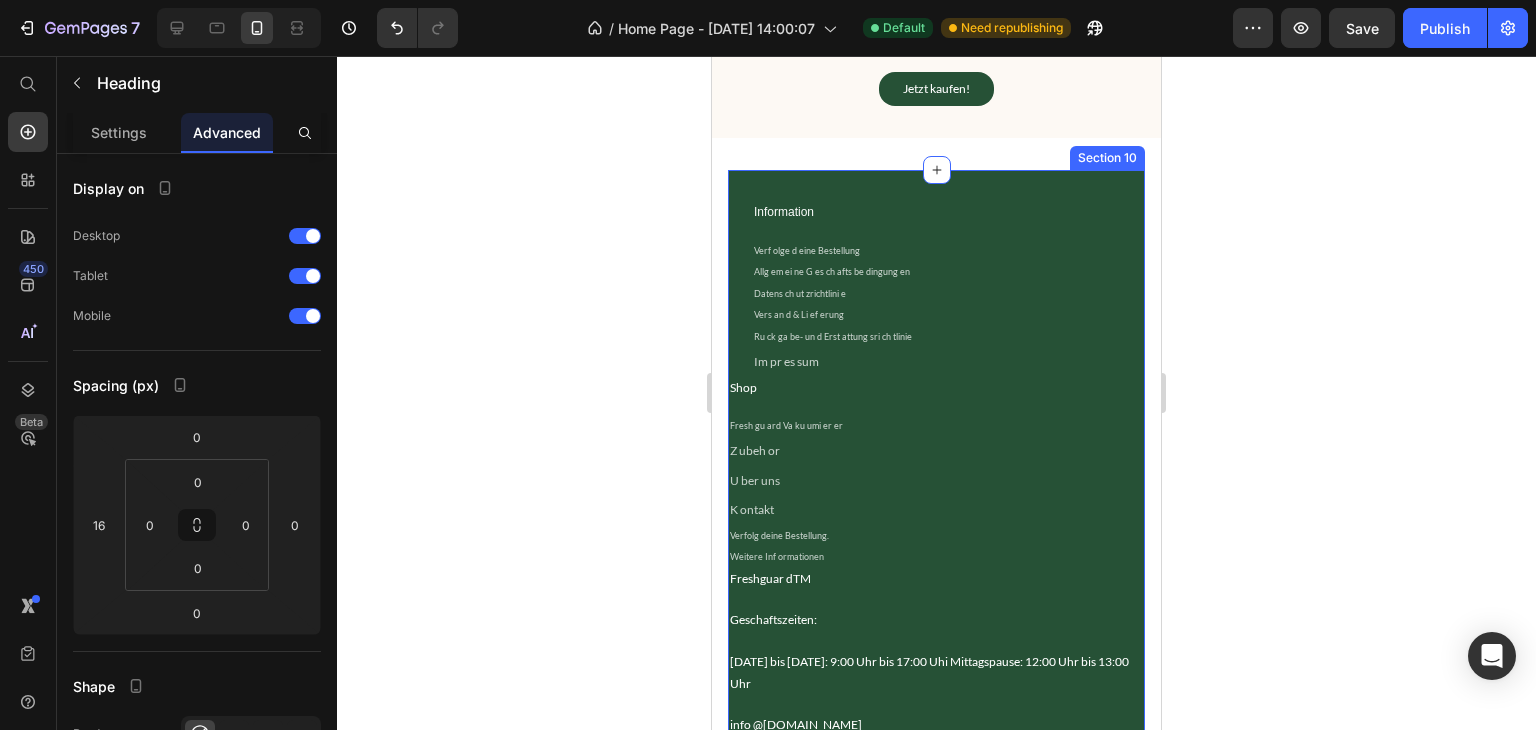 click on "Information Text Block Verf olge d eine Bestellung Text Block Allg em ei ne G es ch afts be dingung en Text Block Datens ch ut zrichtlini e Text Block Vers an d & Li ef erung Text Block Ru ck ga be- un d Erst attung sri ch tlinie Text Block Im pr es sum Text Block Row Shop Text Block Fresh gu ard Va ku umi er er Text Block Z ubeh or Text Block U ber uns Text Block K ontakt Text Block Verfolg deine Bestellung. Text Block Weitere Inf ormationen Text Block Row Freshguar dTM Text Block Geschaftszeiten: Text Block Montag bis Freitag: 9:00 Uhr bis 17:00 Uhi Mittagspause: 12:00 Uhr bis 13:00 Uhr Text Block info @fresh-guard.de Text Block Row Row Row @ 2025, F res hg ua rd Text Block Section 10" at bounding box center (936, 511) 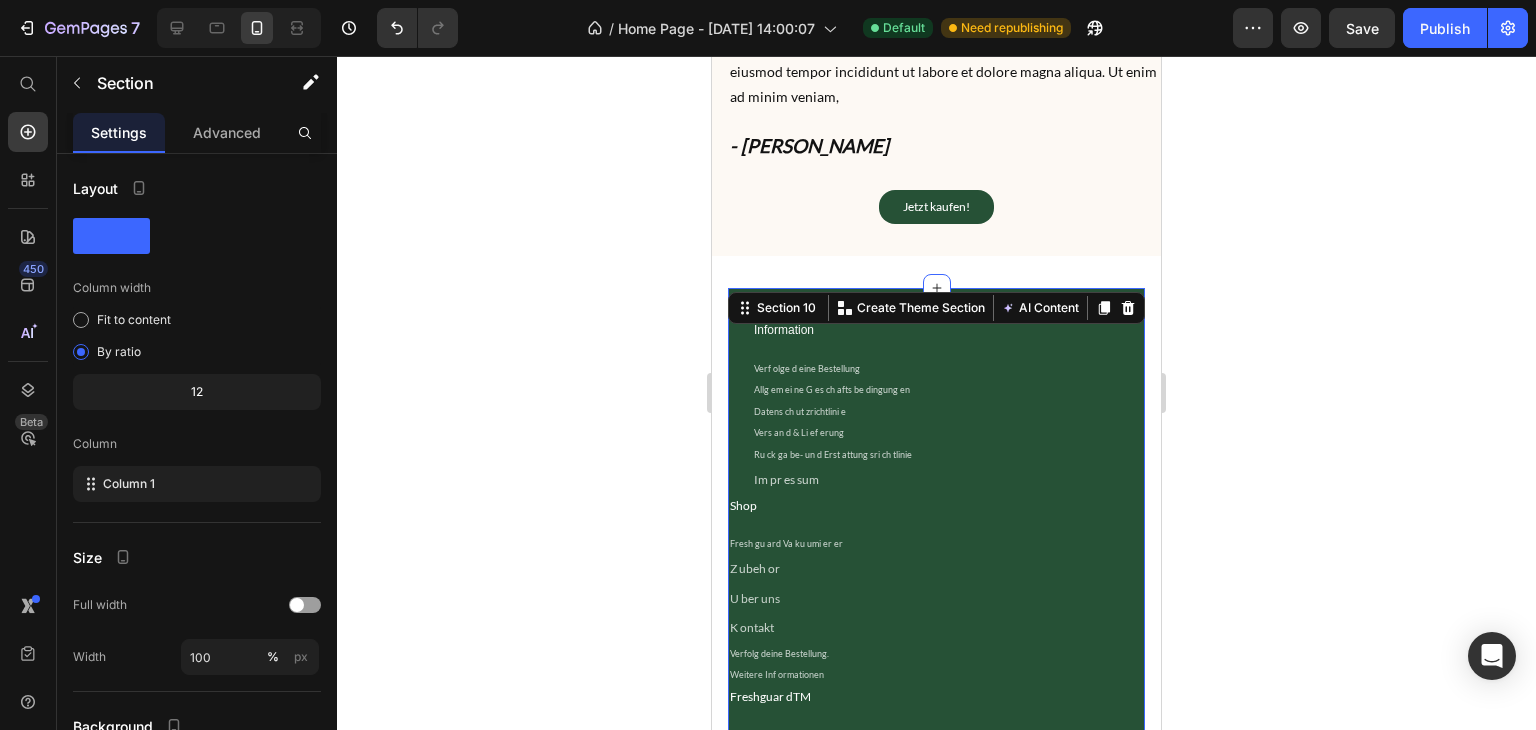 scroll, scrollTop: 6834, scrollLeft: 0, axis: vertical 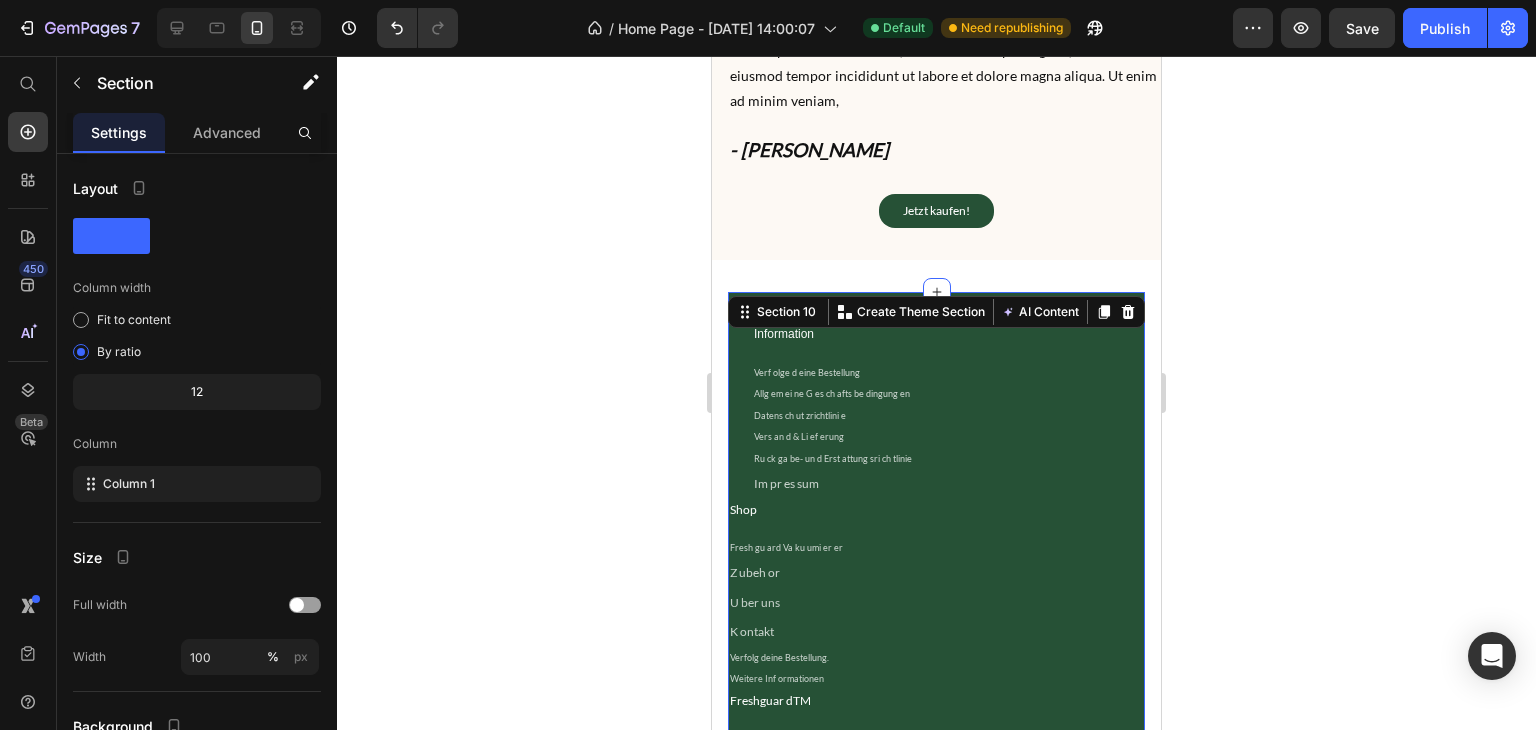 click 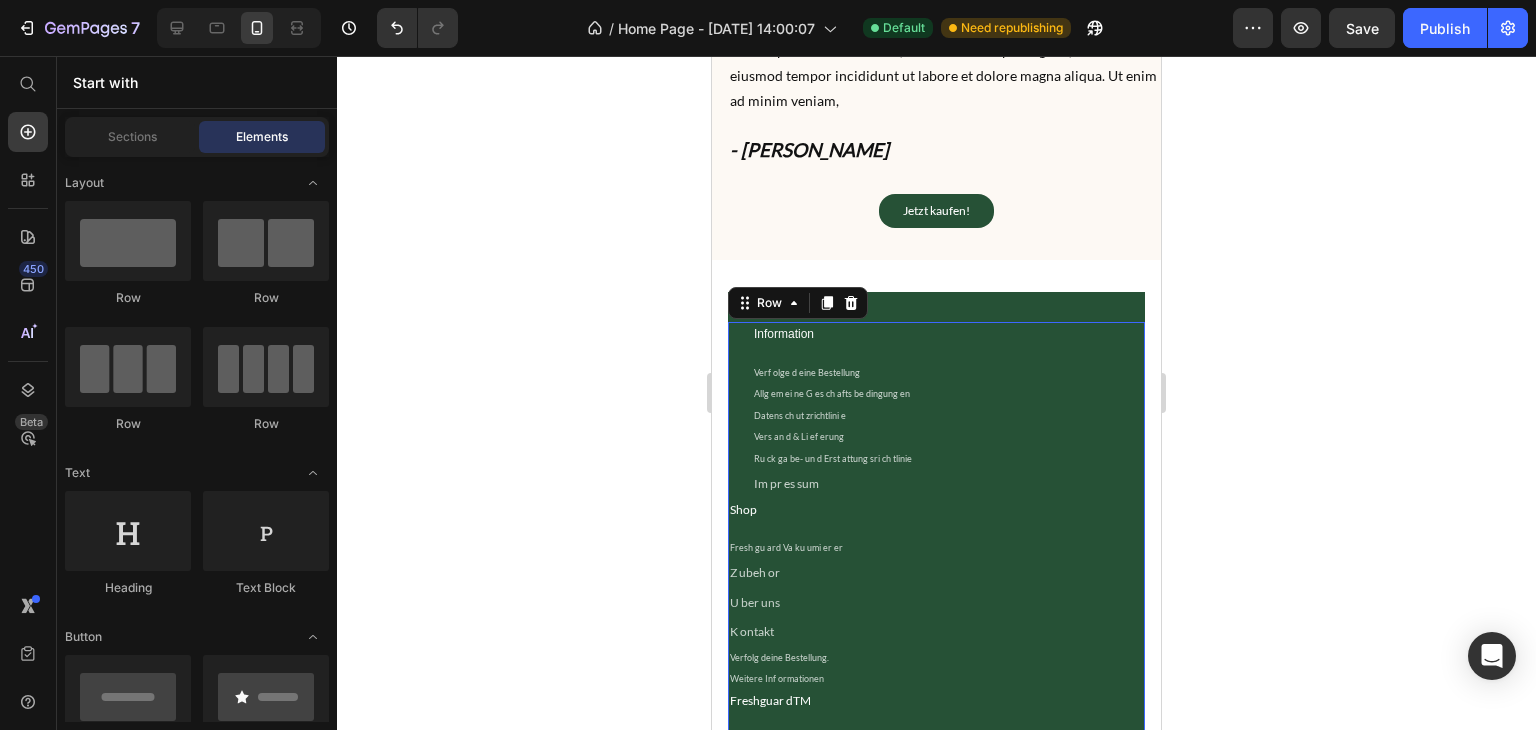click on "Information Text Block Verf olge d eine Bestellung Text Block Allg em ei ne G es ch afts be dingung en Text Block Datens ch ut zrichtlini e Text Block Vers an d & Li ef erung Text Block Ru ck ga be- un d Erst attung sri ch tlinie Text Block Im pr es sum Text Block Row" at bounding box center [936, 409] 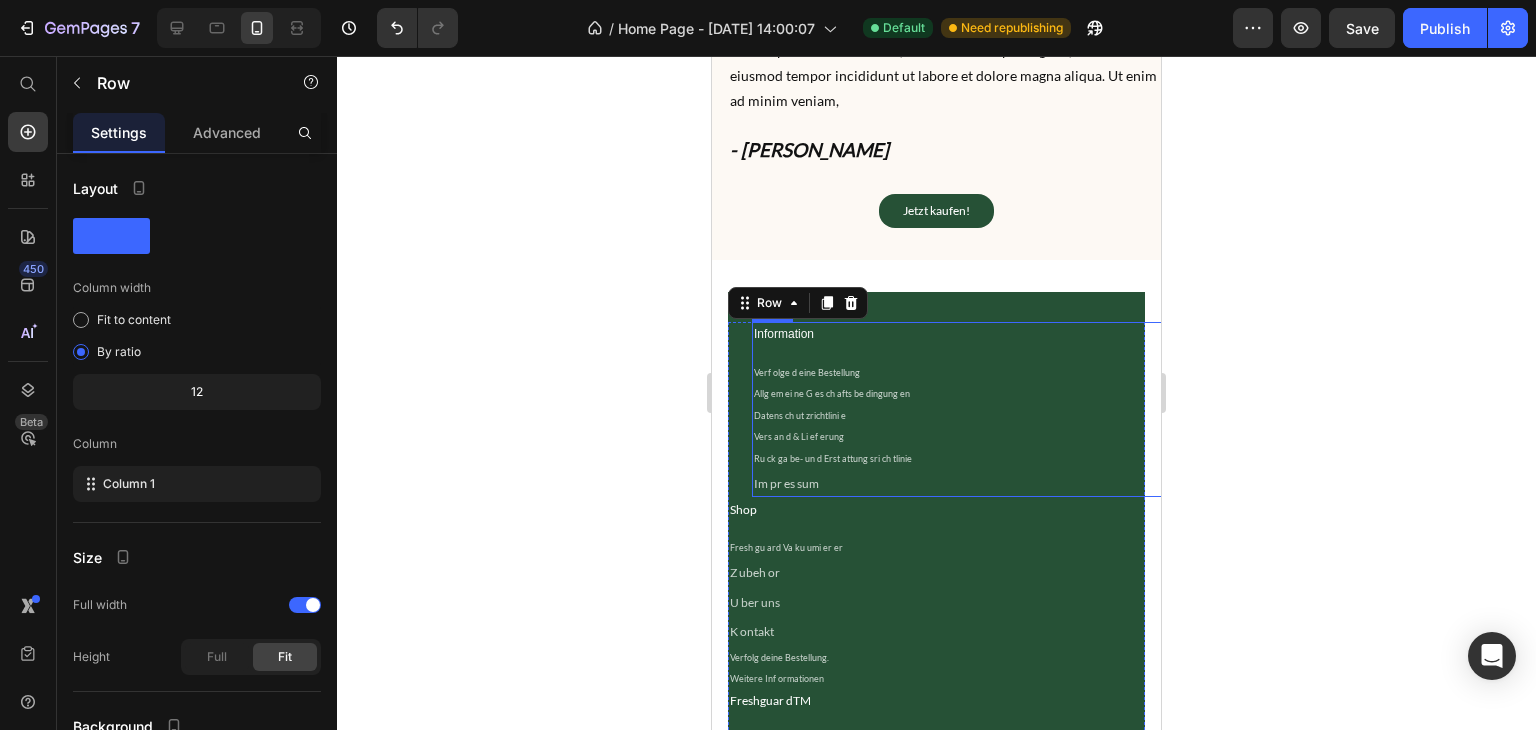 click on "Information Text Block Verf olge d eine Bestellung Text Block Allg em ei ne G es ch afts be dingung en Text Block Datens ch ut zrichtlini e Text Block Vers an d & Li ef erung Text Block Ru ck ga be- un d Erst attung sri ch tlinie Text Block Im pr es sum Text Block" at bounding box center [960, 409] 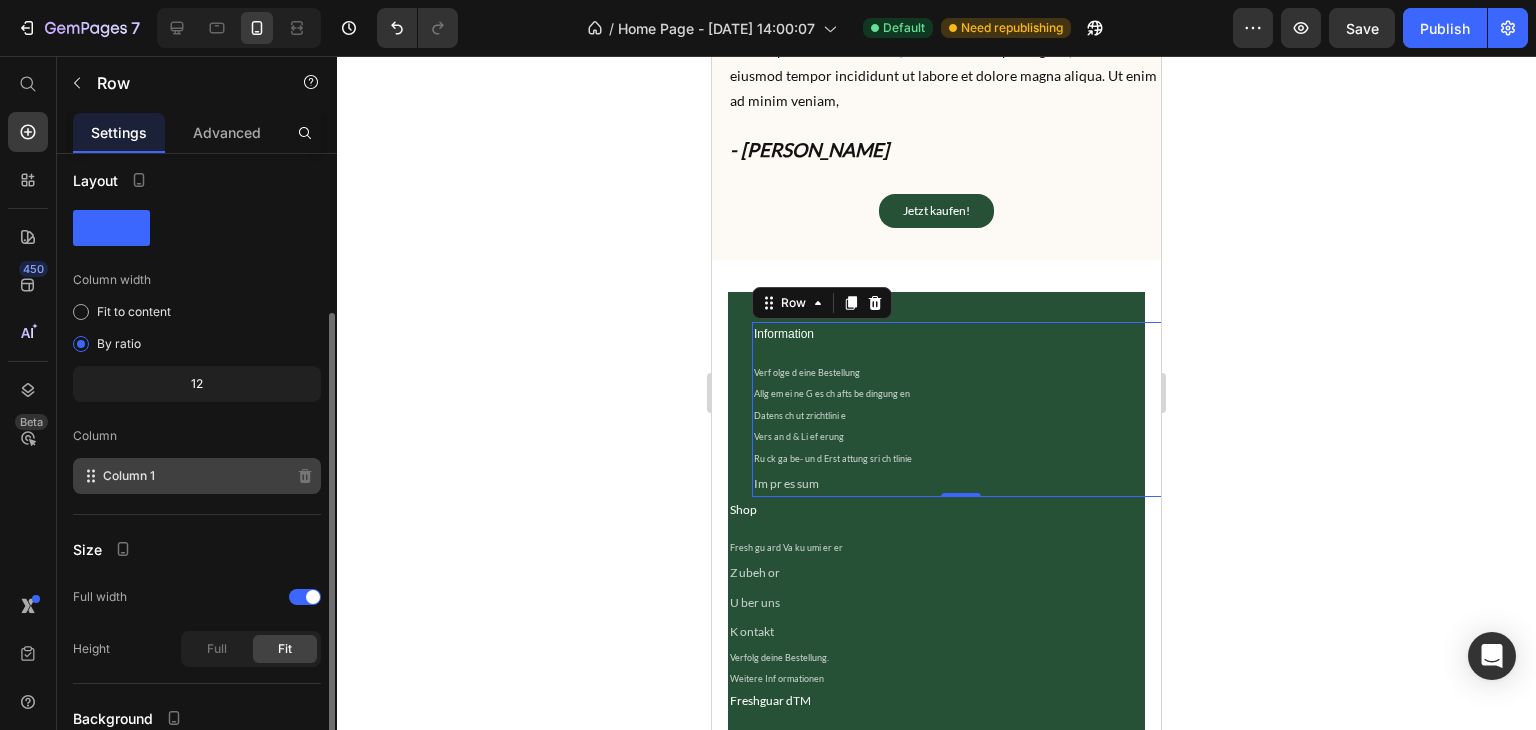 scroll, scrollTop: 0, scrollLeft: 0, axis: both 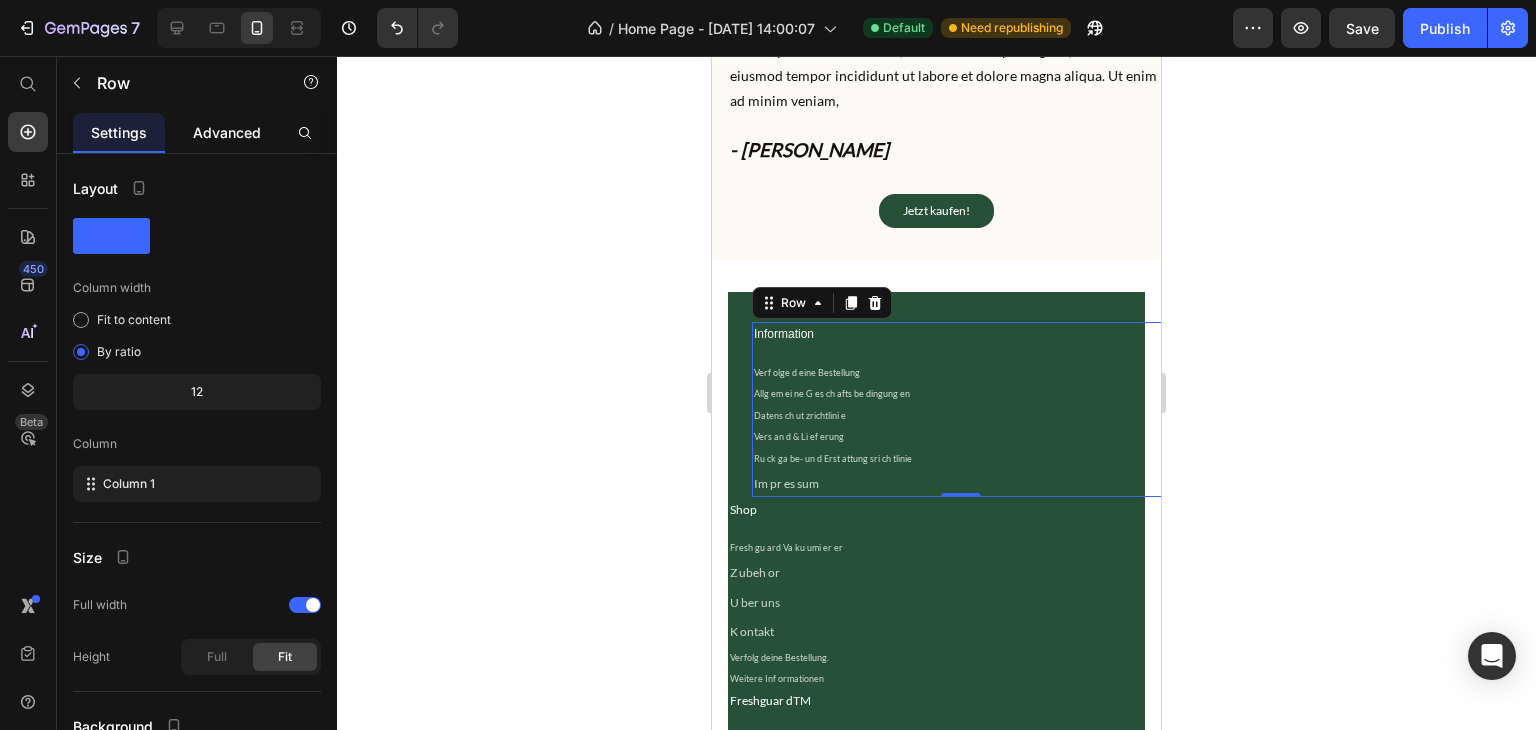 click on "Advanced" at bounding box center (227, 132) 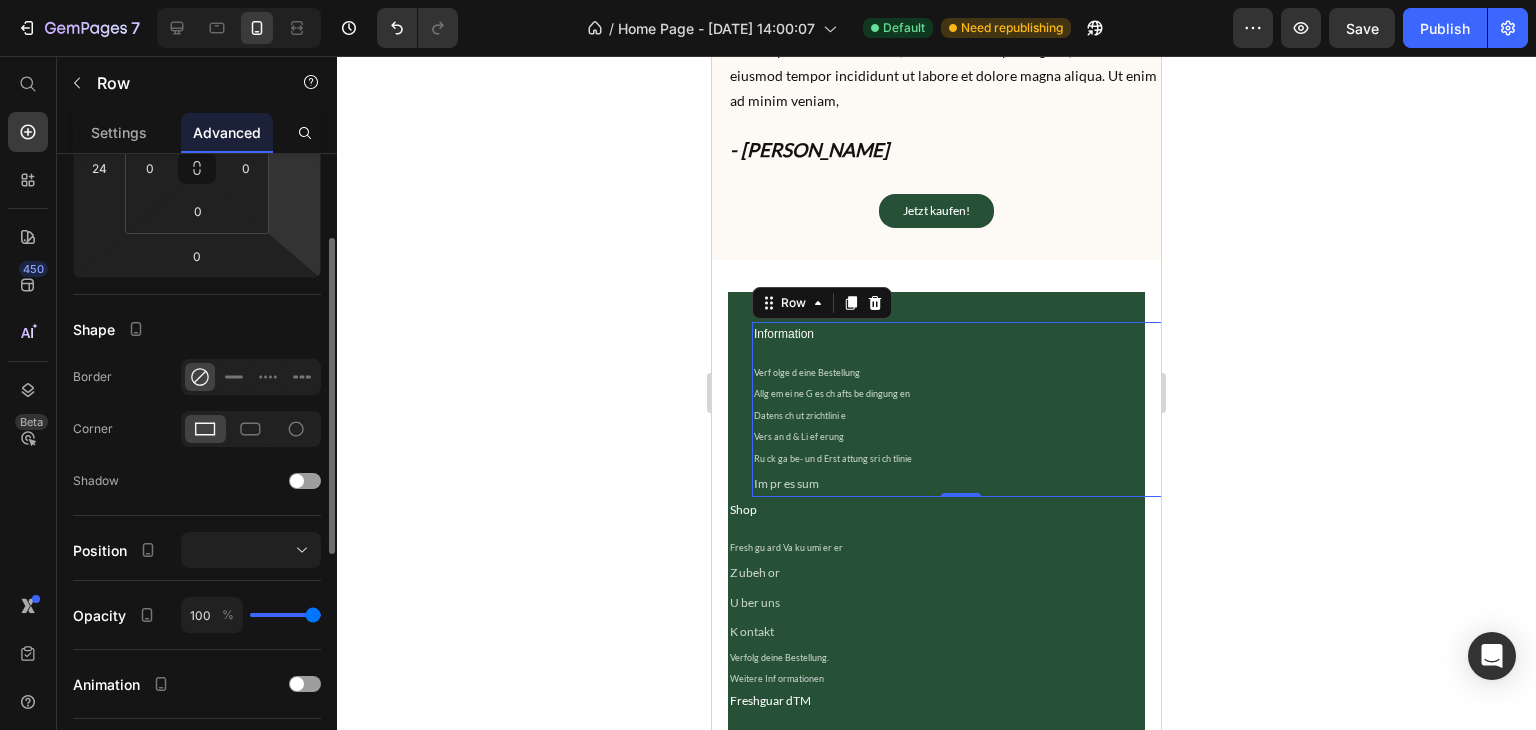 scroll, scrollTop: 265, scrollLeft: 0, axis: vertical 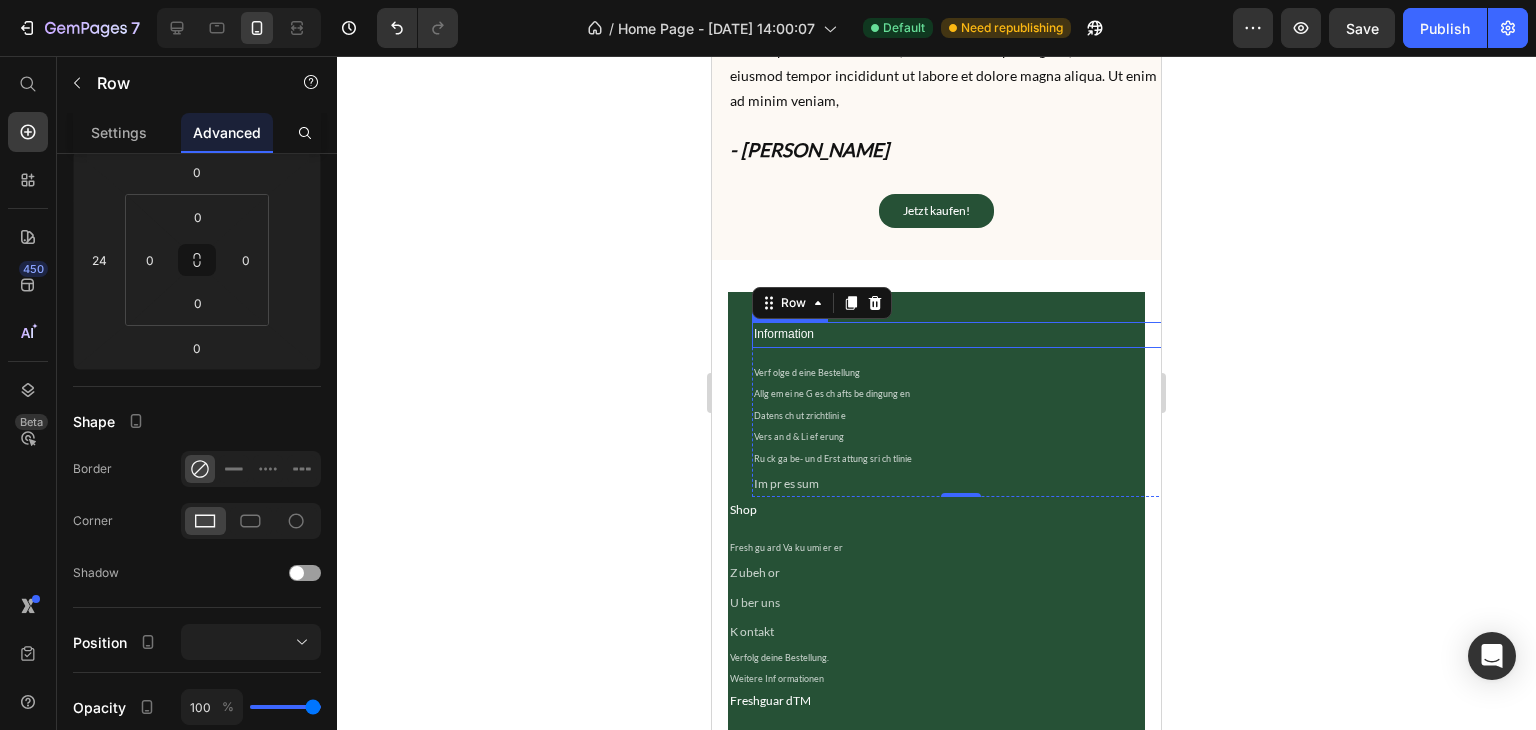 click on "Information" at bounding box center (960, 335) 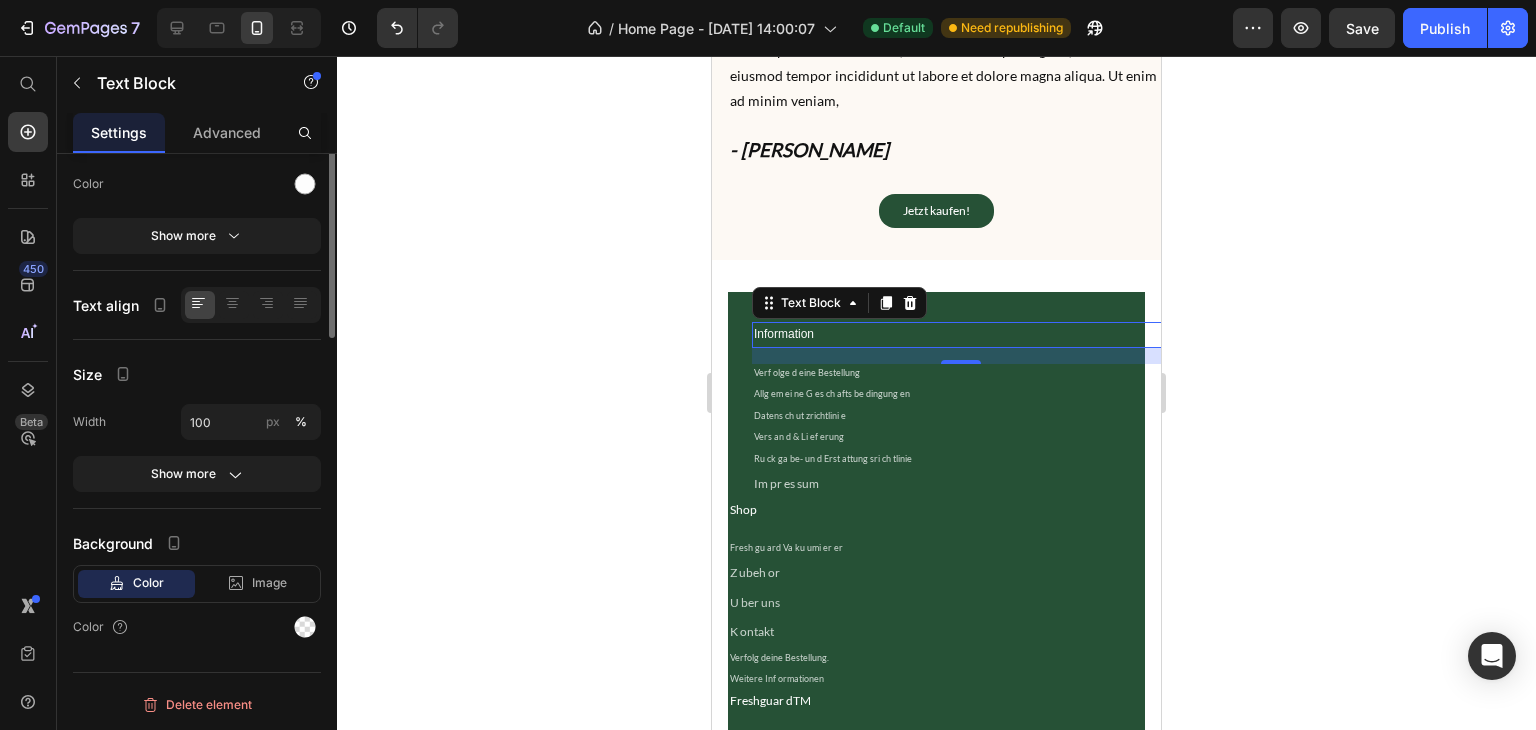 scroll, scrollTop: 0, scrollLeft: 0, axis: both 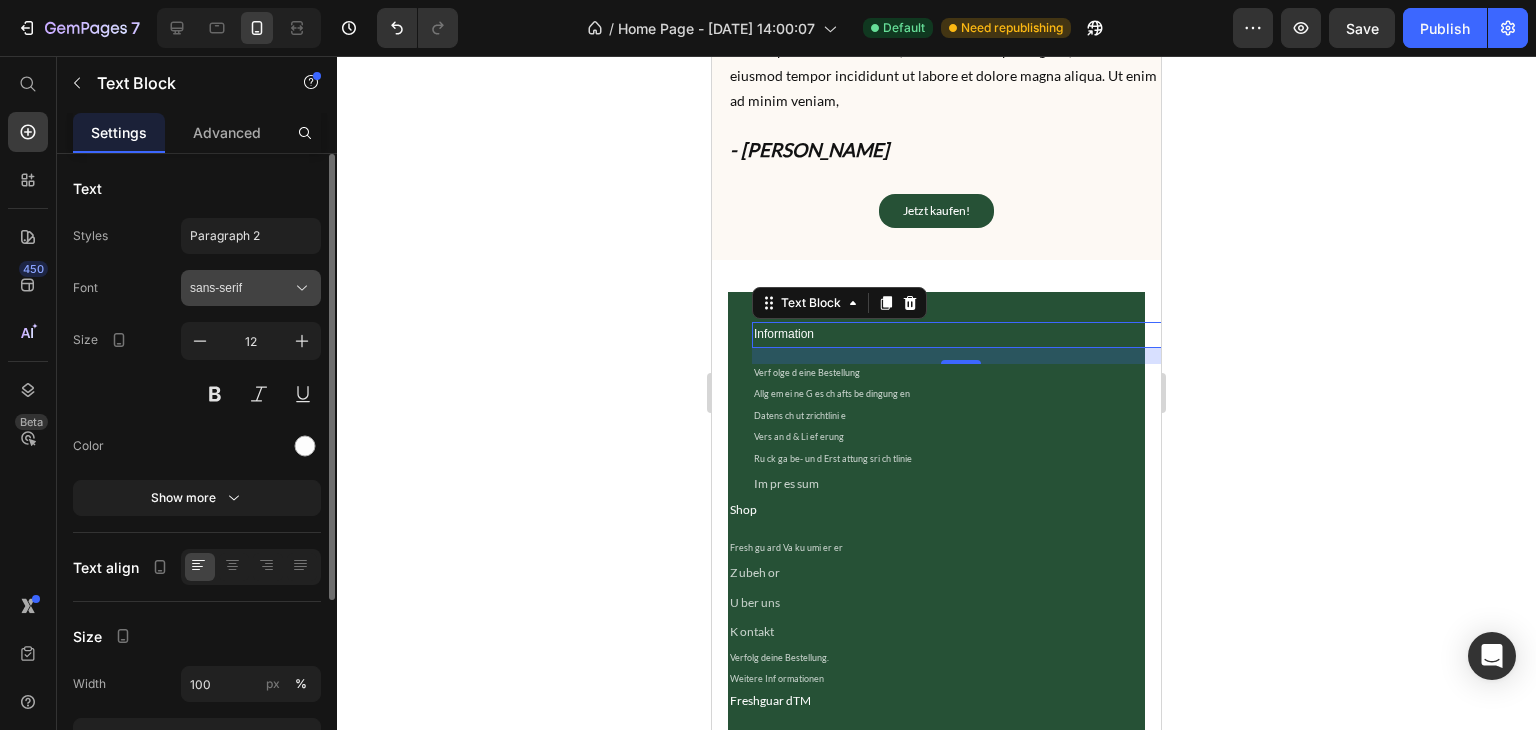 click 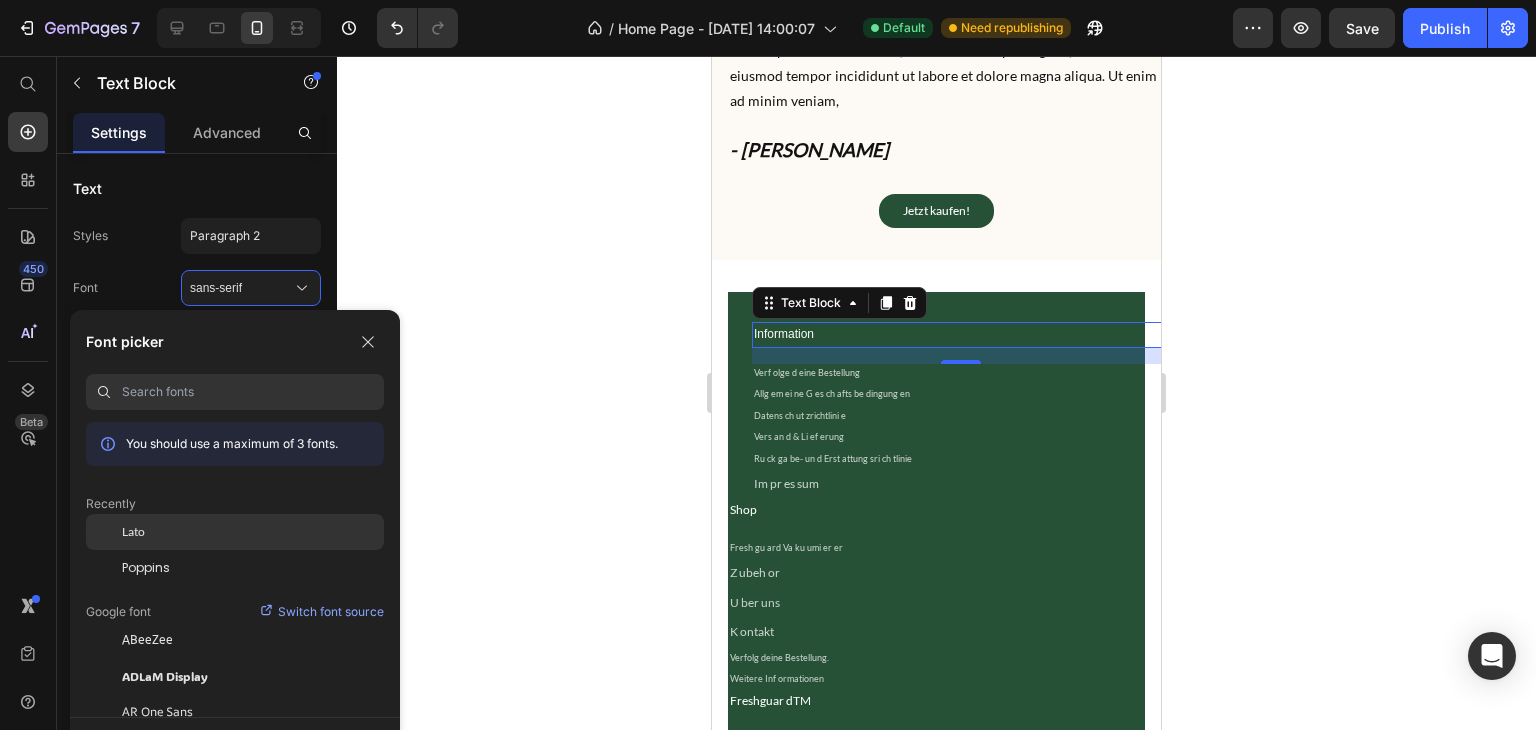 click on "Lato" 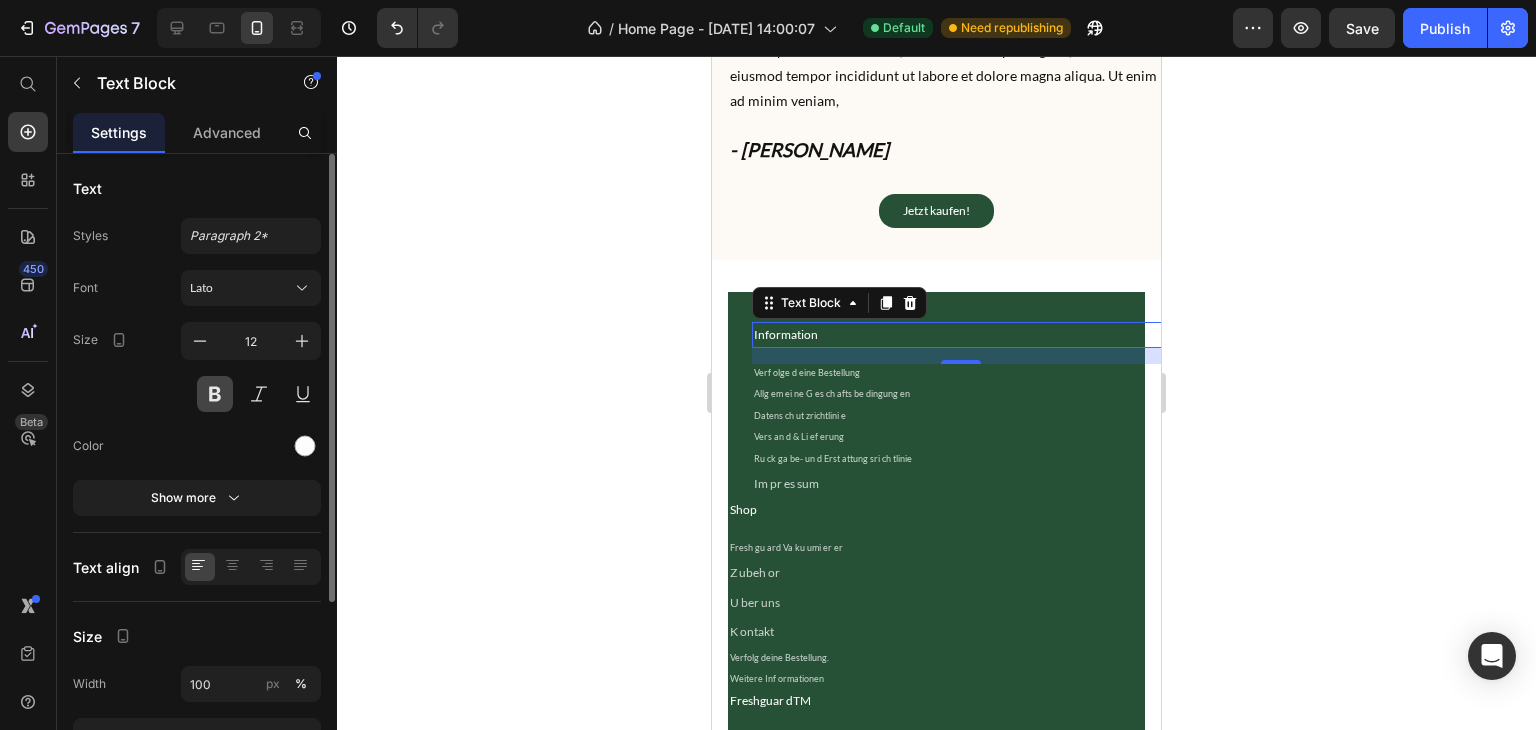 click at bounding box center [215, 394] 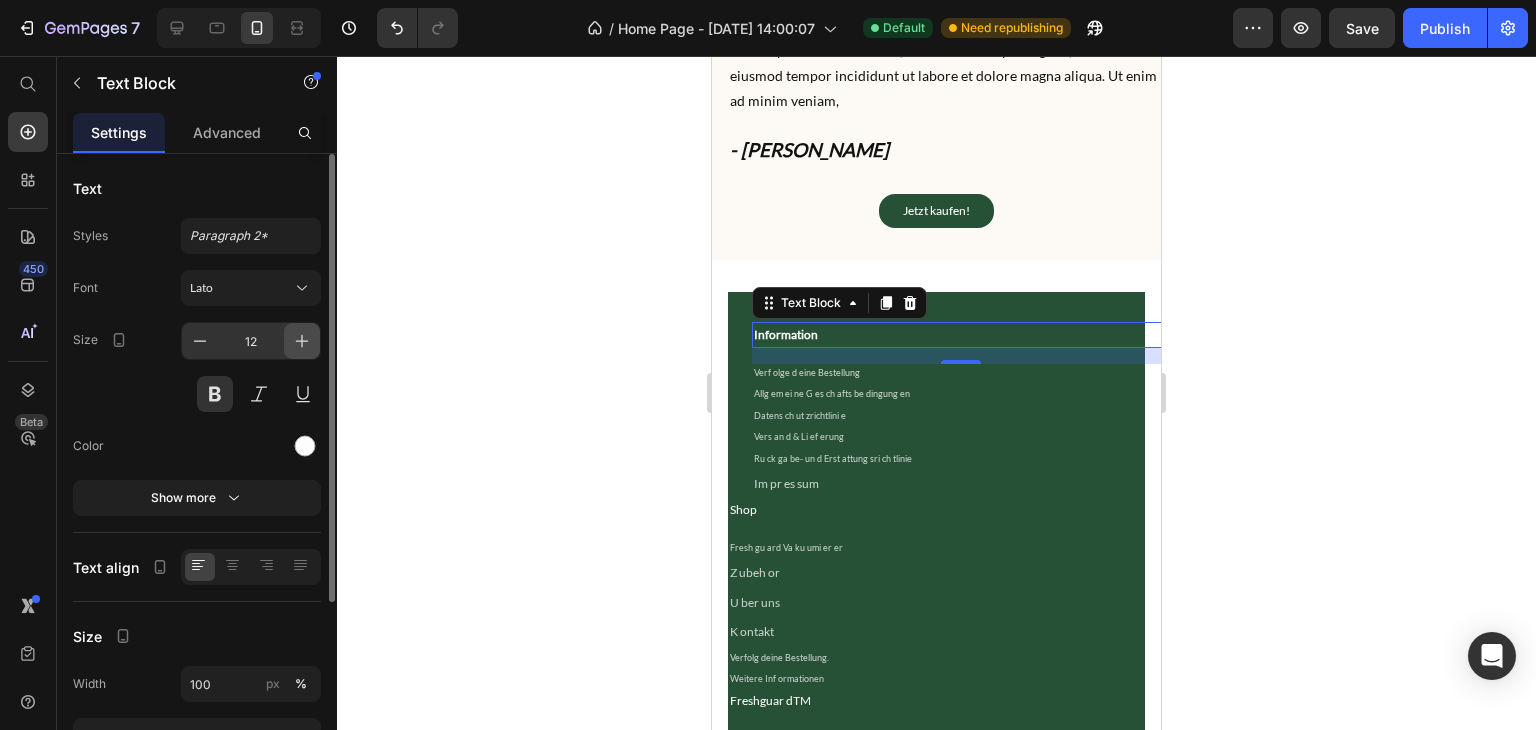 click 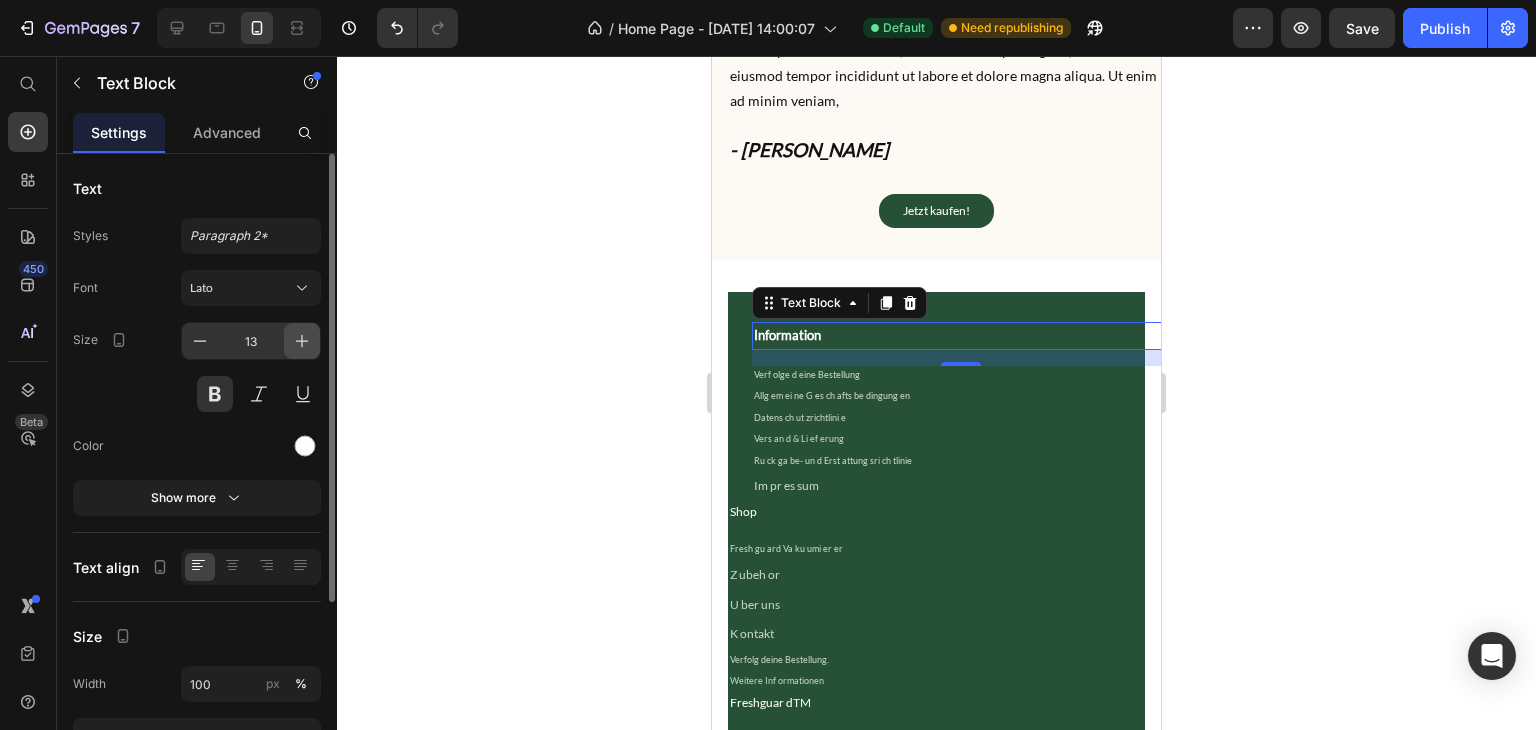 click 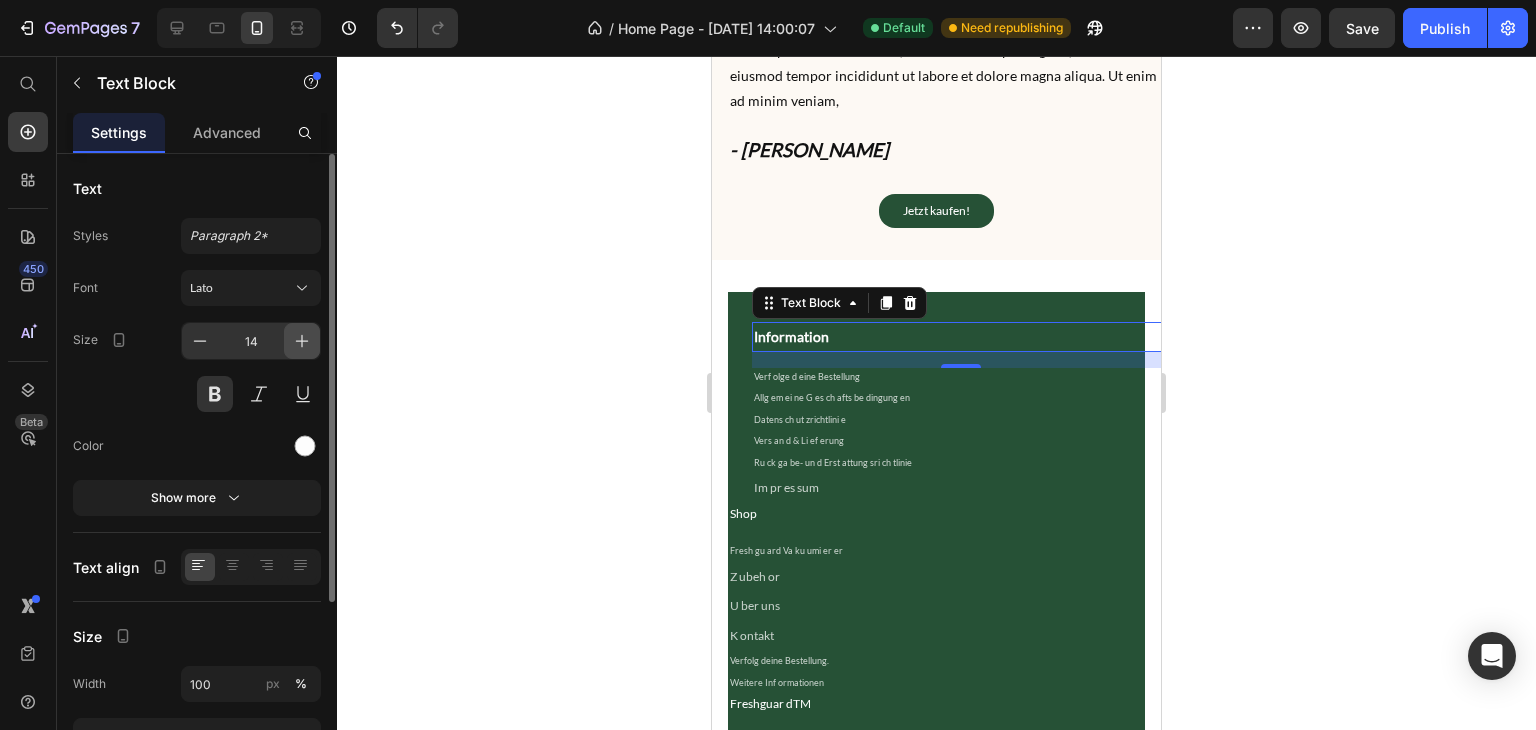 click 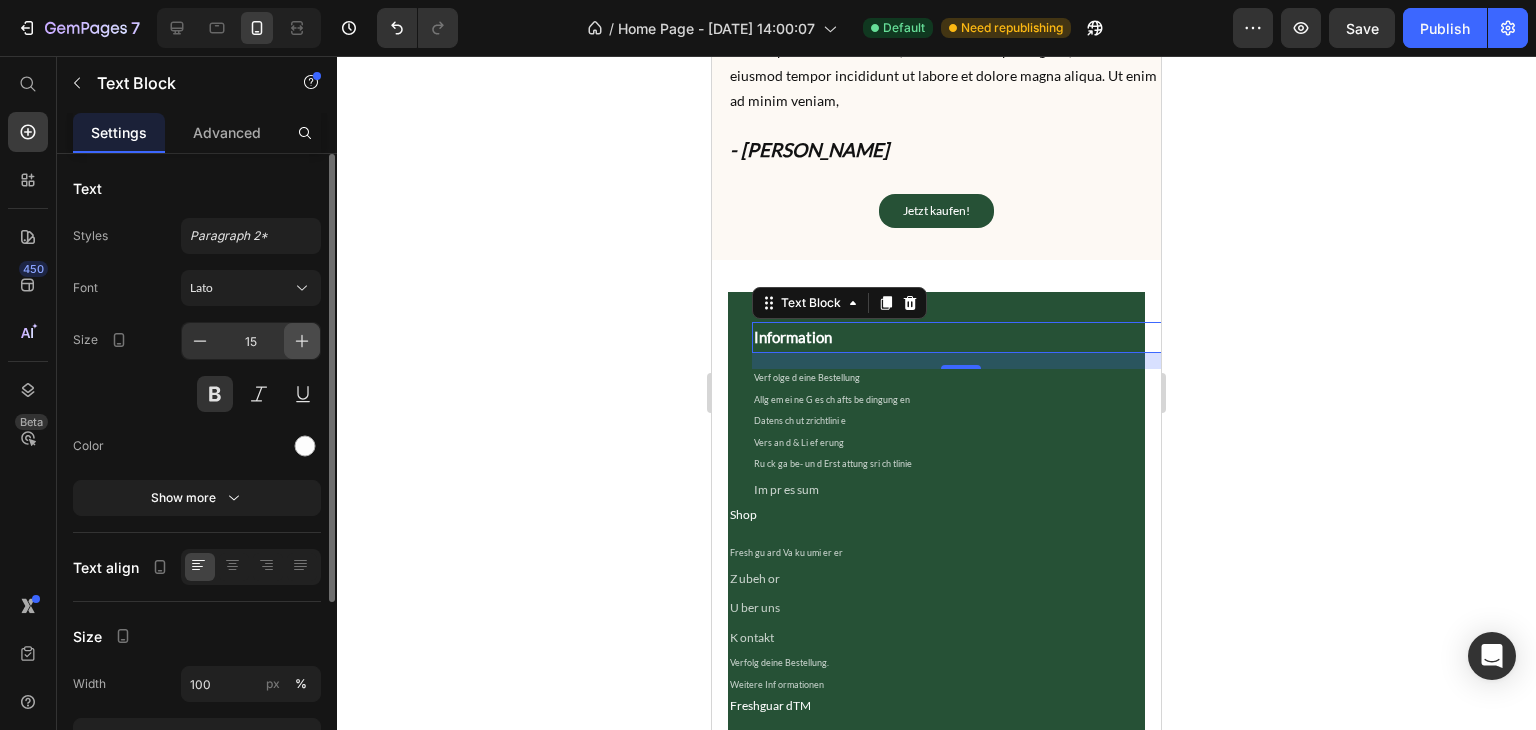 click 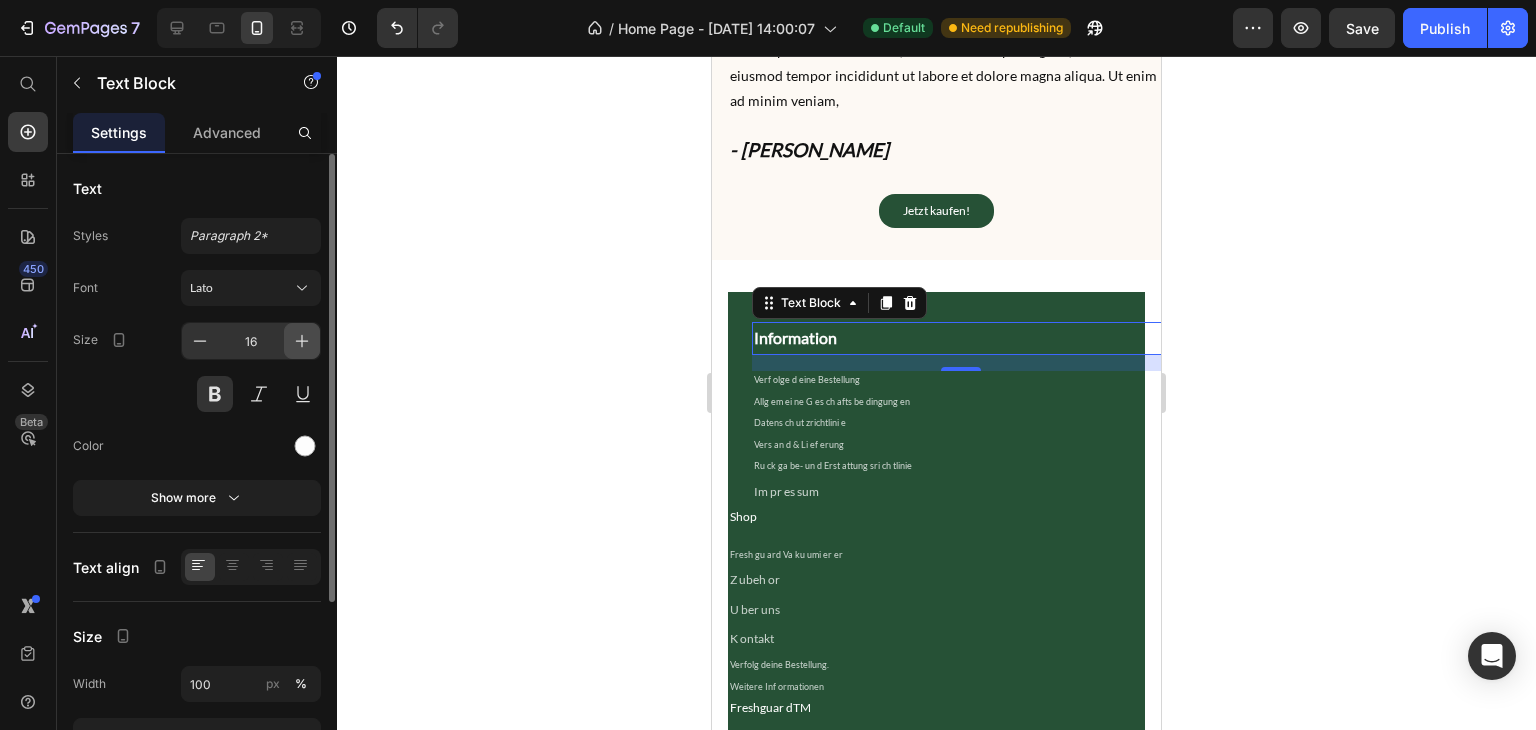click 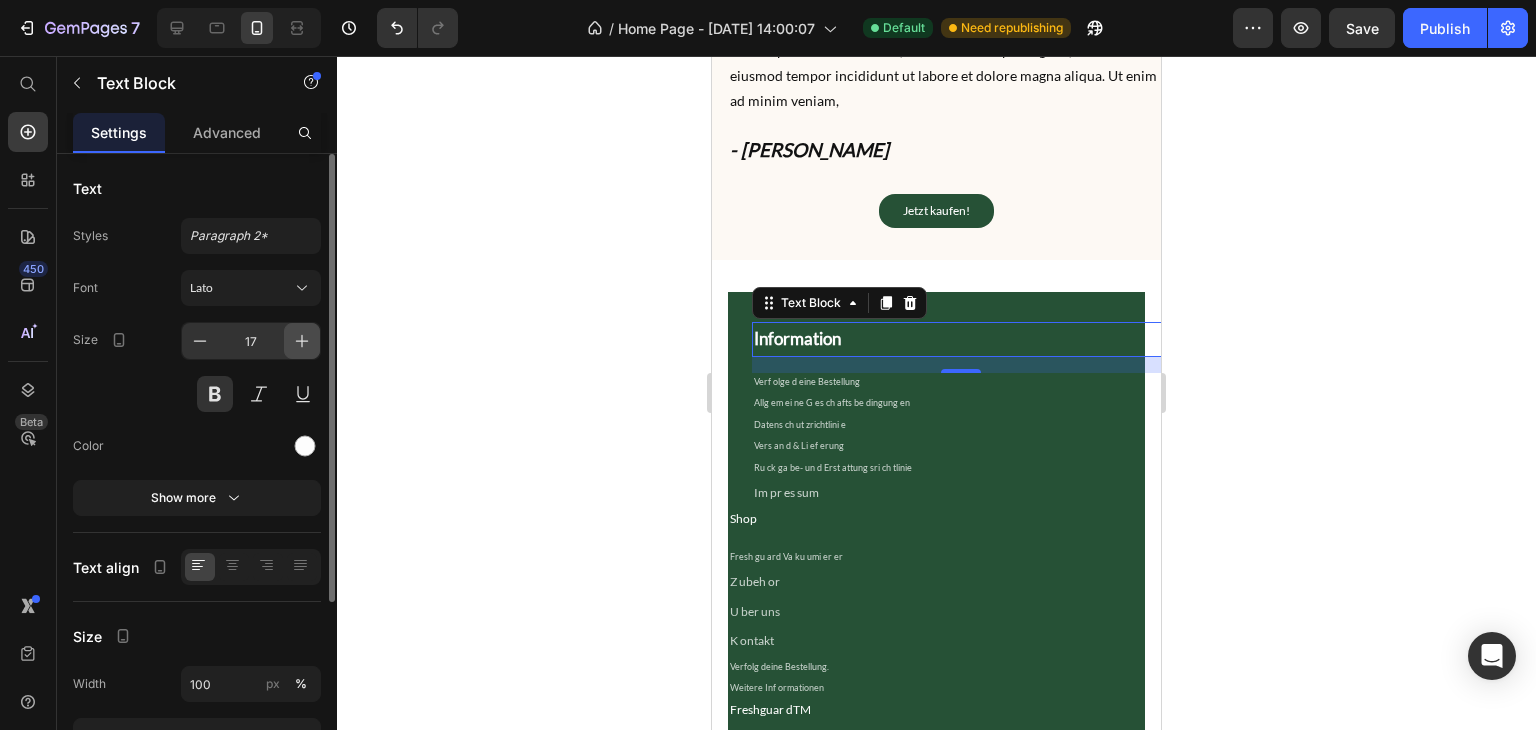 click 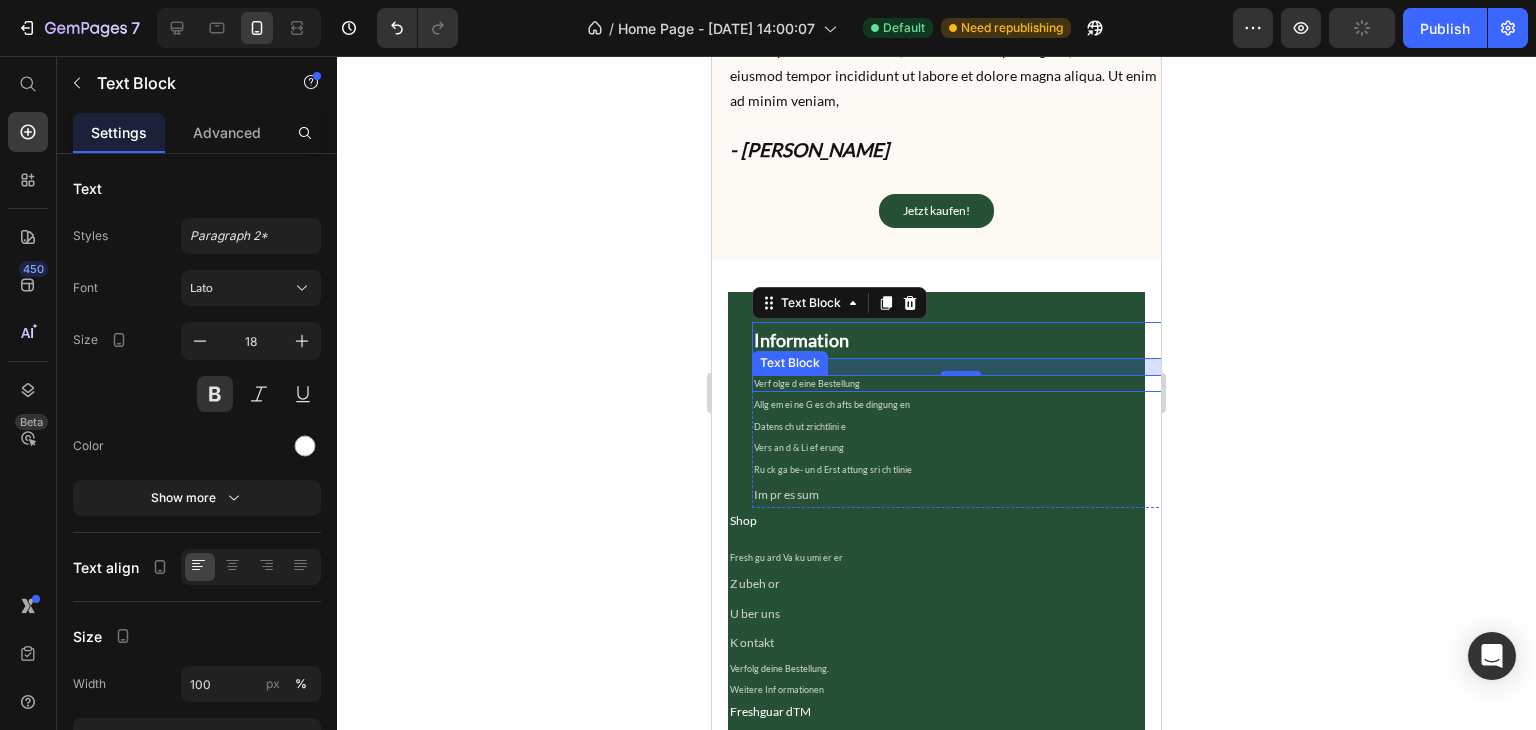 click on "Verf olge d eine Bestellung" at bounding box center (960, 384) 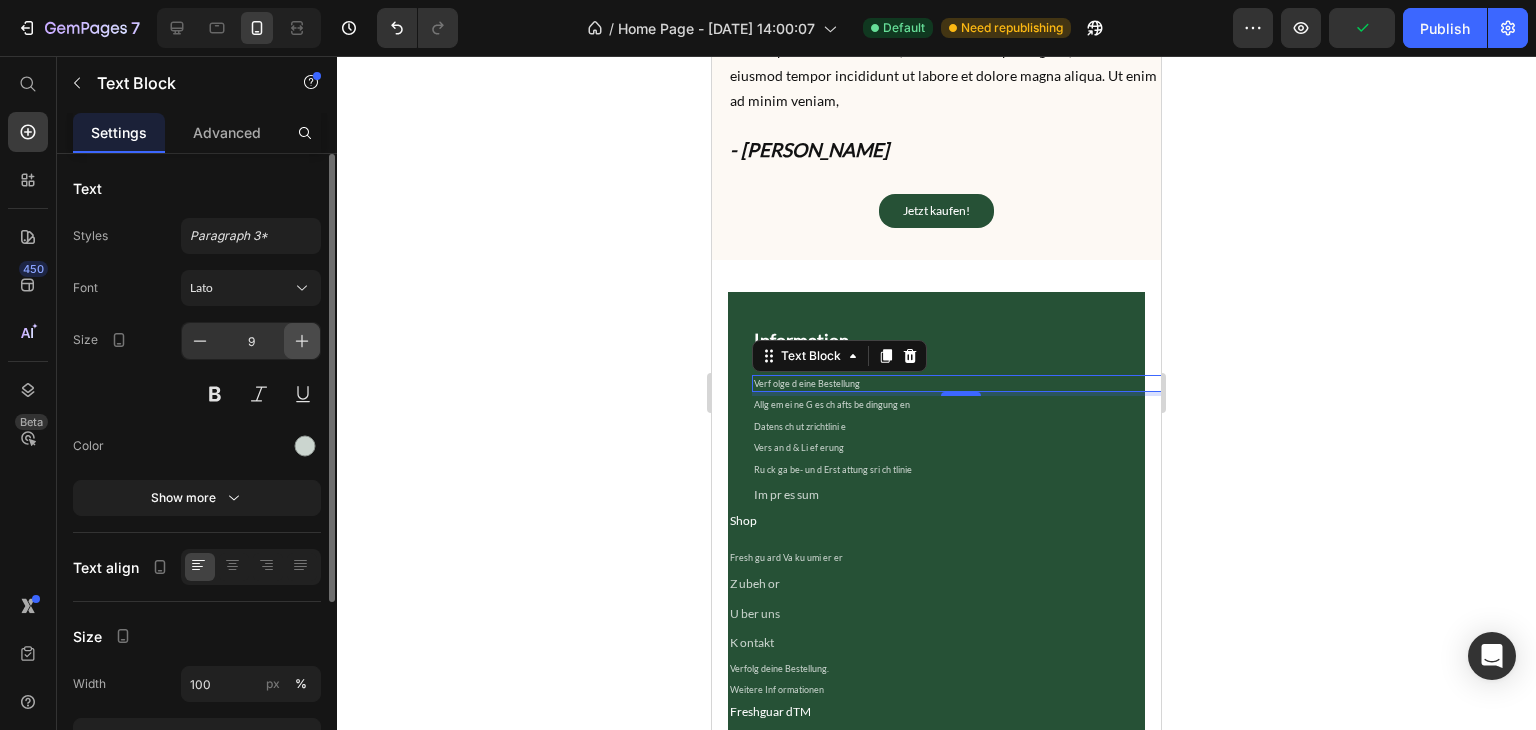 click 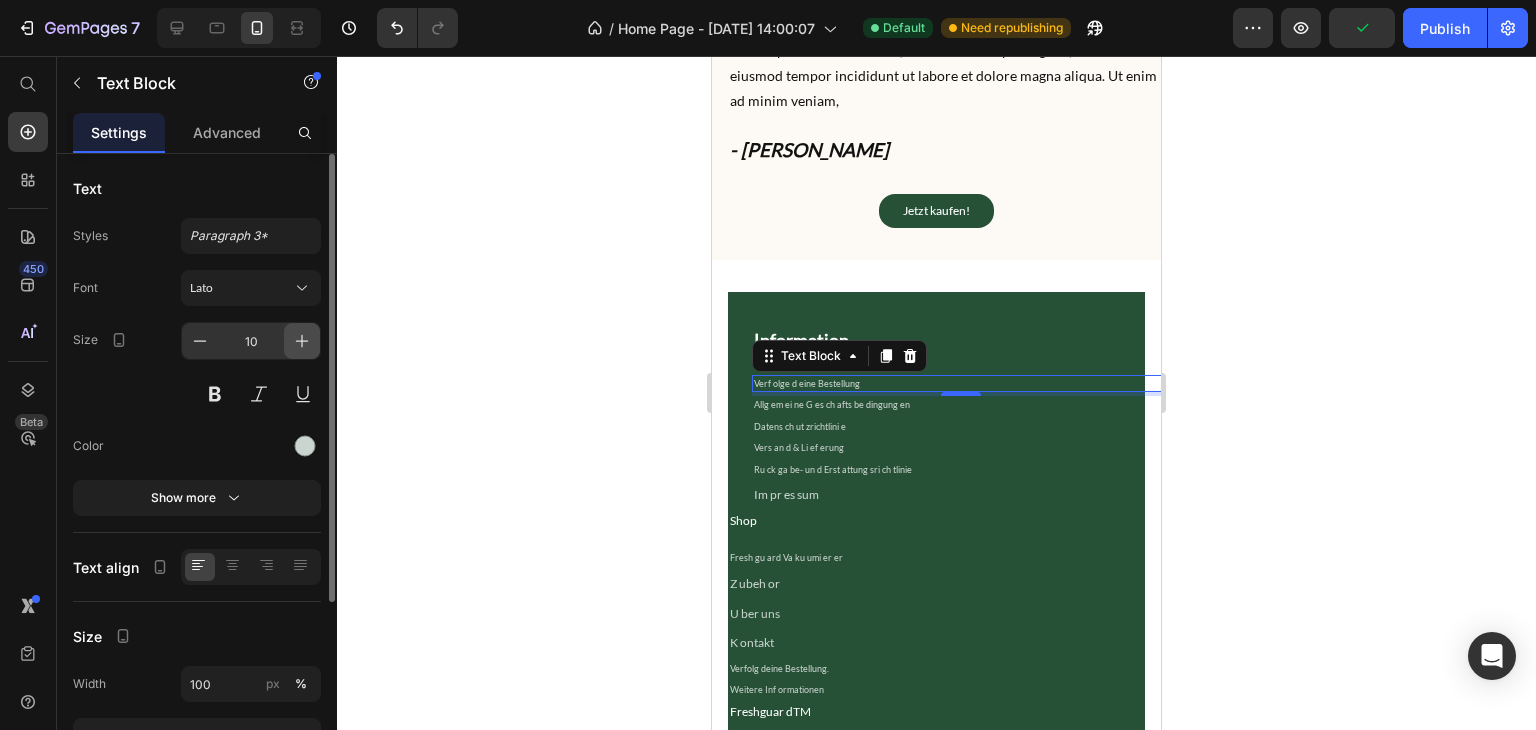click 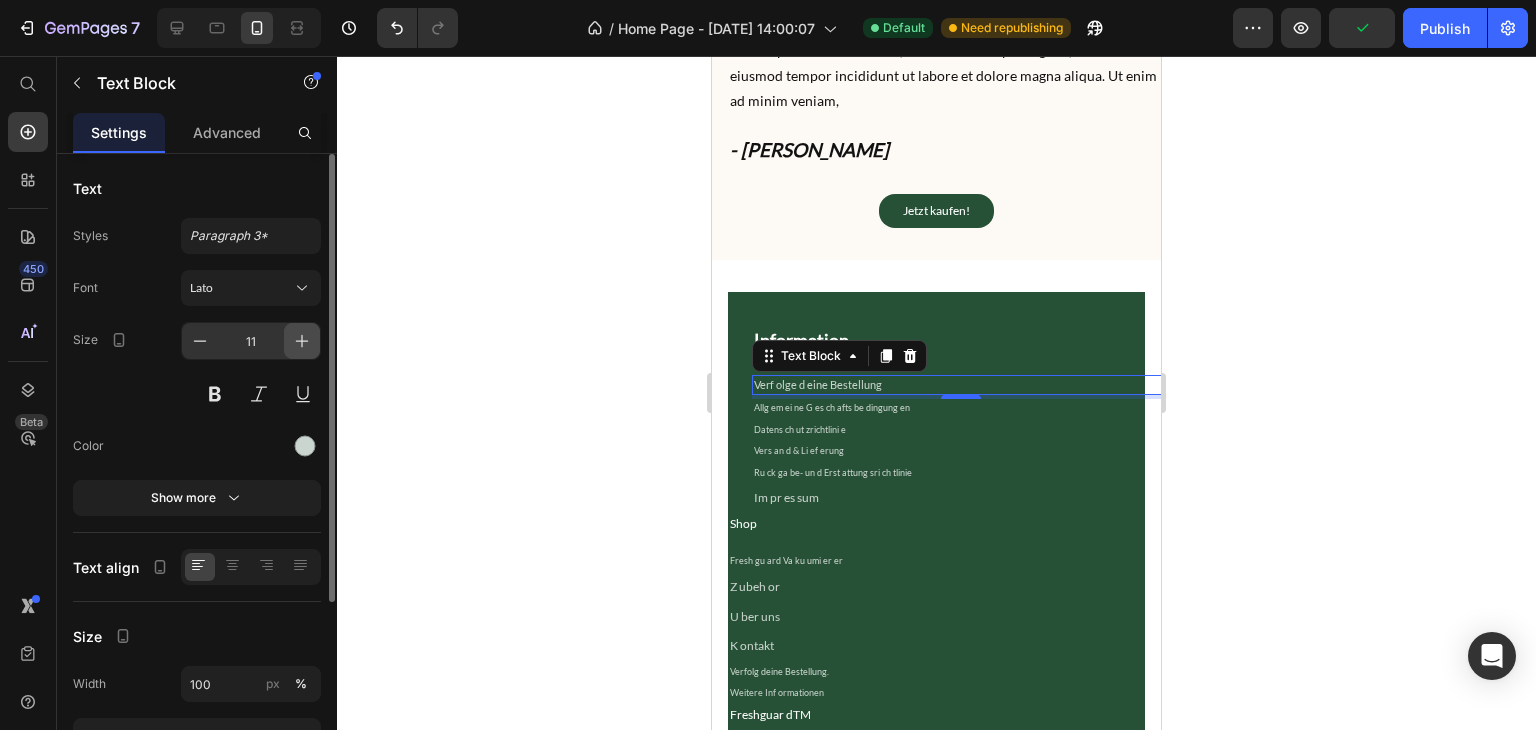 click 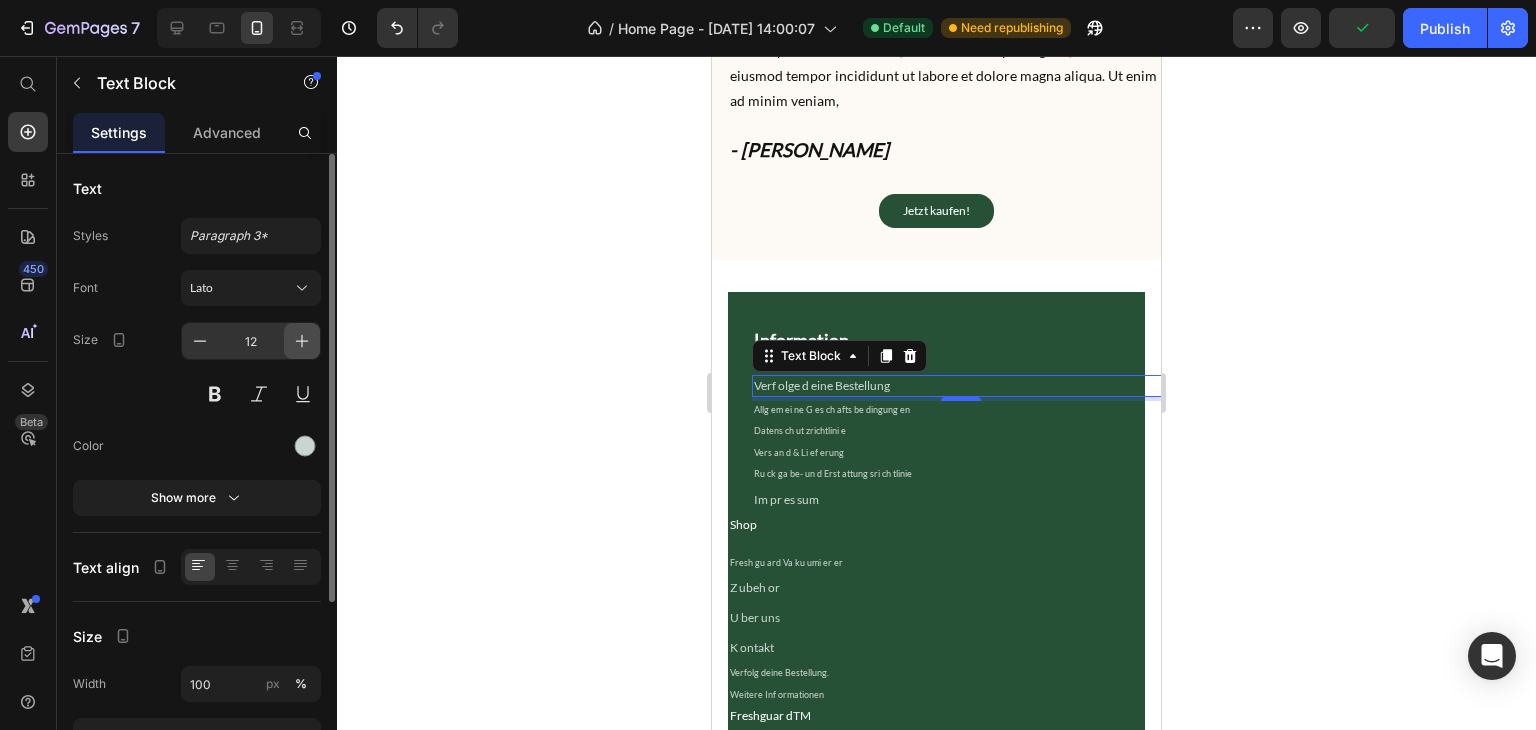 click 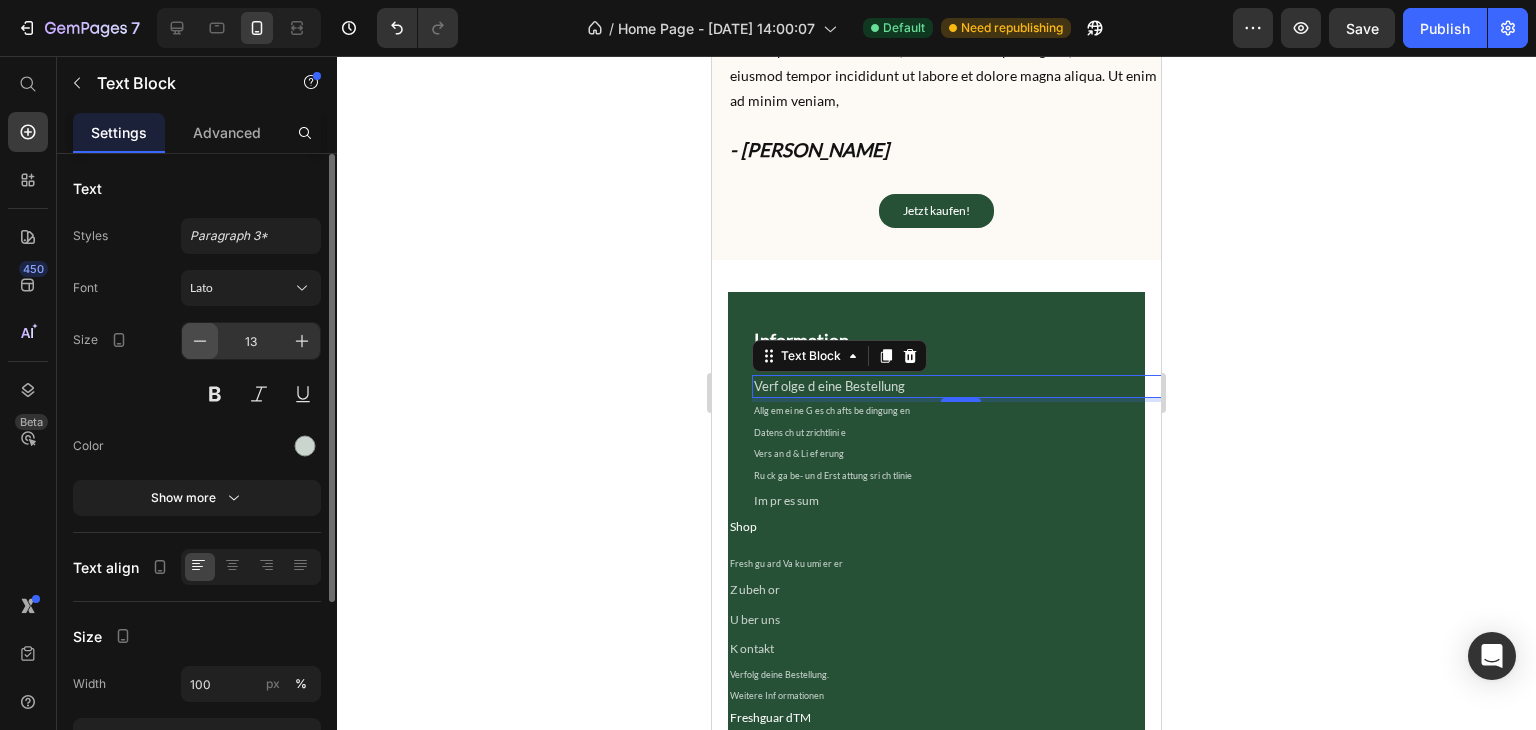 click 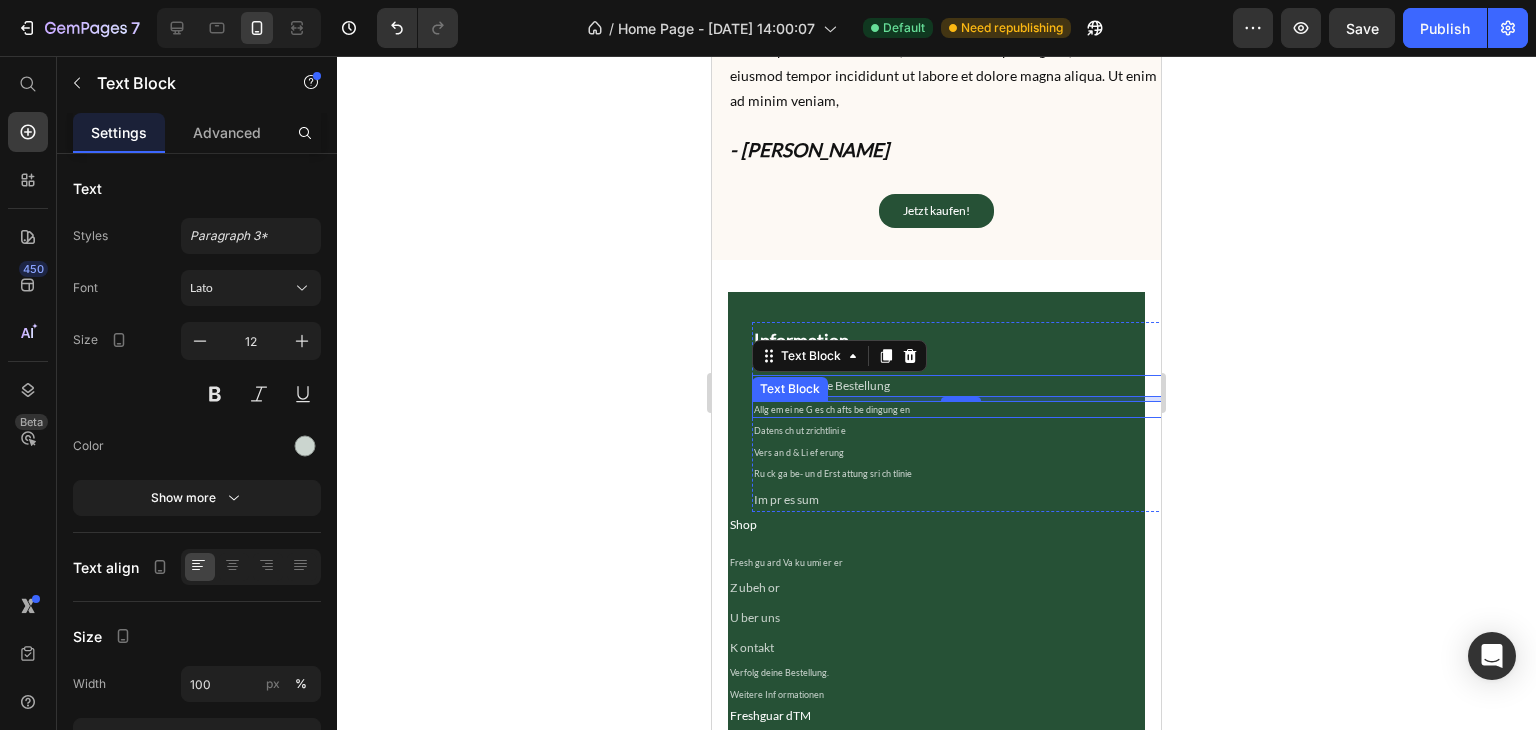 click on "Allg em ei ne G es ch afts be dingung en" at bounding box center [960, 410] 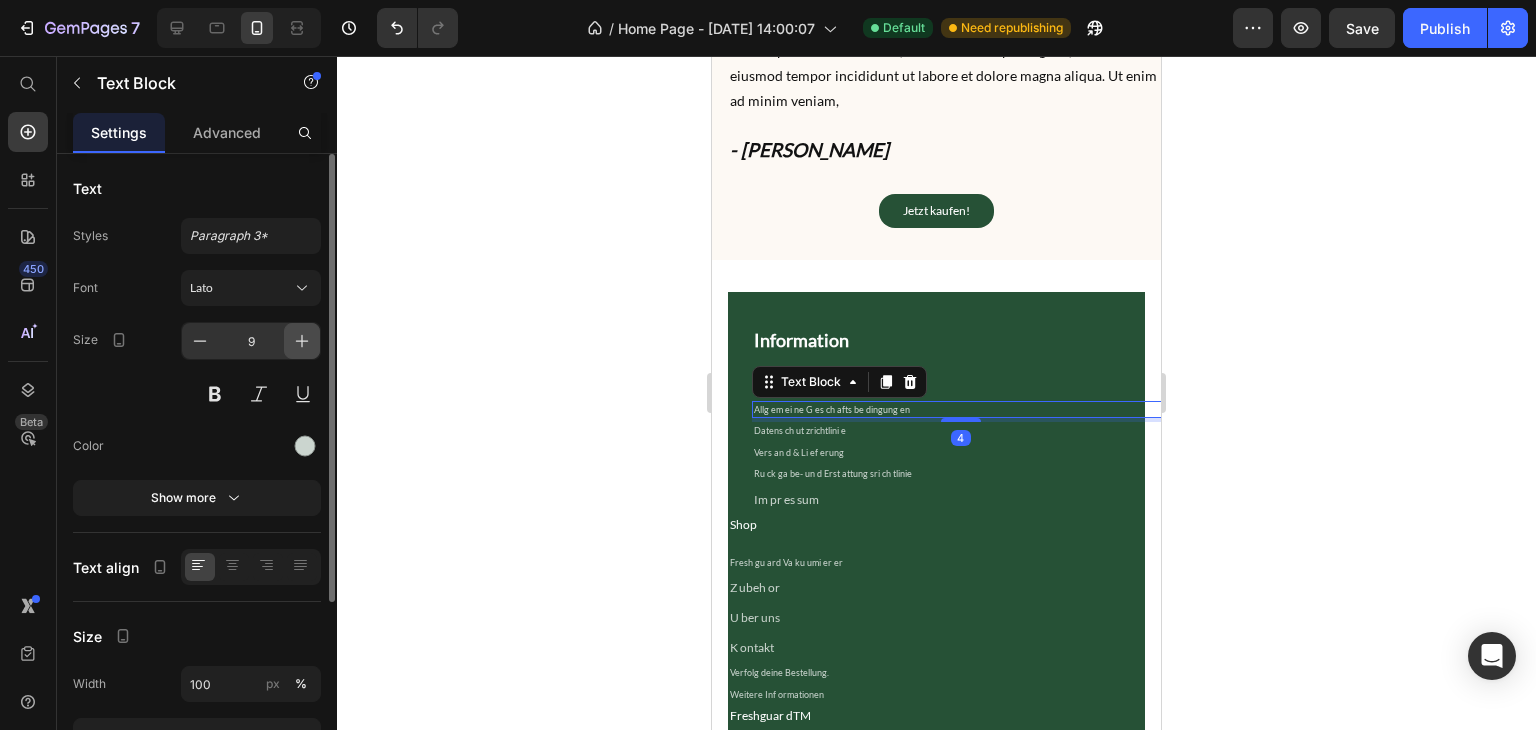 click 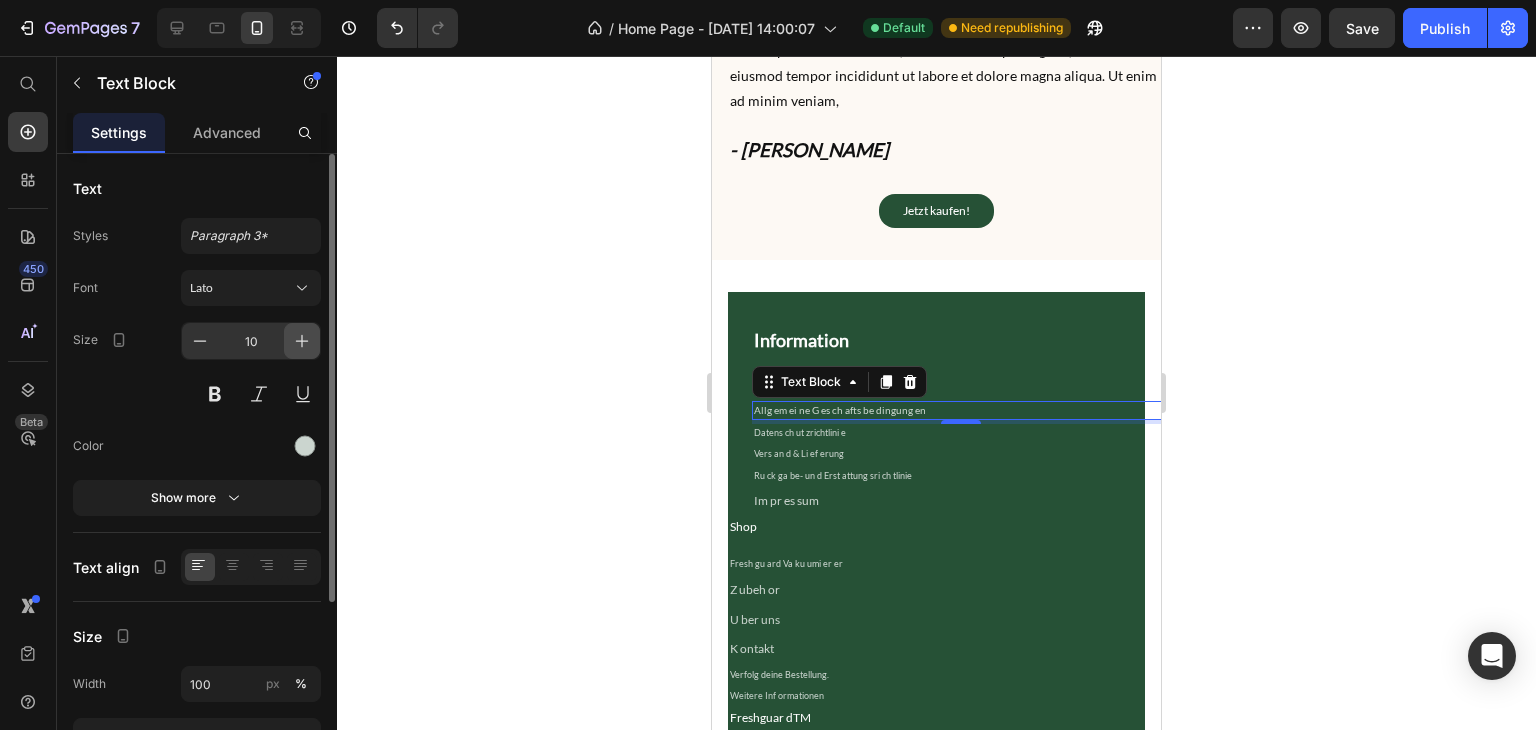 click 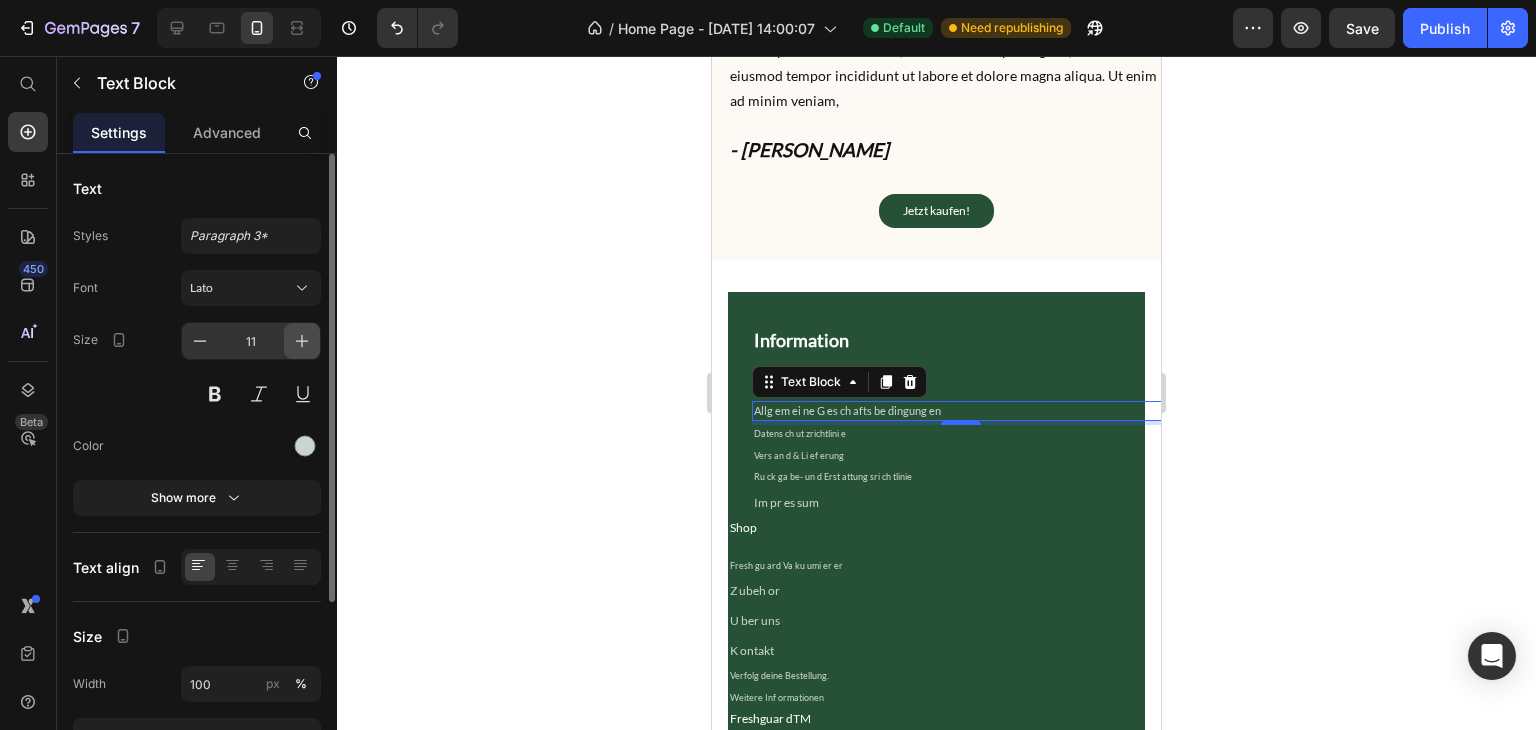 click 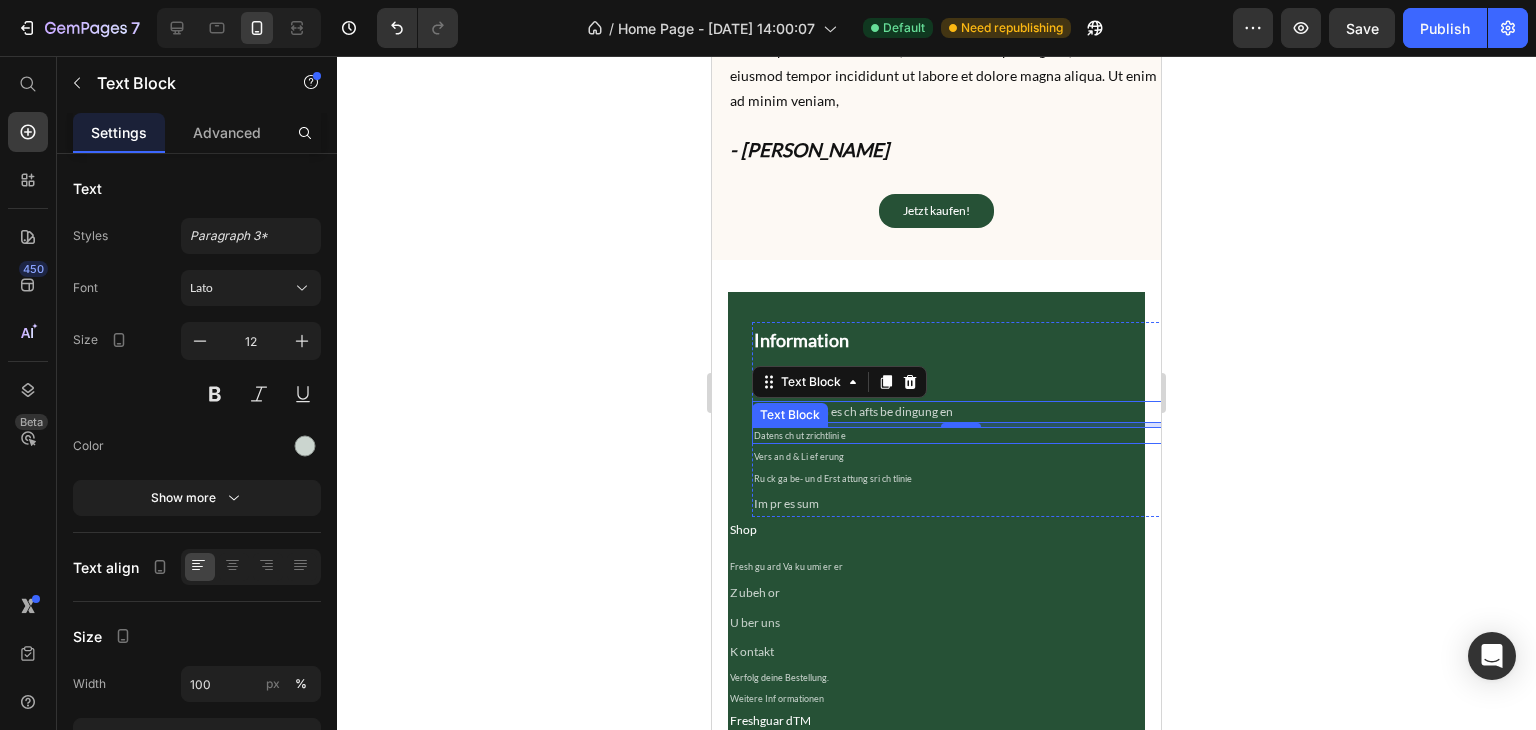 click on "Datens ch ut zrichtlini e" at bounding box center [960, 436] 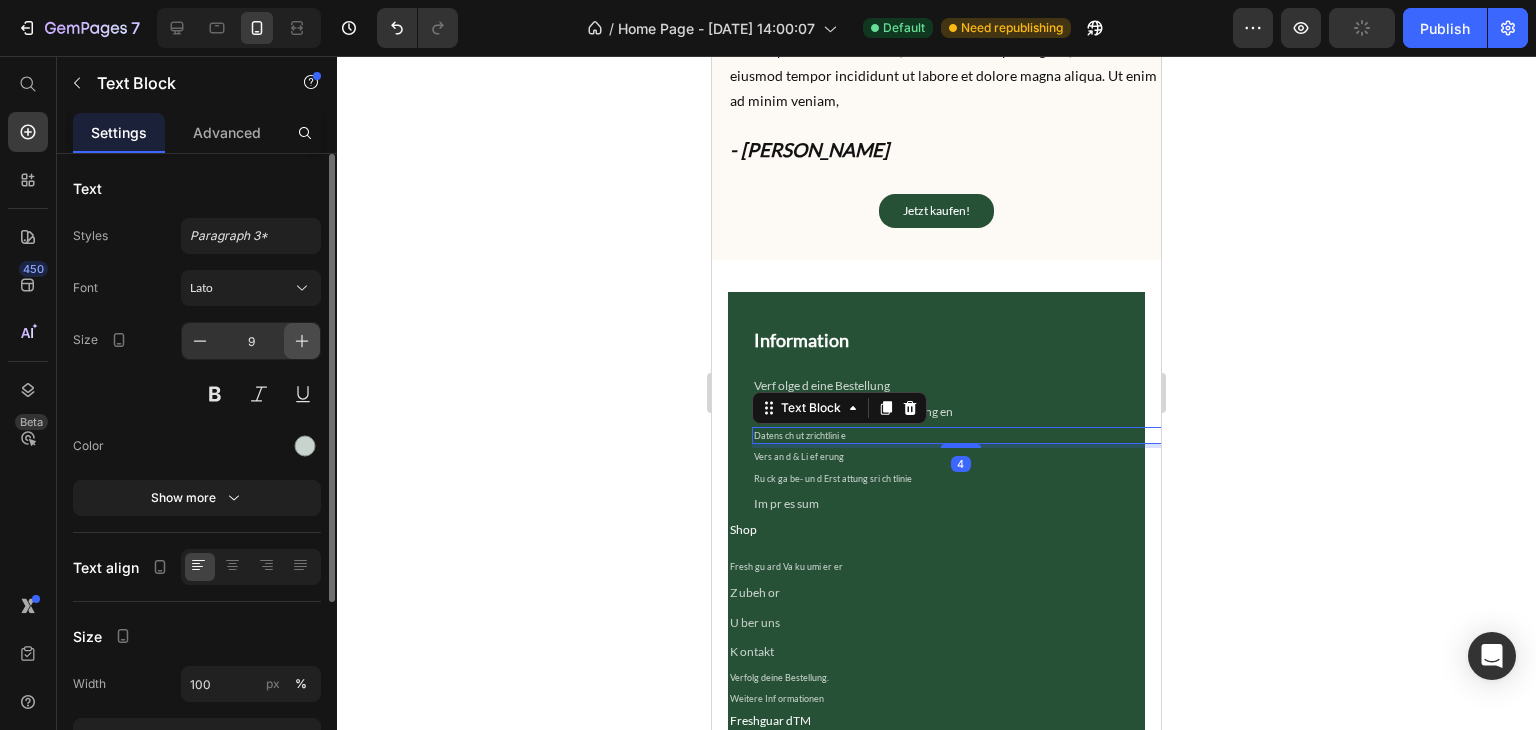 click 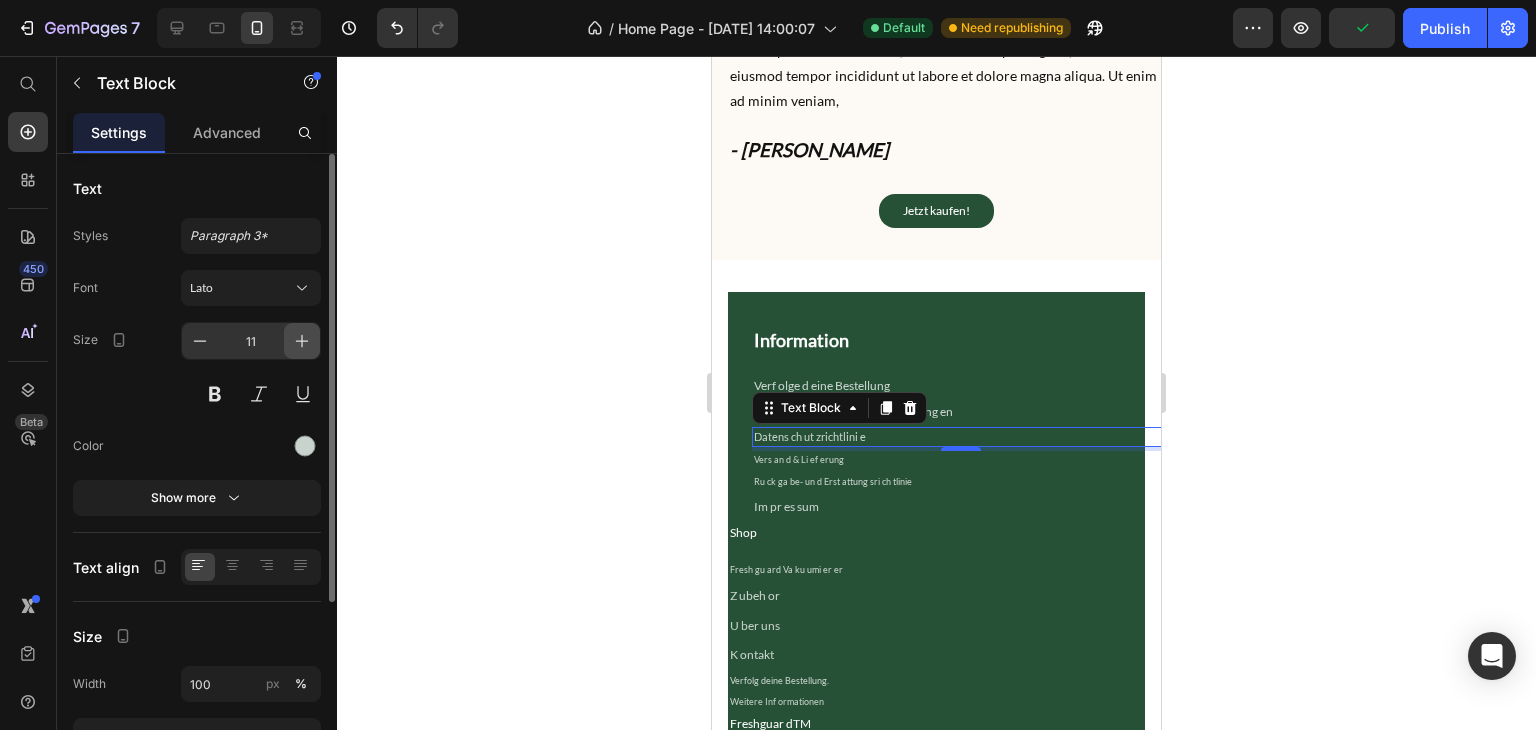 click 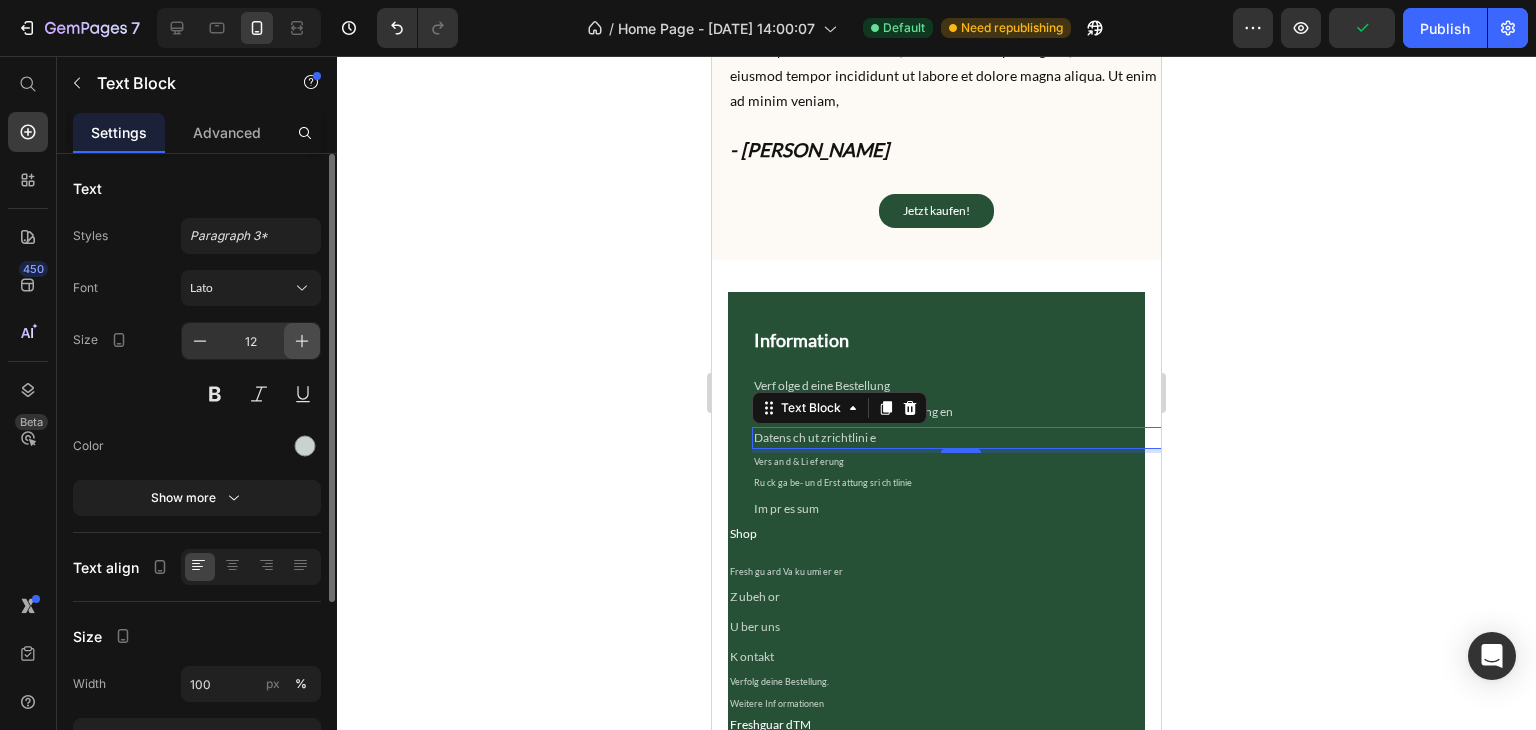 click 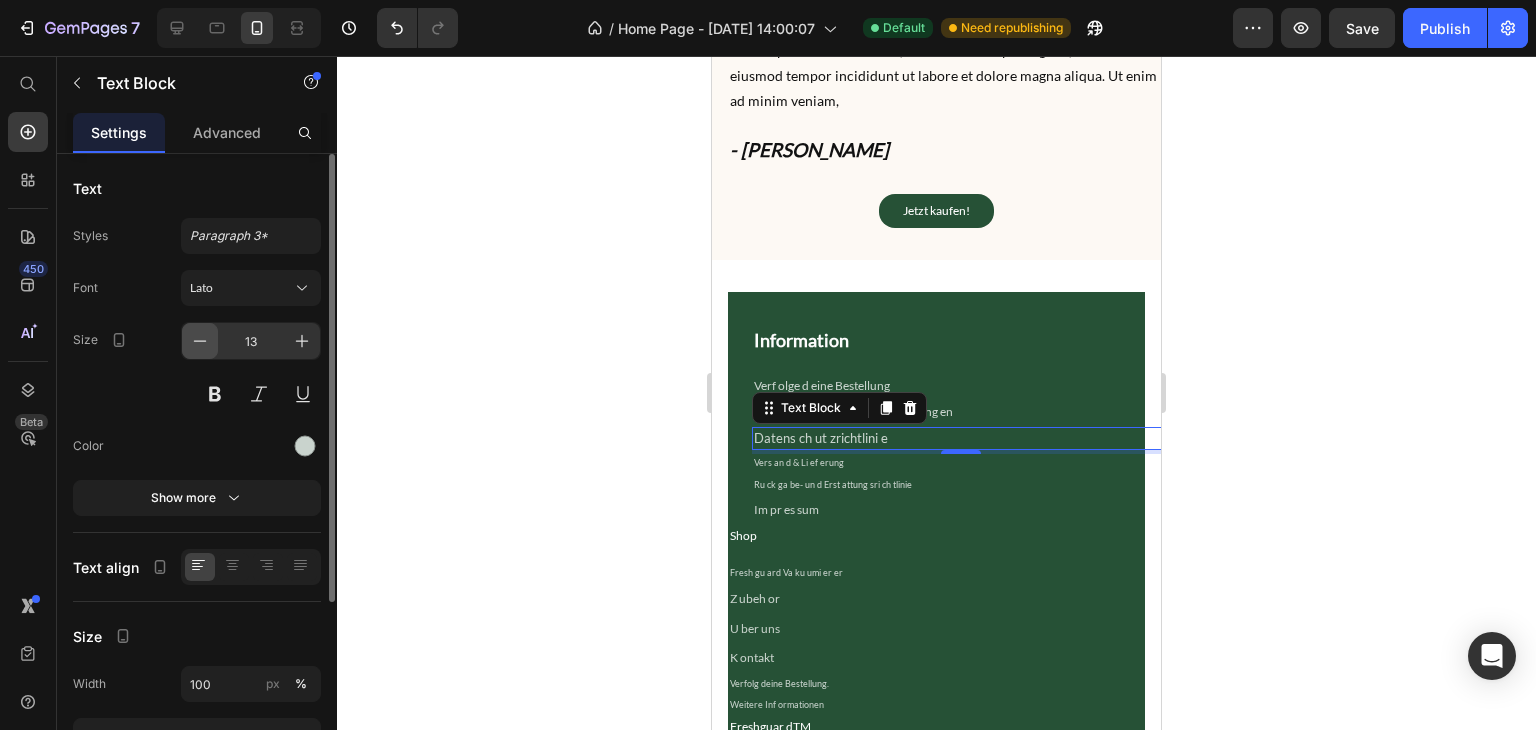 click 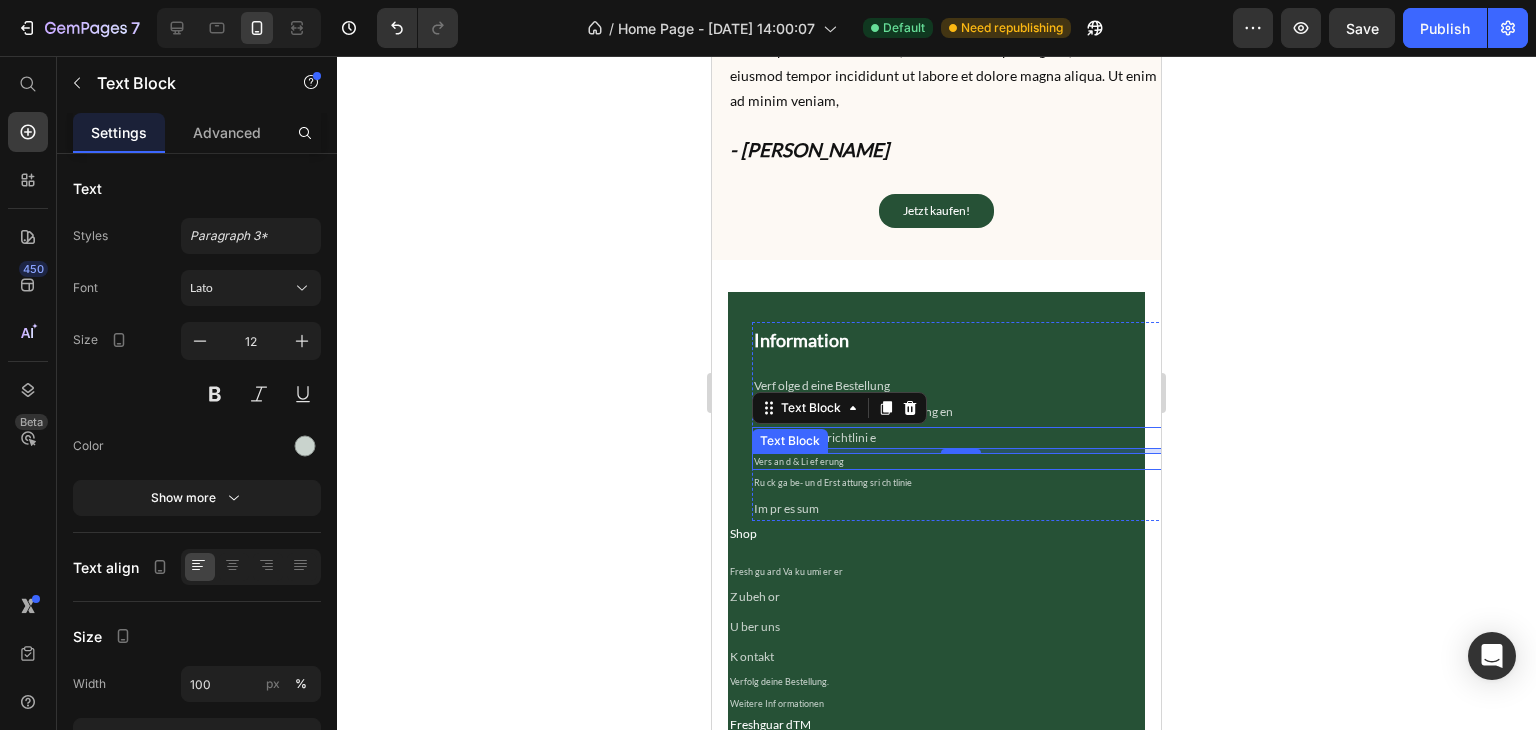 click on "Vers an d & Li ef erung" at bounding box center (960, 462) 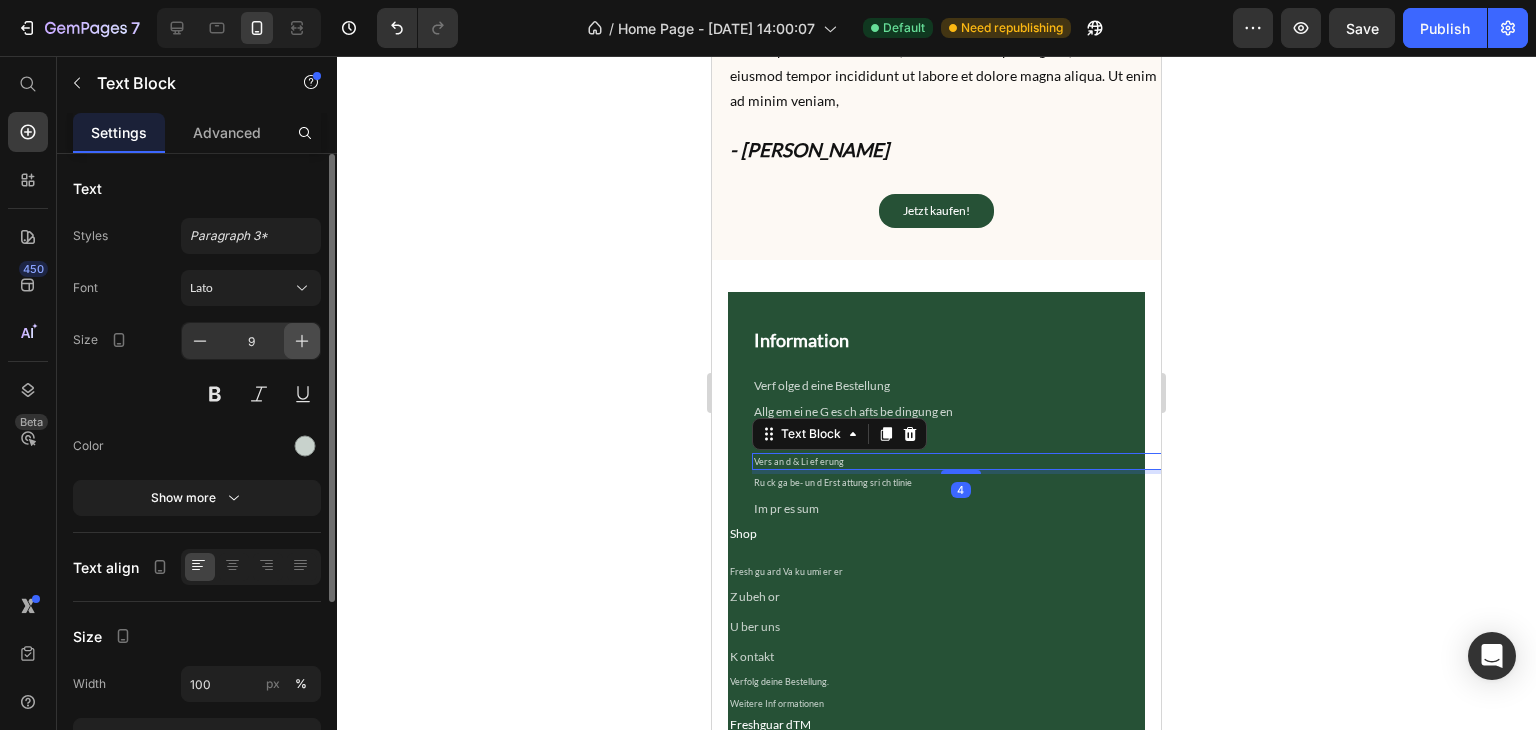 click 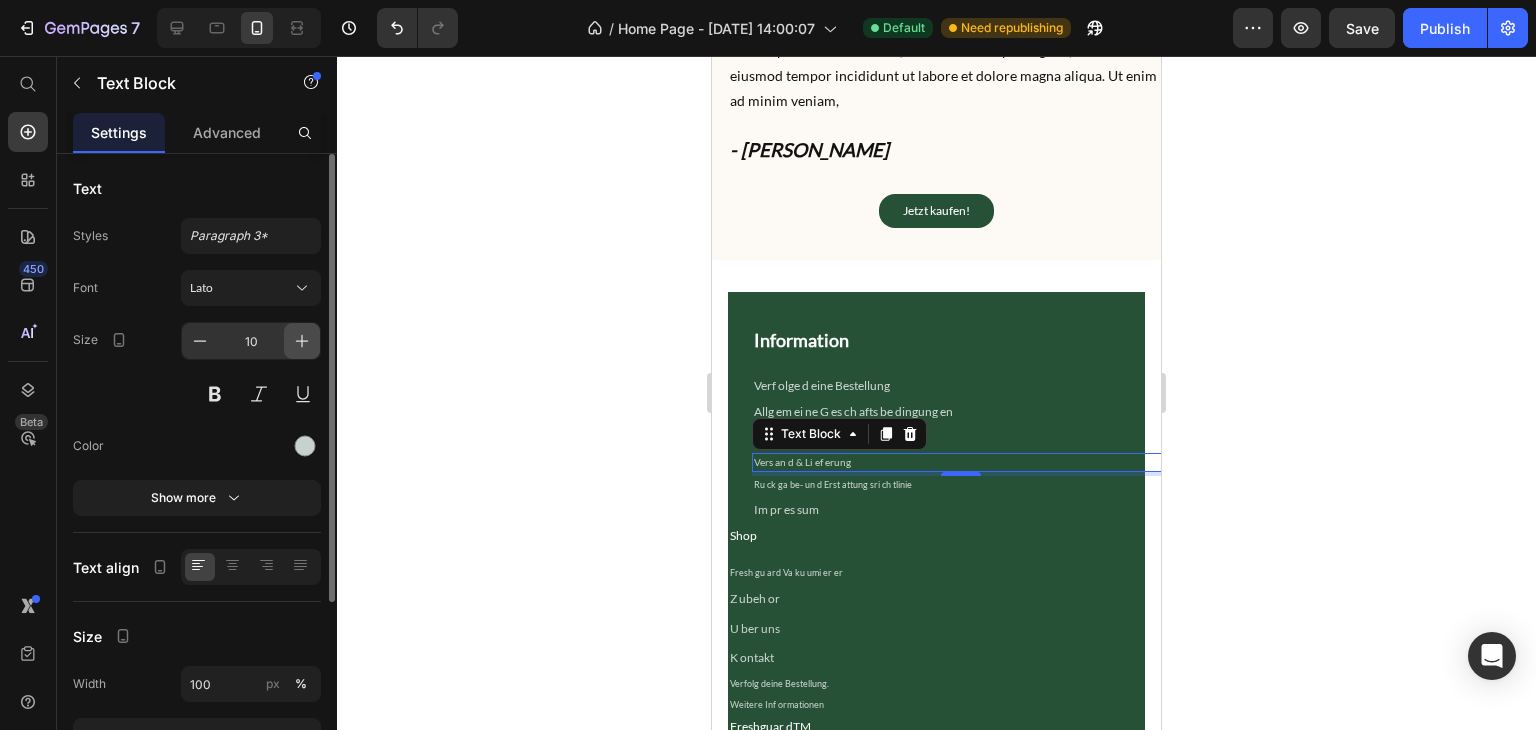 click 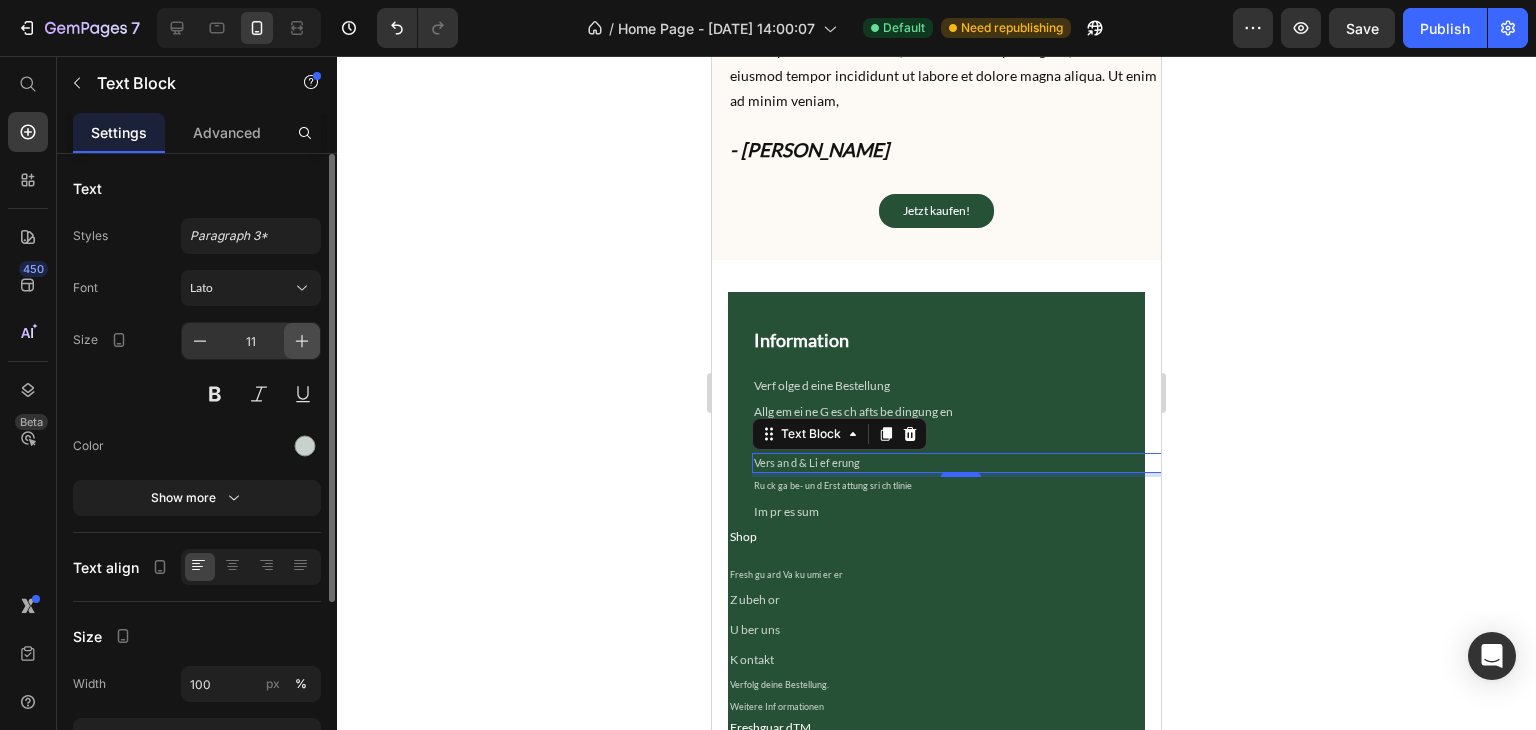 click 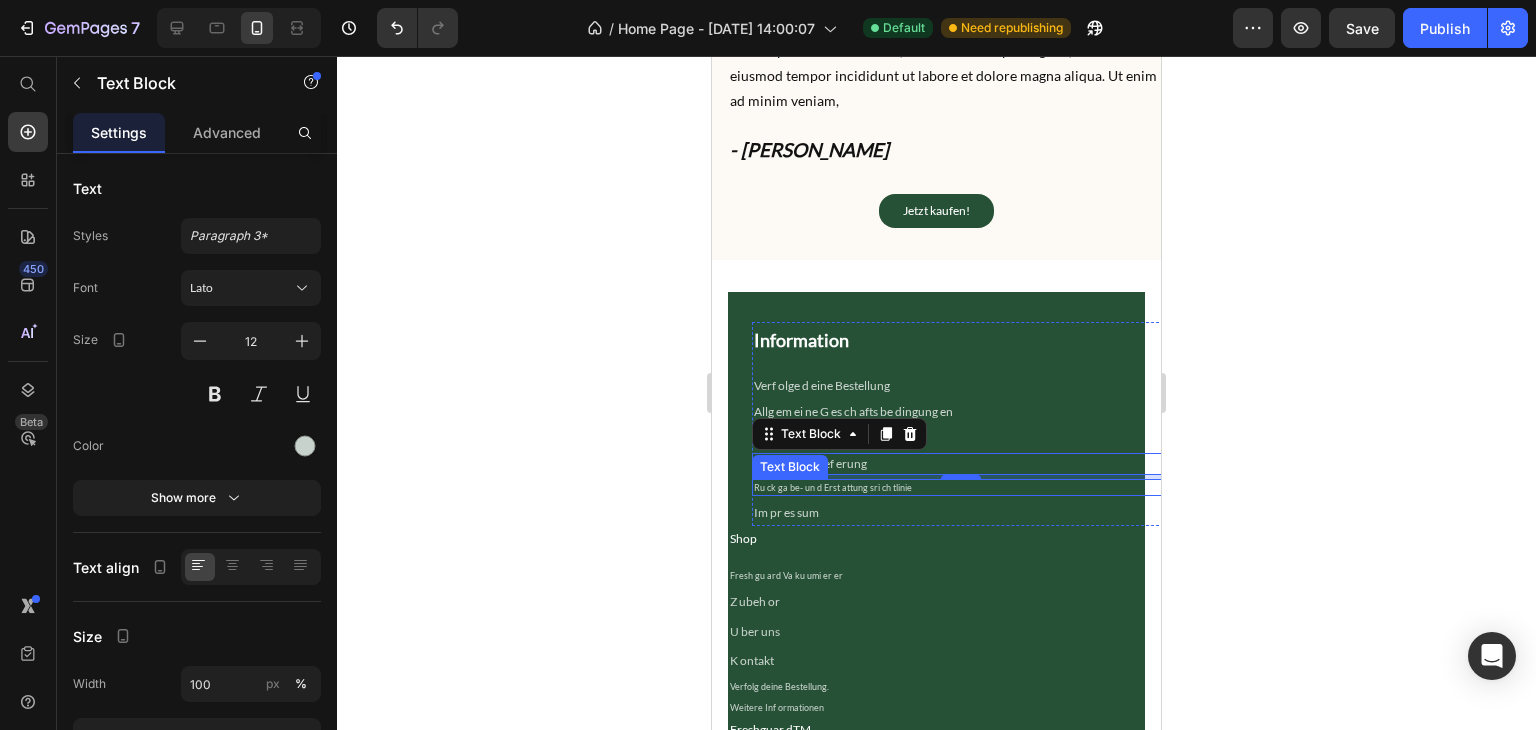 click on "Ru ck ga be- un d Erst attung sri ch tlinie" at bounding box center [960, 488] 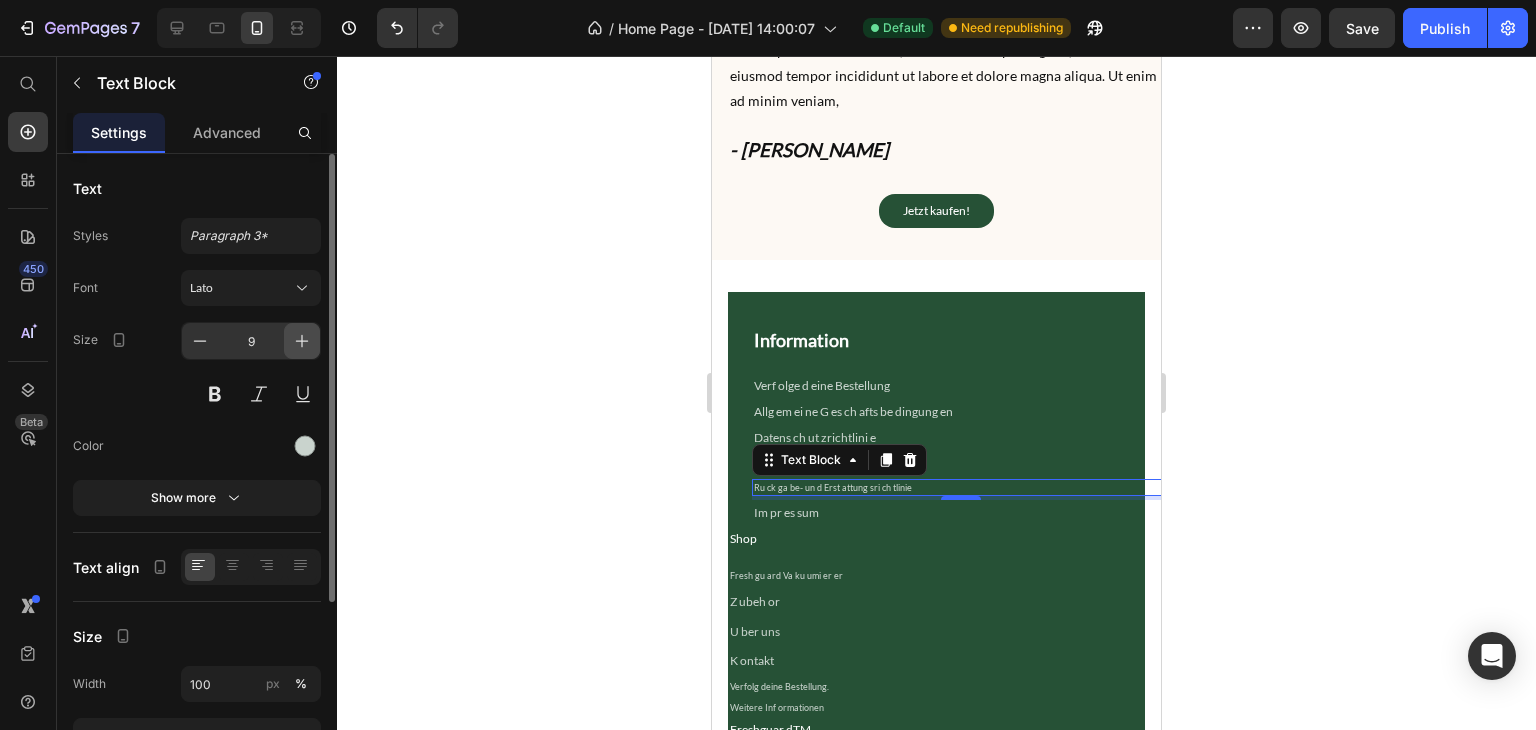 click 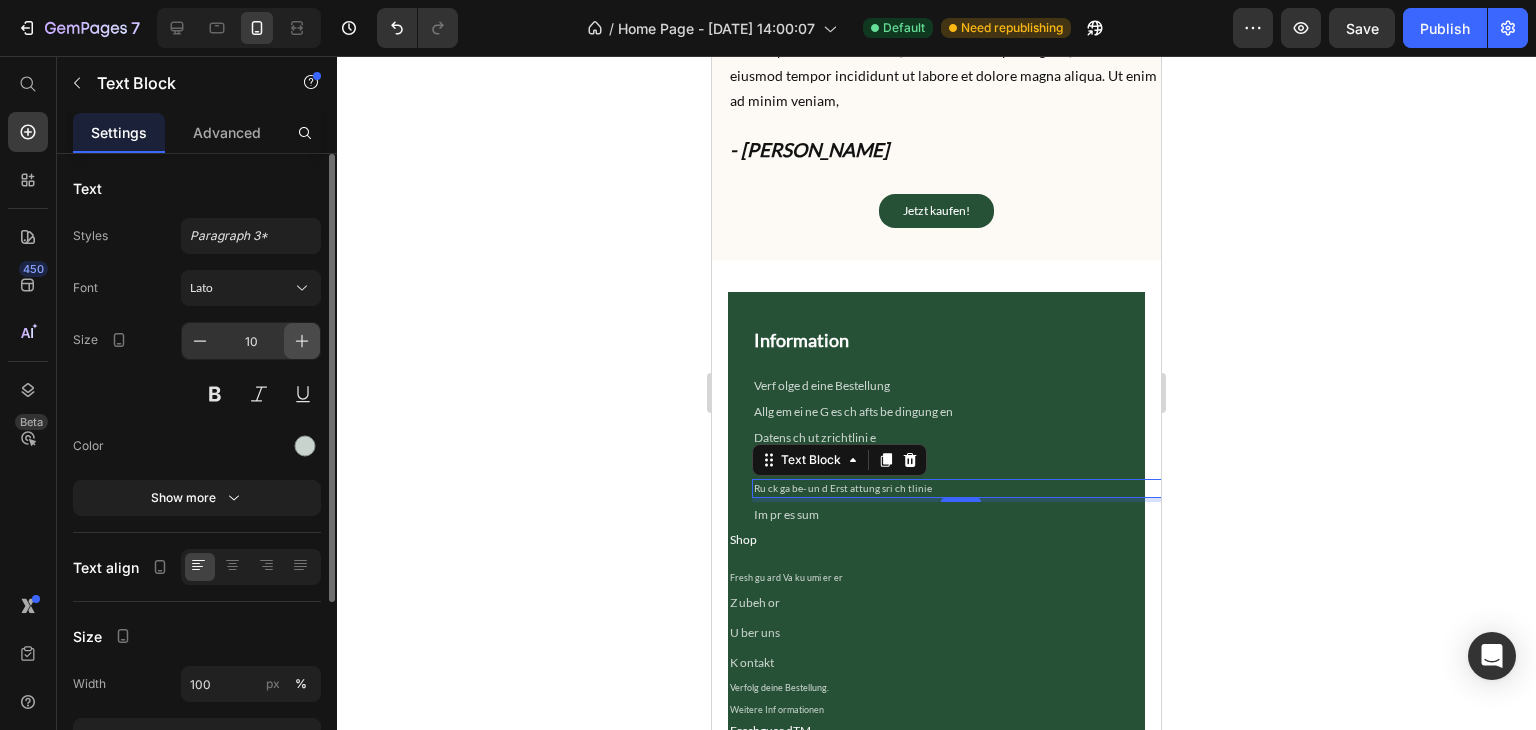 click 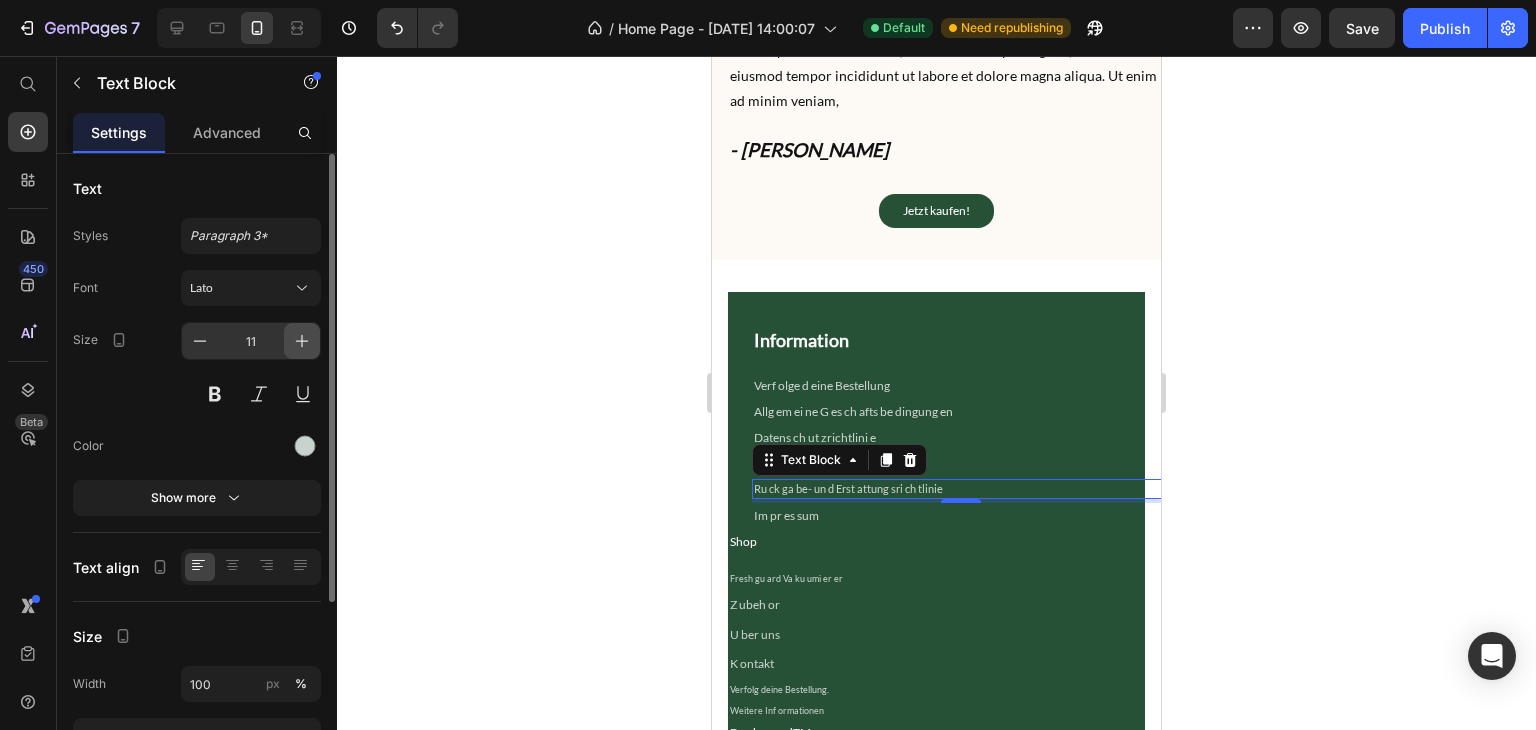 click 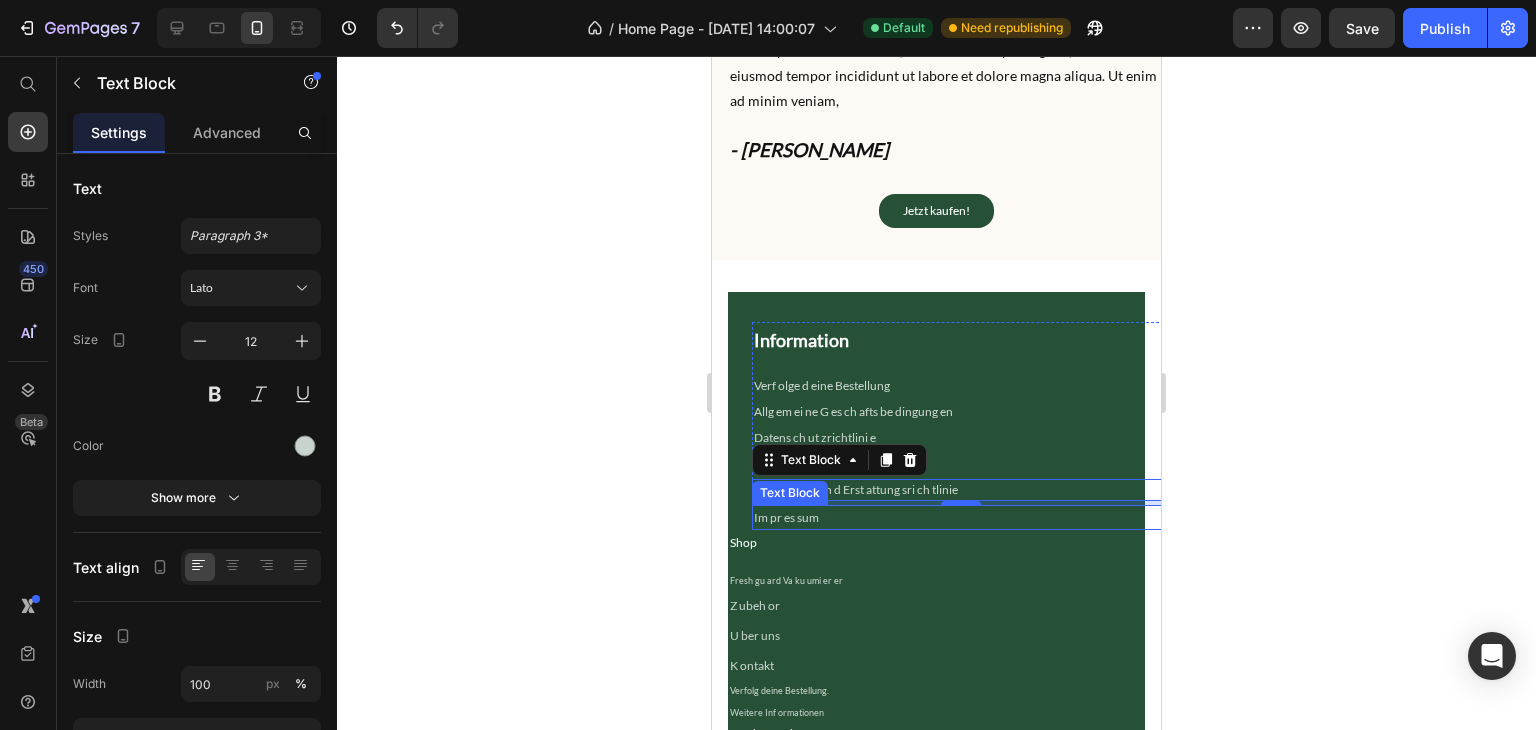 click on "Im pr es sum" at bounding box center (960, 518) 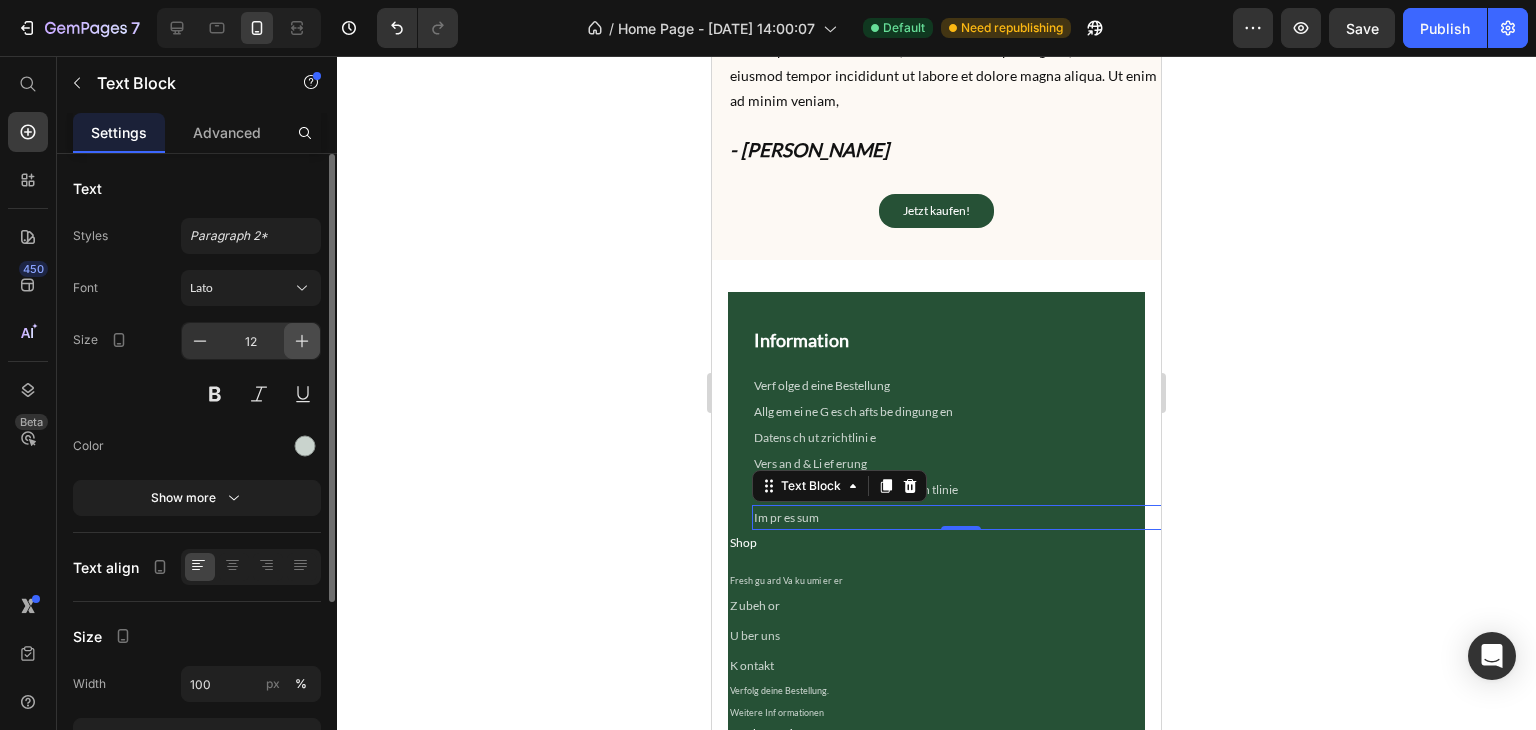 click 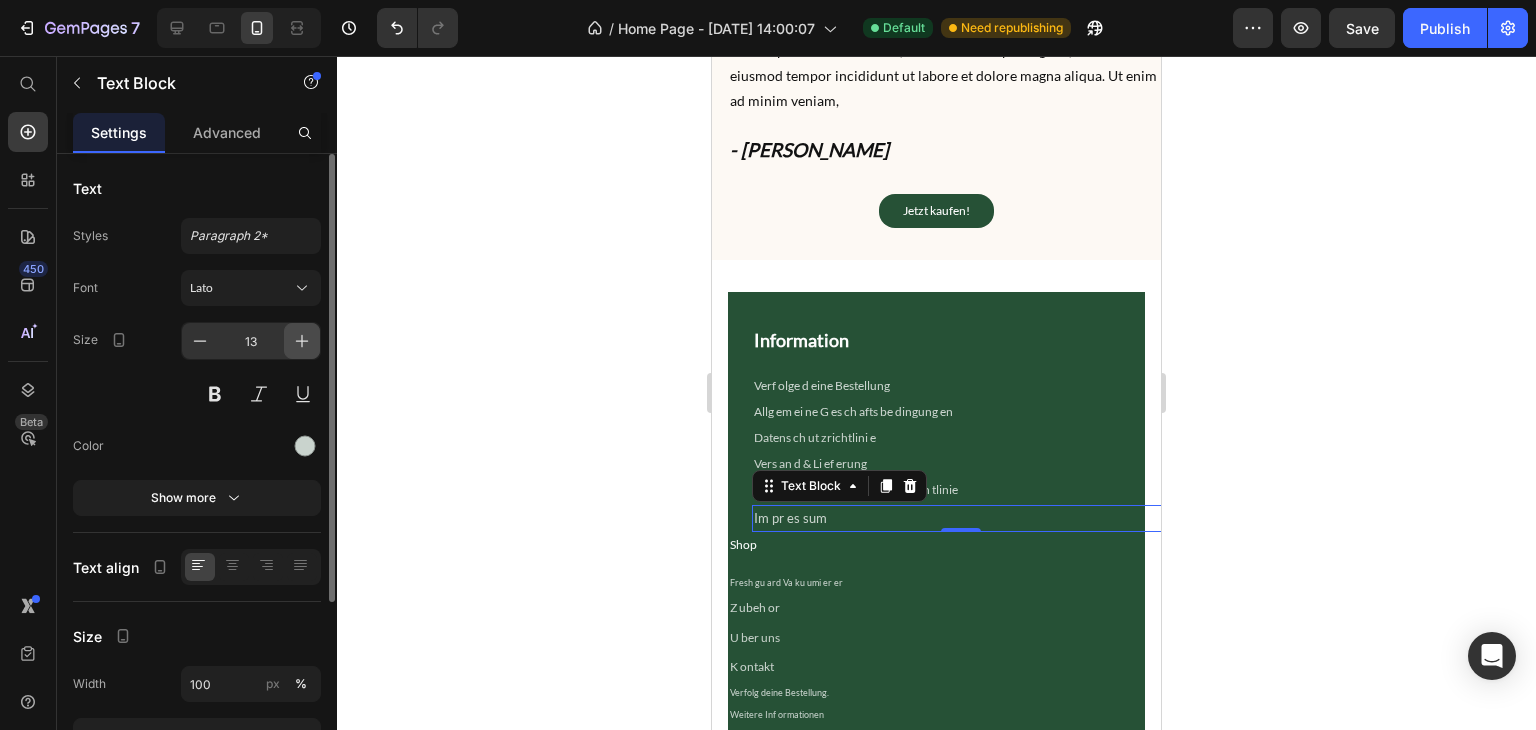 click 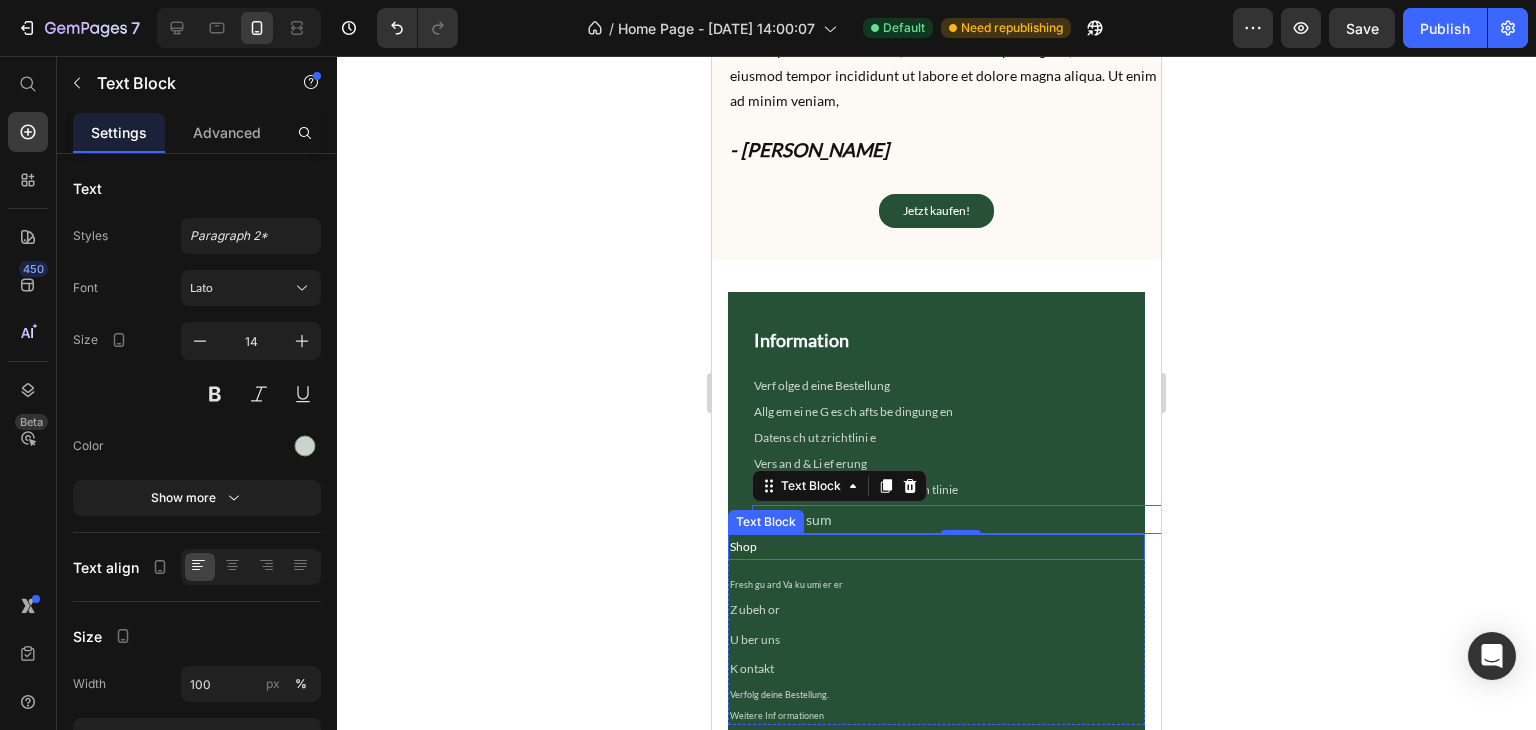 click on "Shop" at bounding box center [936, 547] 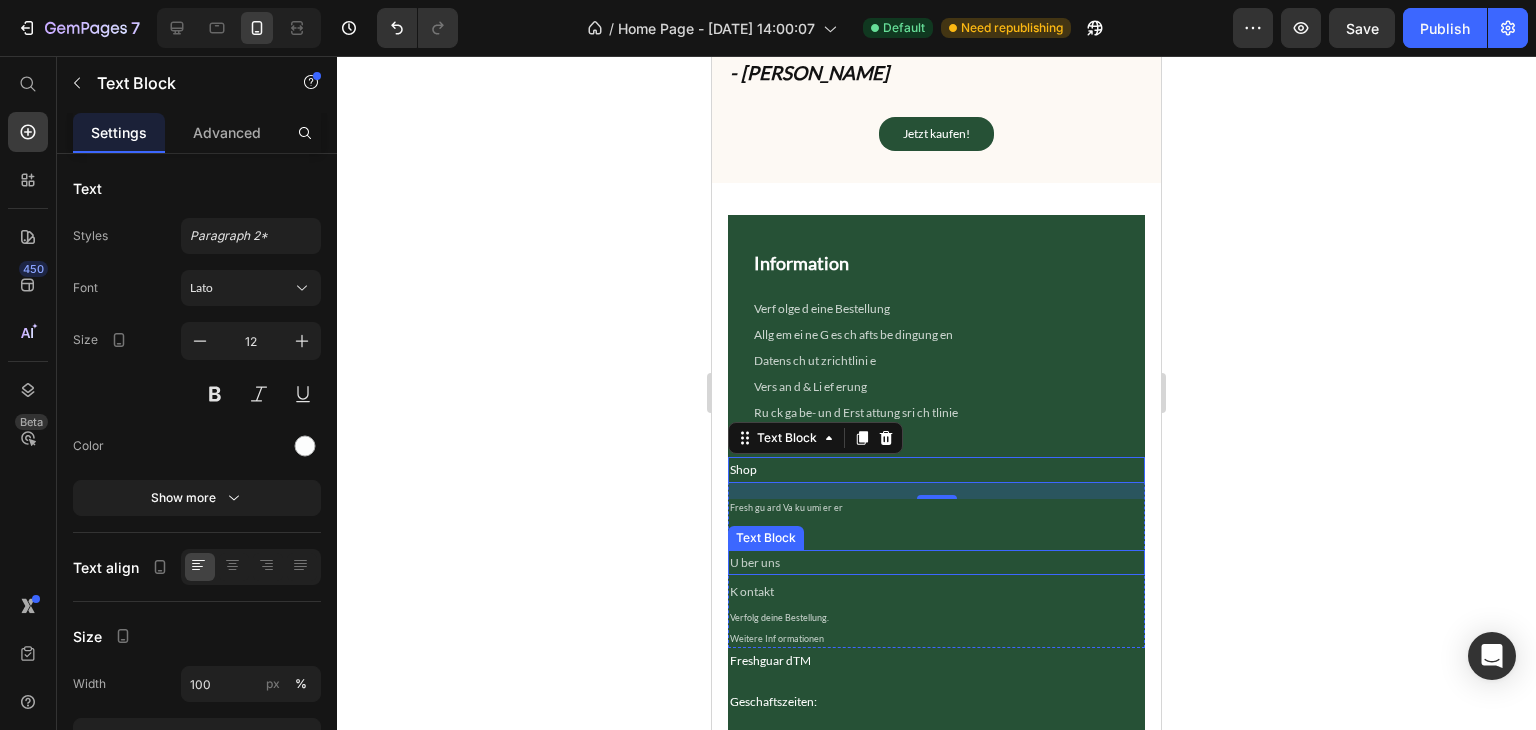 scroll, scrollTop: 6910, scrollLeft: 0, axis: vertical 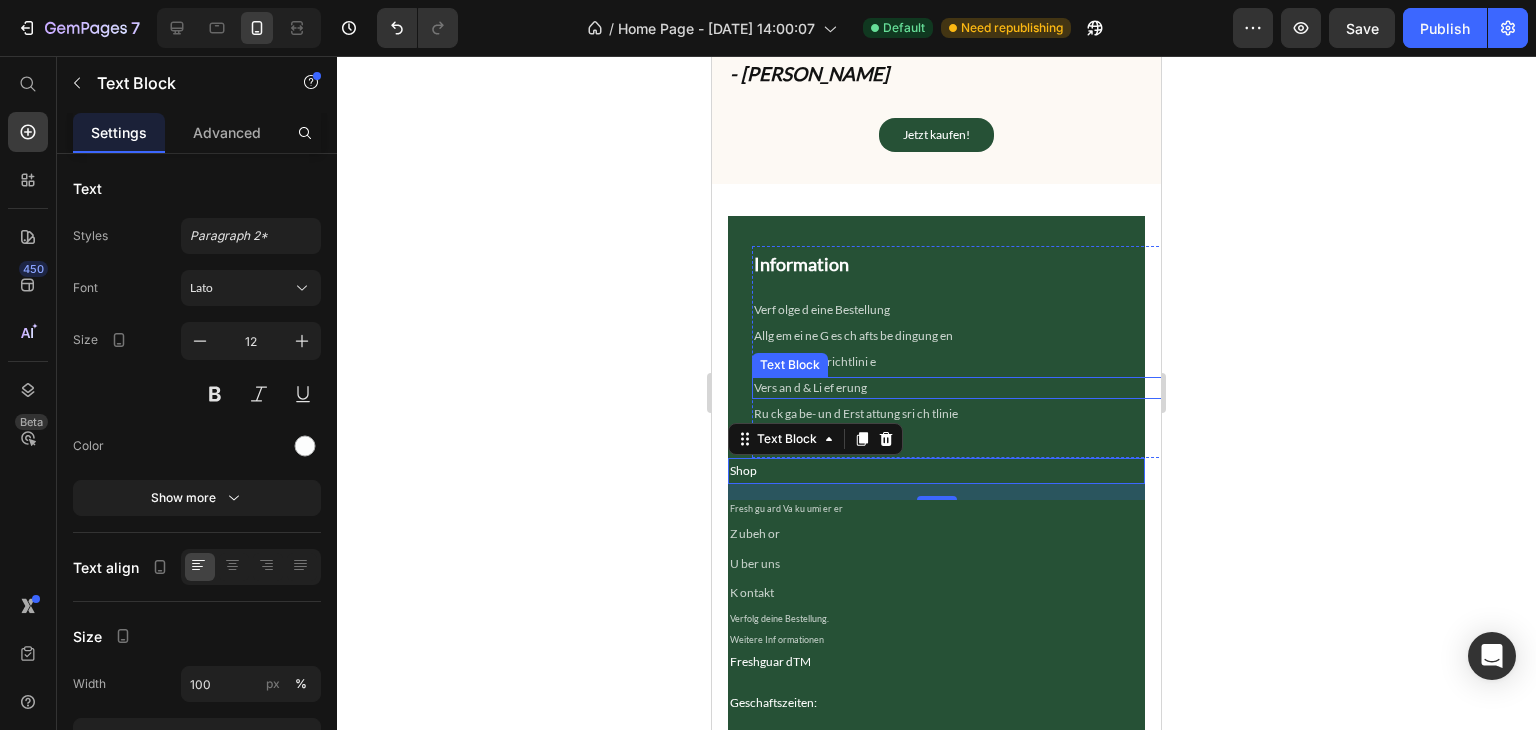 click on "Vers an d & Li ef erung" at bounding box center (960, 388) 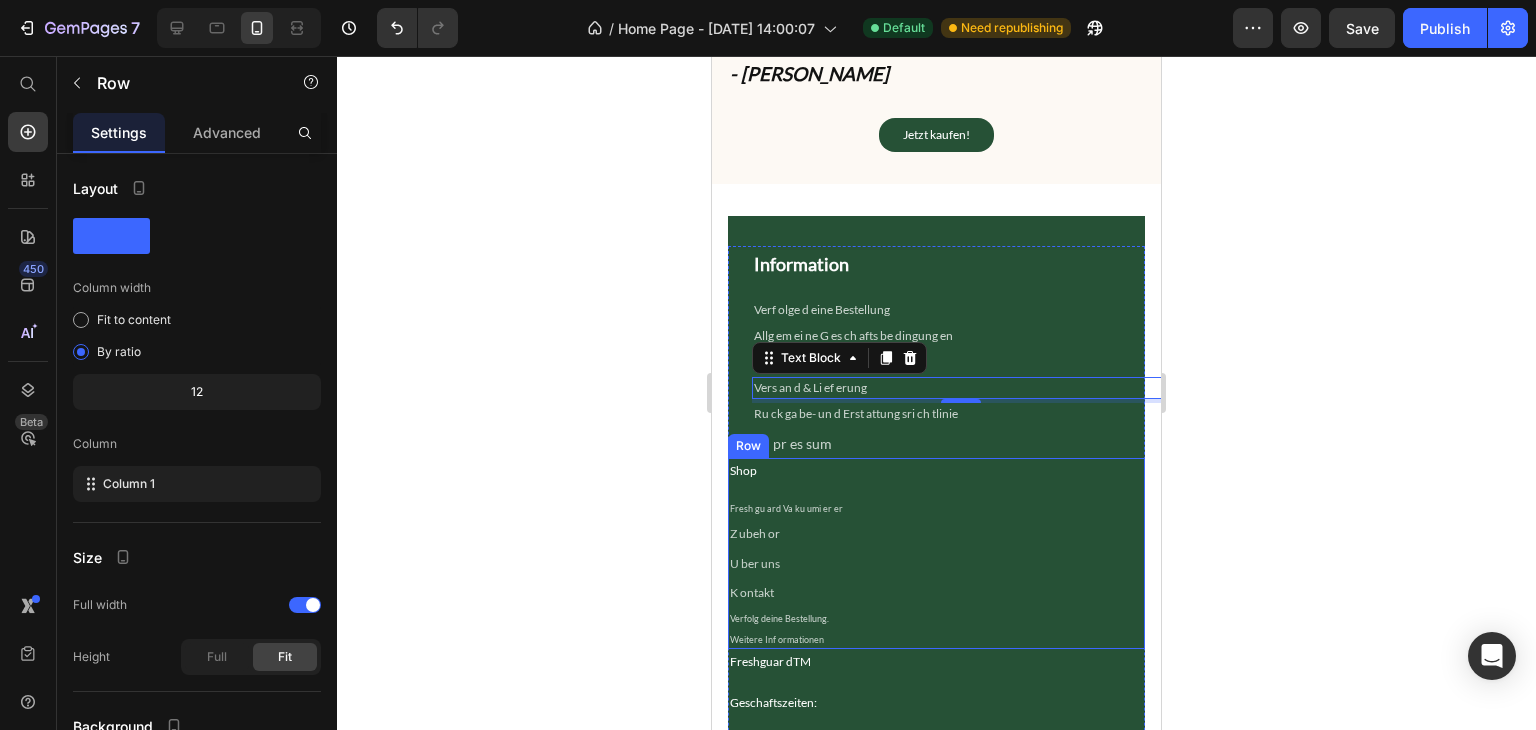 click on "Shop Text Block Fresh gu ard Va ku umi er er Text Block Z ubeh or Text Block U ber uns Text Block K ontakt Text Block Verfolg deine Bestellung. Text Block Weitere Inf ormationen Text Block" at bounding box center (936, 553) 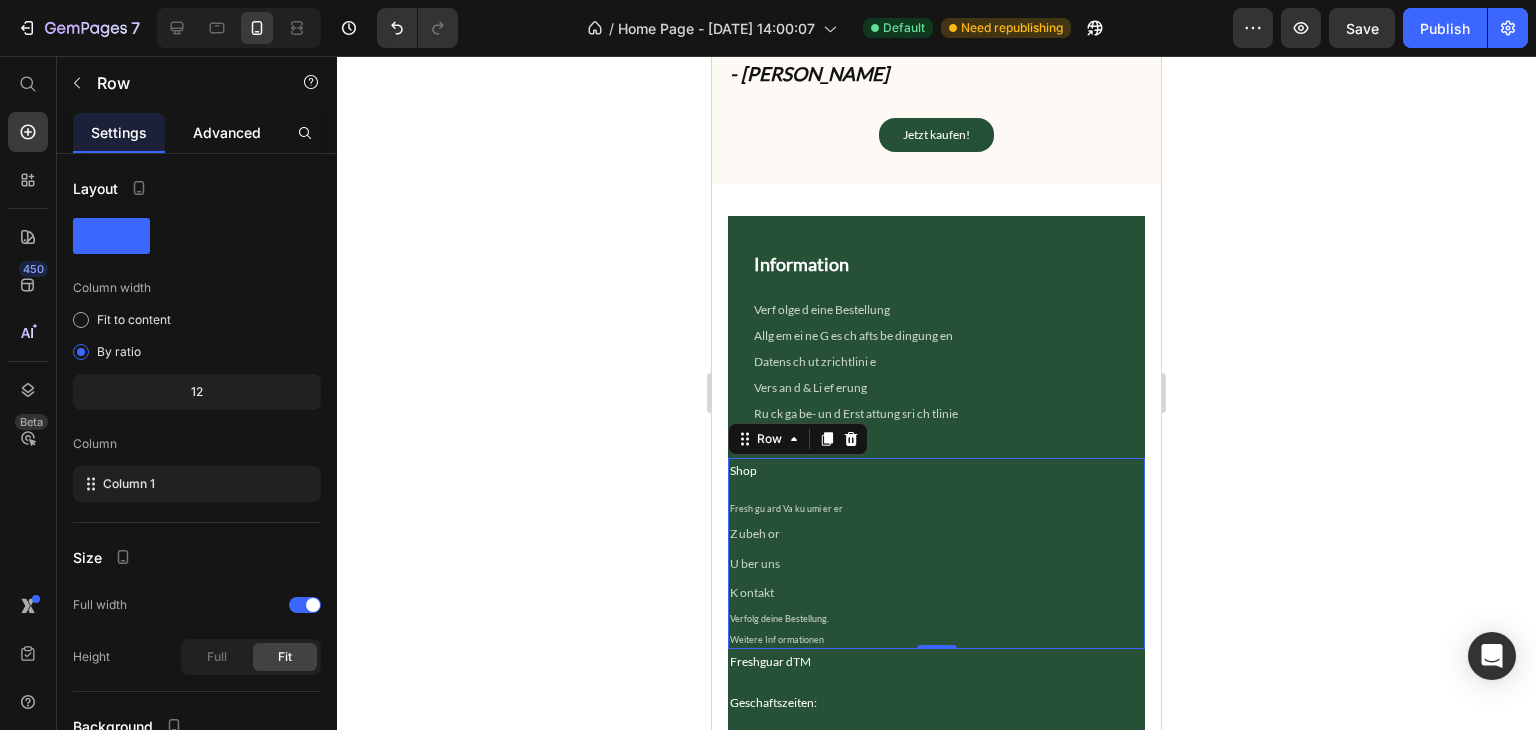 click on "Advanced" at bounding box center [227, 132] 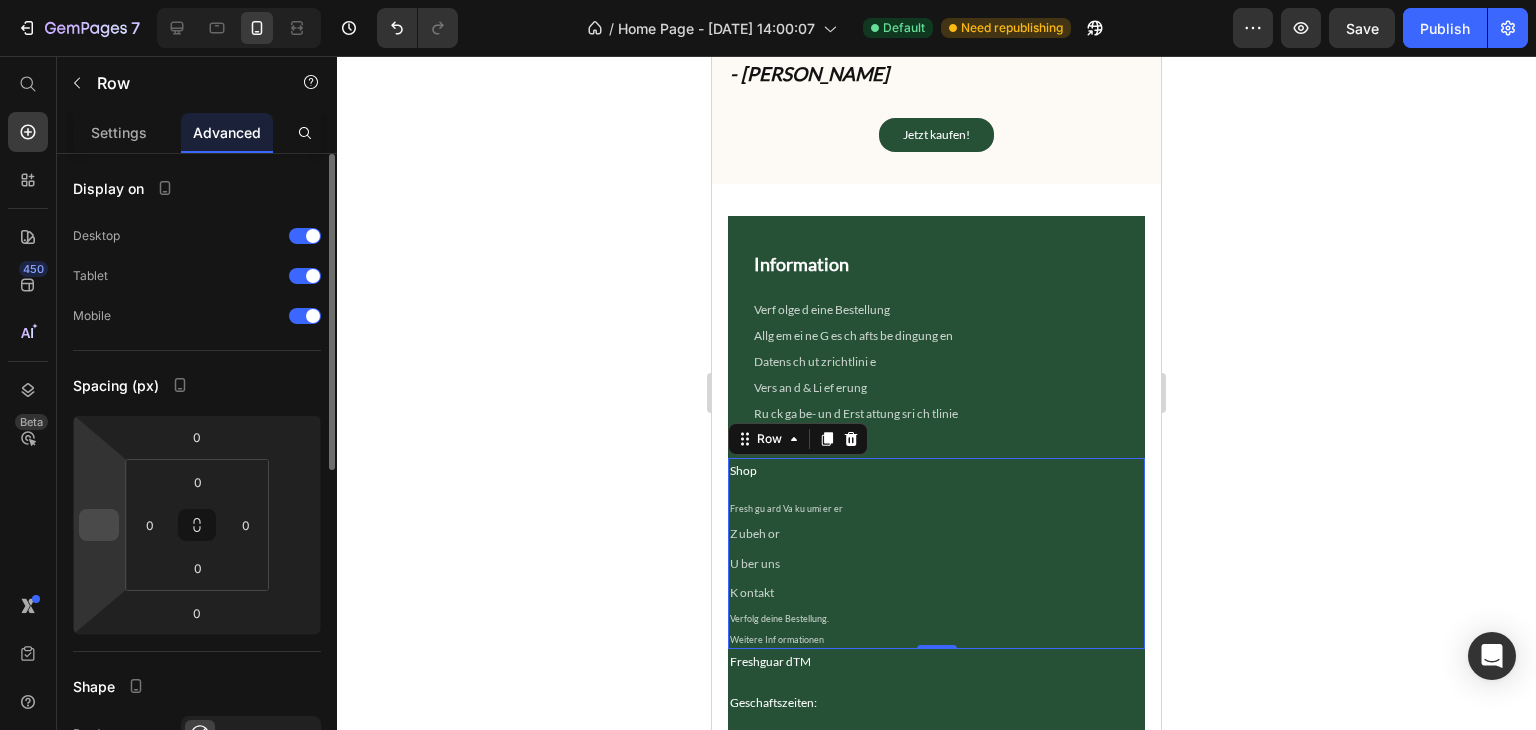 click at bounding box center (99, 525) 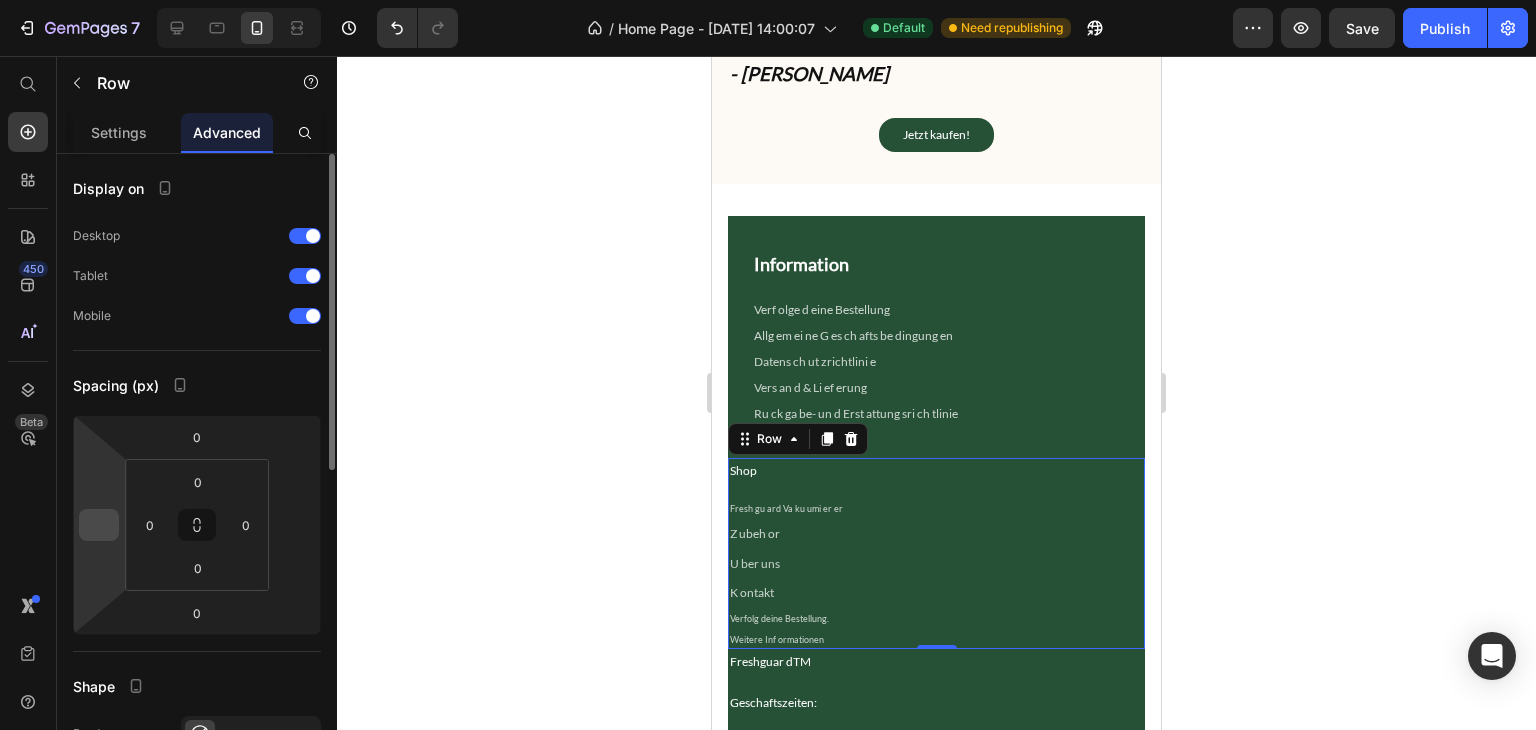 type 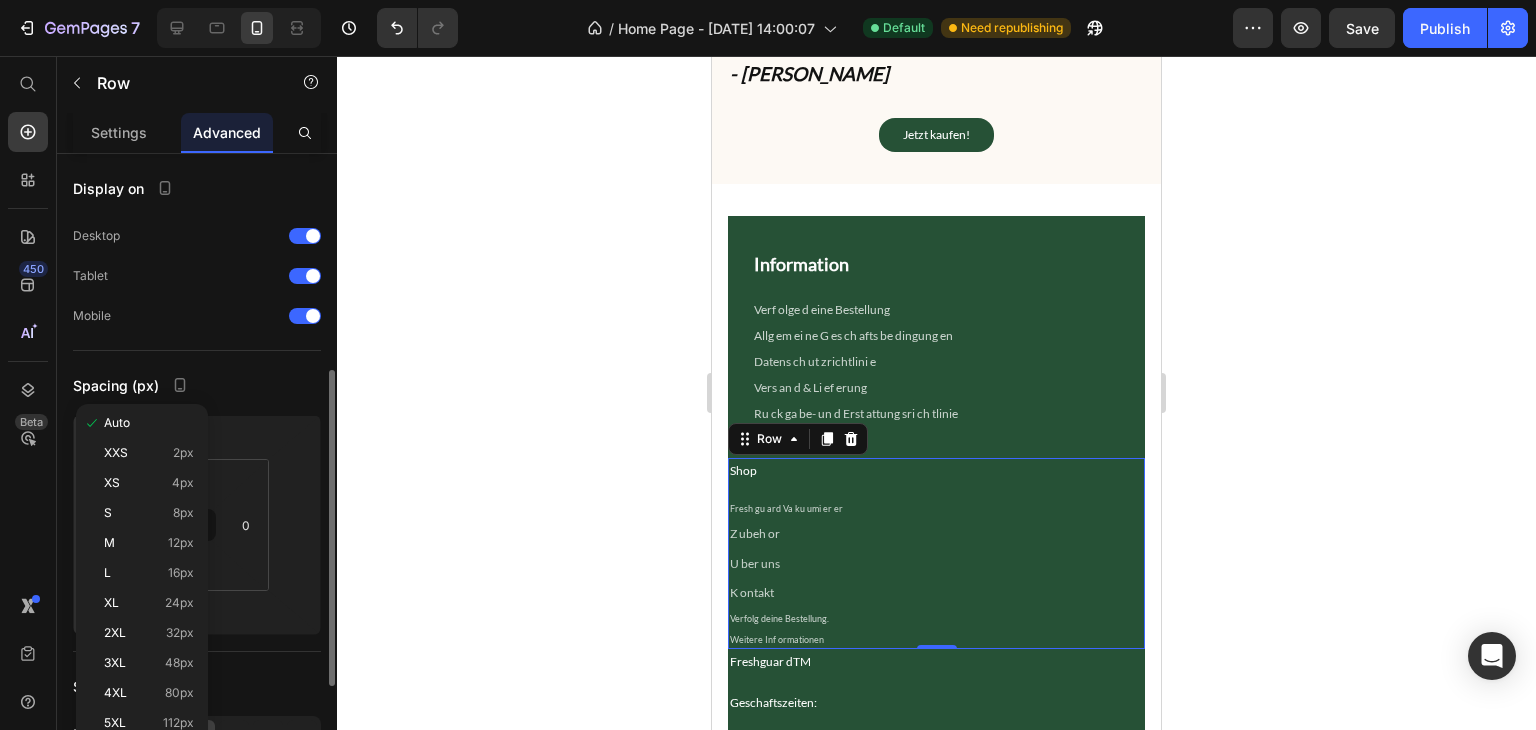 scroll, scrollTop: 144, scrollLeft: 0, axis: vertical 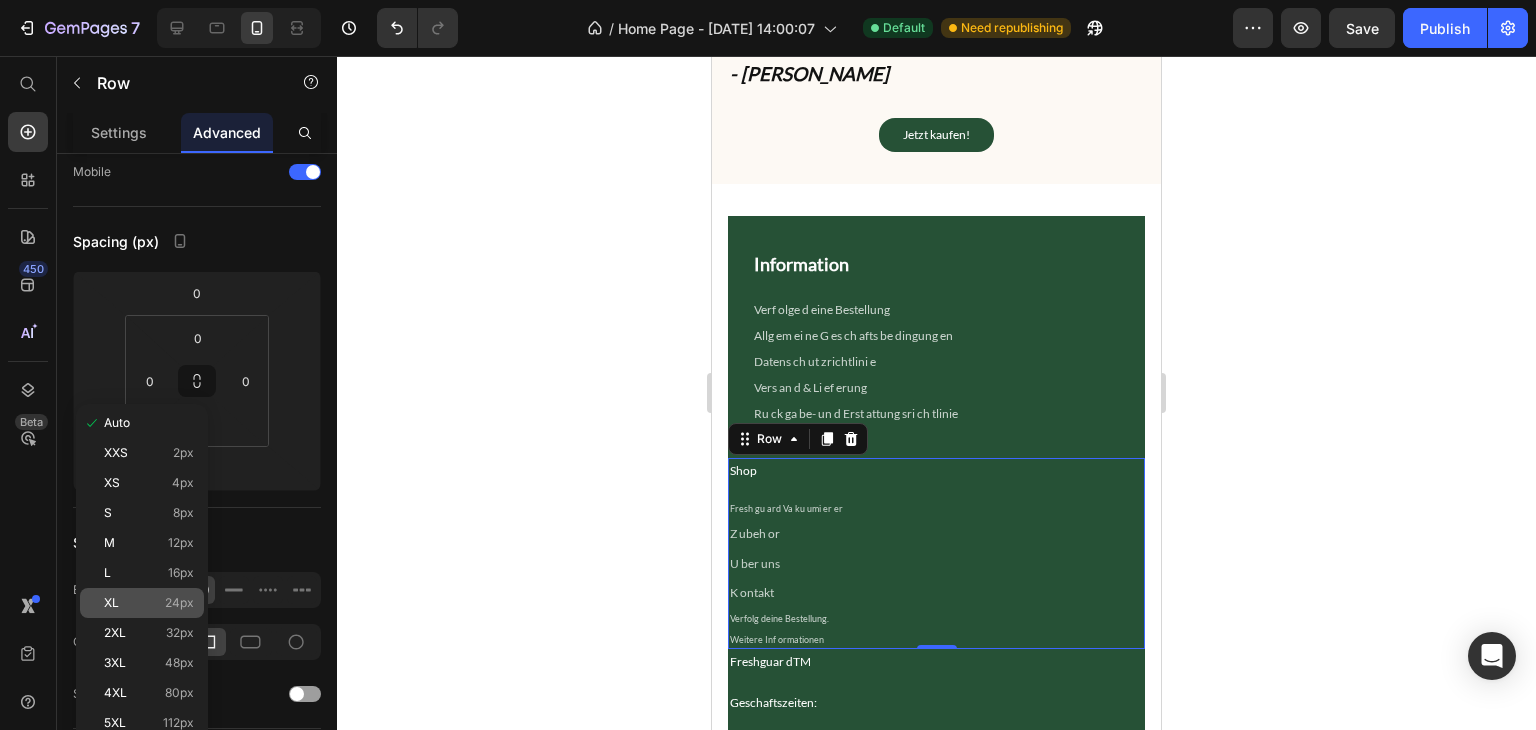 click on "24px" at bounding box center [179, 603] 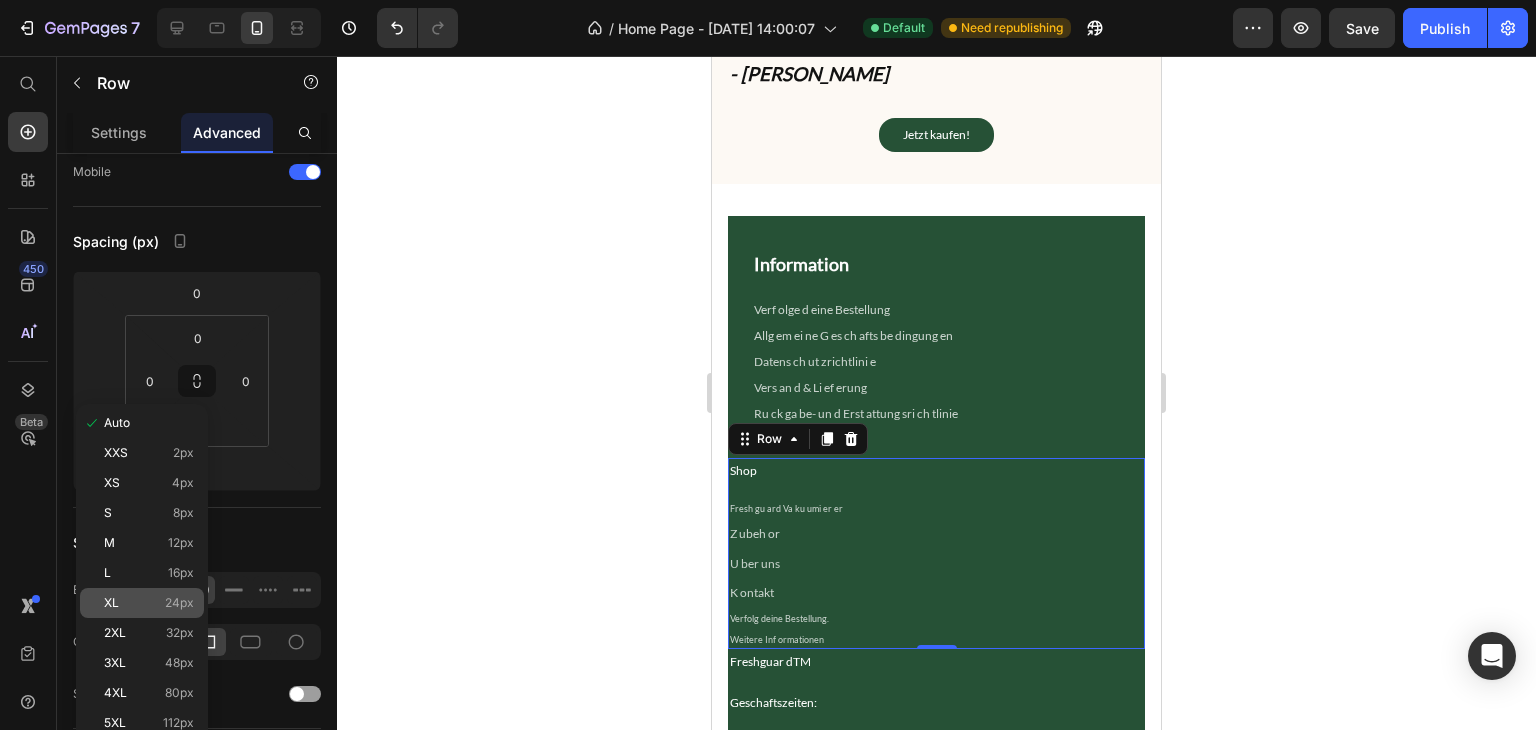 type on "24" 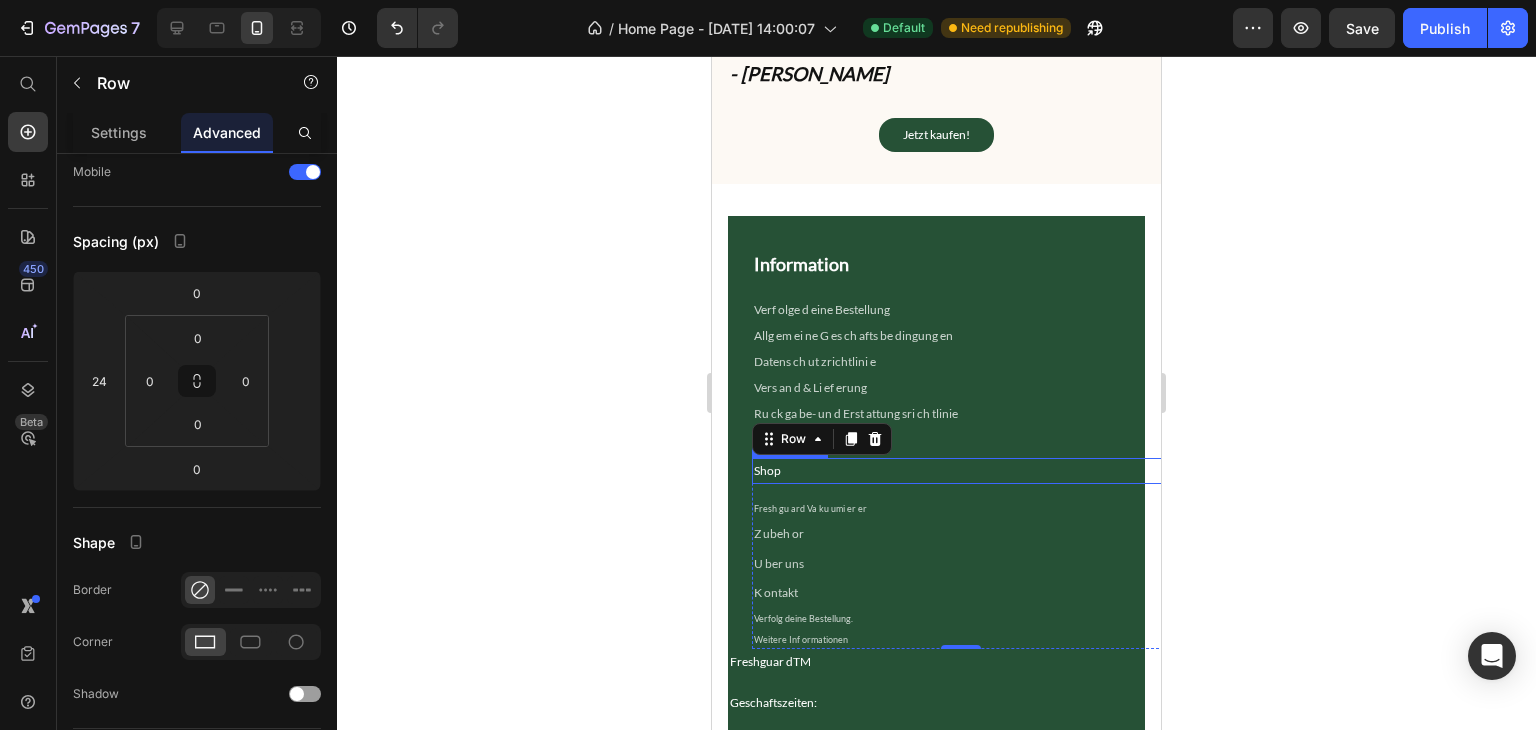 click on "Shop" at bounding box center (960, 471) 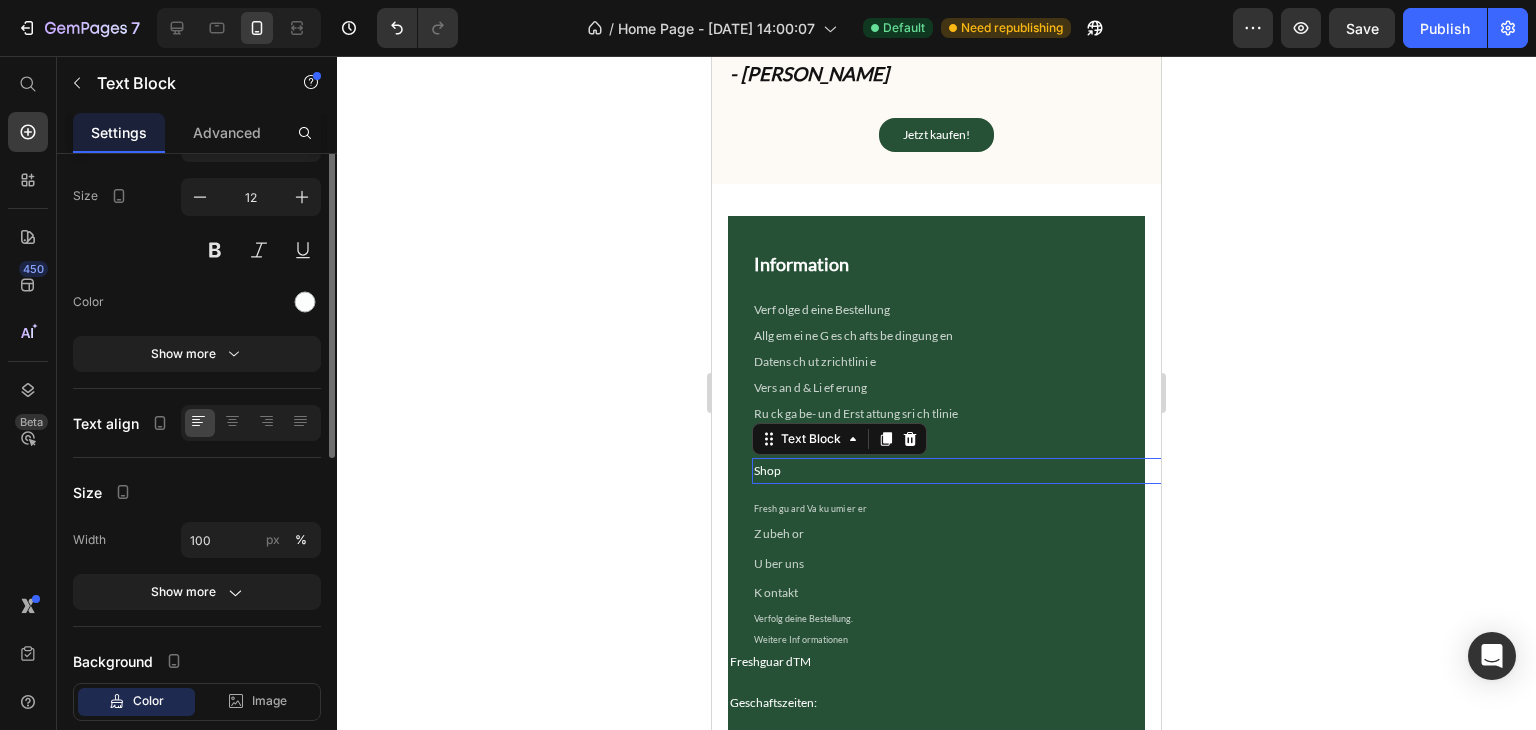 scroll, scrollTop: 0, scrollLeft: 0, axis: both 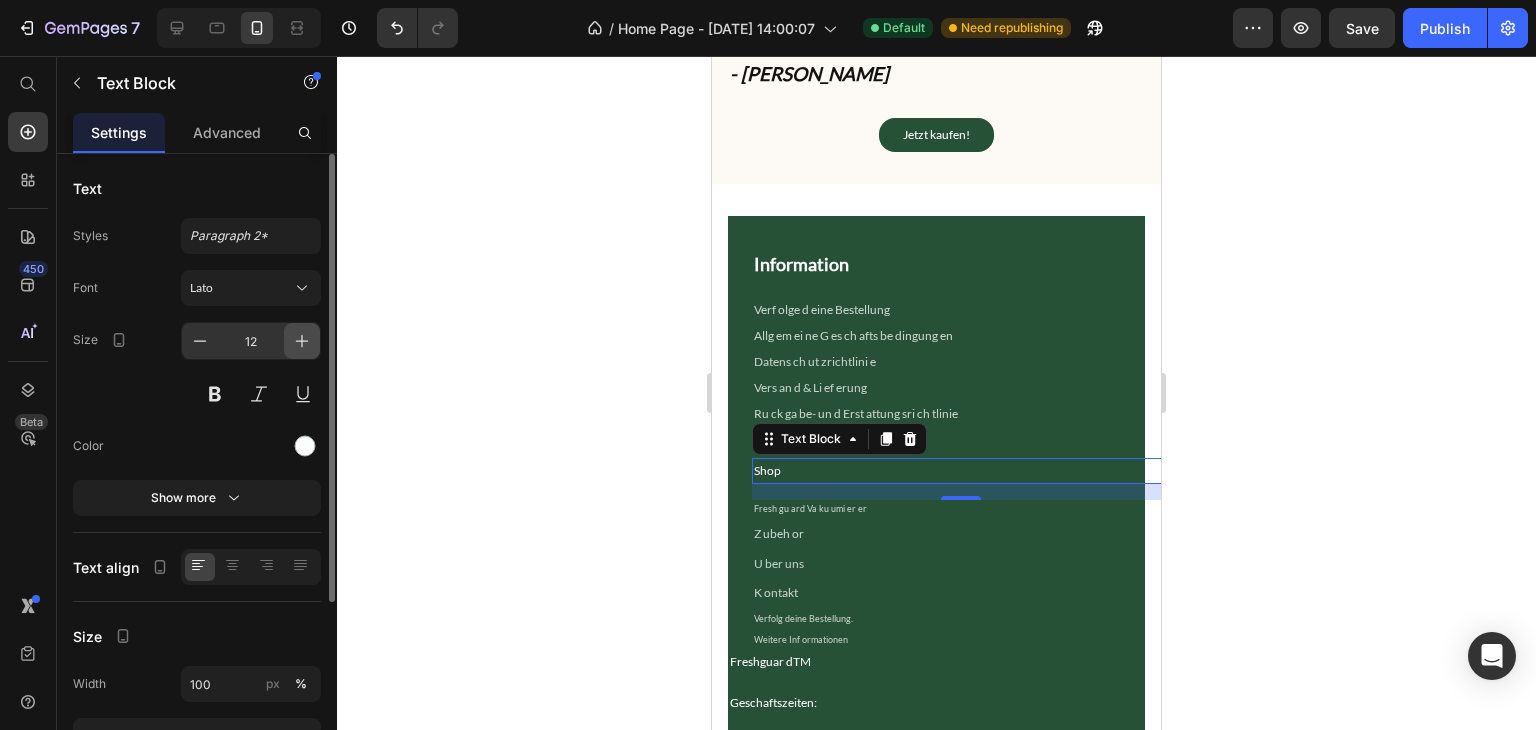 click 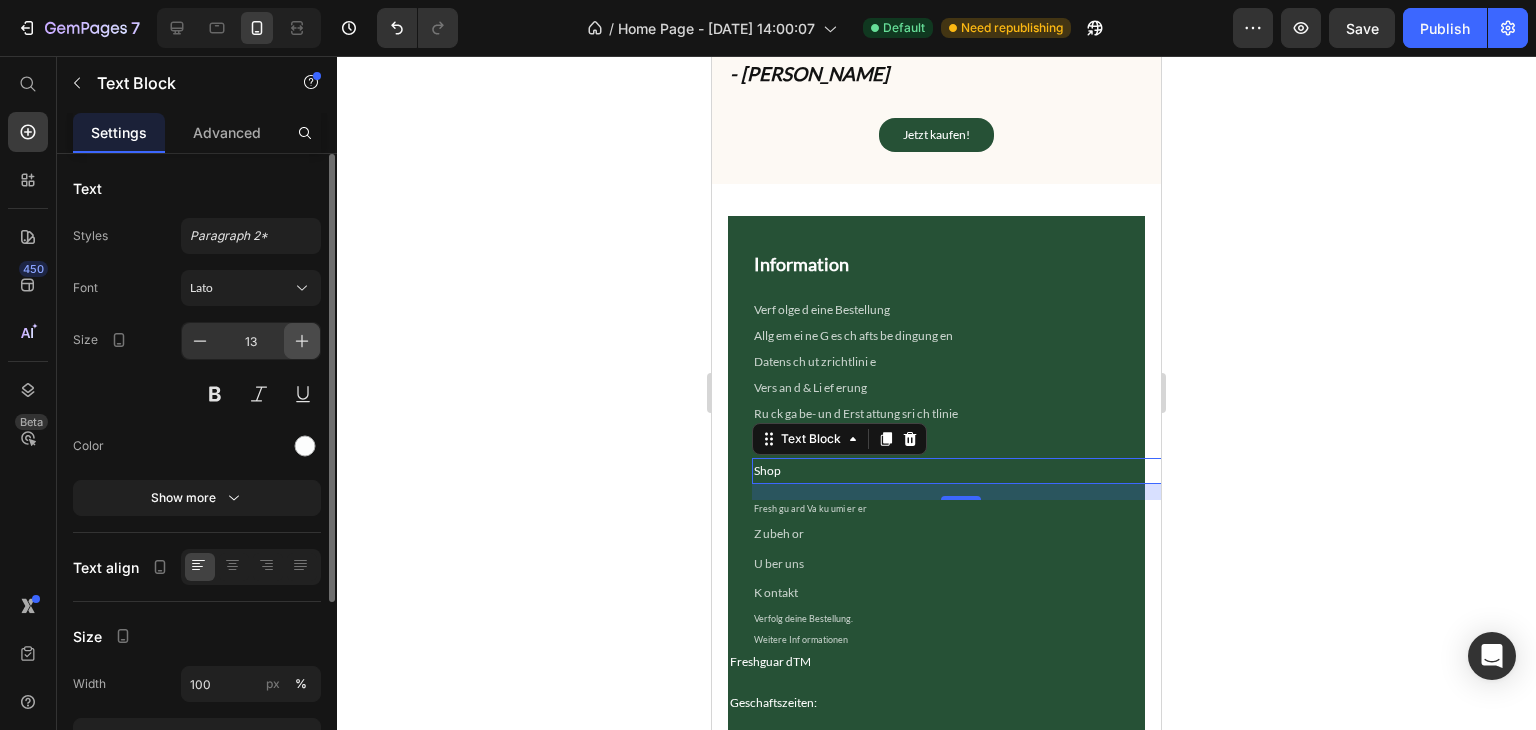 click 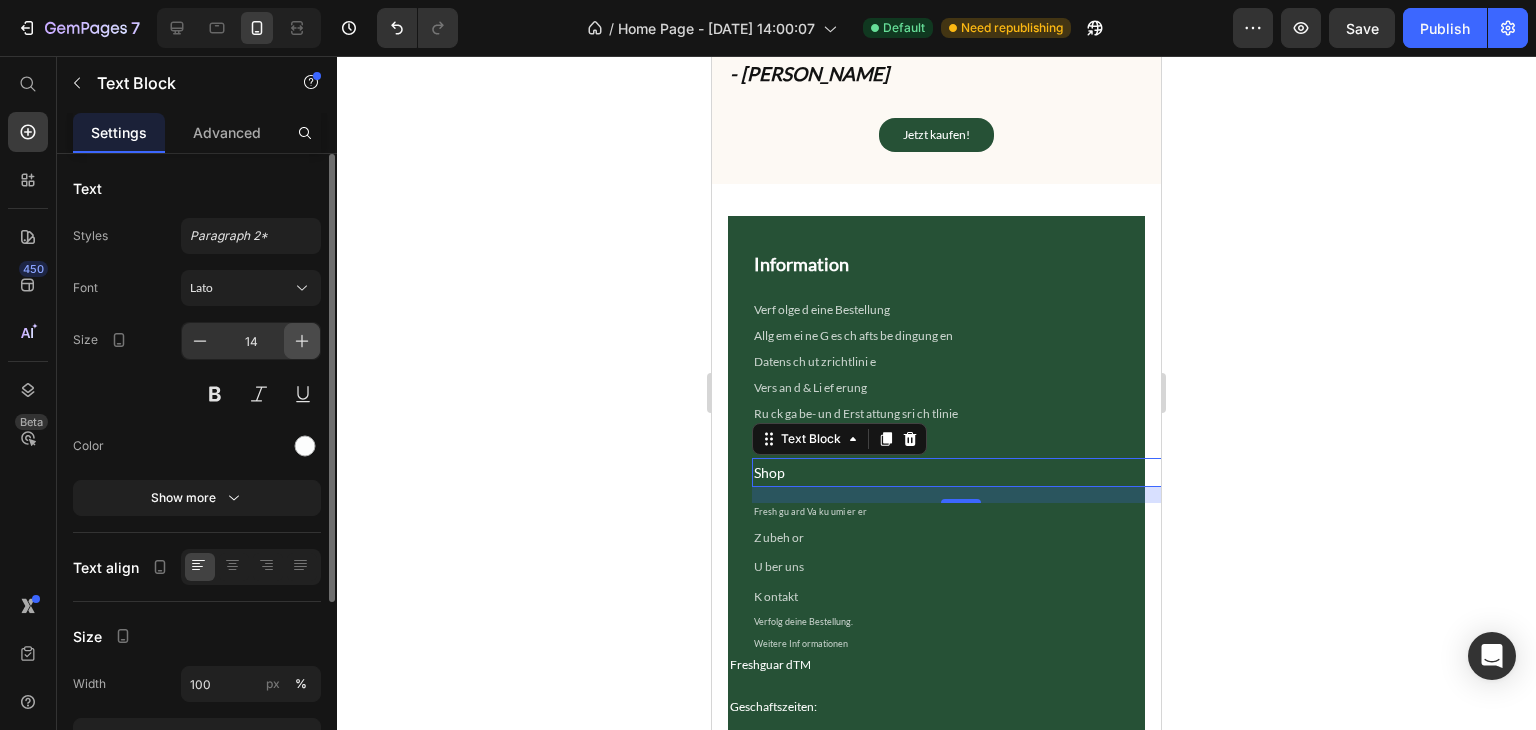 click 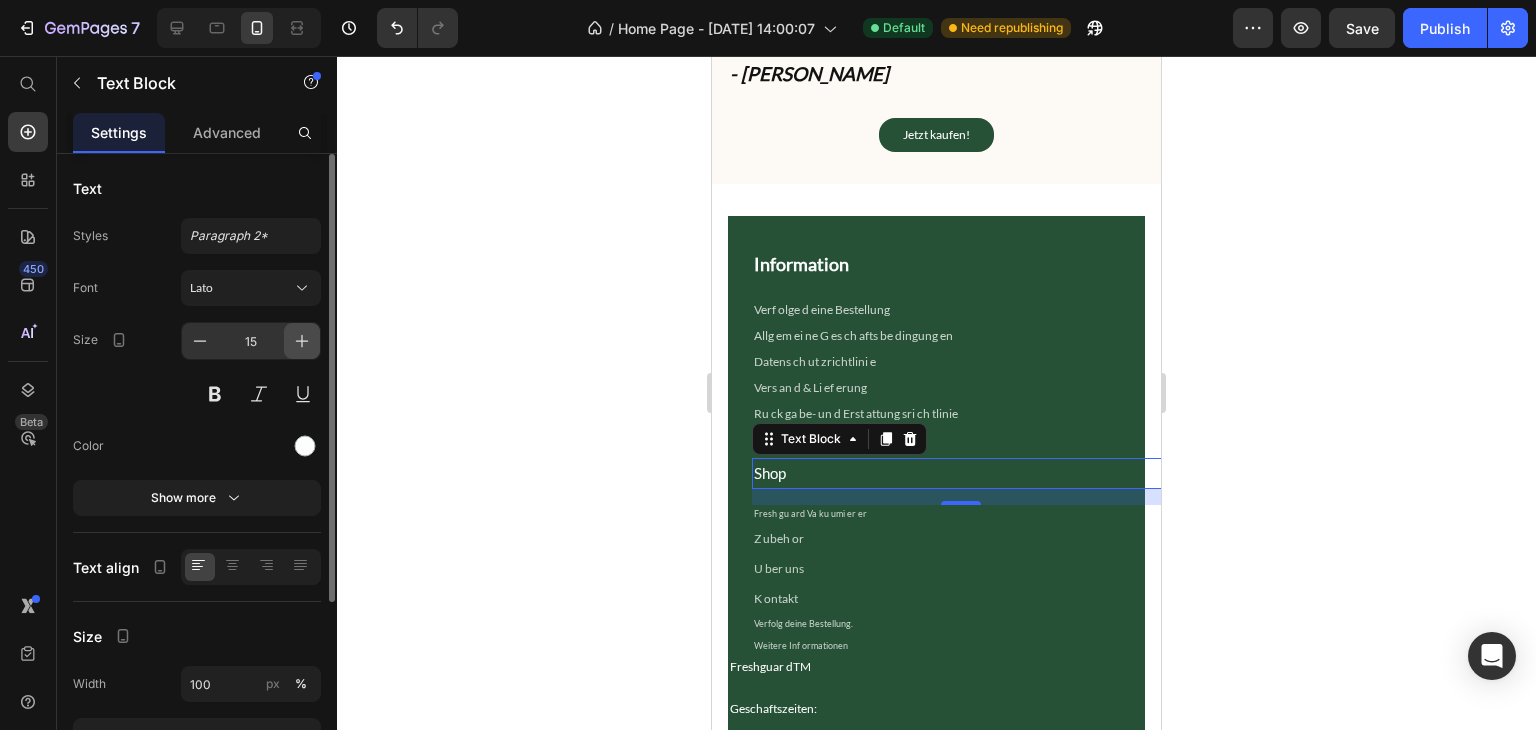 click 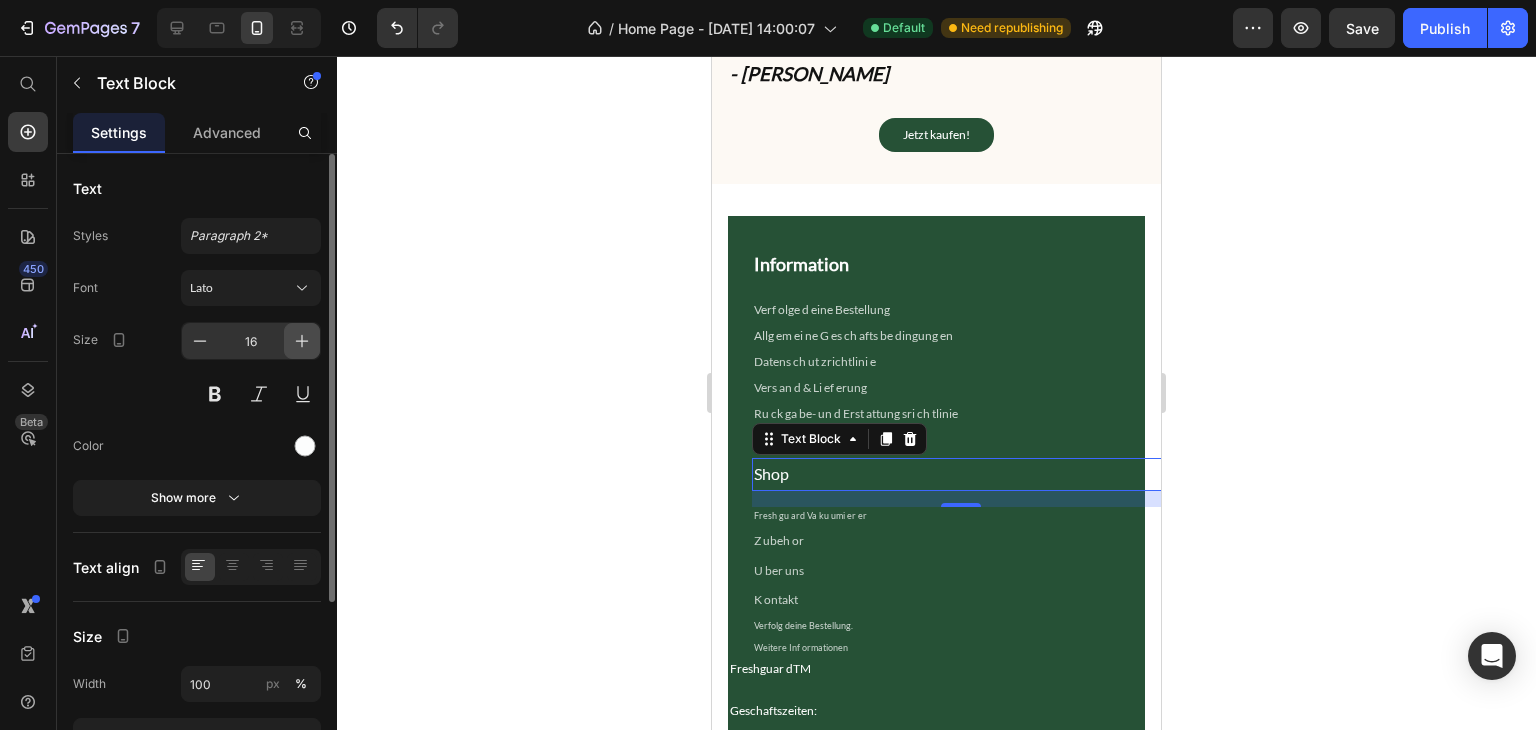 click 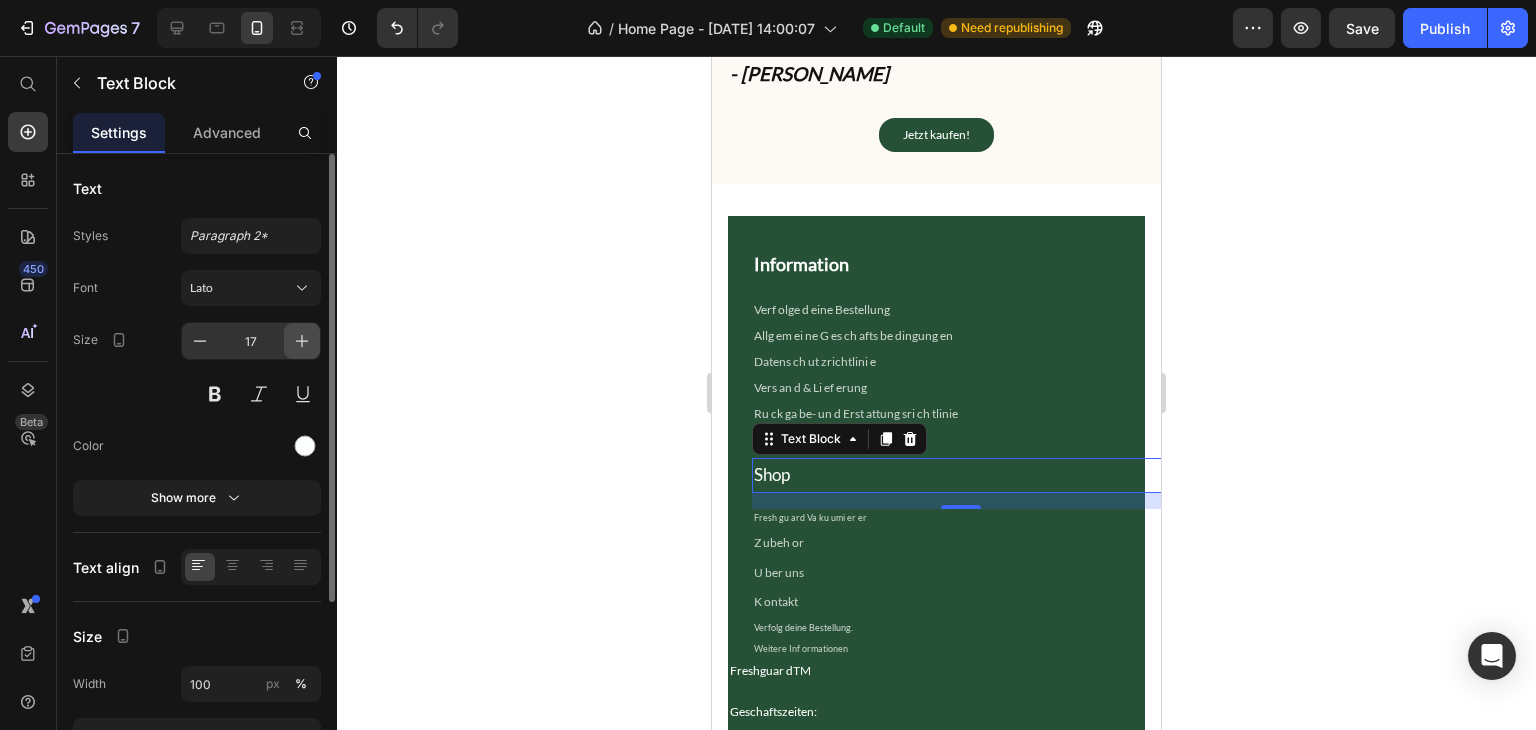 click 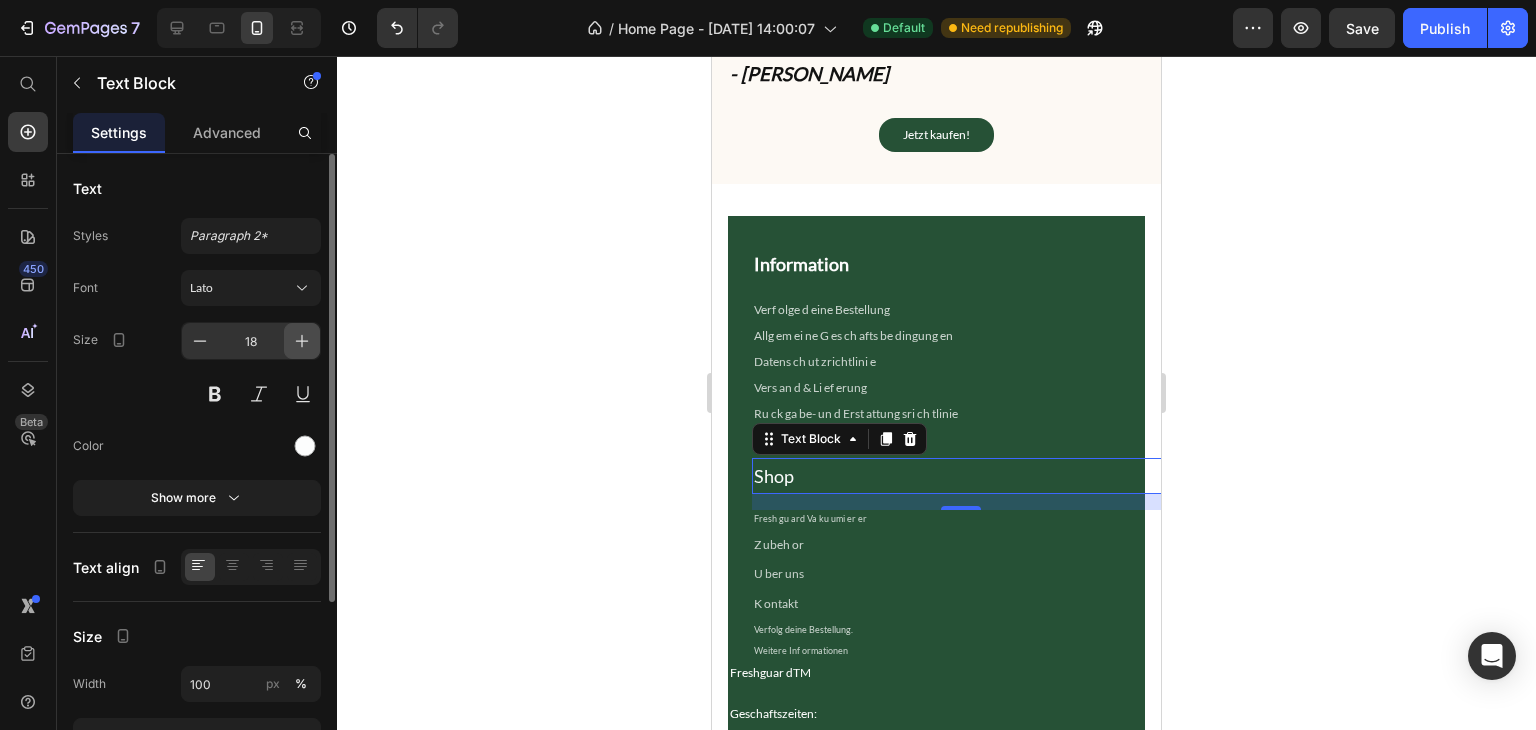 click 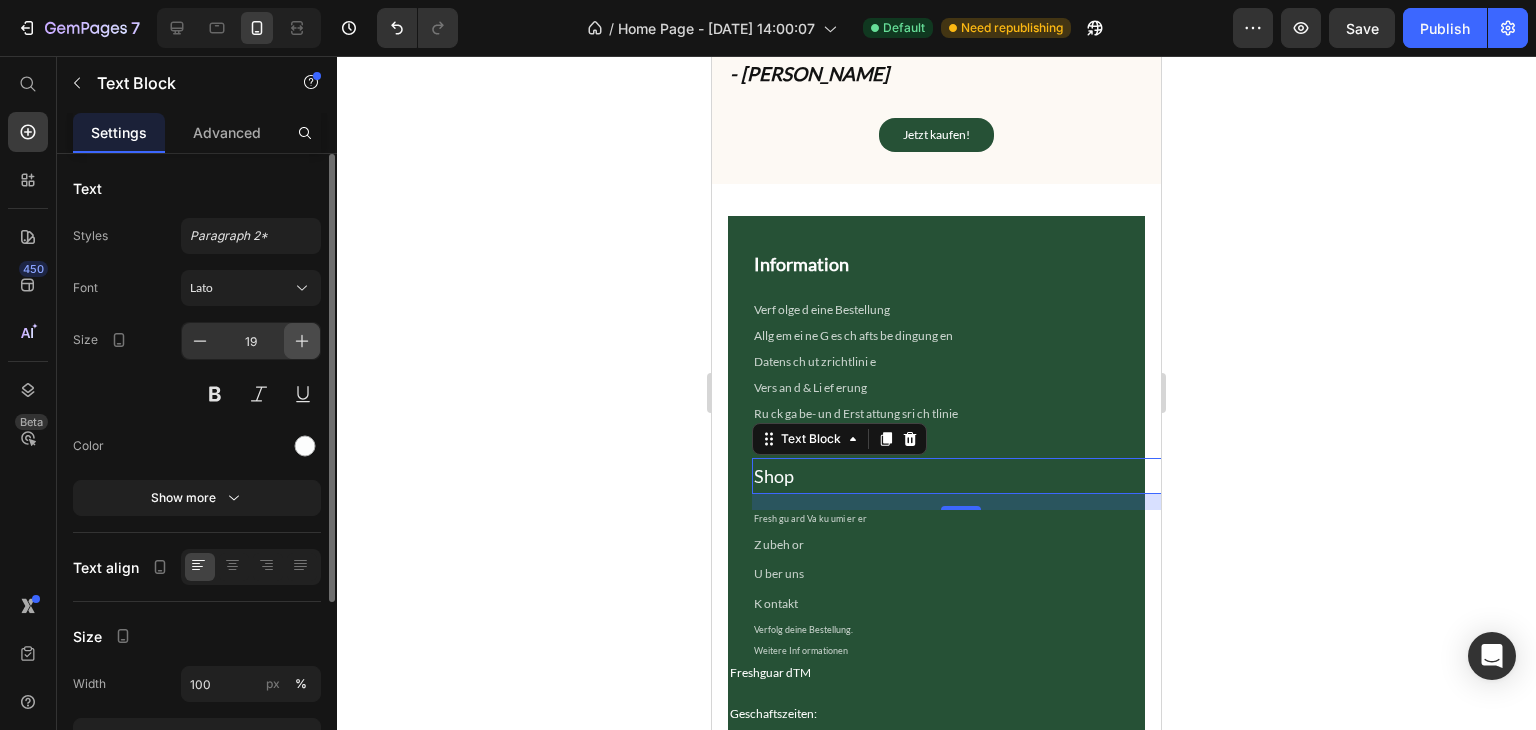 click 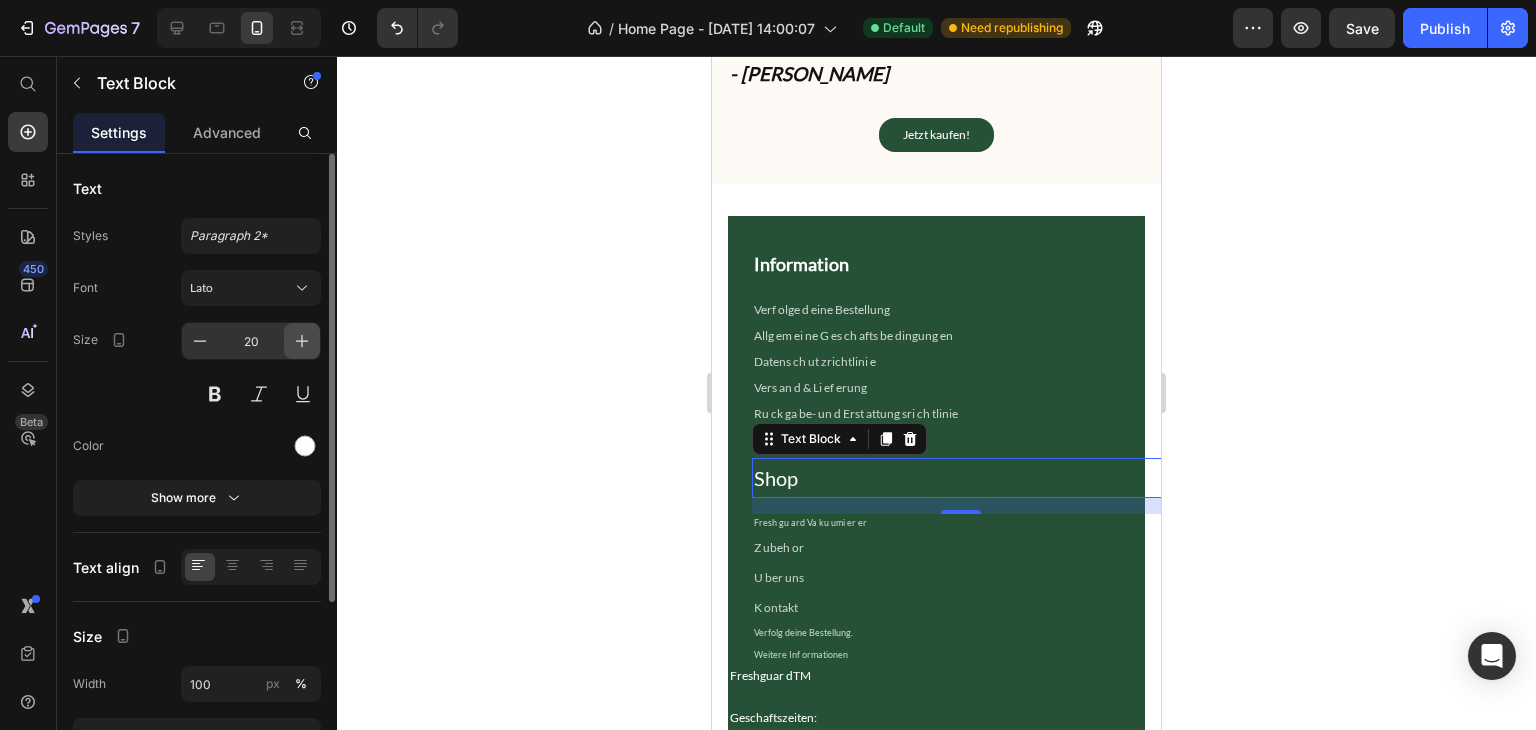 click 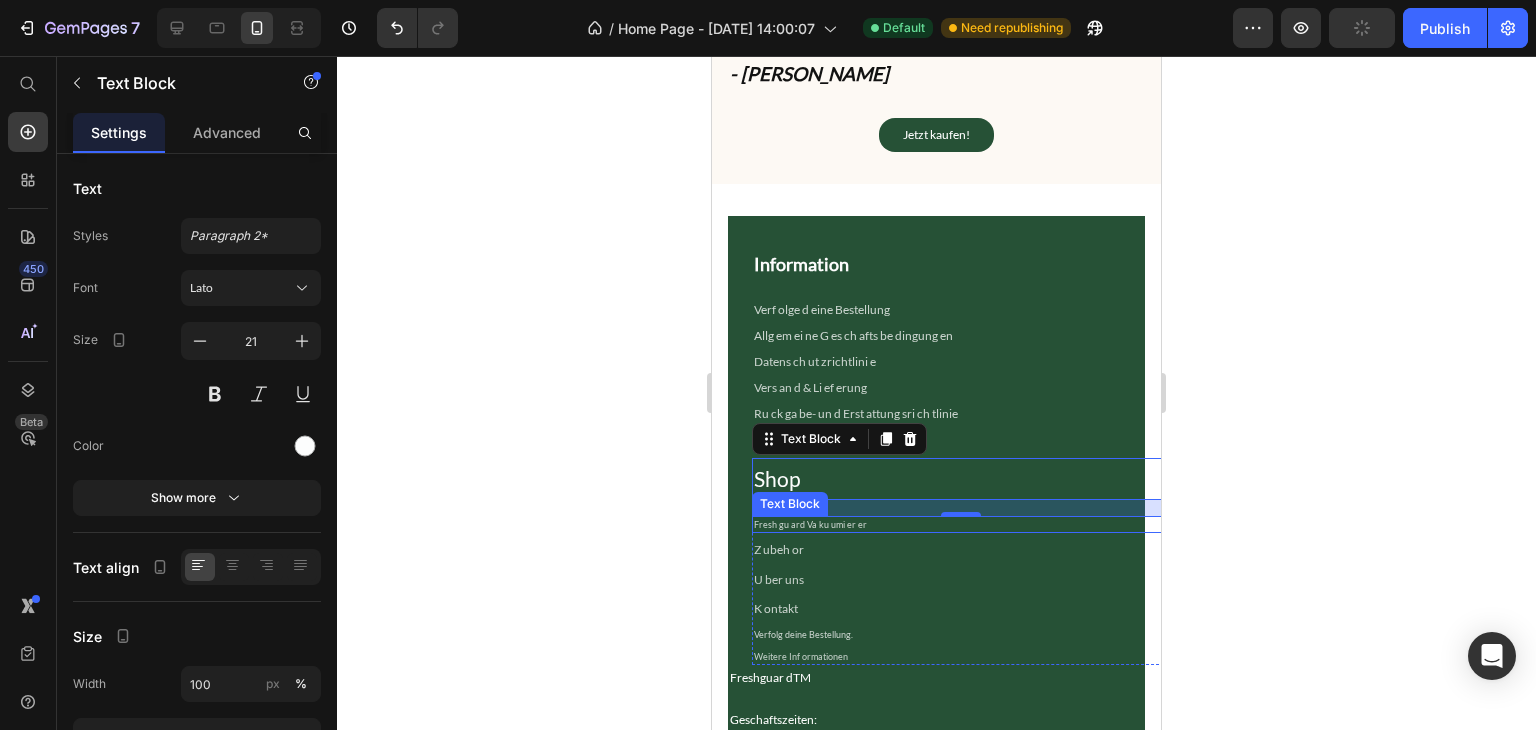 click on "Fresh gu ard Va ku umi er er" at bounding box center (960, 525) 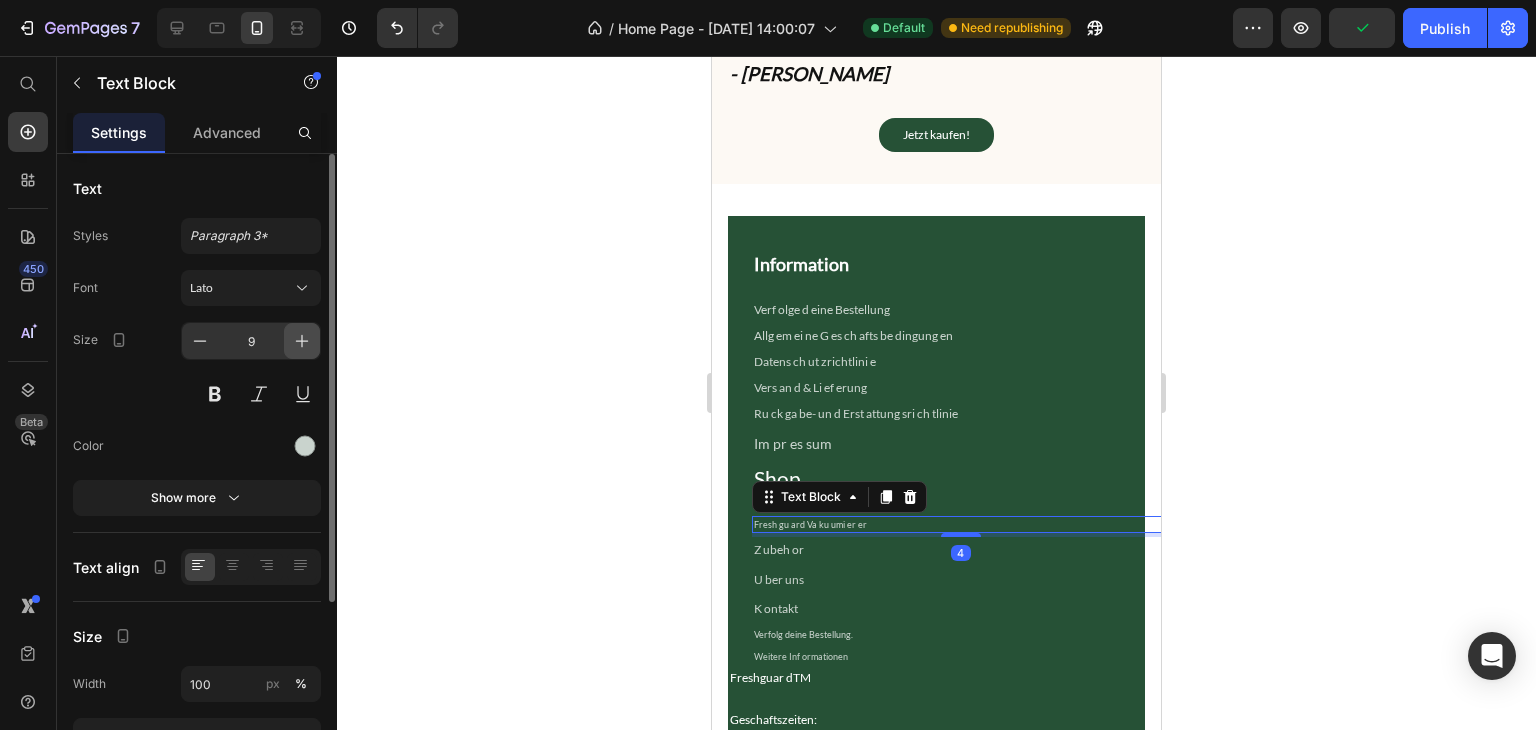 click 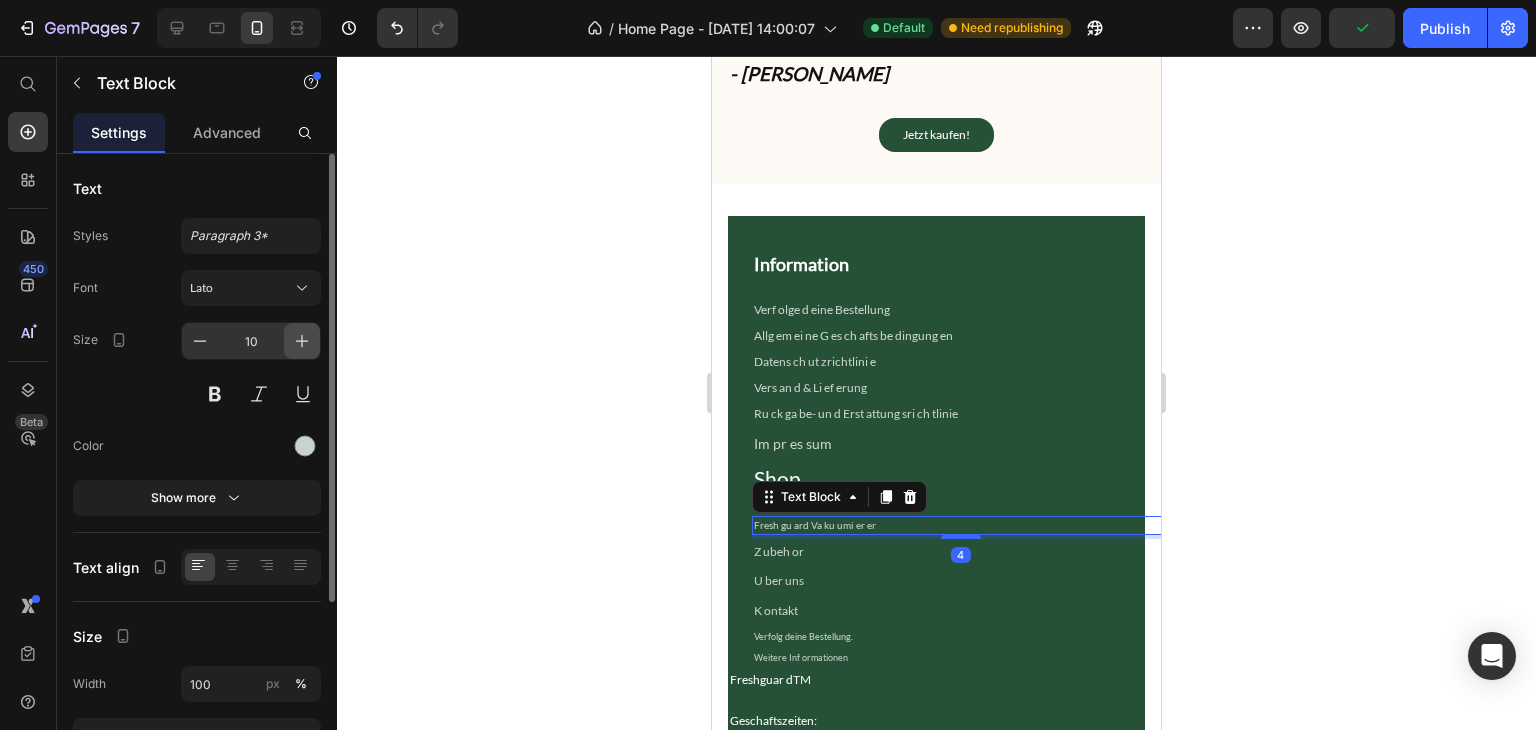 click 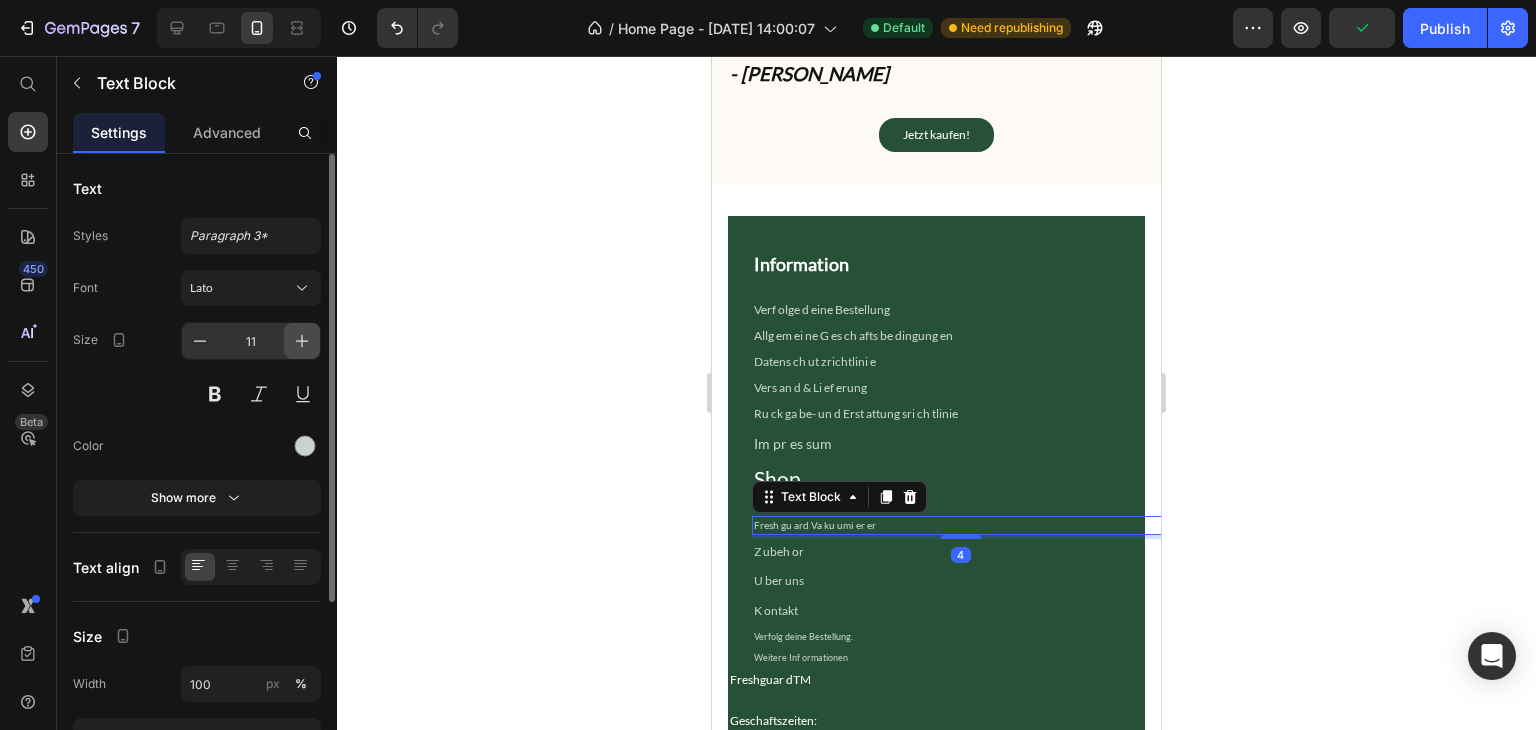 click 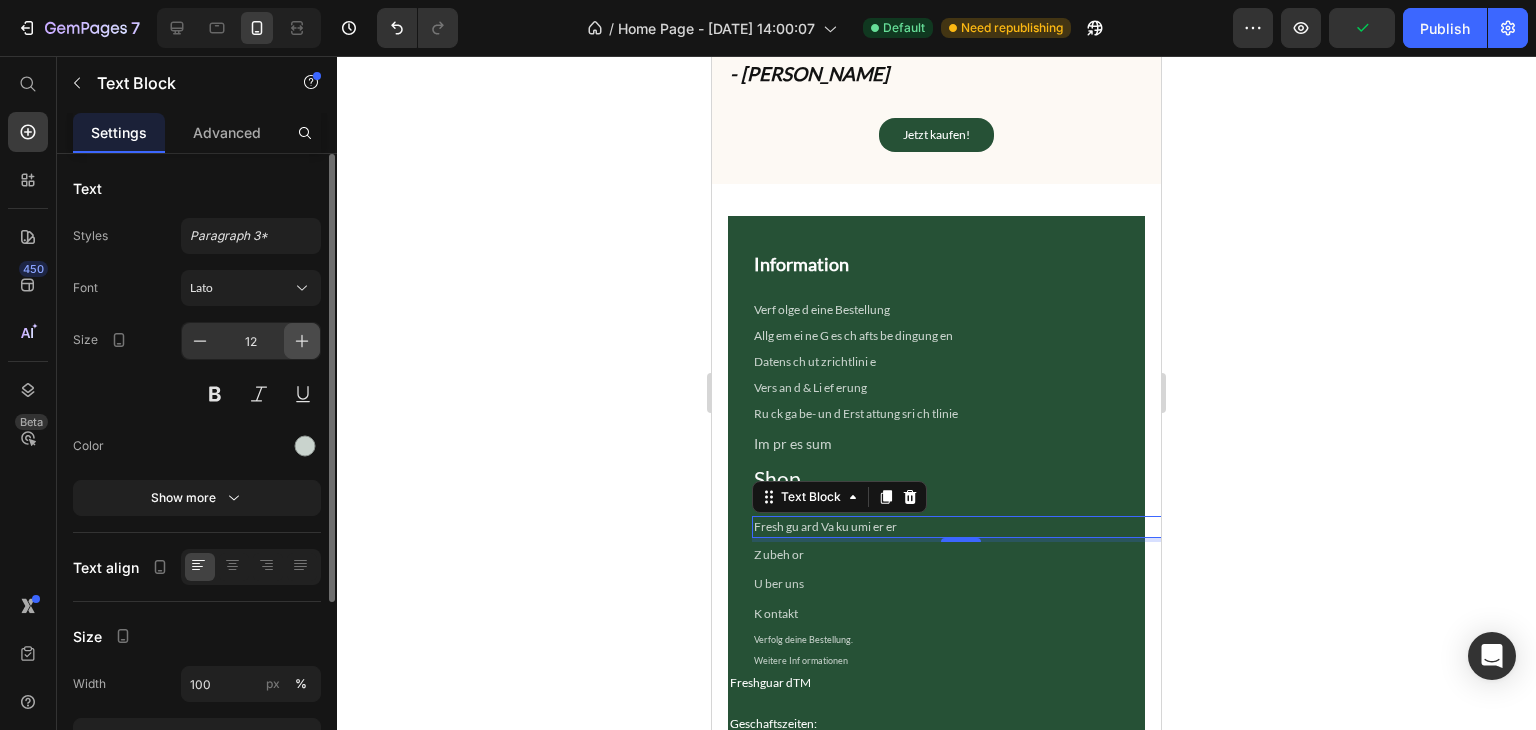 click 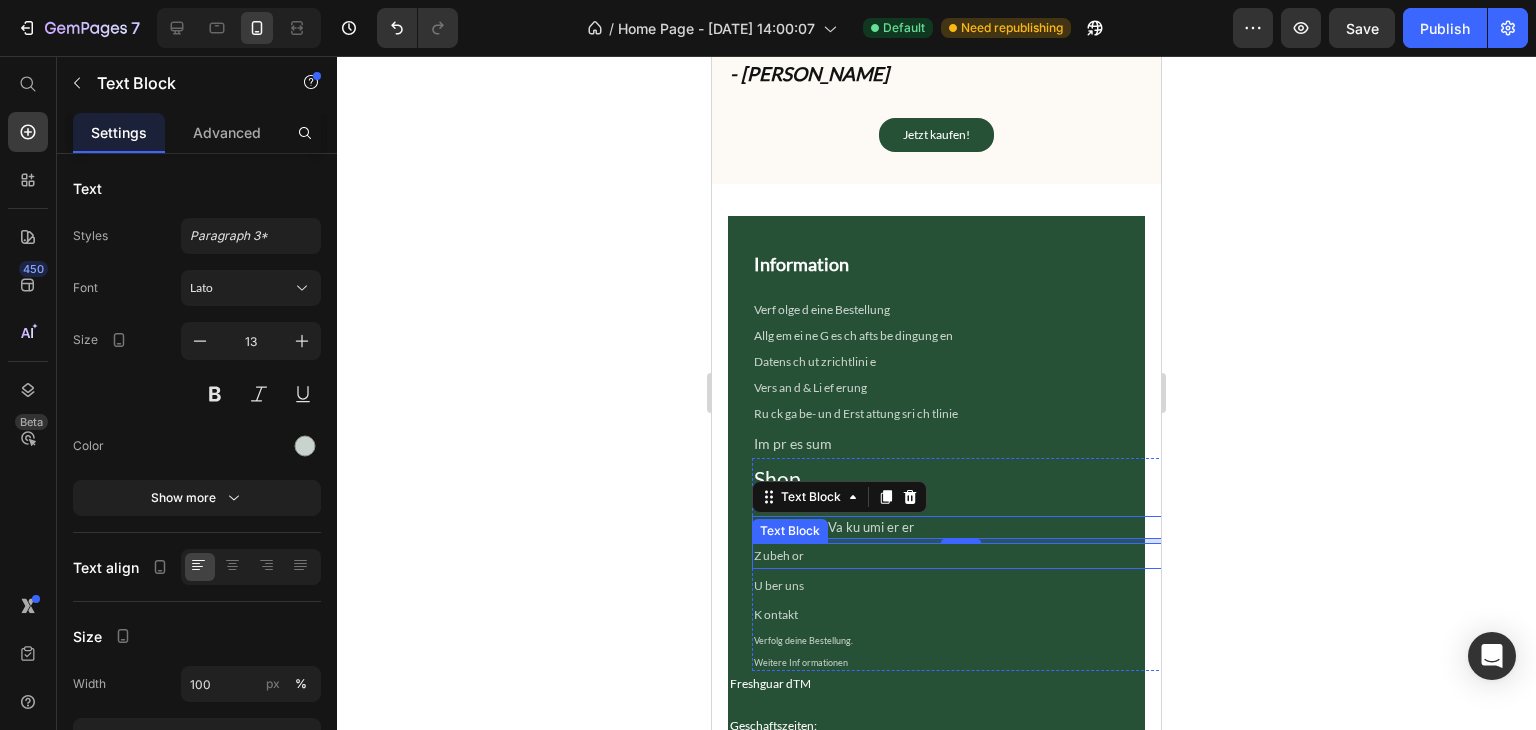 click on "Z ubeh or" at bounding box center (960, 556) 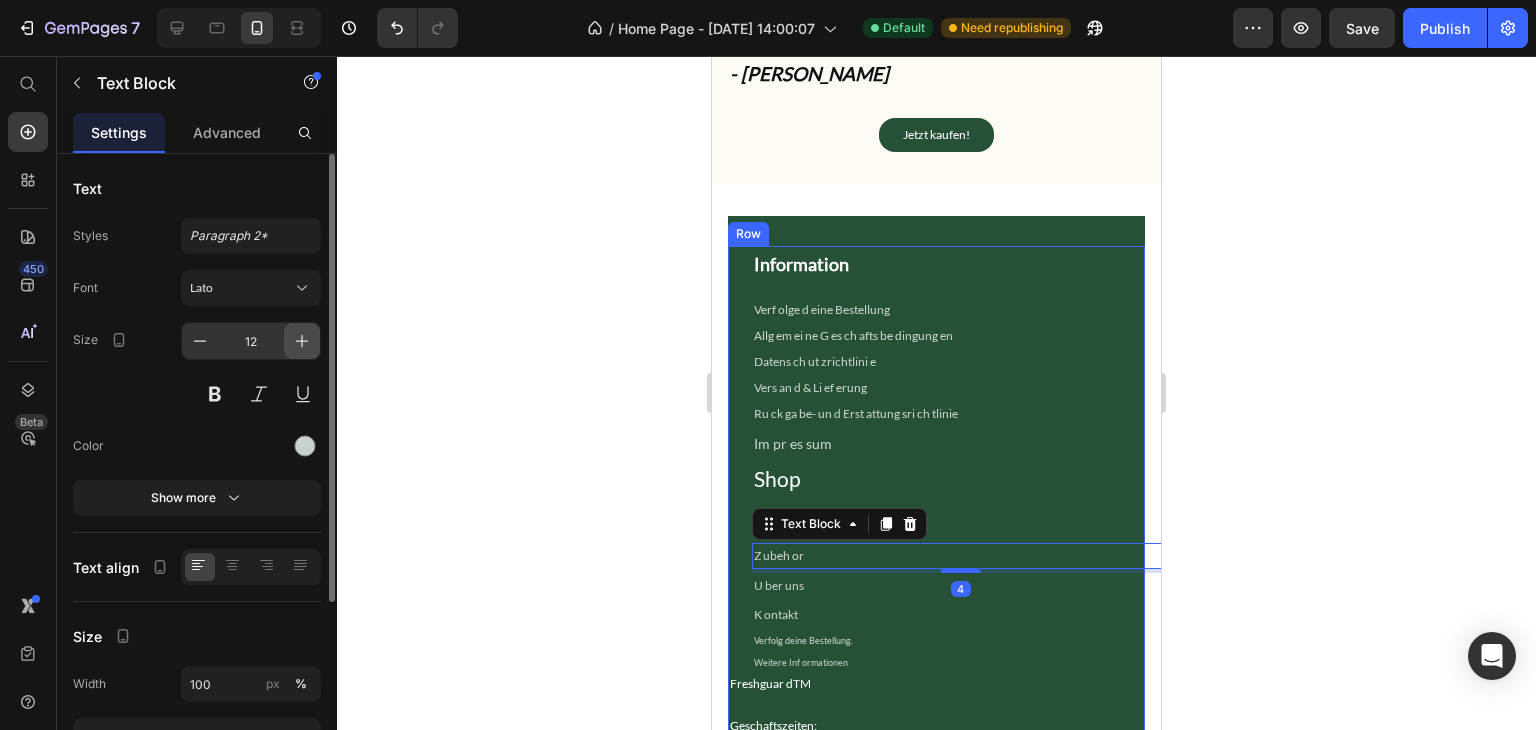 click 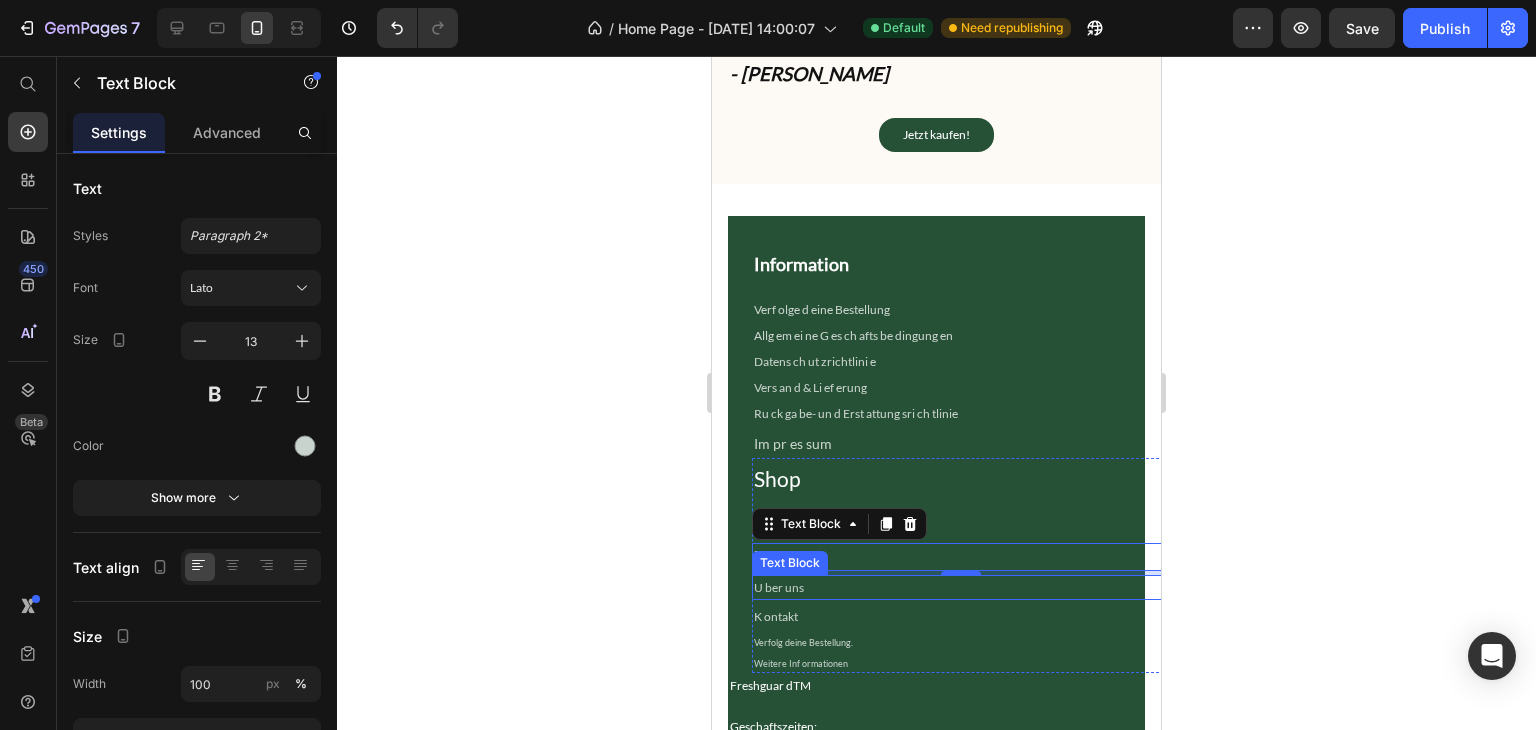 click on "U ber uns" at bounding box center (960, 588) 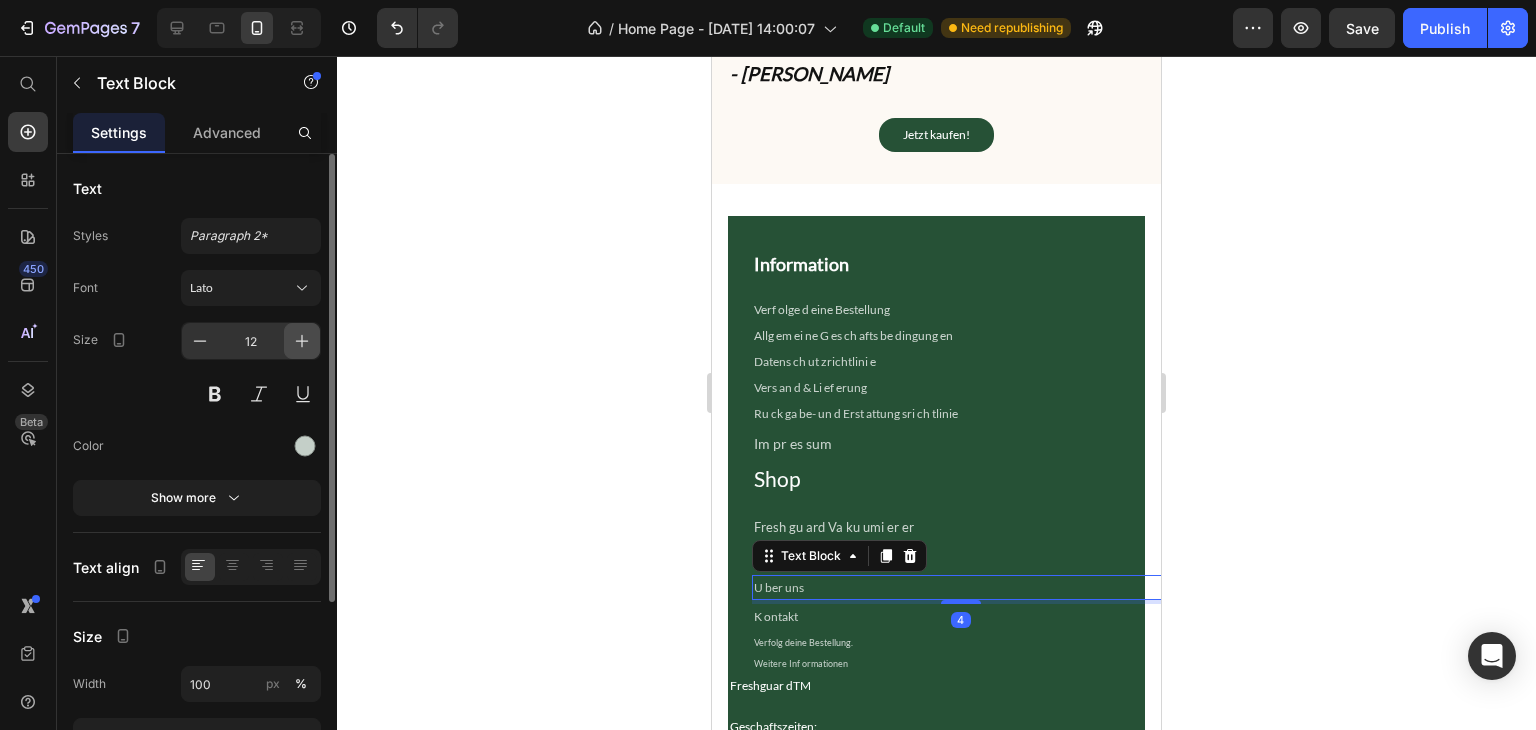 click 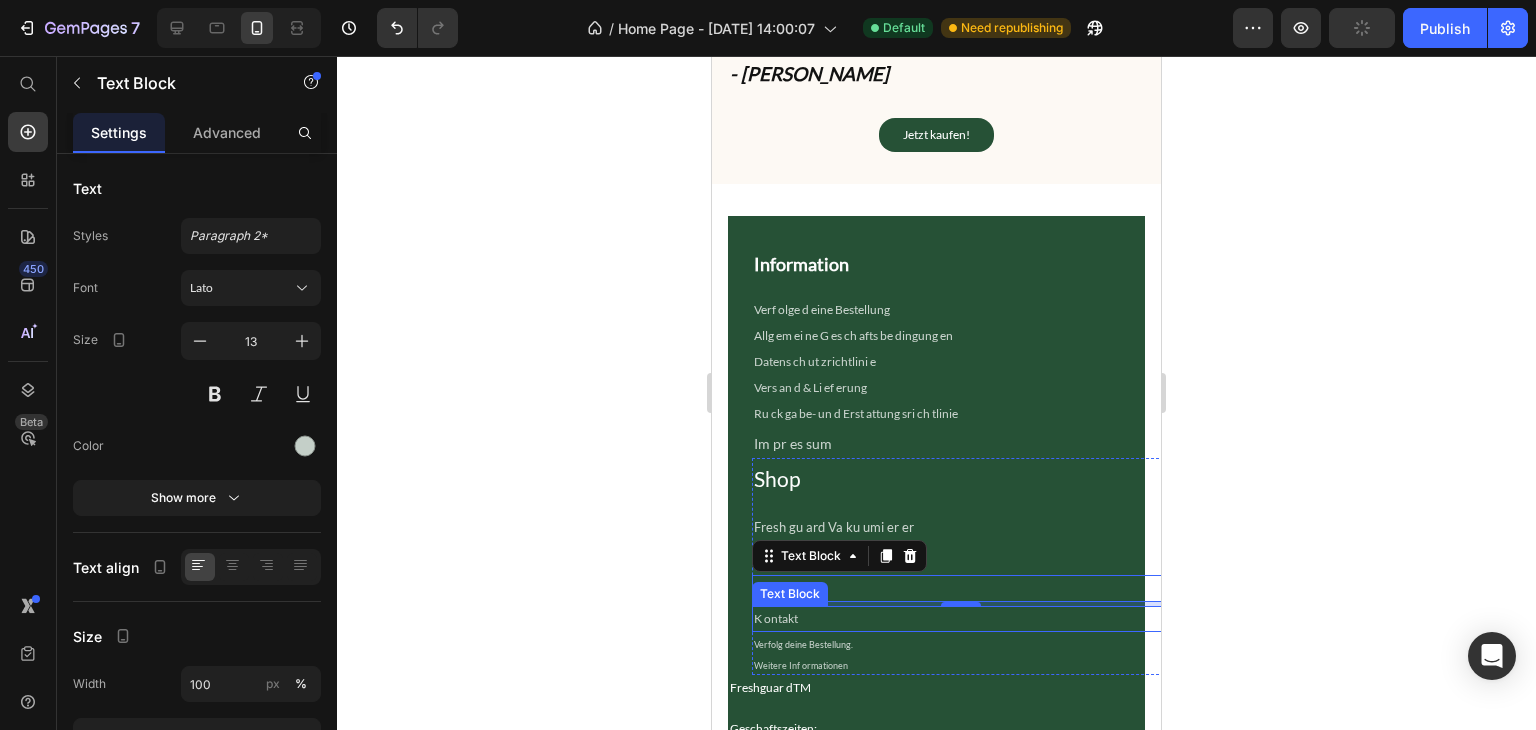 click on "K ontakt" at bounding box center [960, 619] 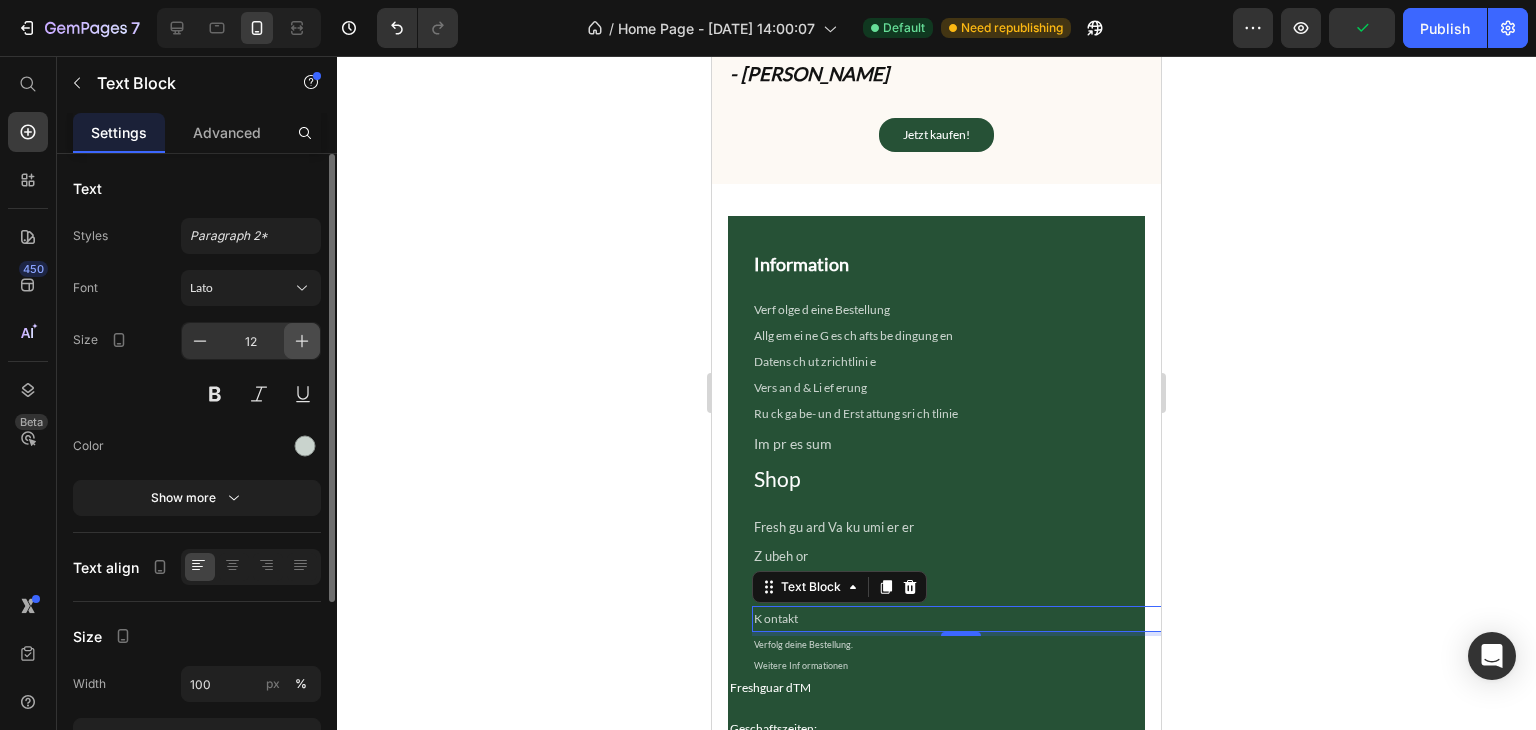 click 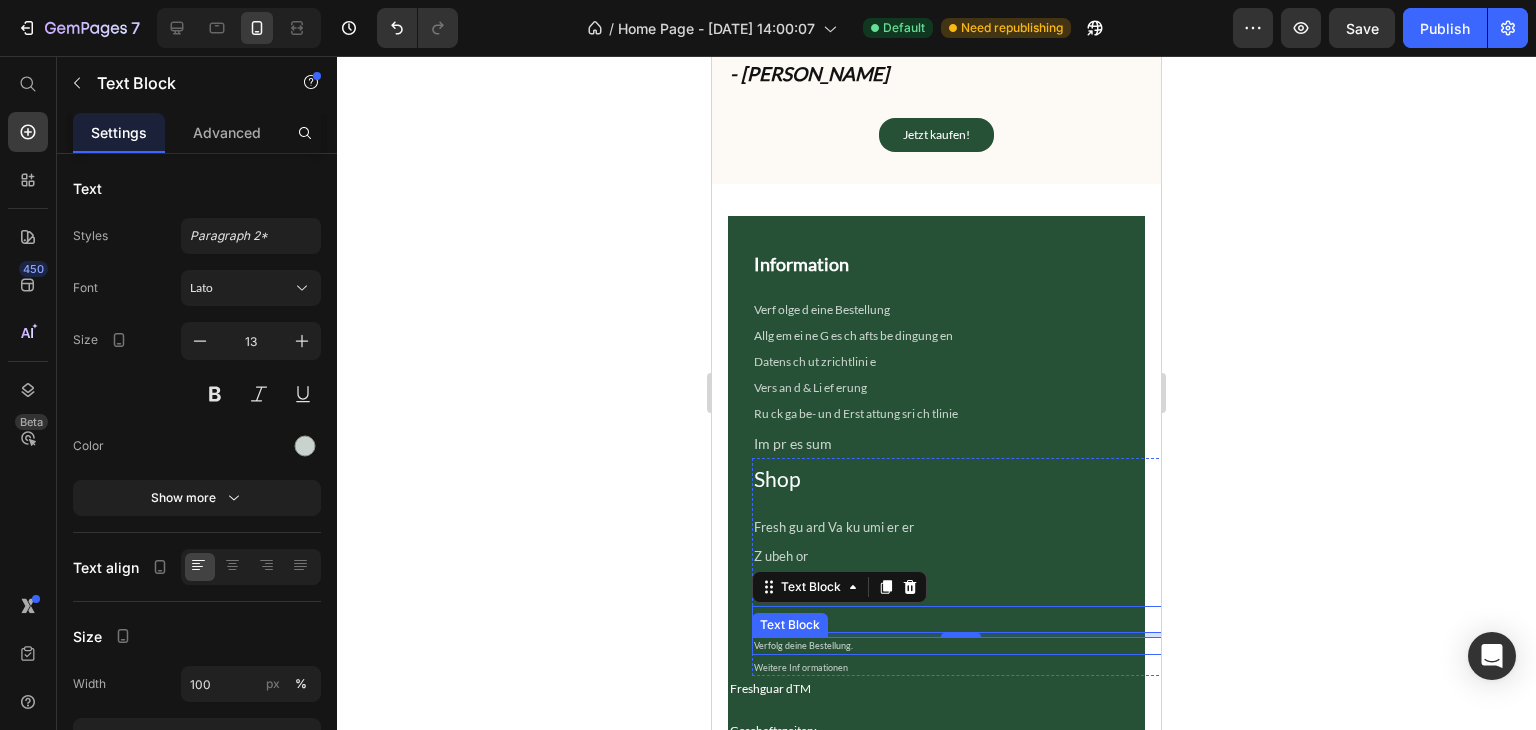 click on "Verfolg deine Bestellung." at bounding box center (960, 646) 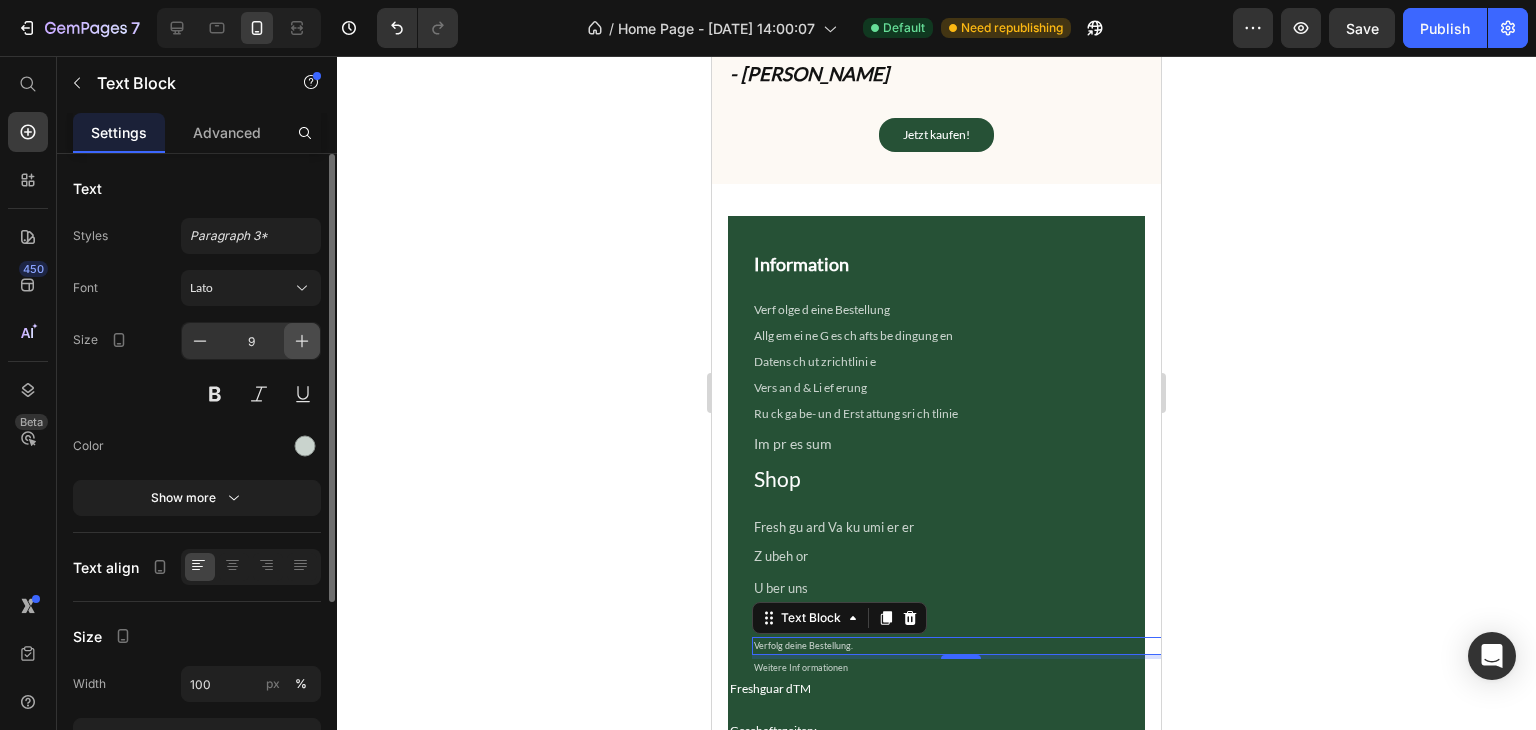 click 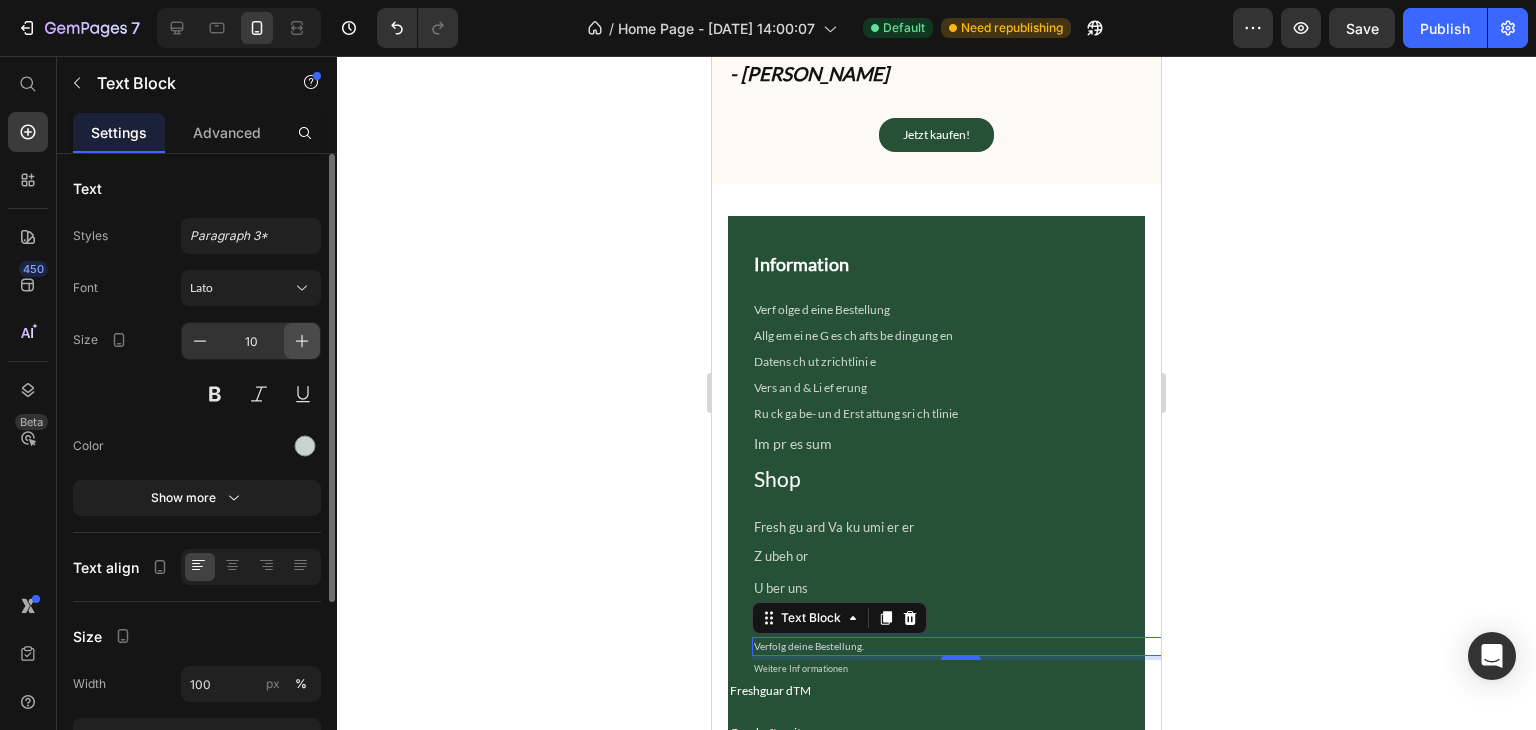 click 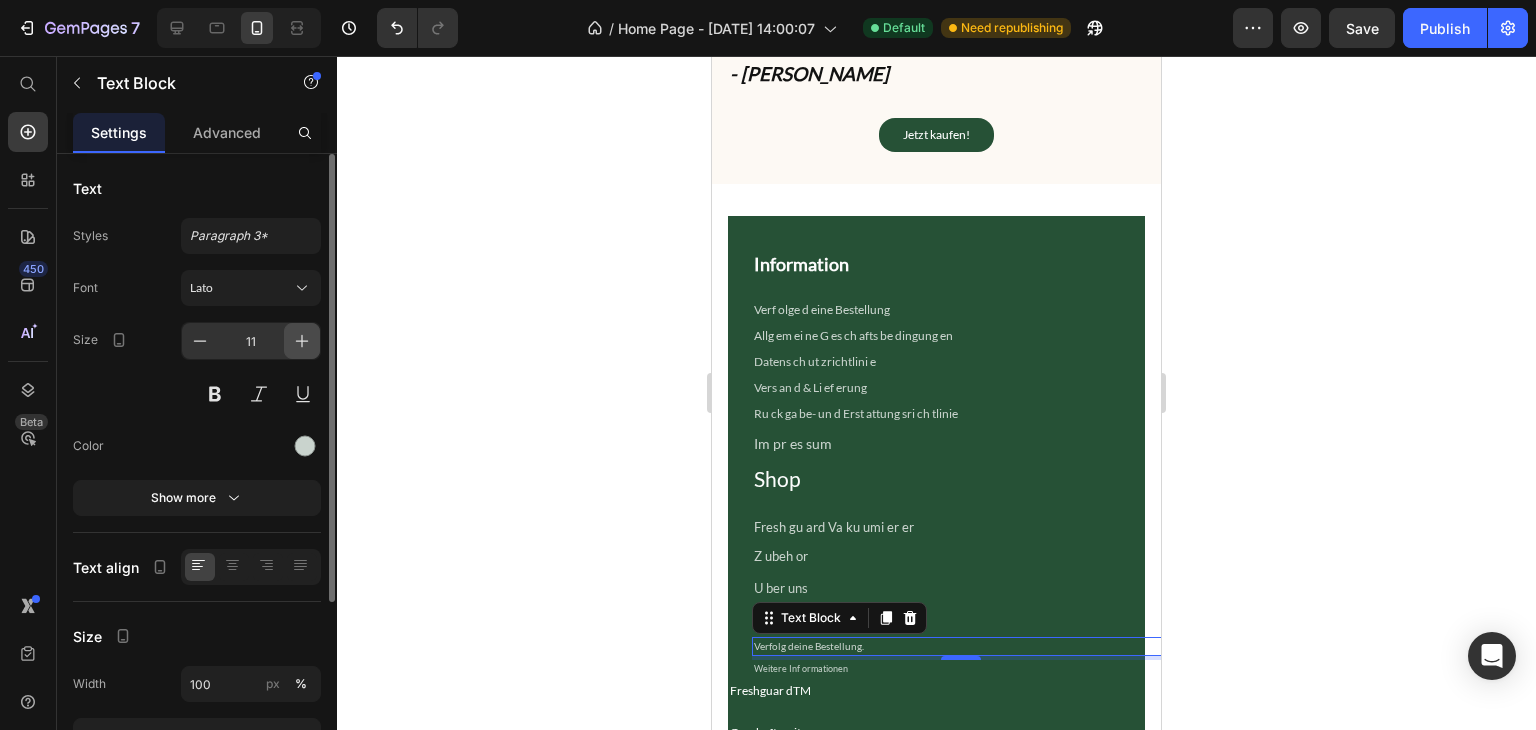 click 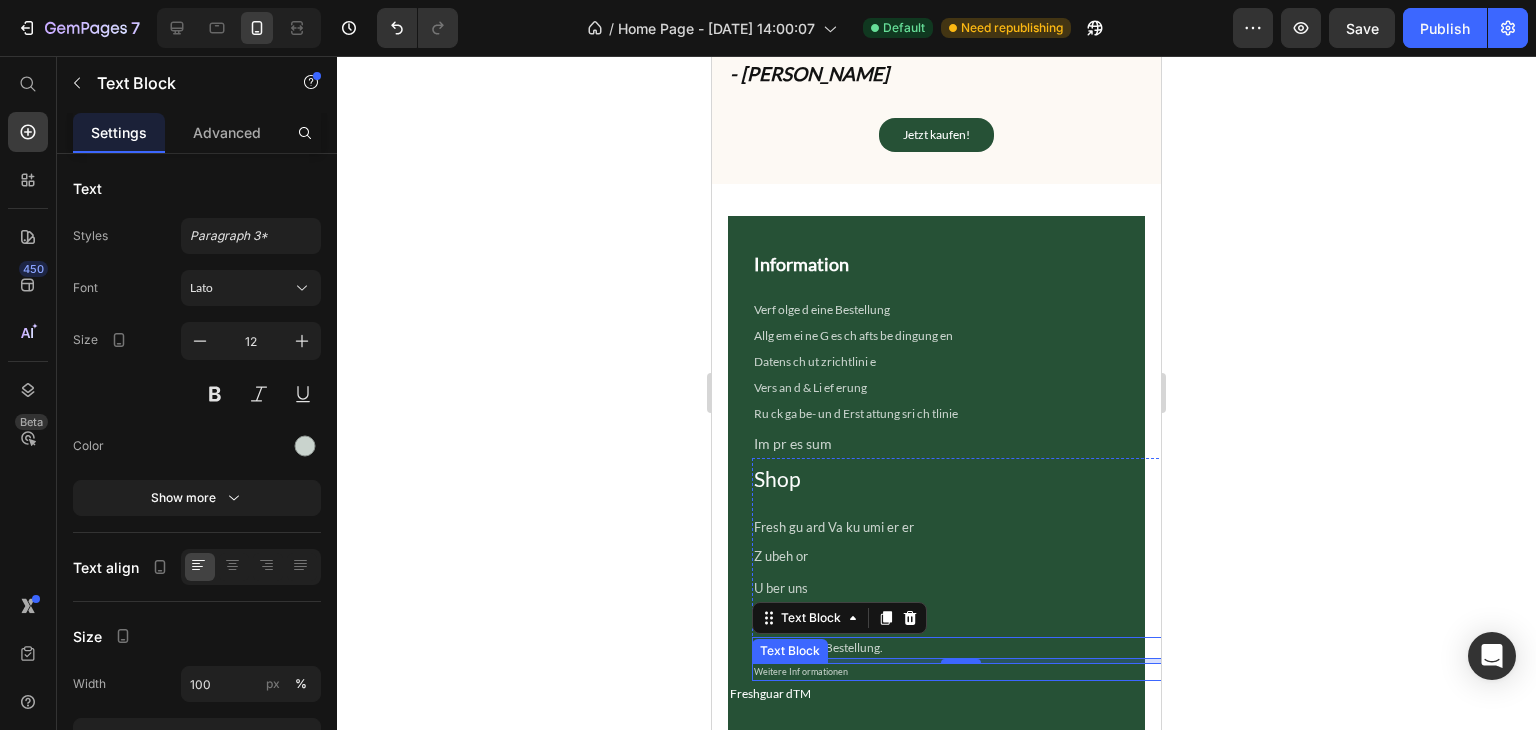 click on "Weitere Inf ormationen" at bounding box center [960, 672] 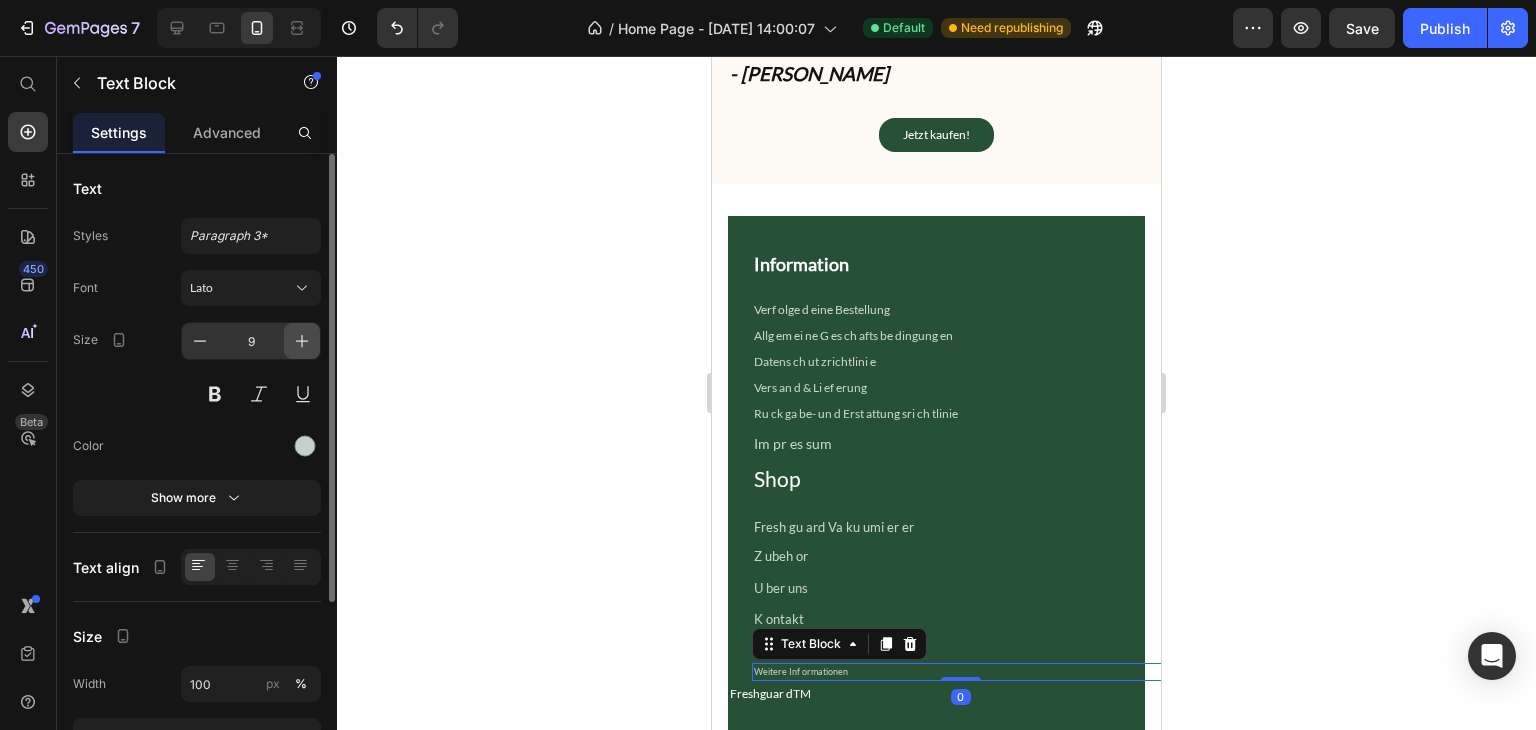 click 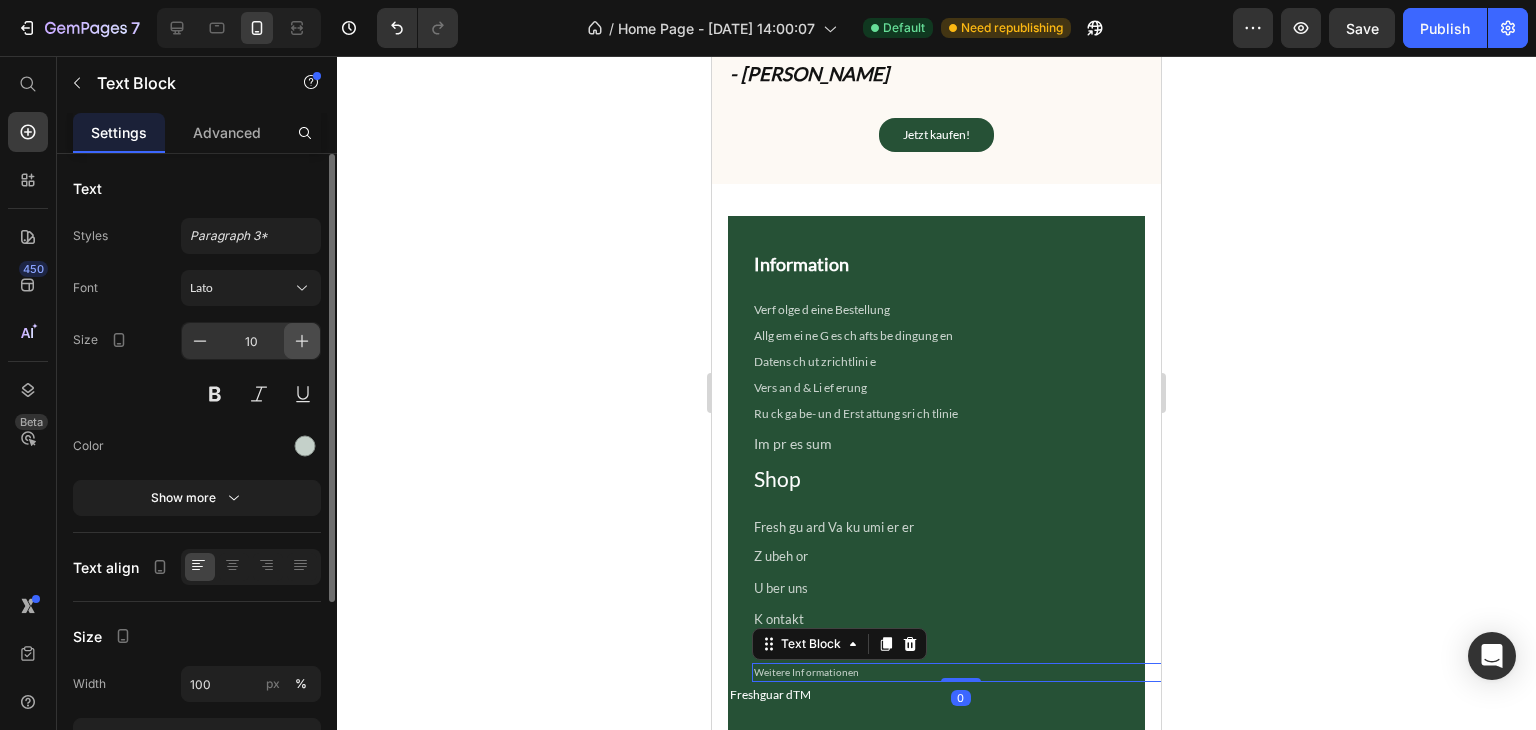 click 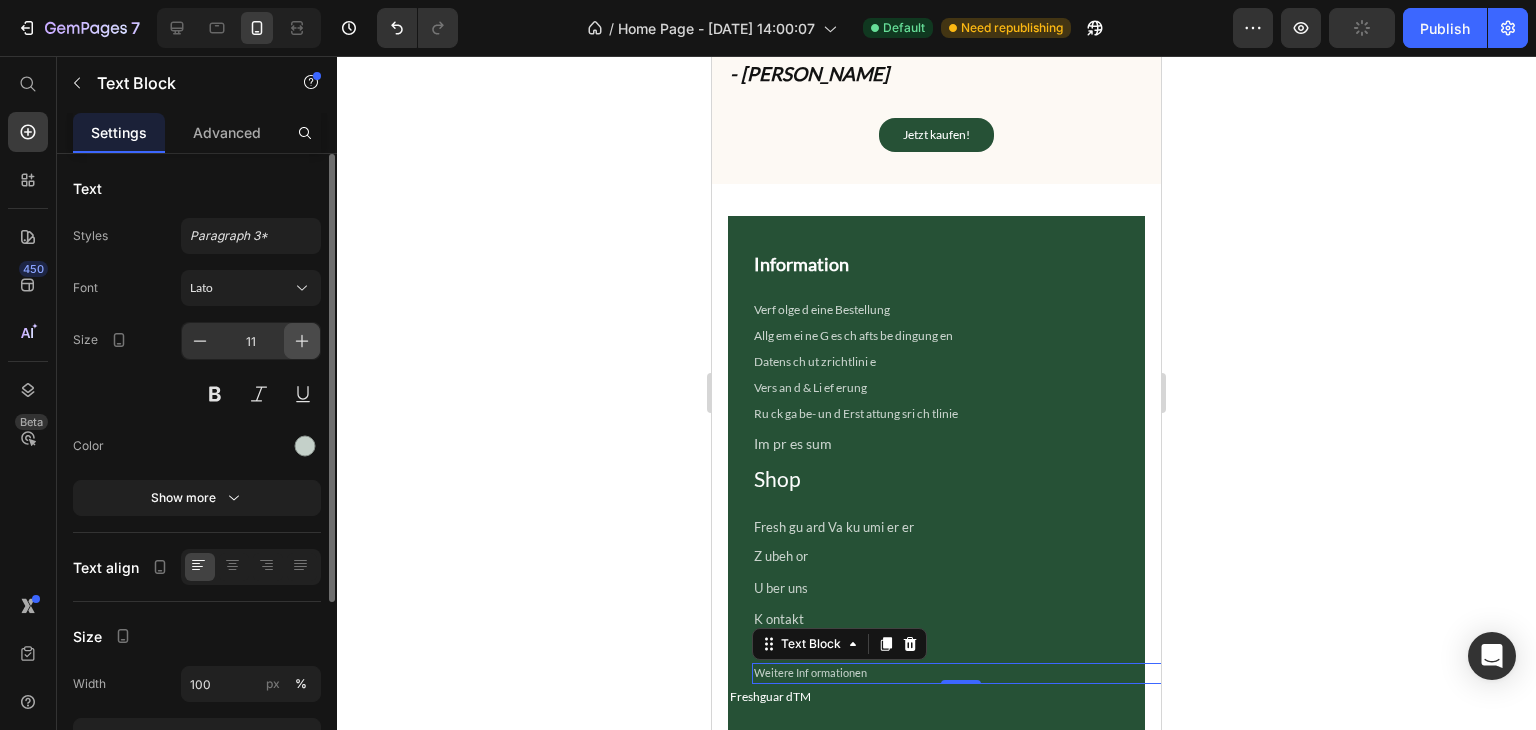 click 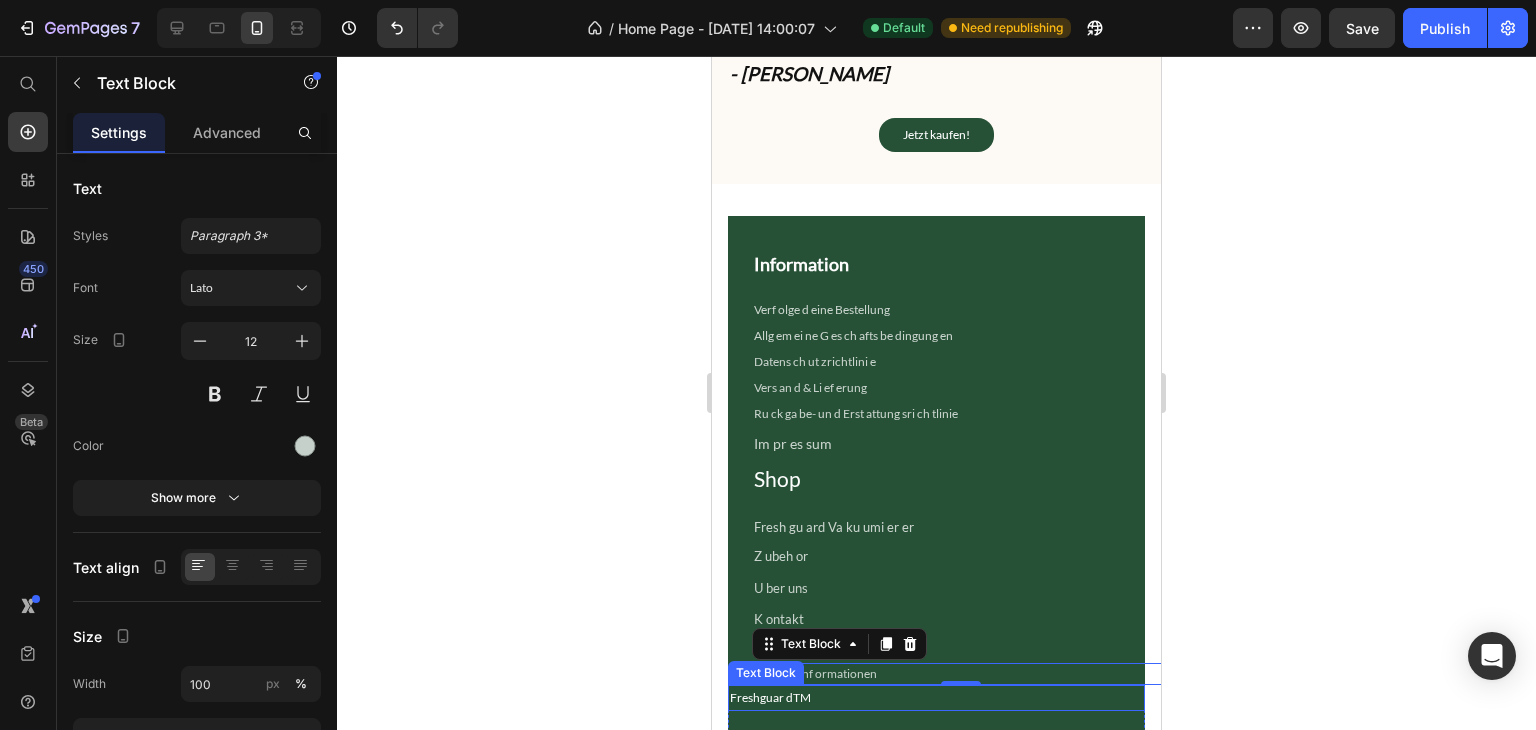 click on "Freshguar dTM" at bounding box center (936, 698) 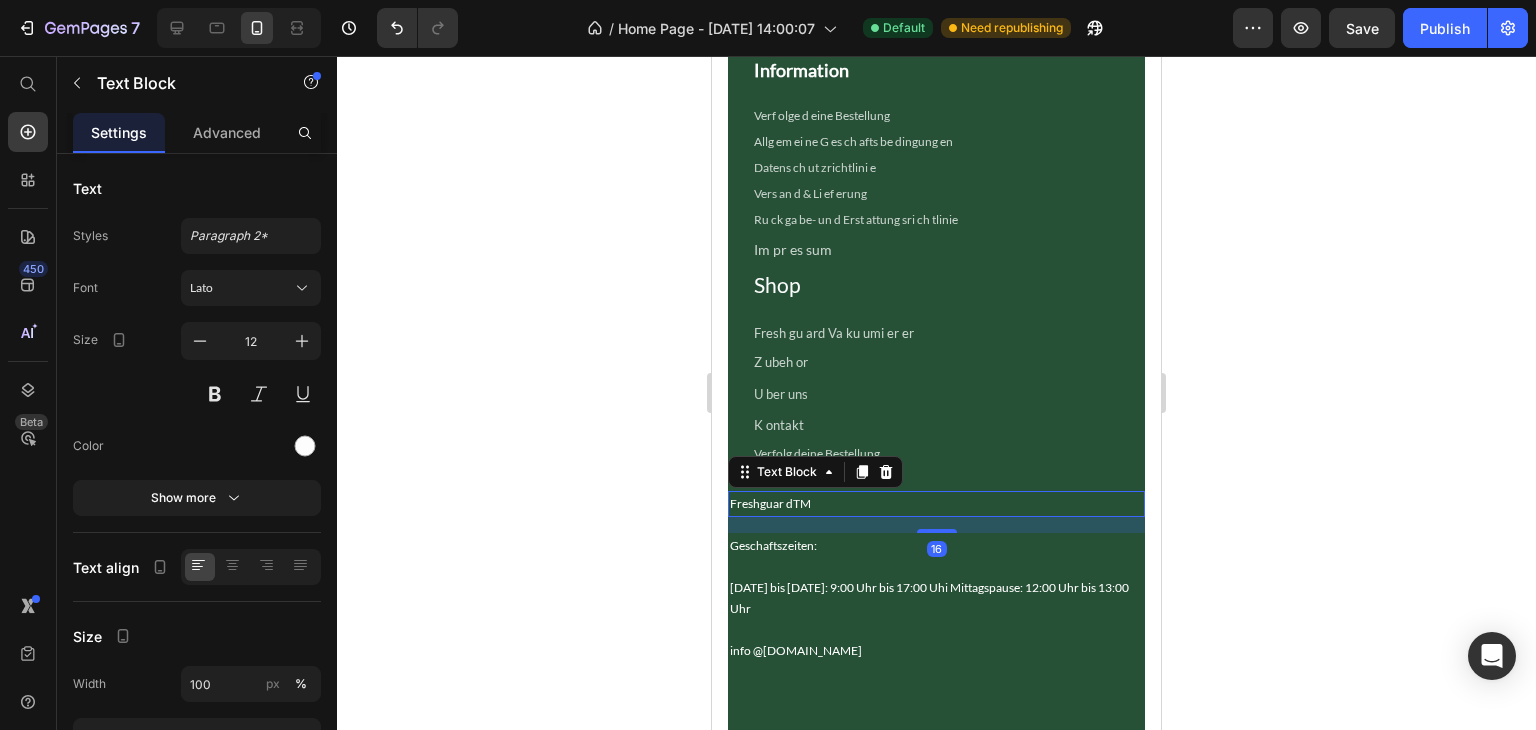 scroll, scrollTop: 7104, scrollLeft: 0, axis: vertical 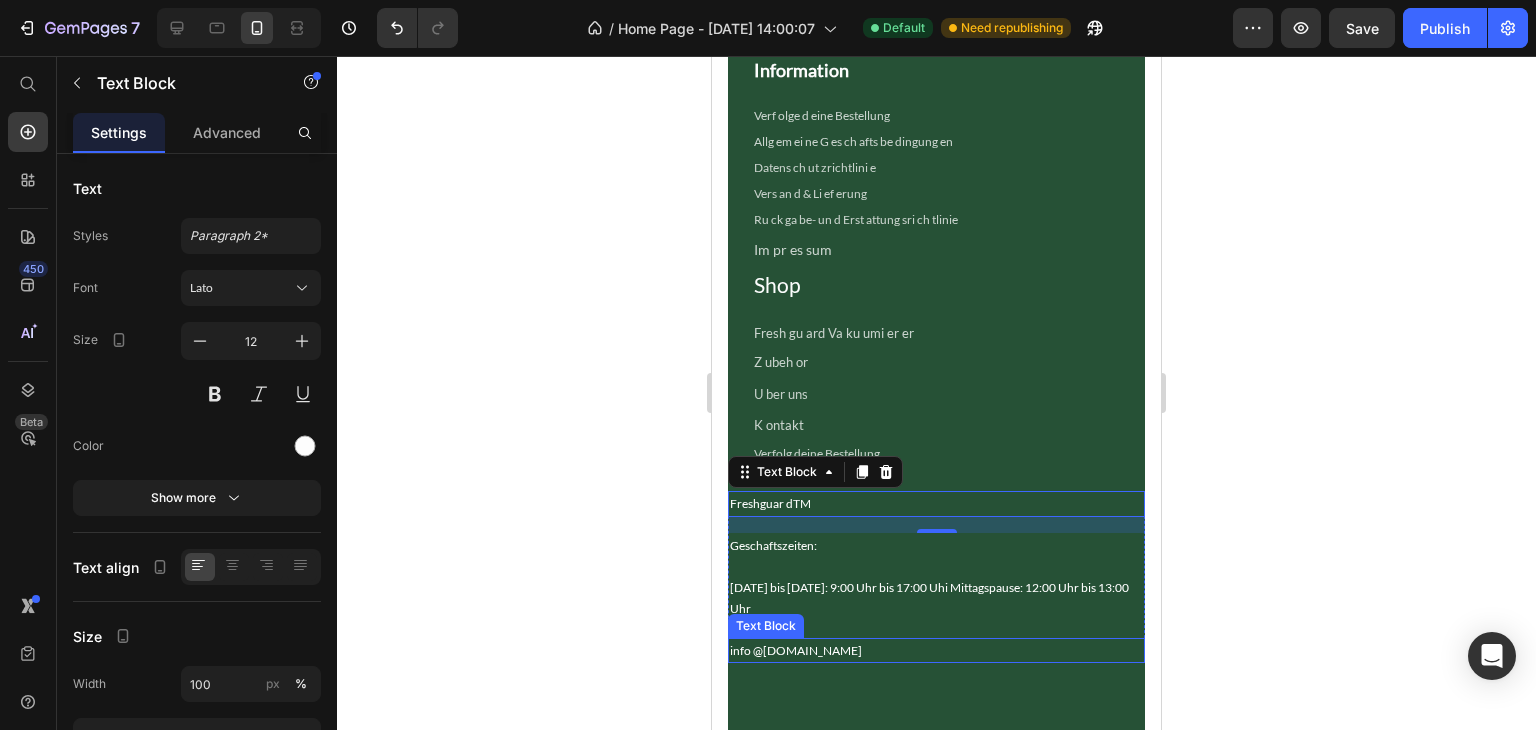 click on "info @fresh-guard.de" at bounding box center (936, 651) 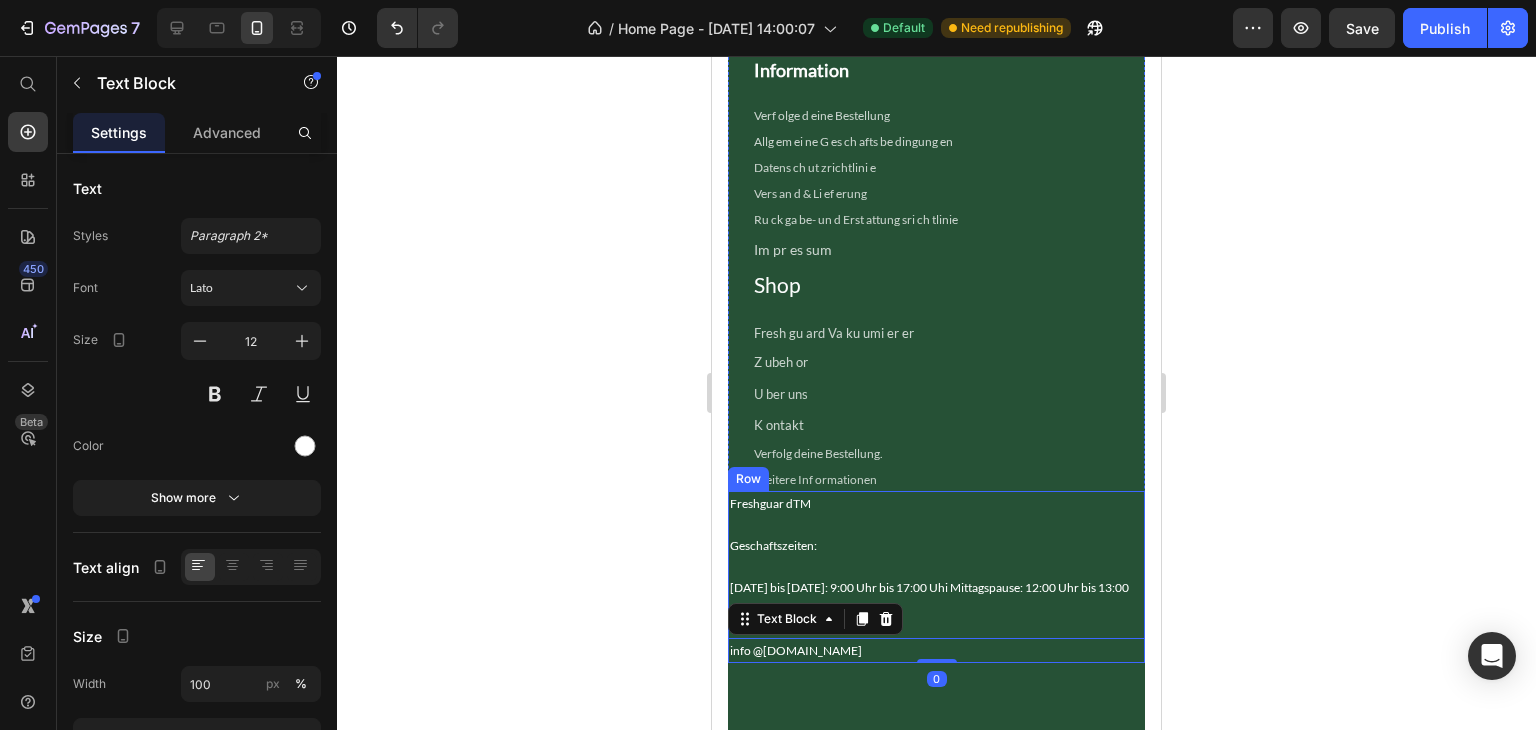 click on "Freshguar dTM Text Block Geschaftszeiten: Text Block Montag bis Freitag: 9:00 Uhr bis 17:00 Uhi Mittagspause: 12:00 Uhr bis 13:00 Uhr Text Block info @fresh-guard.de Text Block   0" at bounding box center [936, 577] 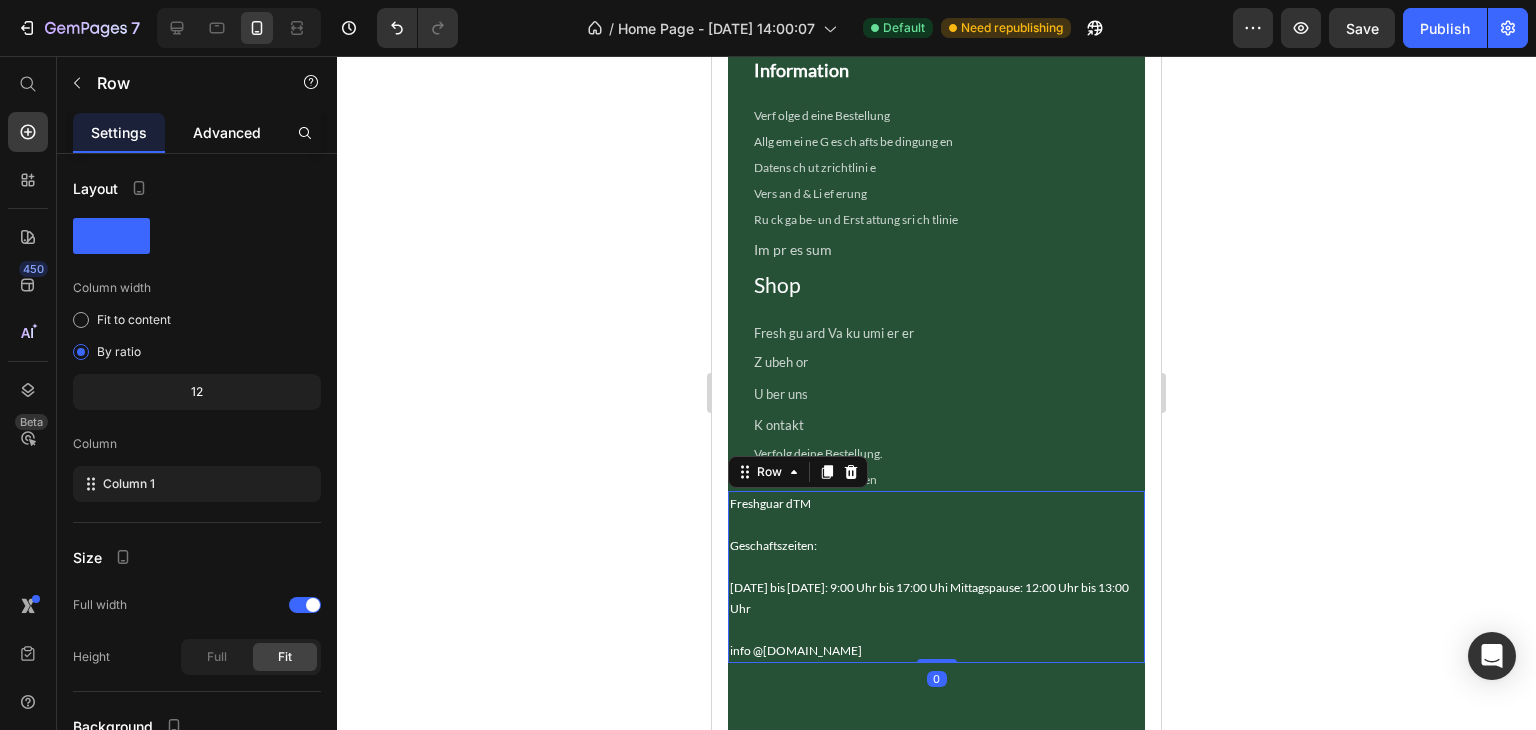 click on "Advanced" at bounding box center [227, 132] 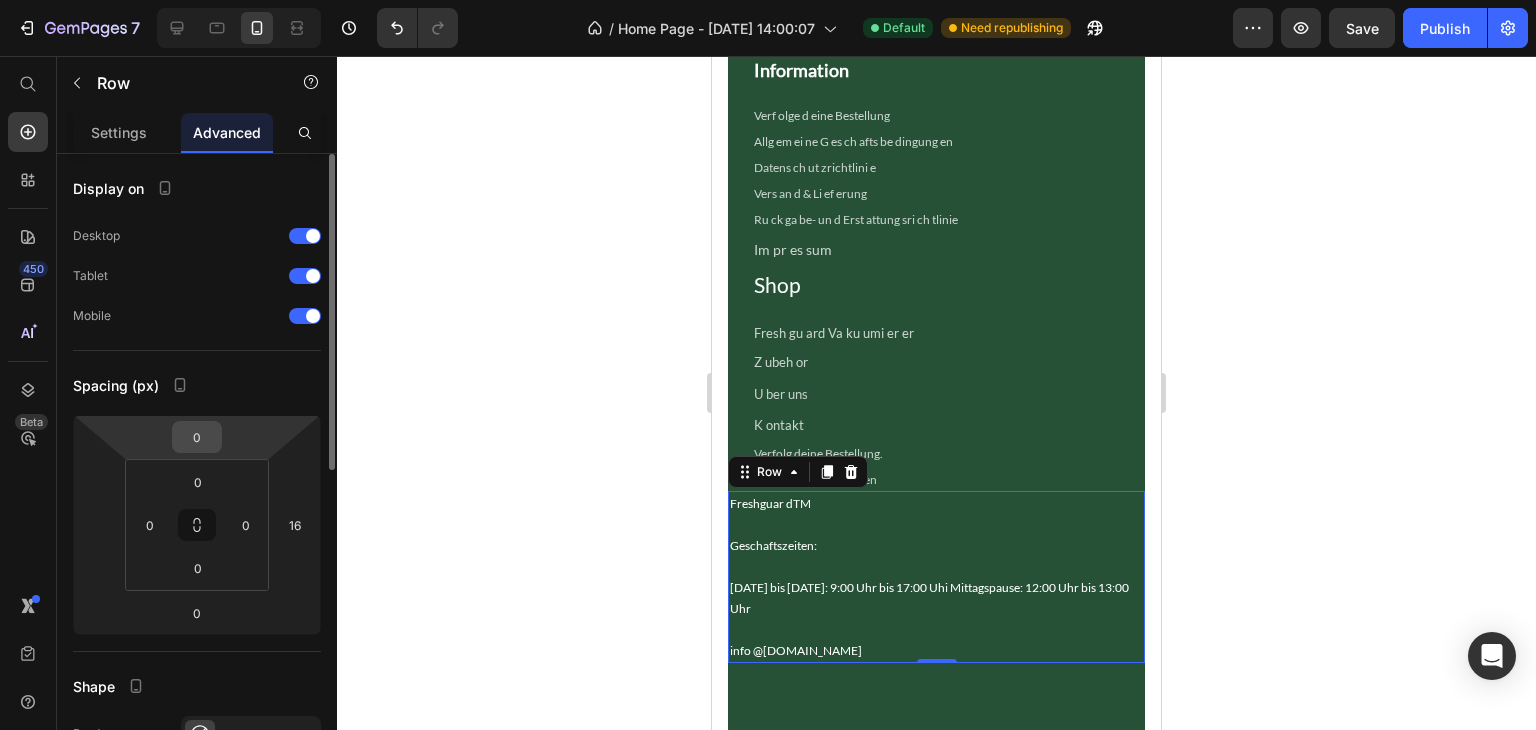 click on "0" at bounding box center (197, 437) 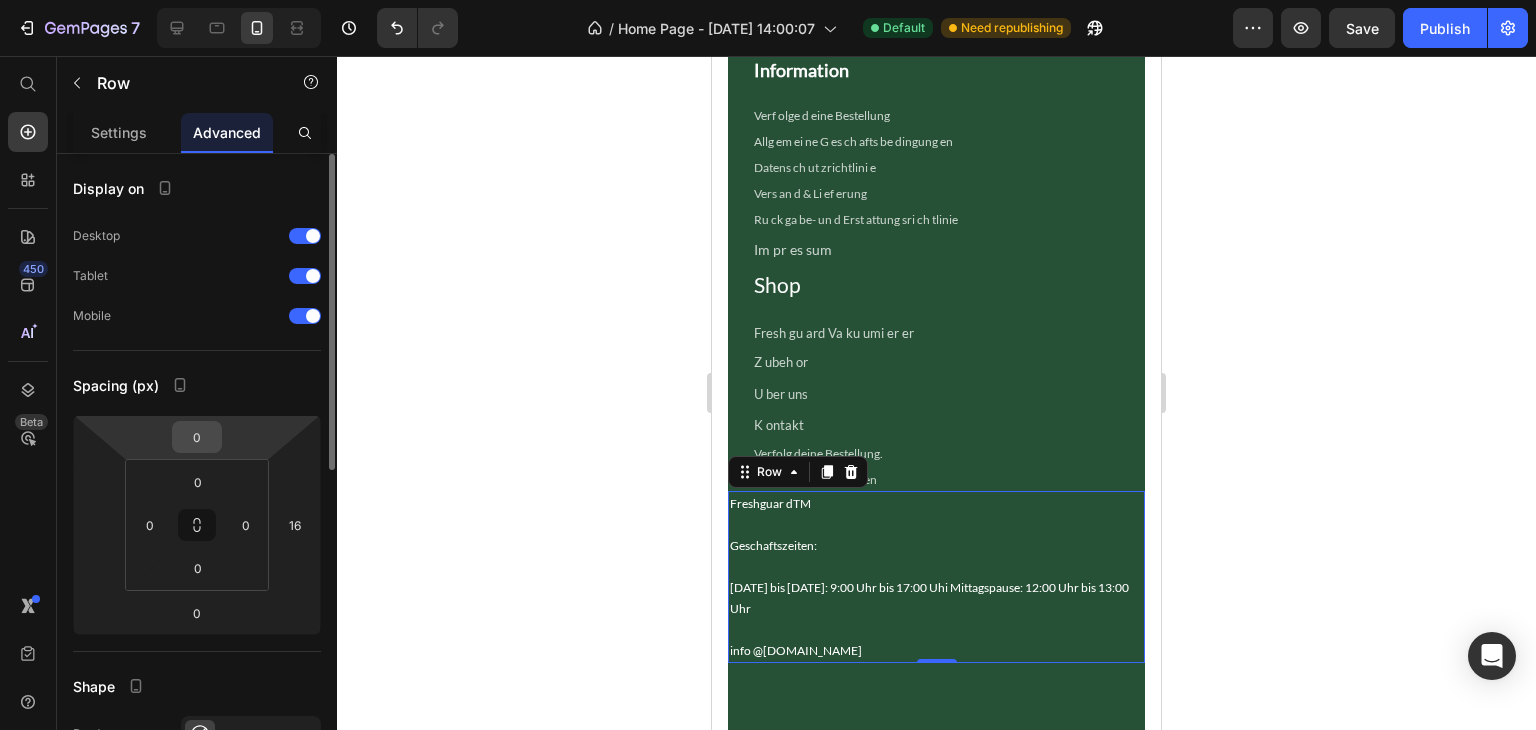 type 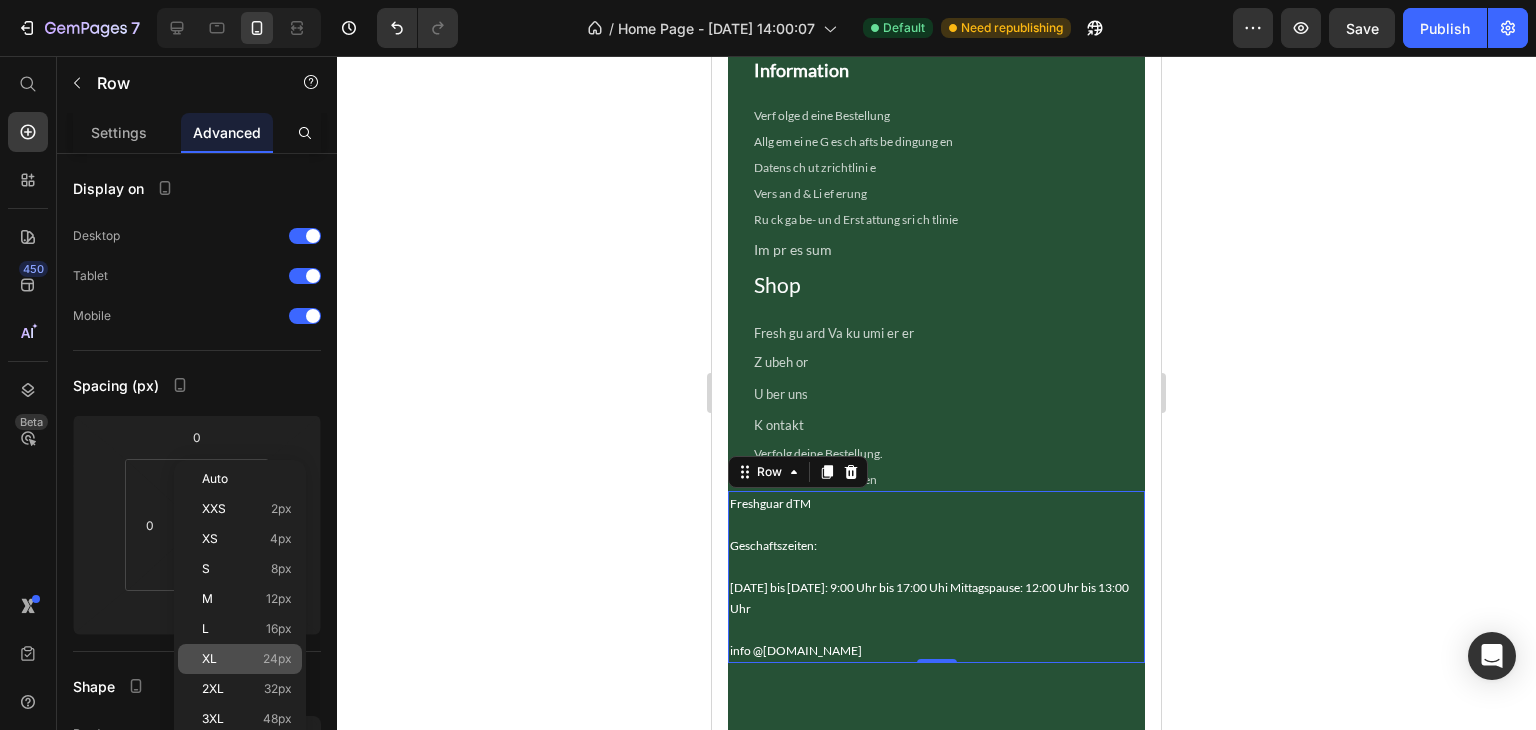 click on "24px" at bounding box center [277, 659] 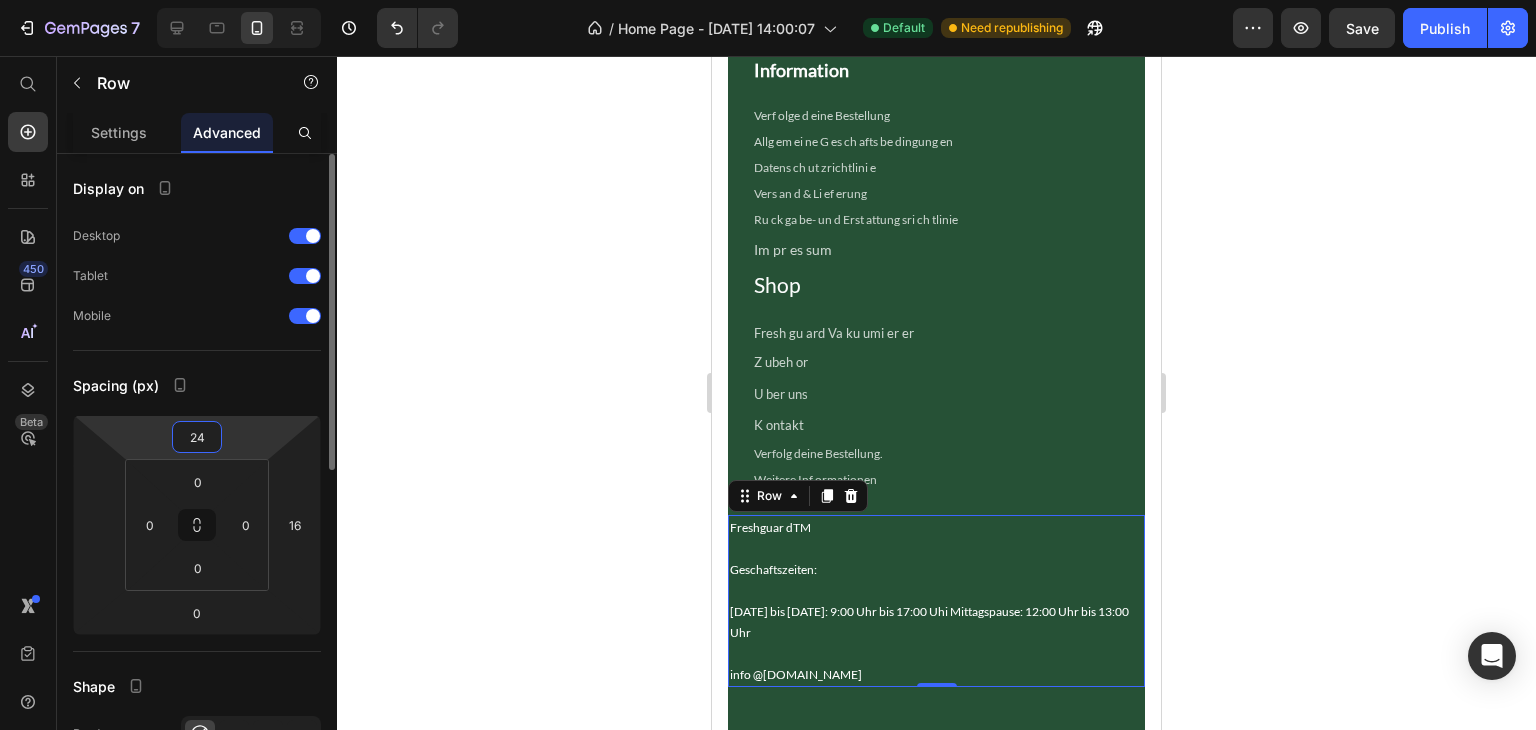 click on "7  Version history  /  Home Page - [DATE] 14:00:07 Default Need republishing Preview  Save   Publish  450 Beta Start with Sections Elements Hero Section Product Detail Brands Trusted Badges Guarantee Product Breakdown How to use Testimonials Compare Bundle FAQs Social Proof Brand Story Product List Collection Blog List Contact Sticky Add to Cart Custom Footer Browse Library 450 Layout
Row
Row
Row
Row Text
Heading
Text Block Button
Button
Button
Sticky Back to top Media" at bounding box center [768, 0] 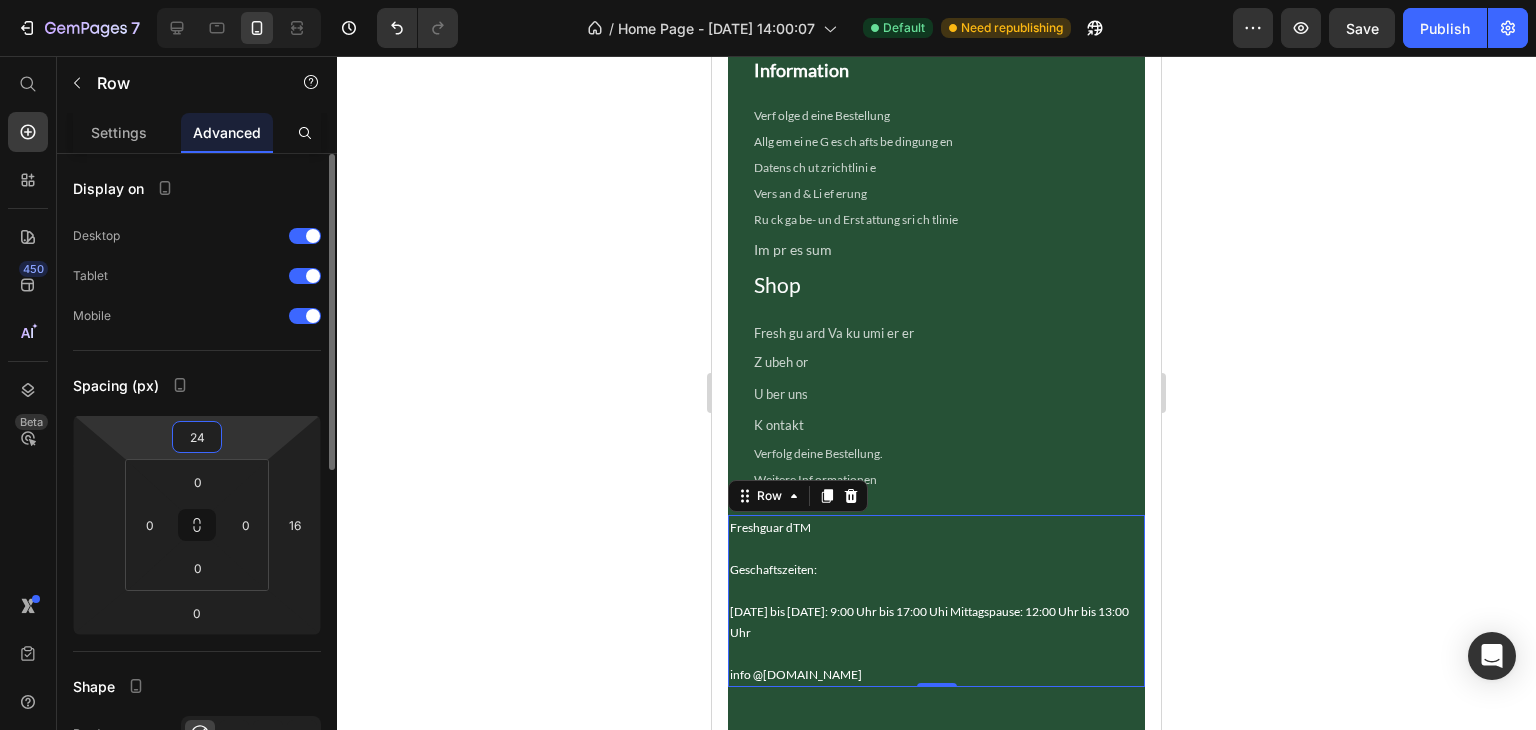 click on "24" at bounding box center (197, 437) 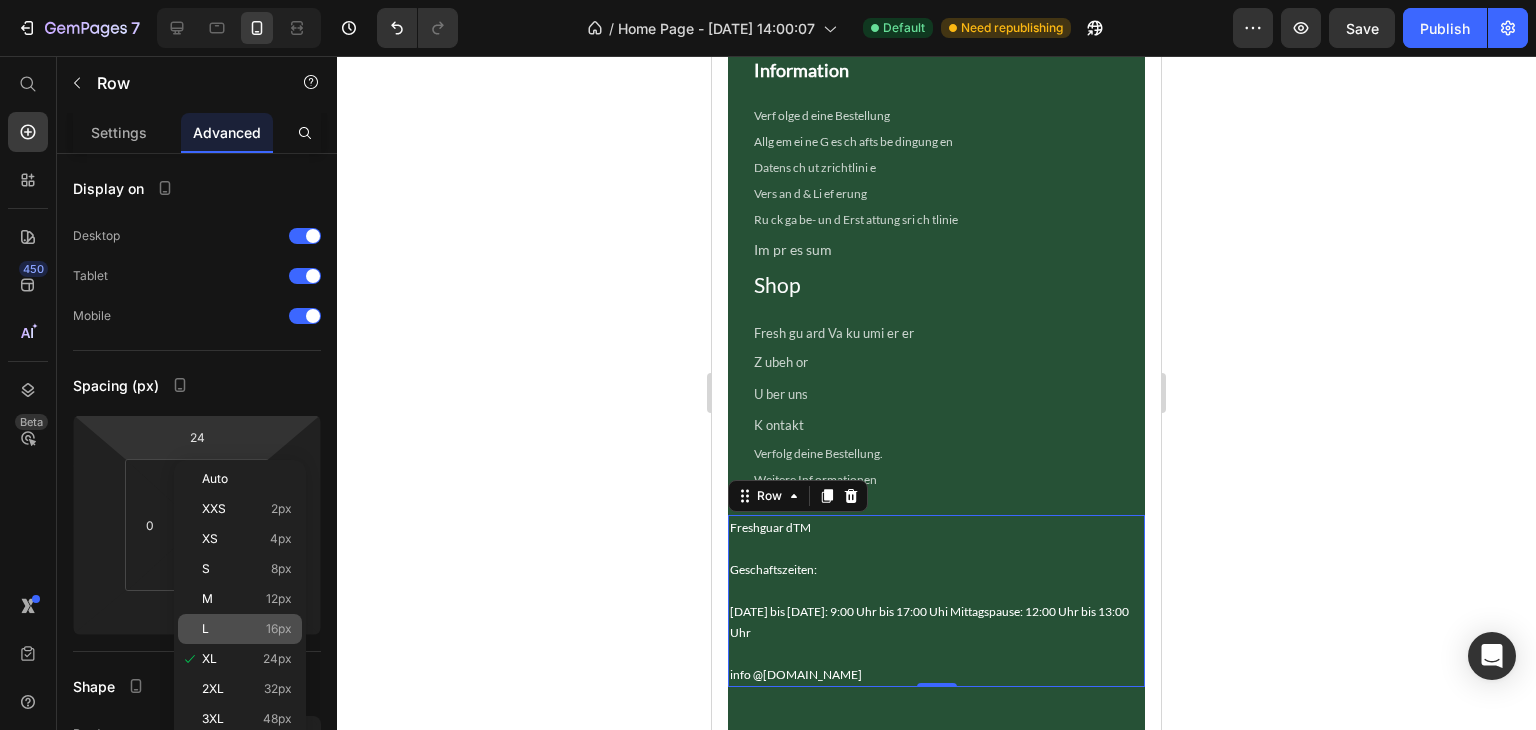 click on "16px" at bounding box center (279, 629) 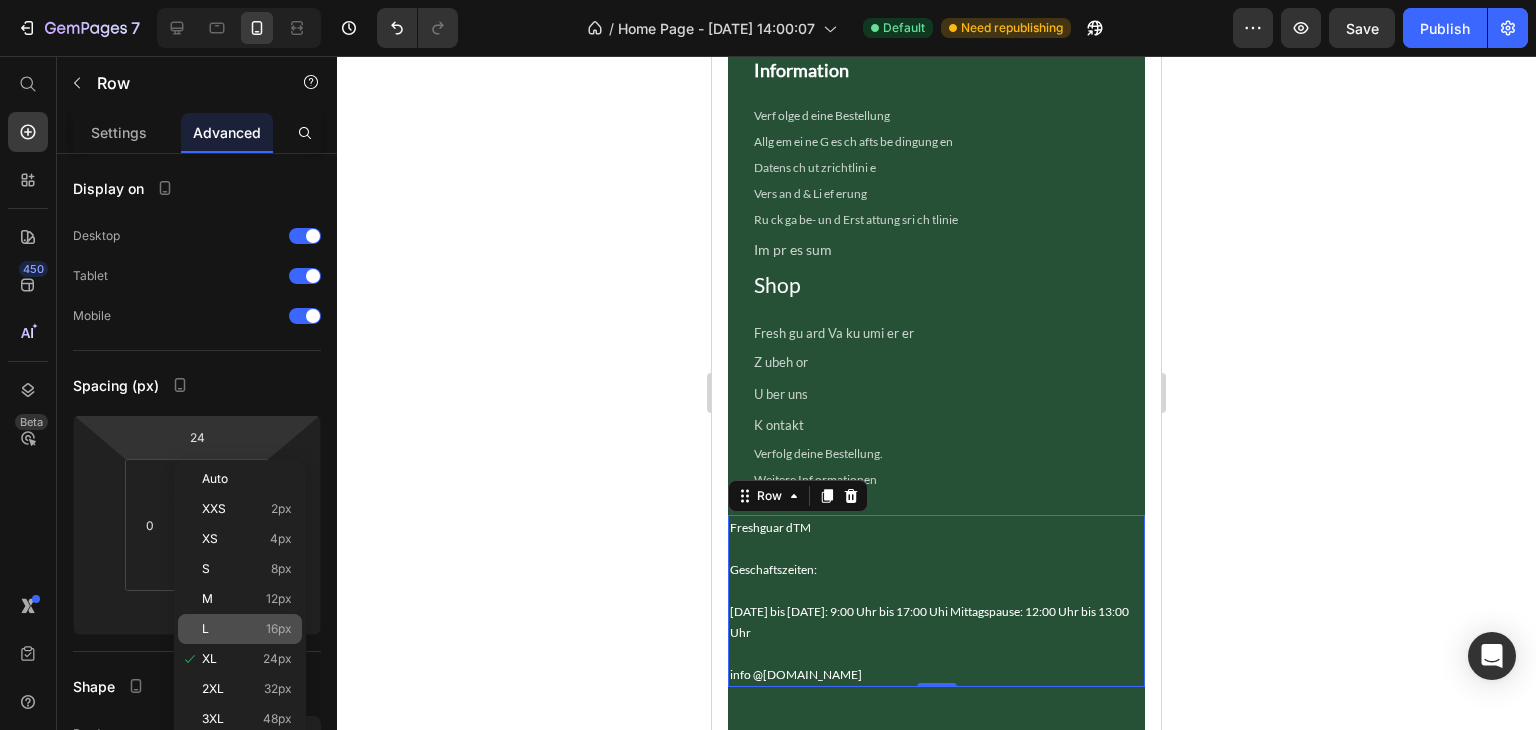 type on "16" 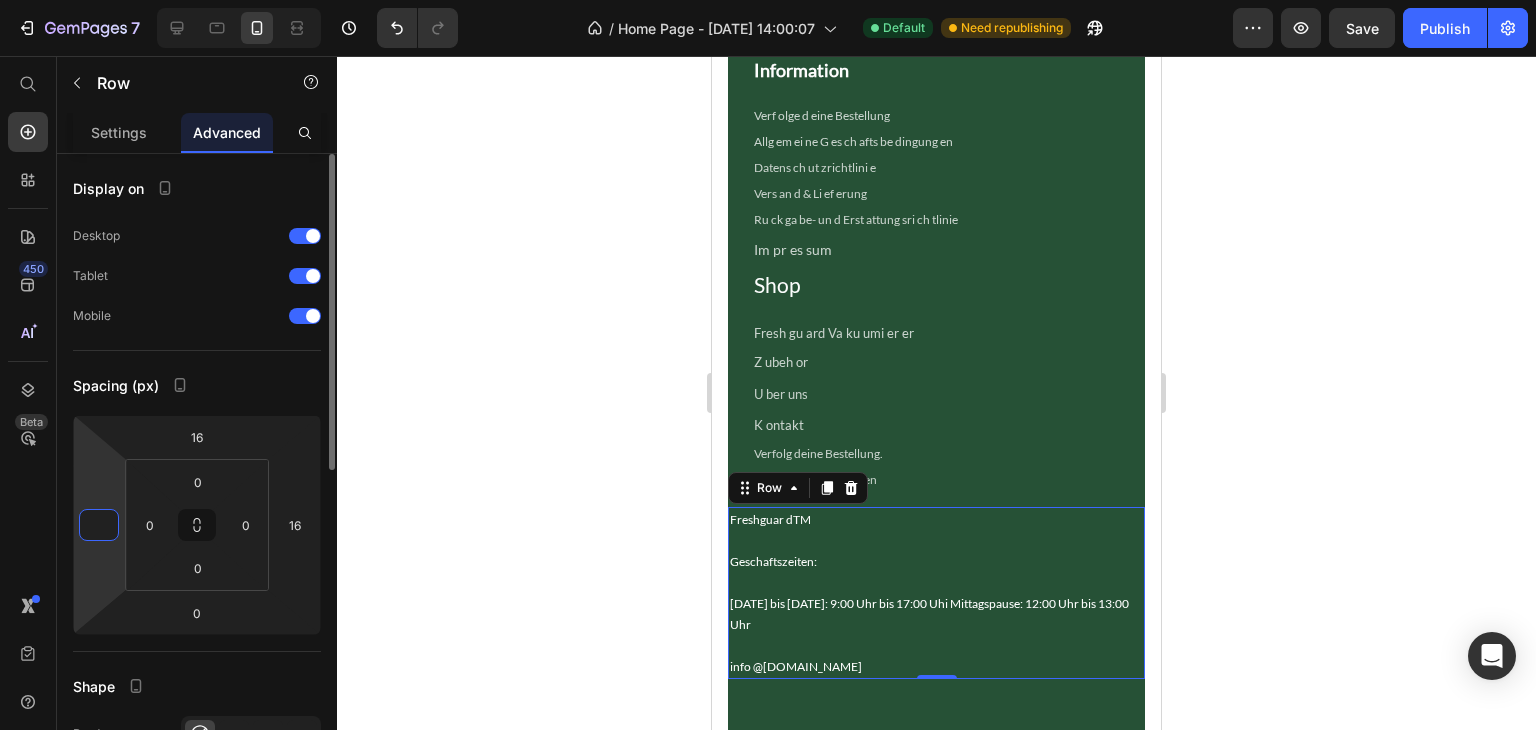 click at bounding box center [99, 525] 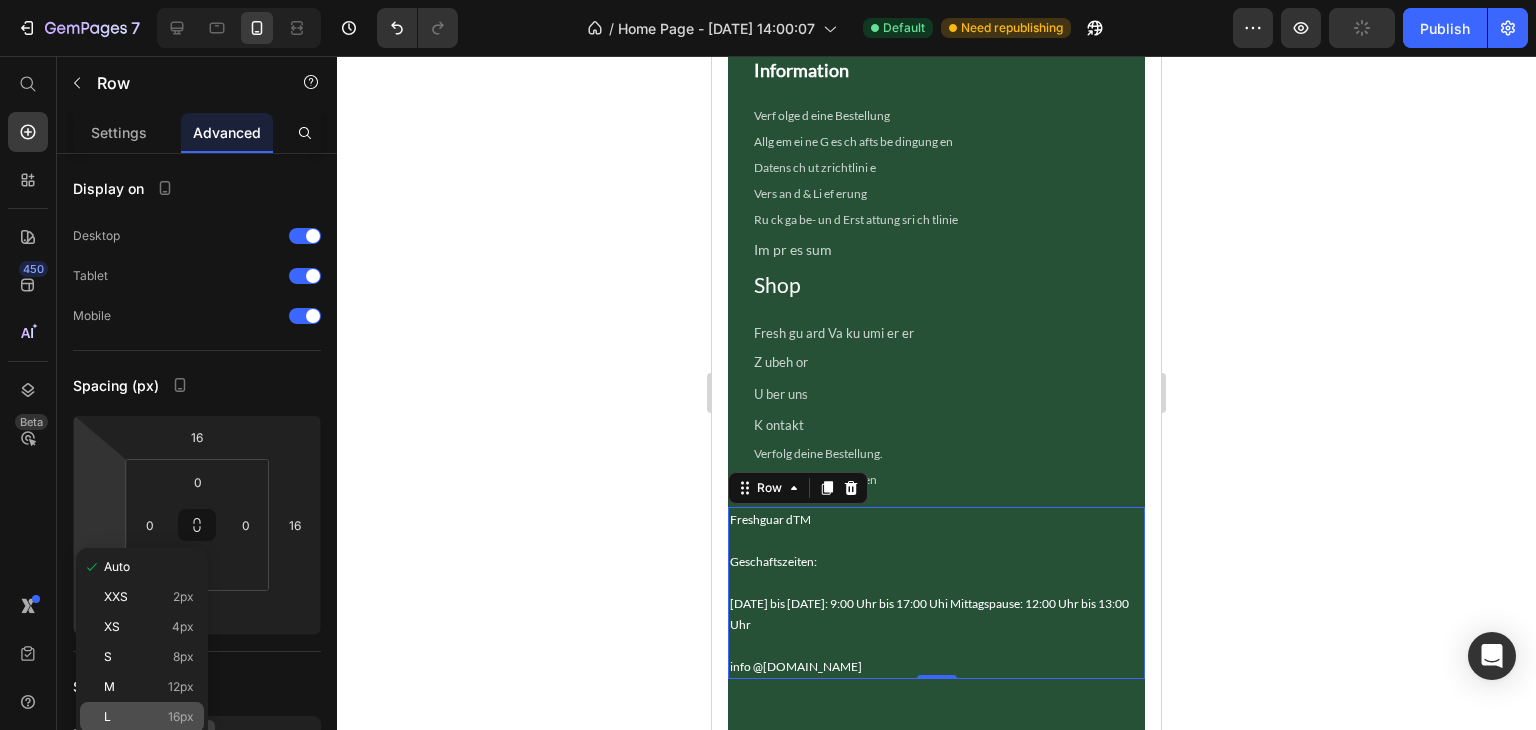 click on "16px" at bounding box center (181, 717) 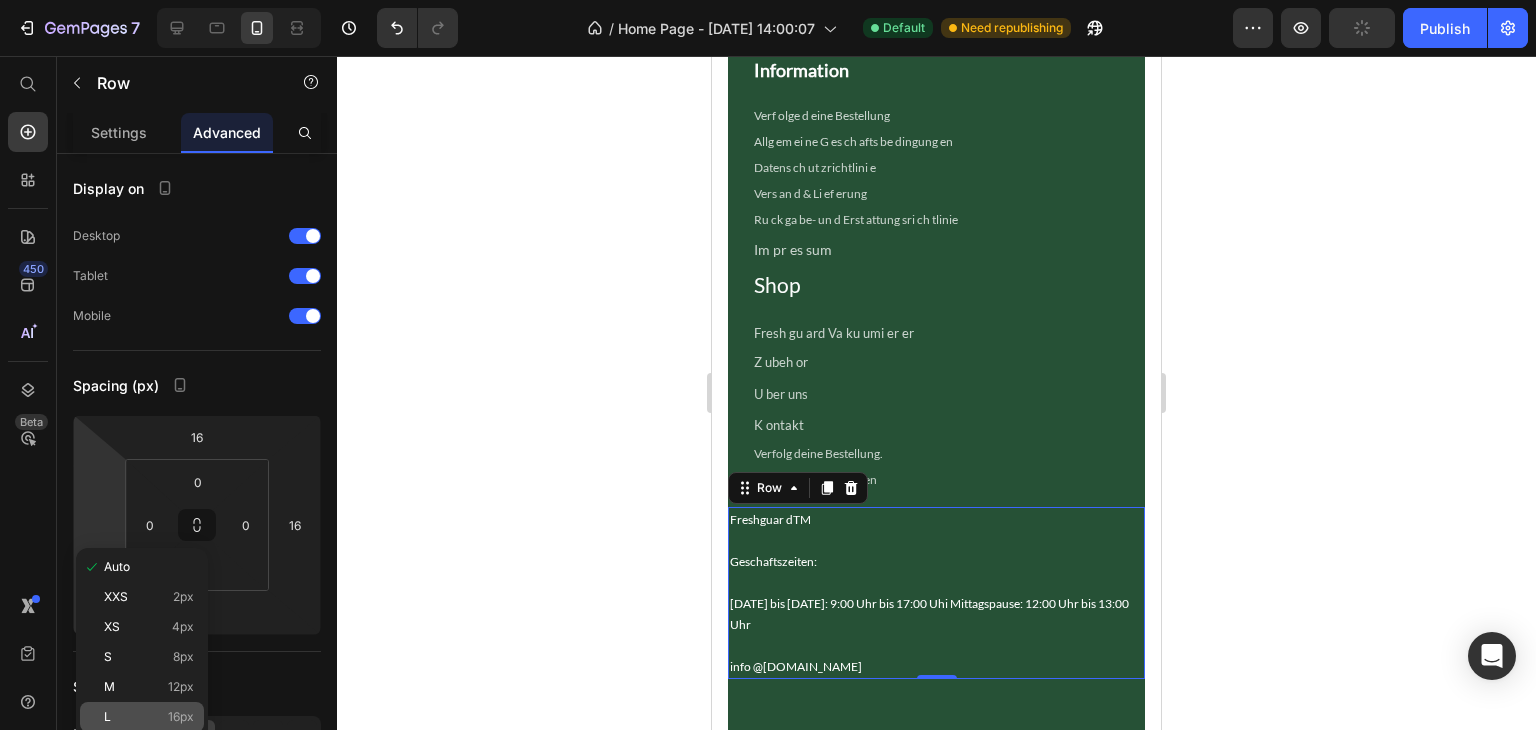 type on "16" 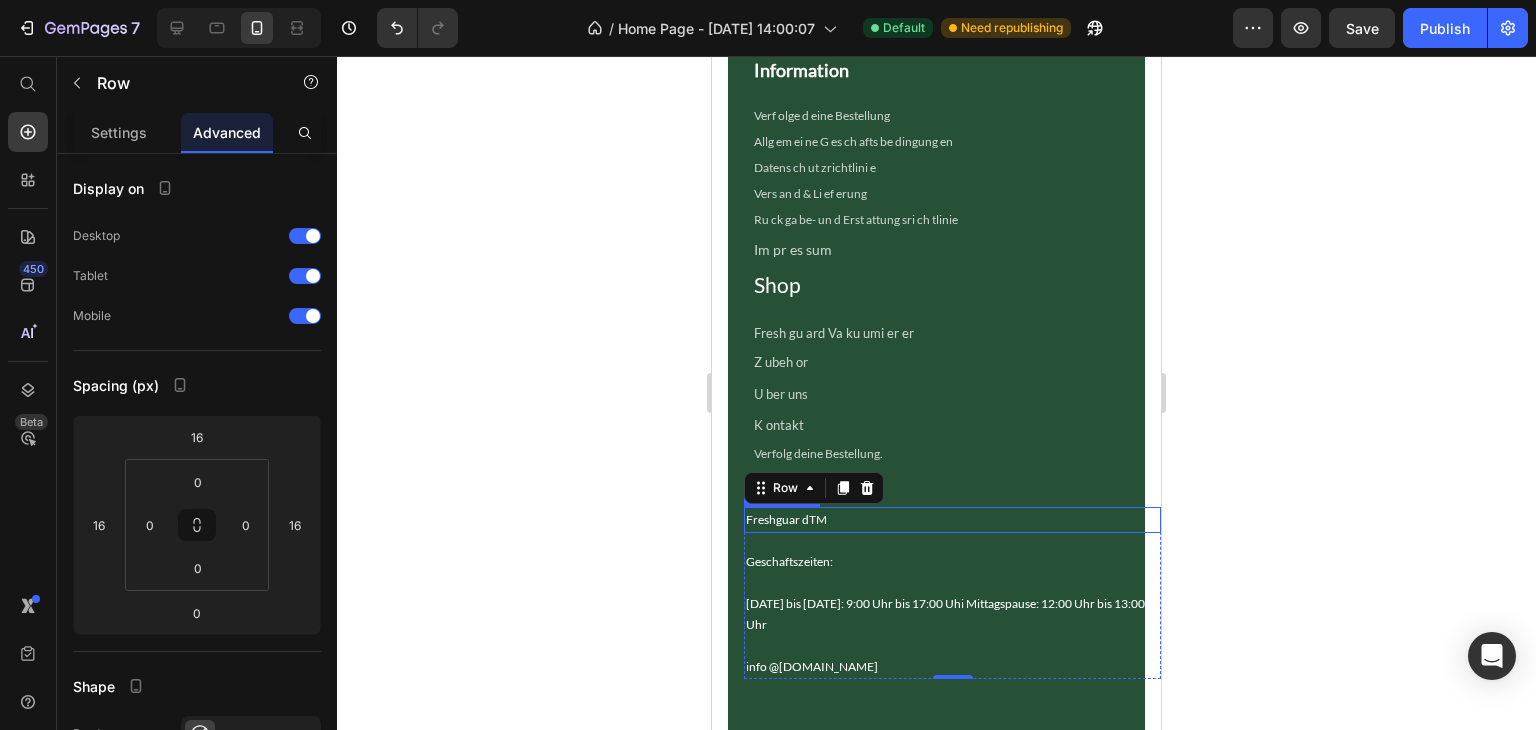 click on "Freshguar dTM" at bounding box center [952, 520] 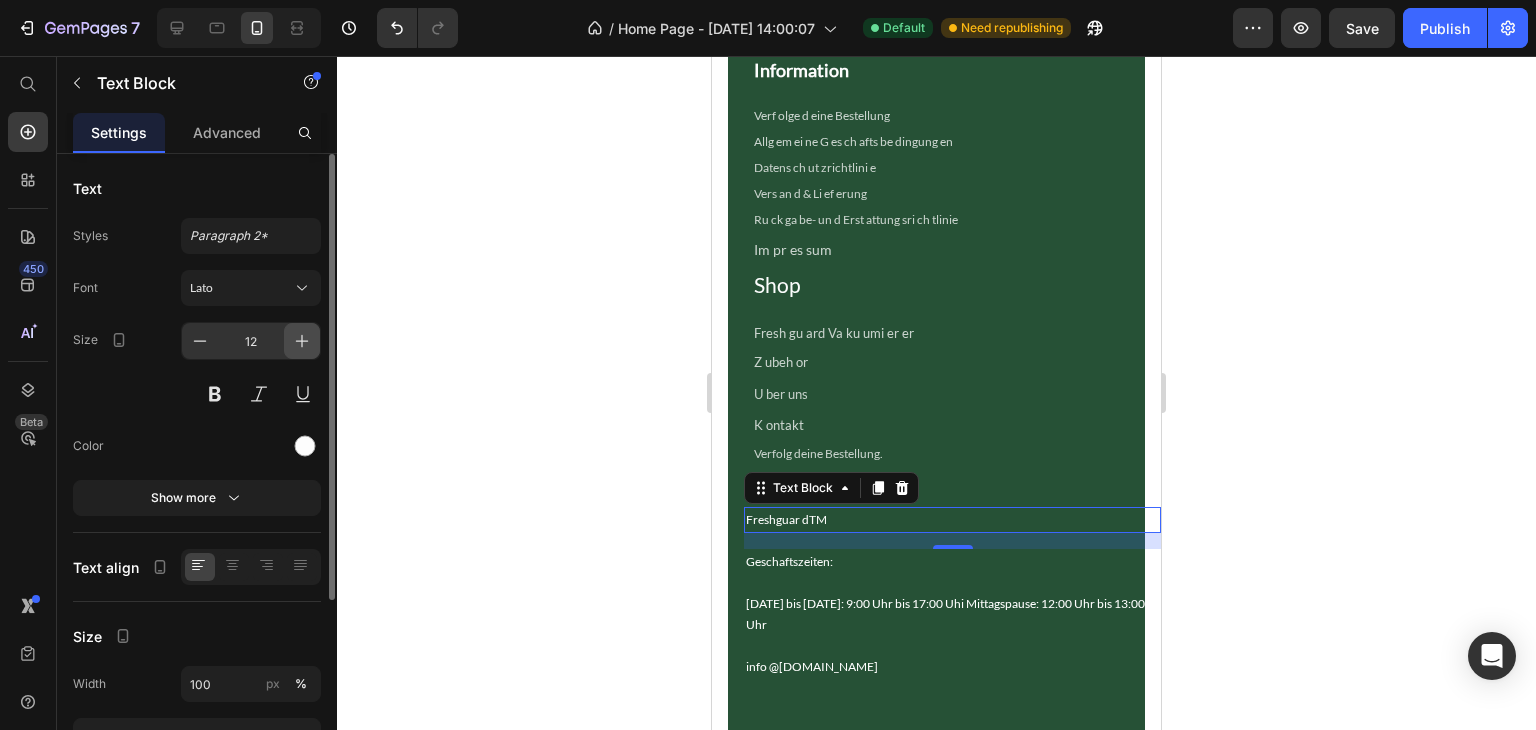 click 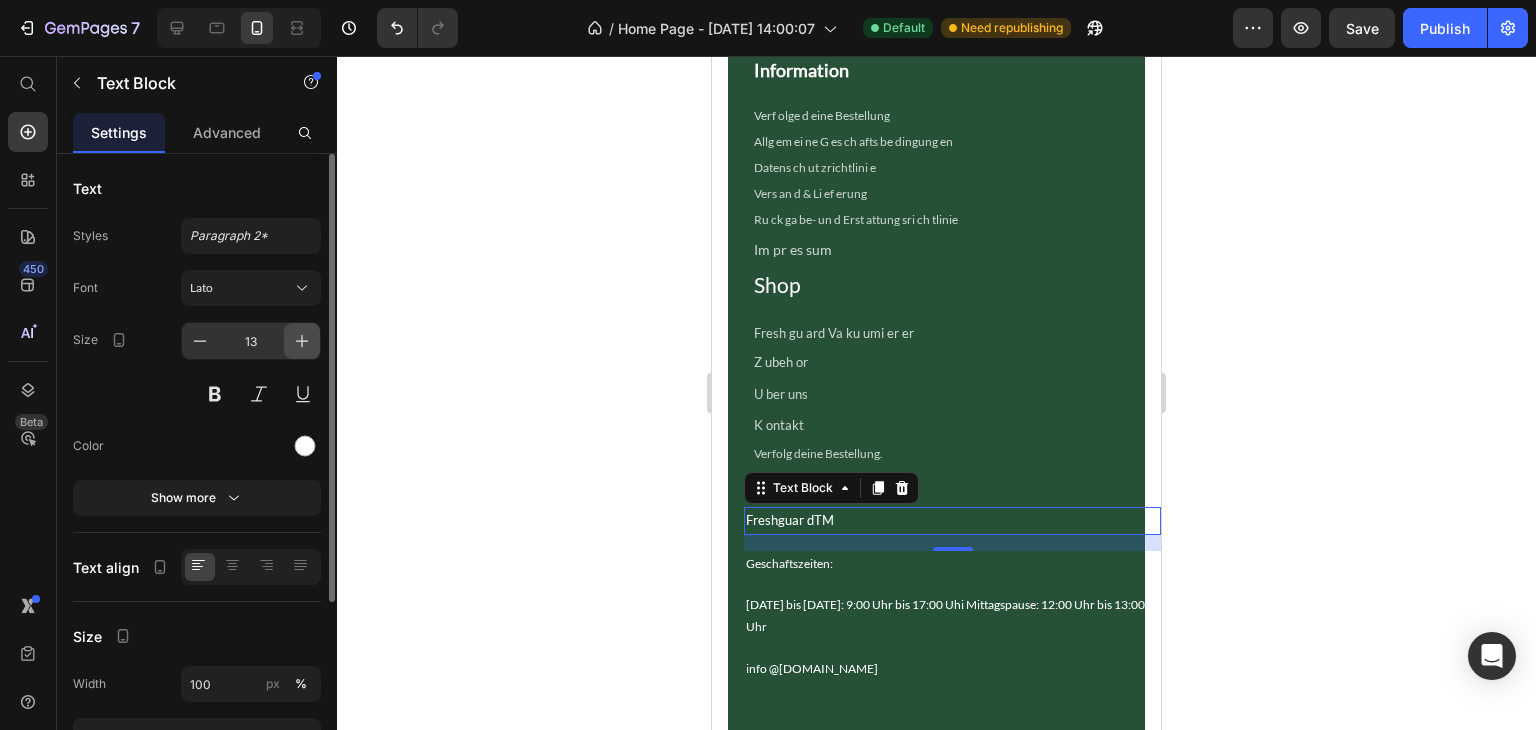 click 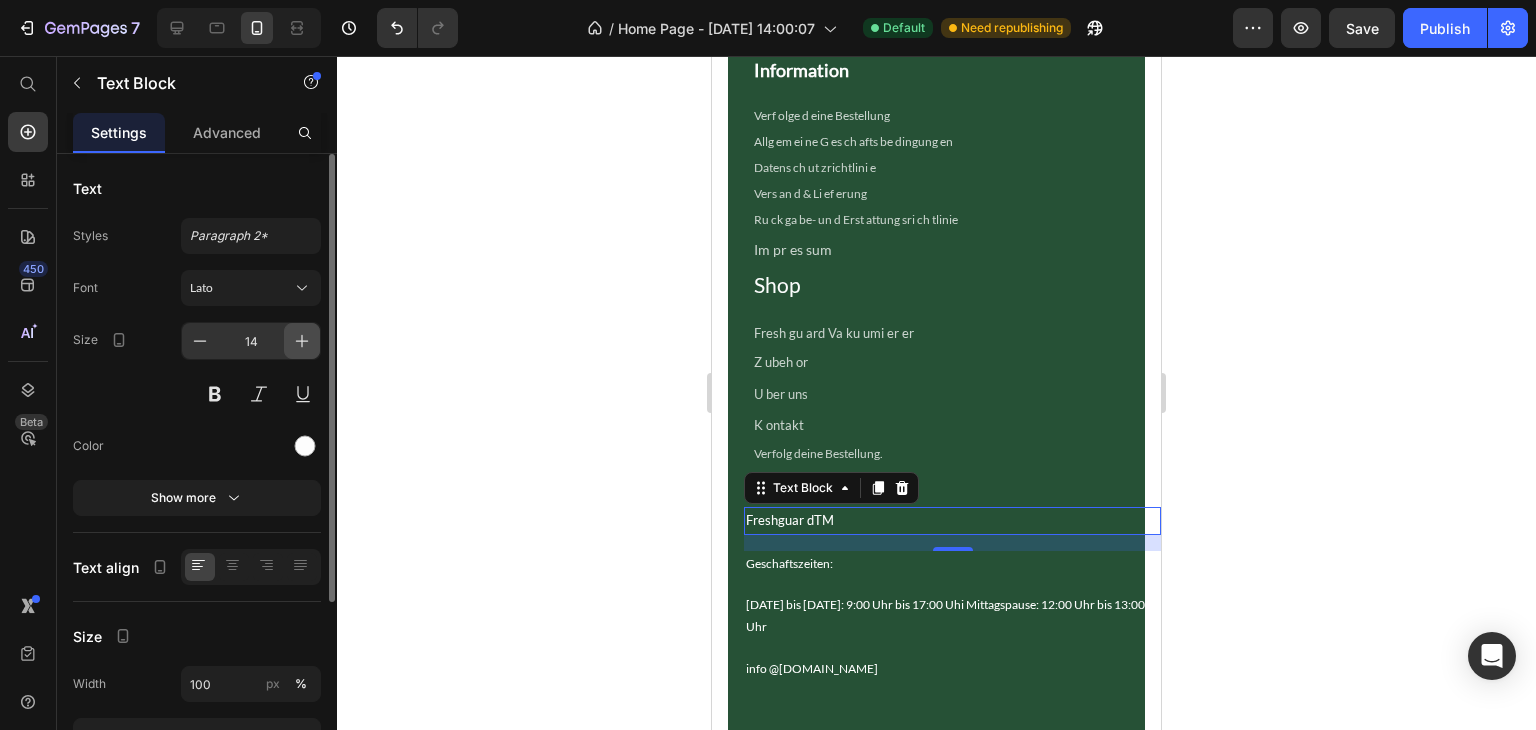click 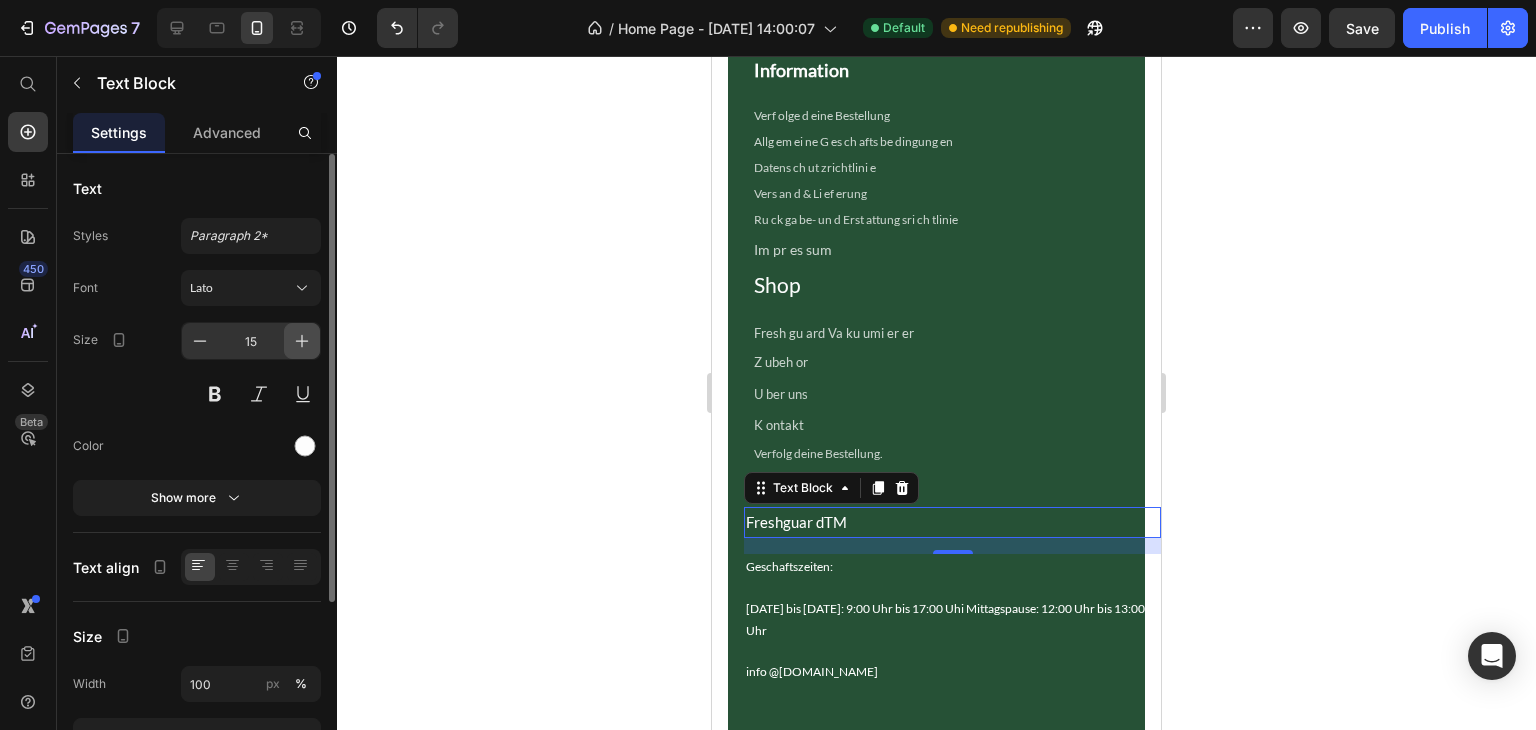 click 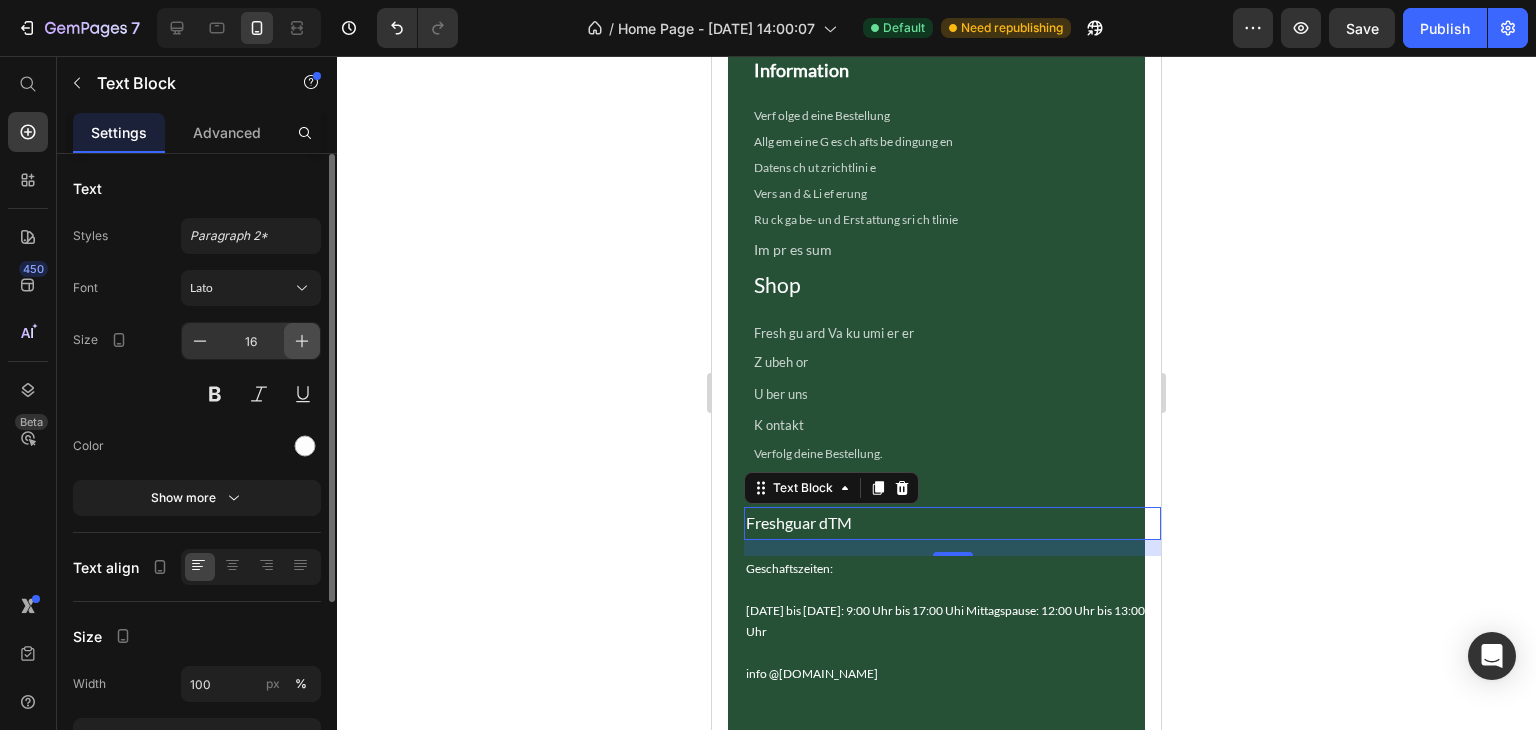click 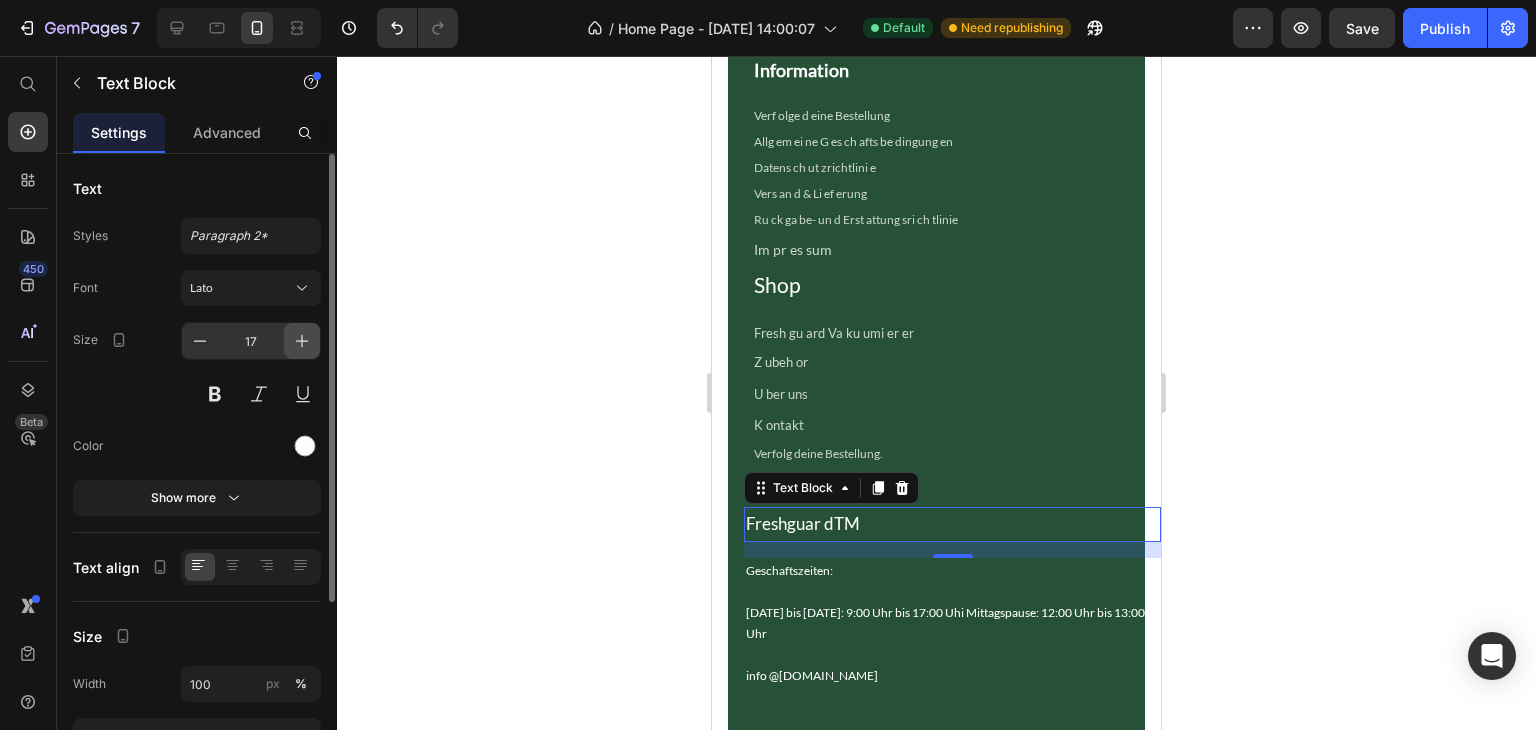click 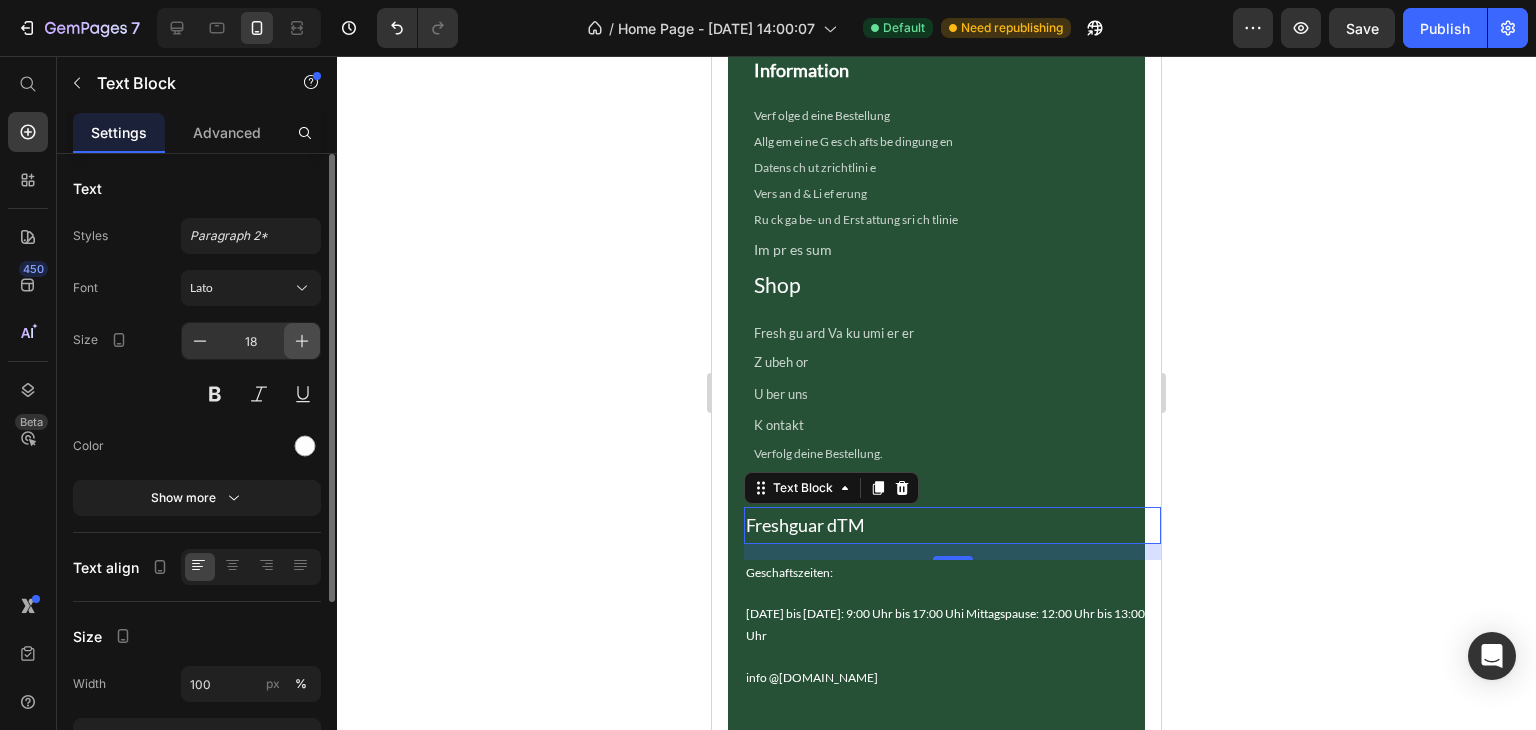 click 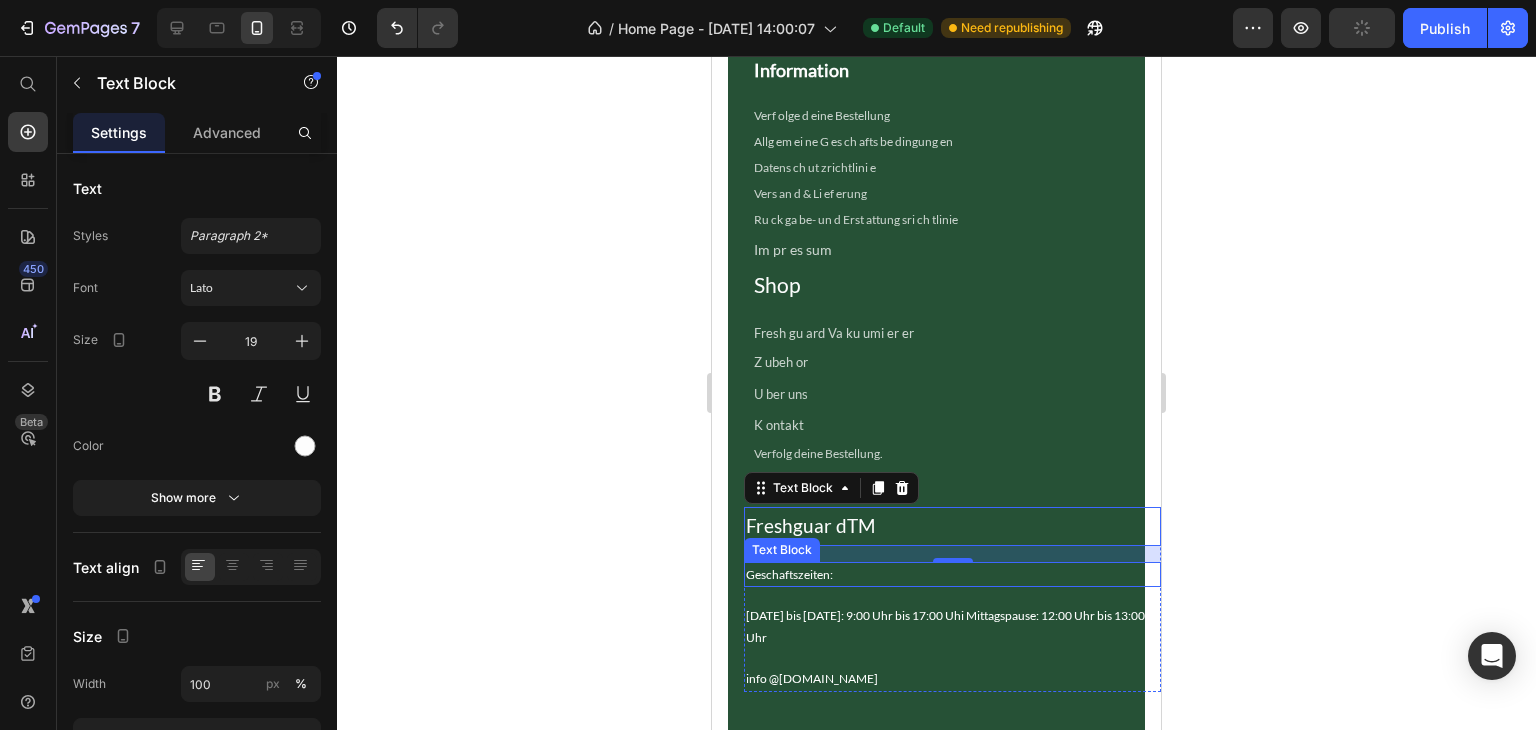 click on "Geschaftszeiten:" at bounding box center [952, 575] 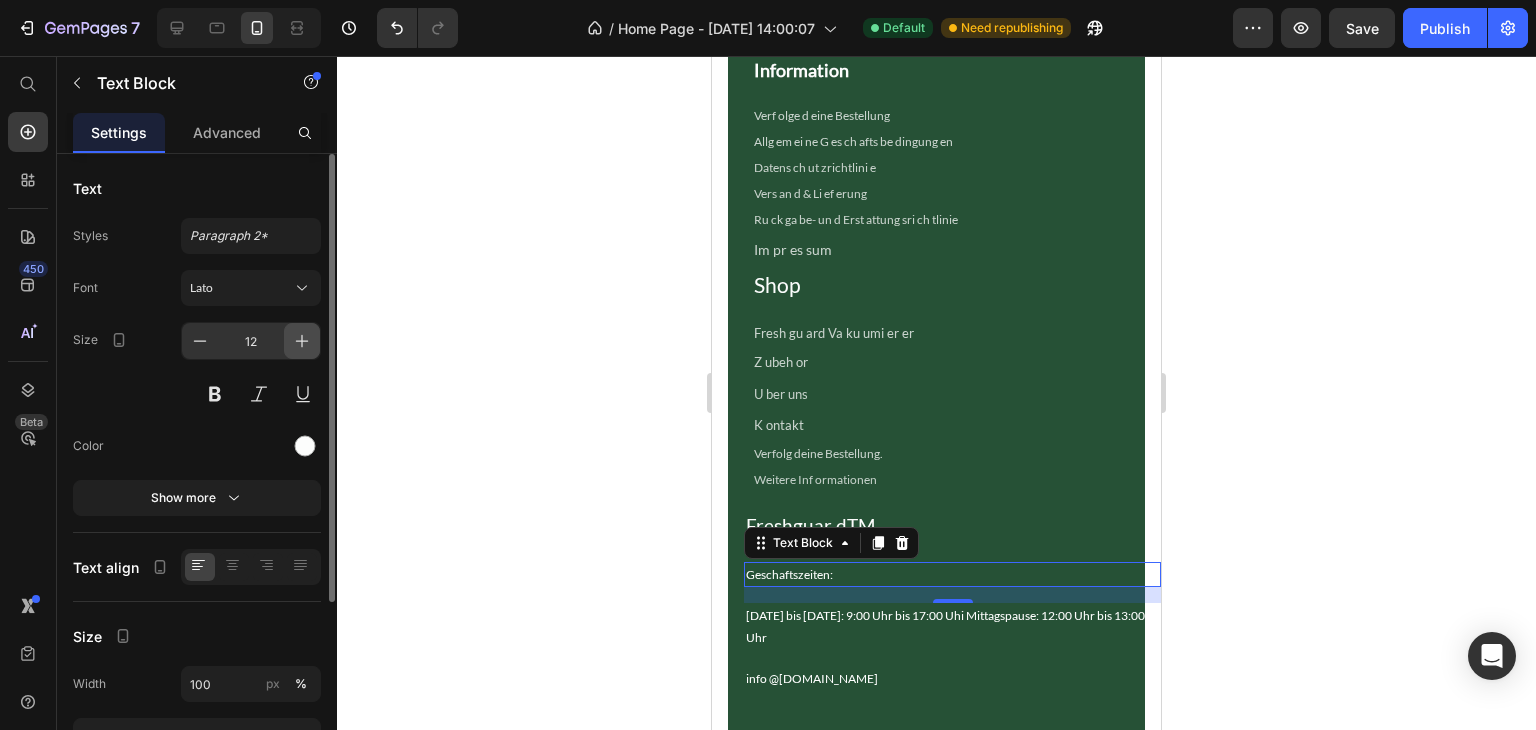 click 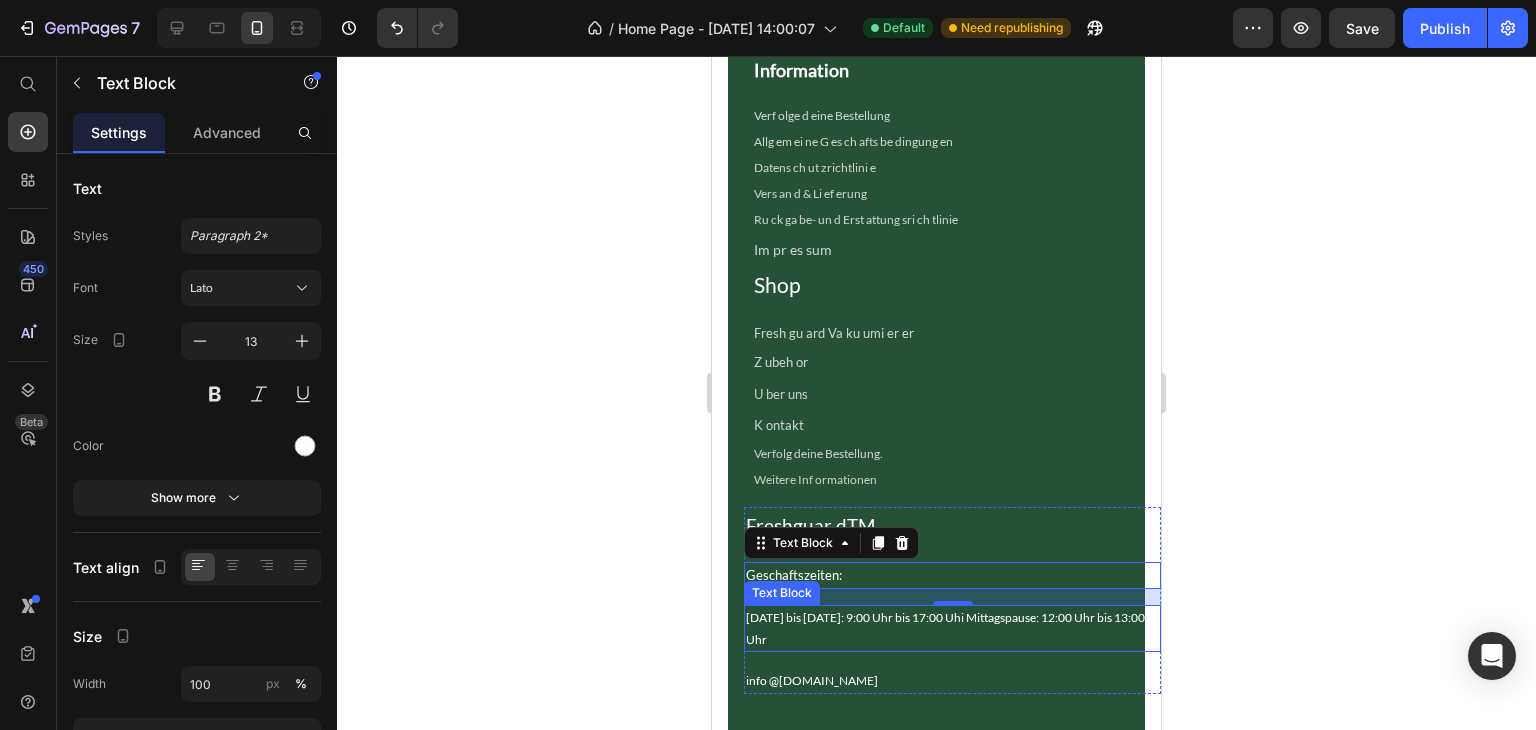 click on "Montag bis Freitag: 9:00 Uhr bis 17:00 Uhi Mittagspause: 12:00 Uhr bis 13:00 Uhr" at bounding box center [952, 628] 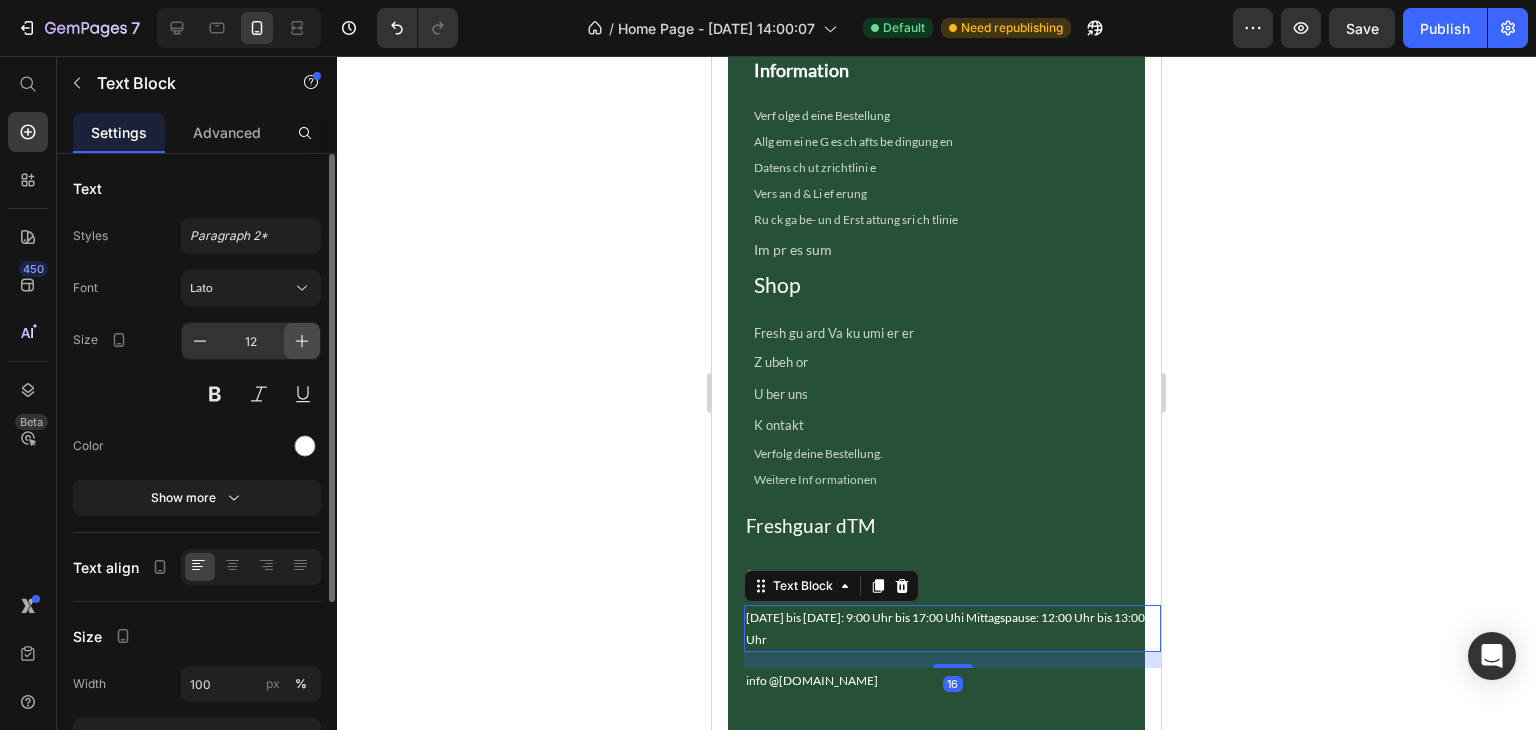 click 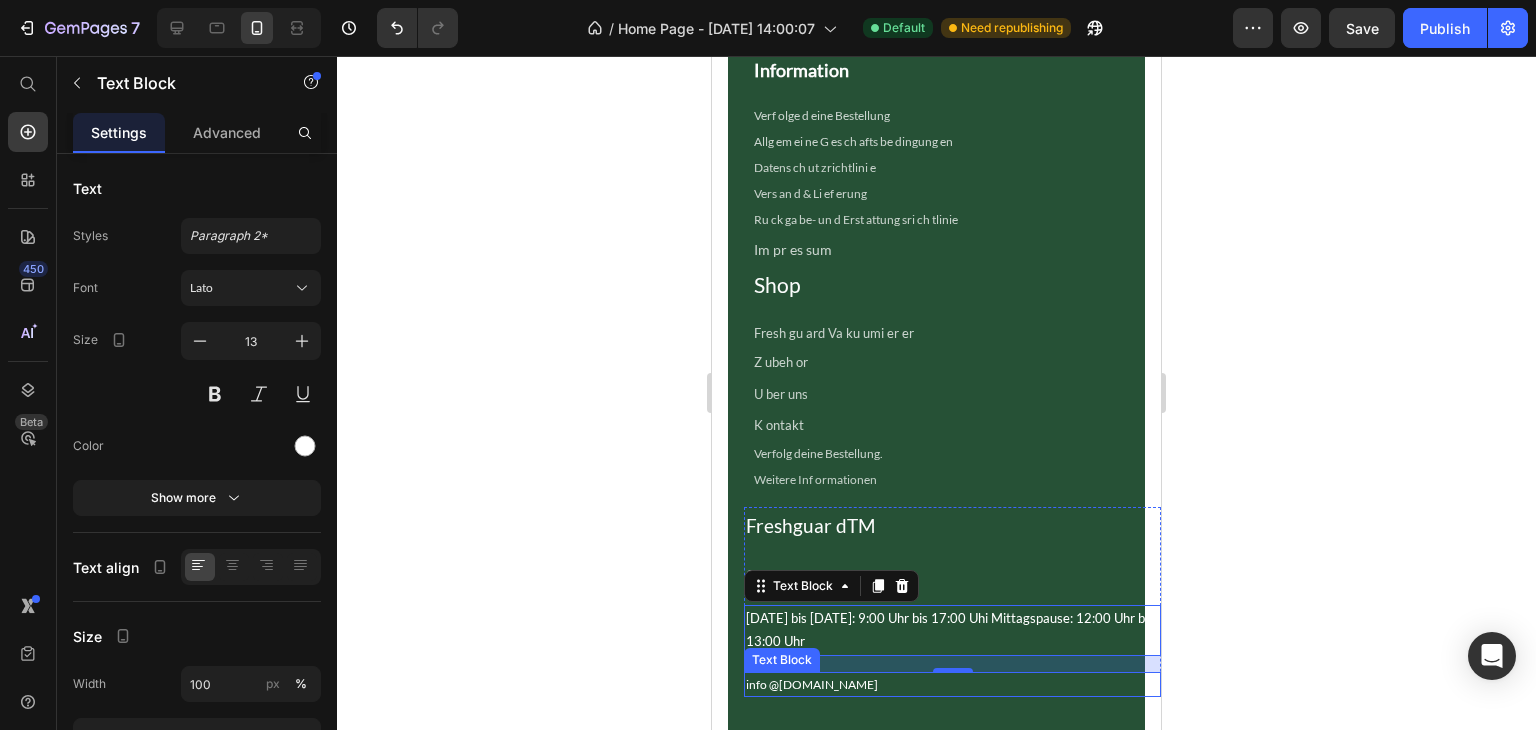 click on "info @fresh-guard.de" at bounding box center [952, 685] 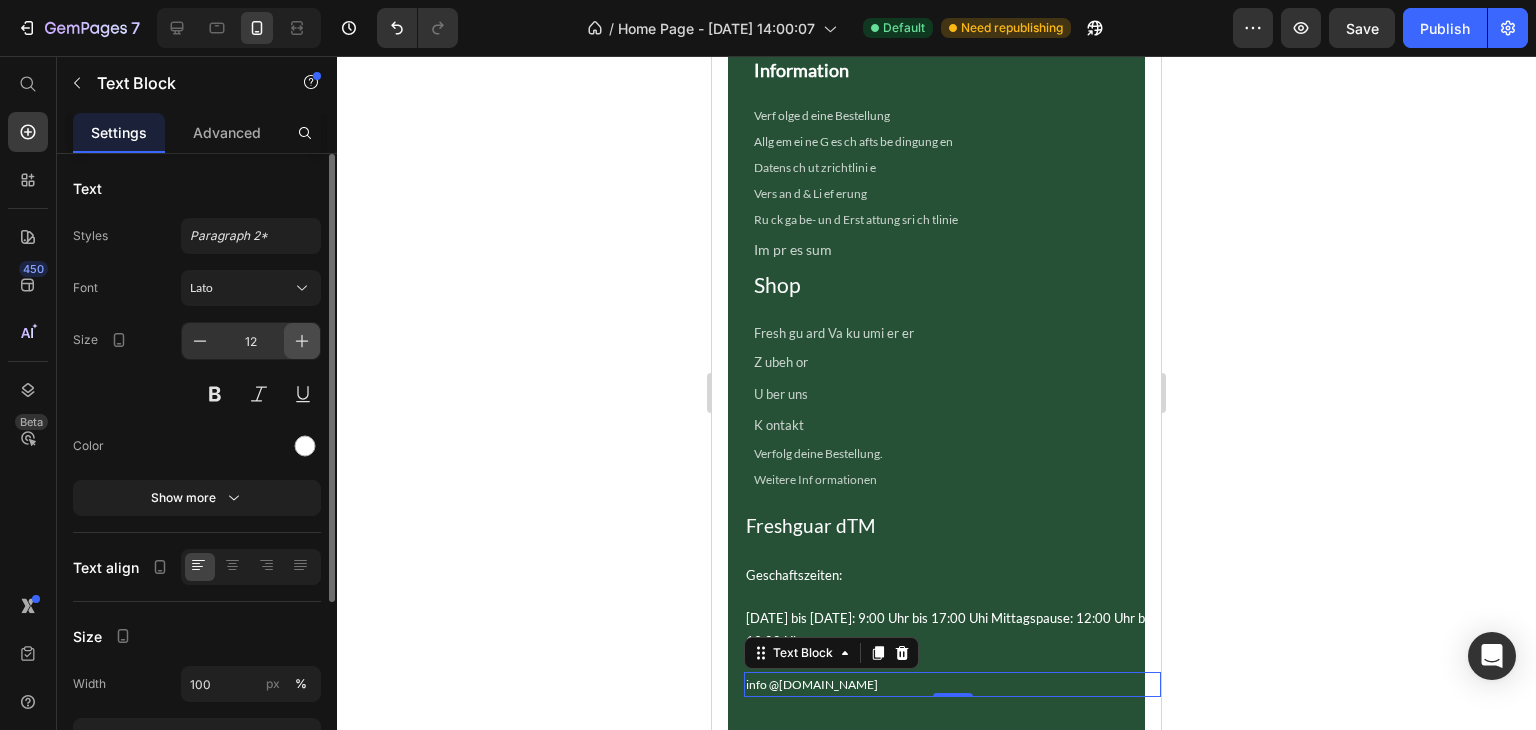 click 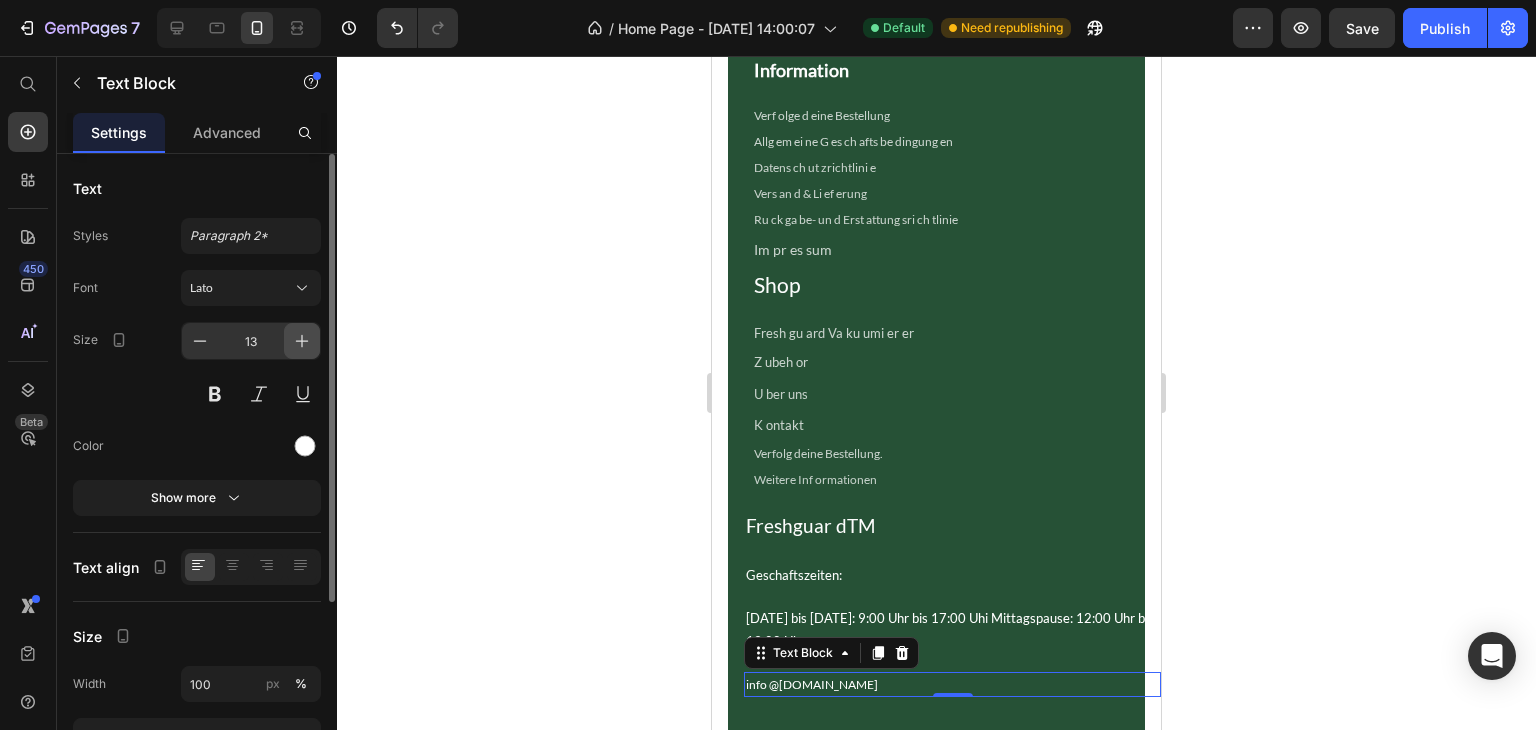 click 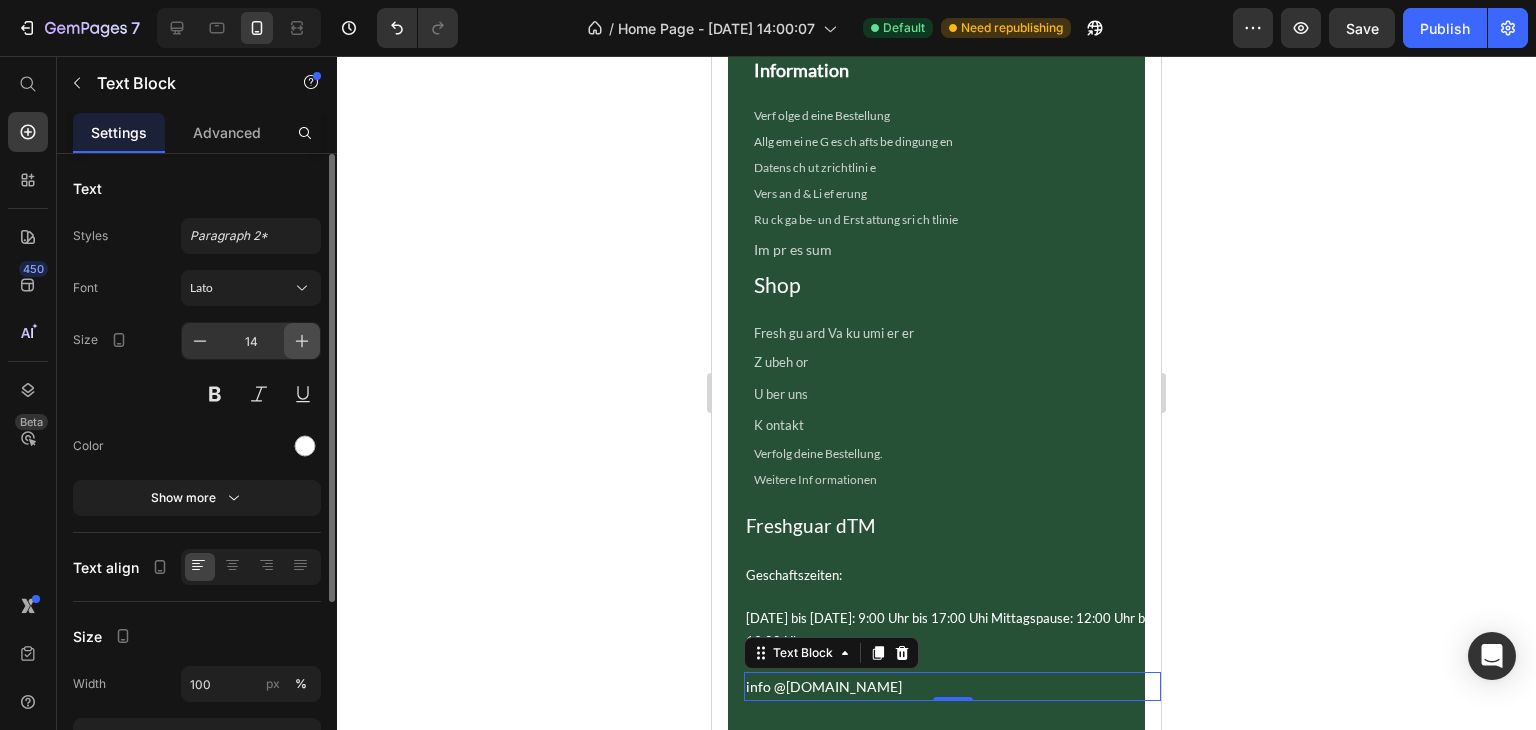 click 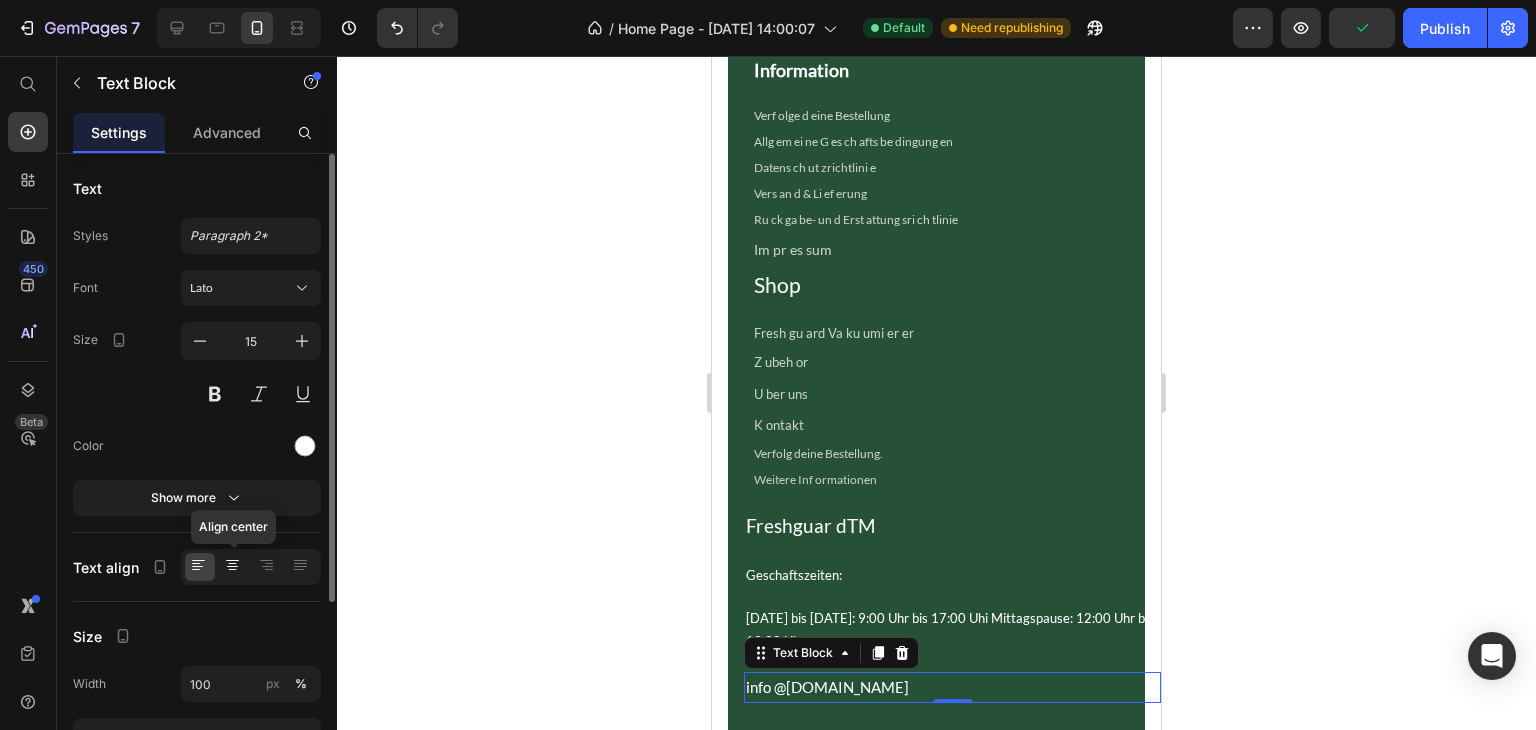 click 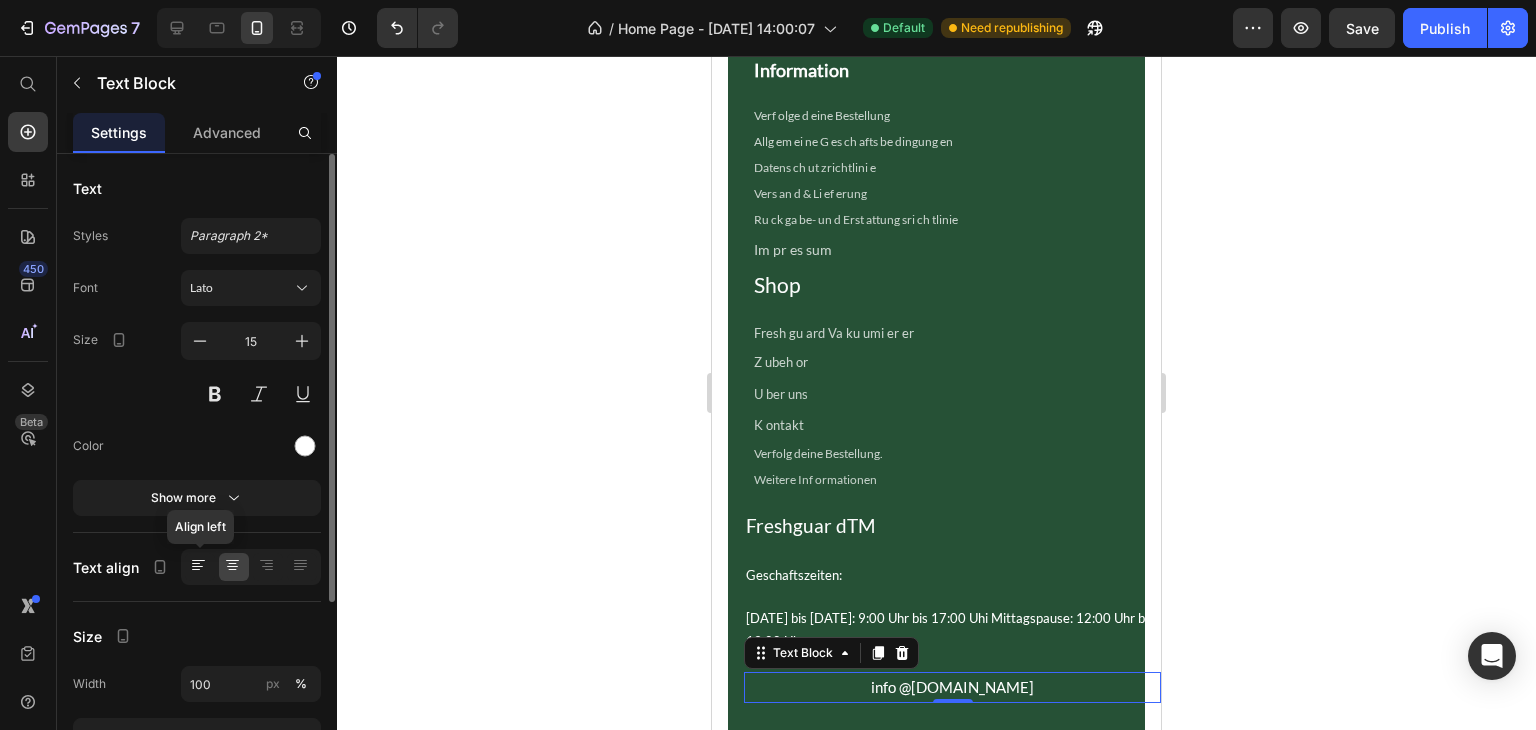 click 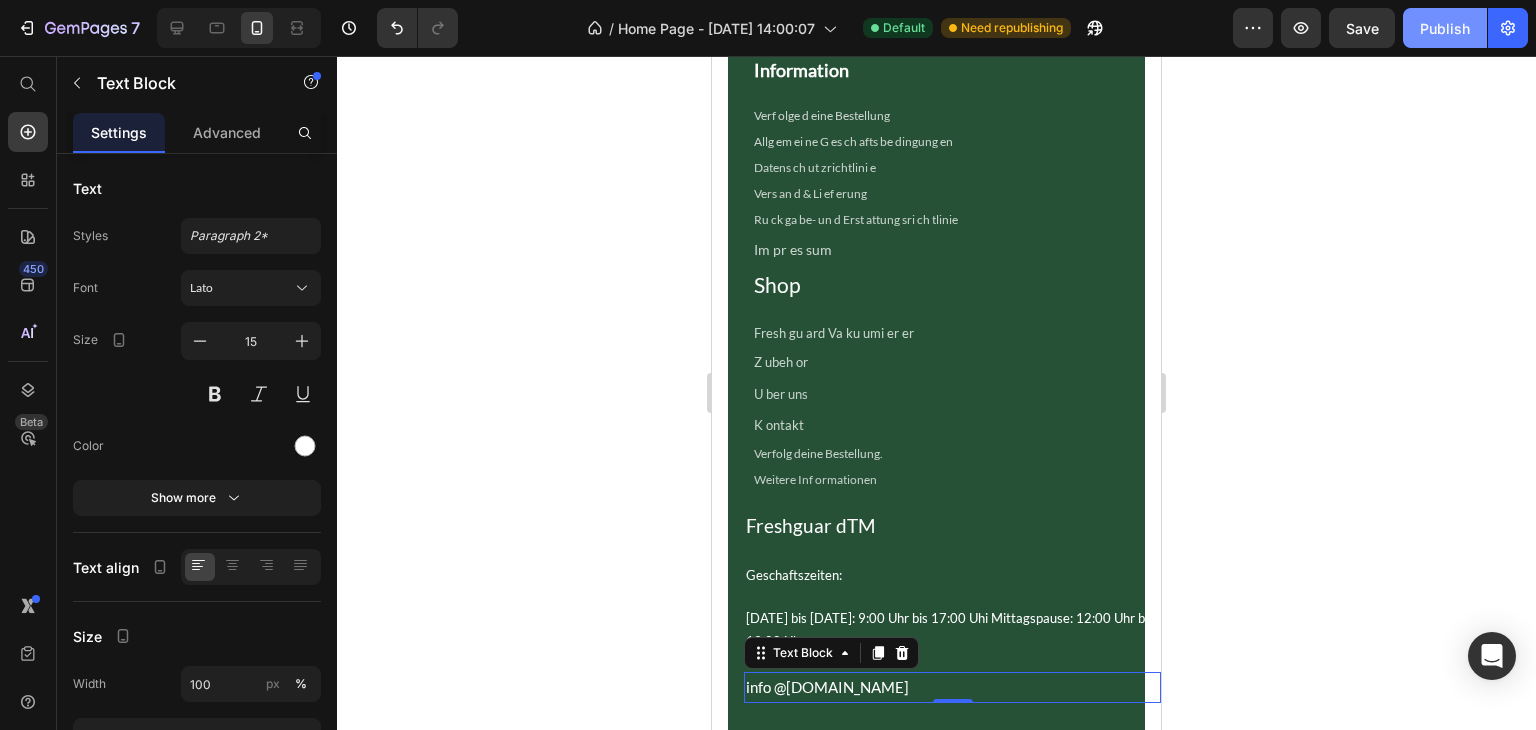 click on "Publish" at bounding box center [1445, 28] 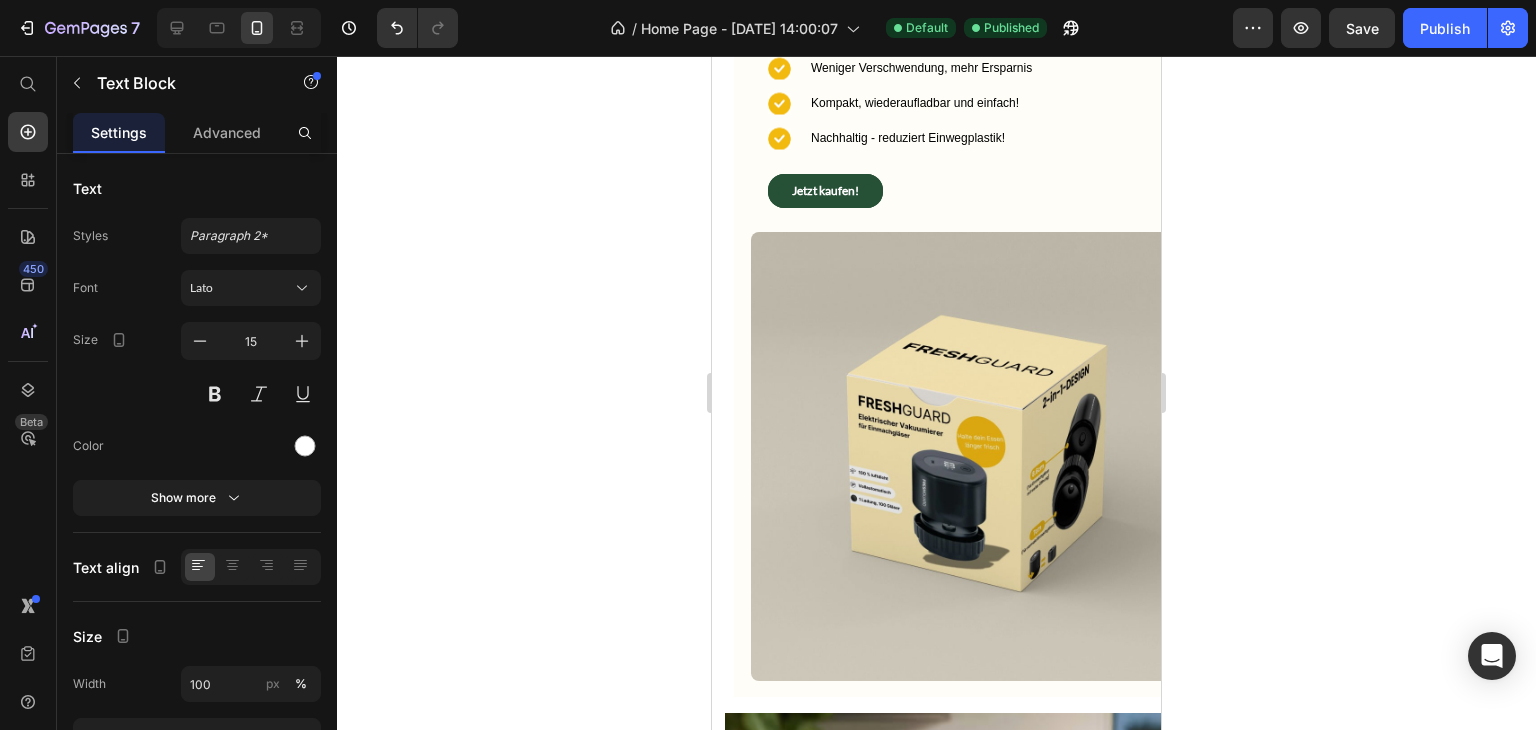 scroll, scrollTop: 786, scrollLeft: 0, axis: vertical 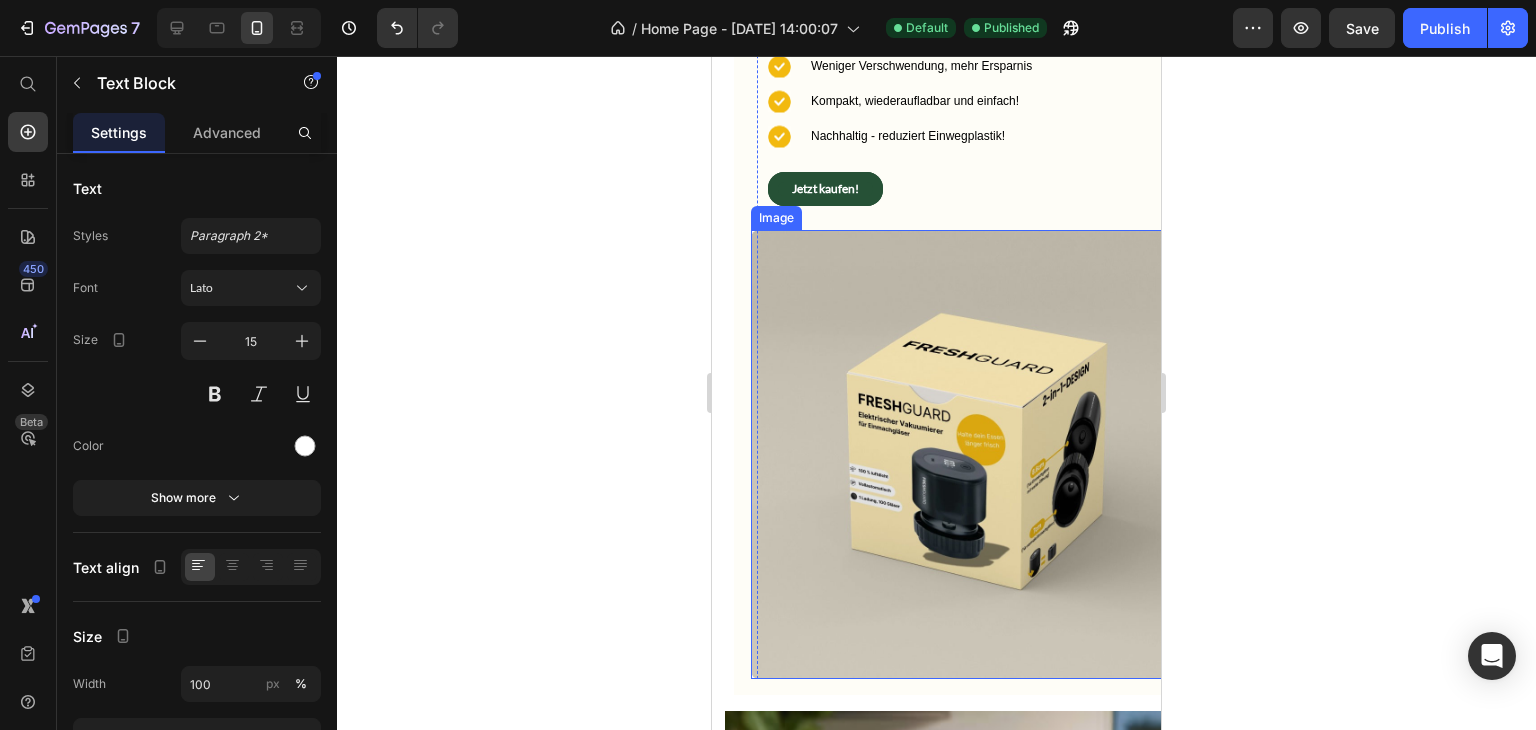 click at bounding box center (975, 454) 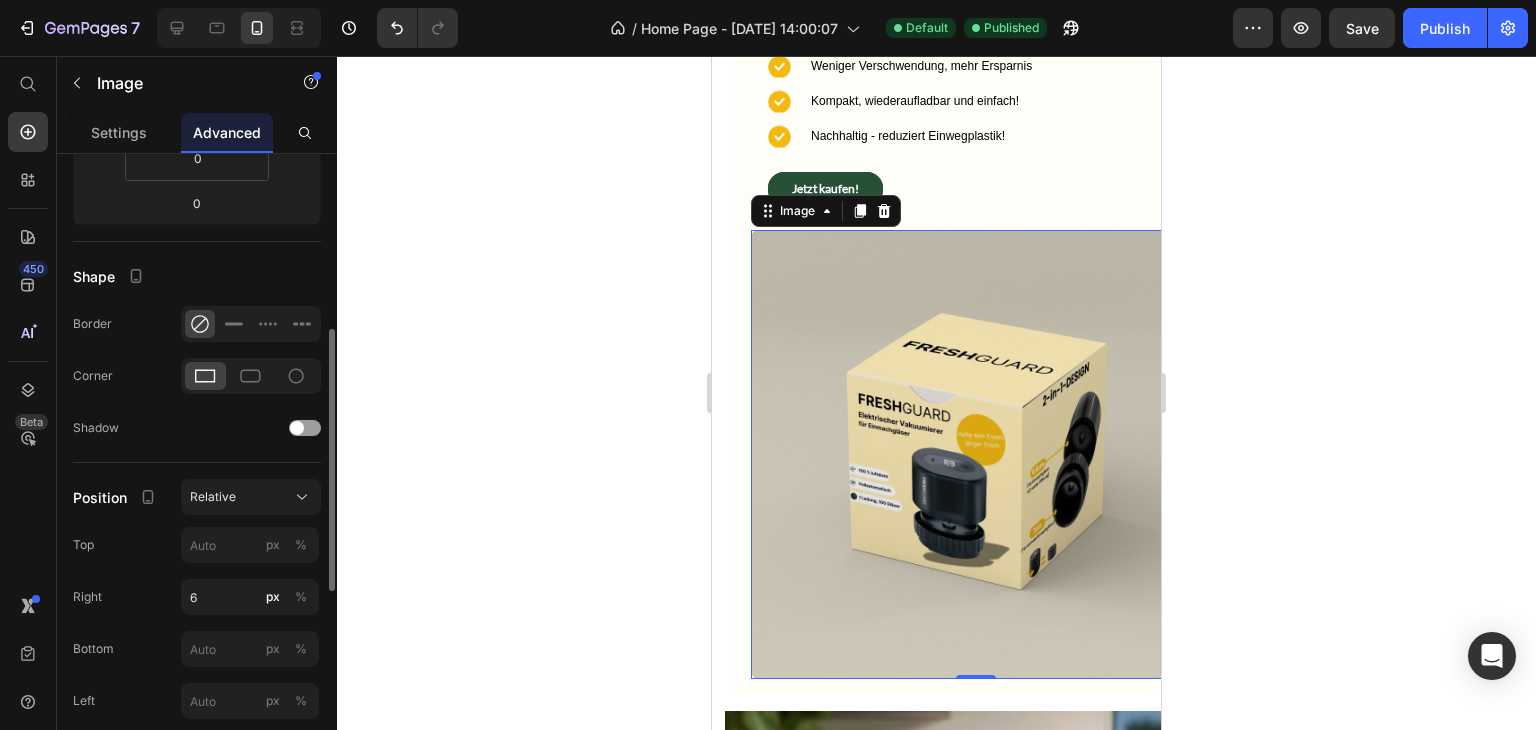 scroll, scrollTop: 409, scrollLeft: 0, axis: vertical 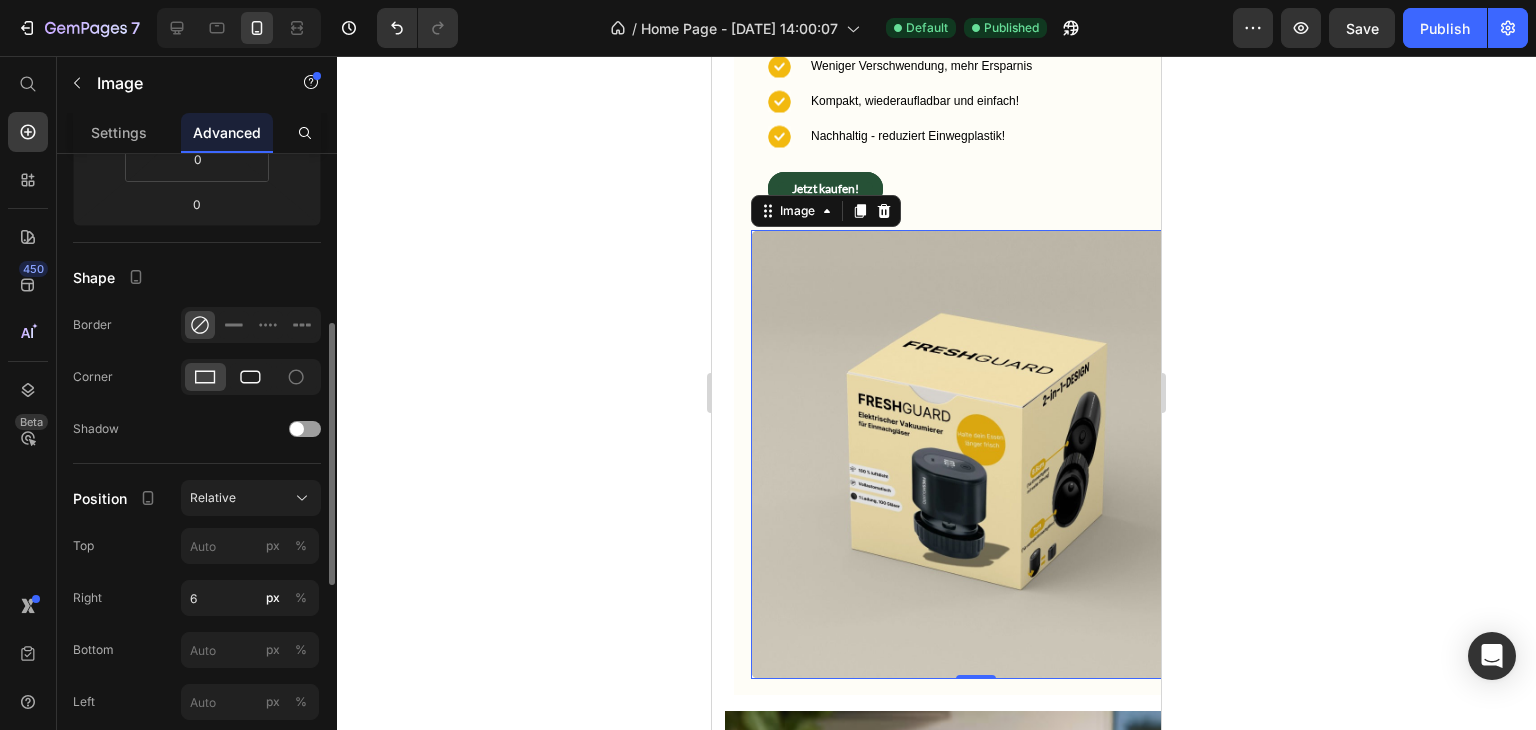 click 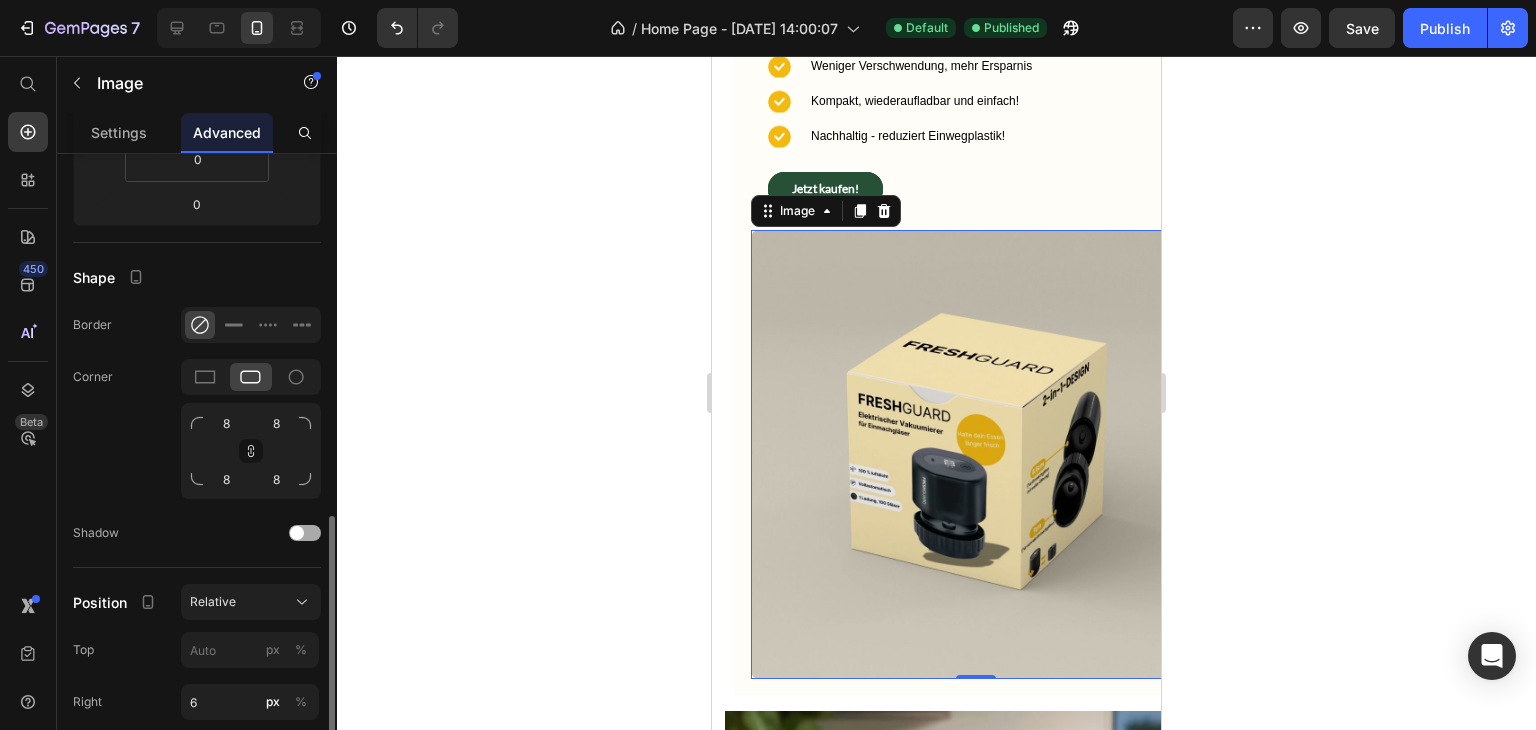 scroll, scrollTop: 578, scrollLeft: 0, axis: vertical 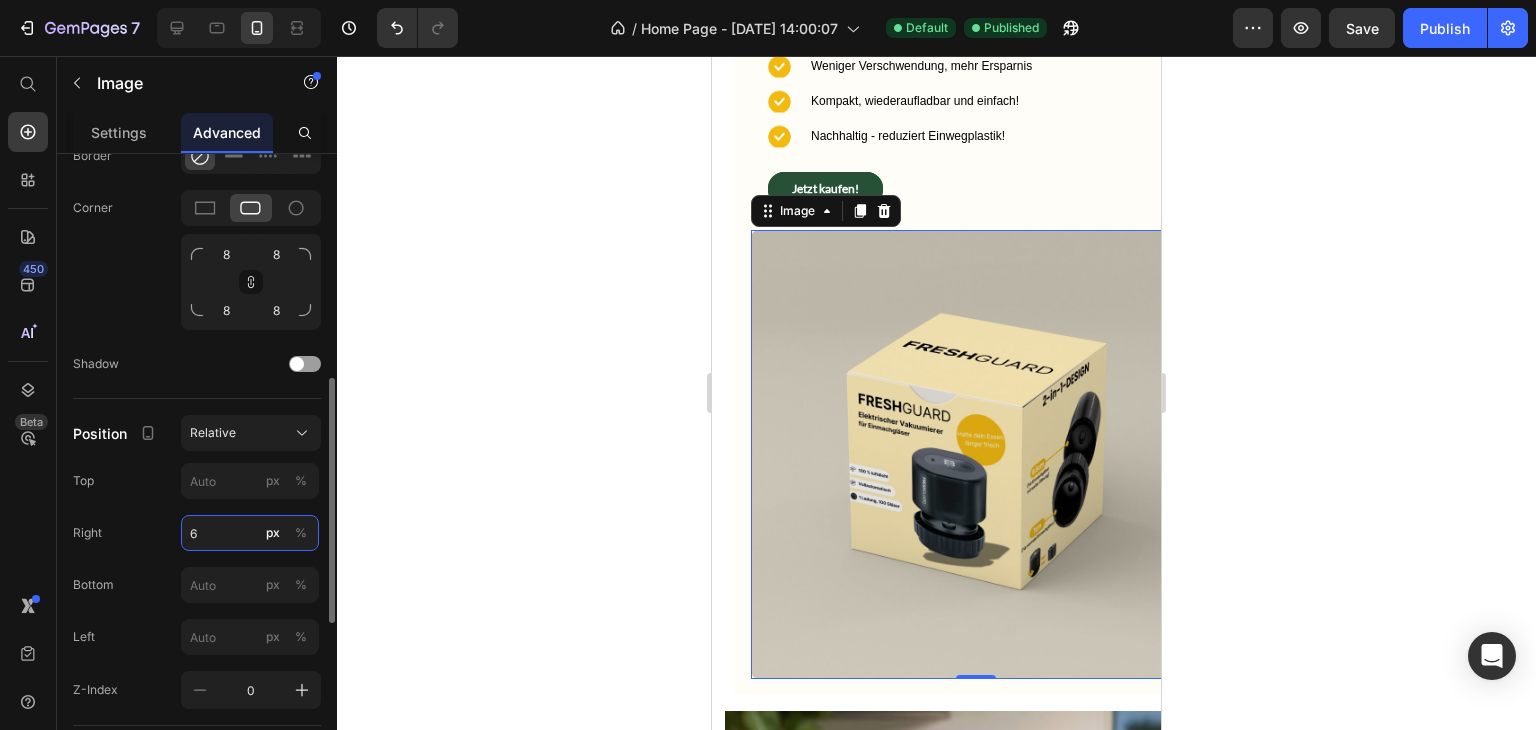 click on "6" at bounding box center [250, 533] 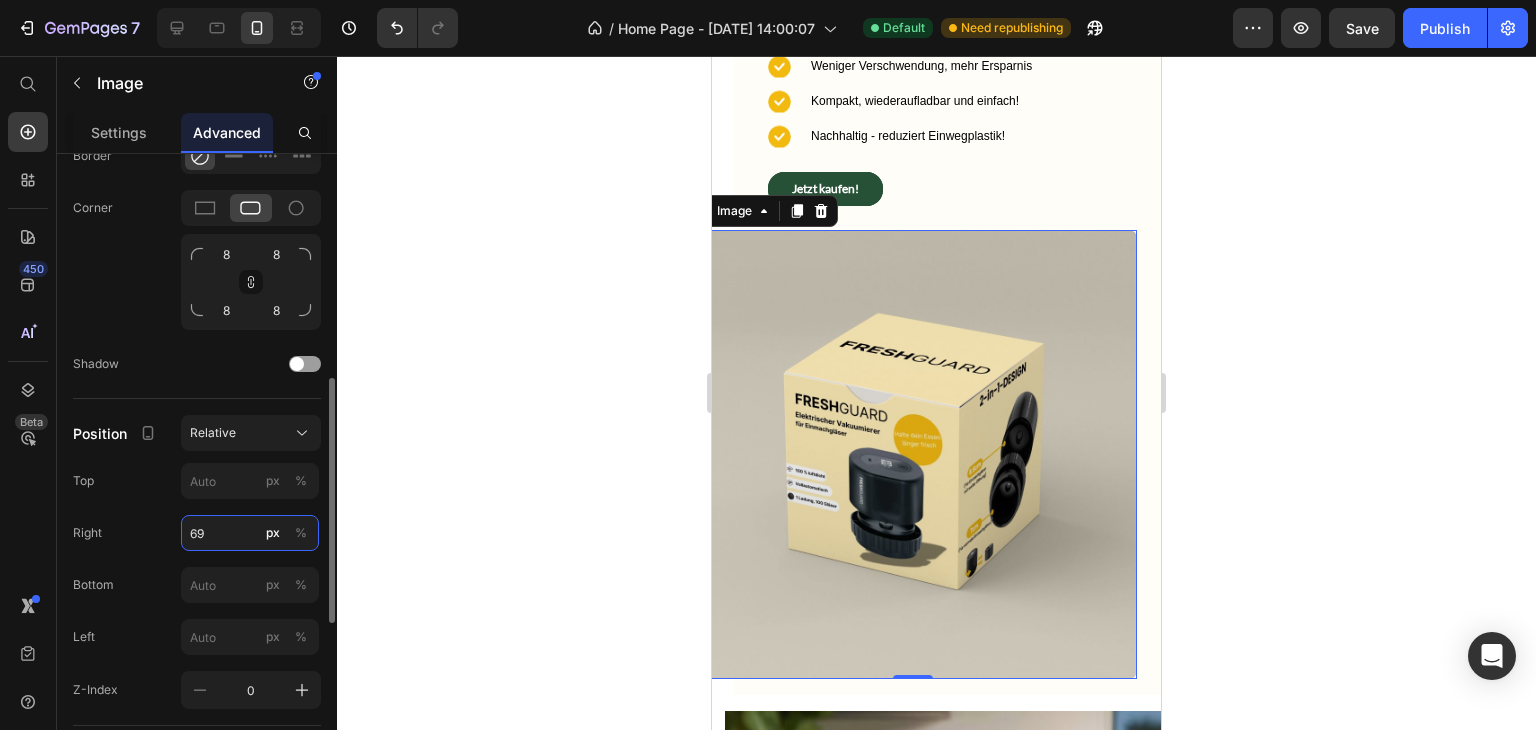 type on "6" 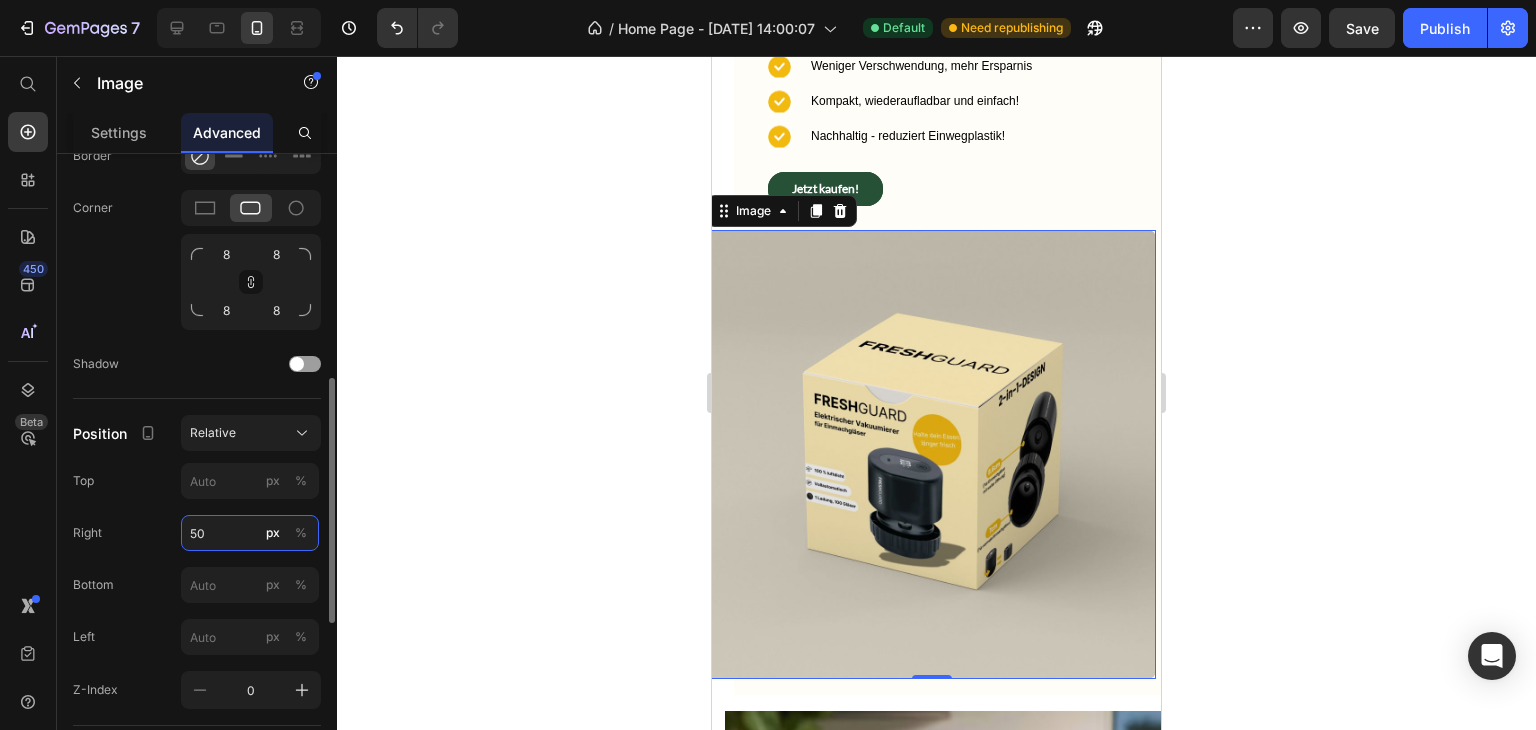 type on "5" 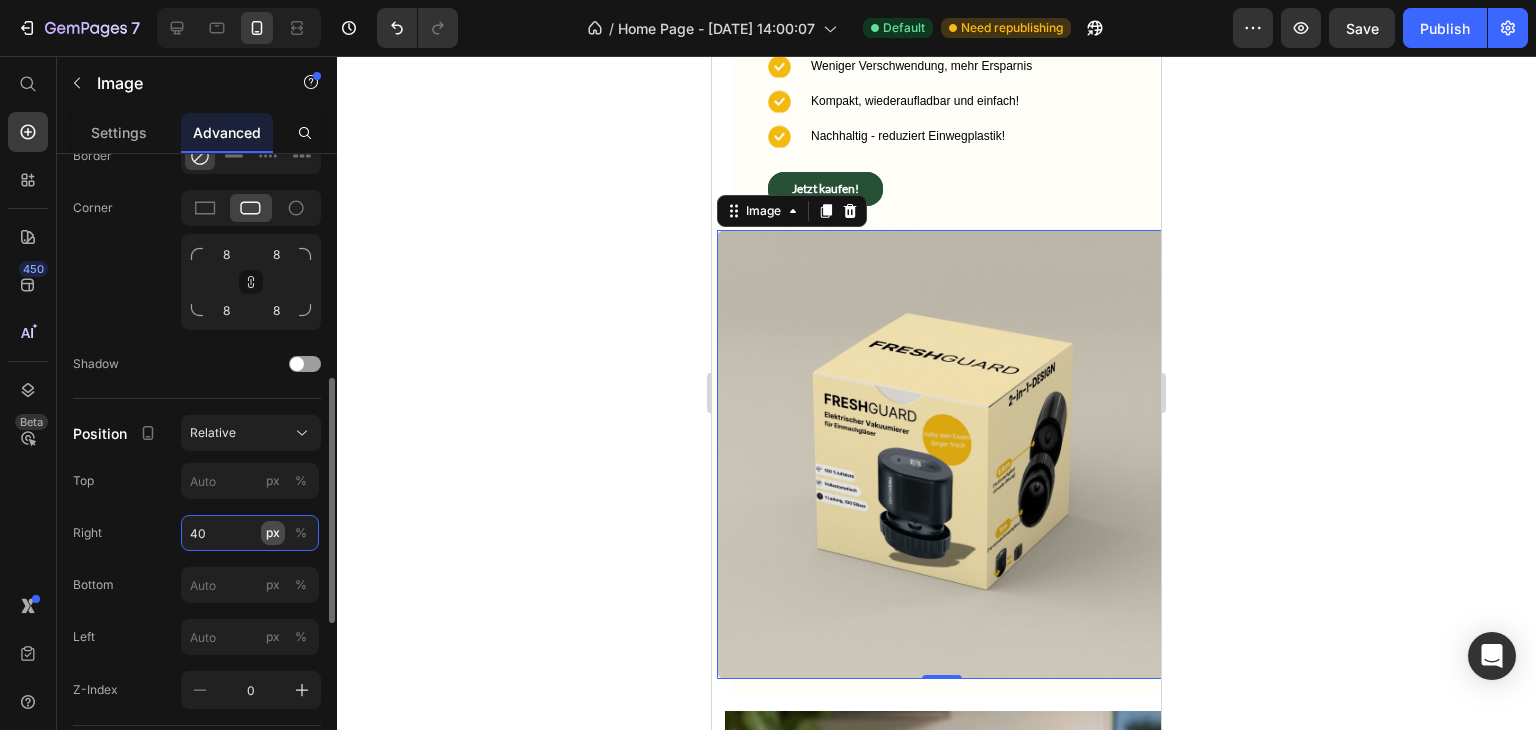 type on "40" 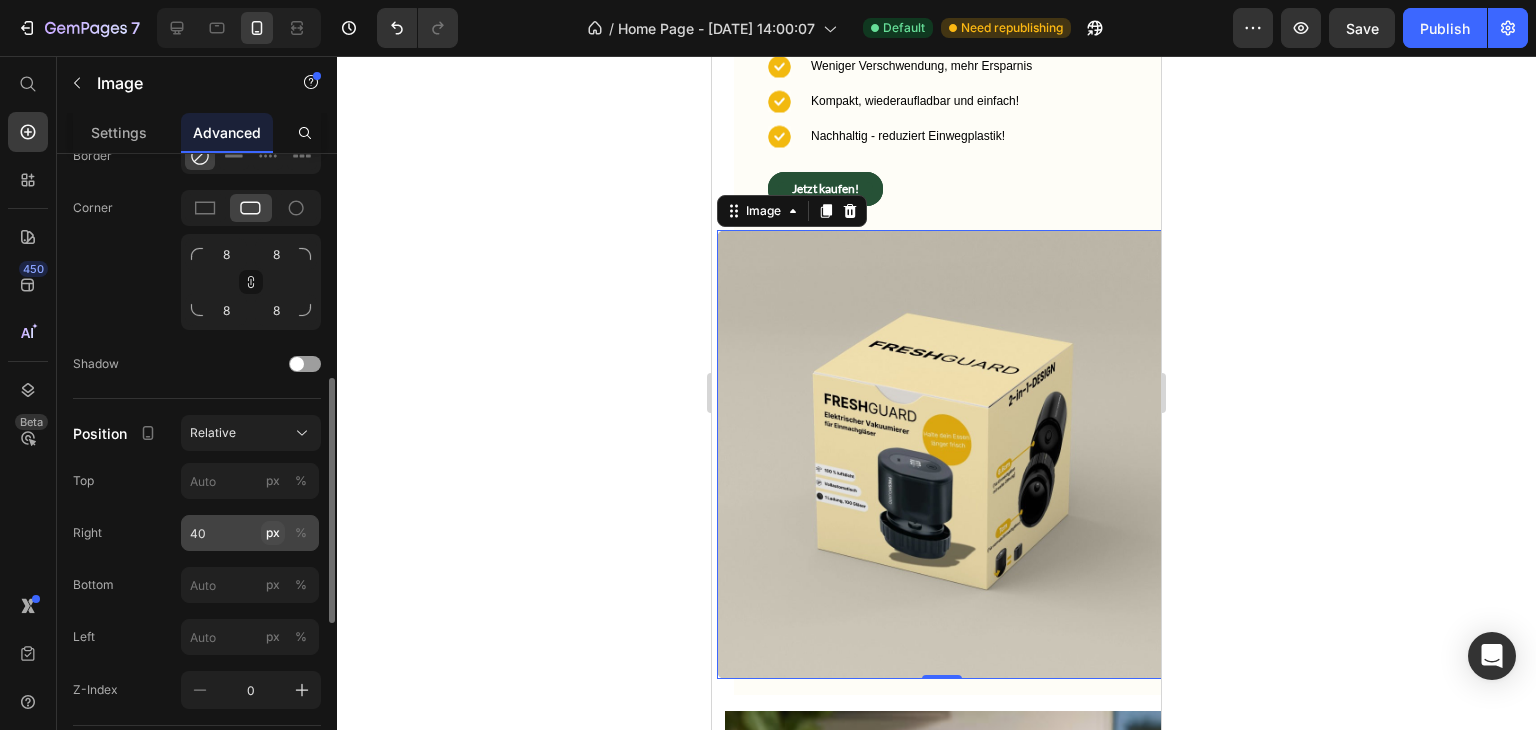 click on "px" at bounding box center (273, 533) 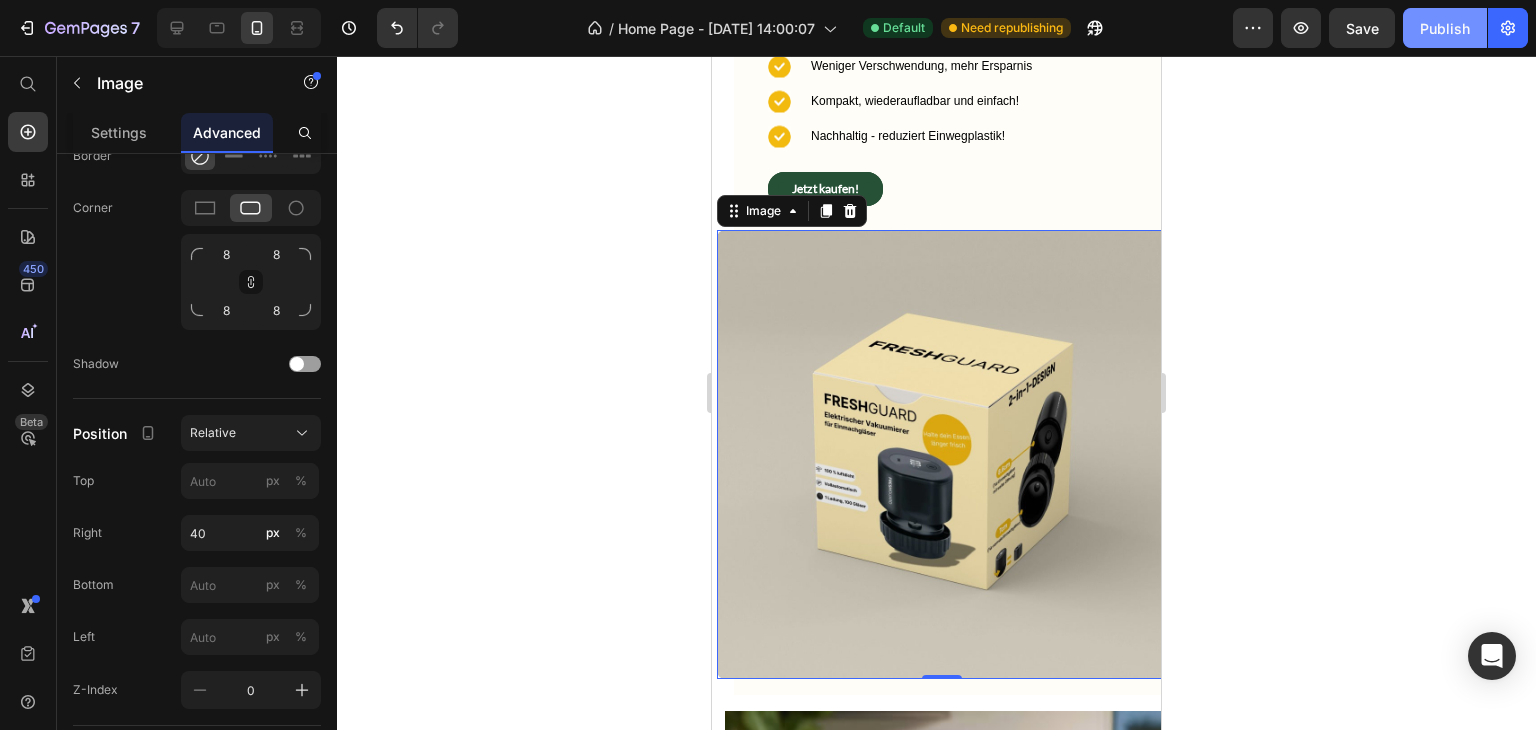 click on "Publish" at bounding box center (1445, 28) 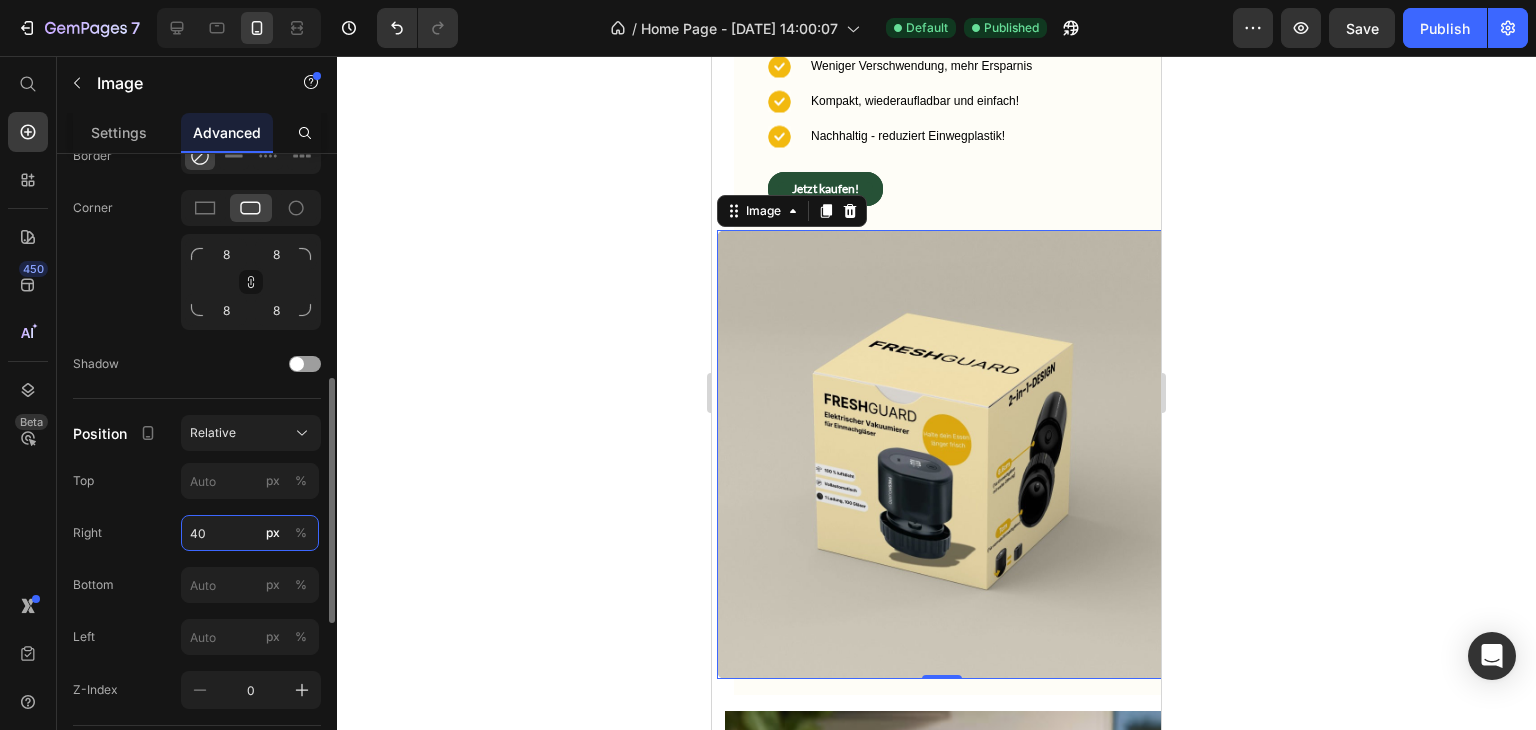 click on "40" at bounding box center (250, 533) 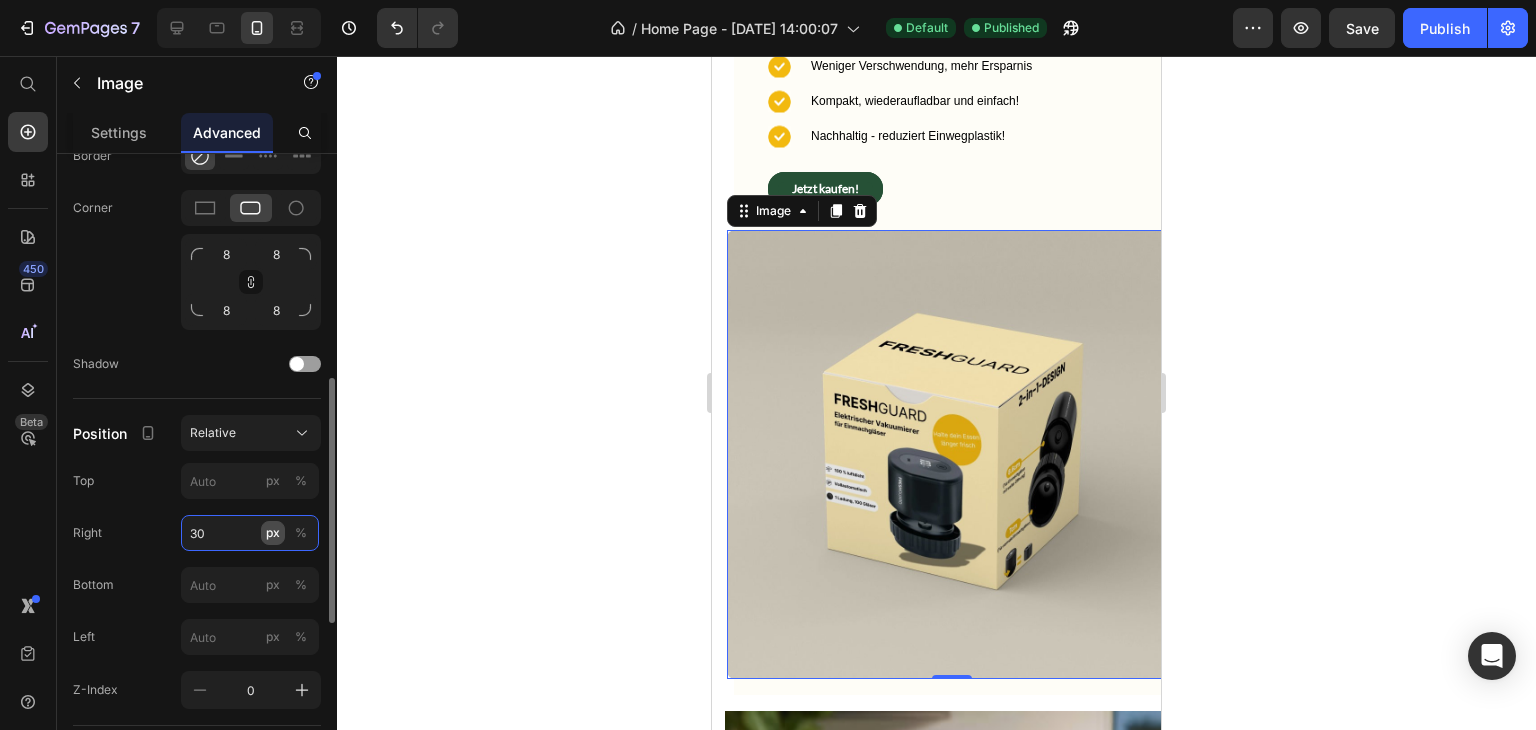 type on "30" 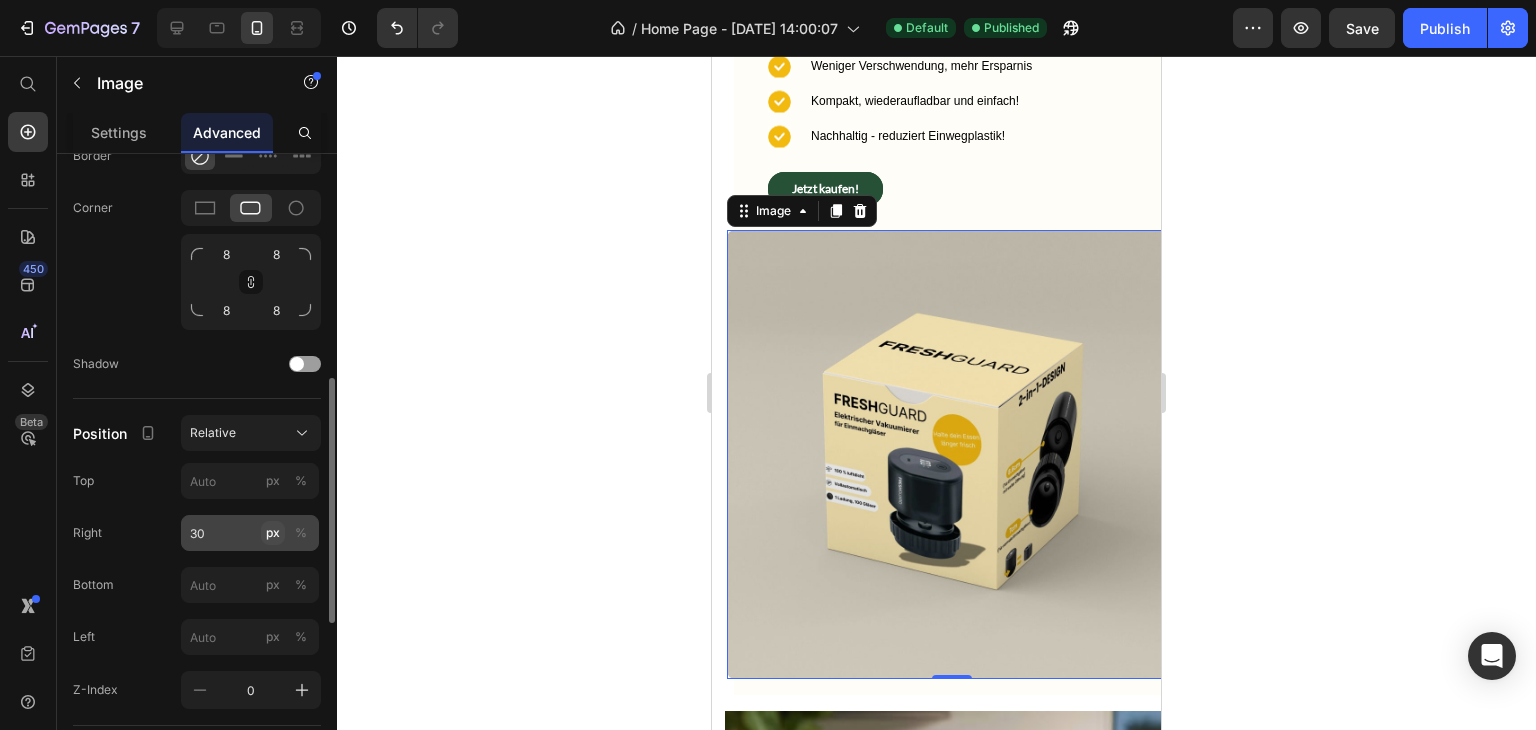 click on "px" at bounding box center (273, 533) 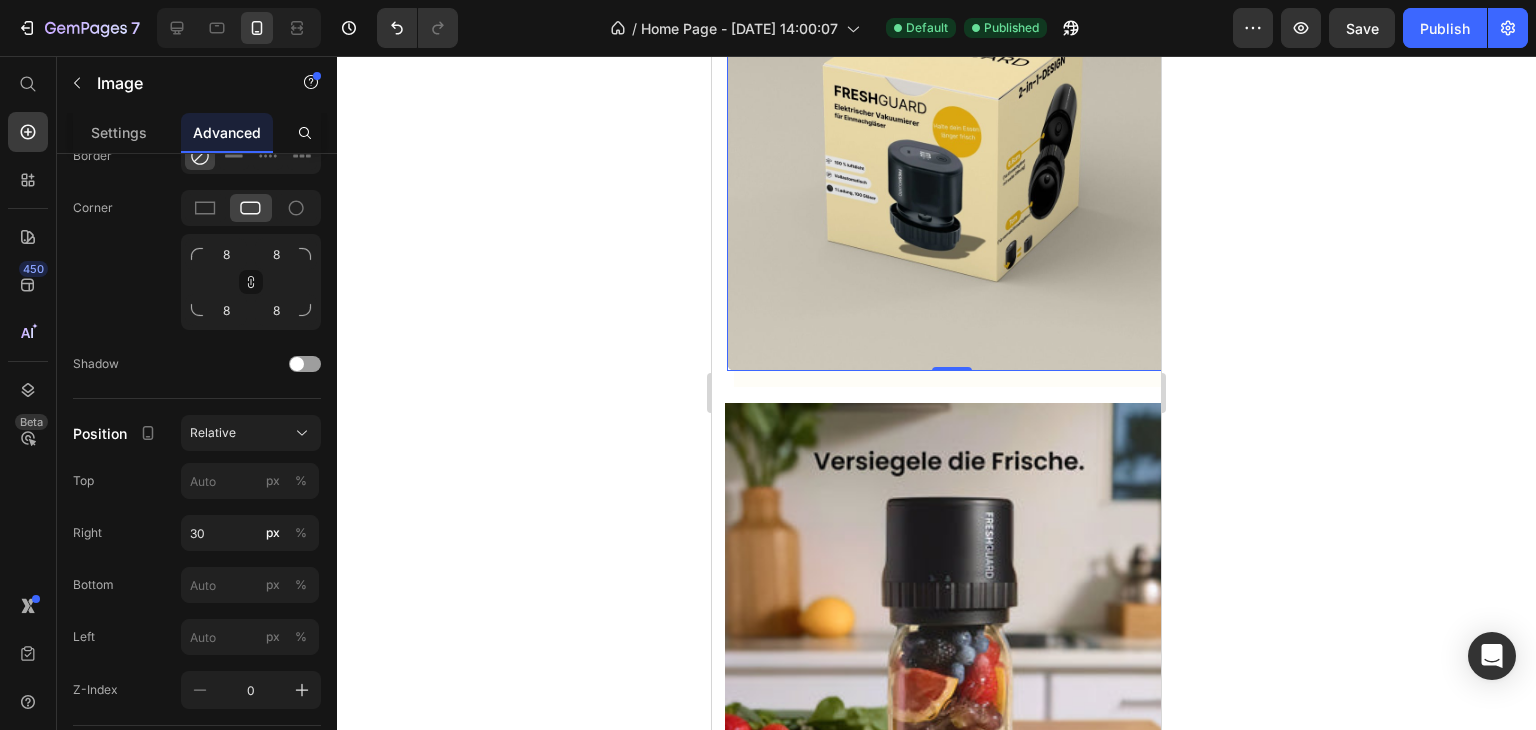 scroll, scrollTop: 1256, scrollLeft: 0, axis: vertical 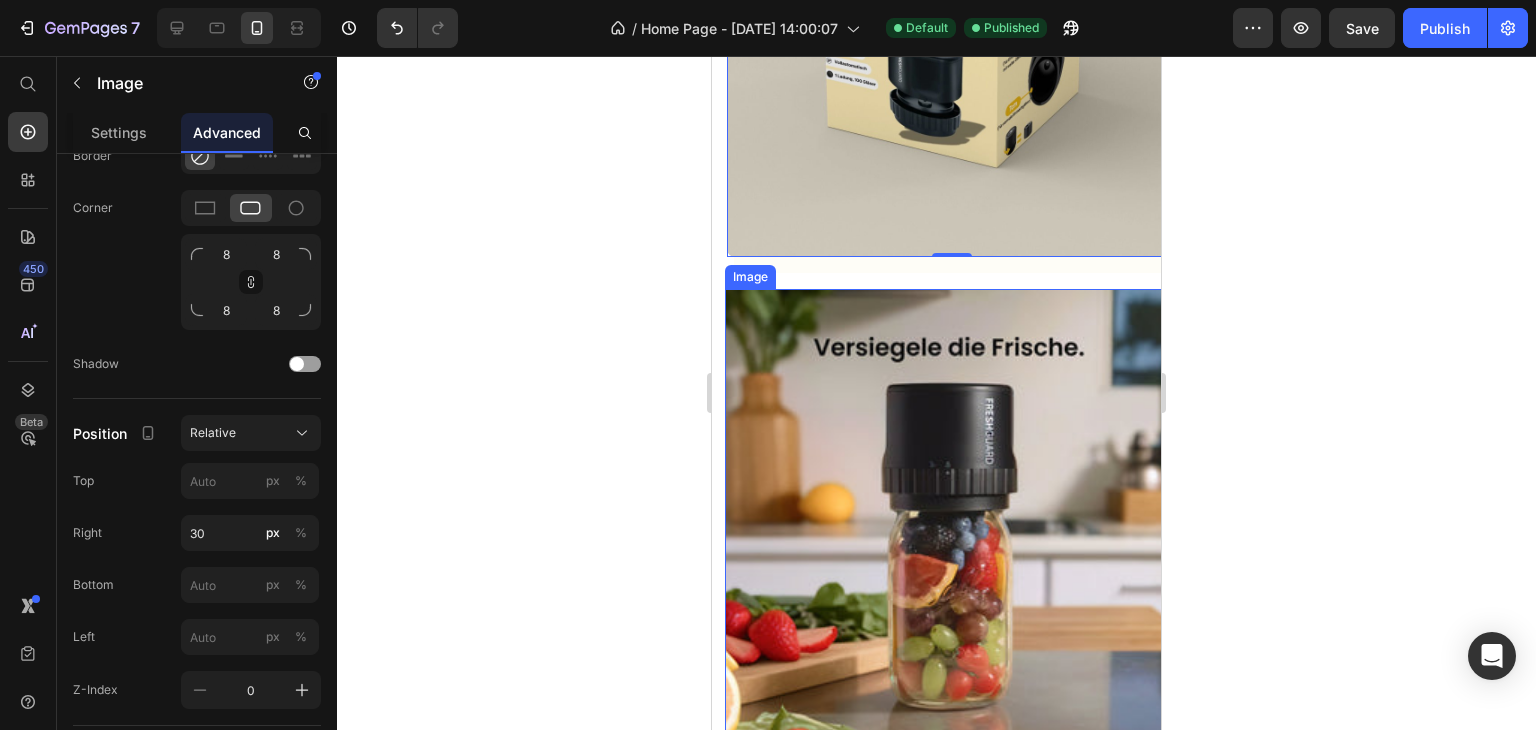 click at bounding box center (949, 513) 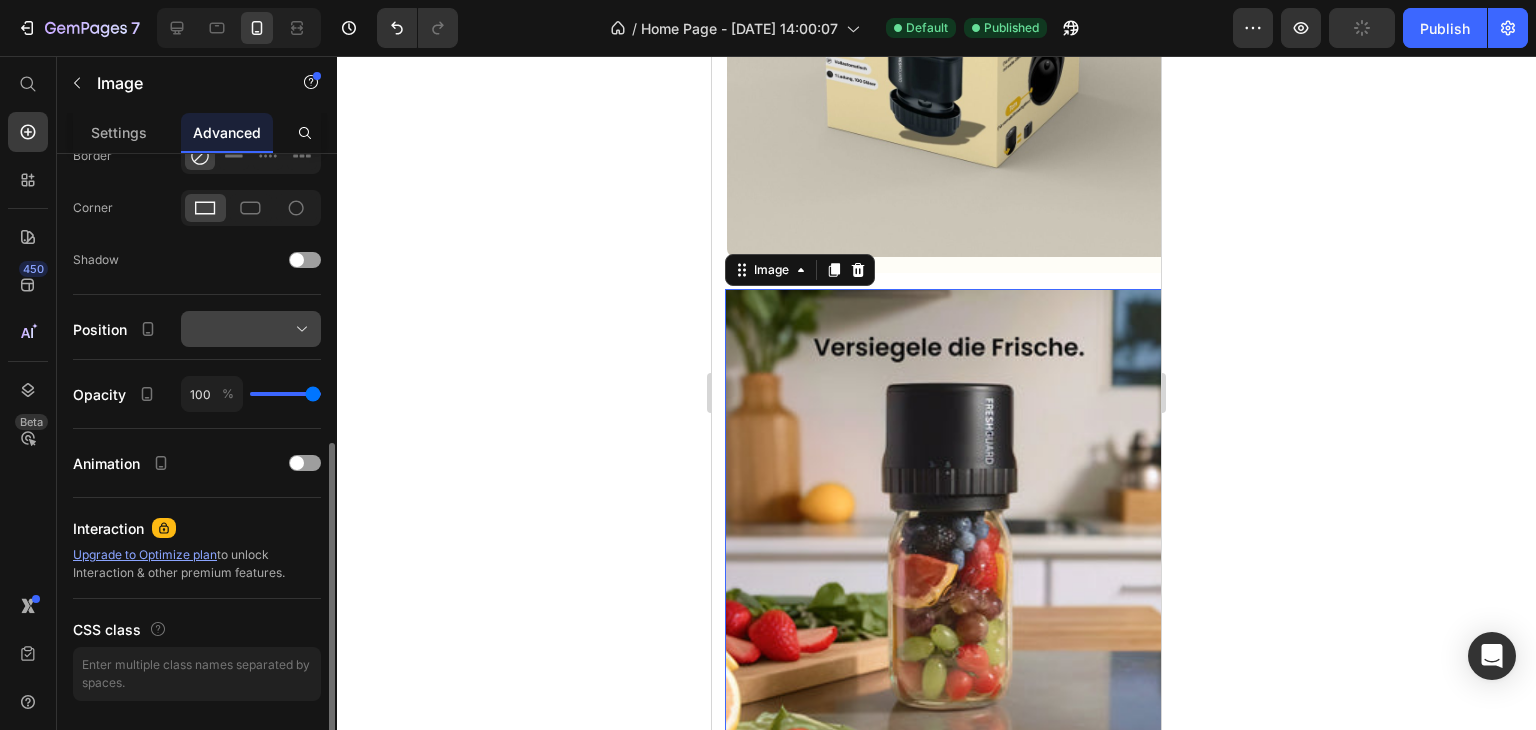 click 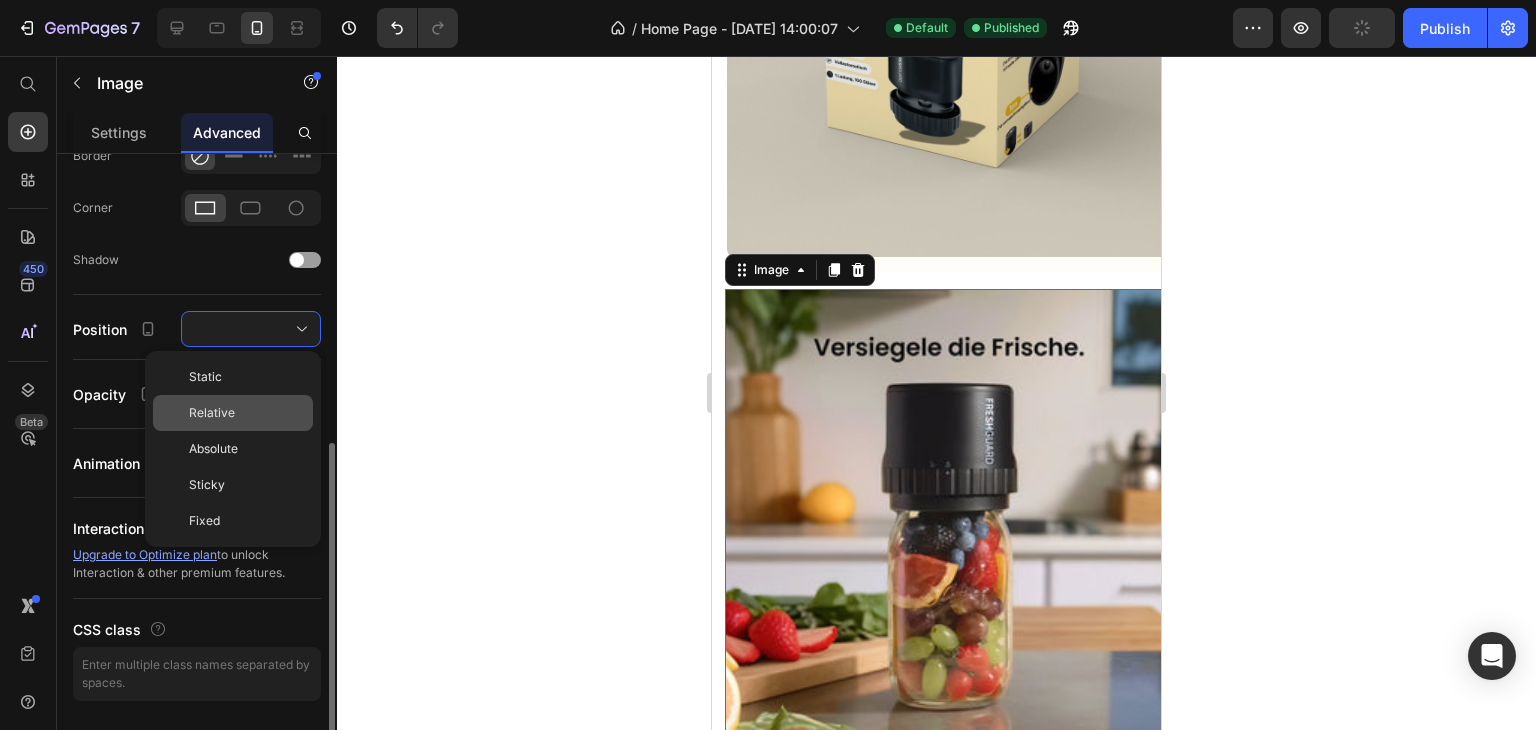 click on "Relative" at bounding box center [247, 413] 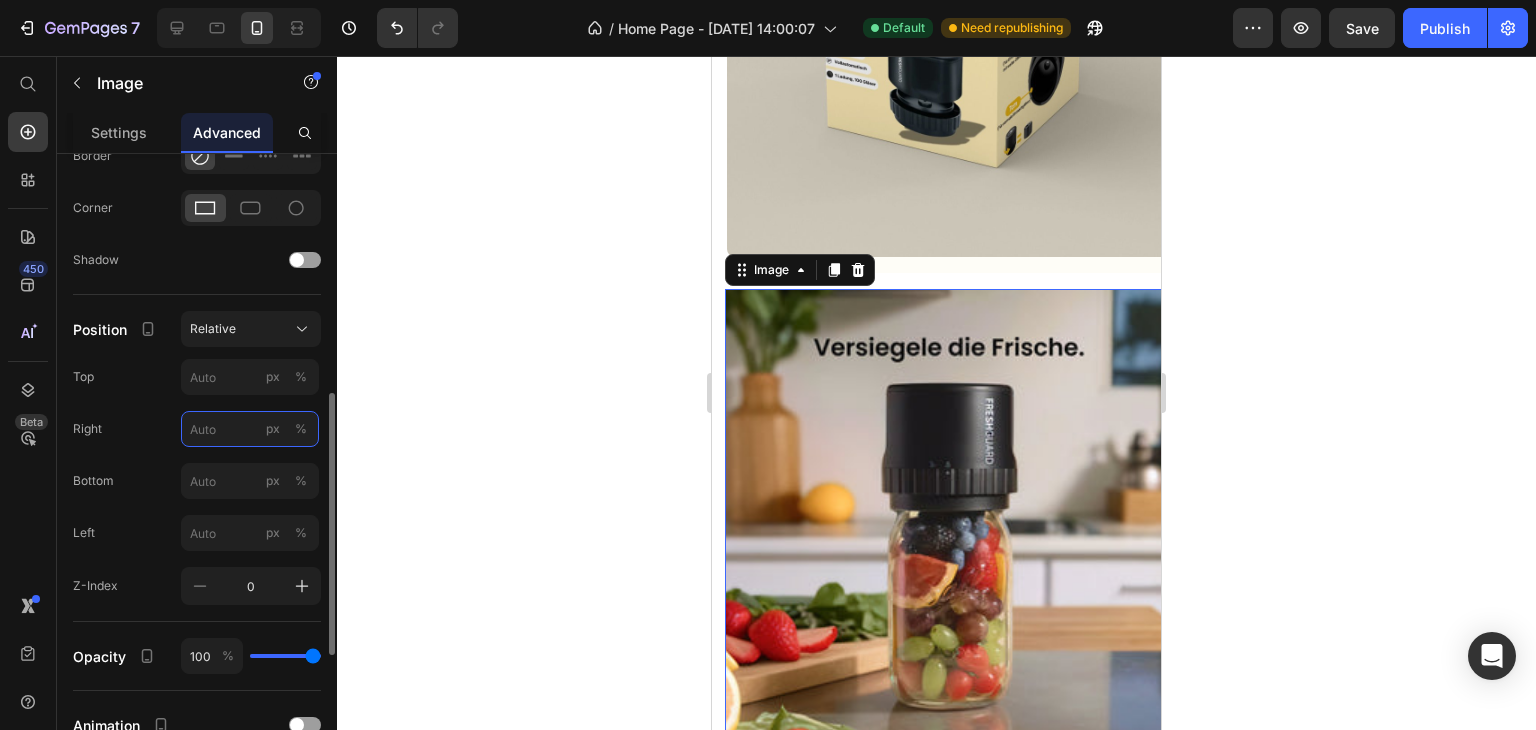 click on "px %" at bounding box center [250, 429] 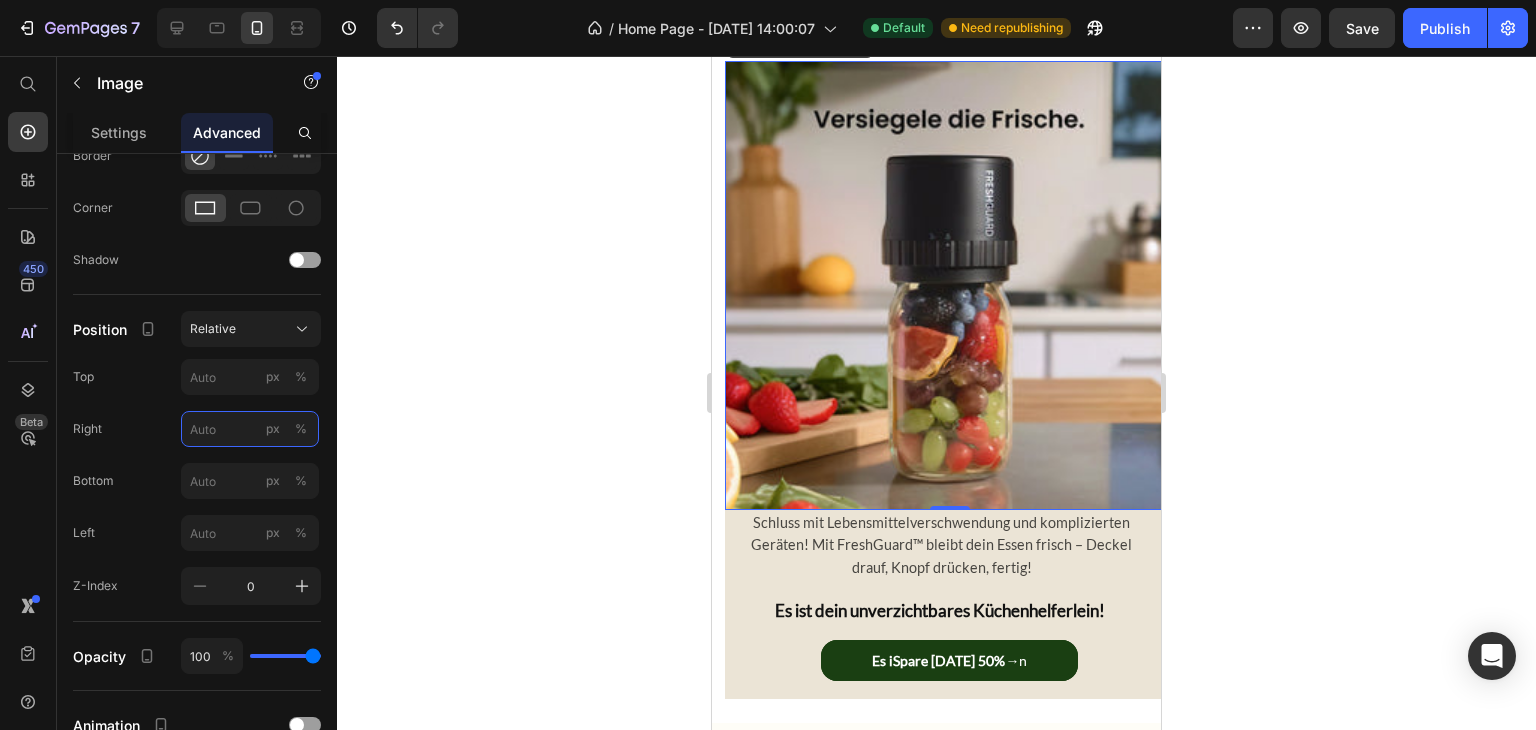scroll, scrollTop: 1600, scrollLeft: 0, axis: vertical 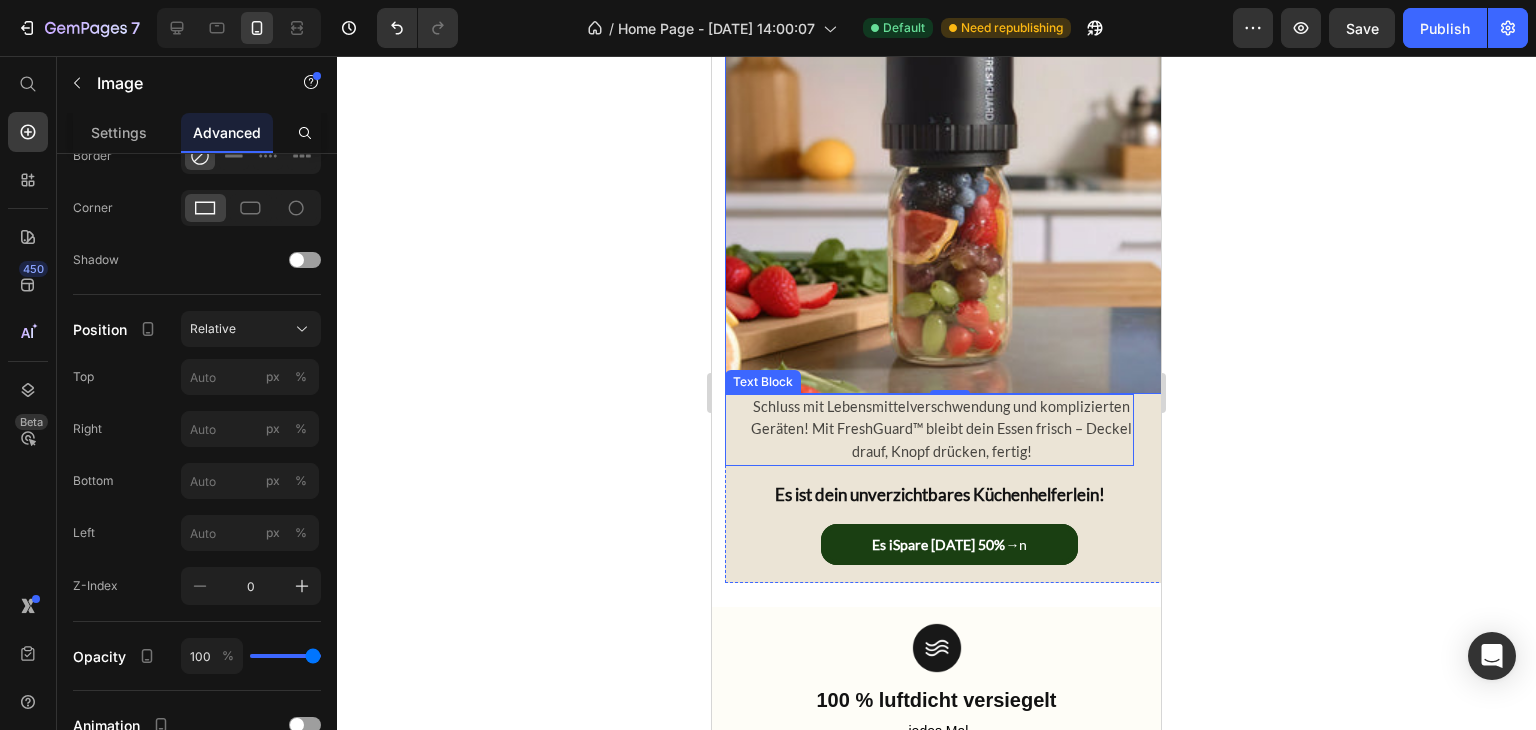 click on "Geräten! Mit FreshGuard™ bleibt dein Essen frisch – Deckel" at bounding box center [941, 428] 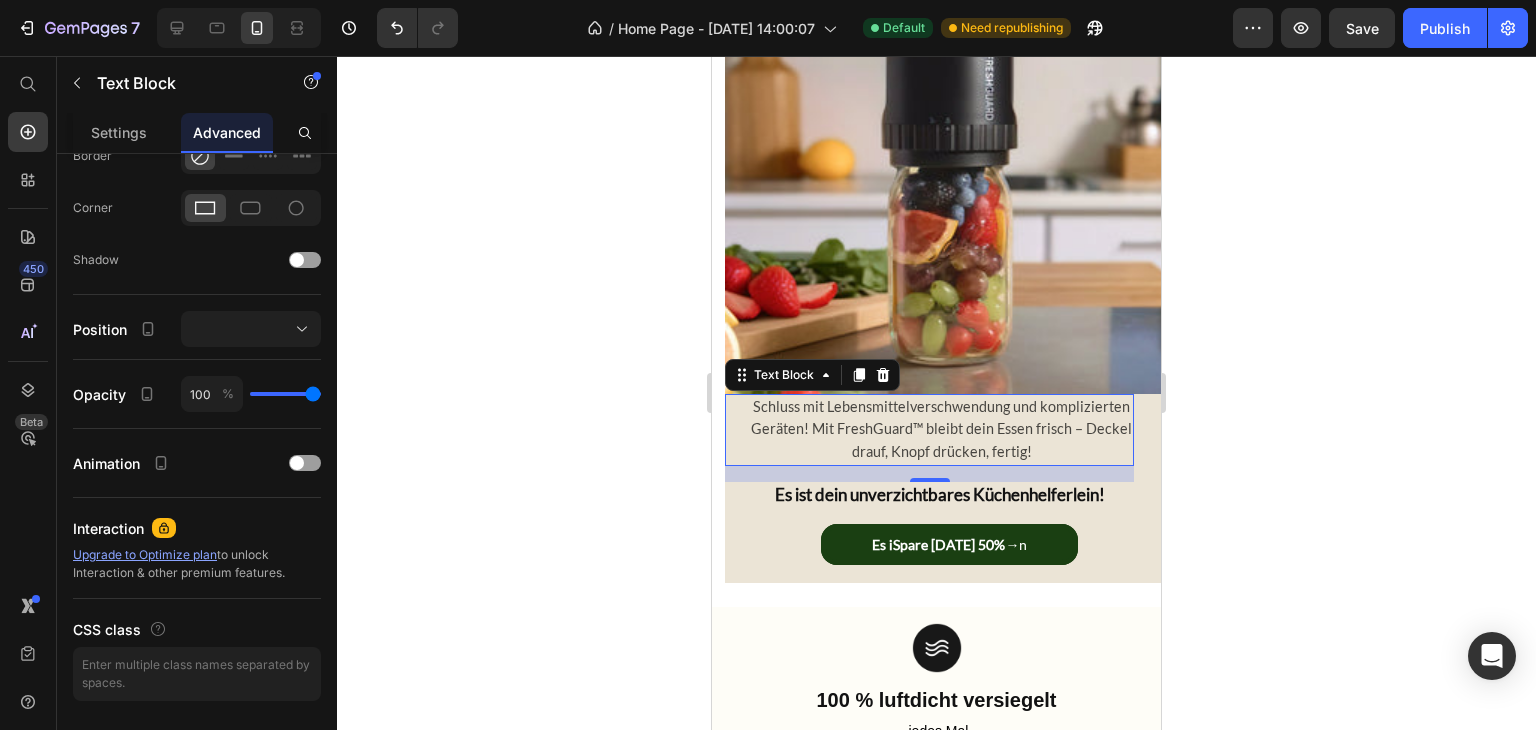scroll, scrollTop: 0, scrollLeft: 0, axis: both 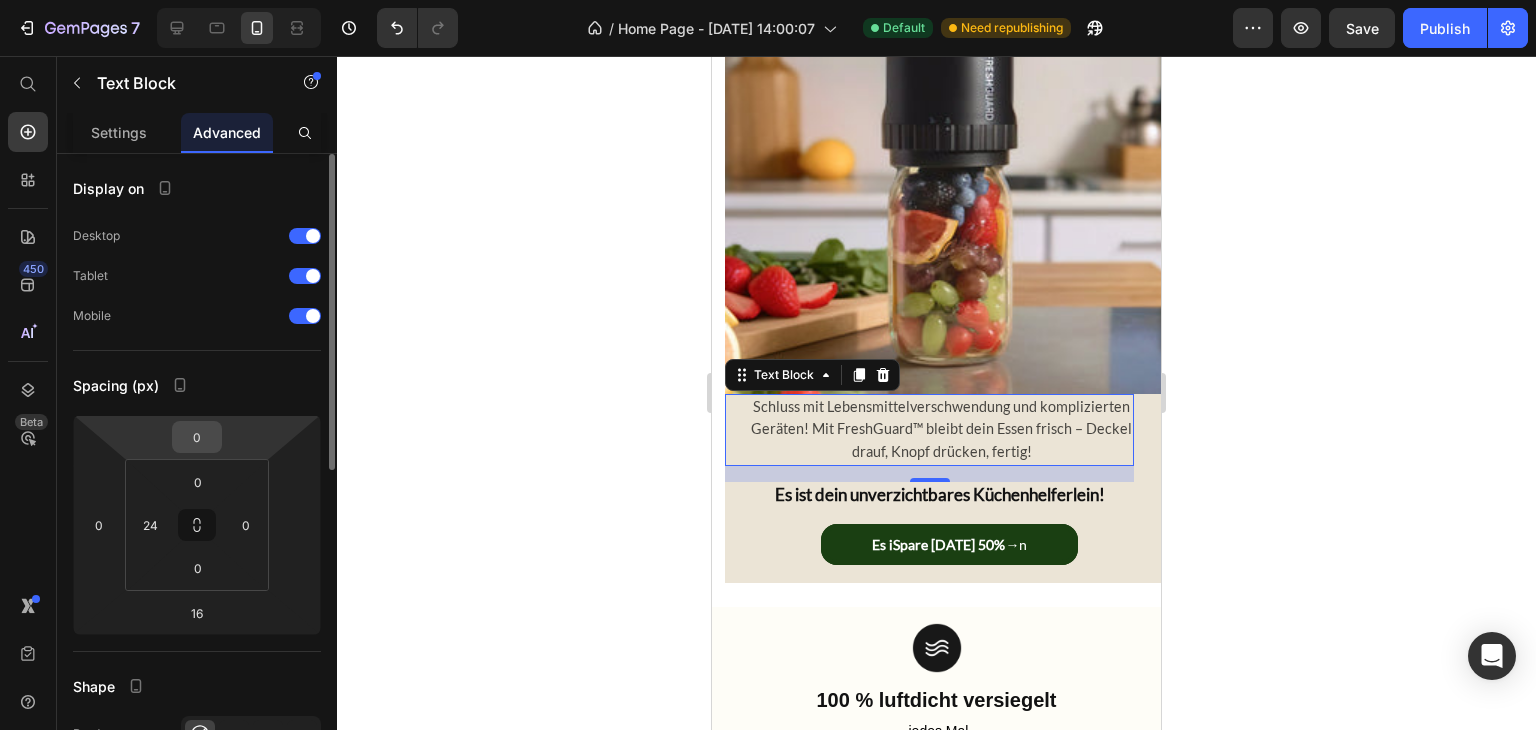 click on "0" at bounding box center [197, 437] 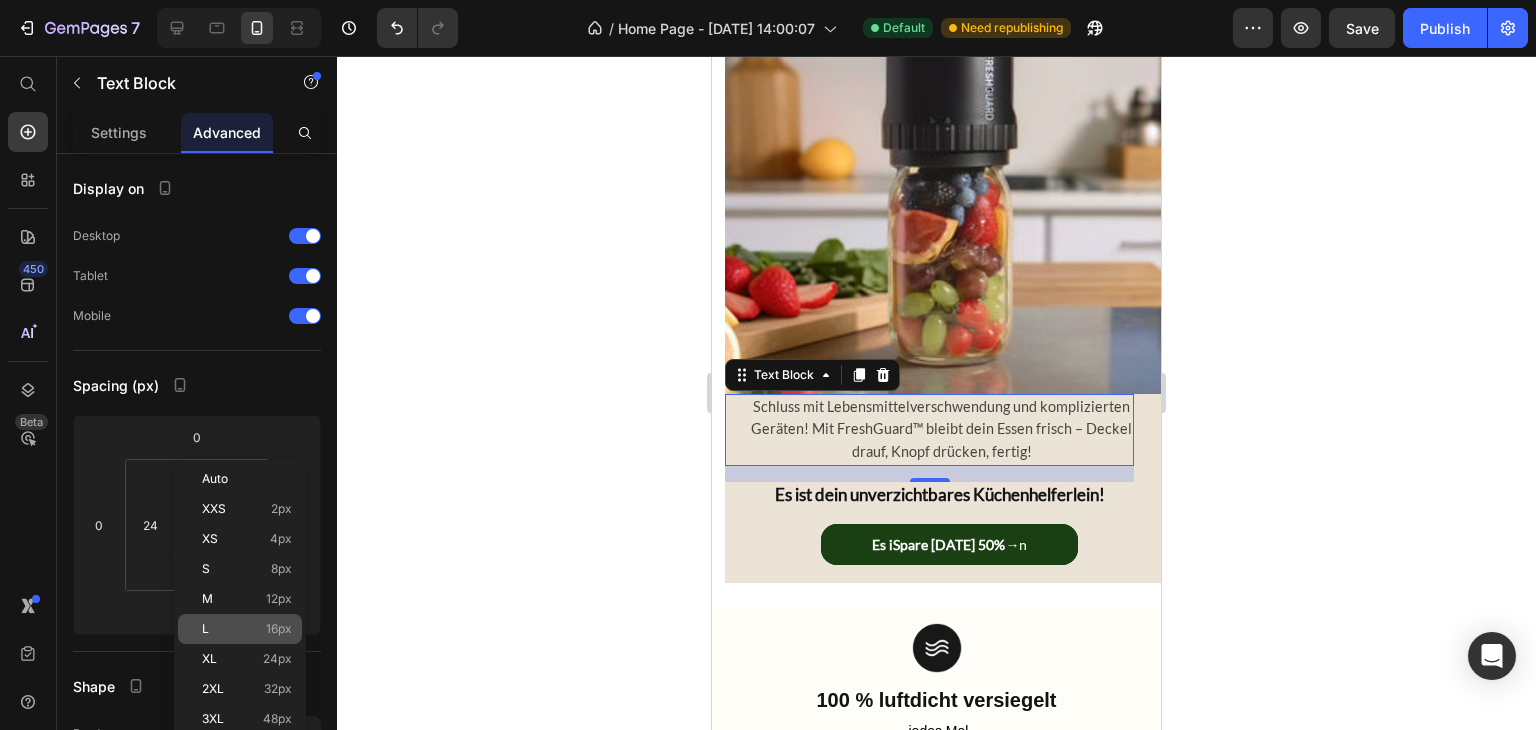 click on "16px" at bounding box center (279, 629) 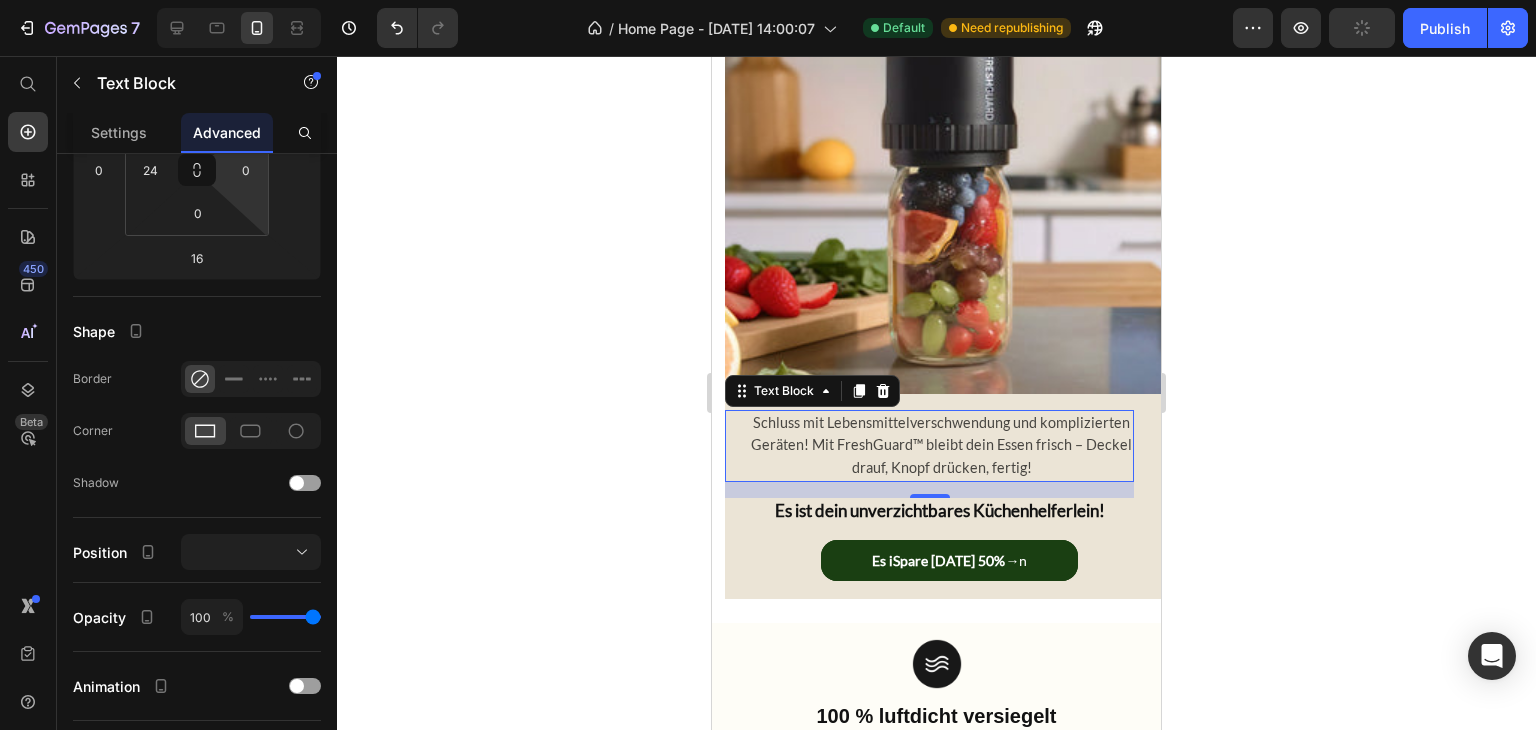scroll, scrollTop: 0, scrollLeft: 0, axis: both 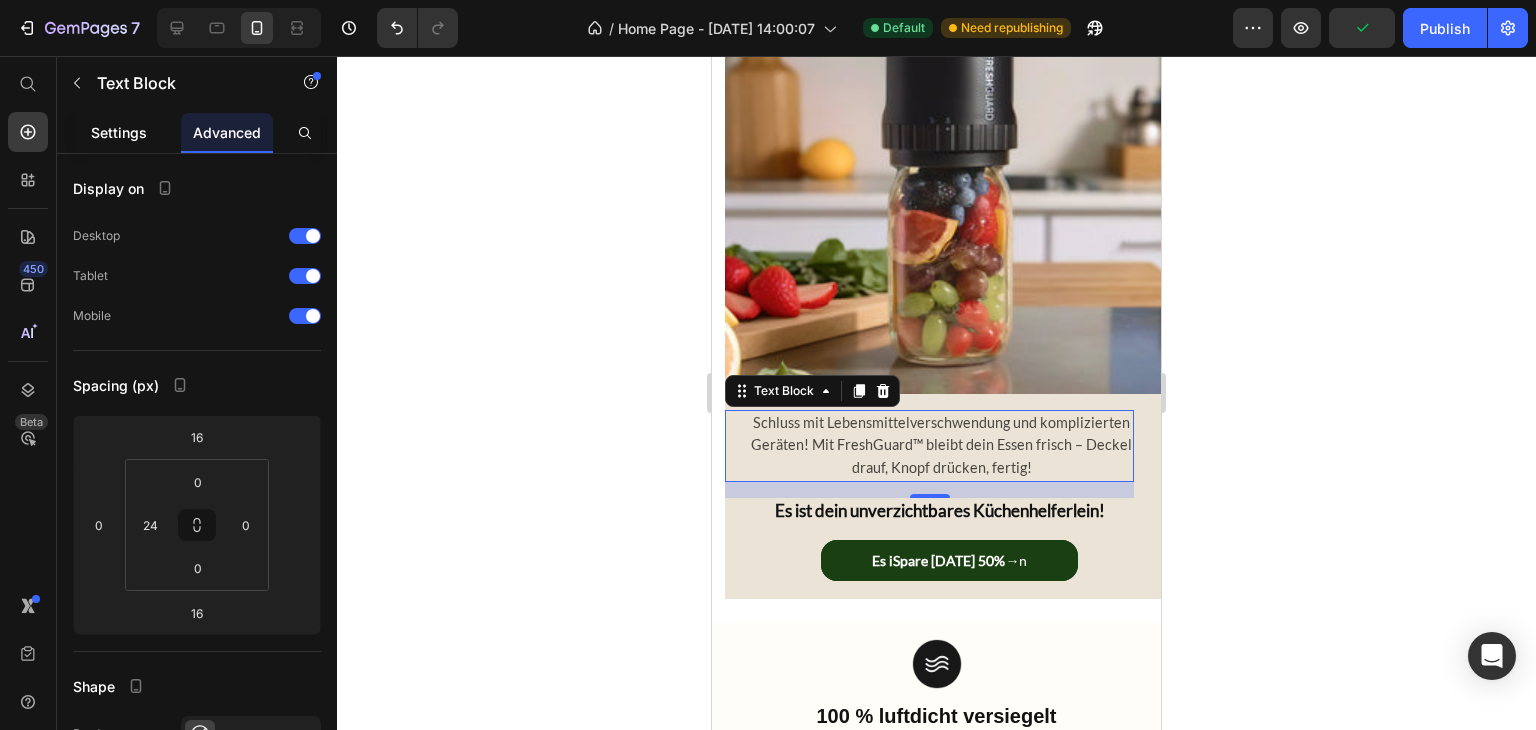 click on "Settings" at bounding box center [119, 132] 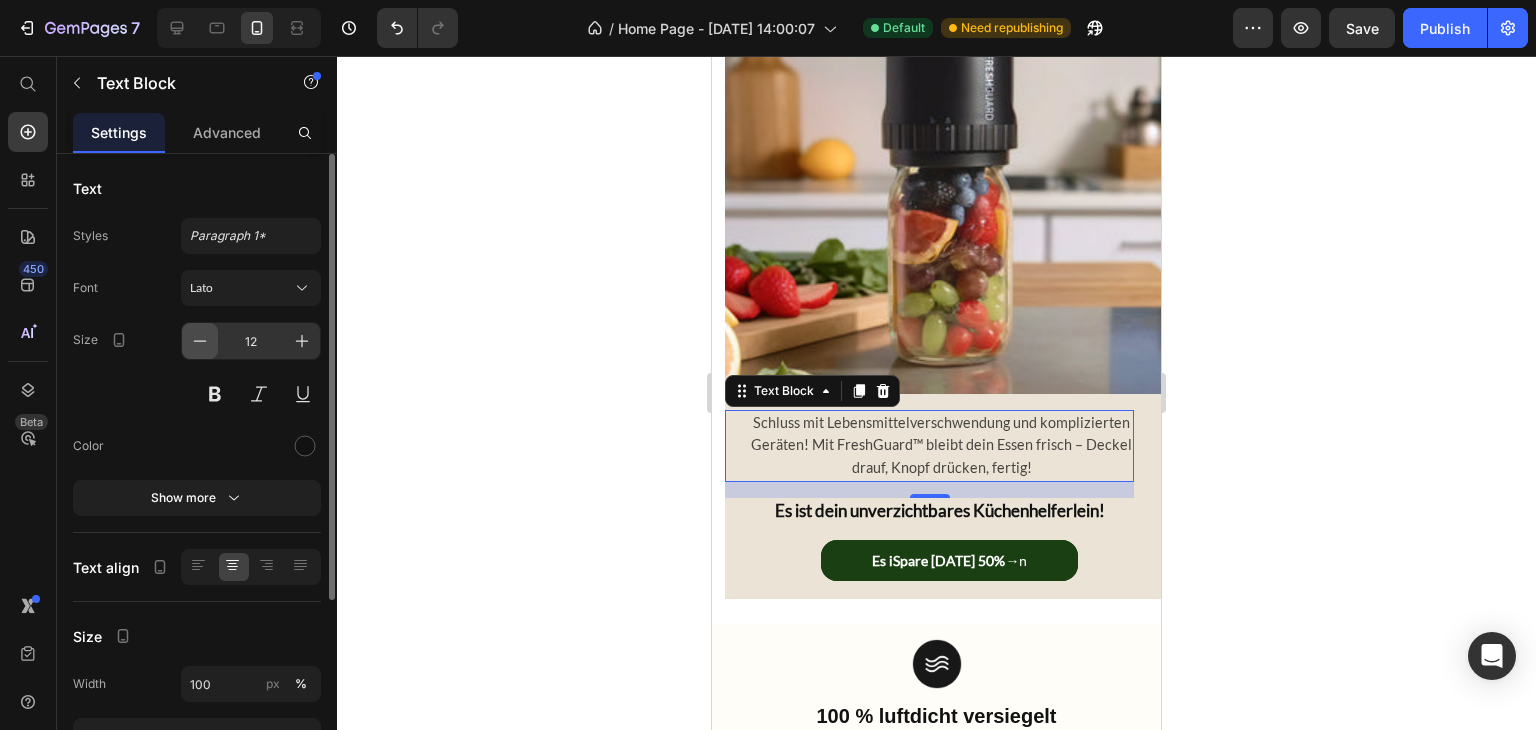 click 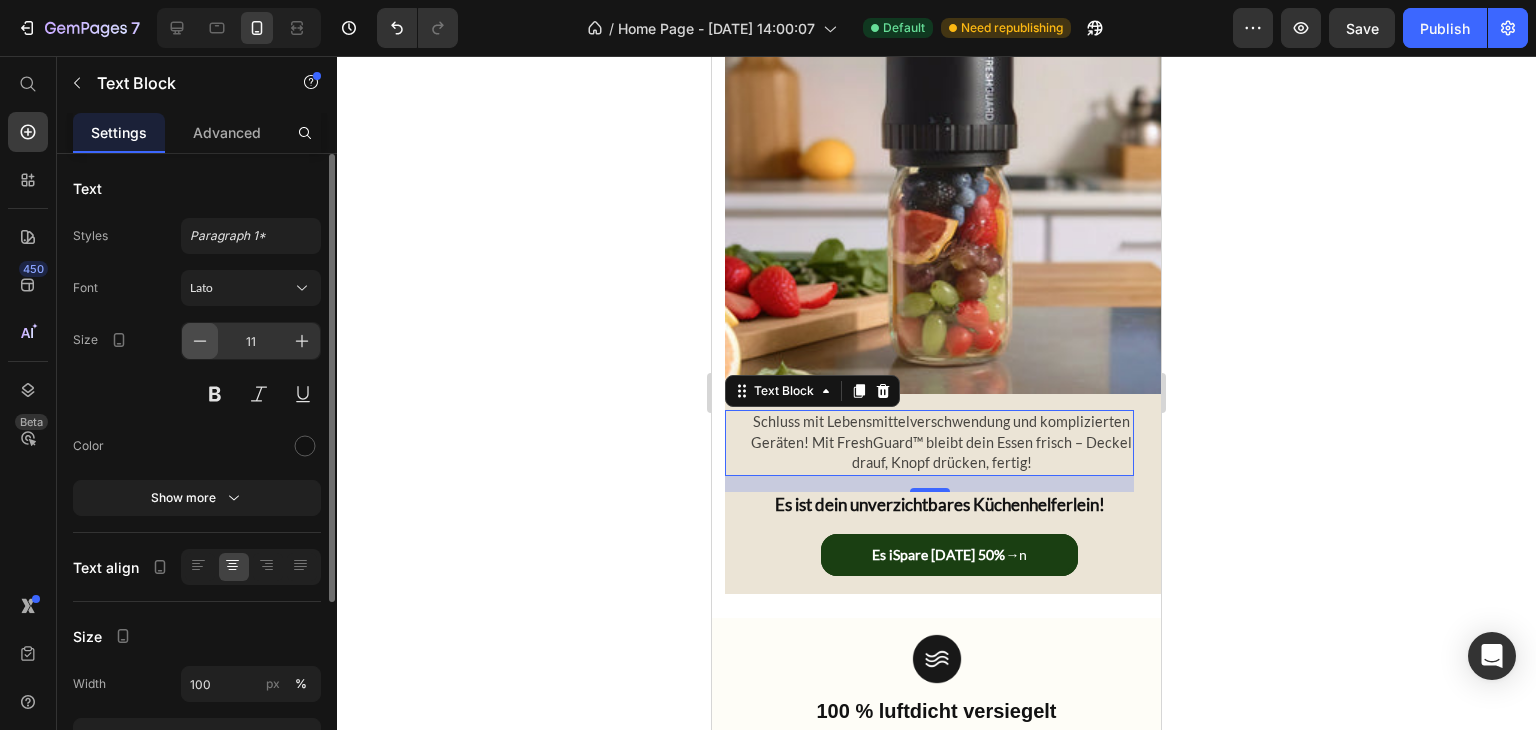click 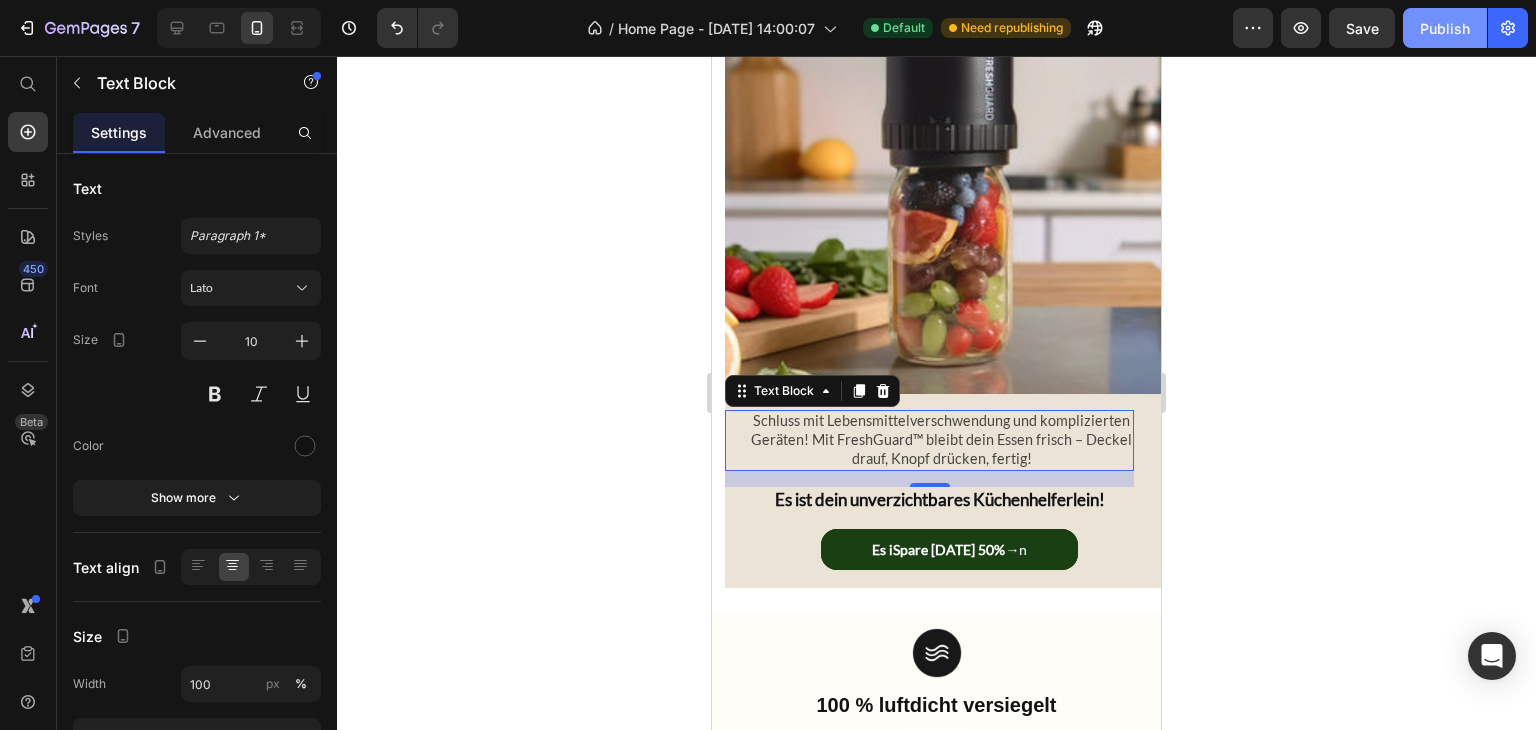 click on "Publish" at bounding box center [1445, 28] 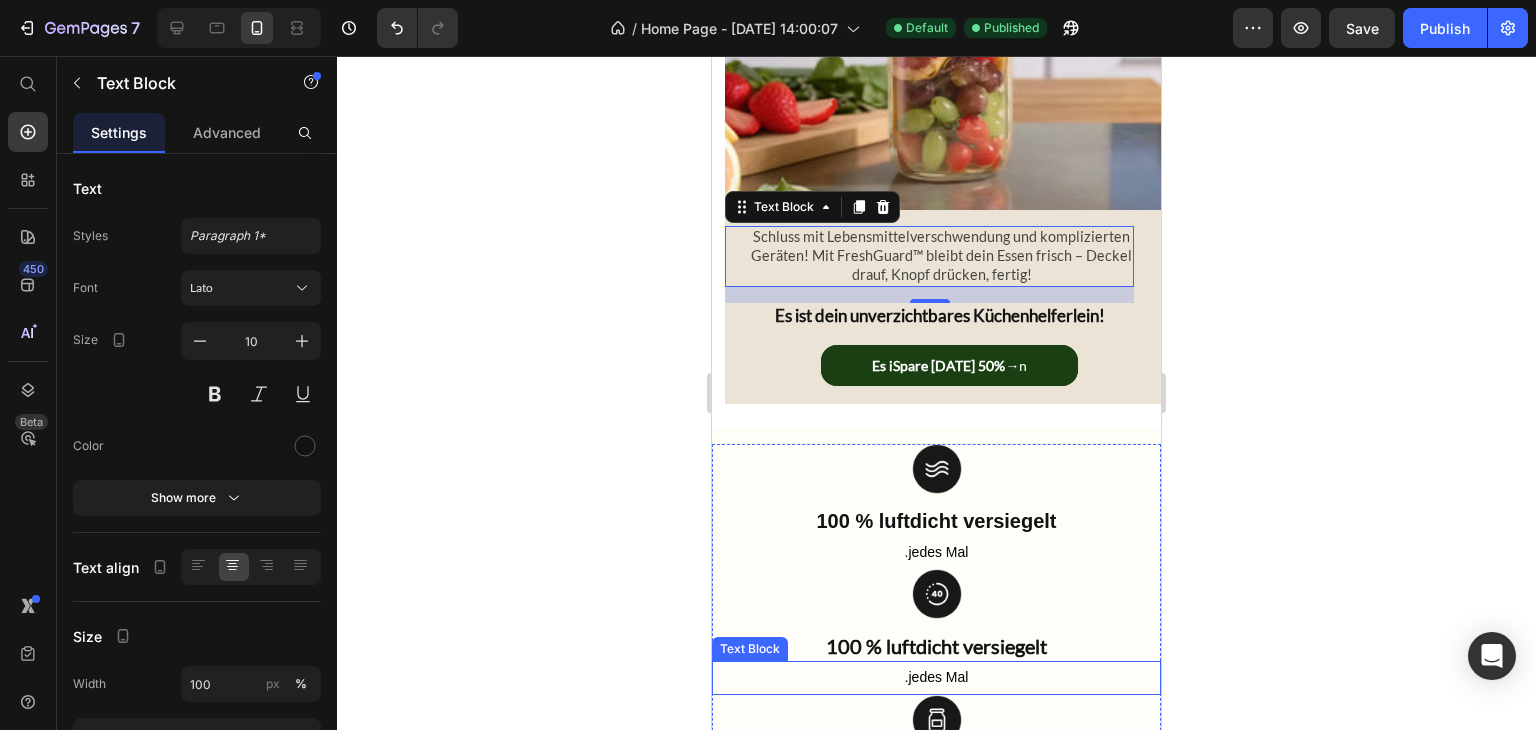 scroll, scrollTop: 1783, scrollLeft: 0, axis: vertical 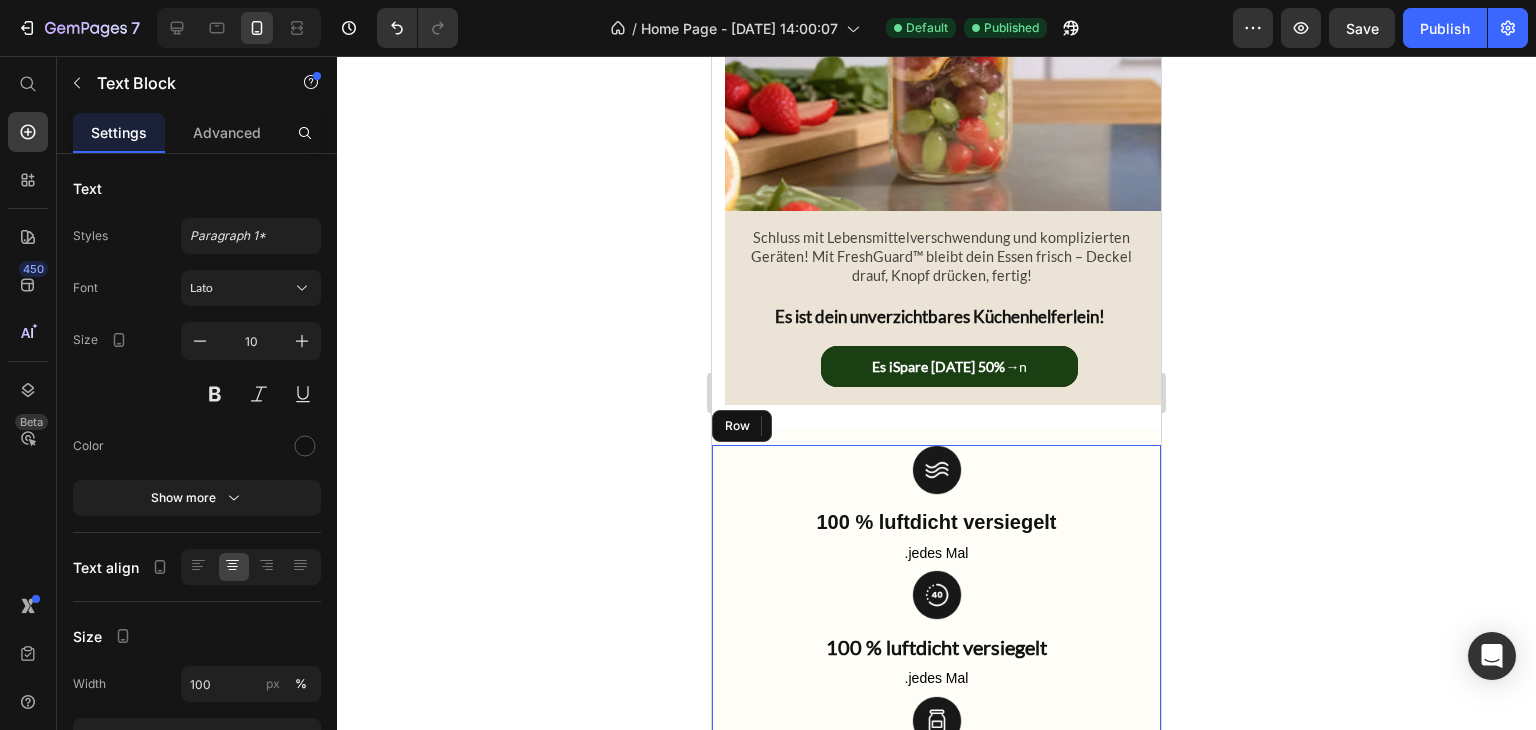 click on "Image 100 % luftdicht versiegelt Heading . jedes Mal Text Block" at bounding box center (936, 507) 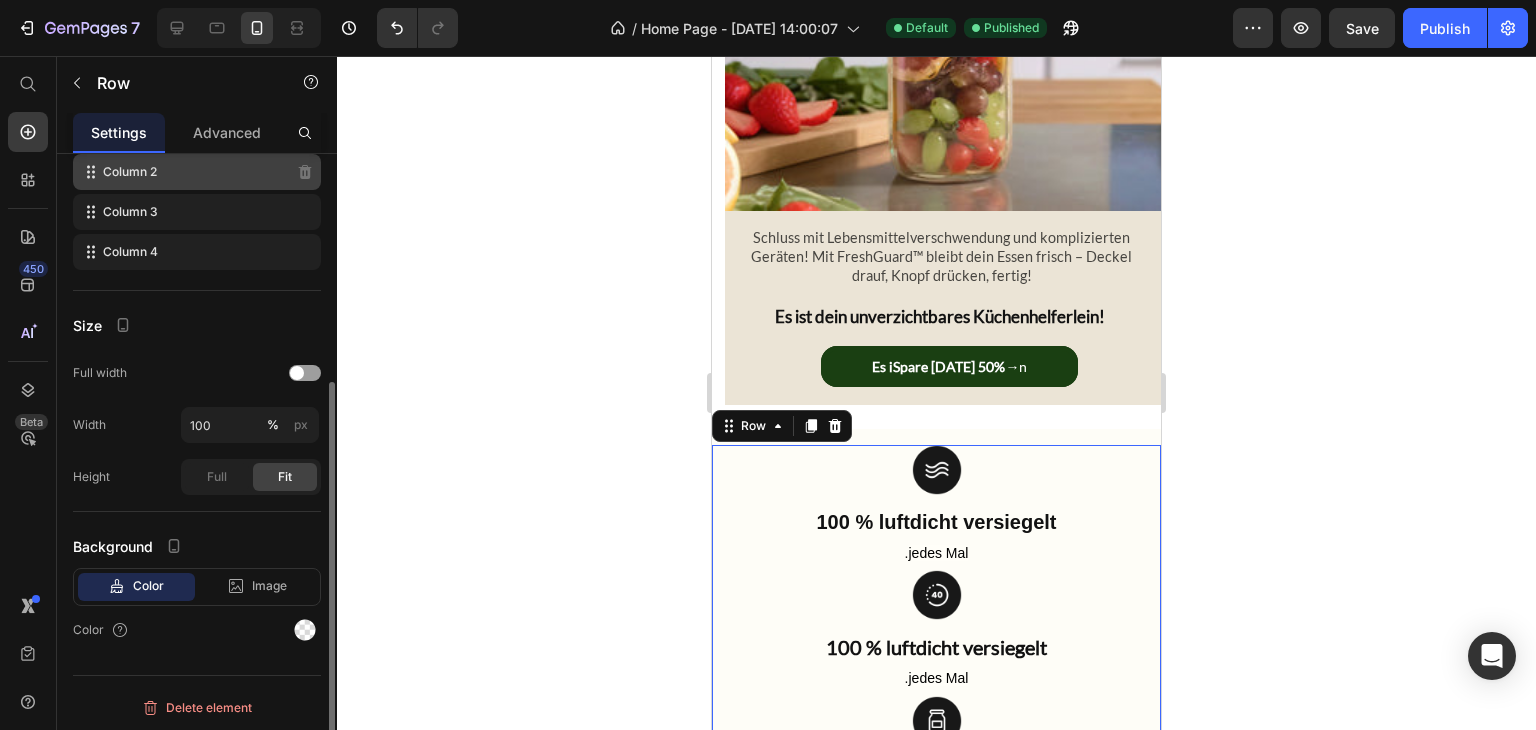 scroll, scrollTop: 353, scrollLeft: 0, axis: vertical 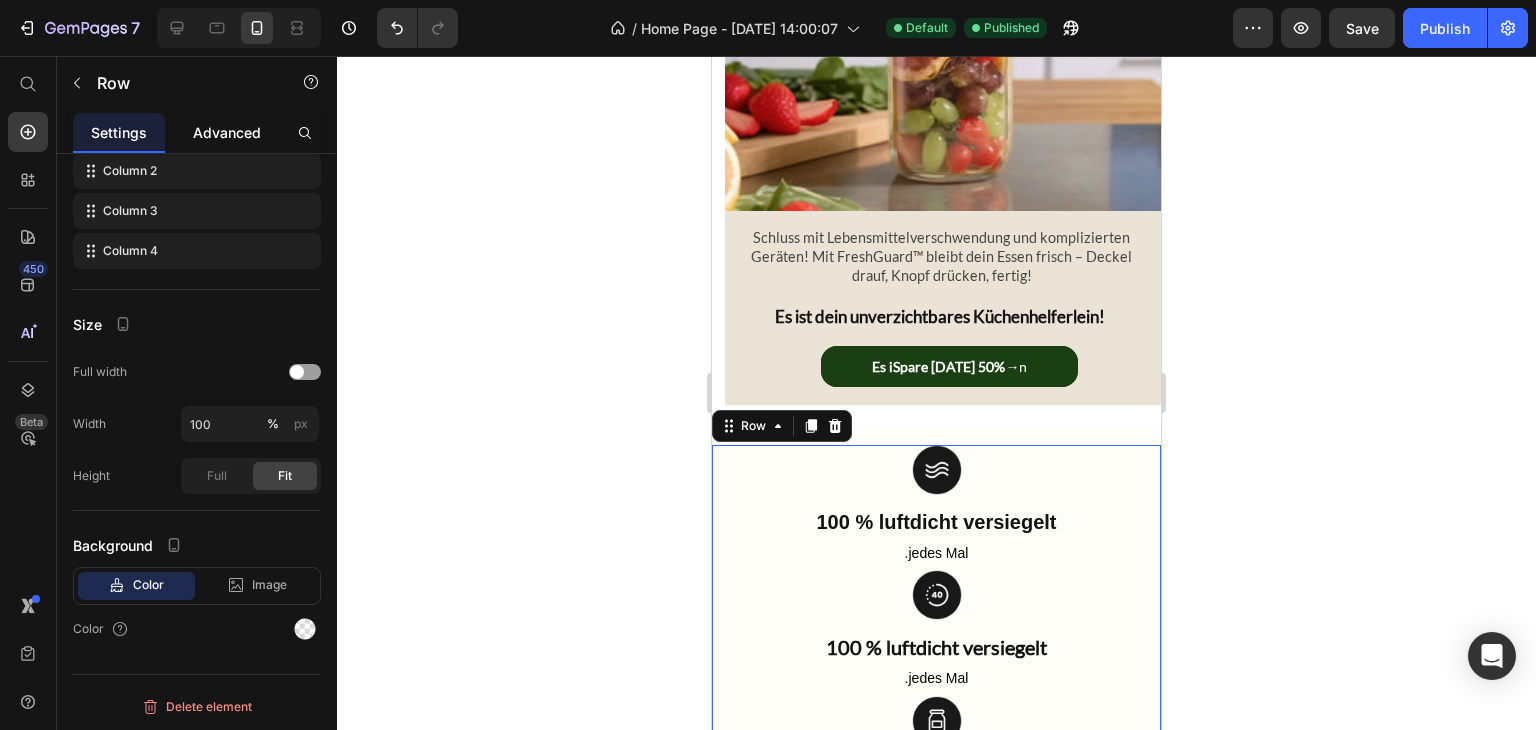 click on "Advanced" at bounding box center [227, 132] 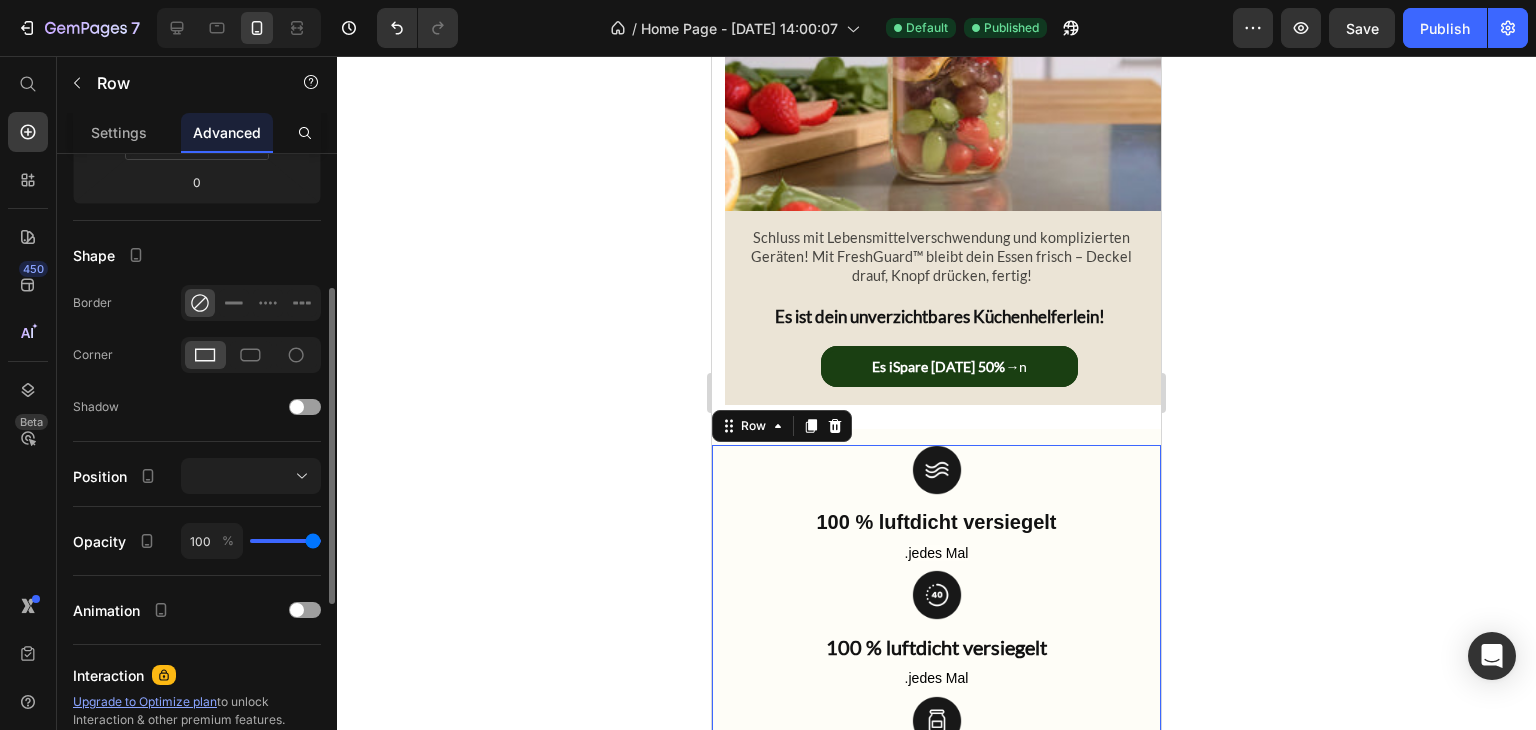 scroll, scrollTop: 453, scrollLeft: 0, axis: vertical 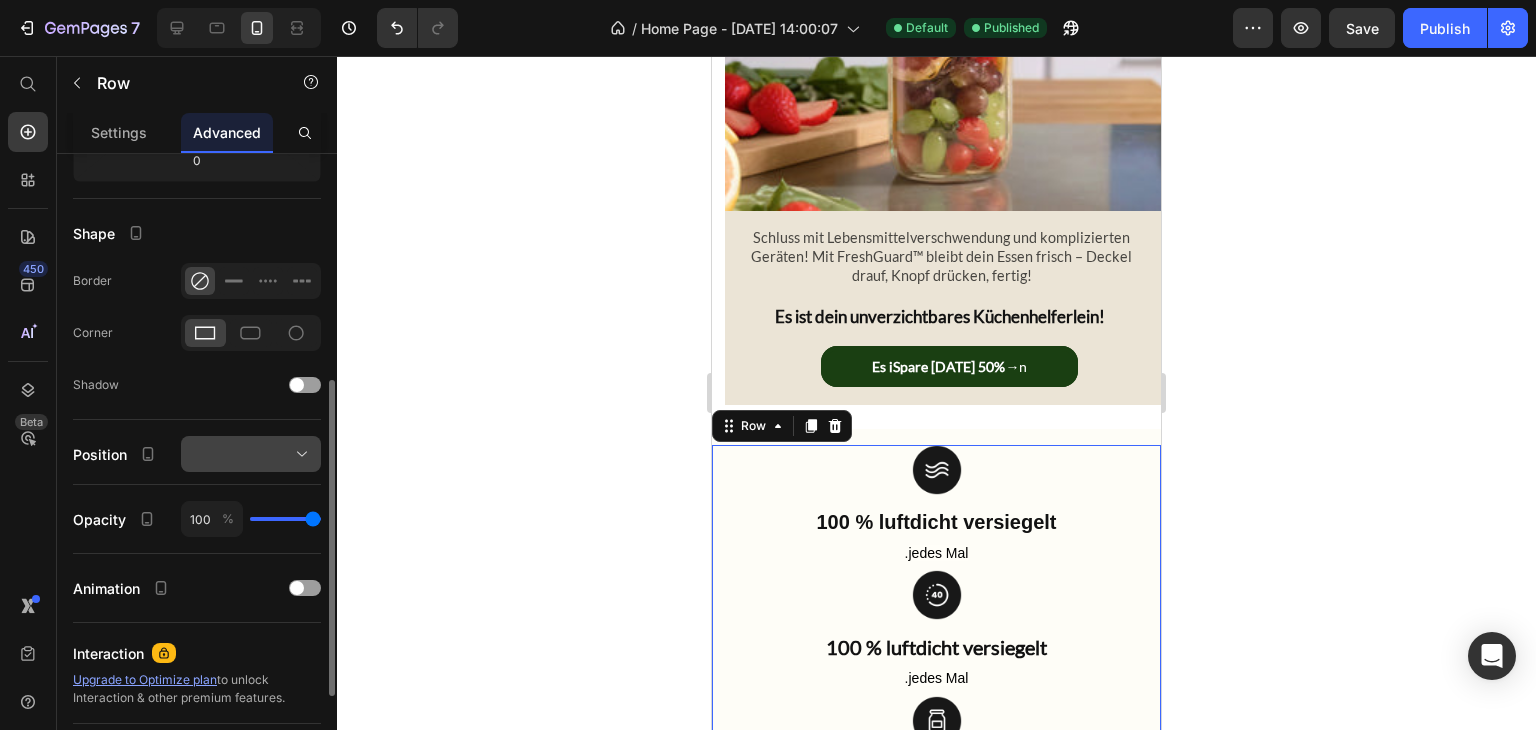 click 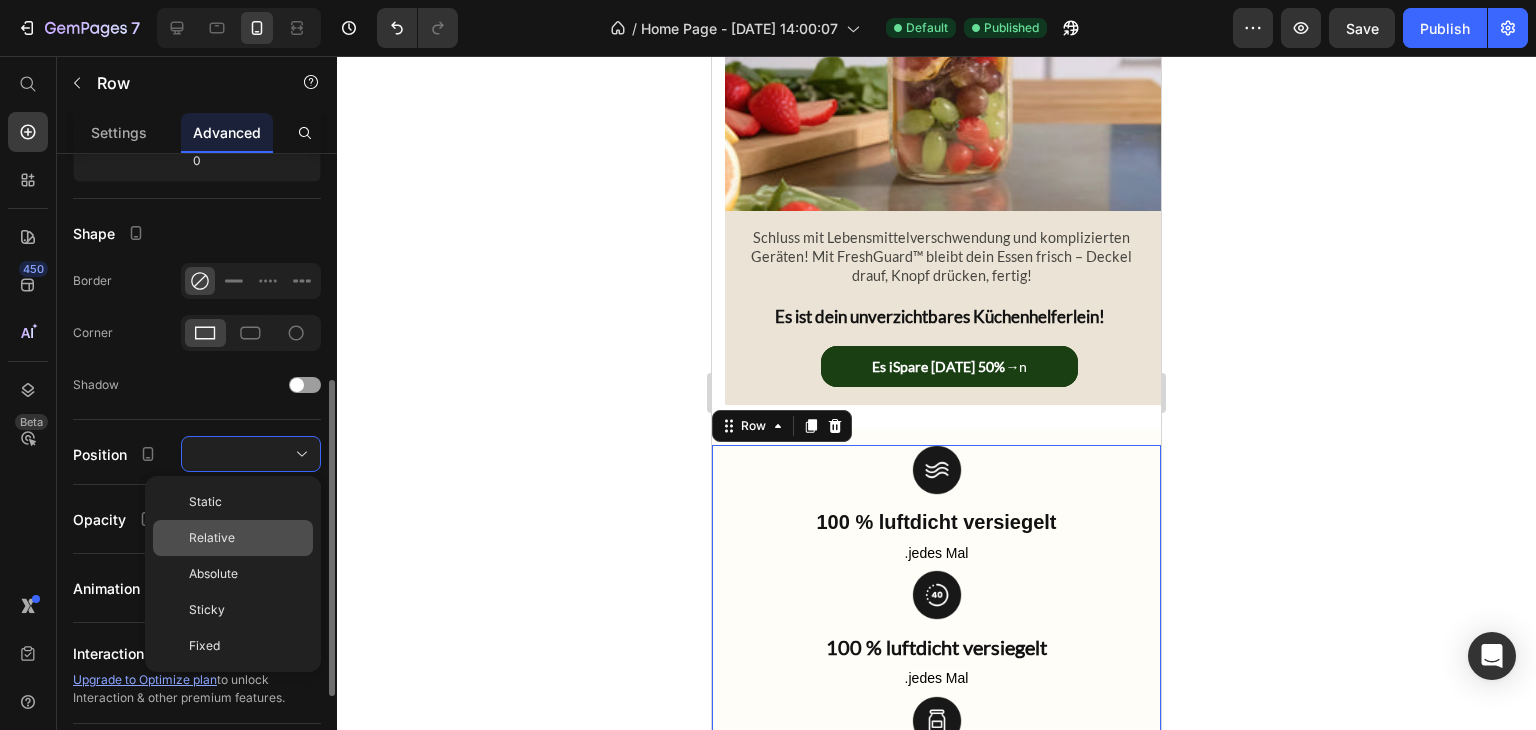 click on "Relative" at bounding box center (247, 538) 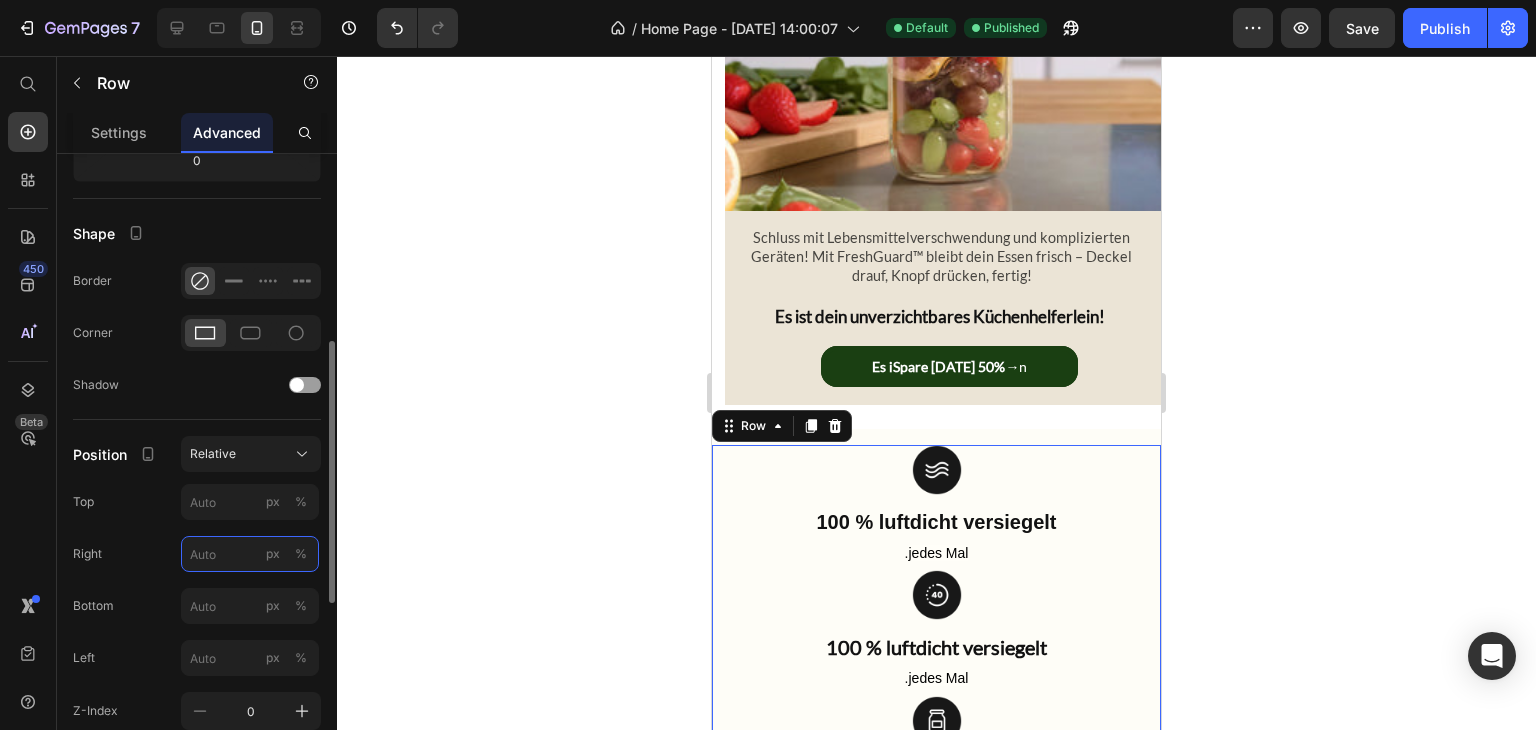 click on "px %" at bounding box center [250, 554] 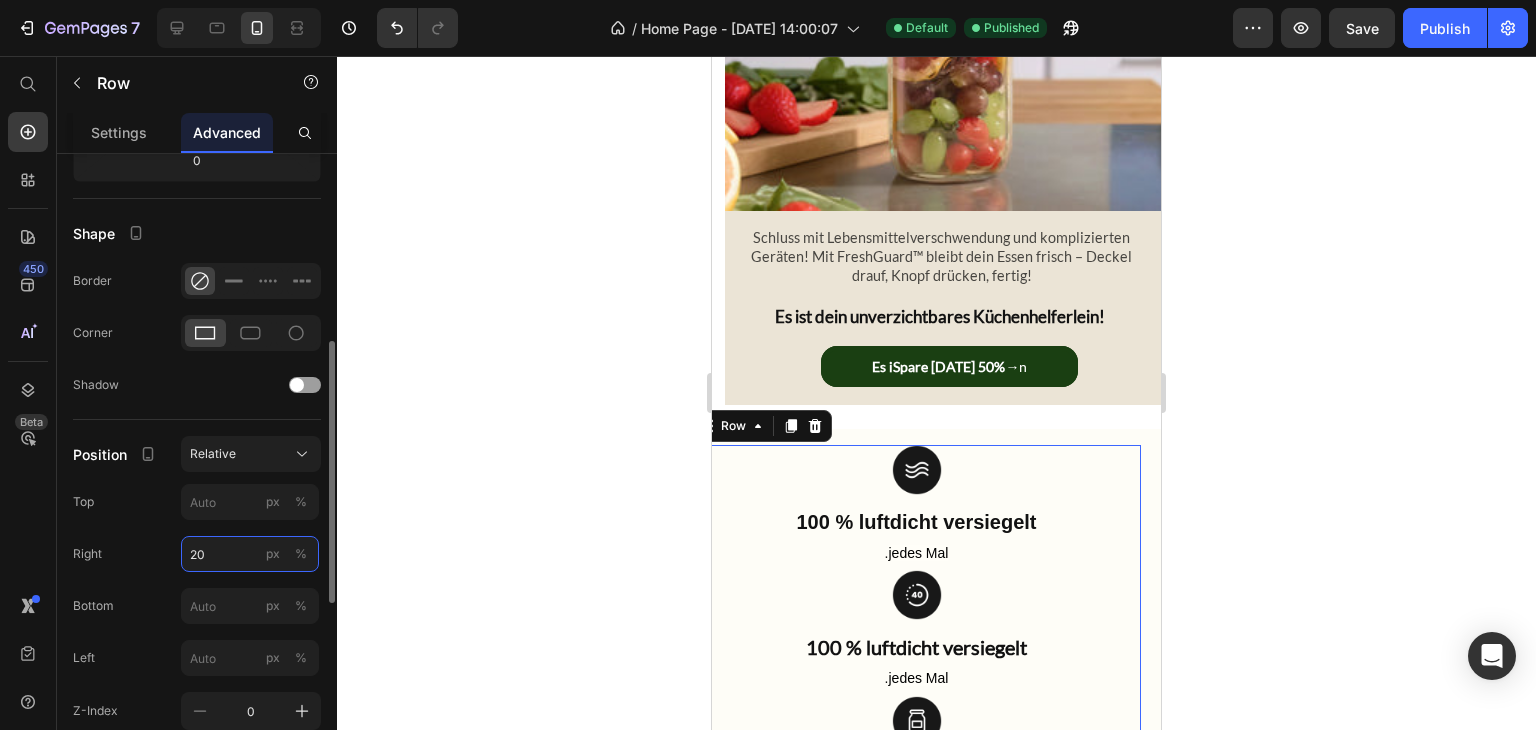type on "20" 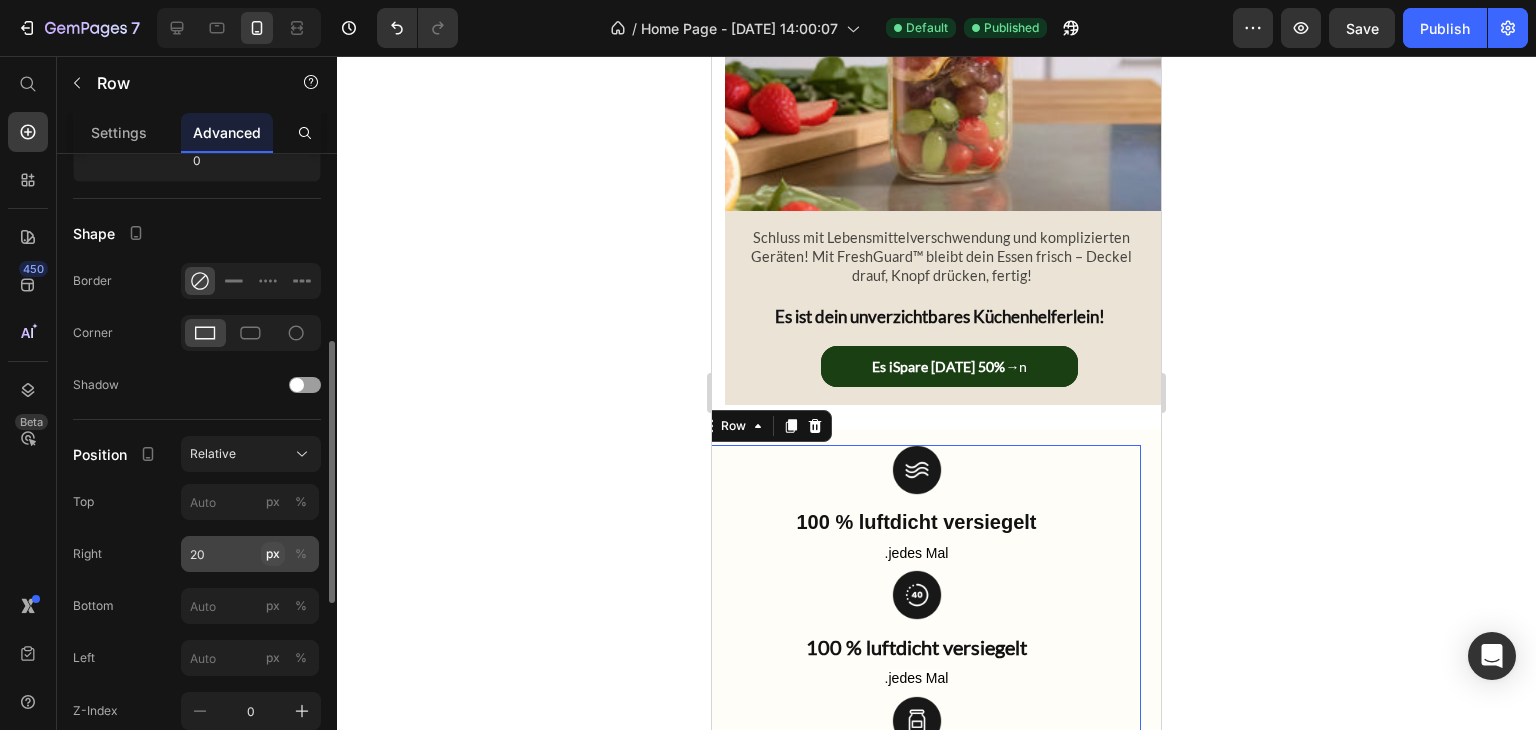 click on "px" at bounding box center (273, 554) 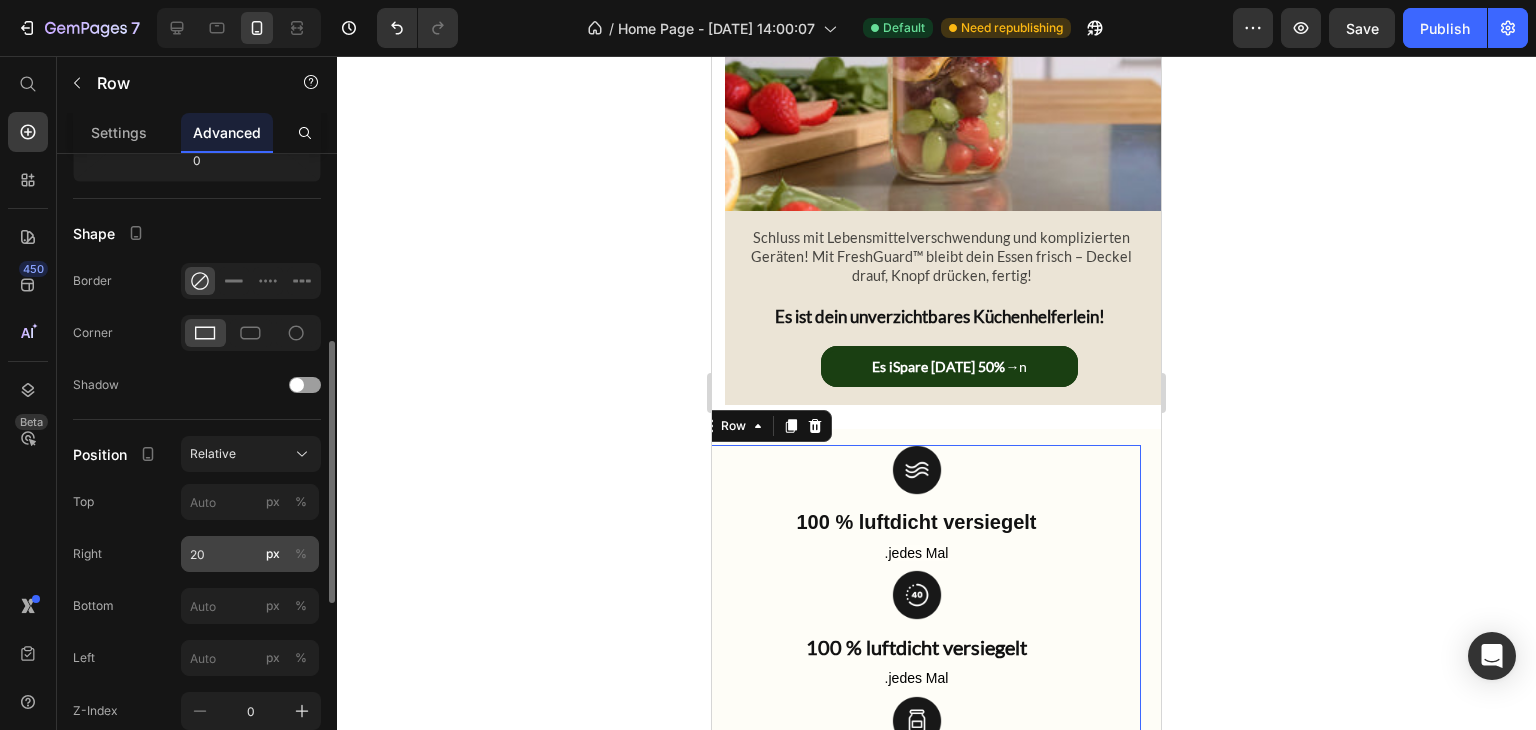 type 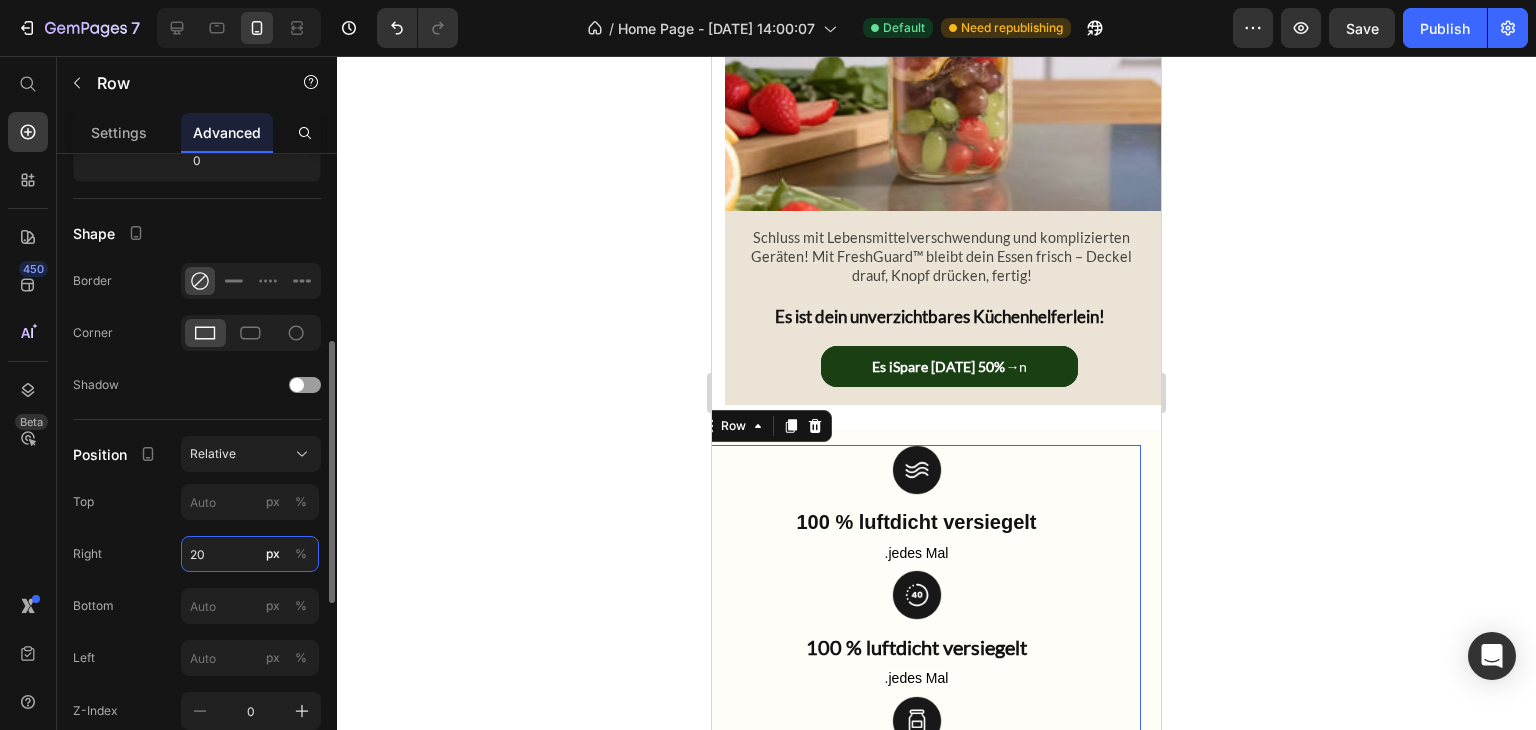 click on "20" at bounding box center (250, 554) 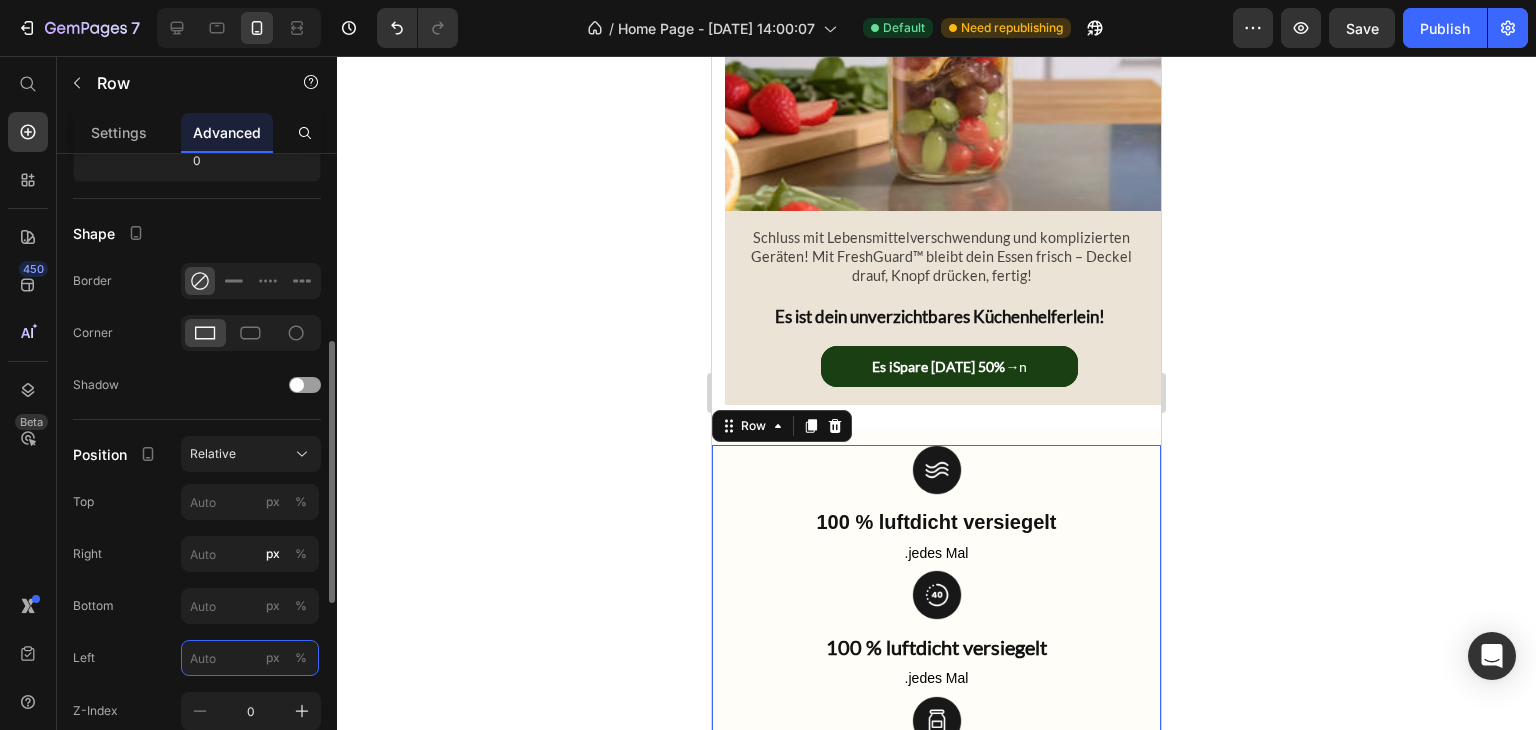type on "20" 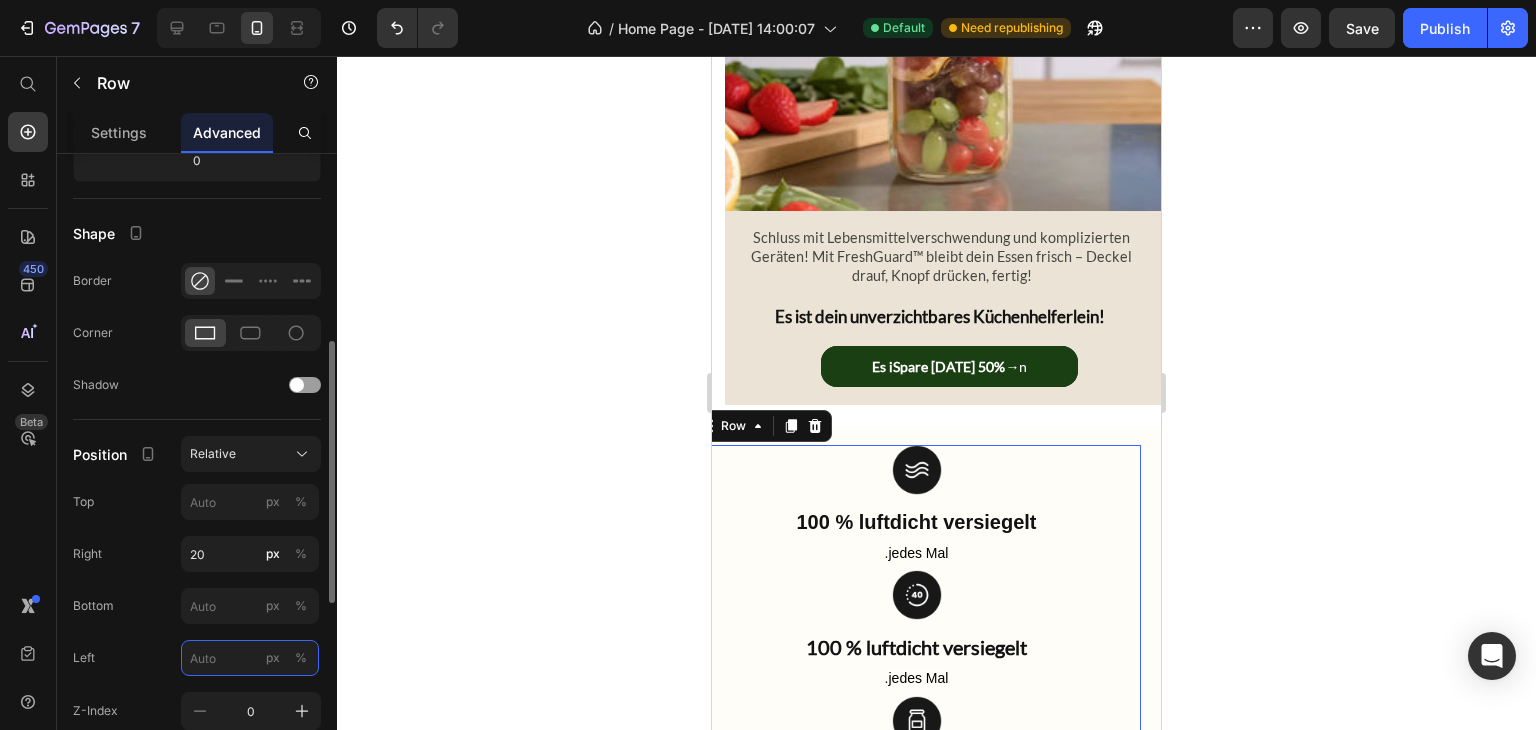 click on "px %" at bounding box center [250, 658] 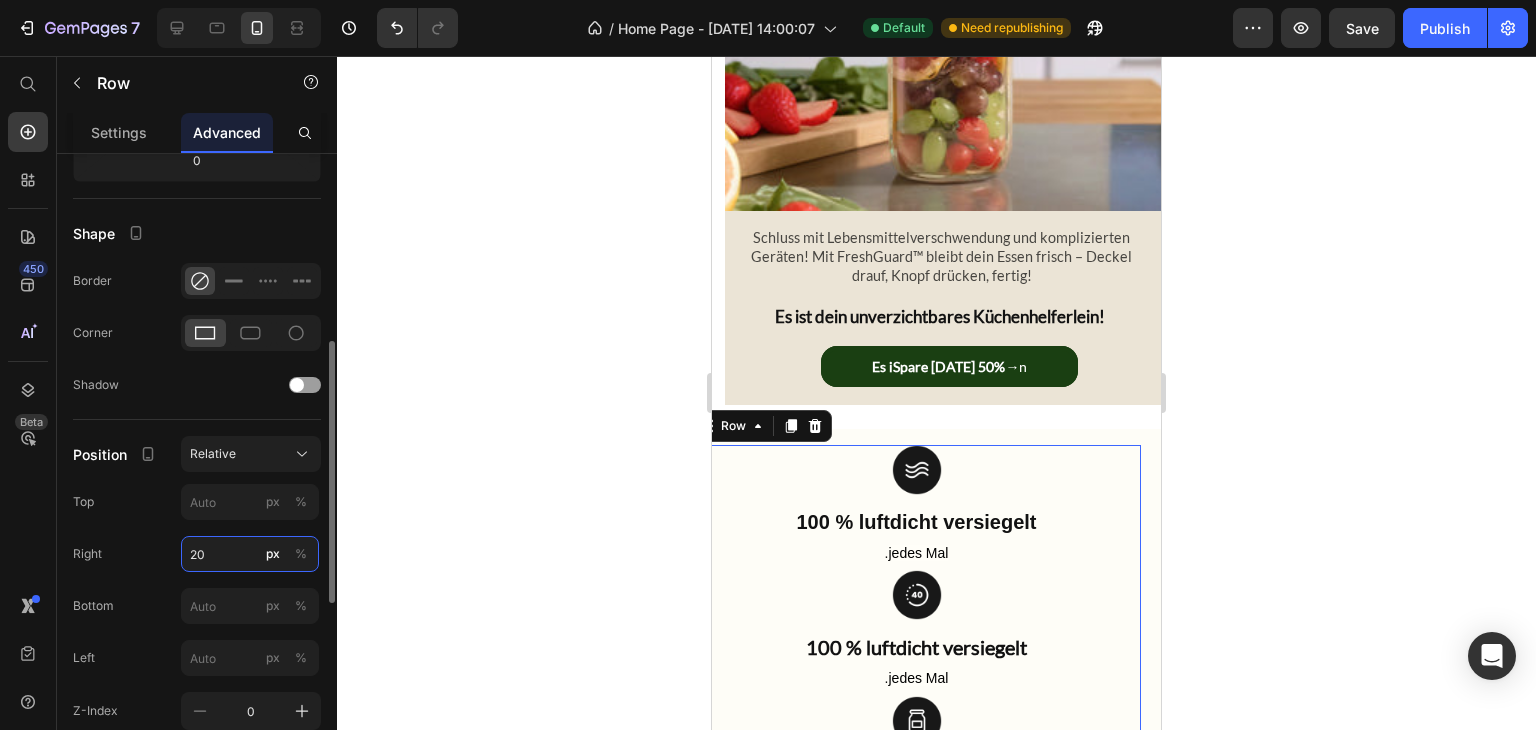 click on "20" at bounding box center [250, 554] 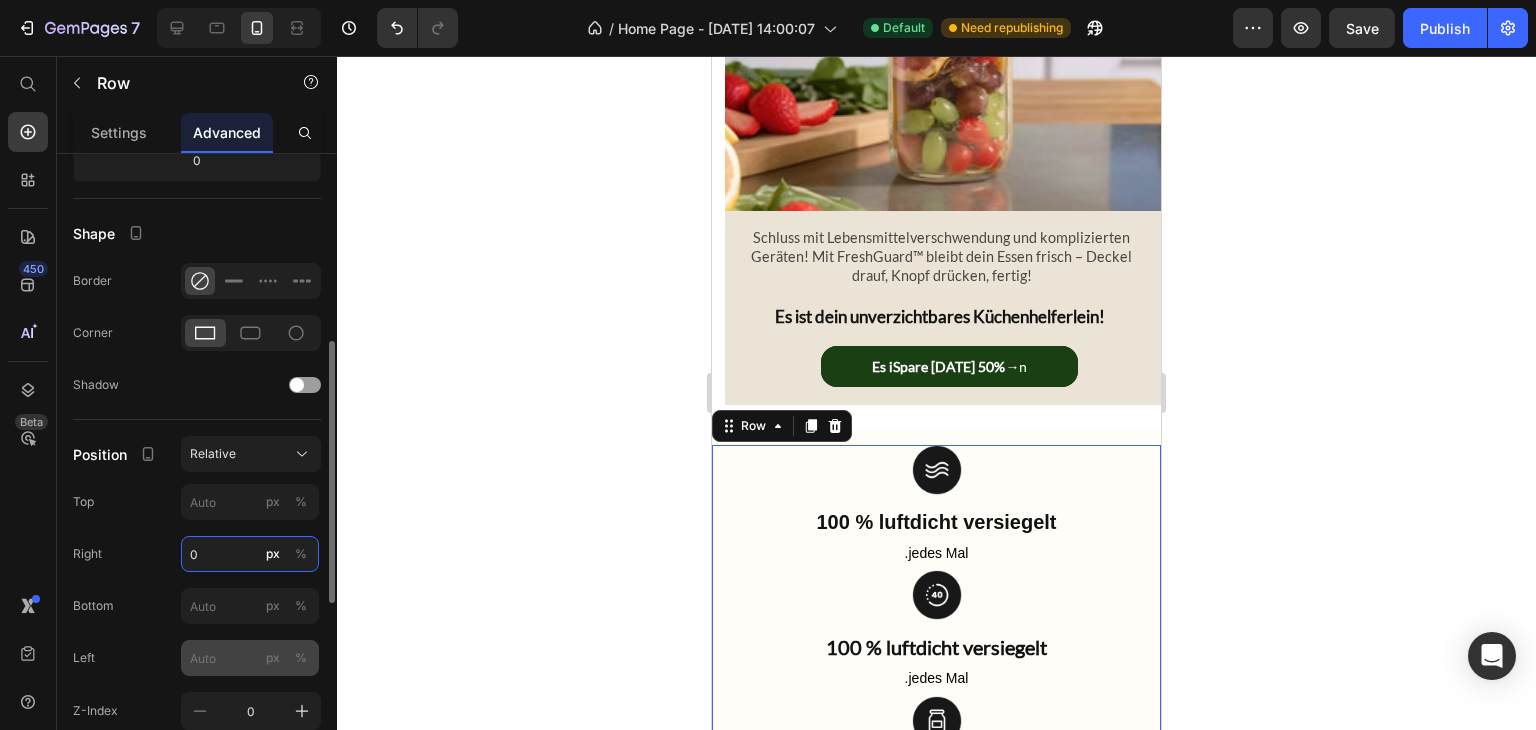 type on "0" 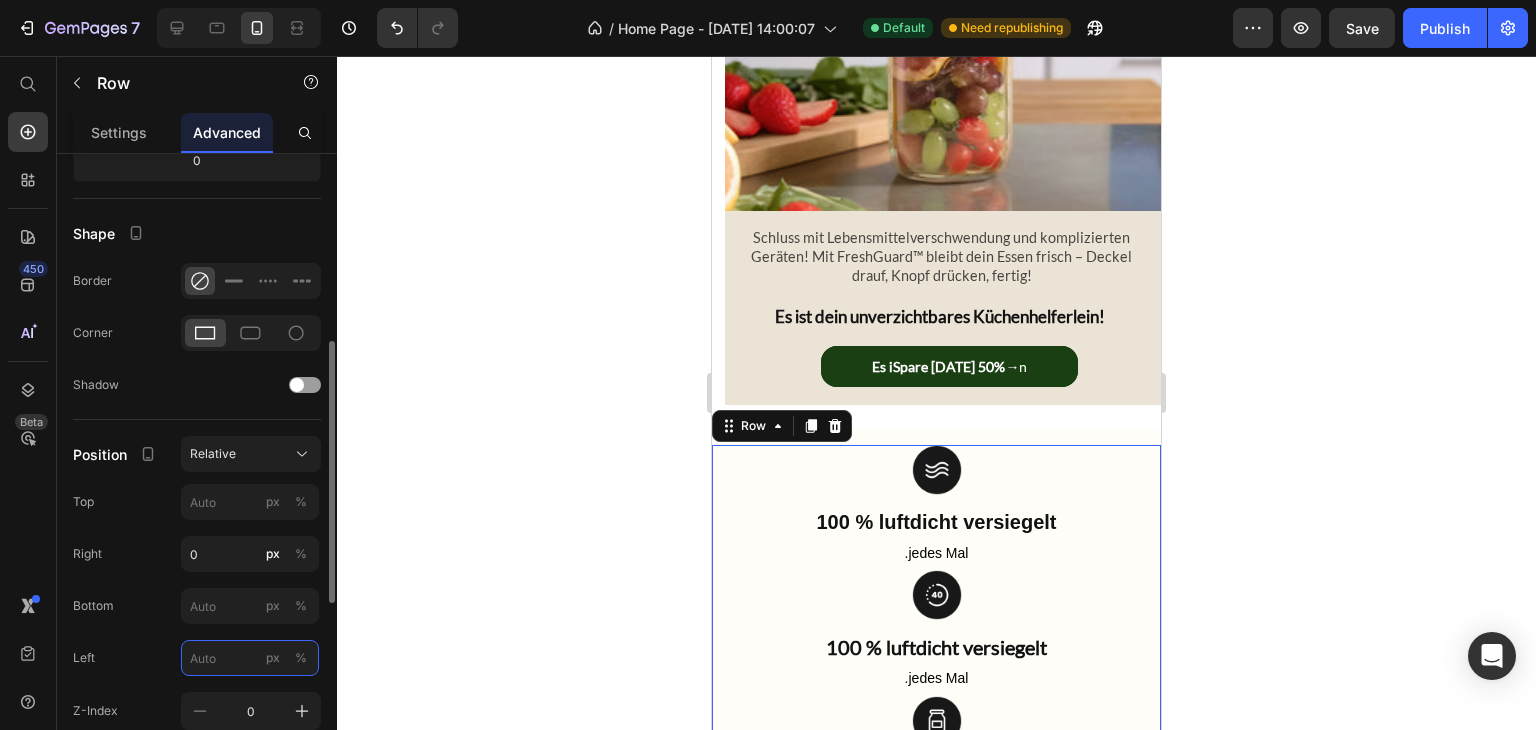 click on "px %" at bounding box center (250, 658) 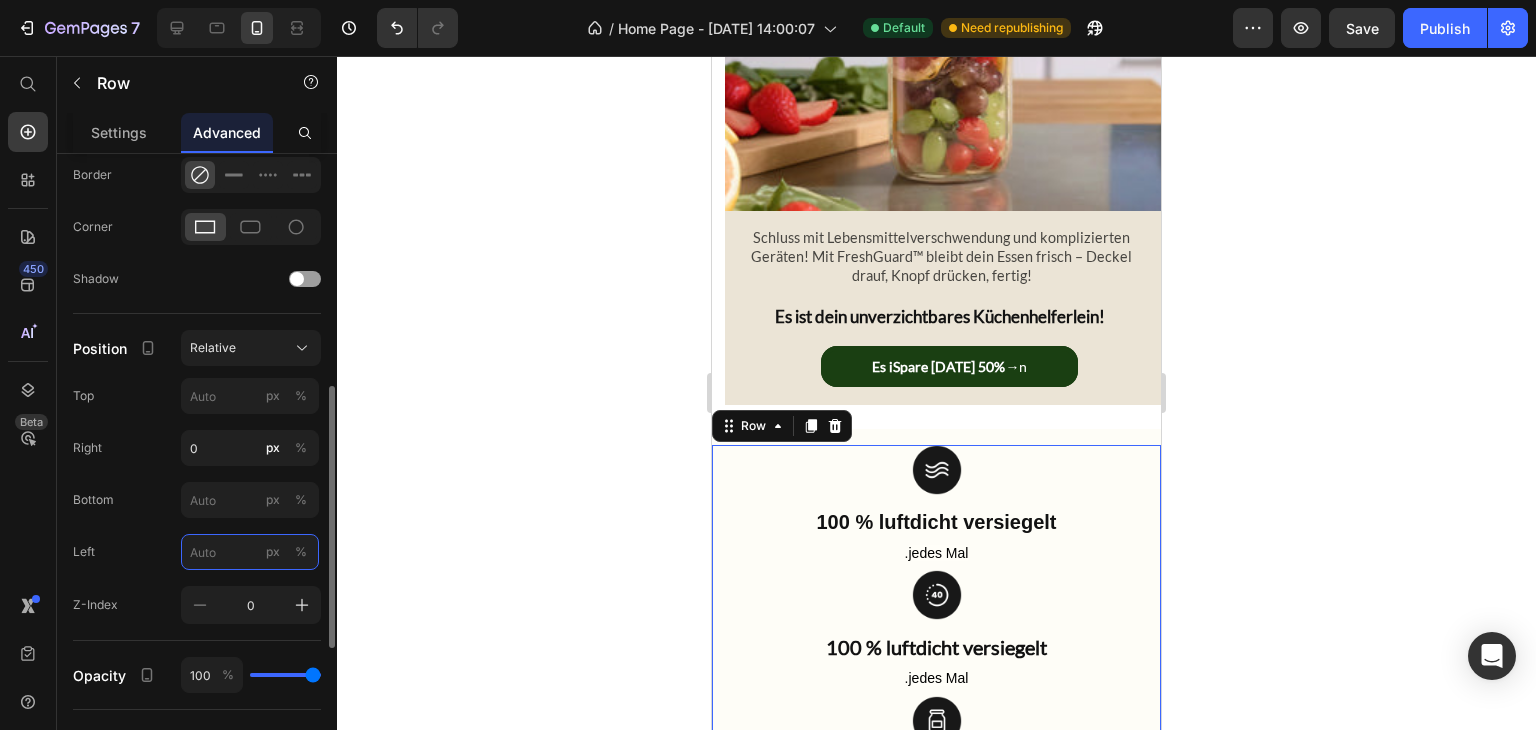 scroll, scrollTop: 561, scrollLeft: 0, axis: vertical 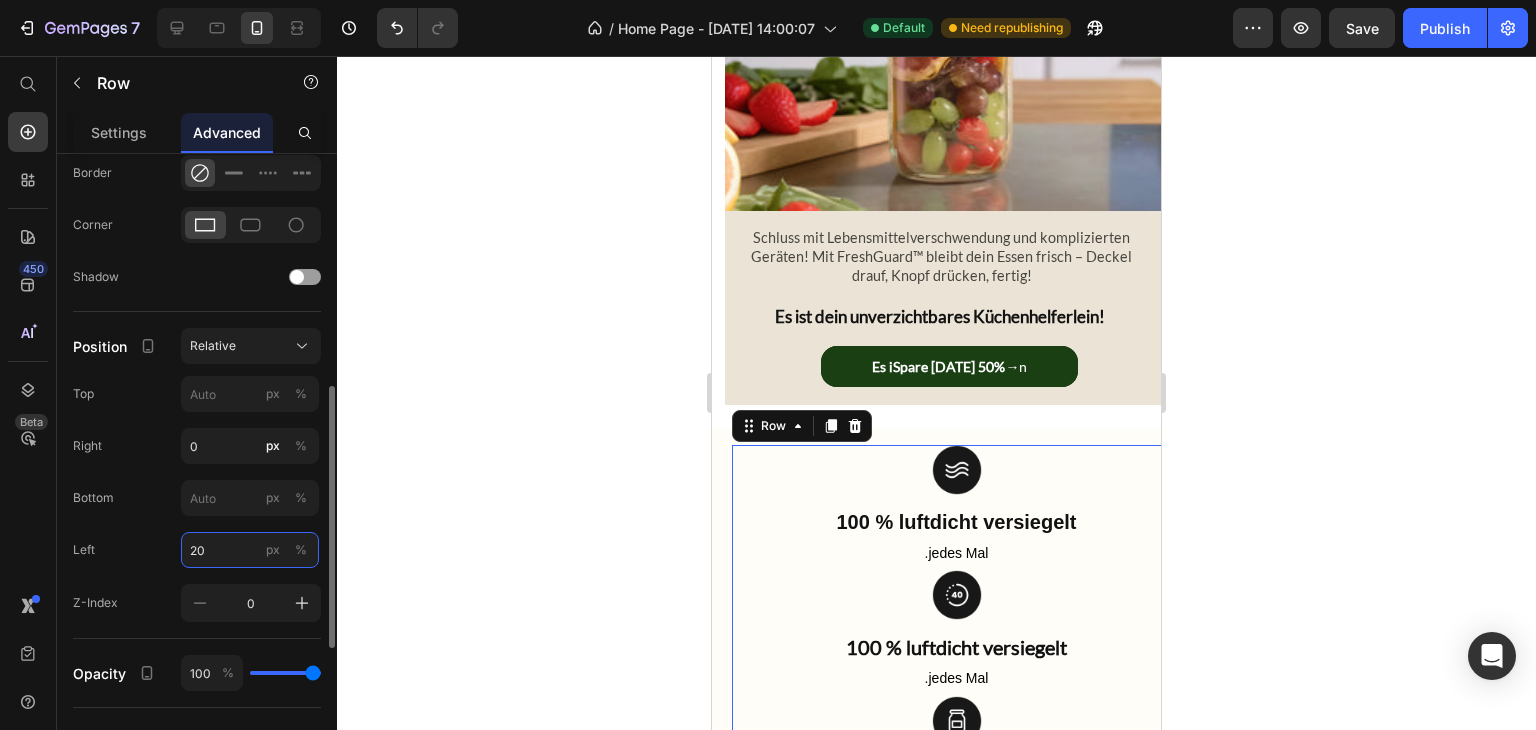 type on "2" 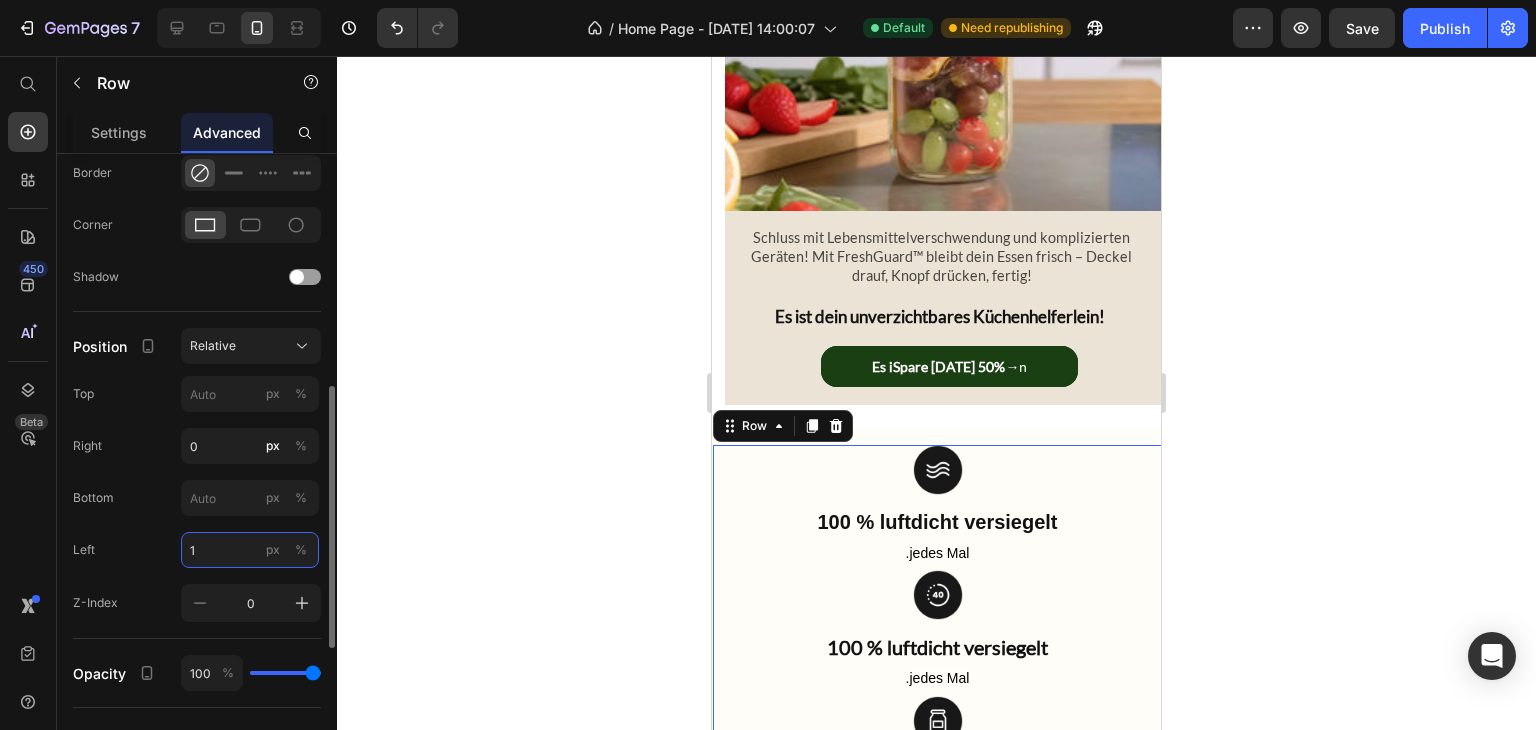 type on "15" 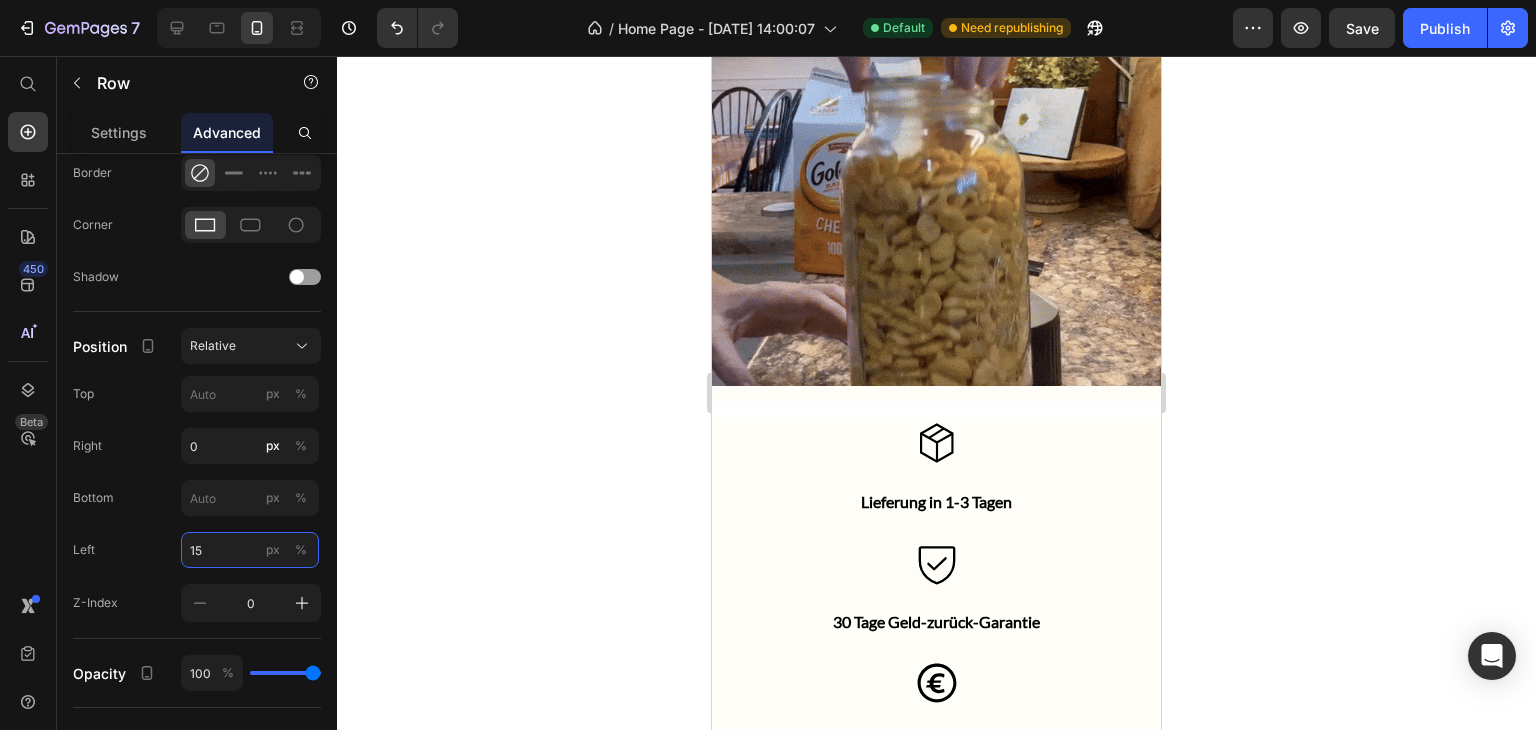 scroll, scrollTop: 4040, scrollLeft: 0, axis: vertical 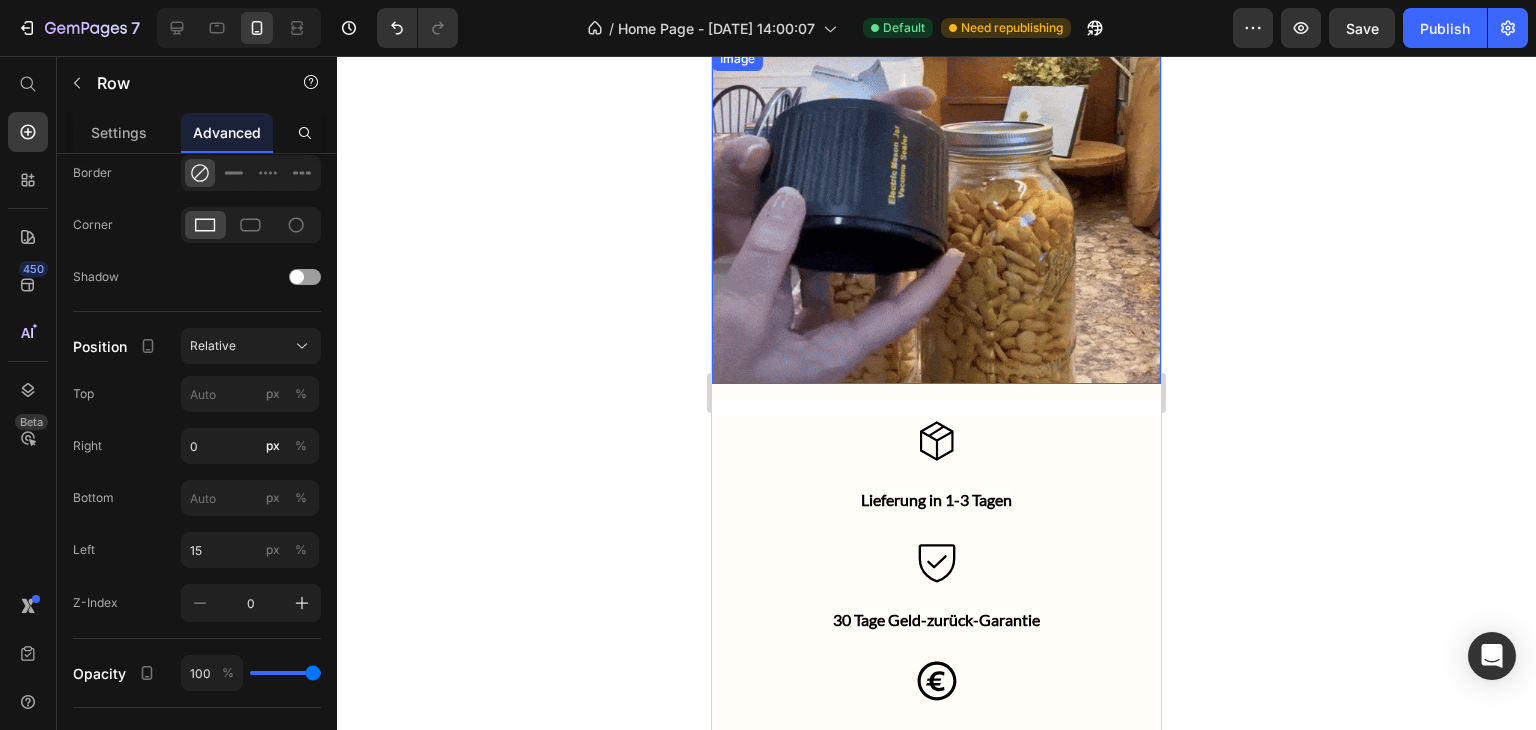 click at bounding box center (936, 215) 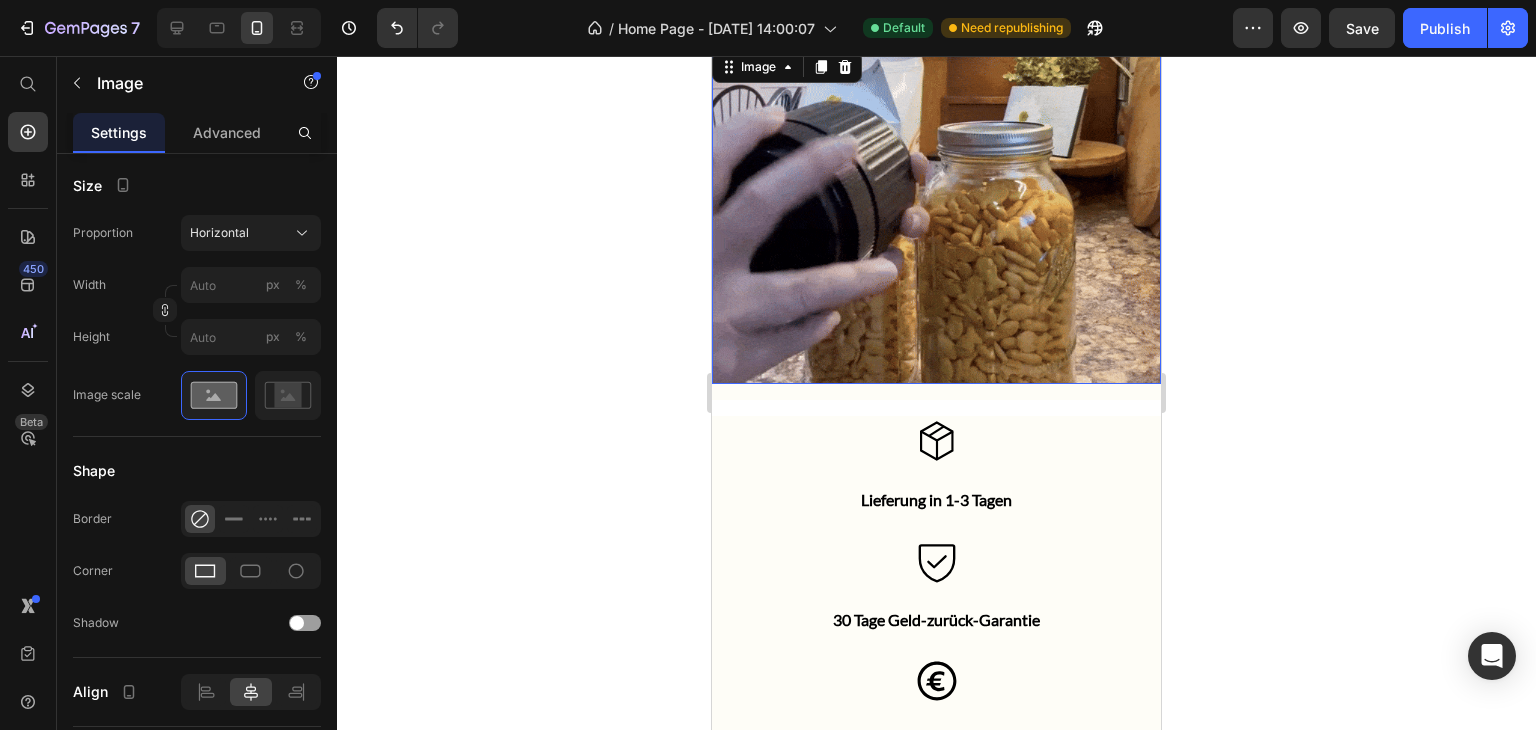 scroll, scrollTop: 0, scrollLeft: 0, axis: both 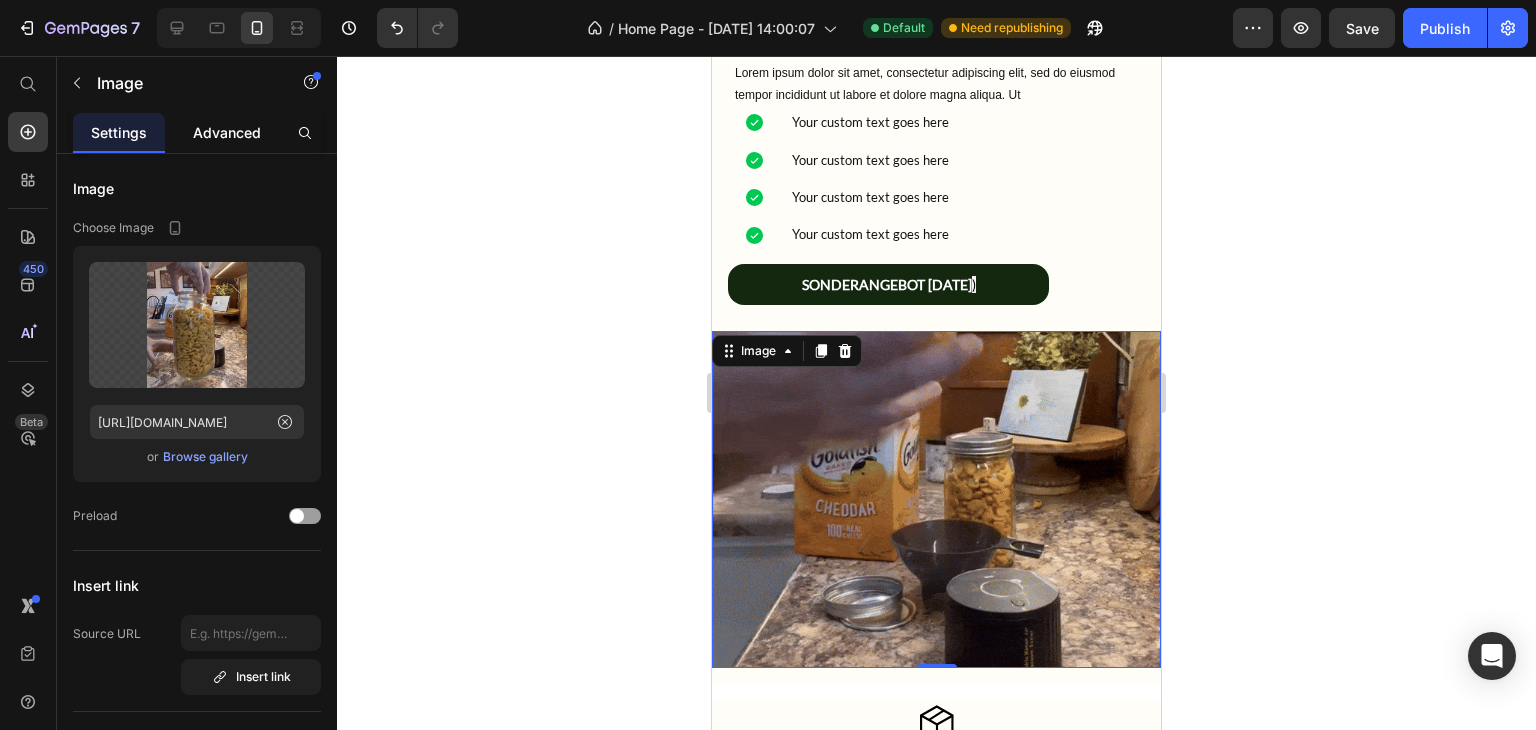 click on "Advanced" at bounding box center (227, 132) 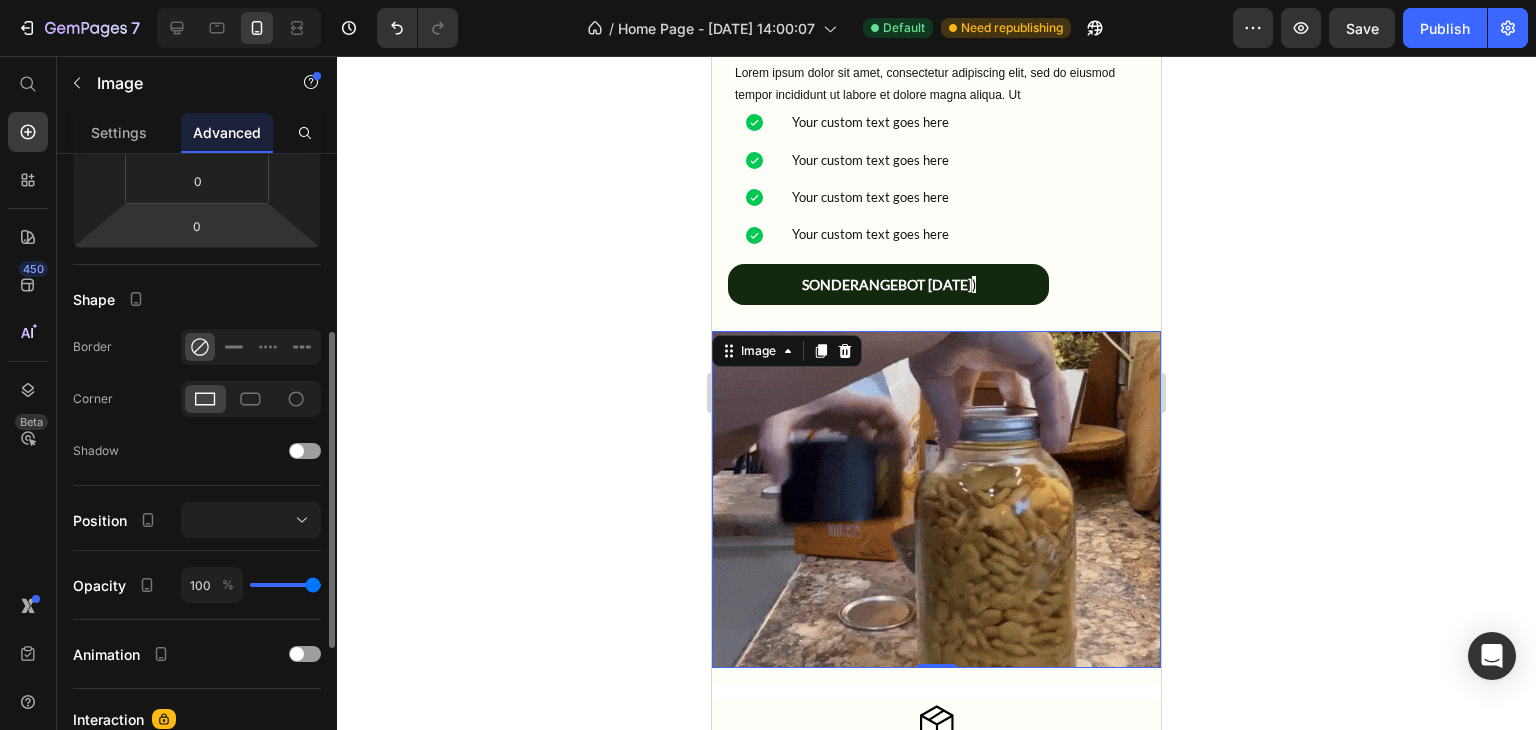 scroll, scrollTop: 388, scrollLeft: 0, axis: vertical 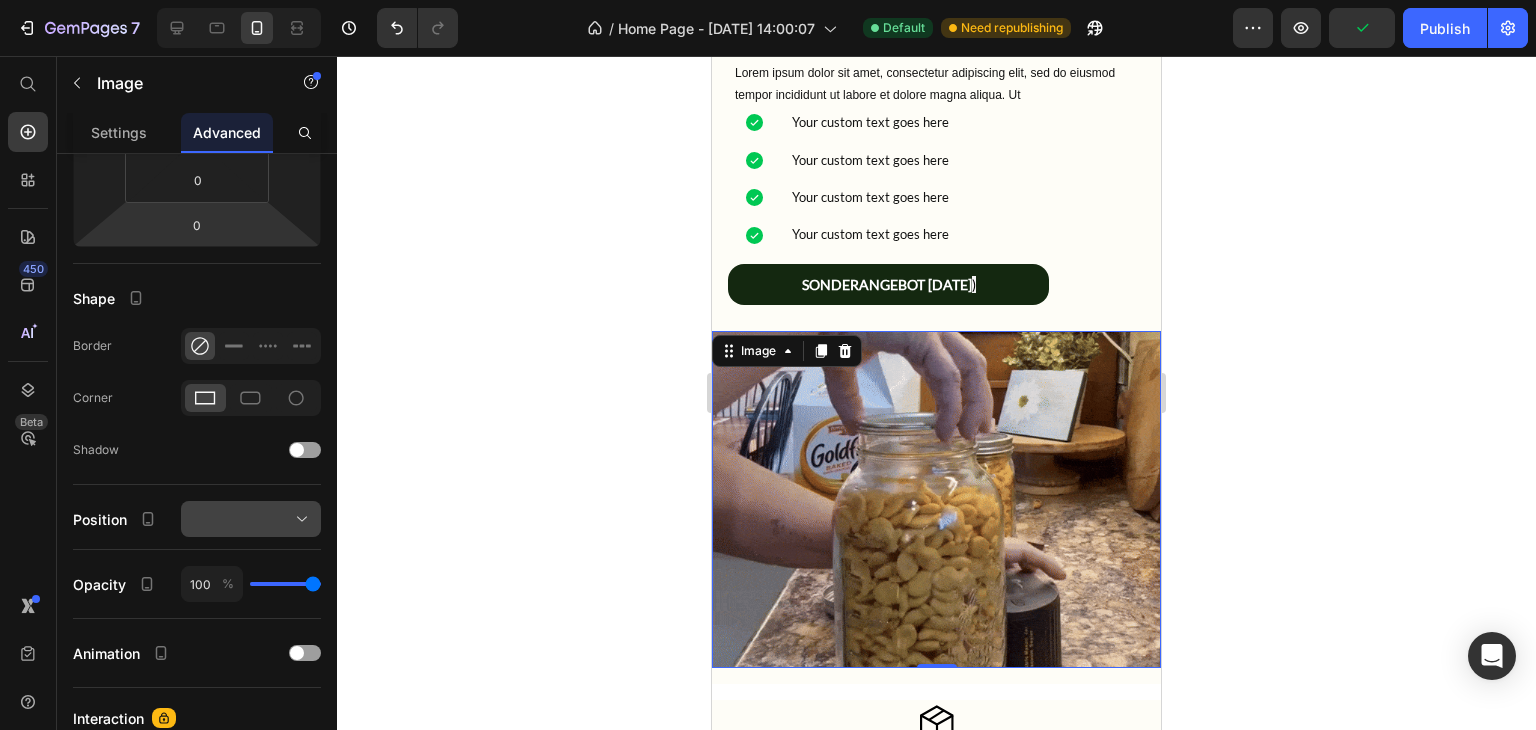 click 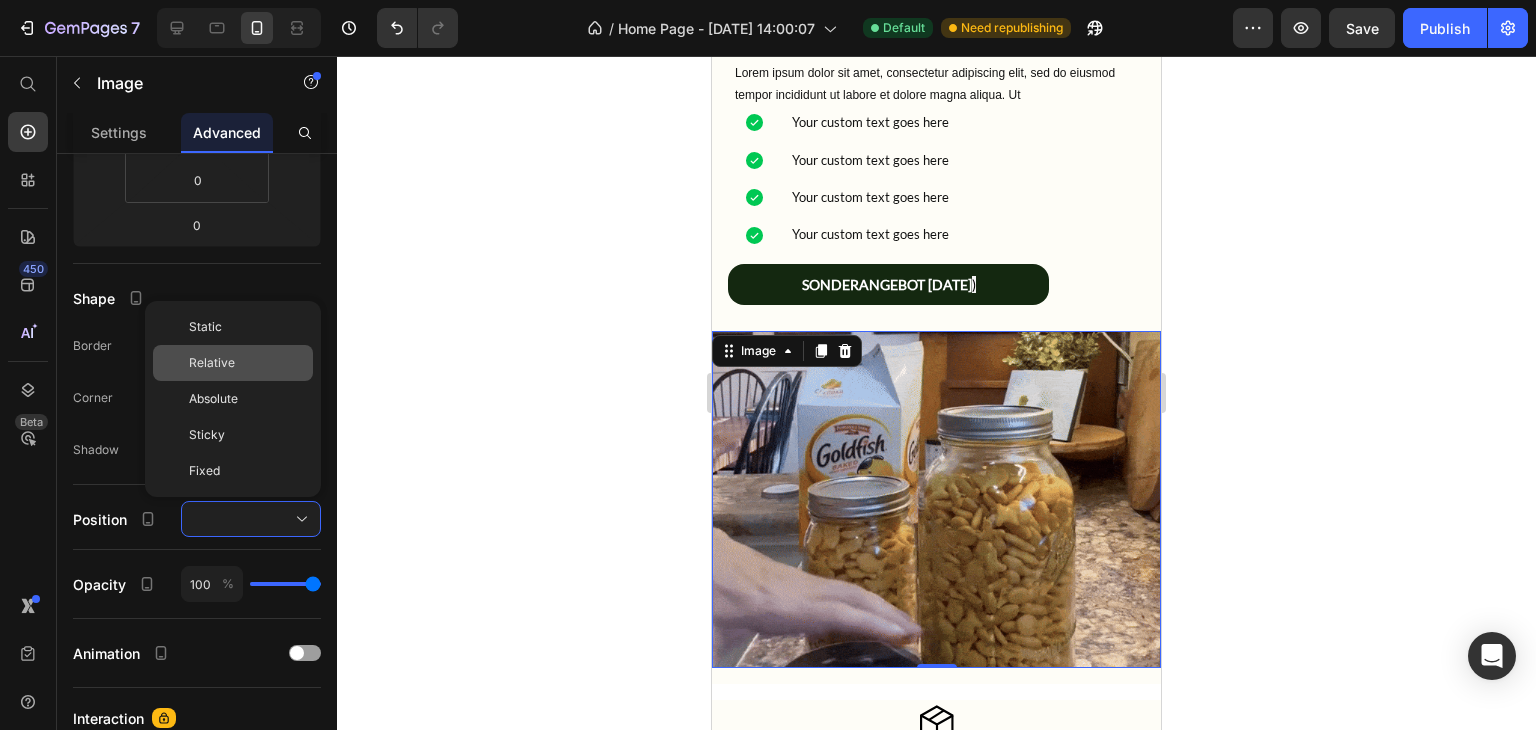 click on "Relative" at bounding box center (247, 363) 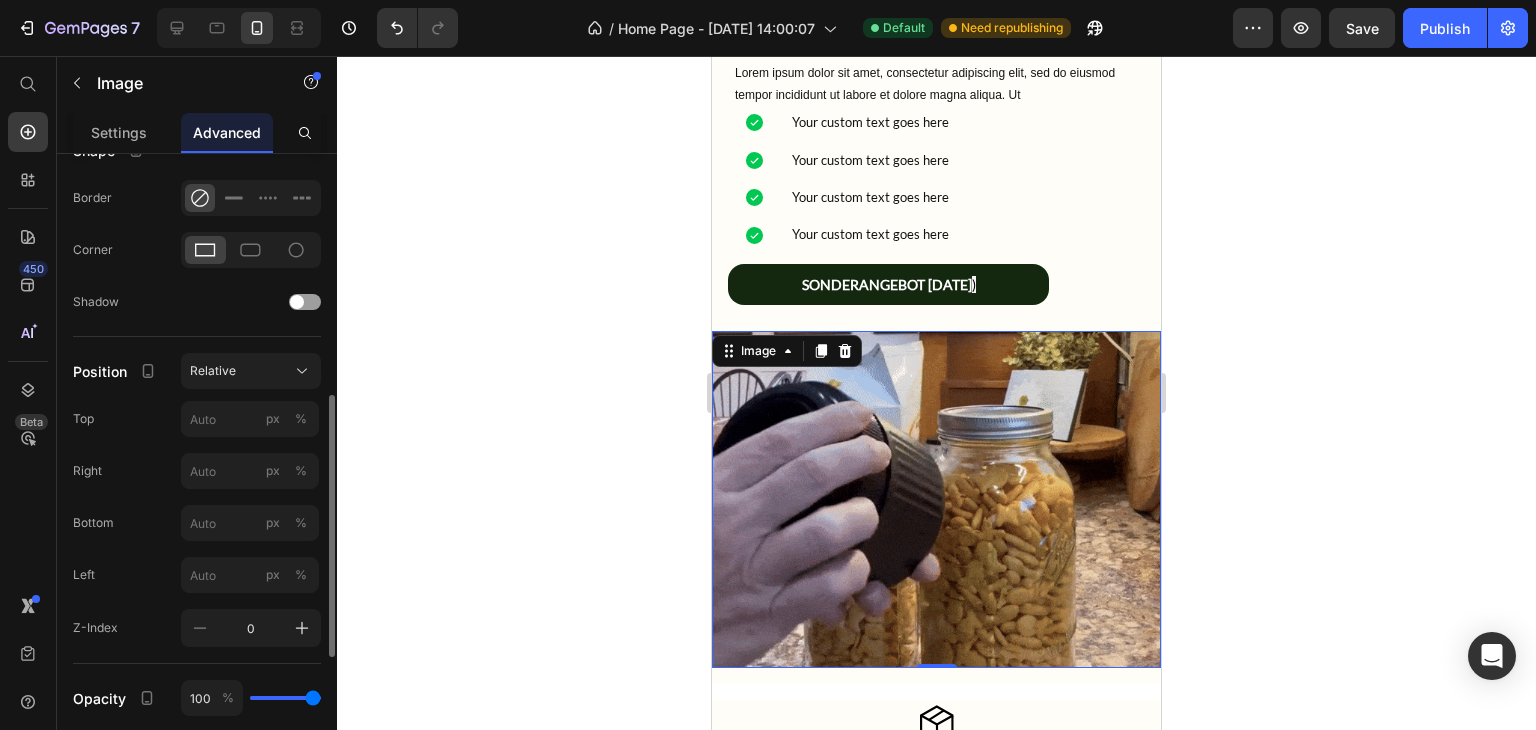 scroll, scrollTop: 550, scrollLeft: 0, axis: vertical 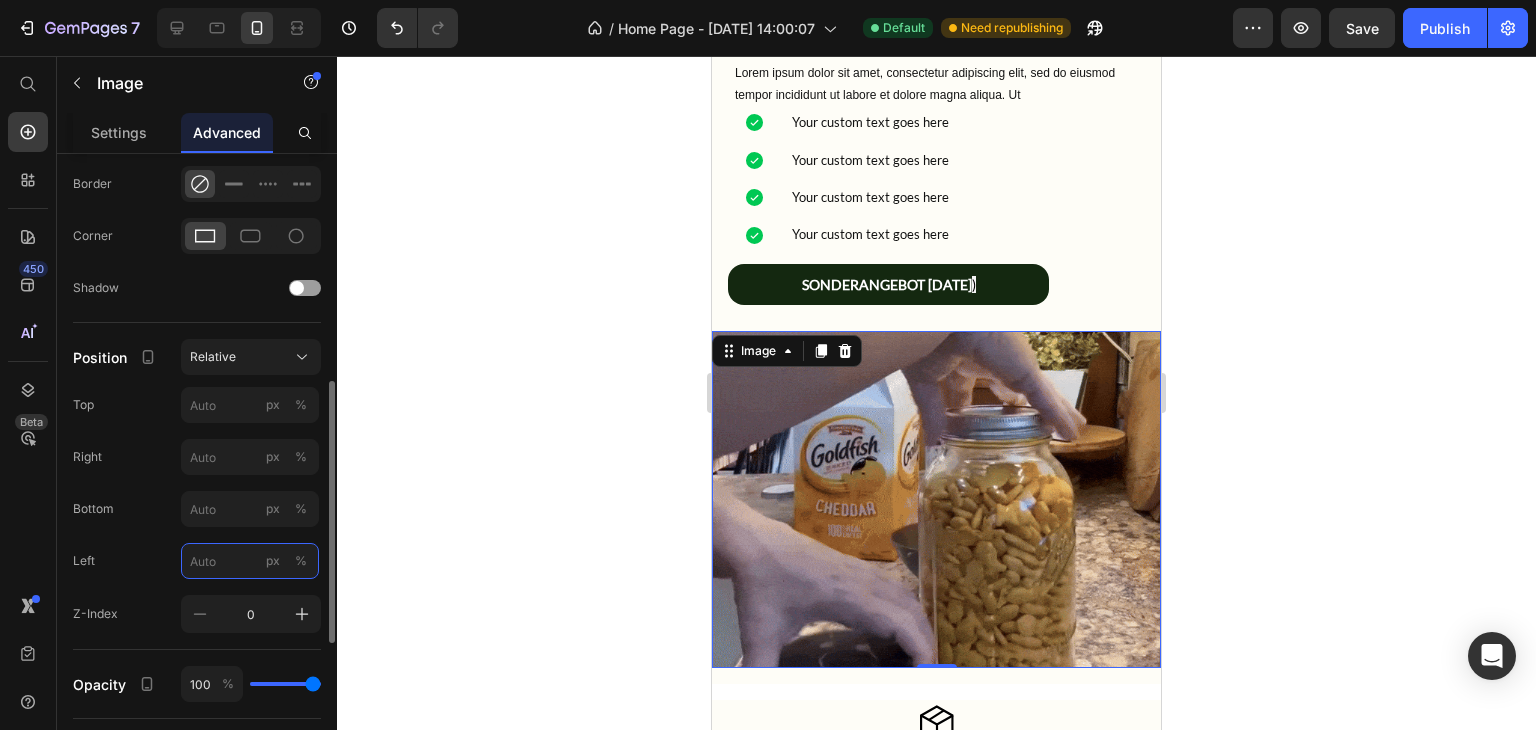 click on "px %" at bounding box center [250, 561] 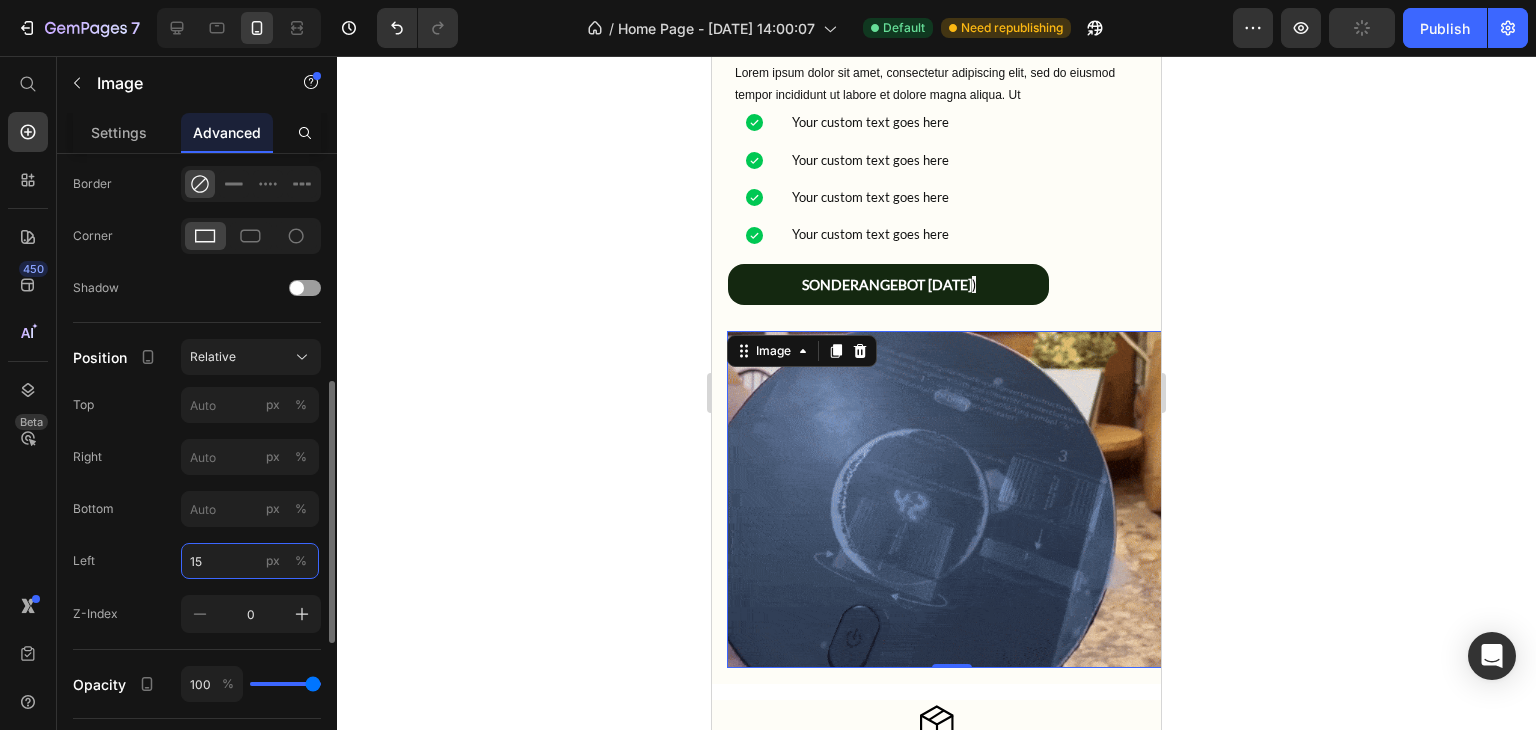 type on "15" 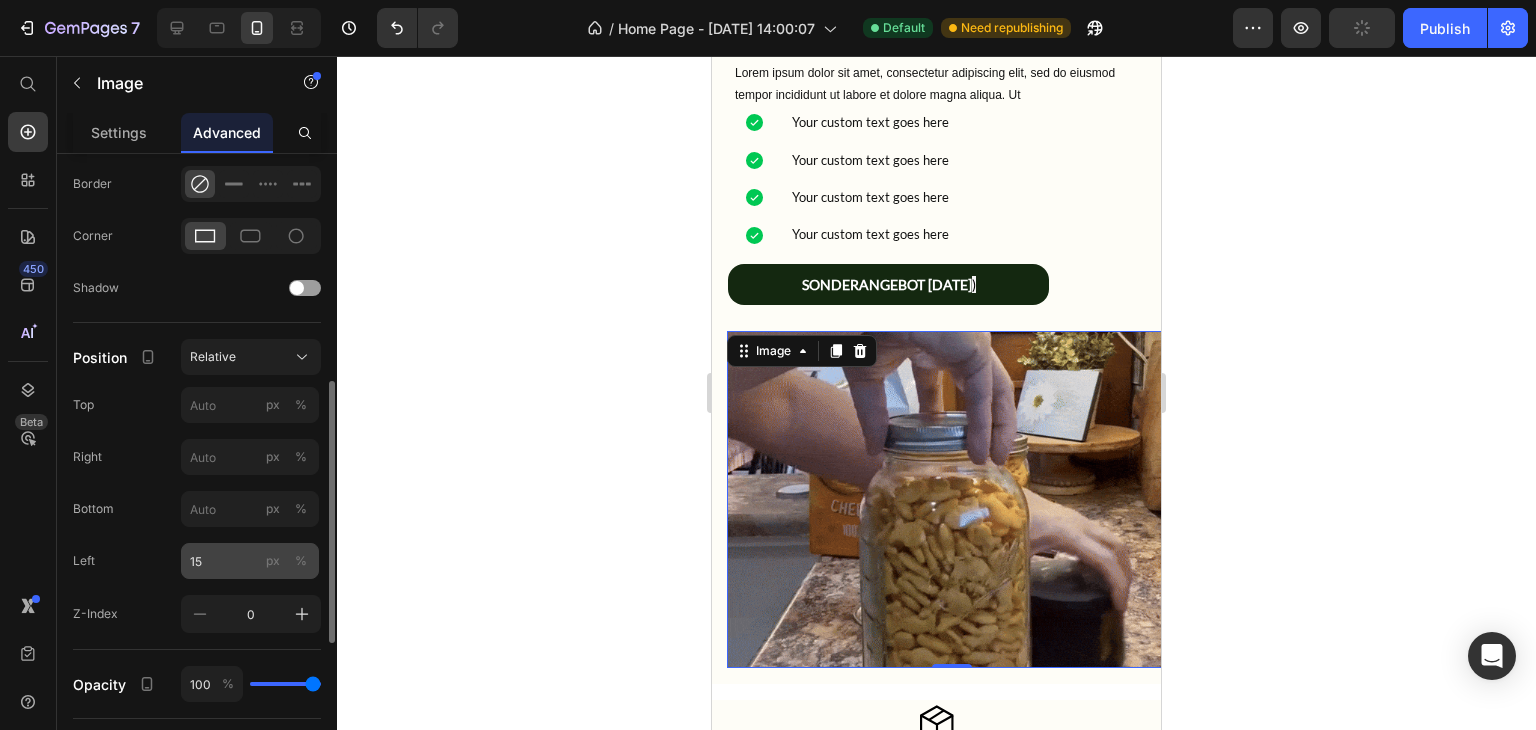 click on "px" at bounding box center [273, 561] 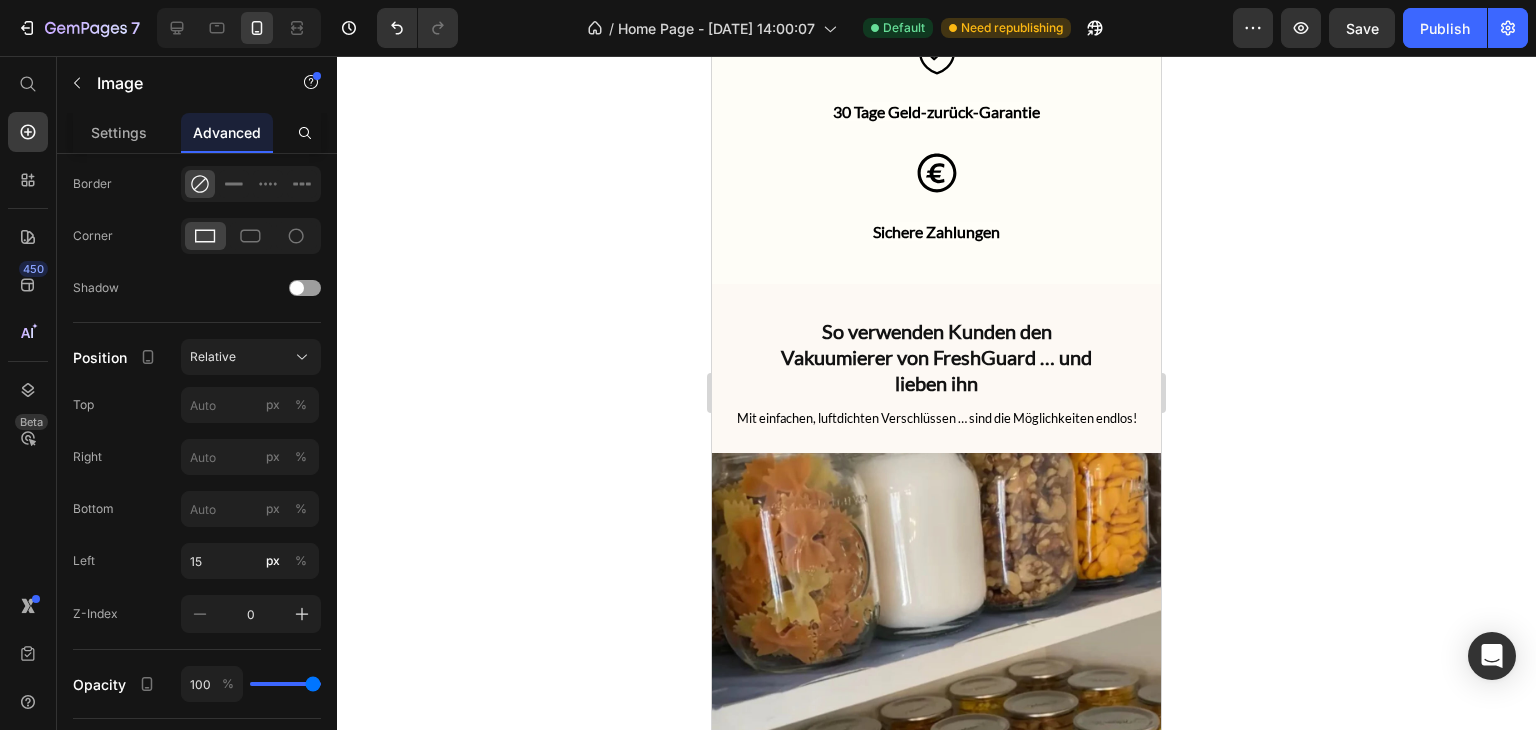 scroll, scrollTop: 4532, scrollLeft: 0, axis: vertical 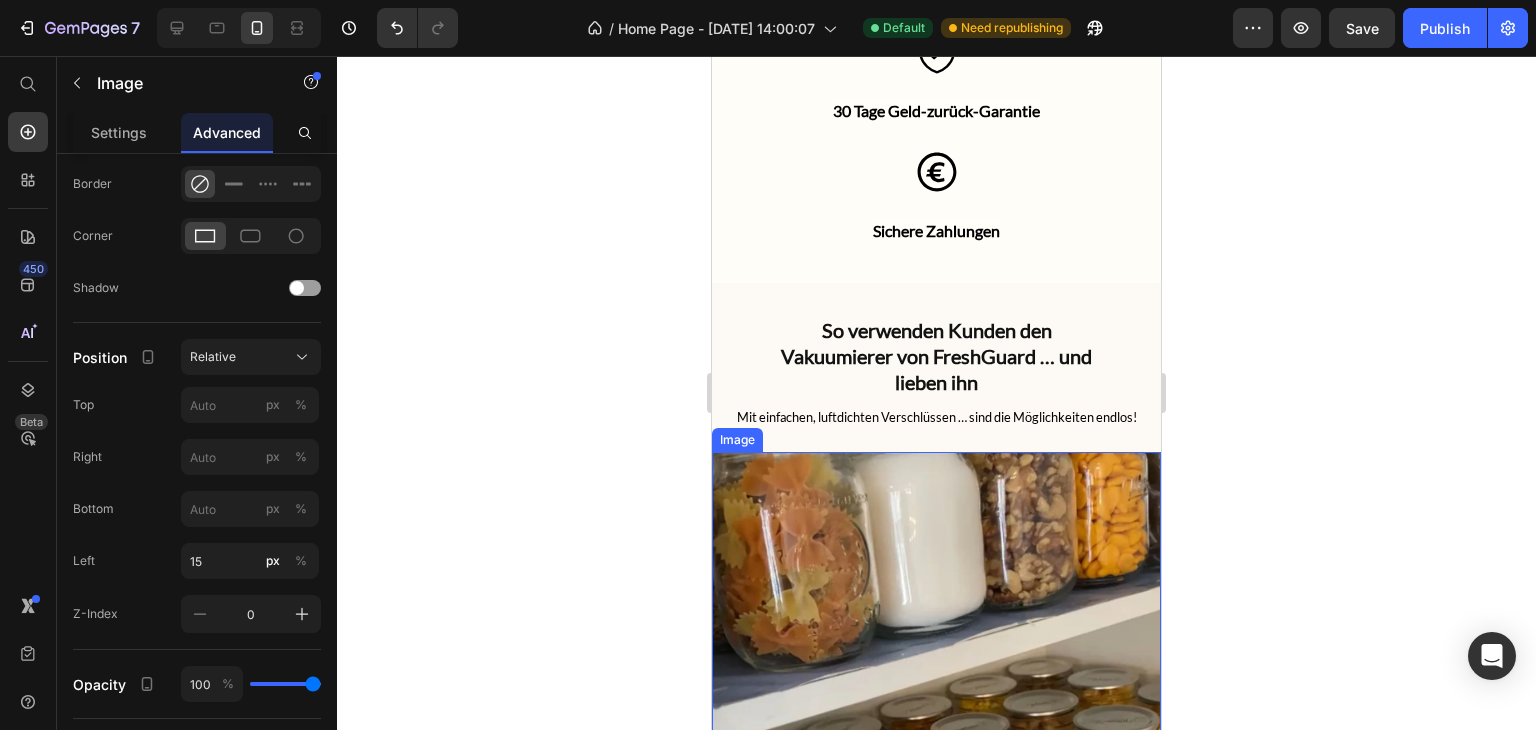 click at bounding box center (936, 676) 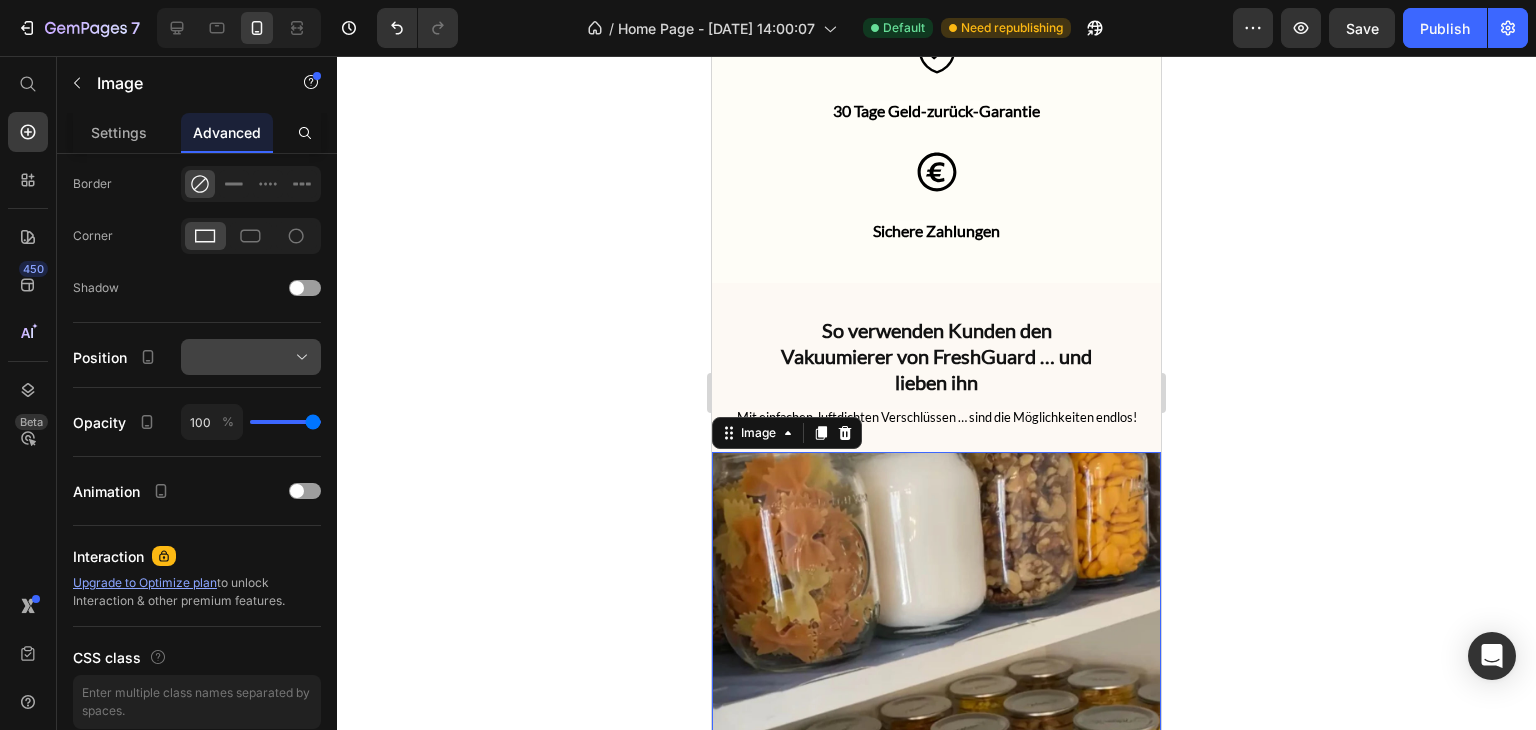 click 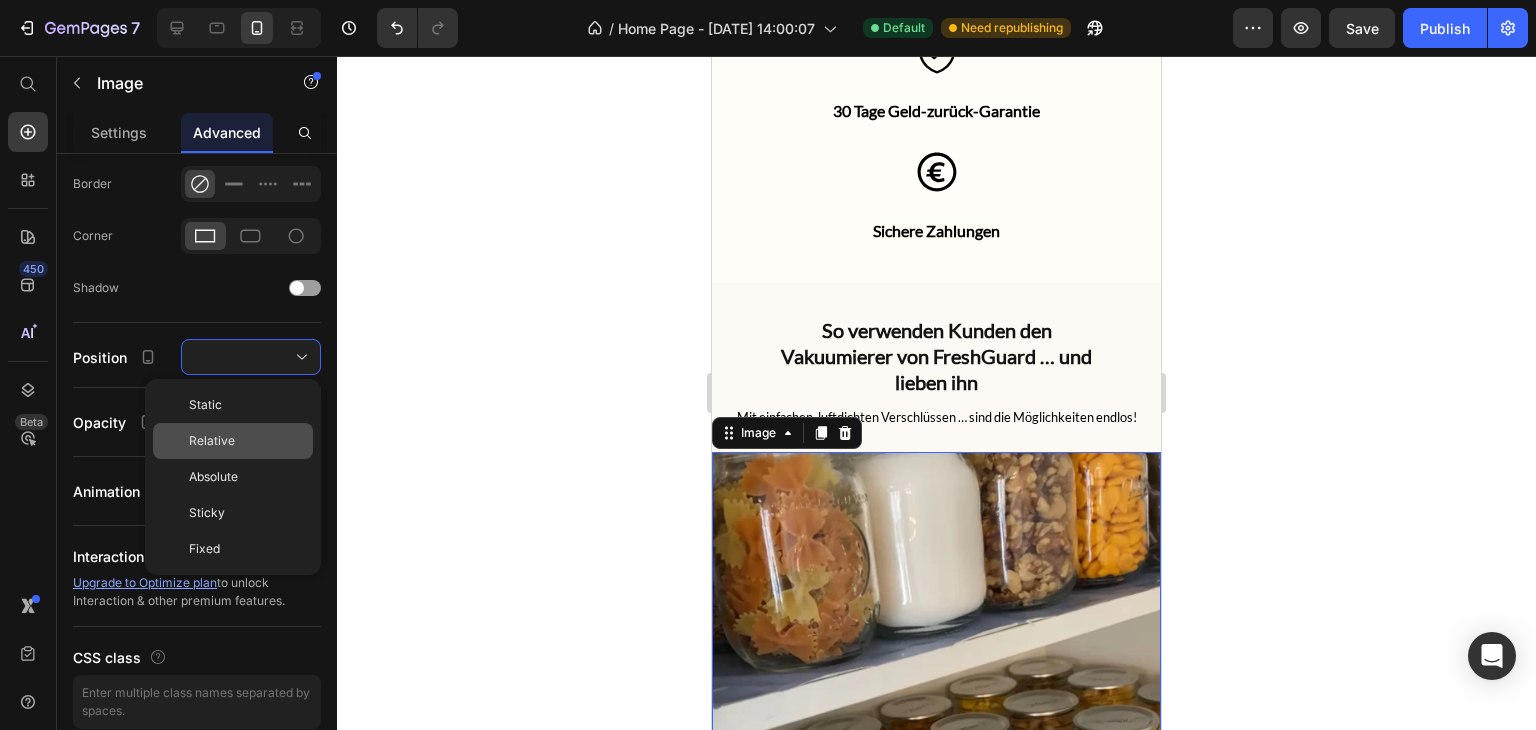click on "Relative" 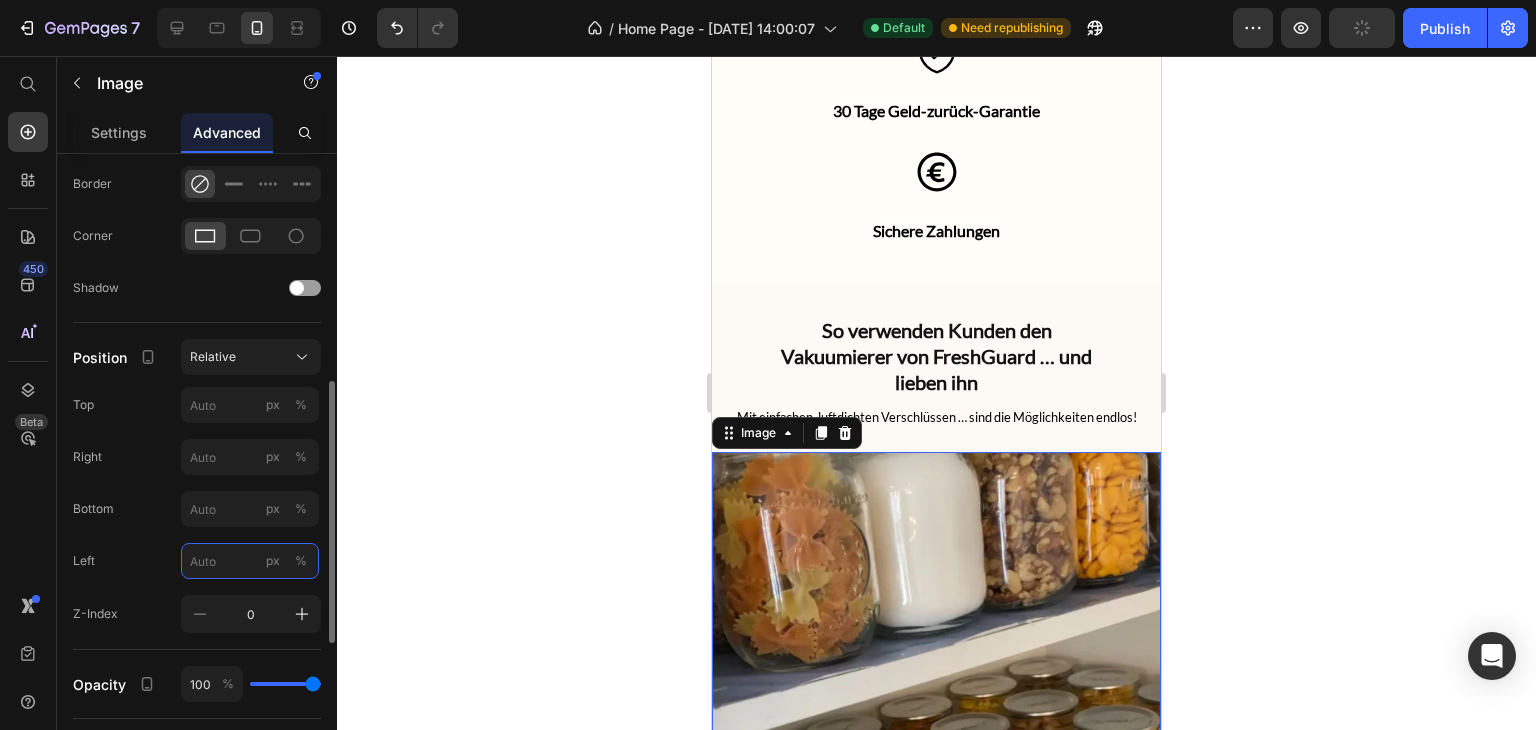 click on "px %" at bounding box center (250, 561) 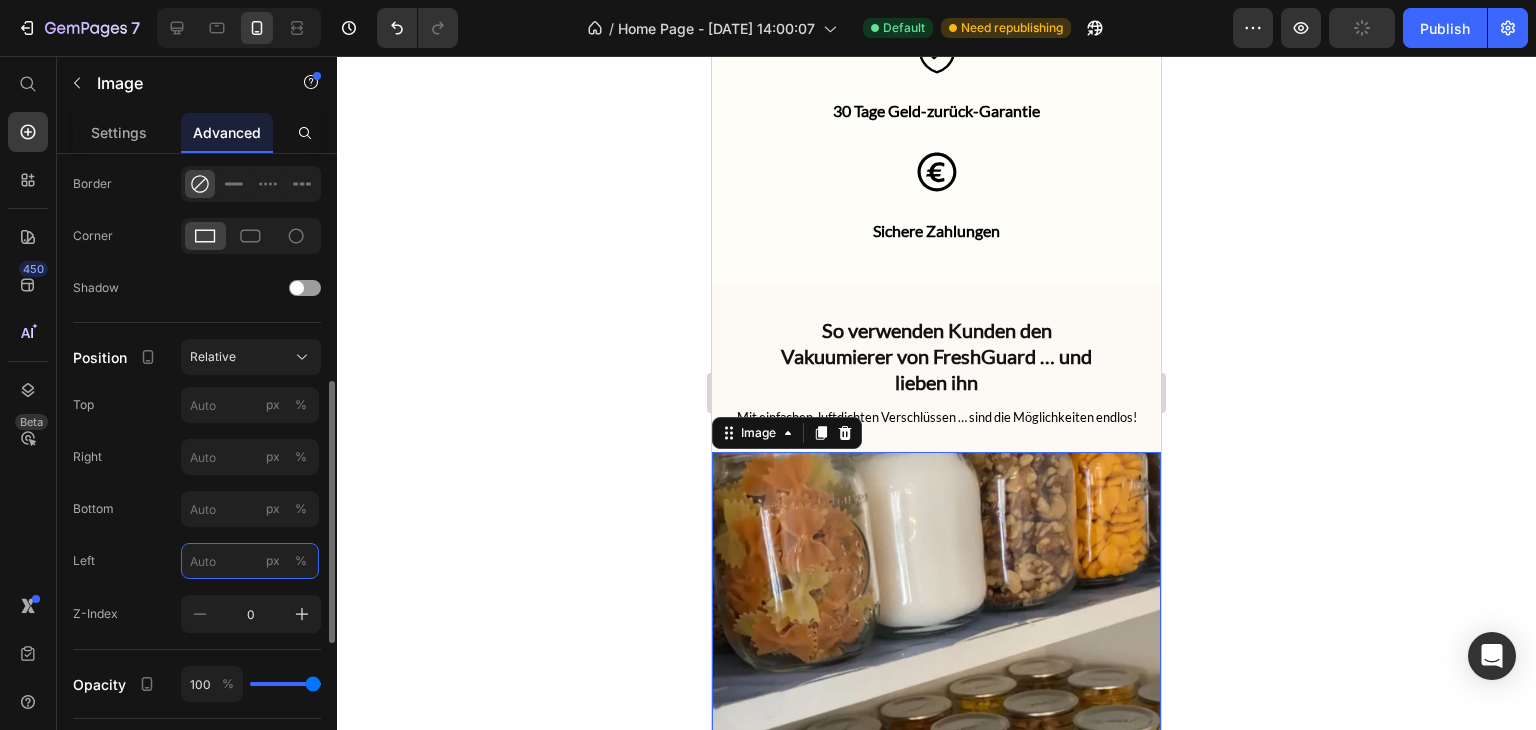 type on "1" 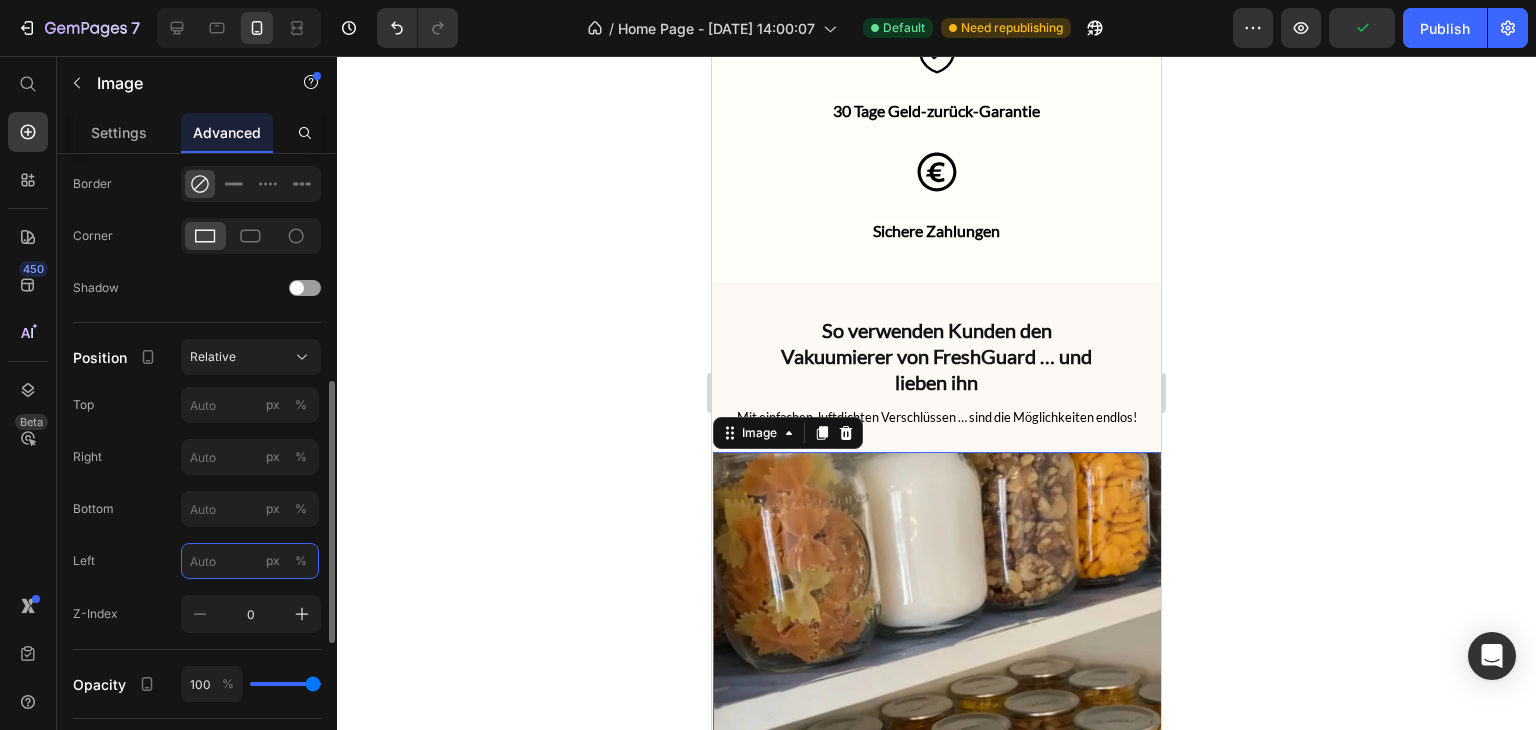type on "5" 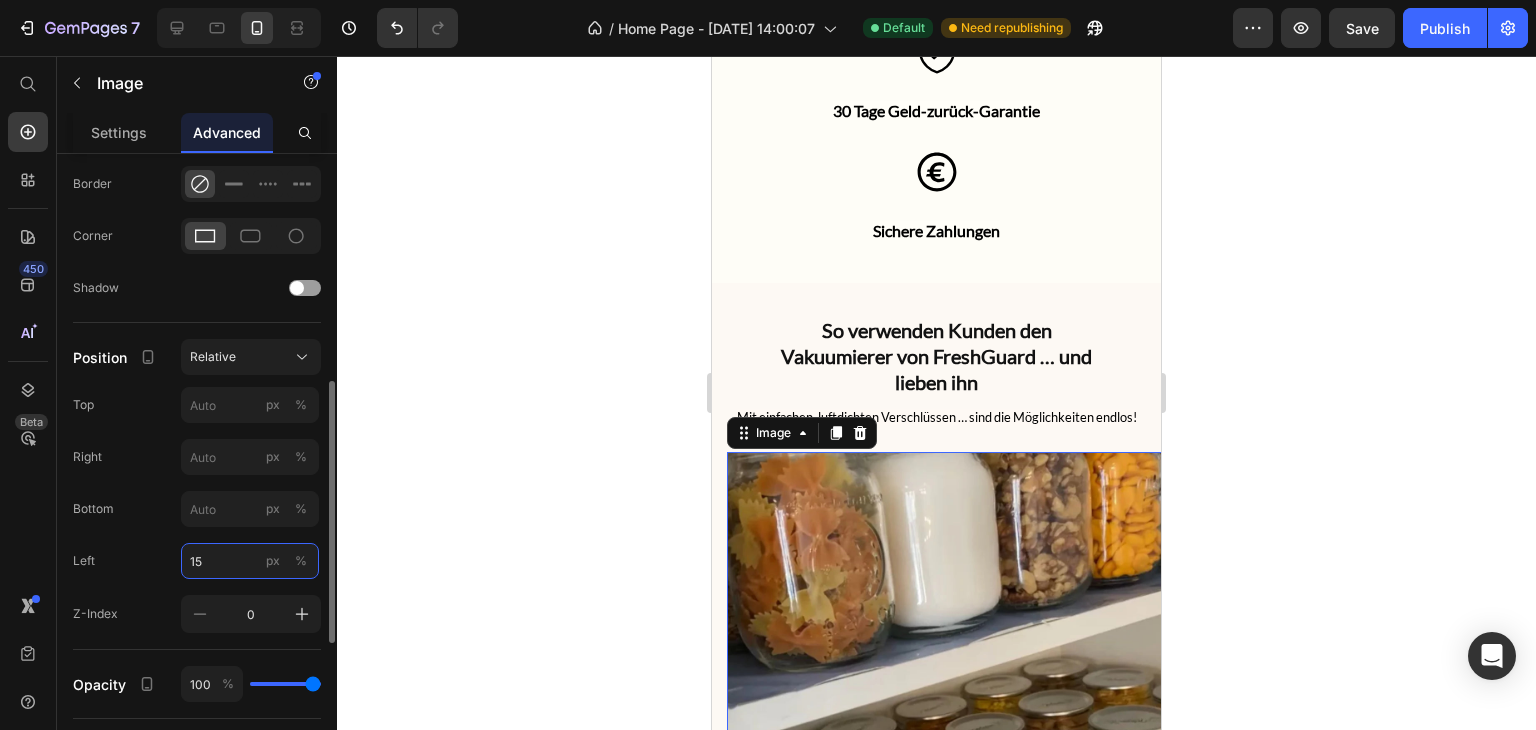type on "15" 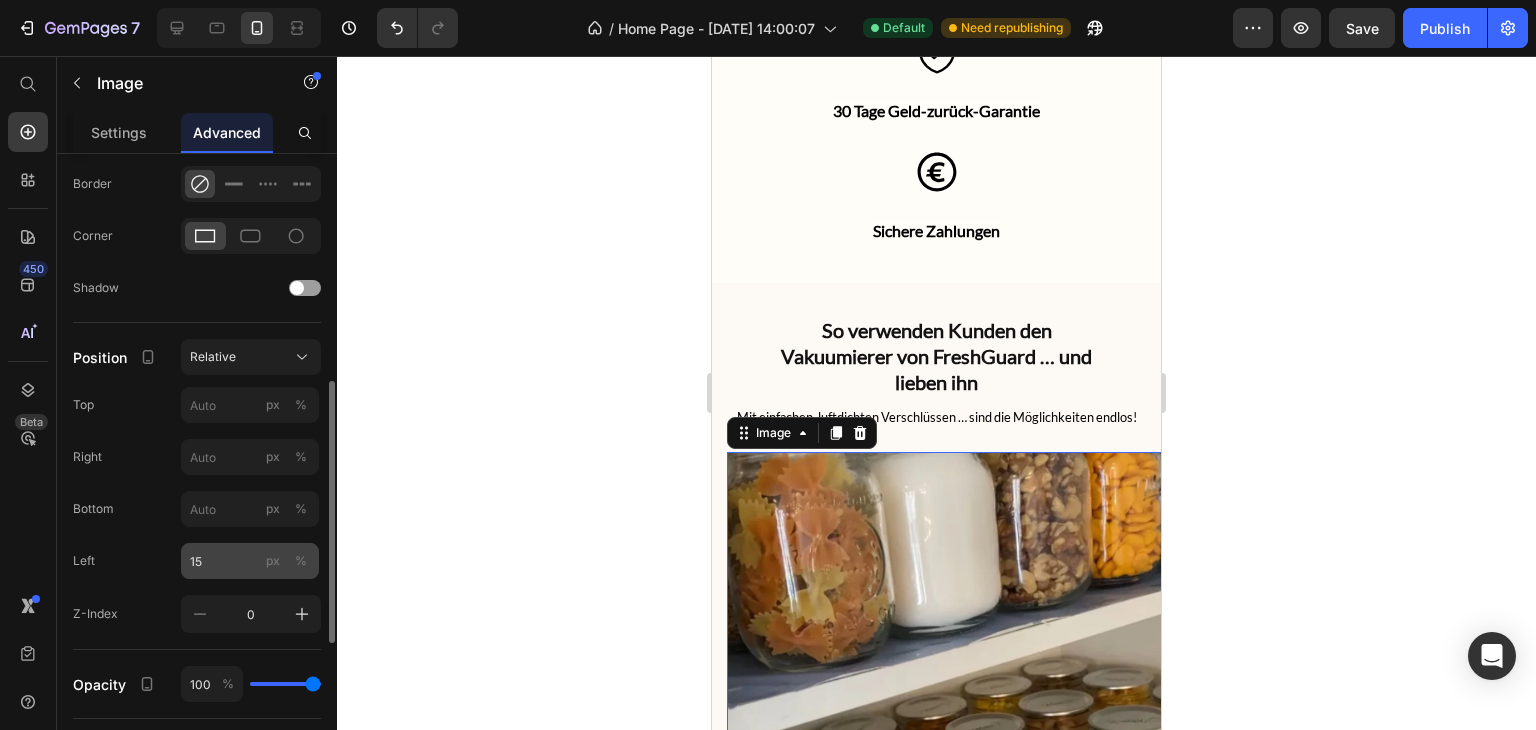 click on "px" at bounding box center (273, 561) 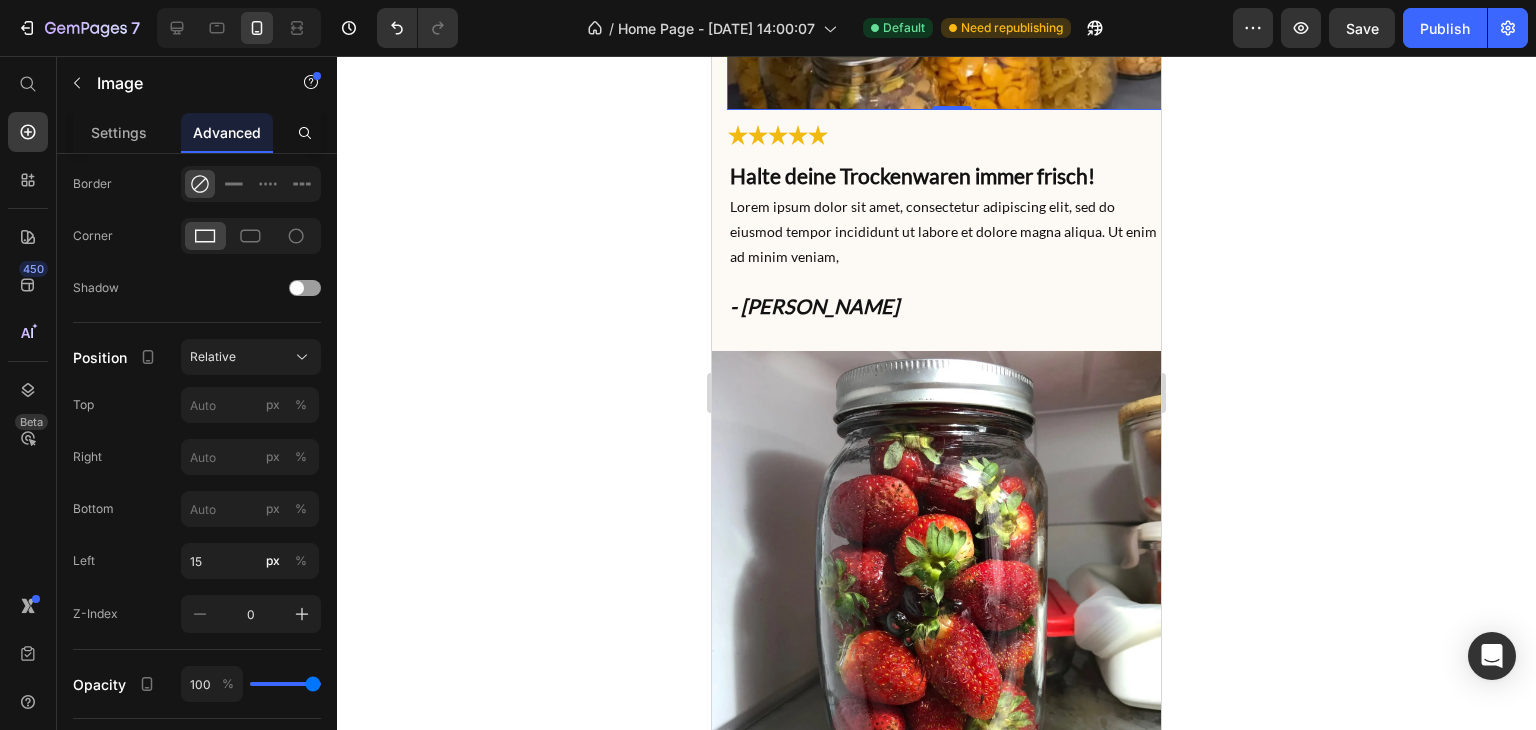 scroll, scrollTop: 5312, scrollLeft: 0, axis: vertical 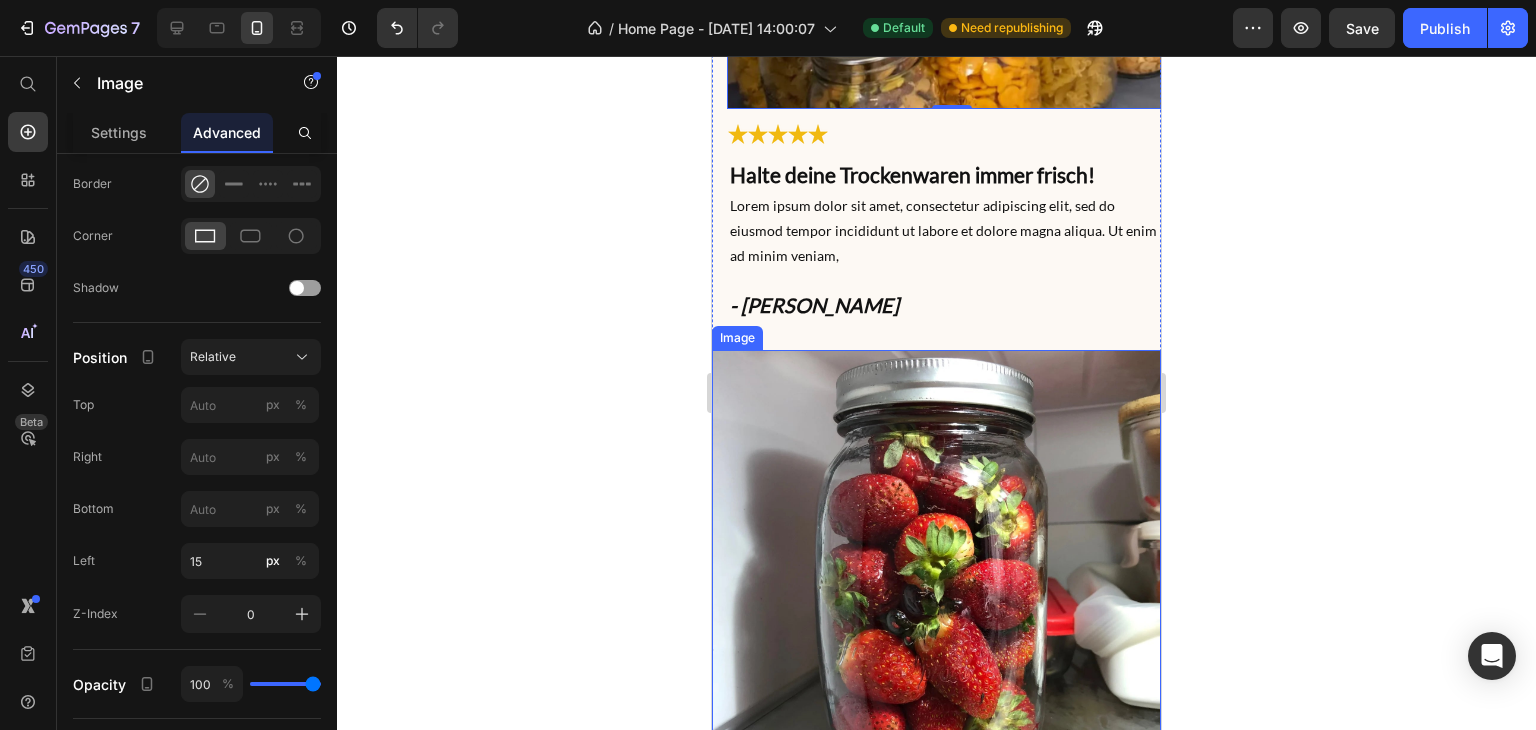 click at bounding box center [936, 574] 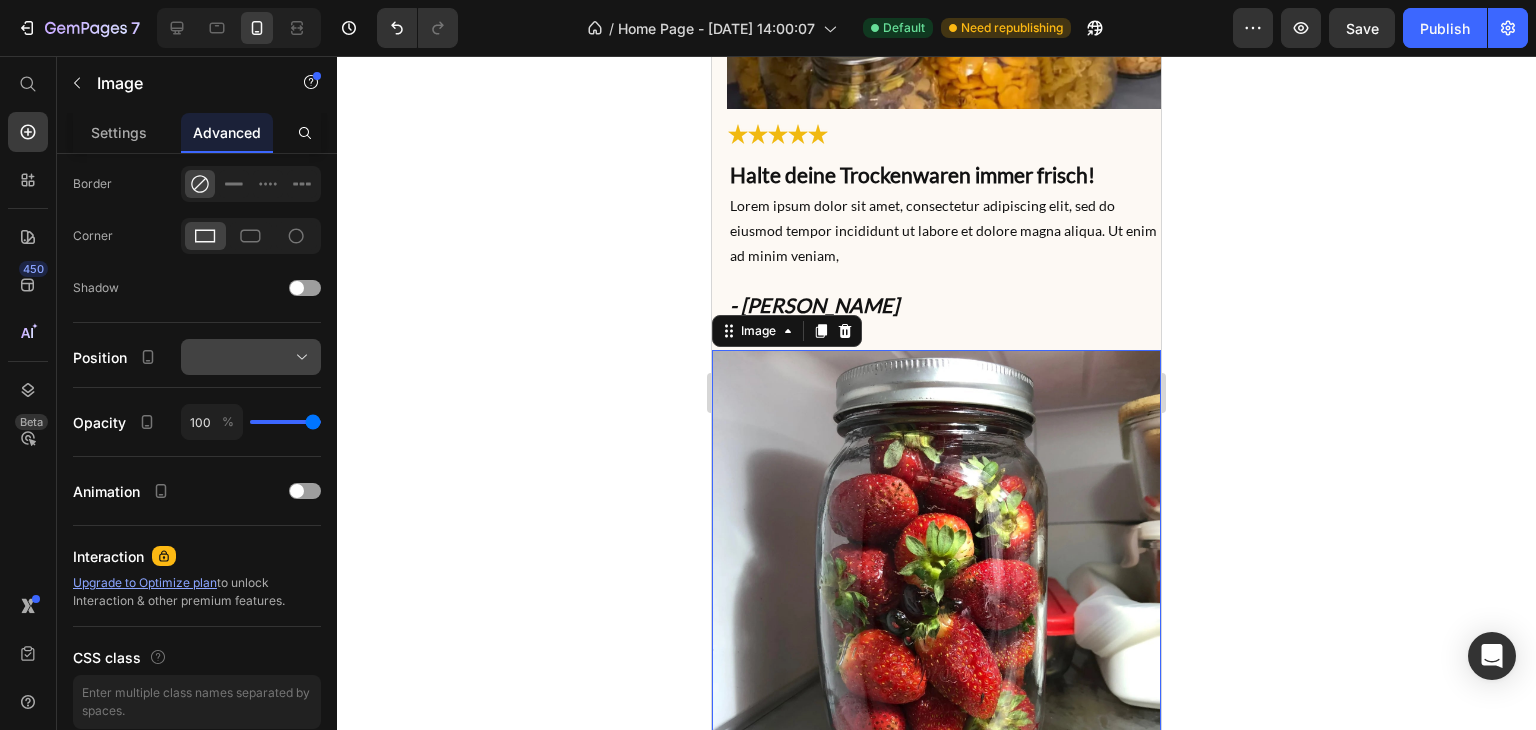 click 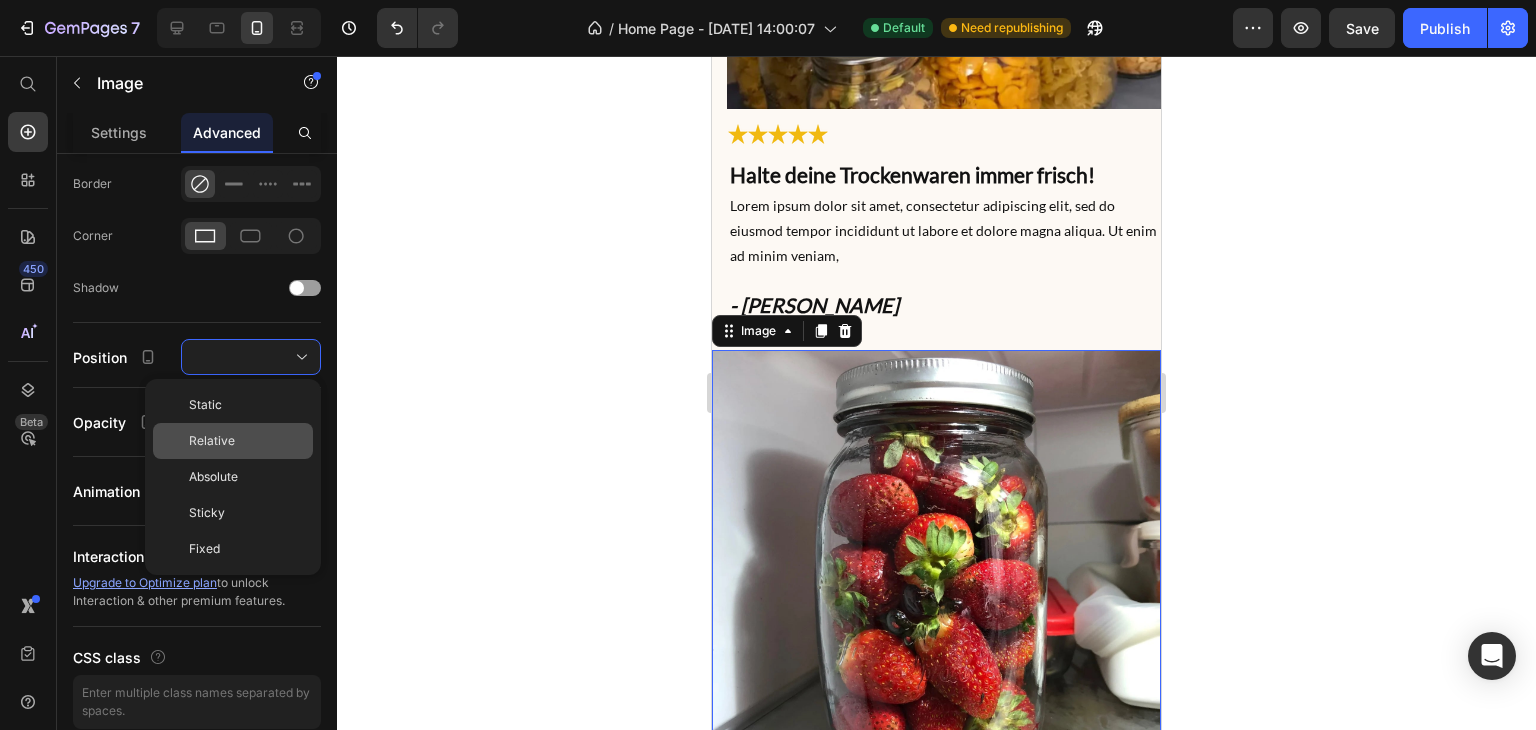 click on "Relative" at bounding box center [247, 441] 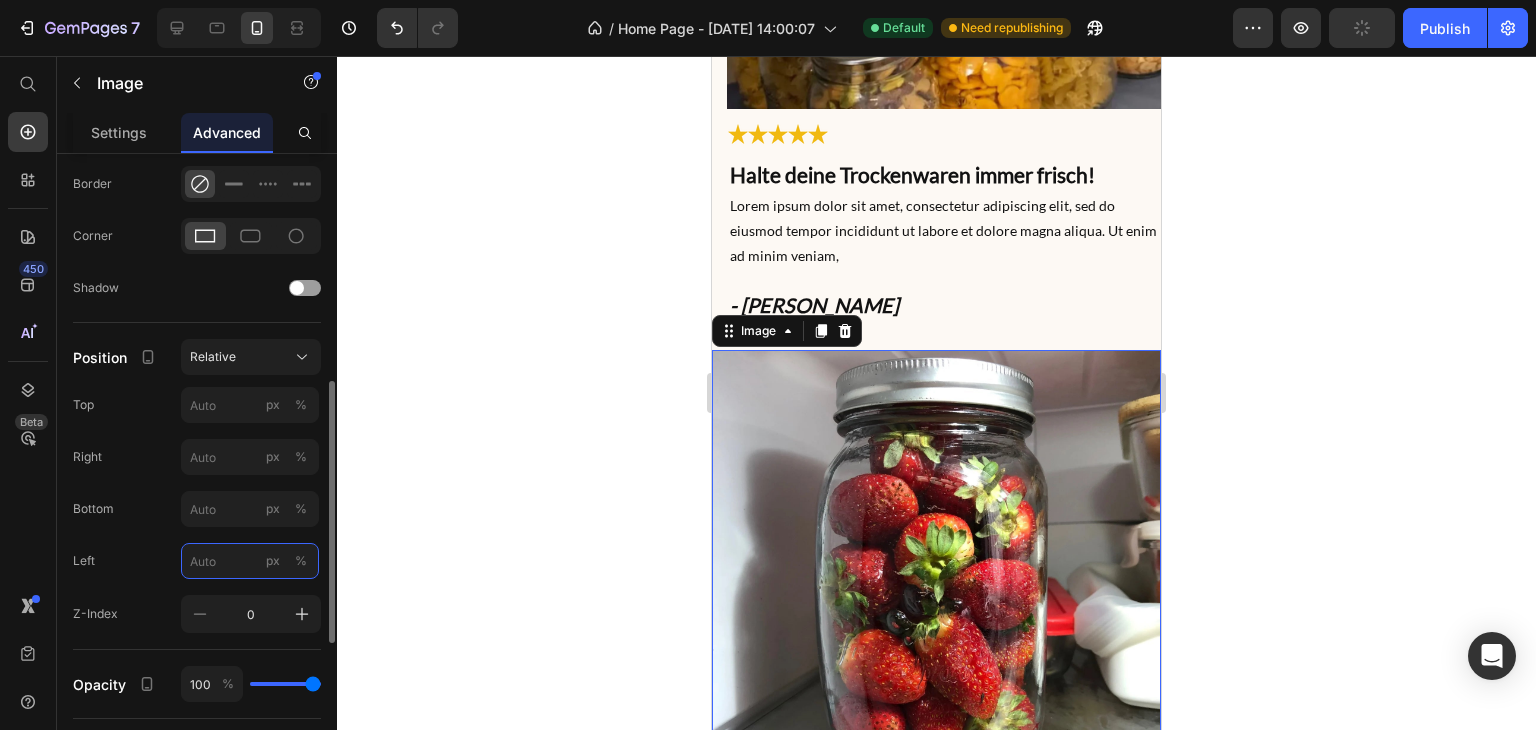 click on "px %" at bounding box center (250, 561) 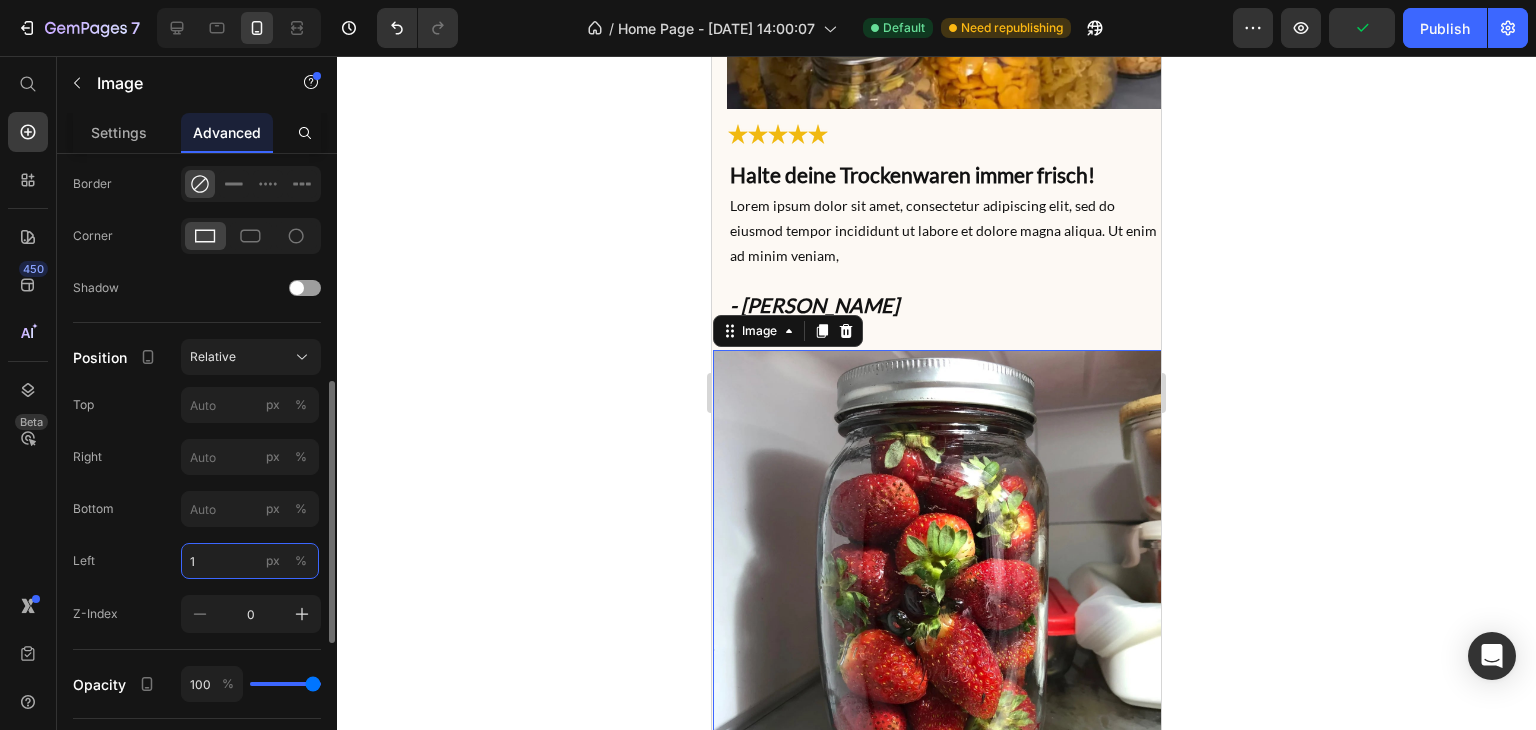 type on "15" 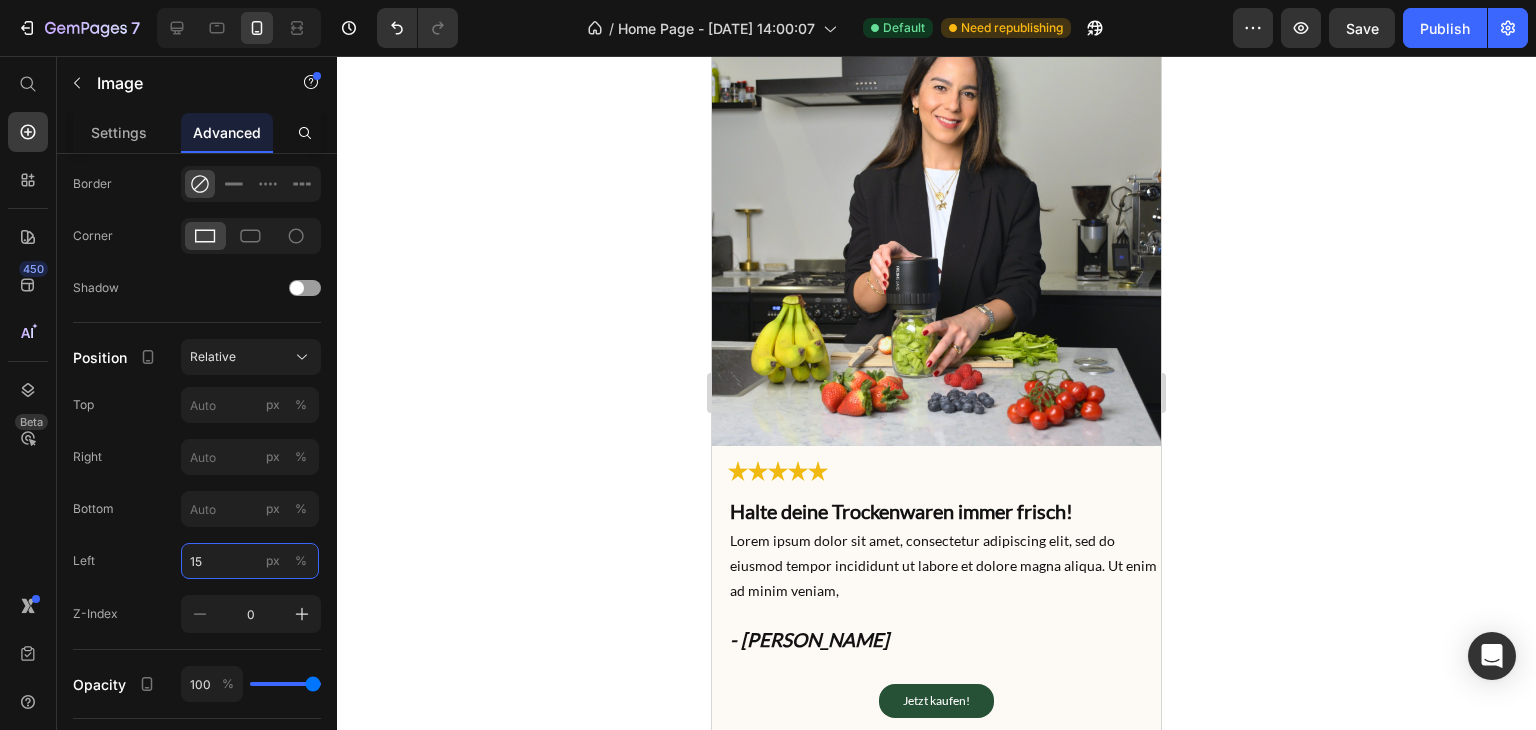 scroll, scrollTop: 6384, scrollLeft: 0, axis: vertical 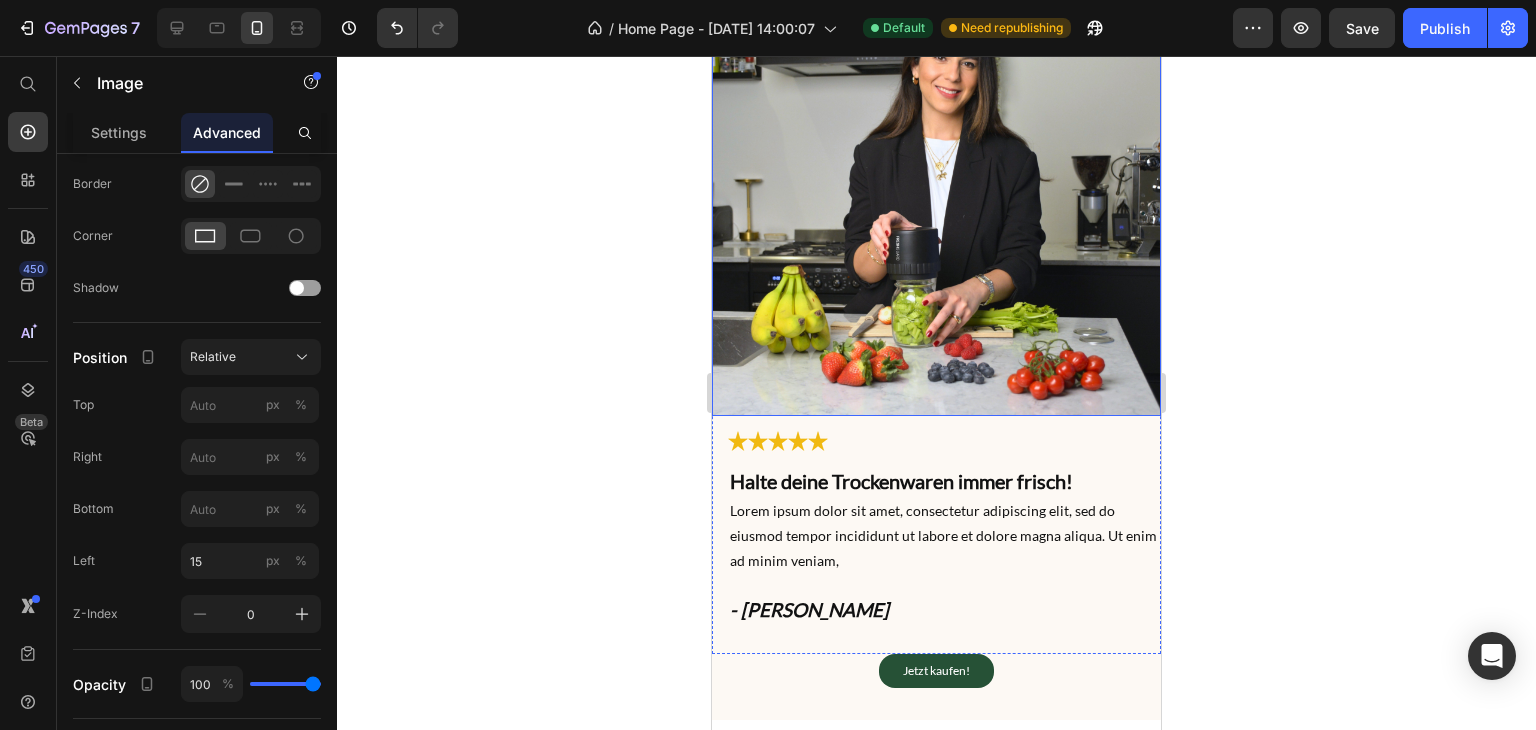click at bounding box center (936, 191) 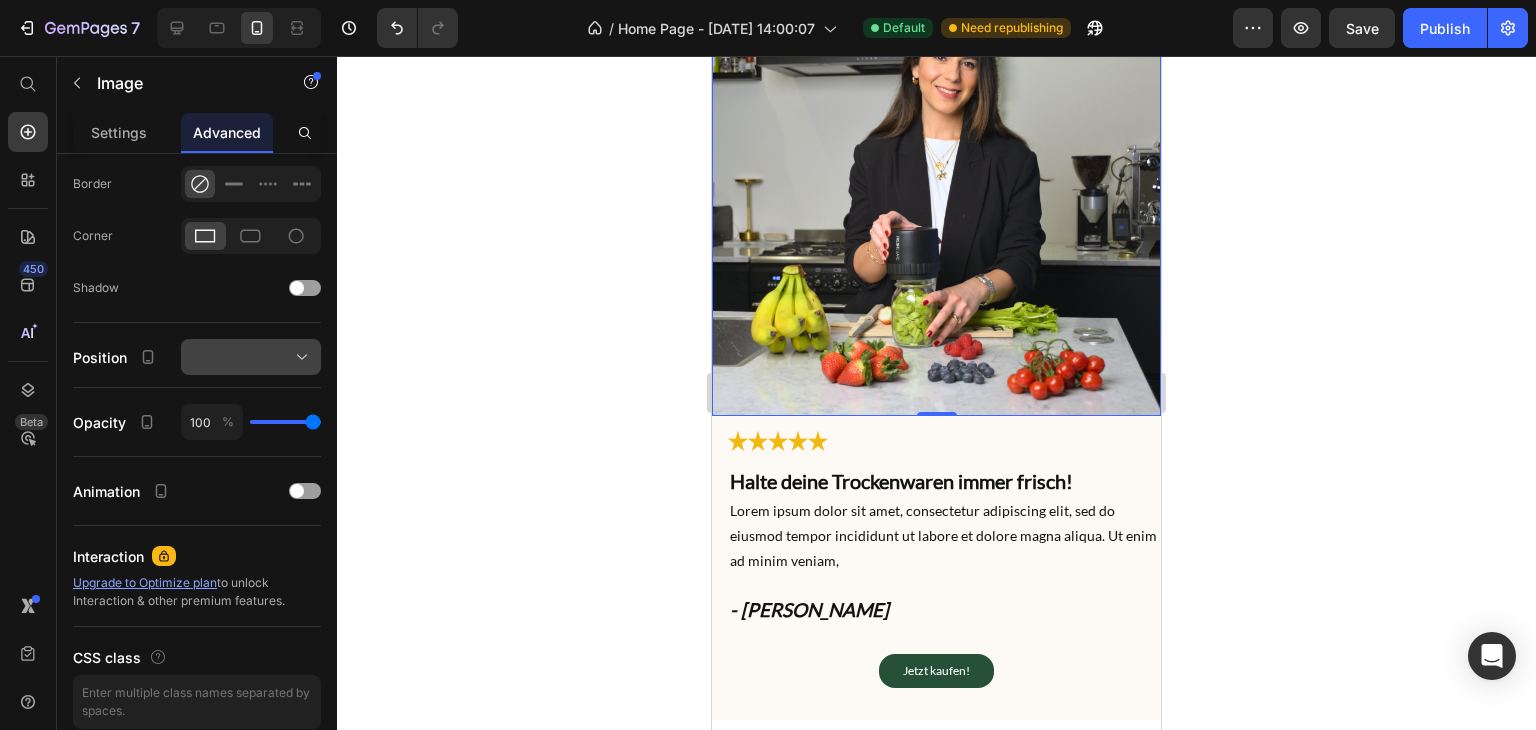 click 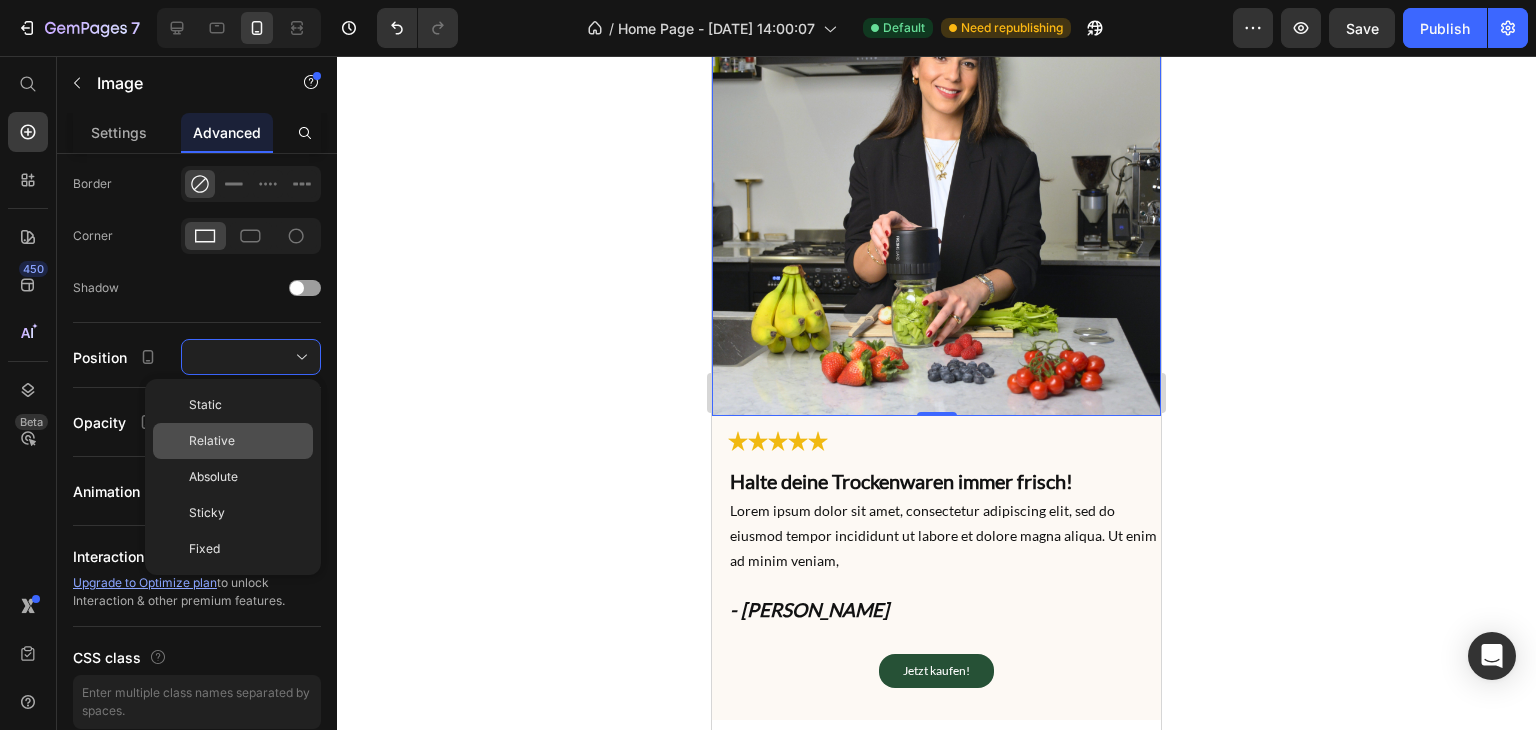 click on "Relative" at bounding box center [247, 441] 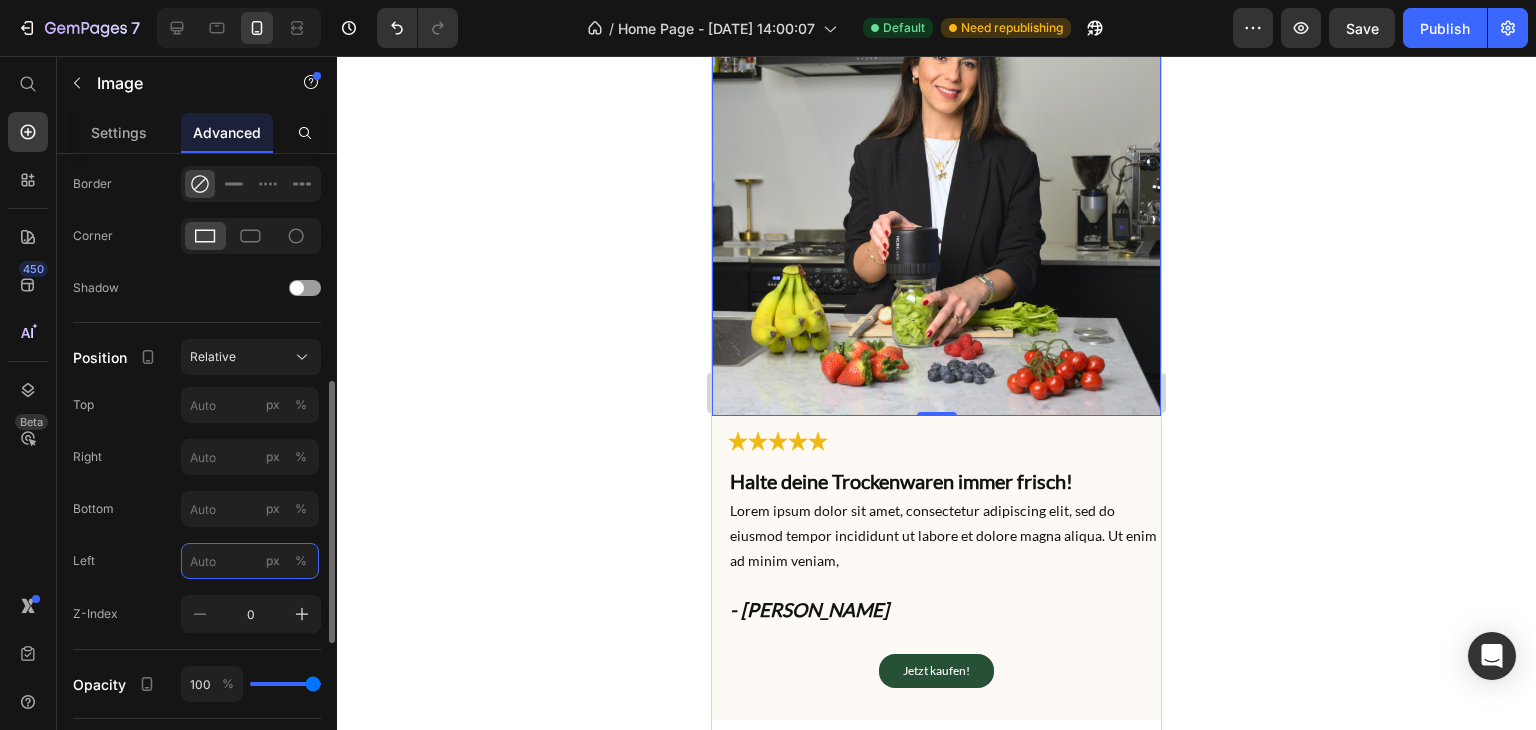 click on "px %" at bounding box center (250, 561) 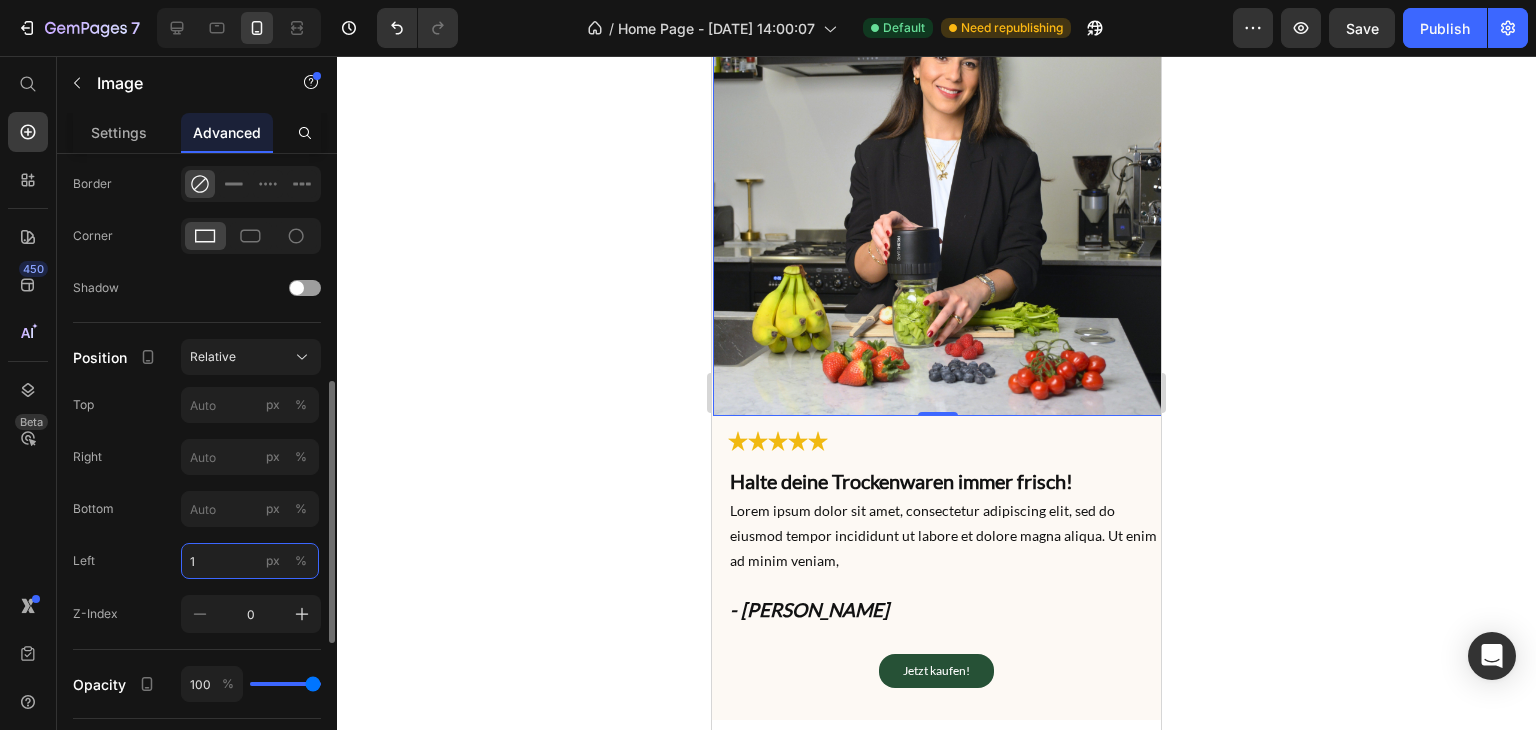 type on "15" 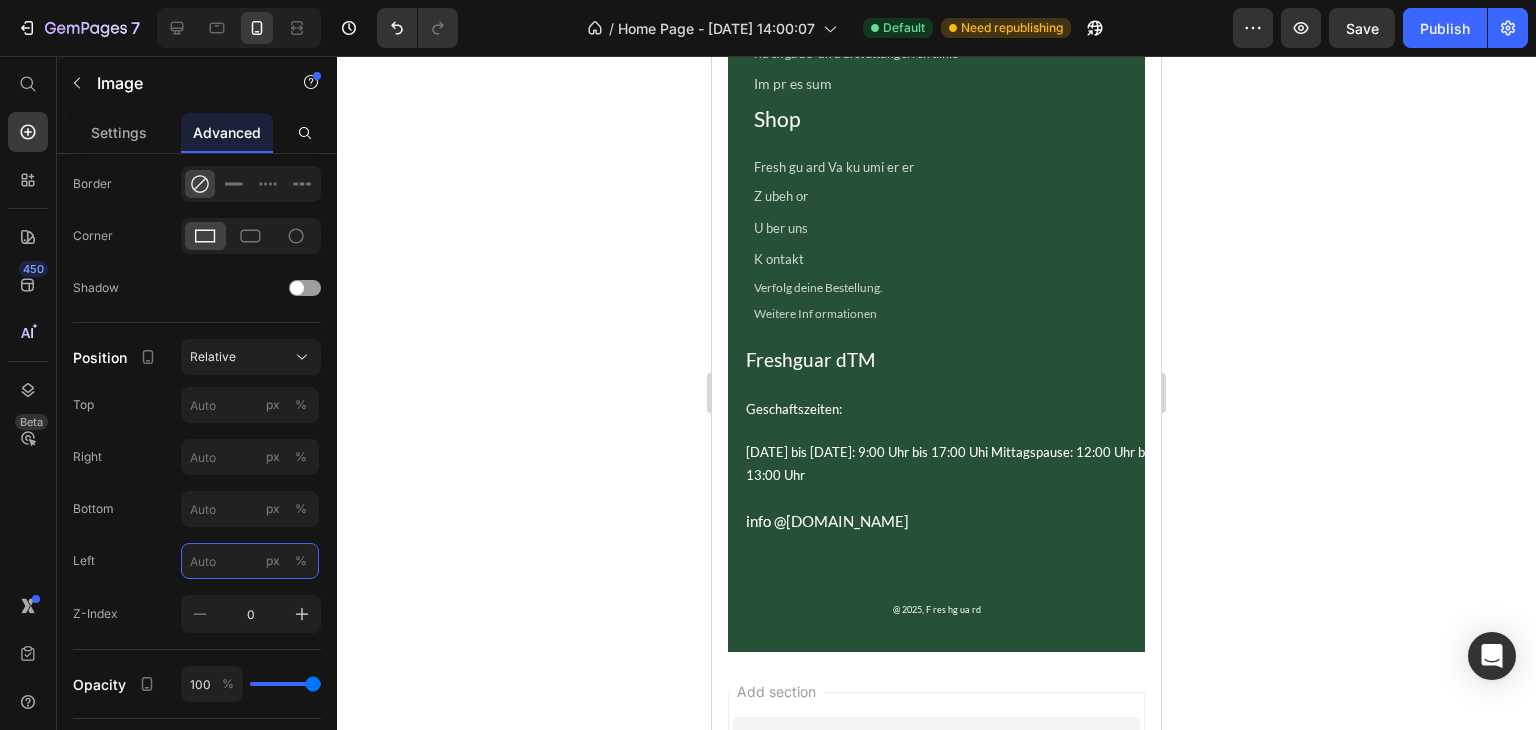 scroll, scrollTop: 7280, scrollLeft: 0, axis: vertical 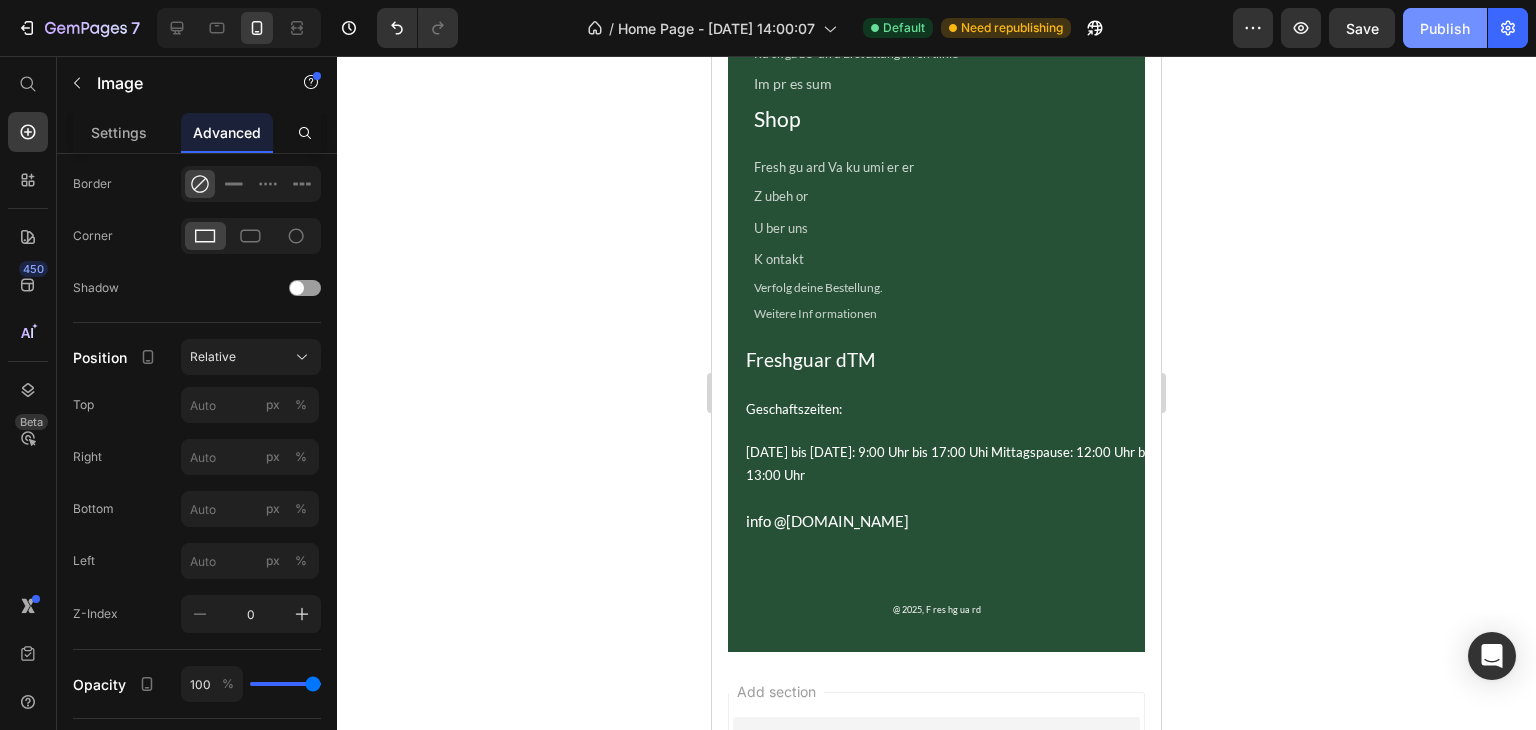 click on "Publish" at bounding box center (1445, 28) 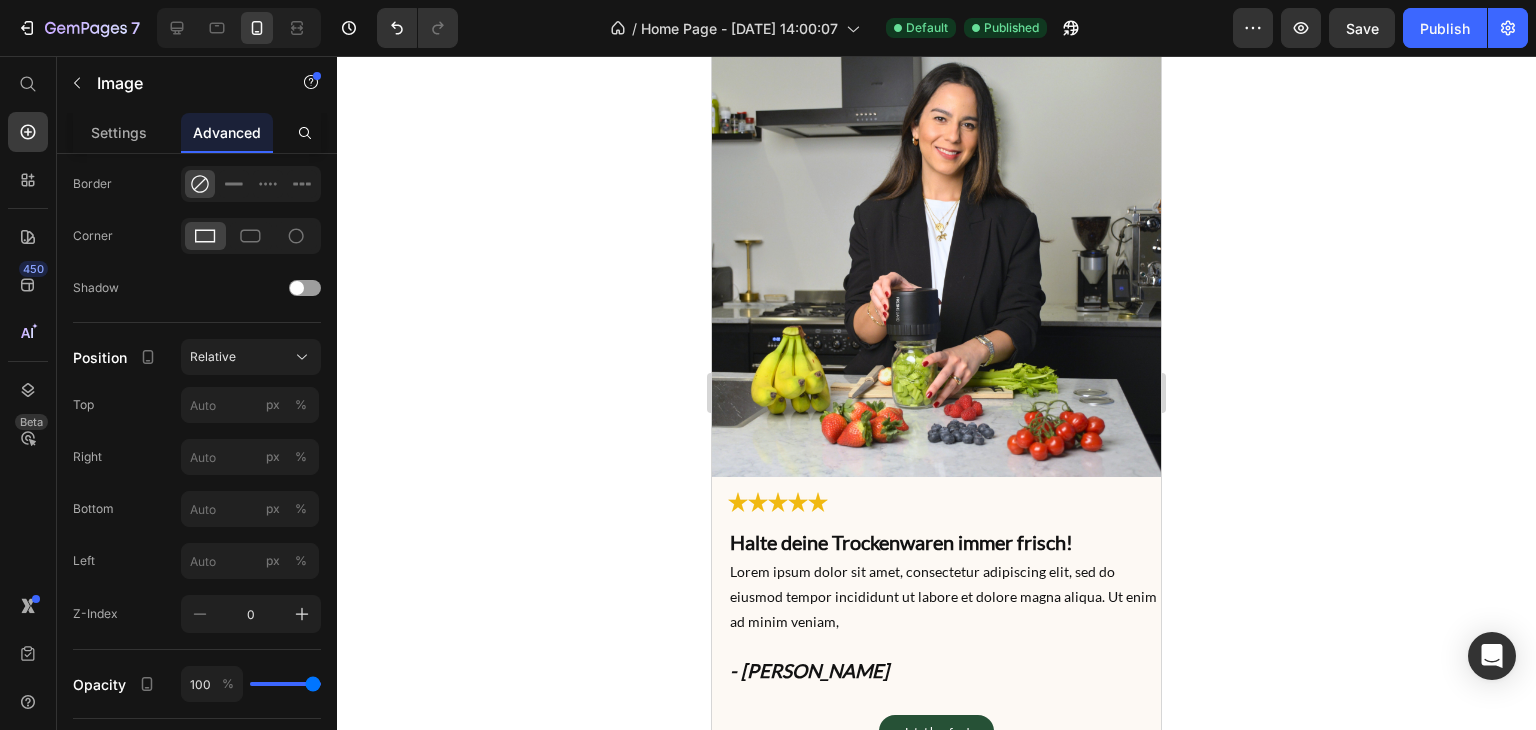 scroll, scrollTop: 6322, scrollLeft: 0, axis: vertical 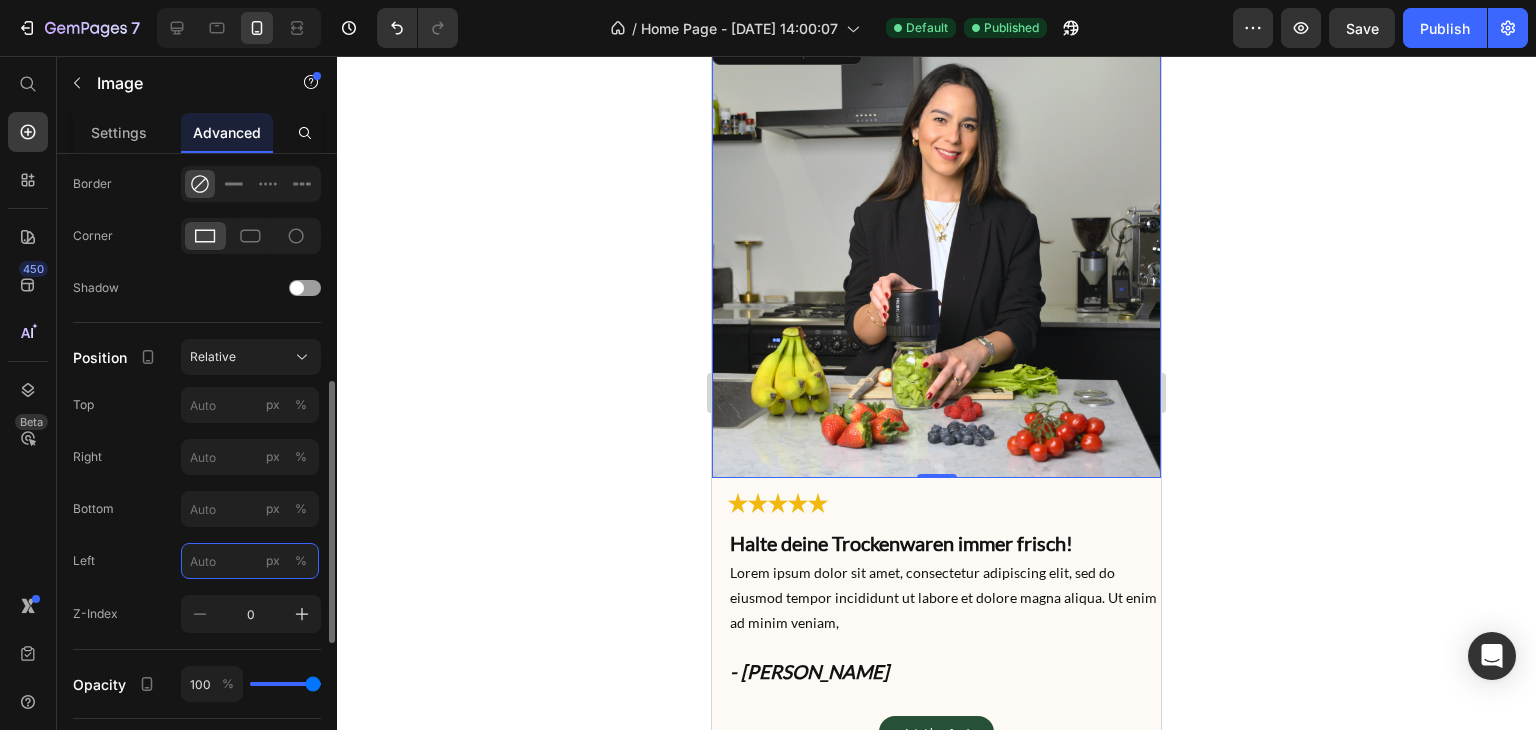 click on "px %" at bounding box center [250, 561] 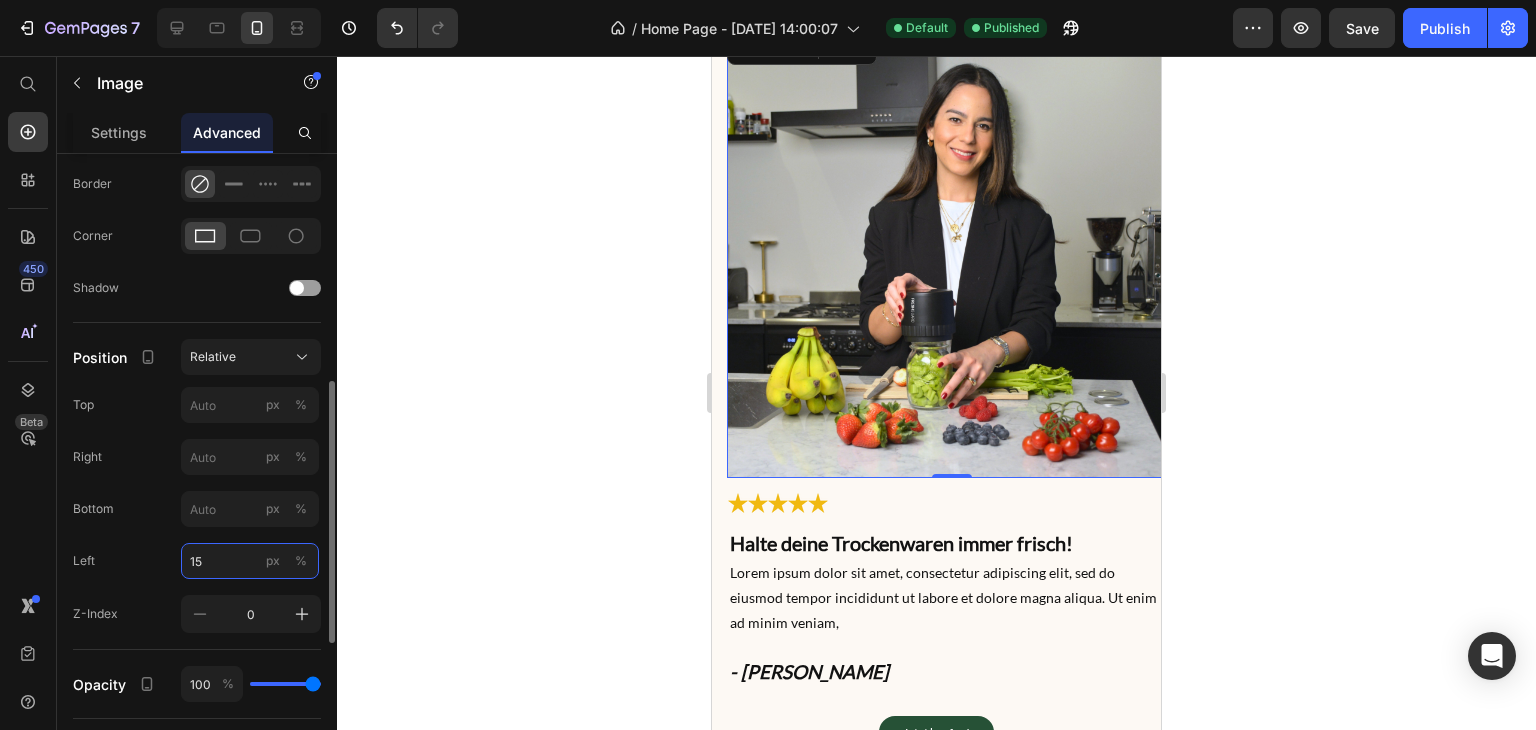 type on "15" 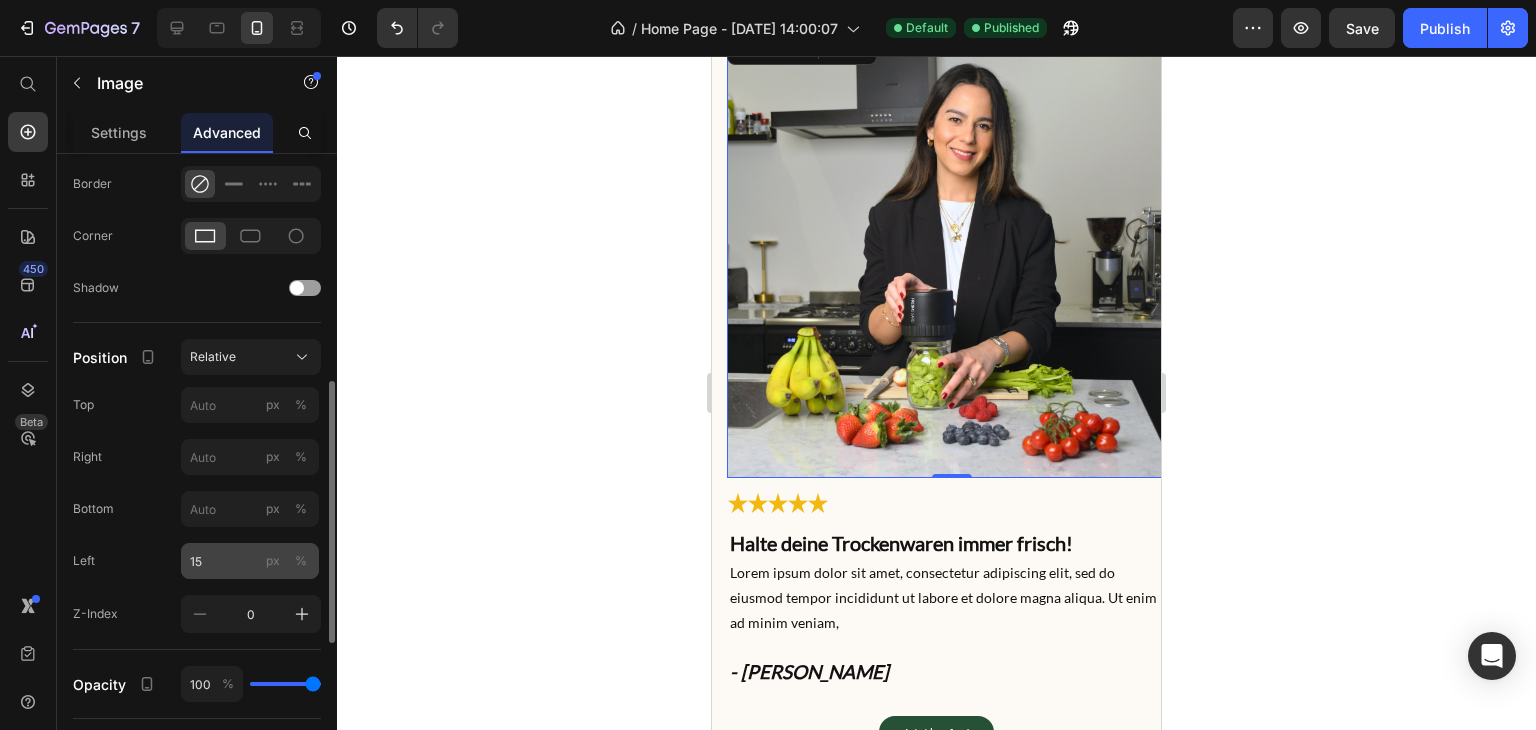click on "px" at bounding box center (273, 561) 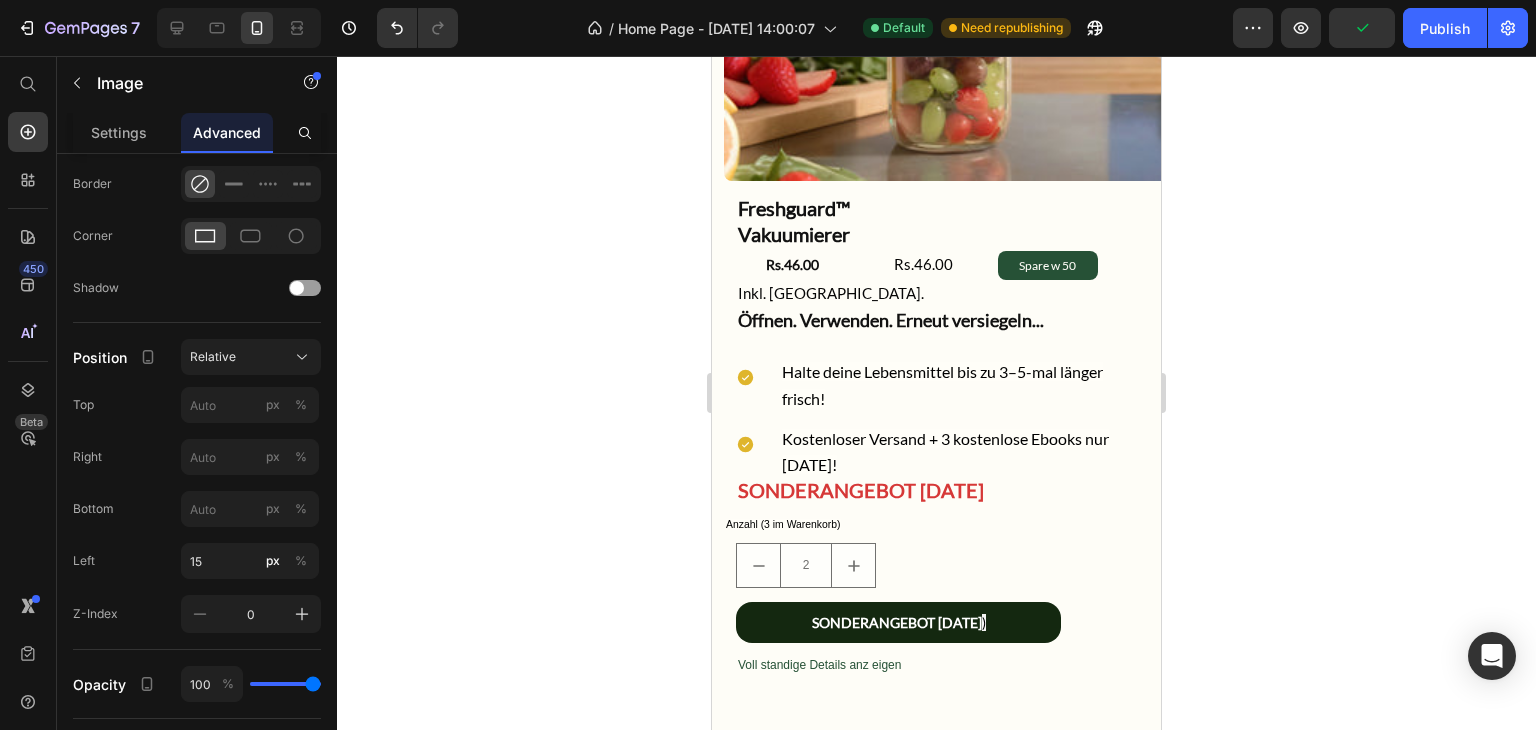 scroll, scrollTop: 2970, scrollLeft: 0, axis: vertical 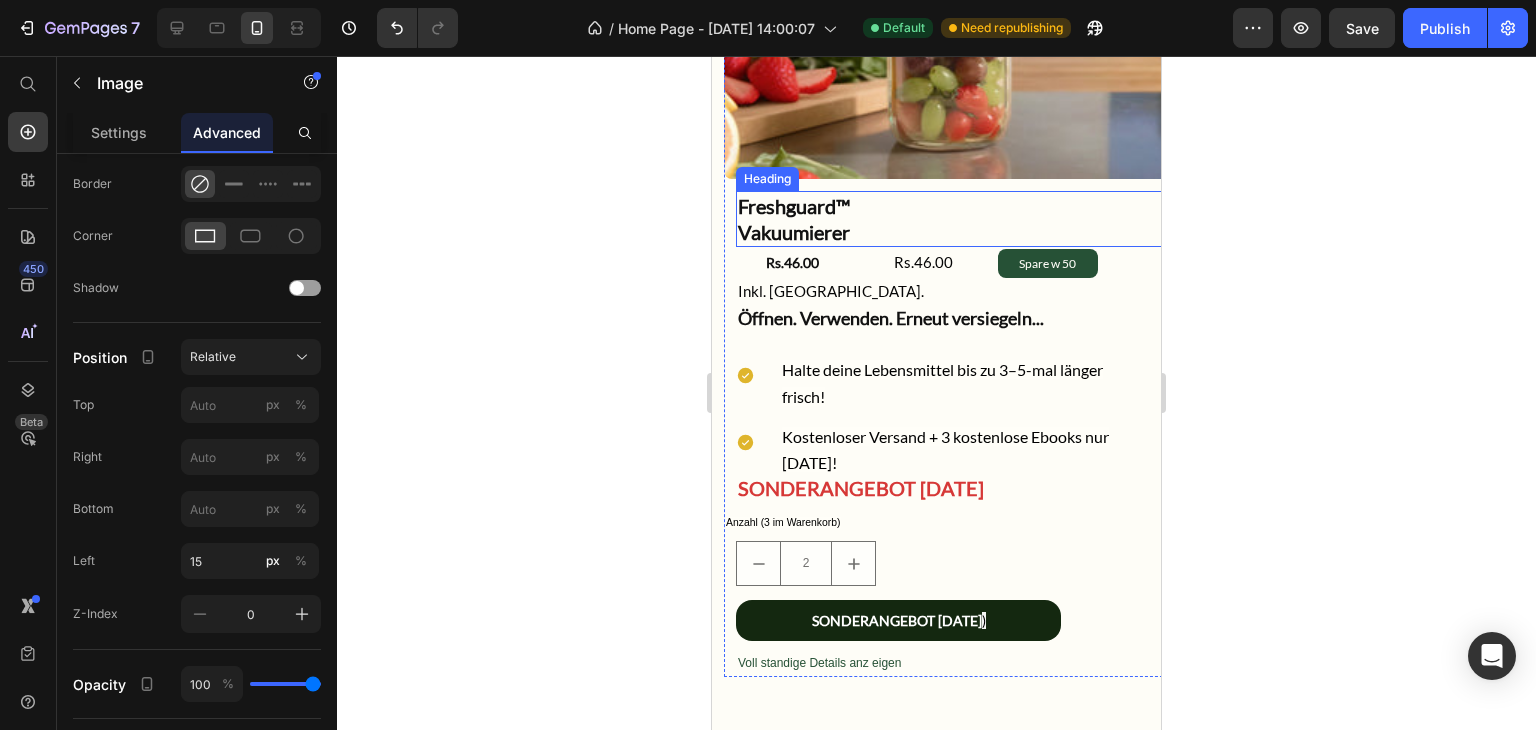 click on "Freshguard™  Vakuumierer" at bounding box center [954, 219] 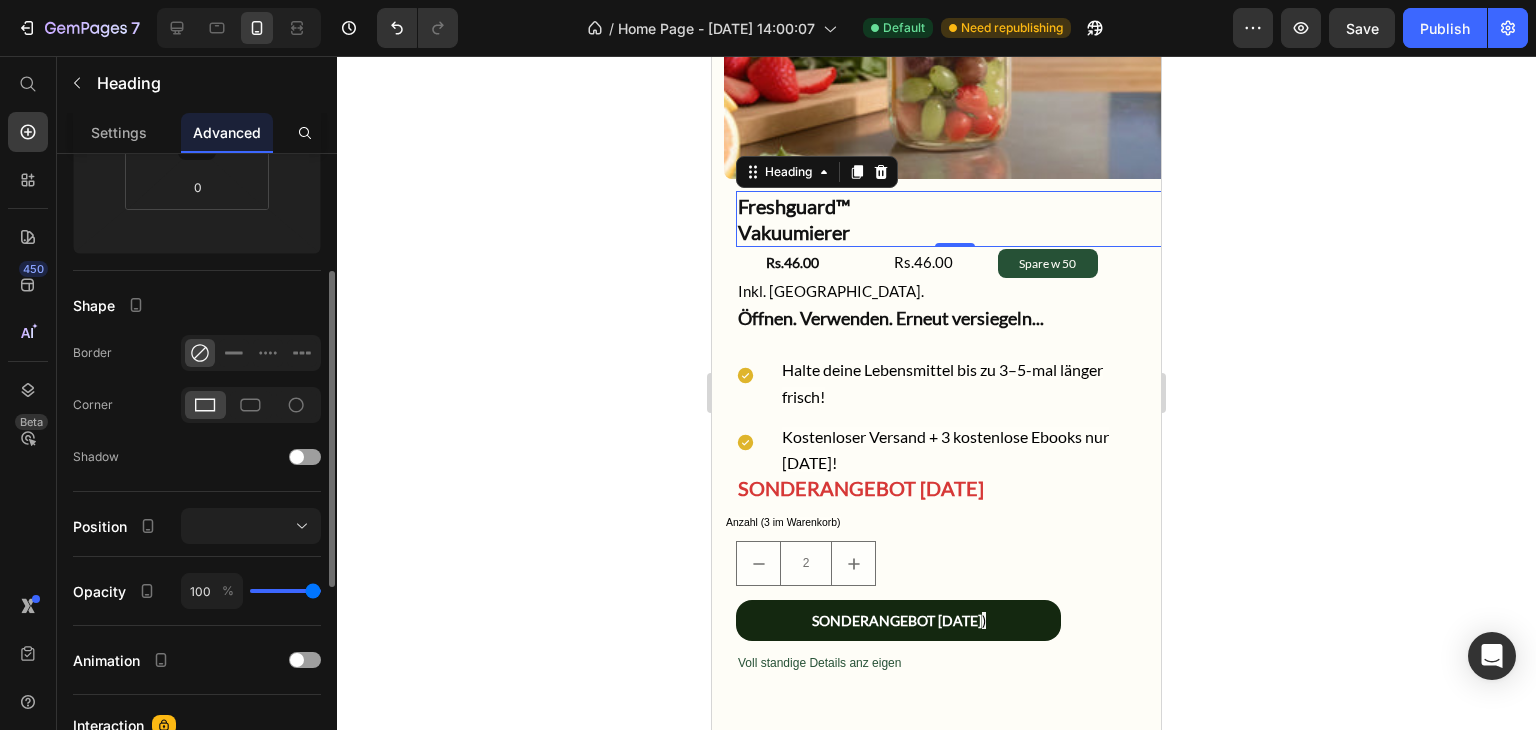 scroll, scrollTop: 391, scrollLeft: 0, axis: vertical 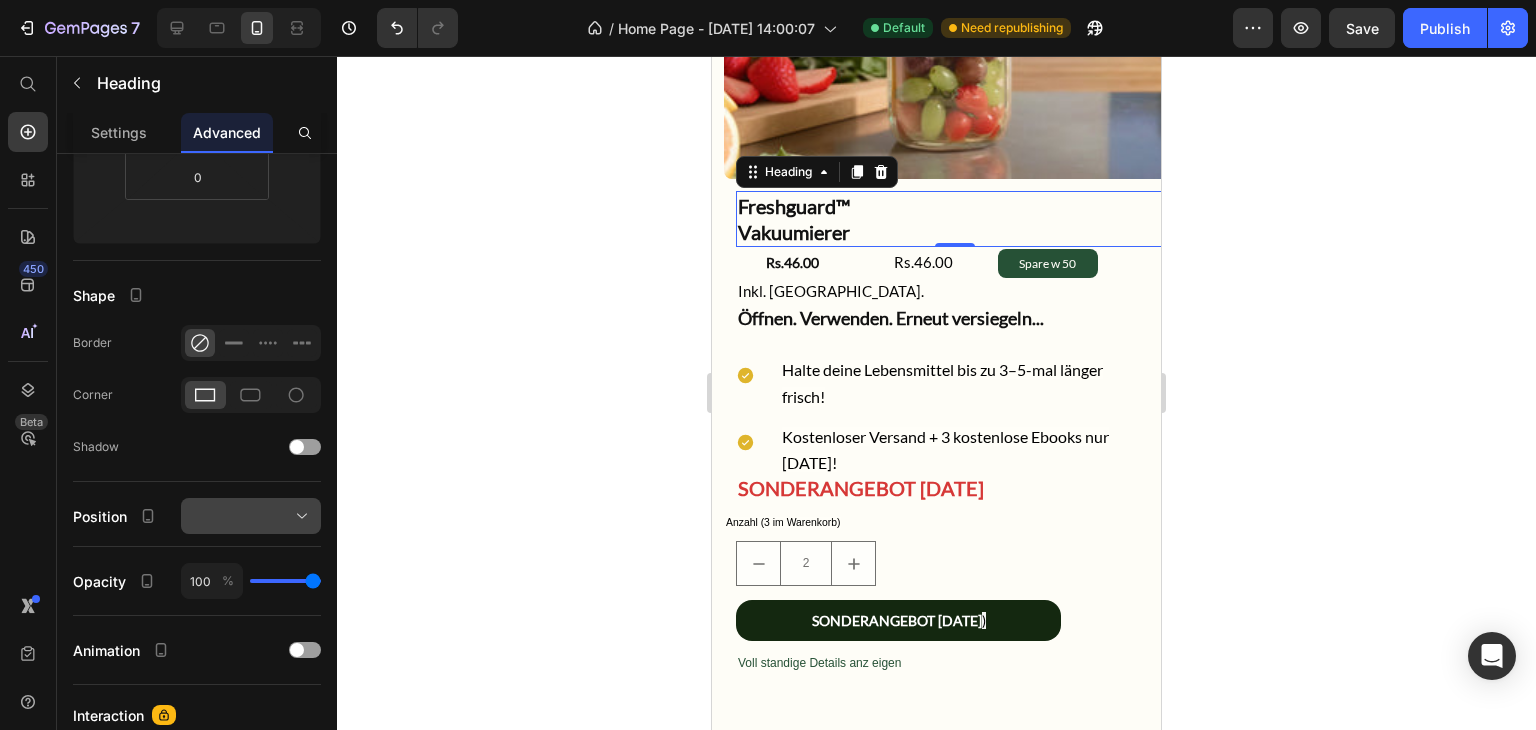 click 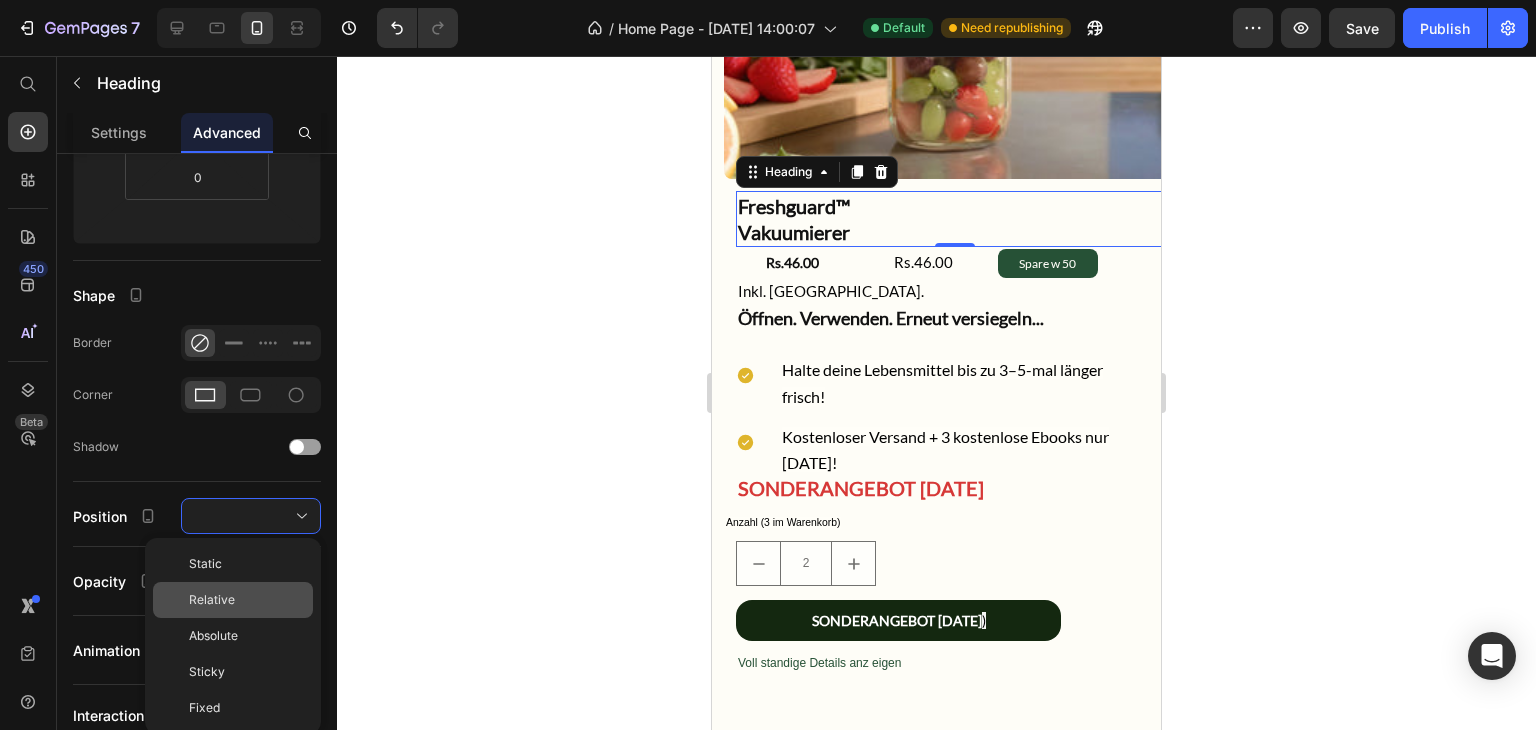 click on "Relative" at bounding box center [247, 600] 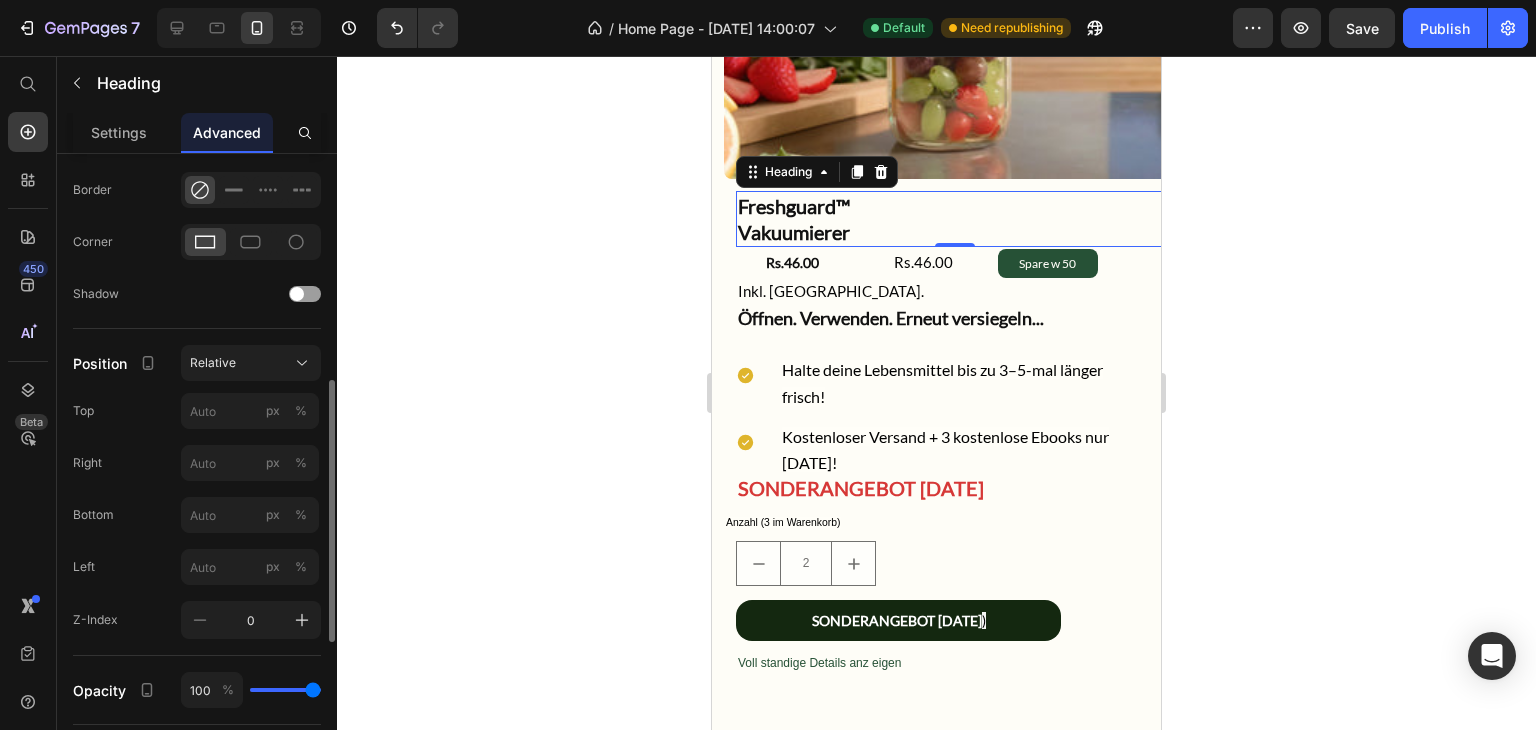 scroll, scrollTop: 545, scrollLeft: 0, axis: vertical 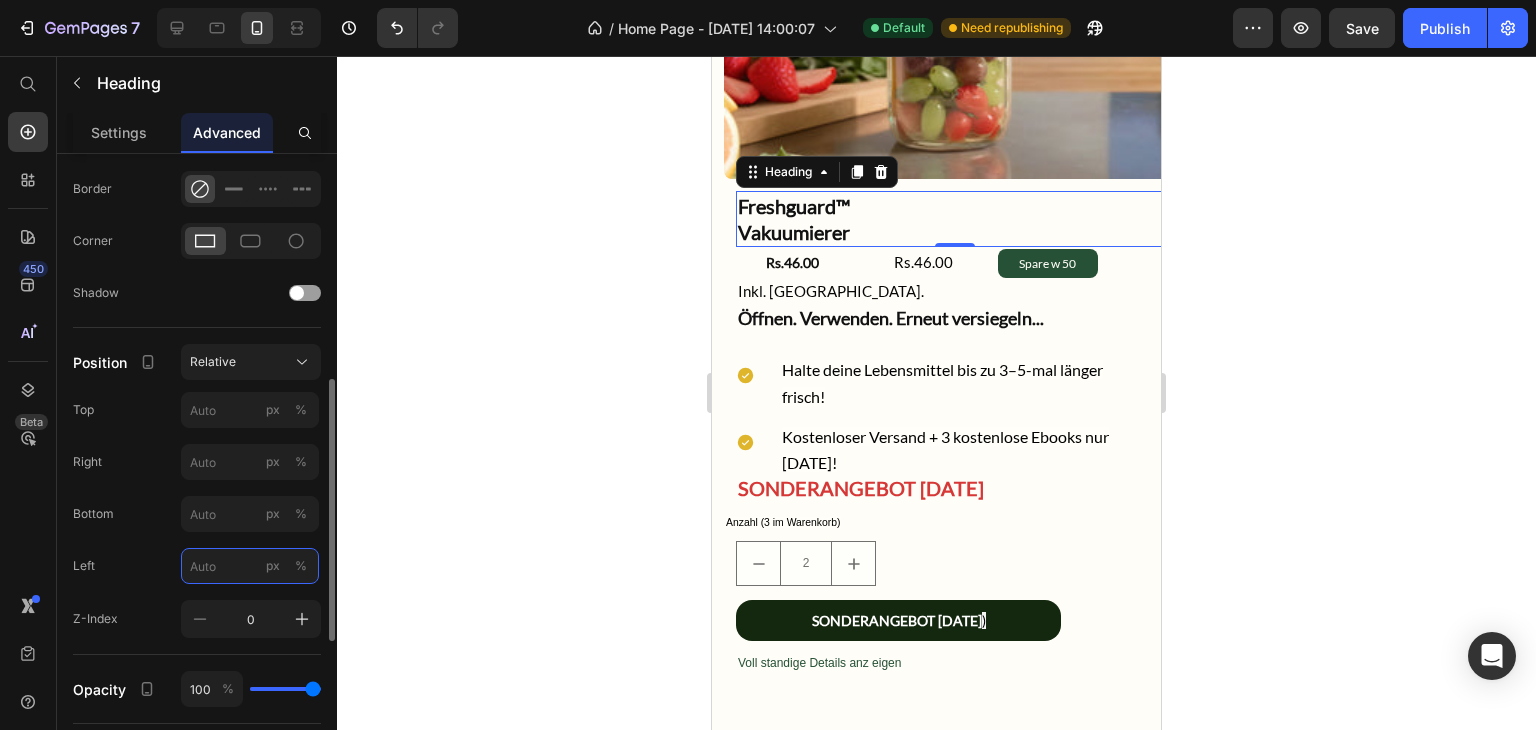 click on "px %" at bounding box center (250, 566) 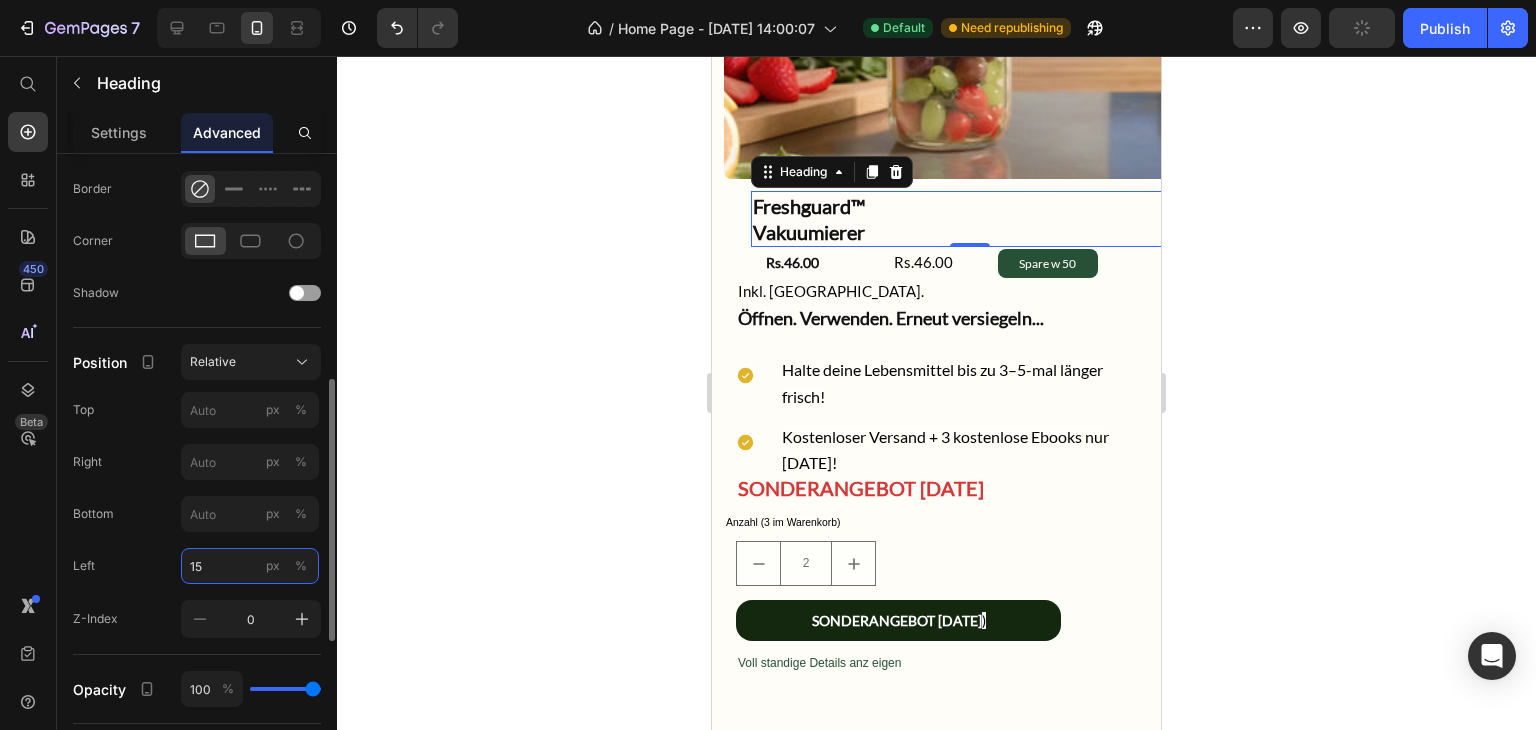 type on "1" 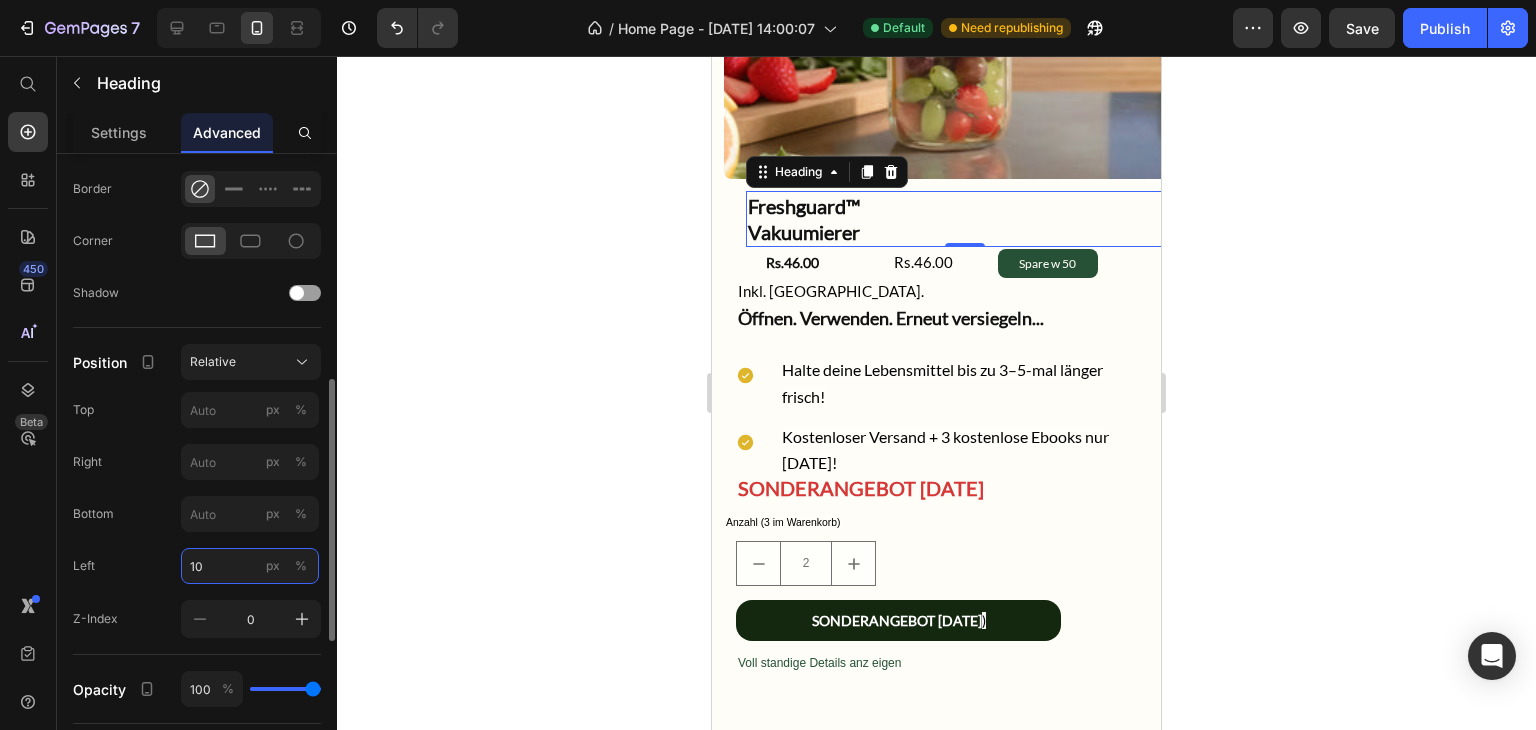type on "1" 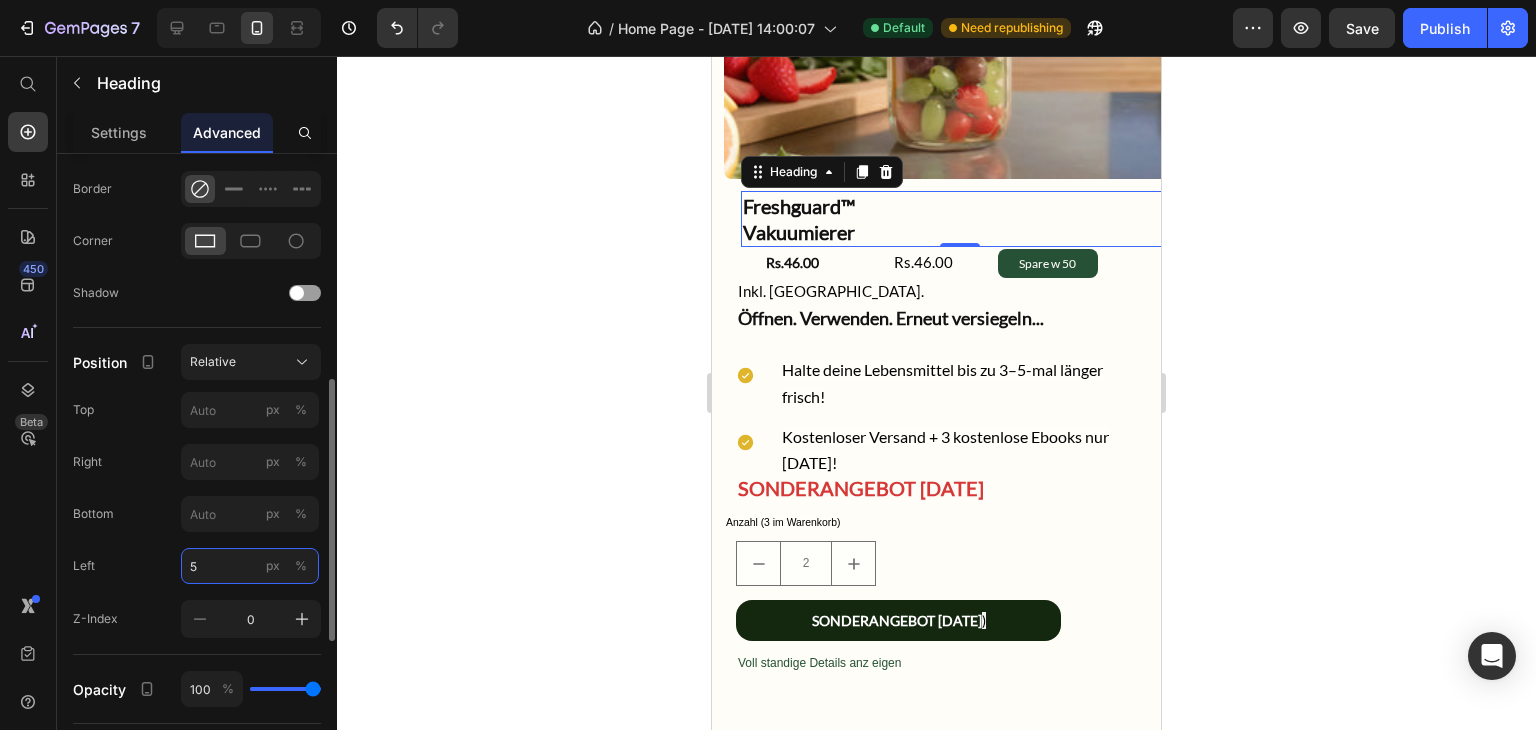 type on "5" 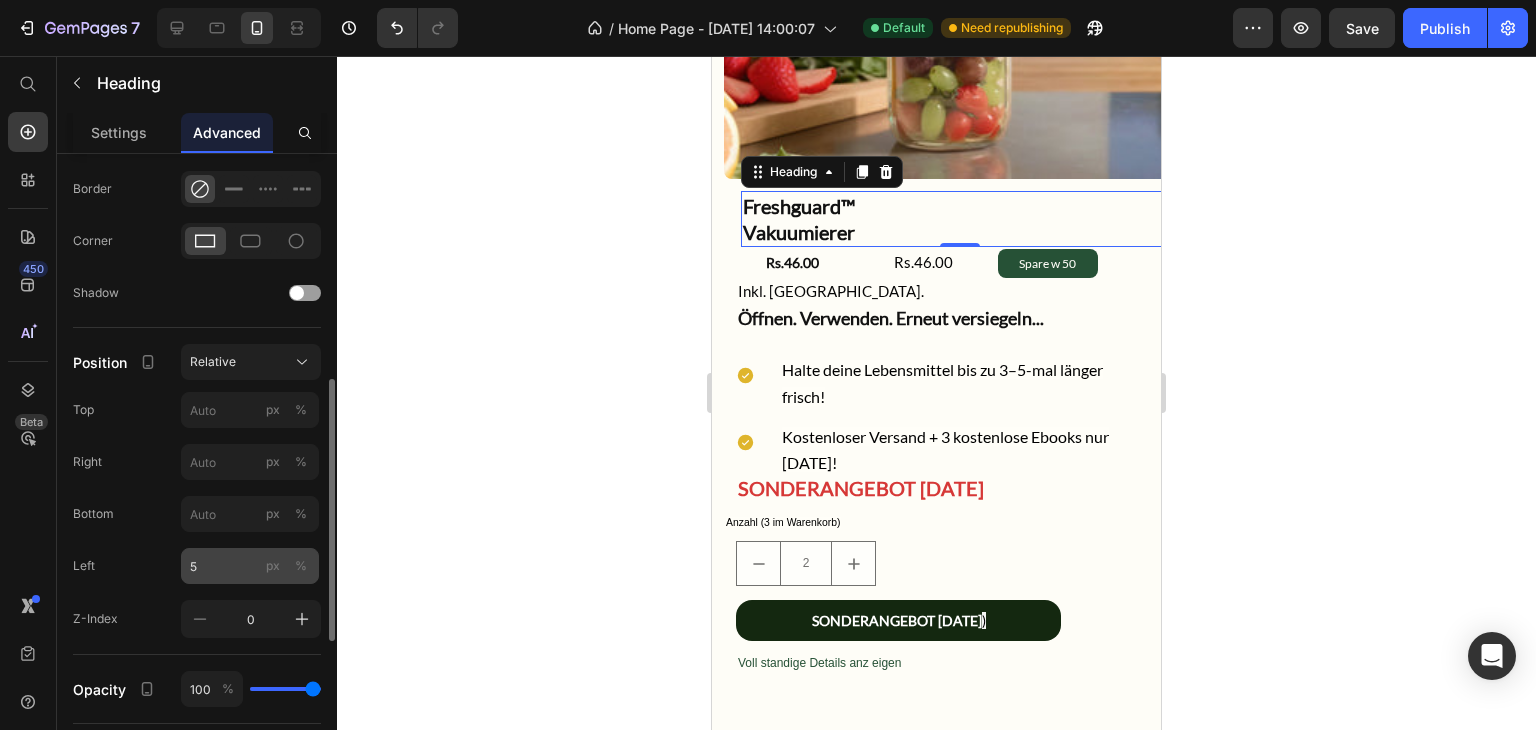 click on "px" at bounding box center [273, 566] 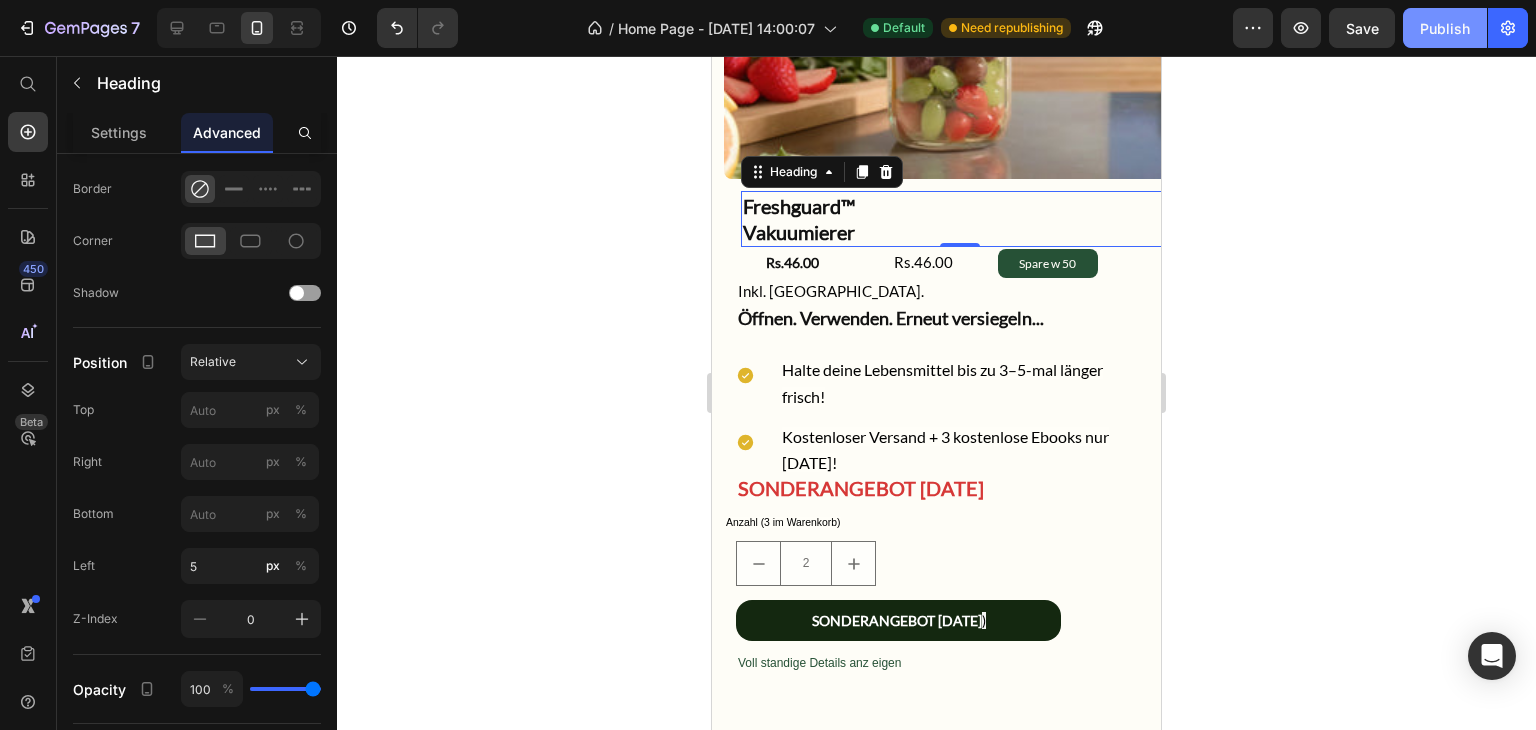 click on "Publish" at bounding box center (1445, 28) 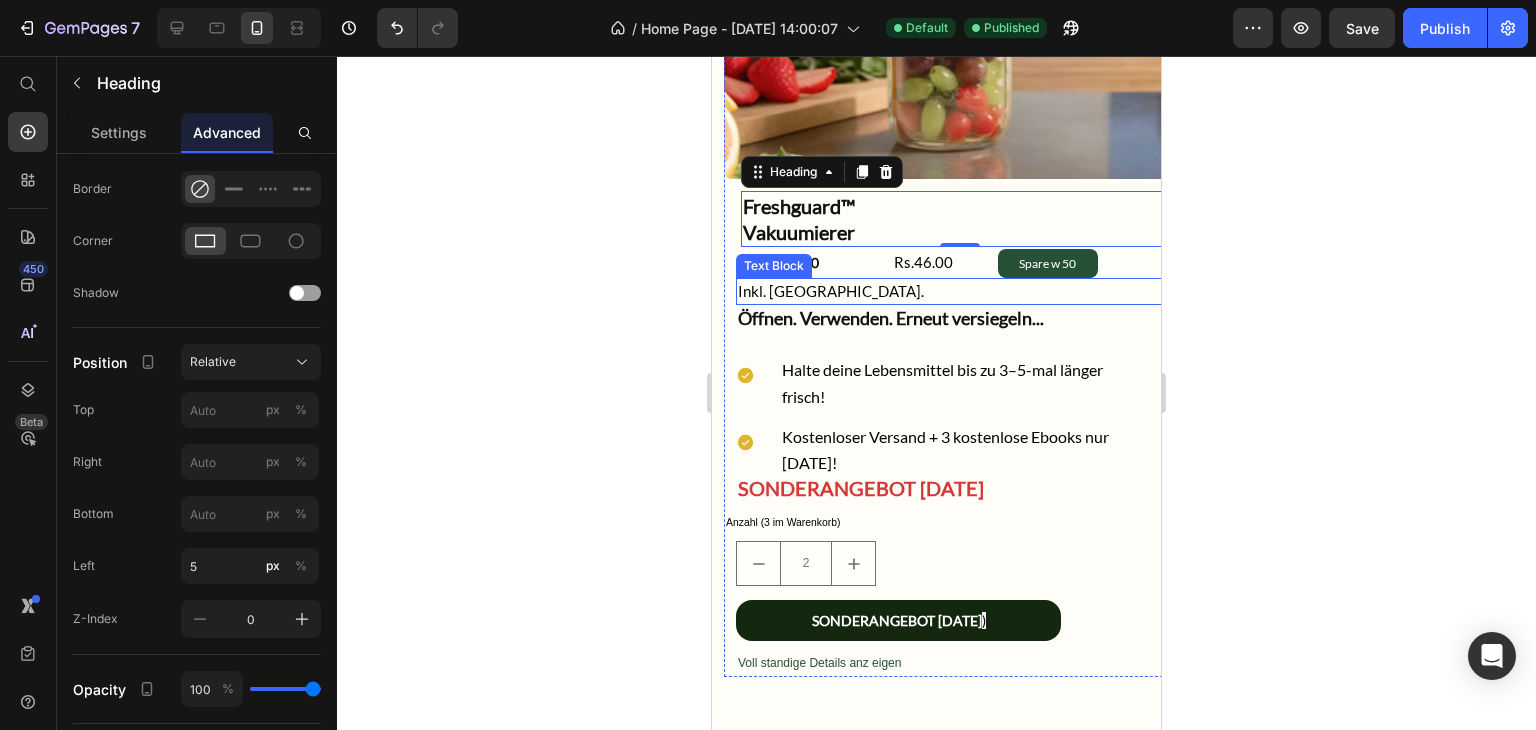 click on "Inkl. [GEOGRAPHIC_DATA]." at bounding box center [954, 291] 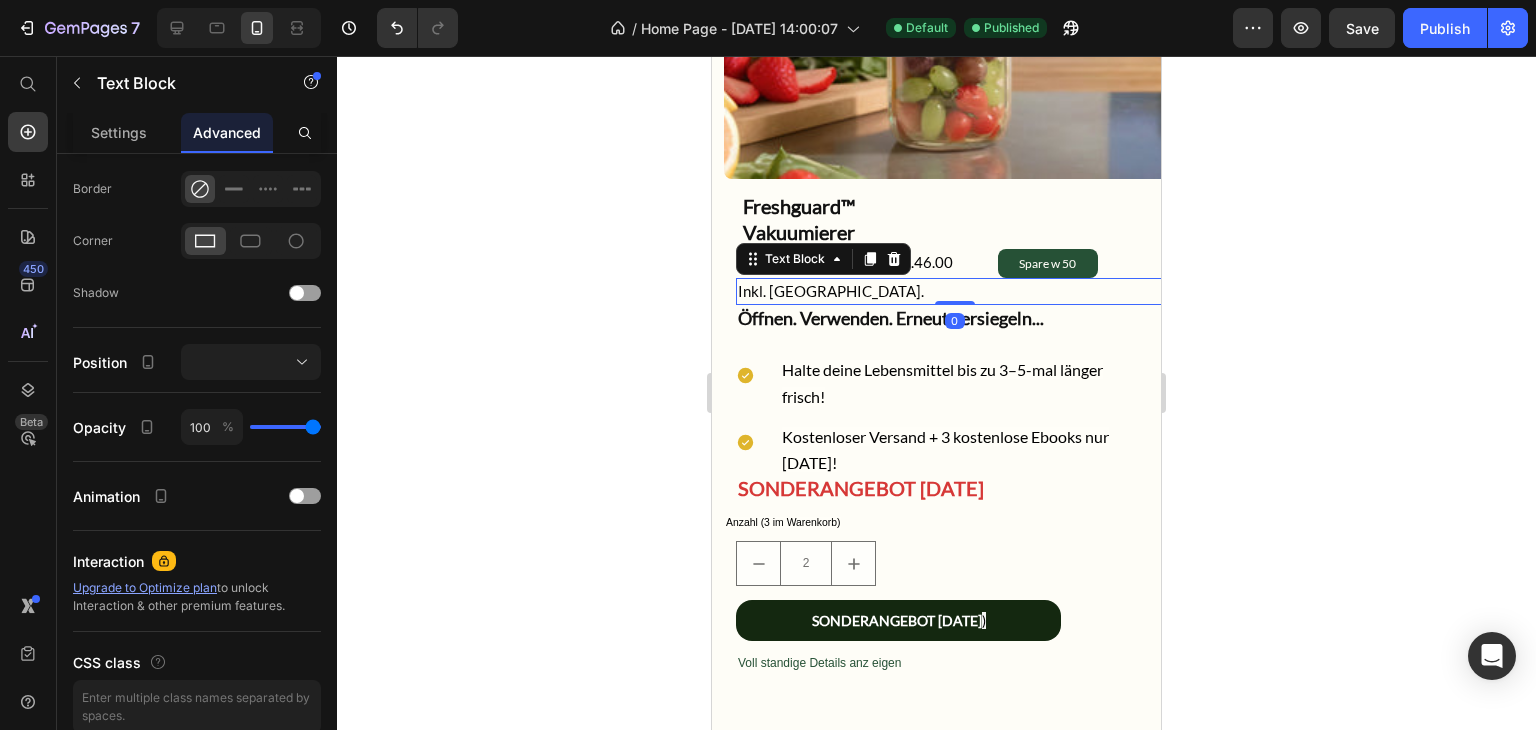 scroll, scrollTop: 0, scrollLeft: 0, axis: both 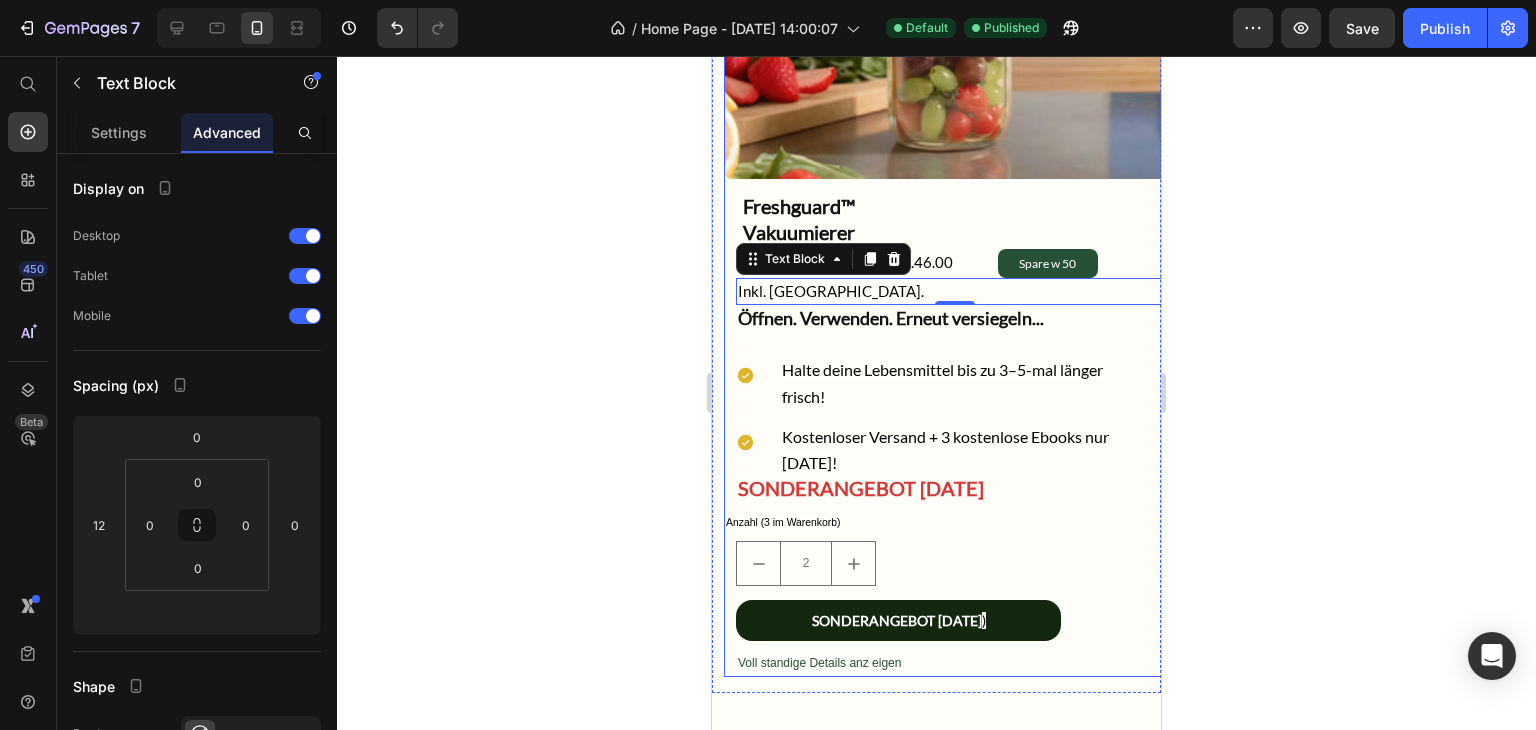 click on "Freshguard™  Vakuumierer Heading Rs.46.00 Product Price Rs.46.00 Product Price Spare w 50 Text Block Row Inkl. Ste uern. Text Block   0 Öffnen. Verwenden. Erneut versiegeln... Heading Halte deine Lebensmittel bis zu 3–5-mal länger  frisch! Kostenloser Versand + 3 kostenlose Ebooks nur  heute! Item List SONDERANGEBOT HEUTE Heading Anzahl (3 im Warenkorb) Text Block 2 Product Quantity SONDERANGEBOT HEUTE ) Button Voll standige Details anz eigen Text Block" at bounding box center [948, 428] 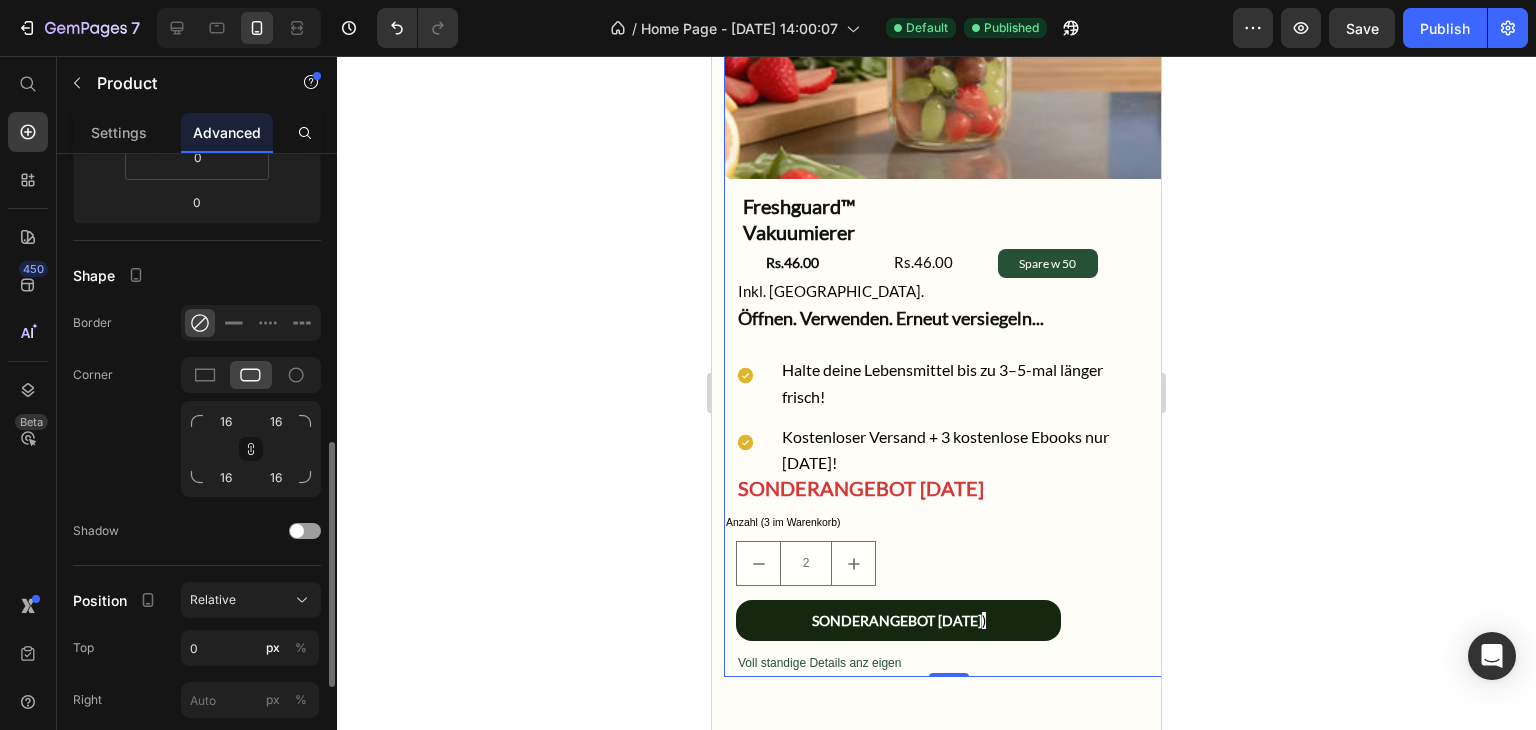 scroll, scrollTop: 508, scrollLeft: 0, axis: vertical 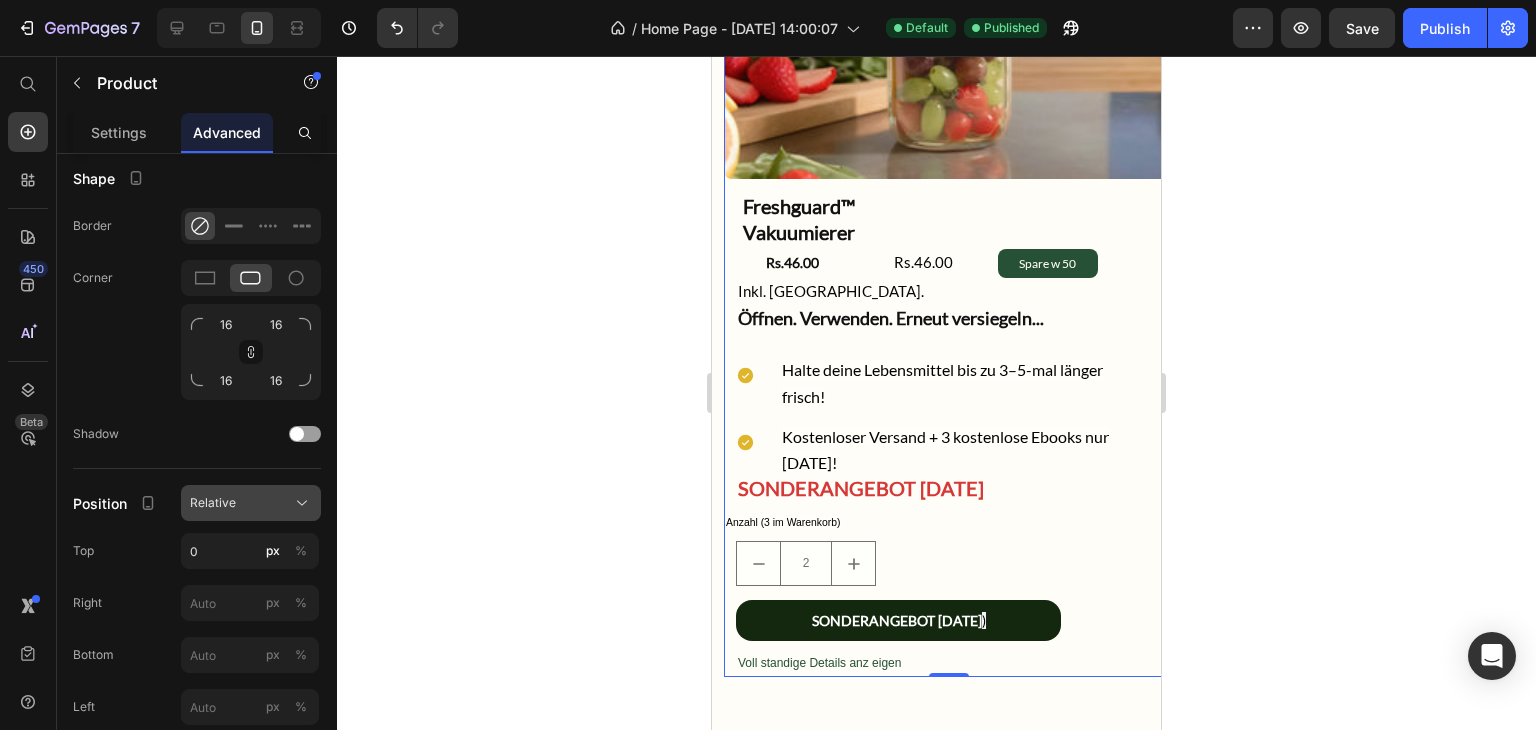 click 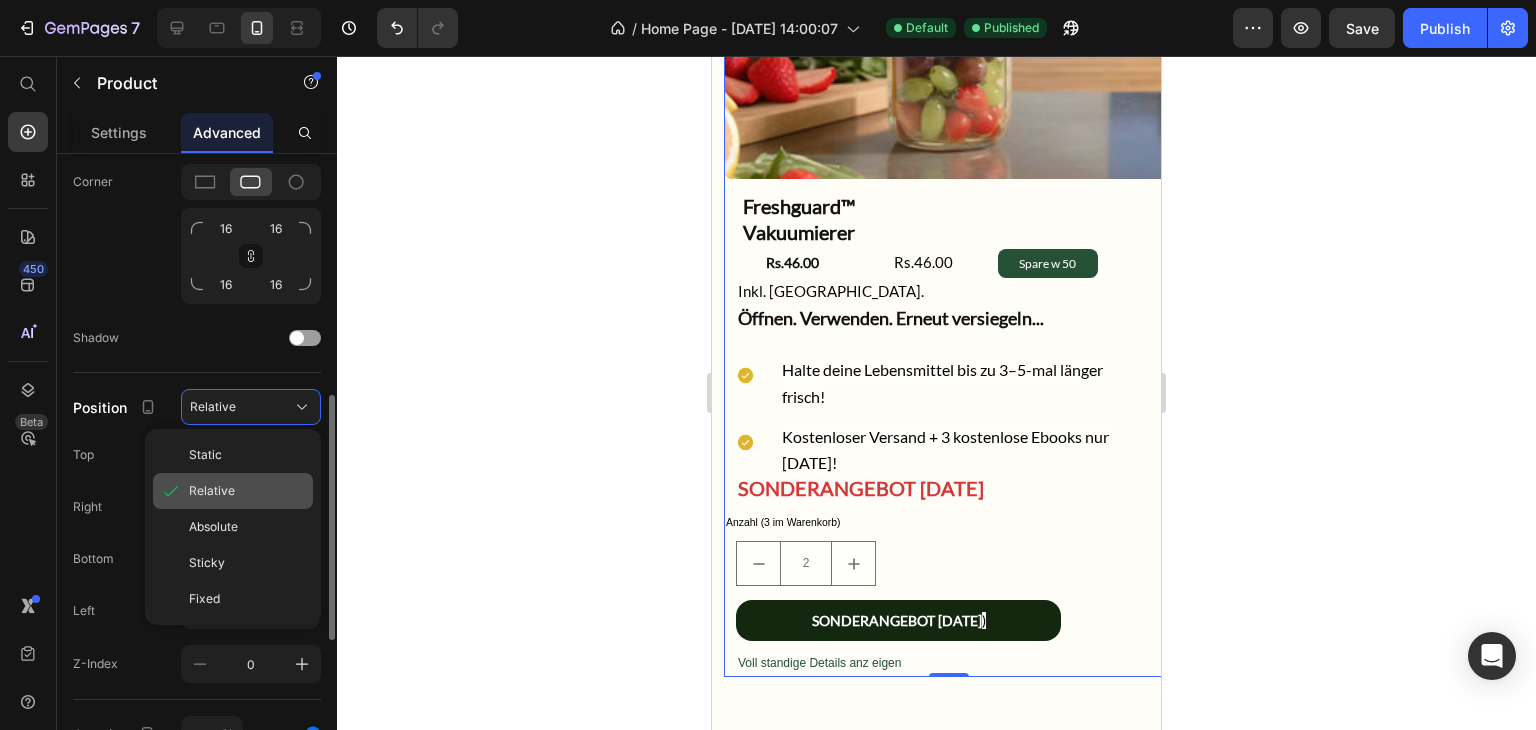 scroll, scrollTop: 610, scrollLeft: 0, axis: vertical 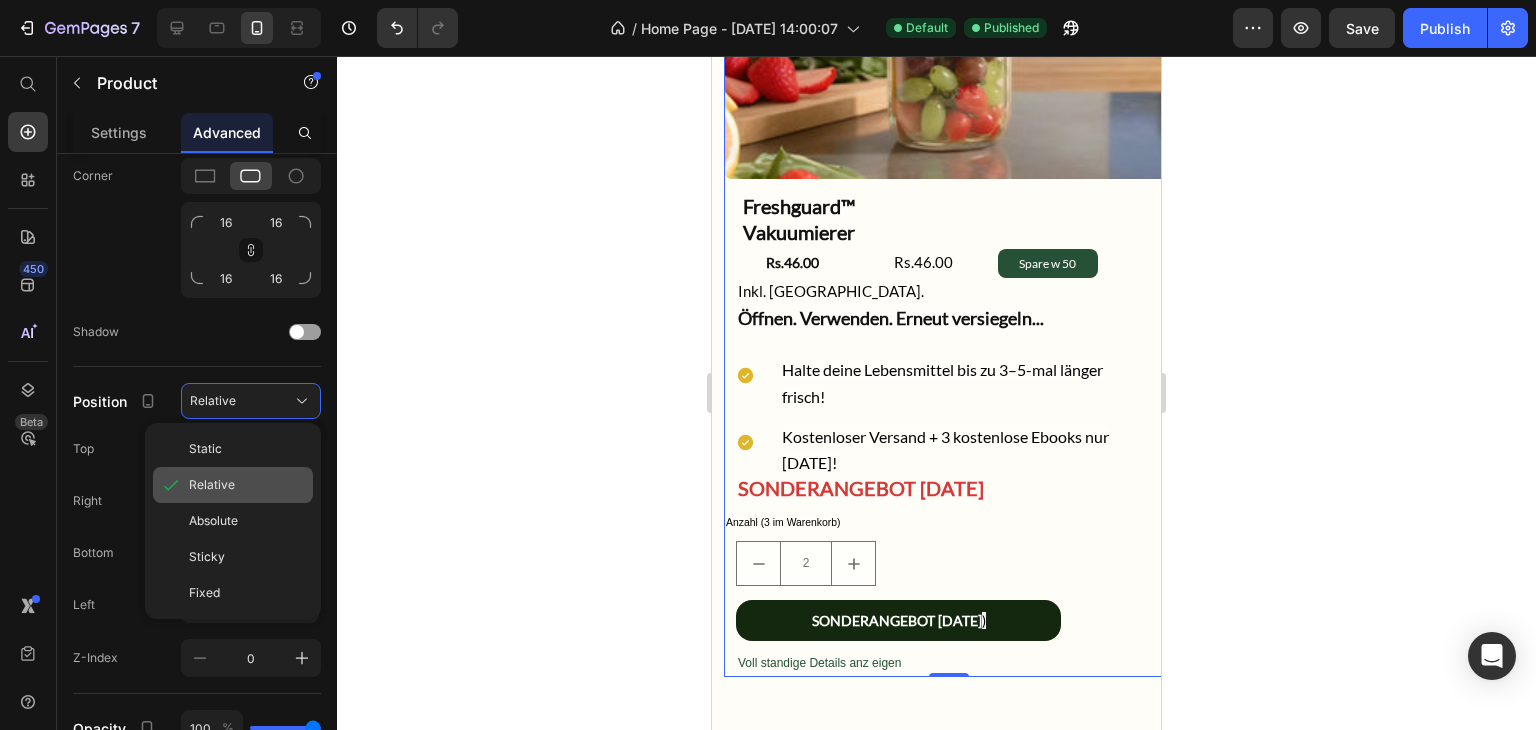 click on "Relative" at bounding box center [247, 485] 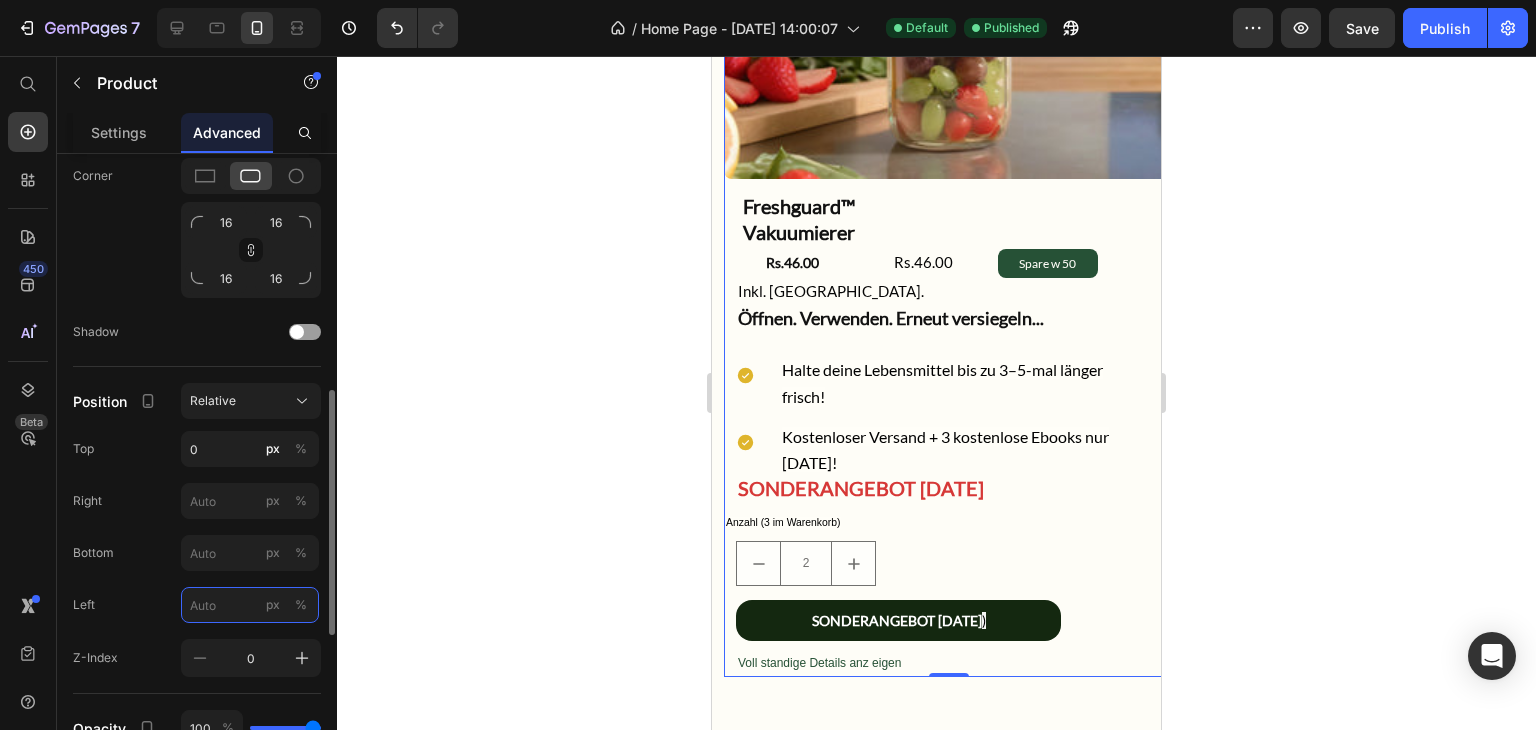 click on "px %" at bounding box center (250, 605) 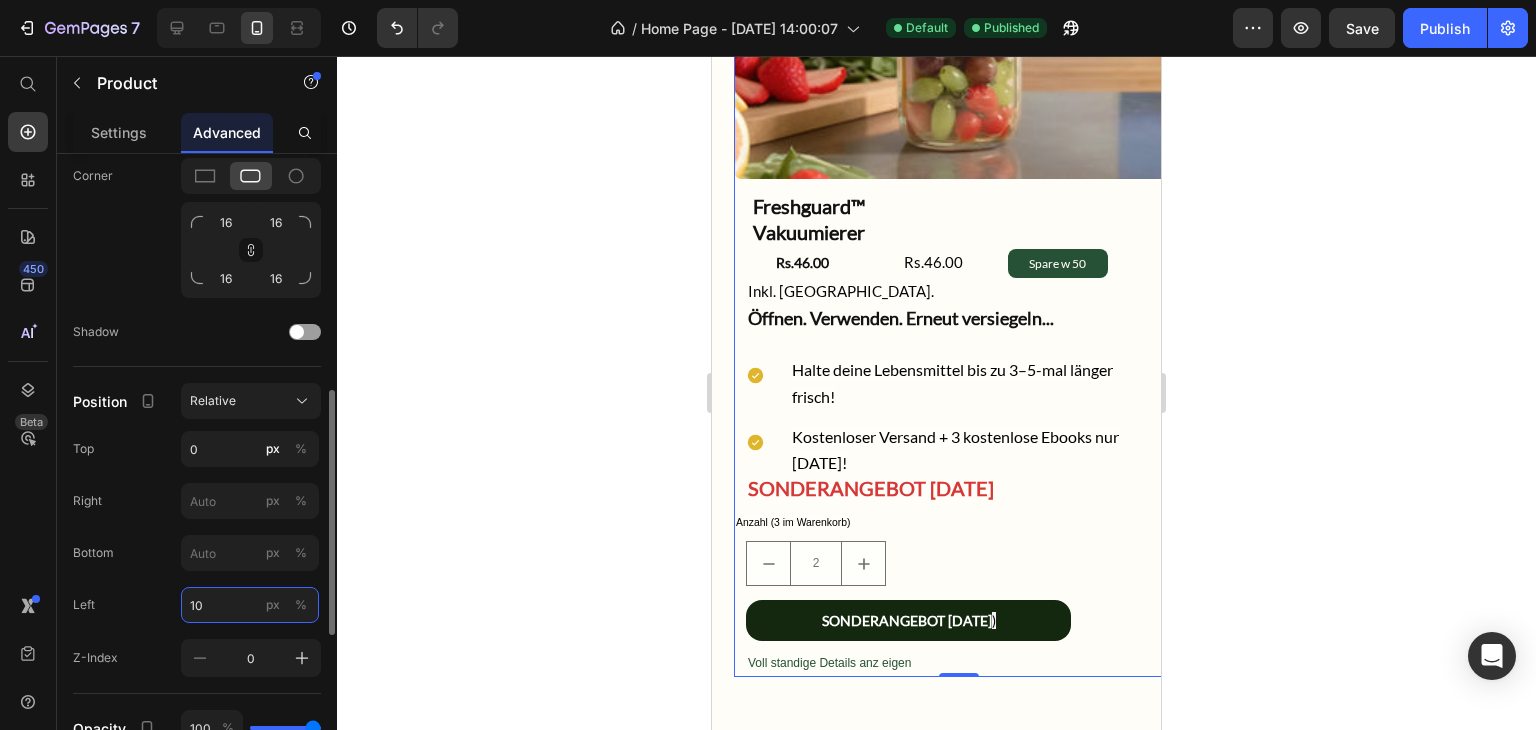 type on "1" 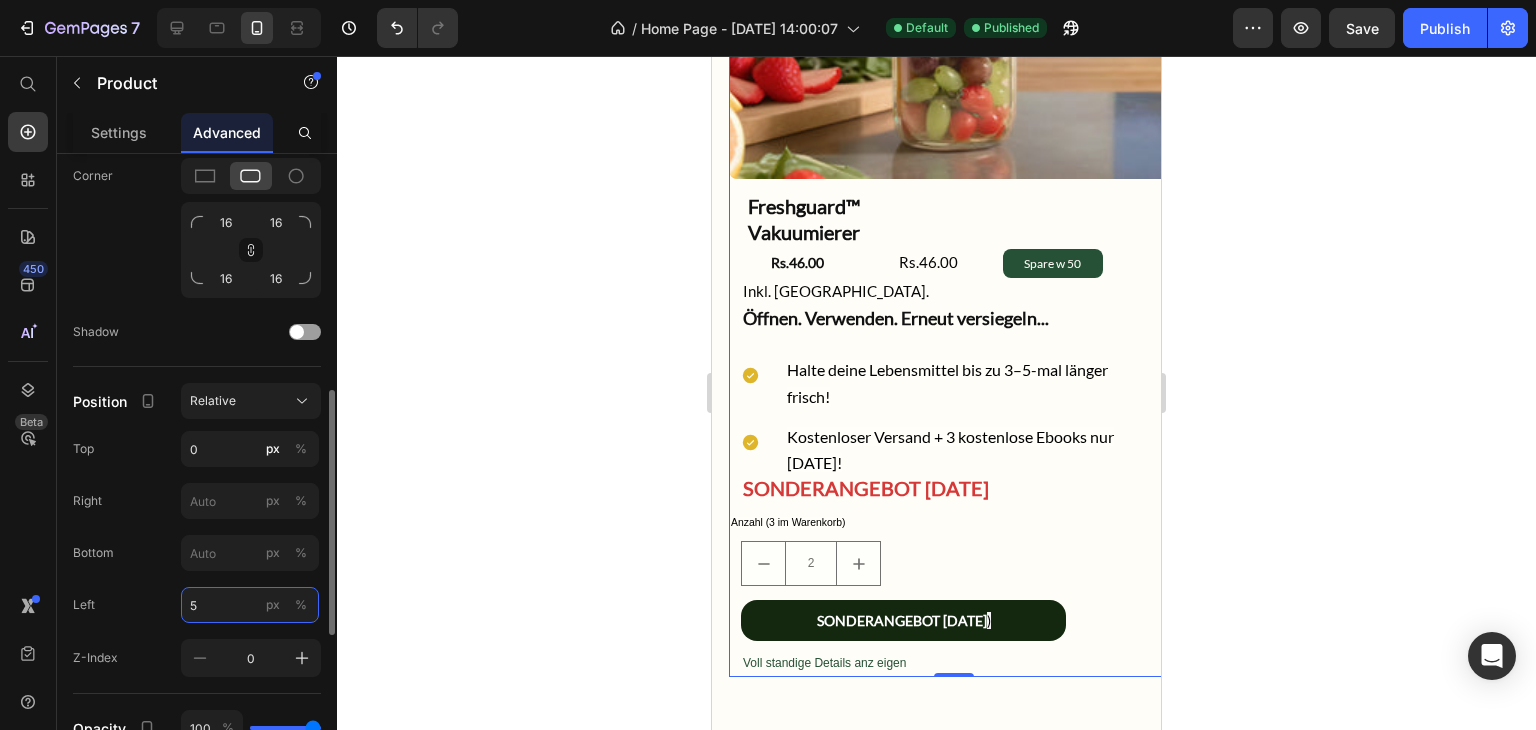 type on "5" 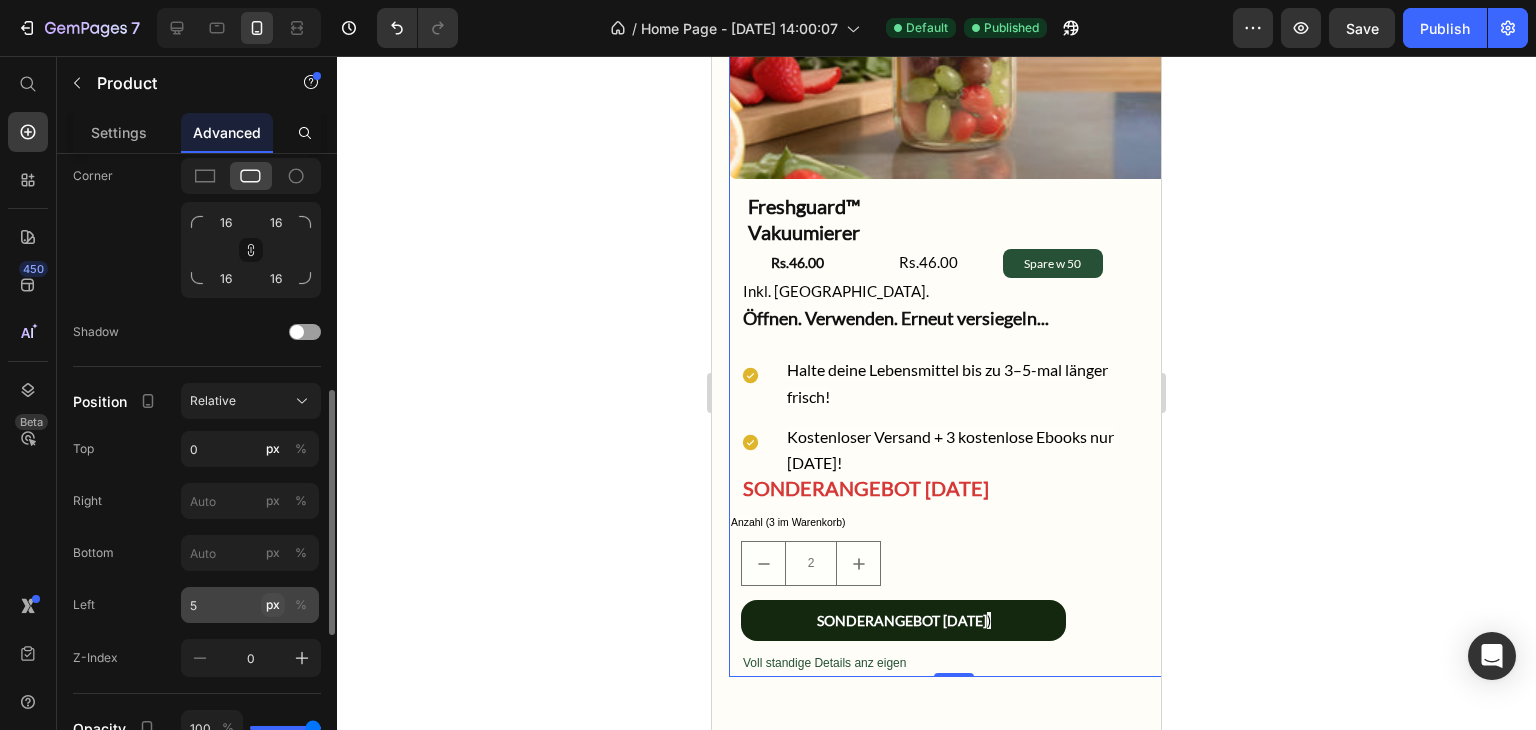 click on "px" at bounding box center [273, 605] 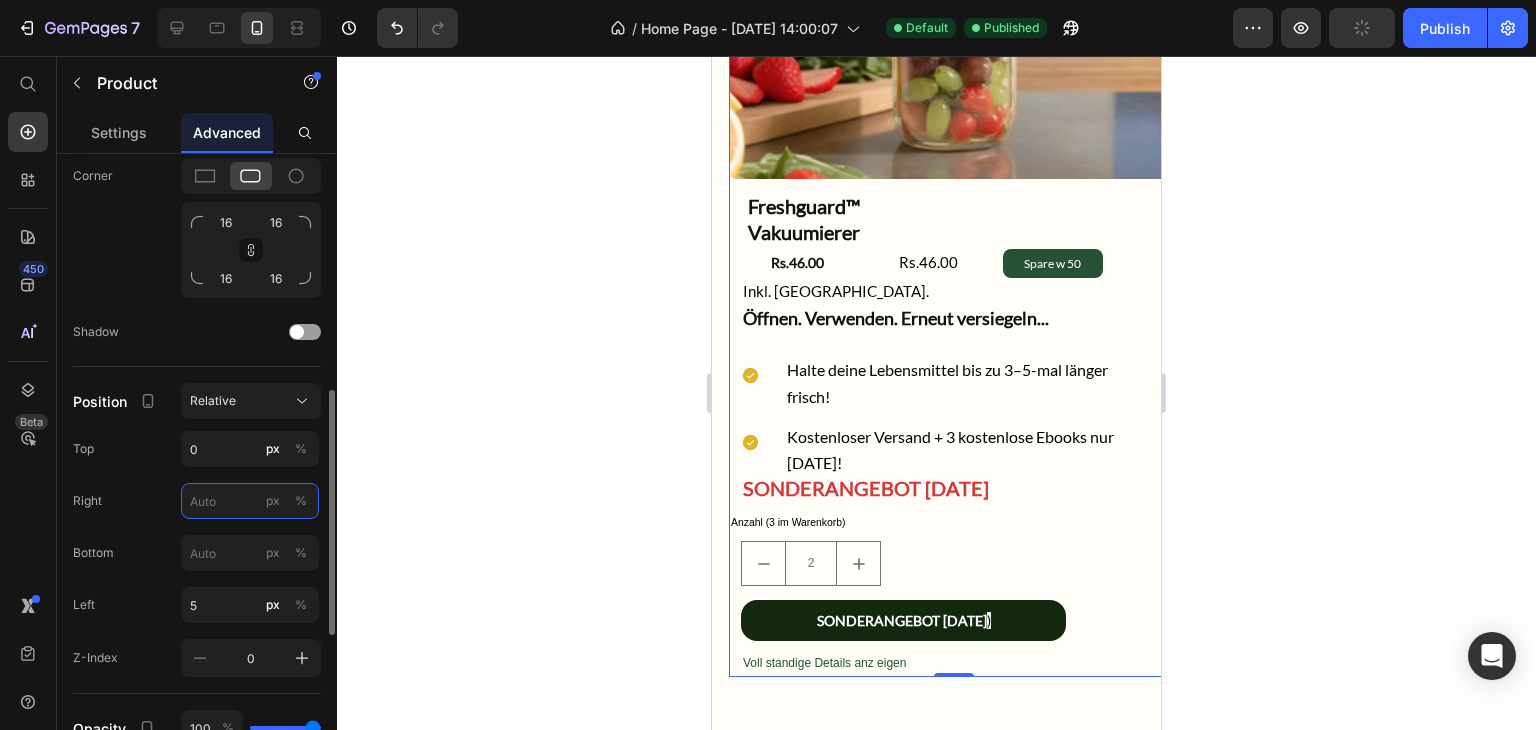 click on "px %" at bounding box center [250, 501] 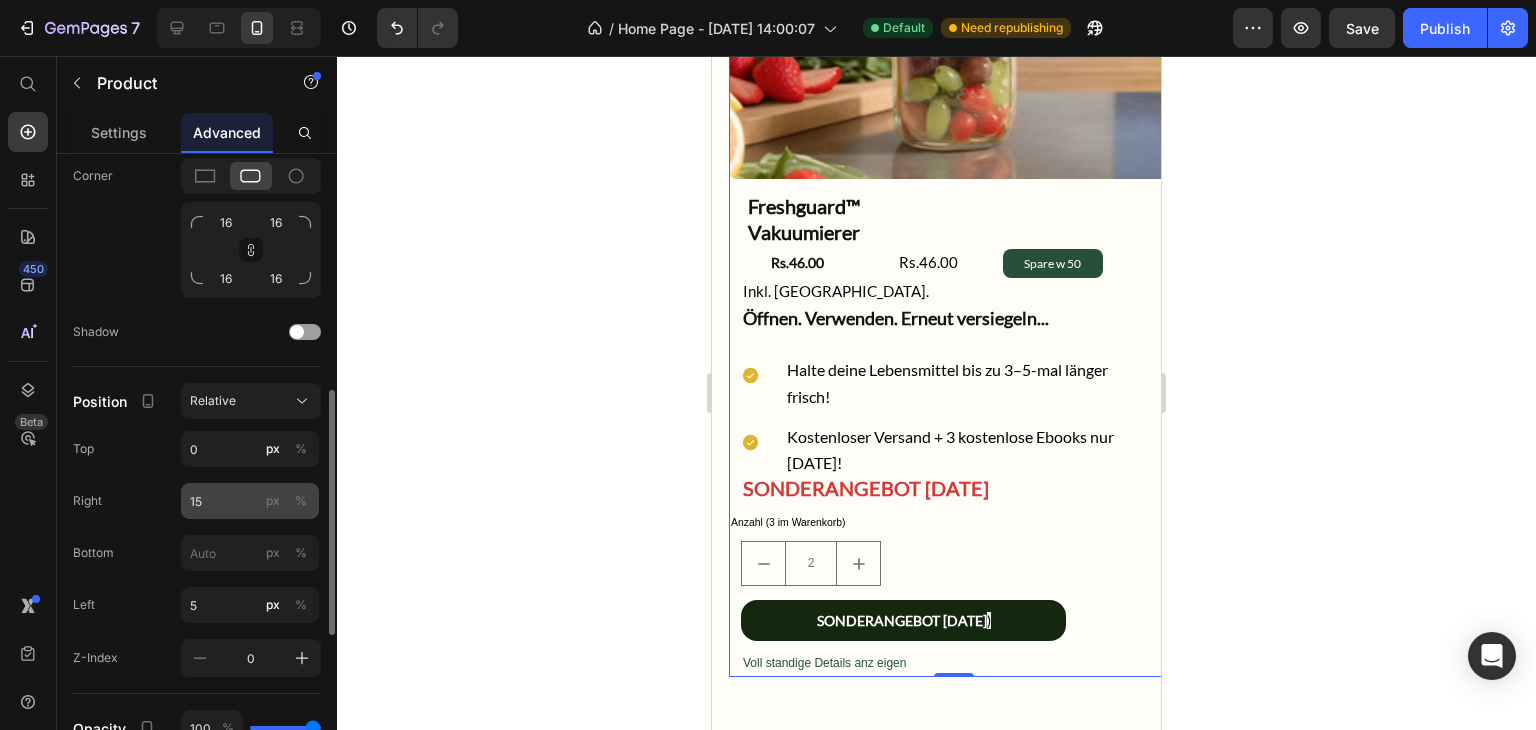 click on "px" at bounding box center (273, 501) 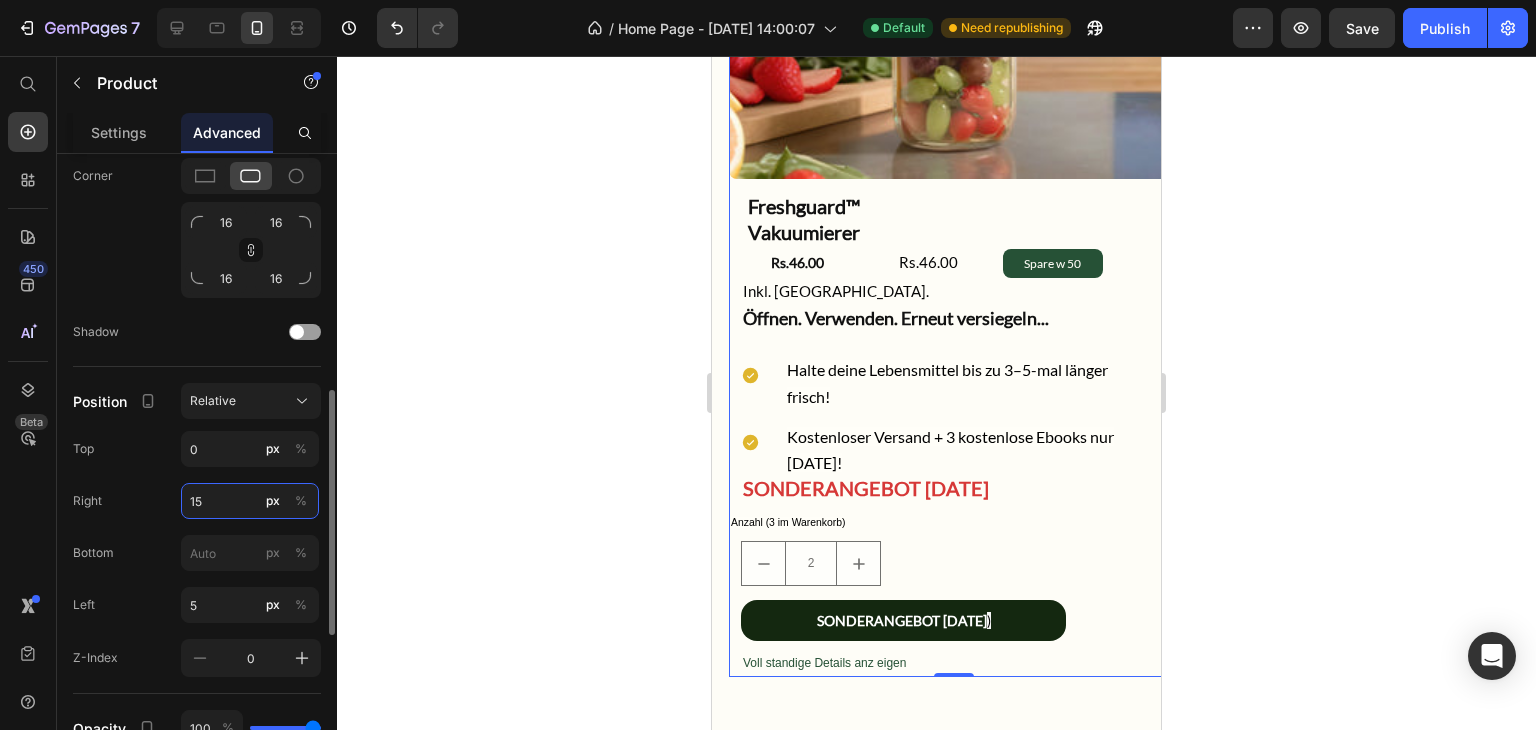click on "15" at bounding box center [250, 501] 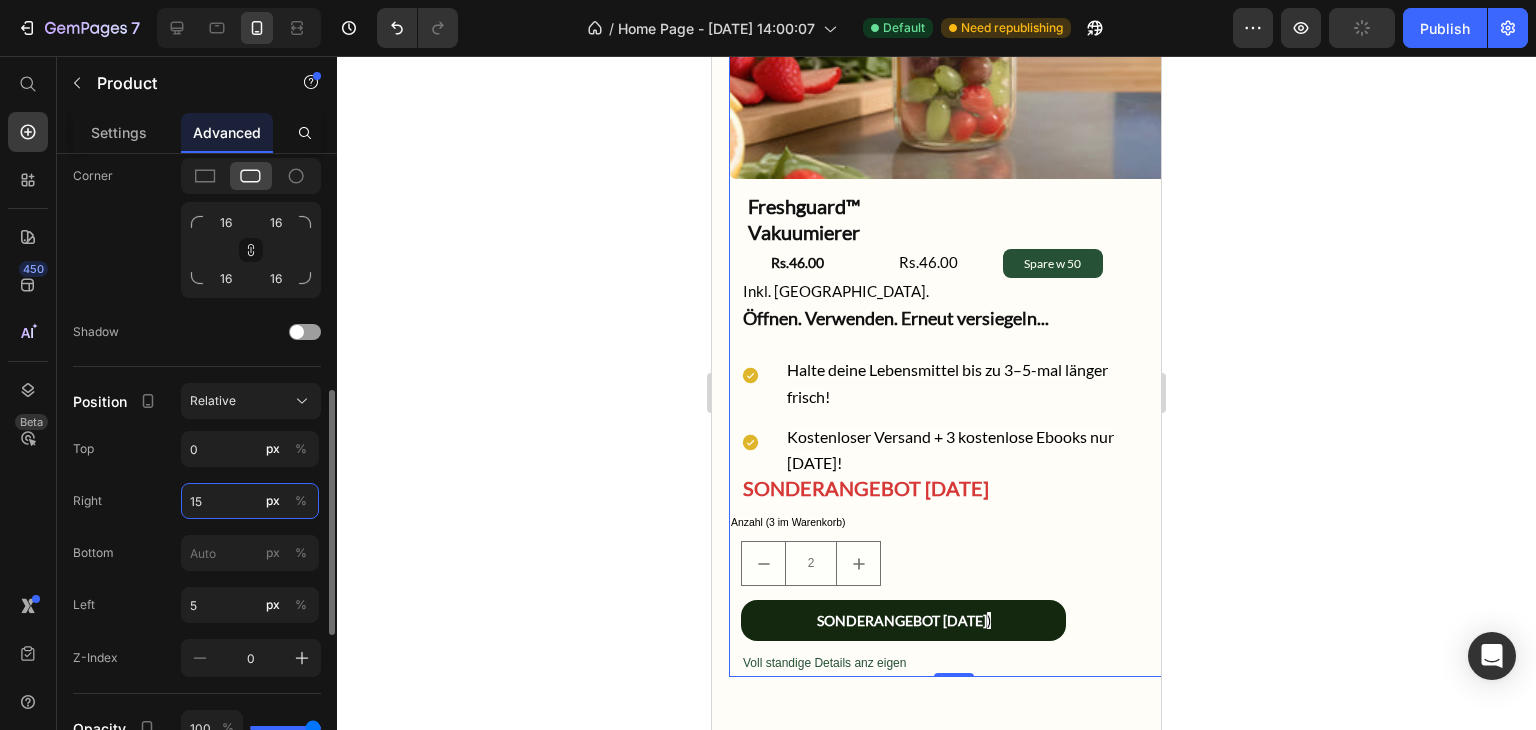 click on "15" at bounding box center (250, 501) 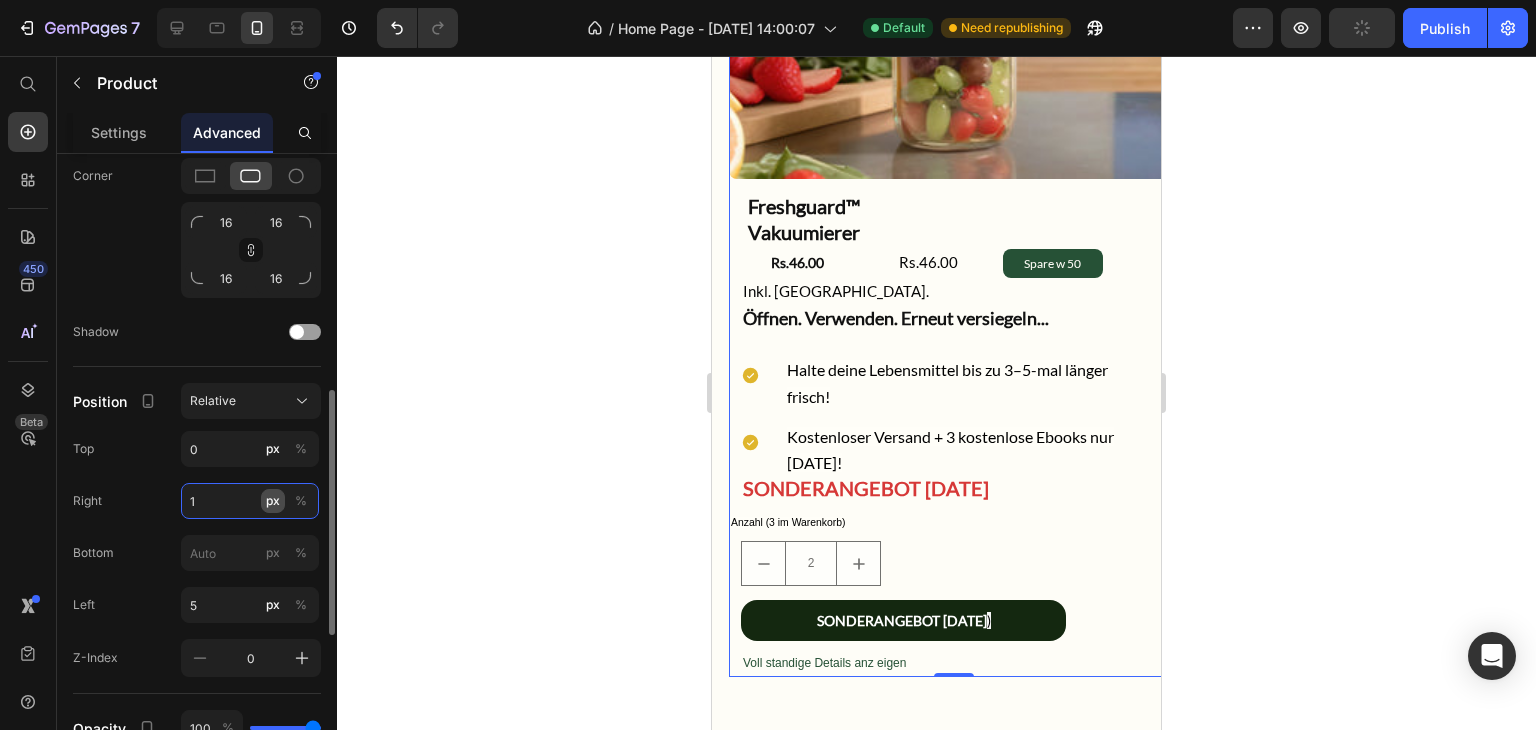type on "1" 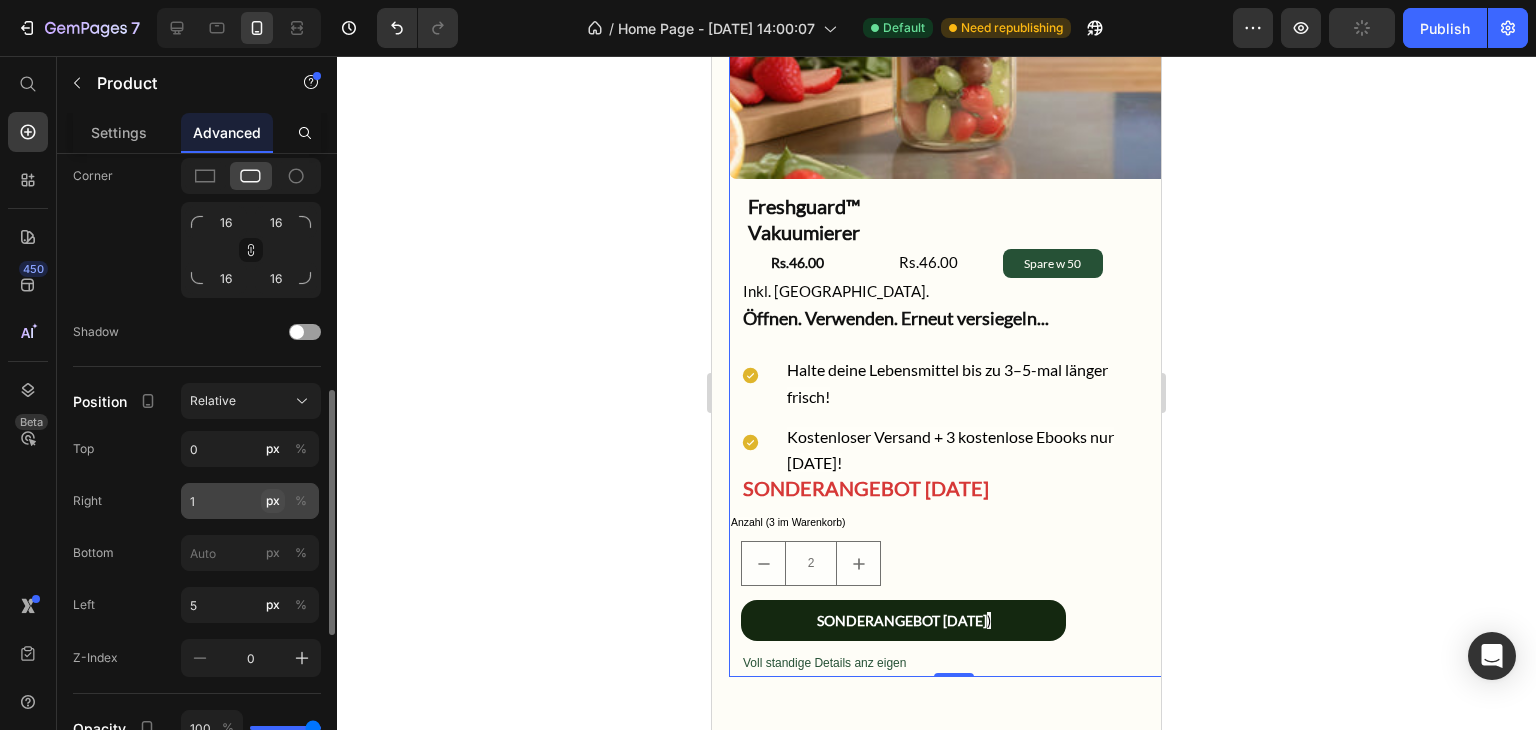 click on "px" at bounding box center [273, 501] 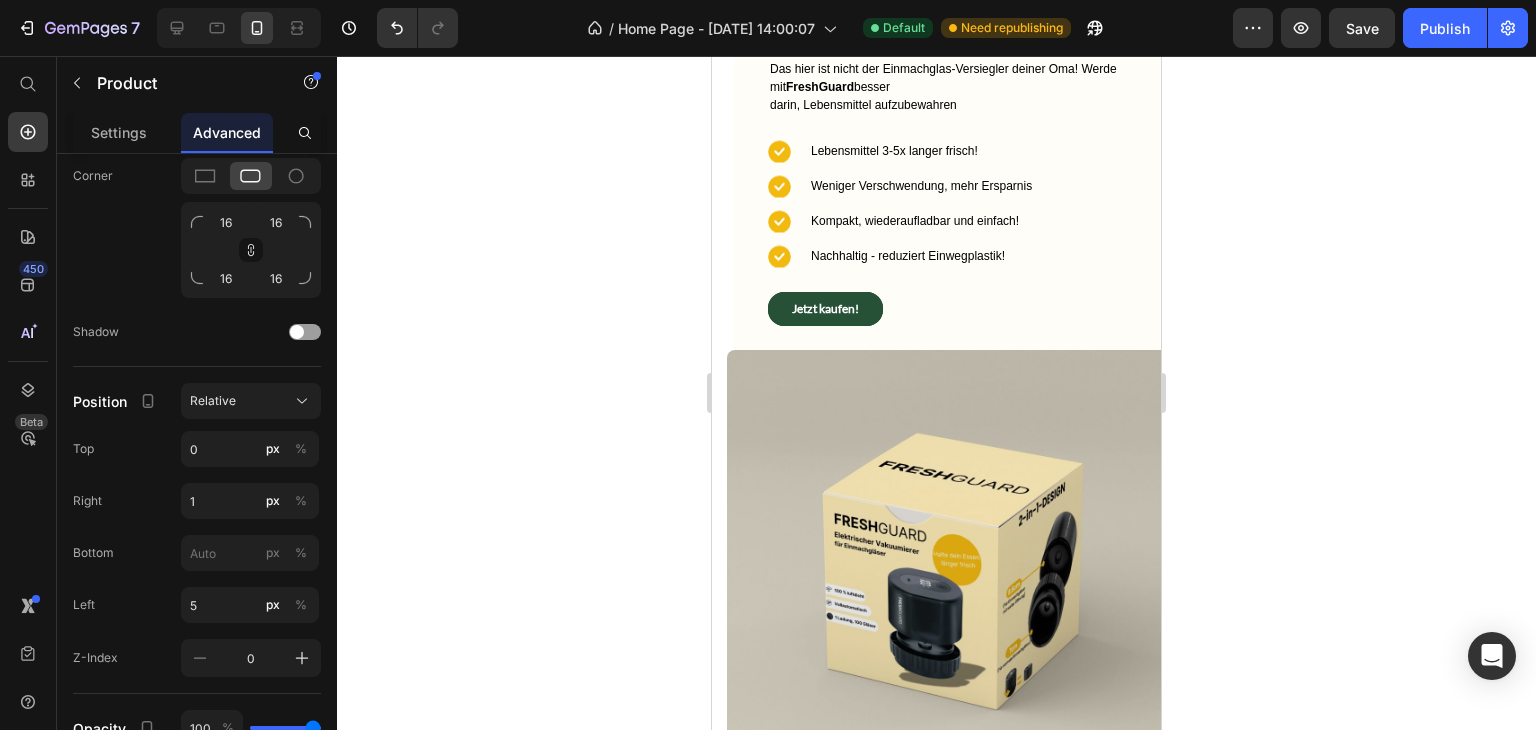 scroll, scrollTop: 372, scrollLeft: 0, axis: vertical 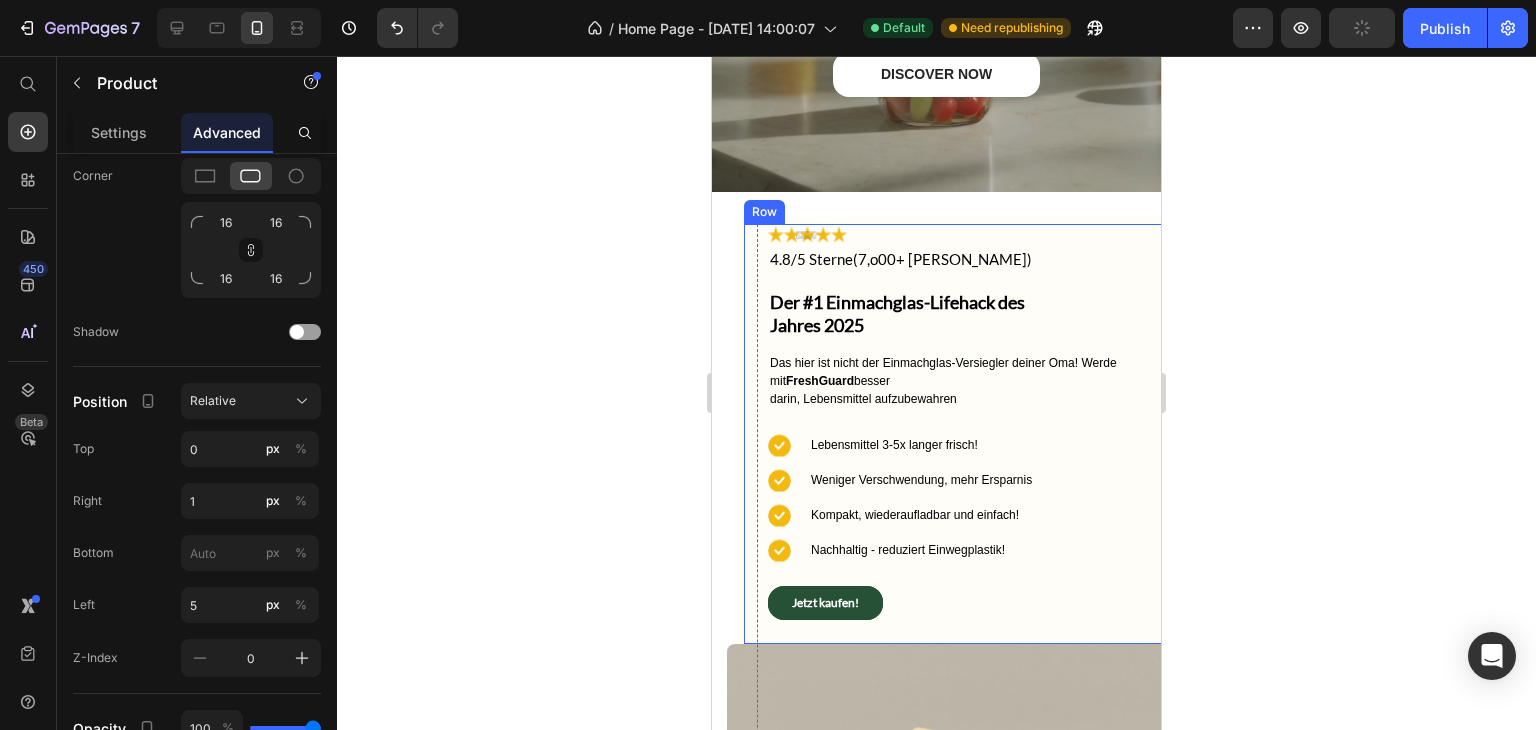click on "Image 4.8/5 Sterne(7,o00+ zufriedene Kunden) Text Block Row Der #1 Einmachglas-Lifehack des  Jahres 2025 Heading Das hier ist nicht der Einmachglas-Versiegler deiner Oma! Werde mit  FreshGuard  besser  darin, Lebensmittel aufzubewahren Text Block     Icon Lebensmittel 3-5x langer frisch! Text Block     Icon Weniger Verschwendung, mehr Ersparnis Text Block     Icon Kompakt, wiederaufladbar und einfach! Text Block     Icon Nachhaltig - reduziert Einwegplastik! Text Block Advanced list Jetzt   kaufen! Button" at bounding box center (968, 433) 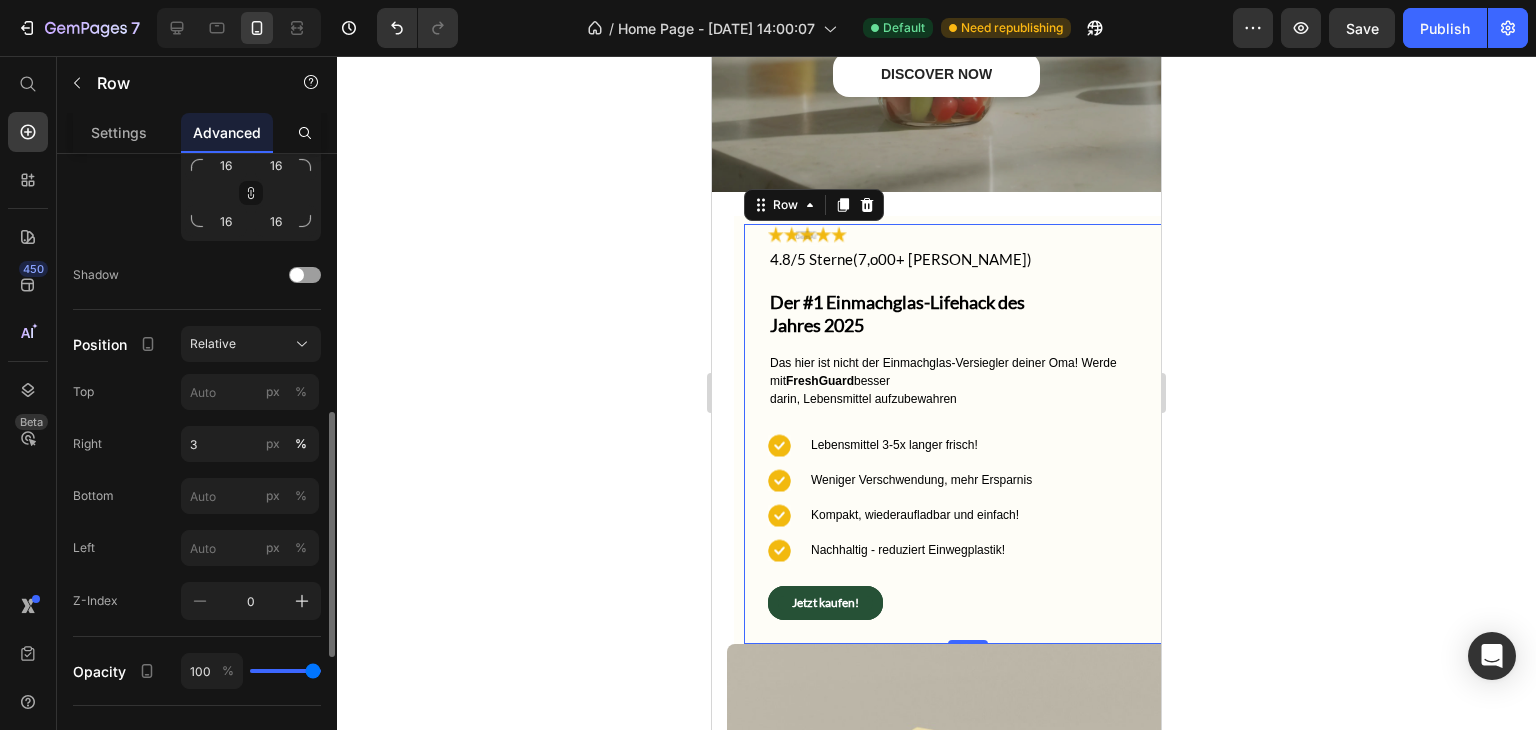 scroll, scrollTop: 668, scrollLeft: 0, axis: vertical 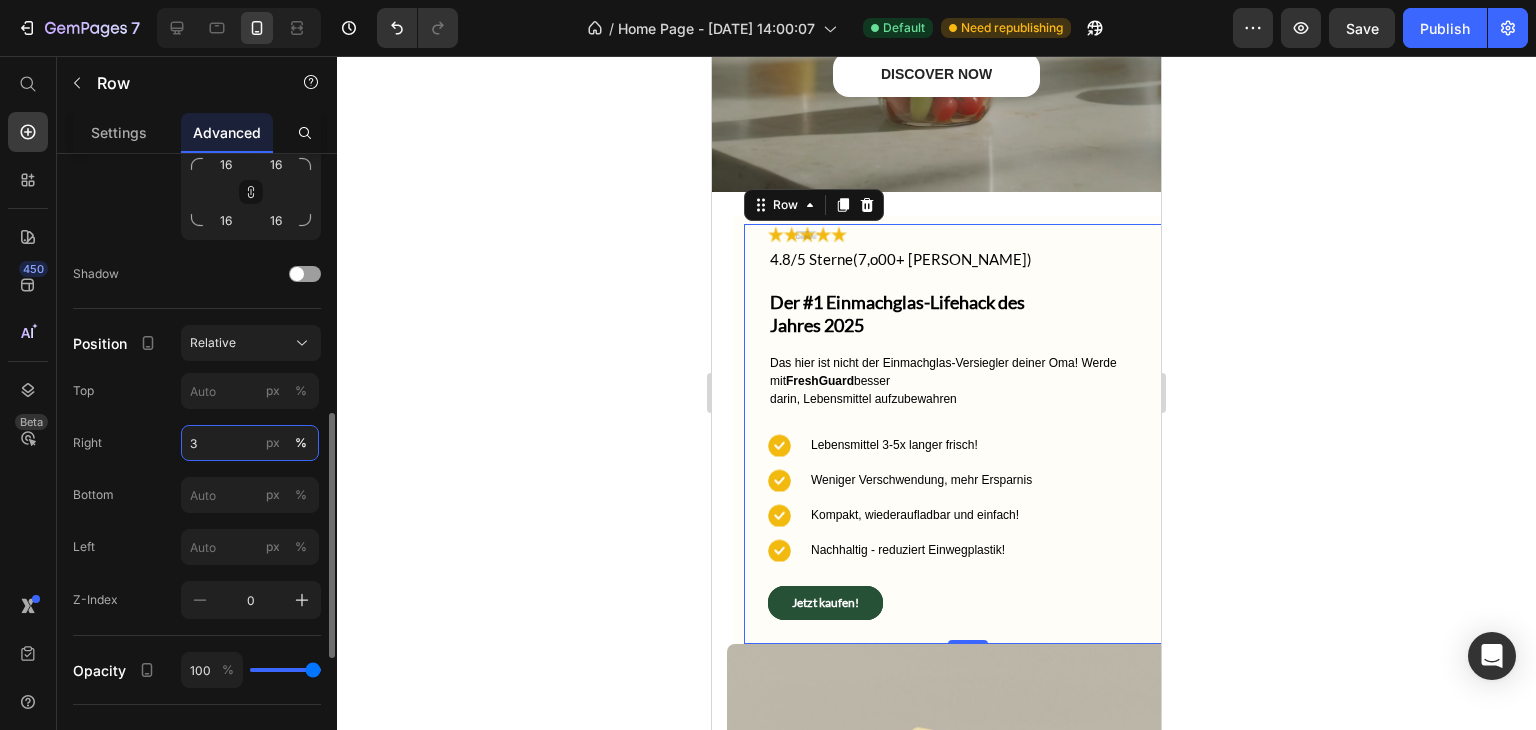 click on "3" at bounding box center (250, 443) 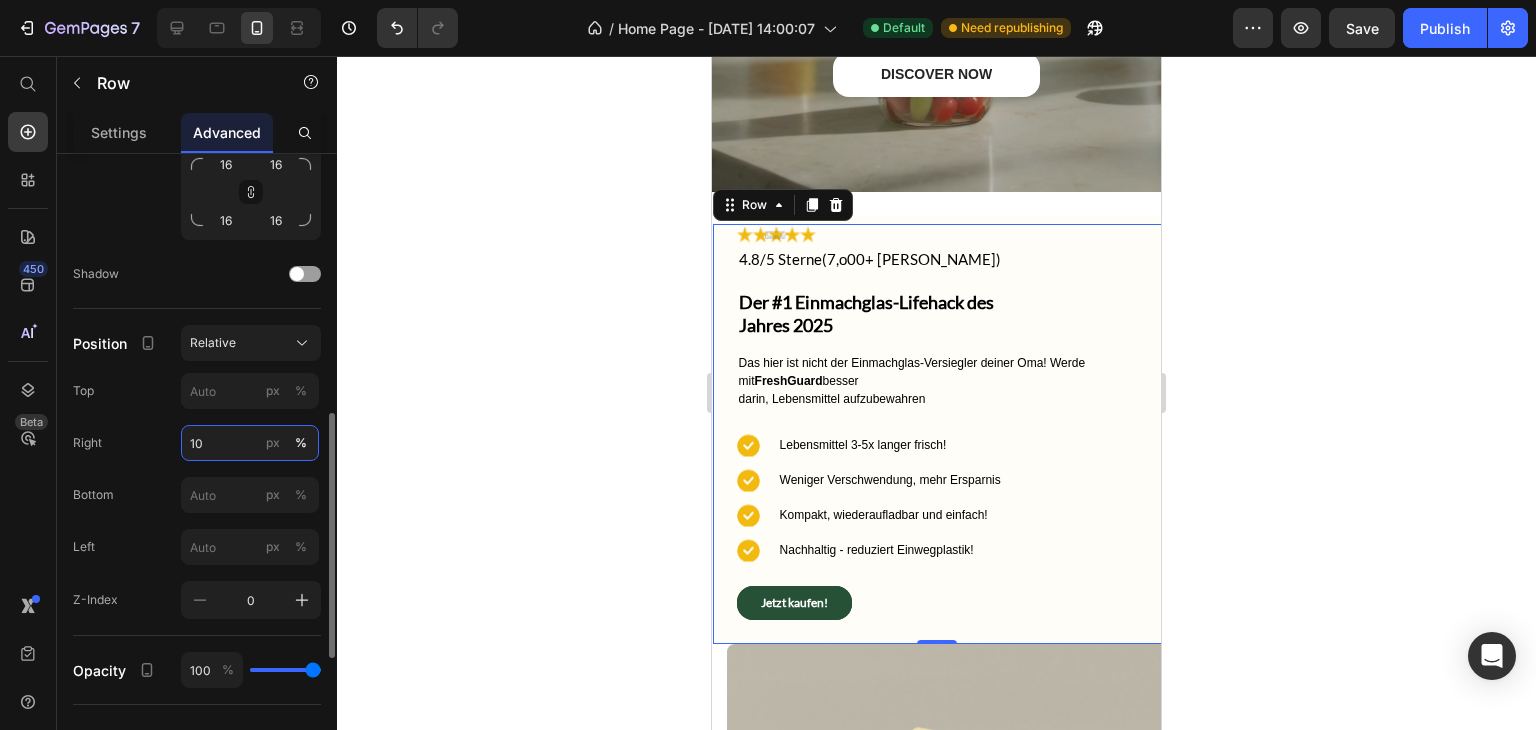 type on "10" 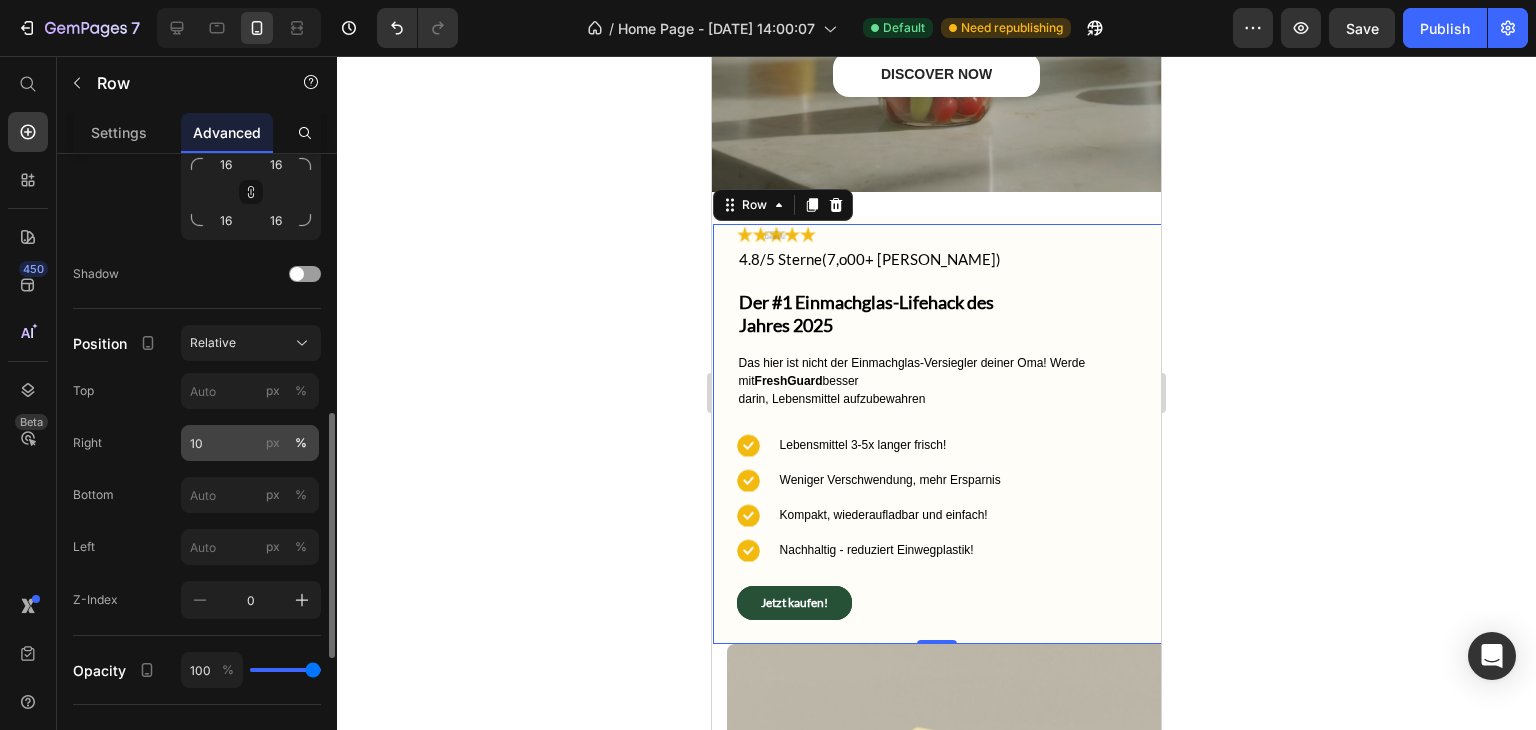 click on "px" at bounding box center [273, 443] 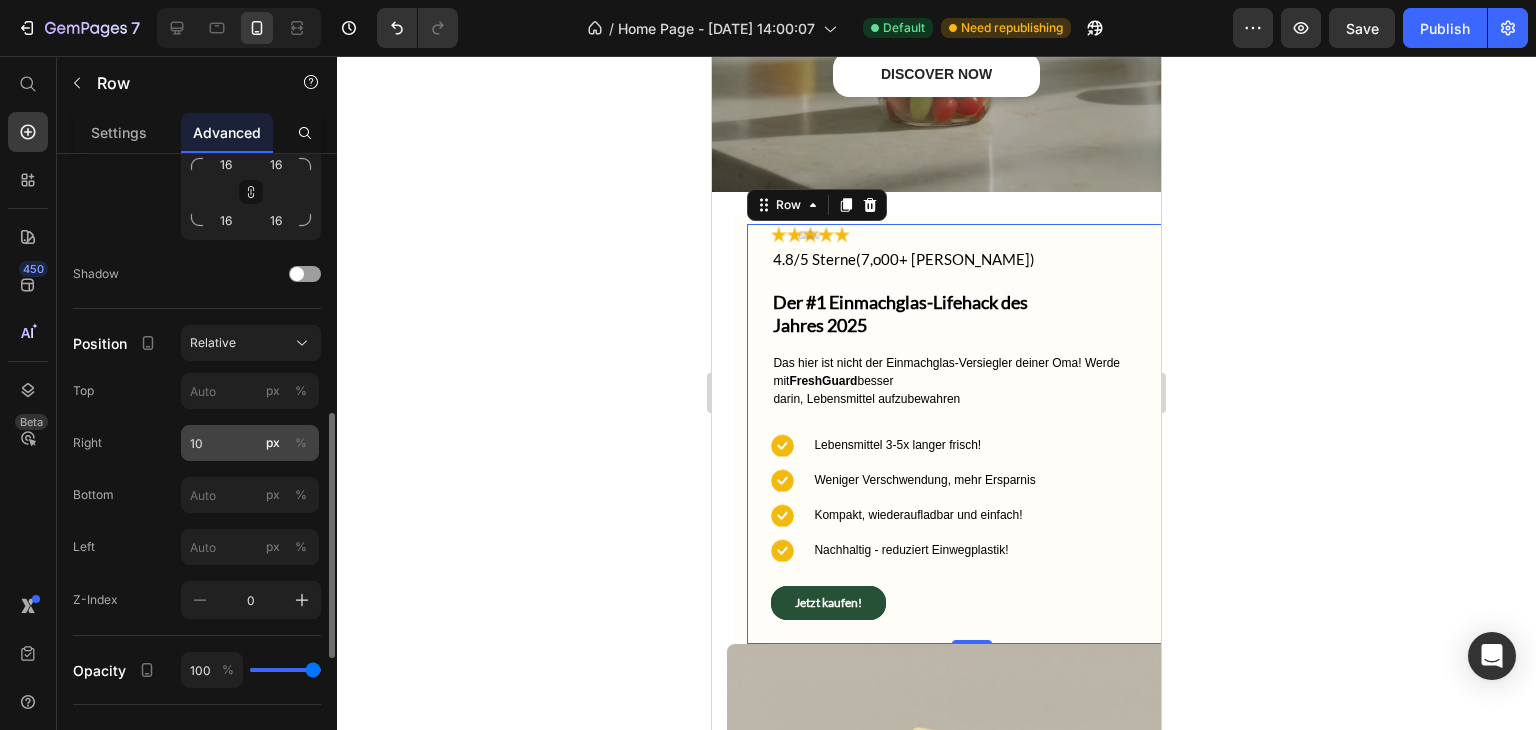click on "%" at bounding box center [301, 443] 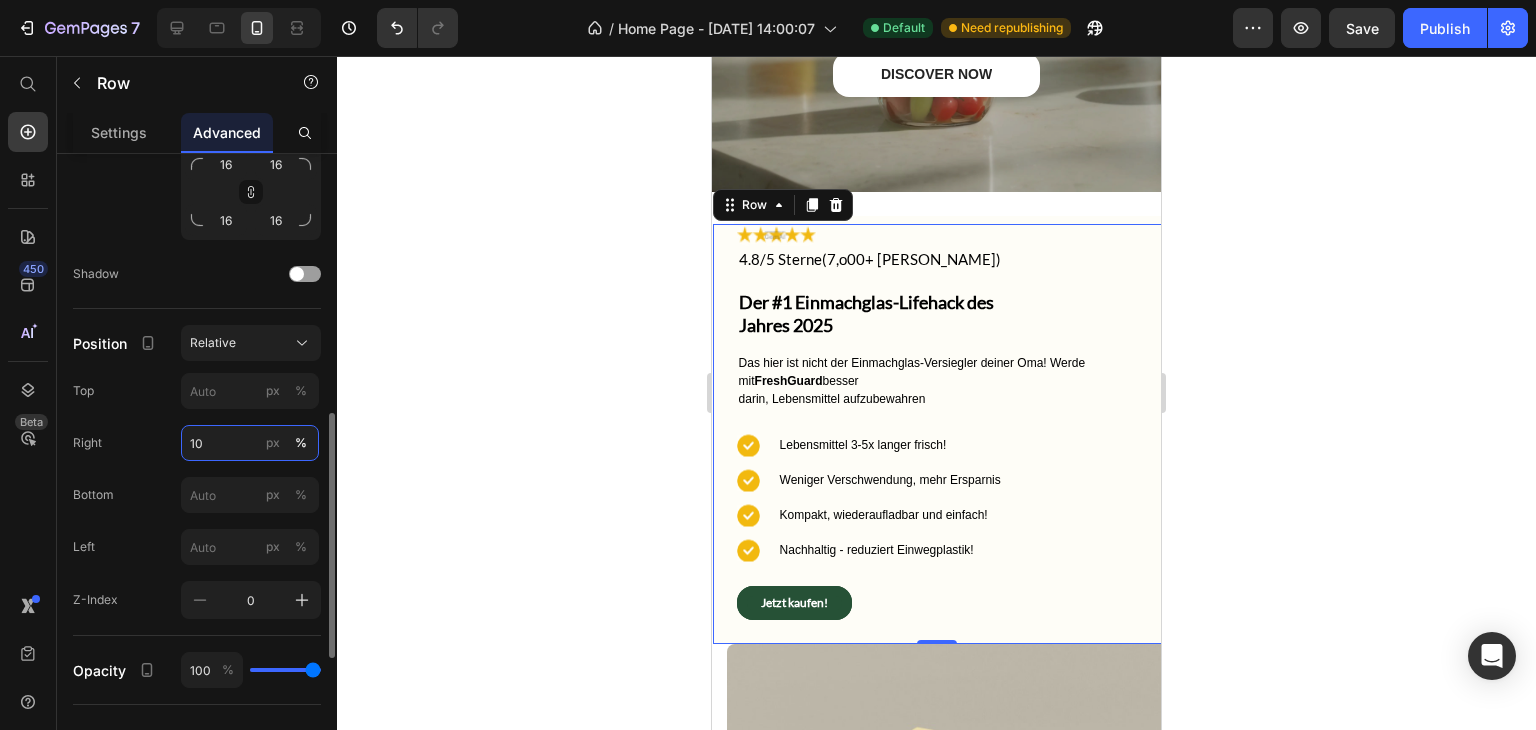 click on "10" at bounding box center [250, 443] 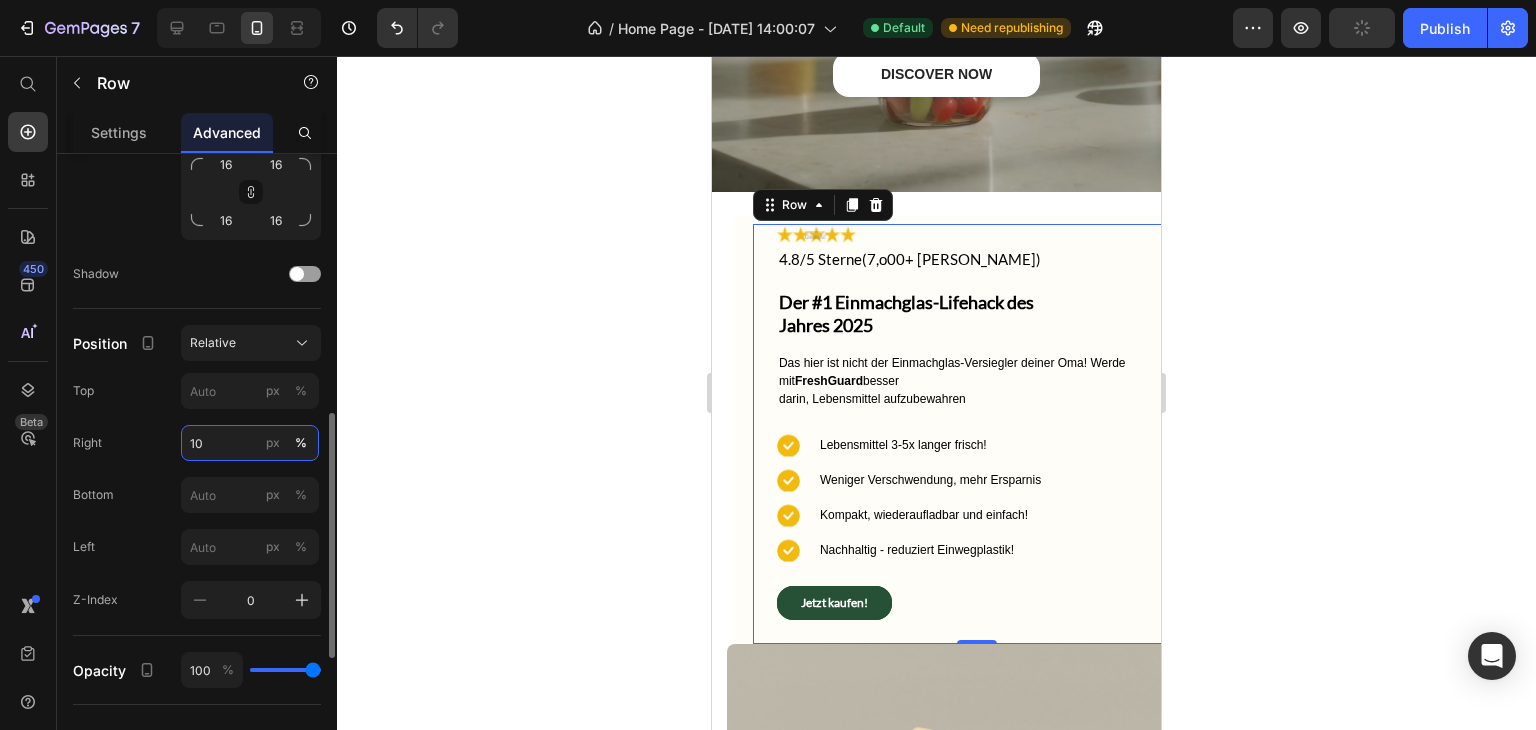 type on "1" 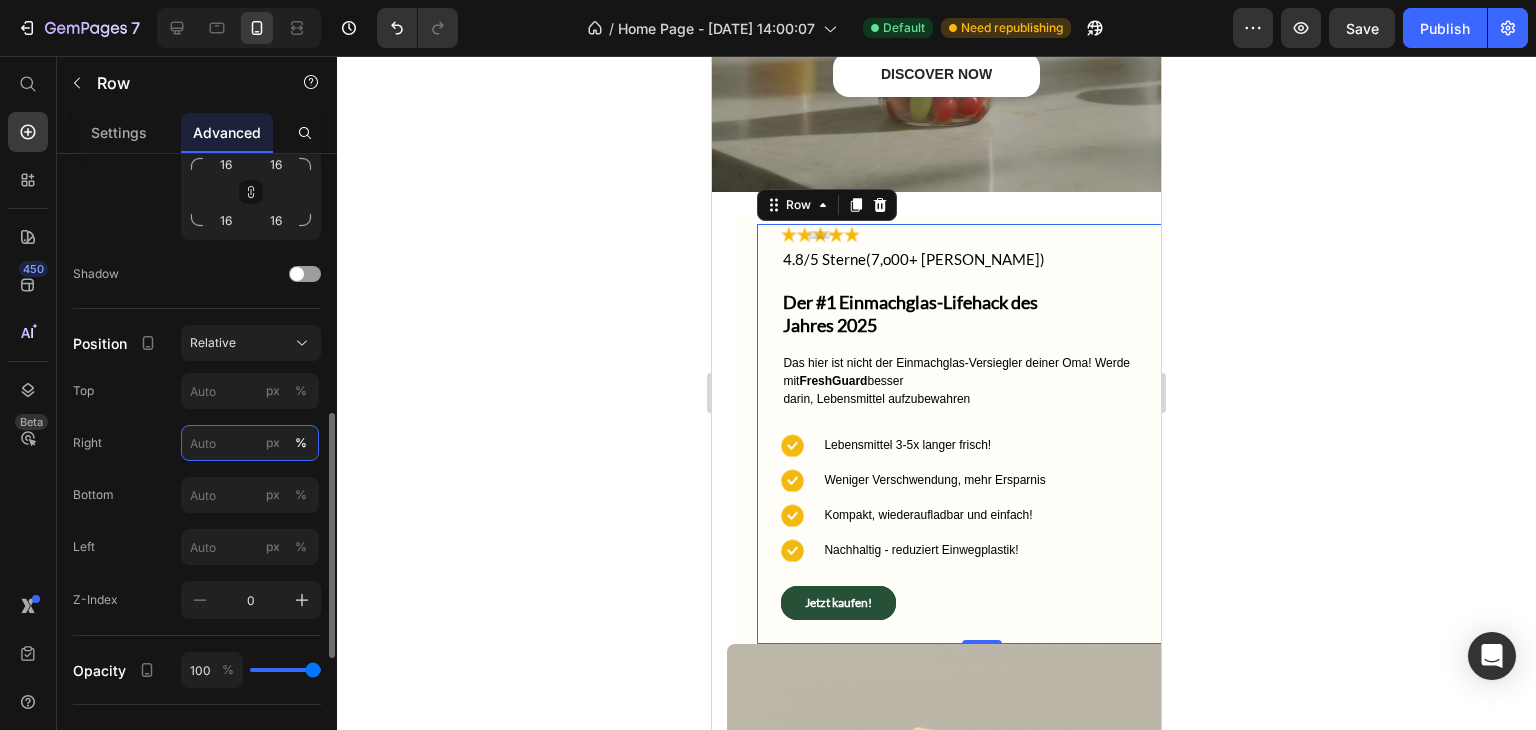 type on "5" 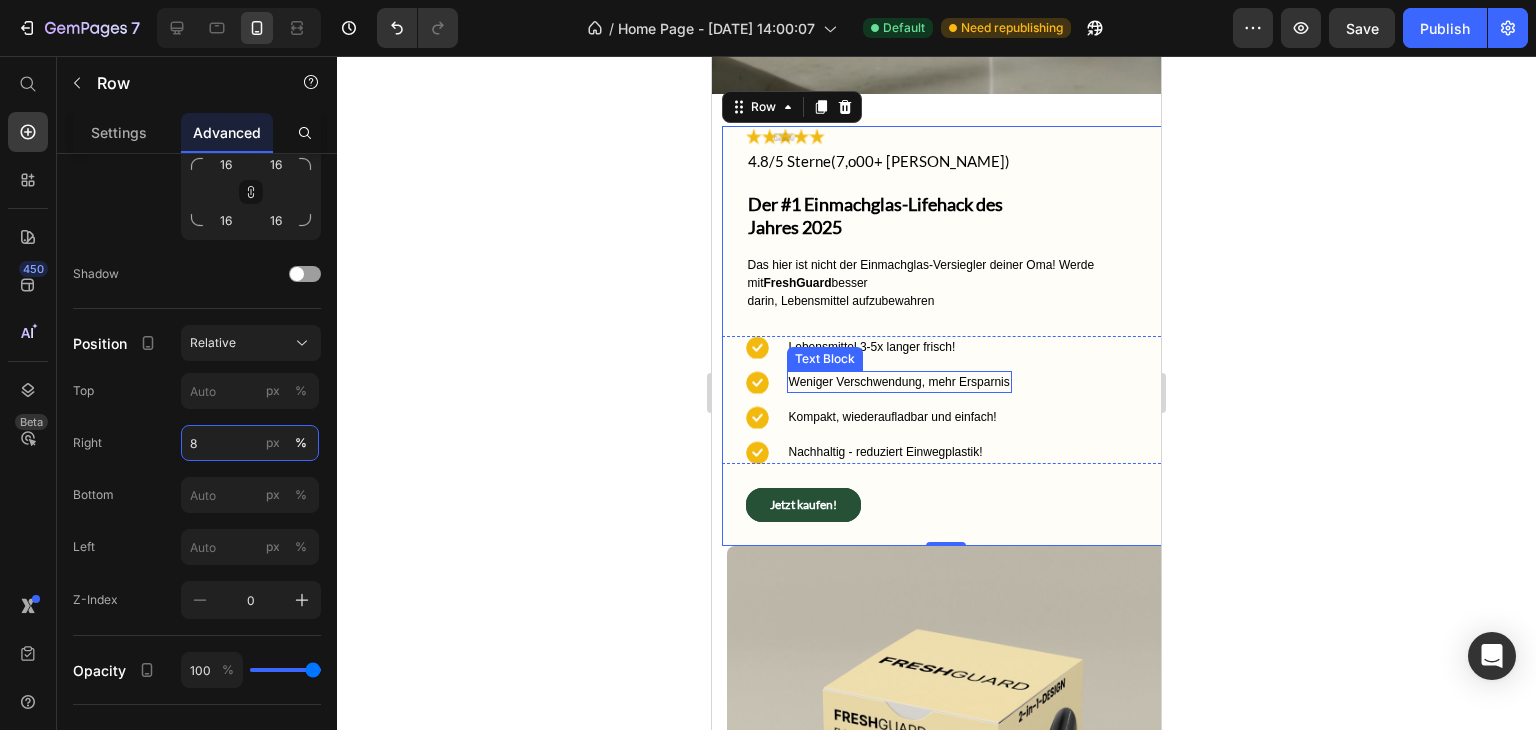 scroll, scrollTop: 456, scrollLeft: 0, axis: vertical 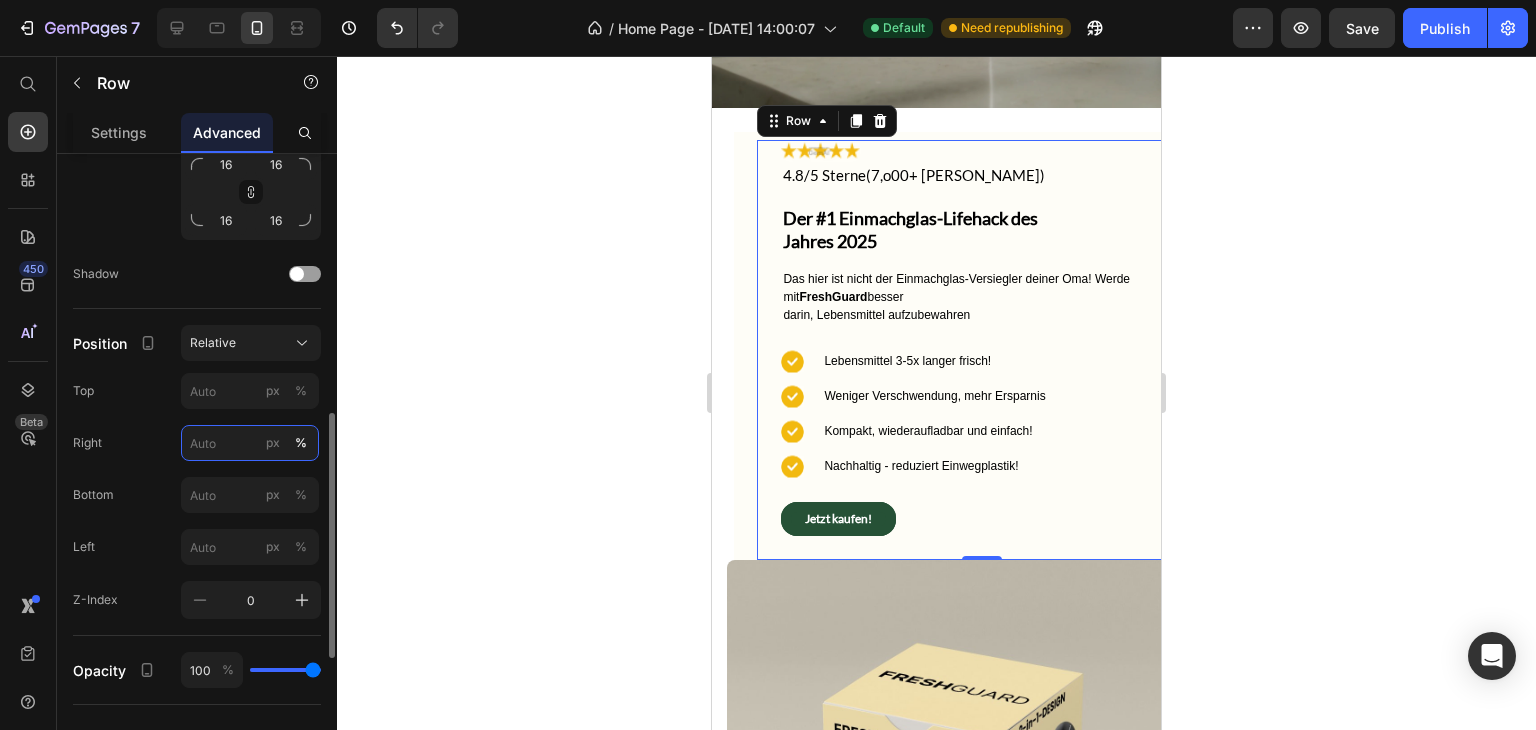 type on "9" 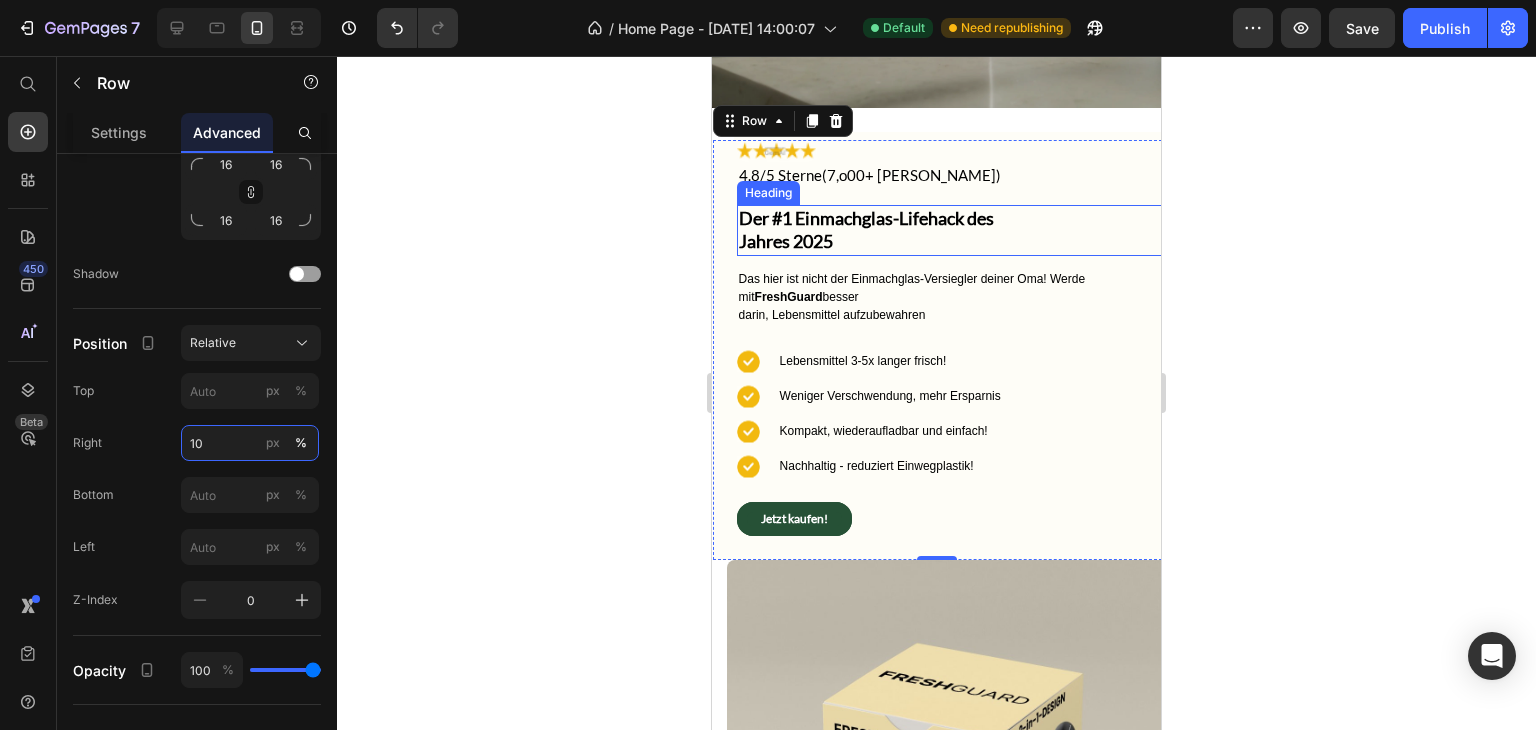 type on "1" 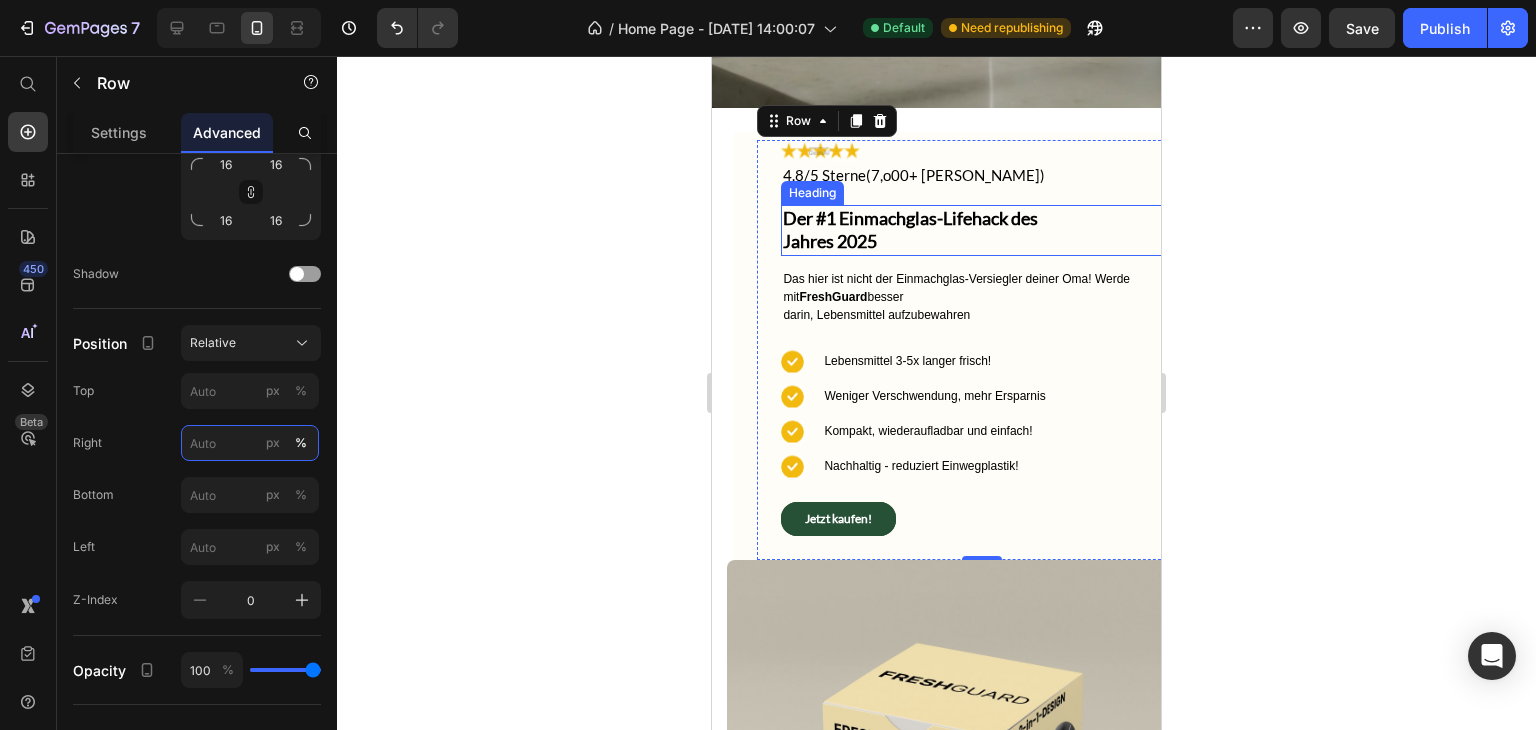 type on "9" 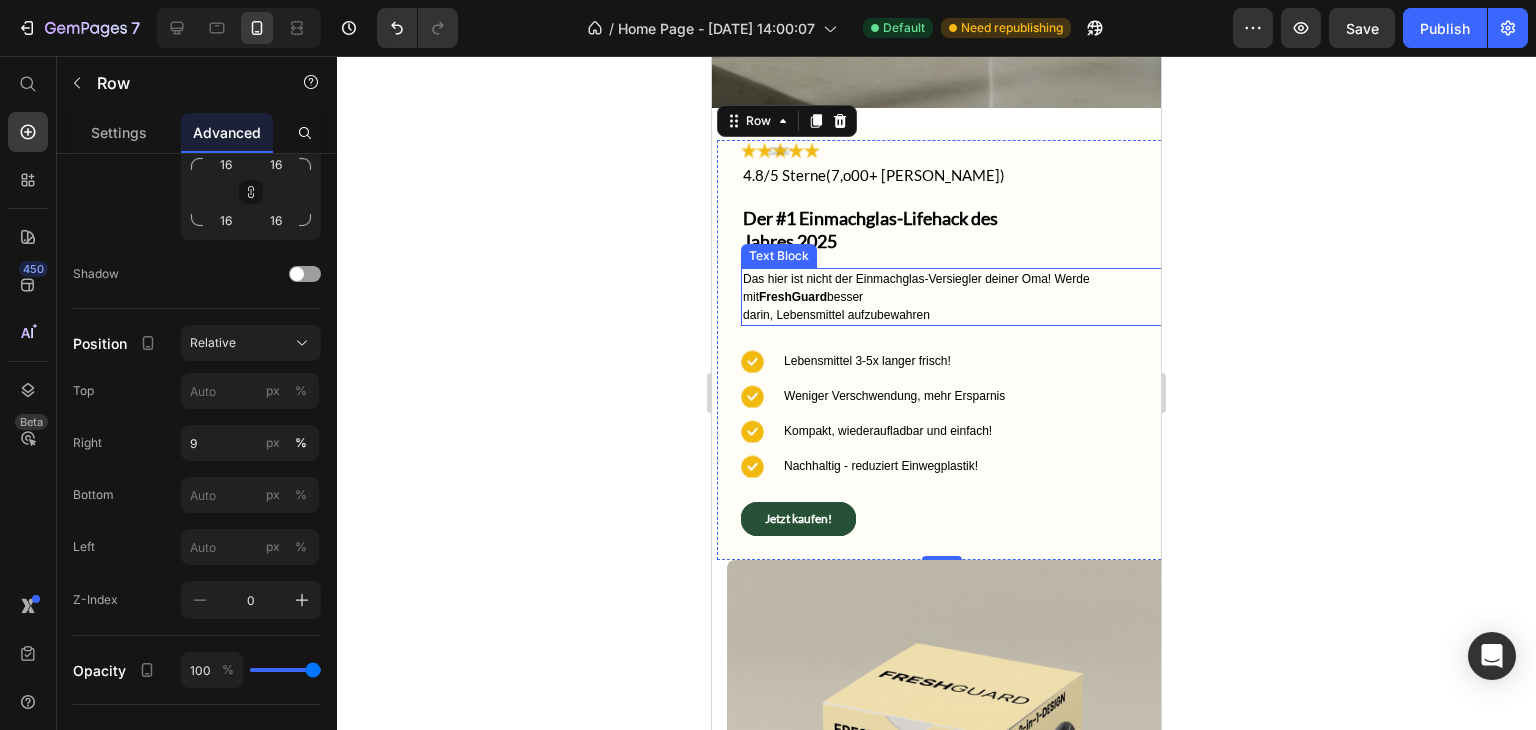 click on "Das hier ist nicht der Einmachglas-Versiegler deiner Oma! Werde mit  FreshGuard  besser" at bounding box center (953, 288) 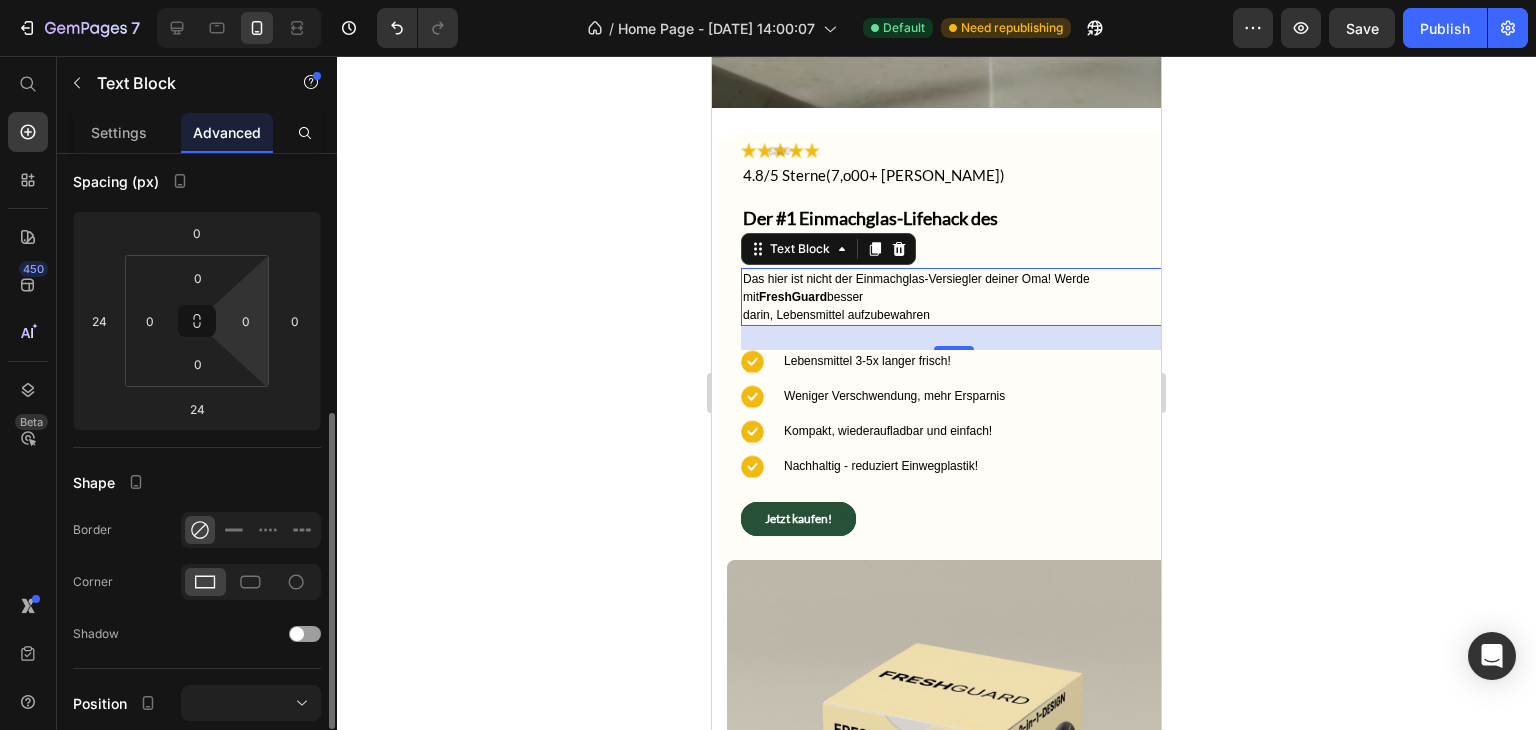 scroll, scrollTop: 322, scrollLeft: 0, axis: vertical 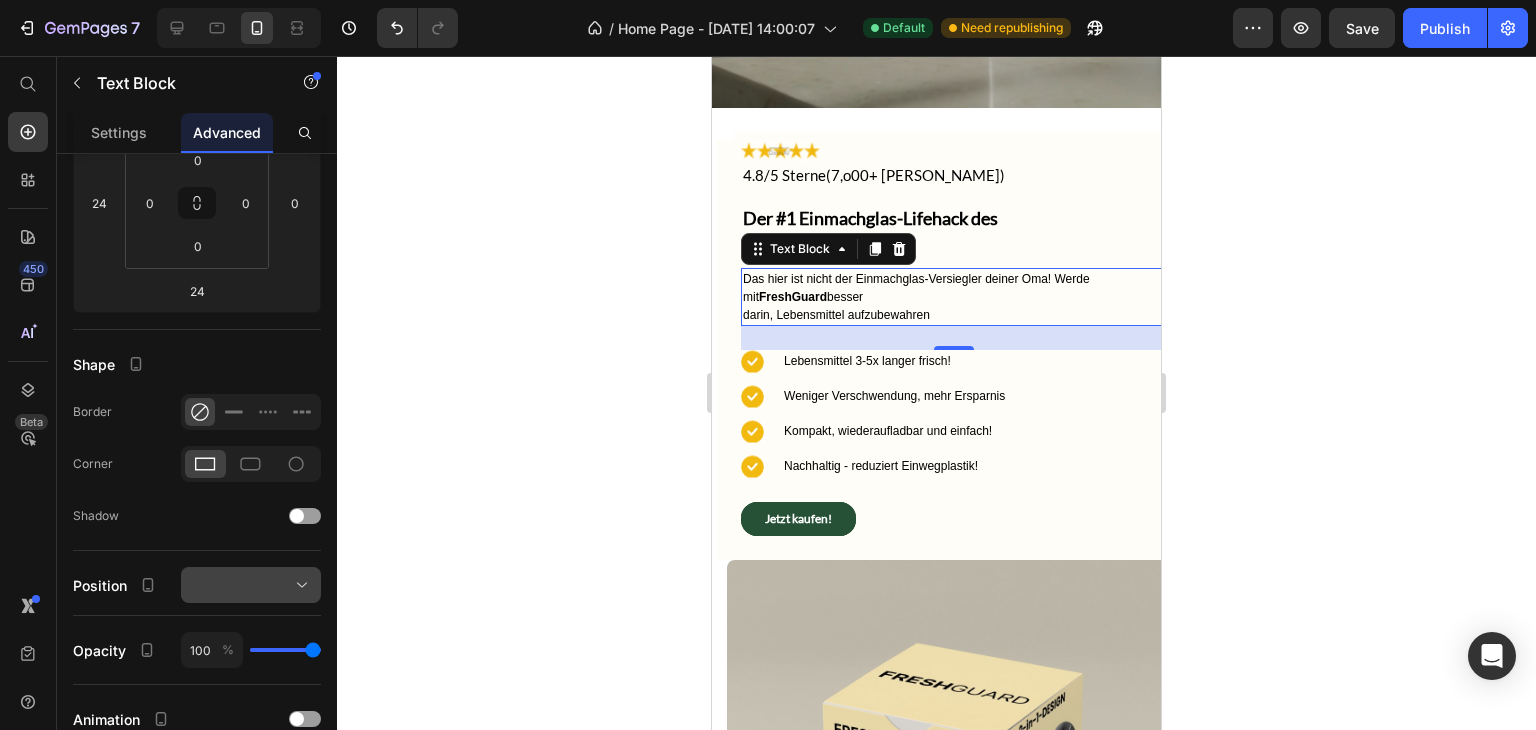 click 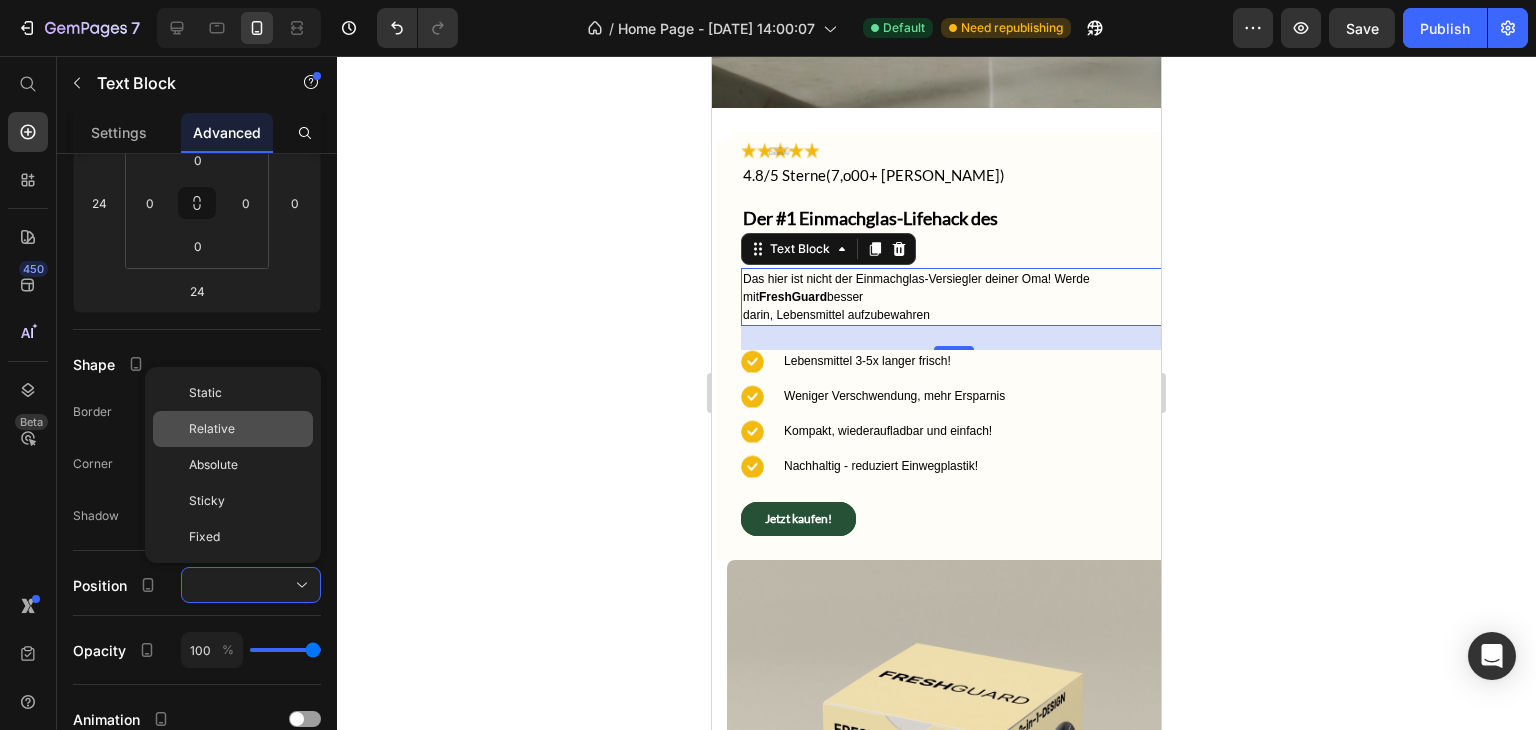 click on "Relative" at bounding box center [247, 429] 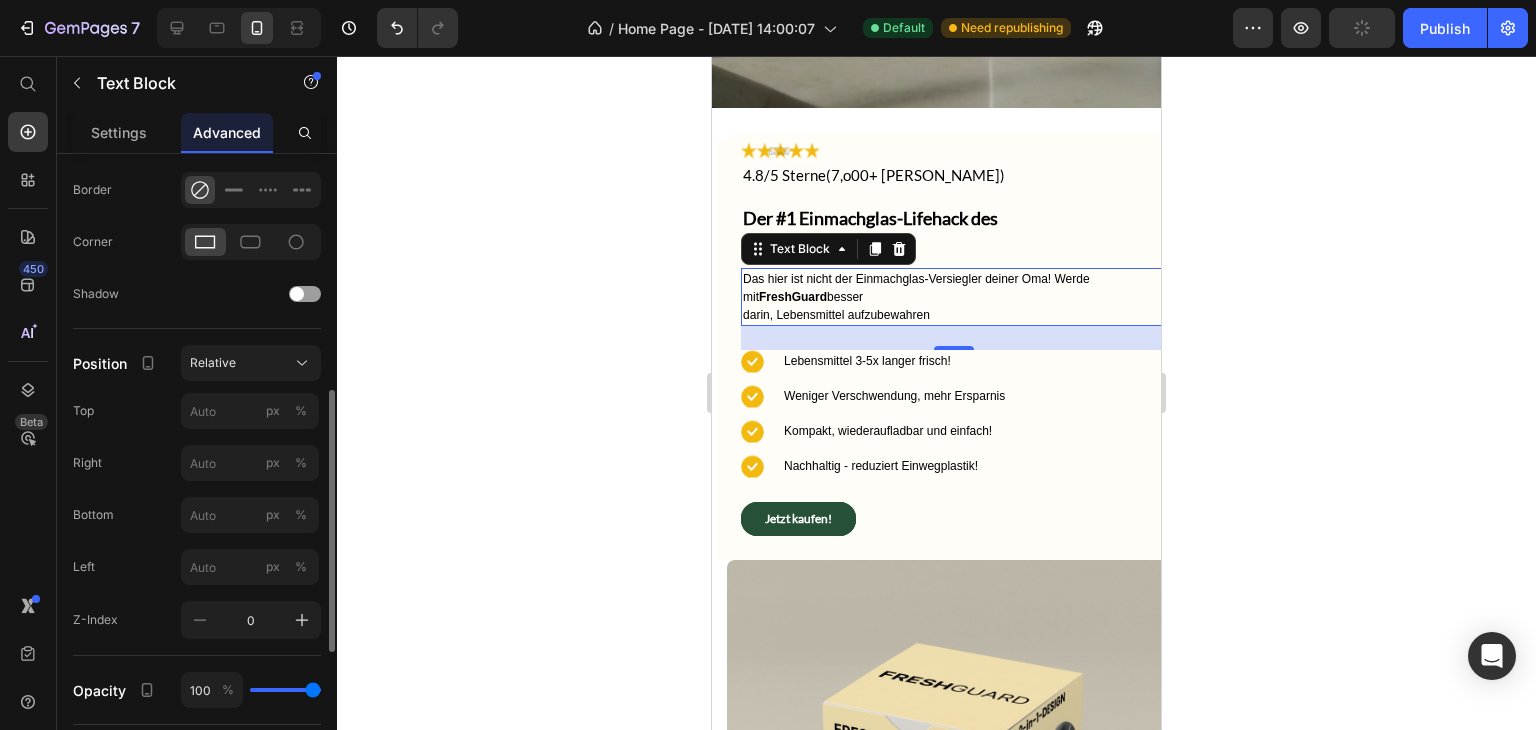 scroll, scrollTop: 552, scrollLeft: 0, axis: vertical 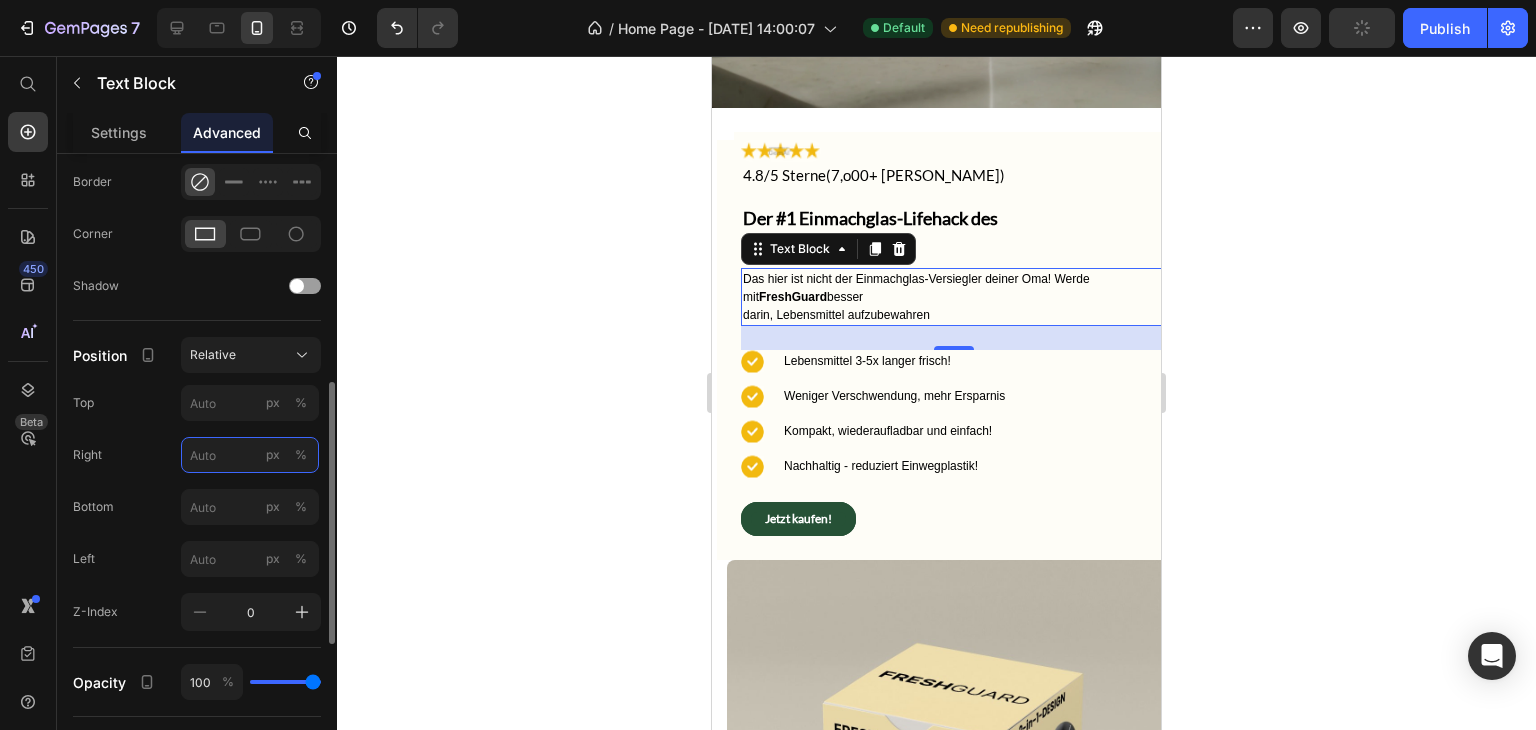 click on "px %" at bounding box center [250, 455] 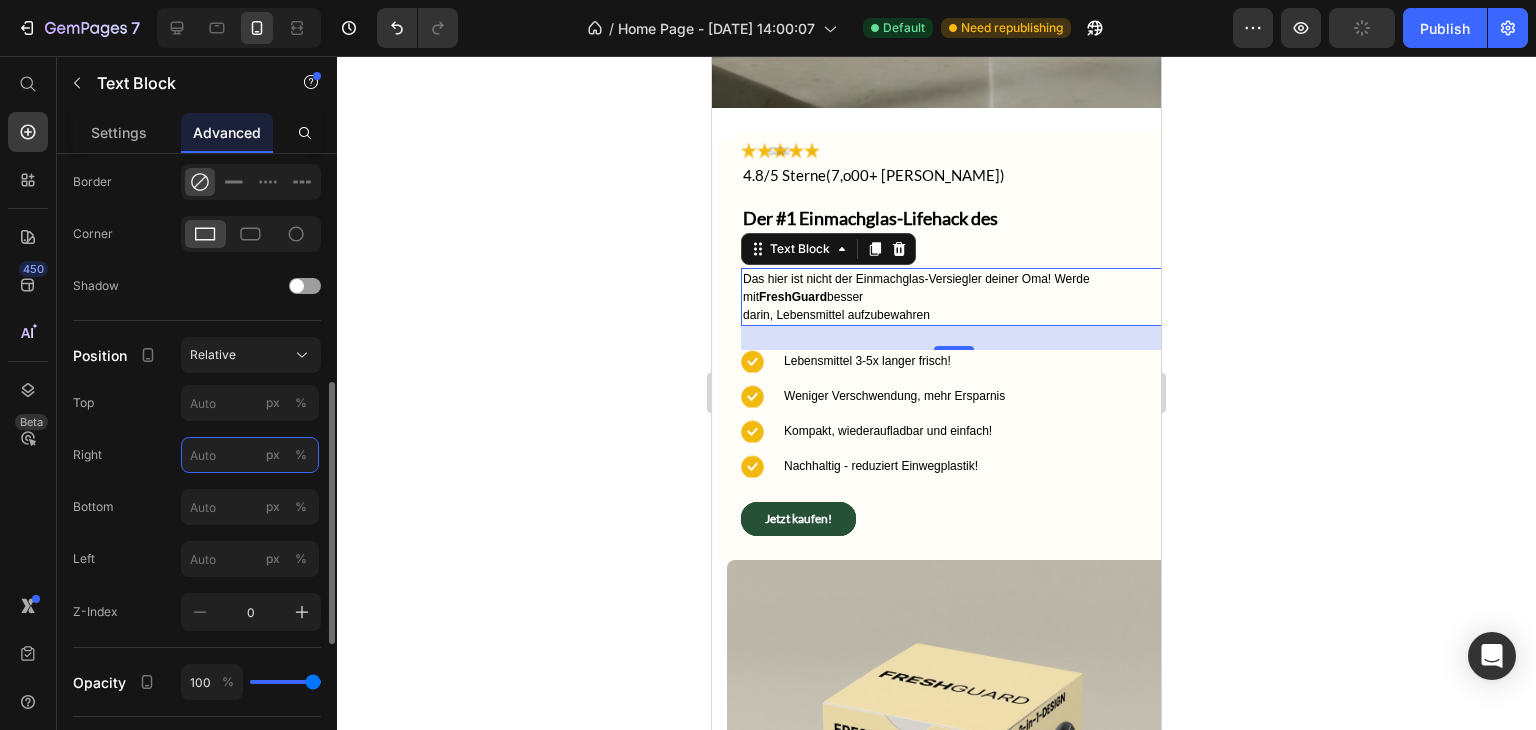 type on "5" 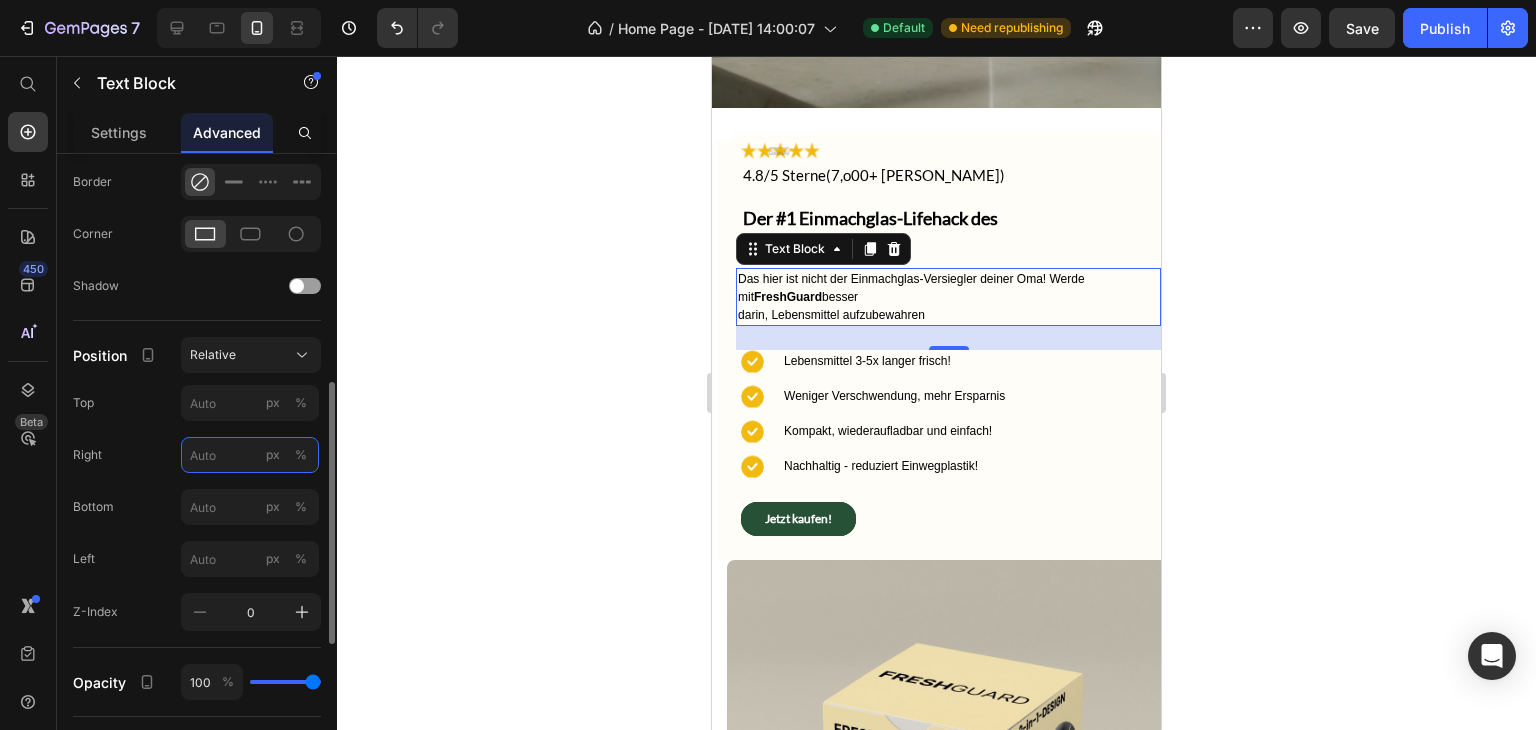 type on "9" 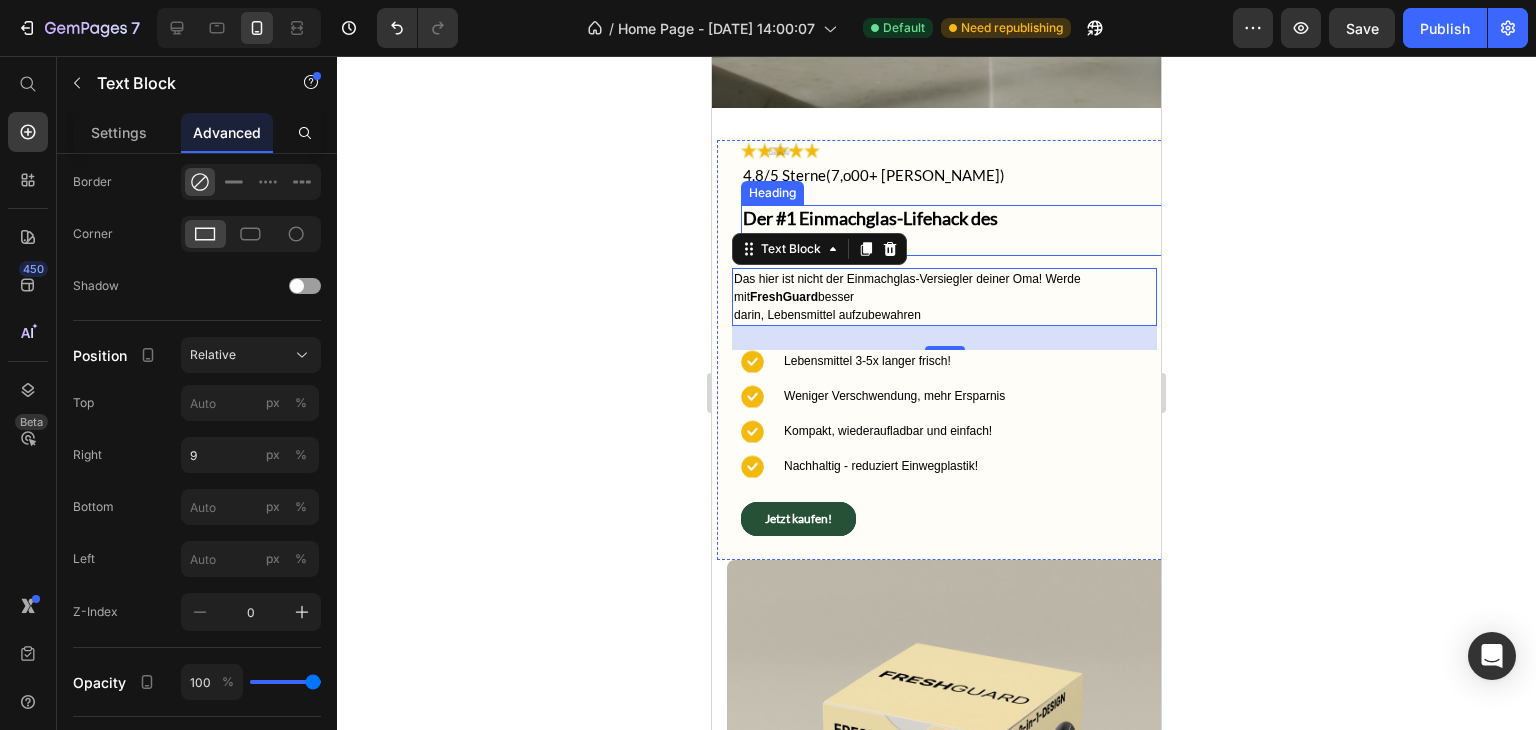 click on "Der #1 Einmachglas-Lifehack des  Jahres 2025" at bounding box center [953, 230] 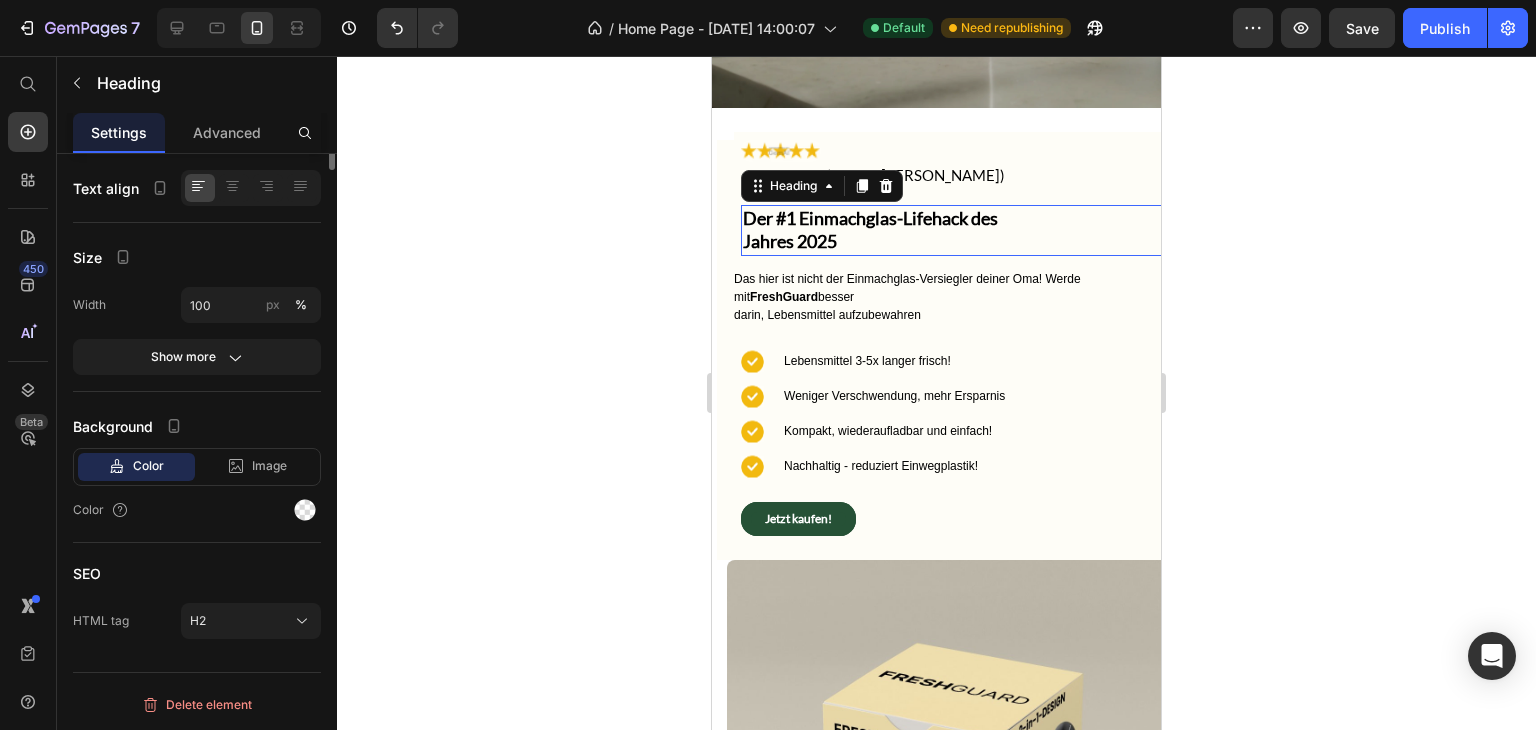 scroll, scrollTop: 0, scrollLeft: 0, axis: both 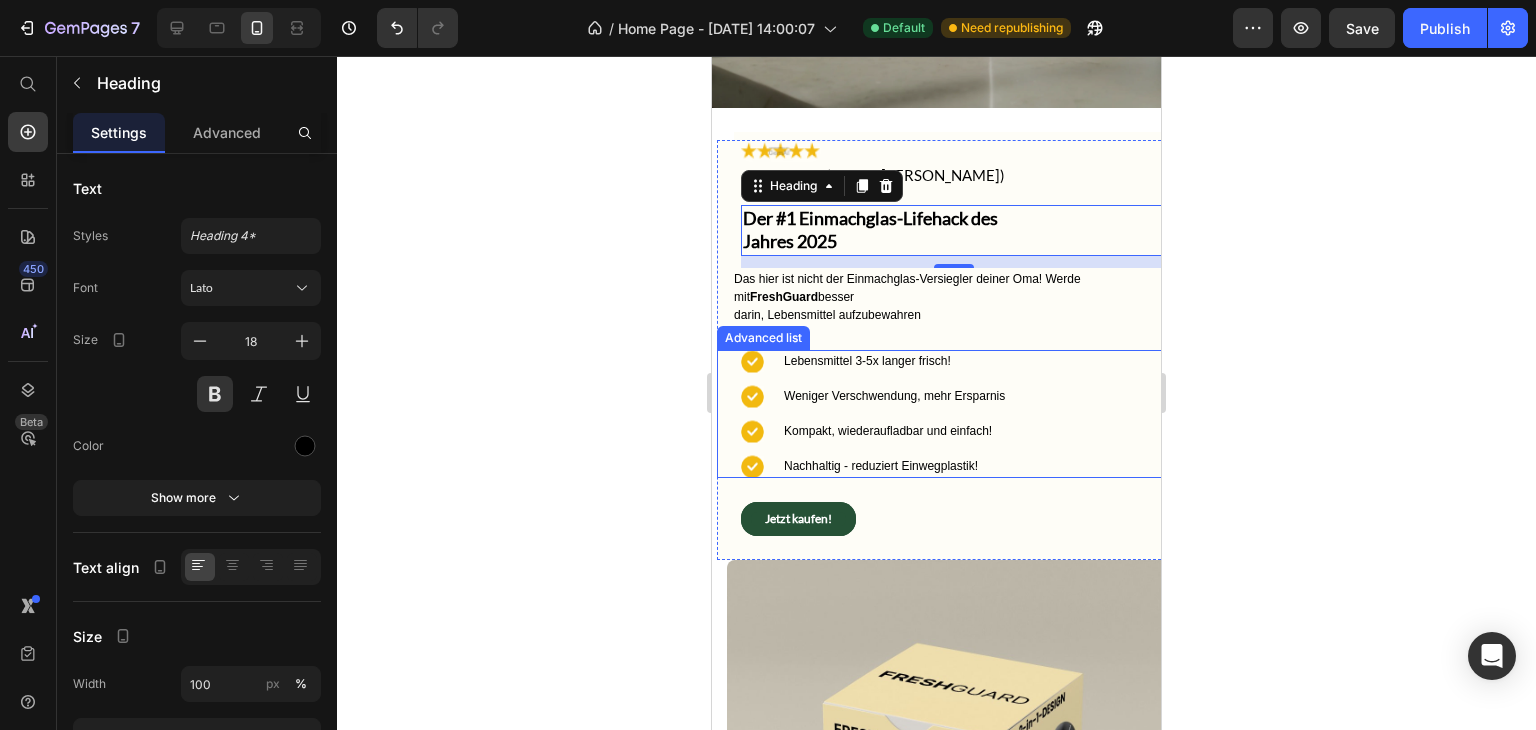 click on "Icon Lebensmittel 3-5x langer frisch! Text Block     Icon Weniger Verschwendung, mehr Ersparnis Text Block     Icon Kompakt, wiederaufladbar und einfach! Text Block     Icon Nachhaltig - reduziert Einwegplastik! Text Block" at bounding box center (953, 414) 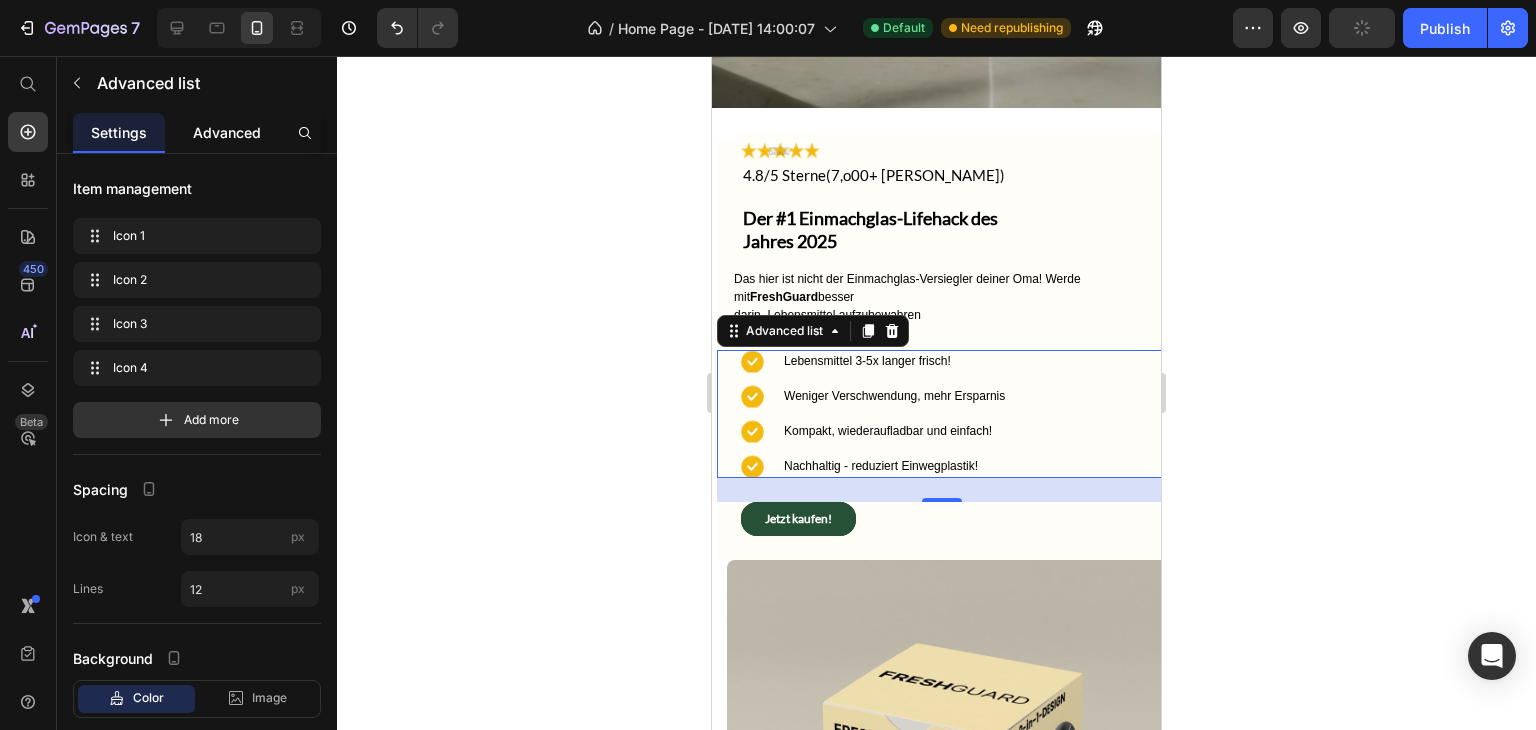 click on "Advanced" at bounding box center [227, 132] 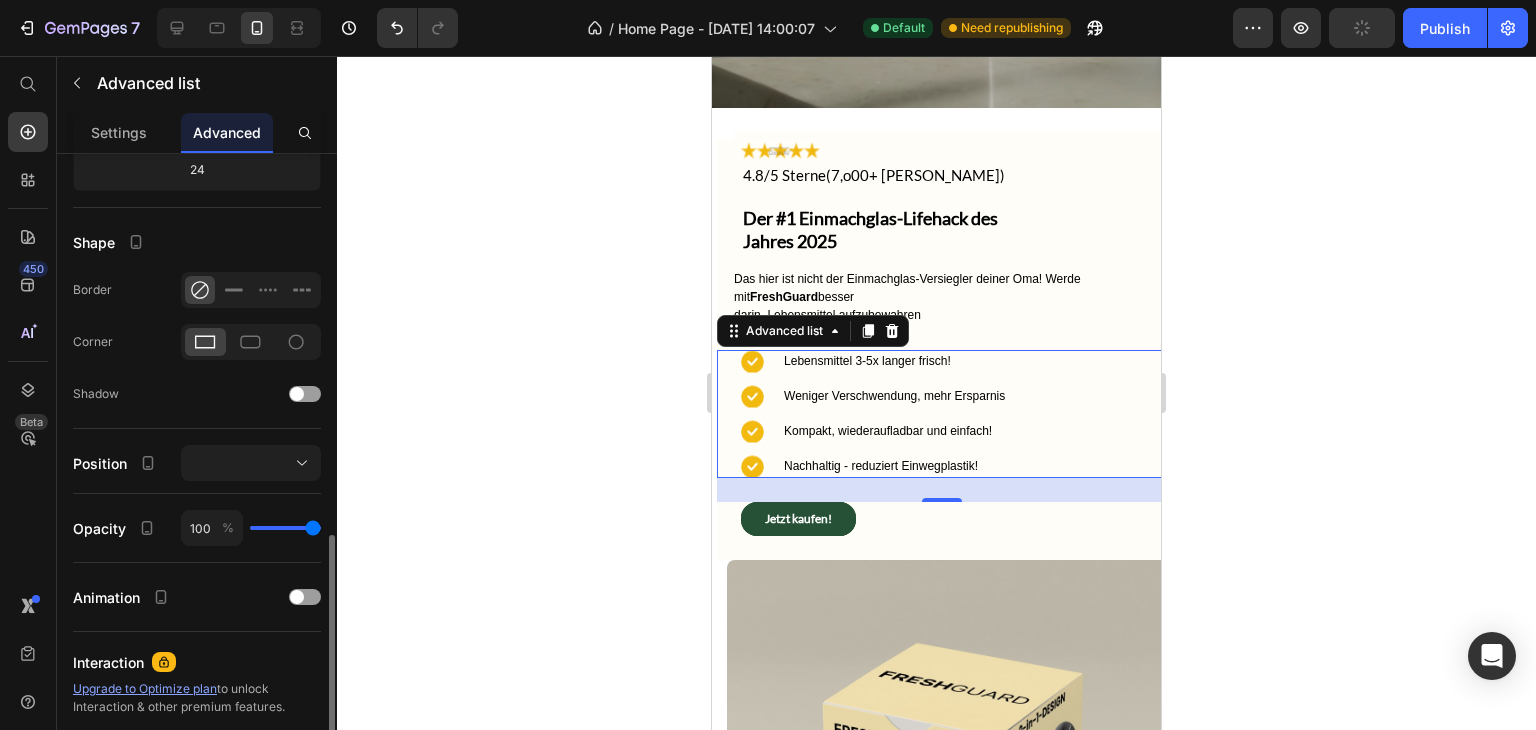 scroll, scrollTop: 556, scrollLeft: 0, axis: vertical 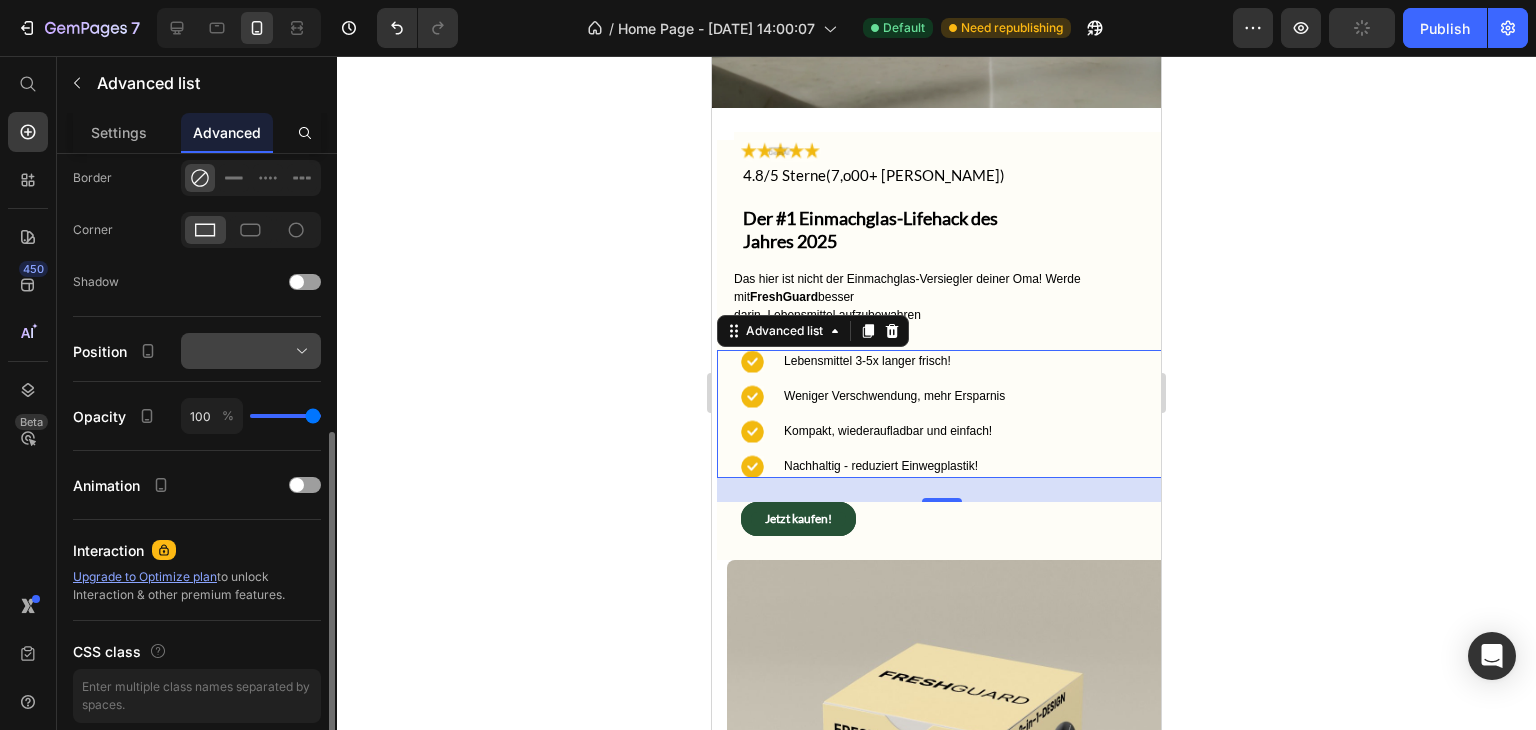 click 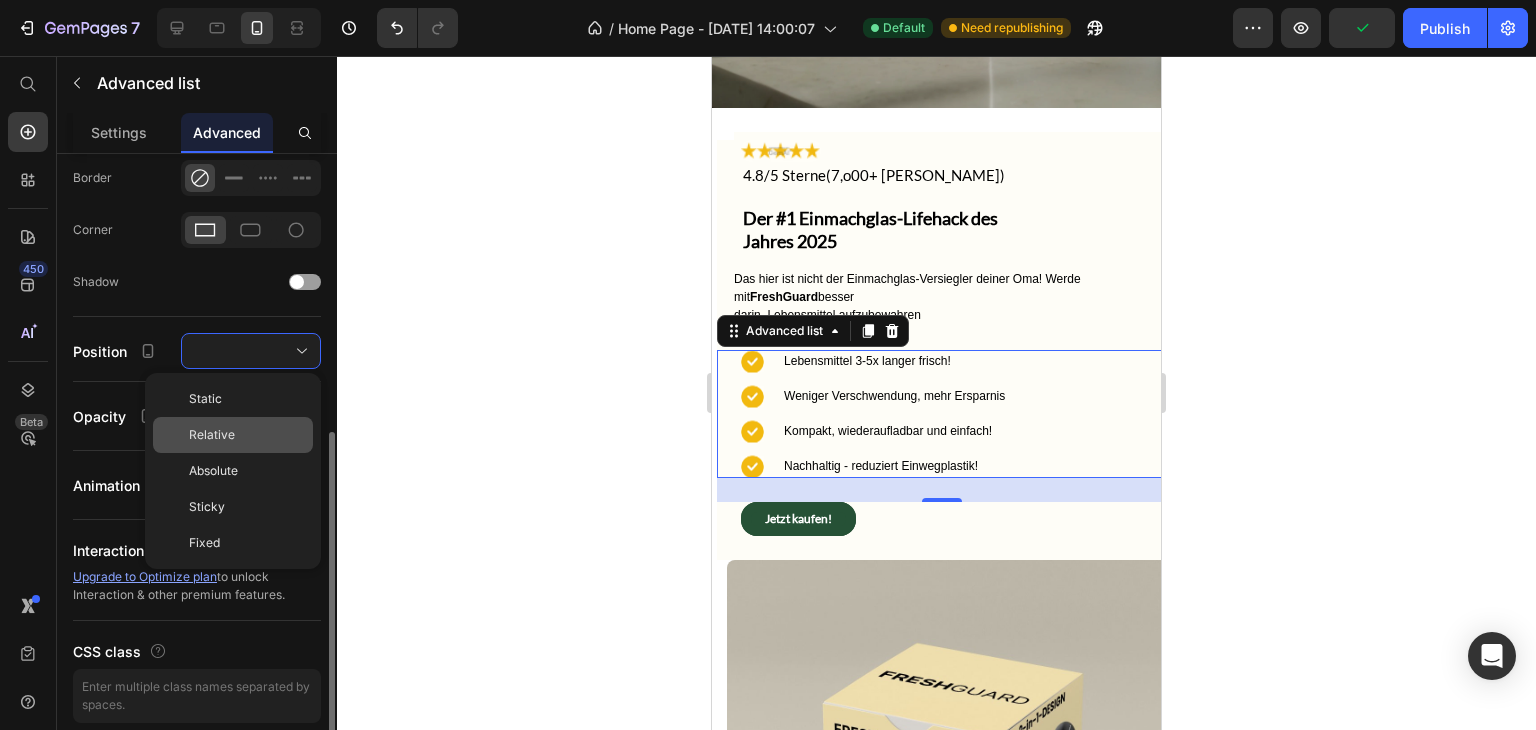 click on "Relative" at bounding box center (247, 435) 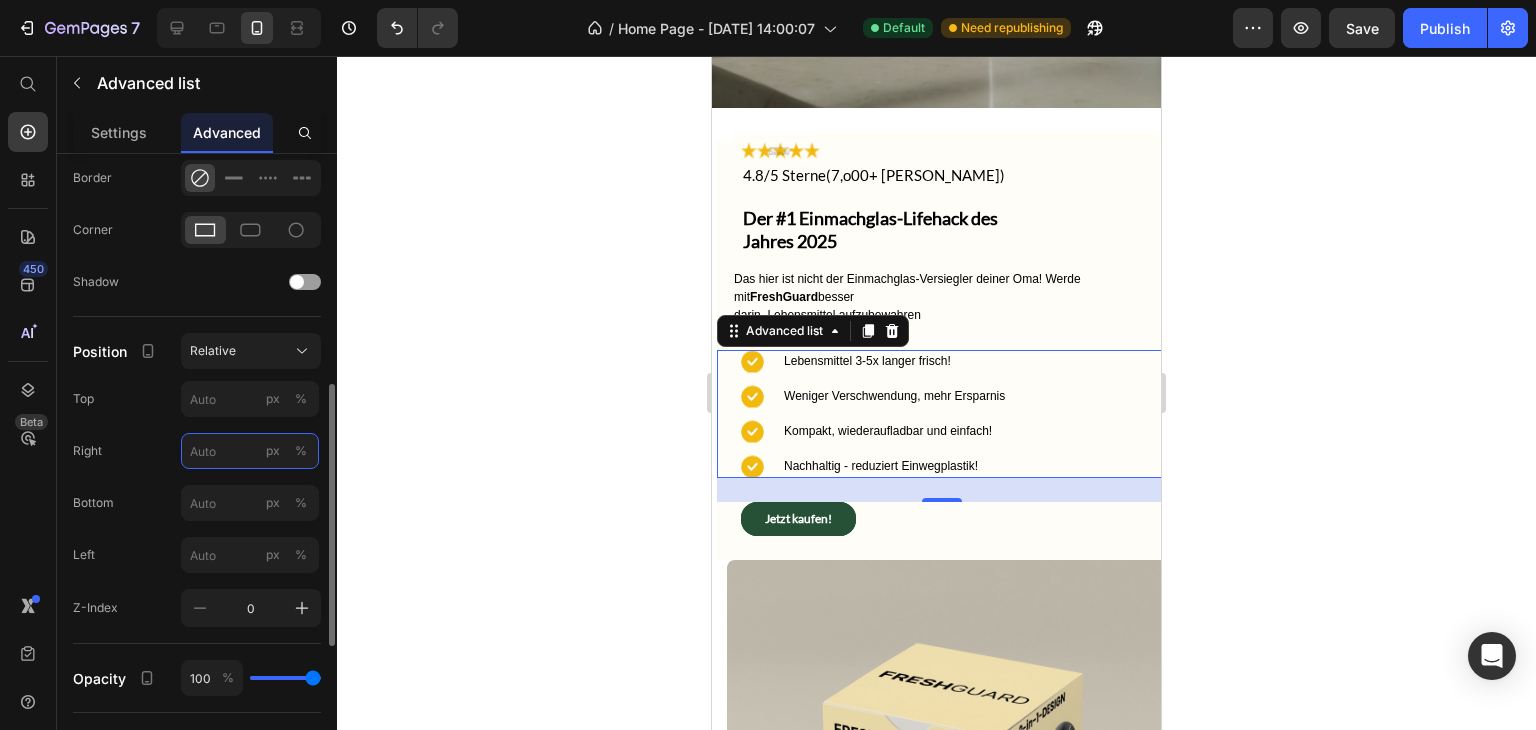 click on "px %" at bounding box center (250, 451) 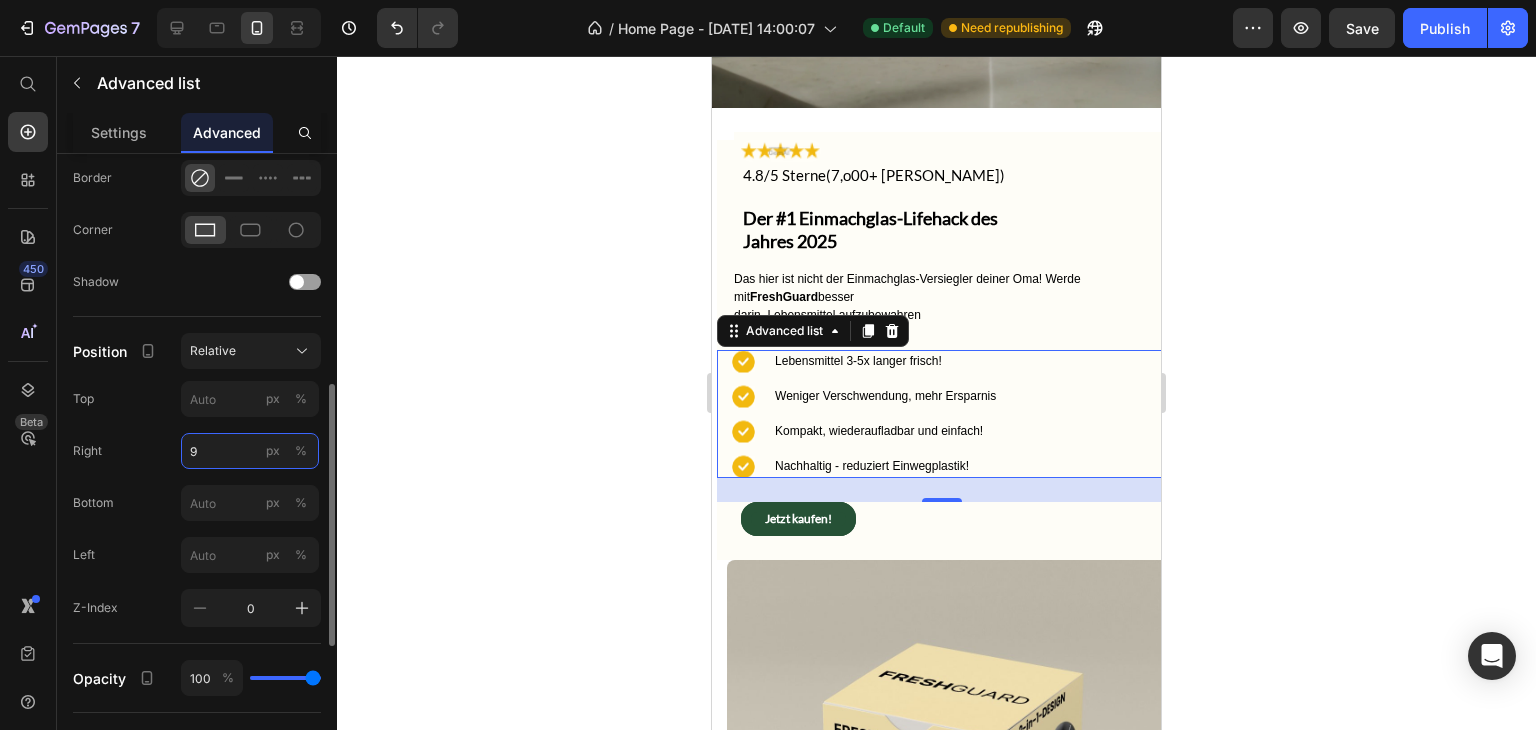 type on "9" 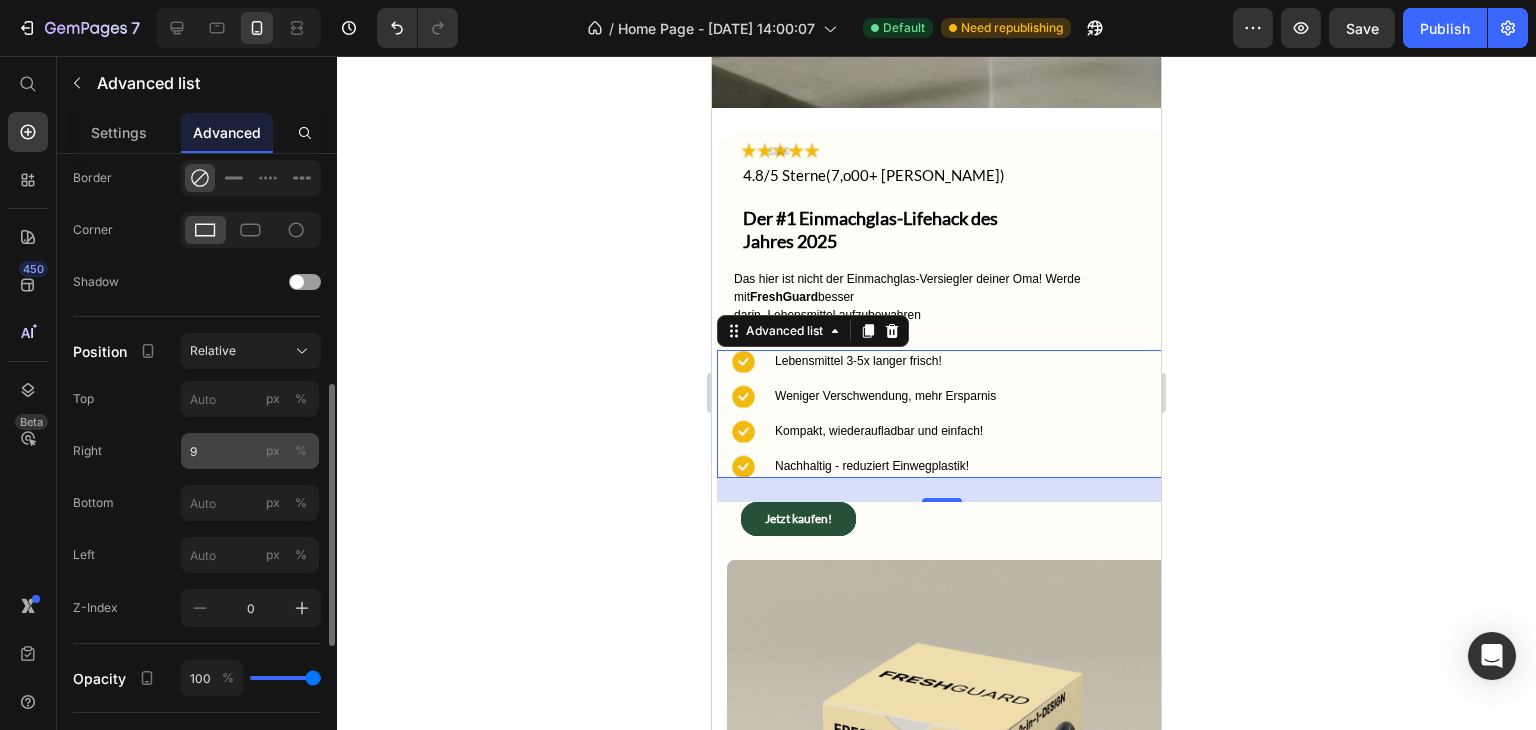 click on "px" at bounding box center [273, 451] 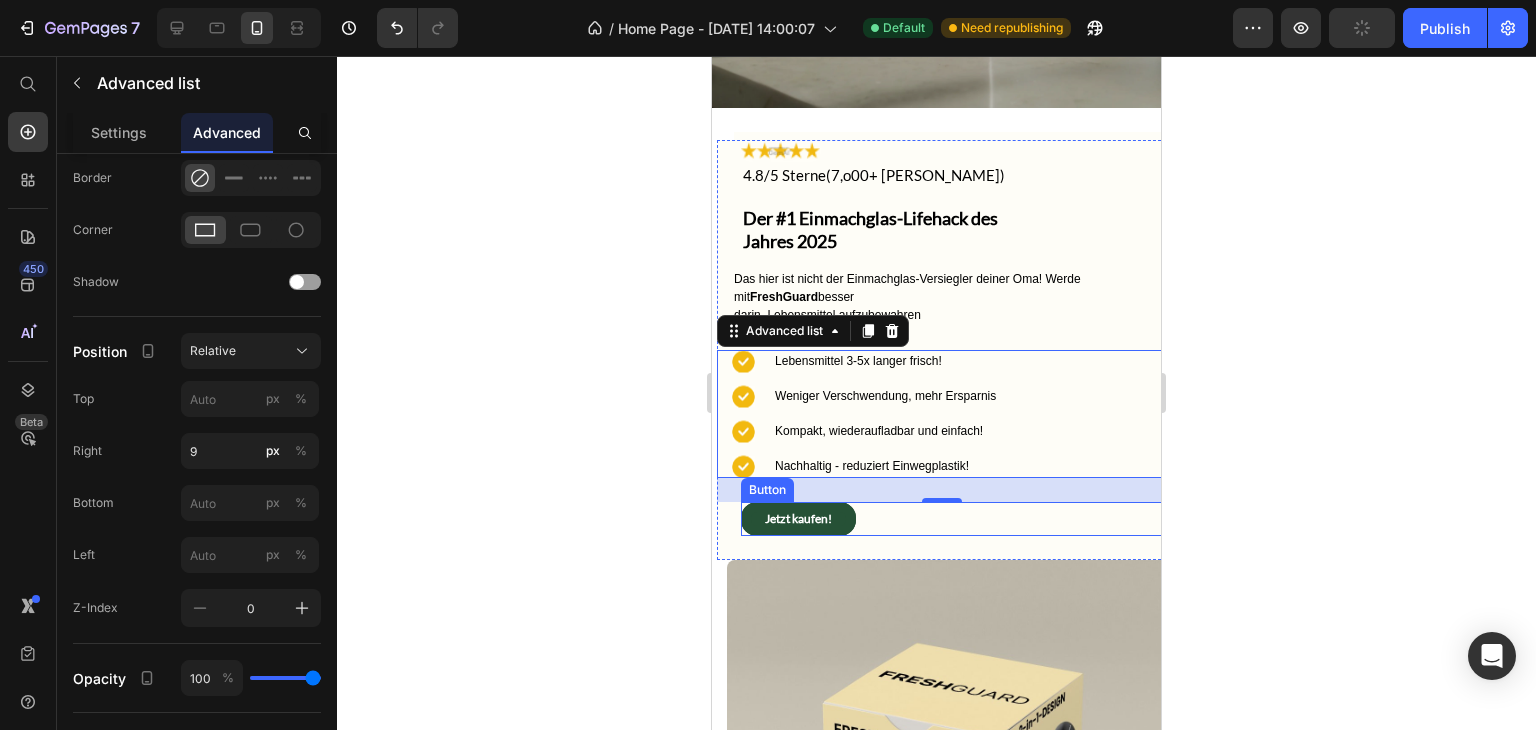 click on "Jetzt   kaufen! Button" at bounding box center (953, 519) 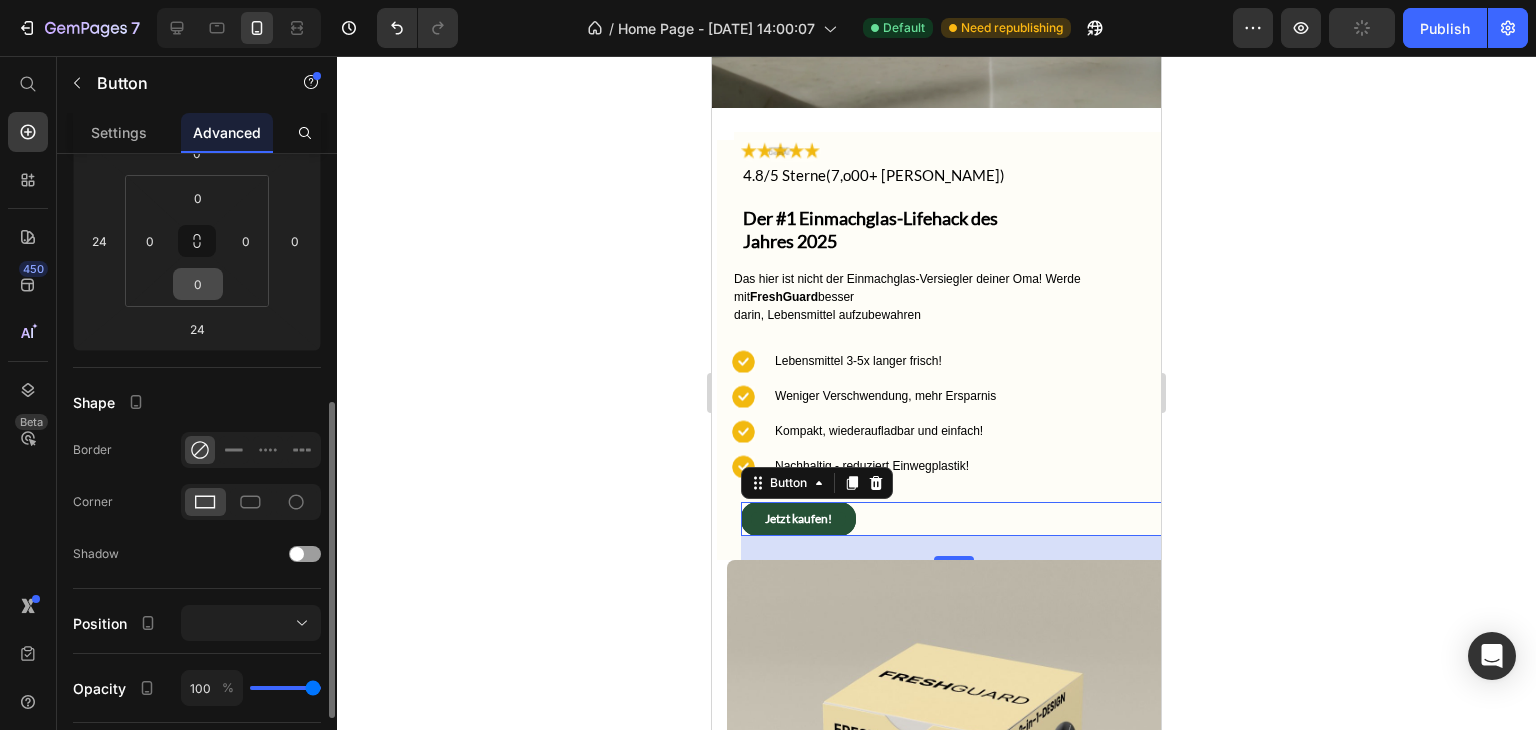 scroll, scrollTop: 355, scrollLeft: 0, axis: vertical 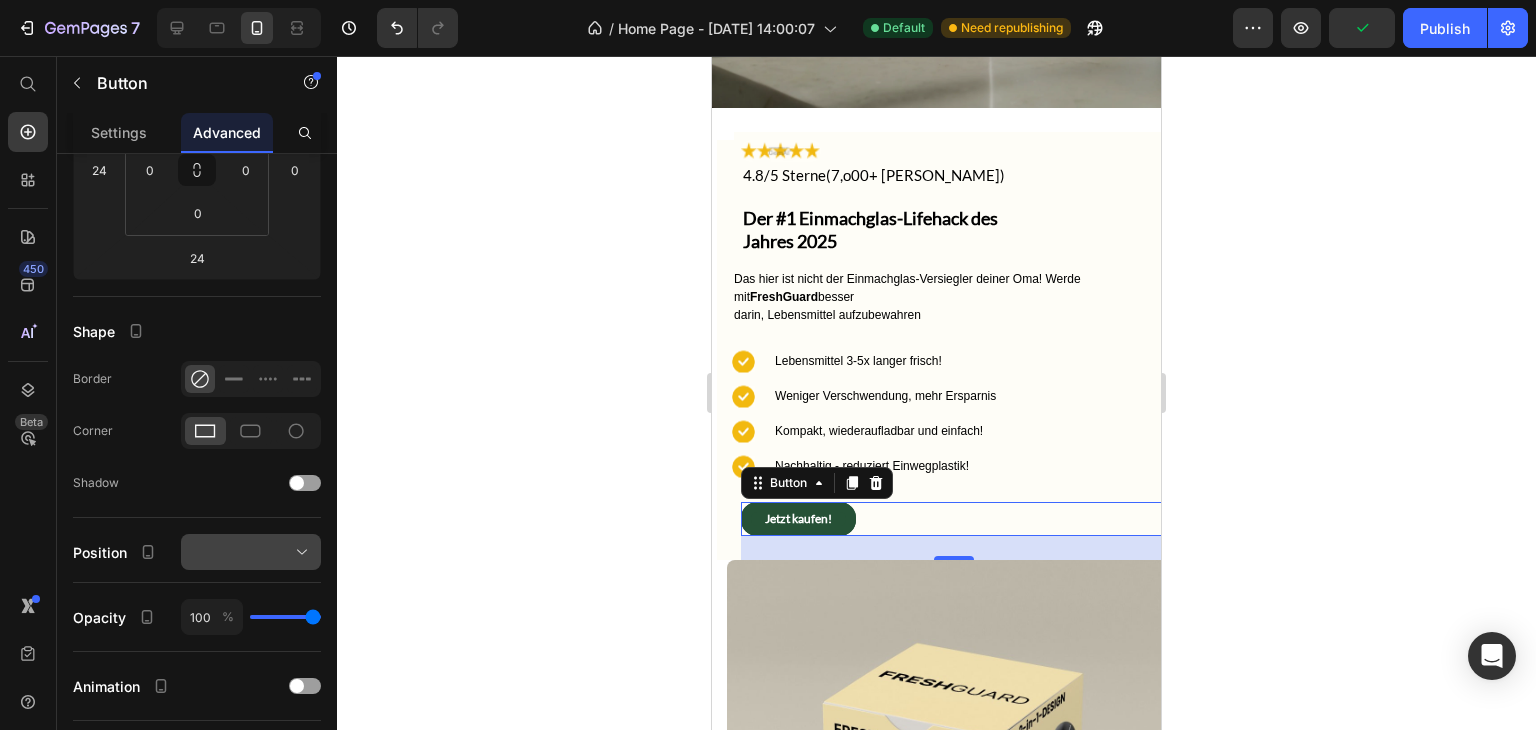 click 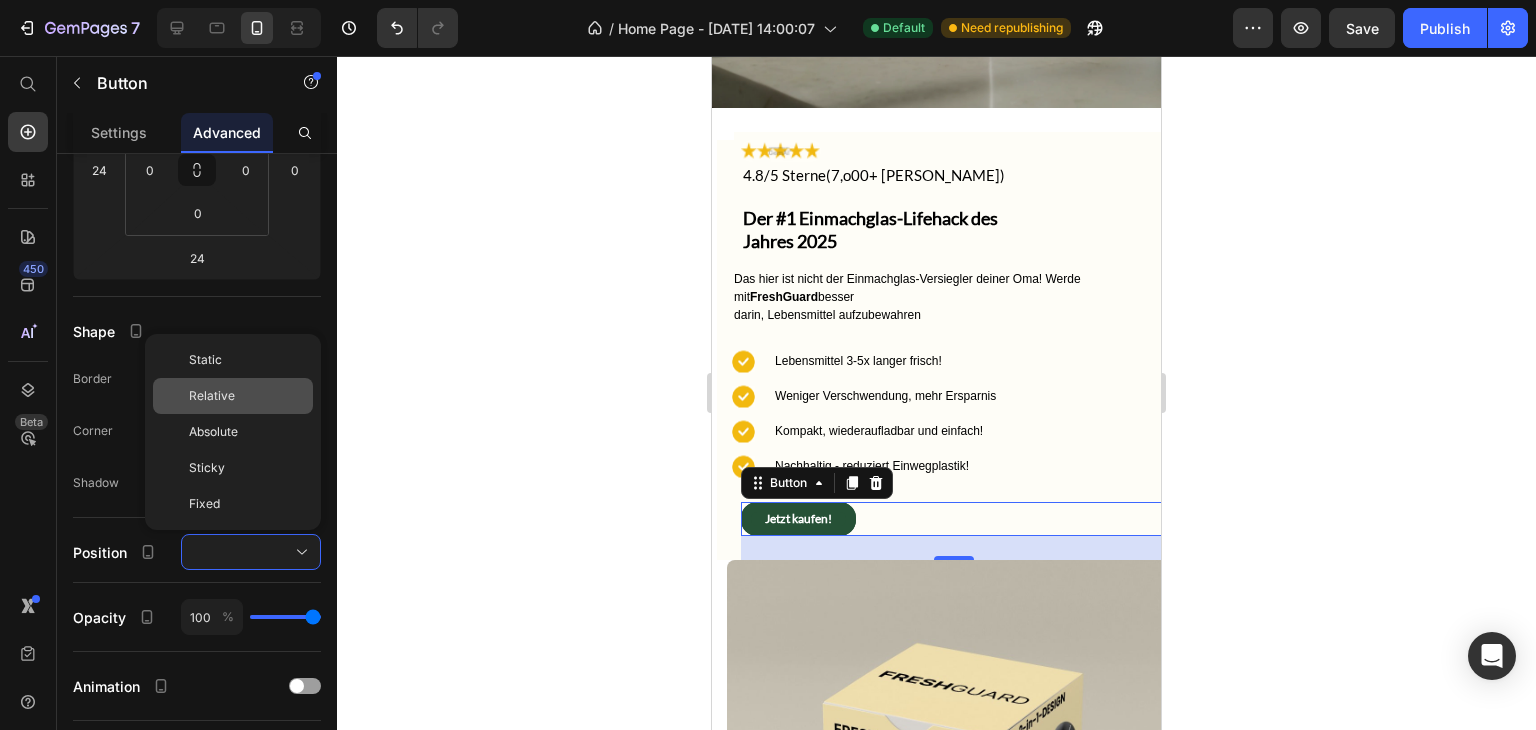 click on "Relative" at bounding box center [247, 396] 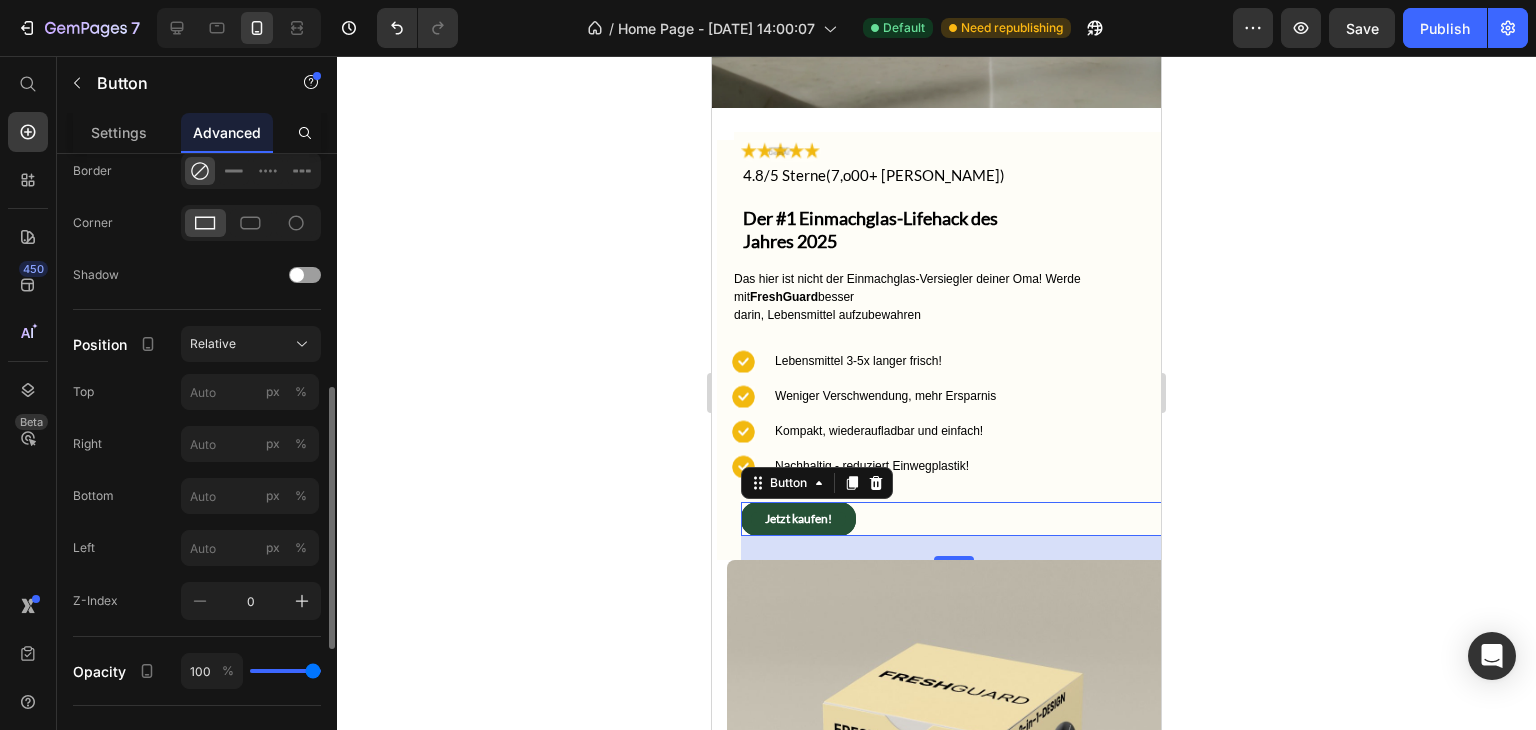 scroll, scrollTop: 563, scrollLeft: 0, axis: vertical 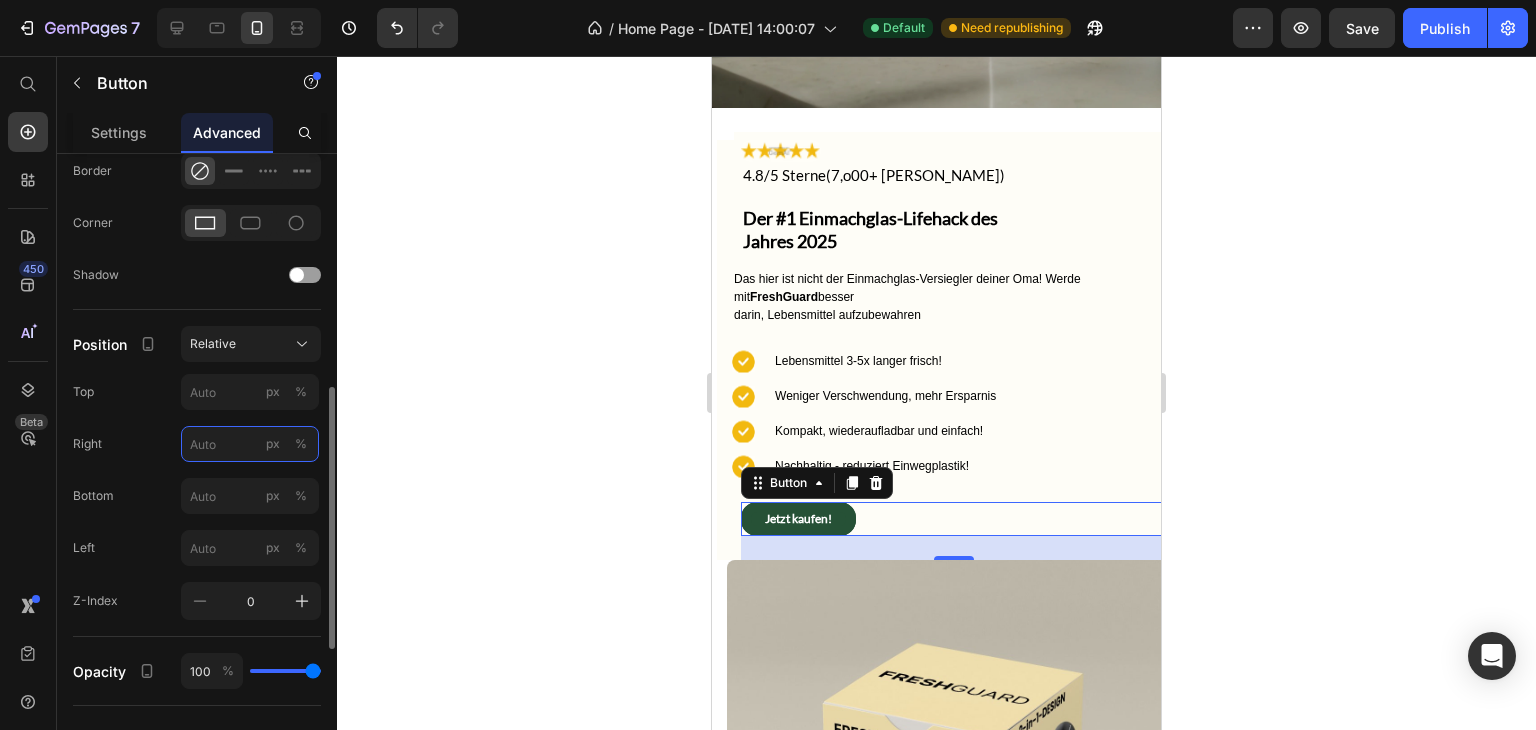 click on "px %" at bounding box center [250, 444] 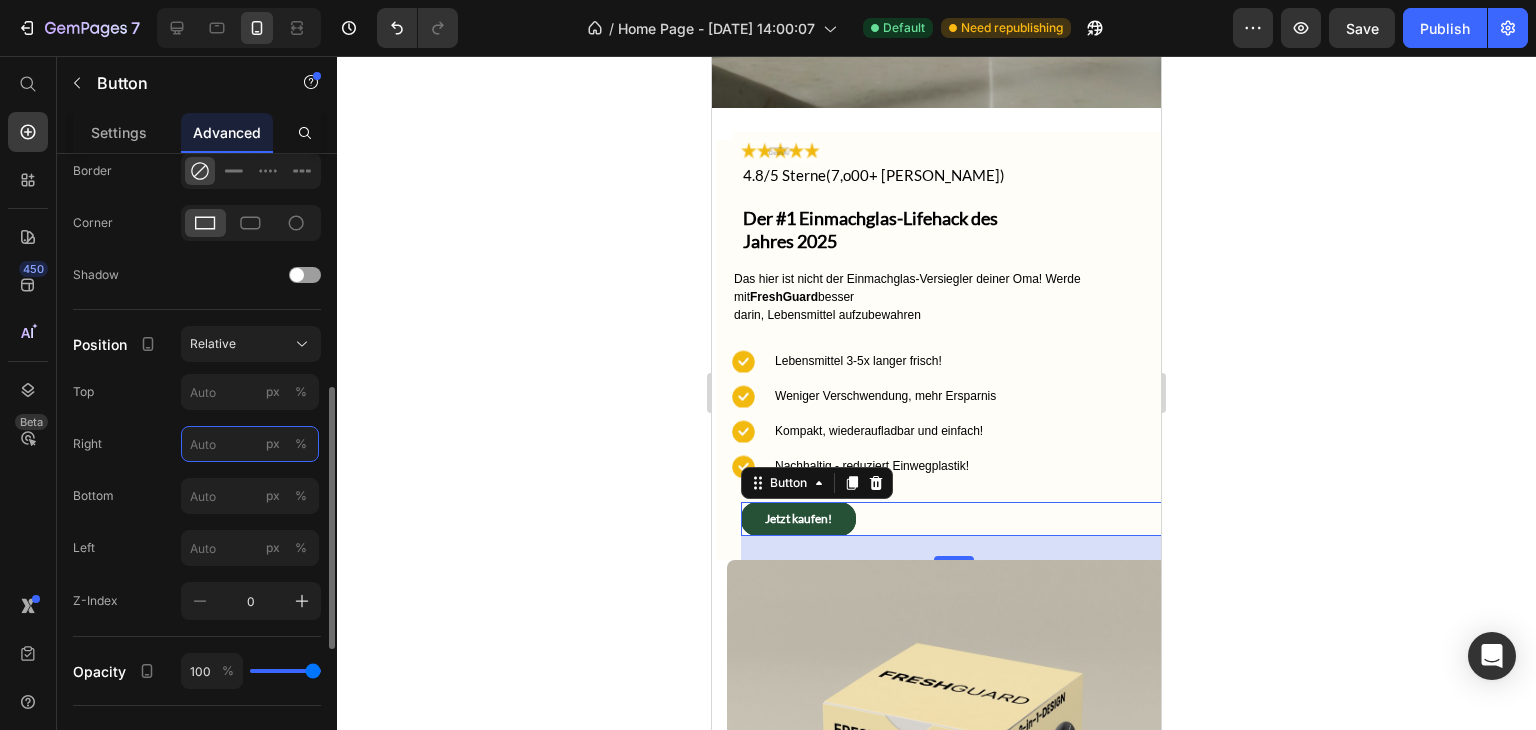 type on "9" 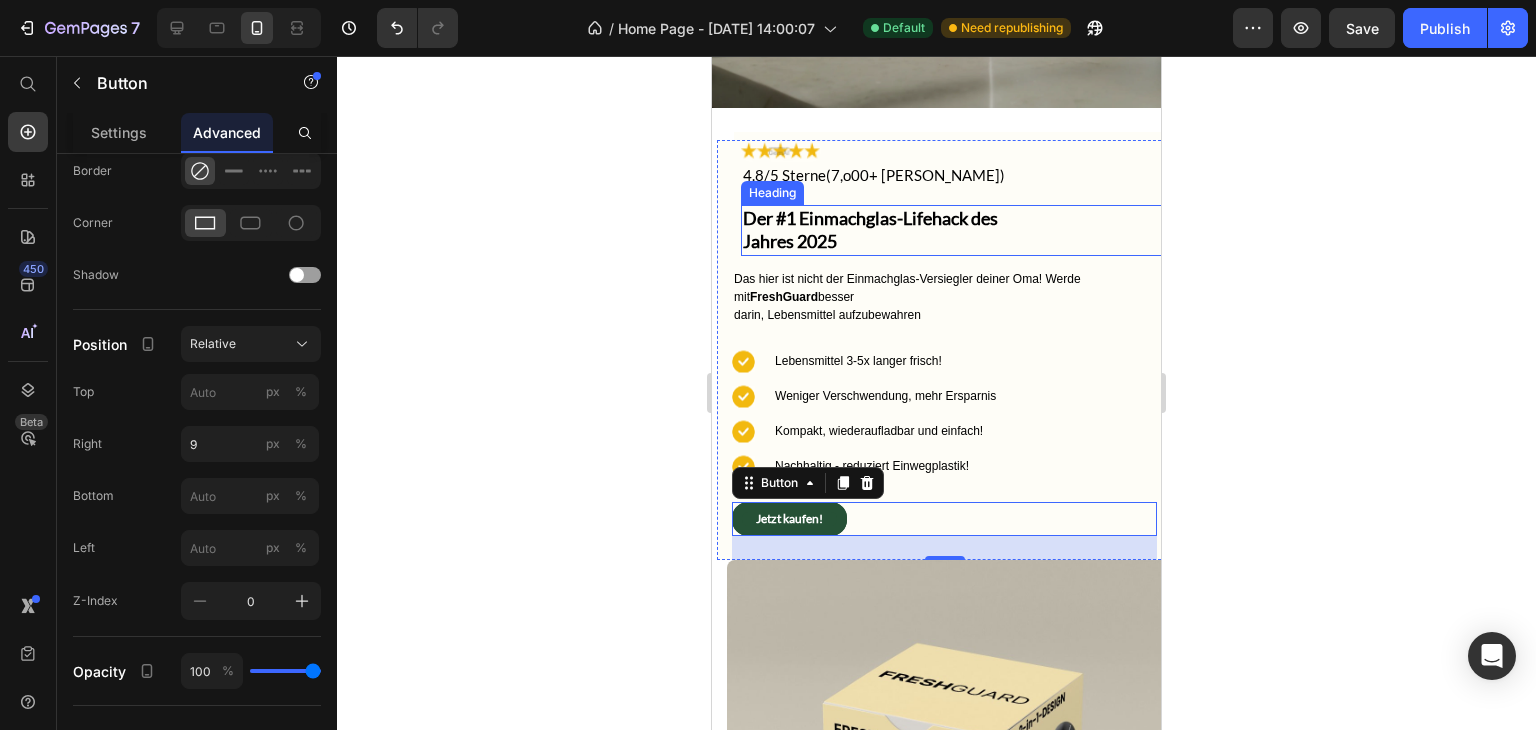 click on "Der #1 Einmachglas-Lifehack des  Jahres 2025" at bounding box center (953, 230) 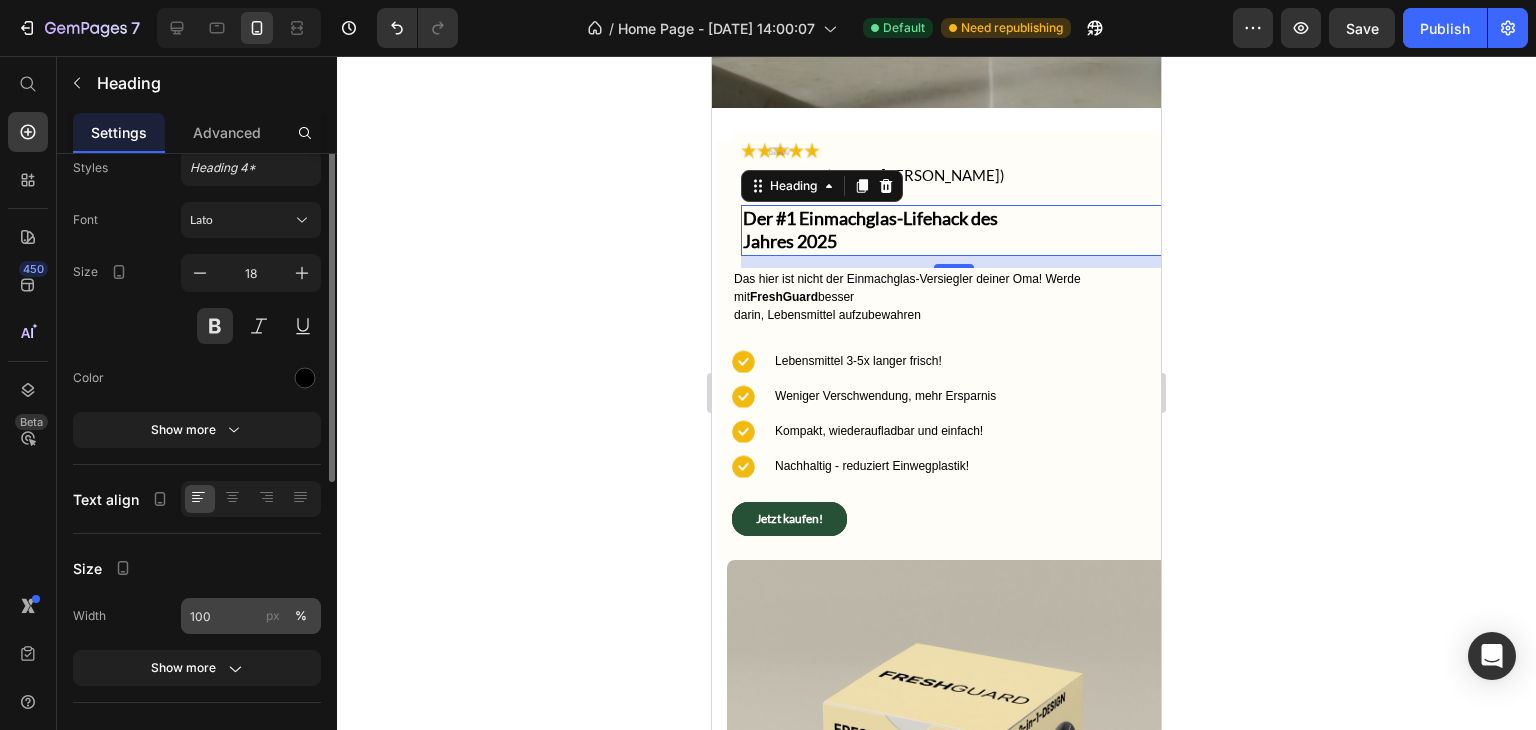 scroll, scrollTop: 0, scrollLeft: 0, axis: both 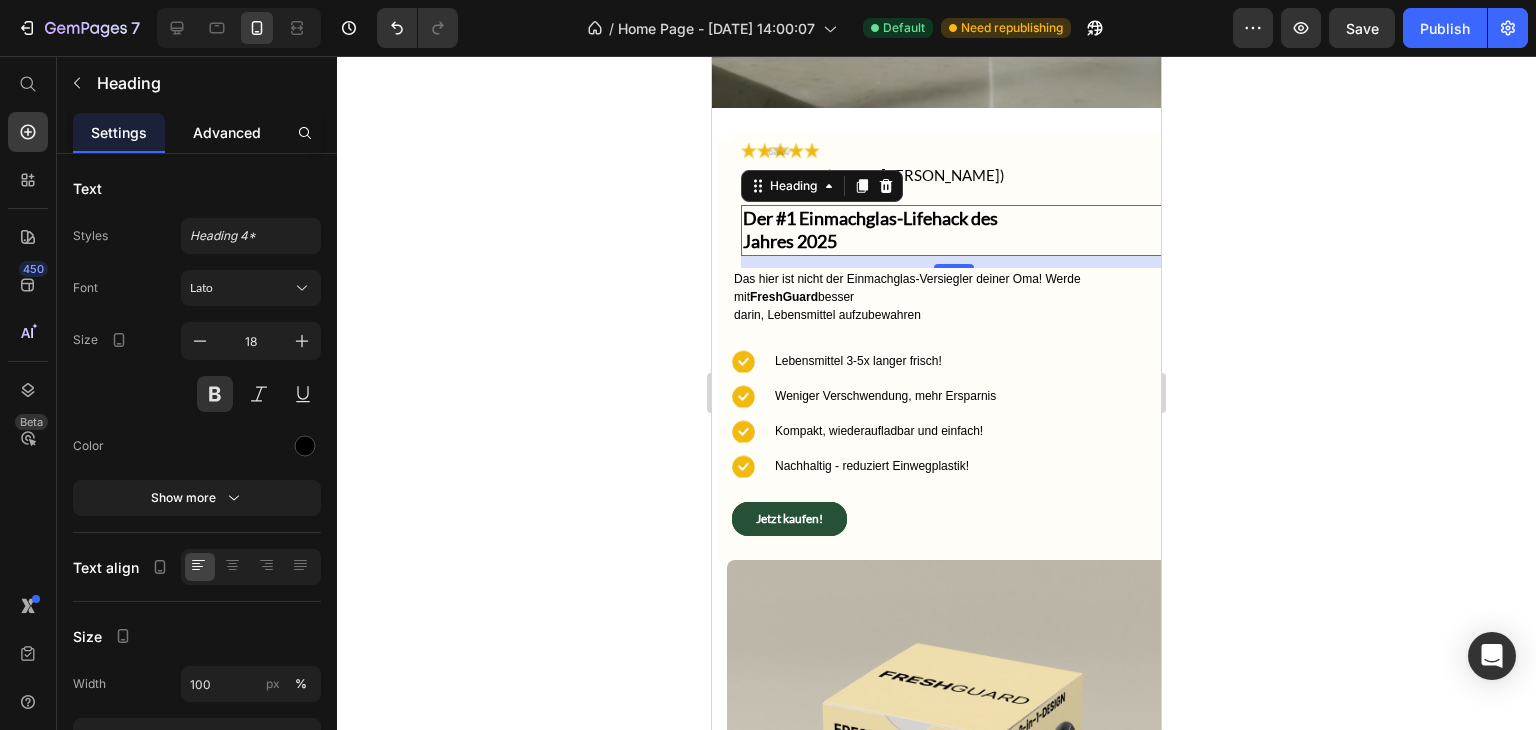click on "Advanced" 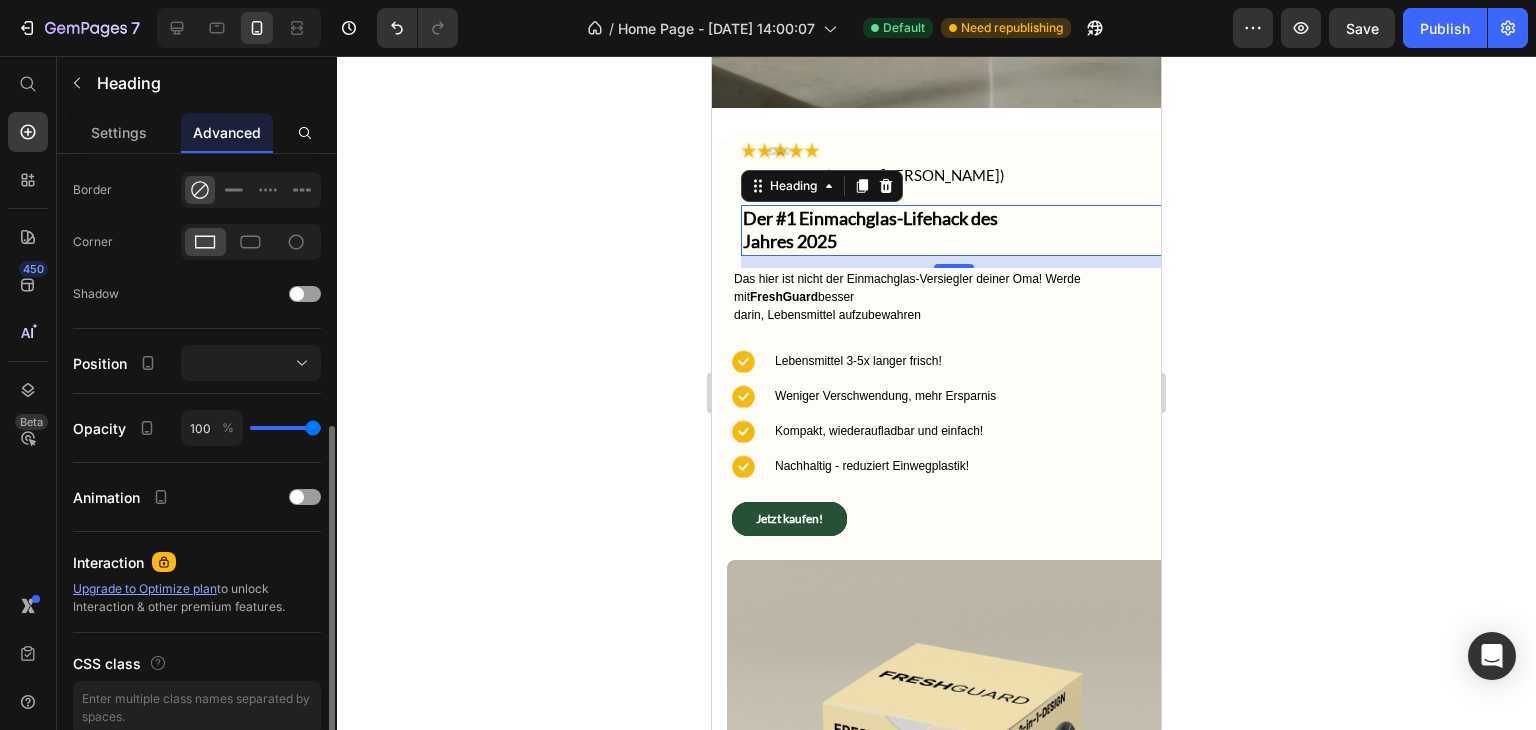 scroll, scrollTop: 545, scrollLeft: 0, axis: vertical 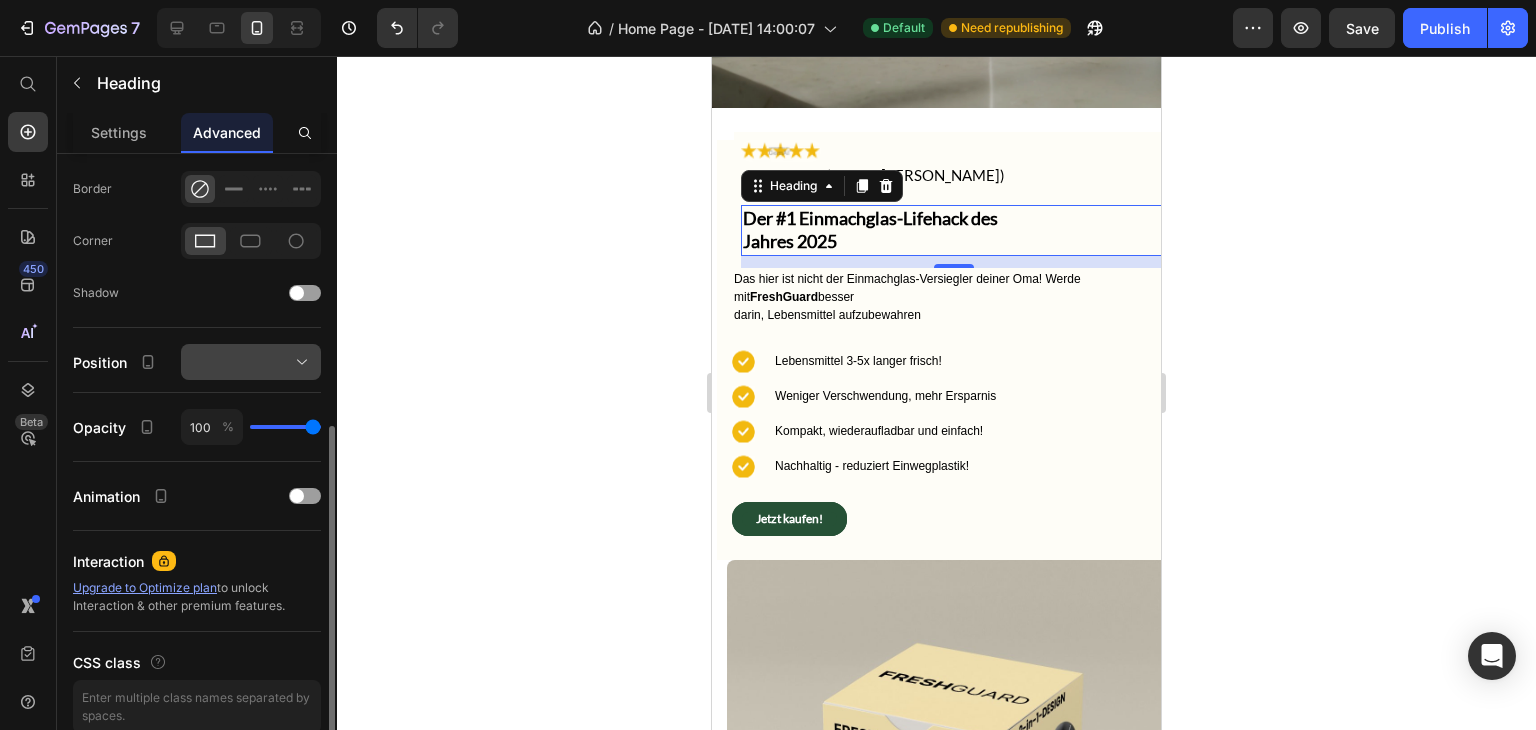 click 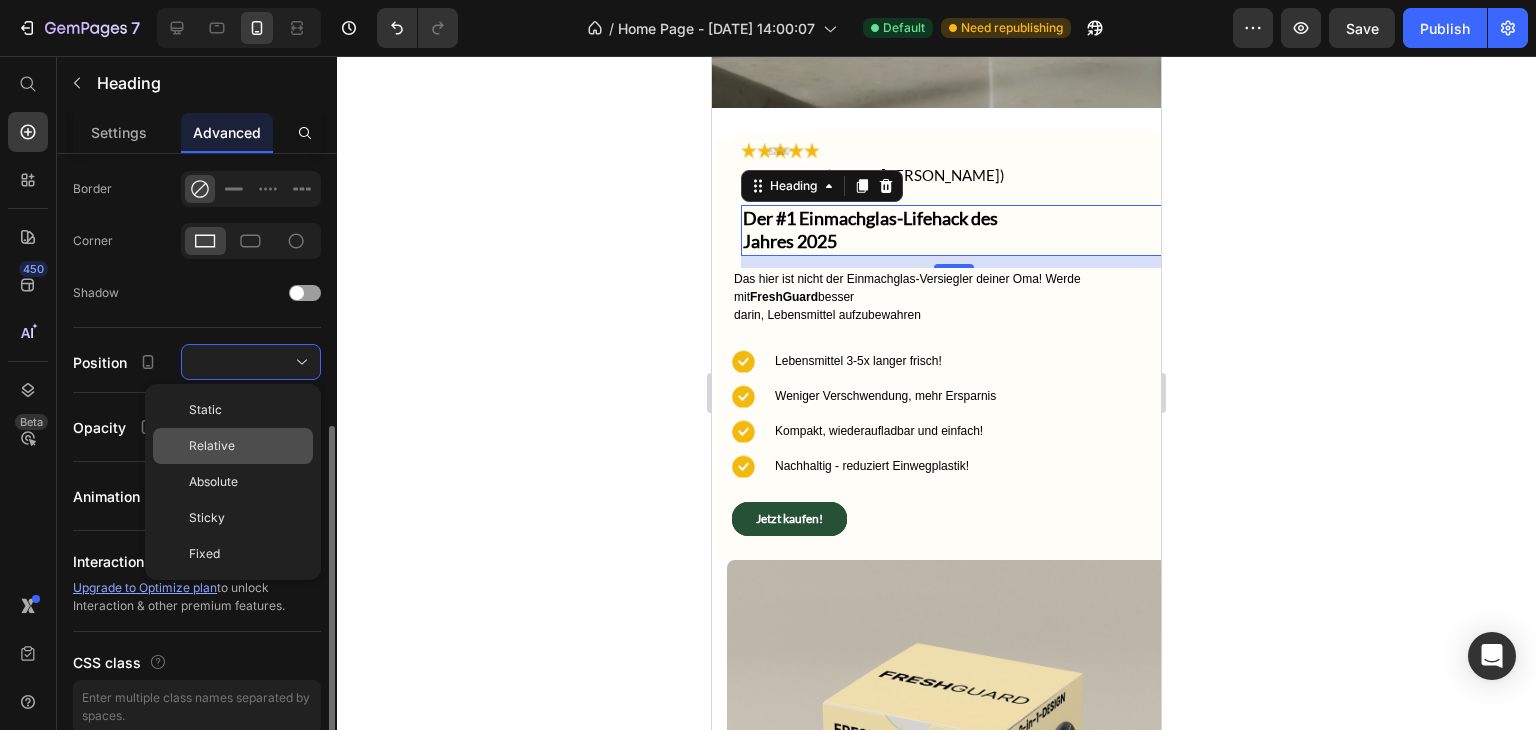 click on "Relative" at bounding box center [247, 446] 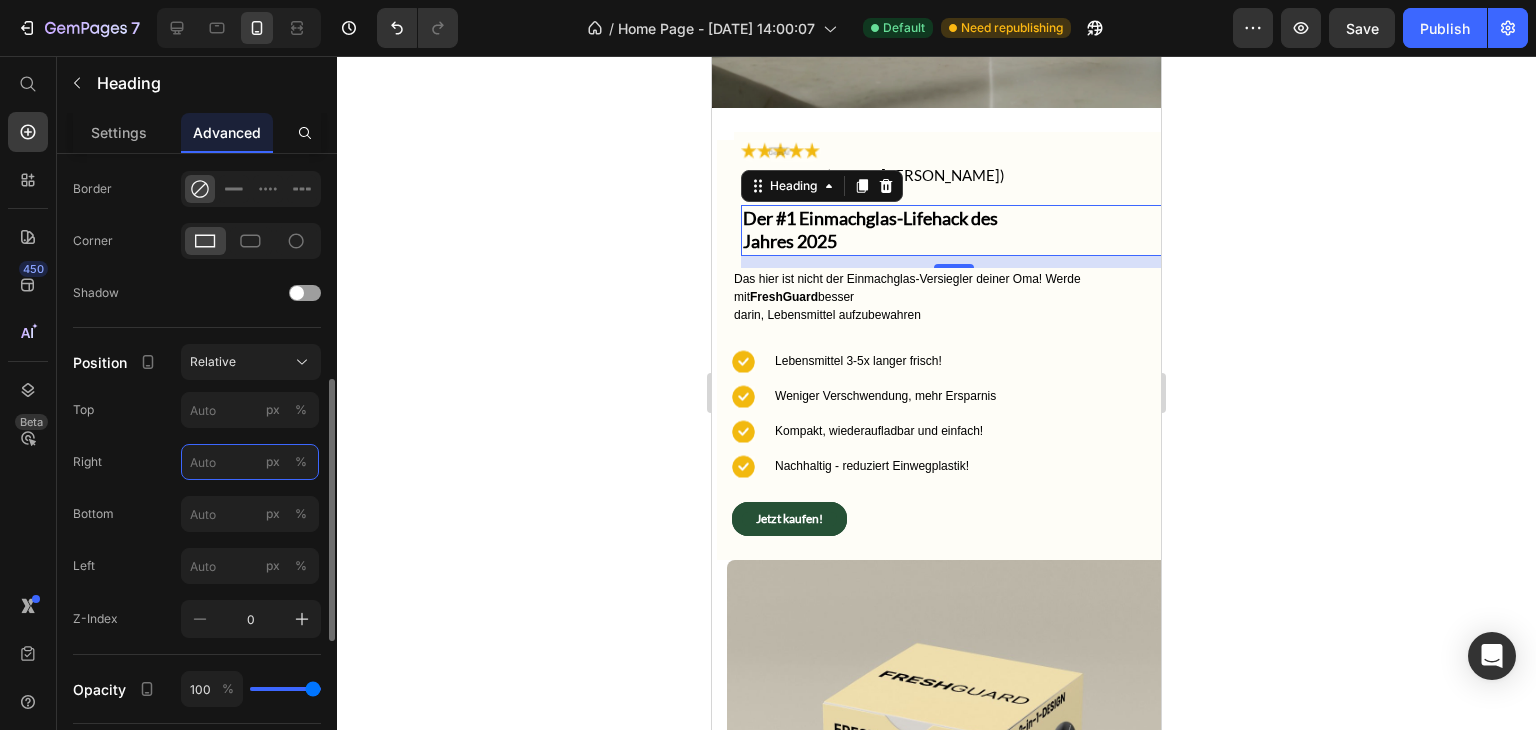 click on "px %" at bounding box center [250, 462] 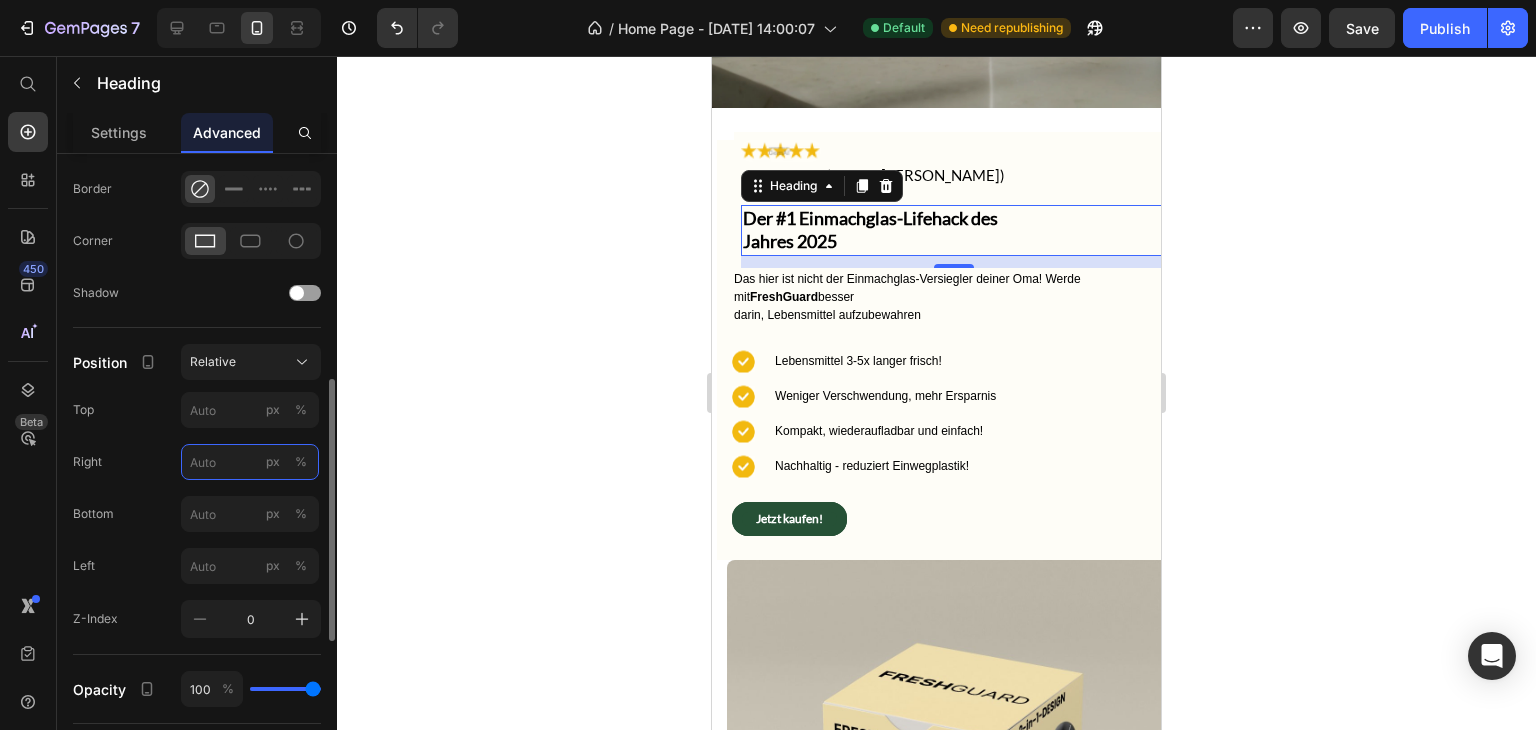 type on "9" 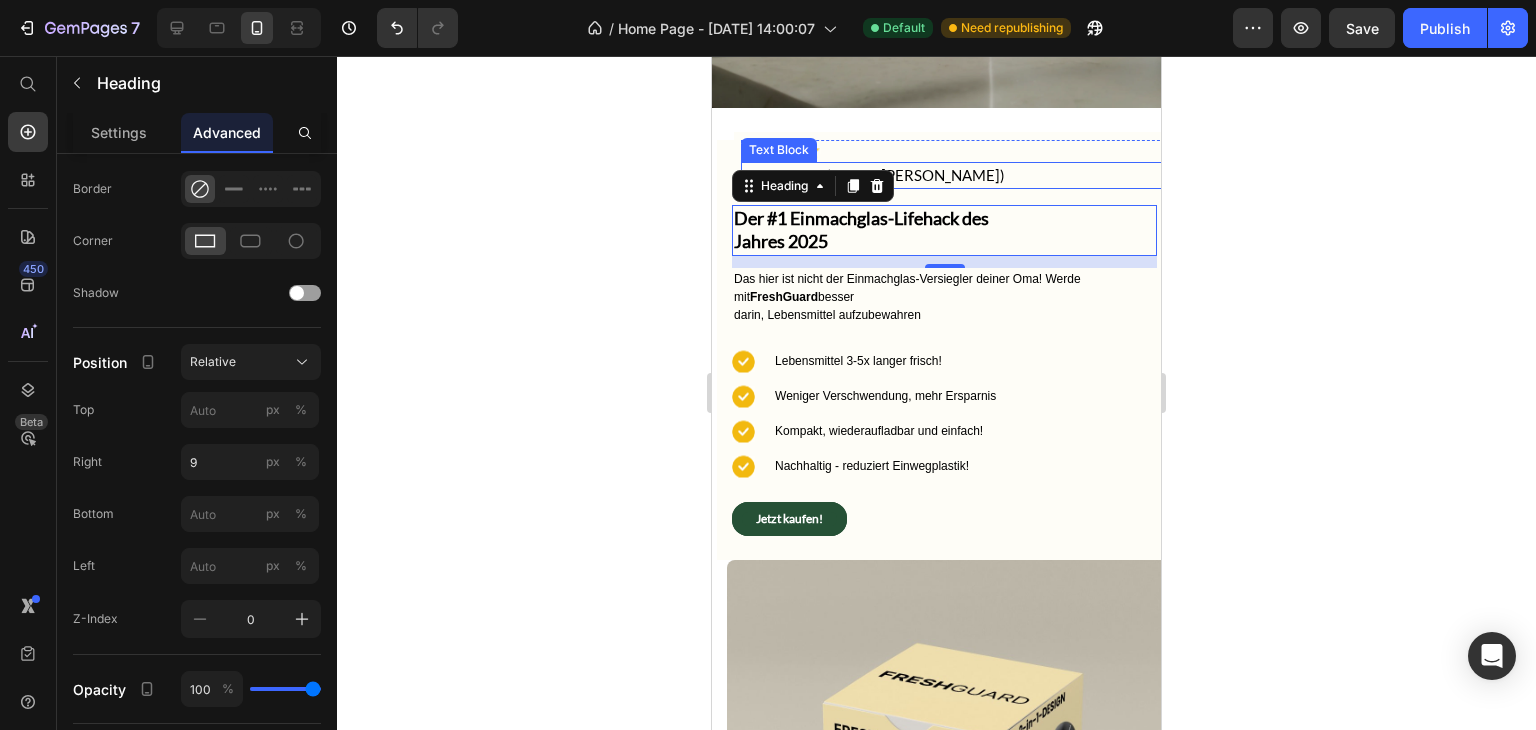 click on "4.8/5 Sterne(7,o00+ [PERSON_NAME])" at bounding box center [965, 175] 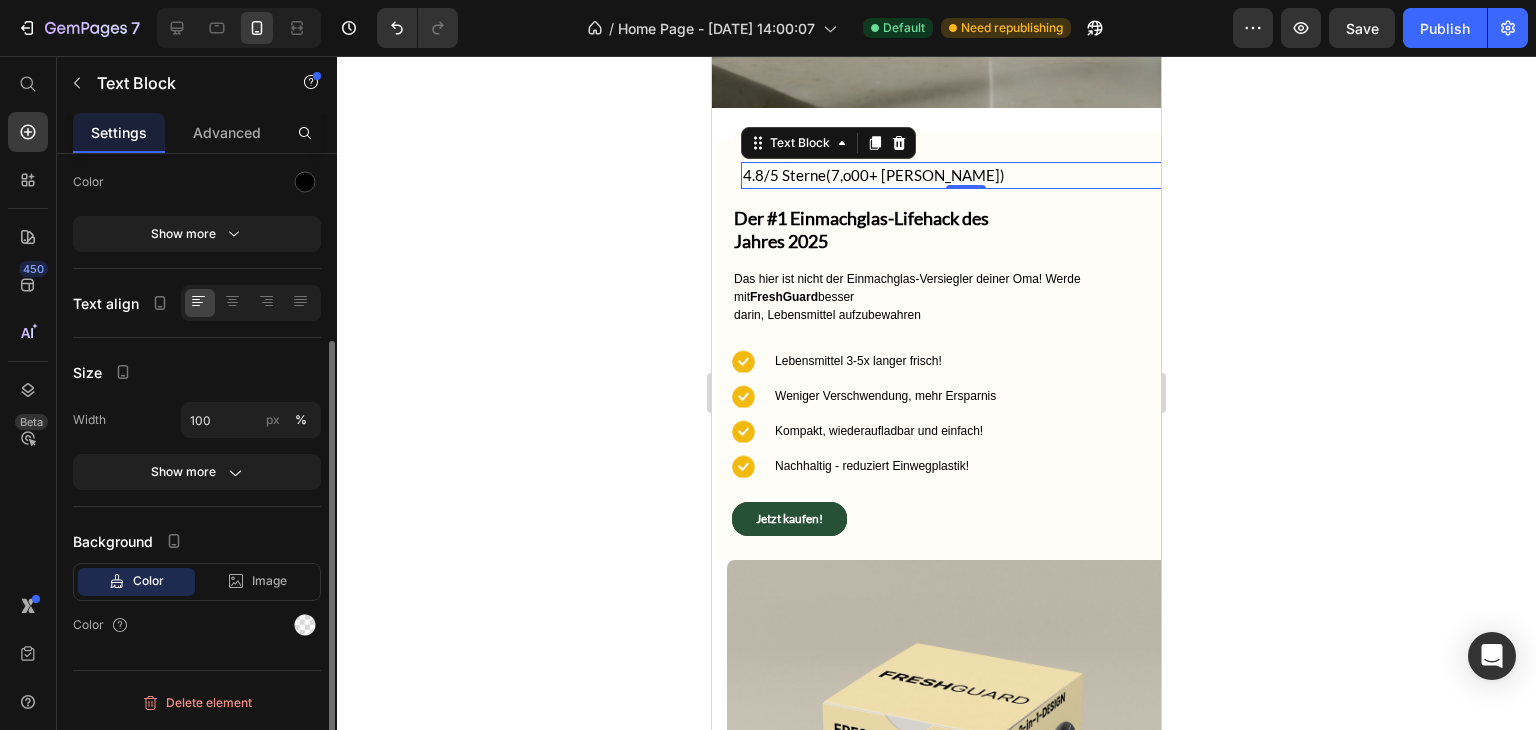 scroll, scrollTop: 0, scrollLeft: 0, axis: both 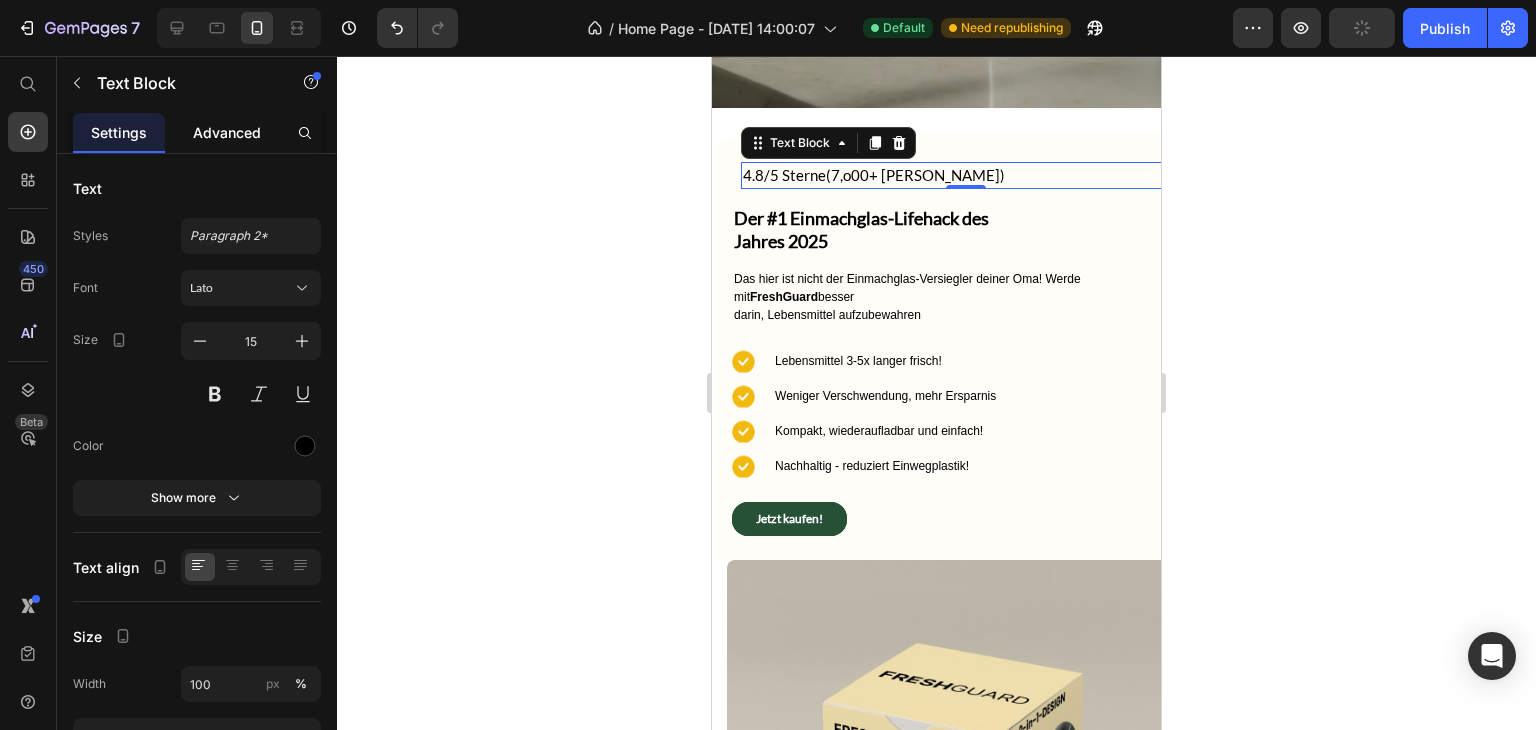 click on "Advanced" at bounding box center (227, 132) 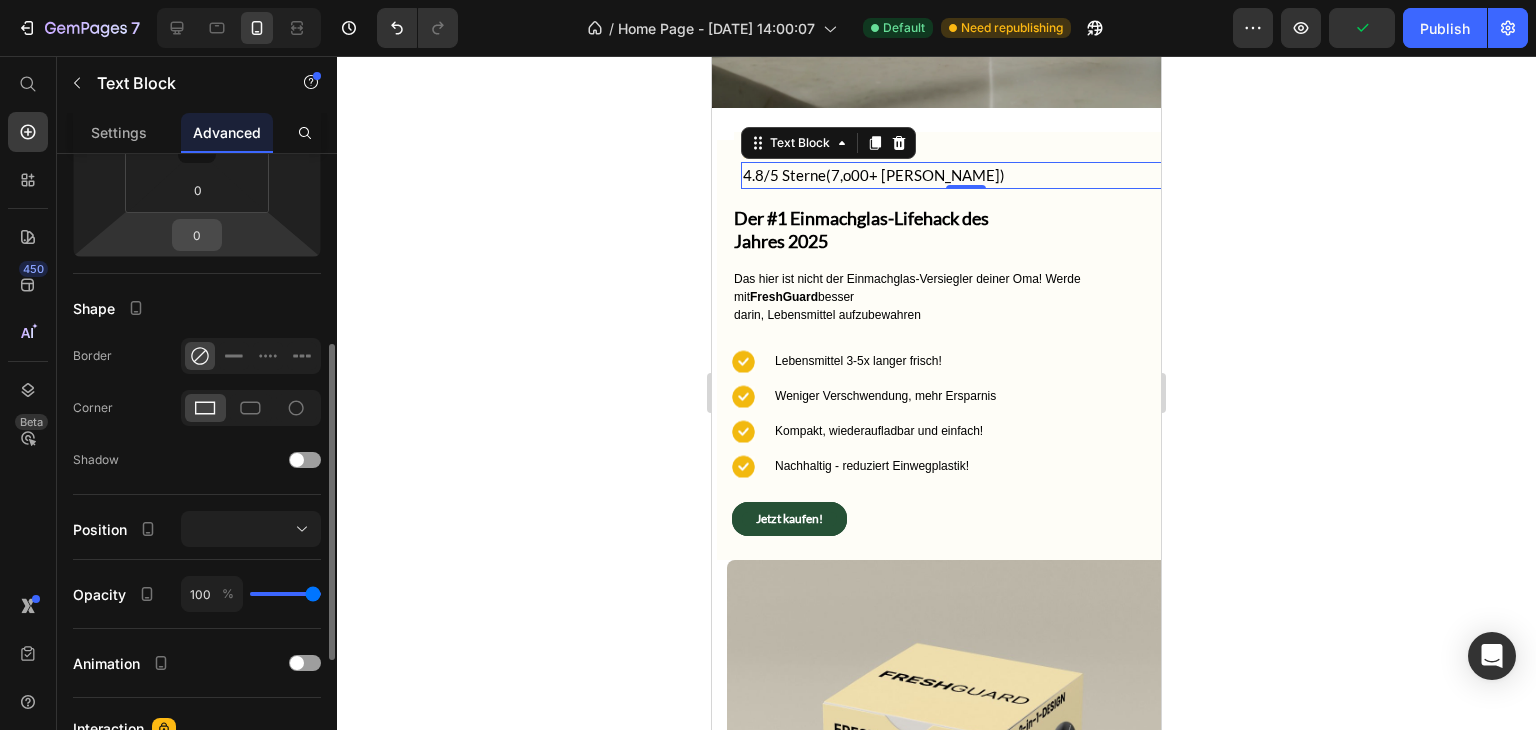 scroll, scrollTop: 379, scrollLeft: 0, axis: vertical 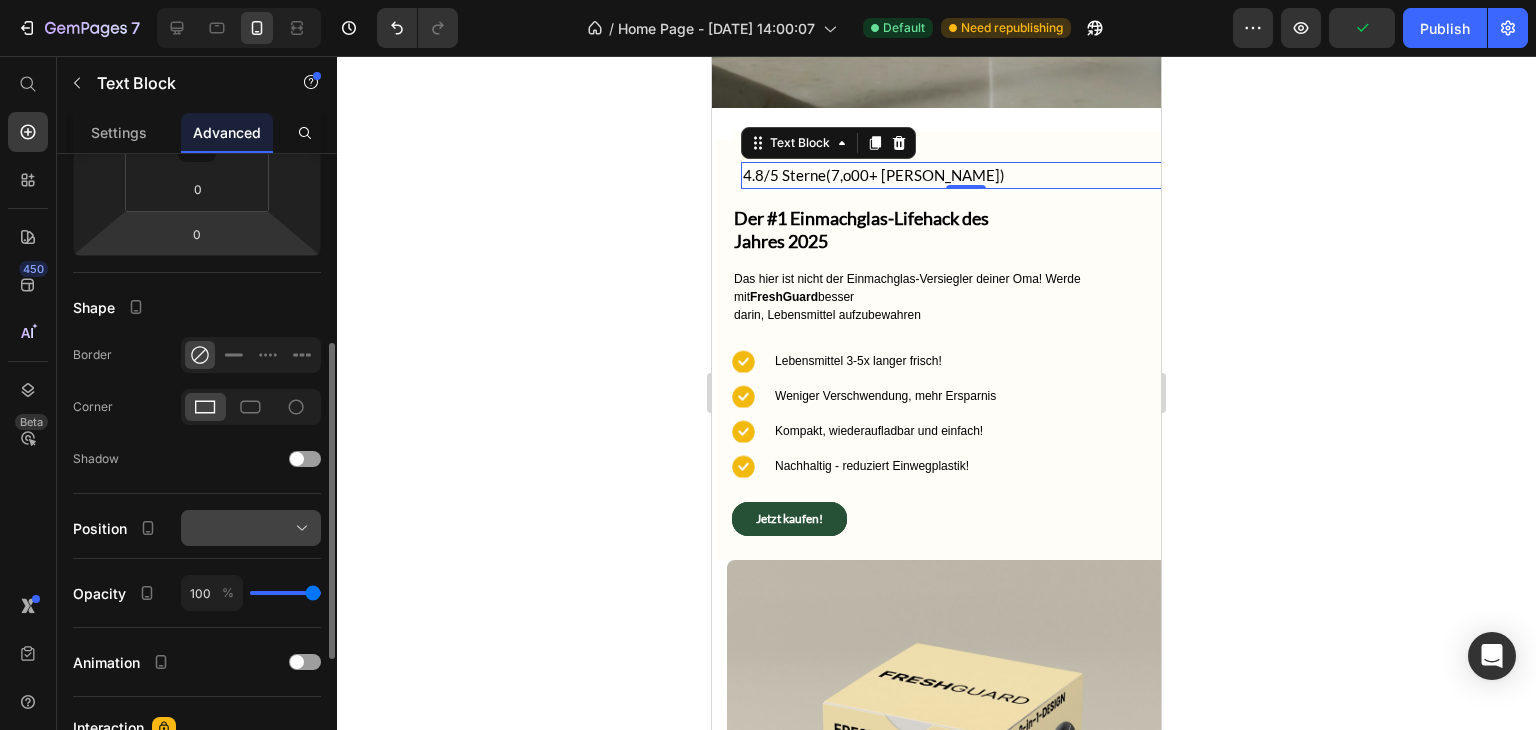 click 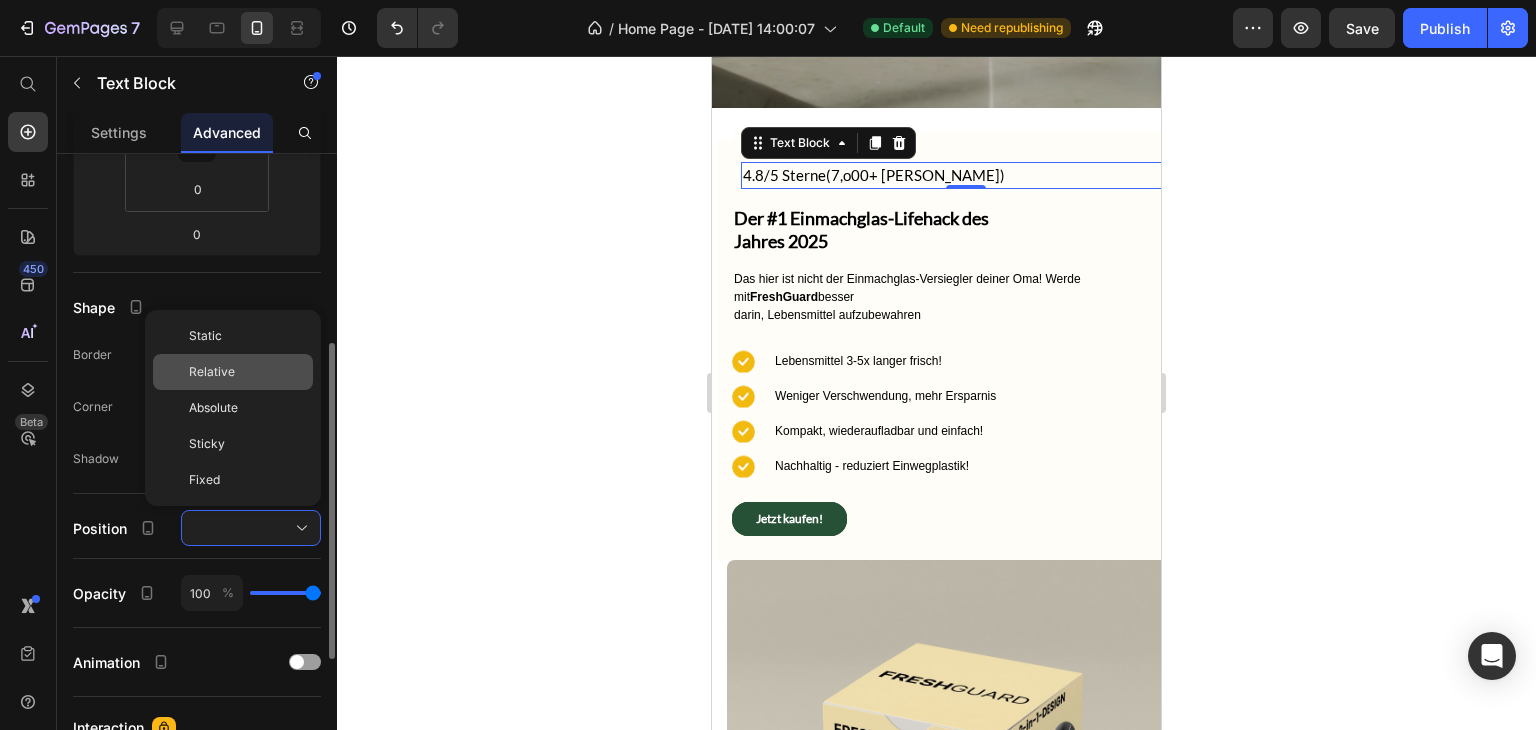 click on "Relative" at bounding box center [247, 372] 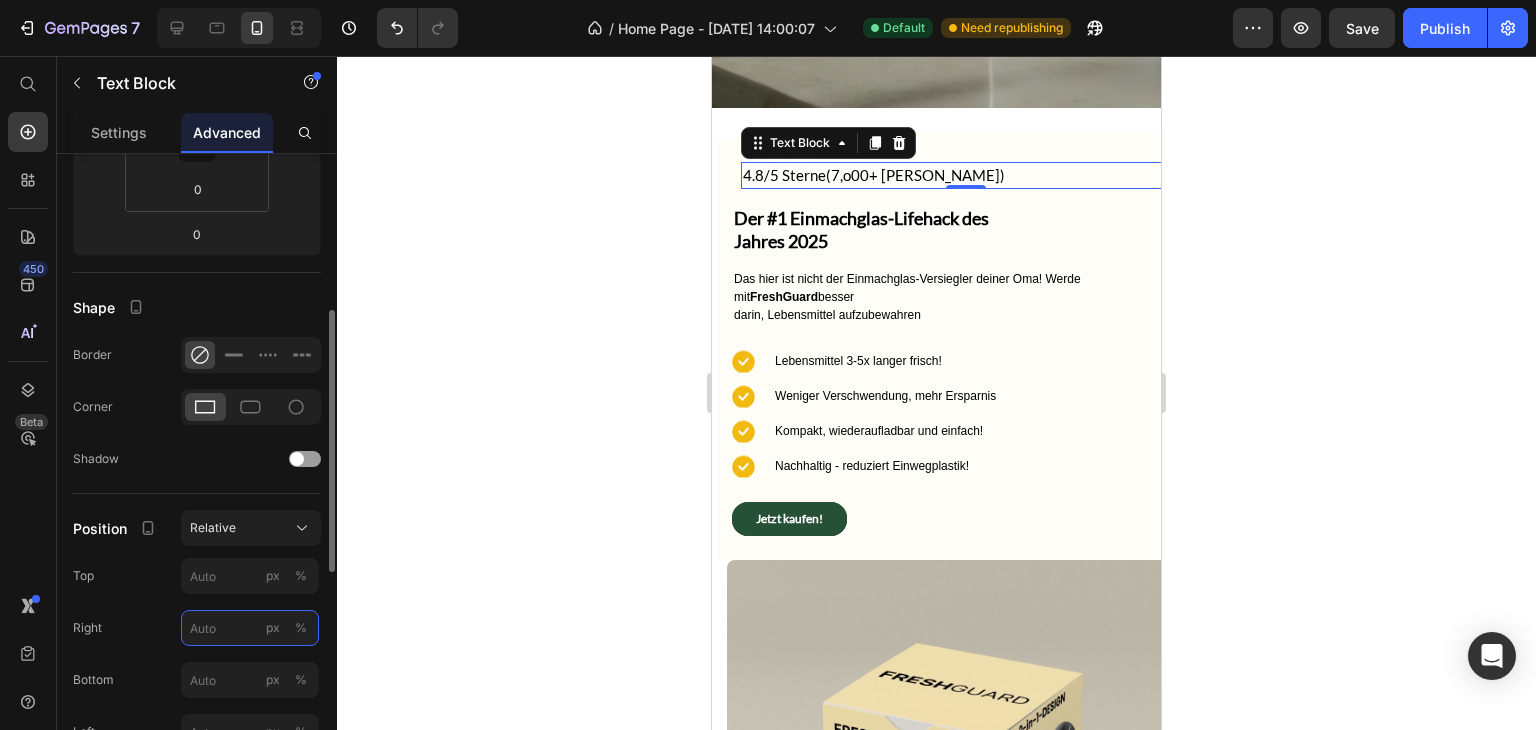 click on "px %" at bounding box center (250, 628) 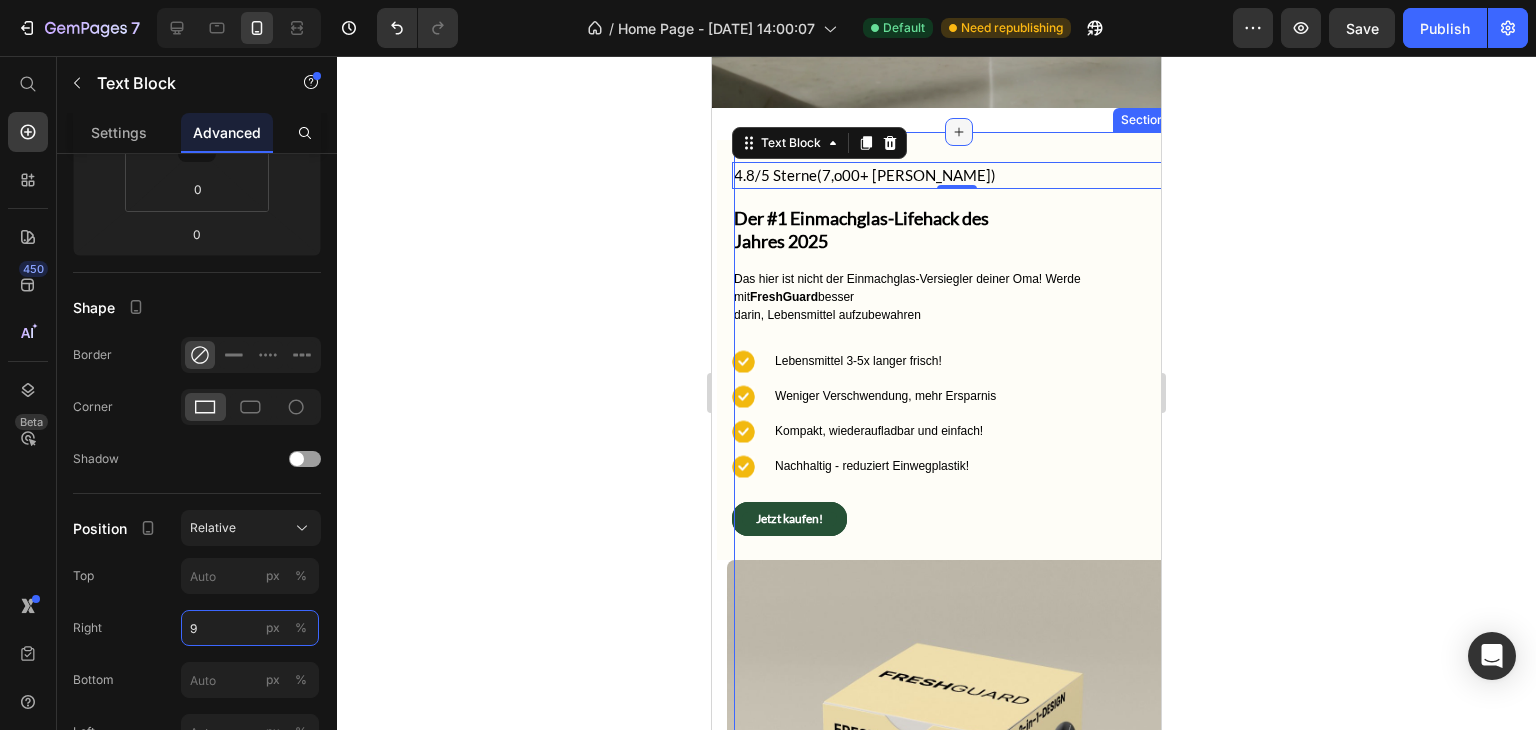 type on "9" 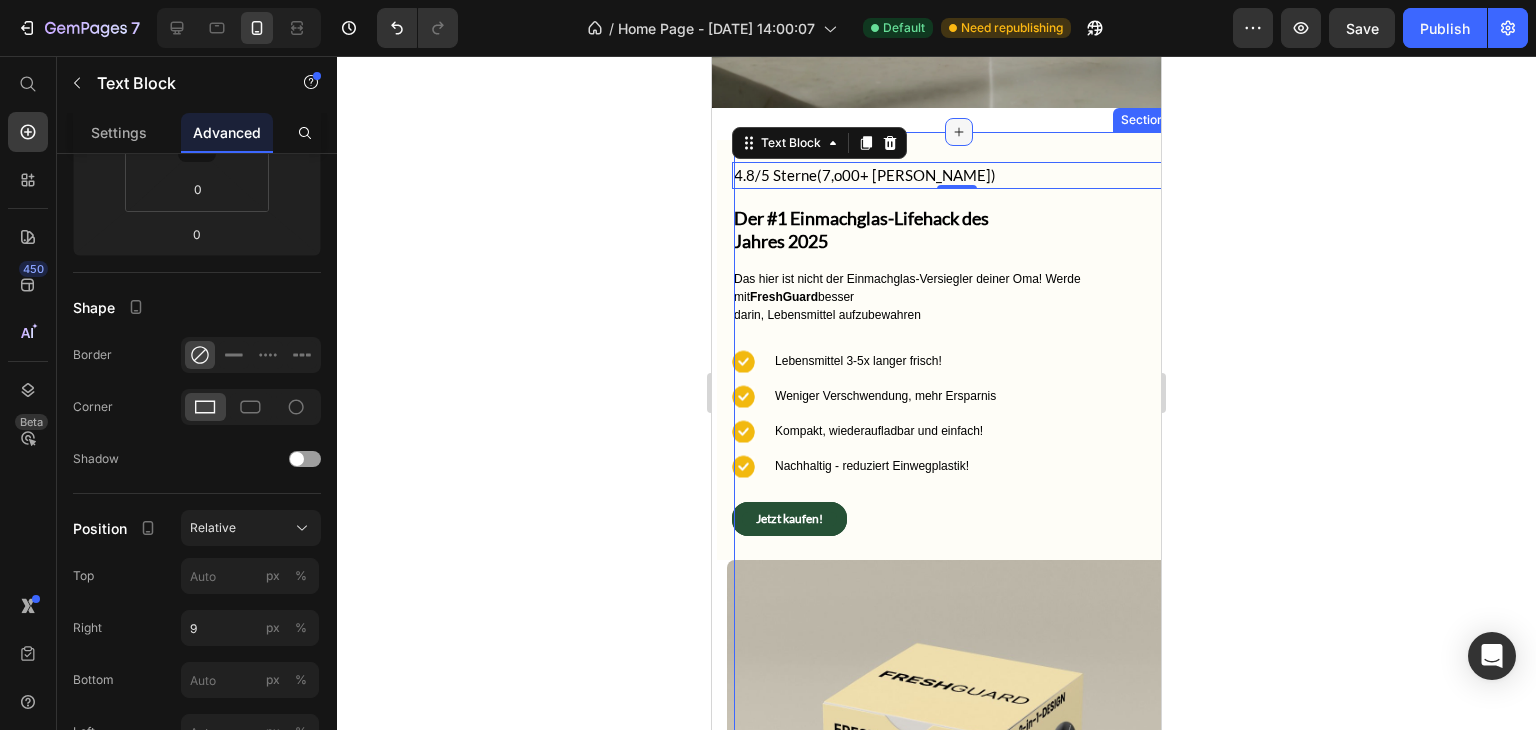 click 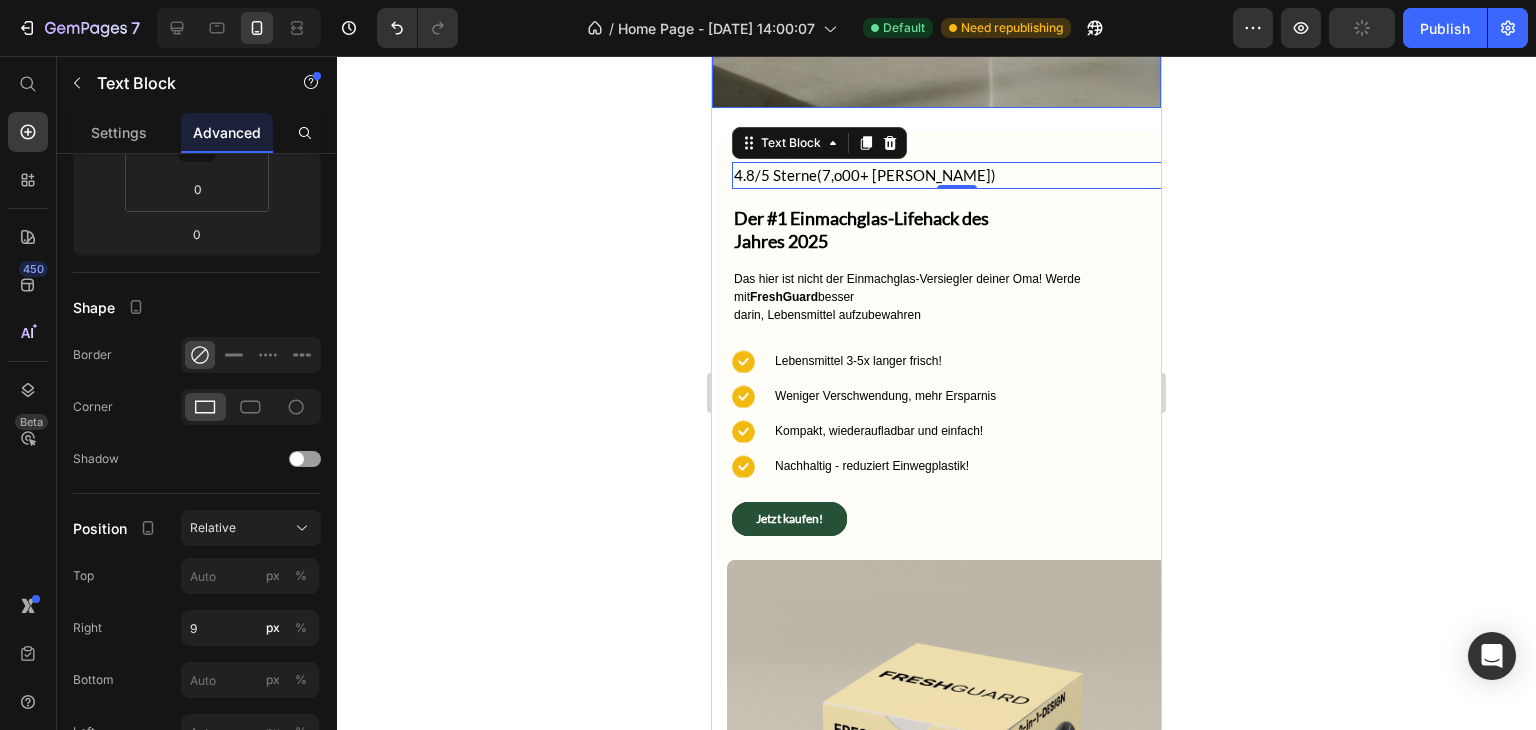 click 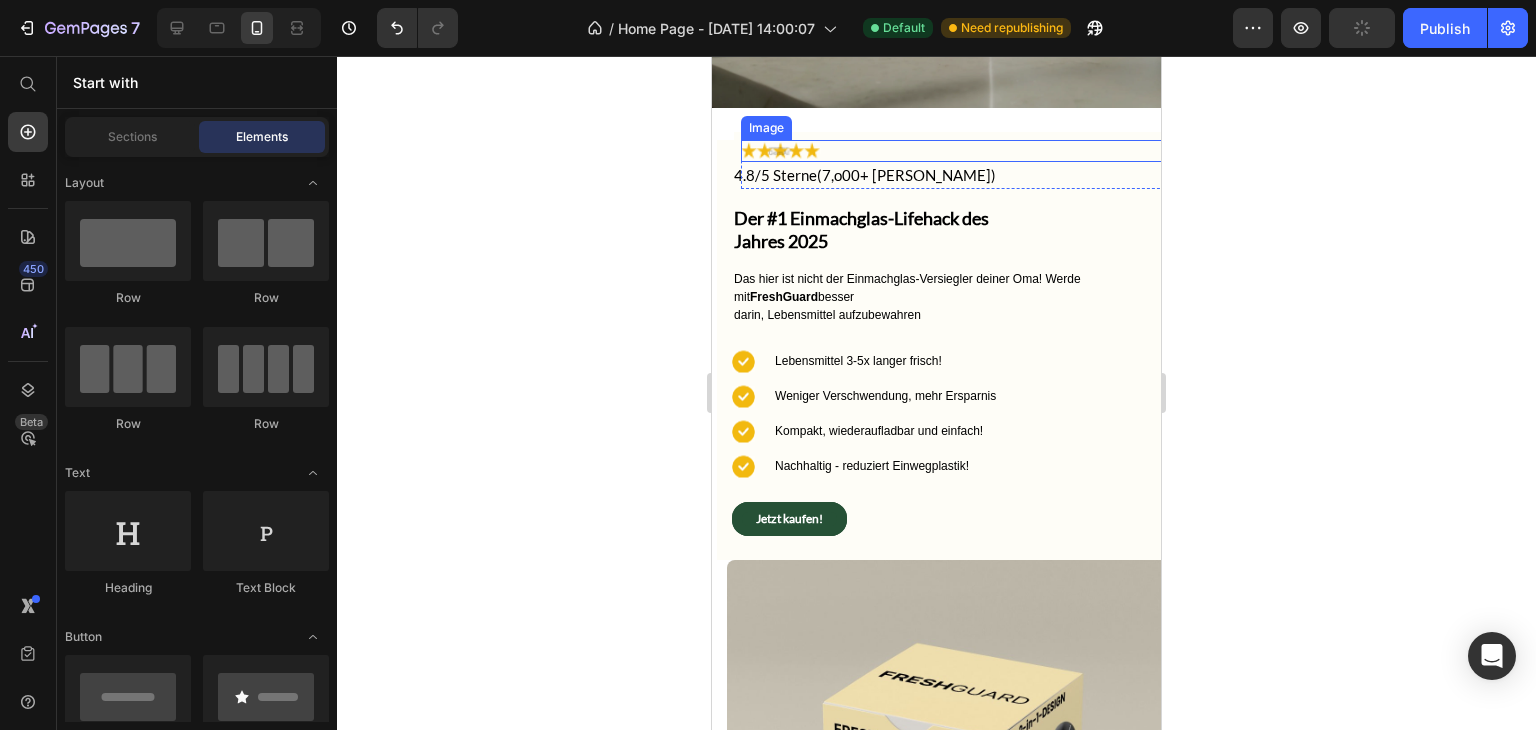 click at bounding box center (953, 151) 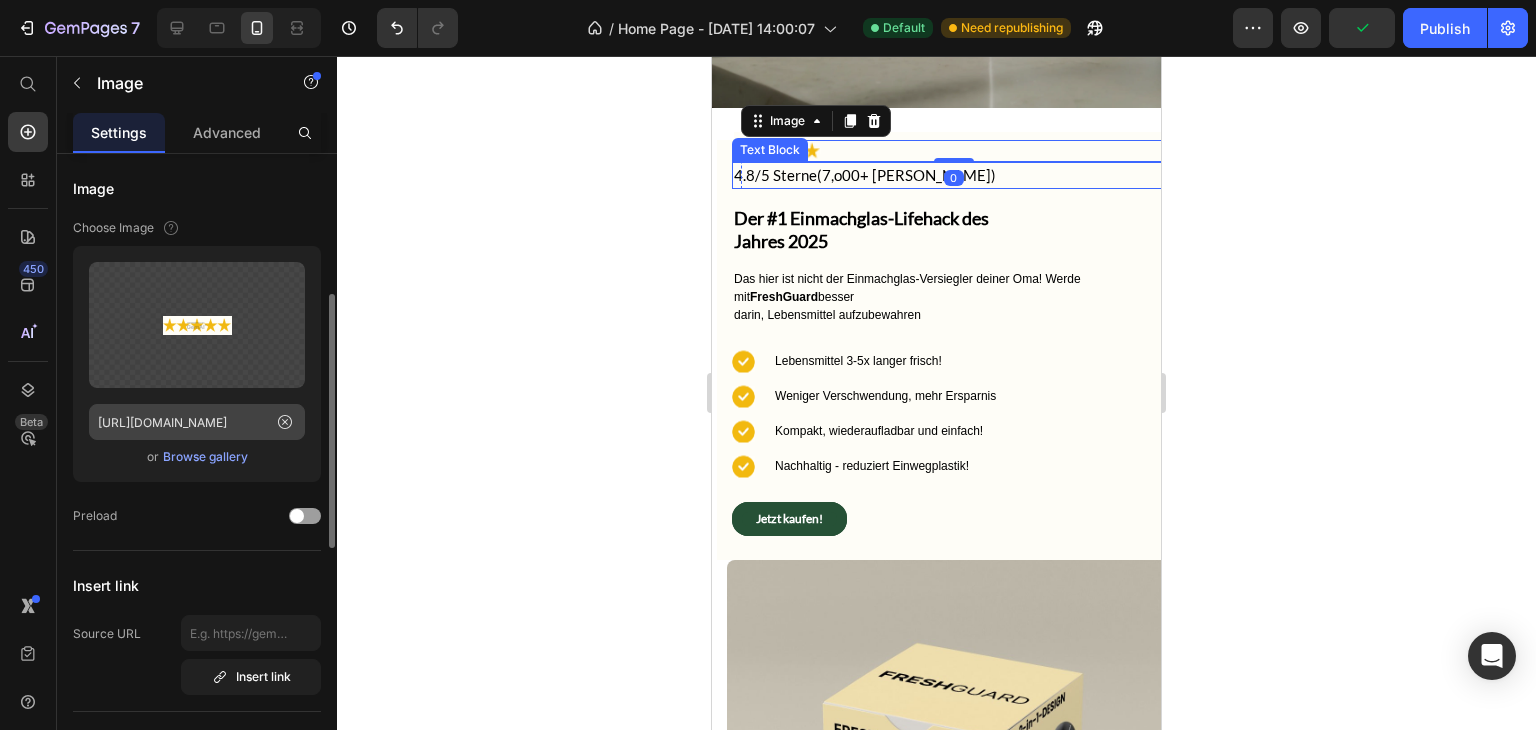 scroll, scrollTop: 131, scrollLeft: 0, axis: vertical 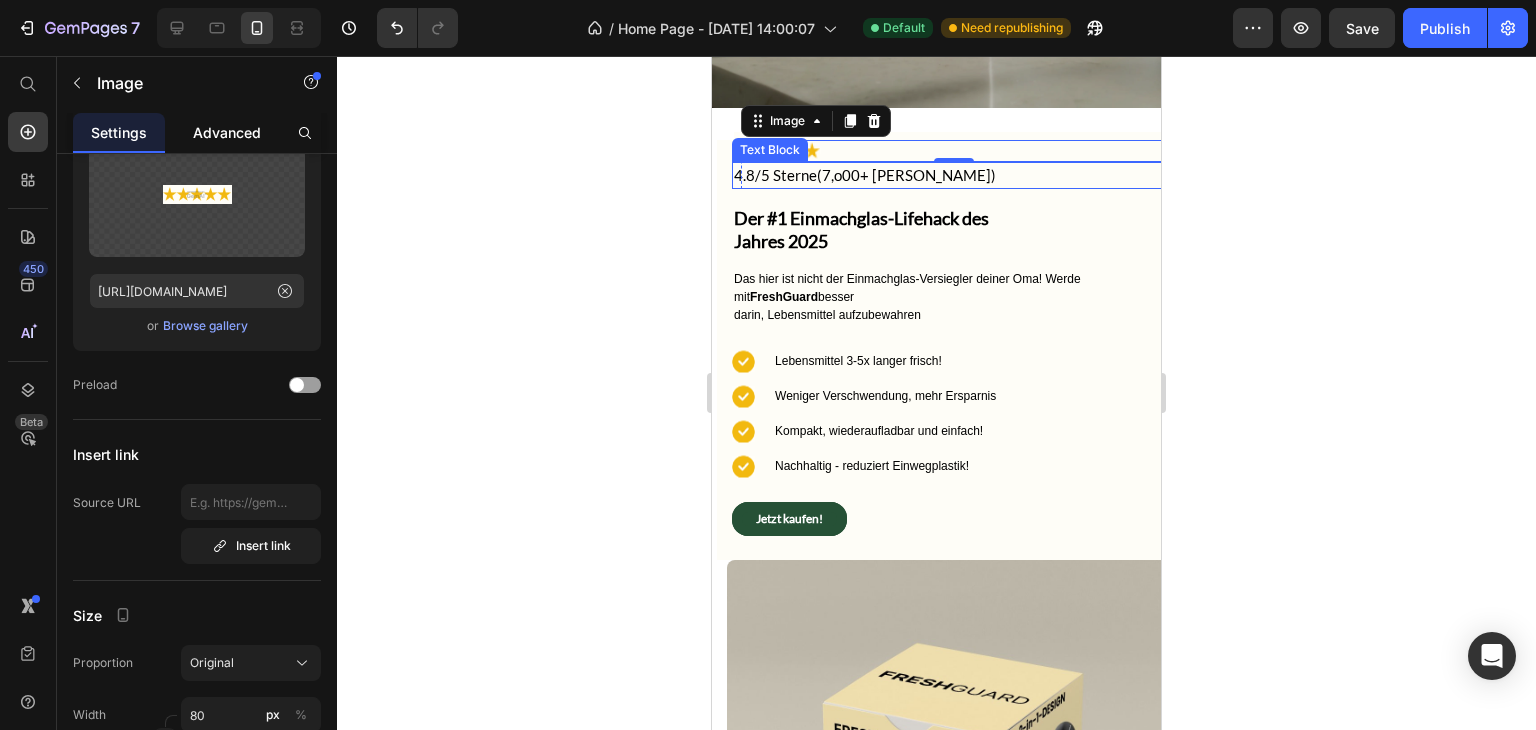 click on "Advanced" at bounding box center [227, 132] 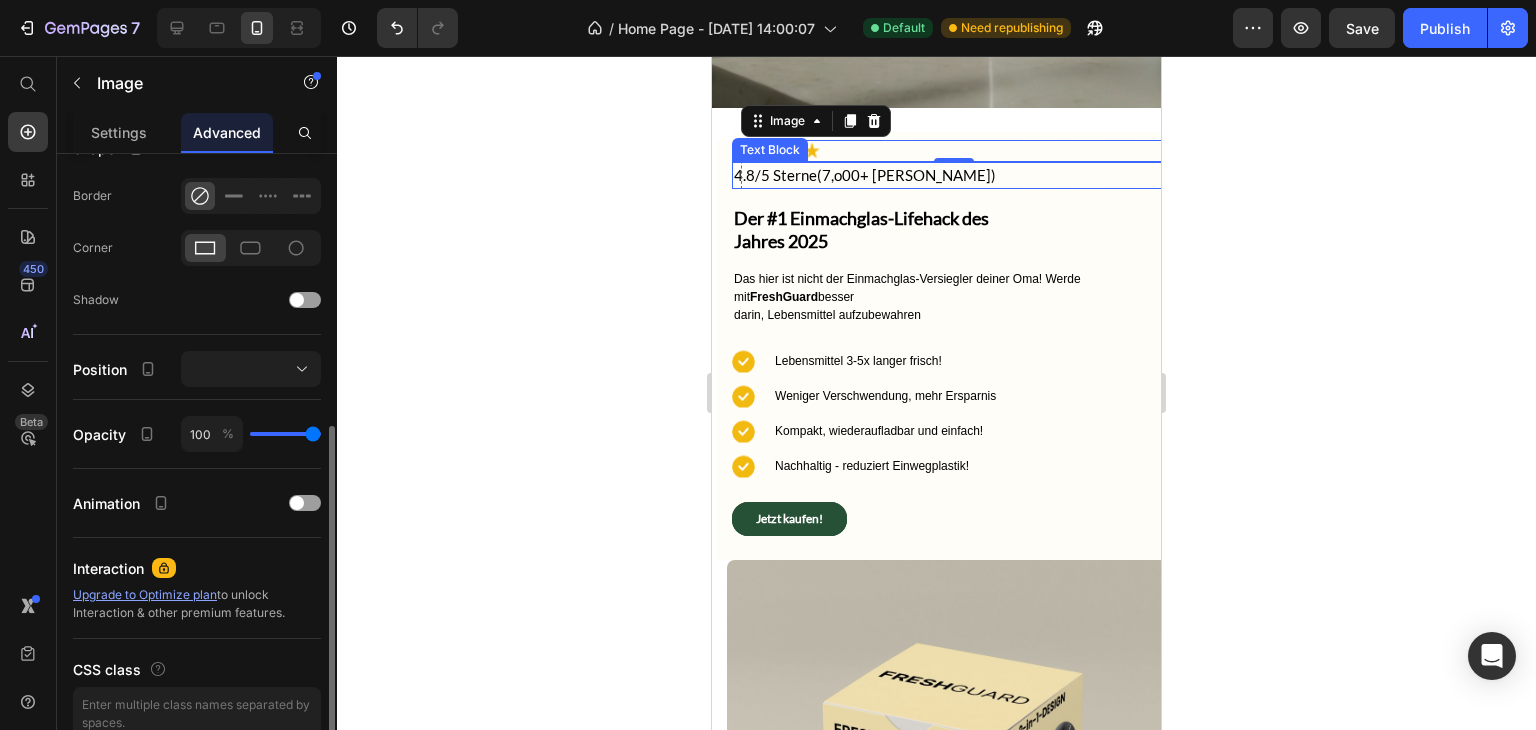 scroll, scrollTop: 540, scrollLeft: 0, axis: vertical 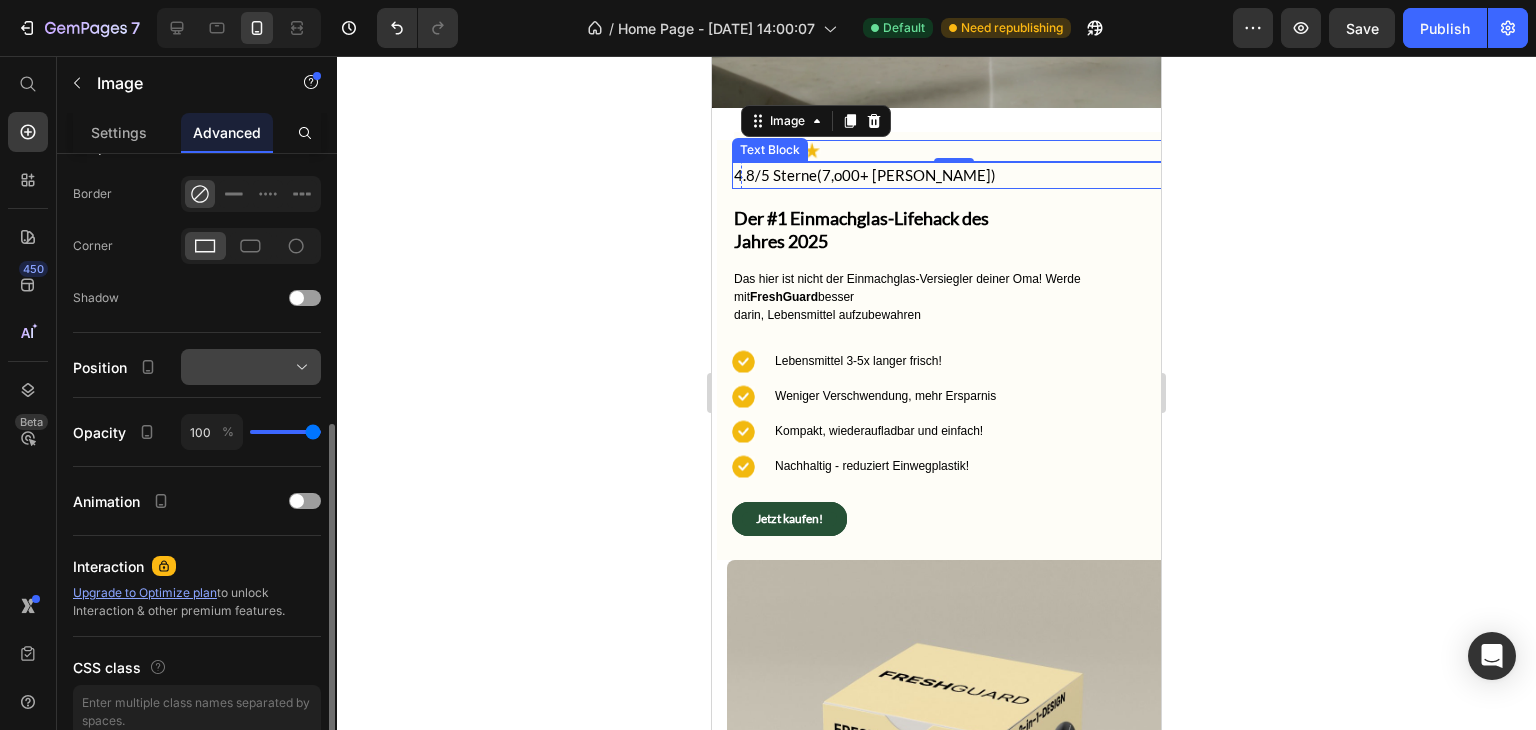 click 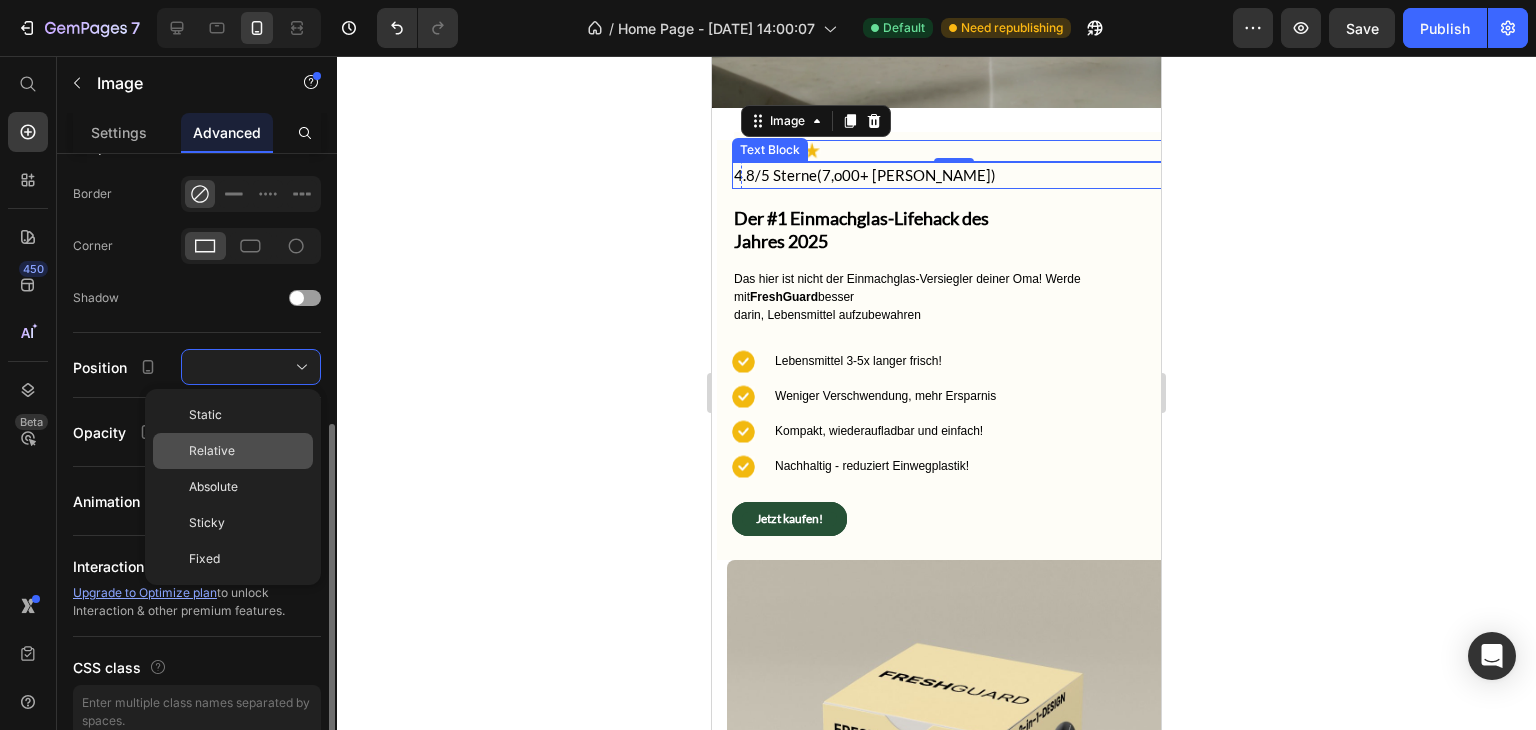 click on "Relative" at bounding box center (247, 451) 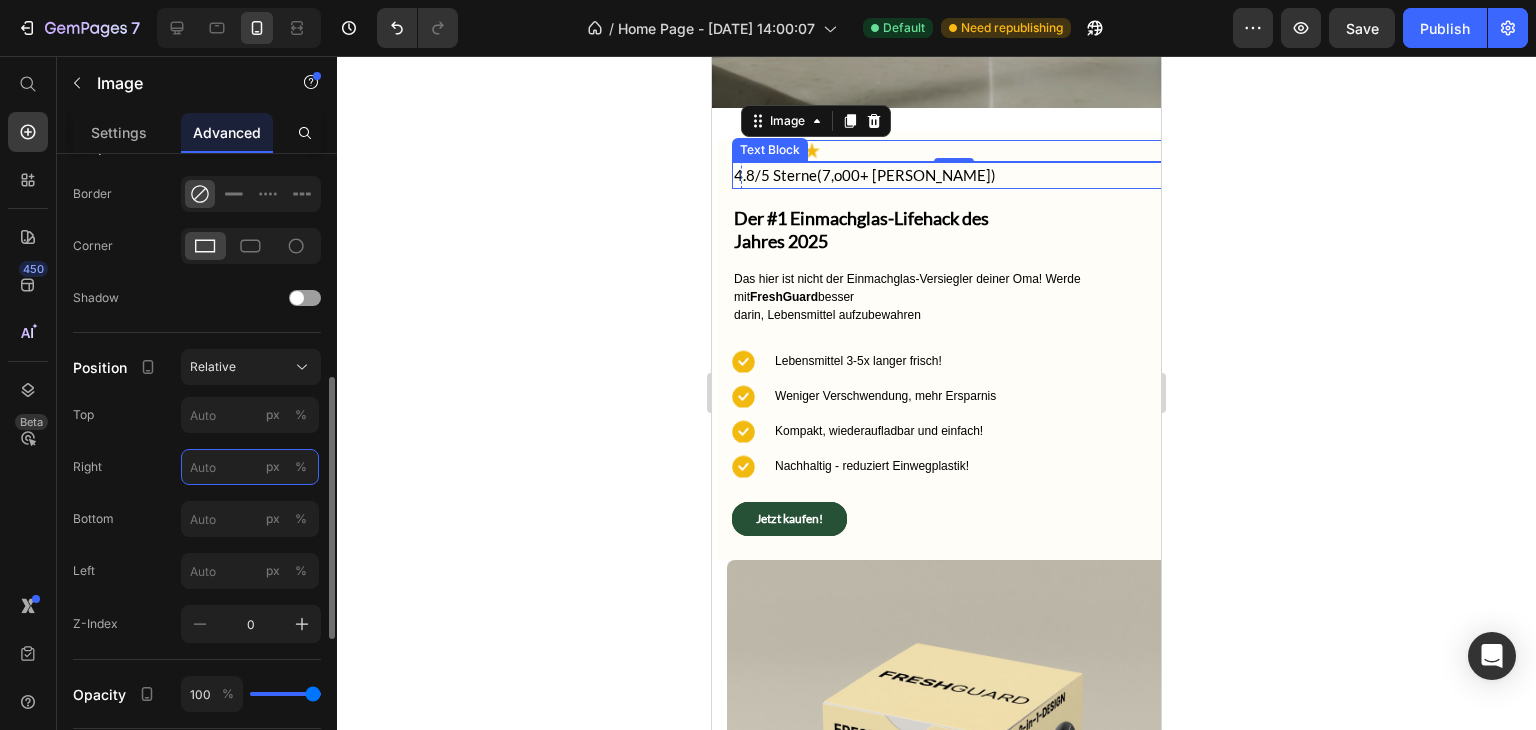 click on "px %" at bounding box center [250, 467] 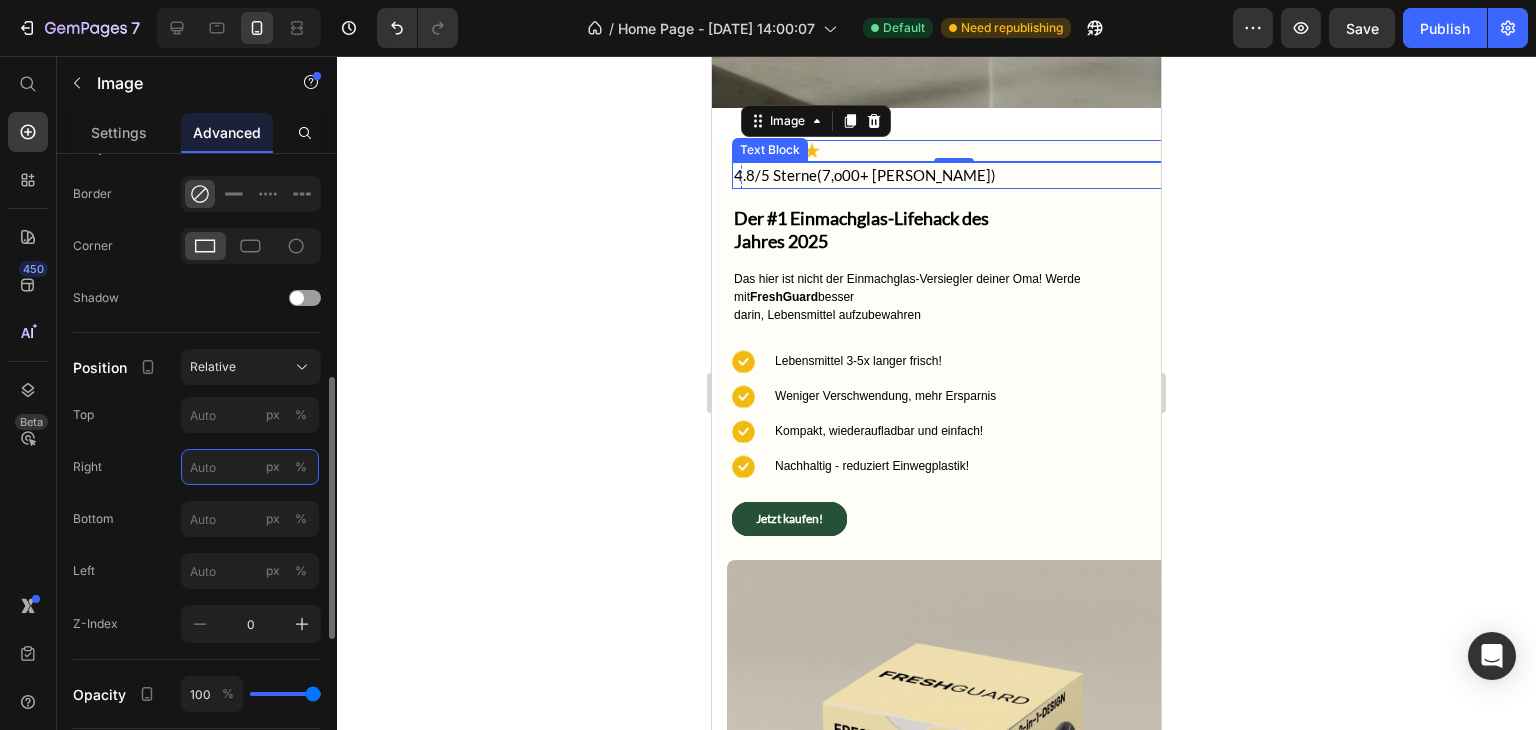 type on "9" 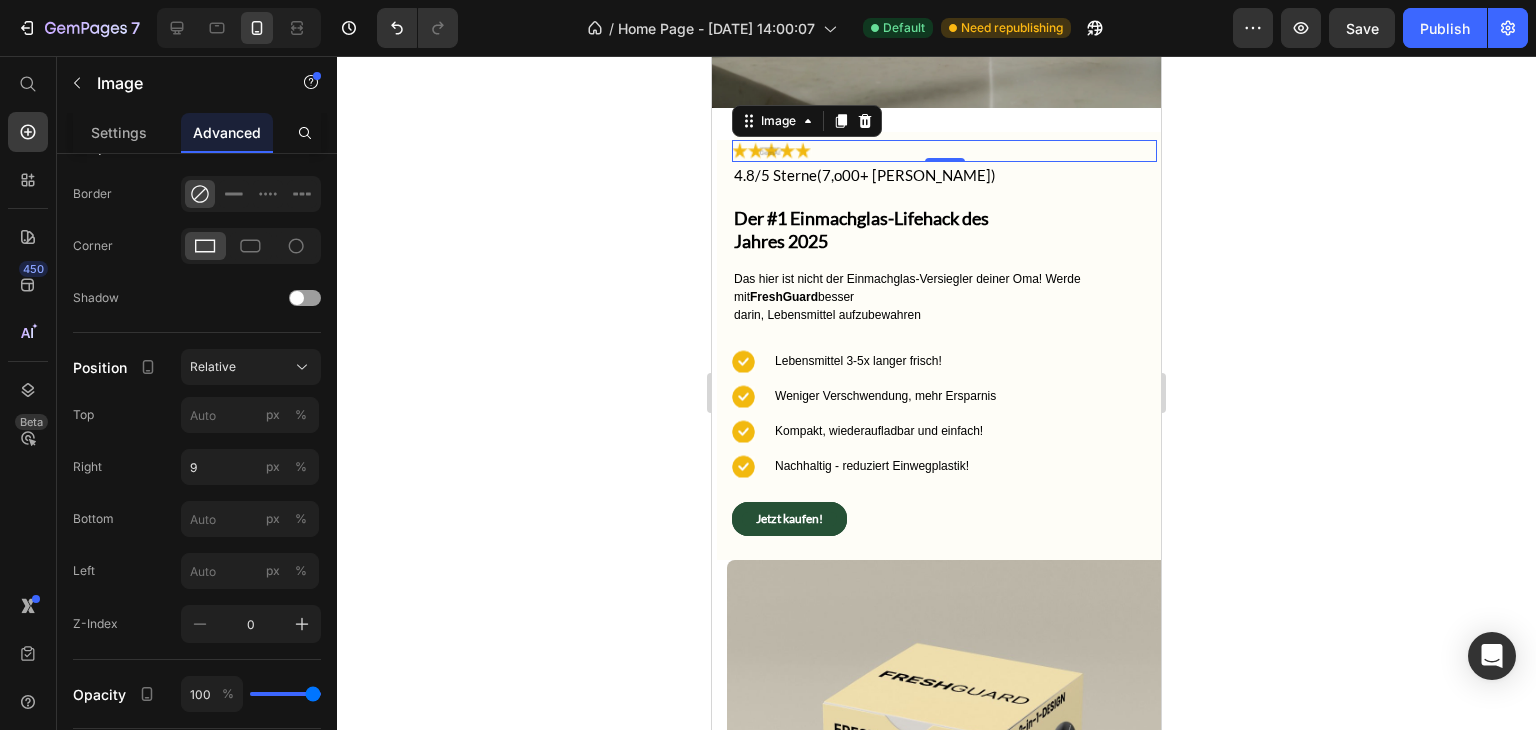 click 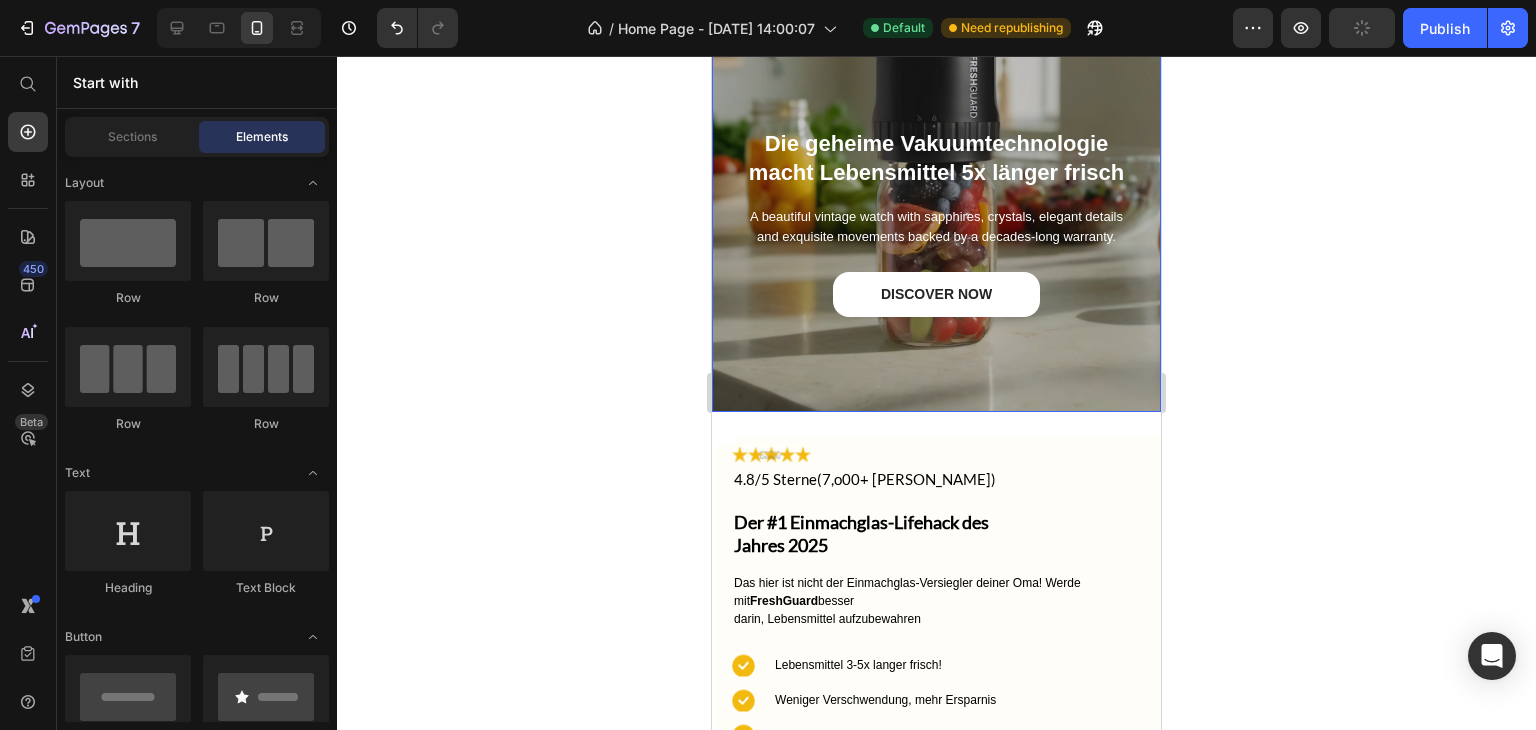 scroll, scrollTop: 0, scrollLeft: 0, axis: both 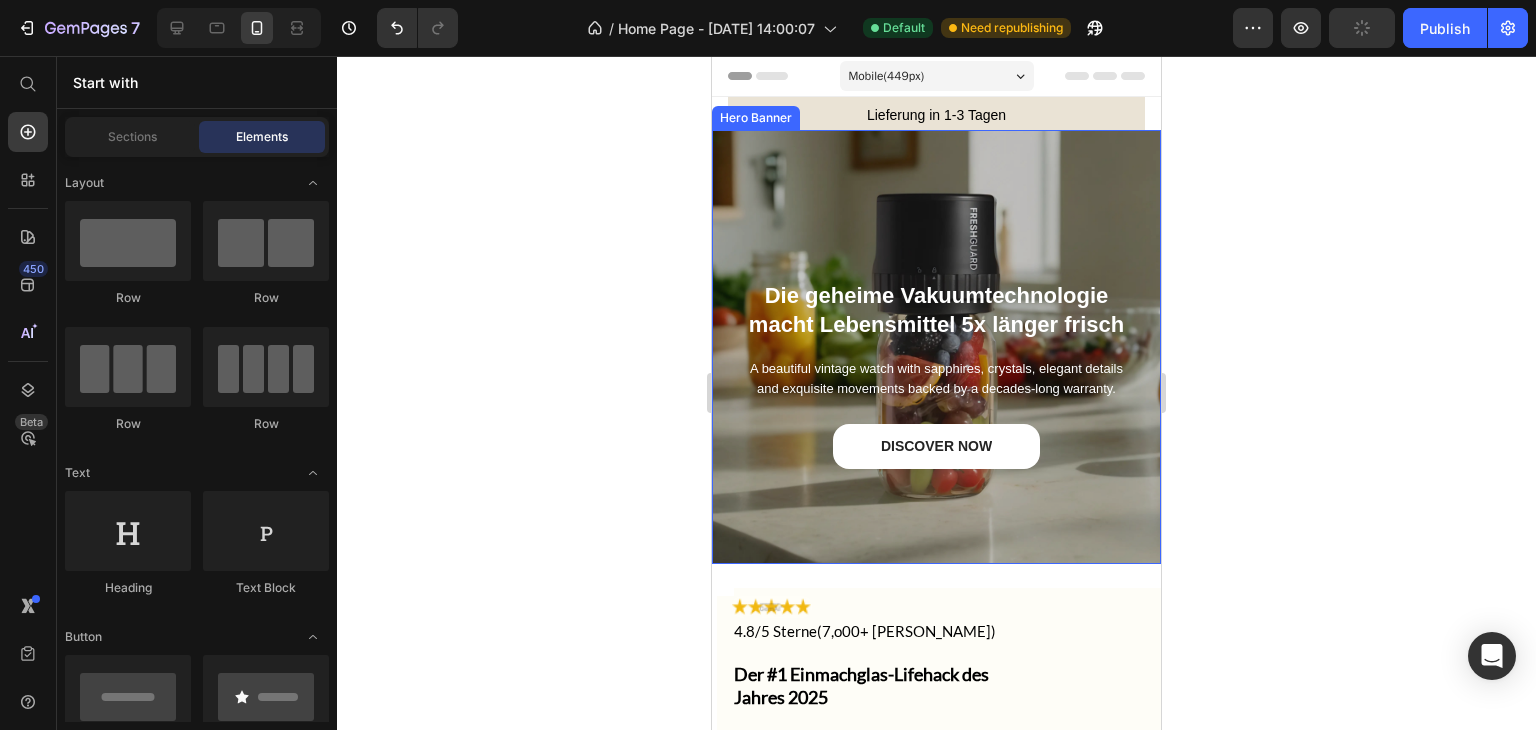 click on "Die geheime Vakuumtechnologie macht Lebensmittel 5x länger frisch Heading A beautiful vintage watch with sapphires, crystals, elegant details and exquisite movements backed by a decades-long warranty. Text block DISCOVER NOW Button Row" at bounding box center (936, 347) 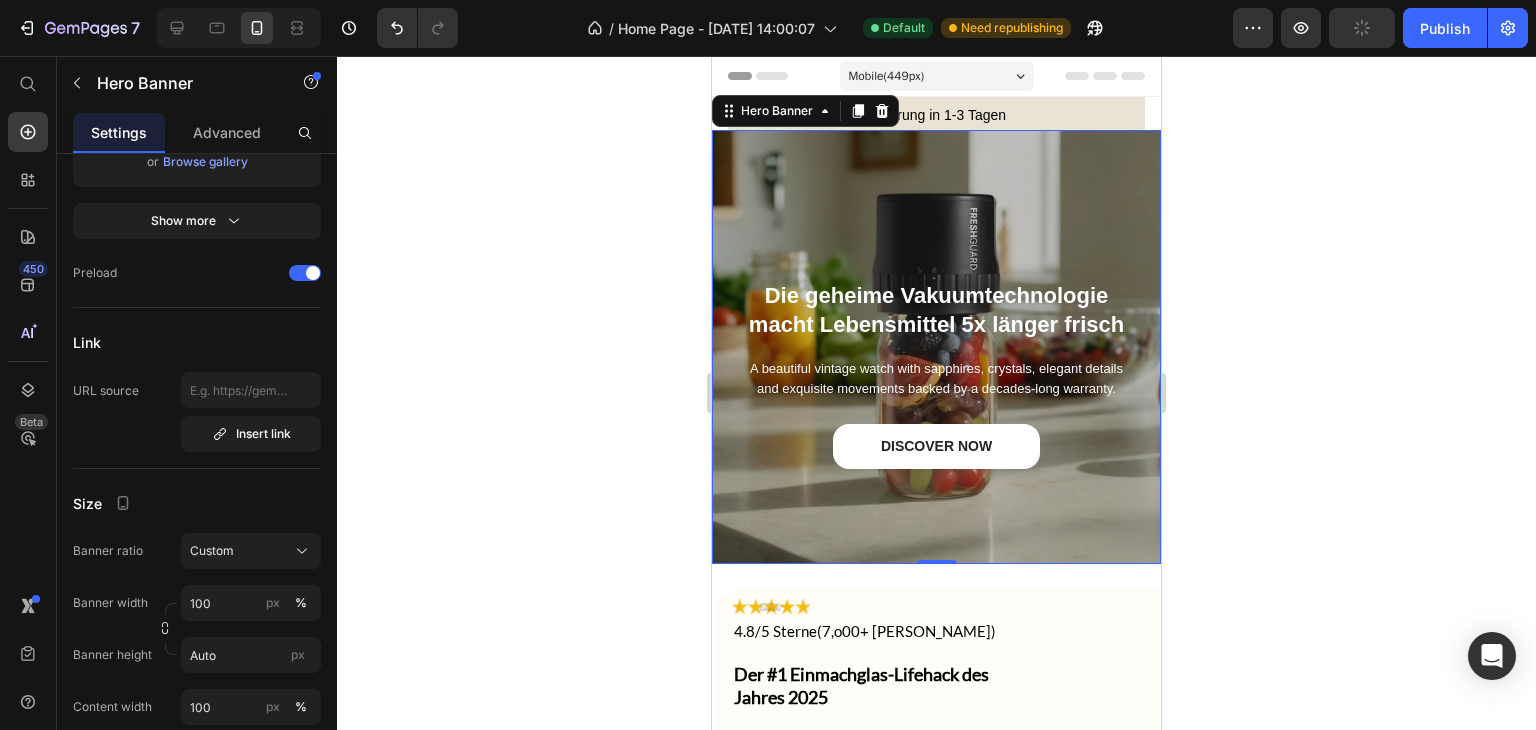 scroll, scrollTop: 0, scrollLeft: 0, axis: both 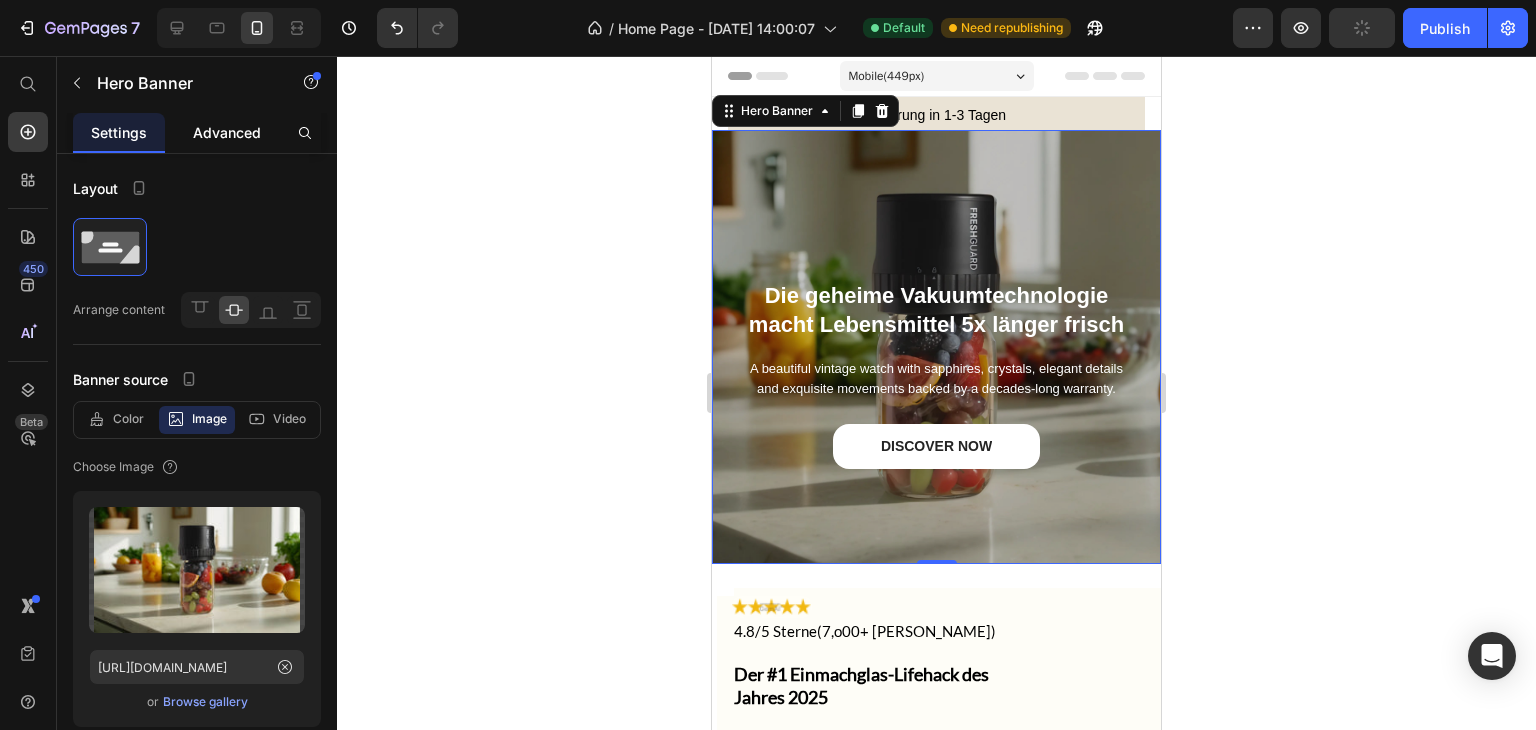 click on "Advanced" at bounding box center [227, 132] 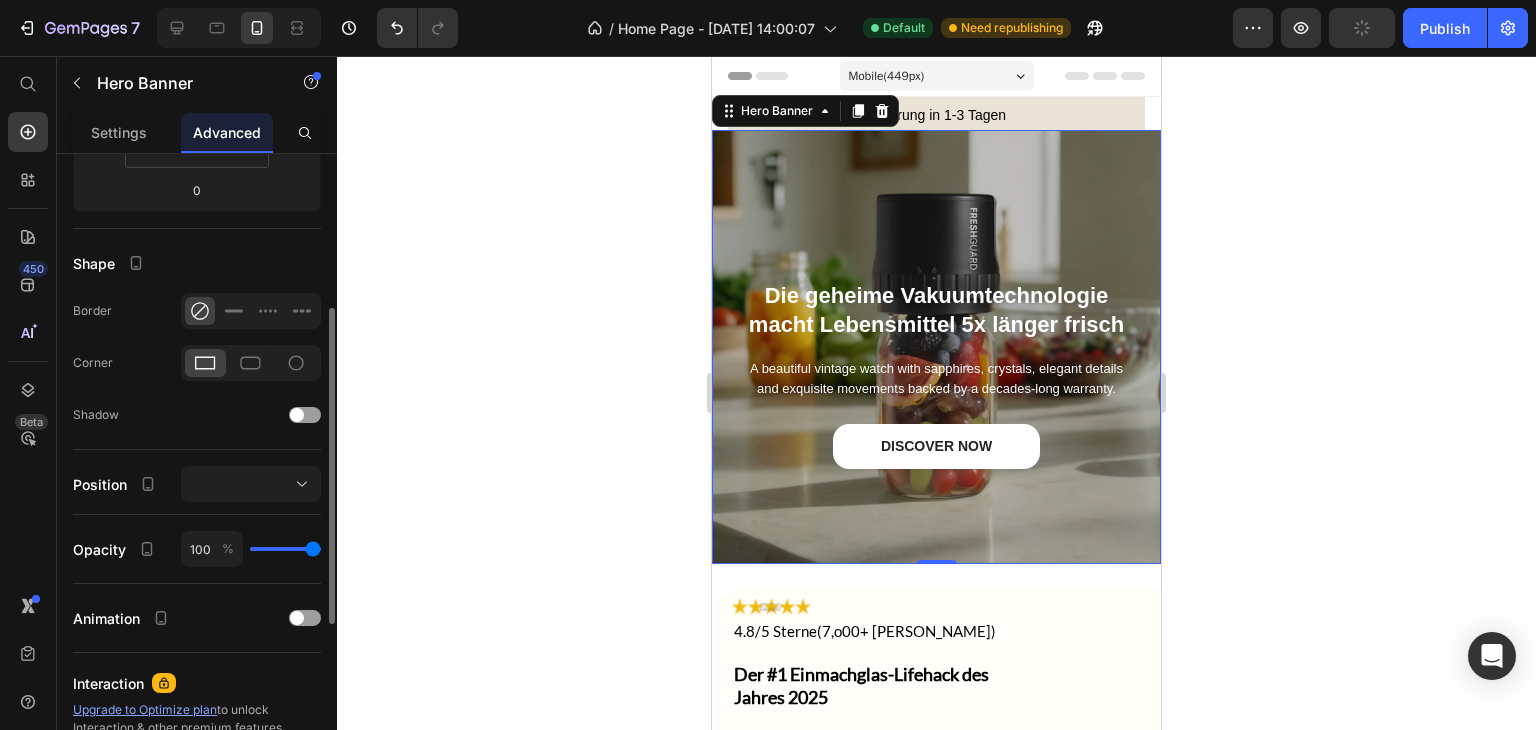 scroll, scrollTop: 435, scrollLeft: 0, axis: vertical 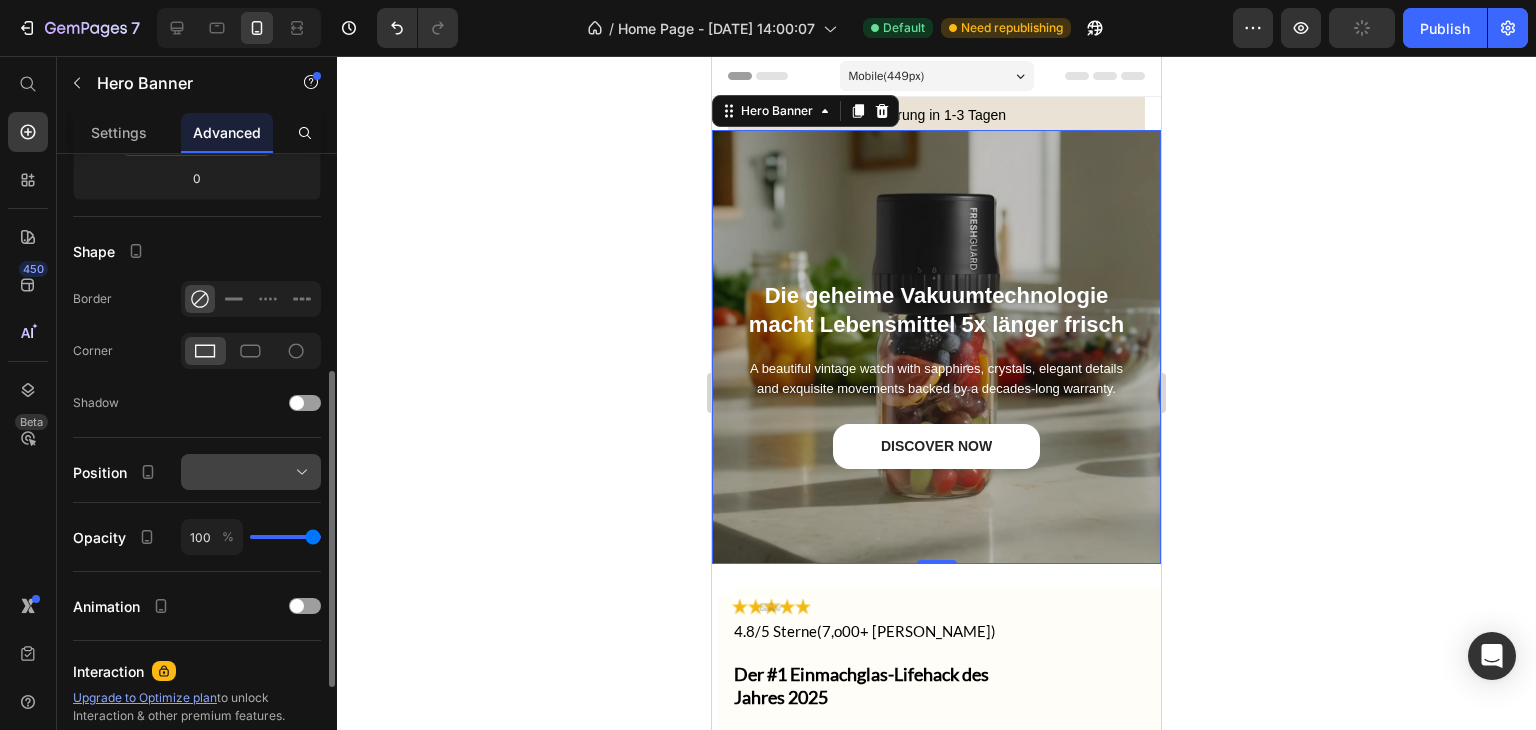click 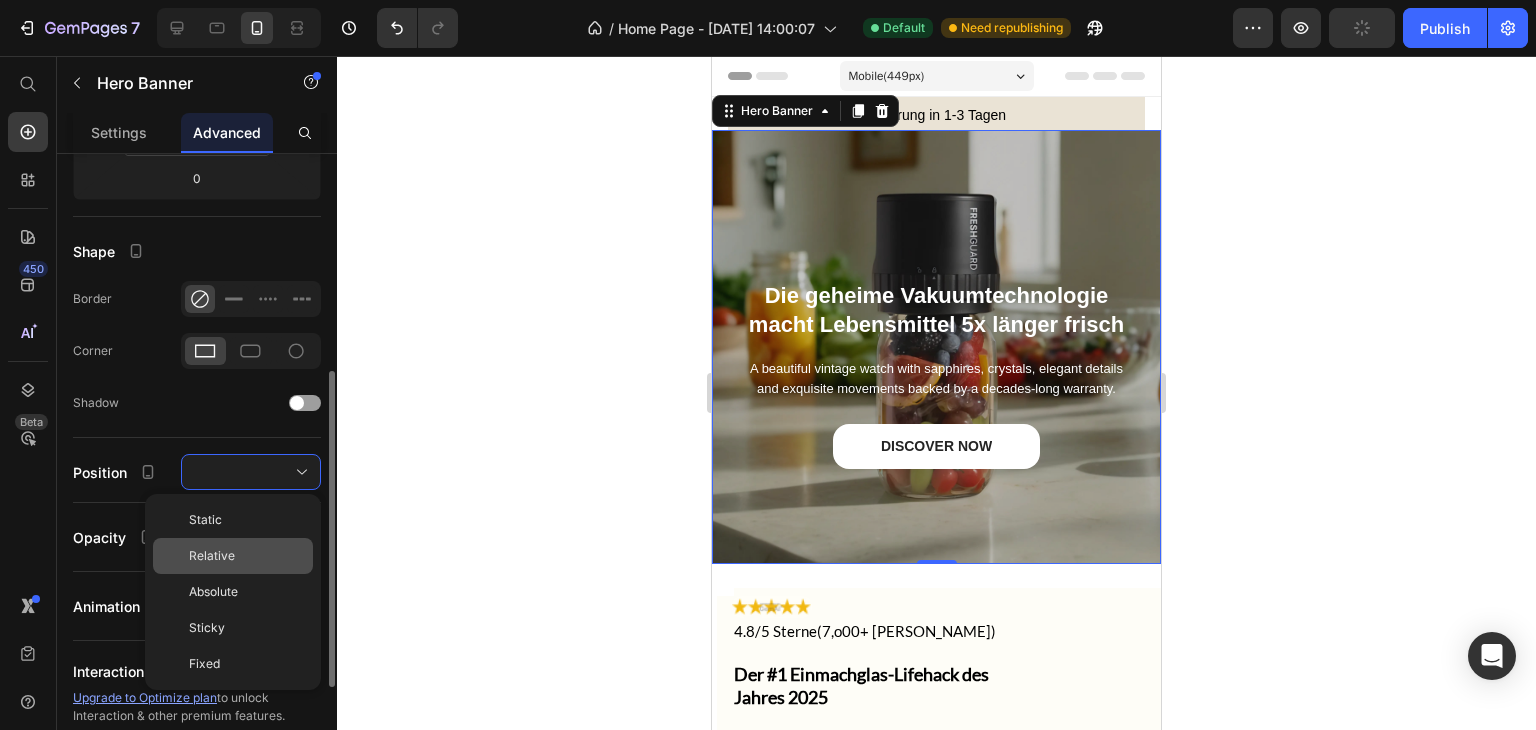 click on "Relative" at bounding box center (247, 556) 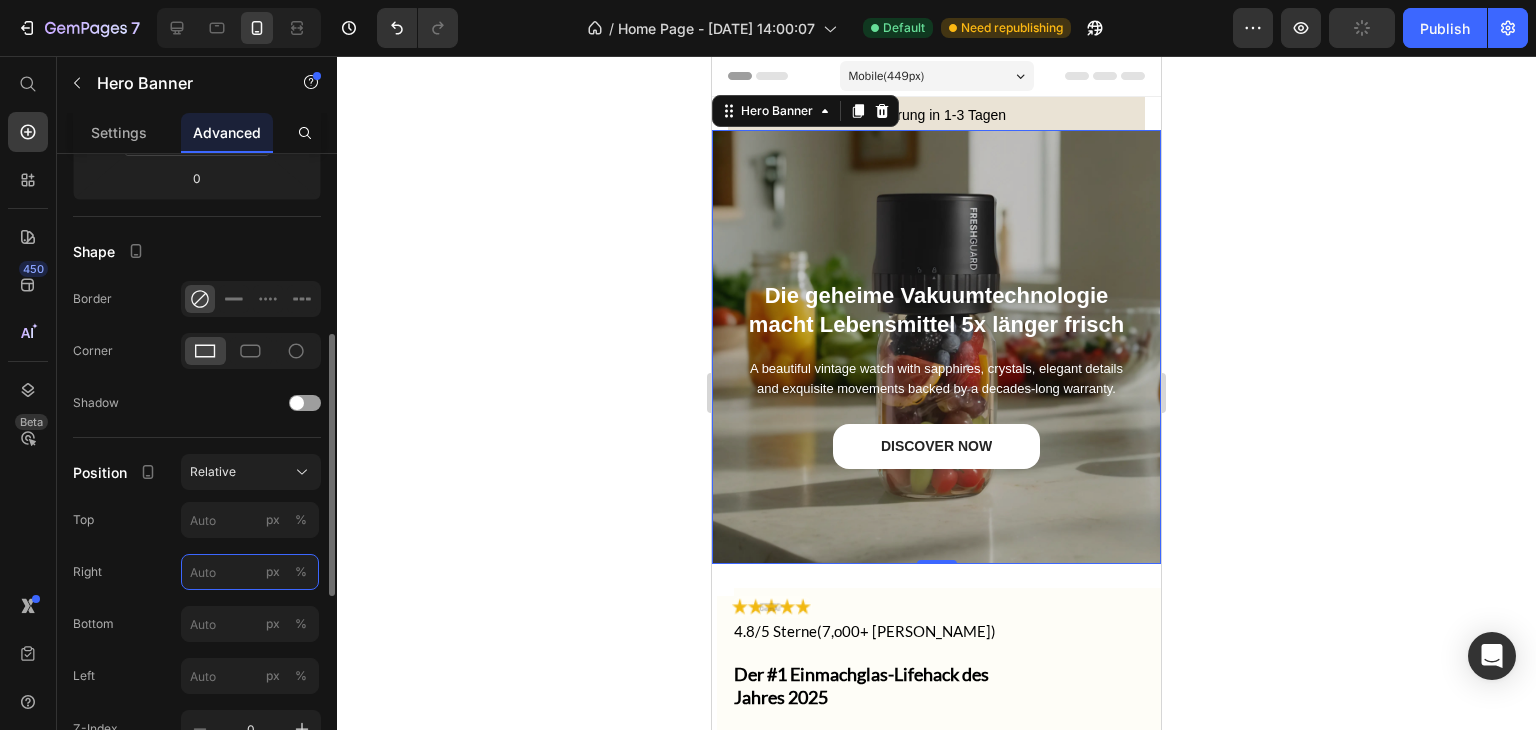 click on "px %" at bounding box center (250, 572) 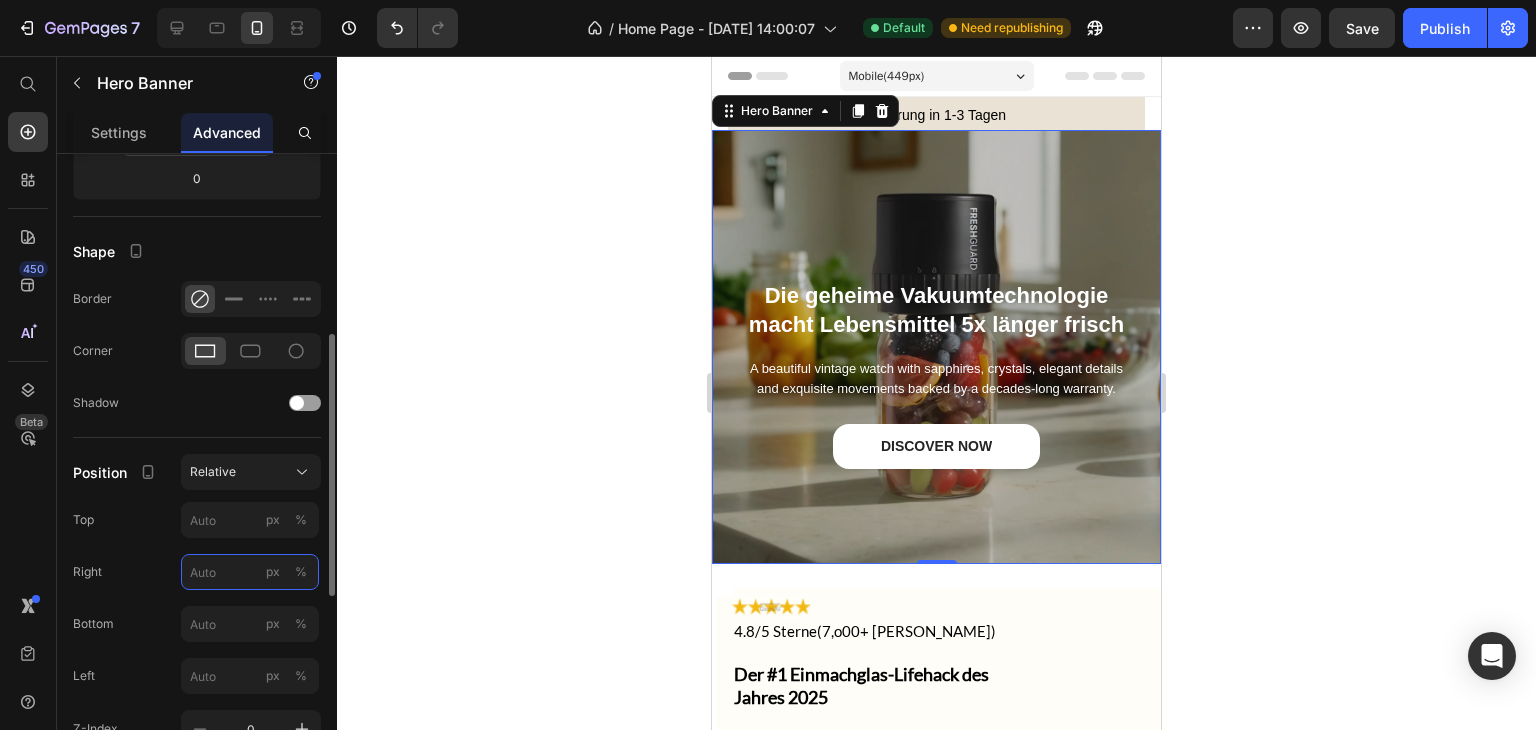 type on "5" 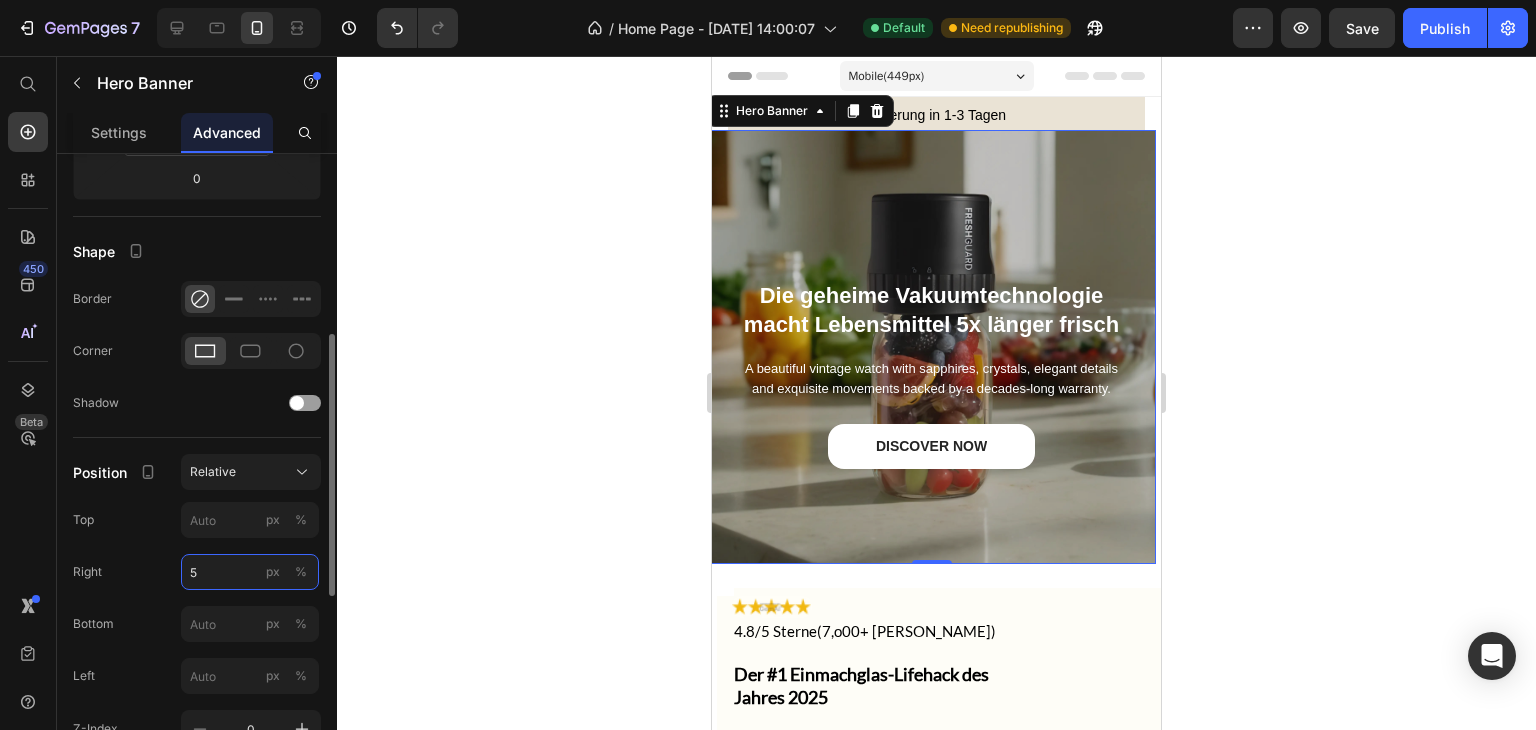 type 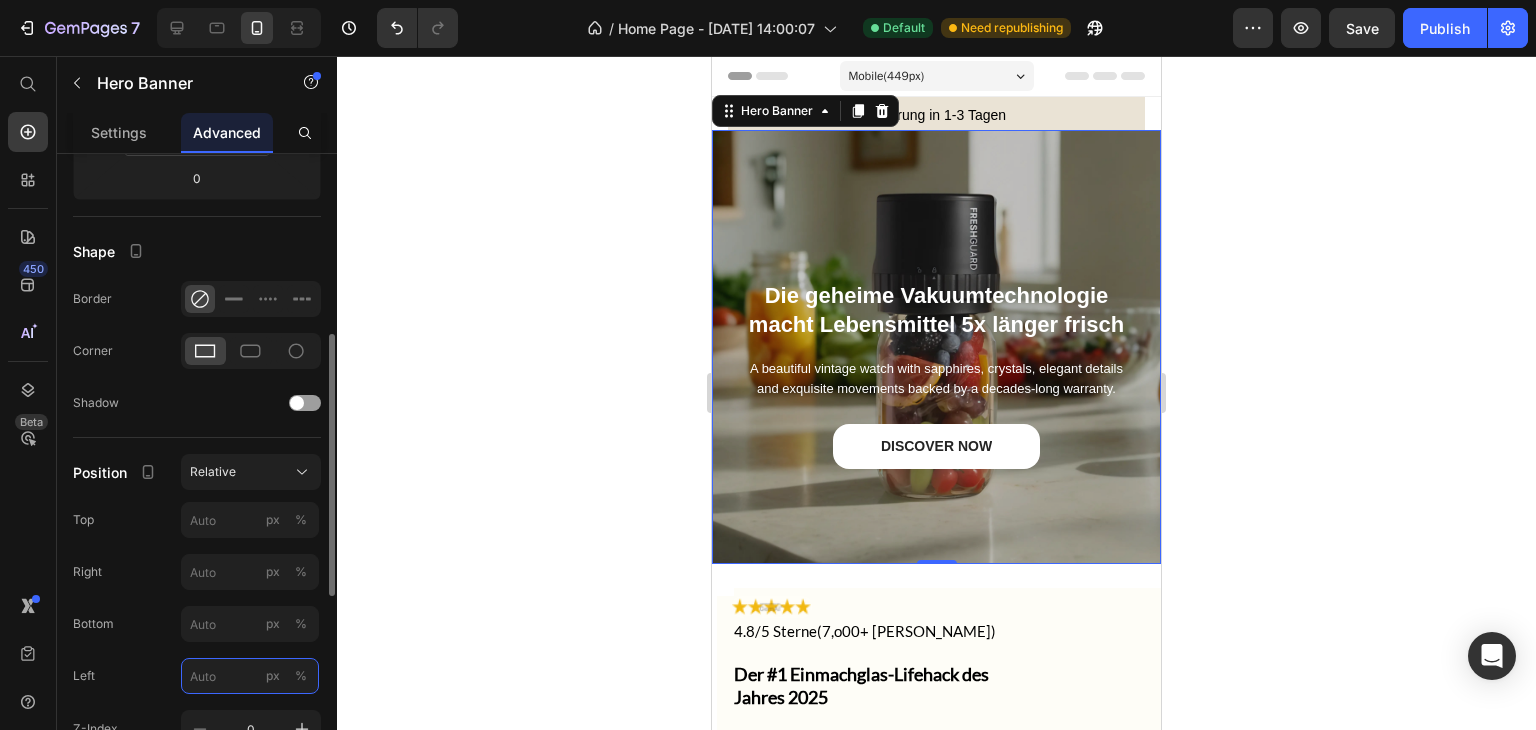 click on "px %" at bounding box center (250, 676) 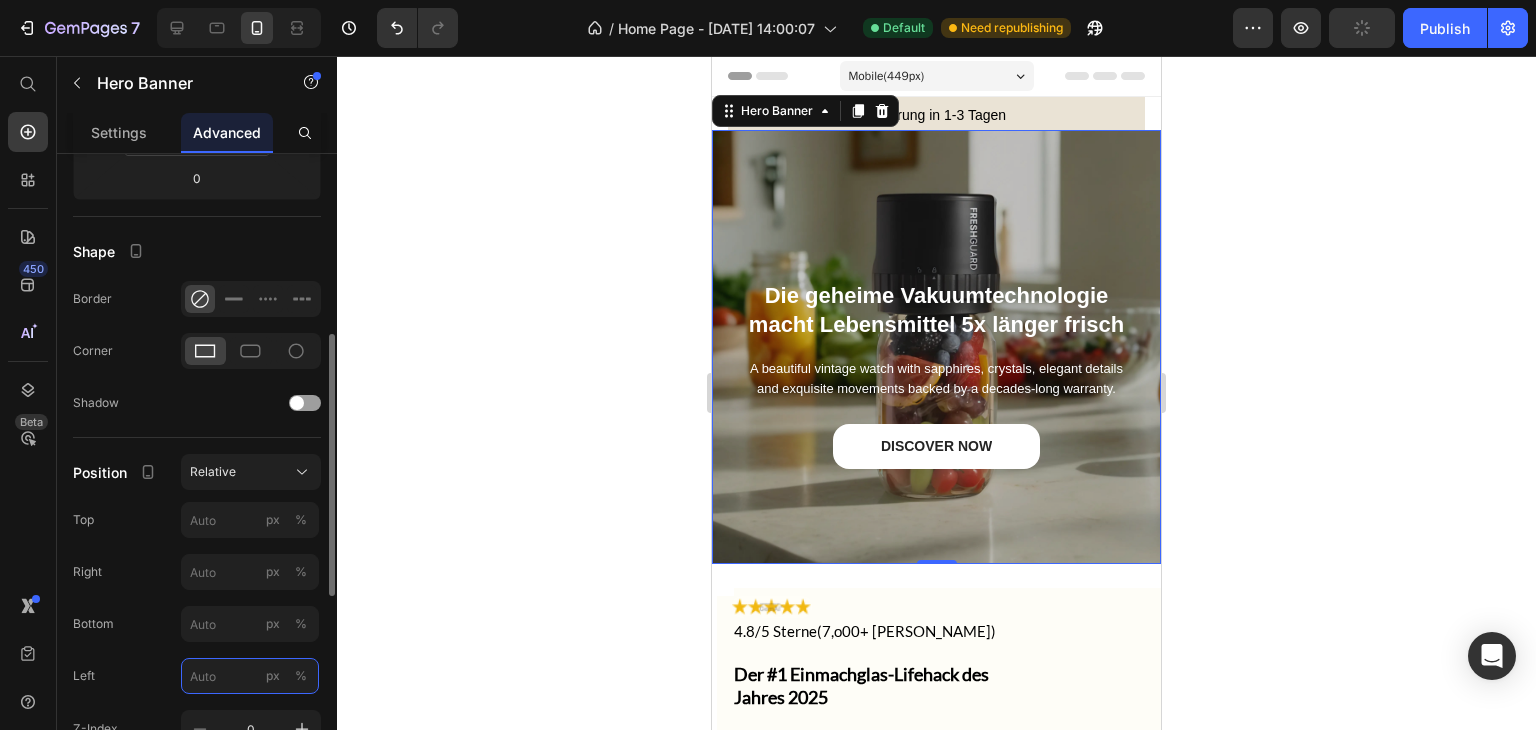 type on "5" 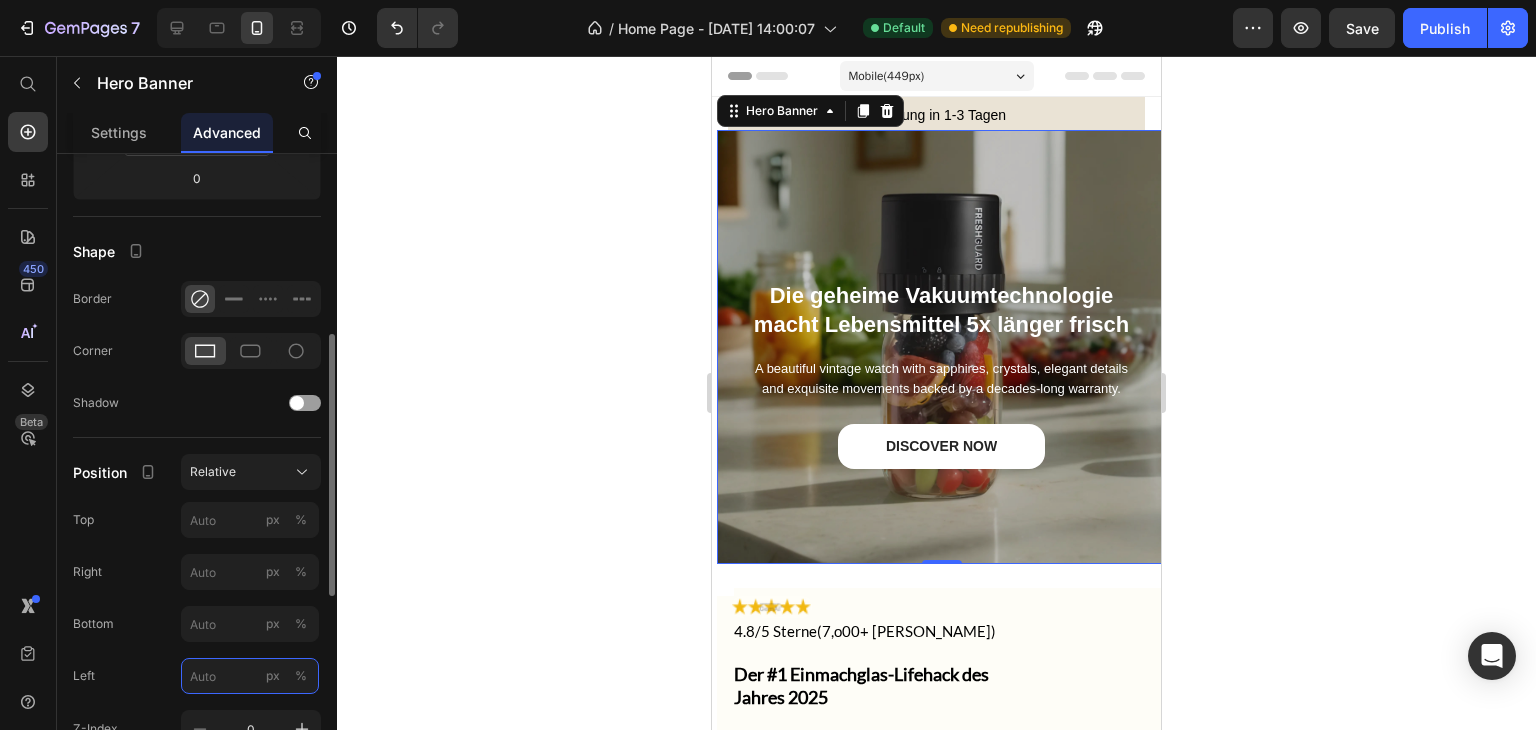 type on "9" 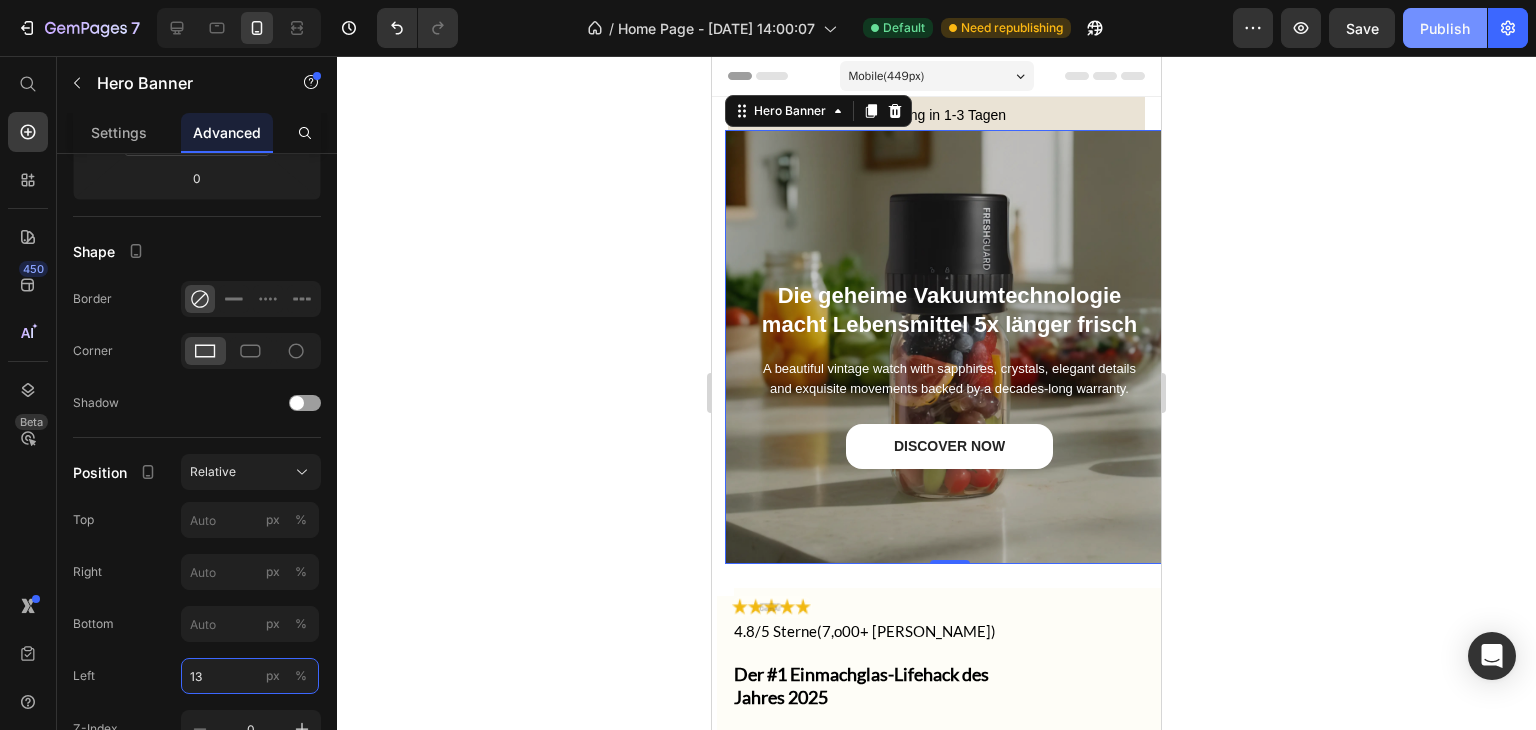 type on "13" 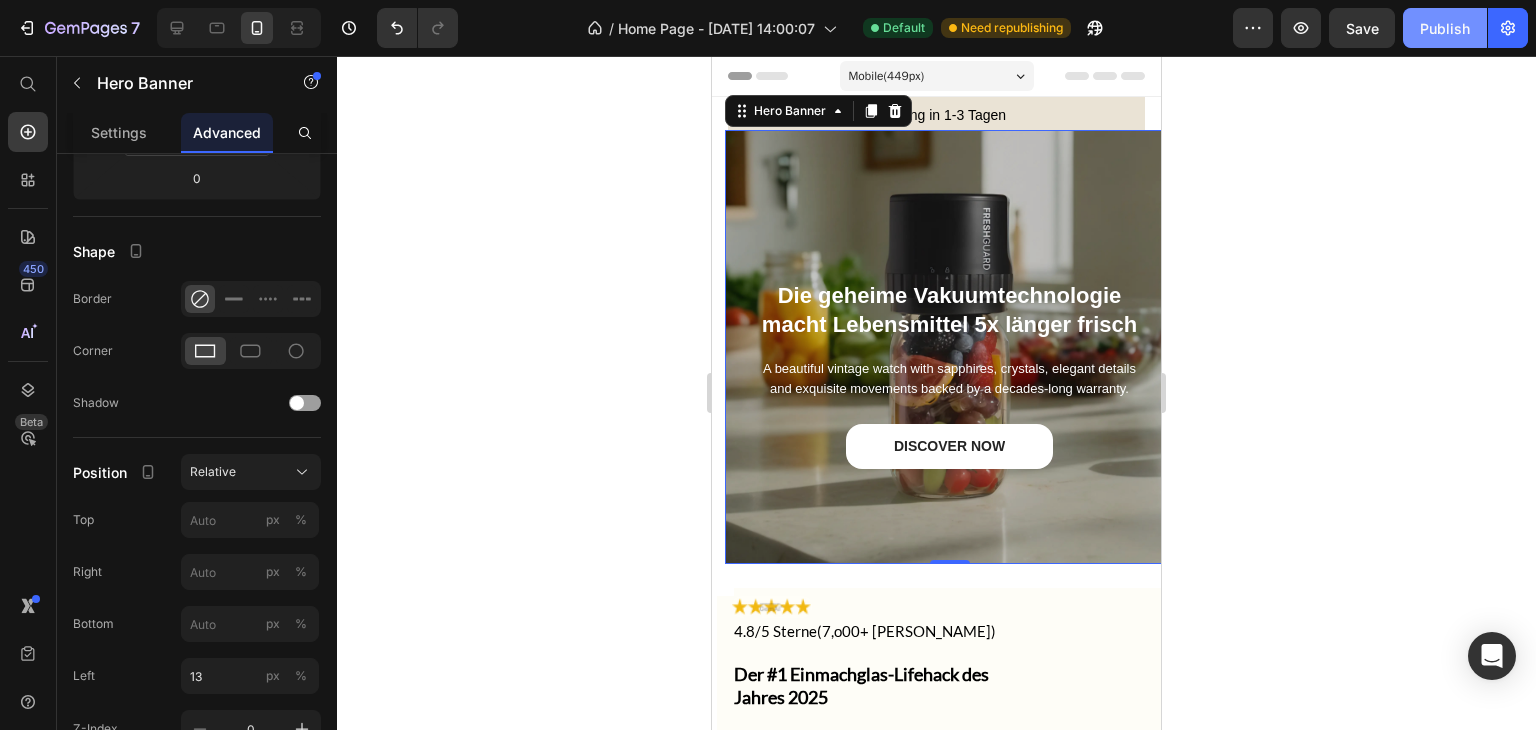 click on "Publish" at bounding box center [1445, 28] 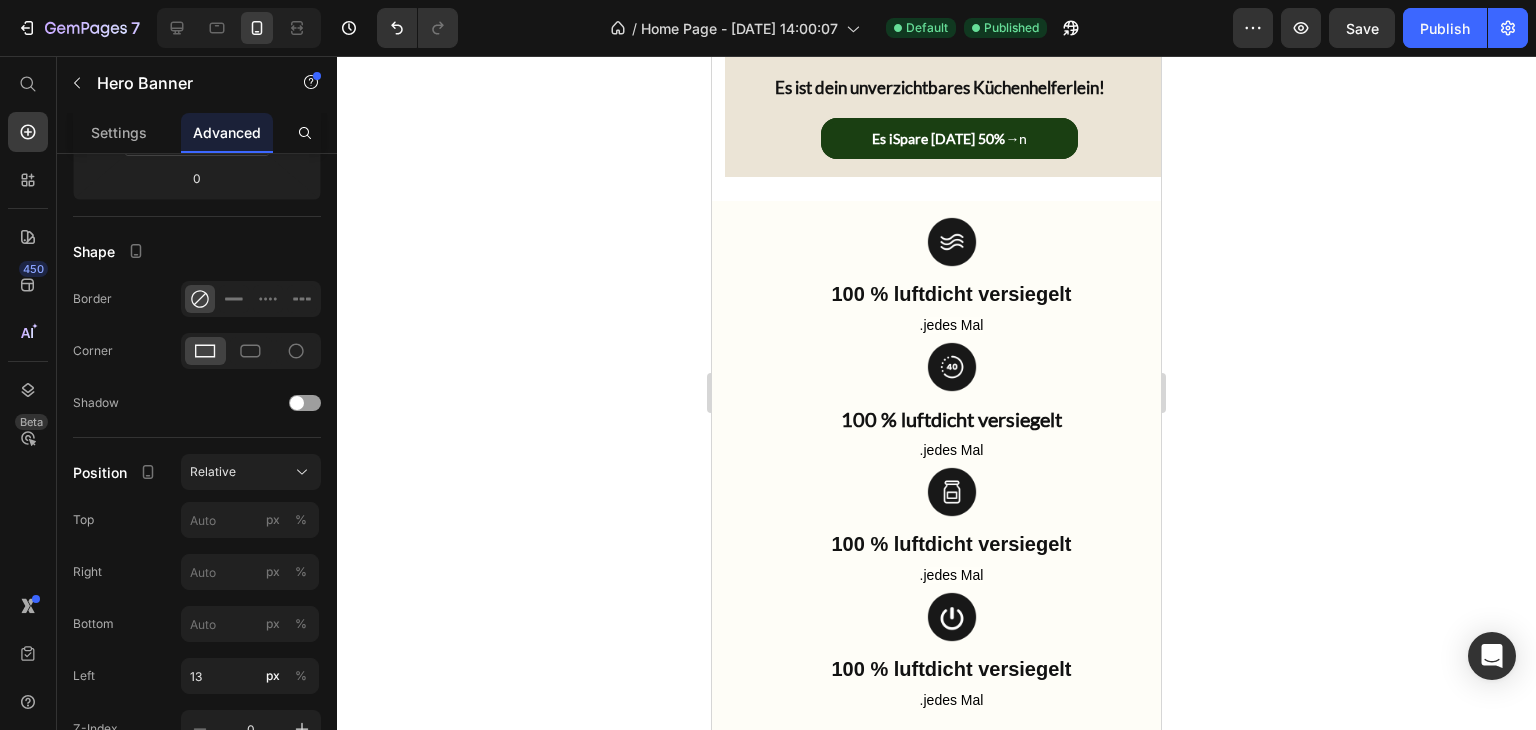 scroll, scrollTop: 1996, scrollLeft: 0, axis: vertical 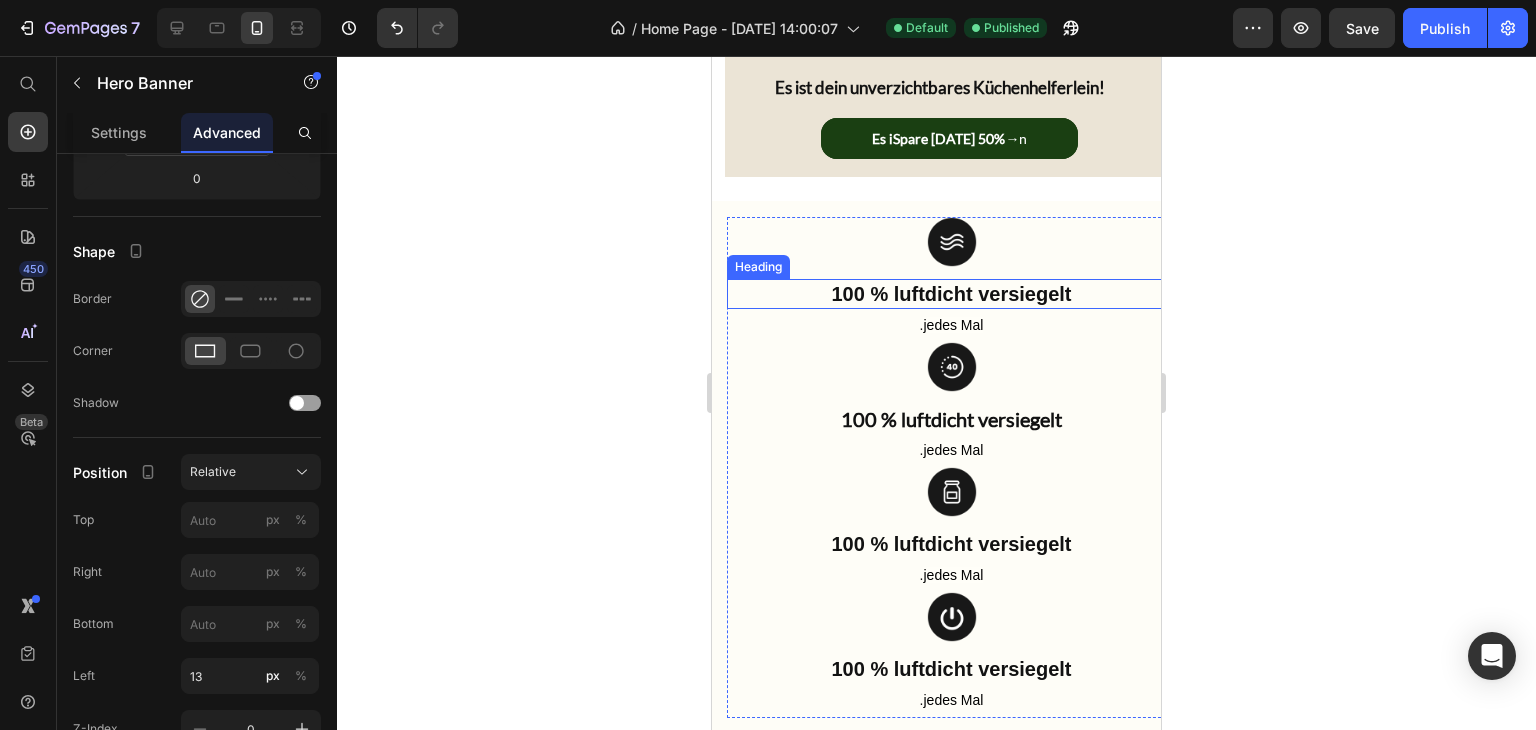 click on "100 % luftdicht versiegelt" at bounding box center [951, 294] 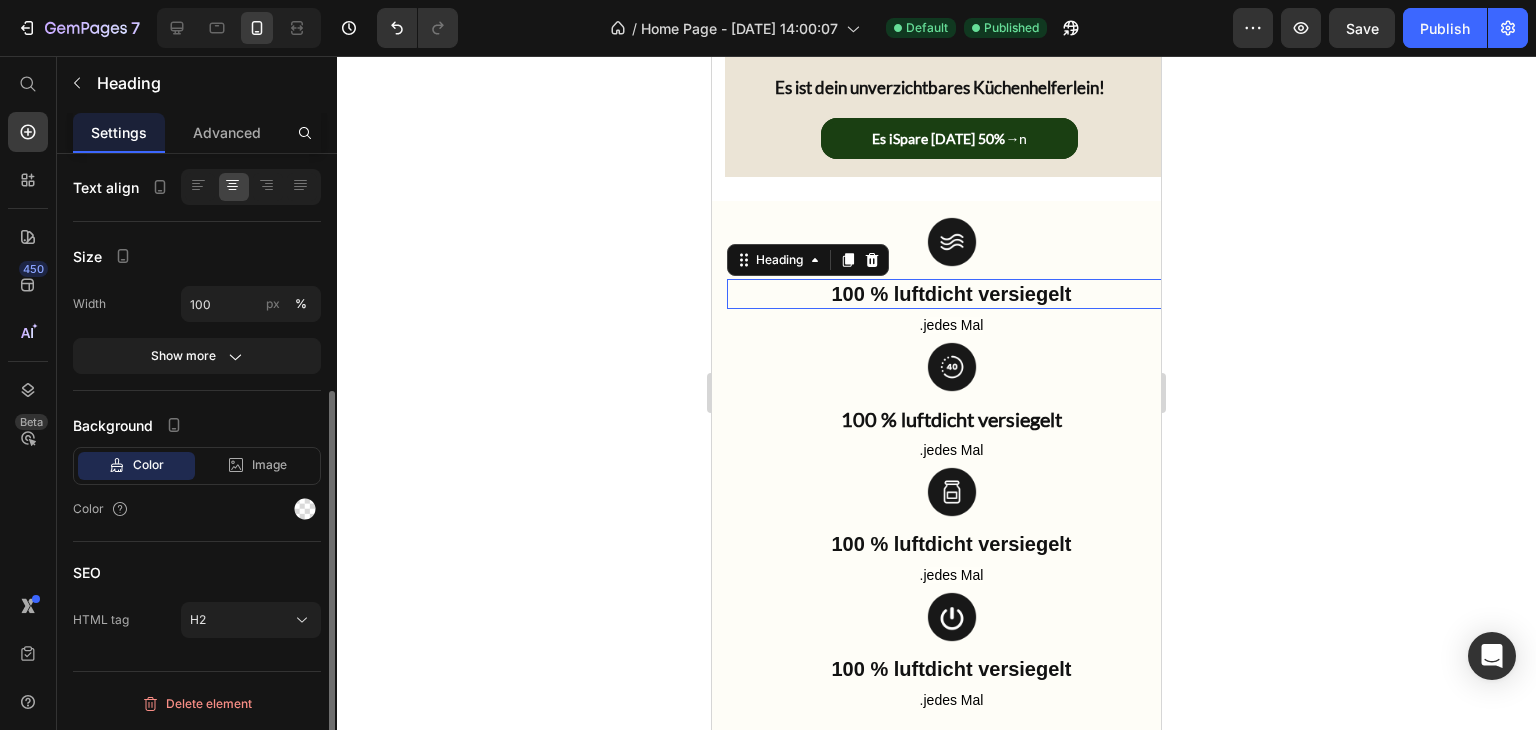 scroll, scrollTop: 0, scrollLeft: 0, axis: both 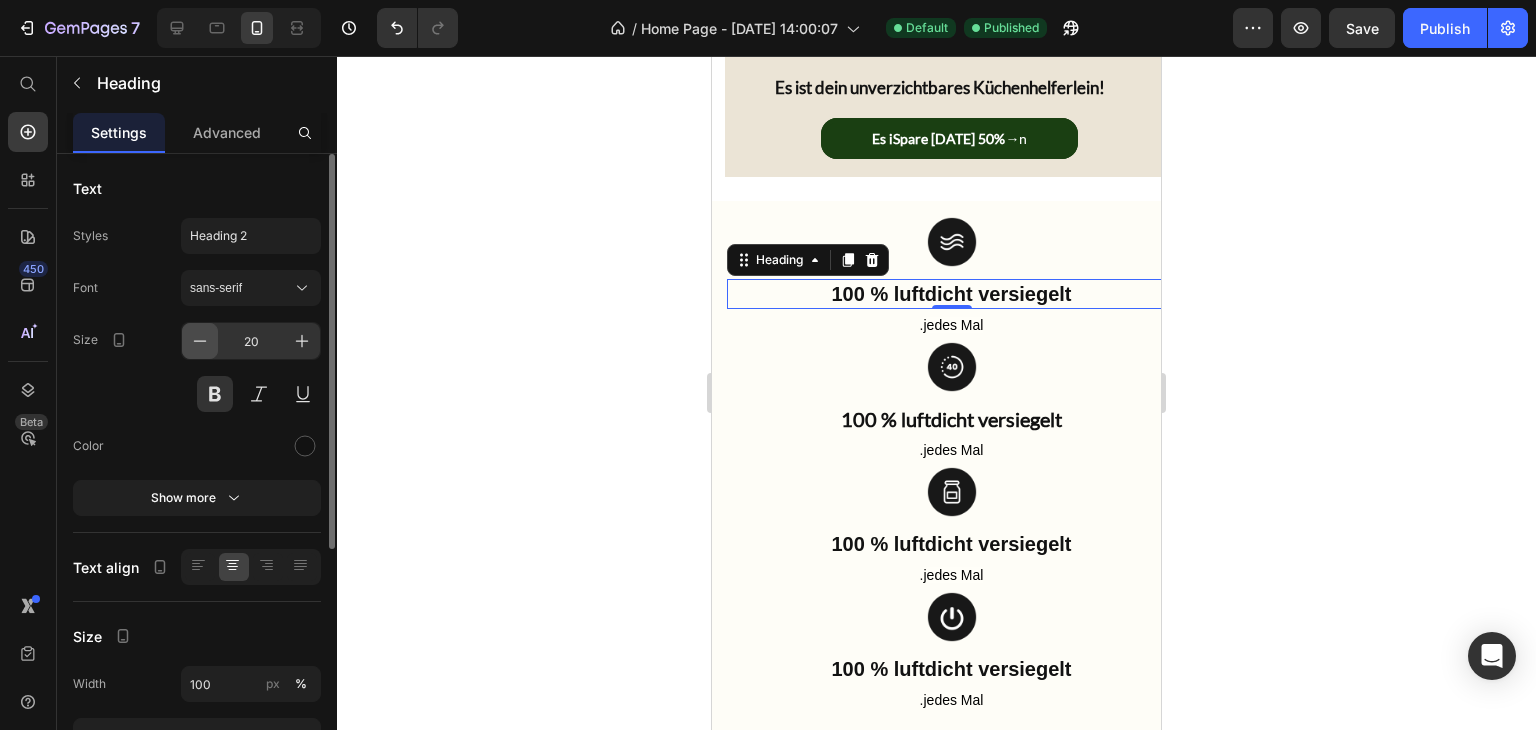 click 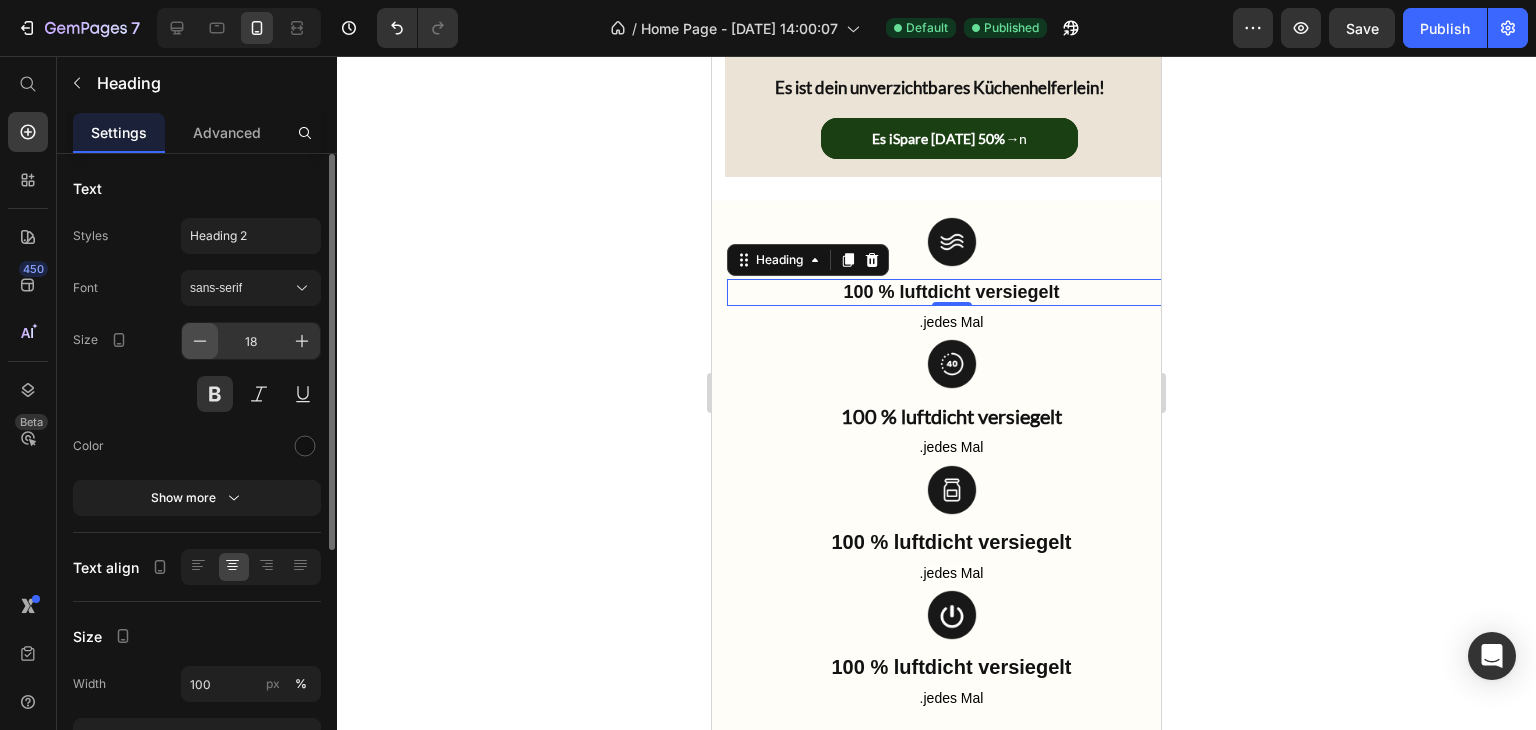 click 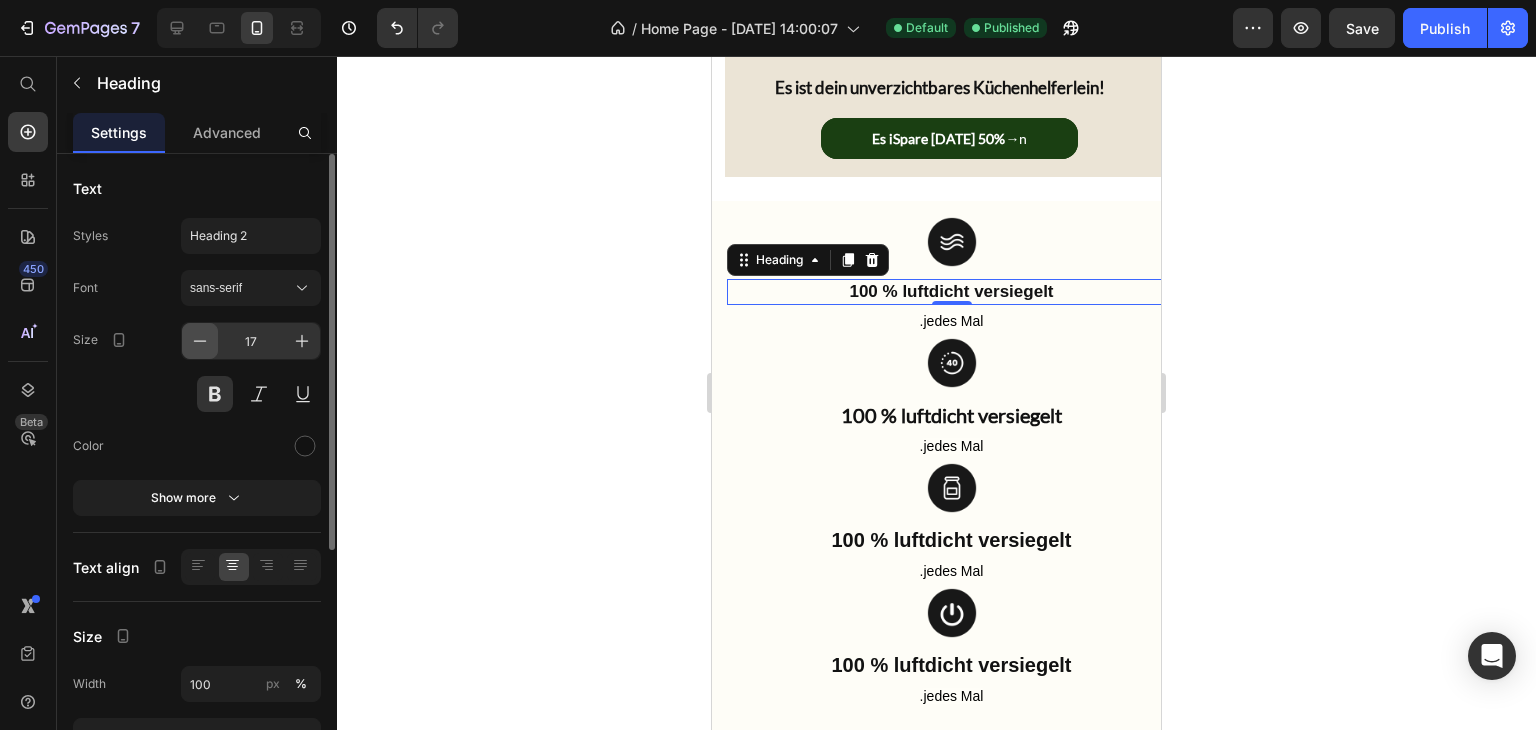 click 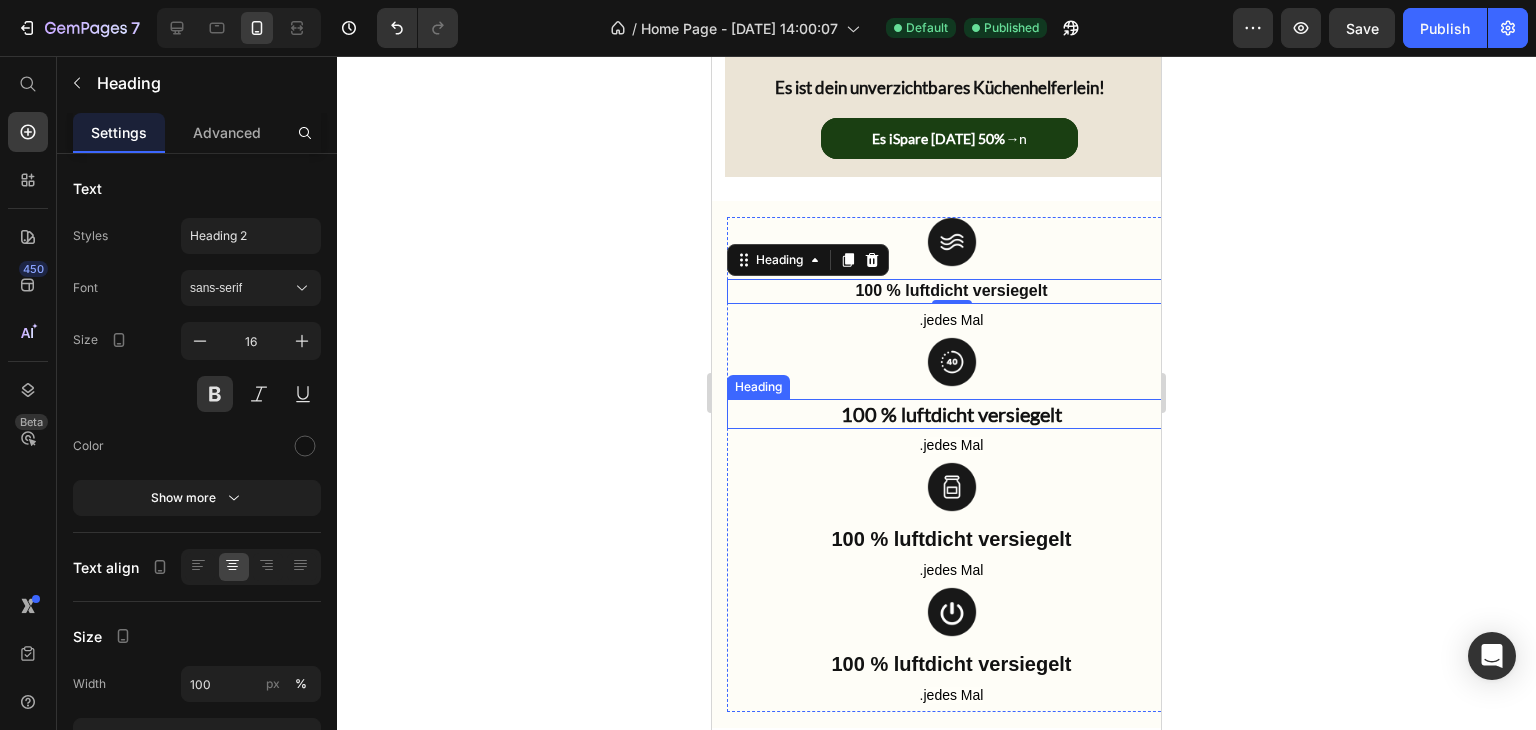 click on "100 % luftdicht versiegelt" at bounding box center (951, 414) 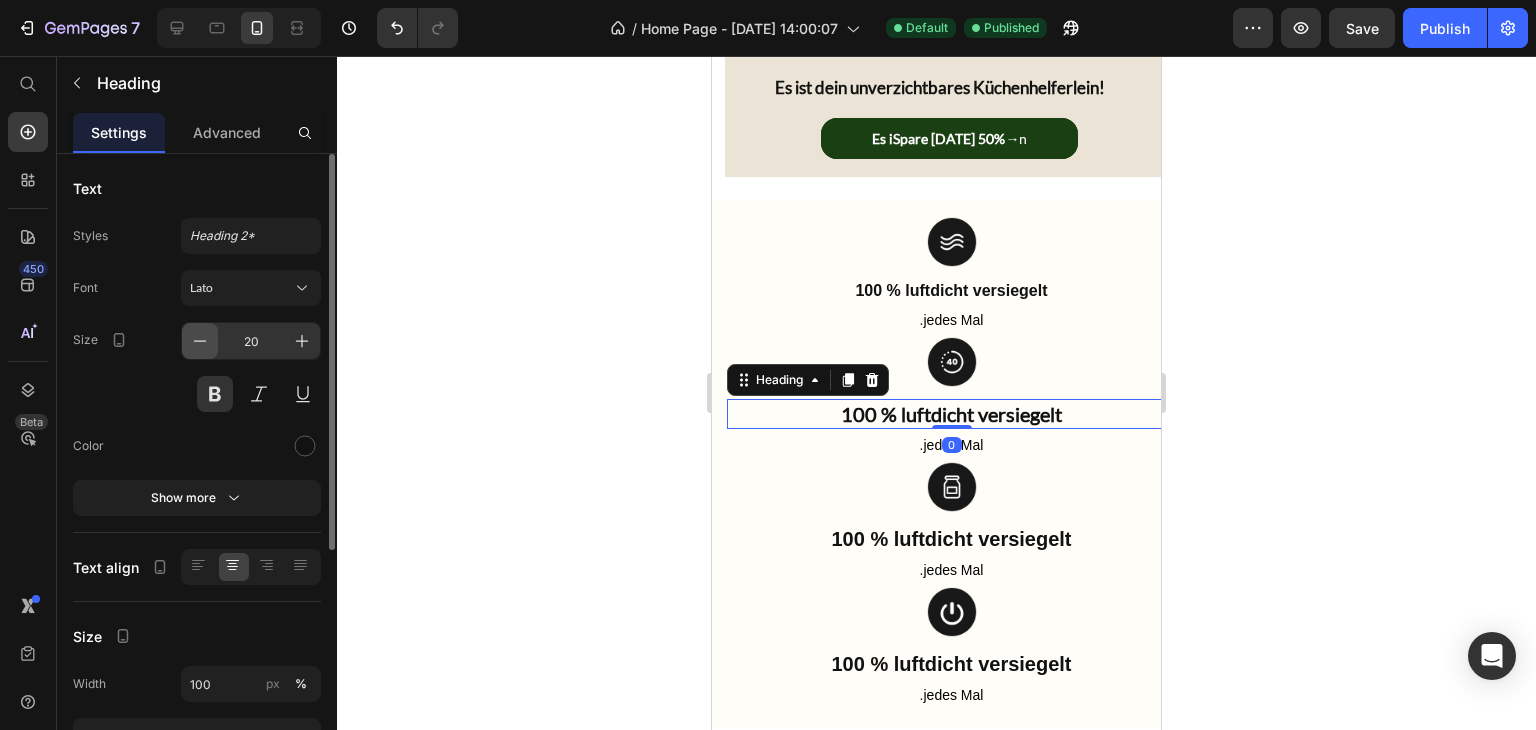 click 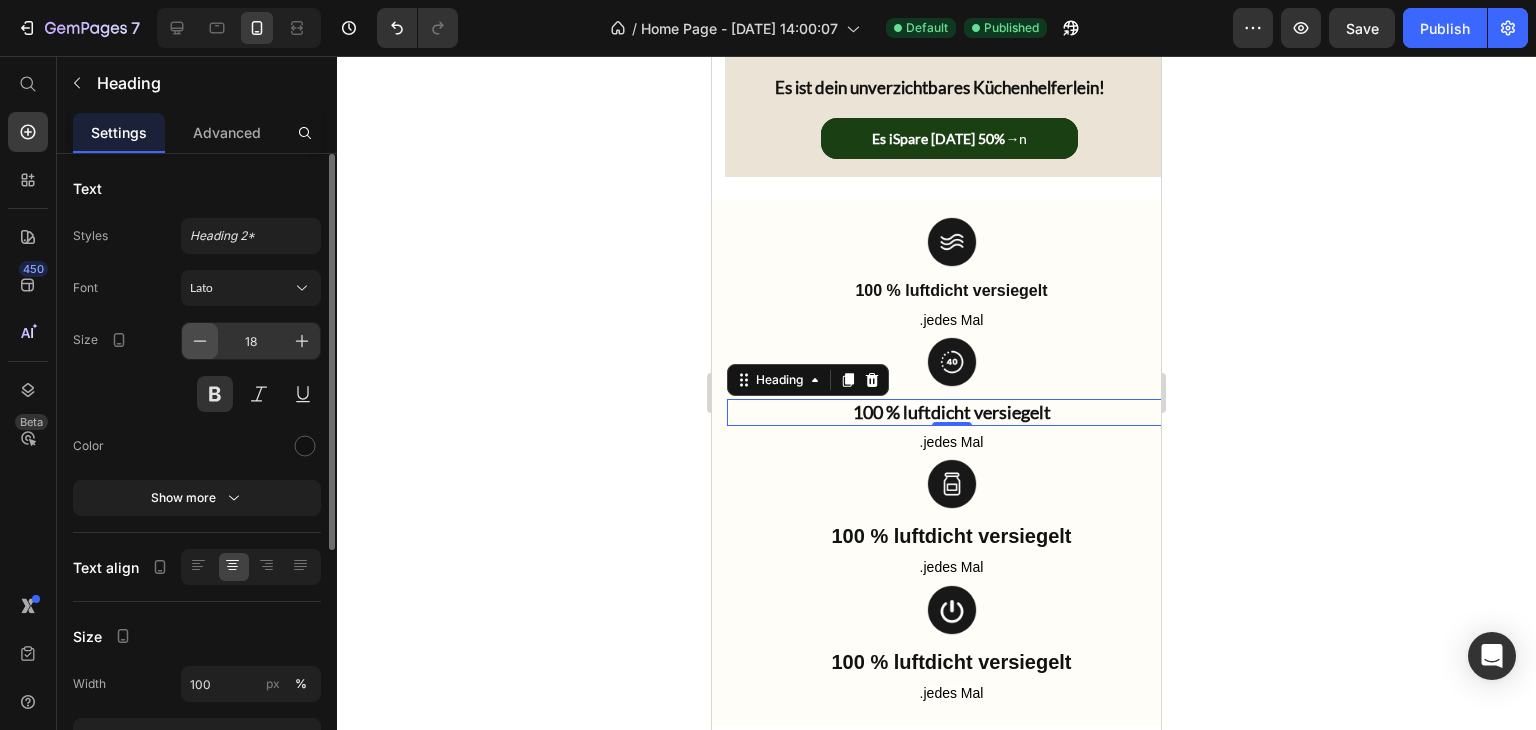 click 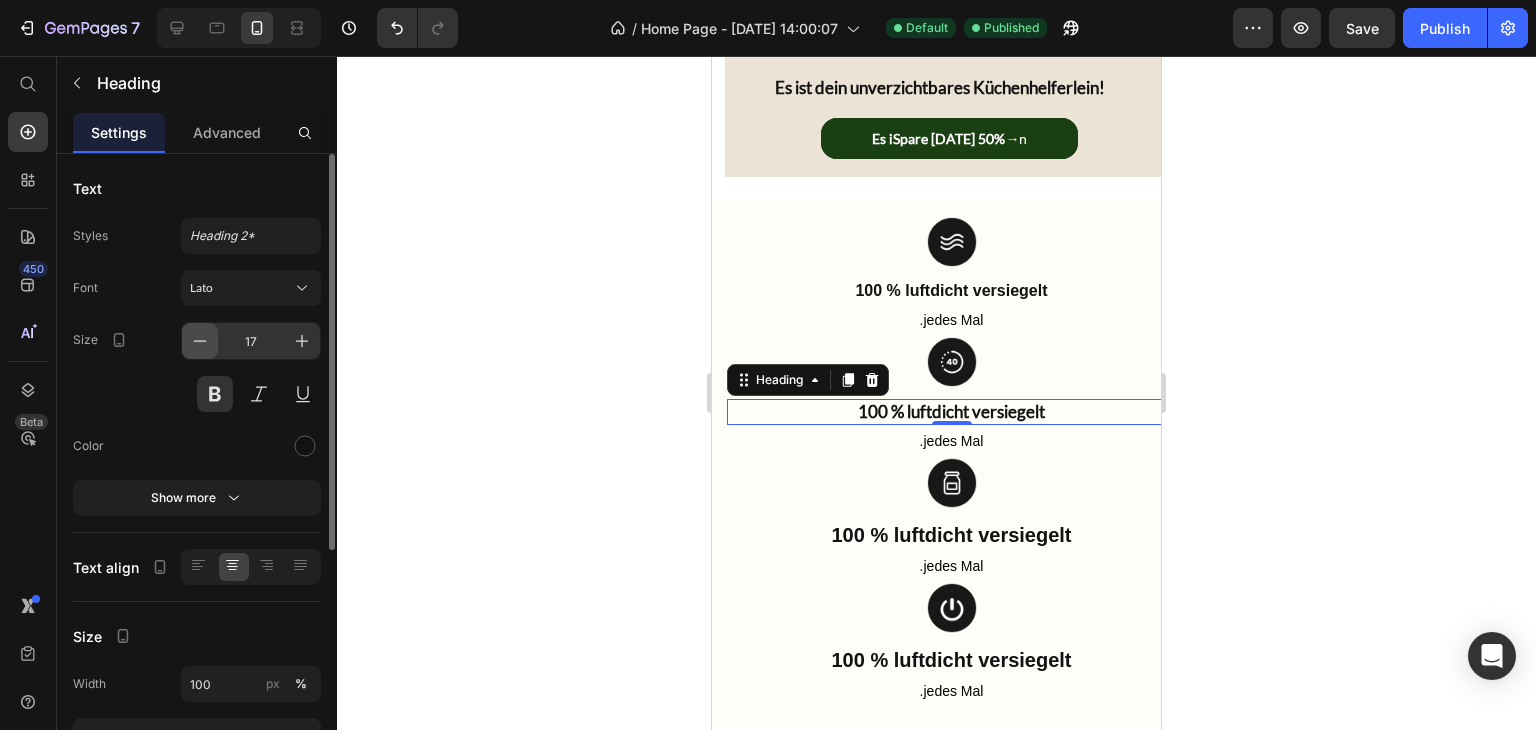 click 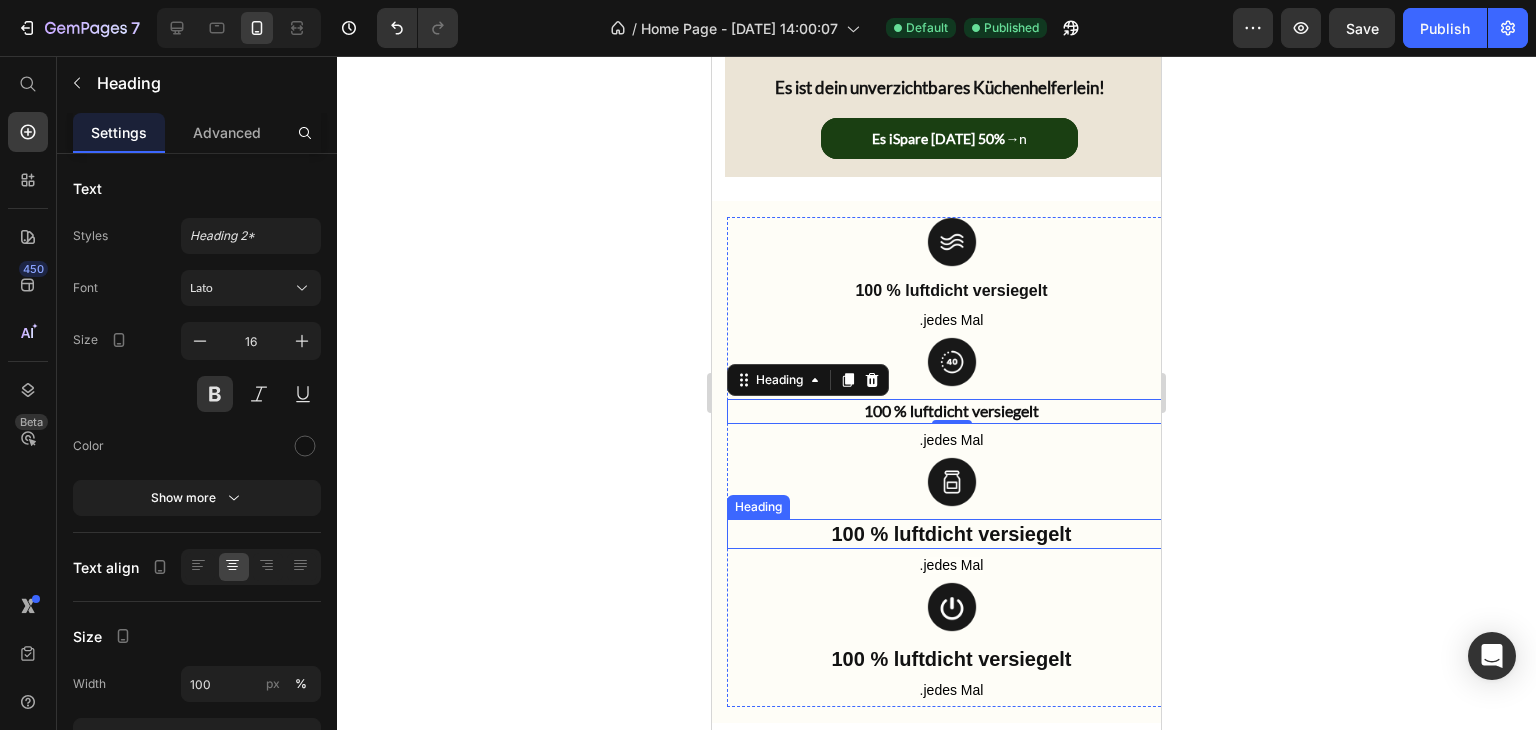 click on "100 % luftdicht versiegelt" at bounding box center (951, 534) 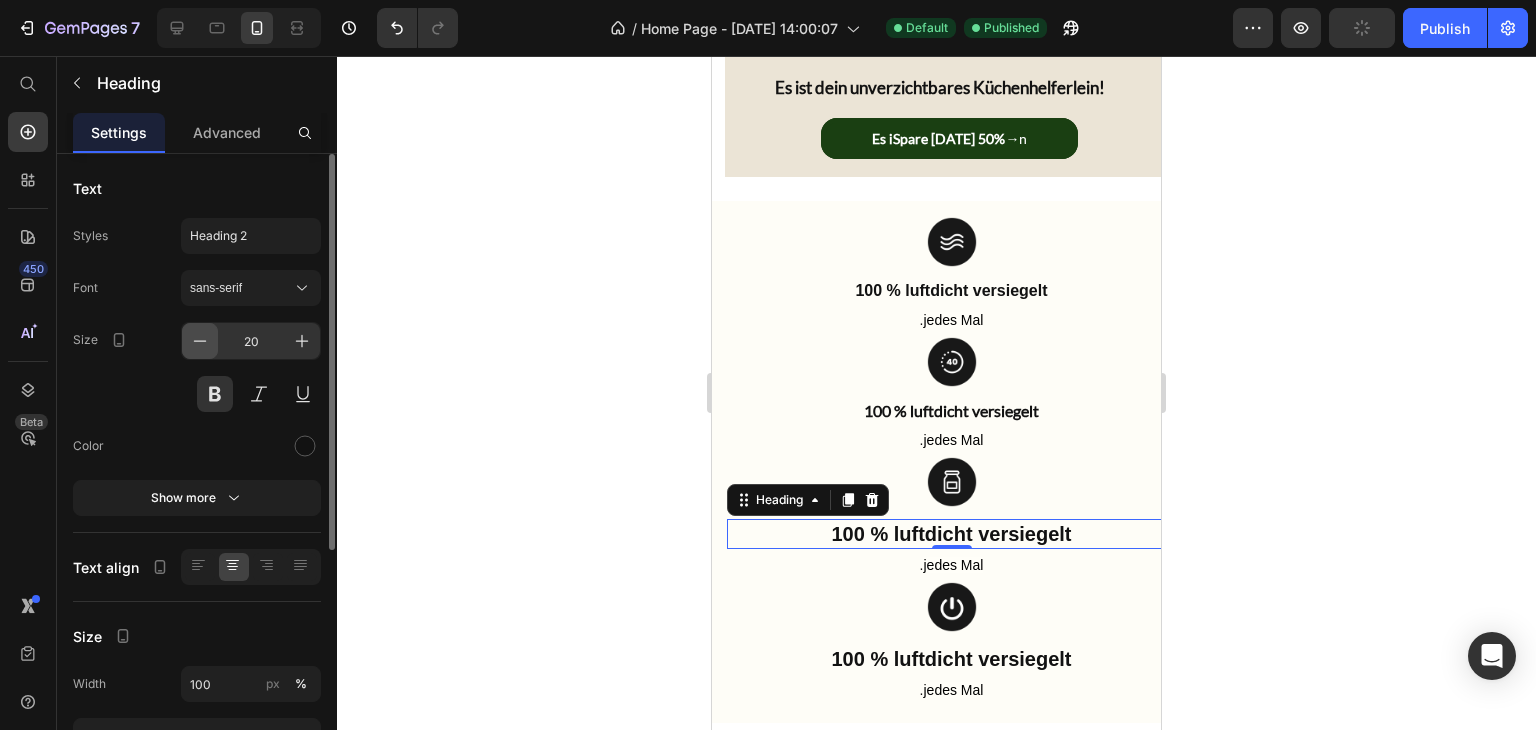 click 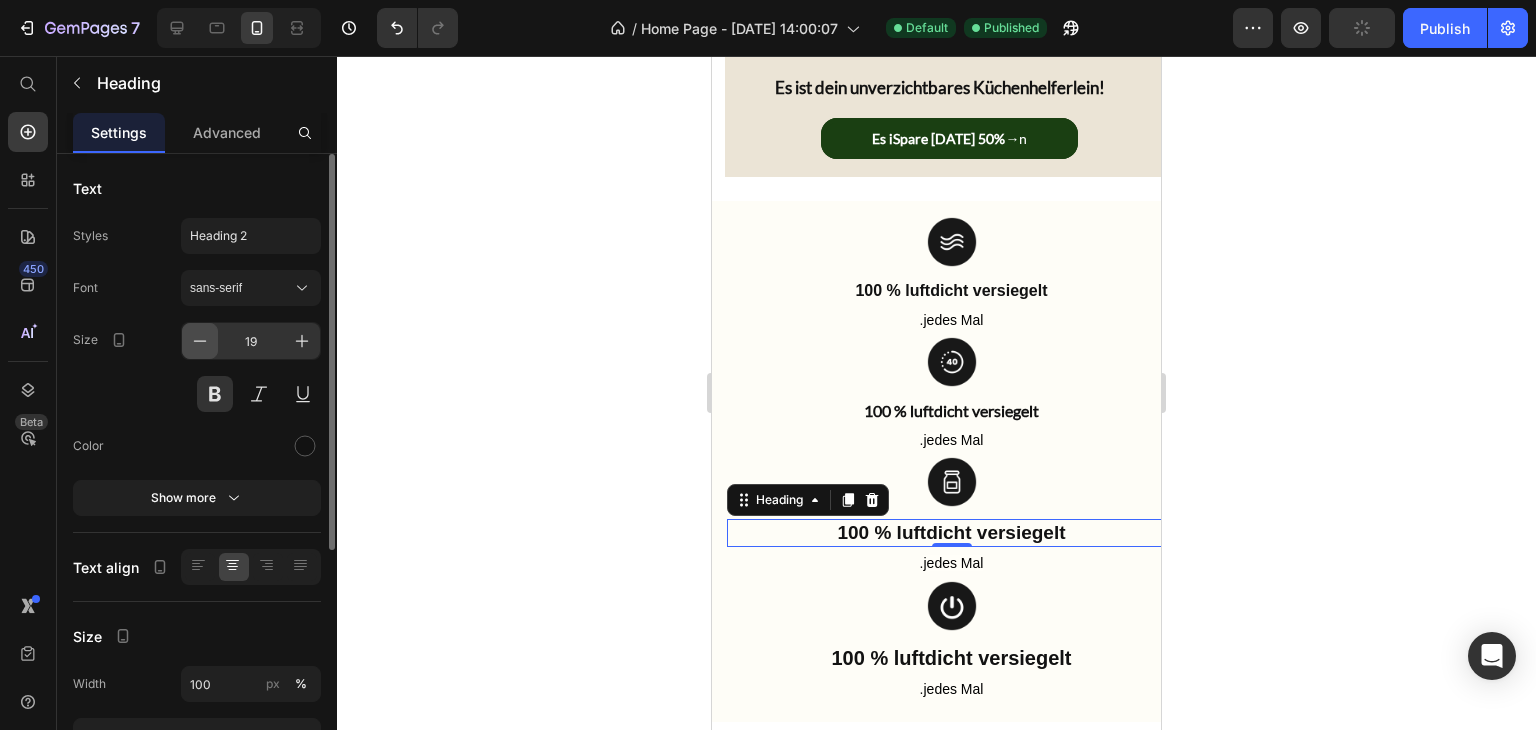 click 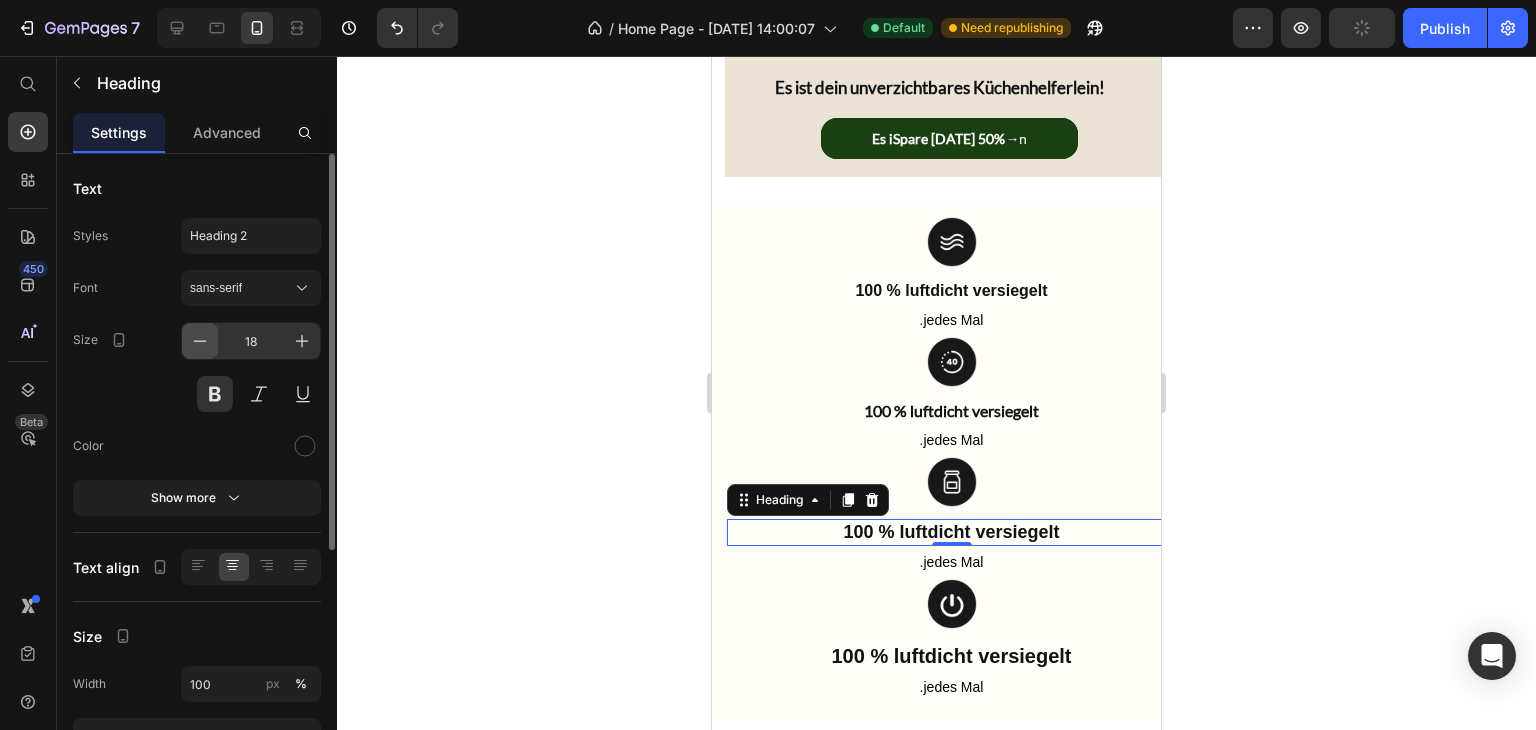 click 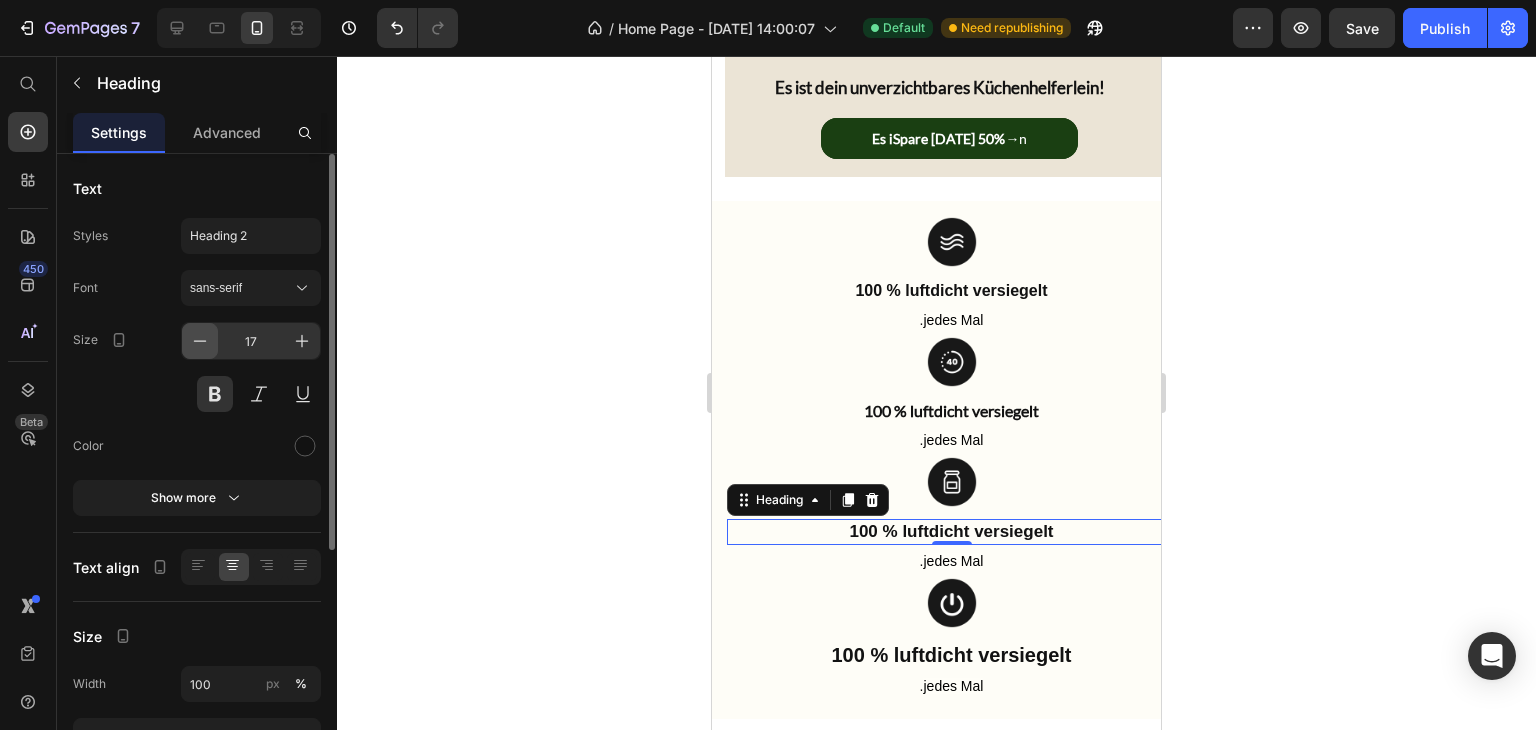 click 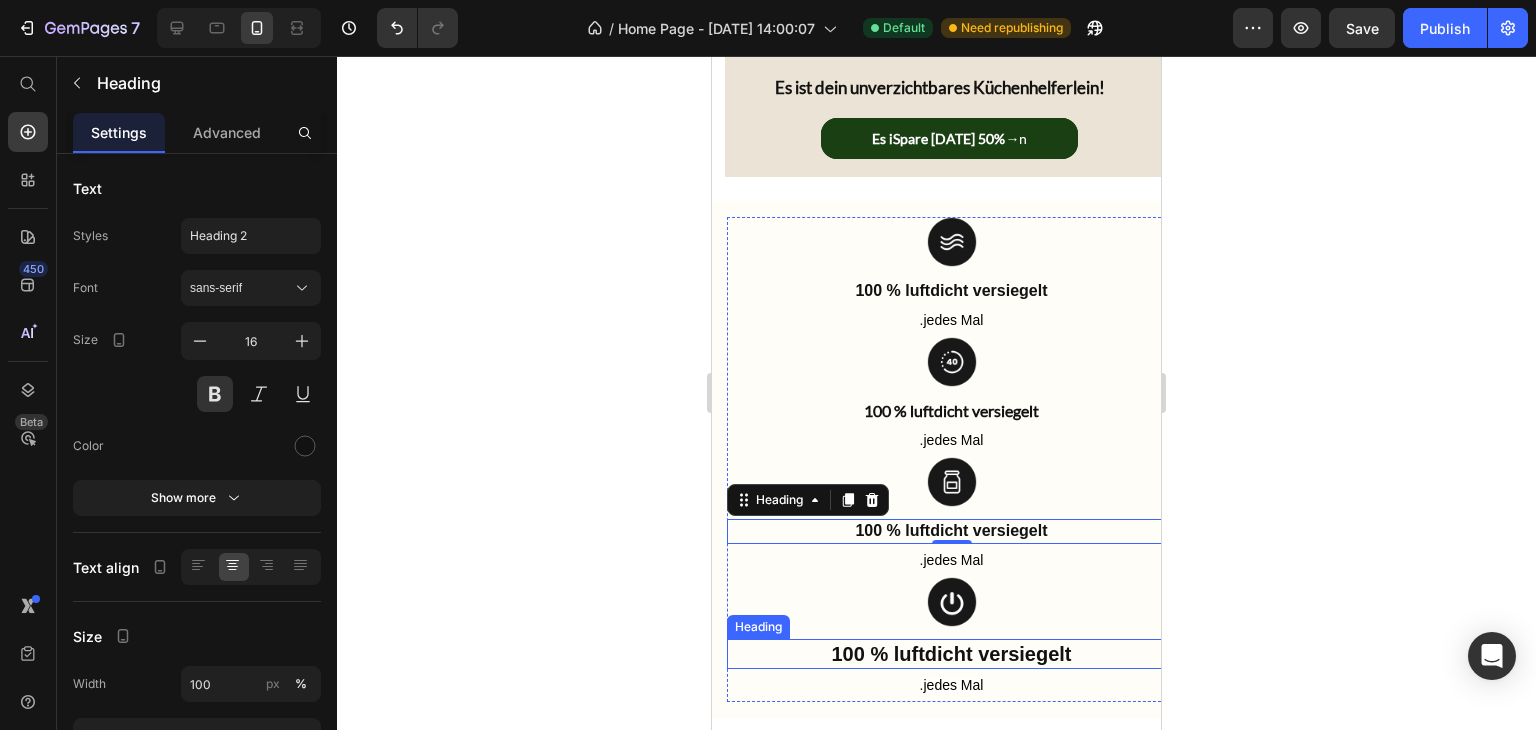 click on "100 % luftdicht versiegelt" at bounding box center (951, 654) 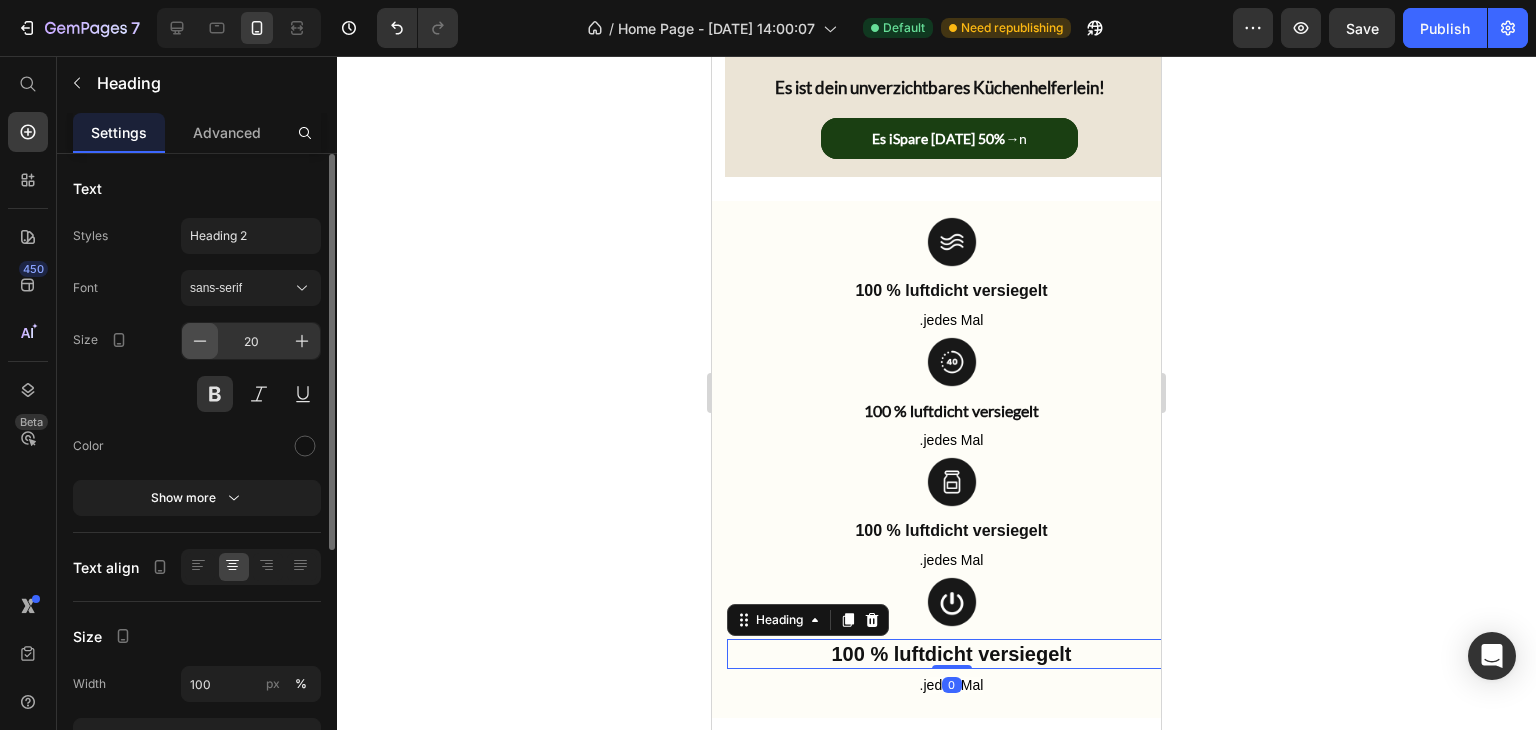 click 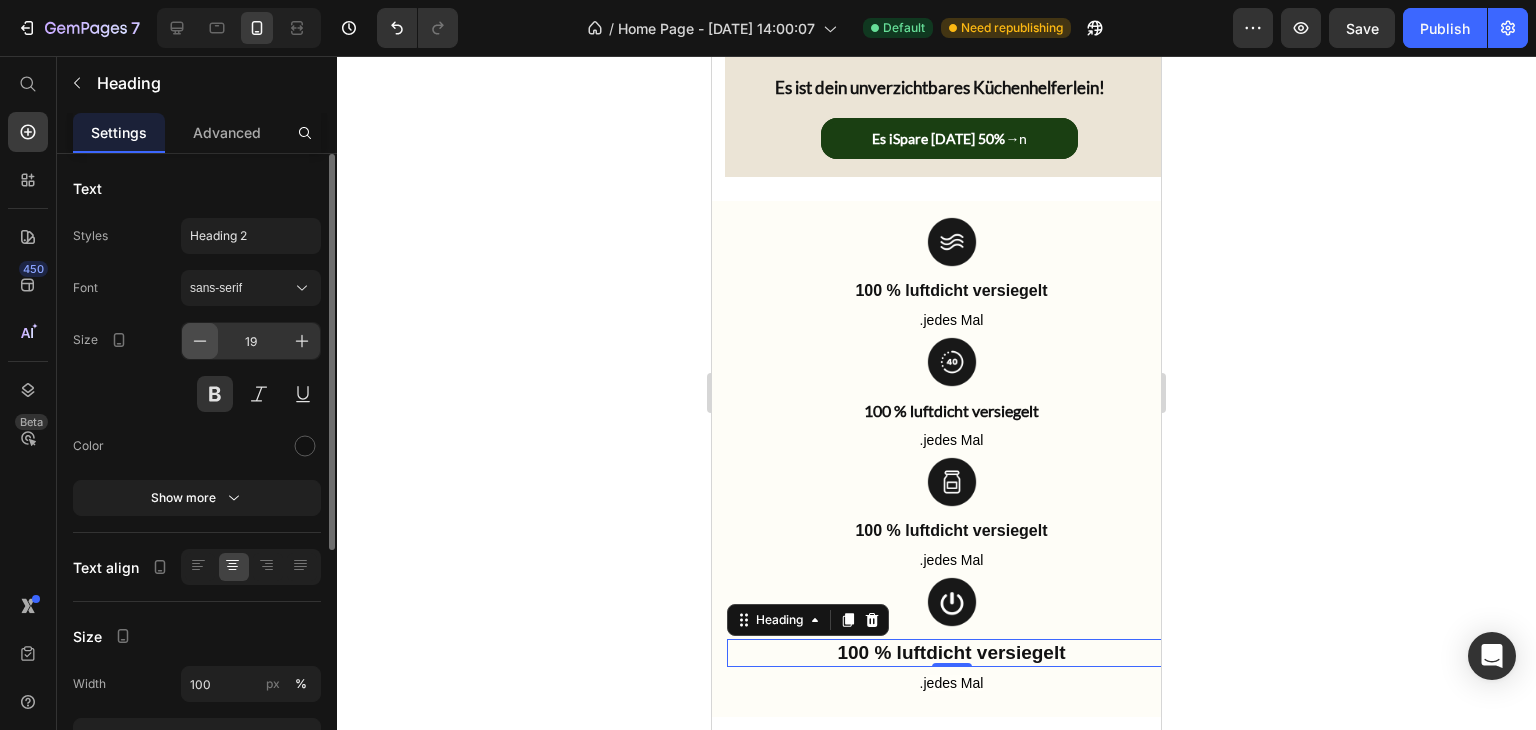 click 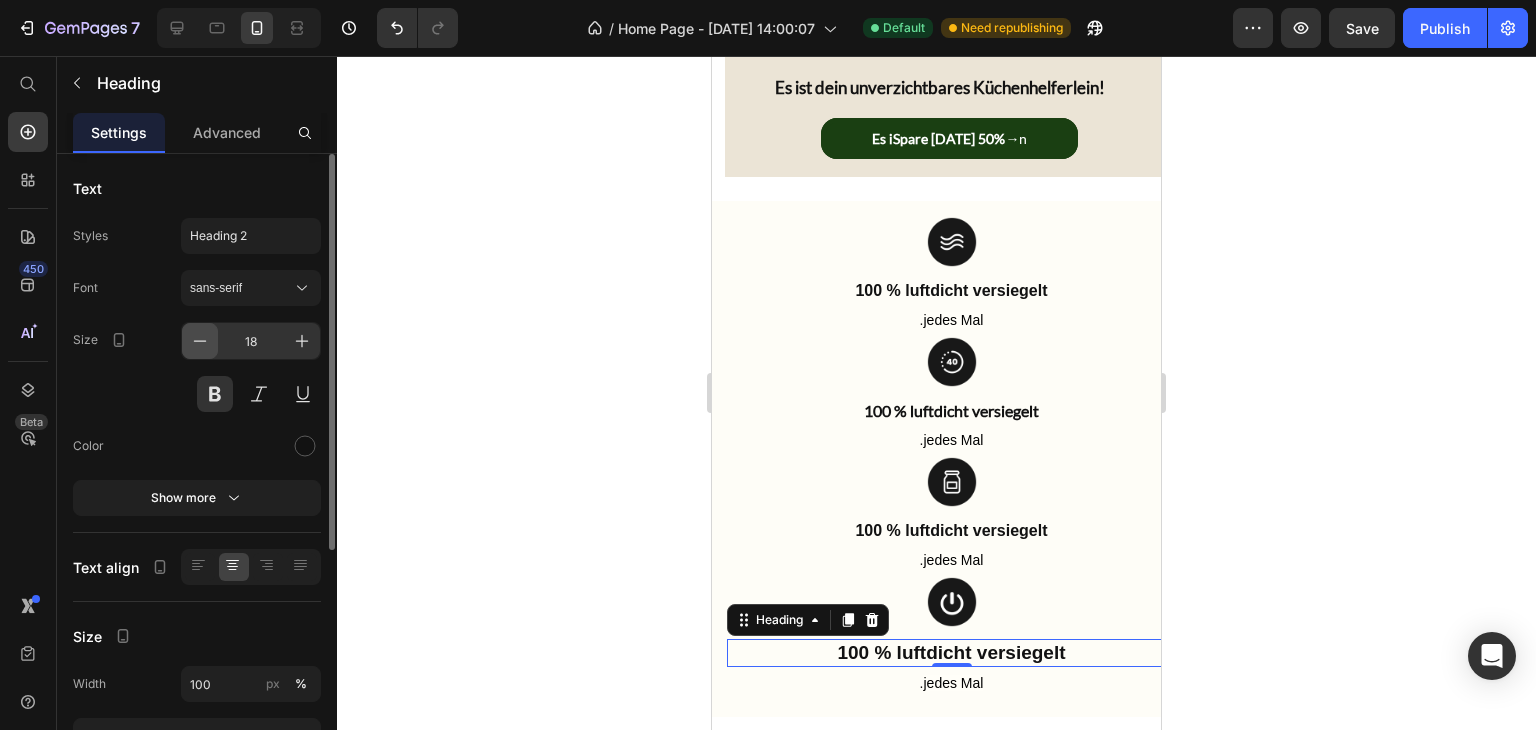 click 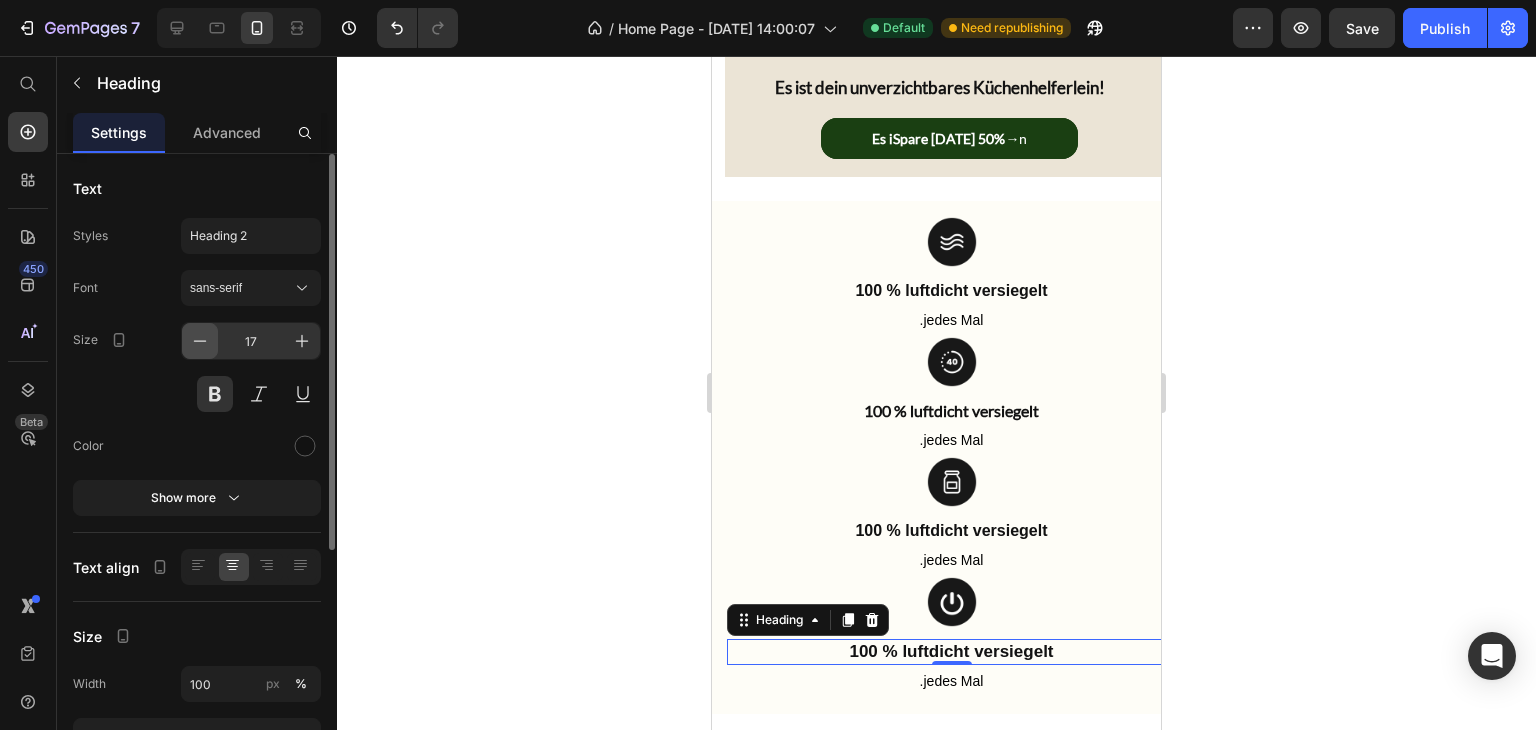 click 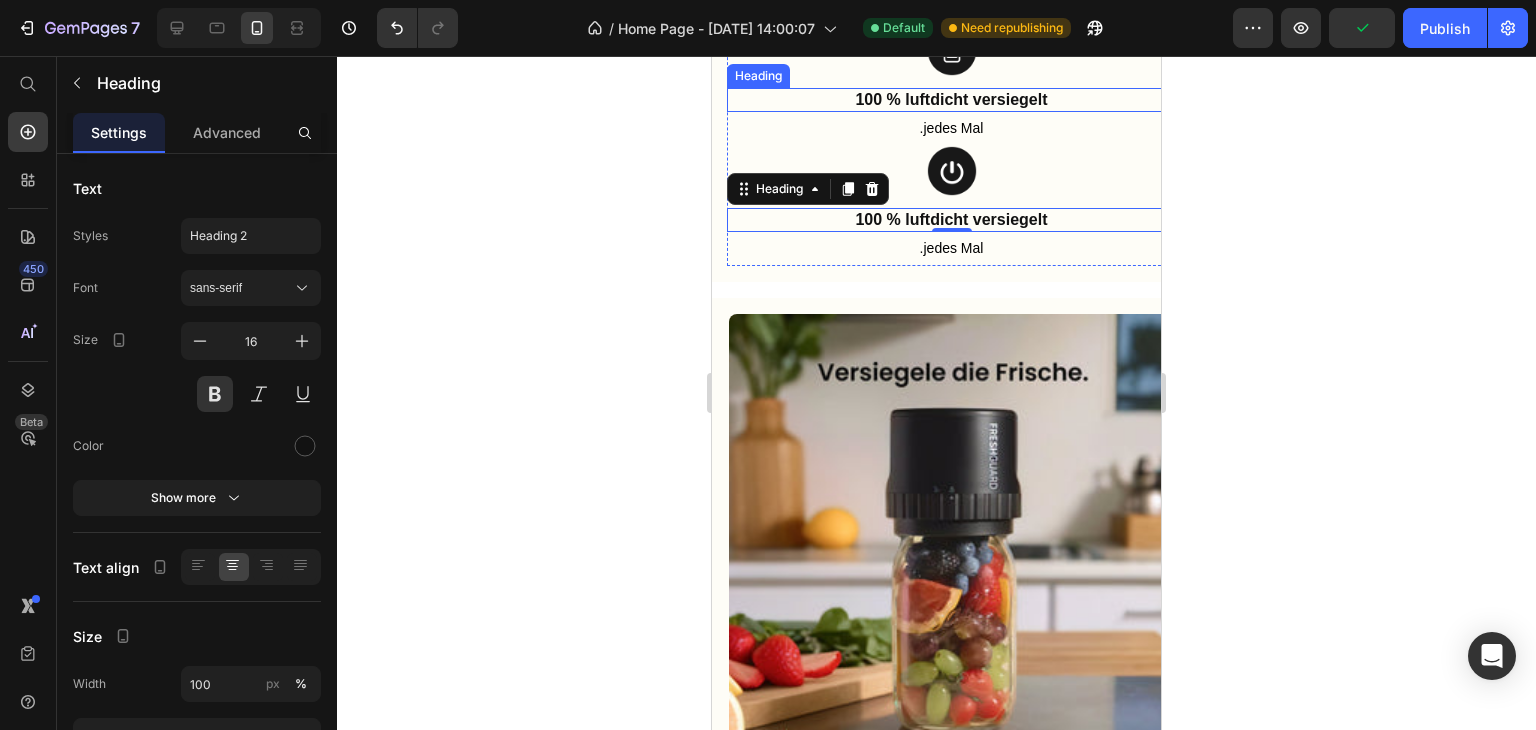 scroll, scrollTop: 2924, scrollLeft: 0, axis: vertical 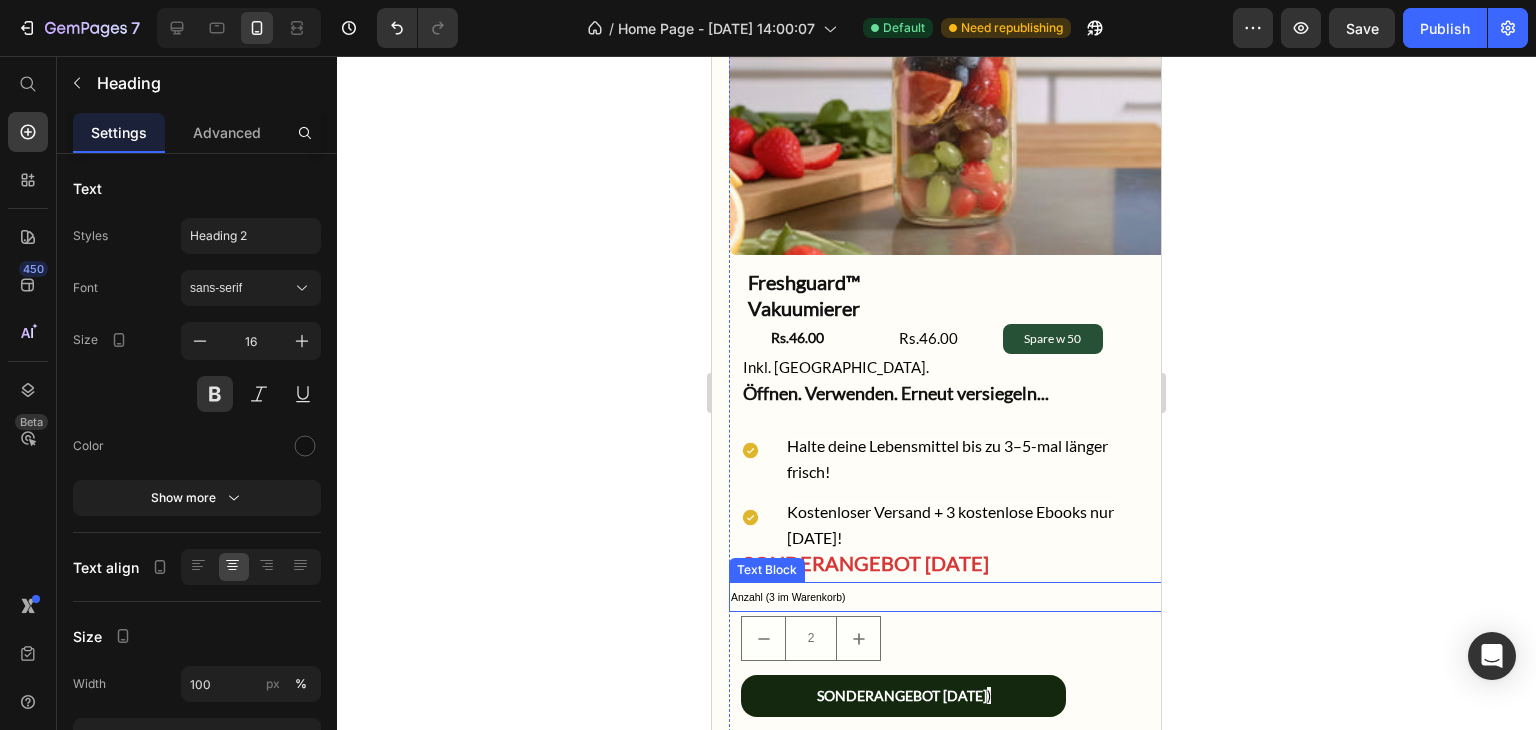 click on "Anzahl (3 im Warenkorb)" at bounding box center [953, 597] 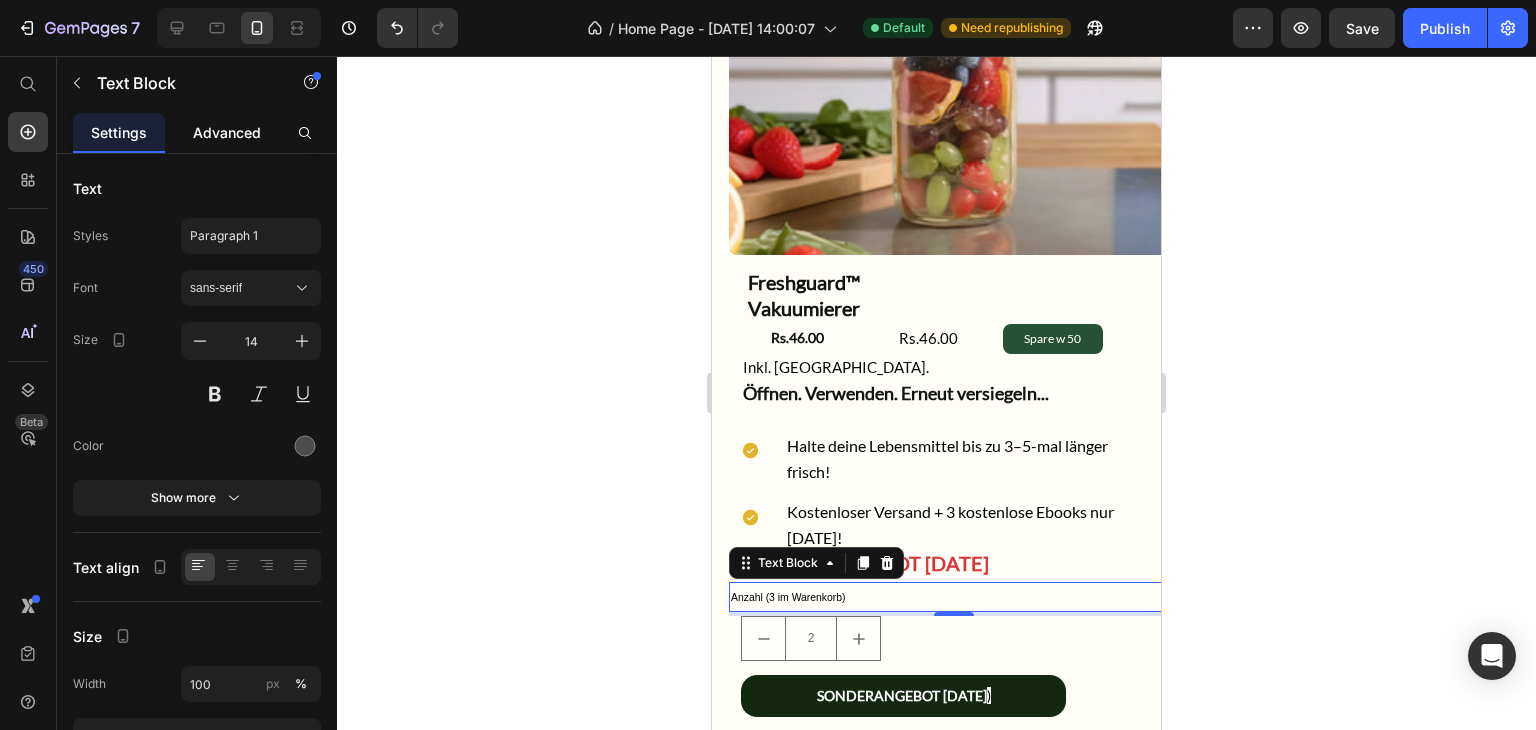 click on "Advanced" at bounding box center [227, 132] 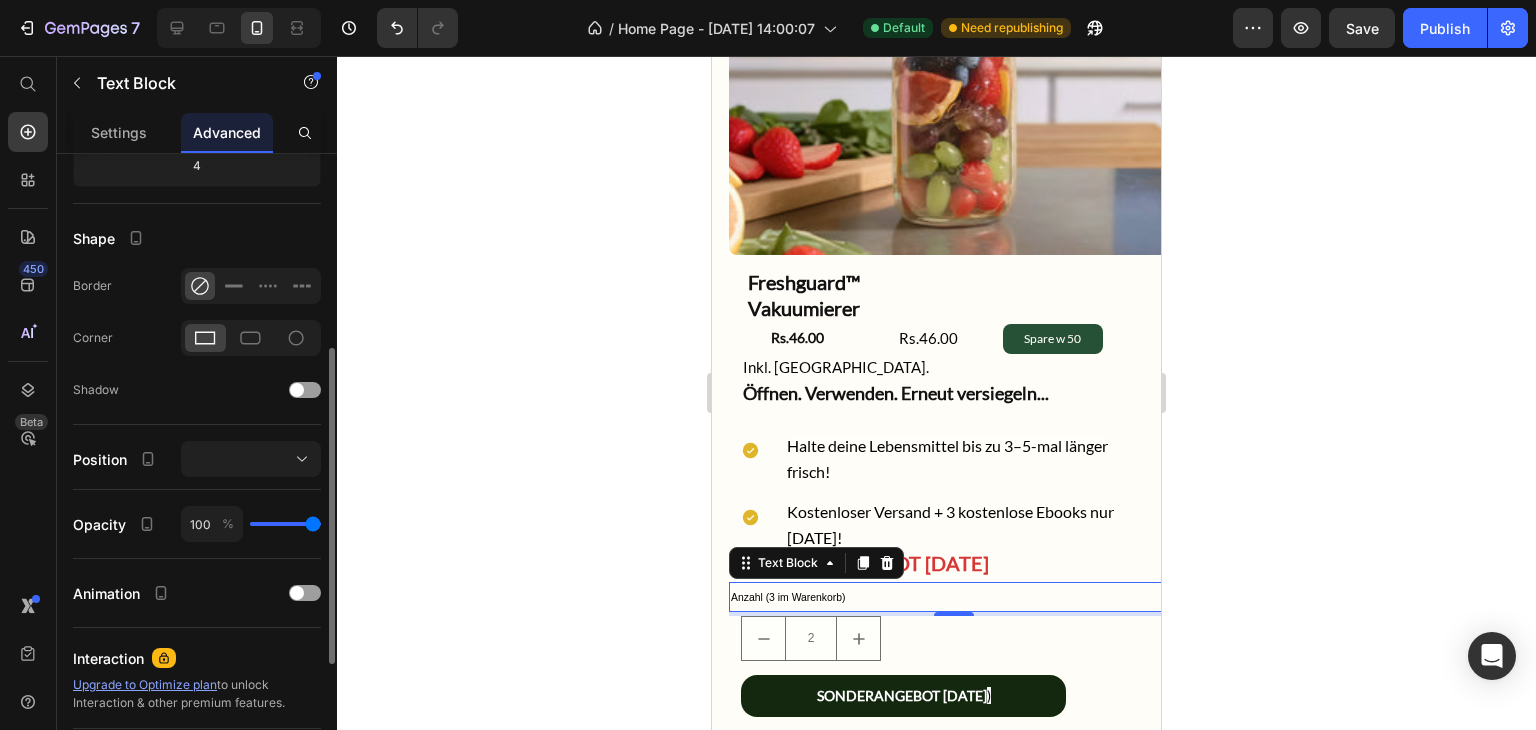 scroll, scrollTop: 453, scrollLeft: 0, axis: vertical 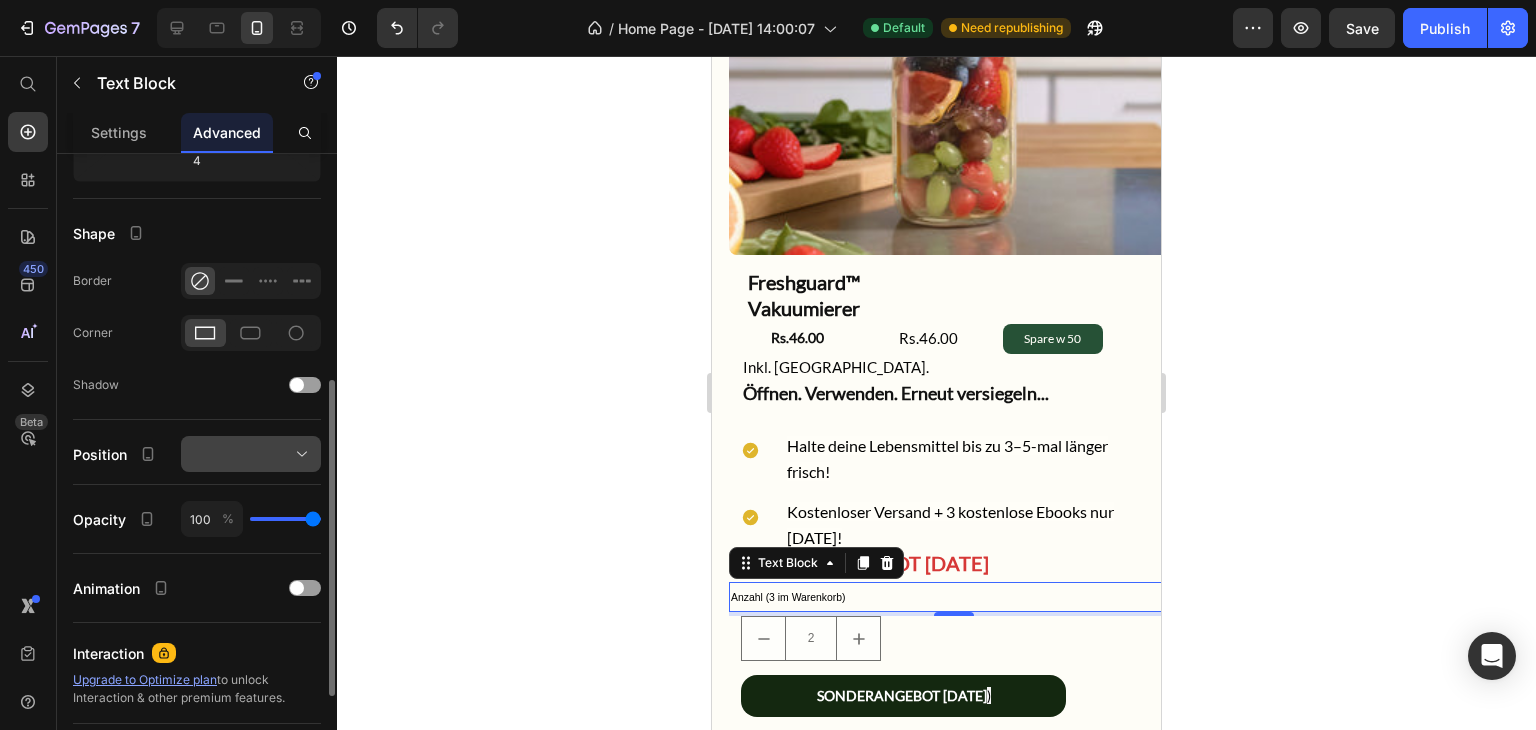 click 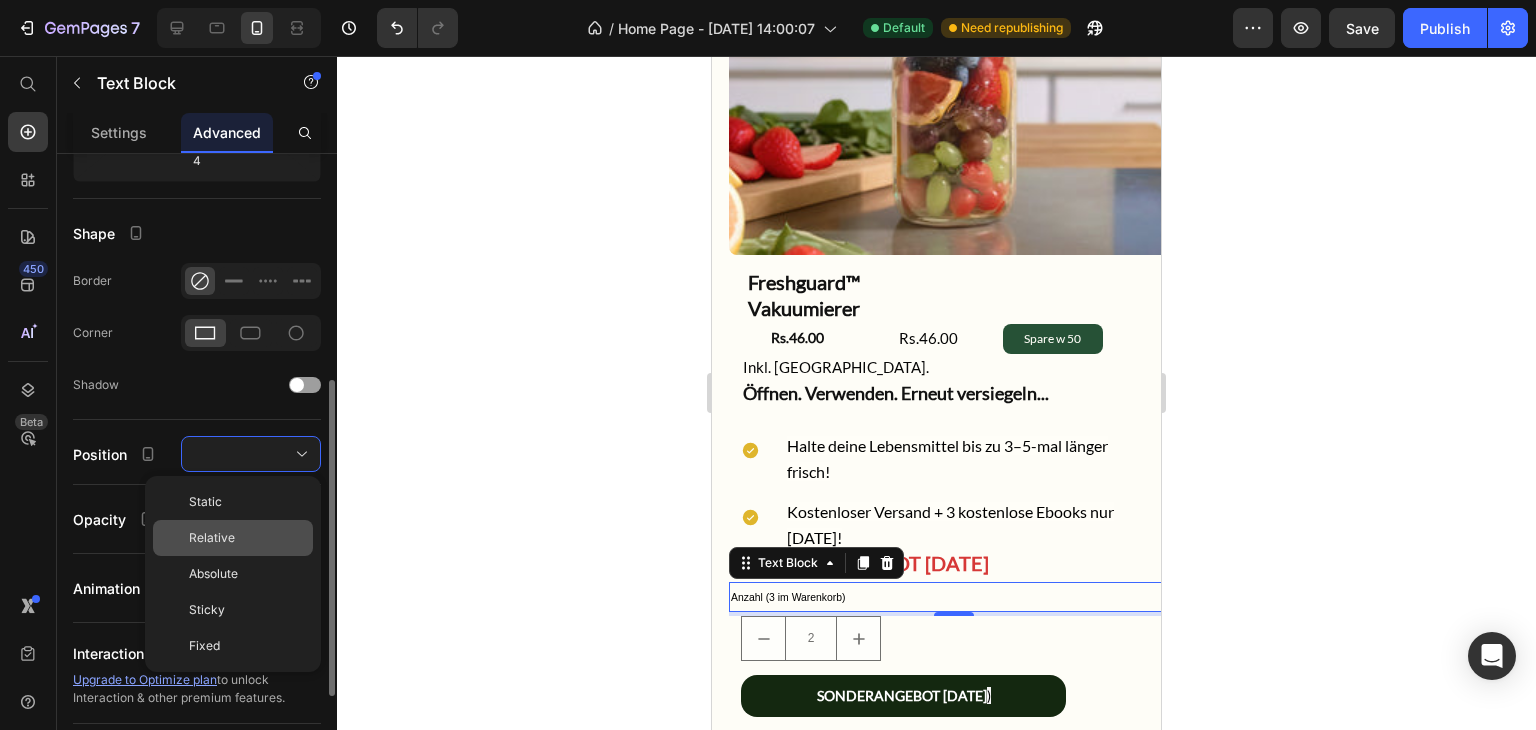 click on "Relative" at bounding box center (247, 538) 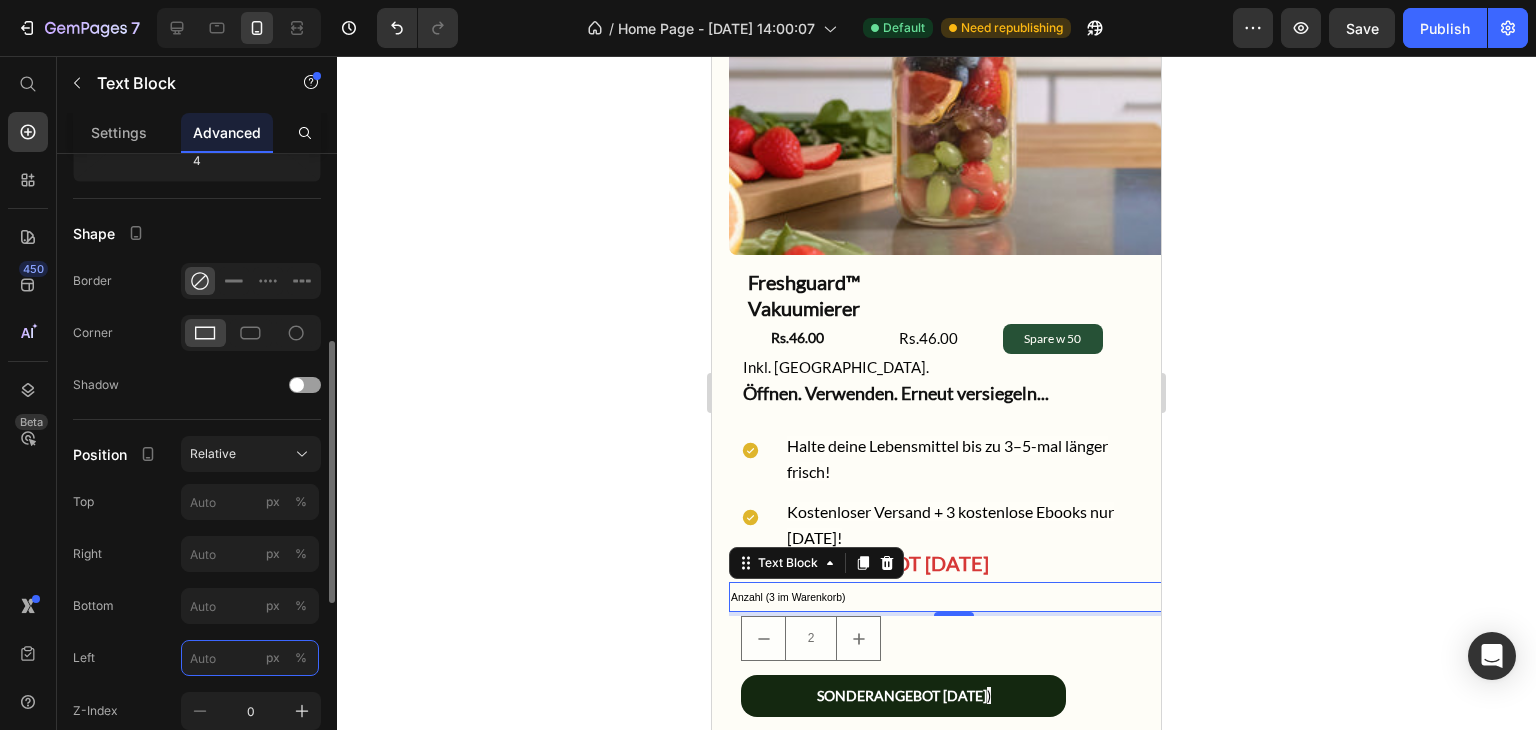 click on "px %" at bounding box center (250, 658) 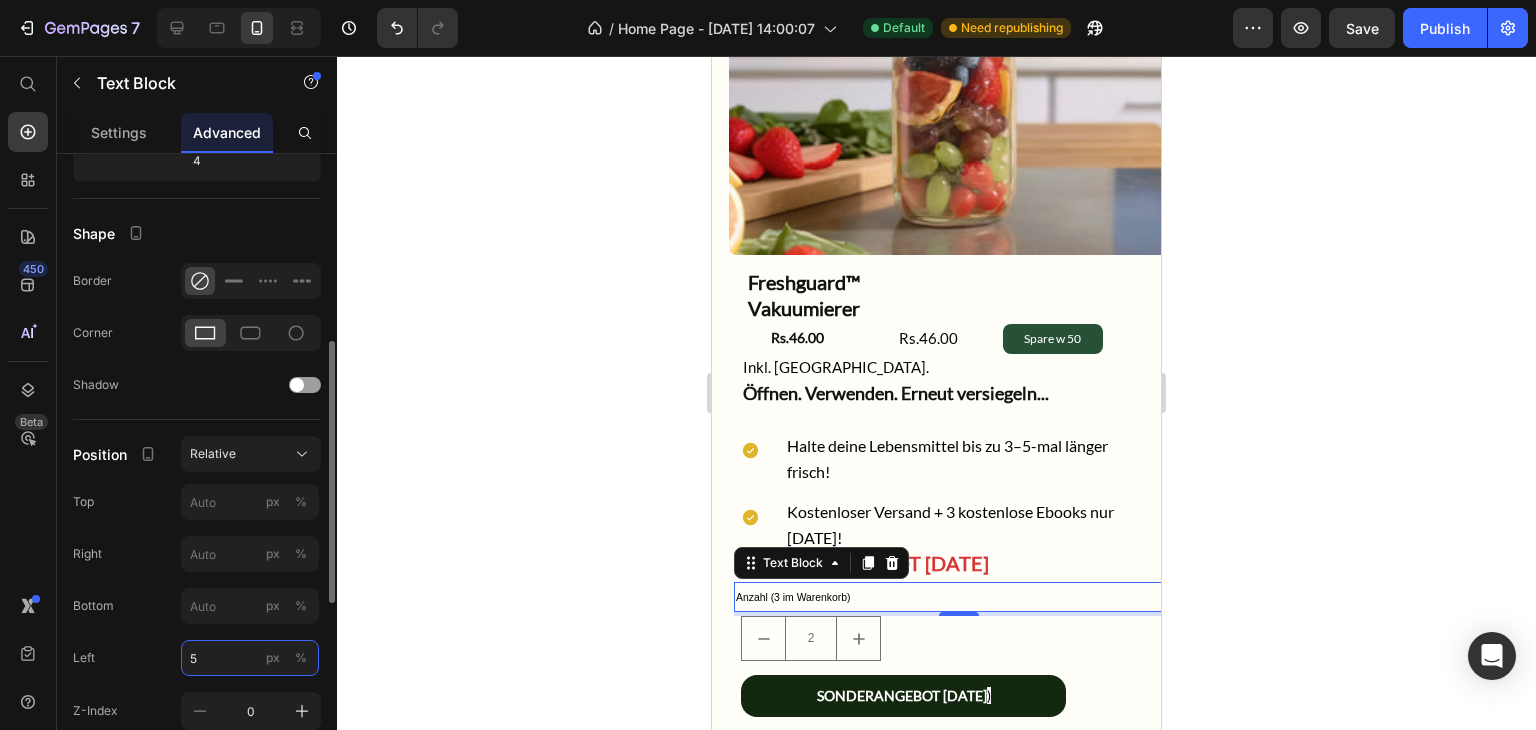 type on "5" 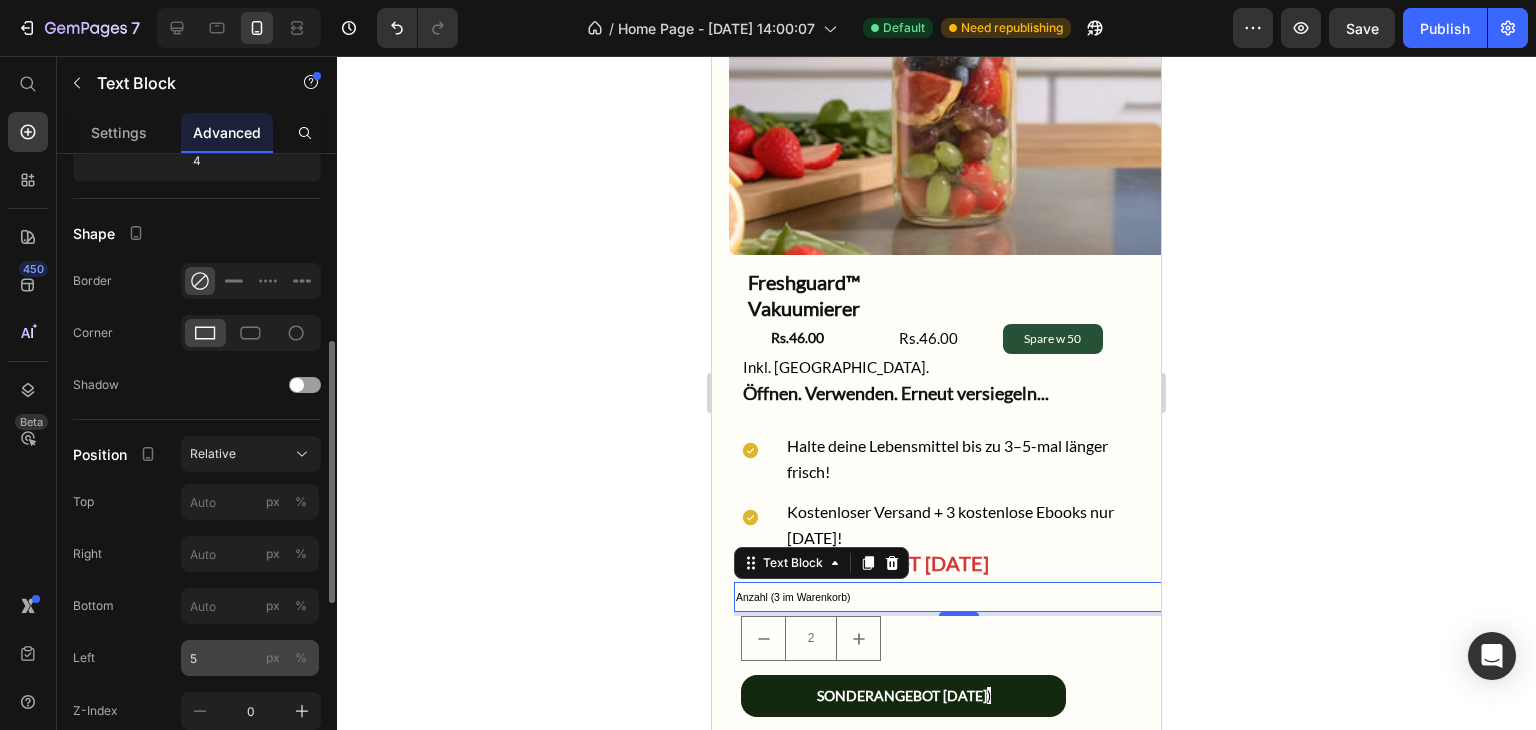 click on "px" at bounding box center [273, 658] 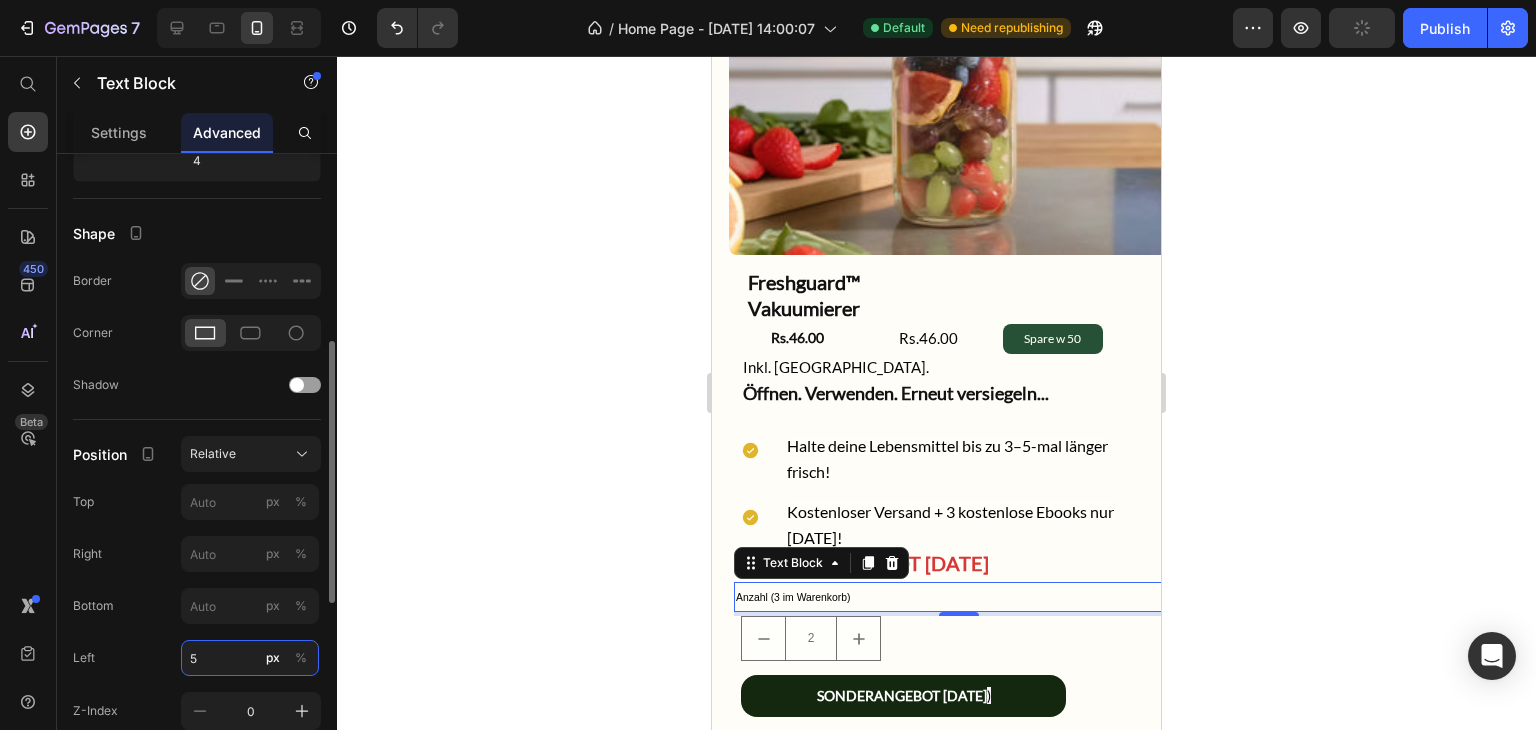 click on "5" at bounding box center [250, 658] 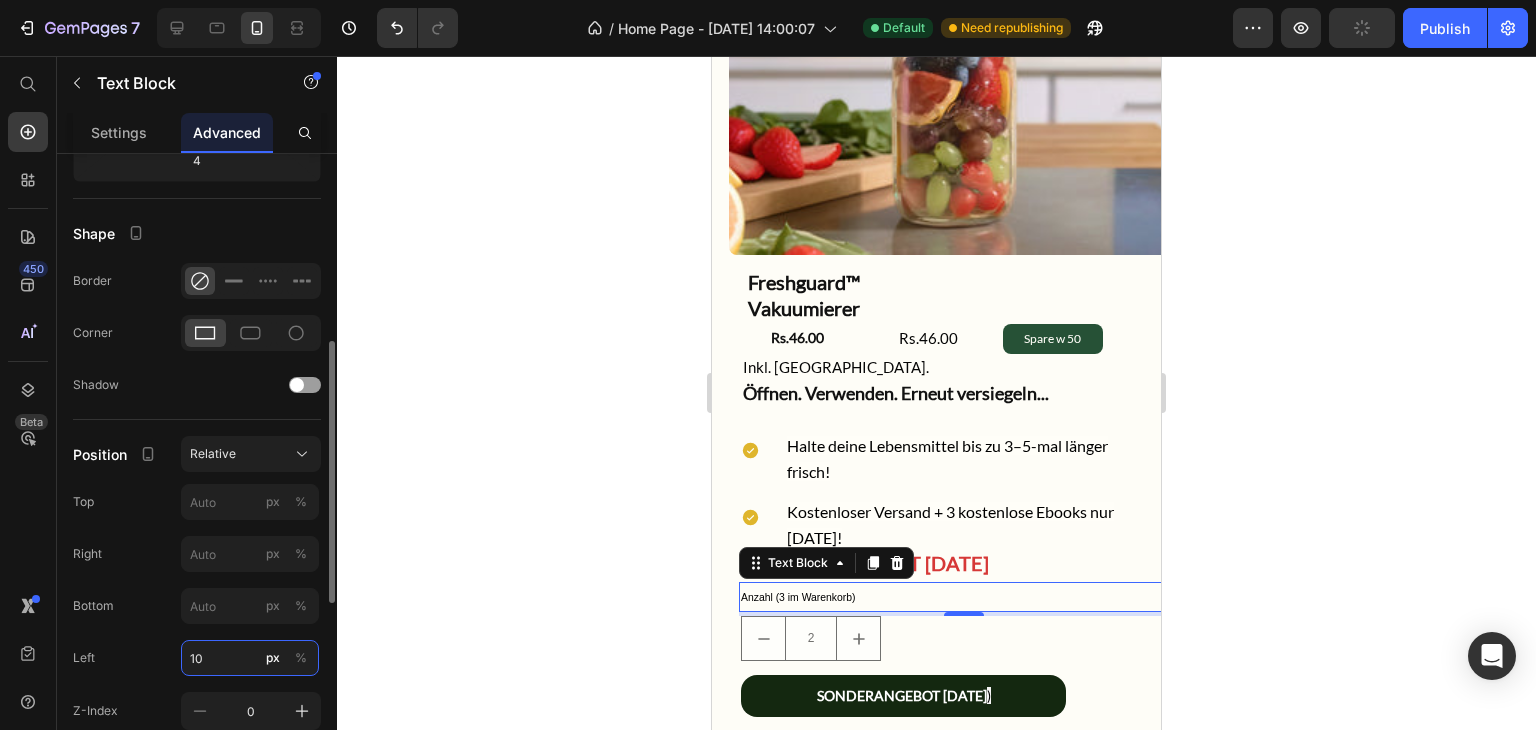 type on "5" 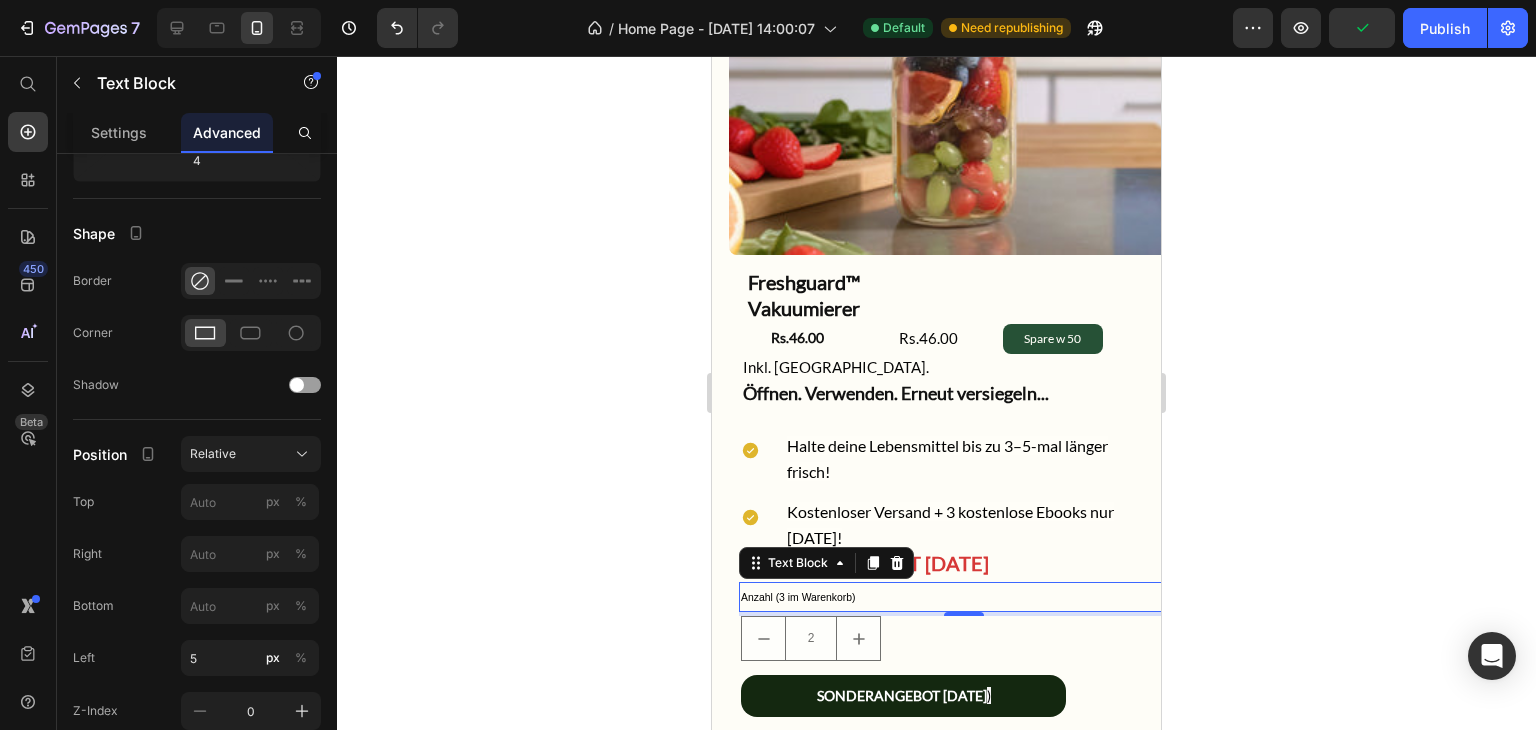 click 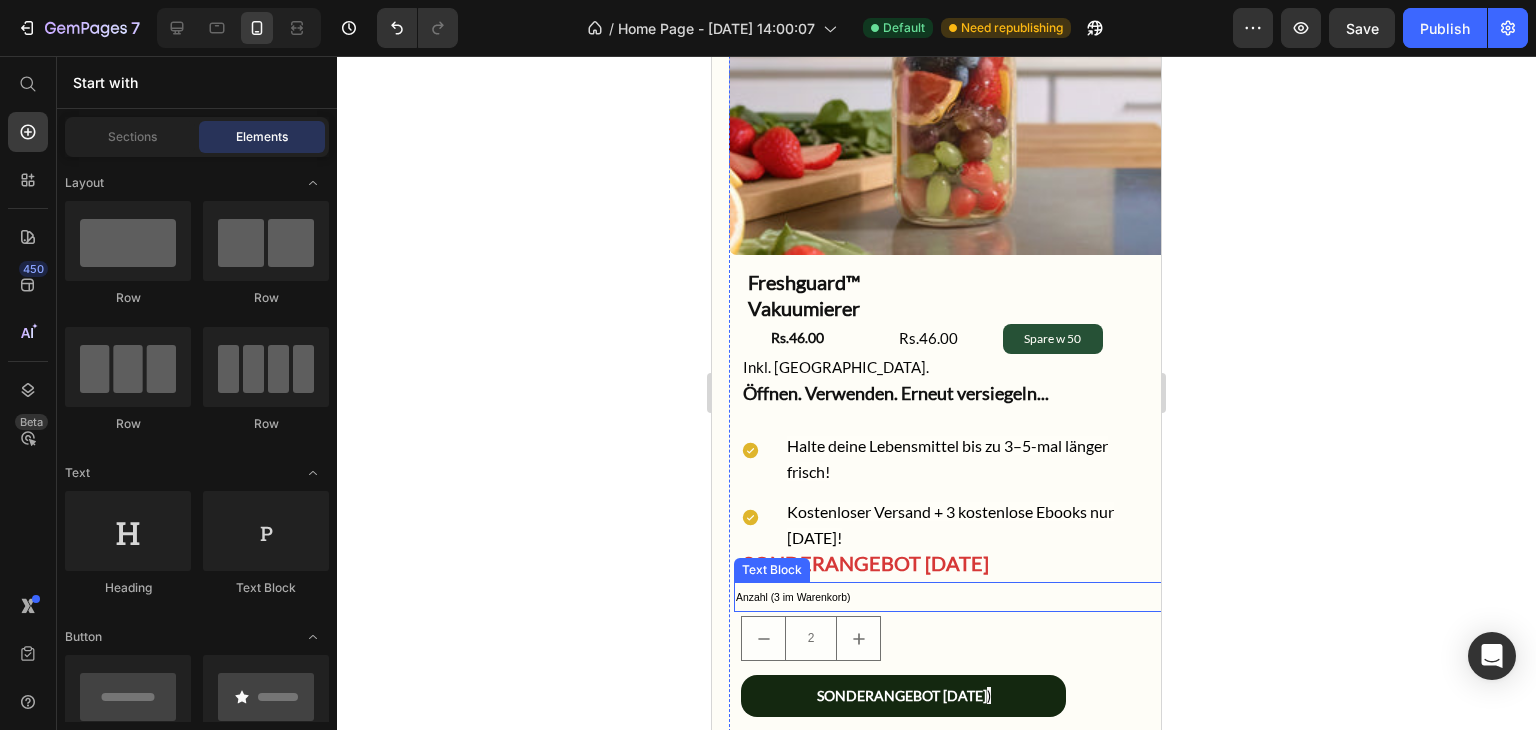 click on "Anzahl (3 im Warenkorb)" at bounding box center (958, 597) 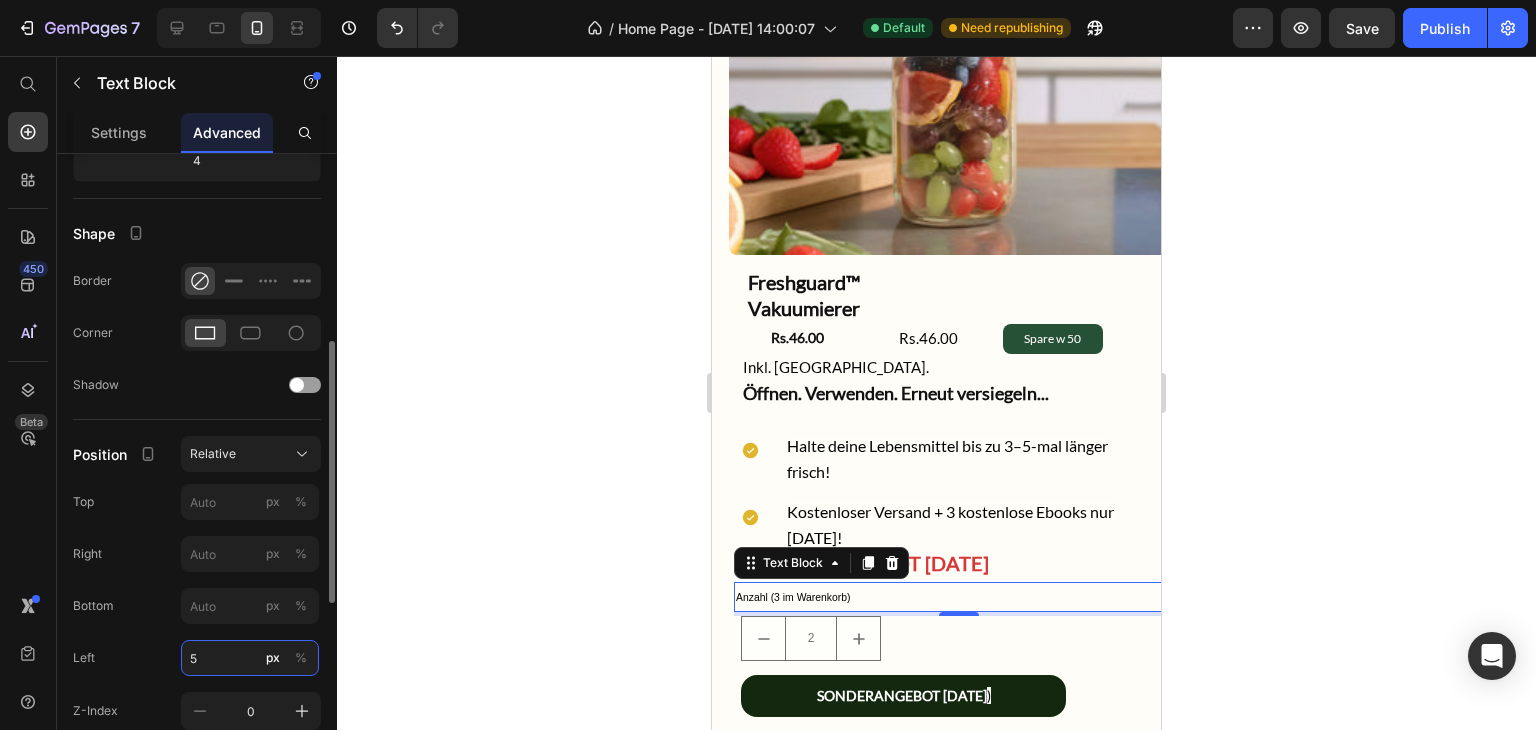 click on "5" at bounding box center (250, 658) 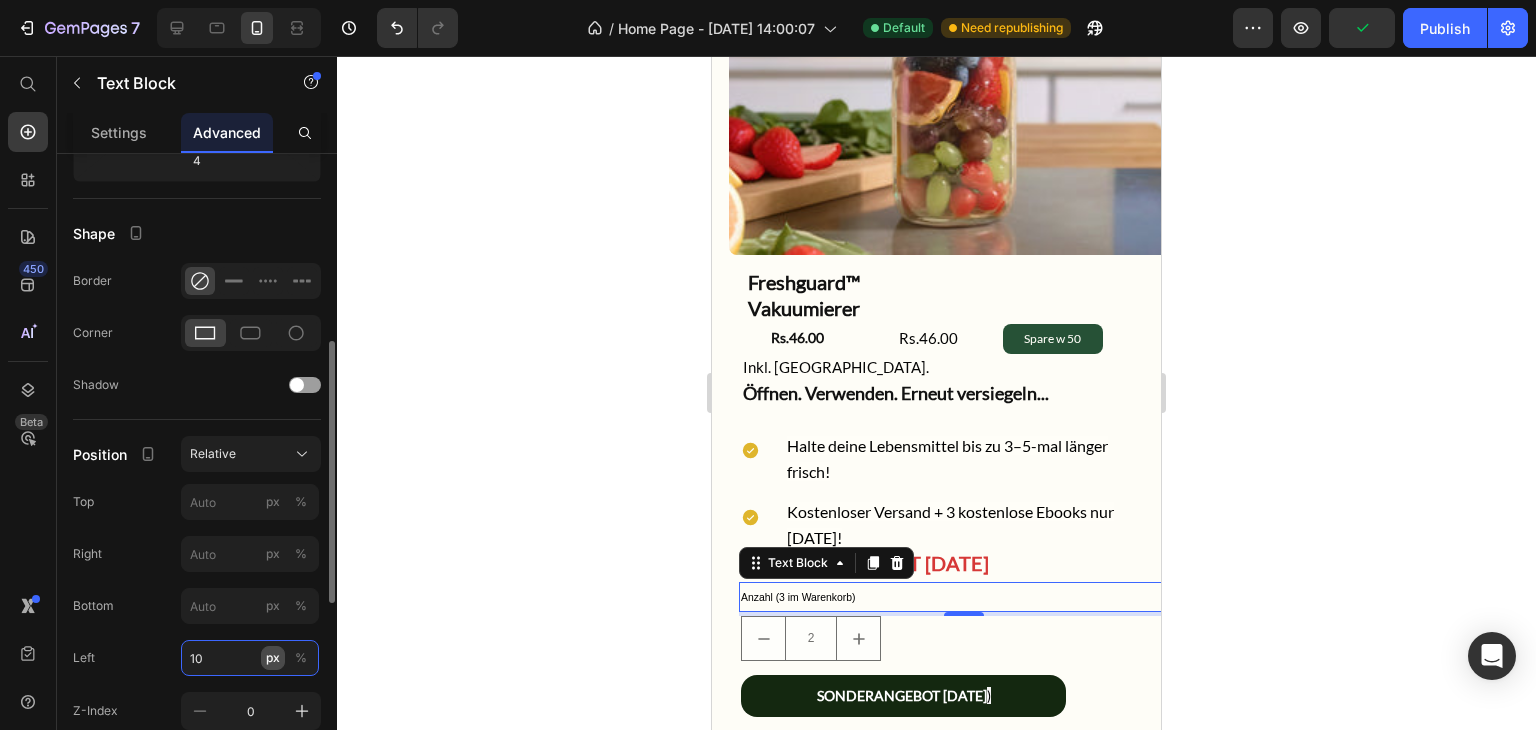 type on "10" 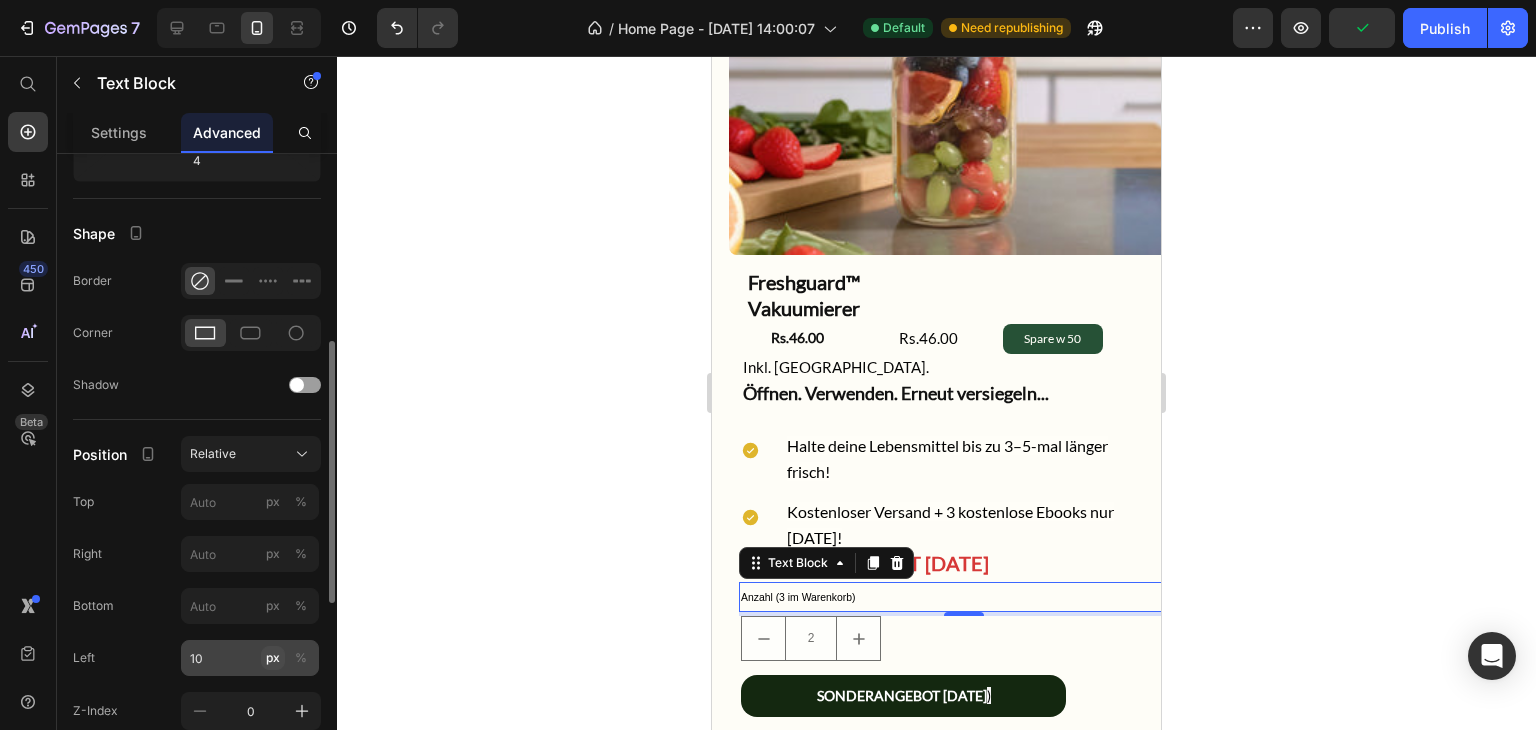 click on "px" at bounding box center (273, 658) 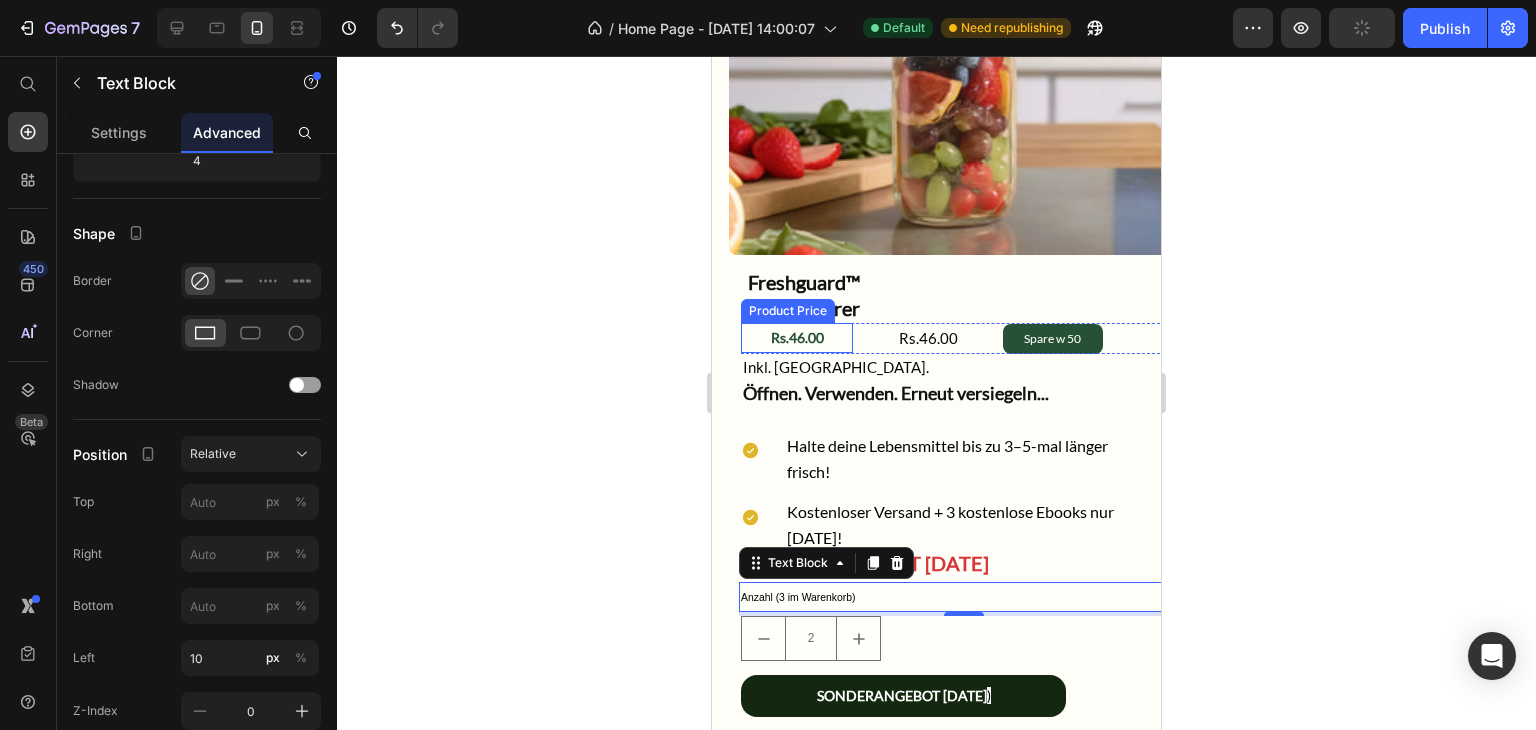 click on "Rs.46.00" at bounding box center [797, 337] 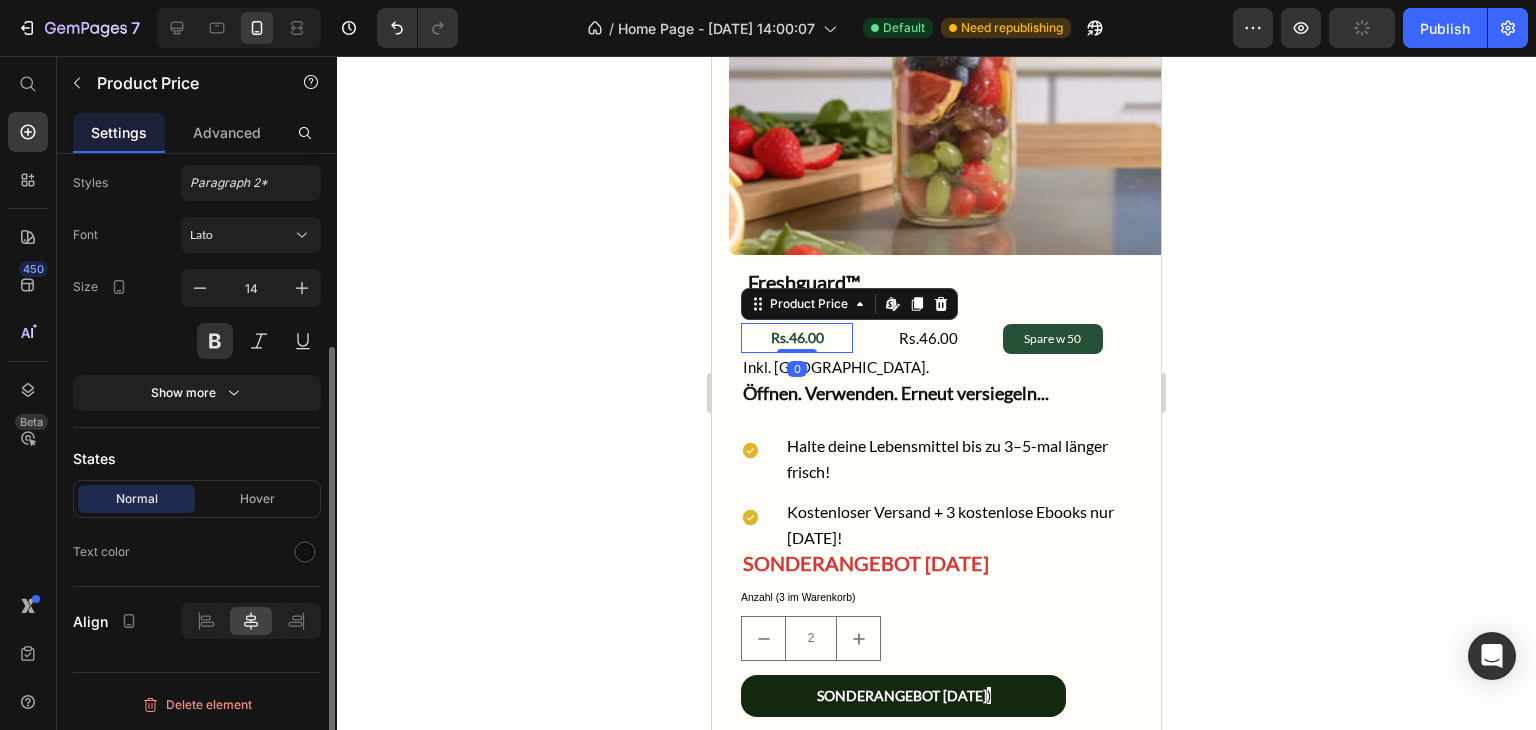 scroll, scrollTop: 0, scrollLeft: 0, axis: both 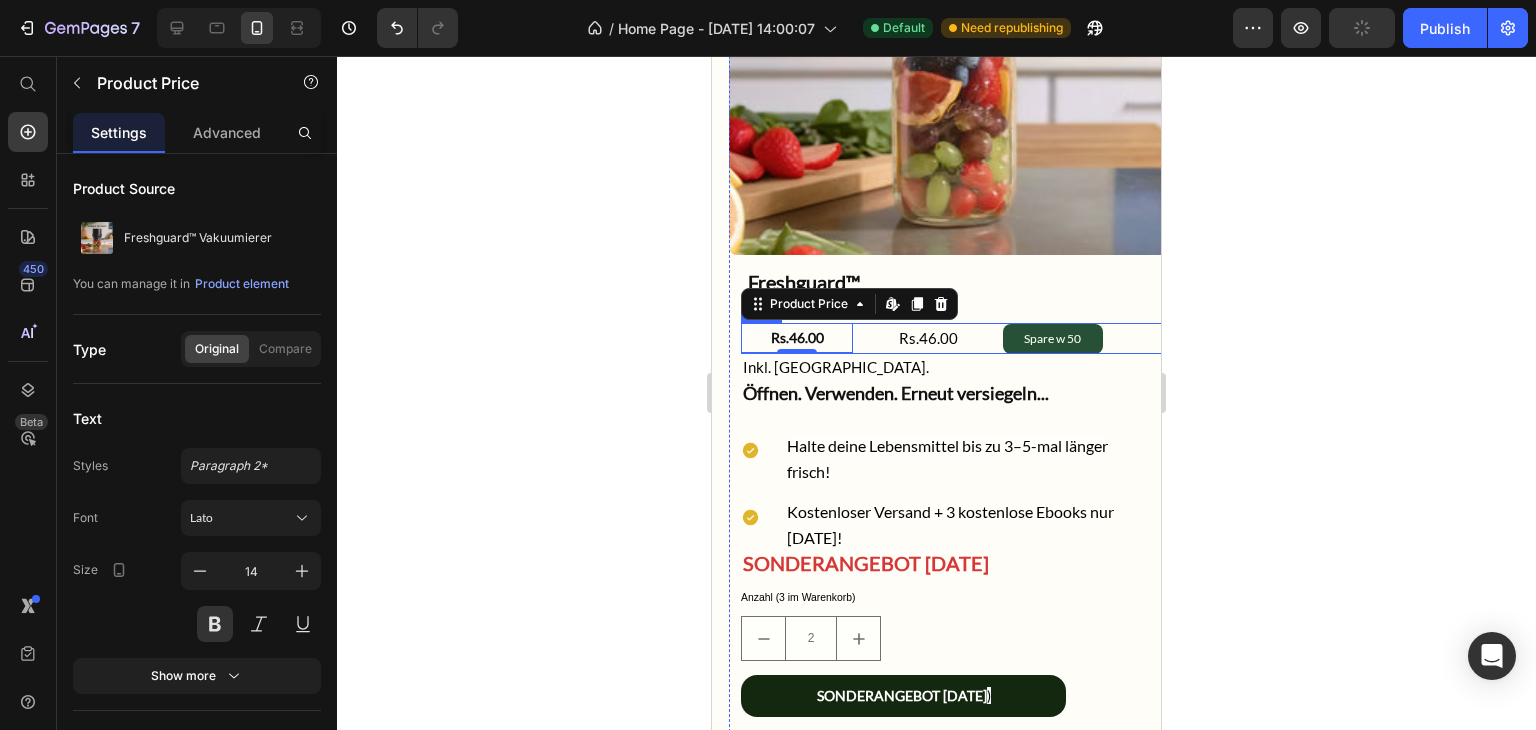 click on "Spare w 50 Text Block" at bounding box center [1096, 338] 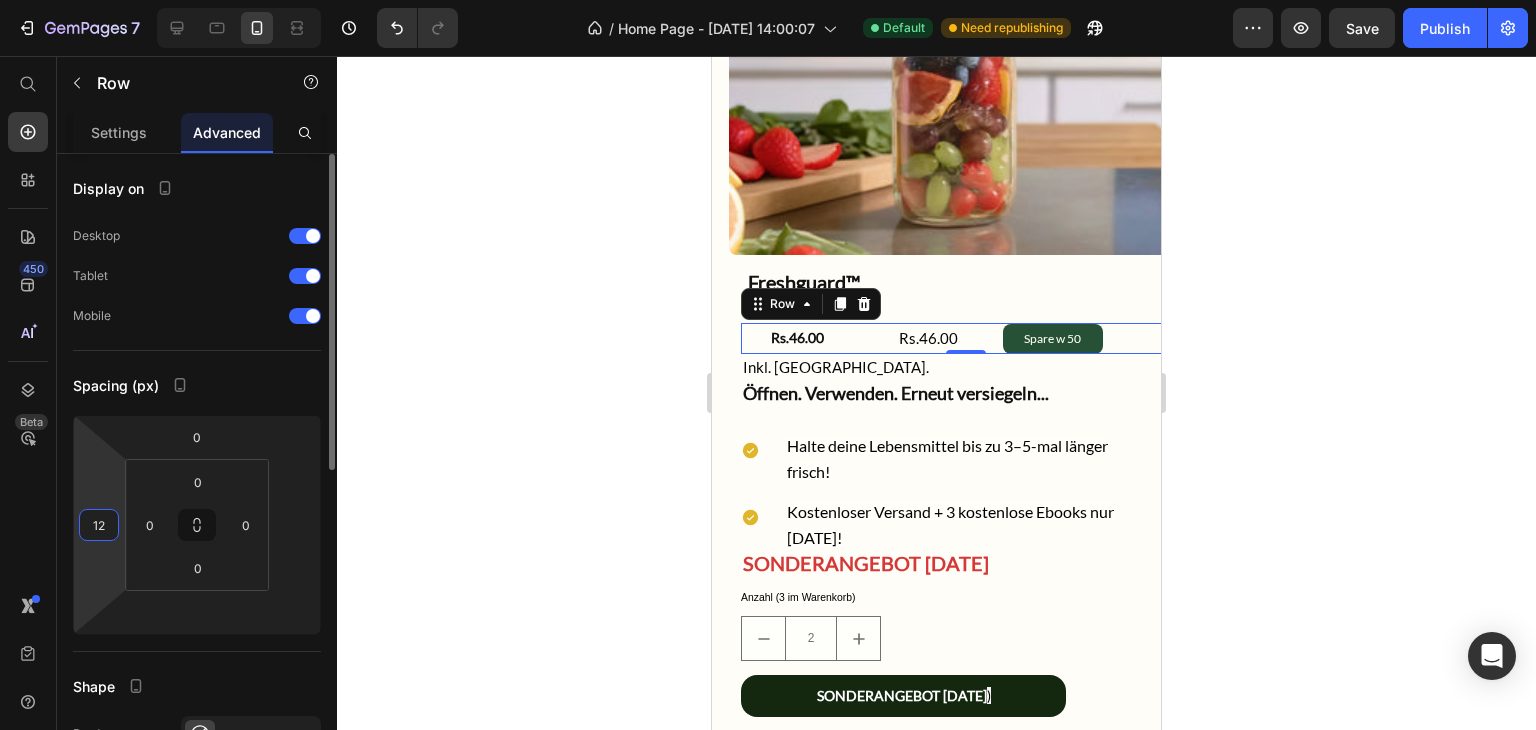 click on "12" at bounding box center [99, 525] 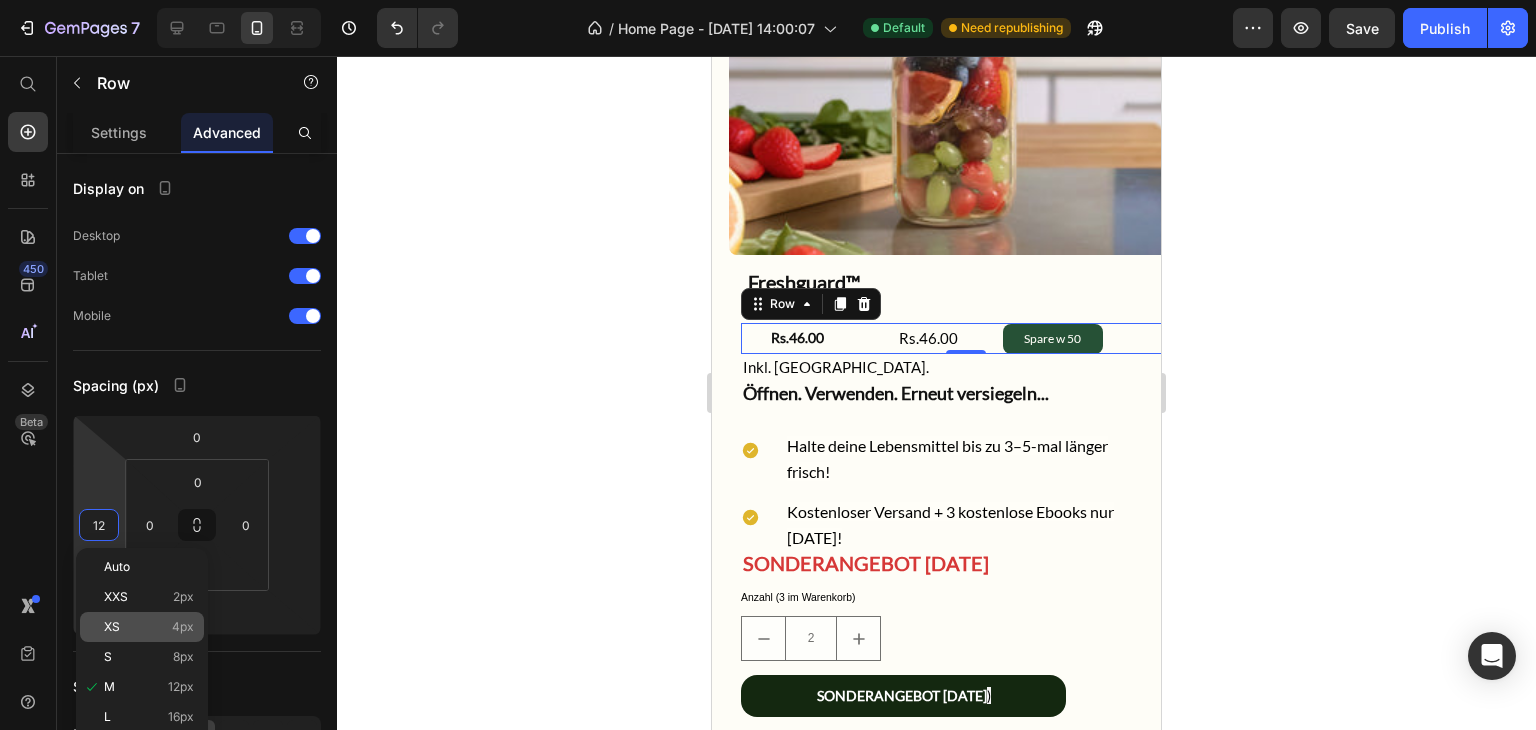 click on "4px" at bounding box center [183, 627] 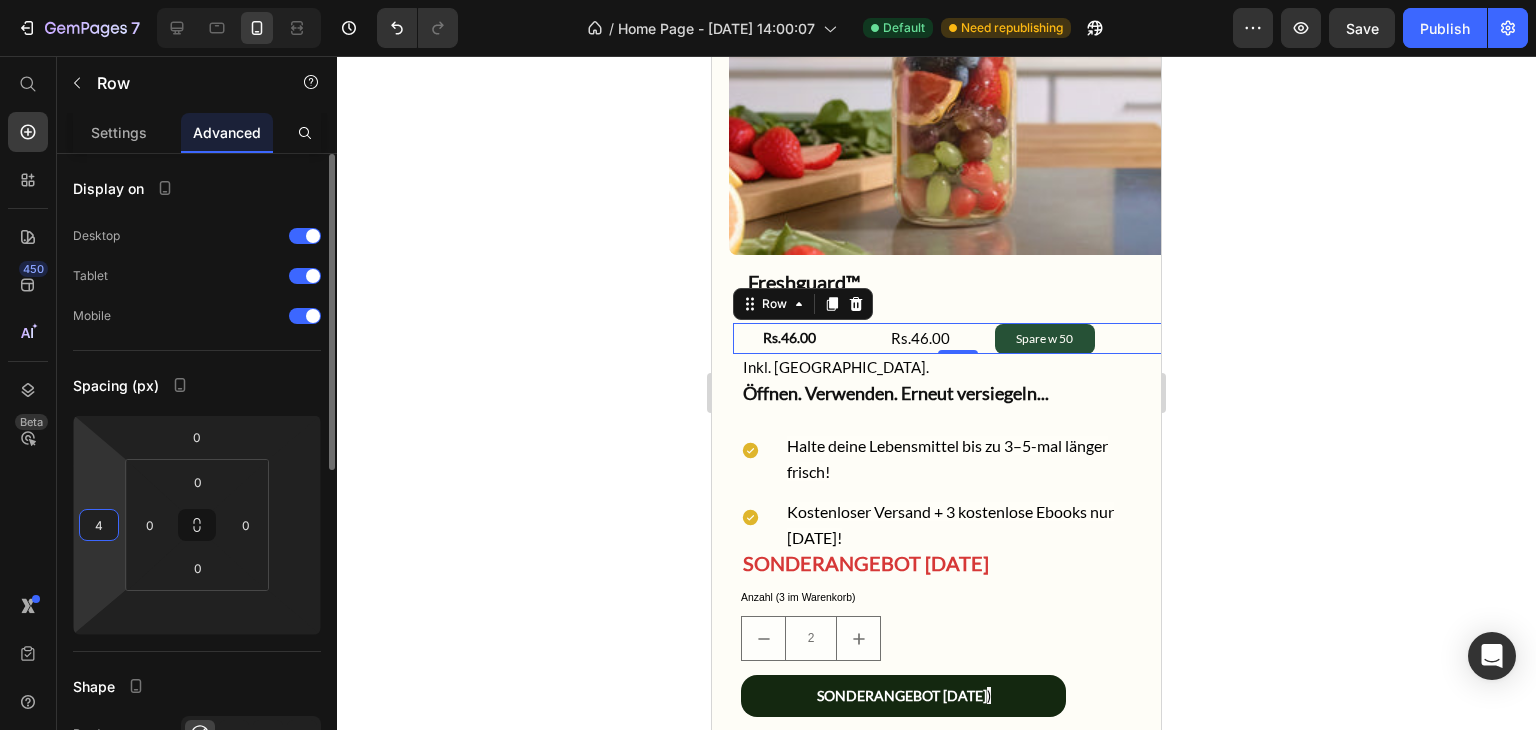 click on "4" at bounding box center (99, 525) 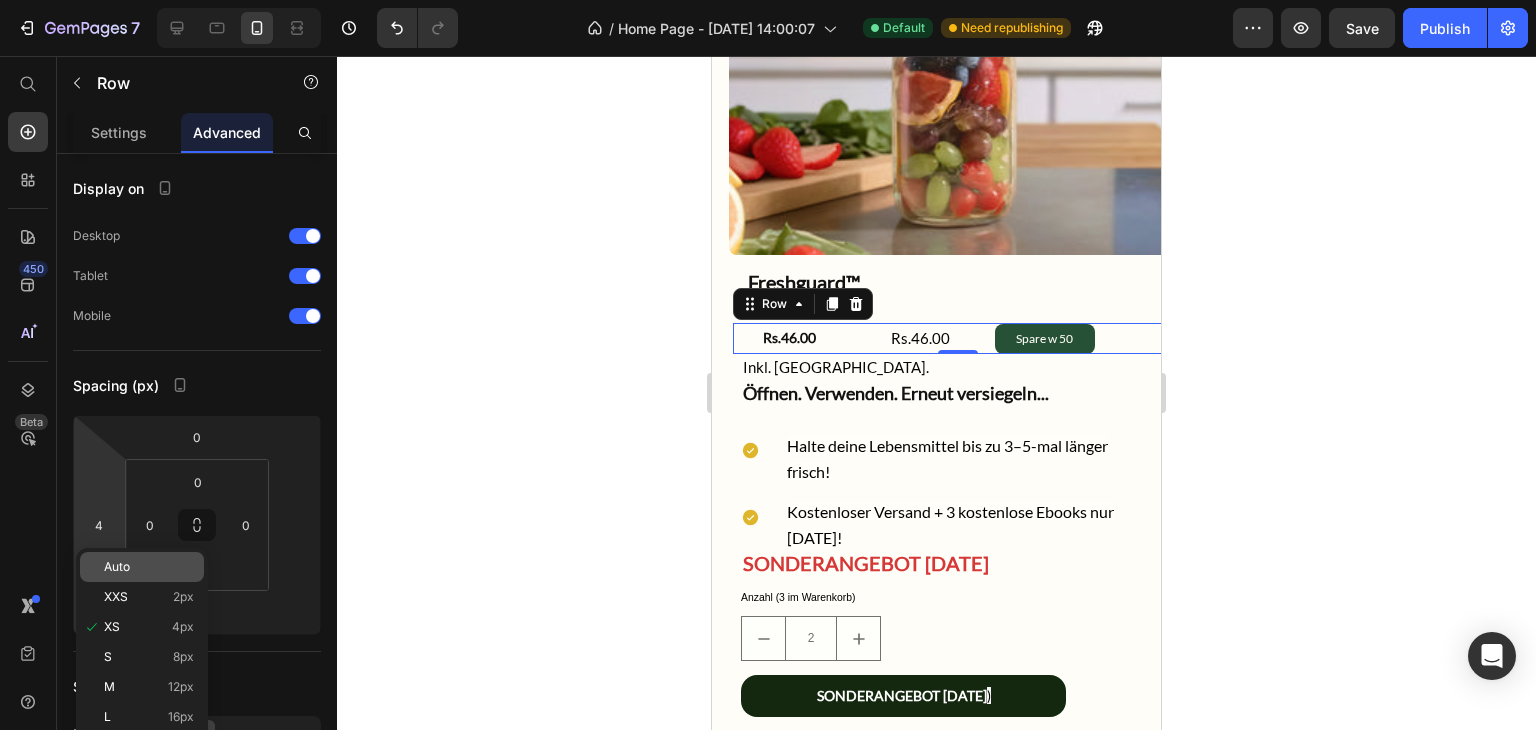 click on "Auto" at bounding box center [149, 567] 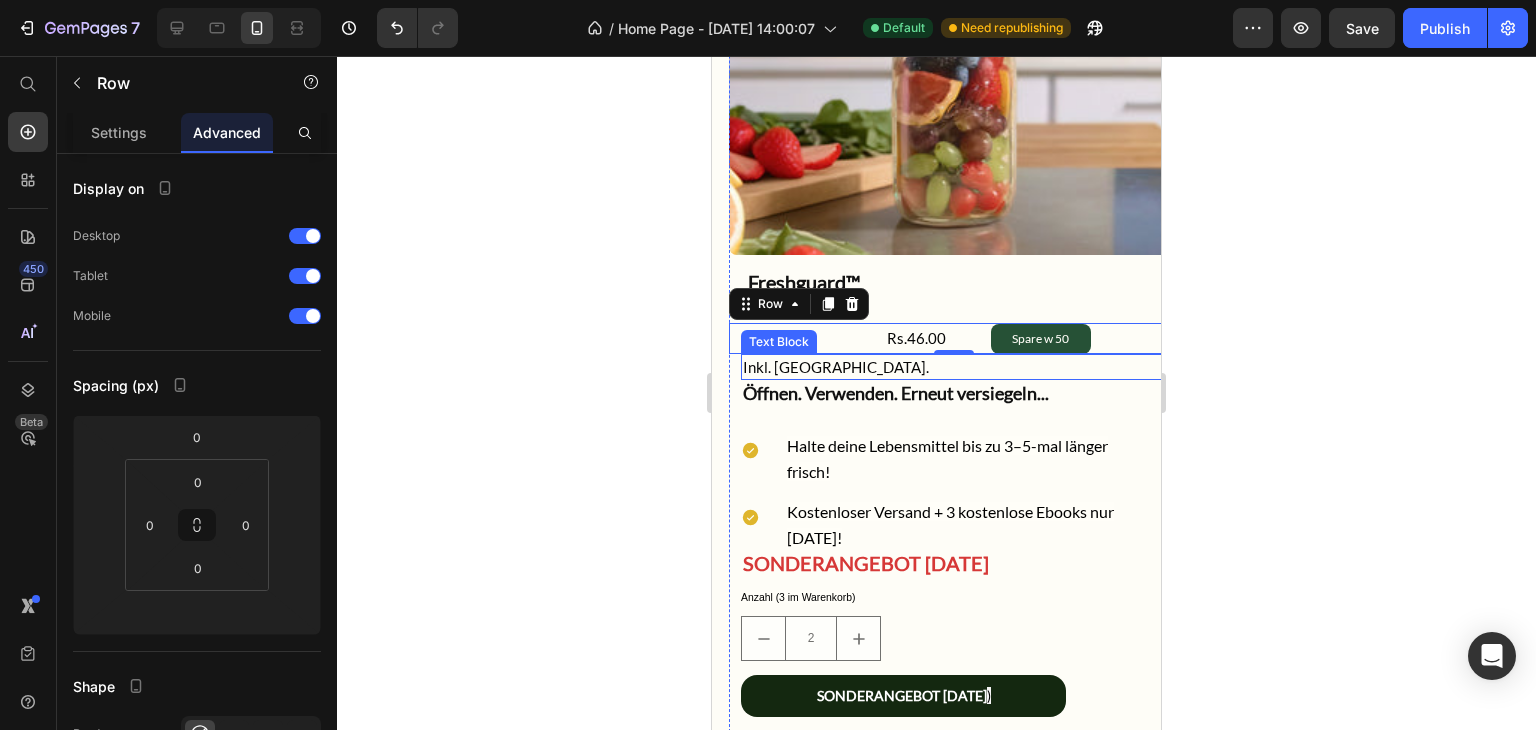 click on "Inkl. [GEOGRAPHIC_DATA]." at bounding box center (959, 367) 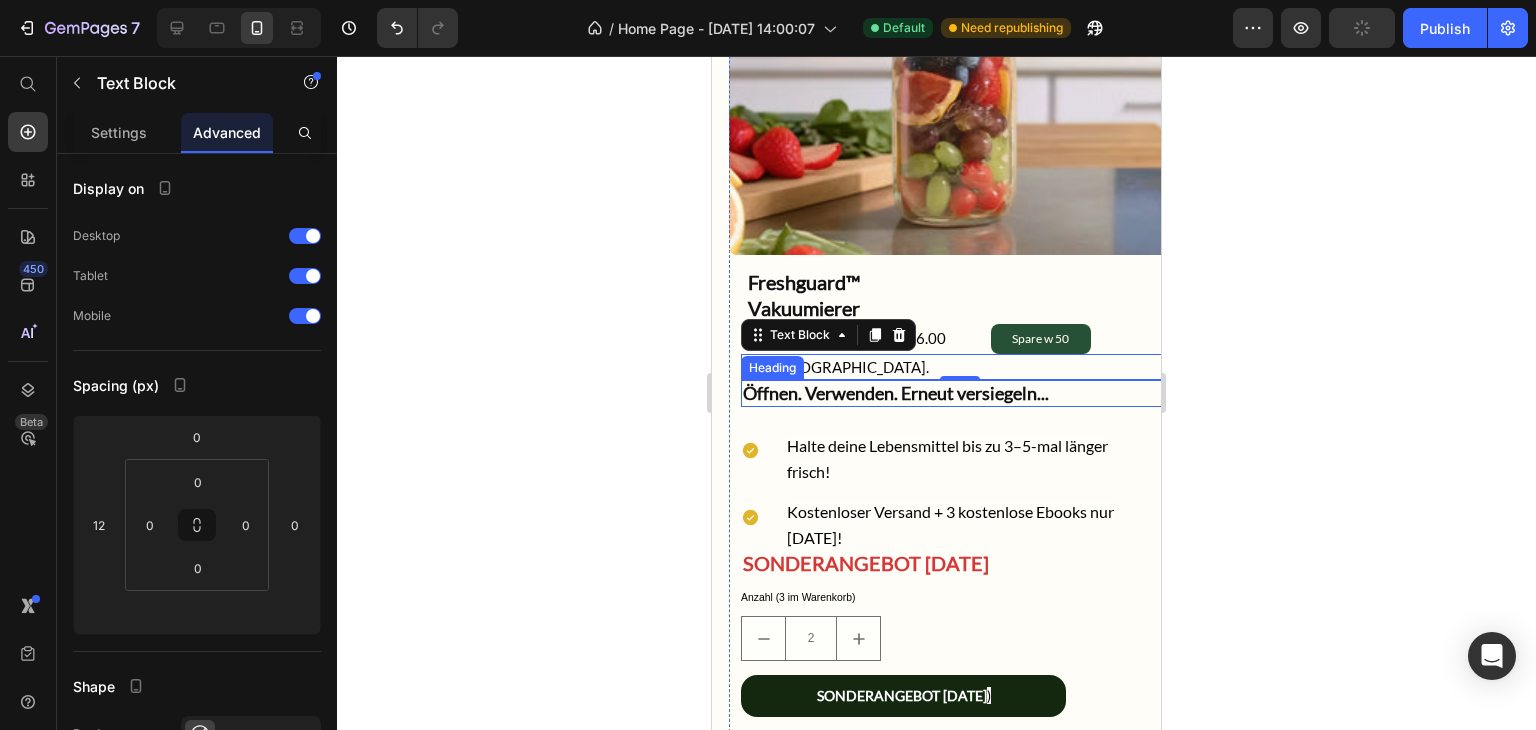 click on "Öffnen. Verwenden. Erneut versiegeln..." at bounding box center [959, 393] 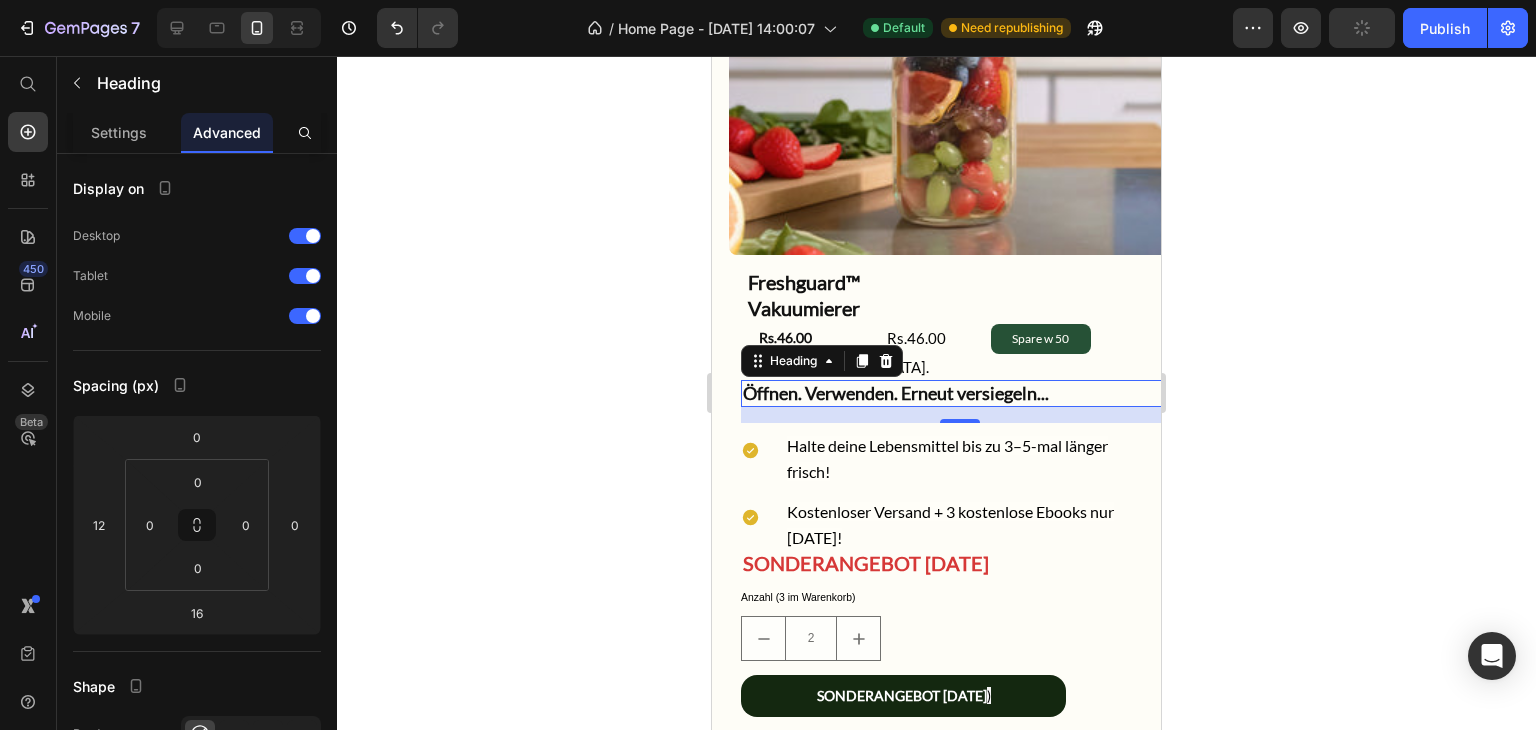 click 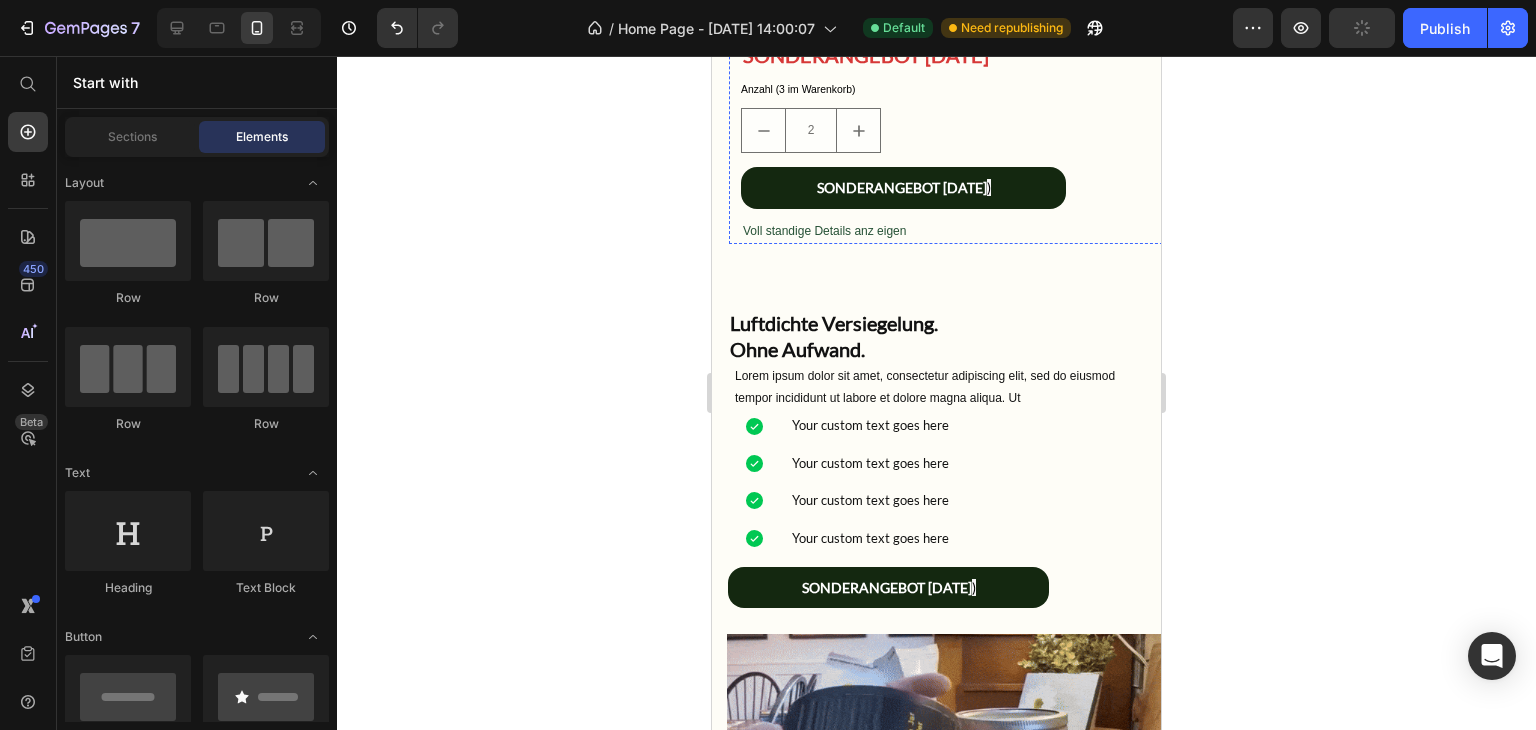 scroll, scrollTop: 3432, scrollLeft: 0, axis: vertical 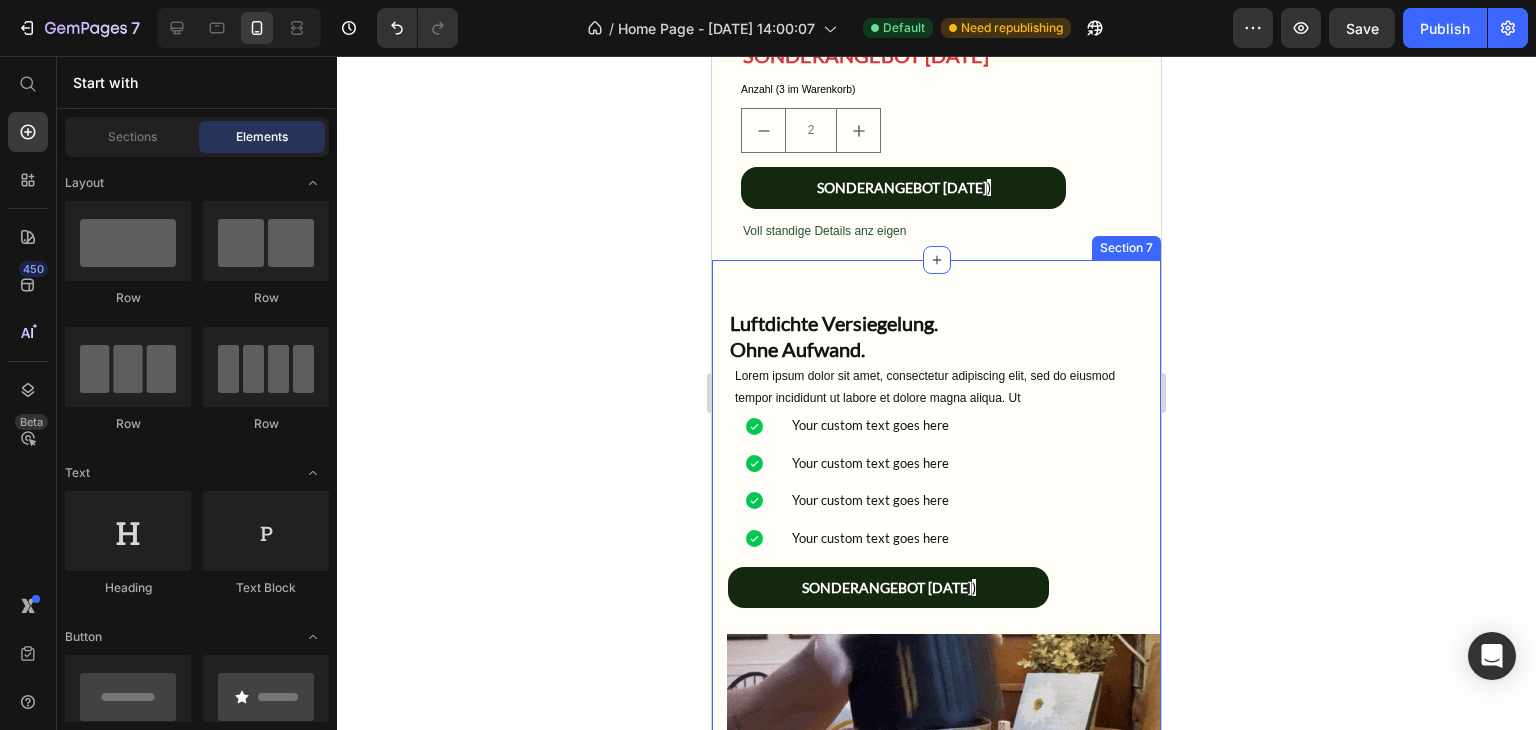 click on "Luftdichte Versiegelung.  Ohne Aufwand. Heading Lorem ipsum dolor sit amet, consectetur adipiscing elit, sed do eiusmod  tempor incididunt ut labore et dolore magna aliqua. Ut  Text Block Your custom text goes here Your custom text goes here Your custom text goes here Your custom text goes here Item List SONDERANGEBOT HEUTE ) Button Image Row Section 7" at bounding box center [936, 623] 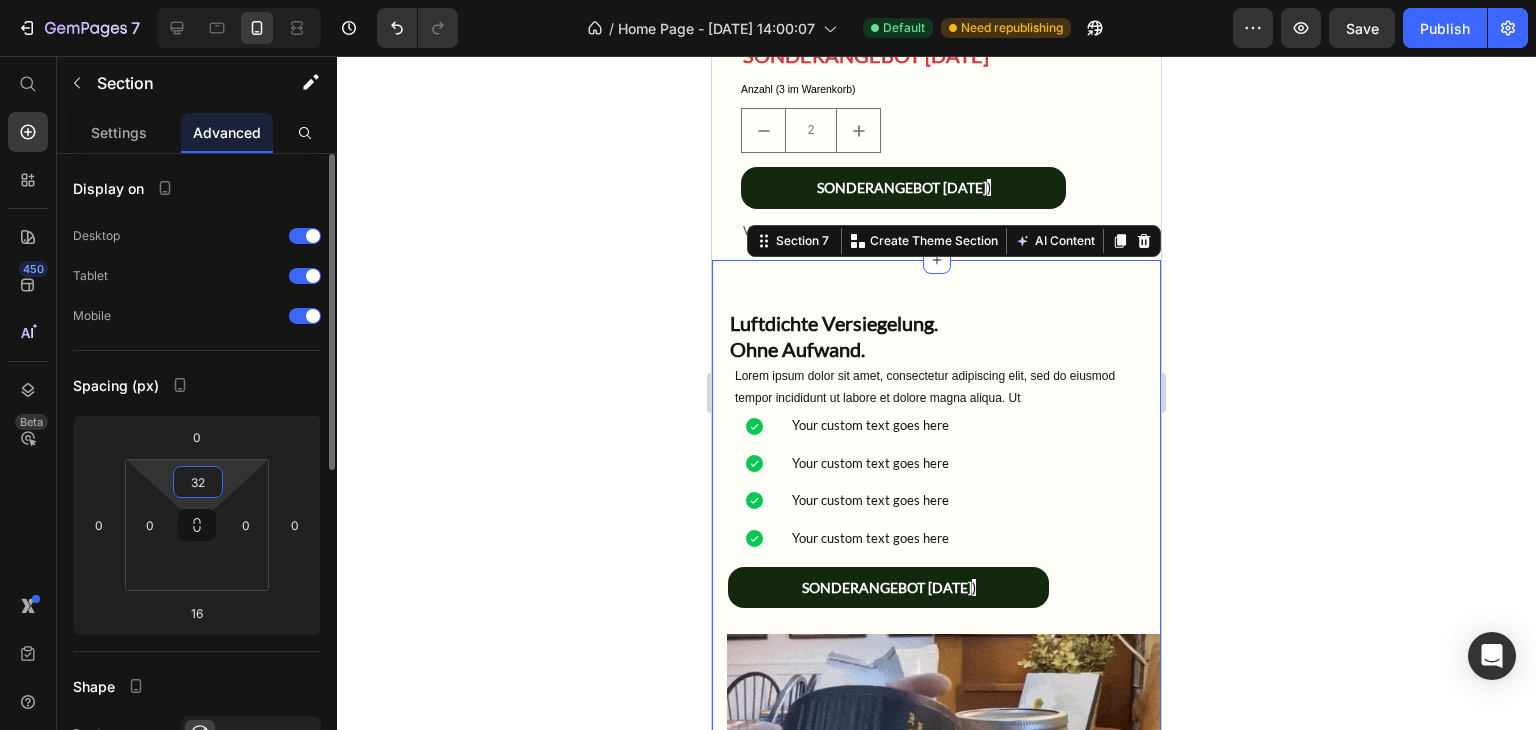 click on "32" at bounding box center (198, 482) 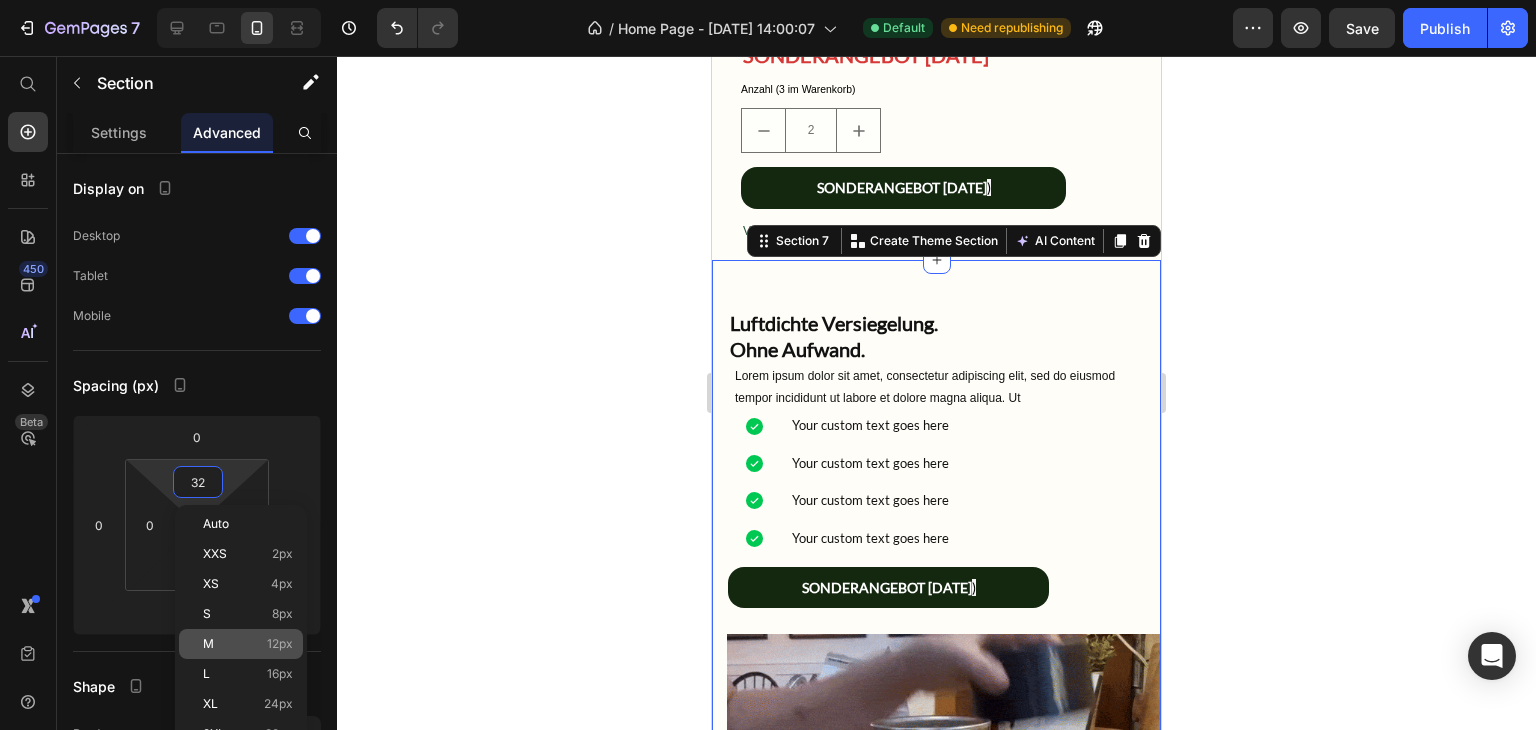 click on "M 12px" 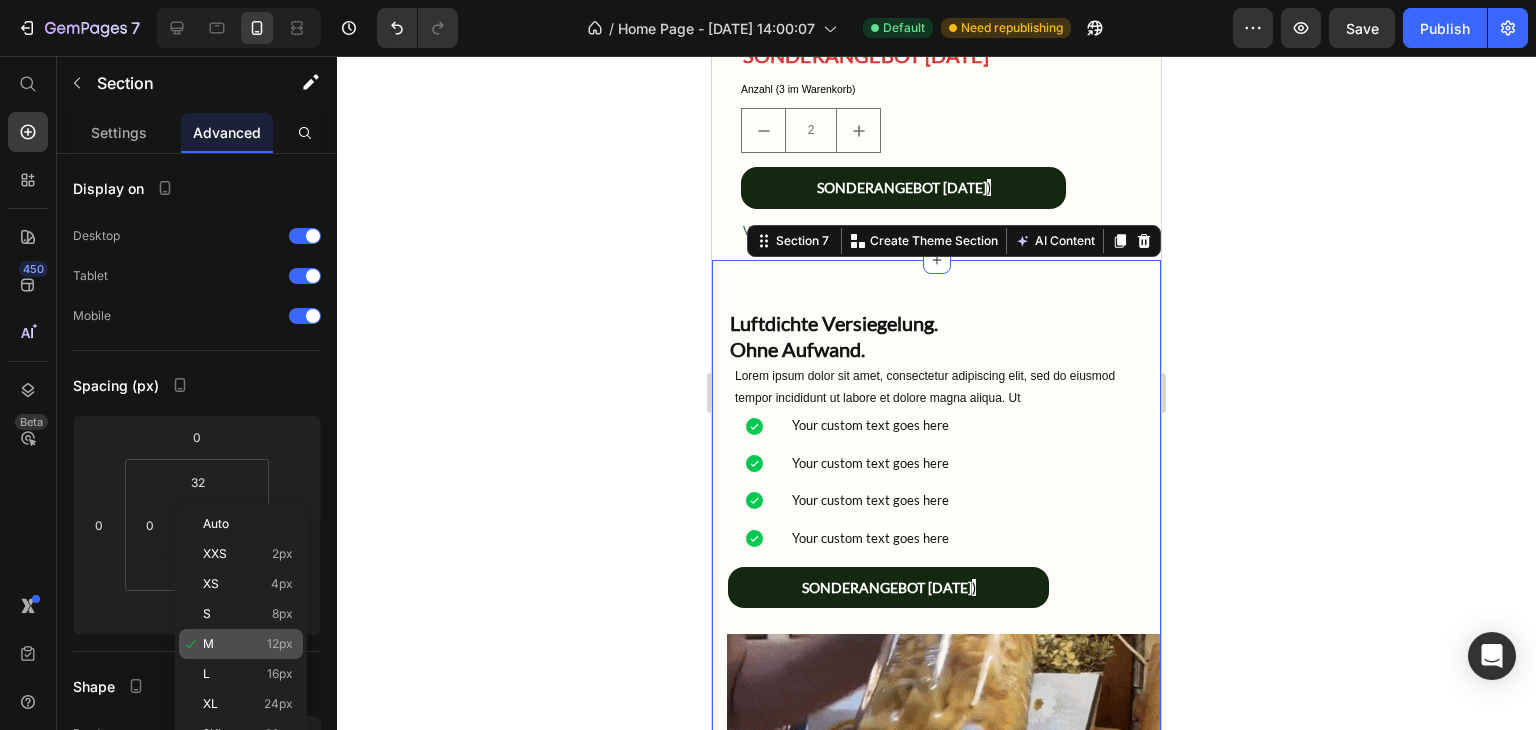 type on "12" 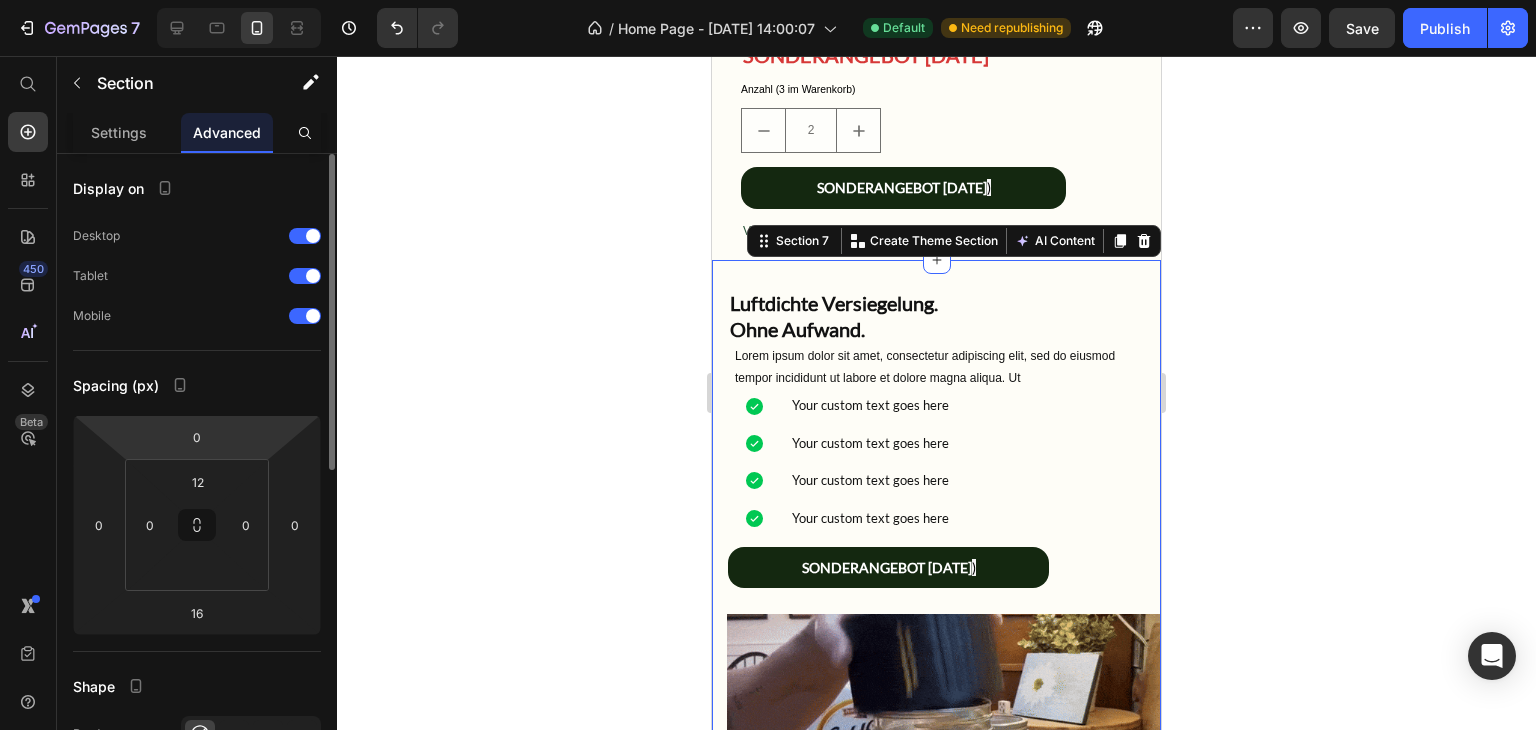 click on "7  Version history  /  Home Page - [DATE] 14:00:07 Default Need republishing Preview  Save   Publish  450 Beta Start with Sections Elements Hero Section Product Detail Brands Trusted Badges Guarantee Product Breakdown How to use Testimonials Compare Bundle FAQs Social Proof Brand Story Product List Collection Blog List Contact Sticky Add to Cart Custom Footer Browse Library 450 Layout
Row
Row
Row
Row Text
Heading
Text Block Button
Button
Button
Sticky Back to top Media" at bounding box center [768, 0] 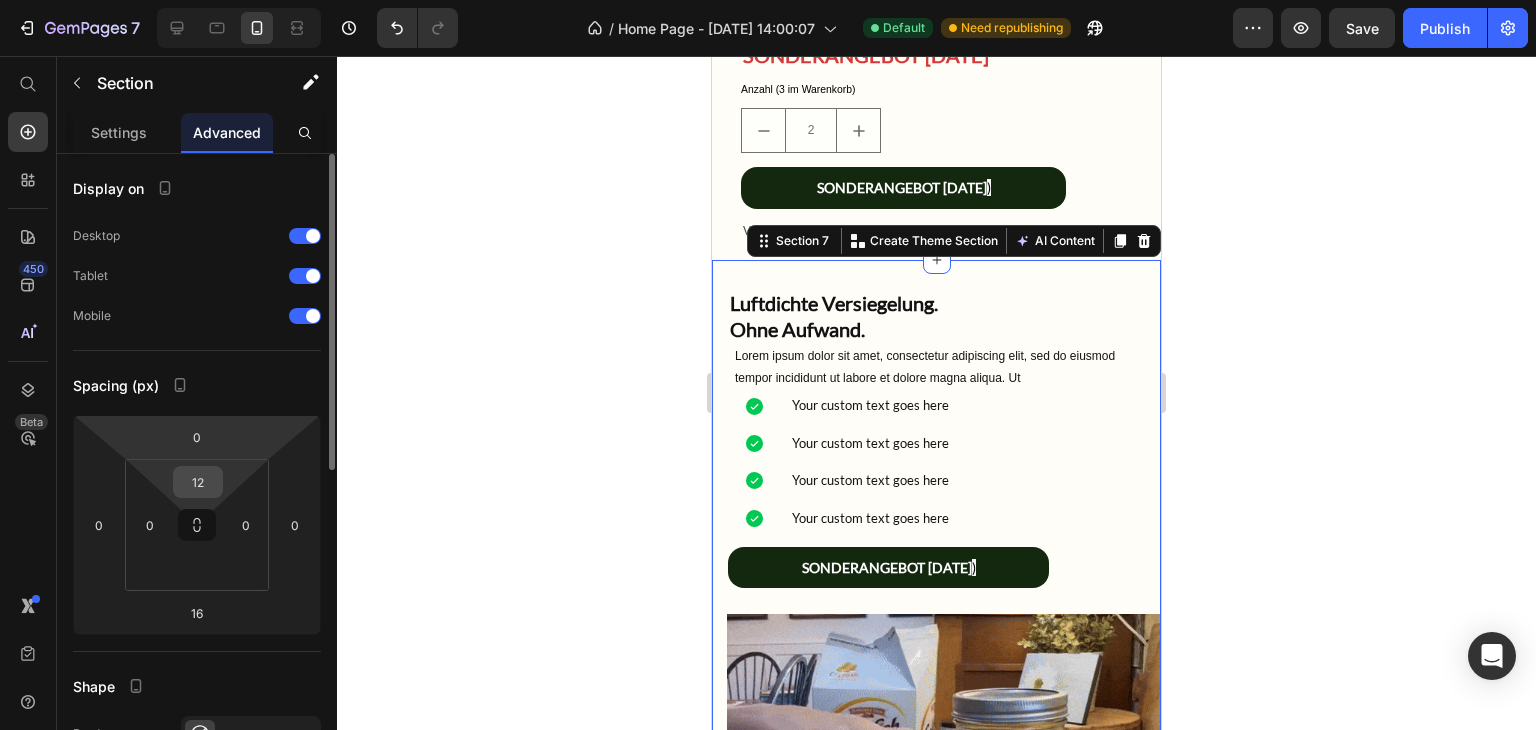 click on "12" at bounding box center (198, 482) 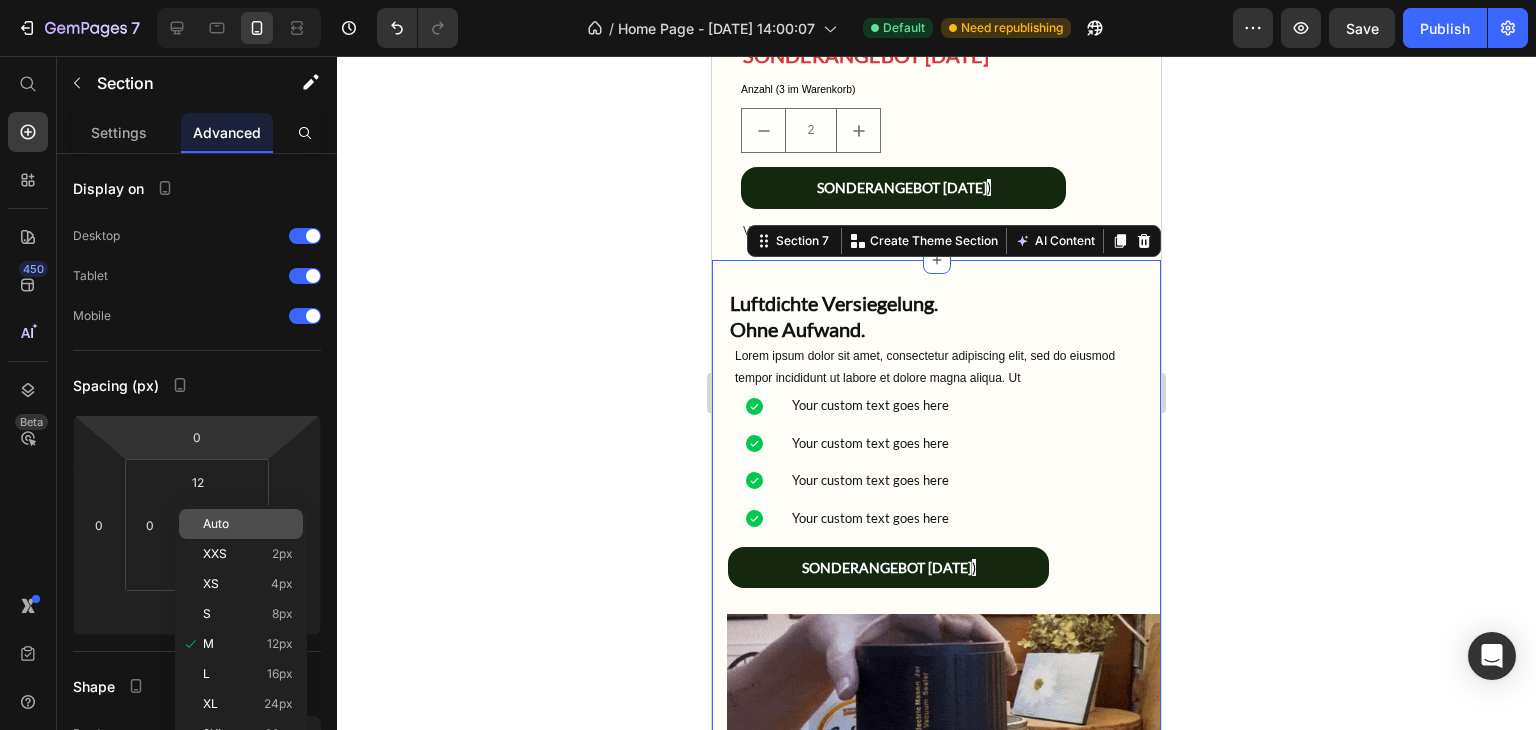 click on "Auto" at bounding box center (248, 524) 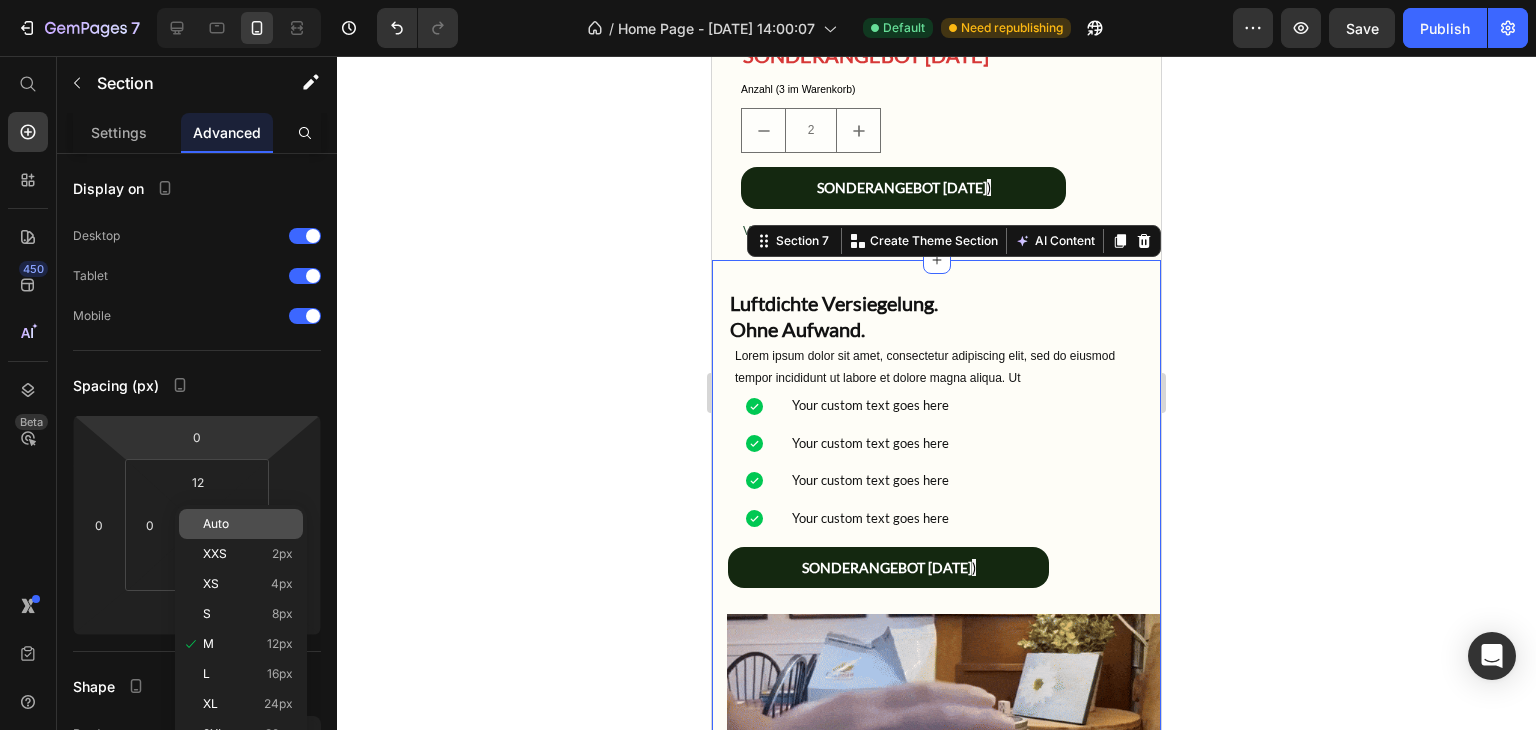 type 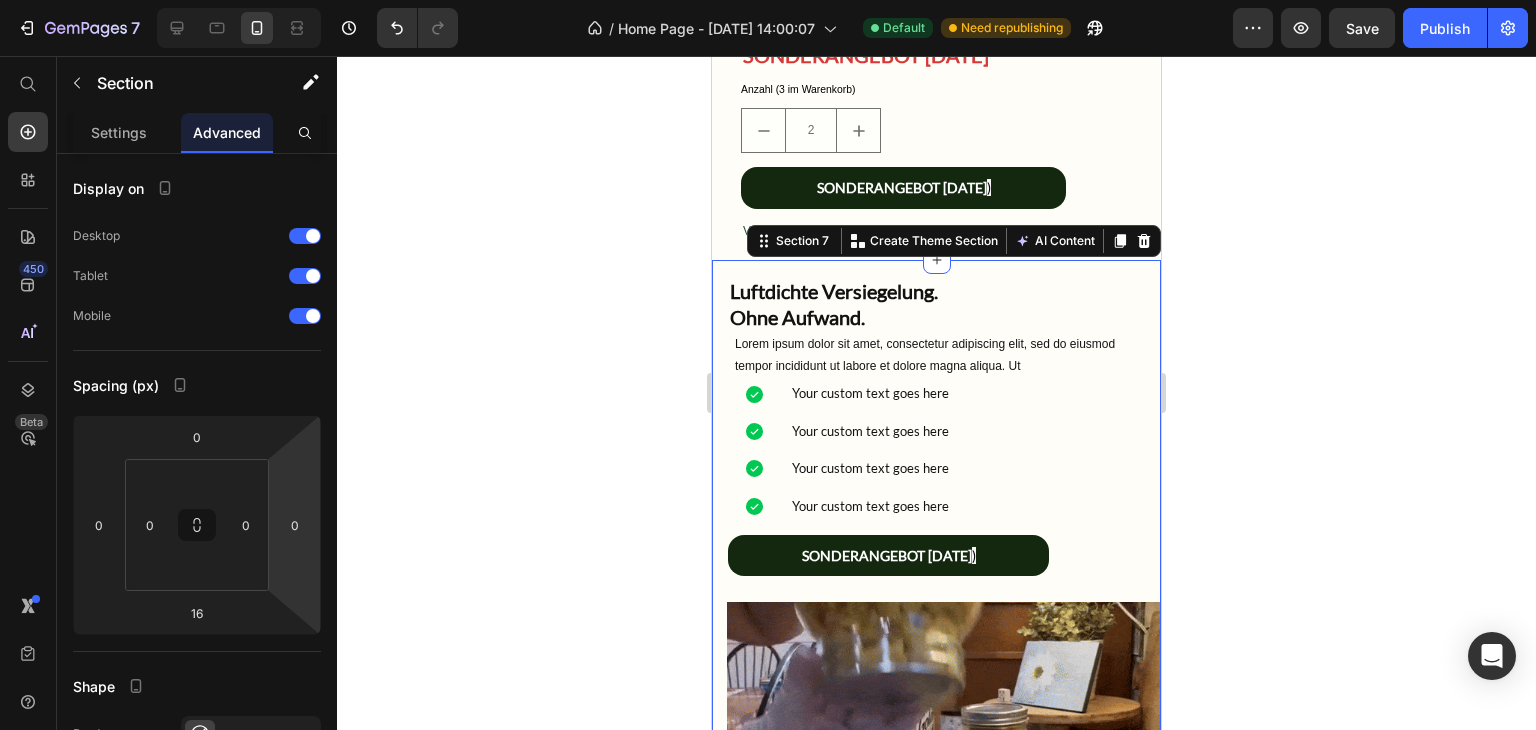 click 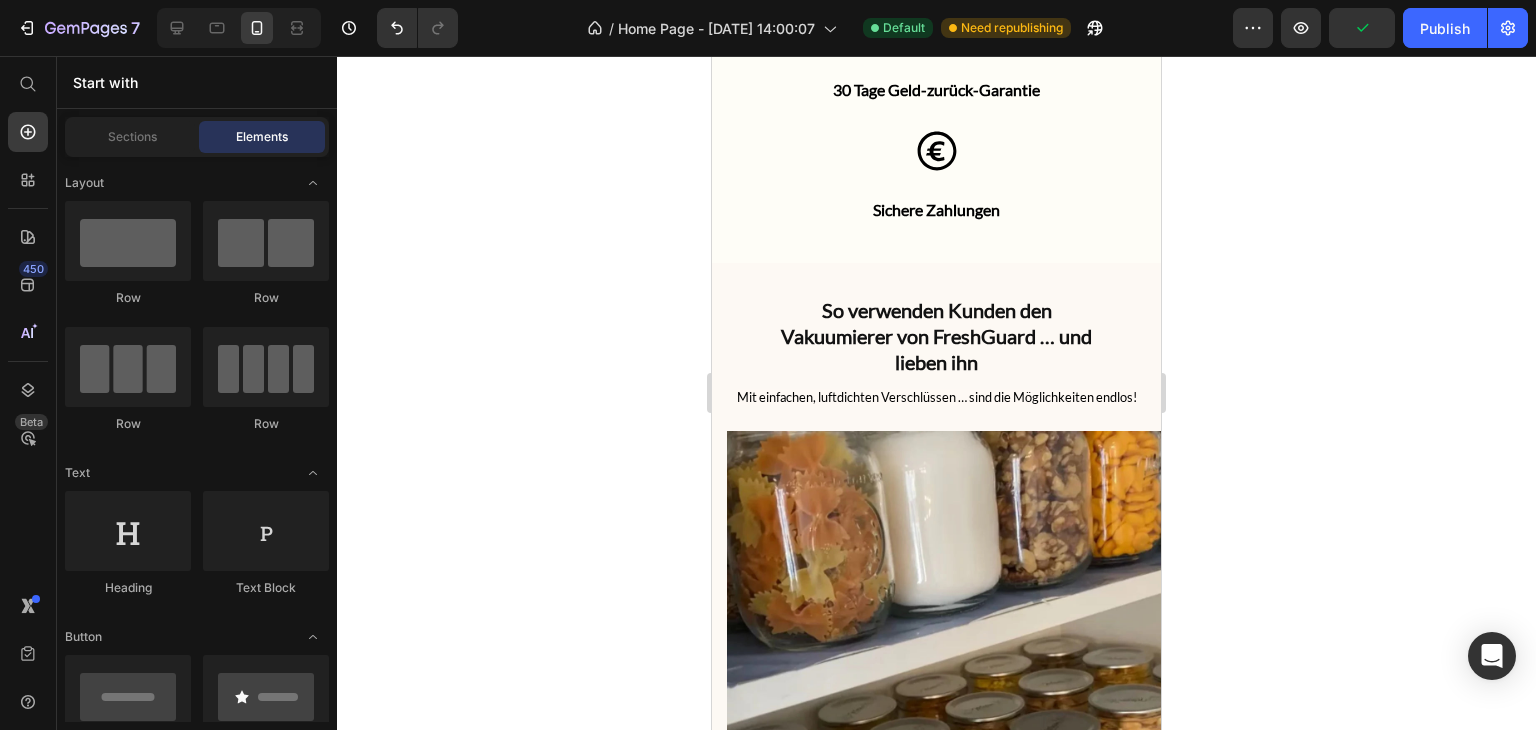 scroll, scrollTop: 4504, scrollLeft: 0, axis: vertical 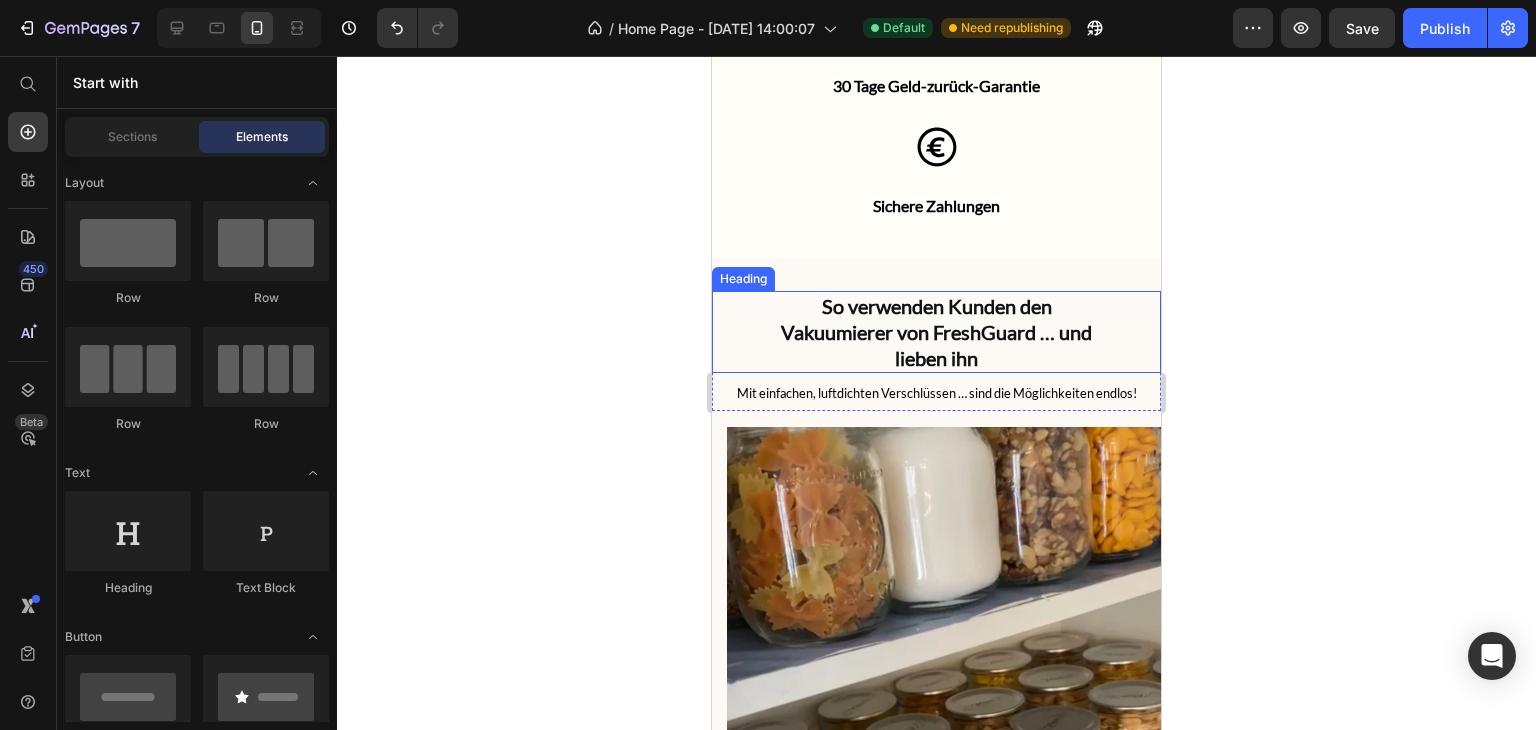 click on "So verwenden Kunden den  Vakuumierer von FreshGuard … und  lieben ihn" at bounding box center (936, 332) 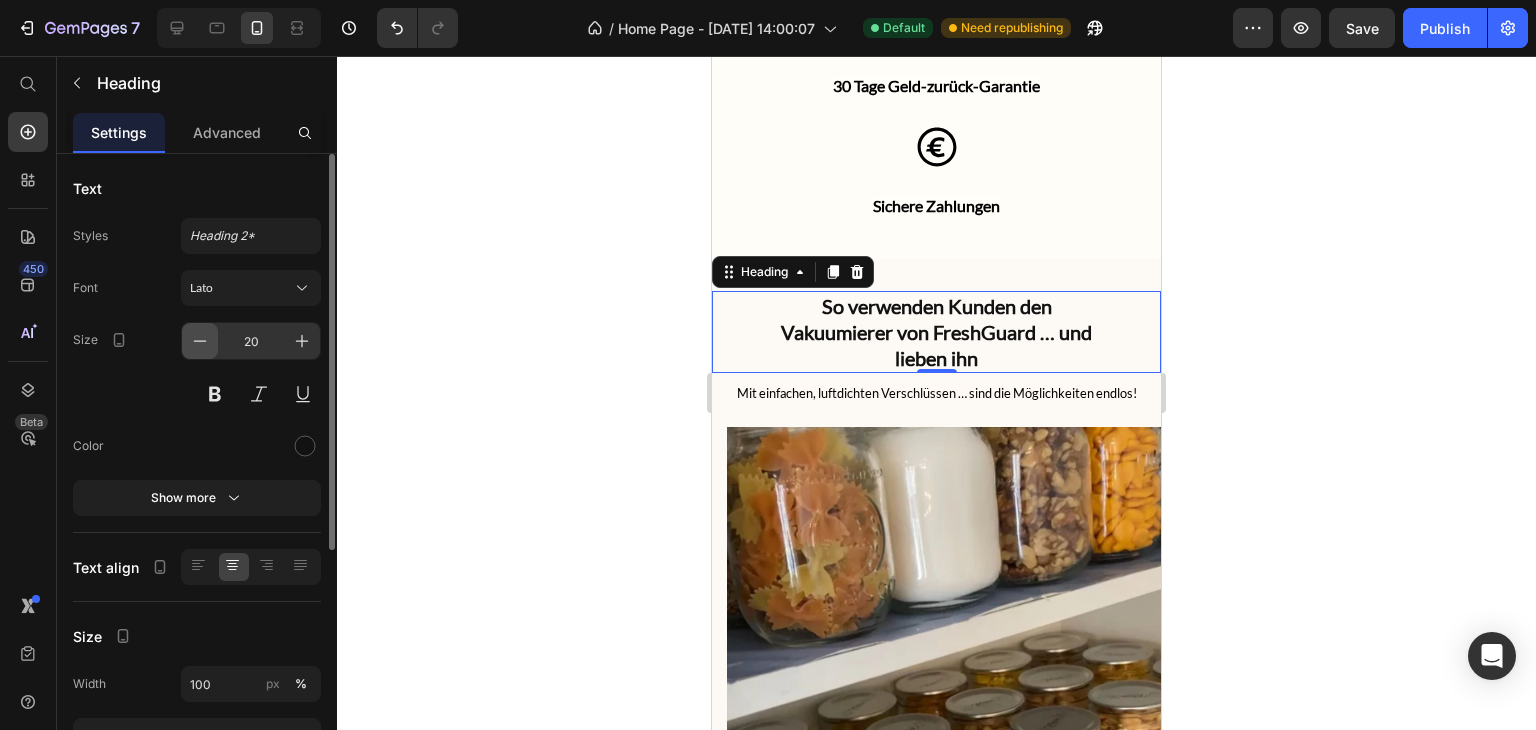 click 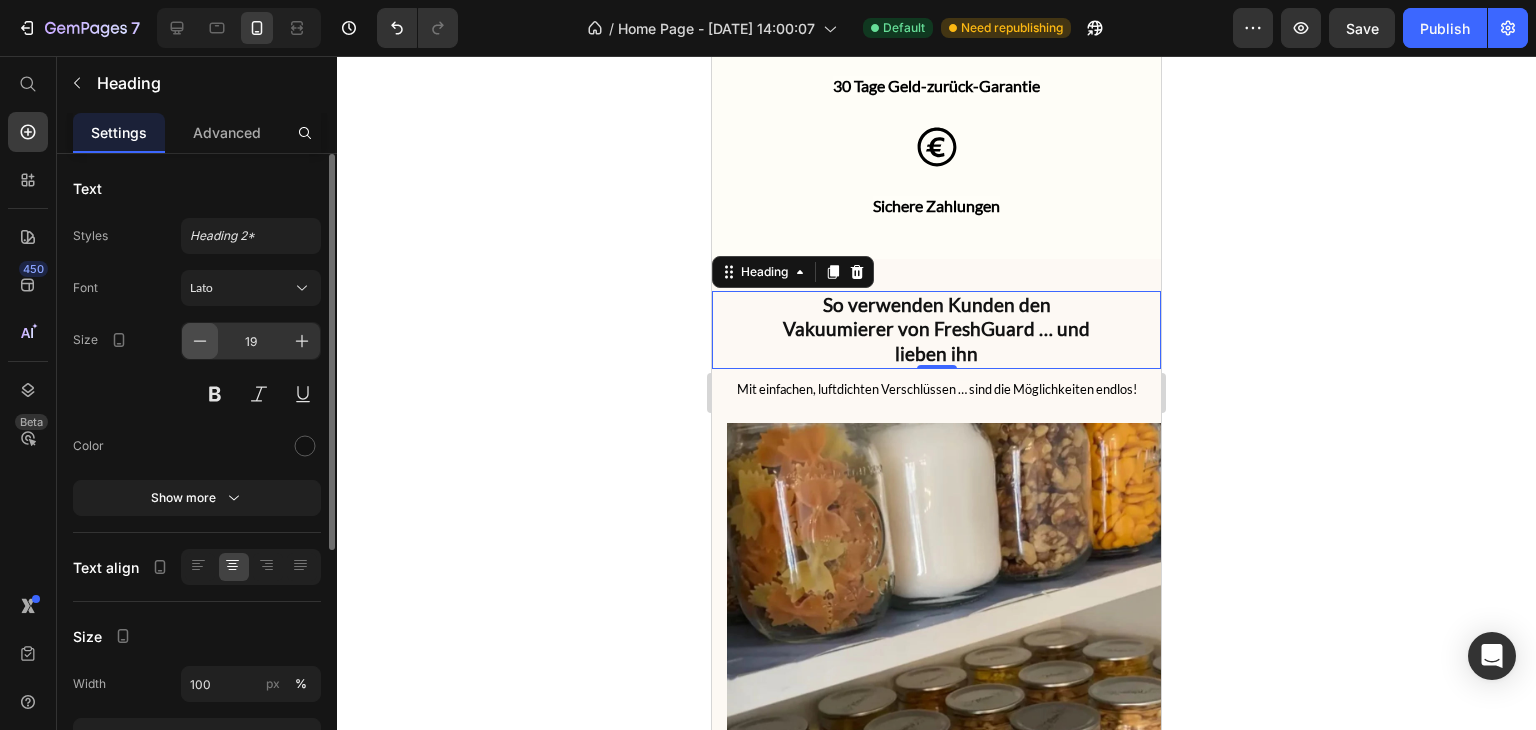 click 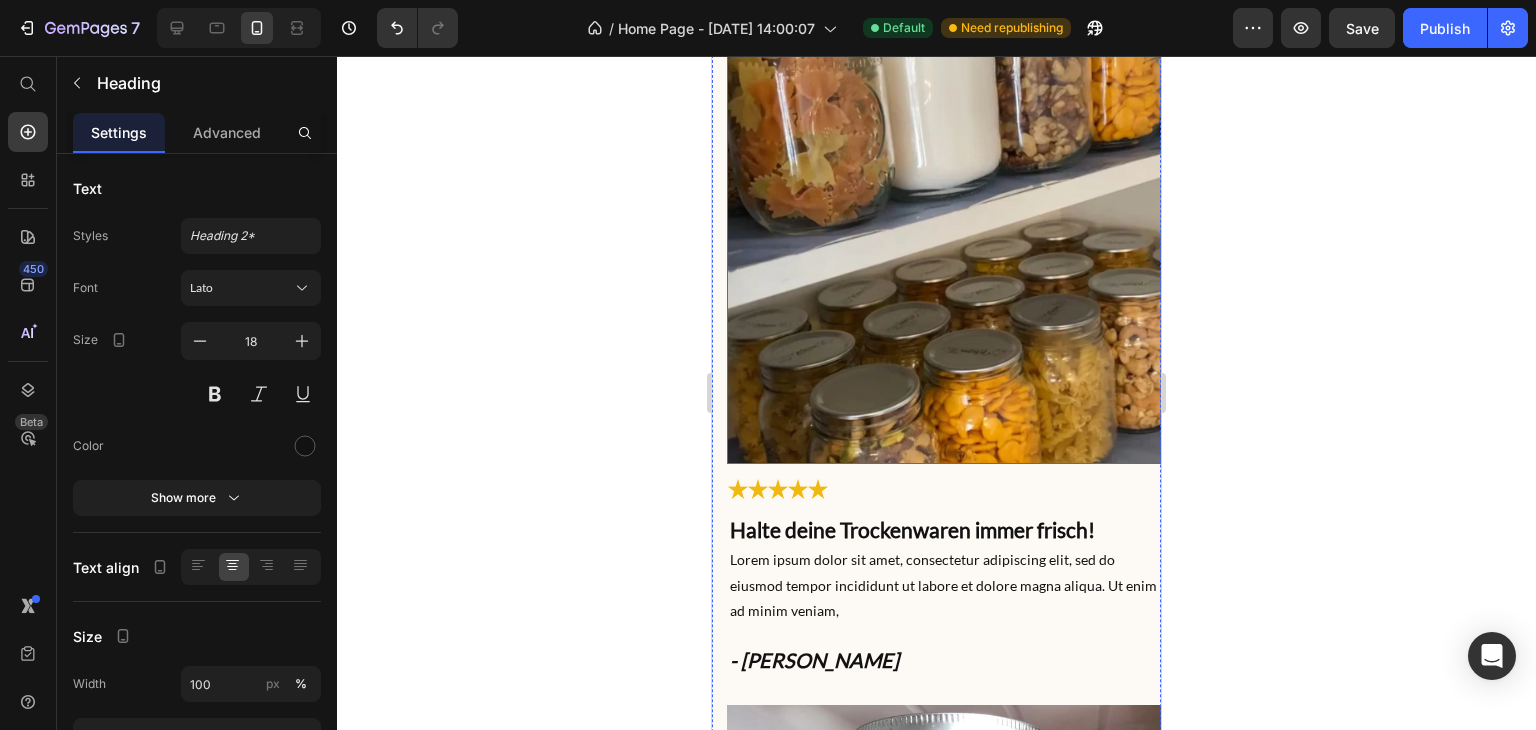 scroll, scrollTop: 4911, scrollLeft: 0, axis: vertical 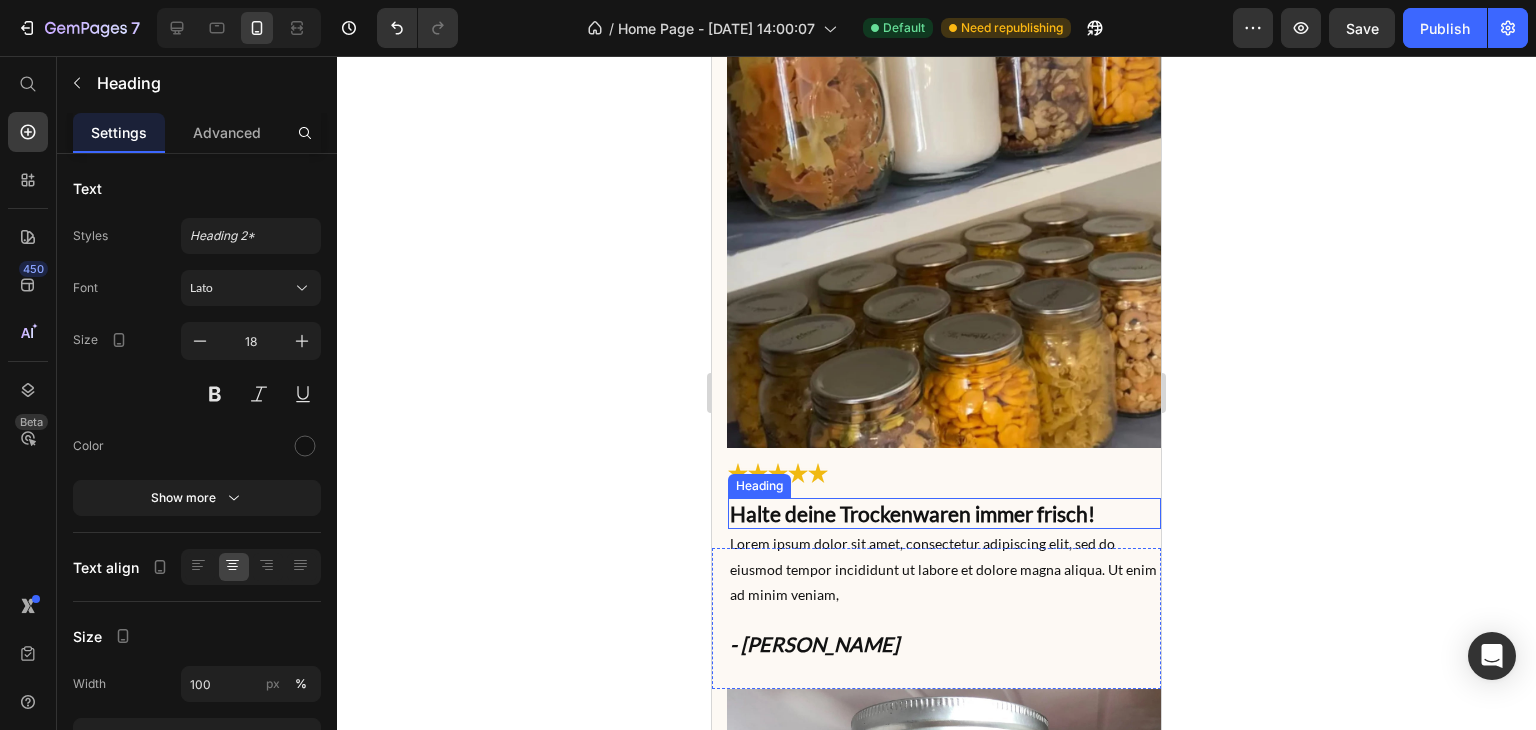 click on "Halte deine Trockenwaren immer frisch!" at bounding box center [944, 513] 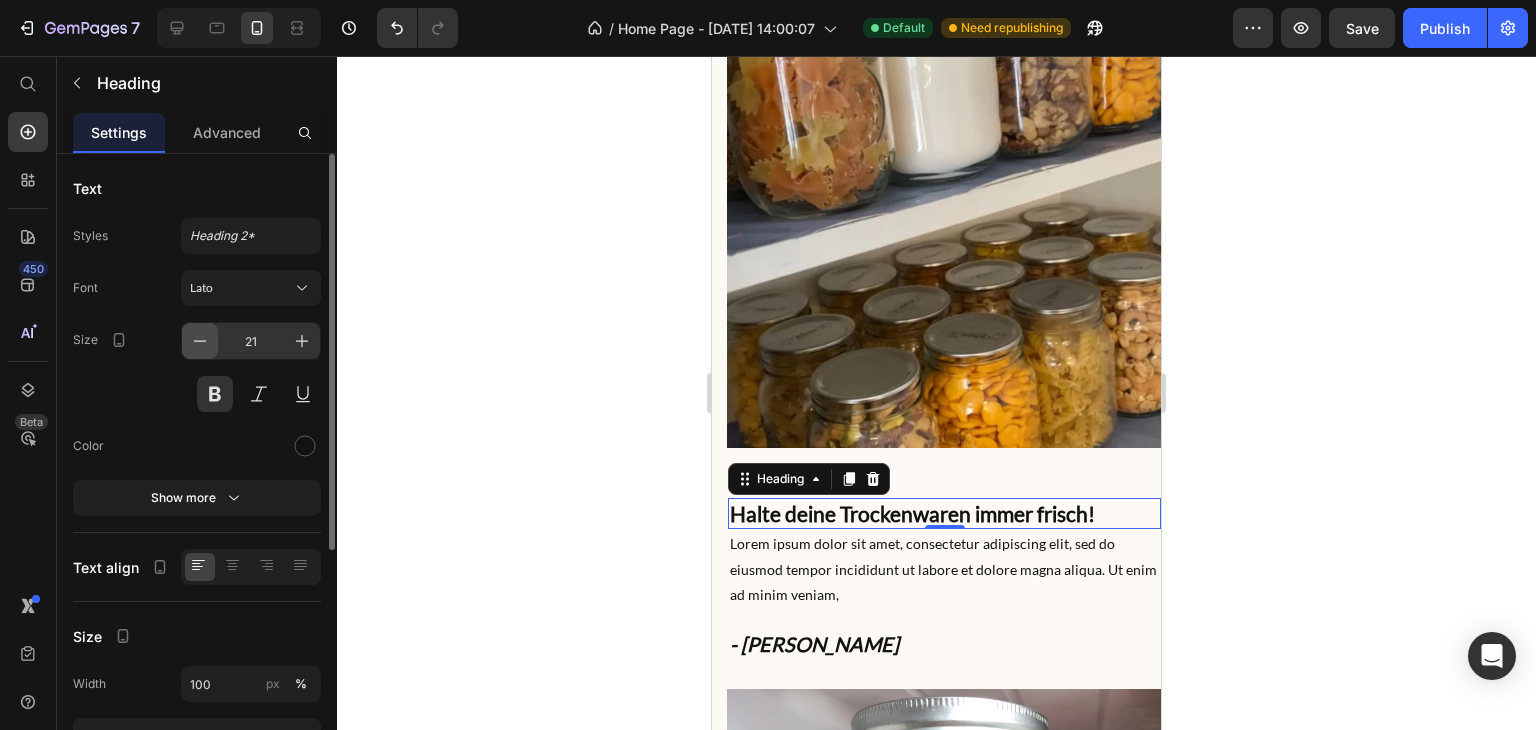 click 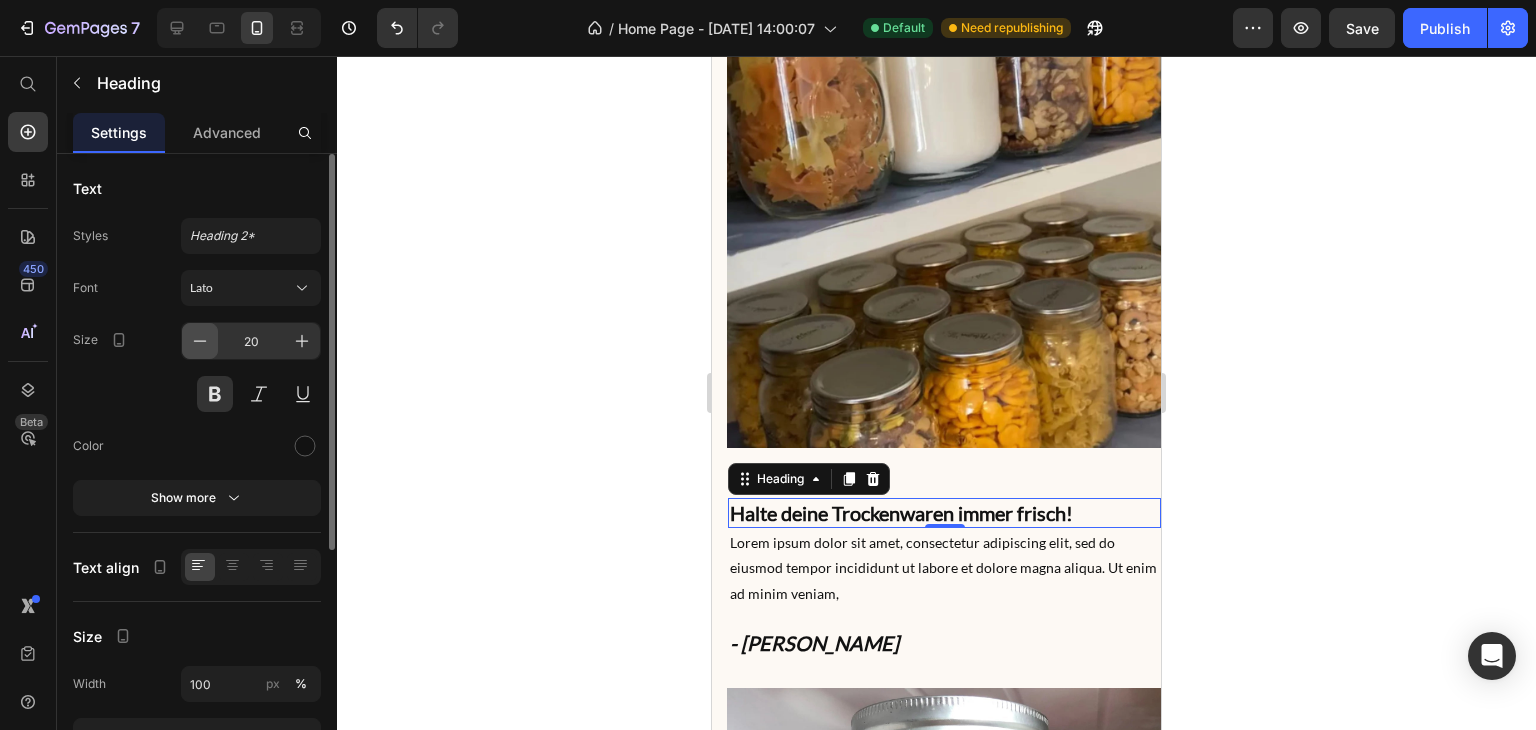 click 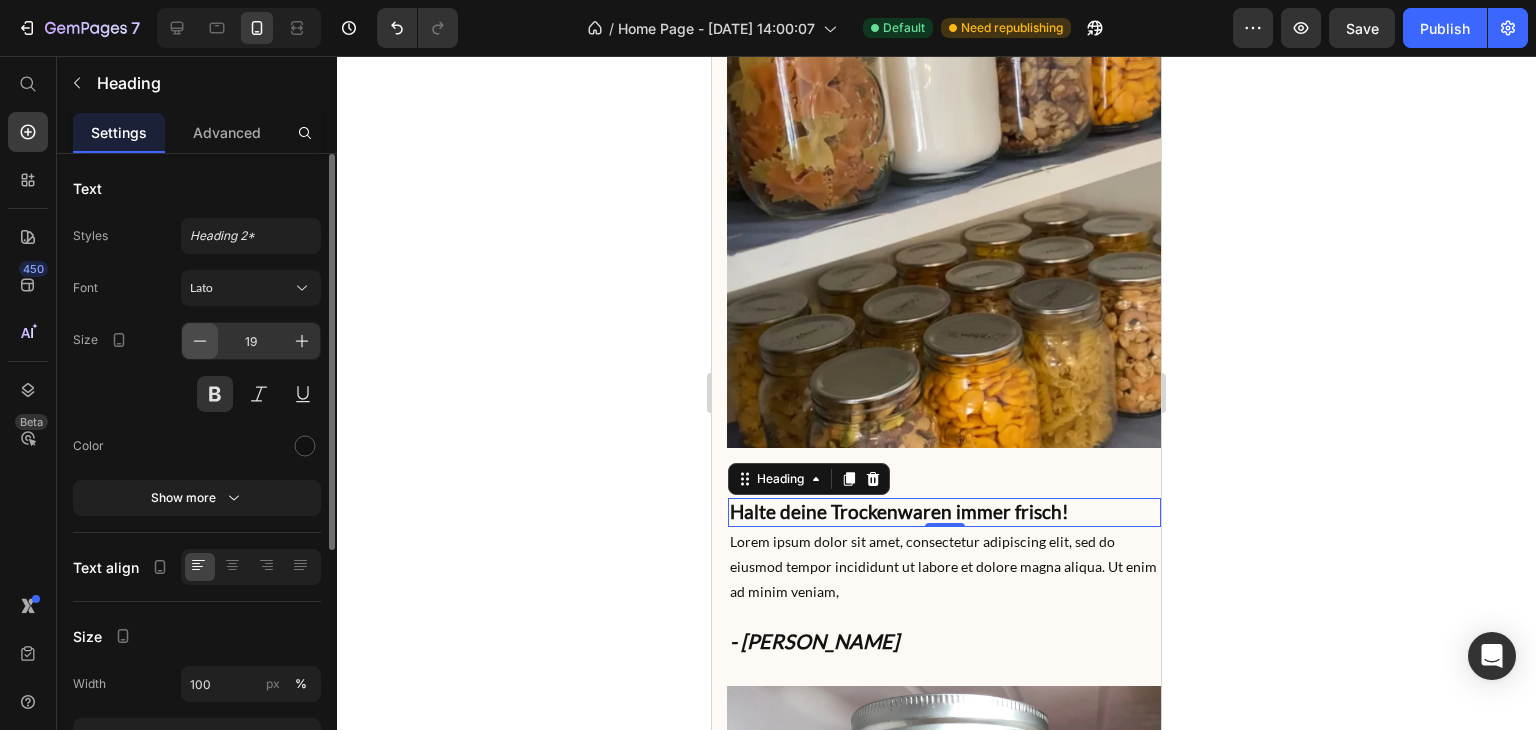 click 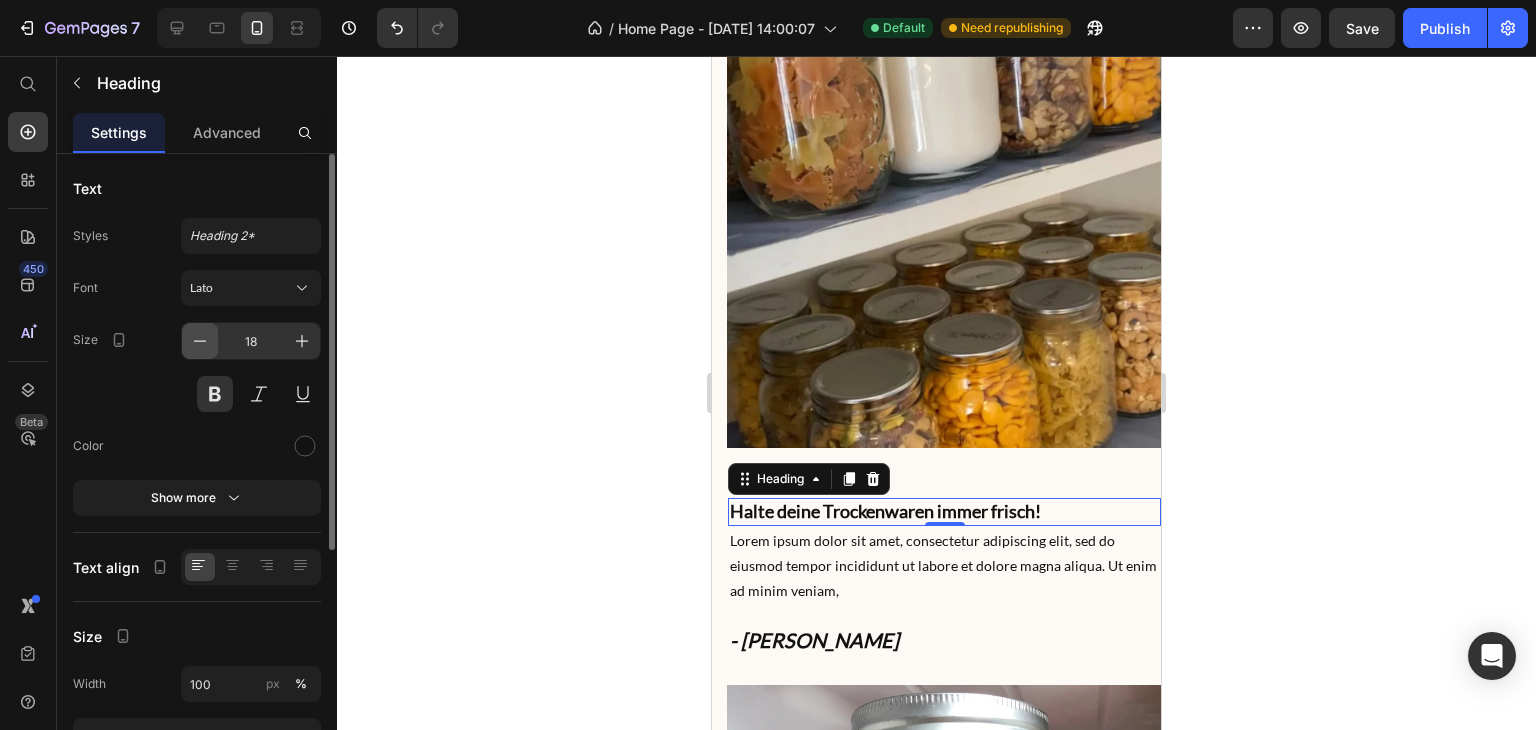 click 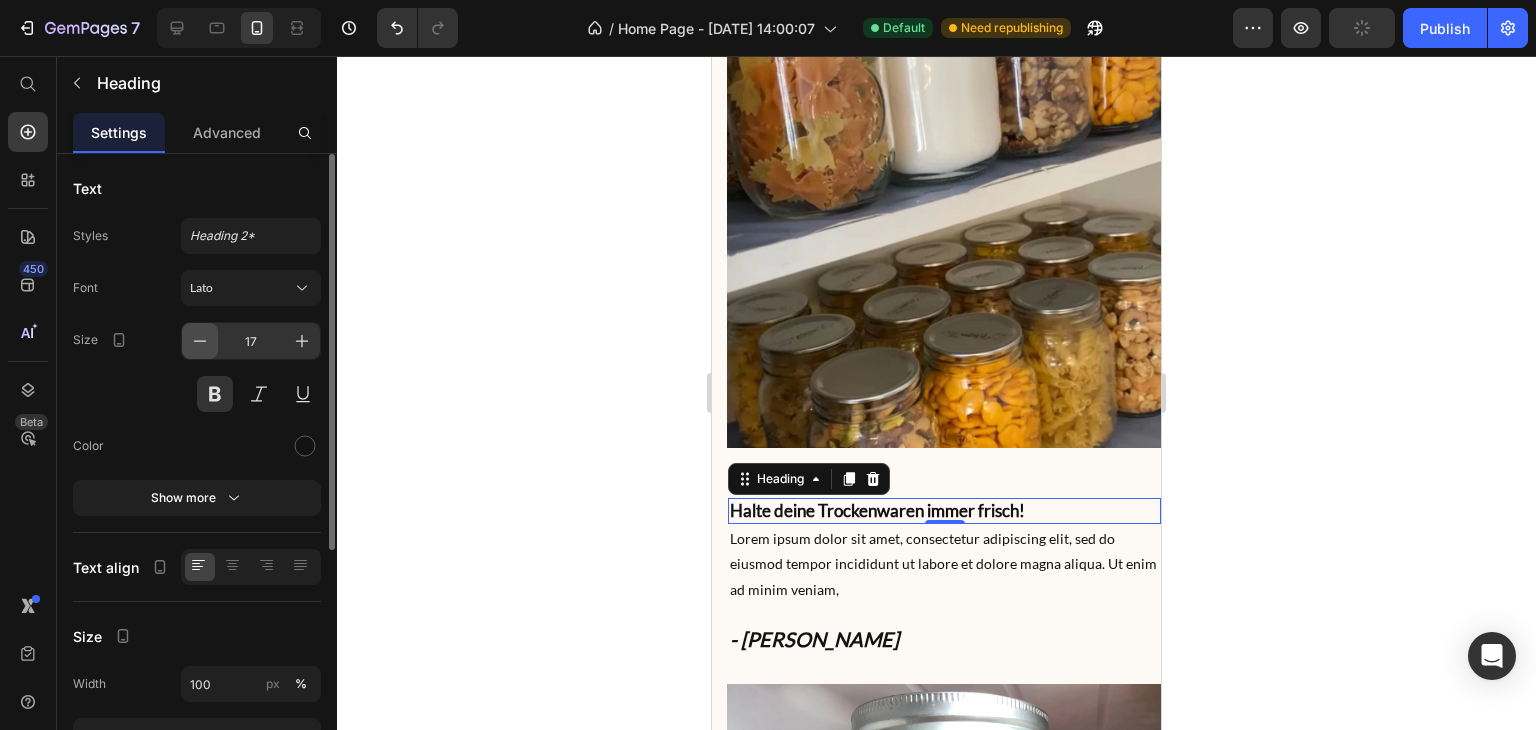 click 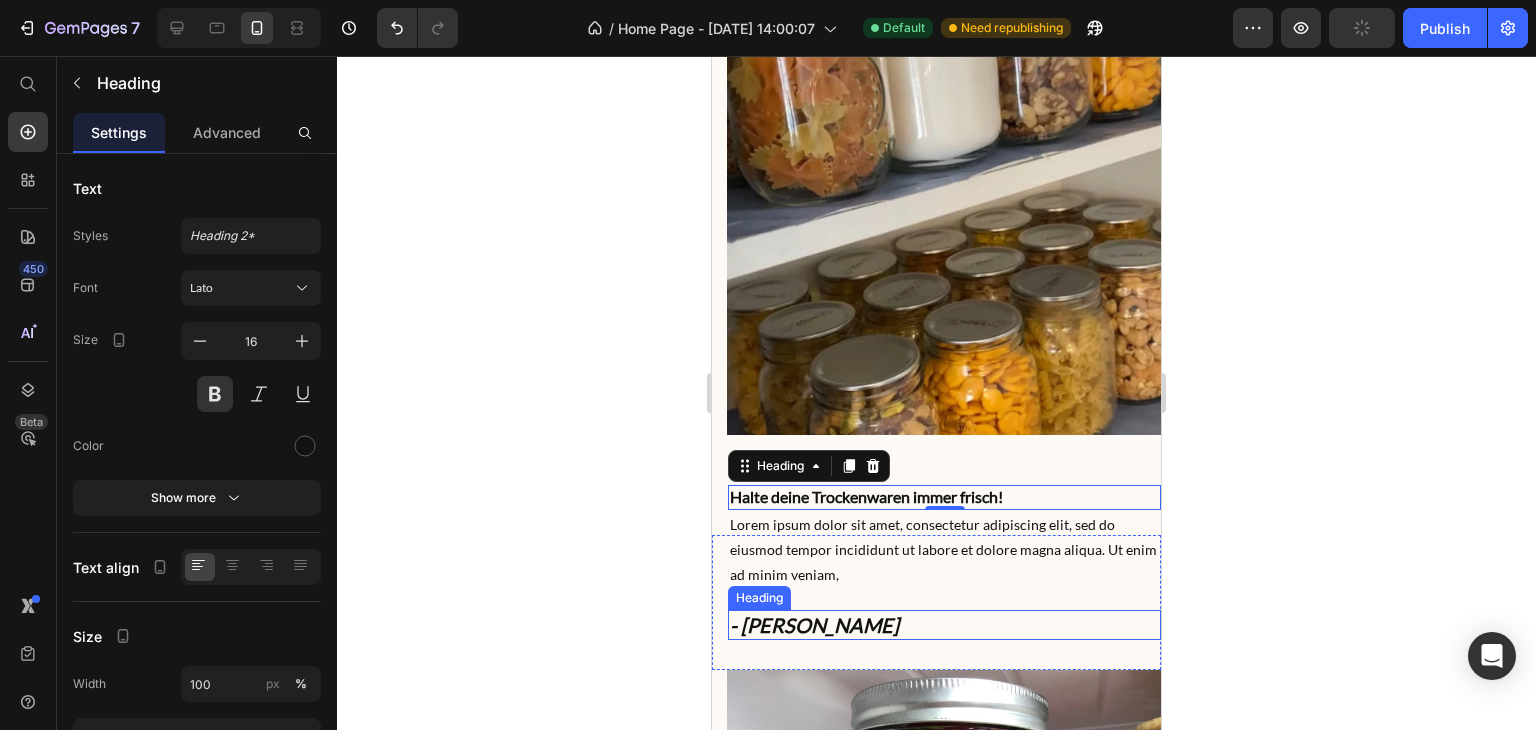 scroll, scrollTop: 4924, scrollLeft: 0, axis: vertical 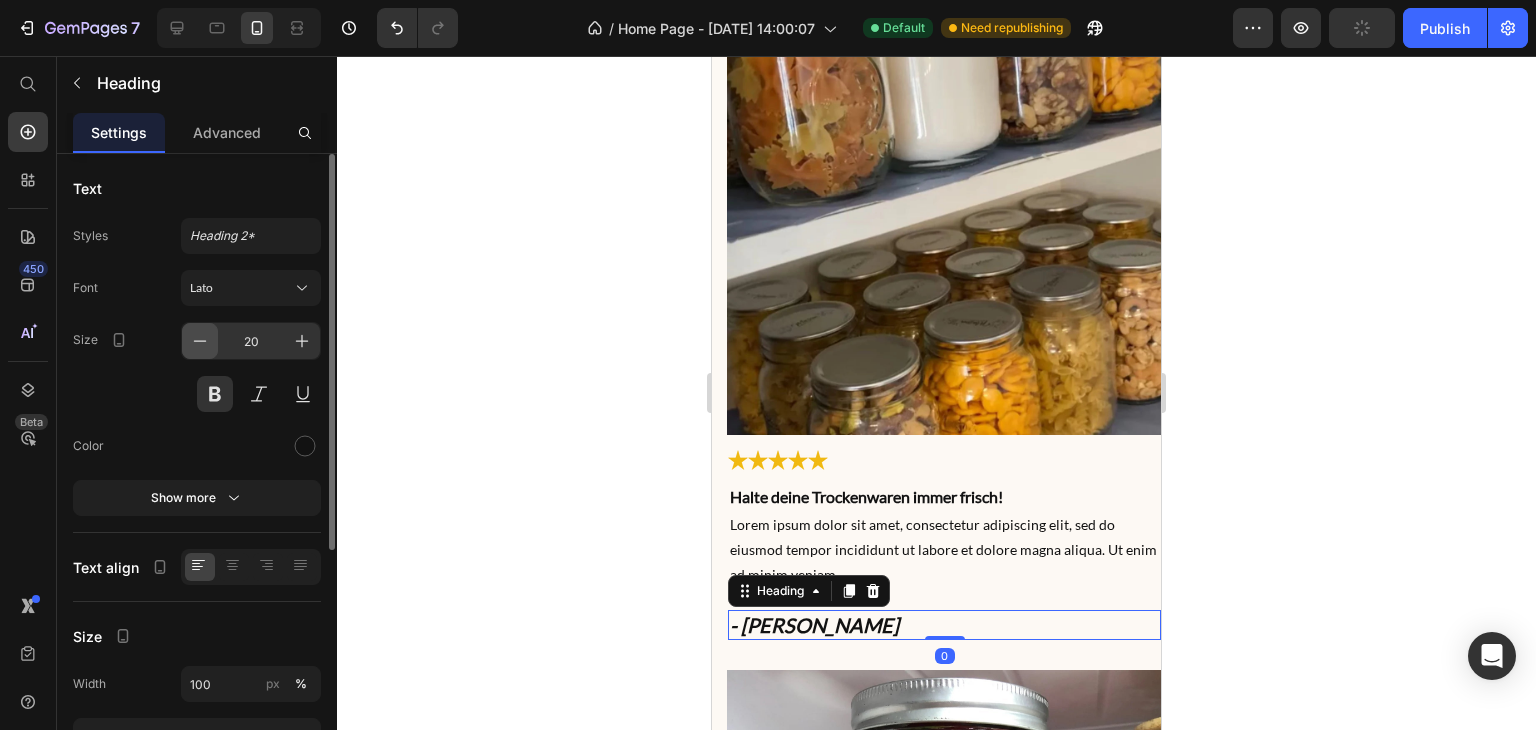 click 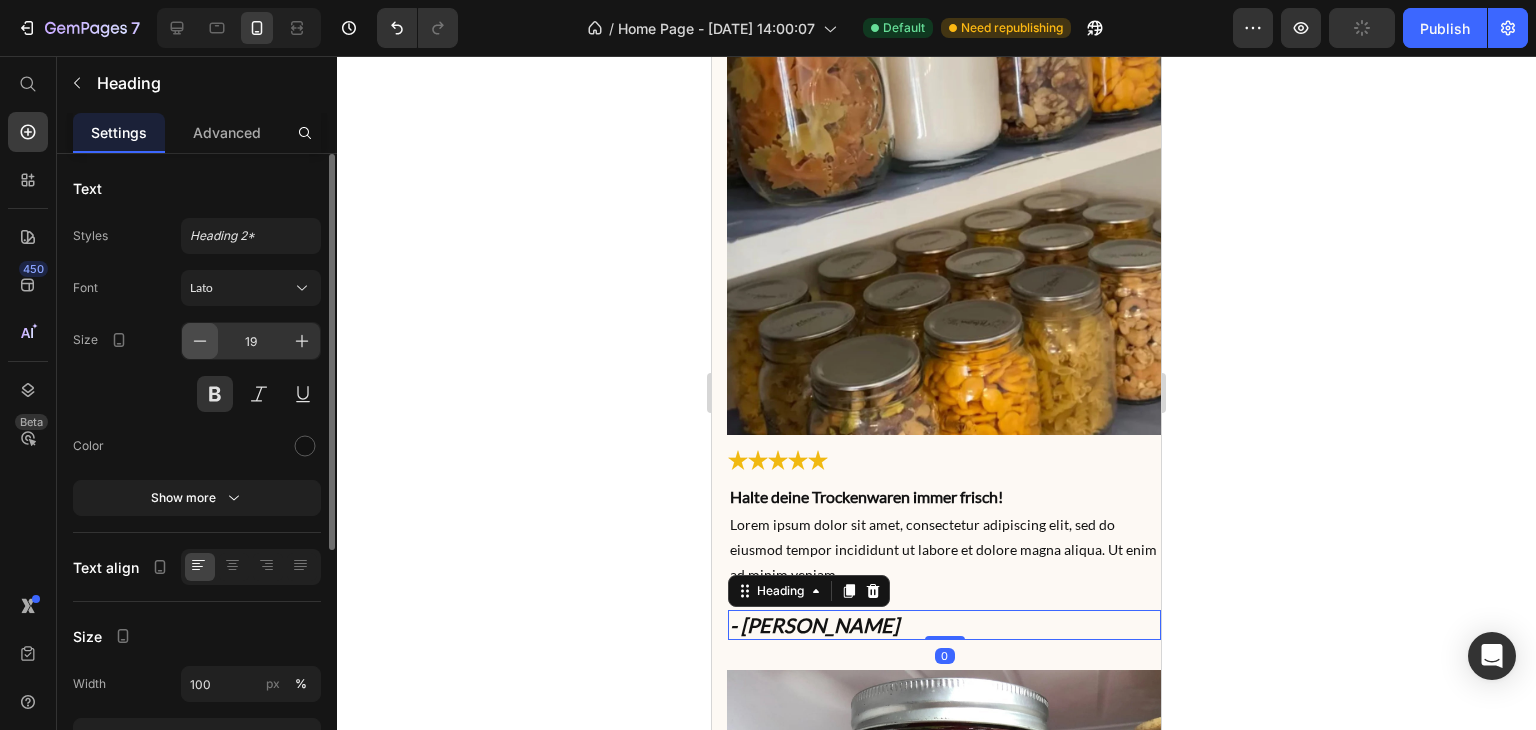 click 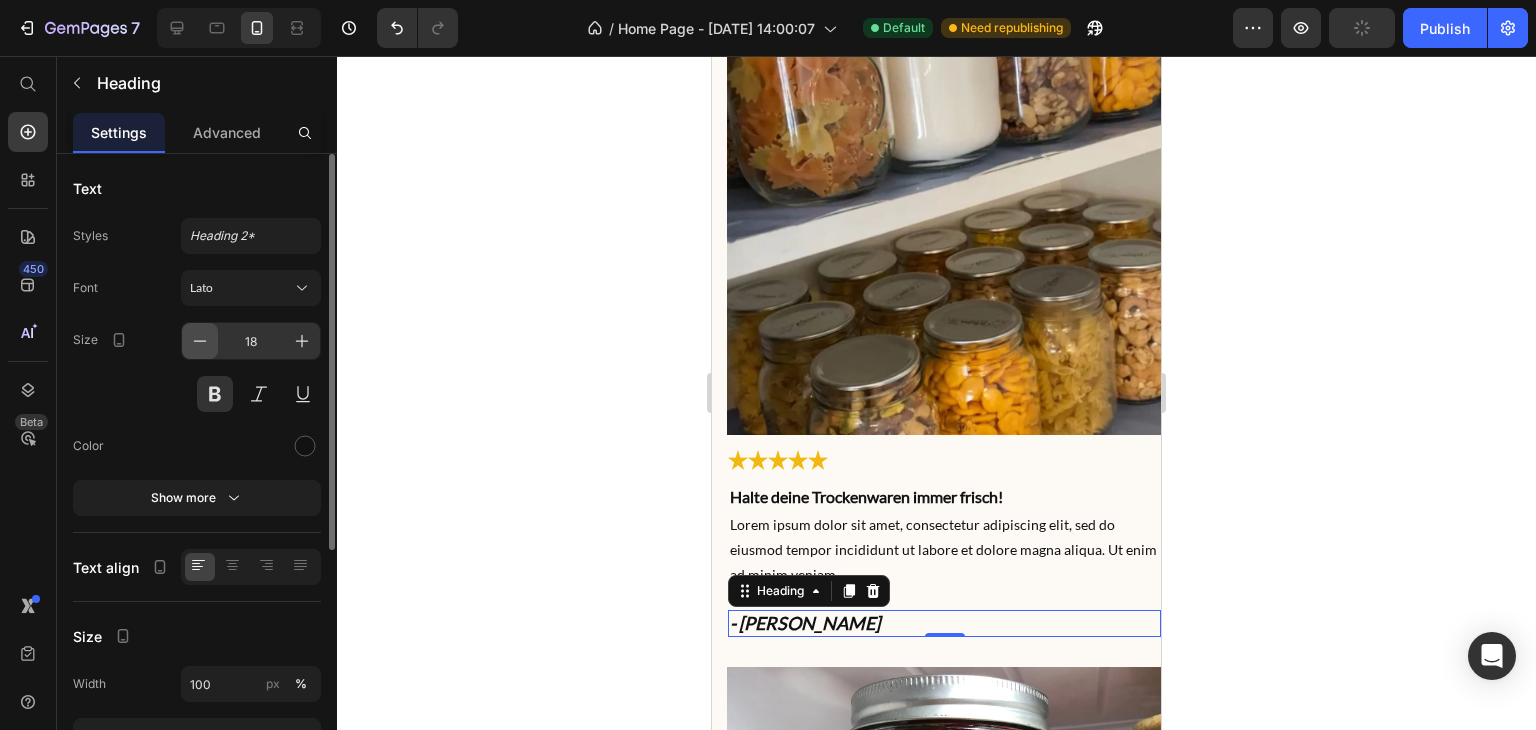 click 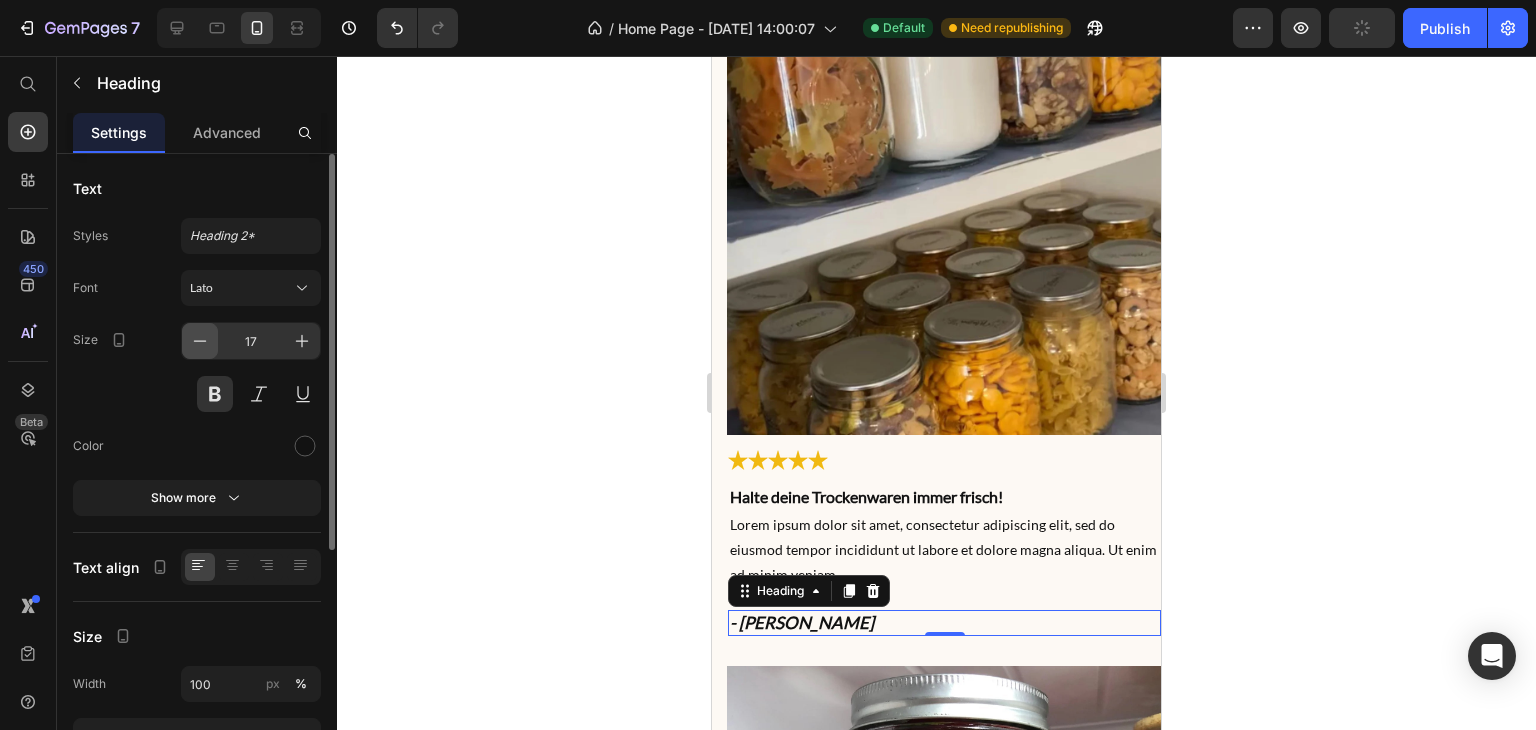 click 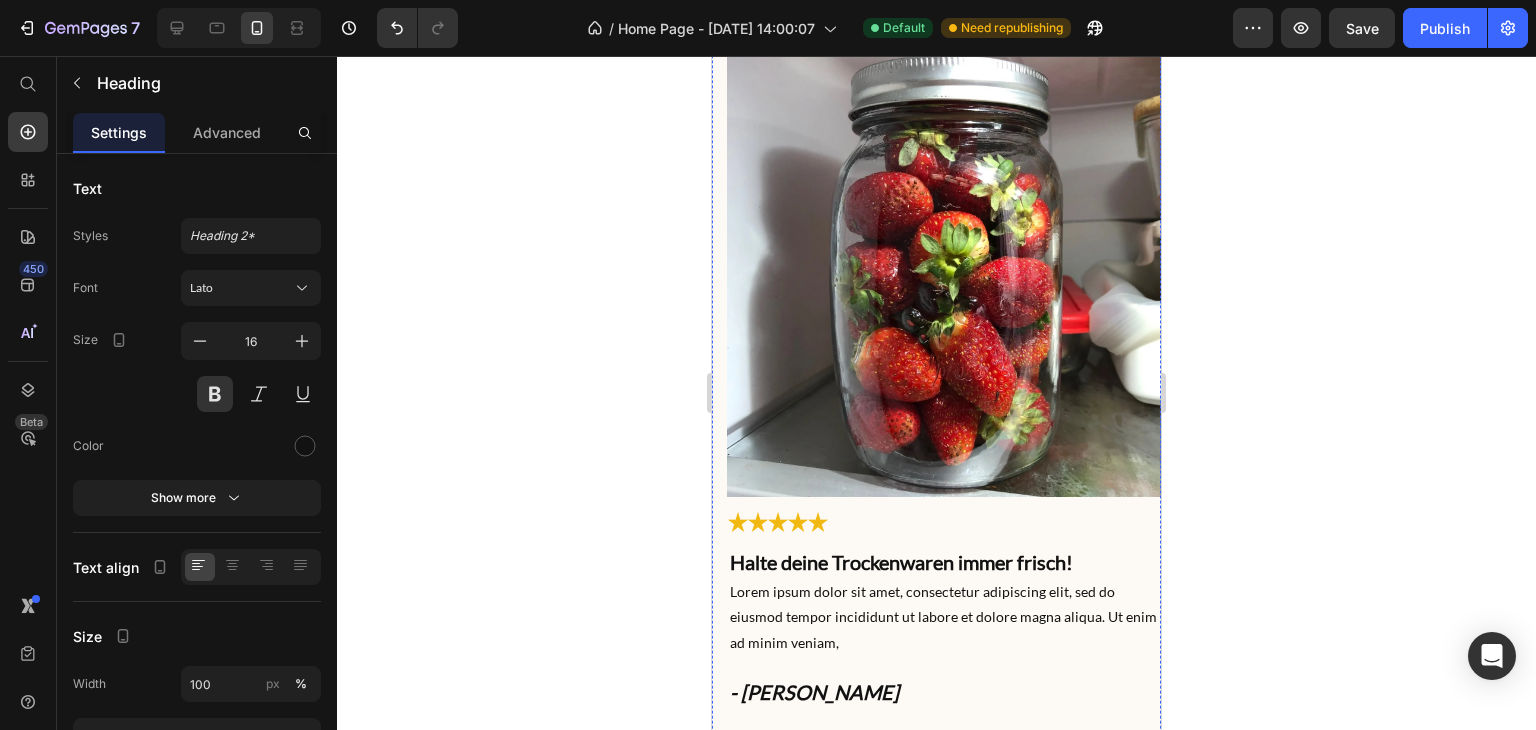 scroll, scrollTop: 5580, scrollLeft: 0, axis: vertical 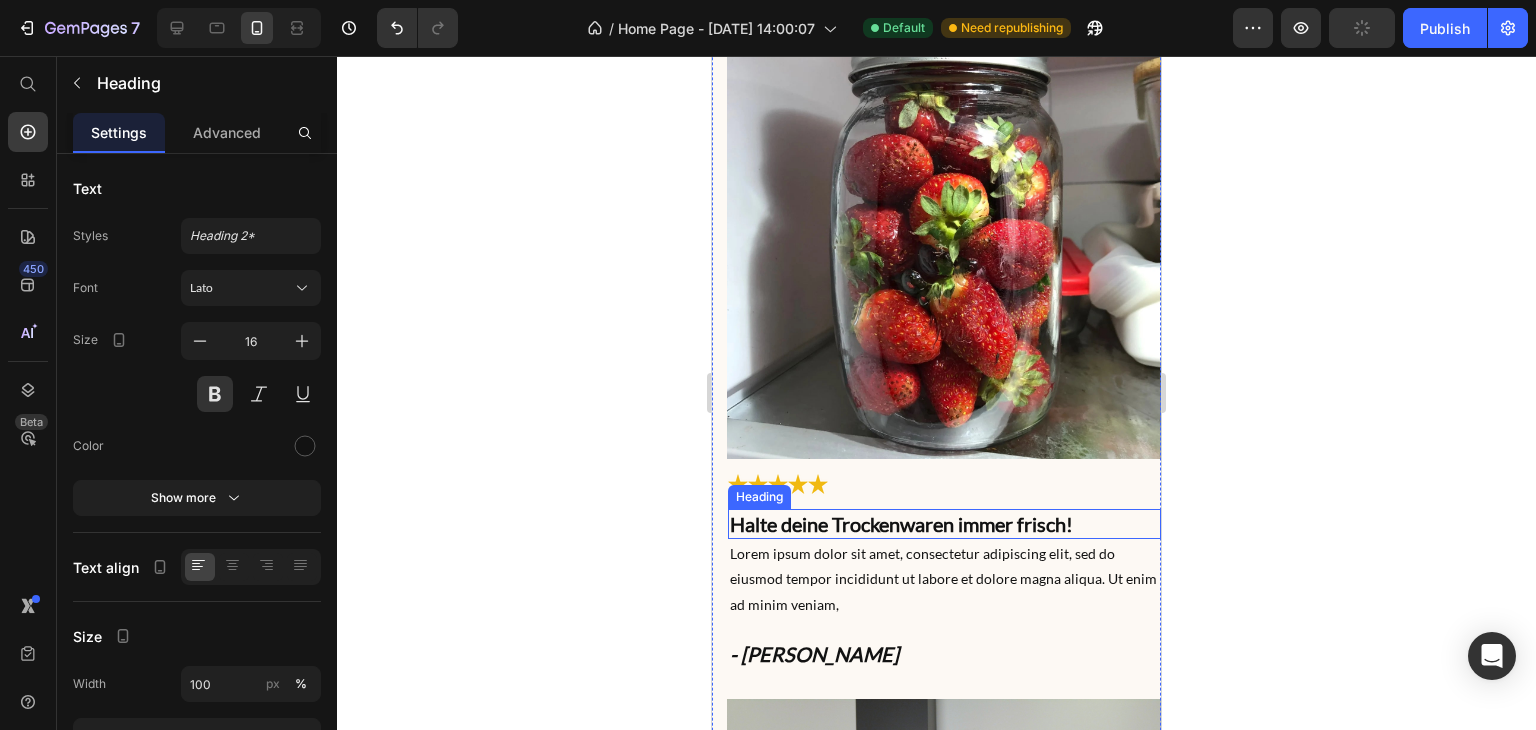 click on "Halte deine Trockenwaren immer frisch!" at bounding box center [901, 524] 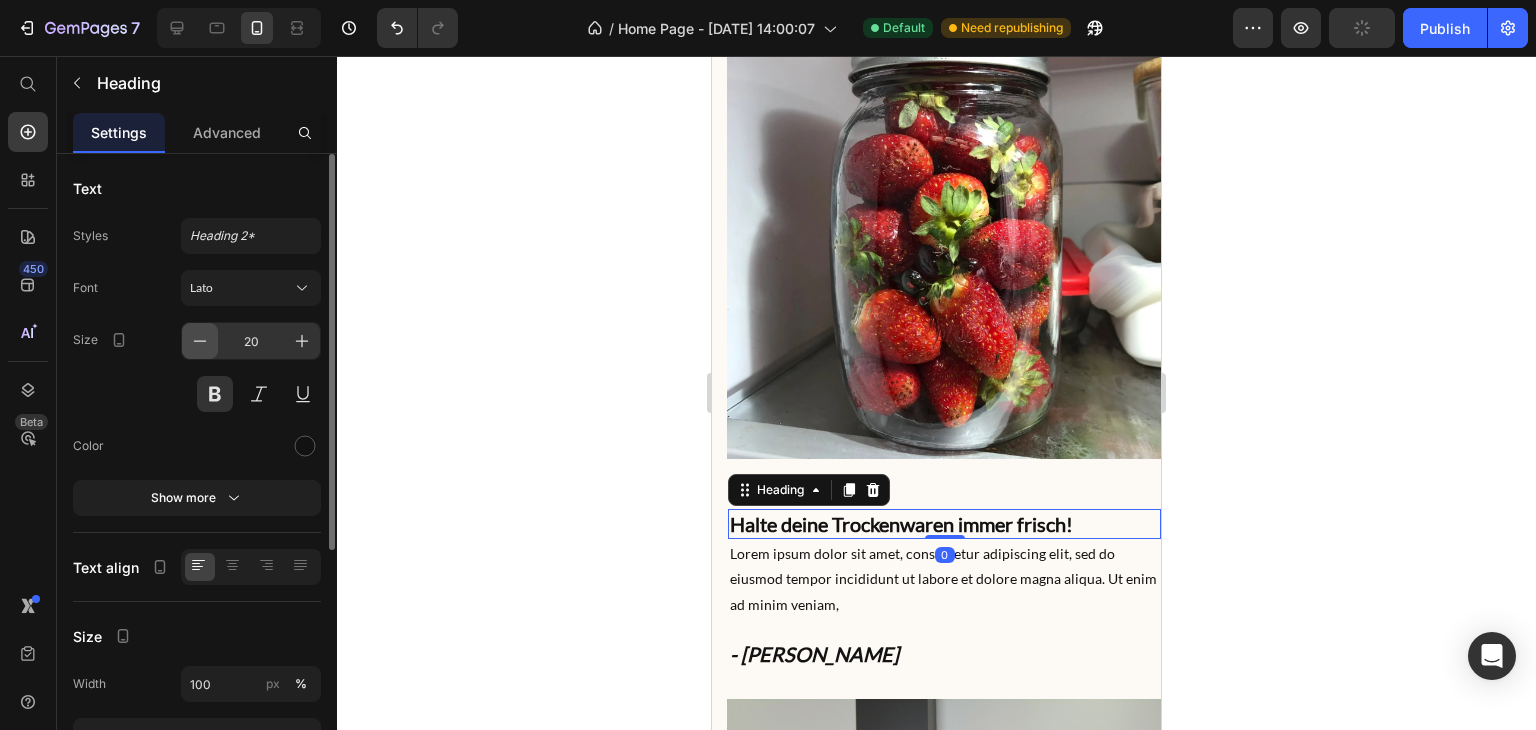 click 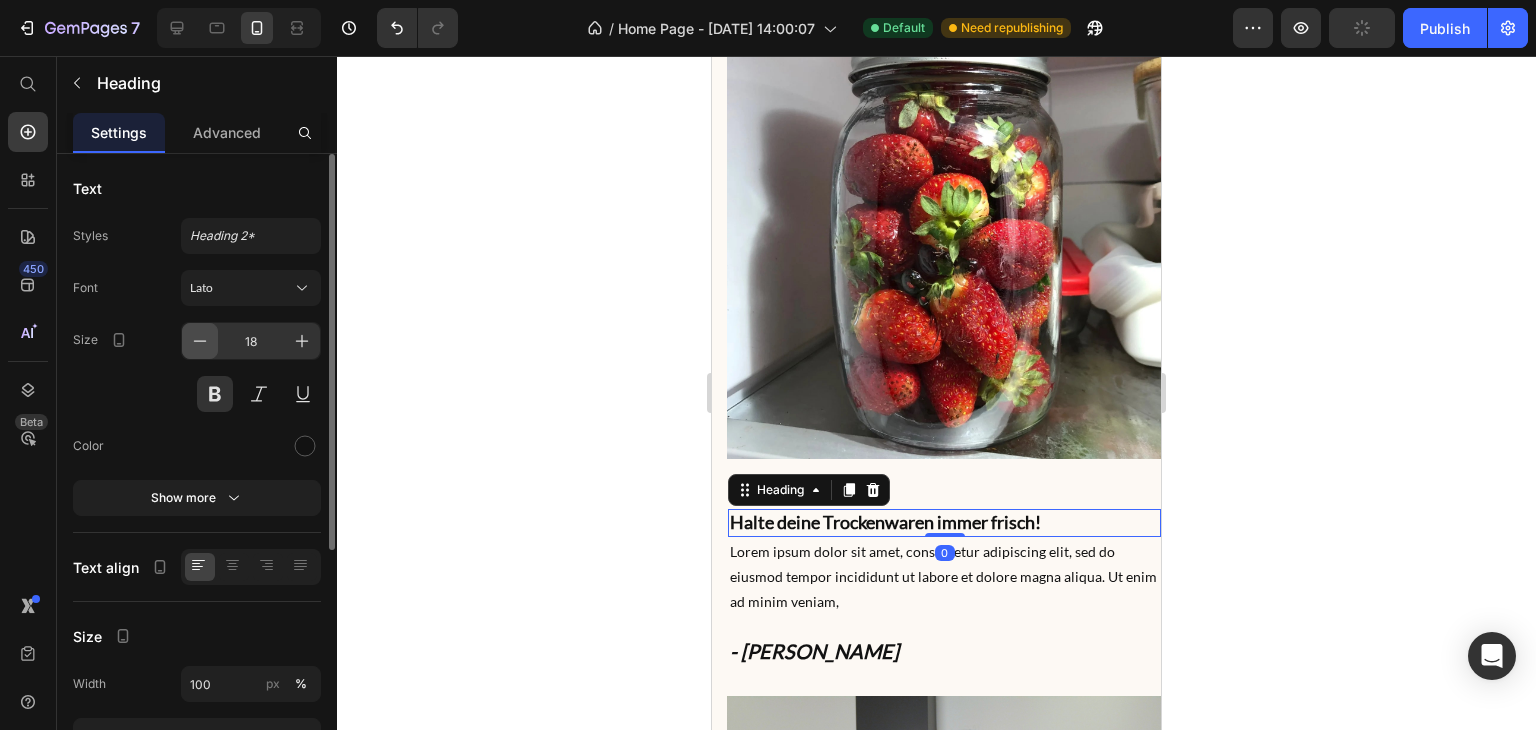 click 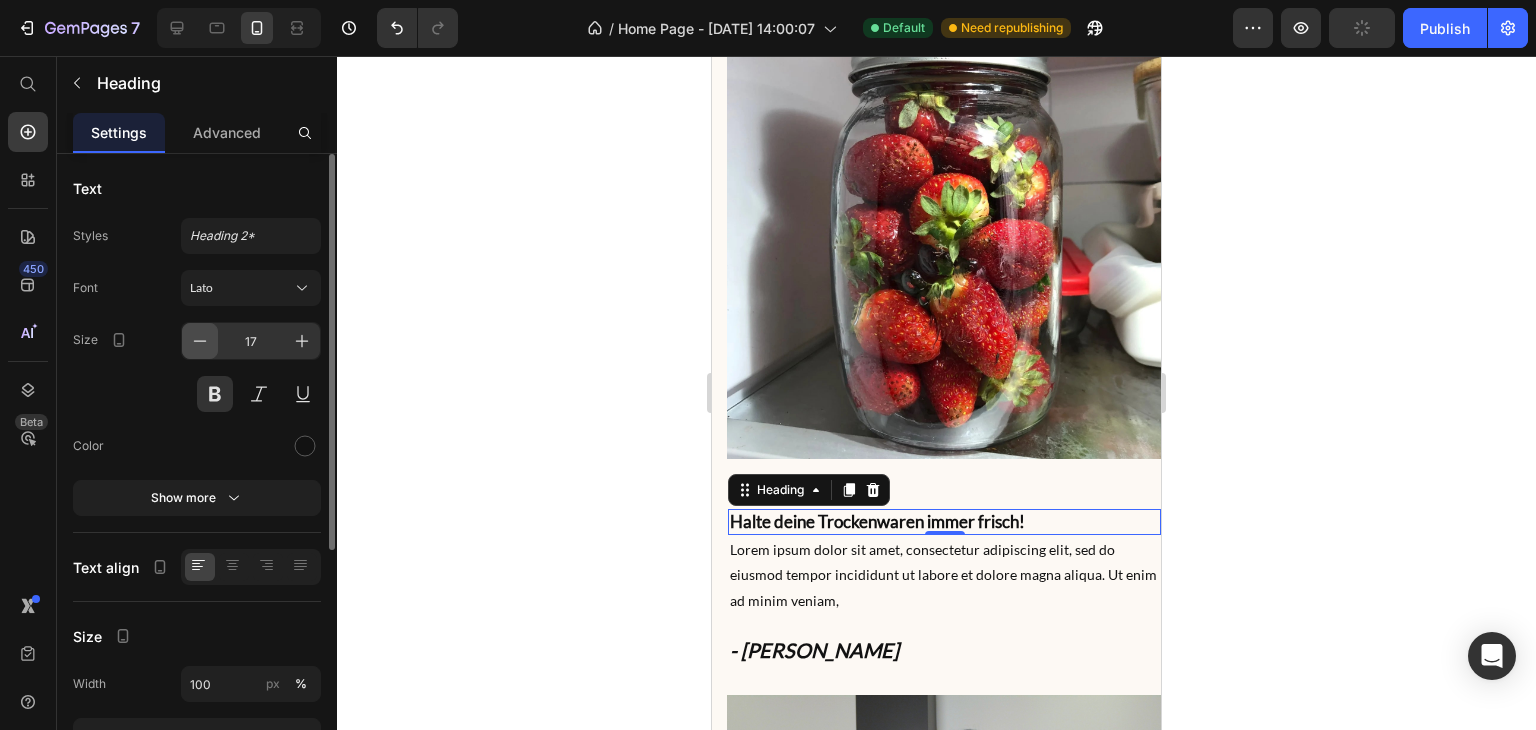 click 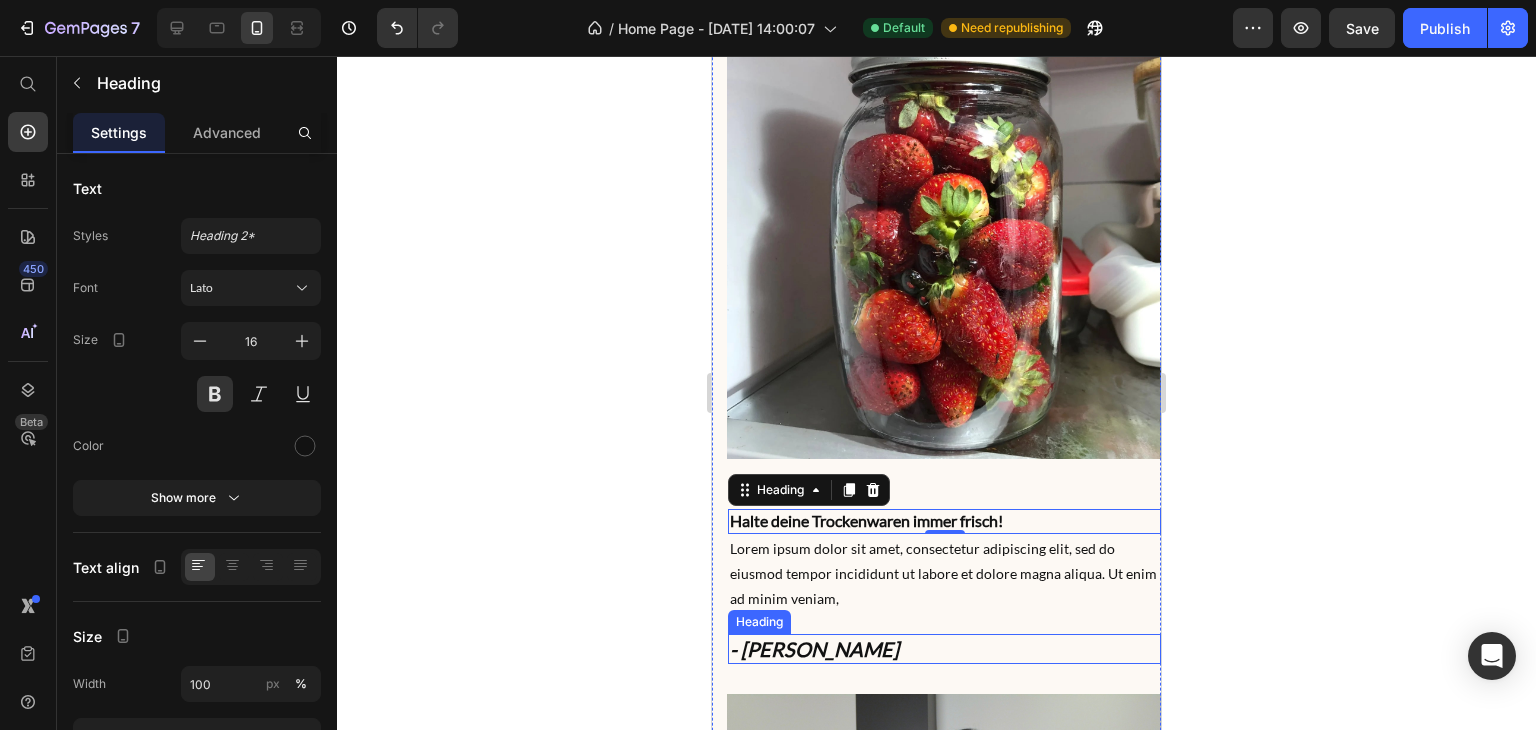 click on "- [PERSON_NAME]" at bounding box center (944, 649) 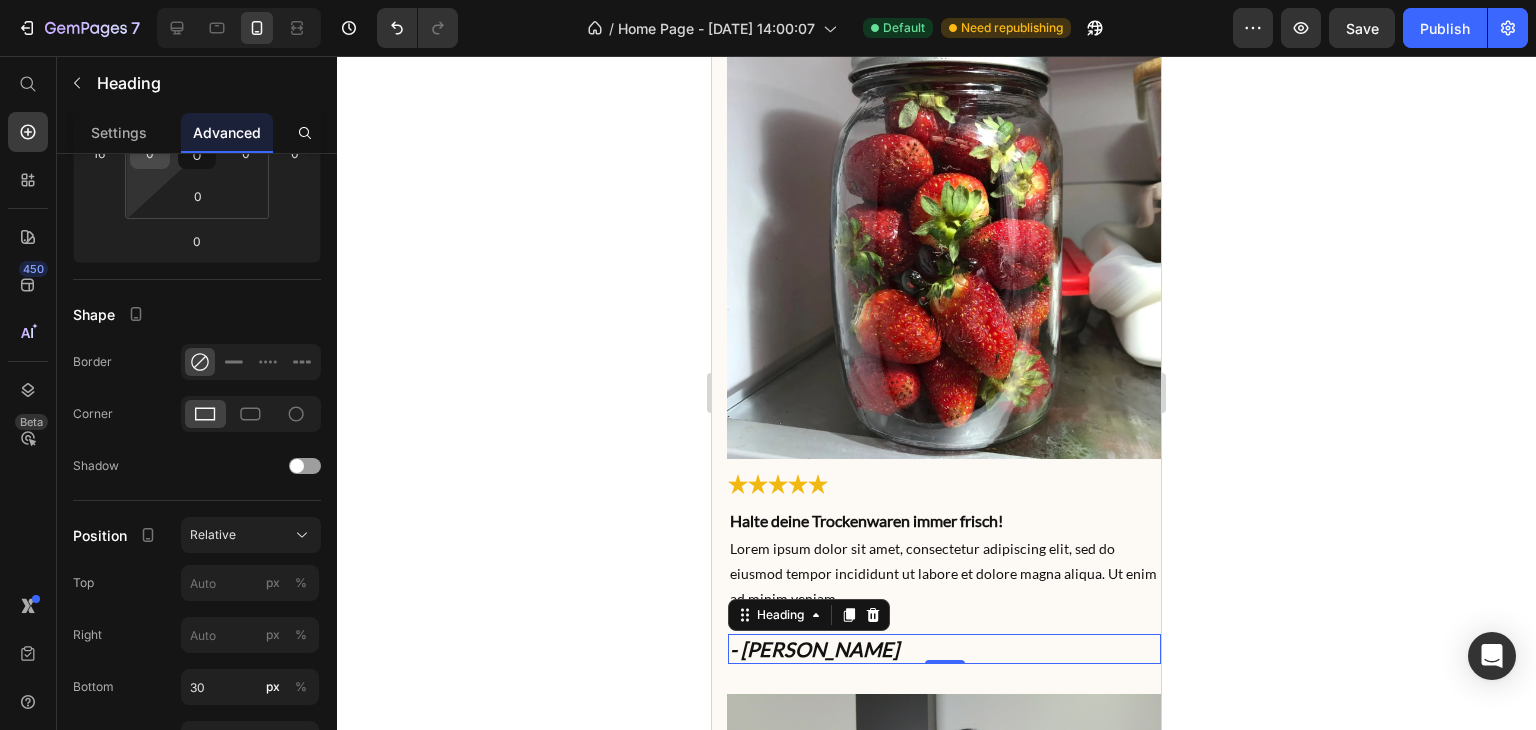 scroll, scrollTop: 0, scrollLeft: 0, axis: both 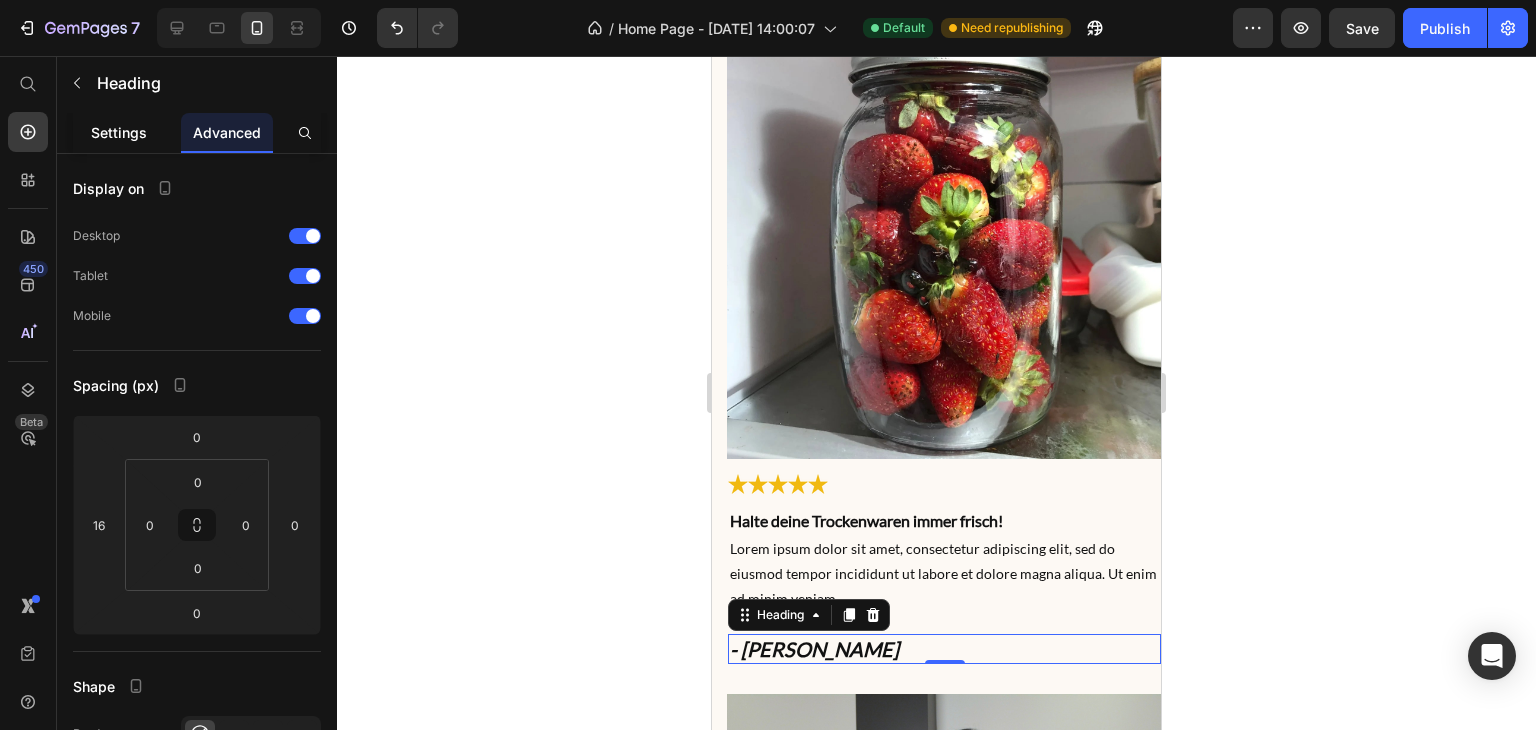 click on "Settings" at bounding box center (119, 132) 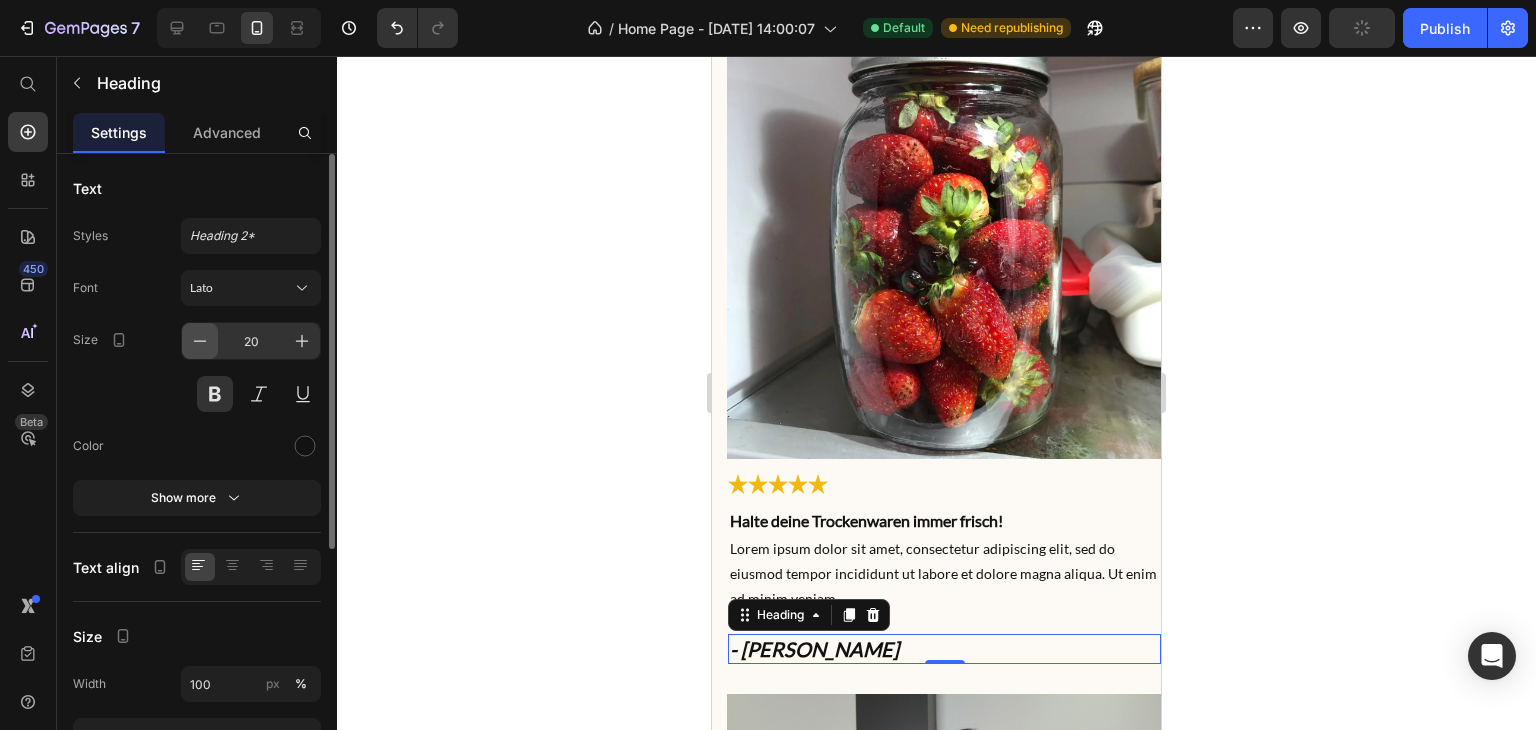 click 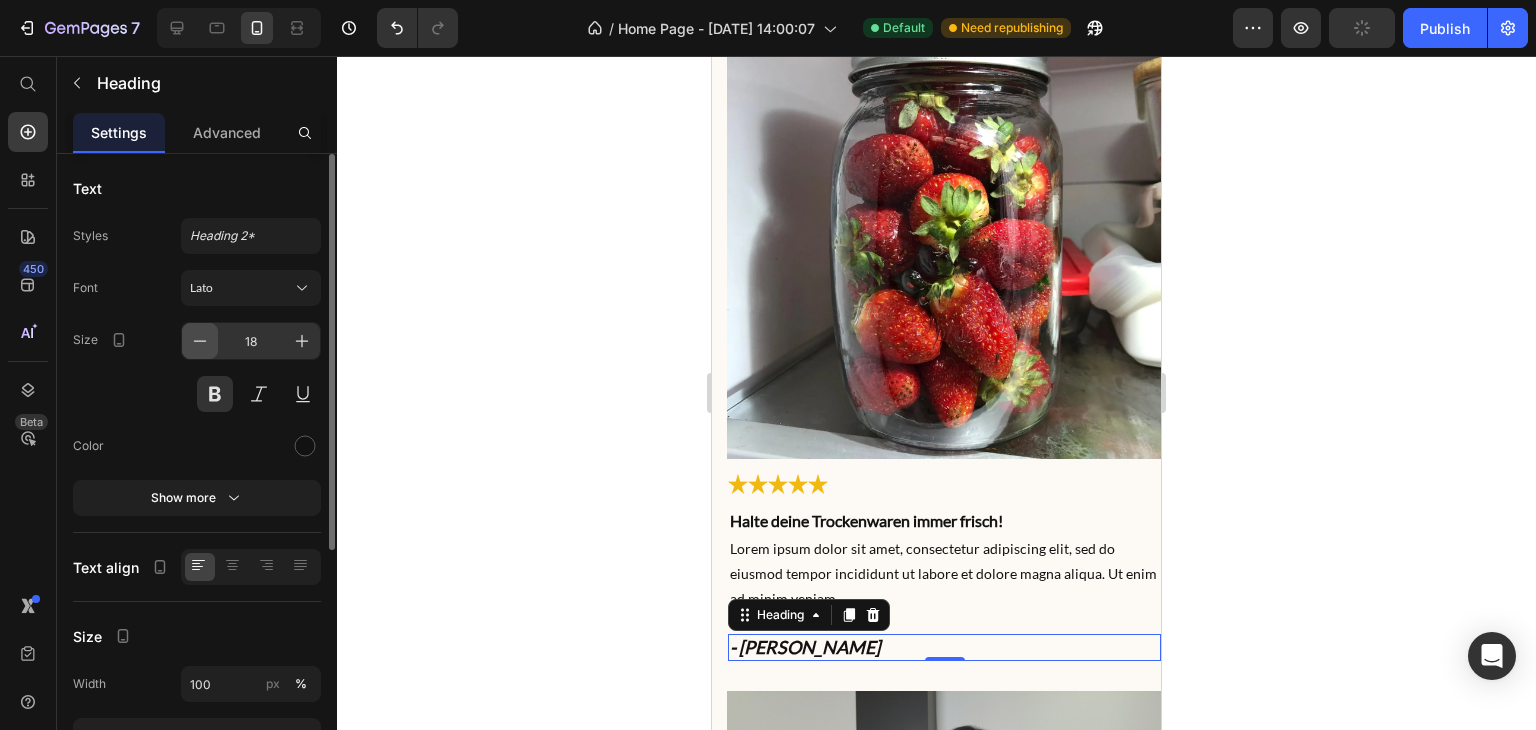 click 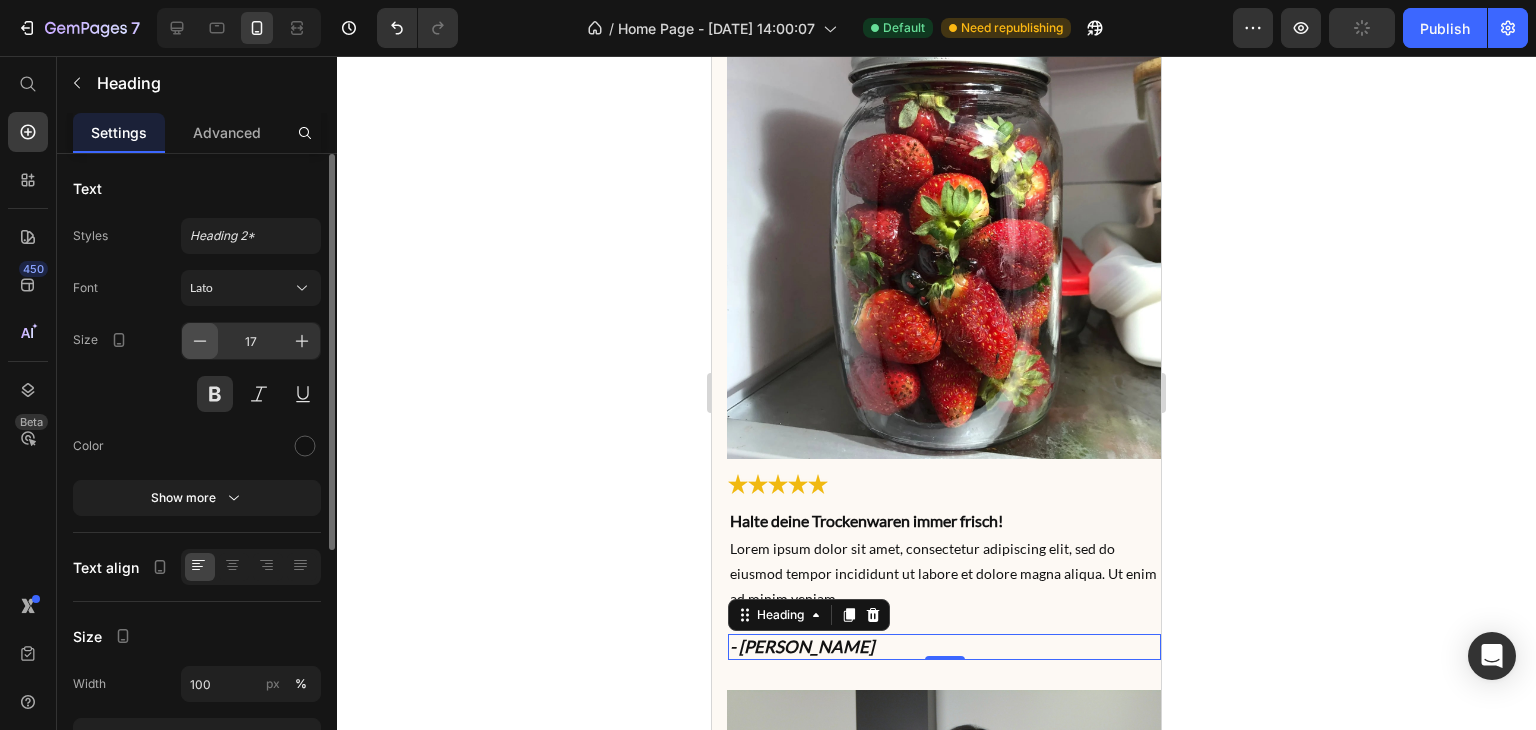 click 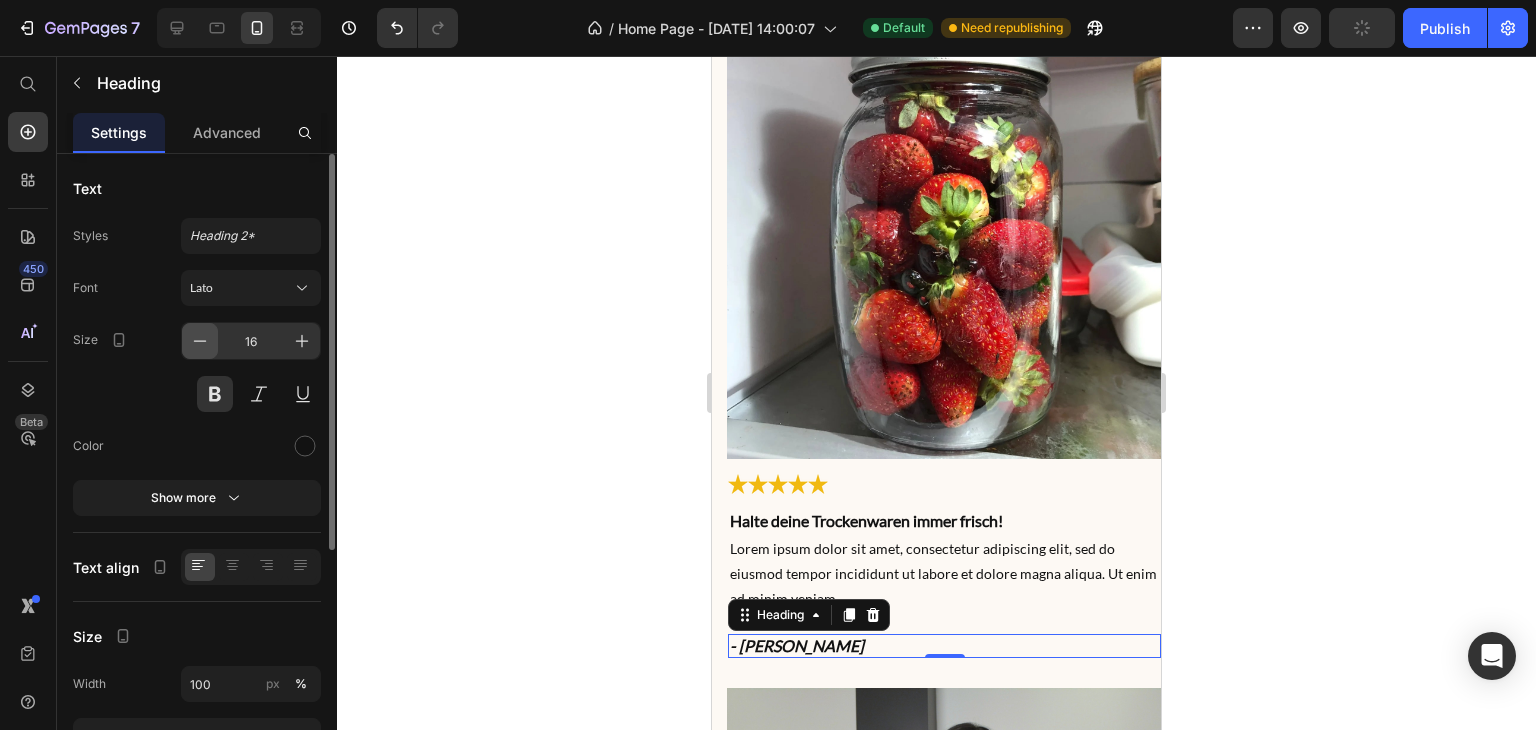 click 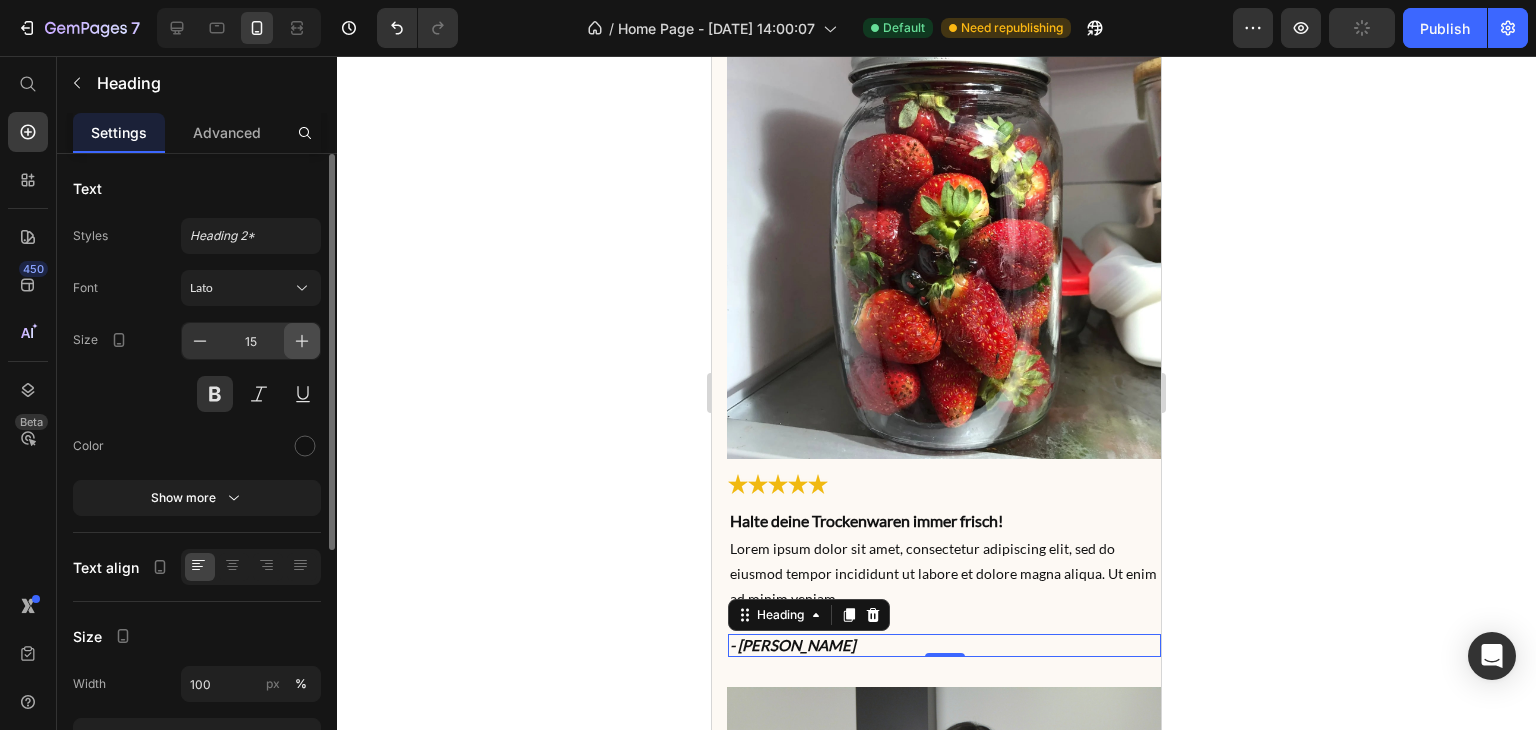 click 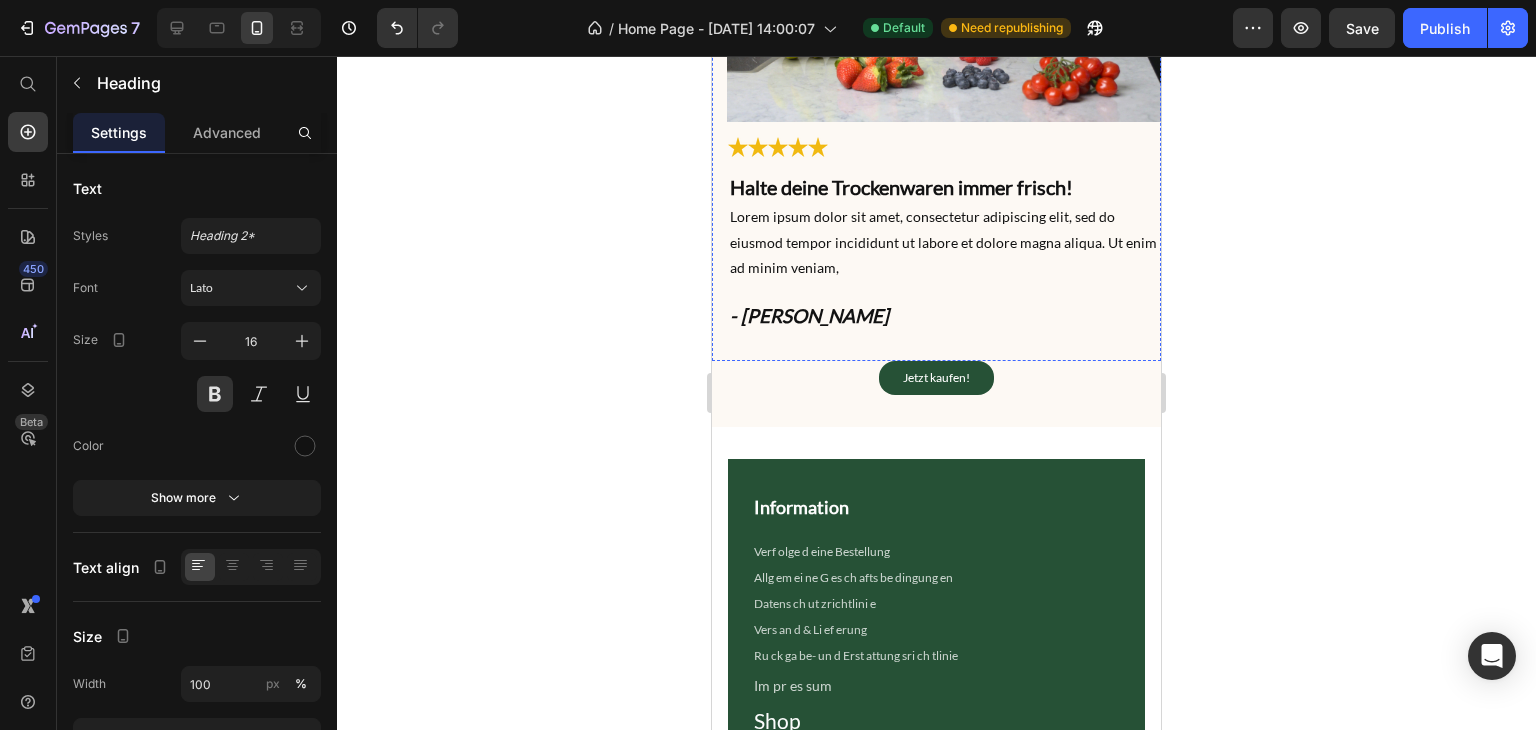 scroll, scrollTop: 6604, scrollLeft: 0, axis: vertical 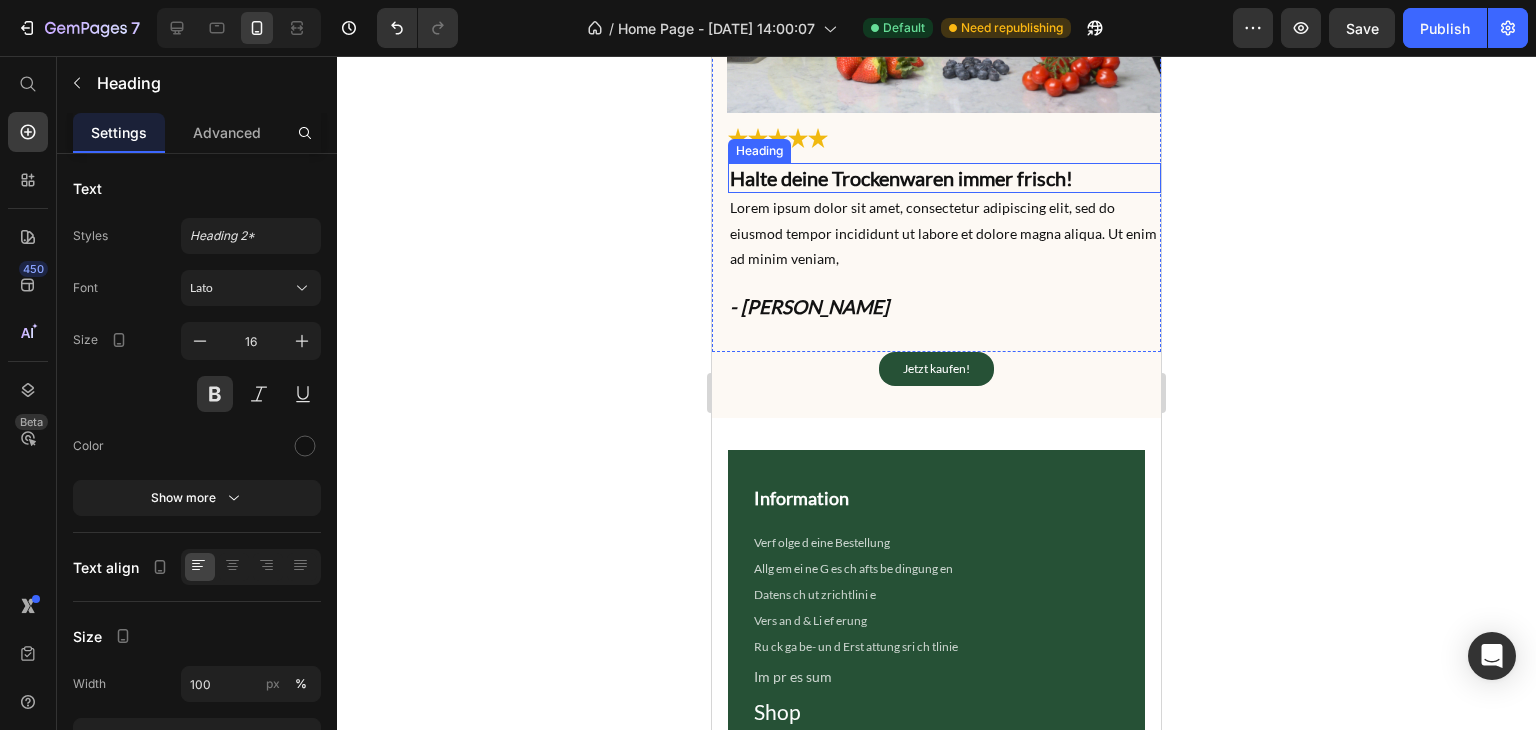 click on "Halte deine Trockenwaren immer frisch!" at bounding box center (901, 178) 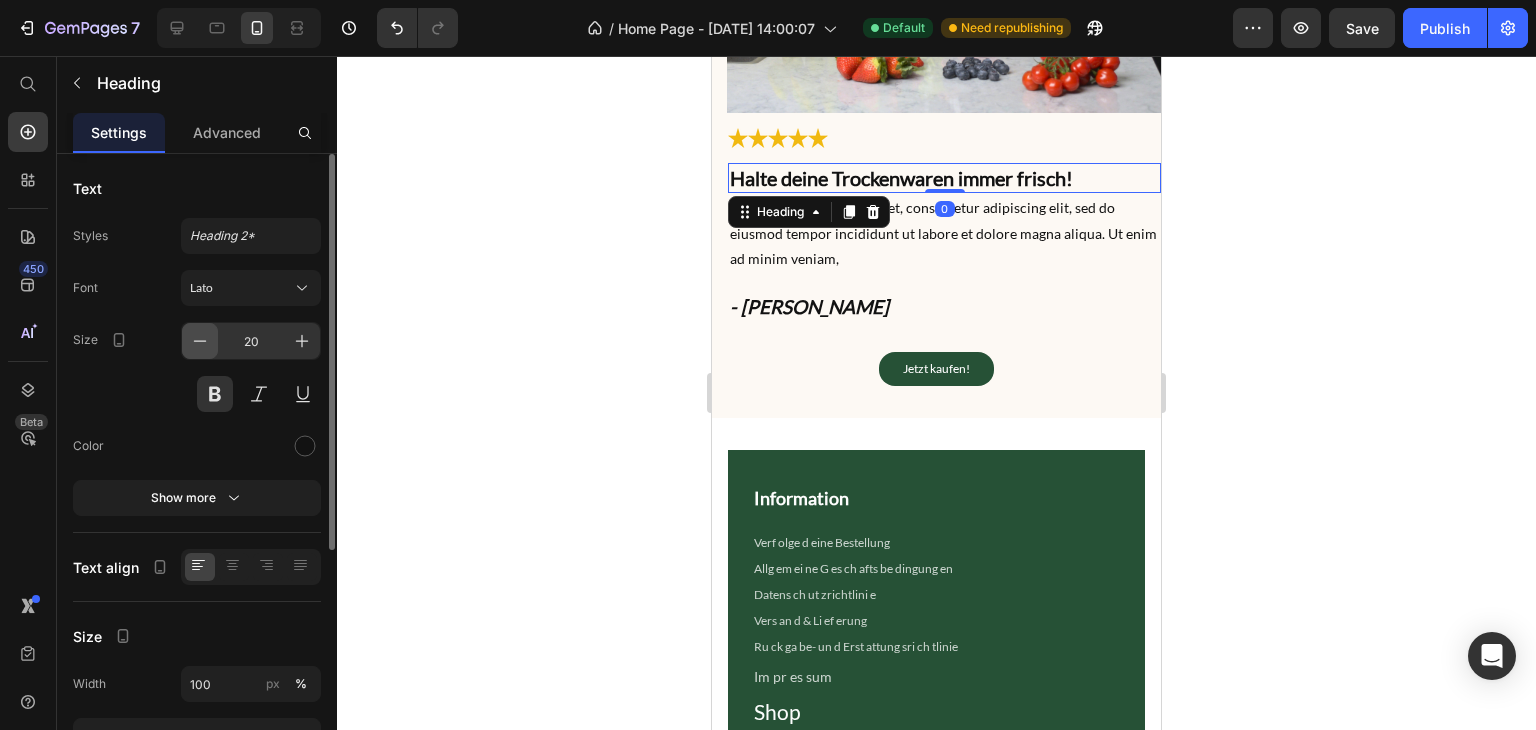 click 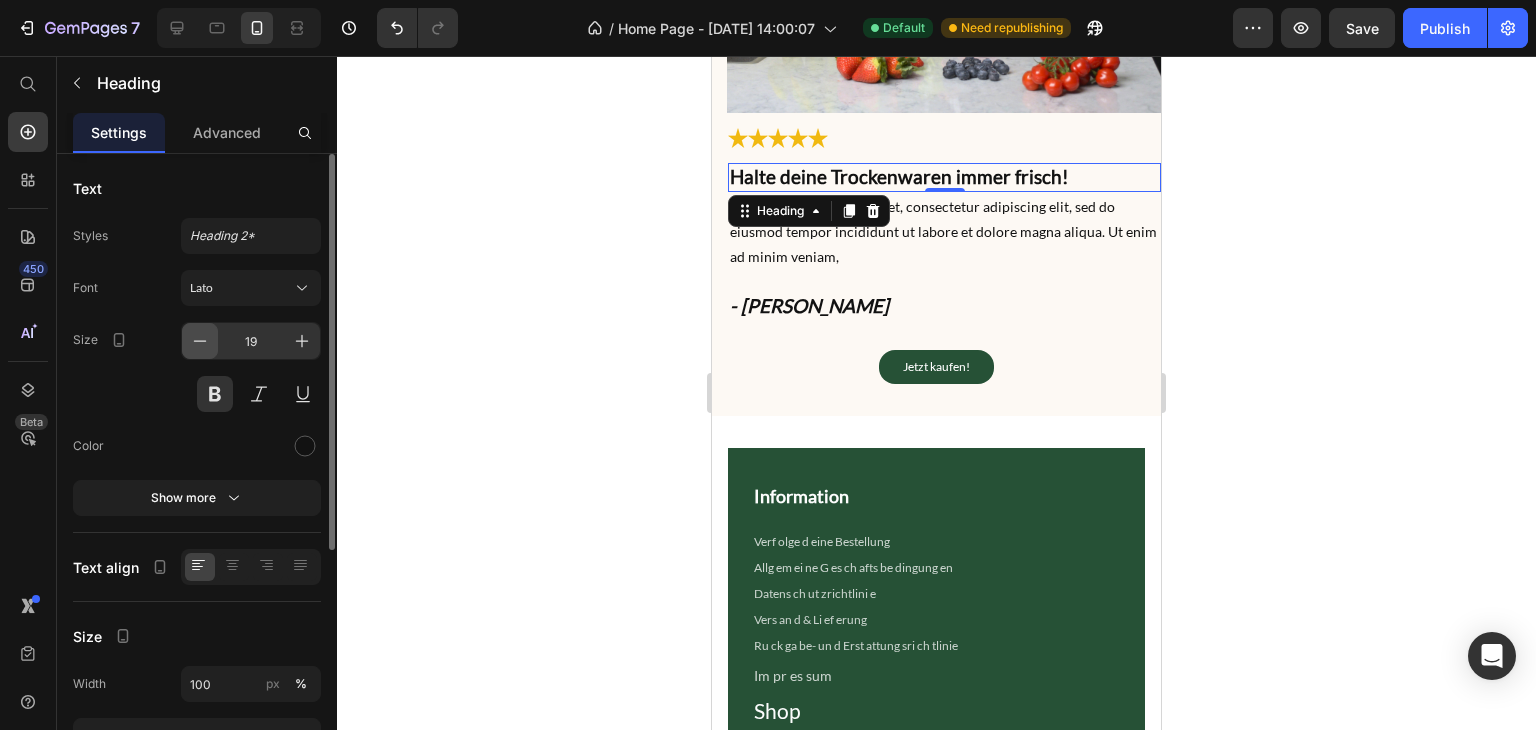 click 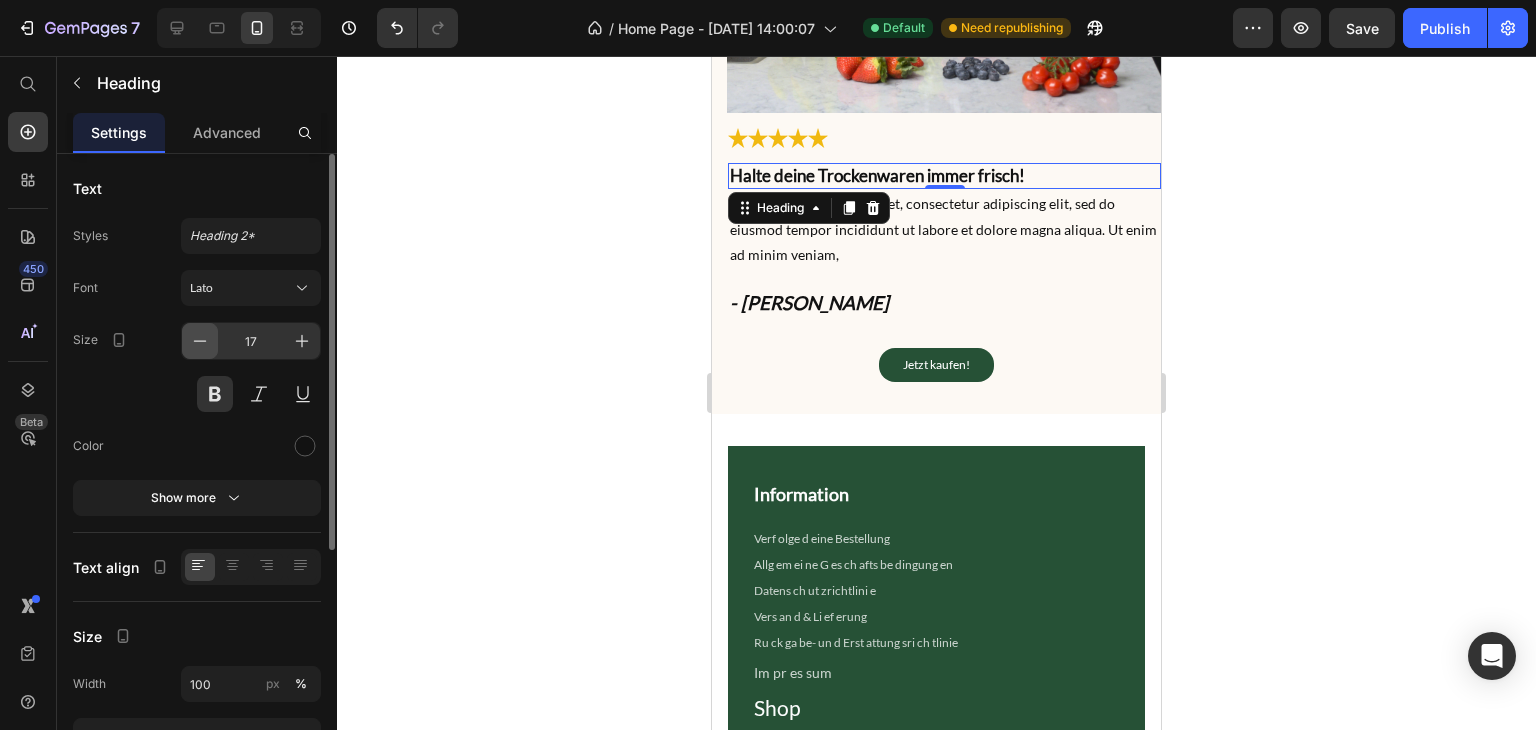 click 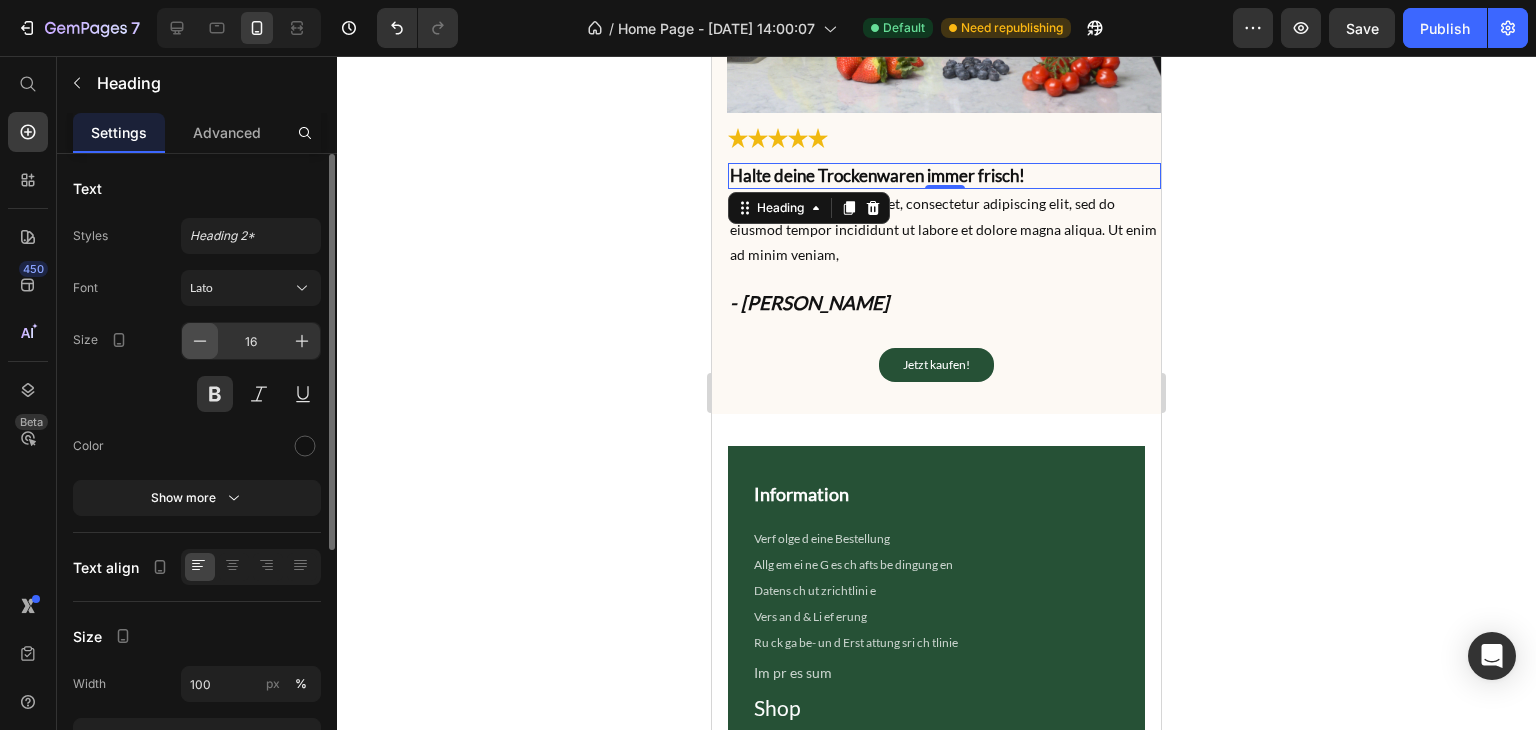 click 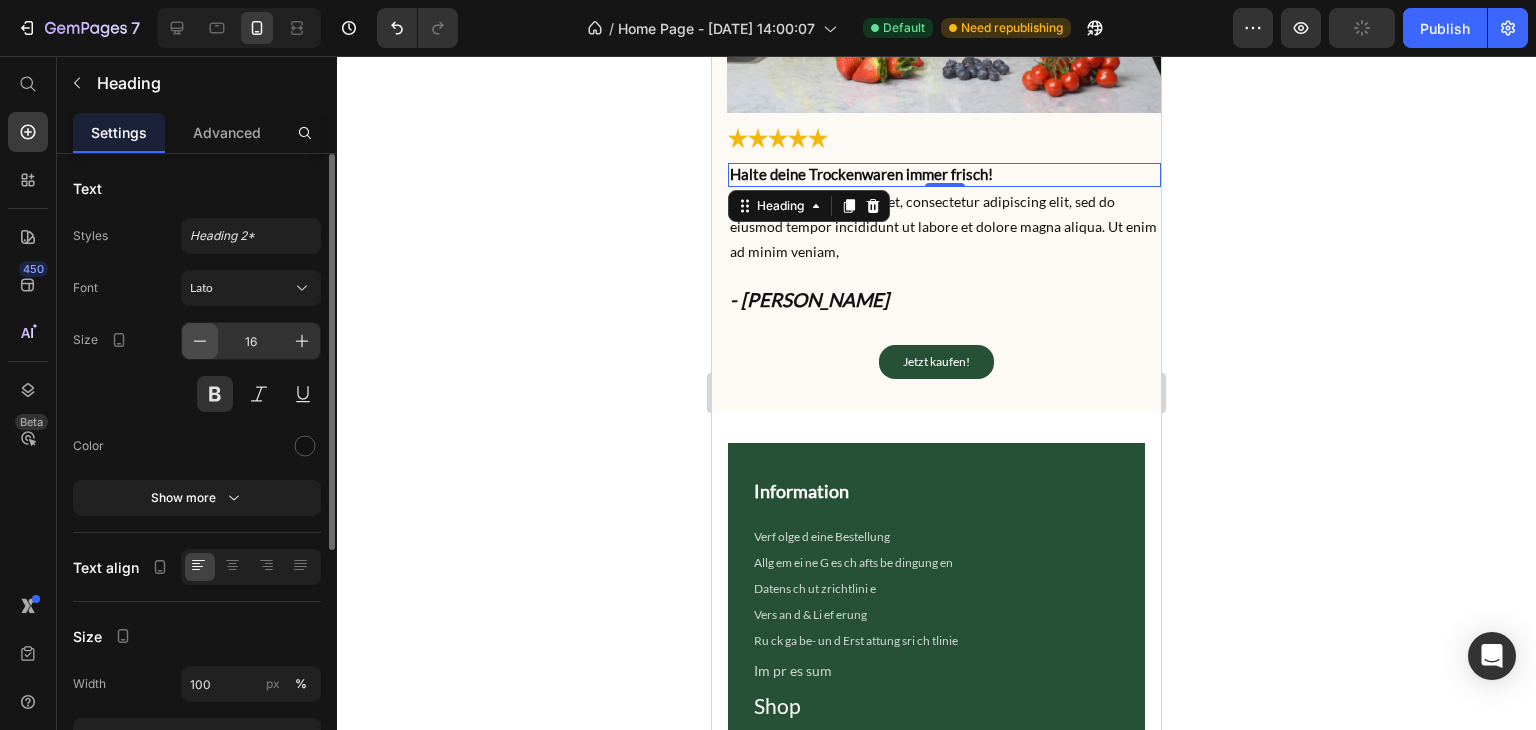 type on "15" 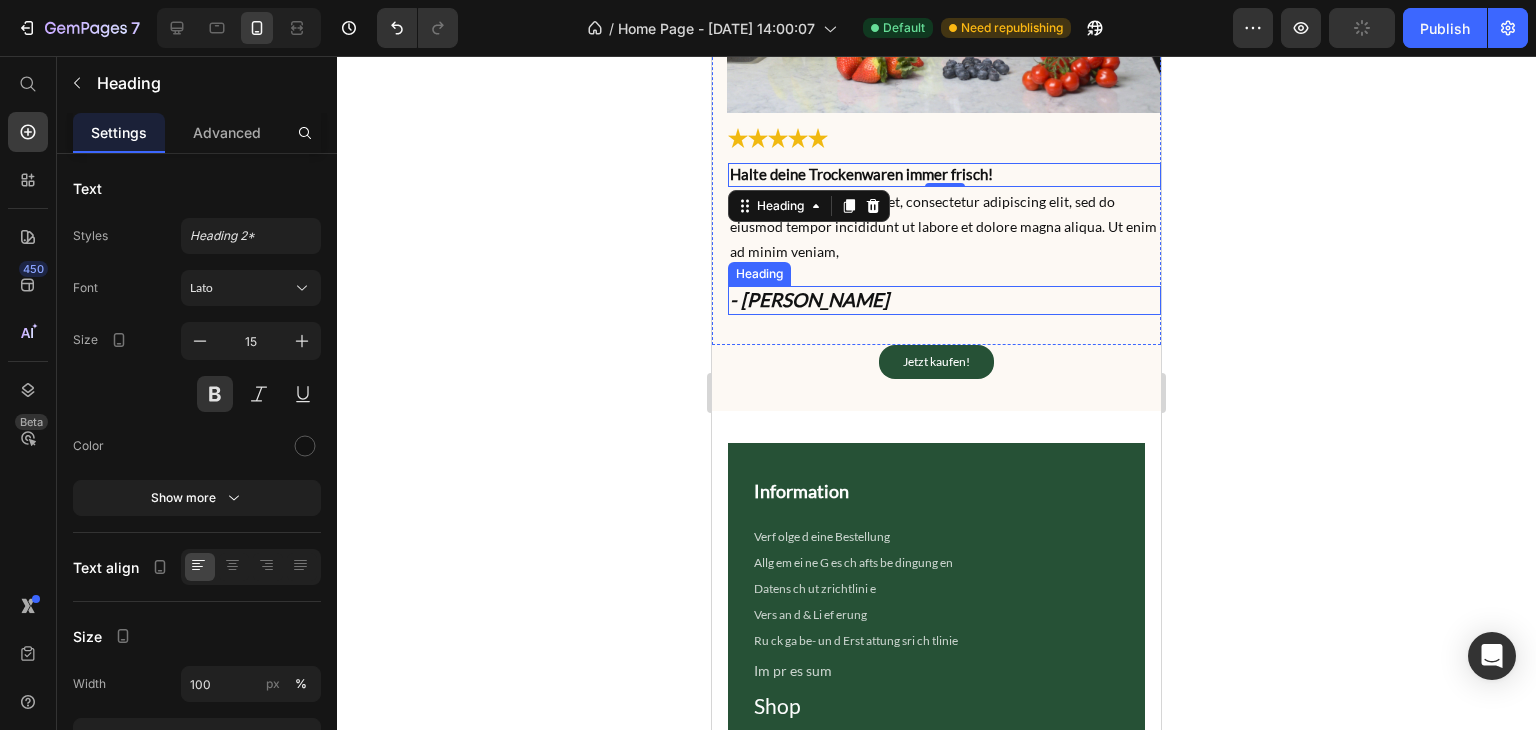click on "- [PERSON_NAME]" at bounding box center [944, 300] 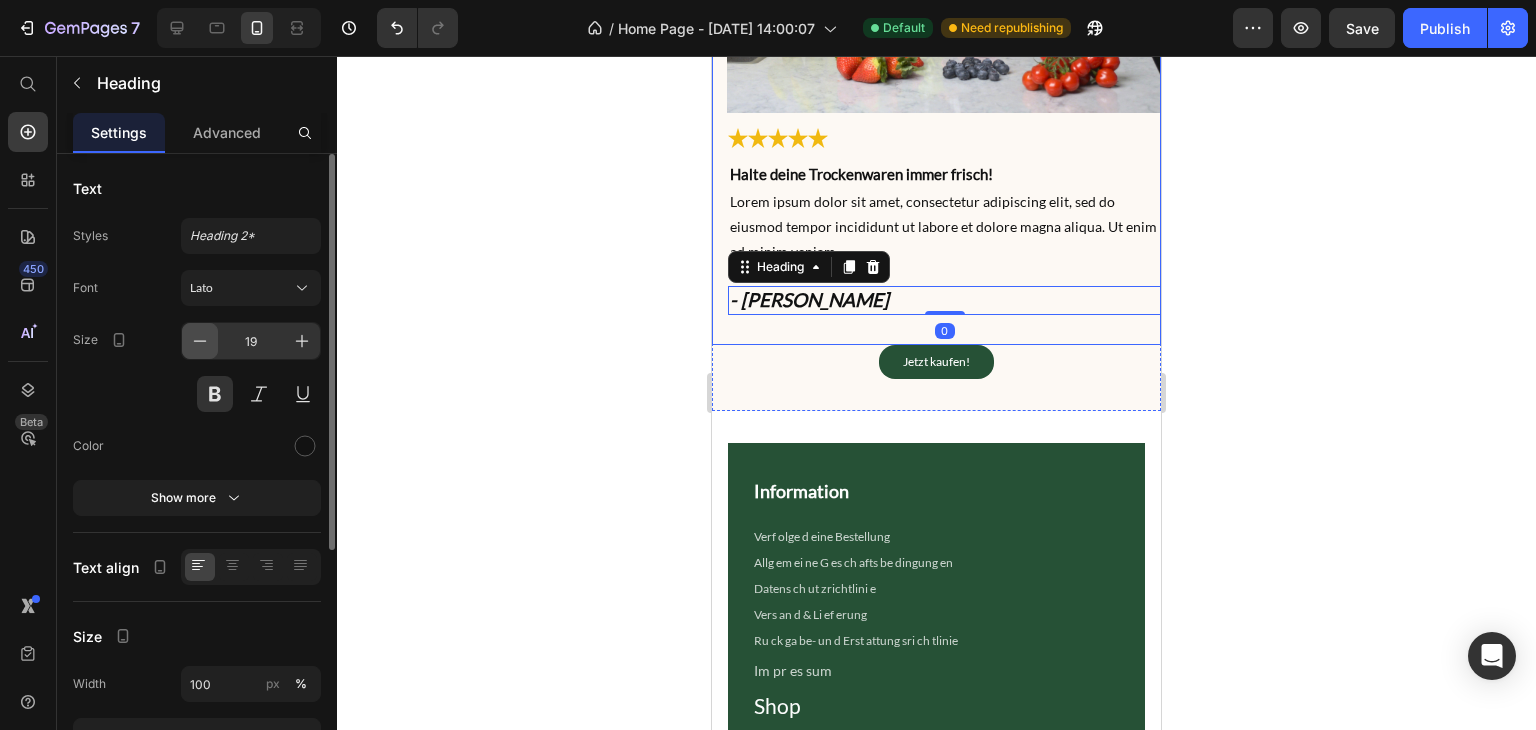 click 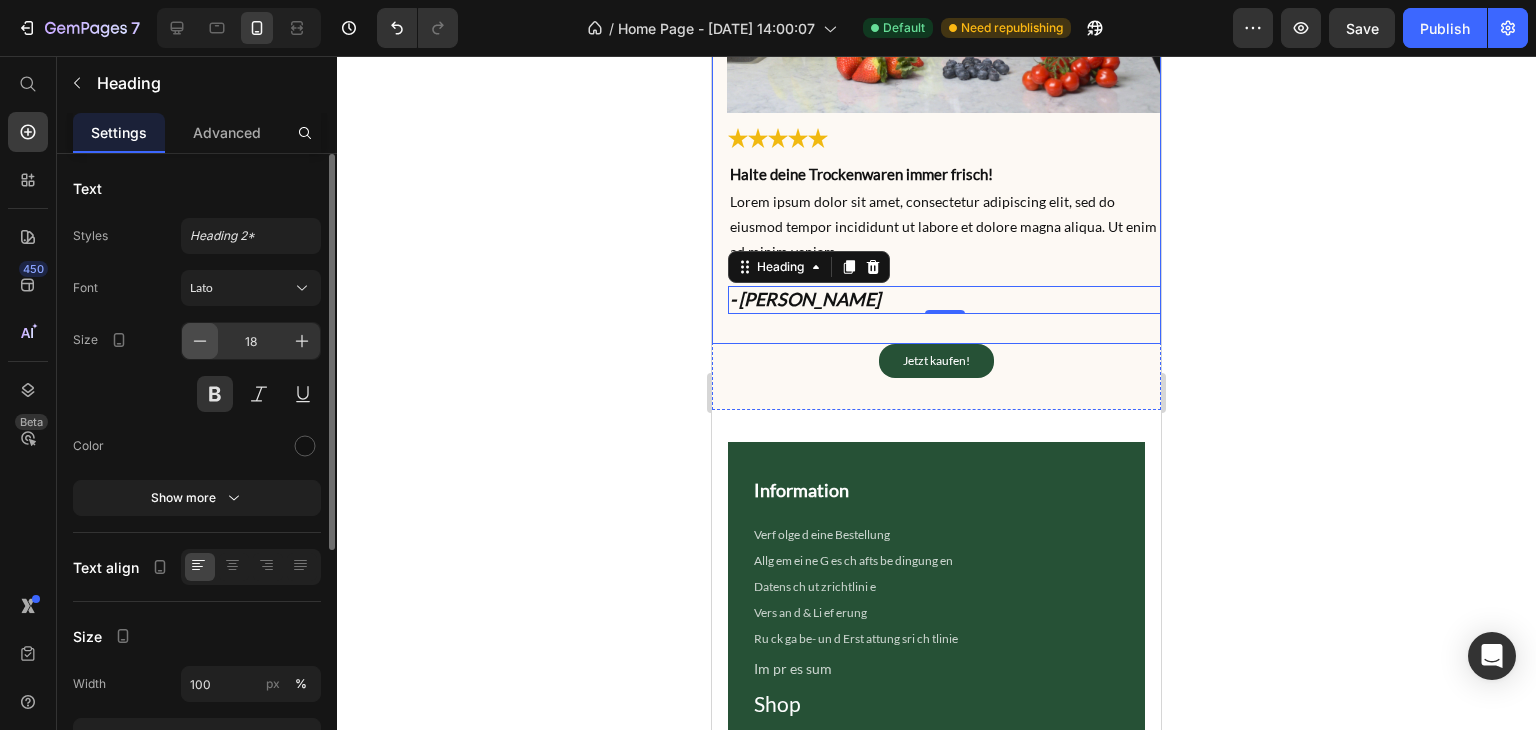 click 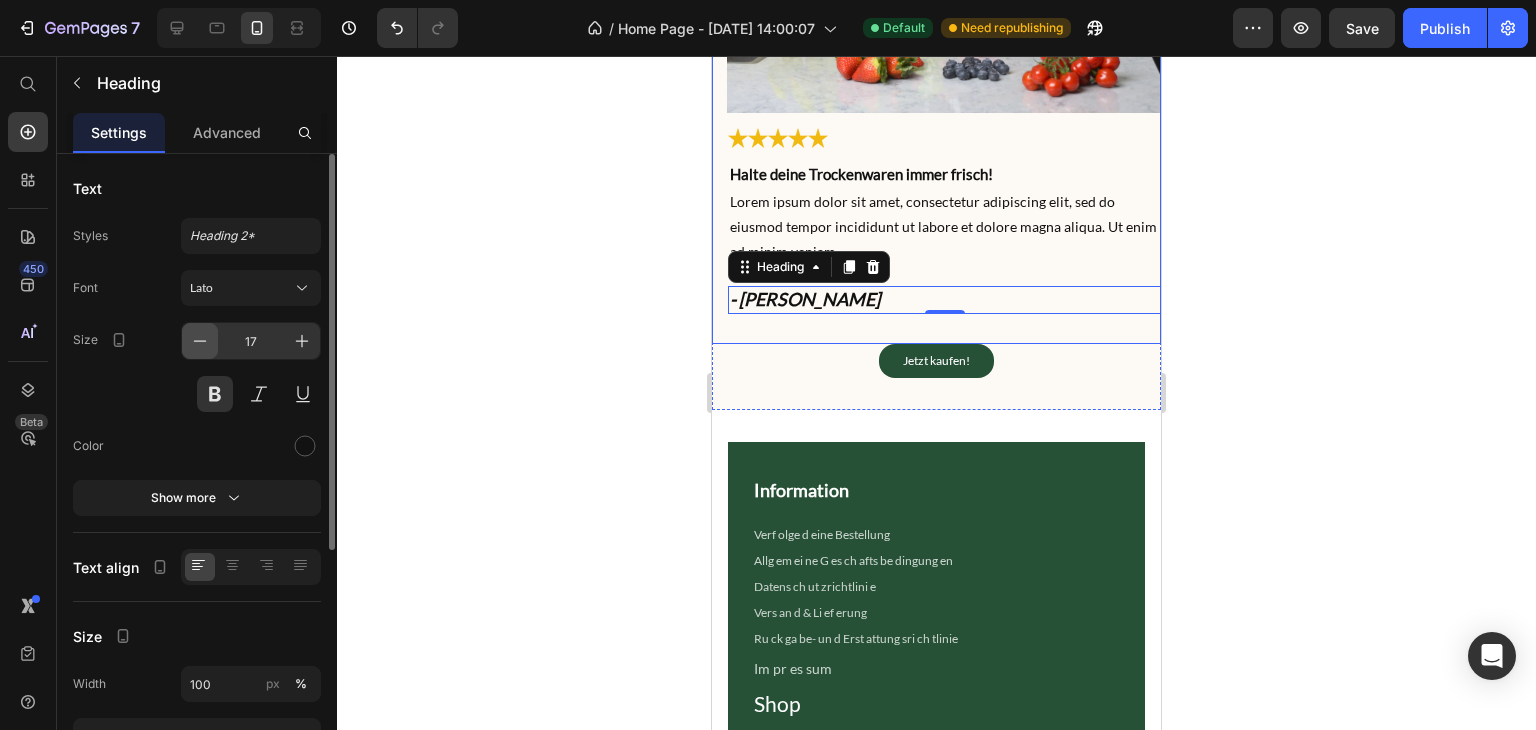 click 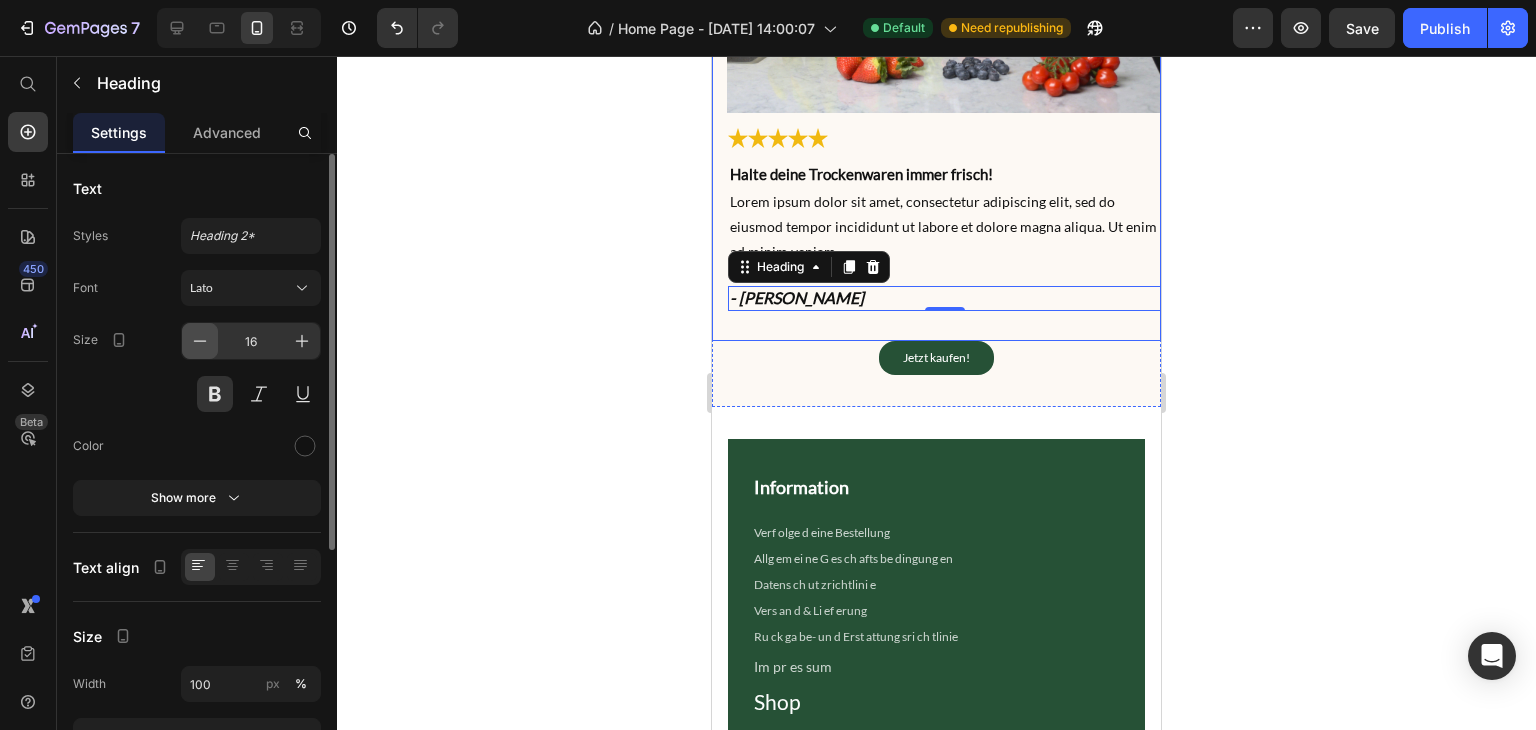 click 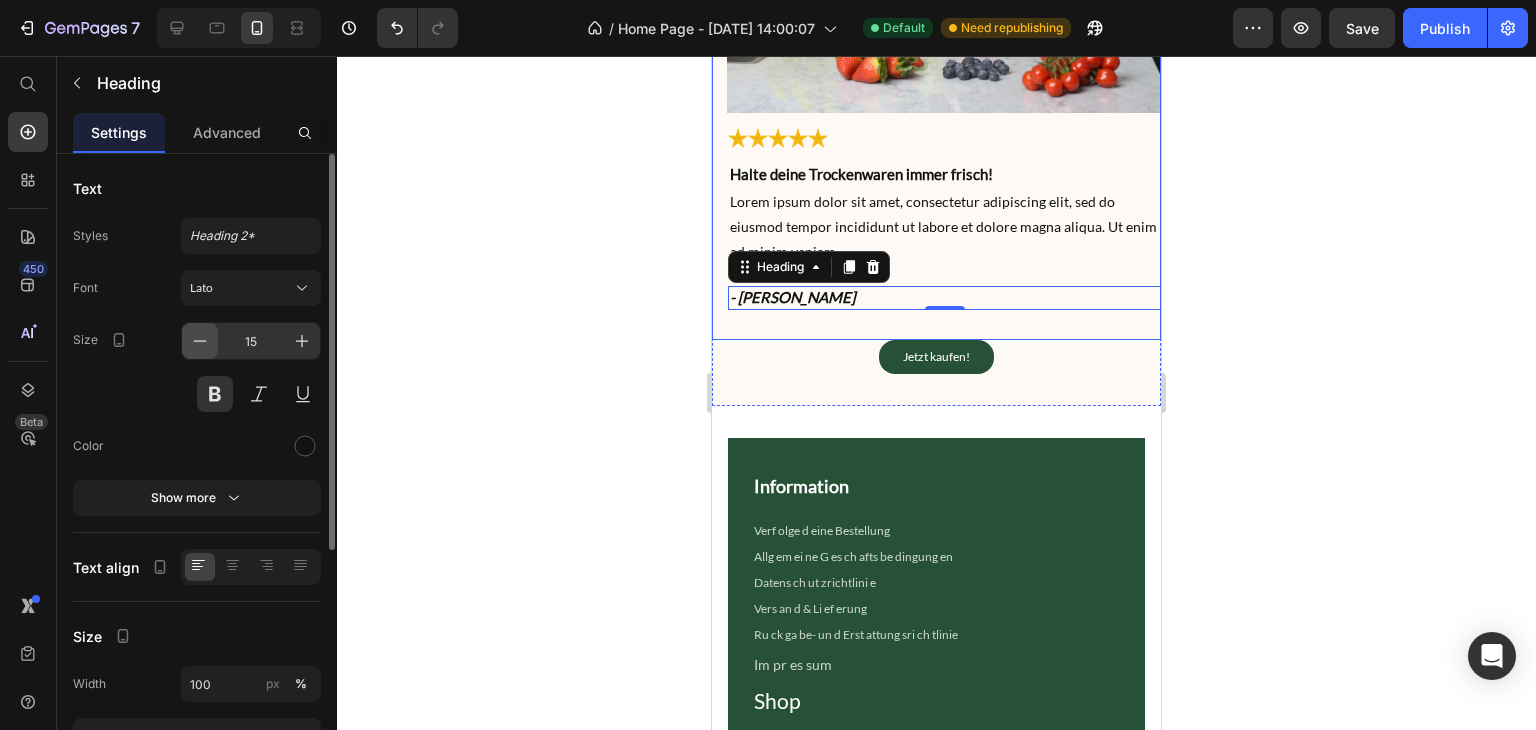 click 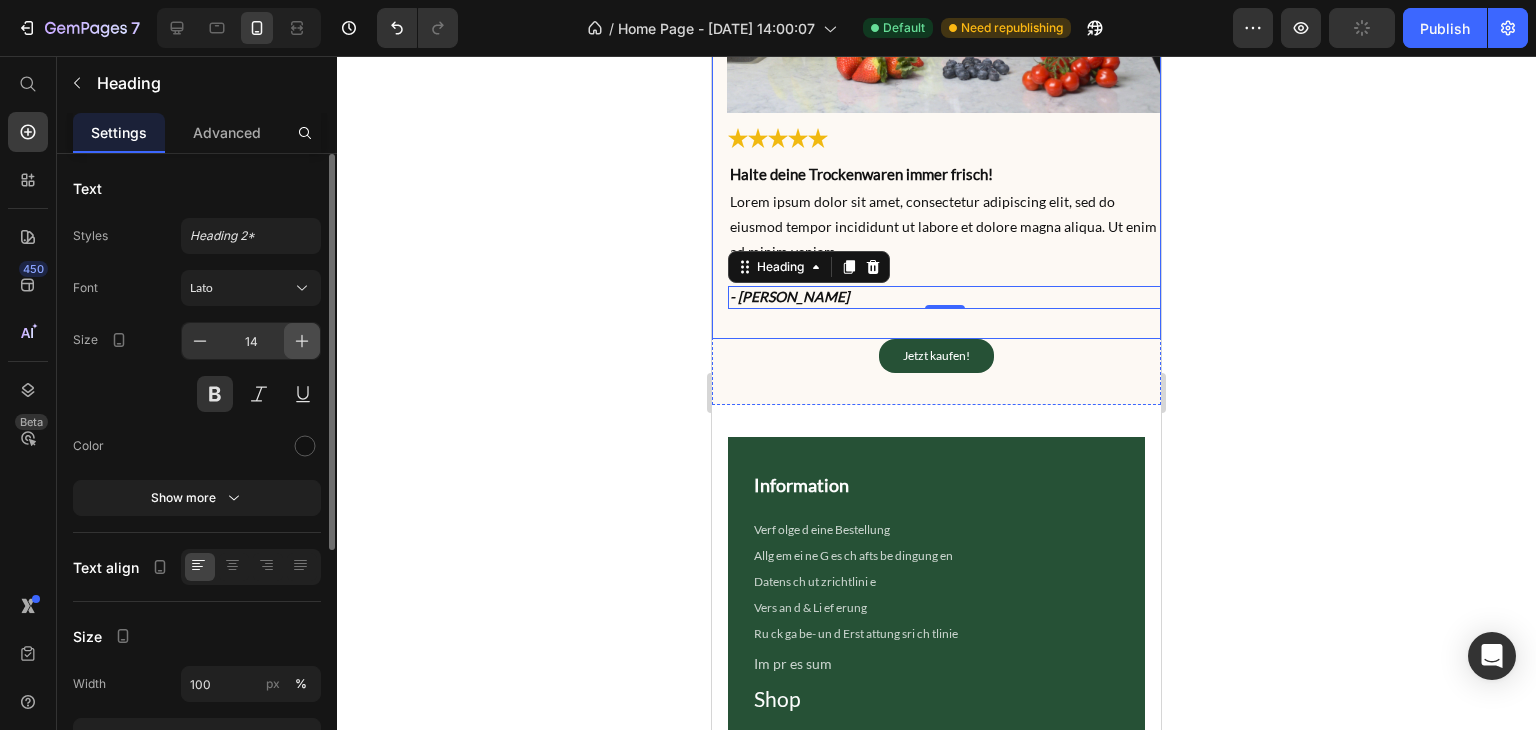 click 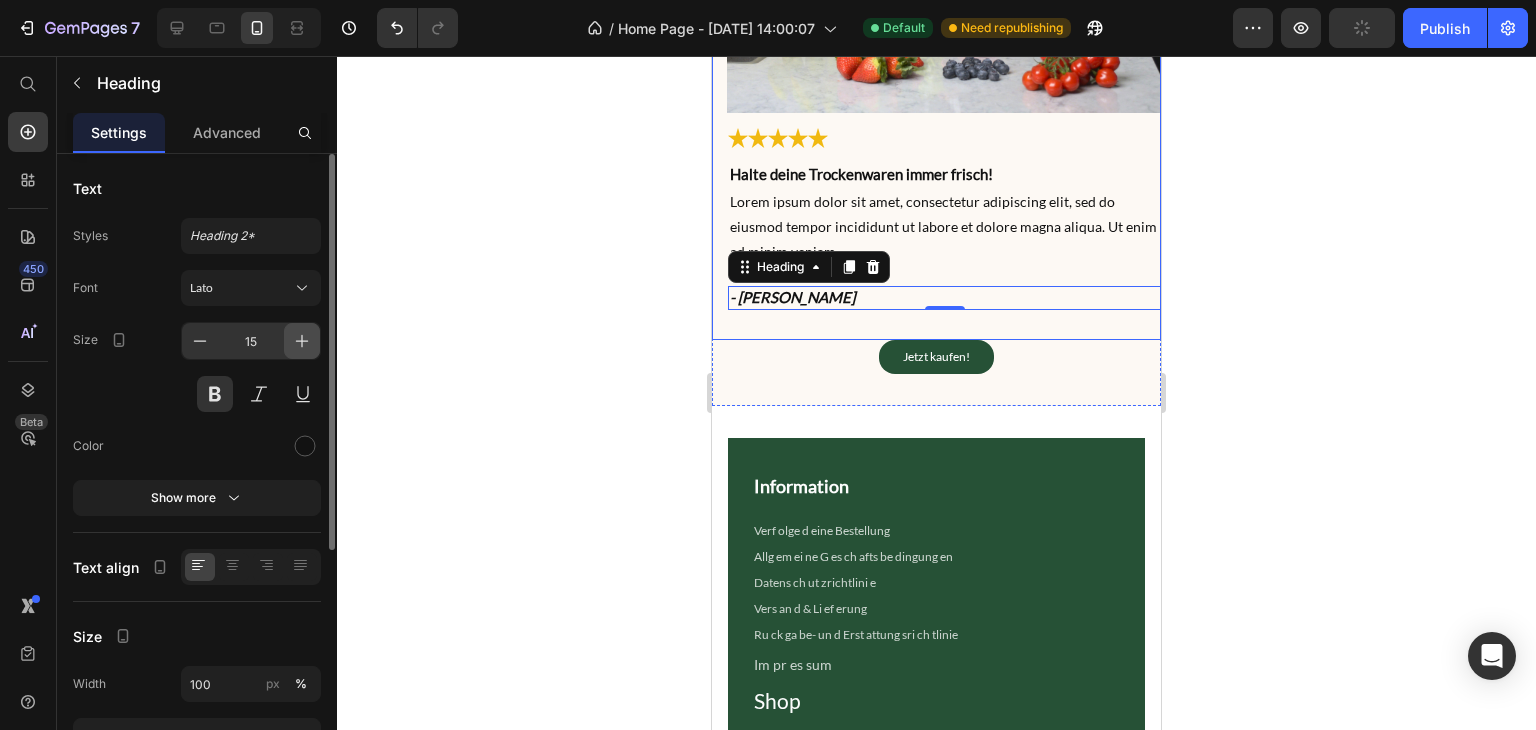 click 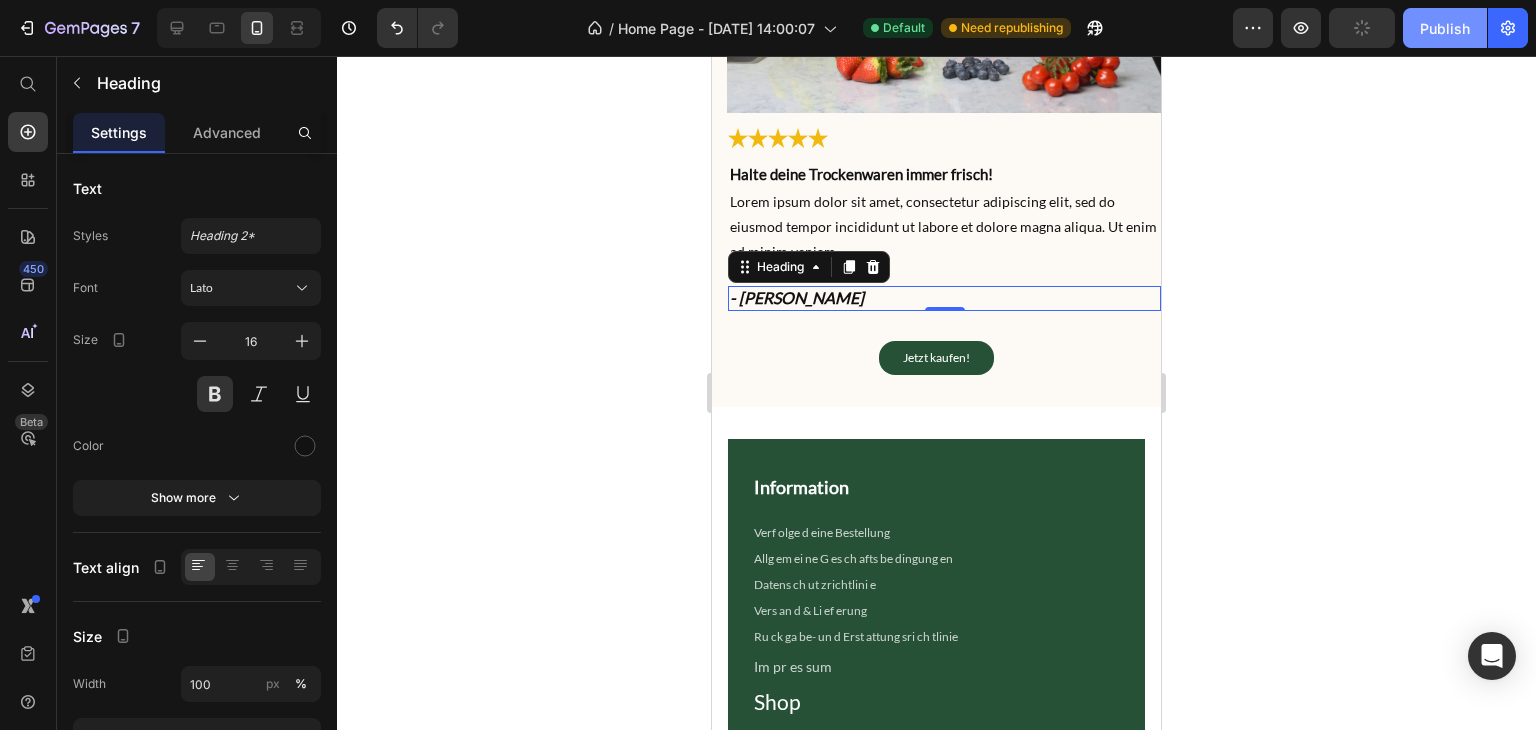 click on "Publish" at bounding box center [1445, 28] 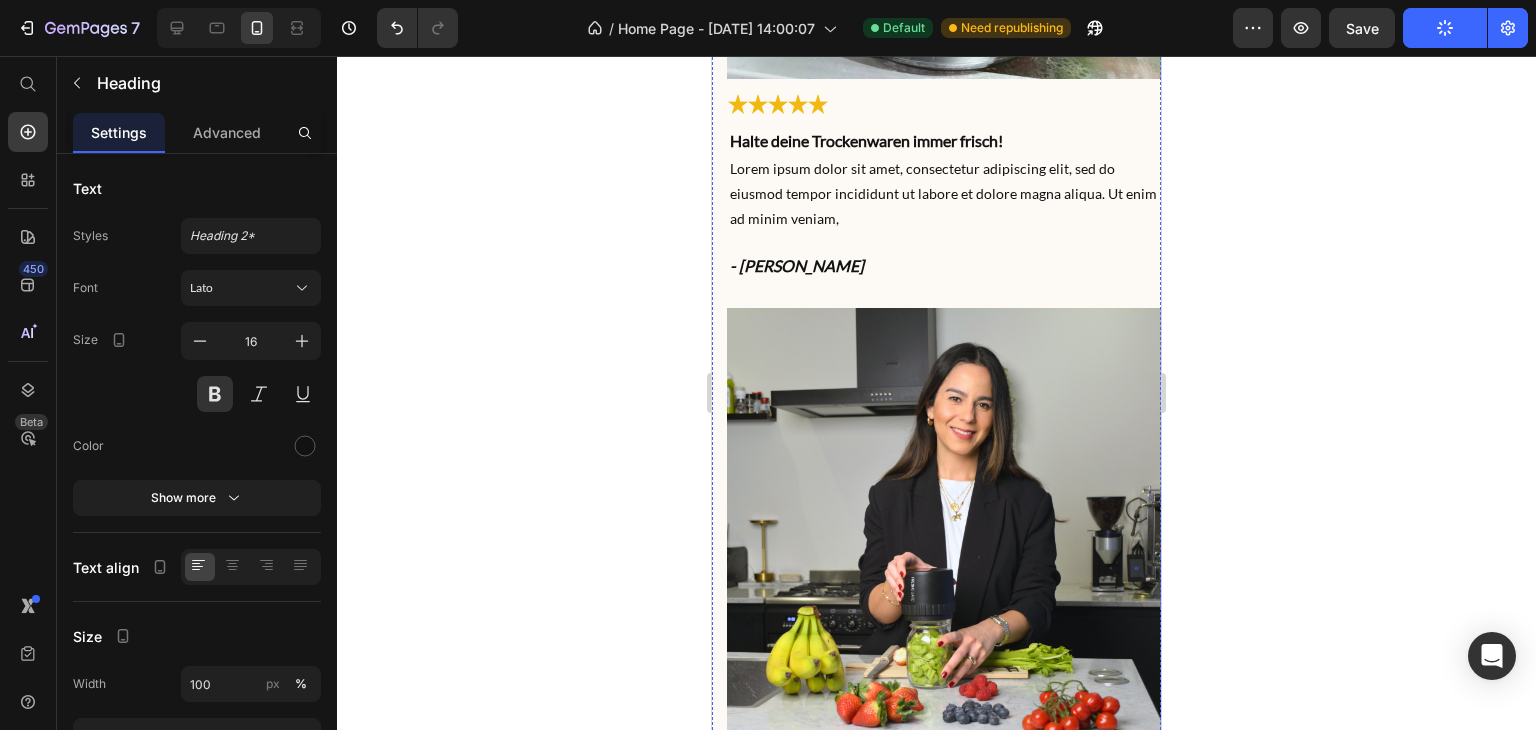scroll, scrollTop: 5960, scrollLeft: 0, axis: vertical 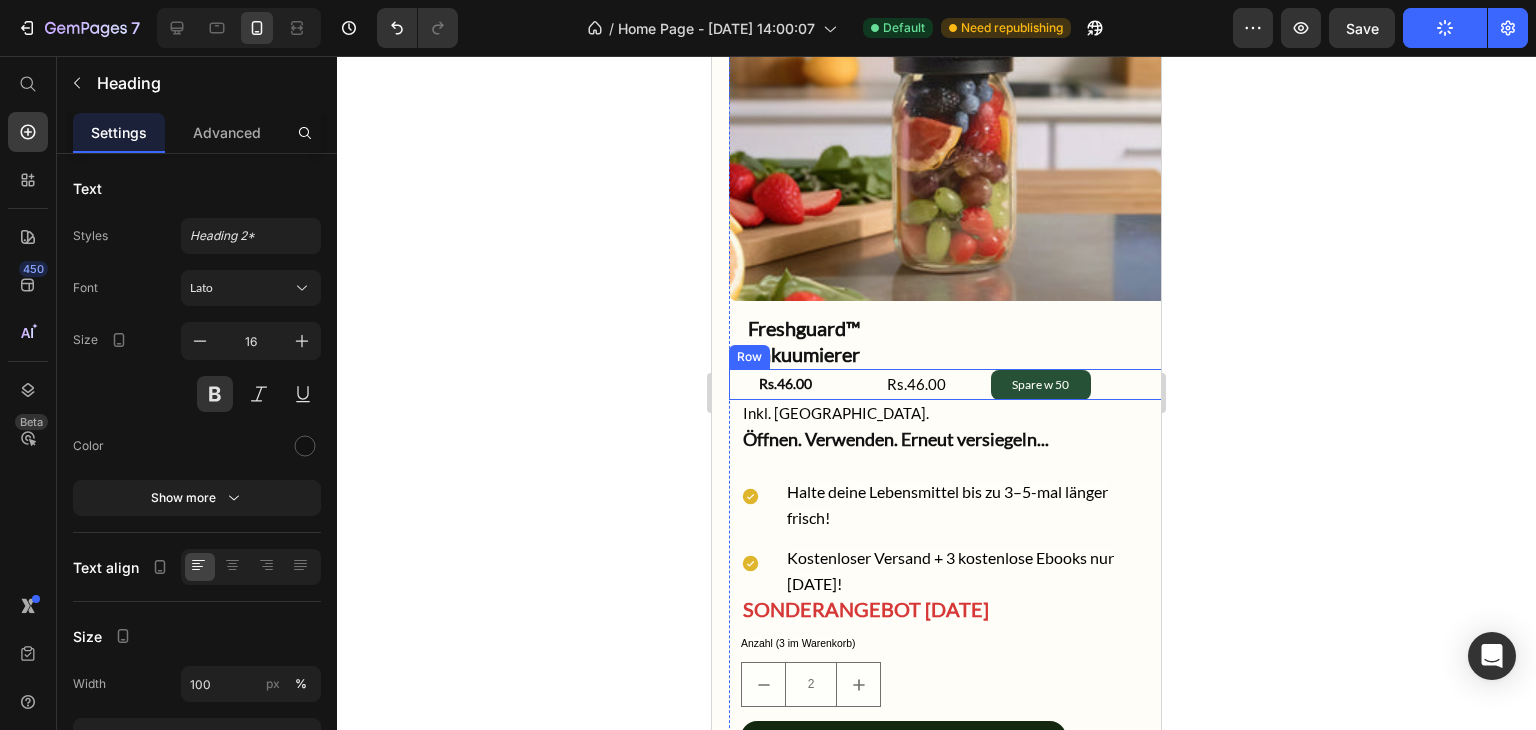 click on "Spare w 50 Text Block" at bounding box center (1084, 384) 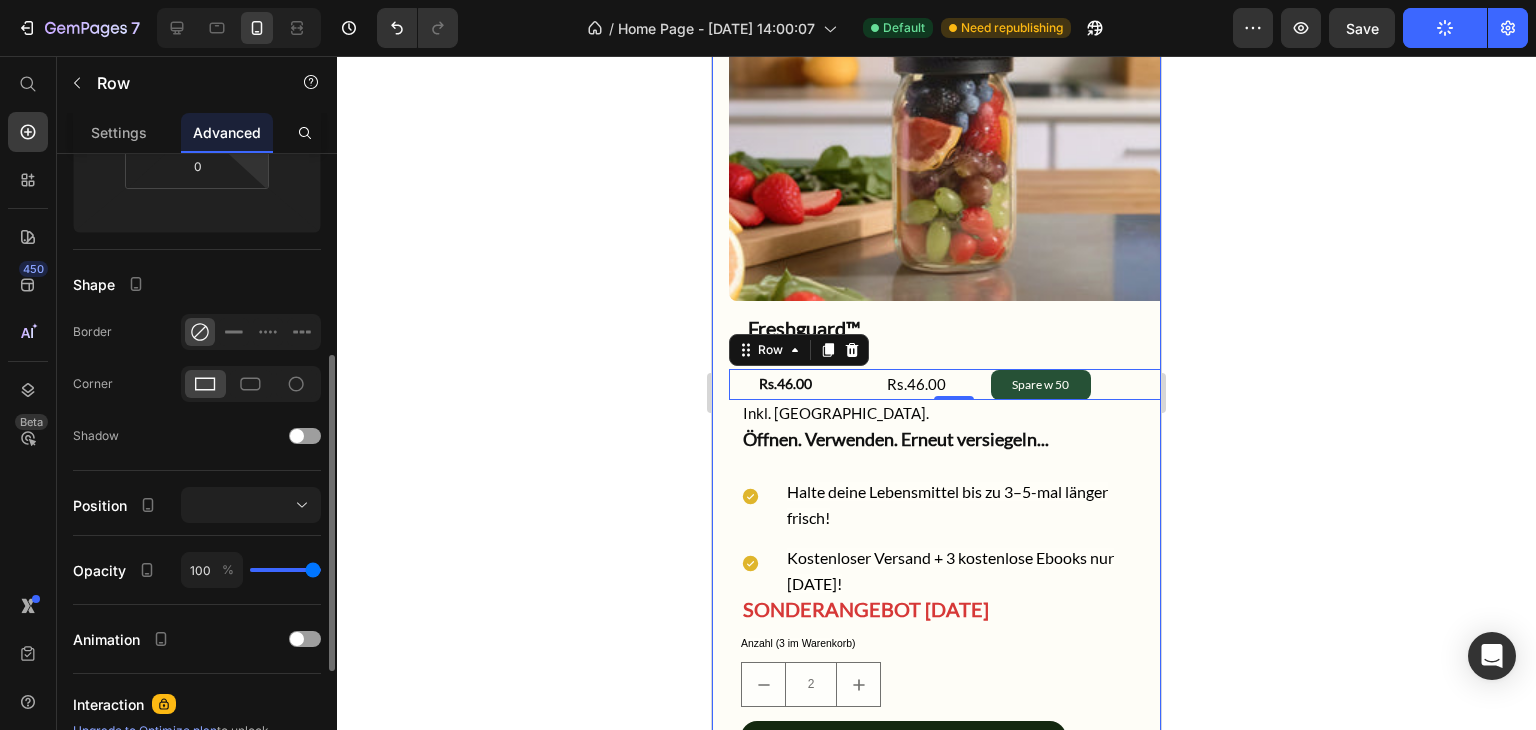 scroll, scrollTop: 403, scrollLeft: 0, axis: vertical 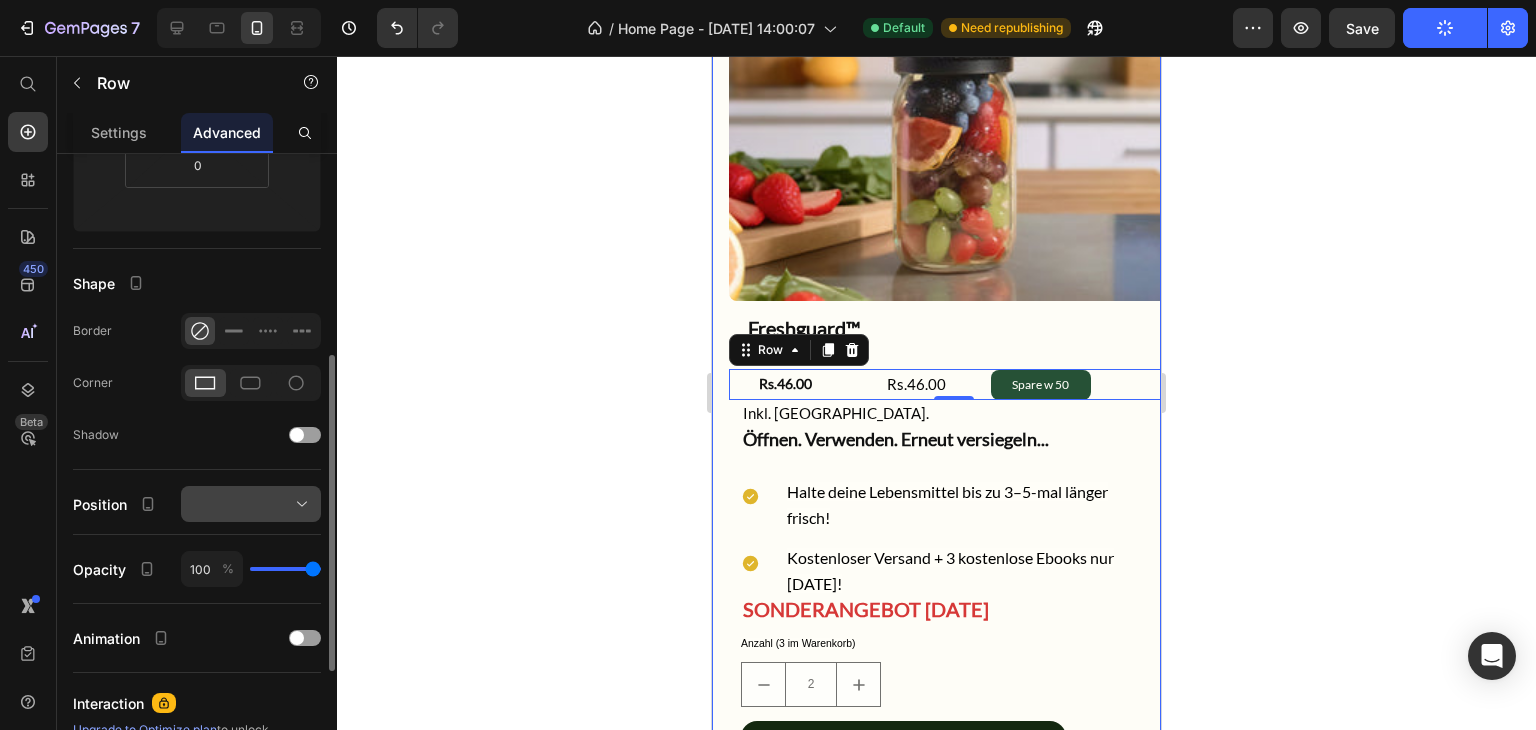 click 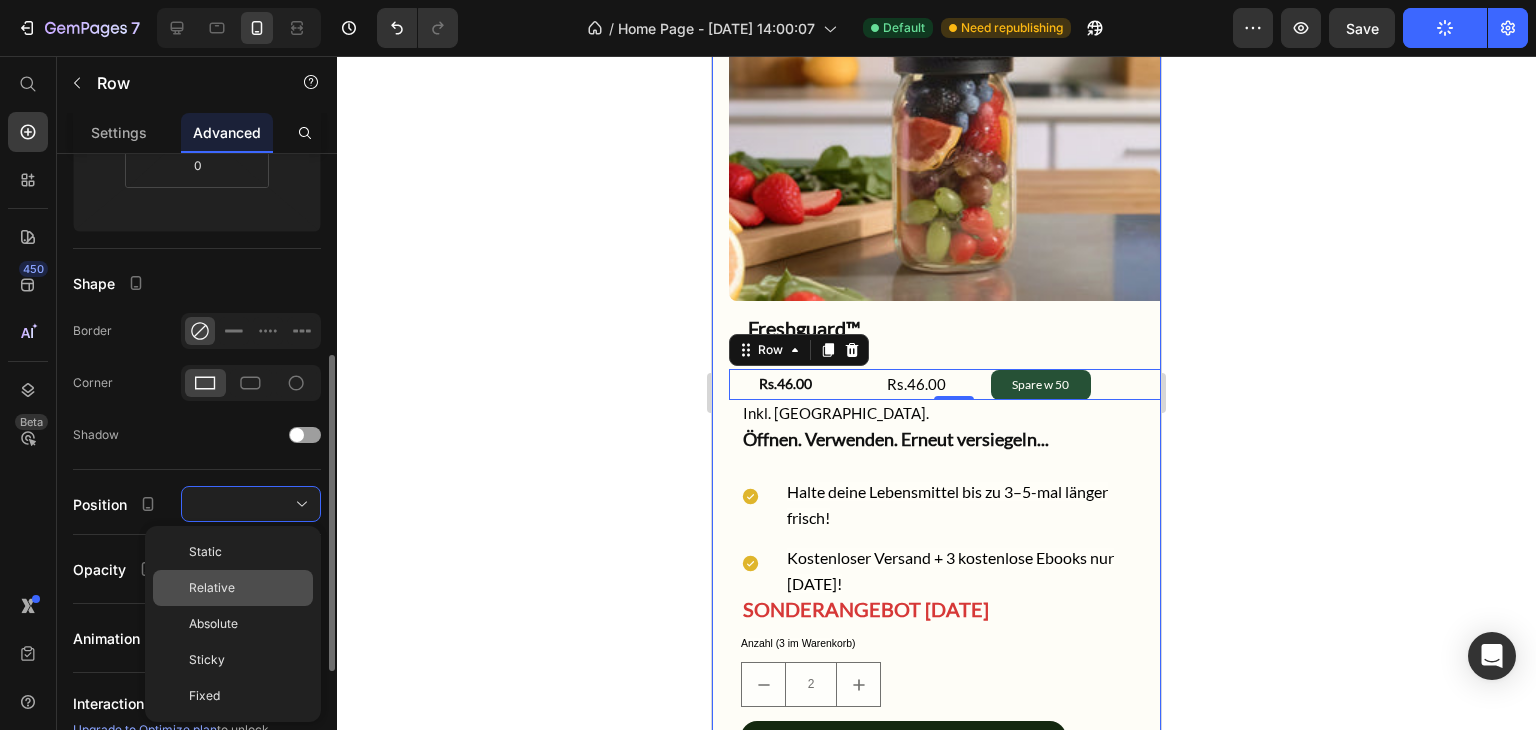 click on "Relative" at bounding box center (247, 588) 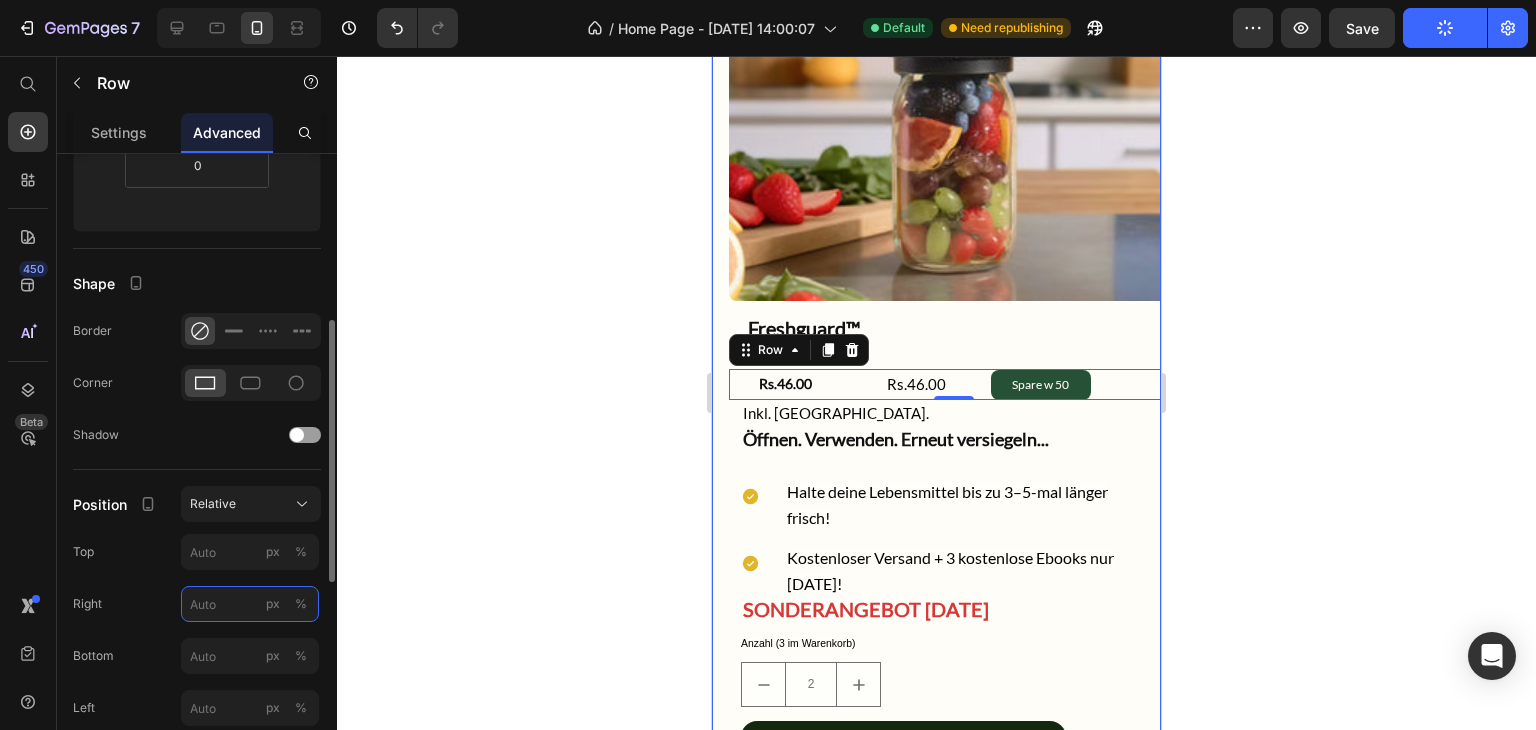 click on "px %" at bounding box center (250, 604) 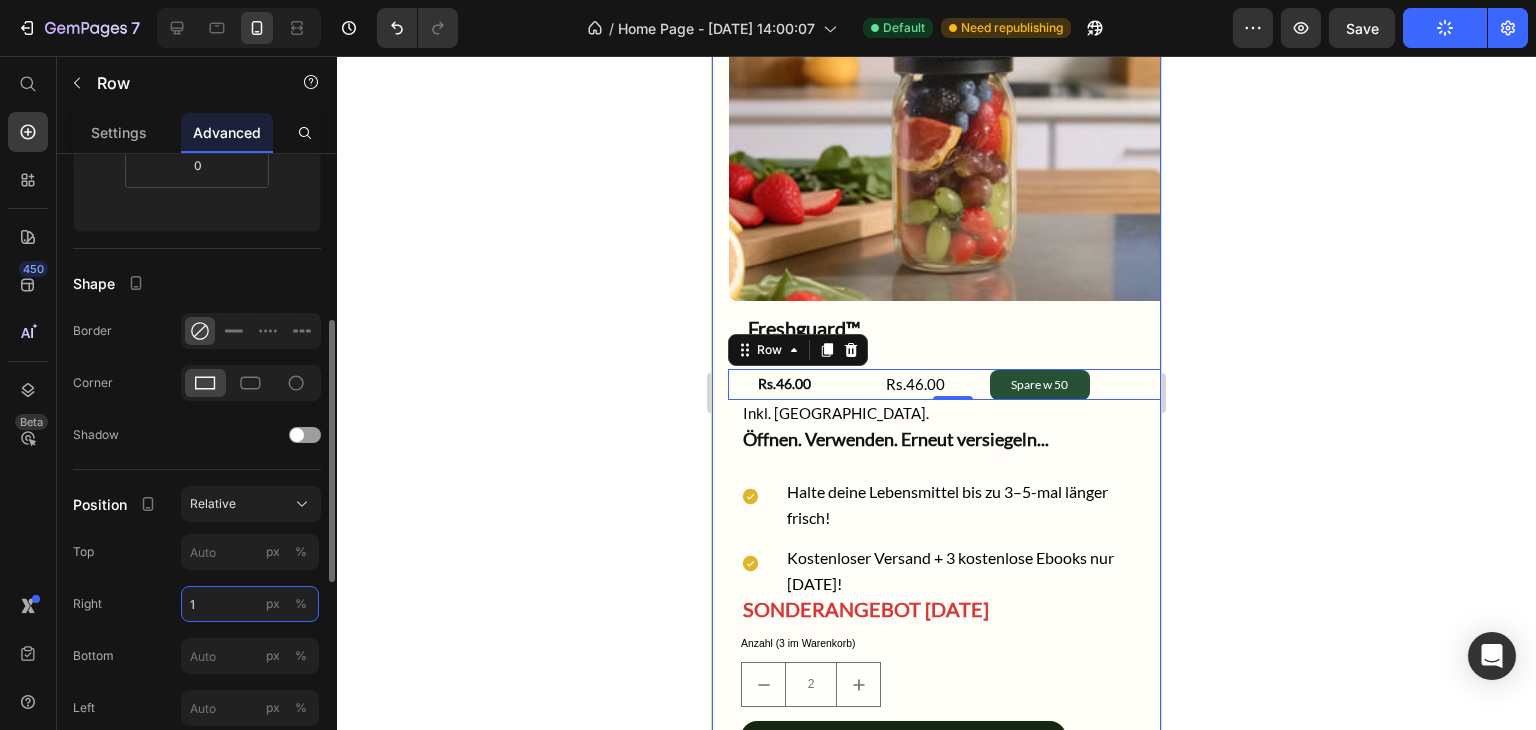type on "10" 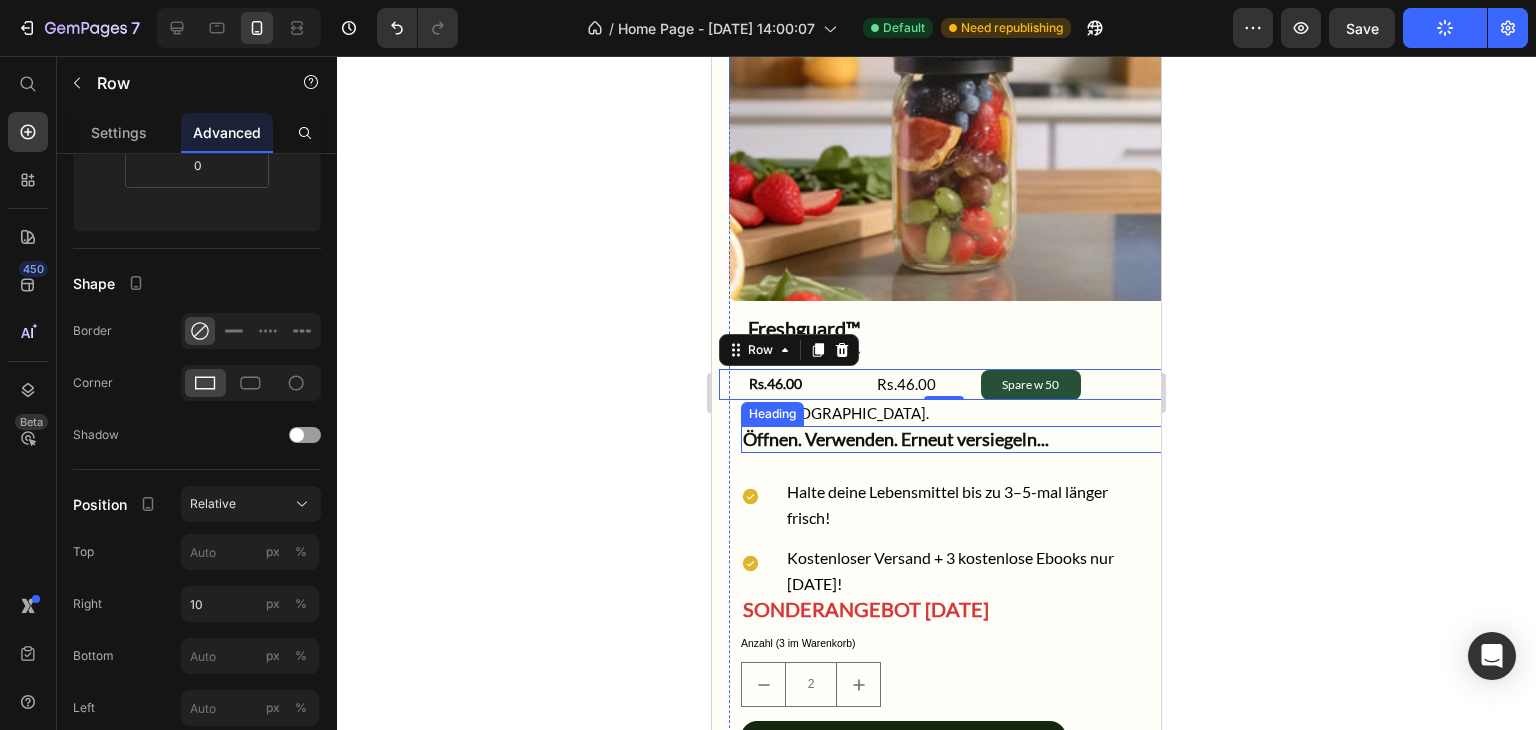 click on "Öffnen. Verwenden. Erneut versiegeln..." at bounding box center [959, 439] 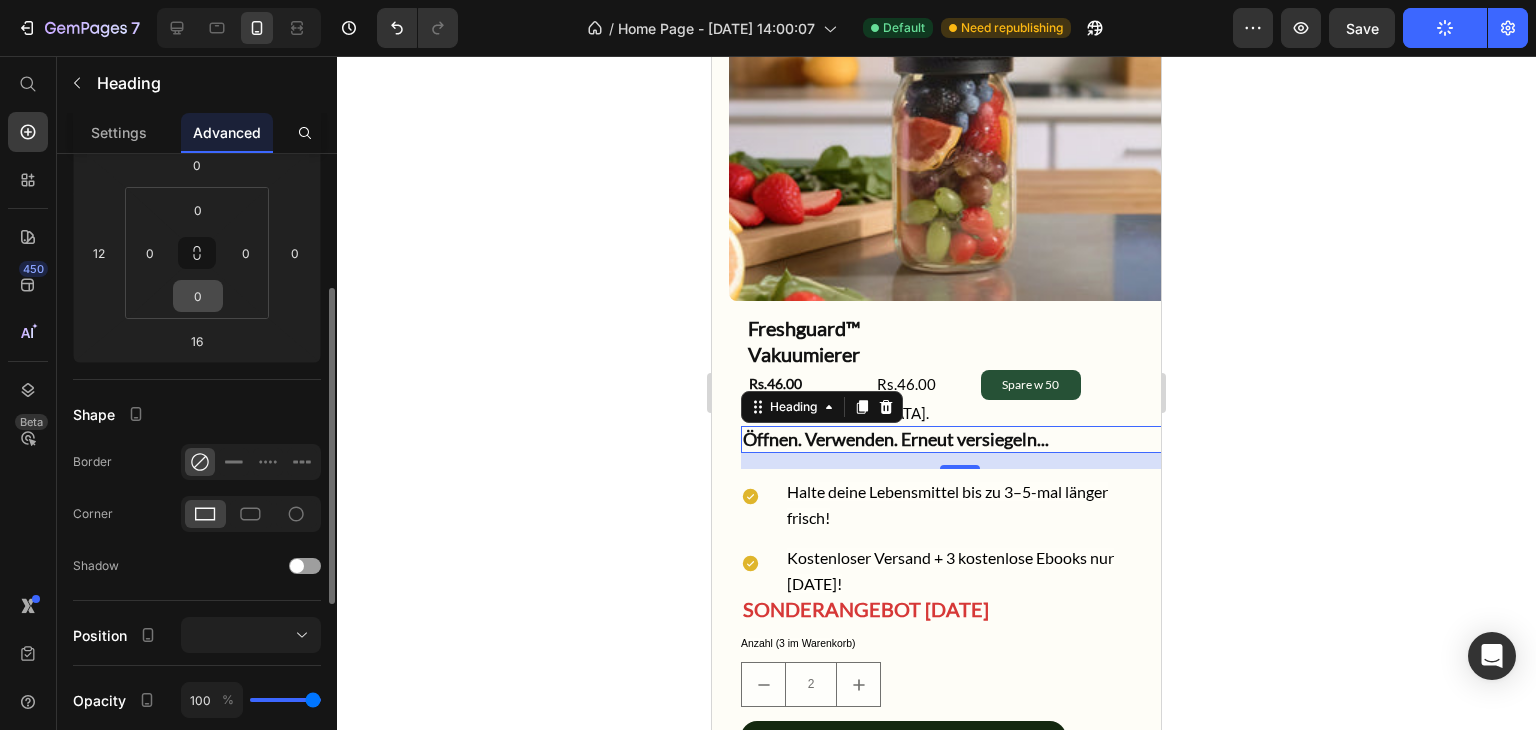 scroll, scrollTop: 272, scrollLeft: 0, axis: vertical 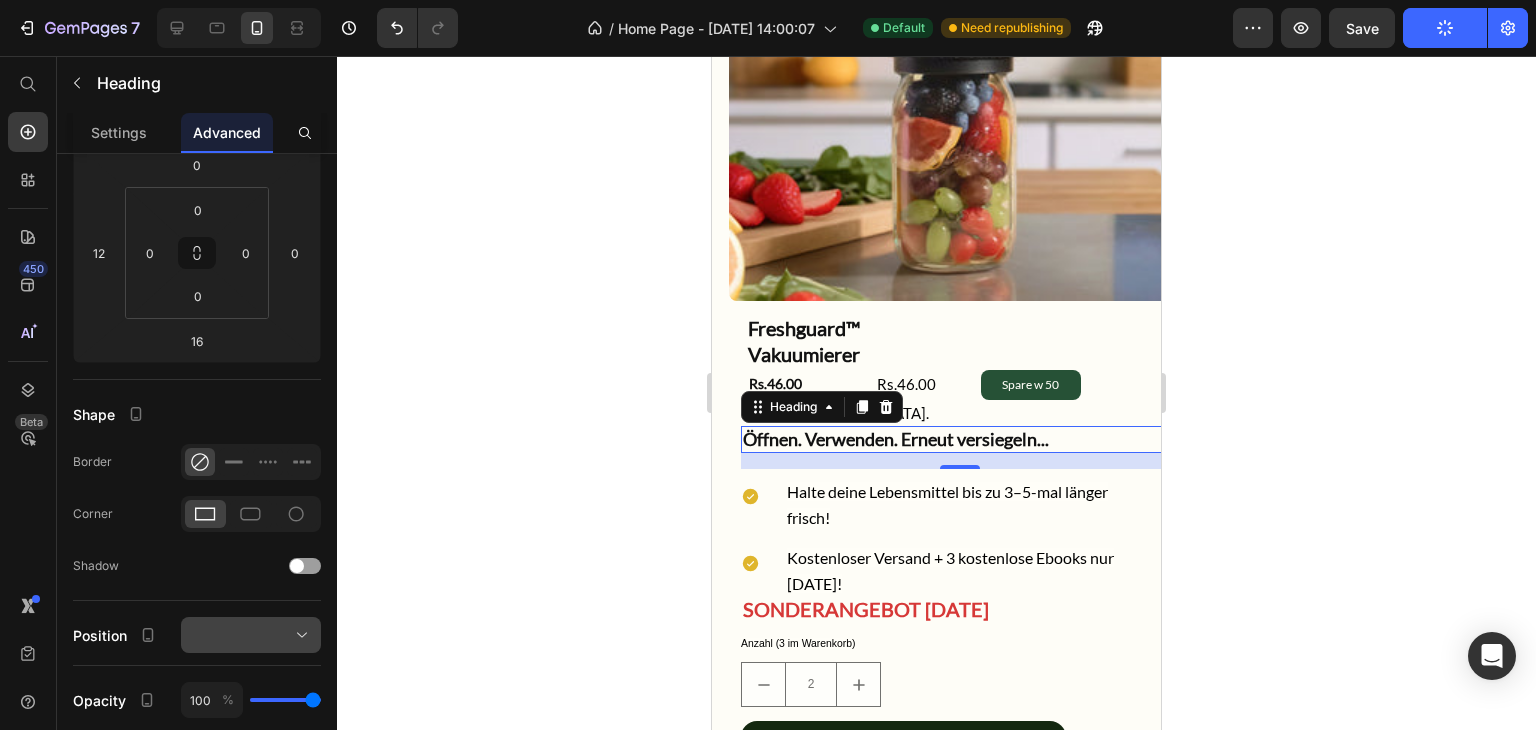 click 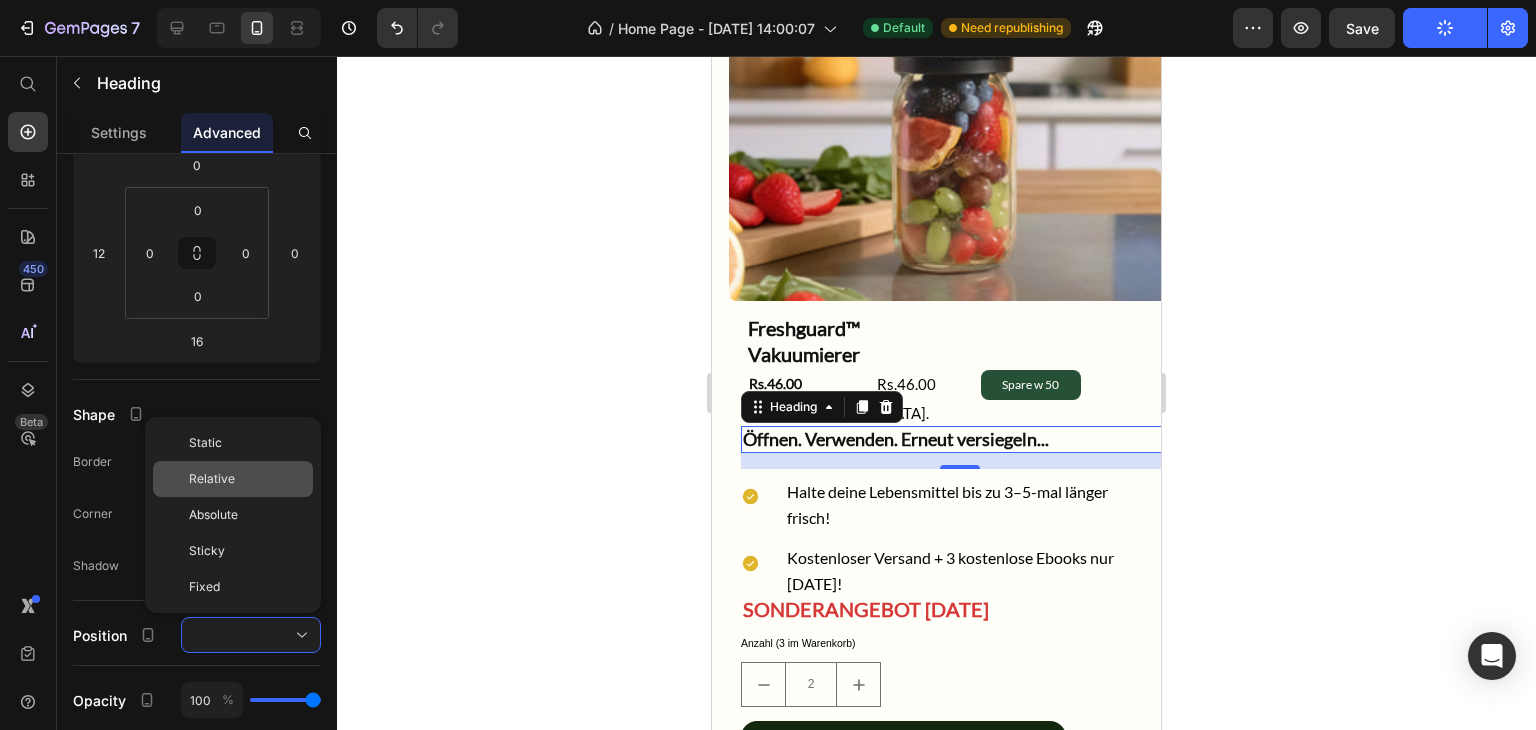 click on "Relative" at bounding box center (247, 479) 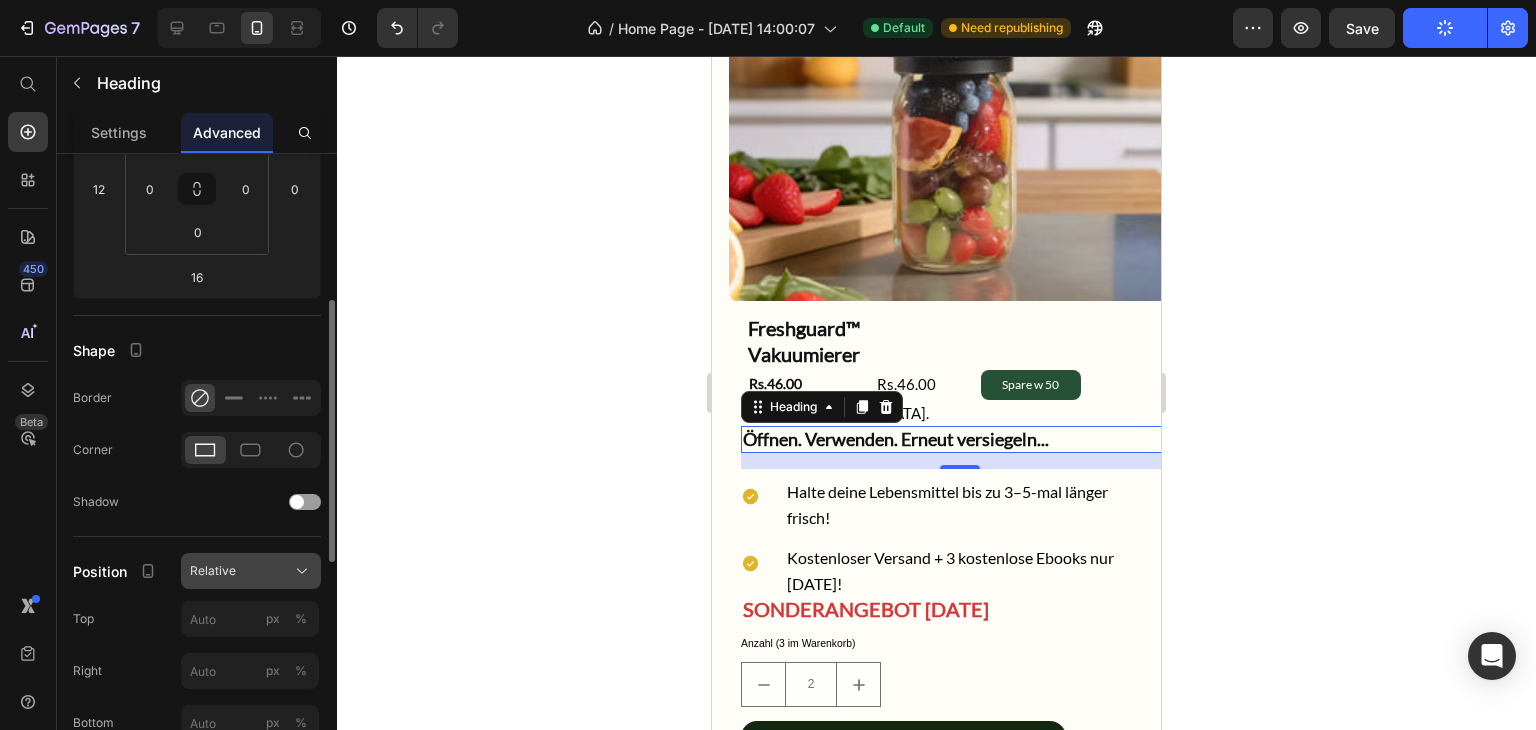 scroll, scrollTop: 341, scrollLeft: 0, axis: vertical 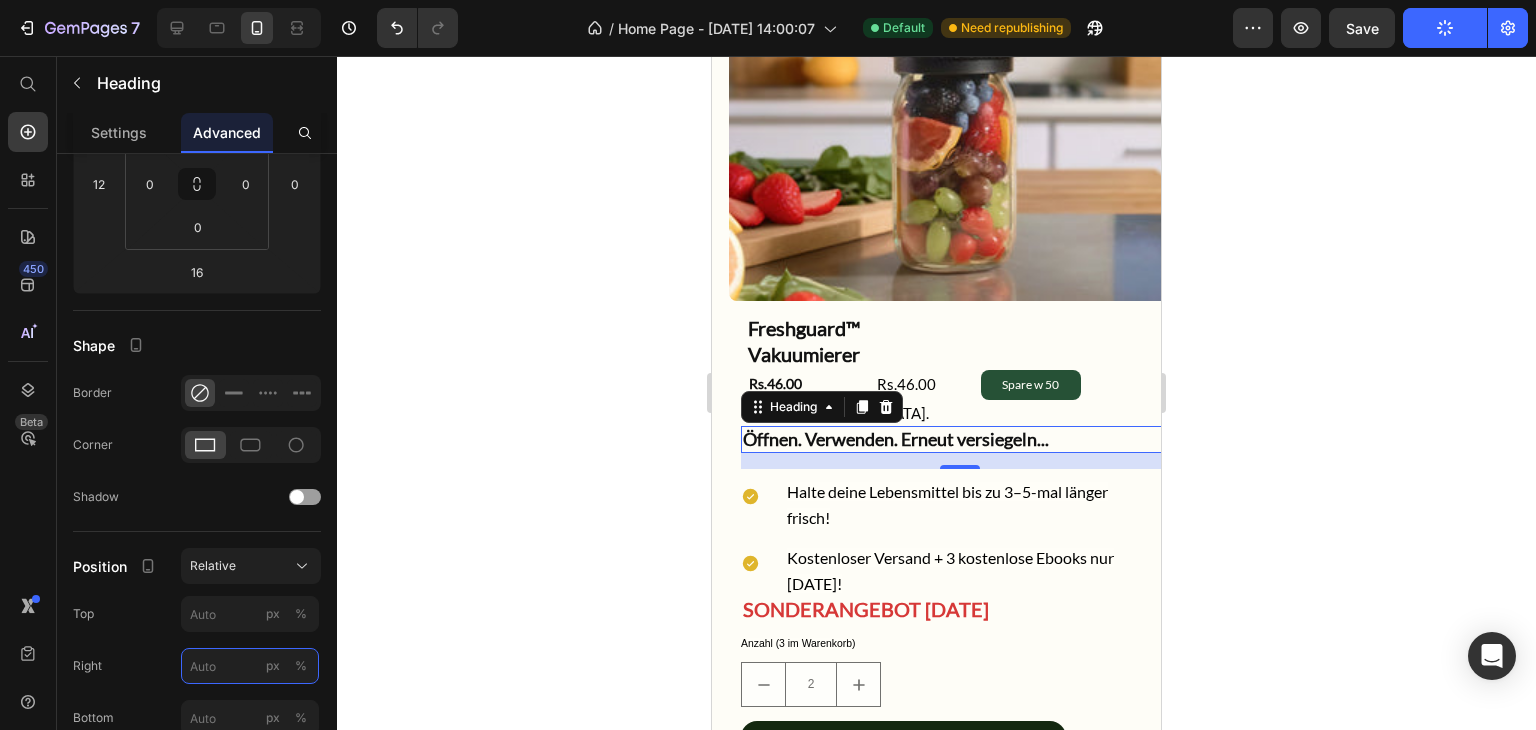 click on "px %" at bounding box center (250, 666) 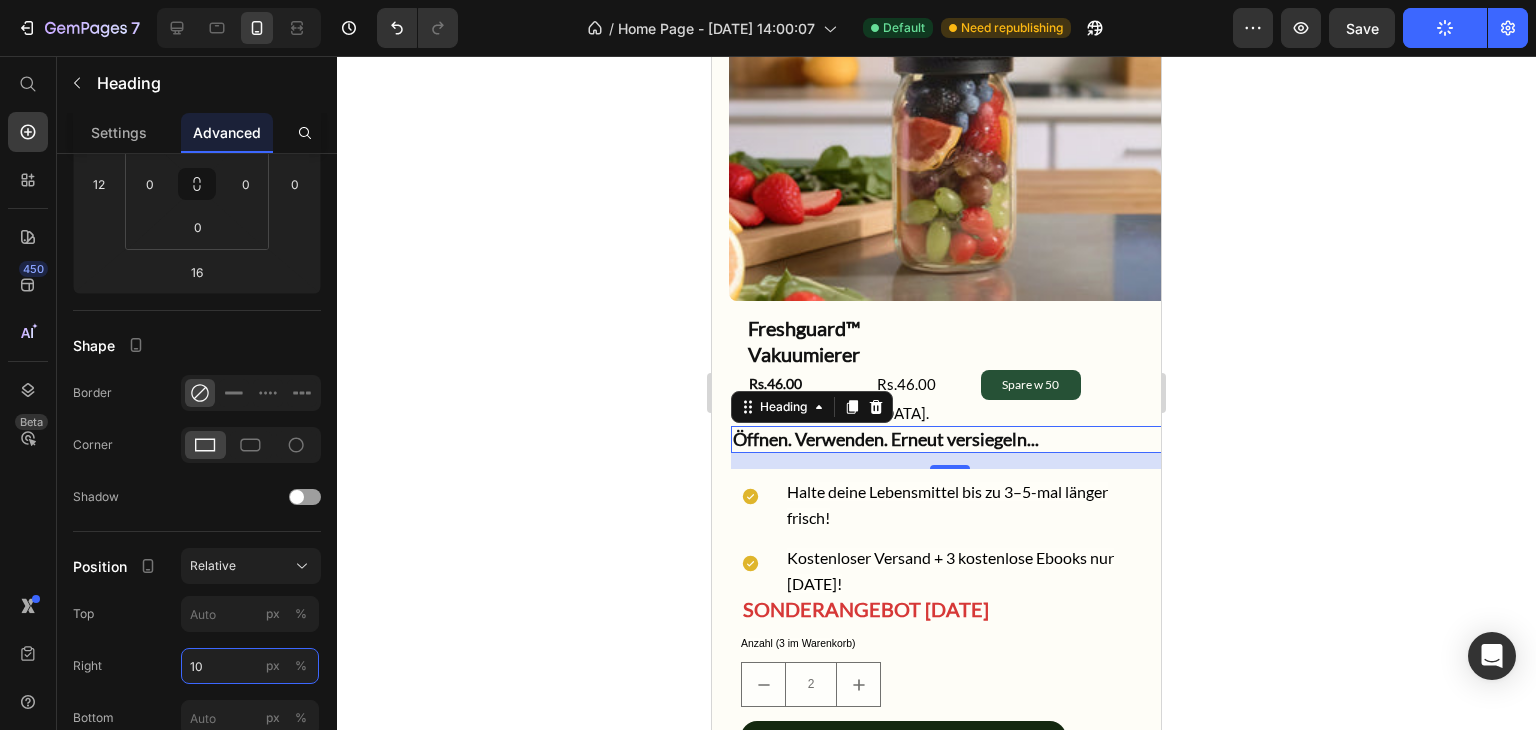 type on "1" 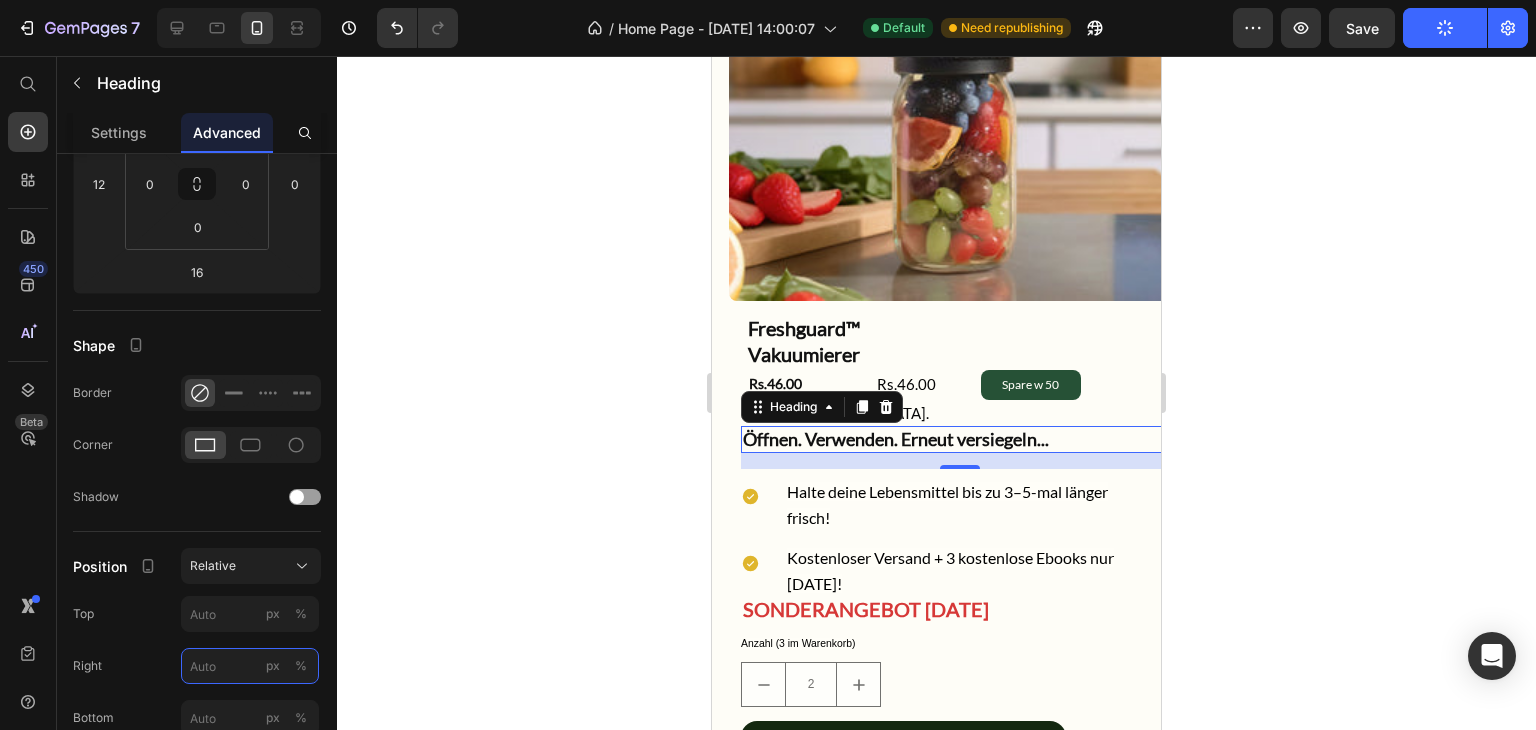 type on "5" 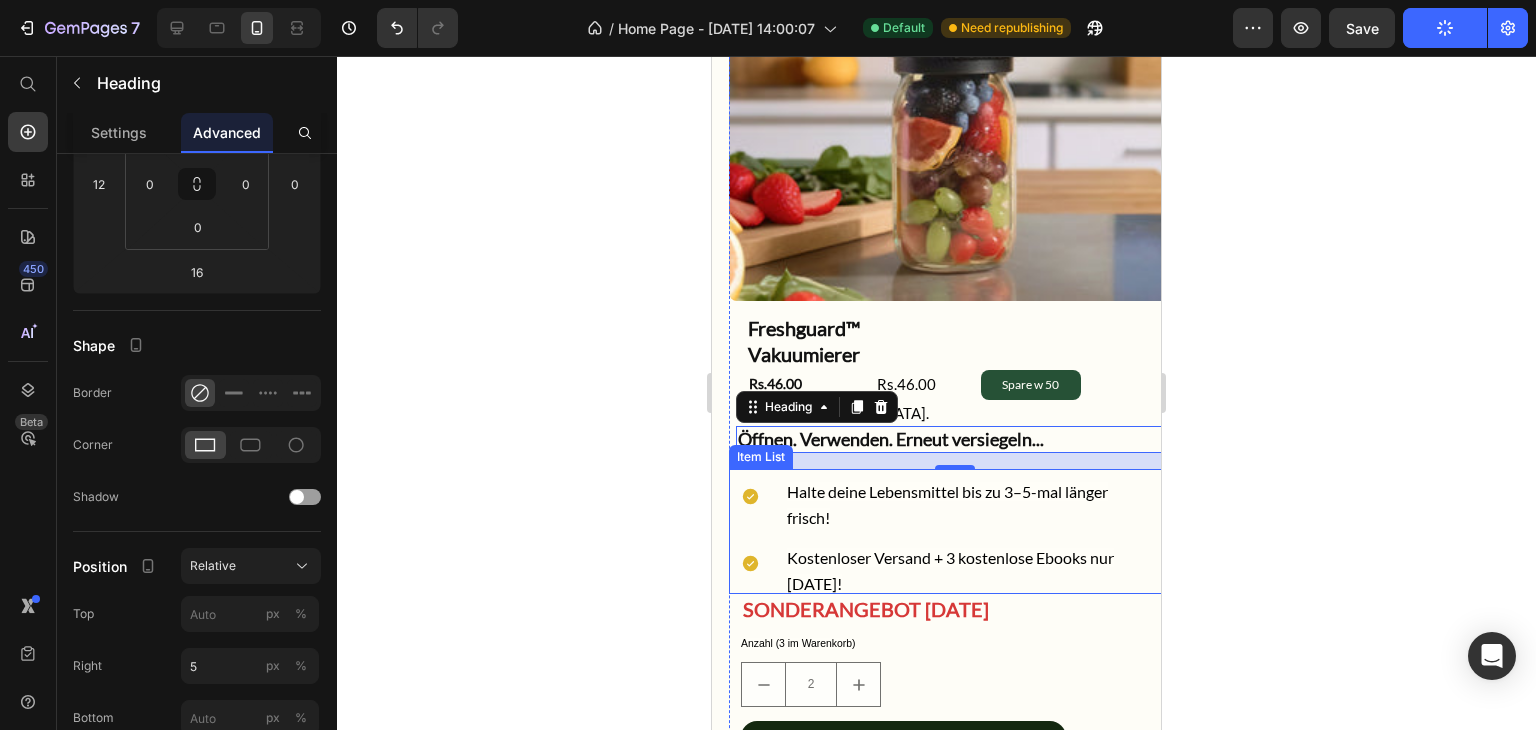 click on "Halte deine Lebensmittel bis zu 3–5-mal länger  frisch! Kostenloser Versand + 3 kostenlose Ebooks nur  [DATE]!" at bounding box center (959, 538) 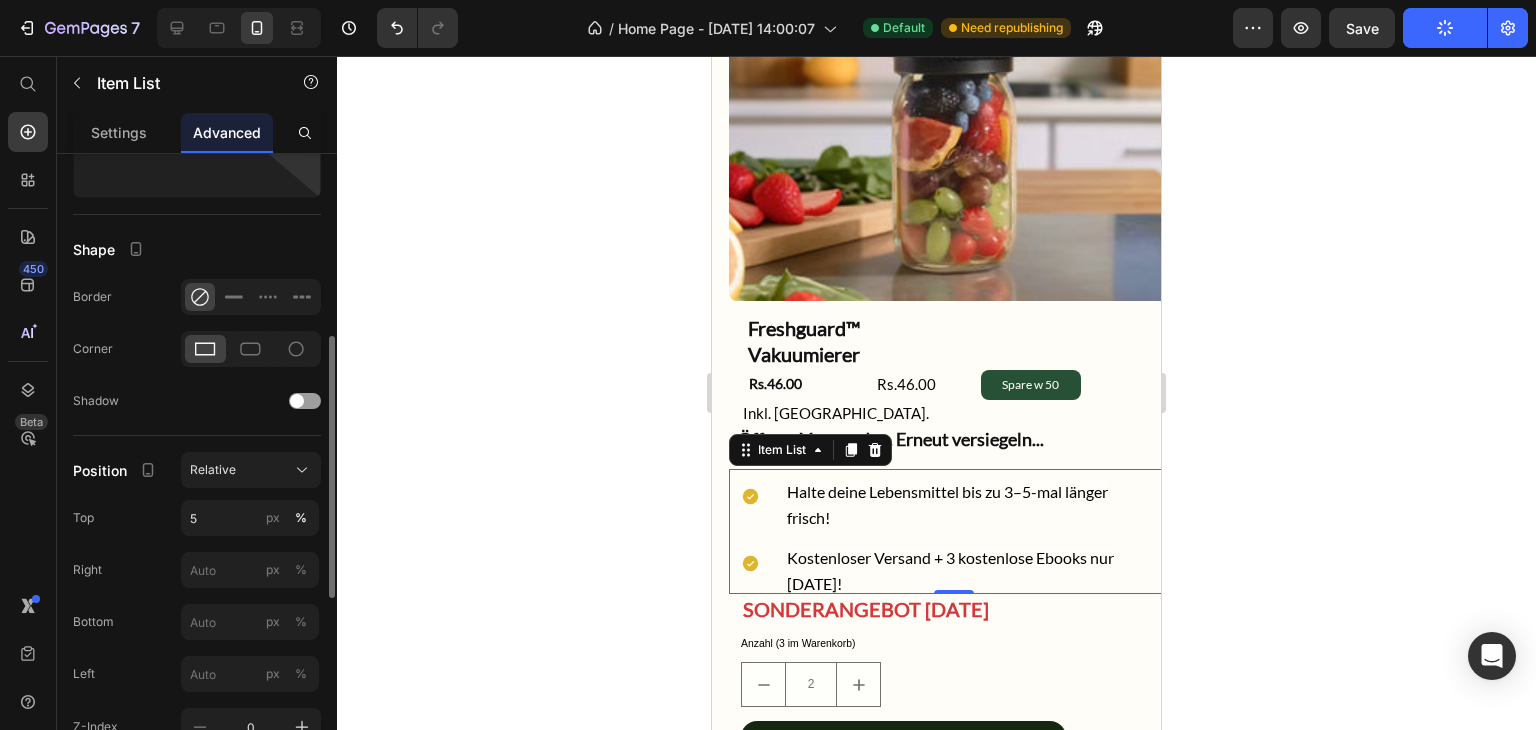 scroll, scrollTop: 439, scrollLeft: 0, axis: vertical 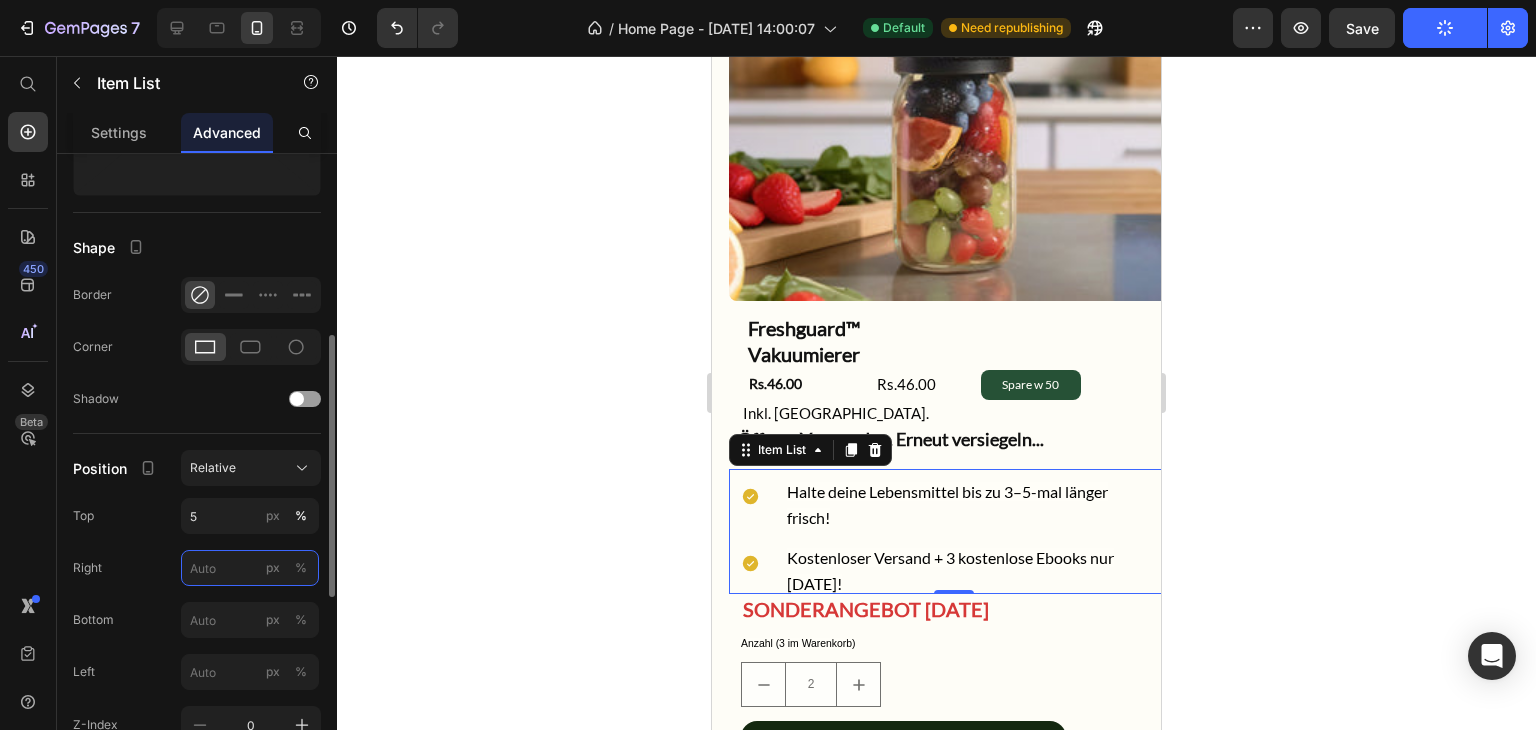 click on "px %" at bounding box center [250, 568] 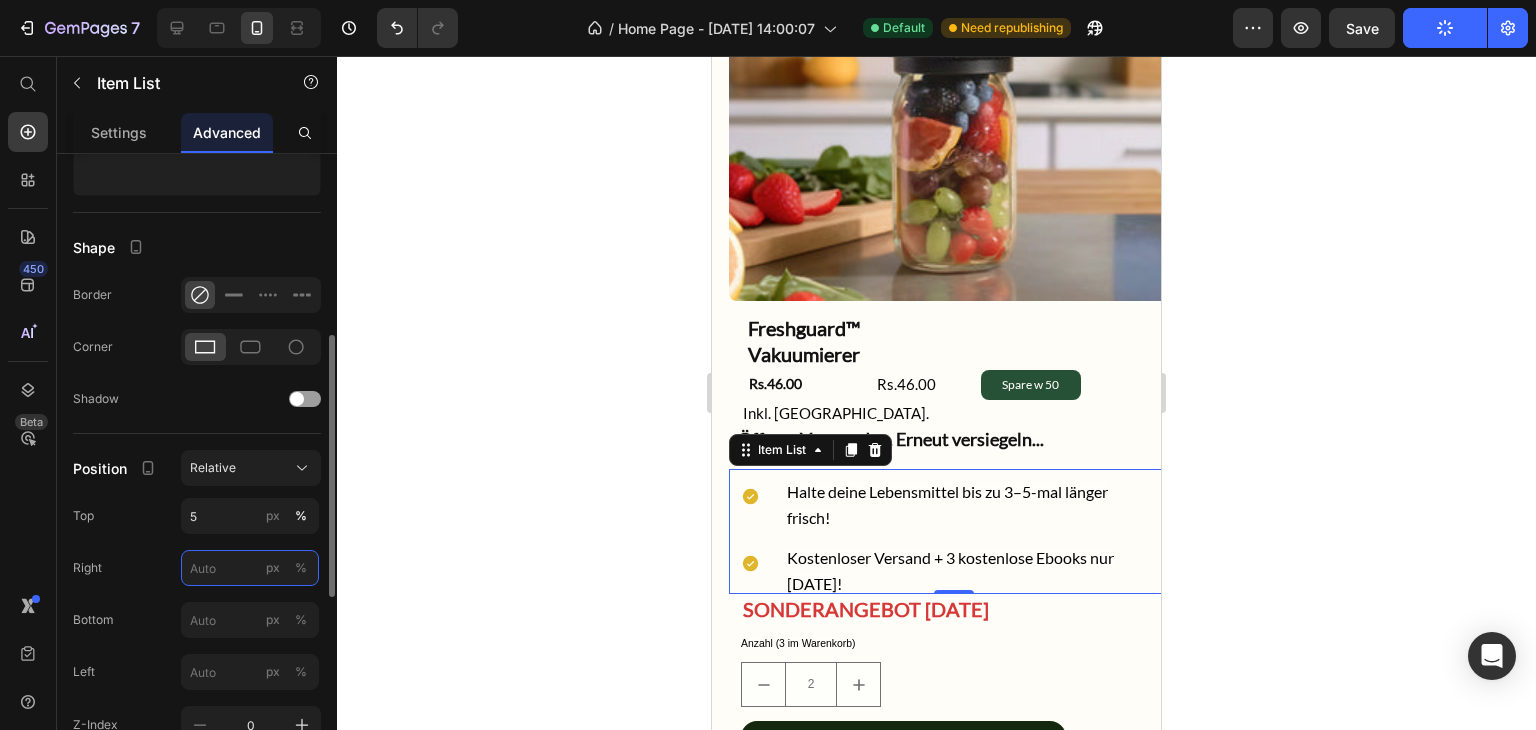 type on "5" 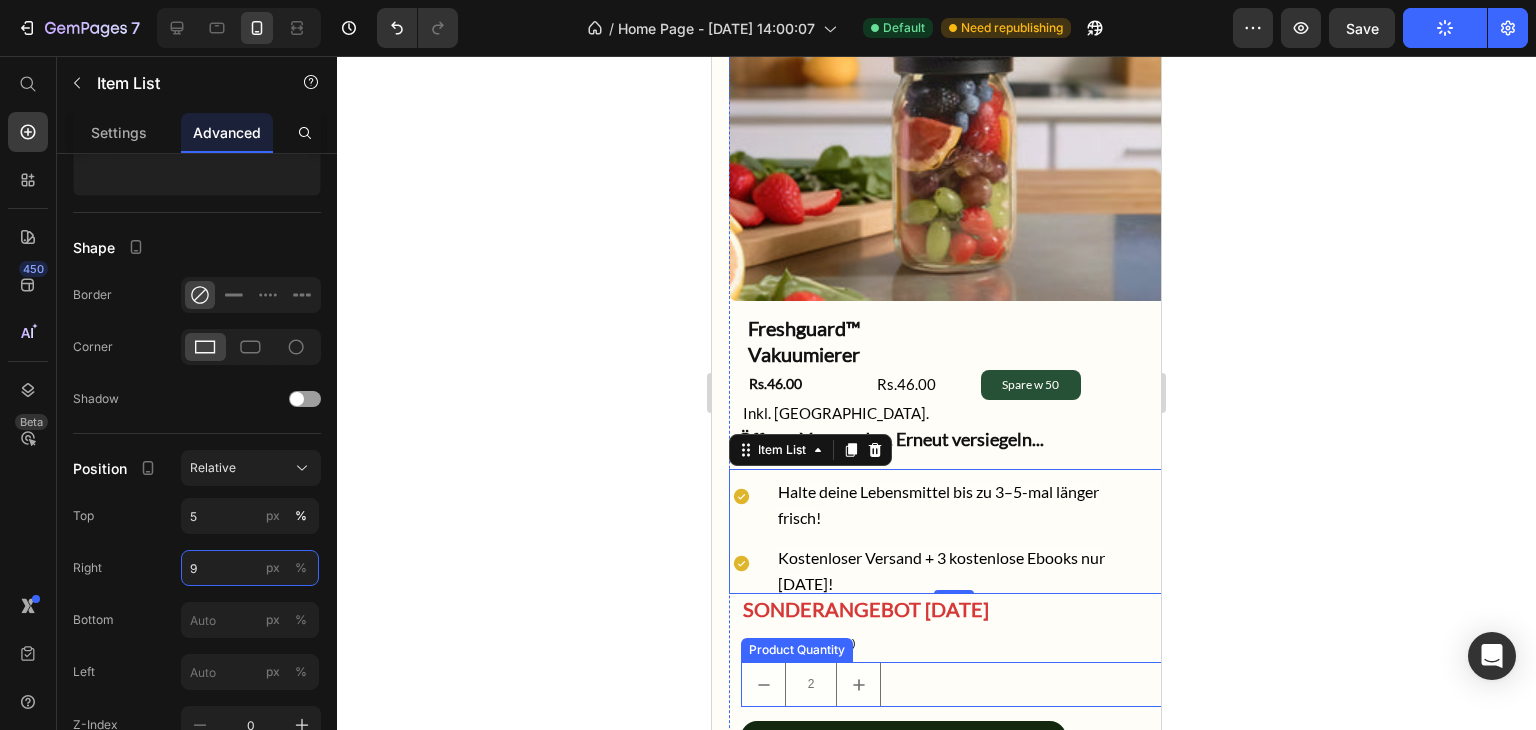 scroll, scrollTop: 3011, scrollLeft: 0, axis: vertical 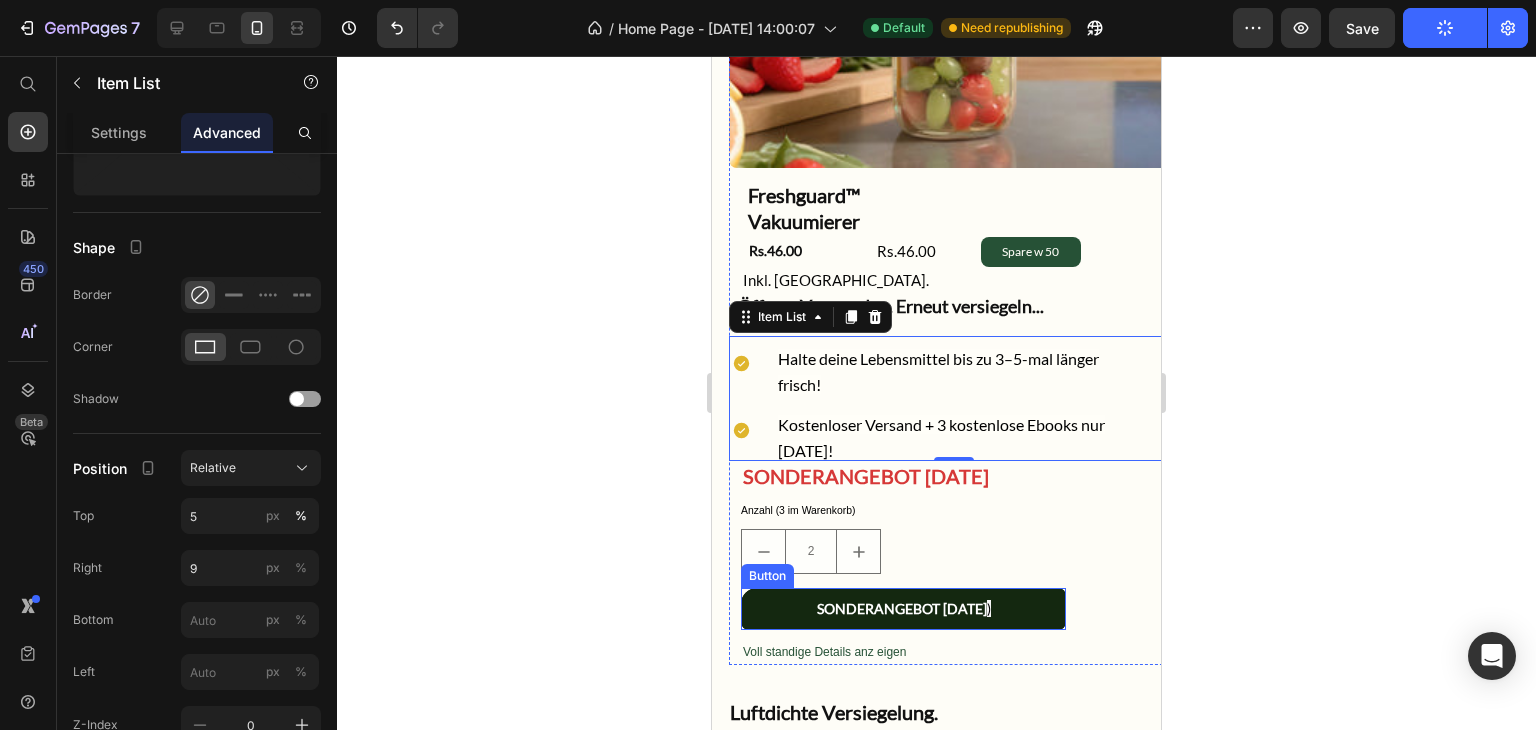 click on "SONDERANGEBOT [DATE] )" at bounding box center [903, 608] 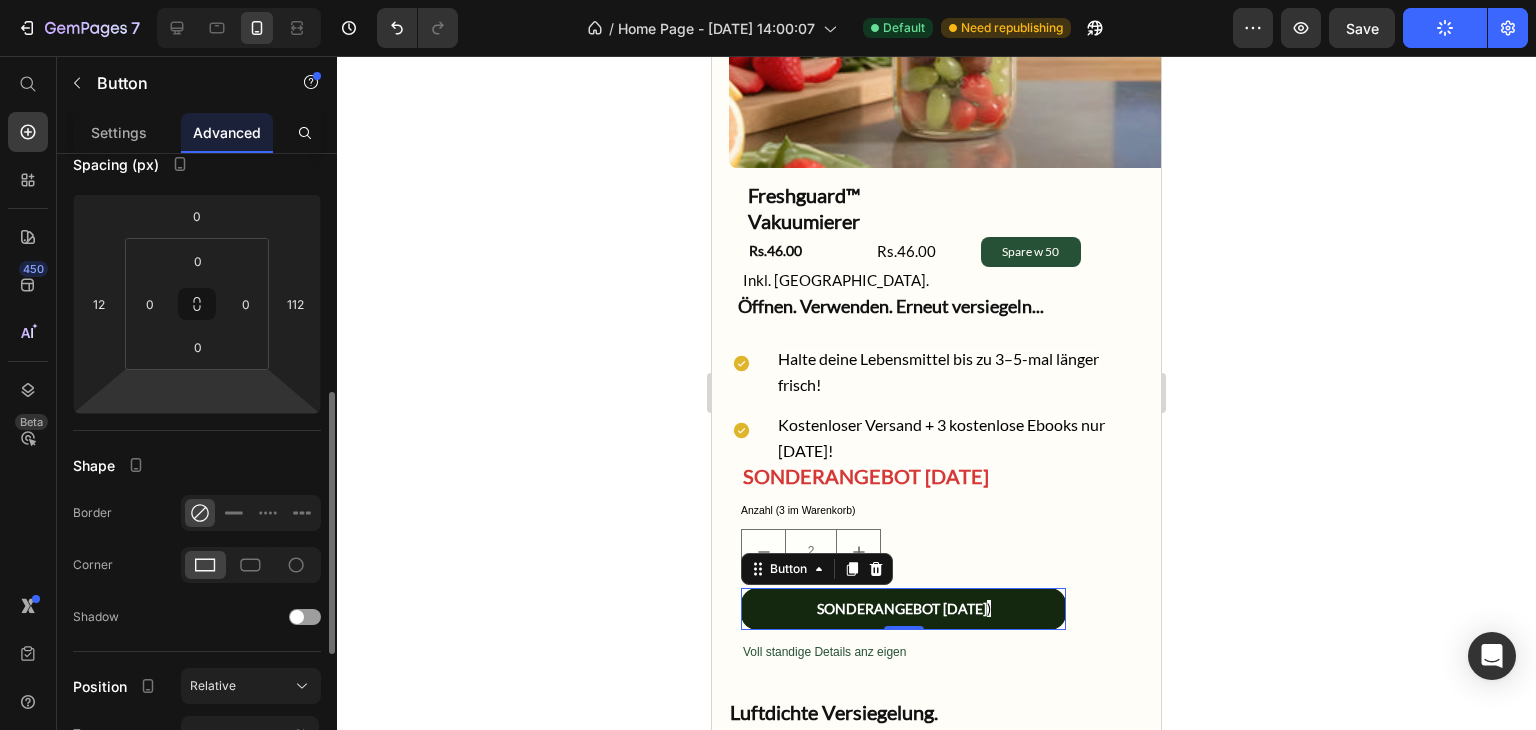 scroll, scrollTop: 345, scrollLeft: 0, axis: vertical 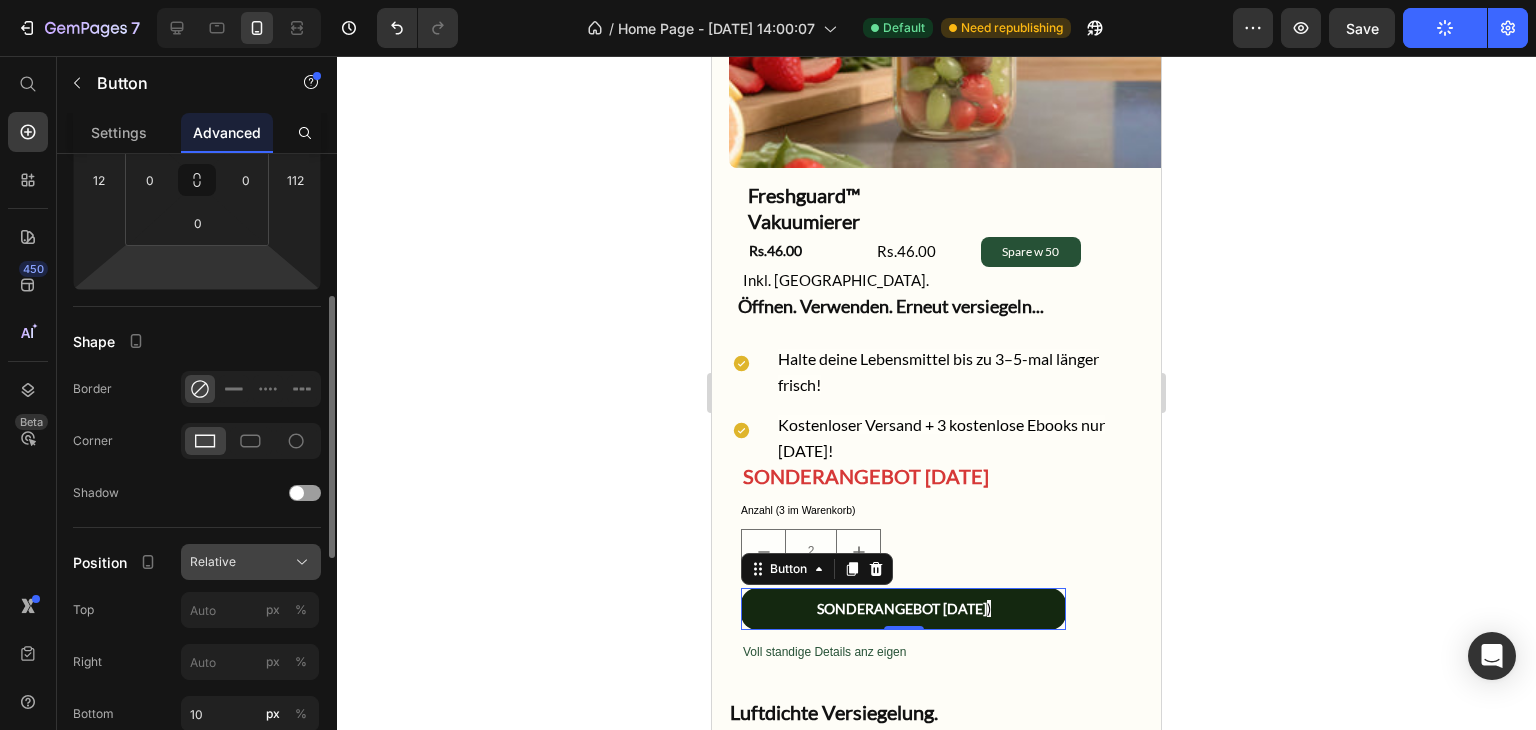 click 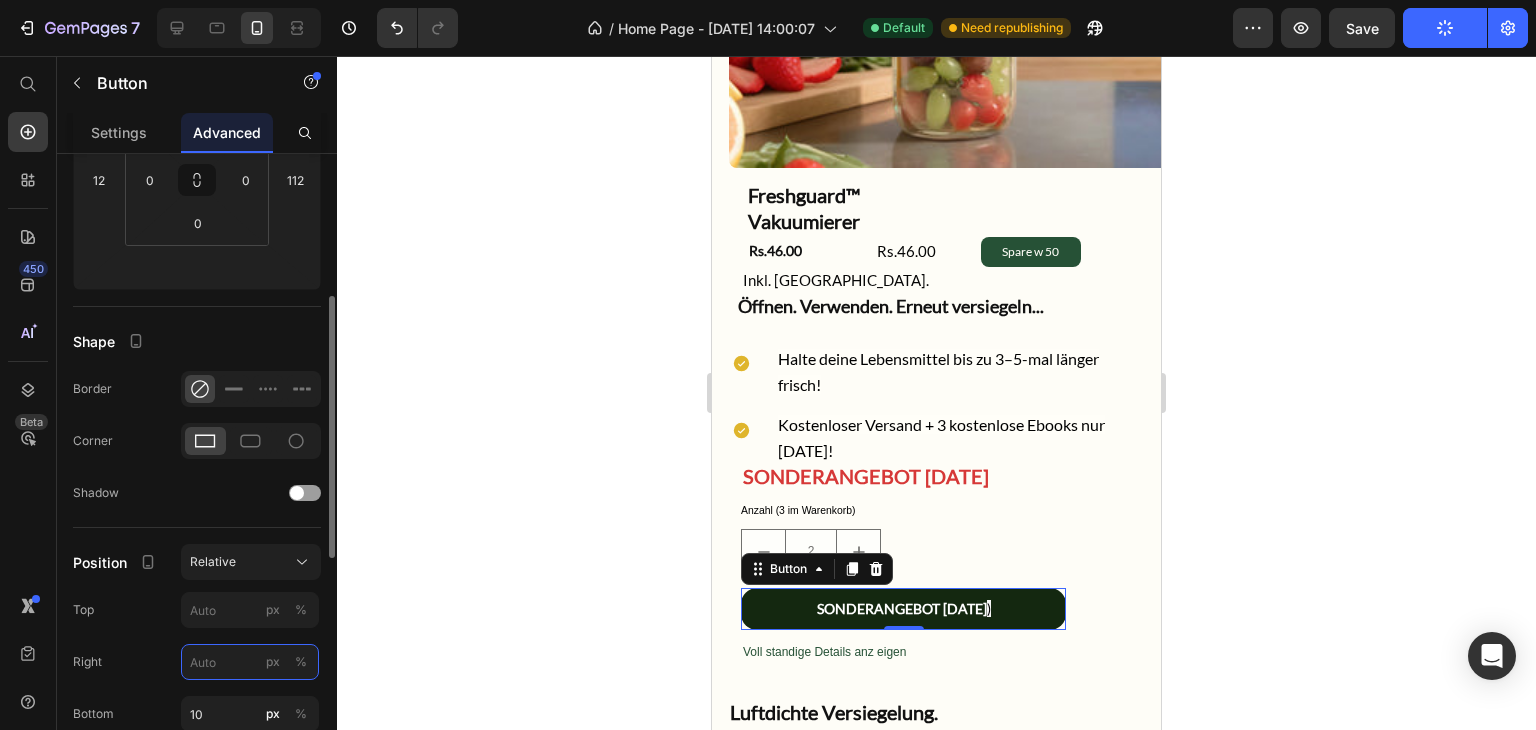 click on "px %" at bounding box center (250, 662) 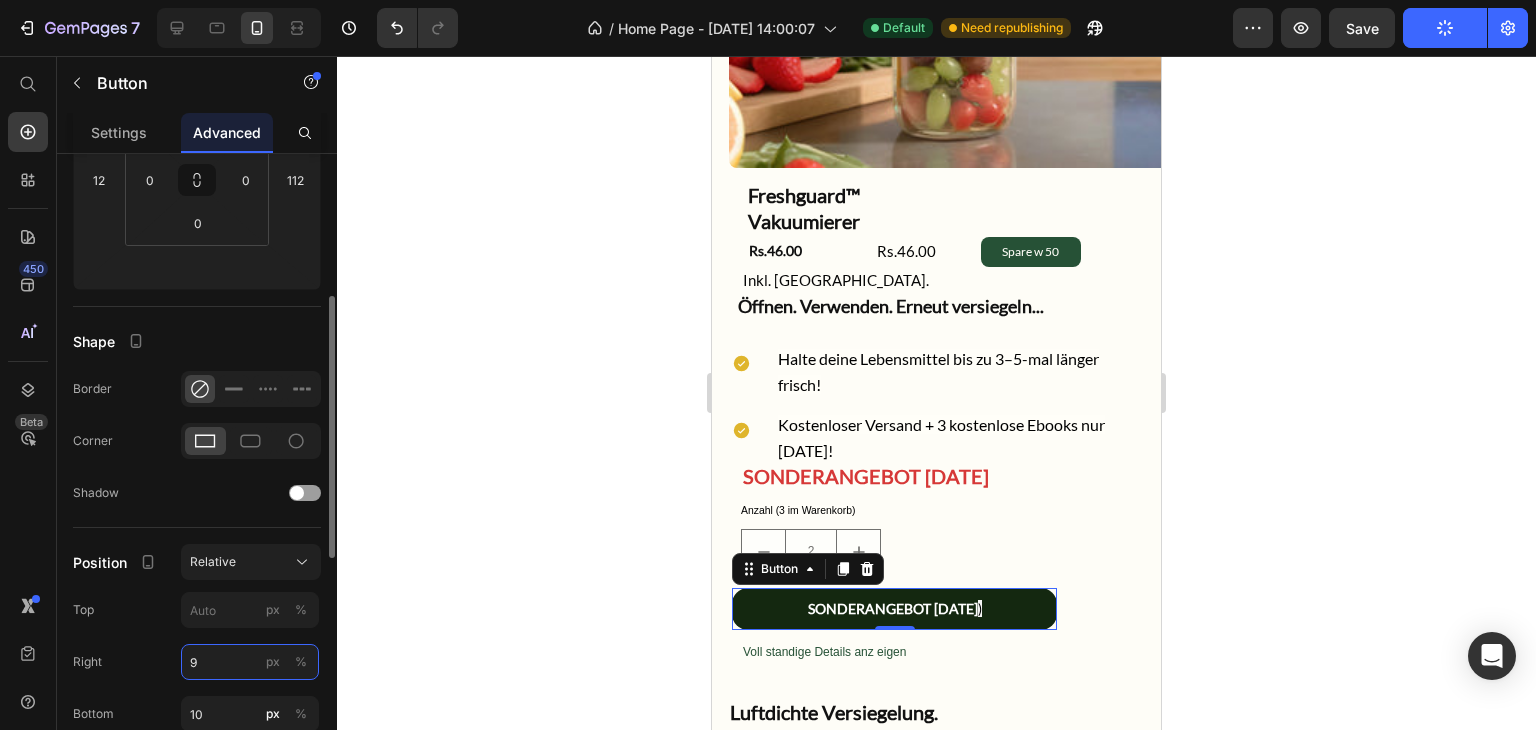 type on "9" 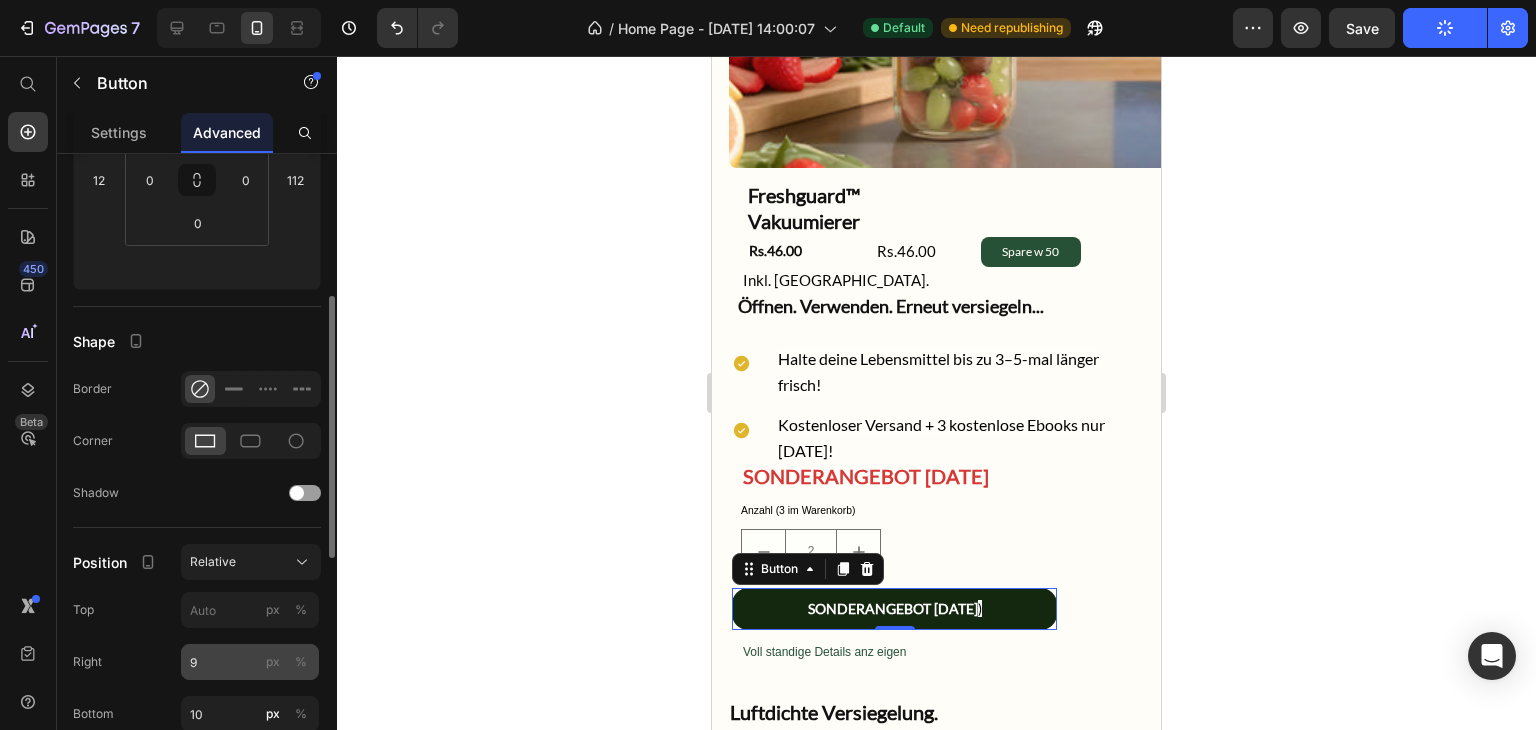 click on "px" at bounding box center (273, 662) 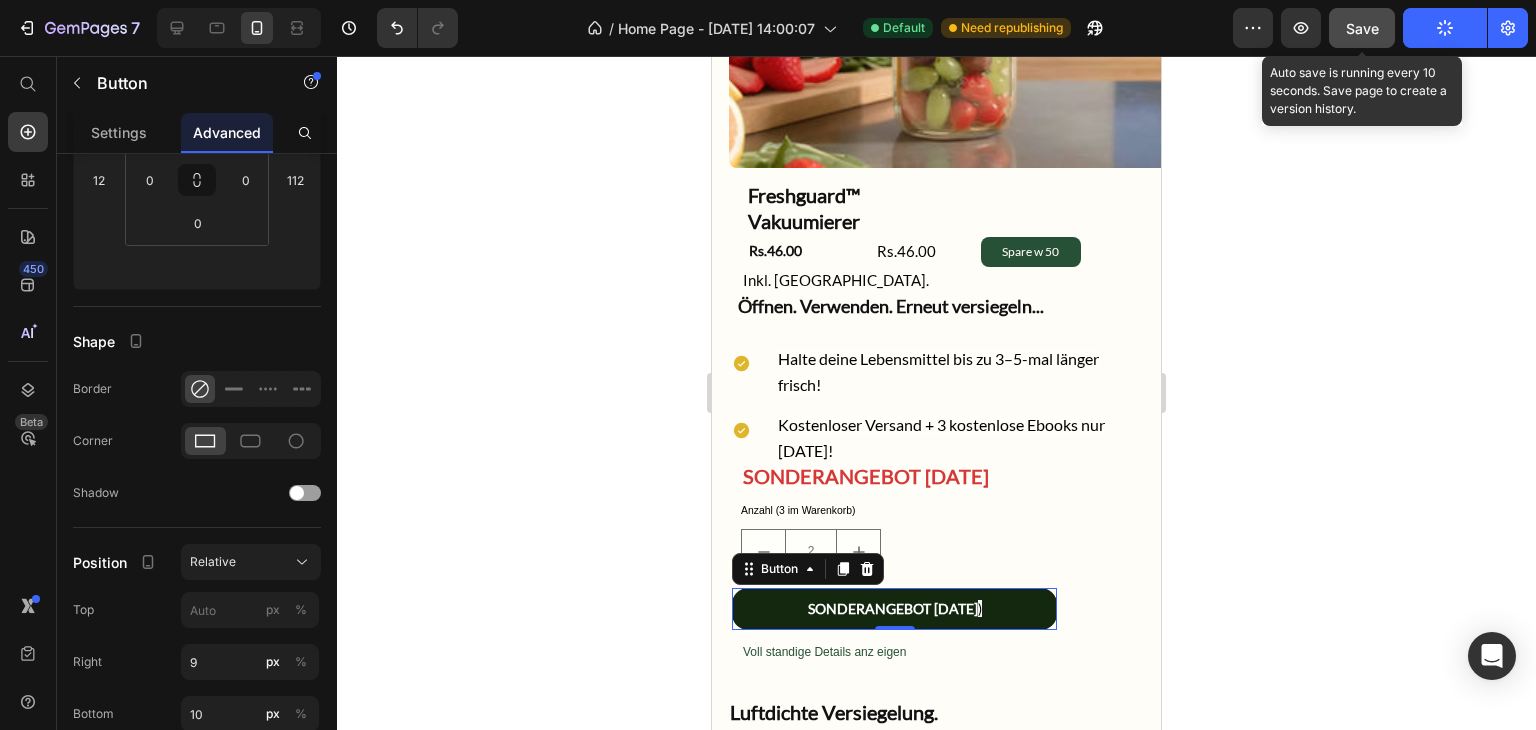 click on "Save" at bounding box center [1362, 28] 